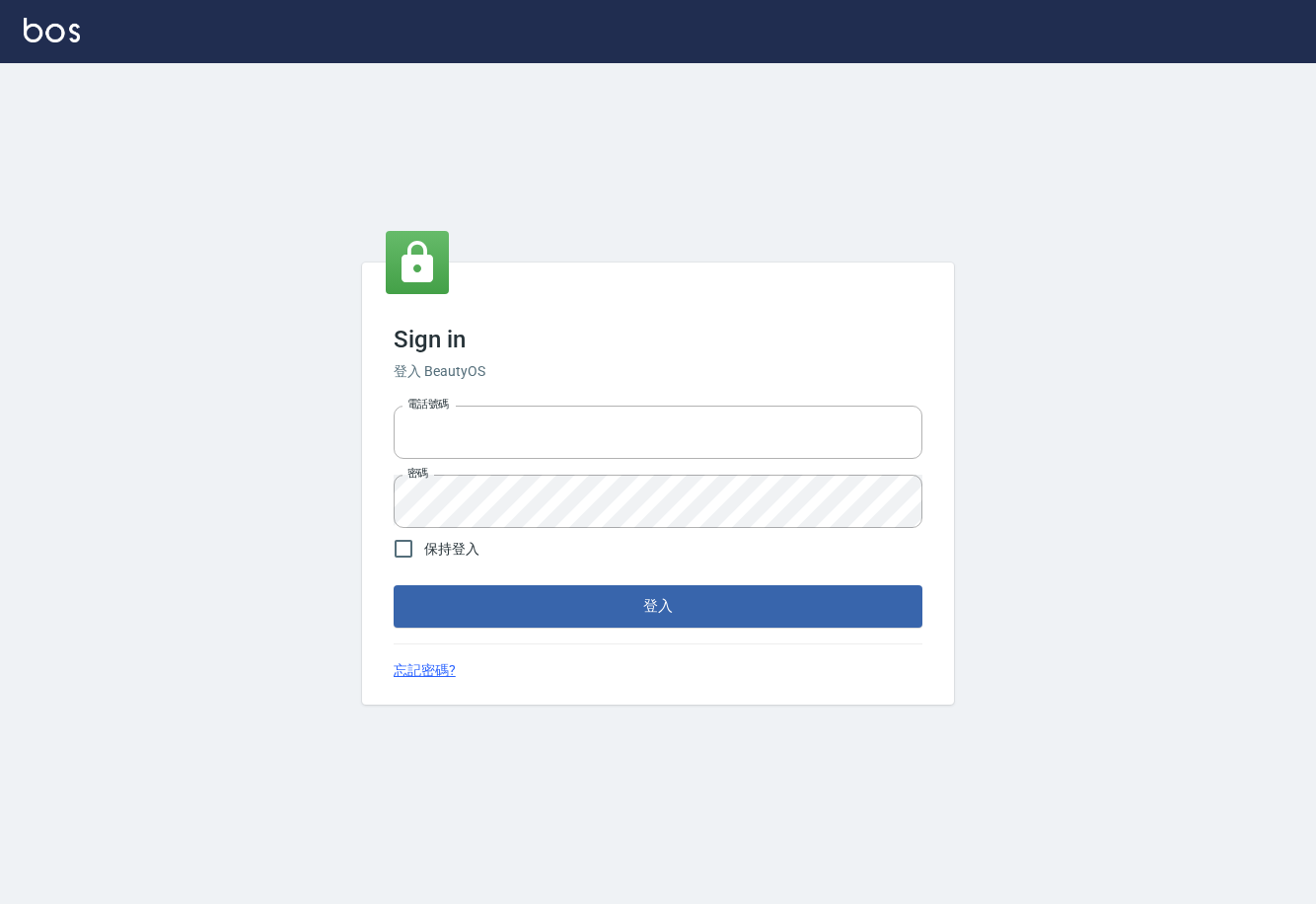 scroll, scrollTop: 0, scrollLeft: 0, axis: both 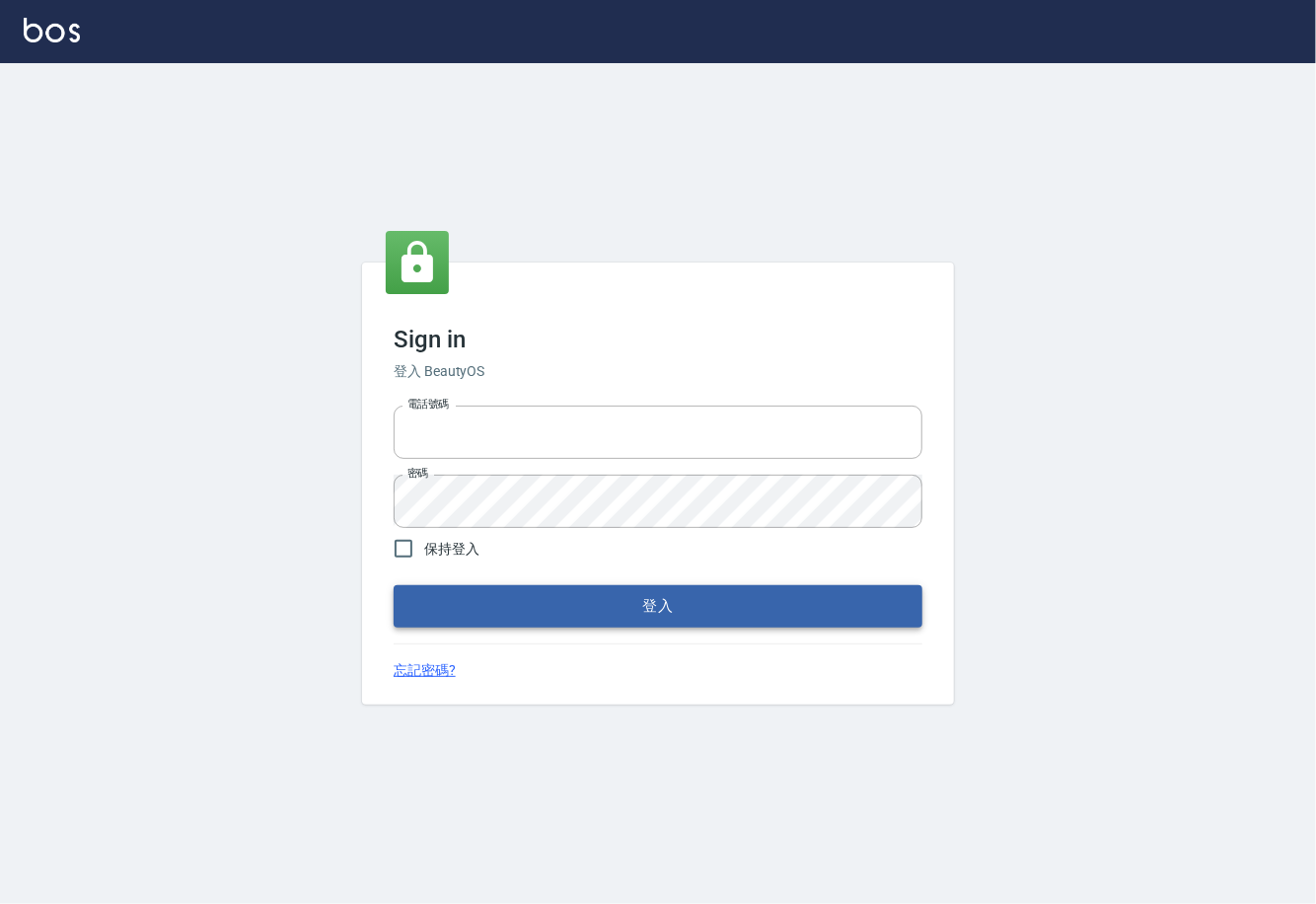 type on "0225929166" 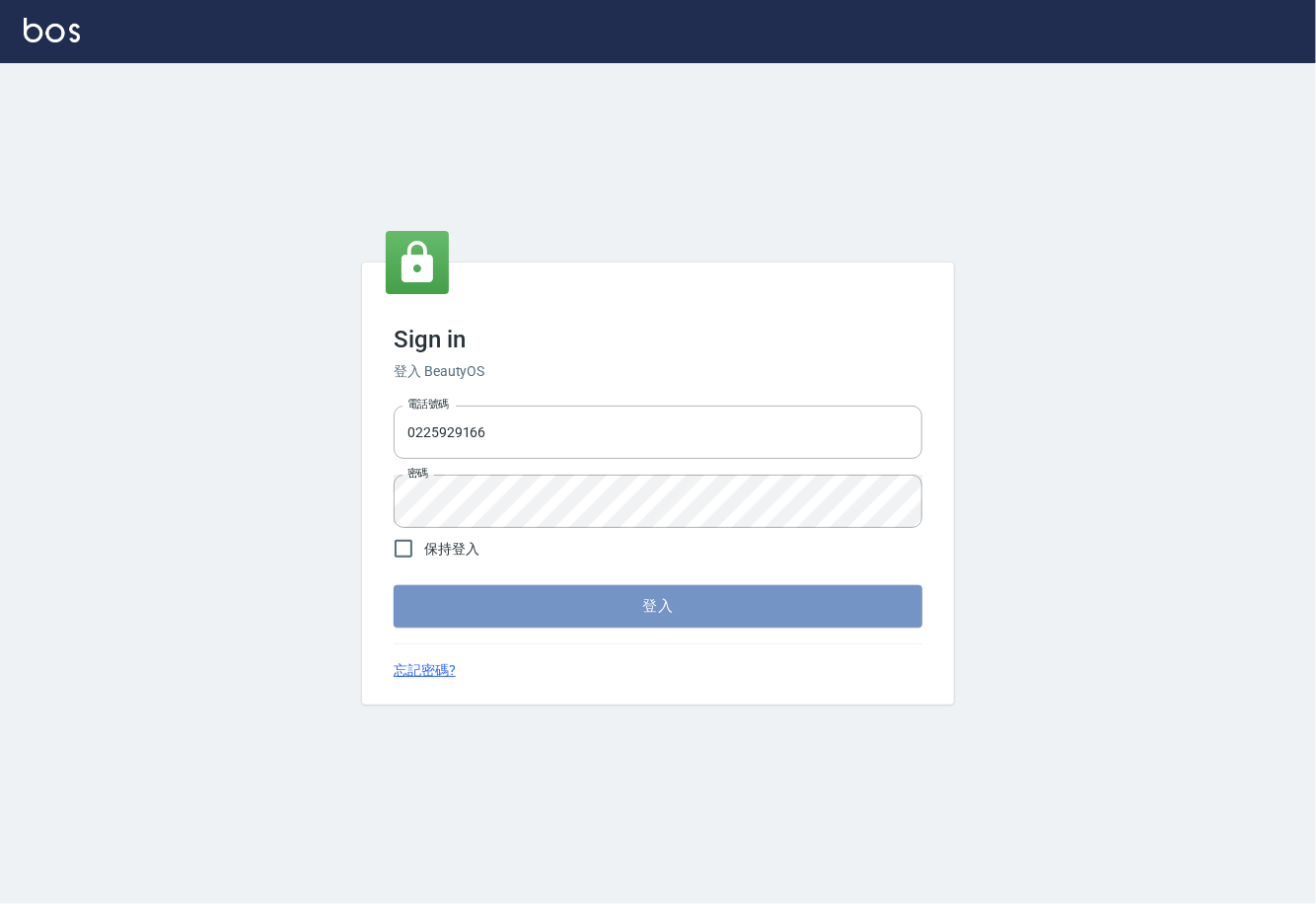click on "登入" at bounding box center [658, 606] 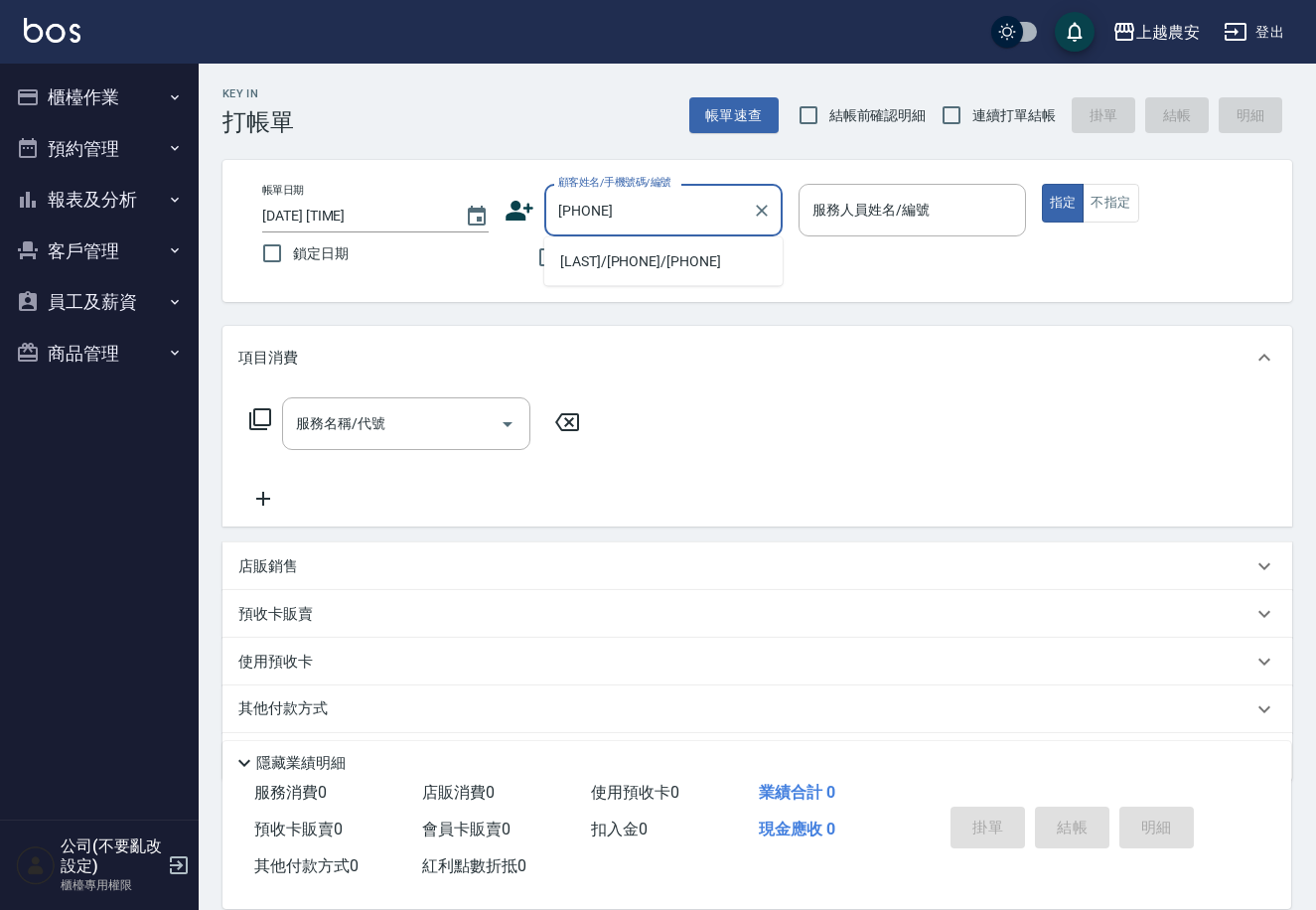 click on "[LAST]/[PHONE]/[PHONE]" at bounding box center [663, 261] 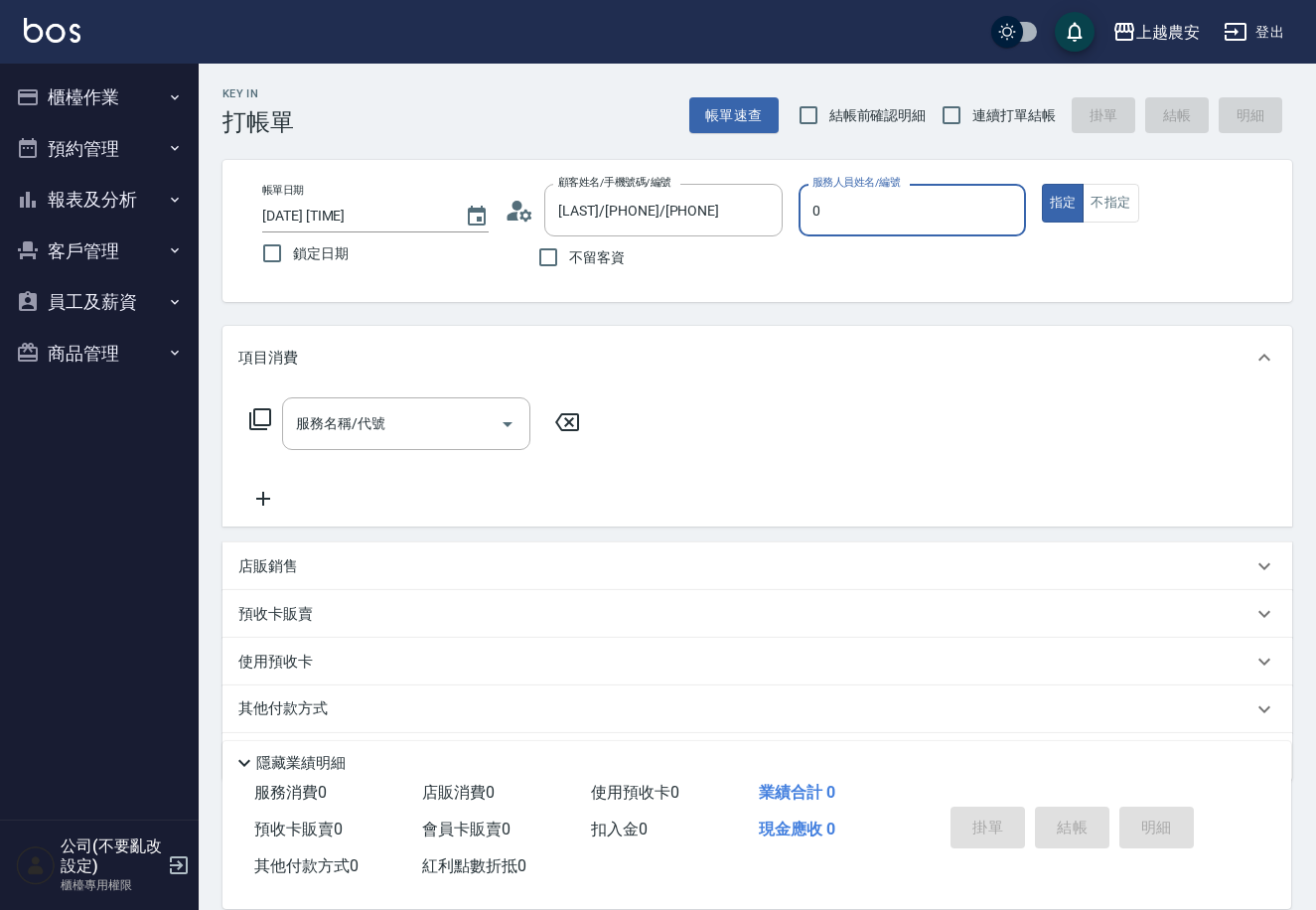 type on "Q比-0" 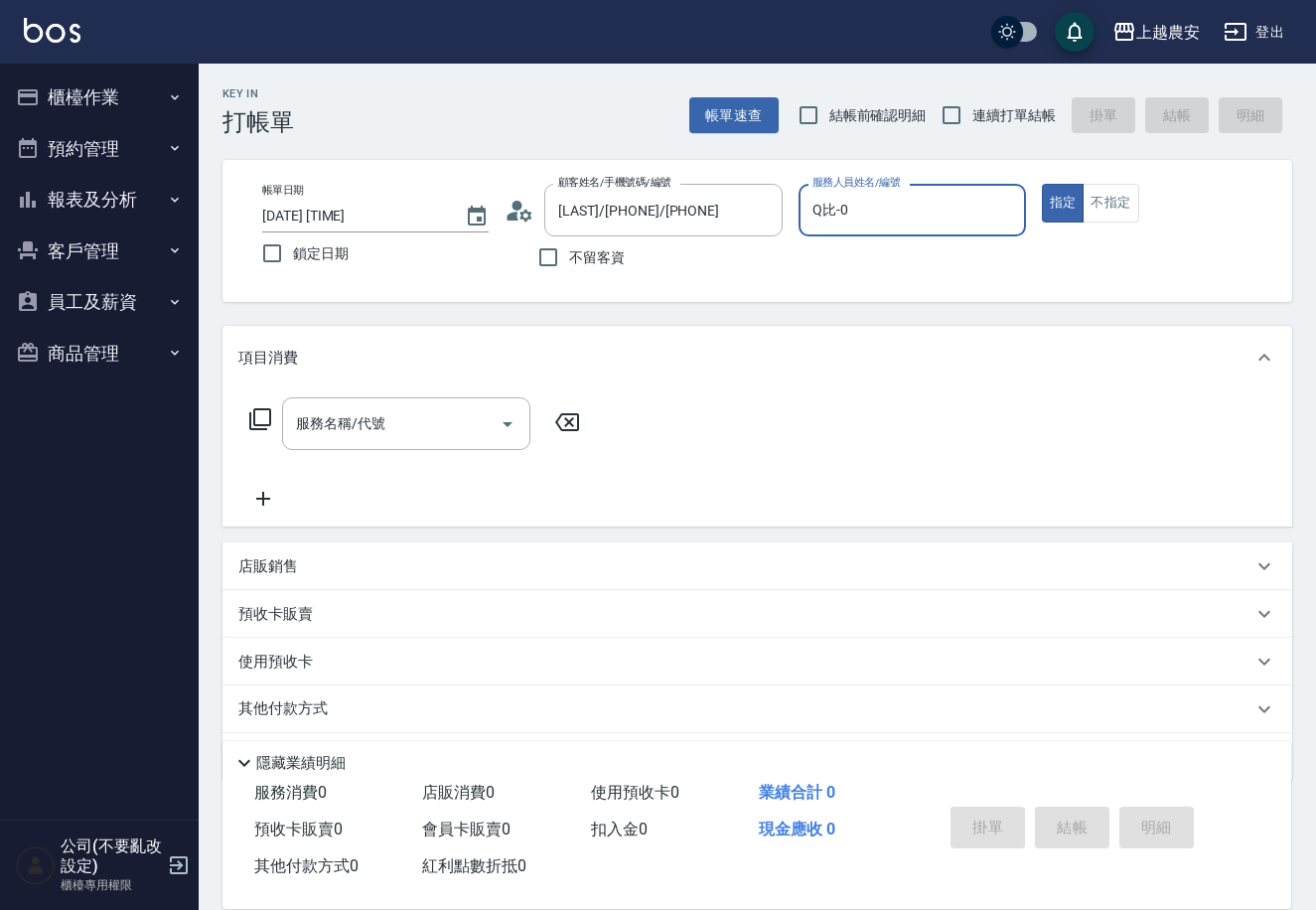 type on "true" 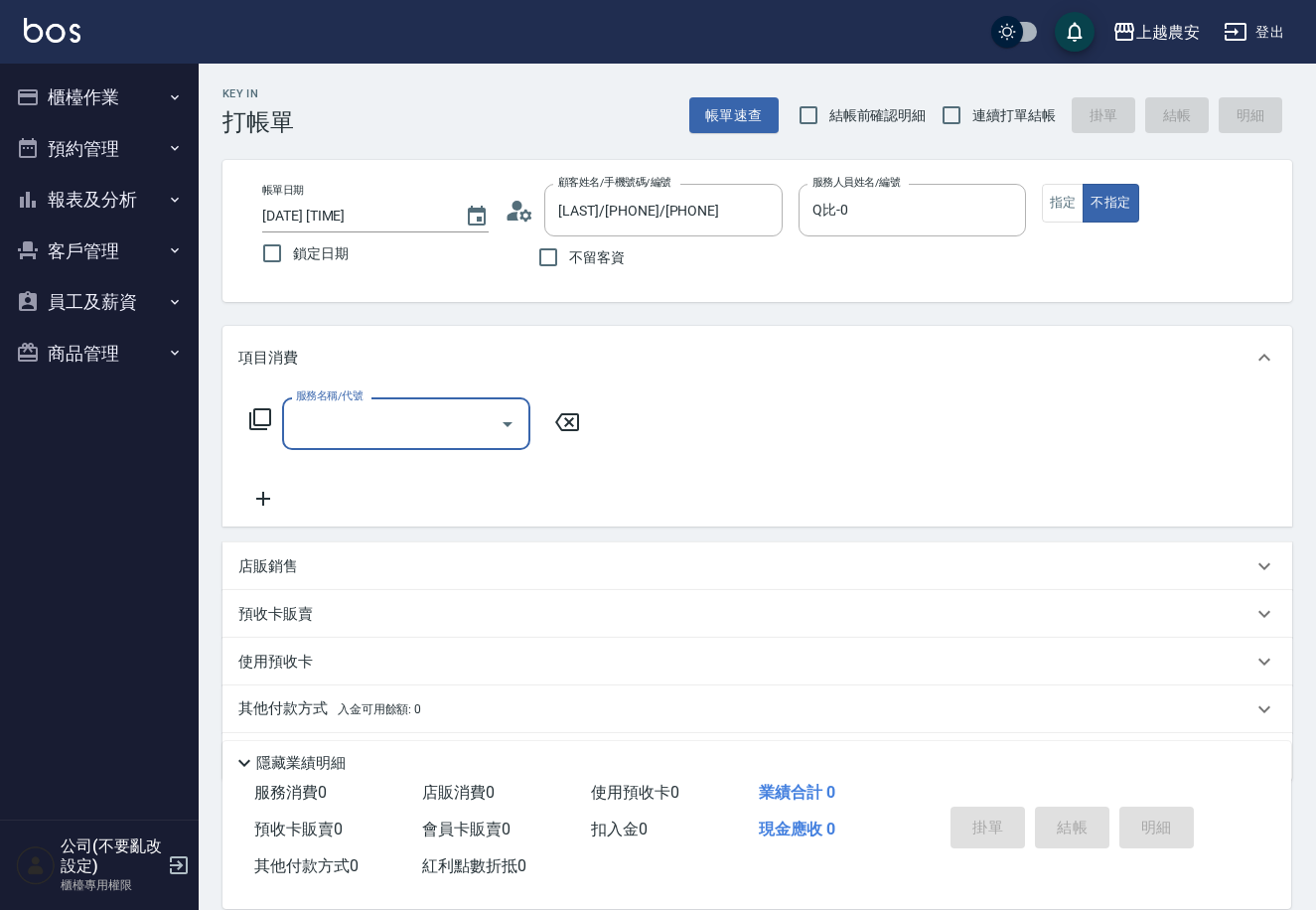 click 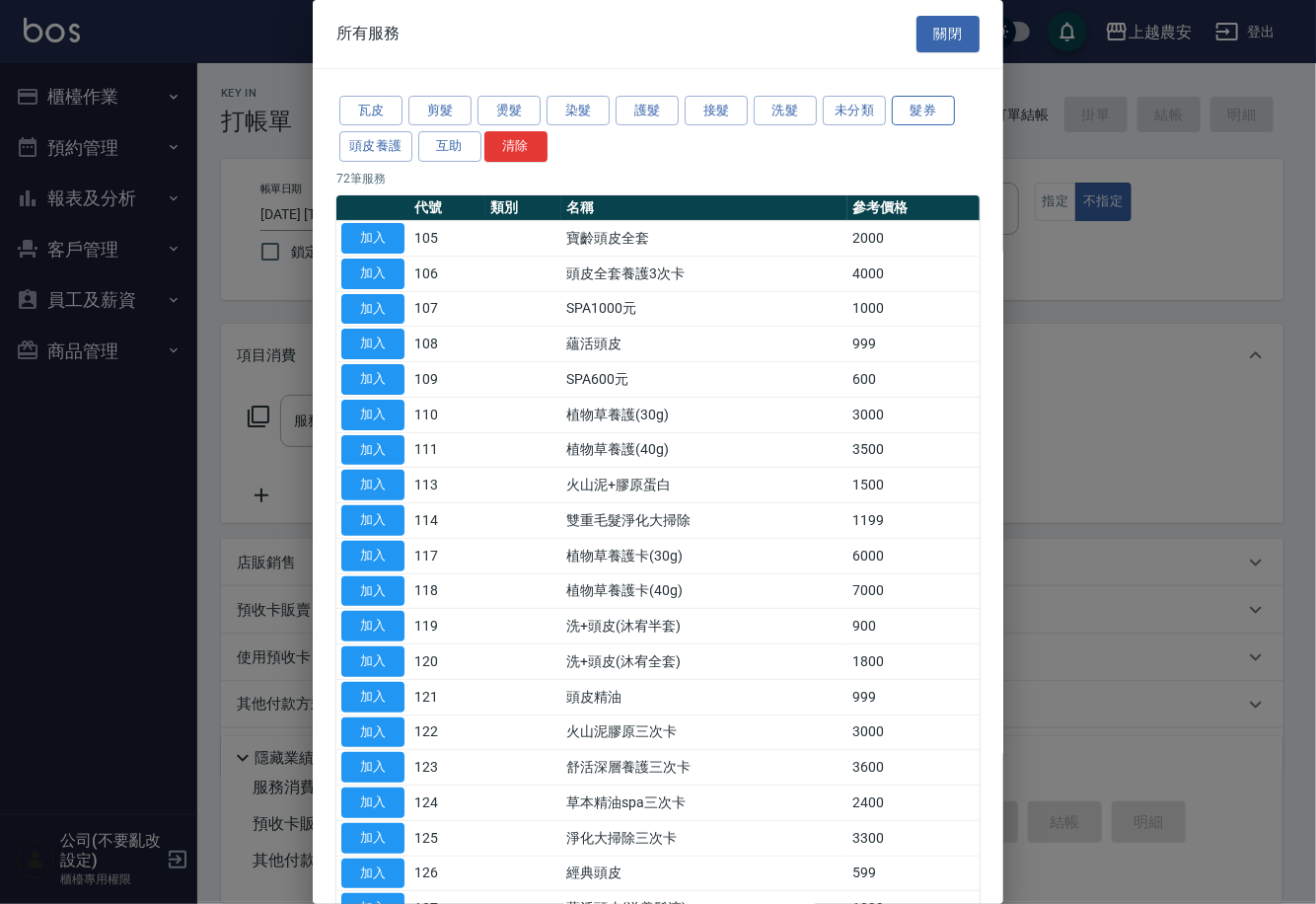 click on "髮券" at bounding box center [923, 111] 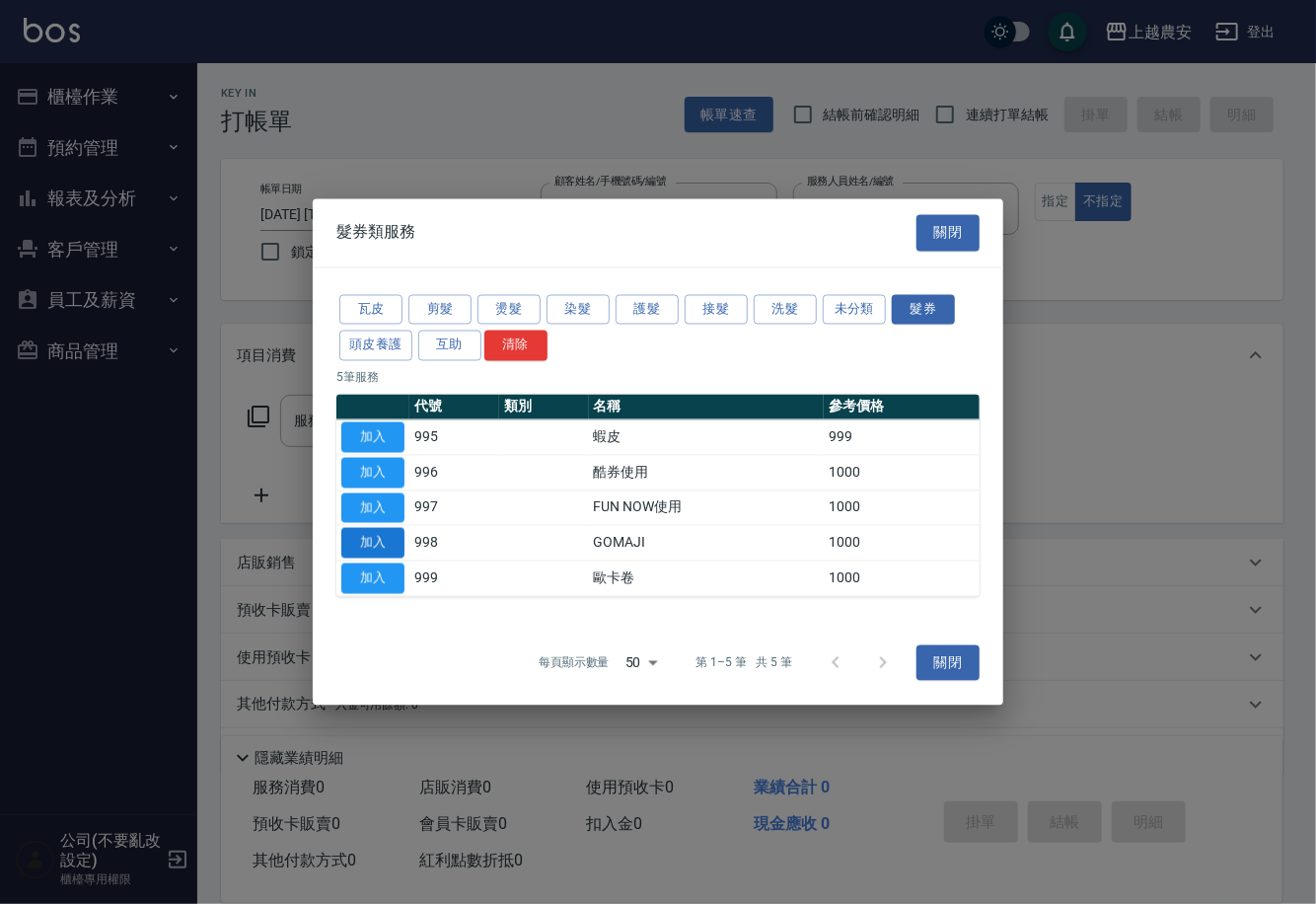 click on "加入" at bounding box center (373, 543) 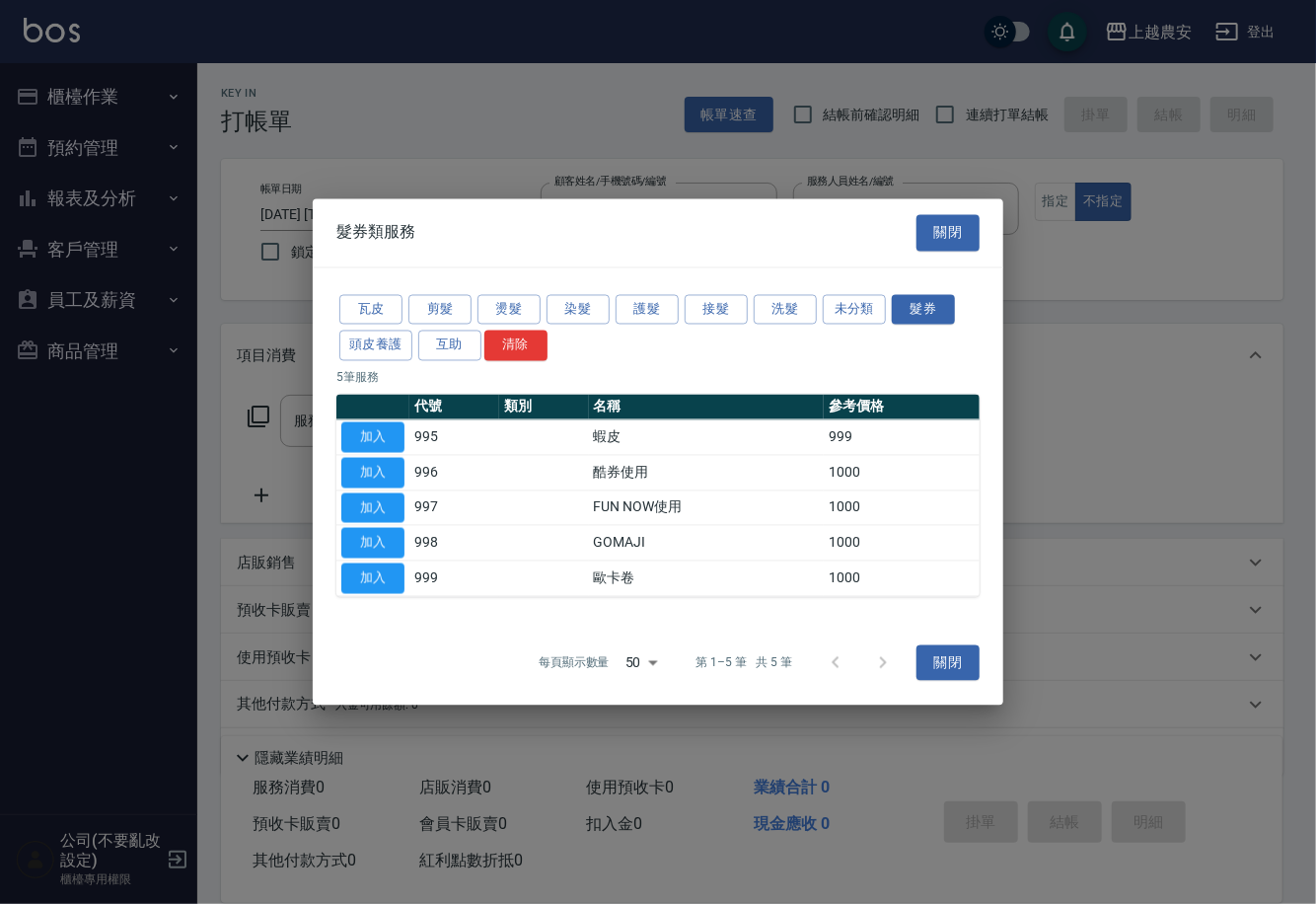 type on "GOMAJI(998)" 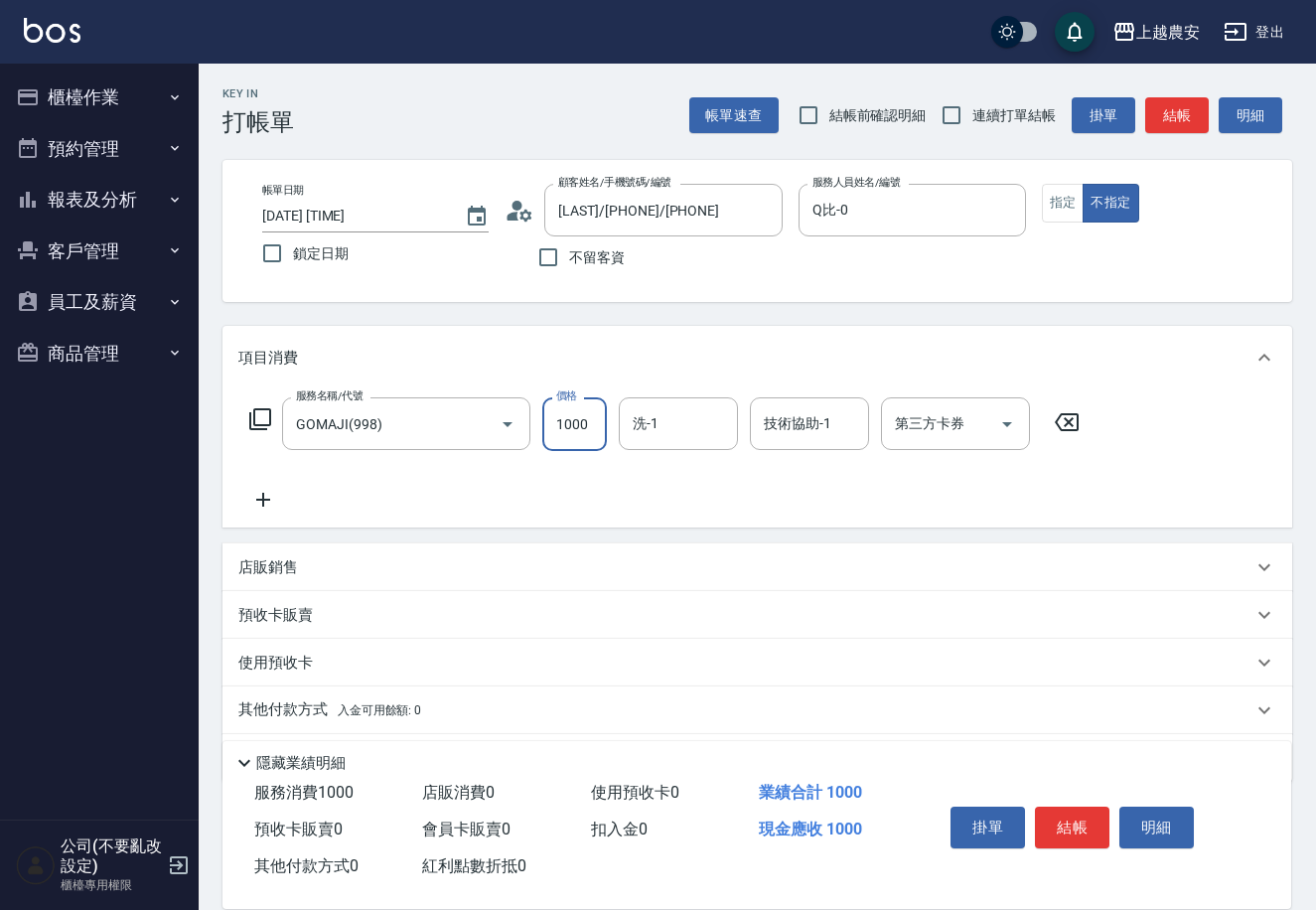 click on "1000" at bounding box center [574, 424] 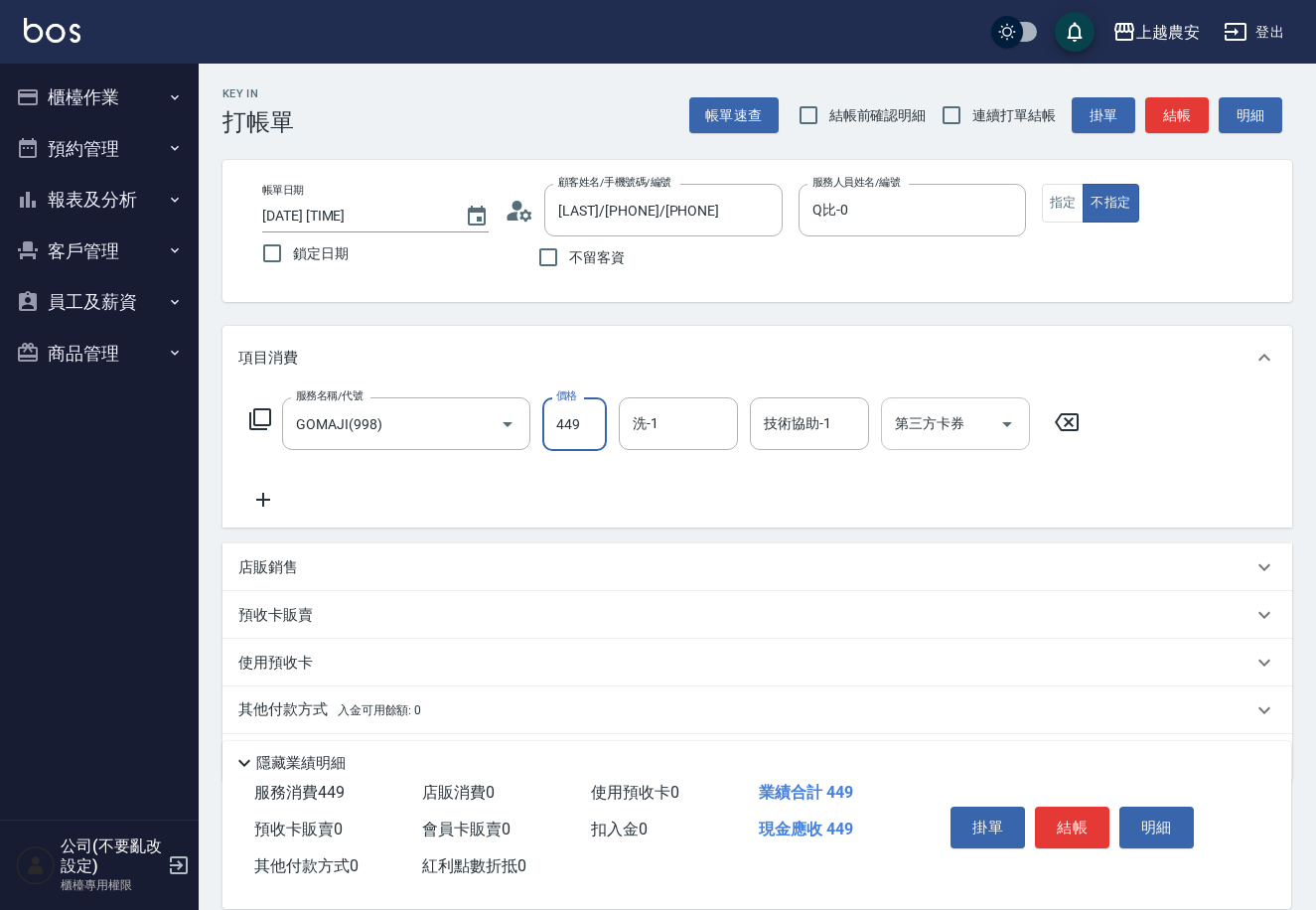 type on "449" 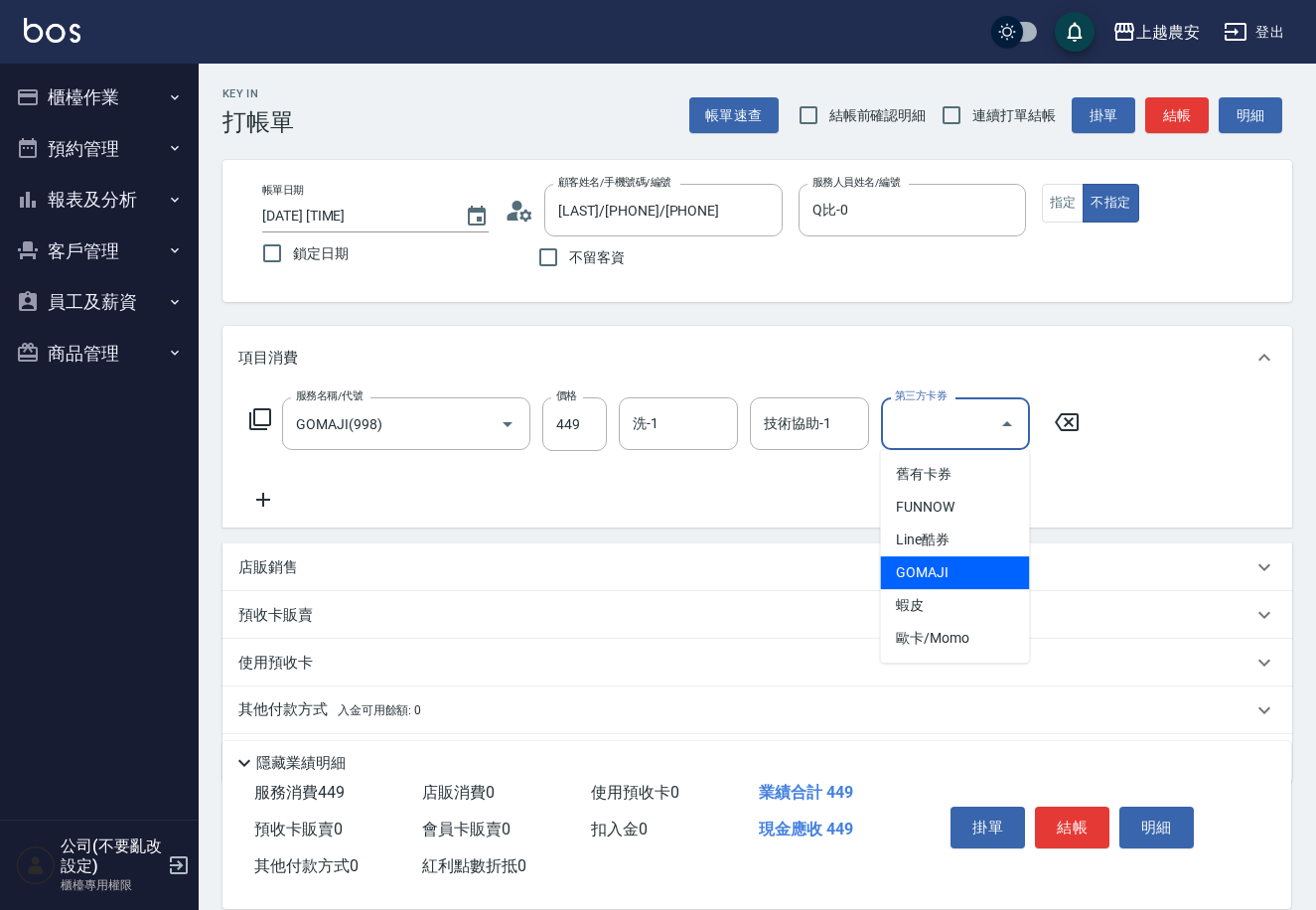 click on "GOMAJI" at bounding box center [954, 572] 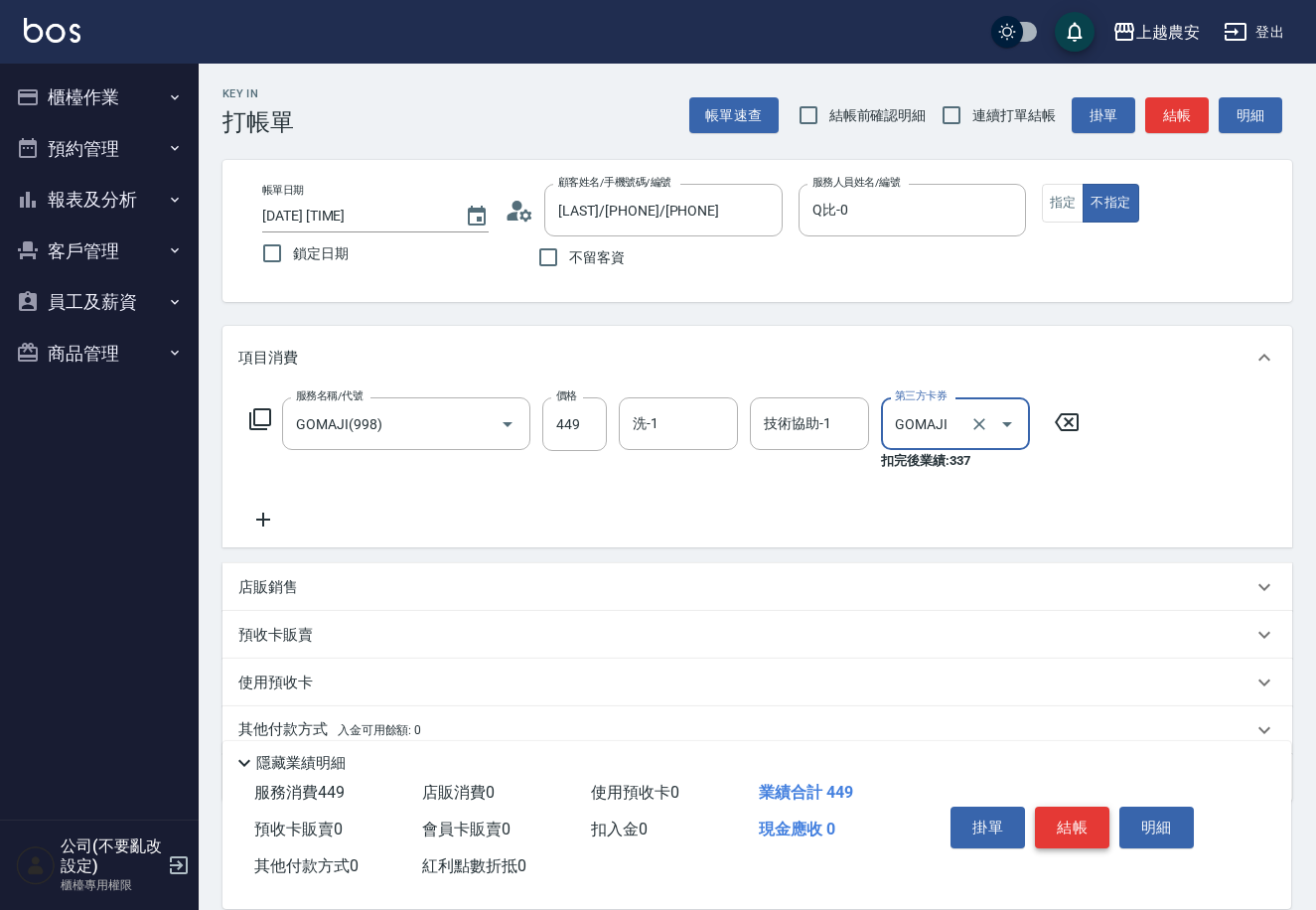 click on "結帳" at bounding box center (1072, 828) 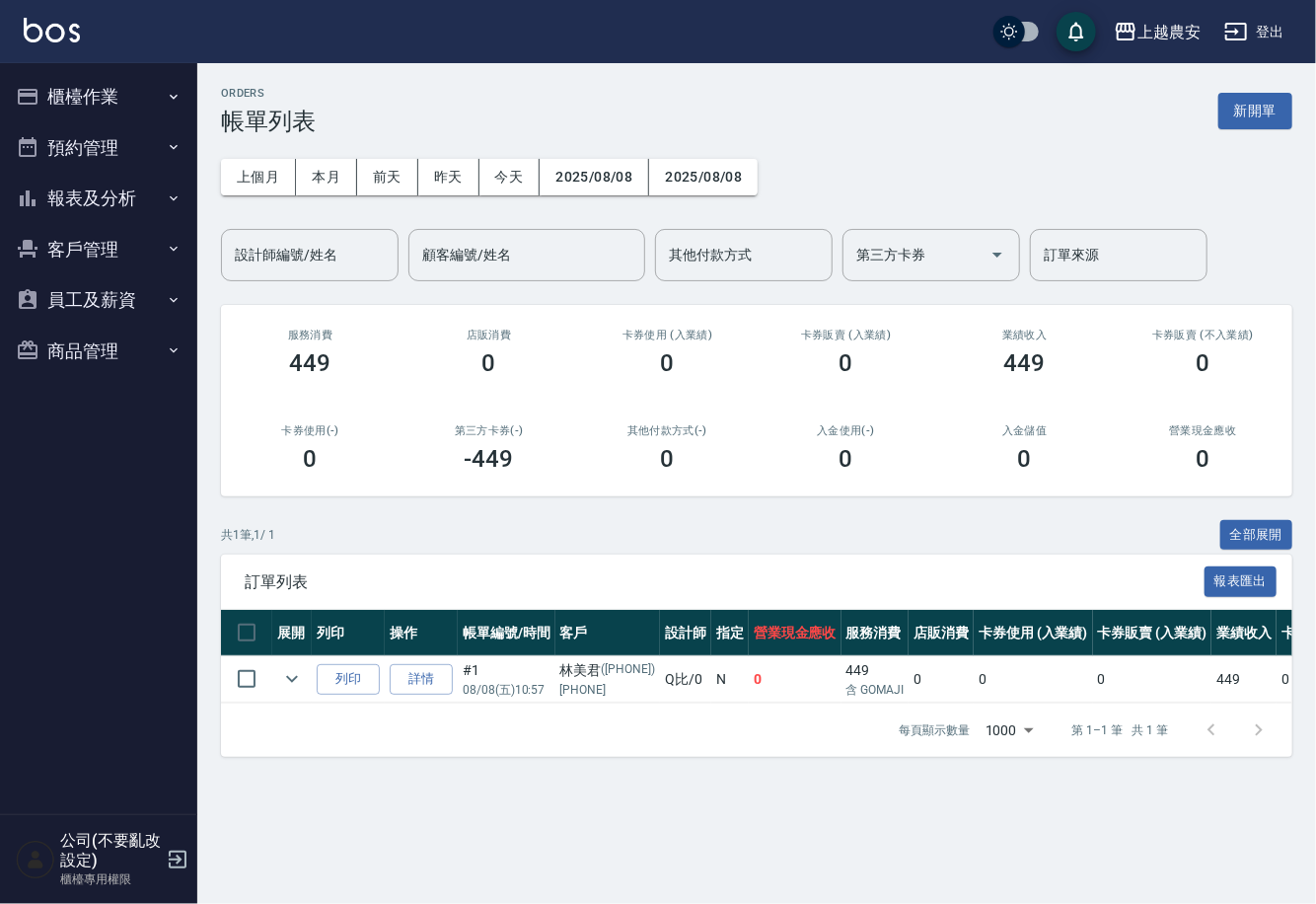 click on "客戶管理" at bounding box center (99, 250) 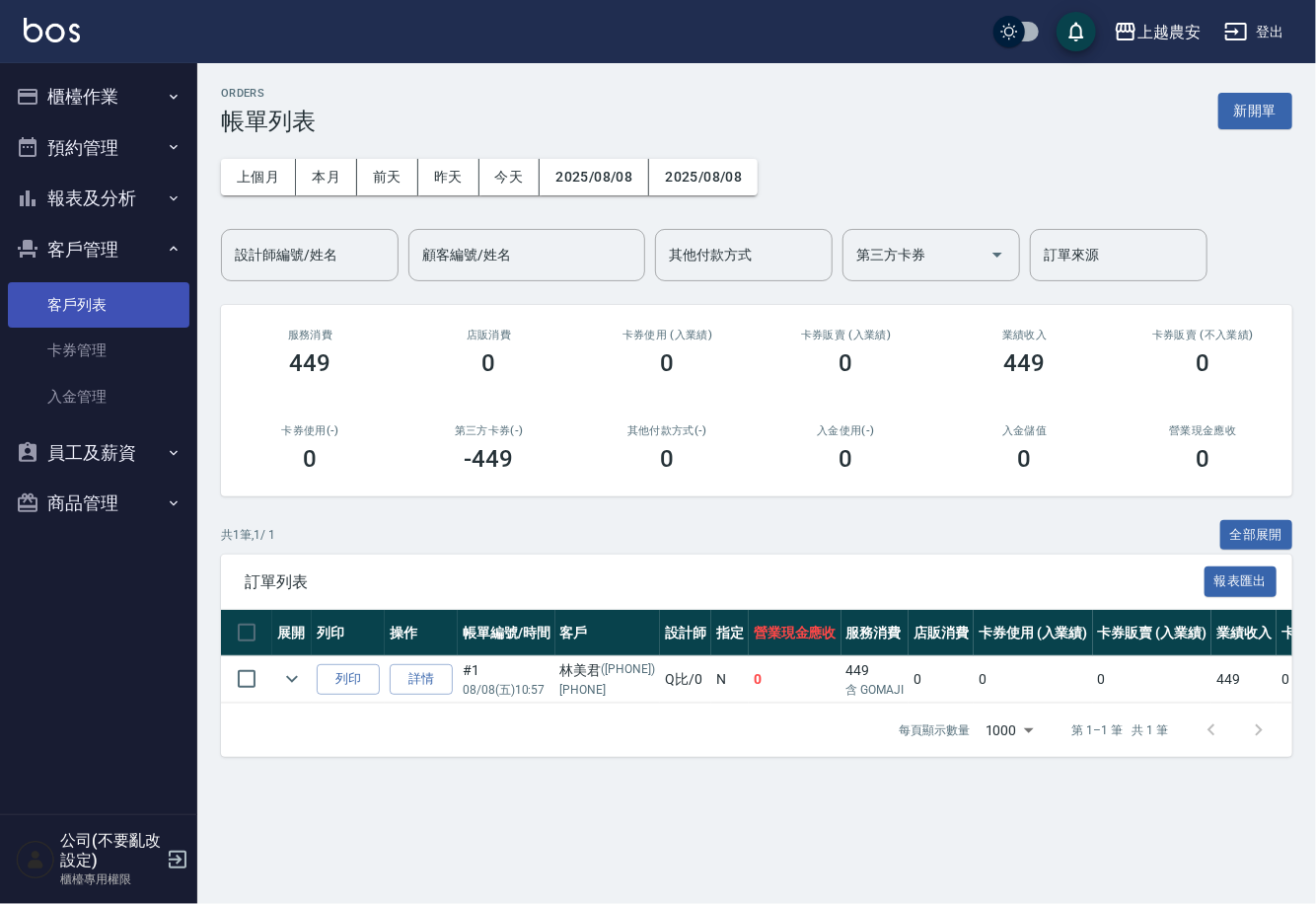 click on "客戶列表" at bounding box center (99, 305) 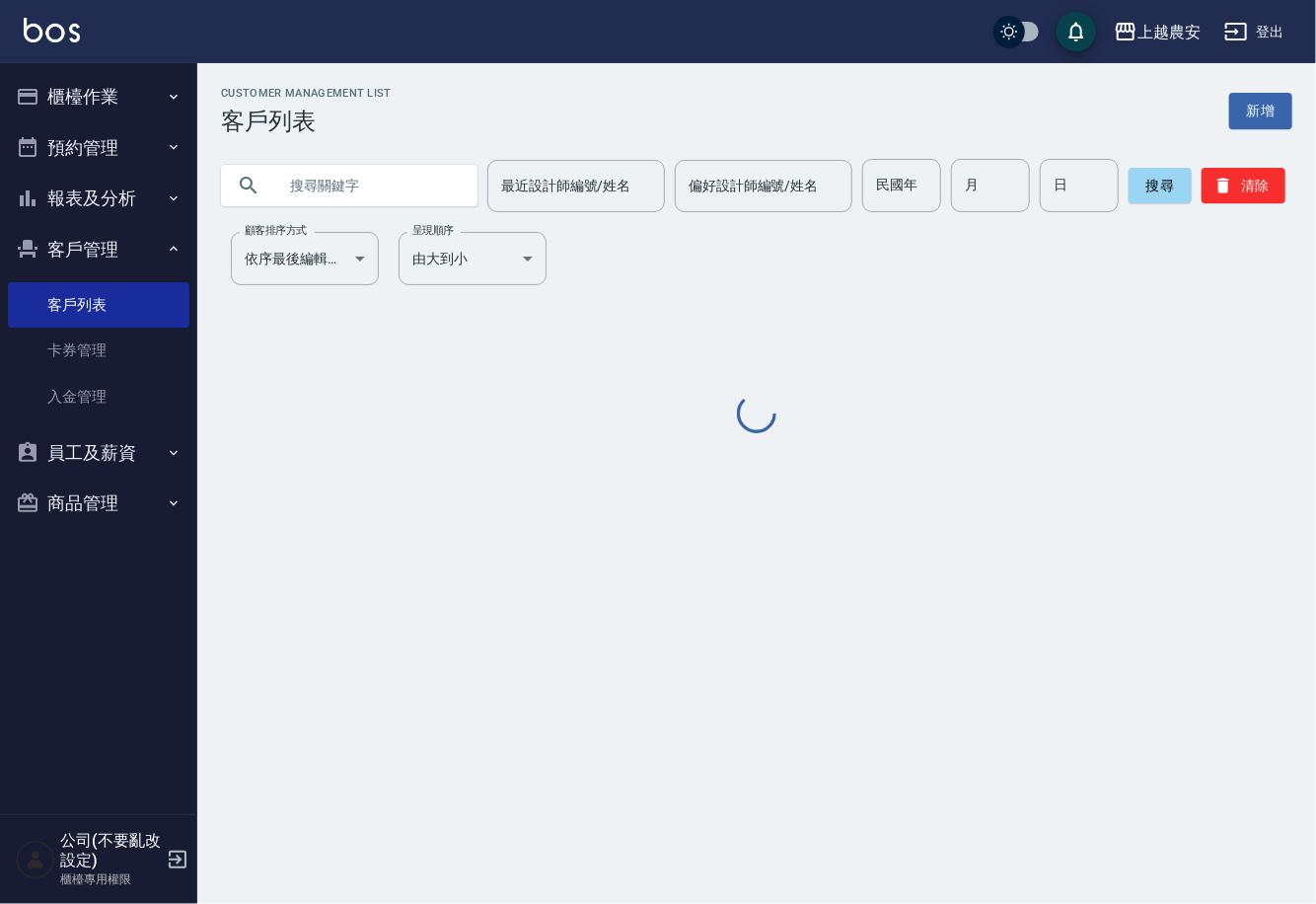 click at bounding box center [369, 186] 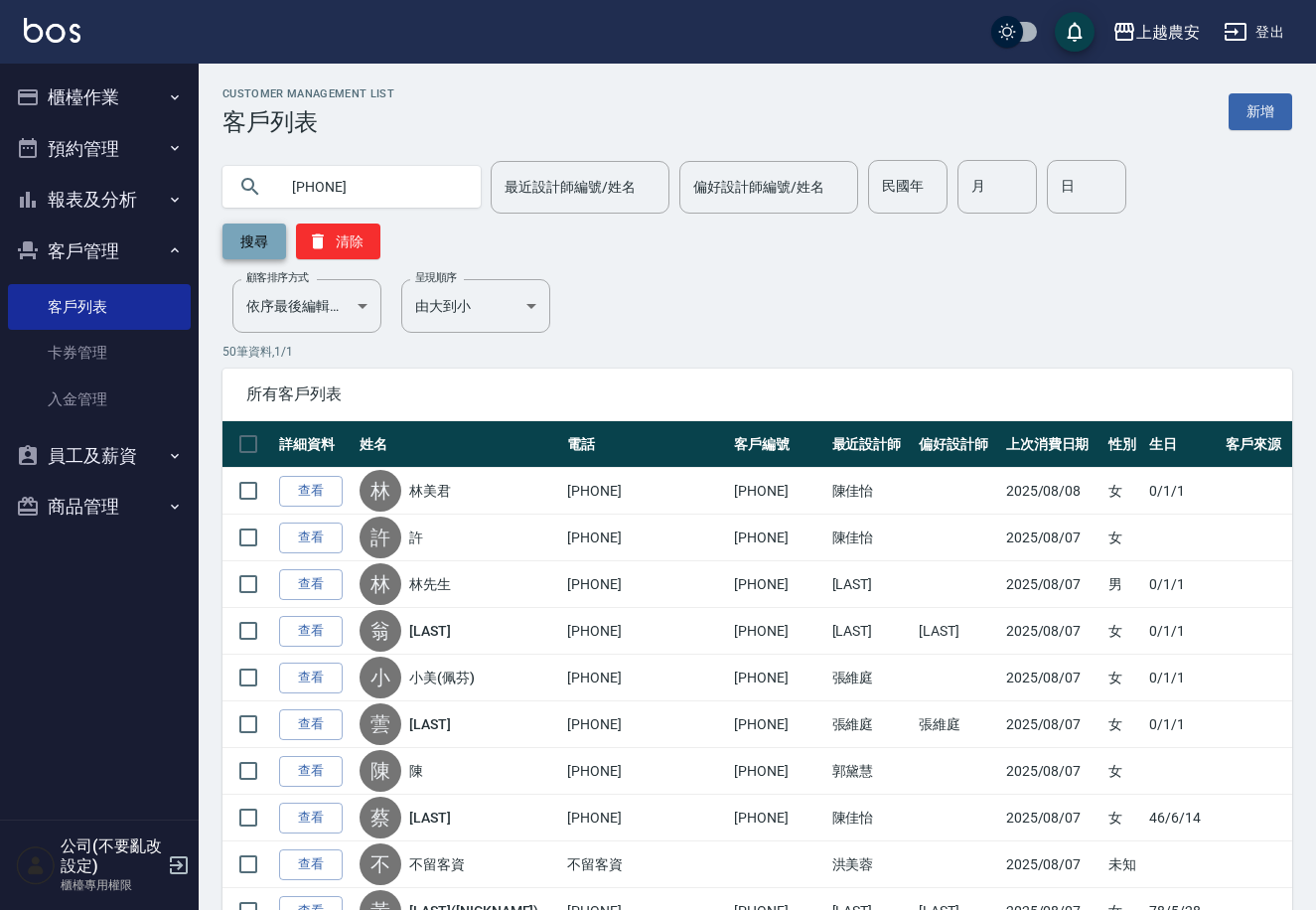 type on "[PHONE]" 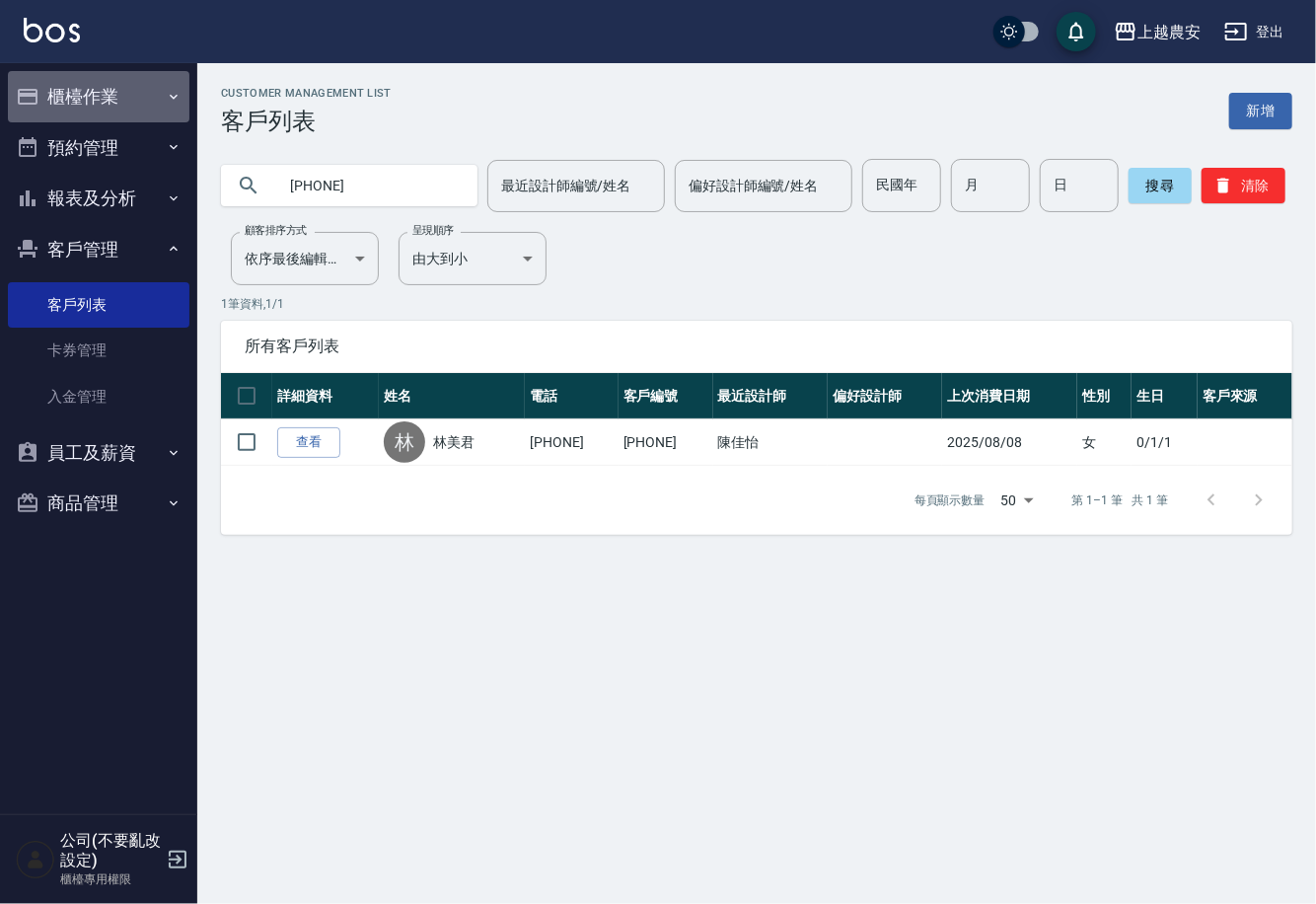 click on "櫃檯作業" at bounding box center [99, 97] 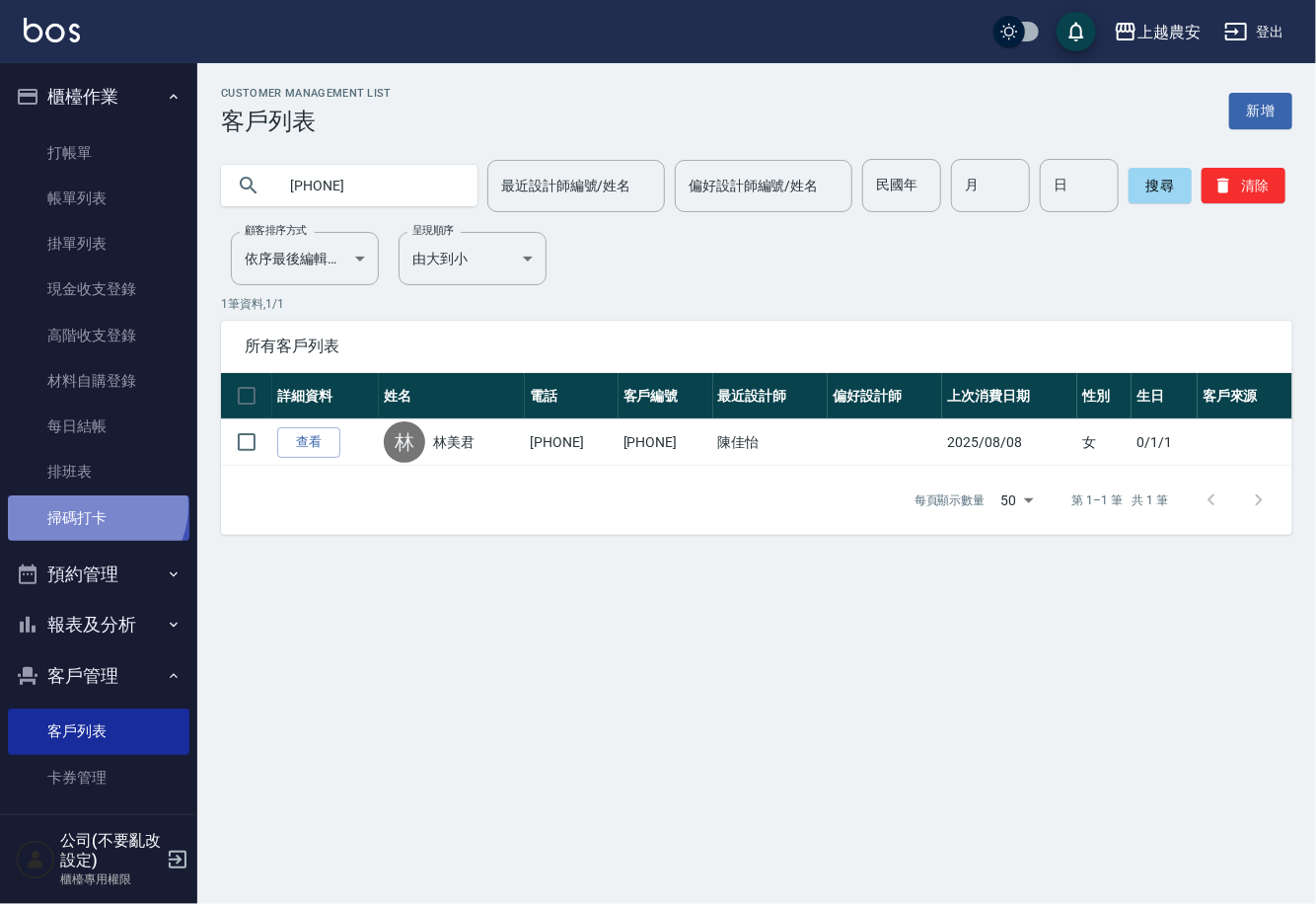 click on "掃碼打卡" at bounding box center (99, 518) 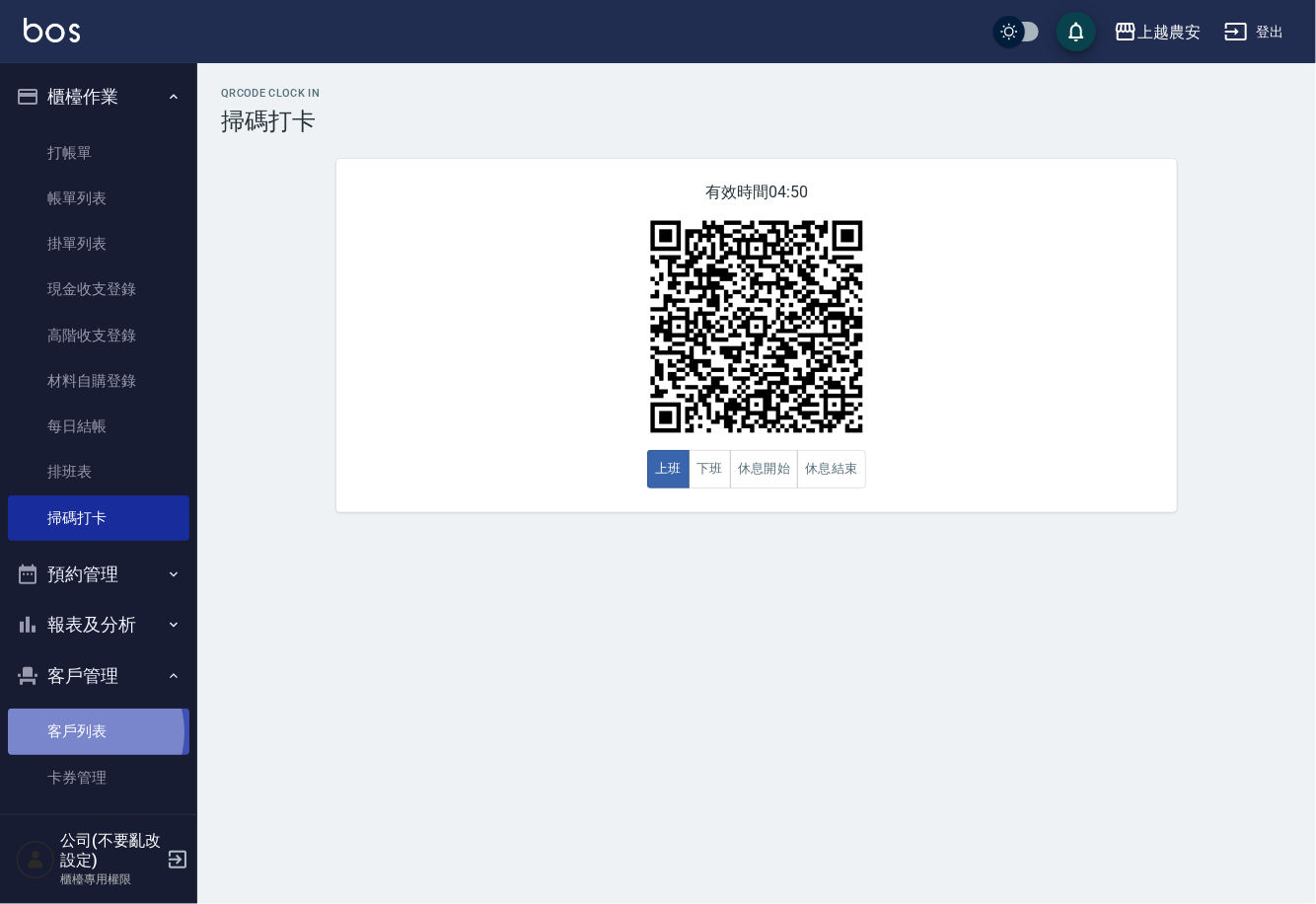 click on "客戶列表" at bounding box center (99, 731) 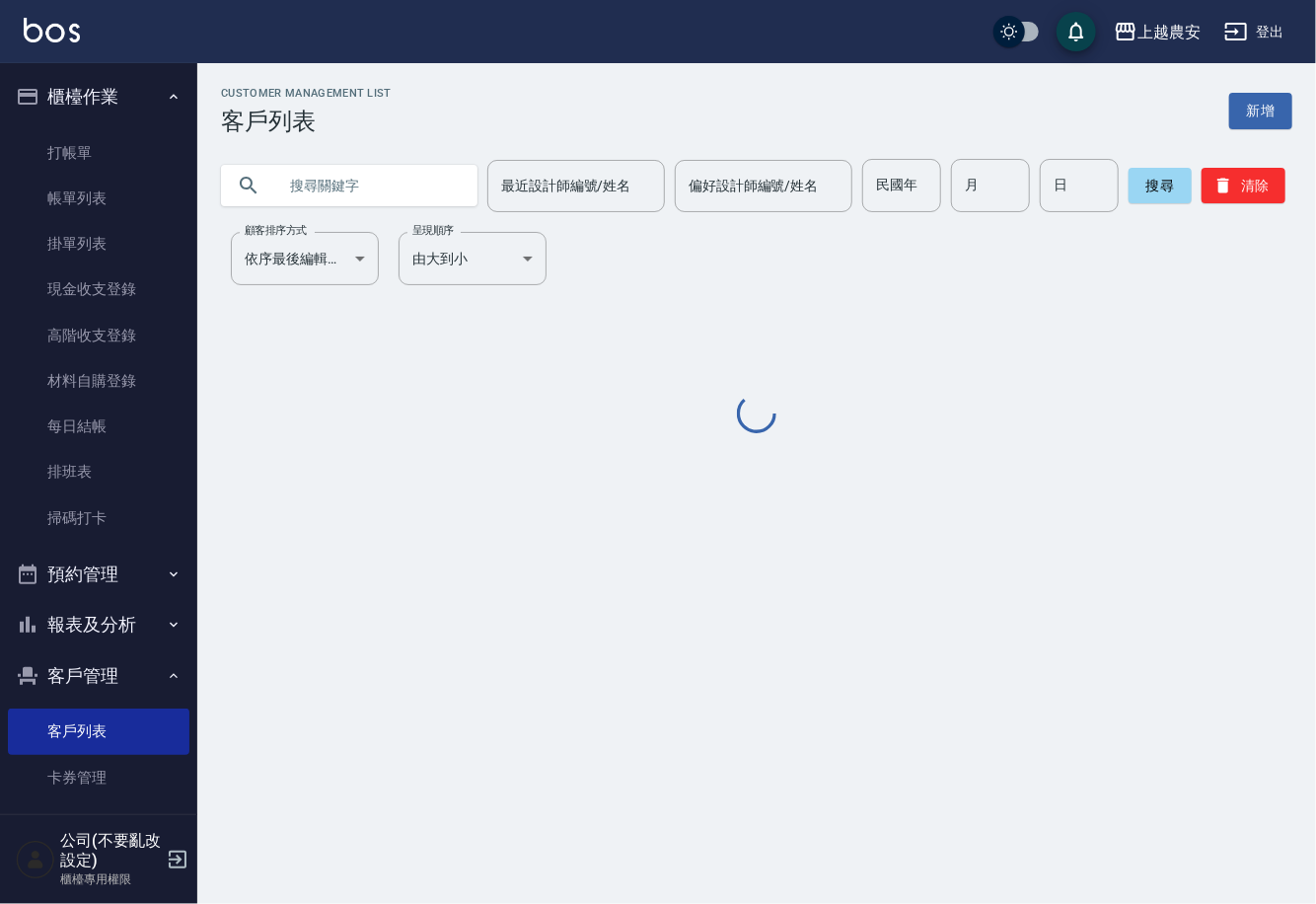 click at bounding box center [369, 186] 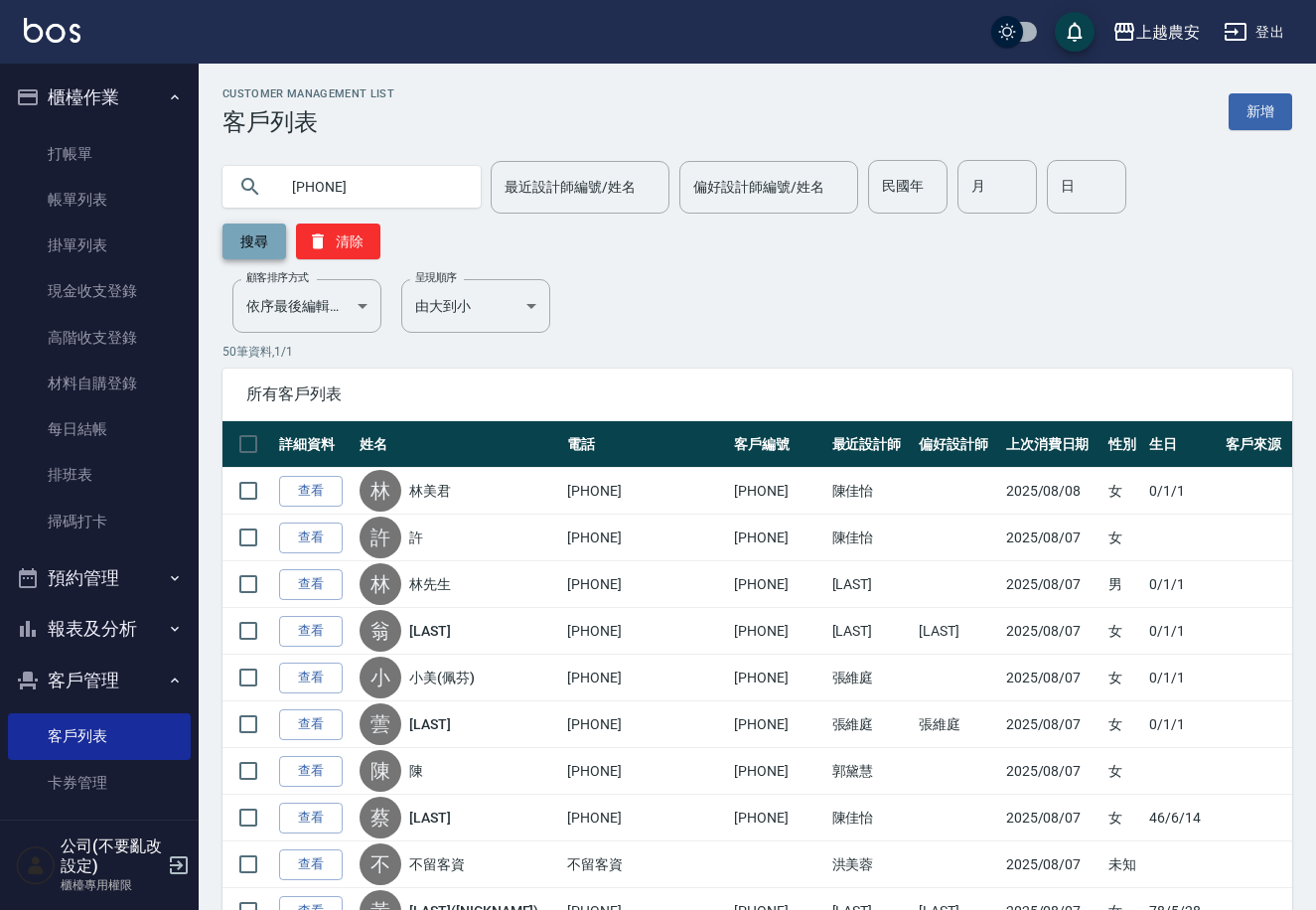 type on "[PHONE]" 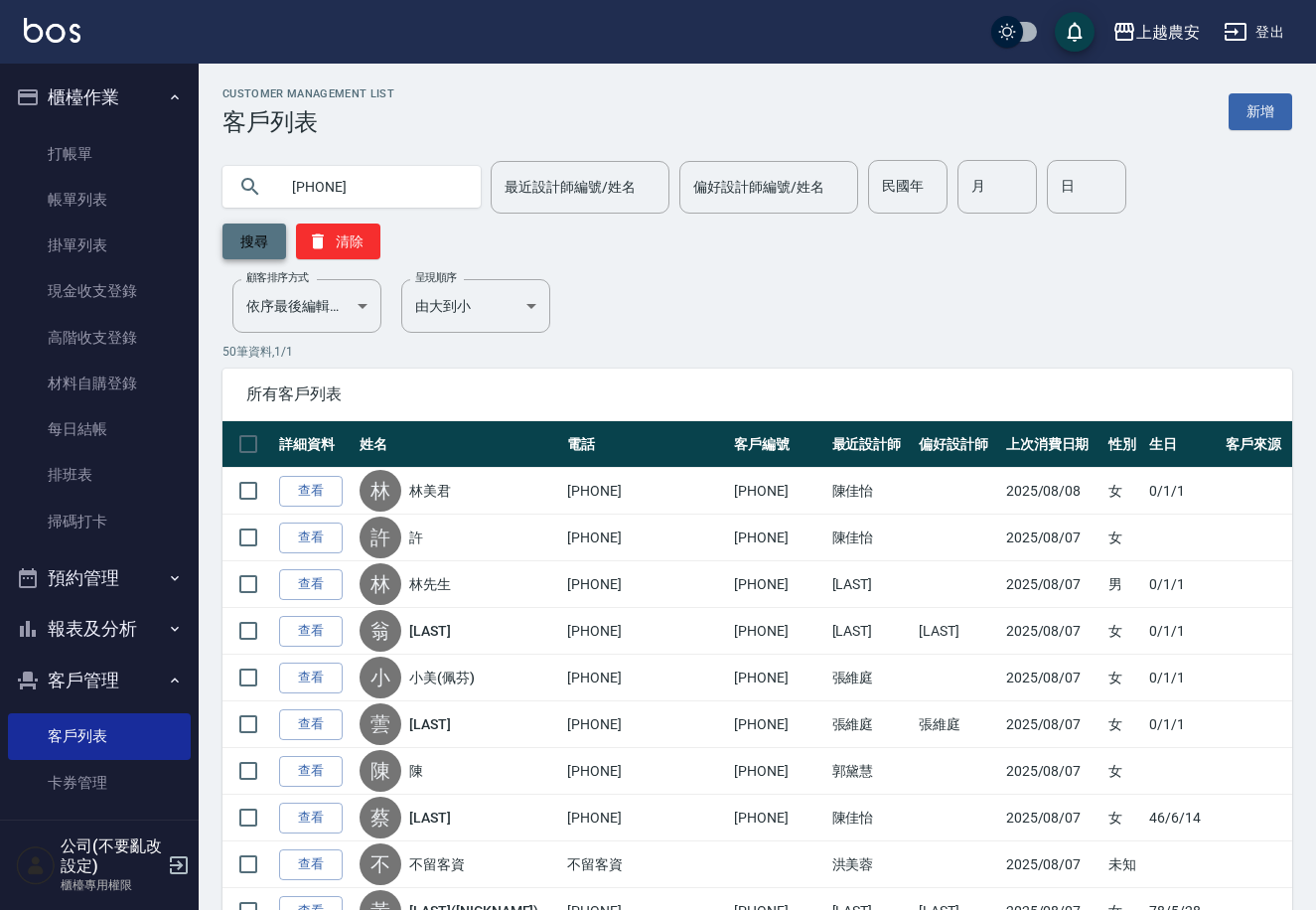 click on "搜尋" at bounding box center [254, 241] 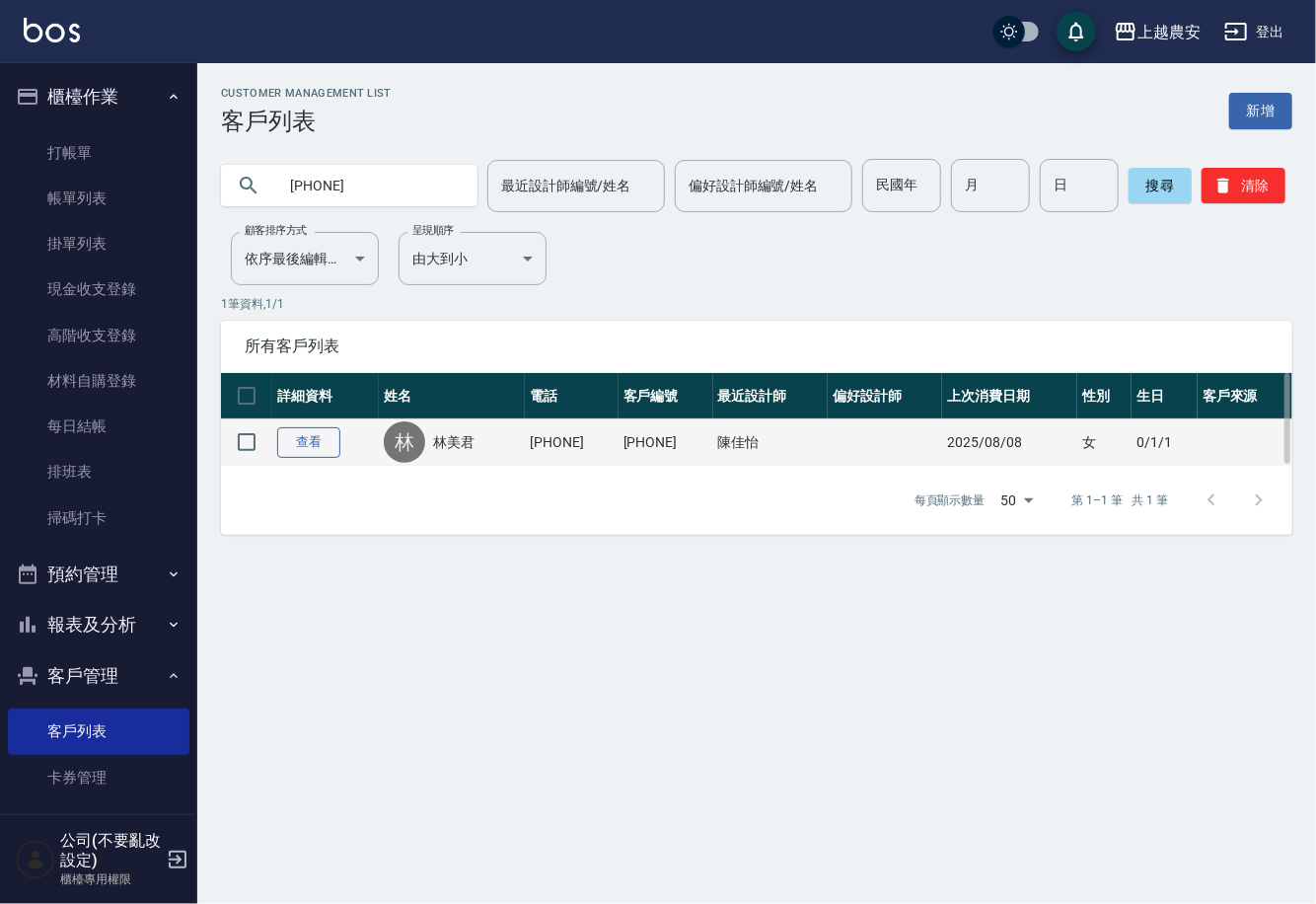 click on "查看" at bounding box center (309, 442) 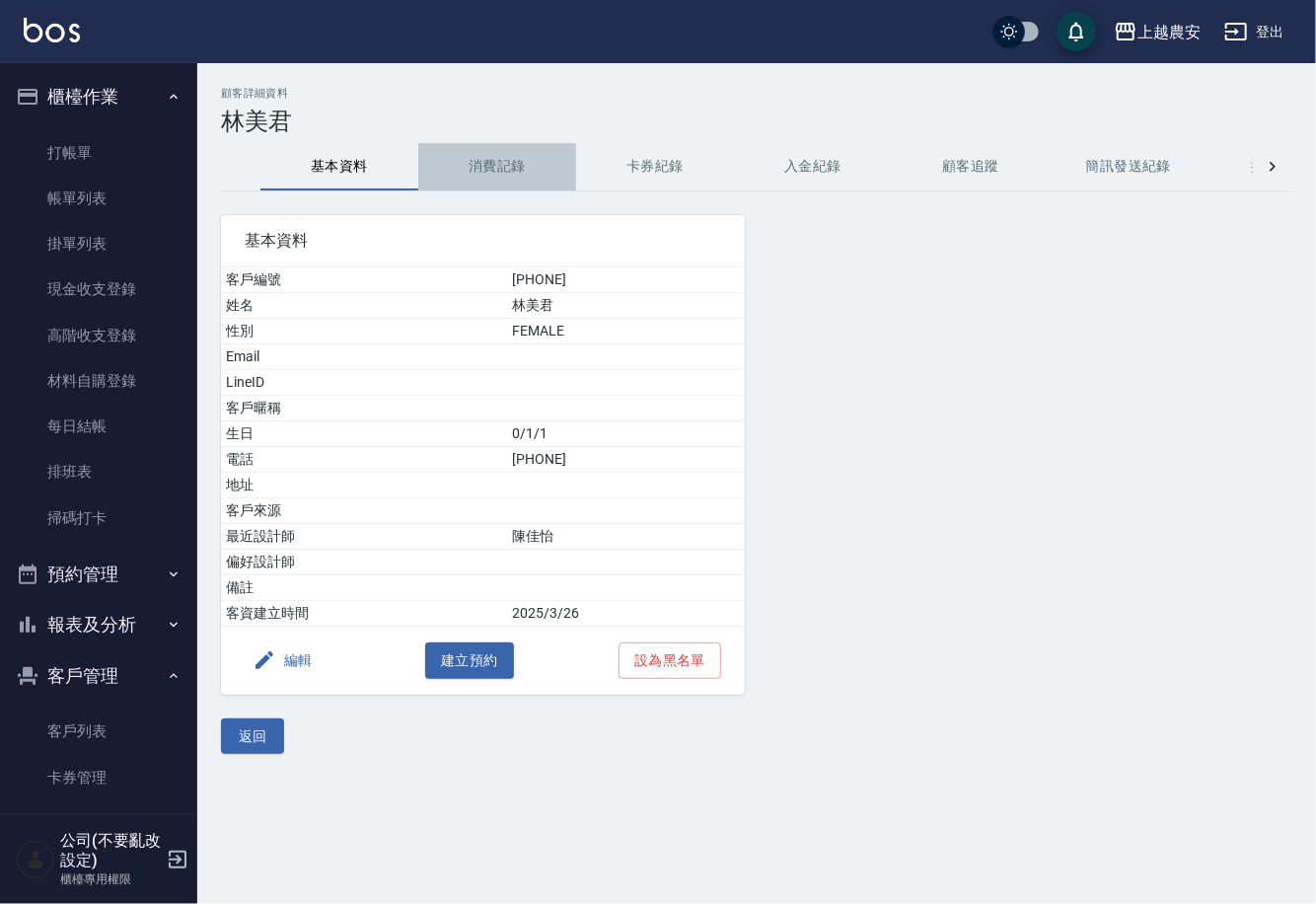 click on "消費記錄" at bounding box center (497, 167) 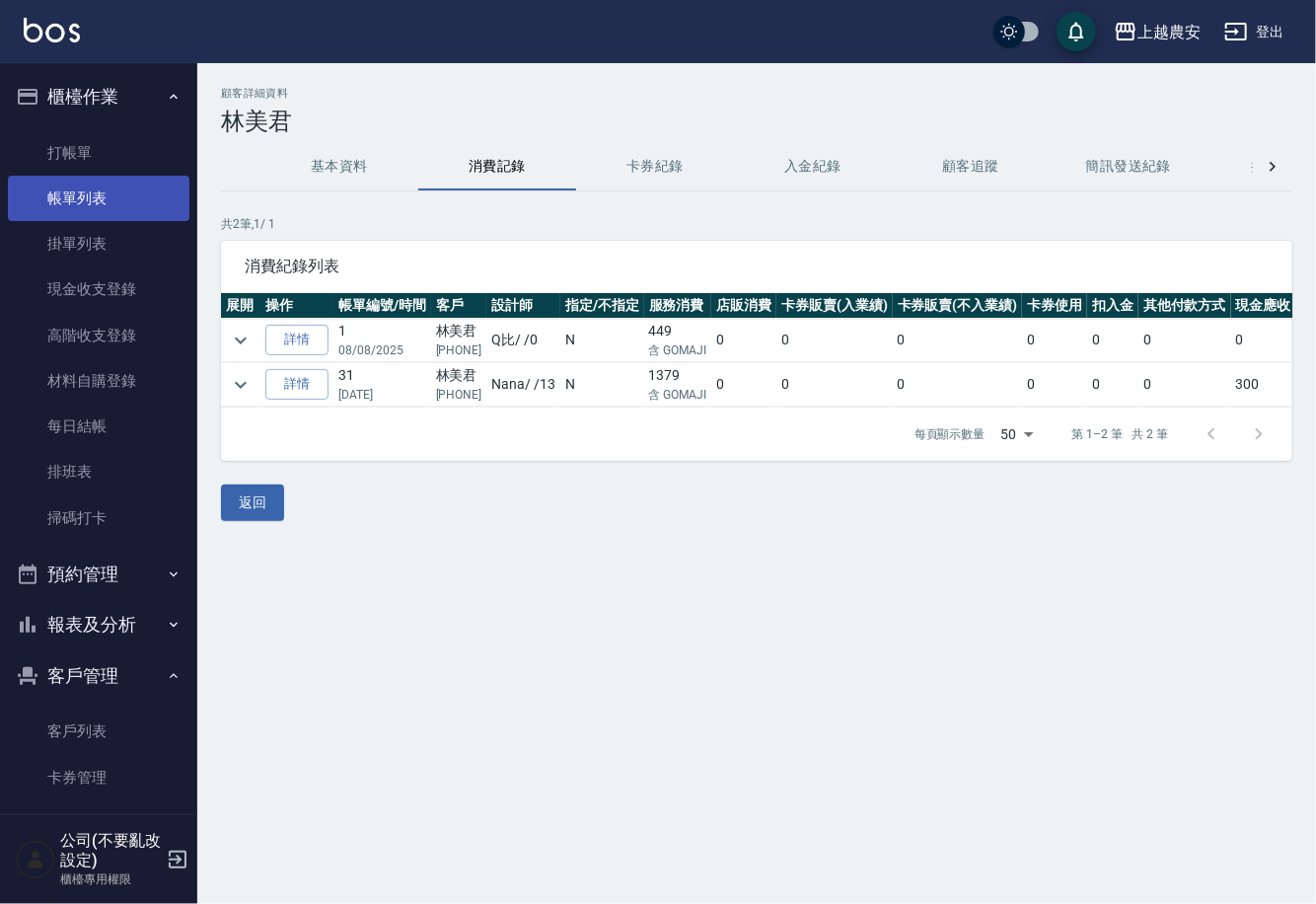 click on "帳單列表" at bounding box center [99, 198] 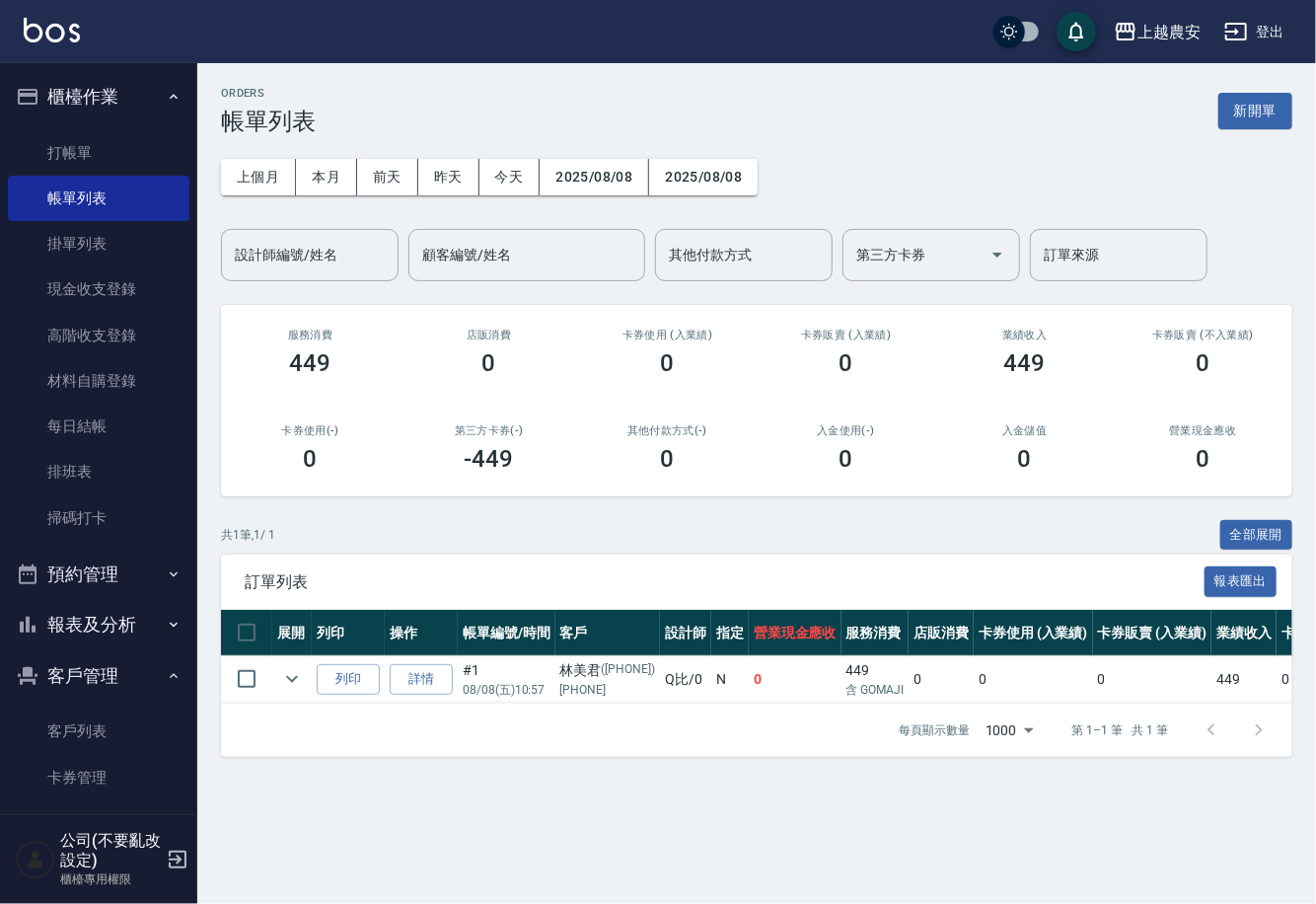 click on "客戶管理" at bounding box center [99, 676] 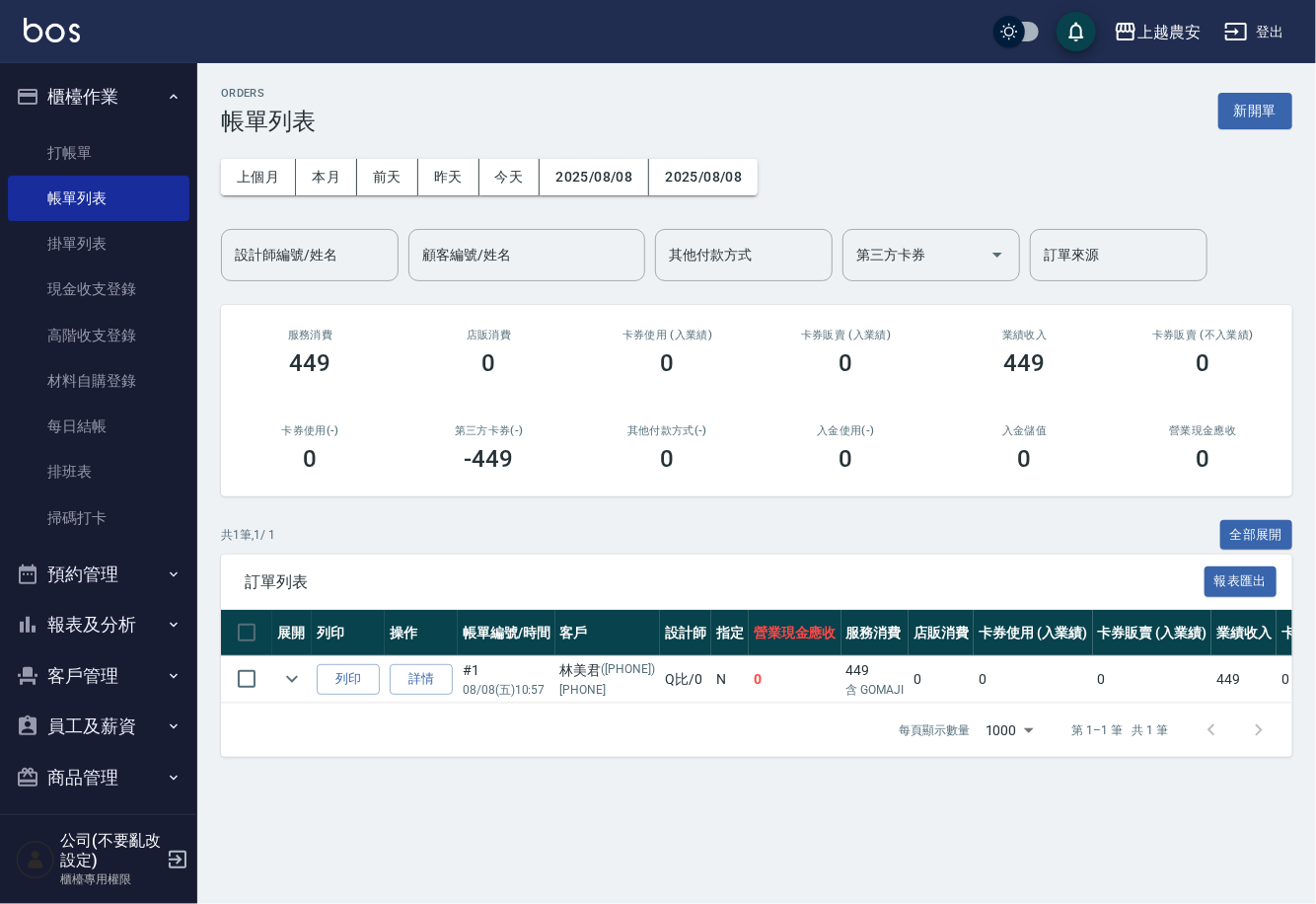 click on "客戶管理" at bounding box center (99, 676) 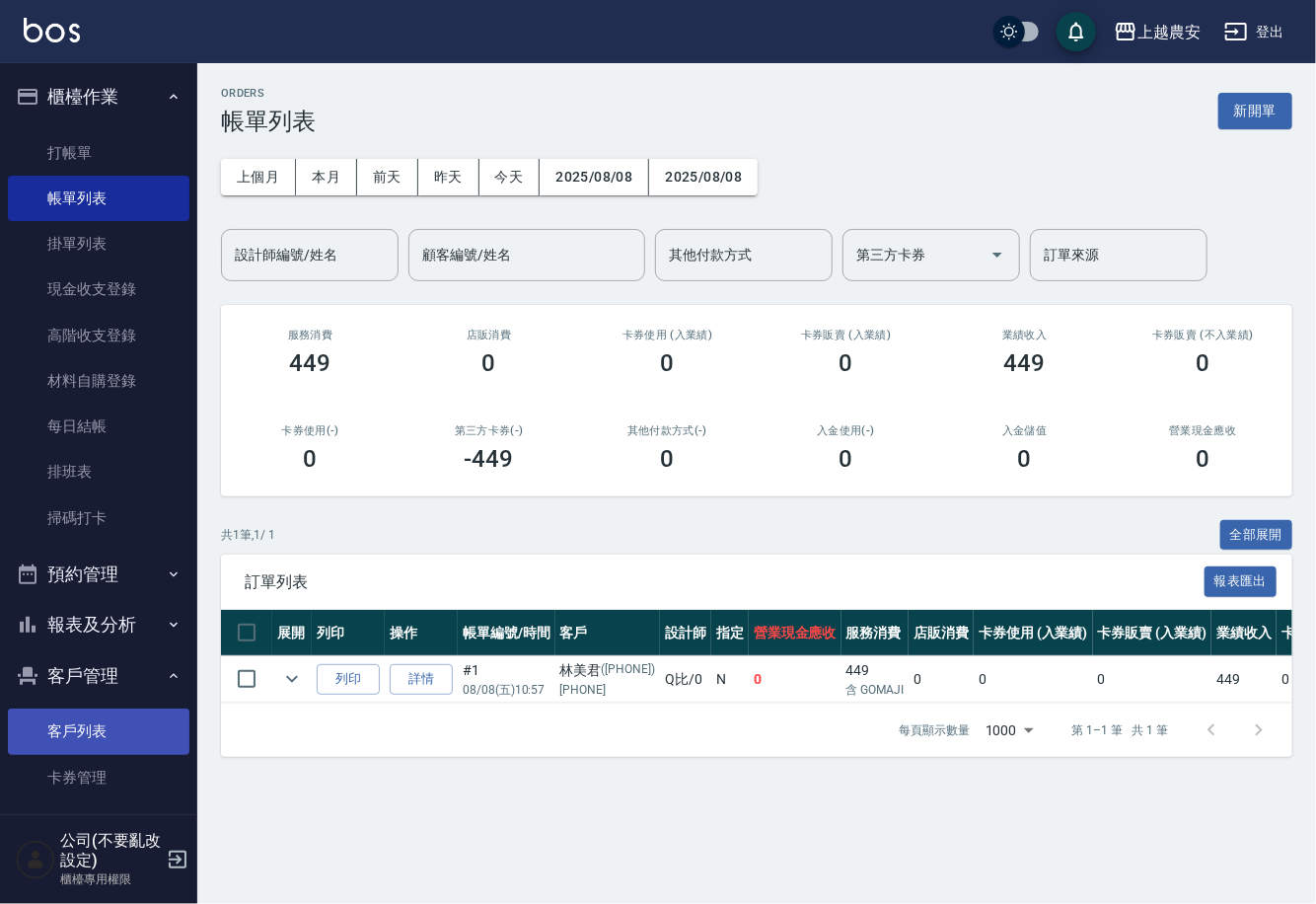 click on "客戶列表" at bounding box center [99, 731] 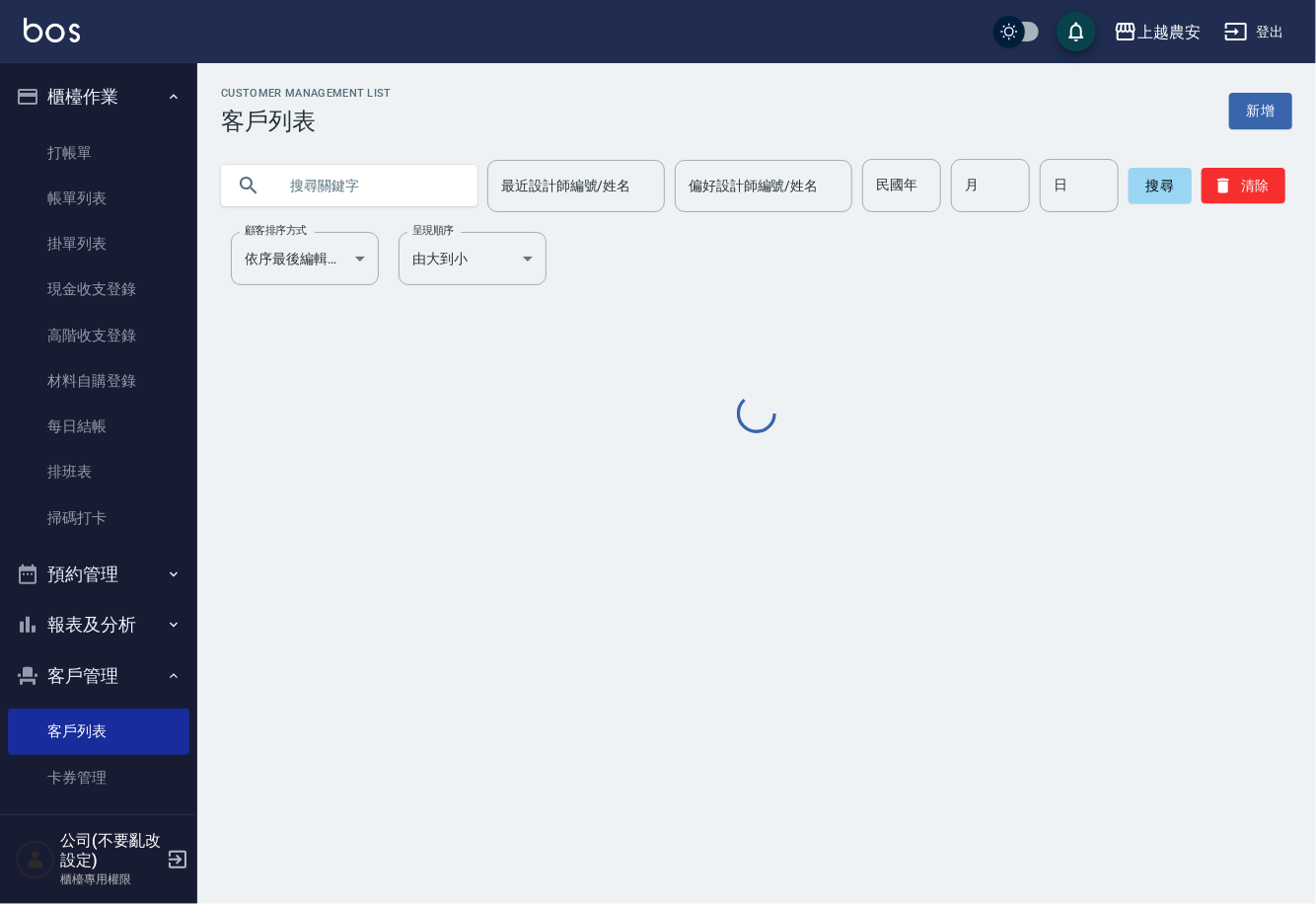 click at bounding box center [369, 186] 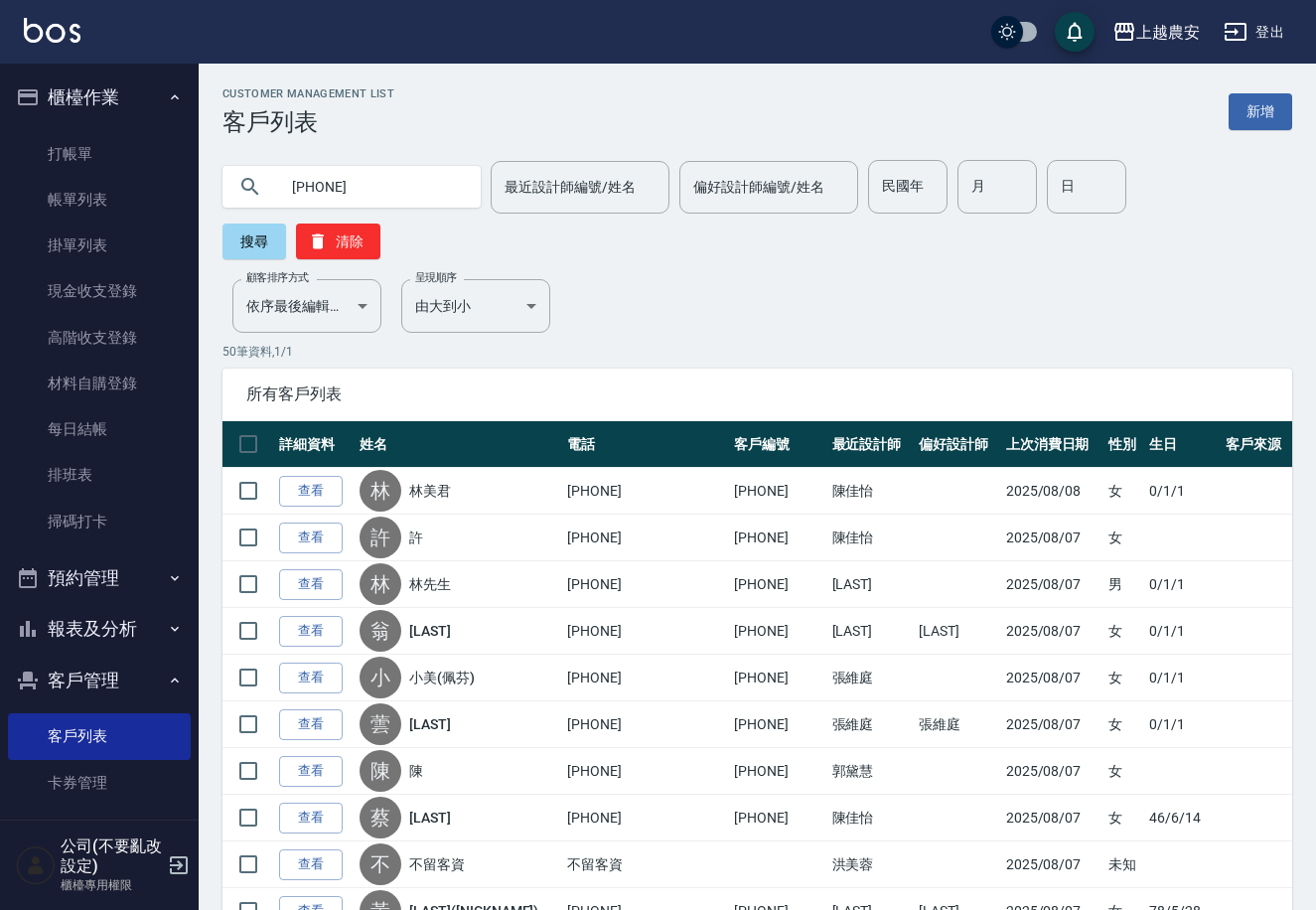 type on "0913496369" 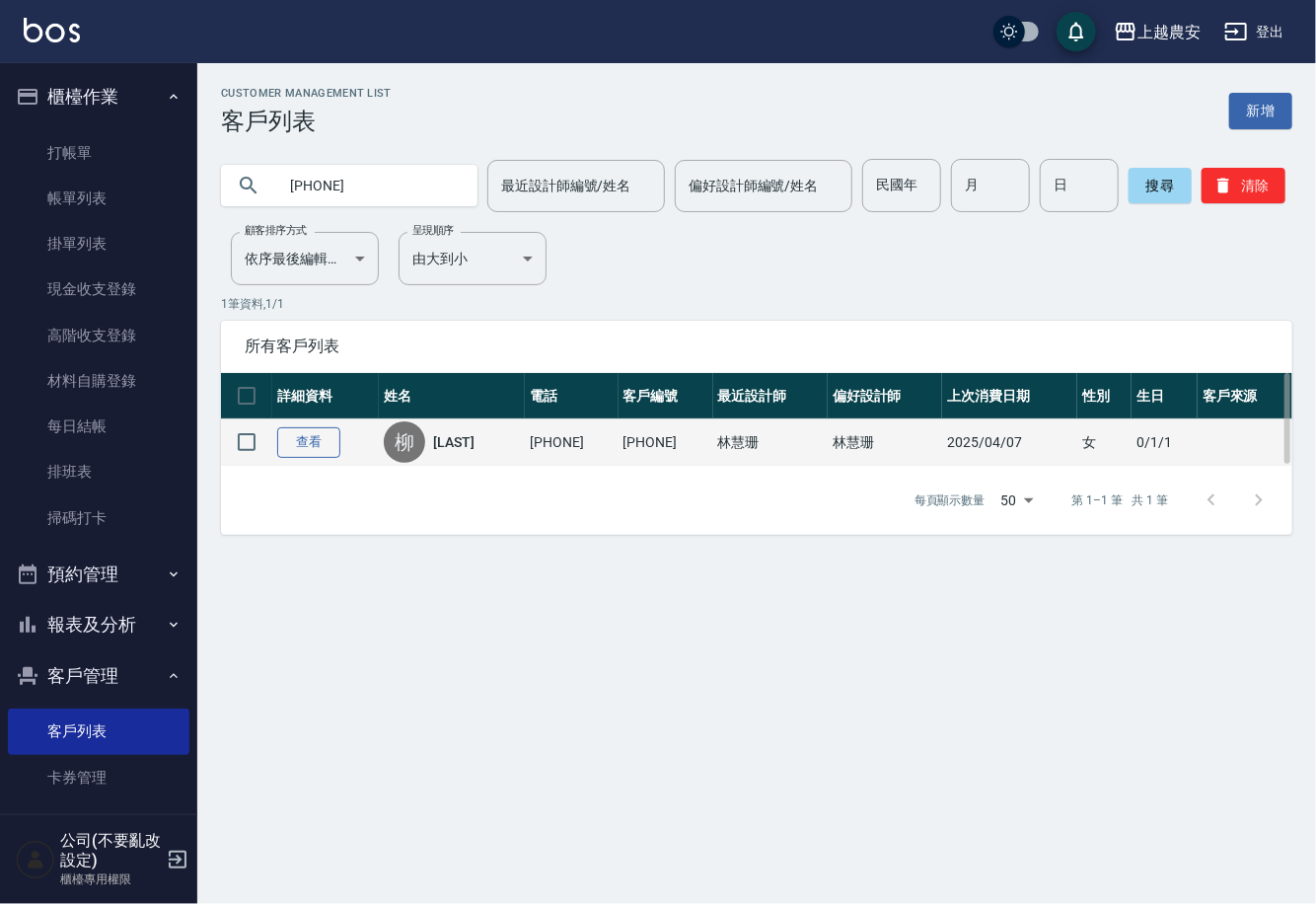 click on "查看" at bounding box center (309, 442) 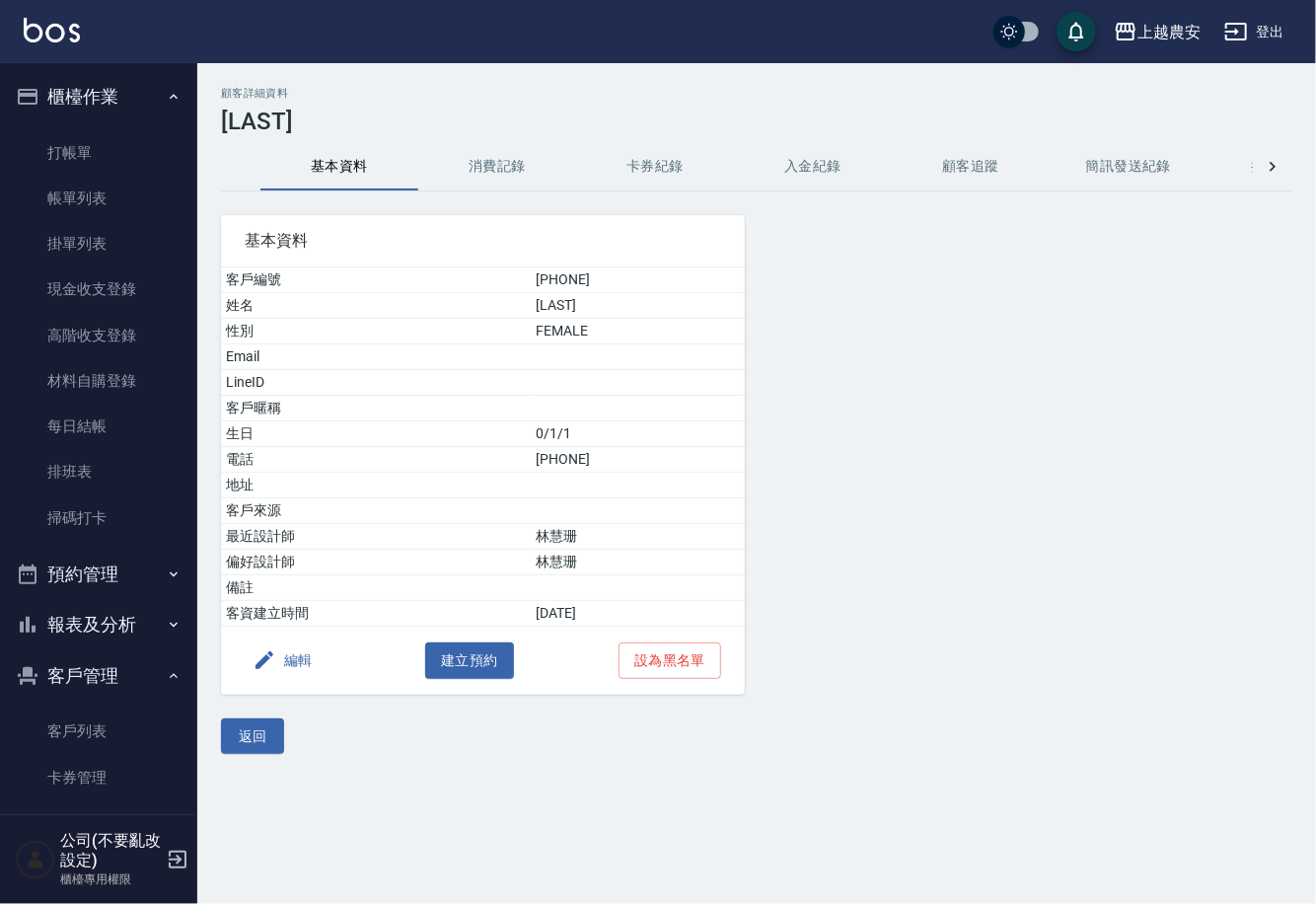 click on "消費記錄" at bounding box center [497, 167] 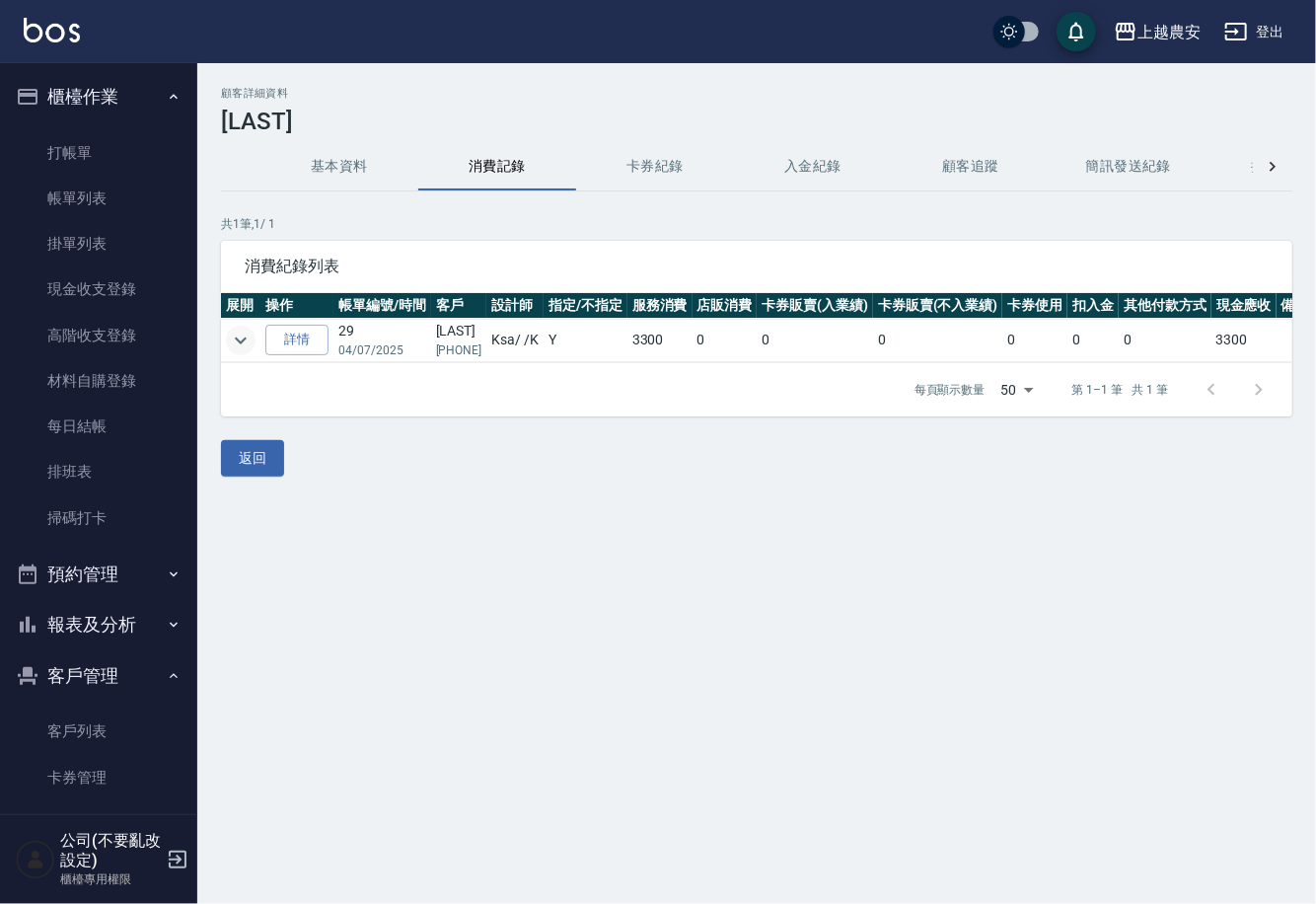 click 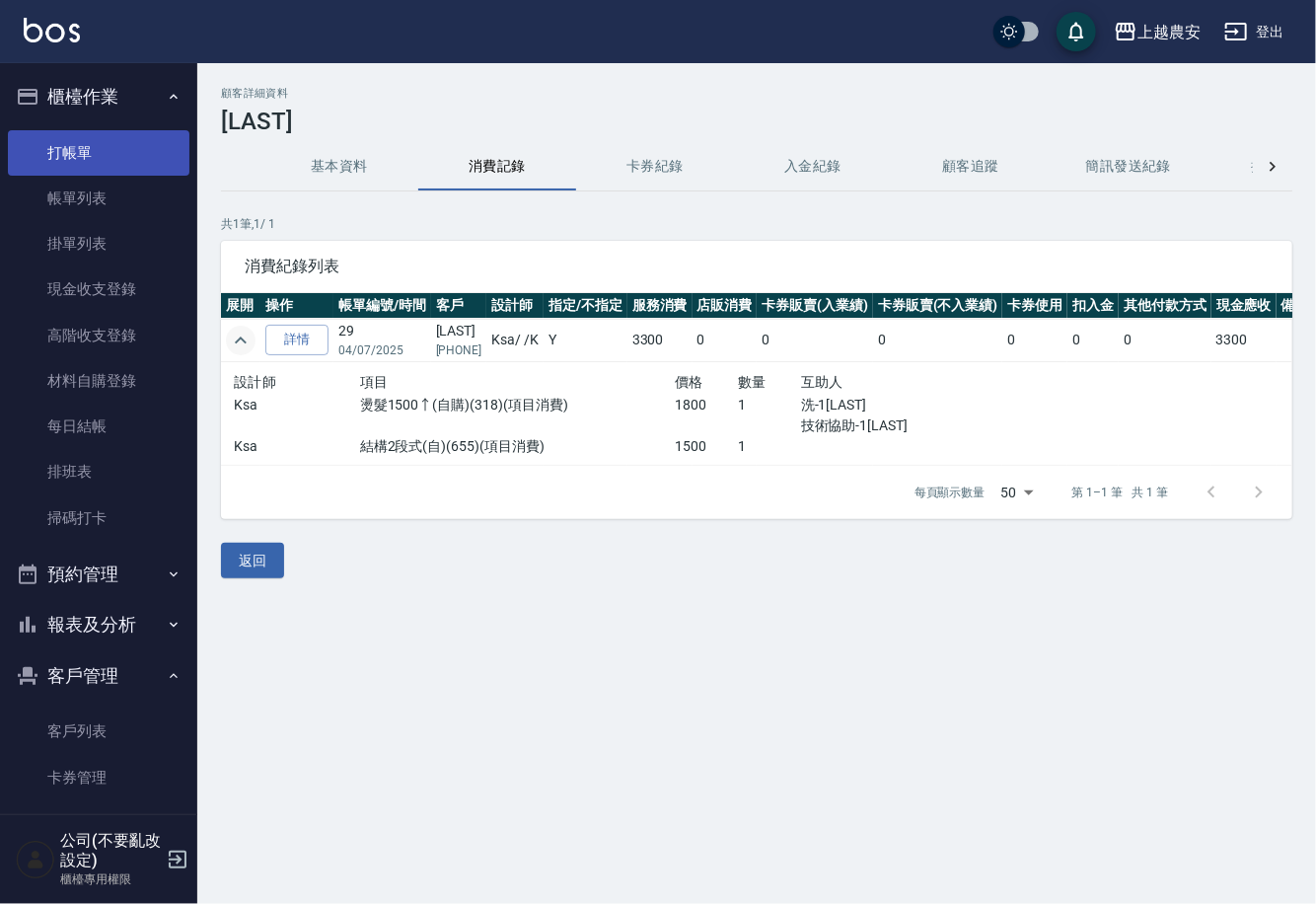 click on "打帳單" at bounding box center [99, 153] 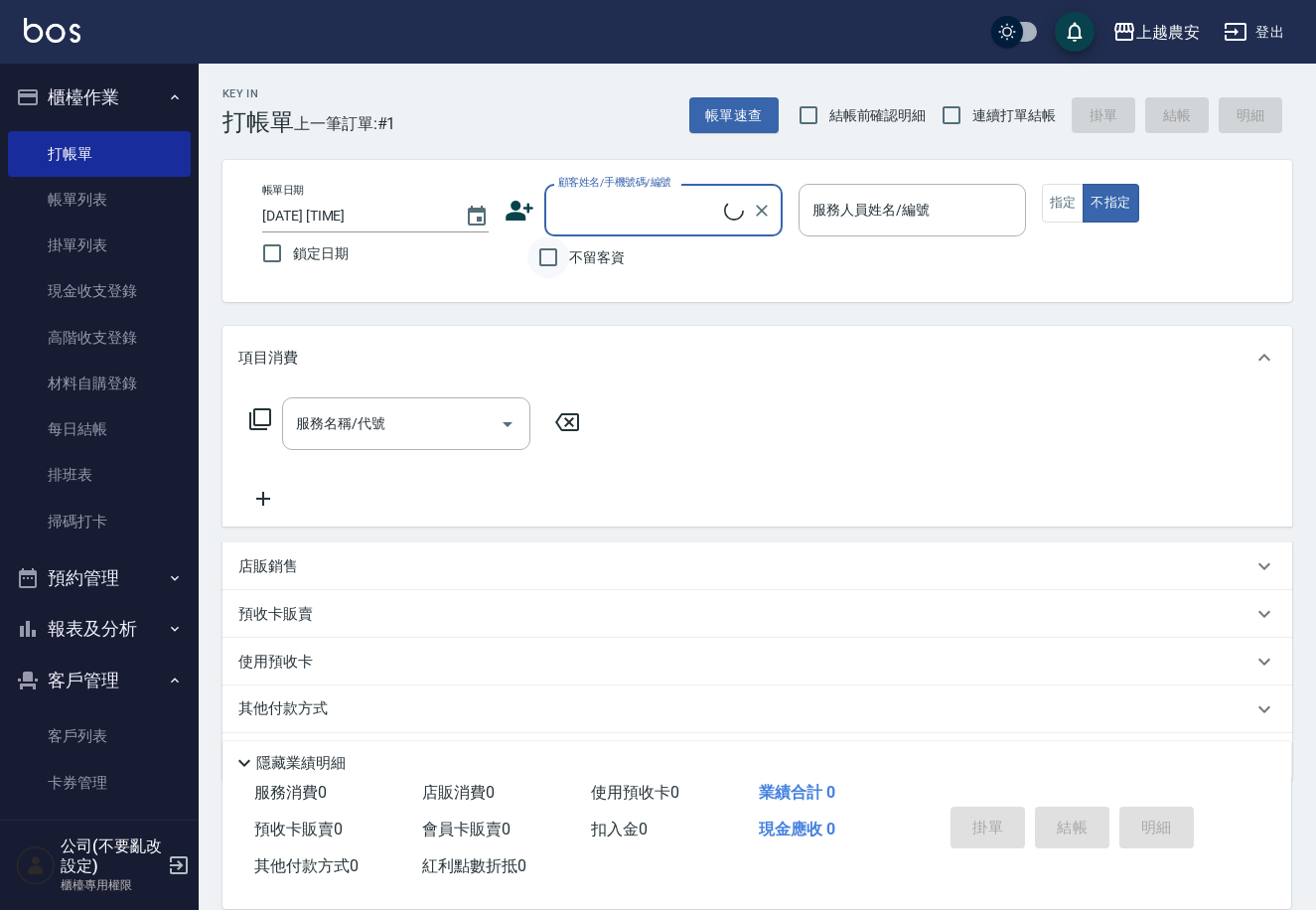 click on "不留客資" at bounding box center [548, 257] 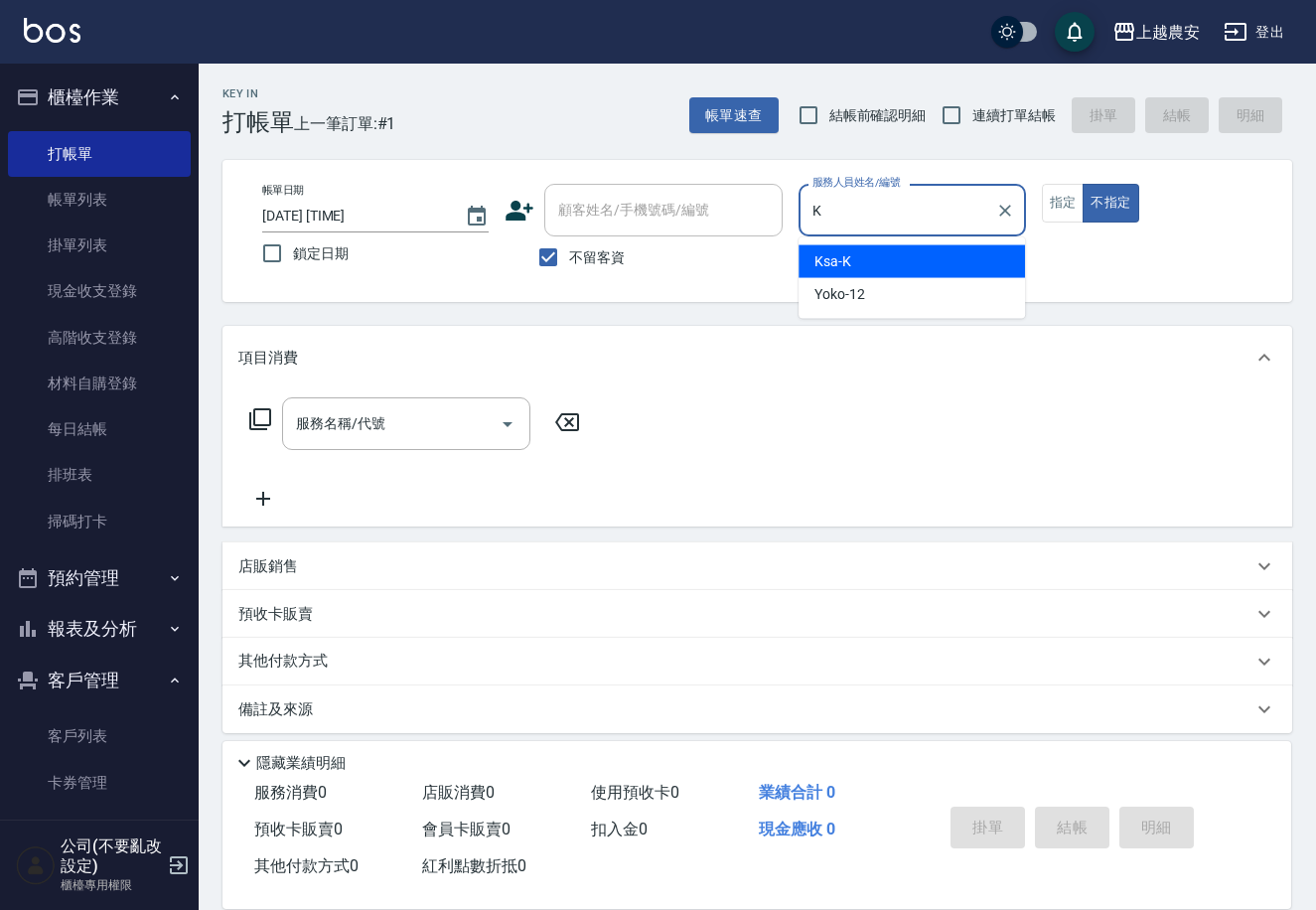 drag, startPoint x: 932, startPoint y: 255, endPoint x: 763, endPoint y: 288, distance: 172.19175 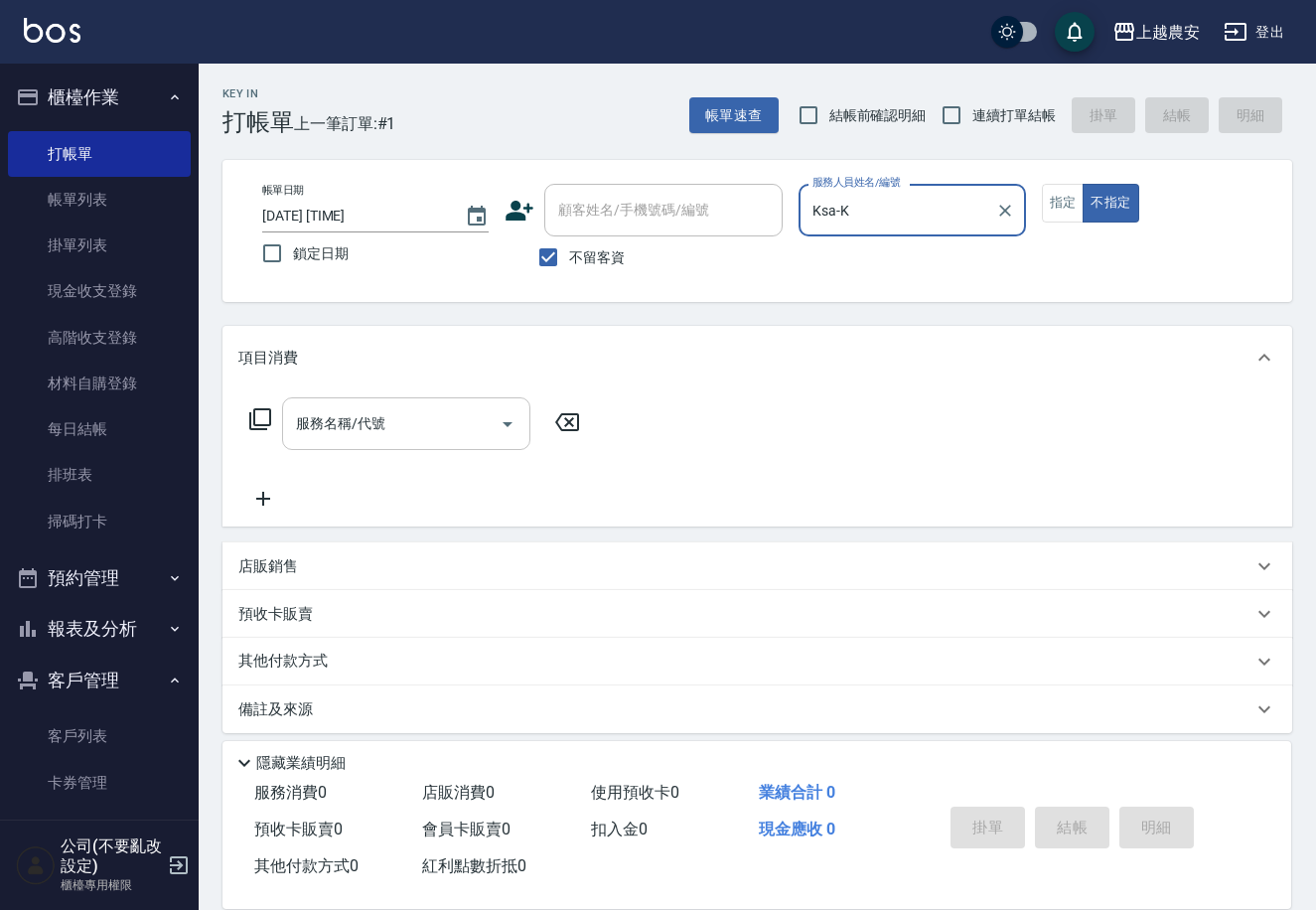 type on "Ksa-K" 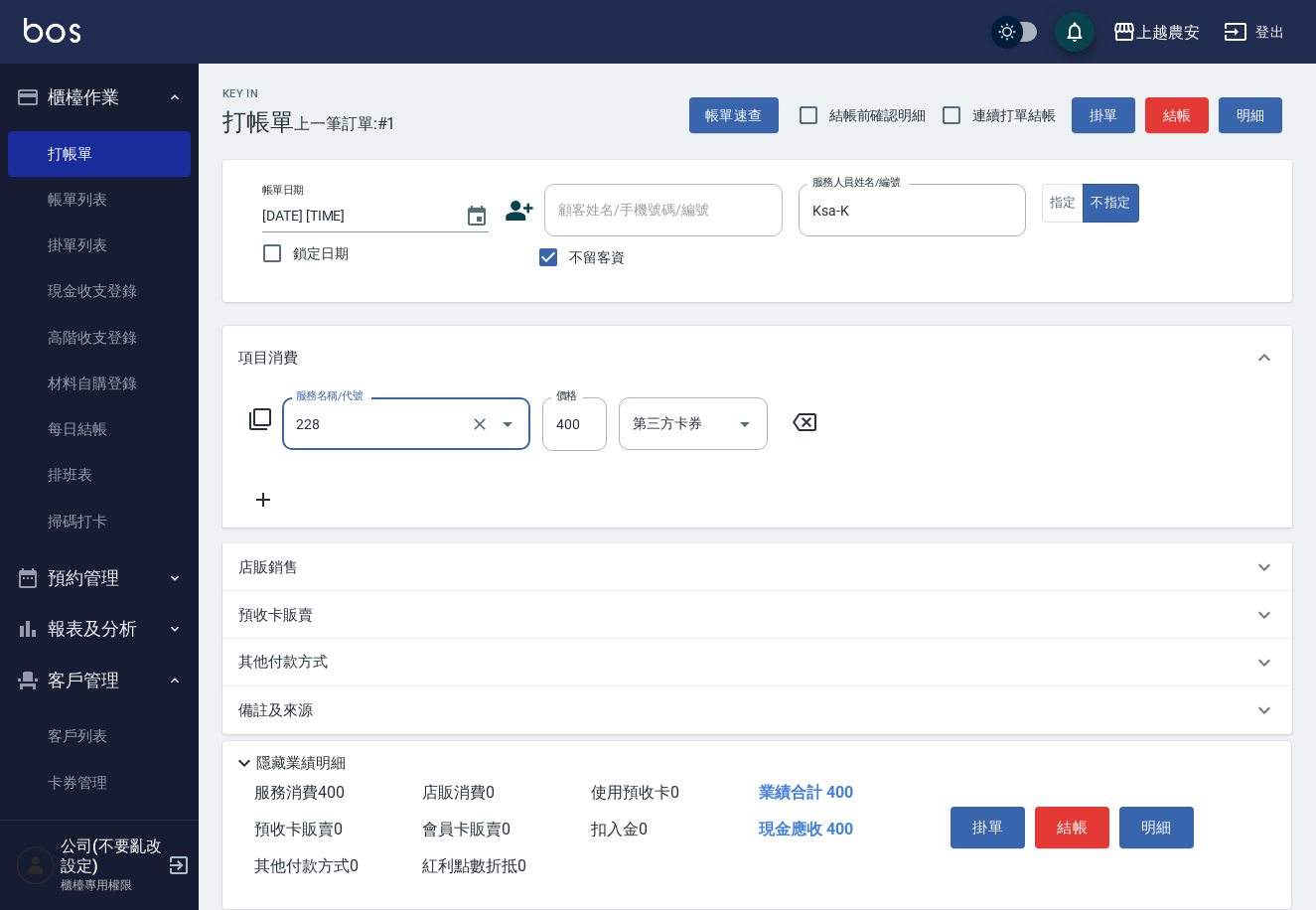 type on "洗髮(228)" 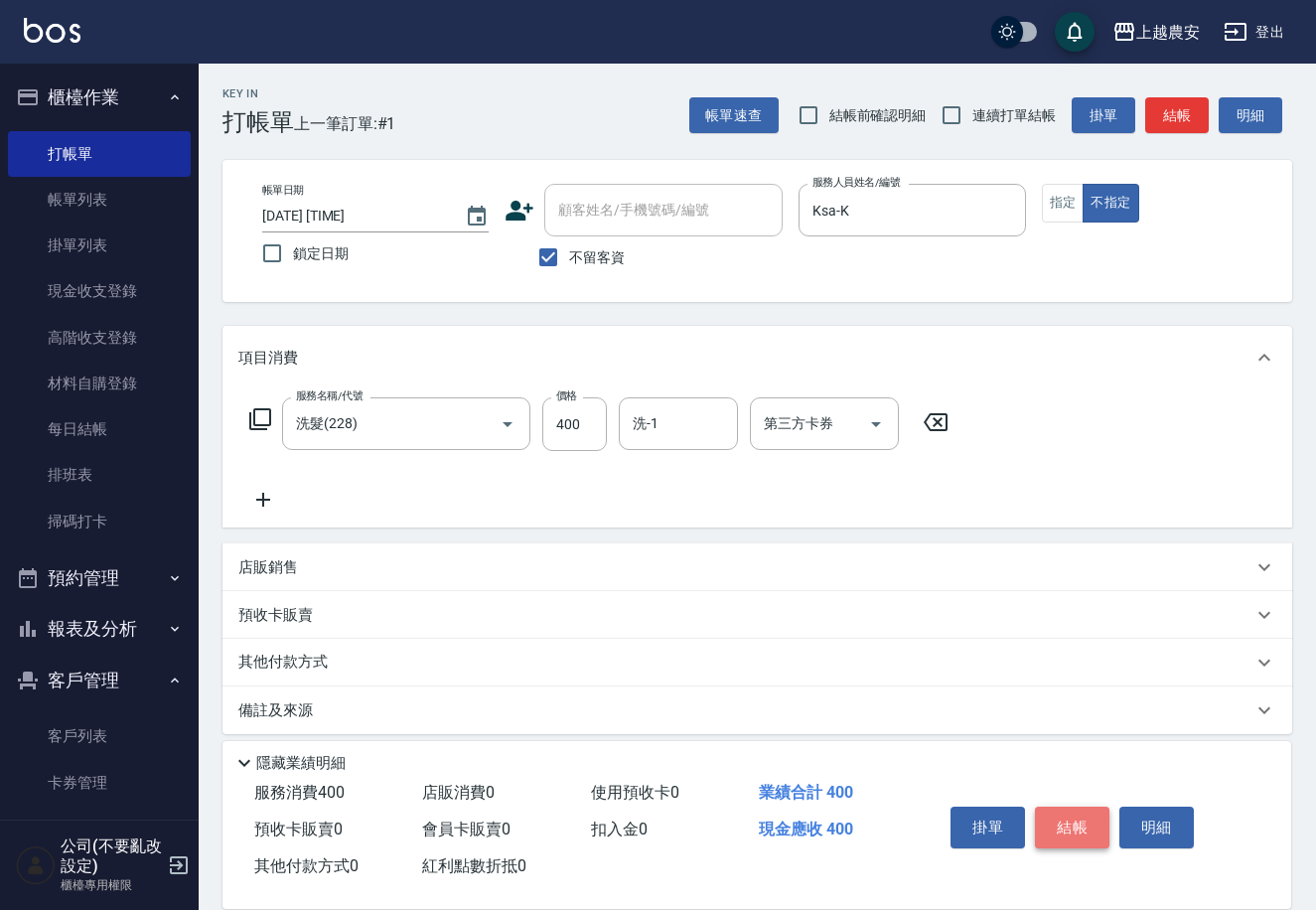 click on "結帳" at bounding box center [1072, 828] 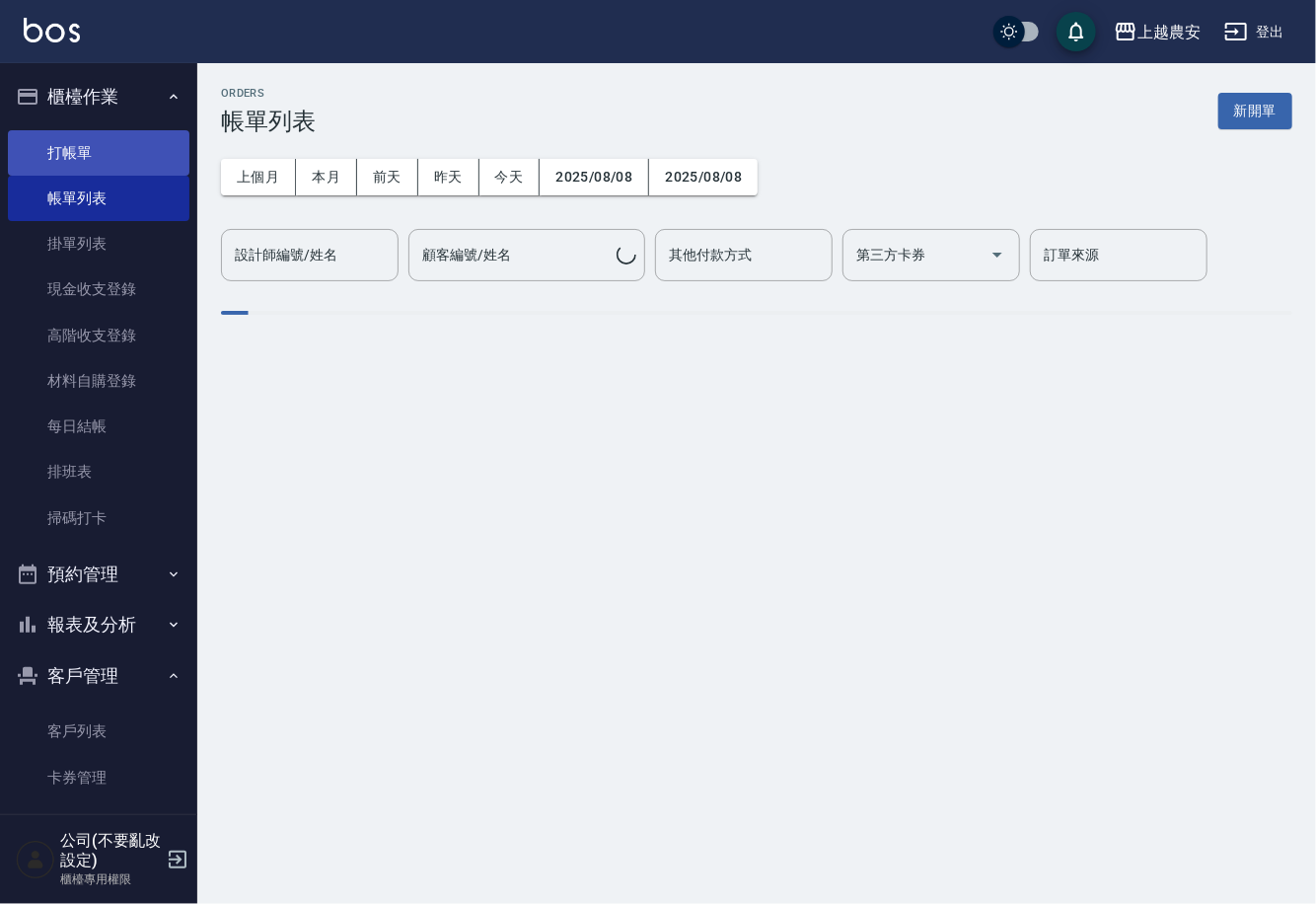 click on "打帳單" at bounding box center (99, 153) 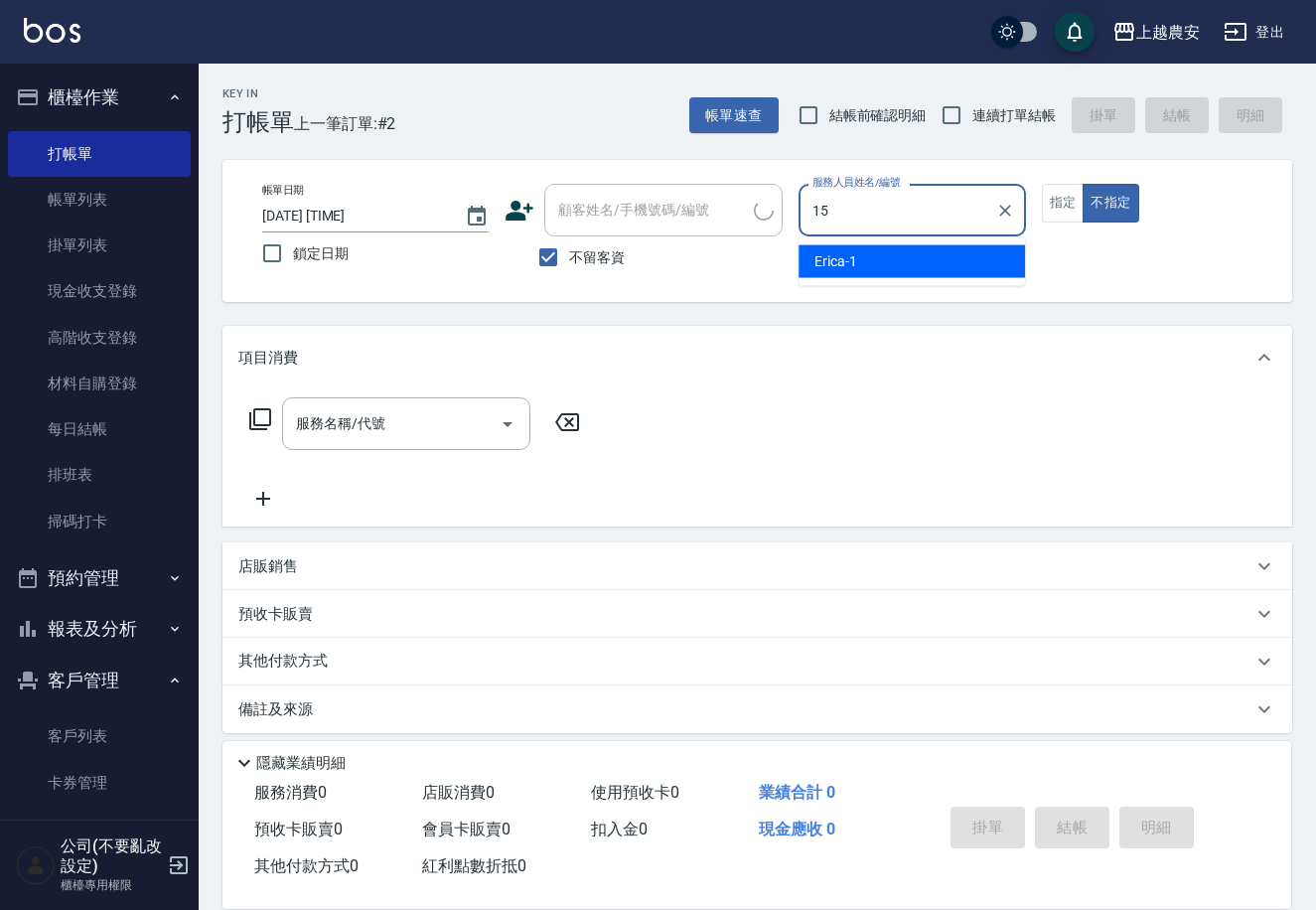 type on "美麗-15" 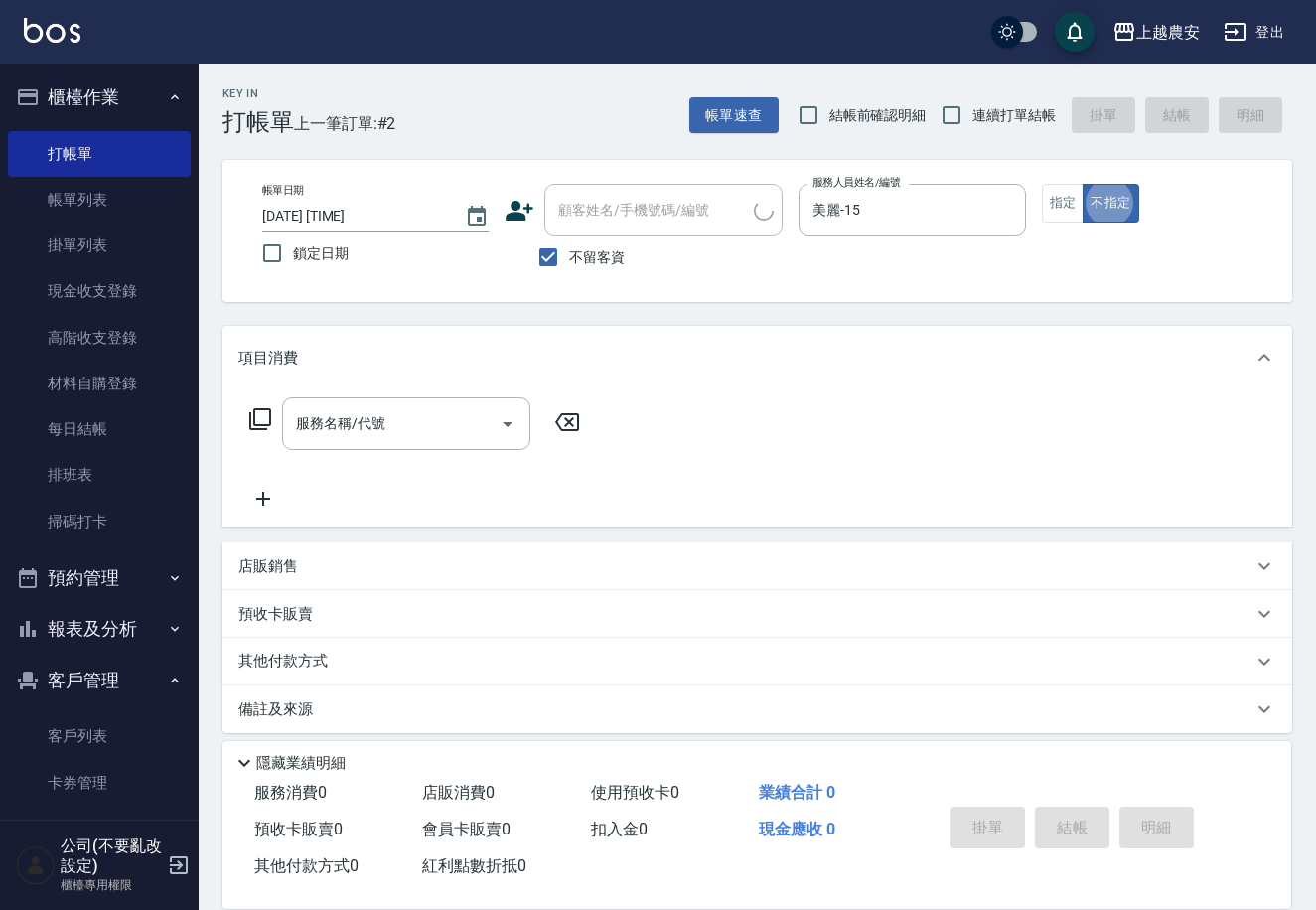 type on "false" 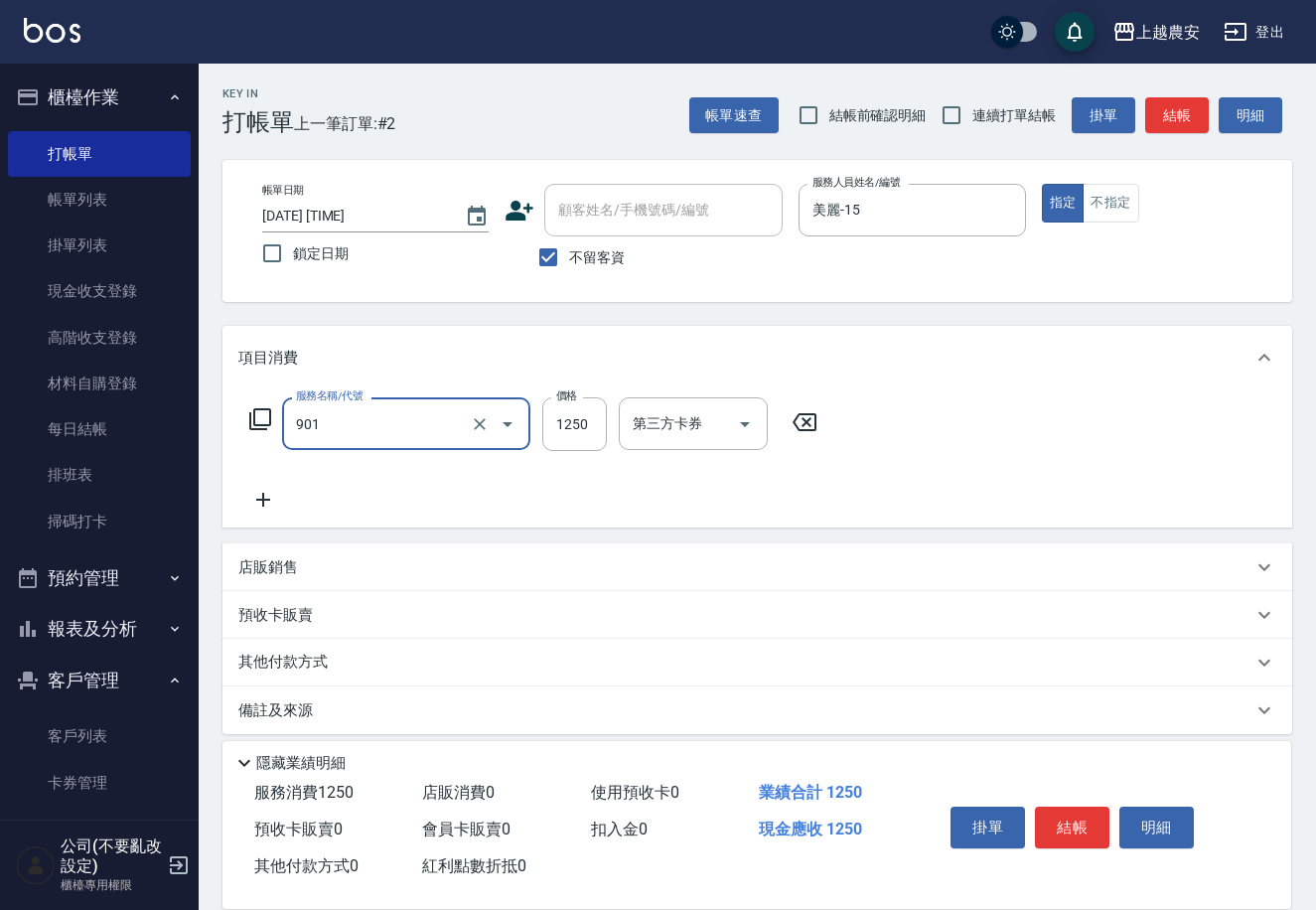 type on "修手指甲(901)" 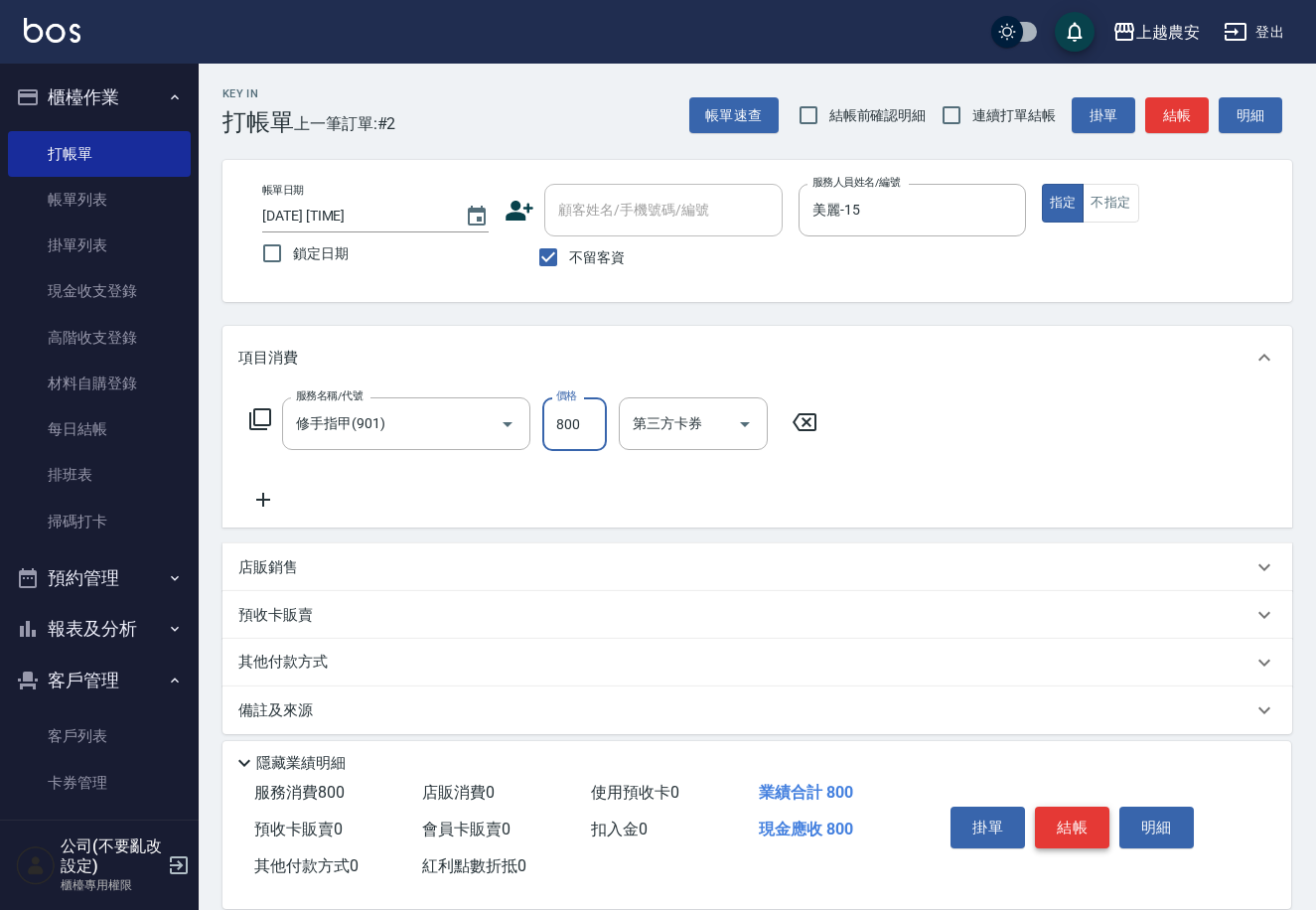 type on "800" 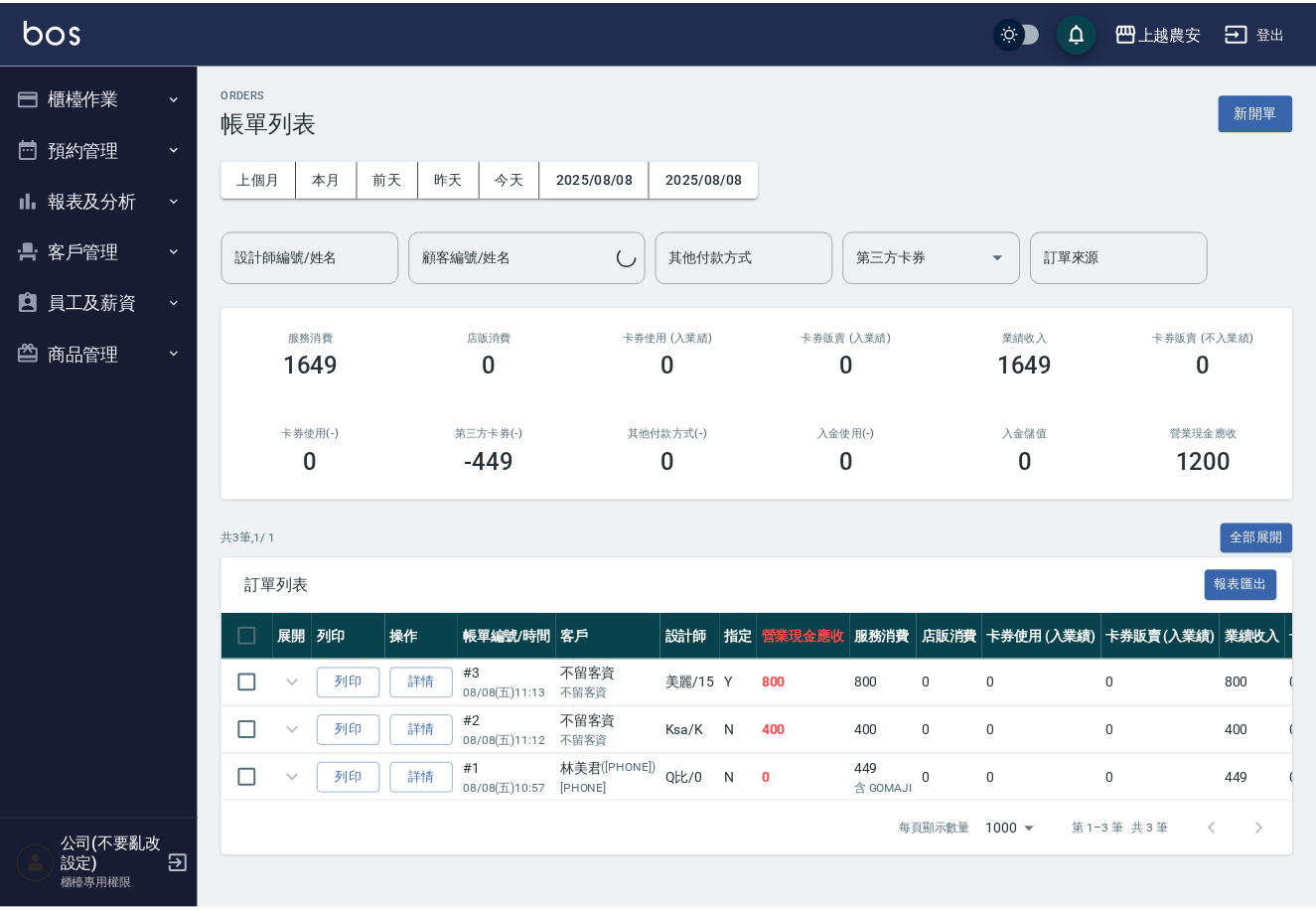 scroll, scrollTop: 0, scrollLeft: 0, axis: both 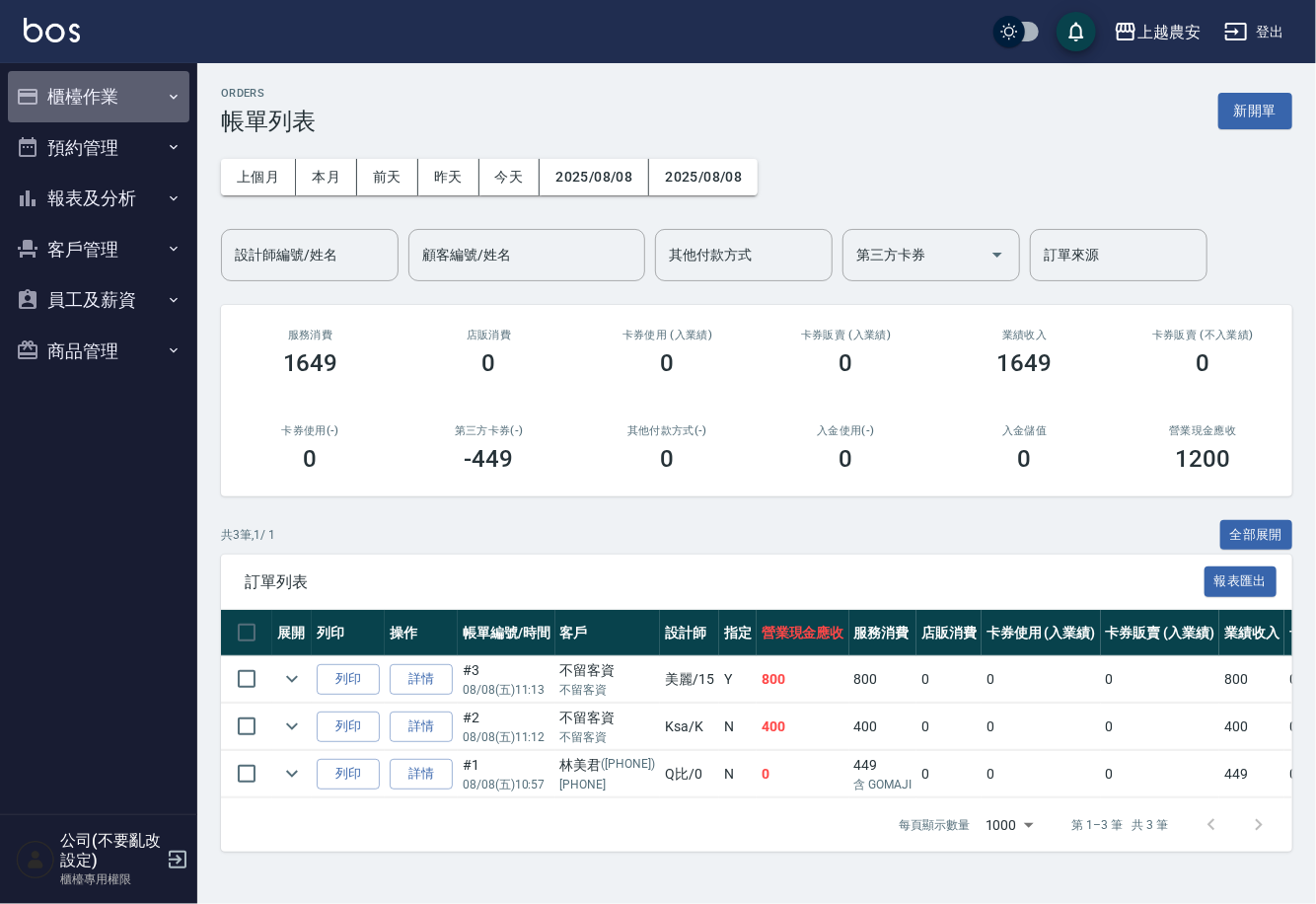 click on "櫃檯作業" at bounding box center [99, 97] 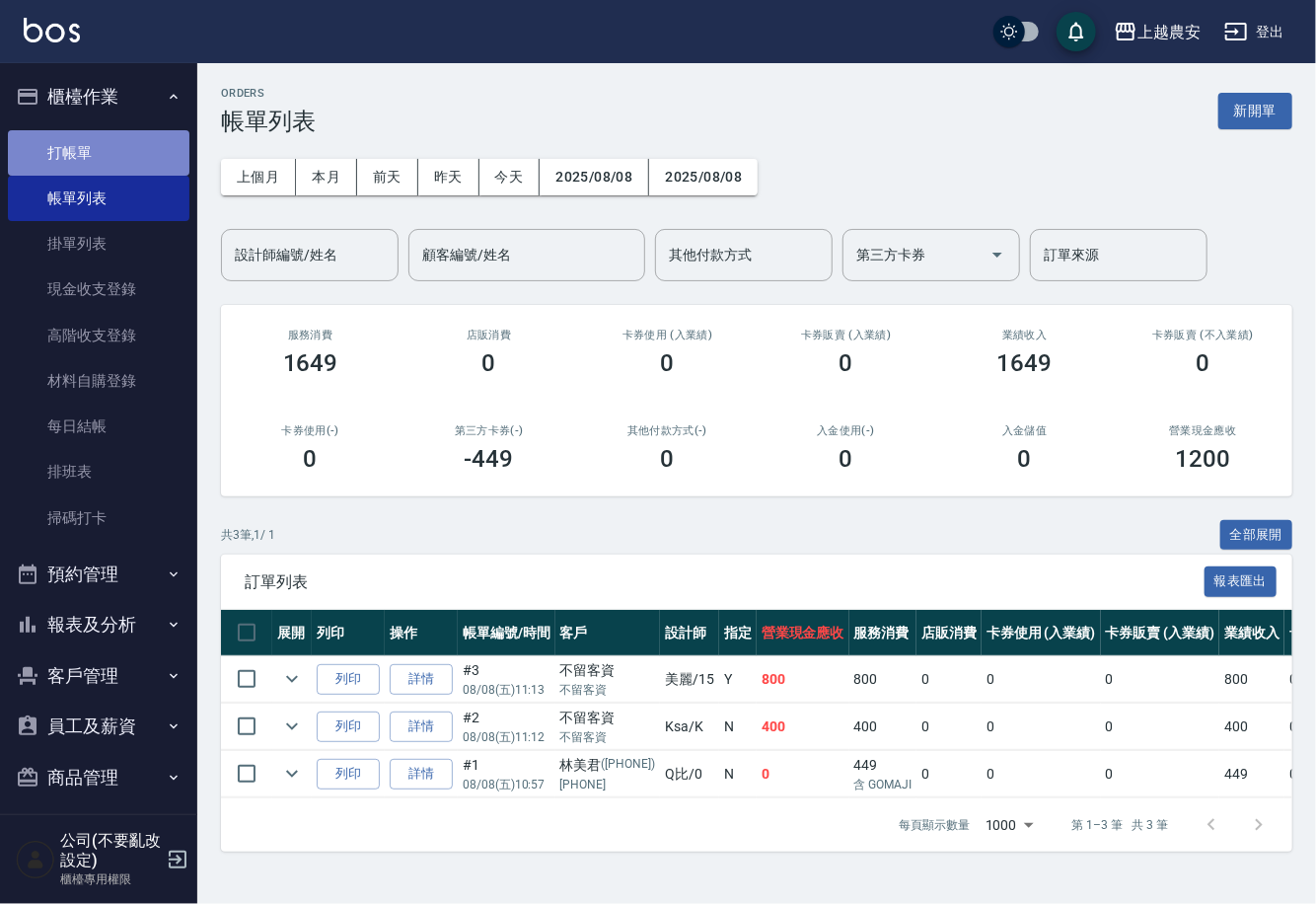 click on "打帳單" at bounding box center (99, 153) 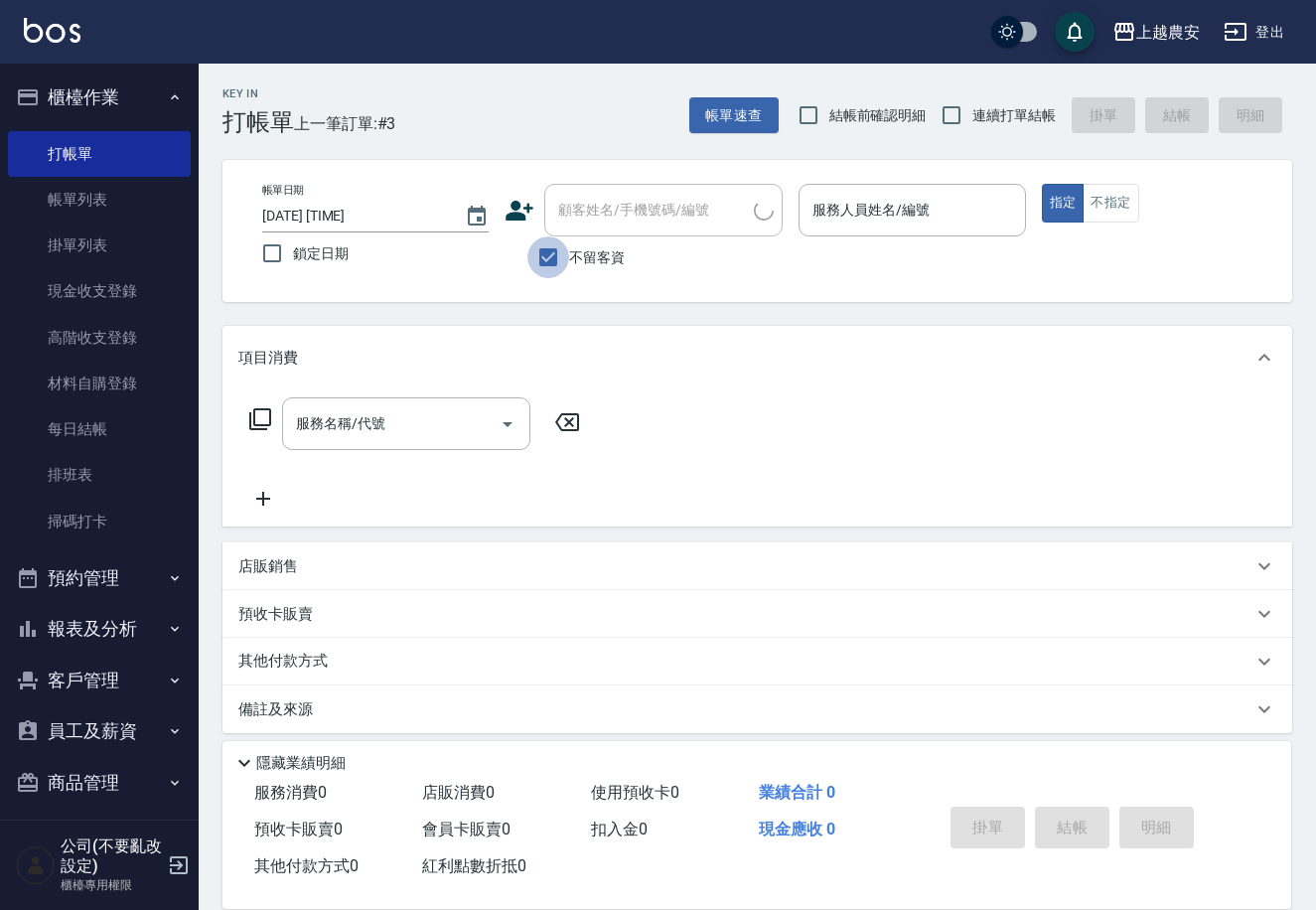 click on "不留客資" at bounding box center [548, 257] 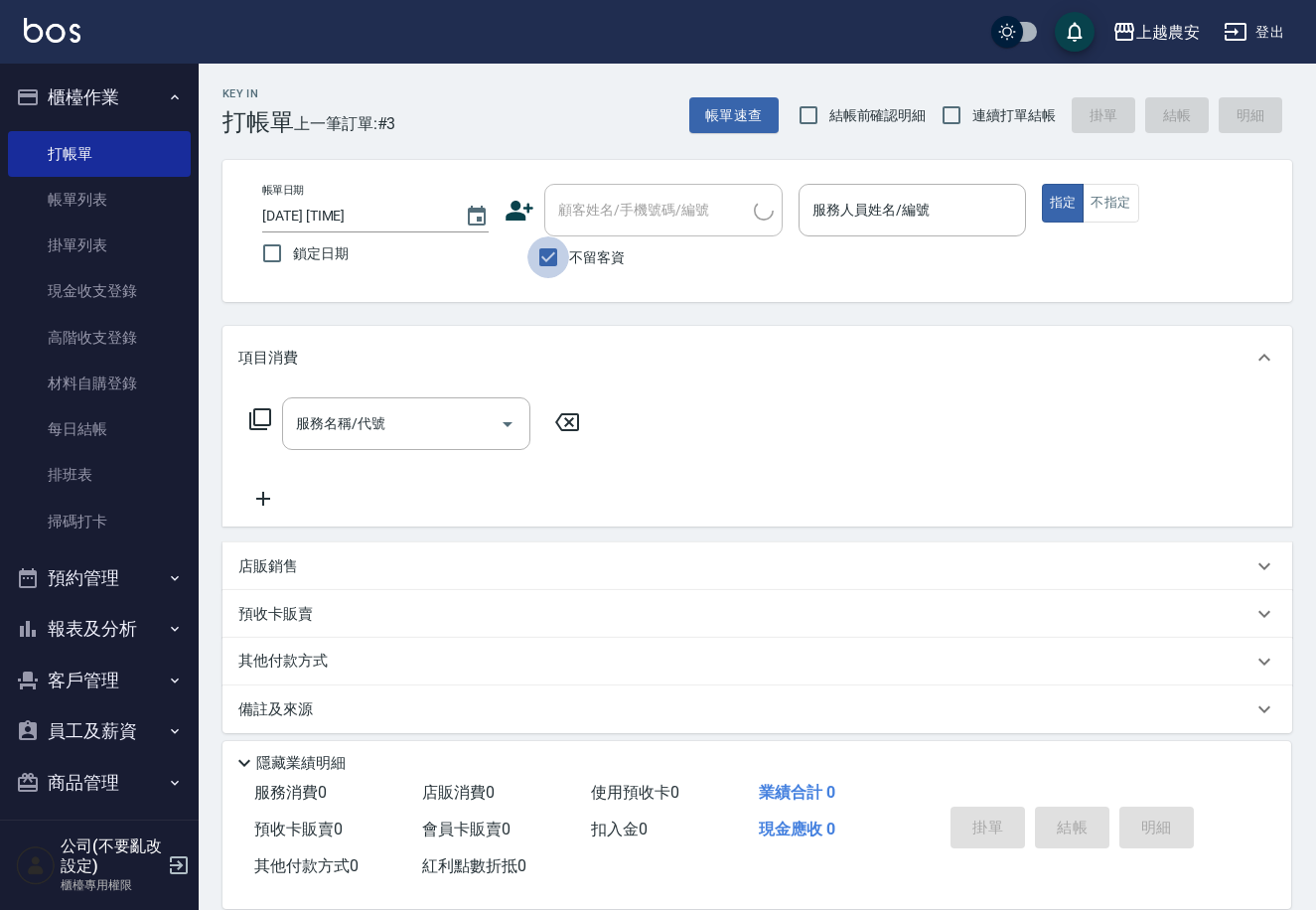 click on "顧客姓名/手機號碼/編號 顧客姓名/手機號碼/編號" at bounding box center (663, 210) 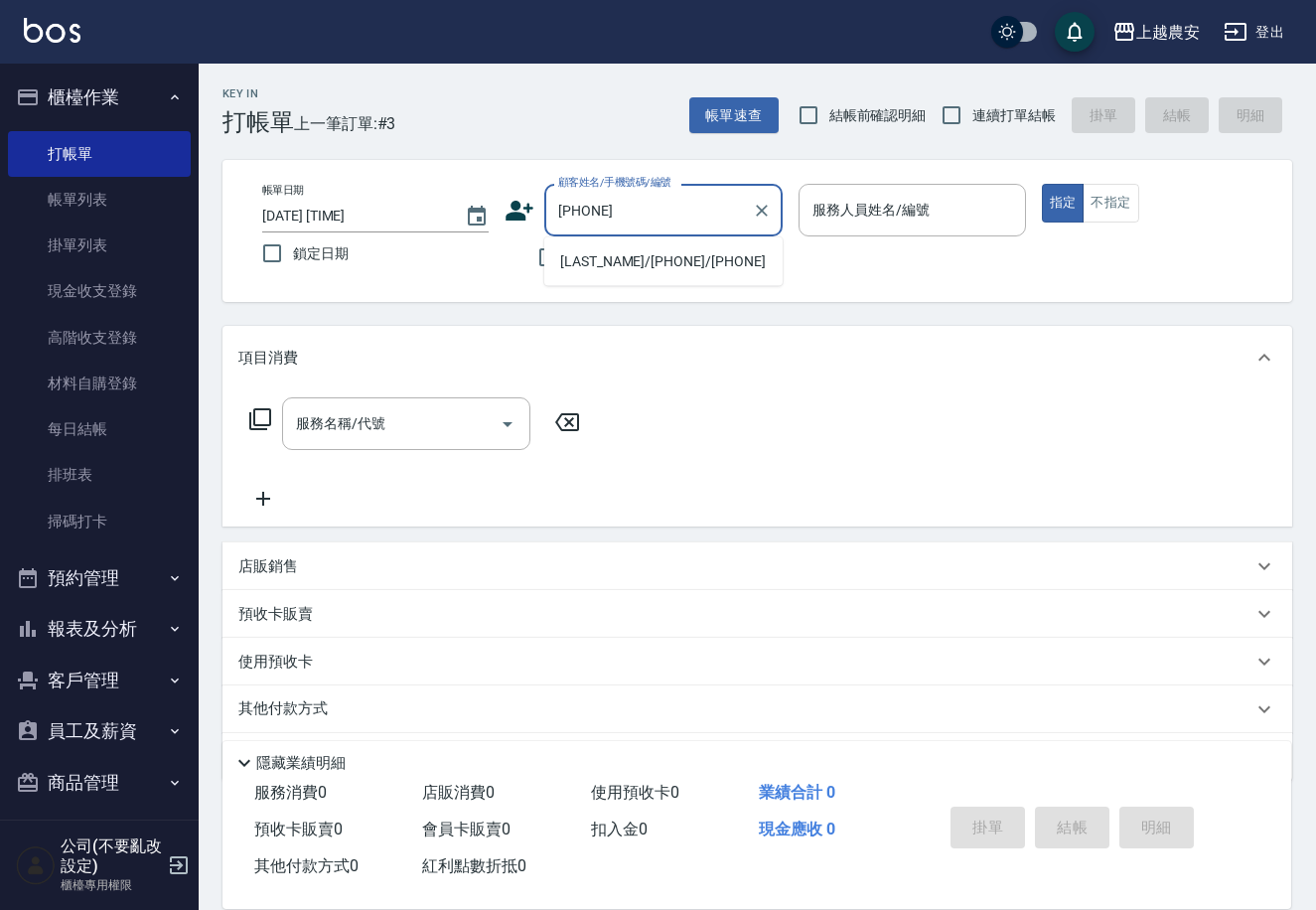 click on "[LAST_NAME]/[PHONE]/[PHONE]" at bounding box center (663, 261) 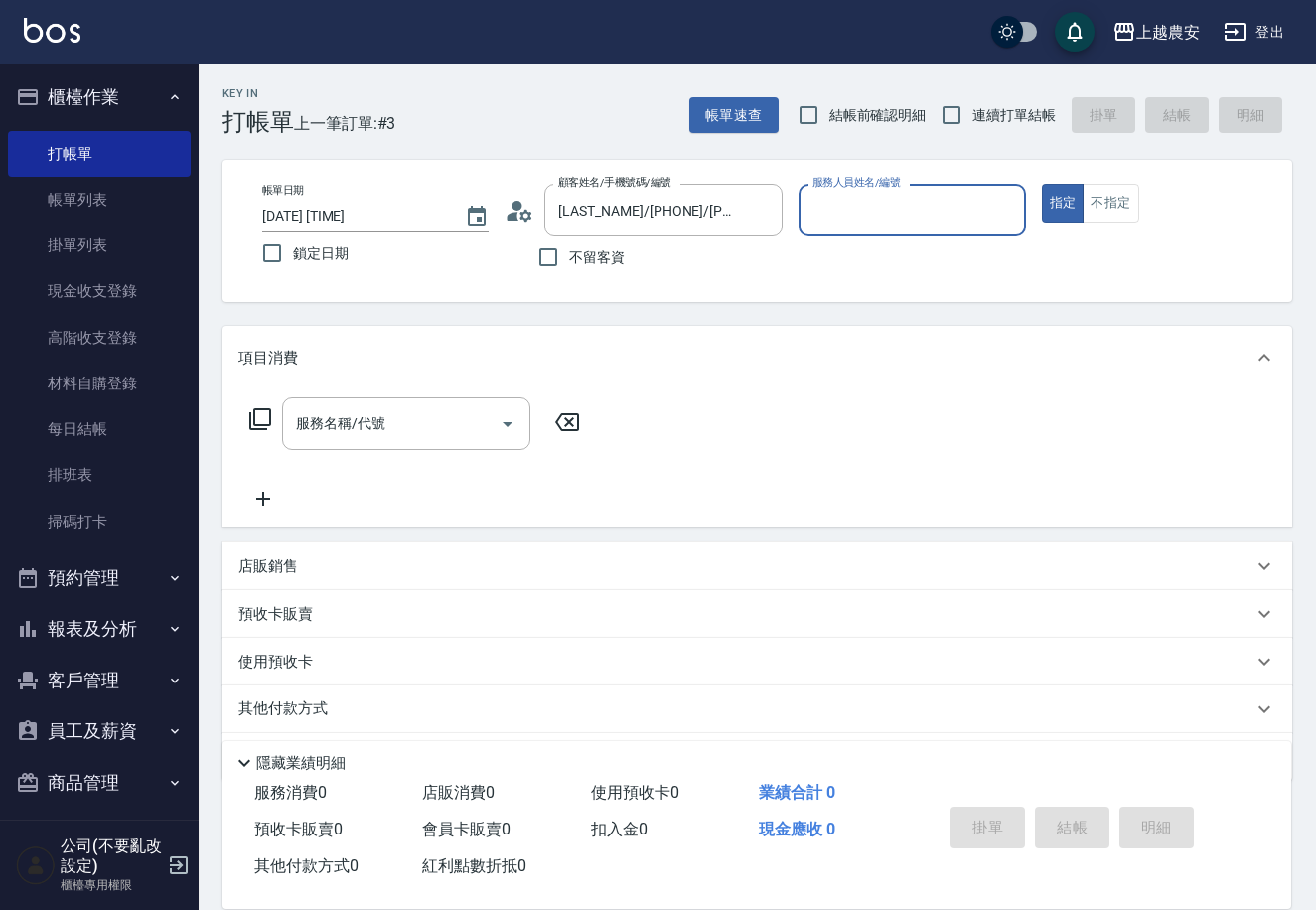 type on "Q比-0" 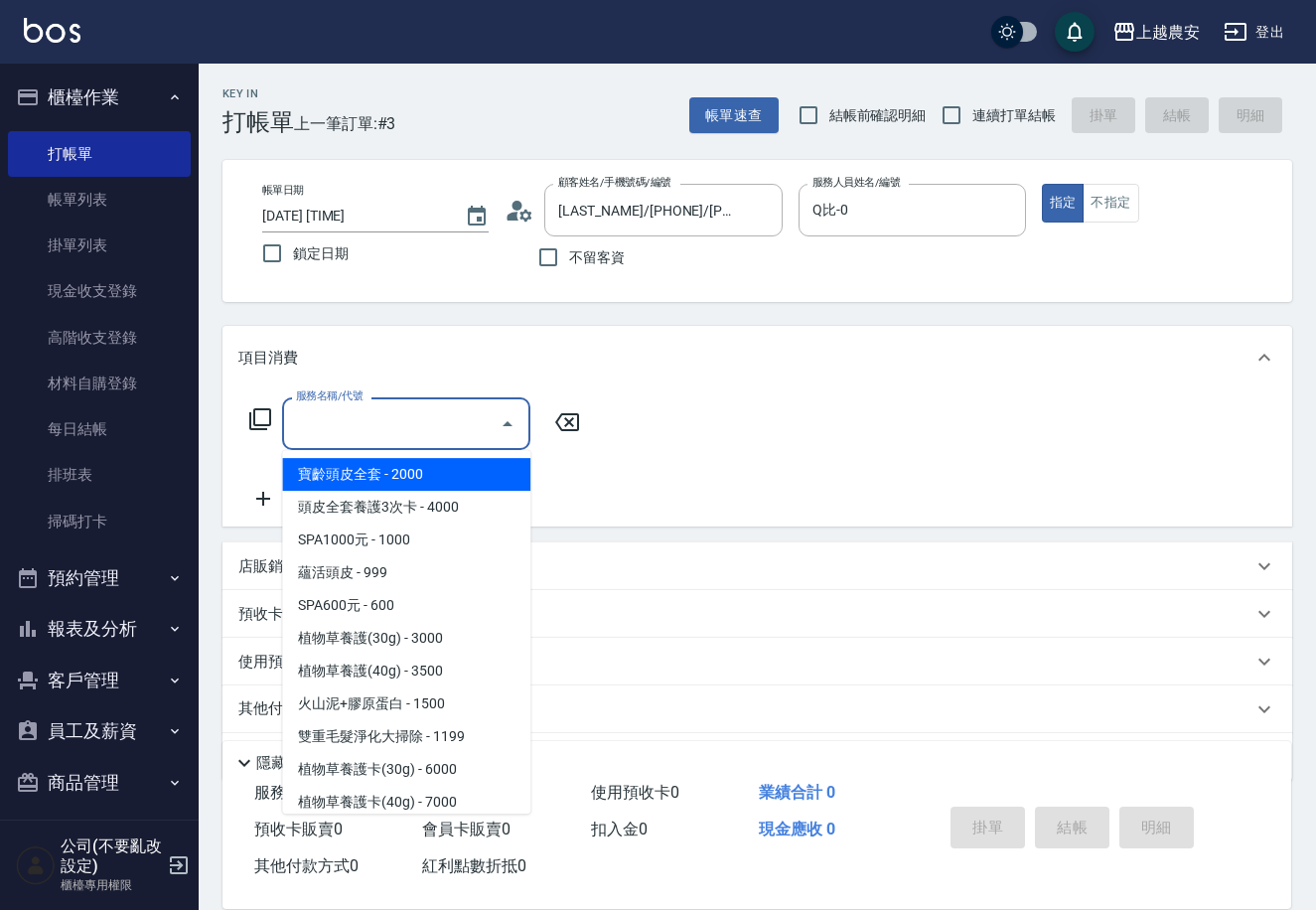 click on "服務名稱/代號" at bounding box center [391, 423] 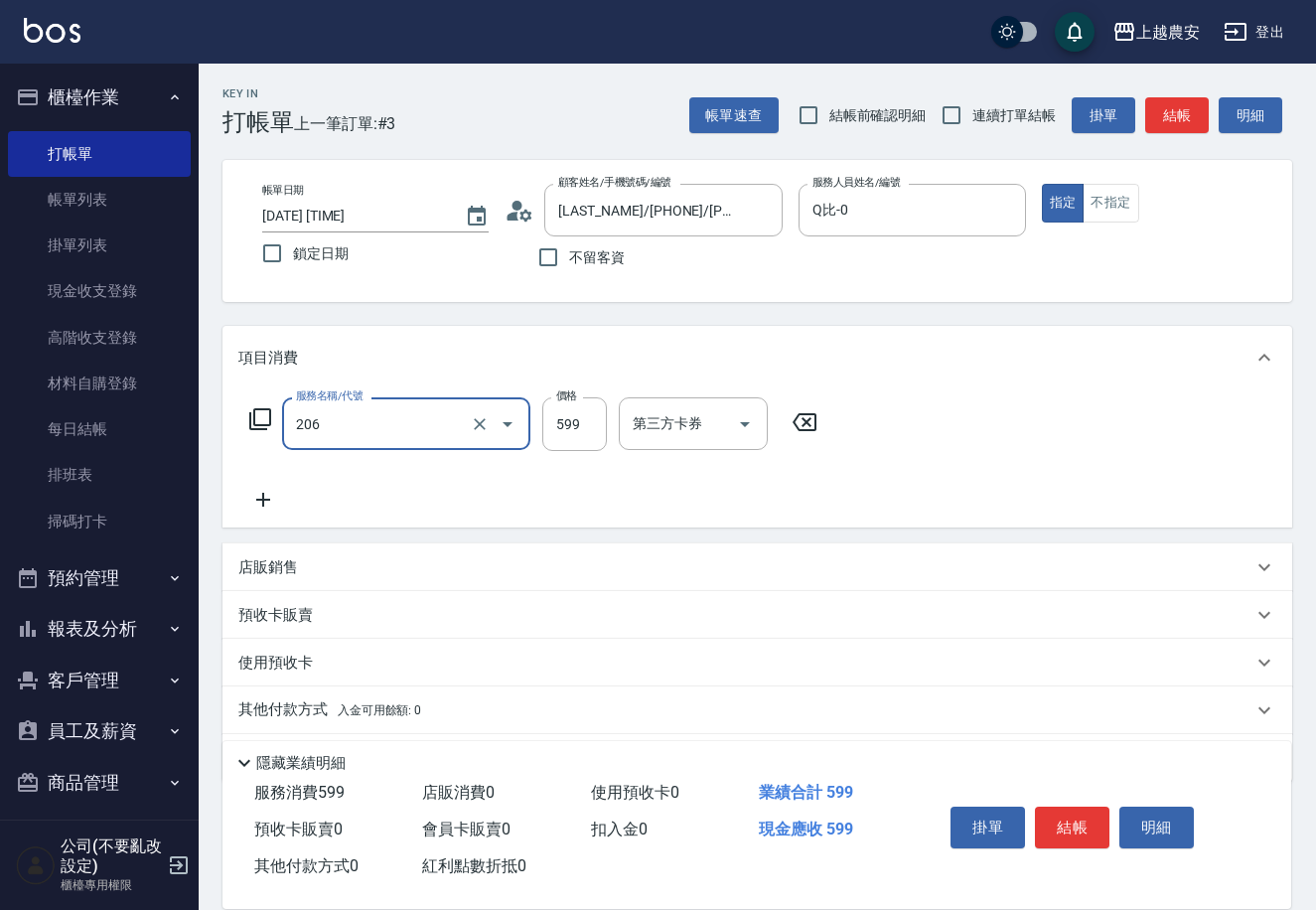type on "洗+剪(206)" 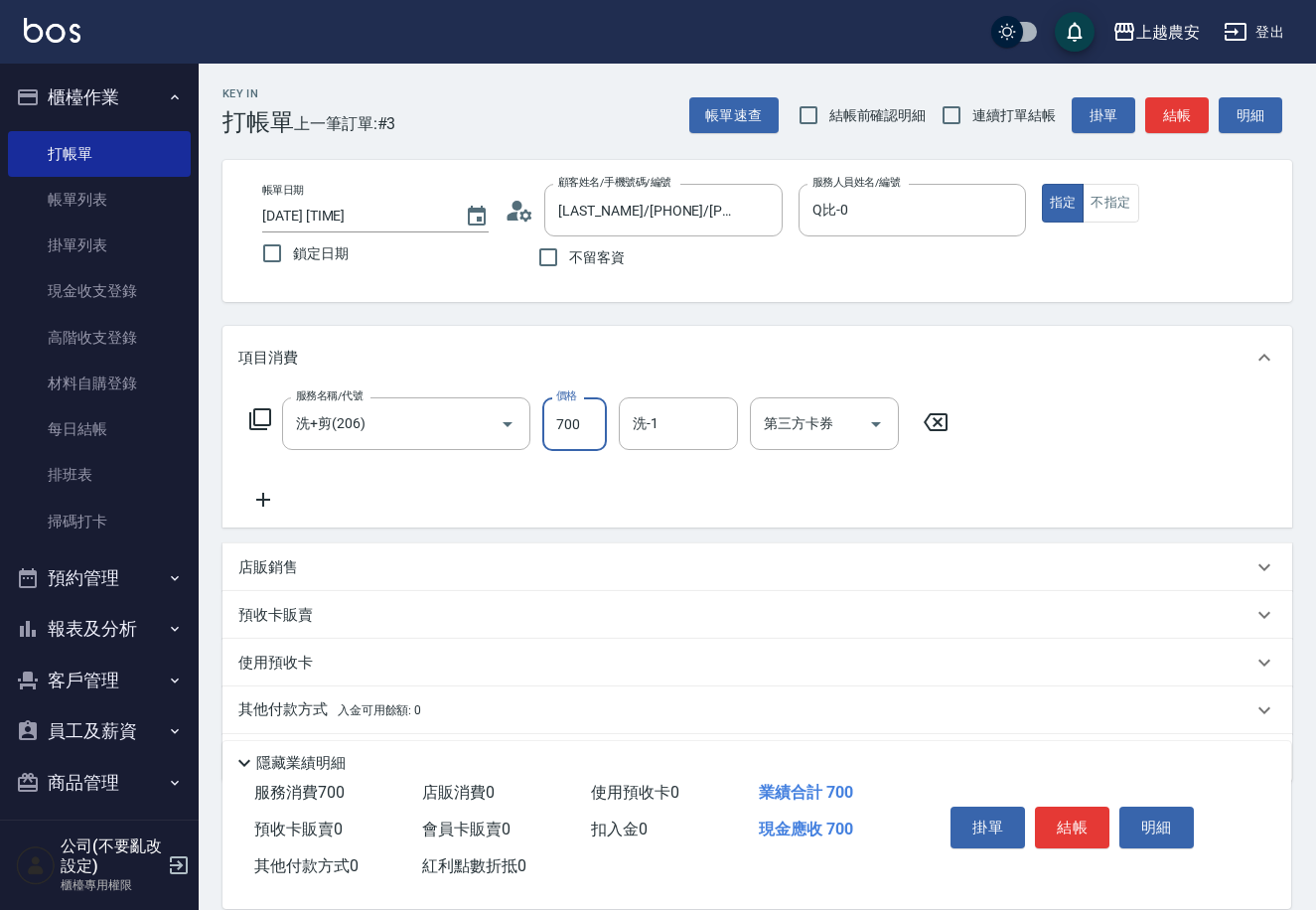 type on "700" 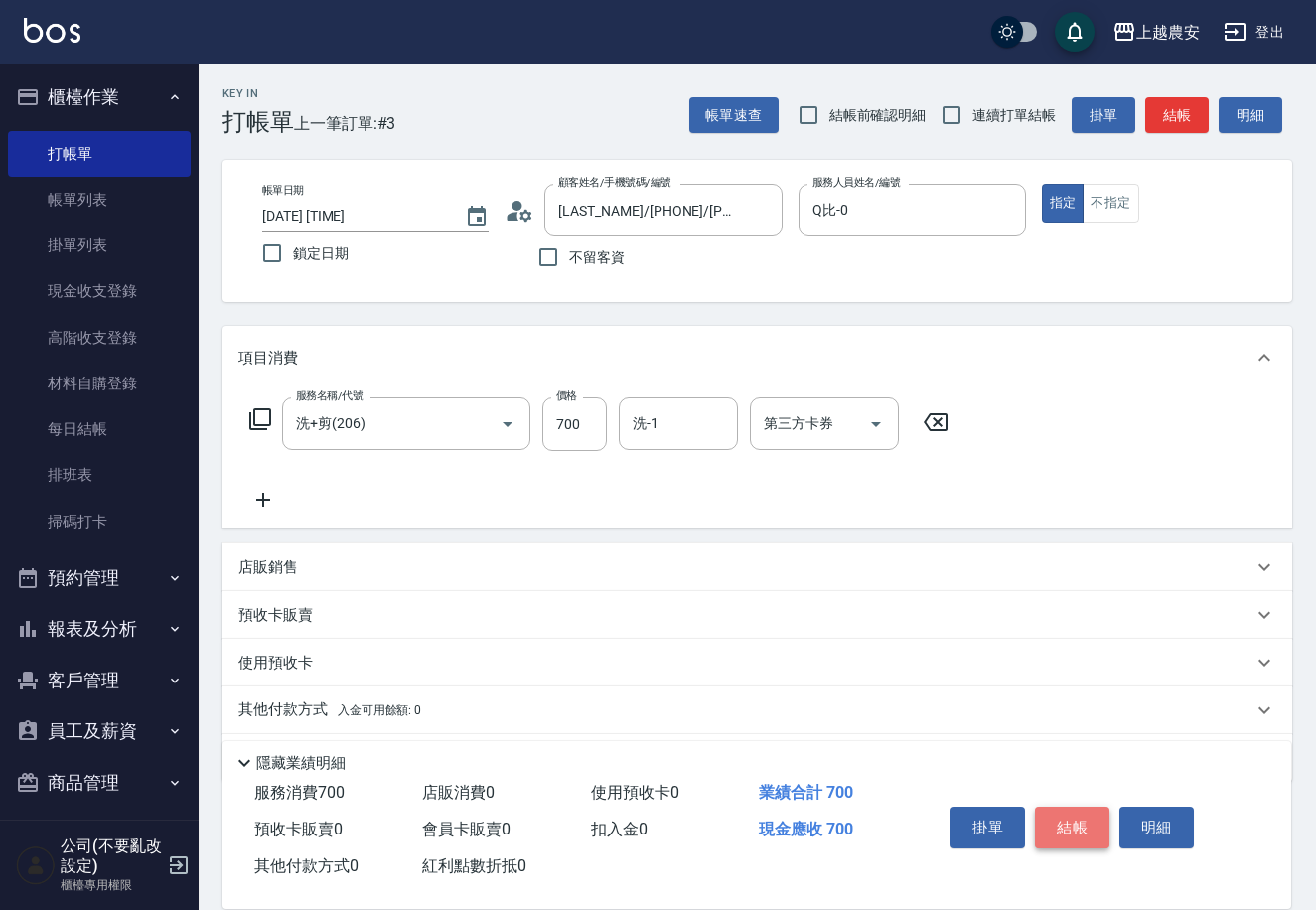 click on "結帳" at bounding box center (1072, 828) 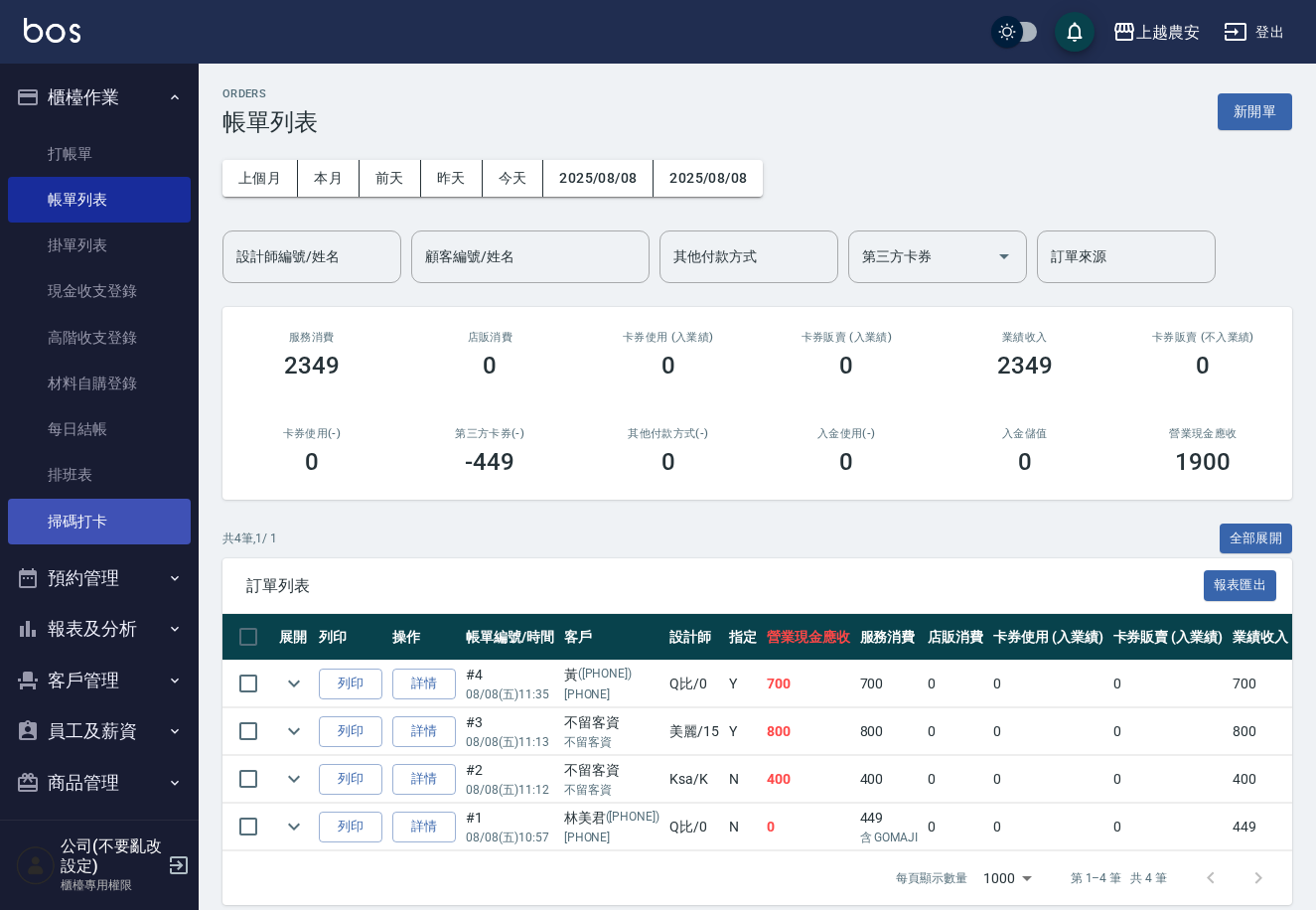 click on "掃碼打卡" at bounding box center [99, 522] 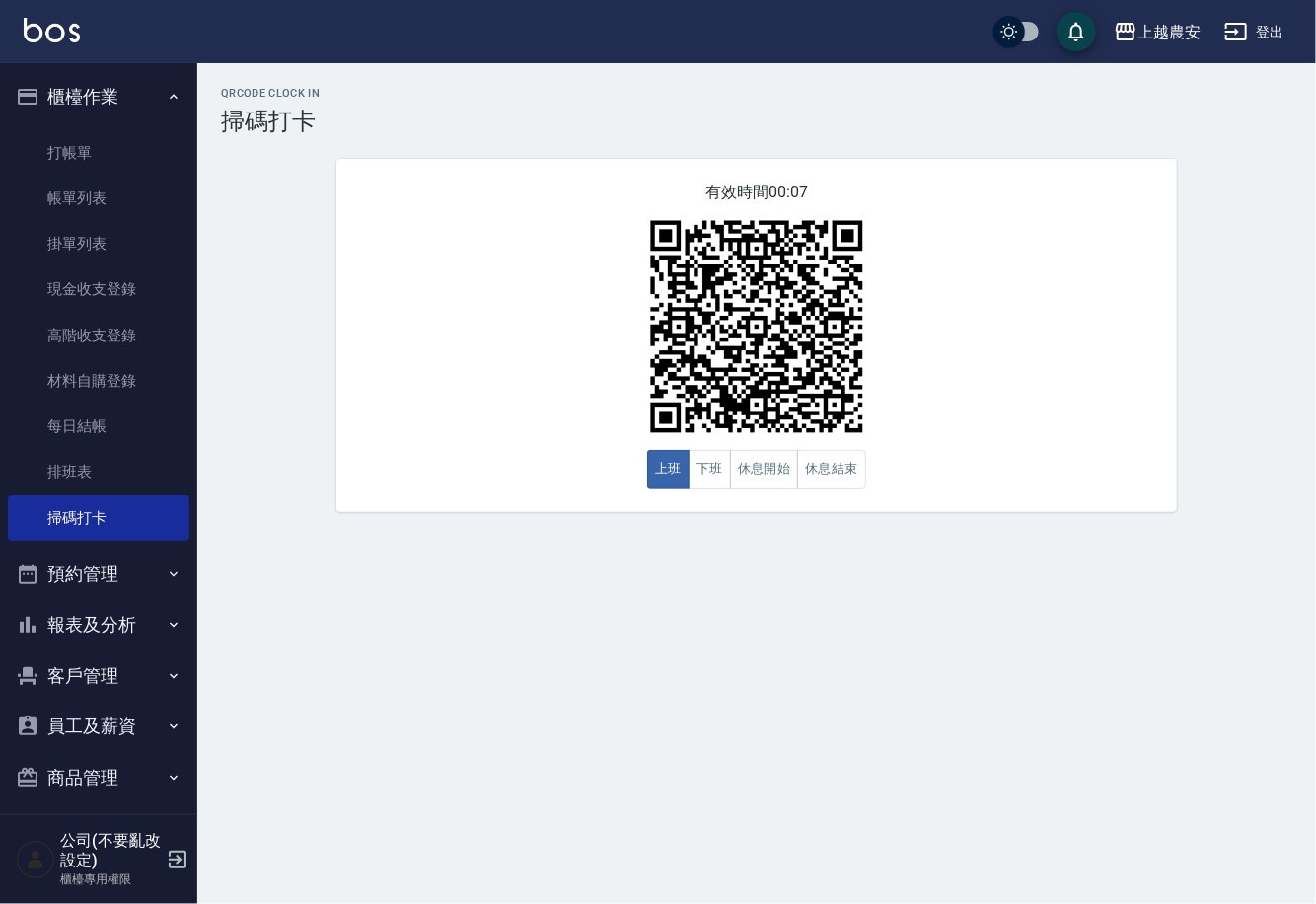 drag, startPoint x: 83, startPoint y: 624, endPoint x: 110, endPoint y: 673, distance: 55.9464 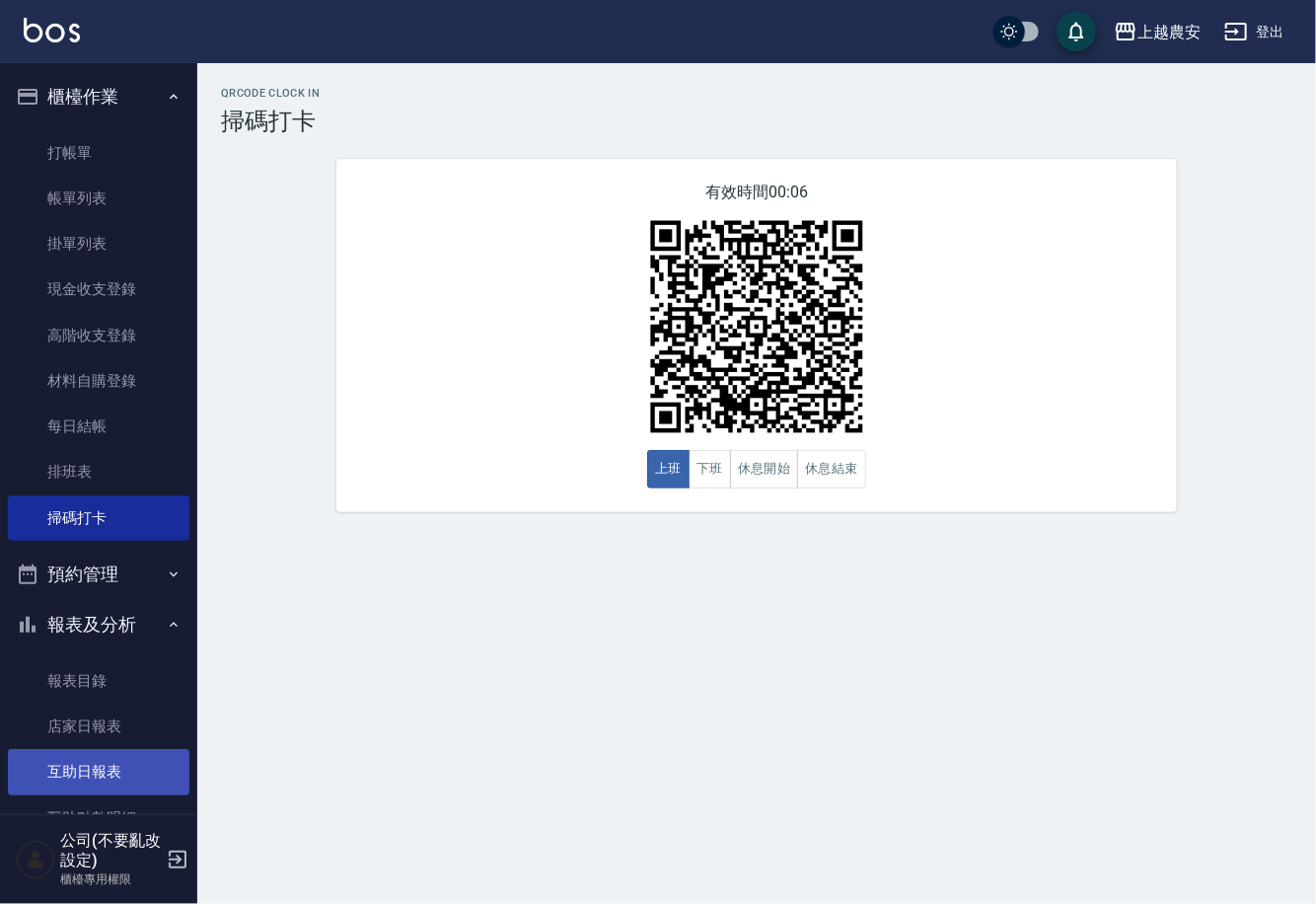 click on "互助日報表" at bounding box center [99, 772] 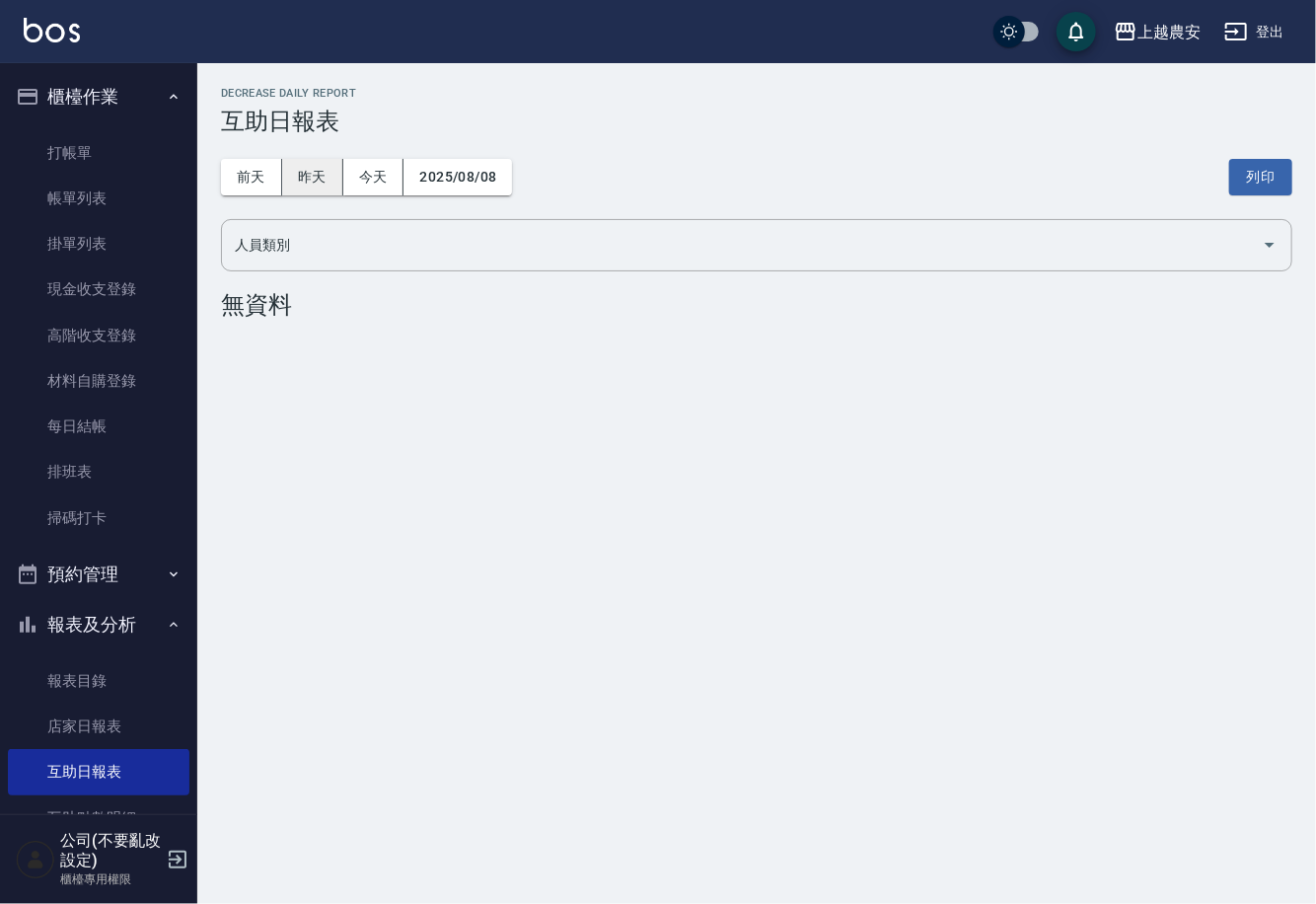 click on "昨天" at bounding box center (313, 177) 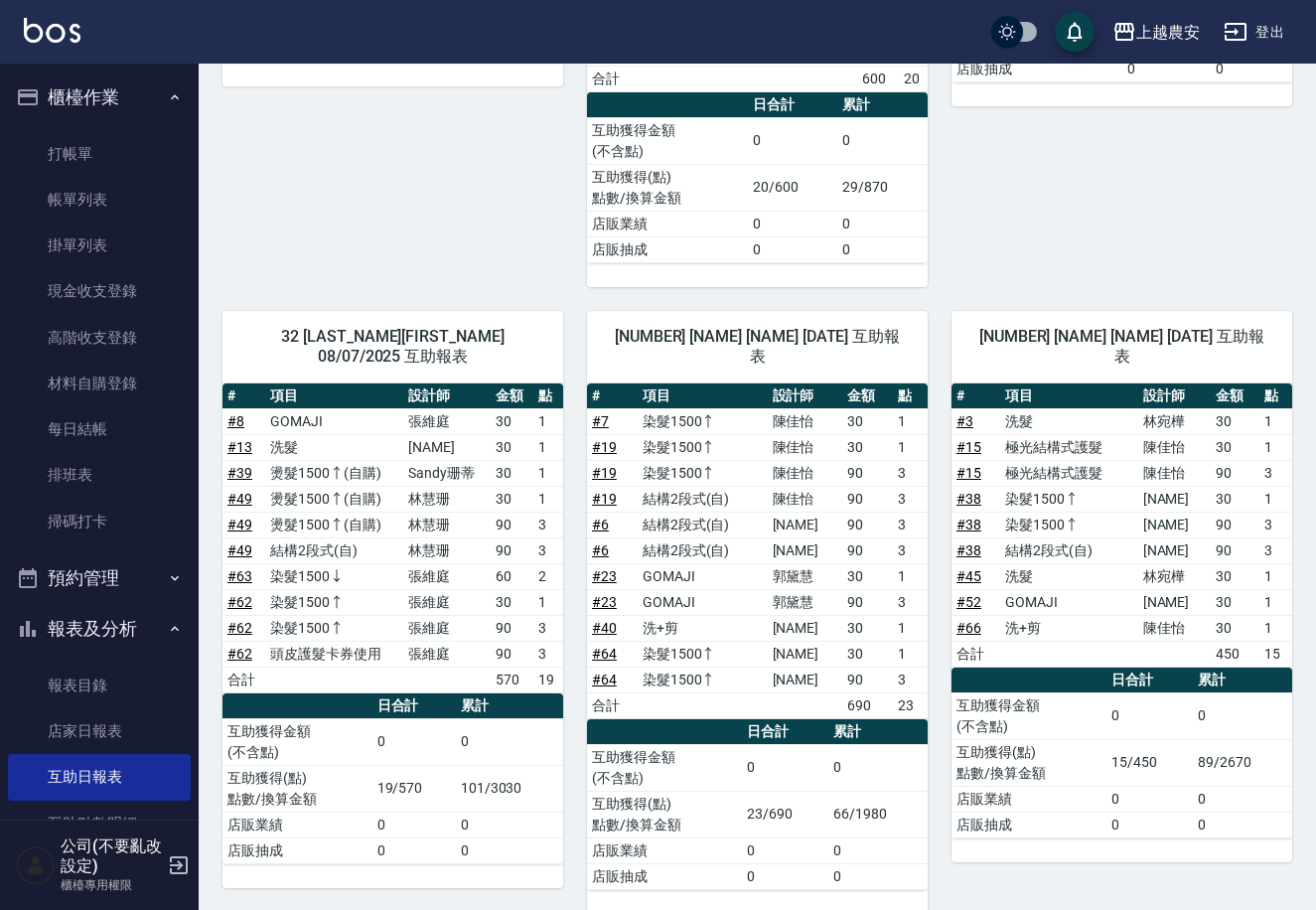 scroll, scrollTop: 538, scrollLeft: 0, axis: vertical 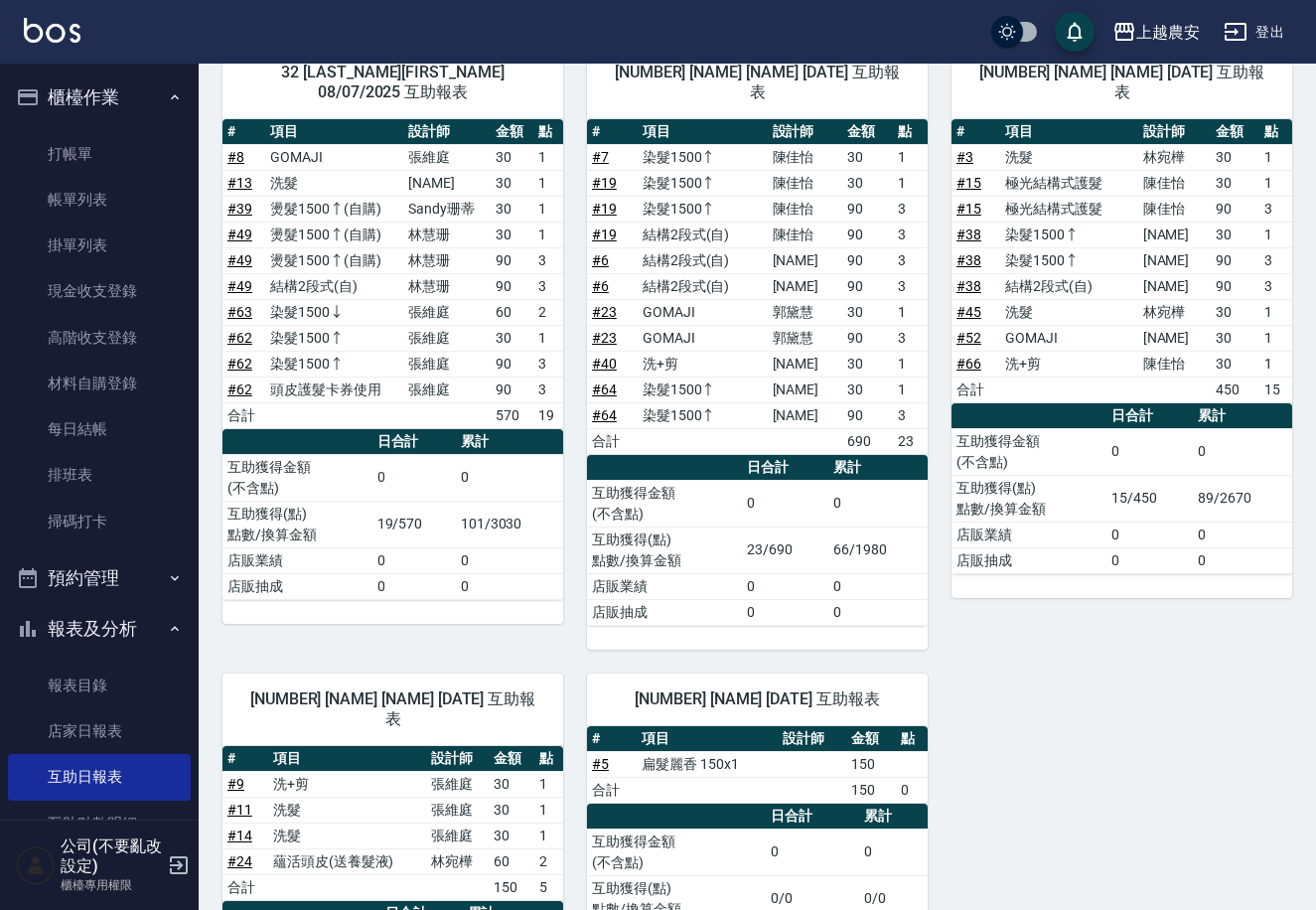 drag, startPoint x: 1286, startPoint y: 486, endPoint x: 1281, endPoint y: 475, distance: 12.083046 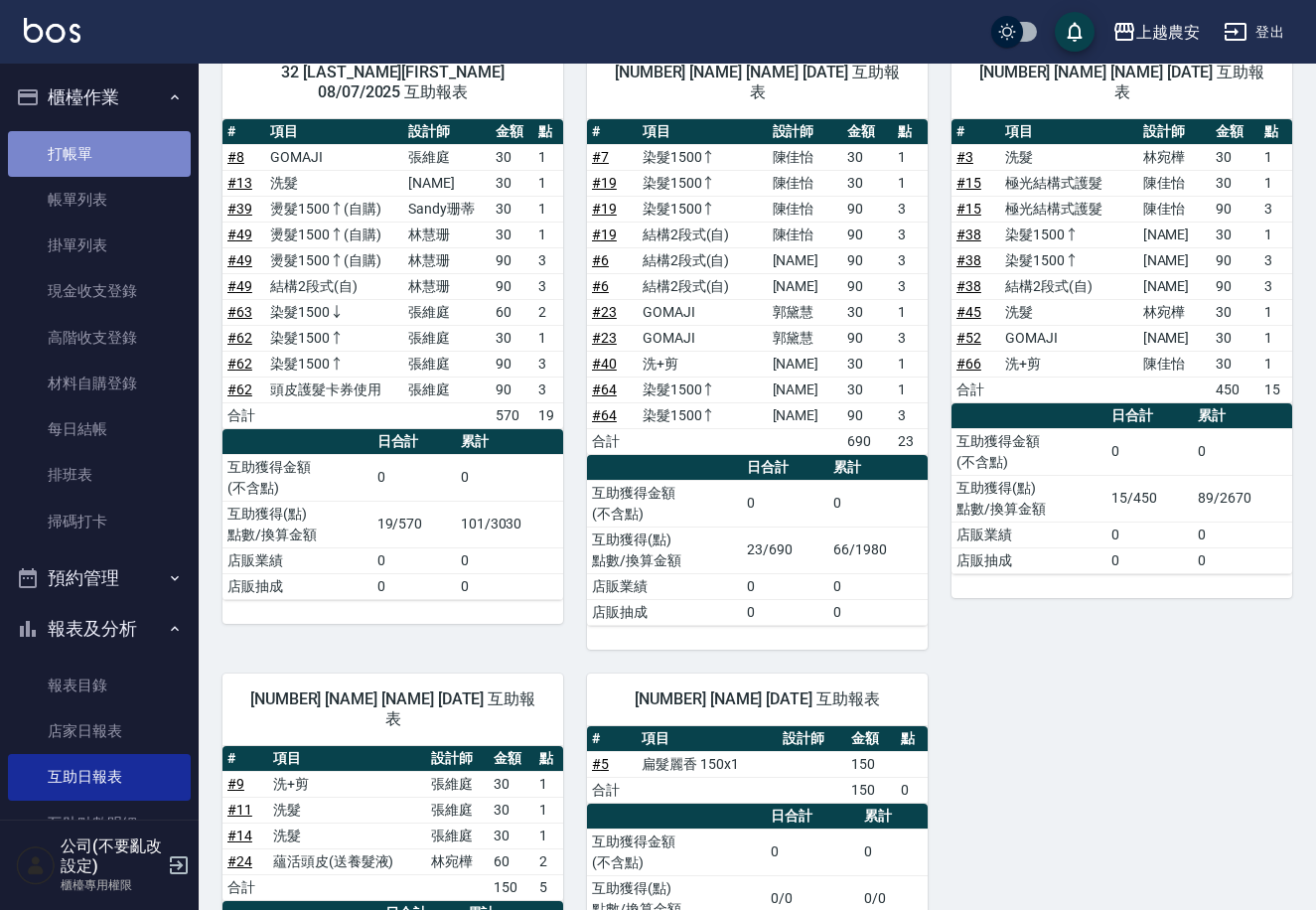 click on "打帳單" at bounding box center [99, 154] 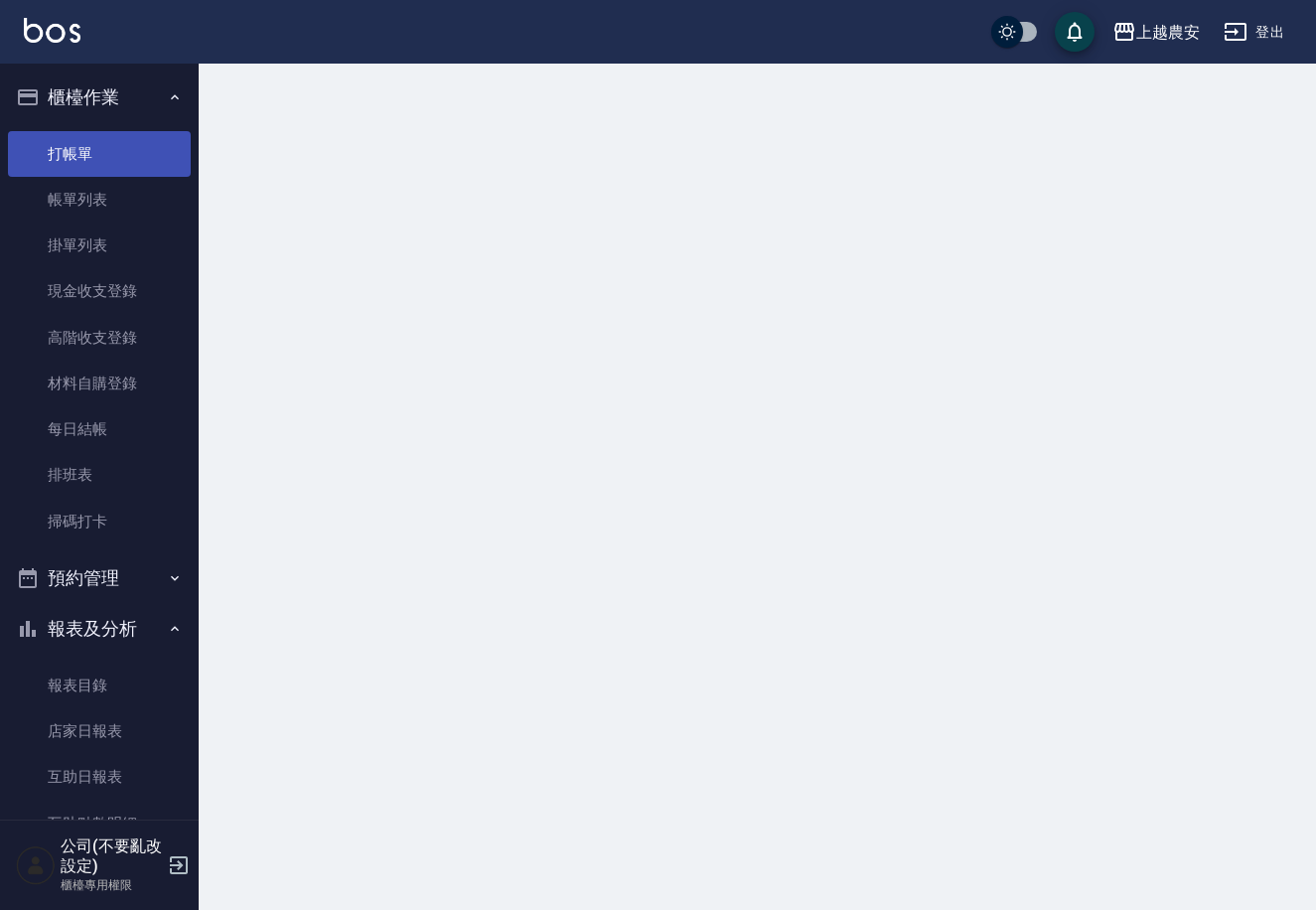 scroll, scrollTop: 0, scrollLeft: 0, axis: both 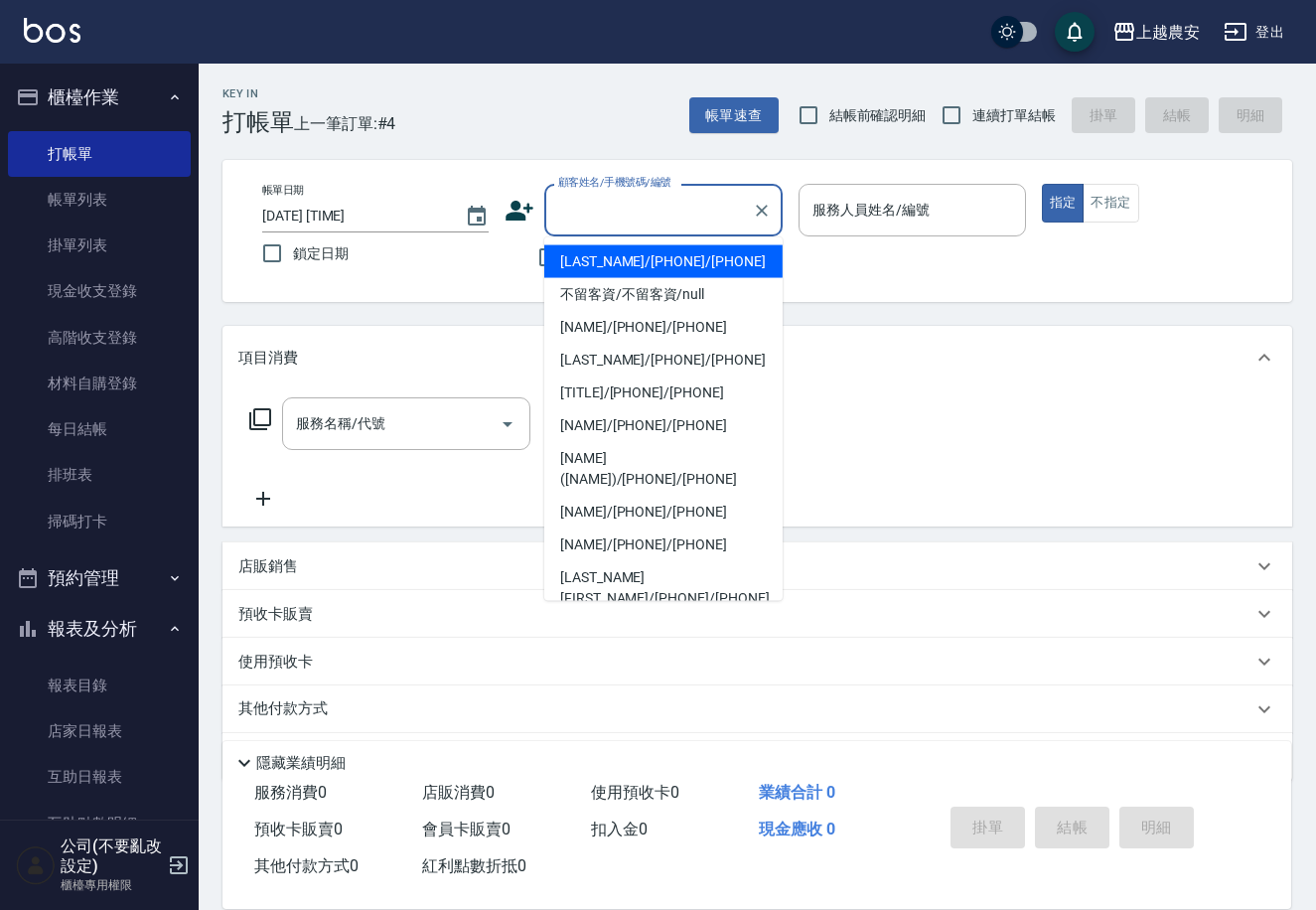 click on "顧客姓名/手機號碼/編號" at bounding box center (649, 210) 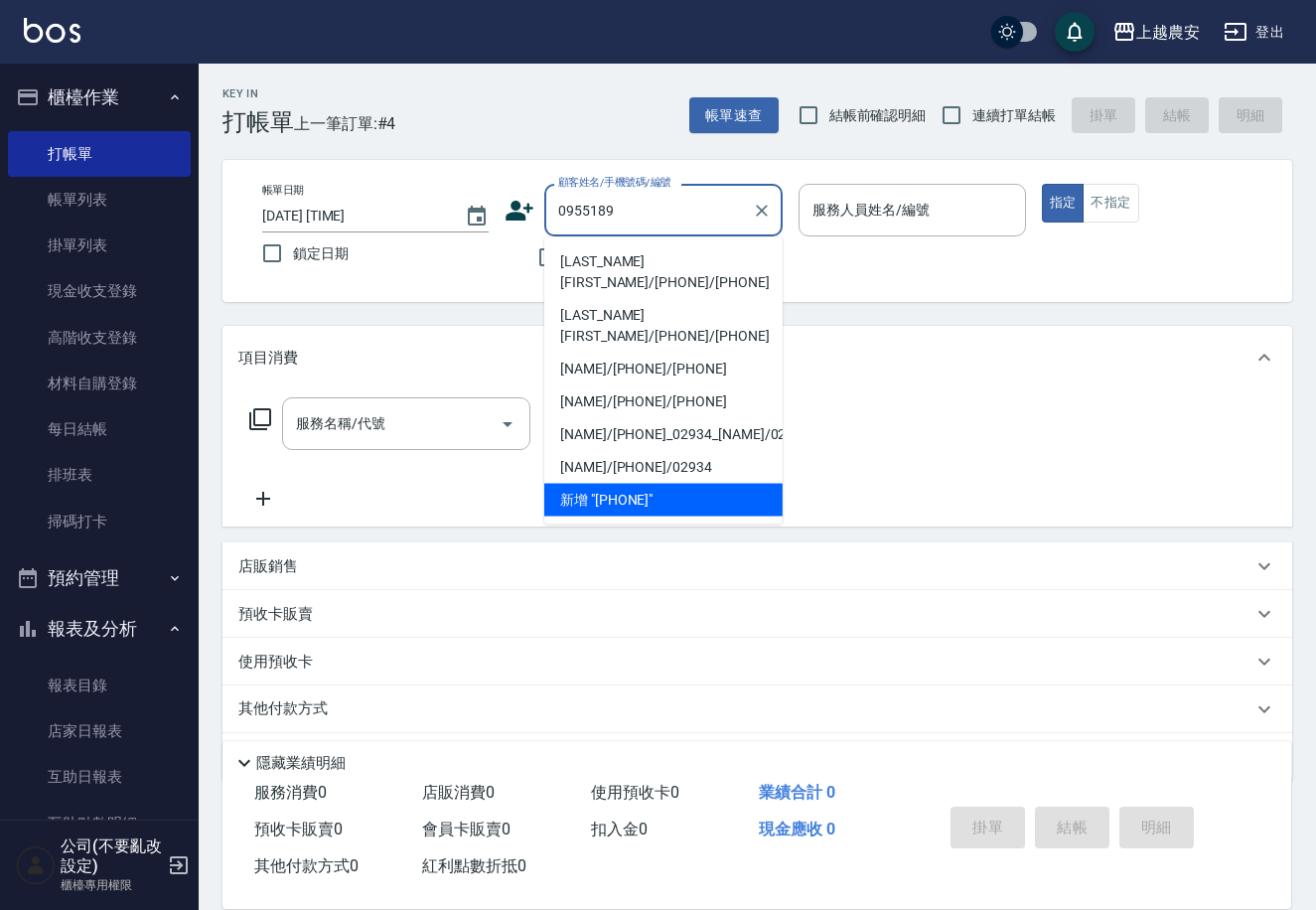 click on "[LAST_NAME][FIRST_NAME]/[PHONE]/[PHONE]" at bounding box center [663, 272] 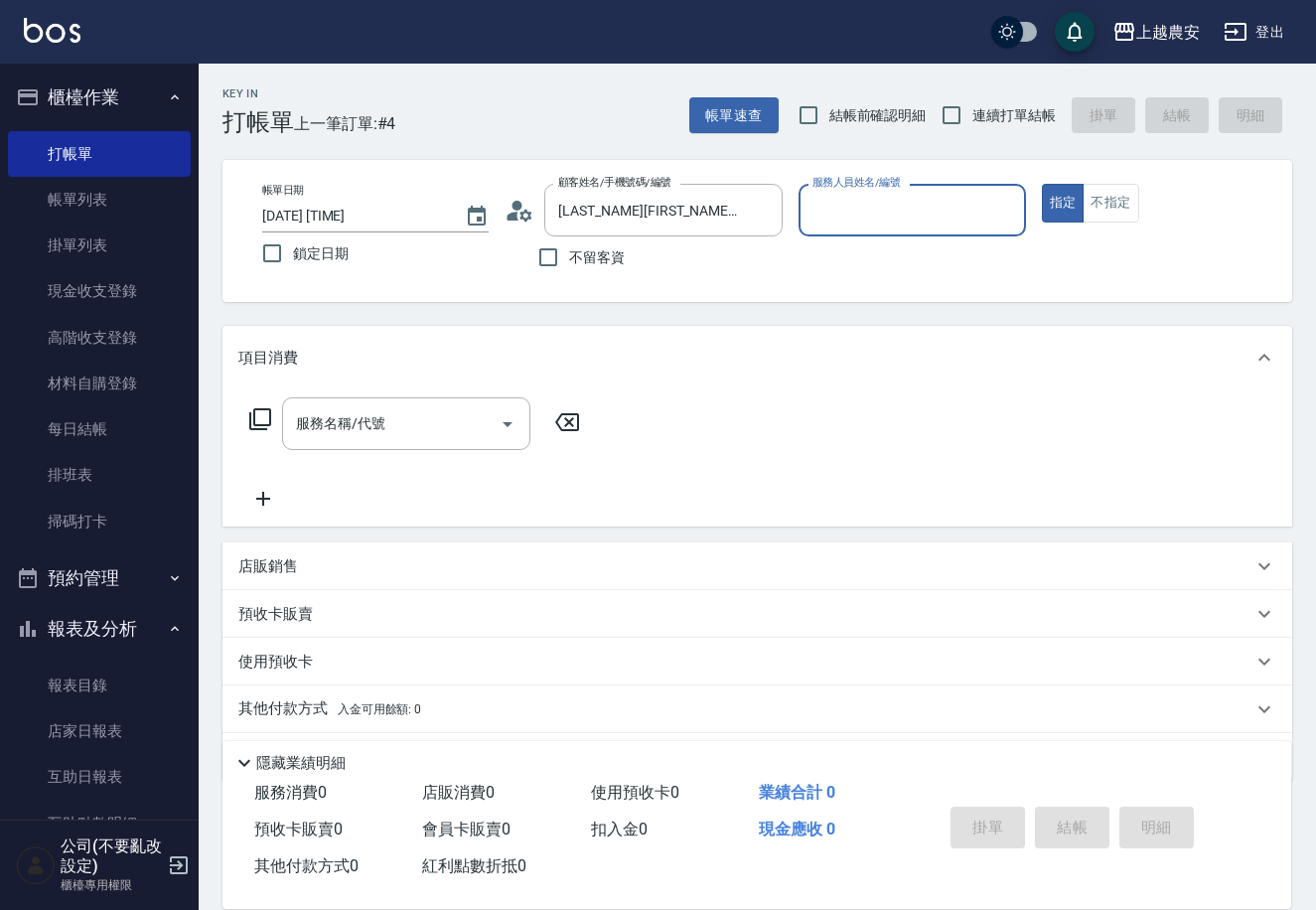 click on "服務人員姓名/編號" at bounding box center [912, 210] 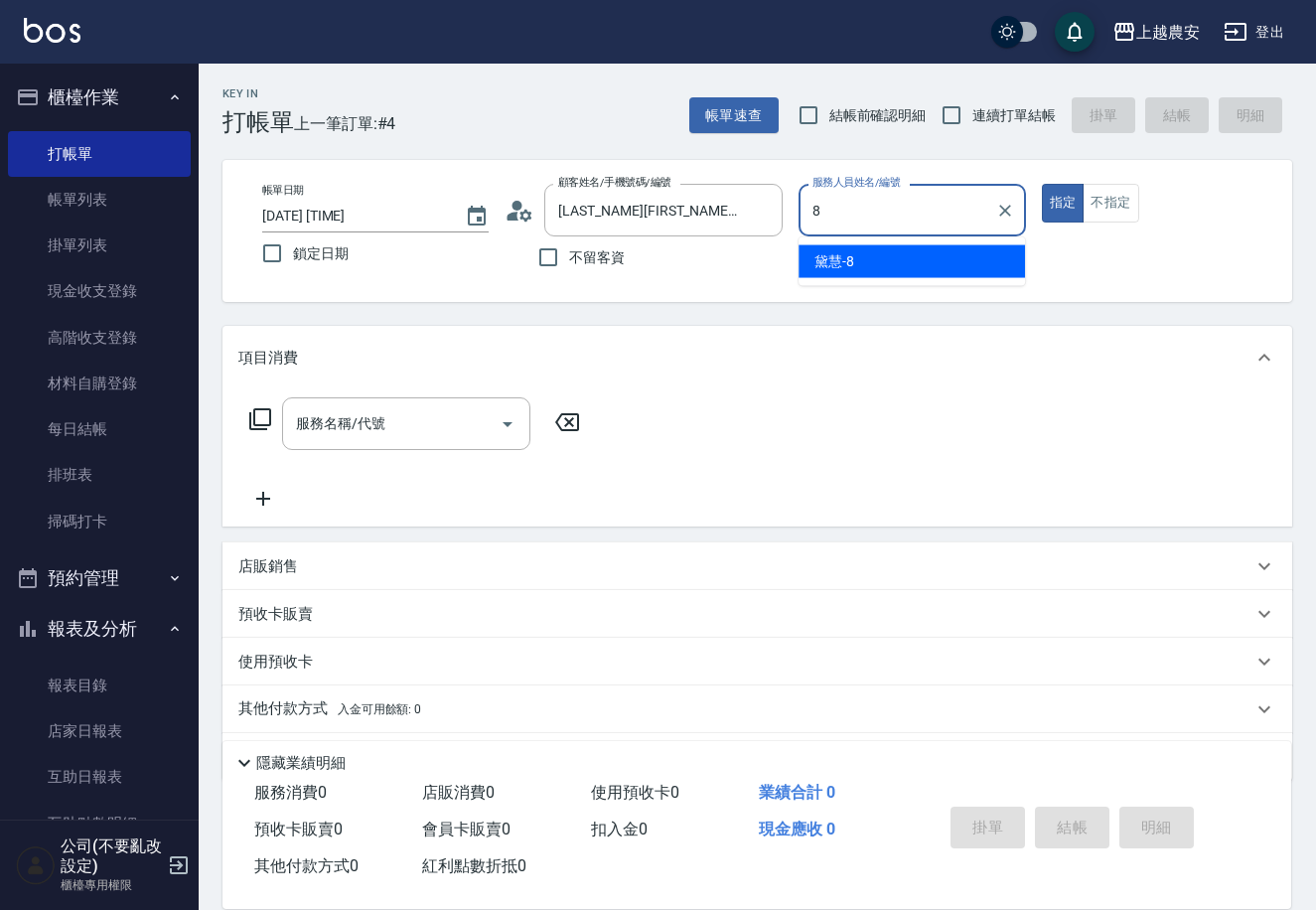 click on "[NAME] -8" at bounding box center (912, 261) 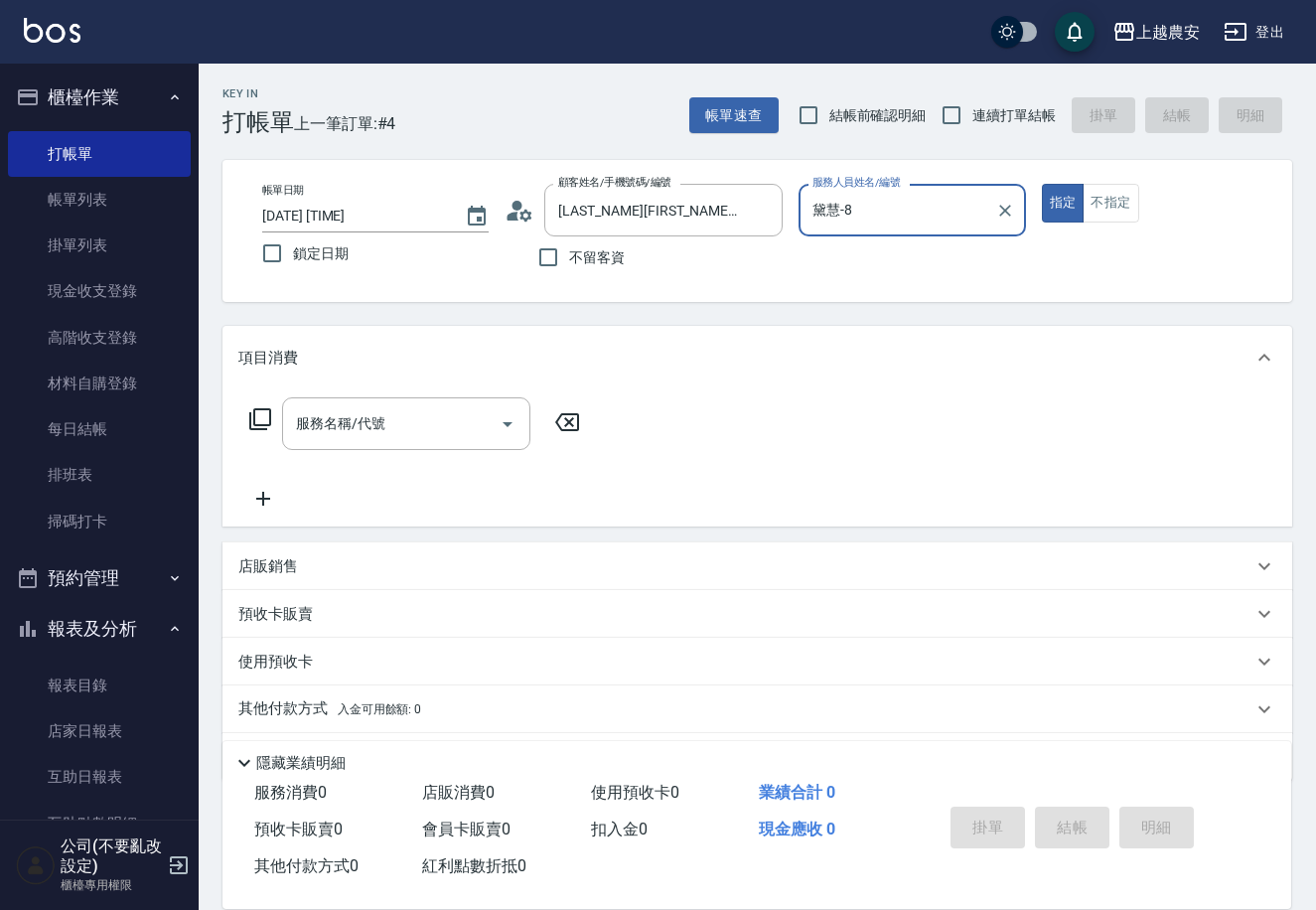 type on "黛慧-8" 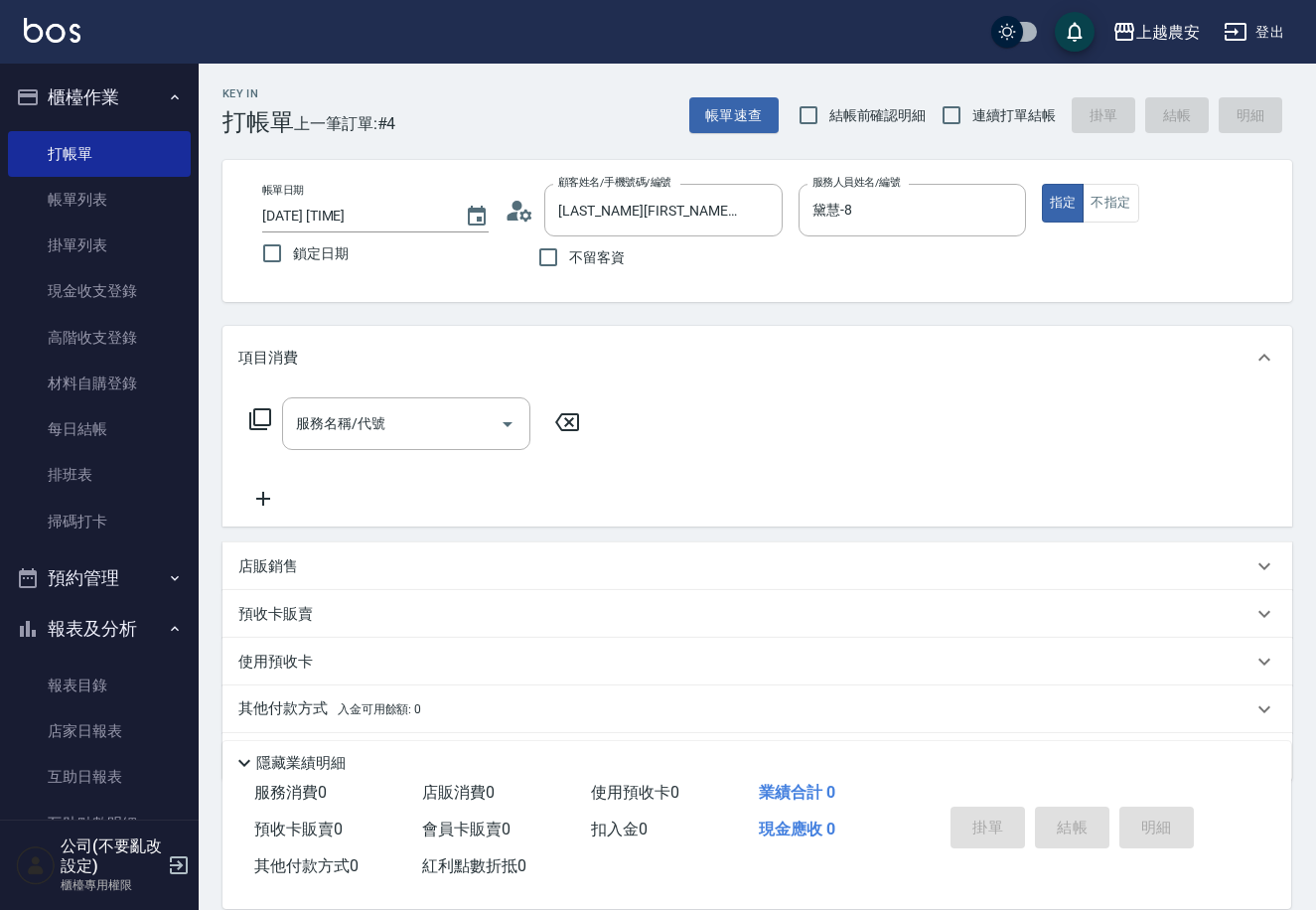 click 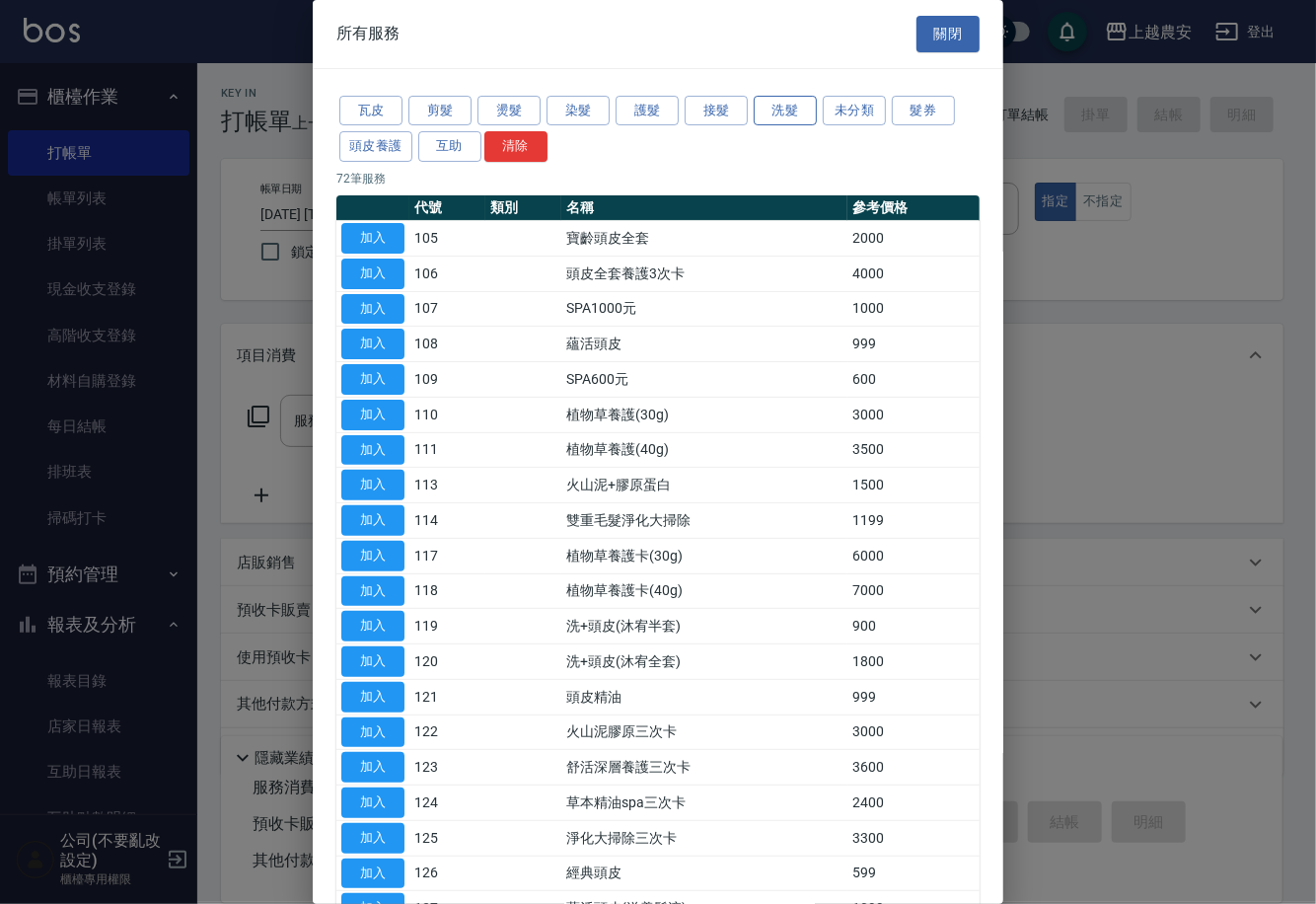 click on "洗髮" at bounding box center (785, 111) 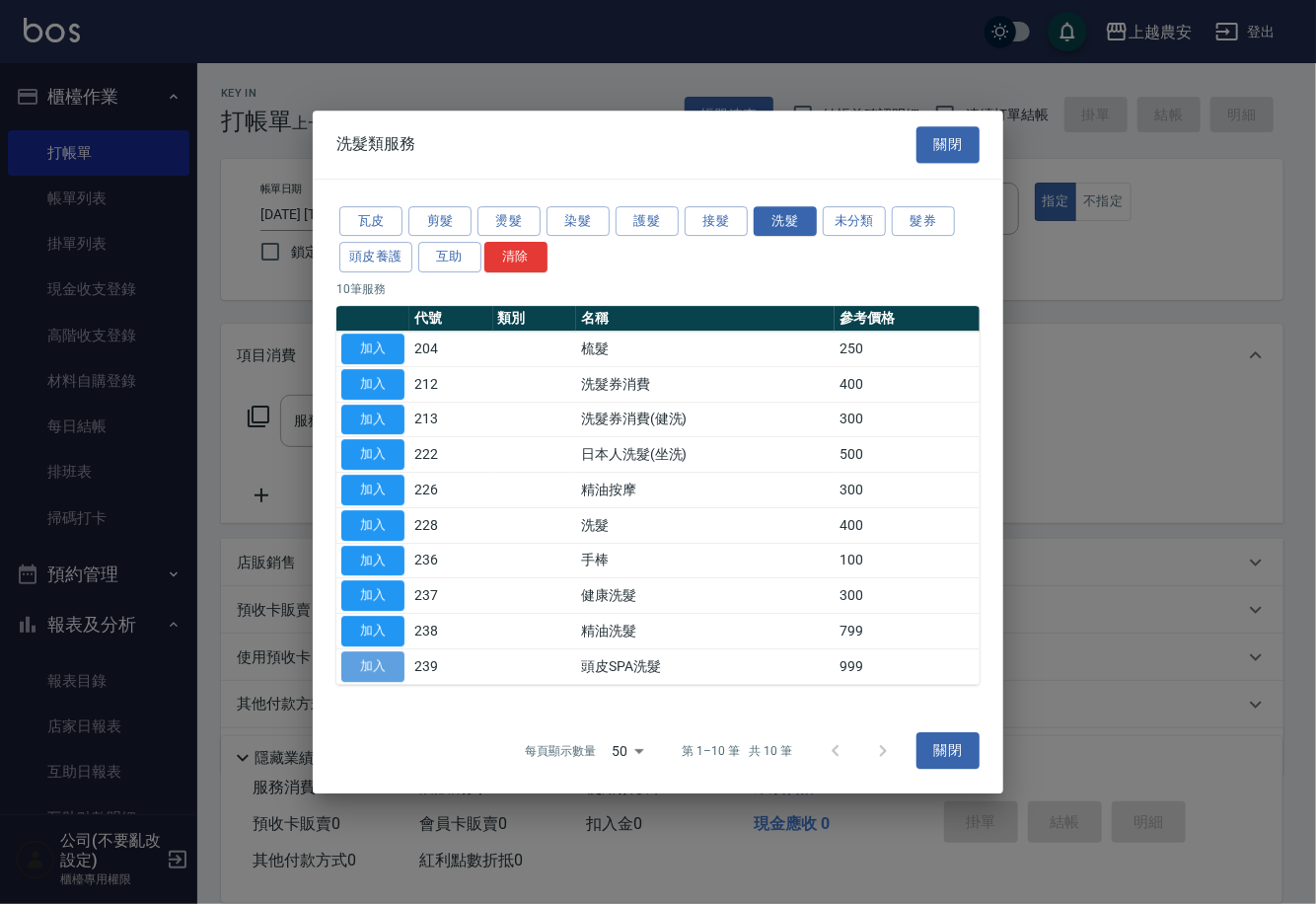 click on "加入" at bounding box center [373, 666] 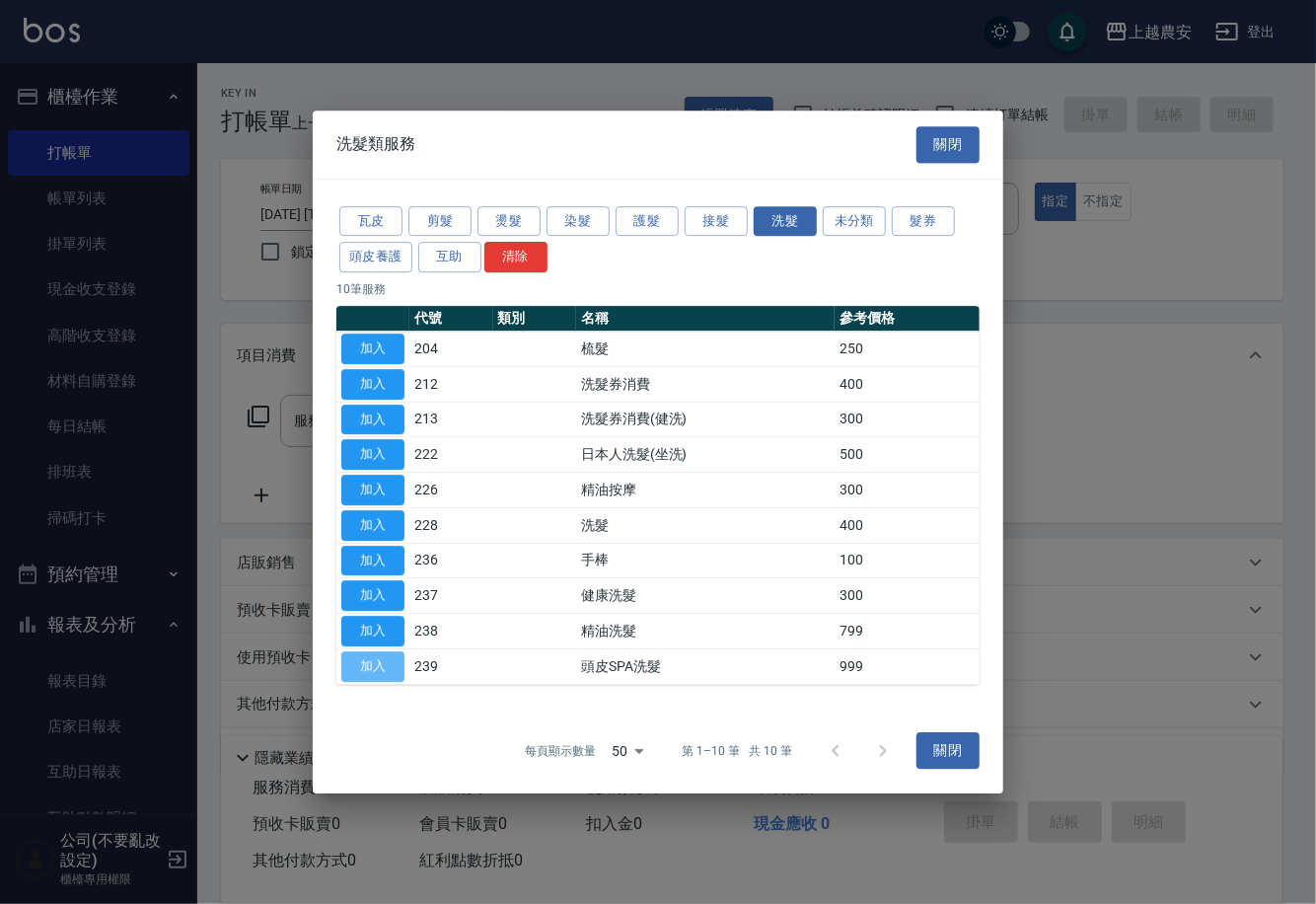 type on "頭皮SPA洗髮(239)" 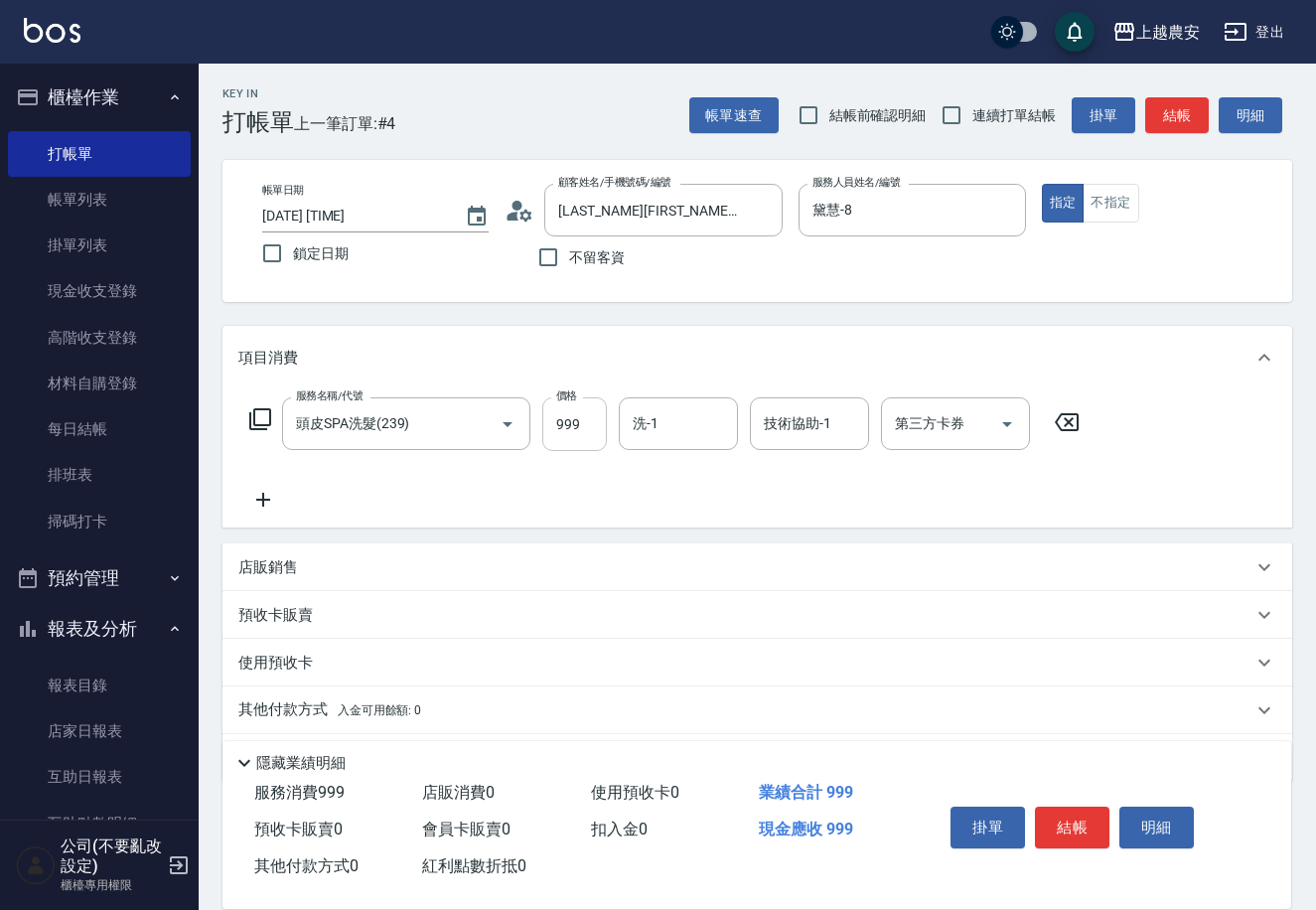 click on "999" at bounding box center [574, 424] 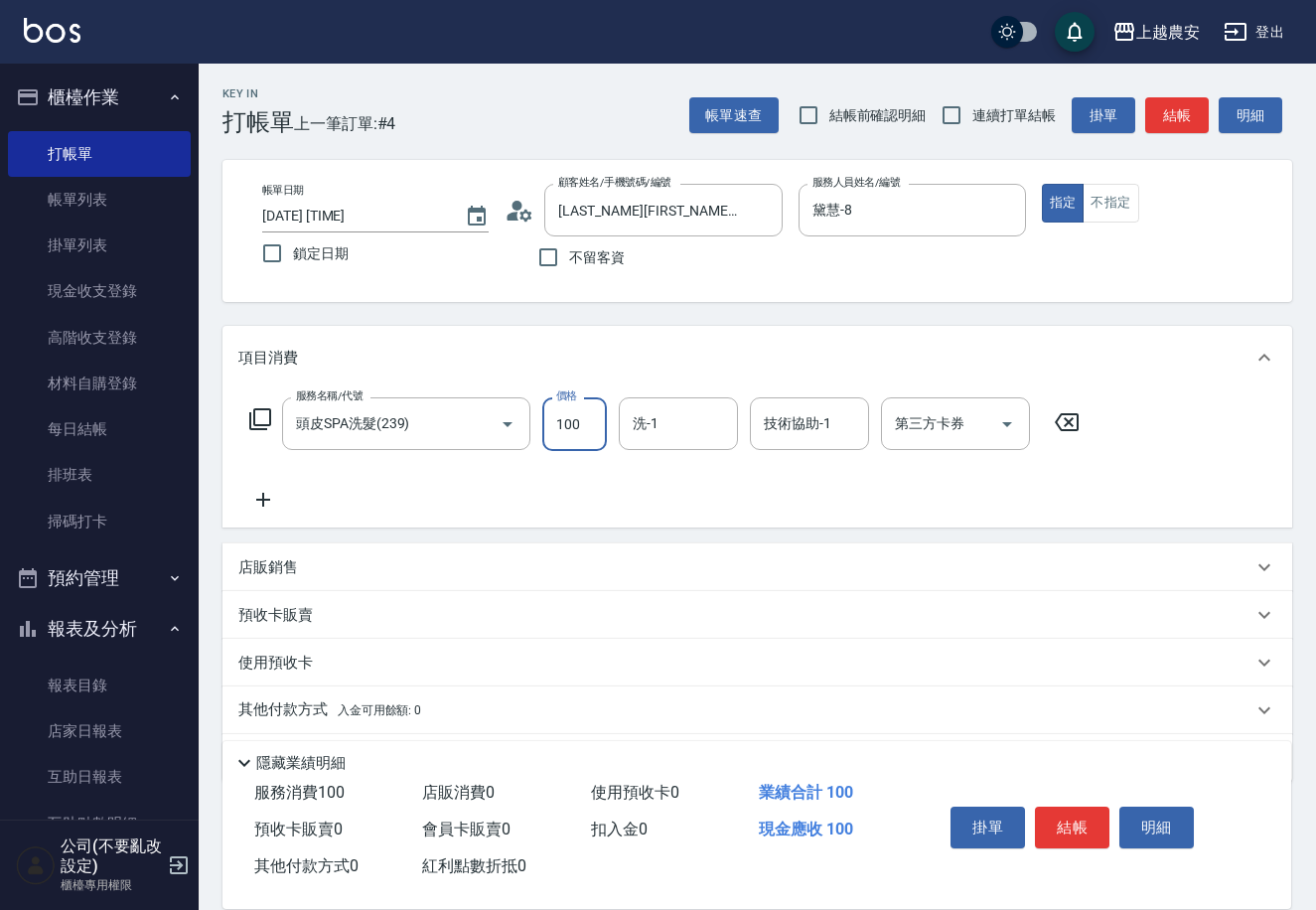 type on "1000" 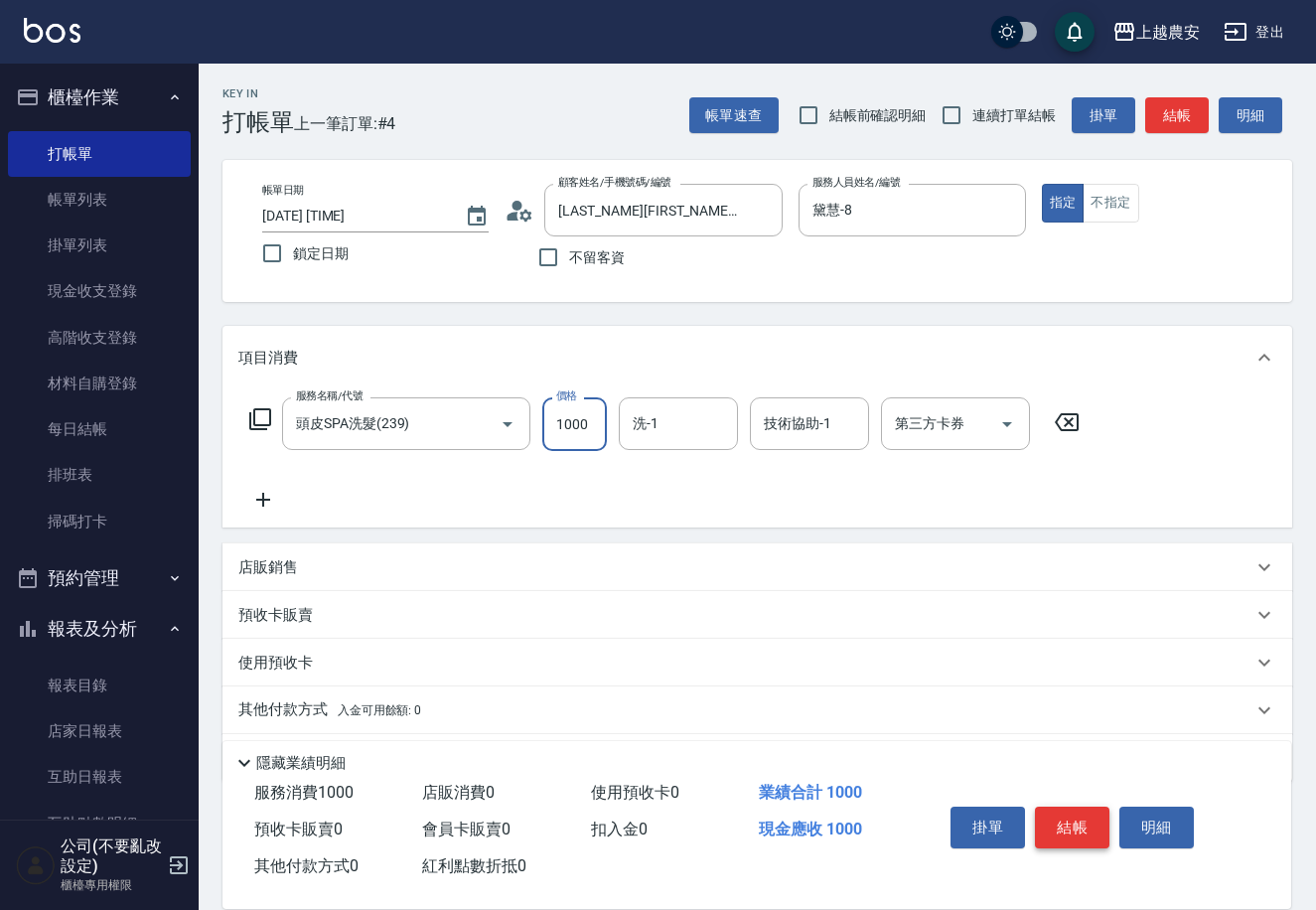 click on "結帳" at bounding box center (1072, 828) 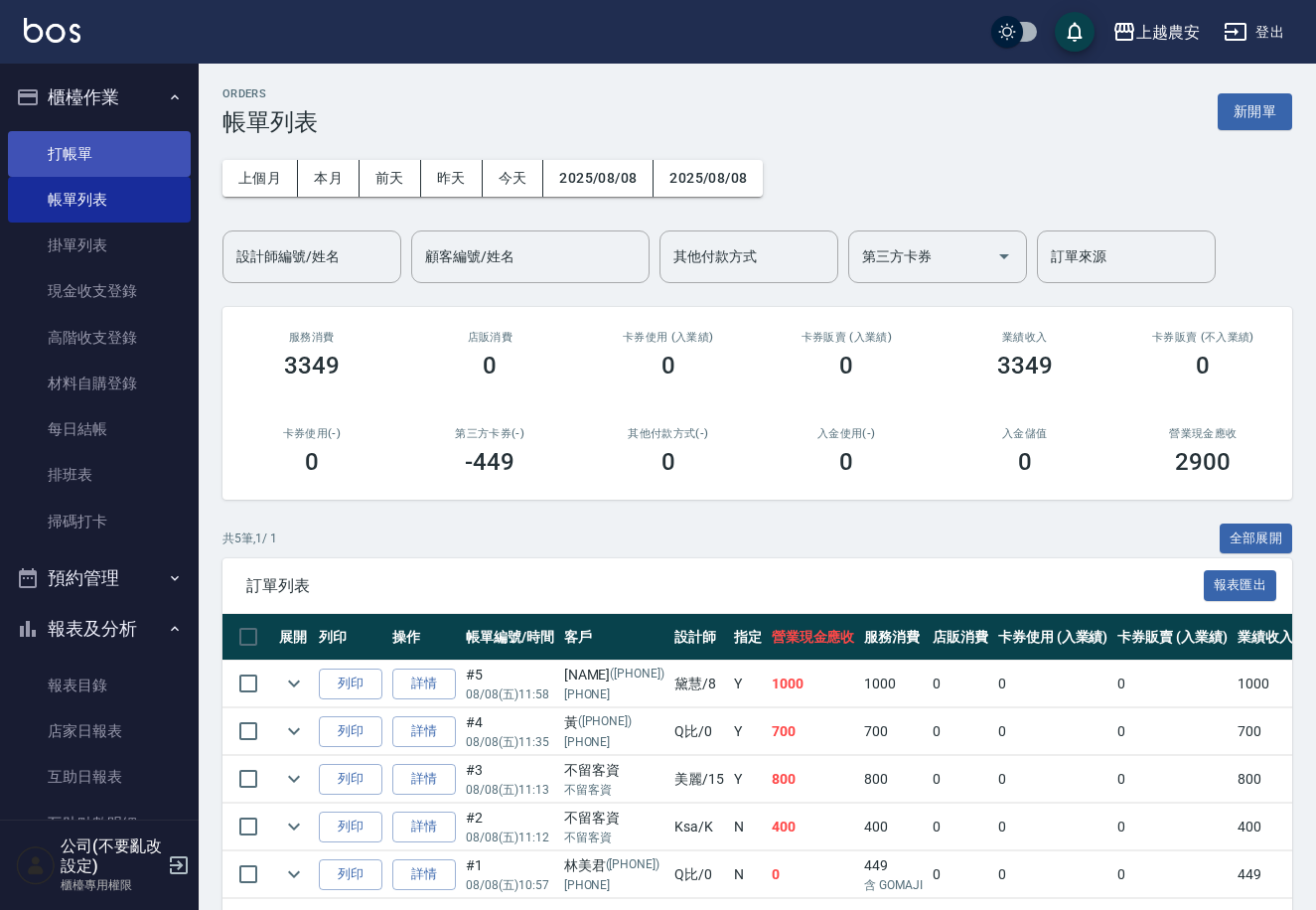 click on "打帳單" at bounding box center (99, 154) 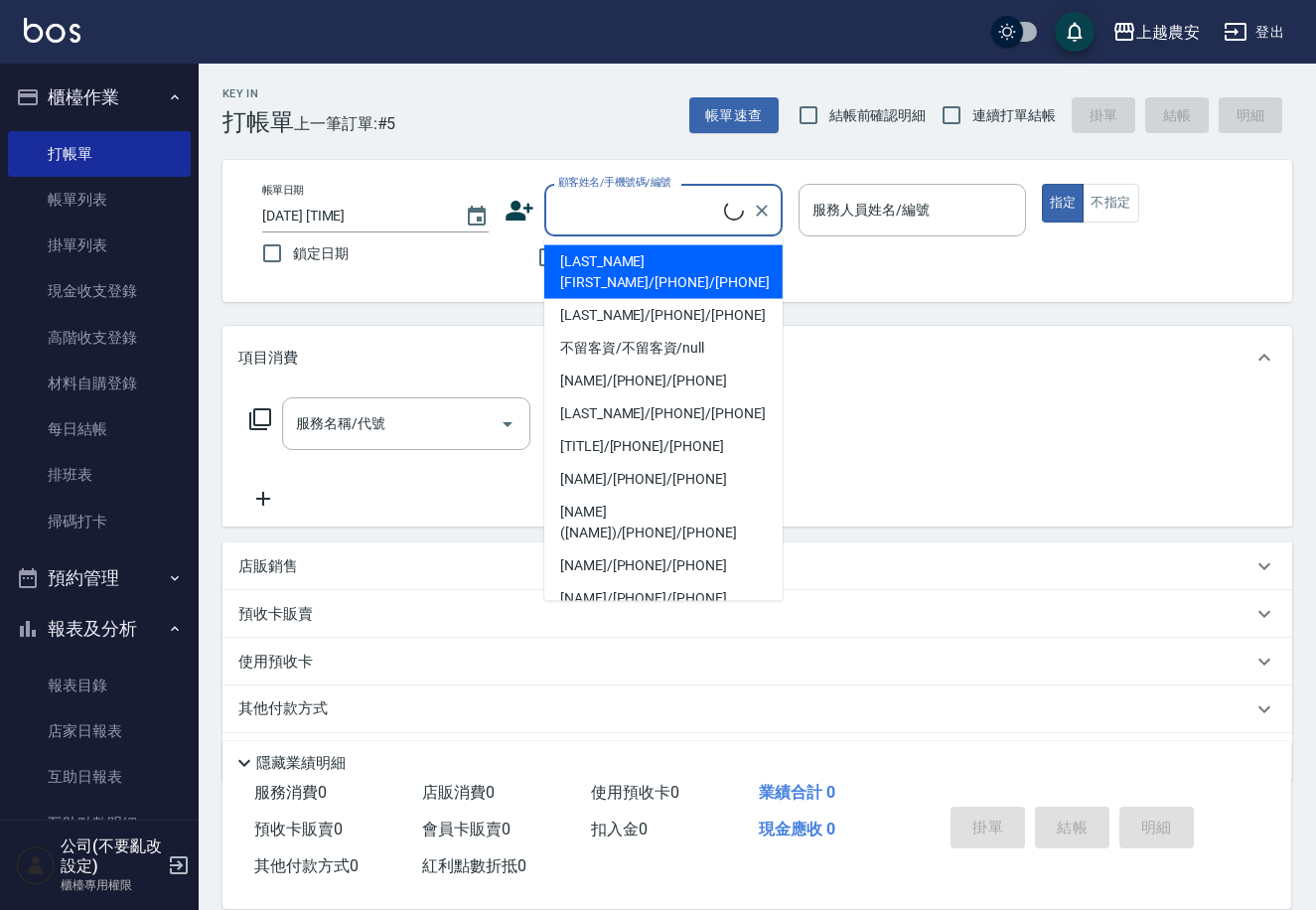 click on "顧客姓名/手機號碼/編號" at bounding box center (639, 210) 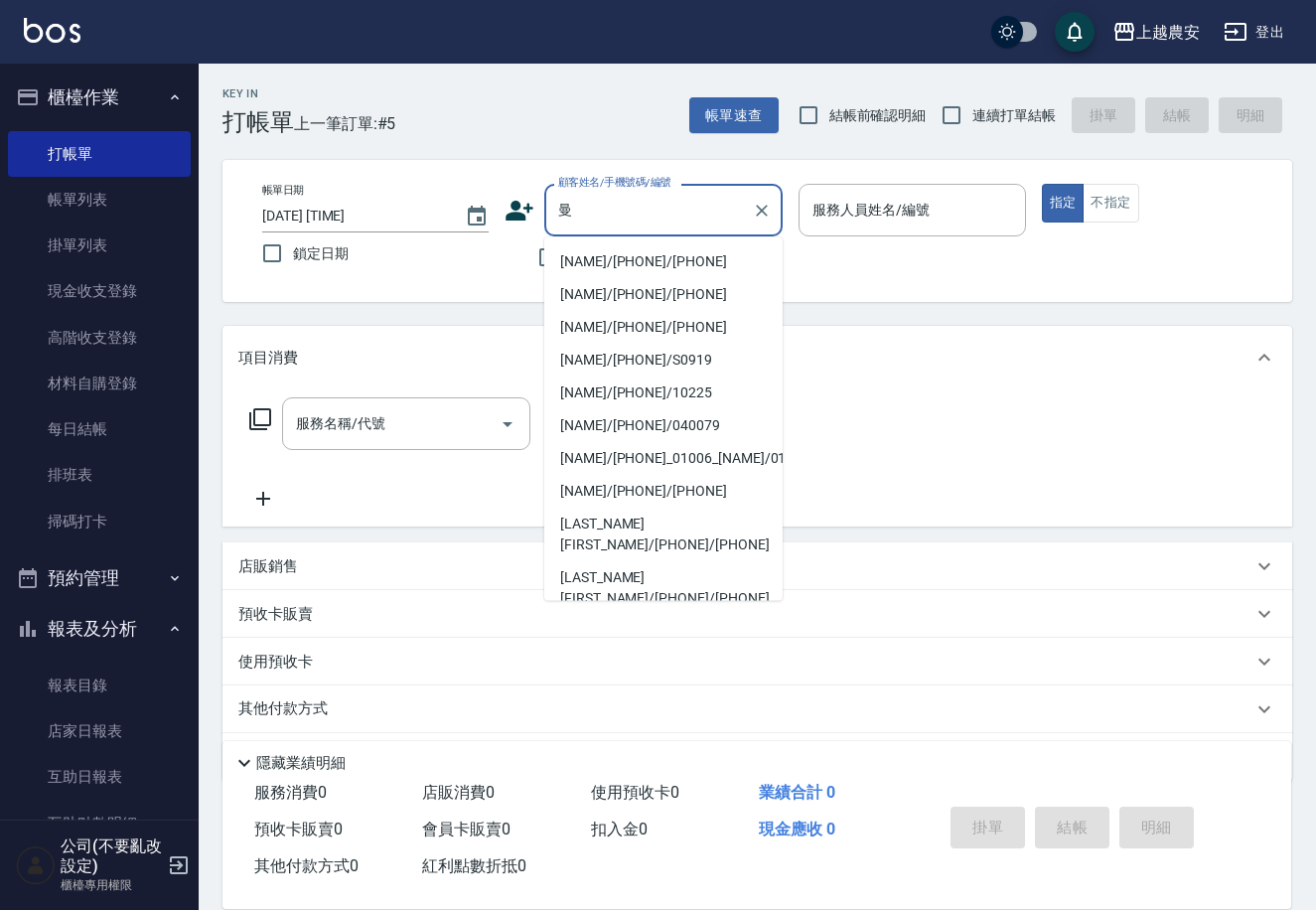 click on "[NAME]/[PHONE]/[PHONE]" at bounding box center [663, 261] 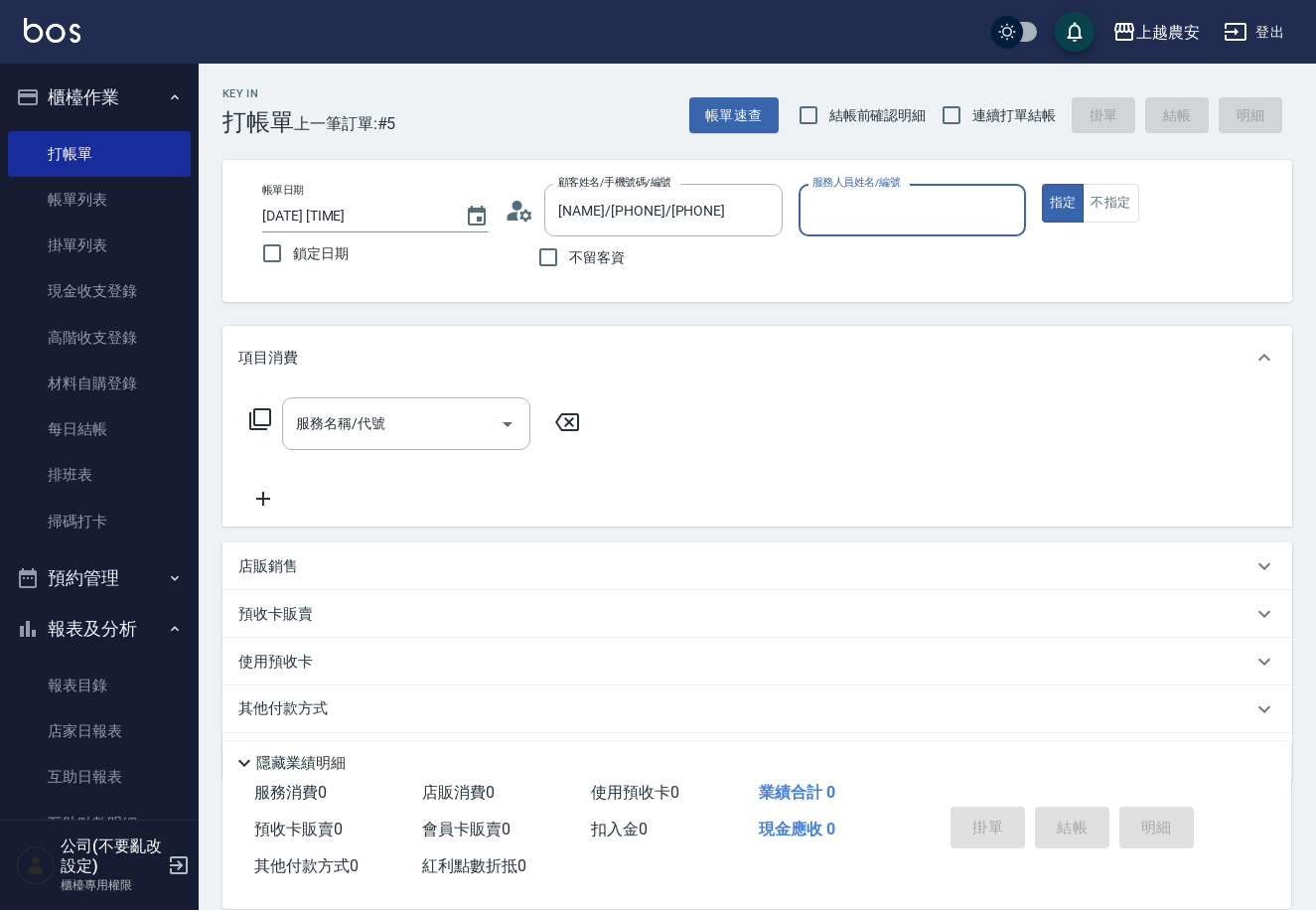 type on "美雅-B" 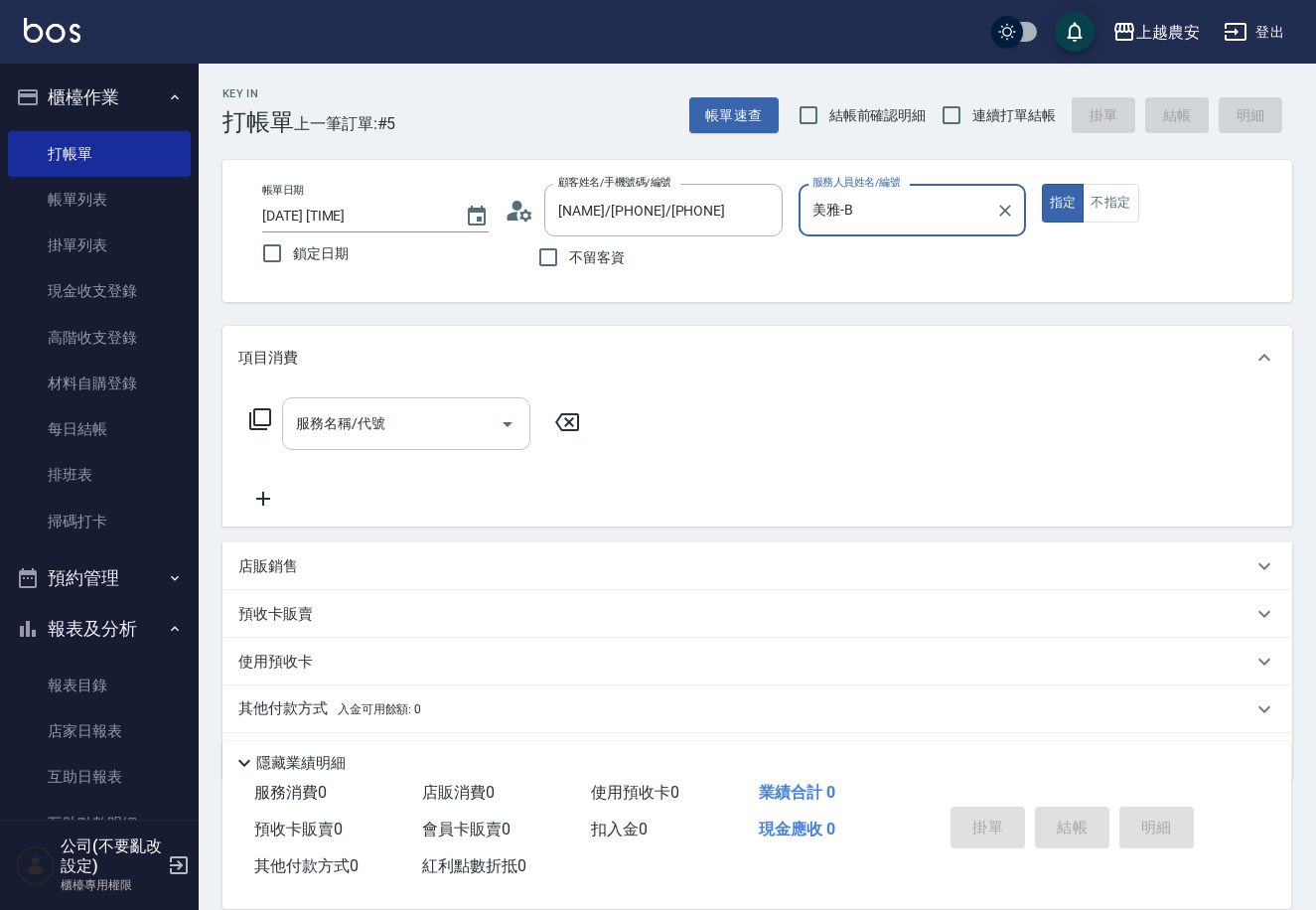 click on "服務名稱/代號" at bounding box center (391, 423) 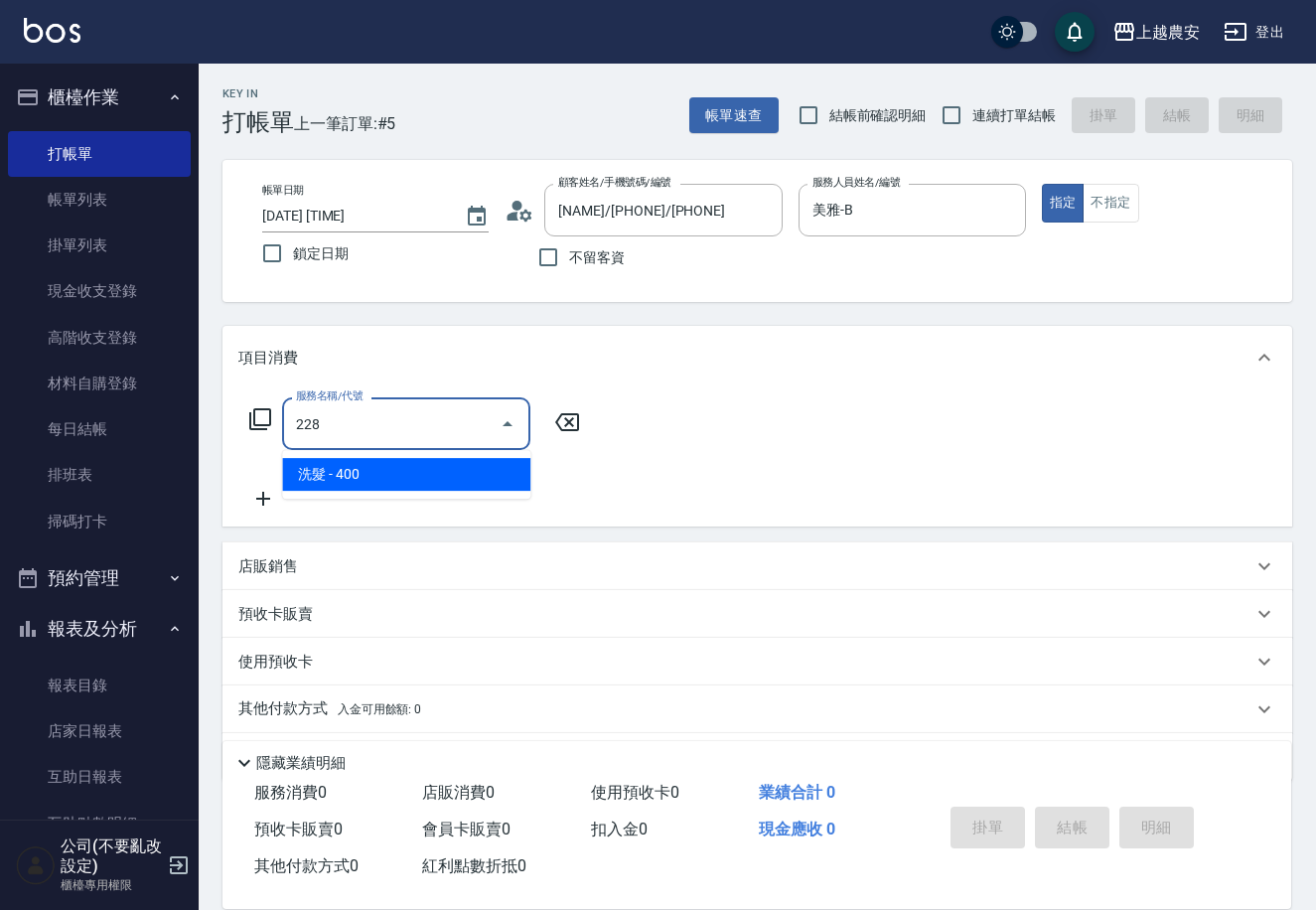 click on "洗髮 - 400" at bounding box center (406, 474) 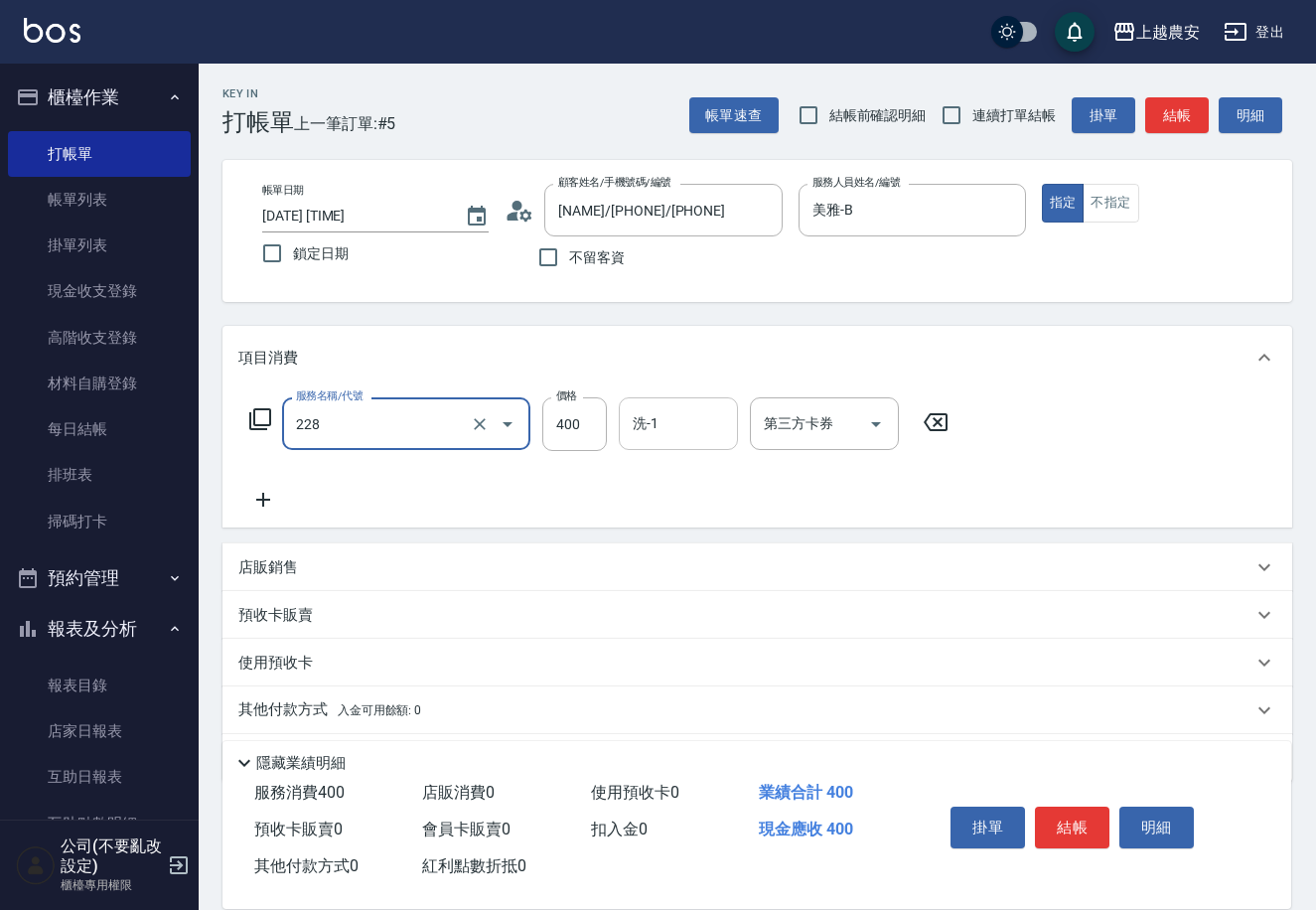 click on "洗-1" at bounding box center [678, 423] 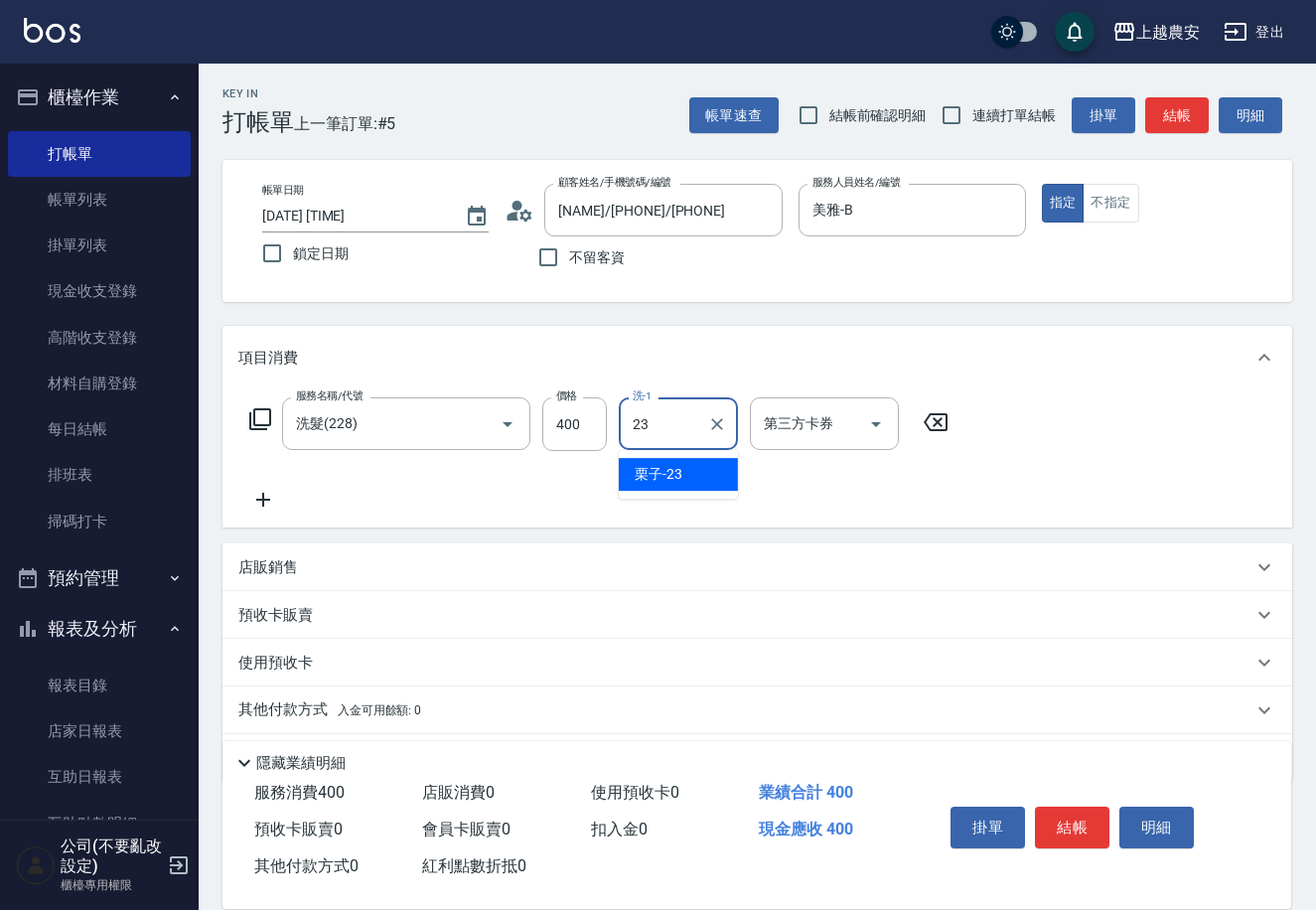 click on "栗子 -23" at bounding box center (678, 474) 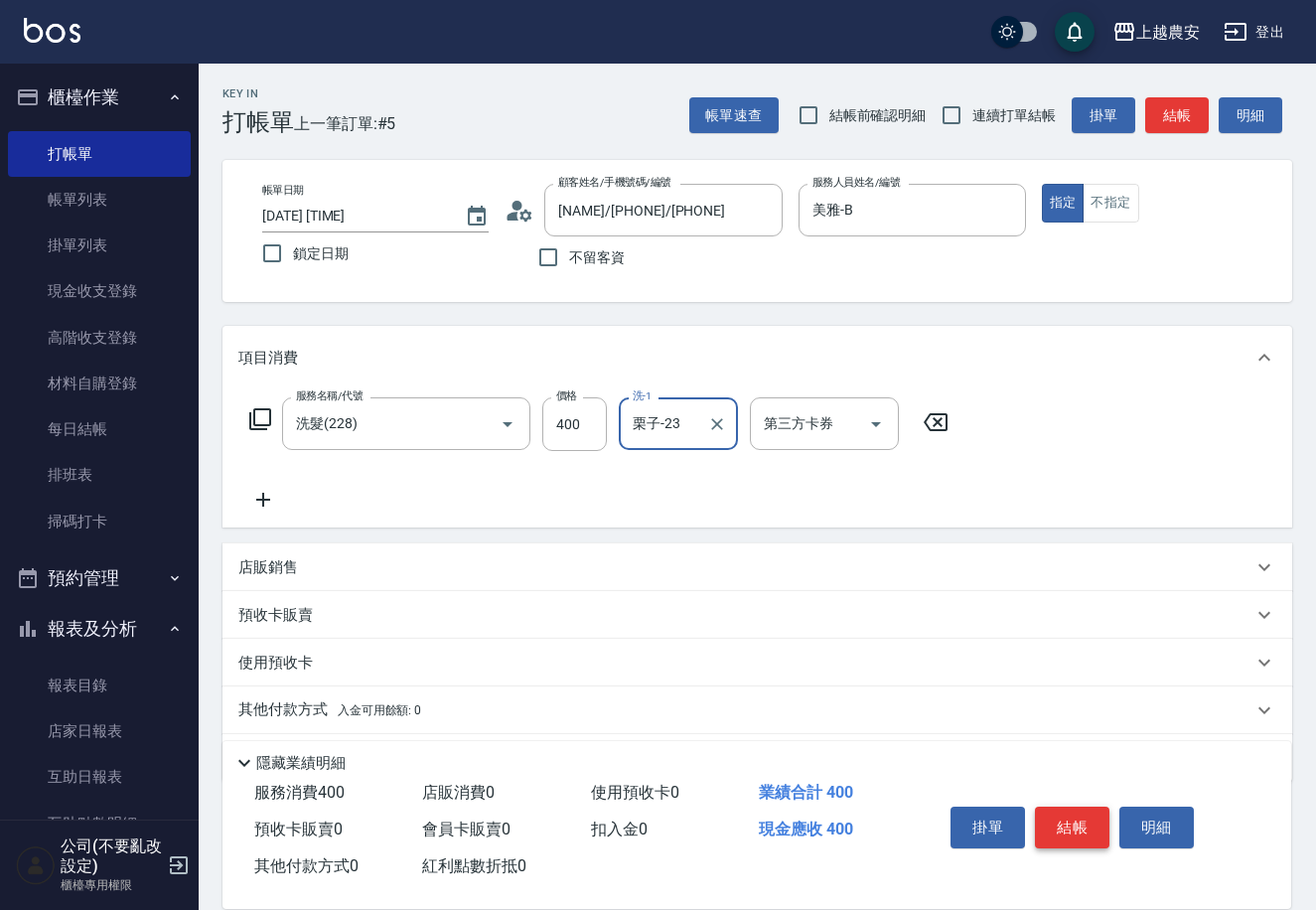 type on "栗子-23" 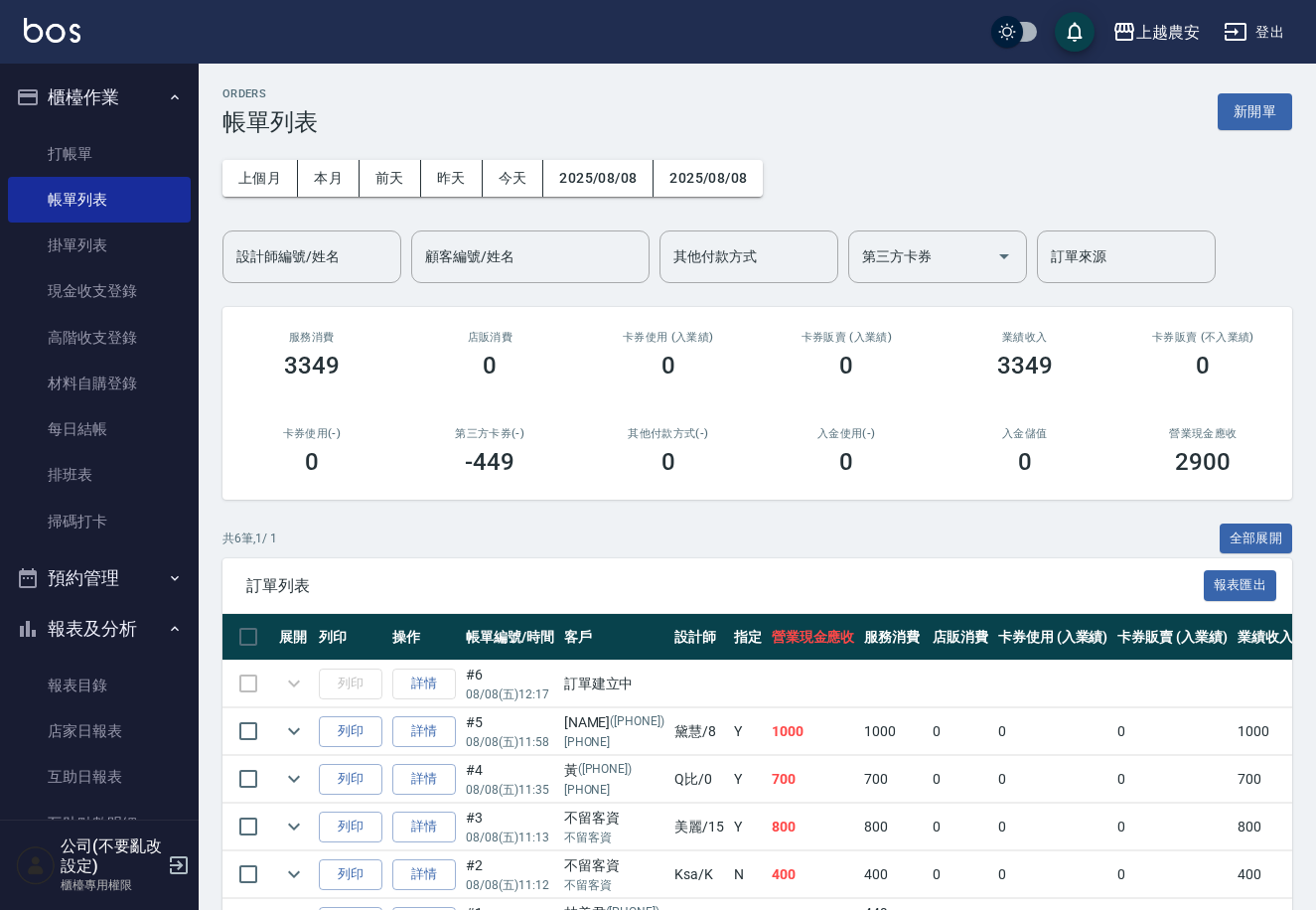 click on "詳情" at bounding box center [424, 683] 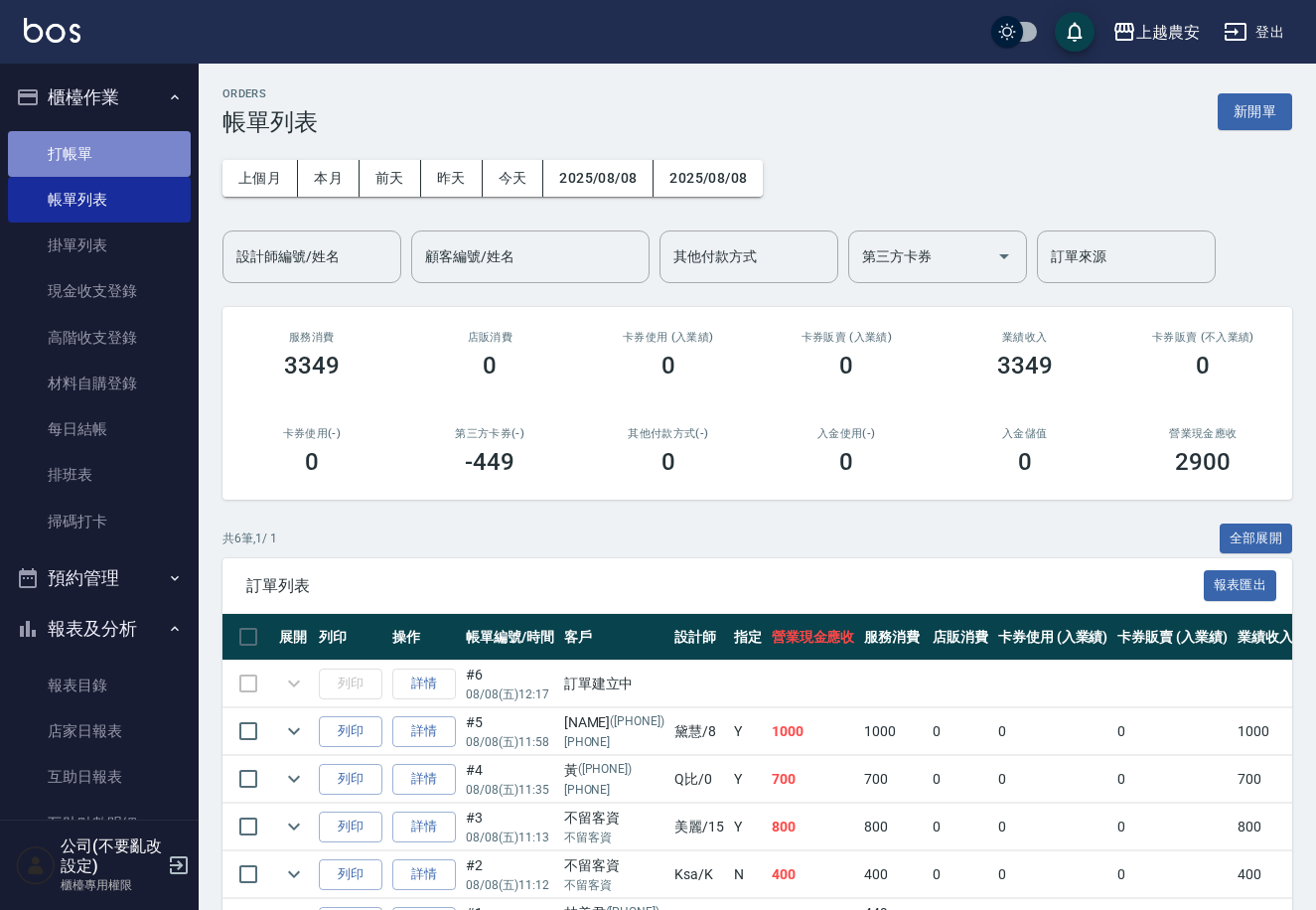 click on "打帳單" at bounding box center (99, 154) 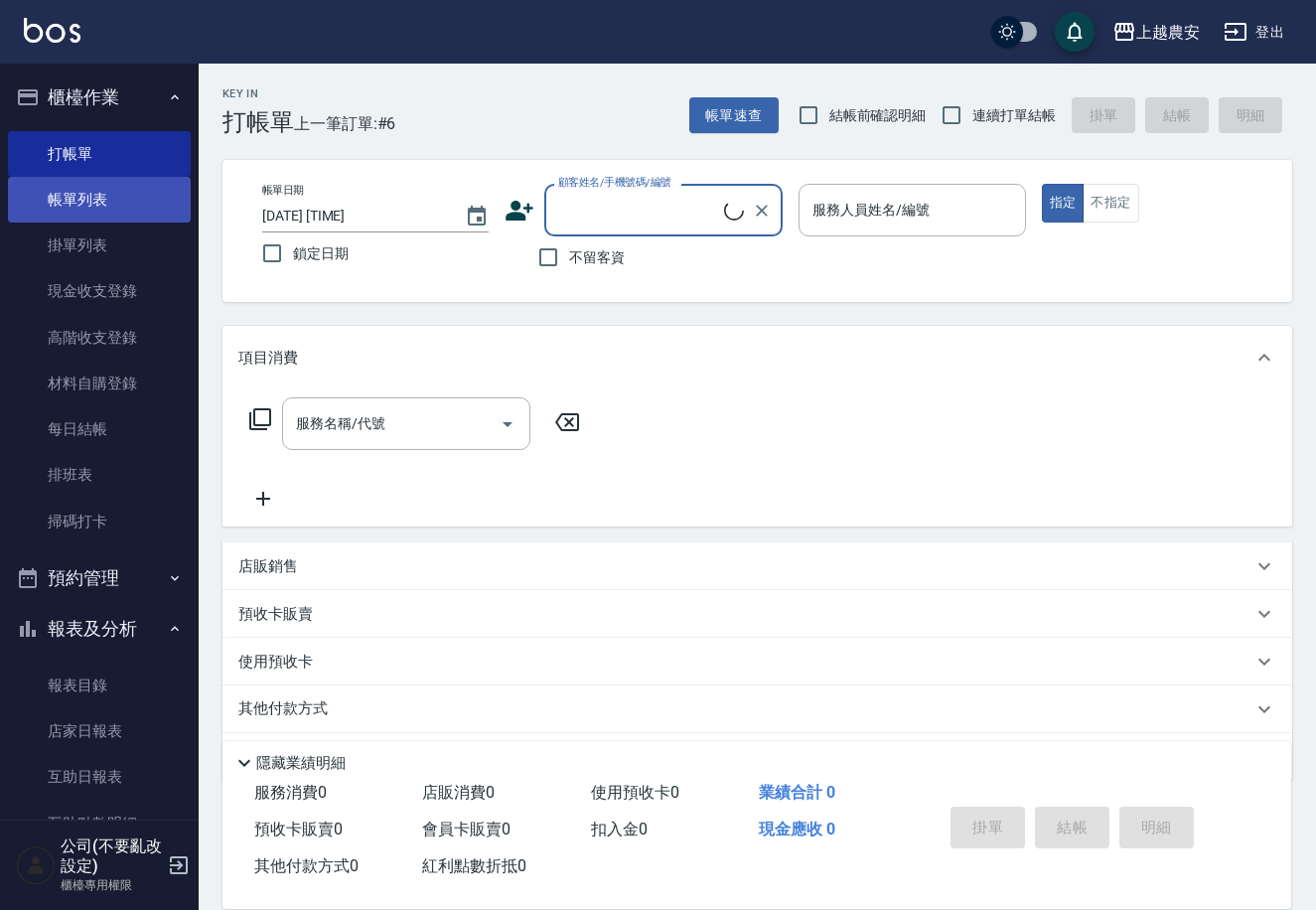 click on "帳單列表" at bounding box center (99, 200) 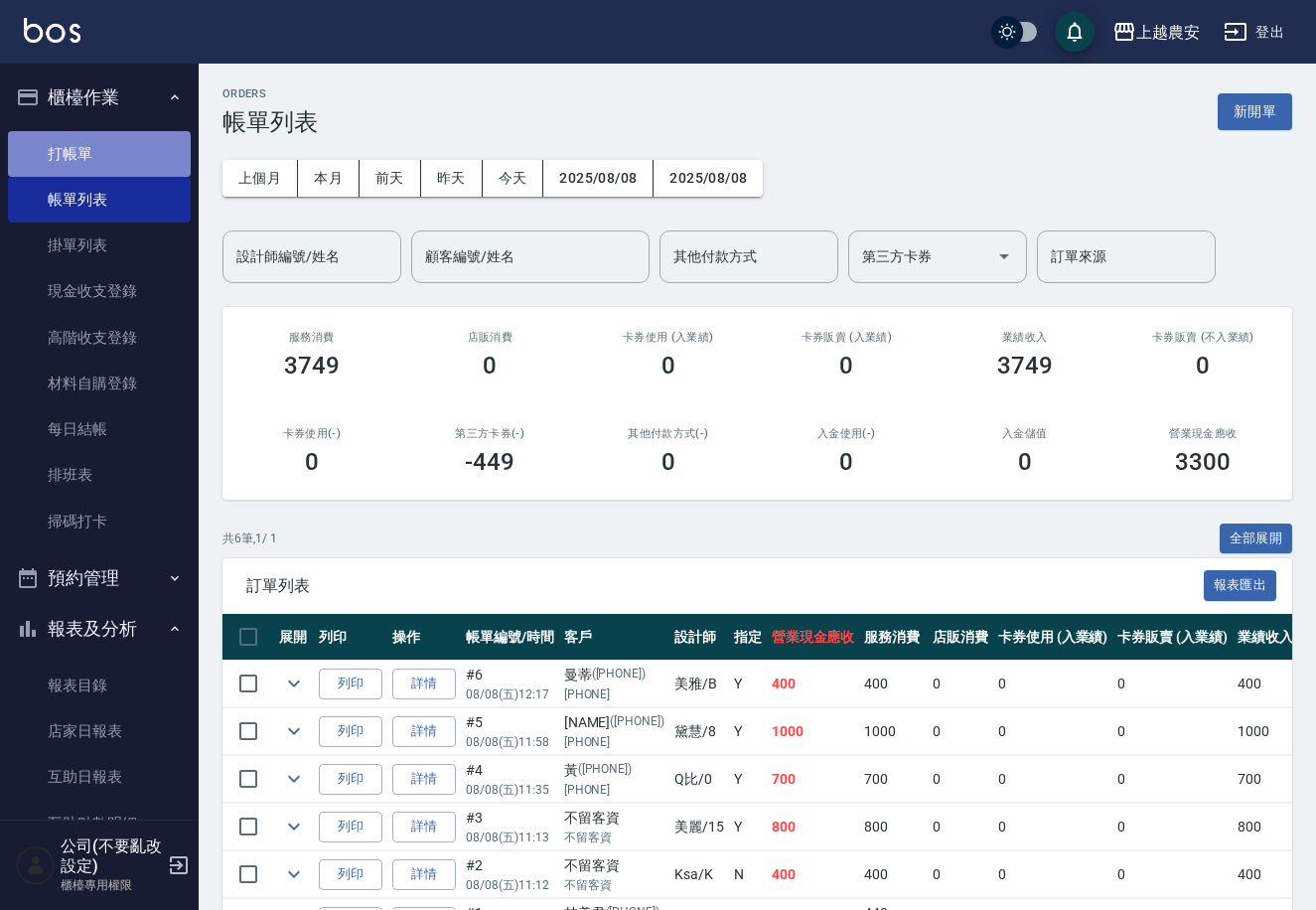 click on "打帳單" at bounding box center [99, 154] 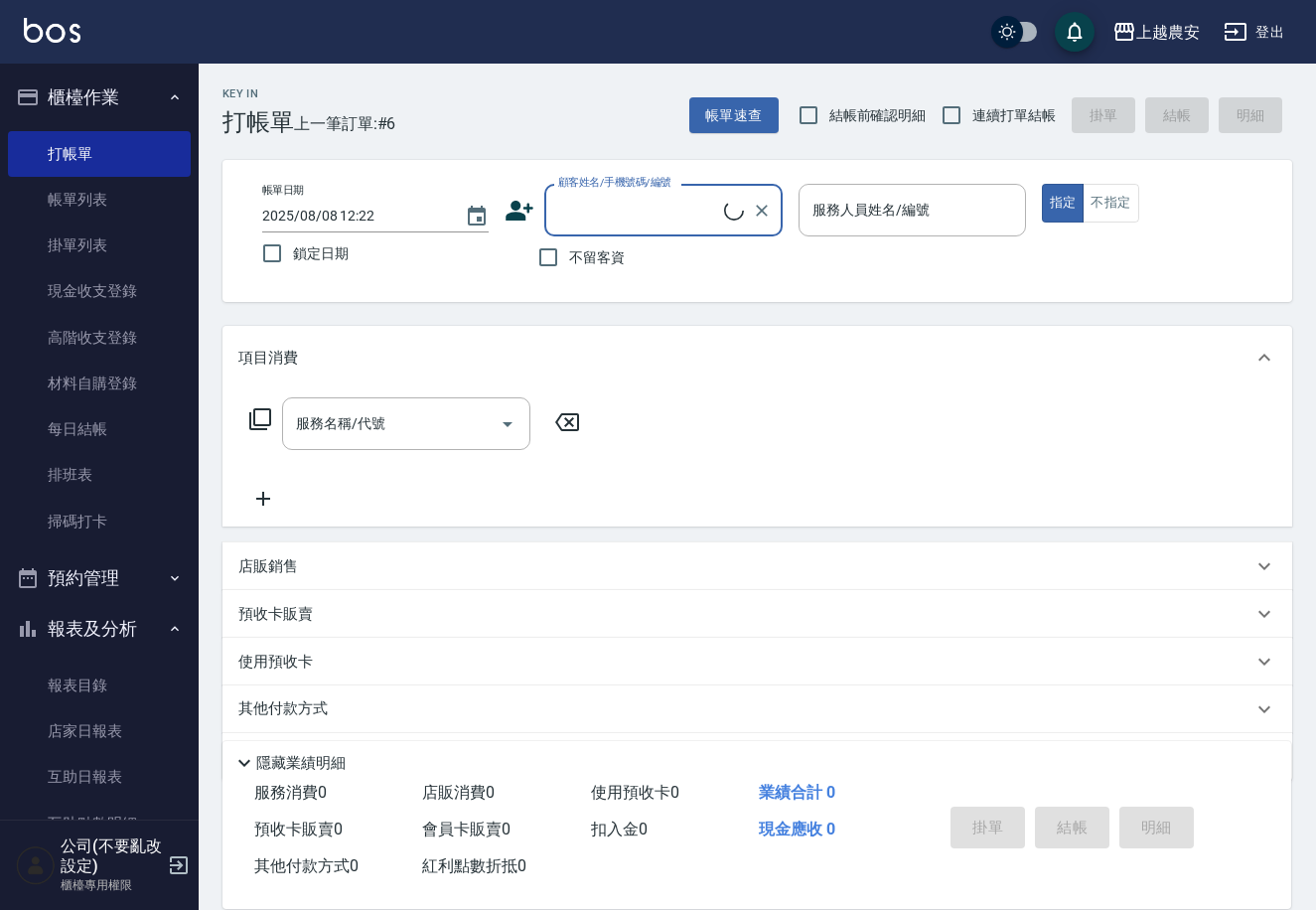 click on "顧客姓名/手機號碼/編號" at bounding box center (639, 210) 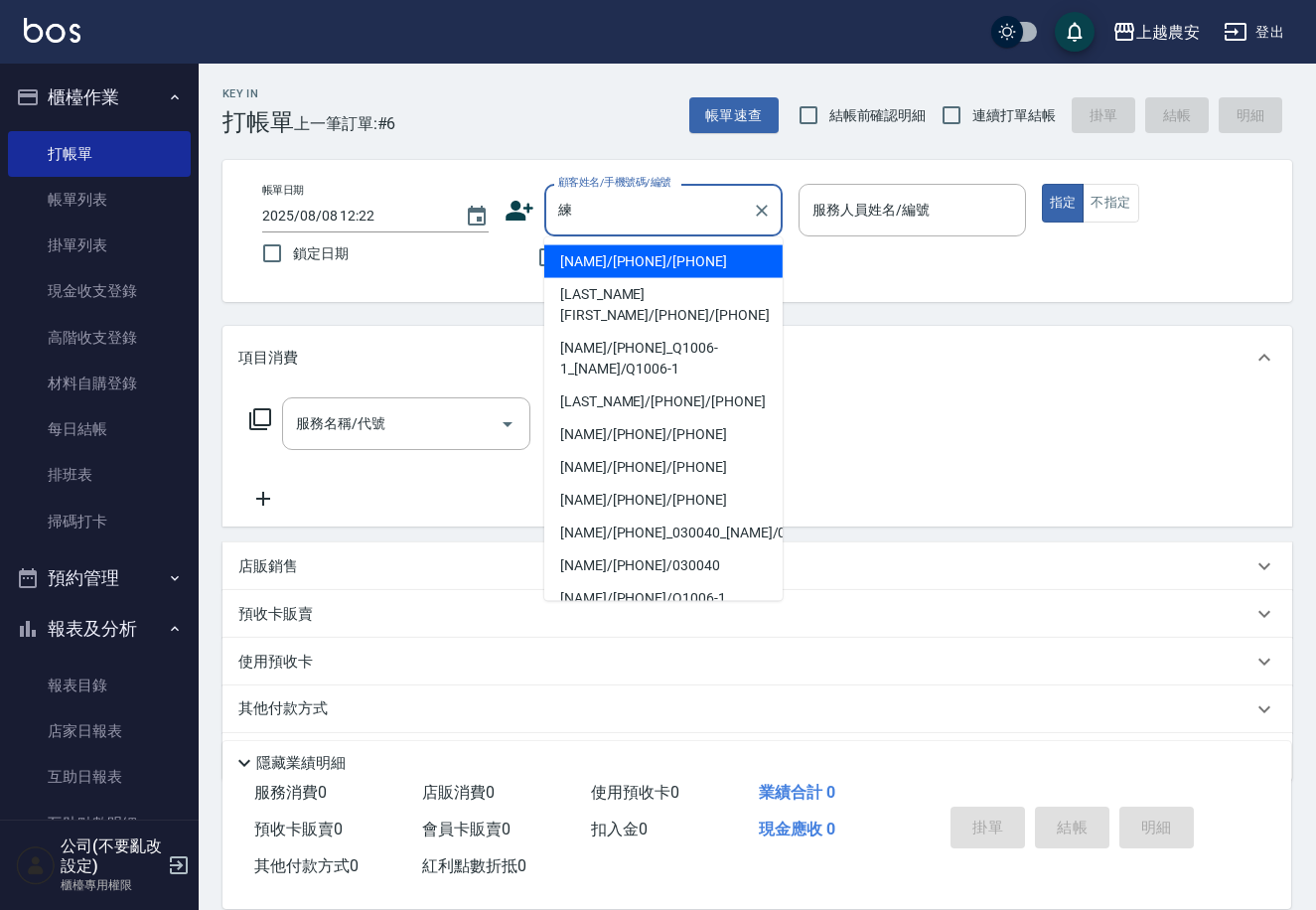 click on "練惠雪/0937074377/0937074377" at bounding box center (663, 261) 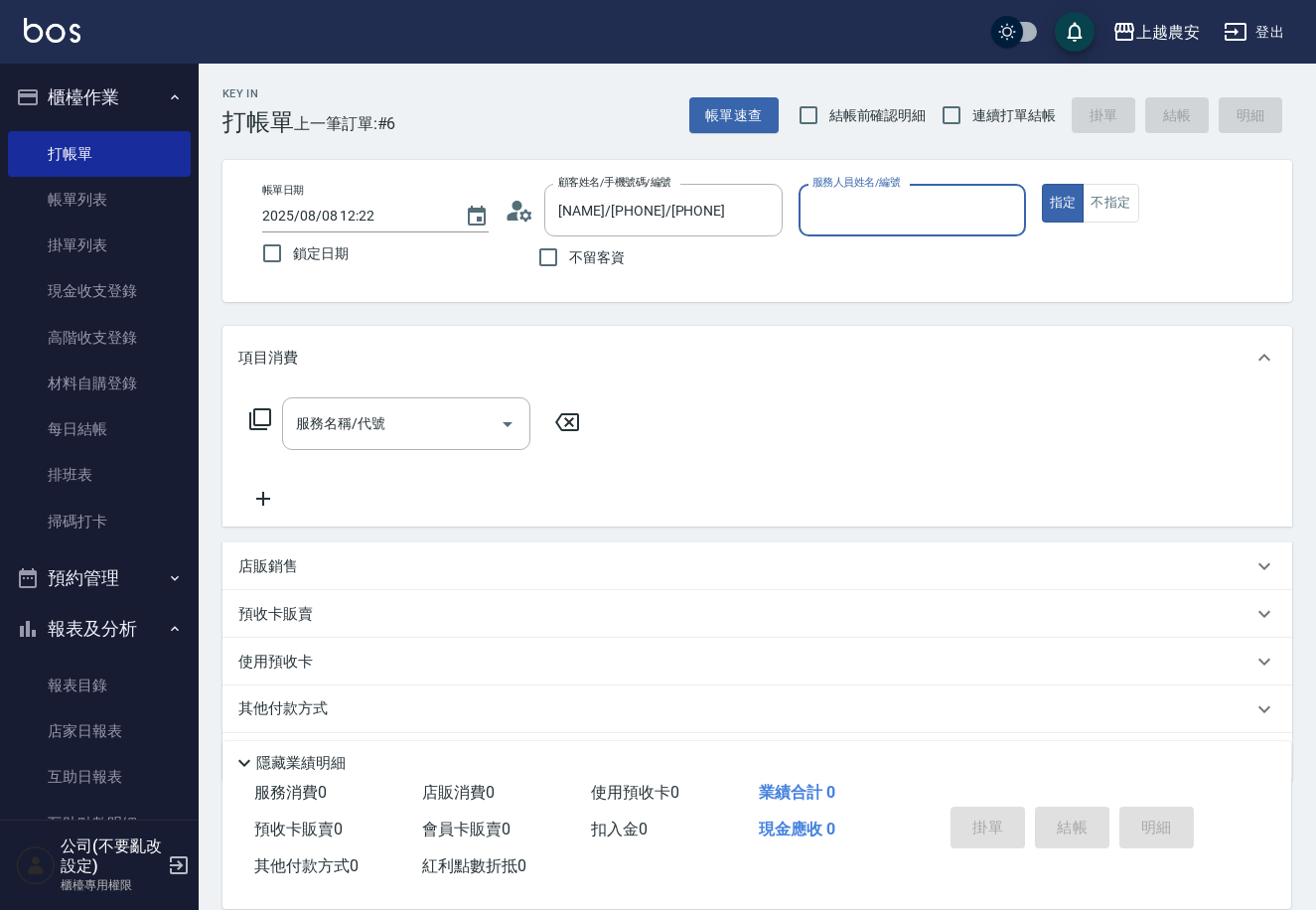 type on "美雅-B" 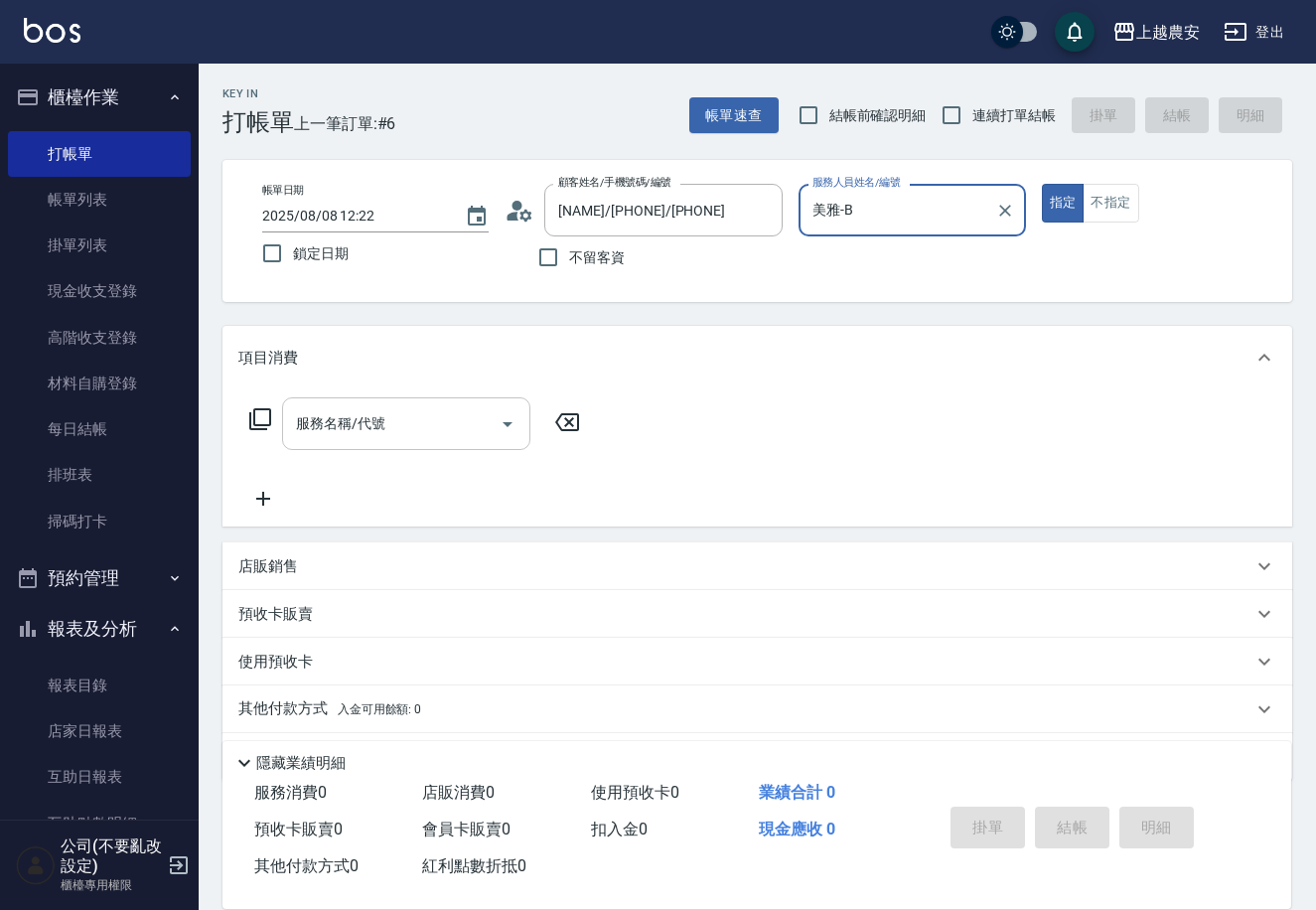 click on "服務名稱/代號" at bounding box center [406, 423] 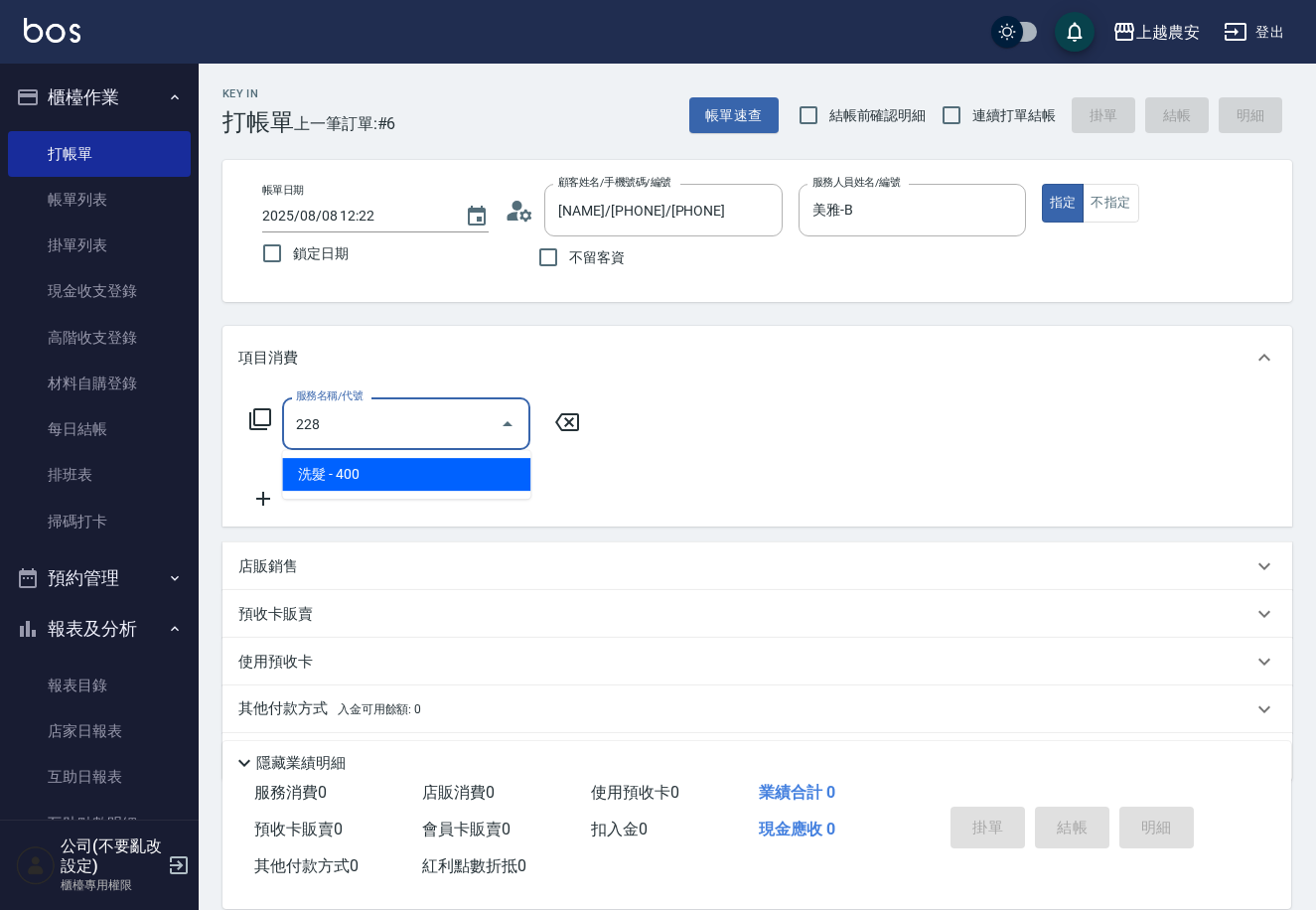 click on "洗髮 - 400" at bounding box center (406, 474) 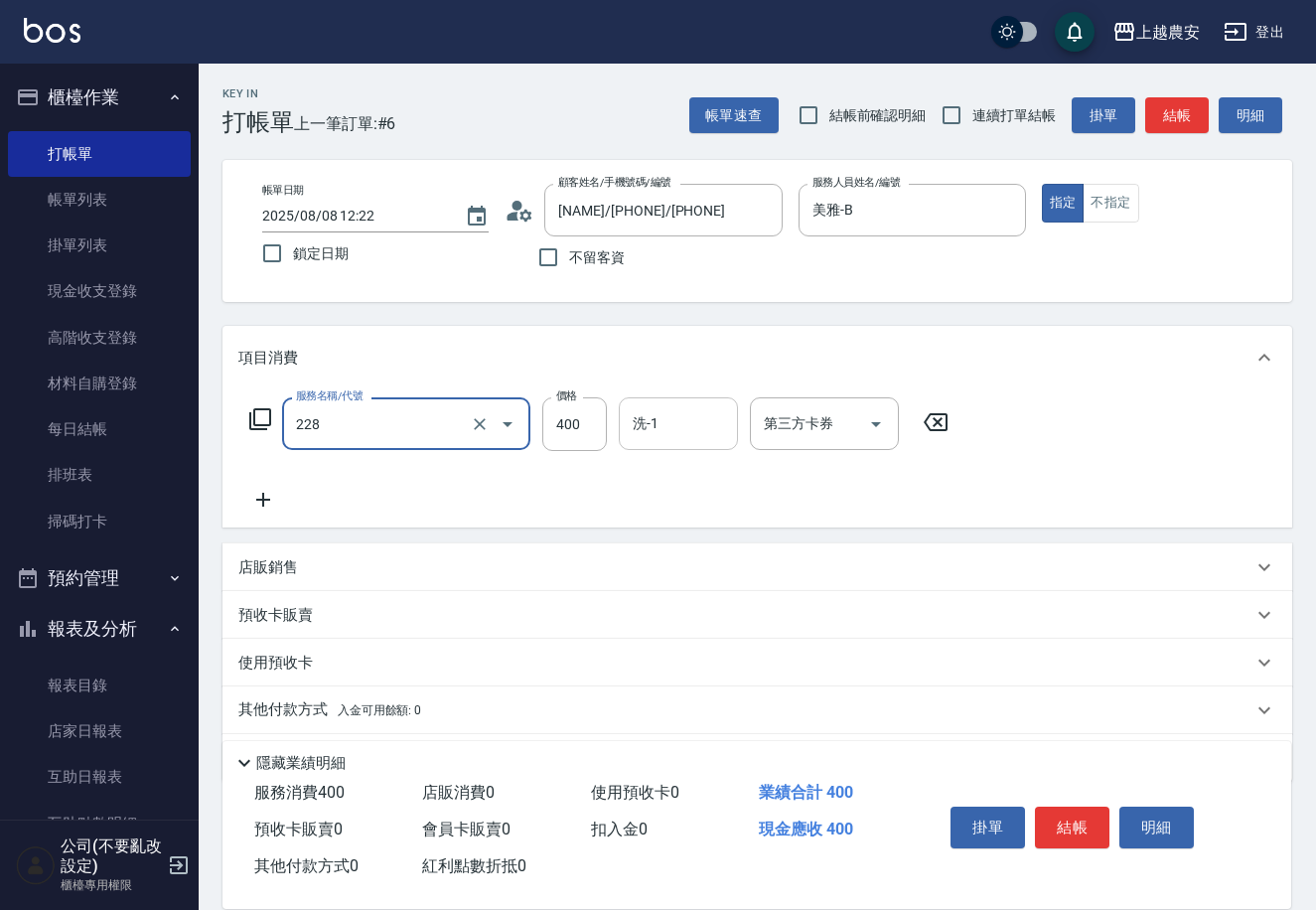 type on "洗髮(228)" 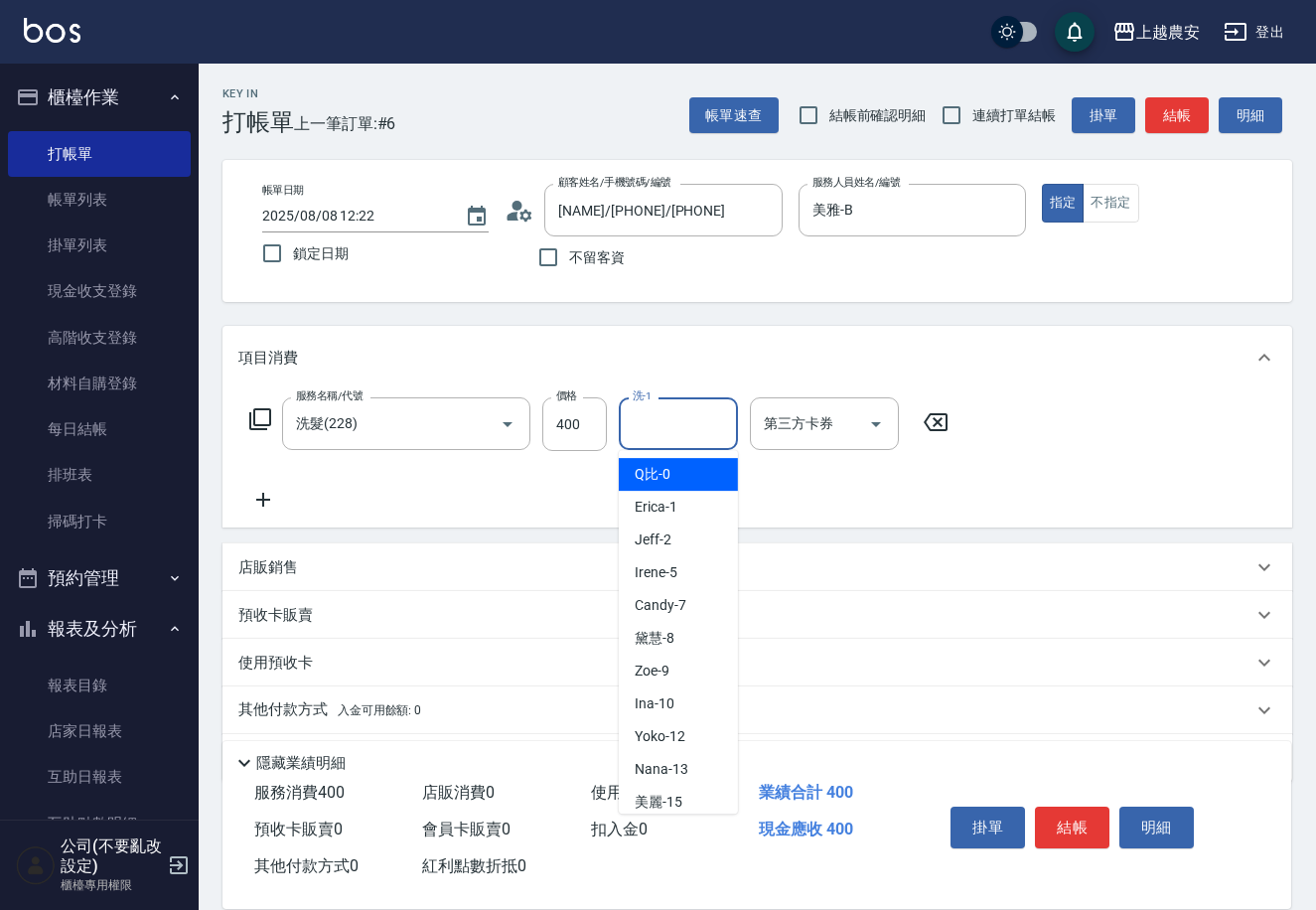 drag, startPoint x: 673, startPoint y: 427, endPoint x: 656, endPoint y: 413, distance: 22.022716 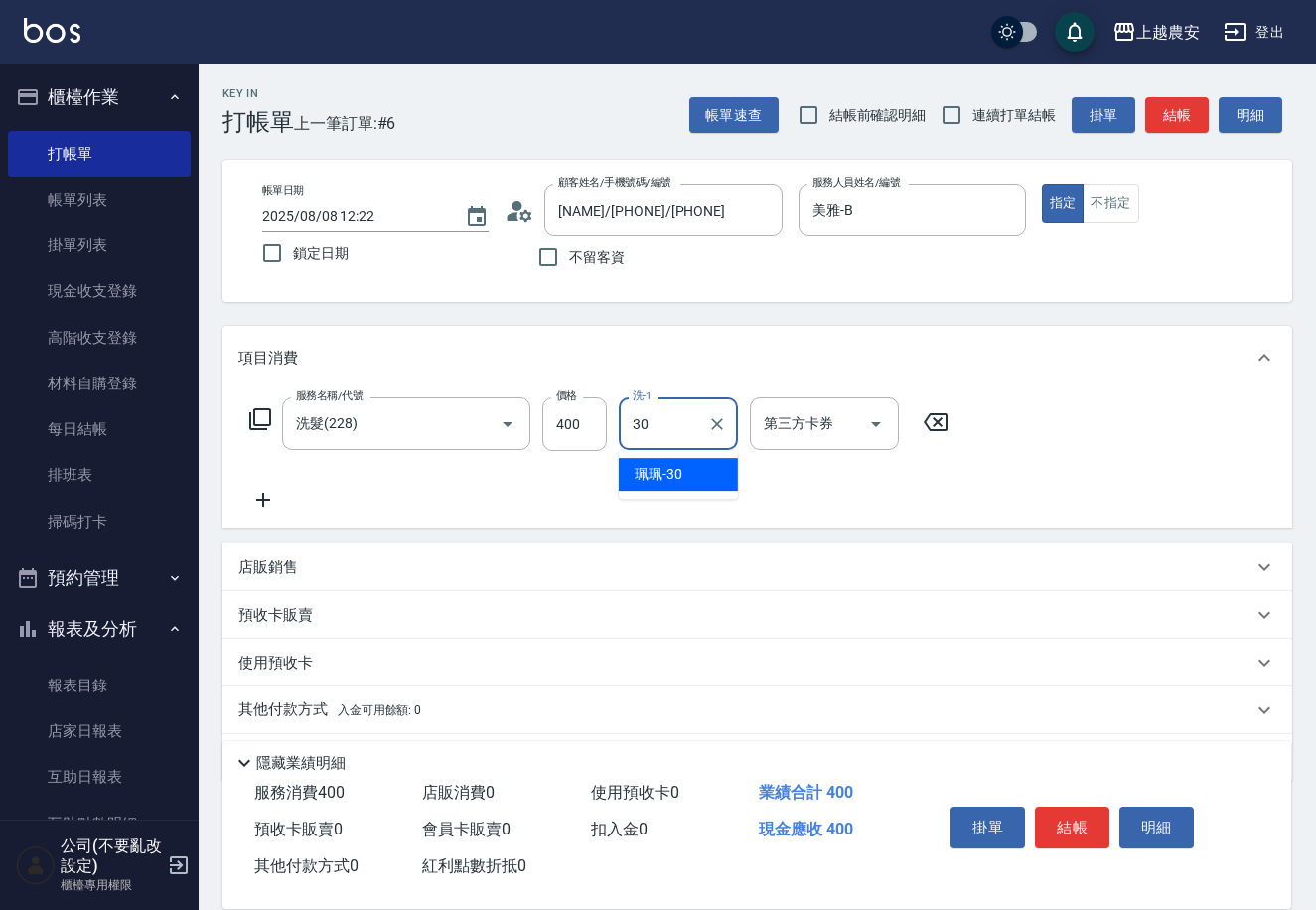 click on "珮珮 -30" at bounding box center [678, 474] 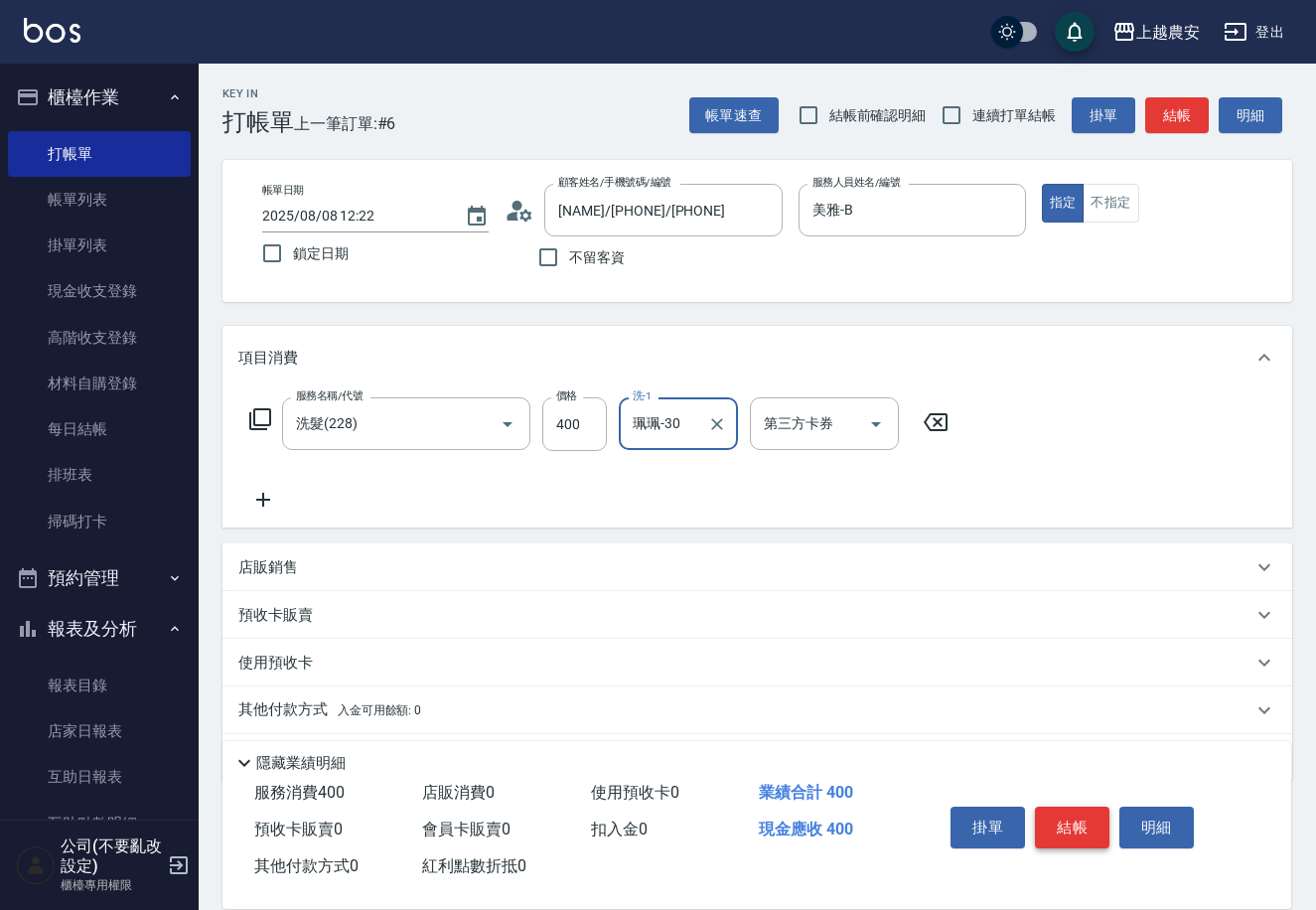 type on "珮珮-30" 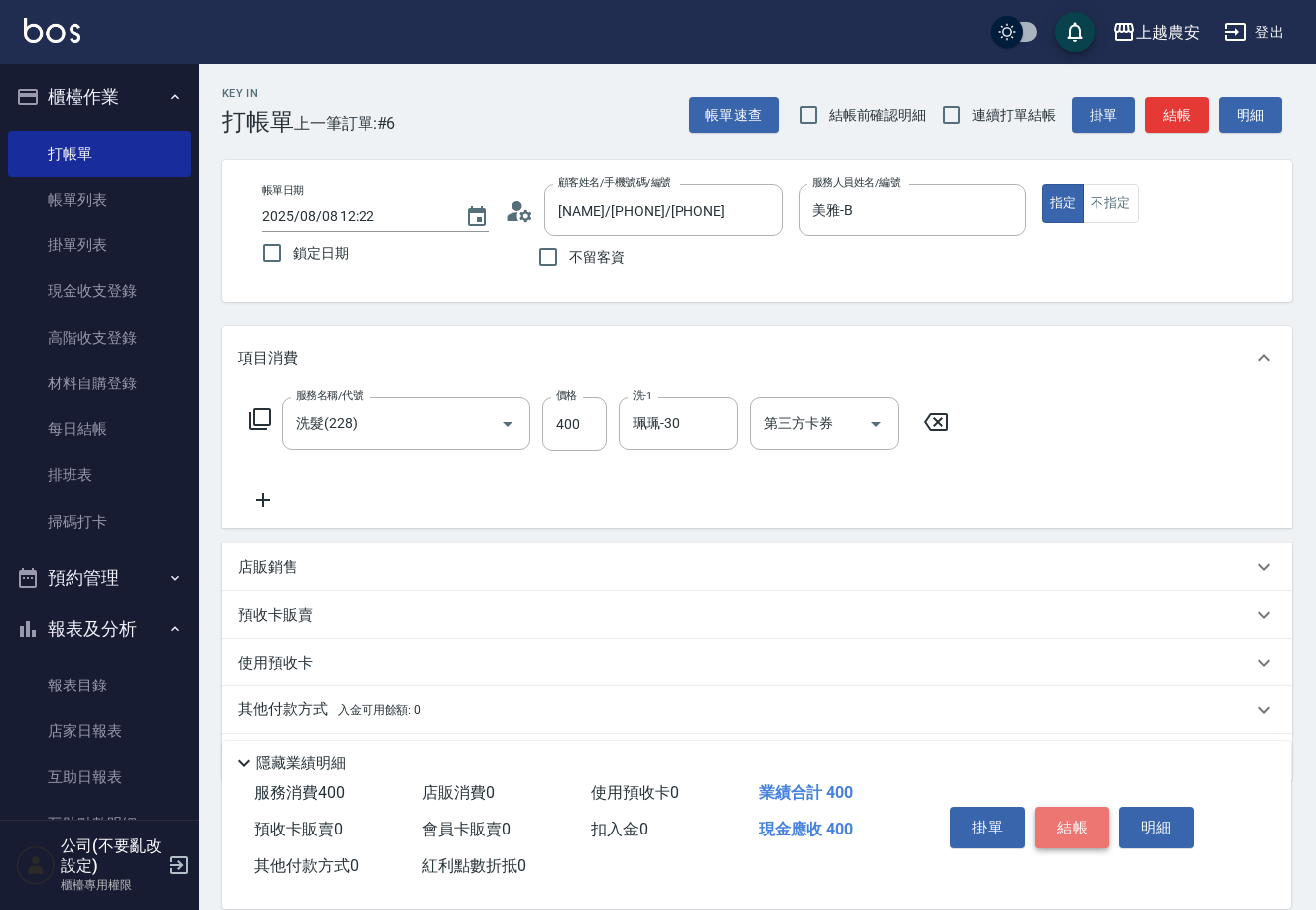 drag, startPoint x: 1055, startPoint y: 830, endPoint x: 1029, endPoint y: 482, distance: 348.9699 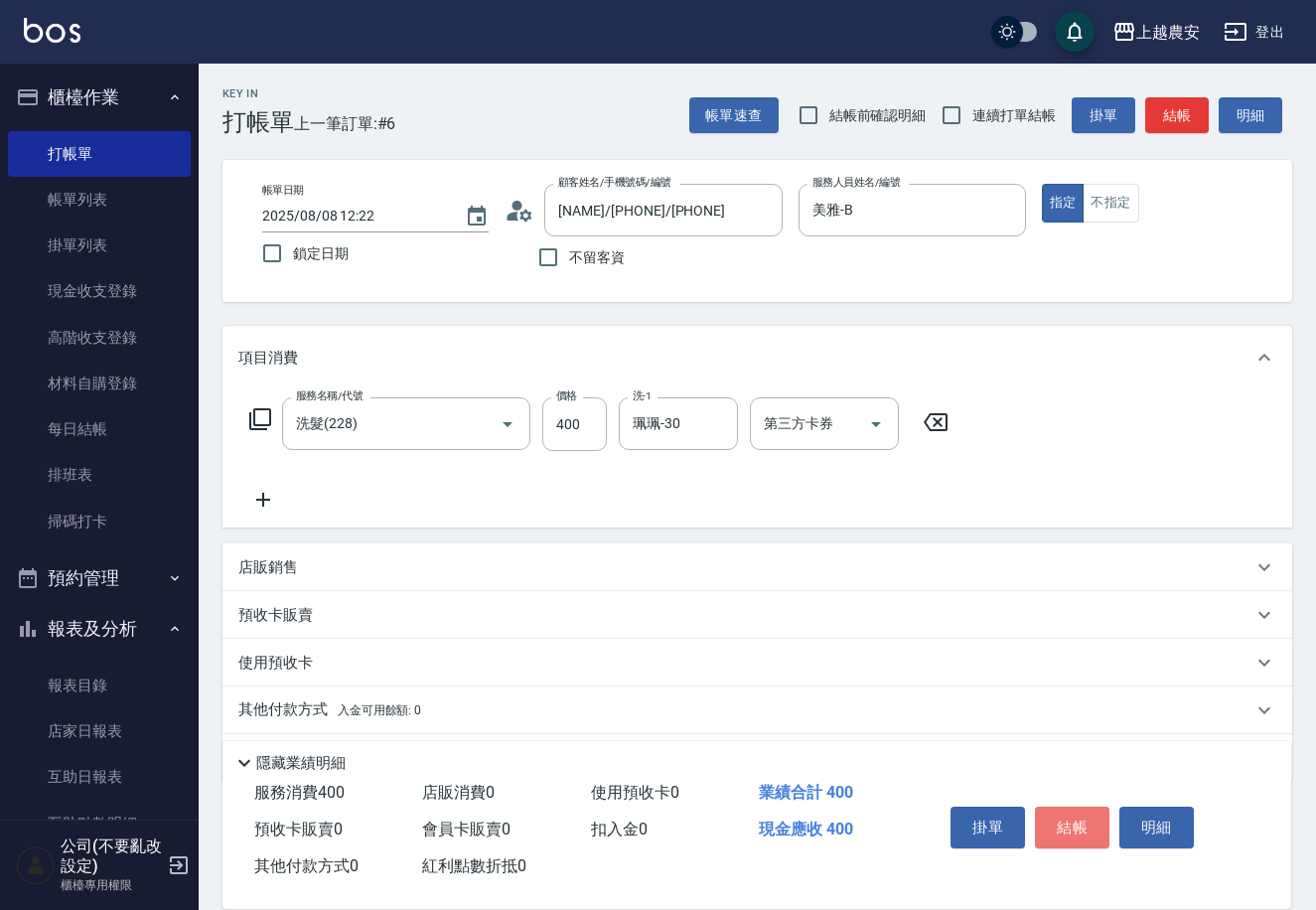 click on "結帳" at bounding box center [1072, 828] 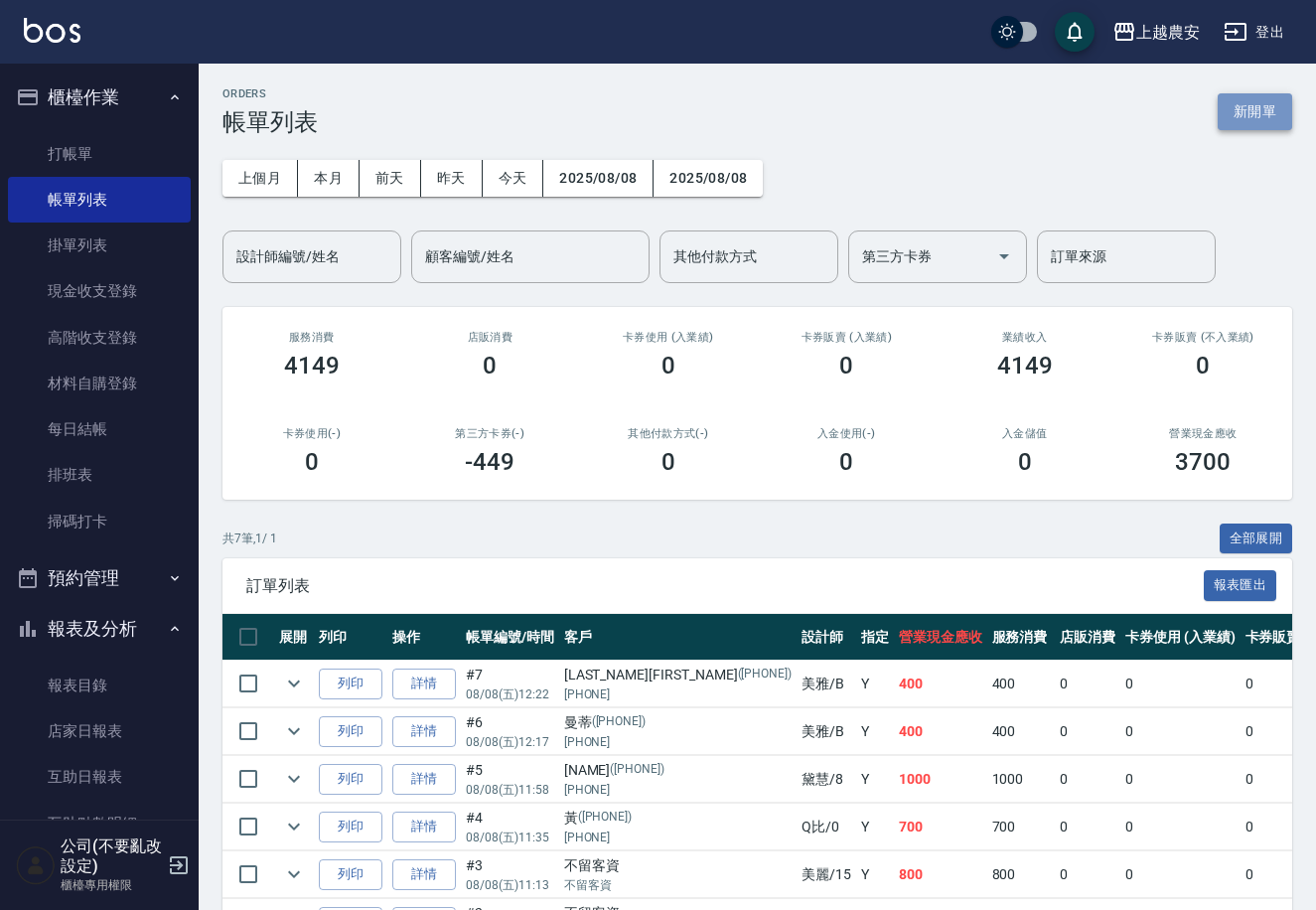 click on "新開單" at bounding box center [1254, 111] 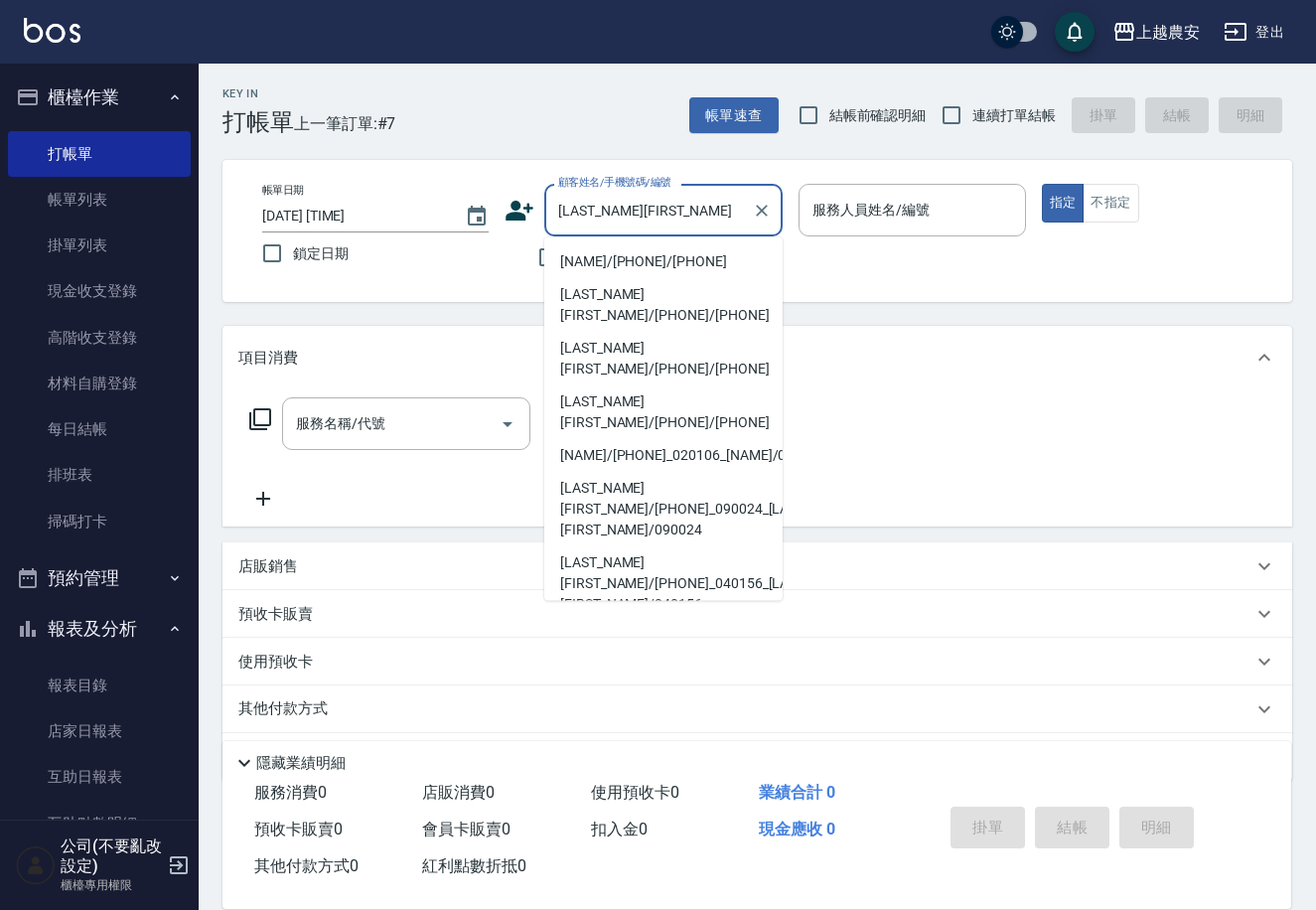 click on "[LAST] / [PHONE] / [PHONE]" at bounding box center [663, 261] 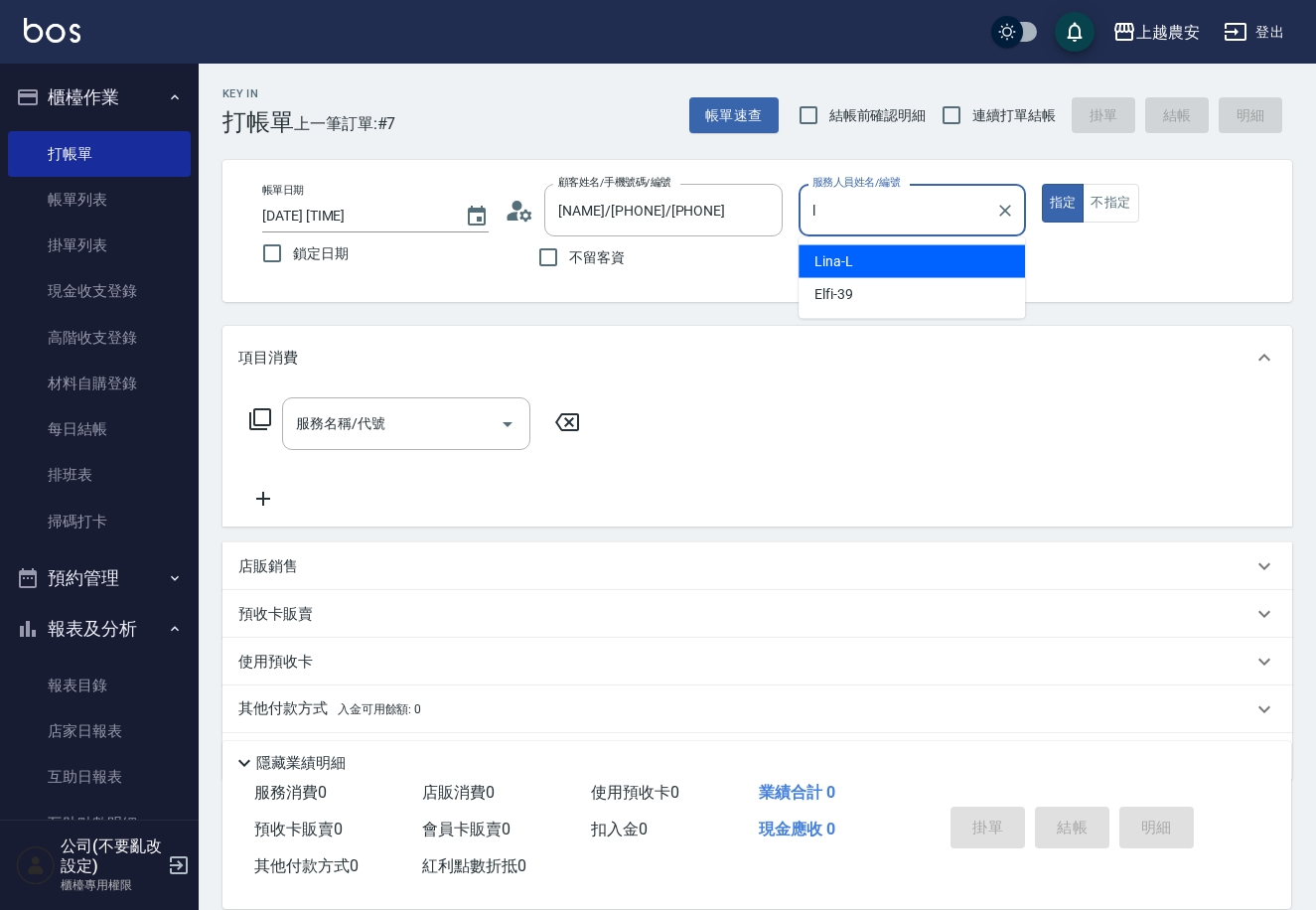click on "Lina -L" at bounding box center (912, 261) 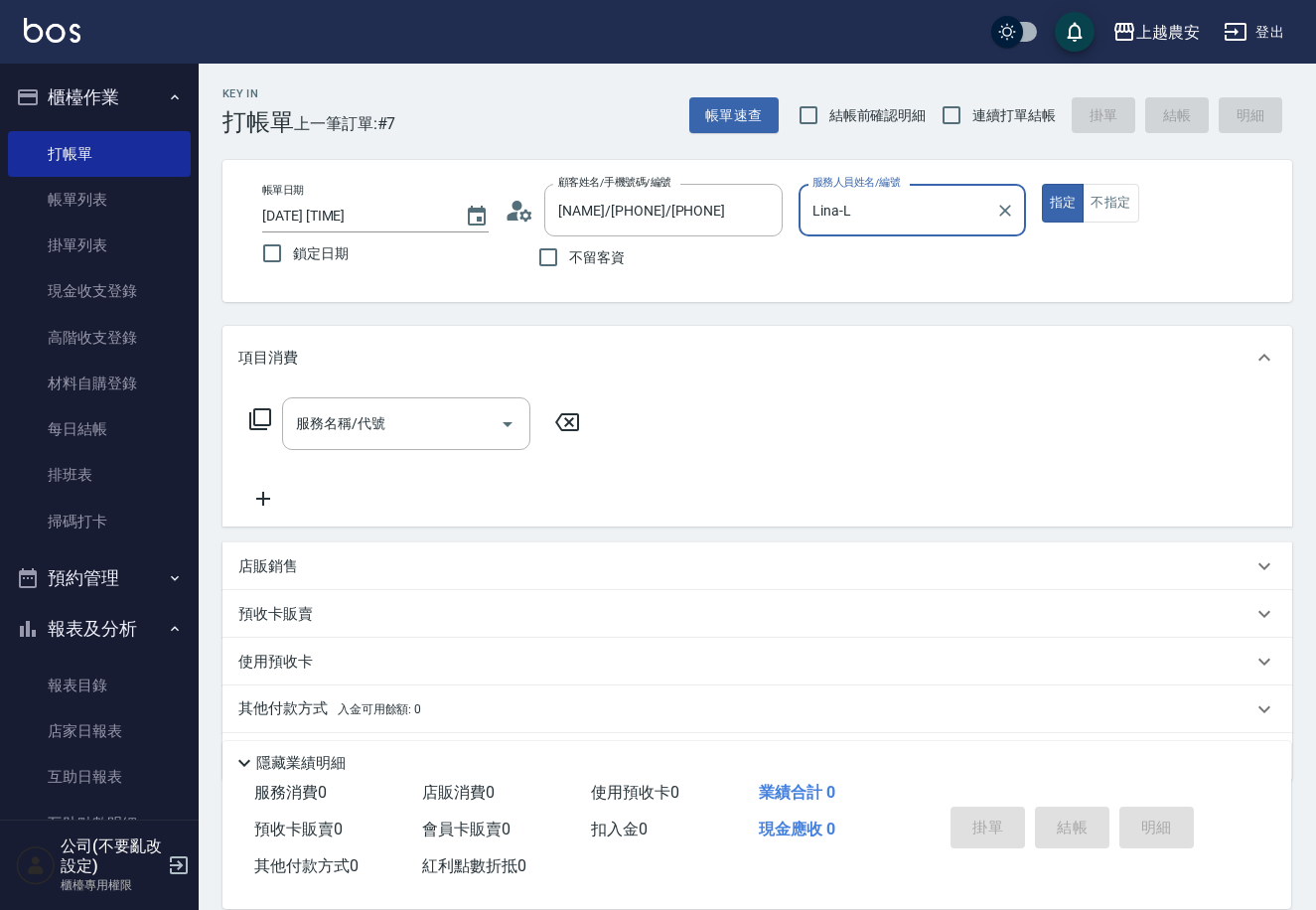 type on "Lina-L" 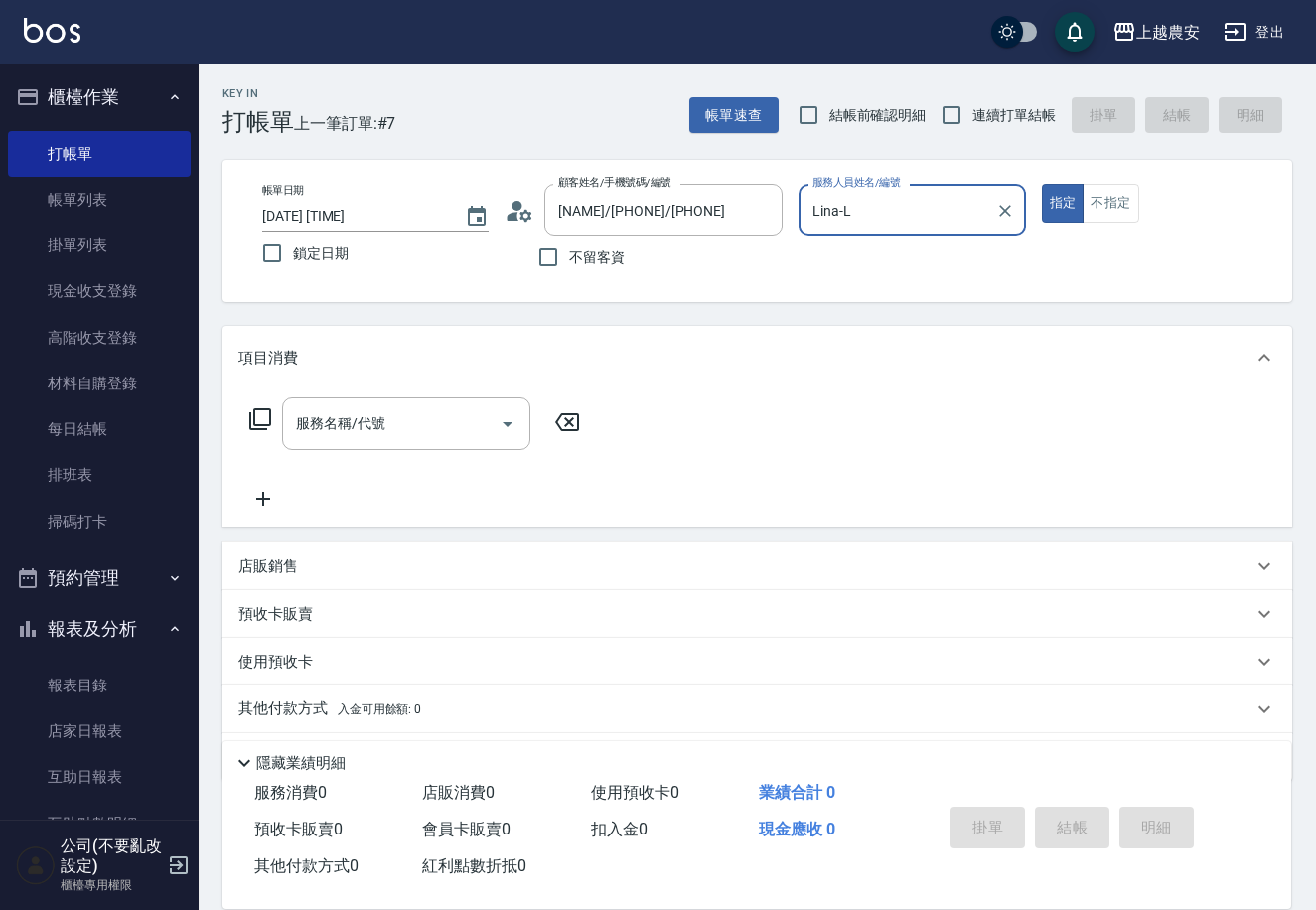 click at bounding box center [912, 246] 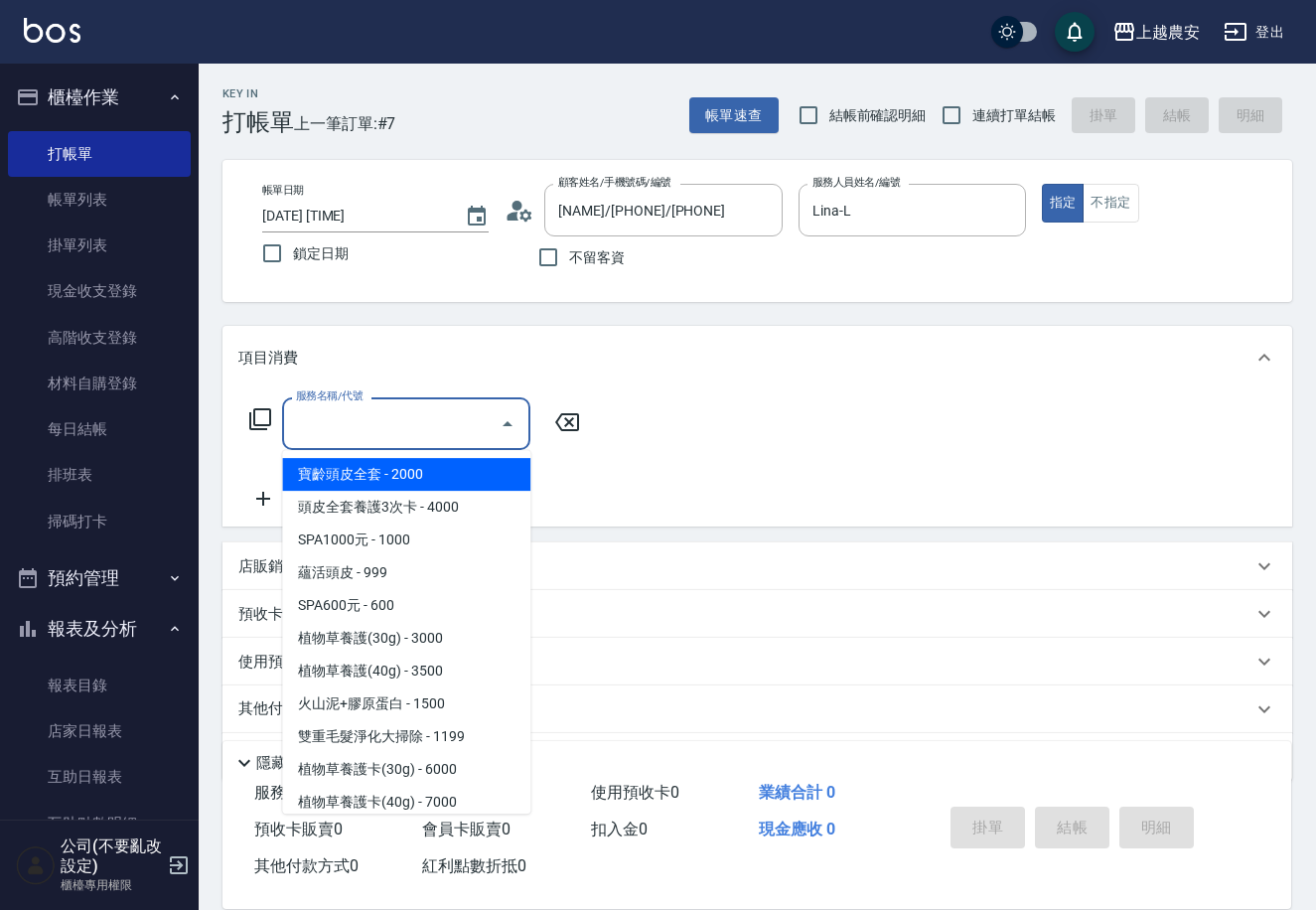click on "服務名稱/代號" at bounding box center [391, 423] 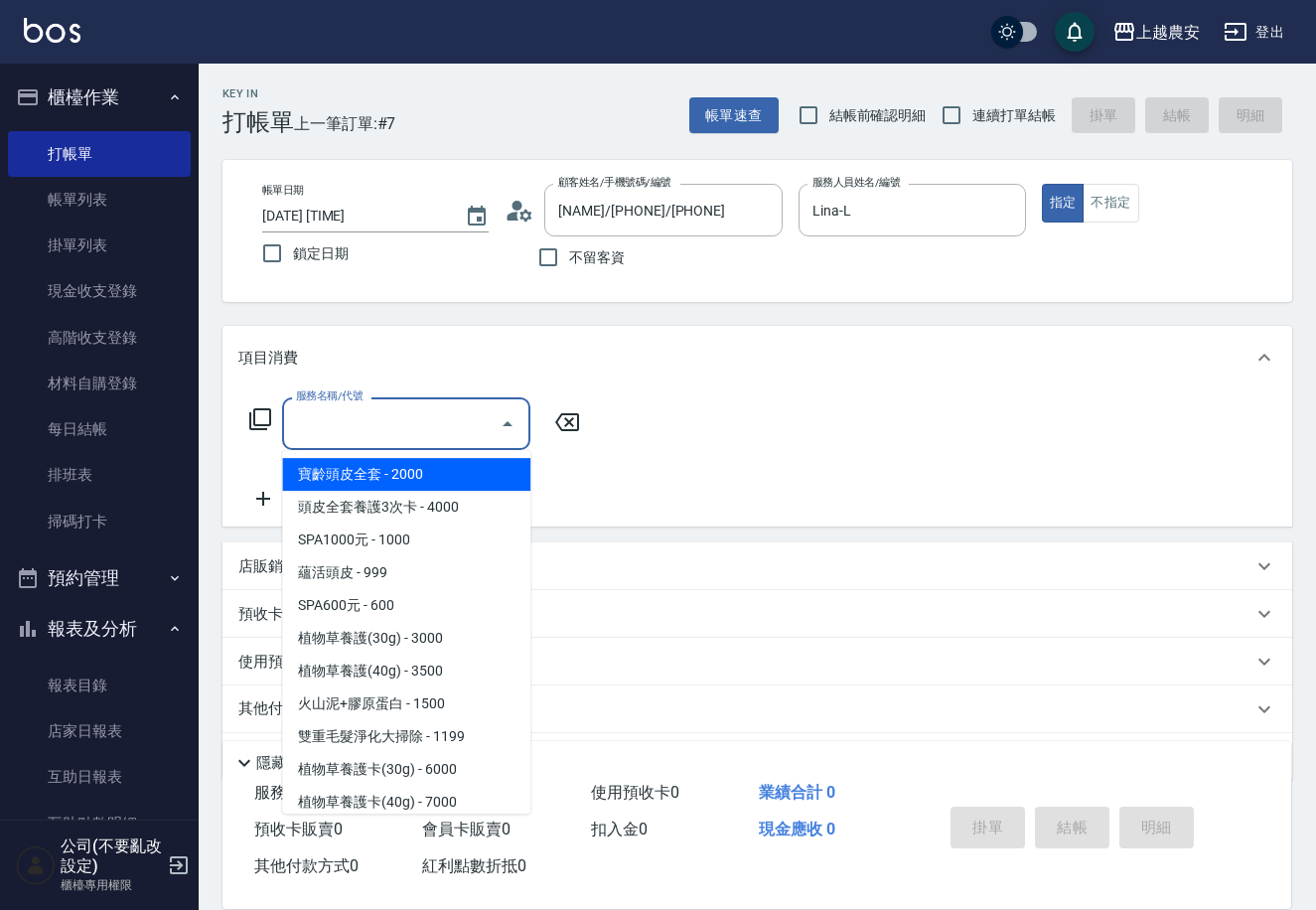click 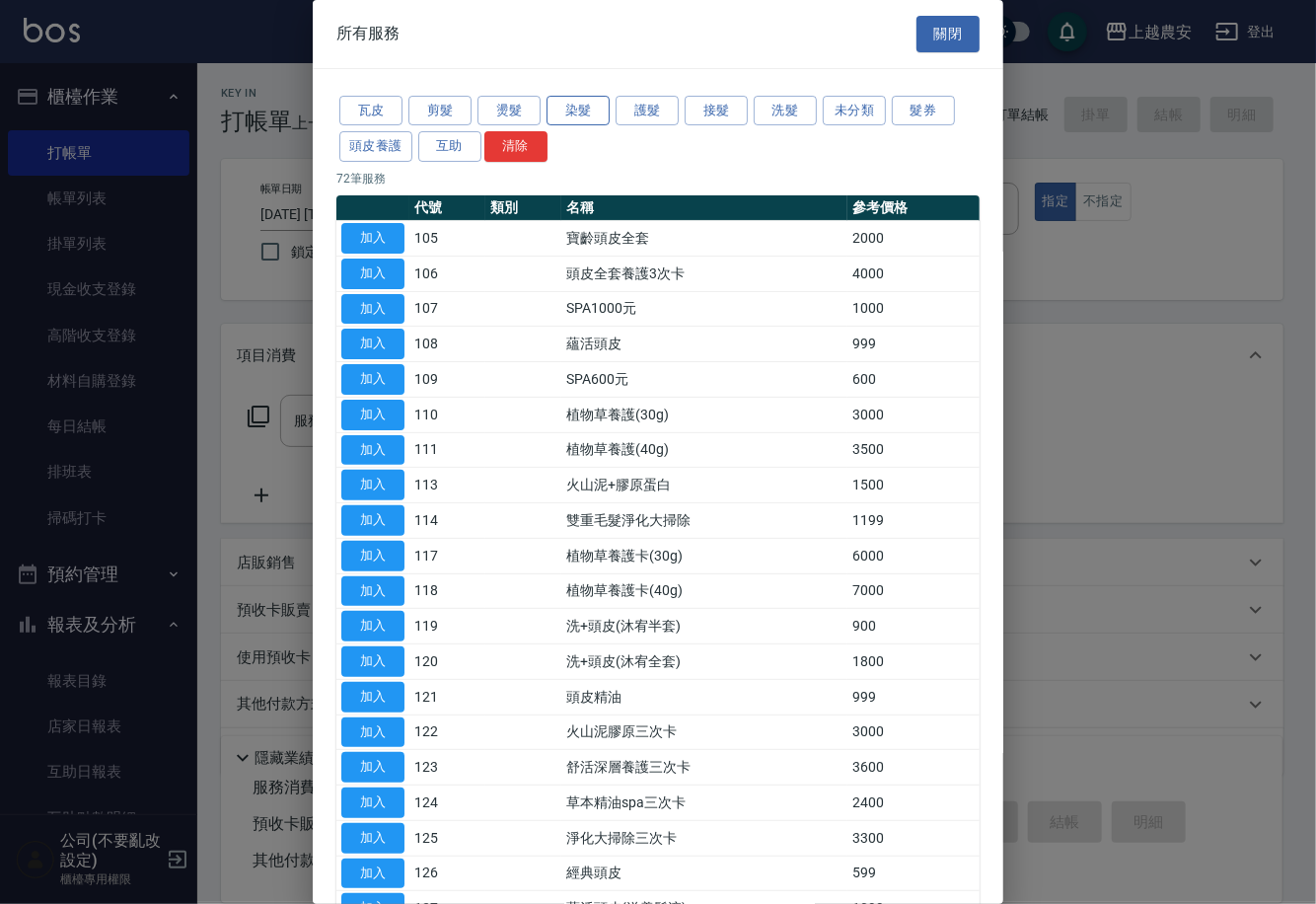 click on "染髮" at bounding box center (578, 111) 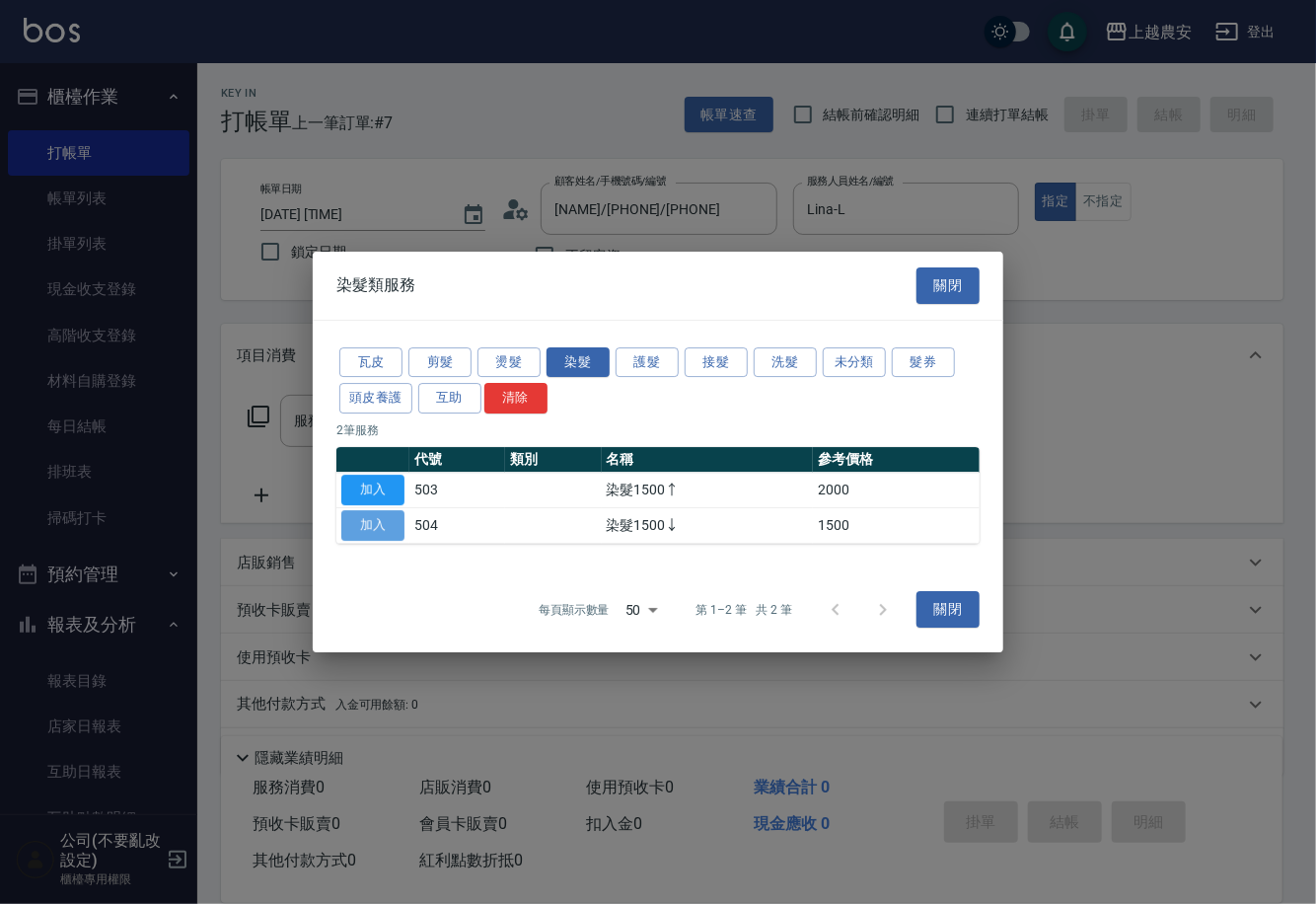 click on "加入" at bounding box center (373, 525) 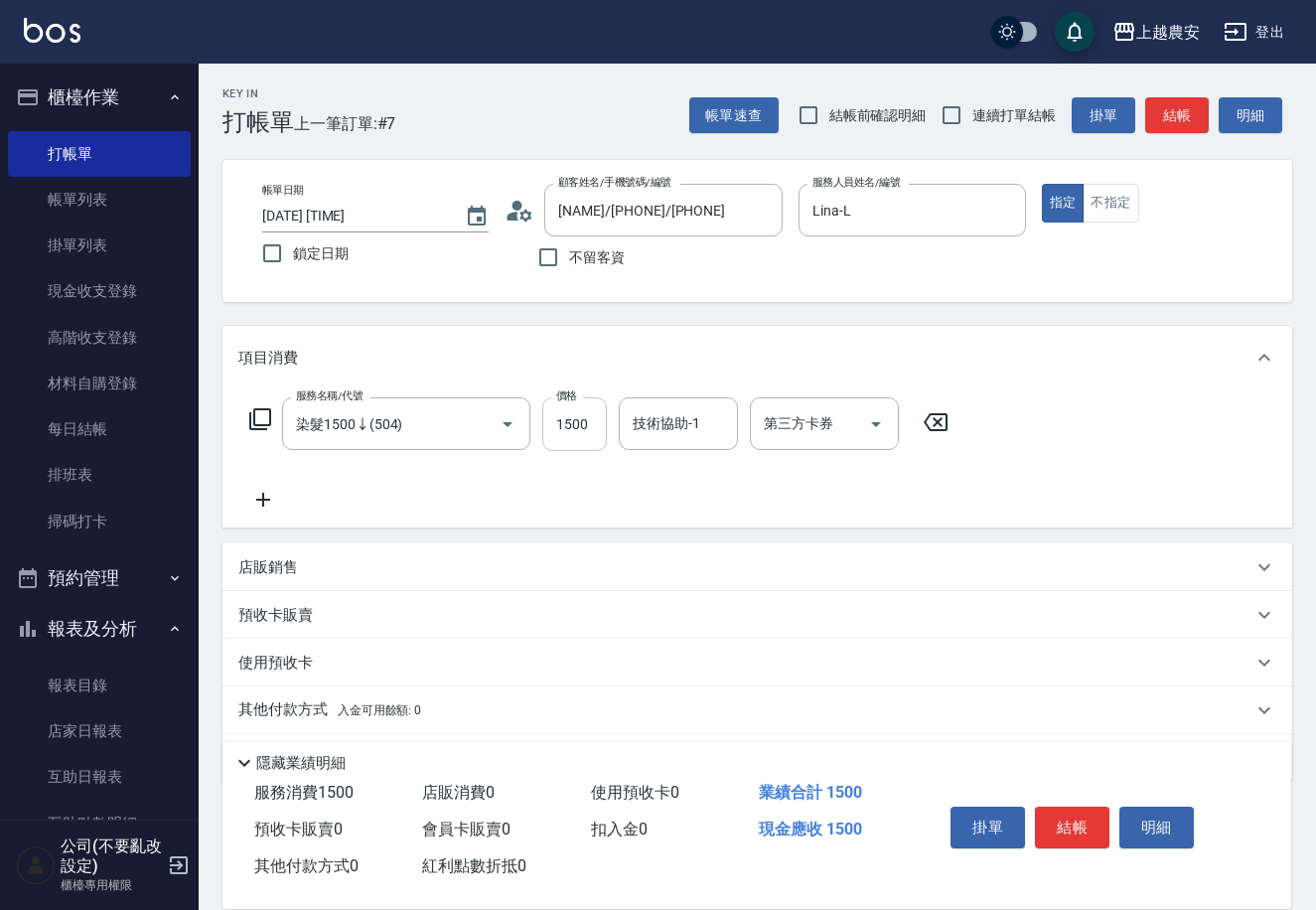 click on "1500" at bounding box center [574, 424] 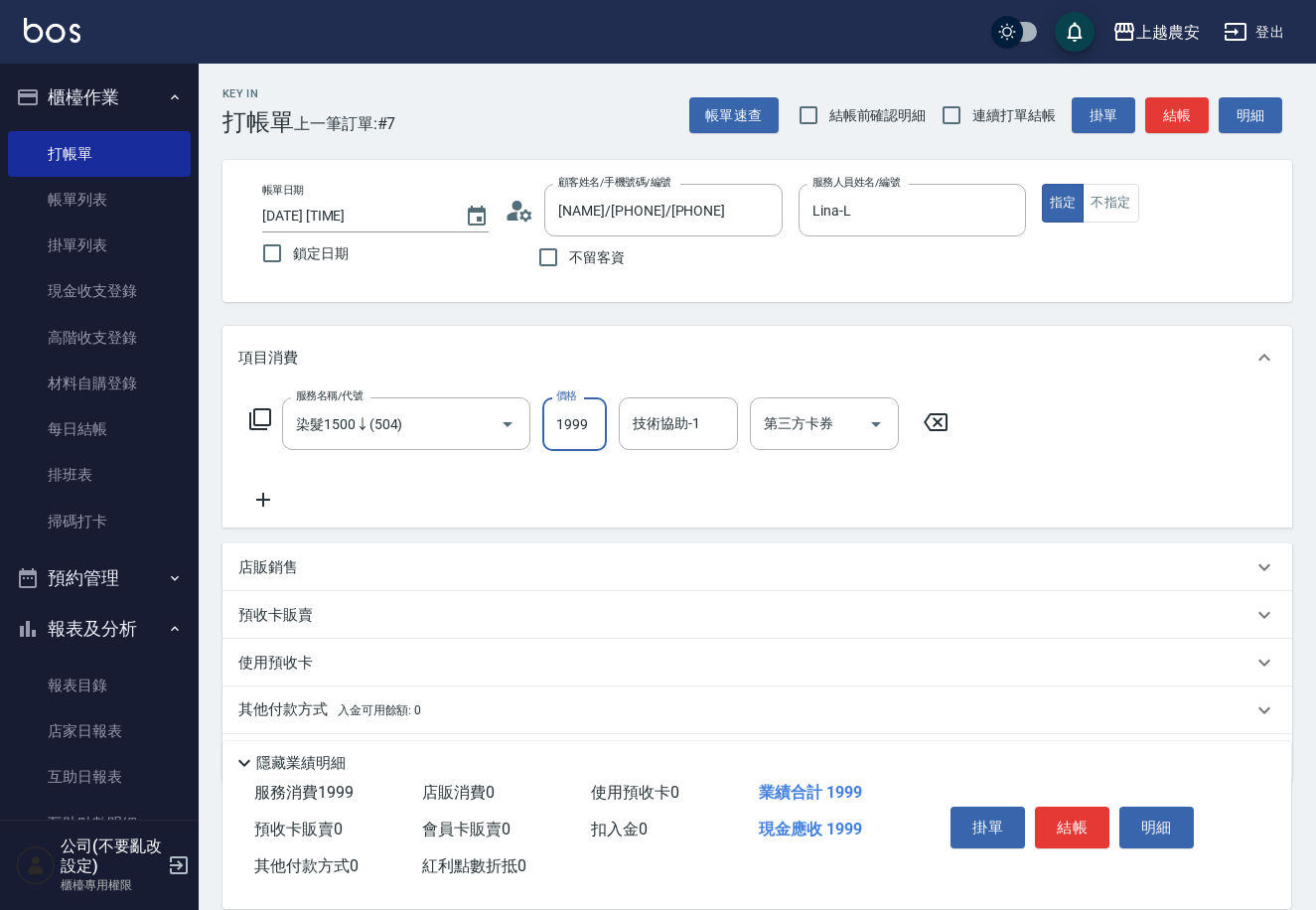 type on "1999" 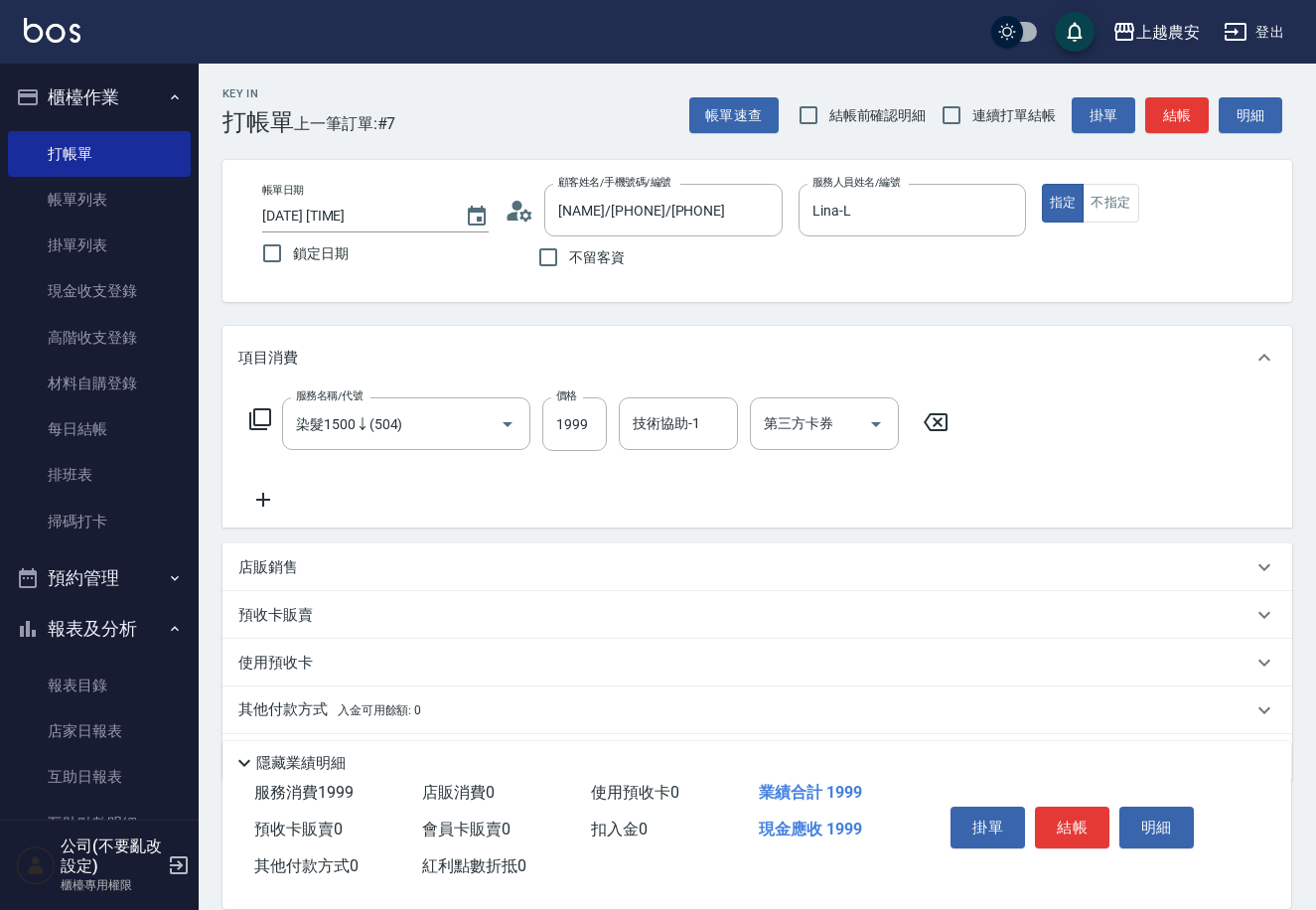 click 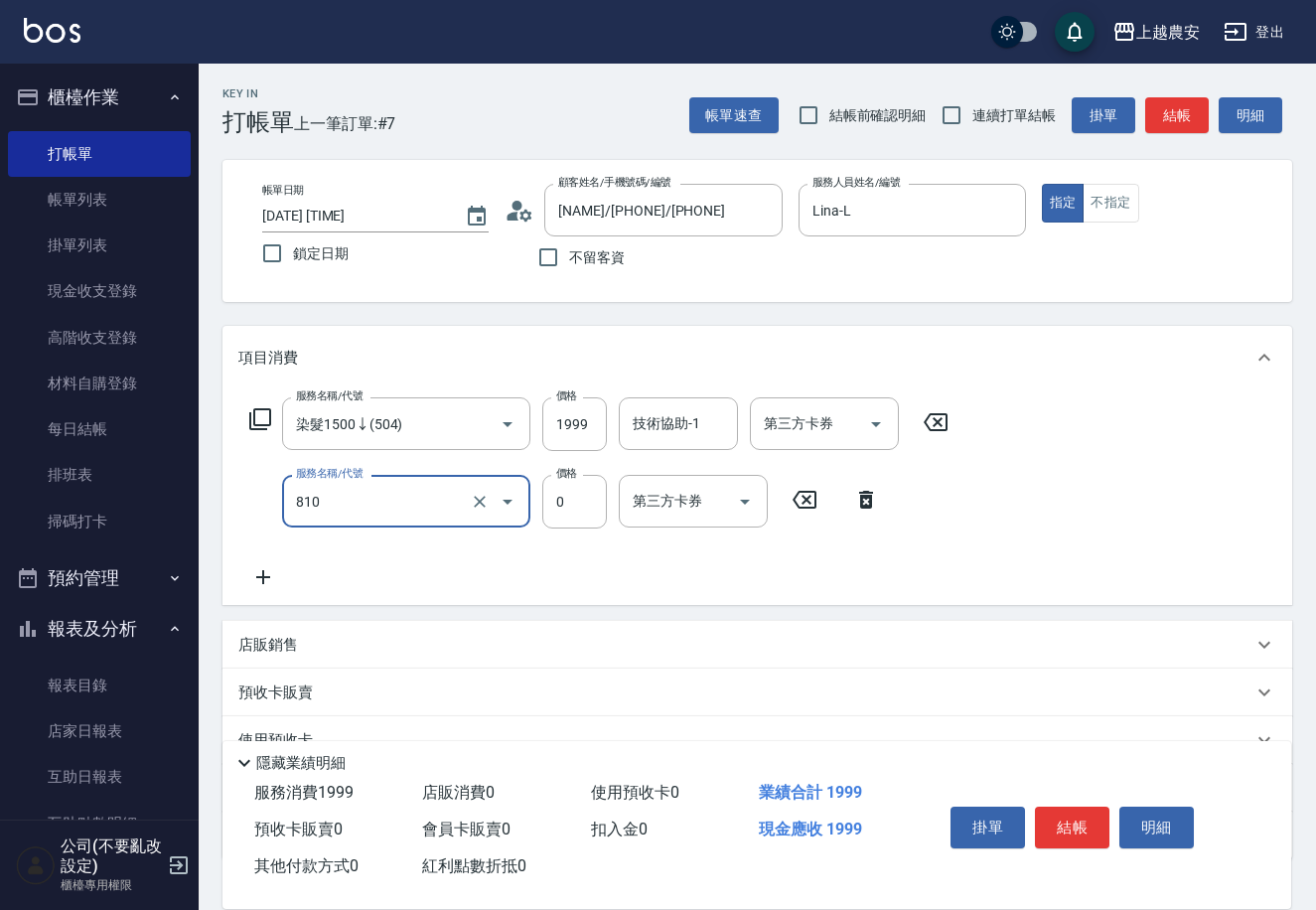 type on "頭皮護髮卡券使用(810)" 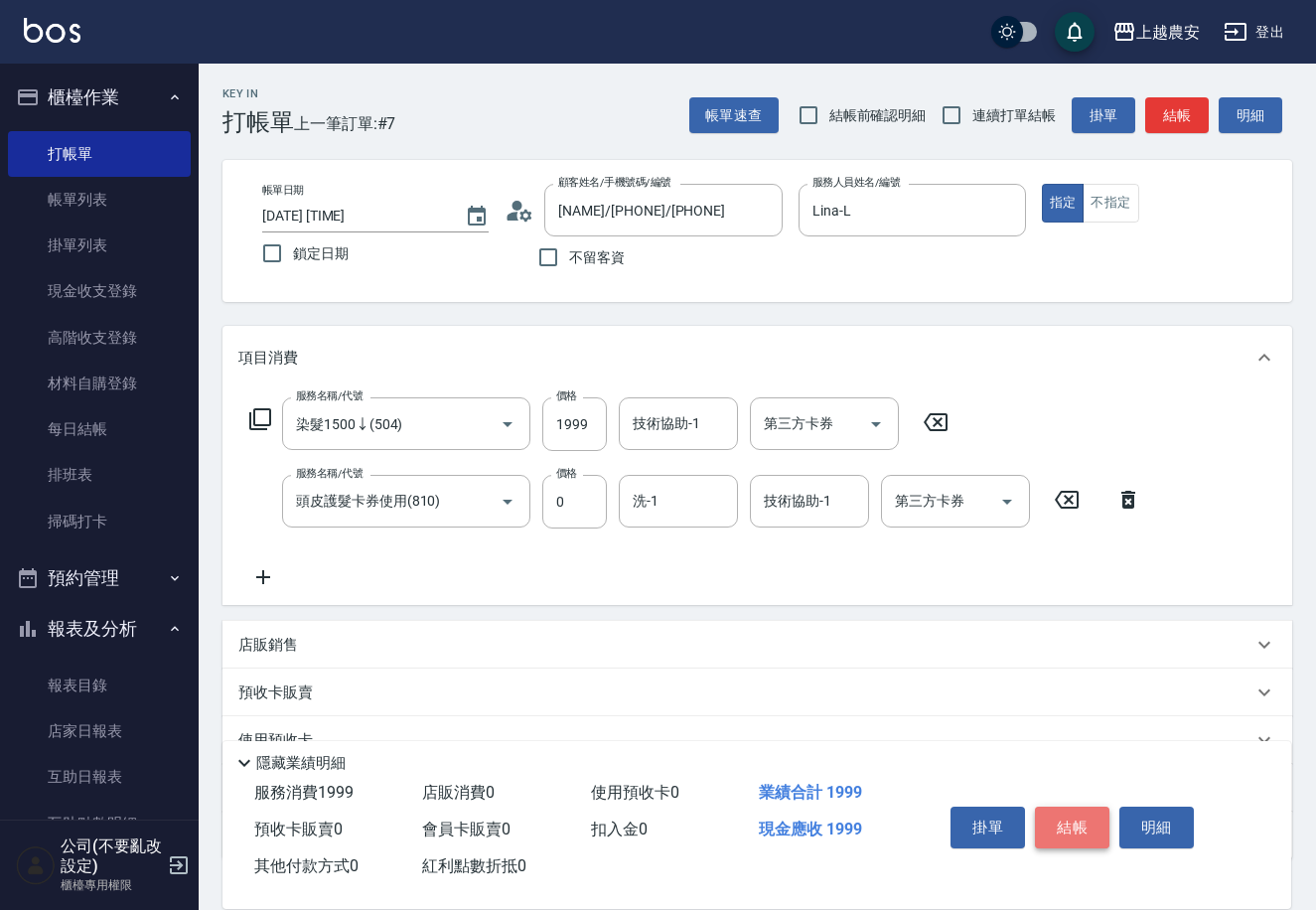 click on "結帳" at bounding box center [1072, 828] 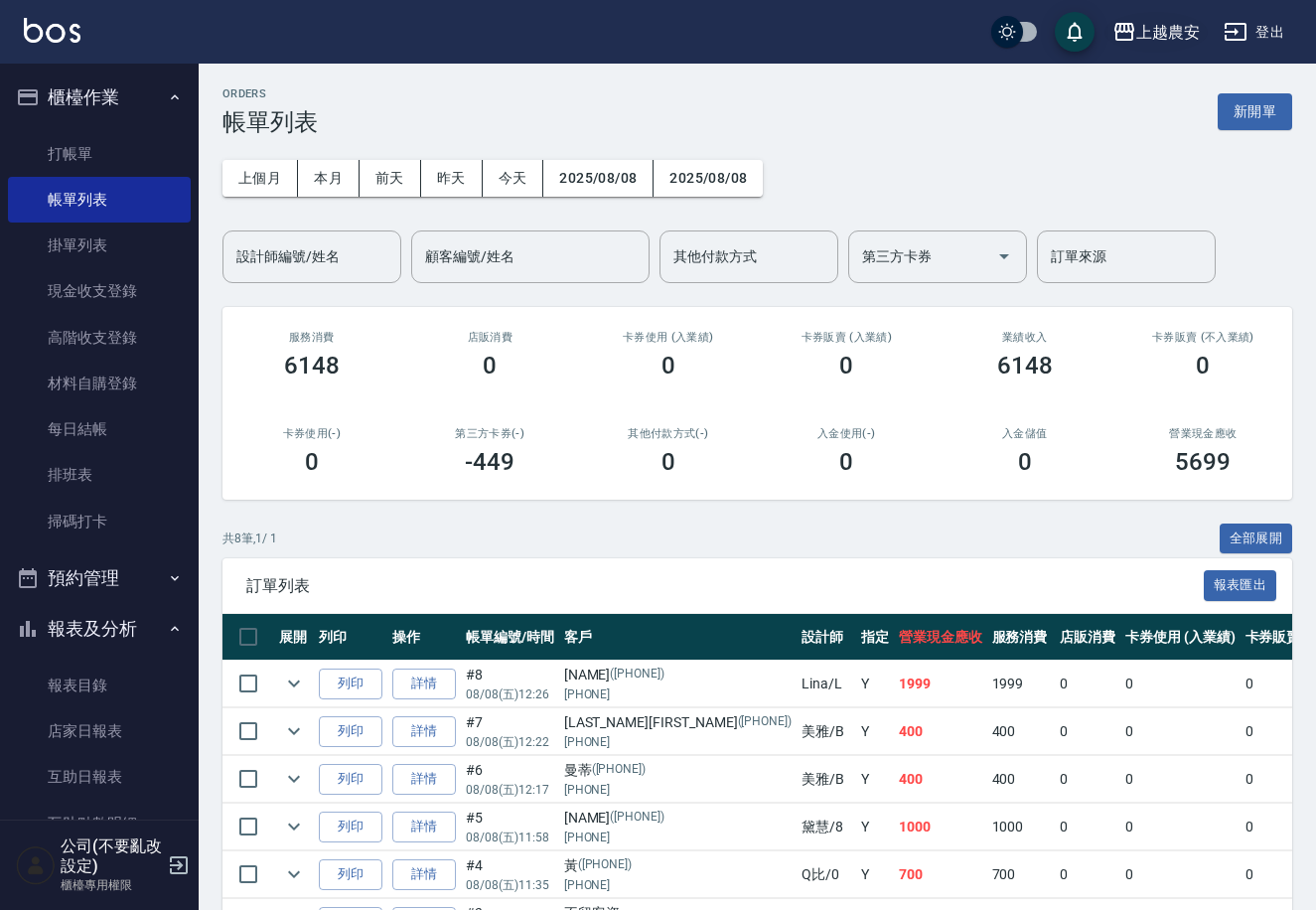 scroll, scrollTop: 123, scrollLeft: 0, axis: vertical 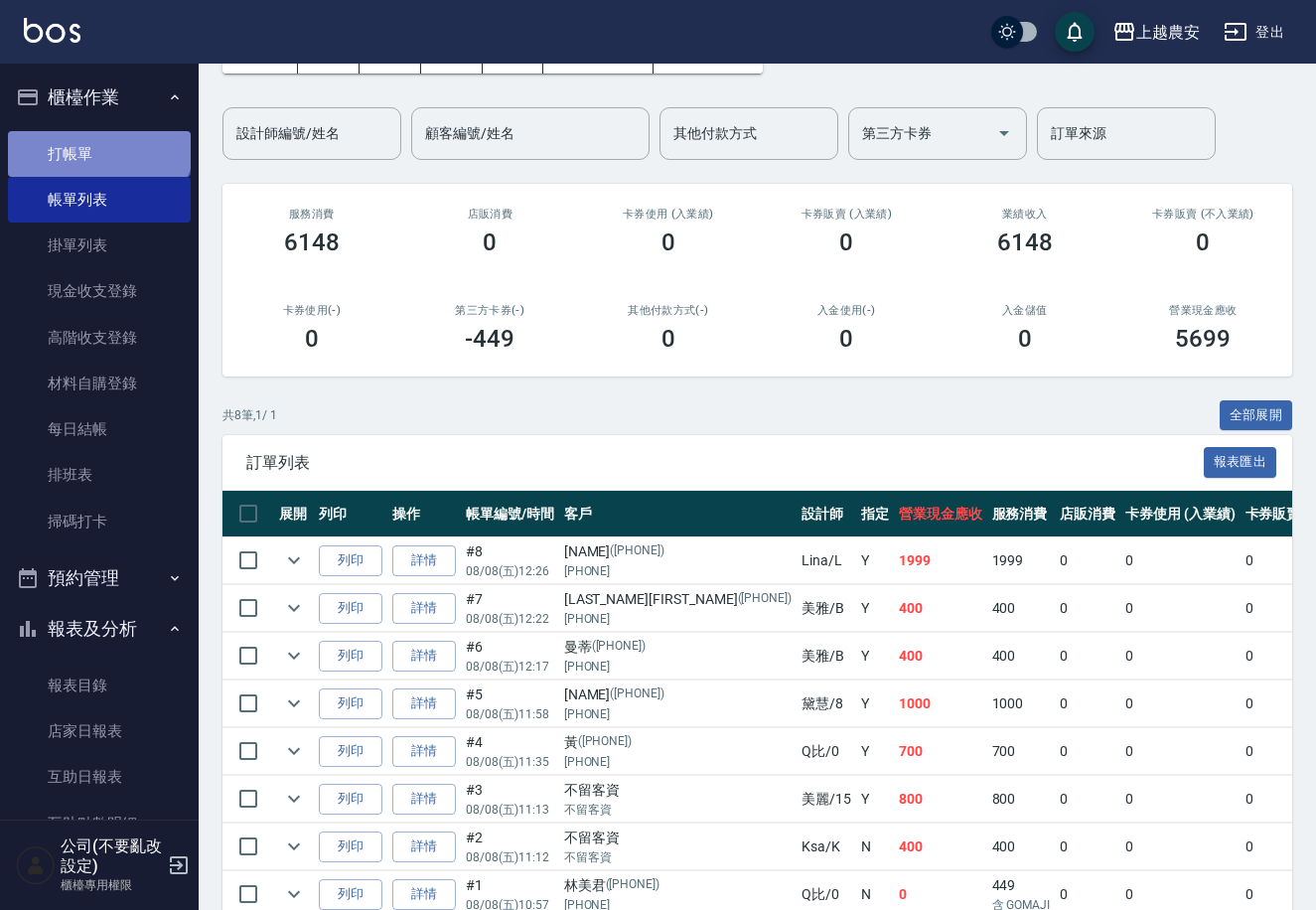 click on "打帳單" at bounding box center [99, 154] 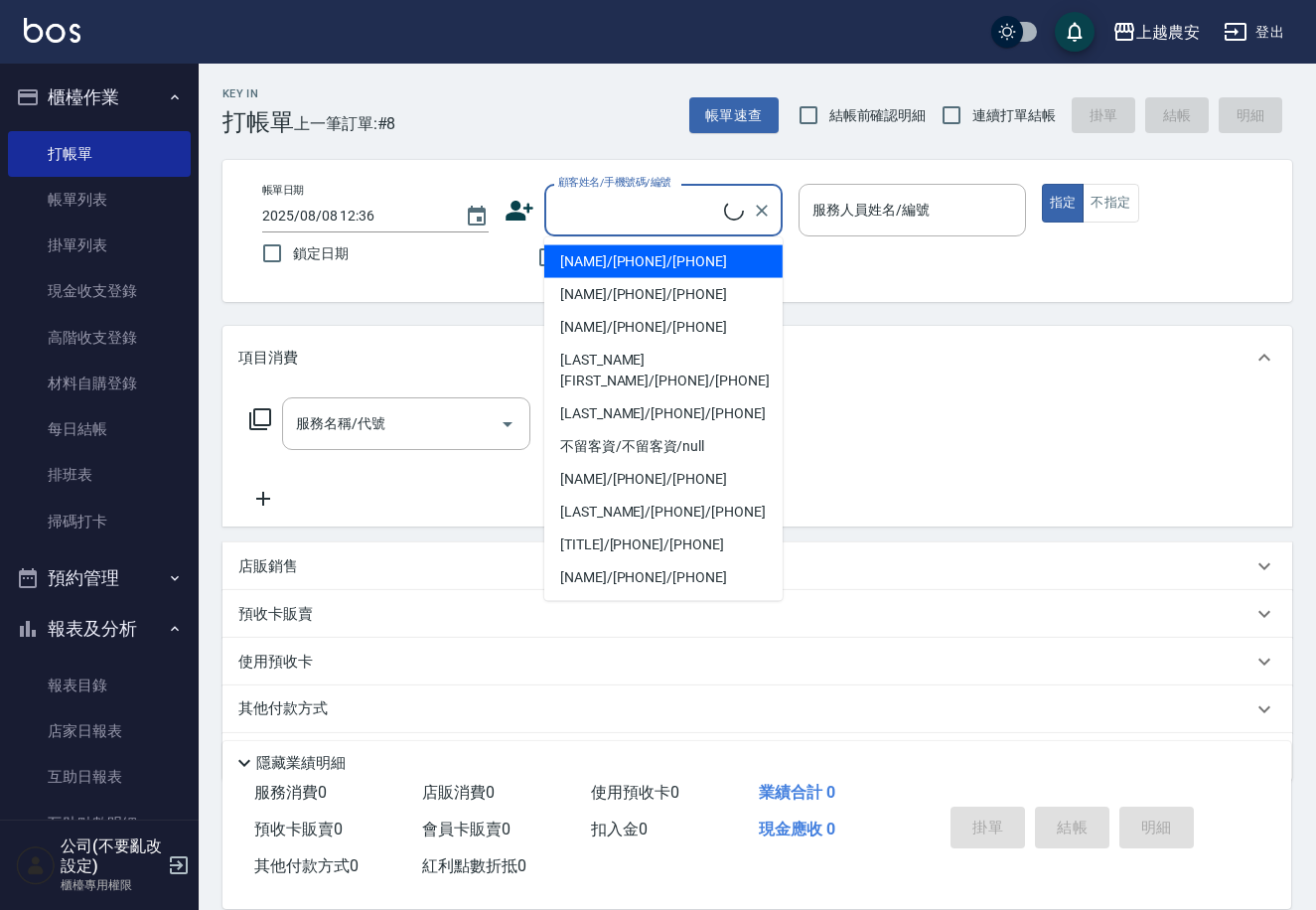 click on "顧客姓名/手機號碼/編號" at bounding box center [639, 210] 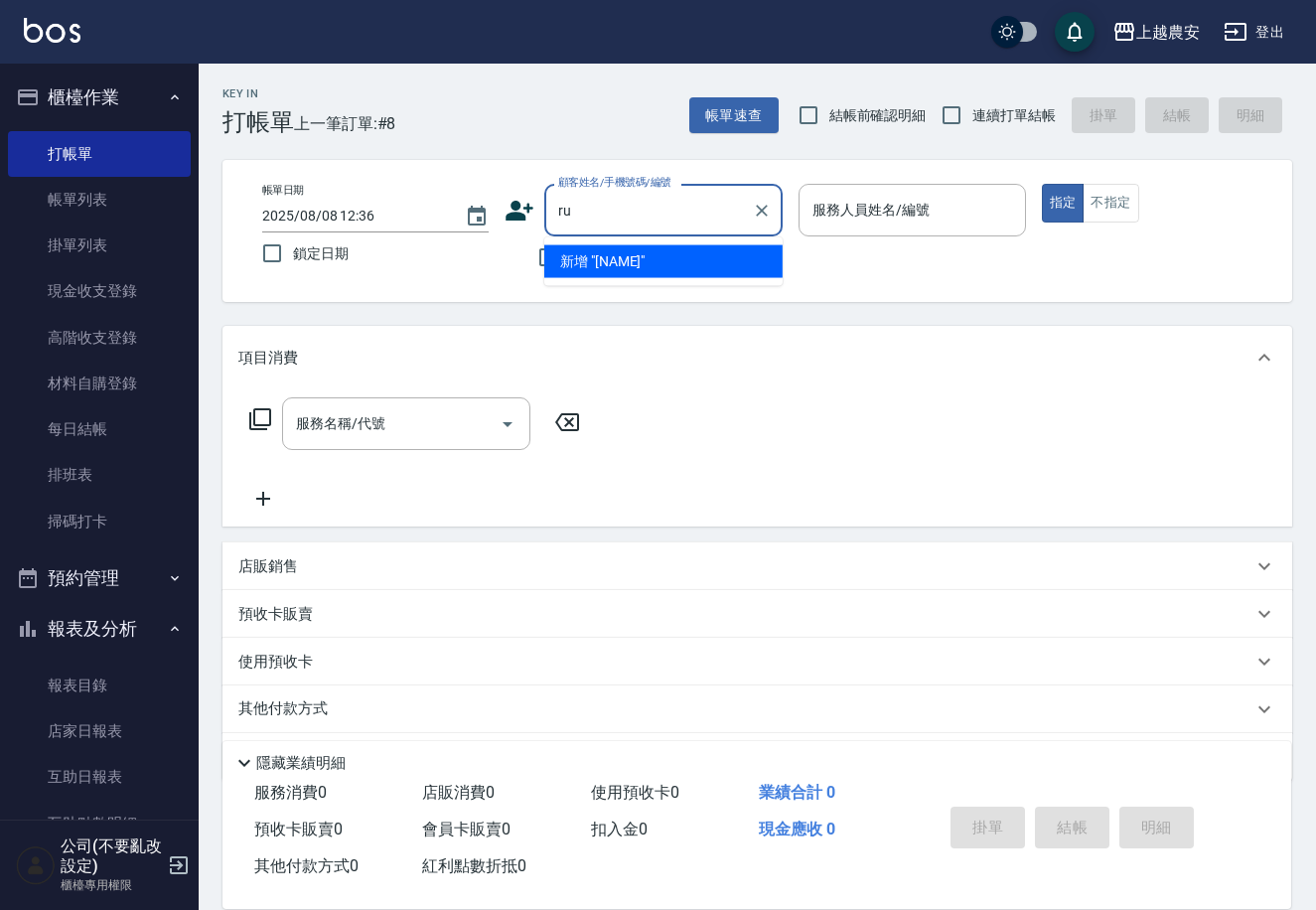 type on "r" 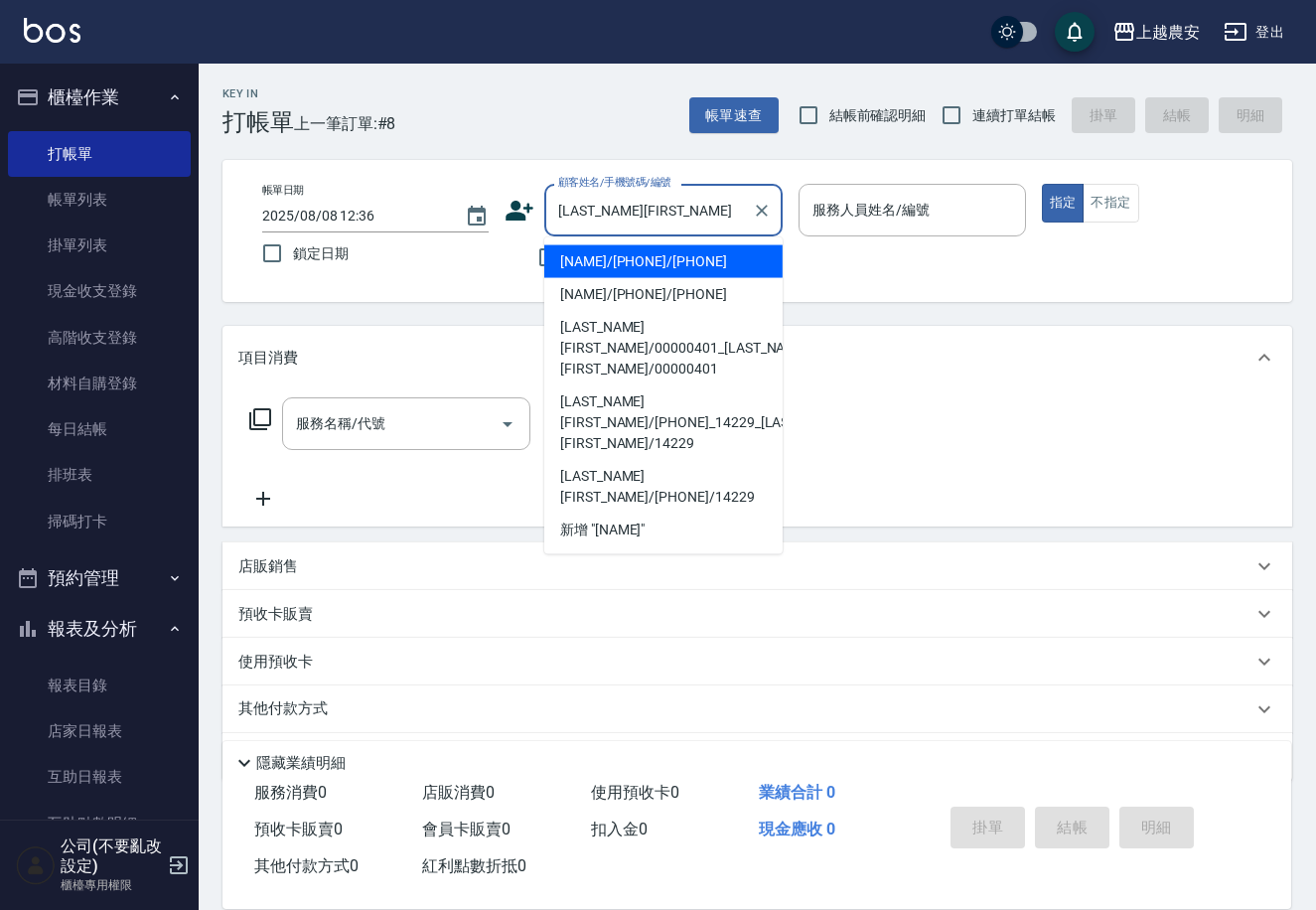 click on "[LAST] / [PHONE] / [PHONE]" at bounding box center (663, 261) 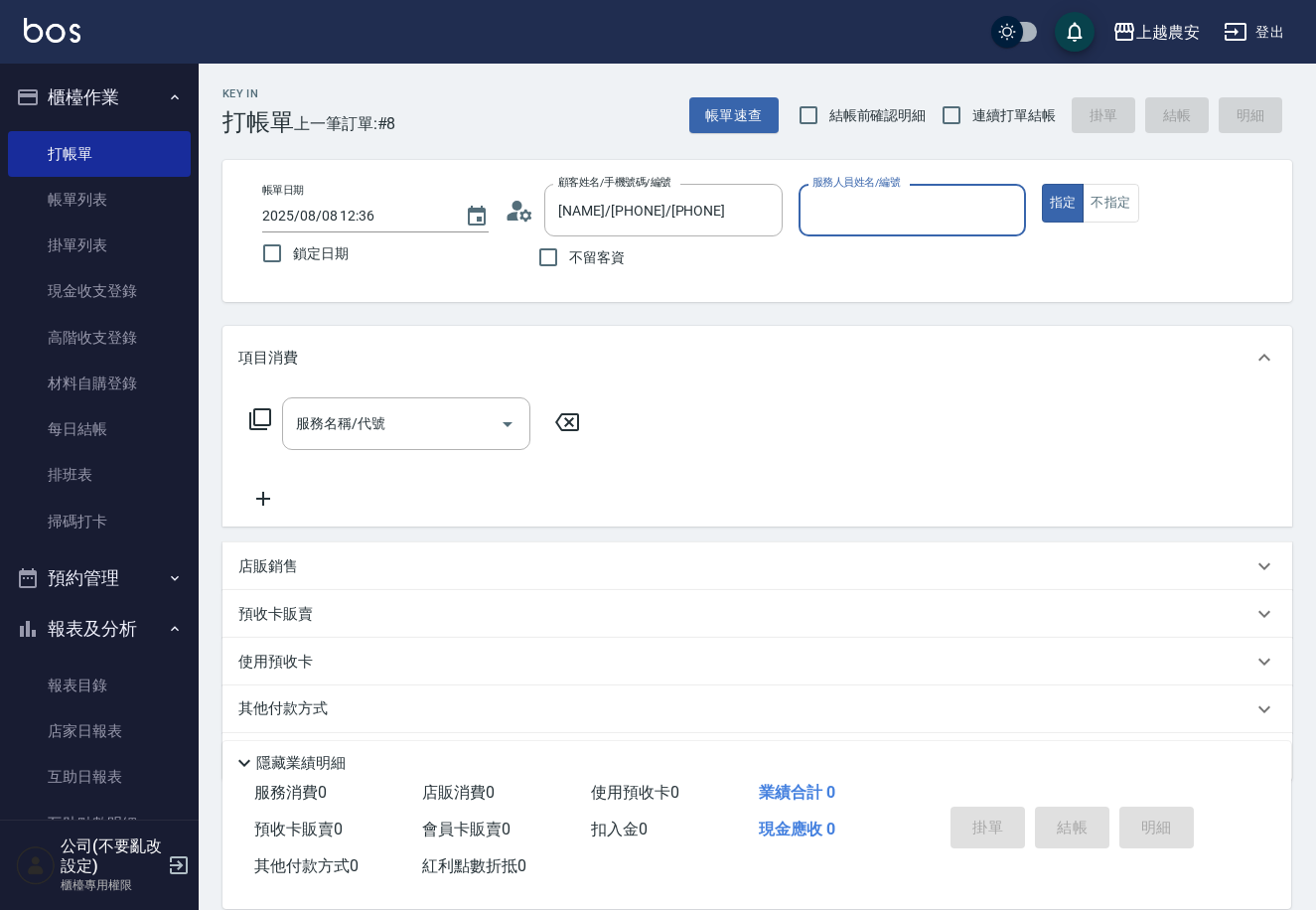 type on "美雅-B" 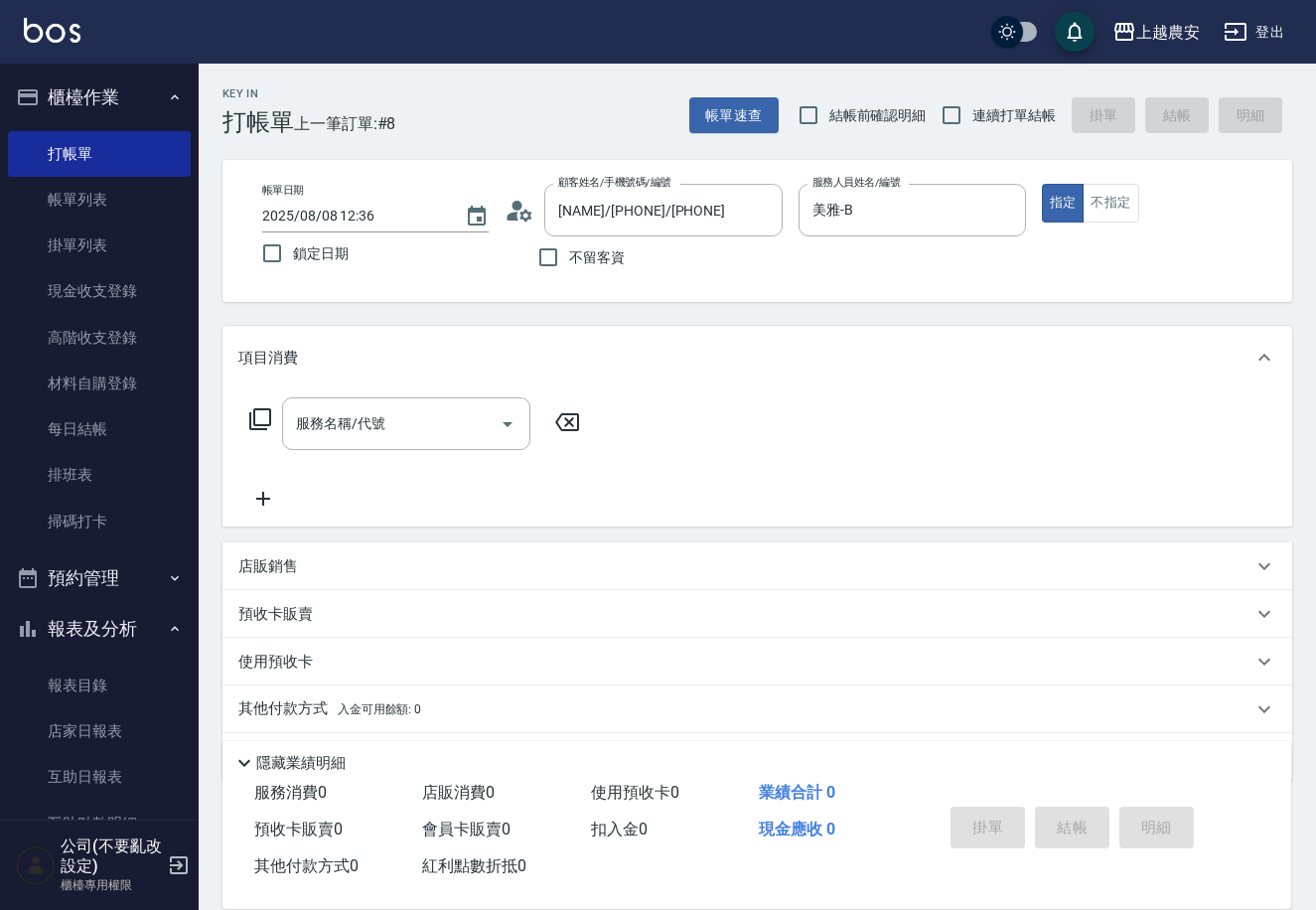 click 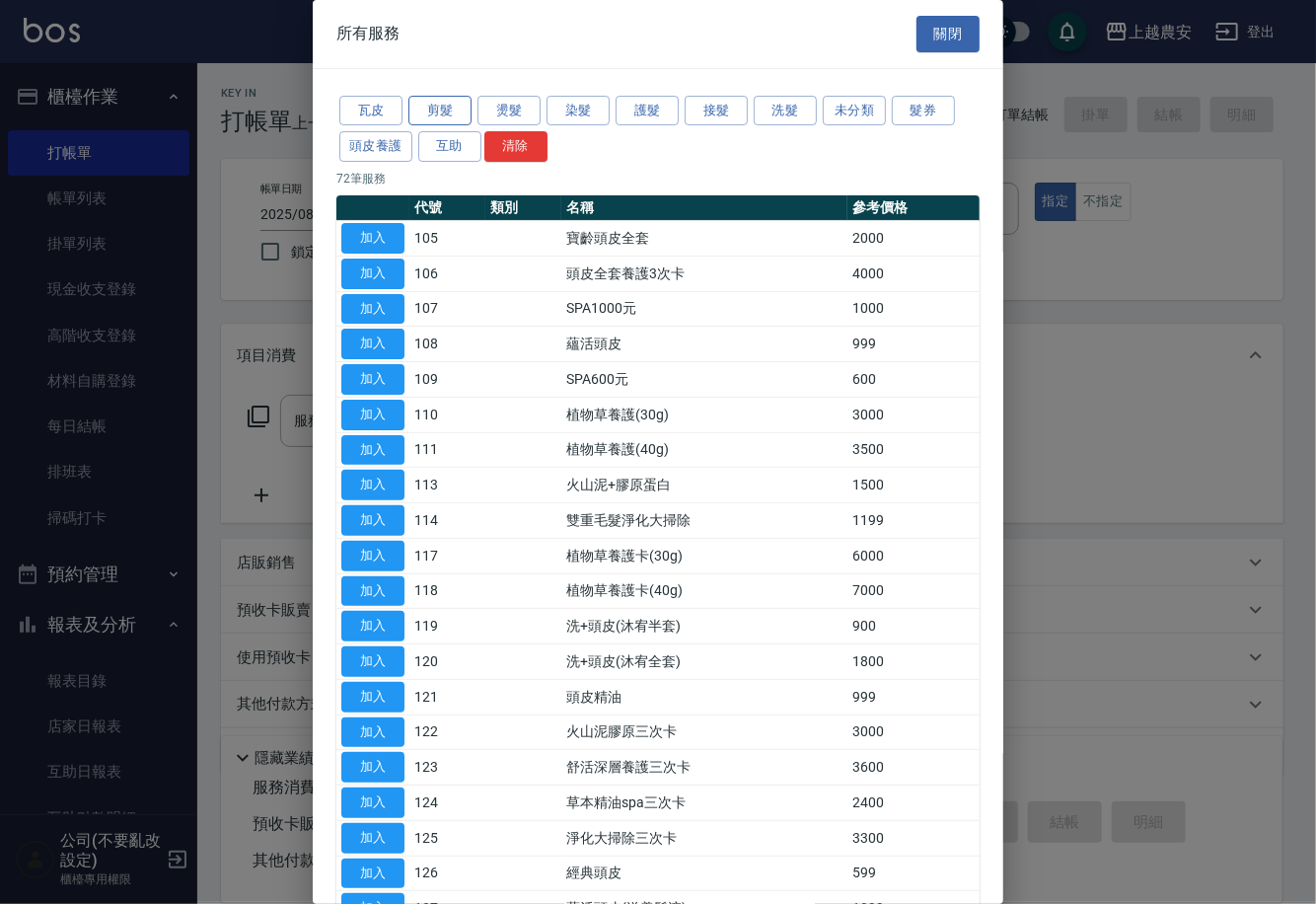 click on "剪髮" at bounding box center (440, 111) 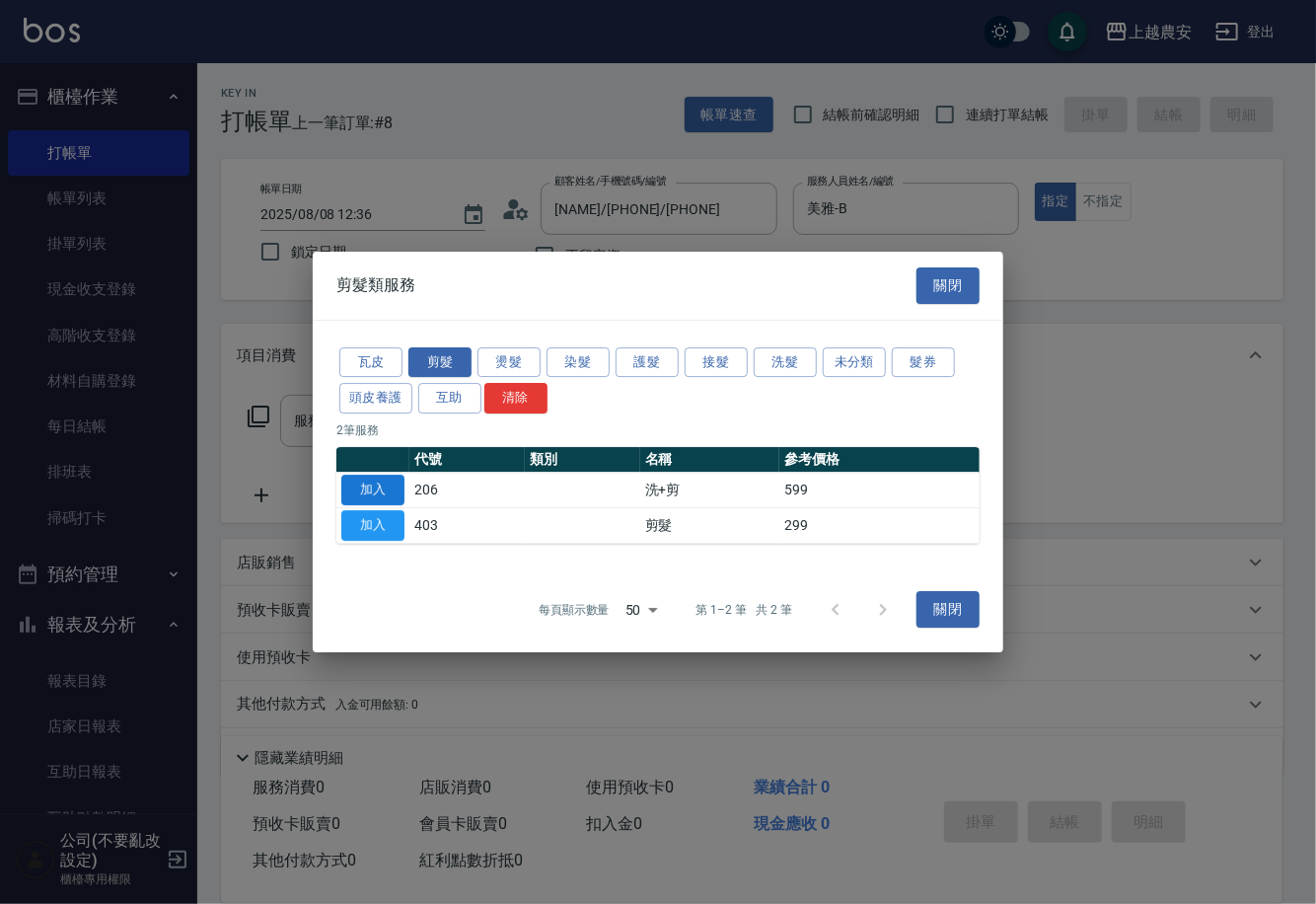 click on "加入" at bounding box center [373, 490] 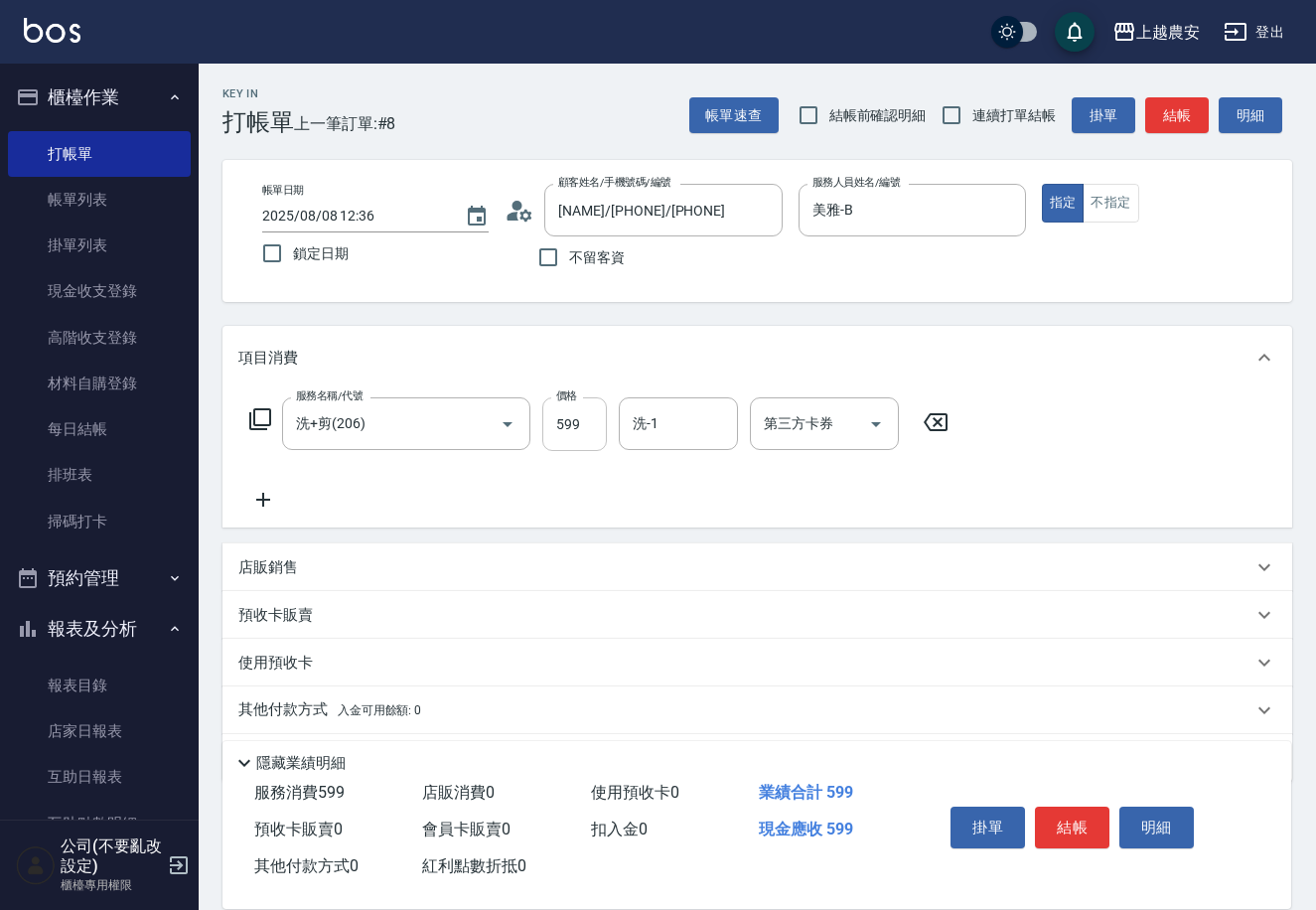 click on "599" at bounding box center (574, 424) 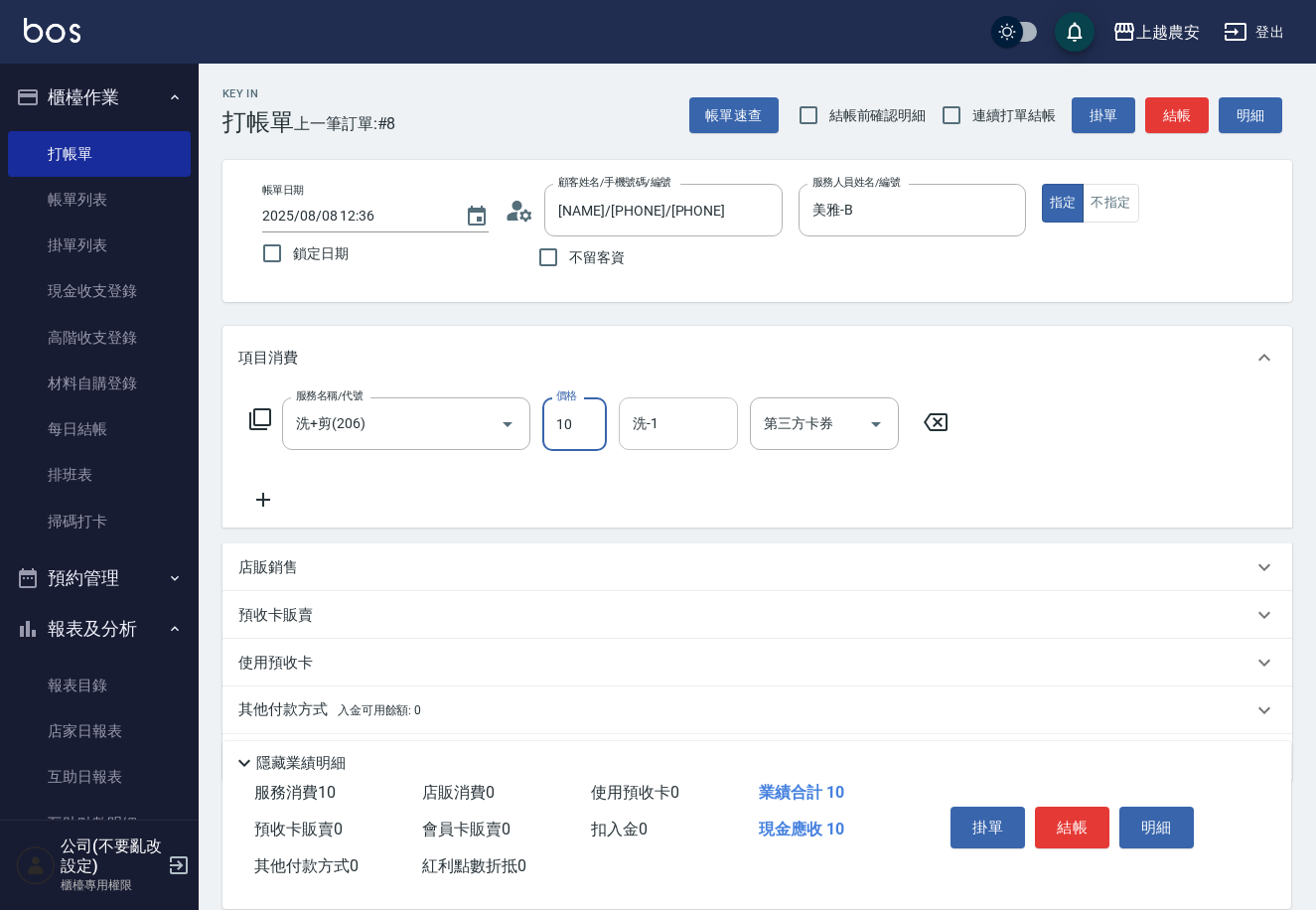 type on "1000" 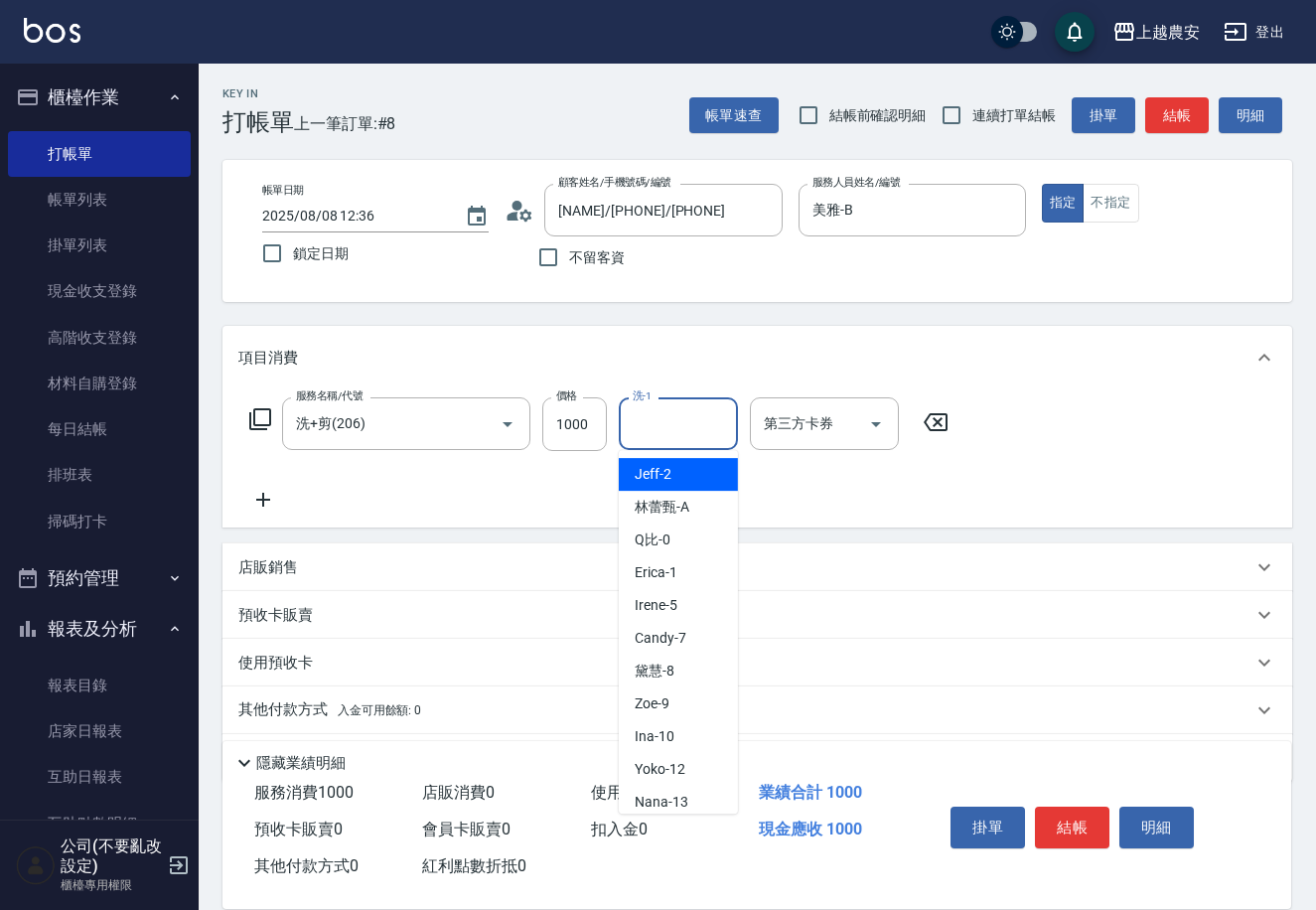 click on "洗-1" at bounding box center (678, 423) 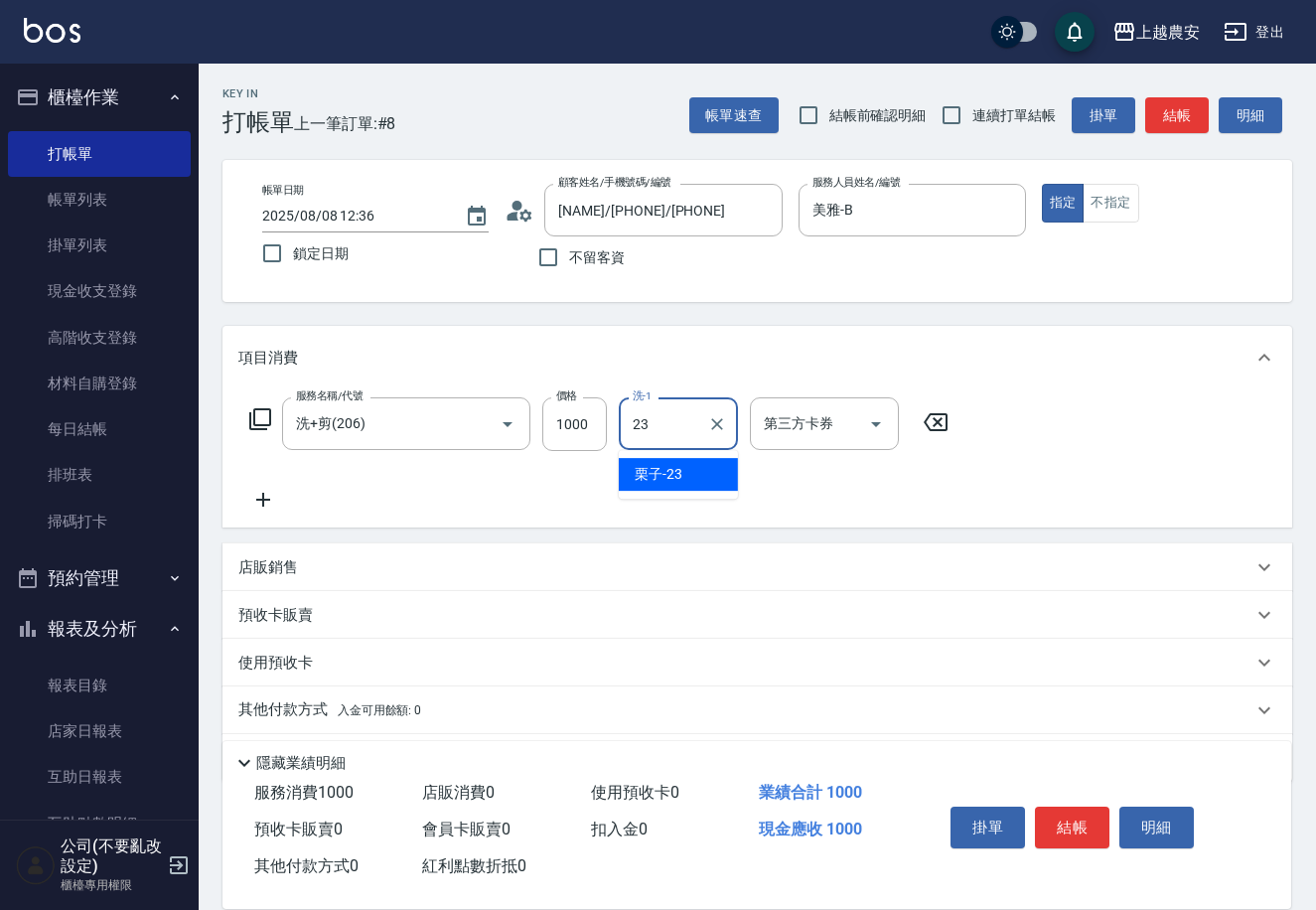 click on "栗子 -23" at bounding box center (658, 474) 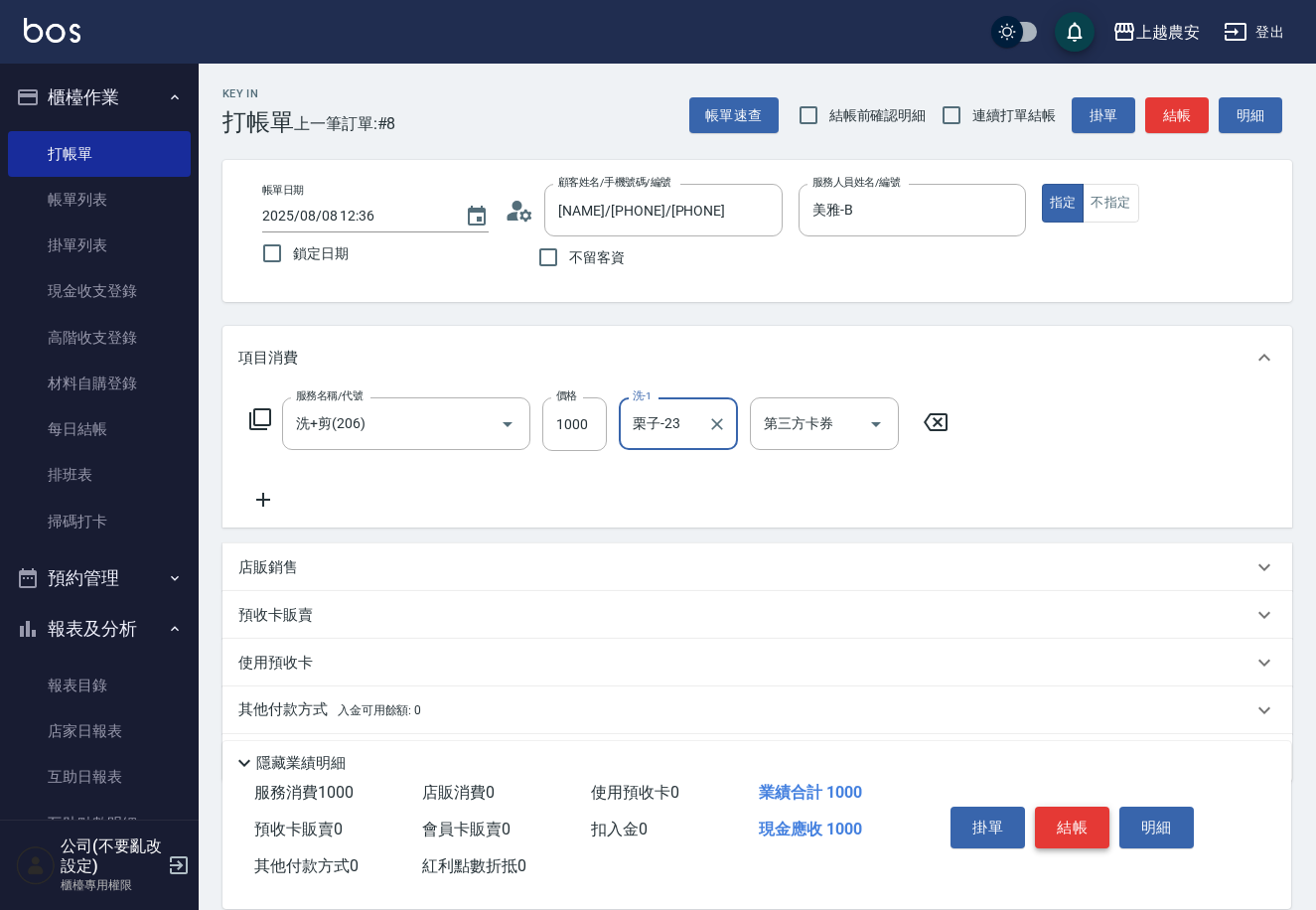 type on "栗子-23" 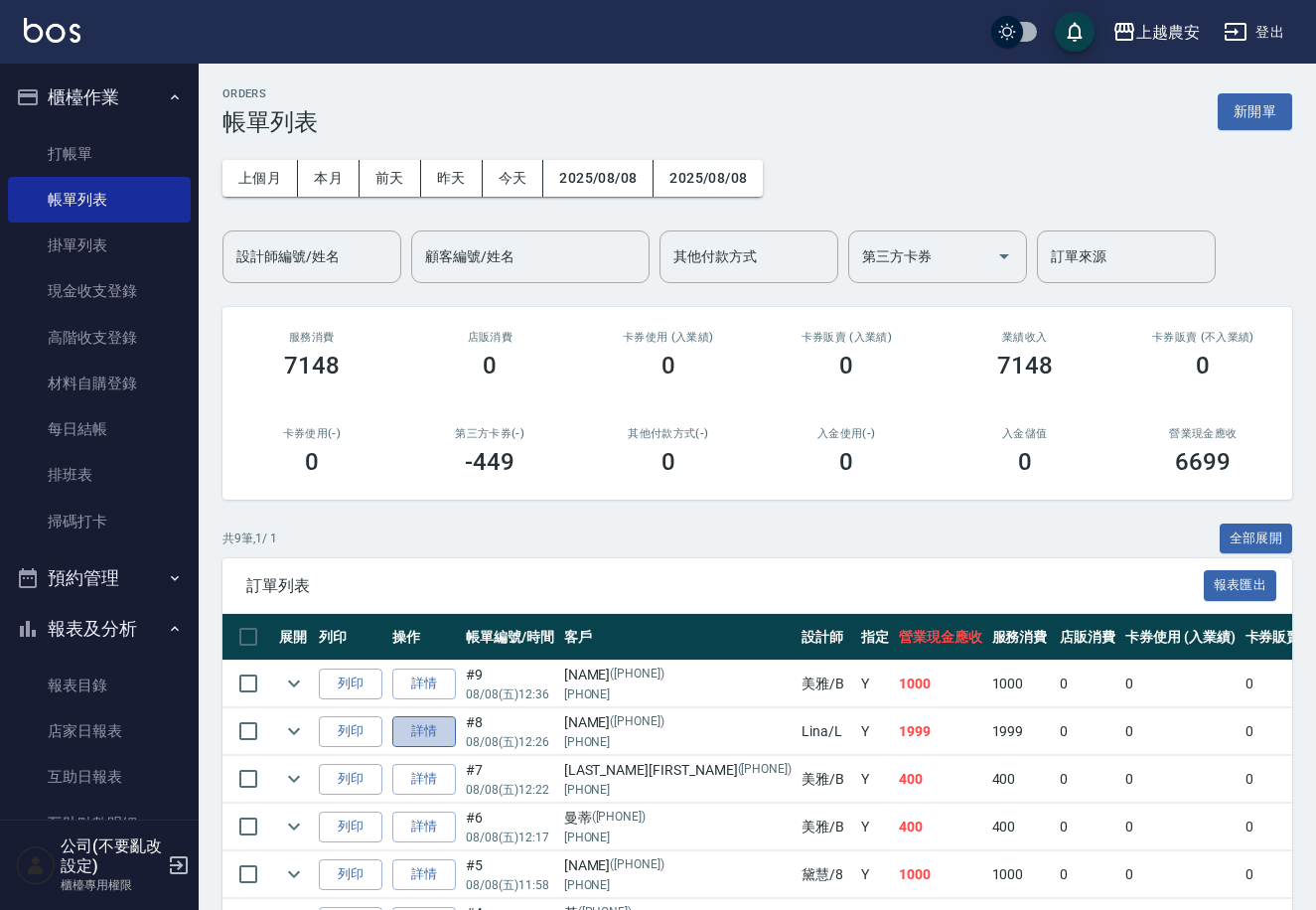click on "詳情" at bounding box center [424, 731] 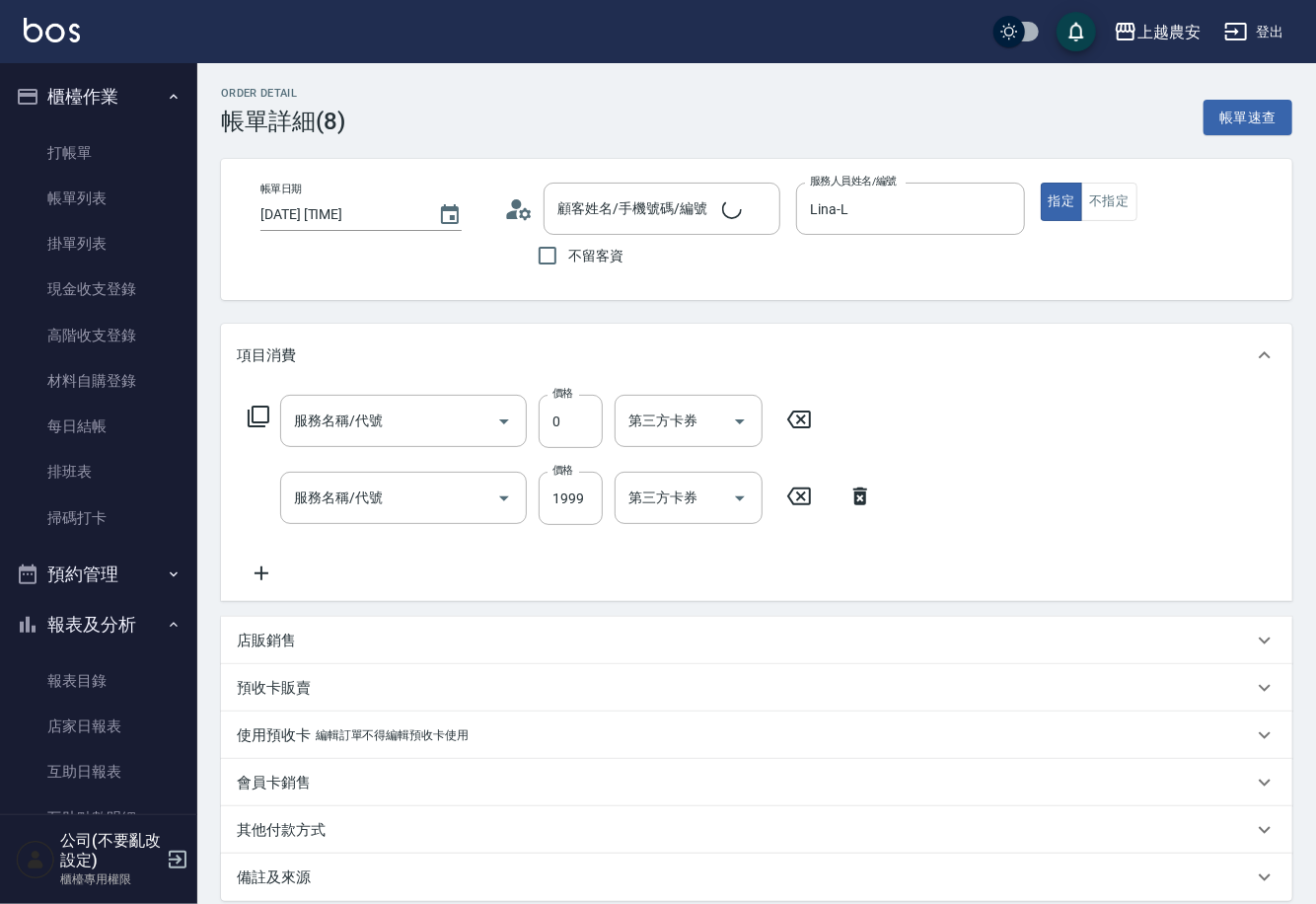 type on "2025/08/08 12:26" 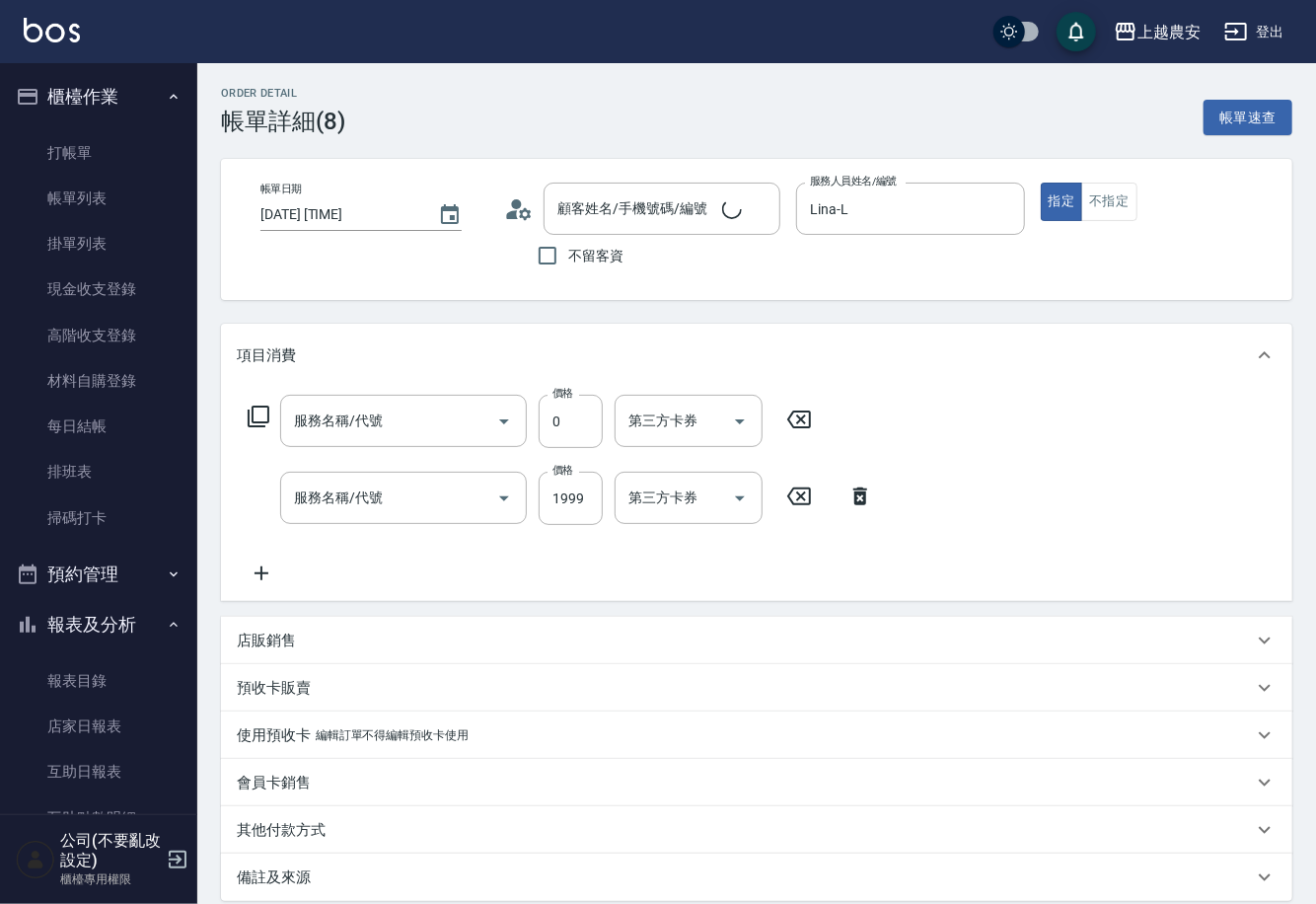 type on "Lina-L" 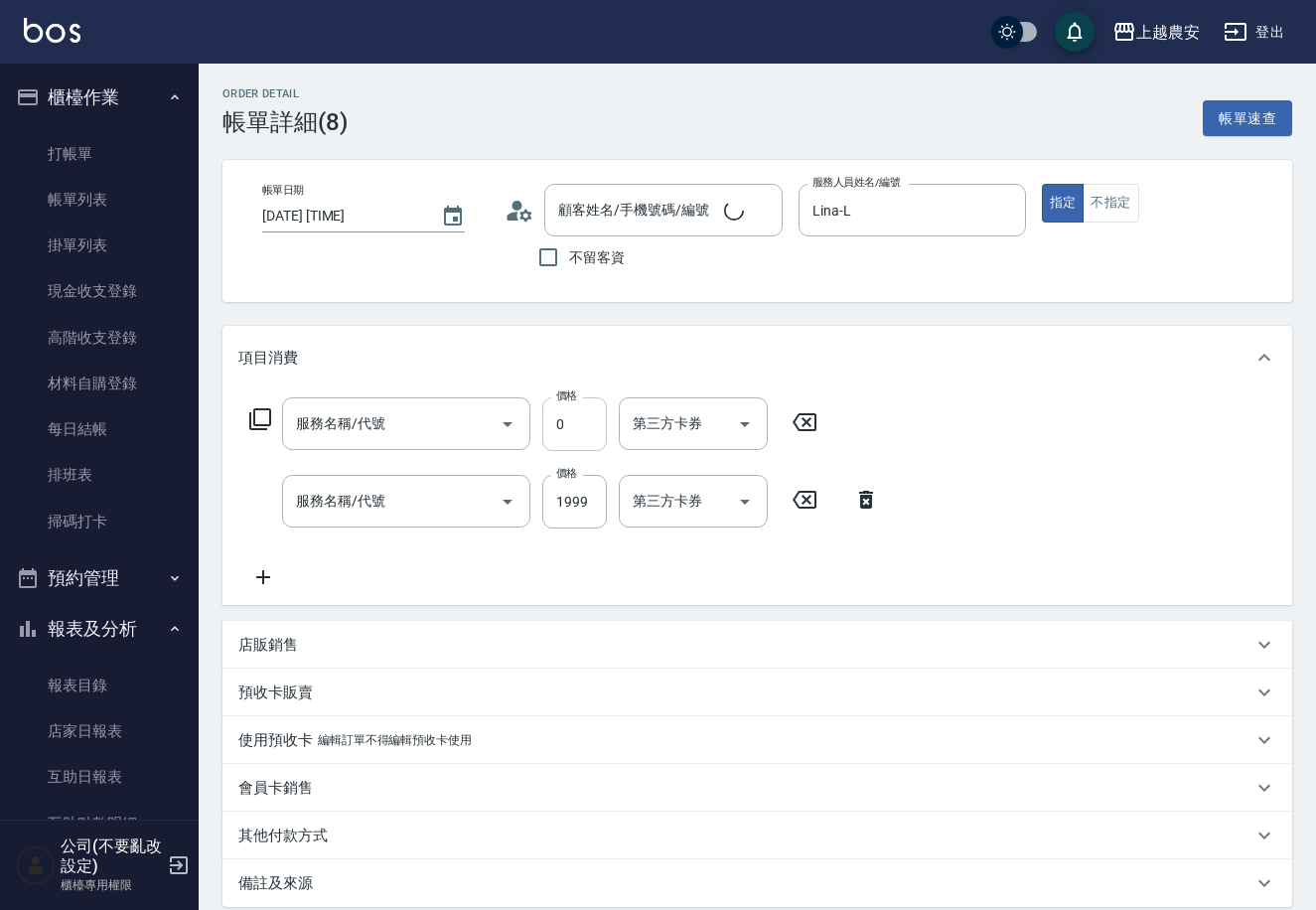 type on "頭皮護髮卡券使用(810)" 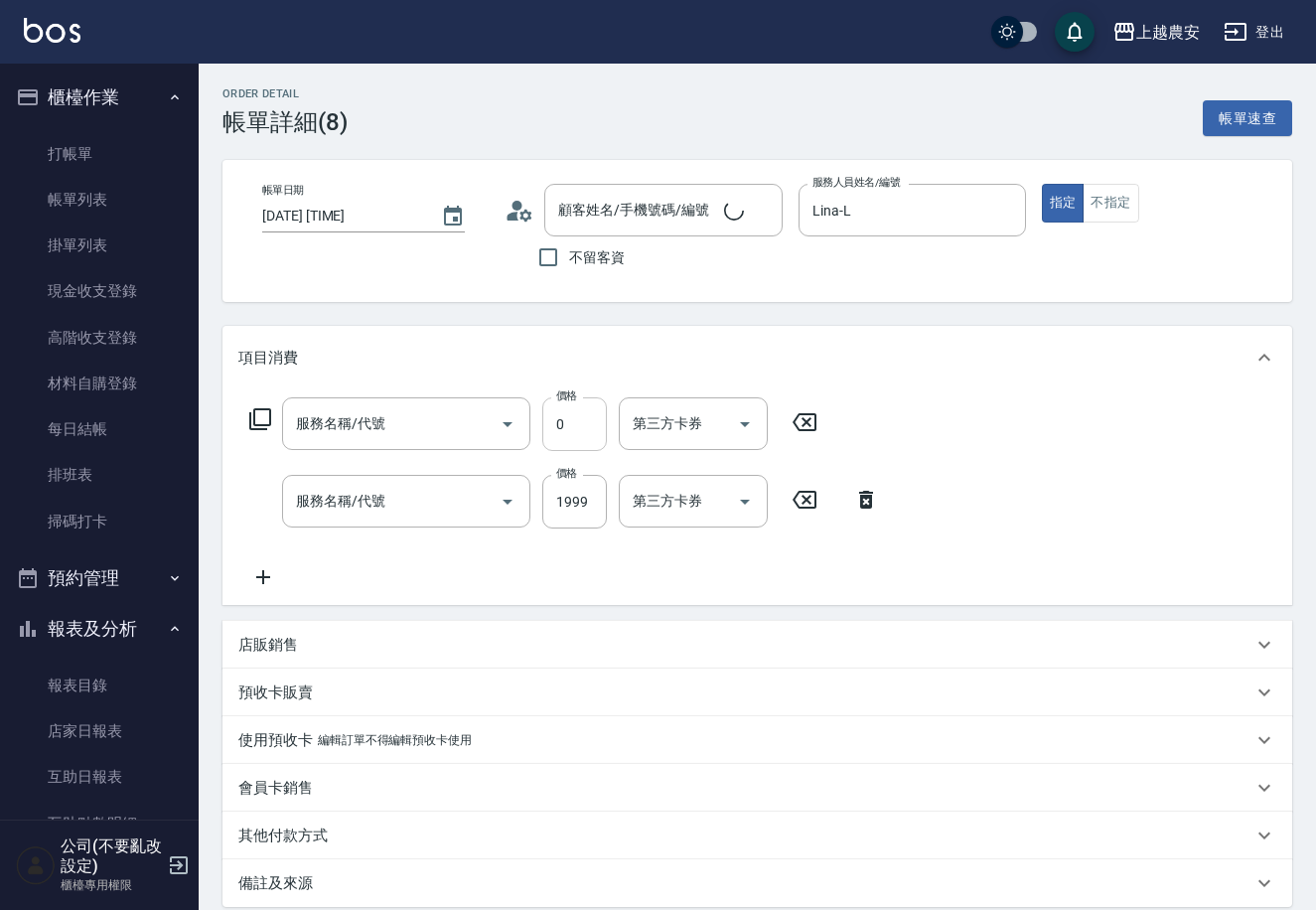 type on "染髮1500↓(504)" 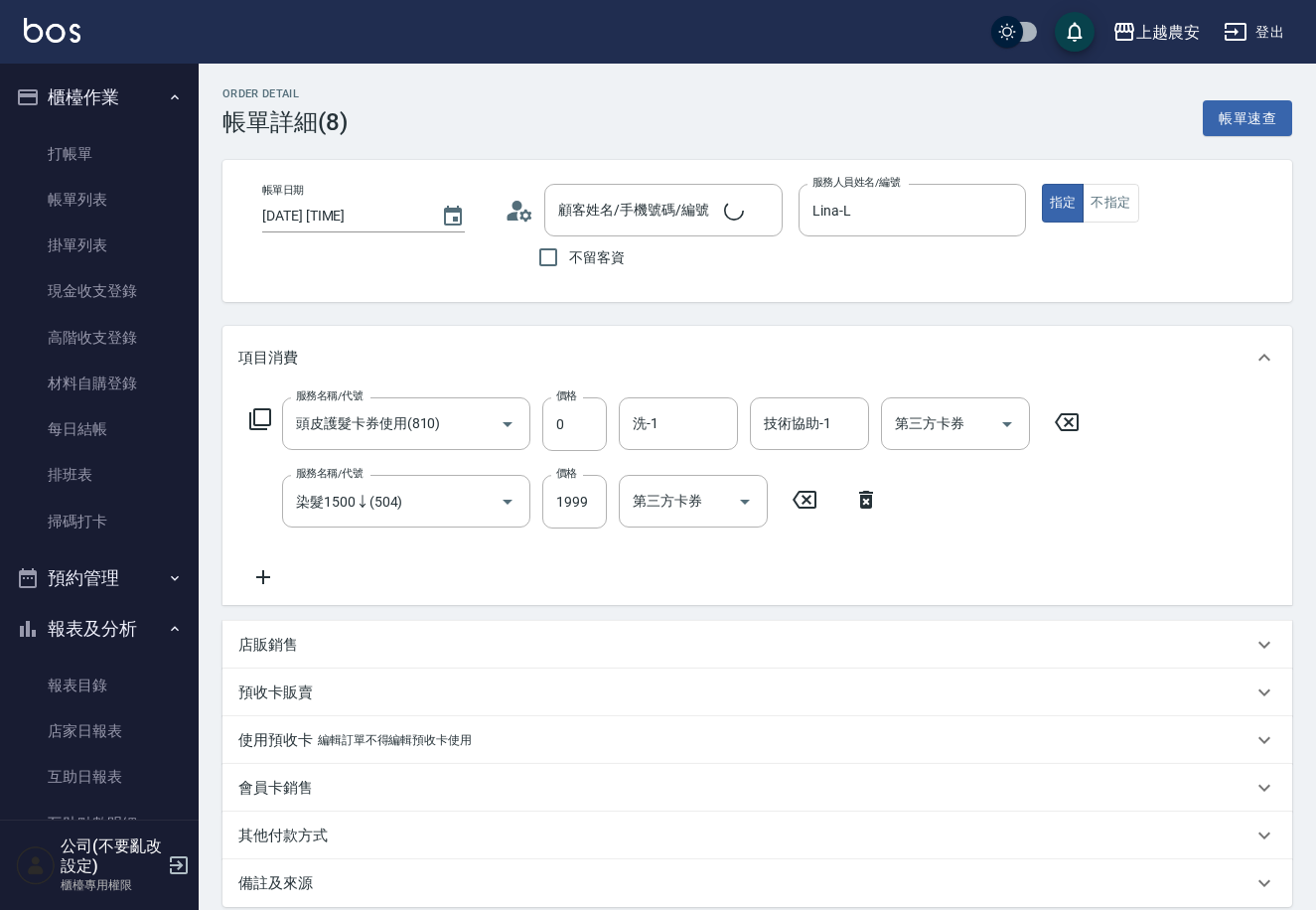 type on "[LAST] / [PHONE] / [PHONE]" 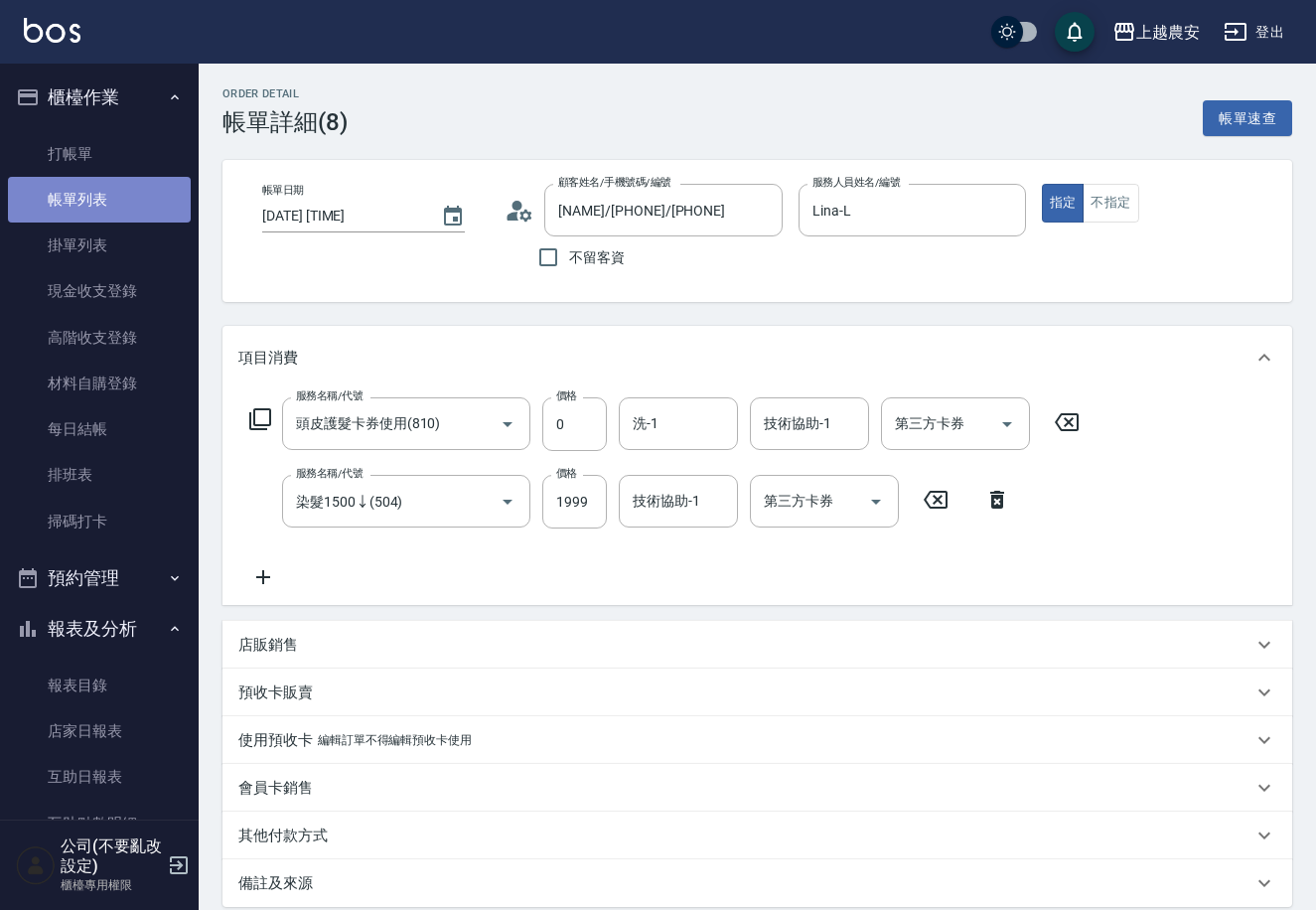 click on "帳單列表" at bounding box center [99, 200] 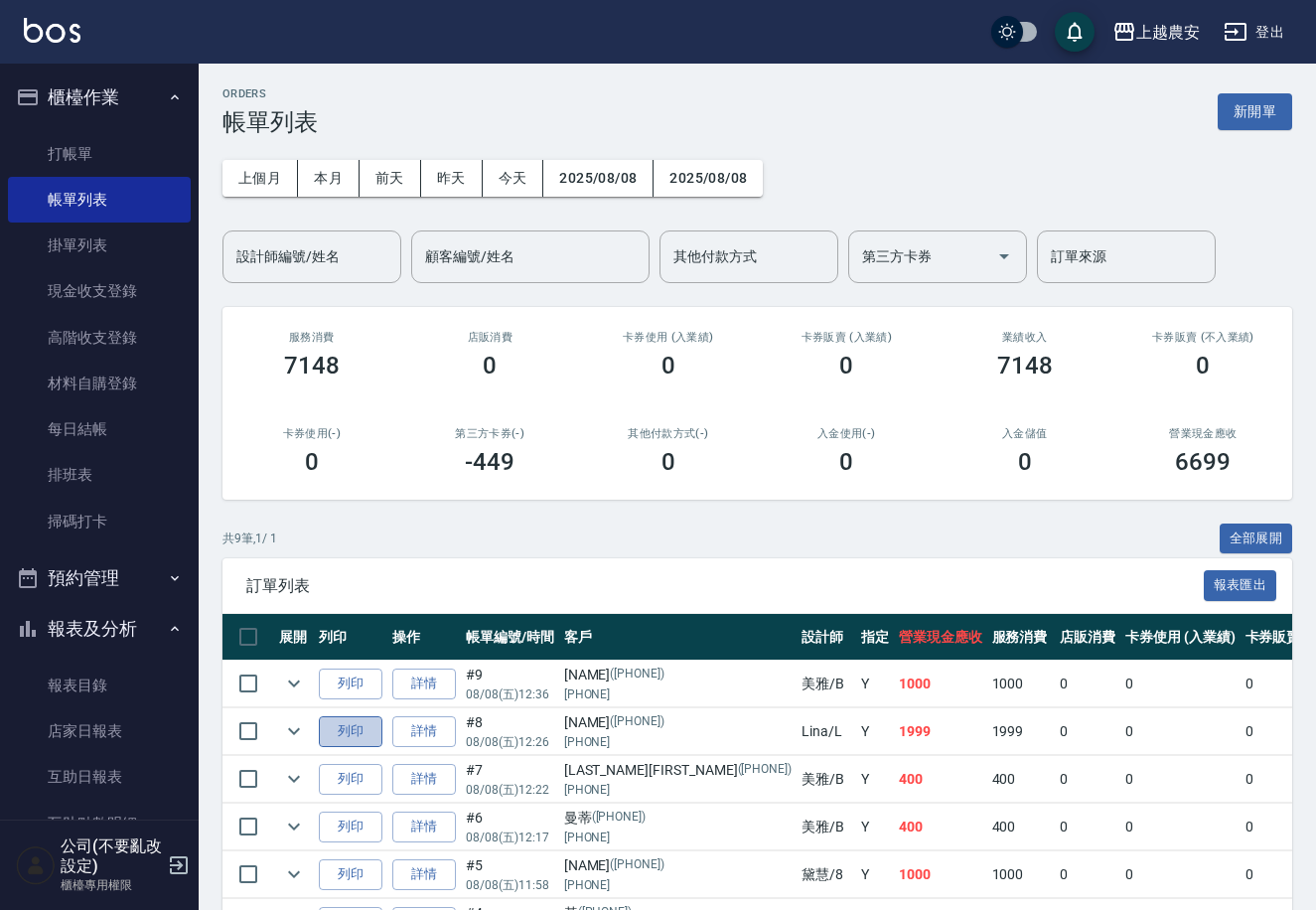 click on "列印" at bounding box center [351, 731] 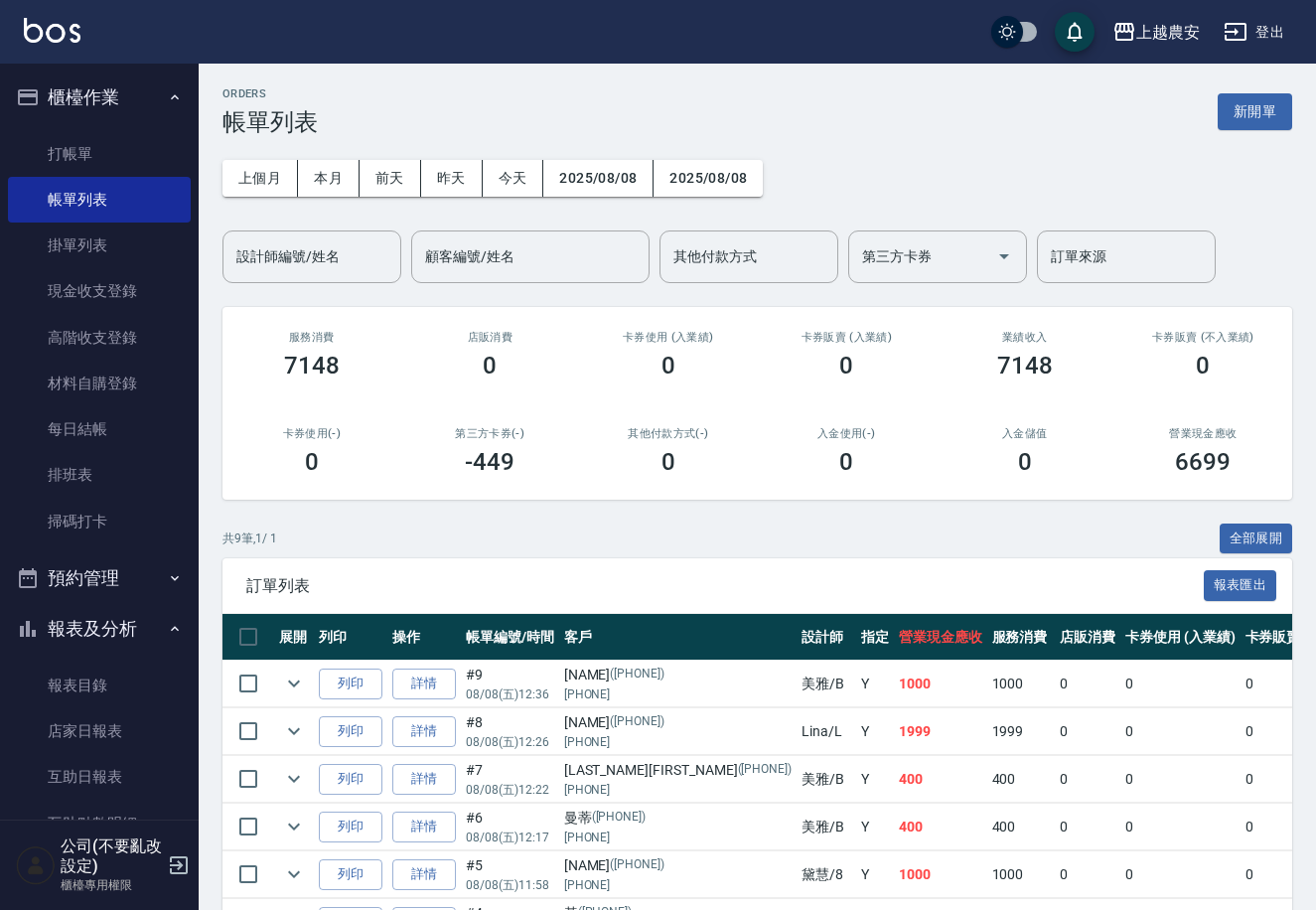 click on "打帳單 帳單列表 掛單列表 現金收支登錄 高階收支登錄 材料自購登錄 每日結帳 排班表 掃碼打卡" at bounding box center [99, 338] 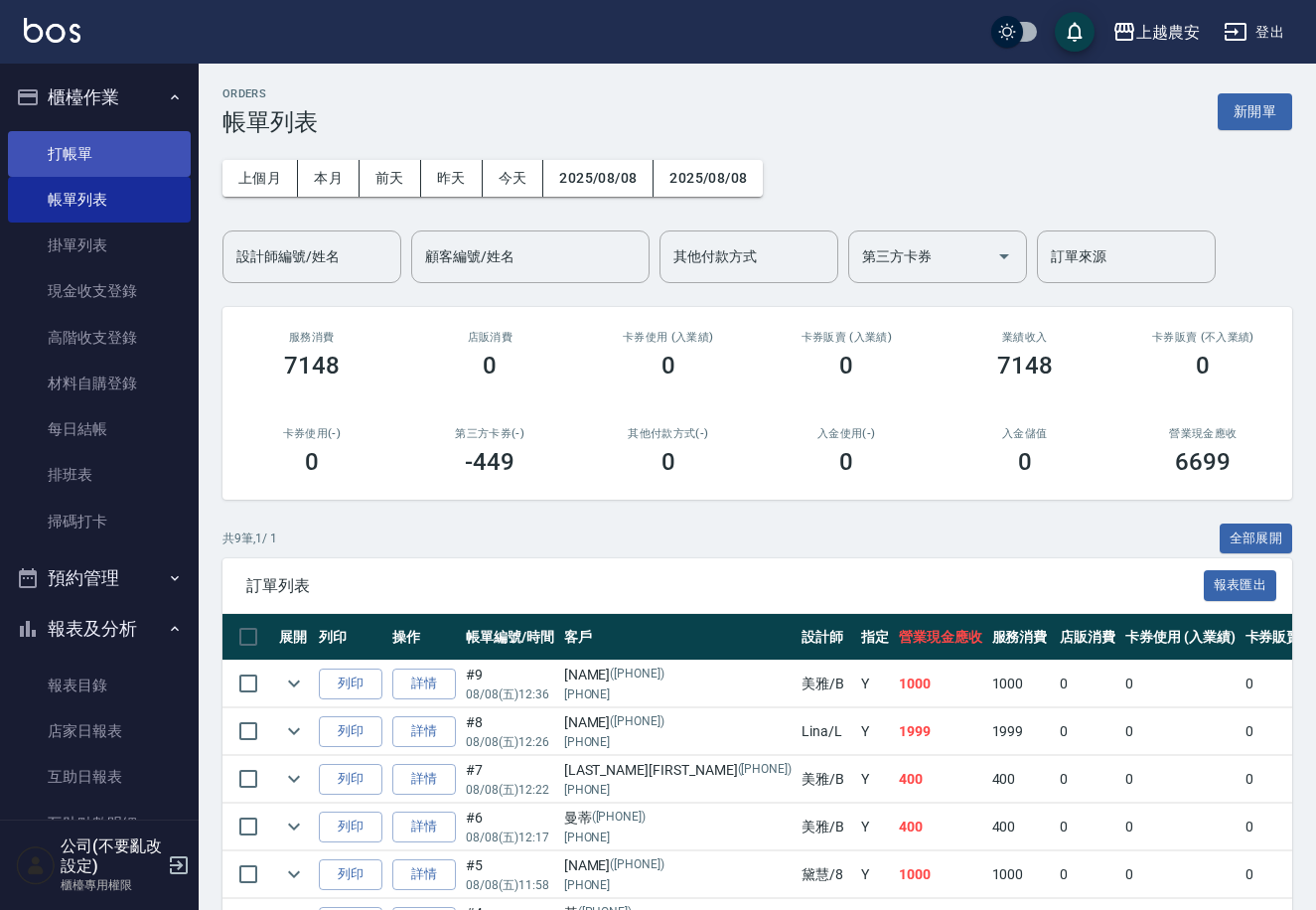 click on "打帳單" at bounding box center (99, 154) 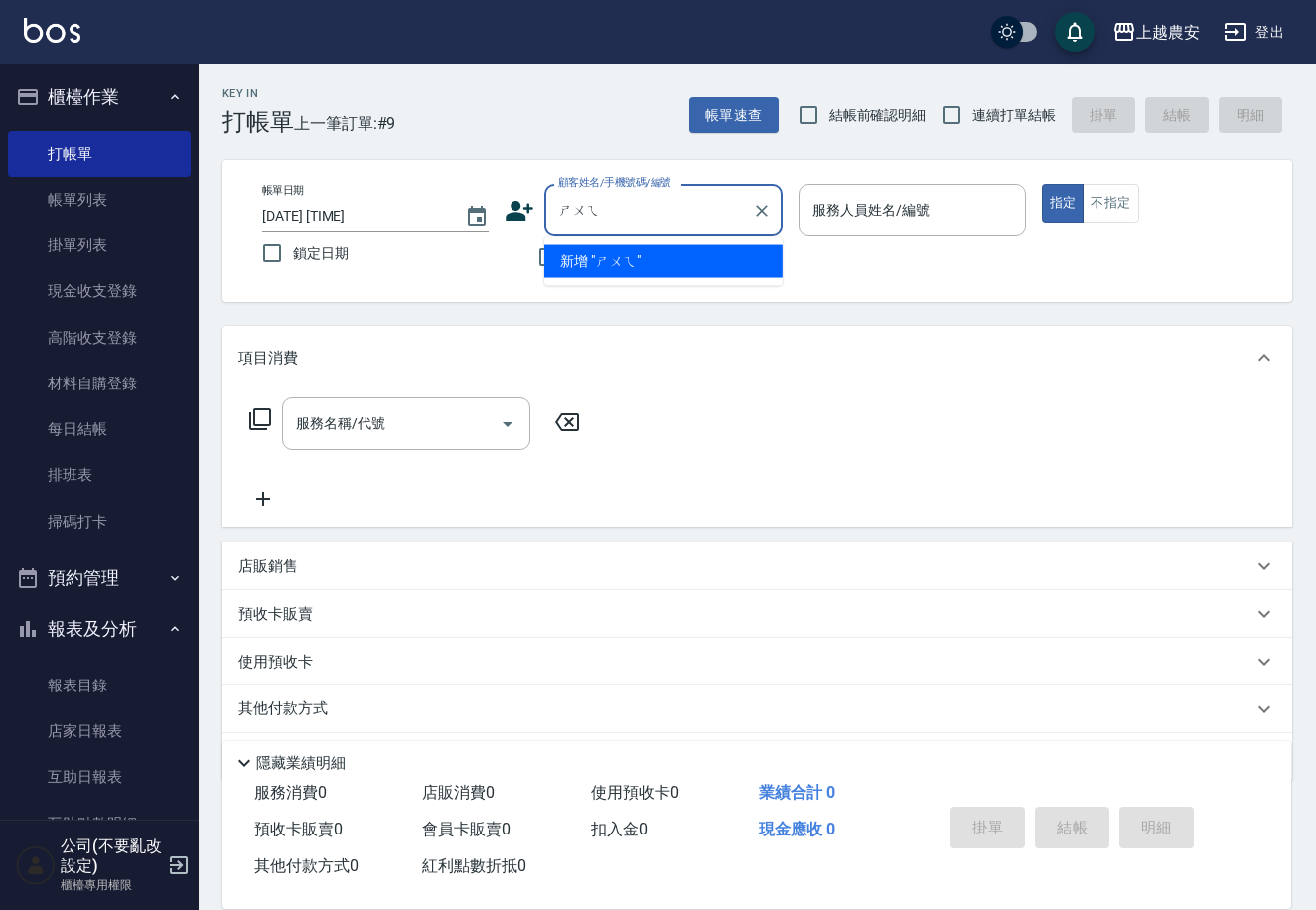 type on "稅" 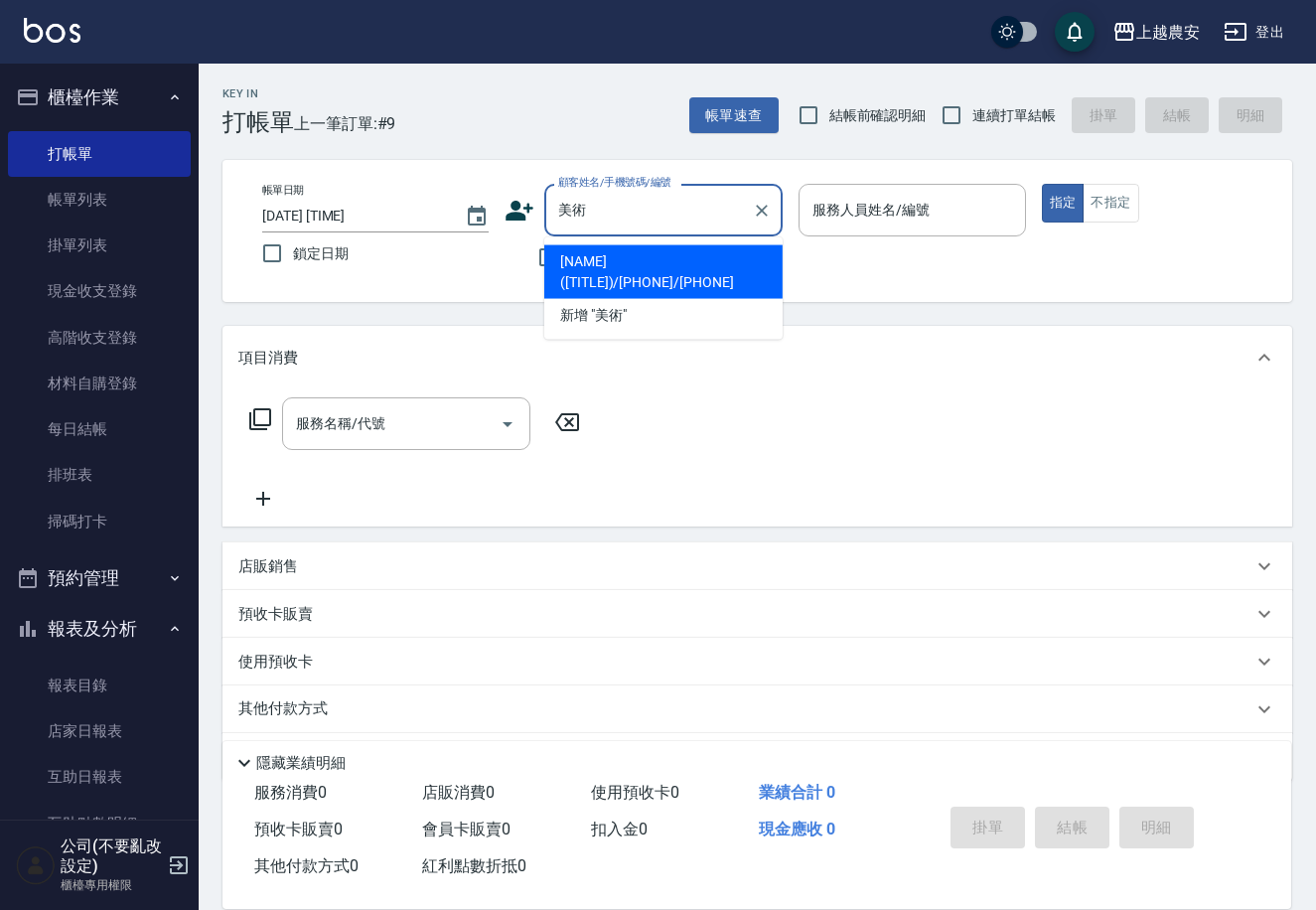 type on "[LAST] ( [TITLE] ) / [PHONE] / [PHONE]" 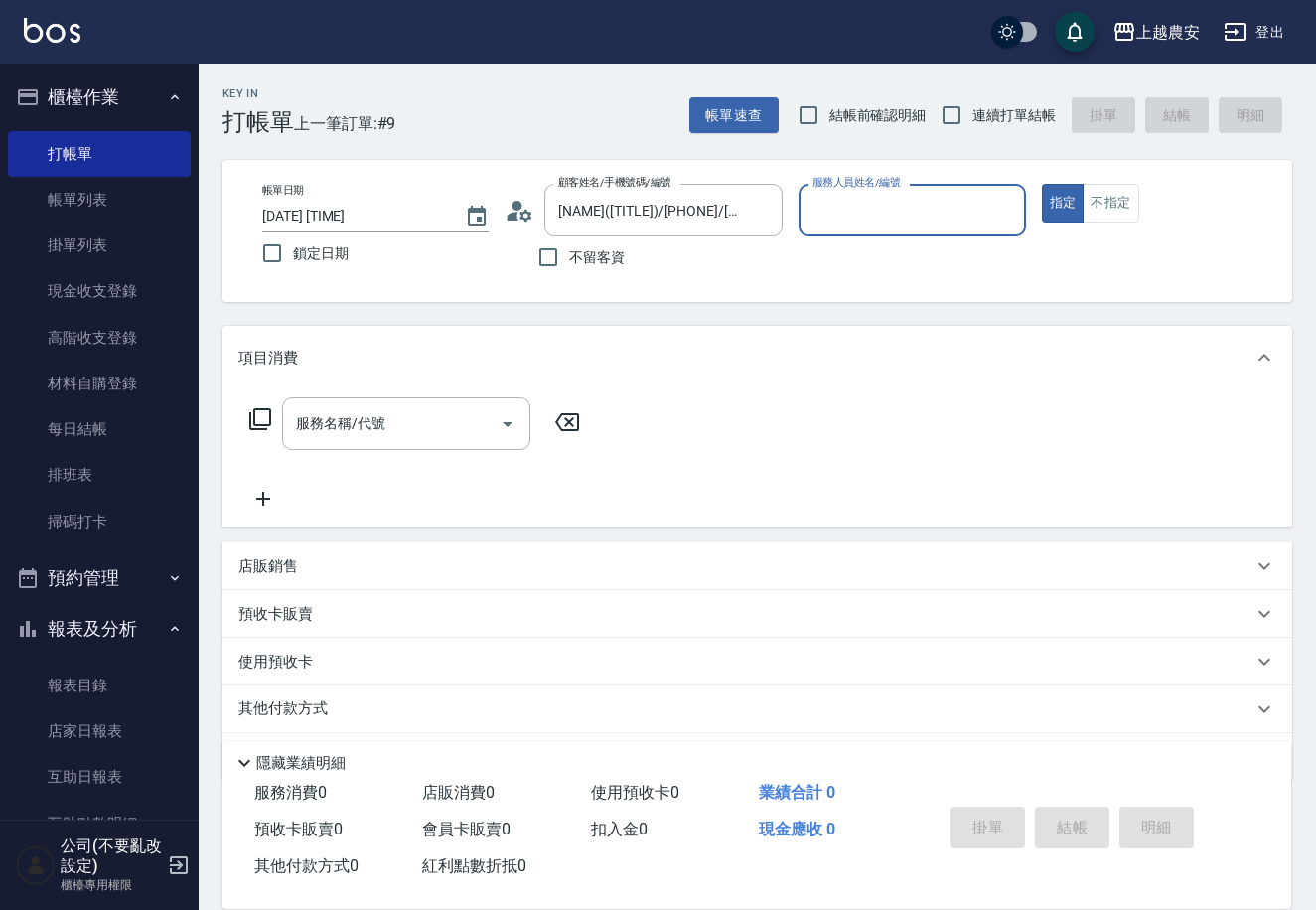 type on "Candy-7" 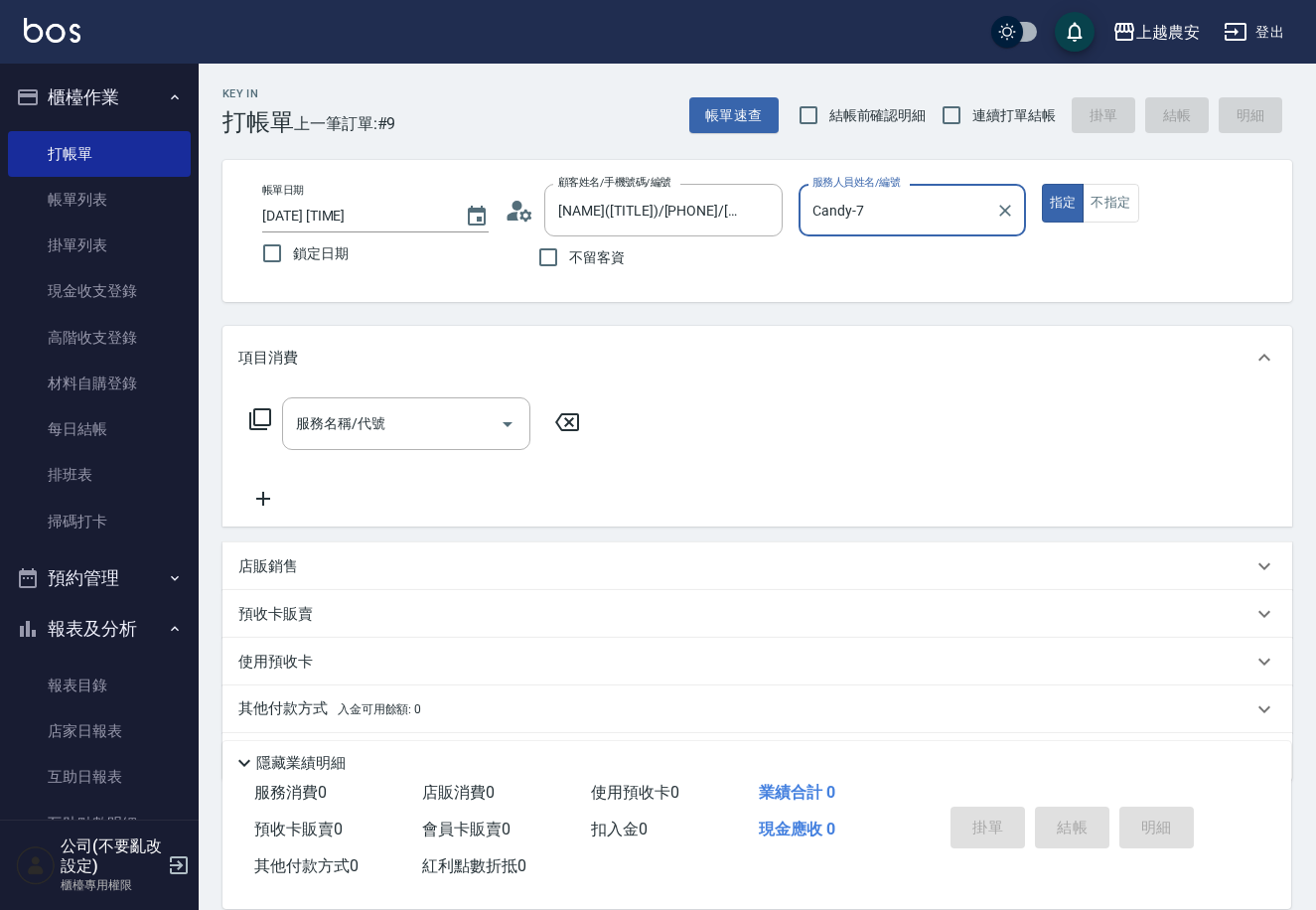 click on "指定" at bounding box center [1063, 203] 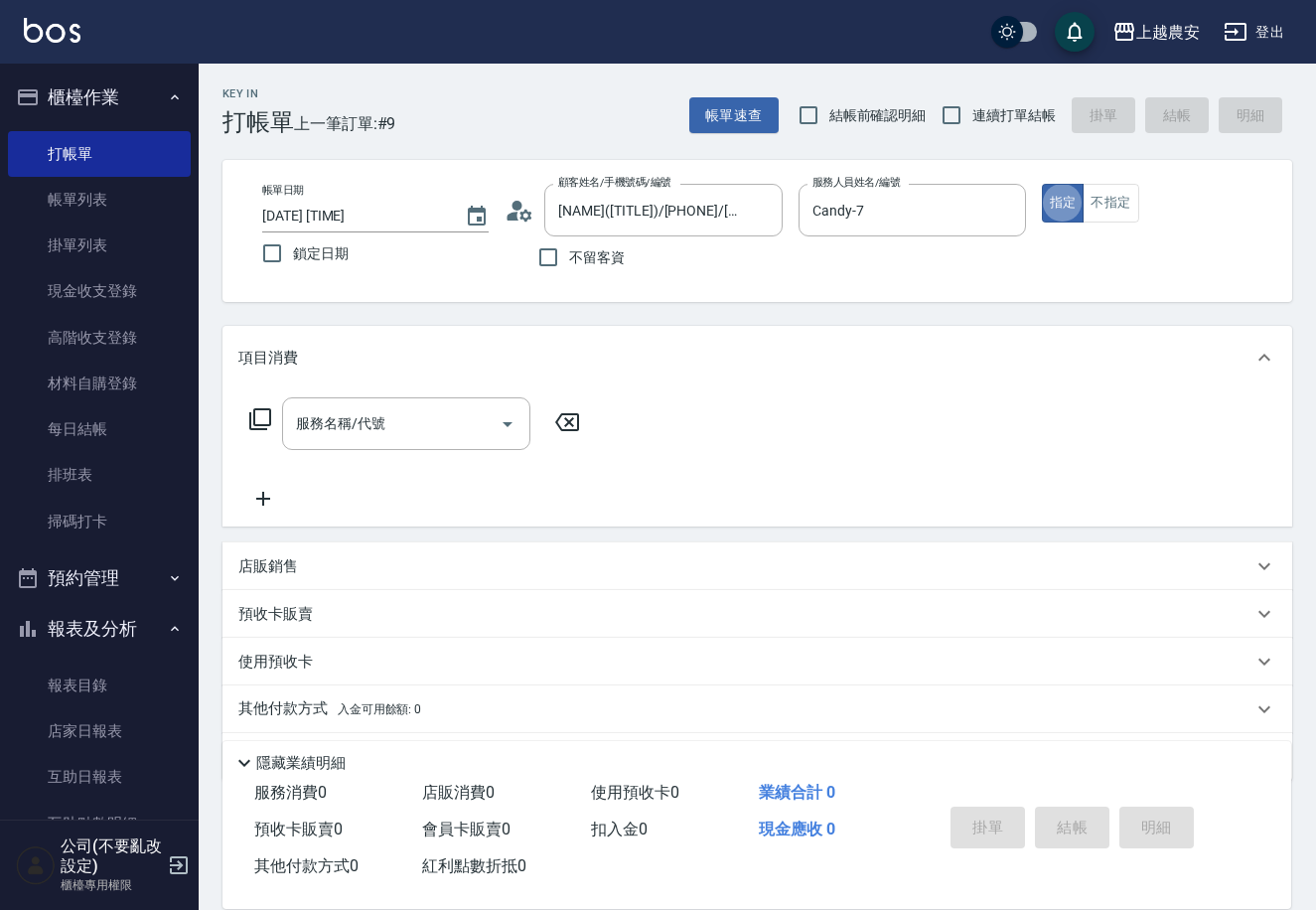type on "true" 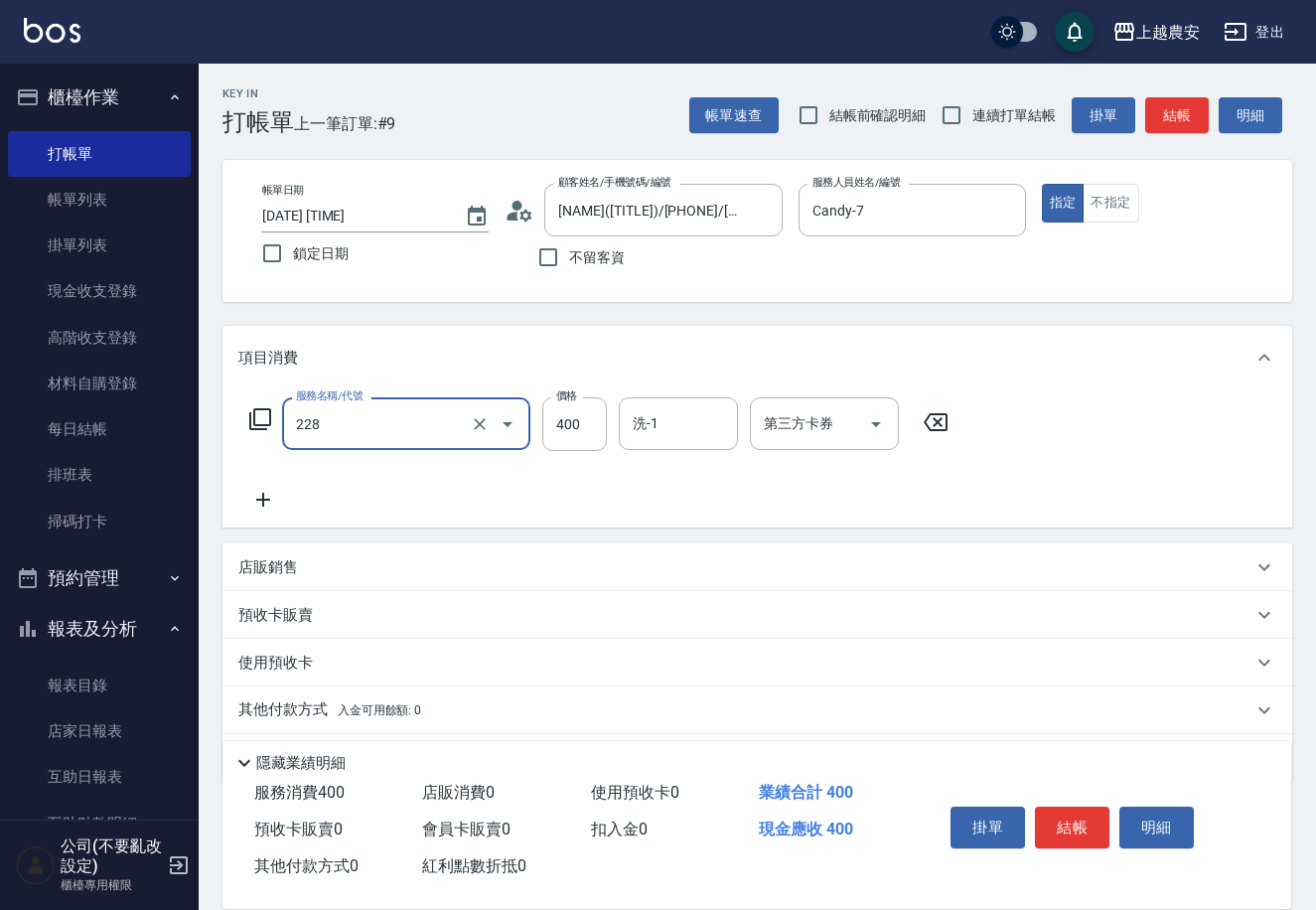 type on "洗髮(228)" 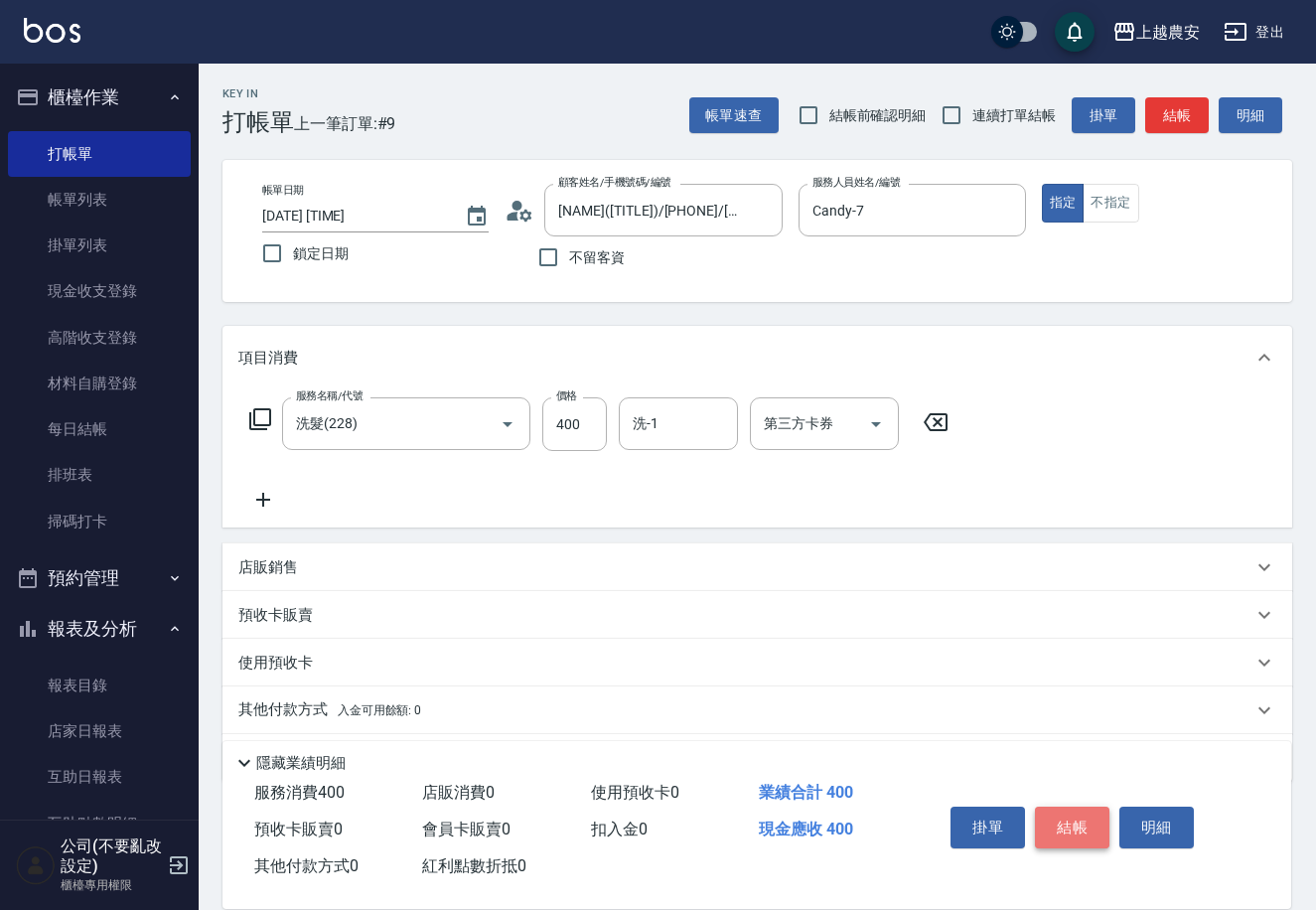 click on "結帳" at bounding box center [1072, 828] 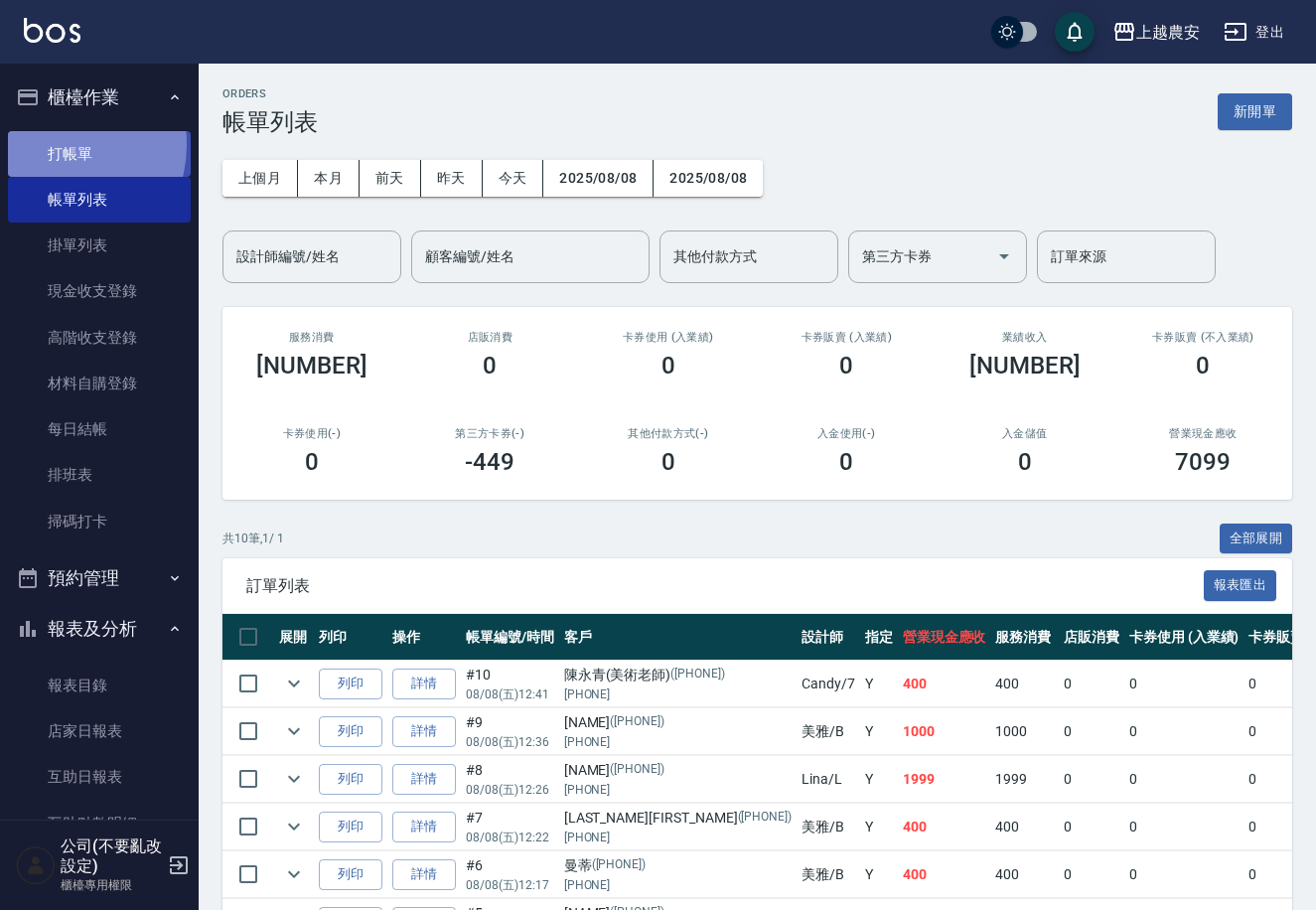 click on "打帳單" at bounding box center [99, 154] 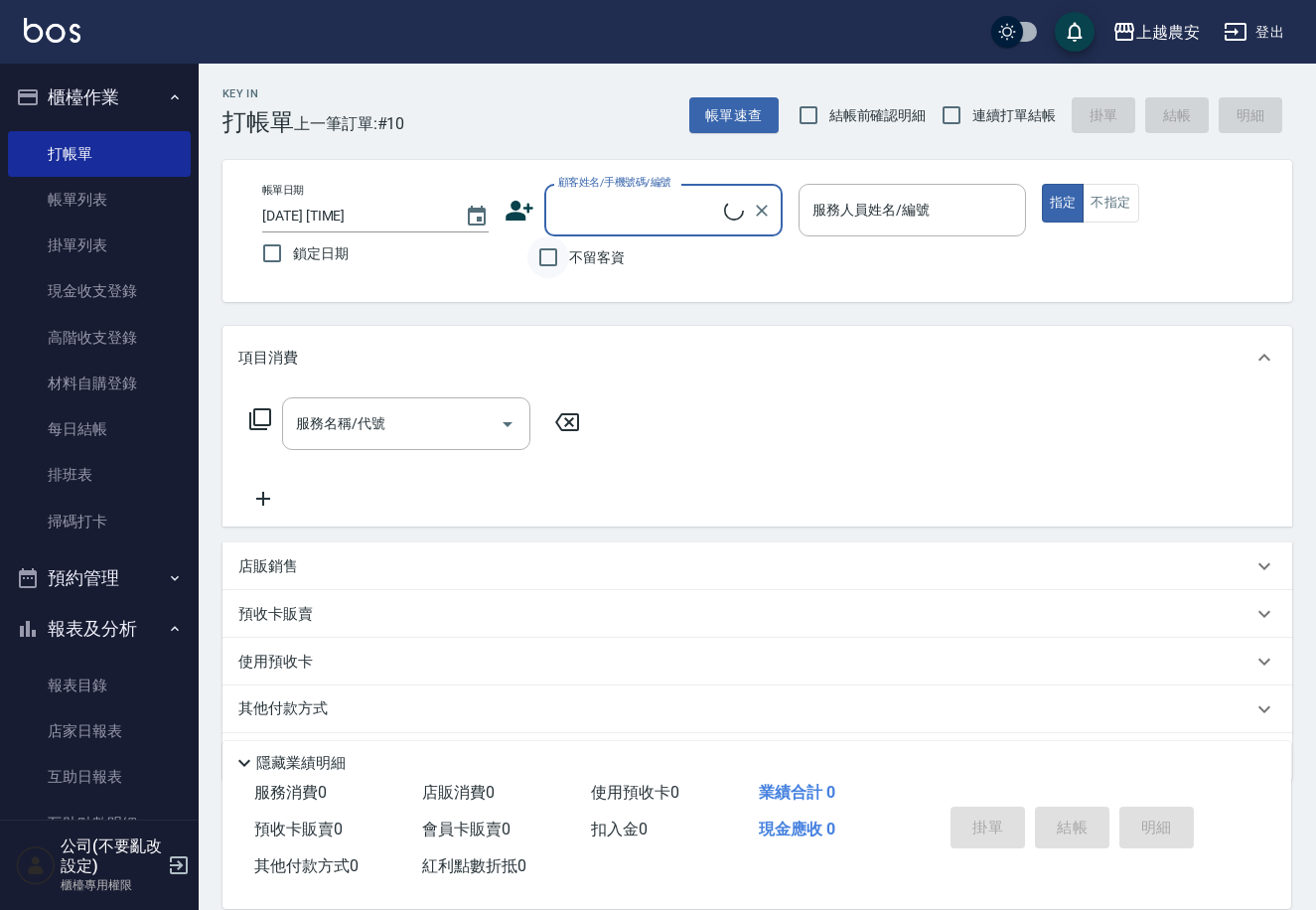 click on "不留客資" at bounding box center [548, 257] 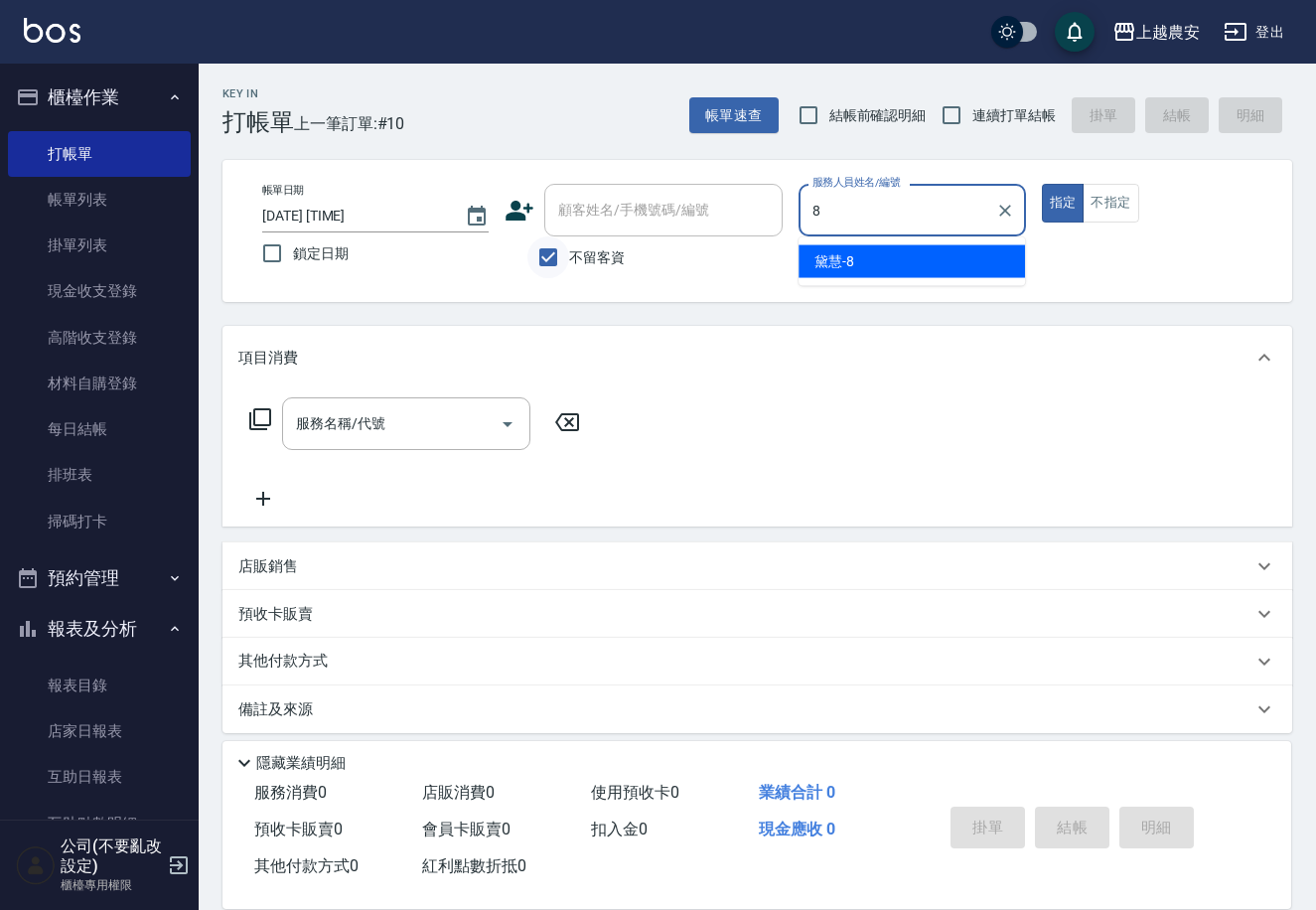 type on "黛慧-8" 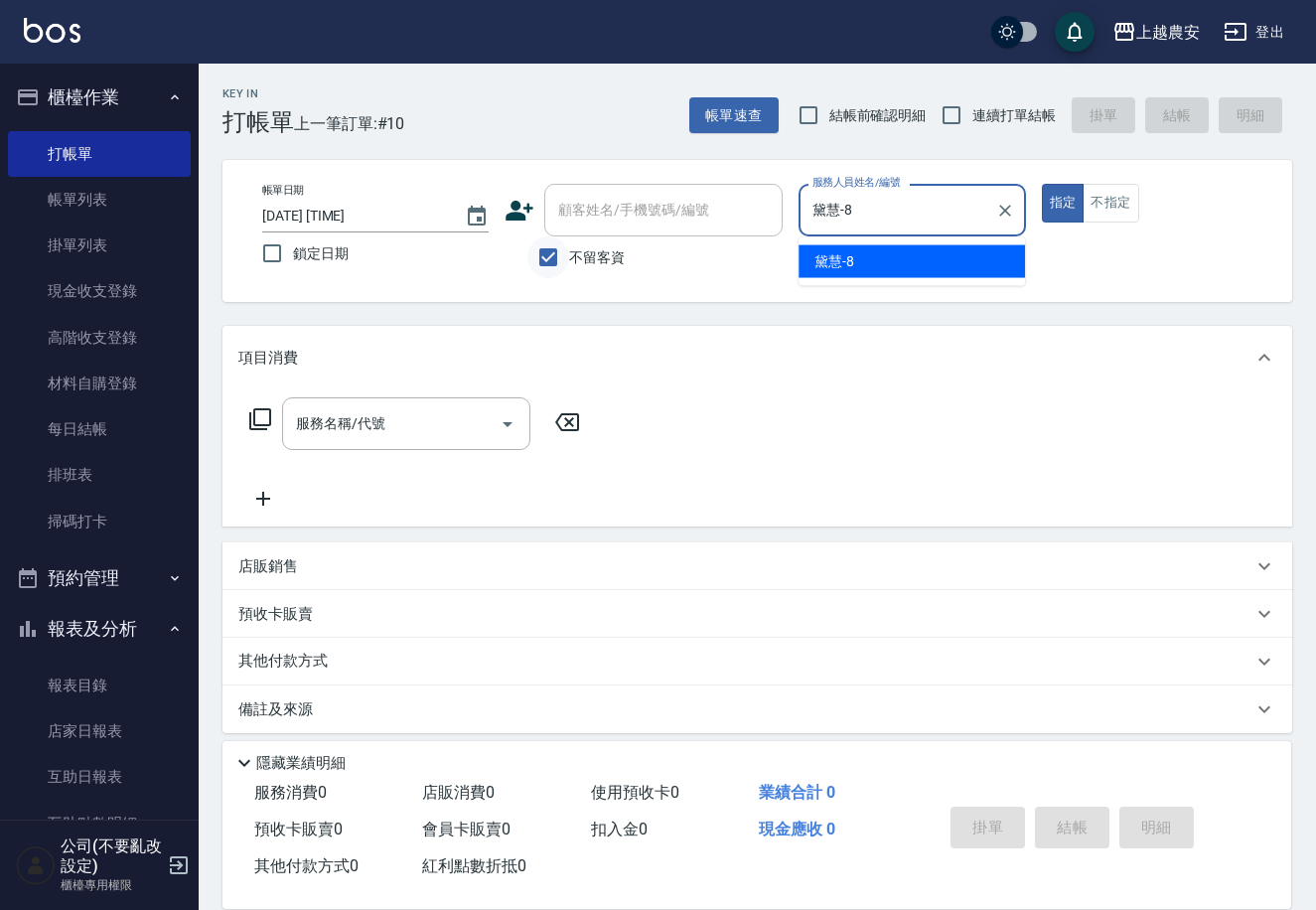 type on "true" 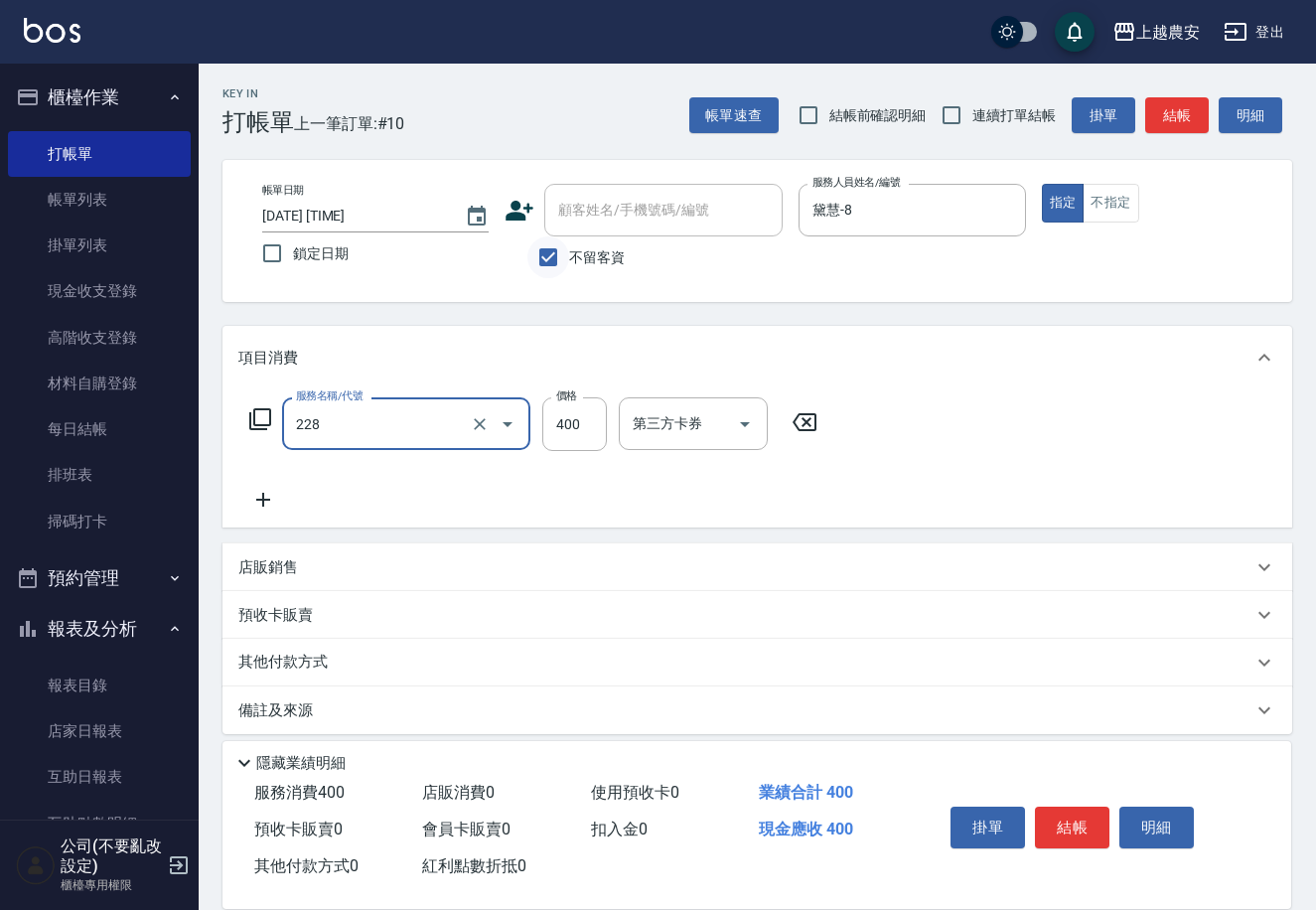 type on "洗髮(228)" 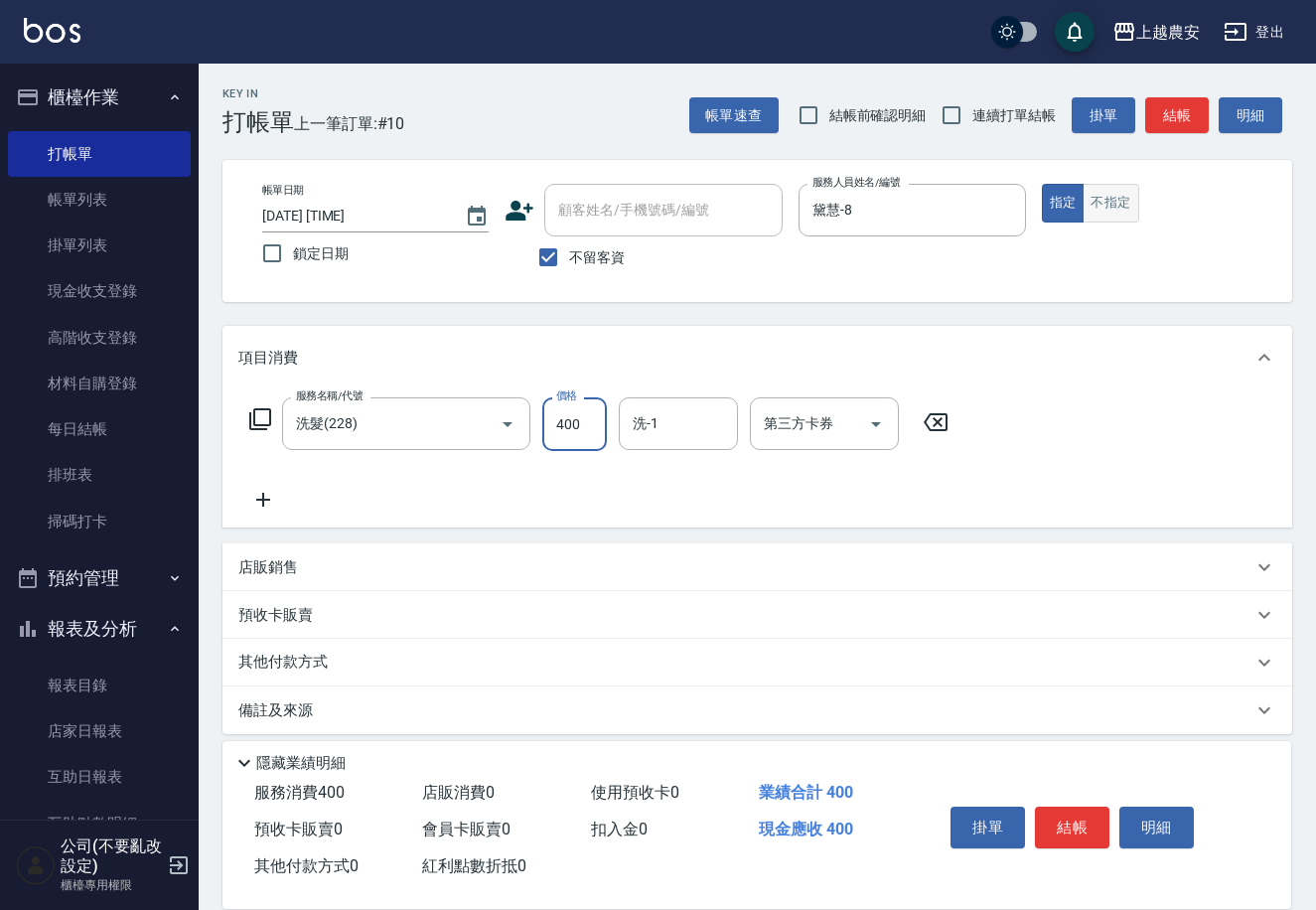 click on "不指定" at bounding box center [1110, 203] 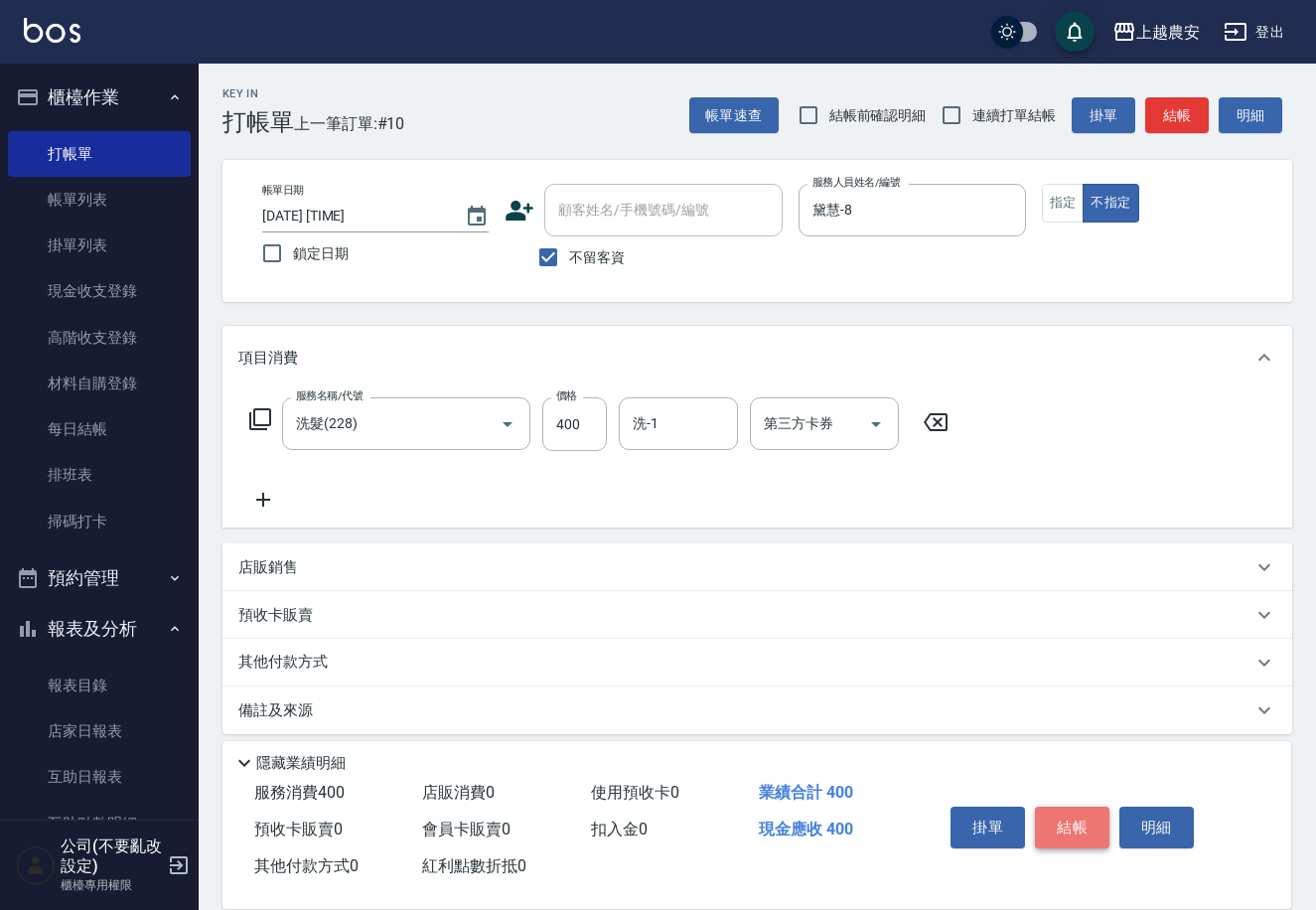 click on "結帳" at bounding box center [1072, 828] 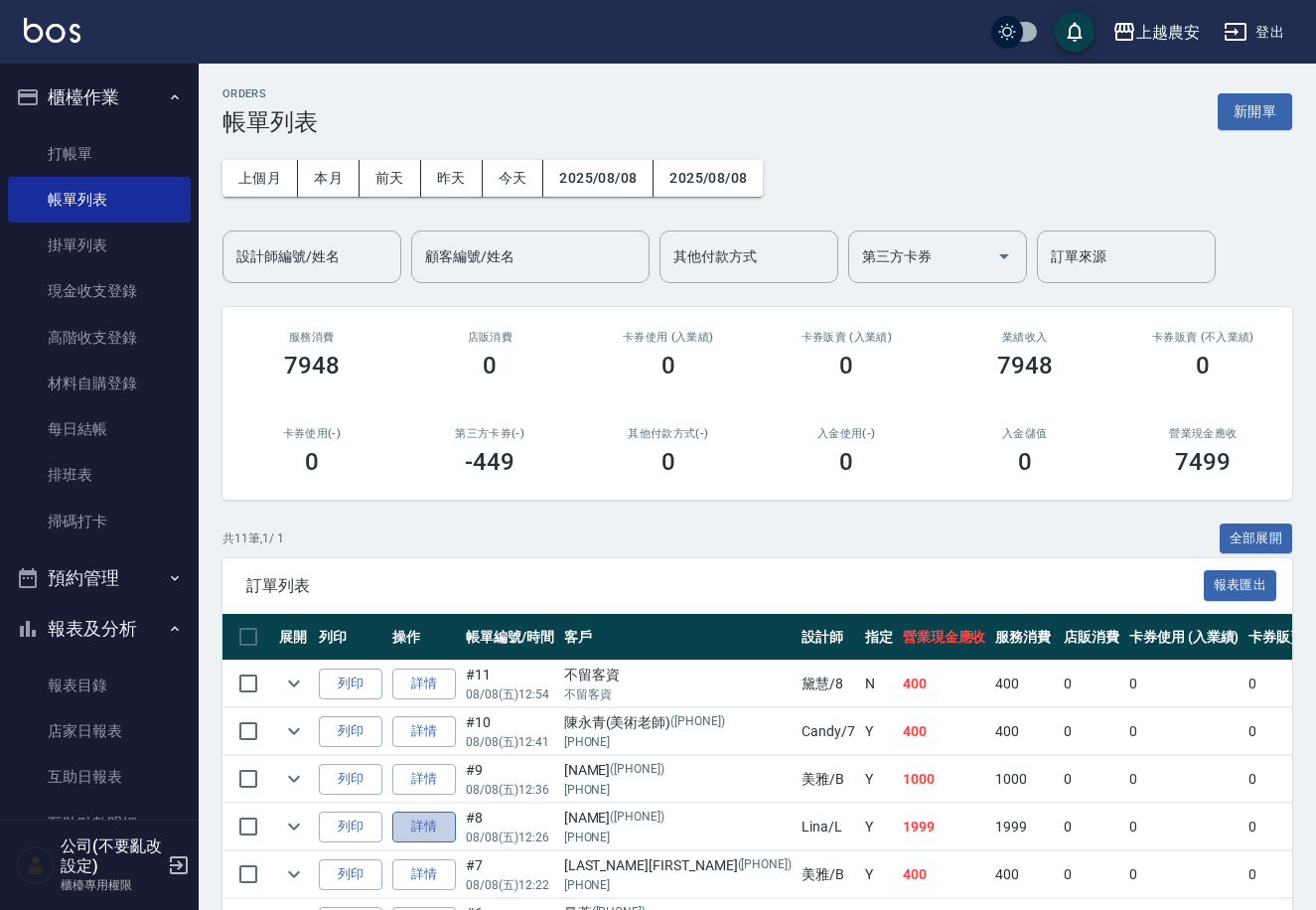 click on "詳情" at bounding box center [424, 827] 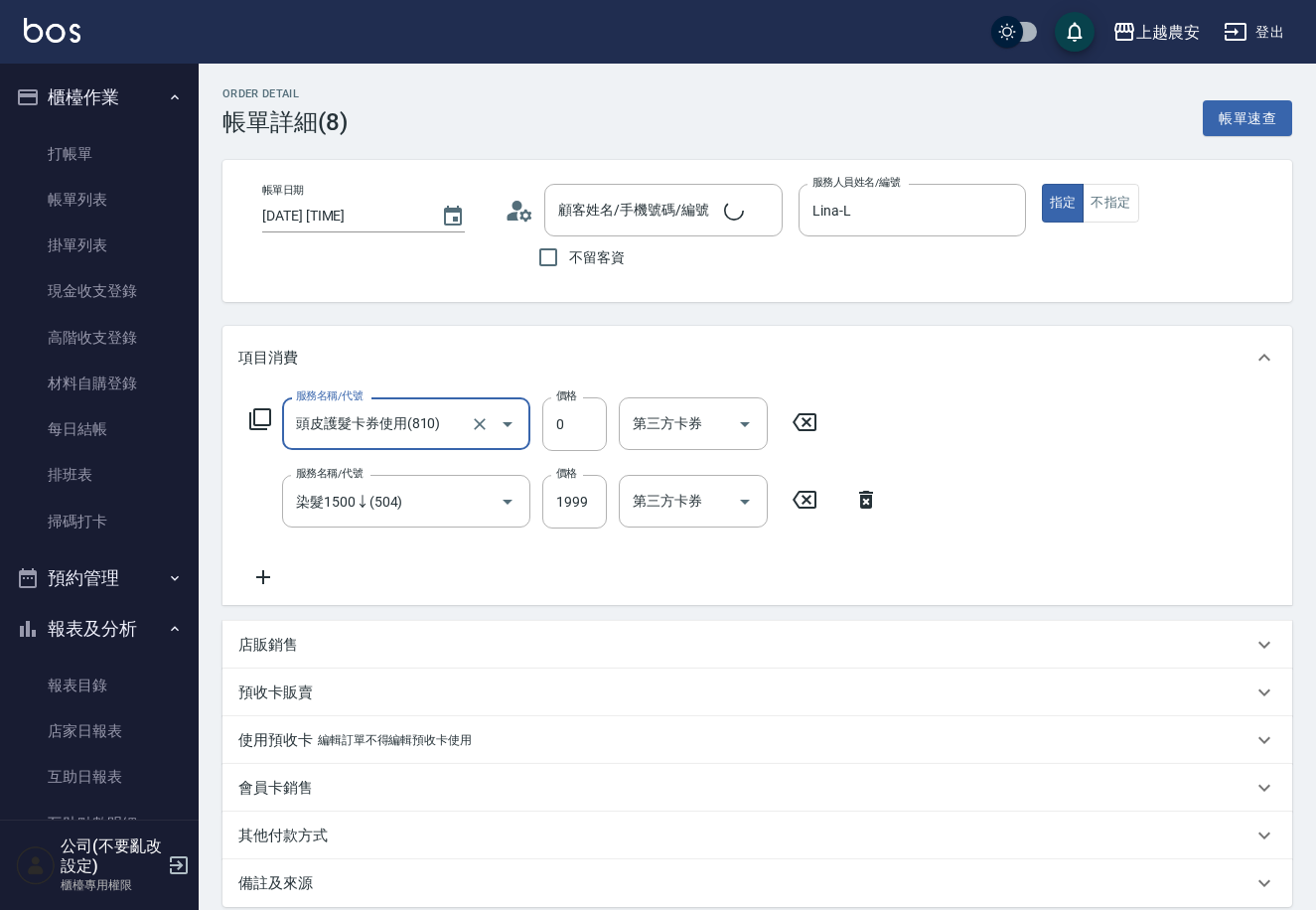 type on "[LAST] / [PHONE] / [PHONE]" 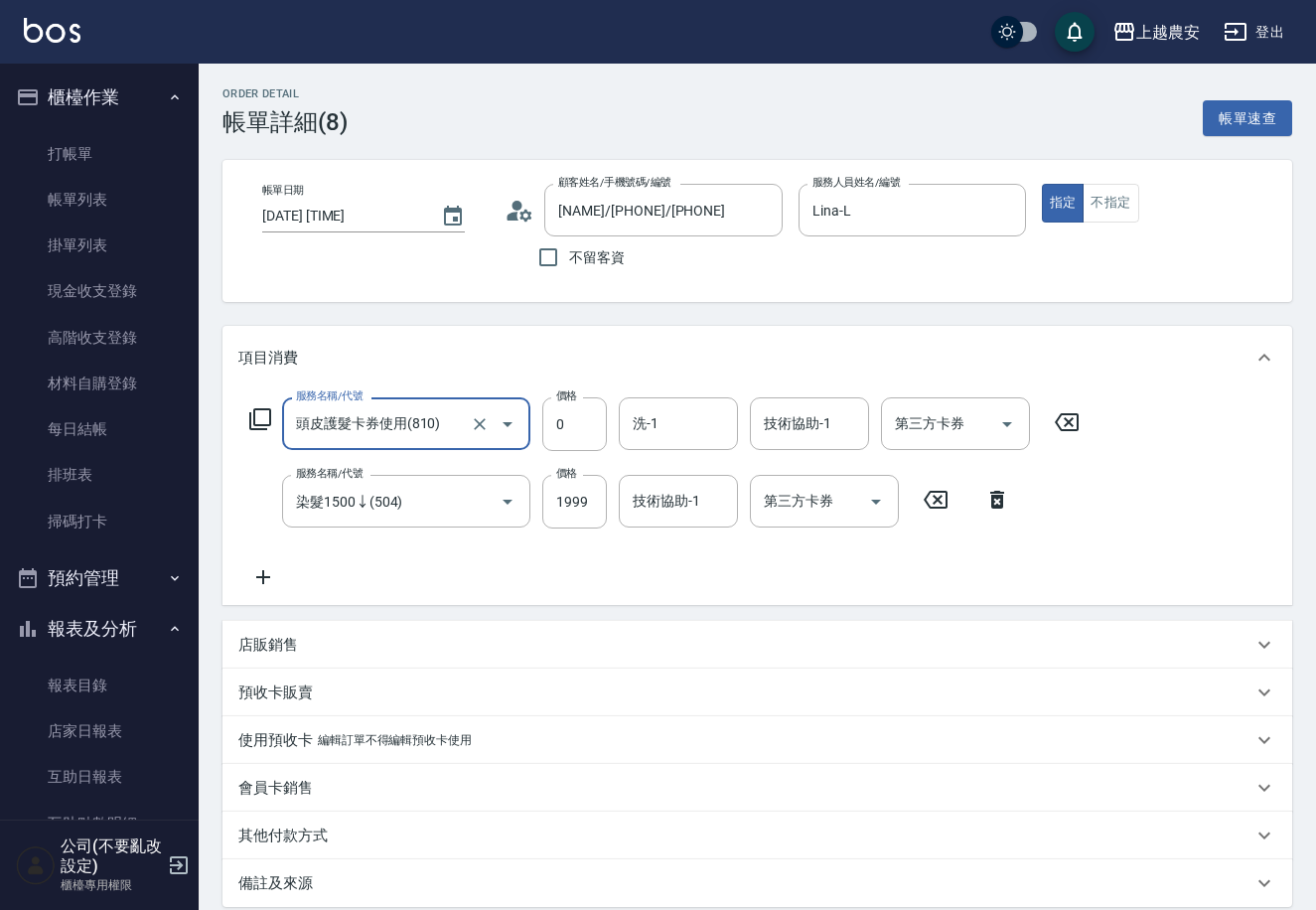 scroll, scrollTop: 208, scrollLeft: 0, axis: vertical 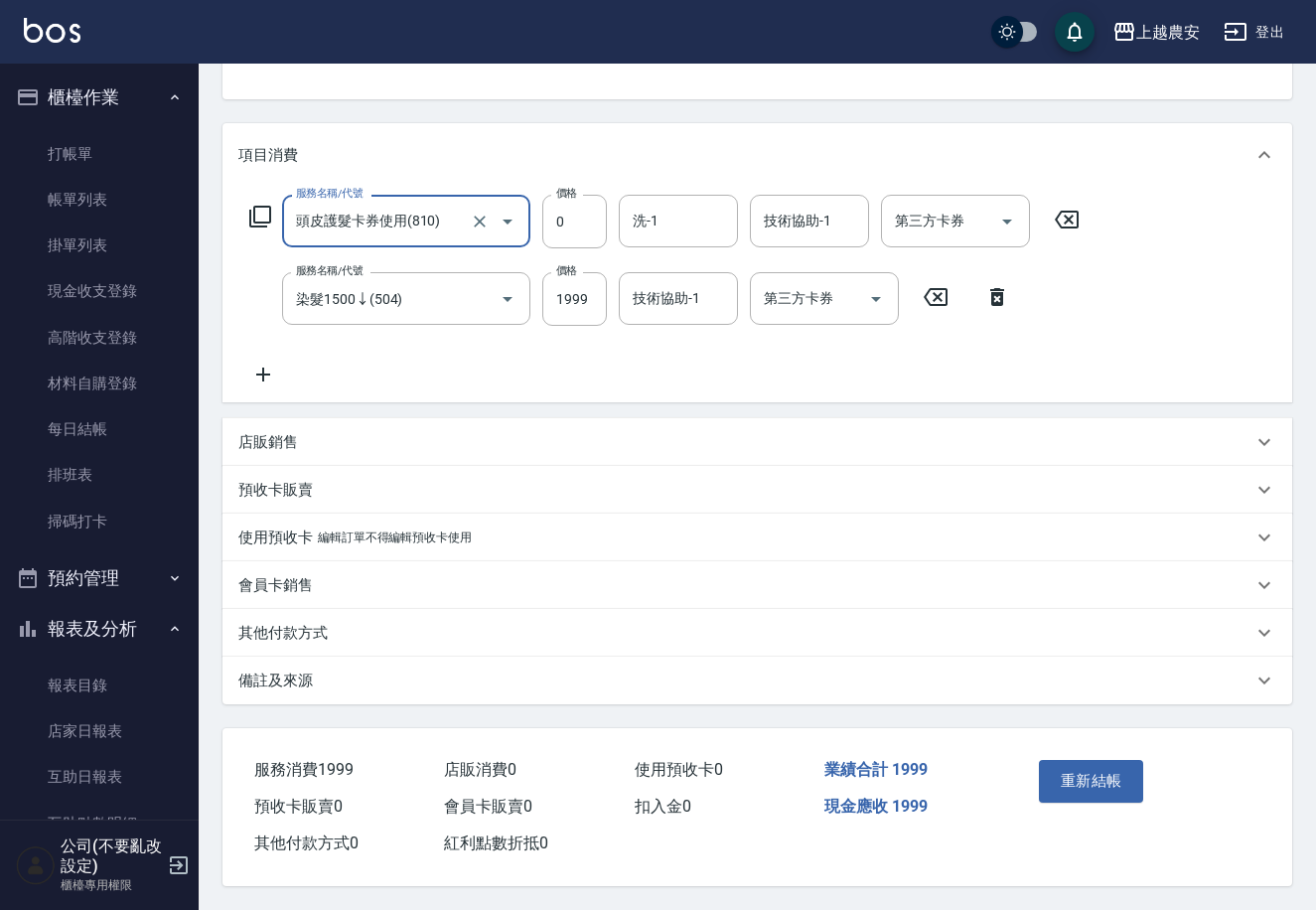 click on "其他付款方式" at bounding box center (283, 633) 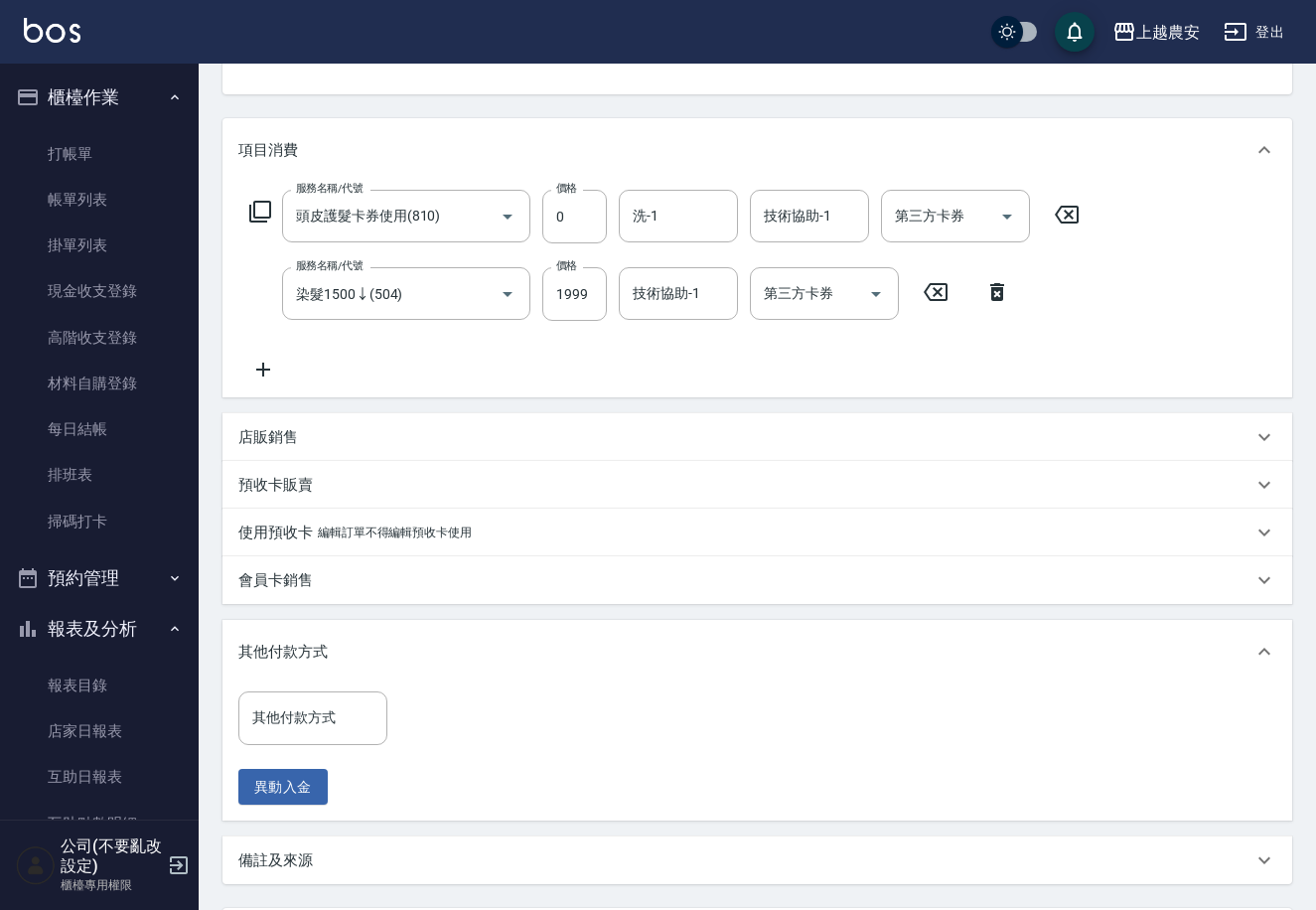 scroll, scrollTop: 391, scrollLeft: 0, axis: vertical 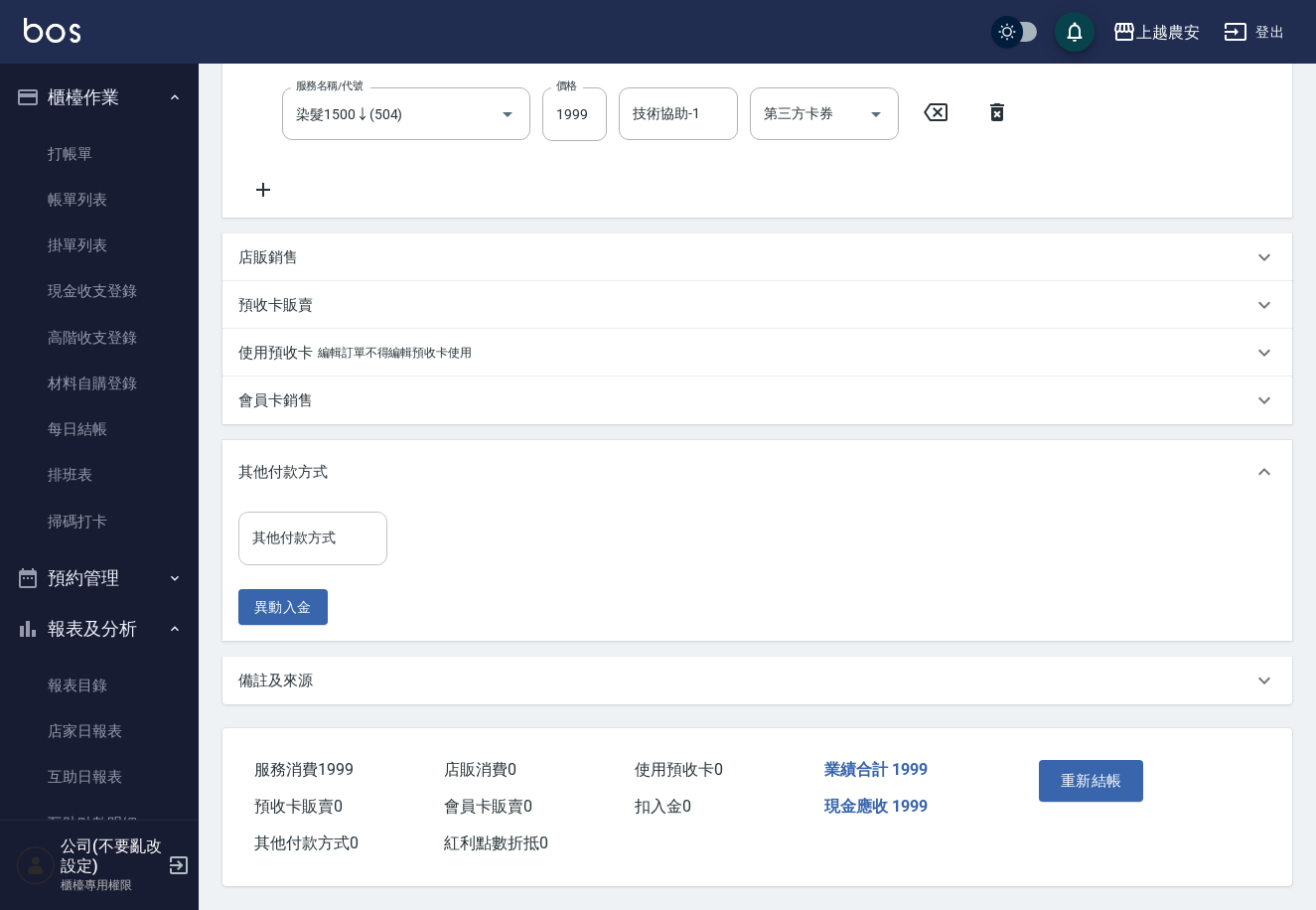 drag, startPoint x: 320, startPoint y: 539, endPoint x: 339, endPoint y: 516, distance: 29.832868 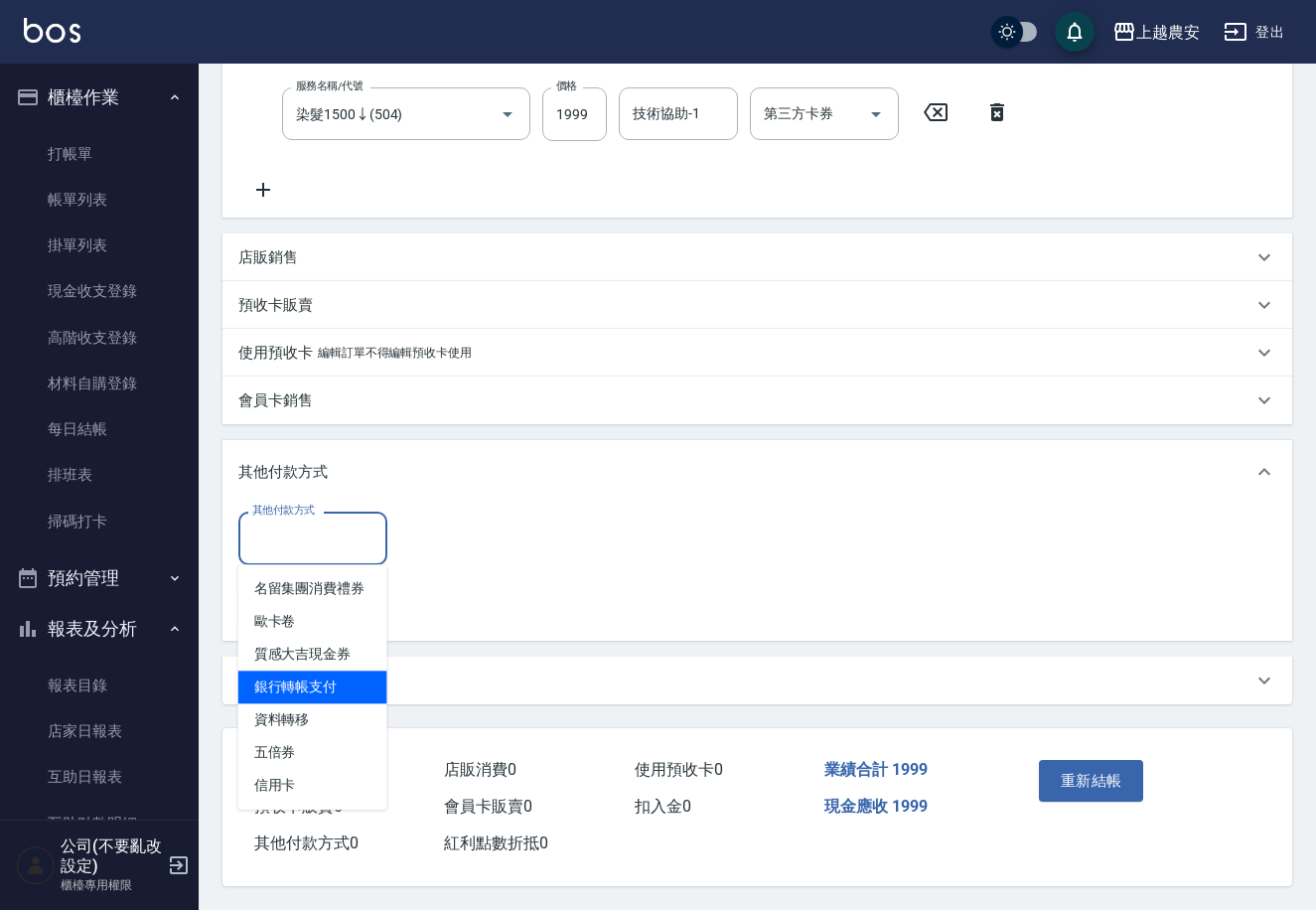 click on "銀行轉帳支付" at bounding box center [313, 686] 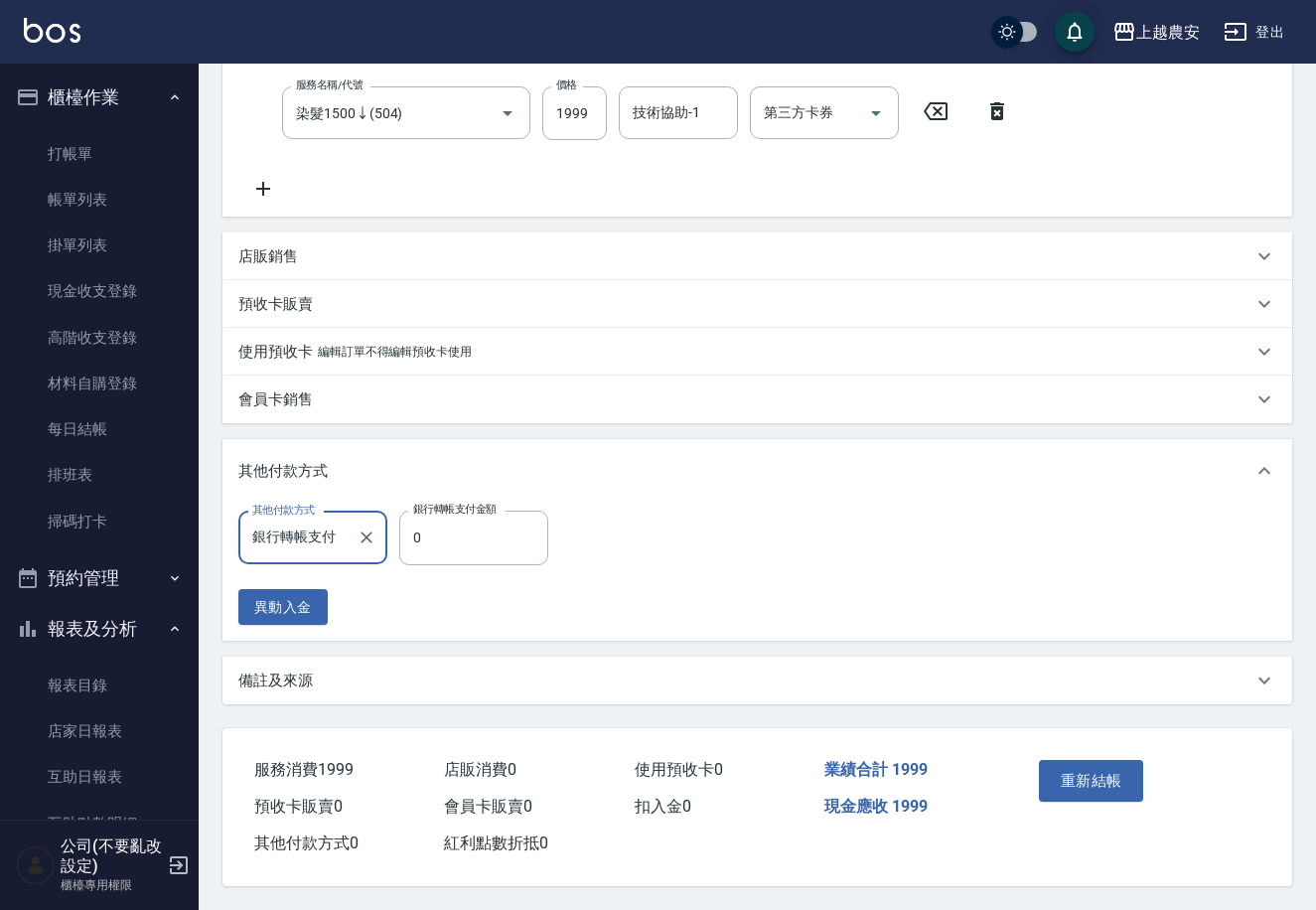 type on "銀行轉帳支付" 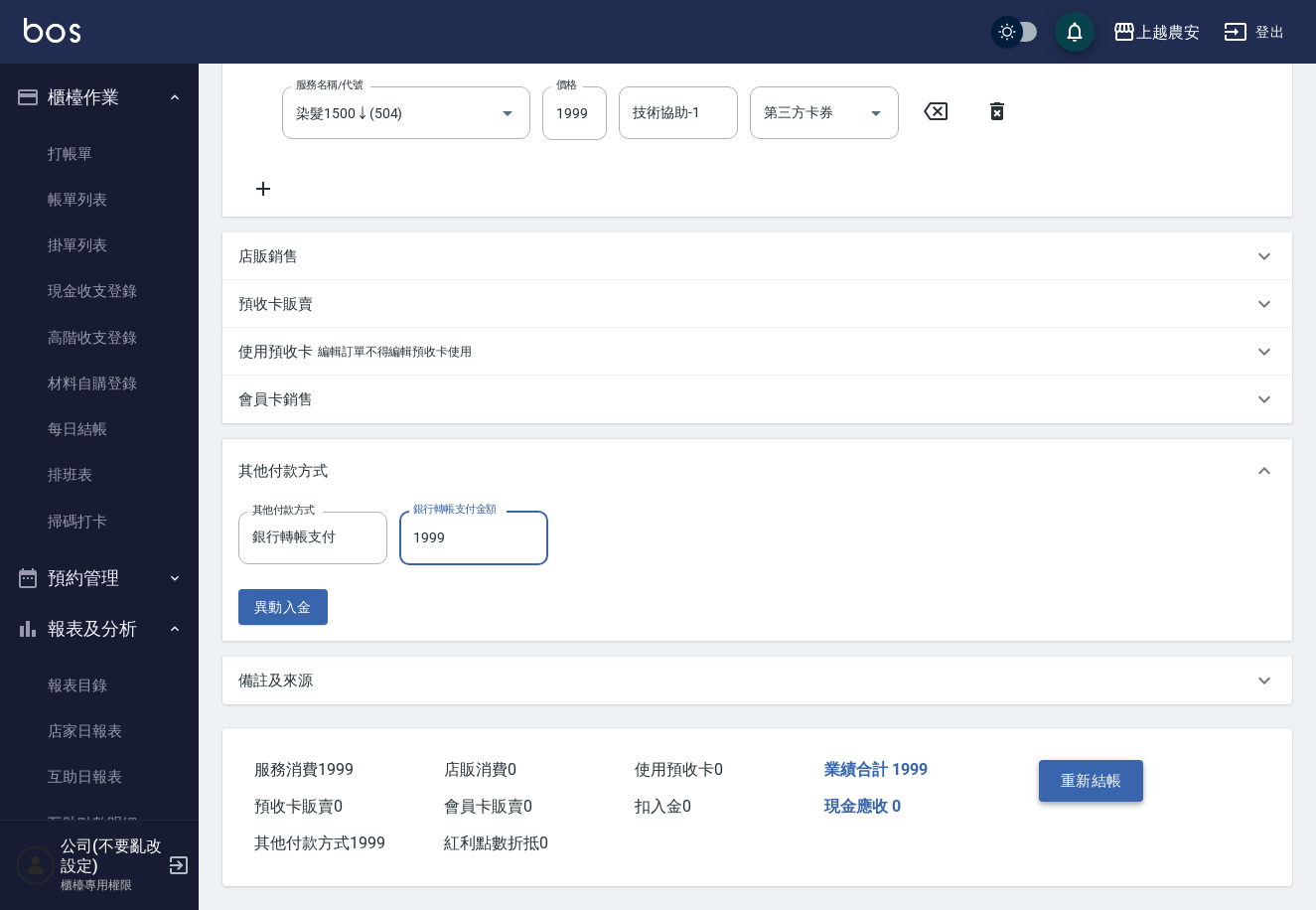 type on "1999" 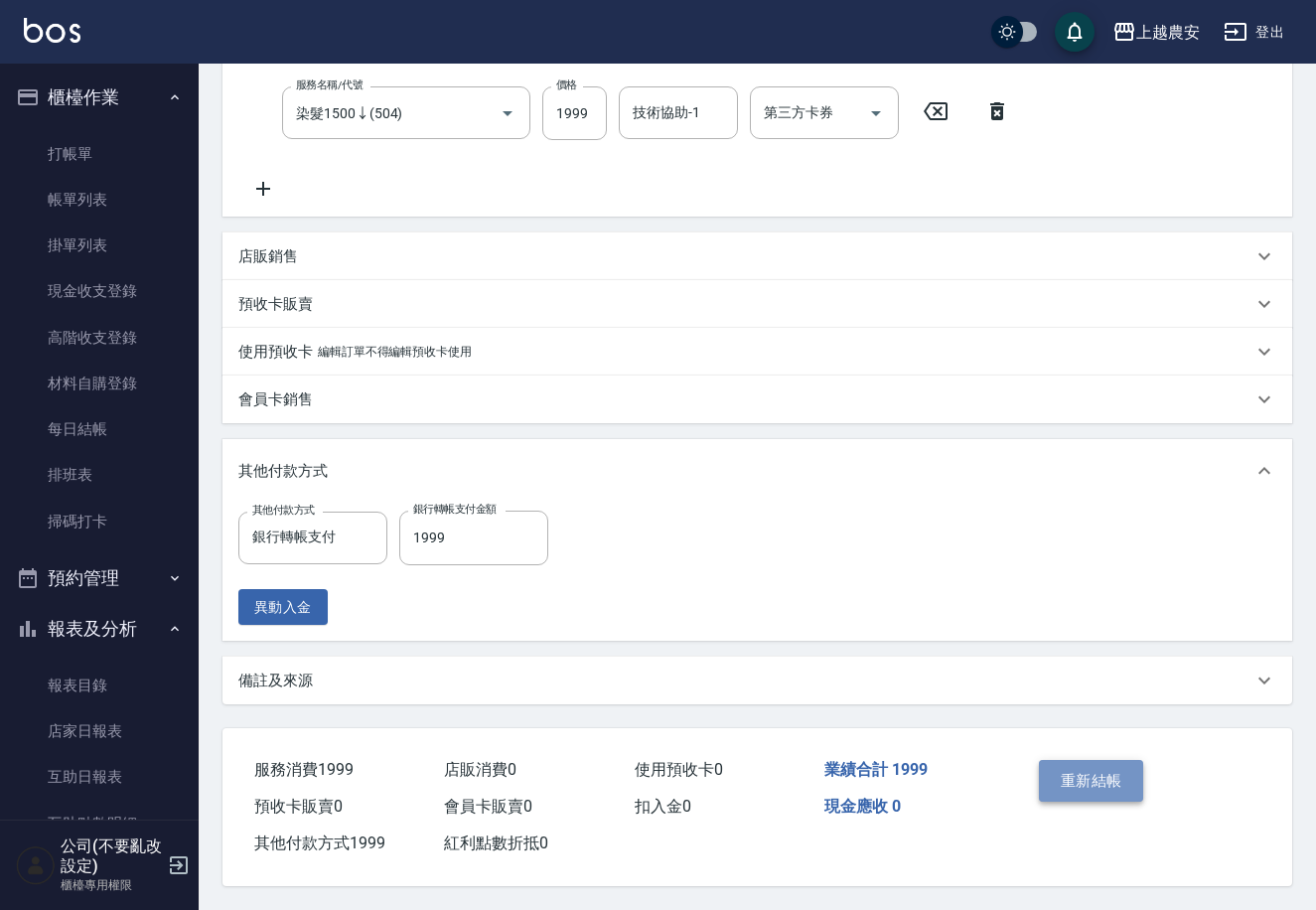 click on "重新結帳" at bounding box center [1092, 781] 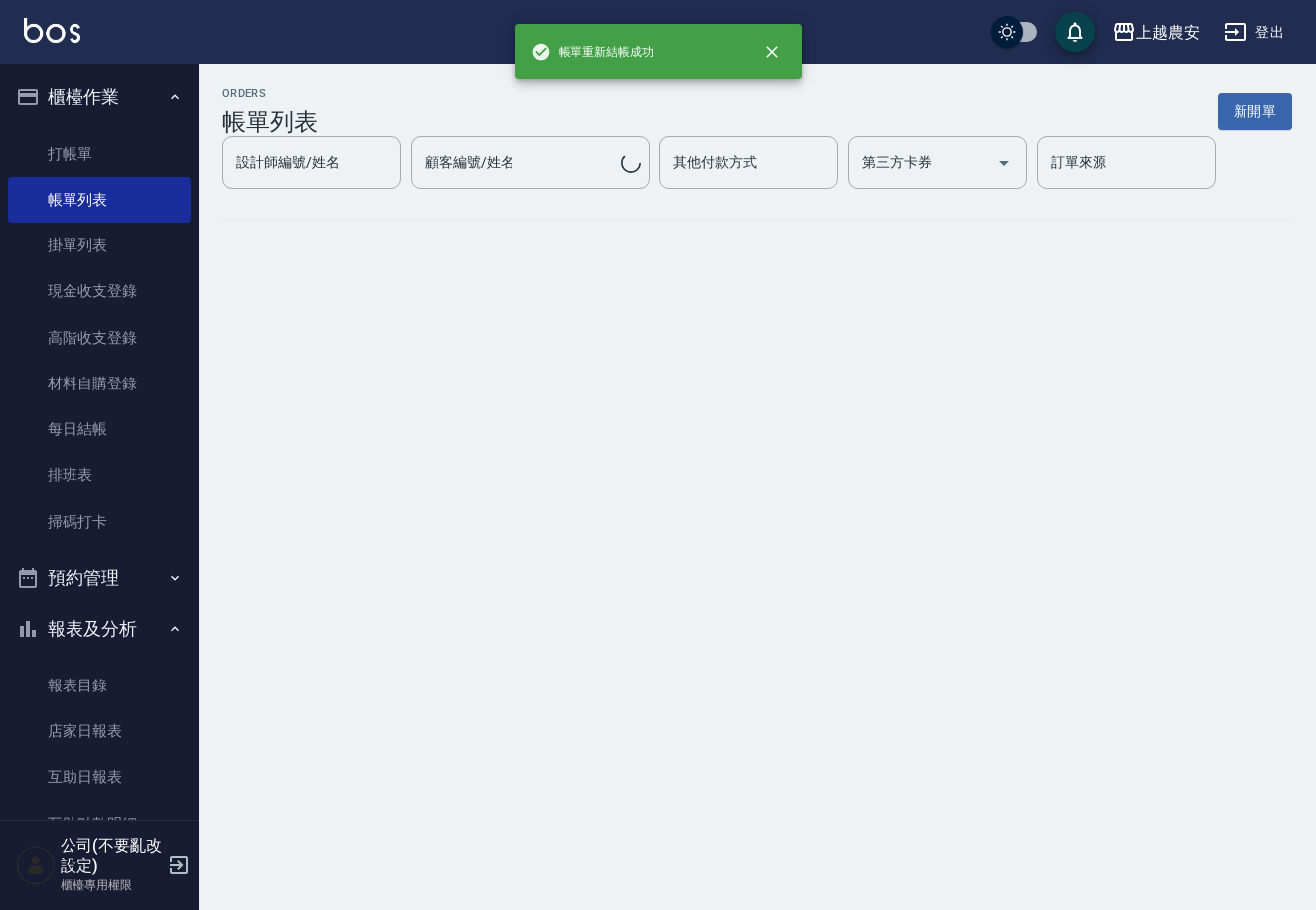 scroll, scrollTop: 0, scrollLeft: 0, axis: both 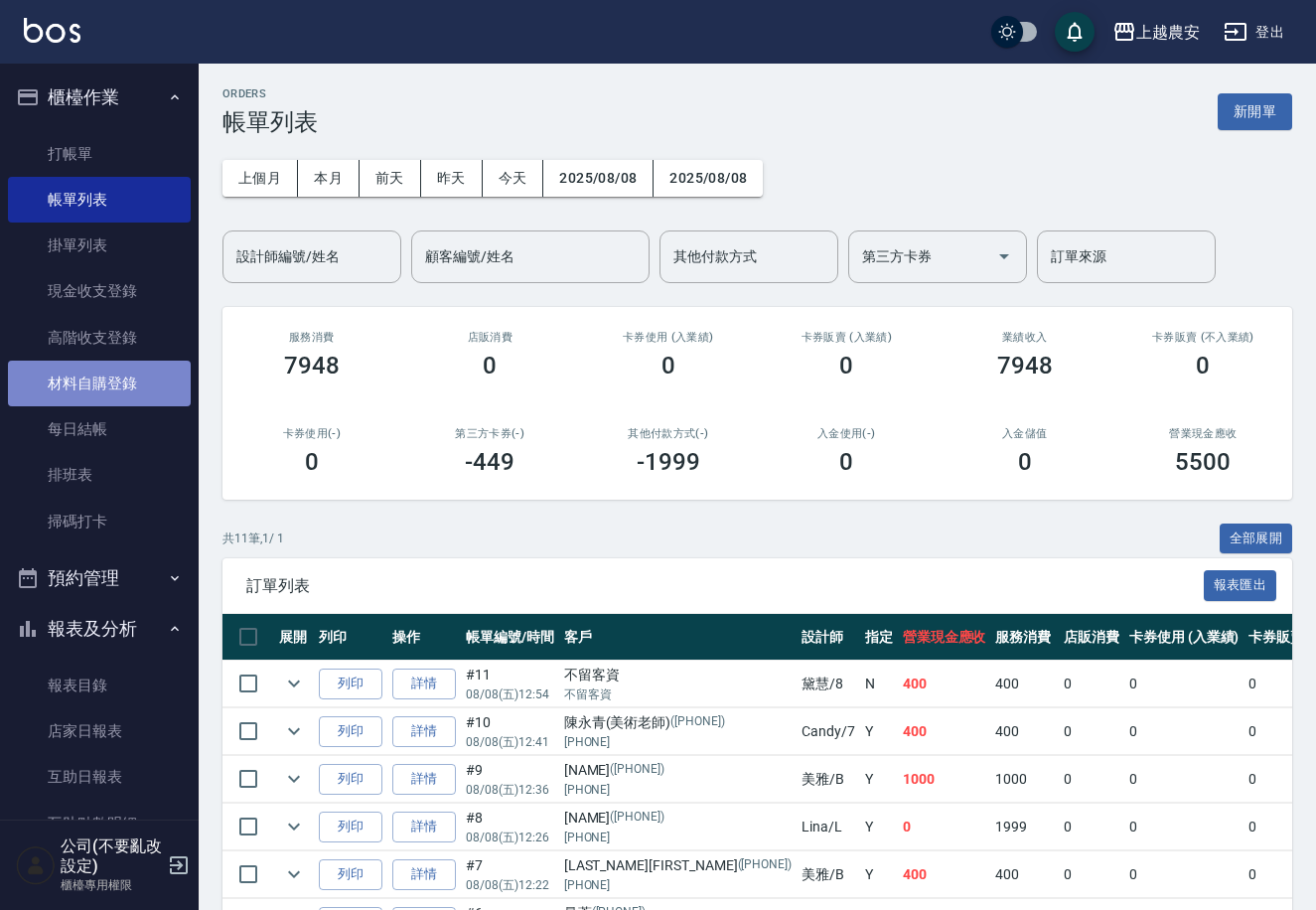 click on "材料自購登錄" at bounding box center (99, 383) 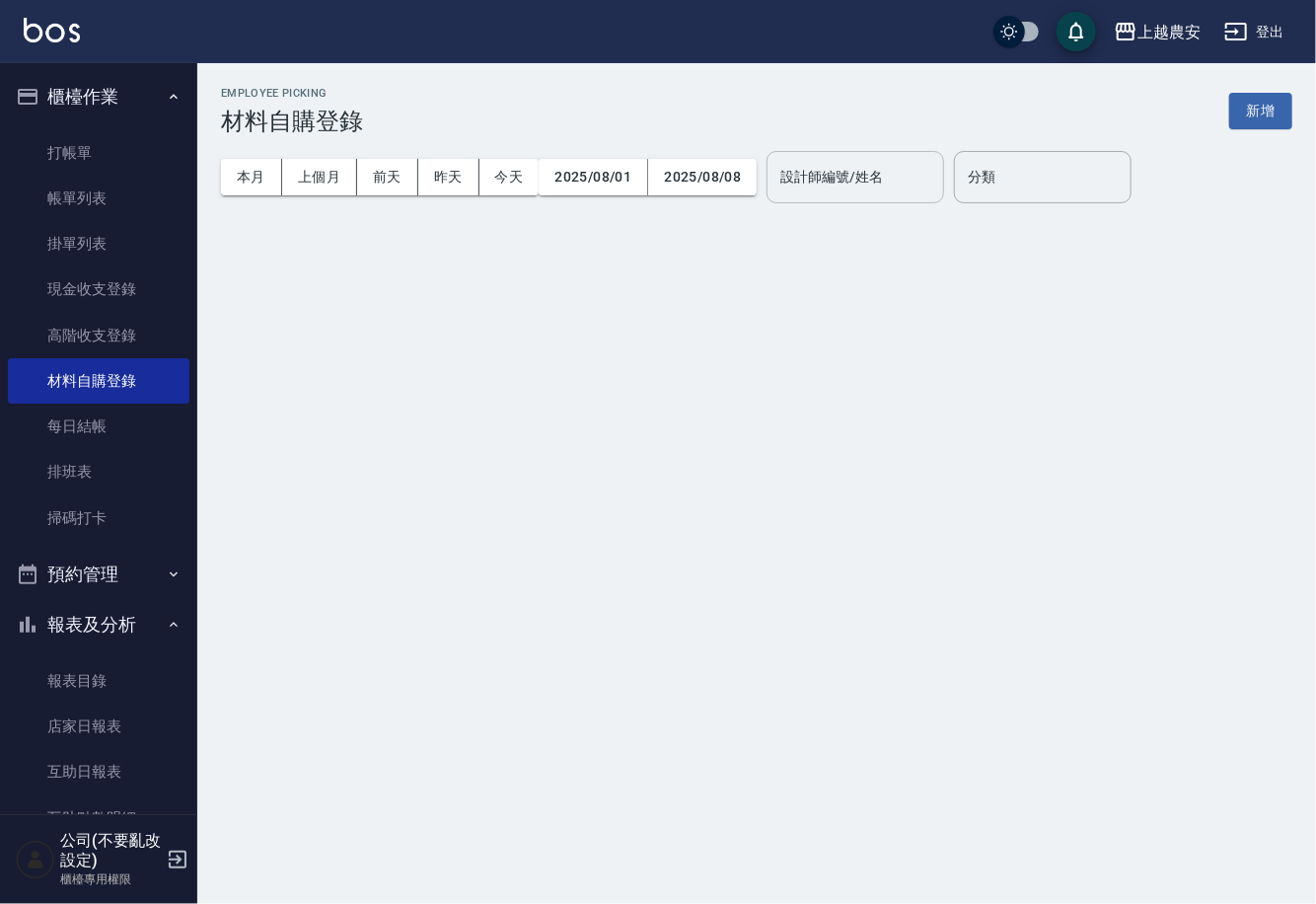 click on "設計師編號/姓名" at bounding box center (855, 177) 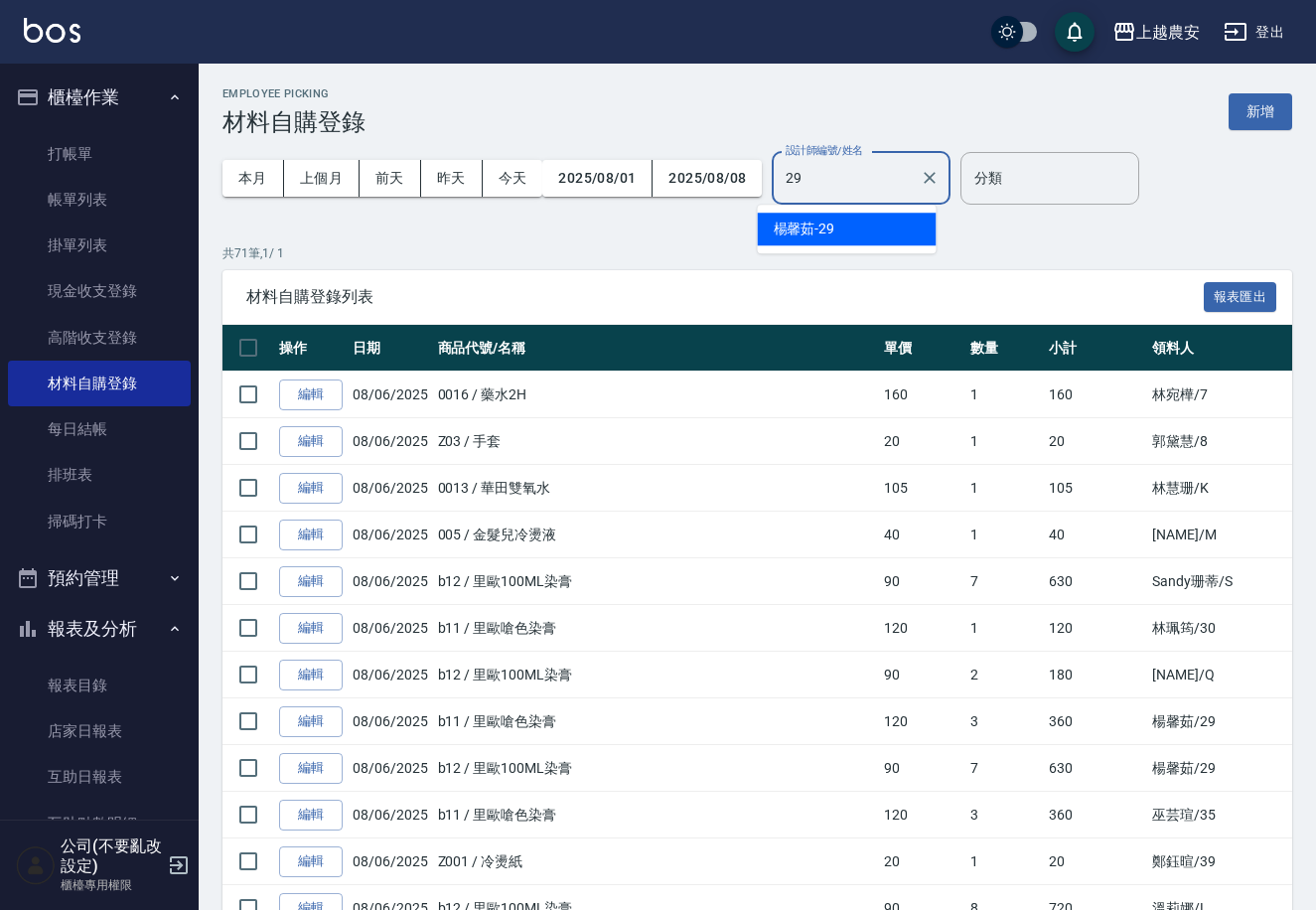 type on "楊馨茹-29" 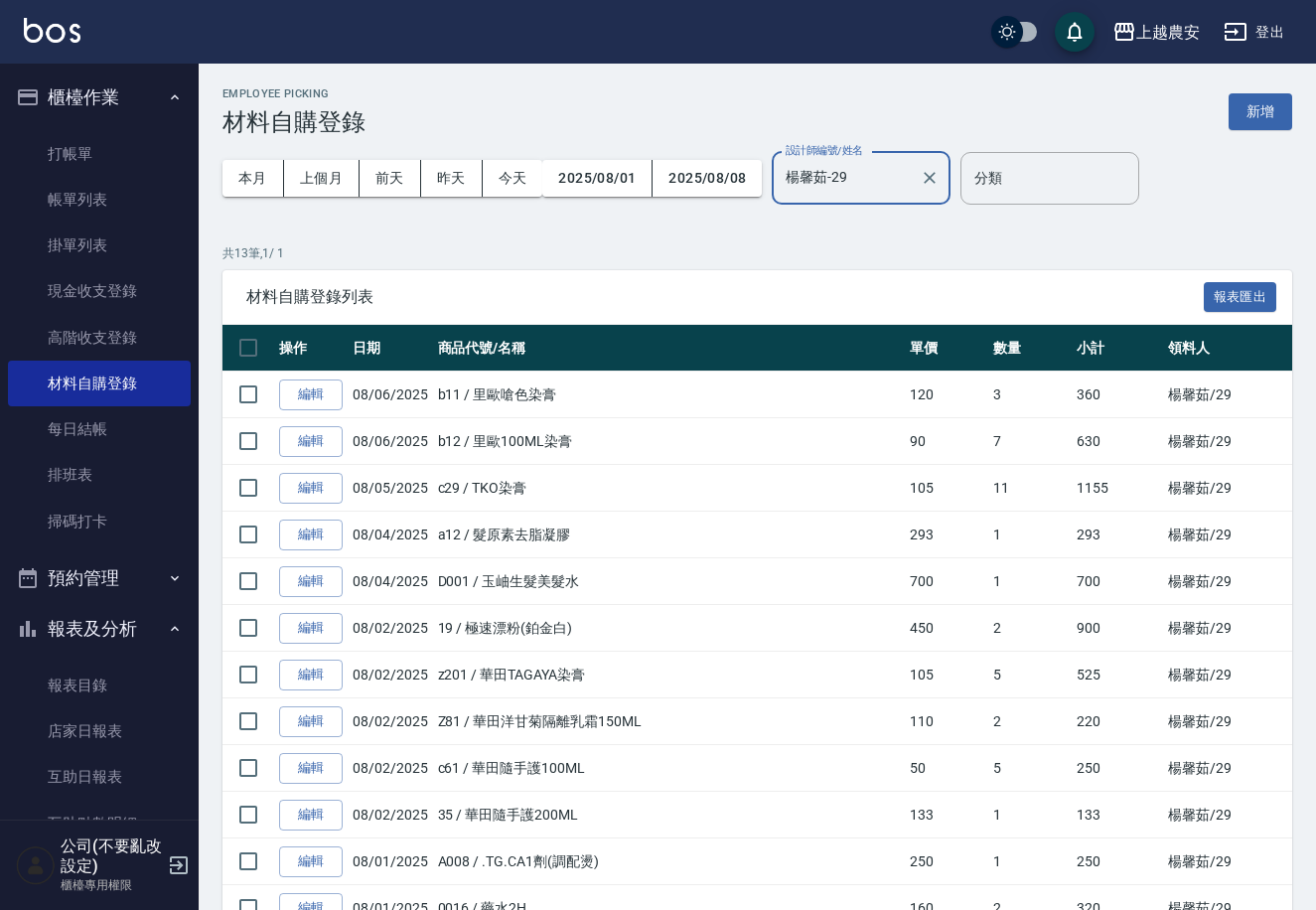 scroll, scrollTop: 170, scrollLeft: 0, axis: vertical 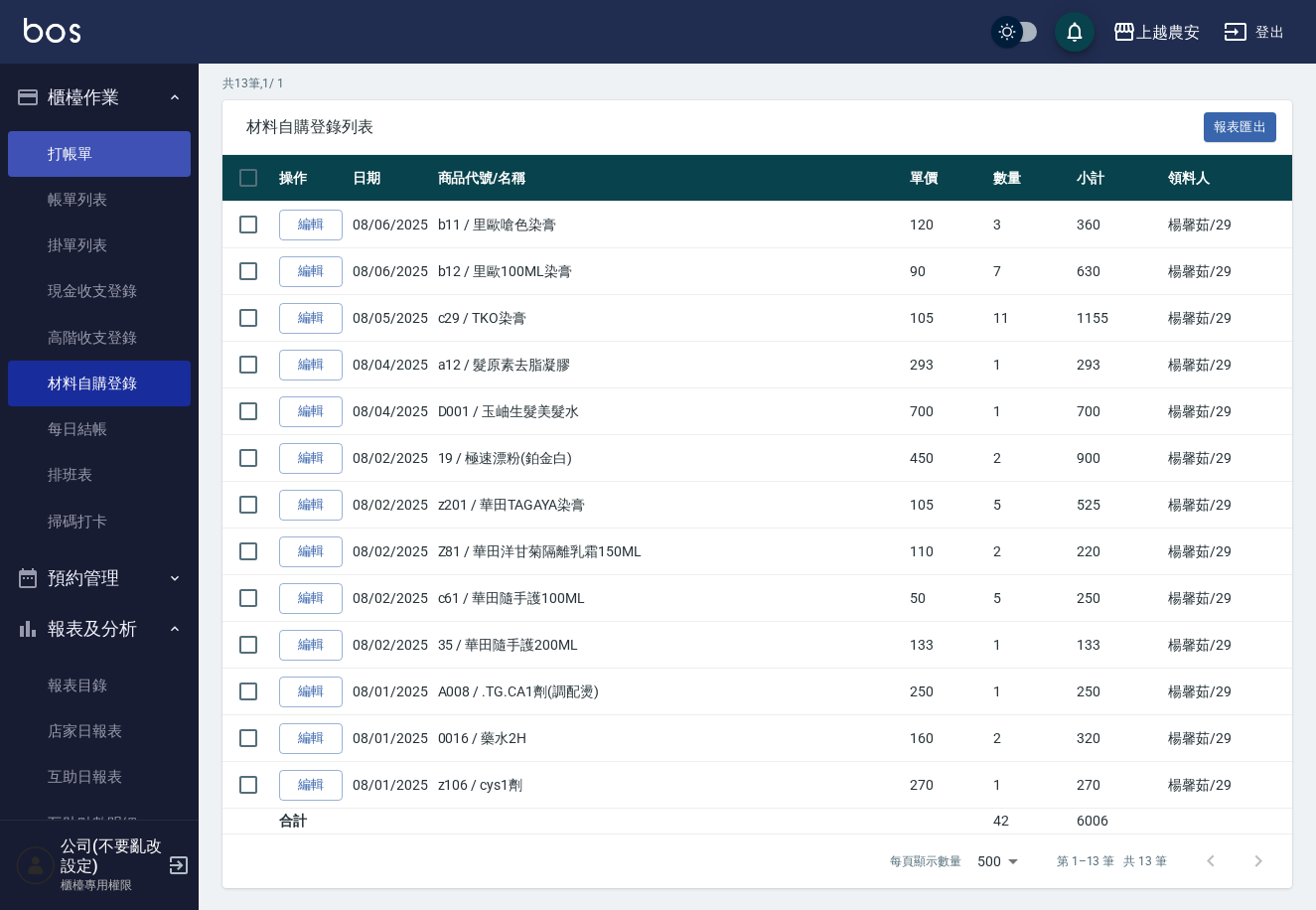 click on "打帳單" at bounding box center [99, 154] 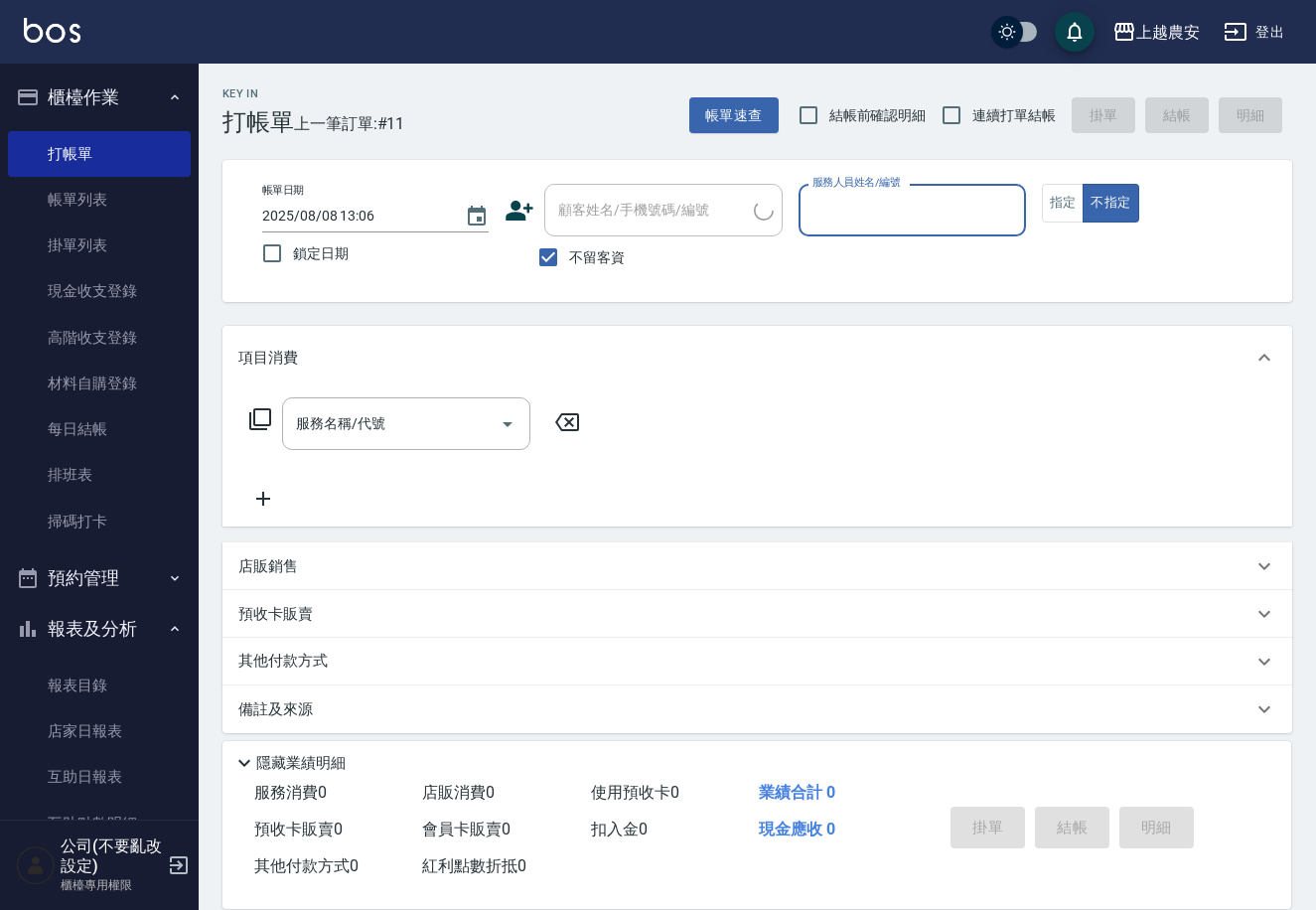 click on "預約管理" at bounding box center (99, 578) 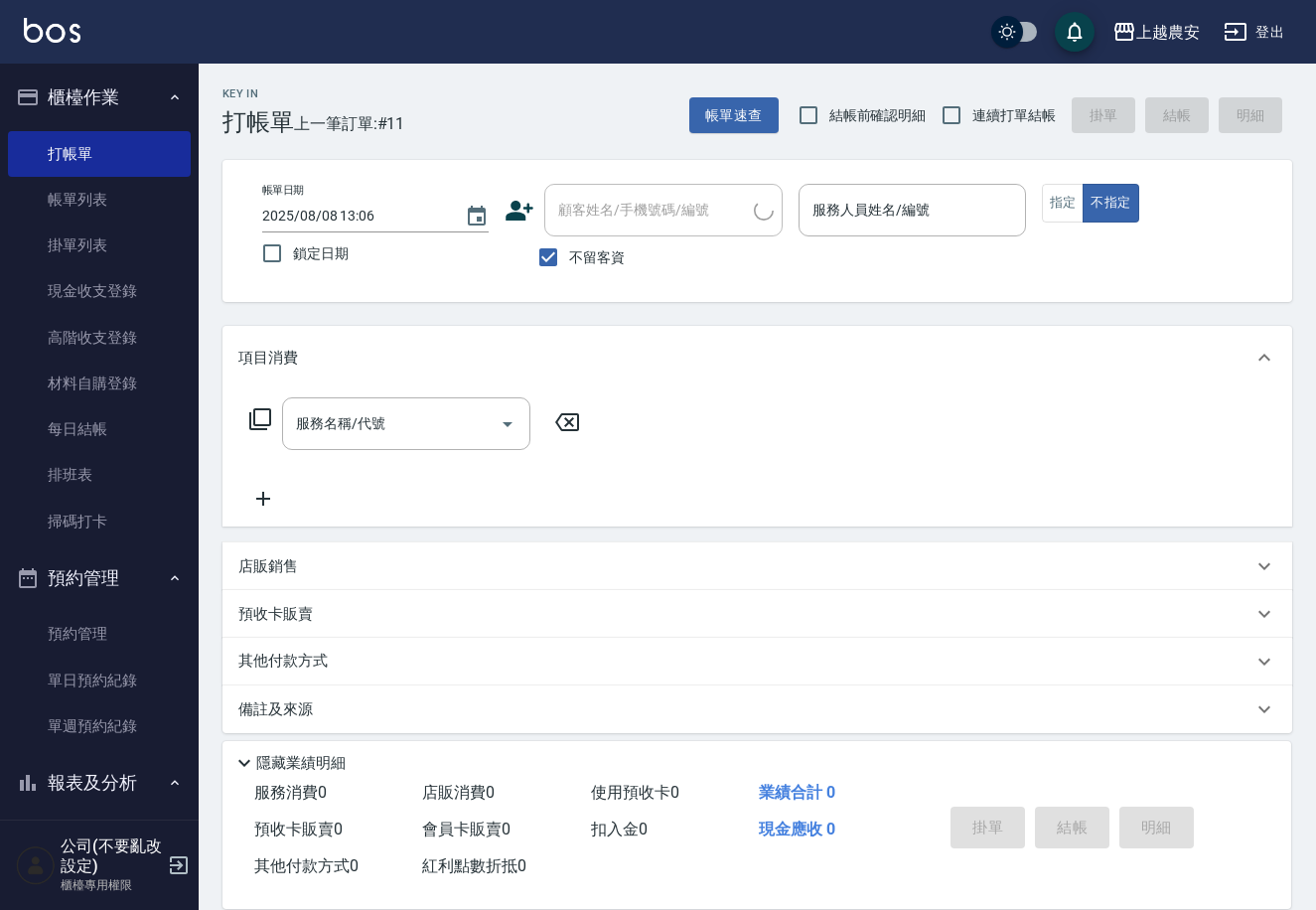 click on "預約管理" at bounding box center [99, 578] 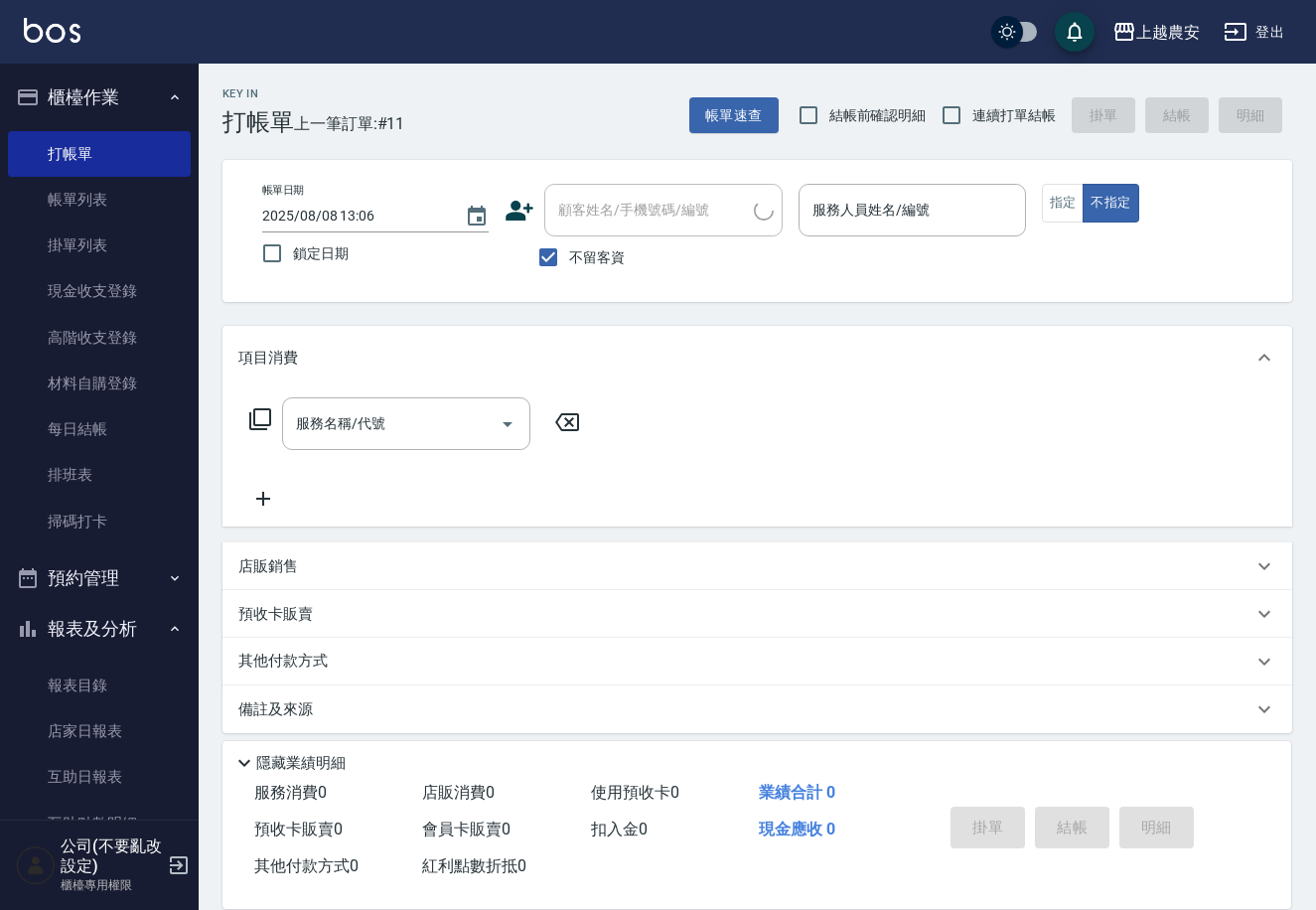 click on "報表及分析" at bounding box center [99, 629] 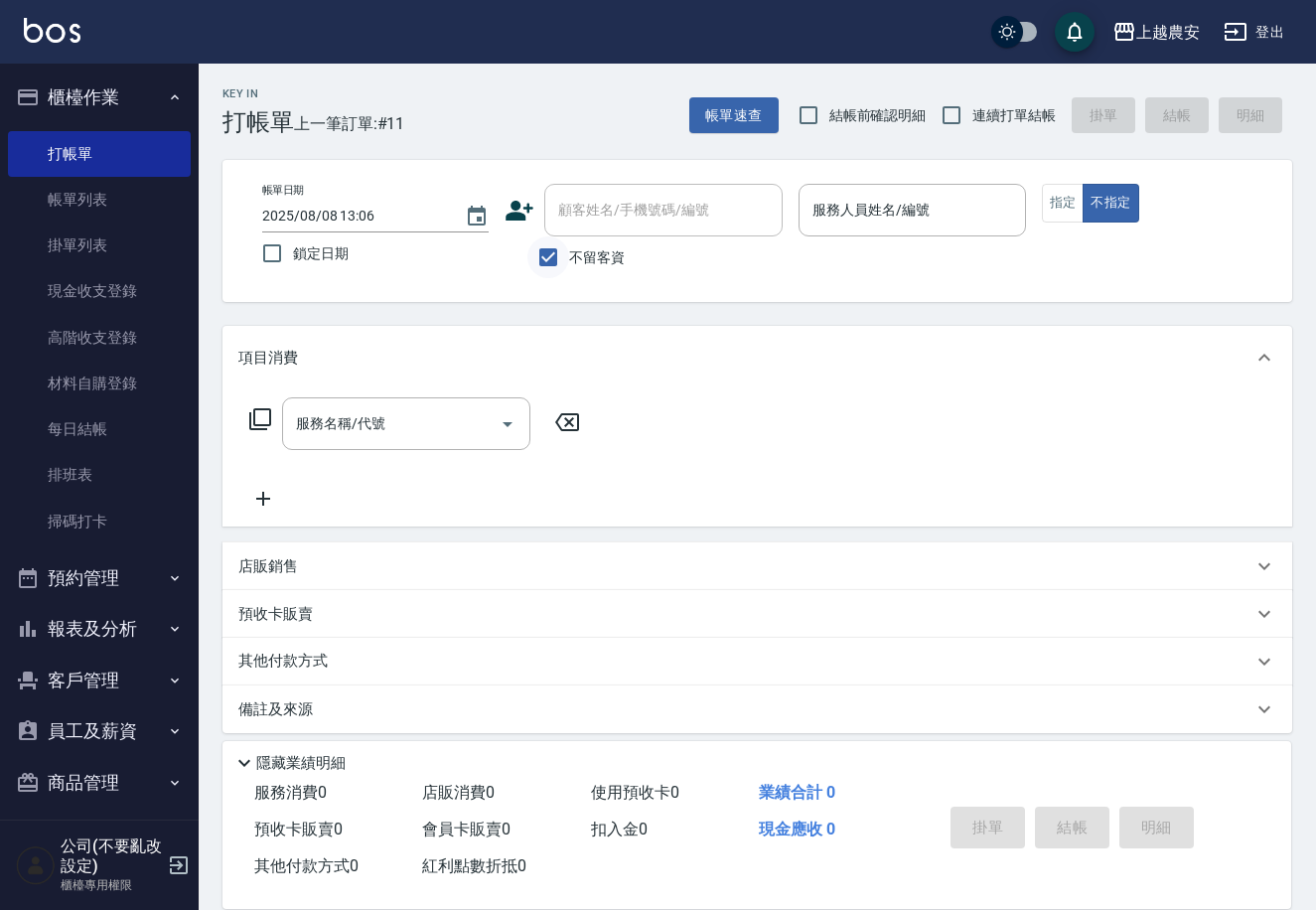 drag, startPoint x: 546, startPoint y: 256, endPoint x: 548, endPoint y: 244, distance: 12.165525 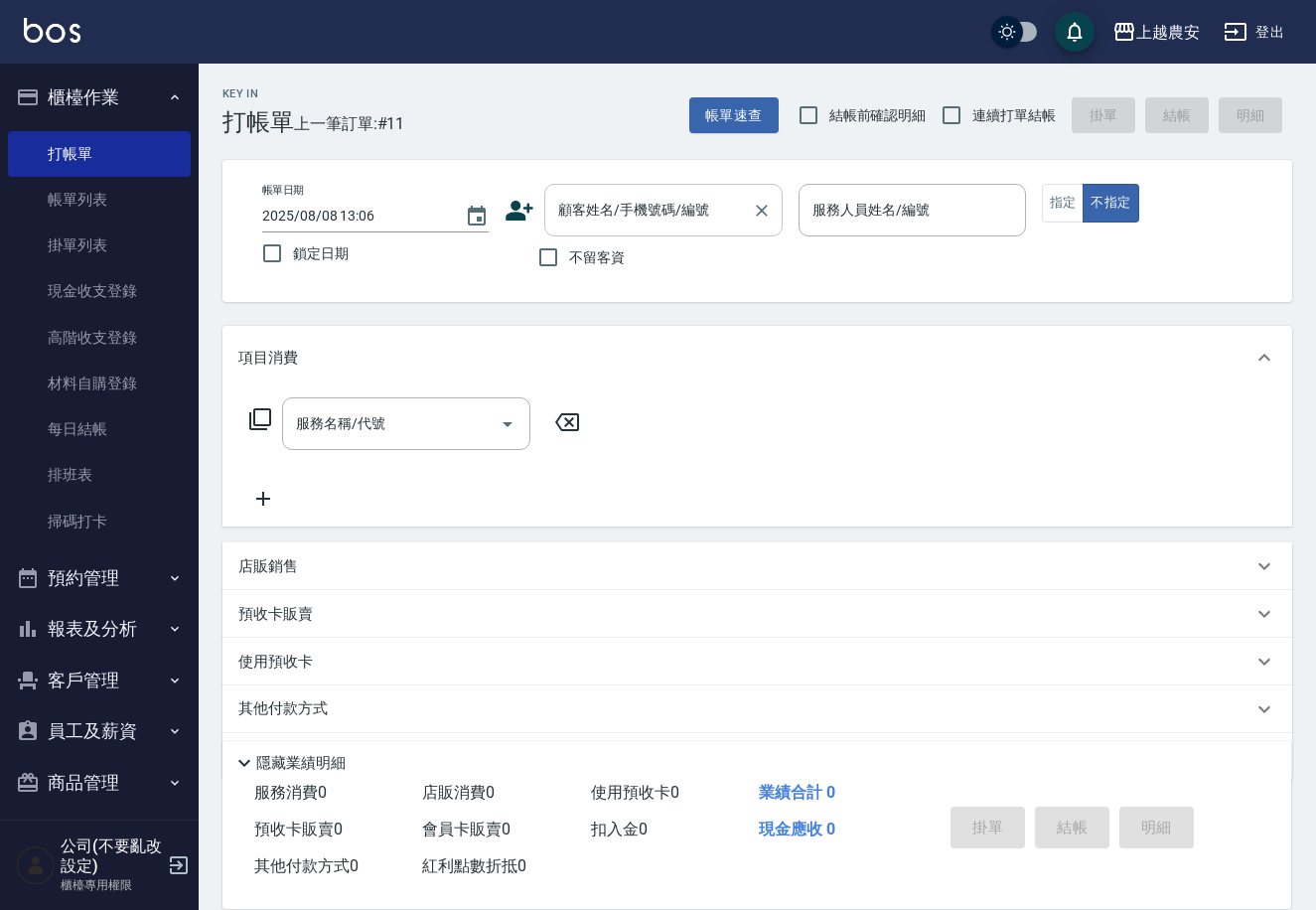 click on "顧客姓名/手機號碼/編號 顧客姓名/手機號碼/編號" at bounding box center [663, 210] 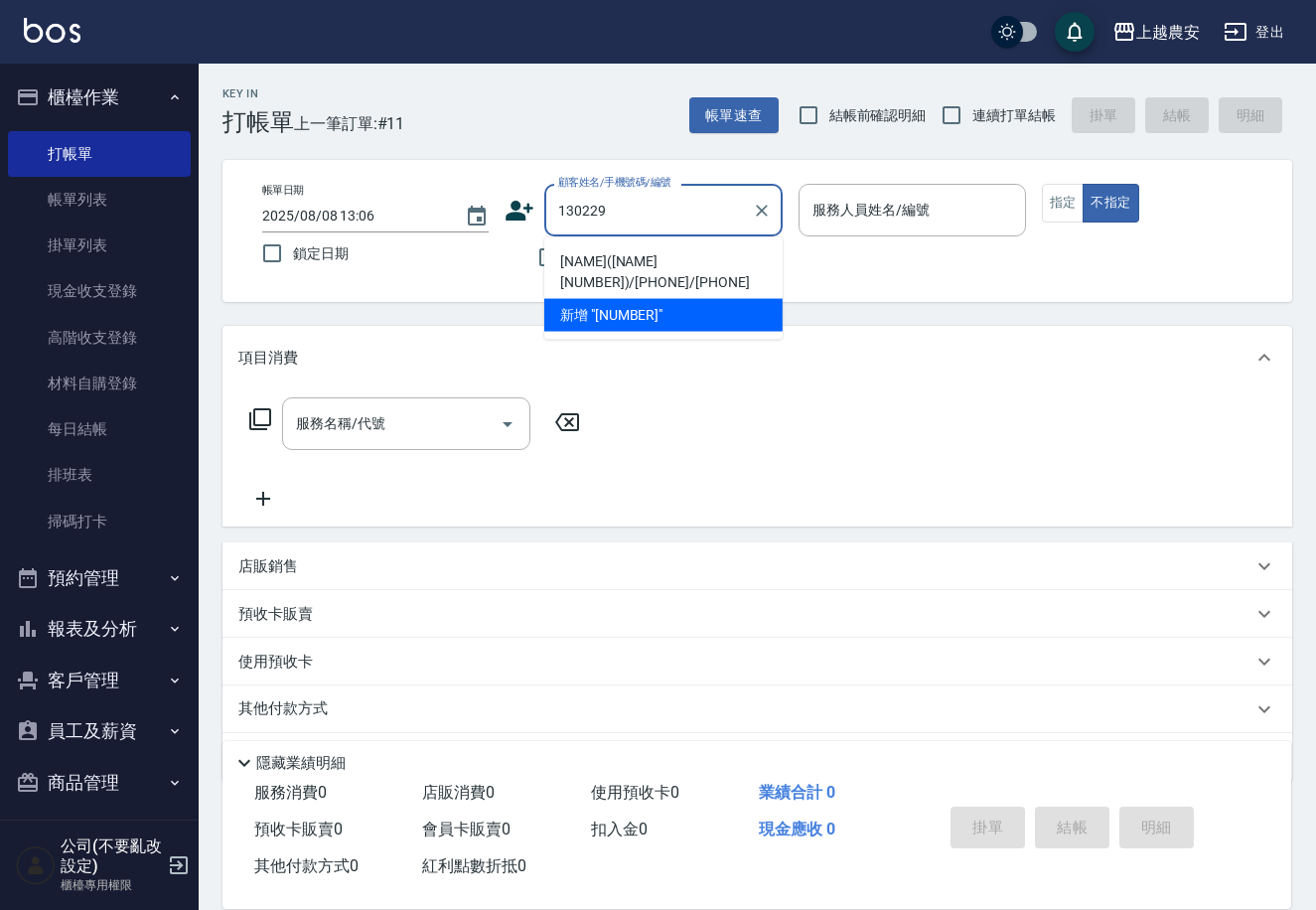 click on "[LAST] ( [NAME] [NUMBER] / [PHONE] / [PHONE]" at bounding box center [663, 272] 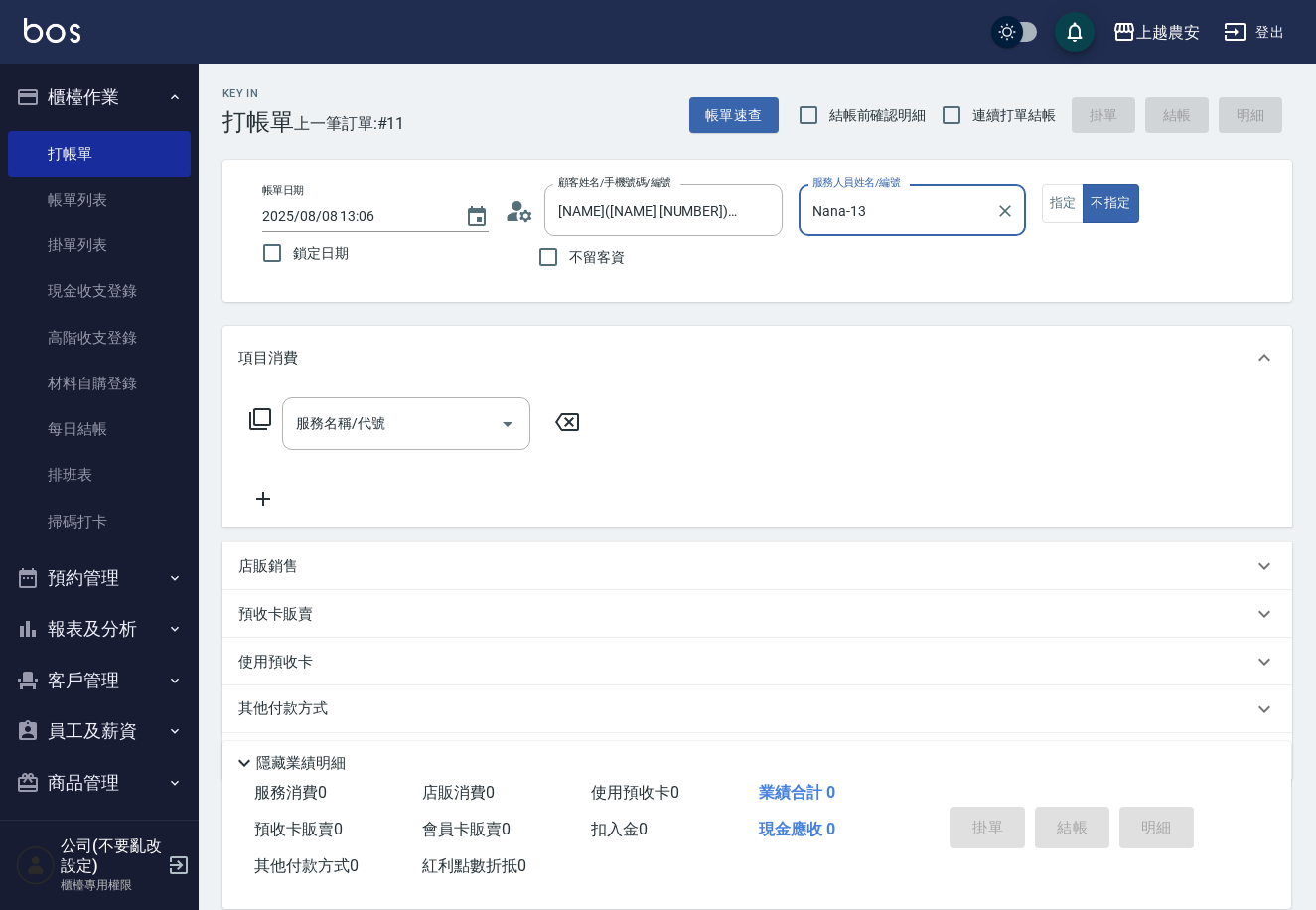 type on "Nana-13" 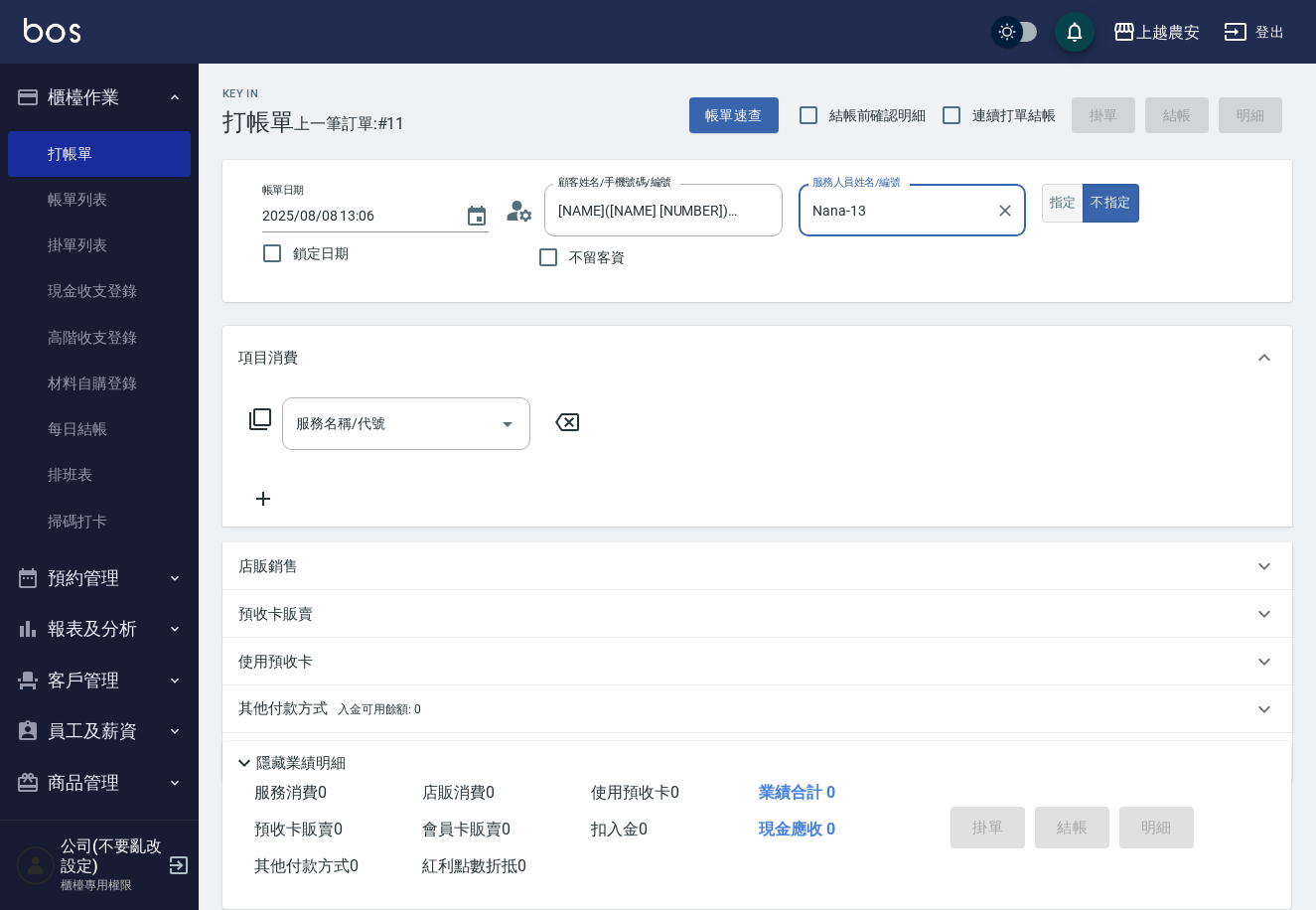 click on "指定" at bounding box center (1063, 203) 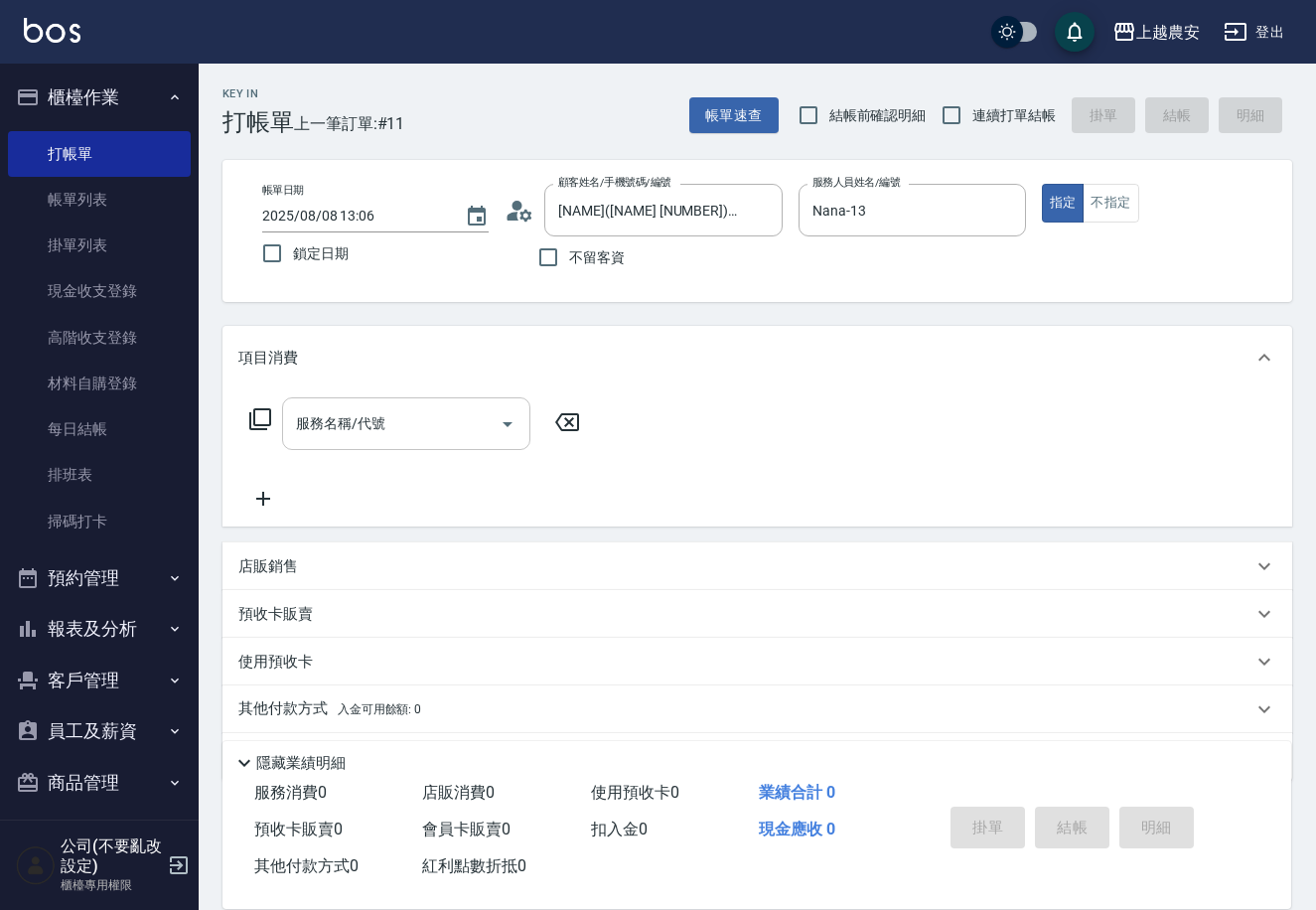 click on "服務名稱/代號" at bounding box center [391, 423] 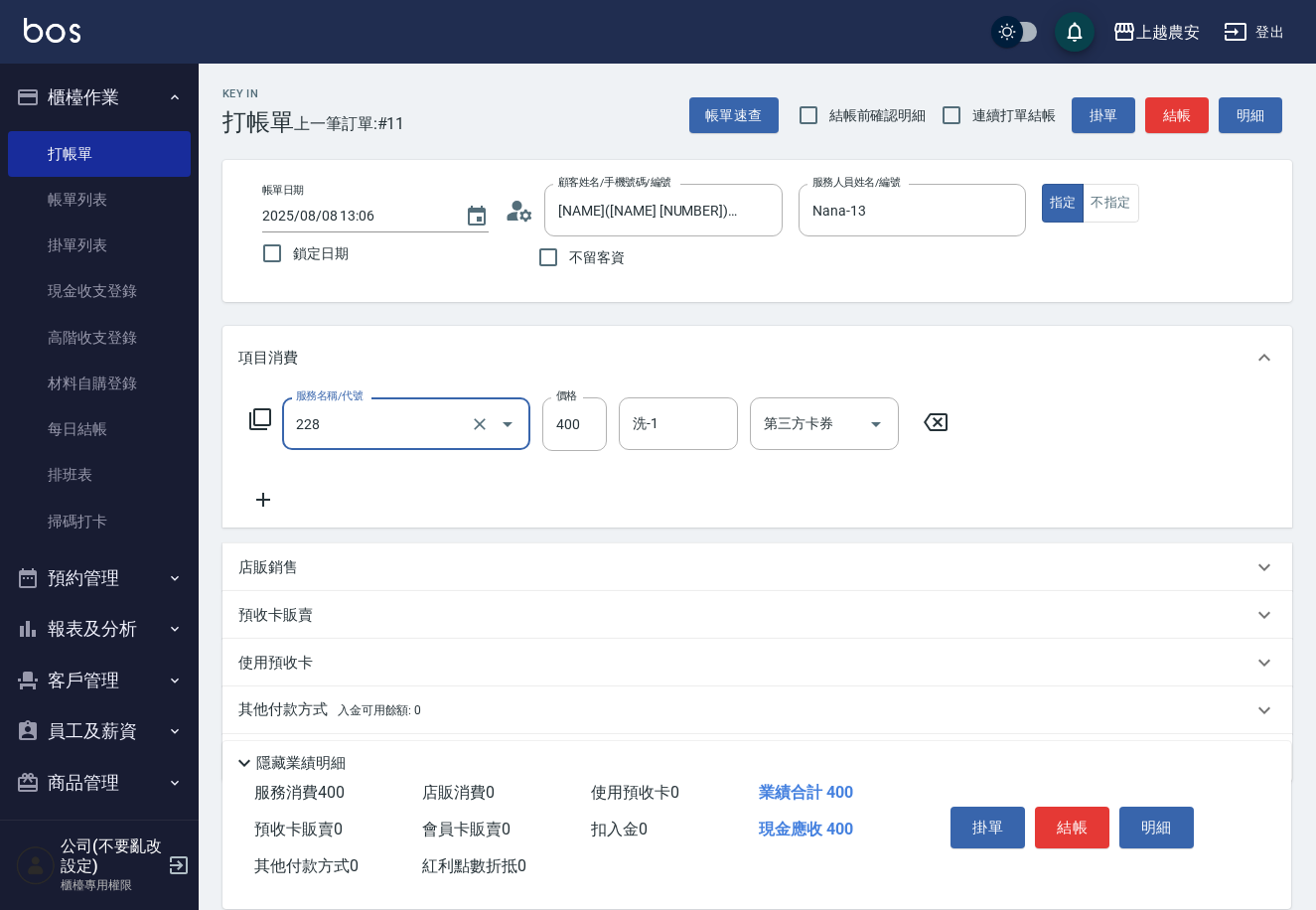 type on "洗髮(228)" 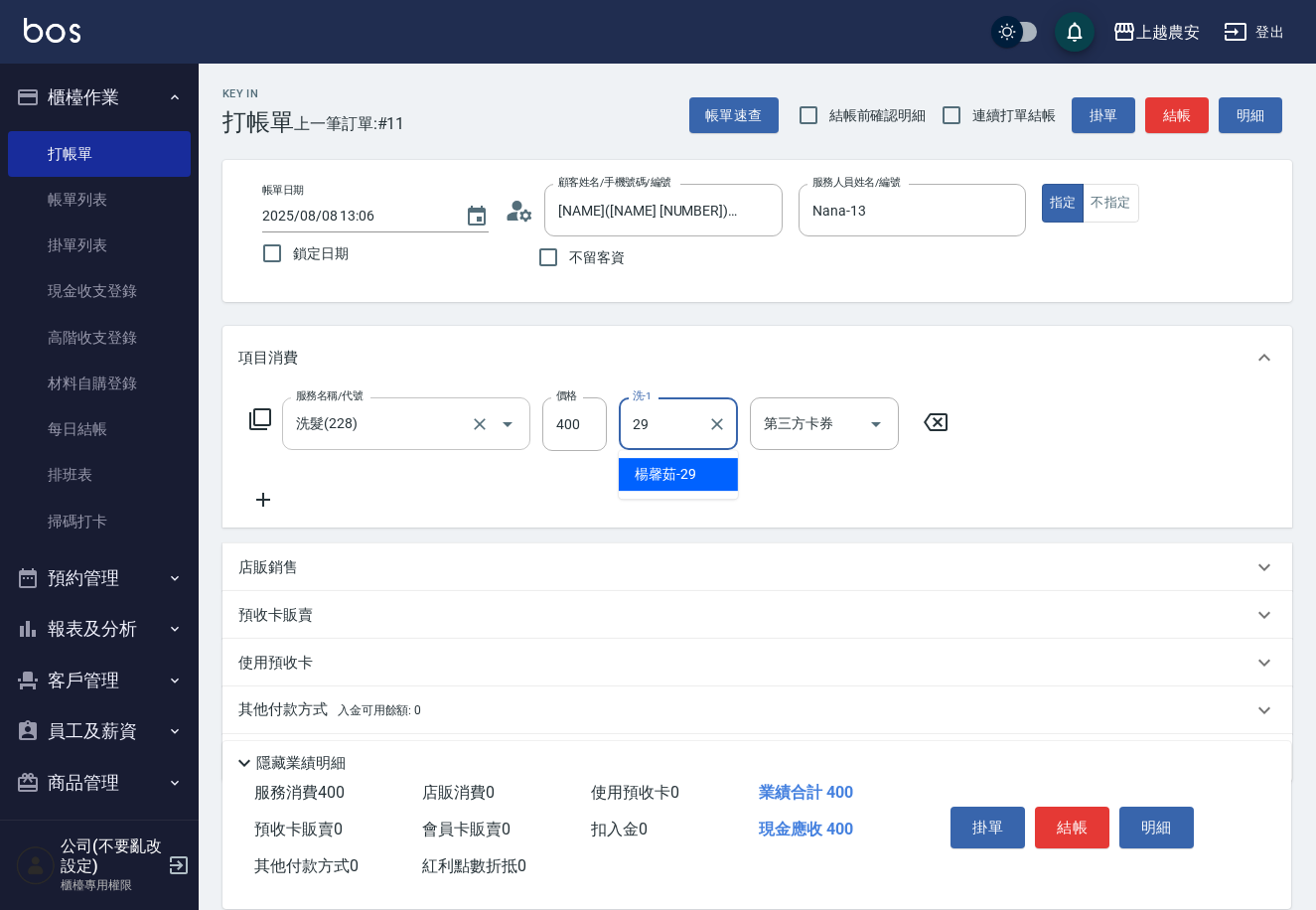 type on "楊馨茹-29" 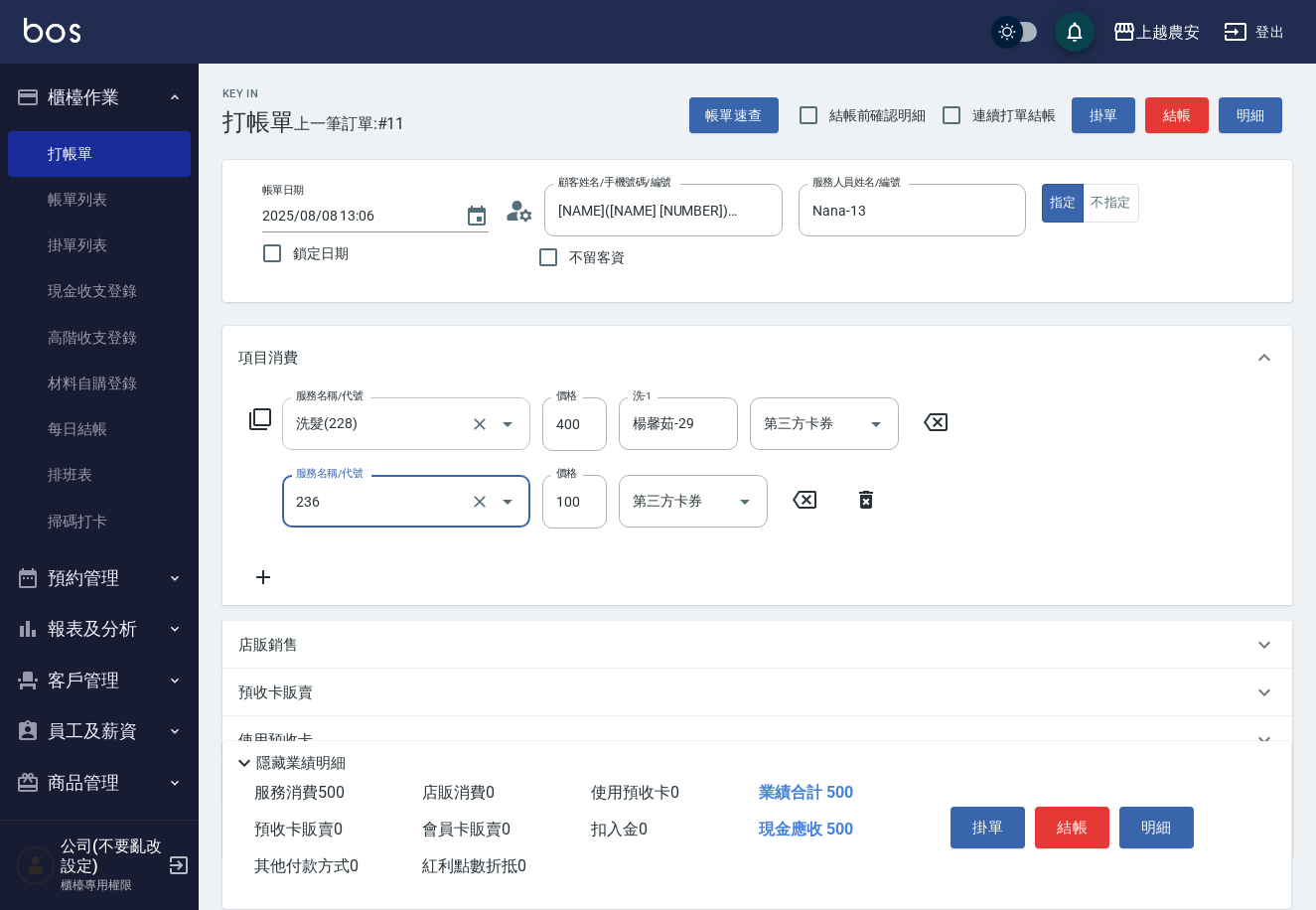 type on "手棒(236)" 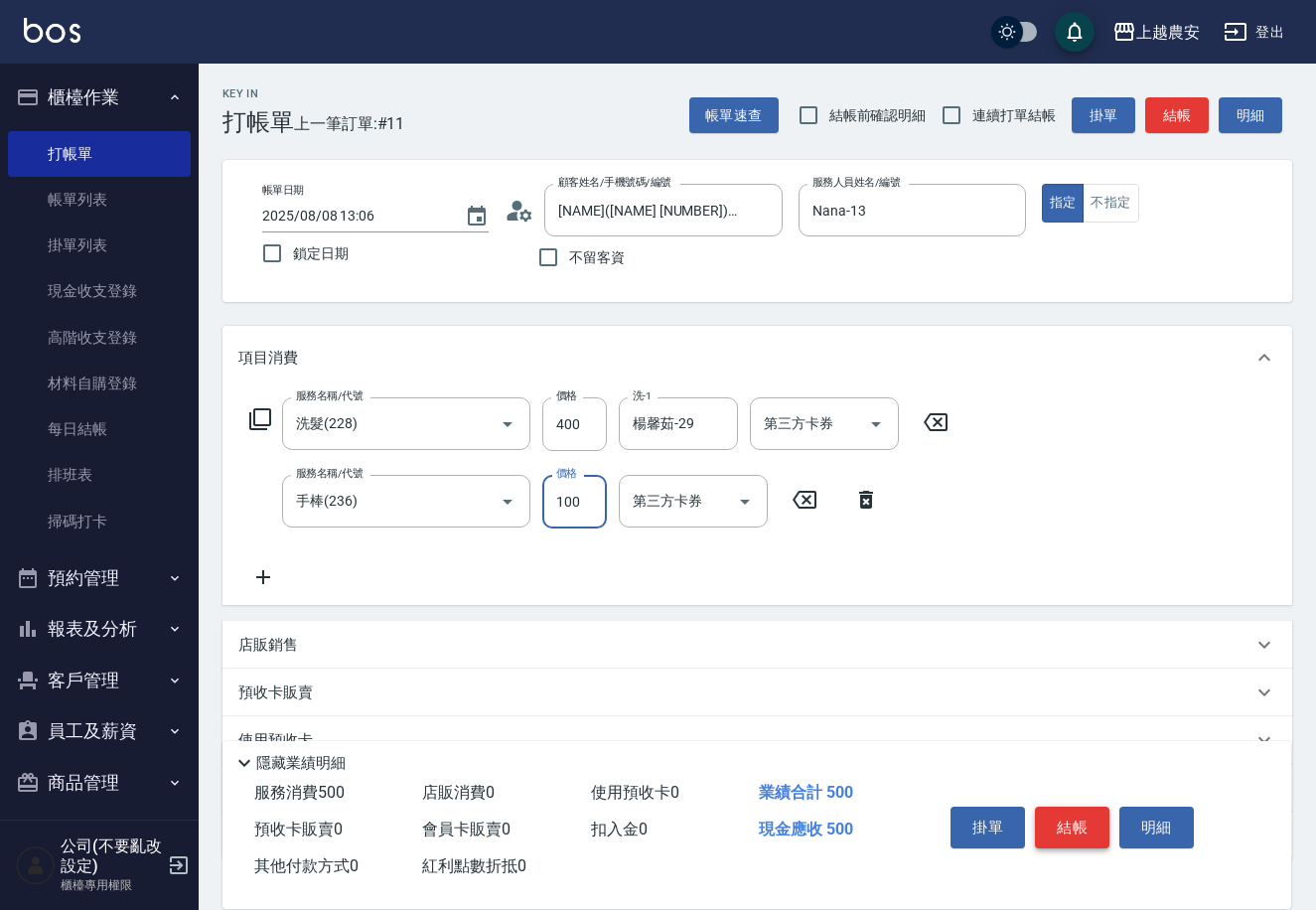 click on "結帳" at bounding box center [1072, 828] 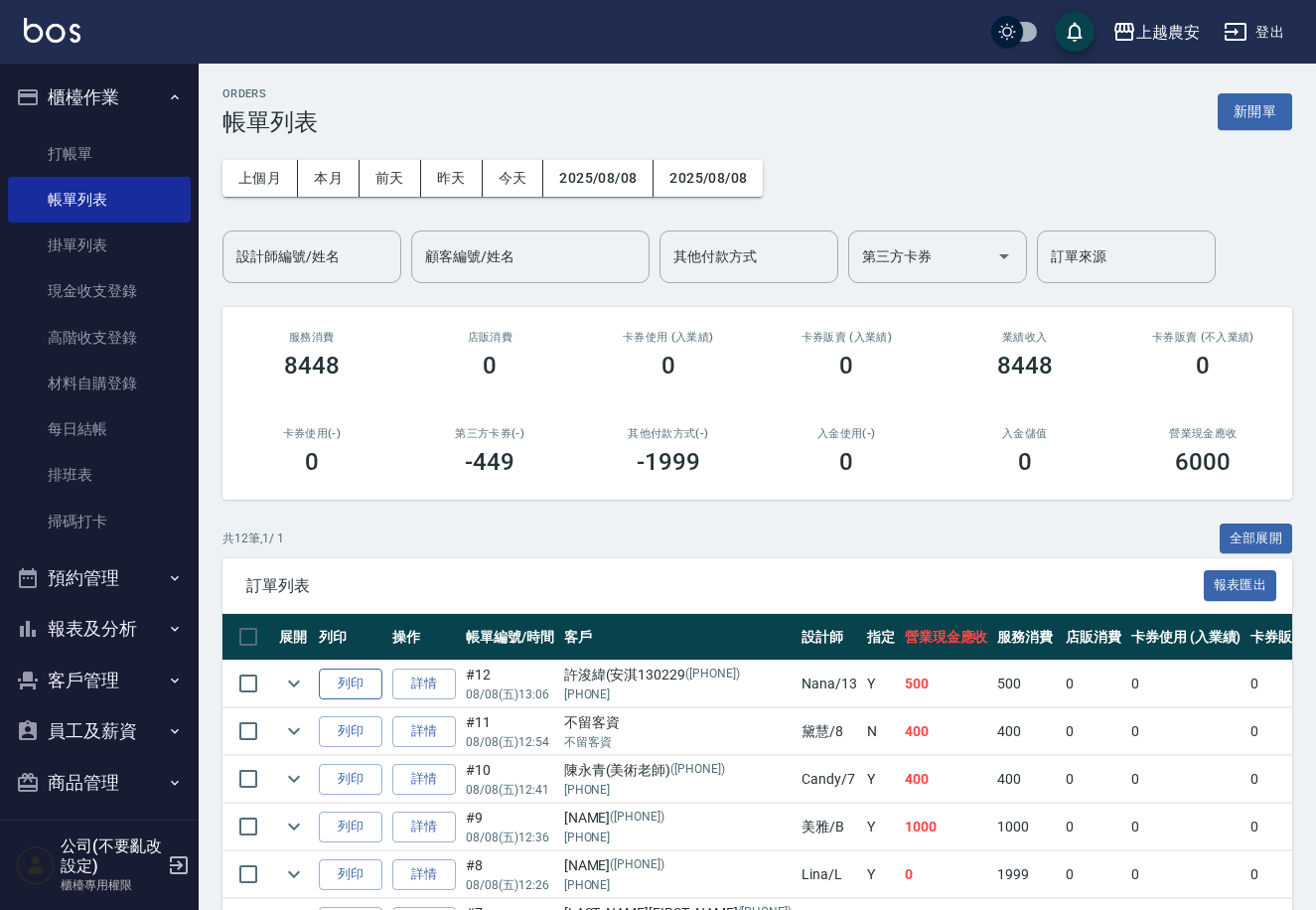click on "列印" at bounding box center (351, 683) 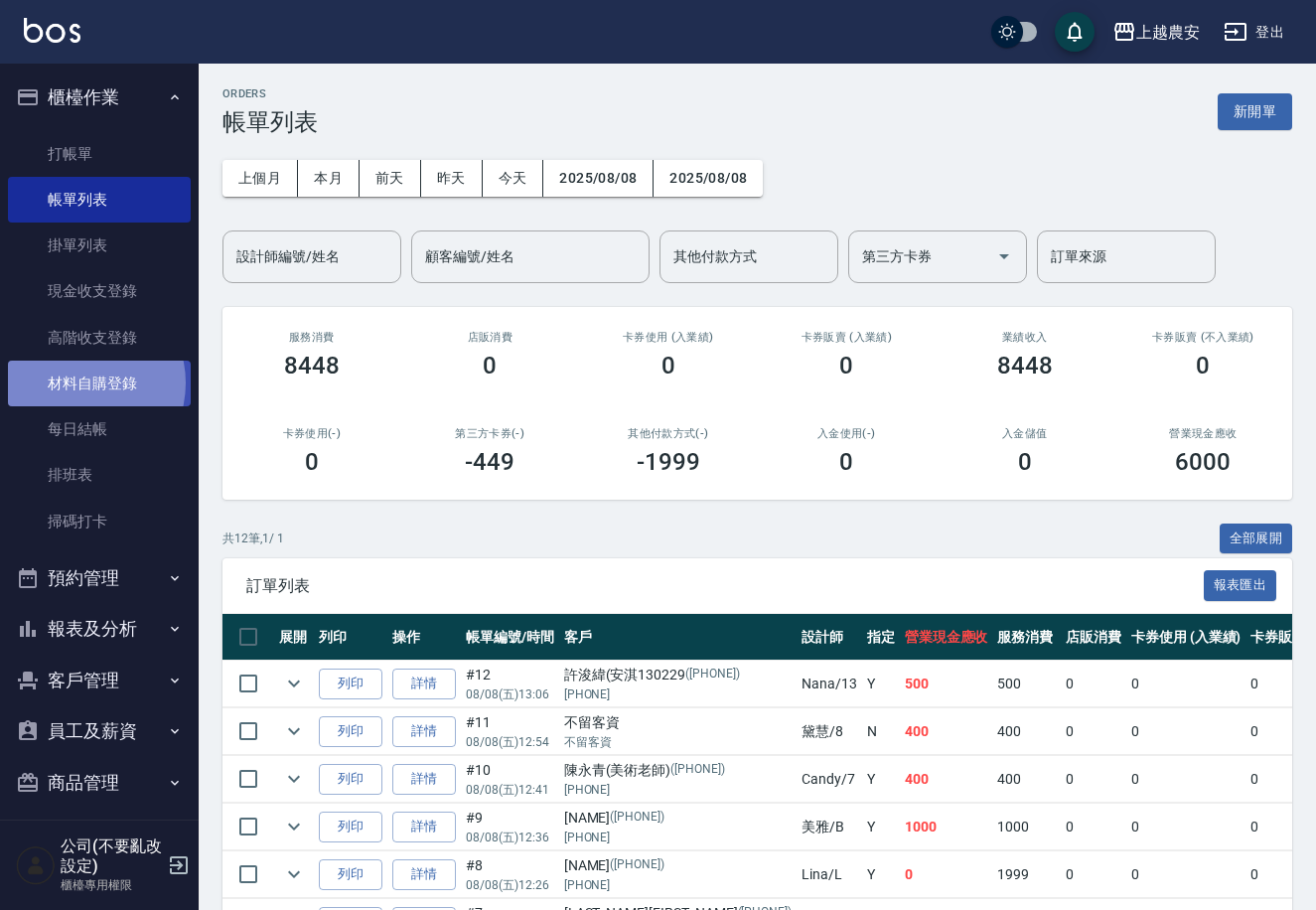 click on "材料自購登錄" at bounding box center [99, 383] 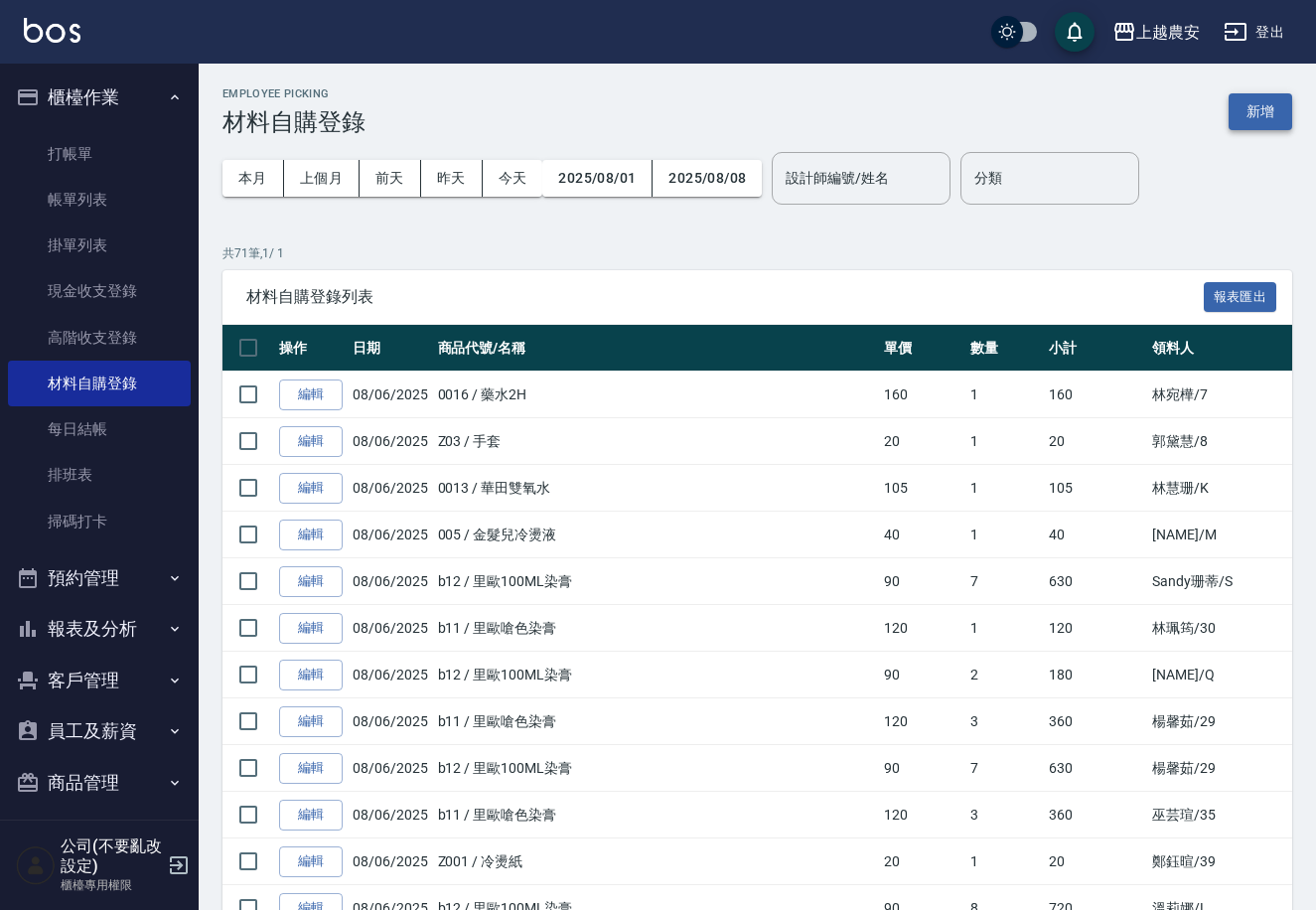 click on "新增" at bounding box center (1260, 111) 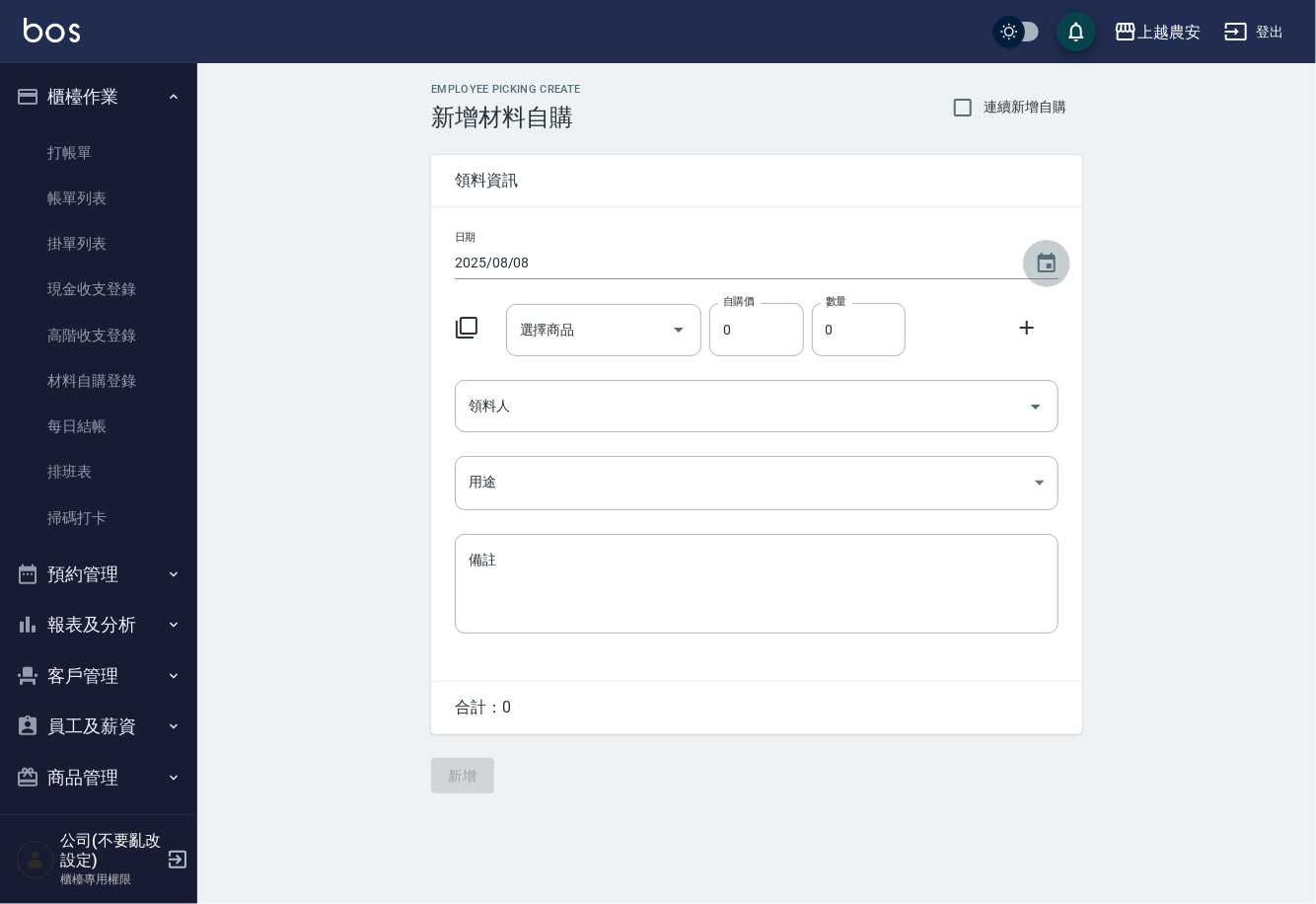 click 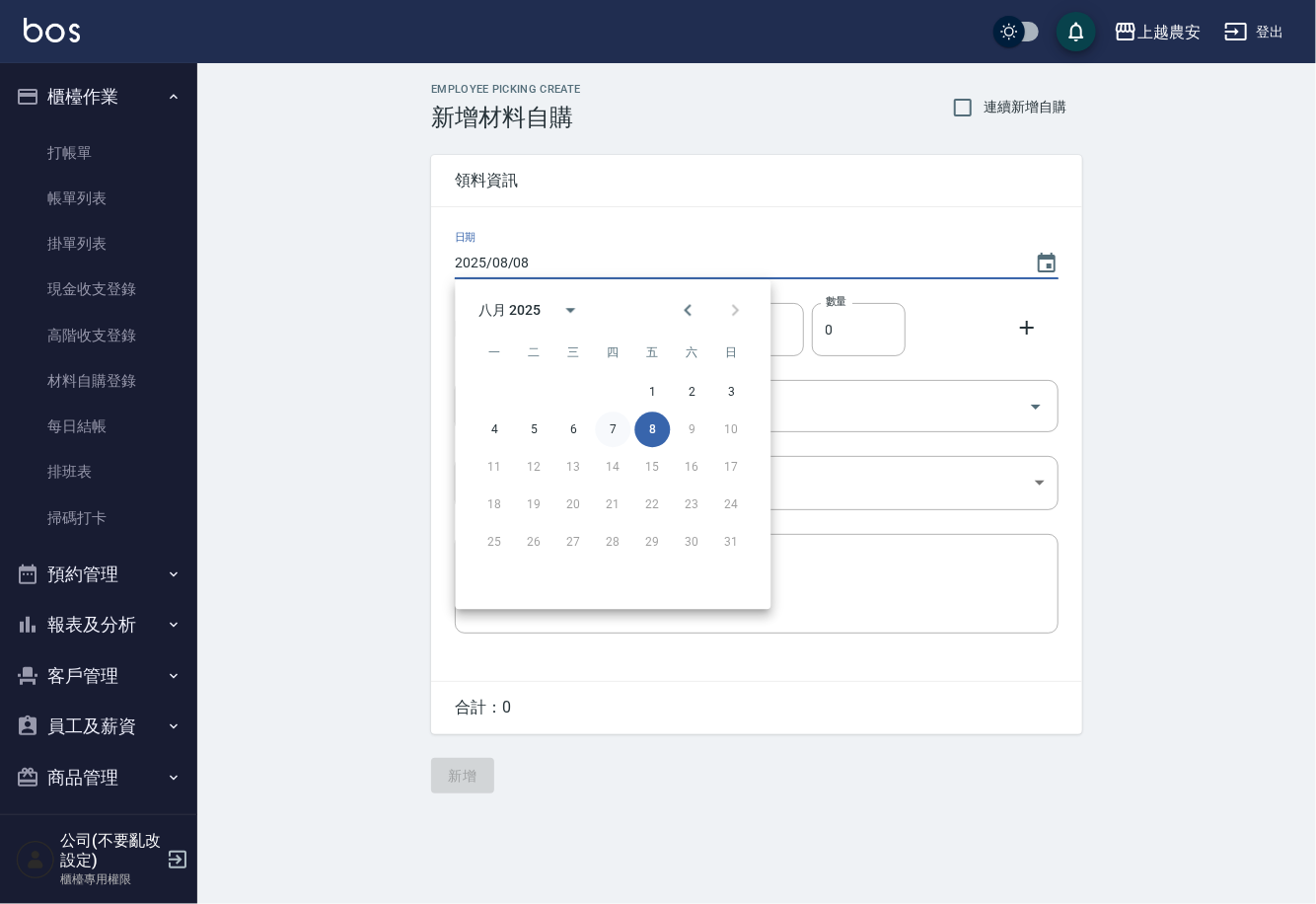 click on "7" at bounding box center (613, 429) 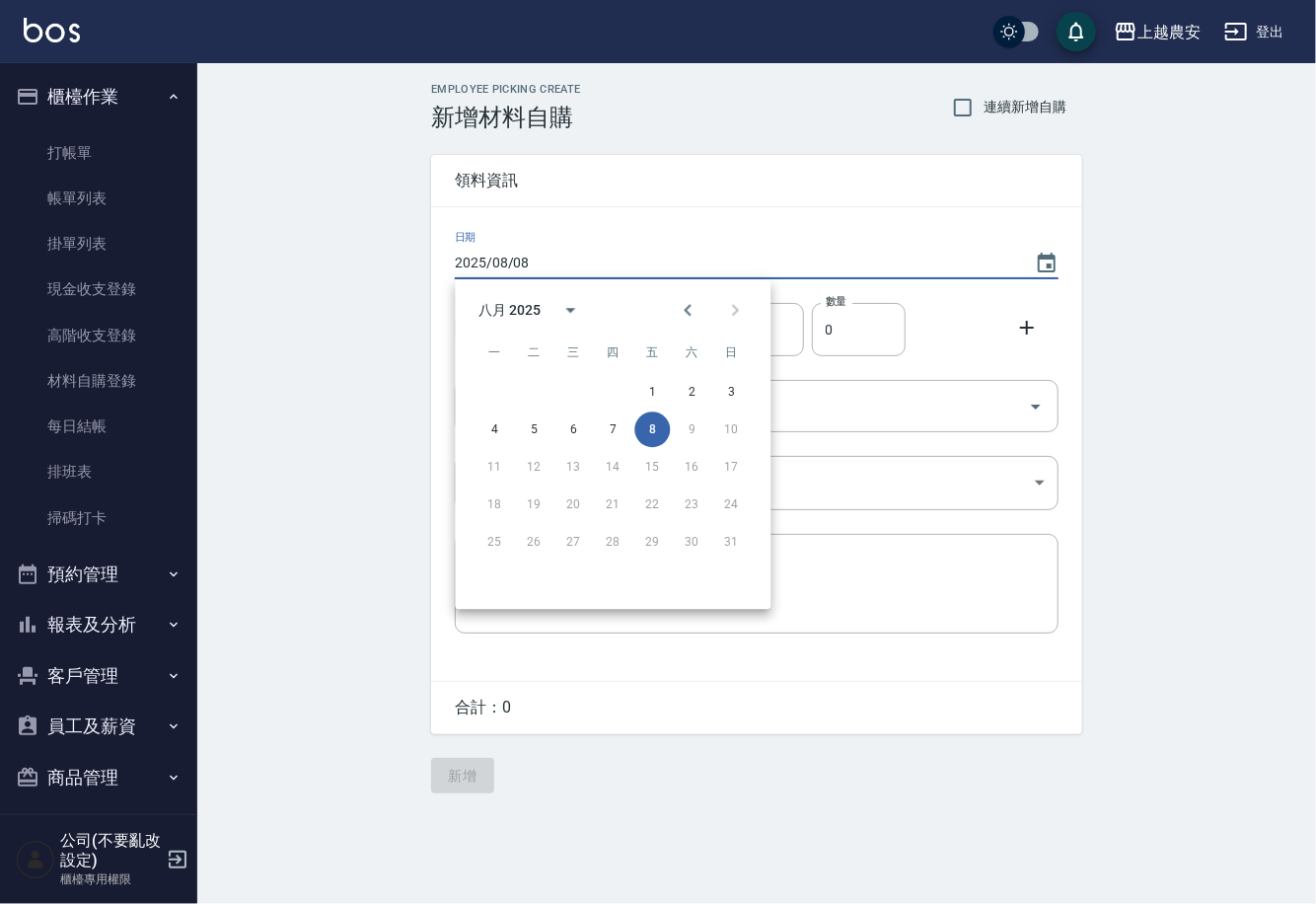 type on "2025/08/07" 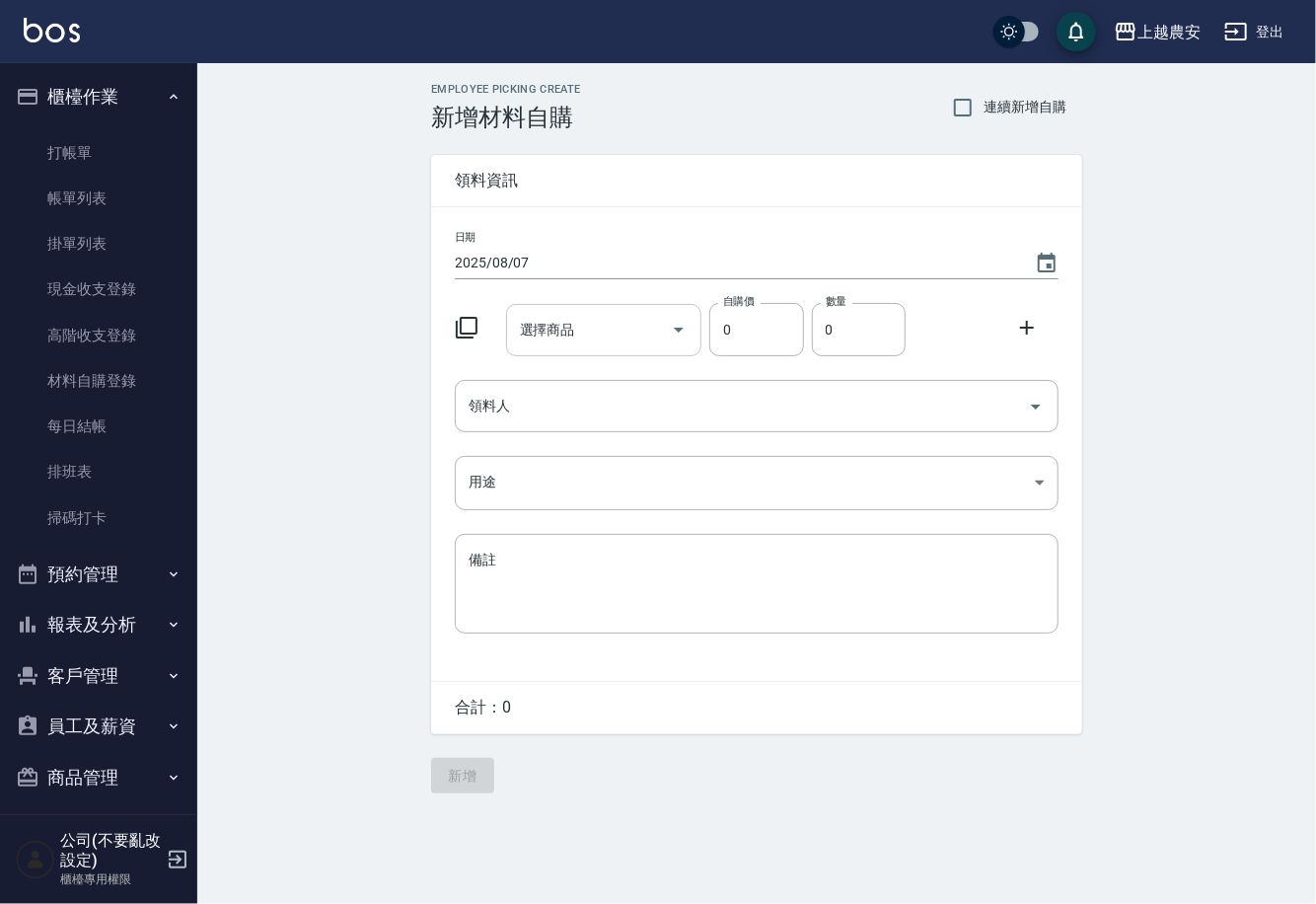 click on "選擇商品" at bounding box center [589, 330] 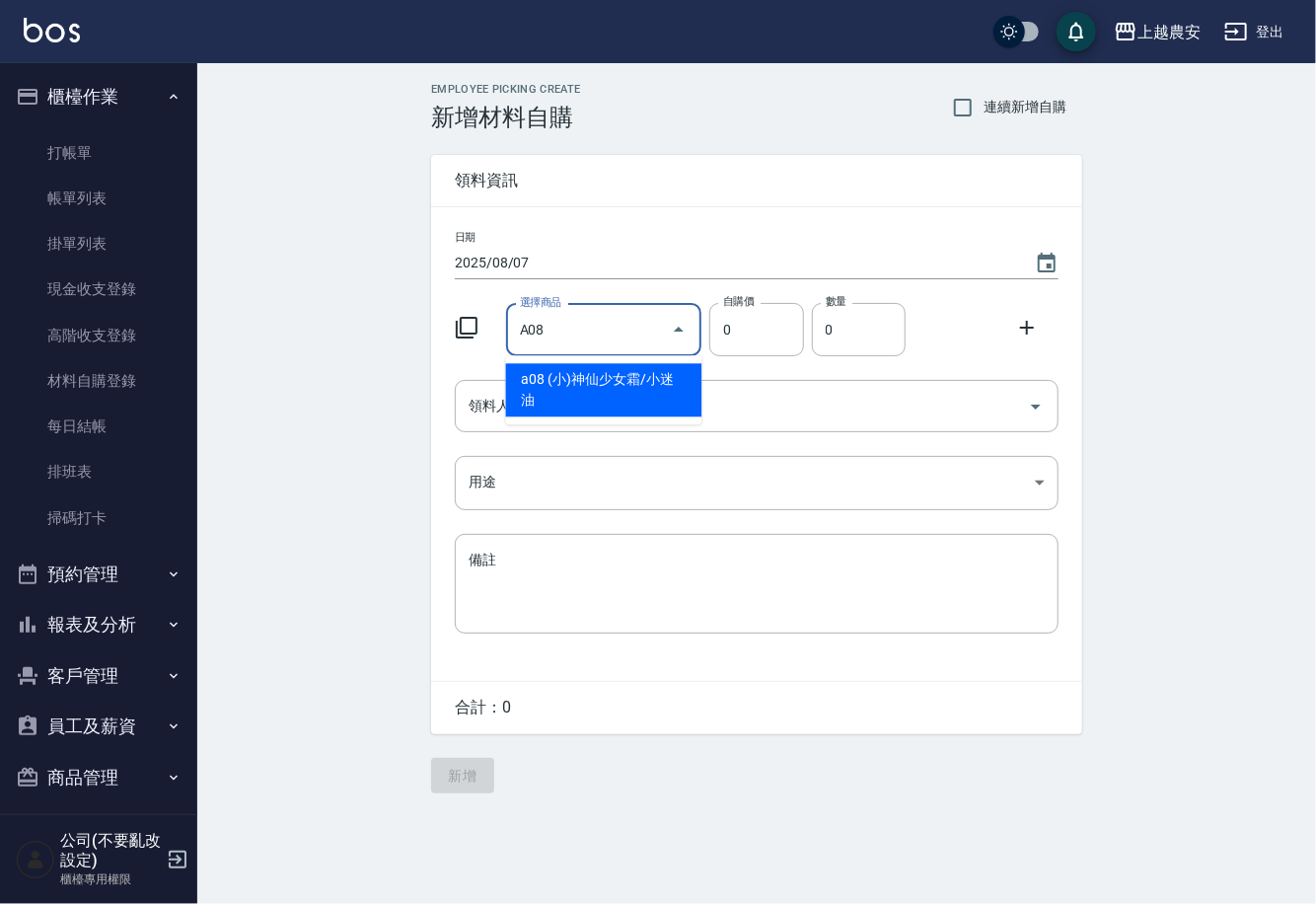 type on "(小)神仙少女霜/小迷油" 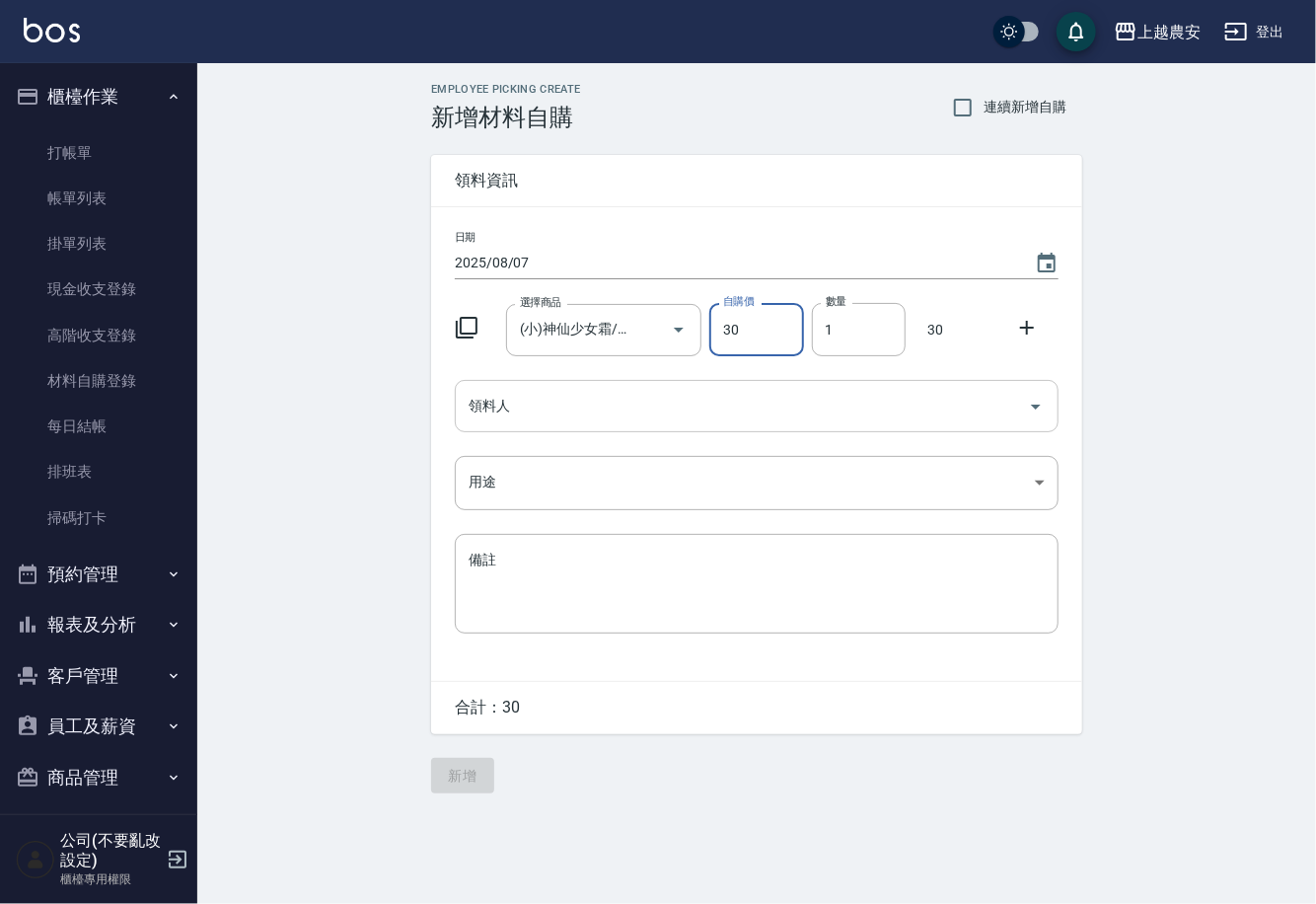 click on "領料人" at bounding box center [742, 406] 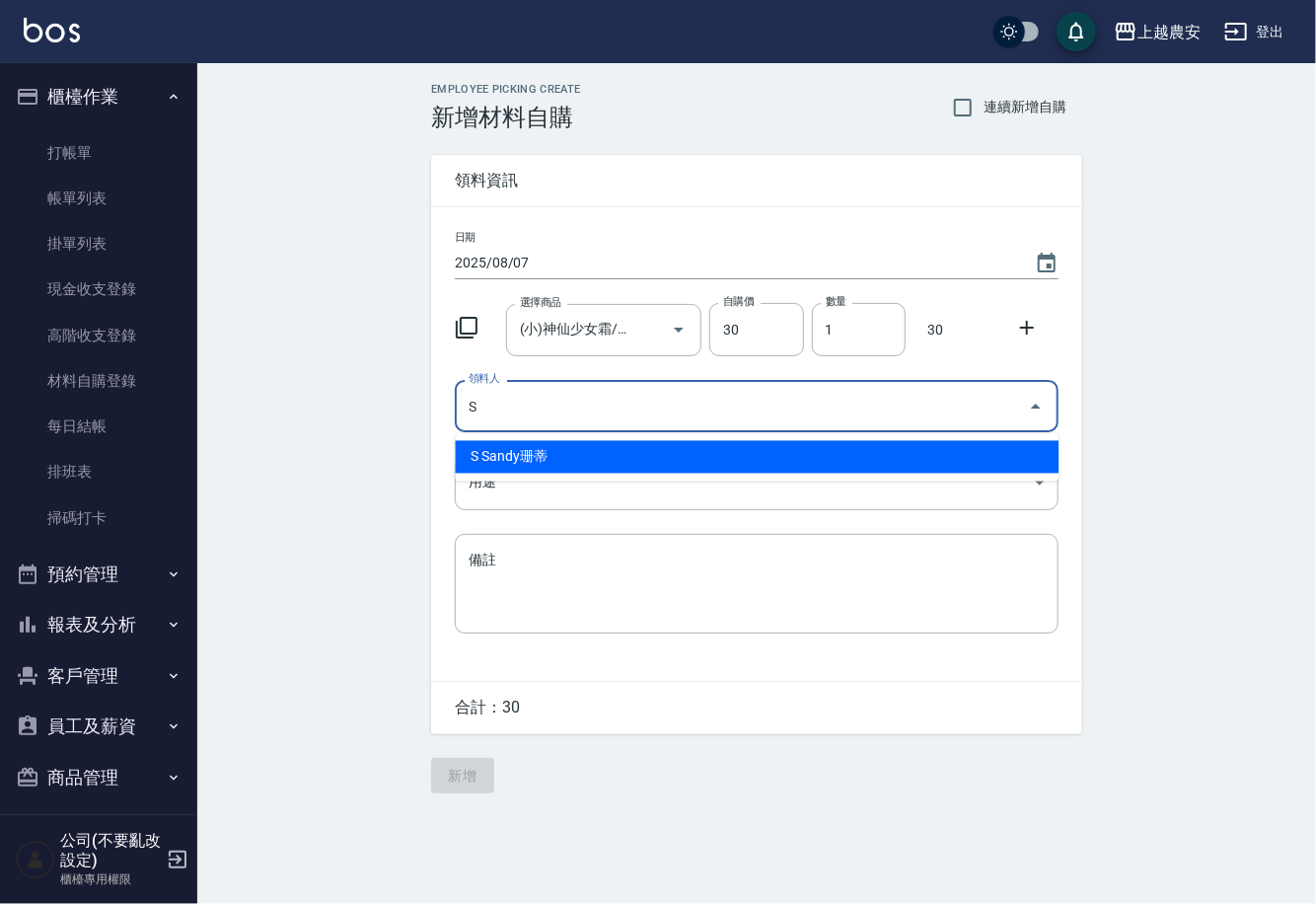 click on "S Sandy珊蒂" at bounding box center [757, 457] 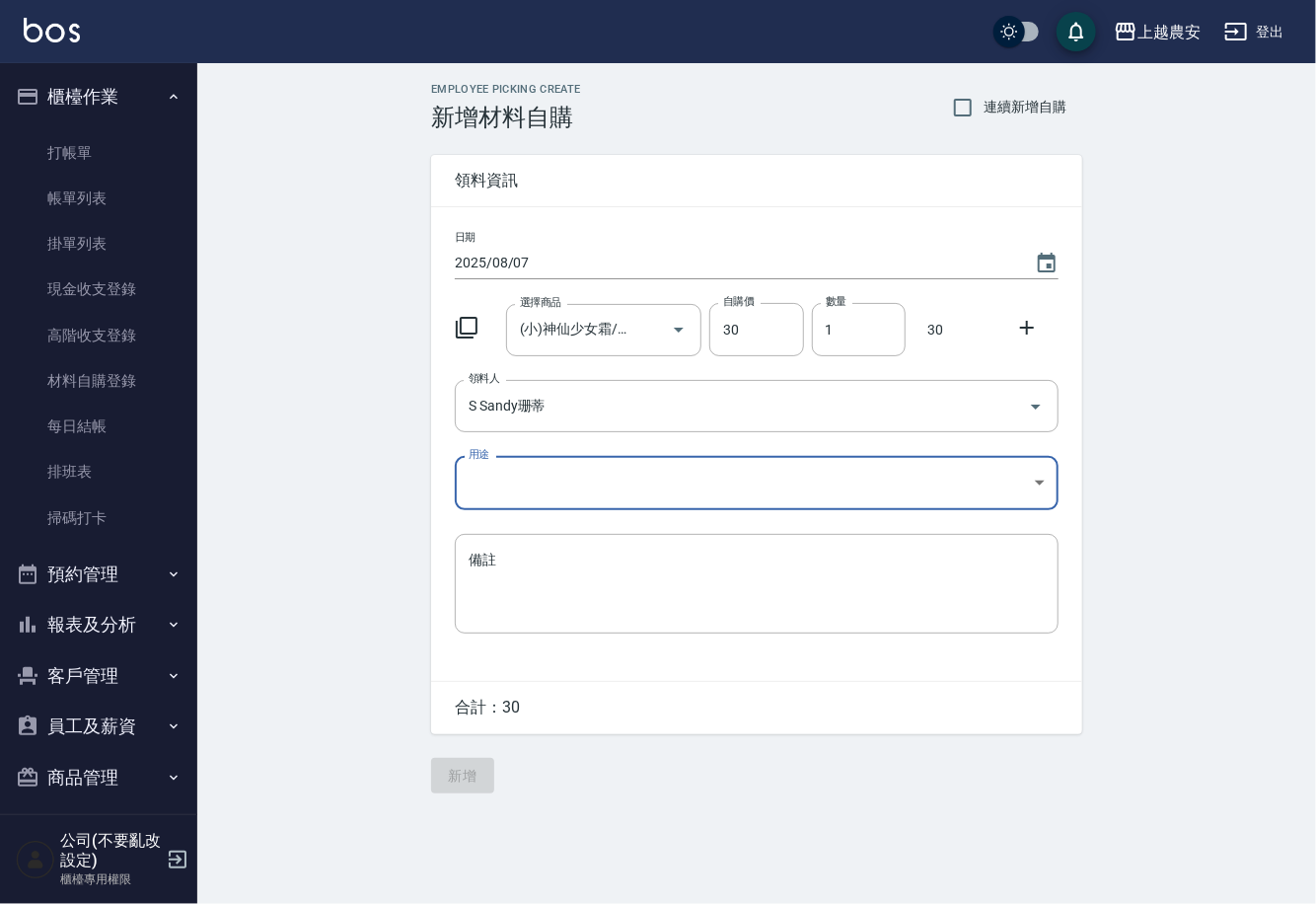 click on "上越農安 登出 櫃檯作業 打帳單 帳單列表 掛單列表 現金收支登錄 高階收支登錄 材料自購登錄 每日結帳 排班表 掃碼打卡 預約管理 預約管理 單日預約紀錄 單週預約紀錄 報表及分析 報表目錄 店家日報表 互助日報表 互助點數明細 設計師日報表 店販抽成明細 客戶管理 客戶列表 卡券管理 入金管理 員工及薪資 員工列表 商品管理 商品分類設定 商品列表 公司(不要亂改設定) 櫃檯專用權限 Employee Picking Create 新增材料自購 連續新增自購 領料資訊 日期 2025/08/07 選擇商品 (小)神仙少女霜/小迷油 選擇商品 自購價 30 自購價 數量 1 數量 30 領料人 S Sandy珊蒂 領料人 用途 ​ 用途 備註 x 備註 合計： 30 新增" at bounding box center (658, 452) 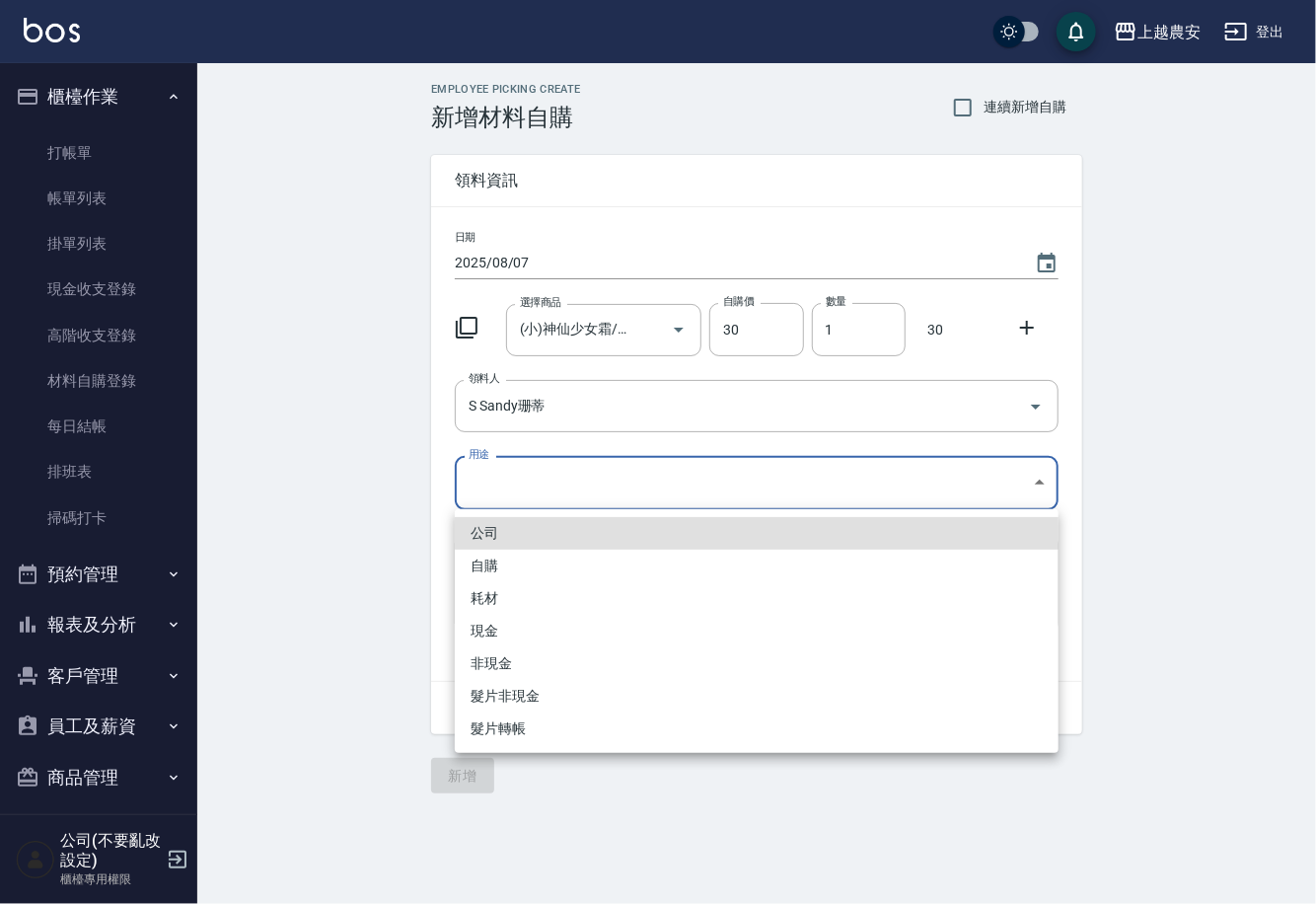 click on "自購" at bounding box center [757, 565] 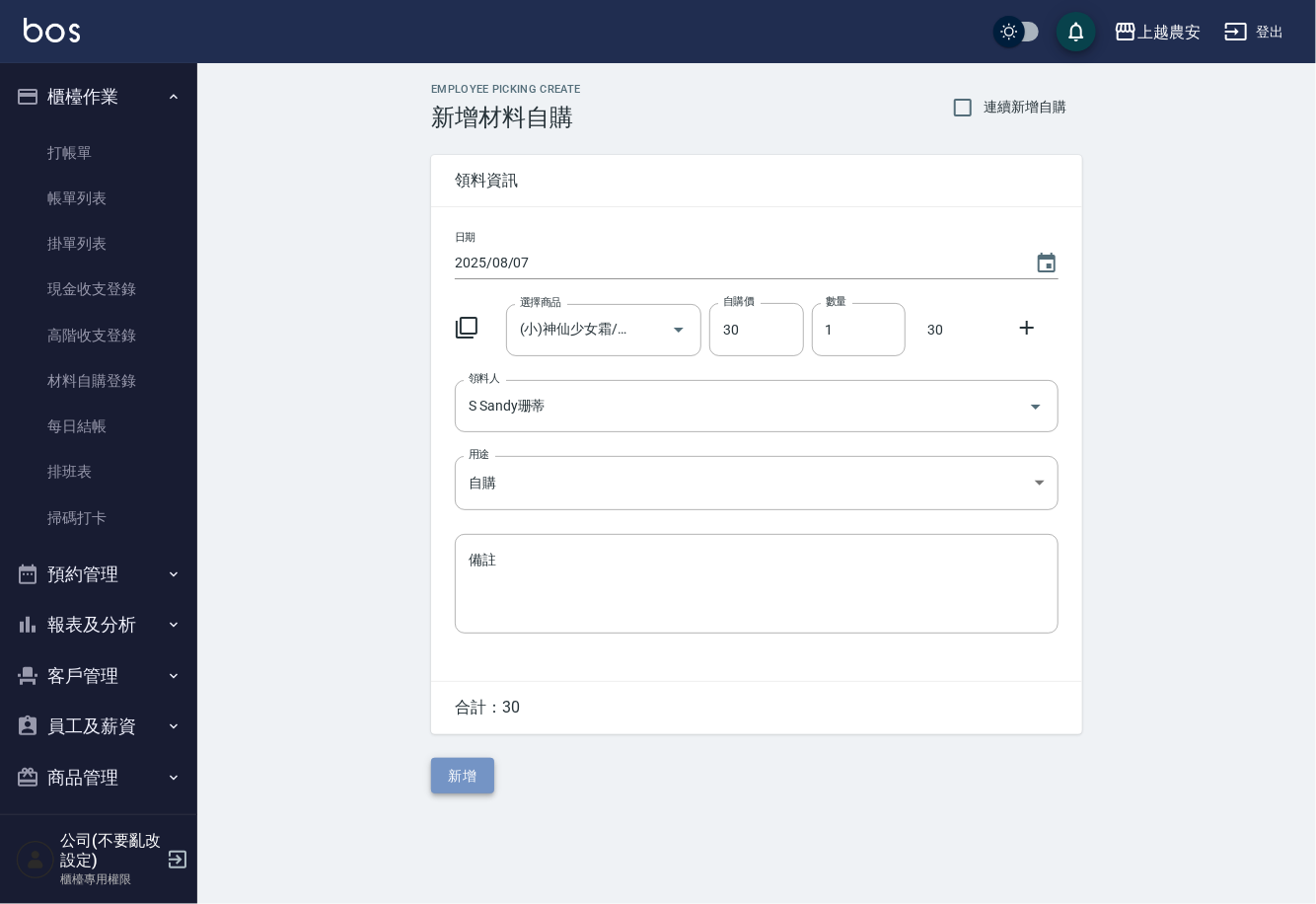 click on "新增" at bounding box center [463, 776] 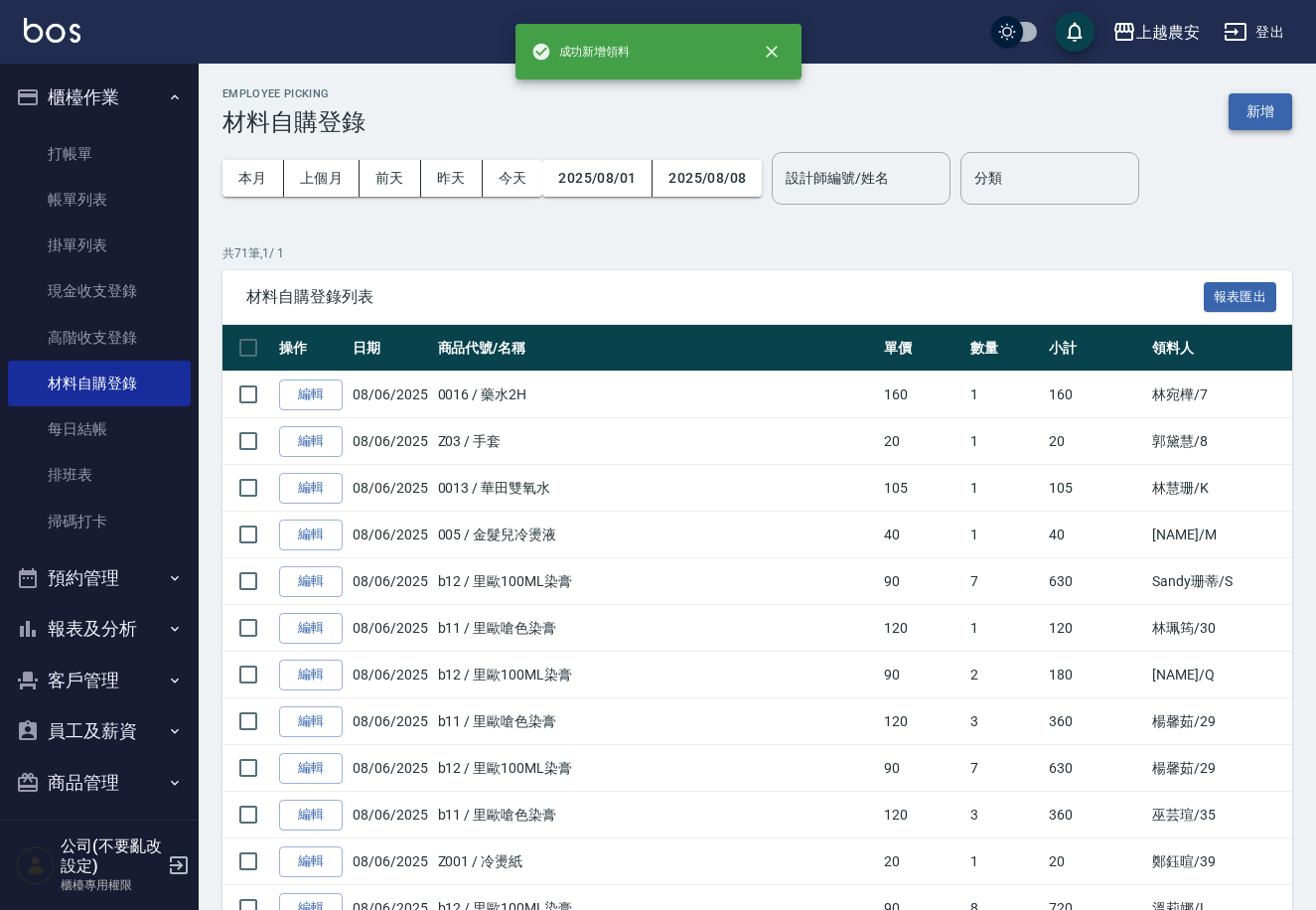 click on "新增" at bounding box center (1260, 111) 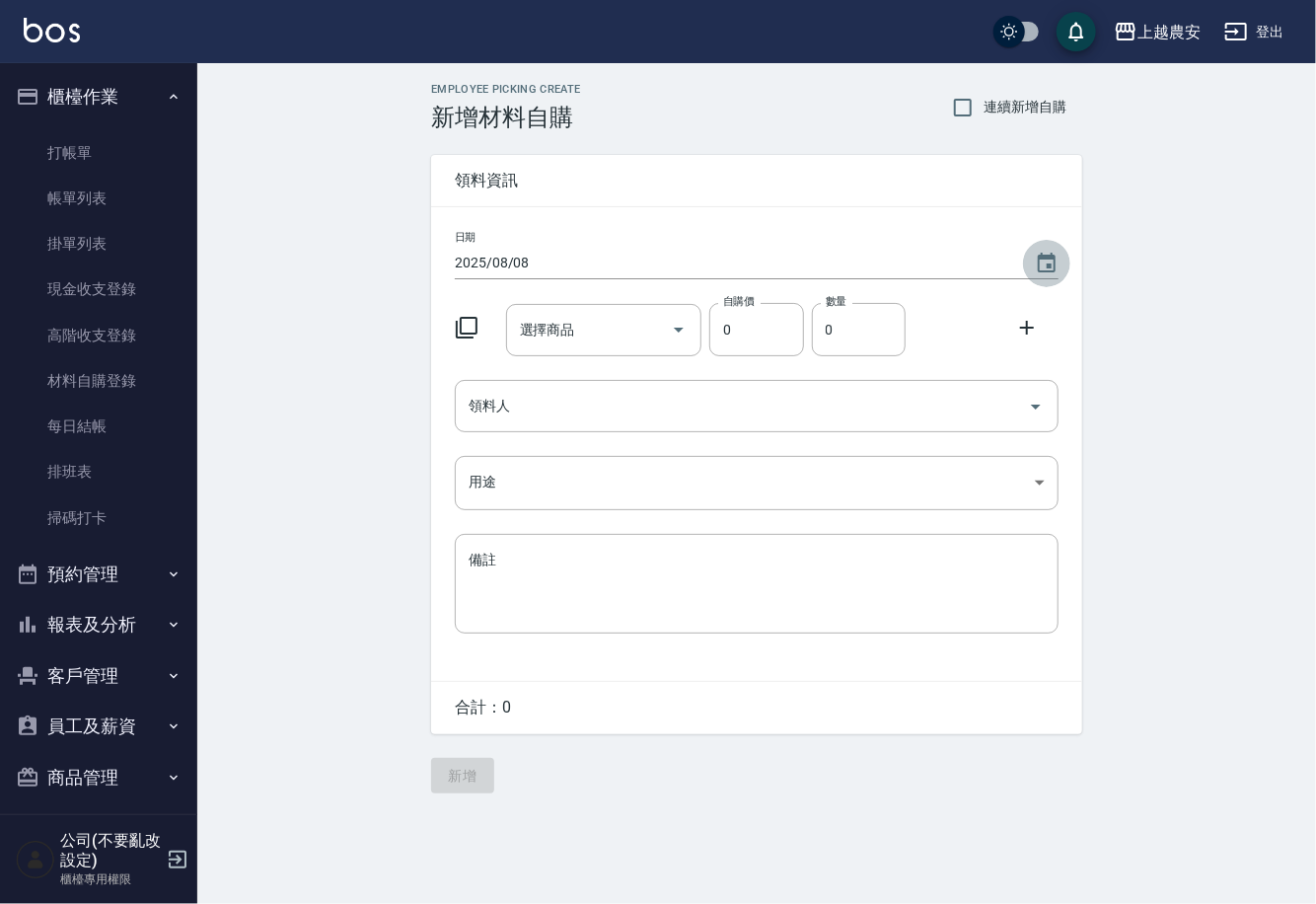 click 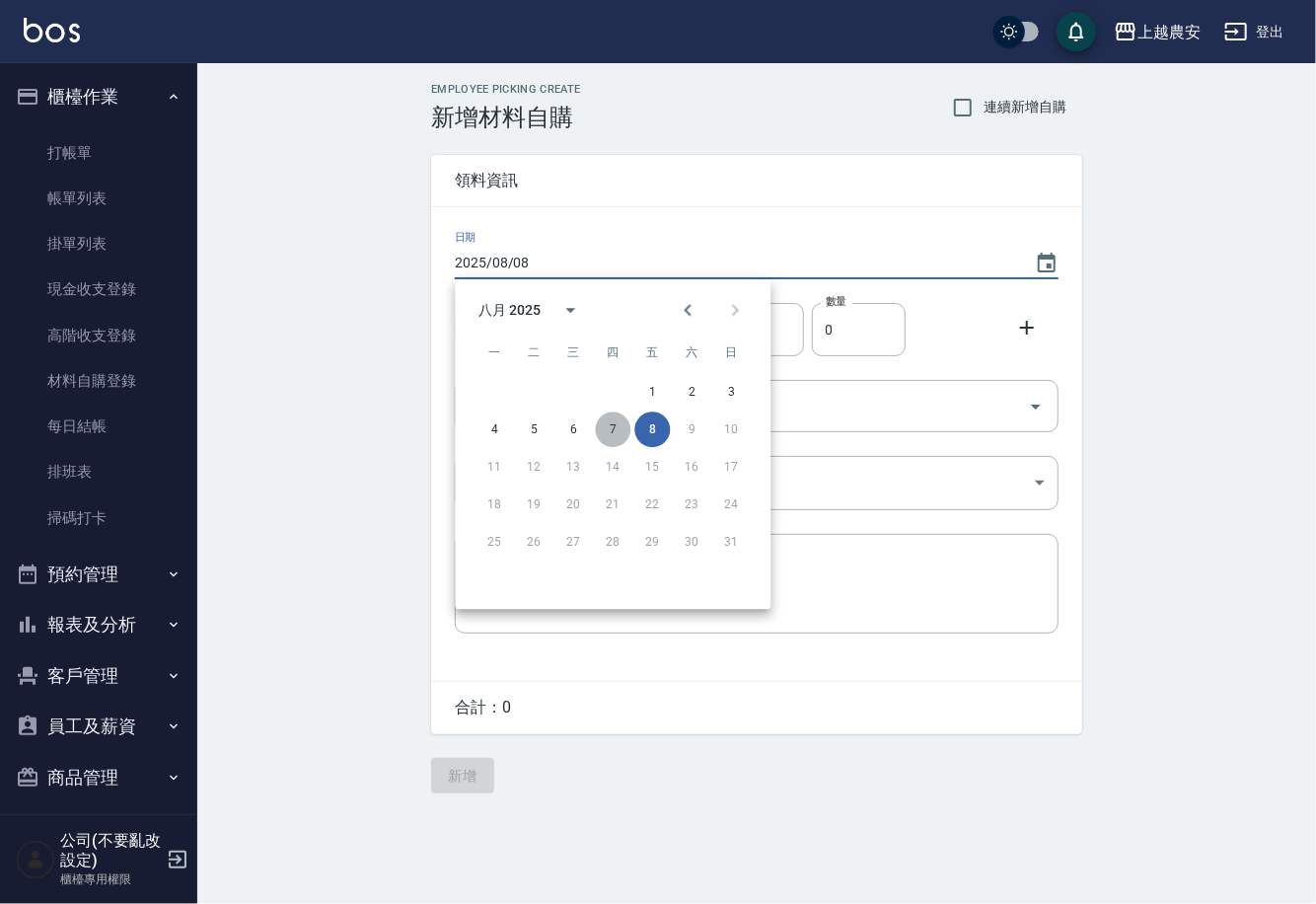 click on "7" at bounding box center (613, 429) 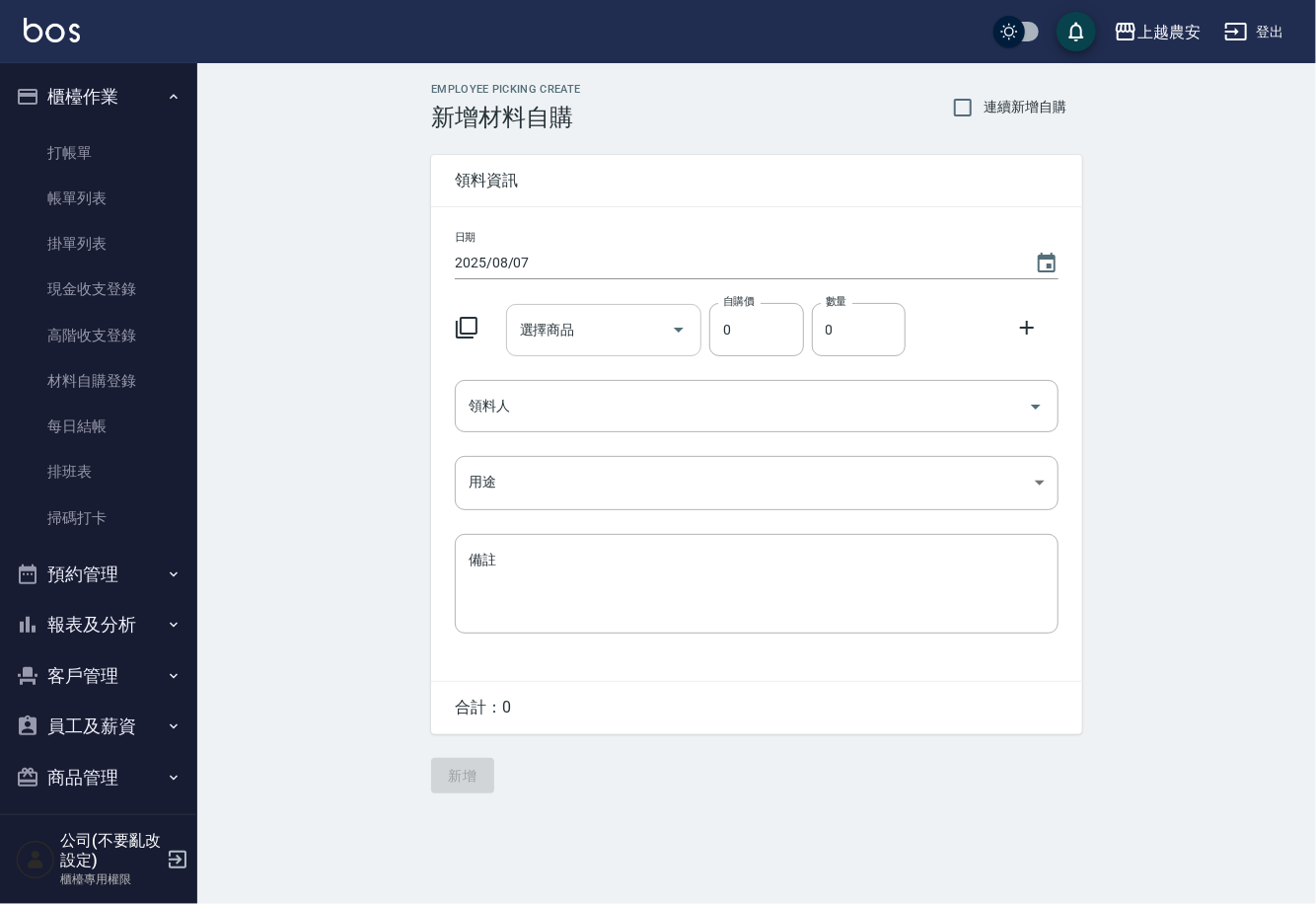 click on "選擇商品" at bounding box center [589, 330] 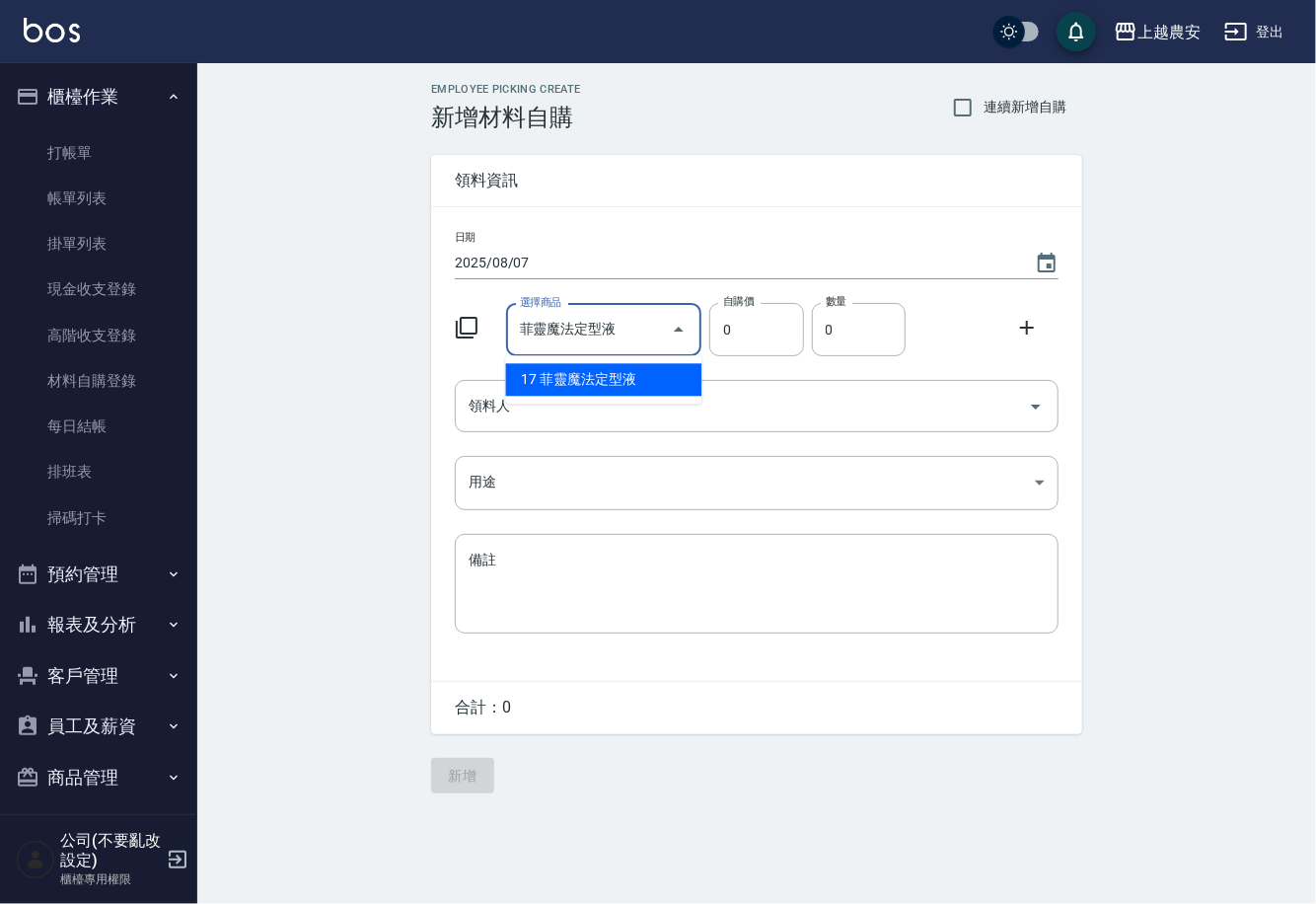 click on "17 菲靈魔法定型液" at bounding box center [604, 379] 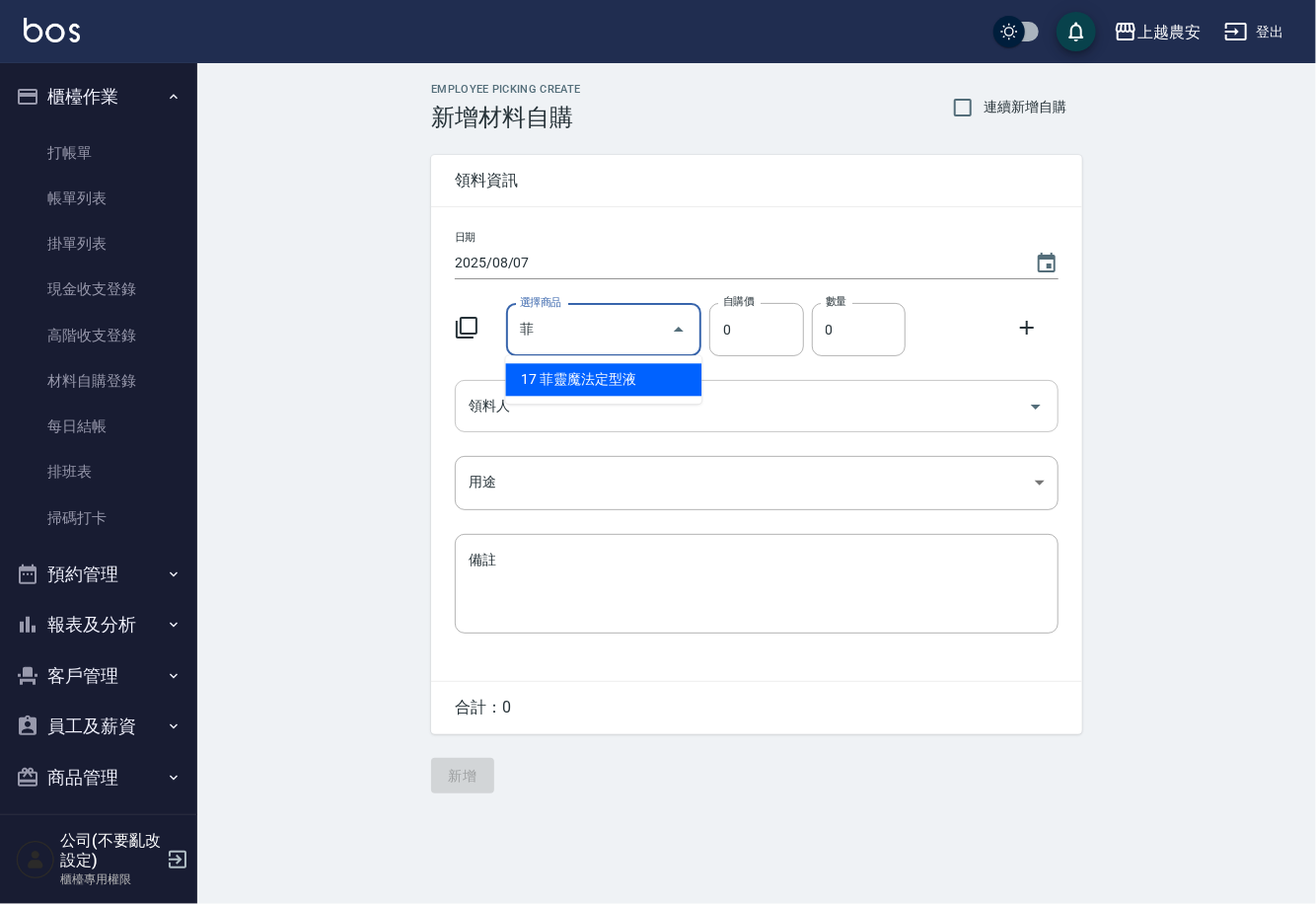 type on "菲靈魔法定型液" 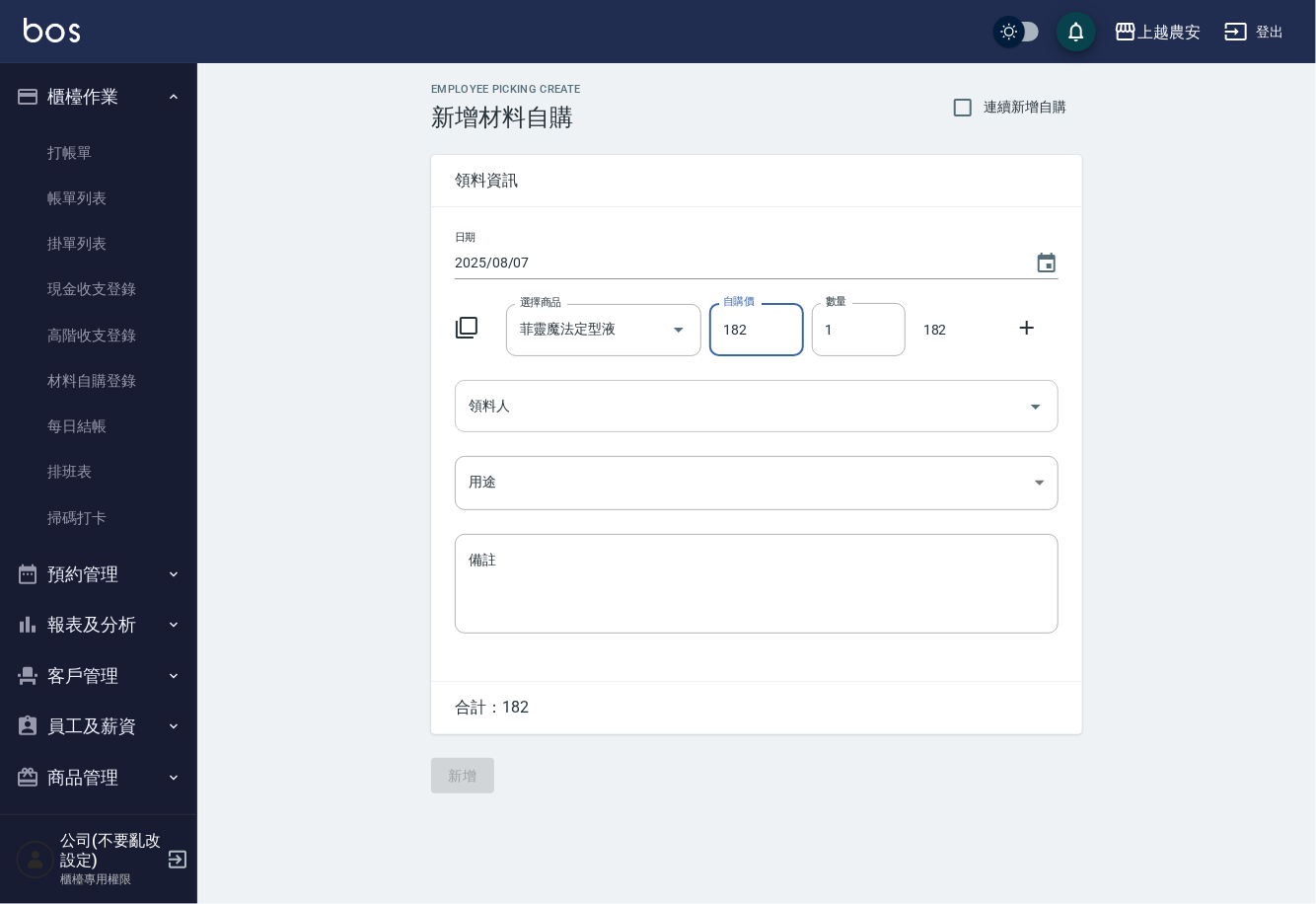 click on "領料人" at bounding box center [742, 406] 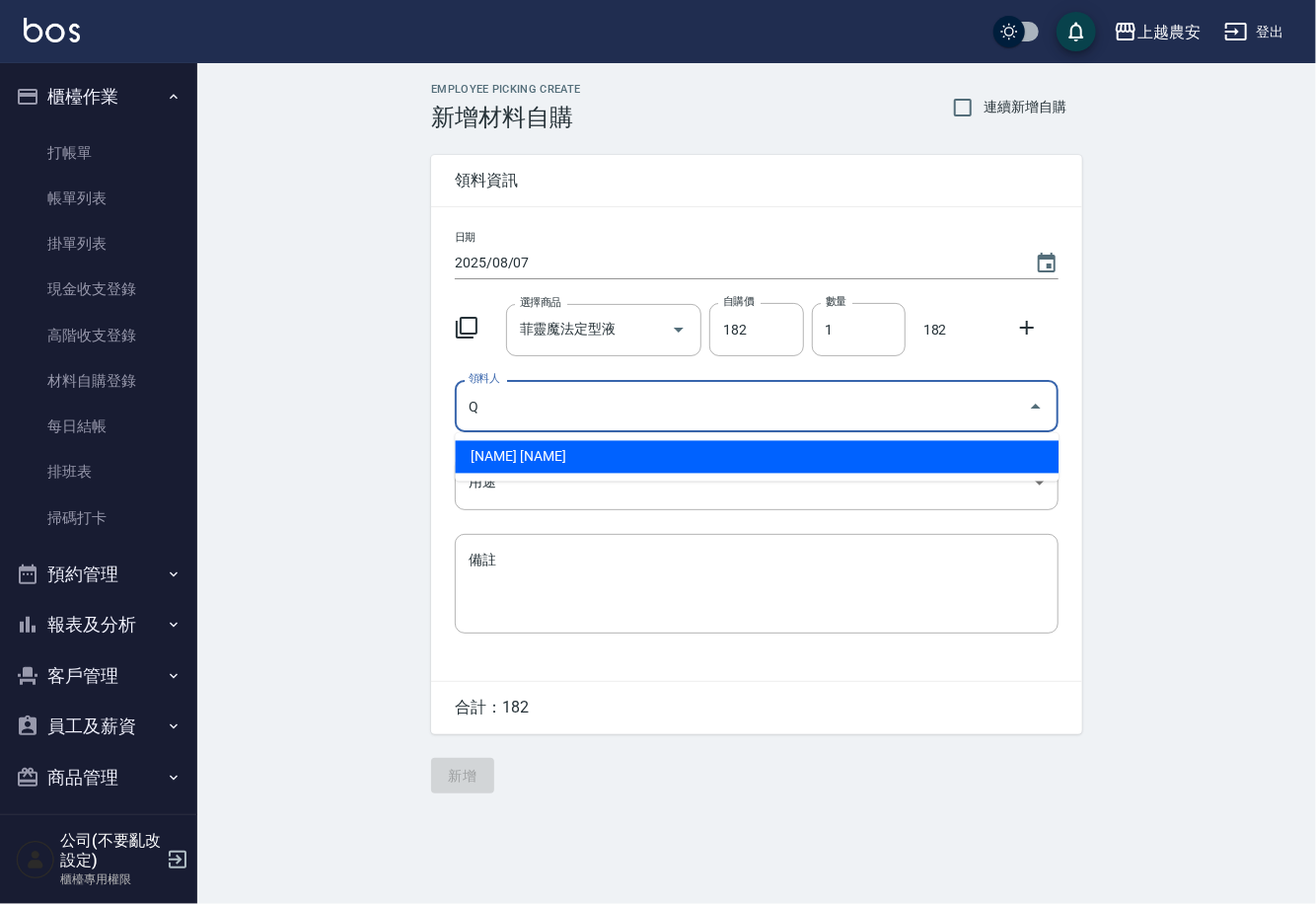 click on "Q 羅幸芳" at bounding box center [757, 457] 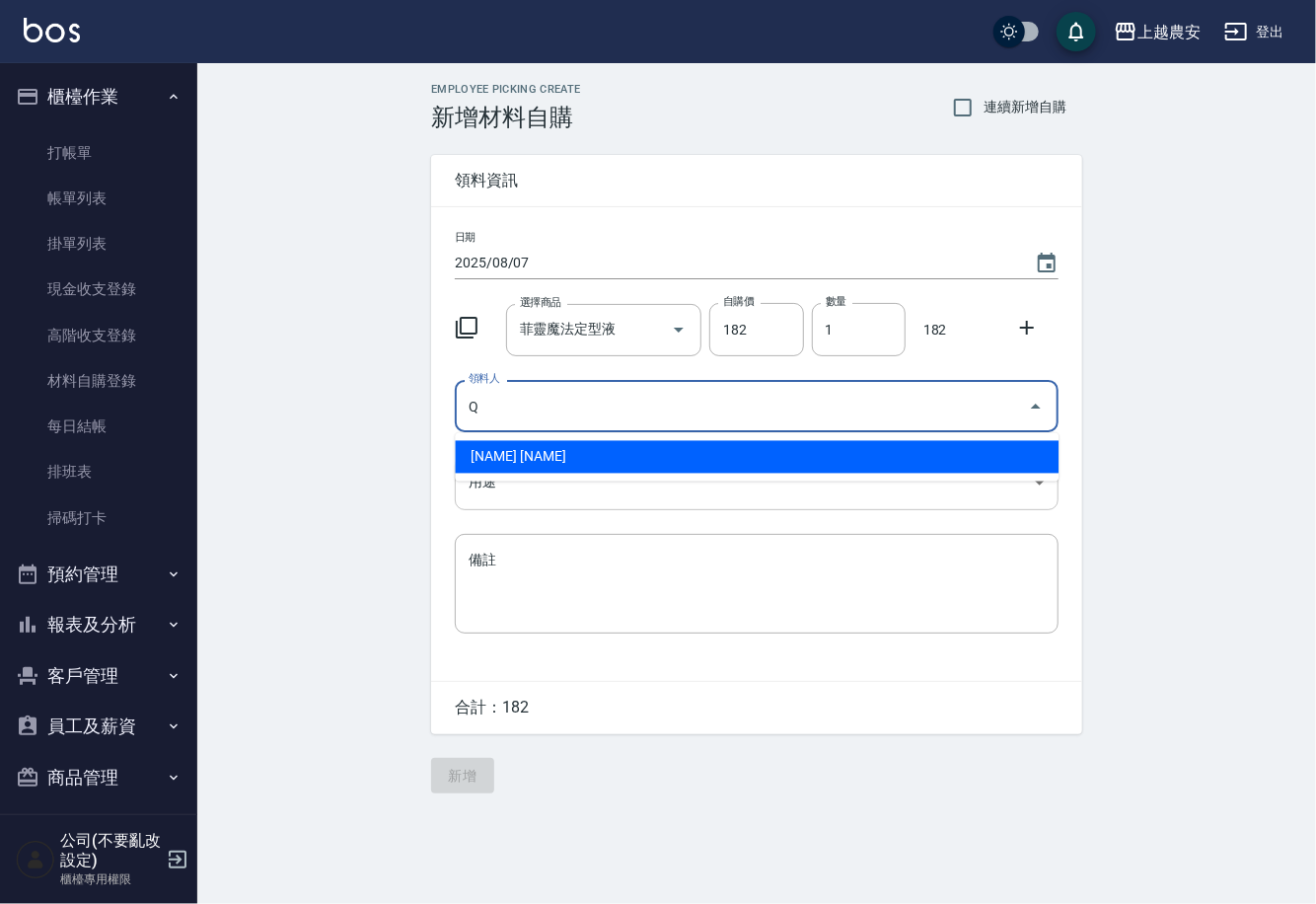 type on "Q 羅幸芳" 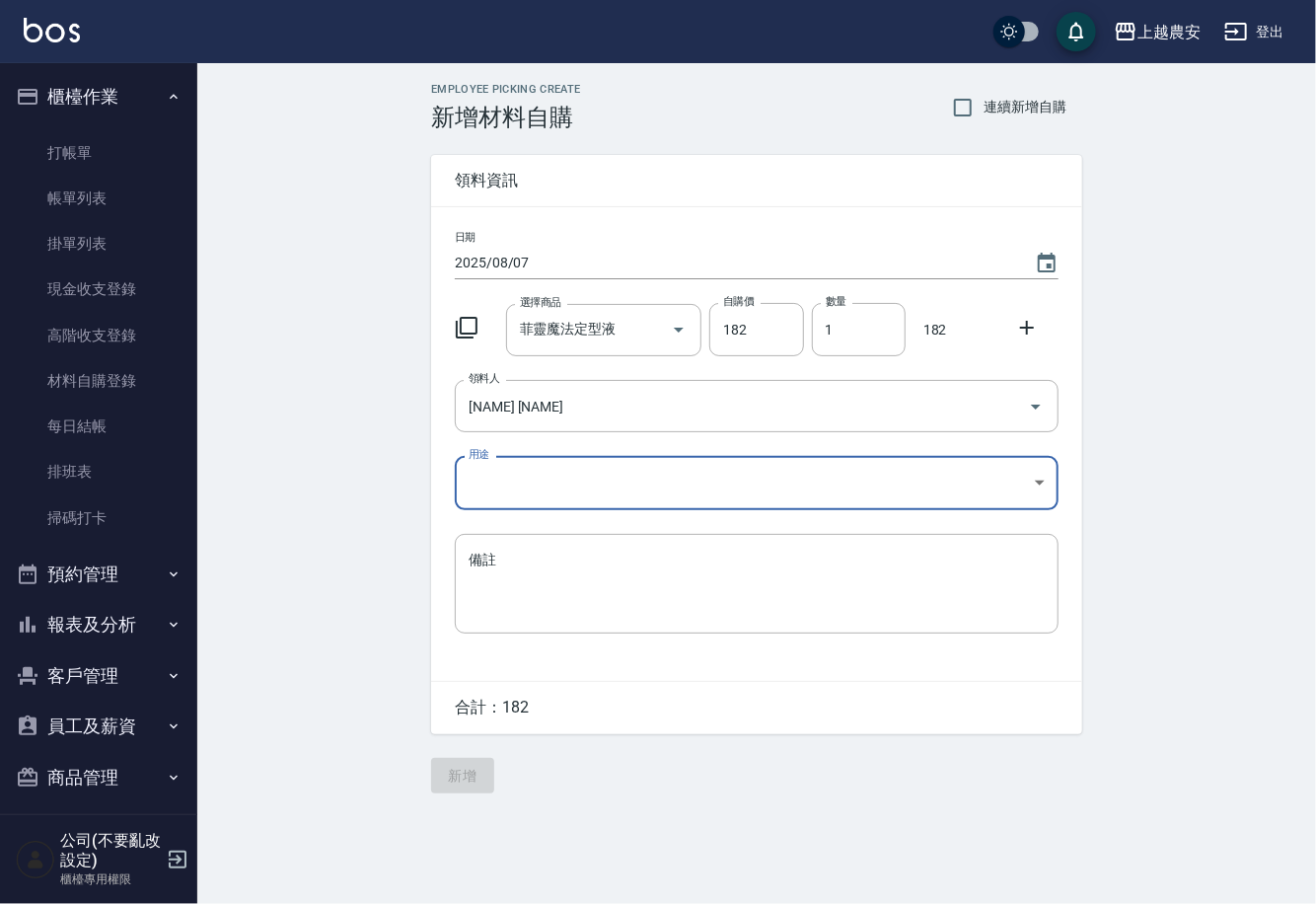 click on "上越農安 登出 櫃檯作業 打帳單 帳單列表 掛單列表 現金收支登錄 高階收支登錄 材料自購登錄 每日結帳 排班表 掃碼打卡 預約管理 預約管理 單日預約紀錄 單週預約紀錄 報表及分析 報表目錄 店家日報表 互助日報表 互助點數明細 設計師日報表 店販抽成明細 客戶管理 客戶列表 卡券管理 入金管理 員工及薪資 員工列表 商品管理 商品分類設定 商品列表 公司(不要亂改設定) 櫃檯專用權限 Employee Picking Create 新增材料自購 連續新增自購 領料資訊 日期 2025/08/07 選擇商品 菲靈魔法定型液 選擇商品 自購價 182 自購價 數量 1 數量 182 領料人 Q 羅幸芳 領料人 用途 ​ 用途 備註 x 備註 合計： 182 新增" at bounding box center [658, 452] 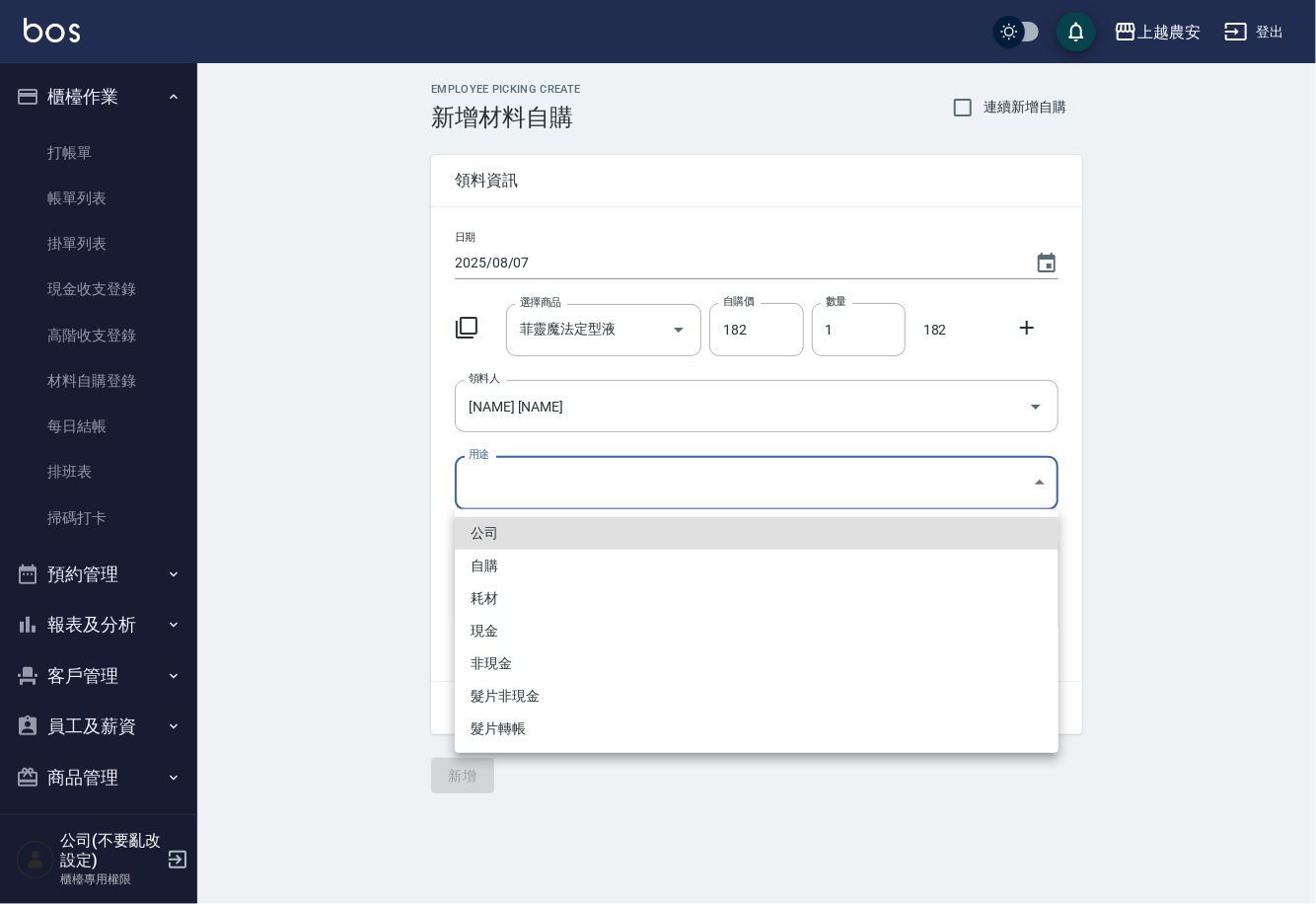 click on "自購" at bounding box center (757, 565) 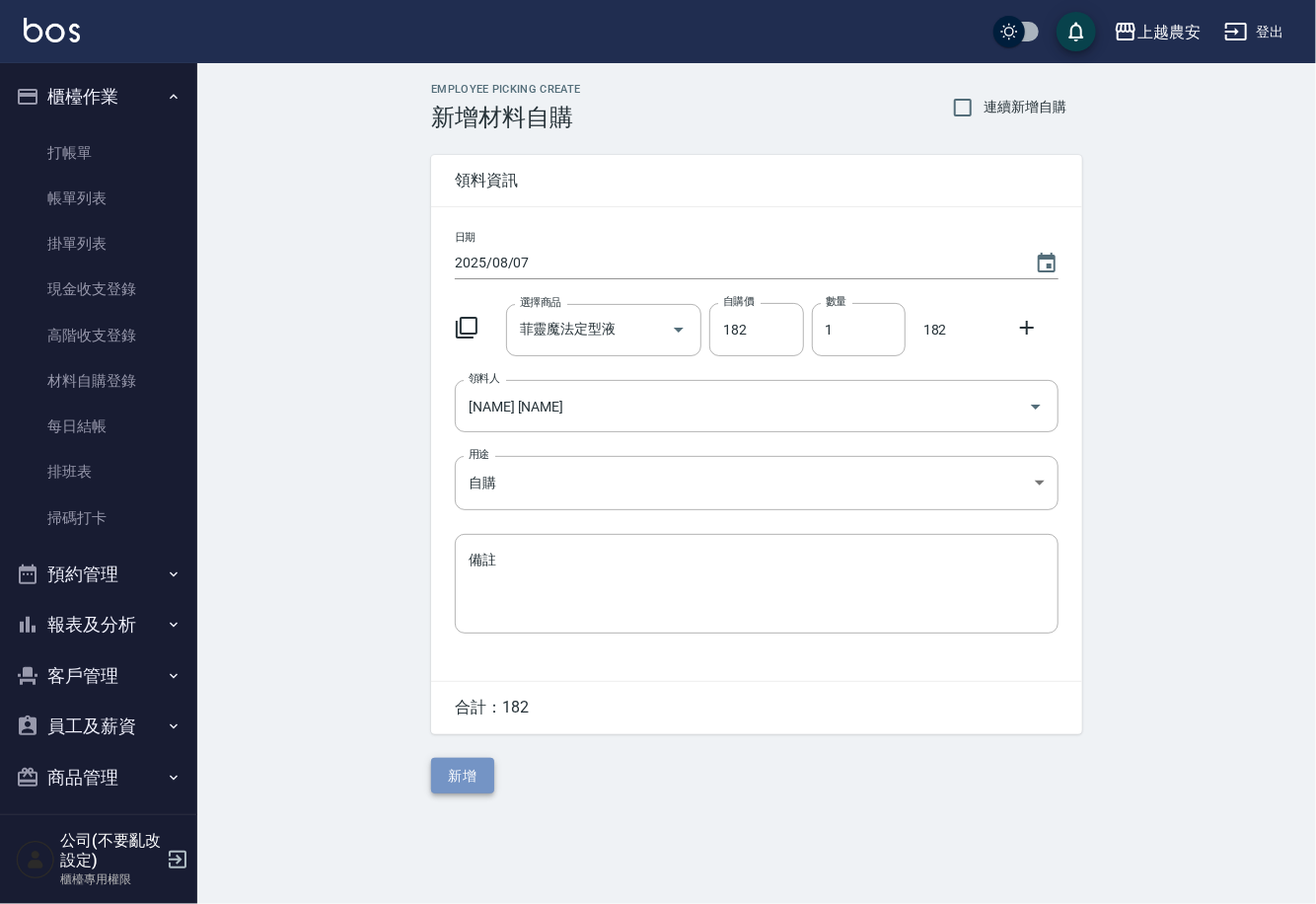 click on "新增" at bounding box center (463, 776) 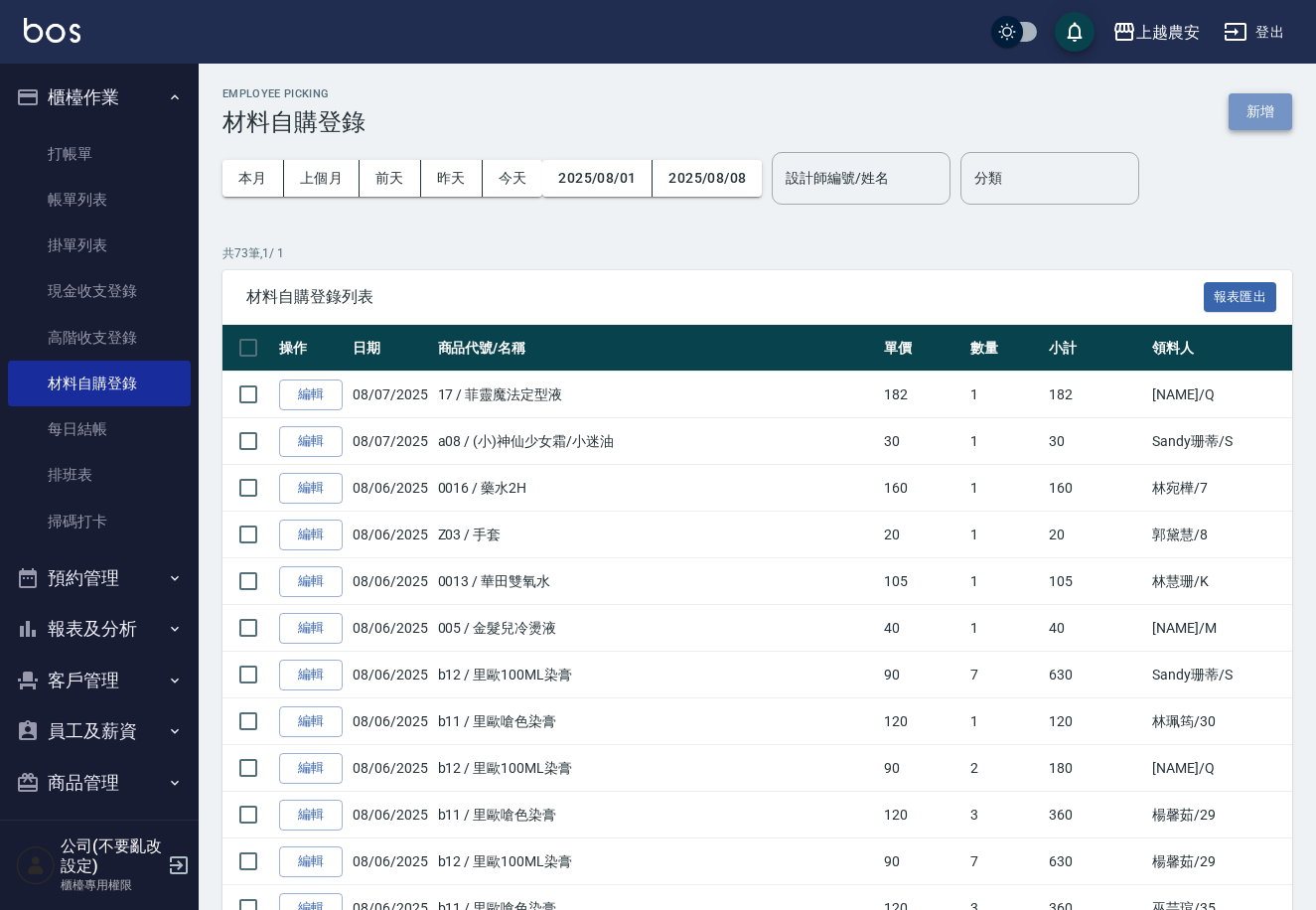 click on "新增" at bounding box center (1260, 111) 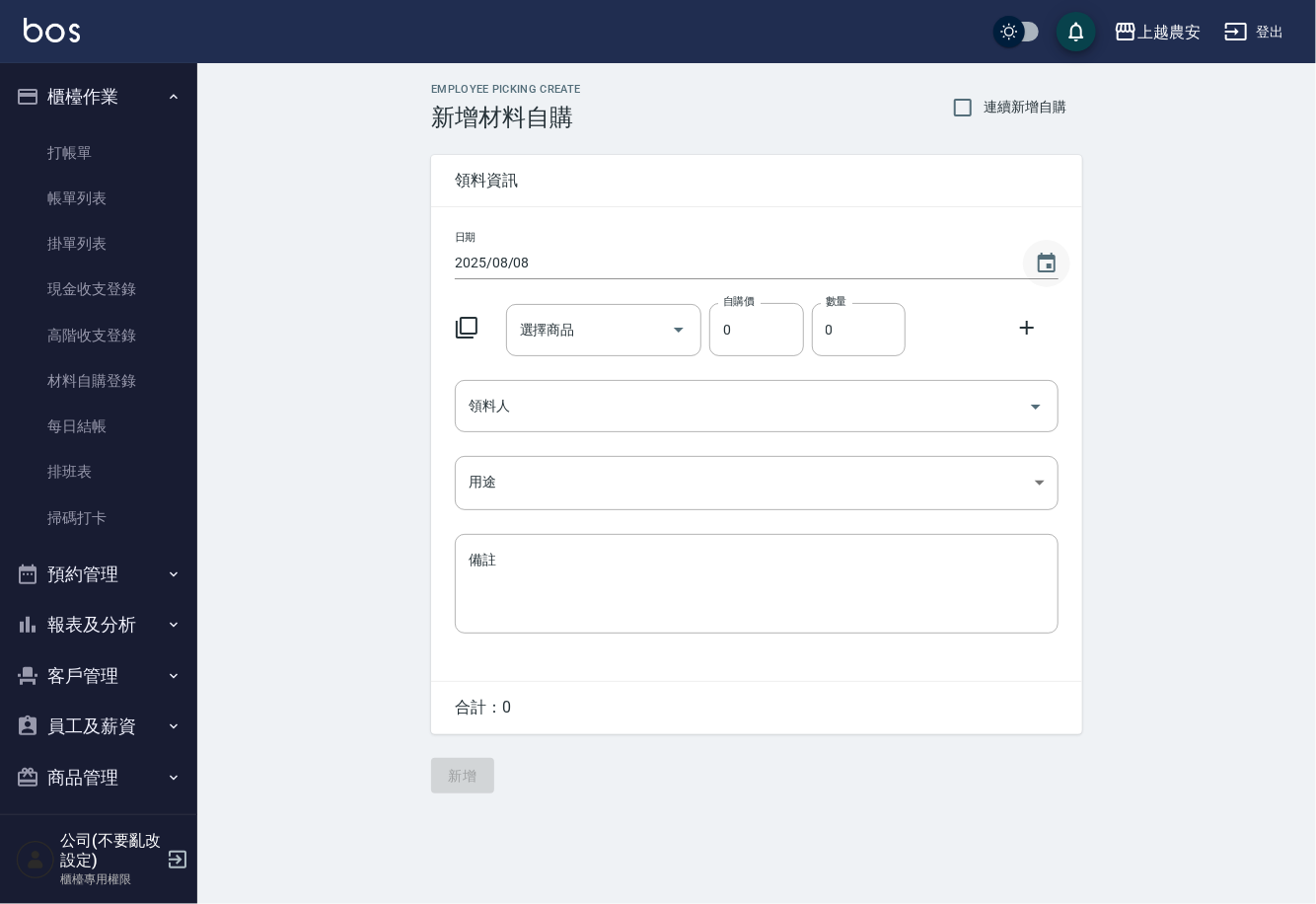 click 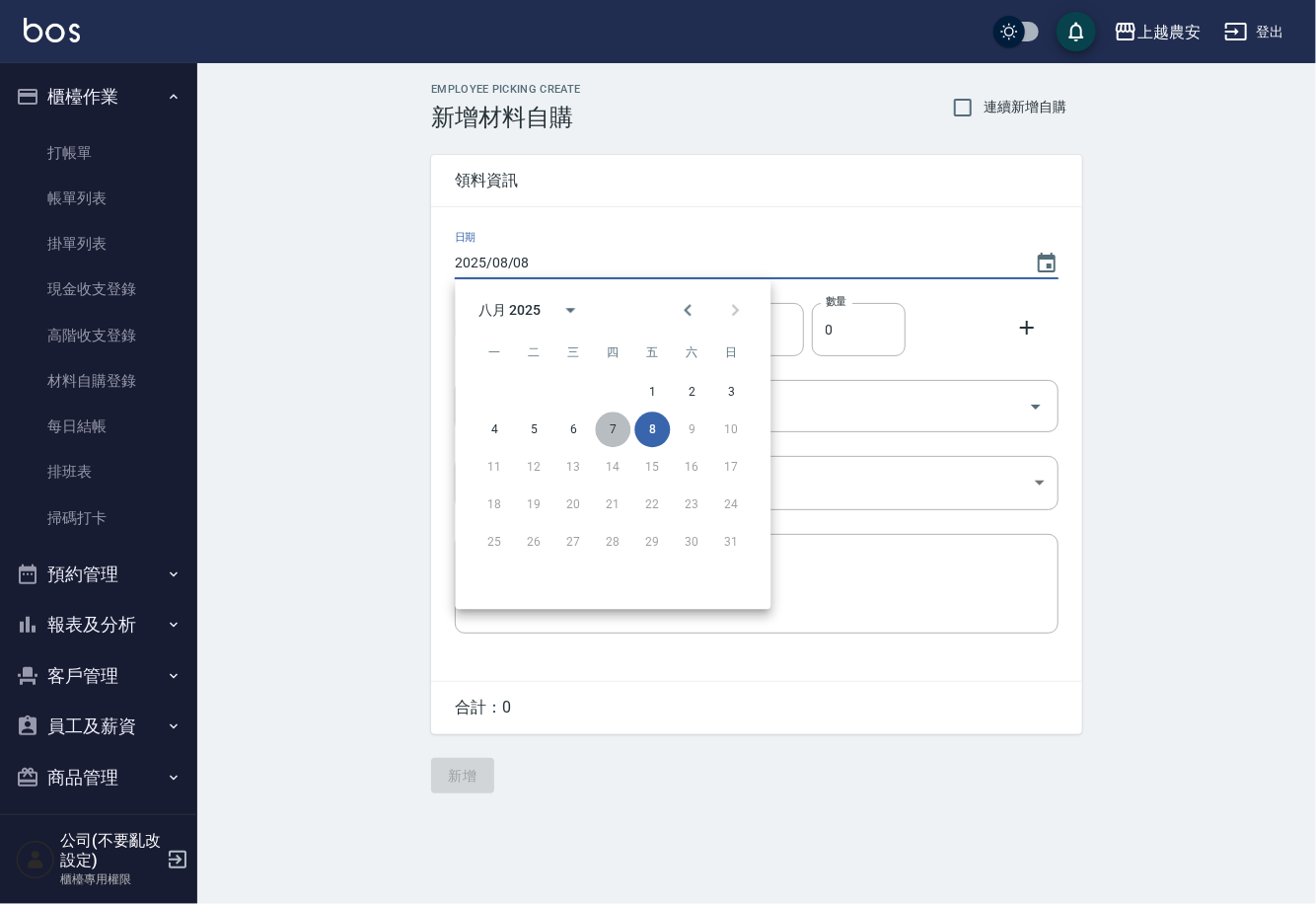click on "7" at bounding box center (613, 429) 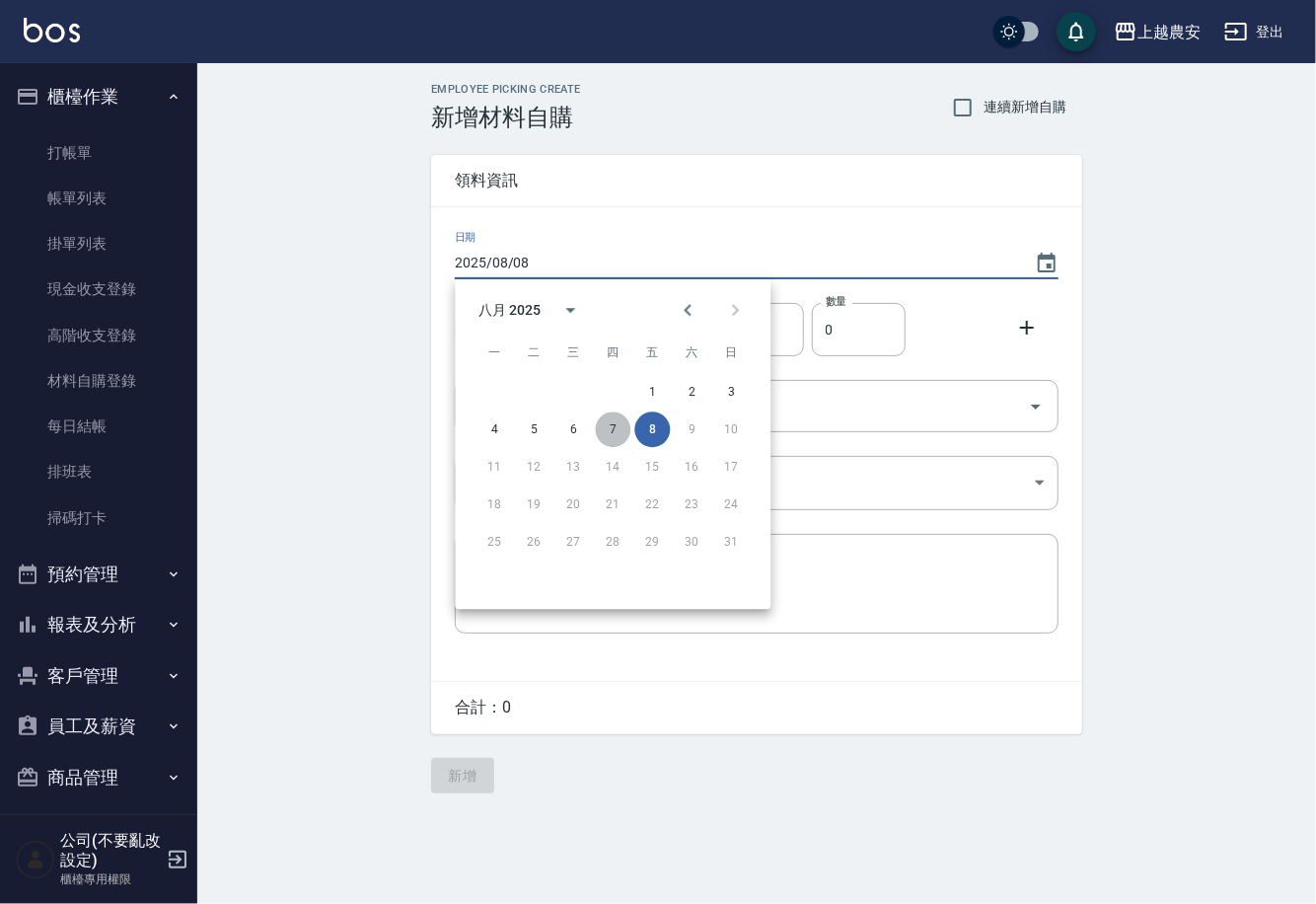 type on "2025/08/07" 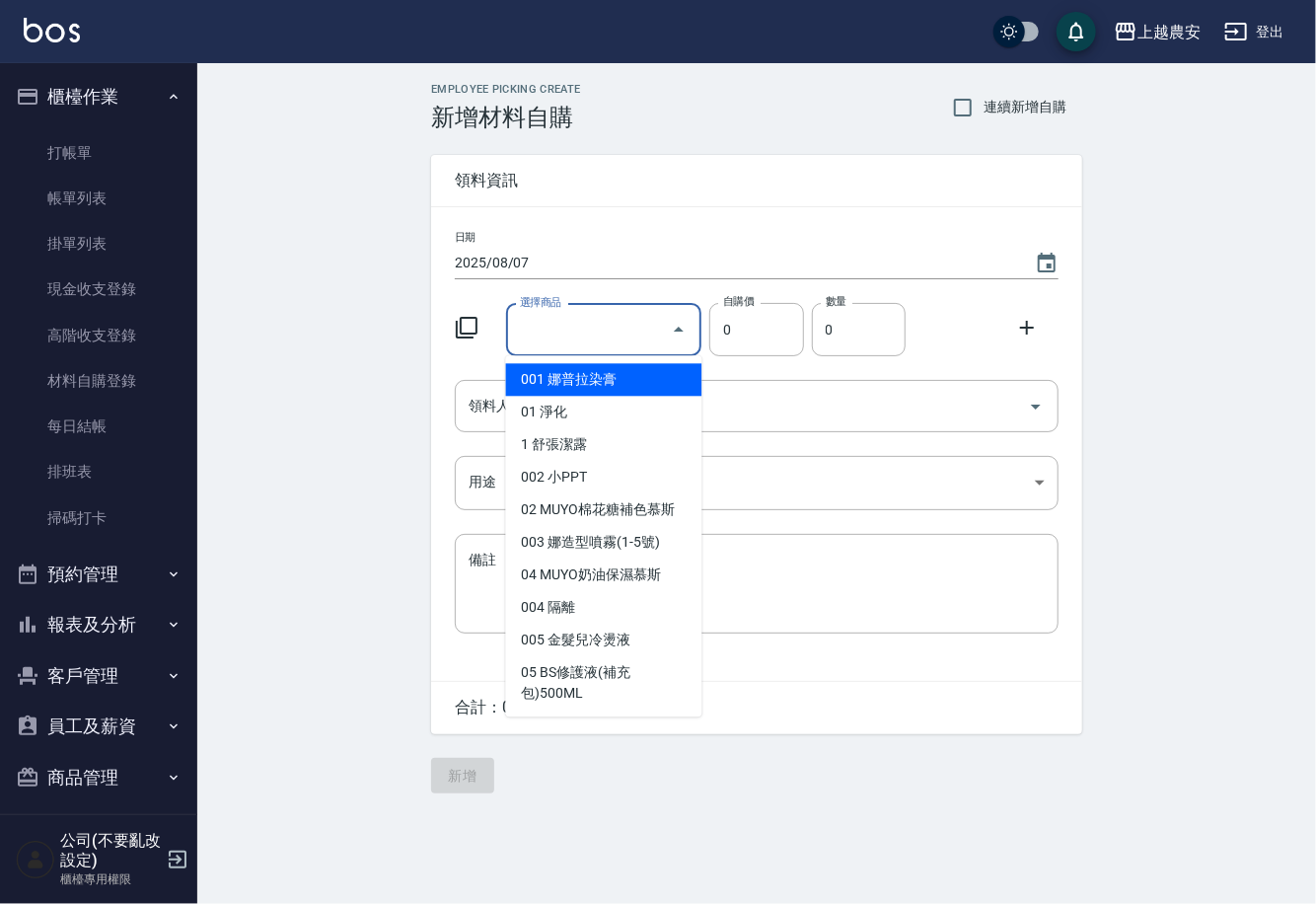 click on "選擇商品" at bounding box center (589, 330) 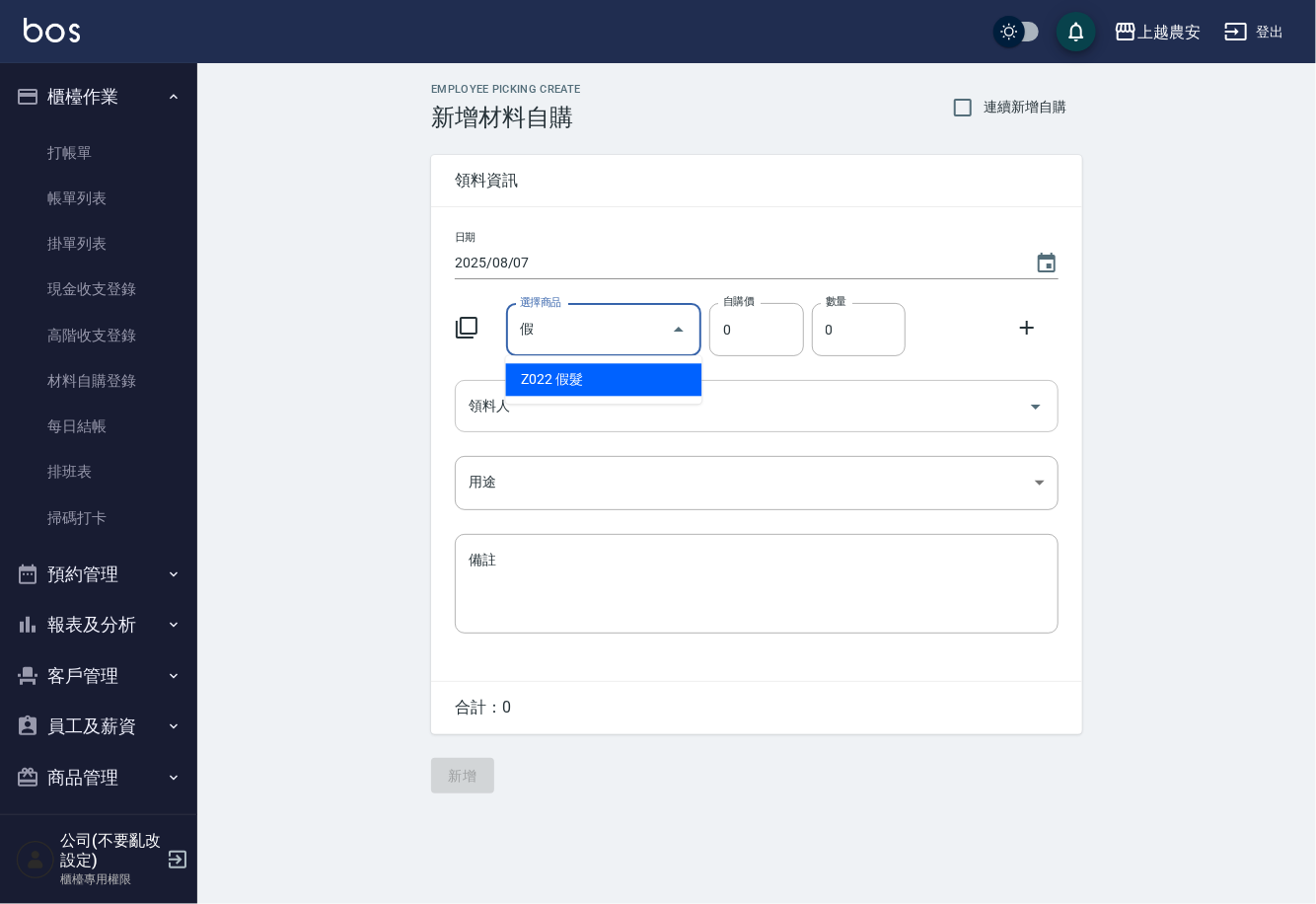 drag, startPoint x: 536, startPoint y: 386, endPoint x: 519, endPoint y: 410, distance: 29.410882 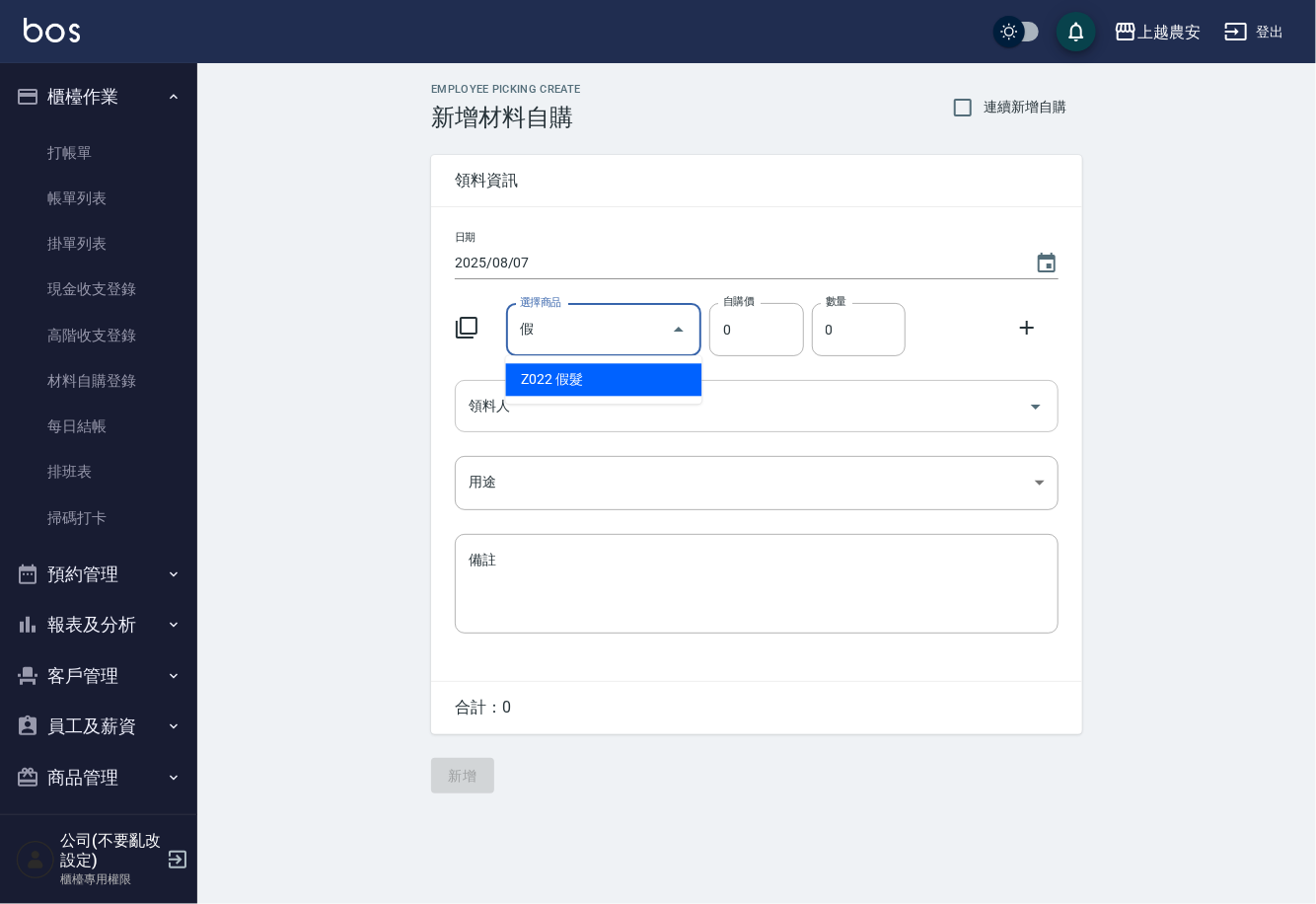 click on "Z022 假髮" at bounding box center (604, 379) 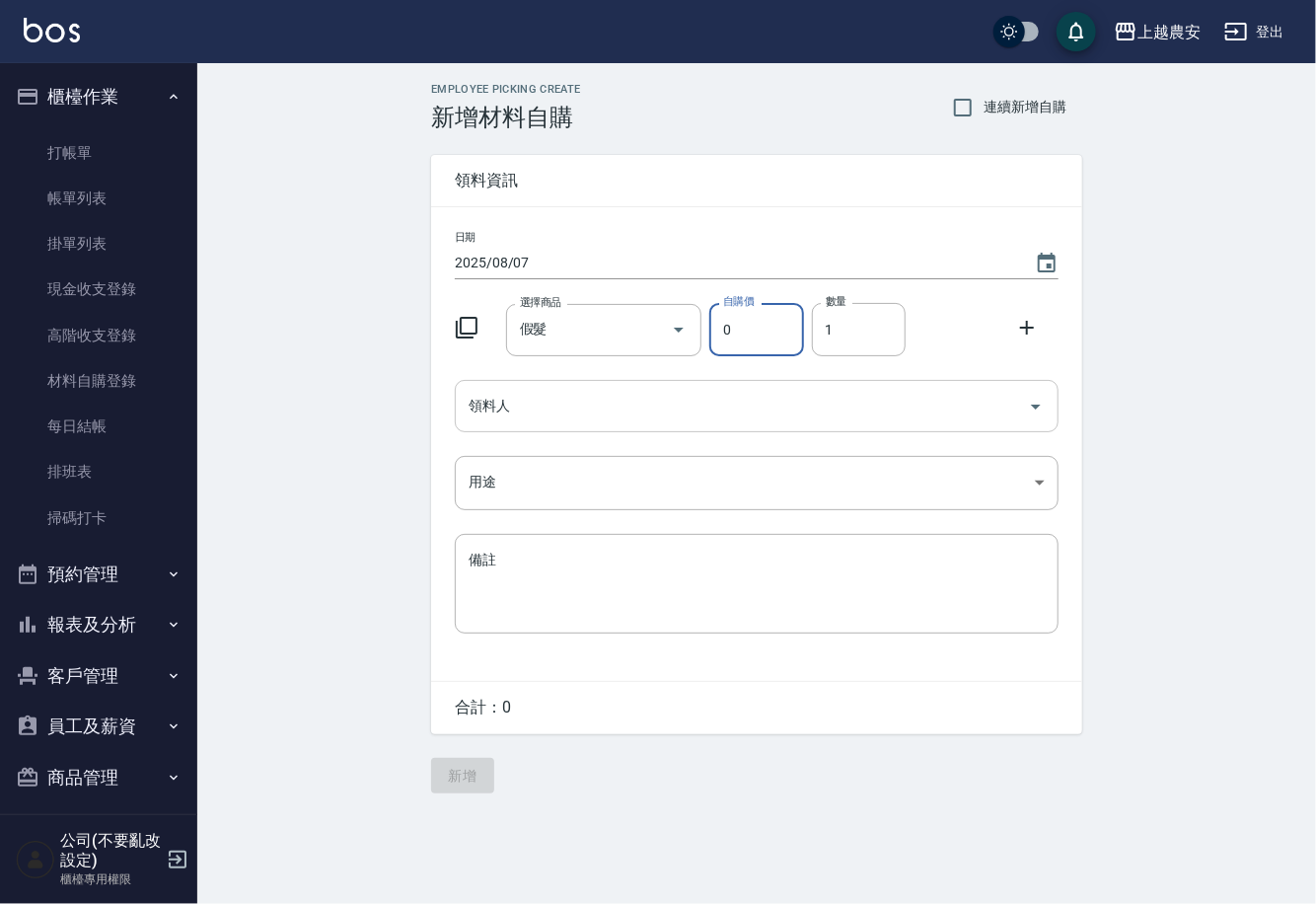 click on "領料人" at bounding box center [742, 406] 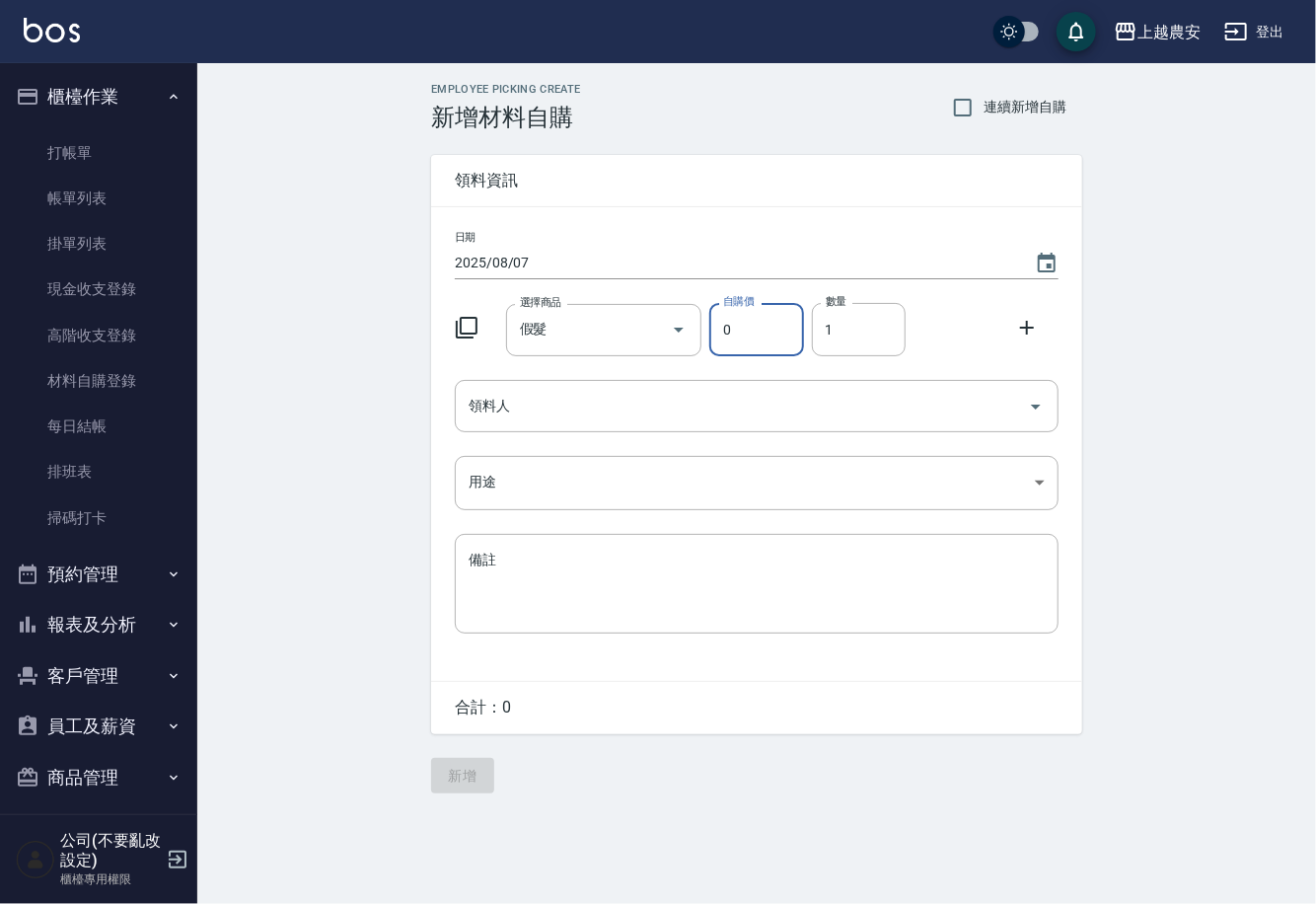 click on "0" at bounding box center (756, 330) 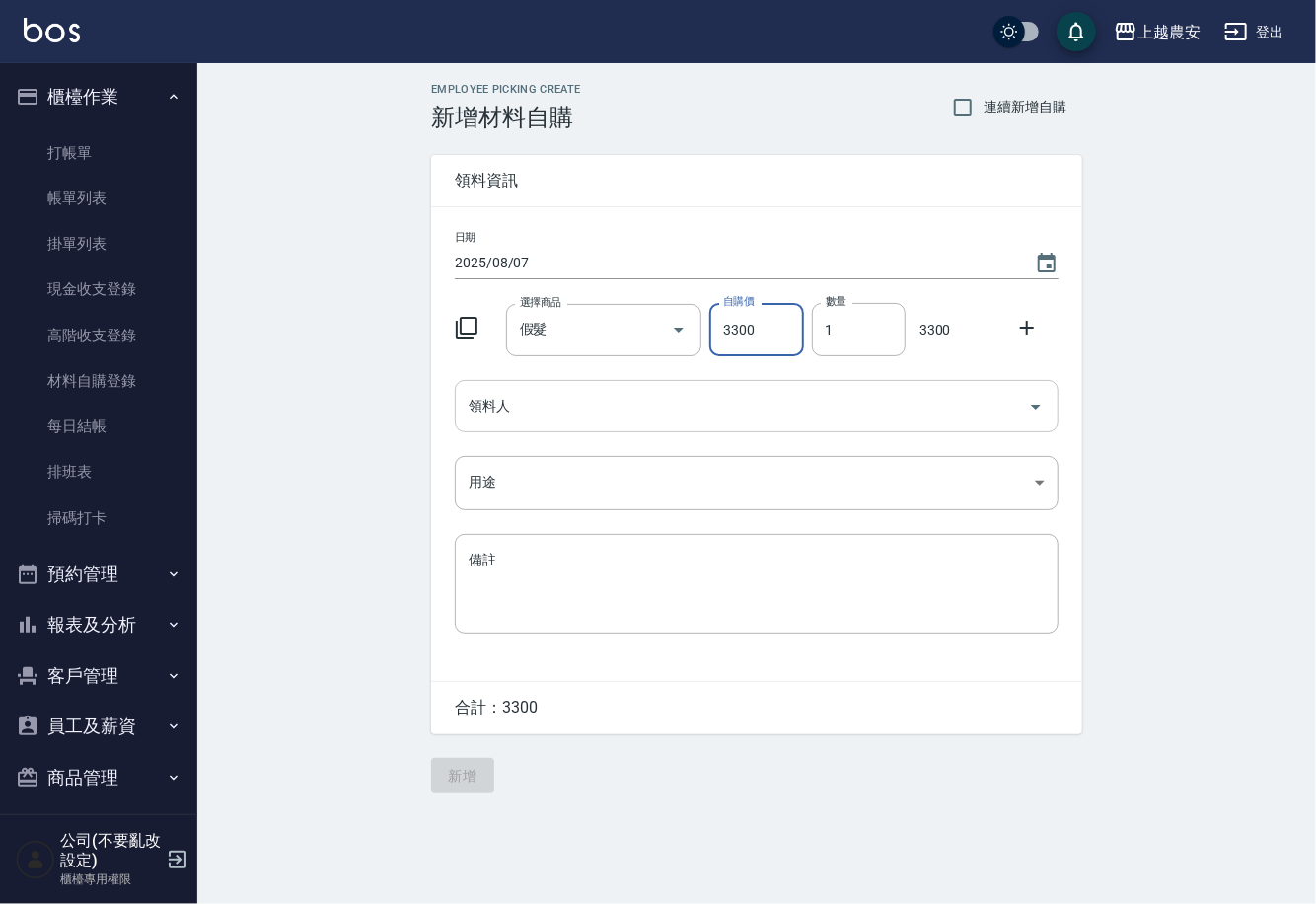 type on "3300" 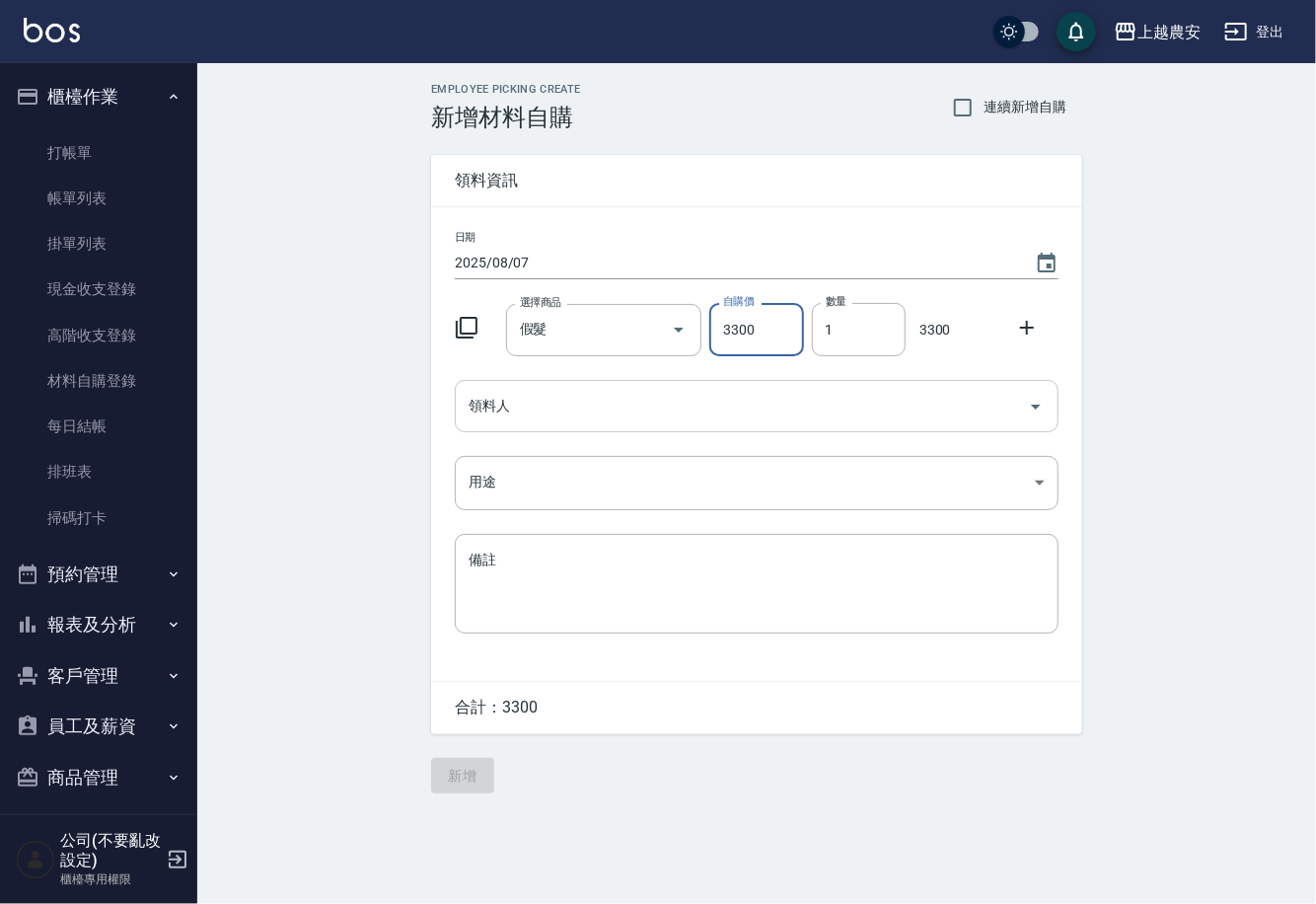 click on "領料人" at bounding box center (742, 406) 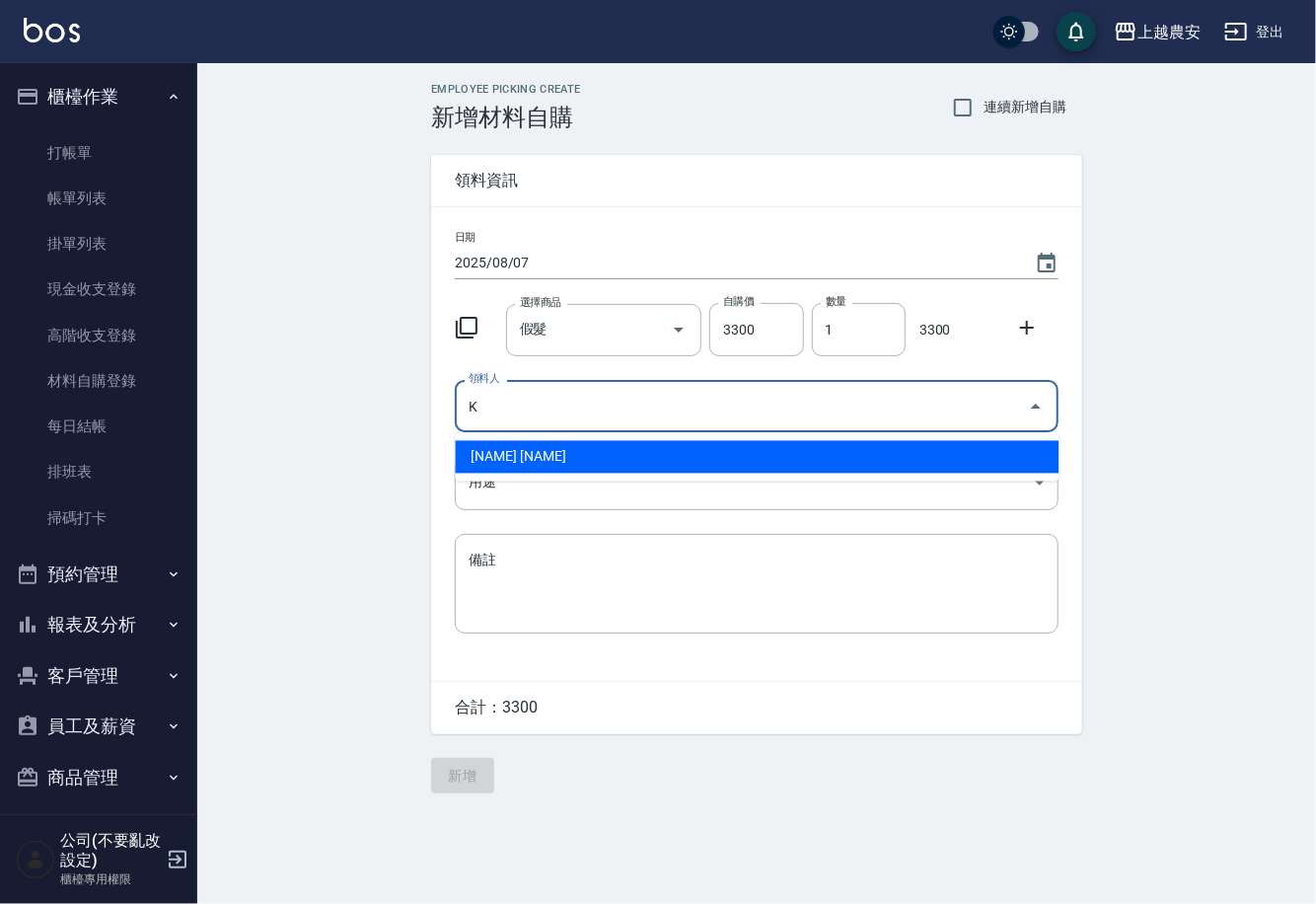 click on "K 林慧珊" at bounding box center [757, 457] 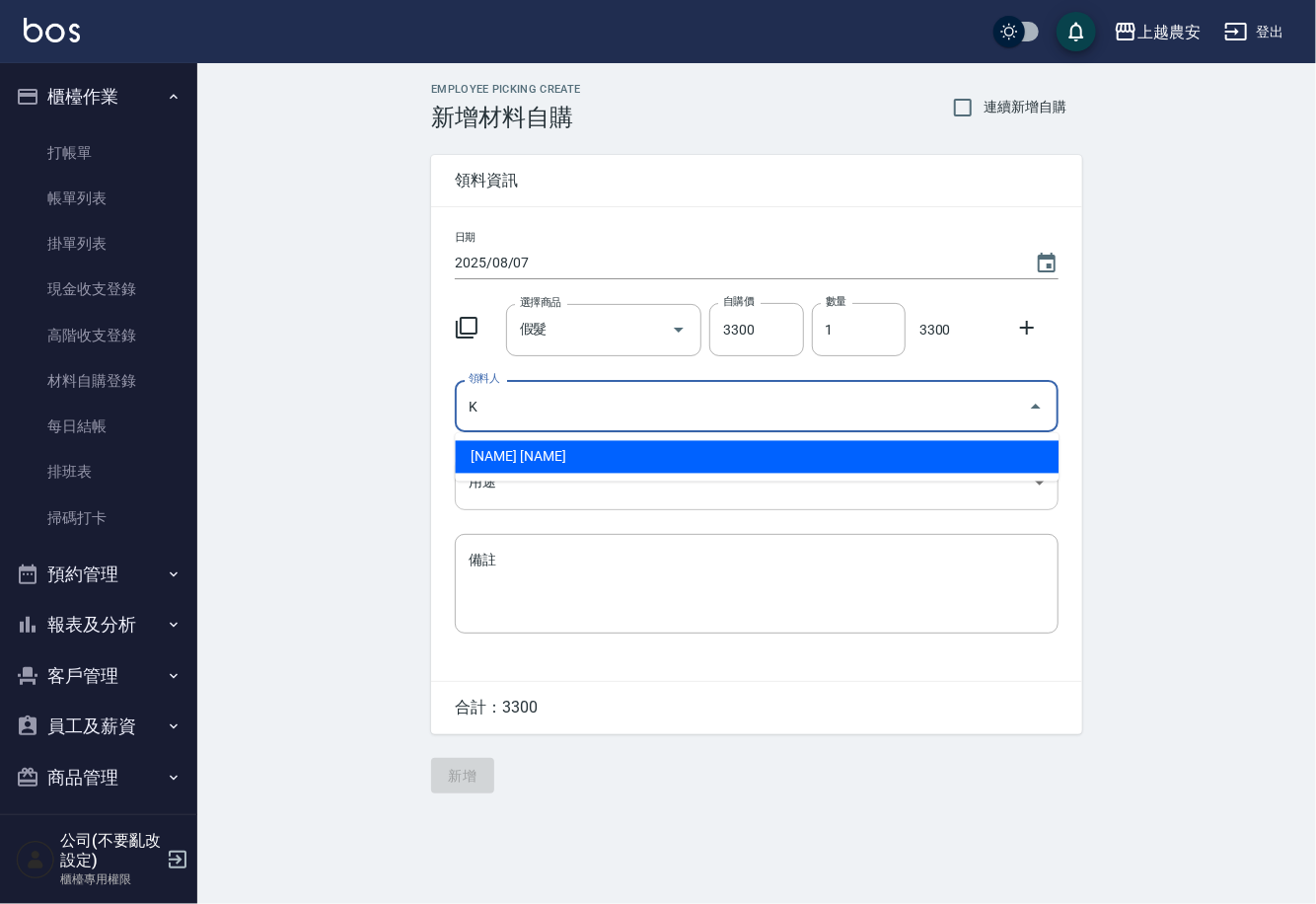 type on "K 林慧珊" 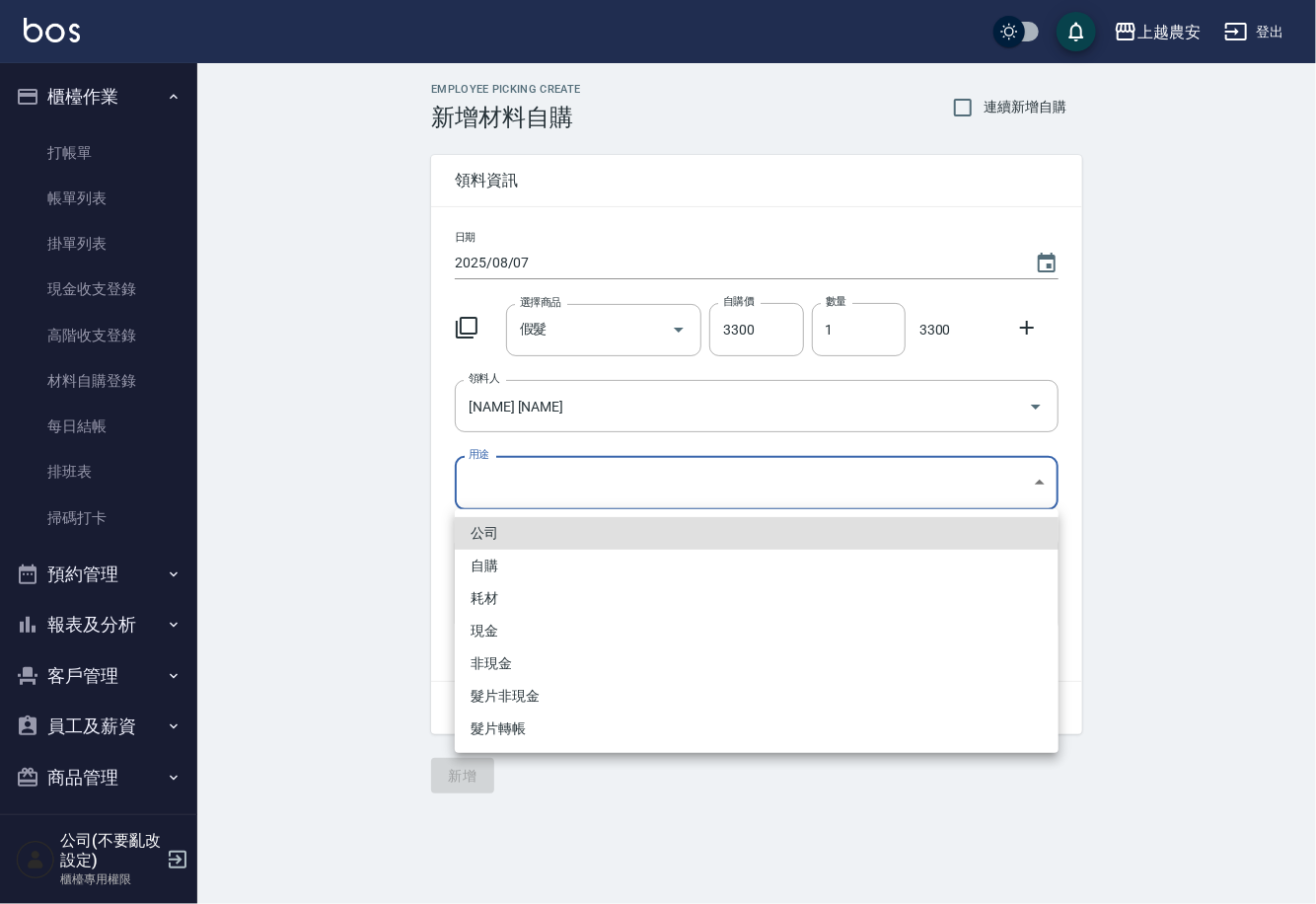 click on "上越農安 登出 櫃檯作業 打帳單 帳單列表 掛單列表 現金收支登錄 高階收支登錄 材料自購登錄 每日結帳 排班表 掃碼打卡 預約管理 預約管理 單日預約紀錄 單週預約紀錄 報表及分析 報表目錄 店家日報表 互助日報表 互助點數明細 設計師日報表 店販抽成明細 客戶管理 客戶列表 卡券管理 入金管理 員工及薪資 員工列表 商品管理 商品分類設定 商品列表 公司(不要亂改設定) 櫃檯專用權限 Employee Picking Create 新增材料自購 連續新增自購 領料資訊 日期 2025/08/07 選擇商品 假髮 選擇商品 自購價 3300 自購價 數量 1 數量 3300 領料人 K 林慧珊 領料人 用途 ​ 用途 備註 x 備註 合計： 3300 新增 公司 自購 耗材 現金 非現金 髮片非現金 髮片轉帳" at bounding box center [658, 452] 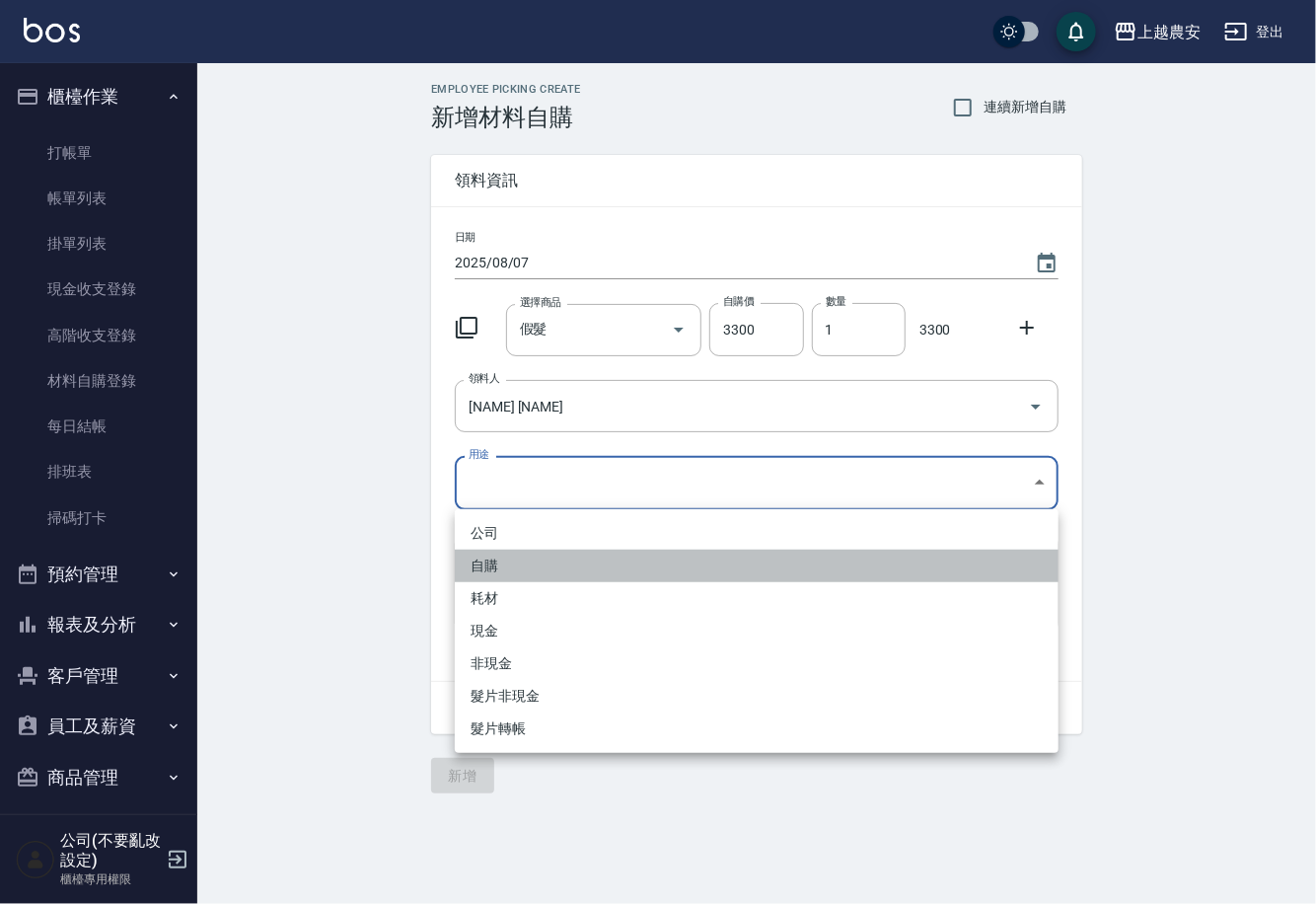 click on "自購" at bounding box center (757, 565) 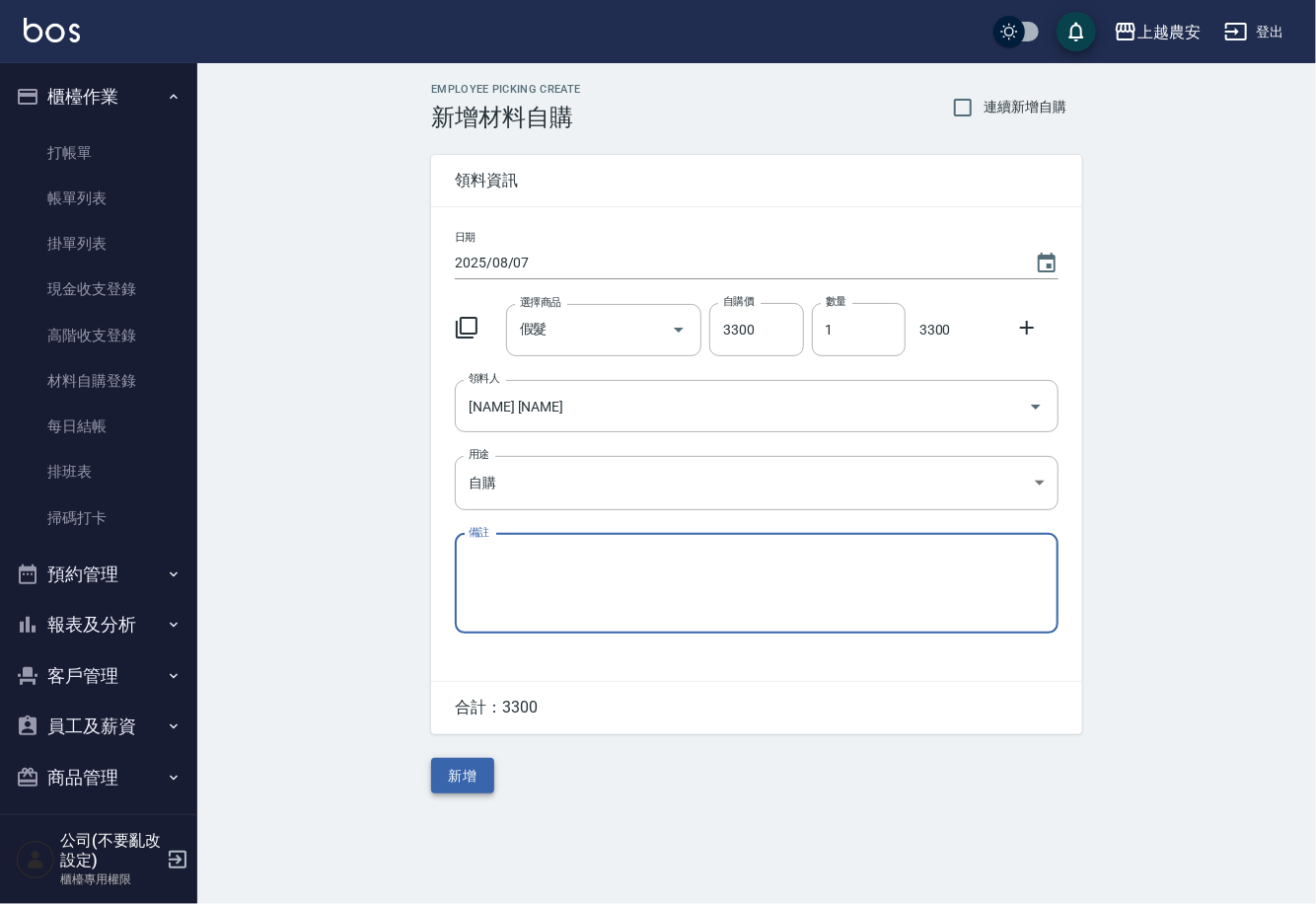 click on "新增" at bounding box center [463, 776] 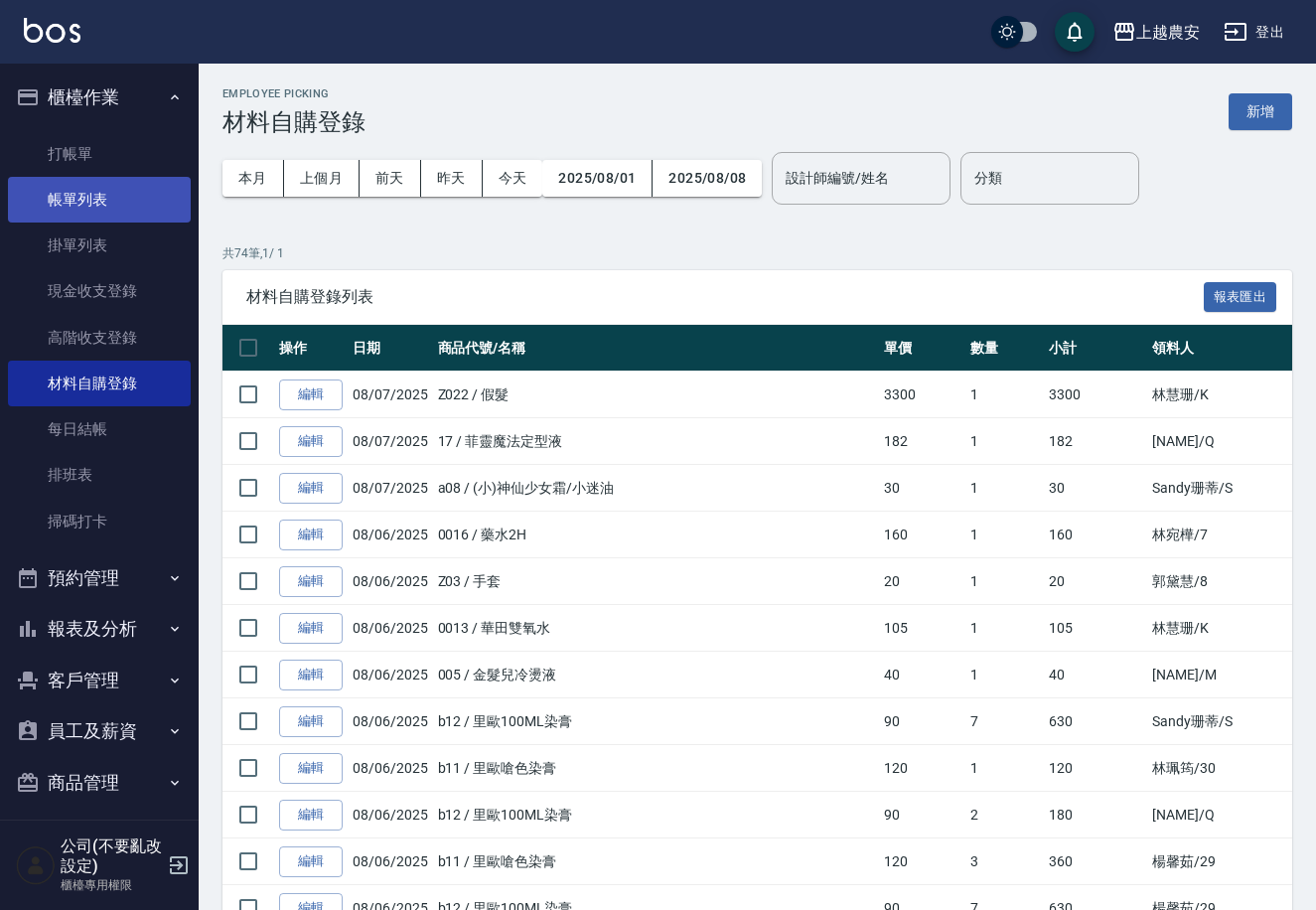 click on "帳單列表" at bounding box center (99, 200) 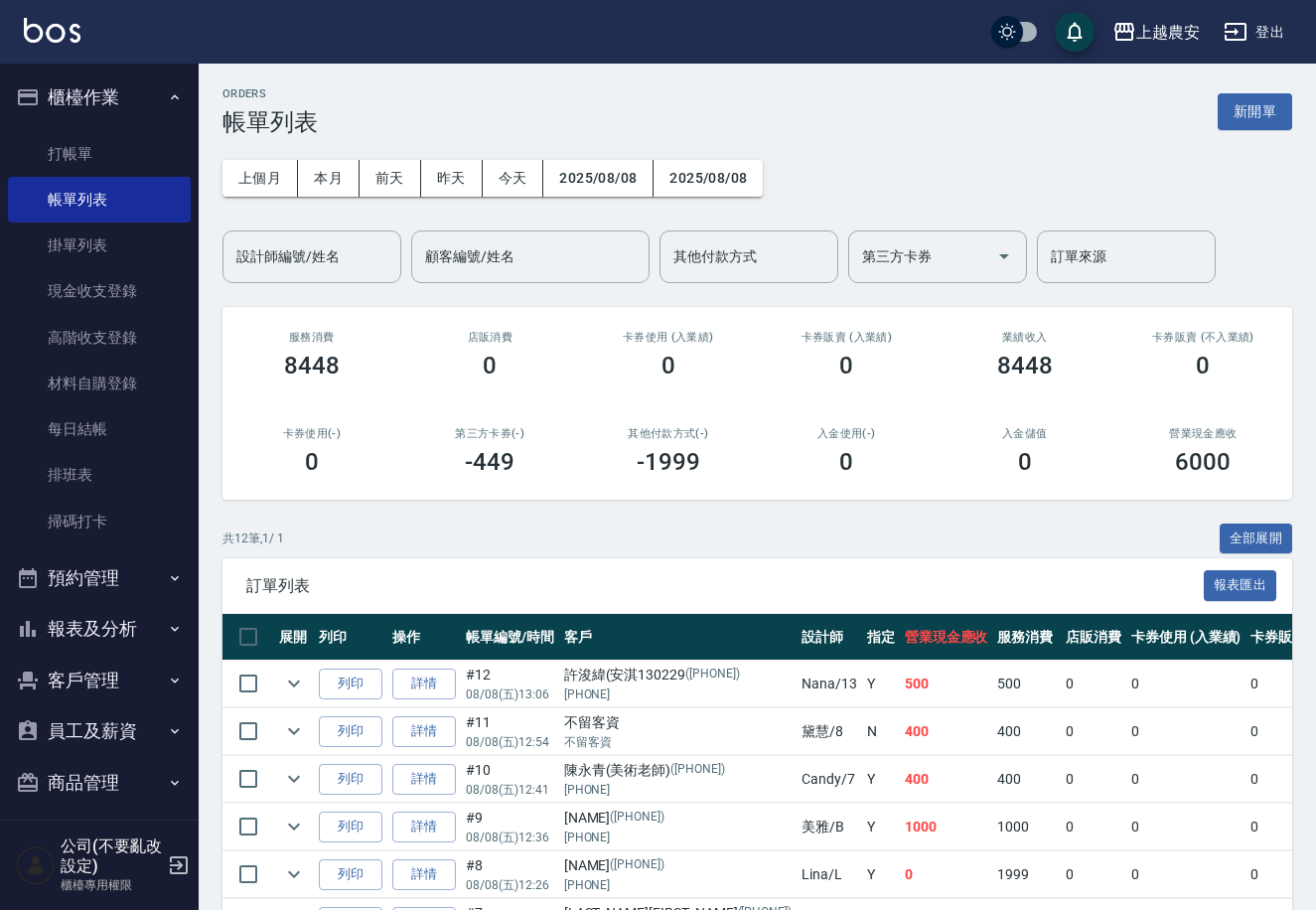 click on "客戶管理" at bounding box center [99, 681] 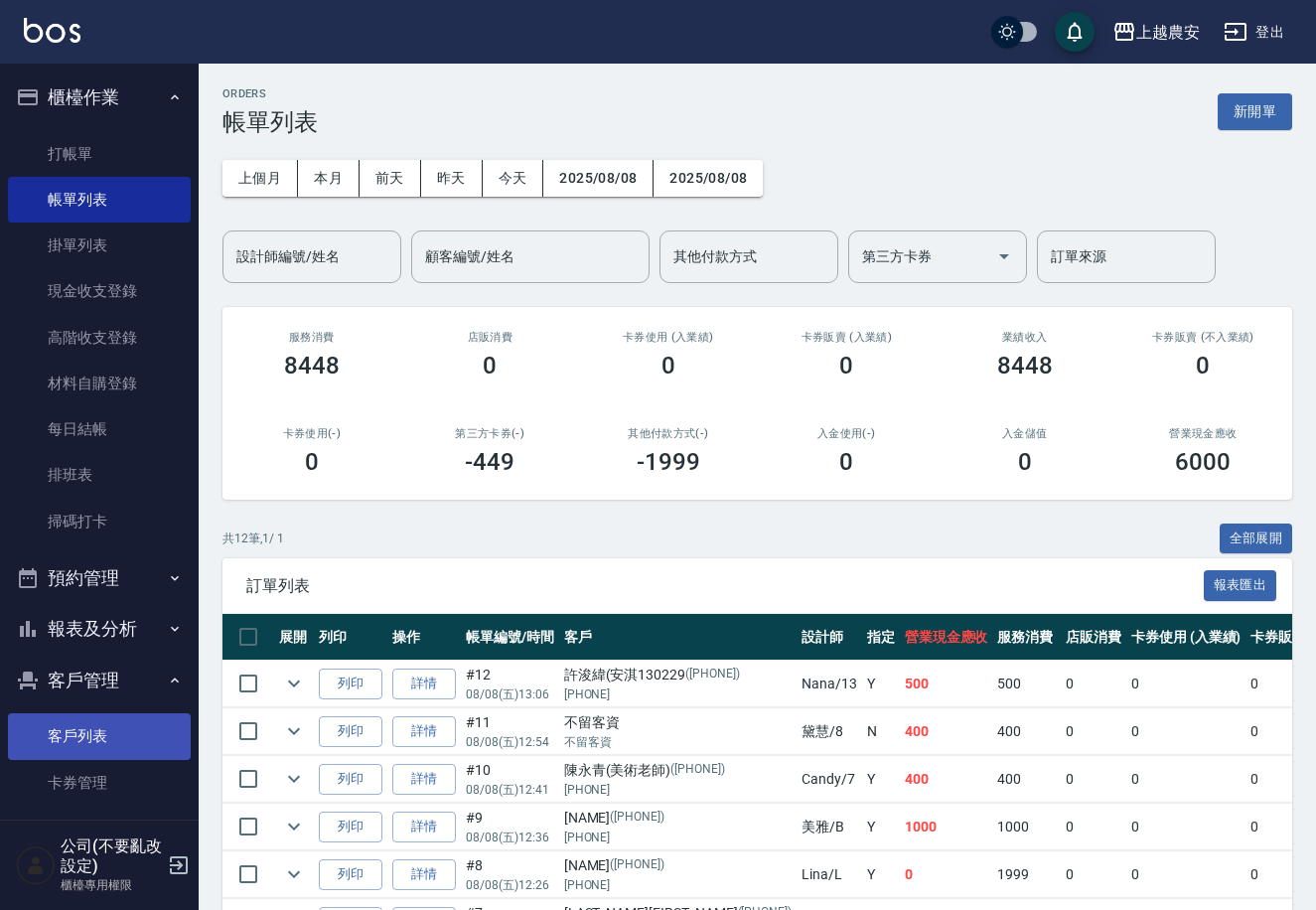 click on "客戶列表" at bounding box center [99, 736] 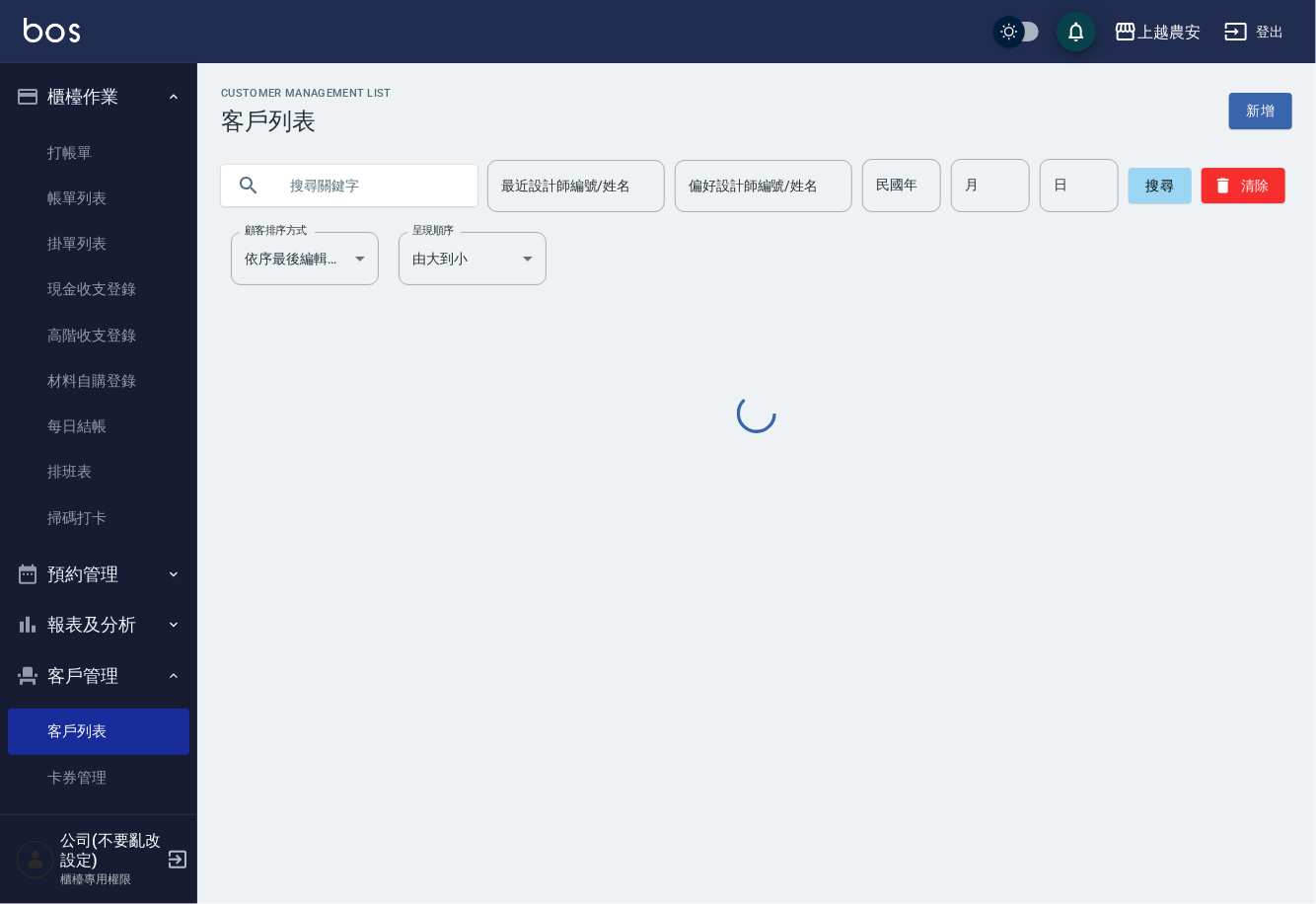 click at bounding box center (369, 186) 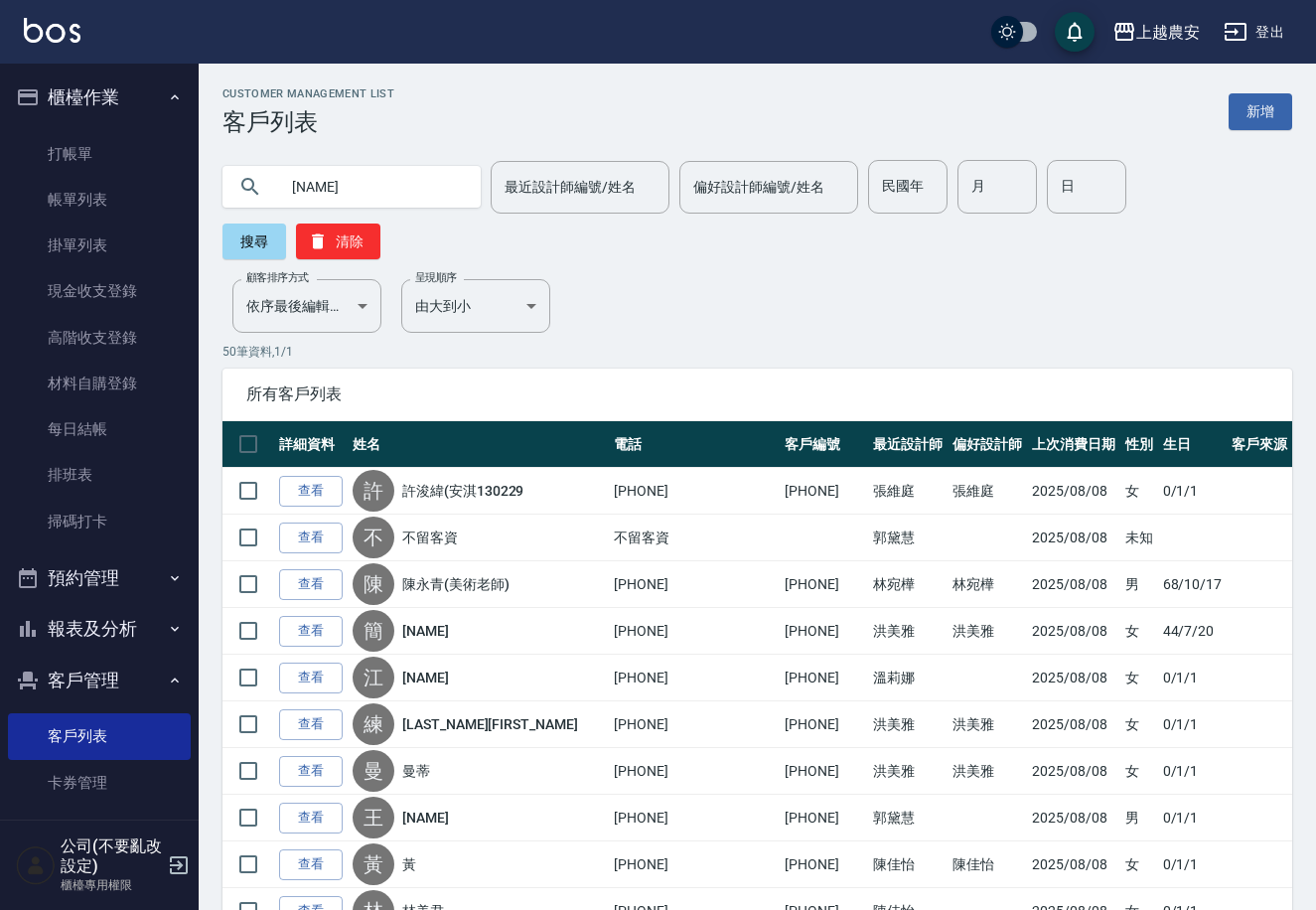 type on "1" 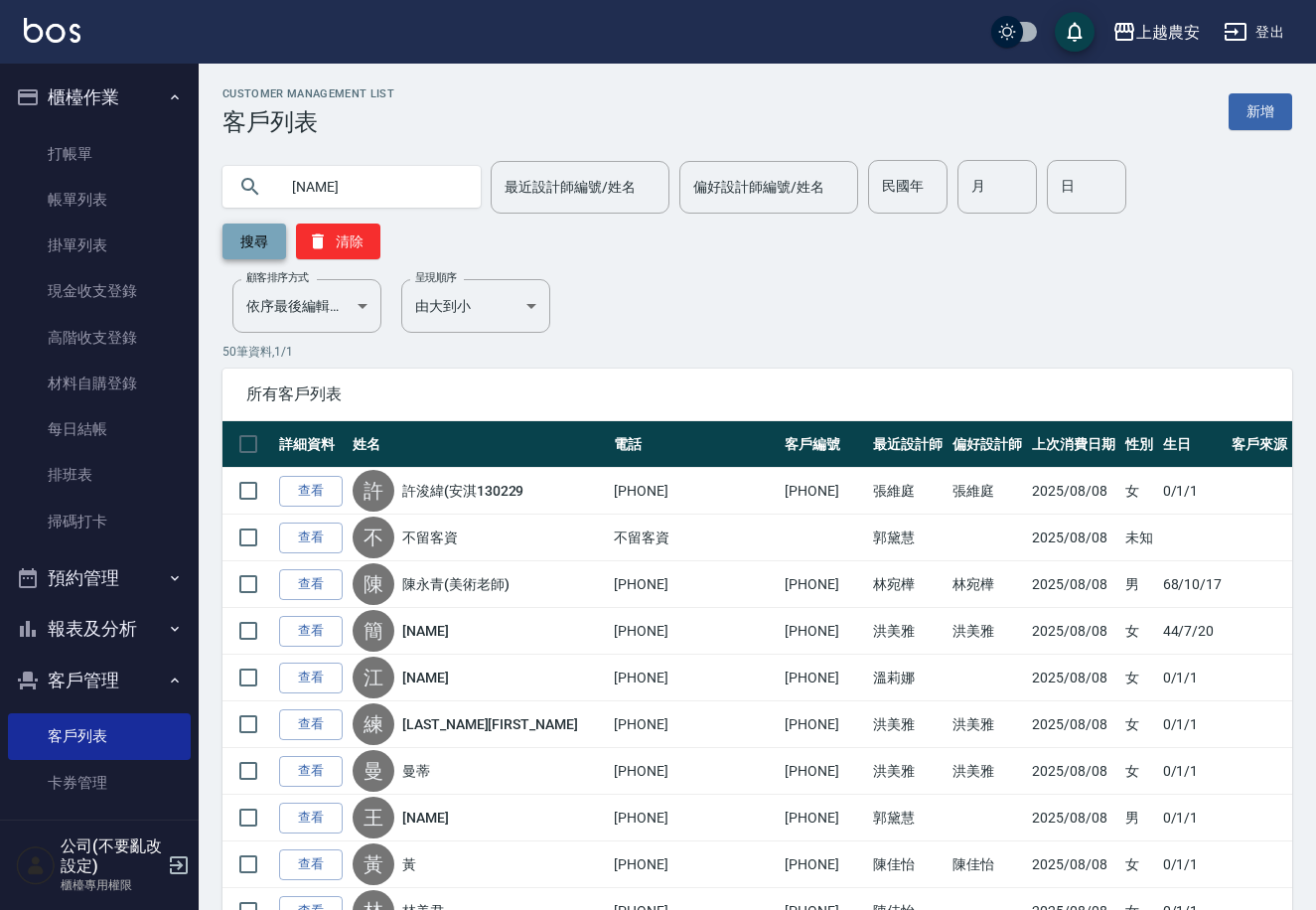 type on "補白" 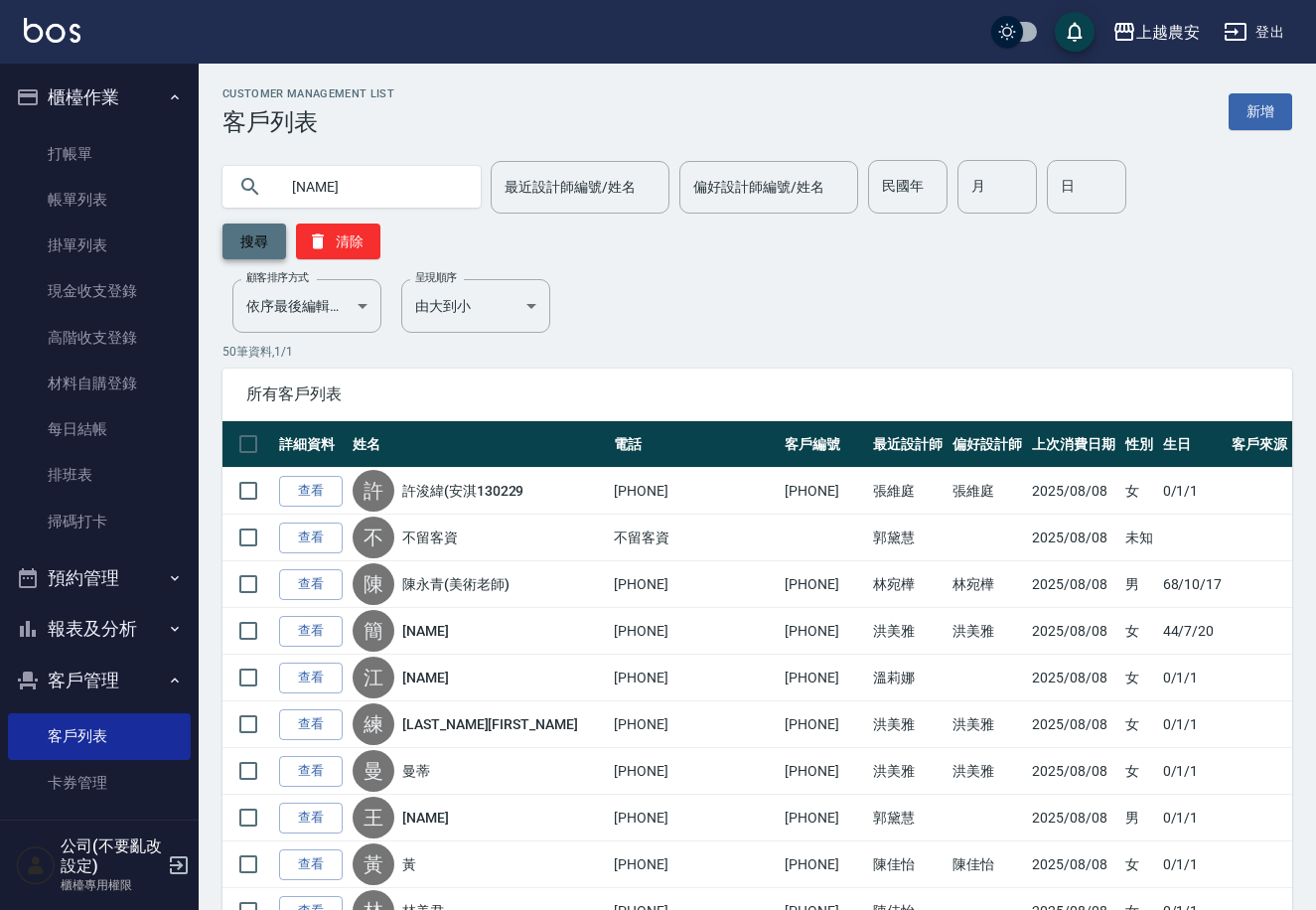 click on "搜尋" at bounding box center [254, 241] 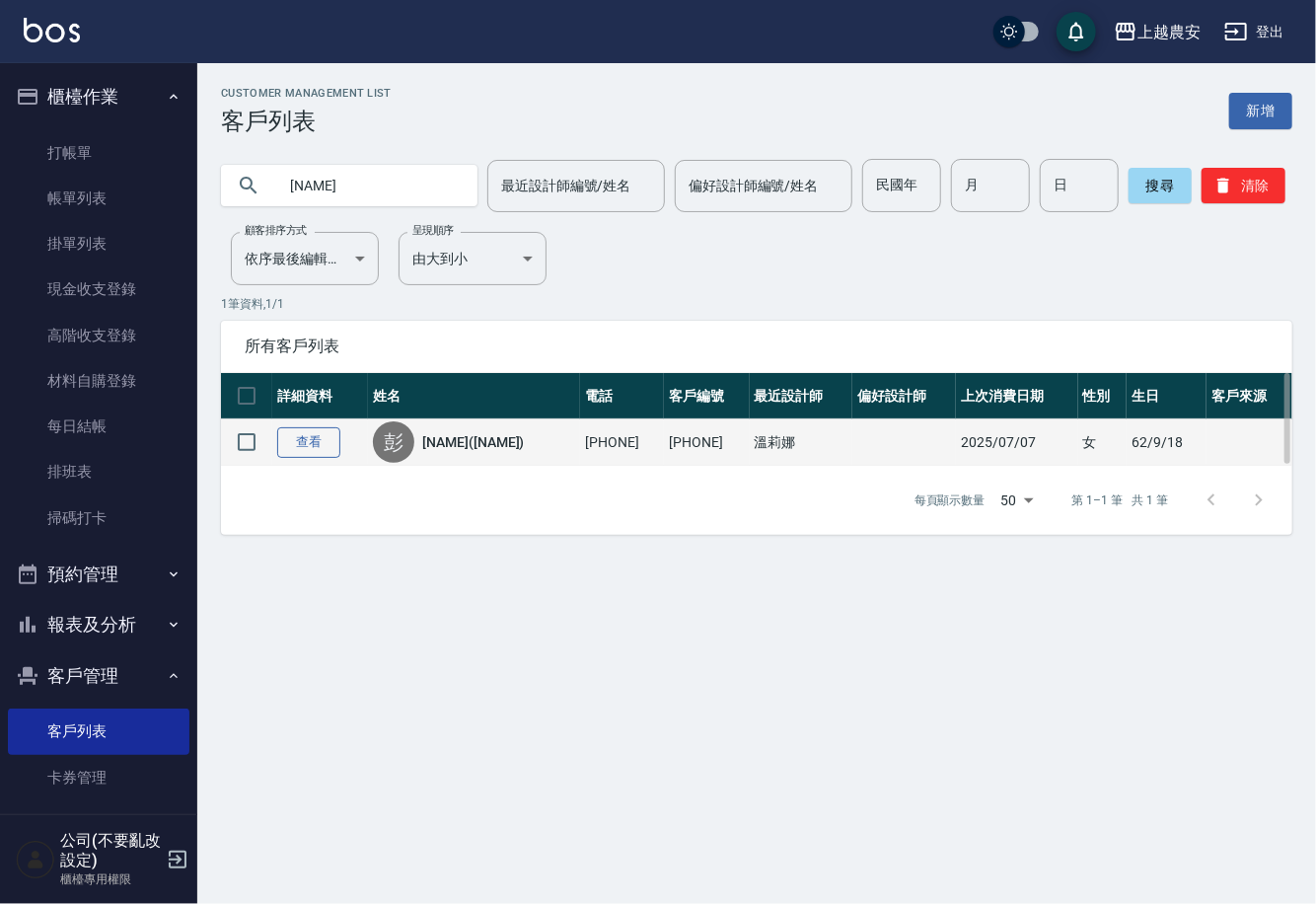 click on "查看" at bounding box center [309, 442] 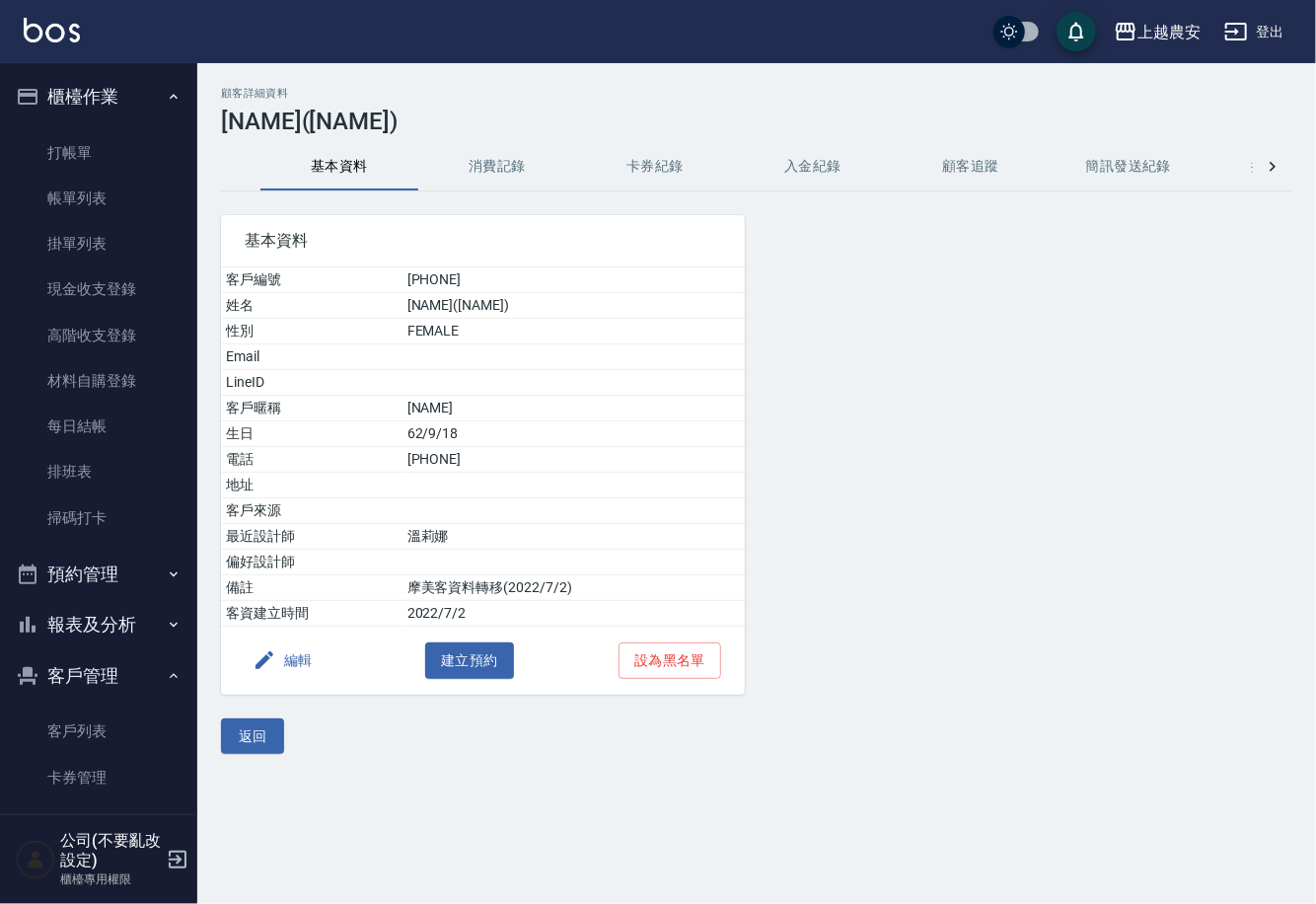 click on "消費記錄" at bounding box center [497, 167] 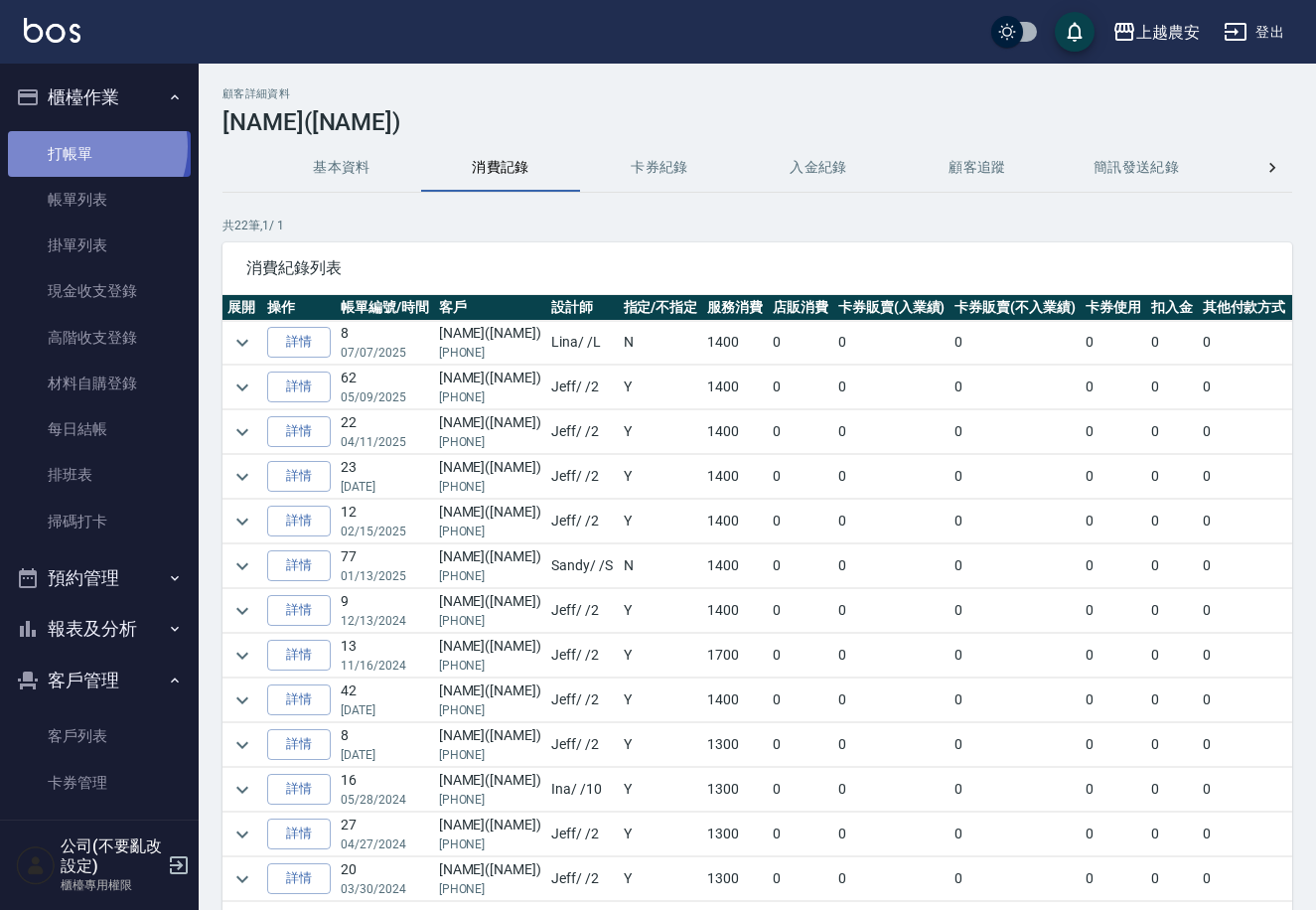 click on "打帳單" at bounding box center [99, 154] 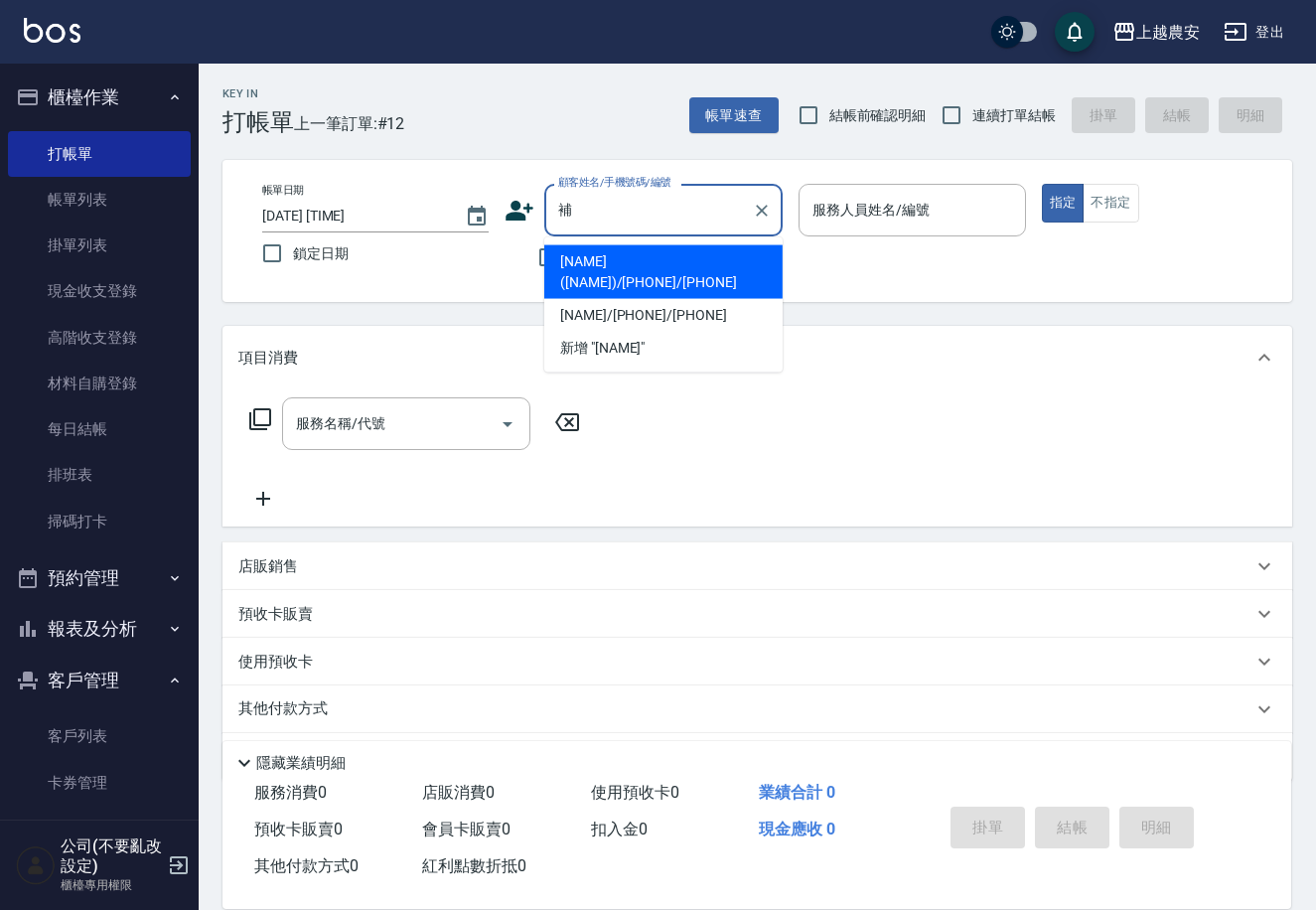 click on "[LAST] ( [SERVICE] / [PHONE] / [PHONE]" at bounding box center (663, 272) 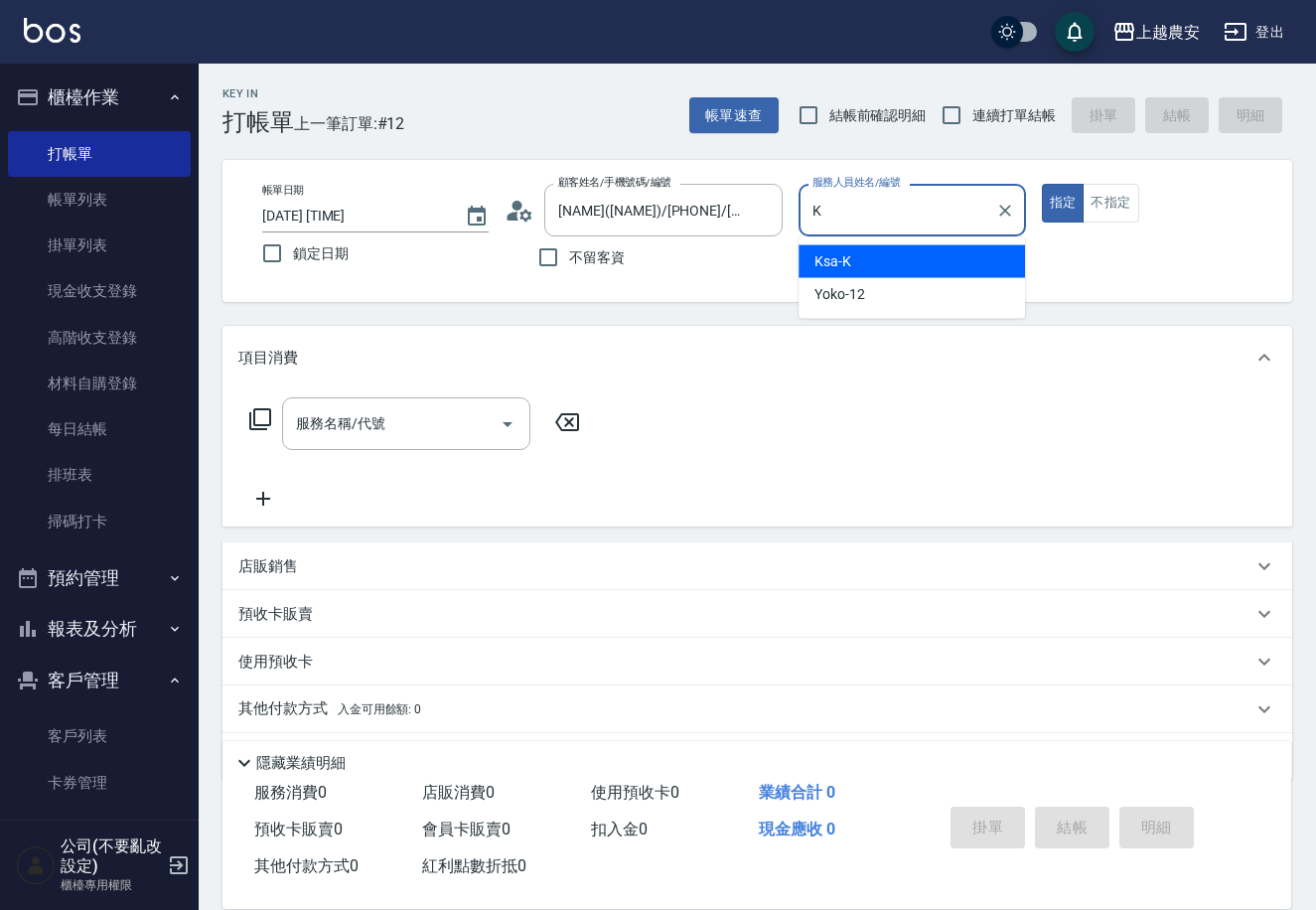 type on "Ksa-K" 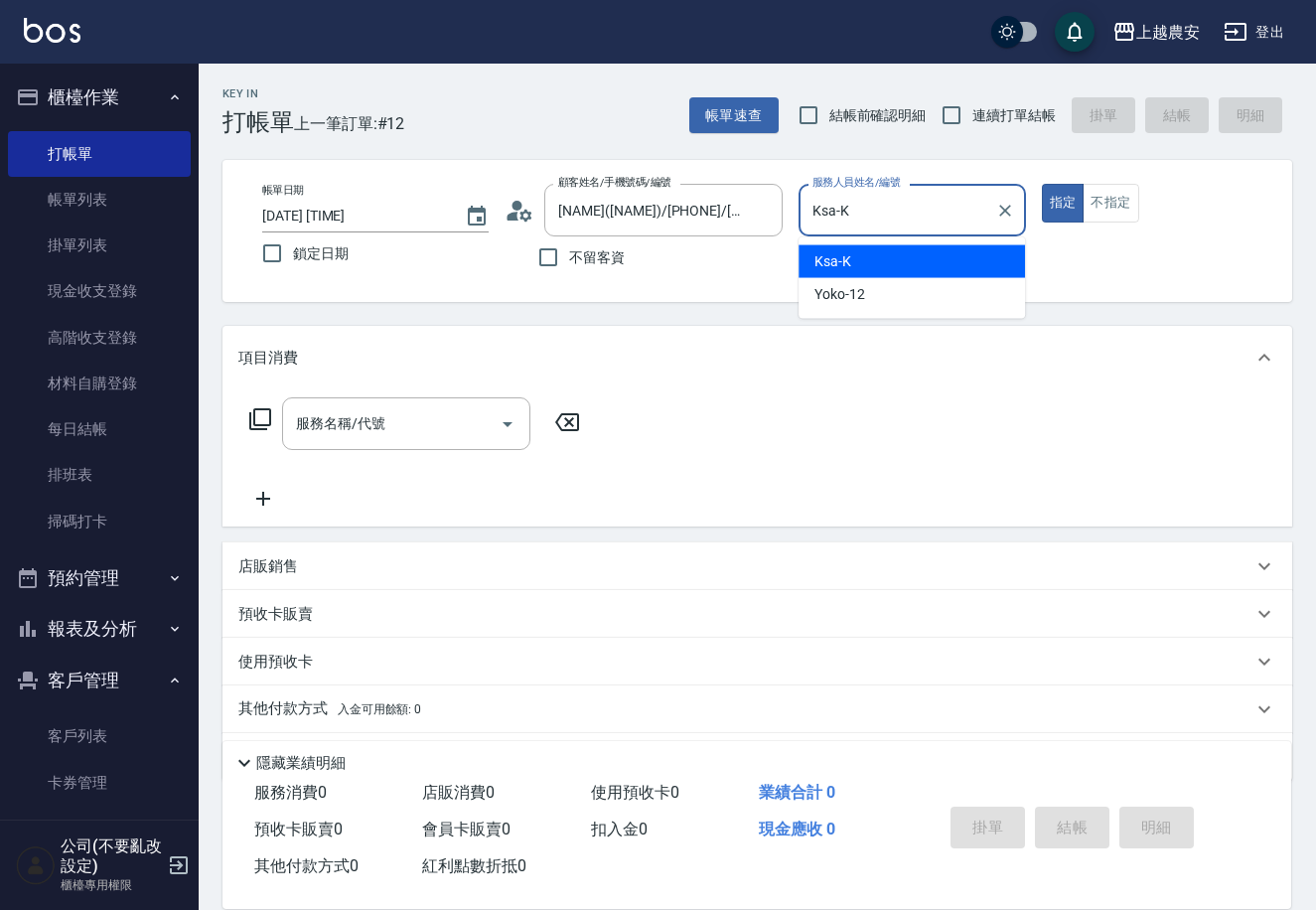 type on "true" 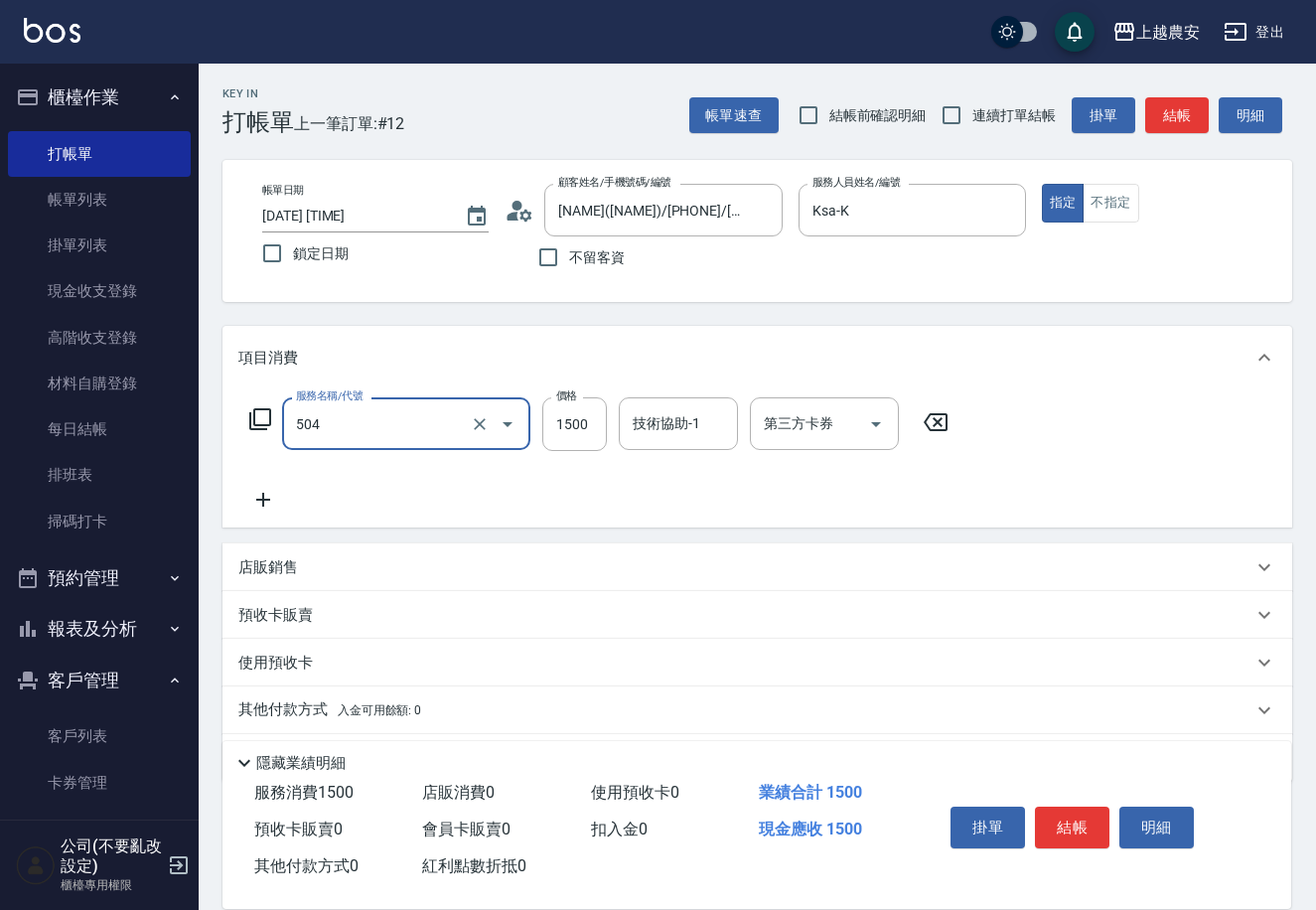 type on "染髮1500↓(504)" 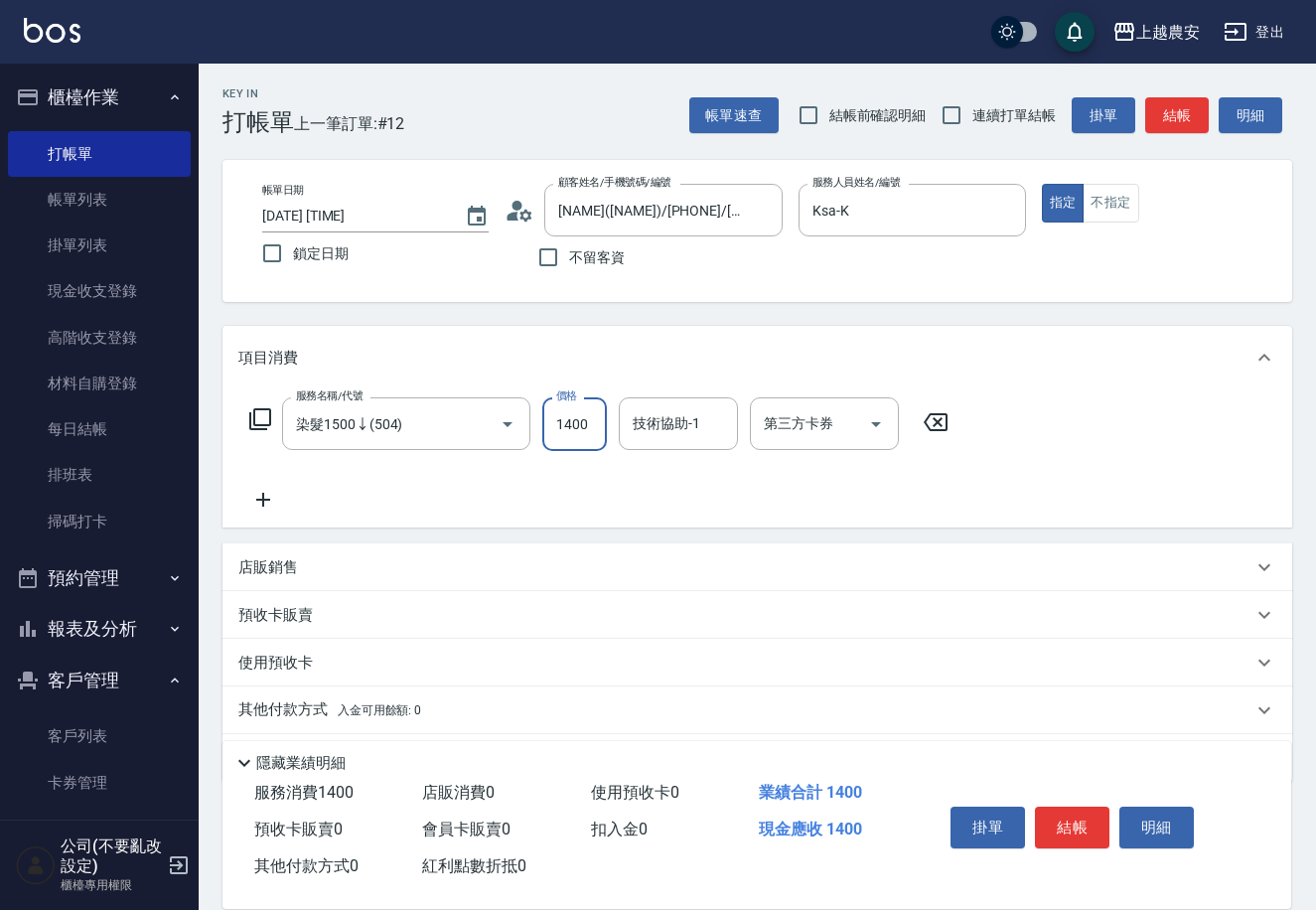 type on "1400" 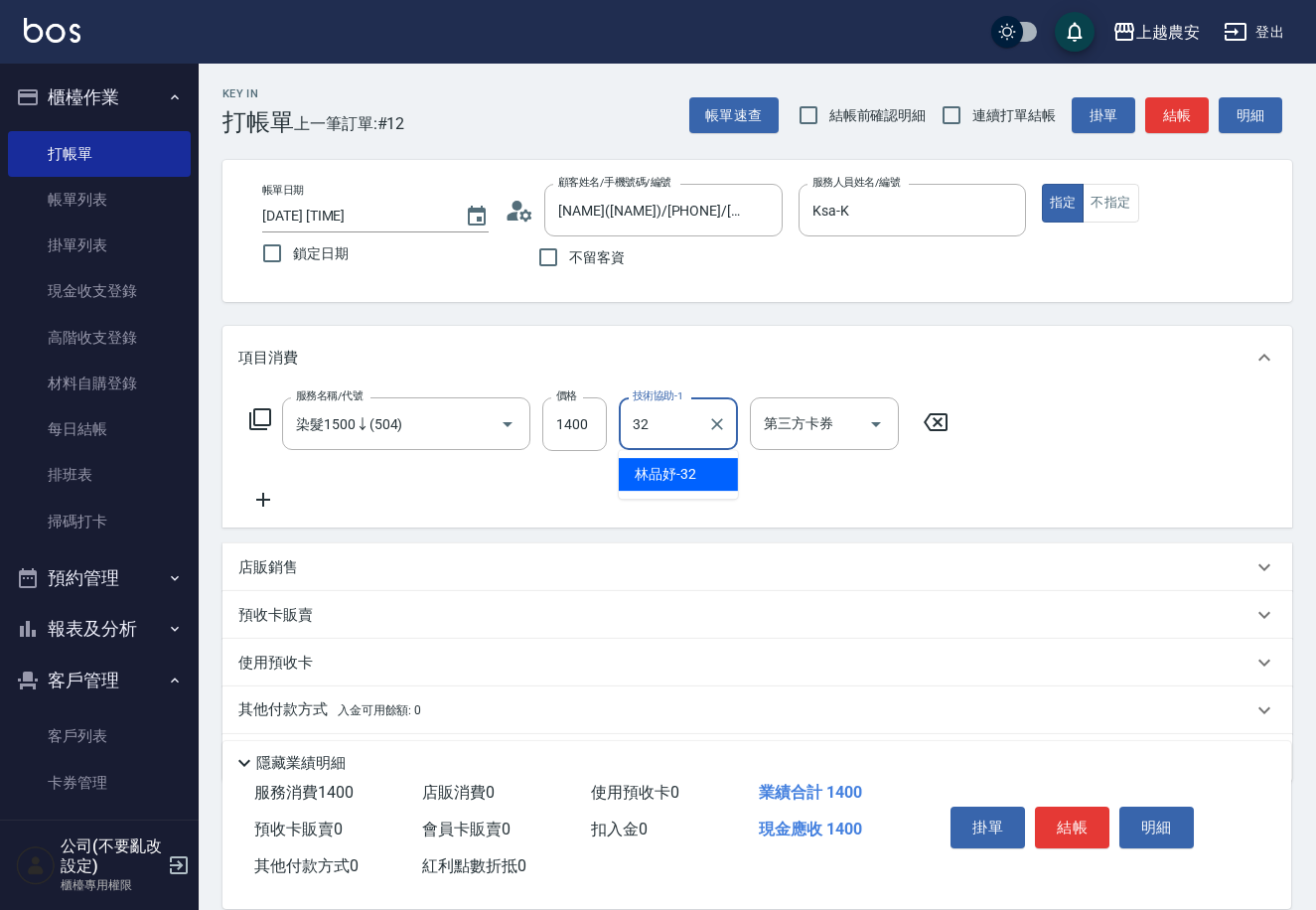 type on "林品妤-32" 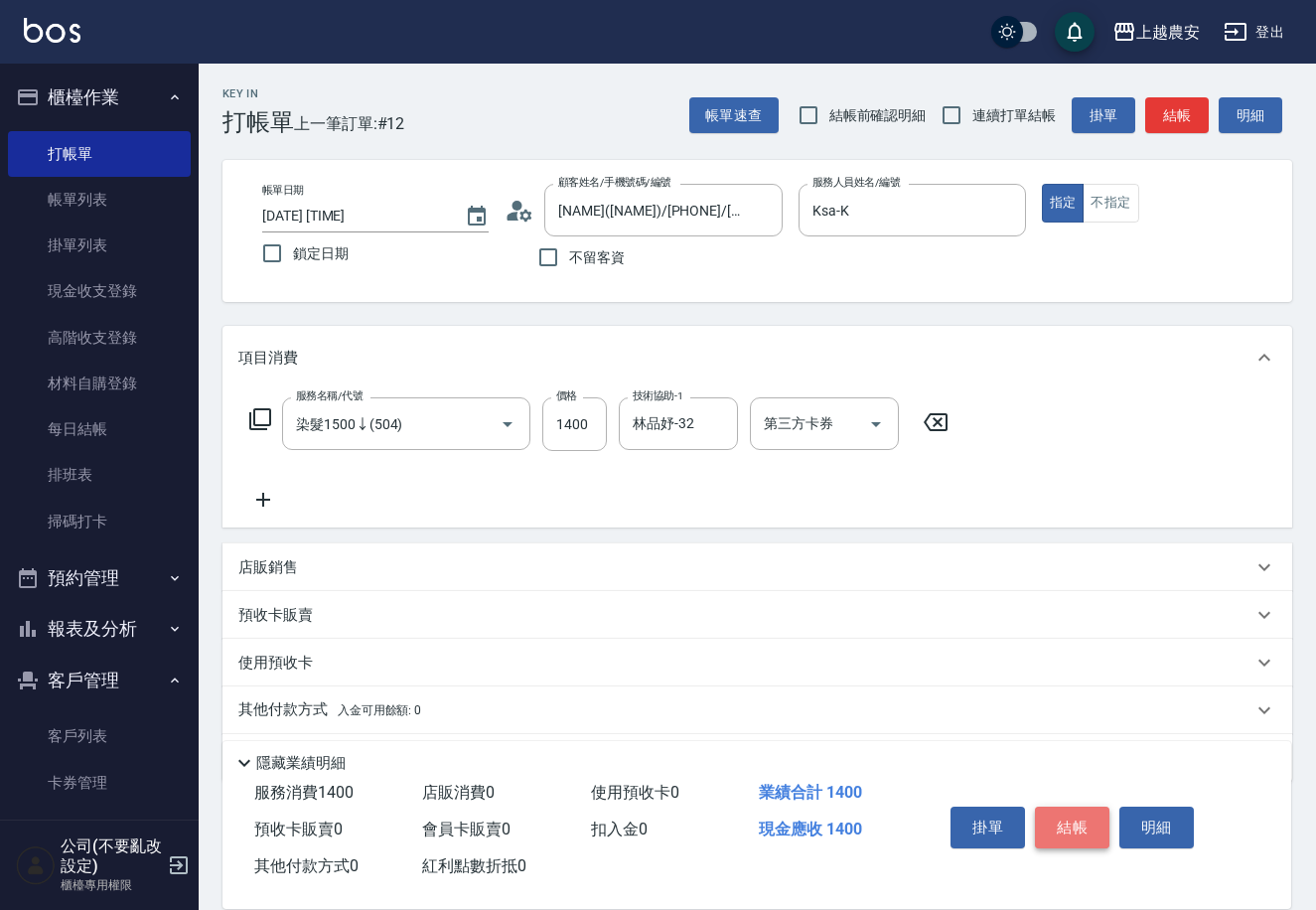 click on "結帳" at bounding box center (1072, 828) 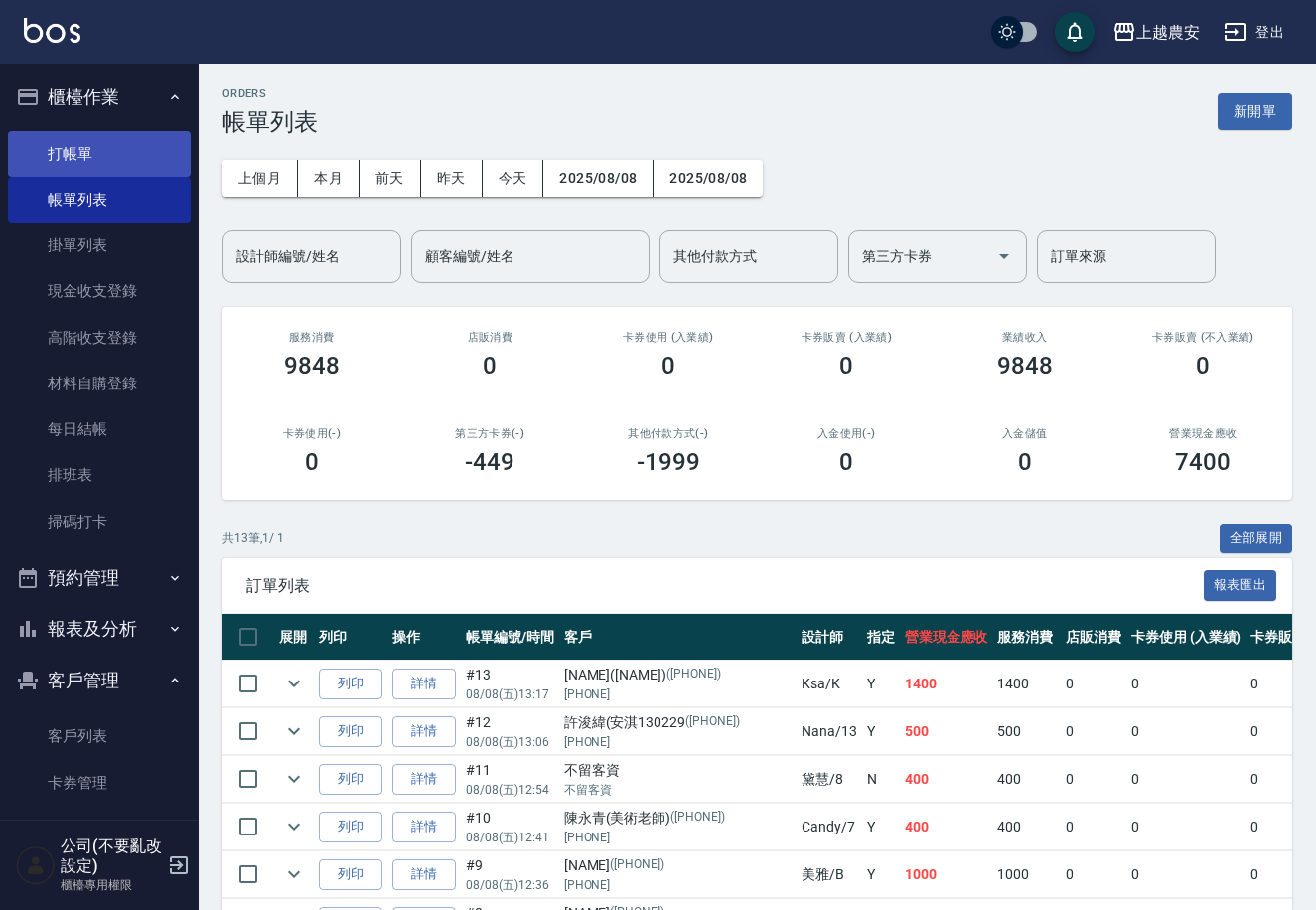click on "打帳單" at bounding box center [99, 154] 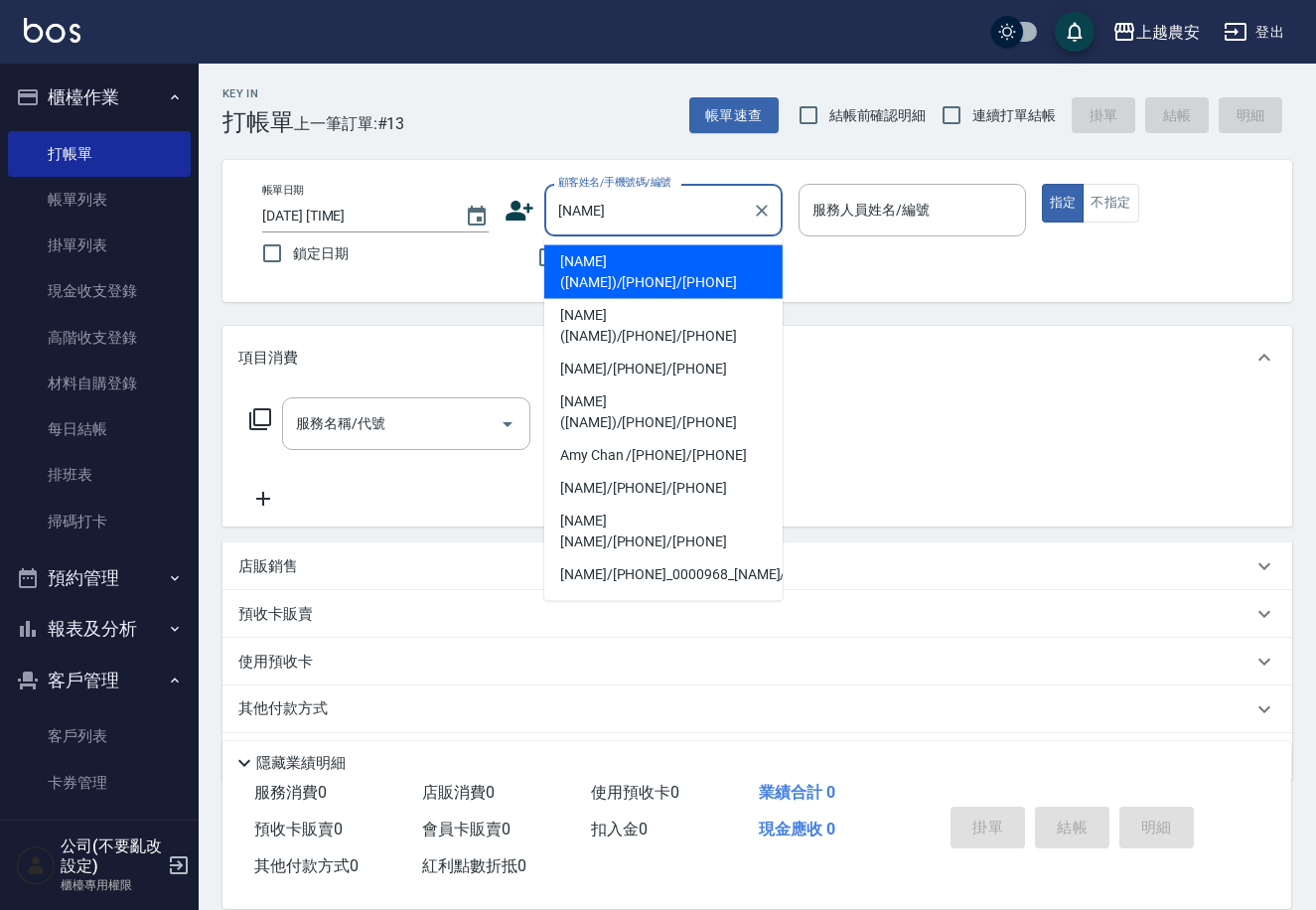 click on "[LAST] ( [INITIAL] ) / [PHONE] / [PHONE]" at bounding box center [663, 272] 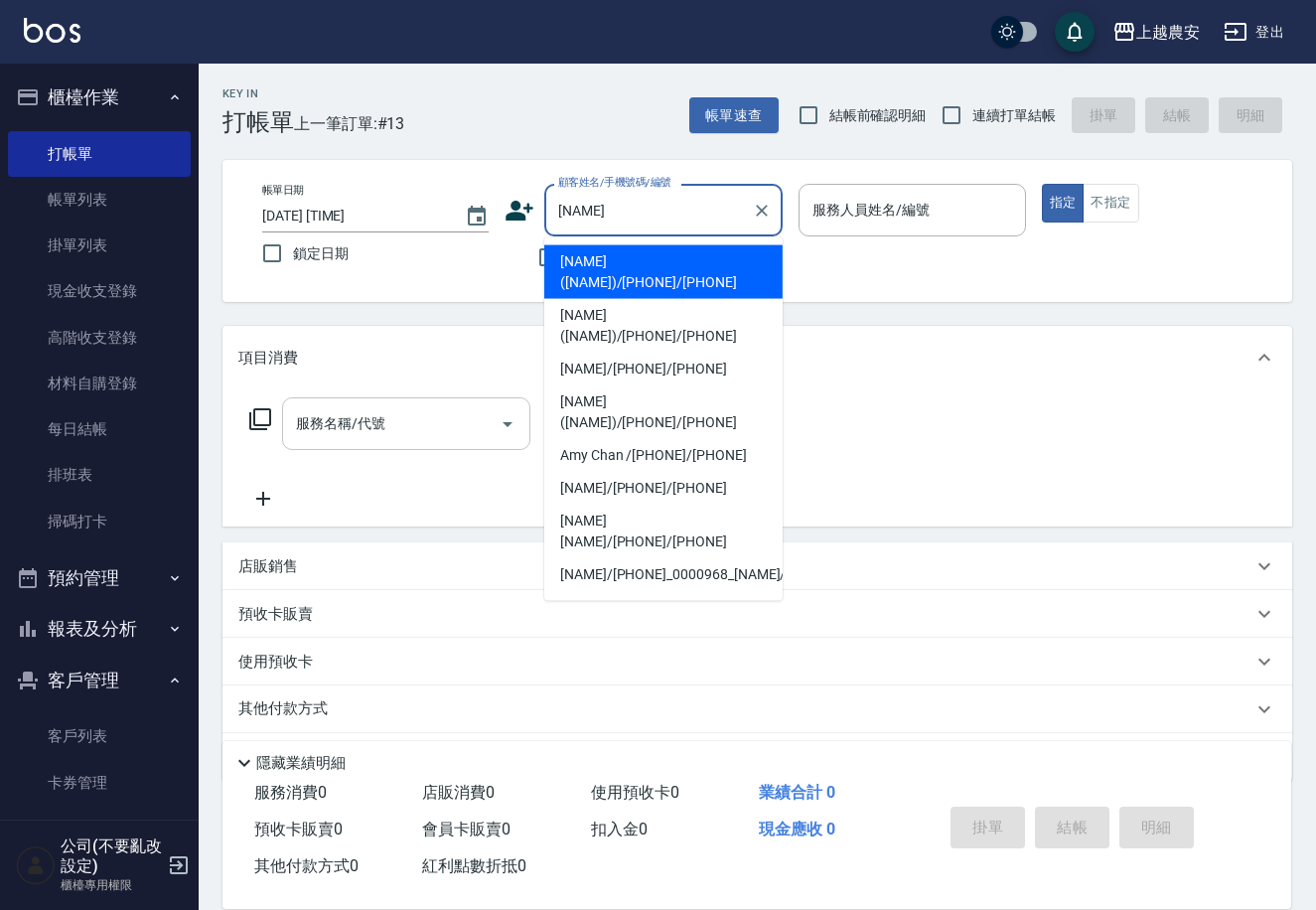 type on "[LAST] ( [INITIAL] ) / [PHONE] / [PHONE]" 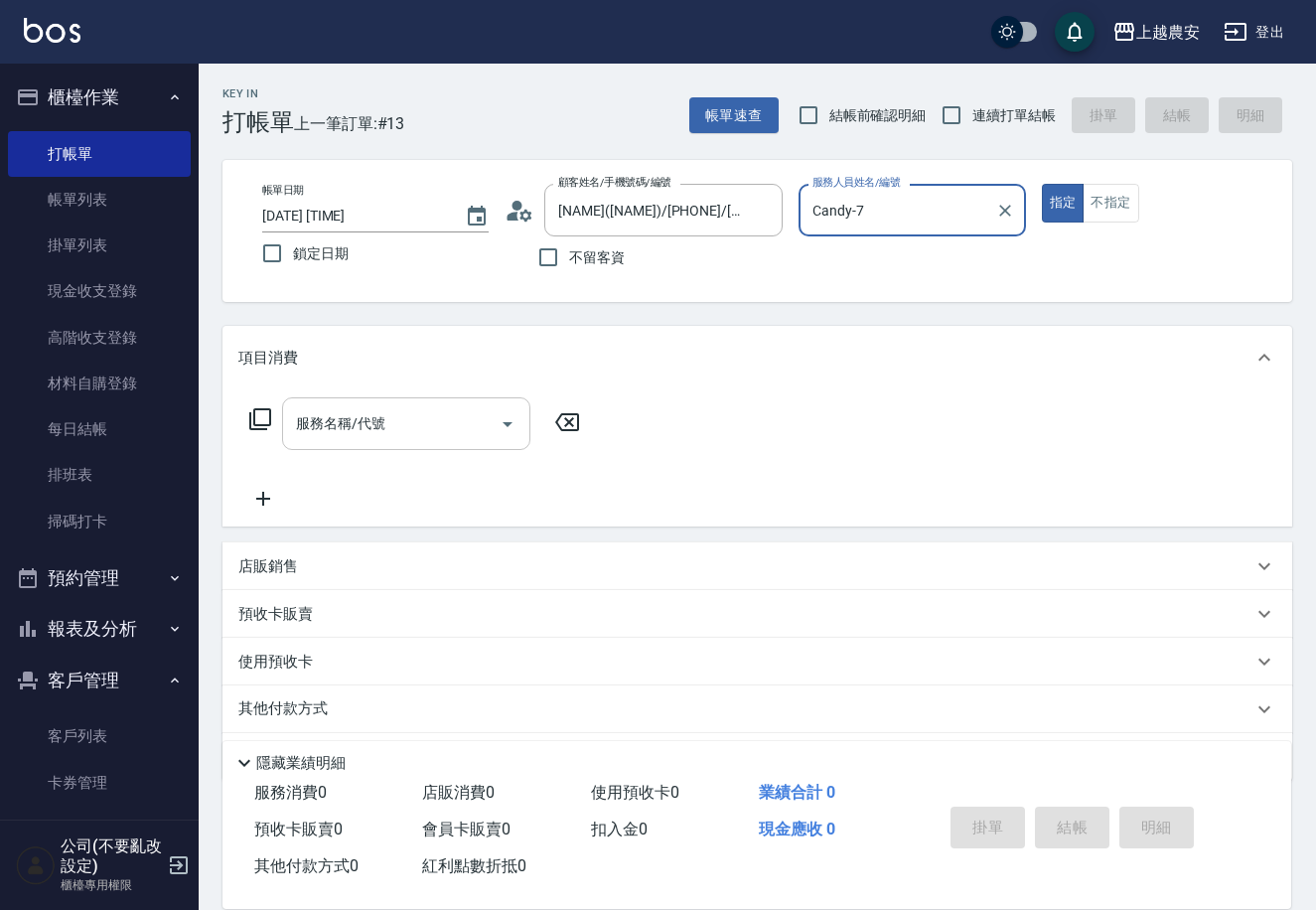 type on "Candy-7" 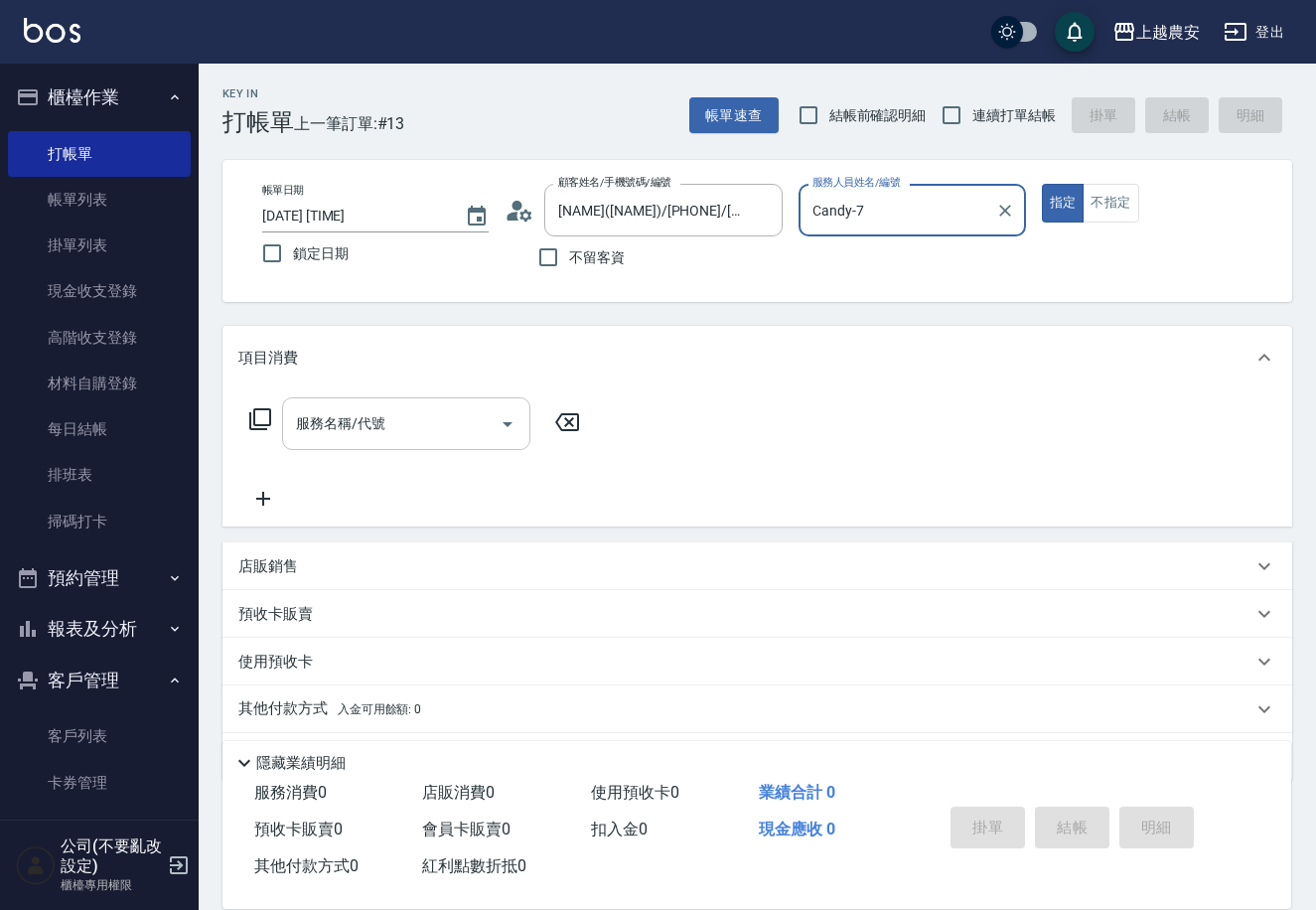 click on "服務名稱/代號" at bounding box center (406, 423) 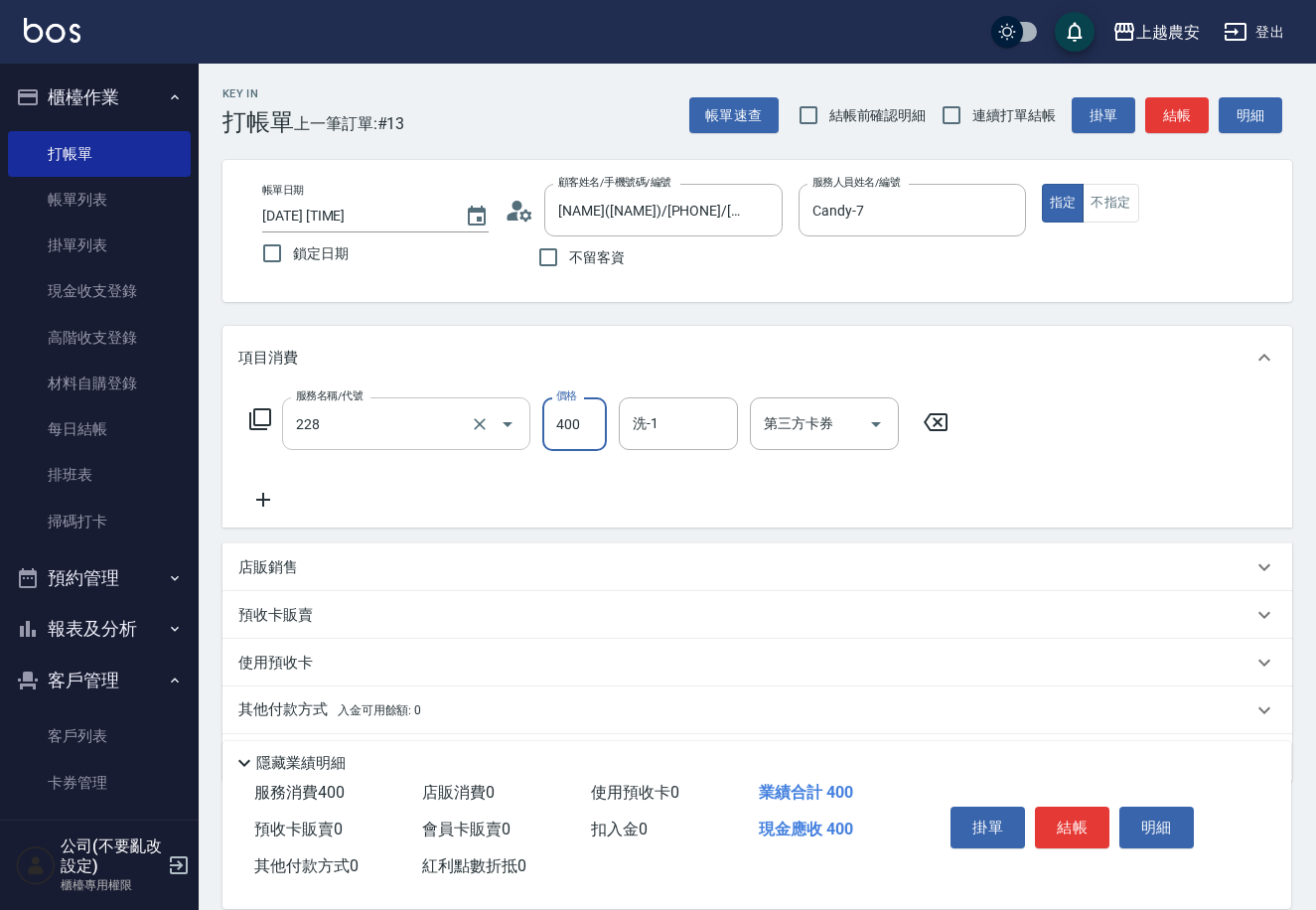 type on "洗髮(228)" 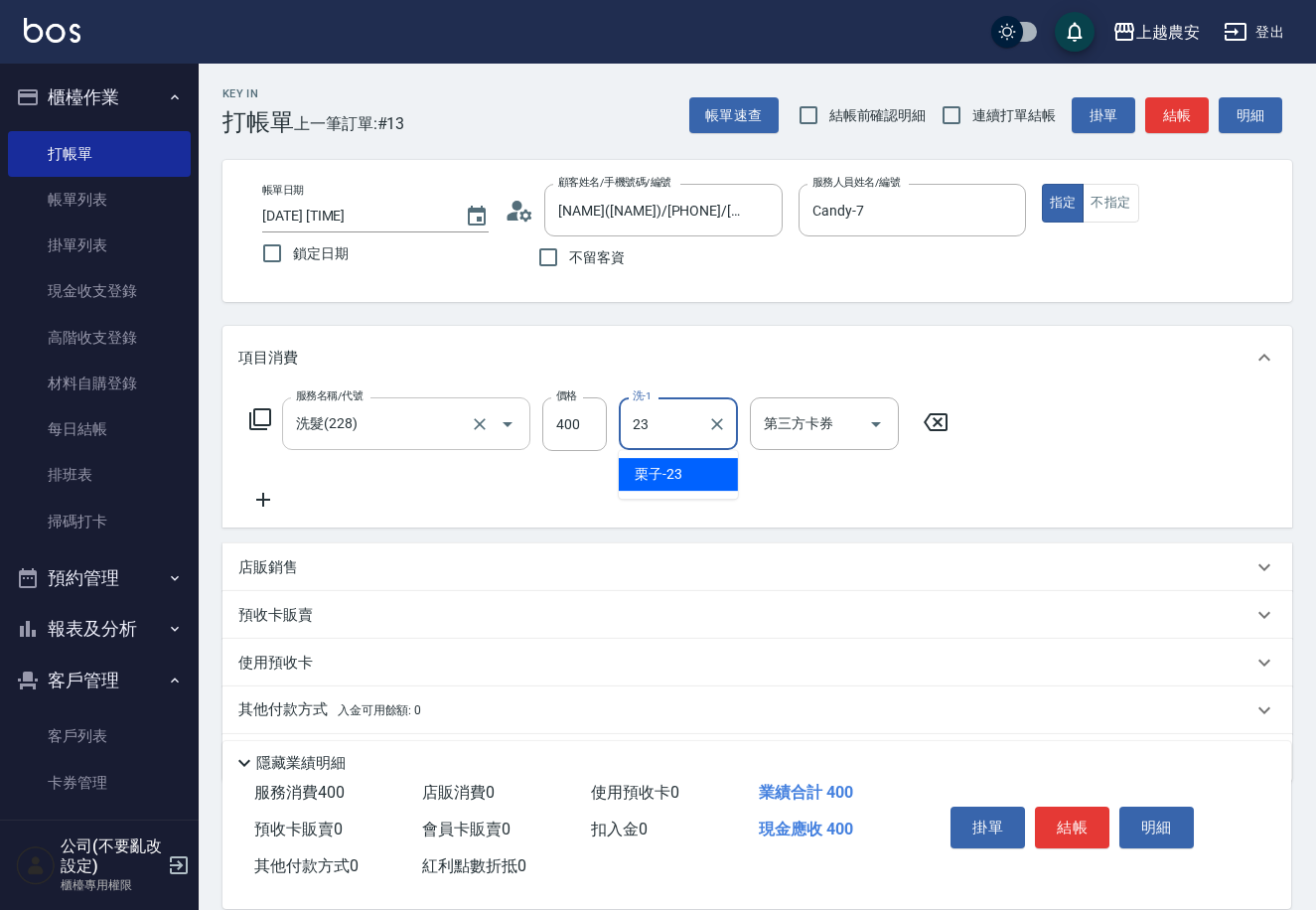 type on "栗子-23" 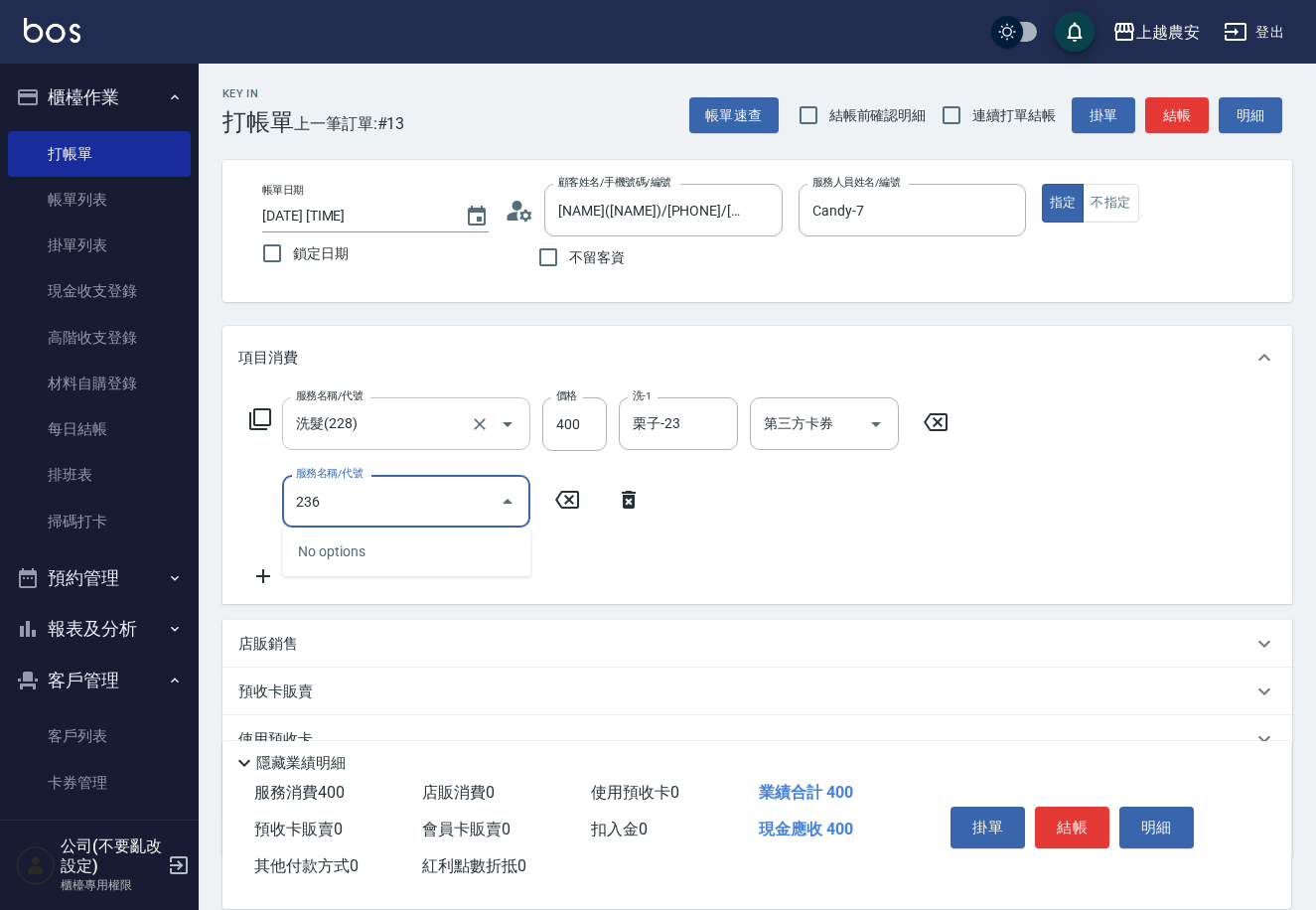 type on "手棒(236)" 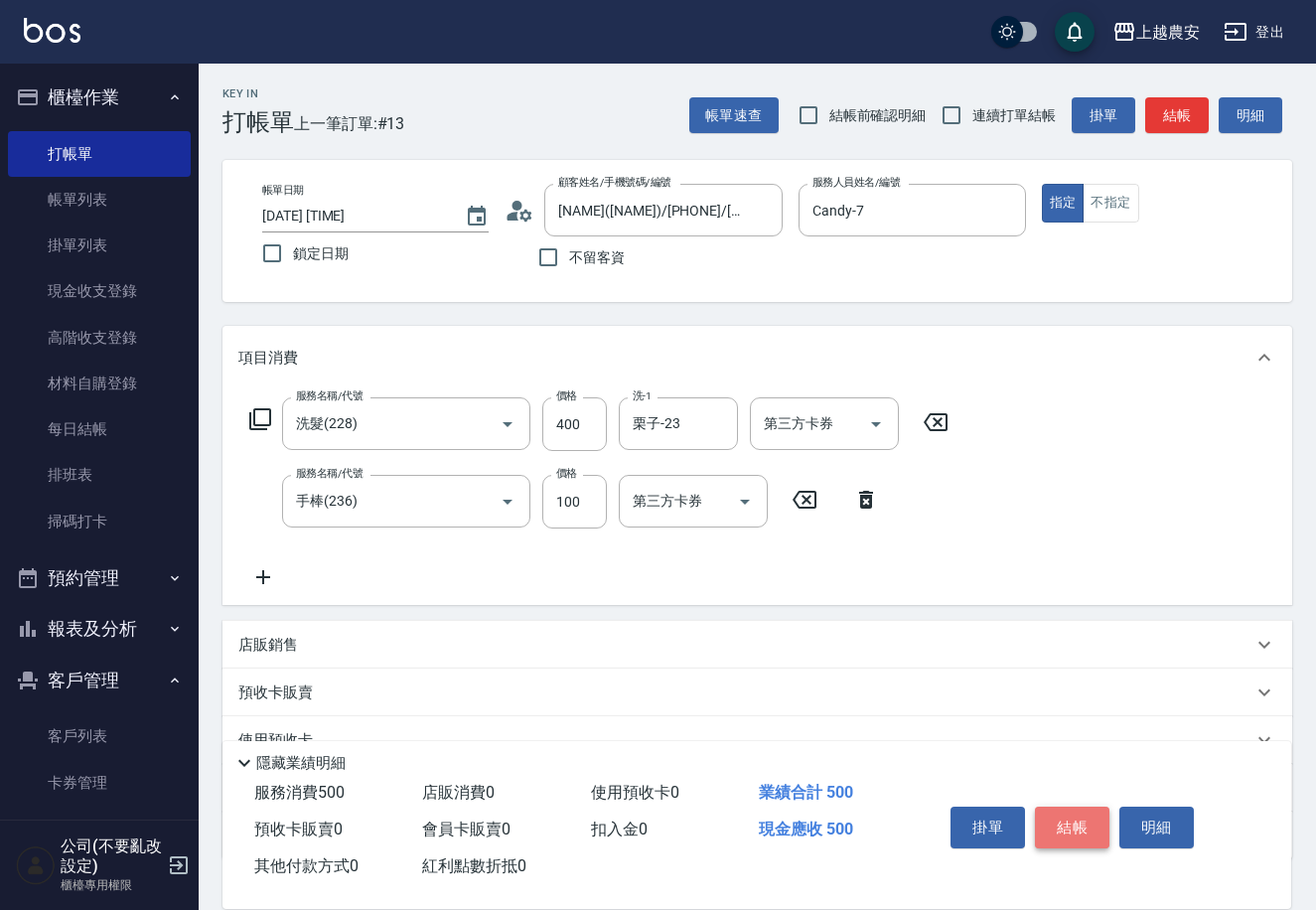 click on "結帳" at bounding box center (1072, 828) 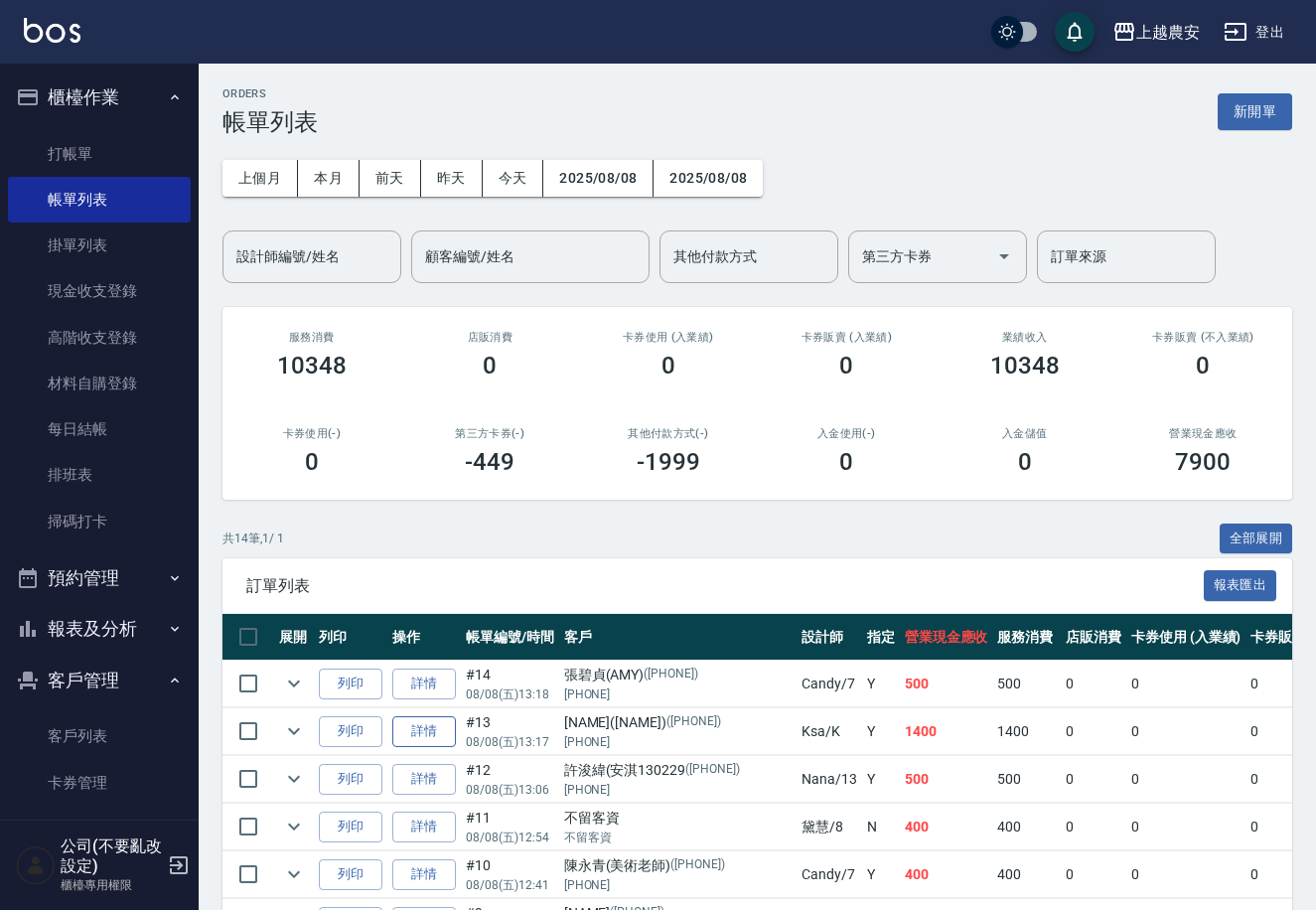 click on "詳情" at bounding box center [424, 731] 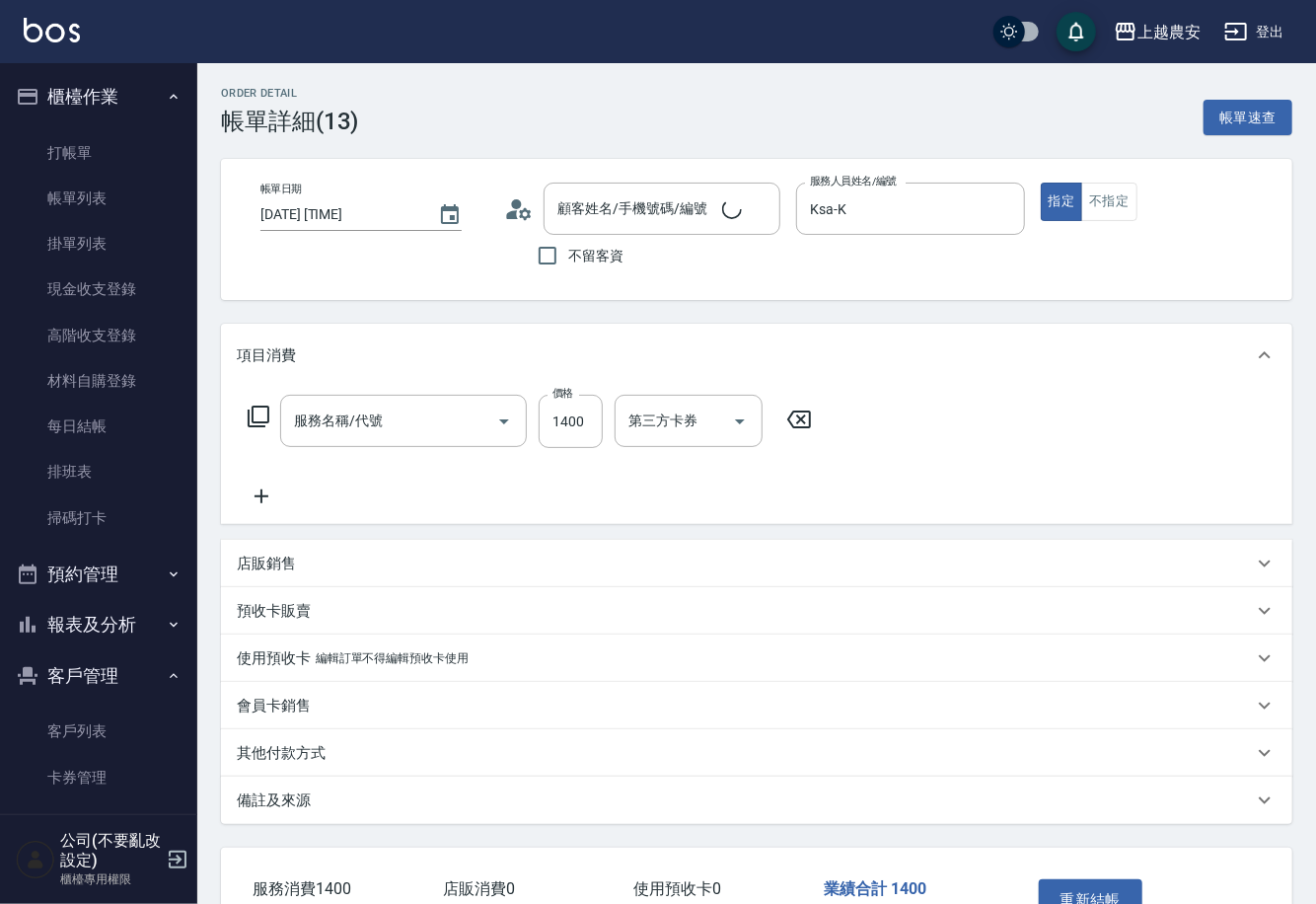 type on "2025/08/08 13:17" 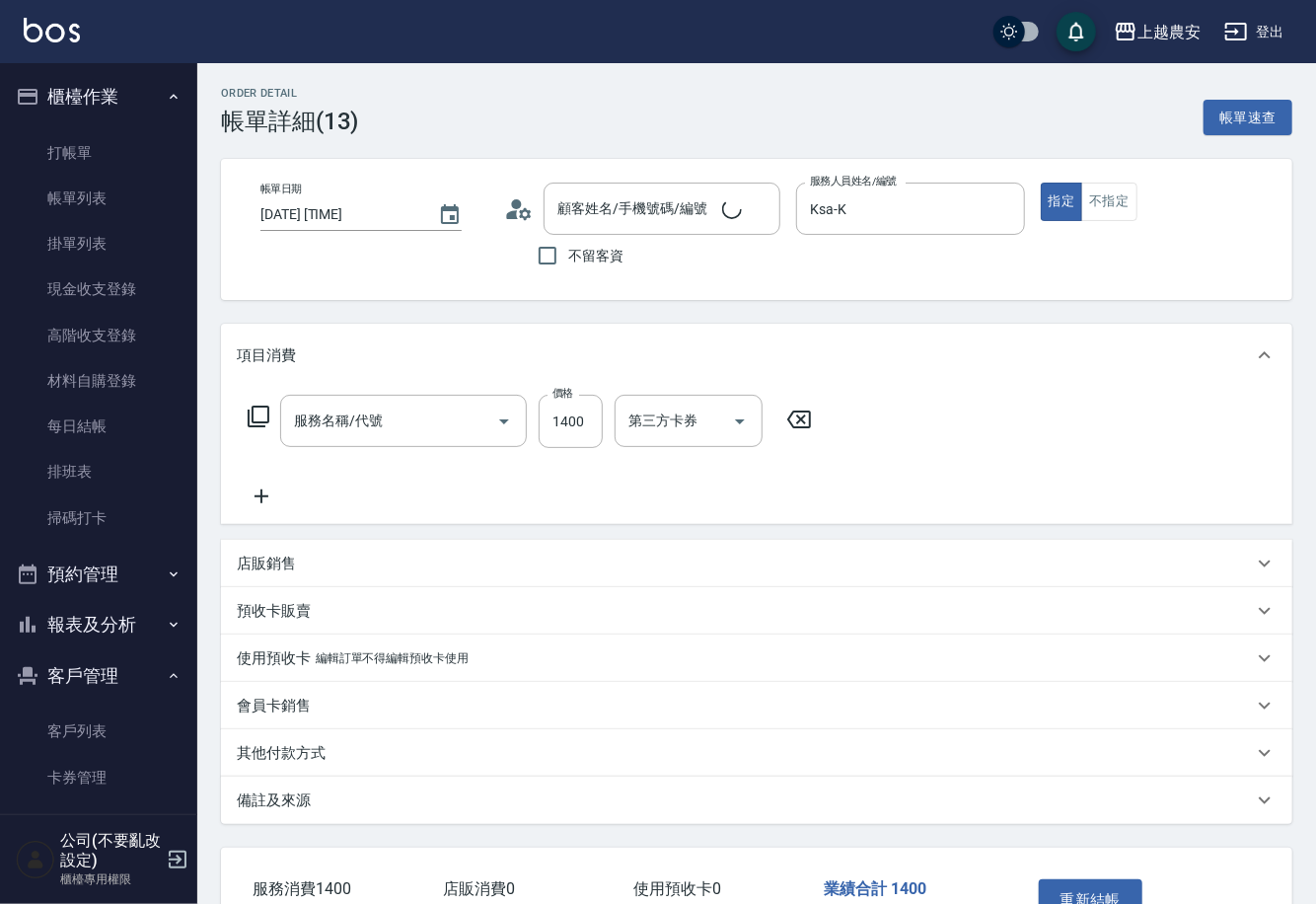 type on "Ksa-K" 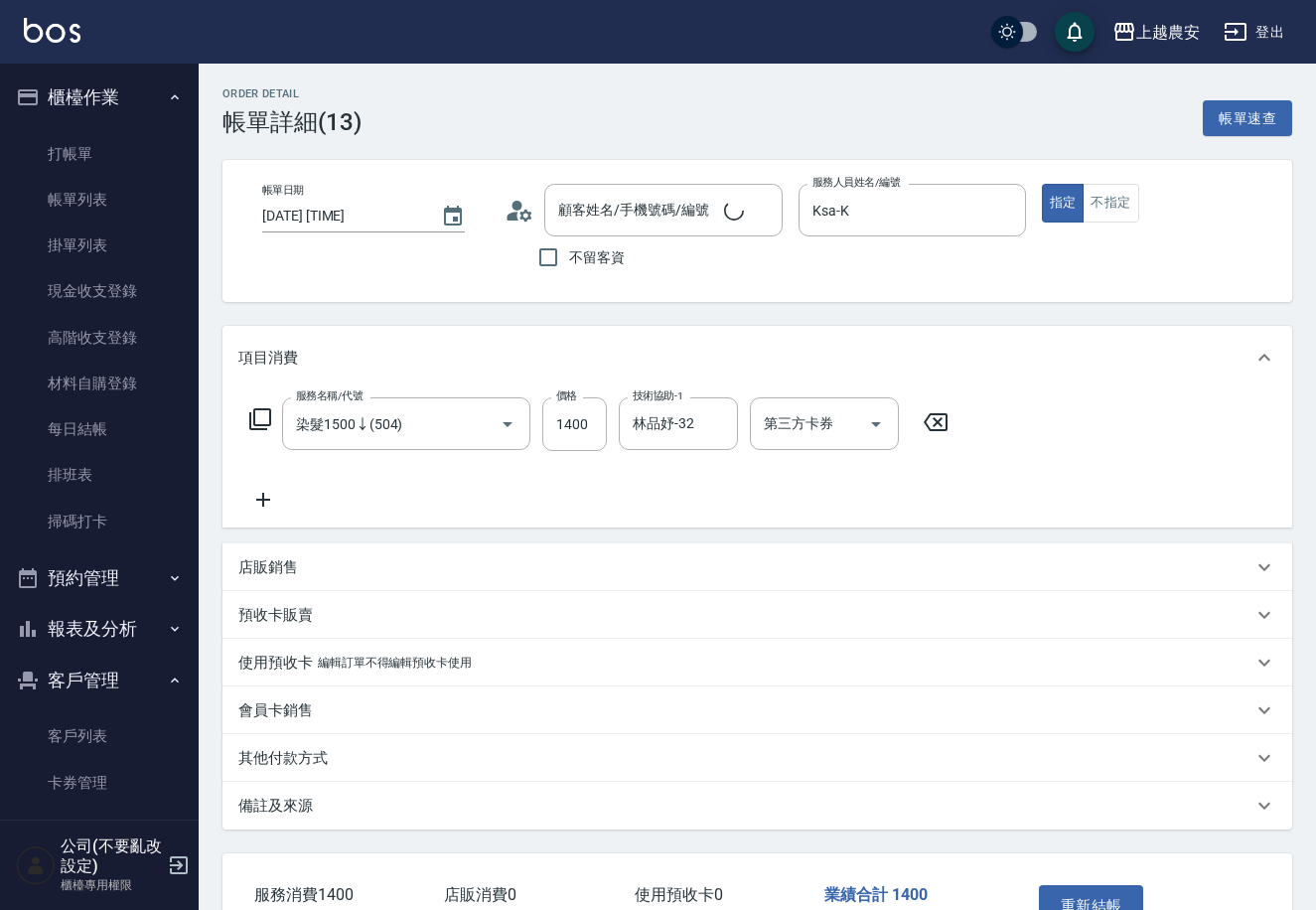 type on "染髮1500↓(504)" 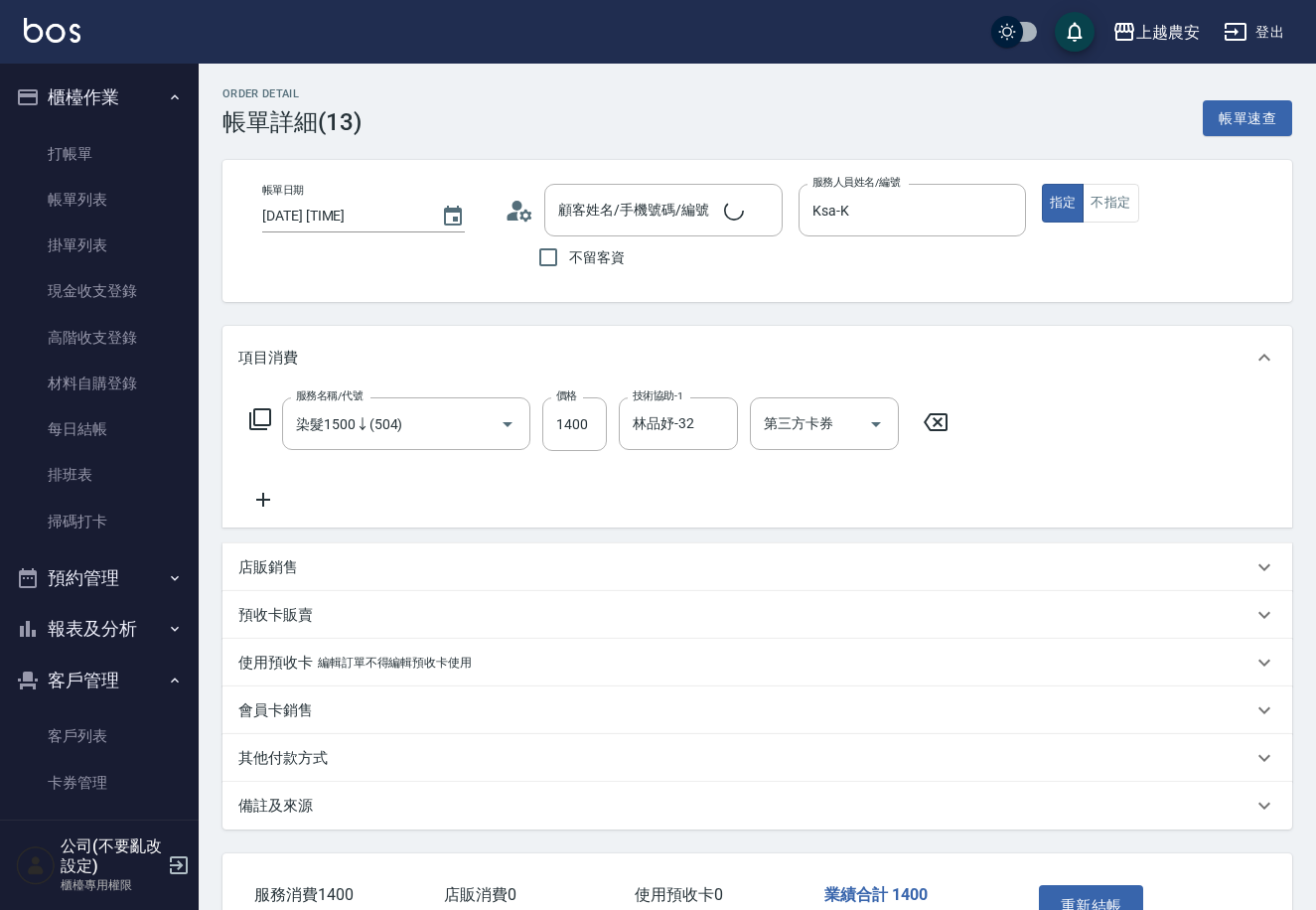 type on "[LAST] ( [SERVICE] / [PHONE] / [PHONE]" 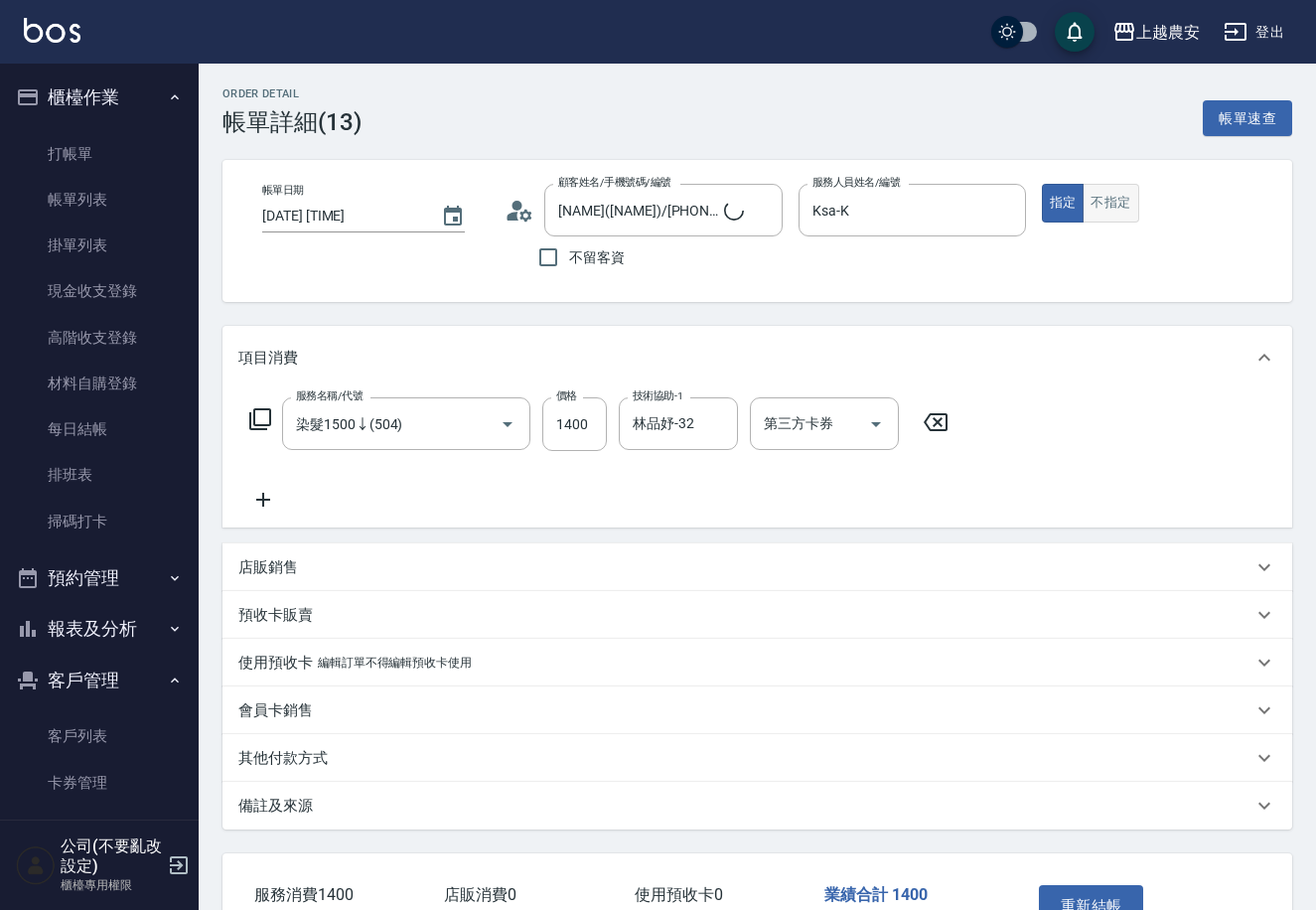 click on "不指定" at bounding box center [1110, 203] 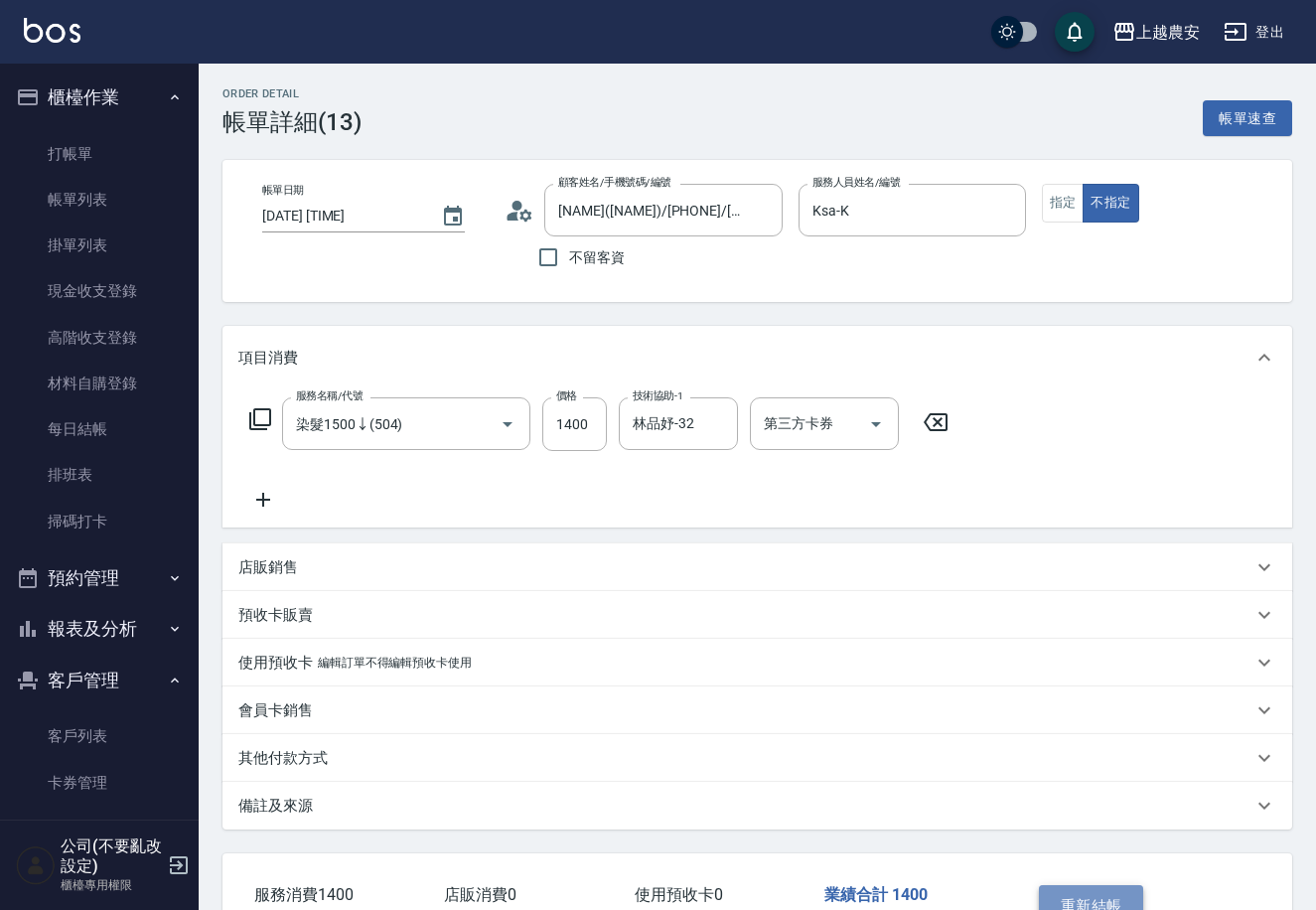 click on "重新結帳" at bounding box center [1092, 906] 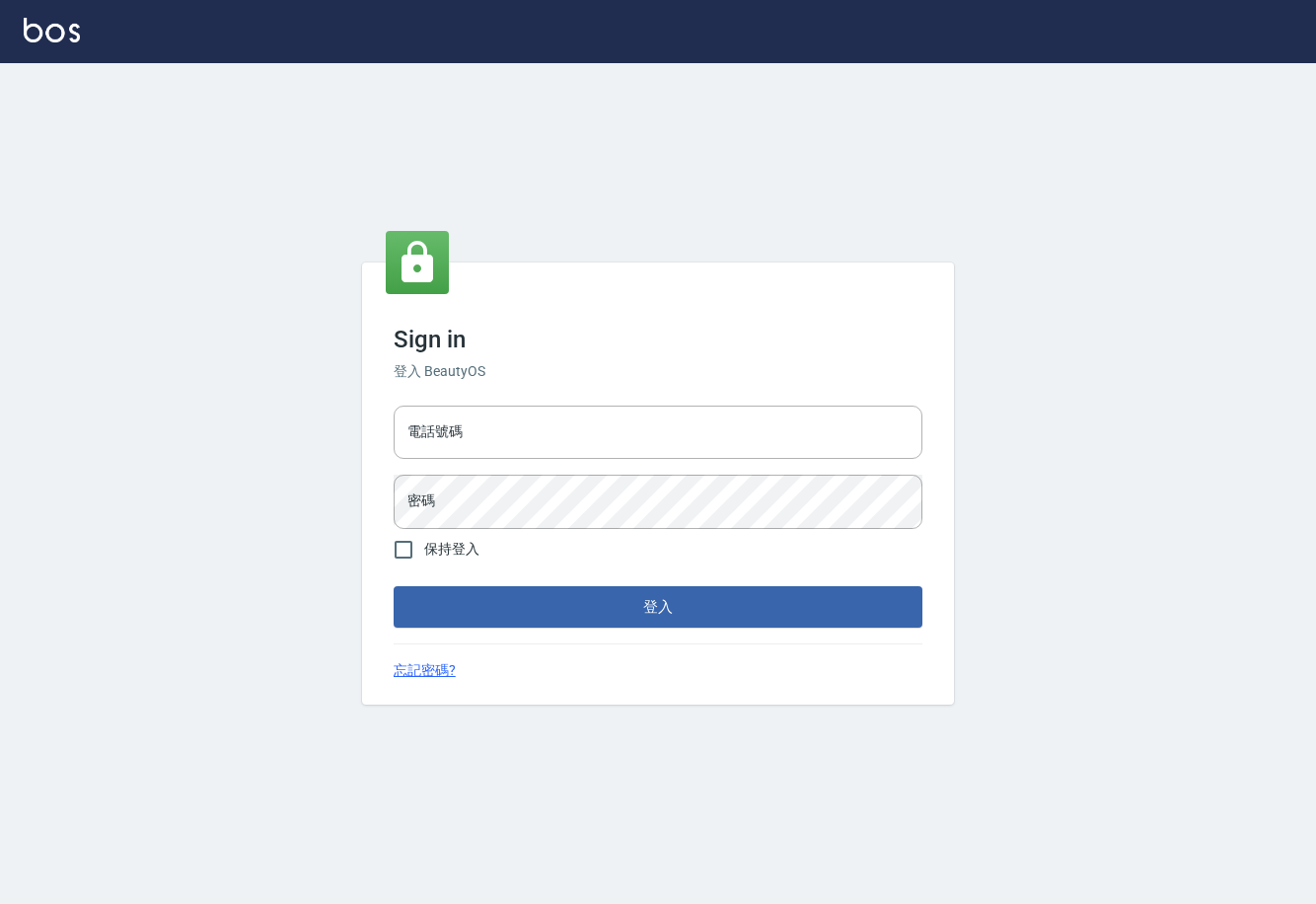 scroll, scrollTop: 0, scrollLeft: 0, axis: both 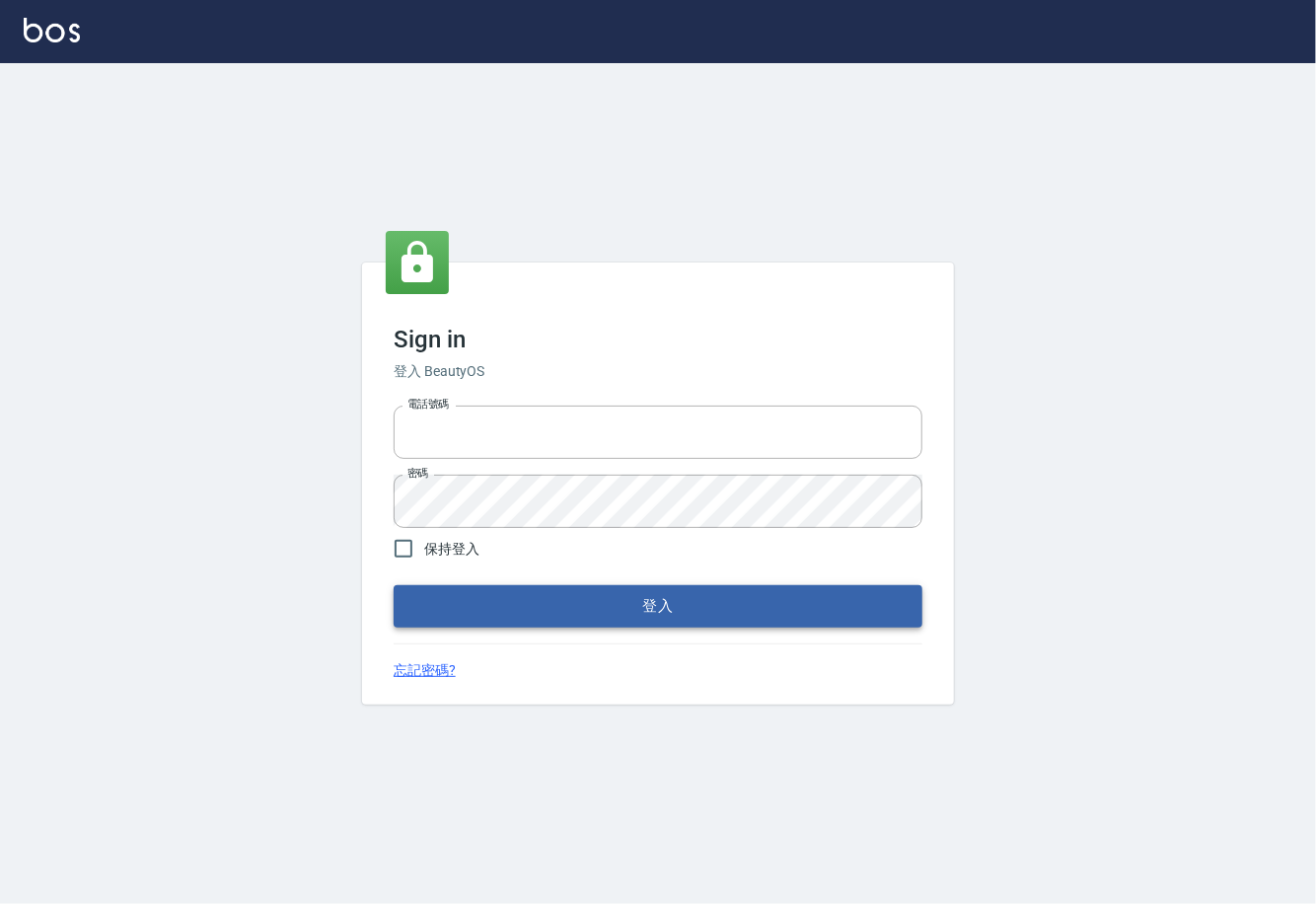 type on "0225929166" 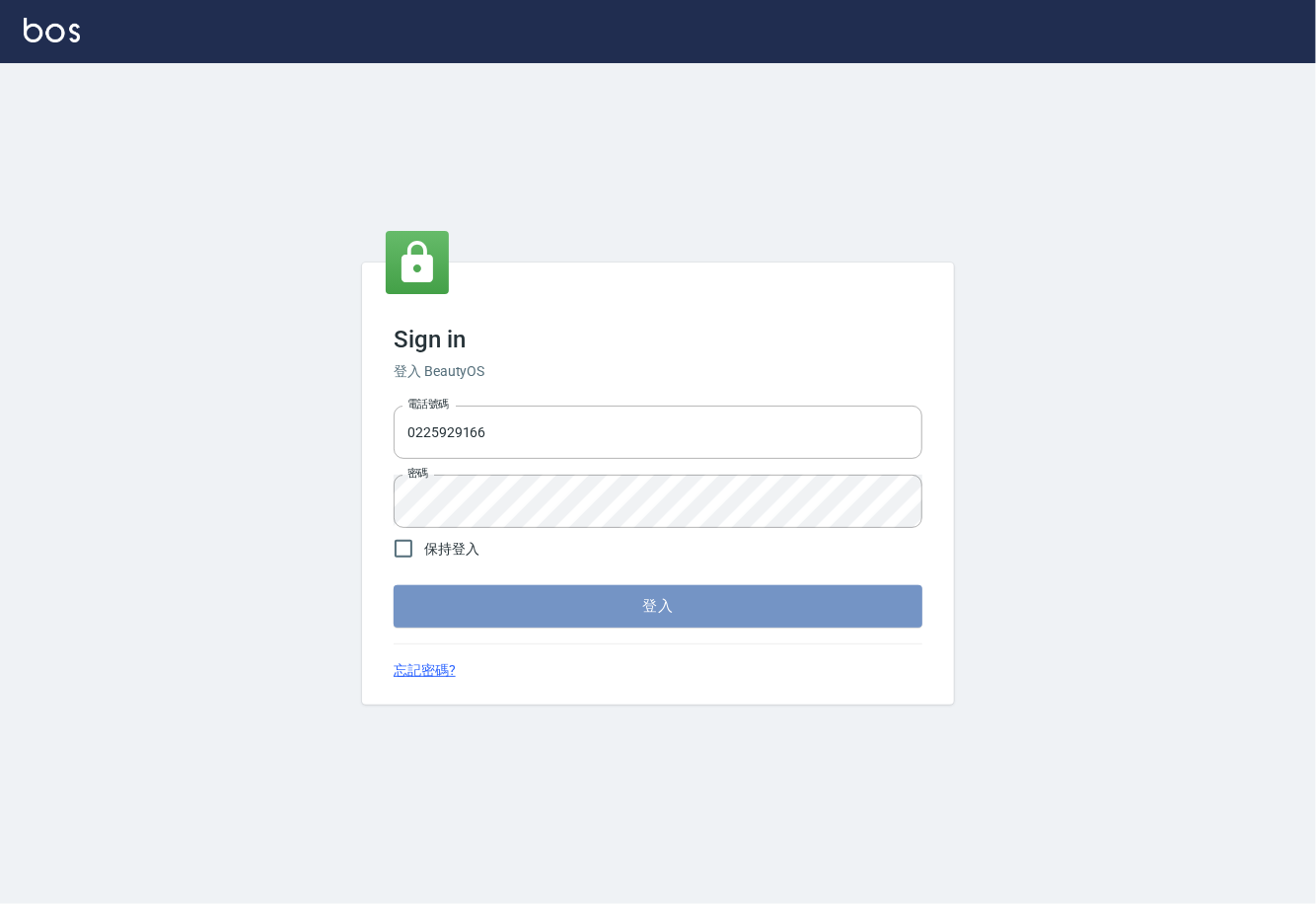 drag, startPoint x: 685, startPoint y: 614, endPoint x: 671, endPoint y: 596, distance: 22.803509 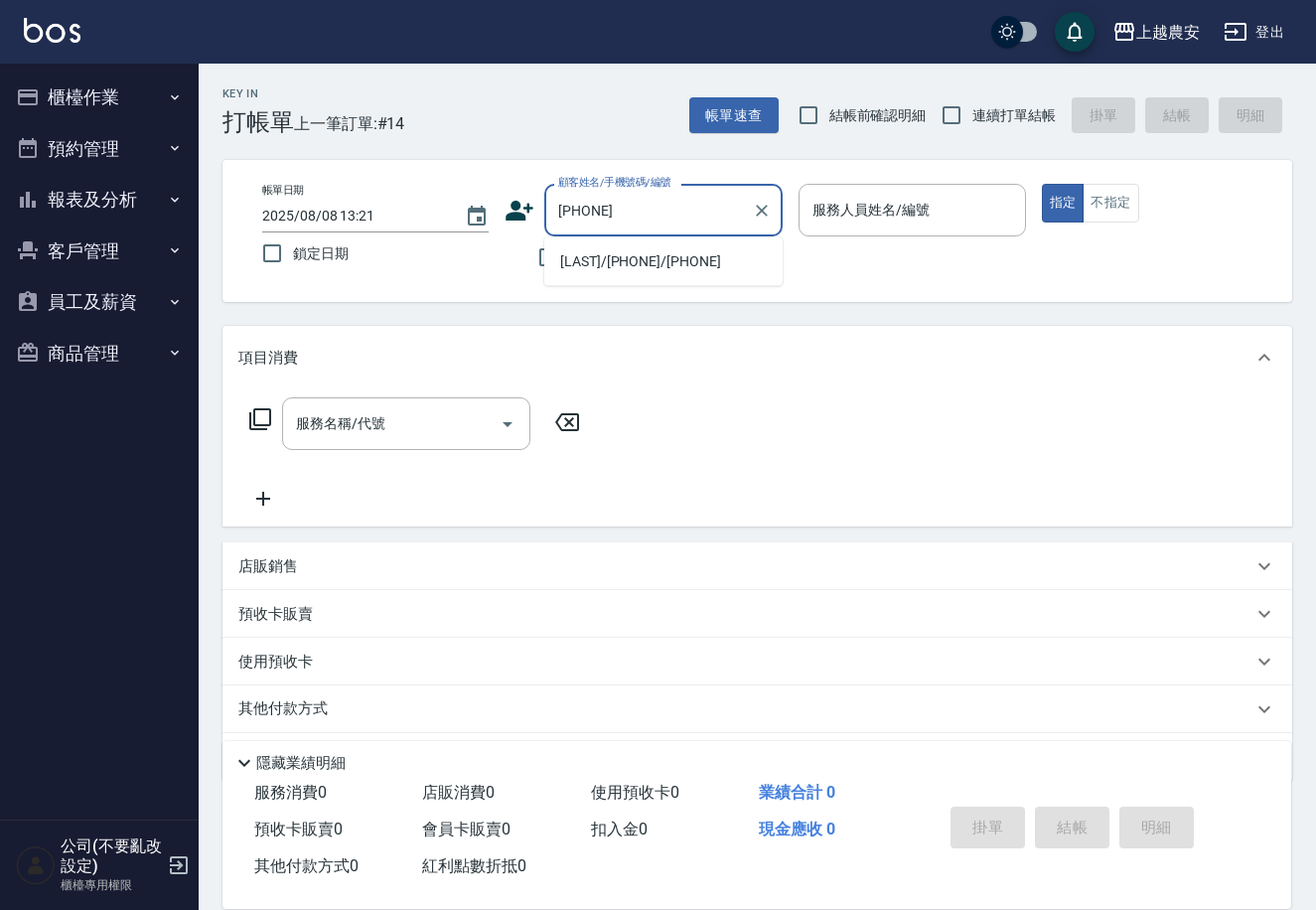 type on "0919454568" 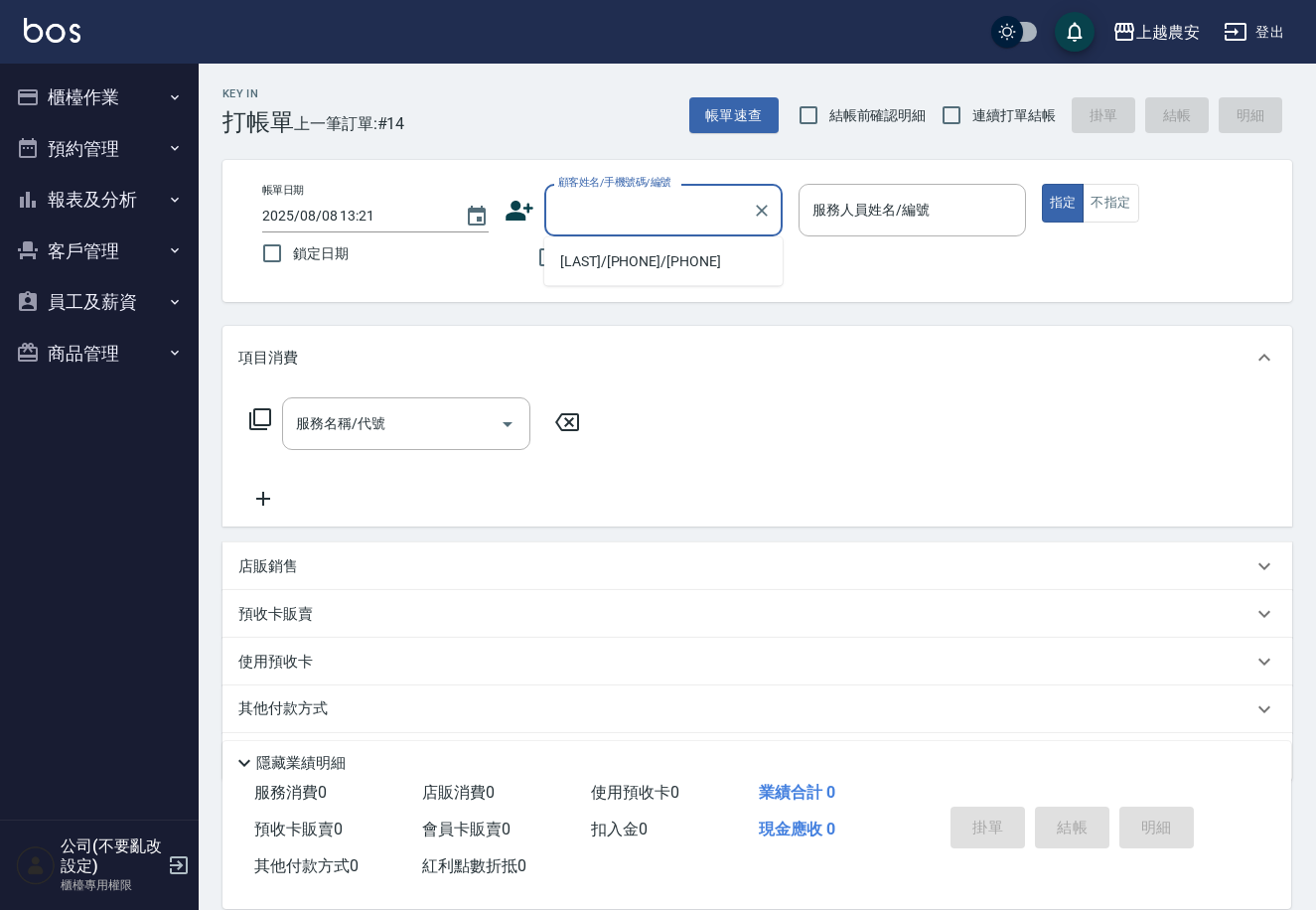 click on "客戶管理" at bounding box center [99, 251] 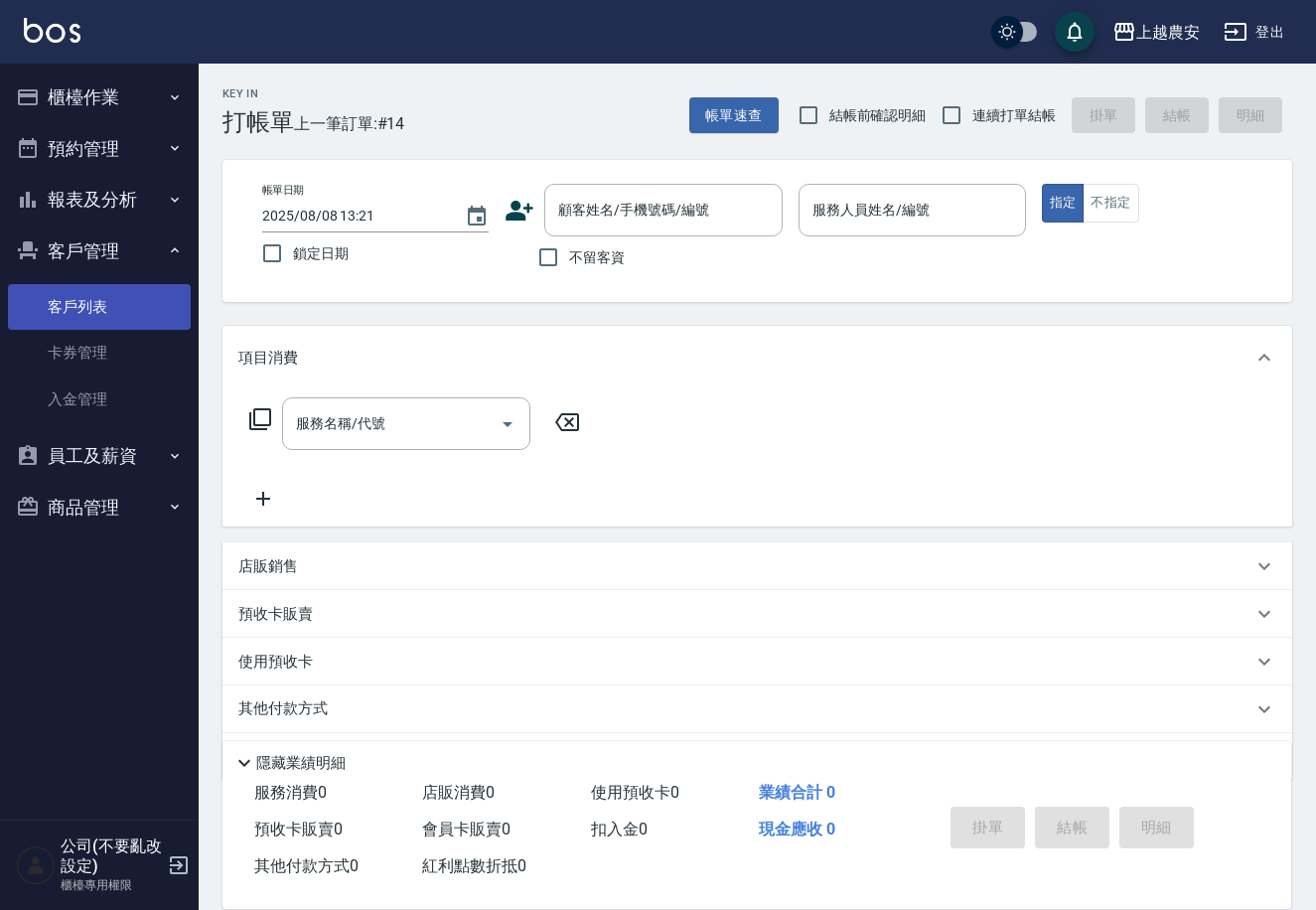click on "客戶列表" at bounding box center (99, 307) 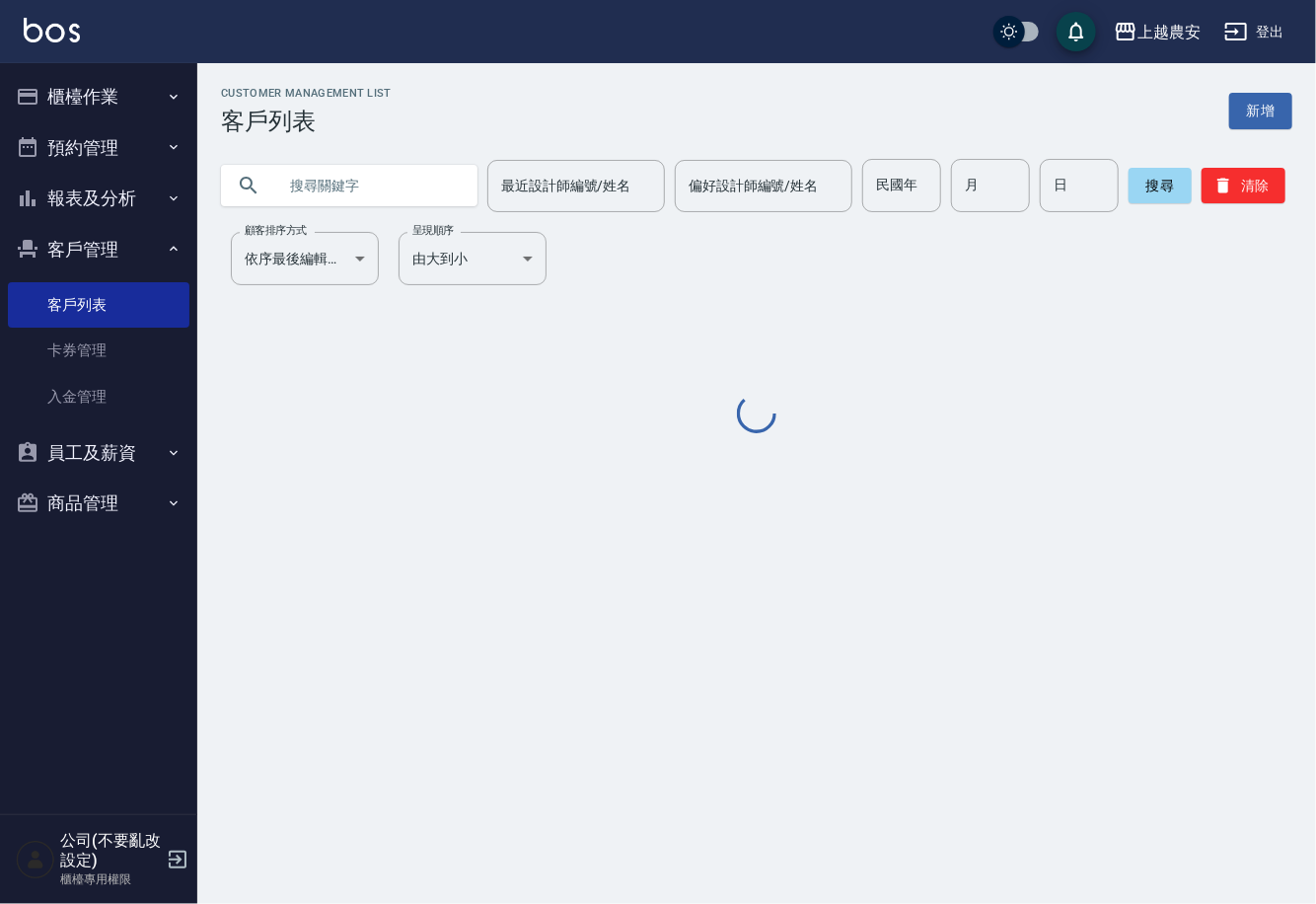 click at bounding box center (369, 186) 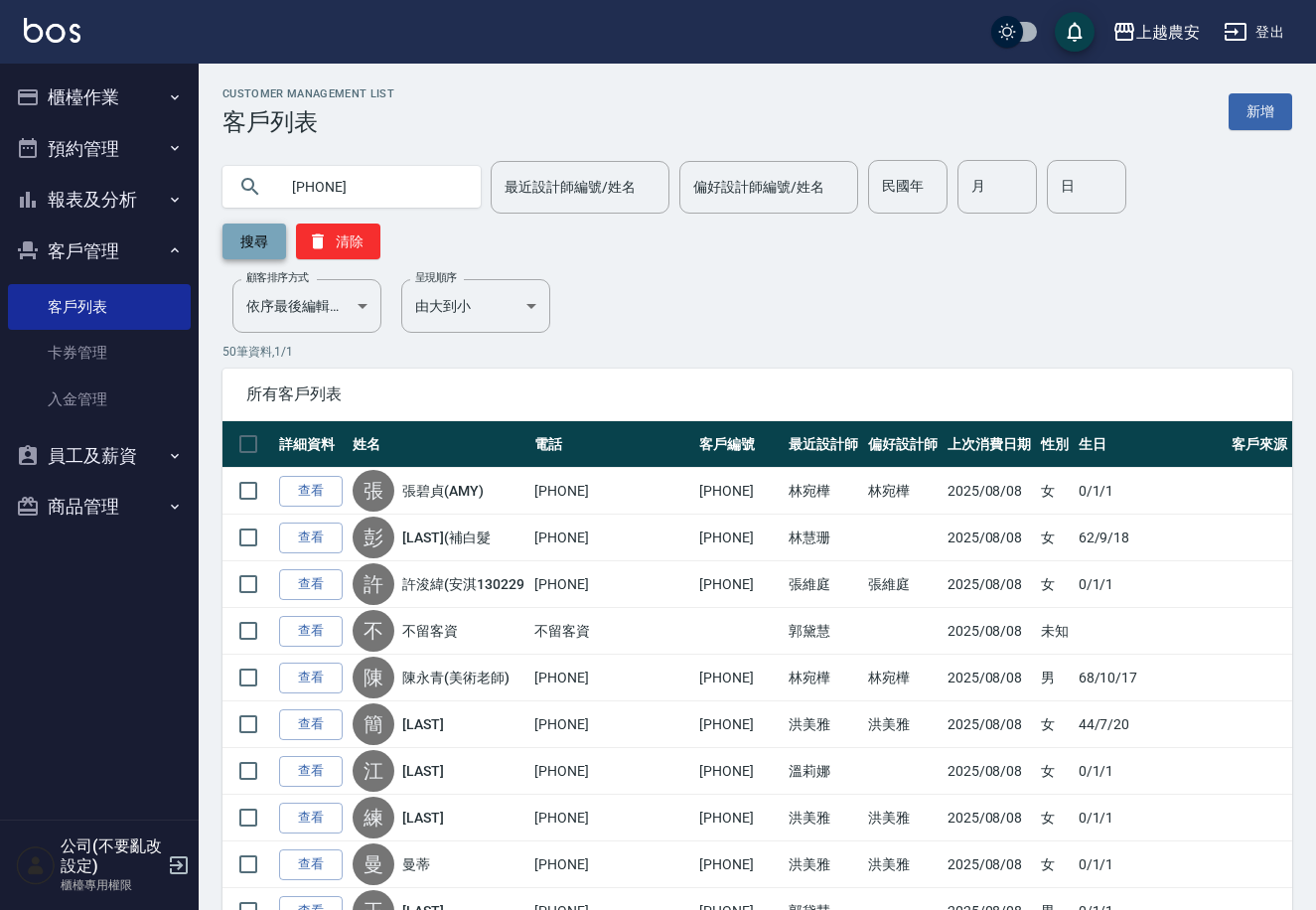 type on "[PHONE]" 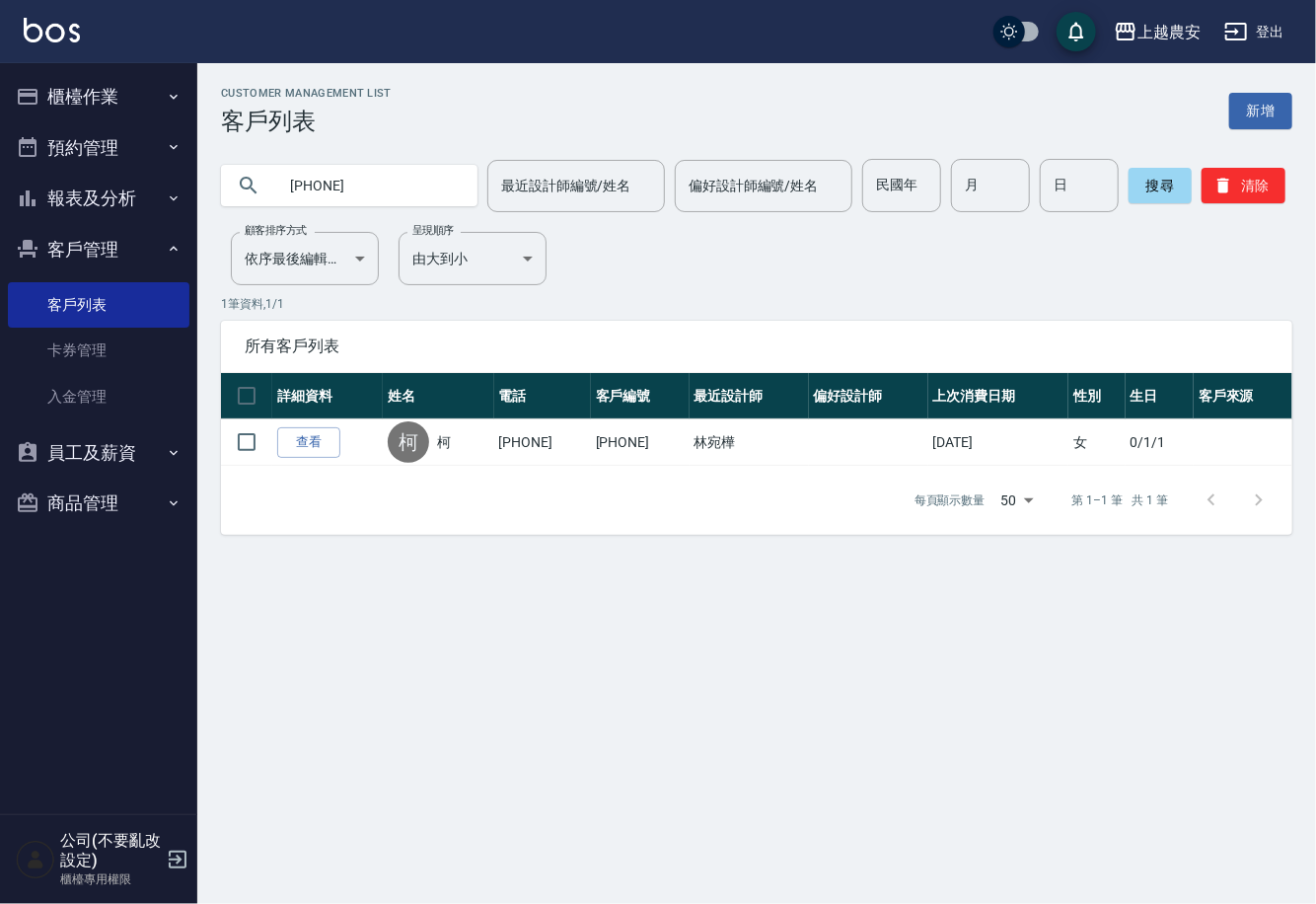 click on "查看" at bounding box center [309, 442] 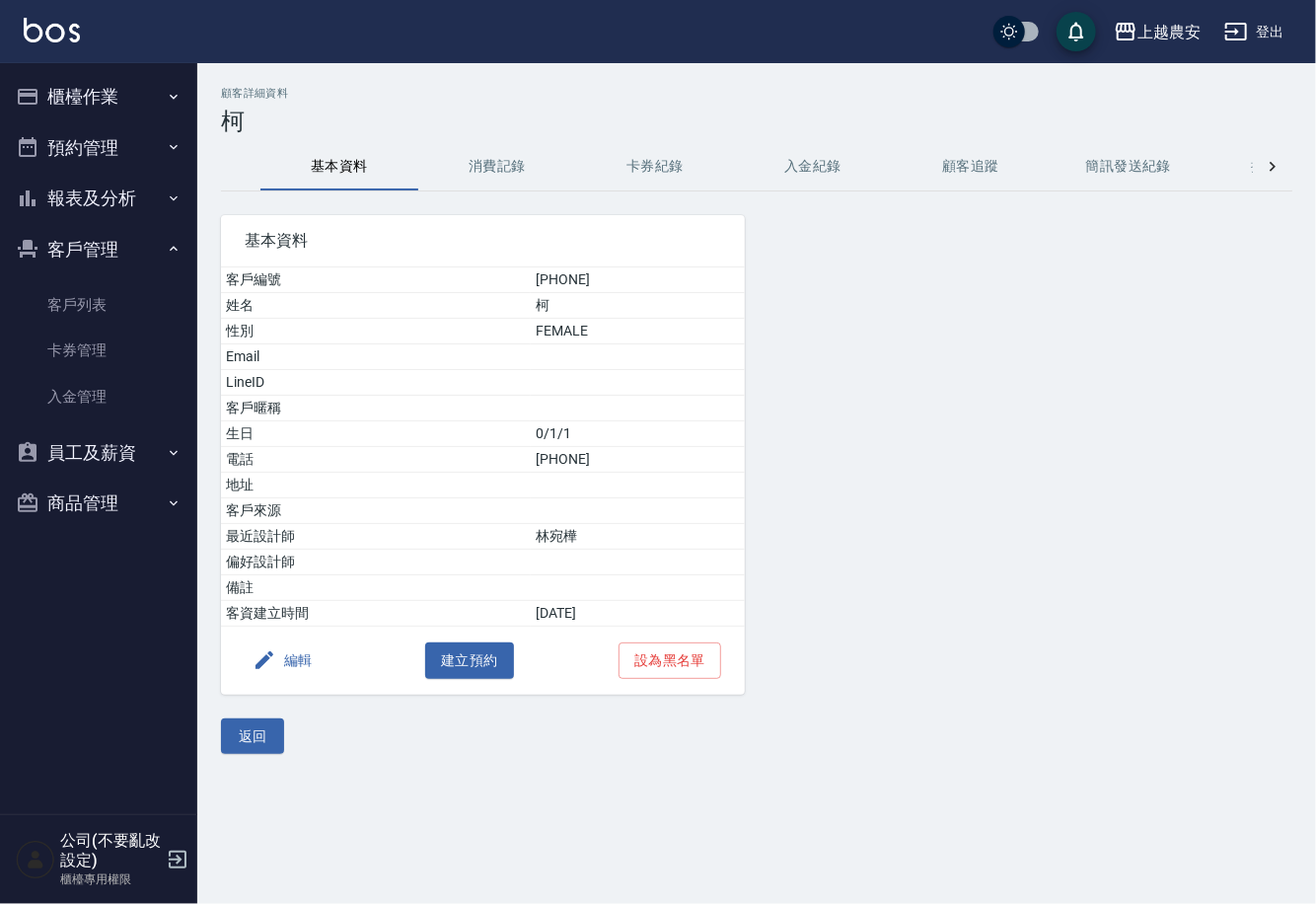click on "編輯" at bounding box center [282, 660] 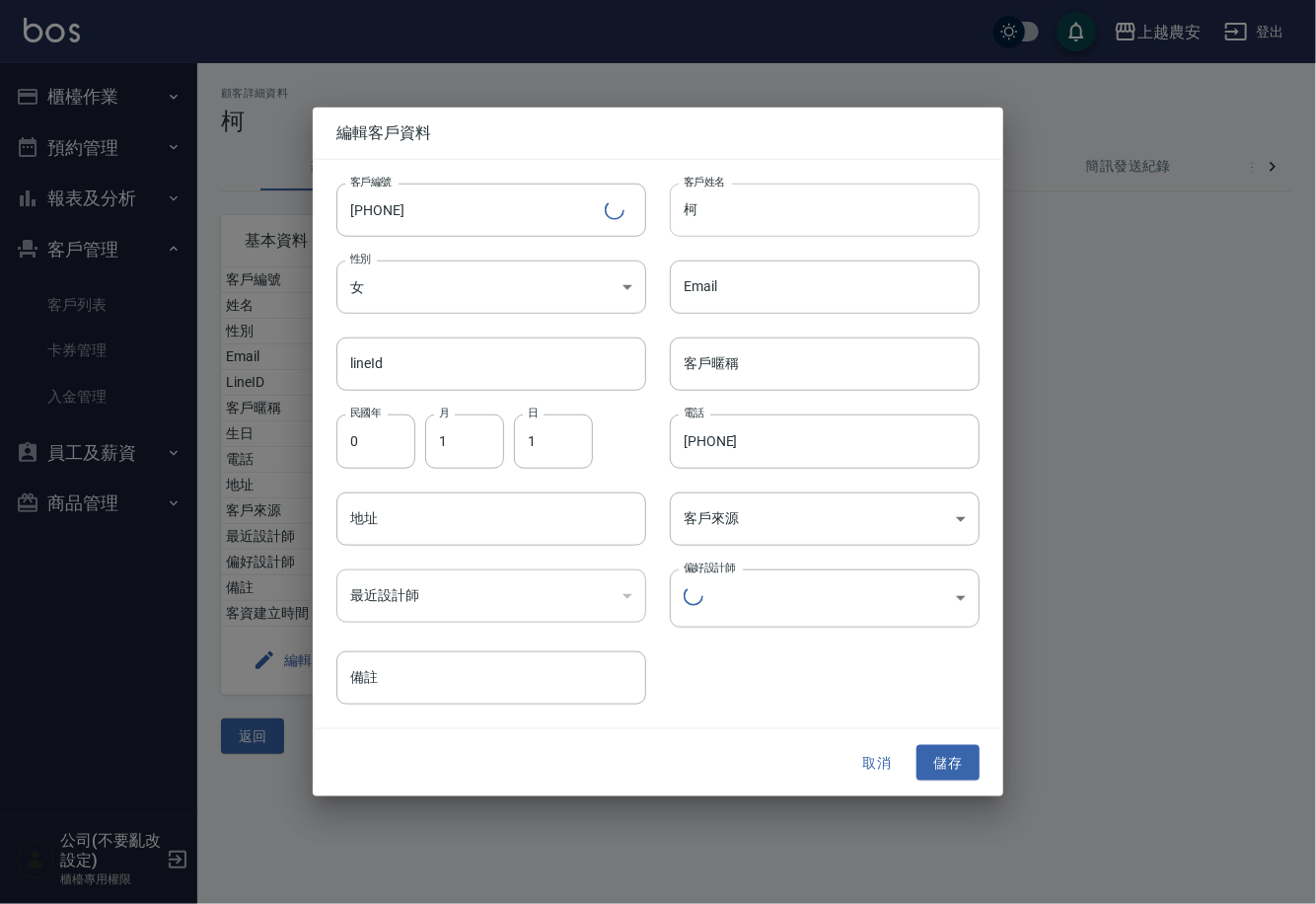 type 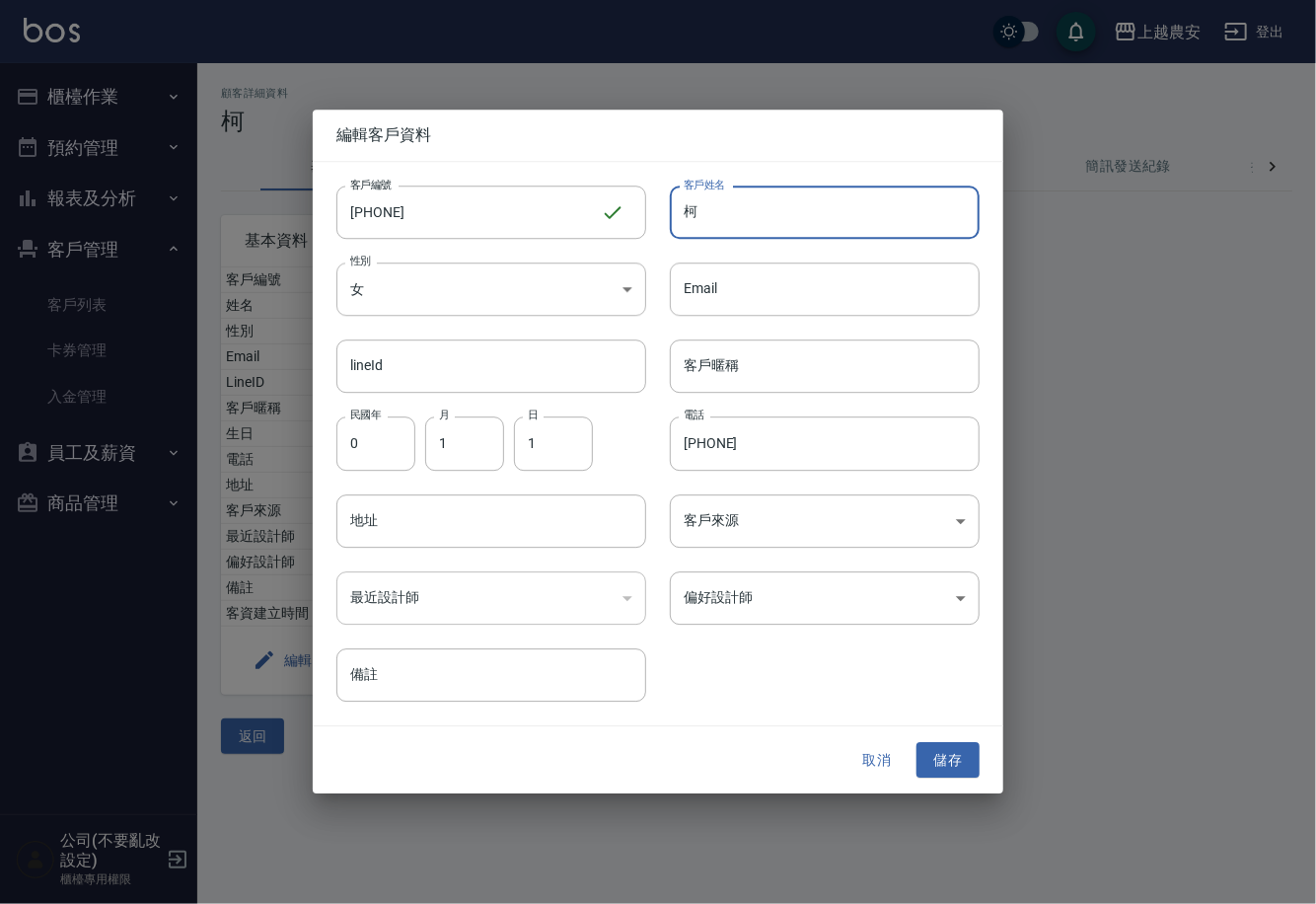 click on "柯" at bounding box center [825, 212] 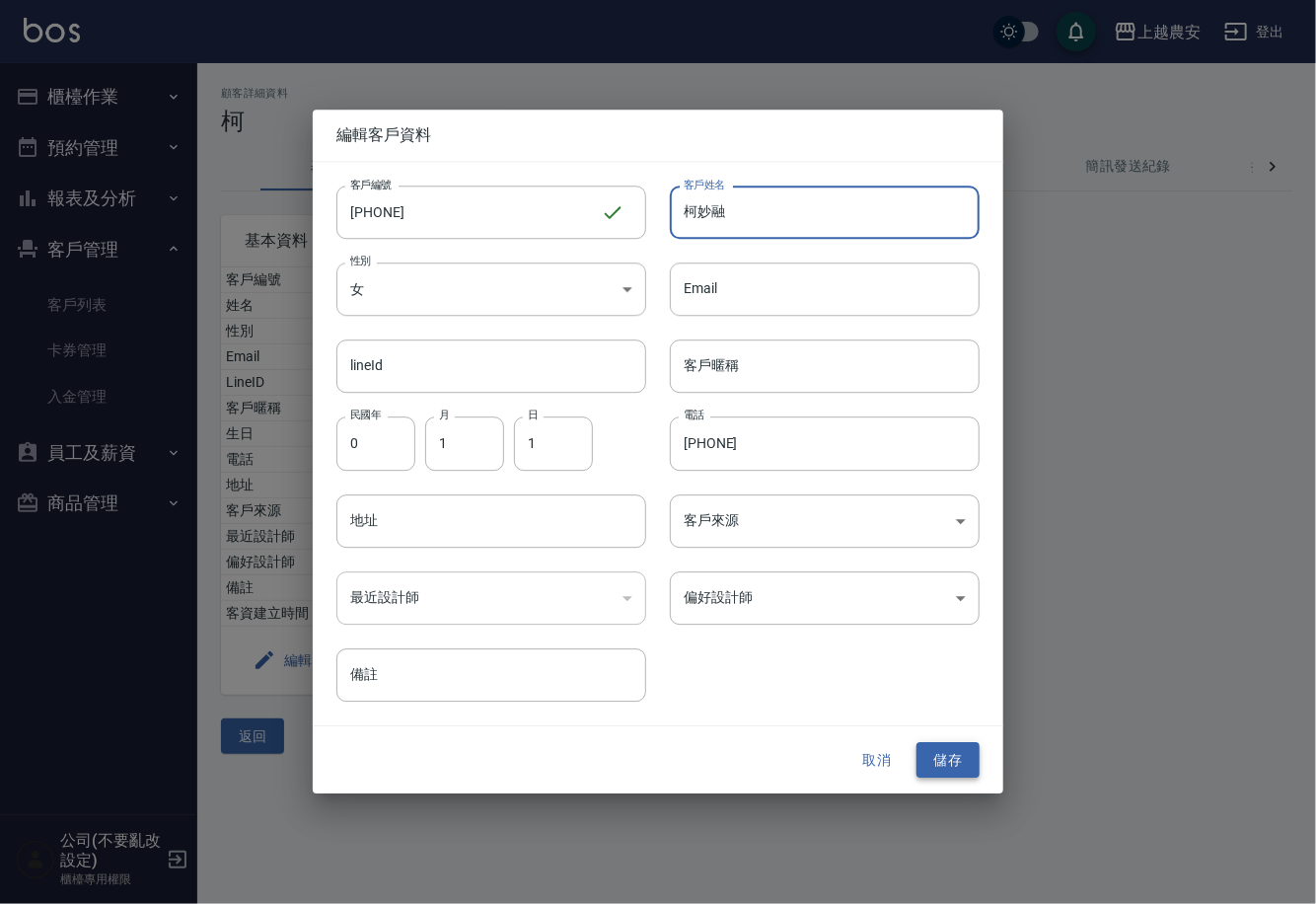type on "柯妙融" 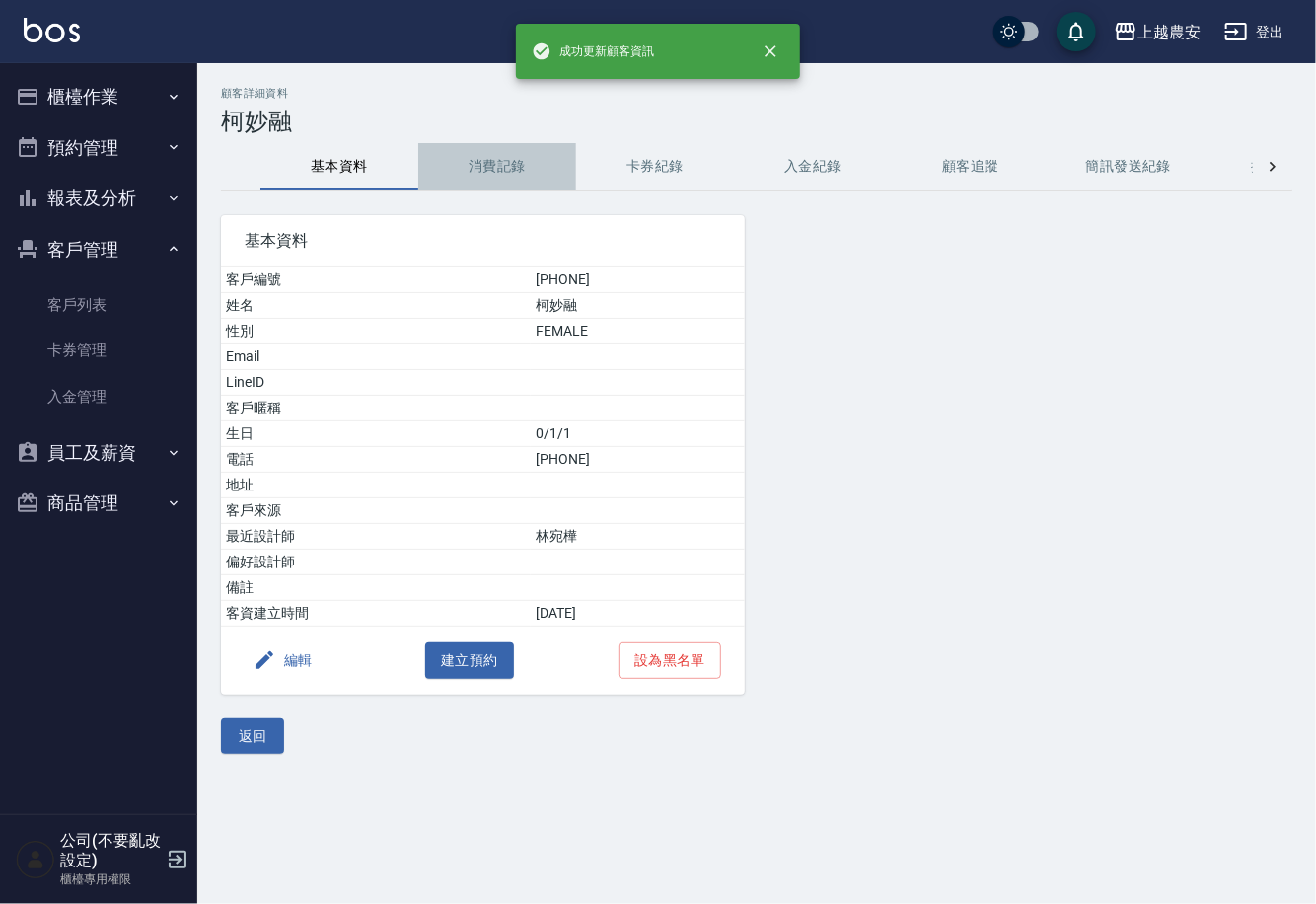 click on "消費記錄" at bounding box center (497, 167) 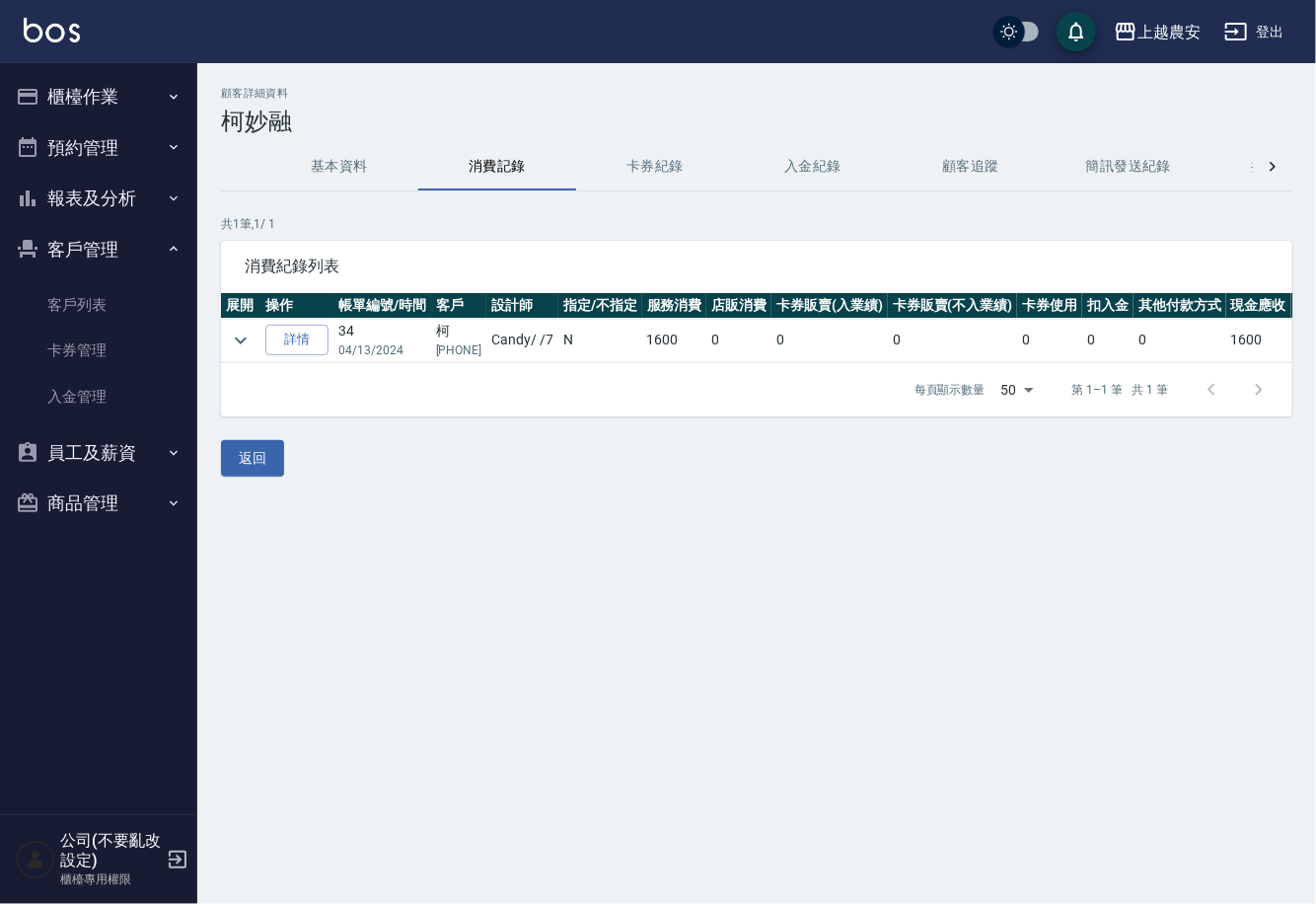 click on "櫃檯作業" at bounding box center [99, 97] 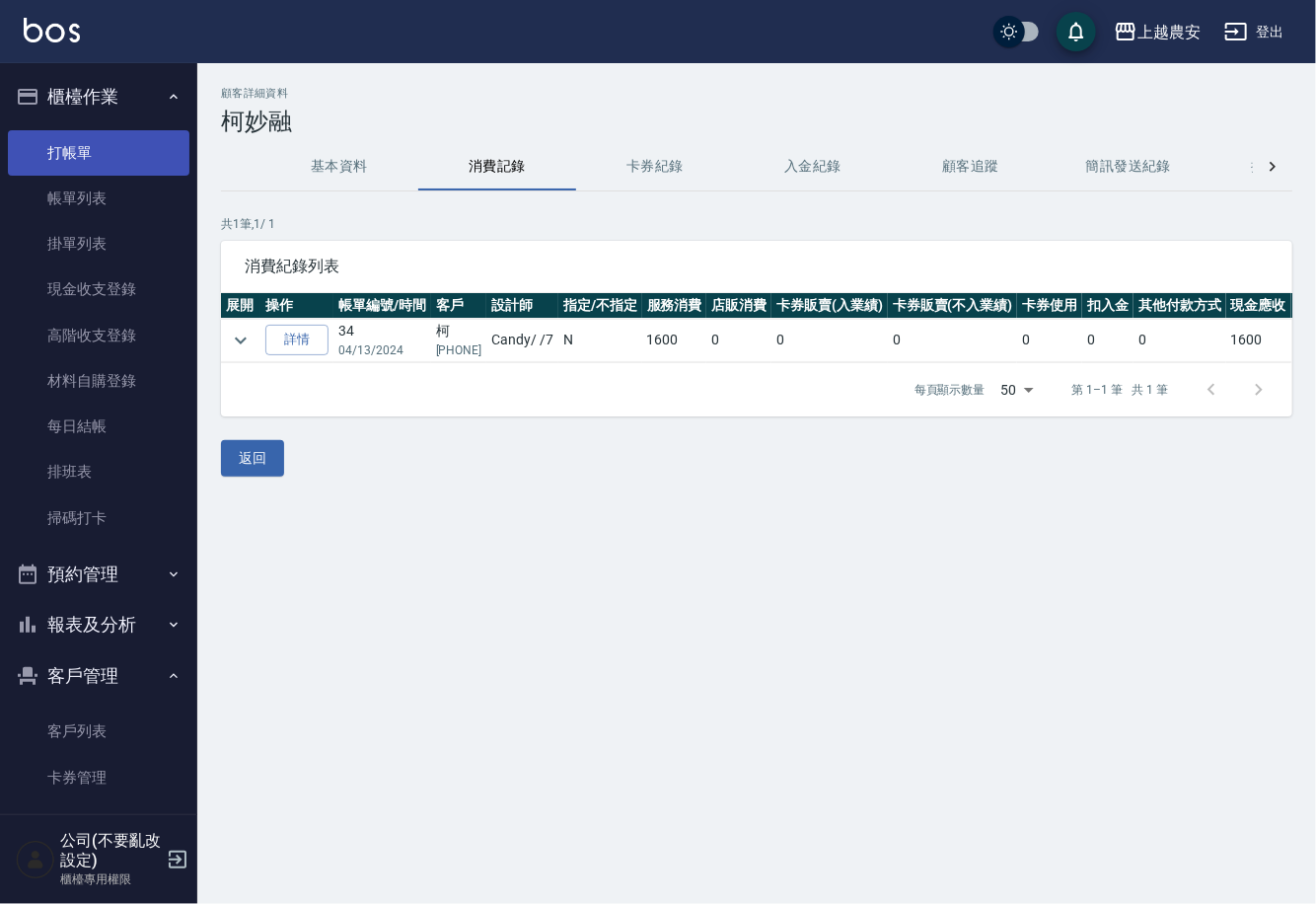 click on "打帳單" at bounding box center [99, 153] 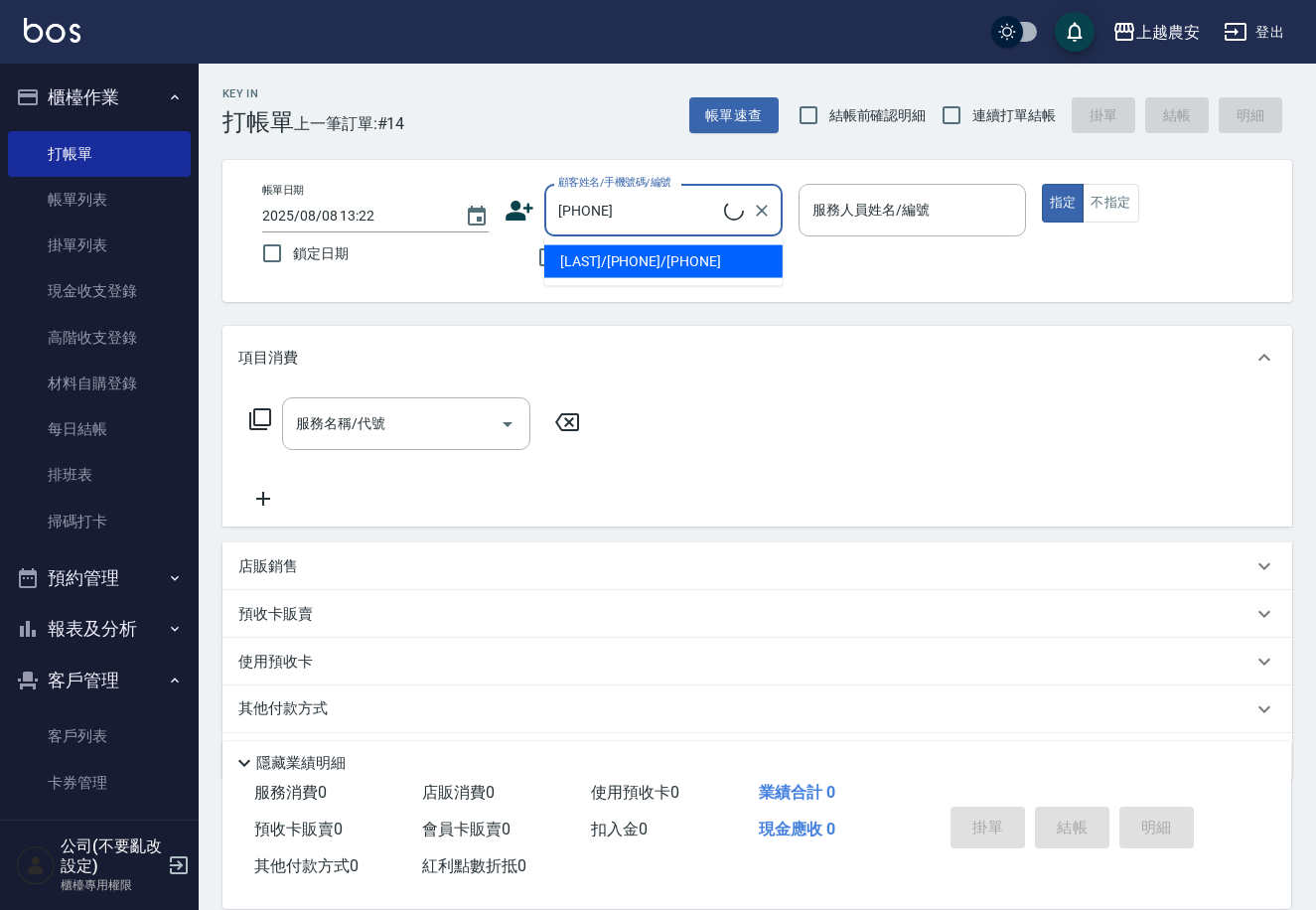 click on "柯/0919454568/0919454568" at bounding box center [663, 261] 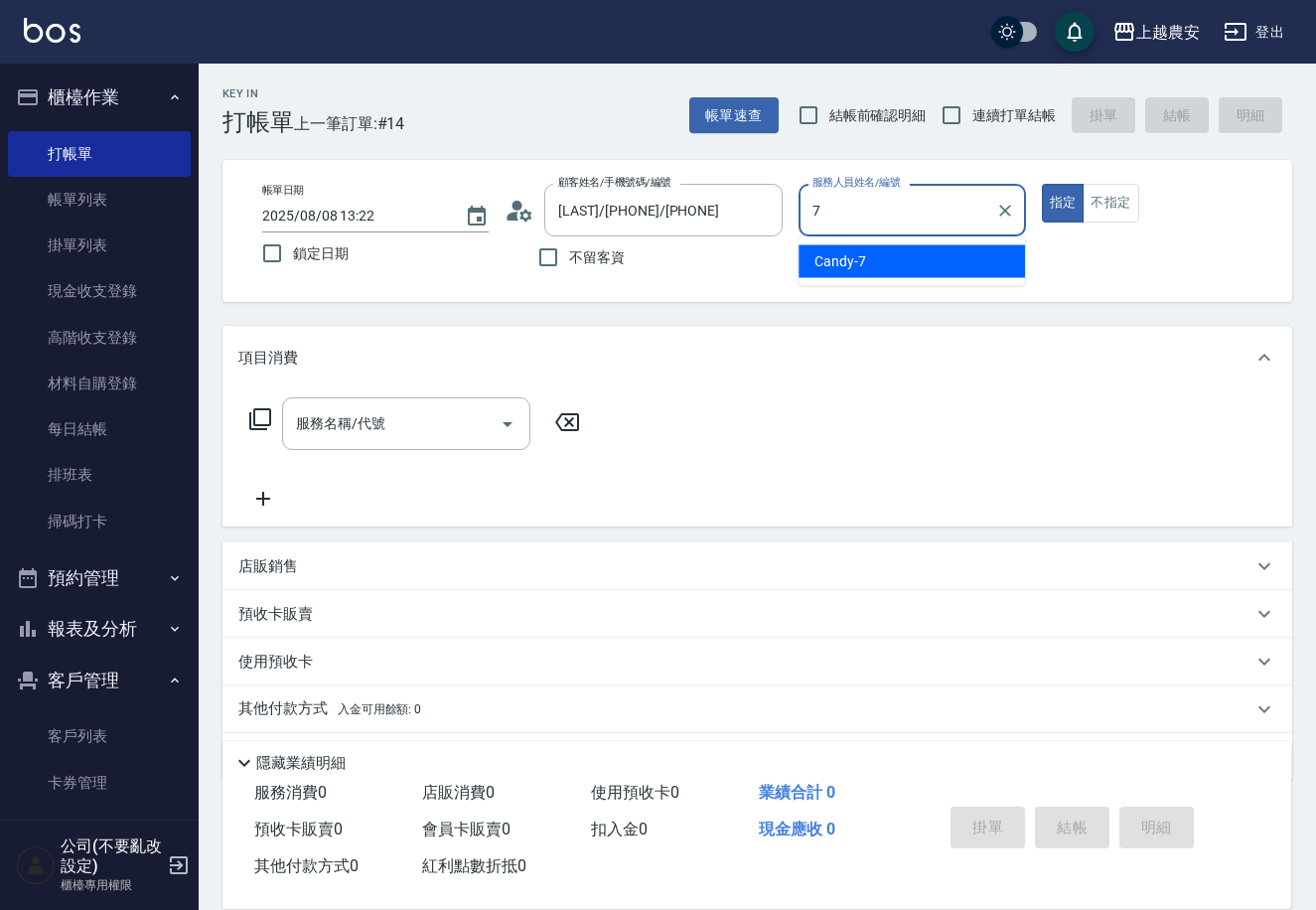 type on "Candy-7" 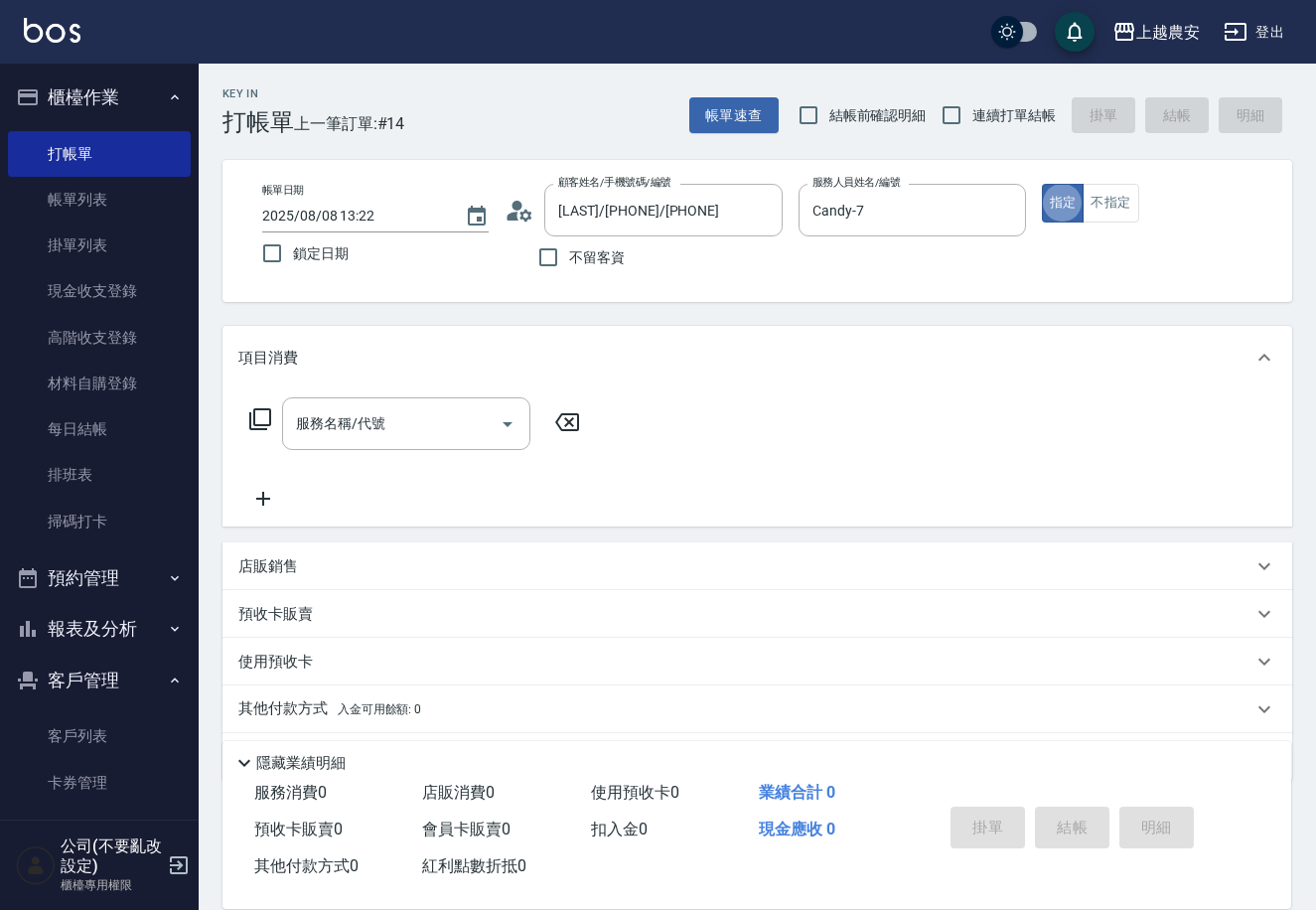 type on "true" 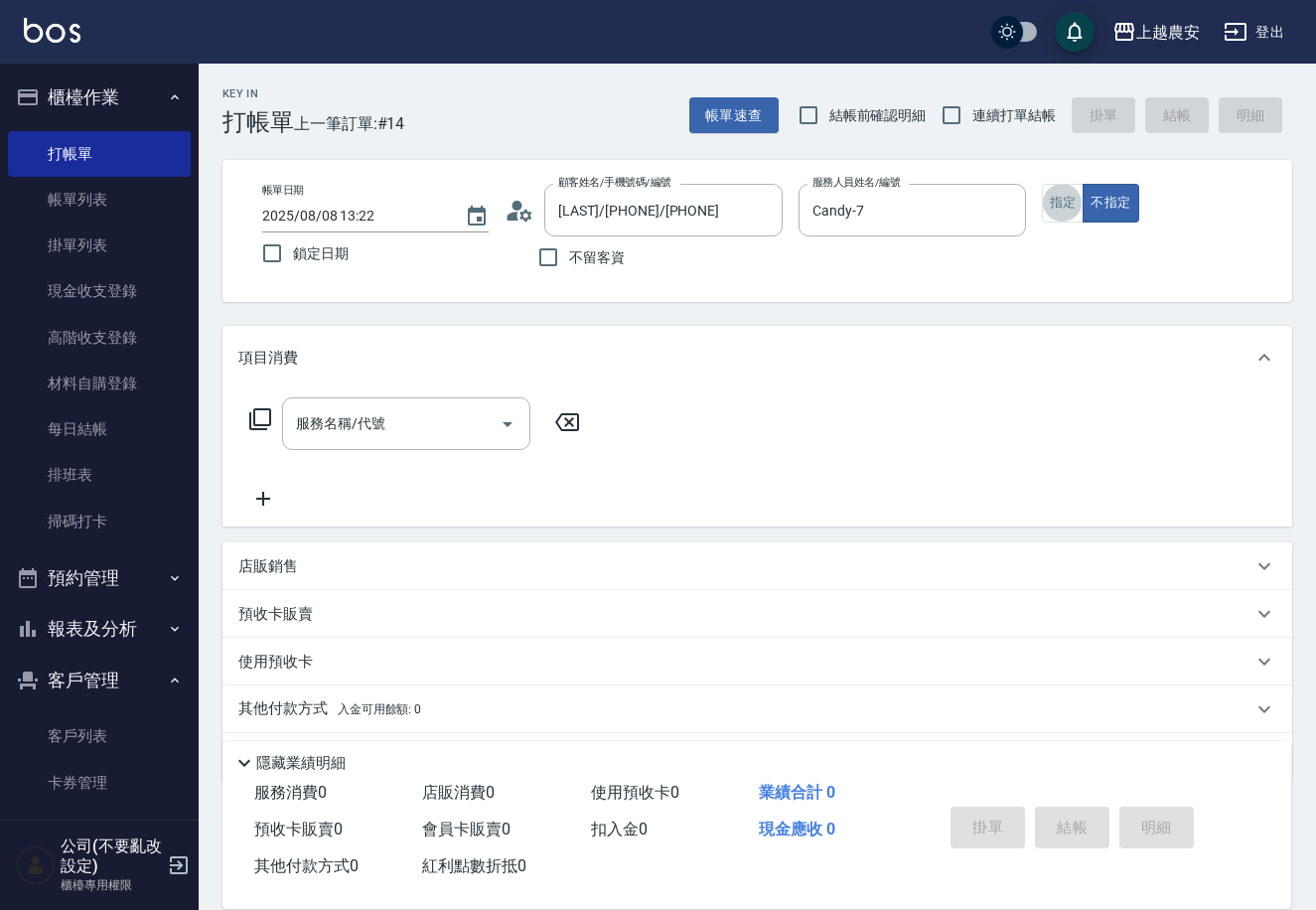 click 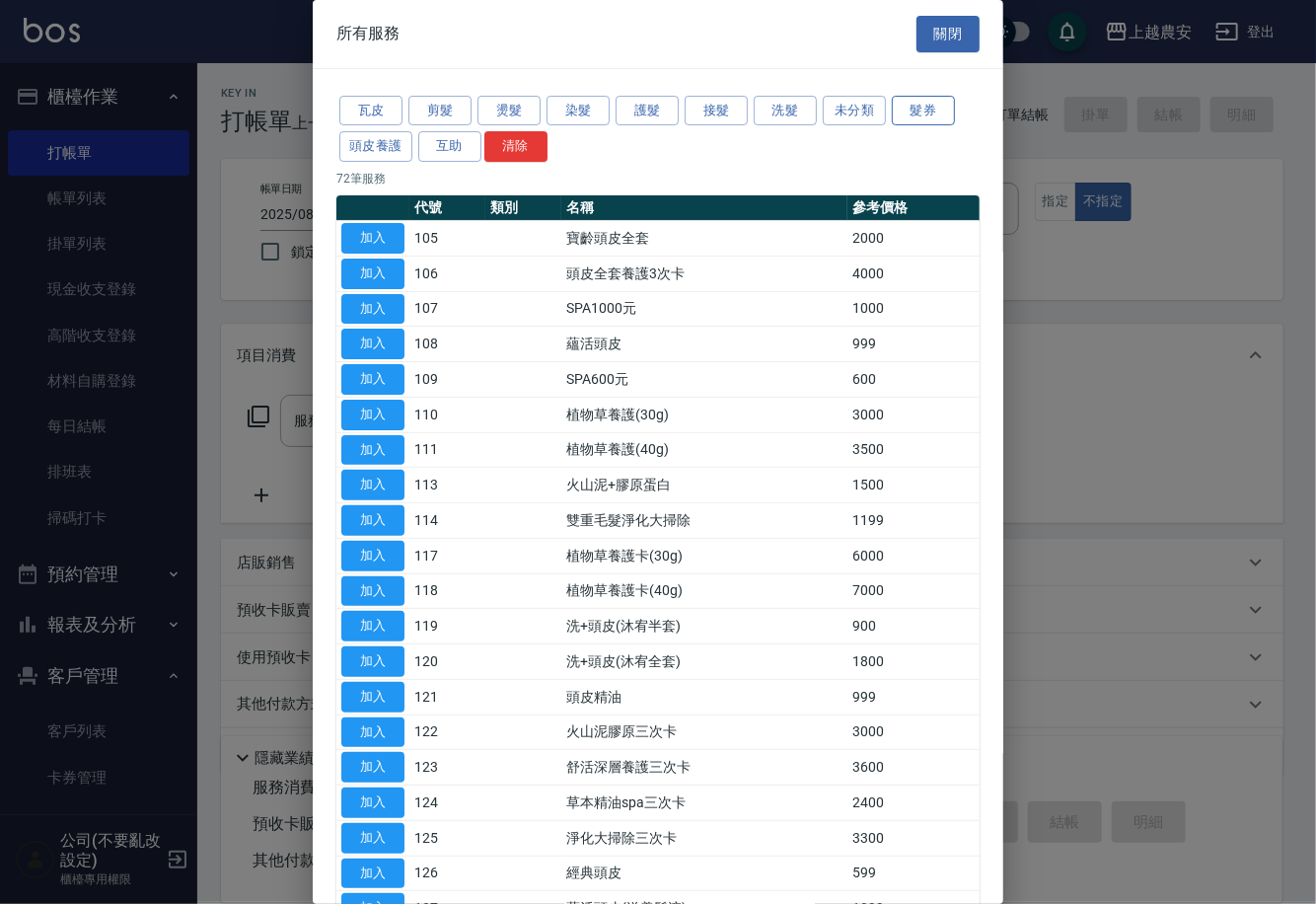 click on "髮券" at bounding box center [923, 111] 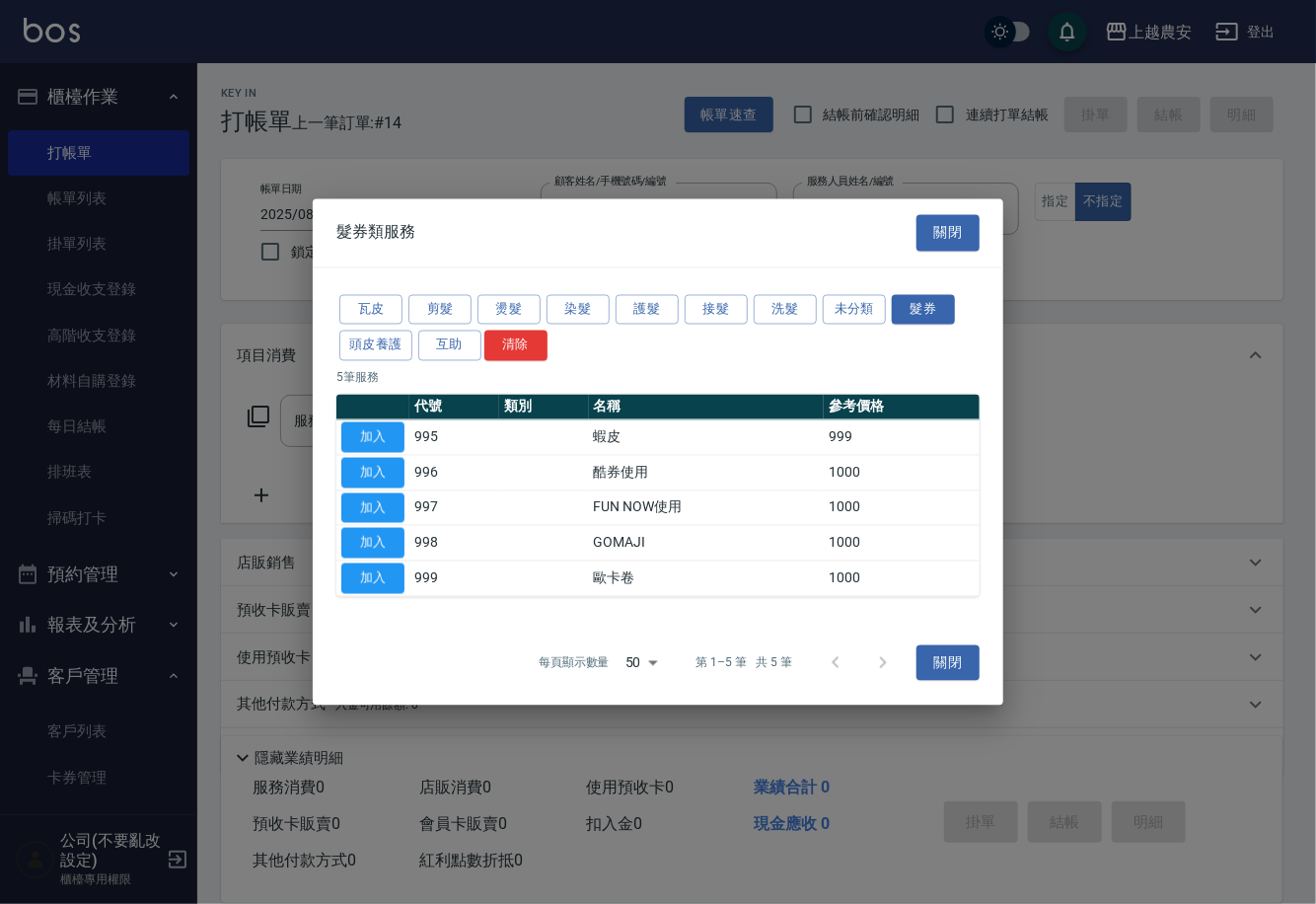 drag, startPoint x: 359, startPoint y: 542, endPoint x: 411, endPoint y: 489, distance: 74.24958 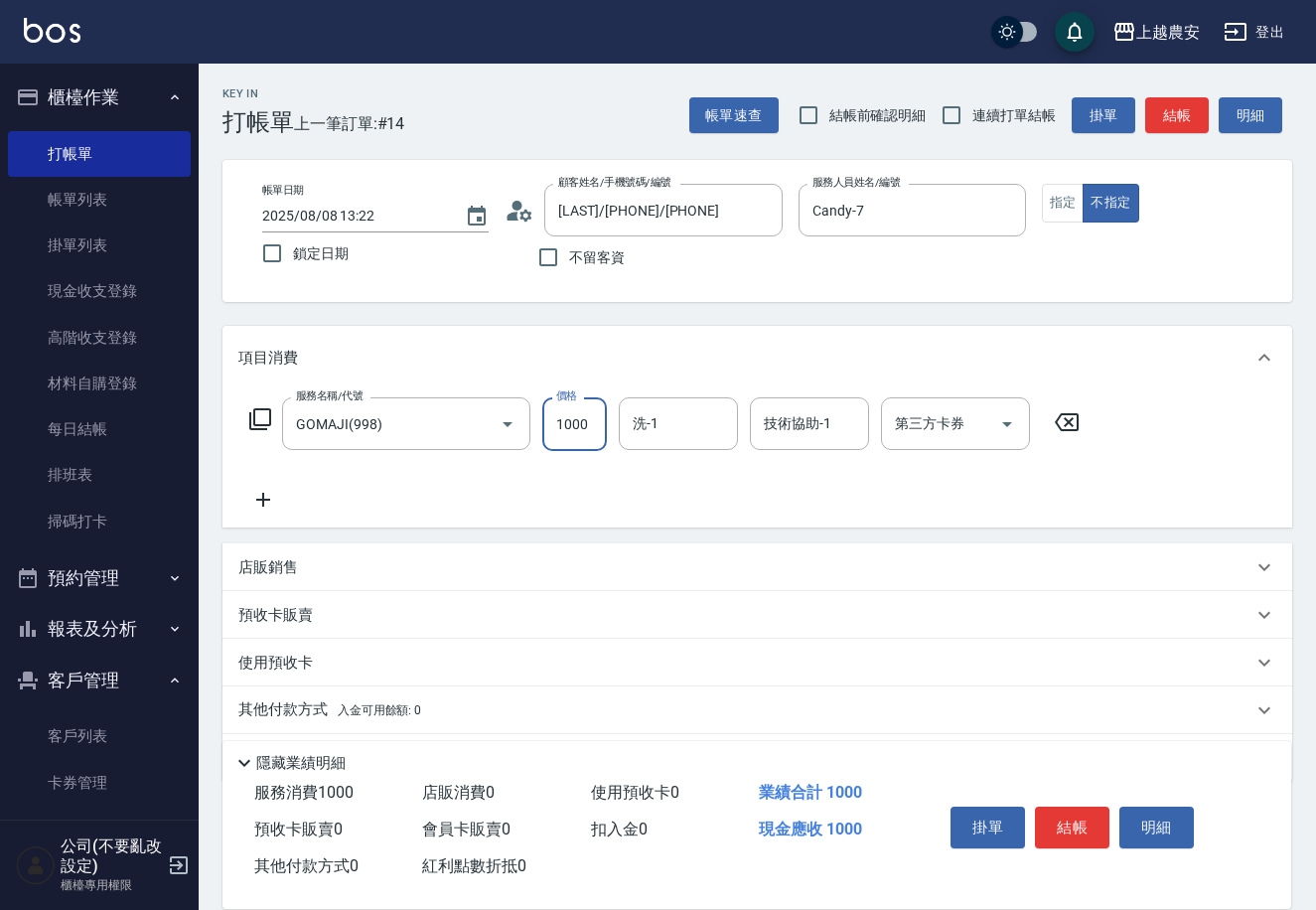 click on "1000" at bounding box center [574, 424] 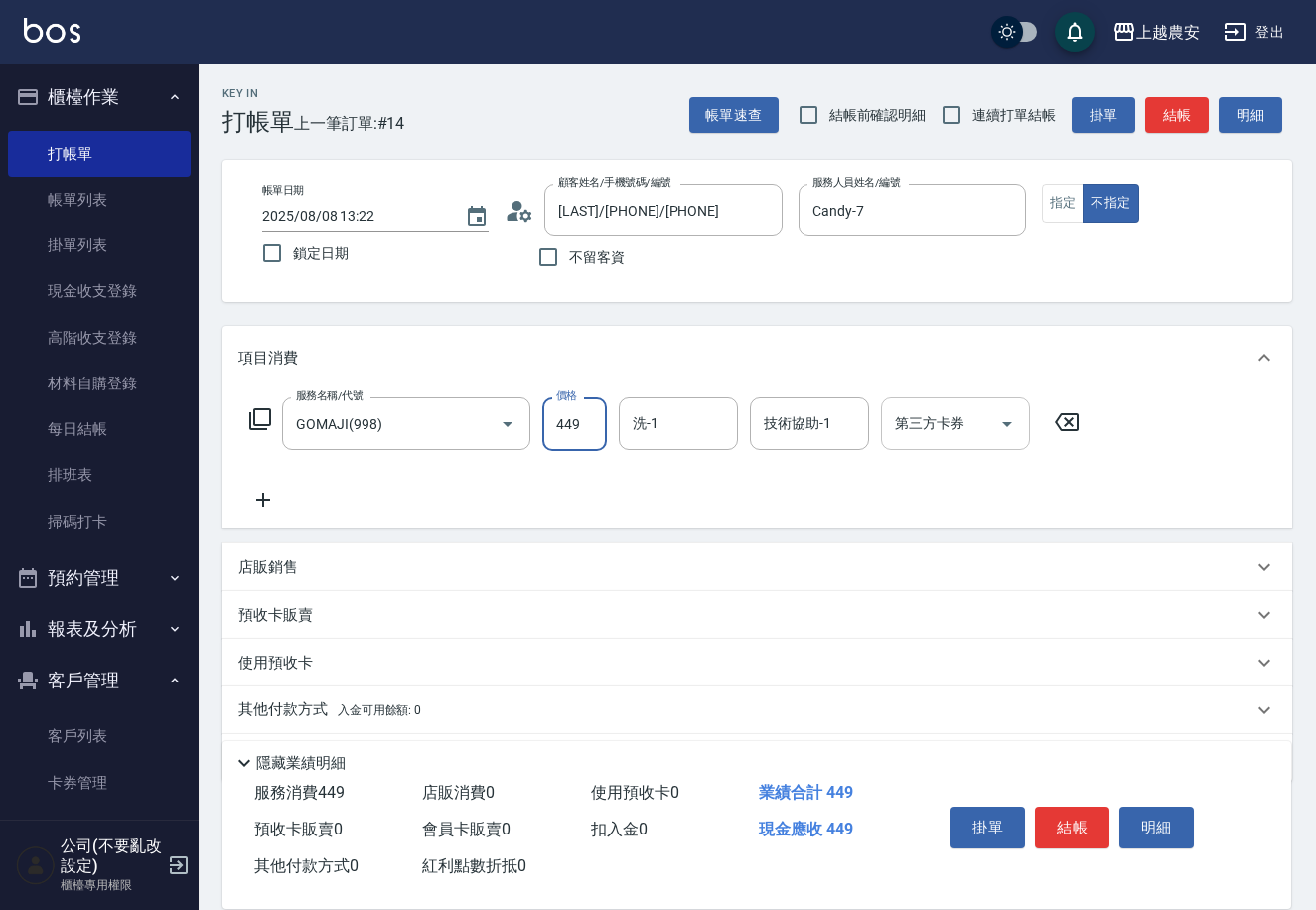 type on "449" 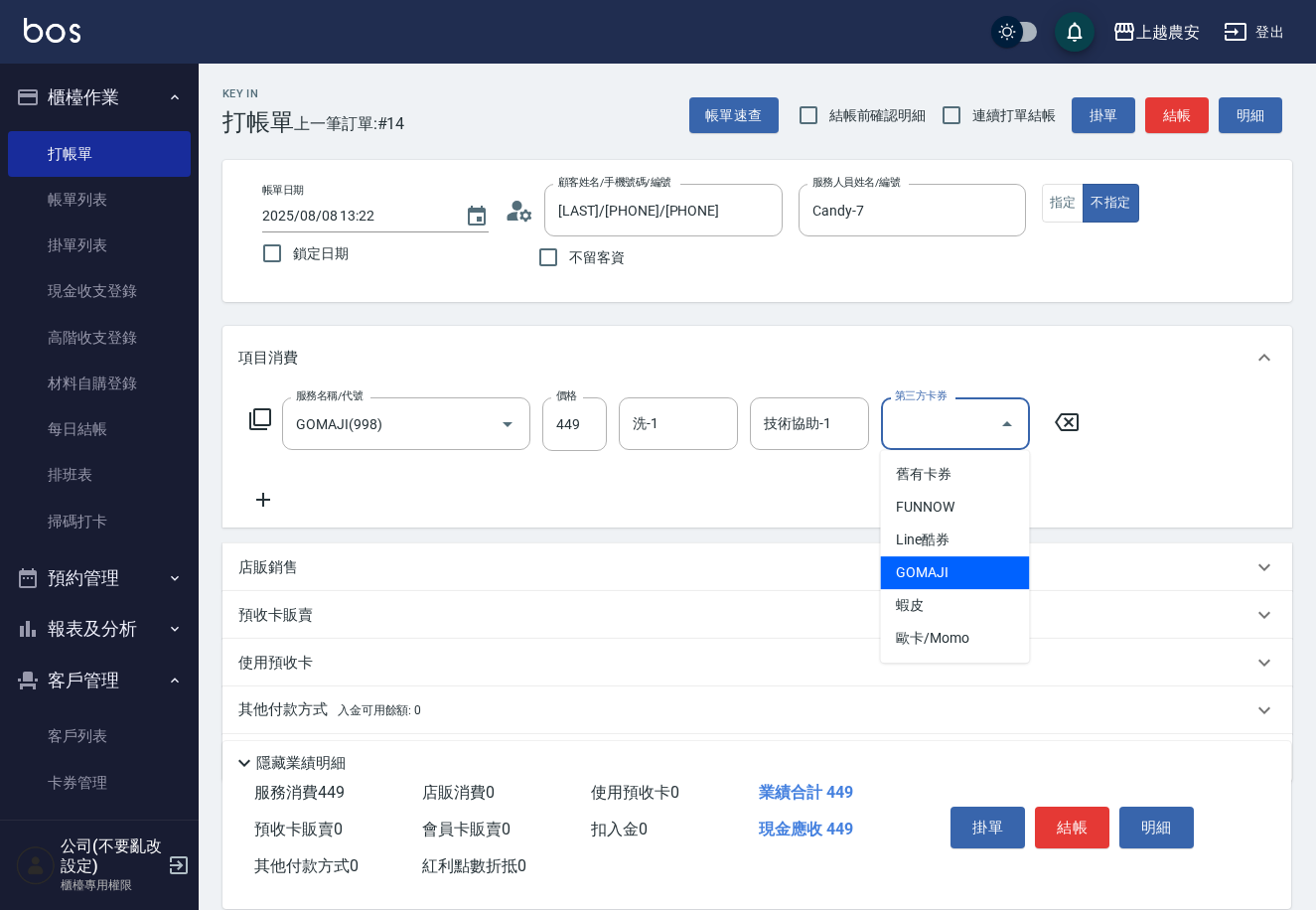 click on "GOMAJI" at bounding box center [954, 572] 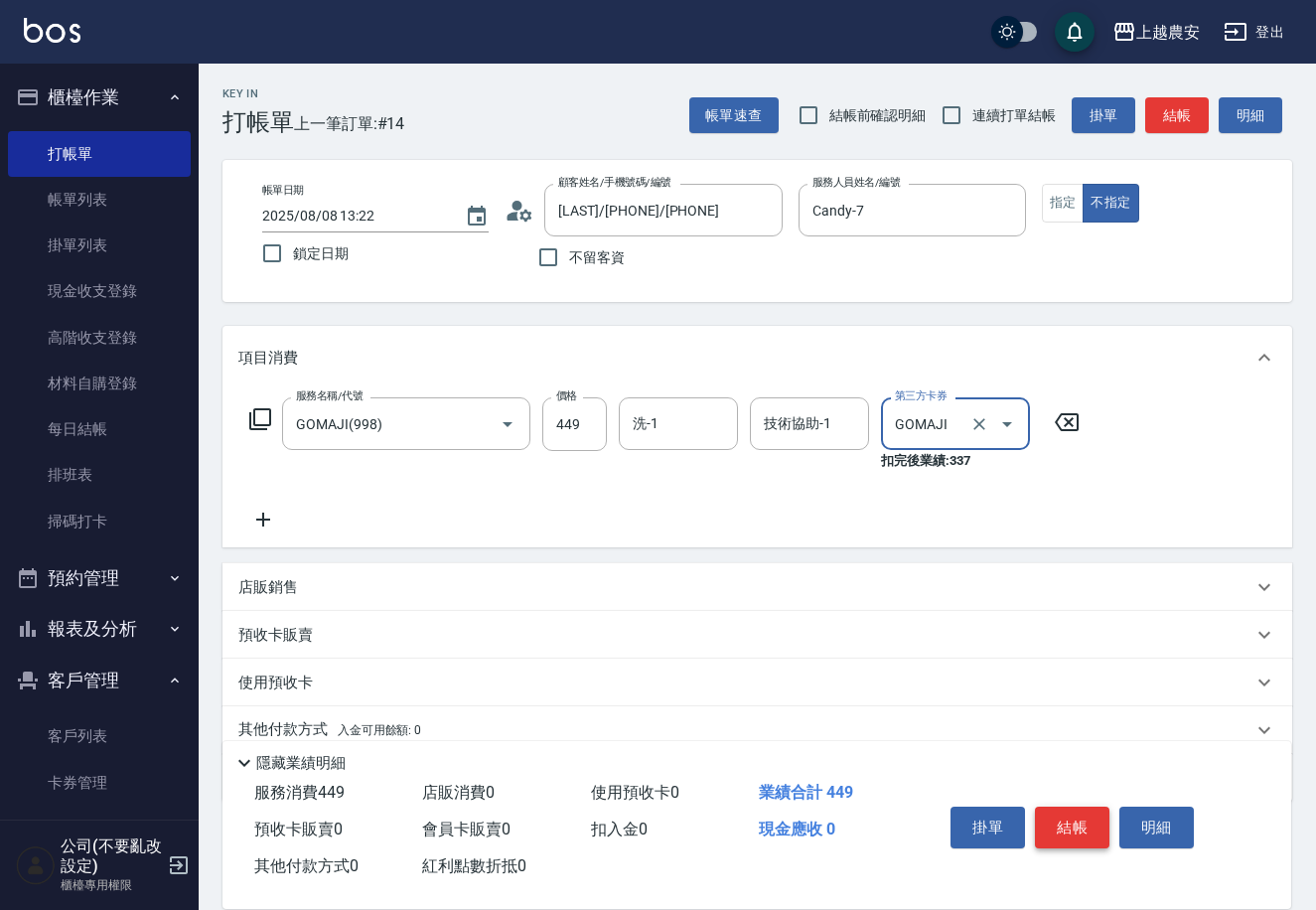 click on "結帳" at bounding box center (1072, 828) 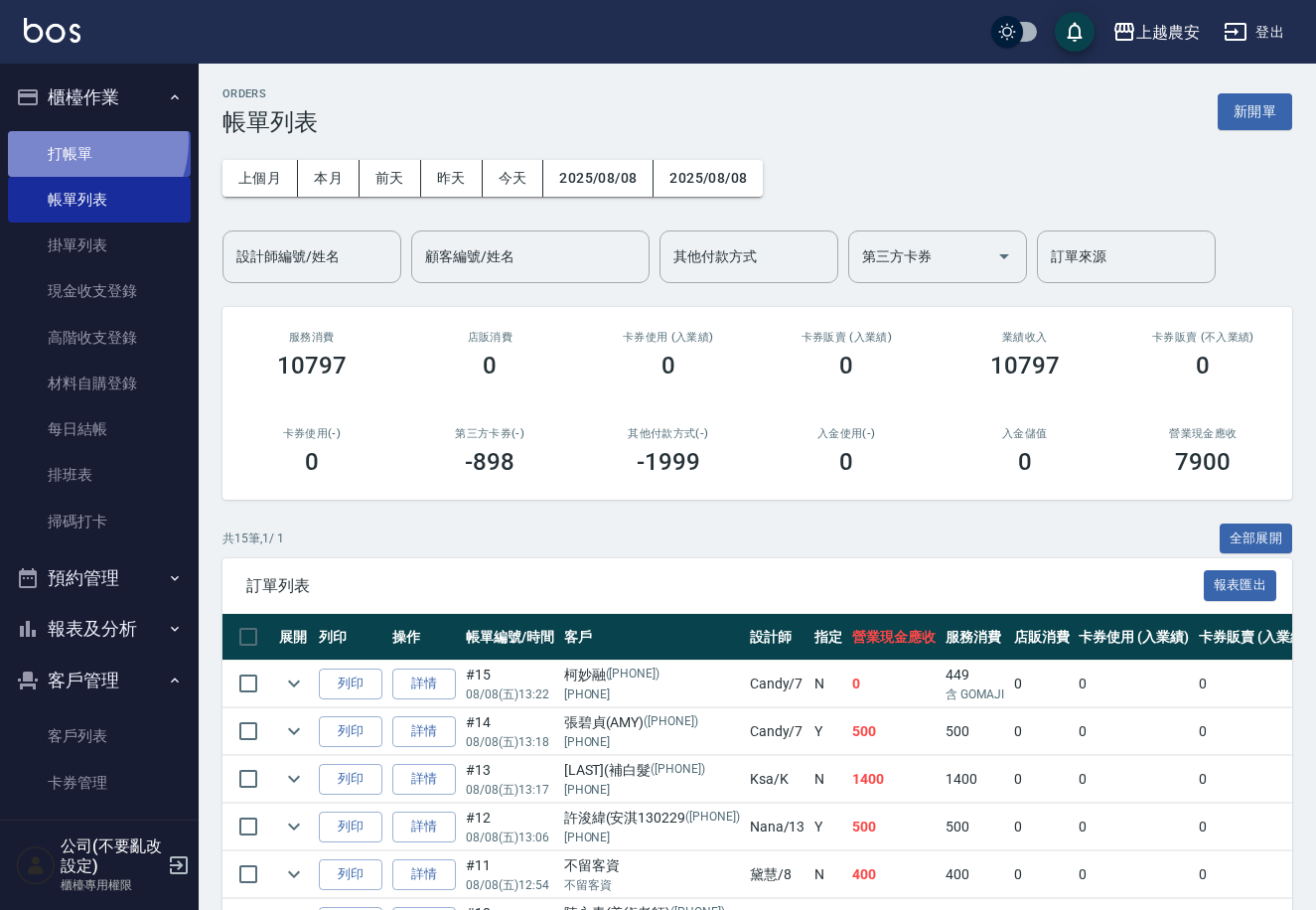 click on "打帳單" at bounding box center (99, 154) 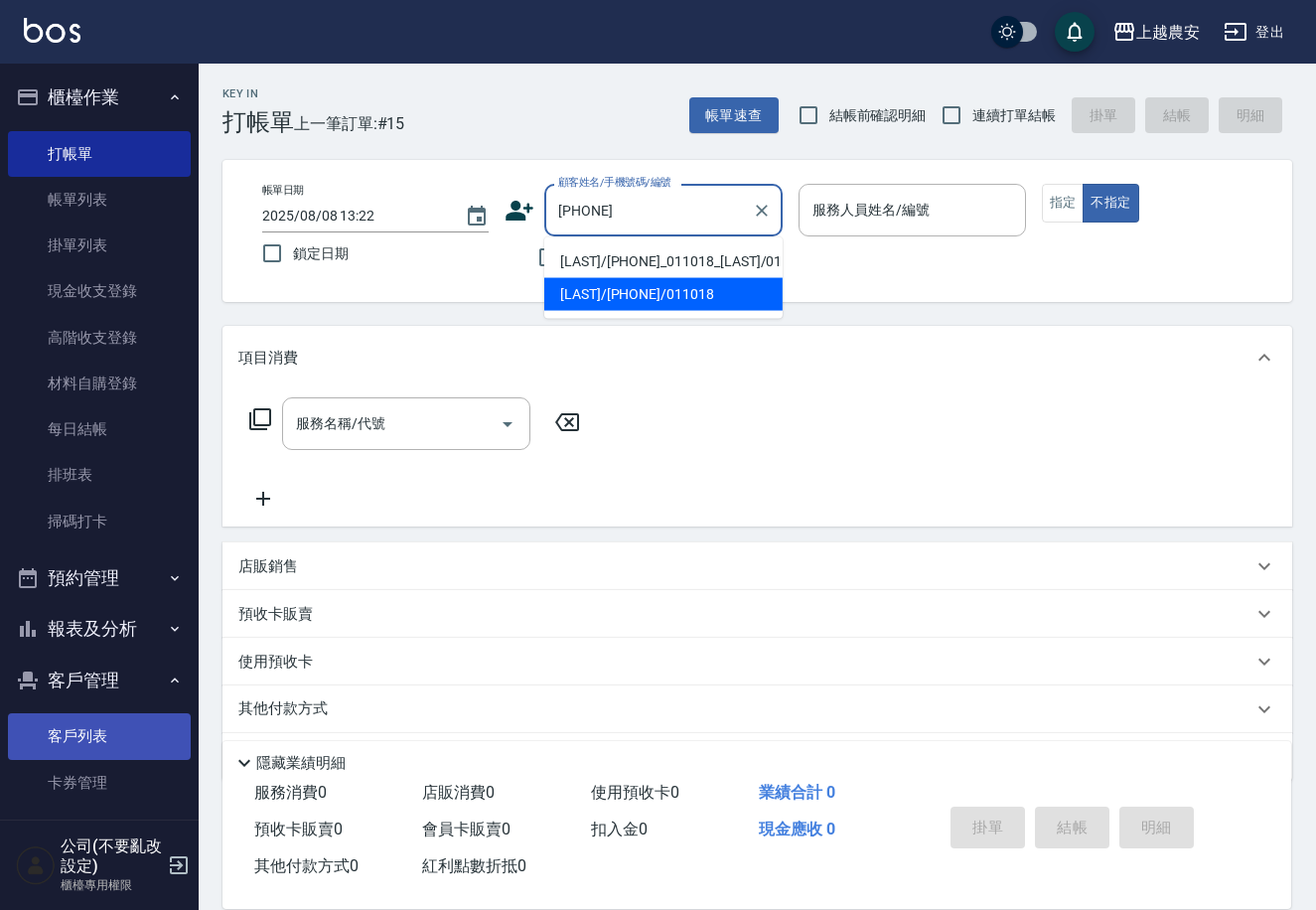type on "[PHONE]" 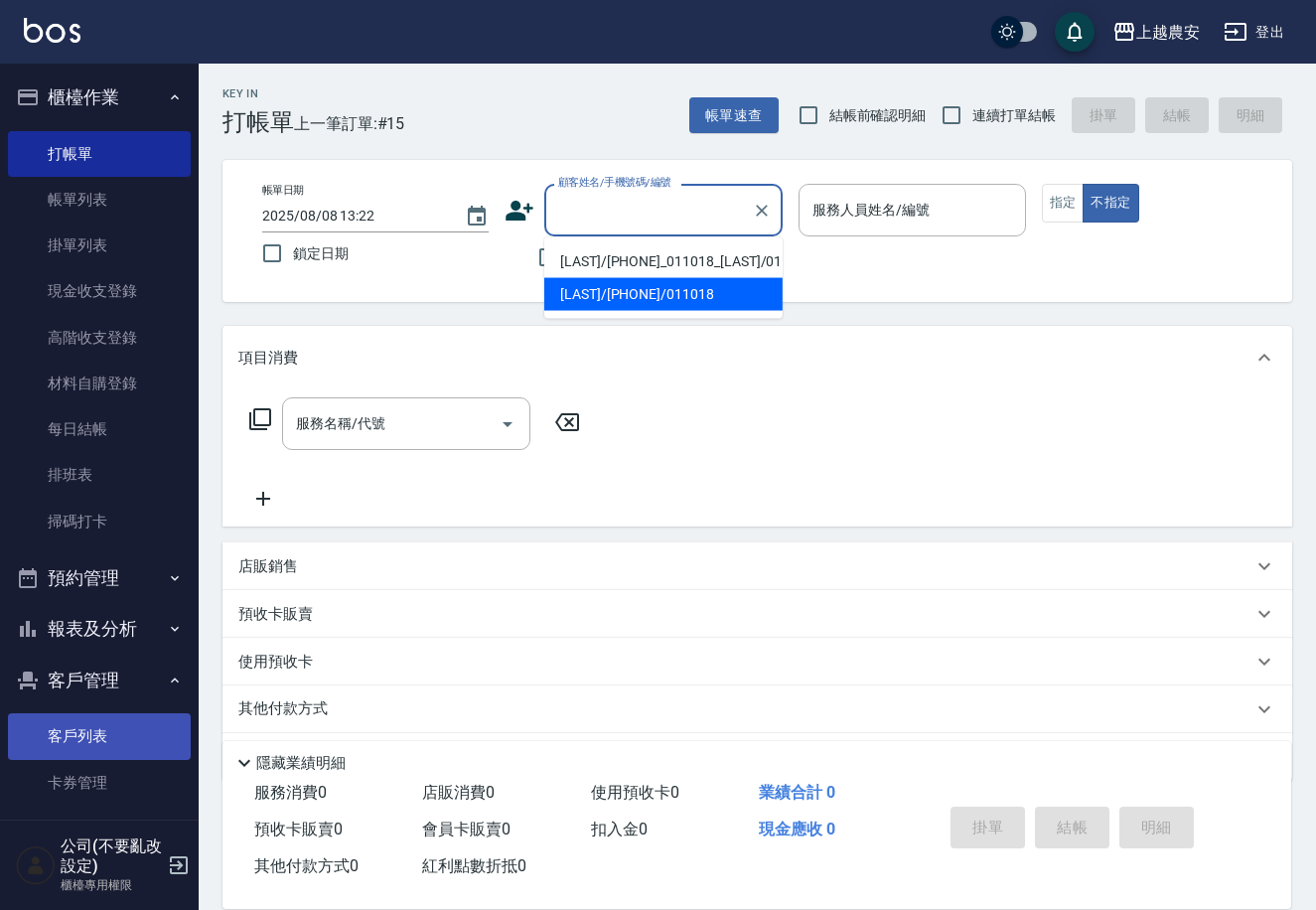 click on "客戶列表" at bounding box center [99, 736] 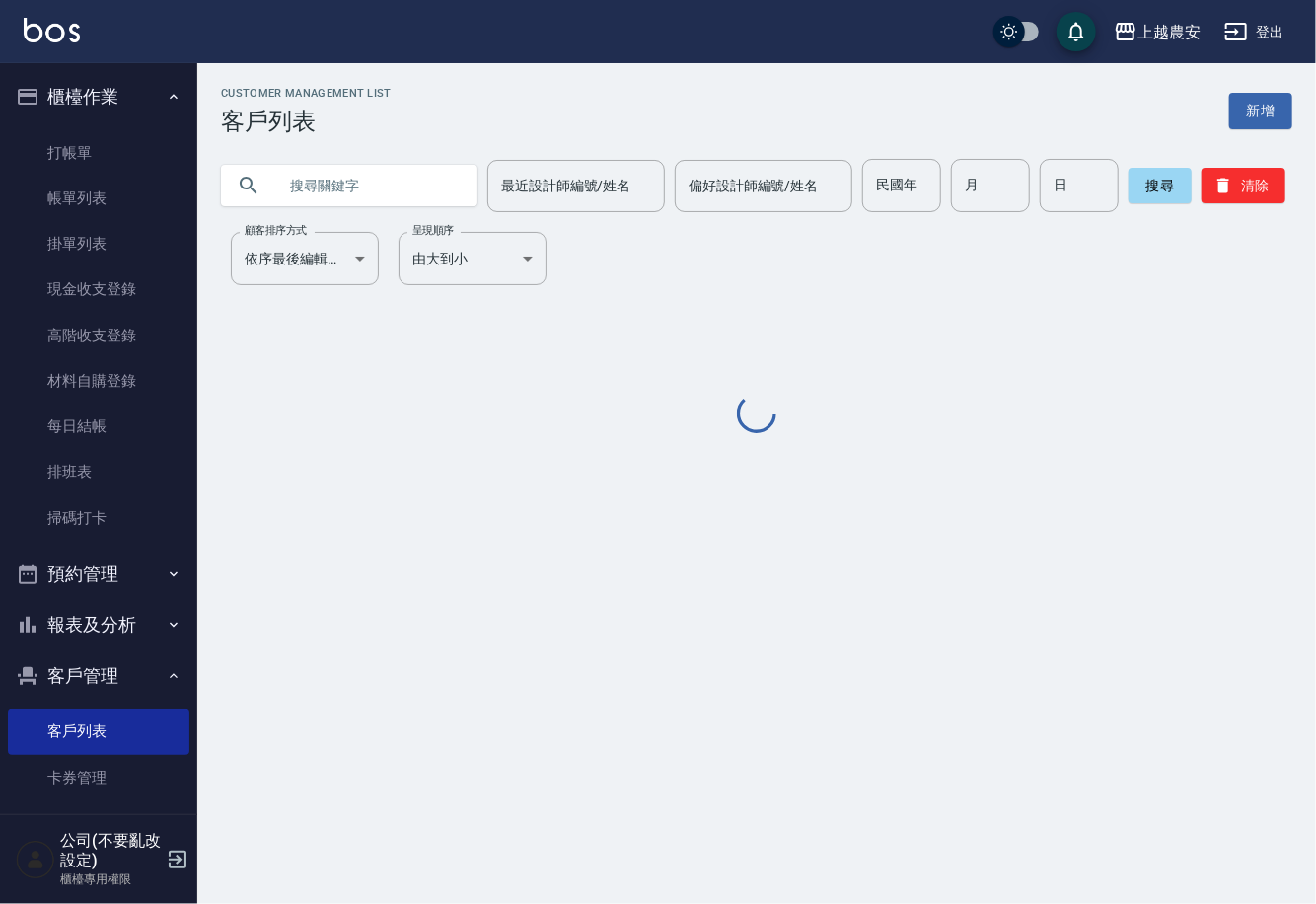 click at bounding box center [369, 186] 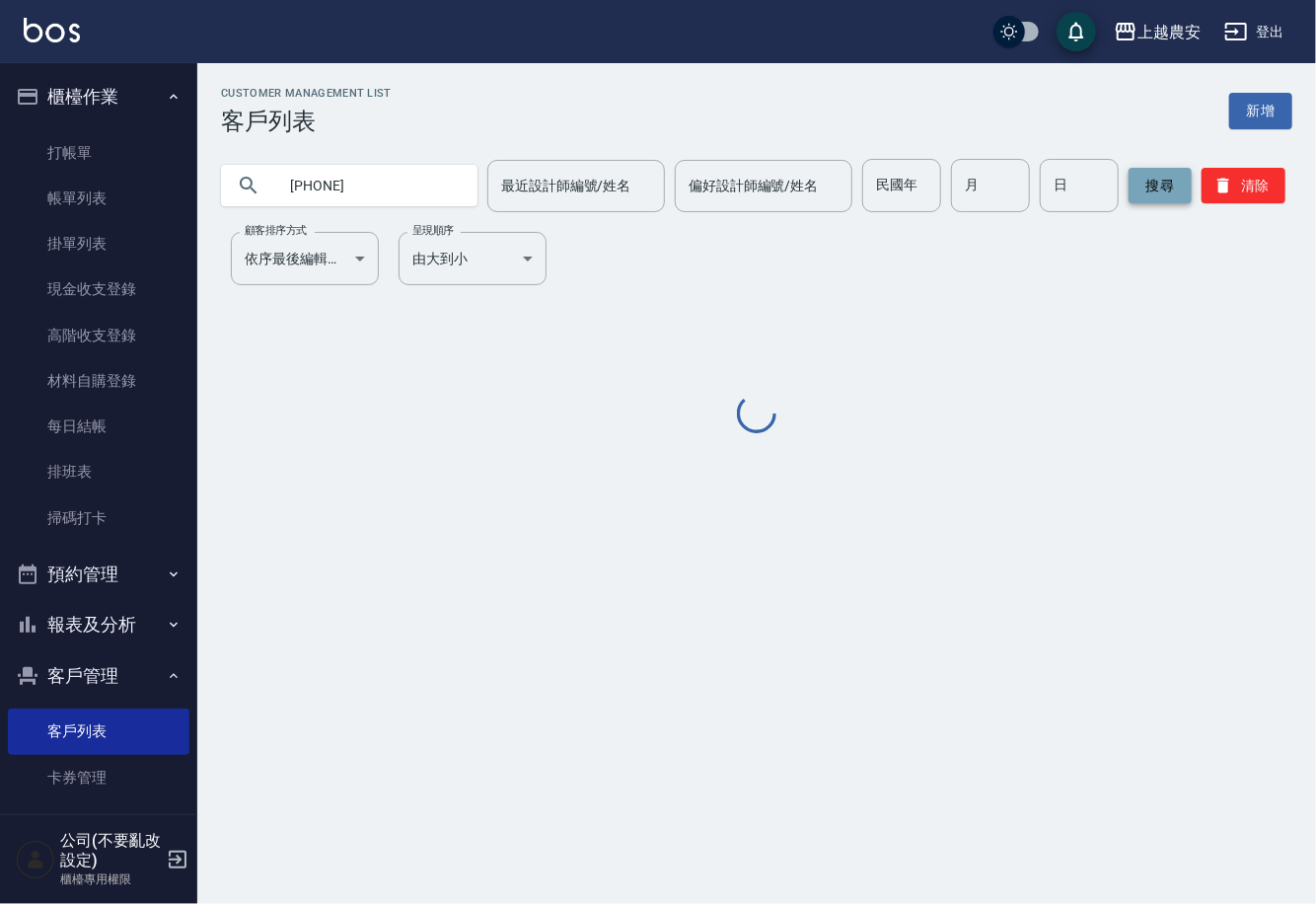 type on "0968508555" 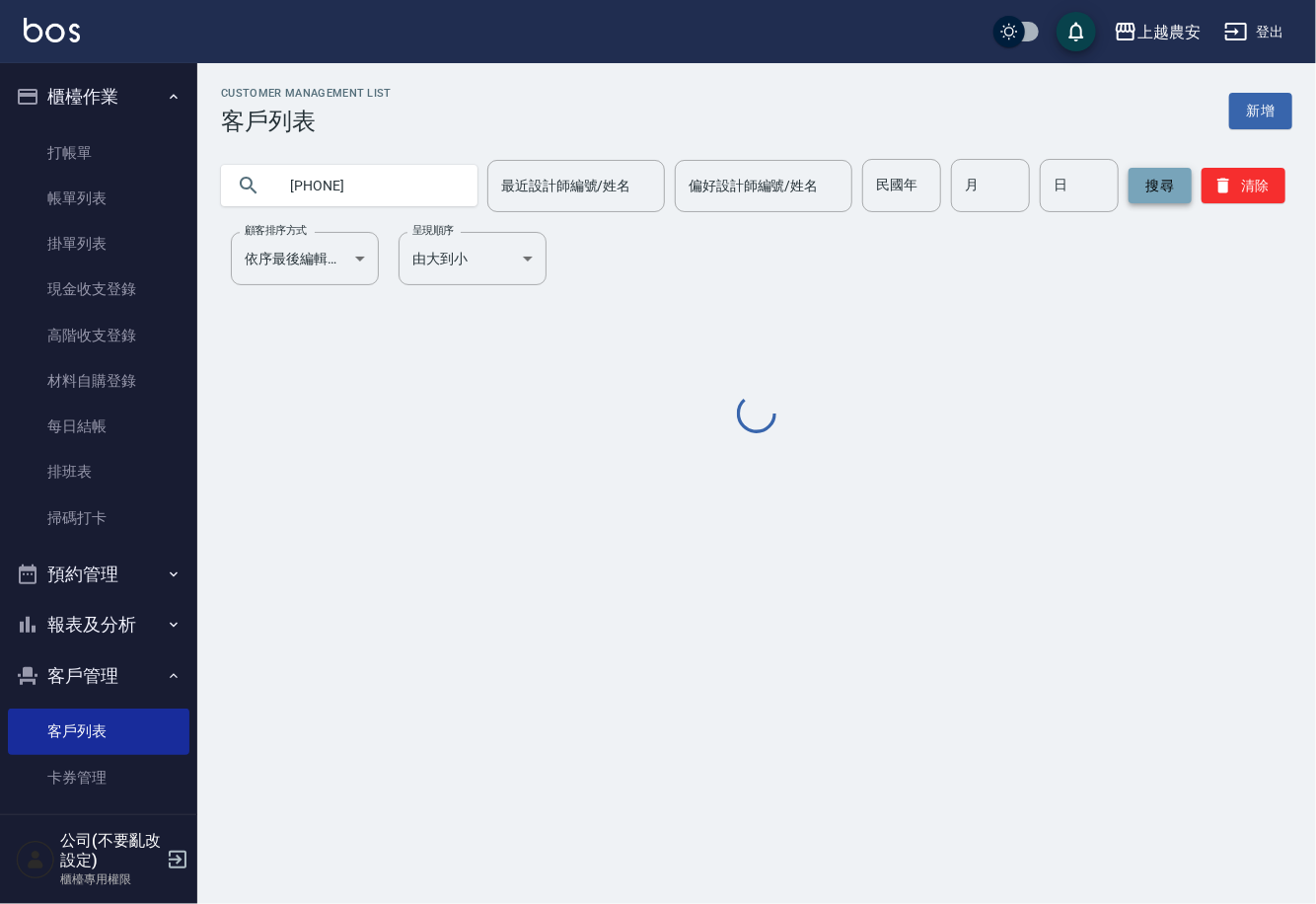 click on "搜尋" at bounding box center [1160, 186] 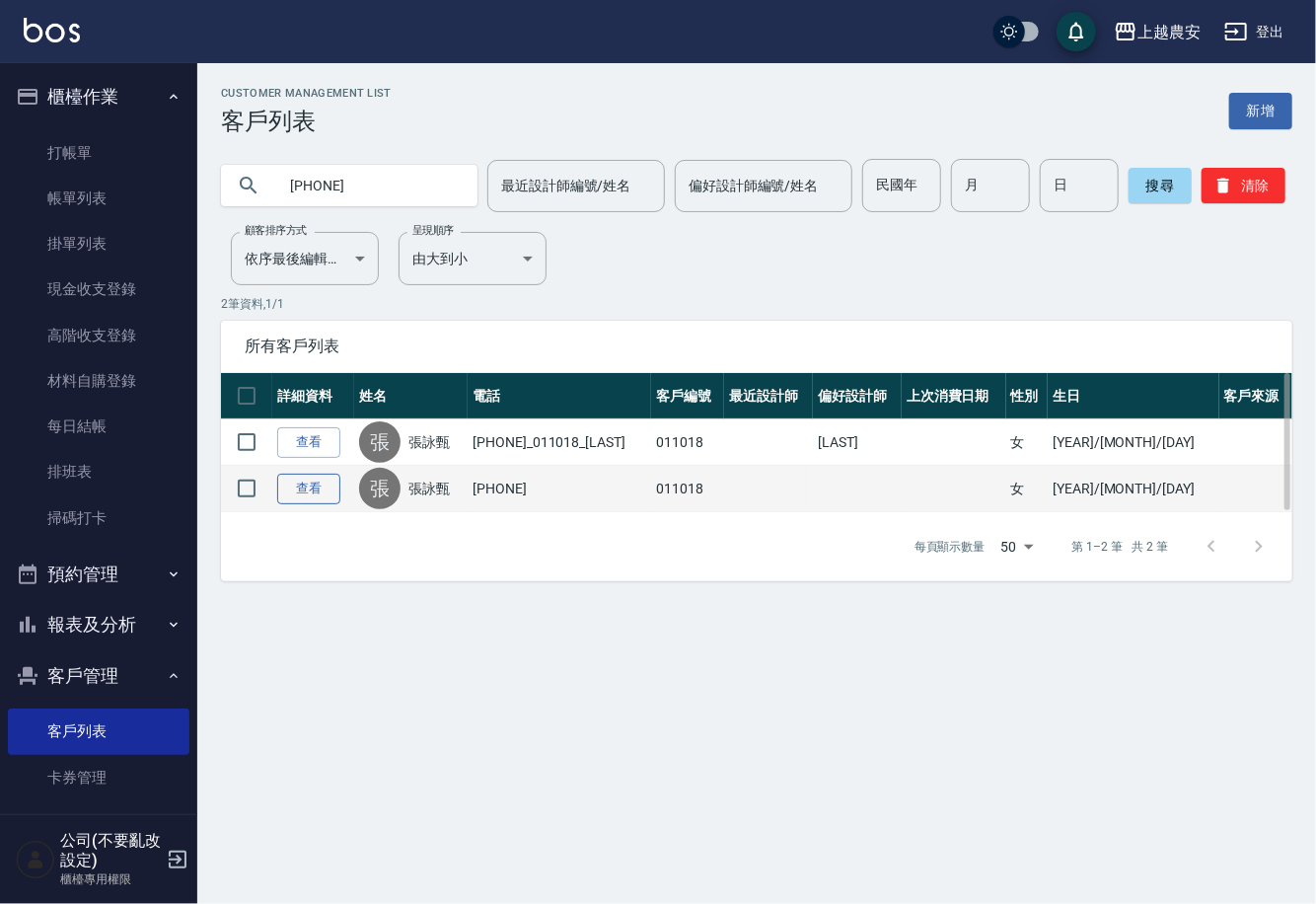 click on "查看" at bounding box center (309, 489) 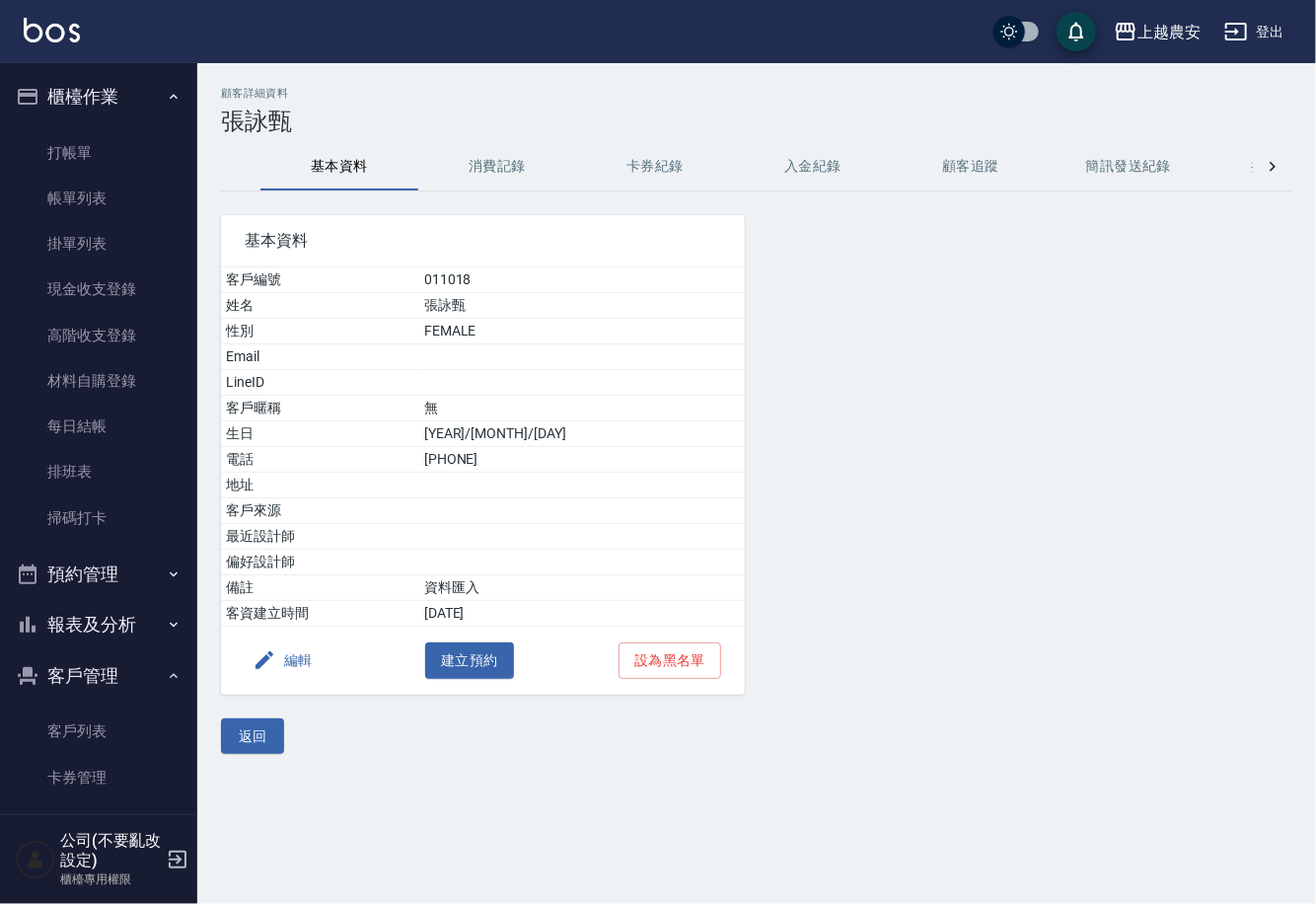 click on "消費記錄" at bounding box center (497, 167) 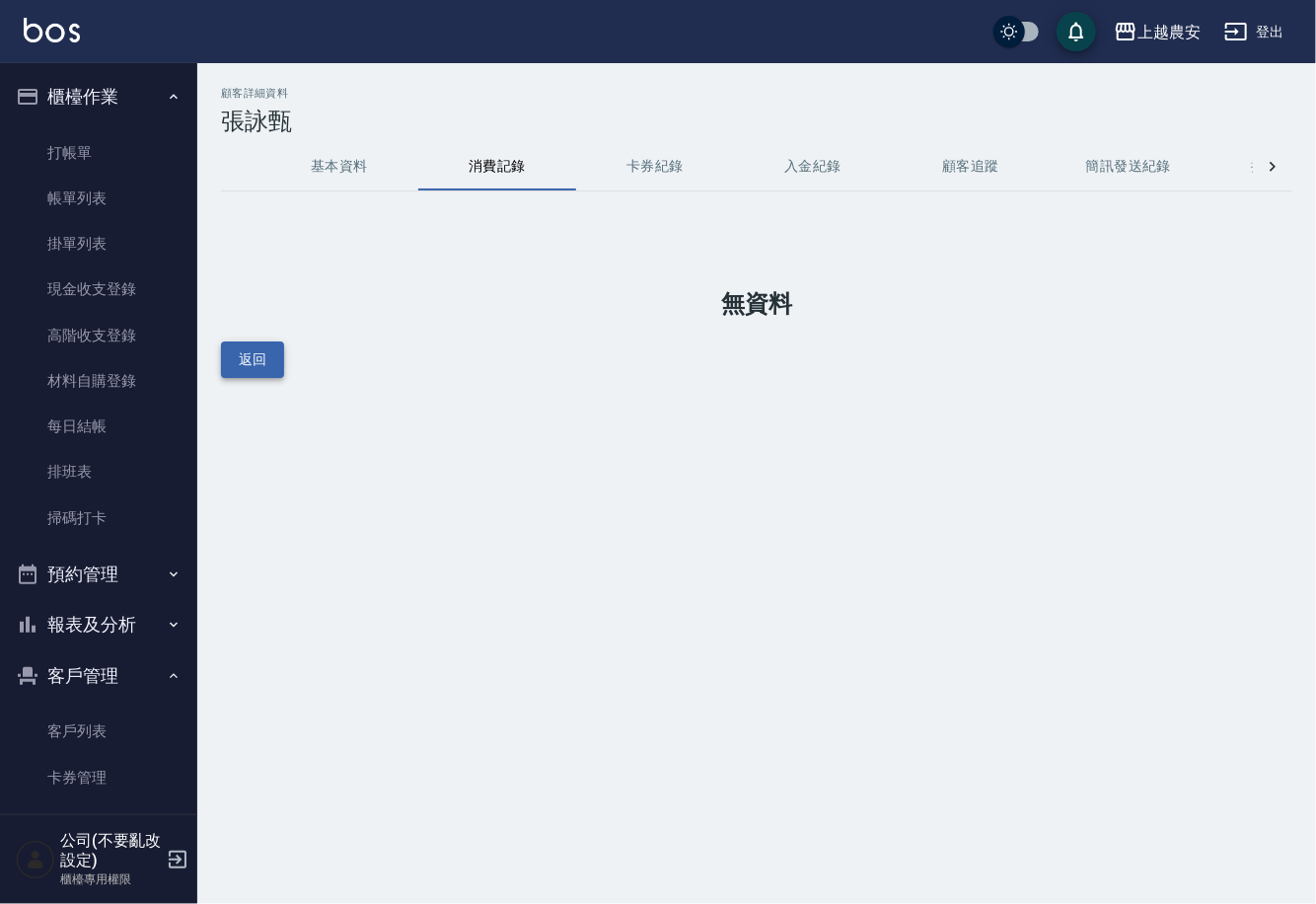 click on "返回" at bounding box center [253, 359] 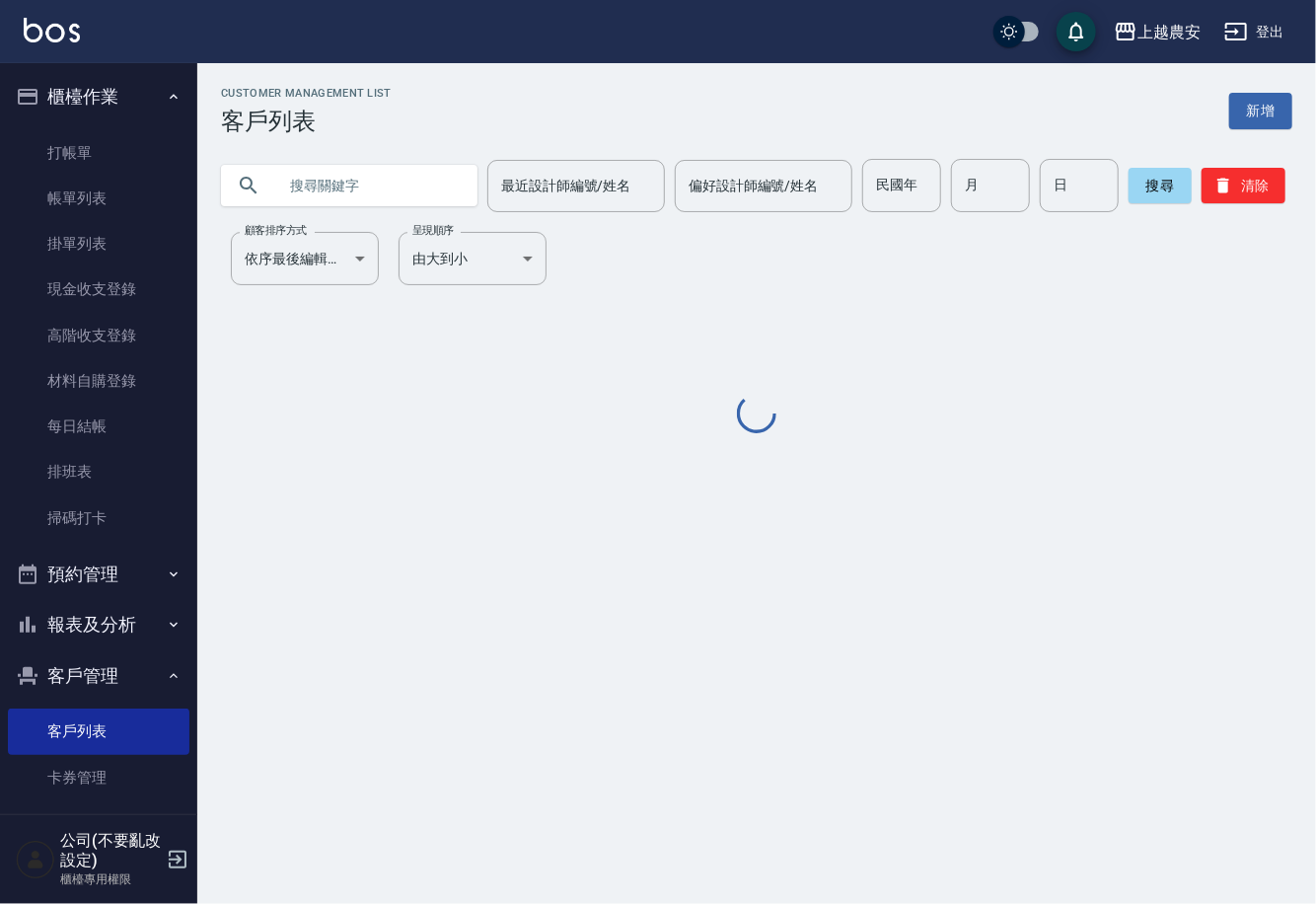 click at bounding box center (369, 186) 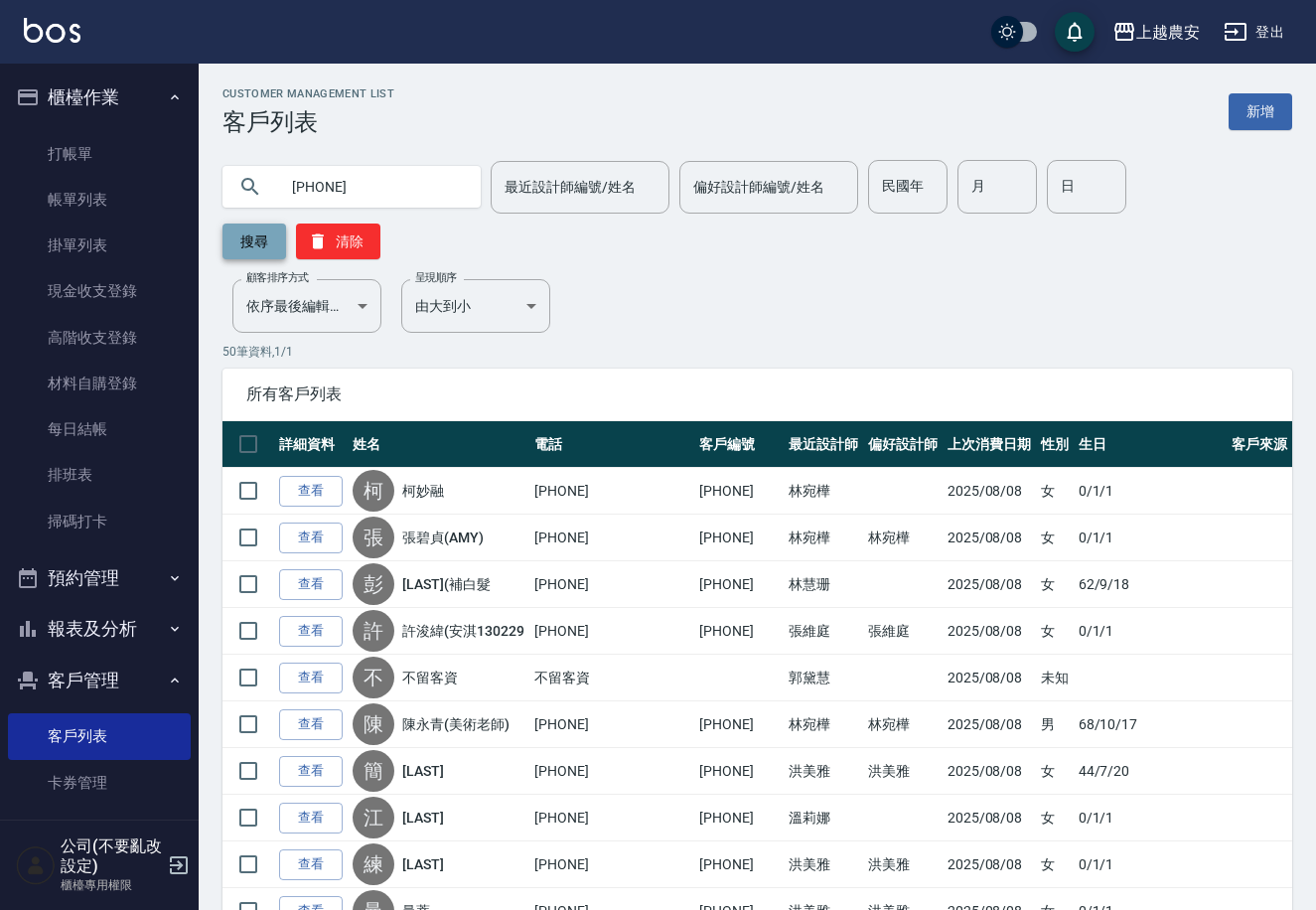 type on "0968508555" 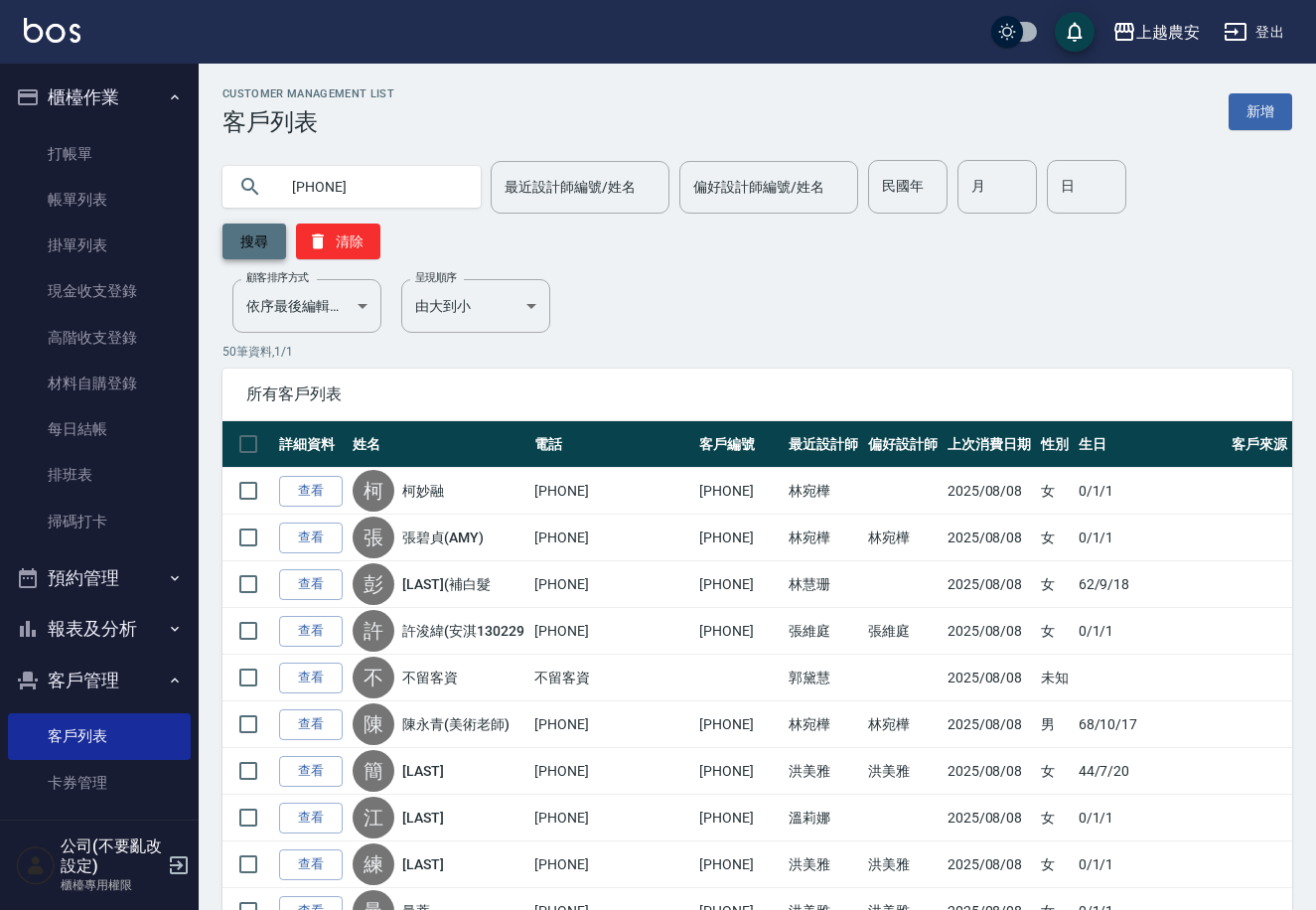 click on "搜尋" at bounding box center (254, 241) 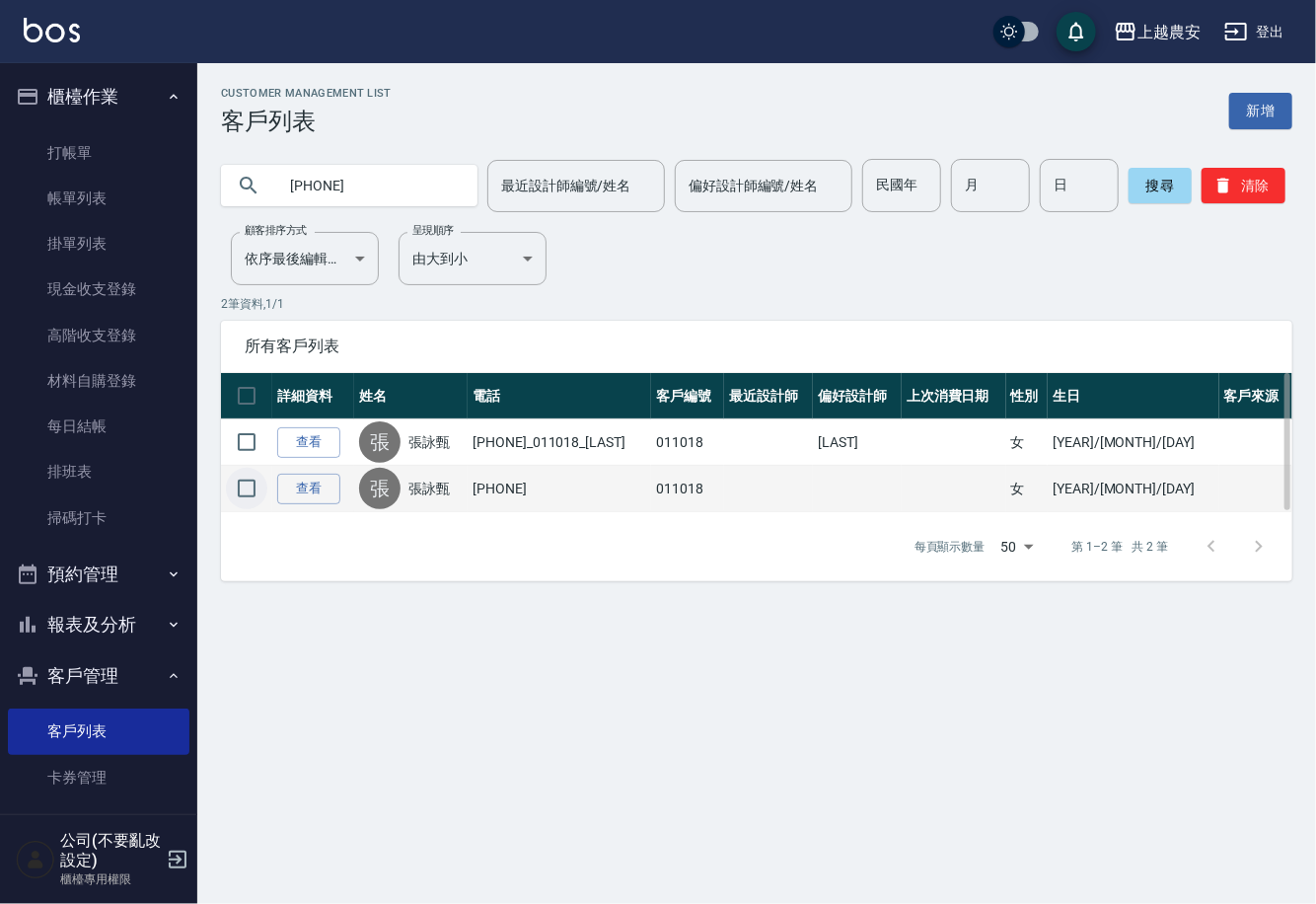 click at bounding box center (247, 489) 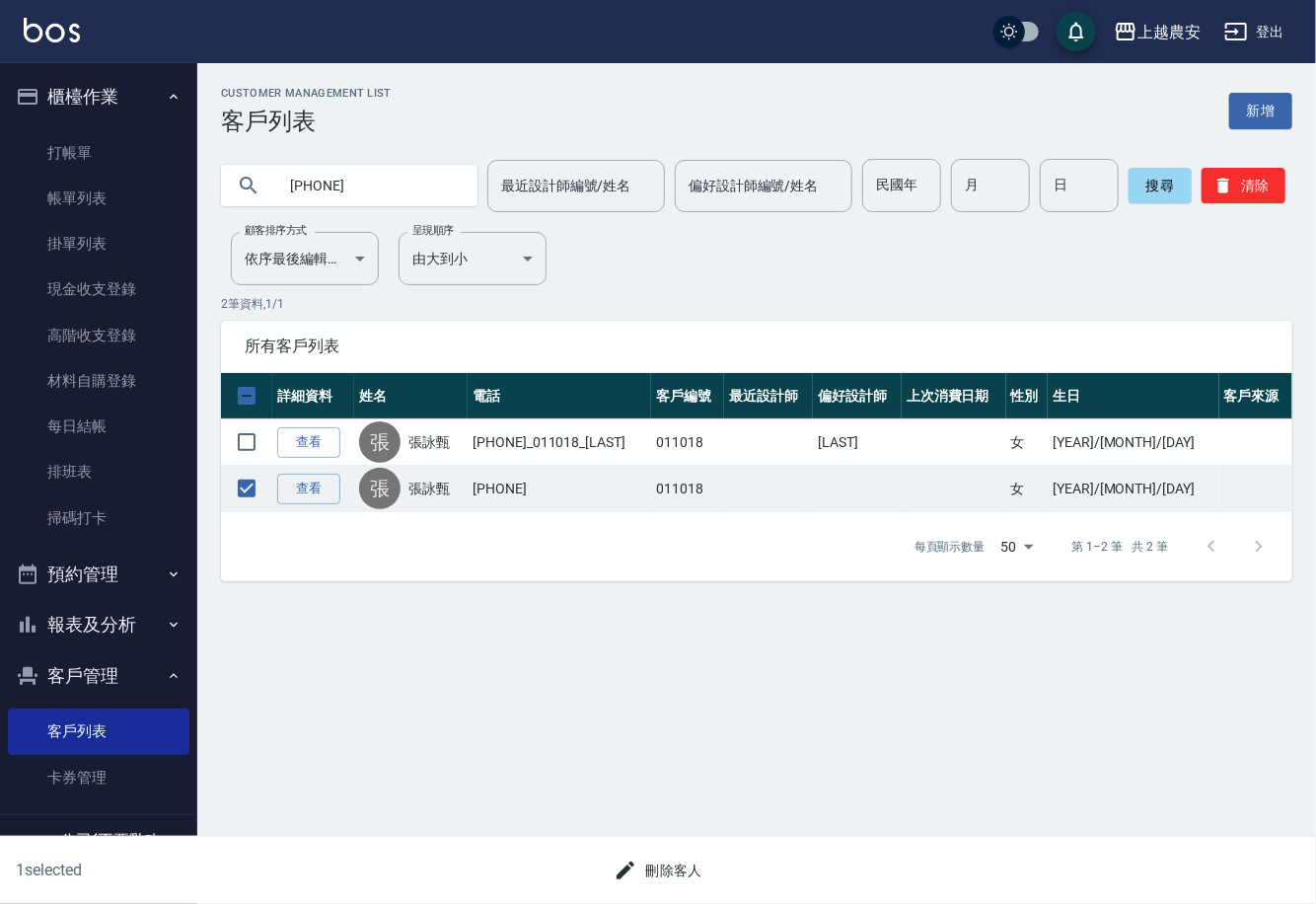 click on "刪除客人" at bounding box center (658, 870) 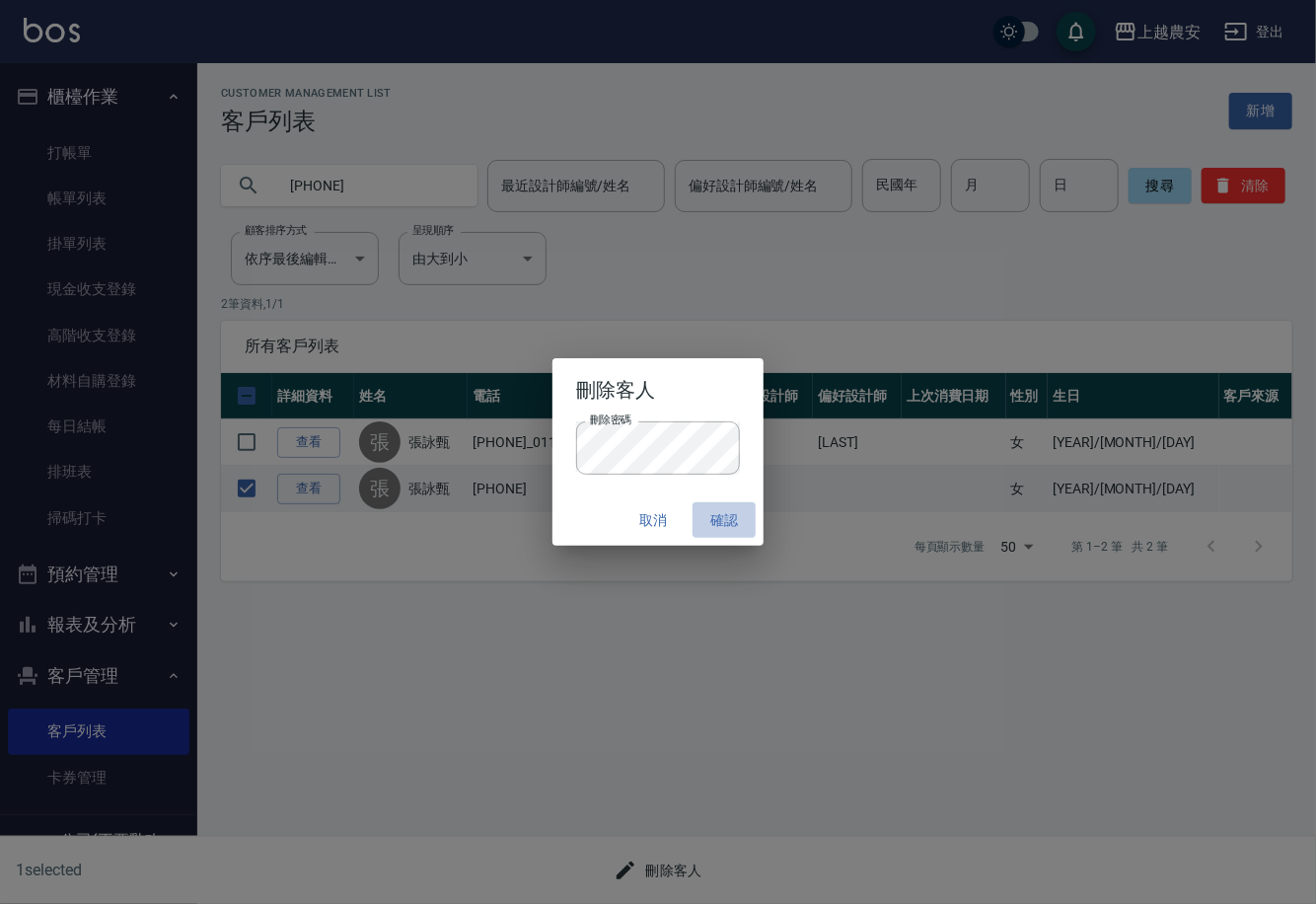 click on "確認" at bounding box center [724, 520] 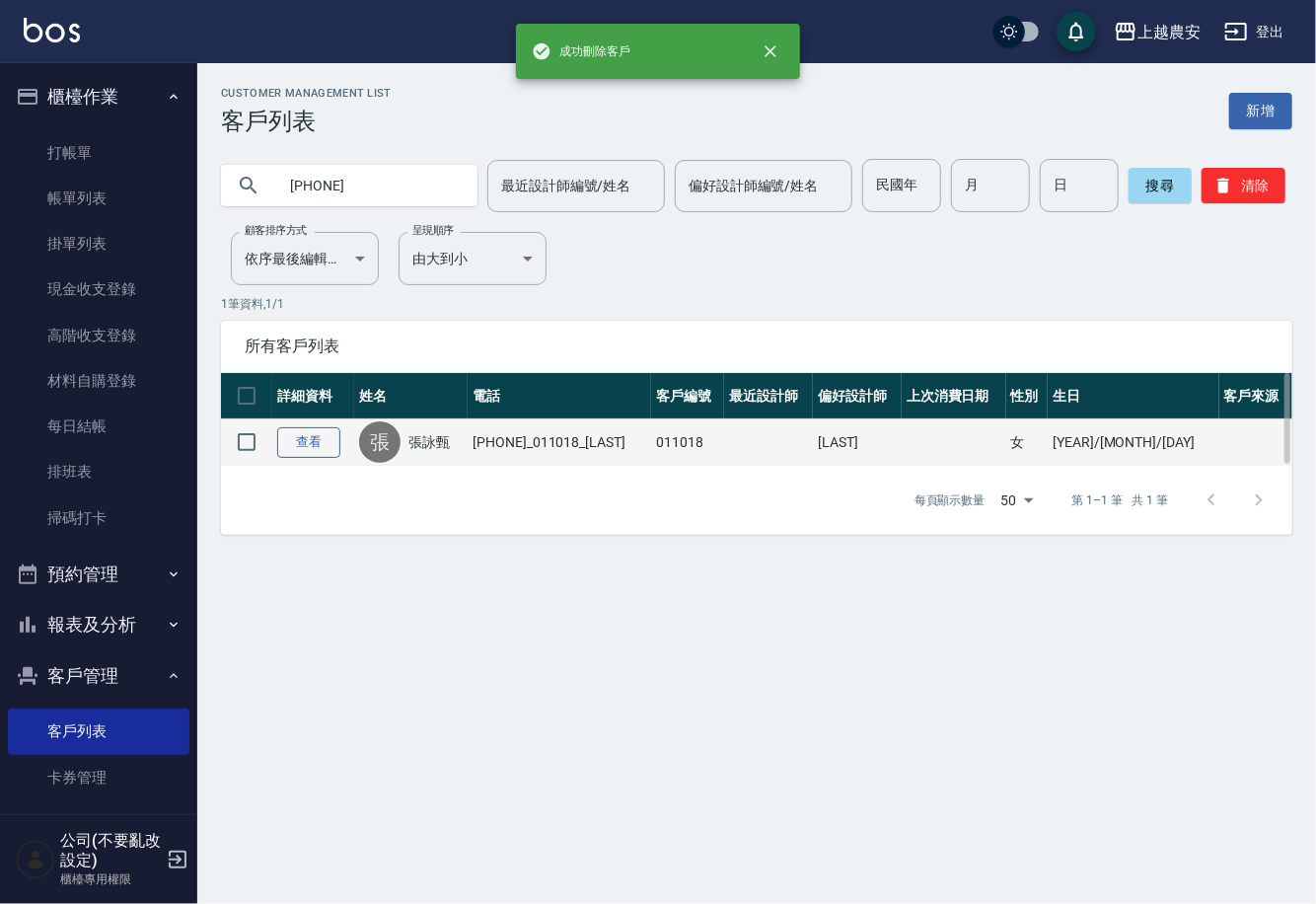 click on "查看" at bounding box center (309, 442) 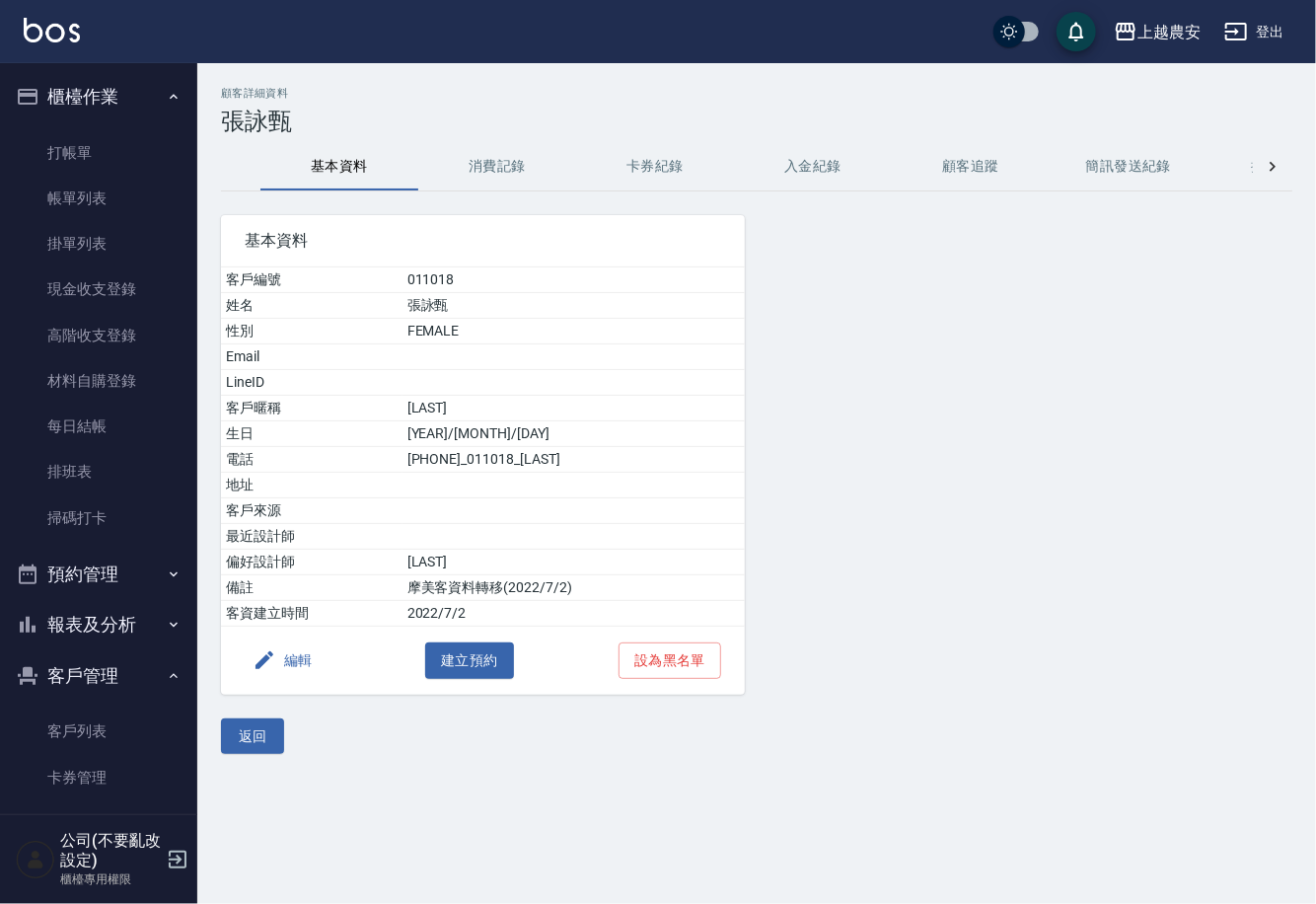 click on "編輯" at bounding box center [282, 660] 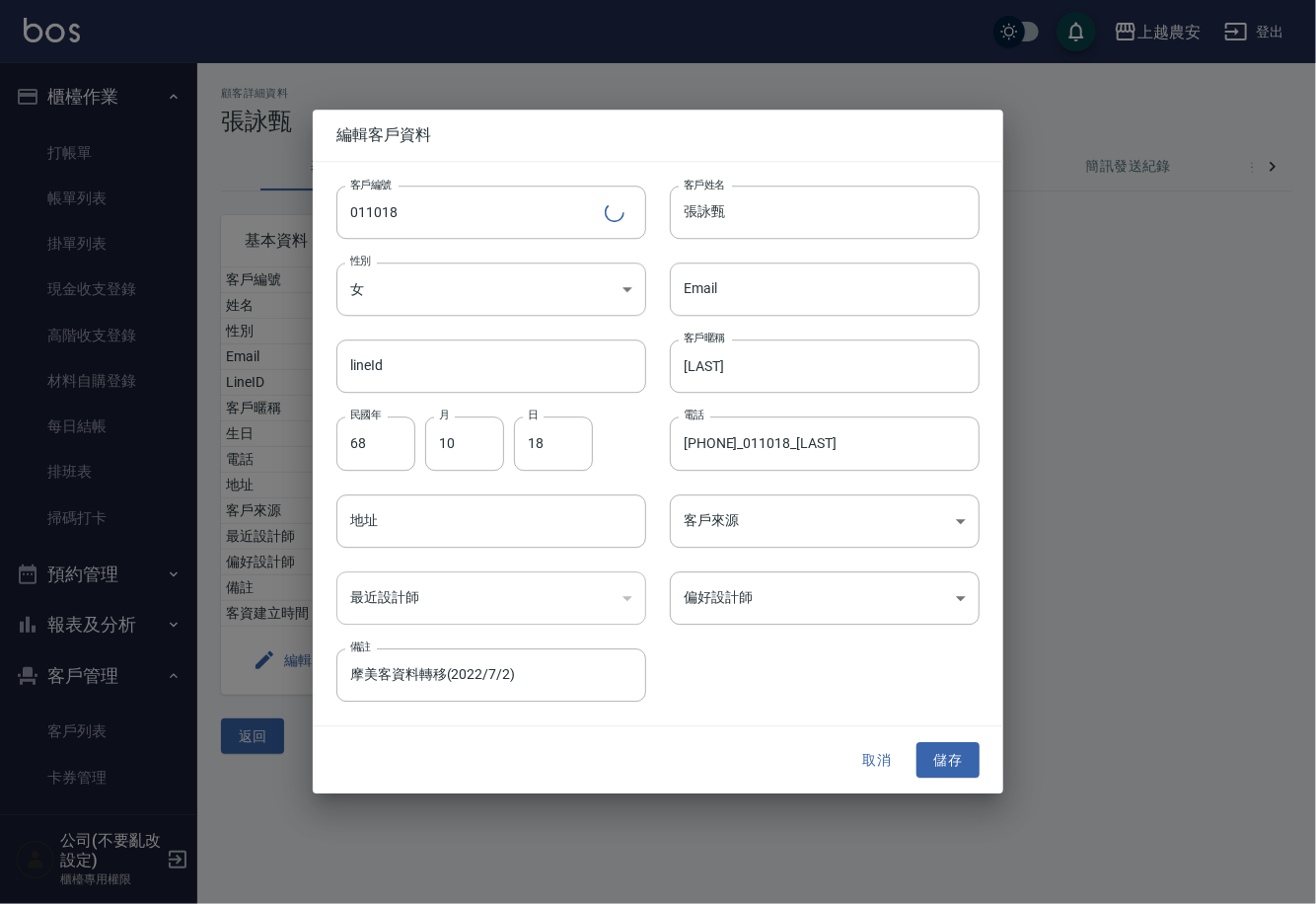 drag, startPoint x: 437, startPoint y: 219, endPoint x: 90, endPoint y: 264, distance: 349.9057 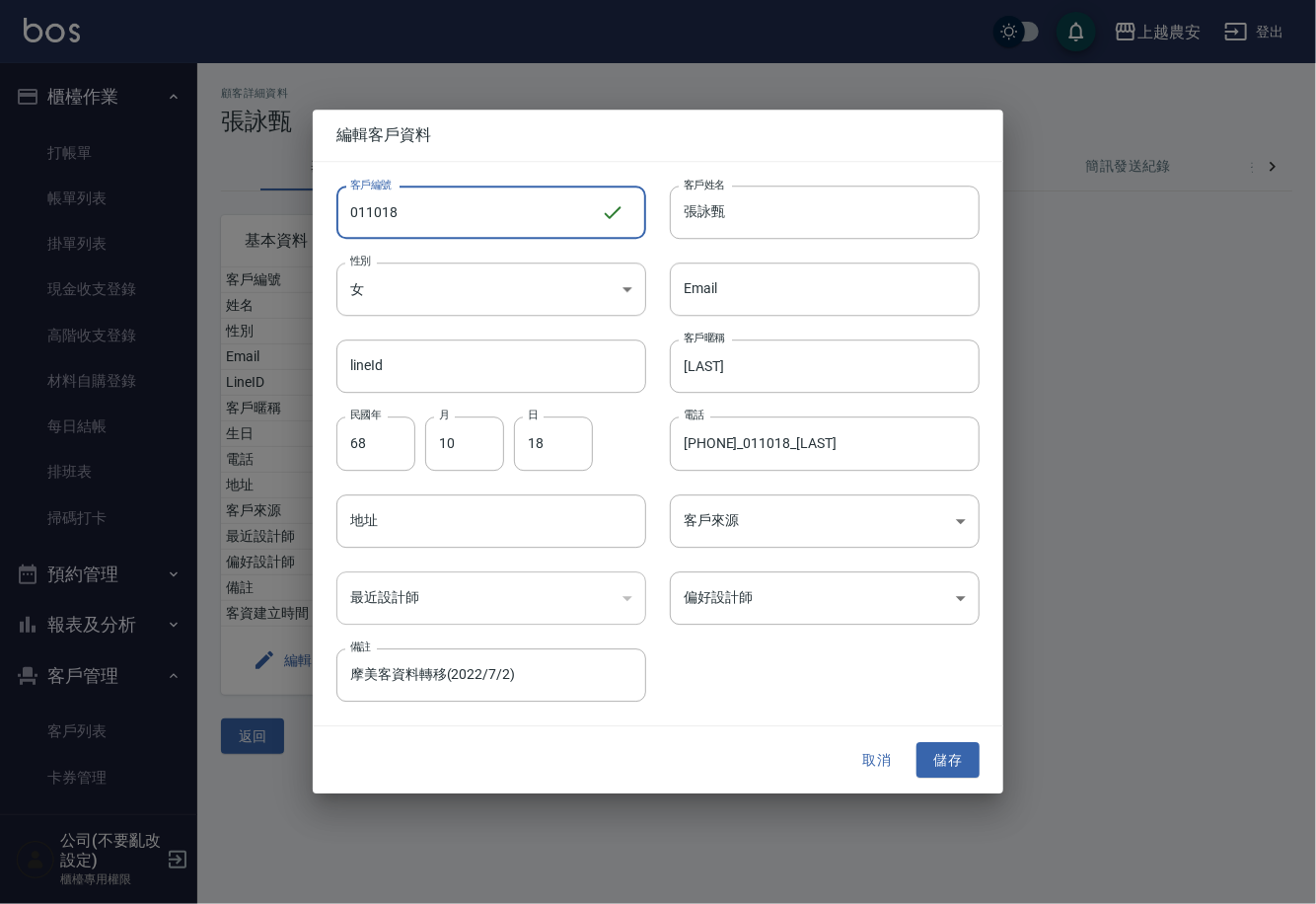 drag, startPoint x: 400, startPoint y: 217, endPoint x: 288, endPoint y: 224, distance: 112.218537 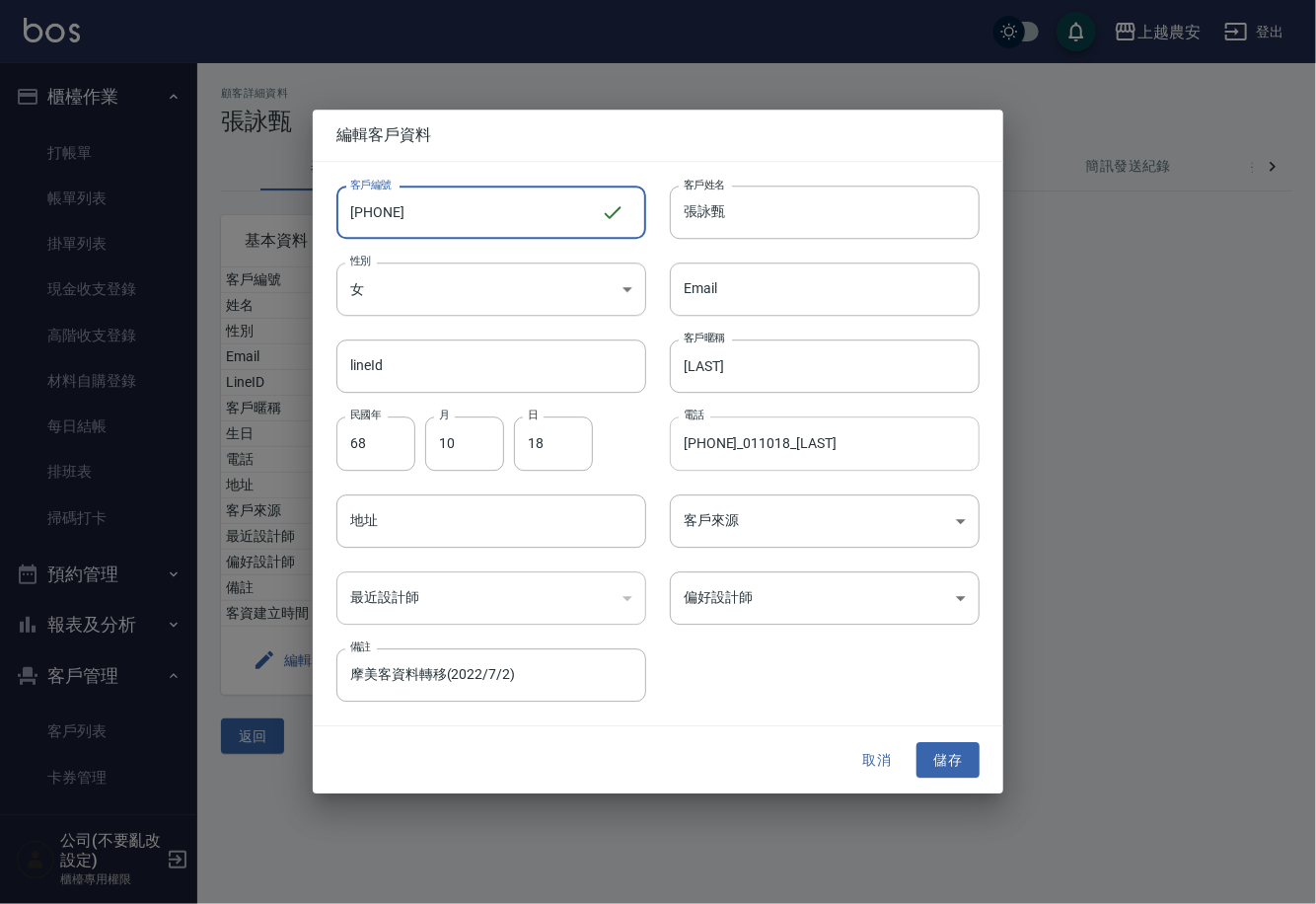 type on "0968508555" 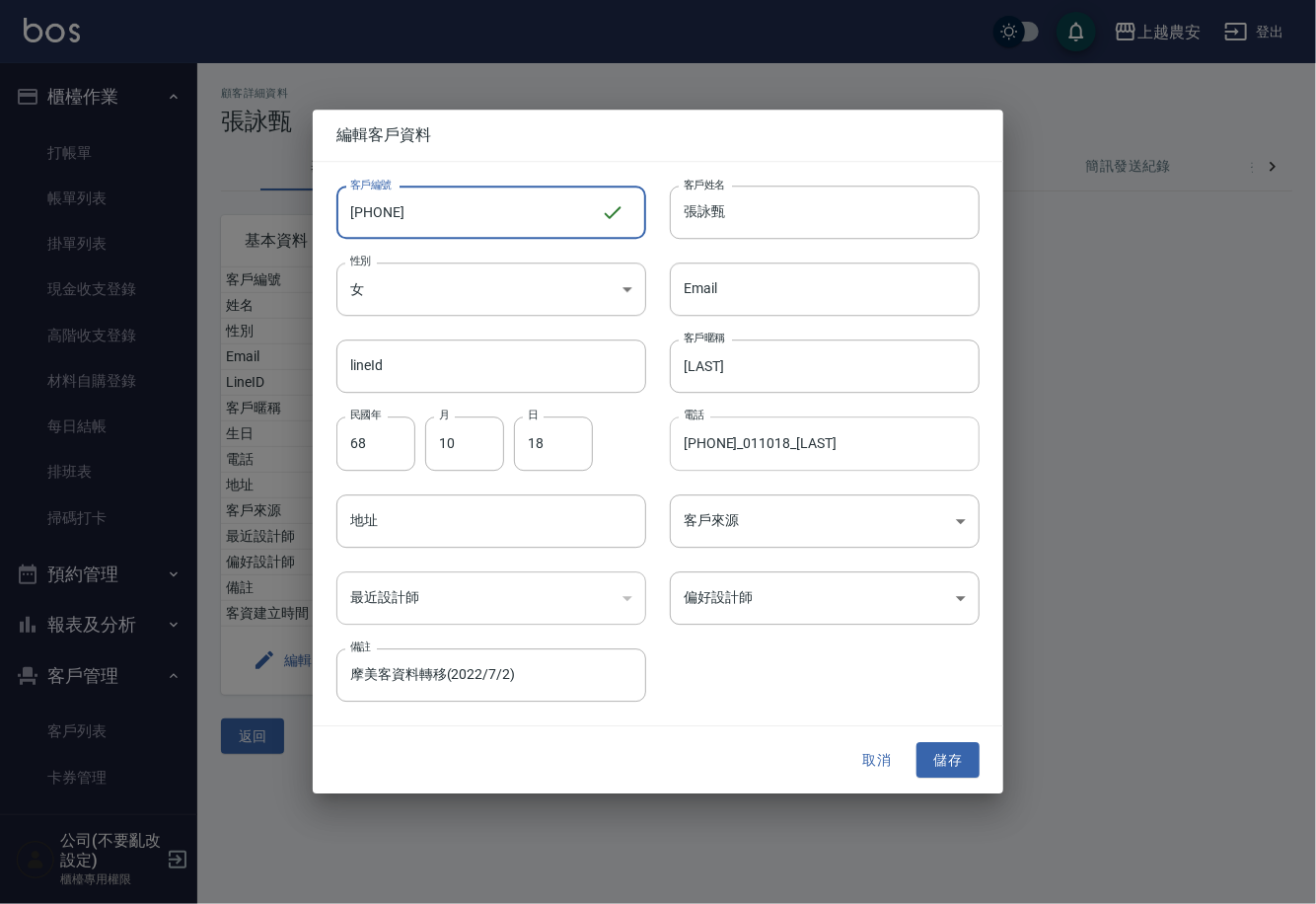 click on "0968508555_011018_張詠甄" at bounding box center [825, 444] 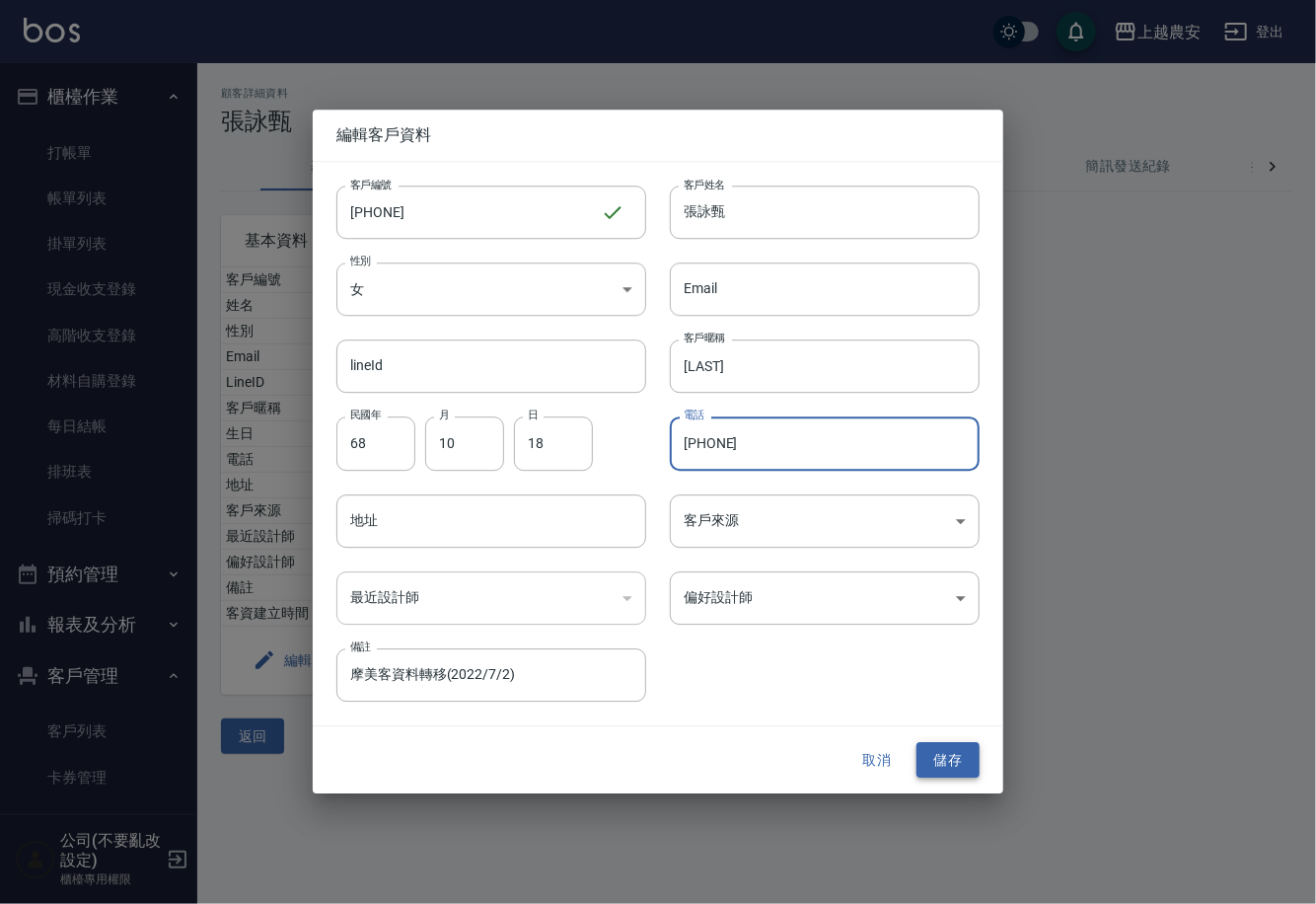 type on "0968508555" 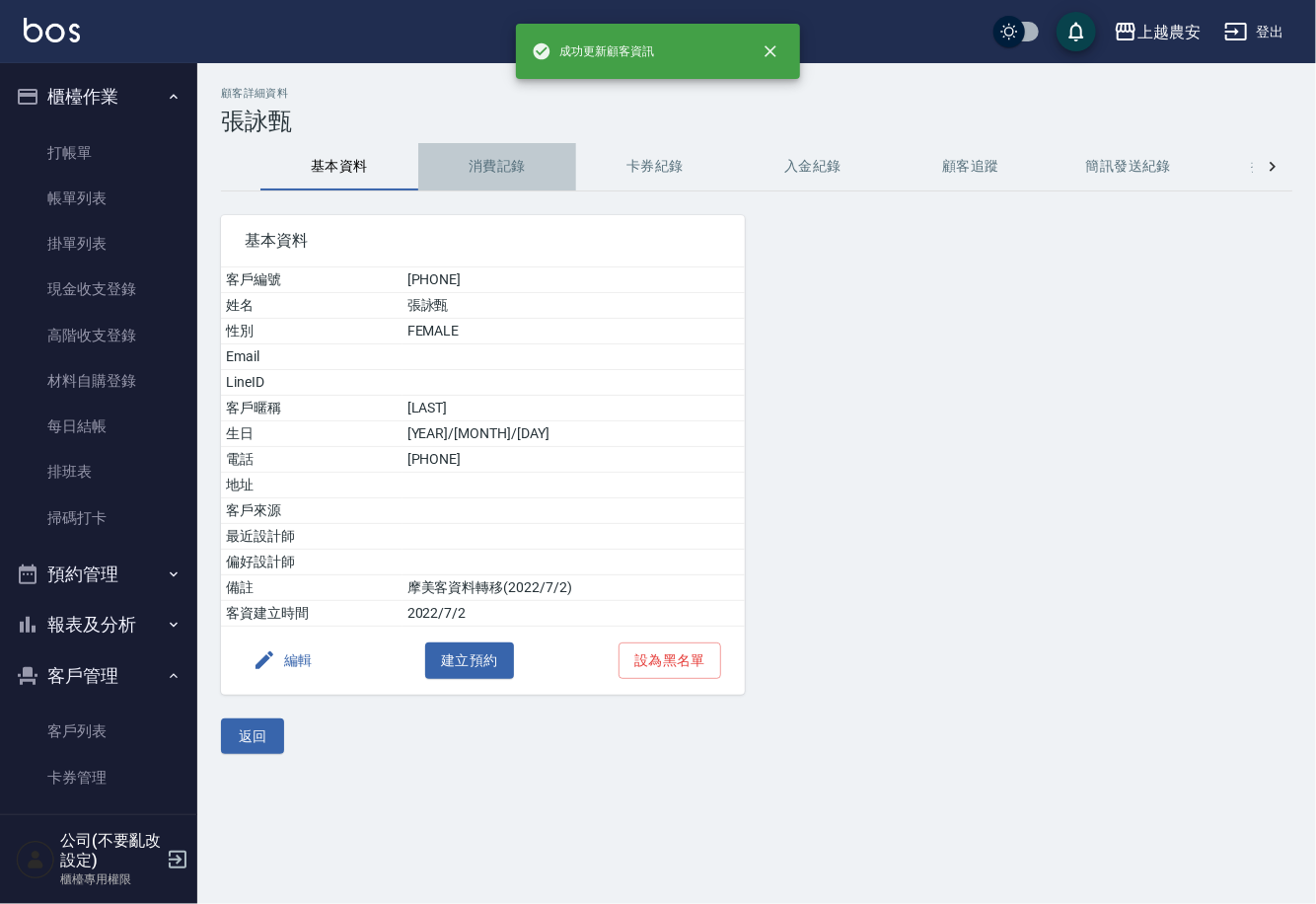 click on "消費記錄" at bounding box center (497, 167) 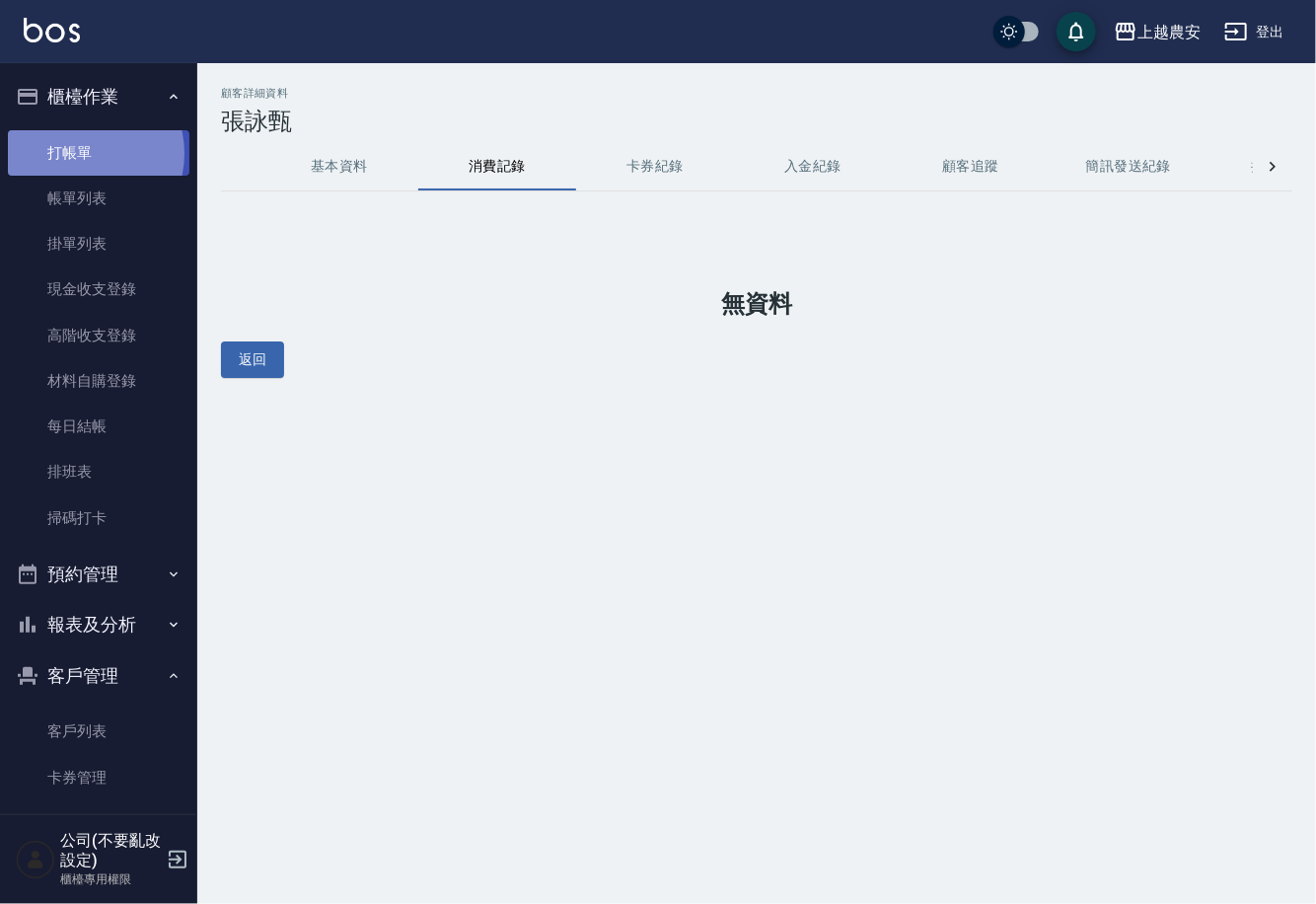 click on "打帳單" at bounding box center (99, 153) 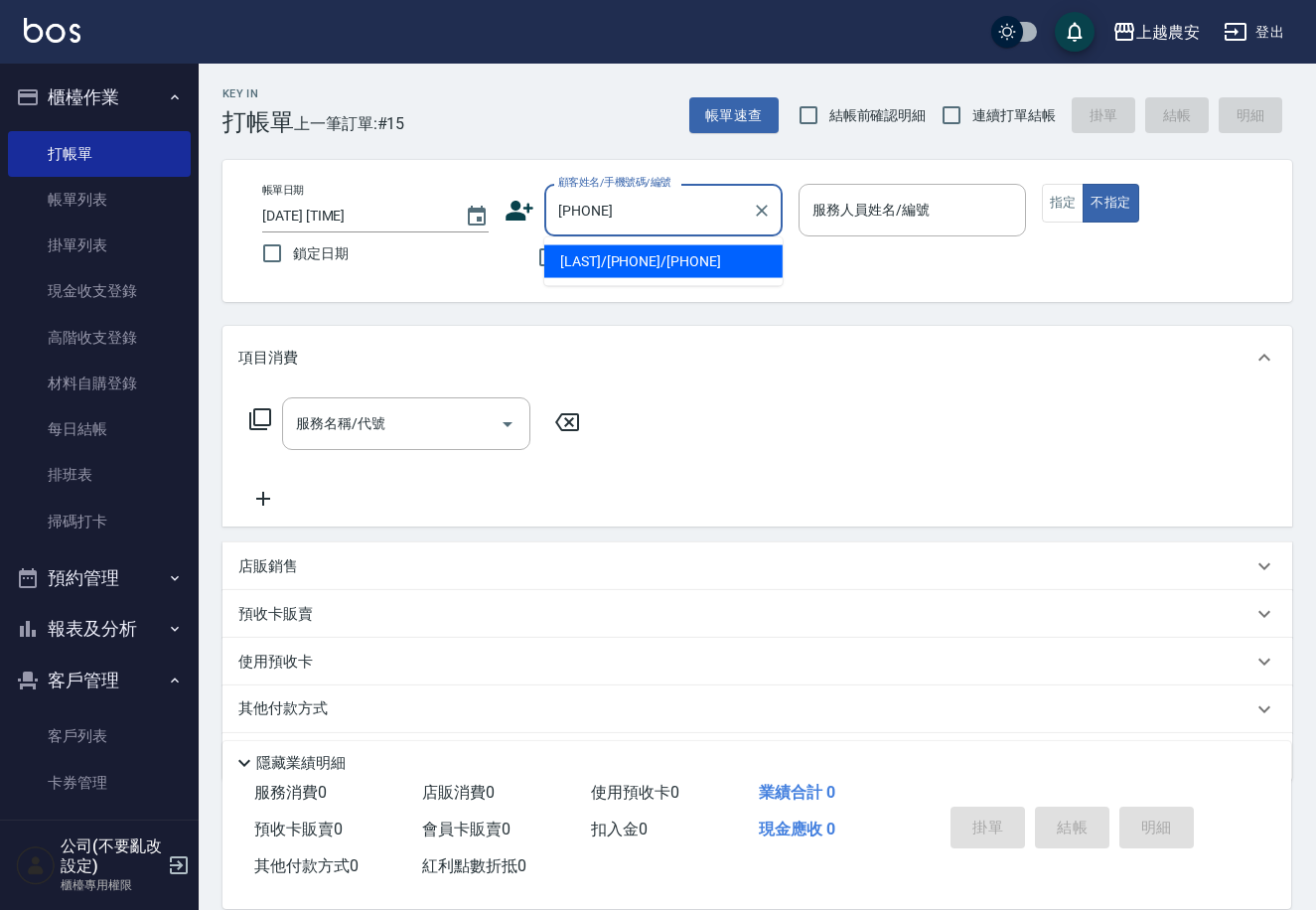 click on "張詠甄/0968508555/0968508555" at bounding box center (663, 261) 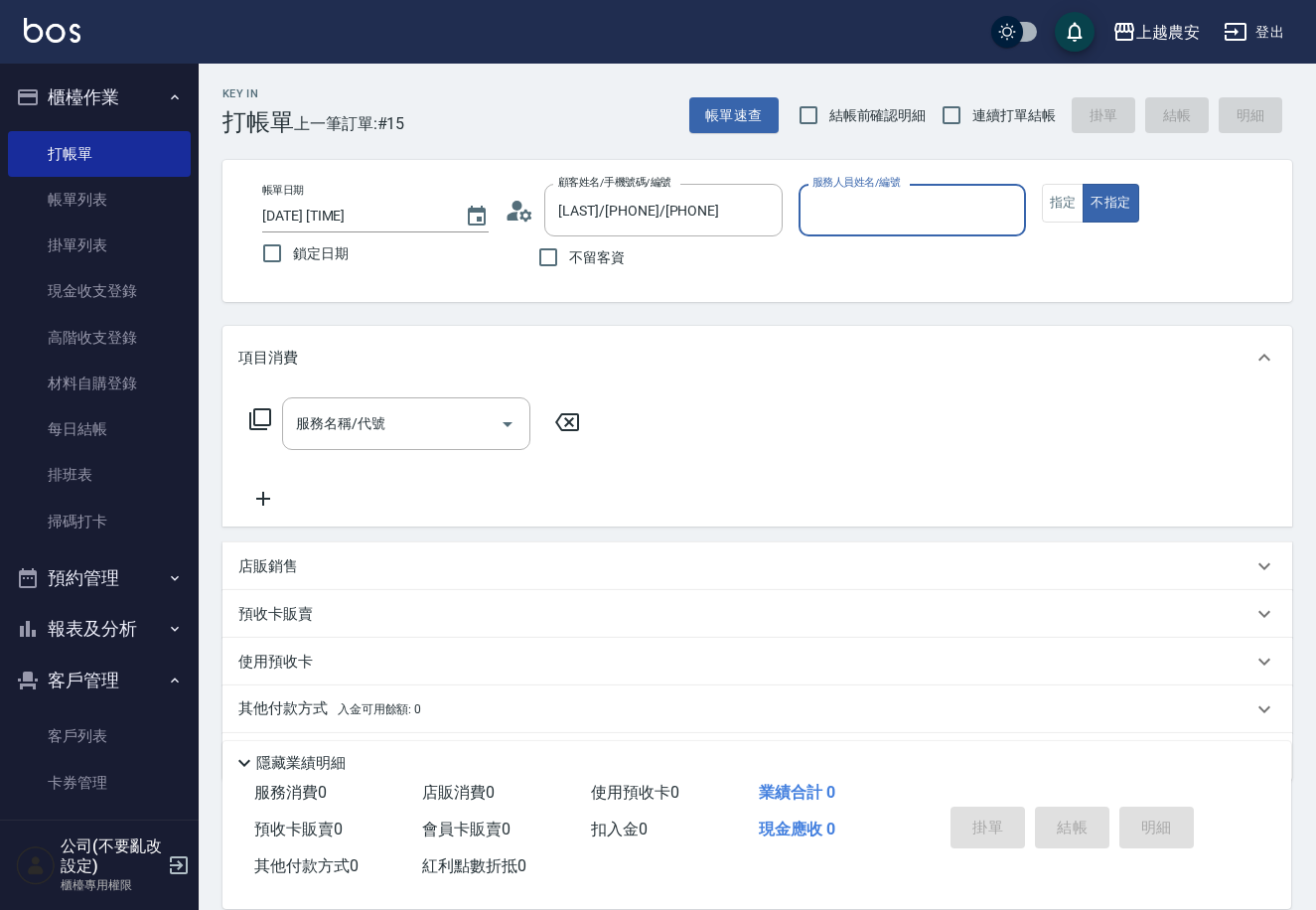 type on "N" 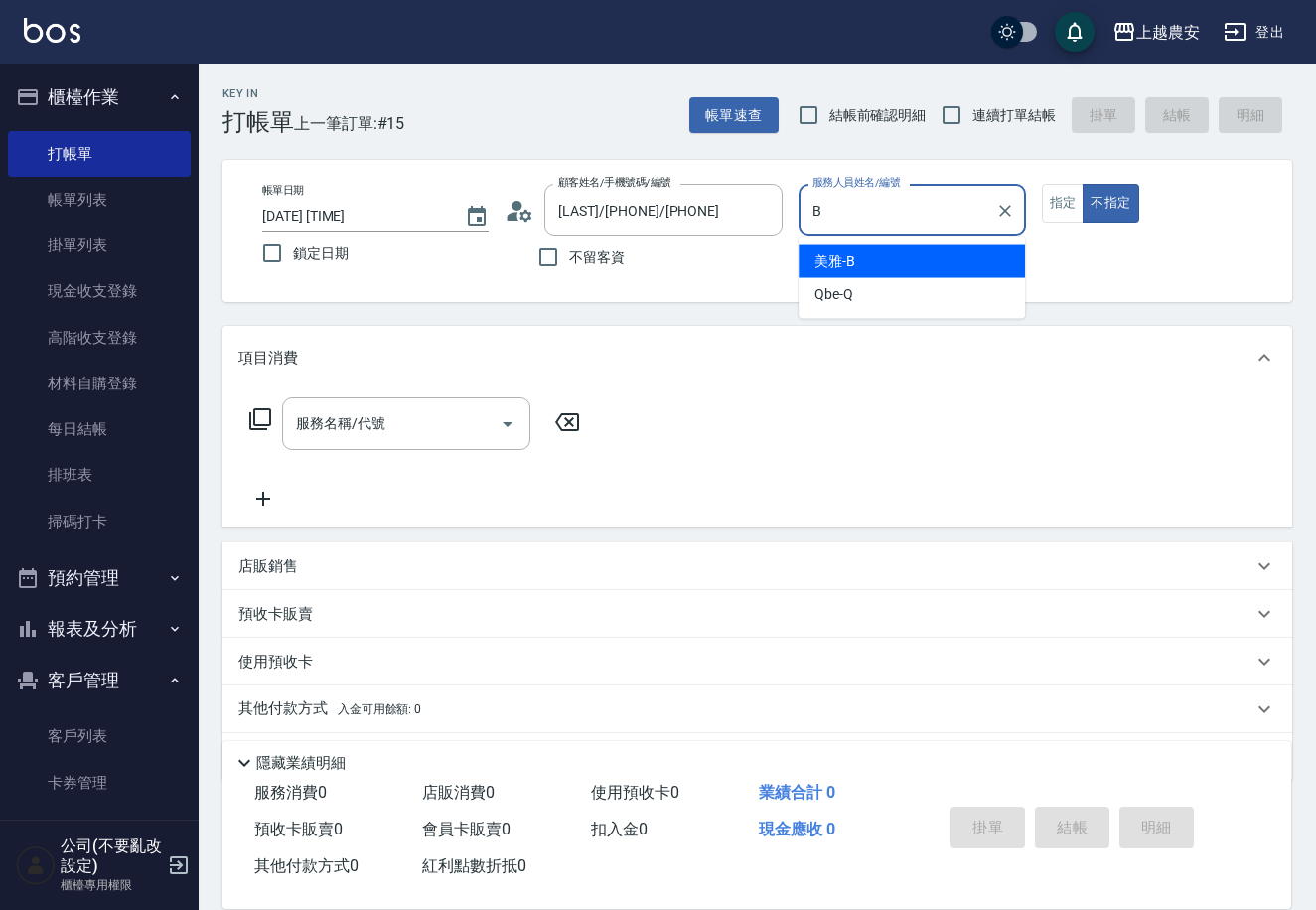 type on "美雅-B" 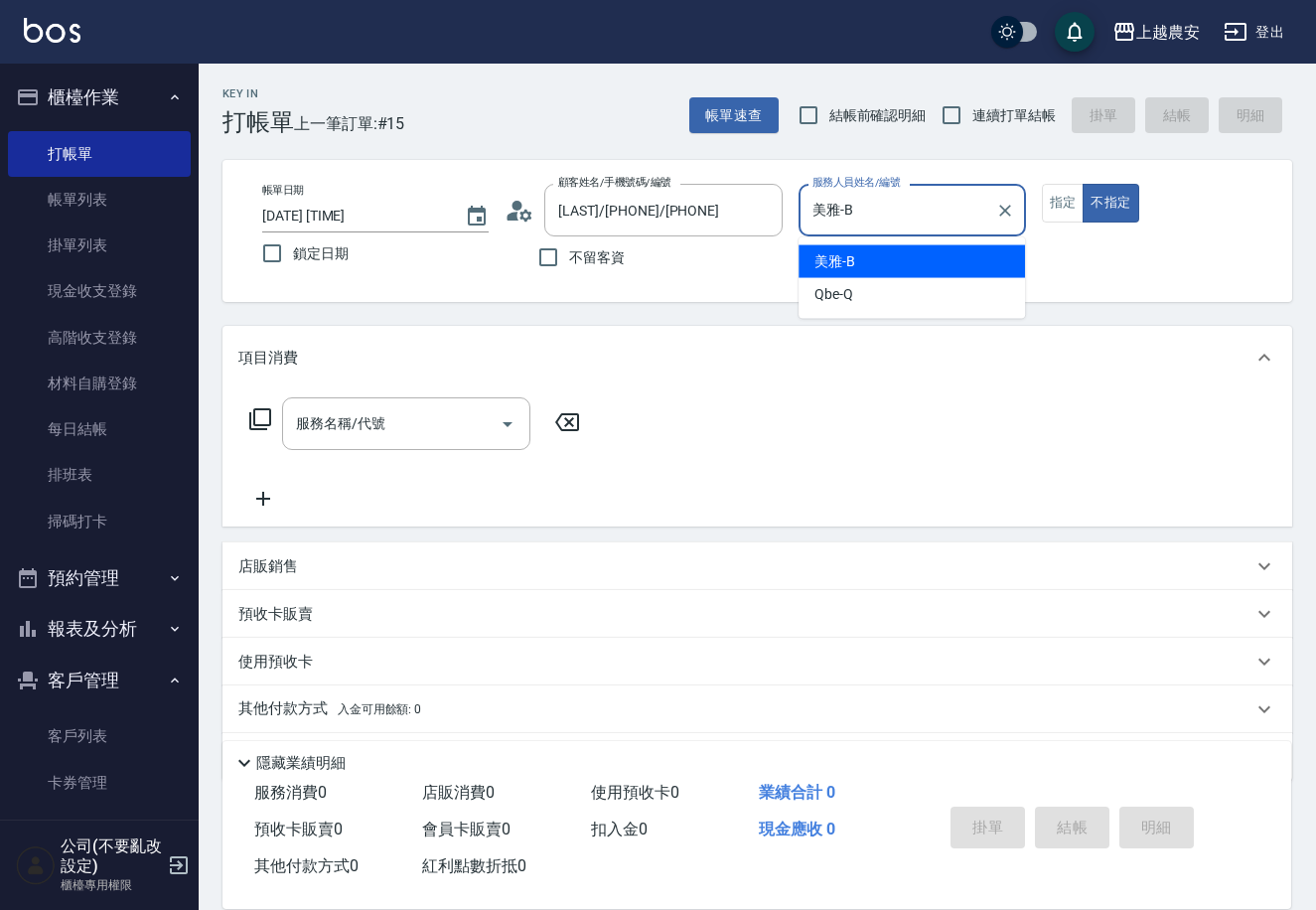 type on "false" 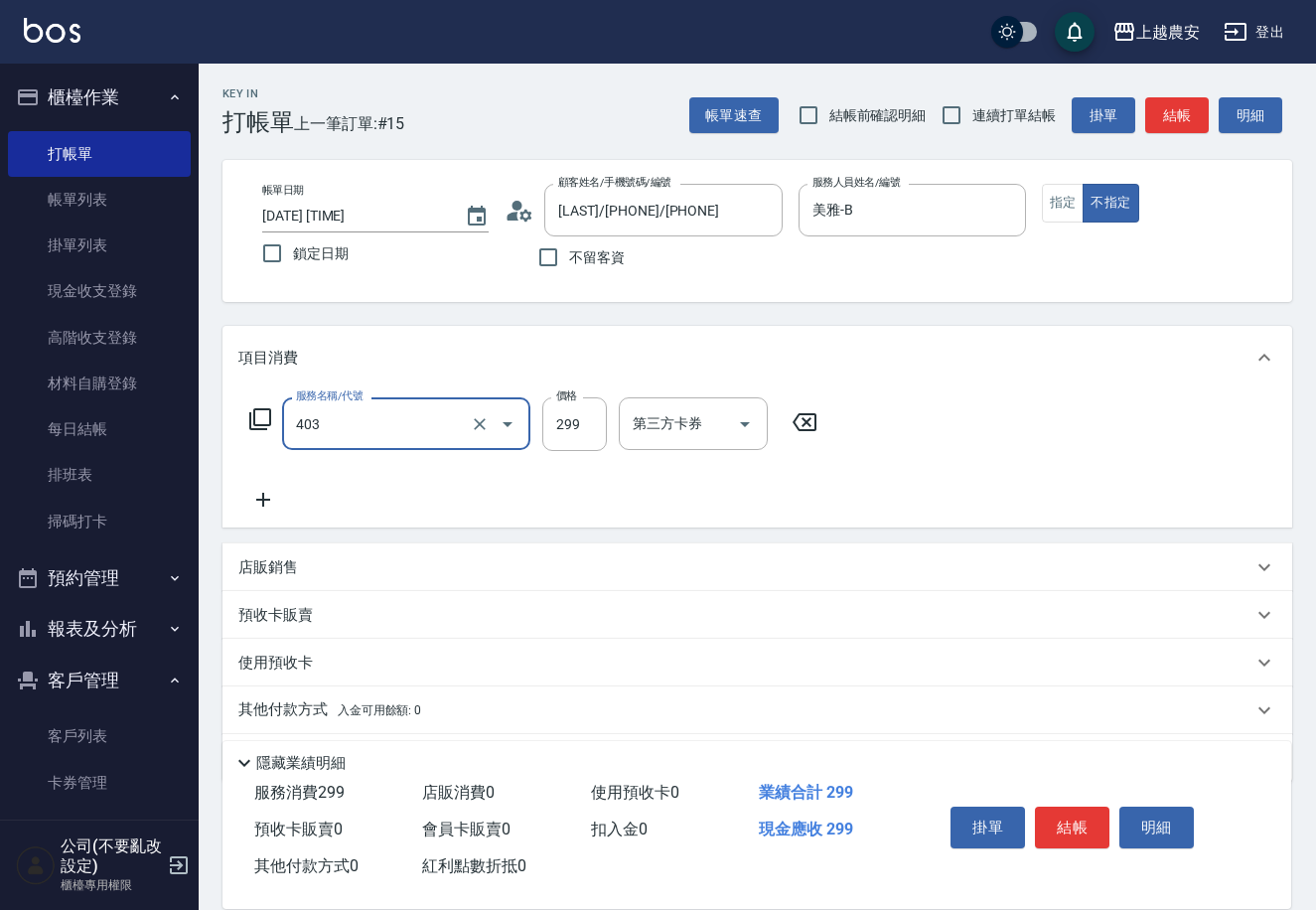 type on "剪髮(403)" 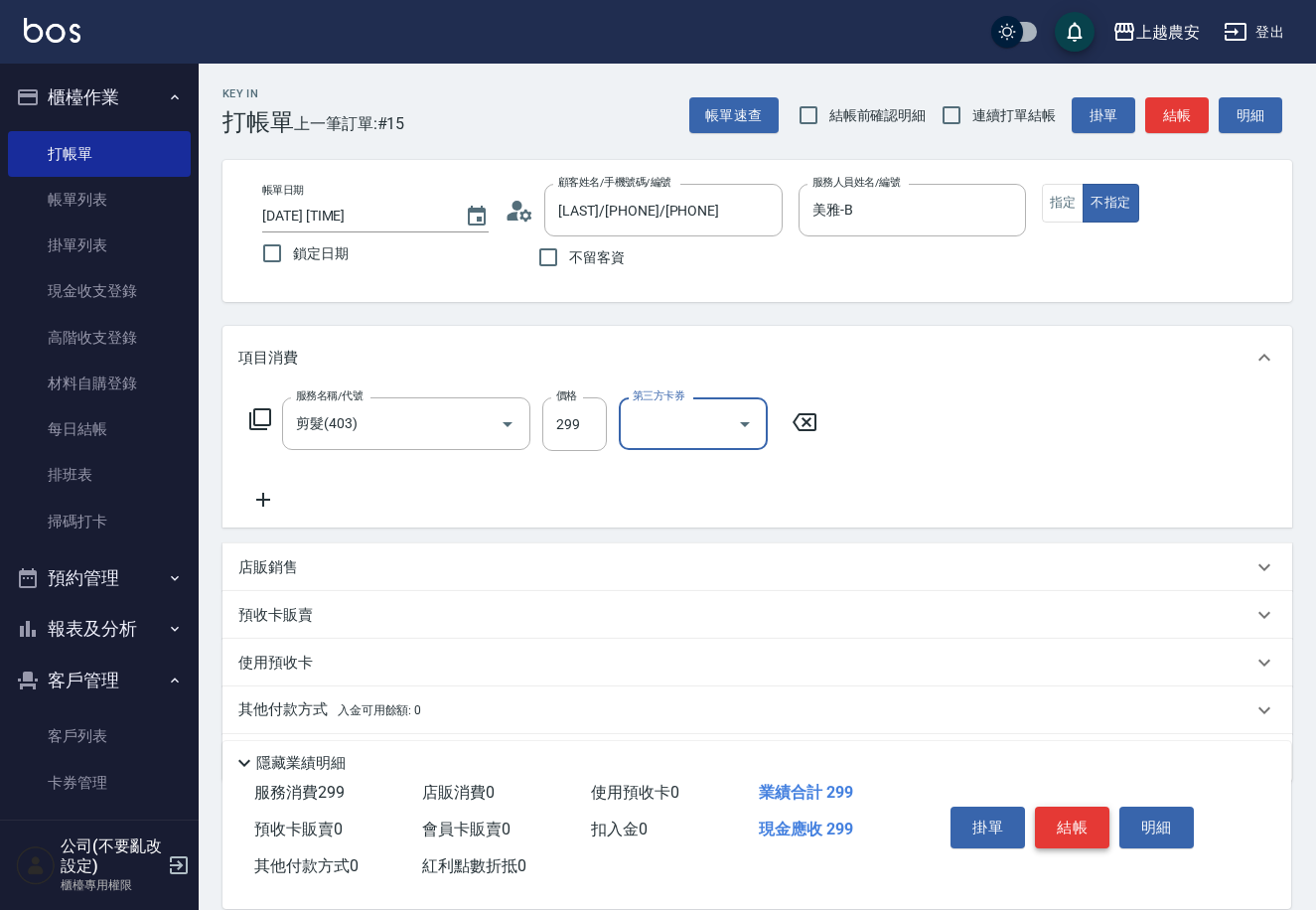 click on "結帳" at bounding box center [1072, 828] 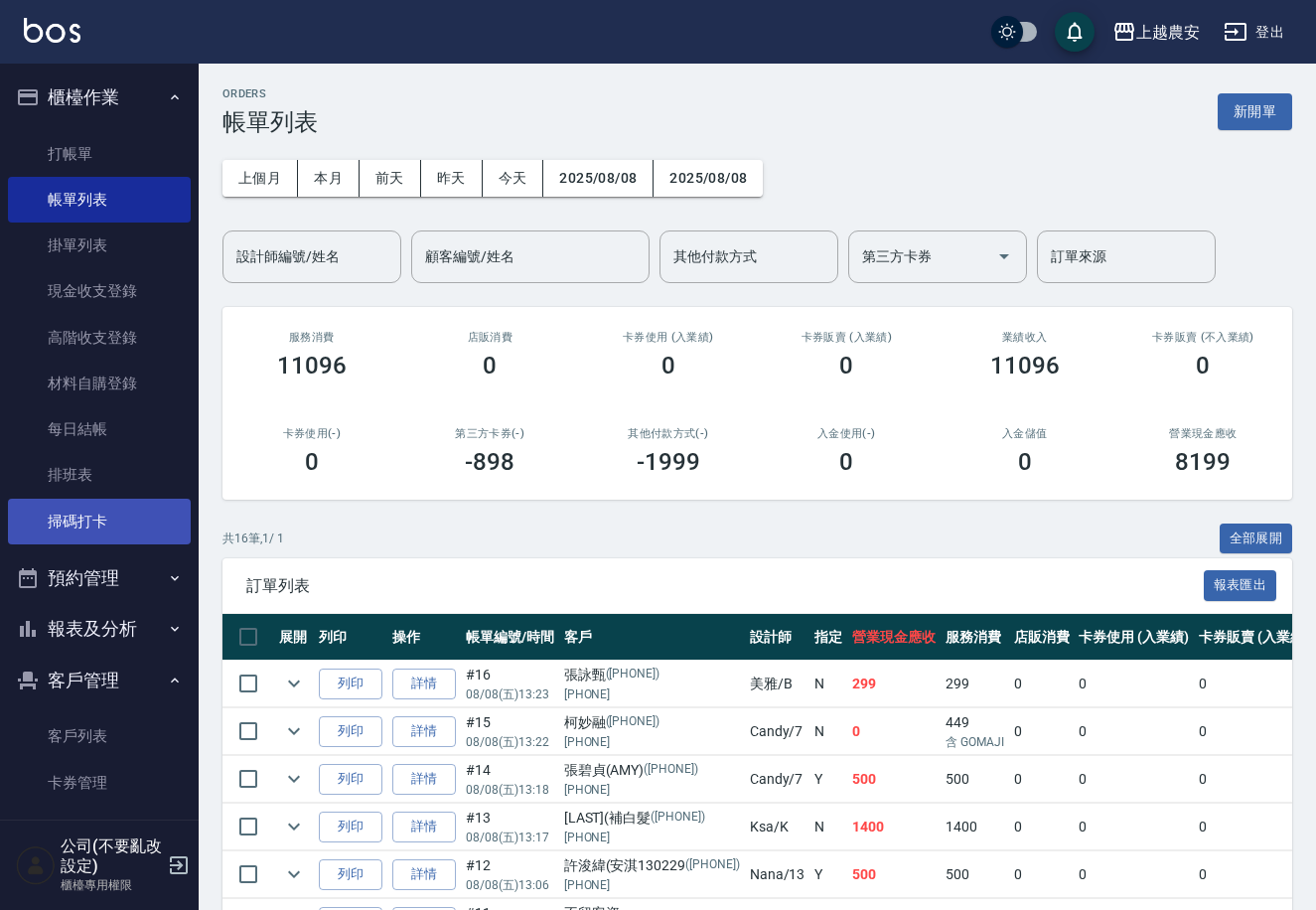 click on "掃碼打卡" at bounding box center (99, 522) 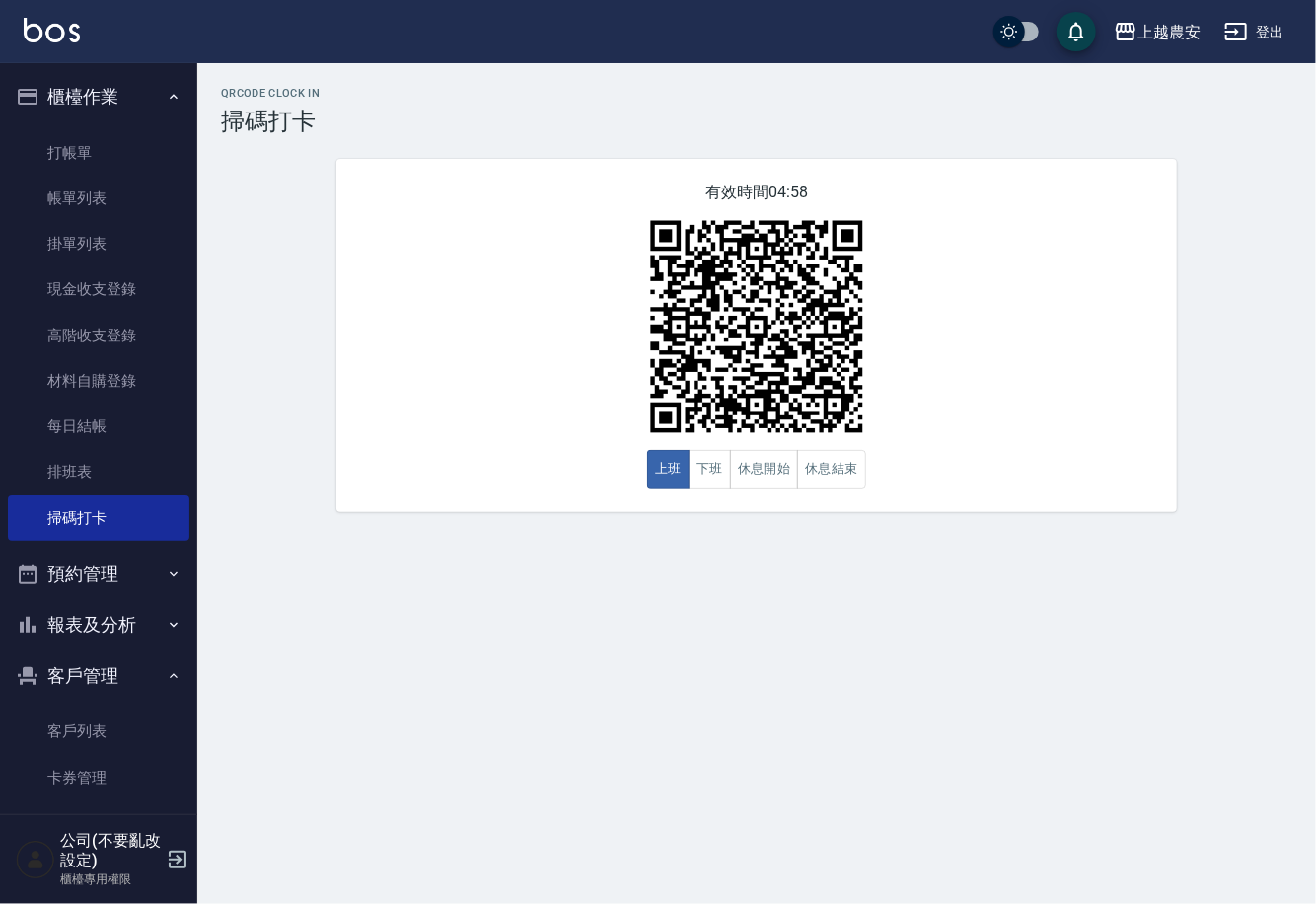 scroll, scrollTop: 122, scrollLeft: 0, axis: vertical 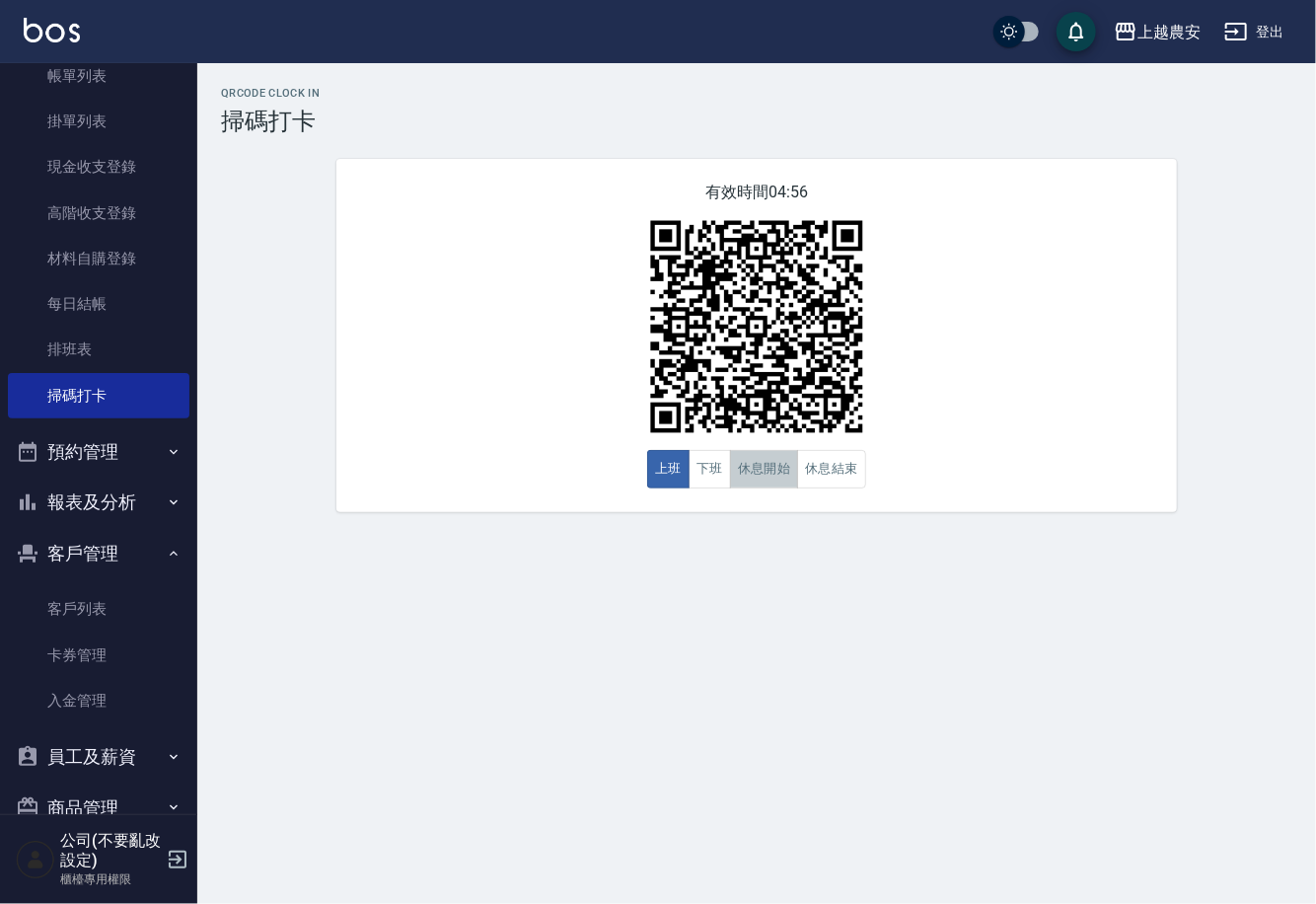 click on "休息開始" at bounding box center (765, 469) 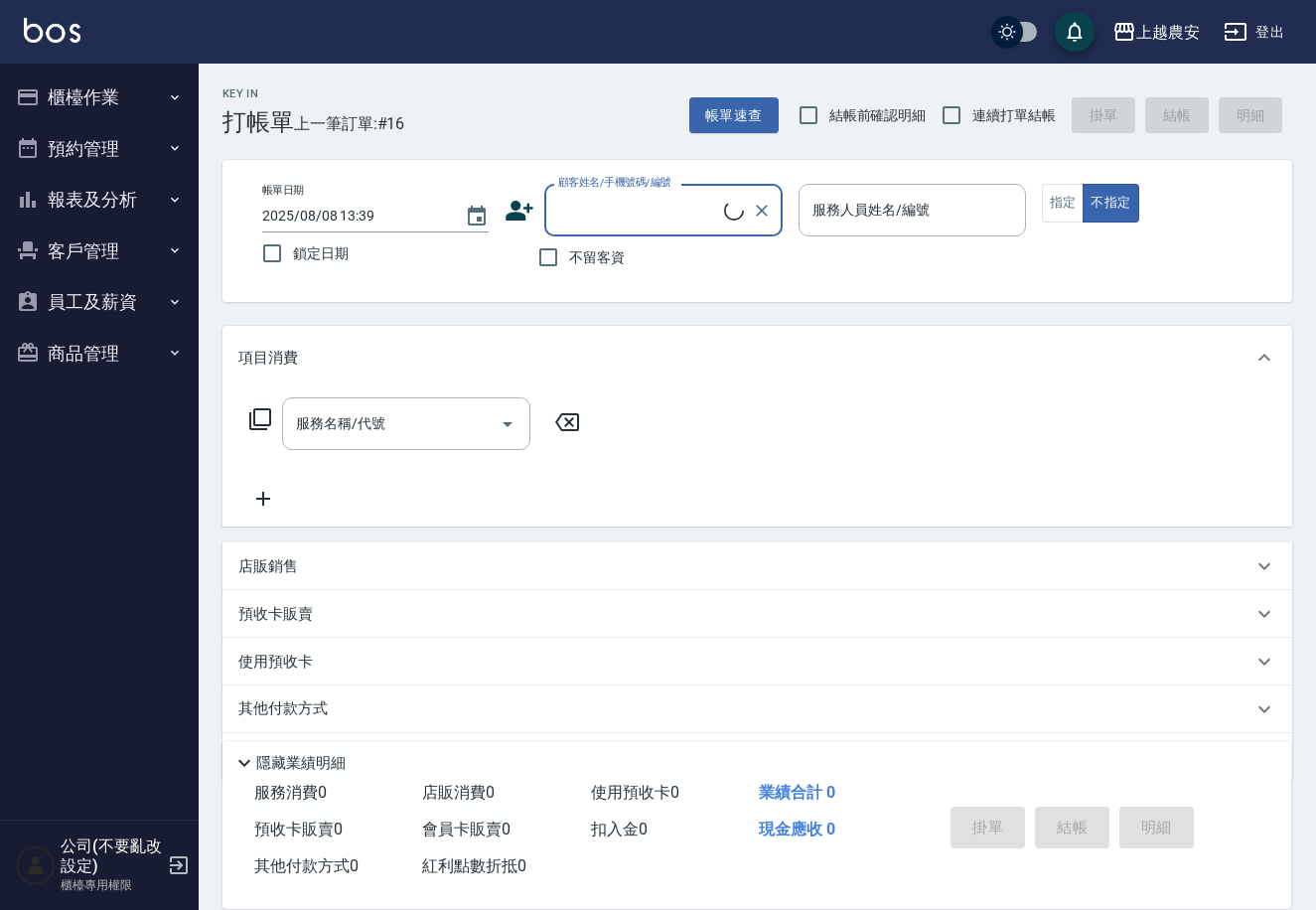 scroll, scrollTop: 0, scrollLeft: 0, axis: both 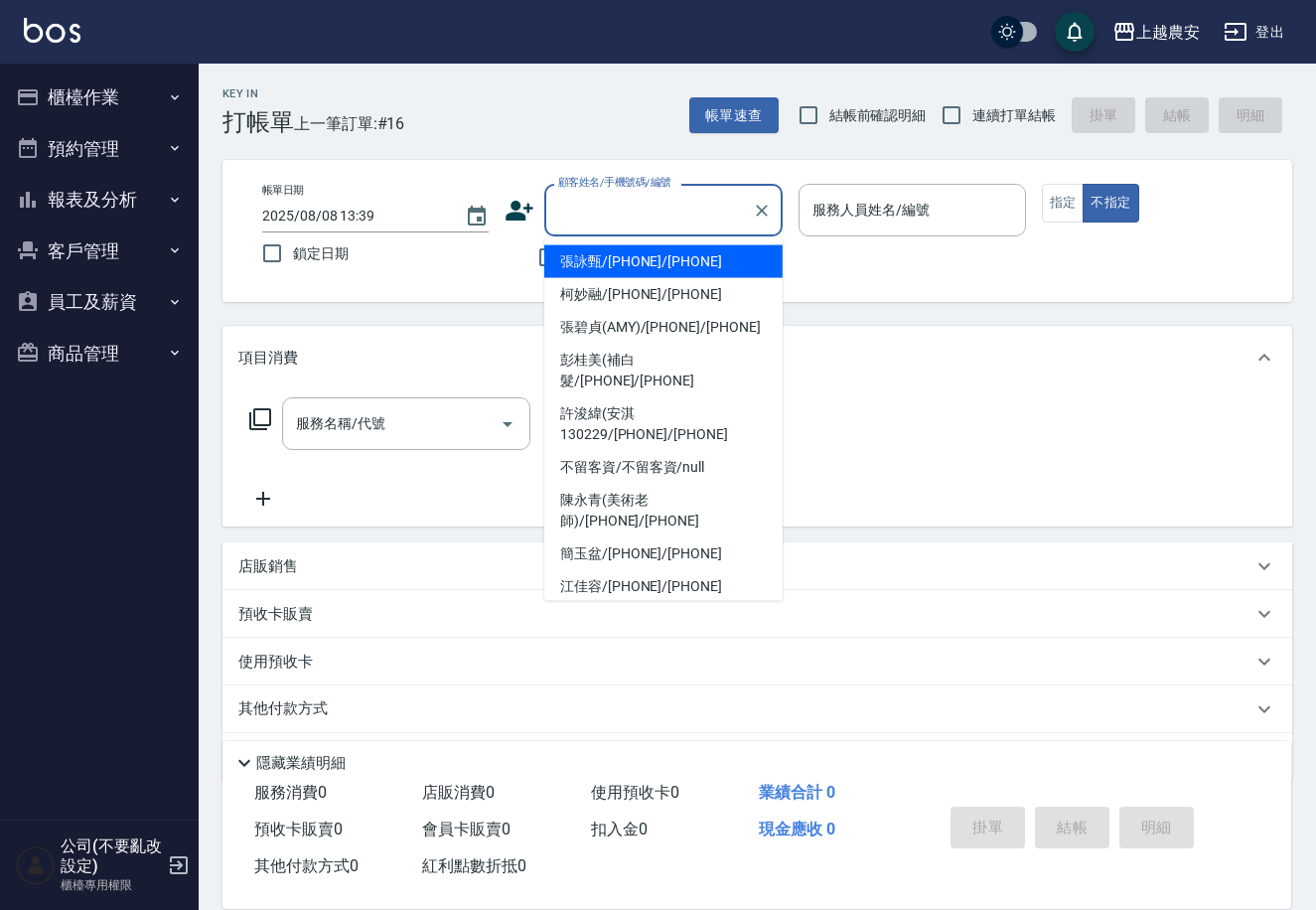 click on "顧客姓名/手機號碼/編號" at bounding box center [649, 210] 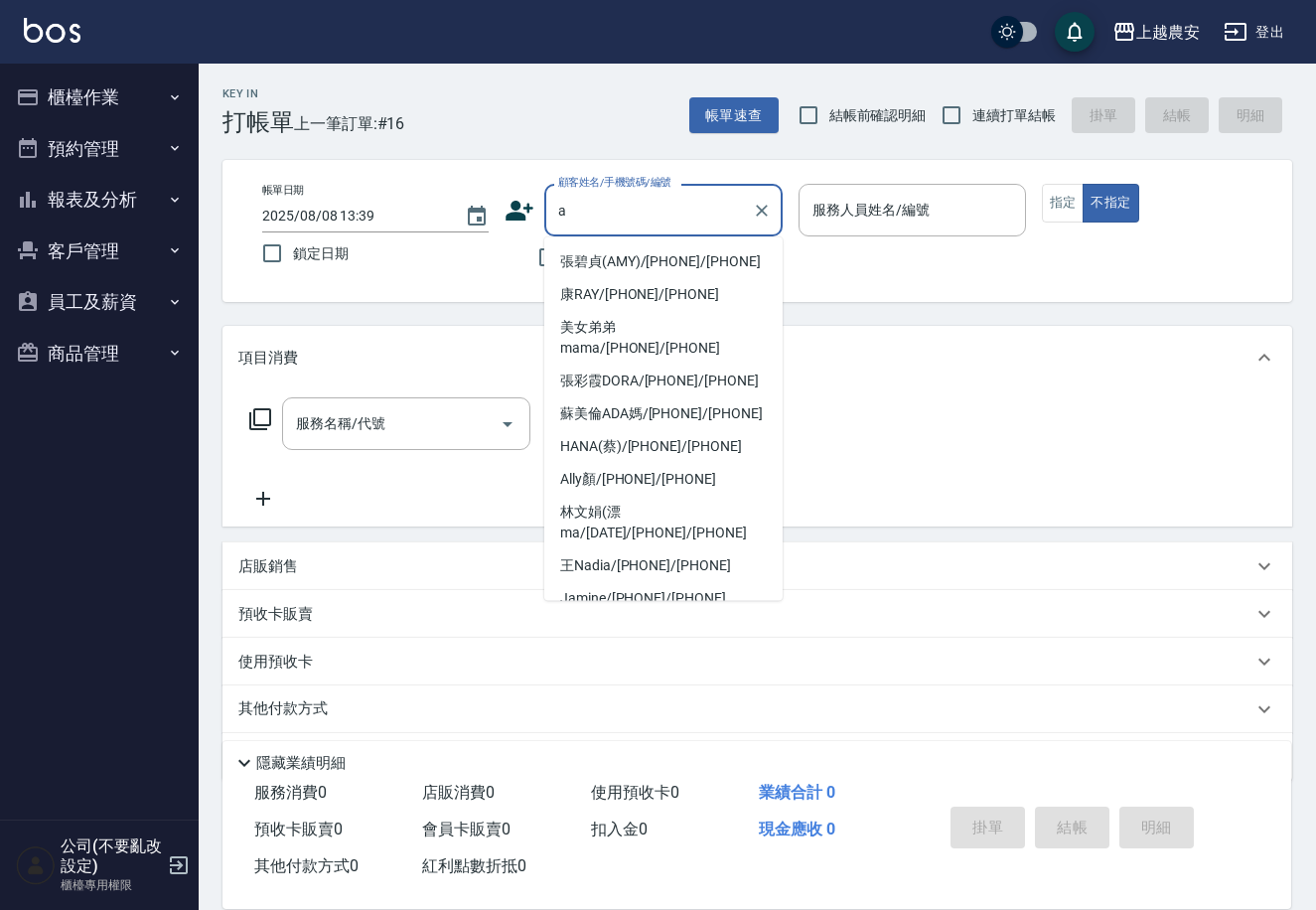 click on "[LAST](AMY)/[PHONE]/[PHONE]" at bounding box center (663, 261) 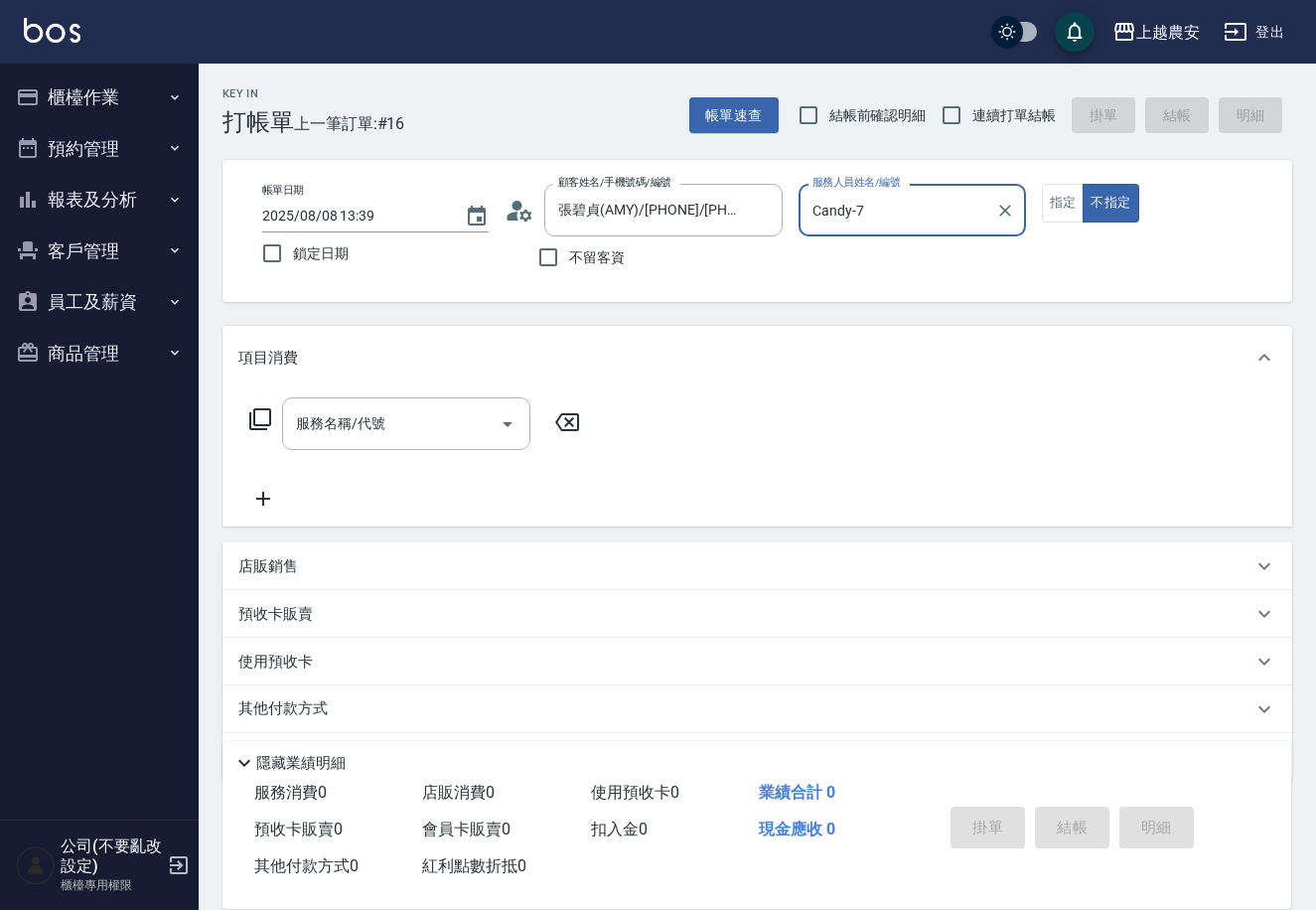 type on "Candy-7" 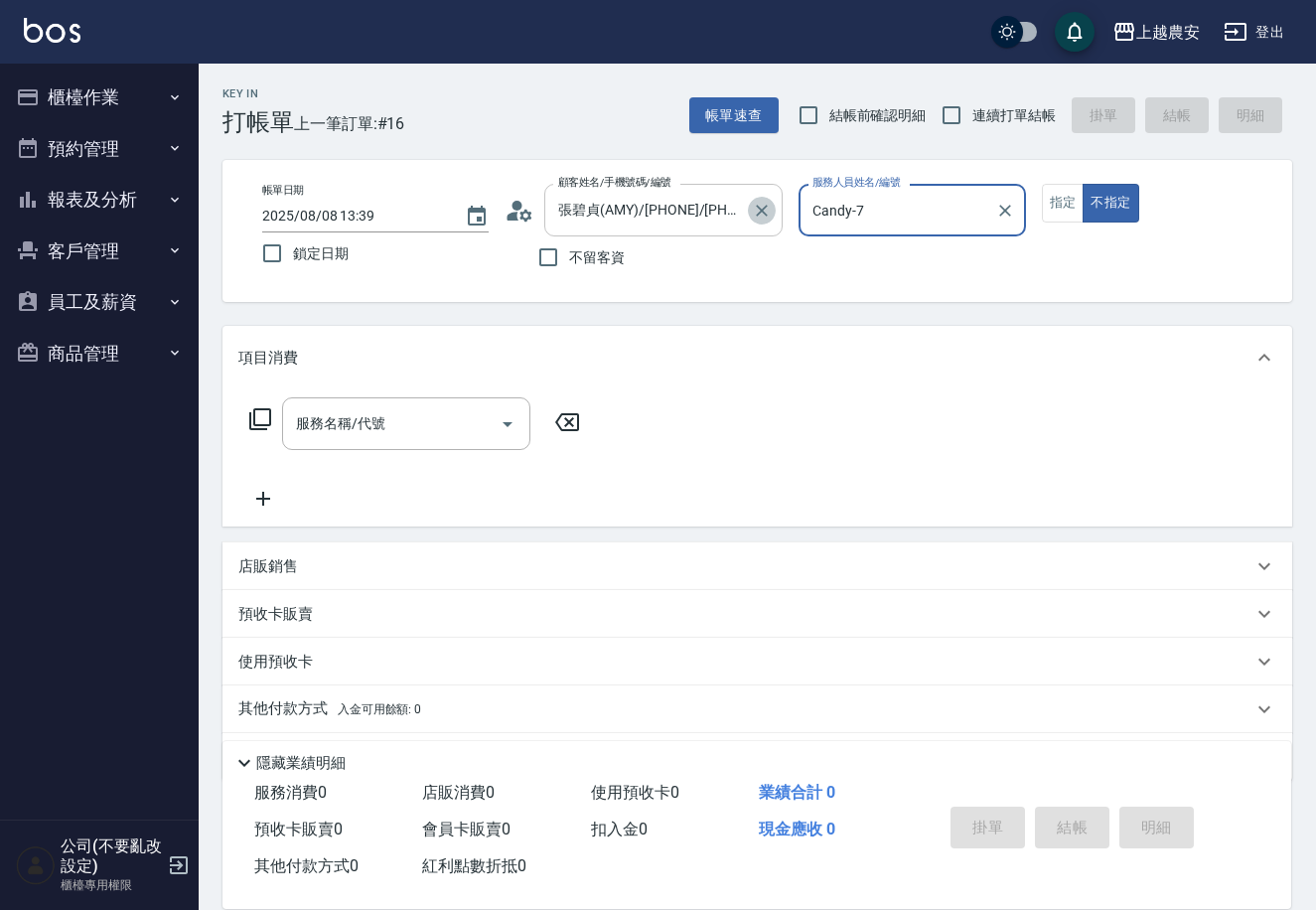 click 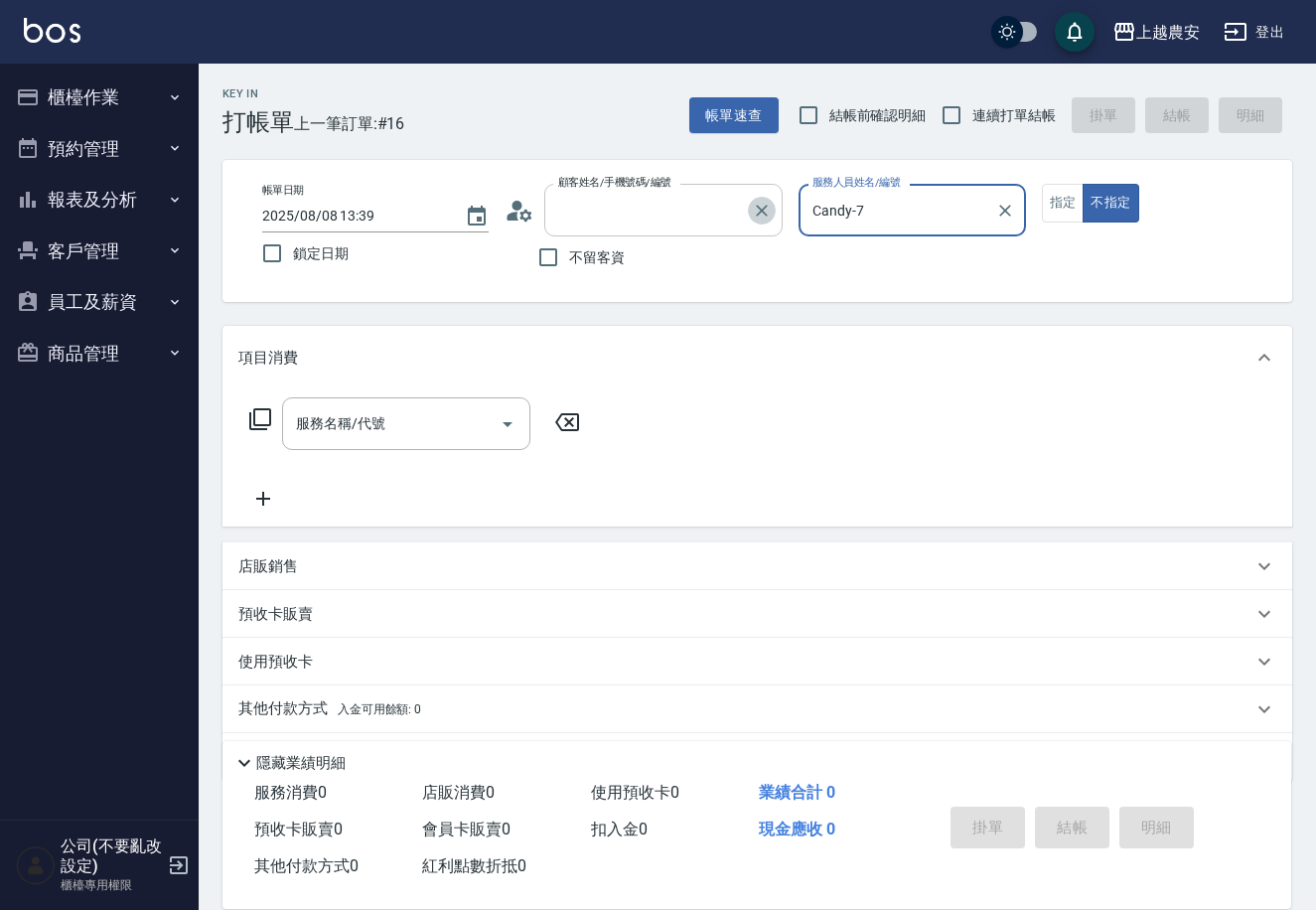 scroll, scrollTop: 0, scrollLeft: 0, axis: both 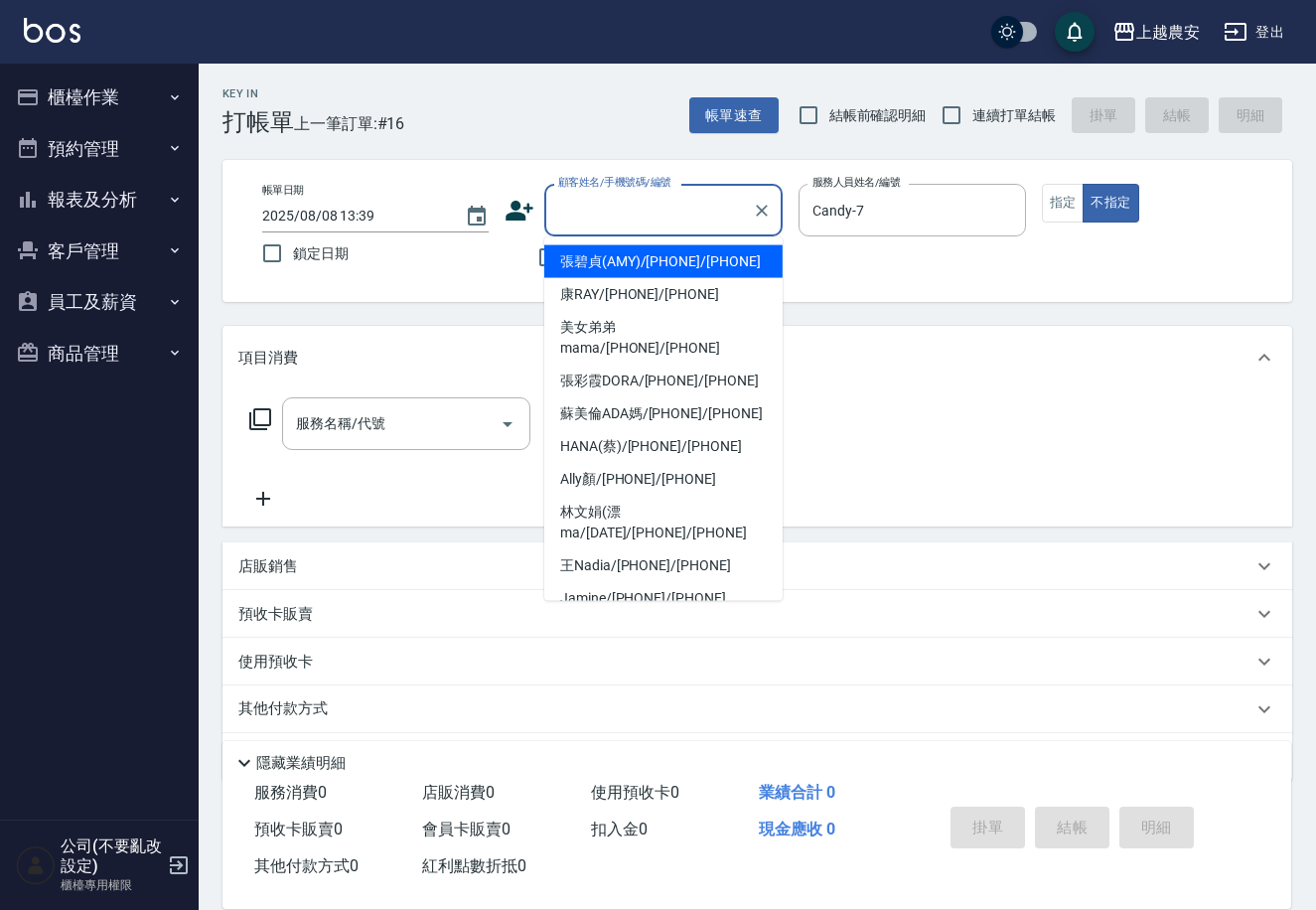 click on "顧客姓名/手機號碼/編號" at bounding box center [649, 210] 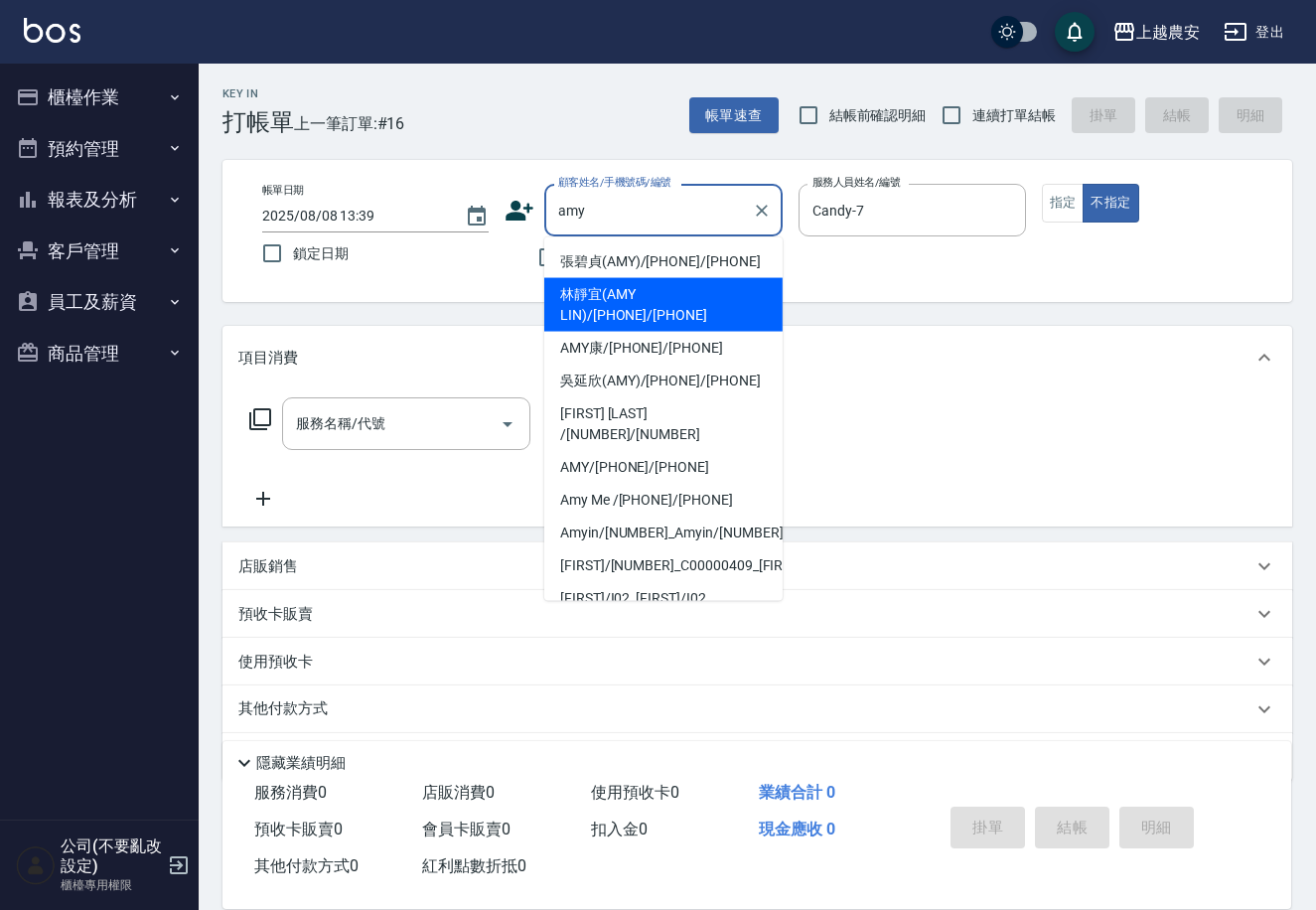 click on "[NAME]([NAME])/[PHONE]/[PHONE]" at bounding box center (663, 305) 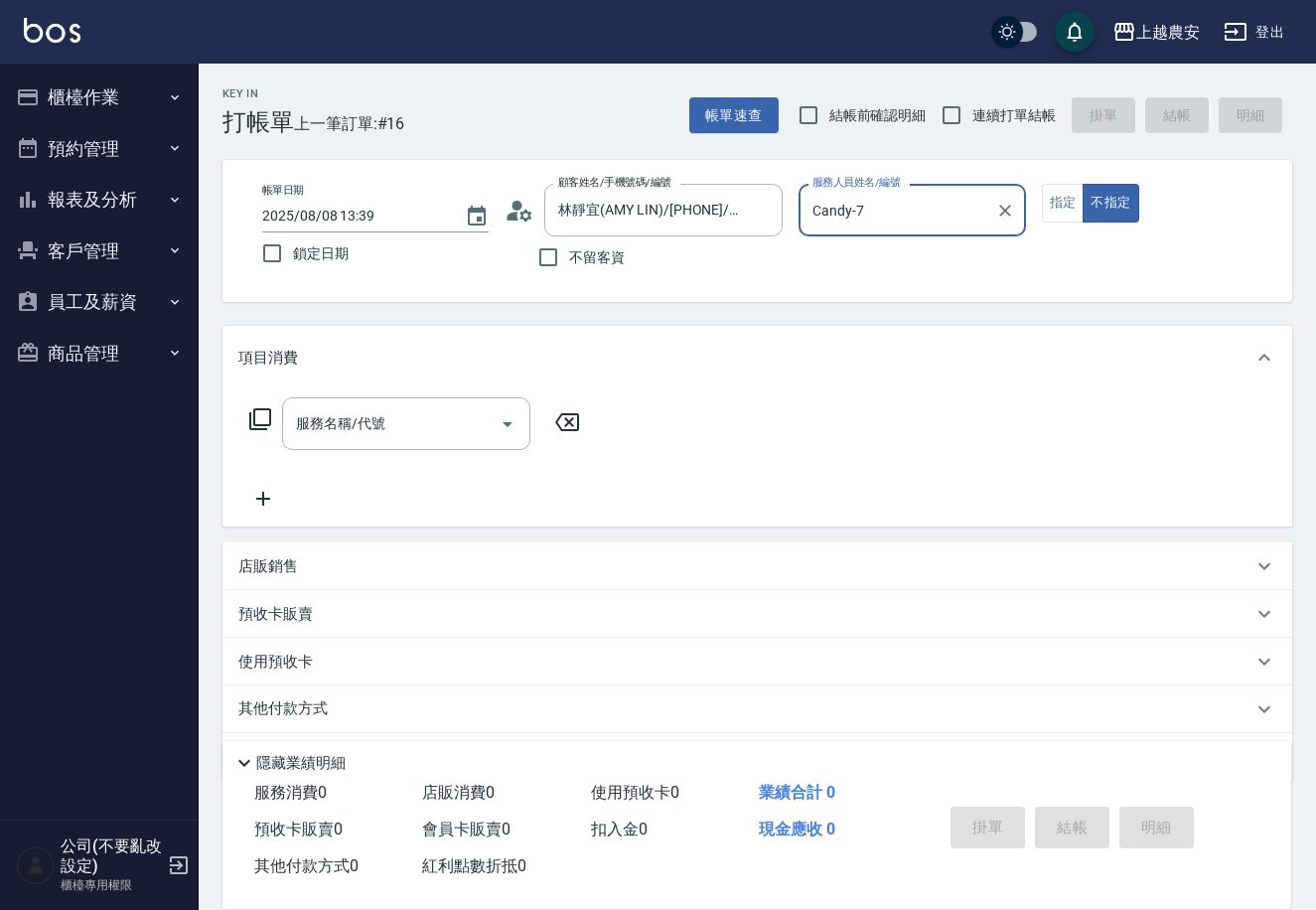 type on "Mia-M" 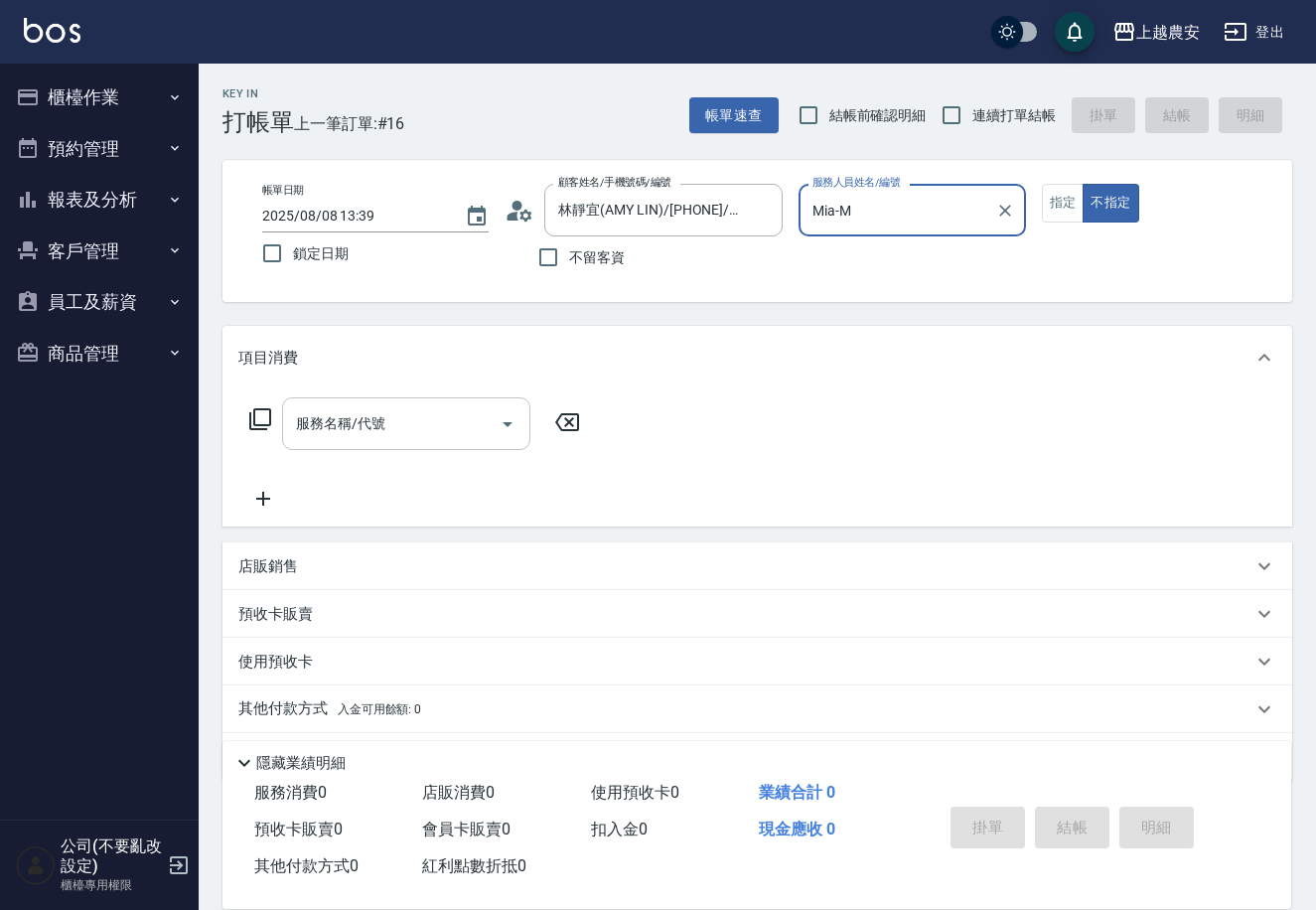 click on "服務名稱/代號" at bounding box center [406, 423] 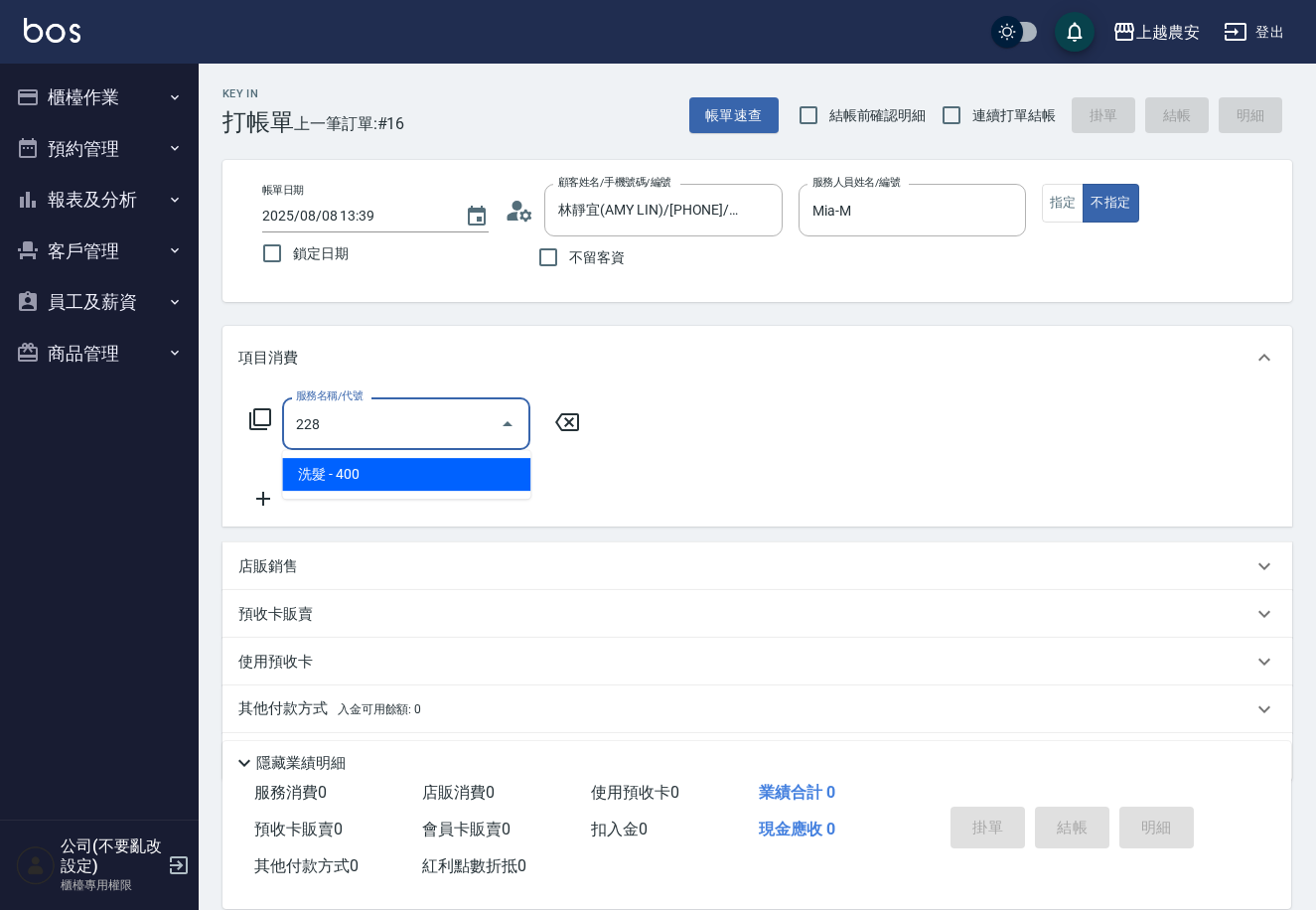 click on "洗髮 - 400" at bounding box center (406, 474) 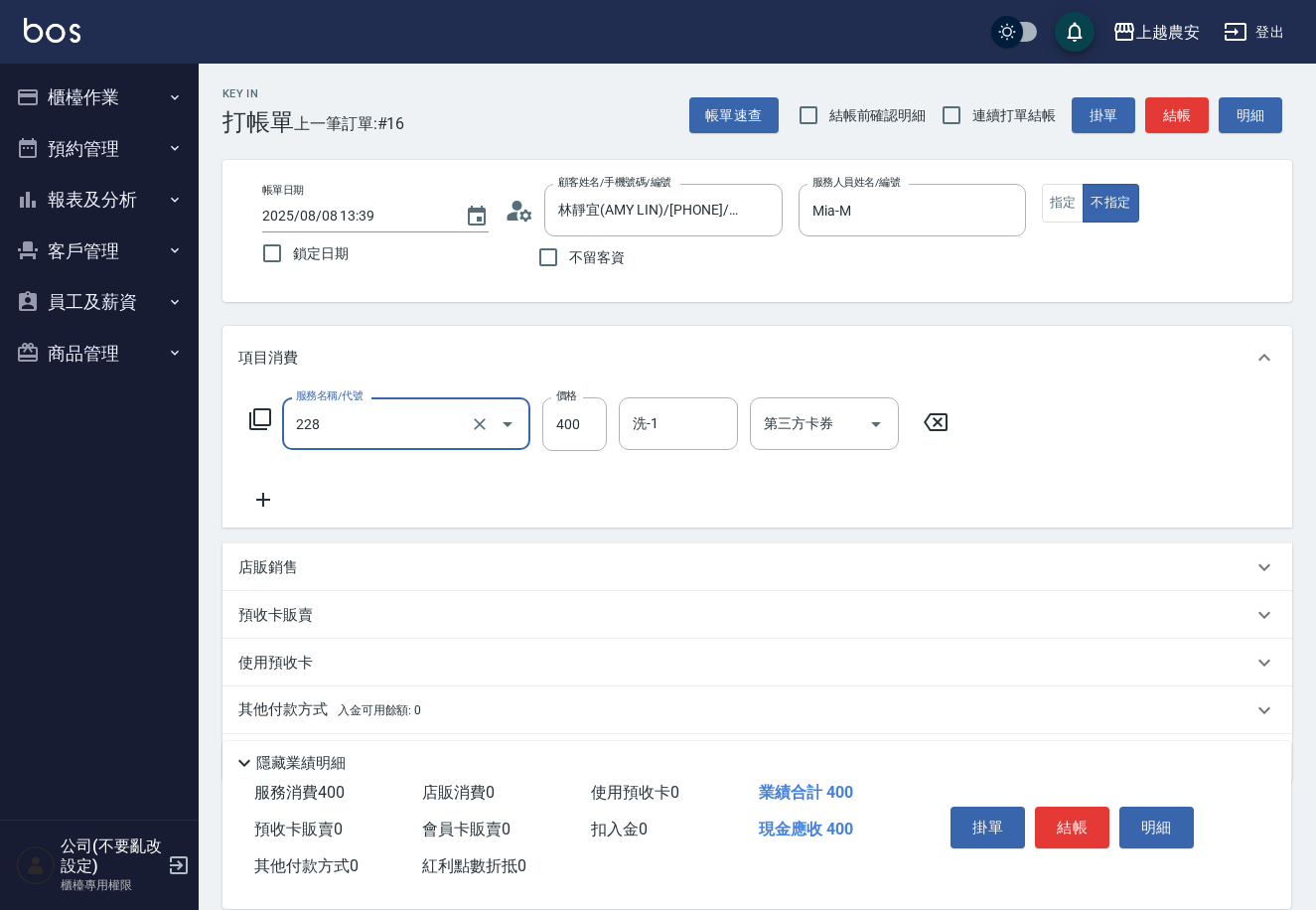 type on "洗髮(228)" 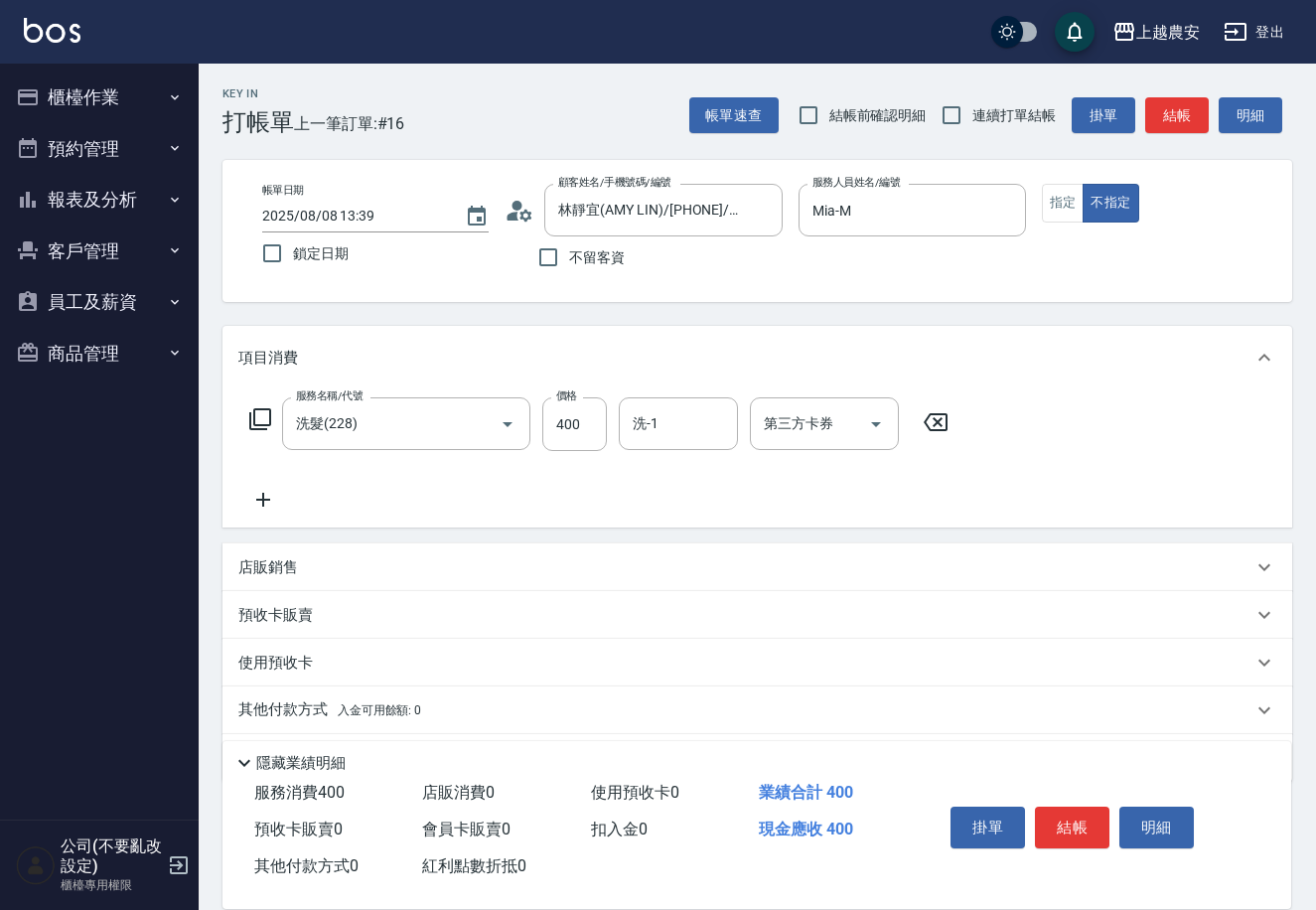 drag, startPoint x: 1058, startPoint y: 177, endPoint x: 1061, endPoint y: 203, distance: 26.172505 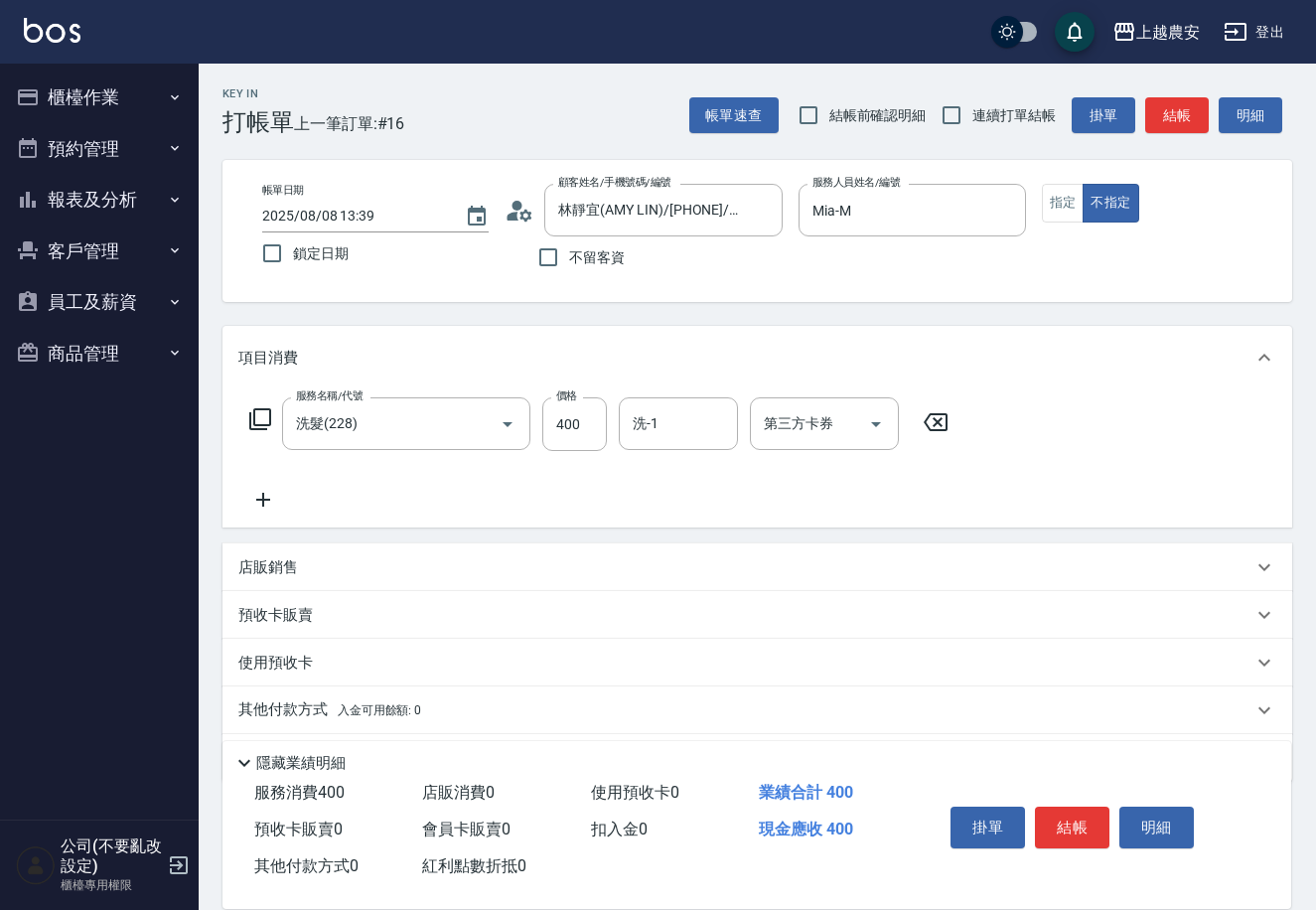 click on "帳單日期 2025/08/08 13:39 鎖定日期 顧客姓名/手機號碼/編號 林靜宜(AMY LIN)/0937068071/0937068071 顧客姓名/手機號碼/編號 不留客資 服務人員姓名/編號 Mia-M 服務人員姓名/編號 指定 不指定" at bounding box center [757, 230] 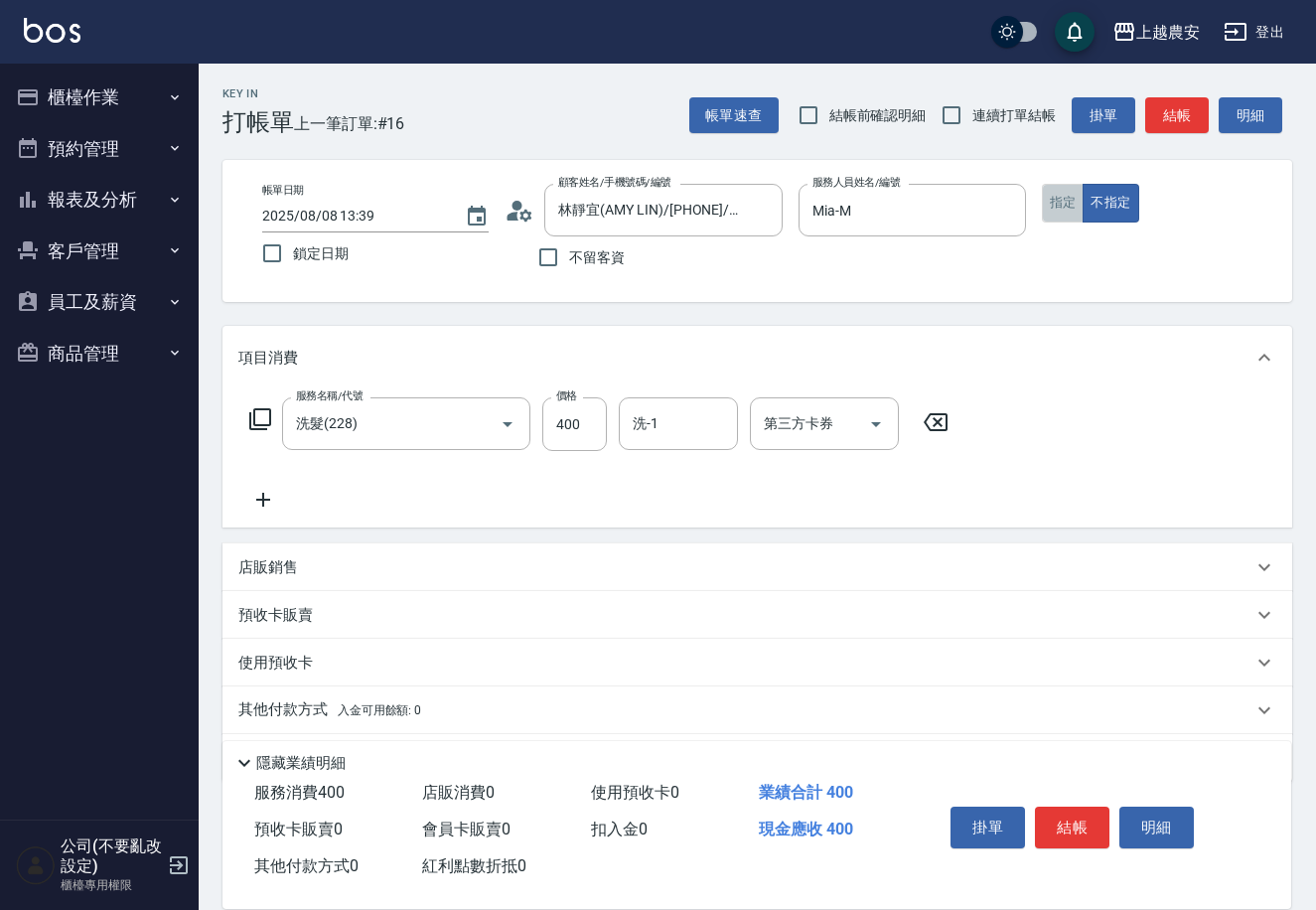 click on "指定" at bounding box center (1063, 203) 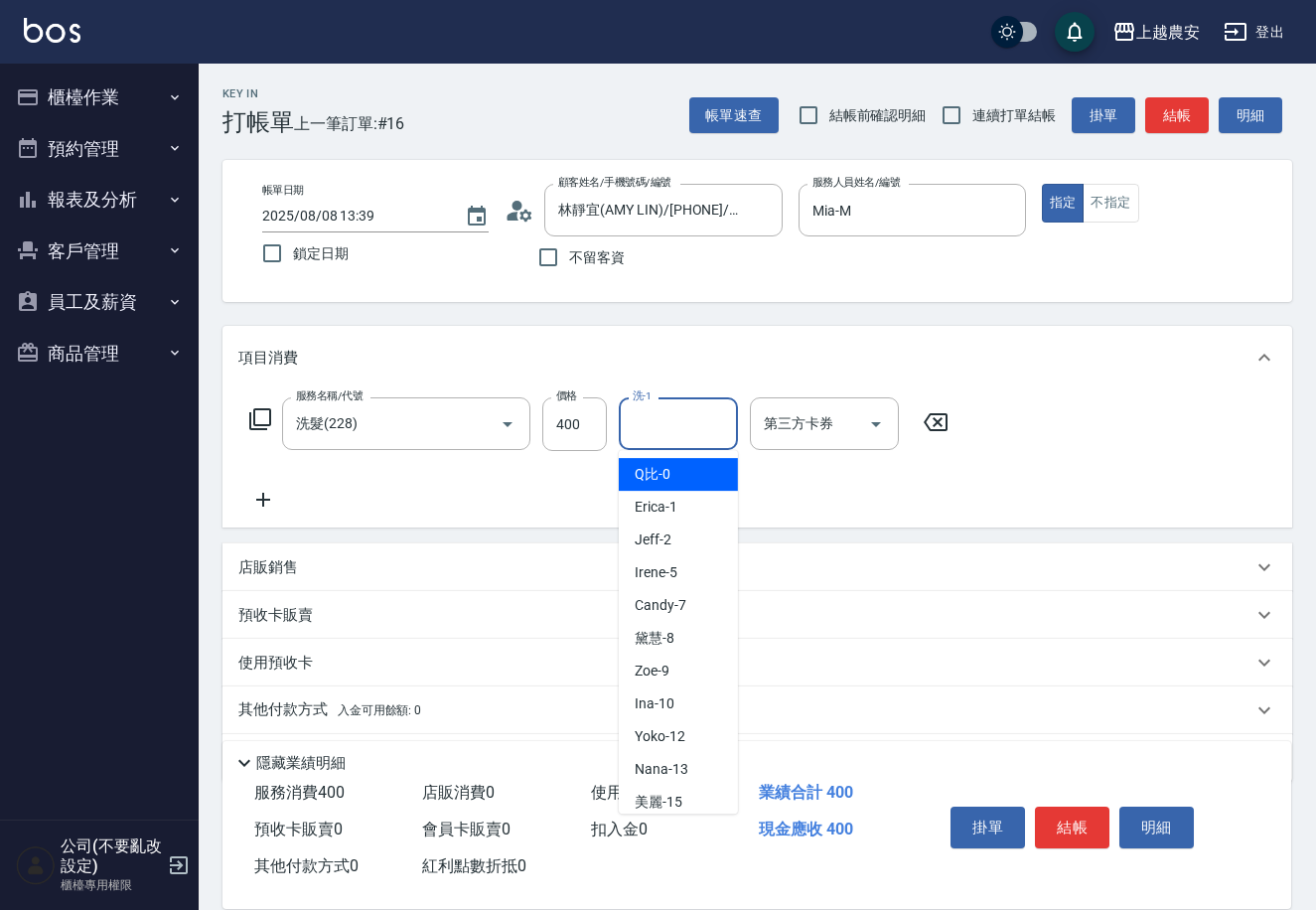 click on "洗-1" at bounding box center [678, 423] 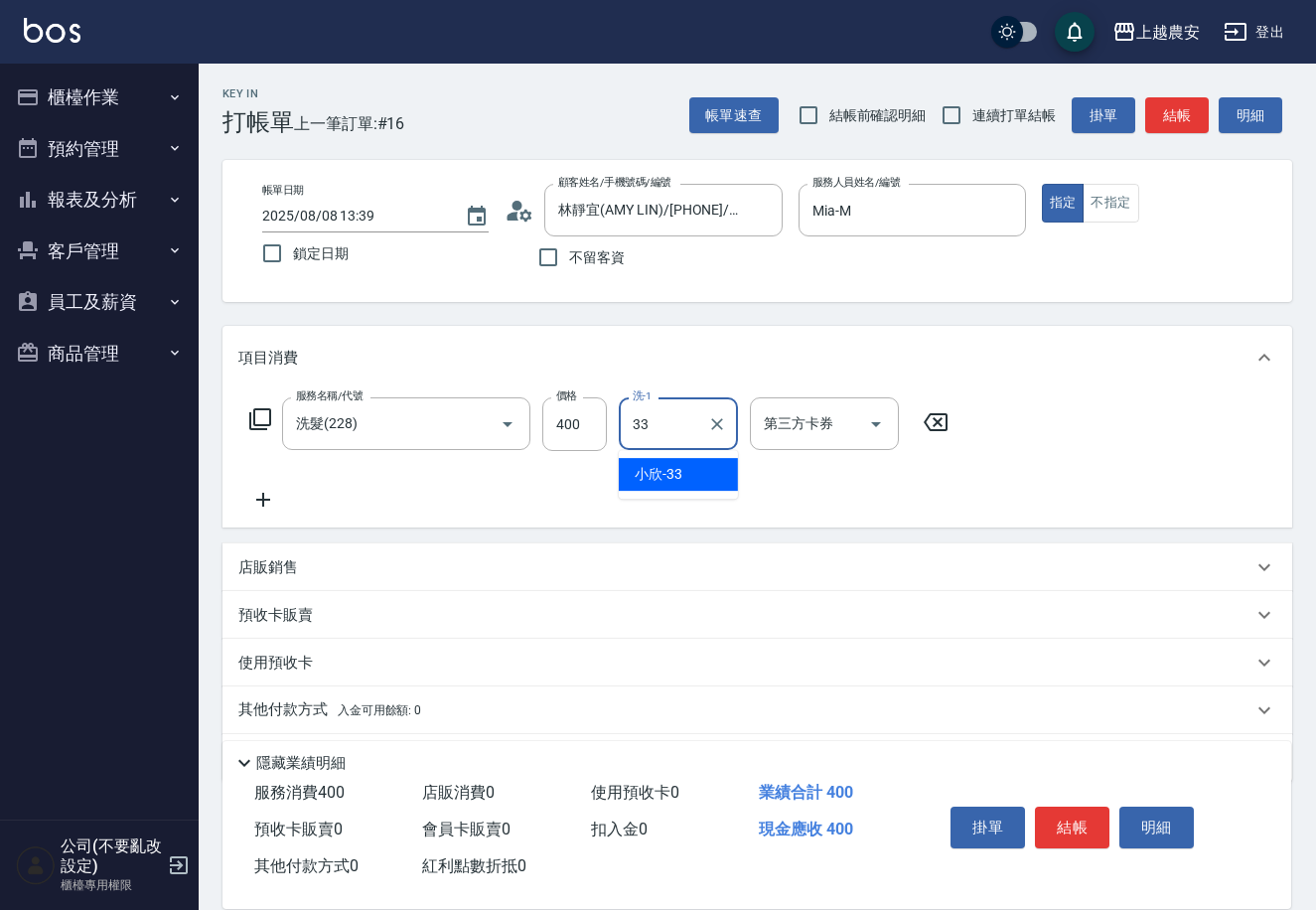 click on "小欣 -33" at bounding box center [678, 474] 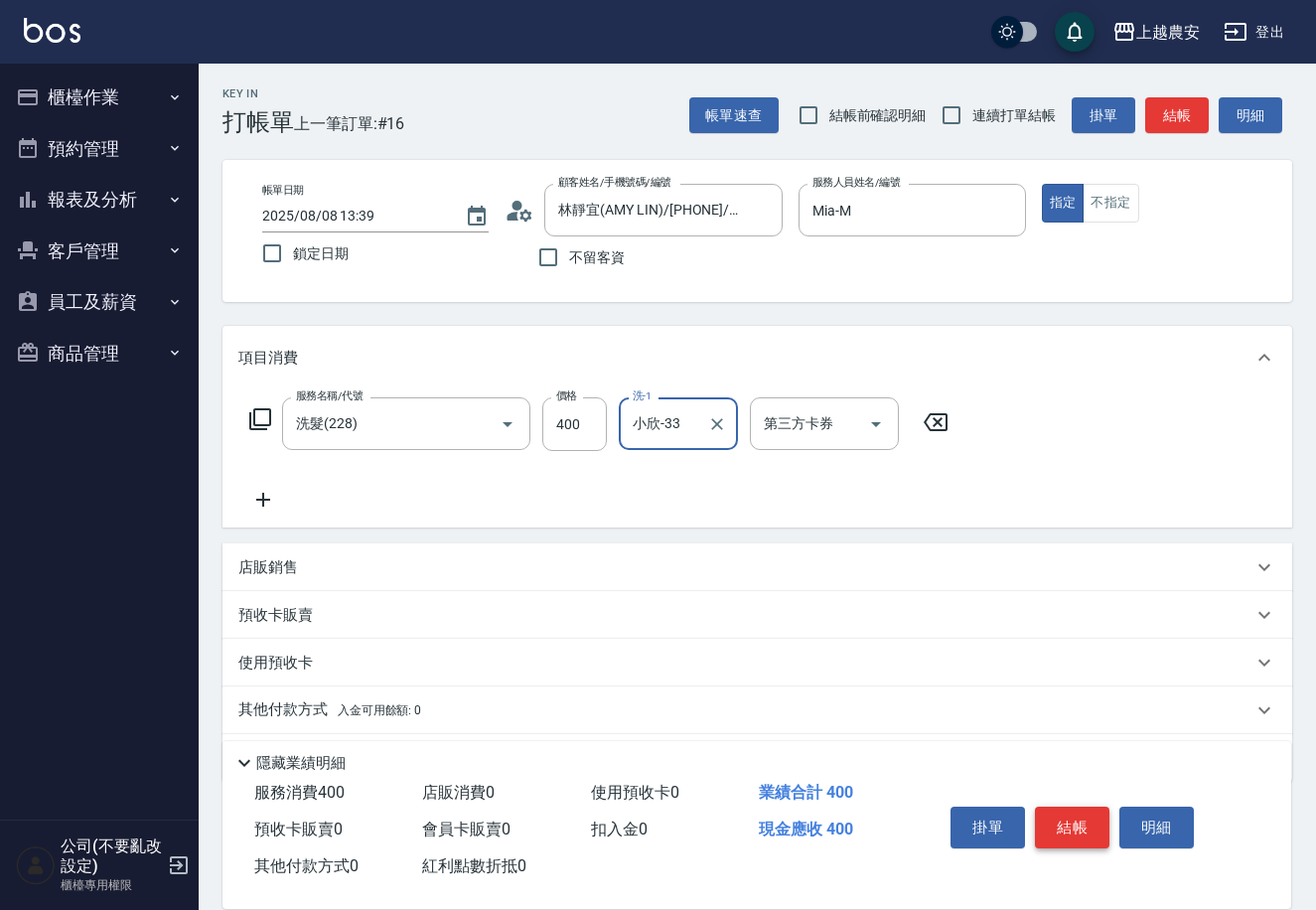 type on "小欣-33" 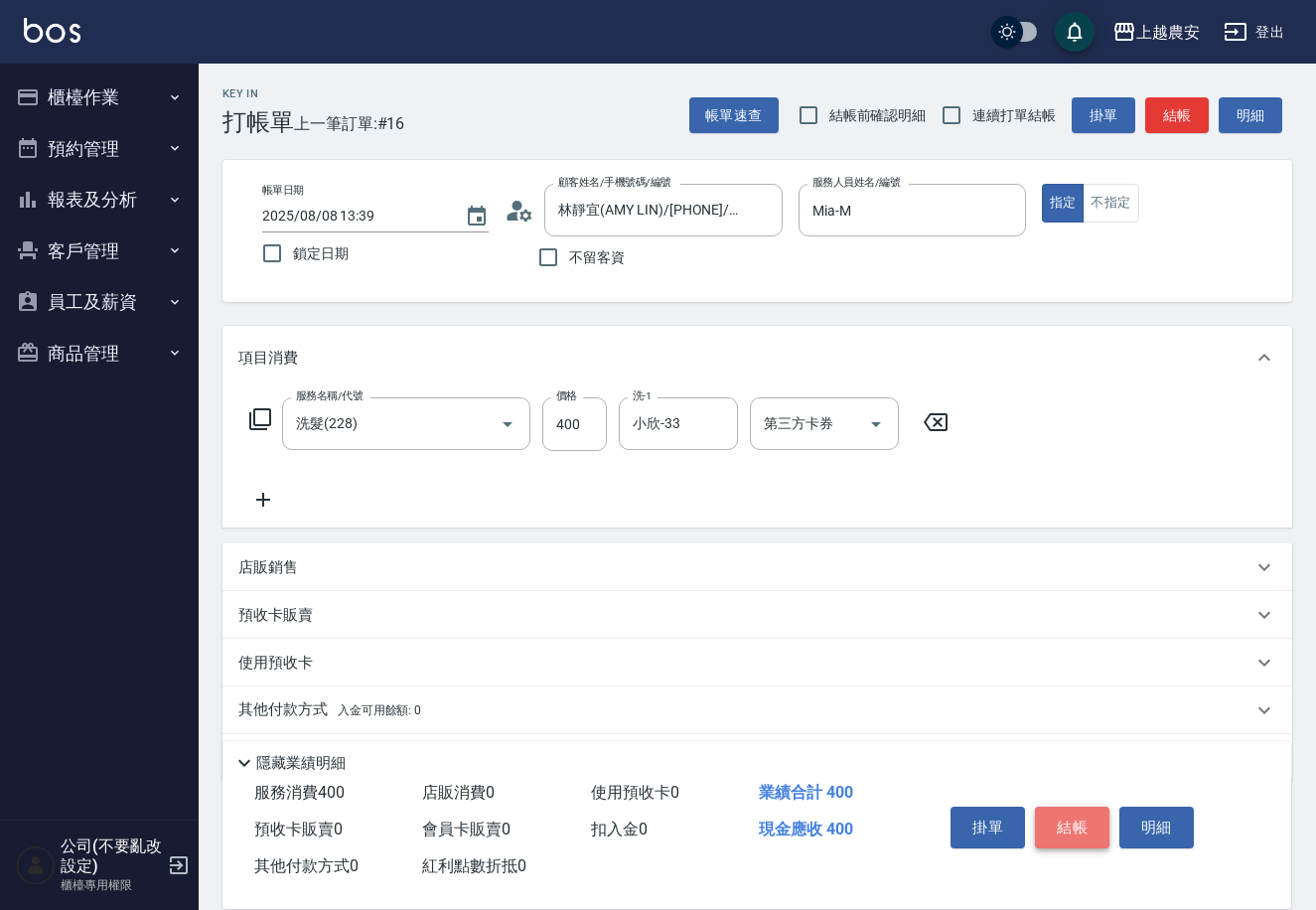 click on "結帳" at bounding box center (1072, 828) 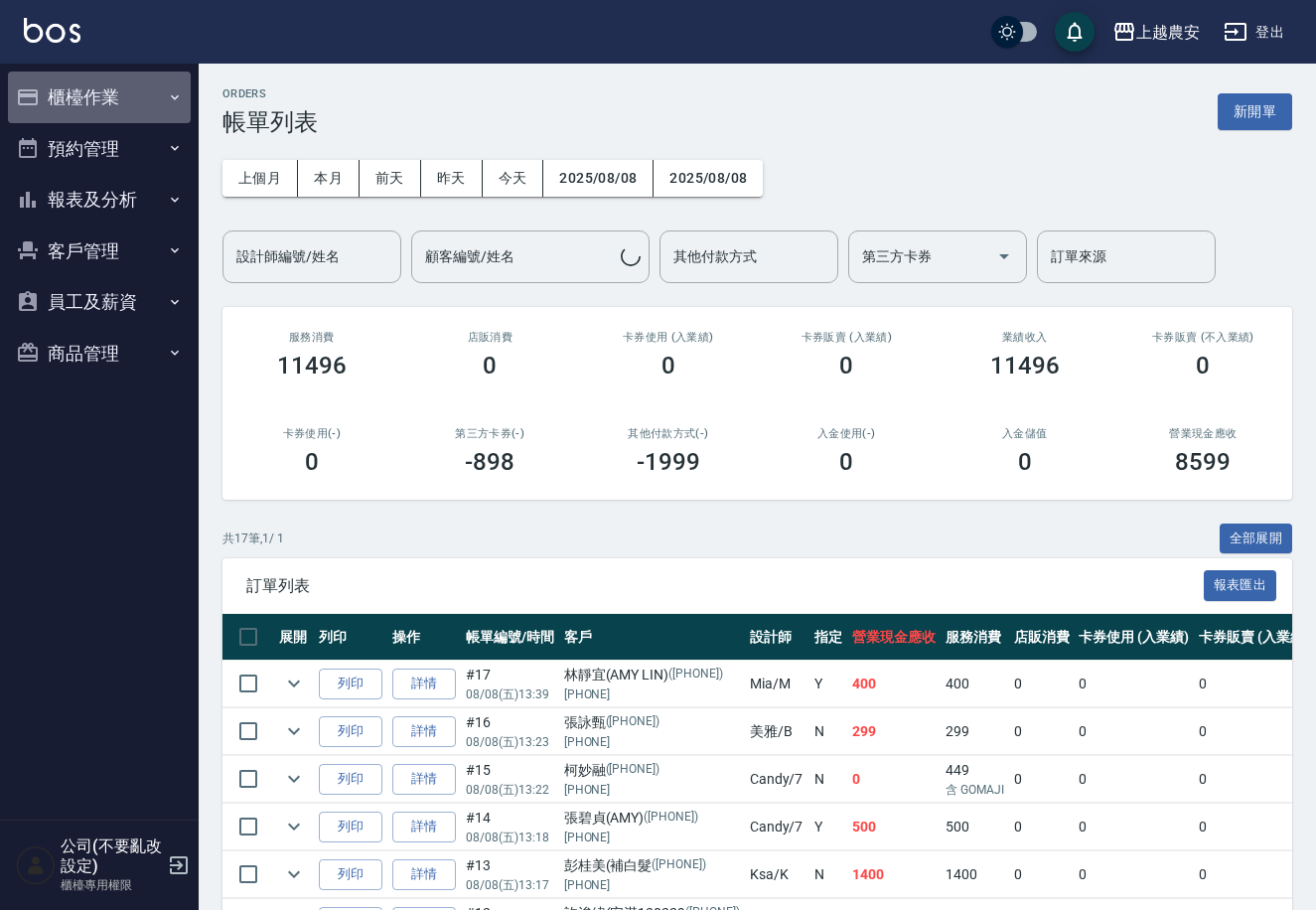 click on "櫃檯作業" at bounding box center (99, 97) 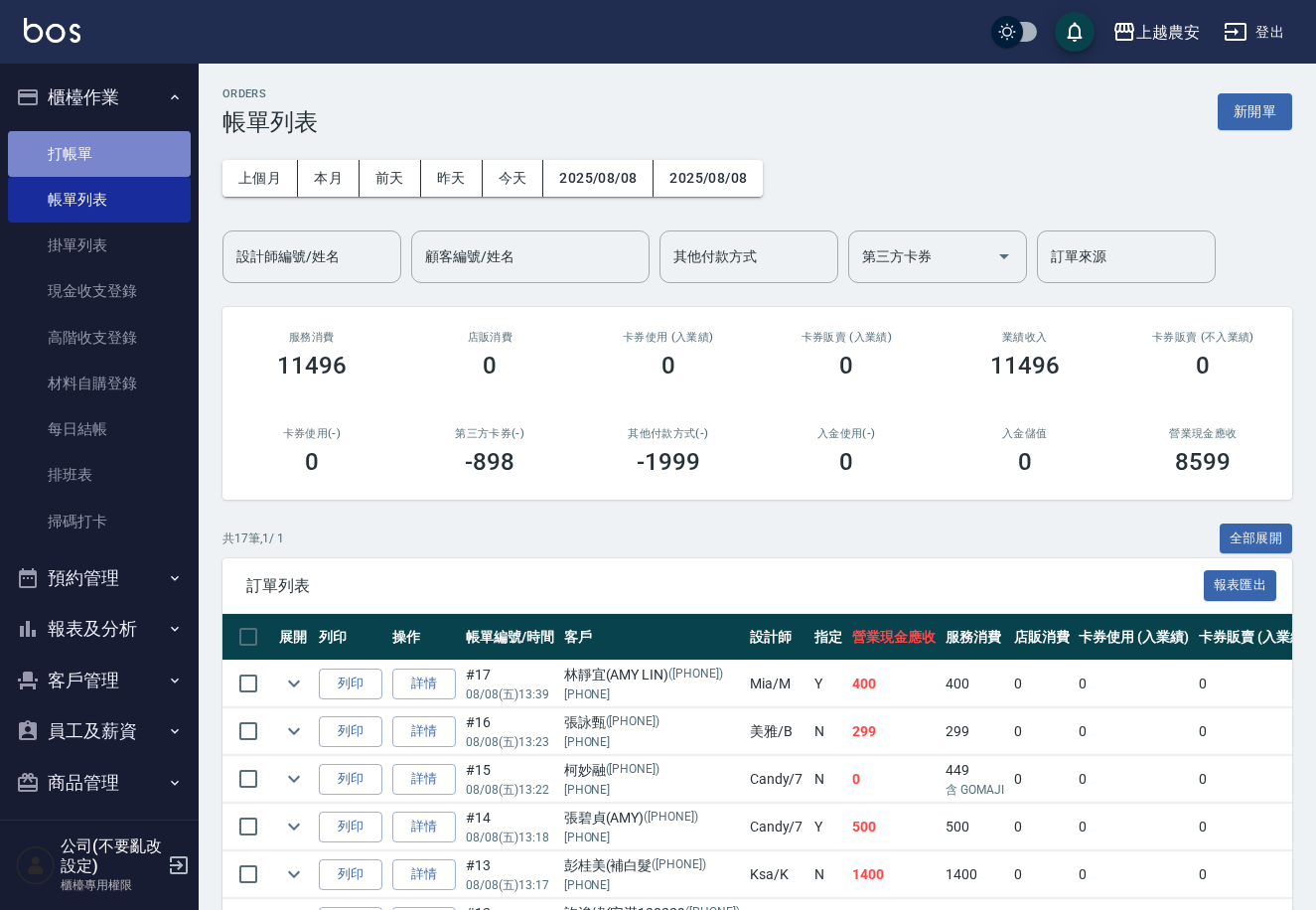 click on "打帳單" at bounding box center (99, 154) 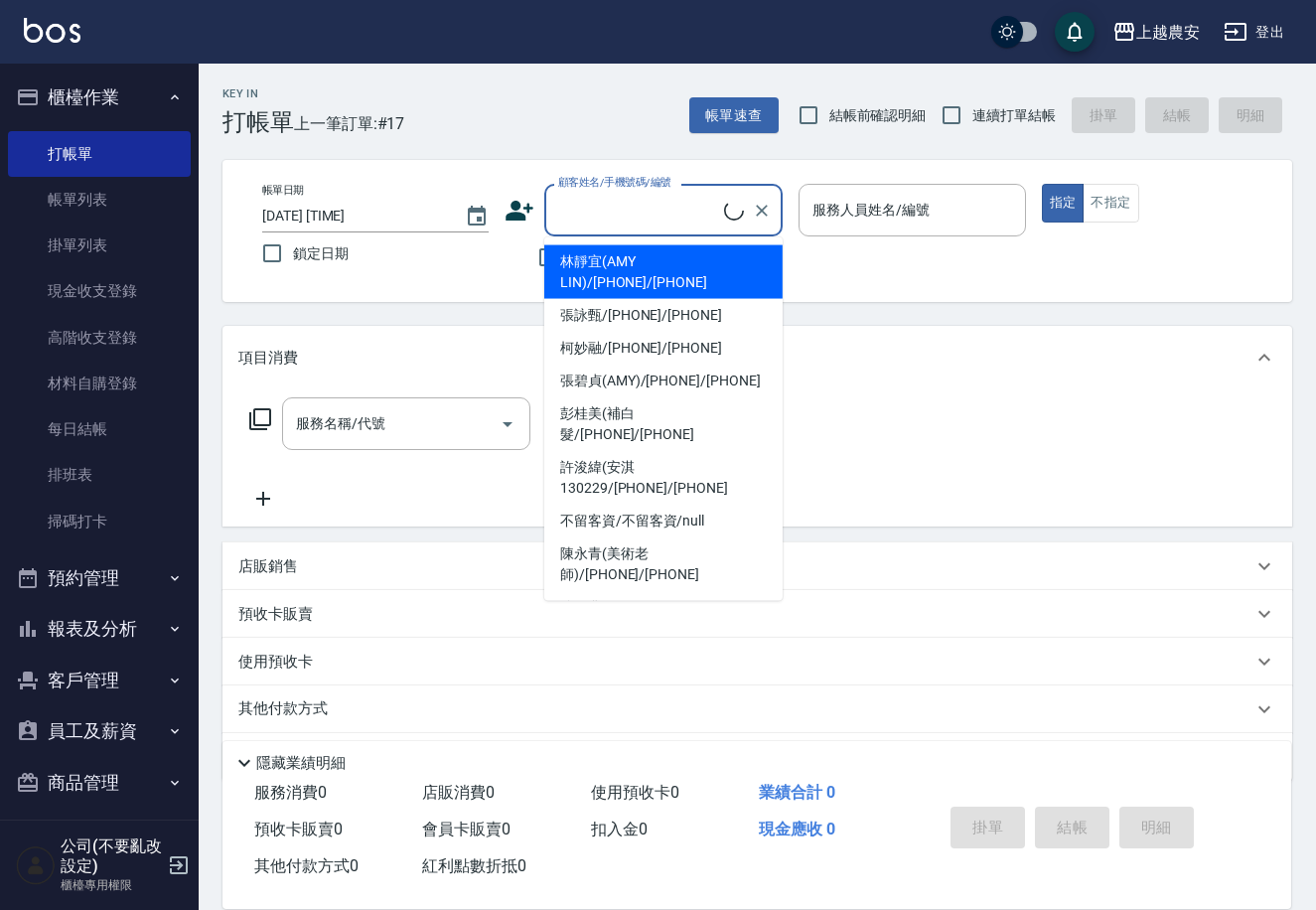 click on "顧客姓名/手機號碼/編號" at bounding box center [639, 210] 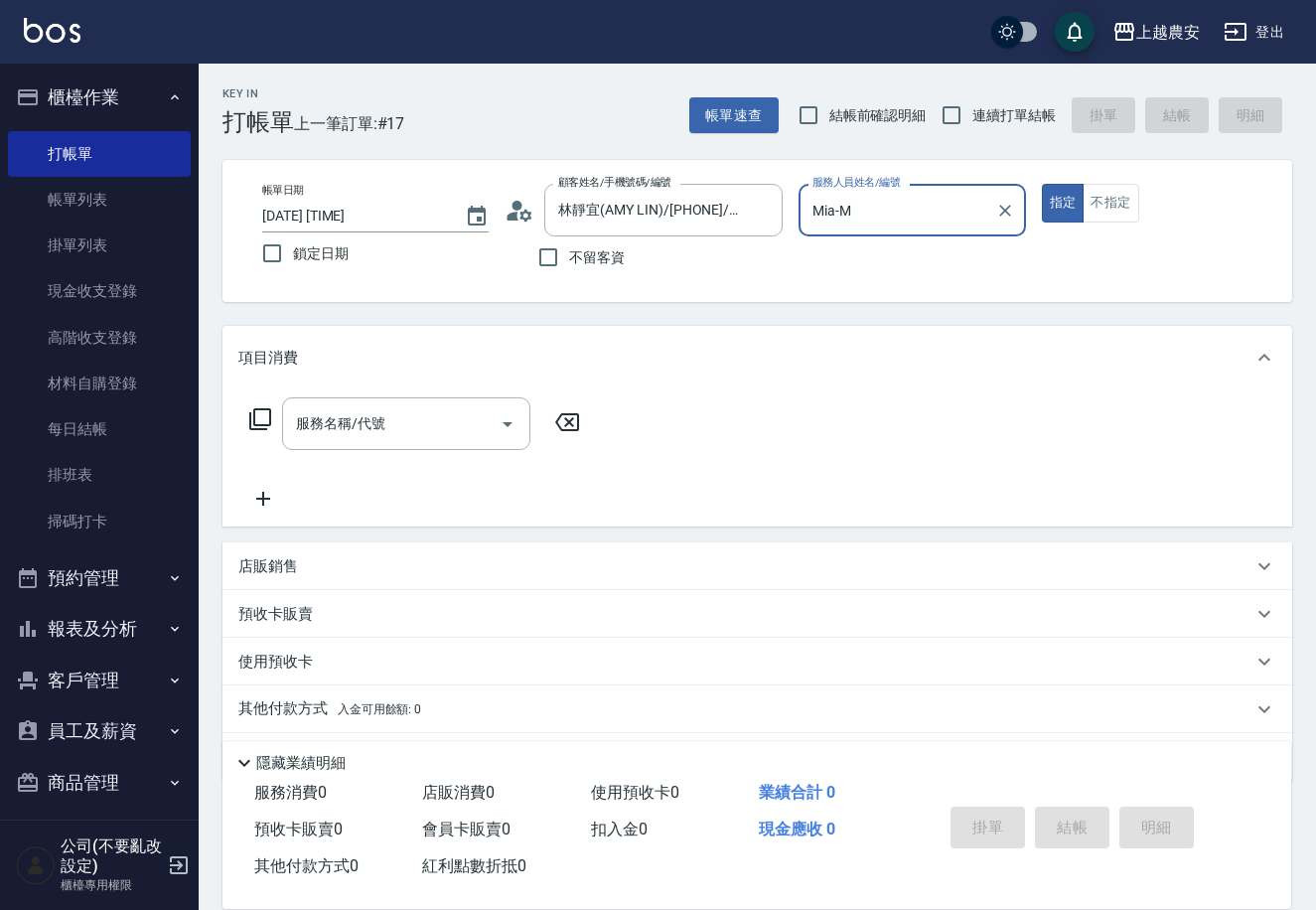 click on "Mia-M 服務人員姓名/編號" at bounding box center (912, 210) 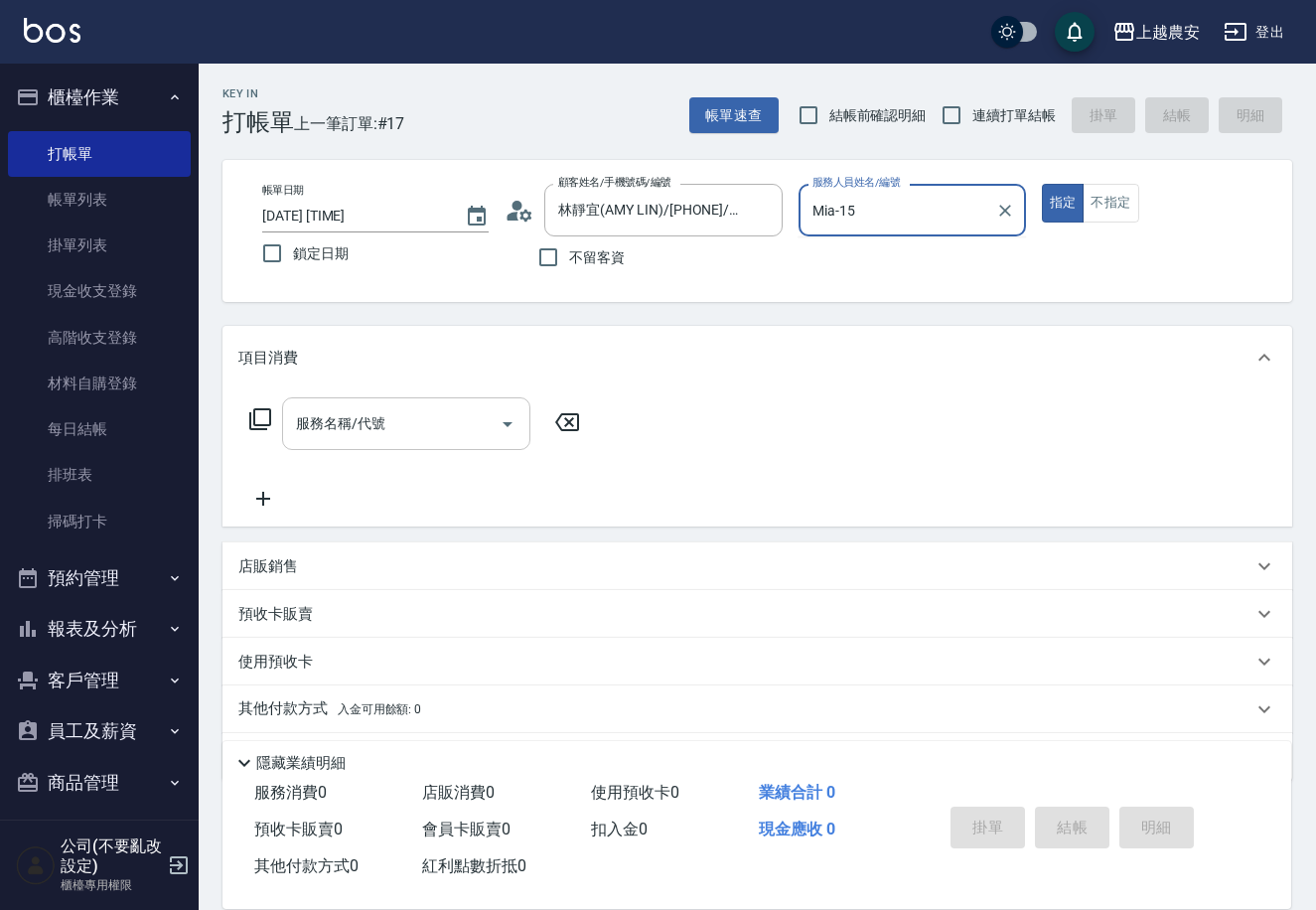 type on "Mia-M" 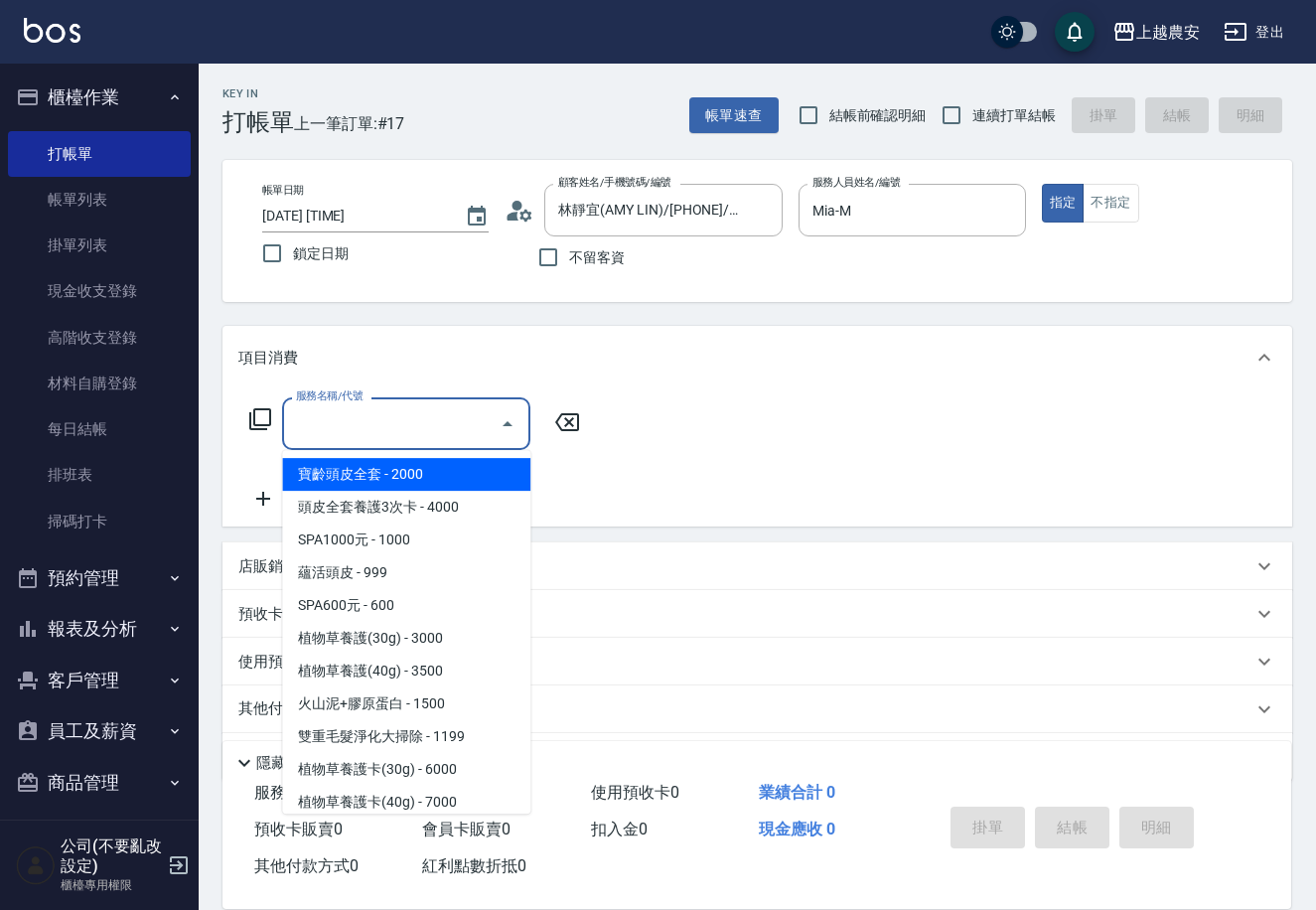 click on "服務名稱/代號" at bounding box center [391, 423] 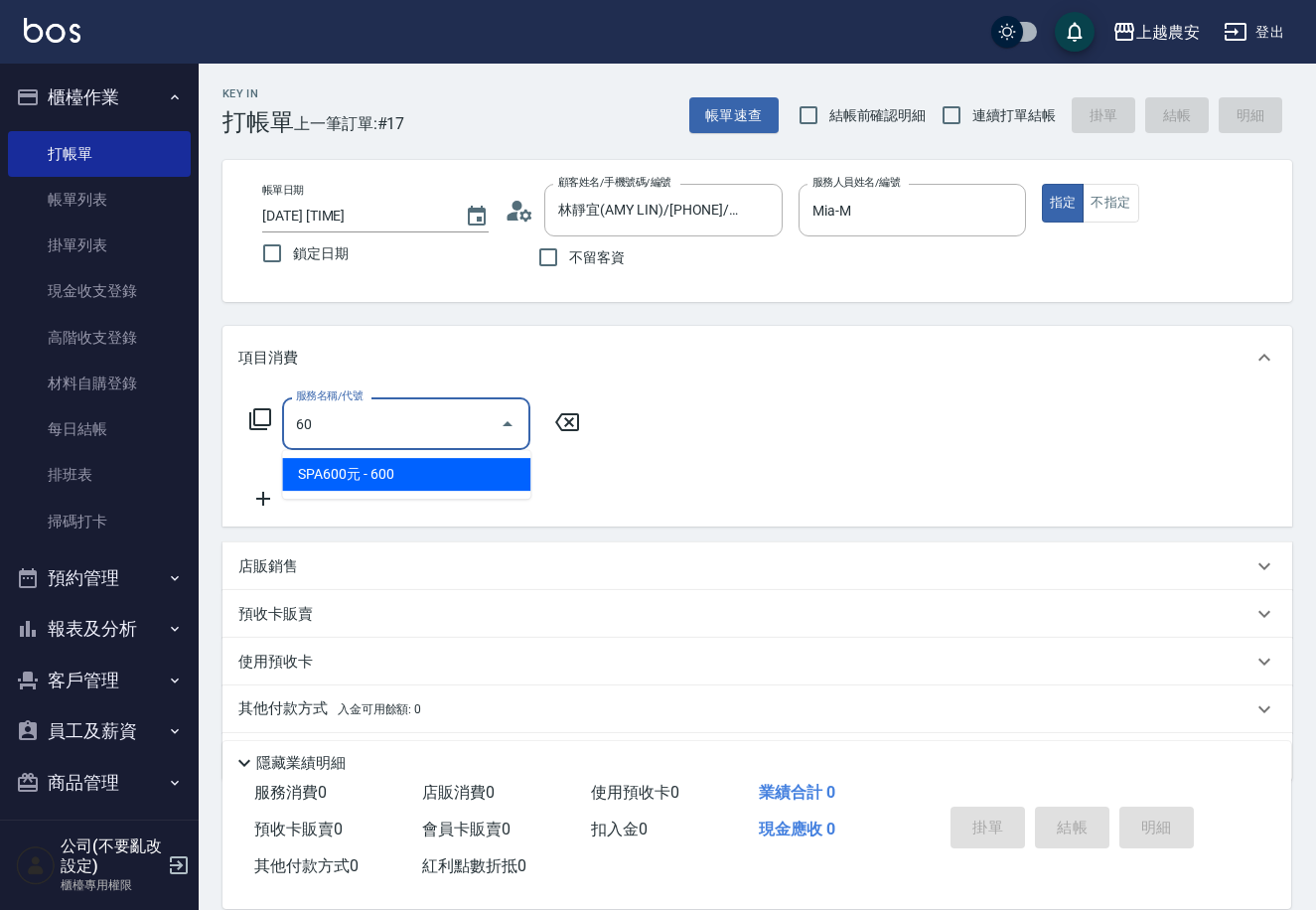type on "6" 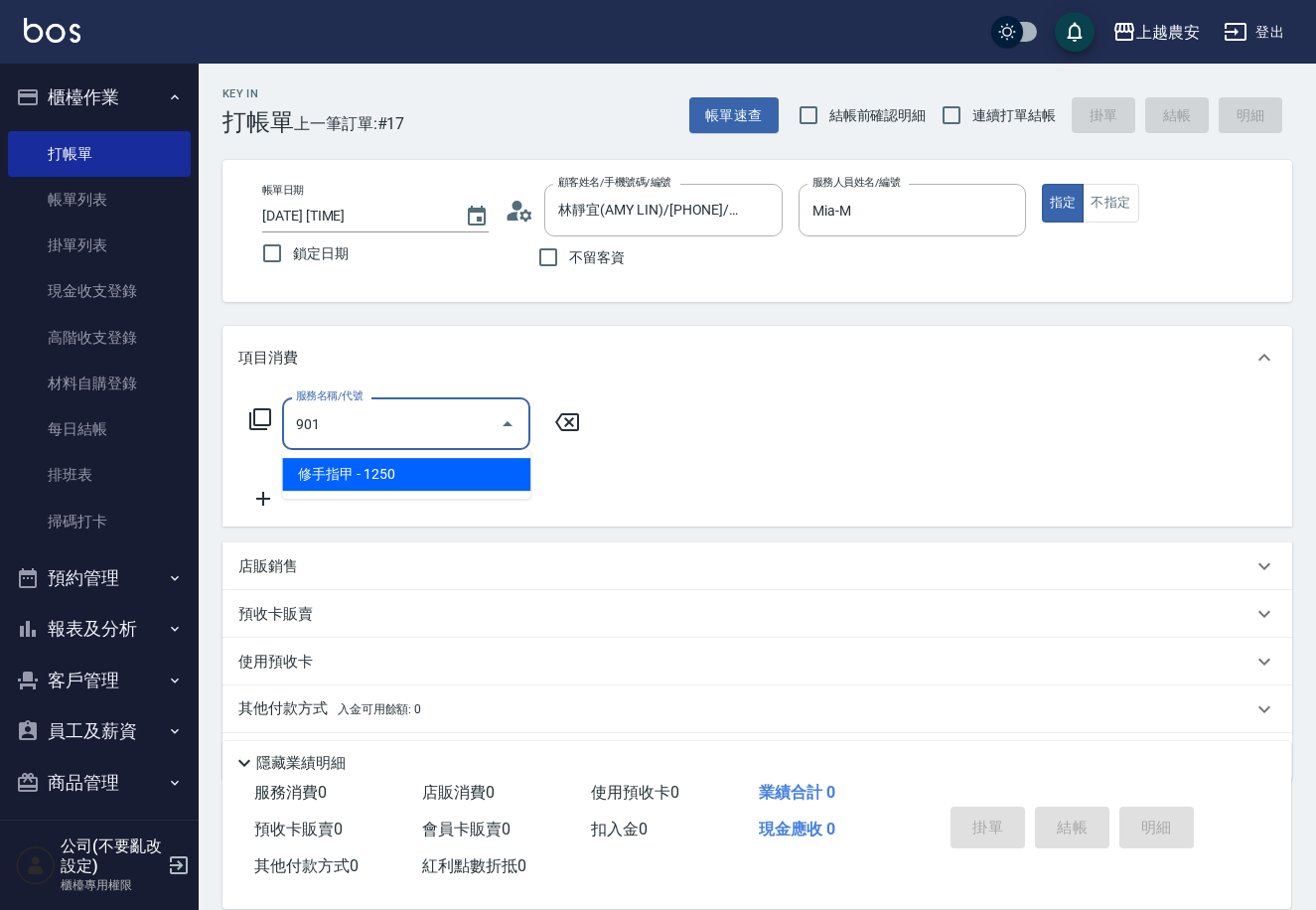 click on "修手指甲 - 1250" at bounding box center (406, 474) 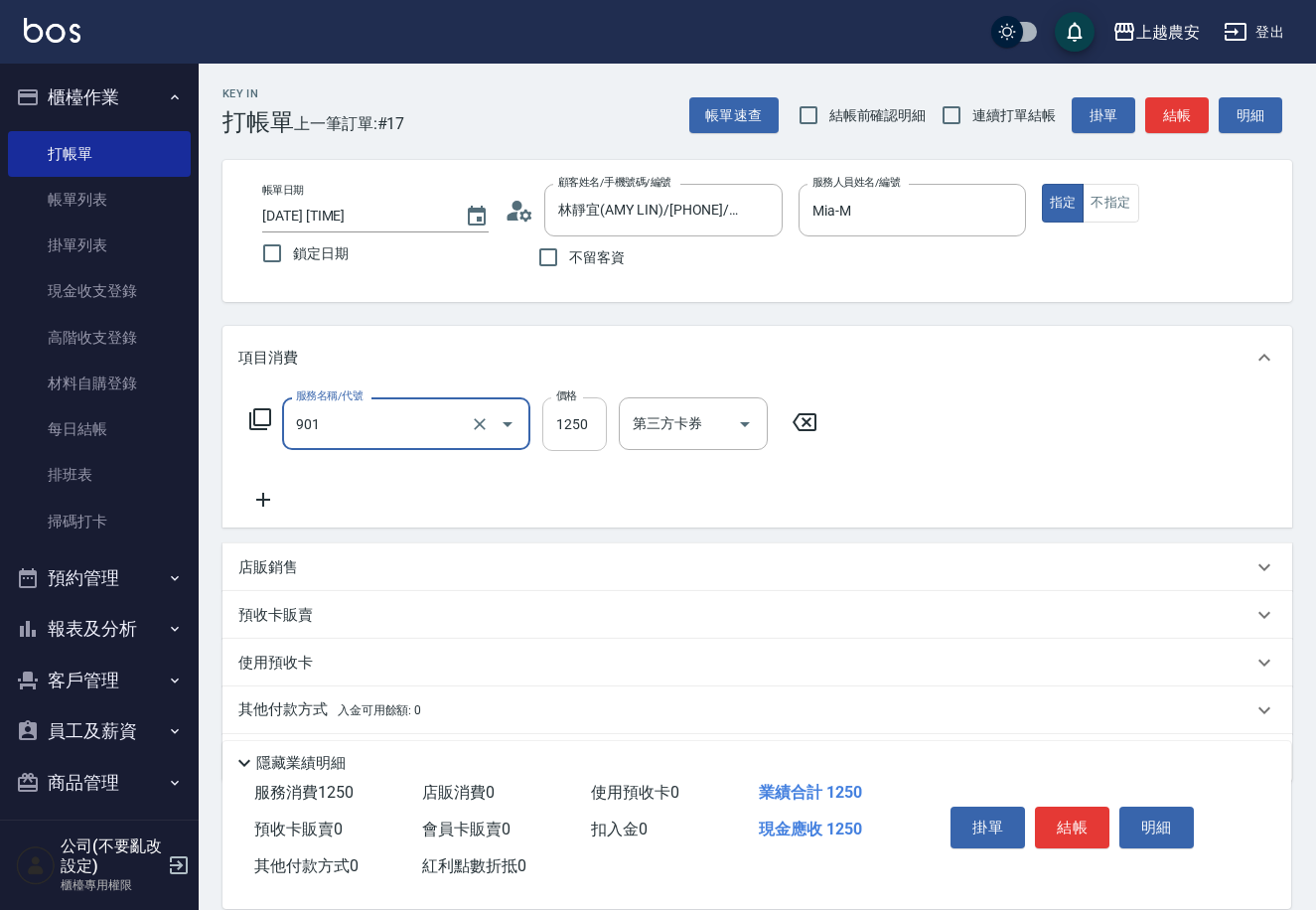 type on "修手指甲(901)" 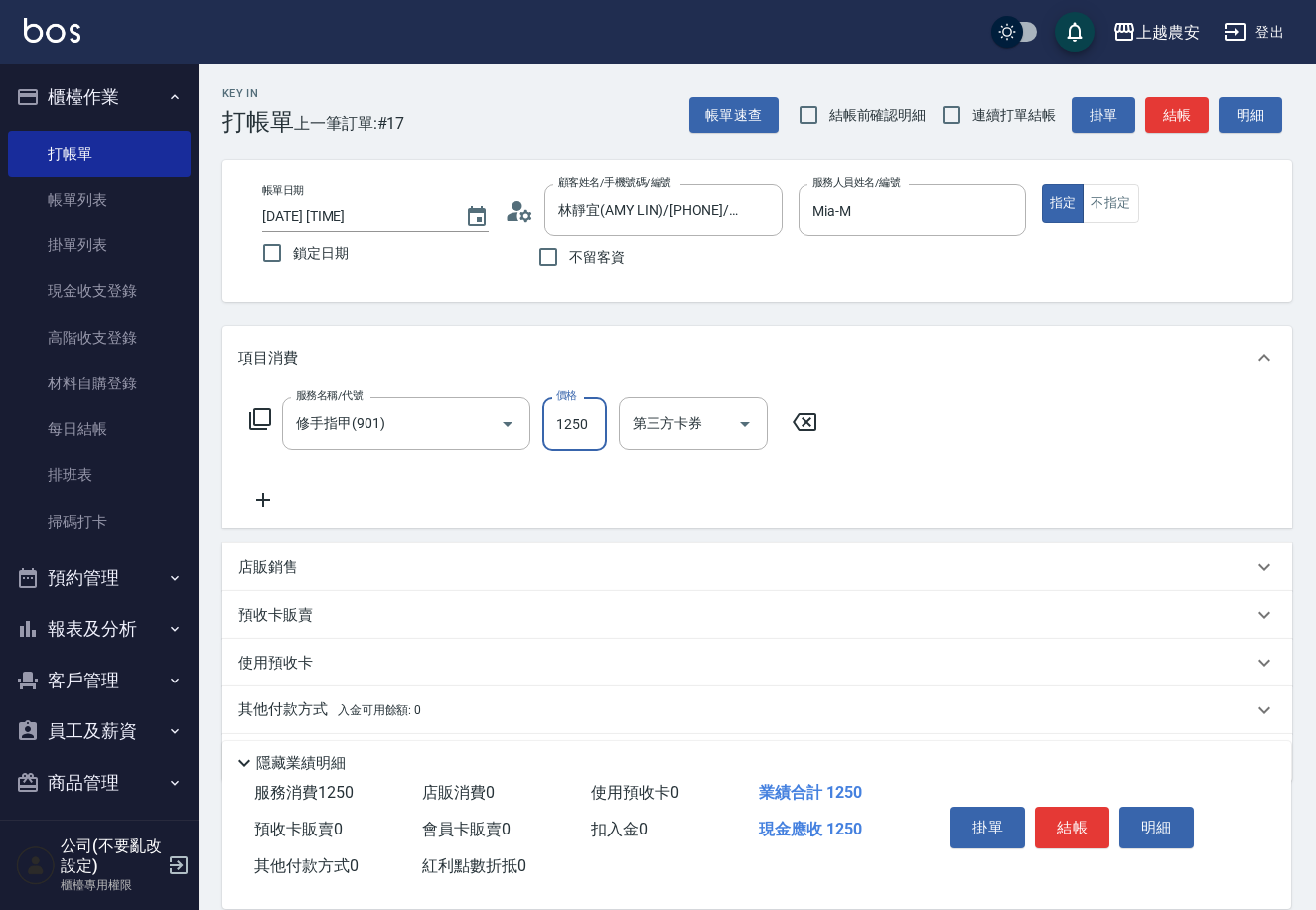 click on "1250" at bounding box center [574, 424] 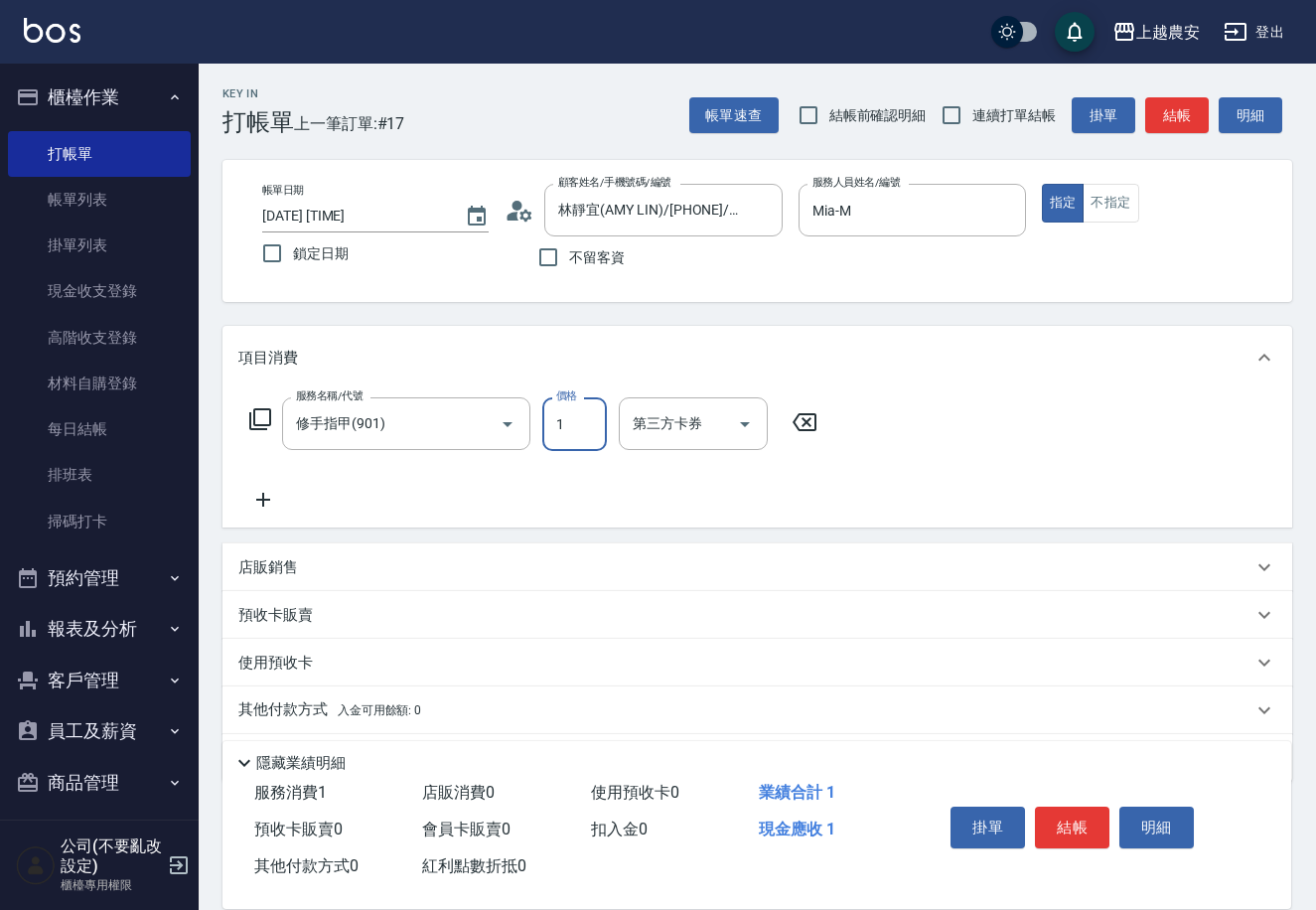 type on "1000" 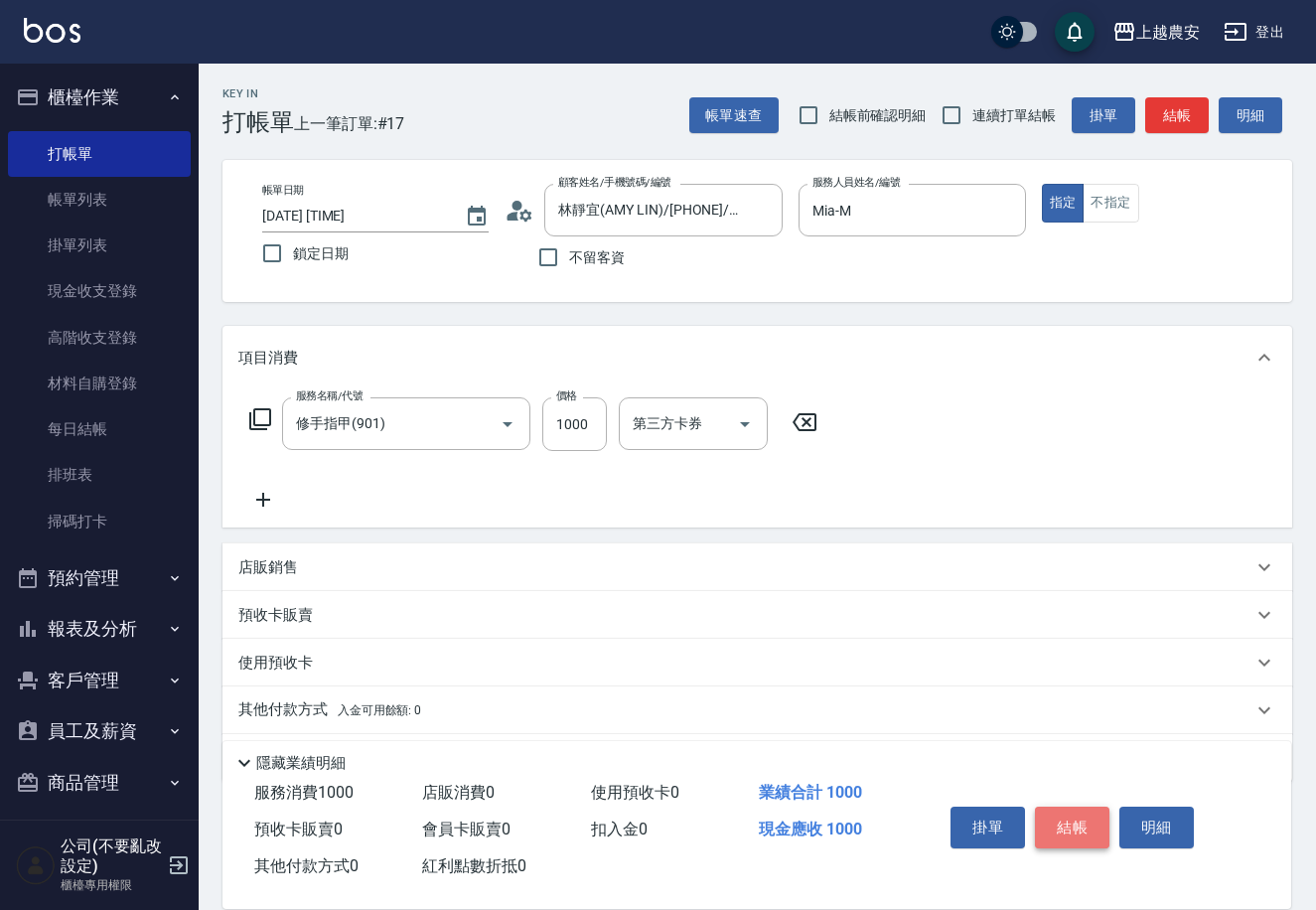click on "結帳" at bounding box center (1072, 828) 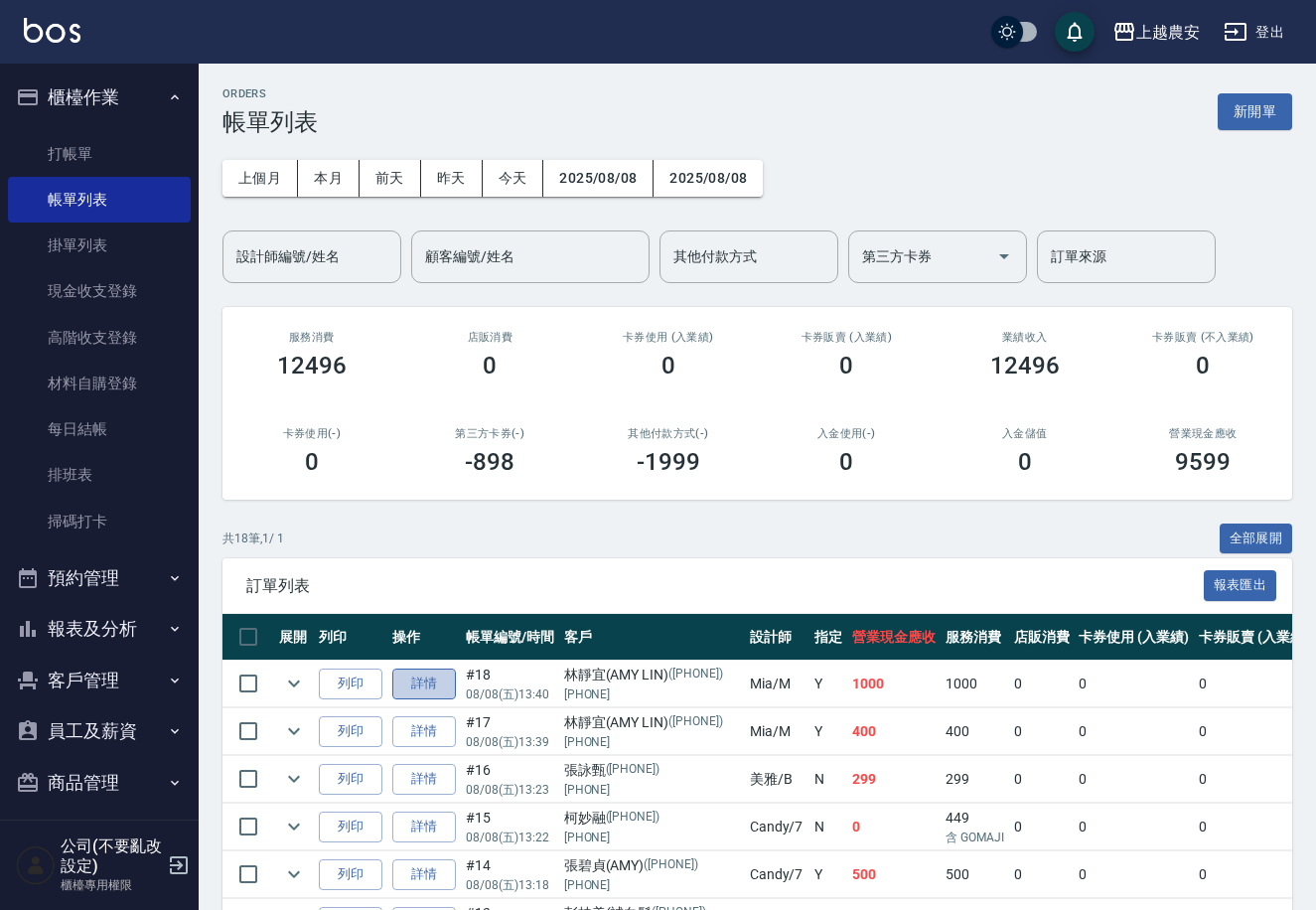 click on "詳情" at bounding box center [424, 683] 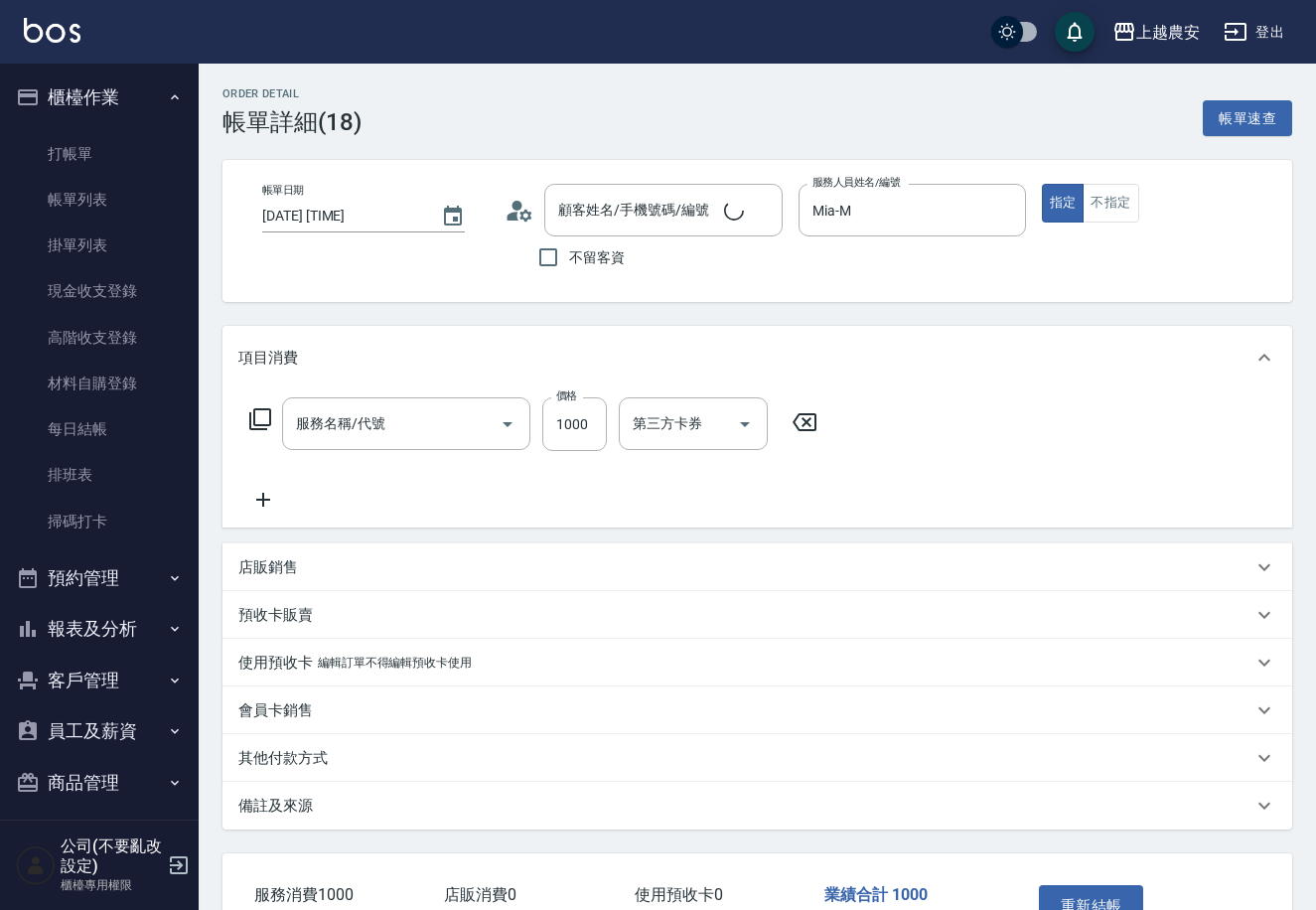 type on "2025/08/08 13:40" 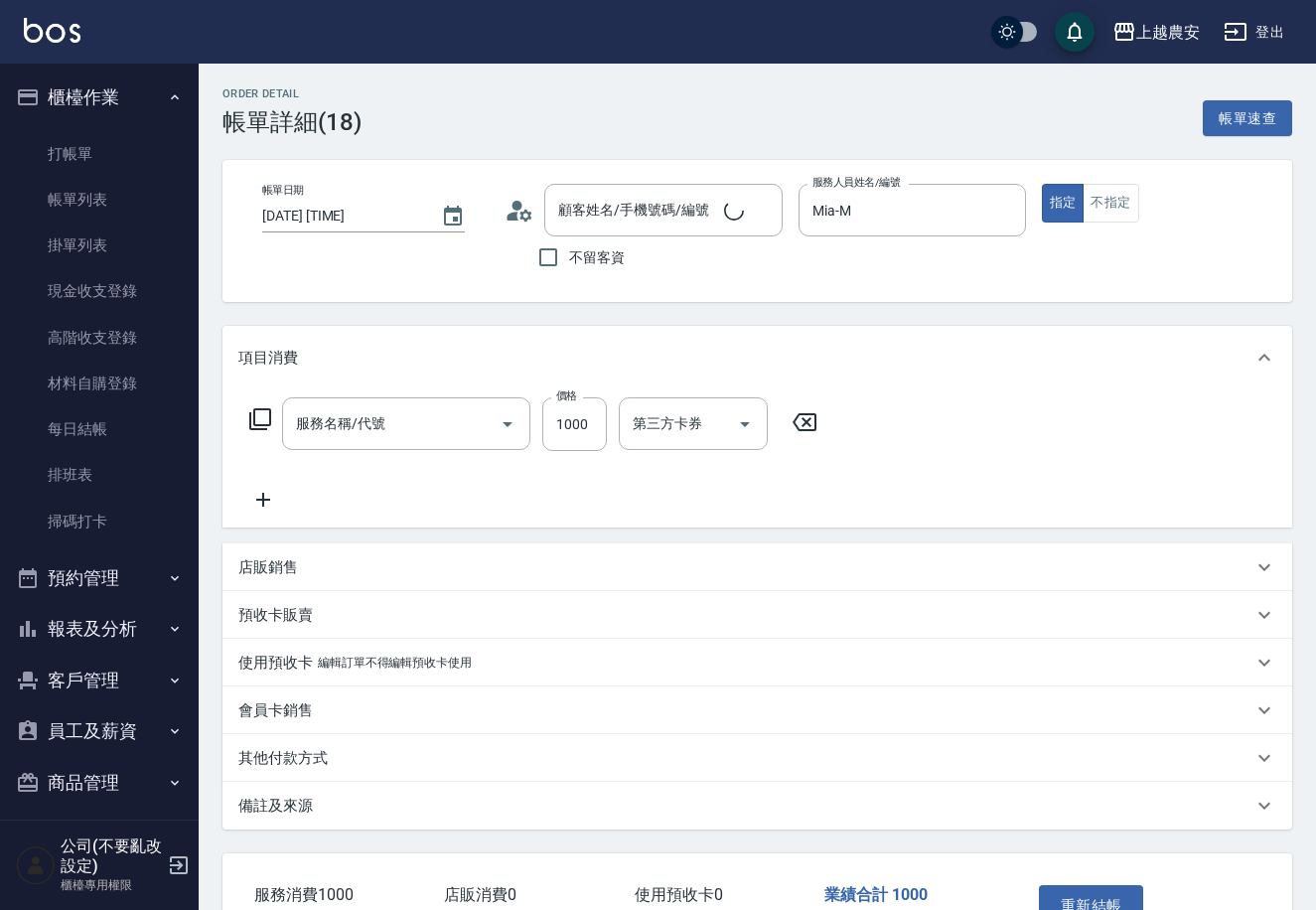 type on "Mia-M" 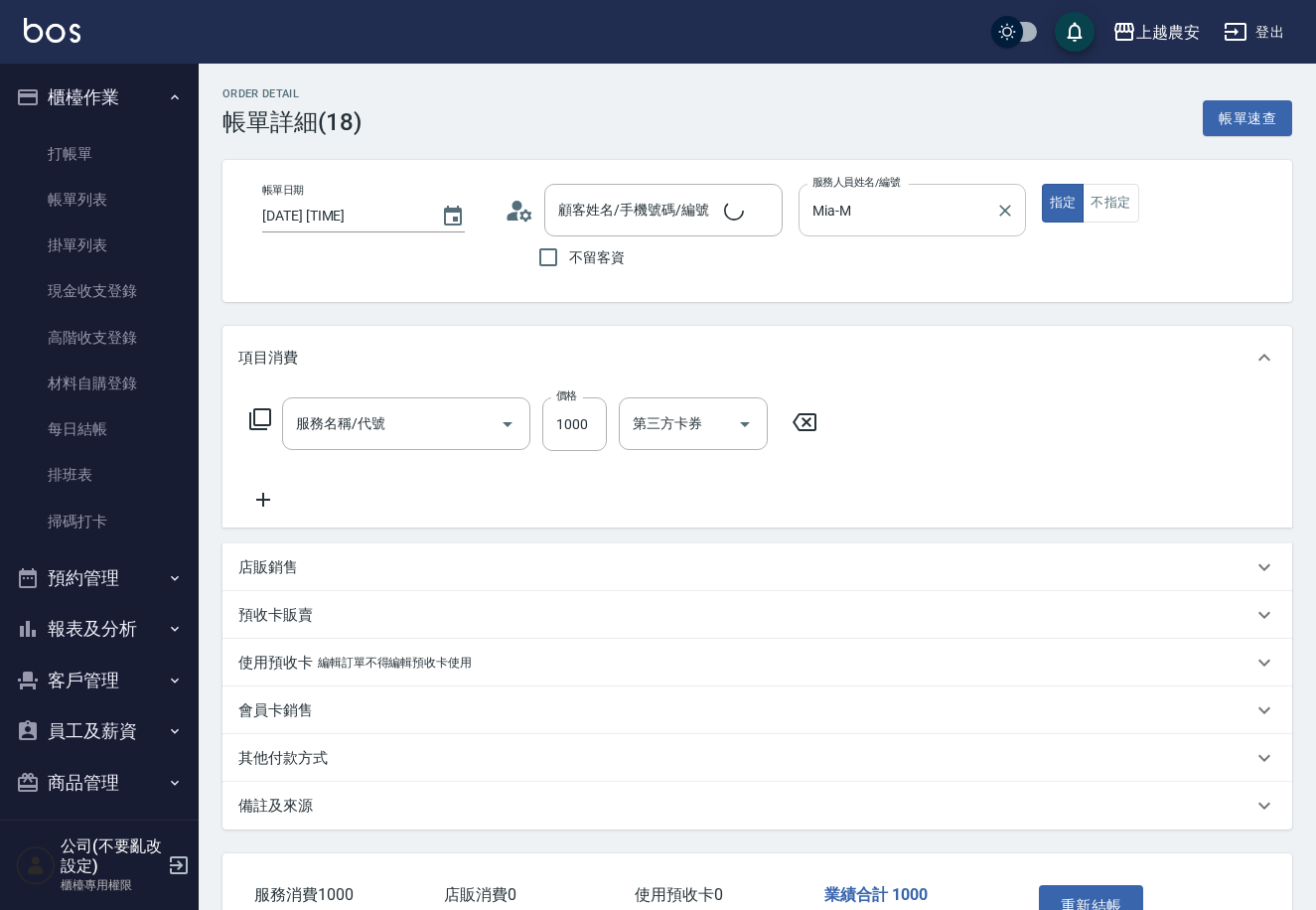 type on "[LAST] ( [INITIAL] [LAST] ) / [PHONE] / [PHONE]" 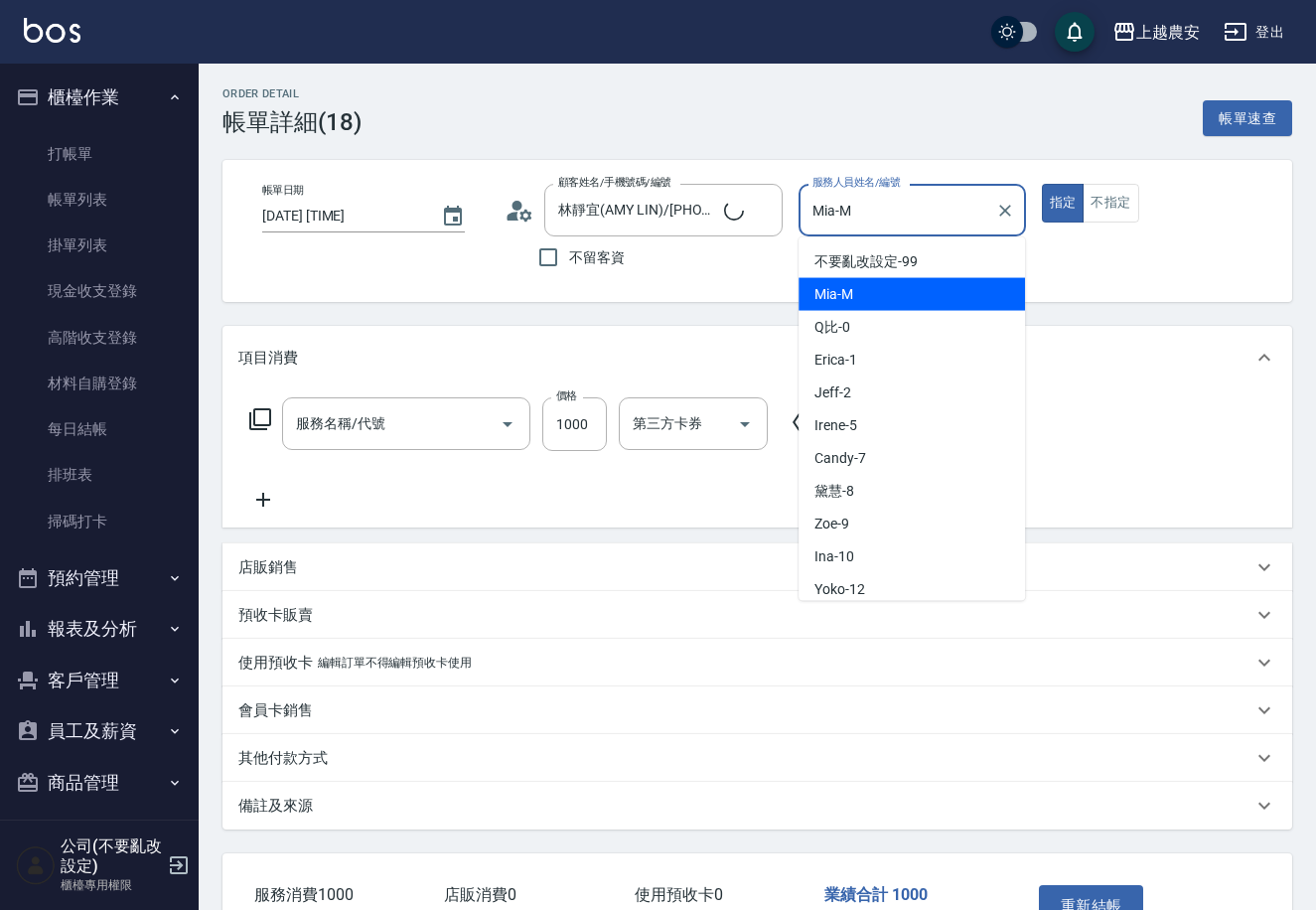 click on "Mia-M" at bounding box center (897, 210) 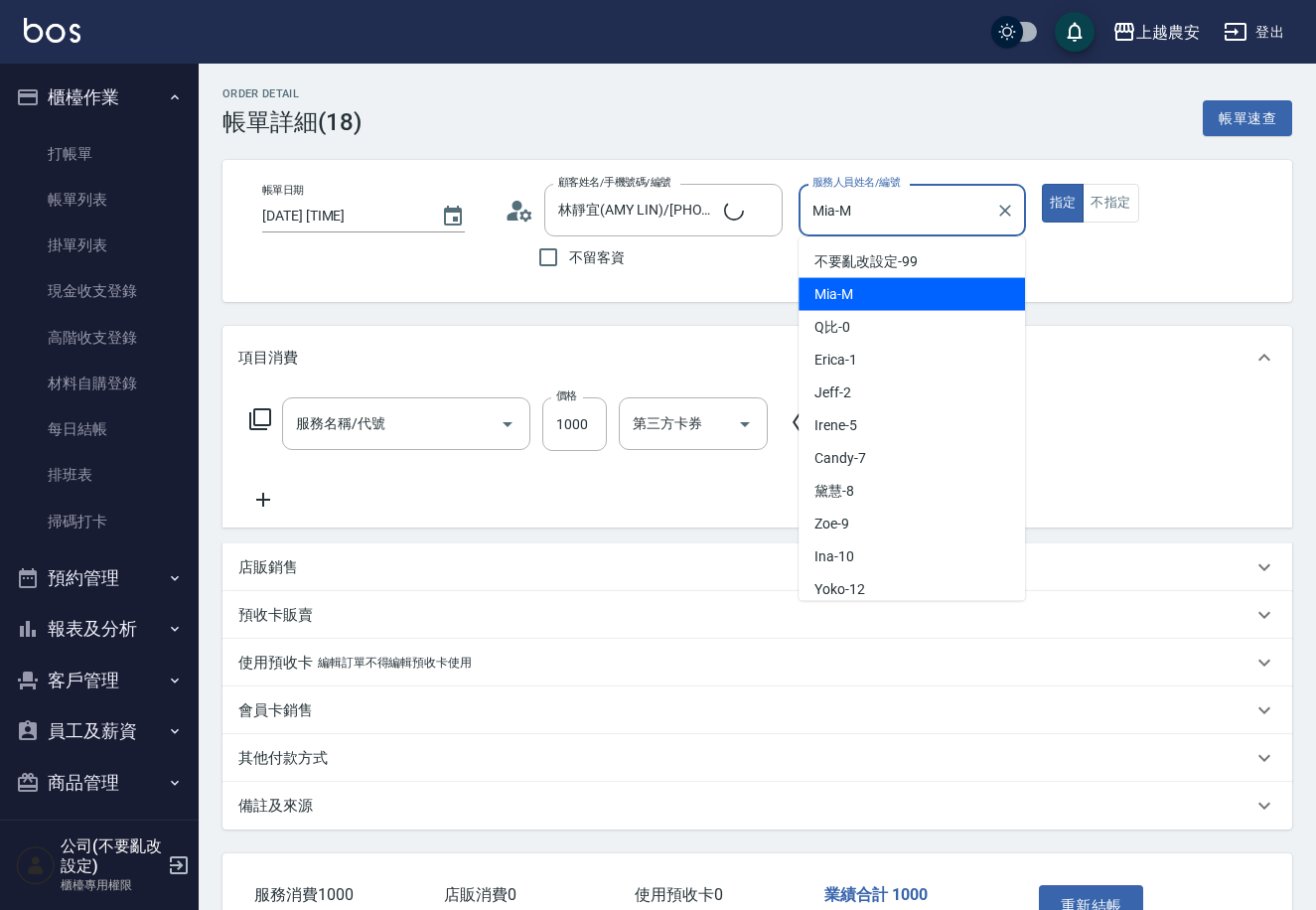 type on "修手指甲(901)" 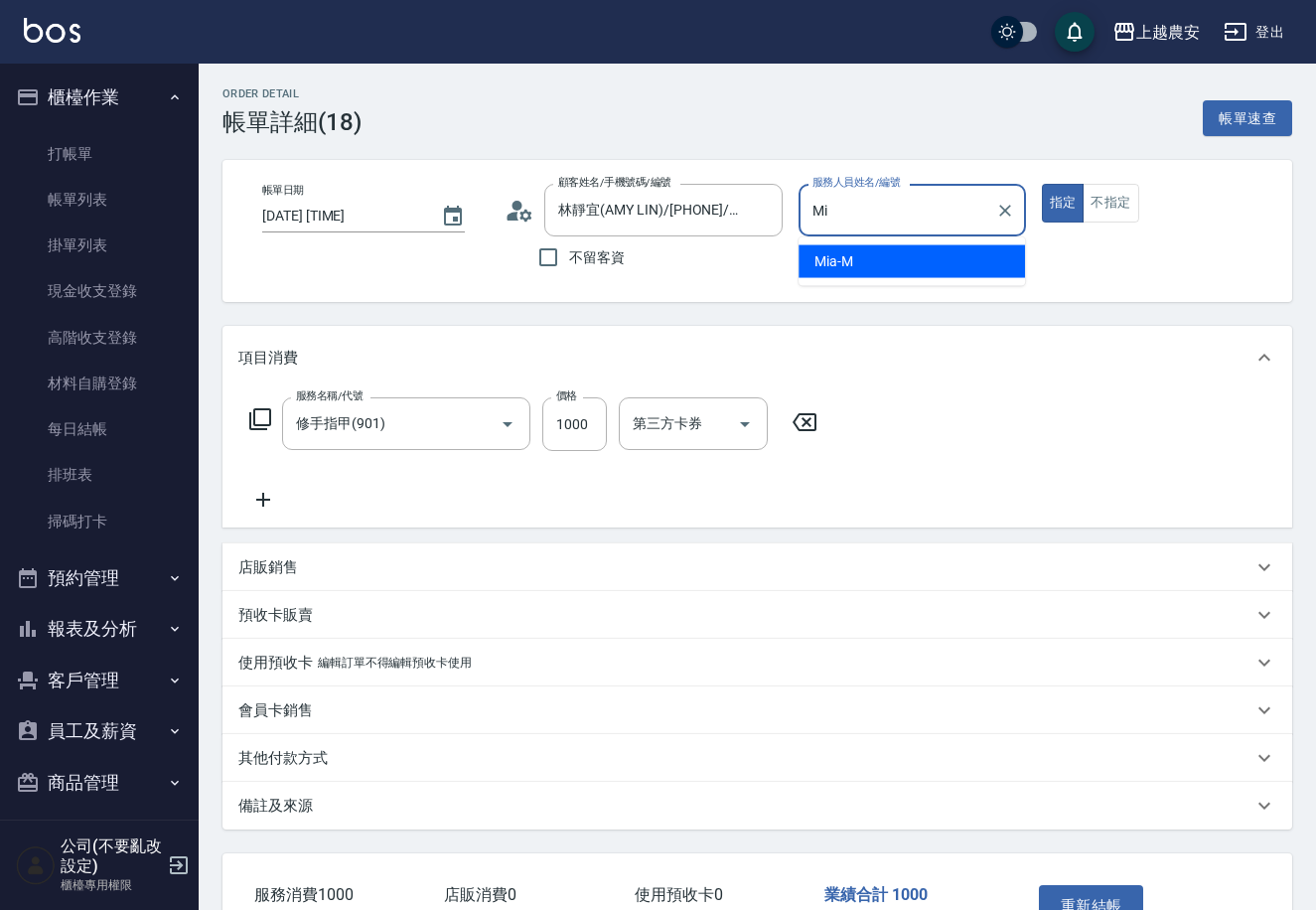 type on "M" 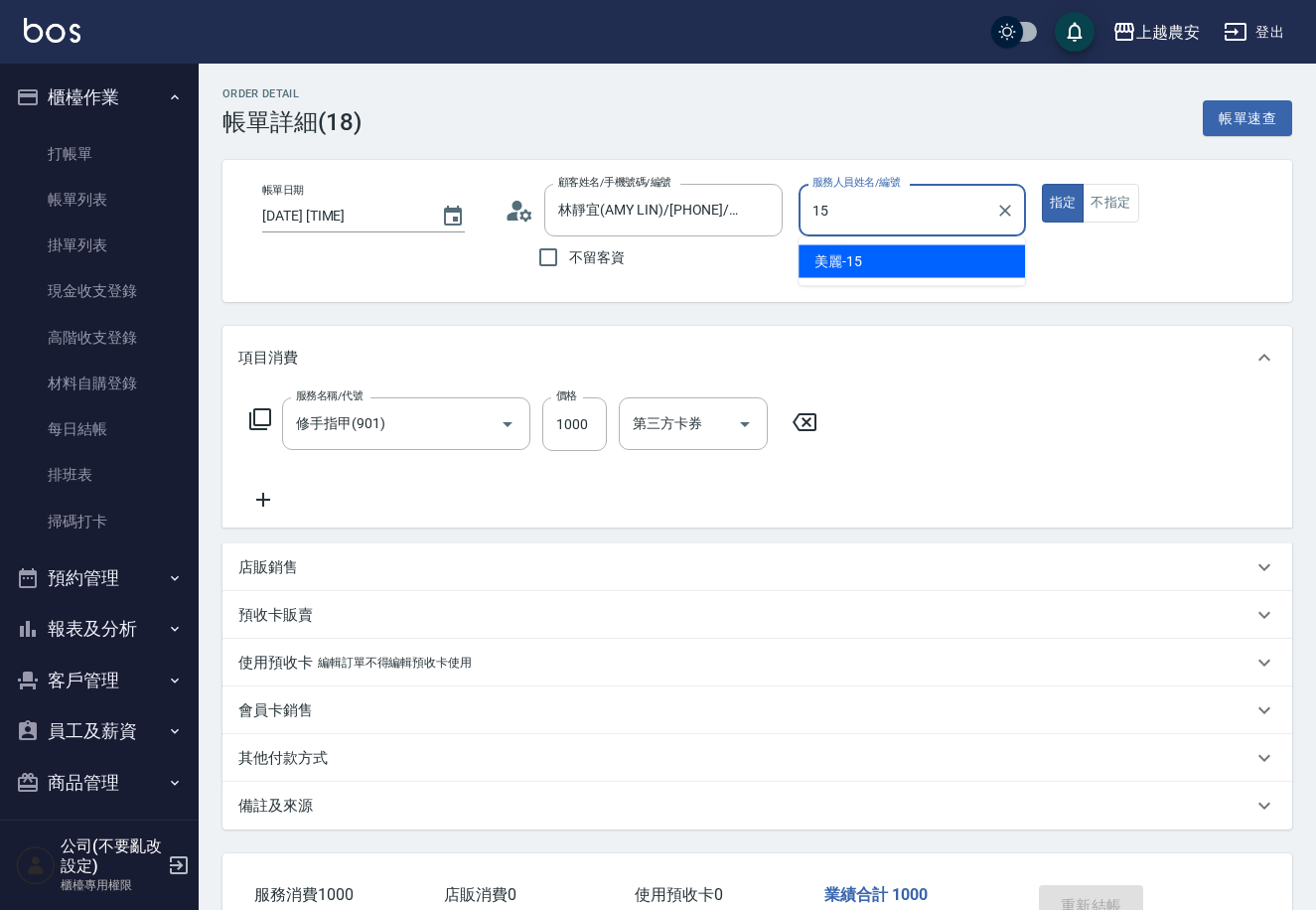 click on "美麗 -15" at bounding box center [912, 261] 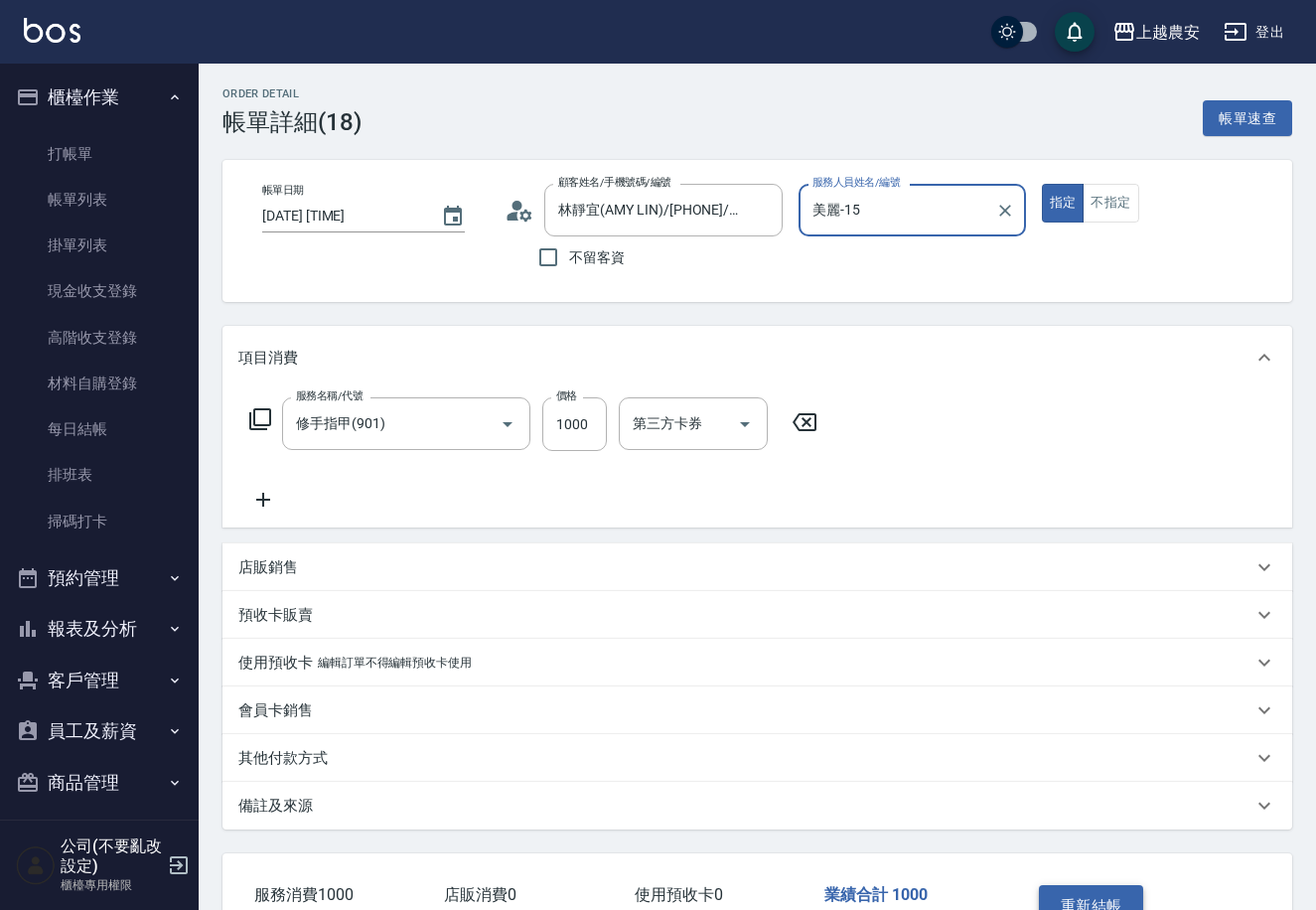 type on "美麗-15" 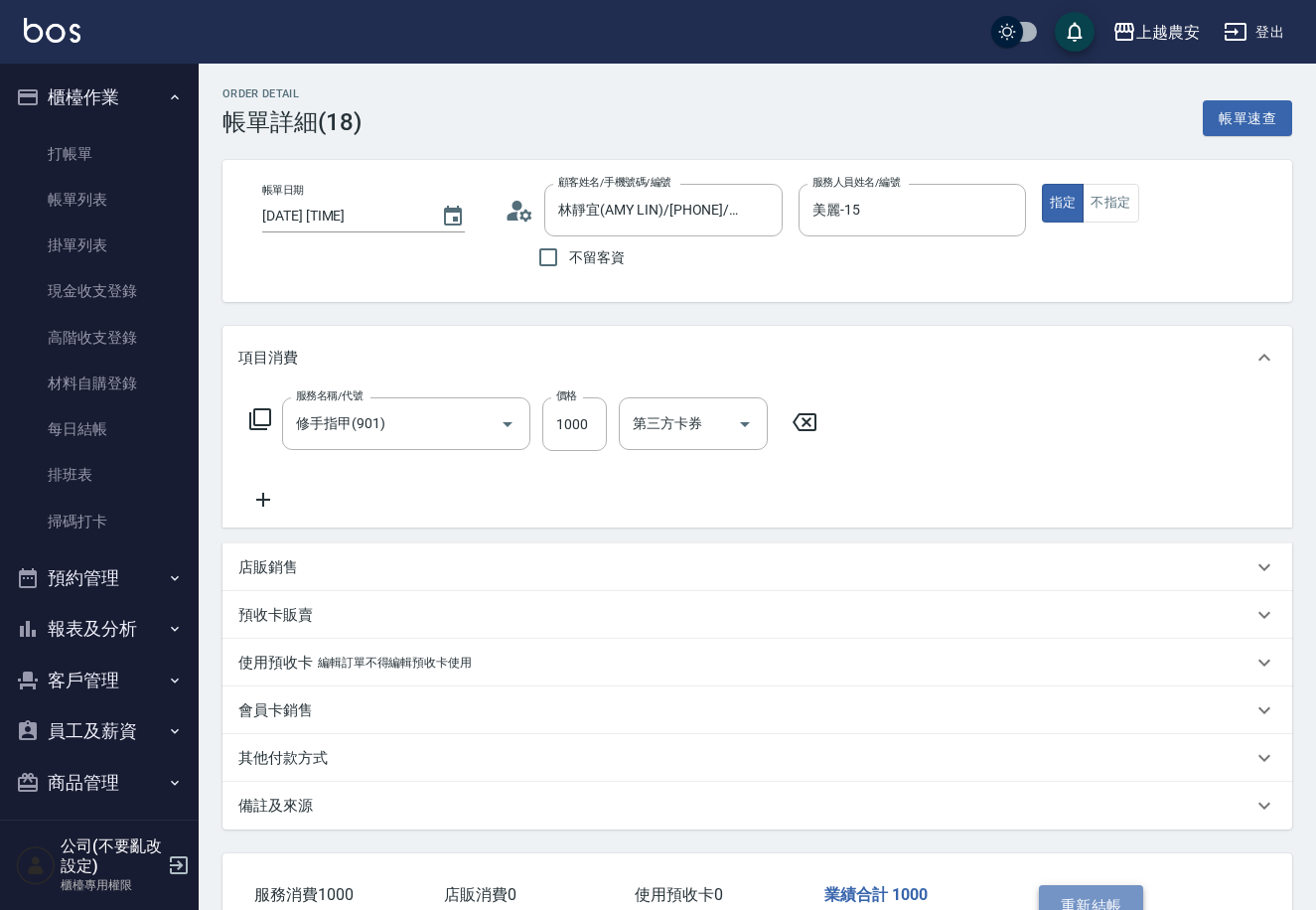 click on "重新結帳" at bounding box center [1092, 906] 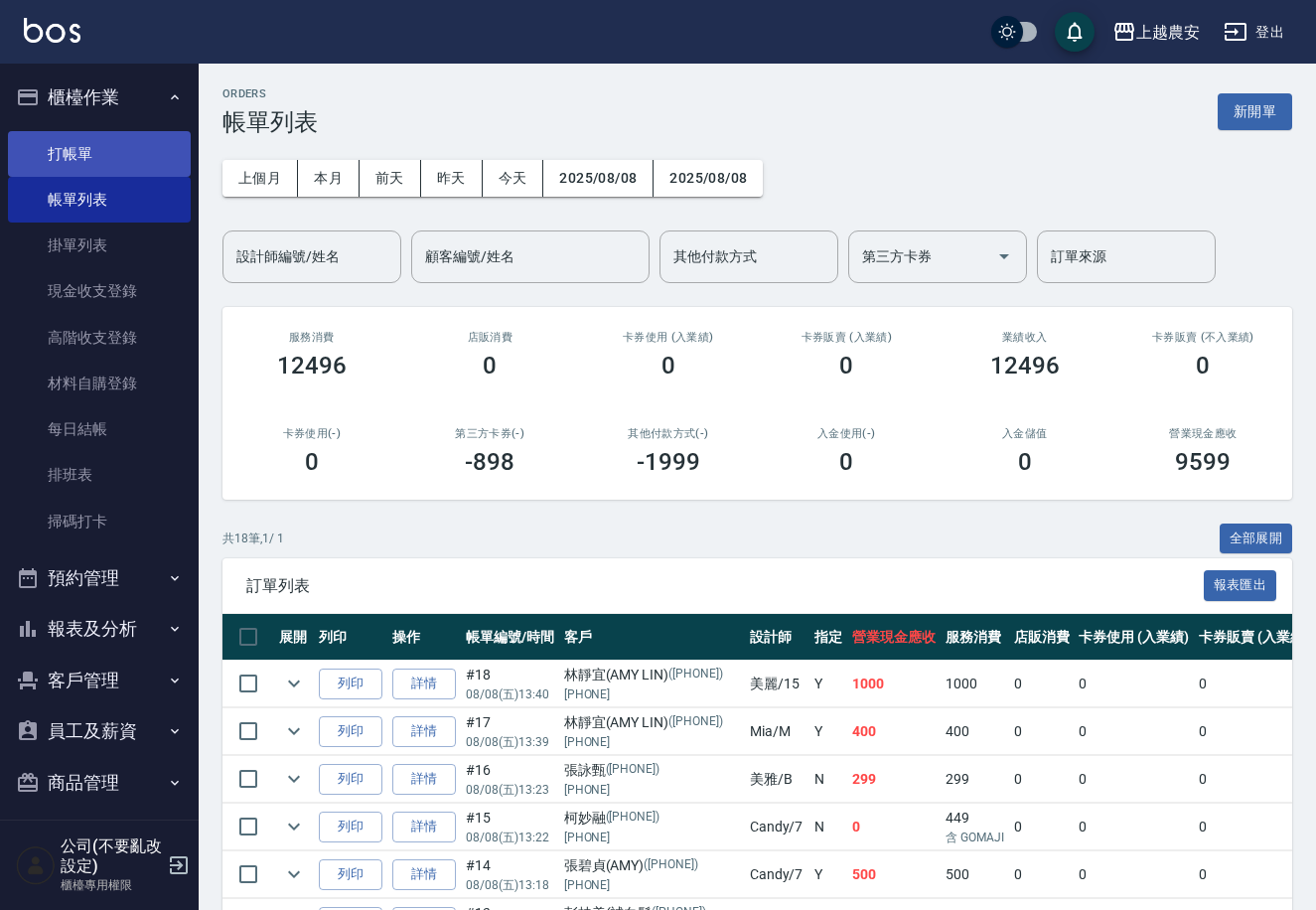 click on "打帳單" at bounding box center (99, 154) 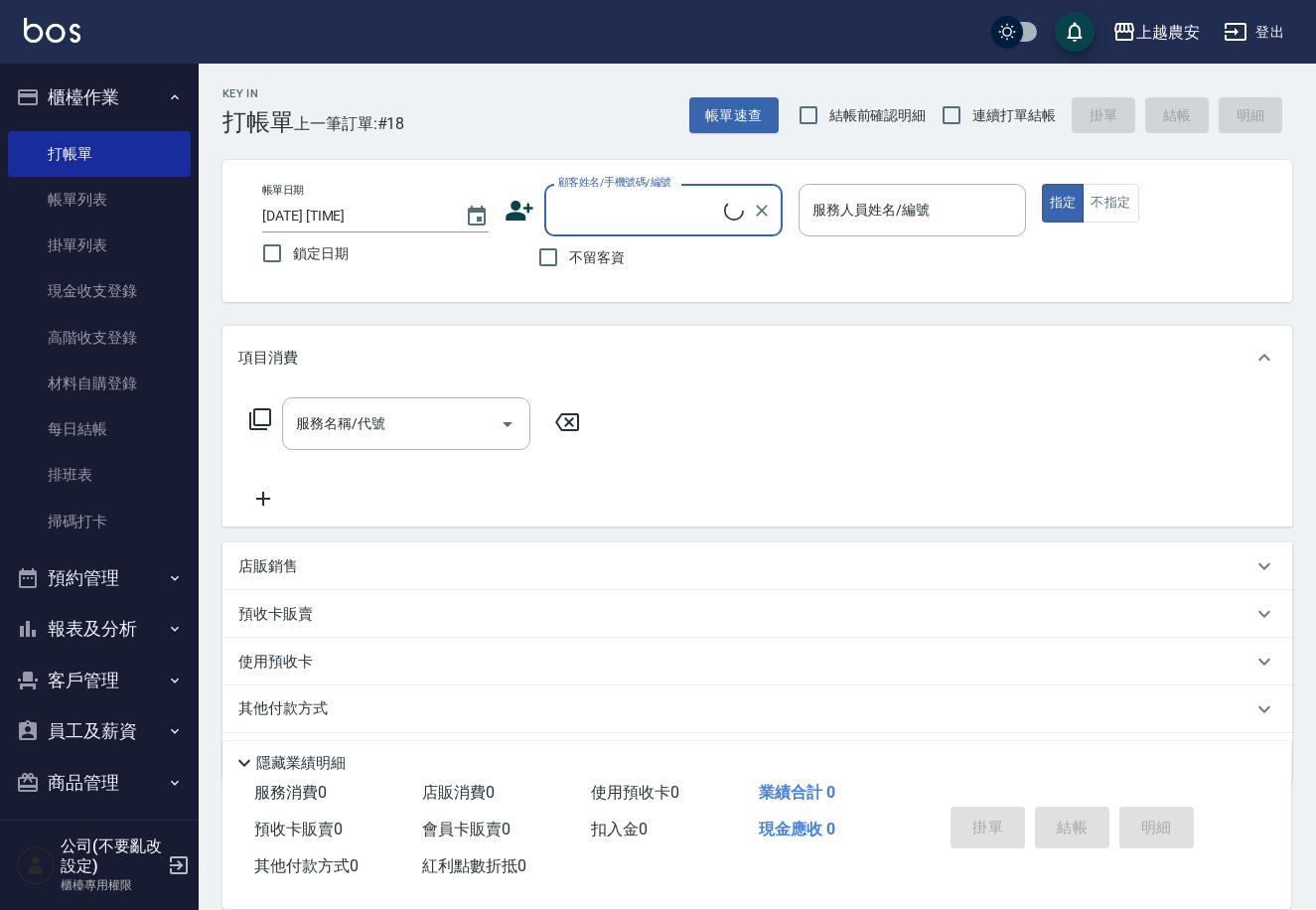 click on "顧客姓名/手機號碼/編號" at bounding box center (639, 210) 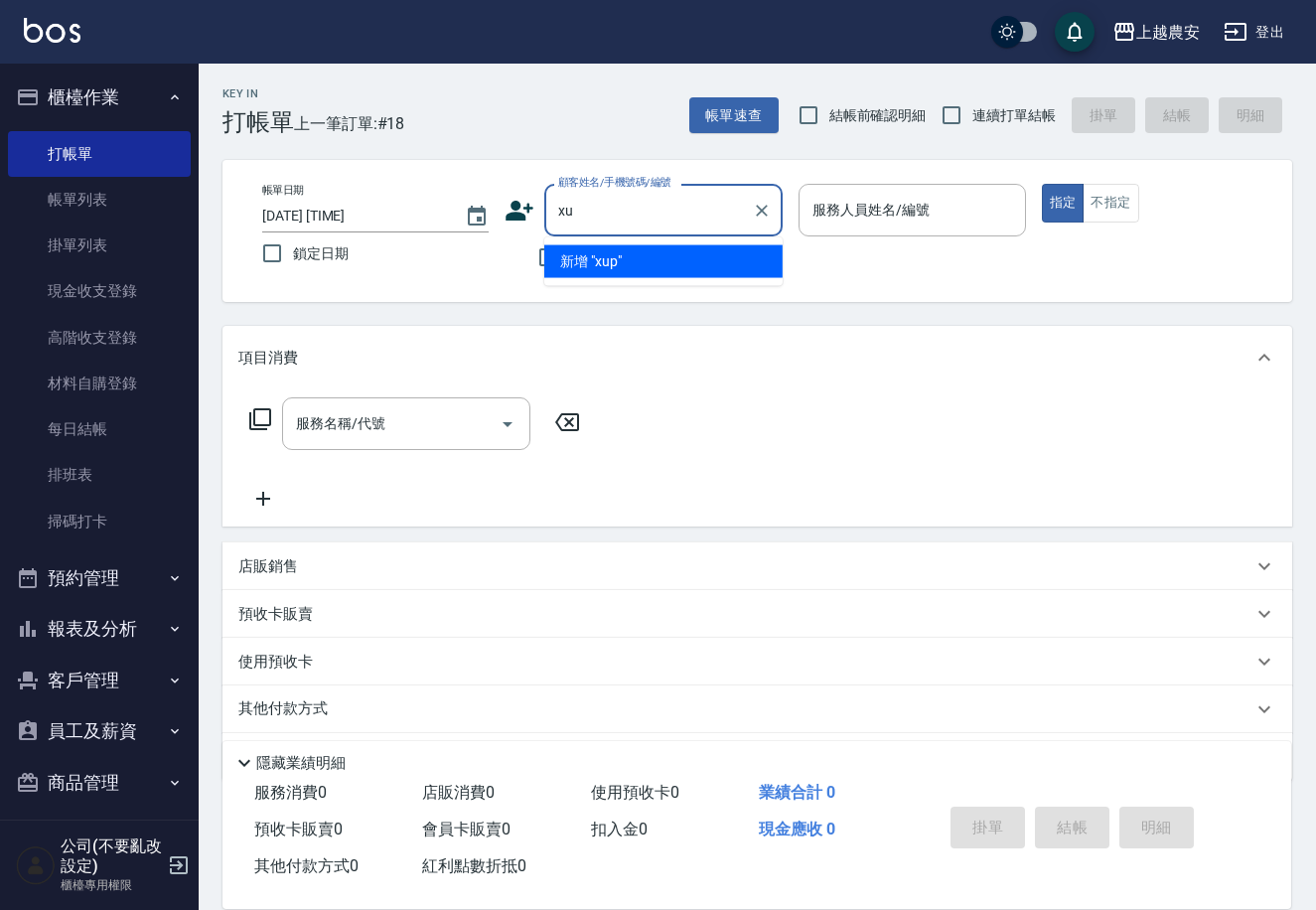type on "x" 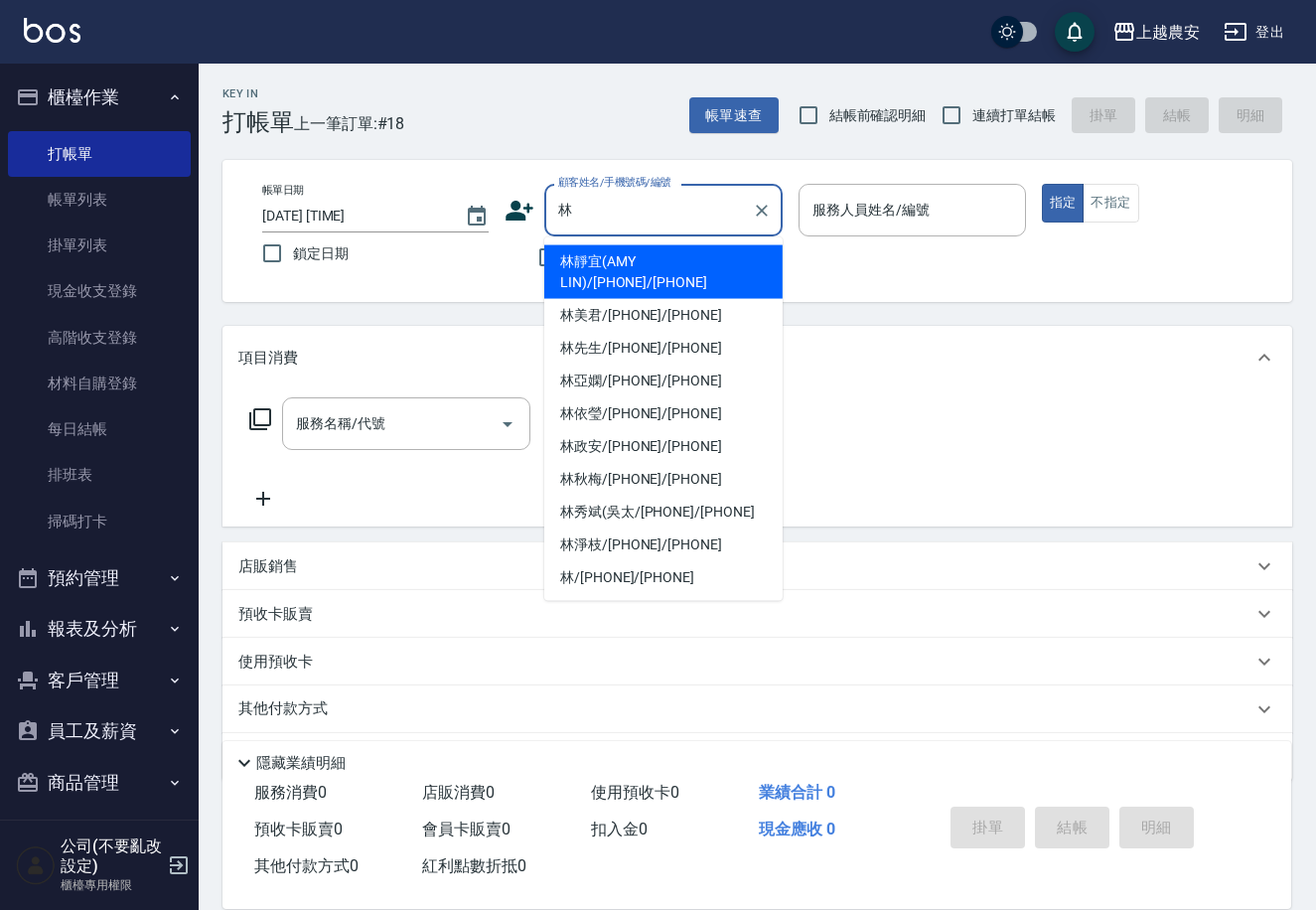 click on "[LAST] / [PHONE] / [PHONE]" at bounding box center [663, 544] 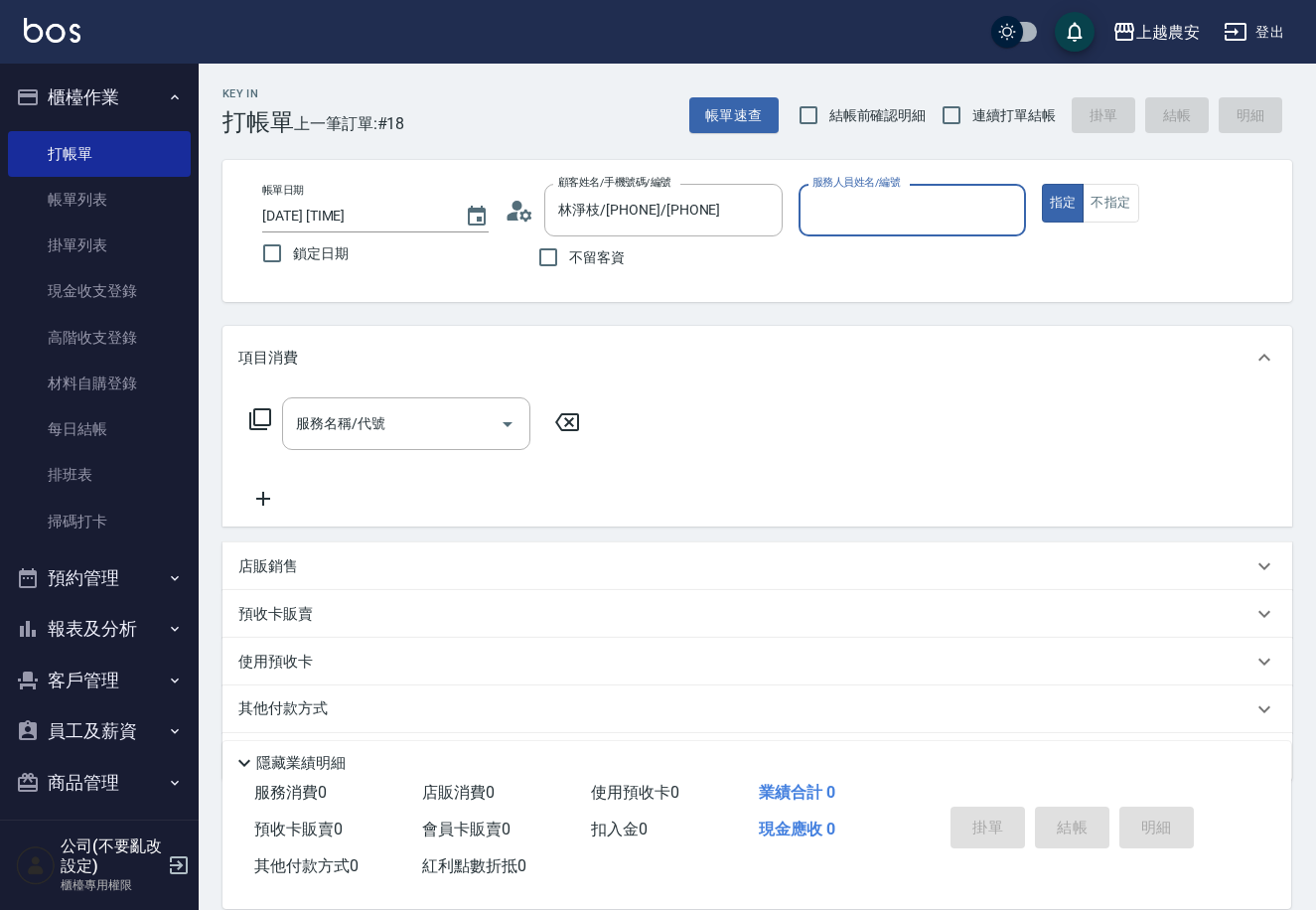 type on "美雅-B" 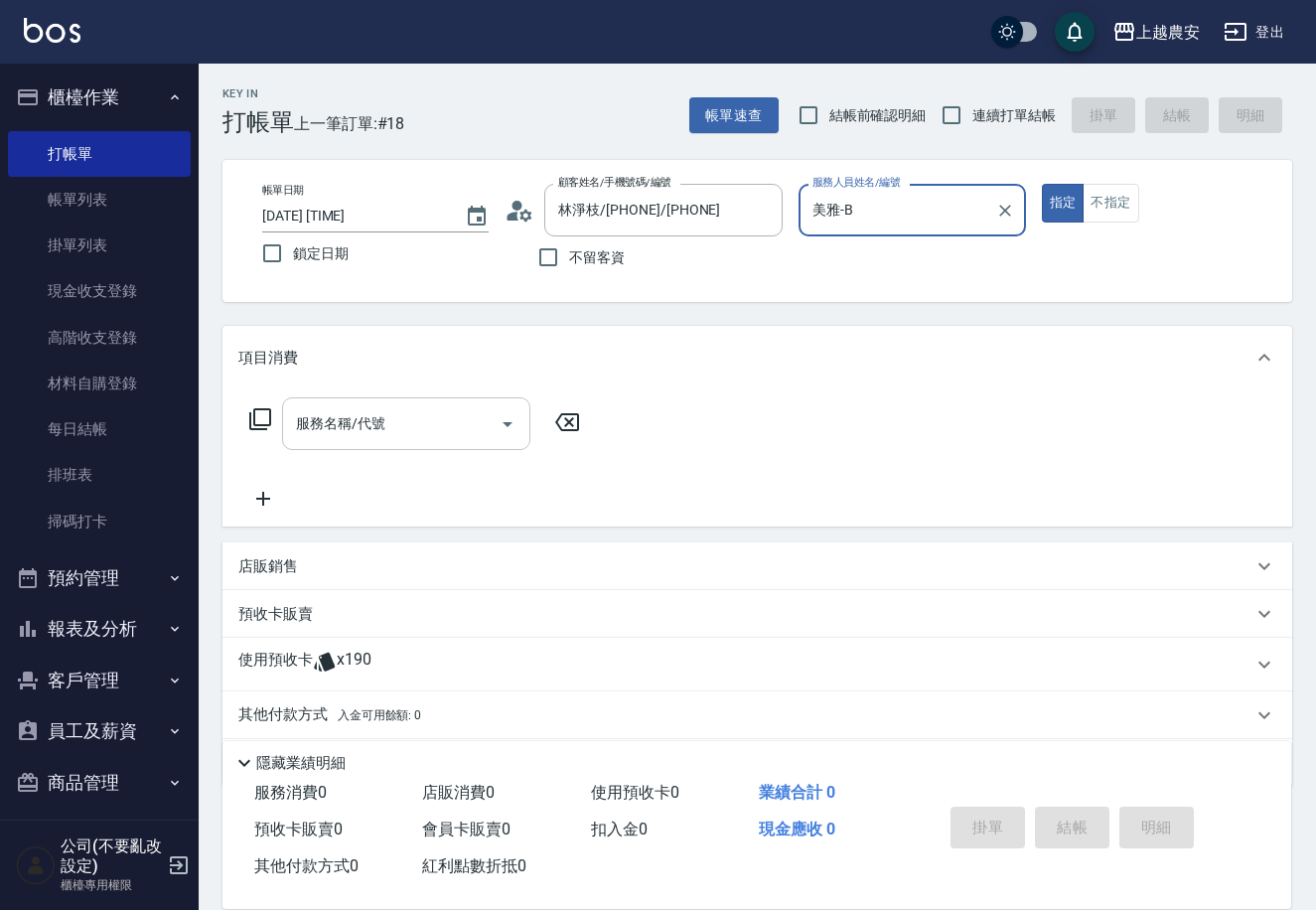 drag, startPoint x: 372, startPoint y: 454, endPoint x: 375, endPoint y: 443, distance: 11.401754 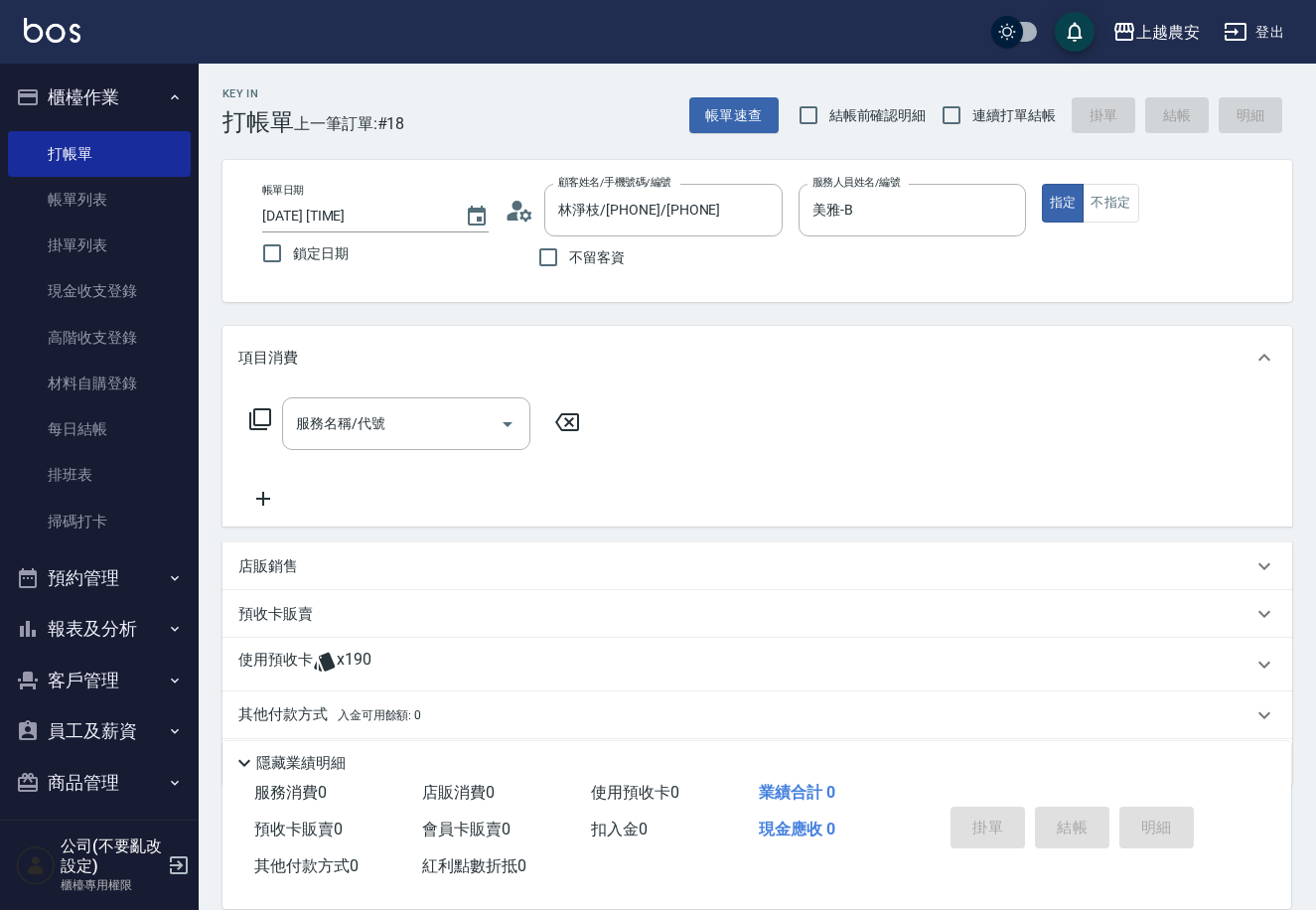 click 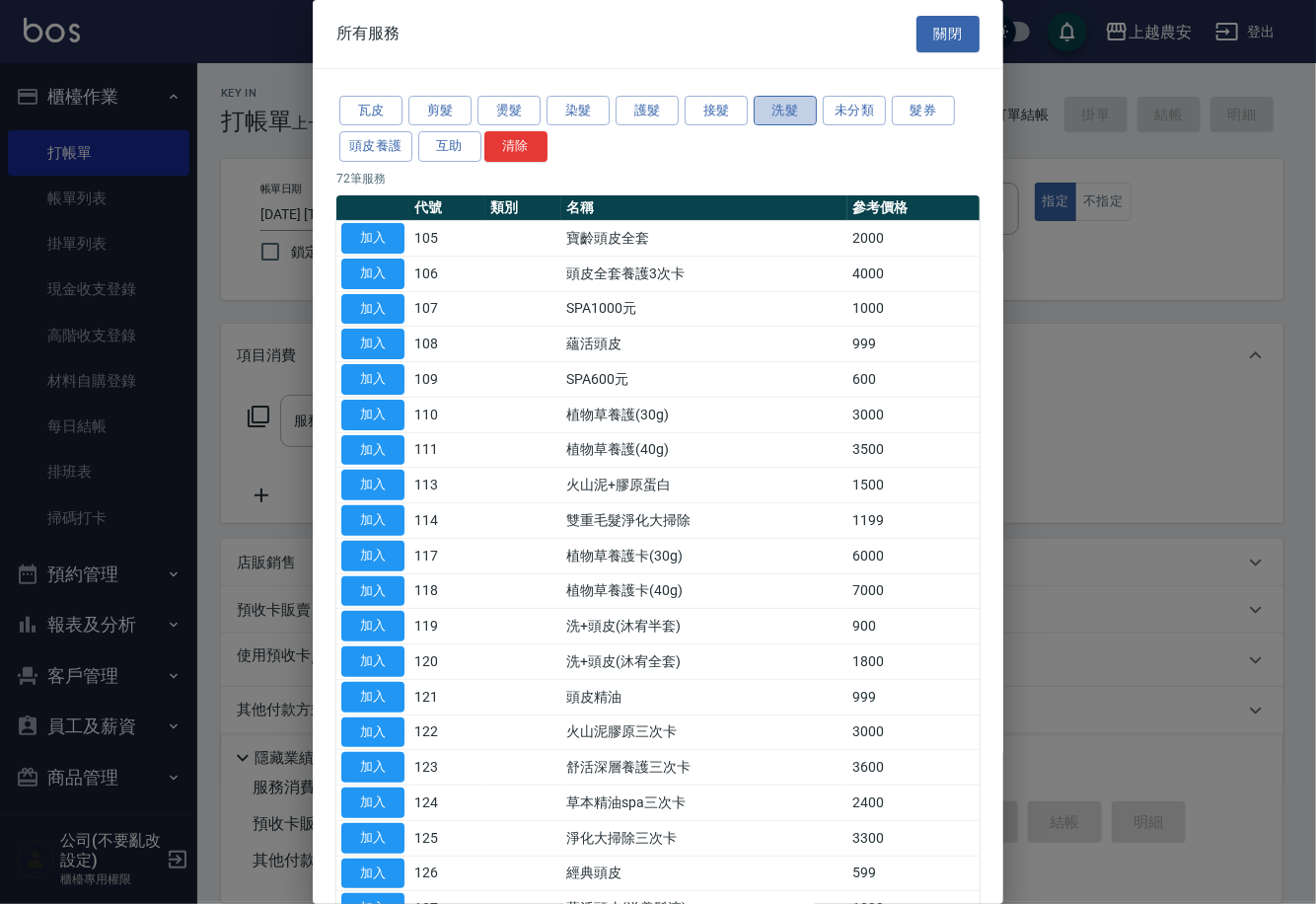 click on "洗髮" at bounding box center [785, 111] 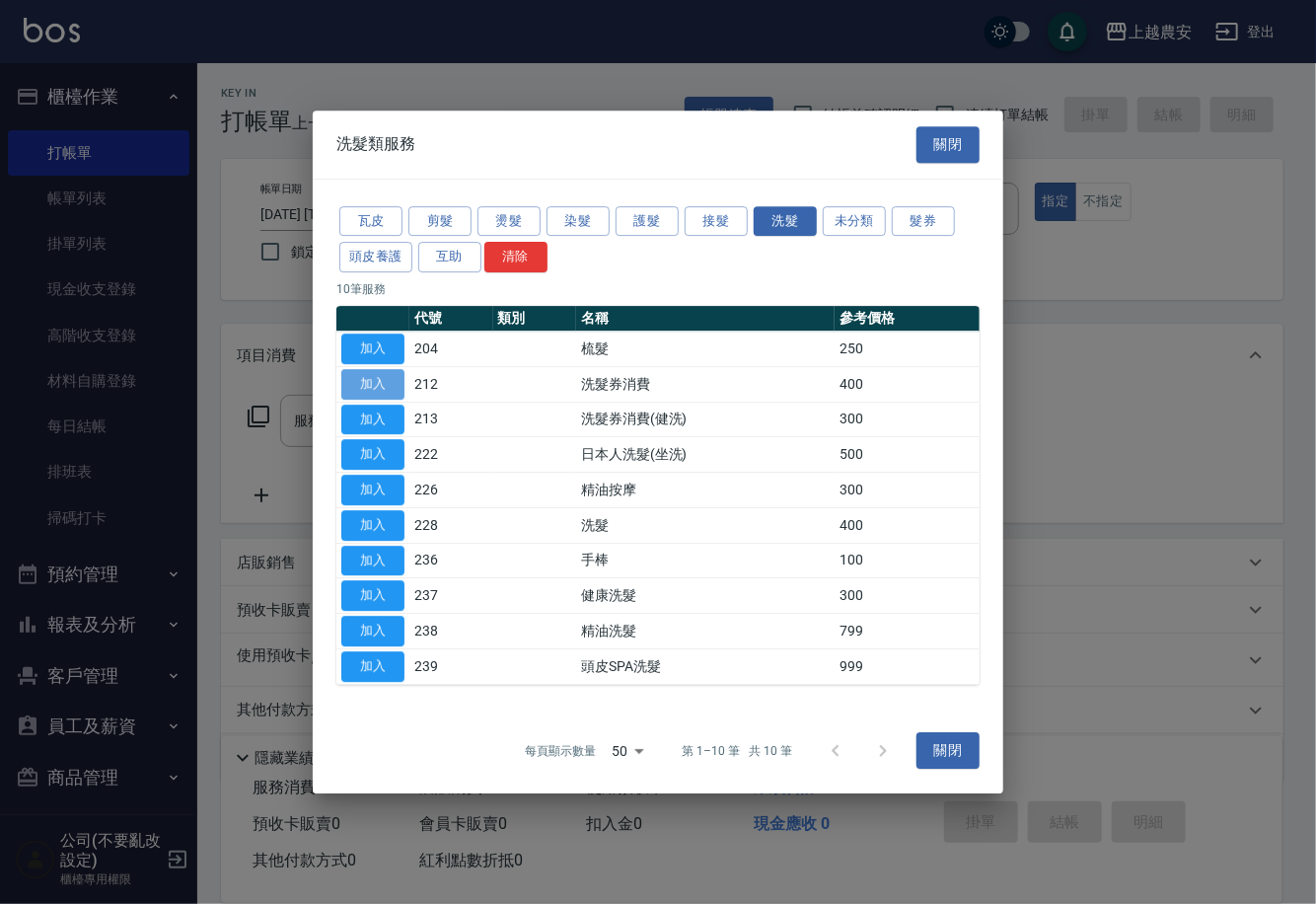 click on "加入" at bounding box center (373, 384) 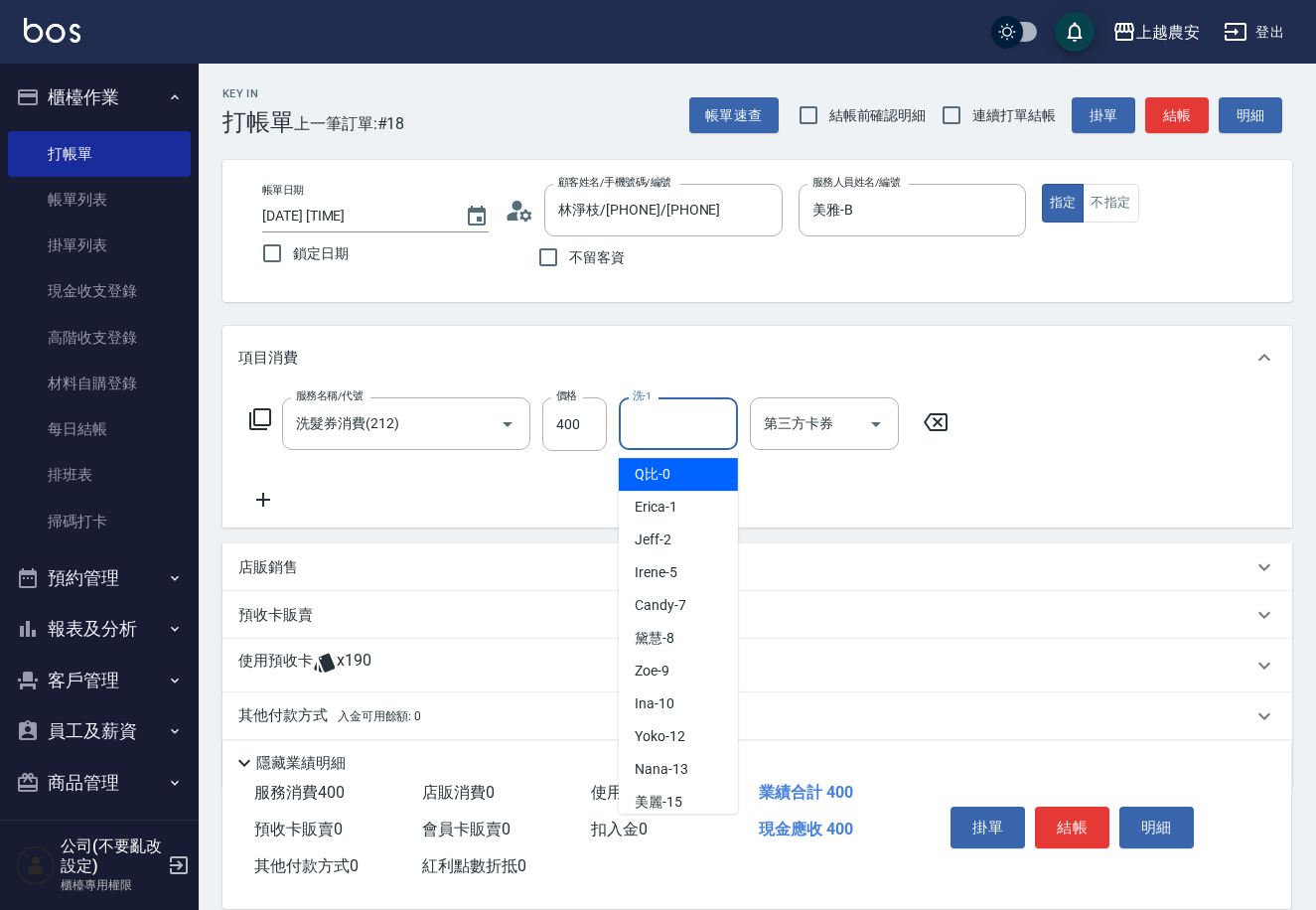click on "洗-1" at bounding box center (678, 423) 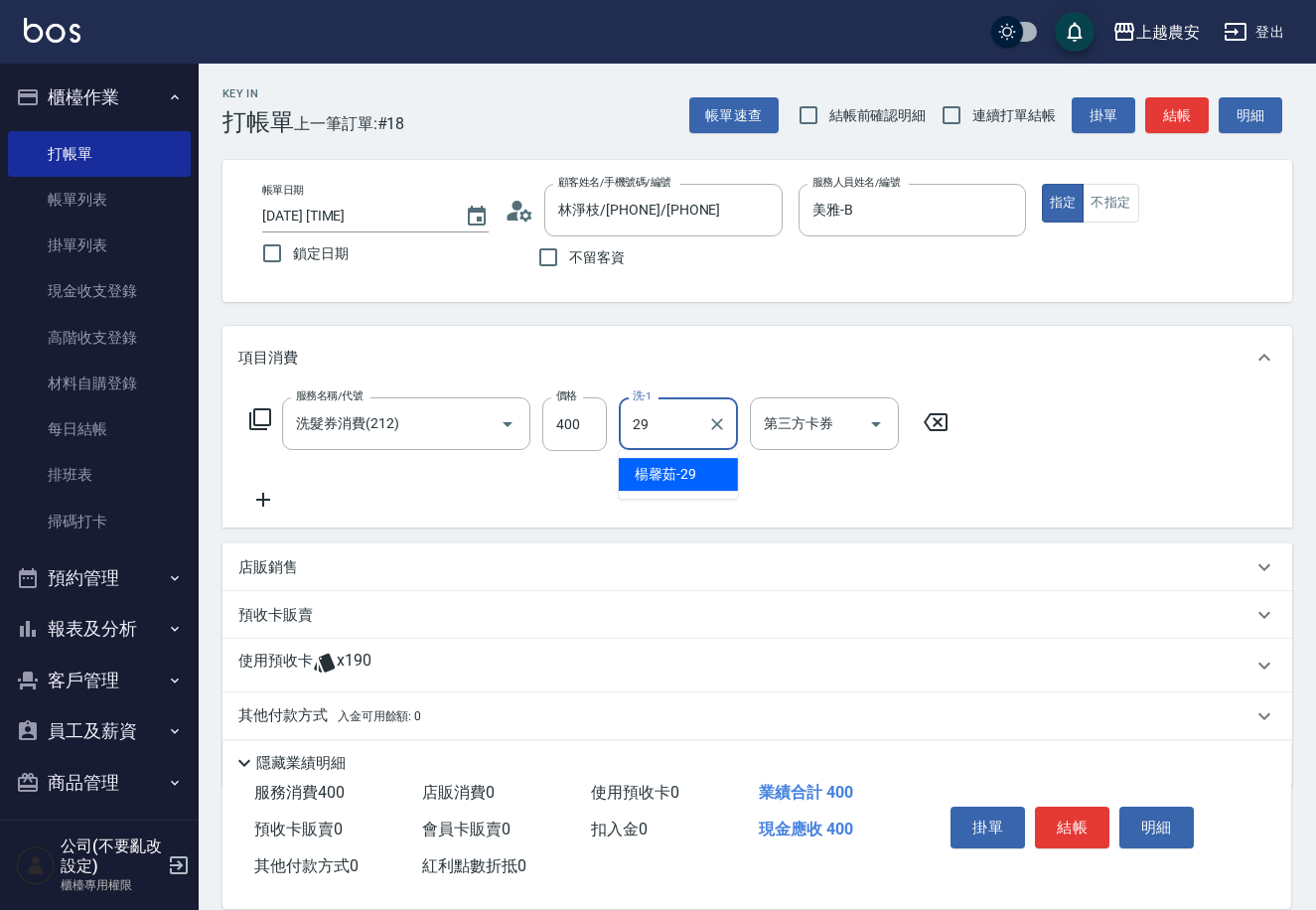 click on "楊馨茹 -29" at bounding box center (678, 474) 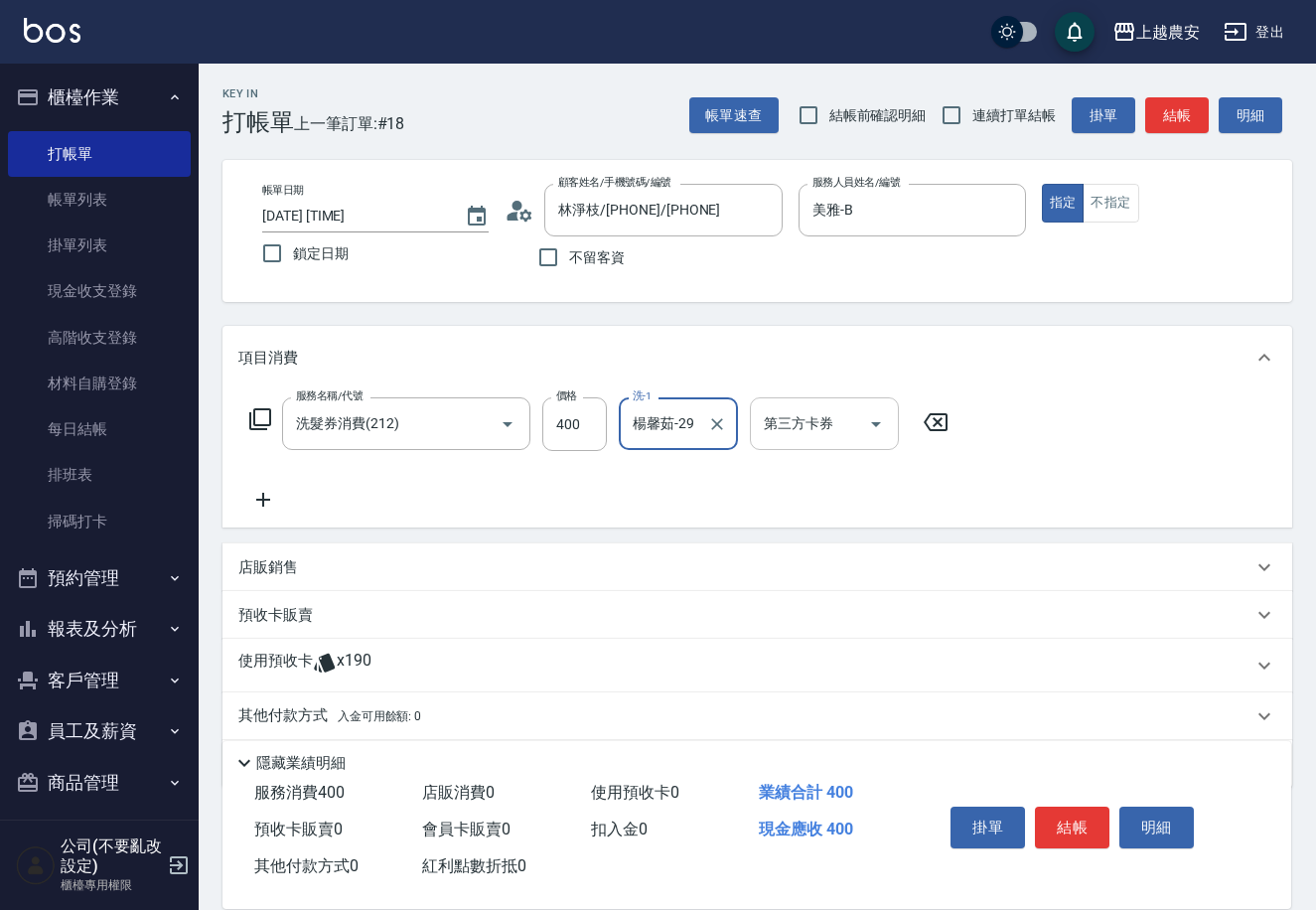 type on "楊馨茹-29" 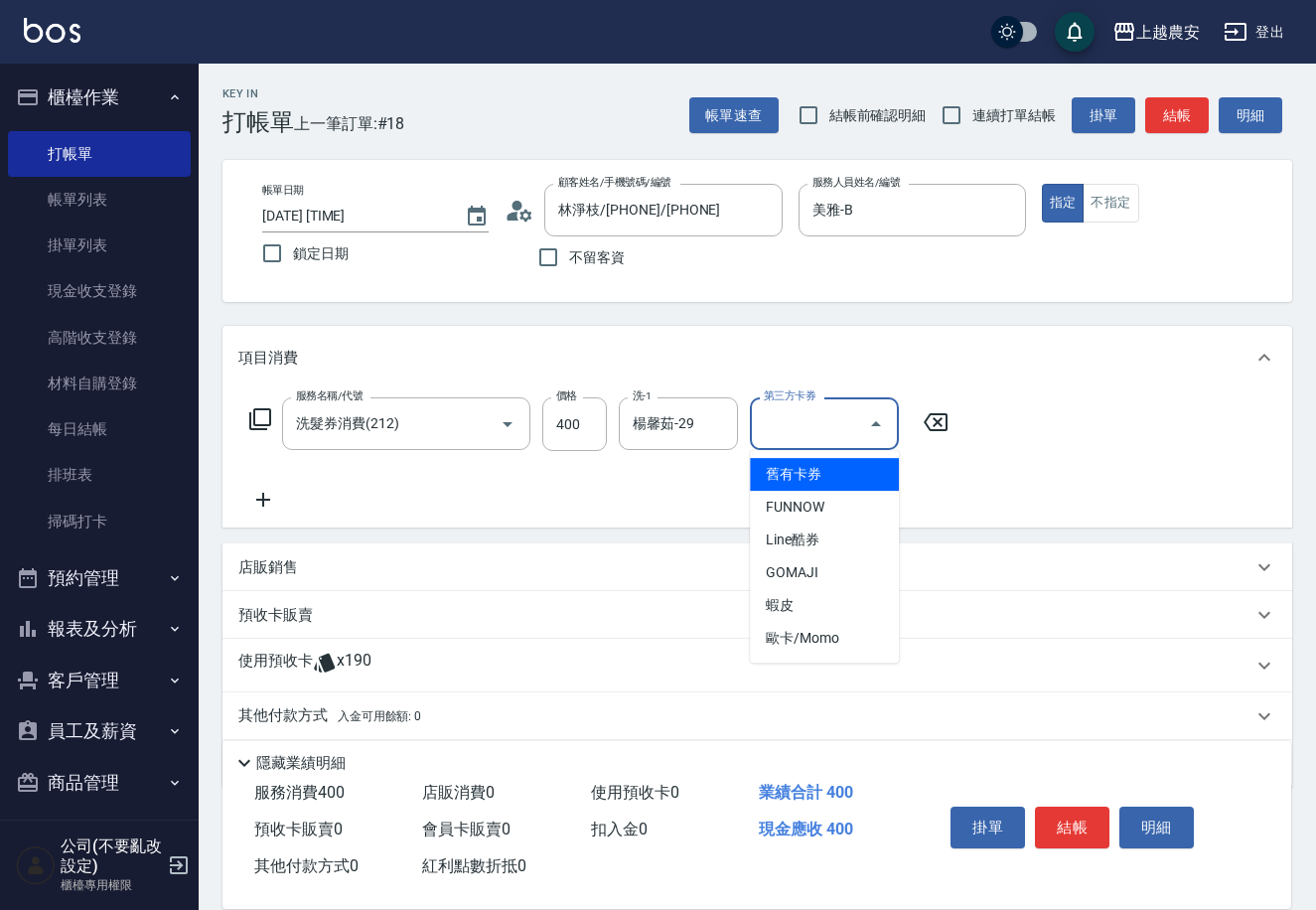 click on "第三方卡券" at bounding box center (809, 423) 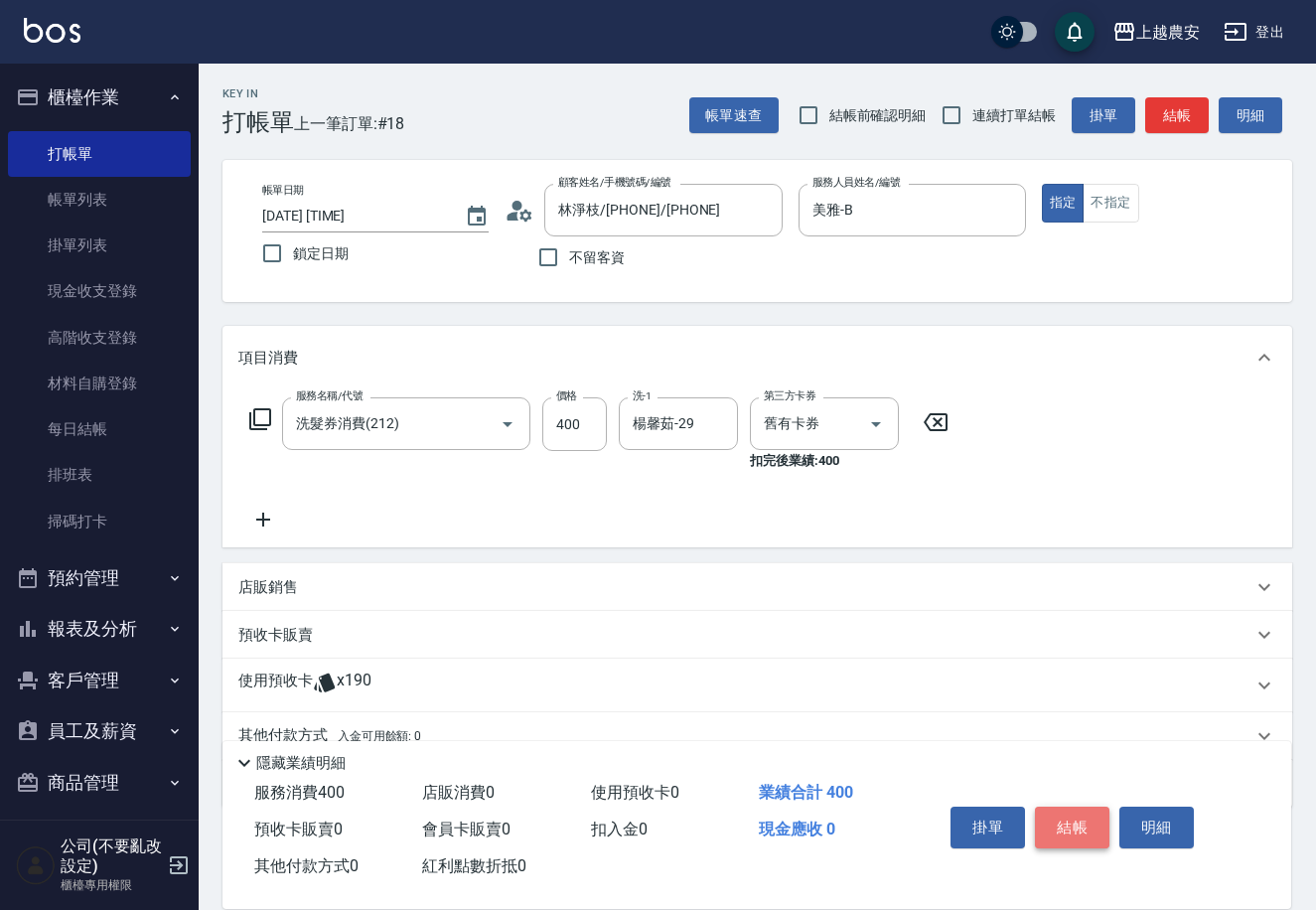 click on "結帳" at bounding box center (1072, 828) 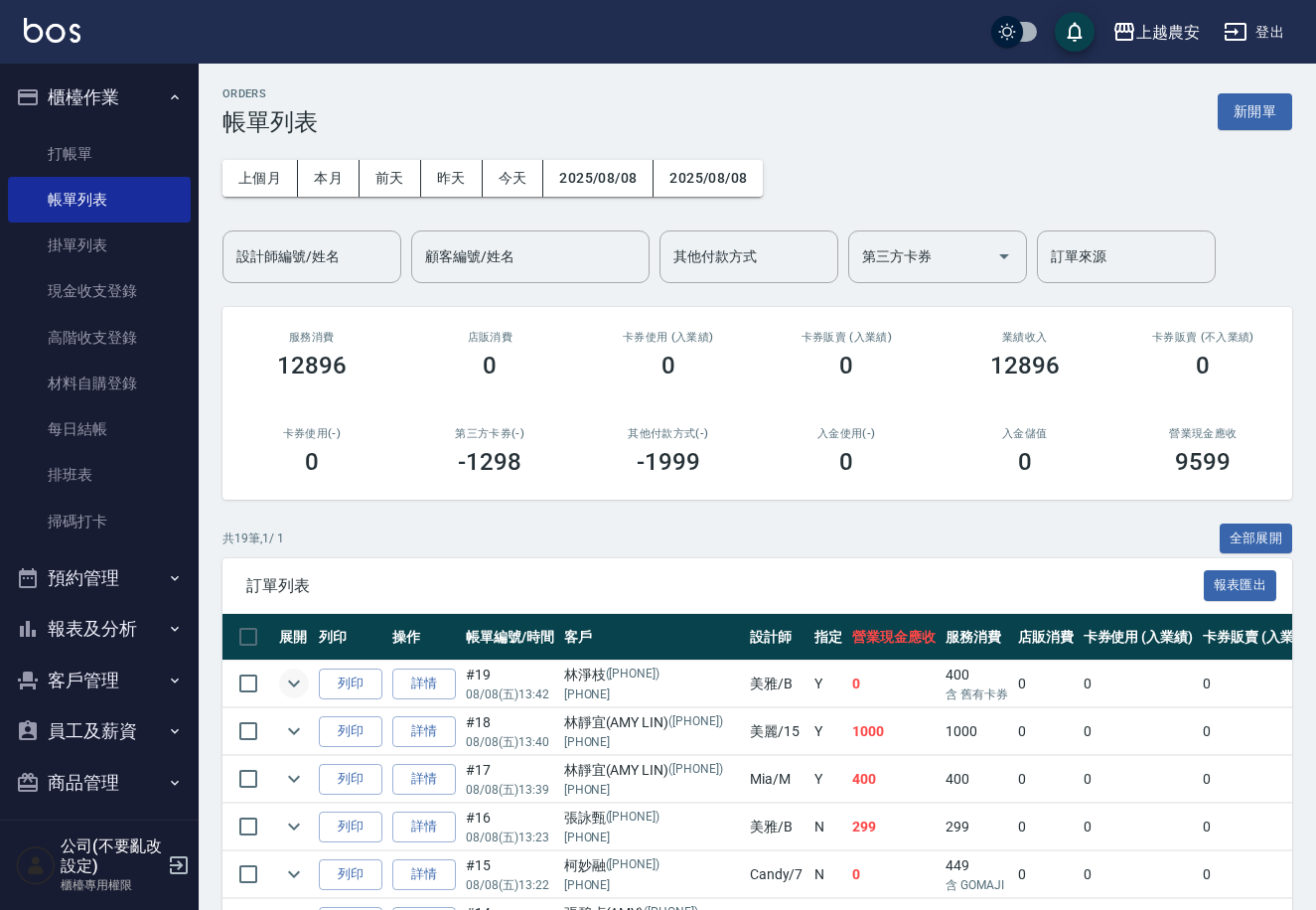 click 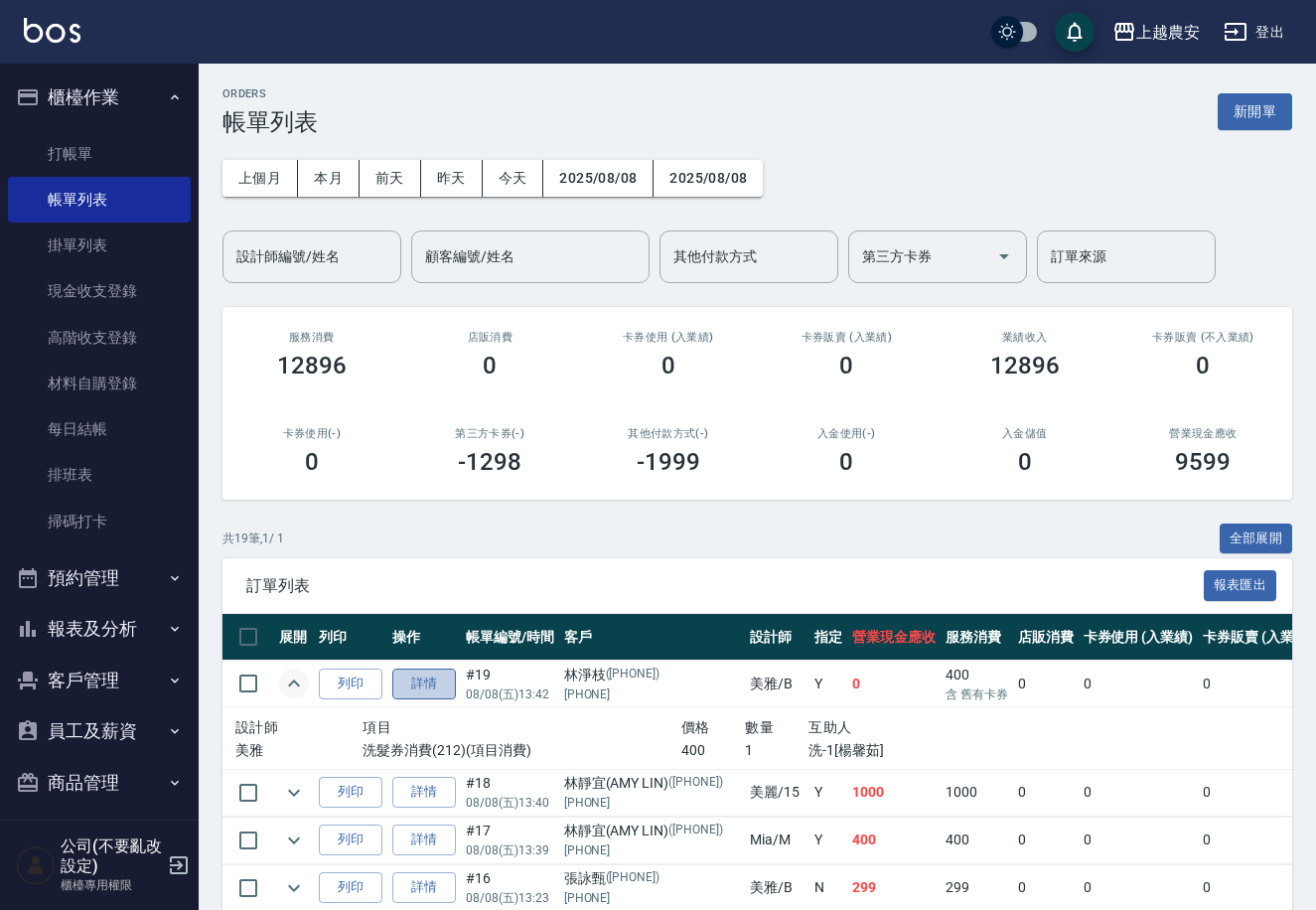 click on "詳情" at bounding box center (424, 683) 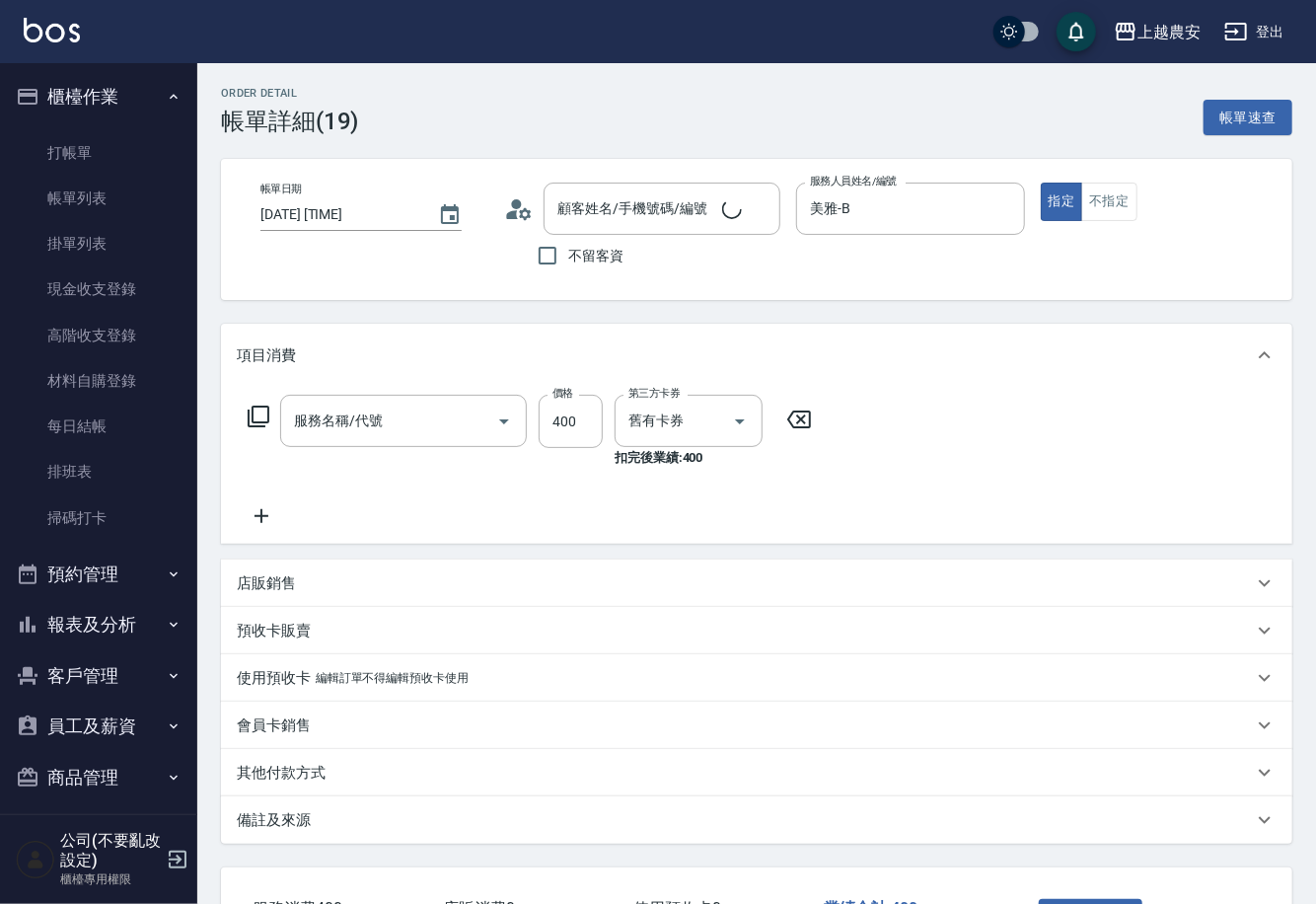 type on "2025/08/08 13:42" 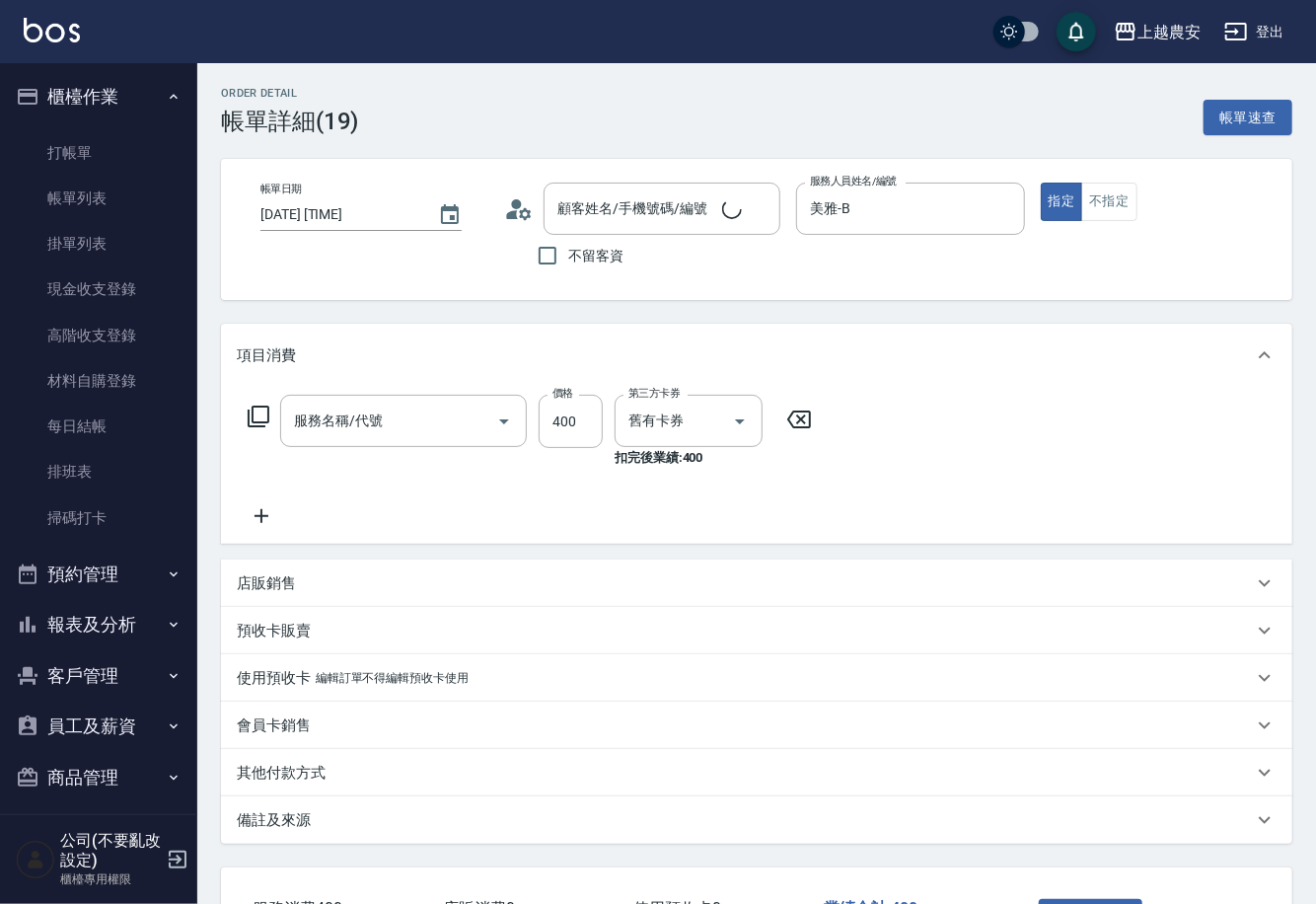 type on "美雅-B" 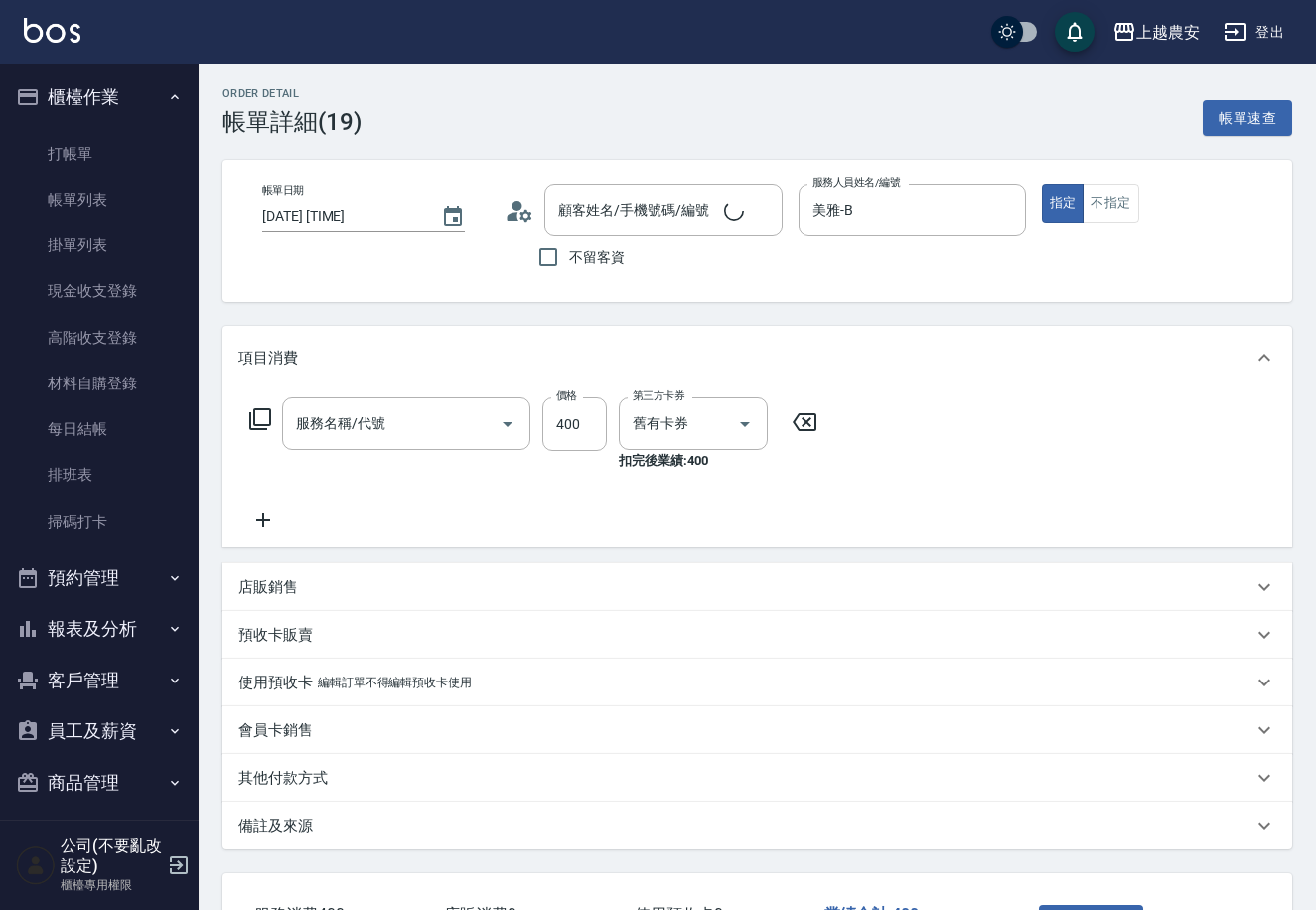 type on "洗髮券消費(212)" 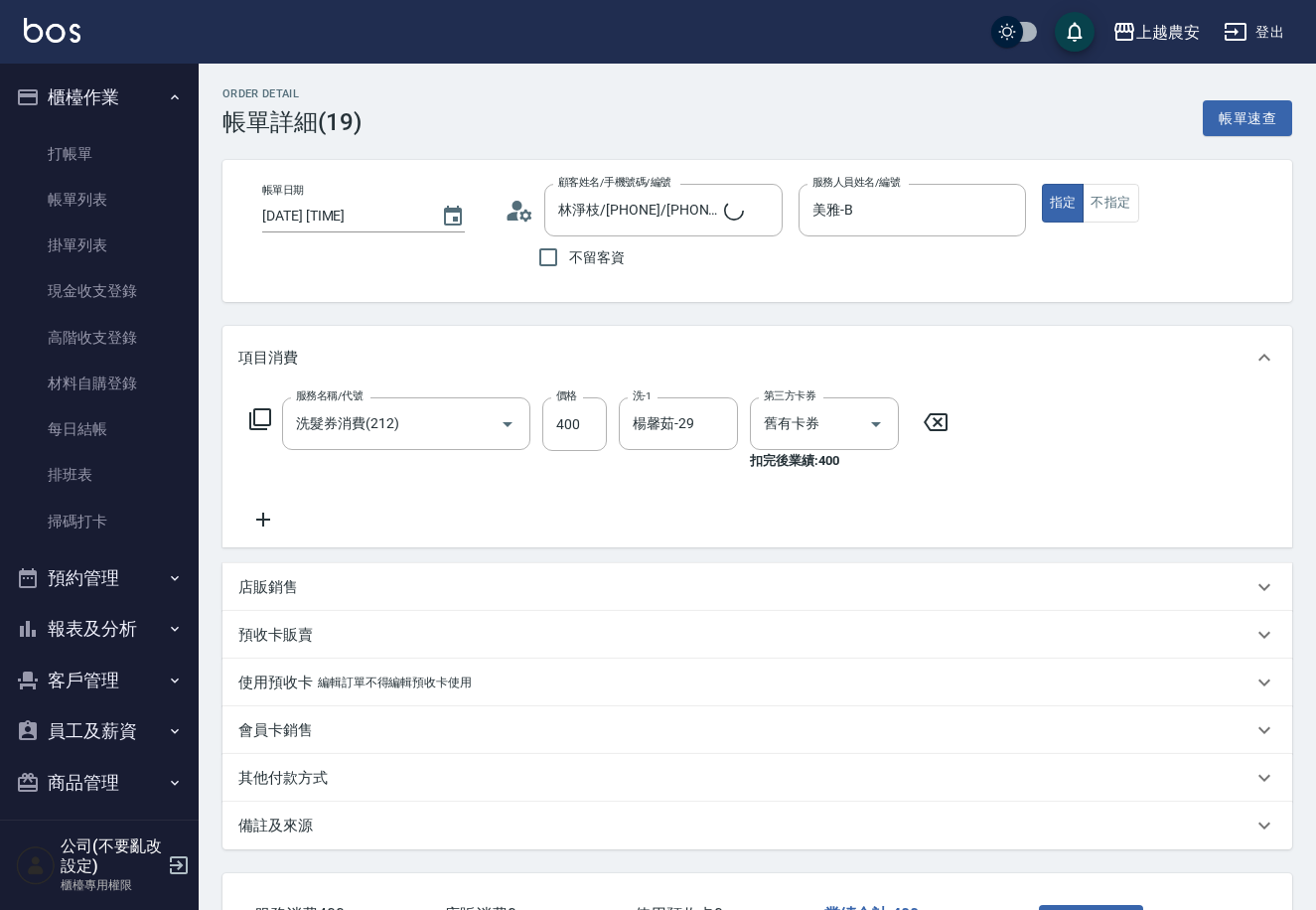 type on "林淨枝/0910218798/0910218798" 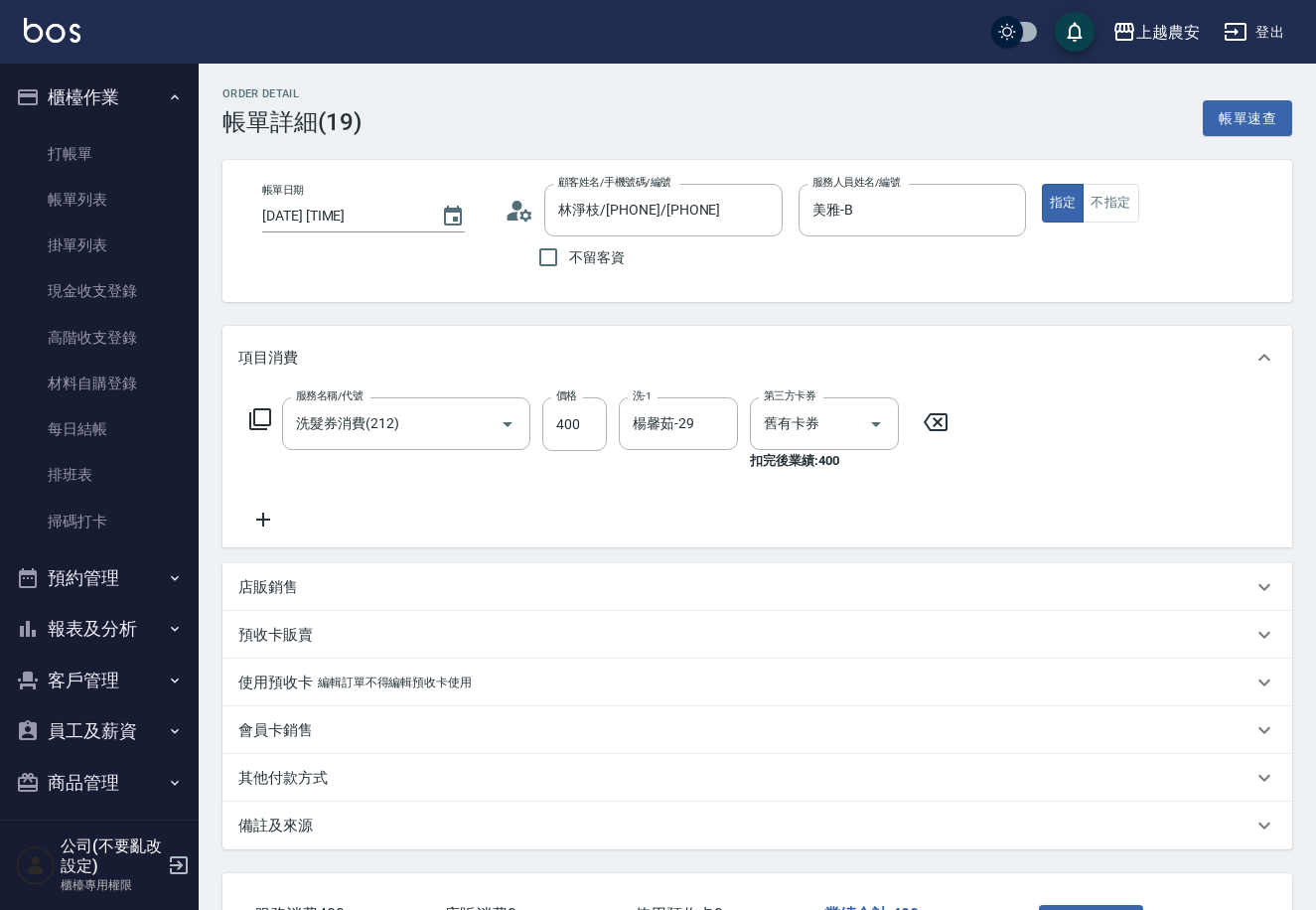 scroll, scrollTop: 150, scrollLeft: 0, axis: vertical 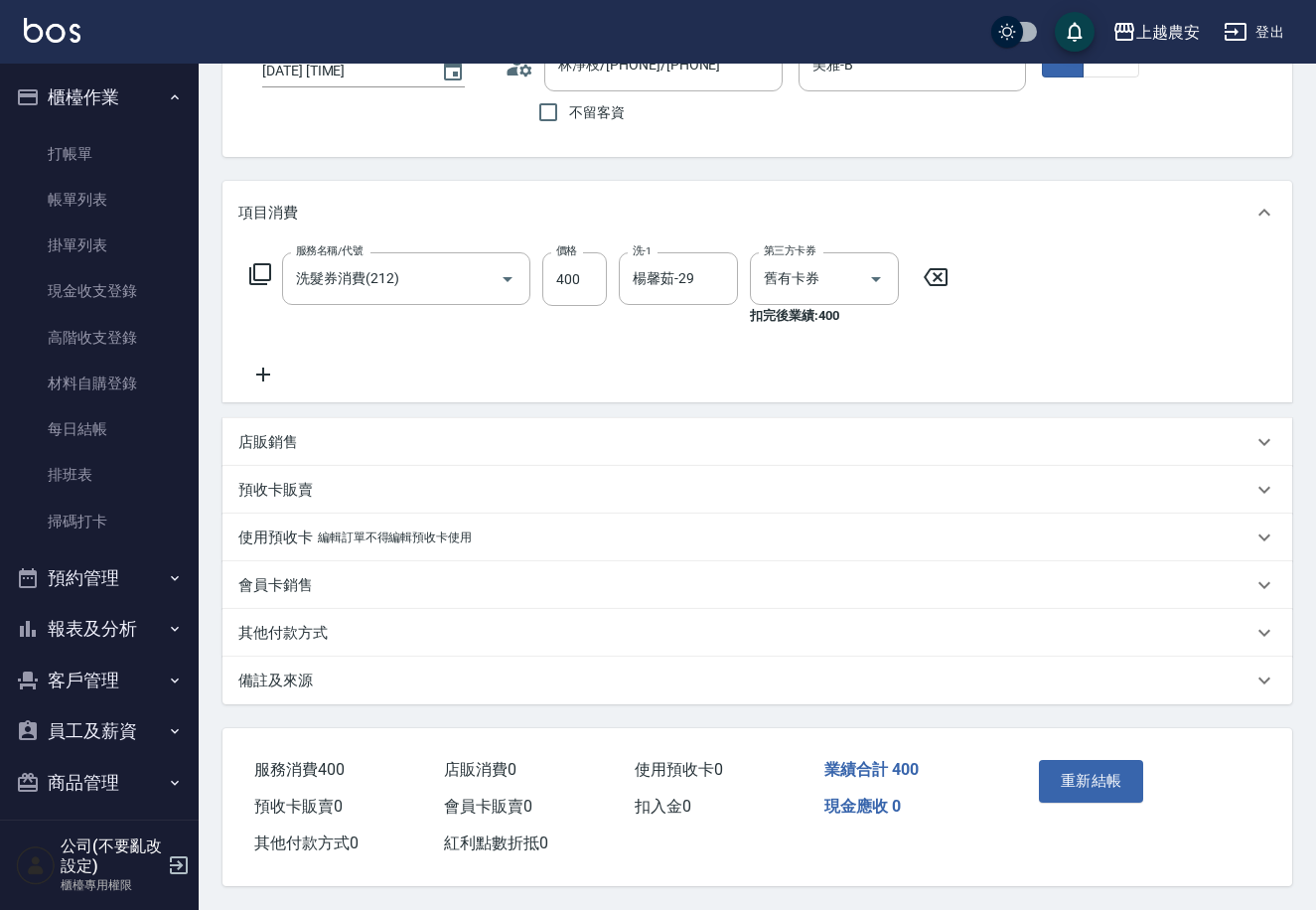drag, startPoint x: 1098, startPoint y: 772, endPoint x: 1070, endPoint y: 758, distance: 31.304952 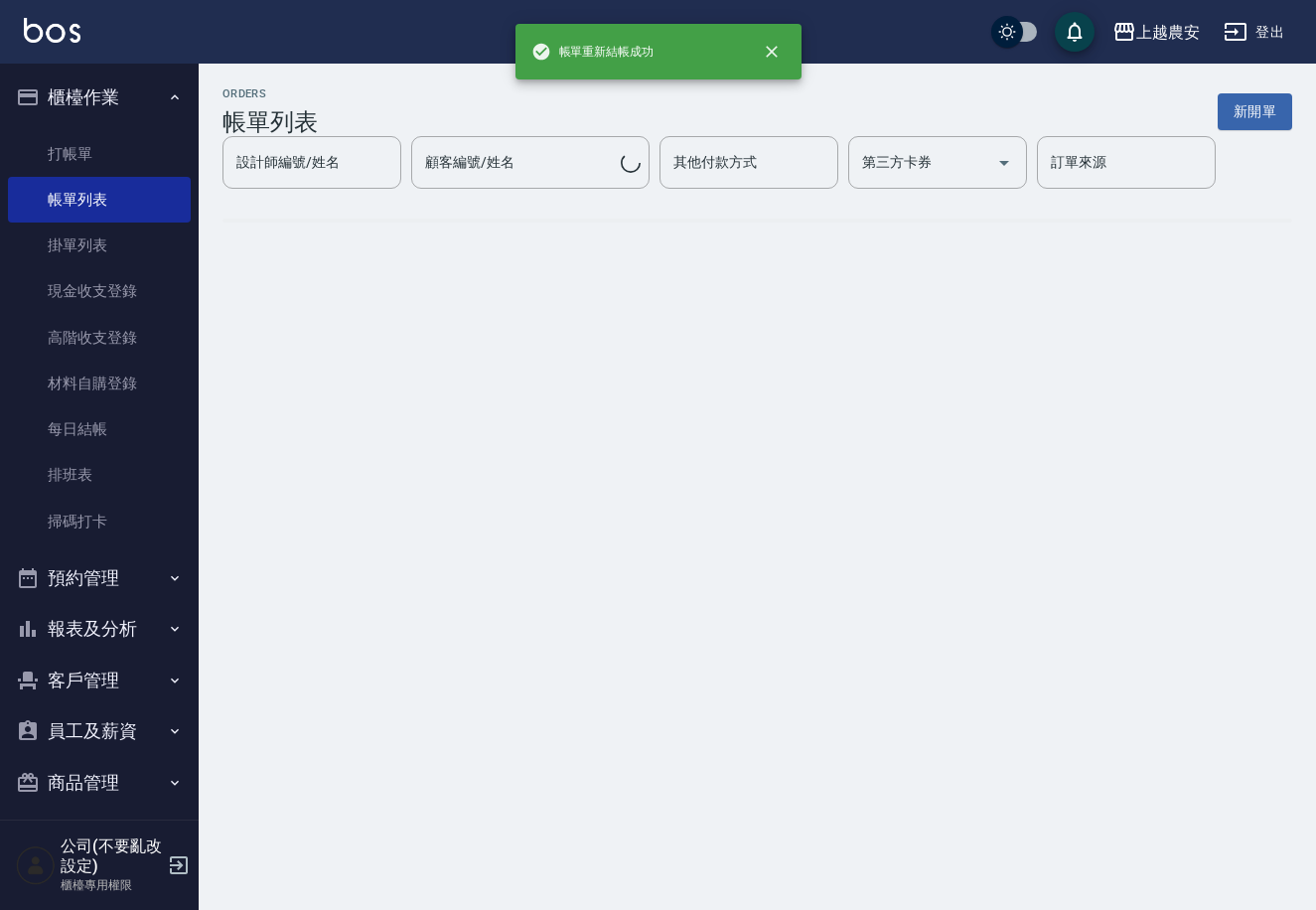 scroll, scrollTop: 0, scrollLeft: 0, axis: both 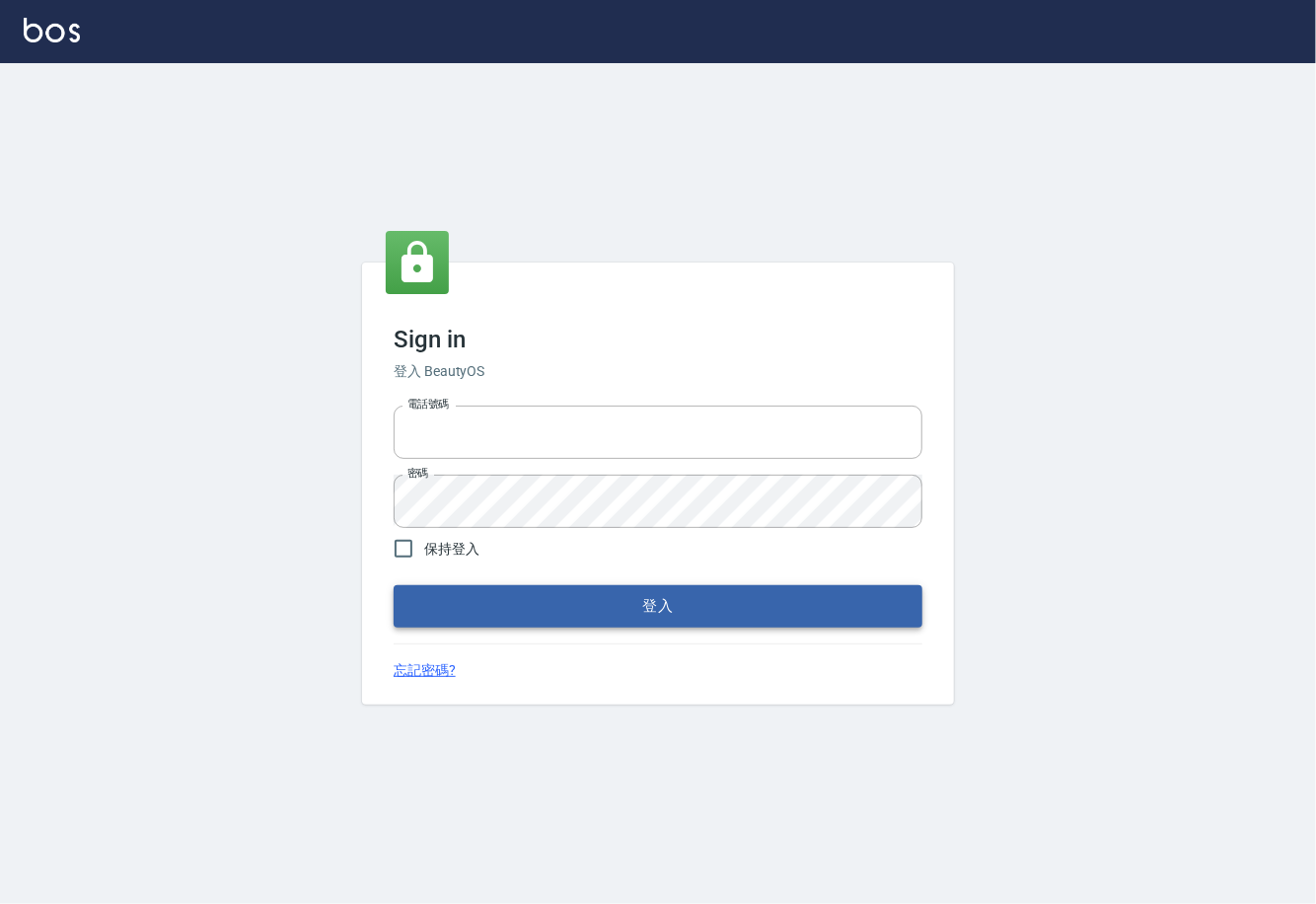 type on "0225929166" 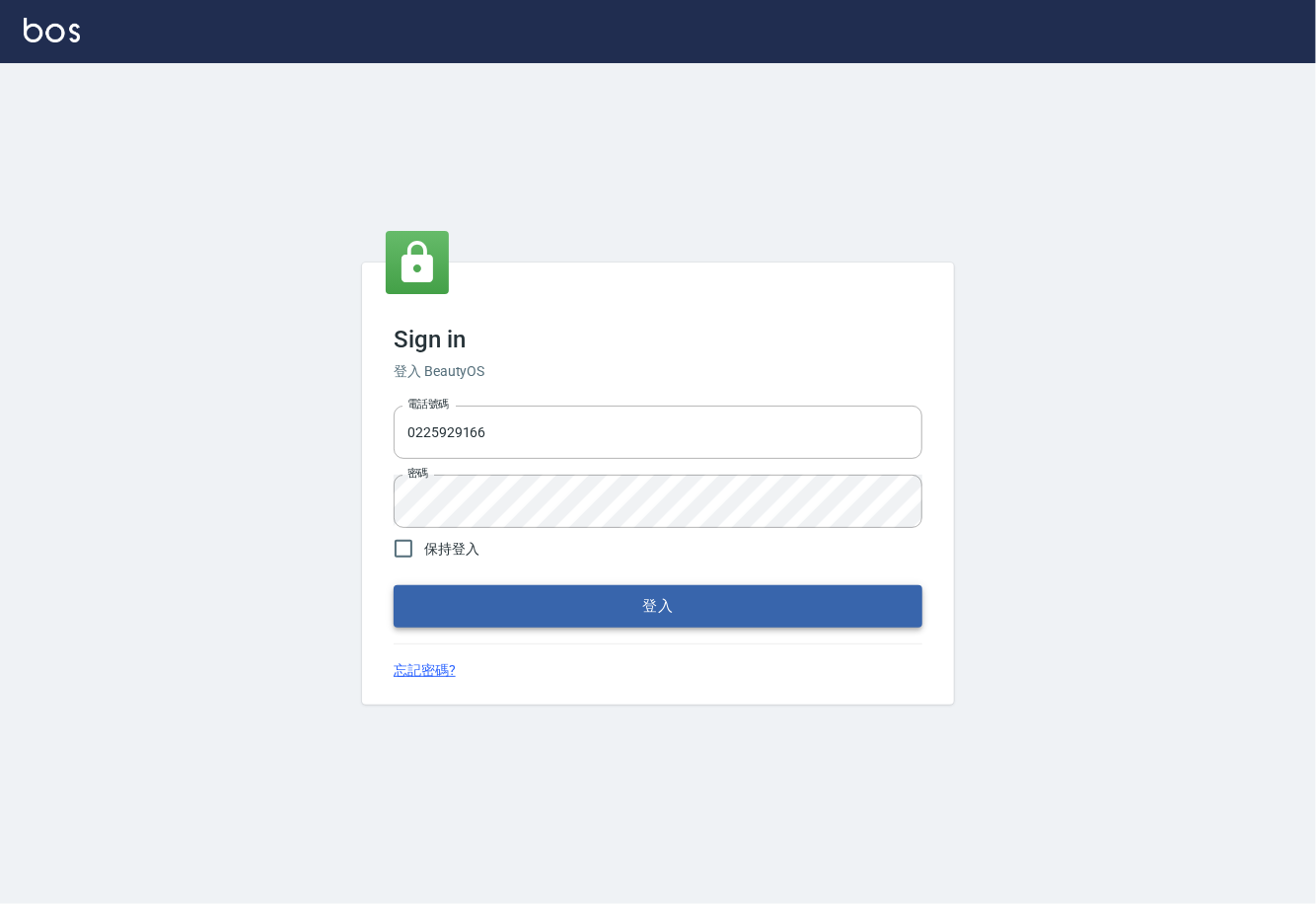 click on "登入" at bounding box center (658, 606) 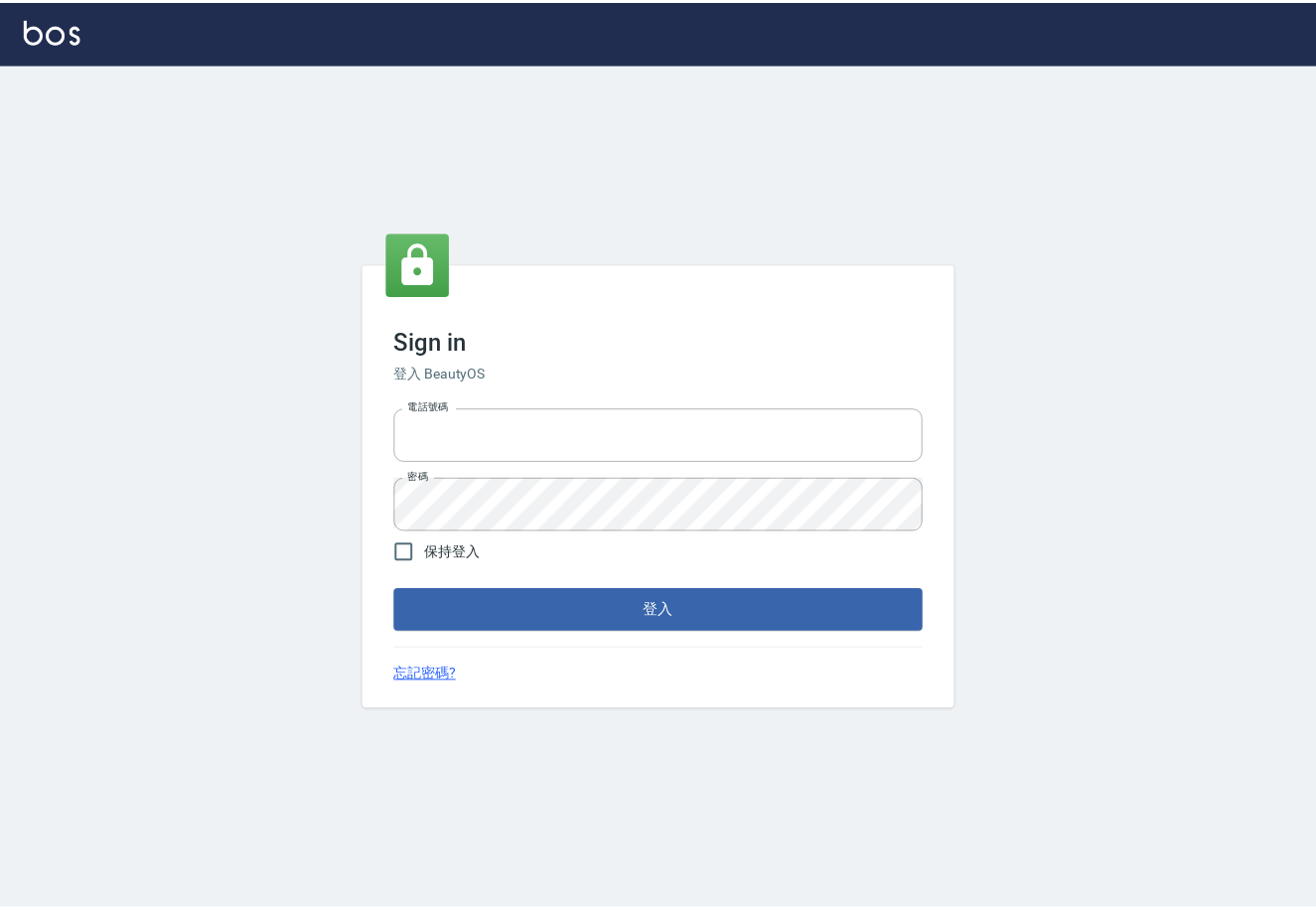 scroll, scrollTop: 0, scrollLeft: 0, axis: both 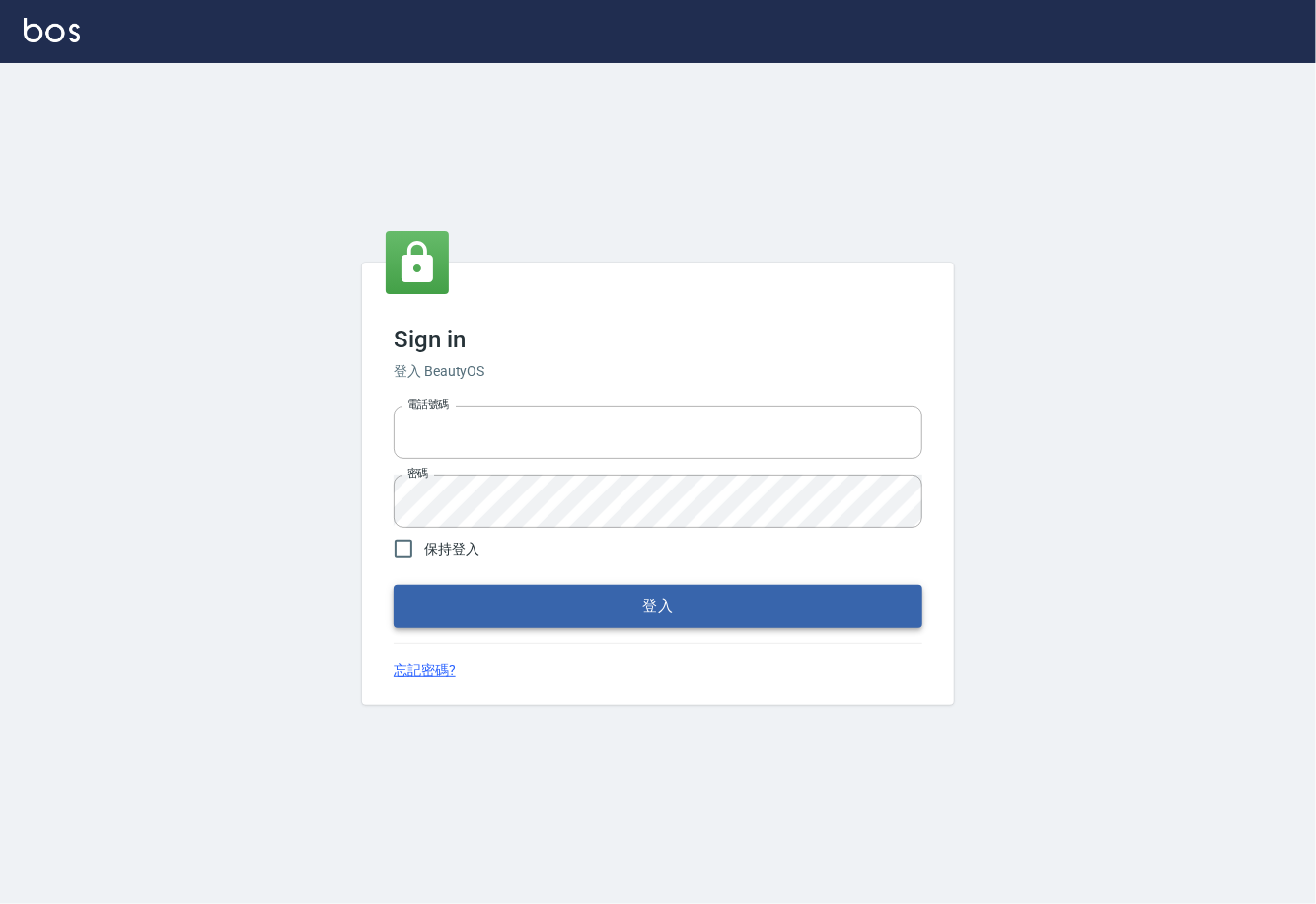 type on "0225929166" 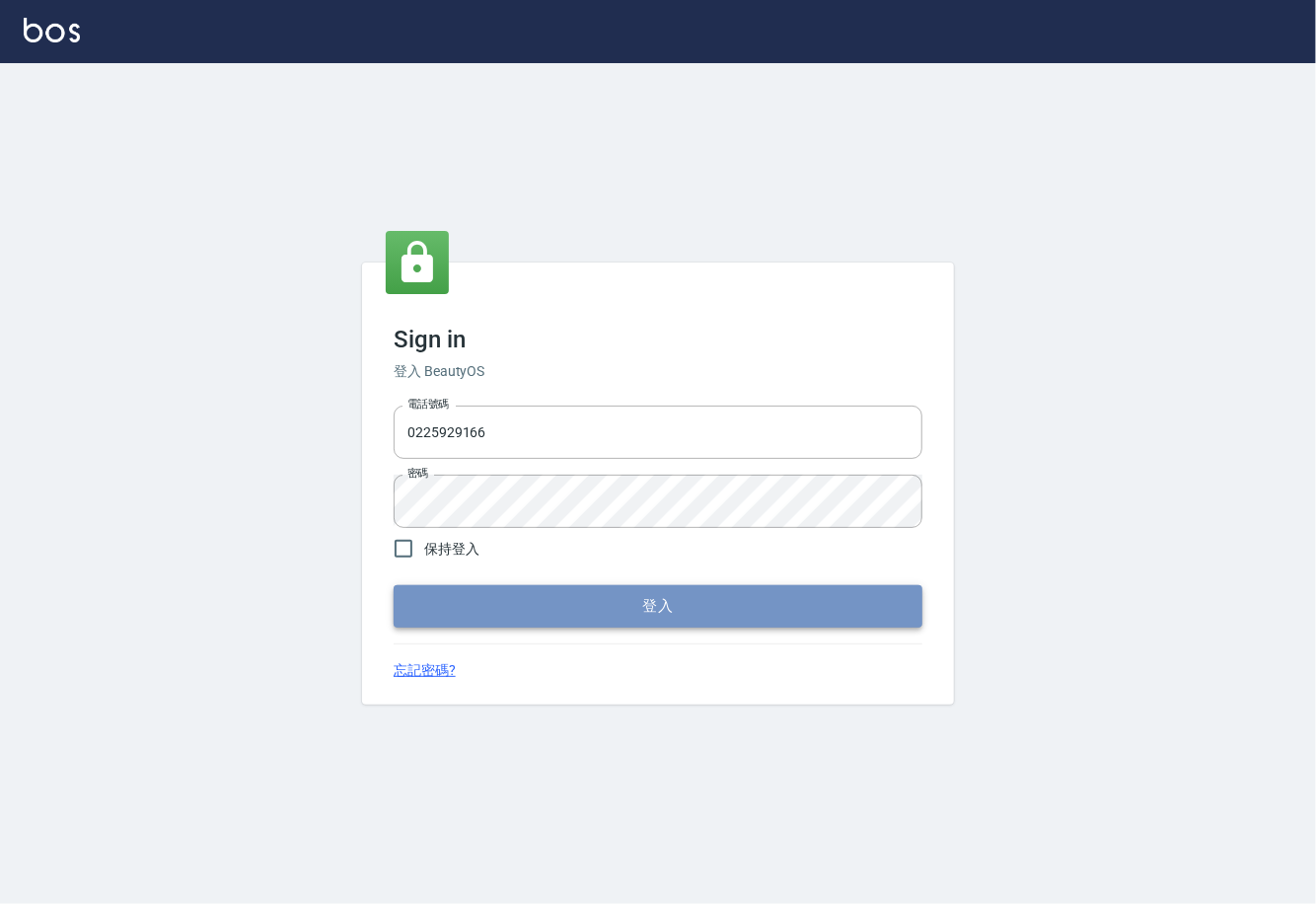 click on "登入" at bounding box center (658, 606) 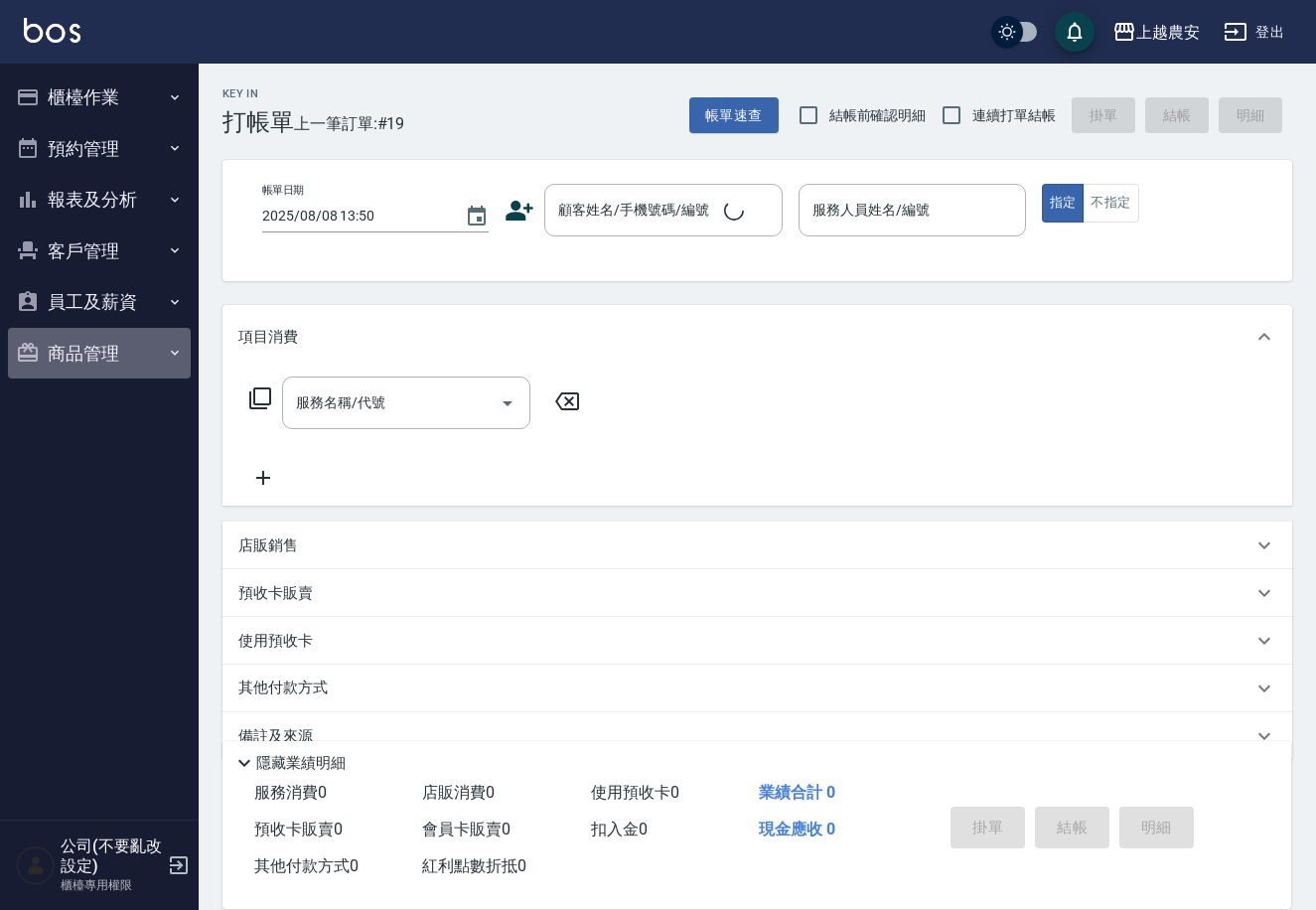 click on "商品管理" at bounding box center (99, 354) 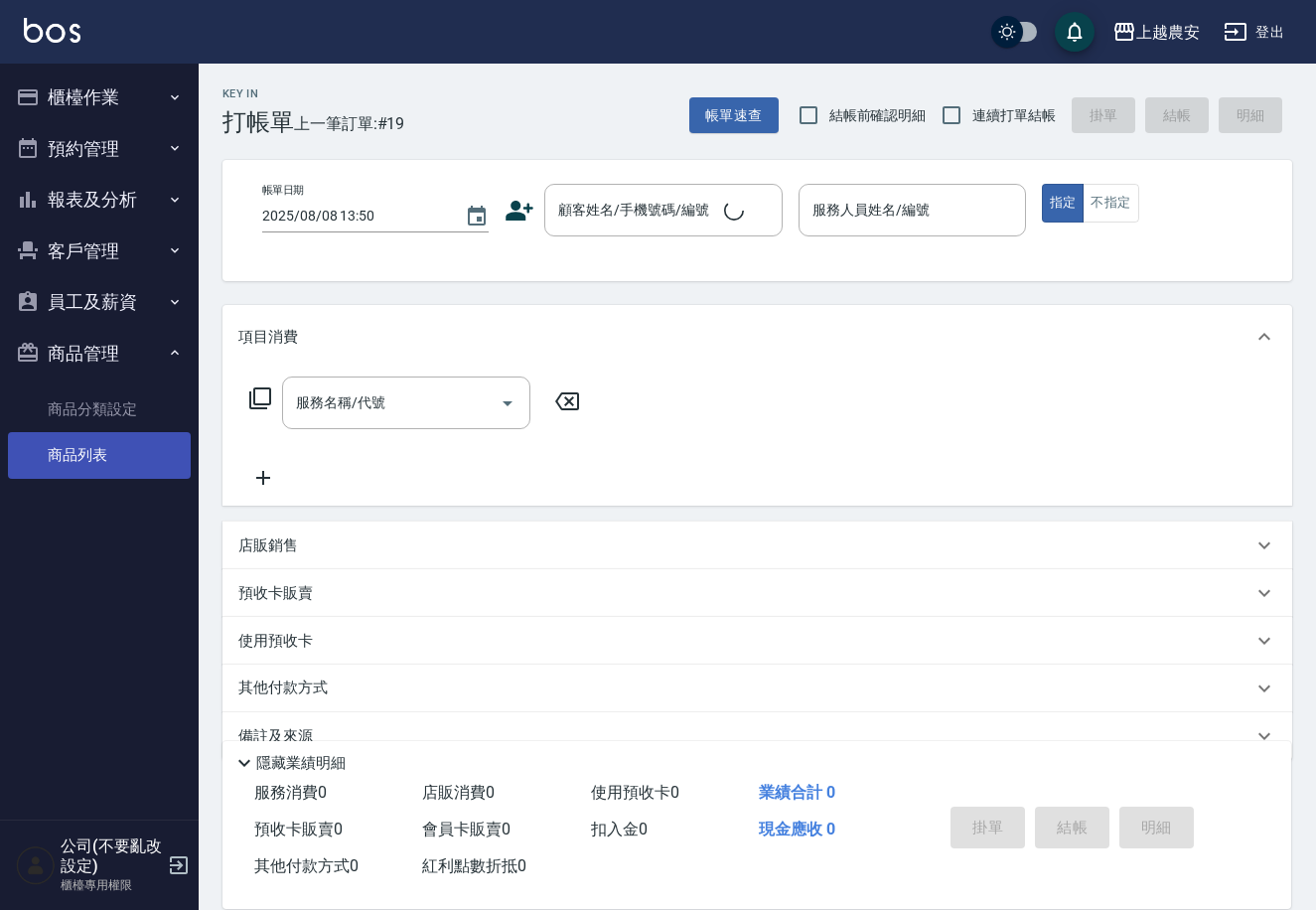 click on "商品列表" at bounding box center (99, 455) 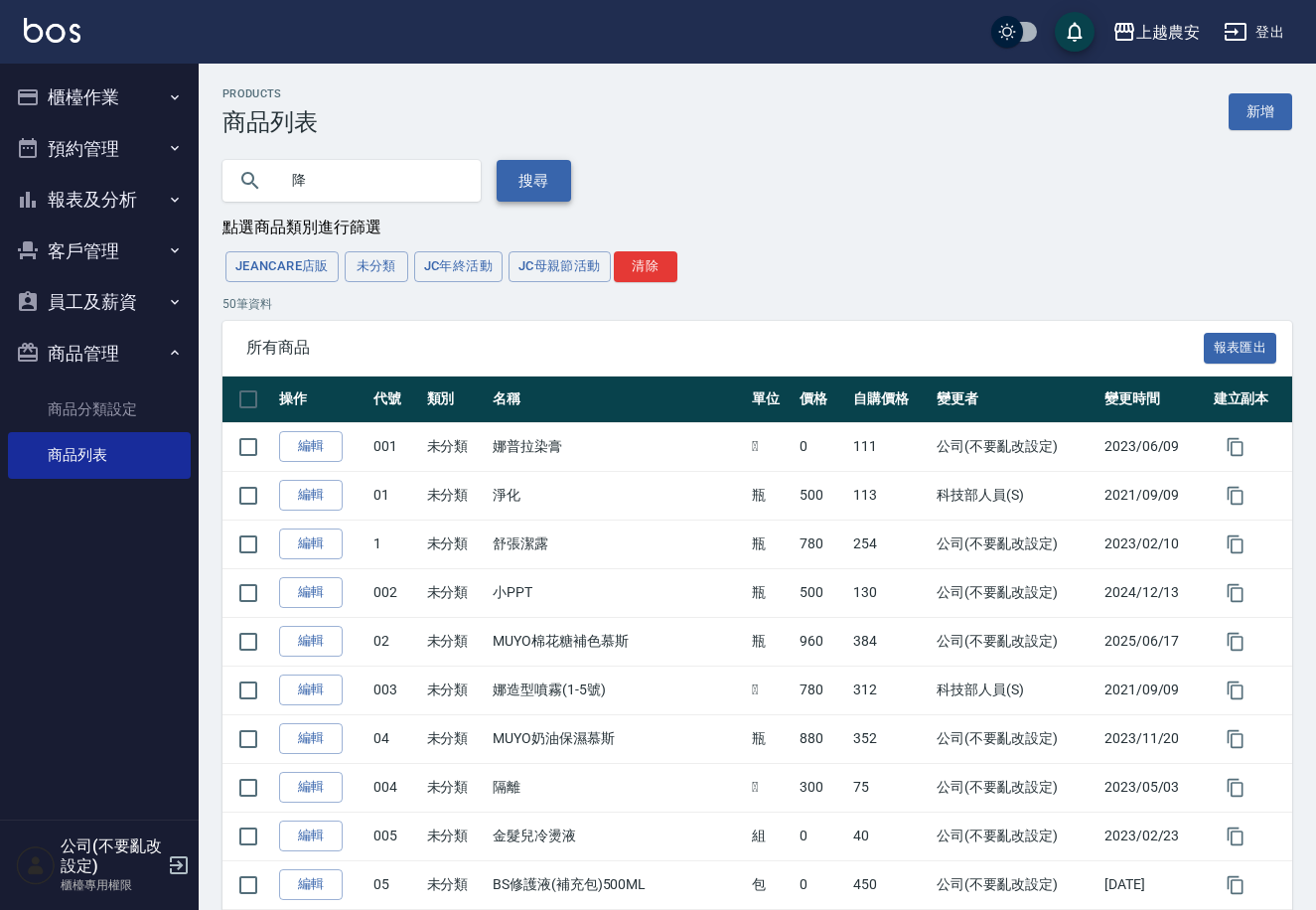 type on "降" 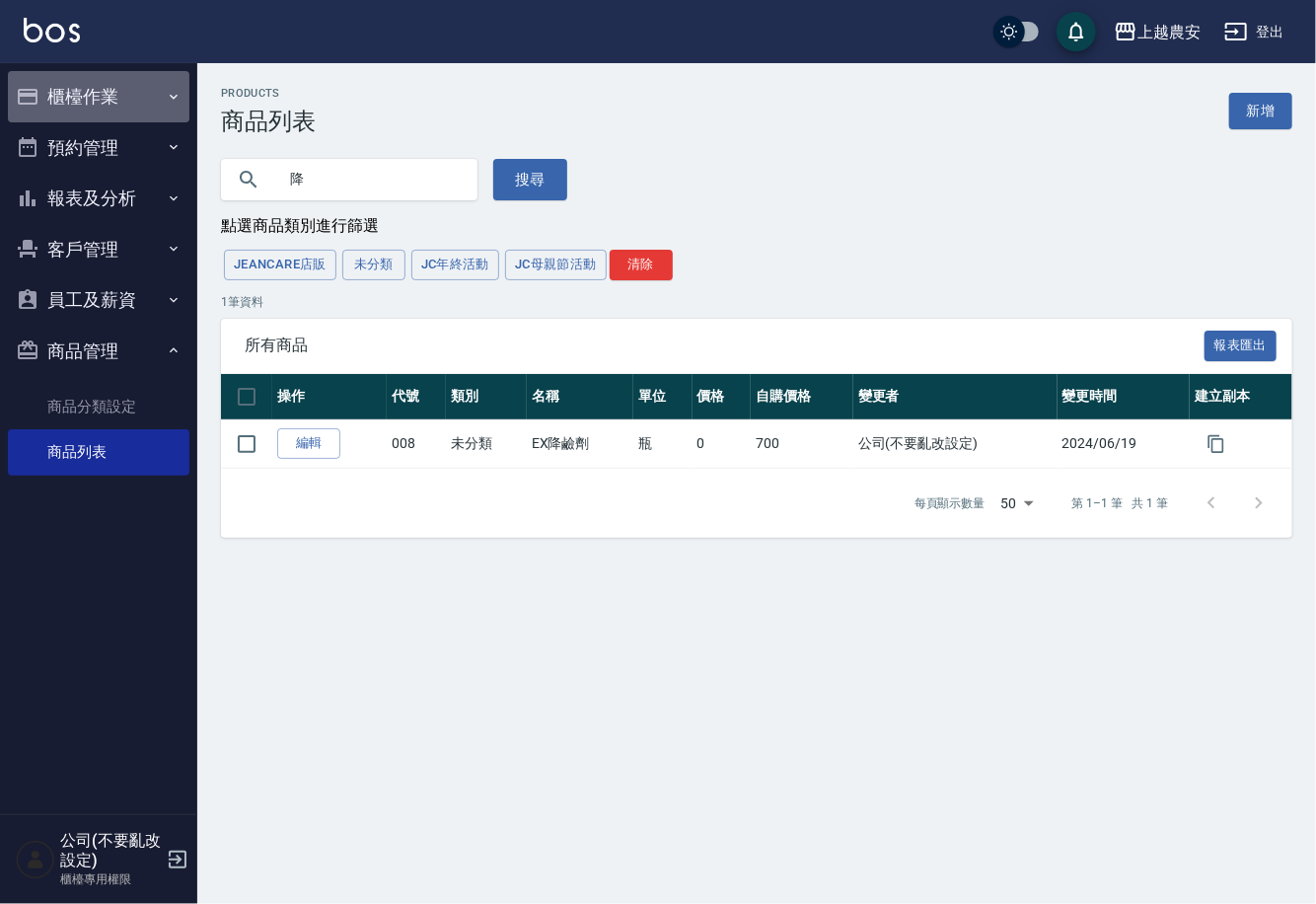 click on "櫃檯作業" at bounding box center [99, 97] 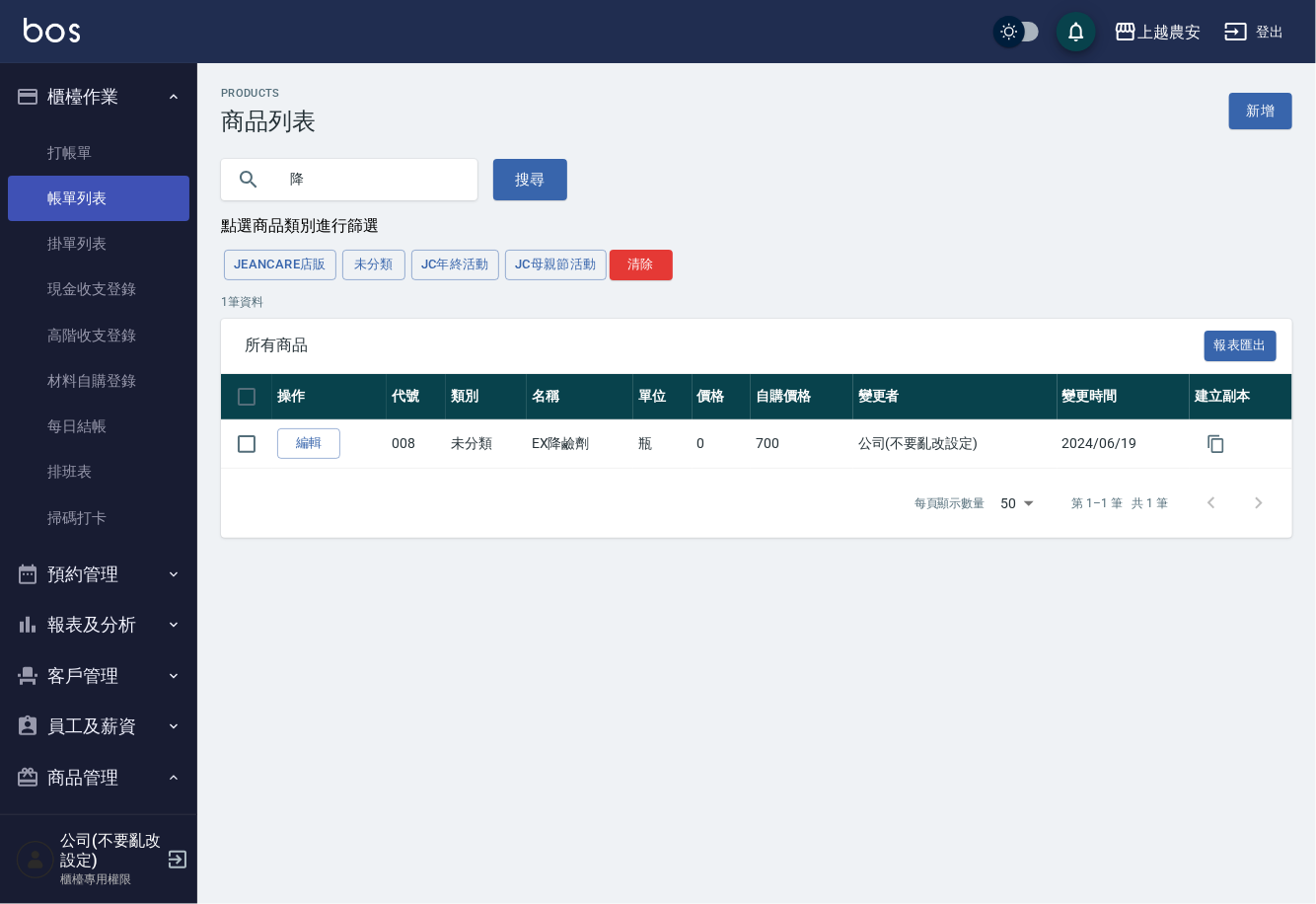 click on "帳單列表" at bounding box center [99, 198] 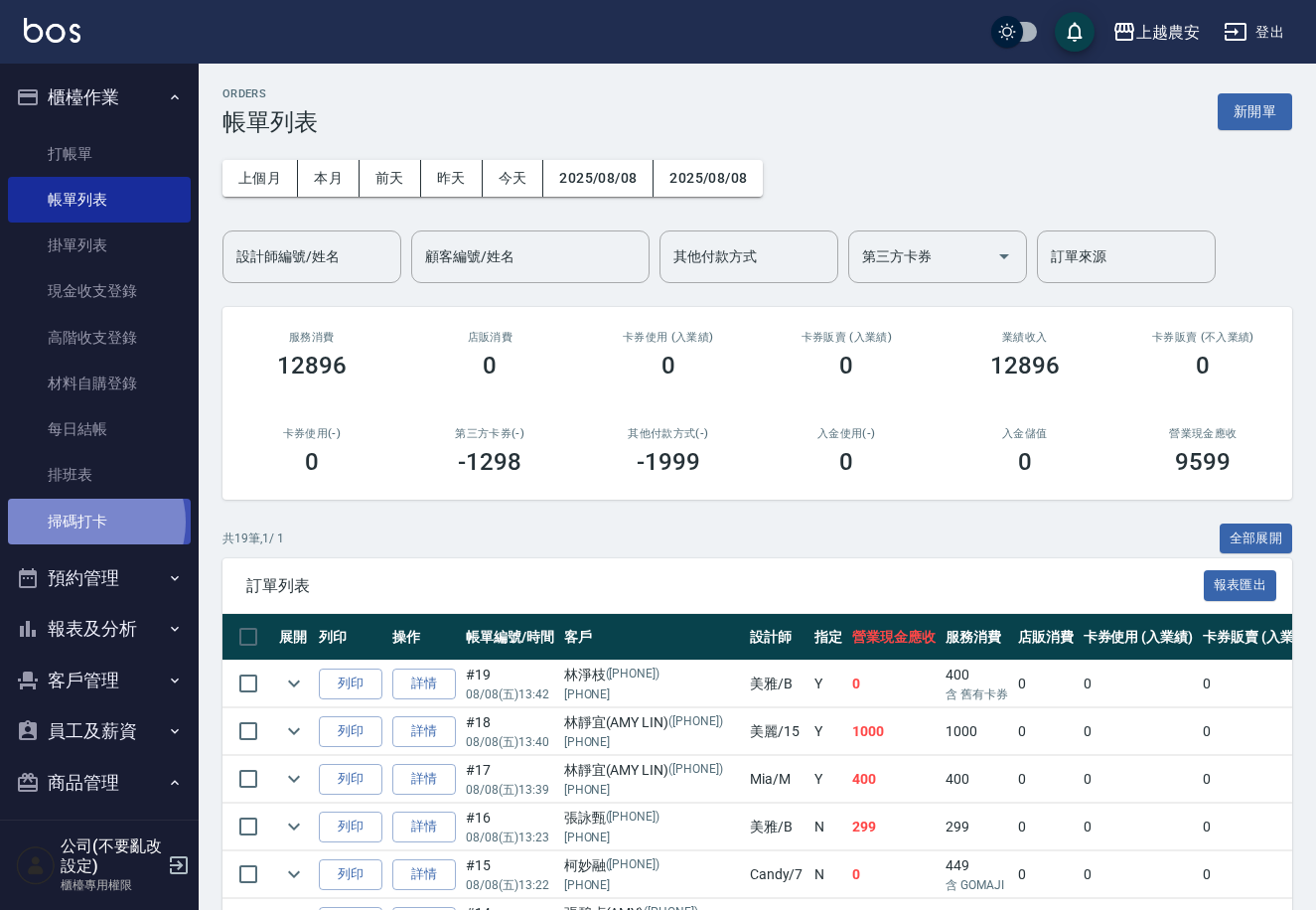 click on "掃碼打卡" at bounding box center [99, 522] 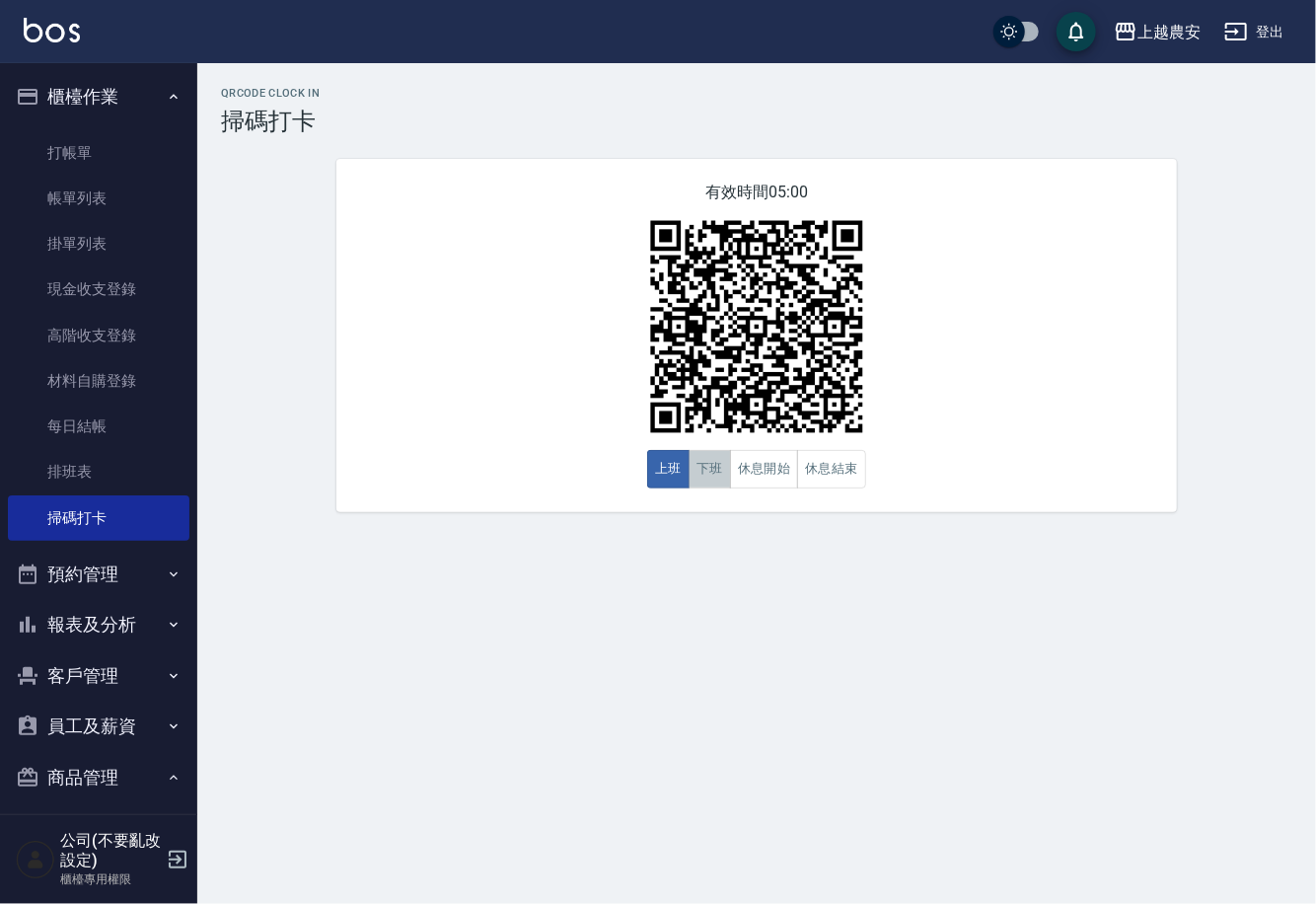 click on "下班" at bounding box center (709, 469) 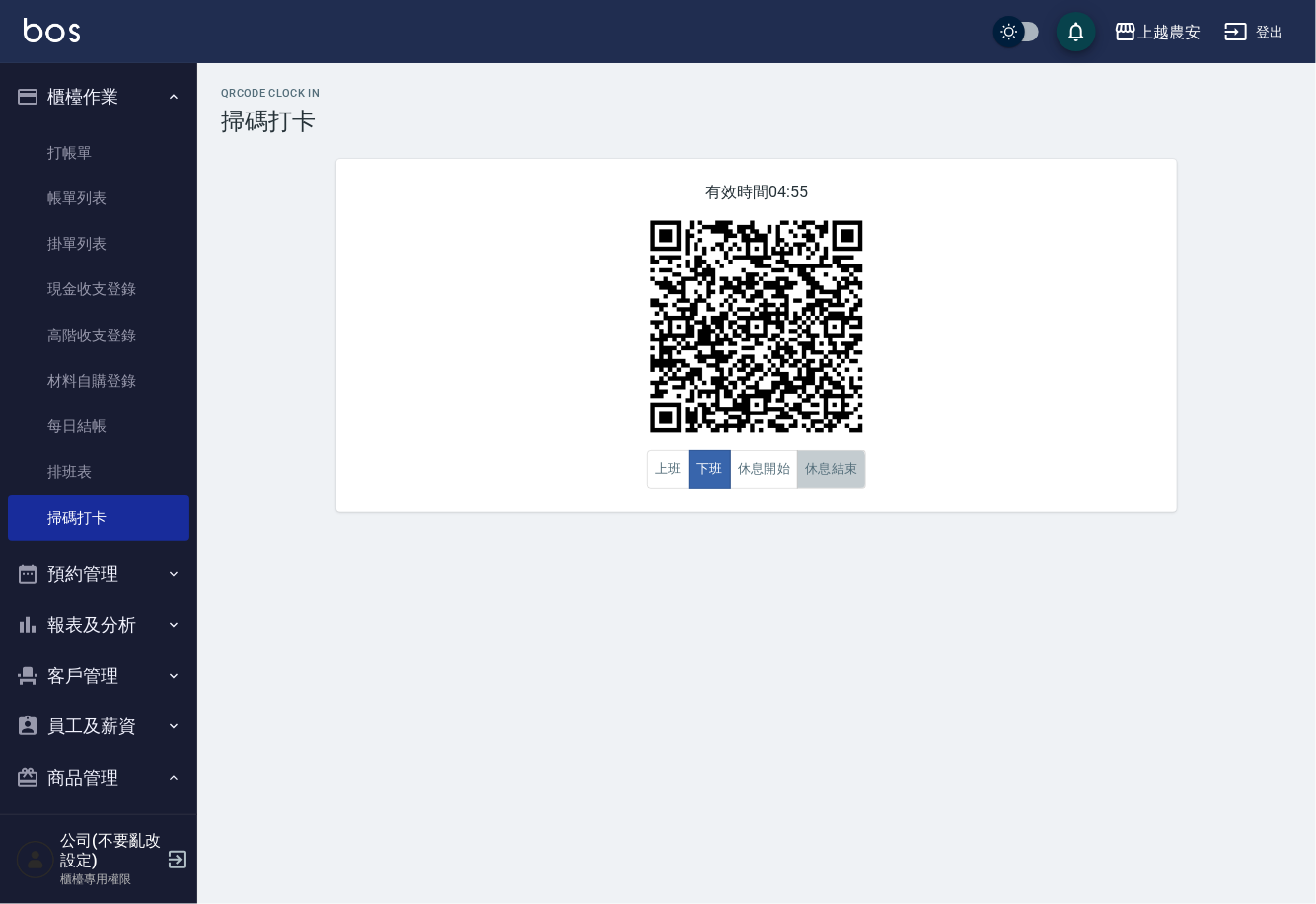 click on "休息結束" at bounding box center (832, 469) 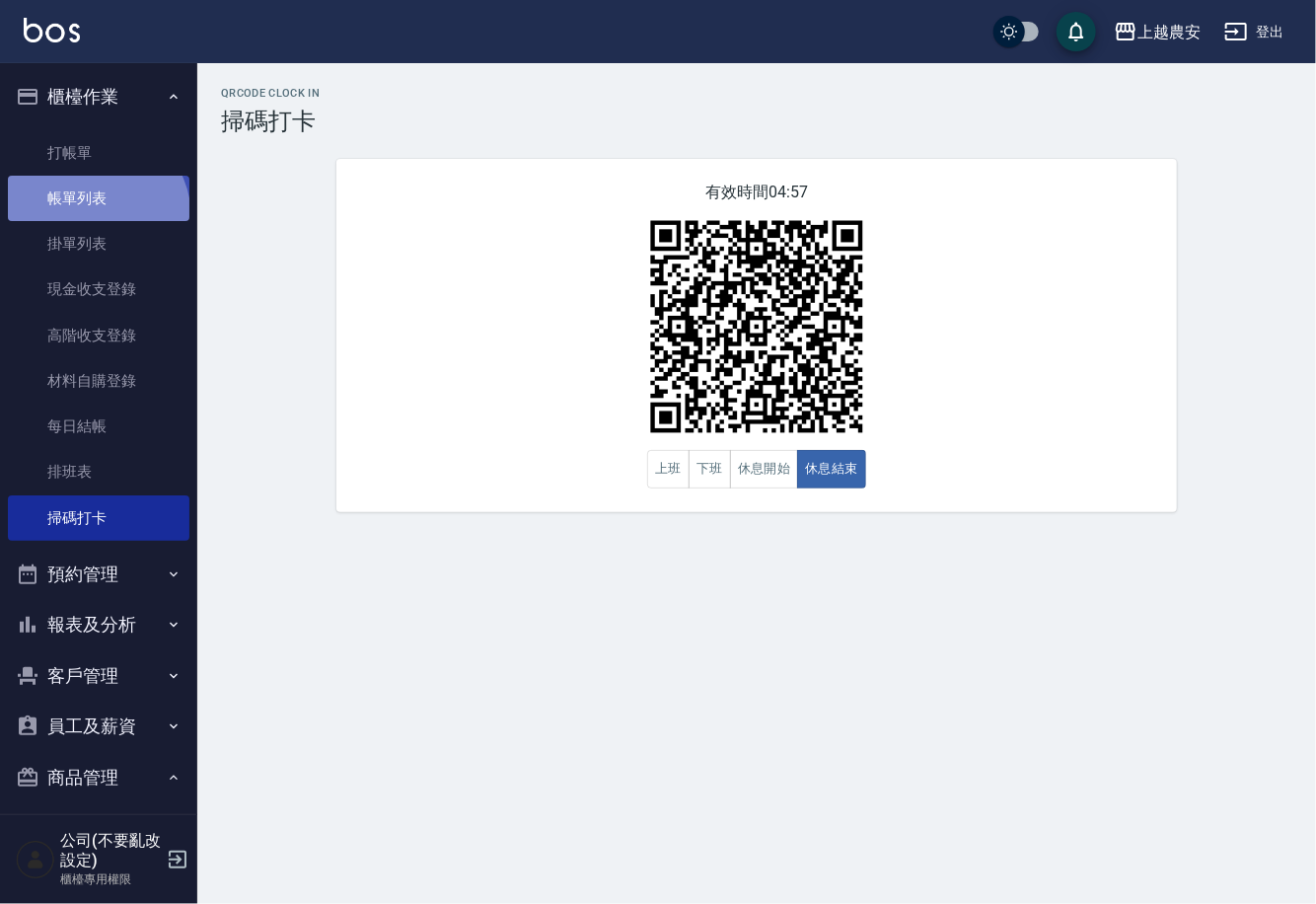 click on "帳單列表" at bounding box center (99, 198) 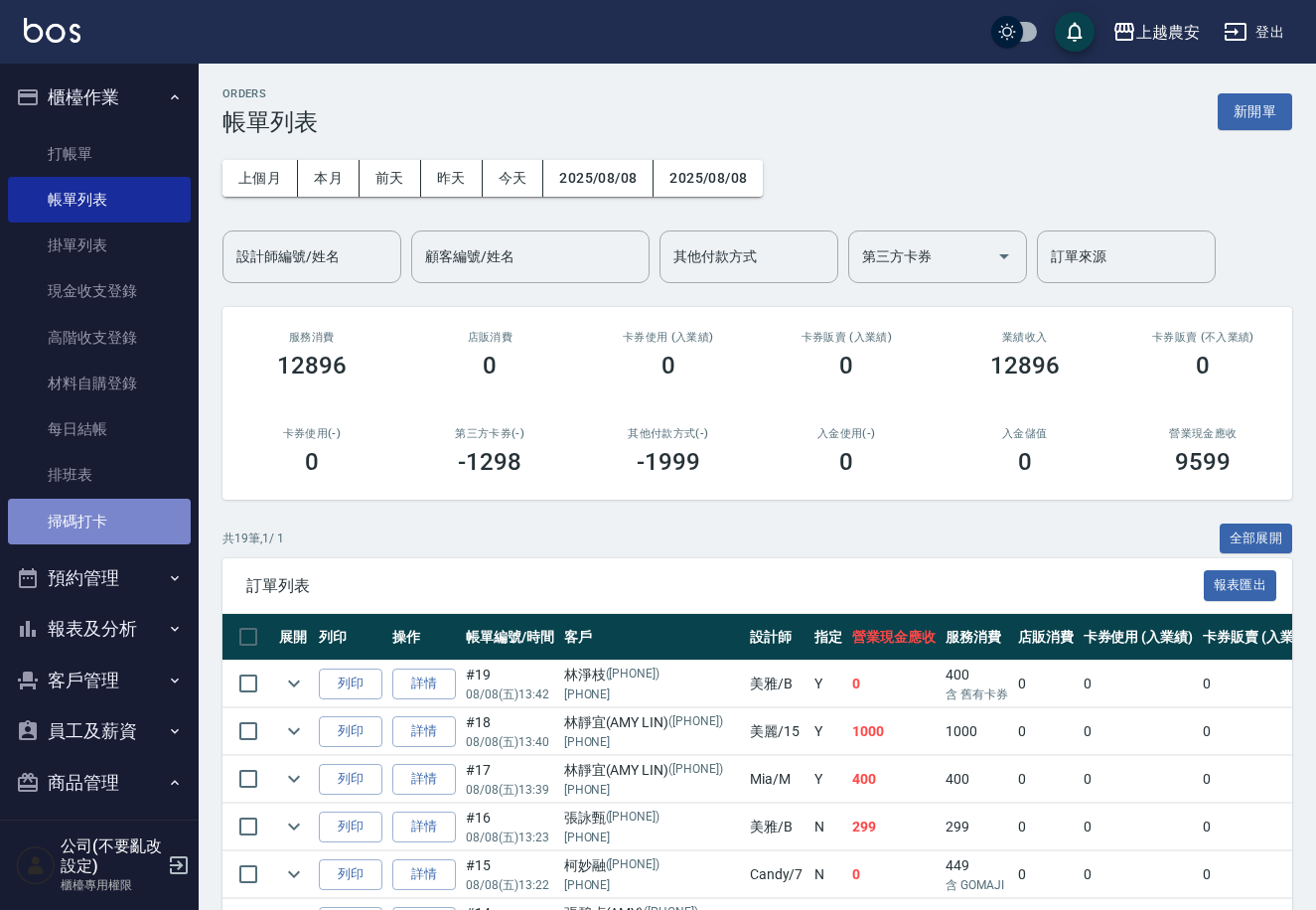click on "掃碼打卡" at bounding box center (99, 522) 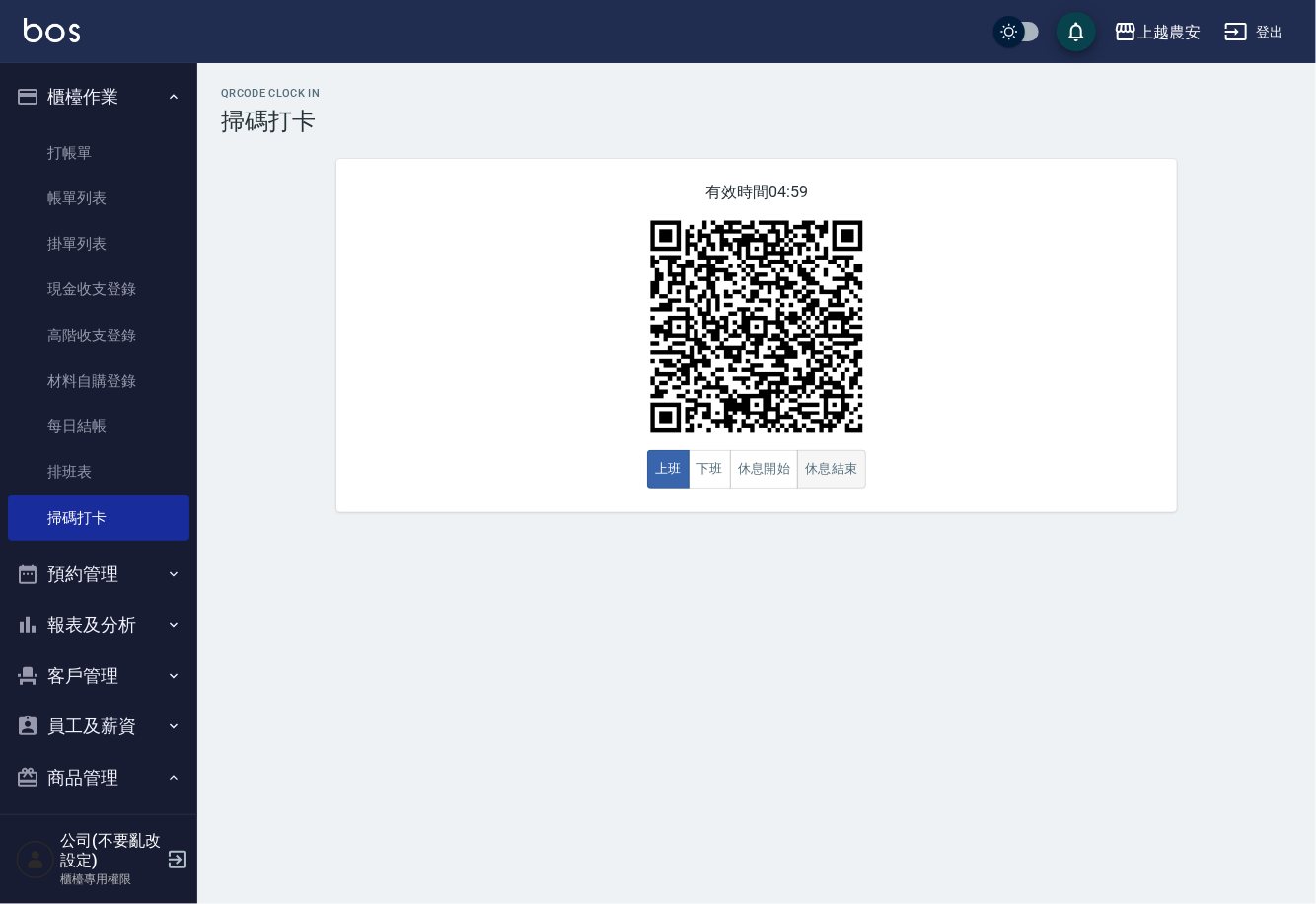 click on "休息結束" at bounding box center (832, 469) 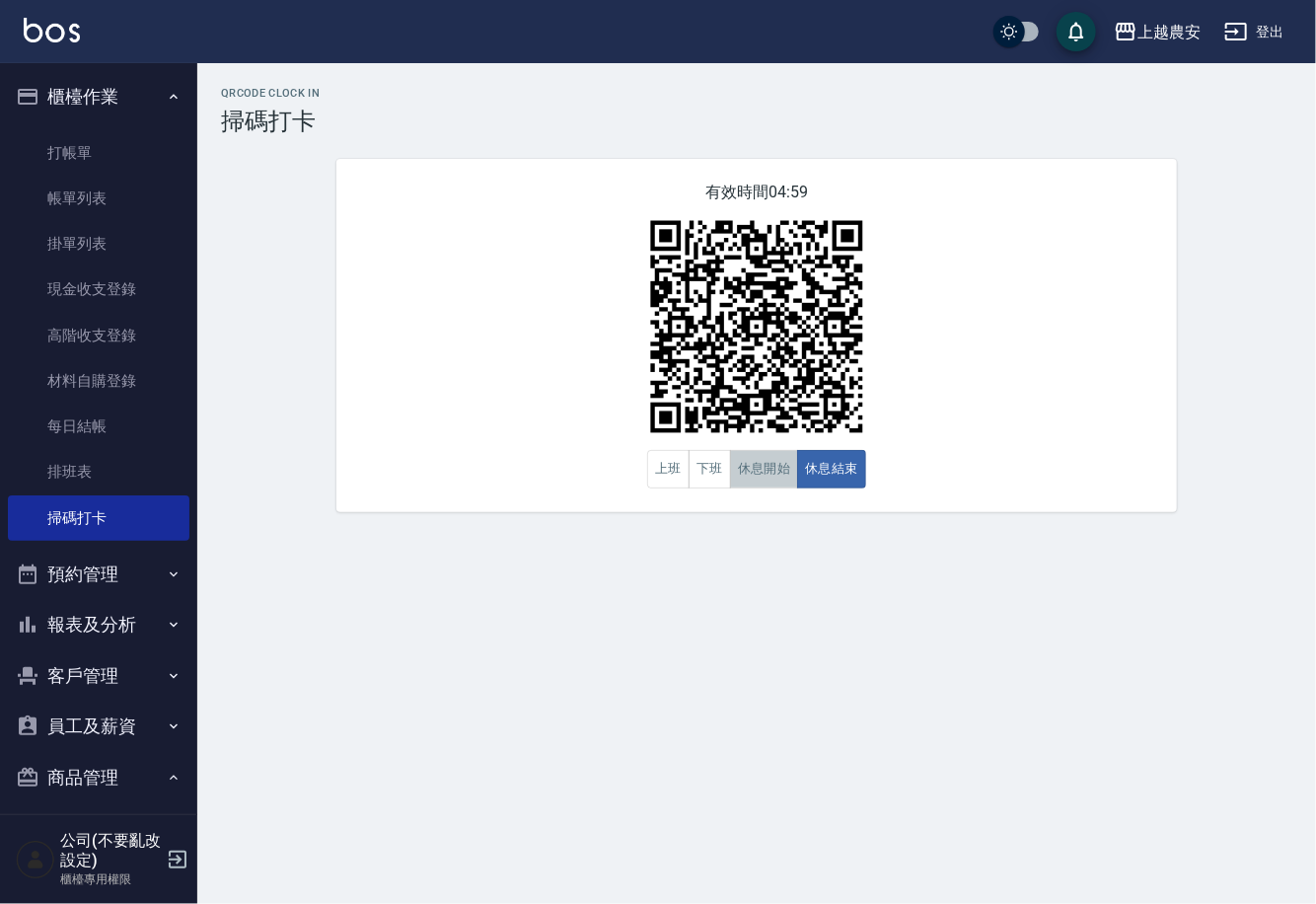 click on "休息開始" at bounding box center (765, 469) 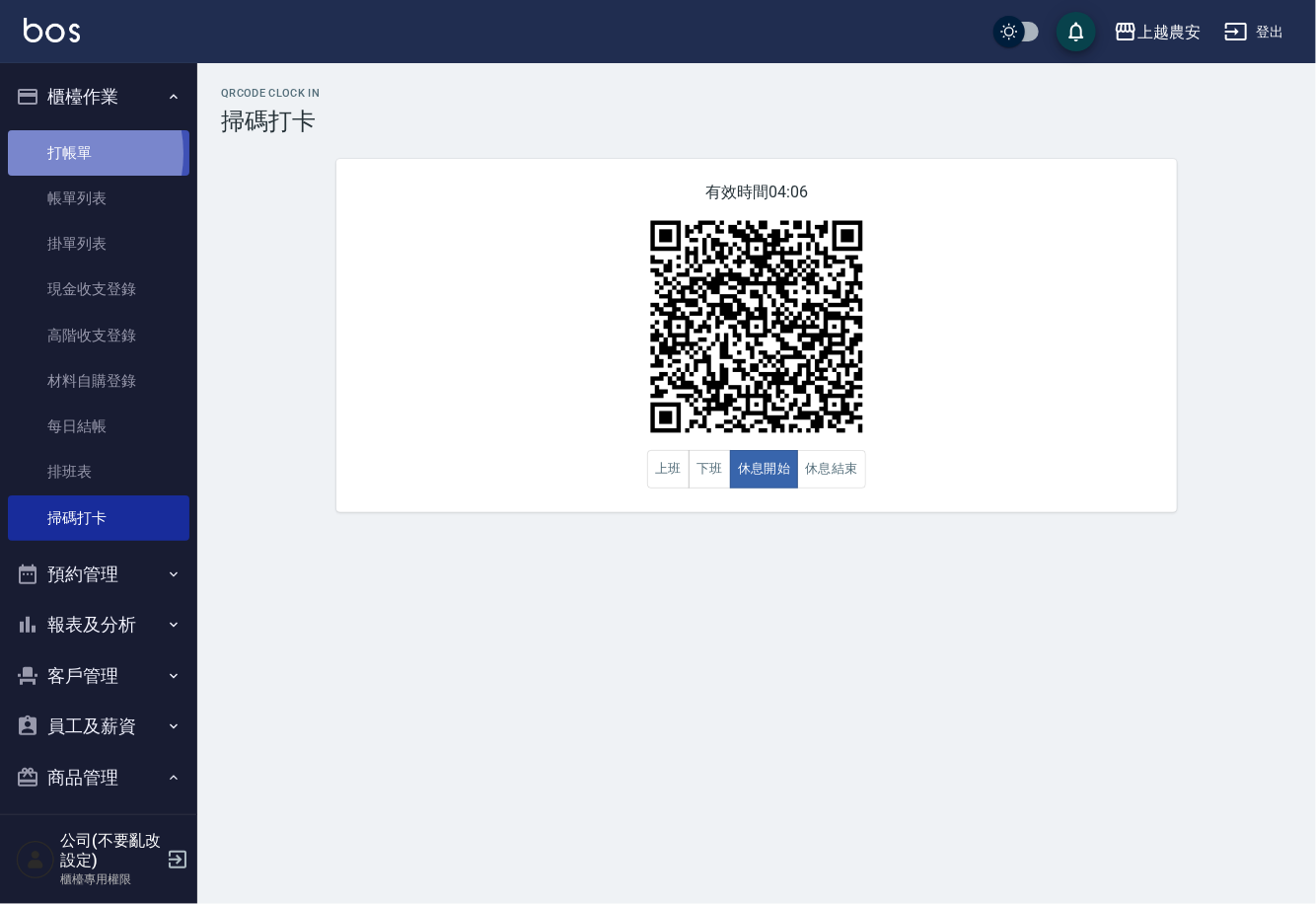 click on "打帳單" at bounding box center [99, 153] 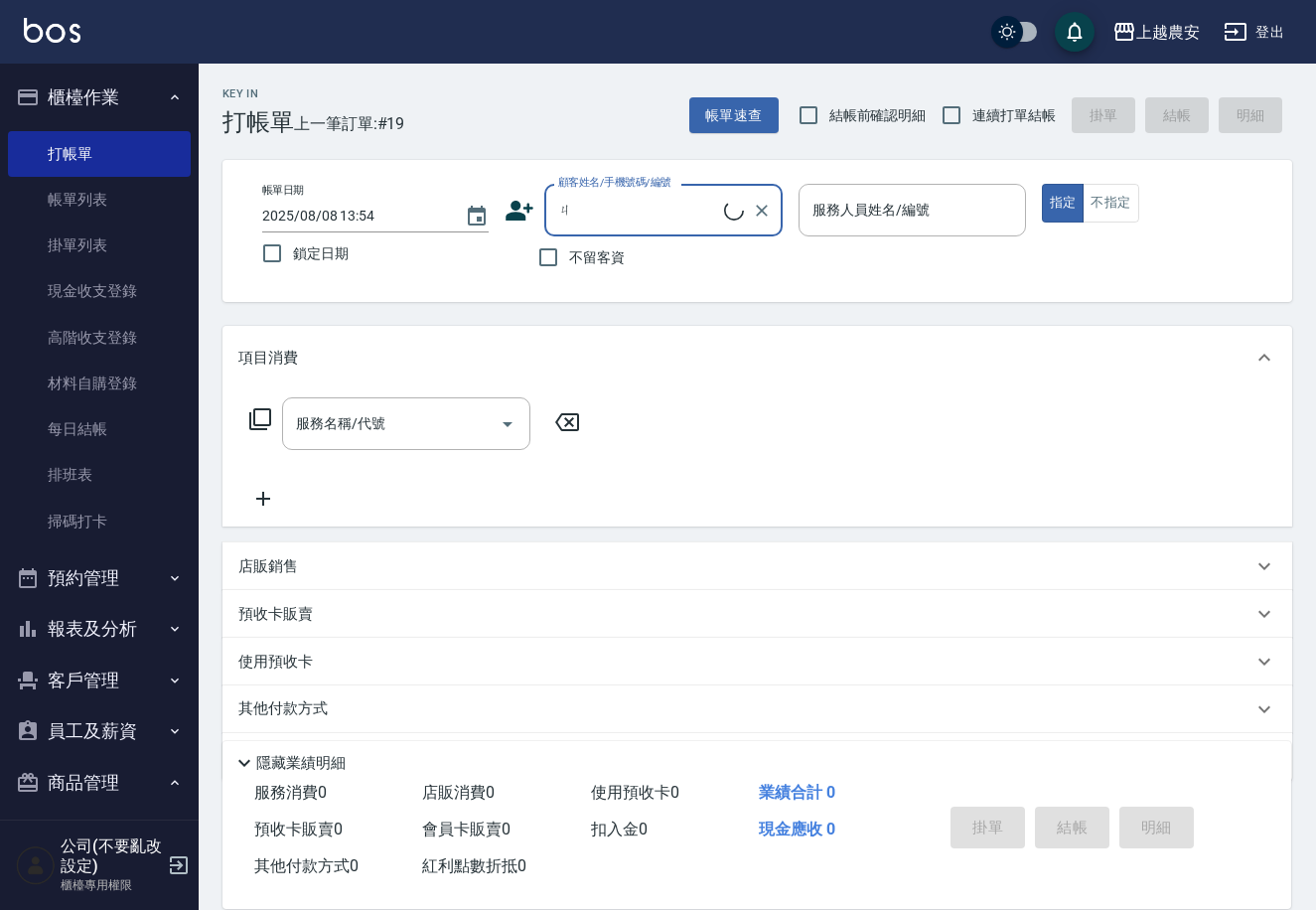 type on "ㄔ" 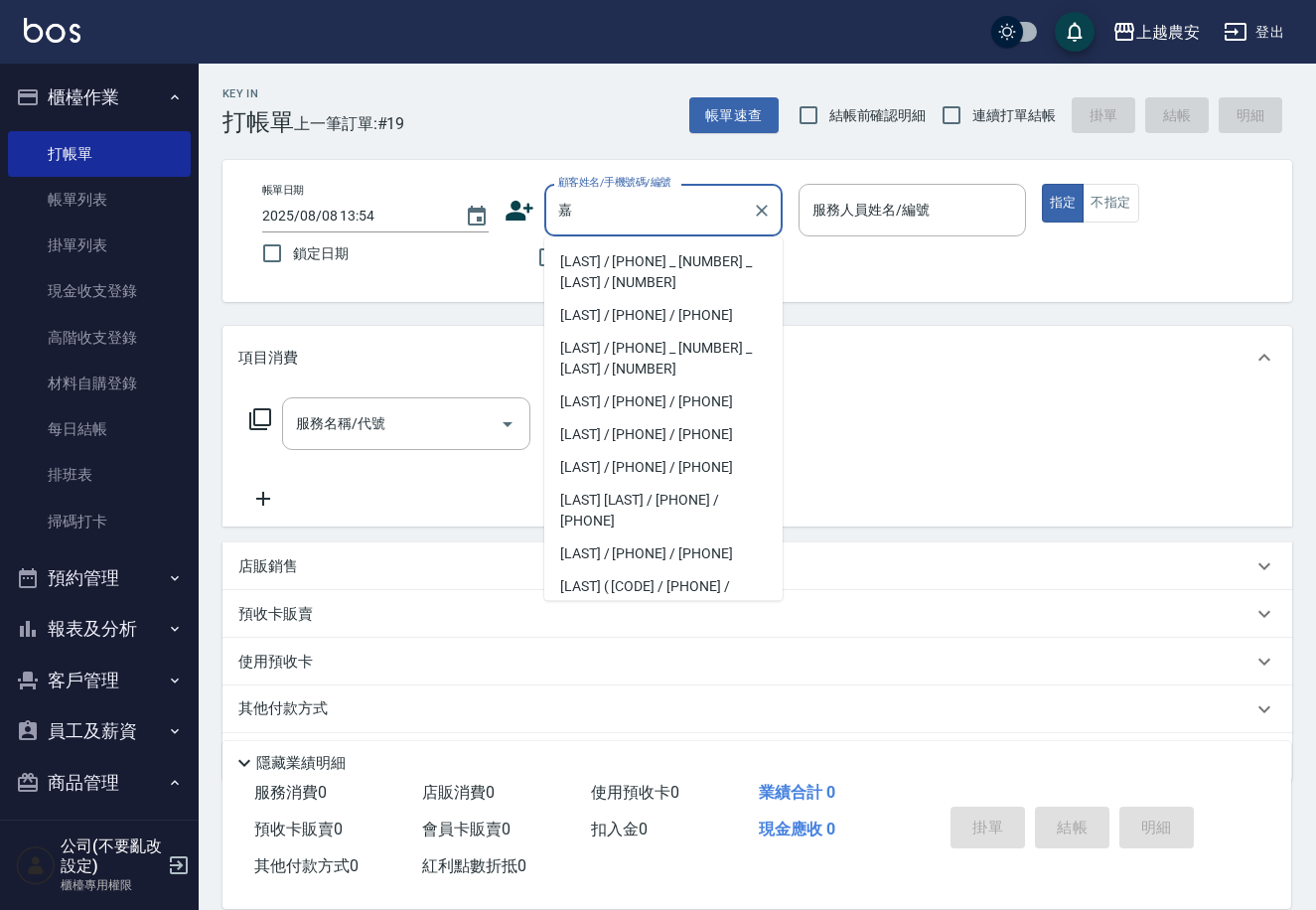 click on "[LAST] / [PHONE] _ [NUMBER] _ [LAST] / [NUMBER]" at bounding box center [663, 272] 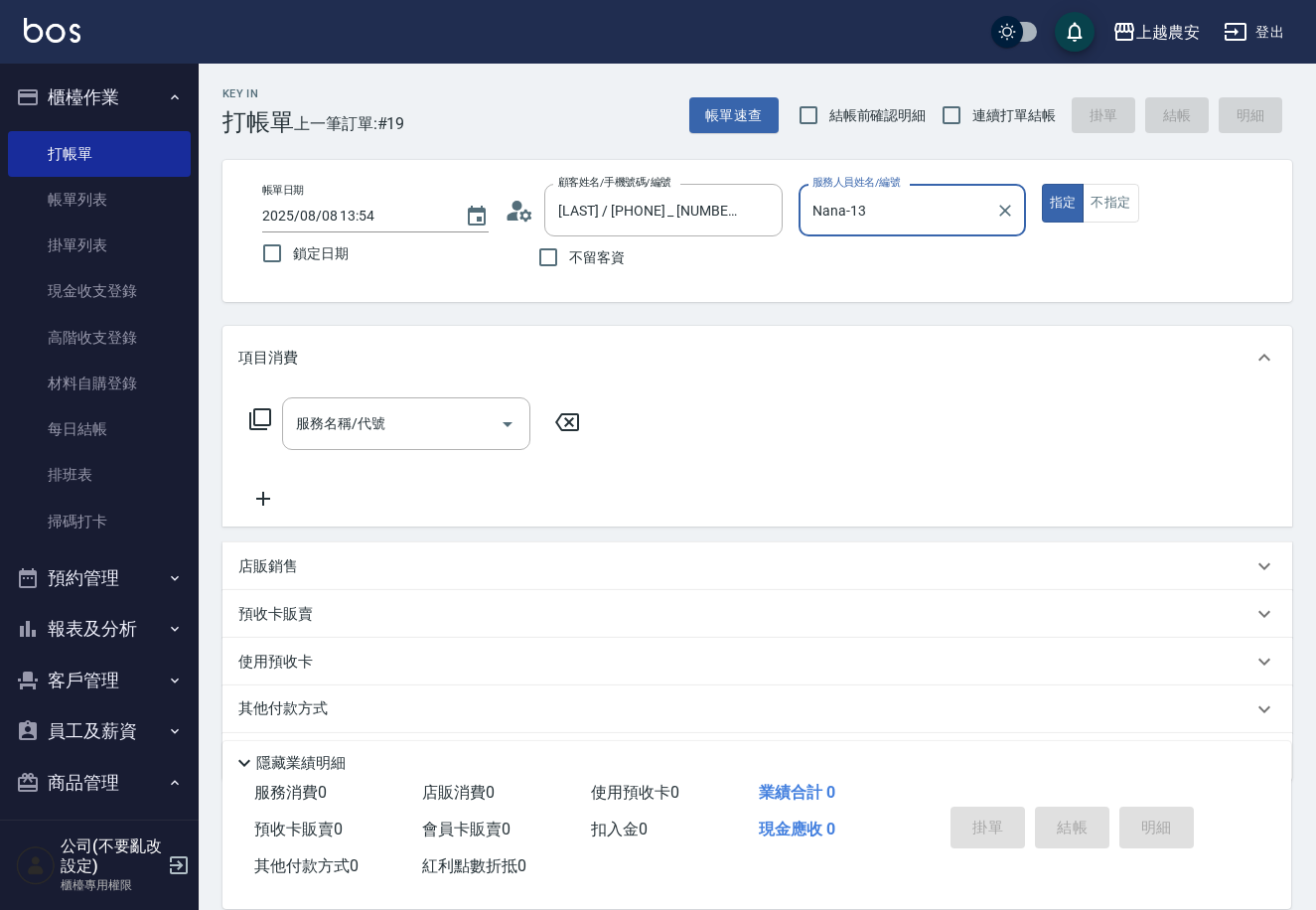 type on "Nana-13" 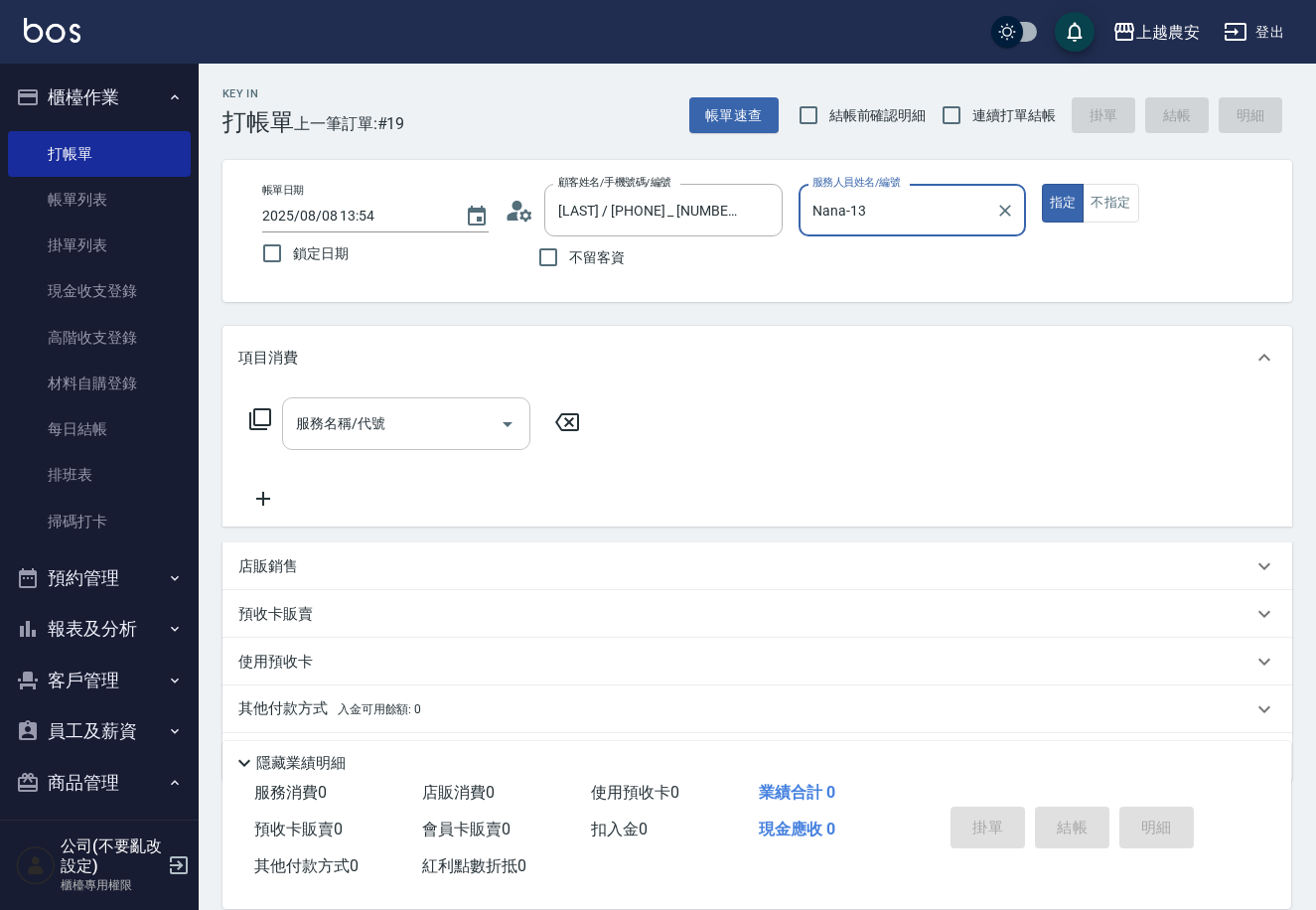 click on "服務名稱/代號 服務名稱/代號" at bounding box center (406, 423) 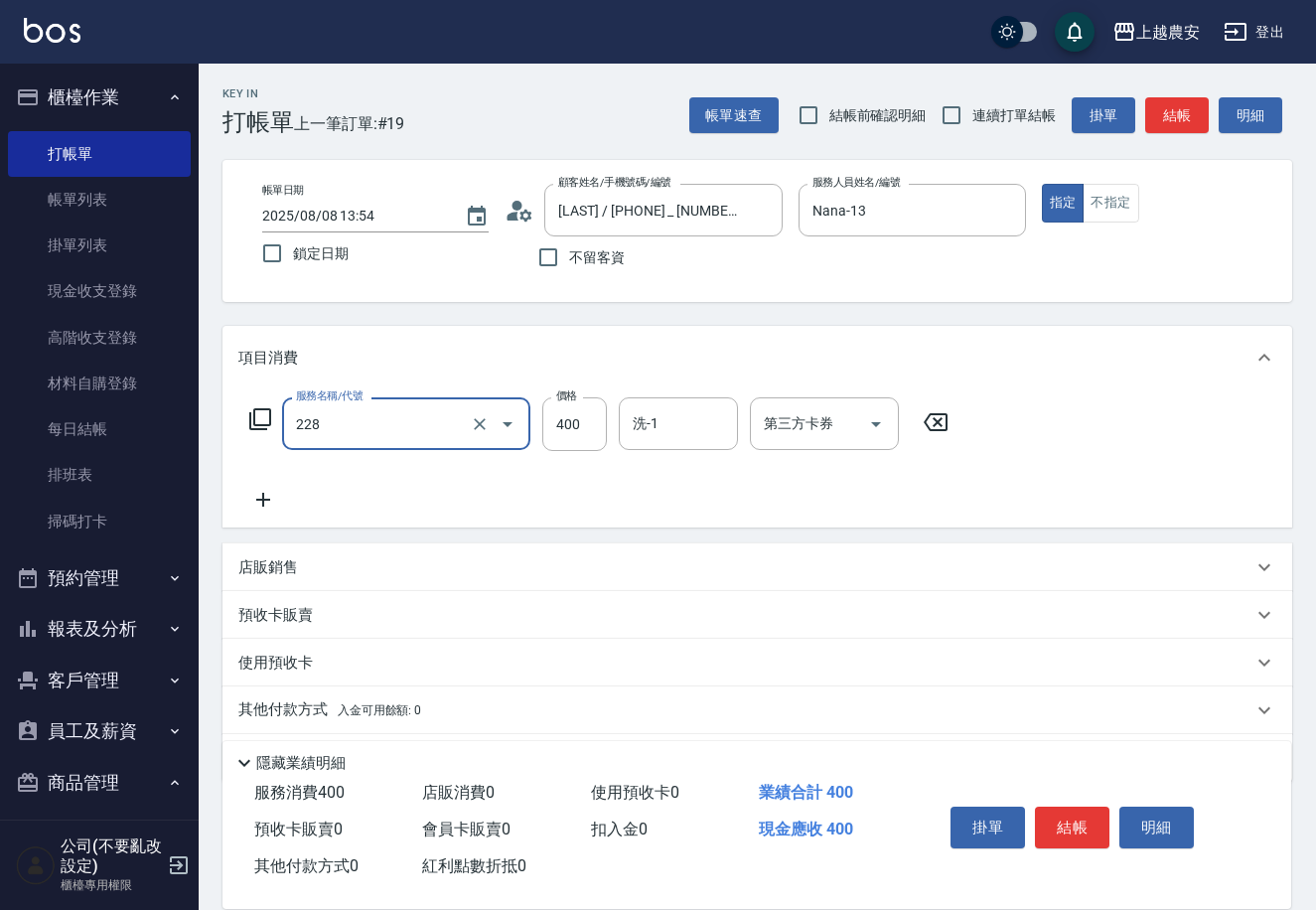 type on "洗髮(228)" 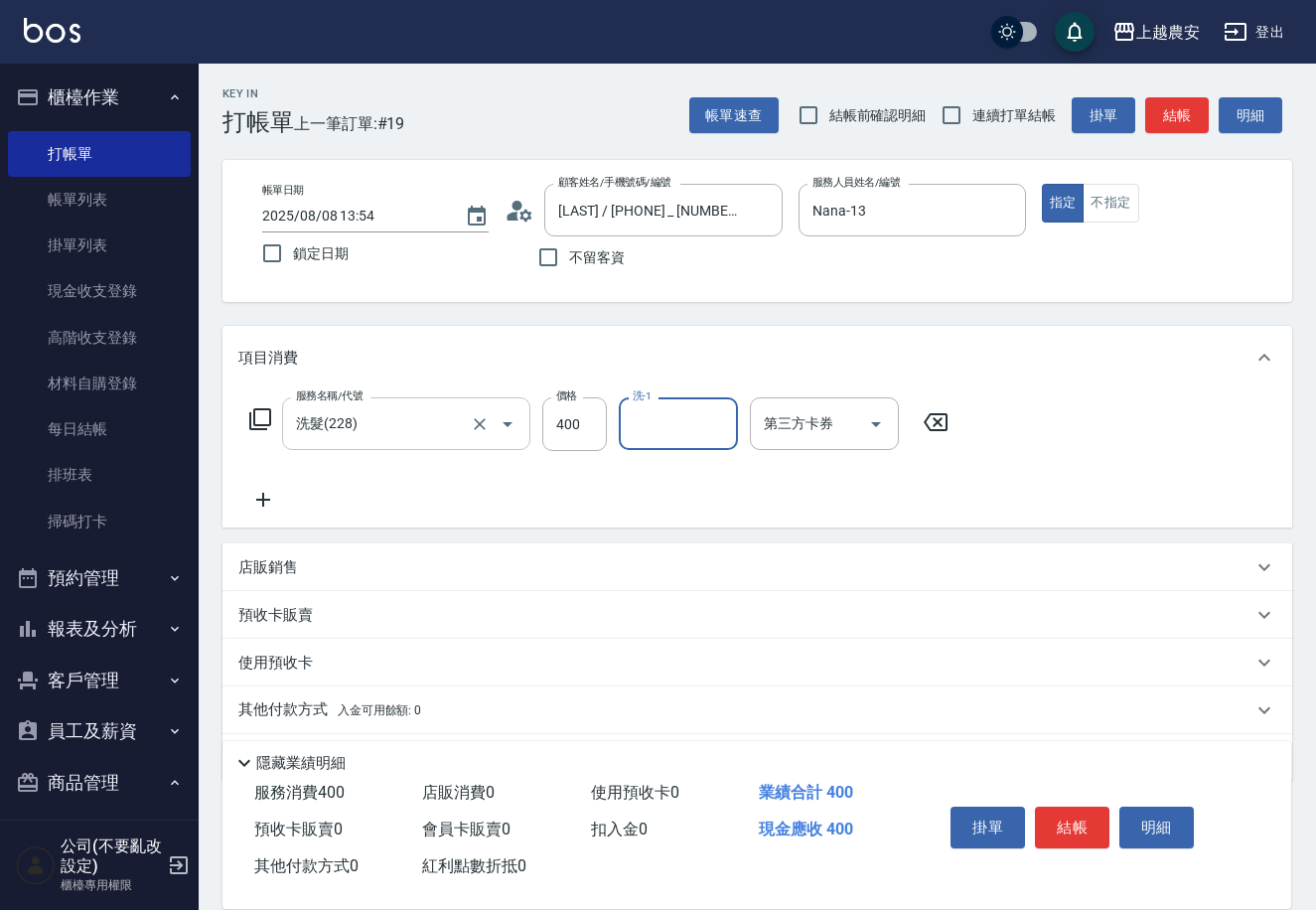type on "3" 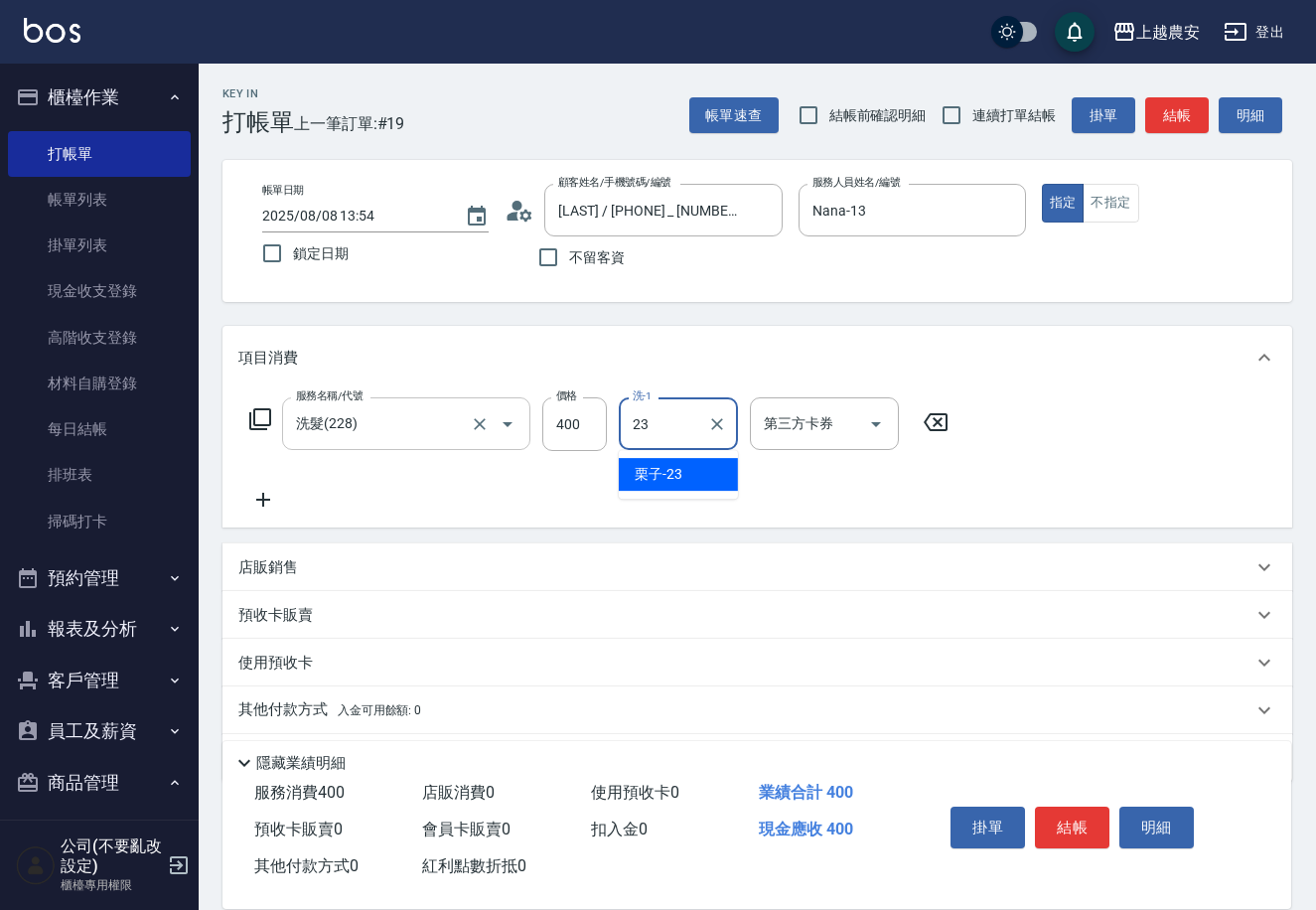 type on "栗子-23" 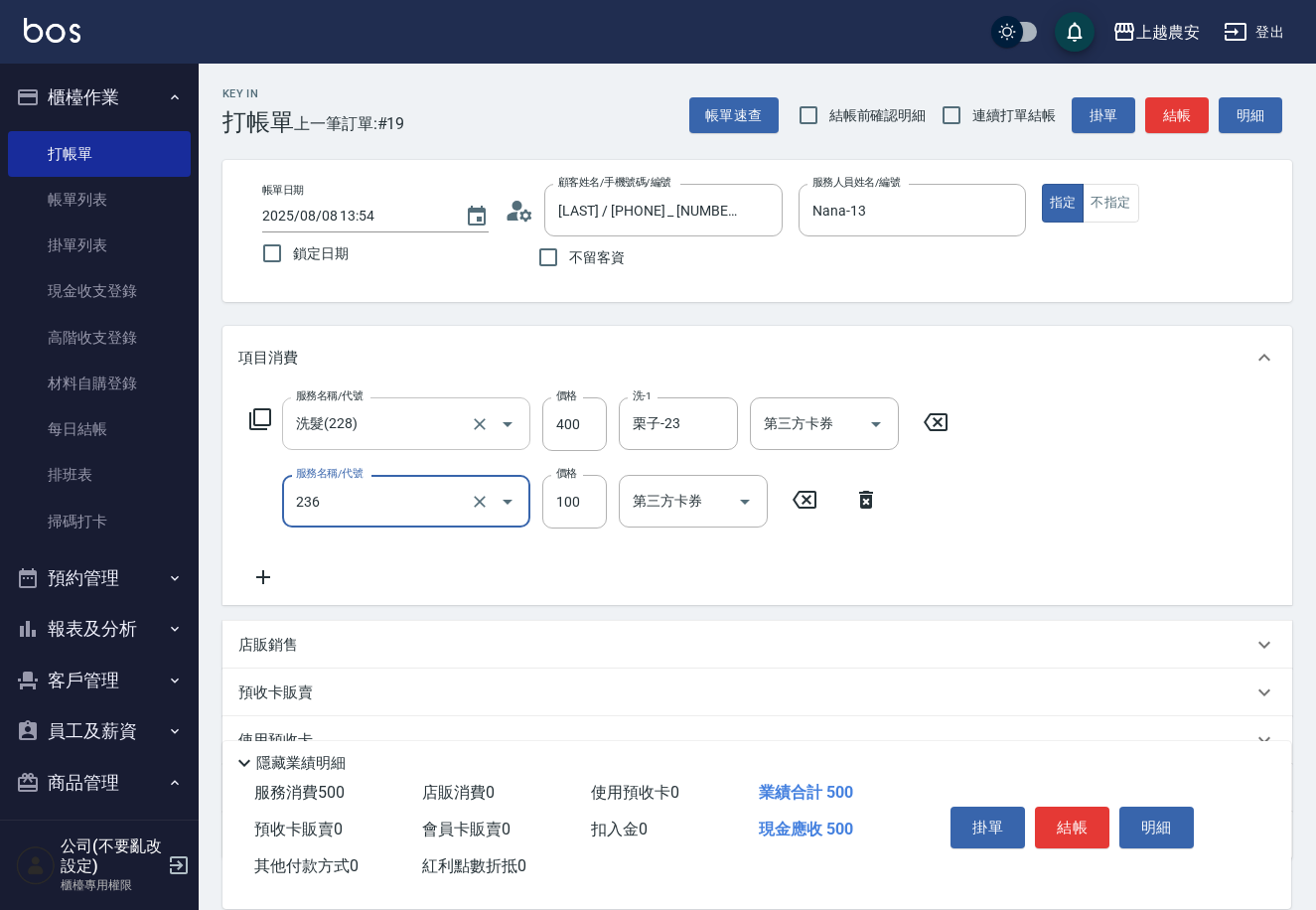 type on "手棒(236)" 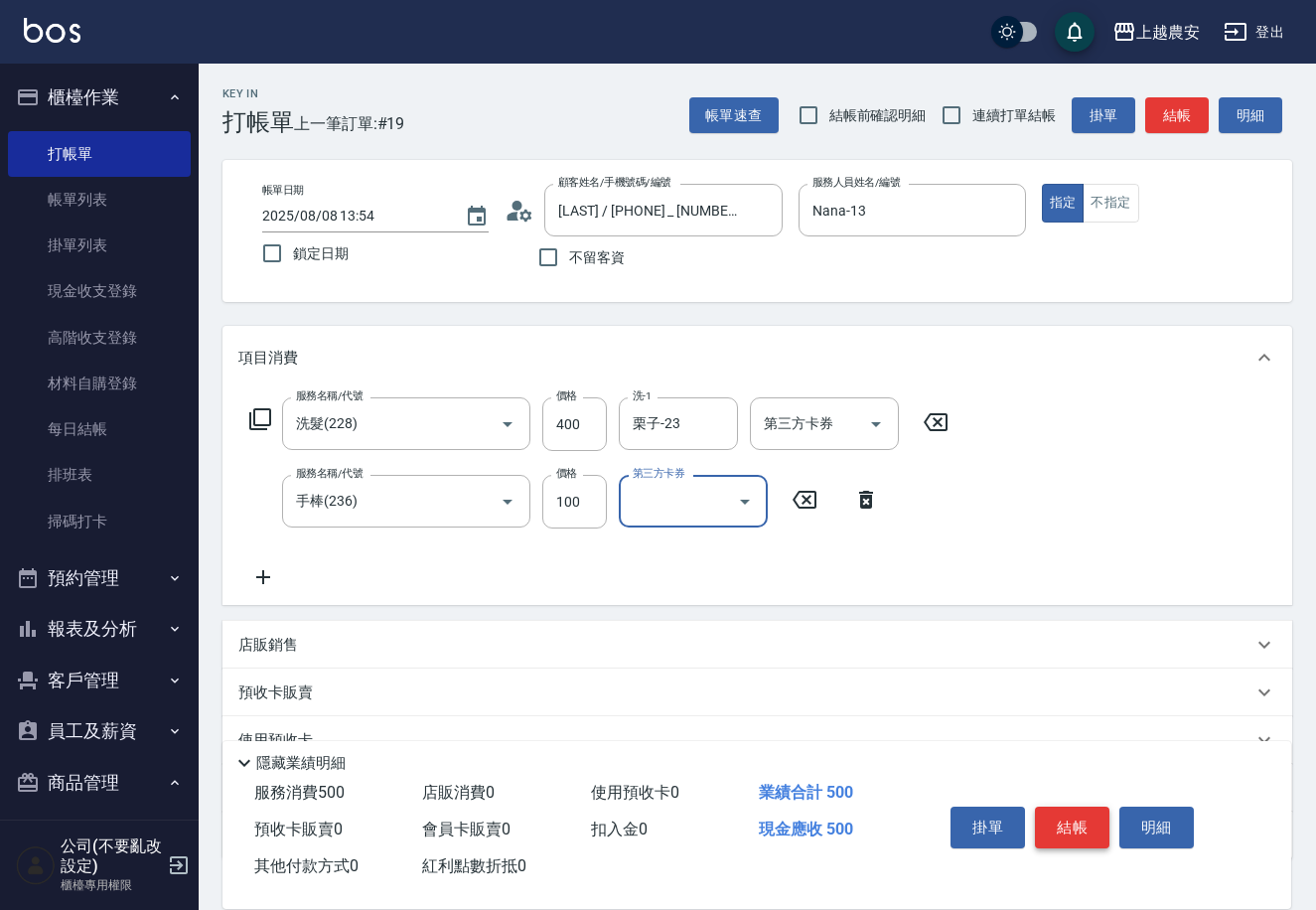click on "結帳" at bounding box center (1072, 828) 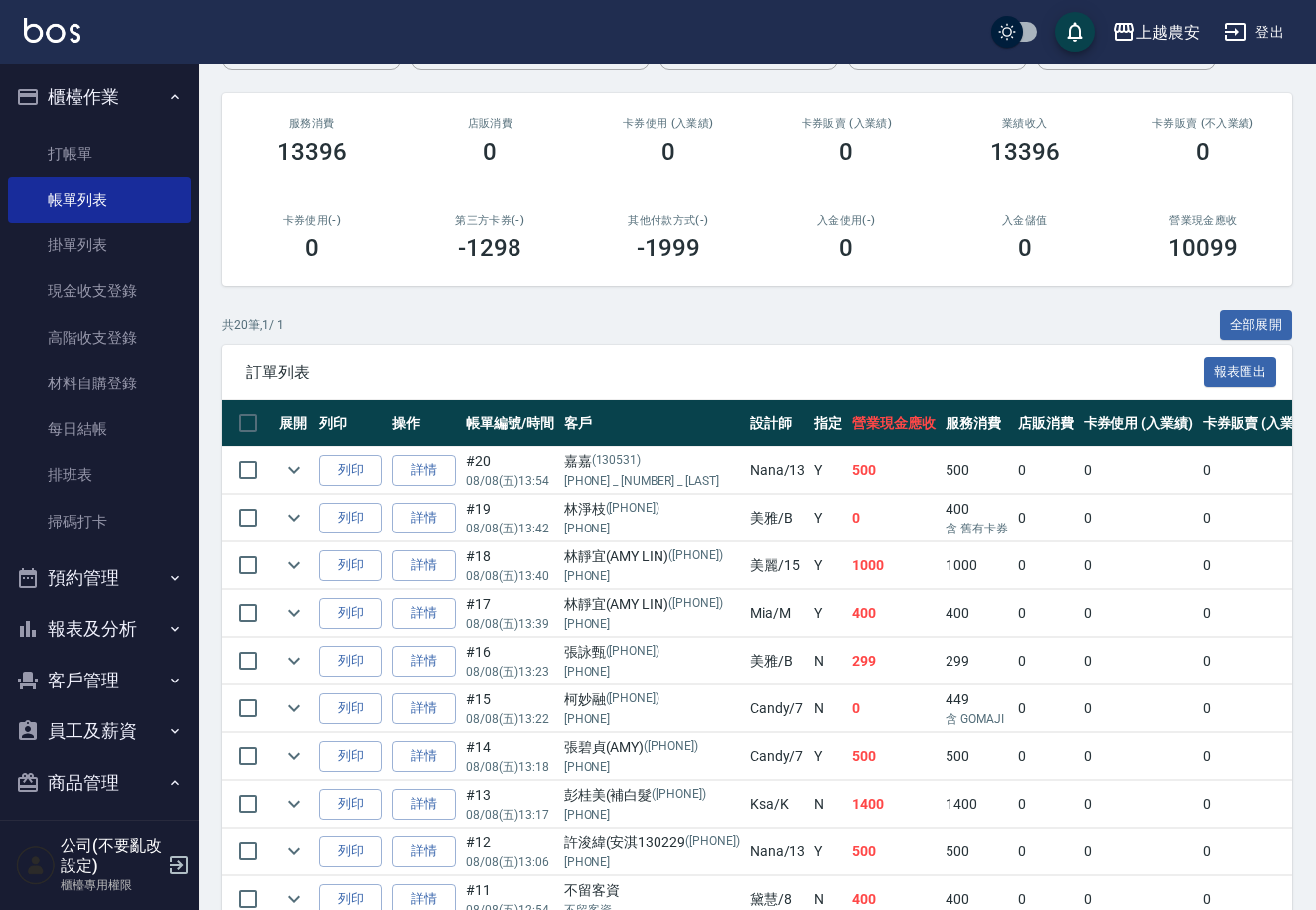 scroll, scrollTop: 326, scrollLeft: 0, axis: vertical 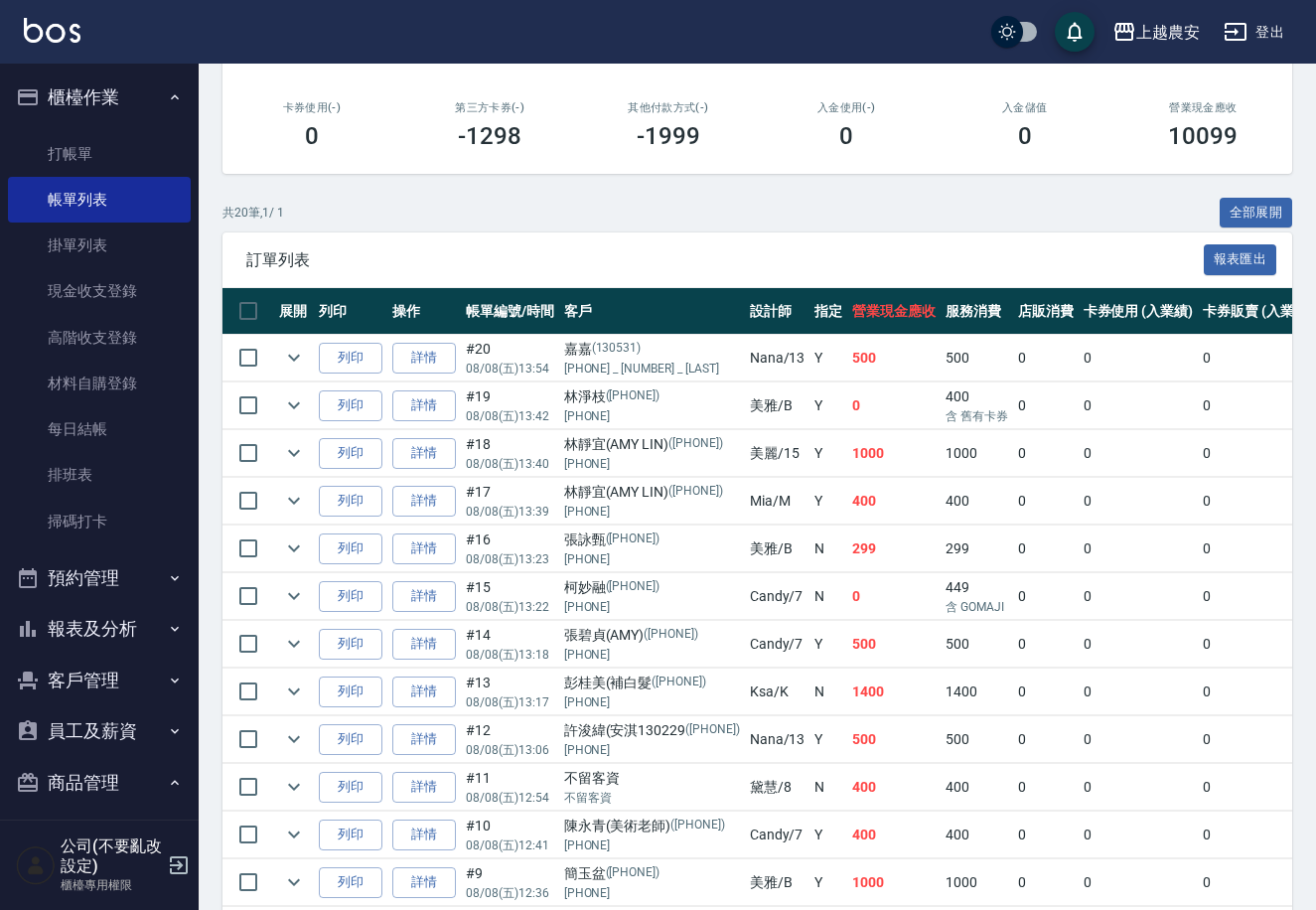 click on "ORDERS 帳單列表 新開單 上個月 本月 前天 昨天 今天 [DATE] [DATE] 設計師編號/姓名 設計師編號/姓名 顧客編號/姓名 顧客編號/姓名 其他付款方式 其他付款方式 第三方卡券 第三方卡券 訂單來源 訂單來源 服務消費 [PRICE] 店販消費 [PRICE] 卡券使用 (入業績) [PRICE] 卡券販賣 (入業績) [PRICE] 業績收入 [PRICE] 卡券販賣 (不入業績) [PRICE] 卡券使用(-) [PRICE] 第三方卡券(-) [PRICE] 其他付款方式(-) [PRICE] 入金使用(-) [PRICE] 入金儲值 [PRICE] 營業現金應收 [PRICE] 共 [NUMBER] 筆, [NUMBER] / [NUMBER] 全部展開 訂單列表 報表匯出 展開 列印 操作 帳單編號/時間 客戶 設計師 指定 營業現金應收 服務消費 店販消費 卡券使用 (入業績) 卡券販賣 (入業績) 業績收入 卡券販賣 (不入業績) 卡券使用(-) 第三方卡券(-) 其他付款方式(-) 入金使用(-) 備註 訂單來源 列印 詳情 # [NUMBER] [DATE] ( [DAY] ) [TIME] [LAST] ( [NUMBER] ) [PHONE] _ [NUMBER] _ [LAST] [LAST] / [NUMBER] [PRICE] [PRICE] [PRICE] [PRICE] [PRICE] [PRICE] [PRICE] [PRICE] [PRICE] [PRICE] [PRICE] 列印 詳情" at bounding box center (757, 551) 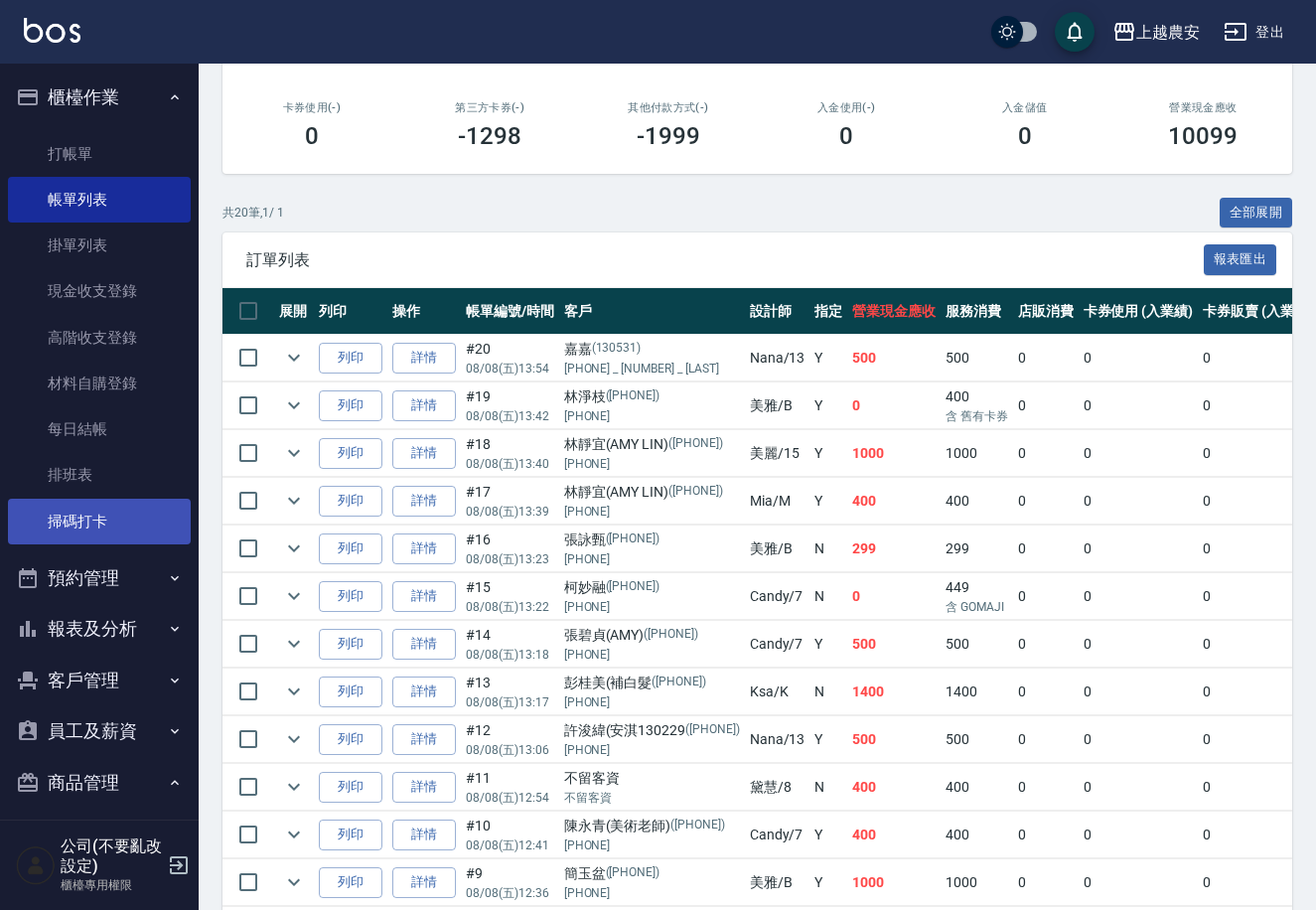 click on "掃碼打卡" at bounding box center (99, 522) 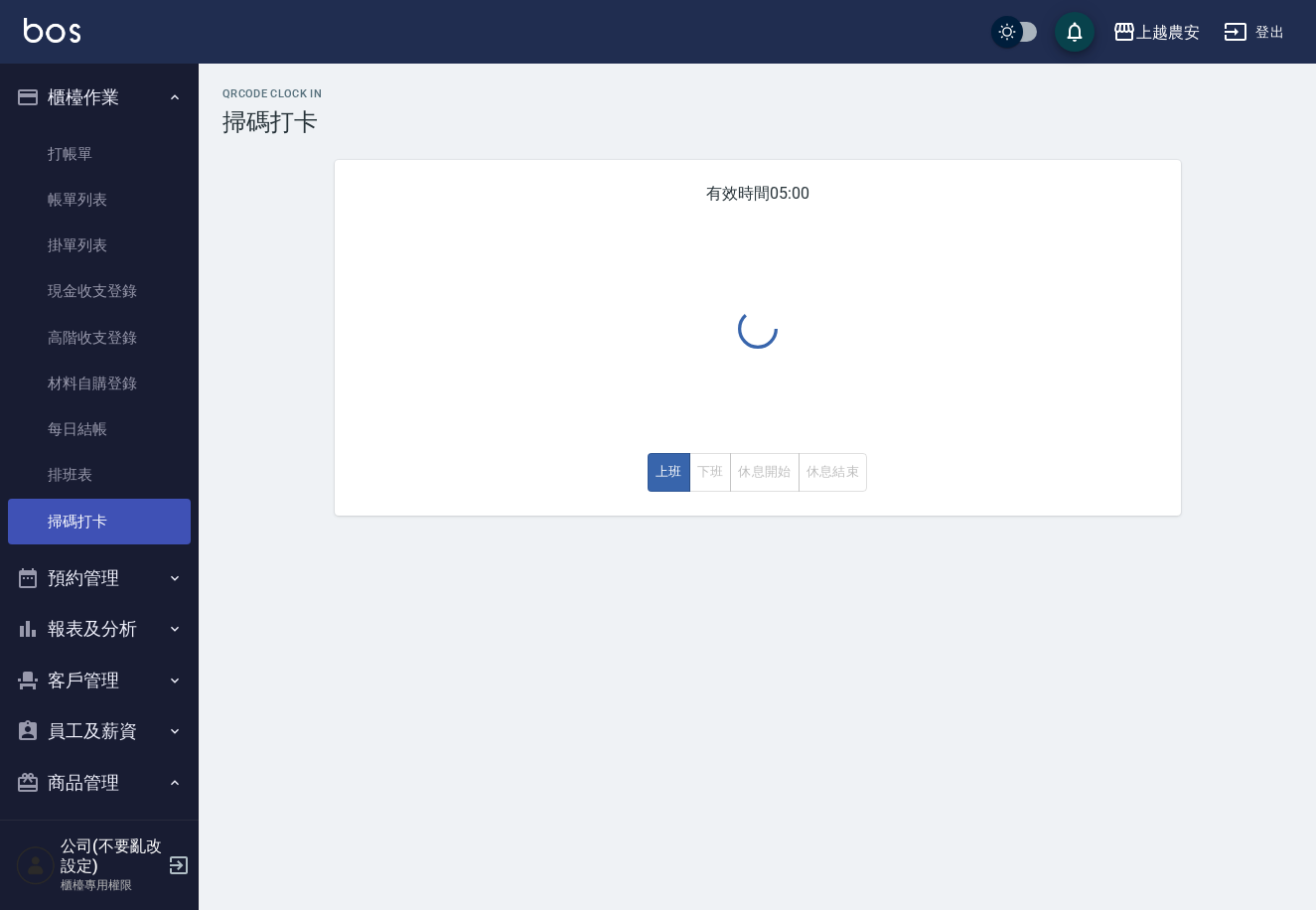 scroll, scrollTop: 0, scrollLeft: 0, axis: both 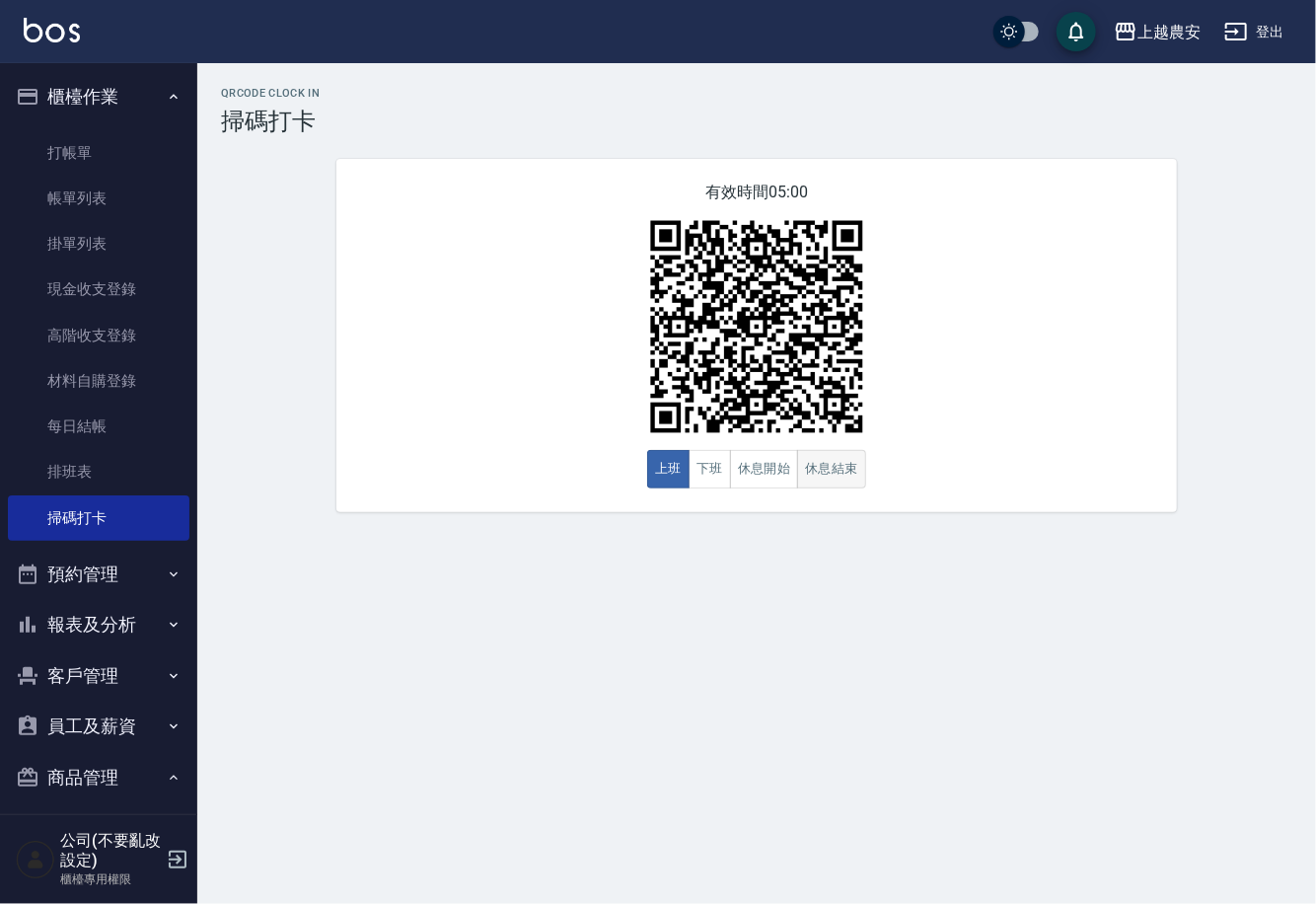 click on "休息結束" at bounding box center (832, 469) 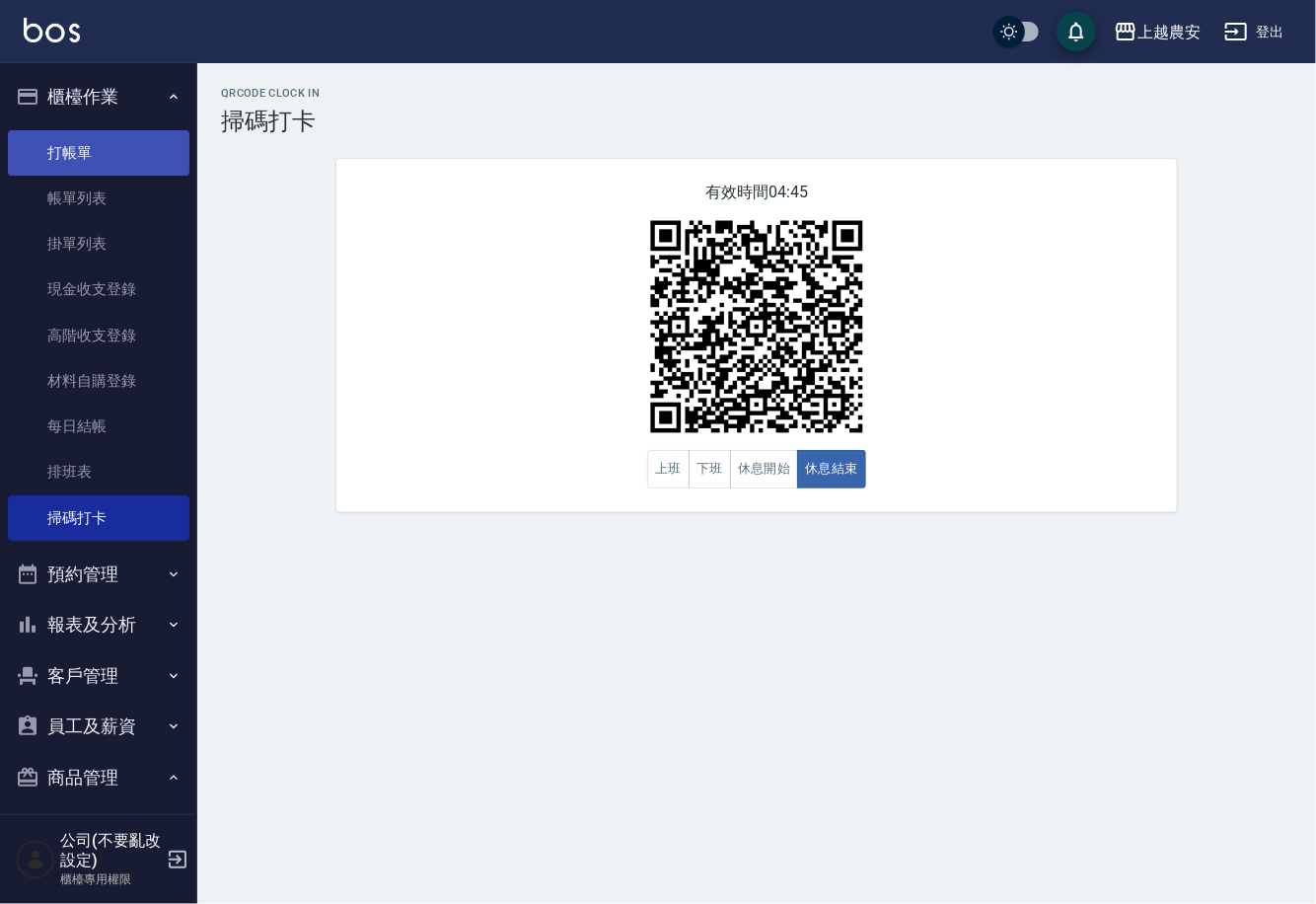 click on "打帳單" at bounding box center [99, 153] 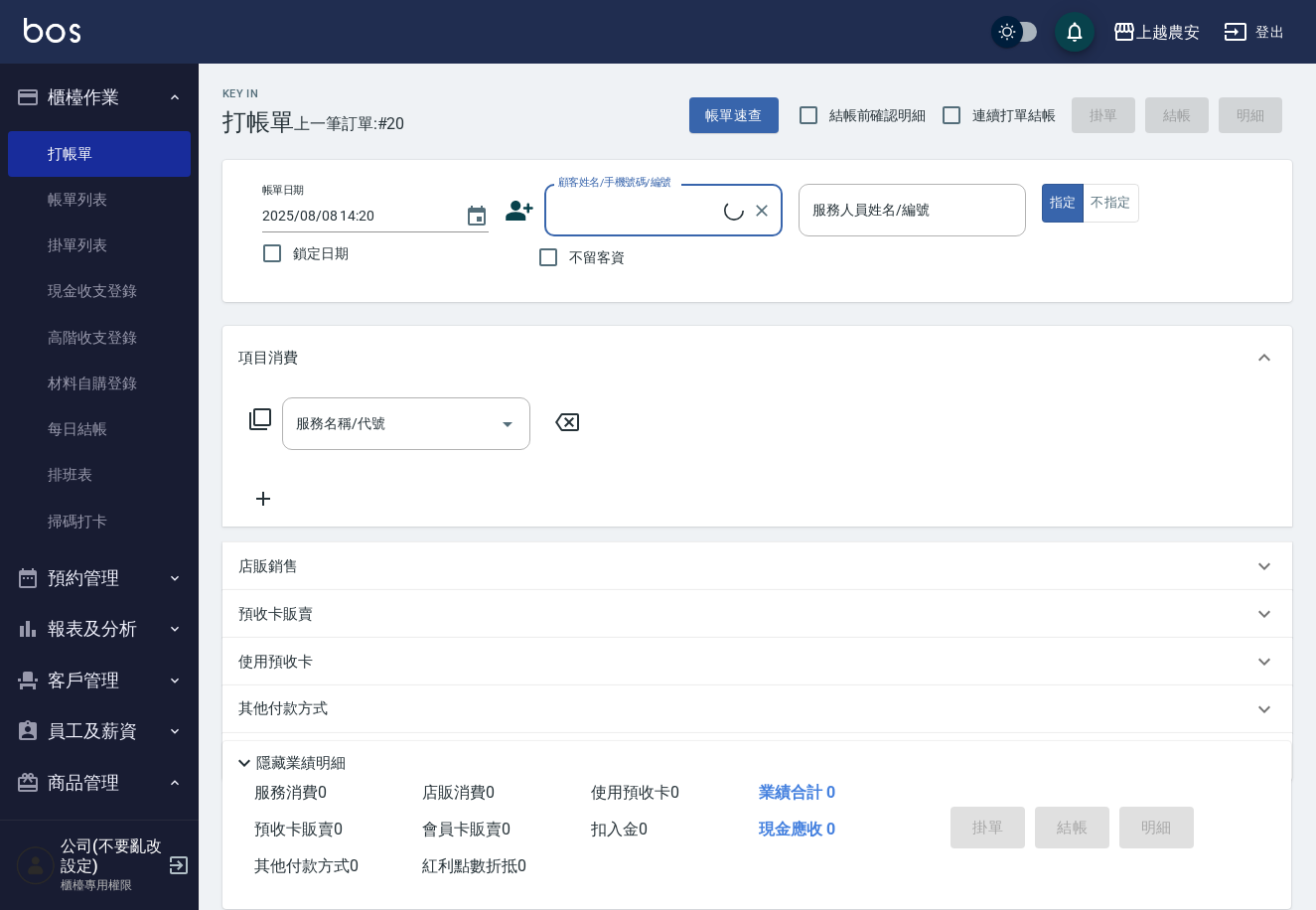 click on "顧客姓名/手機號碼/編號" at bounding box center (639, 210) 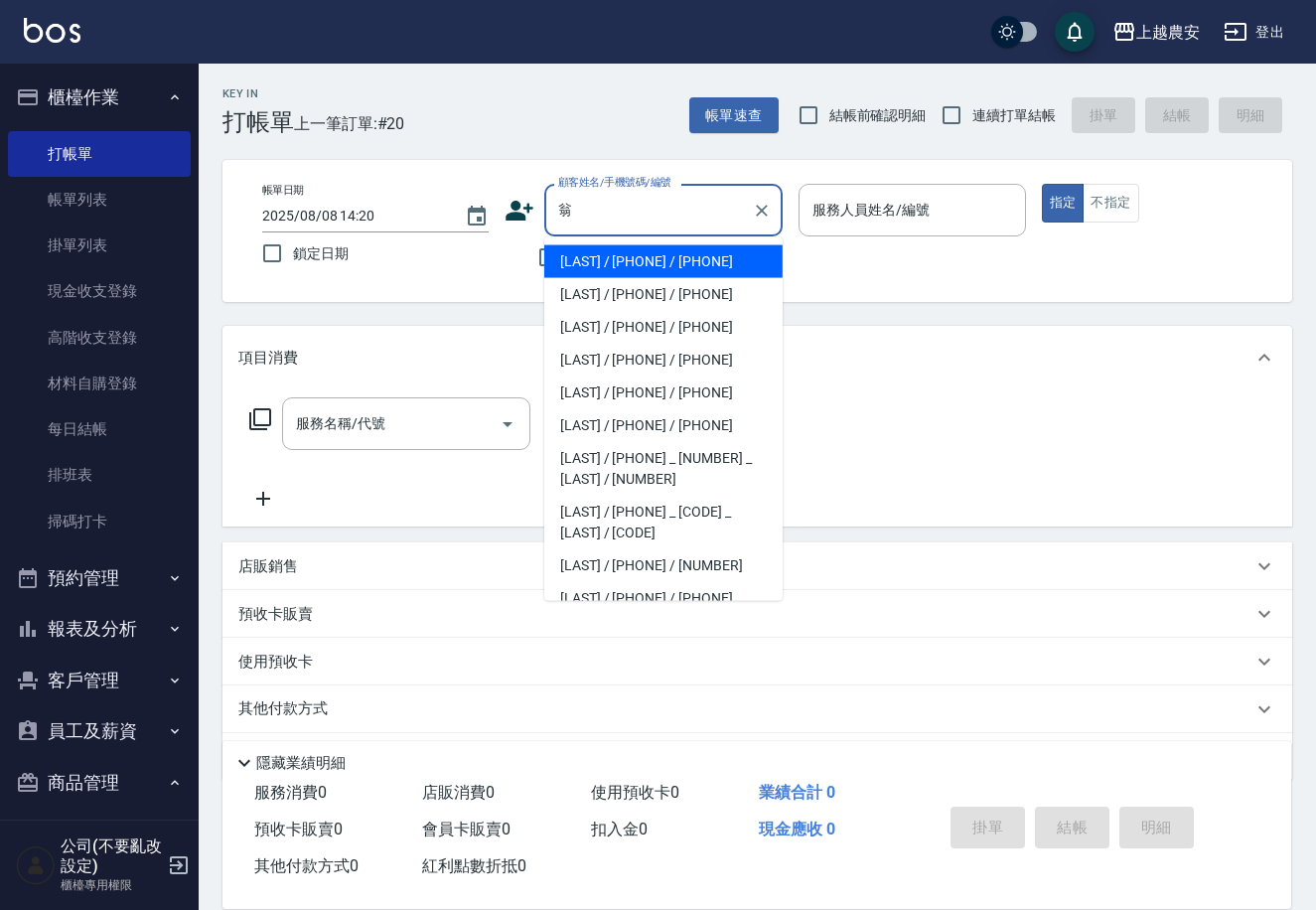 click on "[LAST] / [PHONE] / [PHONE]" at bounding box center [663, 294] 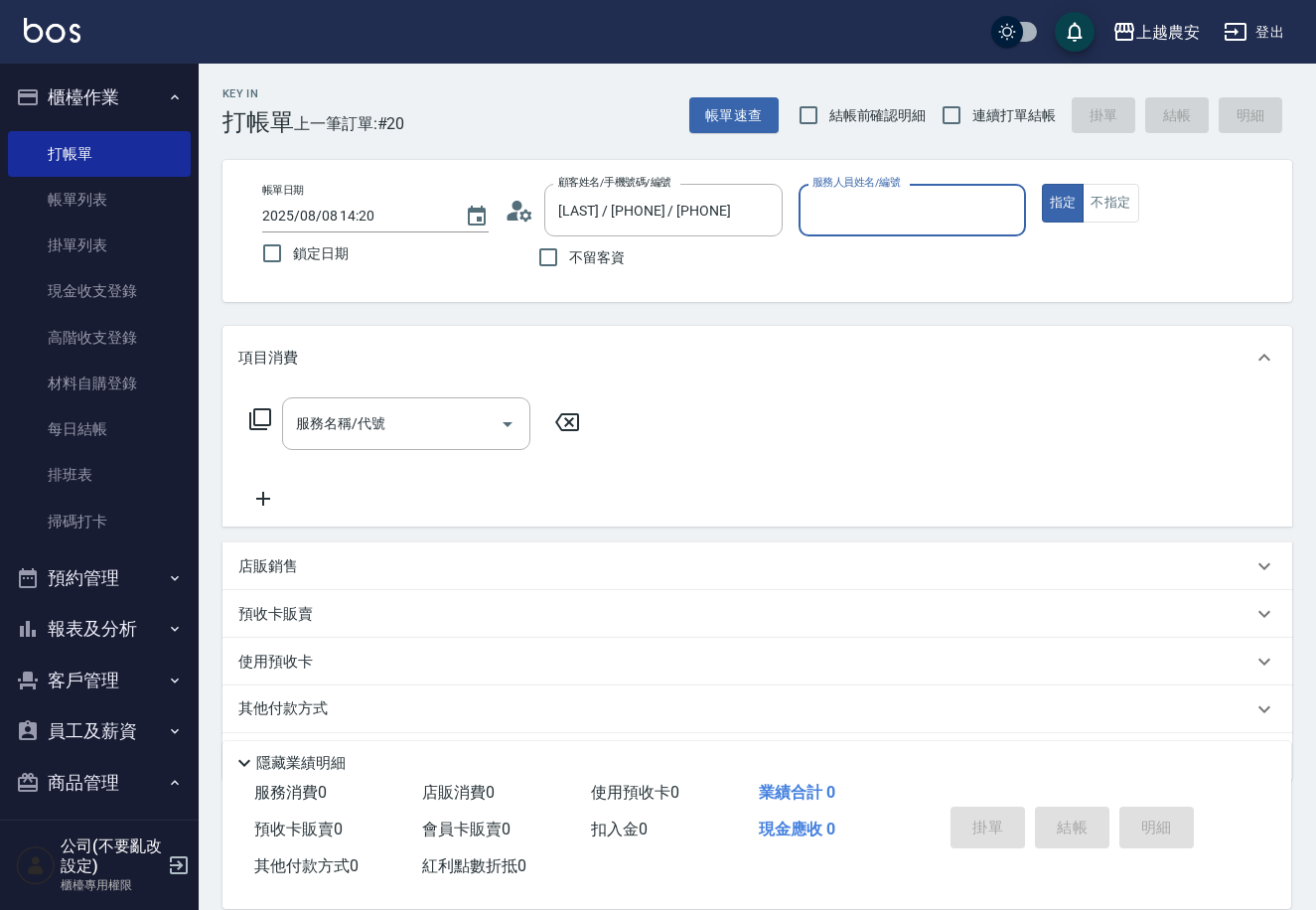 type on "美雅-B" 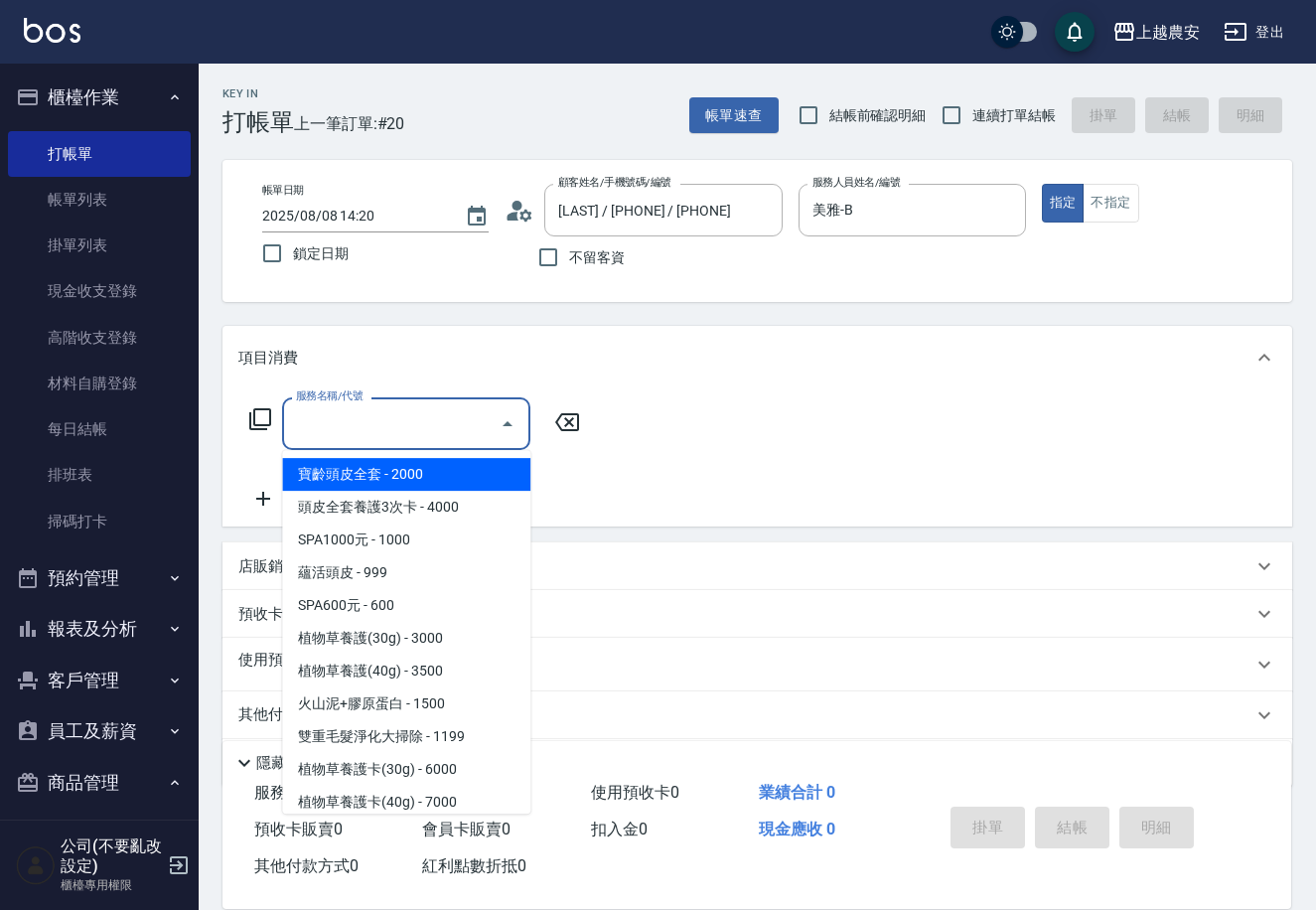 click on "服務名稱/代號" at bounding box center (391, 423) 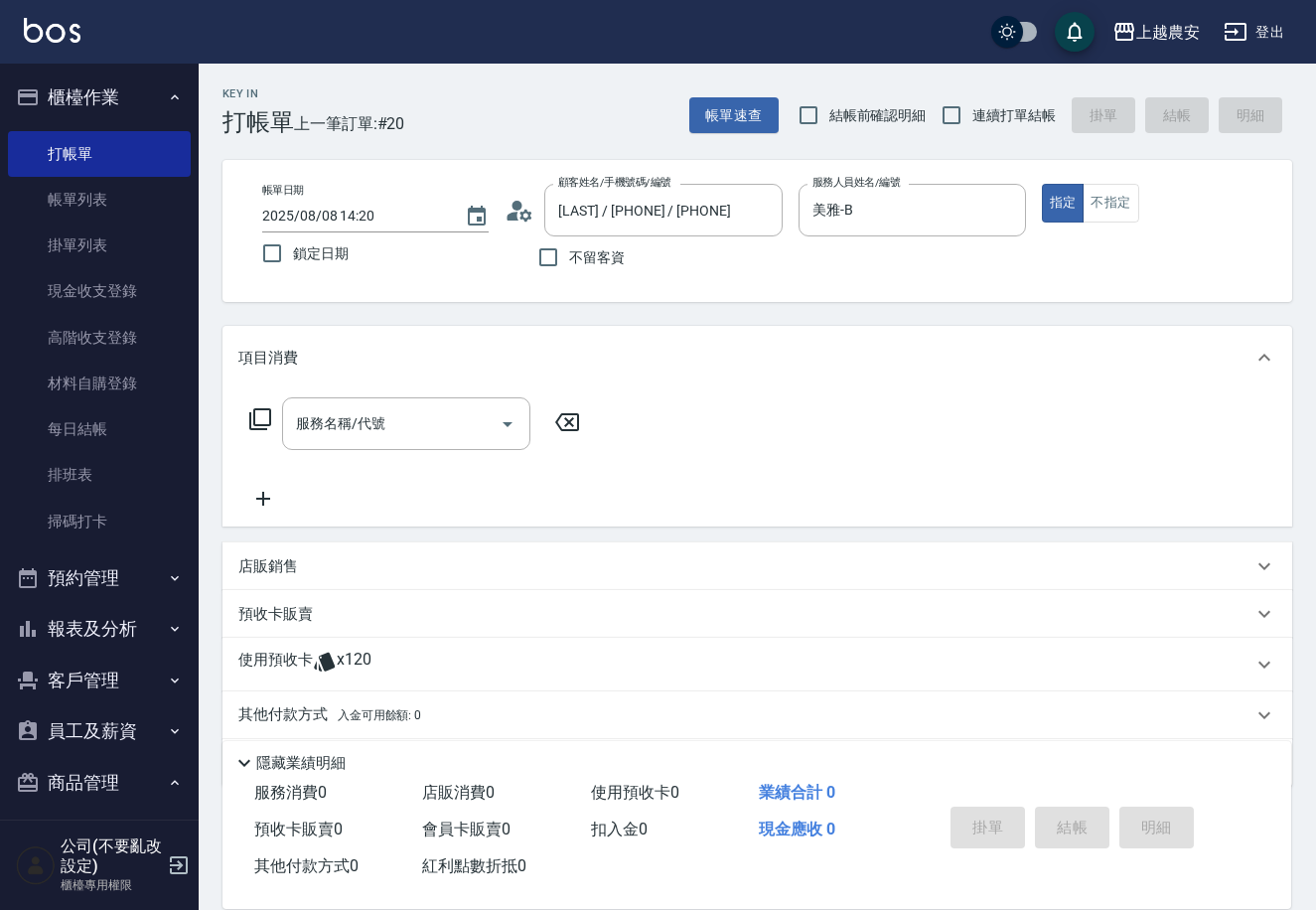 click 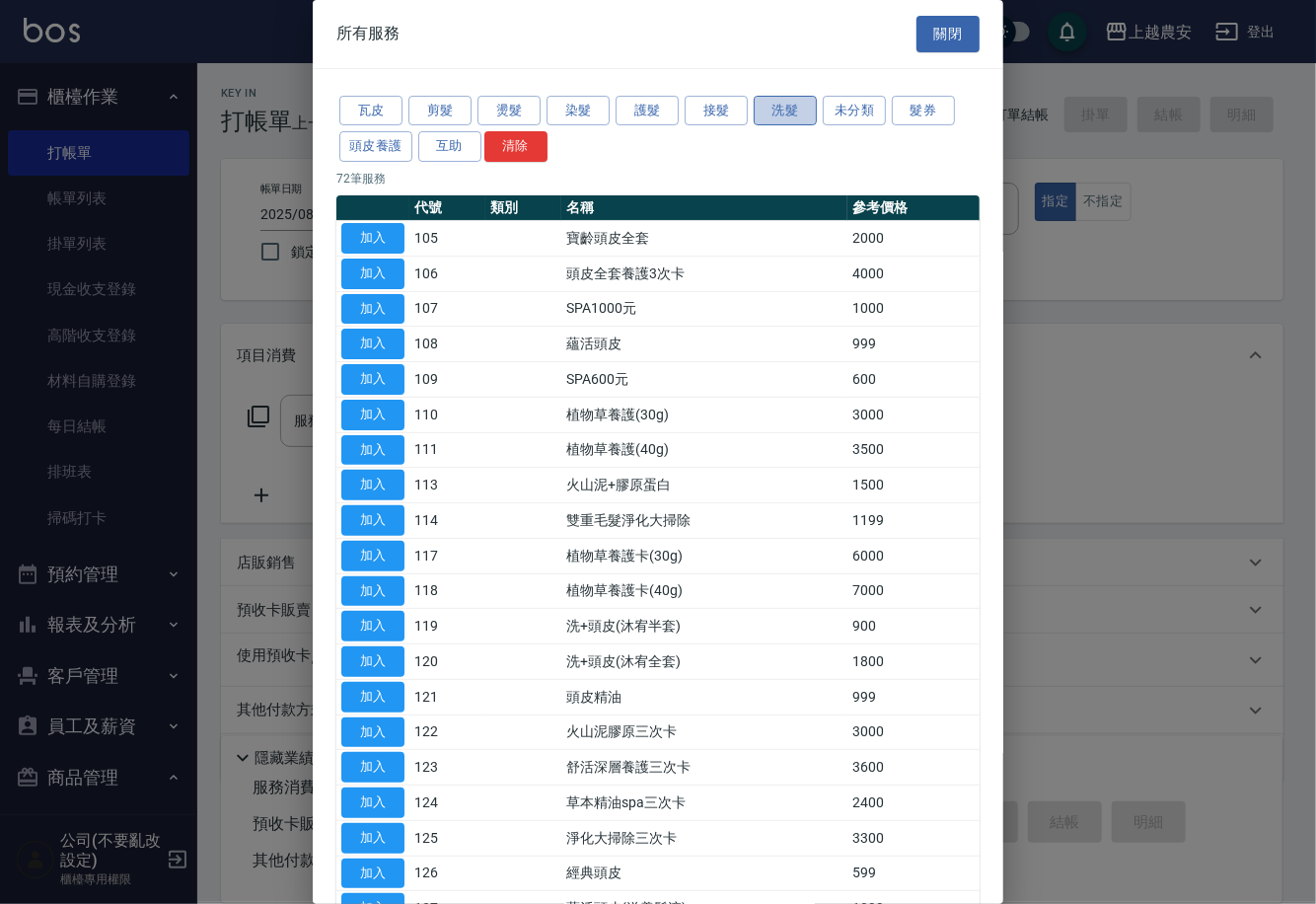 click on "洗髮" at bounding box center [785, 111] 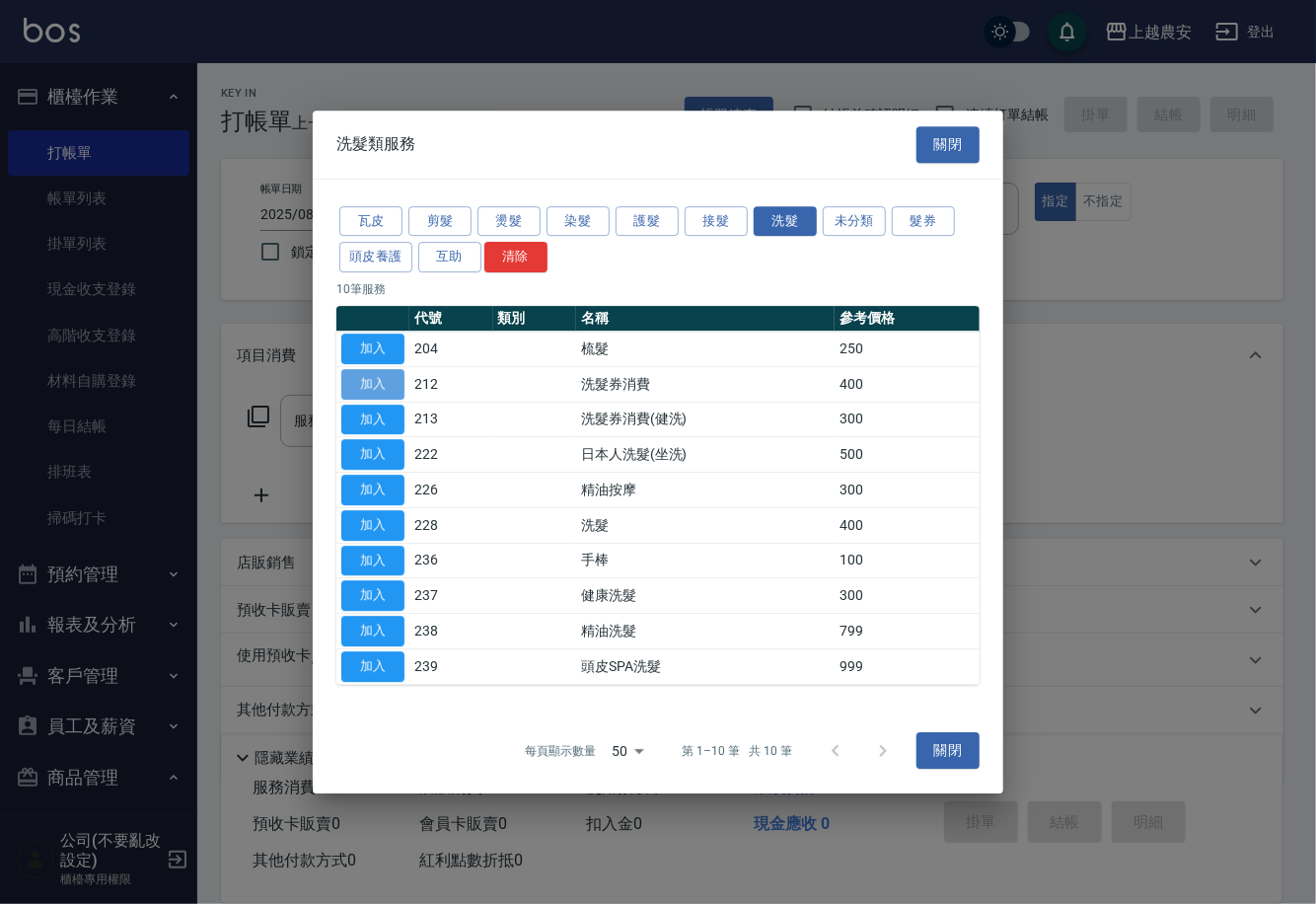 click on "加入" at bounding box center [373, 384] 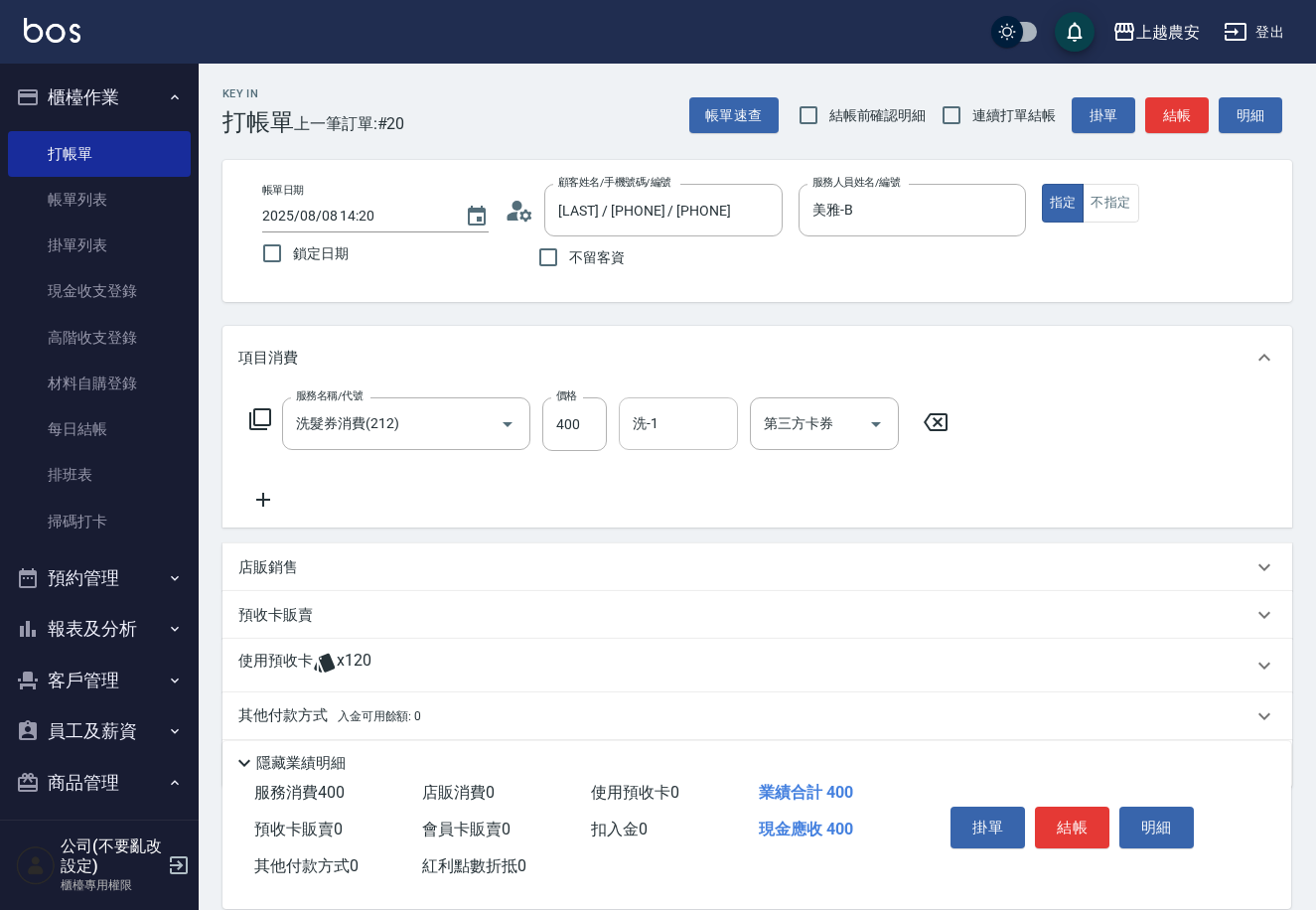 click on "洗-1" at bounding box center [678, 423] 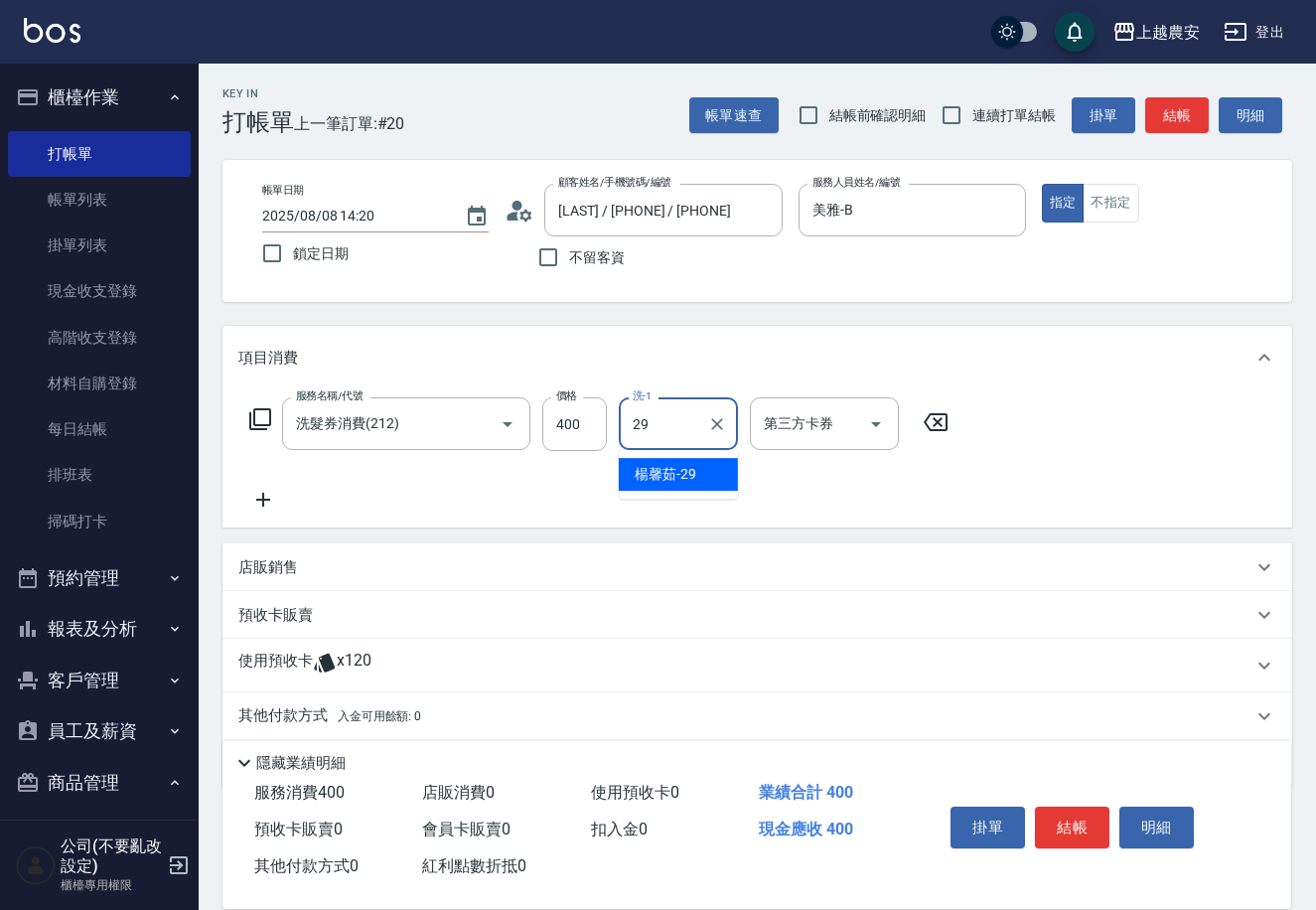 click on "楊馨茹 -29" at bounding box center (678, 474) 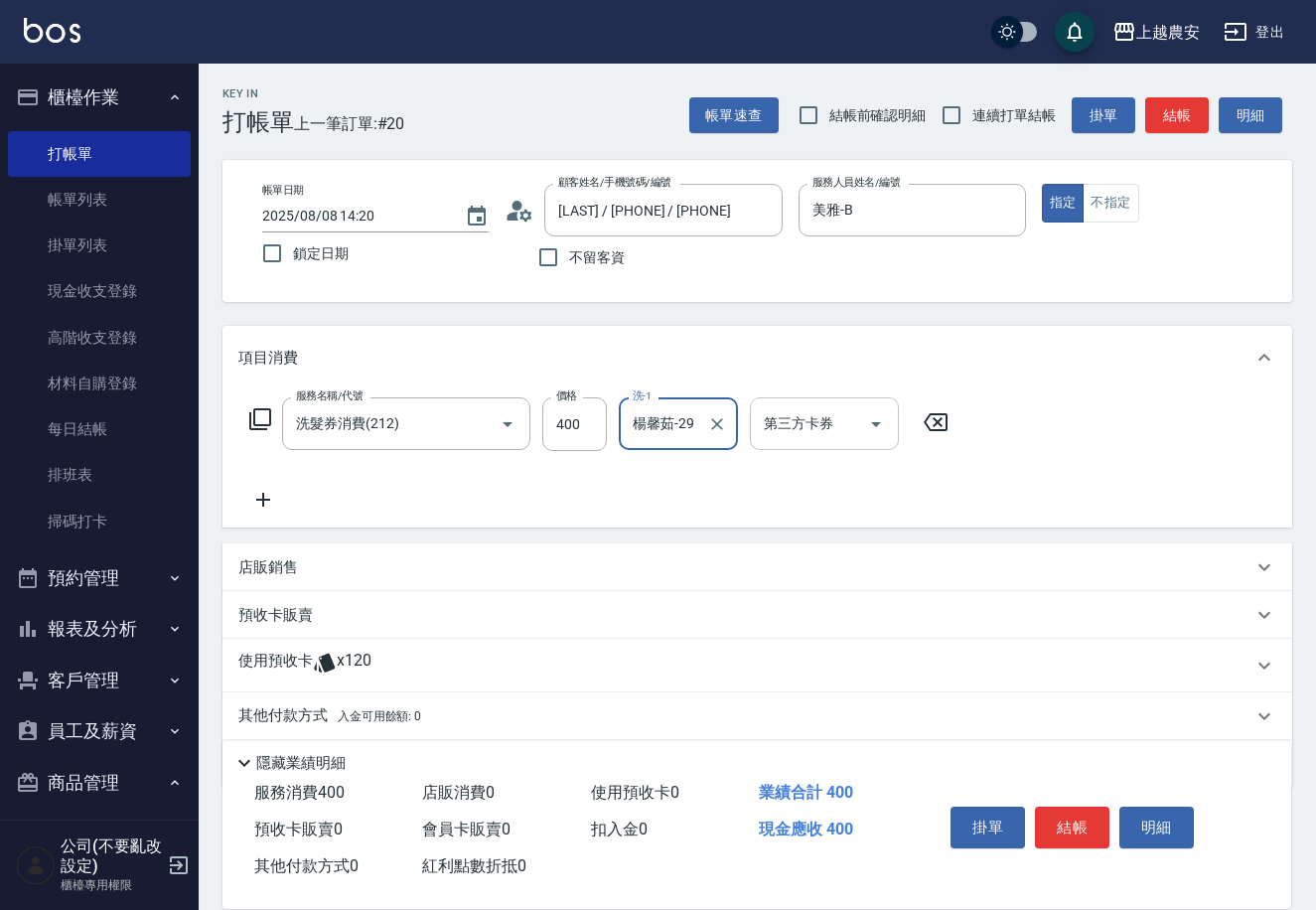 type on "楊馨茹-29" 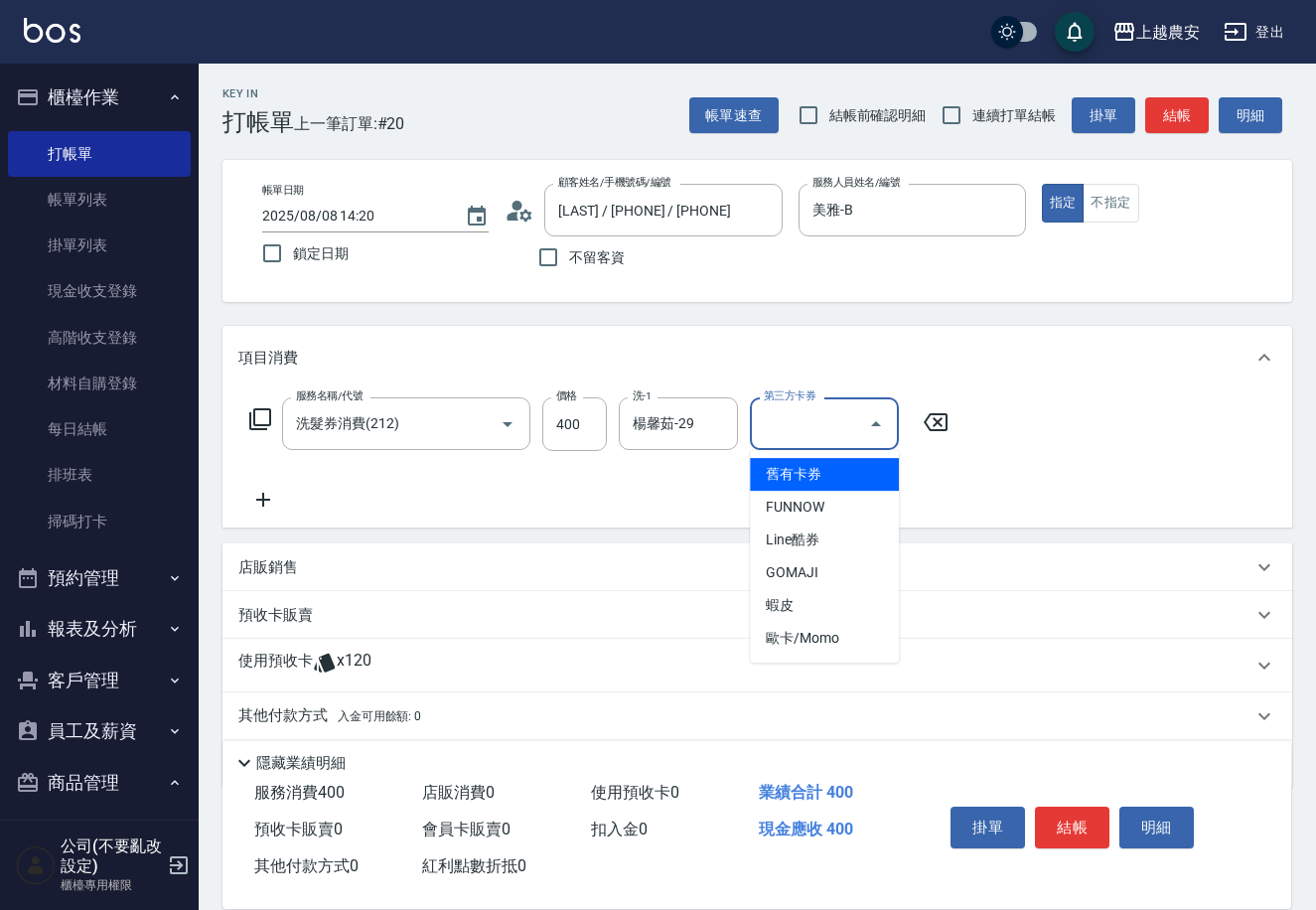 click on "舊有卡券" at bounding box center [824, 474] 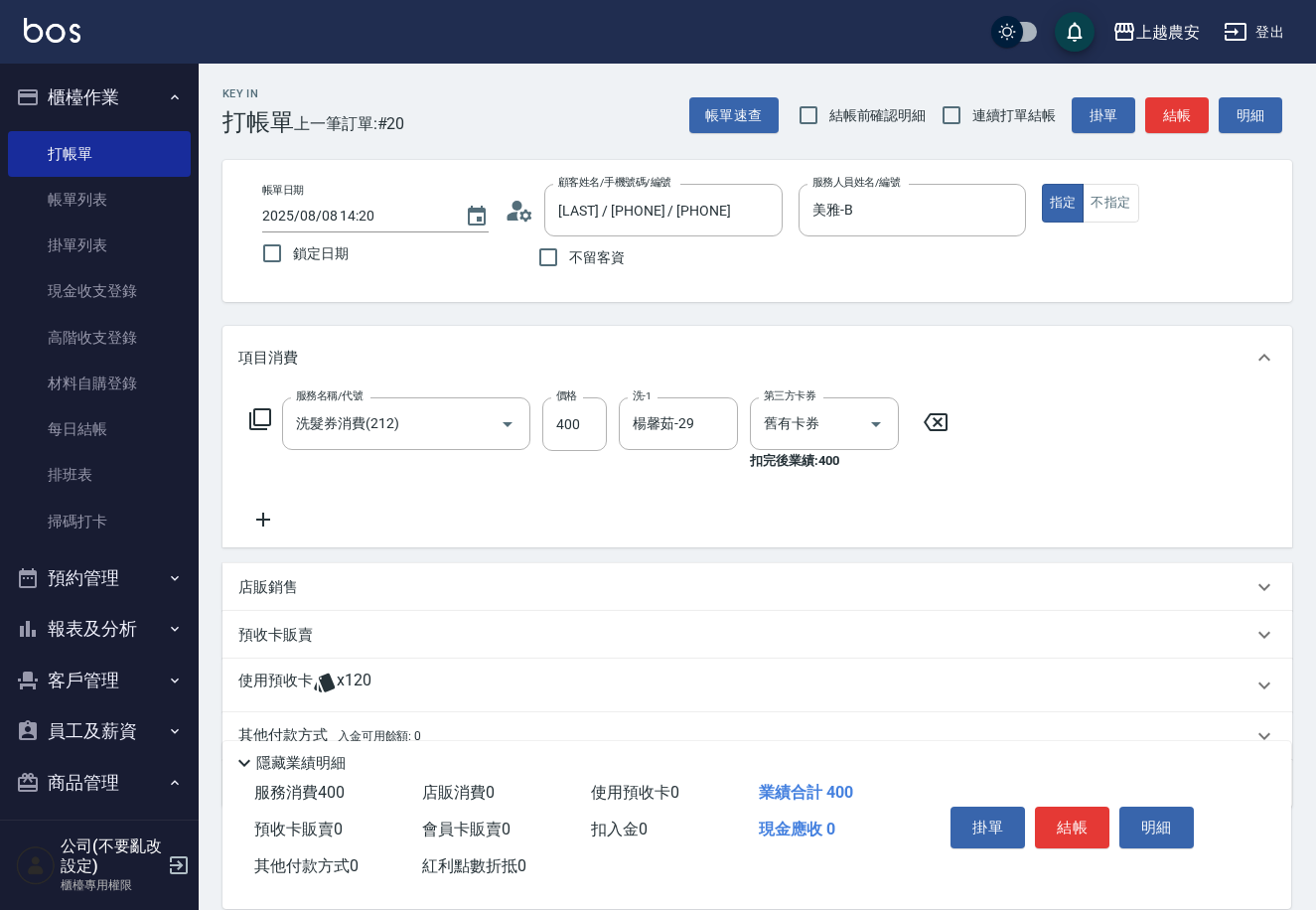 click on "服務名稱/代號 洗髮券消費( [NUMBER] ) 服務名稱/代號 價格 [PRICE] 價格 洗-1 [LAST] - [NUMBER] 洗-1 第三方卡券 舊有卡券 第三方卡券 扣完後業績: [PRICE]" at bounding box center (599, 464) 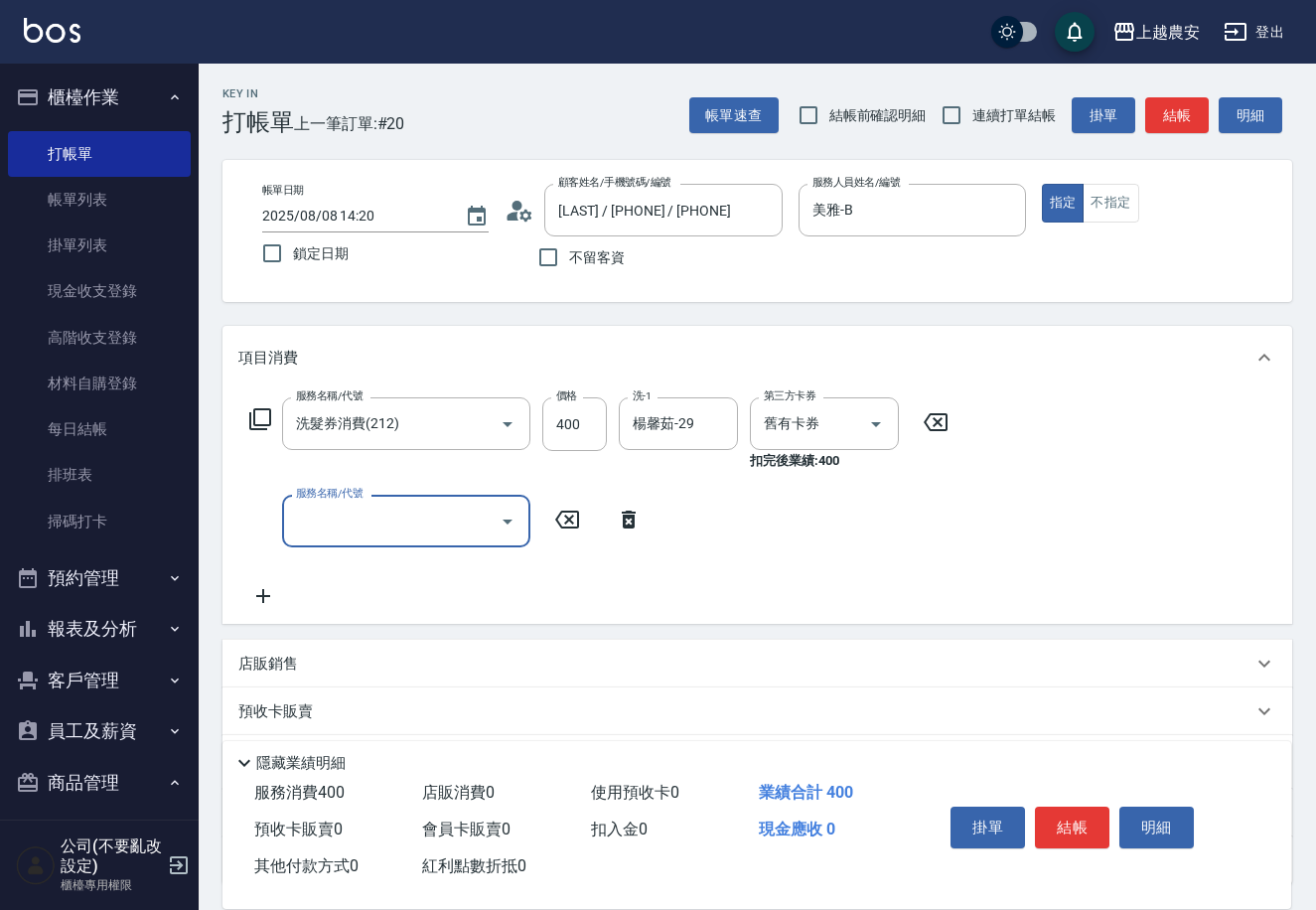 click on "服務名稱/代號" at bounding box center [391, 521] 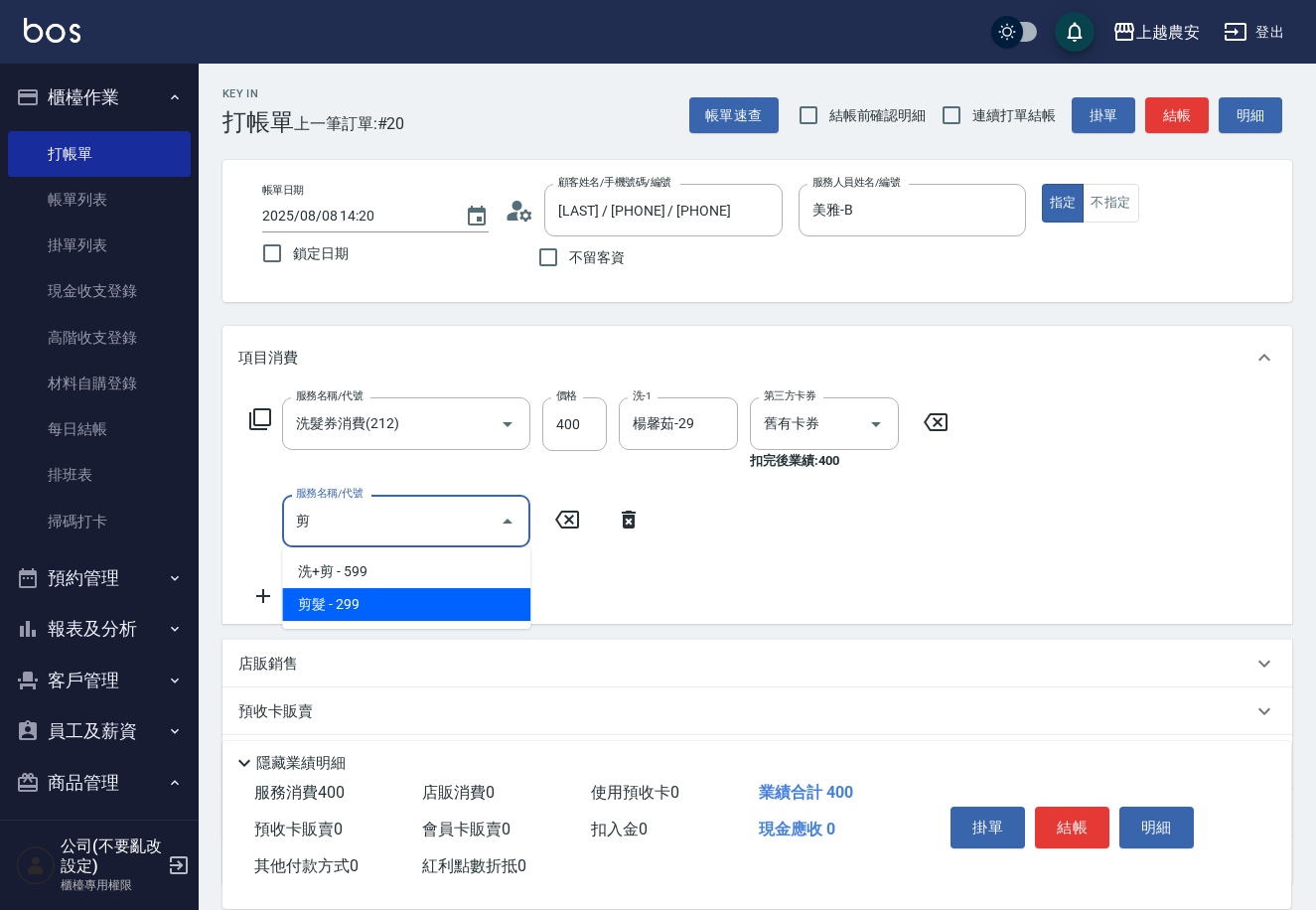 click on "剪髮 - 299" at bounding box center [406, 604] 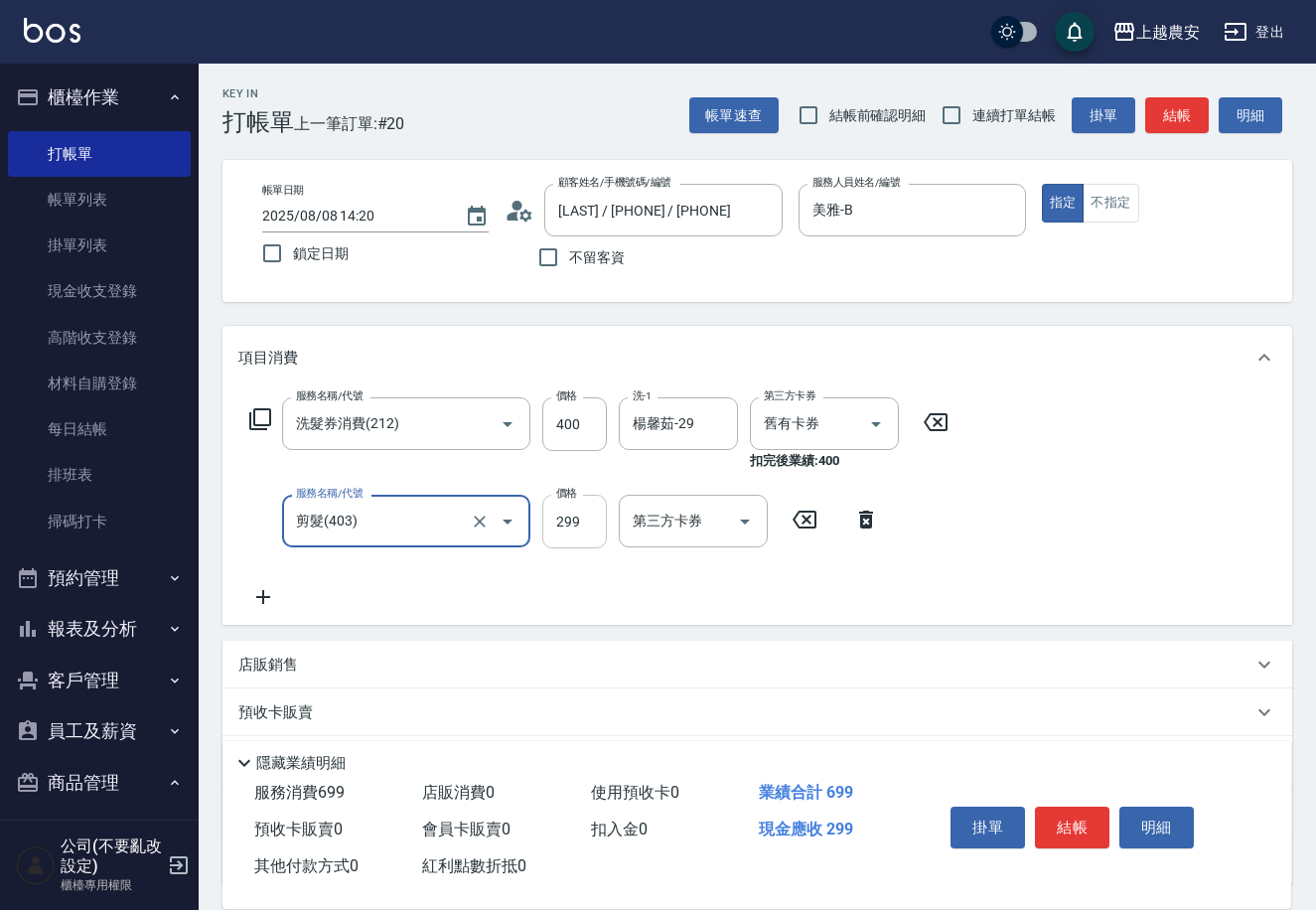 type on "剪髮(403)" 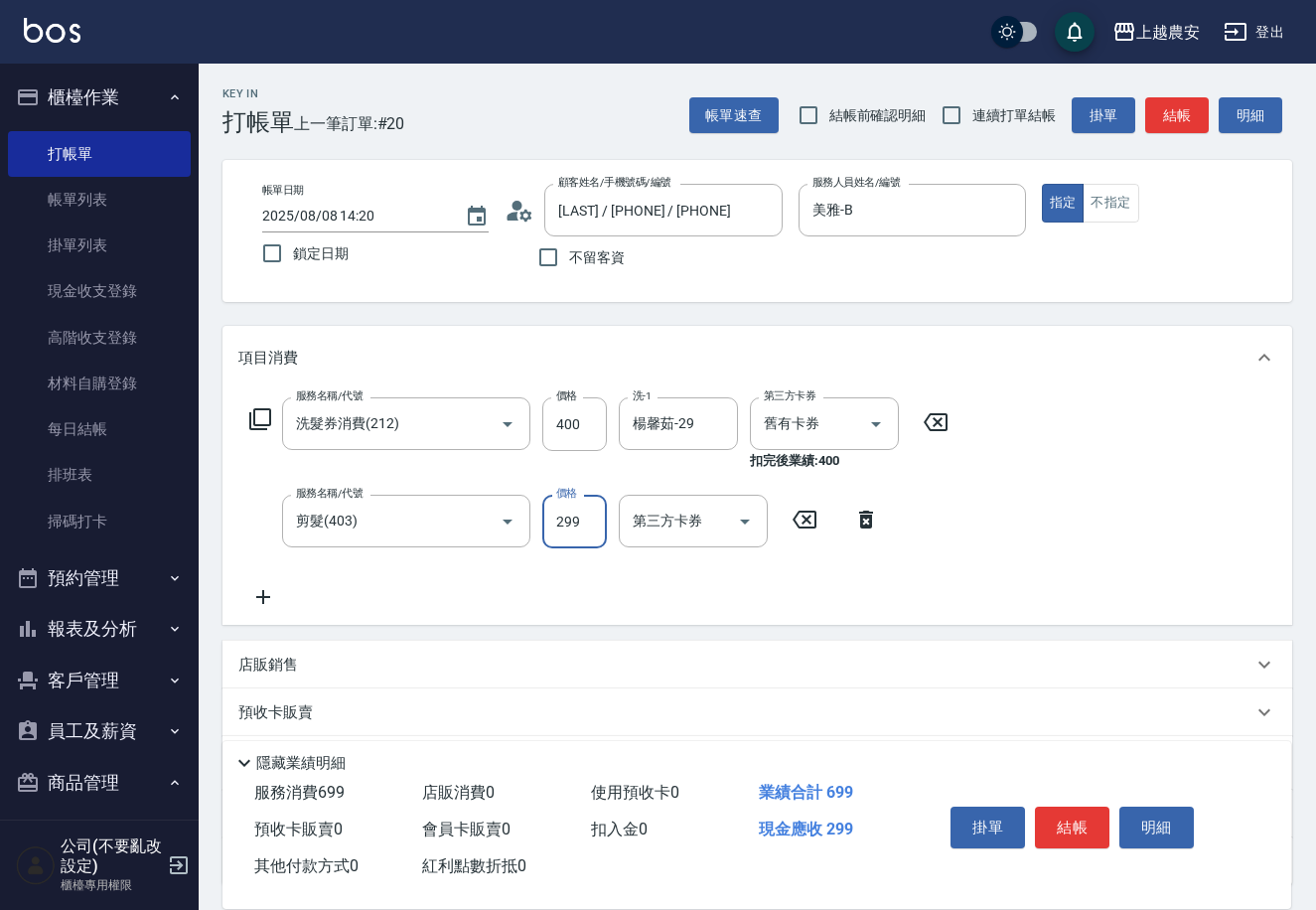 click on "299" at bounding box center [574, 522] 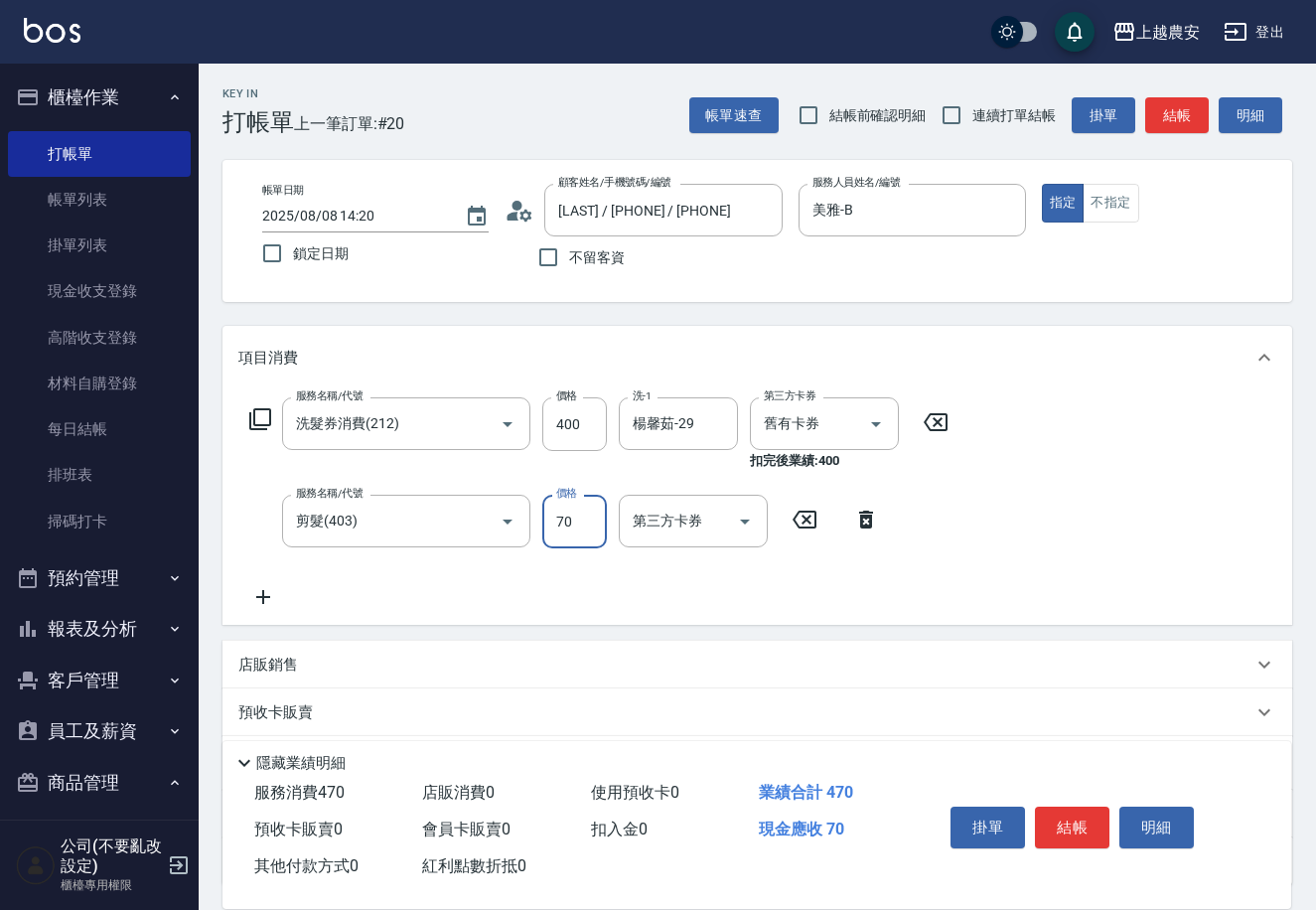 type on "700" 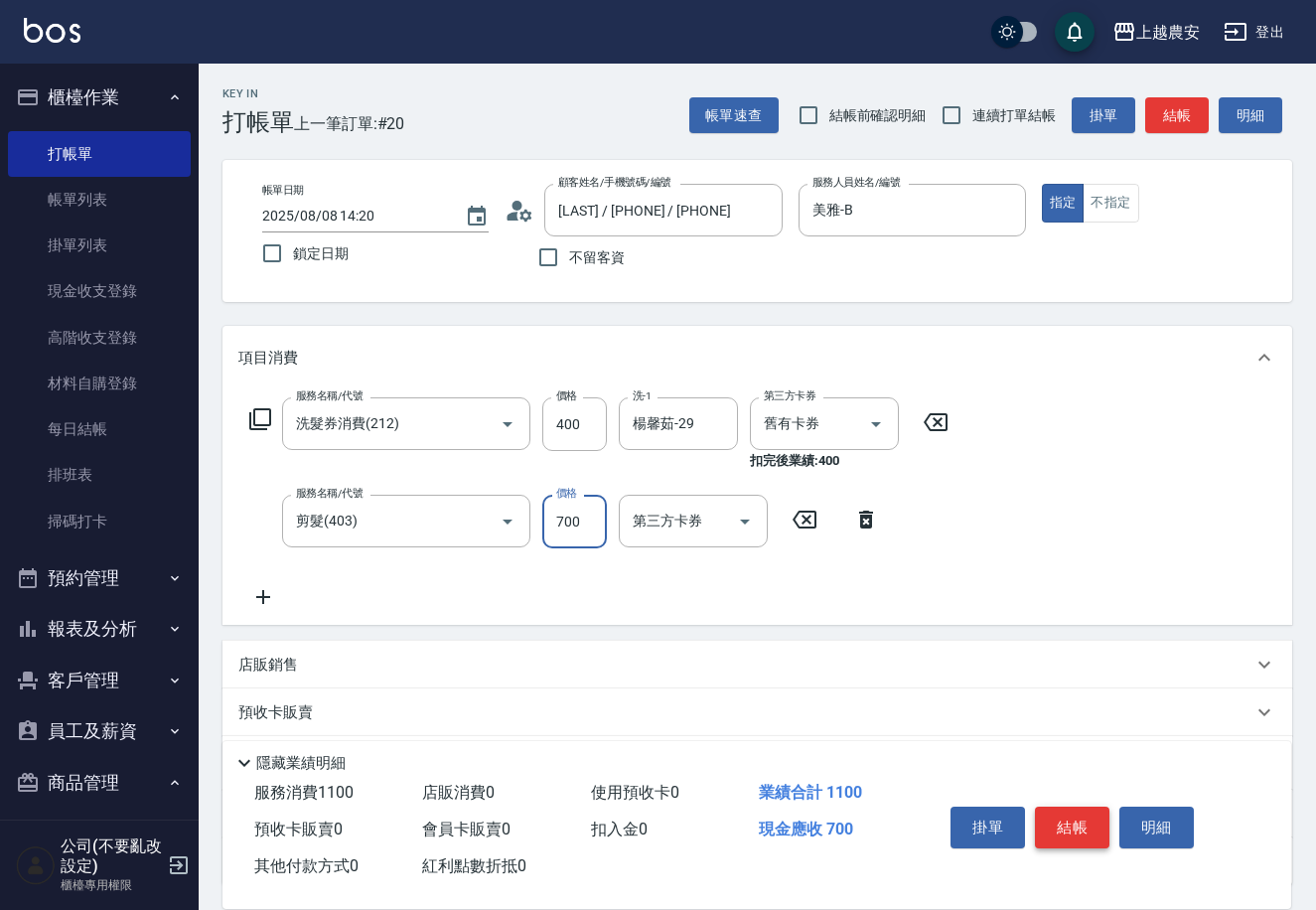click on "結帳" at bounding box center [1072, 828] 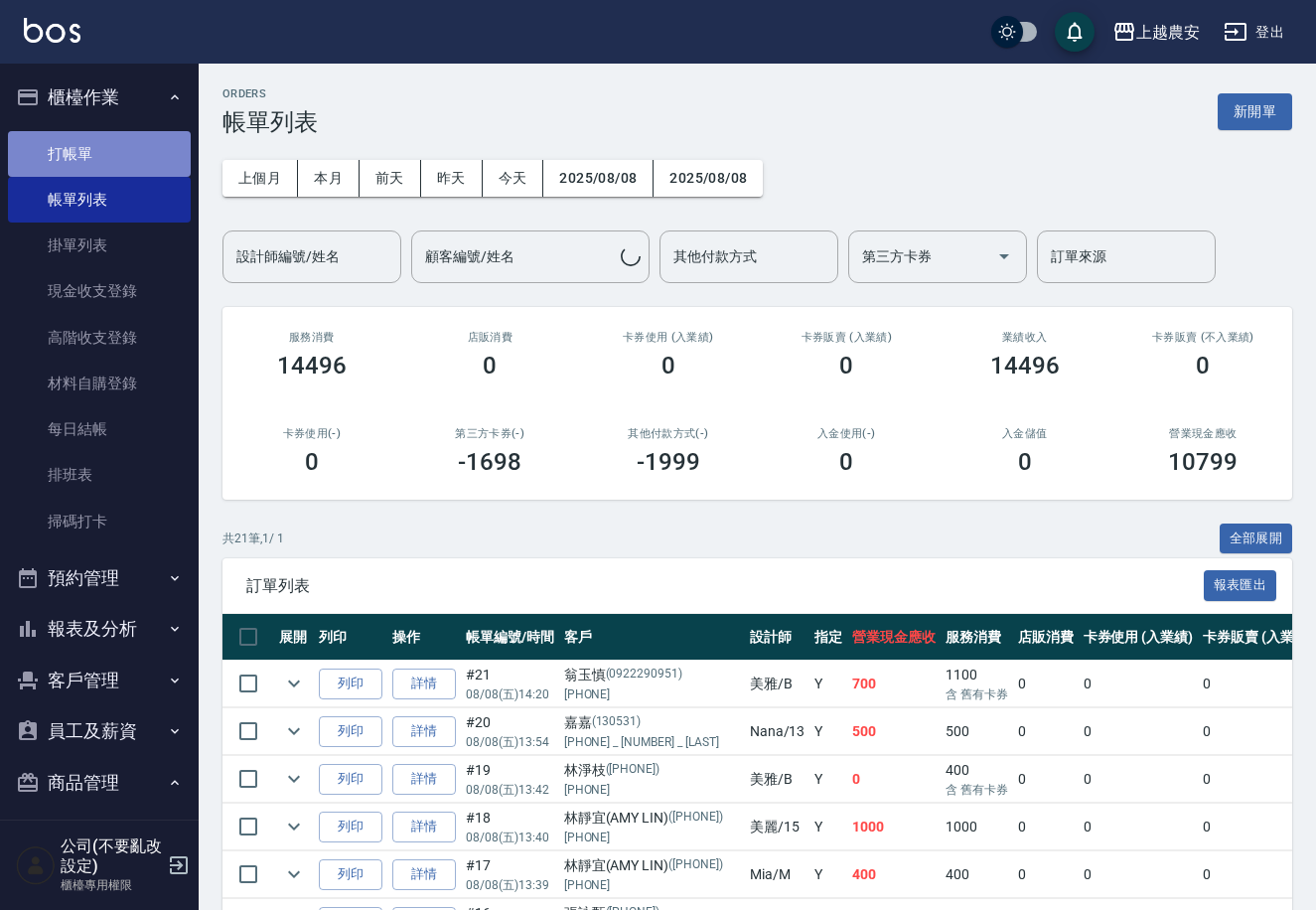 click on "打帳單" at bounding box center (99, 154) 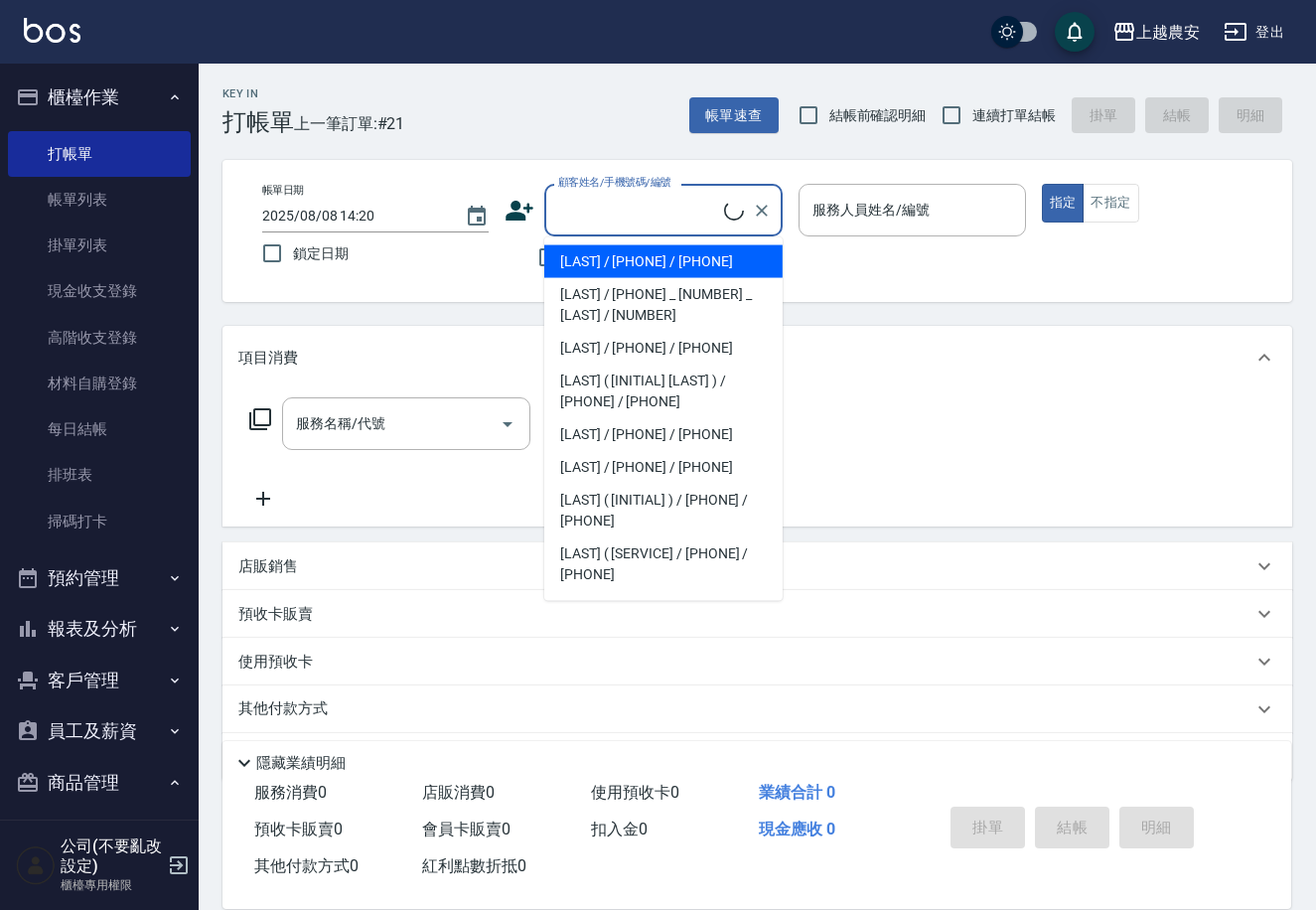 click on "顧客姓名/手機號碼/編號" at bounding box center [639, 210] 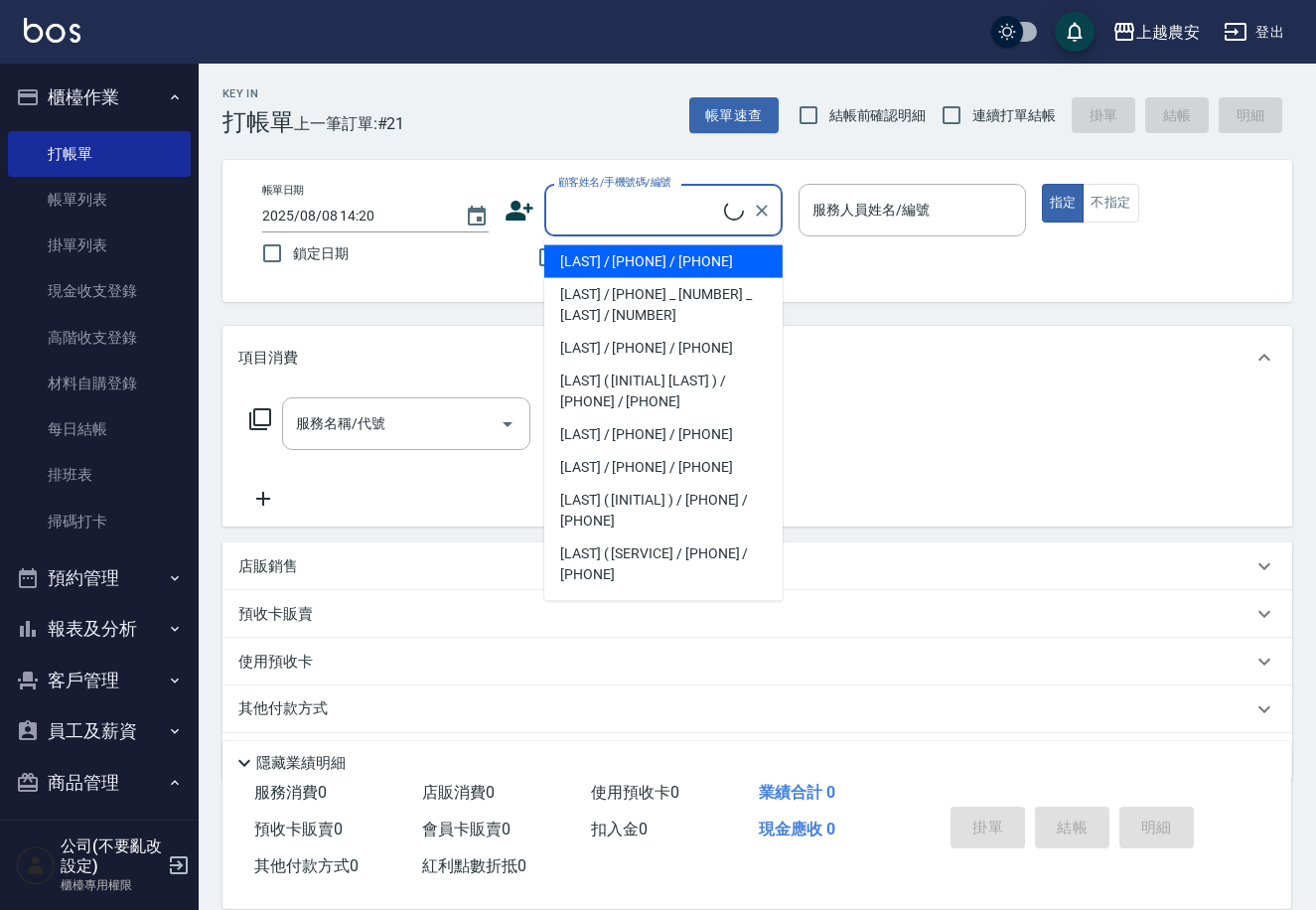 drag, startPoint x: 689, startPoint y: 258, endPoint x: 773, endPoint y: 234, distance: 87.36132 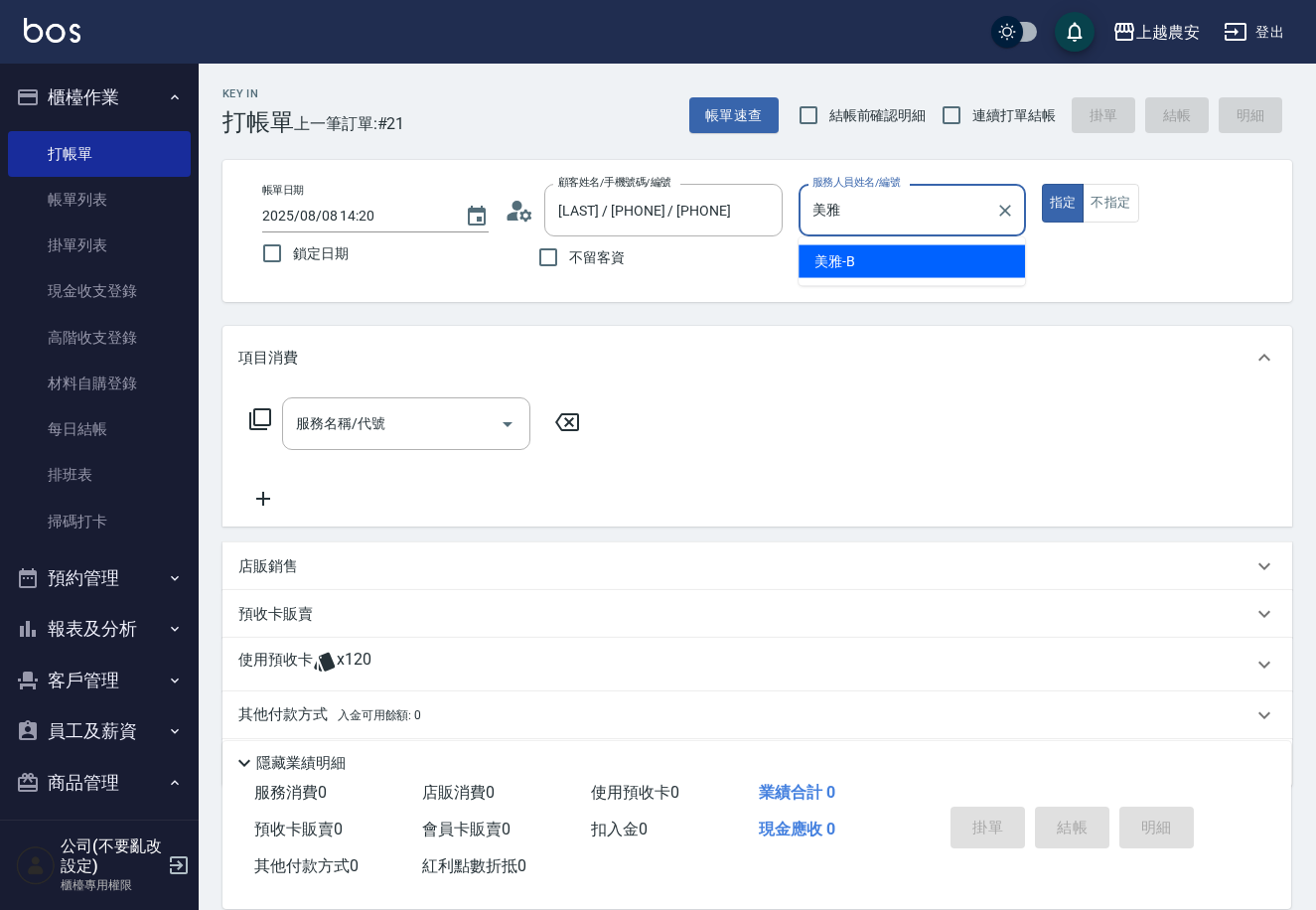type on "美" 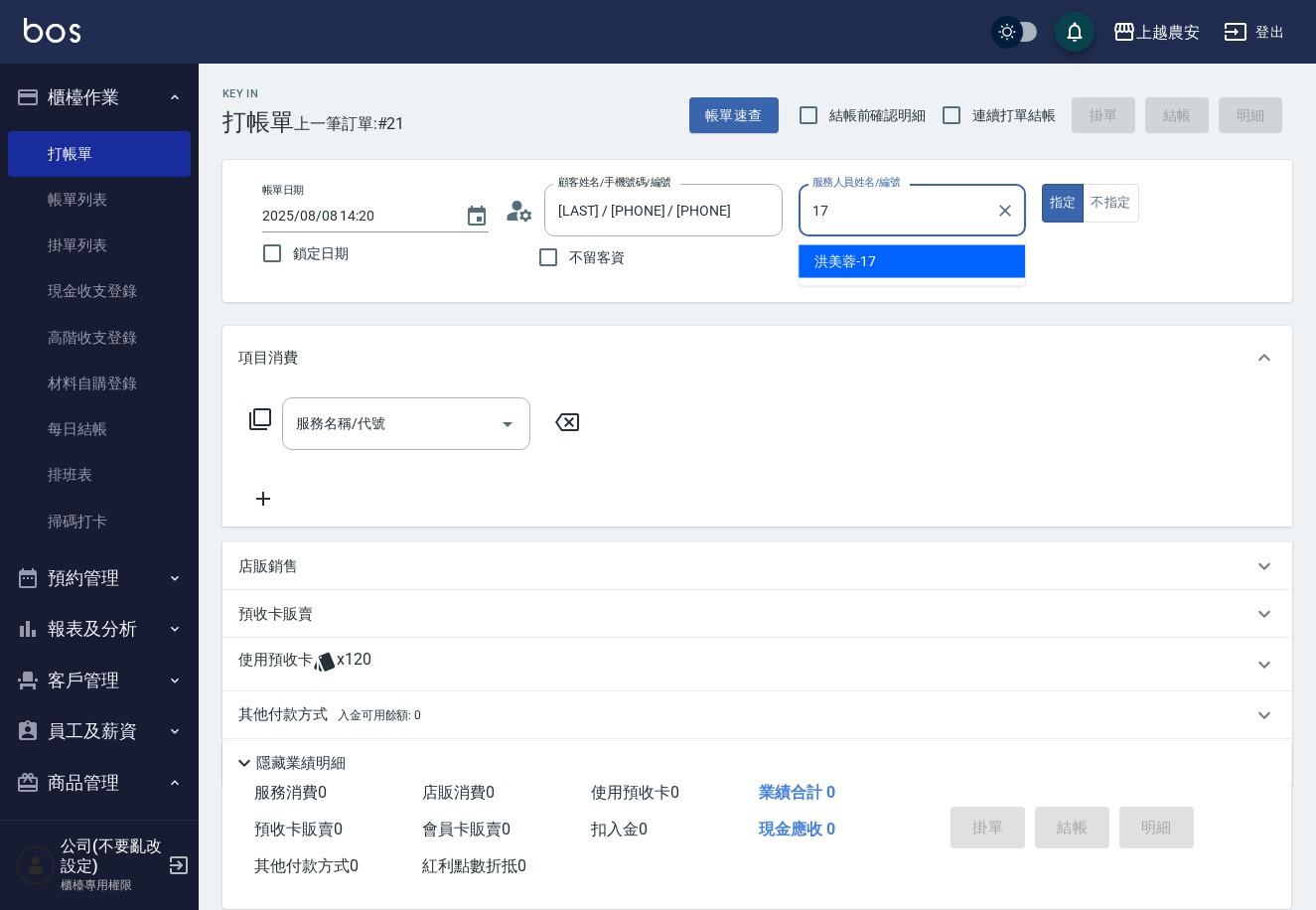 click on "[LAST] - [NUMBER]" at bounding box center (845, 261) 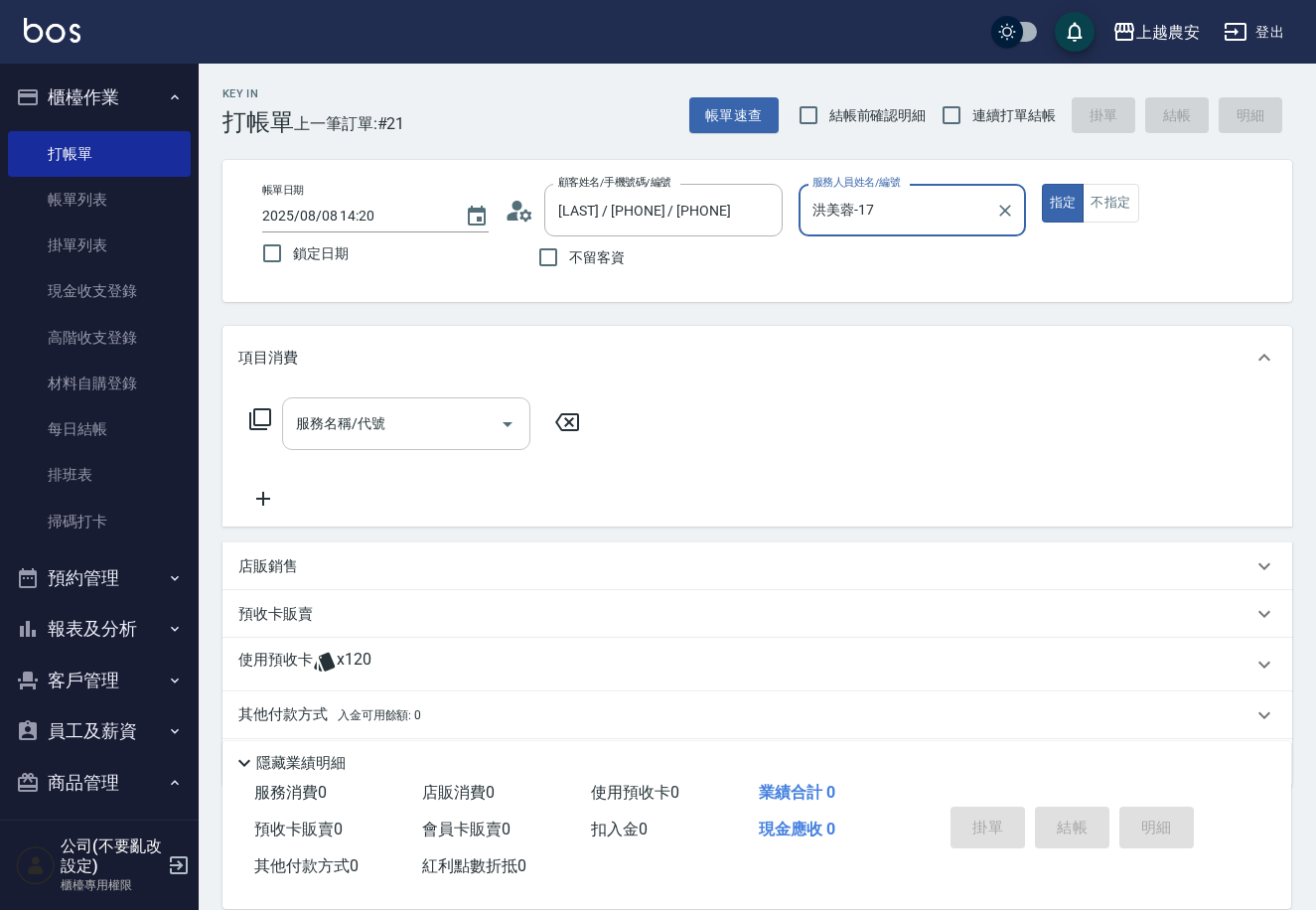 type on "洪美蓉-17" 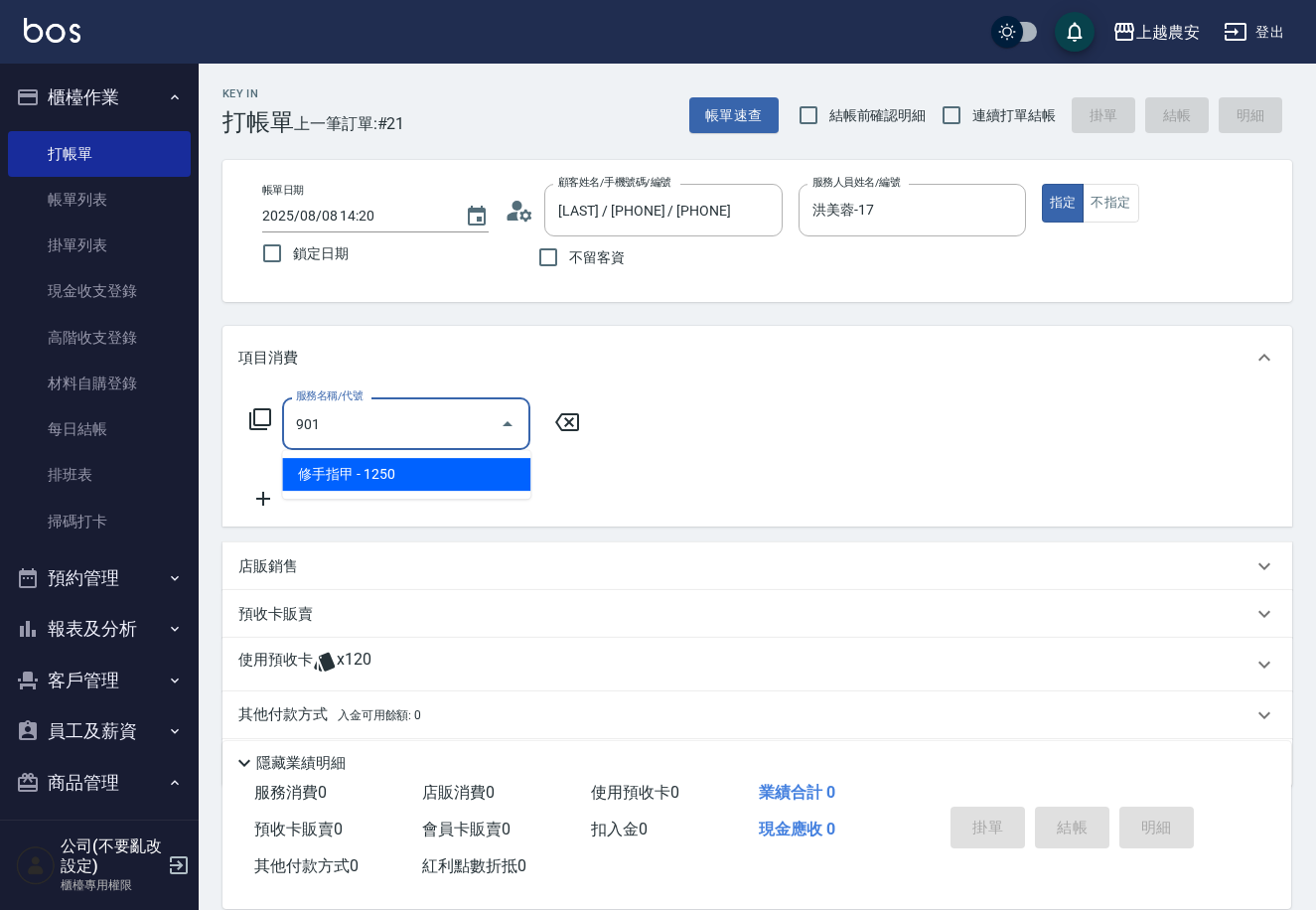 click on "修手指甲 - 1250" at bounding box center (406, 474) 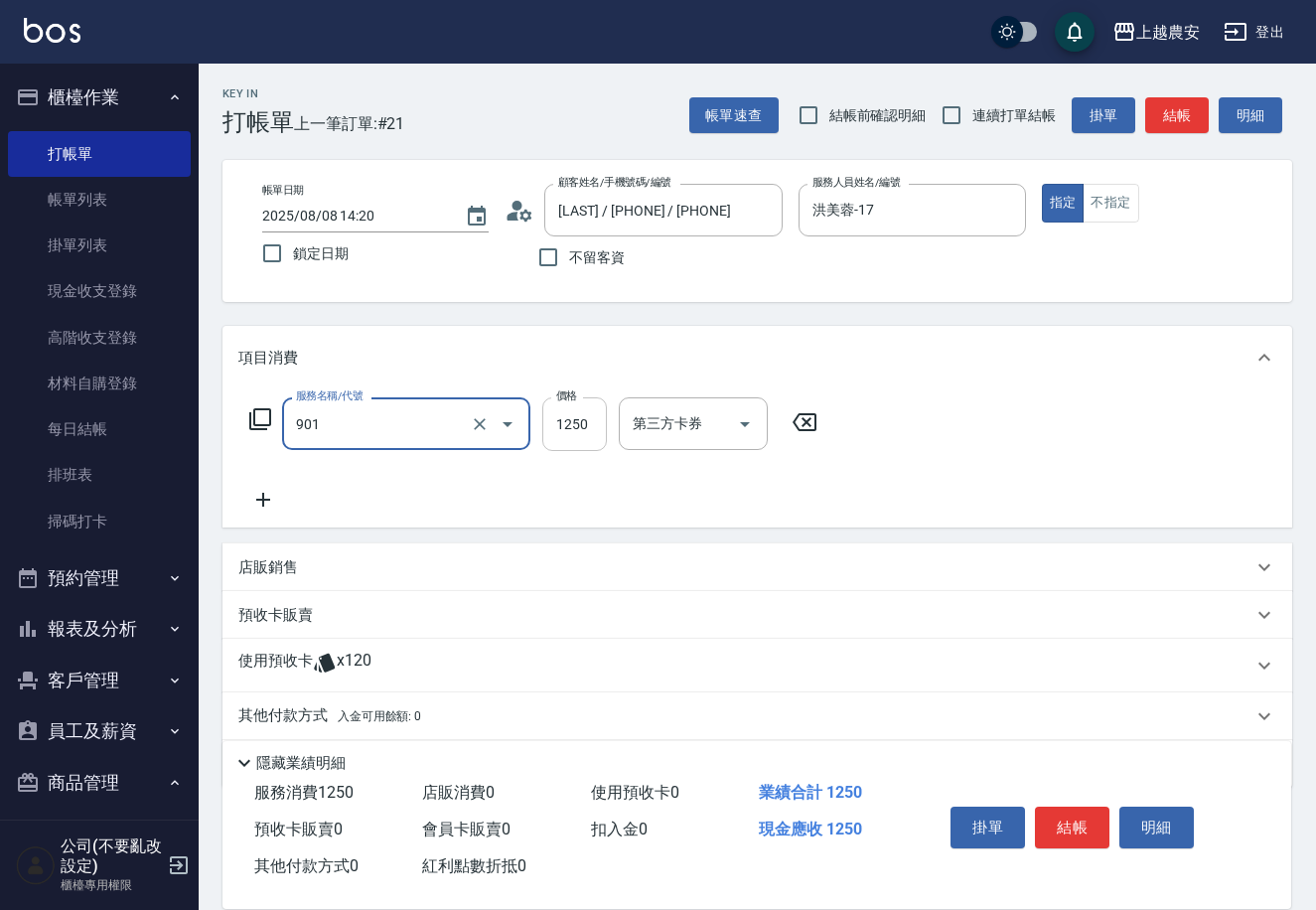 type on "修手指甲(901)" 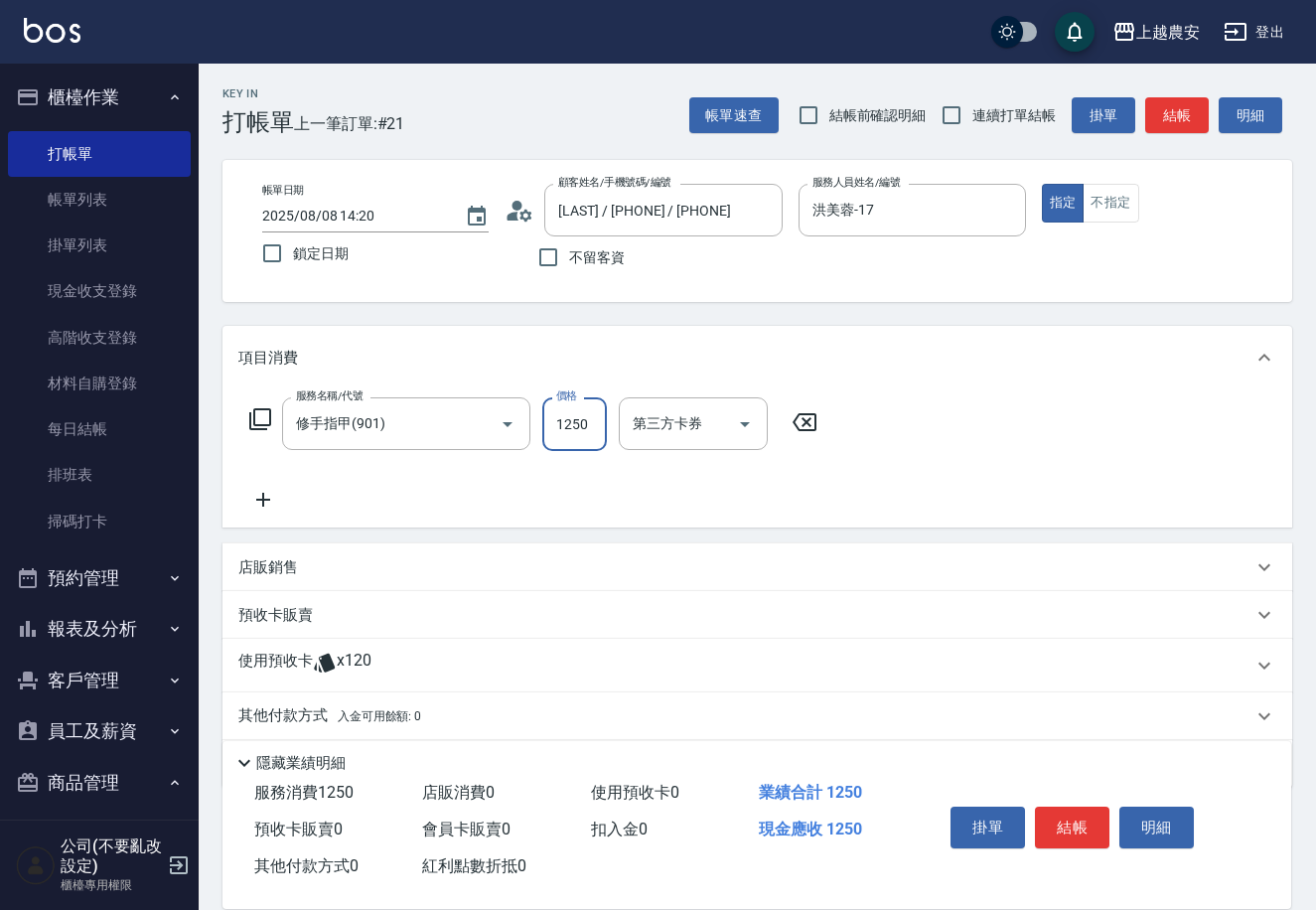 click on "1250" at bounding box center [574, 424] 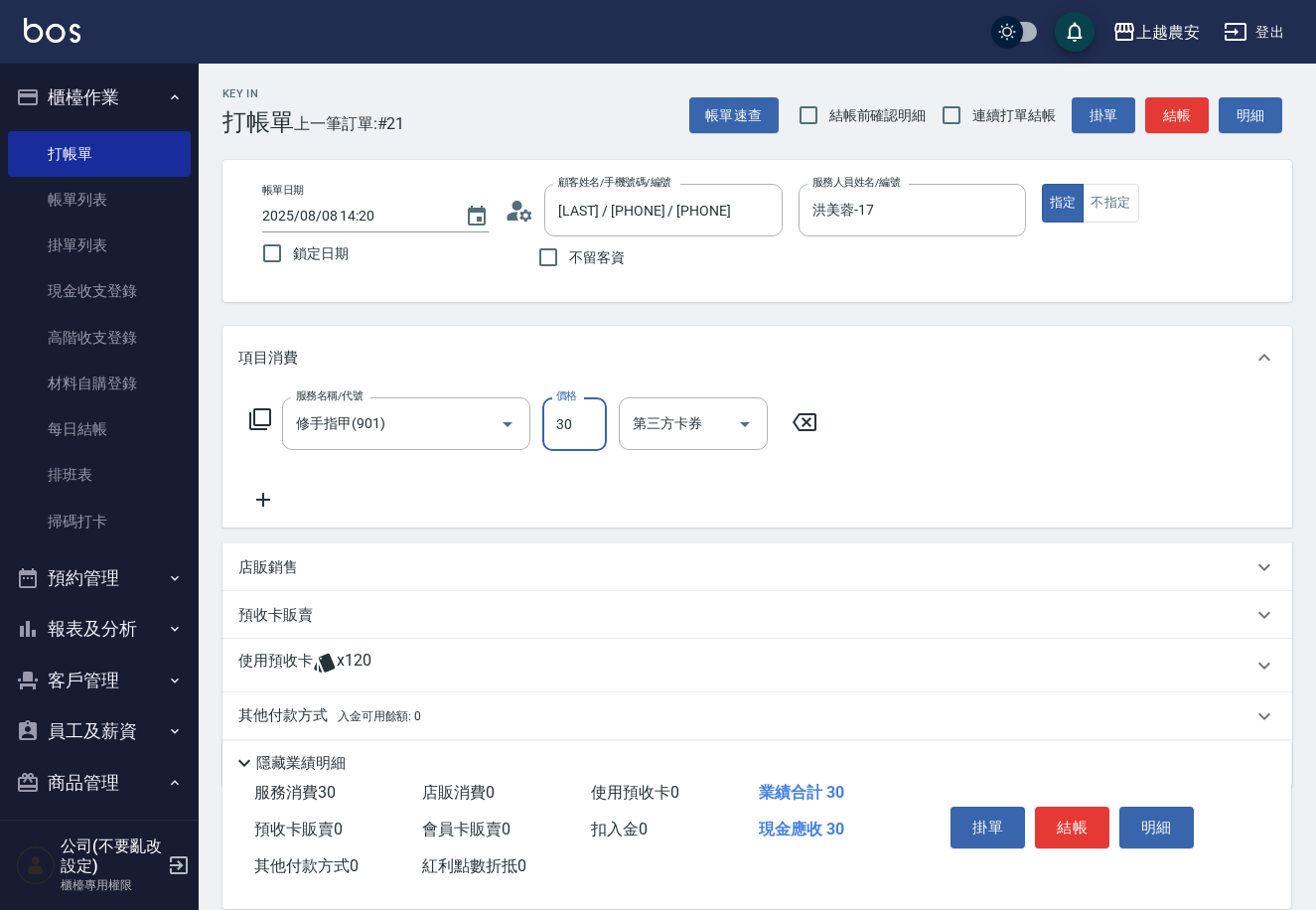 type on "300" 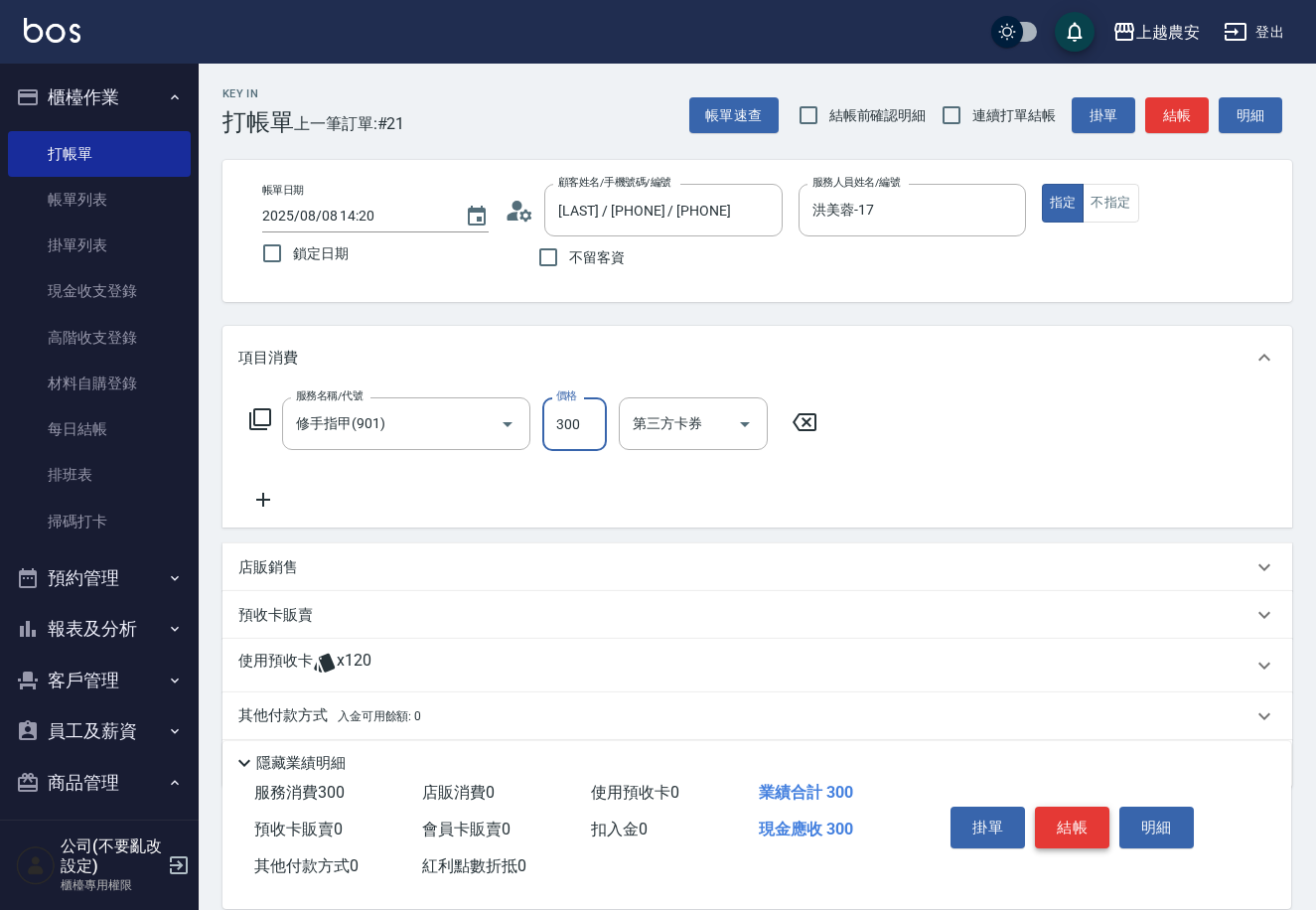 click on "結帳" at bounding box center [1072, 828] 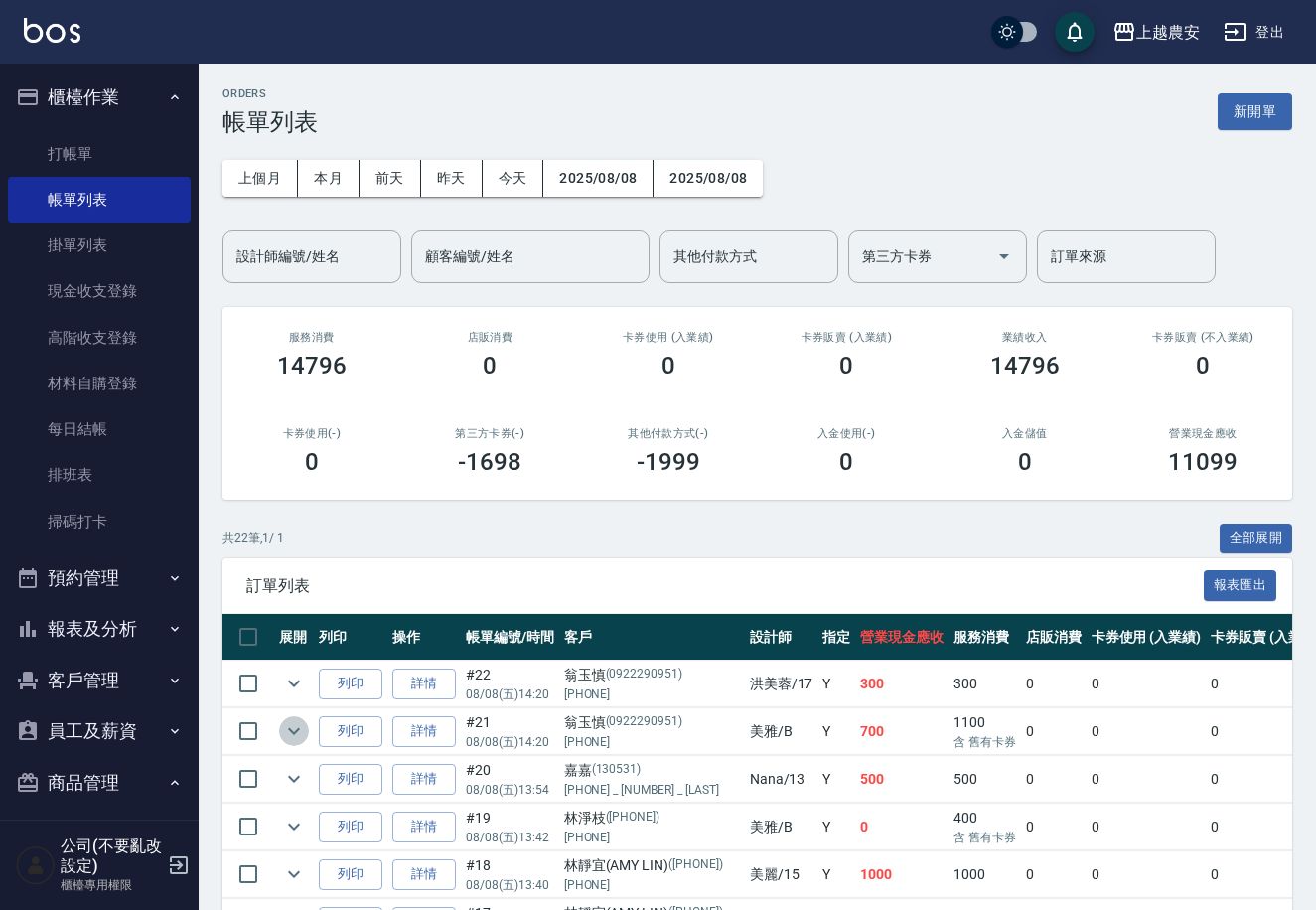 click 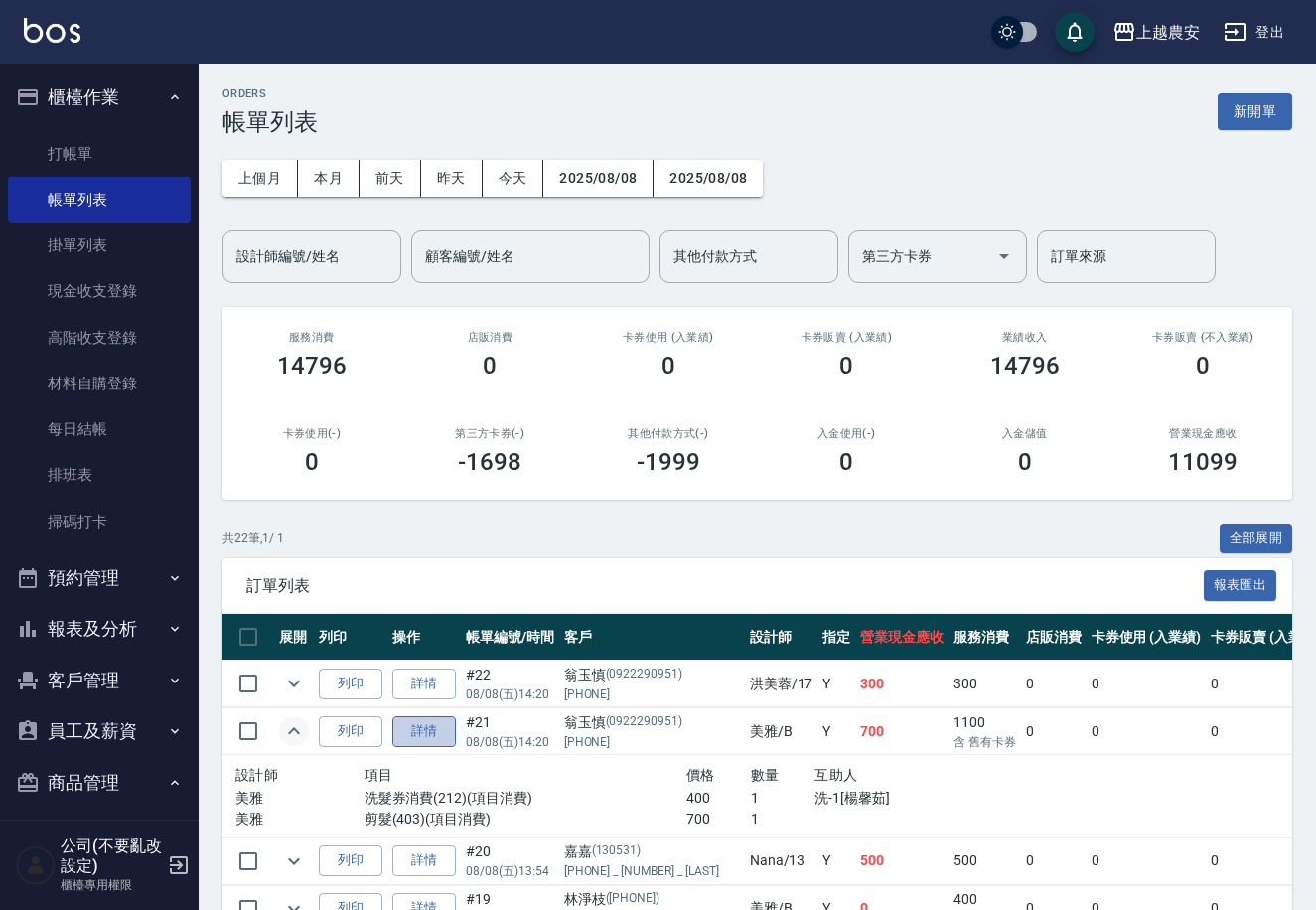 click on "詳情" at bounding box center [424, 731] 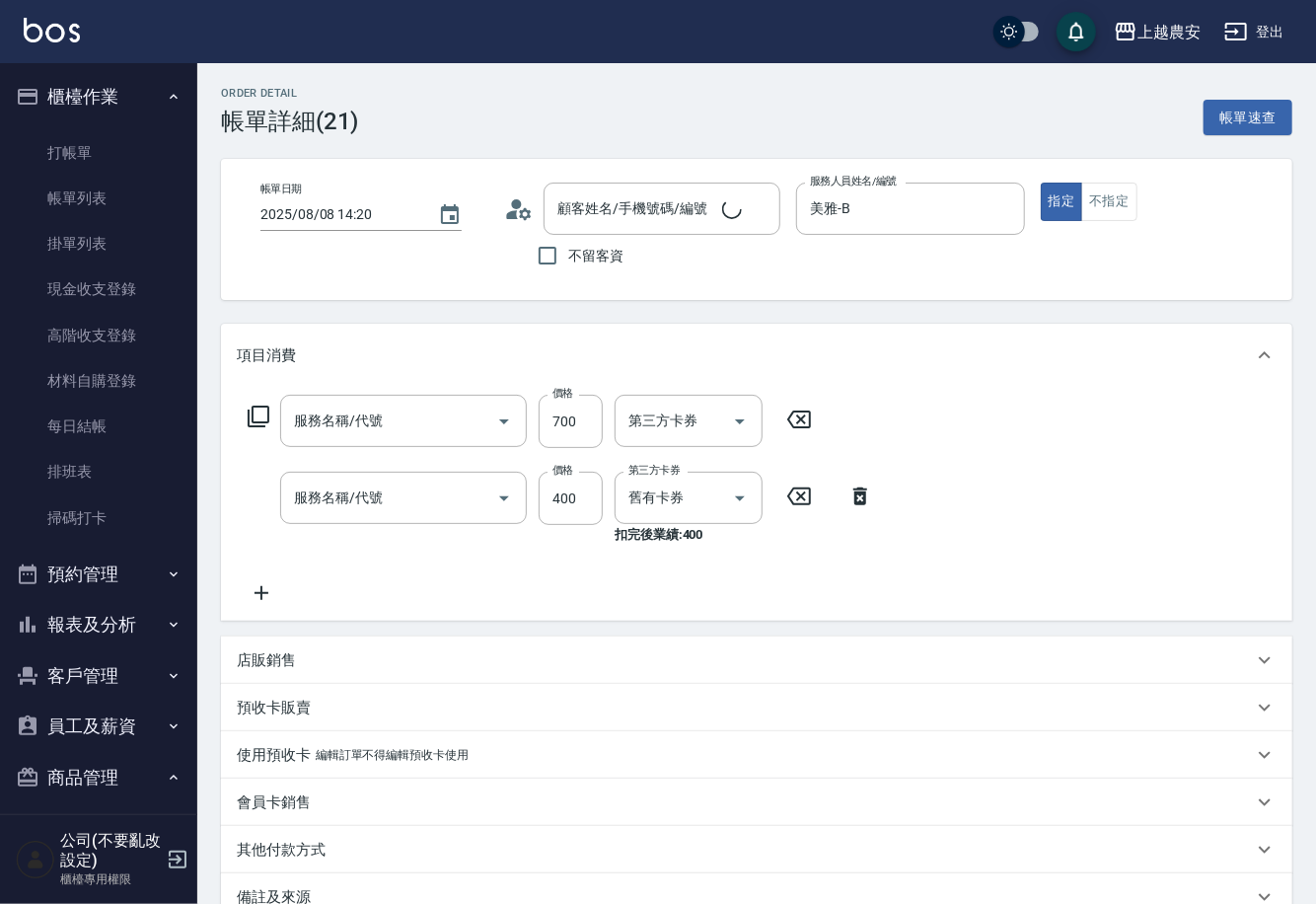 type on "2025/08/08 14:20" 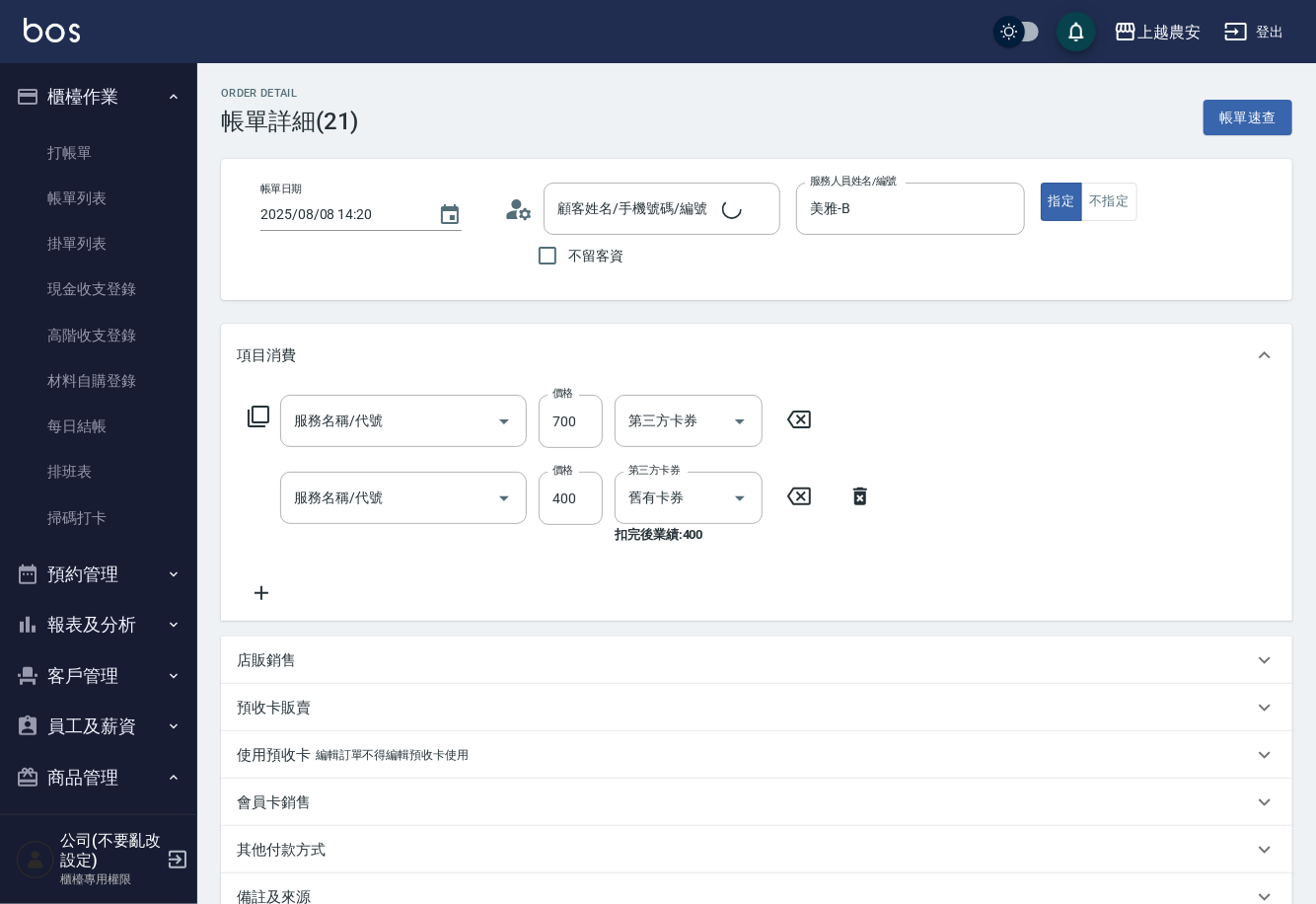 type on "美雅-B" 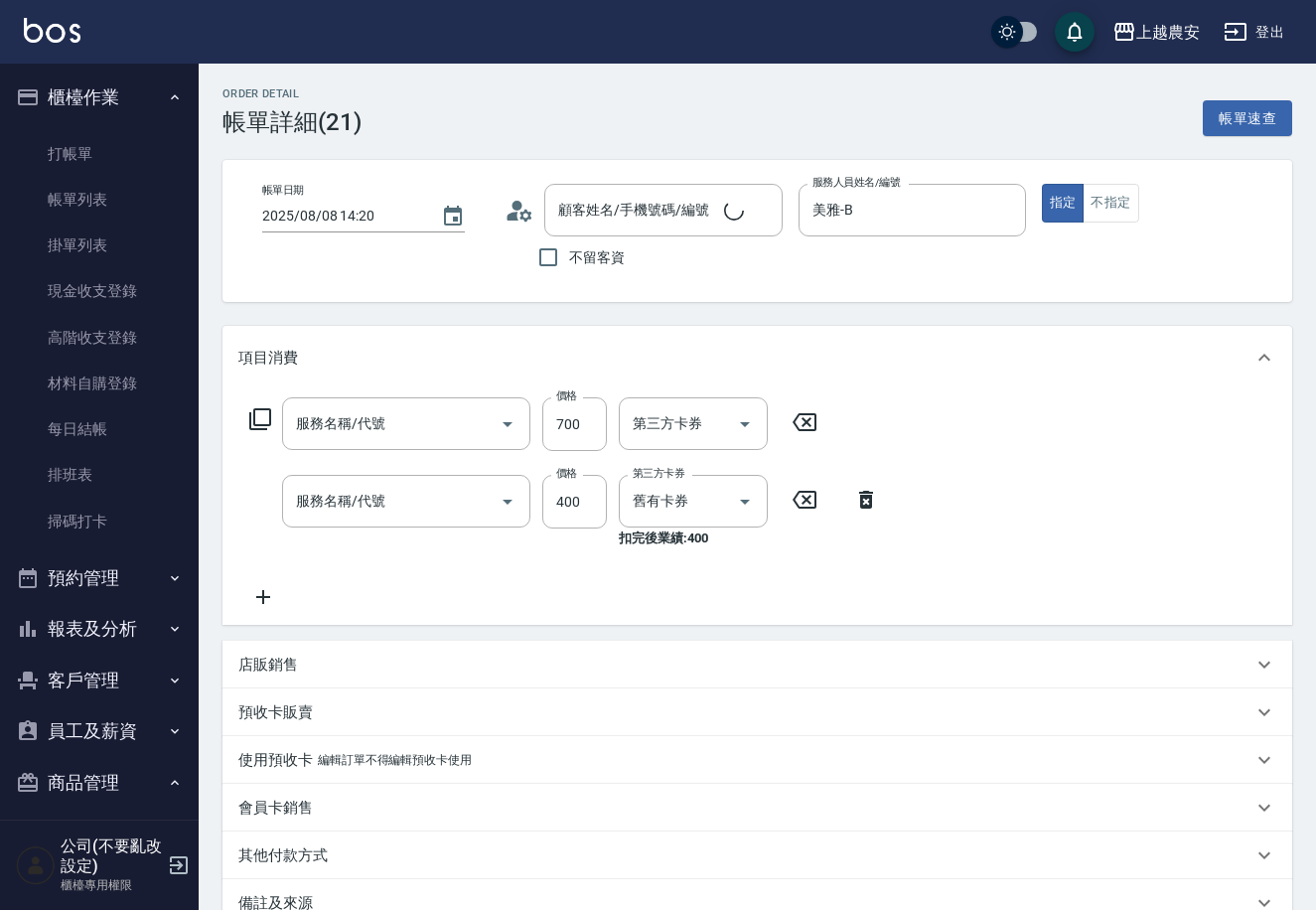 type on "[LAST] / [PHONE] / [PHONE]" 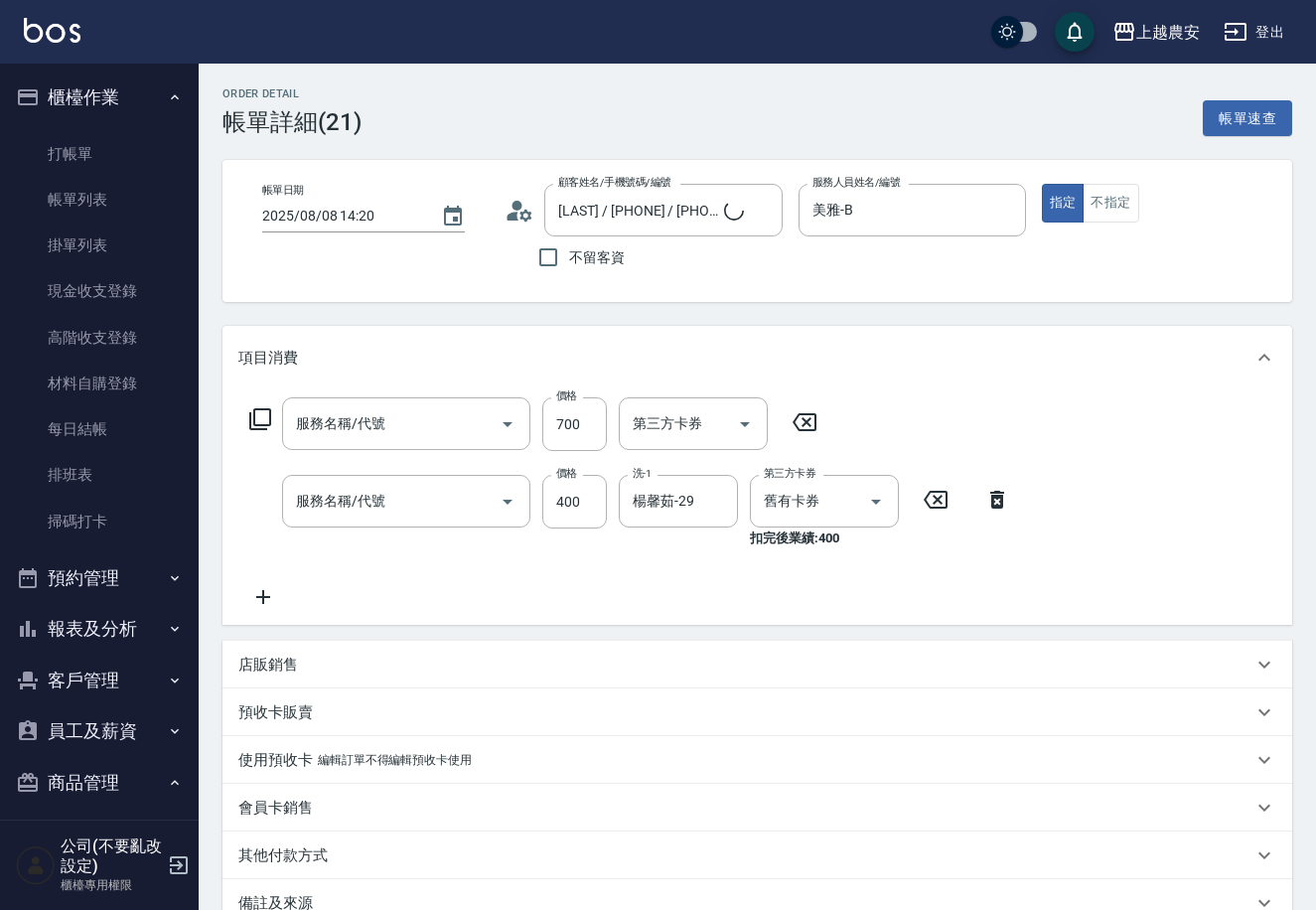 type on "剪髮(403)" 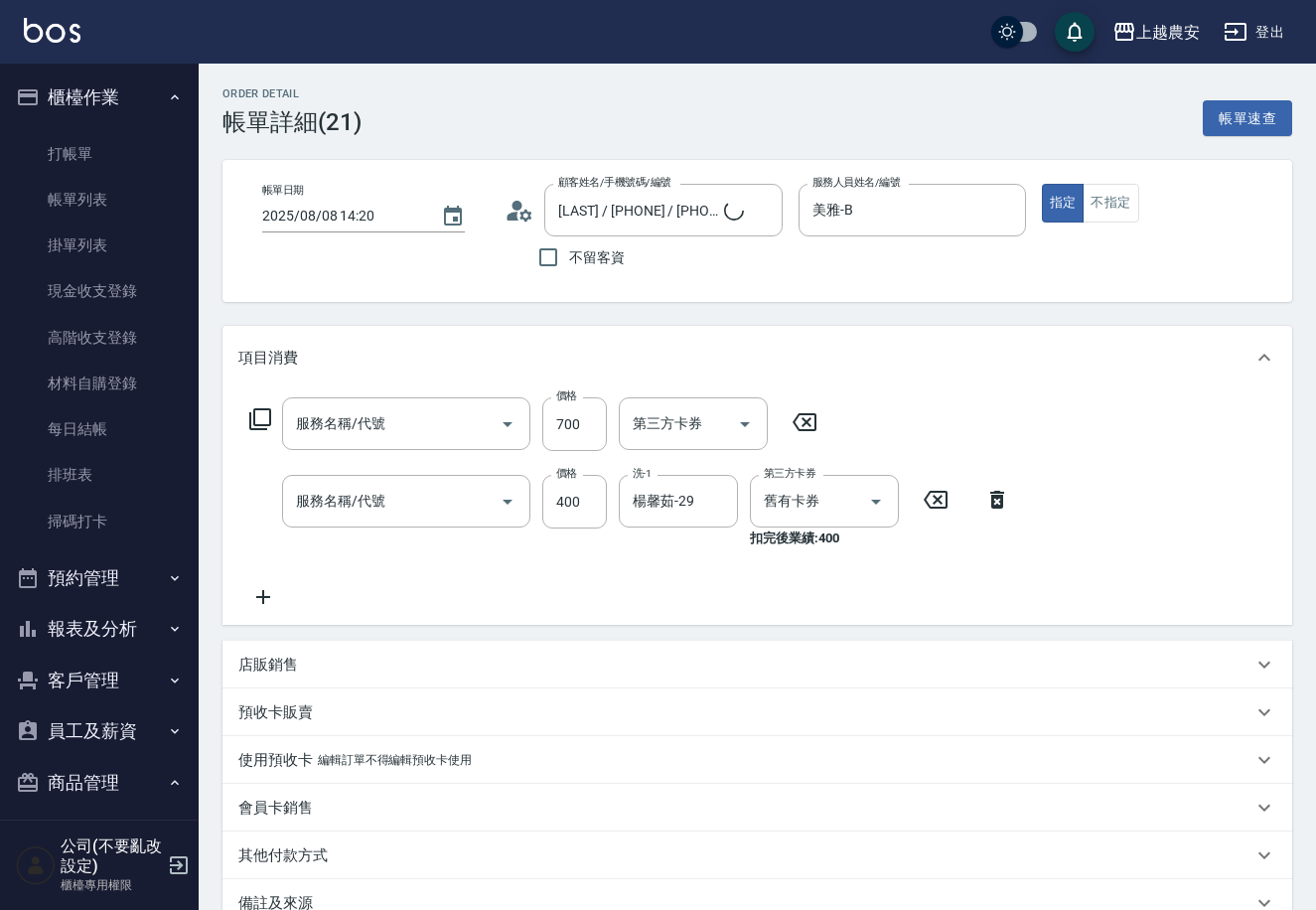 type on "洗髮券消費(212)" 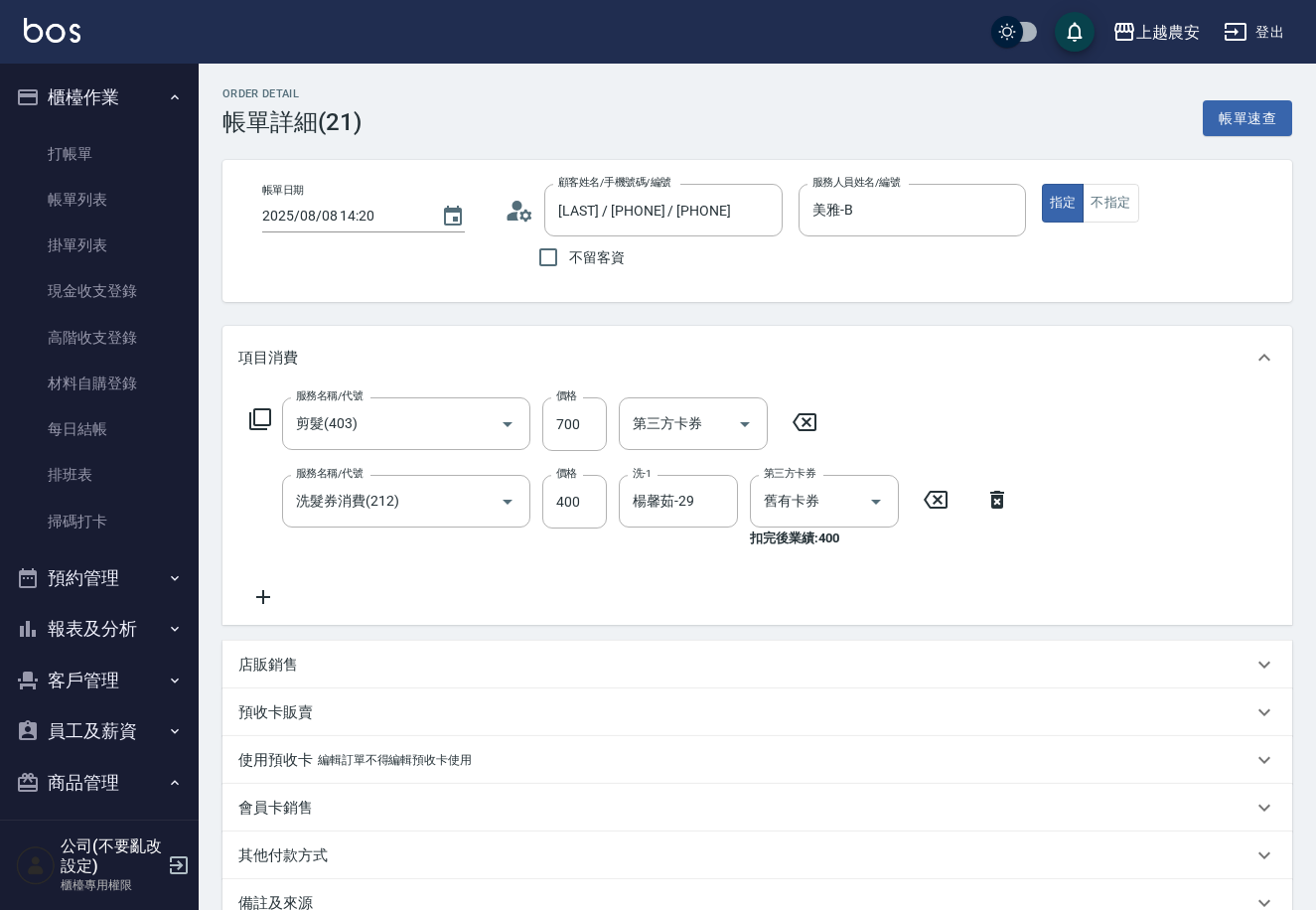 scroll, scrollTop: 228, scrollLeft: 0, axis: vertical 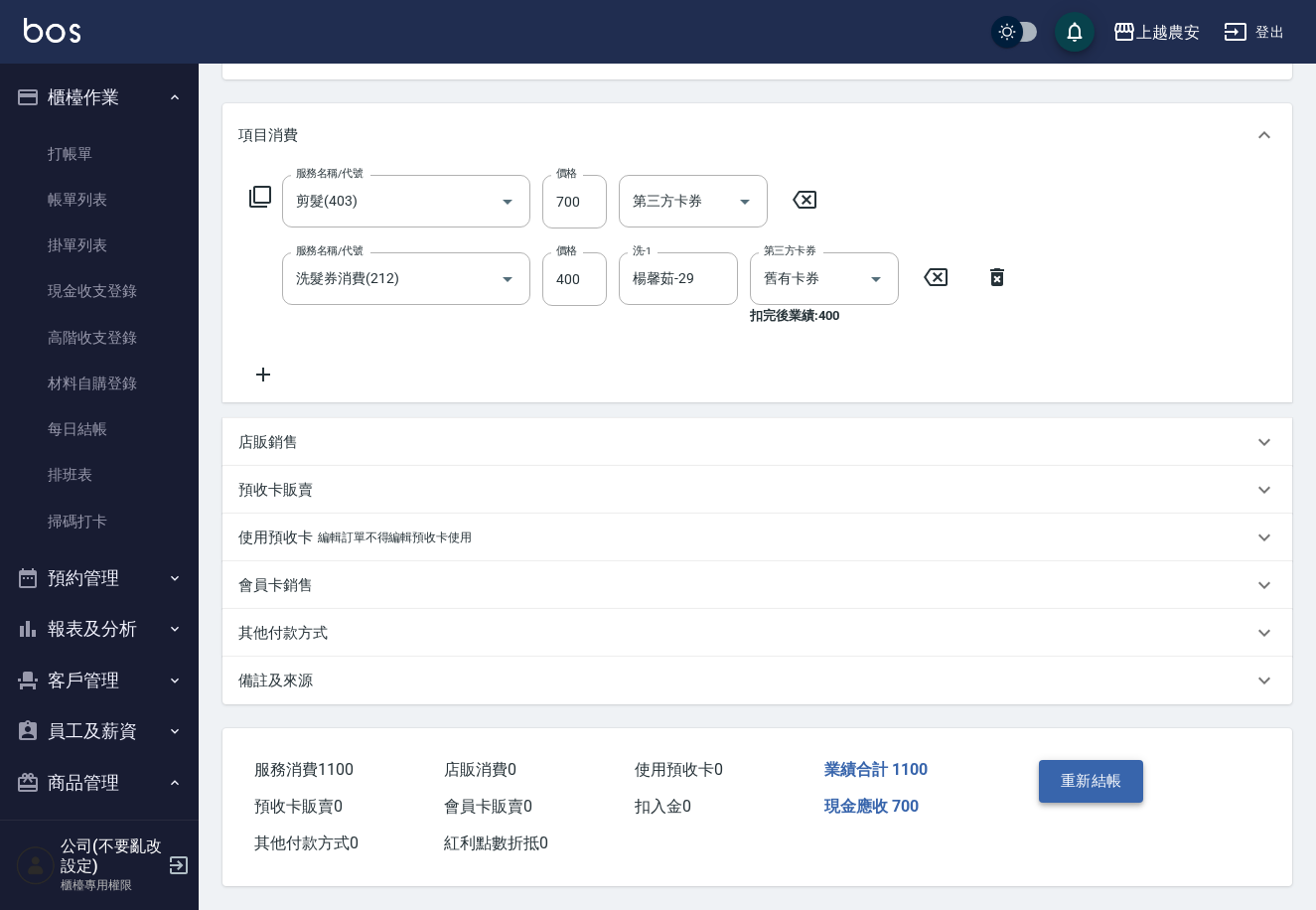 click on "重新結帳" at bounding box center (1092, 781) 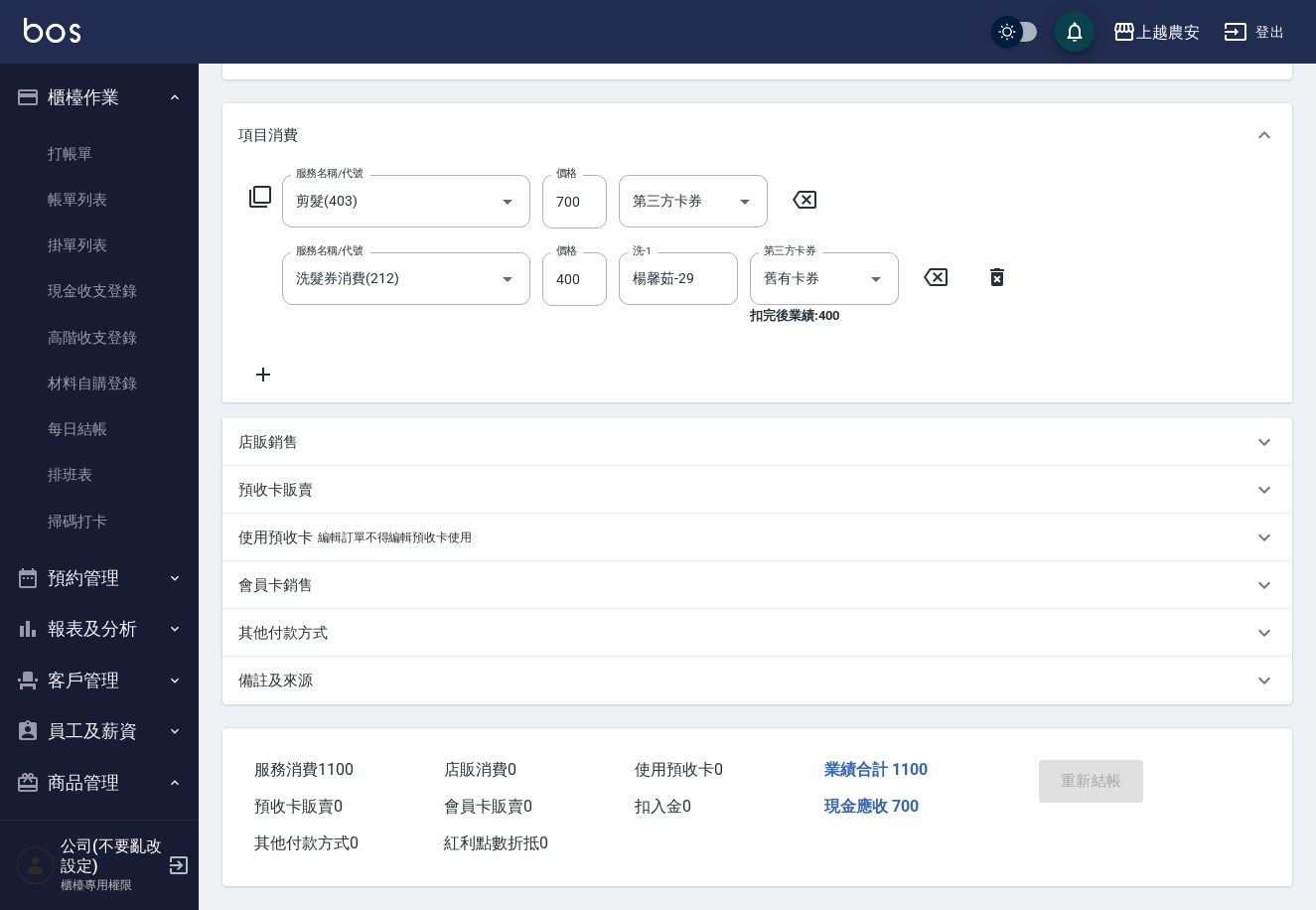 scroll, scrollTop: 0, scrollLeft: 0, axis: both 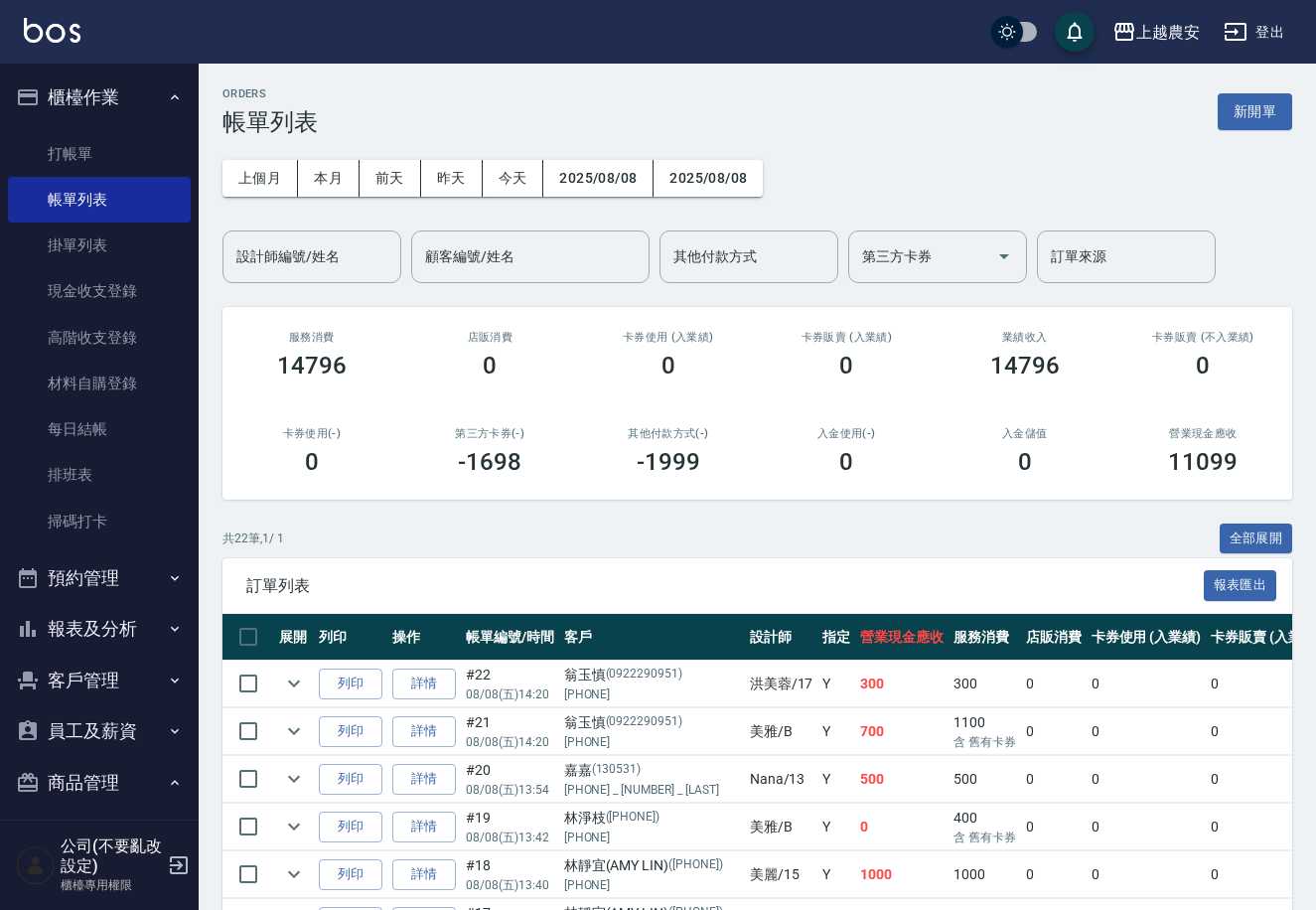 click on "報表及分析" at bounding box center (99, 629) 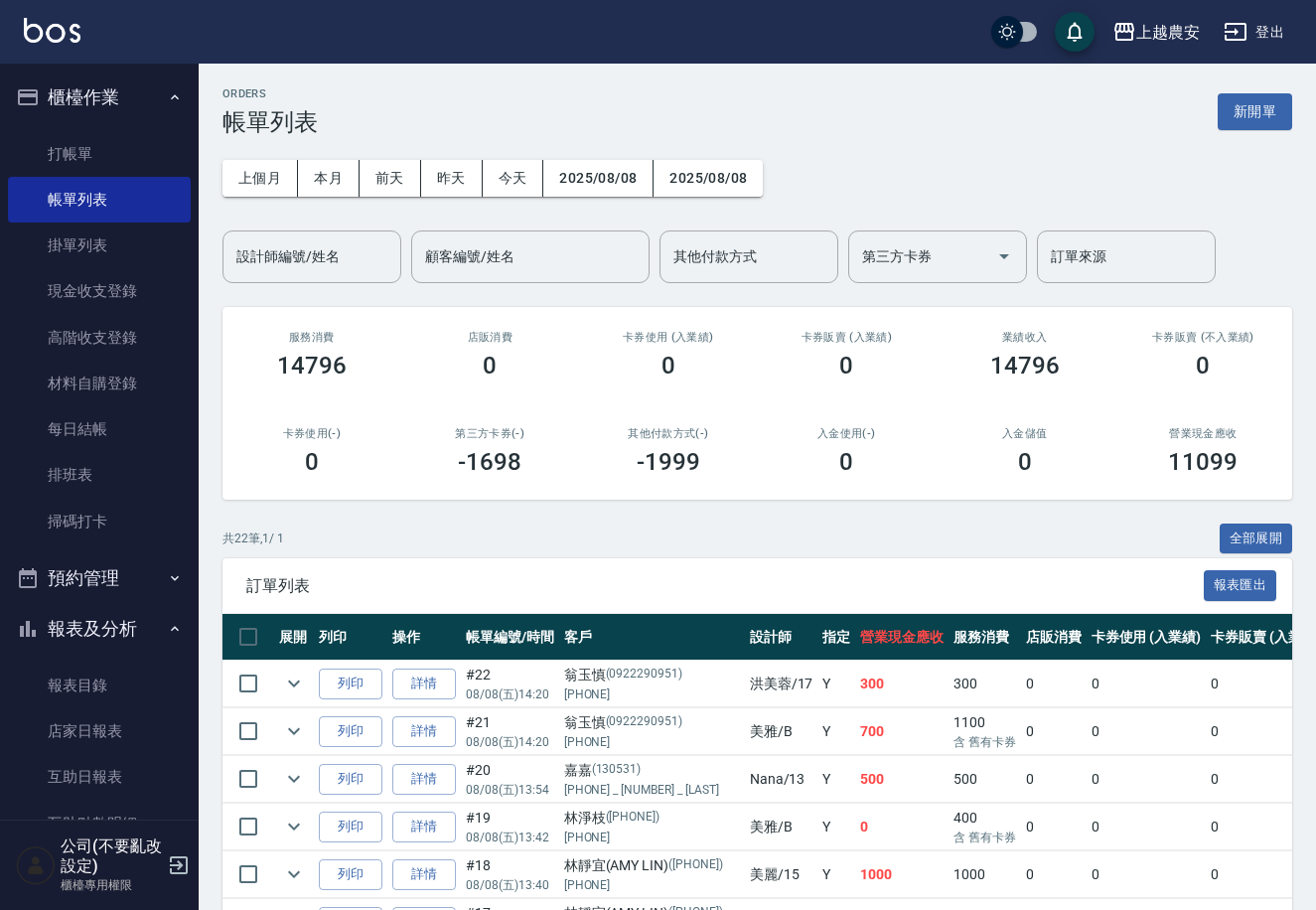scroll, scrollTop: 250, scrollLeft: 0, axis: vertical 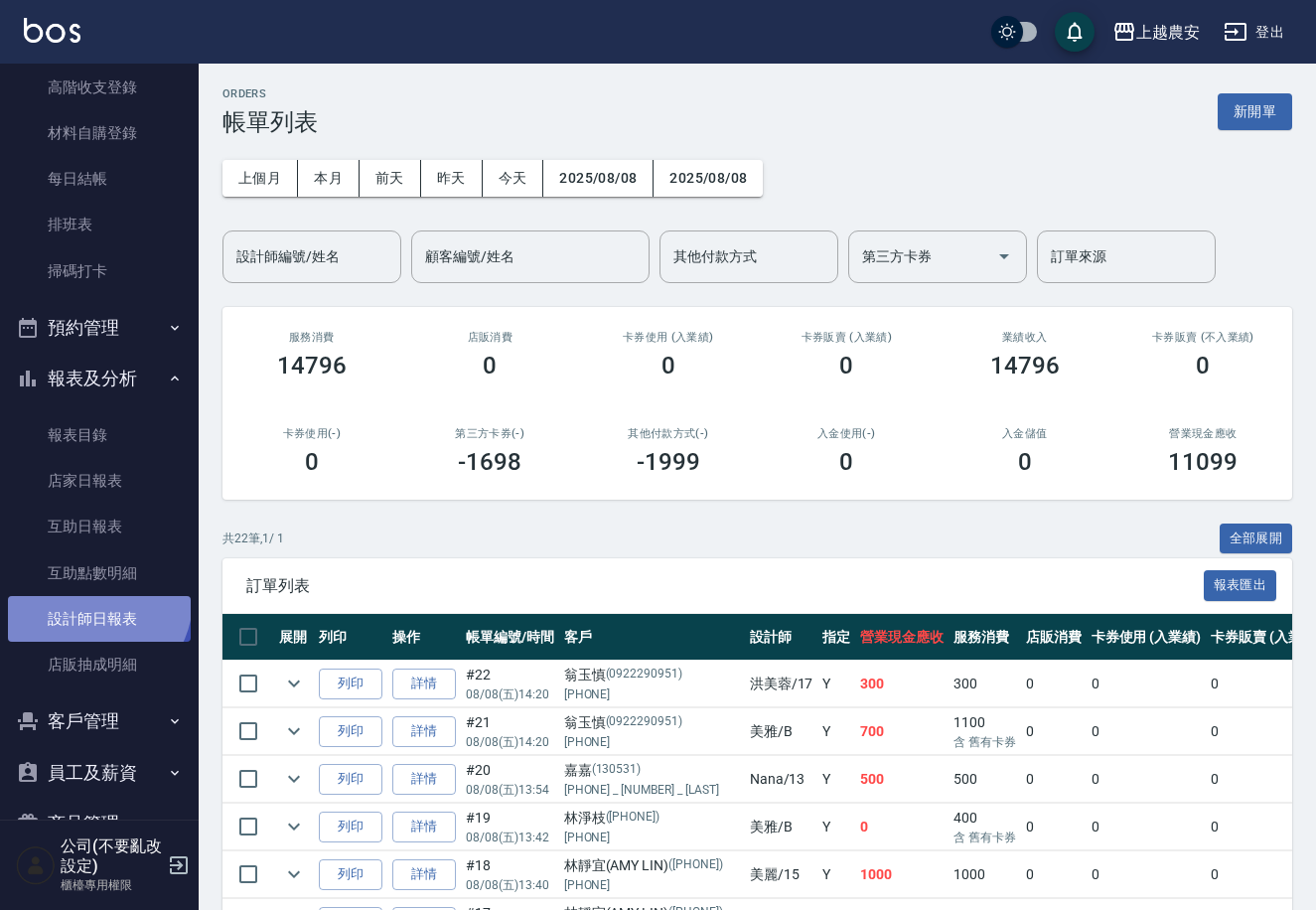 click on "設計師日報表" at bounding box center [99, 619] 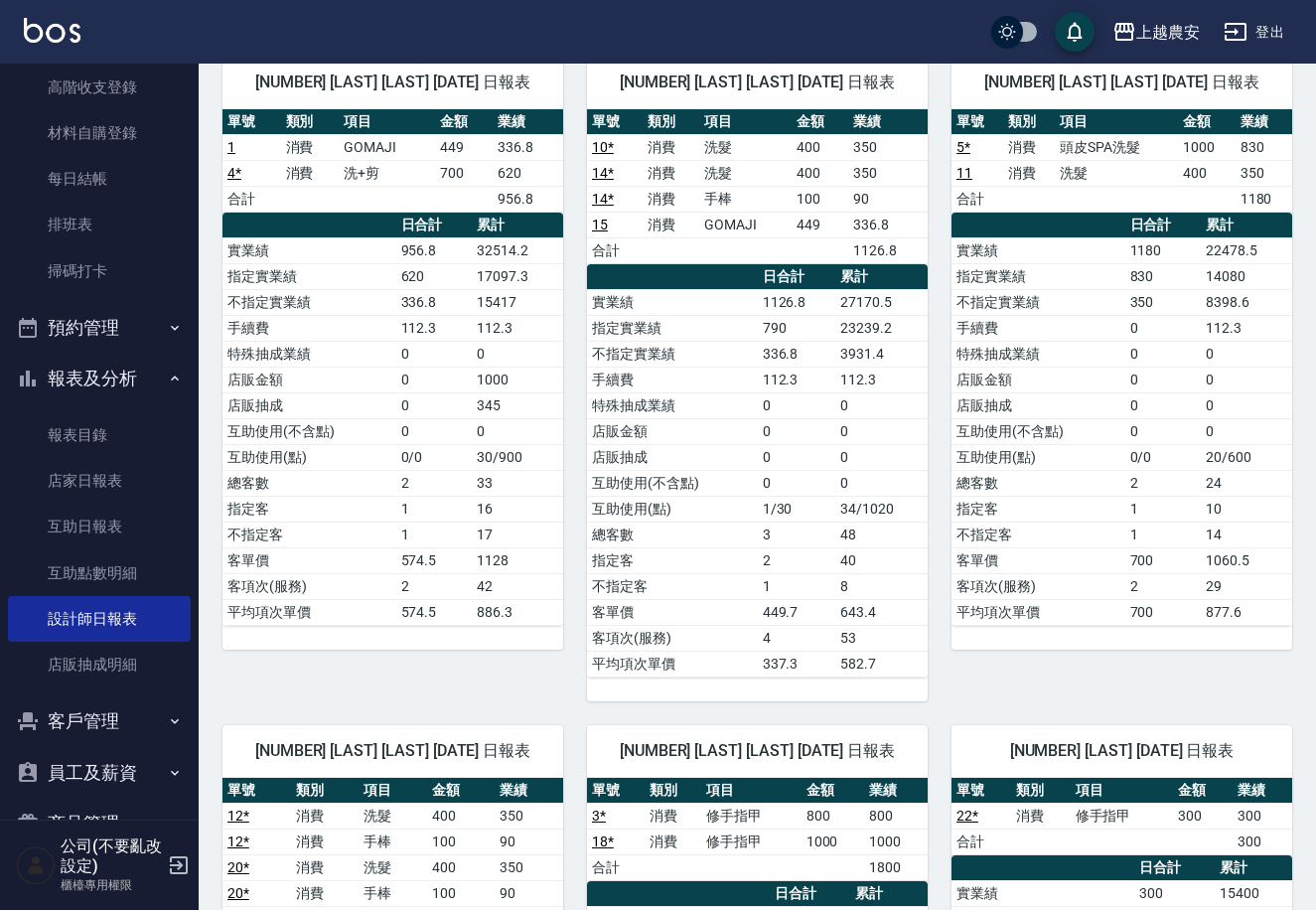 scroll, scrollTop: 131, scrollLeft: 0, axis: vertical 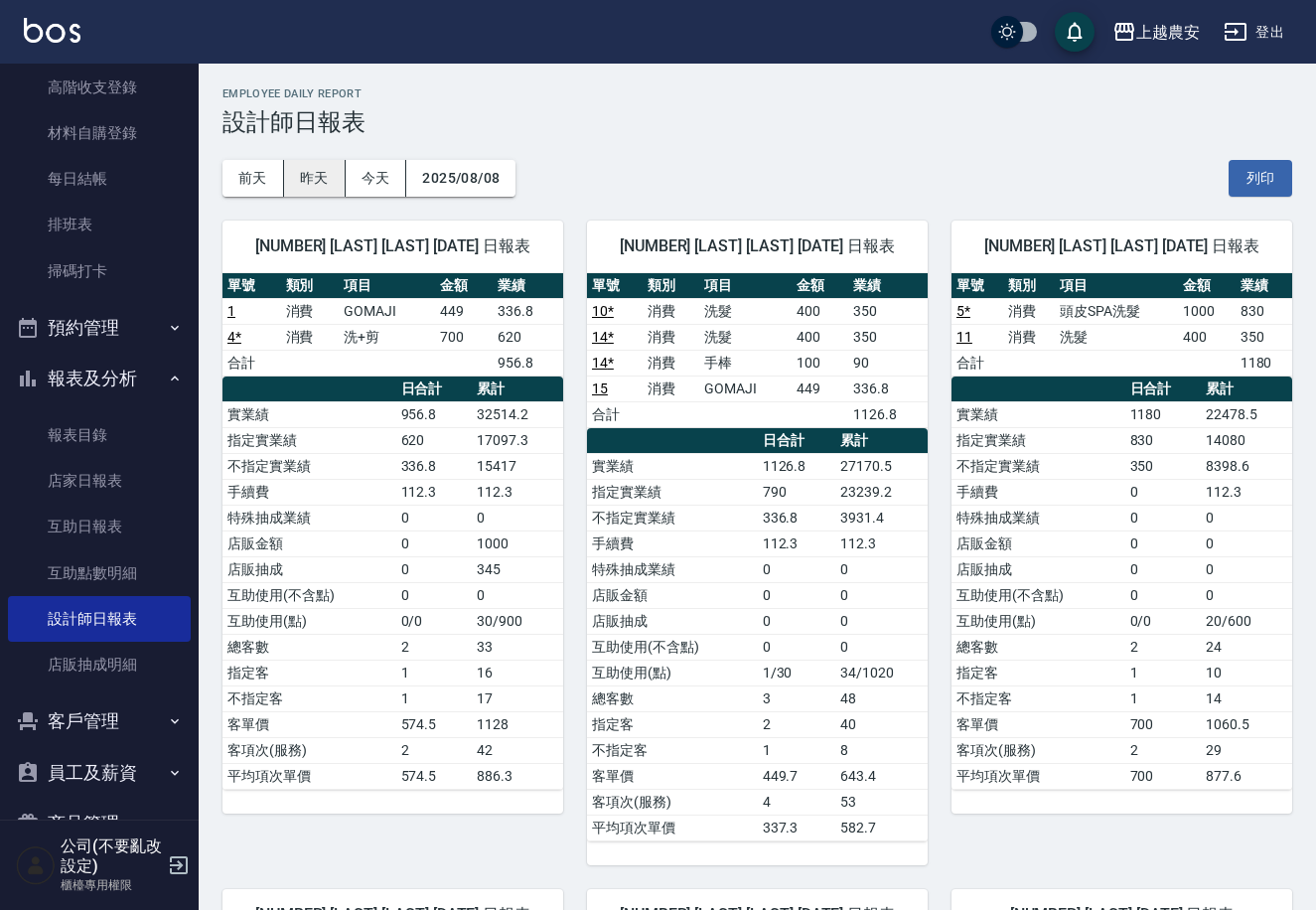click on "昨天" at bounding box center (315, 178) 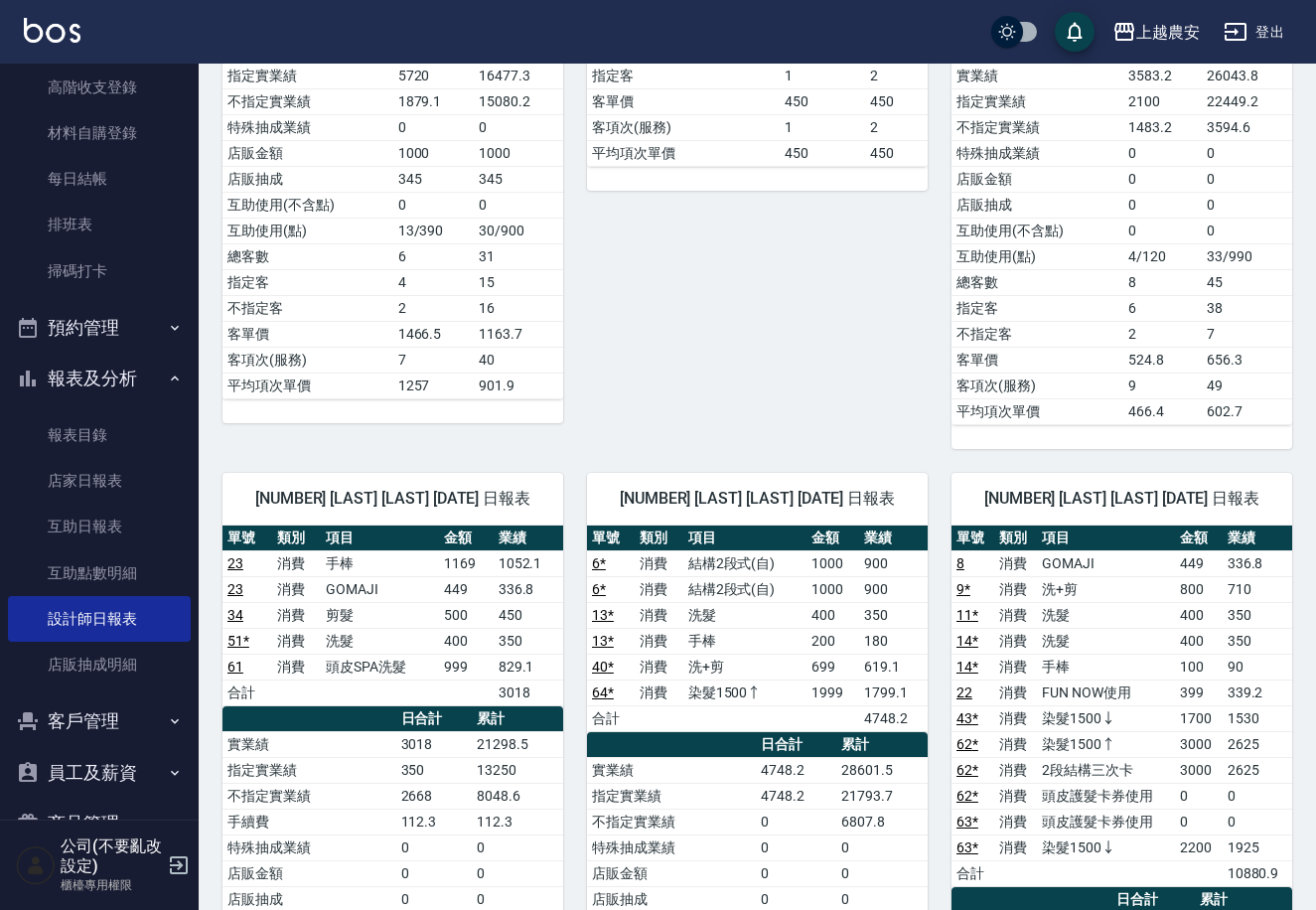 scroll, scrollTop: 708, scrollLeft: 0, axis: vertical 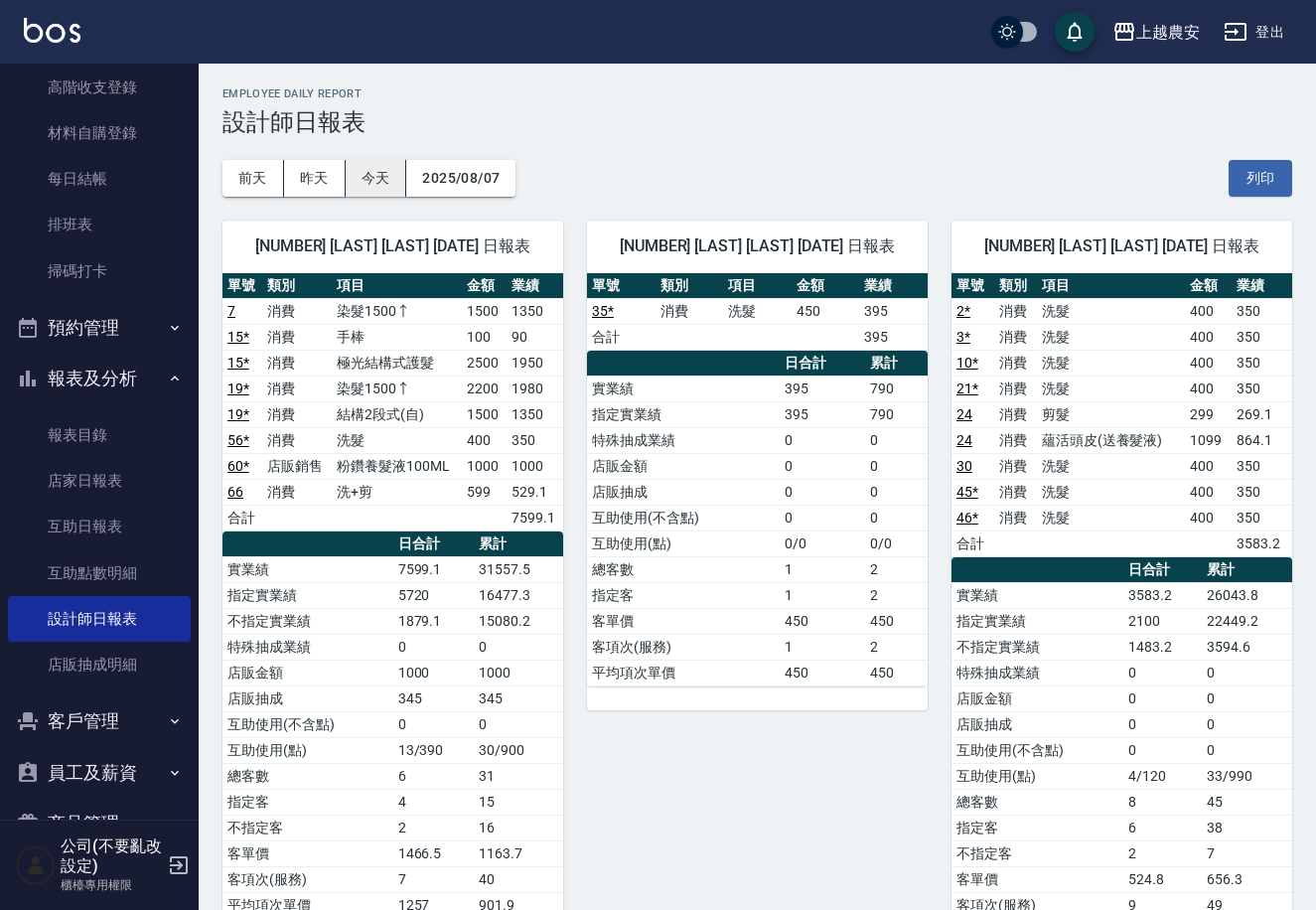 click on "今天" at bounding box center [376, 178] 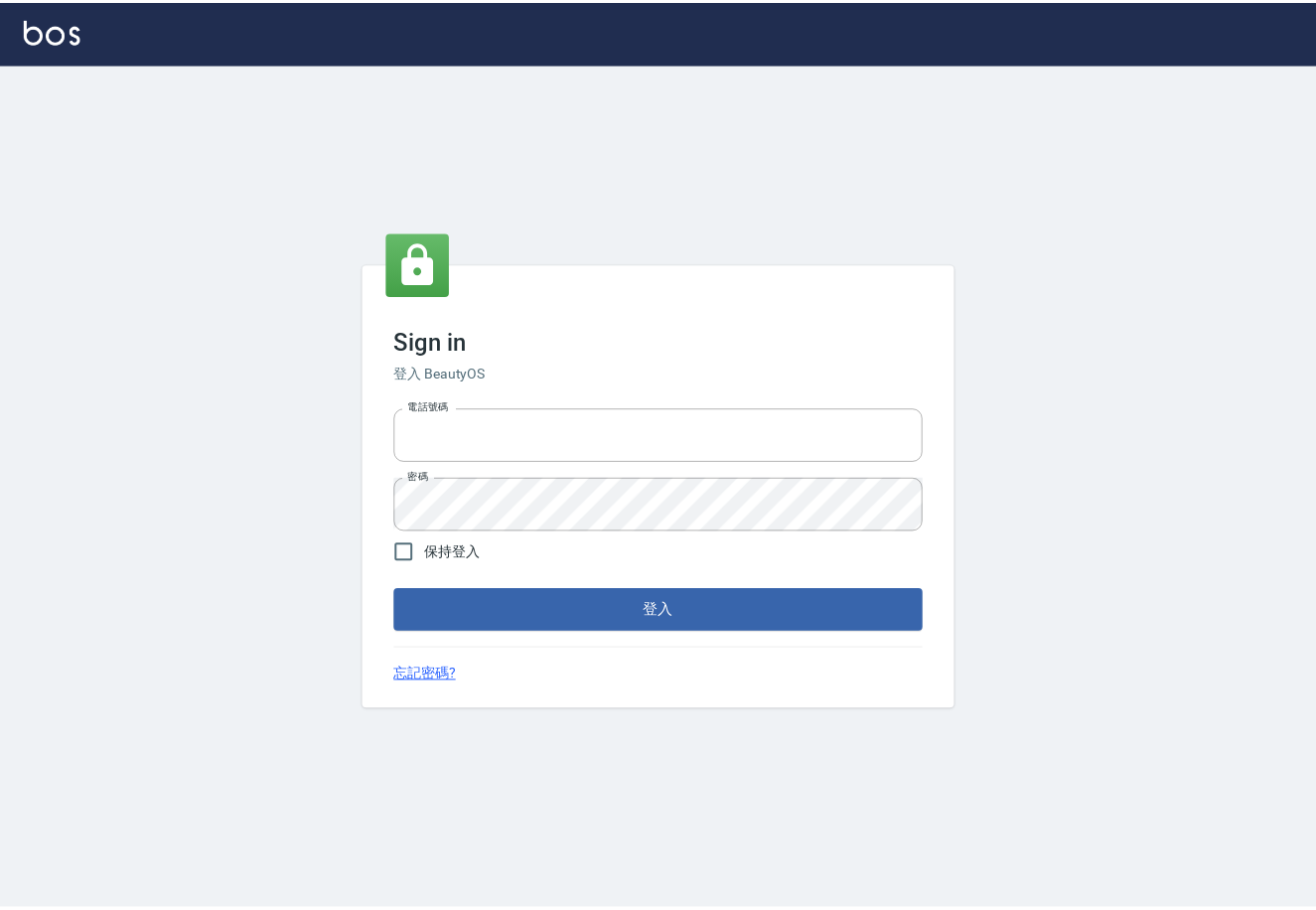 scroll, scrollTop: 0, scrollLeft: 0, axis: both 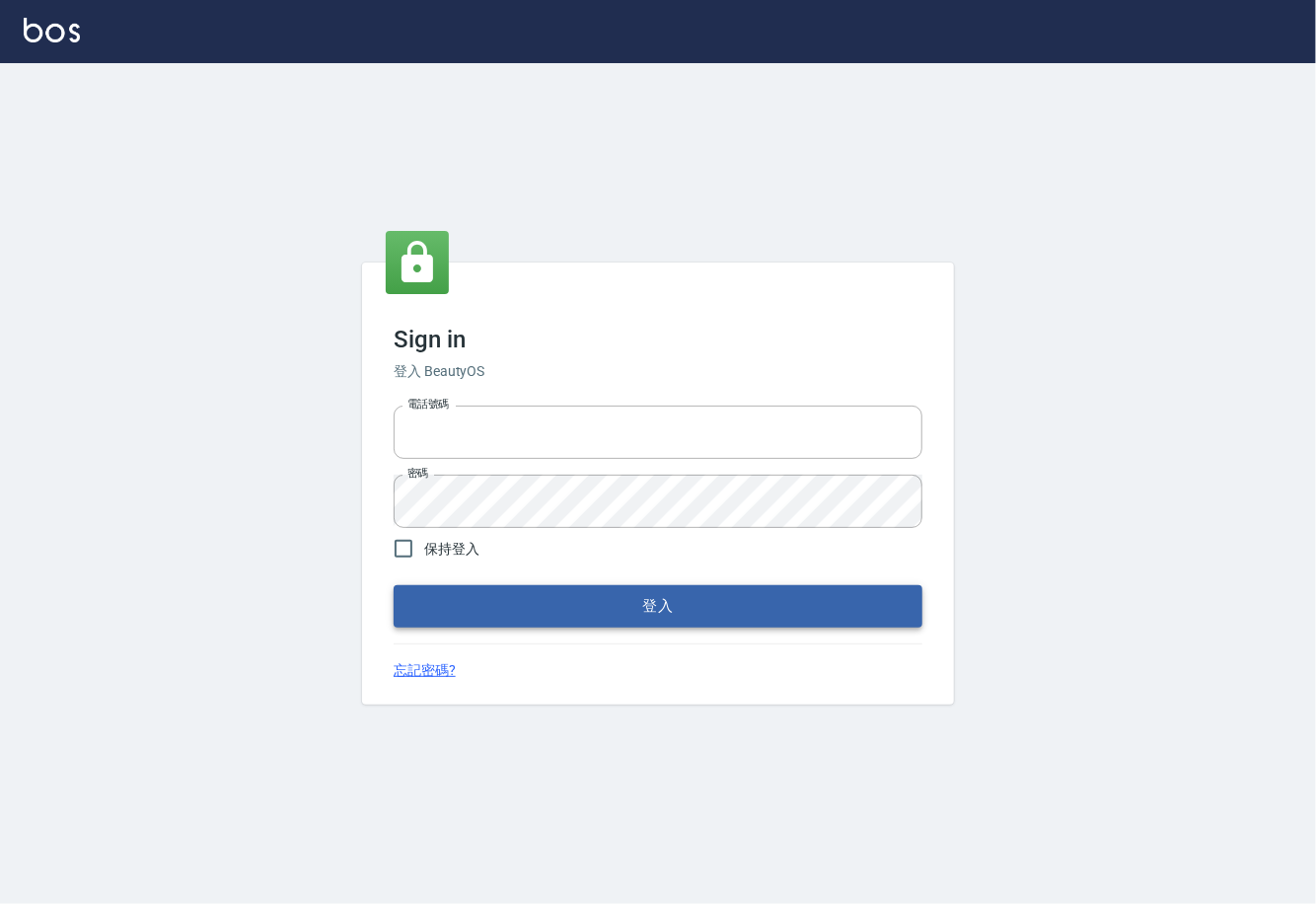 type on "0225929166" 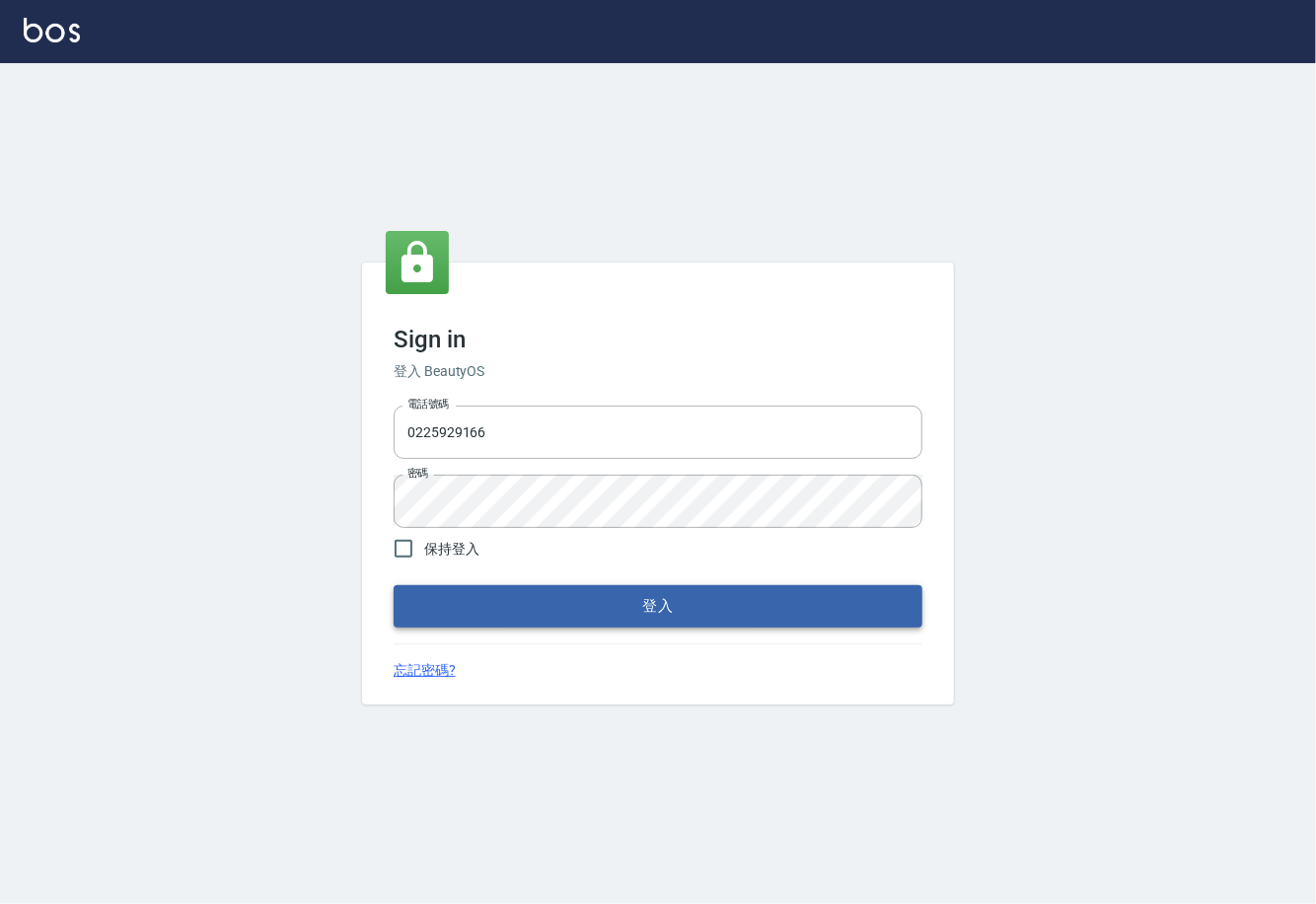 click on "登入" at bounding box center [658, 606] 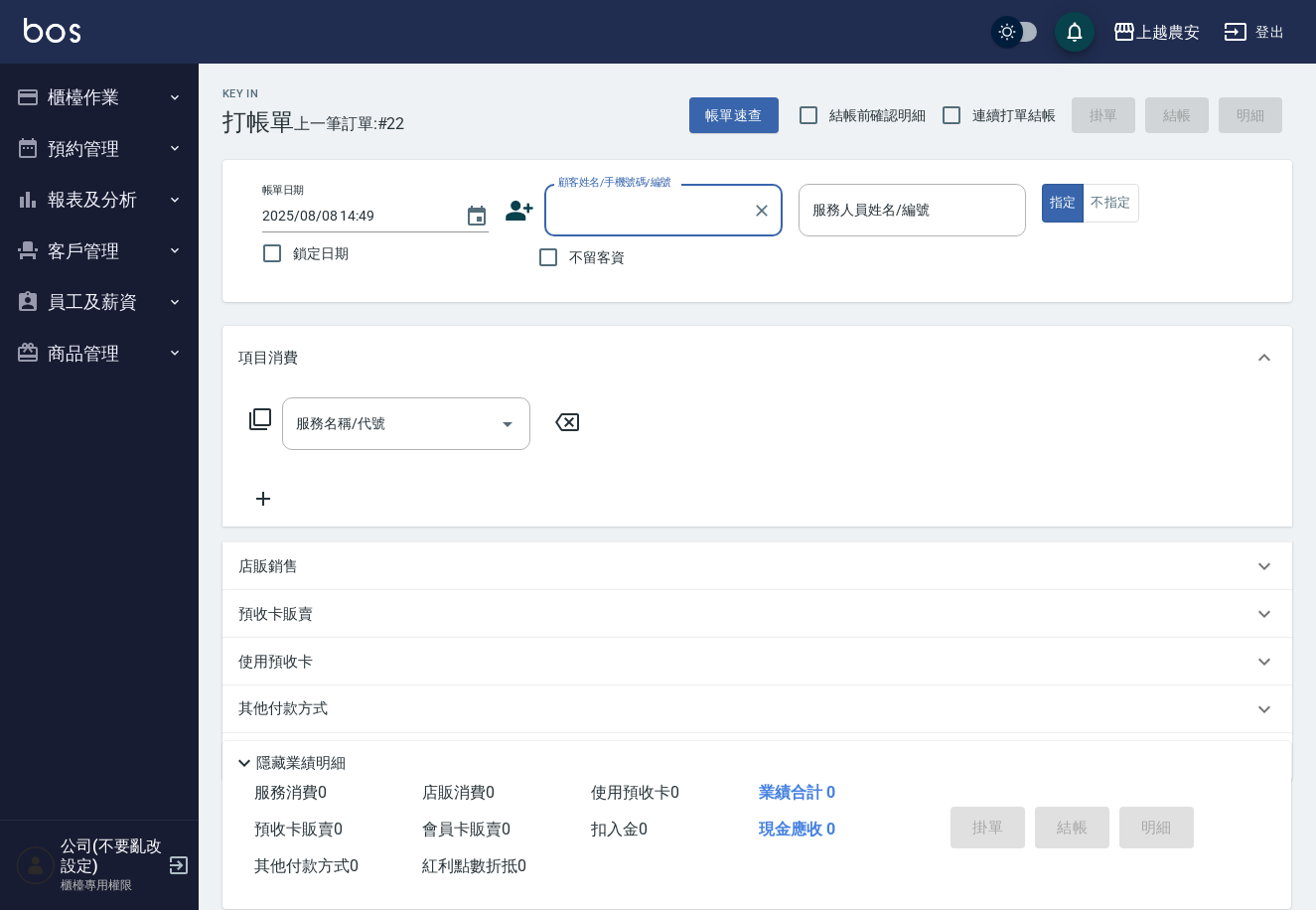 type on "ㄛ" 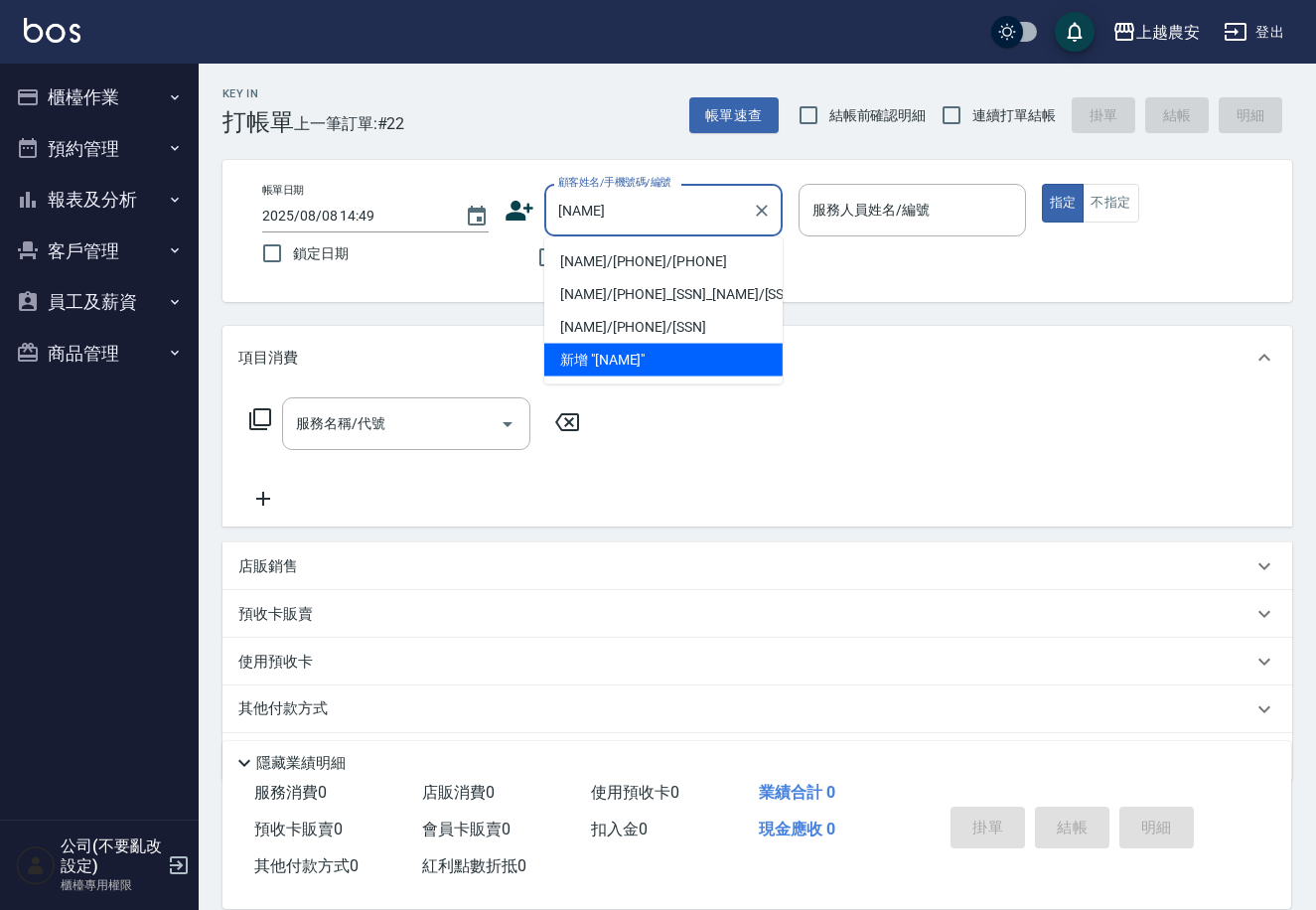 click on "[NAME]/[PHONE]/[PHONE]" at bounding box center [663, 261] 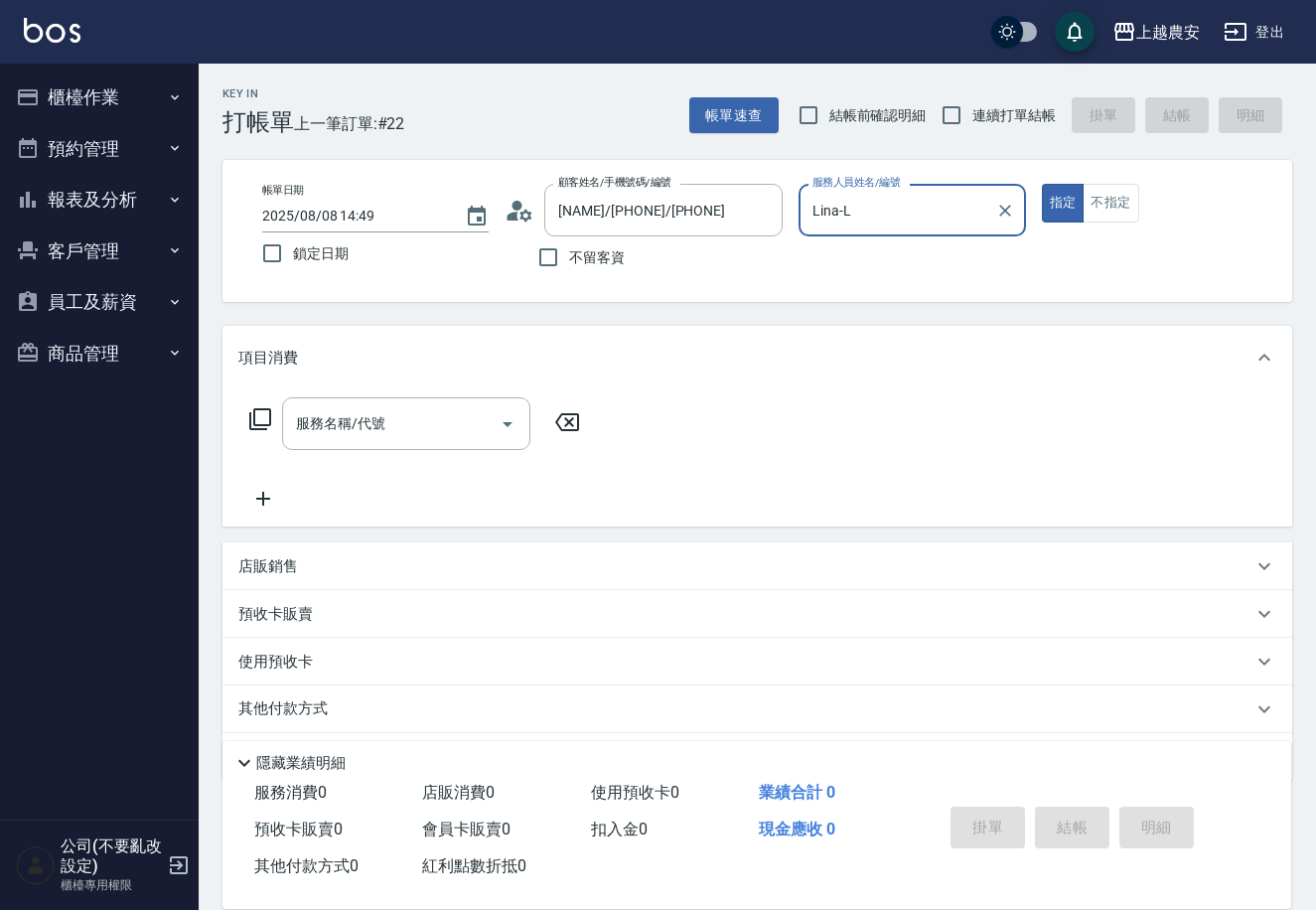 type on "Lina-L" 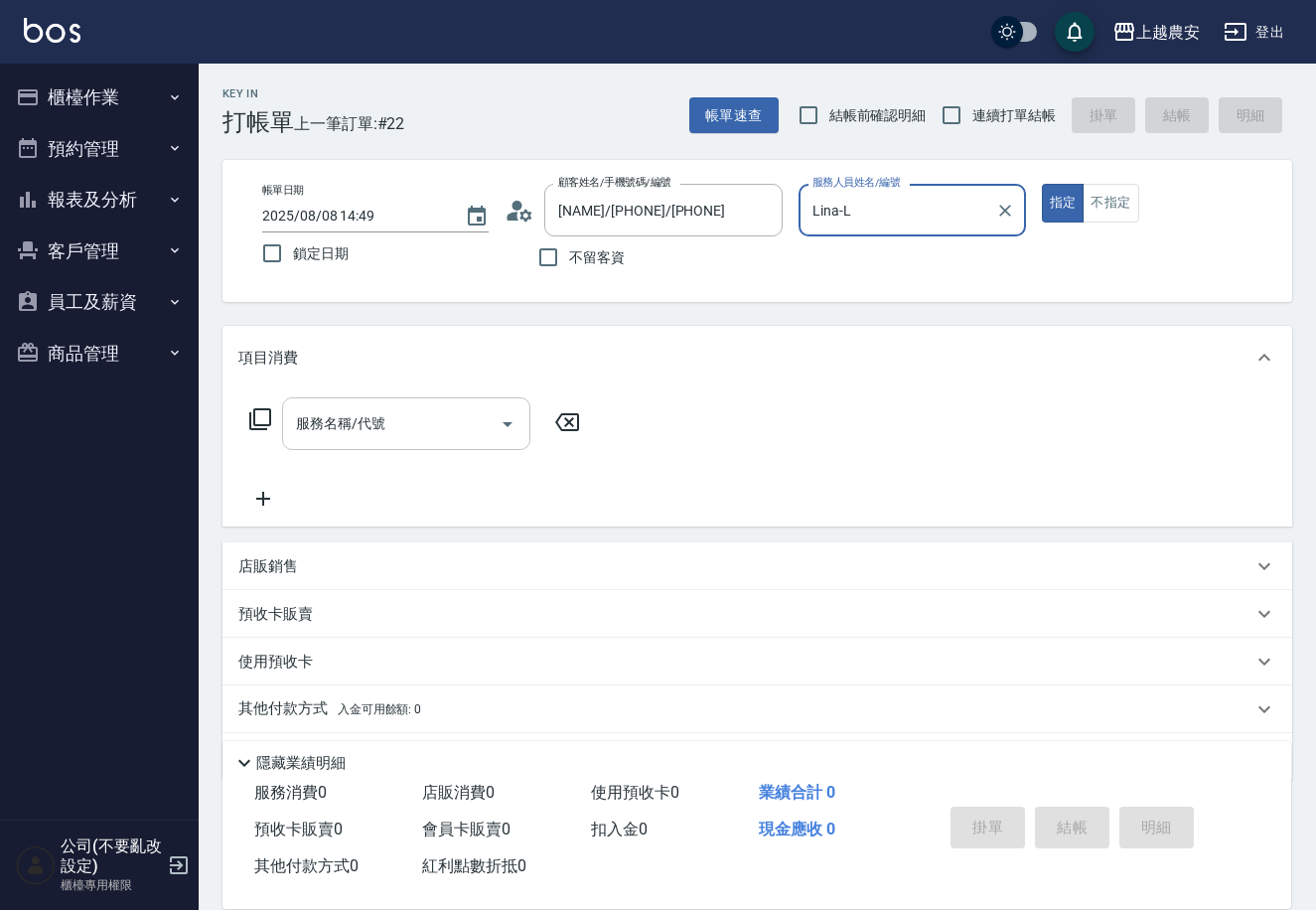click on "服務名稱/代號" at bounding box center (391, 423) 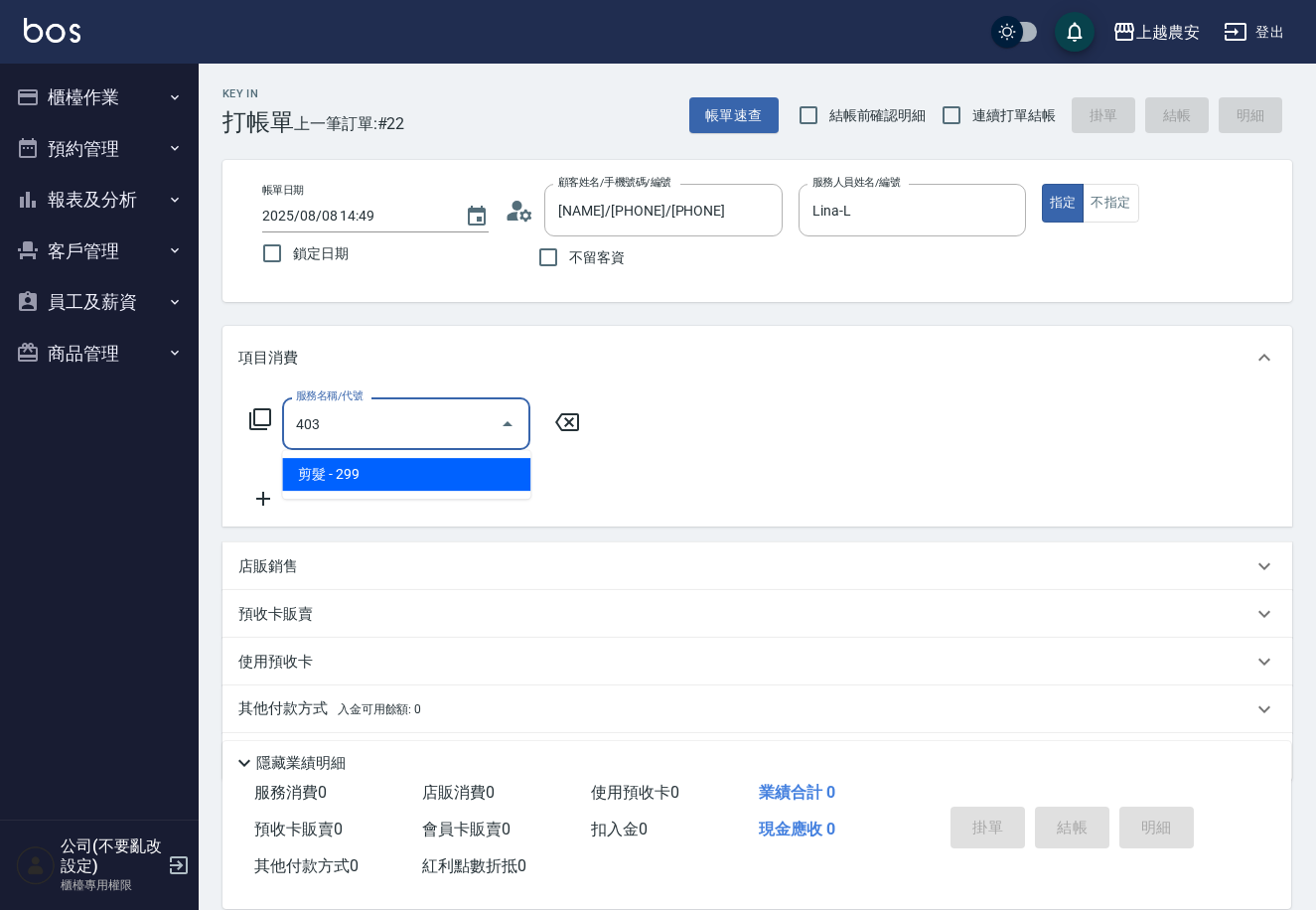 type on "剪髮(403)" 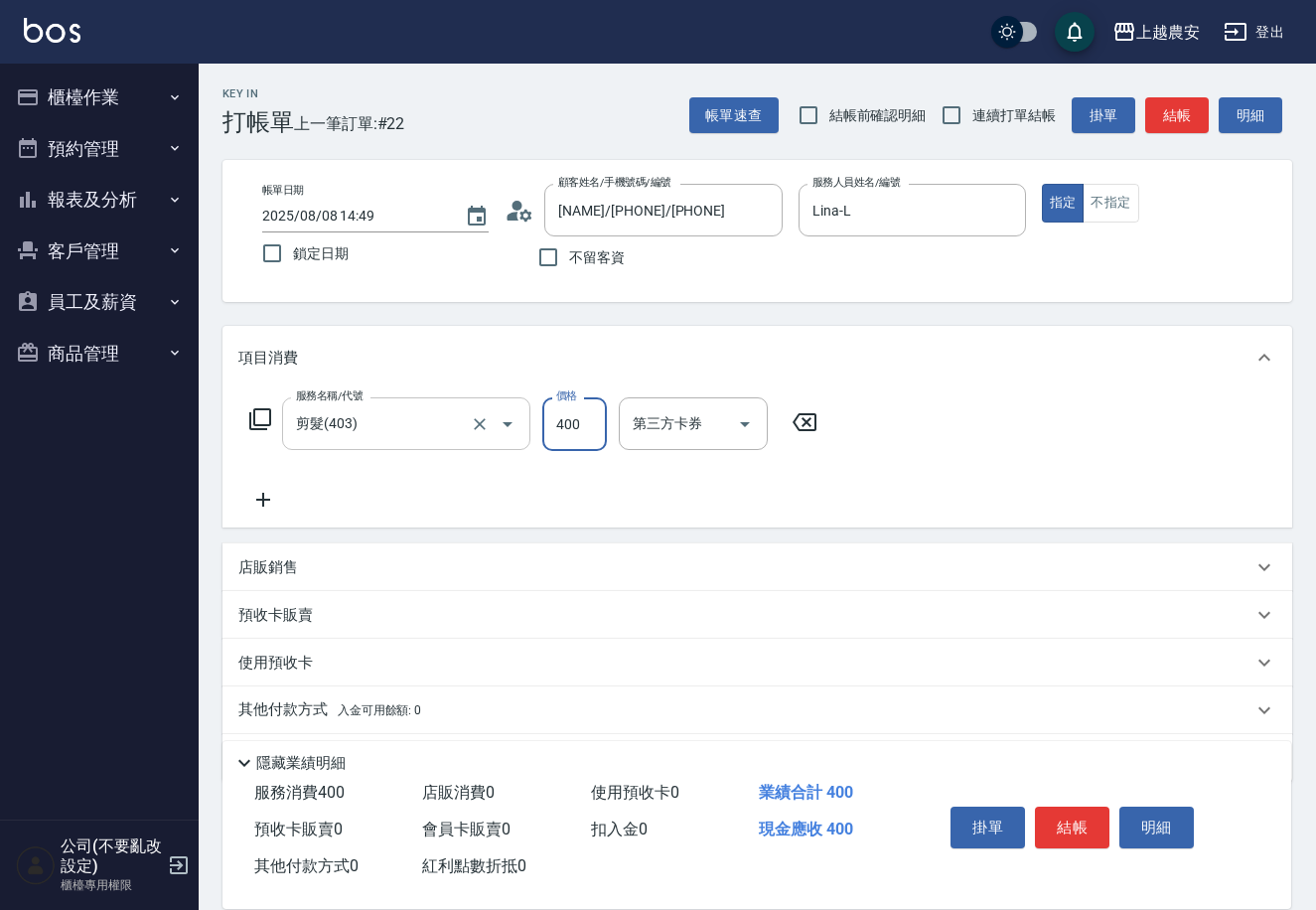 type on "400" 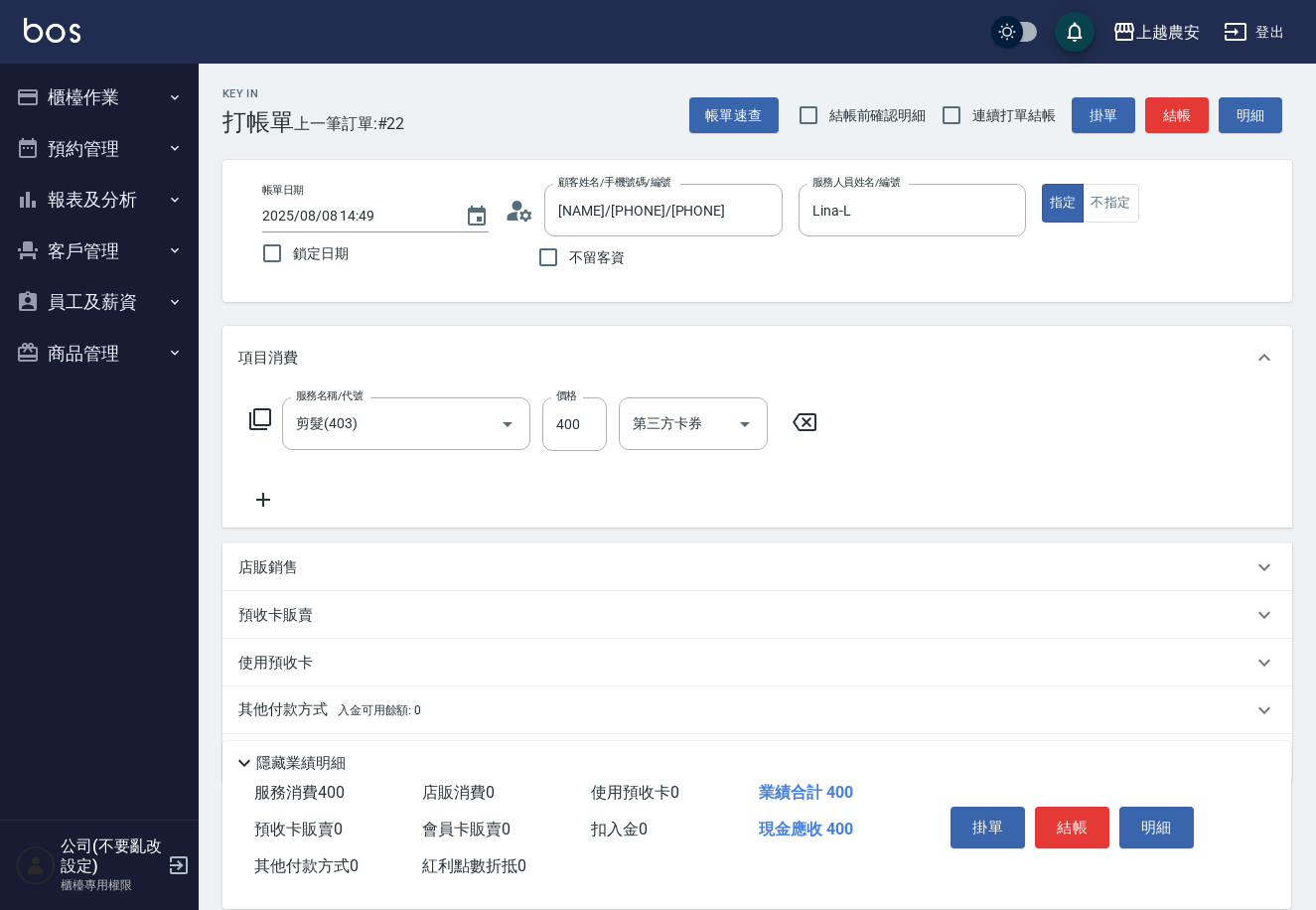 click on "項目消費" at bounding box center (745, 358) 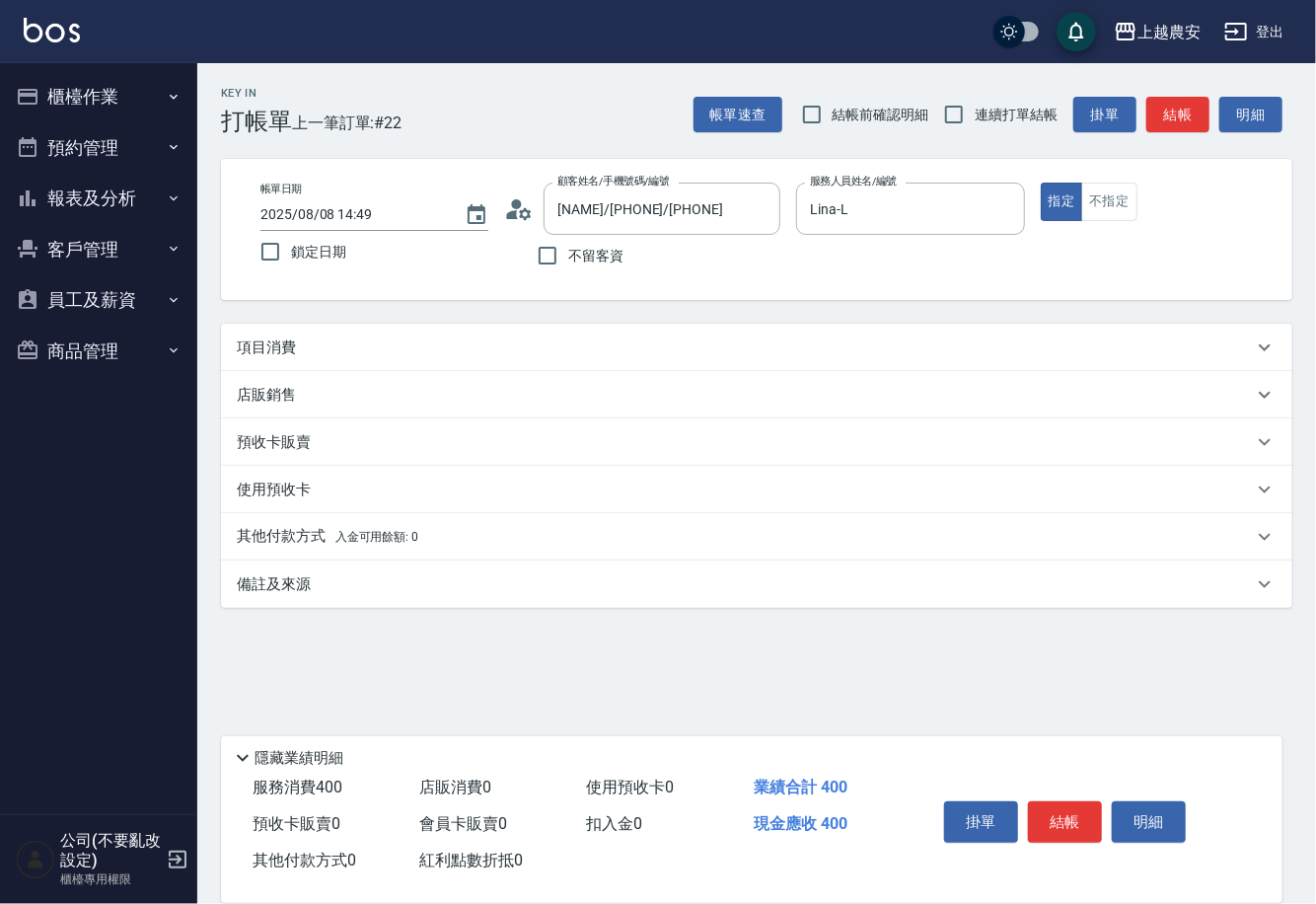 click on "項目消費" at bounding box center (745, 347) 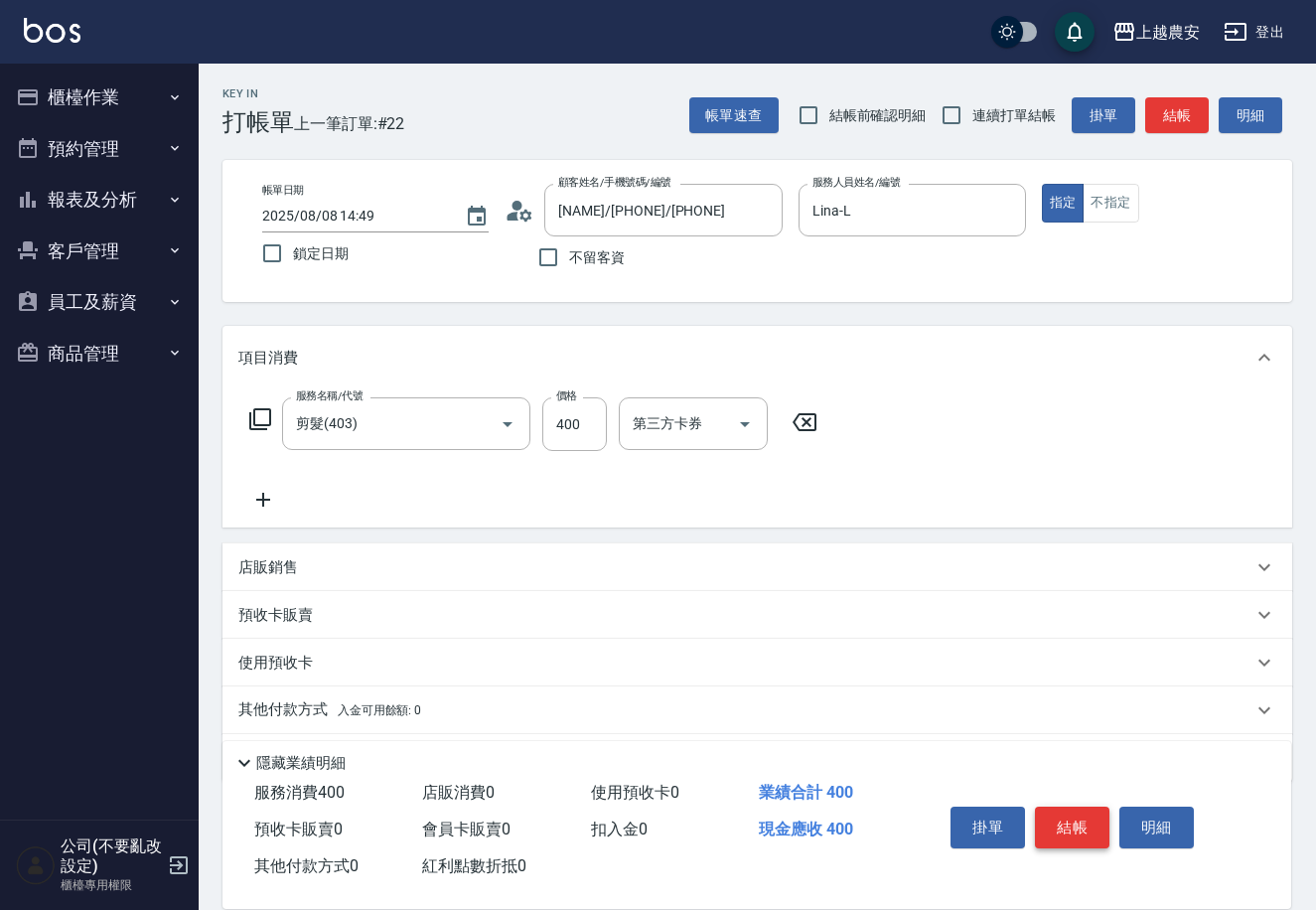 click on "結帳" at bounding box center [1072, 828] 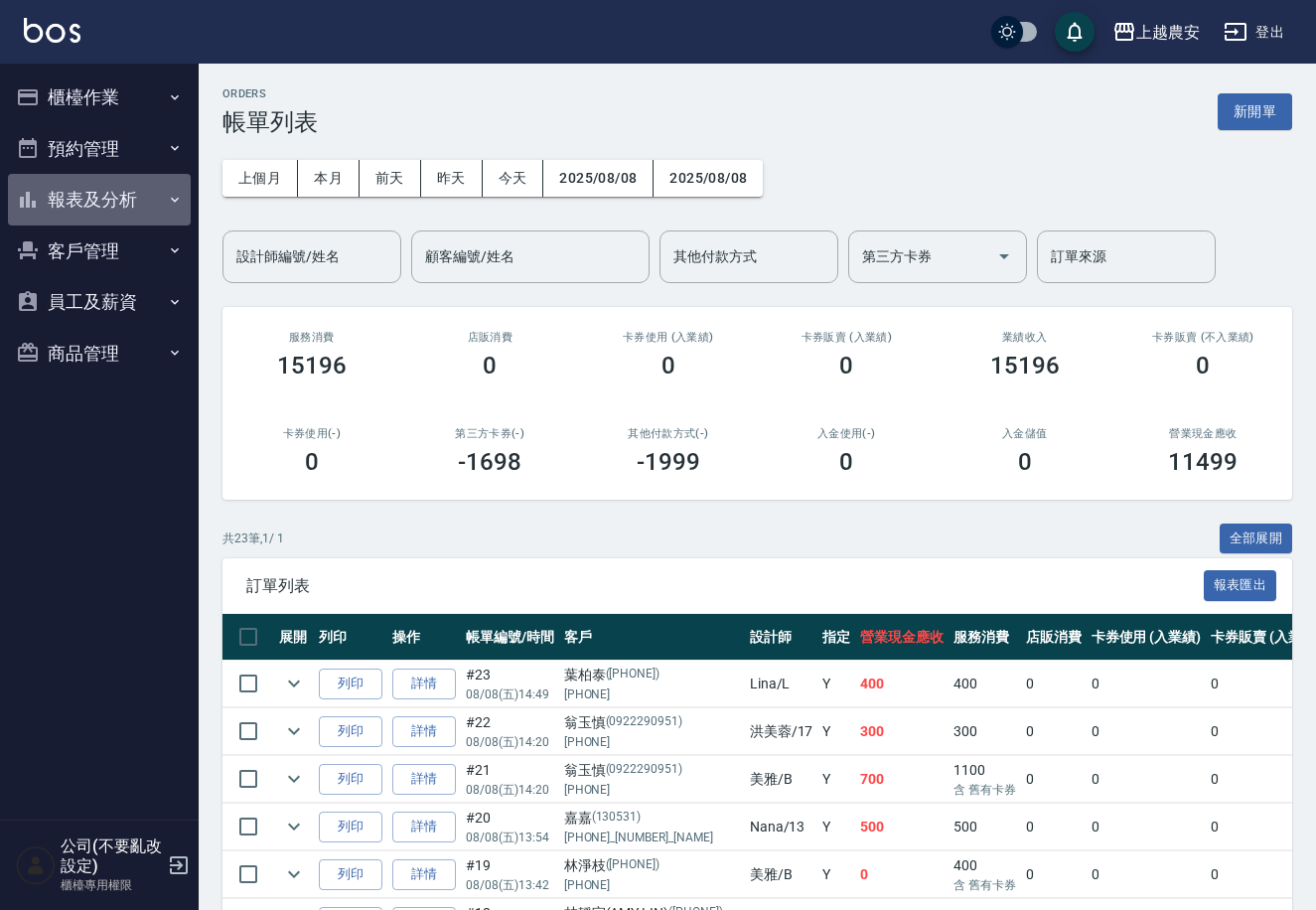 click on "報表及分析" at bounding box center (99, 200) 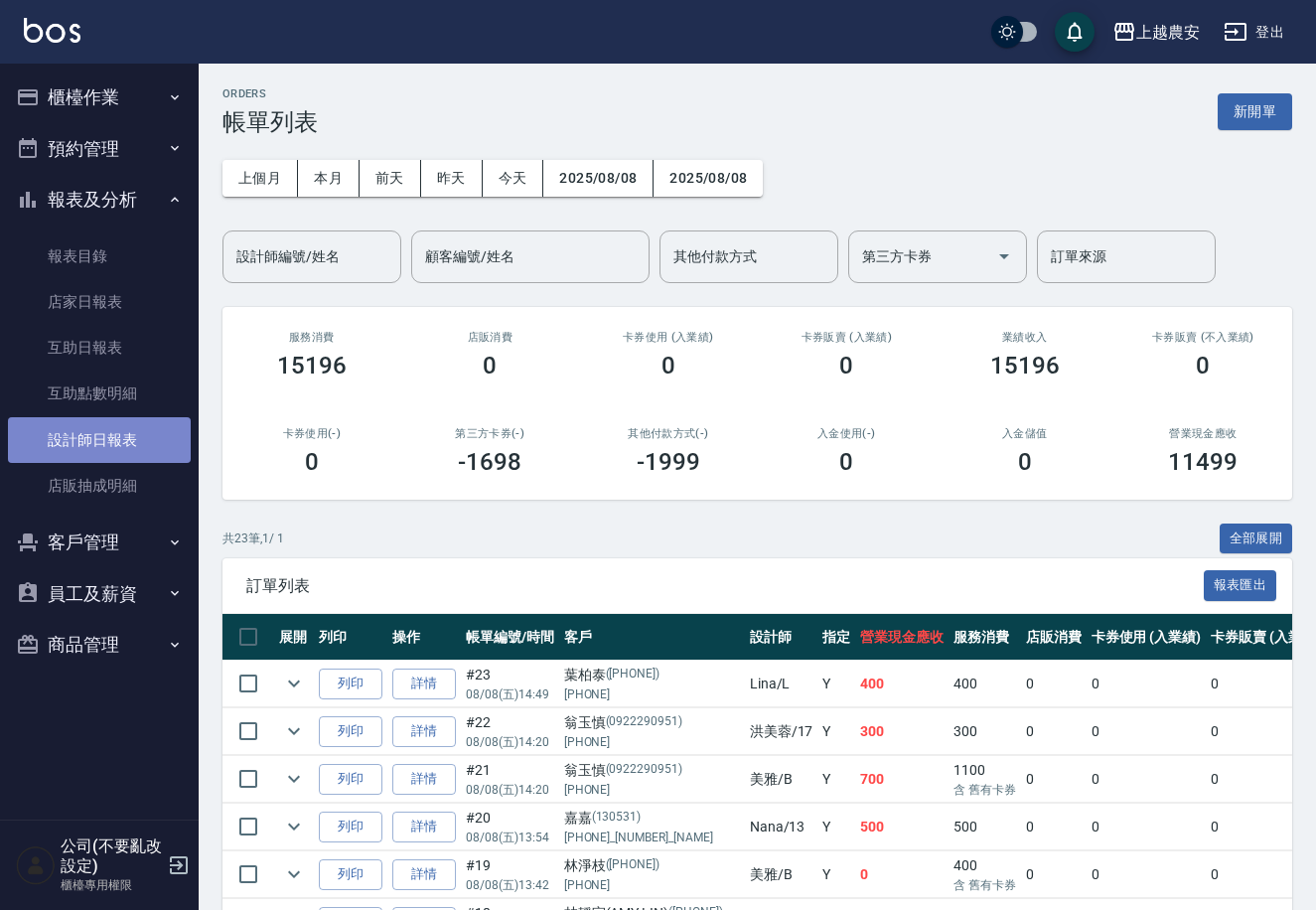 click on "設計師日報表" at bounding box center [99, 440] 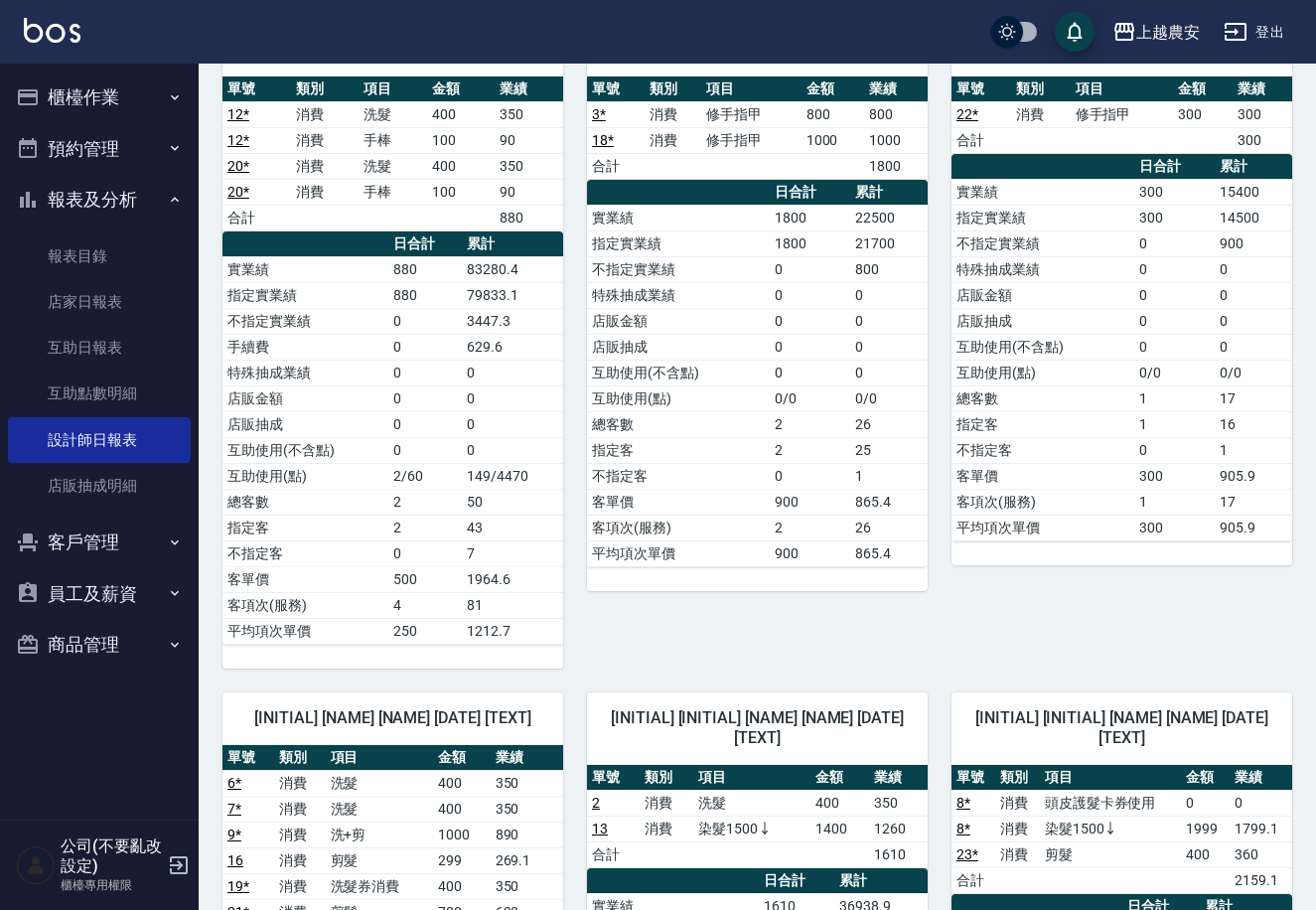 scroll, scrollTop: 990, scrollLeft: 0, axis: vertical 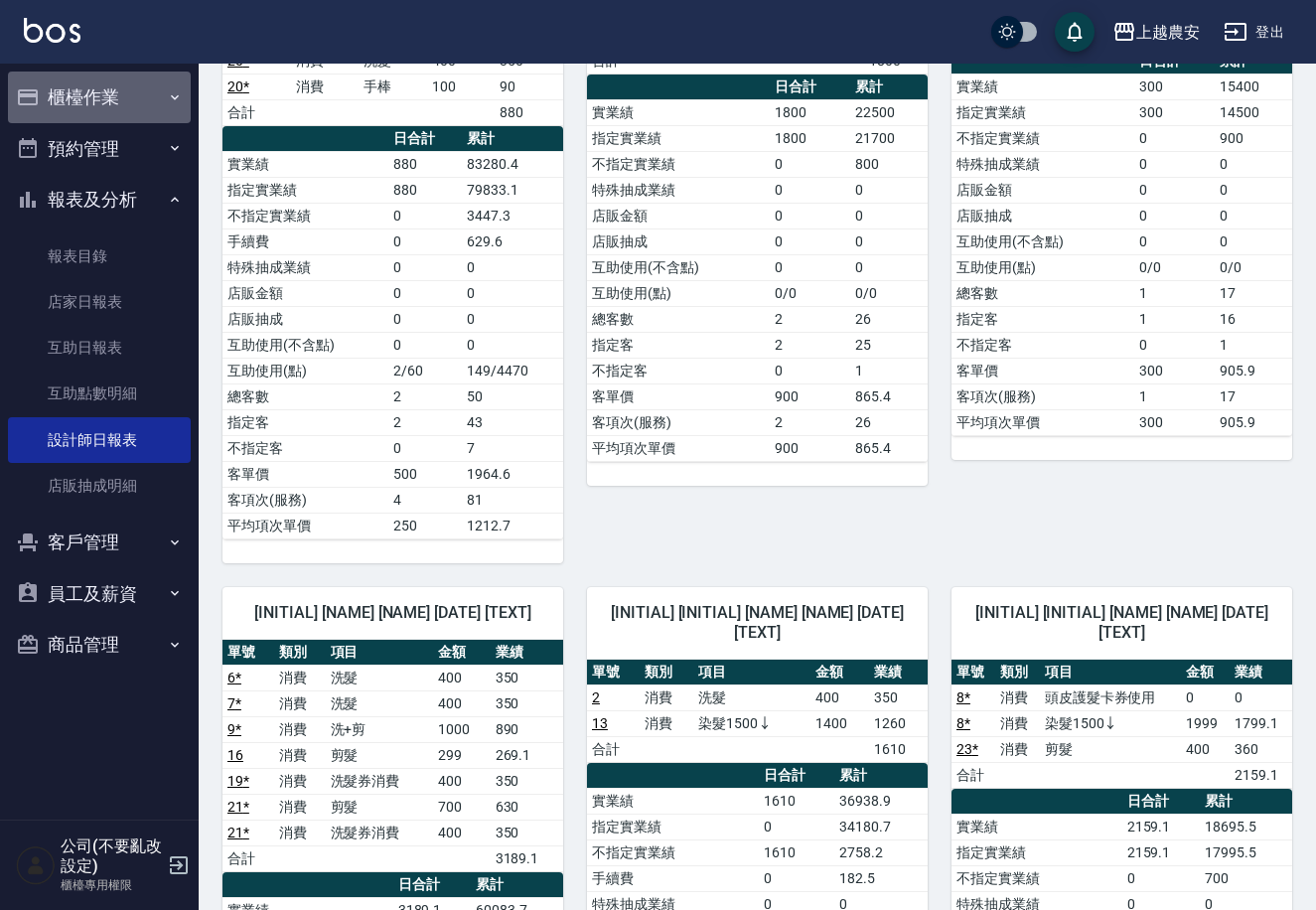 click on "櫃檯作業" at bounding box center (99, 97) 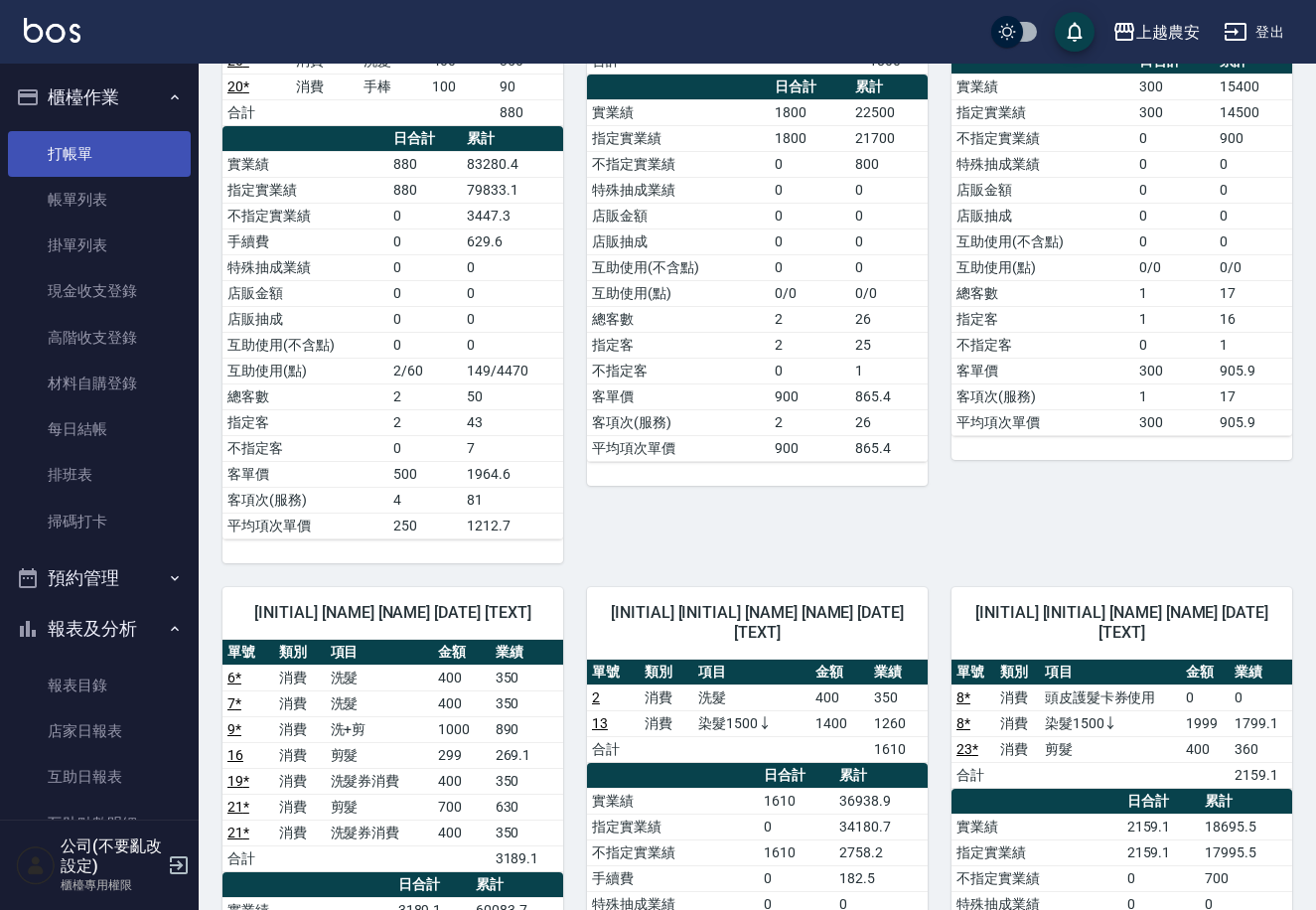 click on "打帳單" at bounding box center [99, 154] 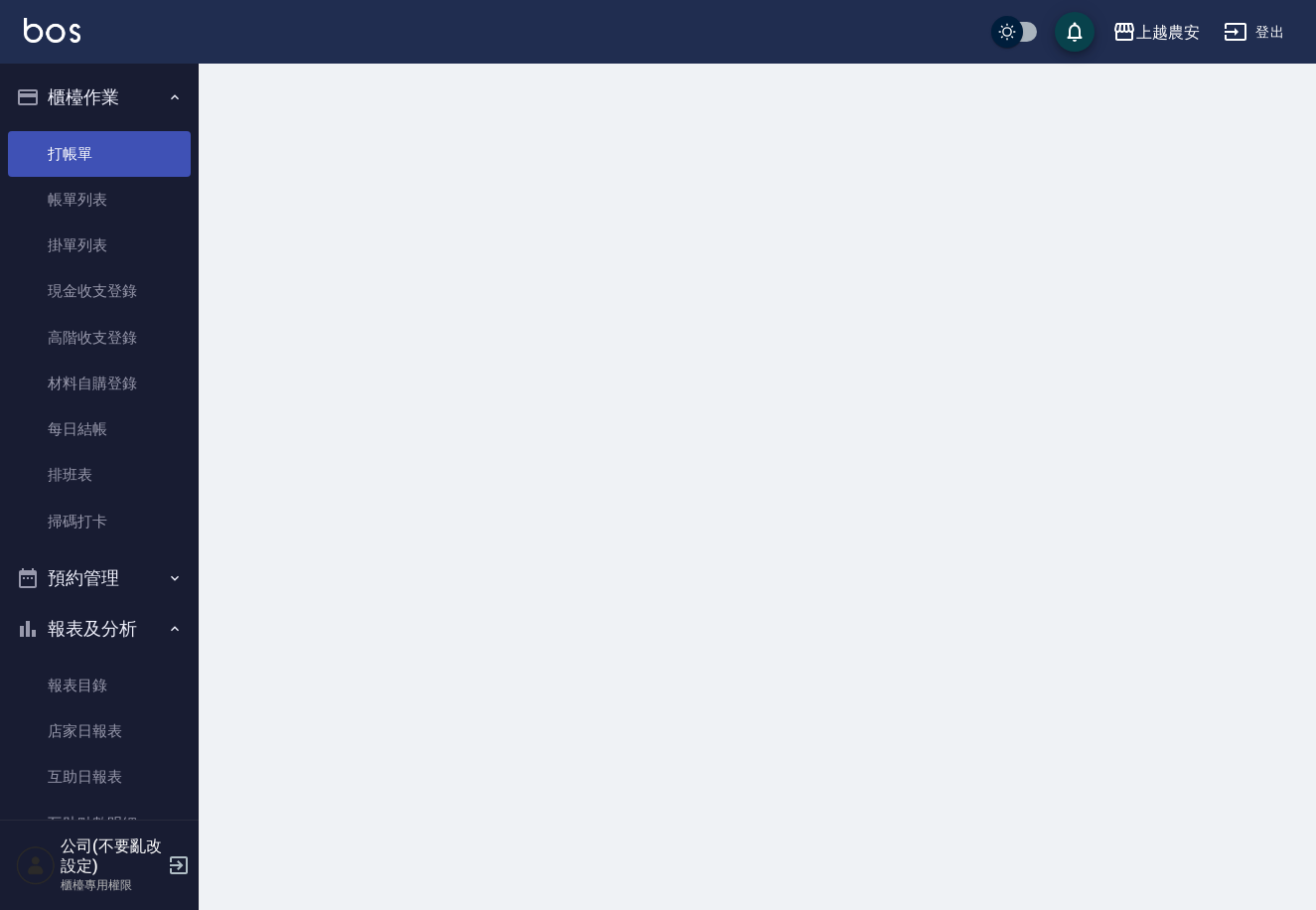 scroll, scrollTop: 0, scrollLeft: 0, axis: both 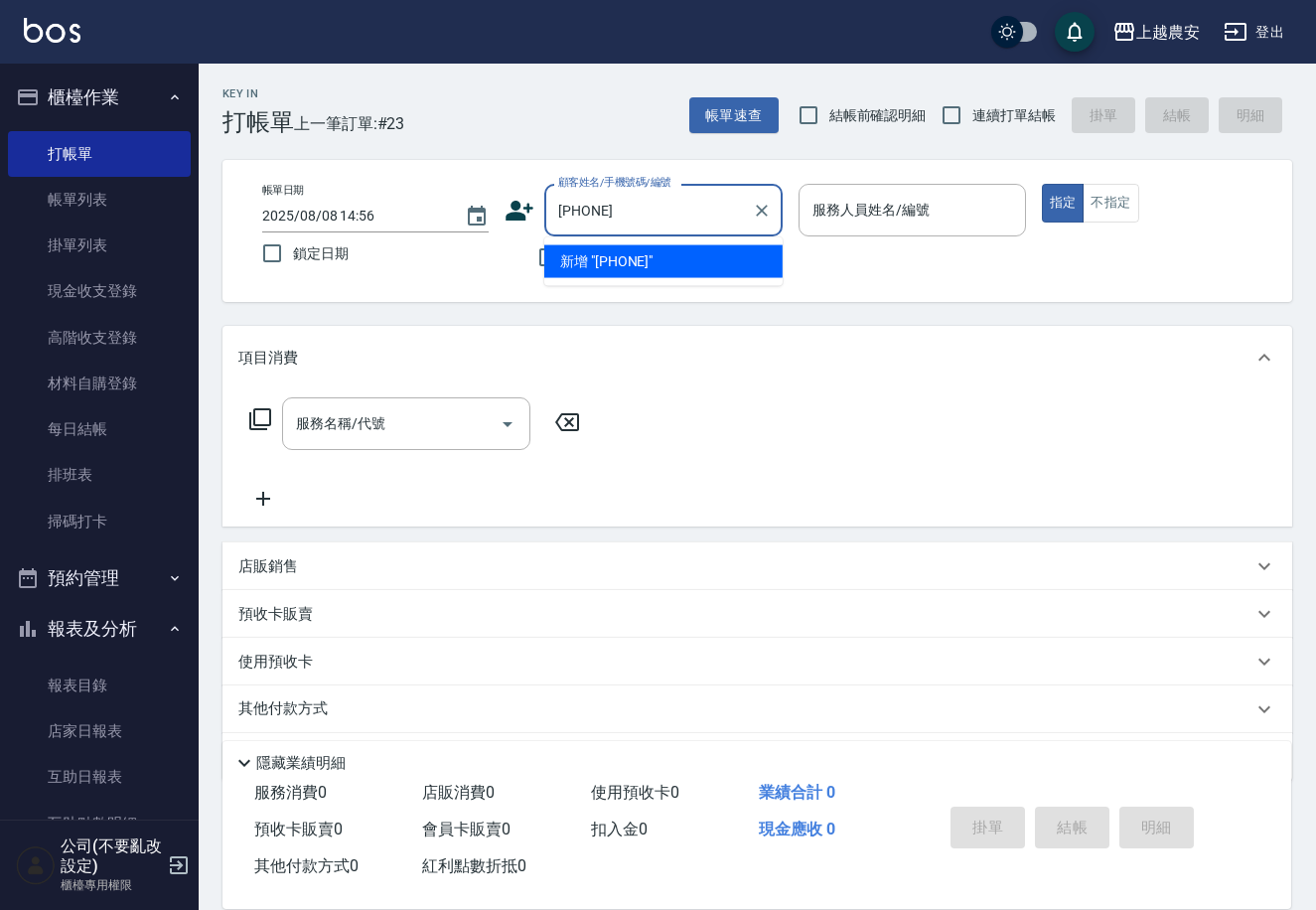 drag, startPoint x: 662, startPoint y: 206, endPoint x: 541, endPoint y: 214, distance: 121.26417 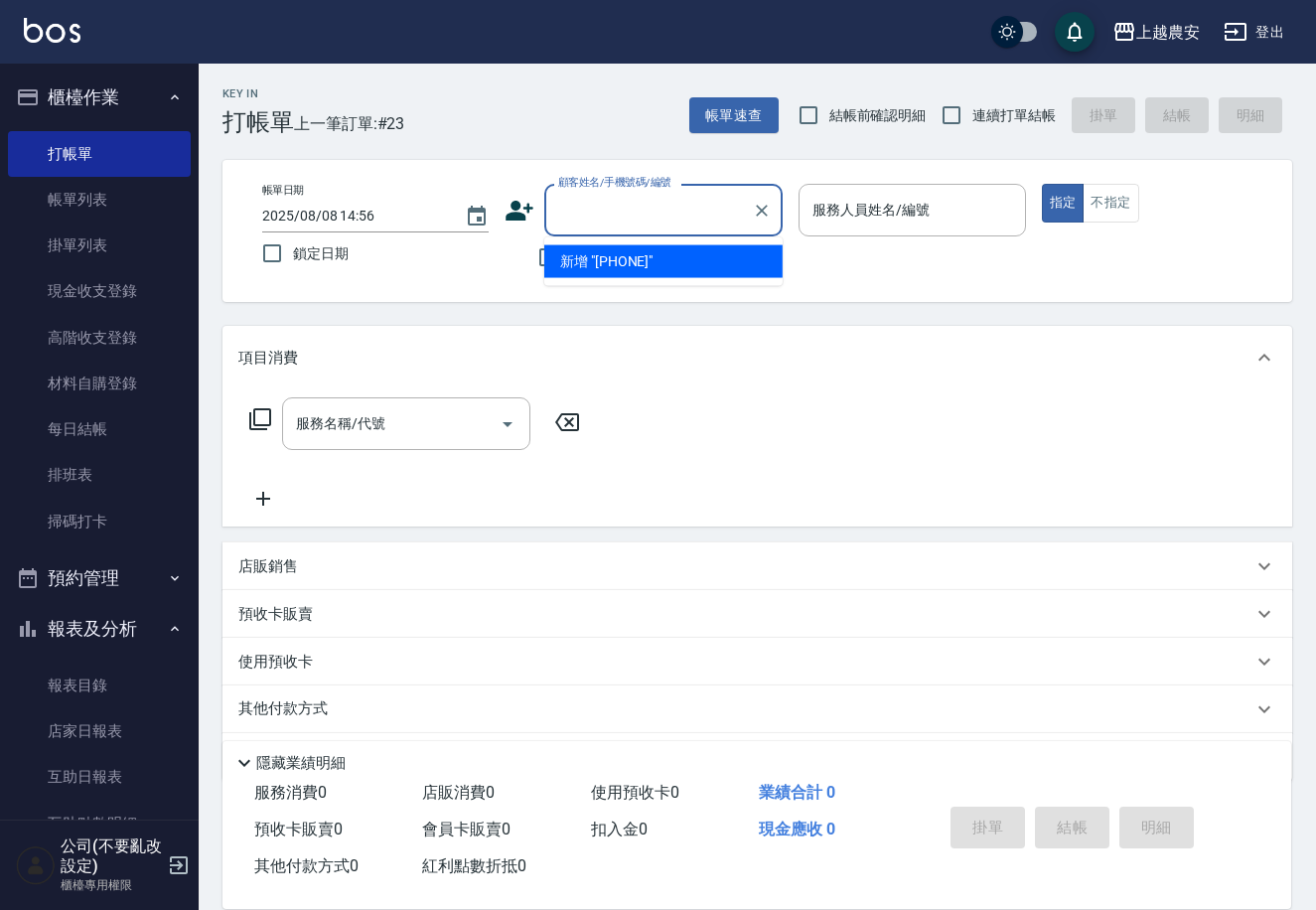 click 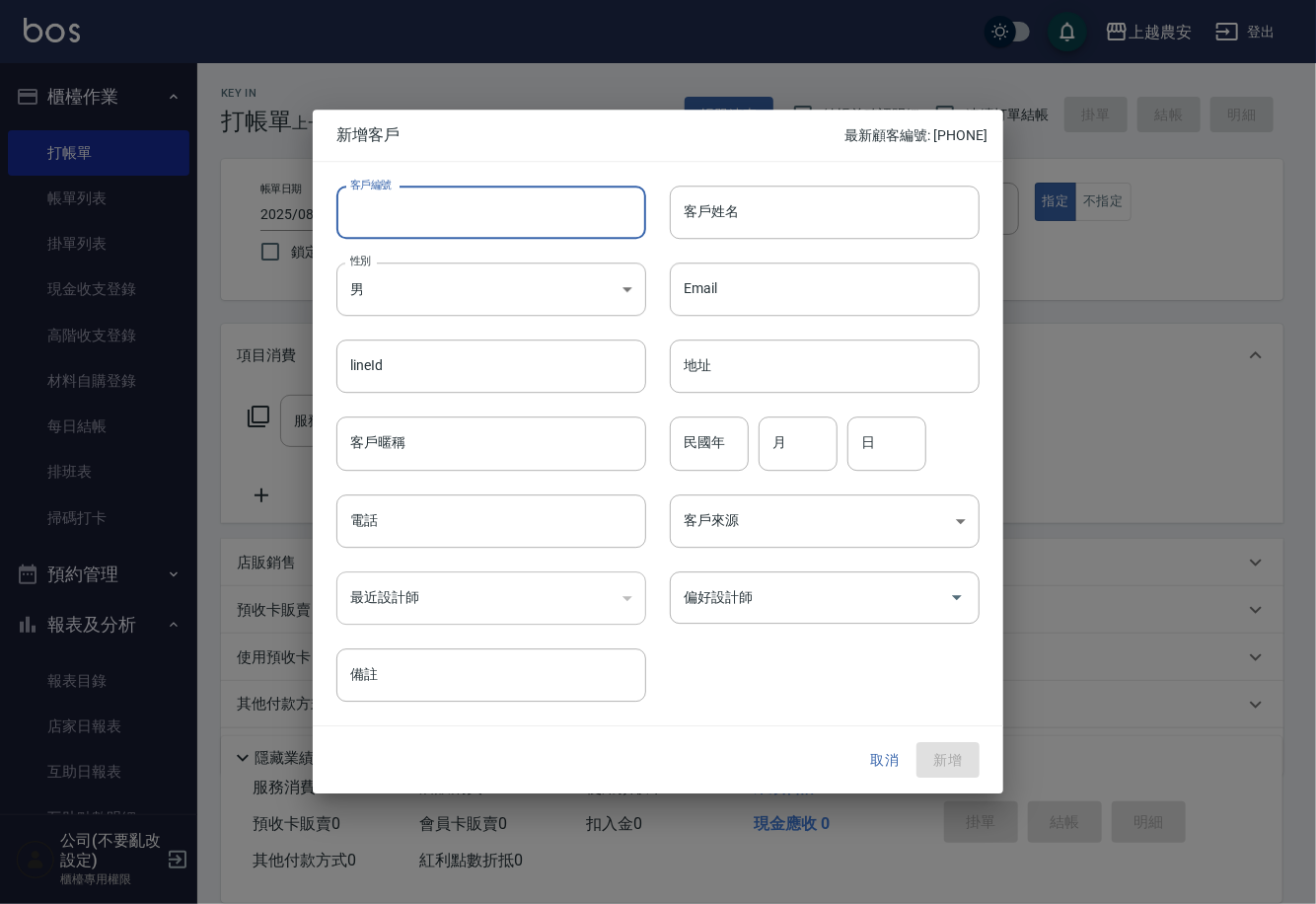 click on "客戶編號" at bounding box center [491, 212] 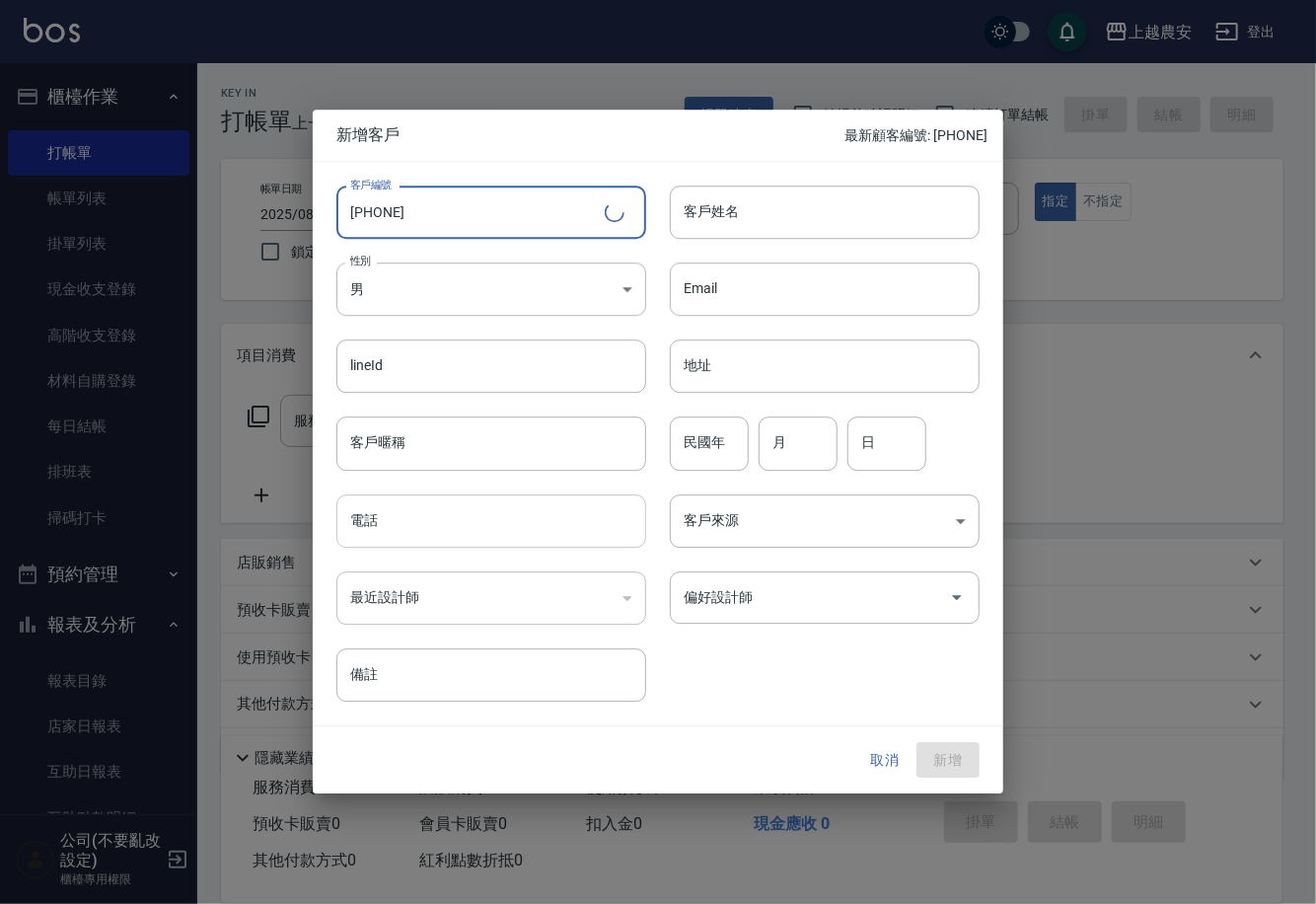 type on "[PHONE]" 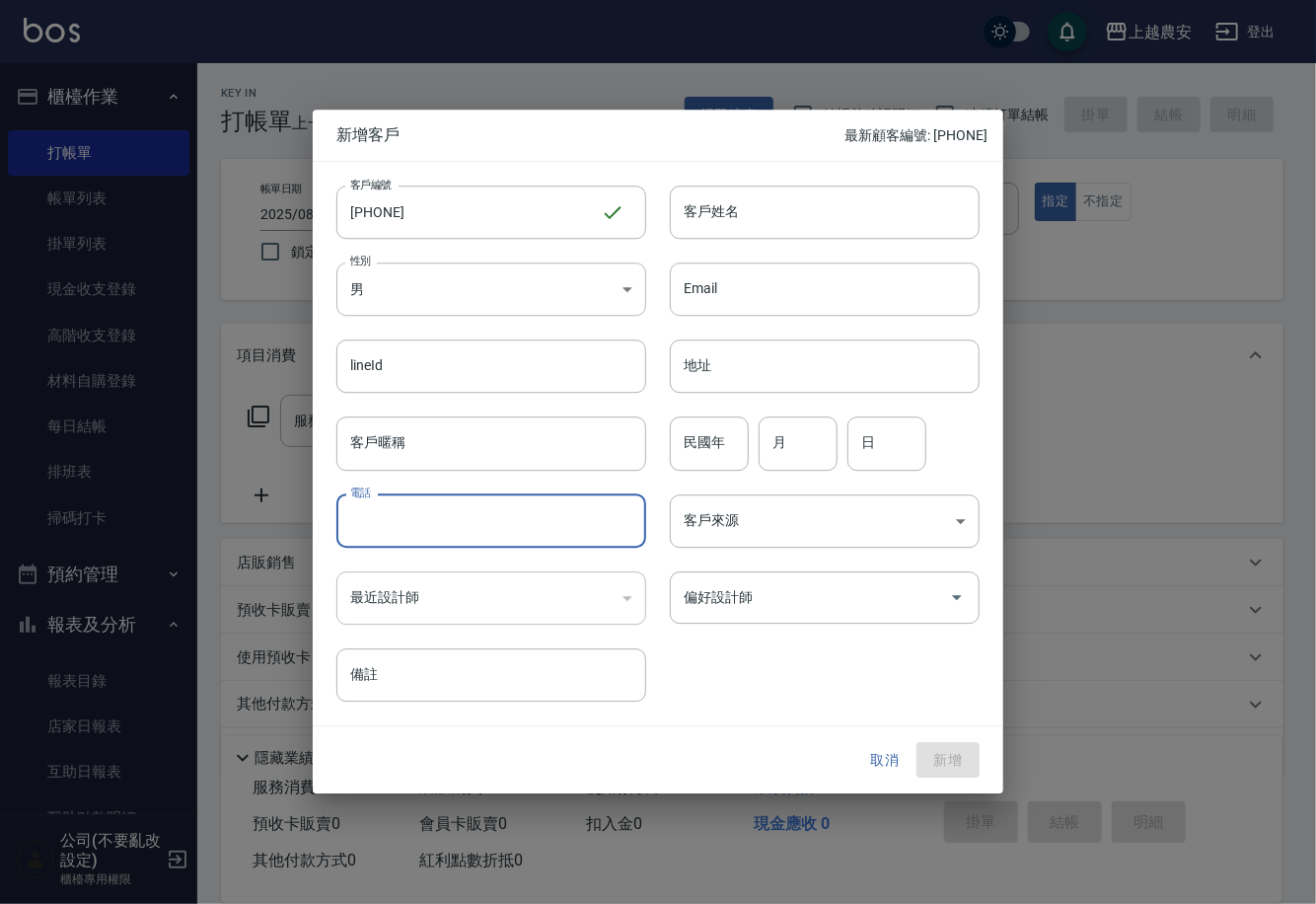 click on "電話" at bounding box center [491, 521] 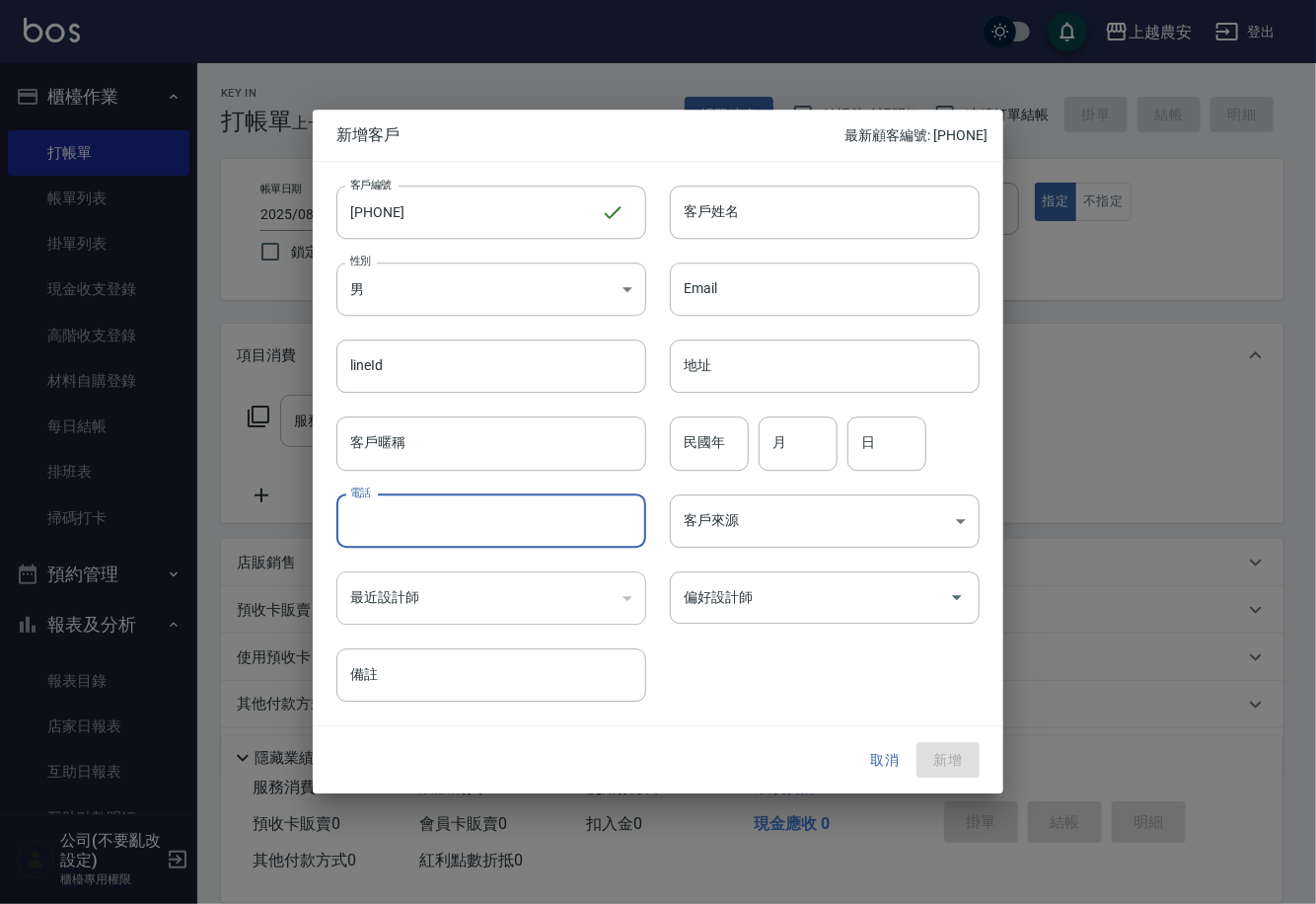 paste on "[PHONE]" 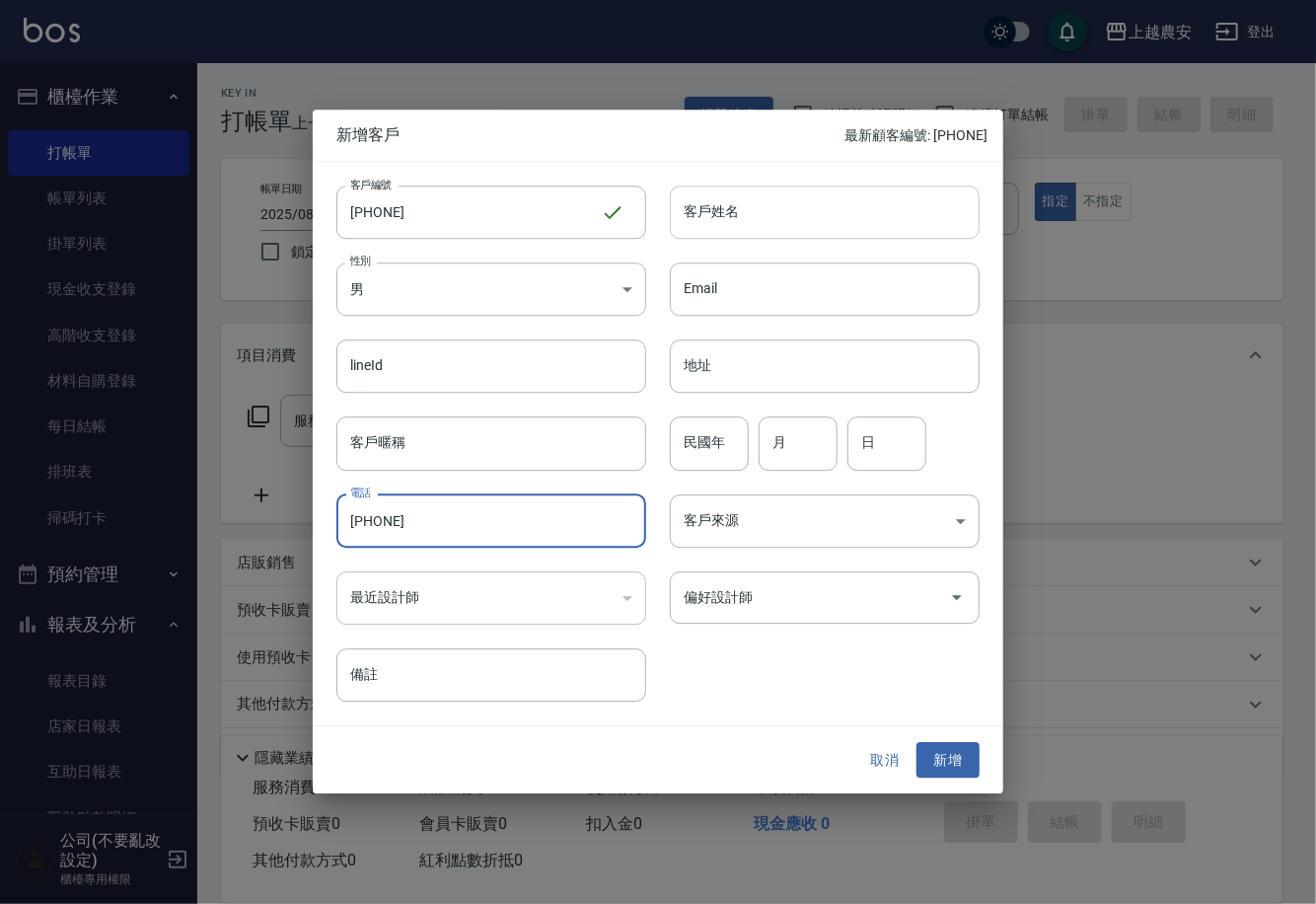type on "[PHONE]" 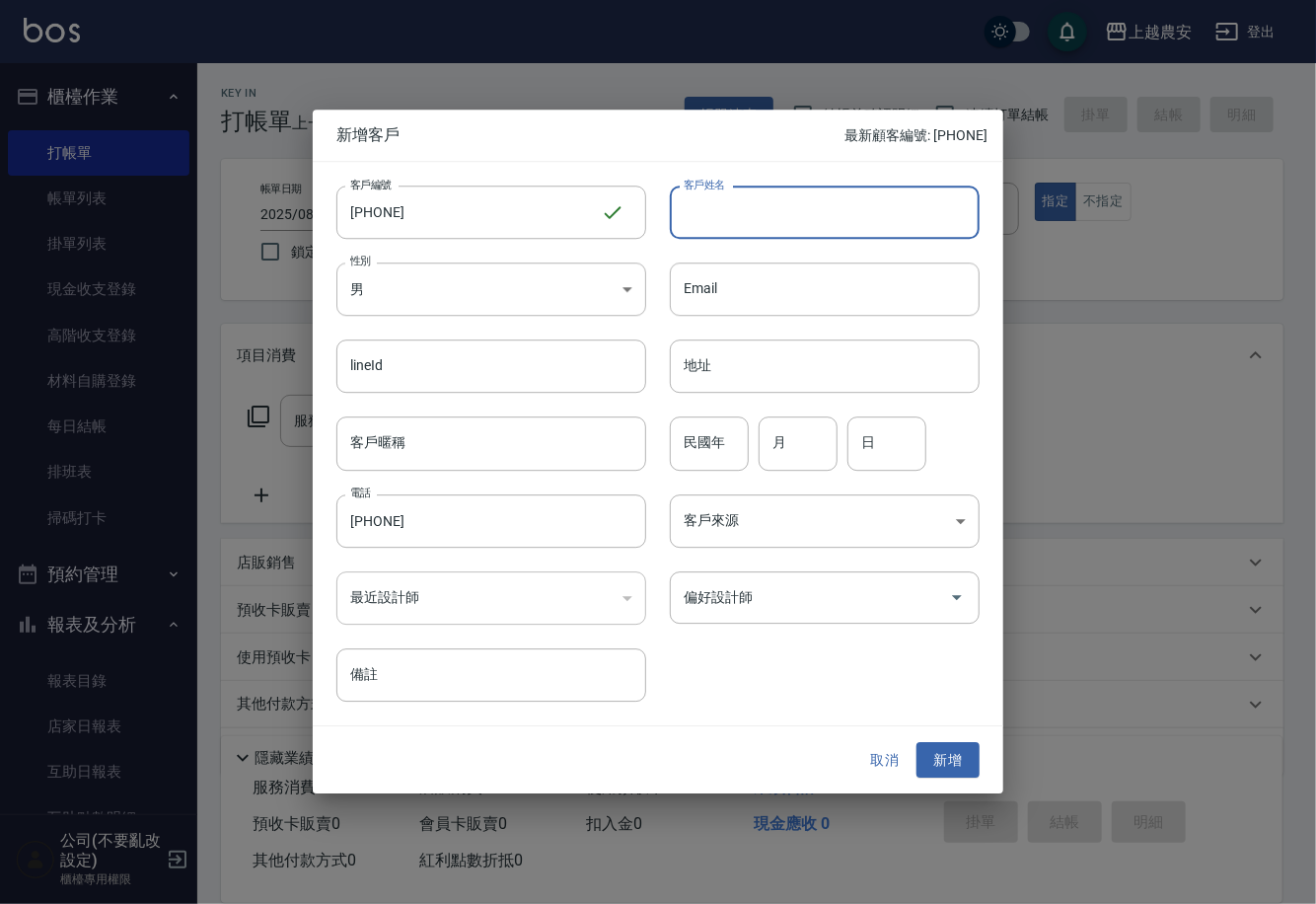 click on "客戶姓名" at bounding box center (825, 212) 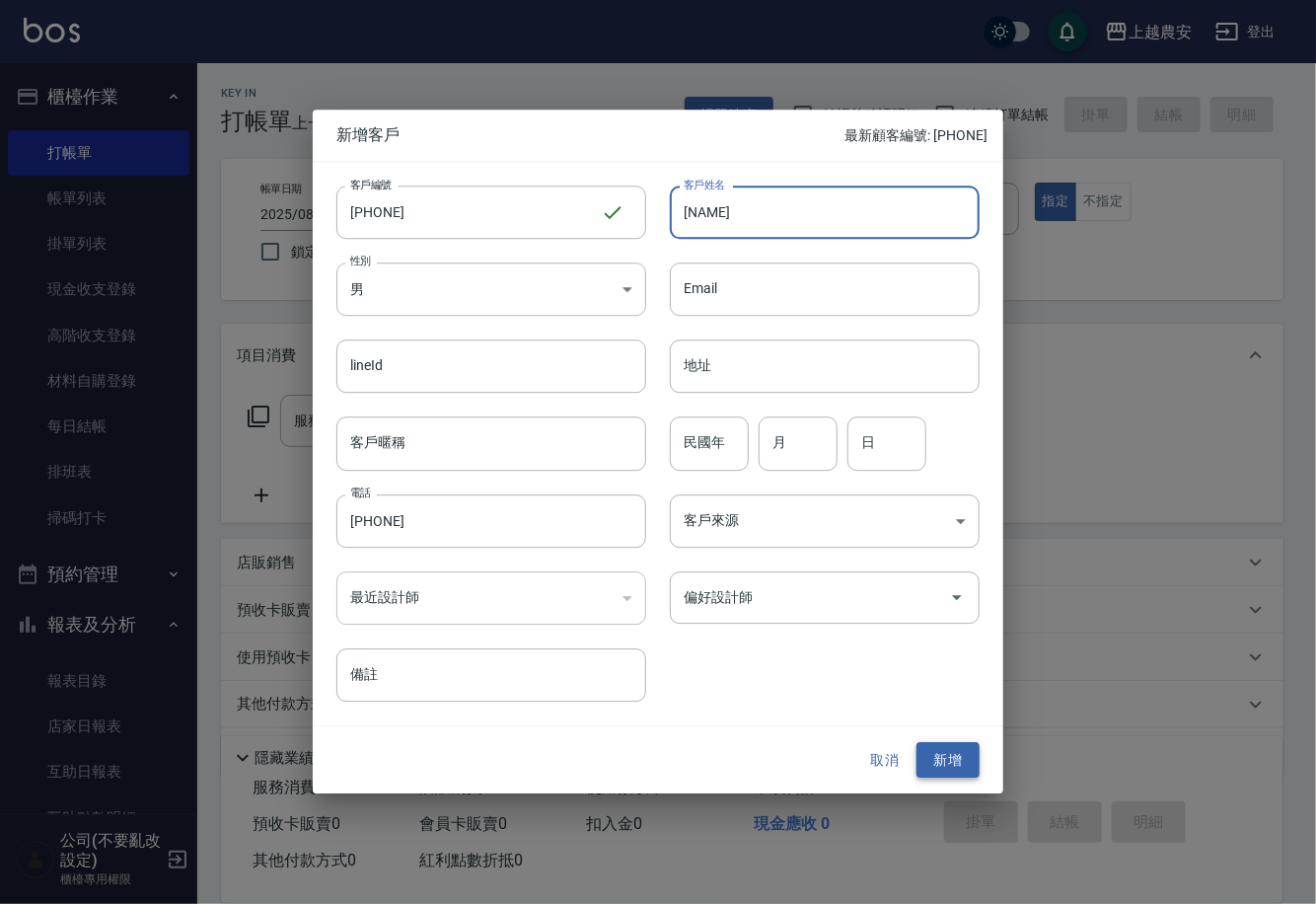 type on "[LAST]" 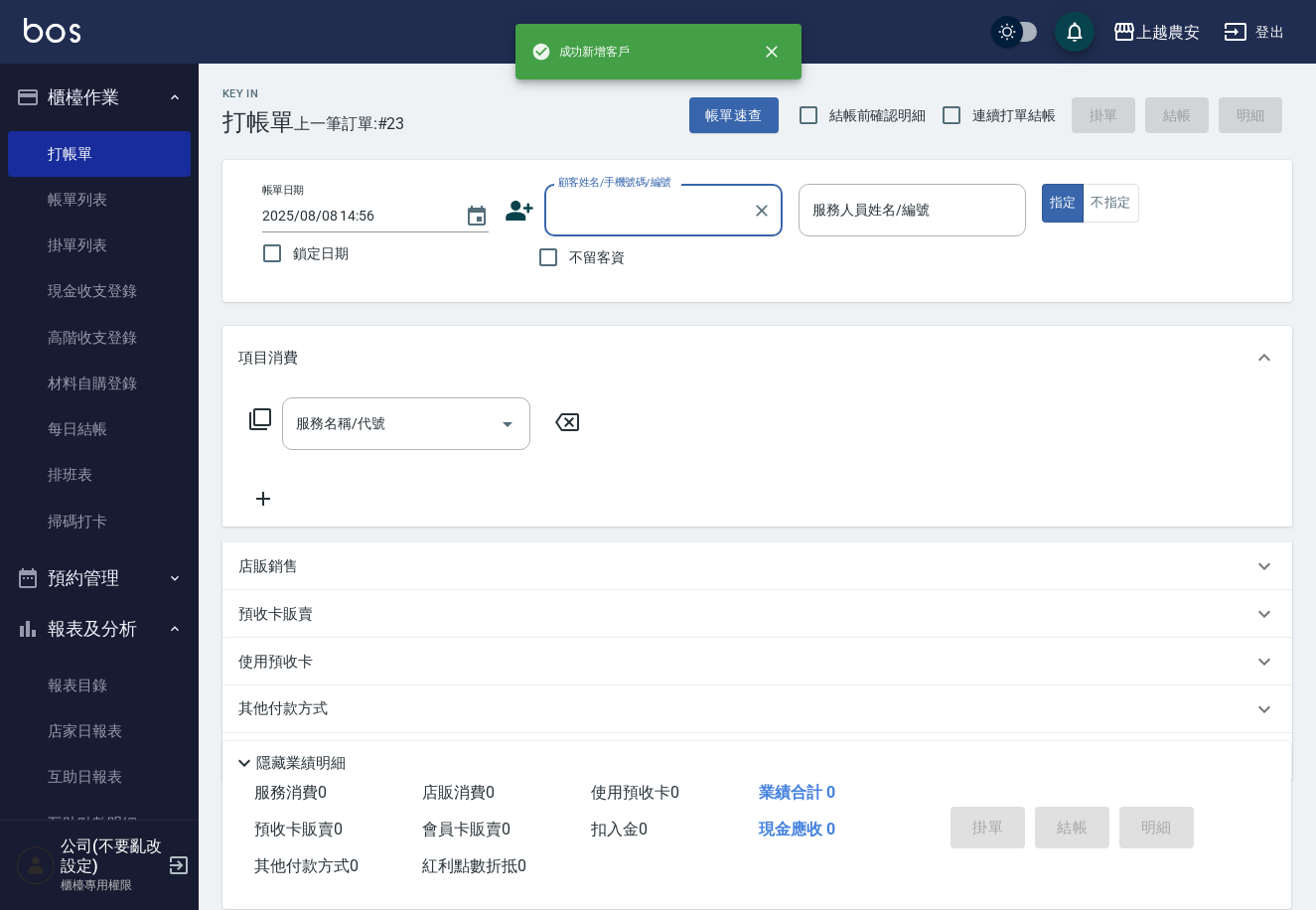 click on "顧客姓名/手機號碼/編號" at bounding box center (649, 210) 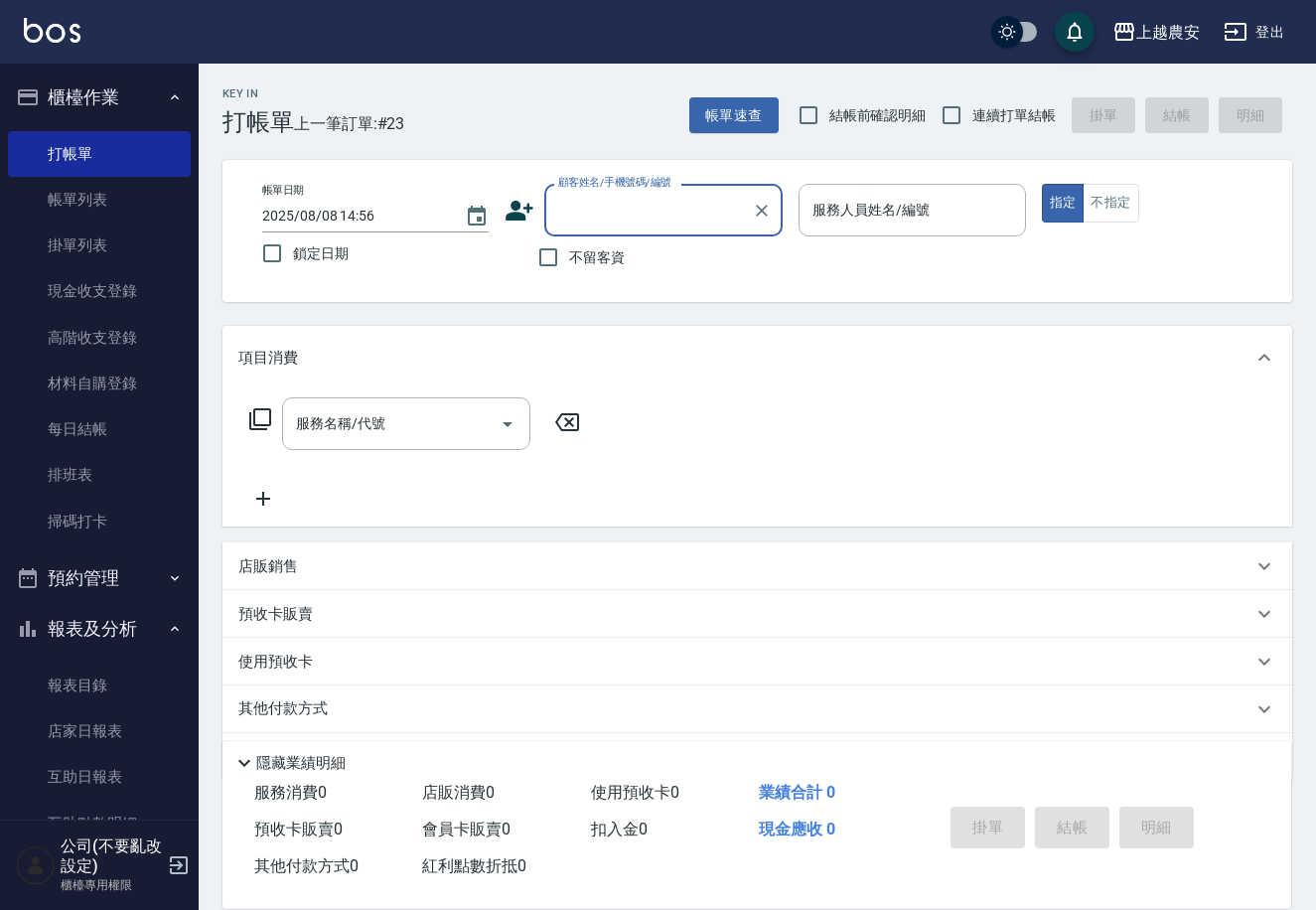 paste on "[PHONE]" 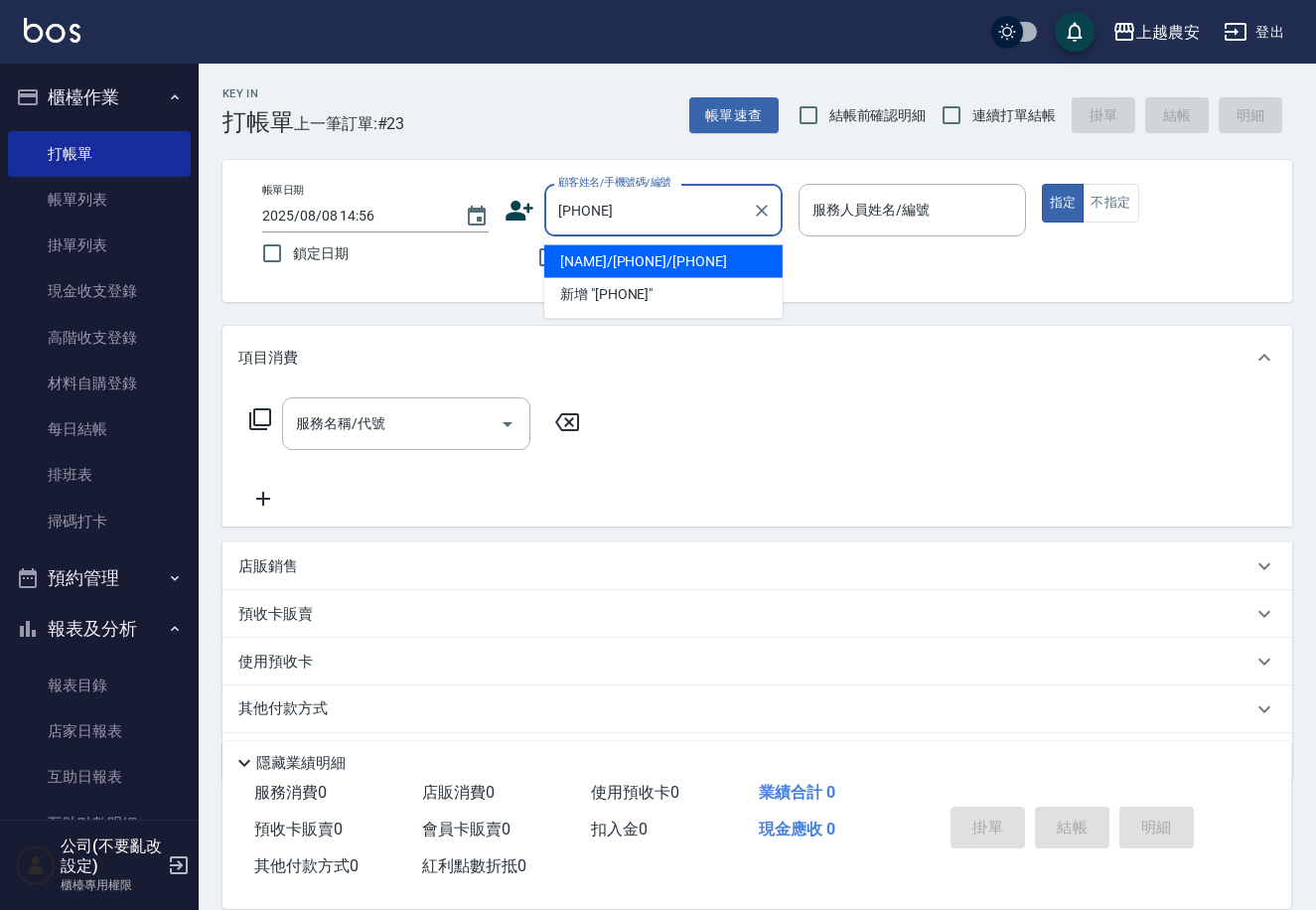 click on "[NAME]/[PHONE]/[PHONE]" at bounding box center (663, 261) 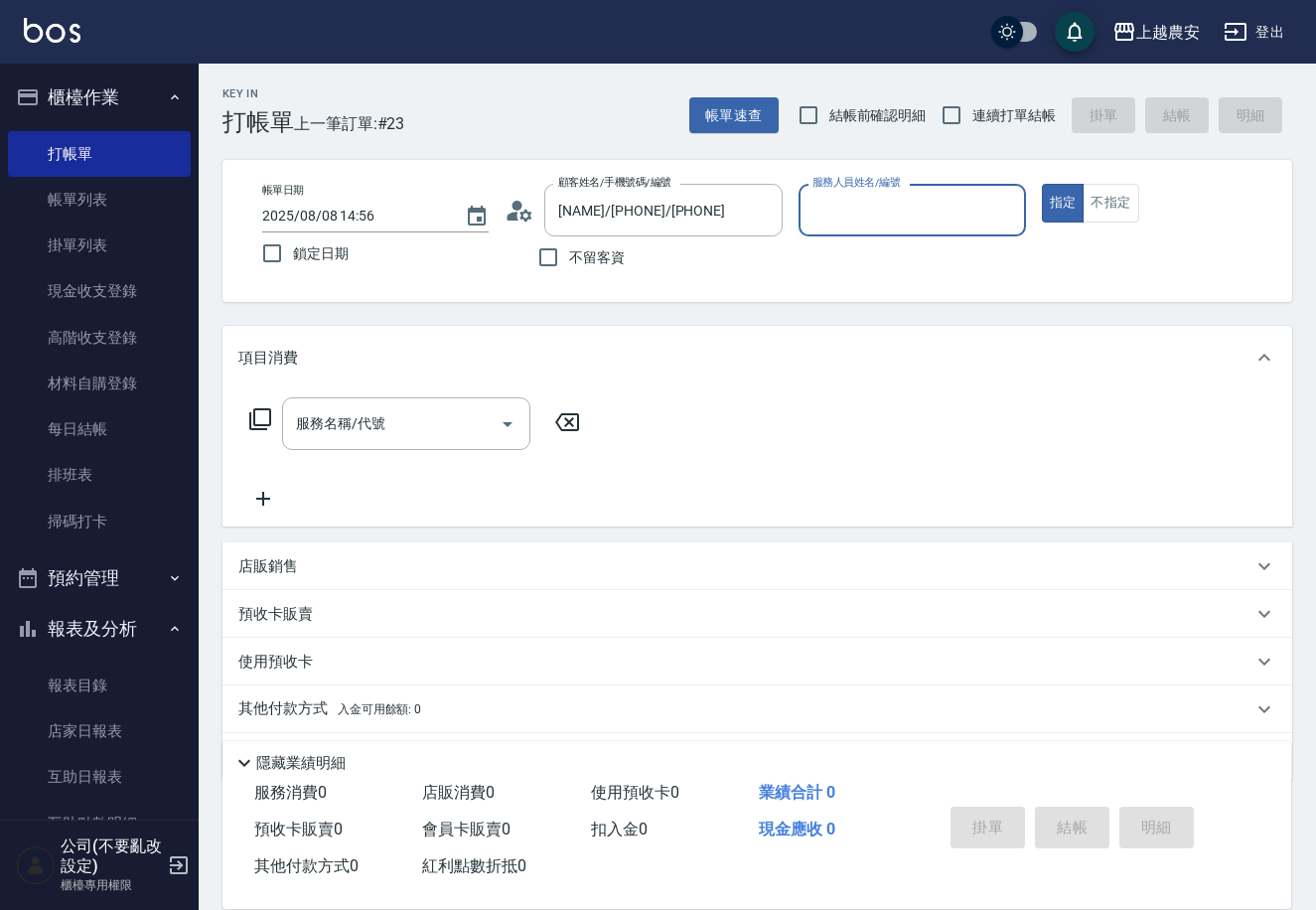 click on "服務人員姓名/編號" at bounding box center (912, 210) 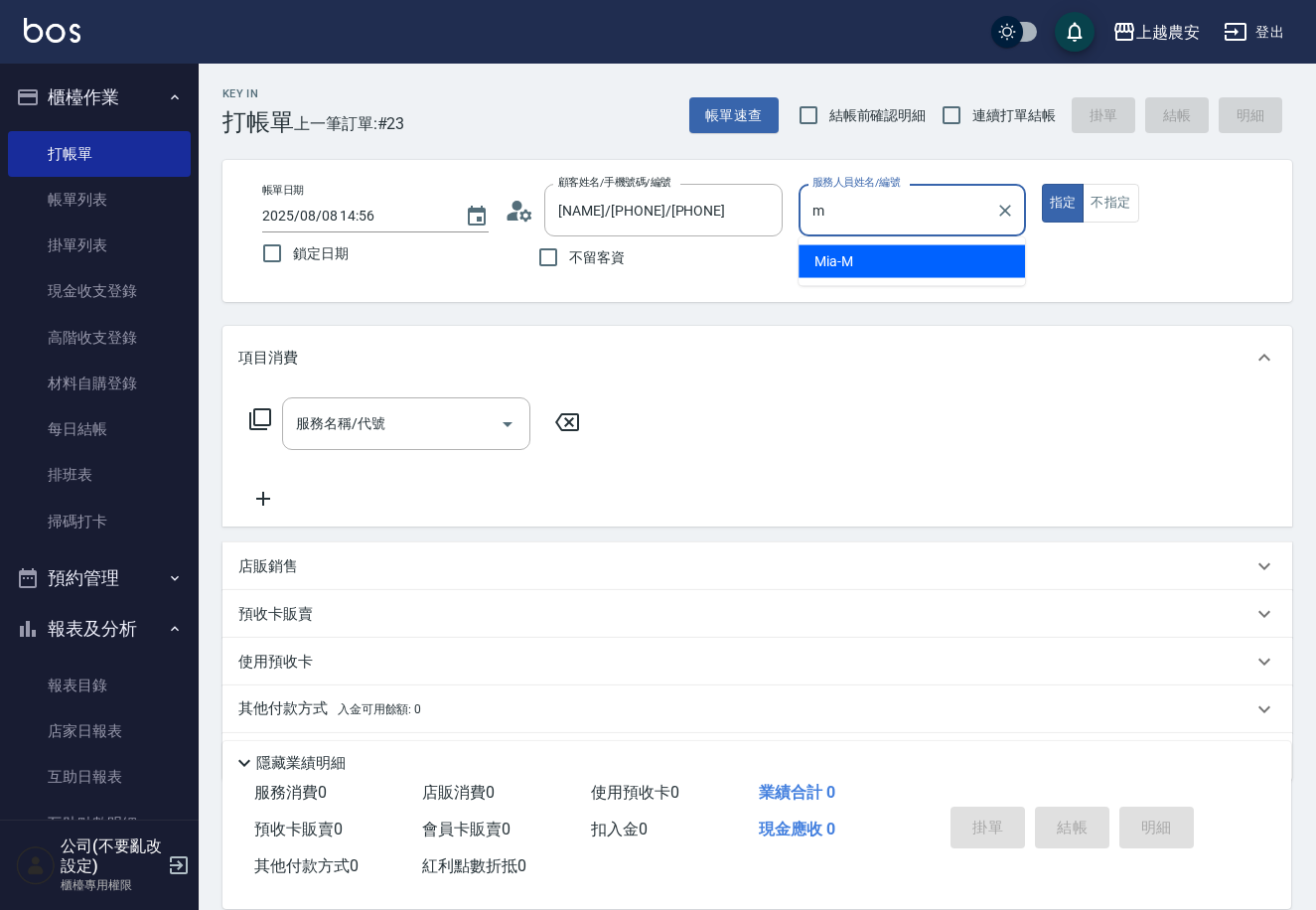 click on "Mia -M" at bounding box center [912, 261] 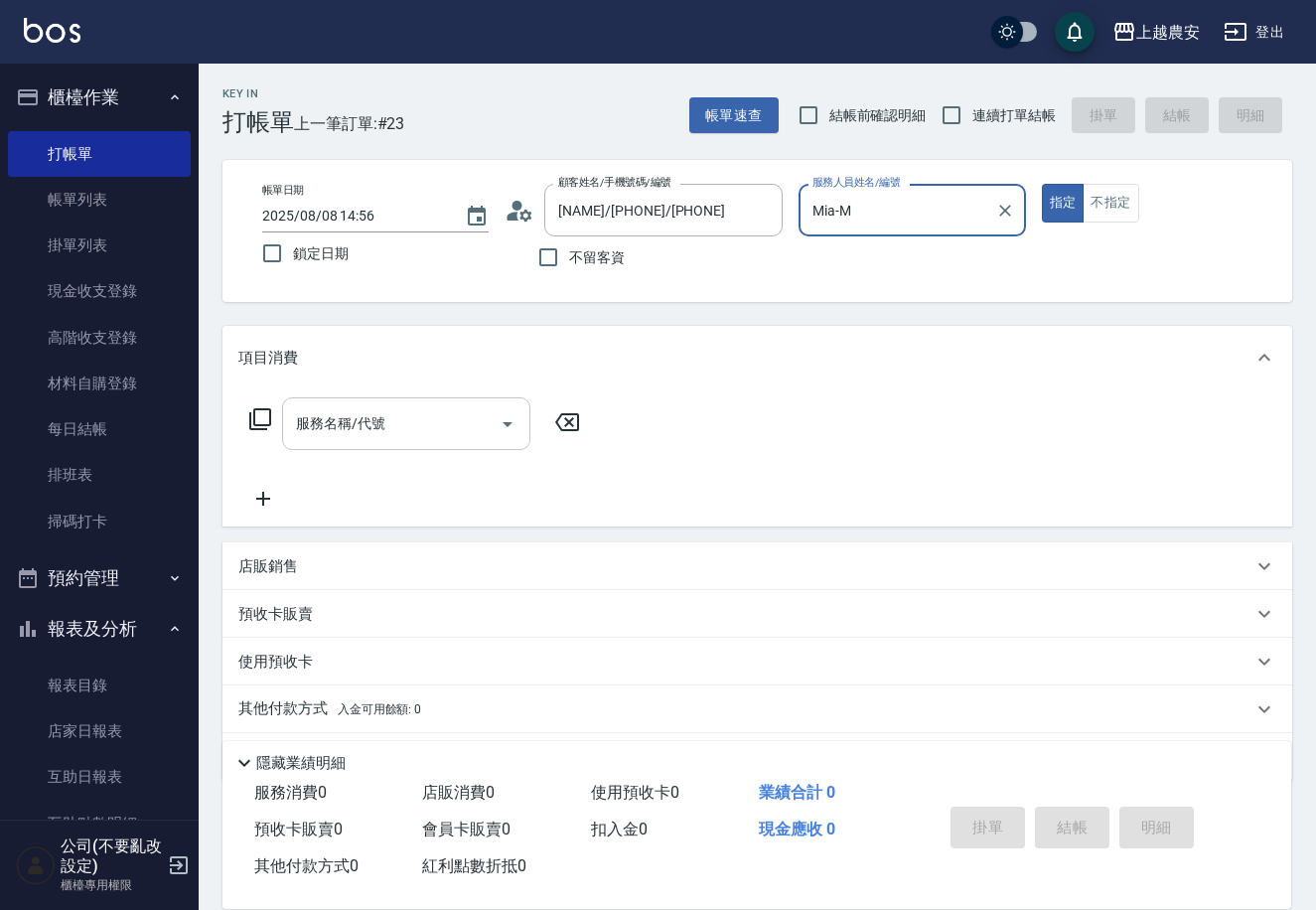 type on "Mia-M" 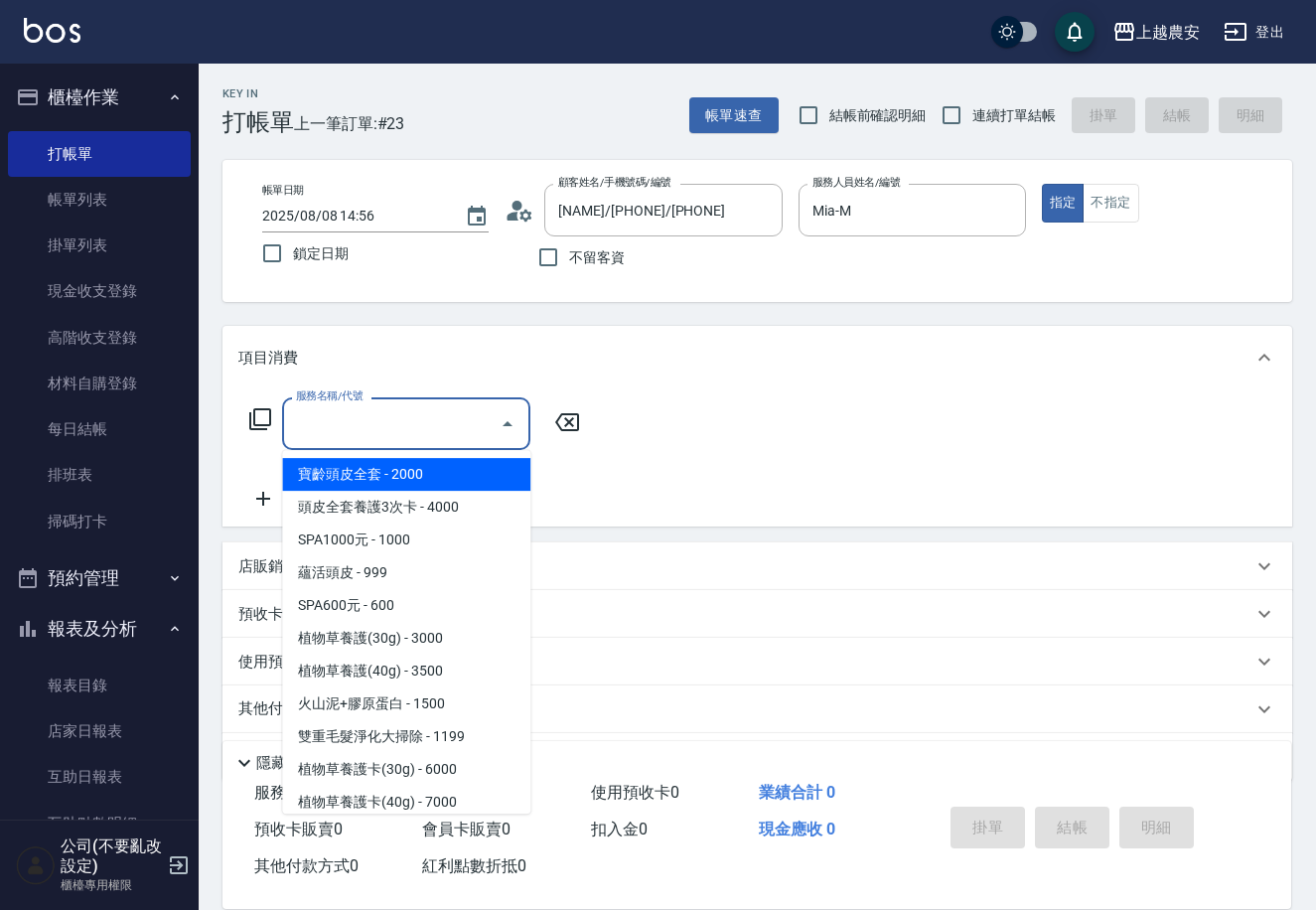 click on "服務名稱/代號" at bounding box center (391, 423) 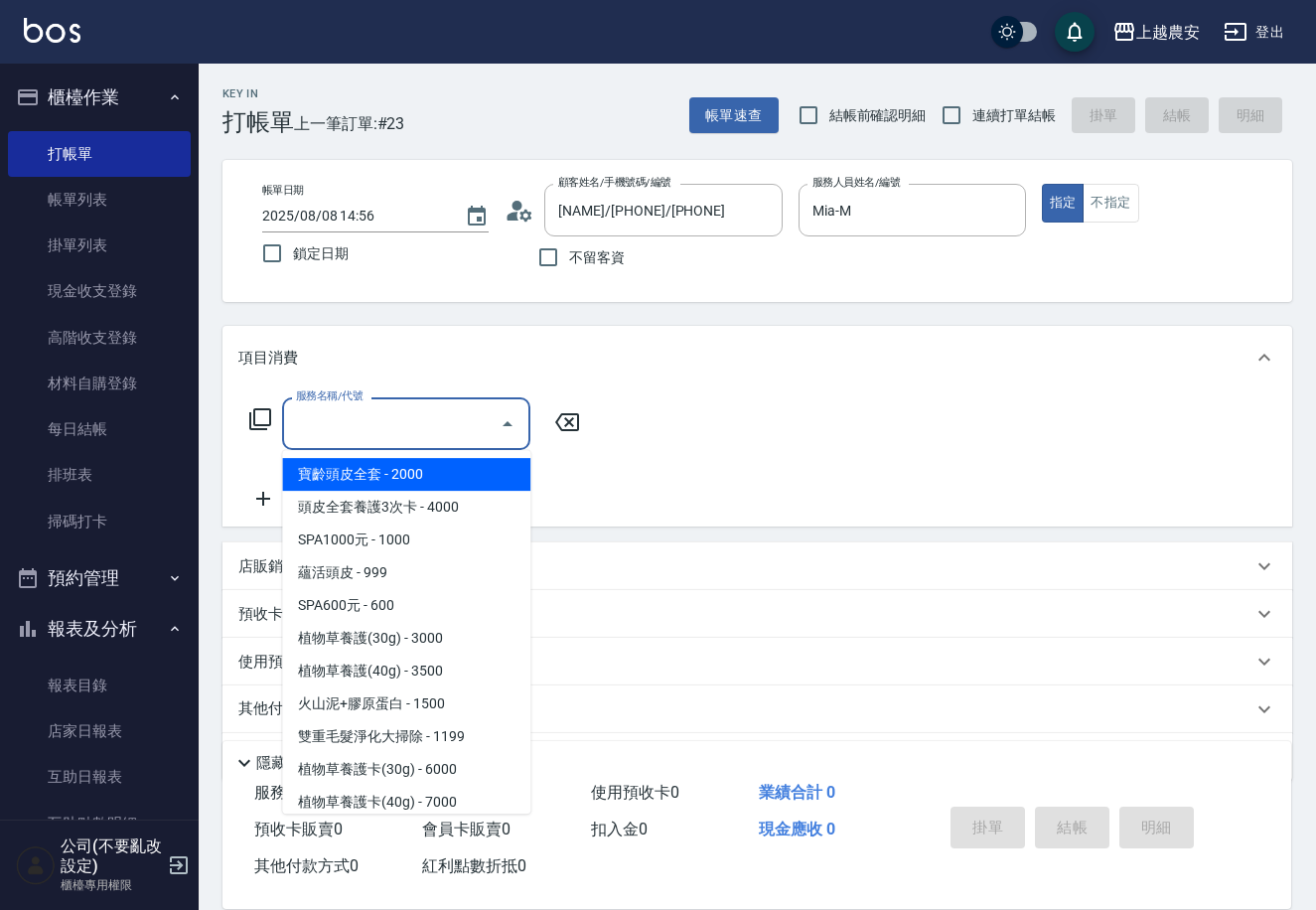 click 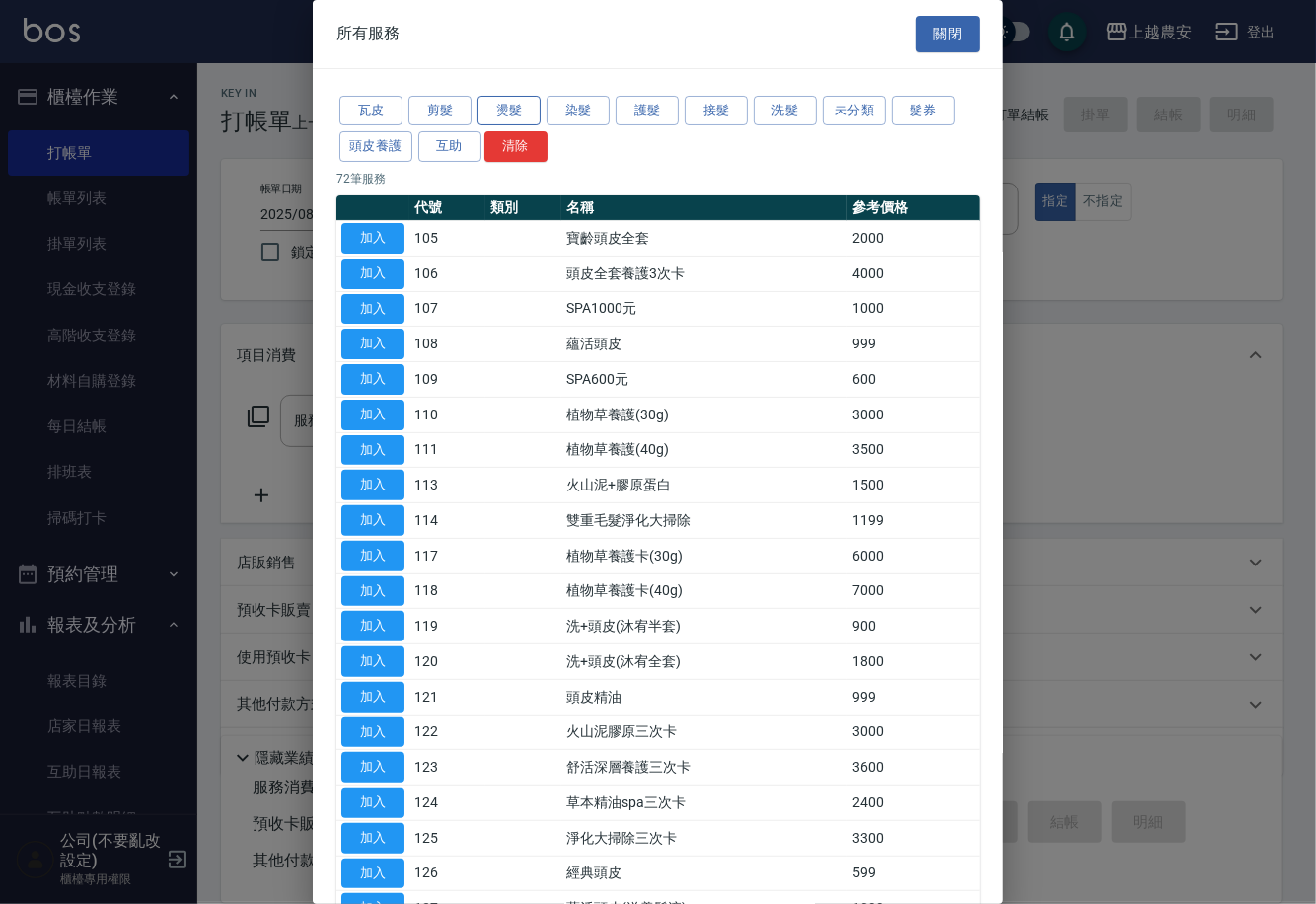 click on "燙髮" at bounding box center [509, 111] 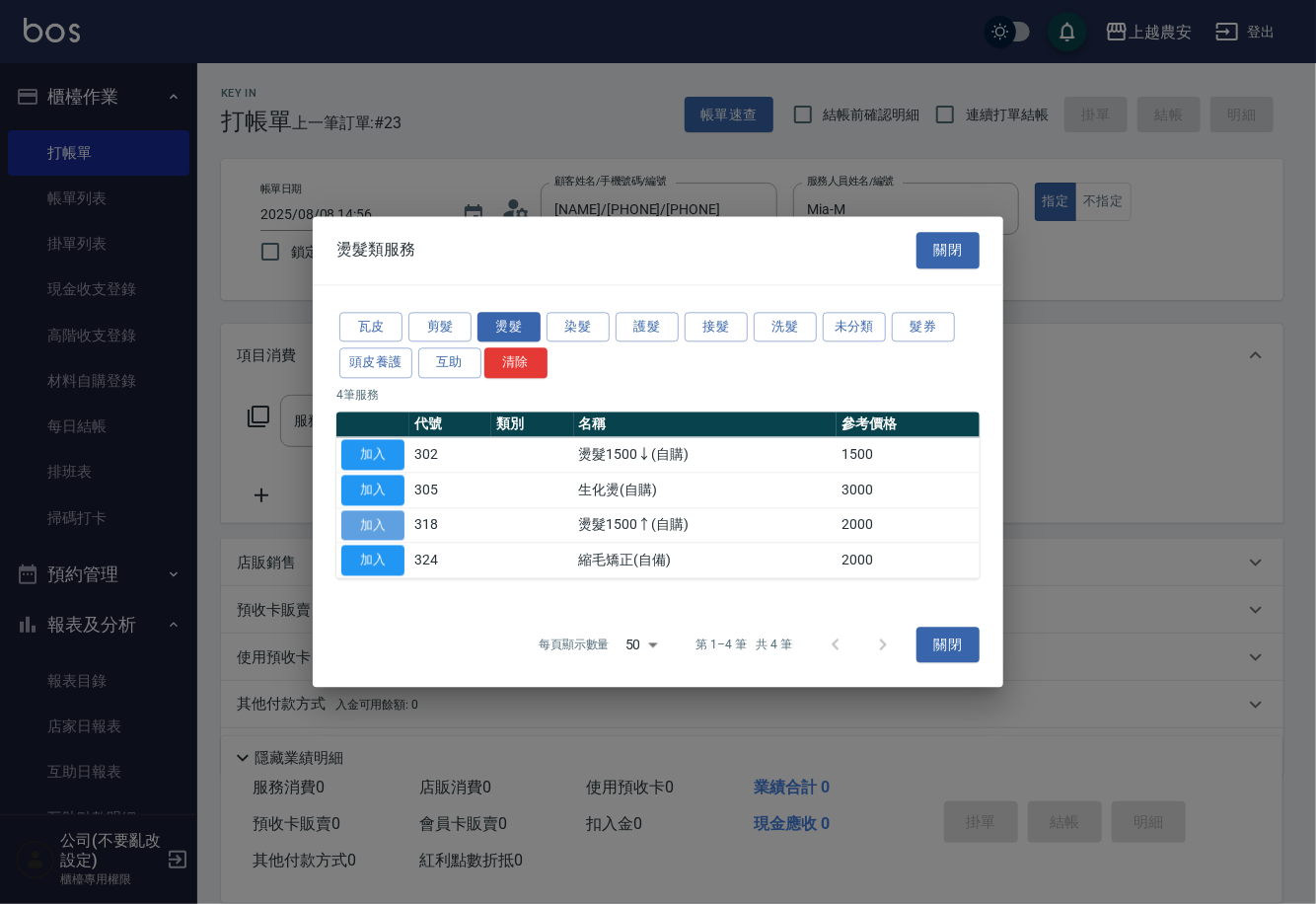 click on "加入" at bounding box center [373, 525] 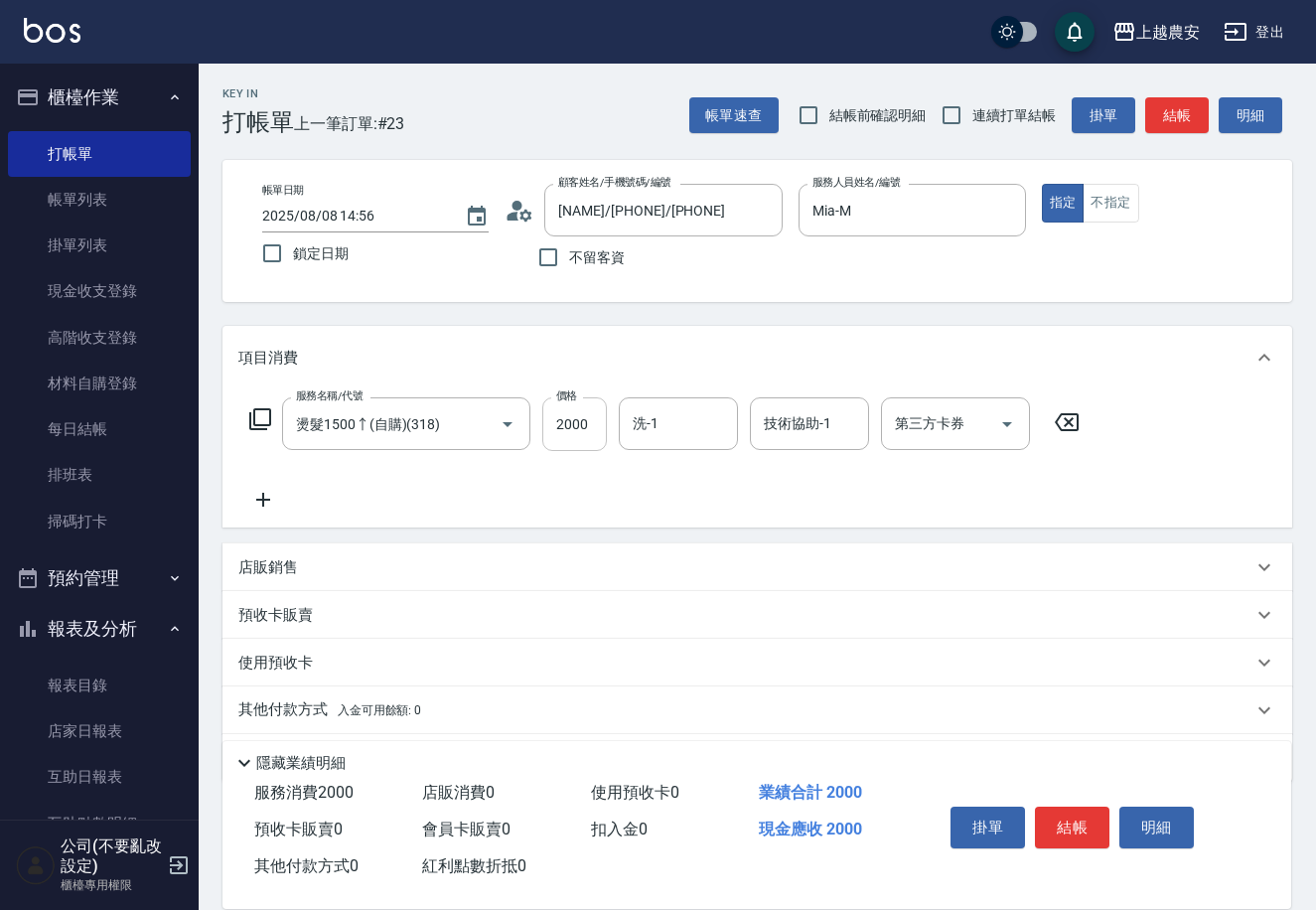 click on "2000" at bounding box center [574, 424] 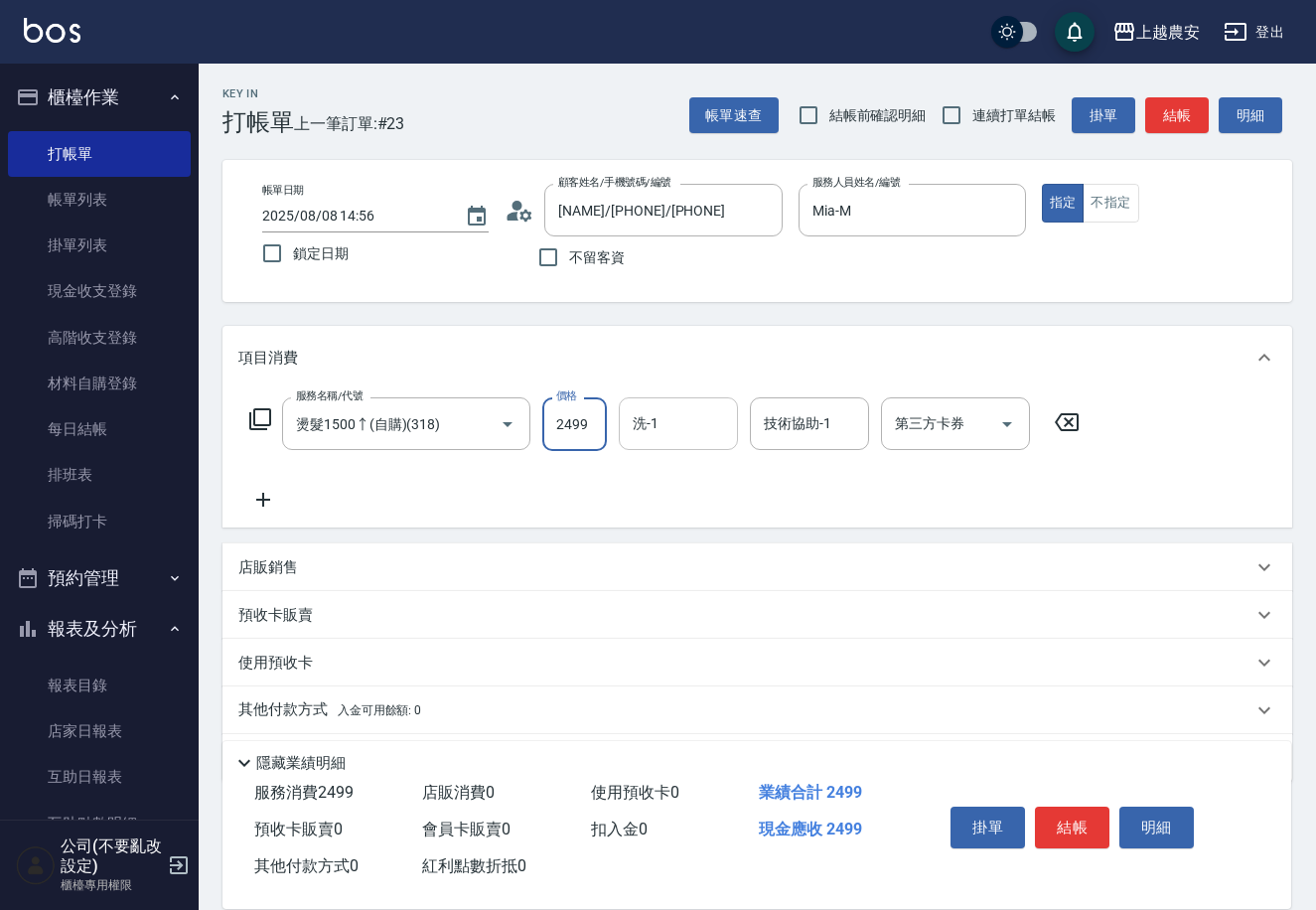 type on "2499" 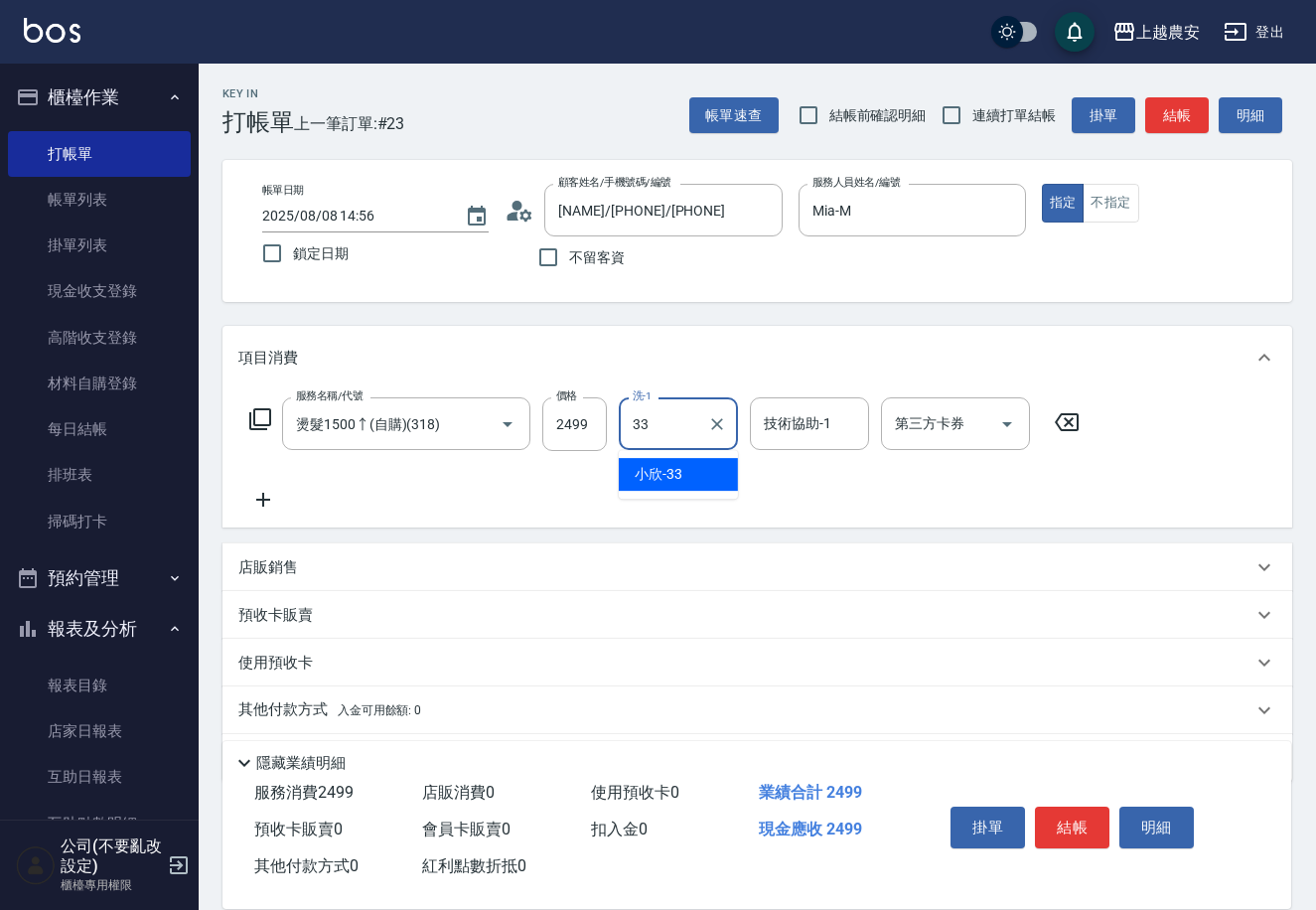 click on "小欣 -33" at bounding box center [678, 474] 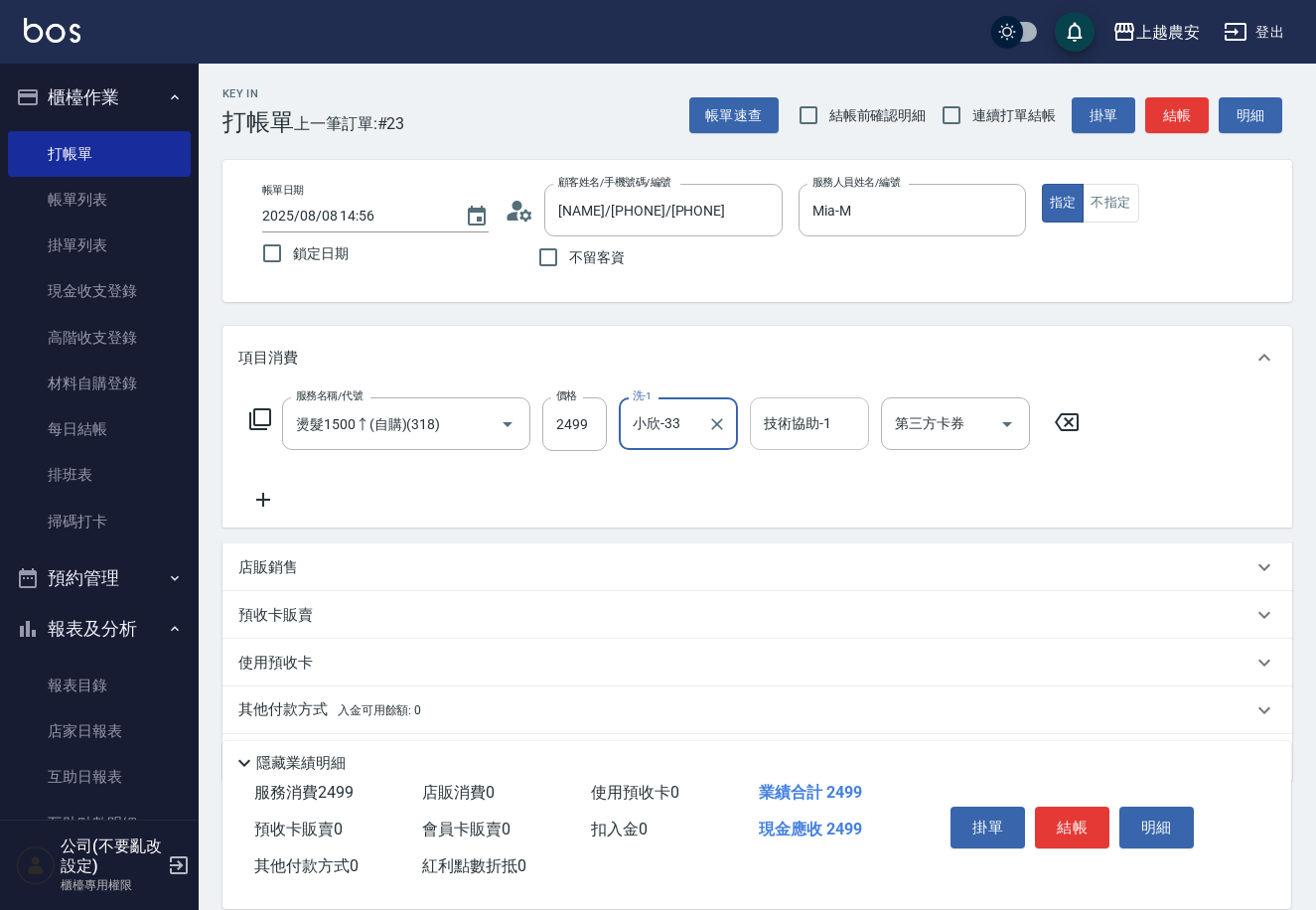 type on "小欣-33" 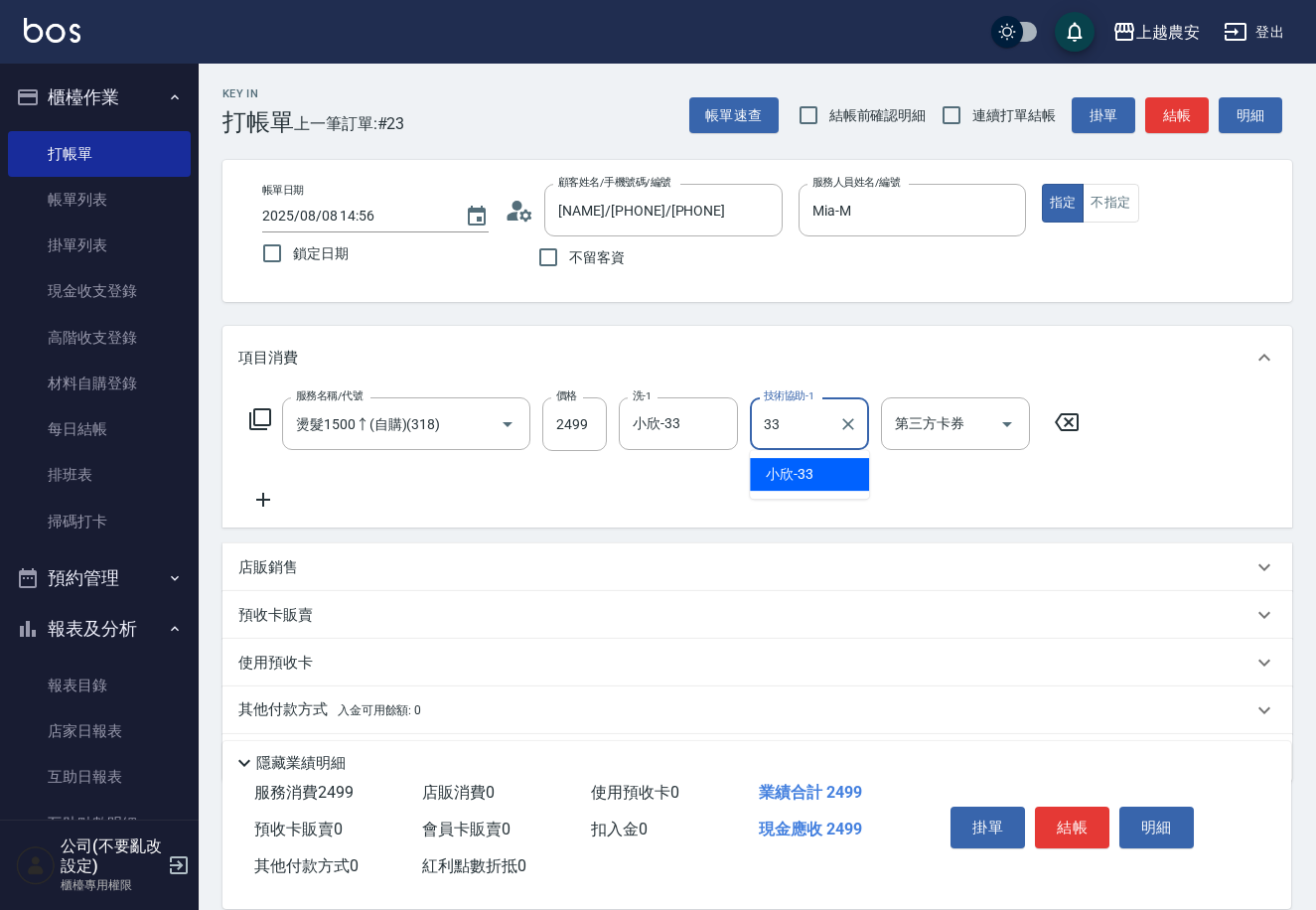 click on "小欣 -33" at bounding box center [790, 474] 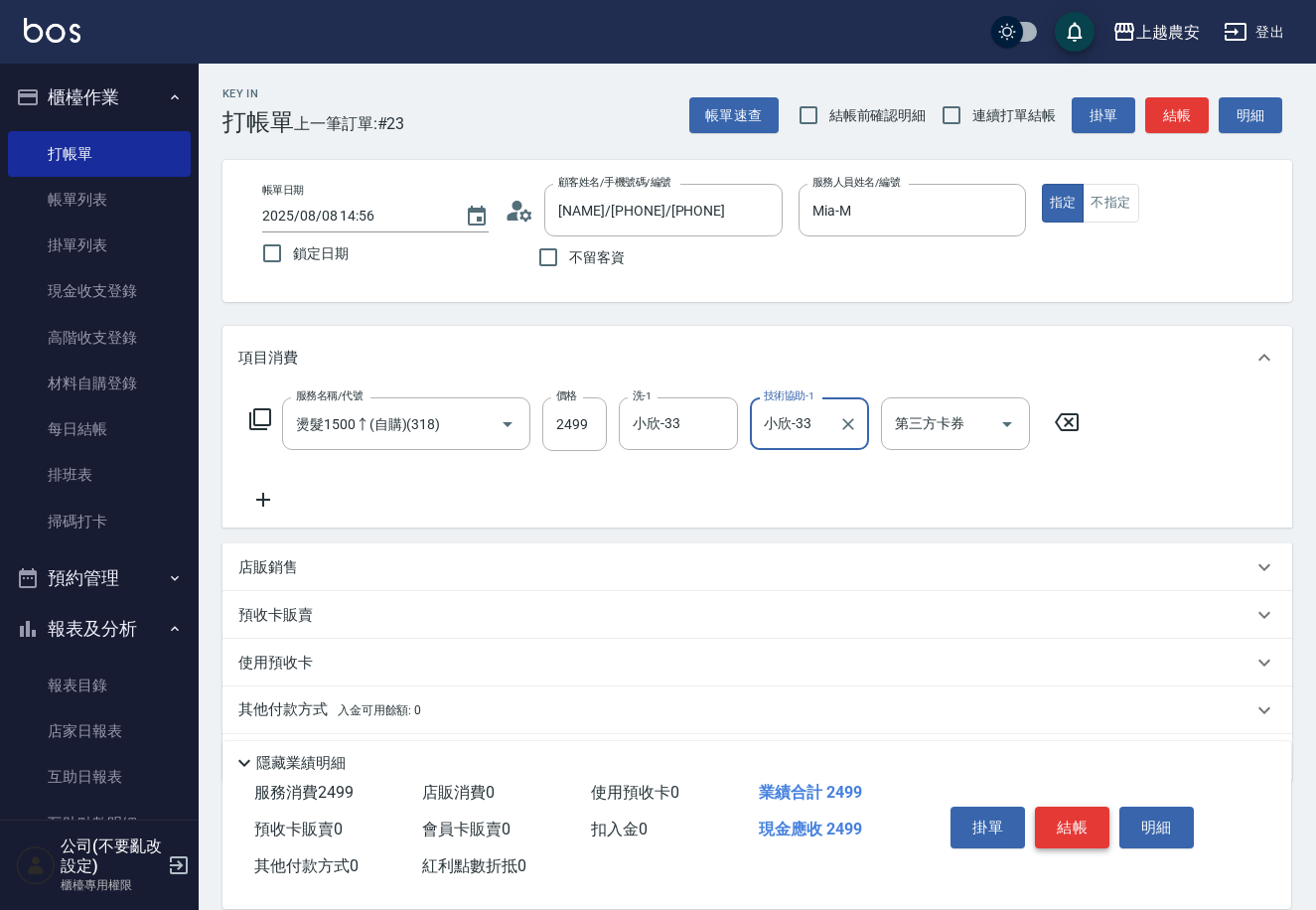type on "小欣-33" 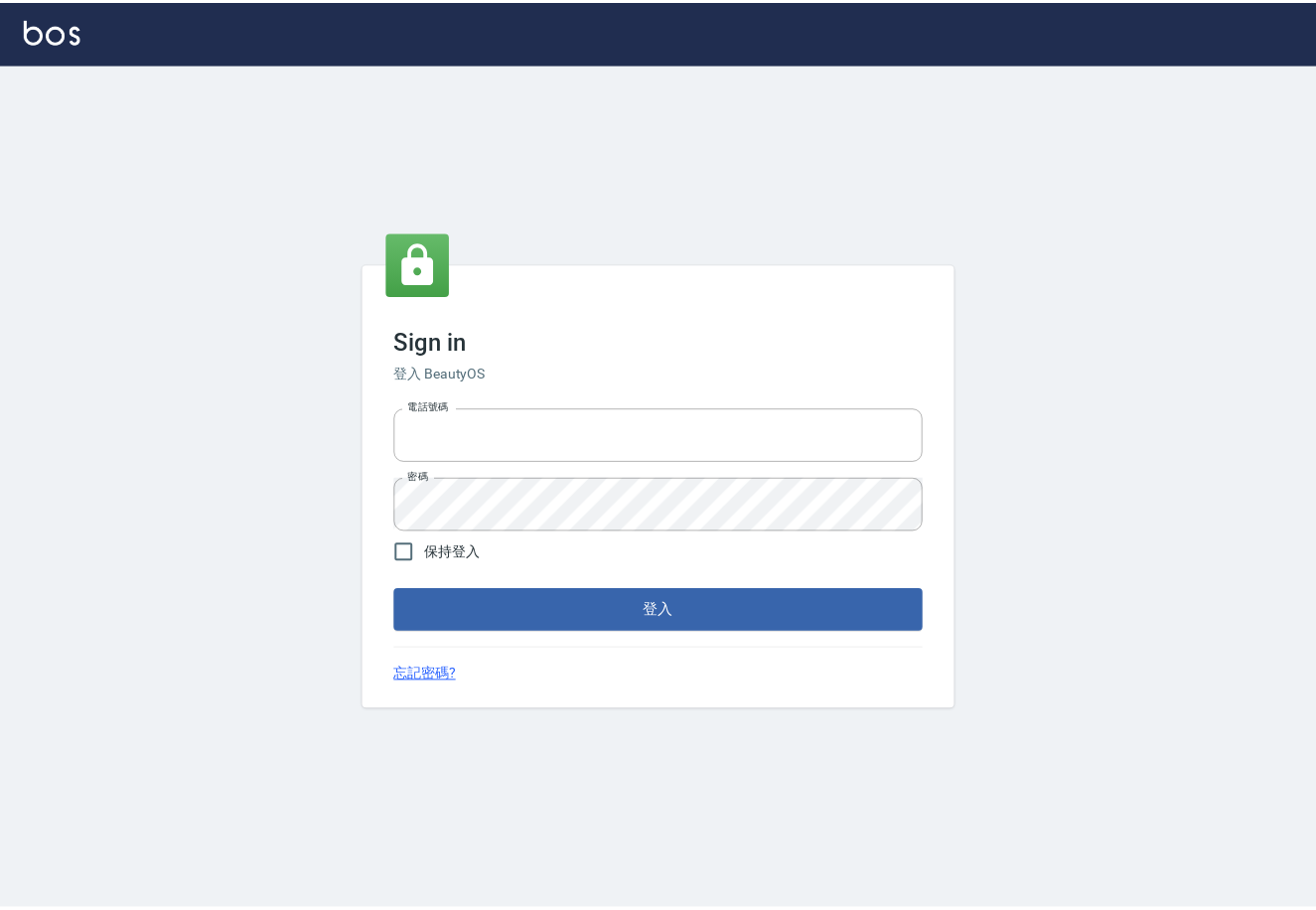 scroll, scrollTop: 0, scrollLeft: 0, axis: both 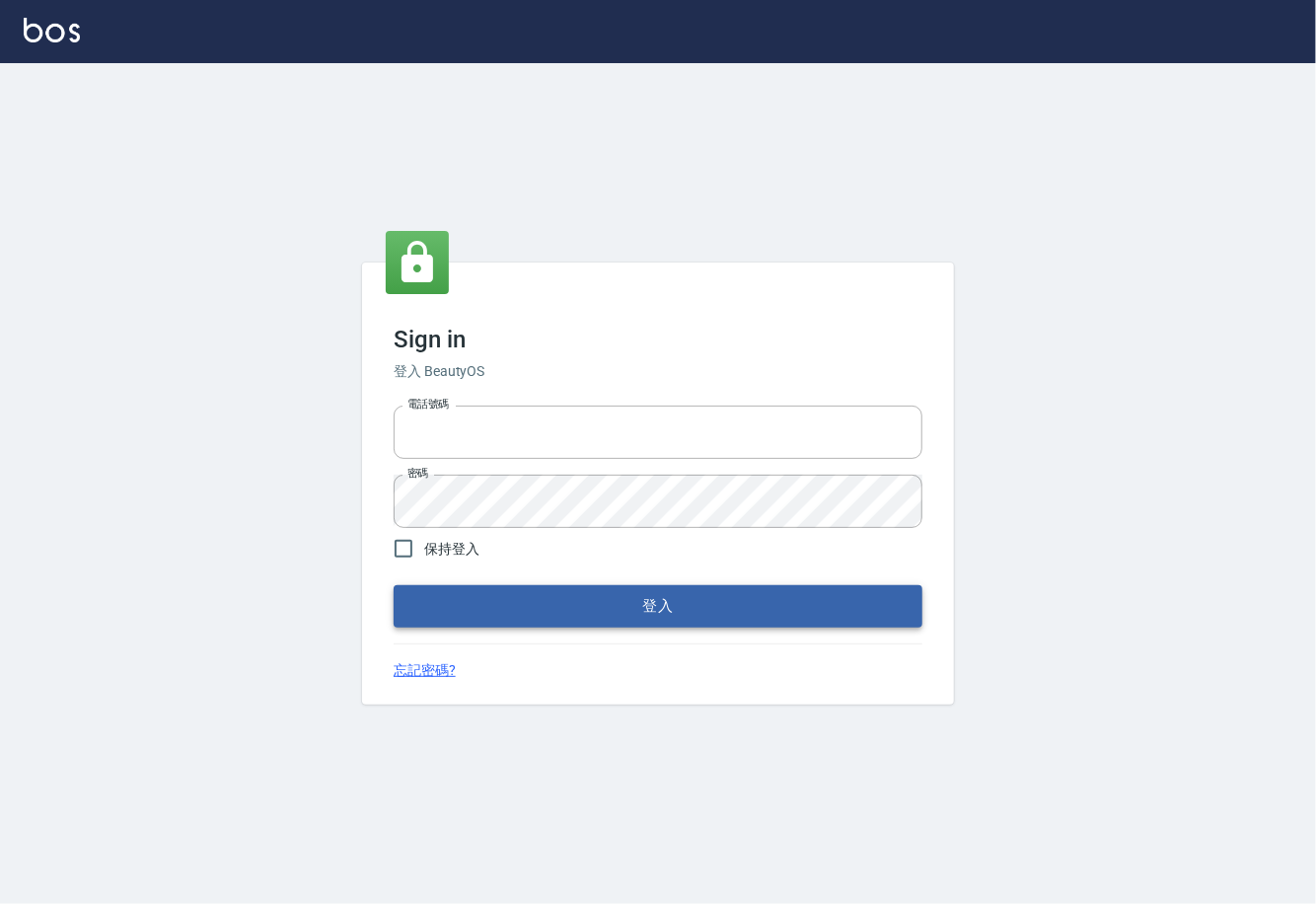 type on "0225929166" 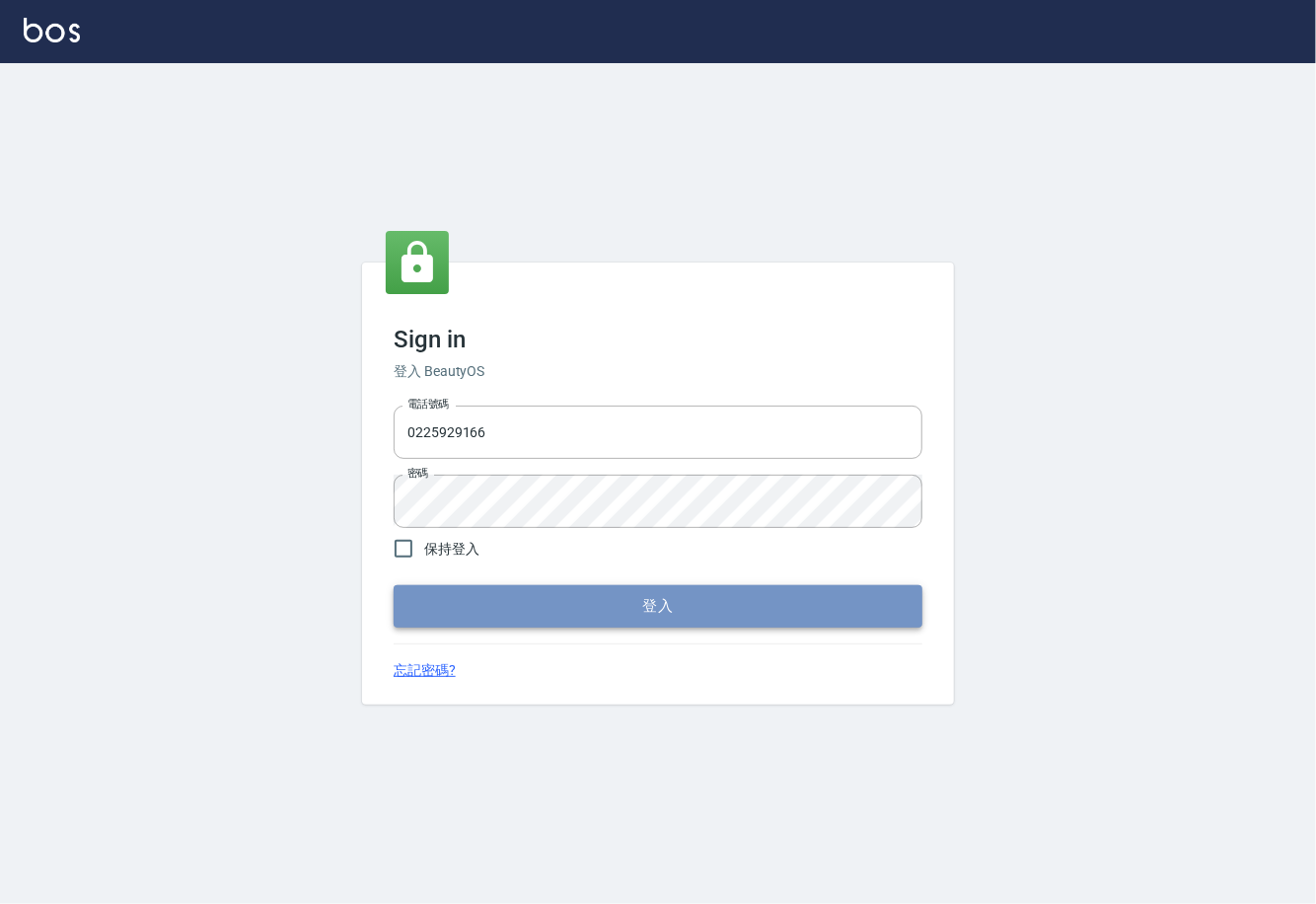 click on "登入" at bounding box center [658, 606] 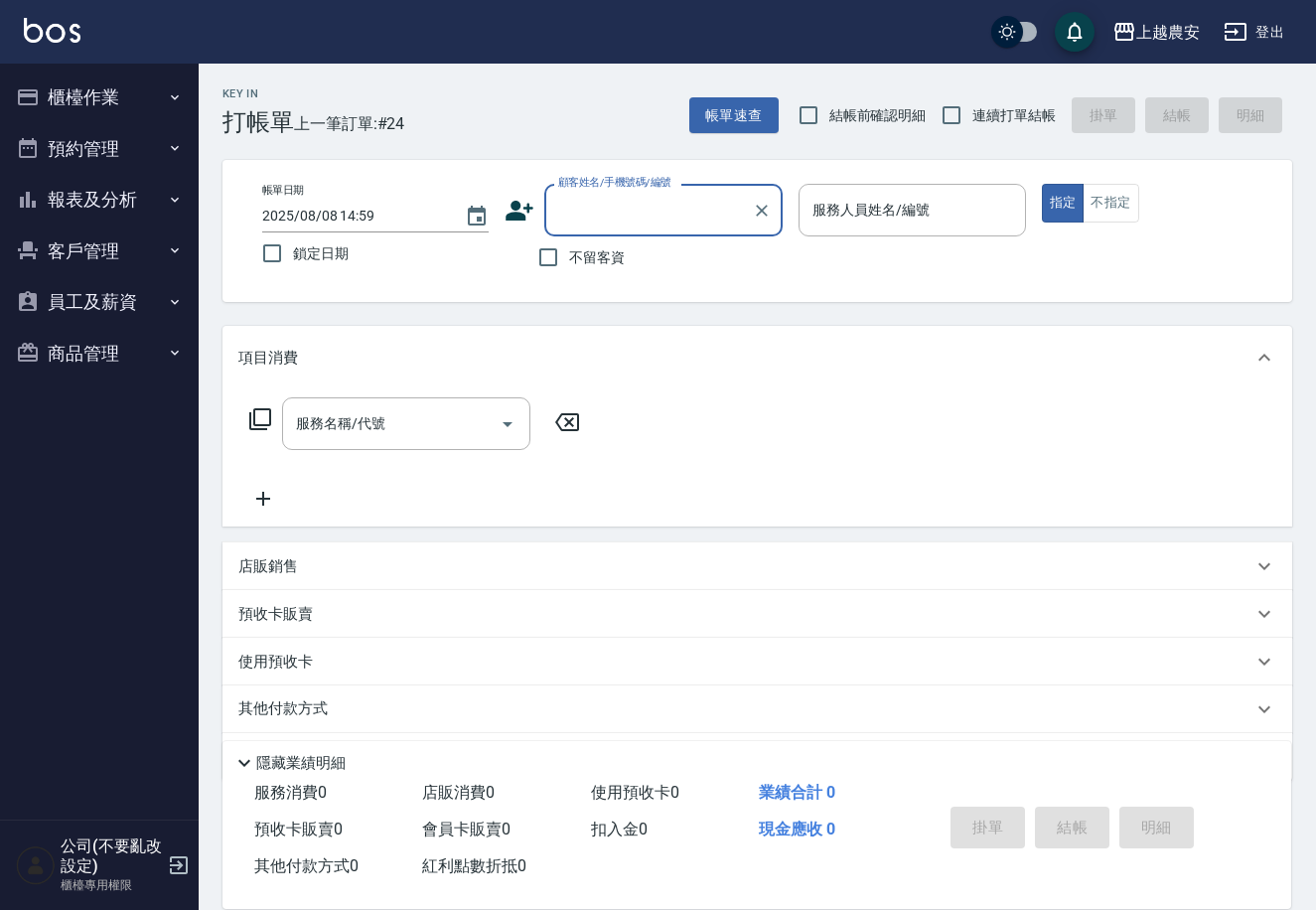 click 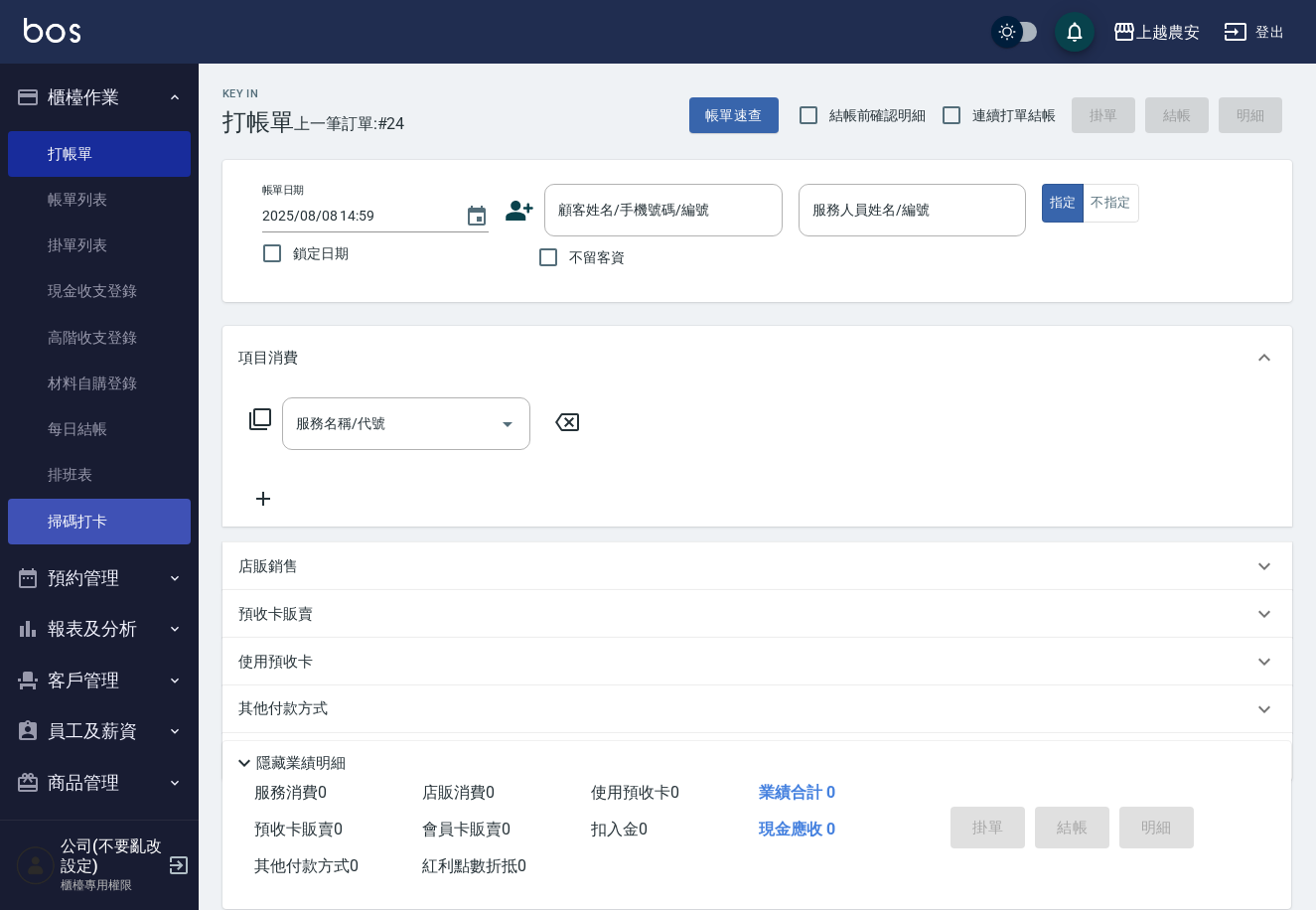 click on "掃碼打卡" at bounding box center (99, 522) 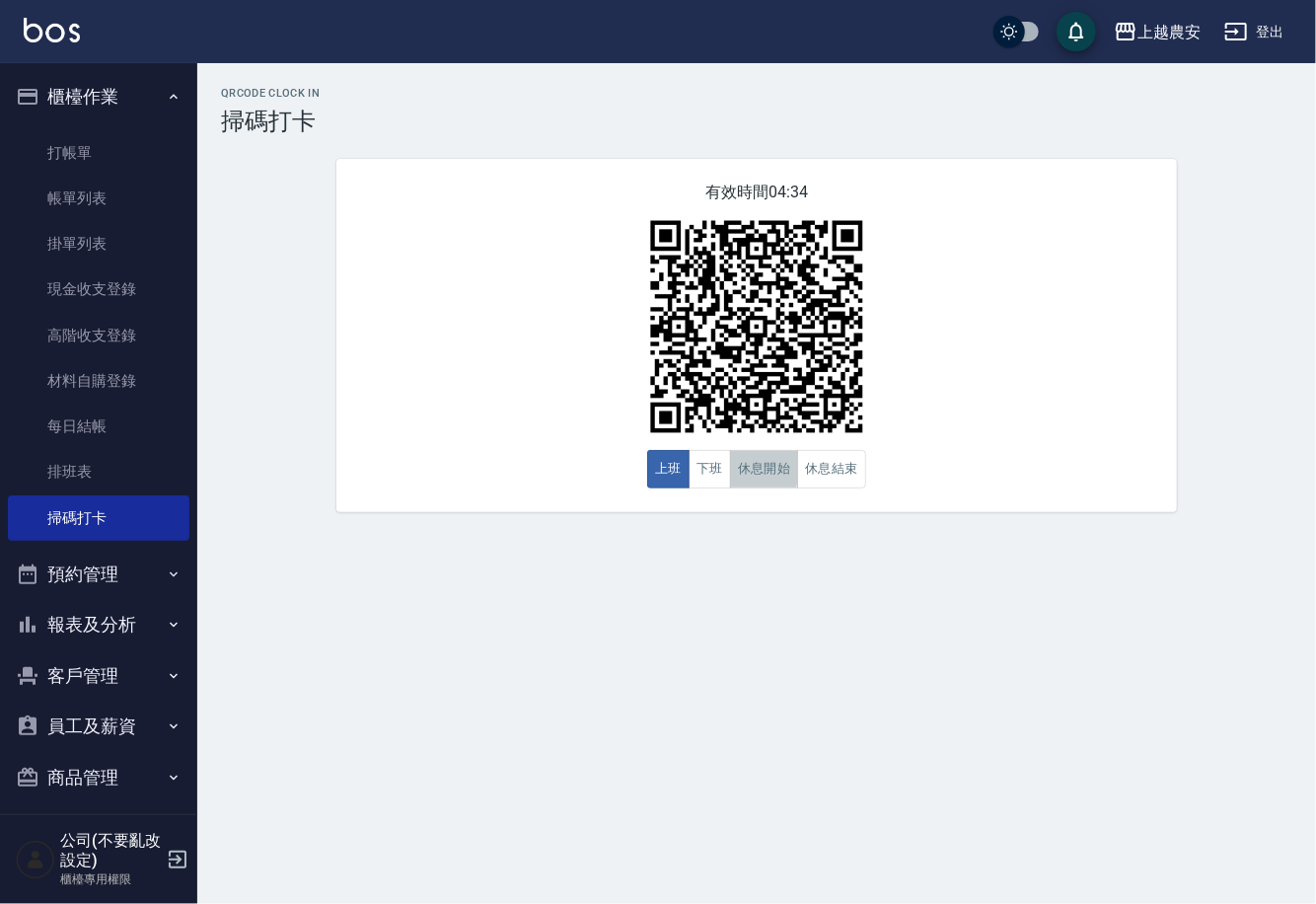 click on "休息開始" at bounding box center (765, 469) 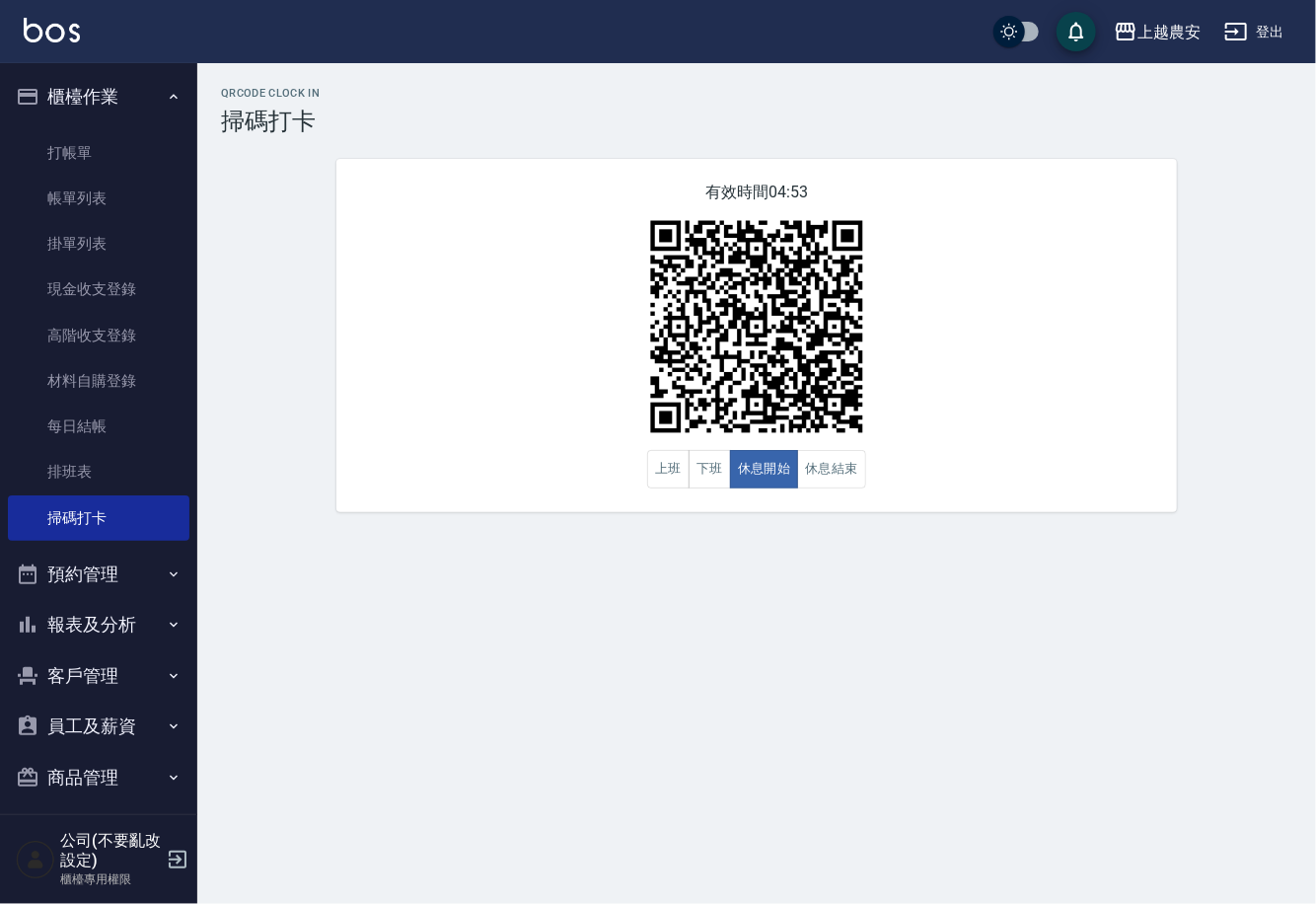 click on "打帳單 帳單列表 掛單列表 現金收支登錄 高階收支登錄 材料自購登錄 每日結帳 排班表 掃碼打卡" at bounding box center (99, 336) 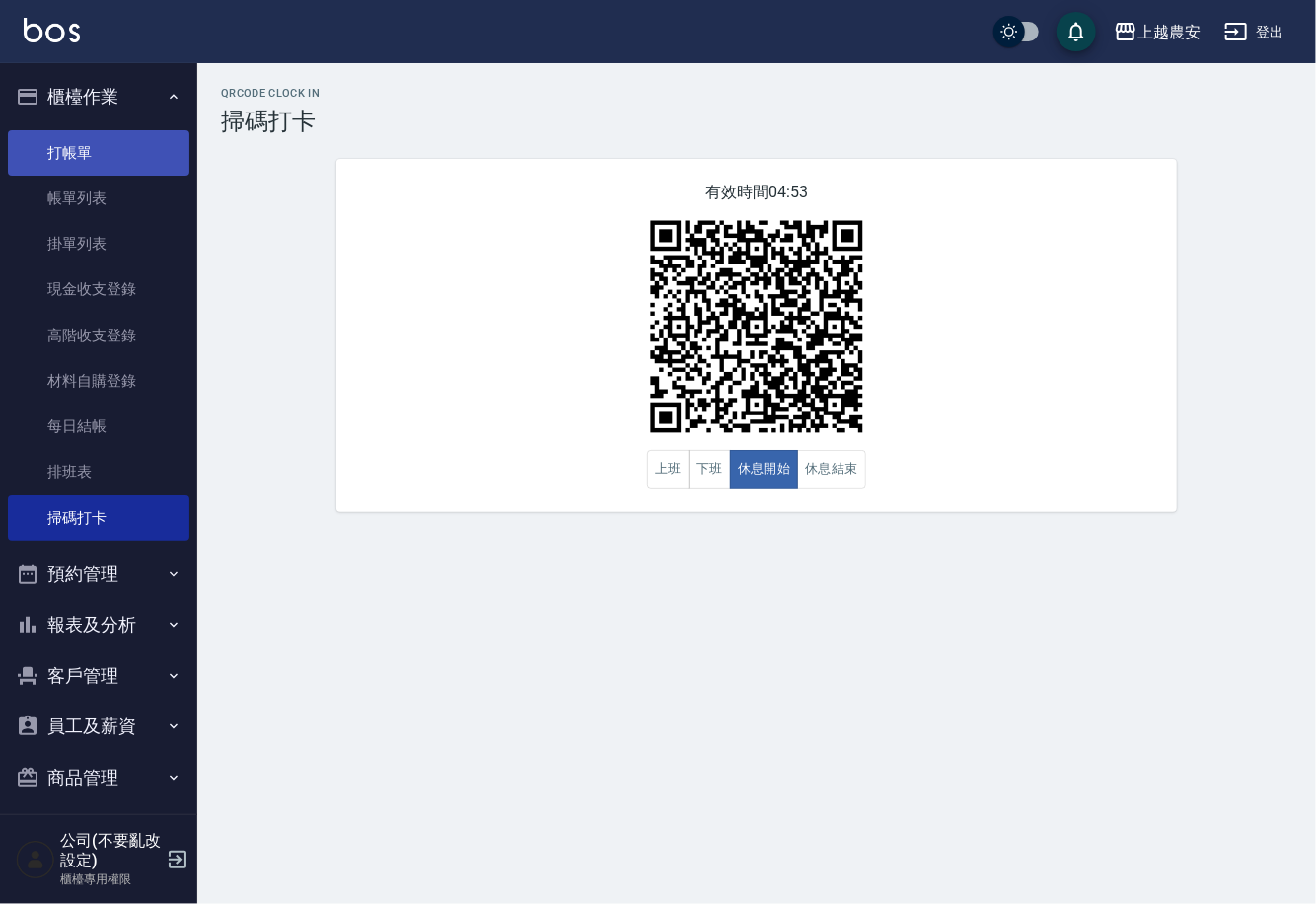 click on "打帳單" at bounding box center [99, 153] 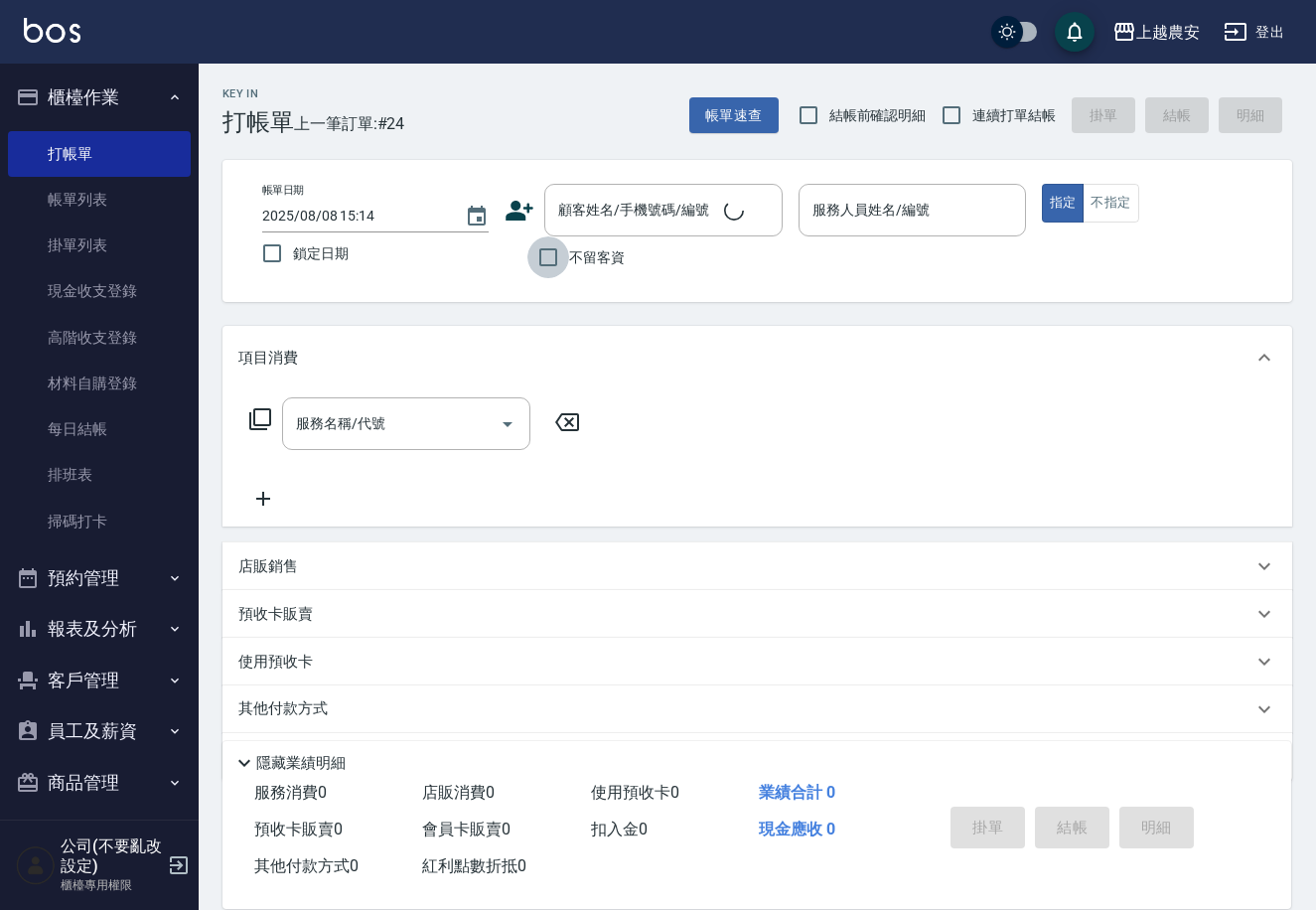 click on "不留客資" at bounding box center [548, 257] 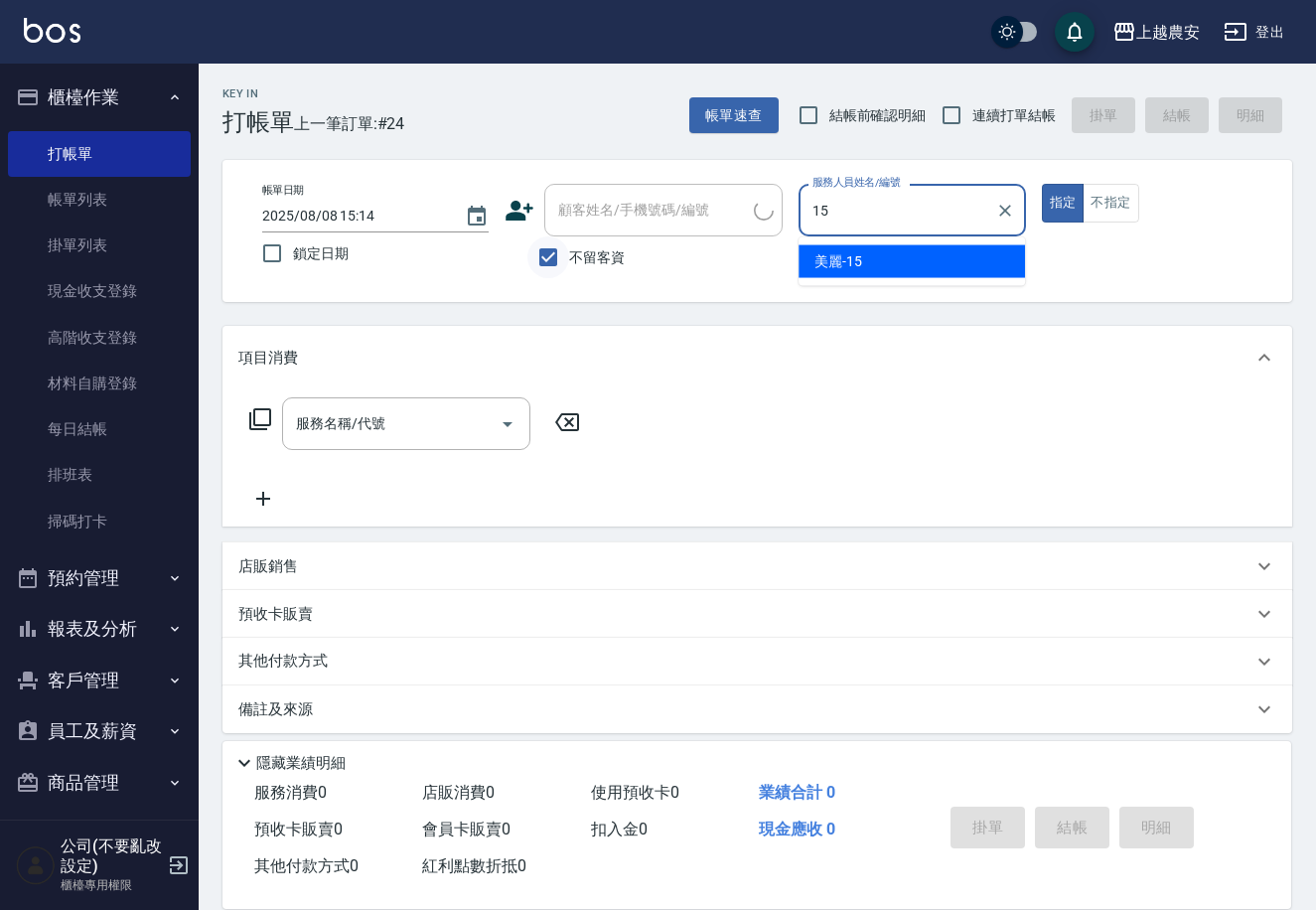 type on "美麗-15" 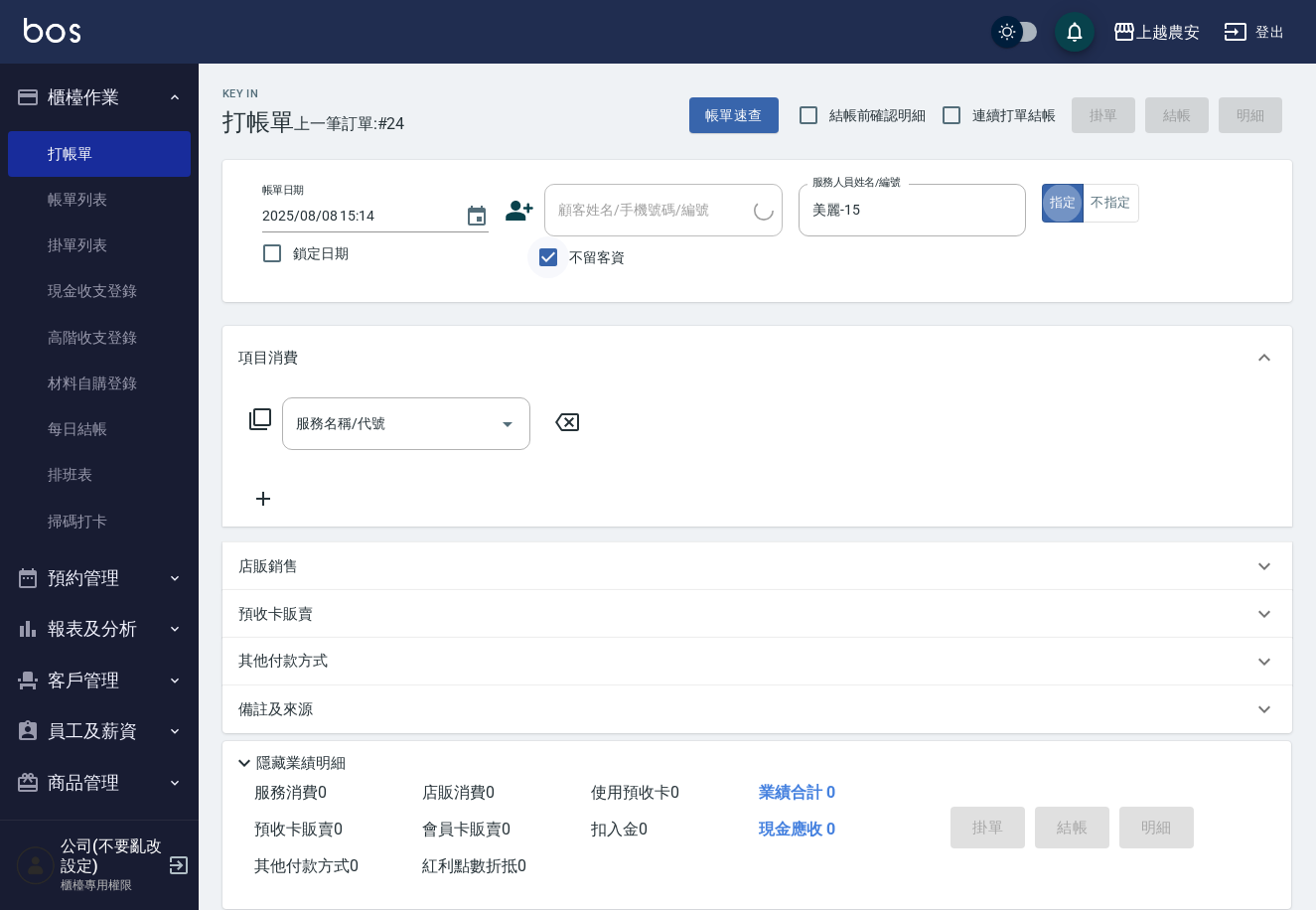 type on "true" 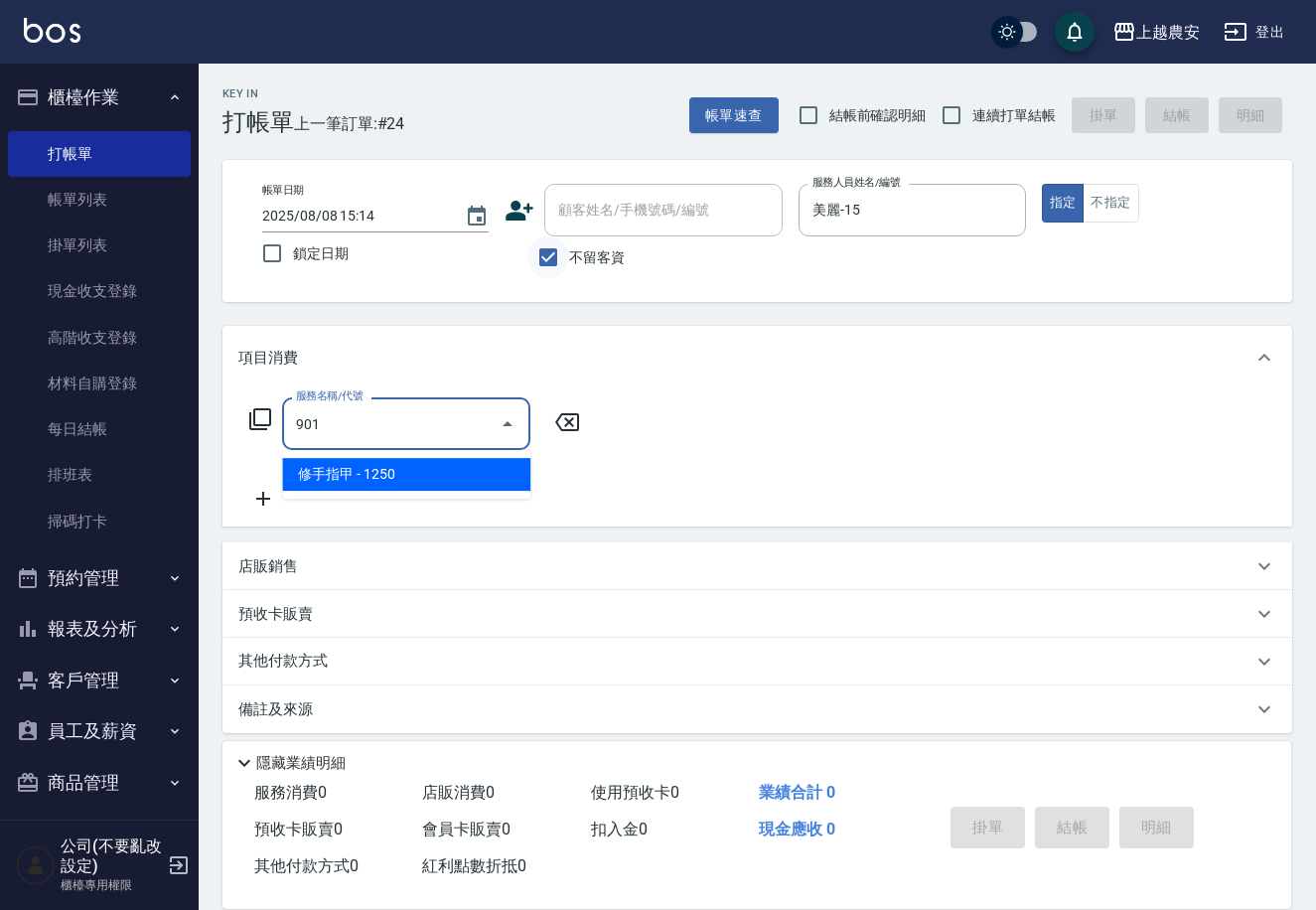 type on "修手指甲(901)" 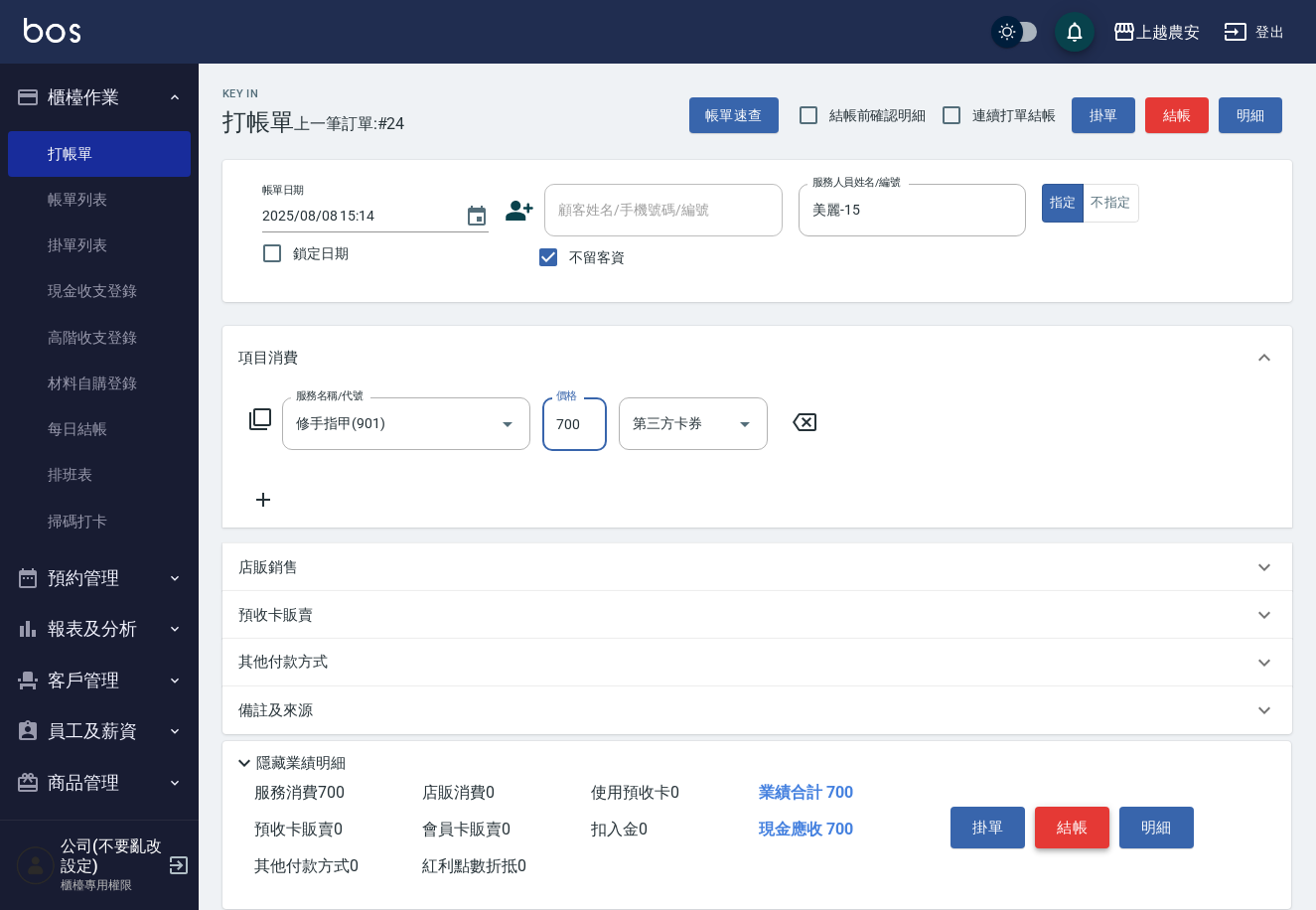 type on "700" 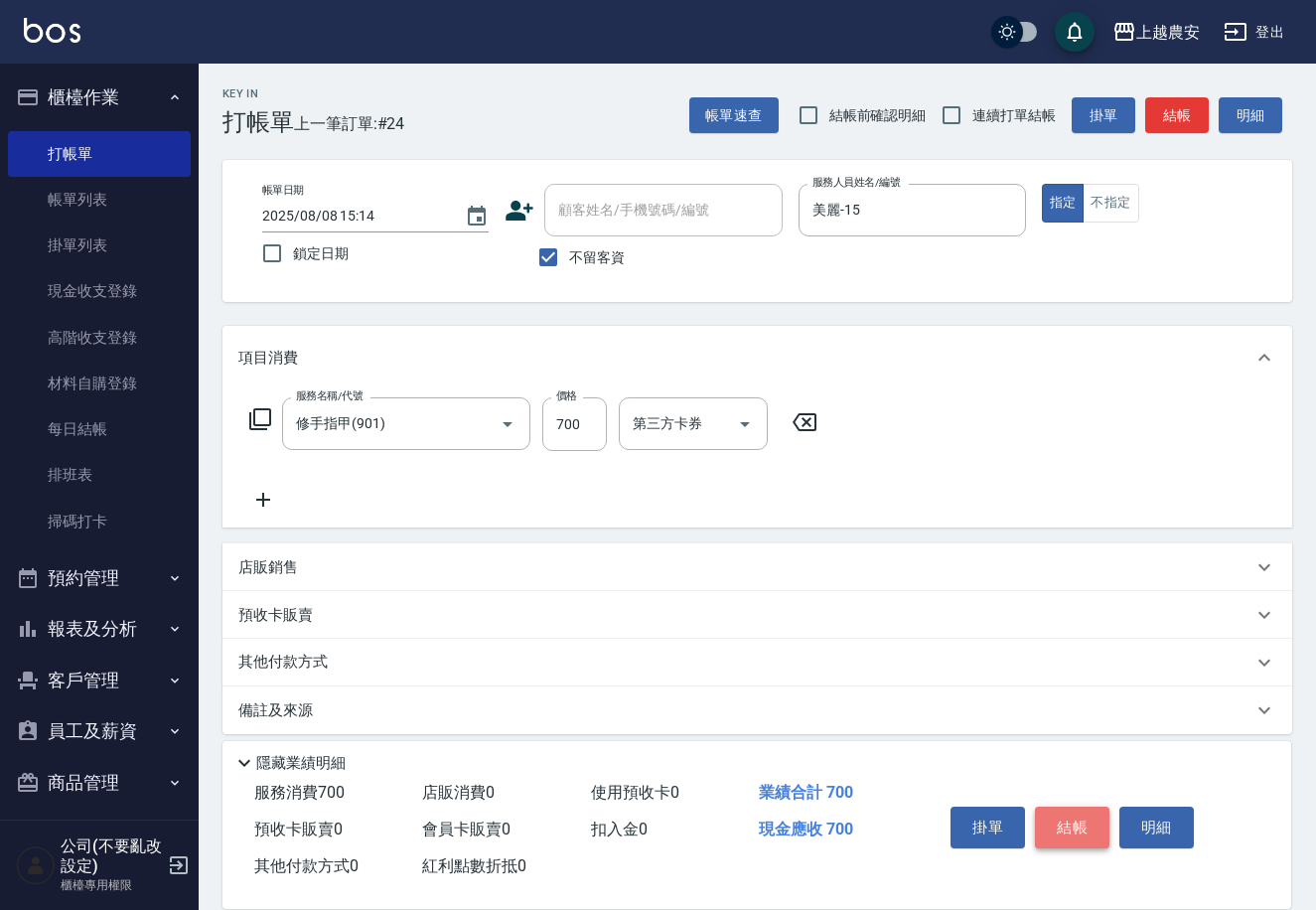 click on "結帳" at bounding box center [1072, 828] 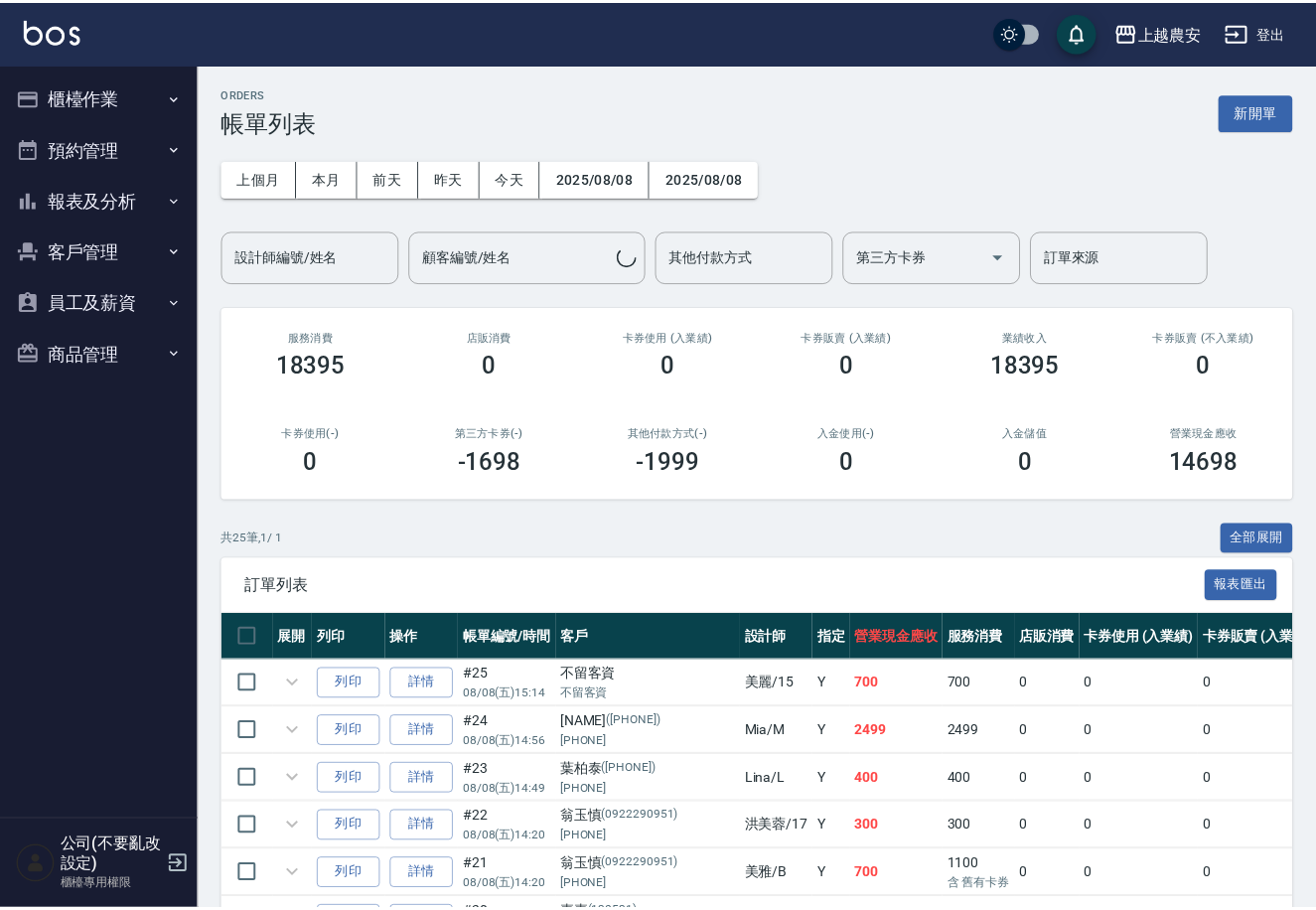 scroll, scrollTop: 0, scrollLeft: 0, axis: both 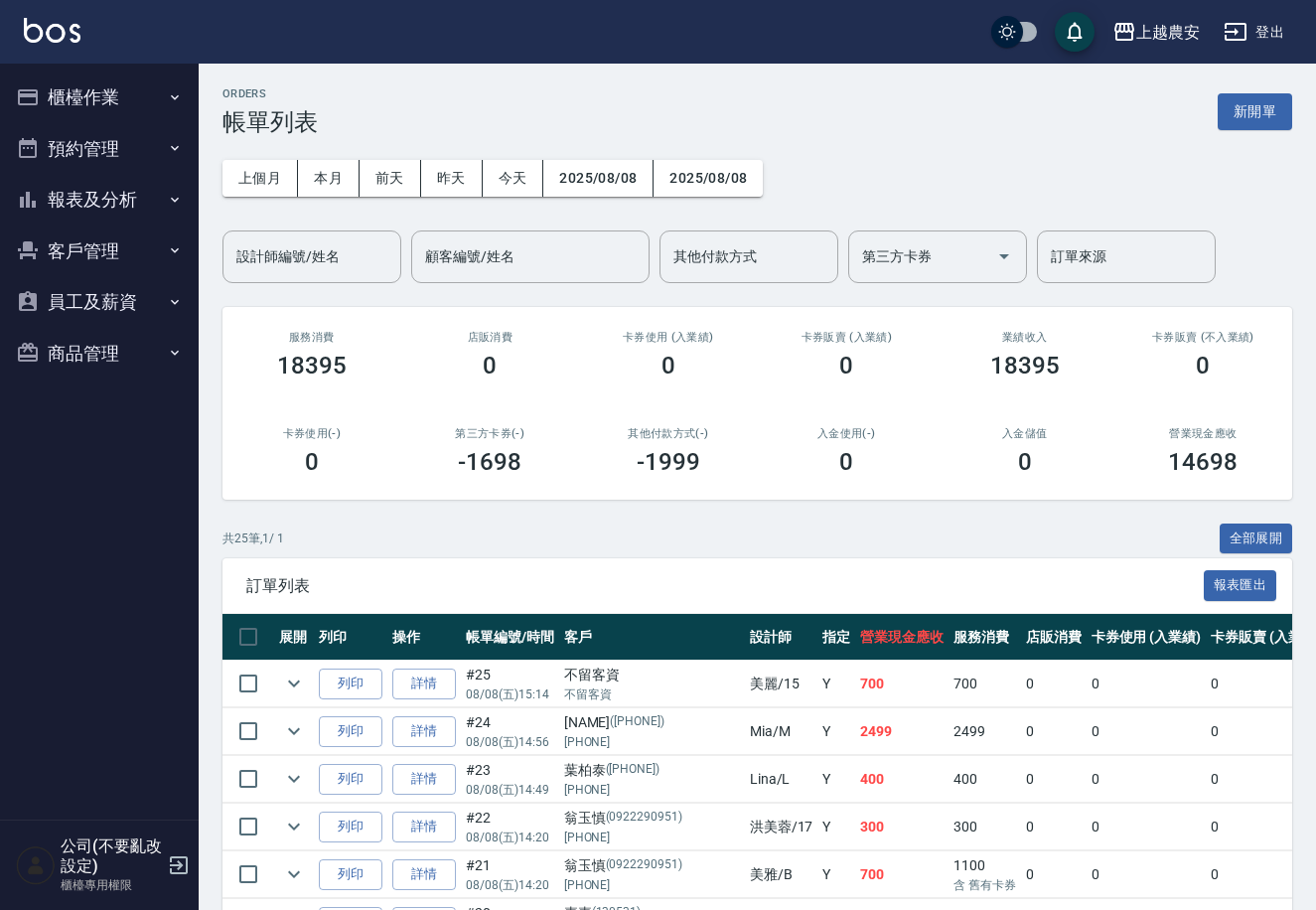 click on "櫃檯作業" at bounding box center [99, 97] 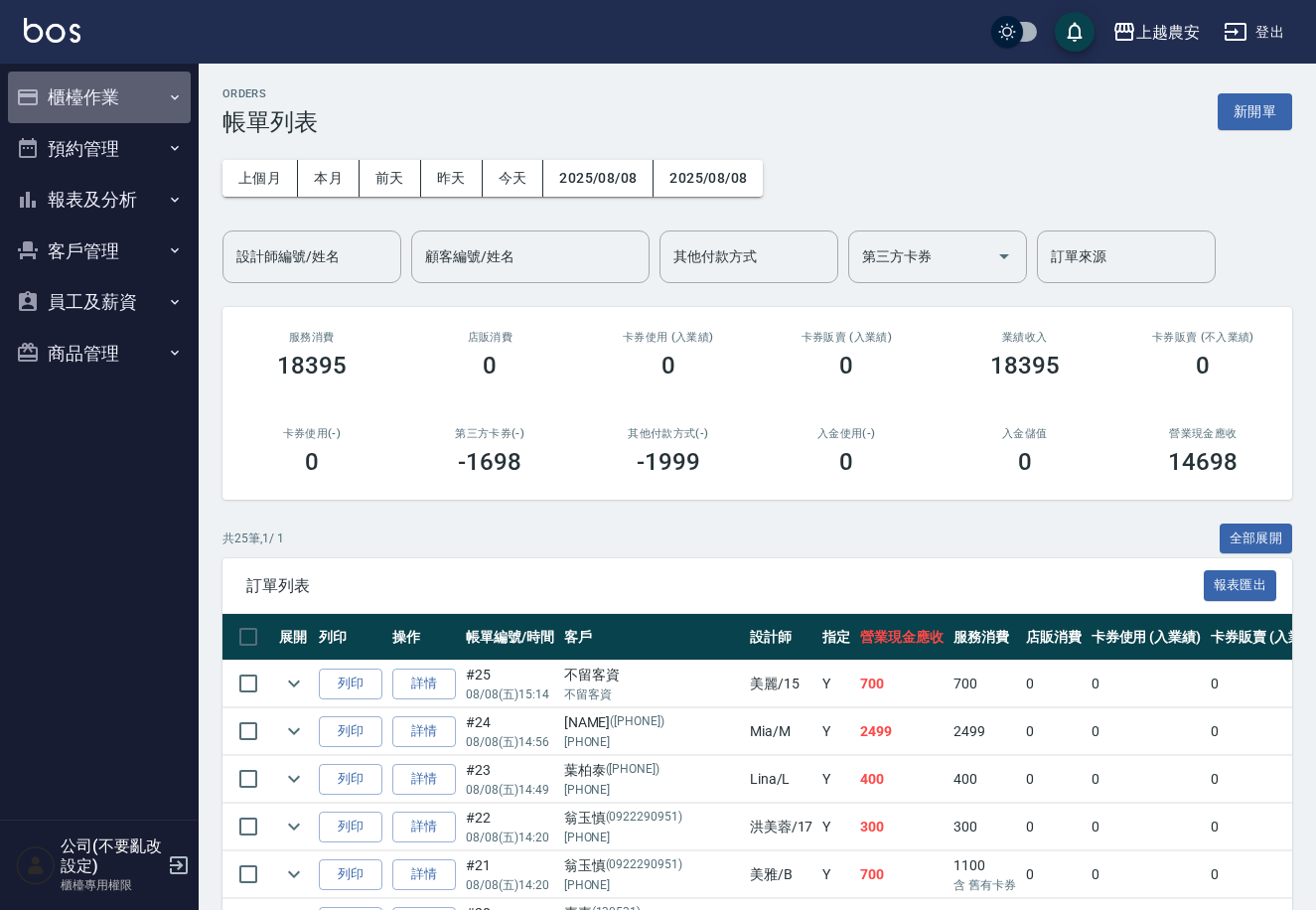 click on "櫃檯作業" at bounding box center (99, 97) 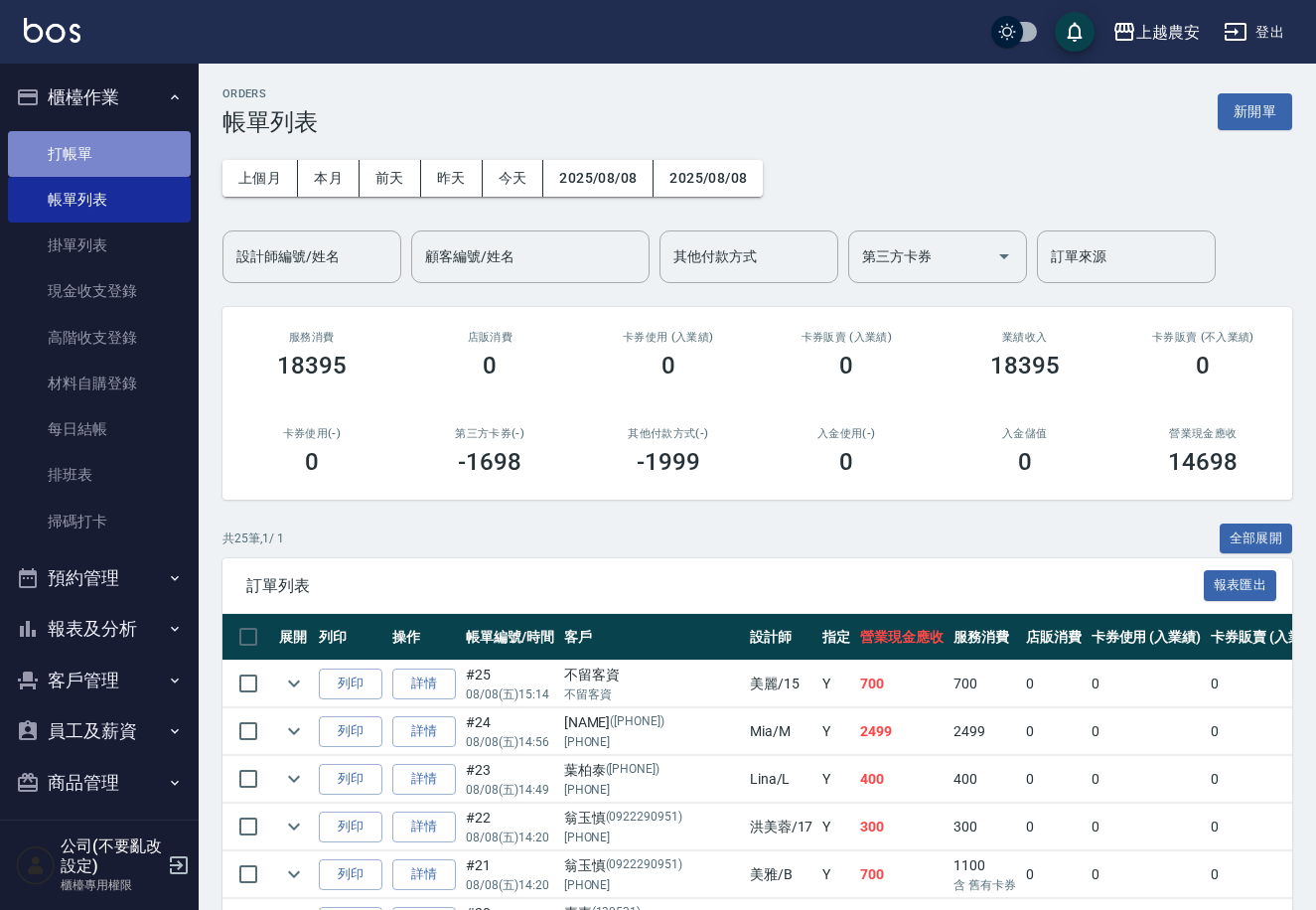 drag, startPoint x: 100, startPoint y: 161, endPoint x: 754, endPoint y: 246, distance: 659.50057 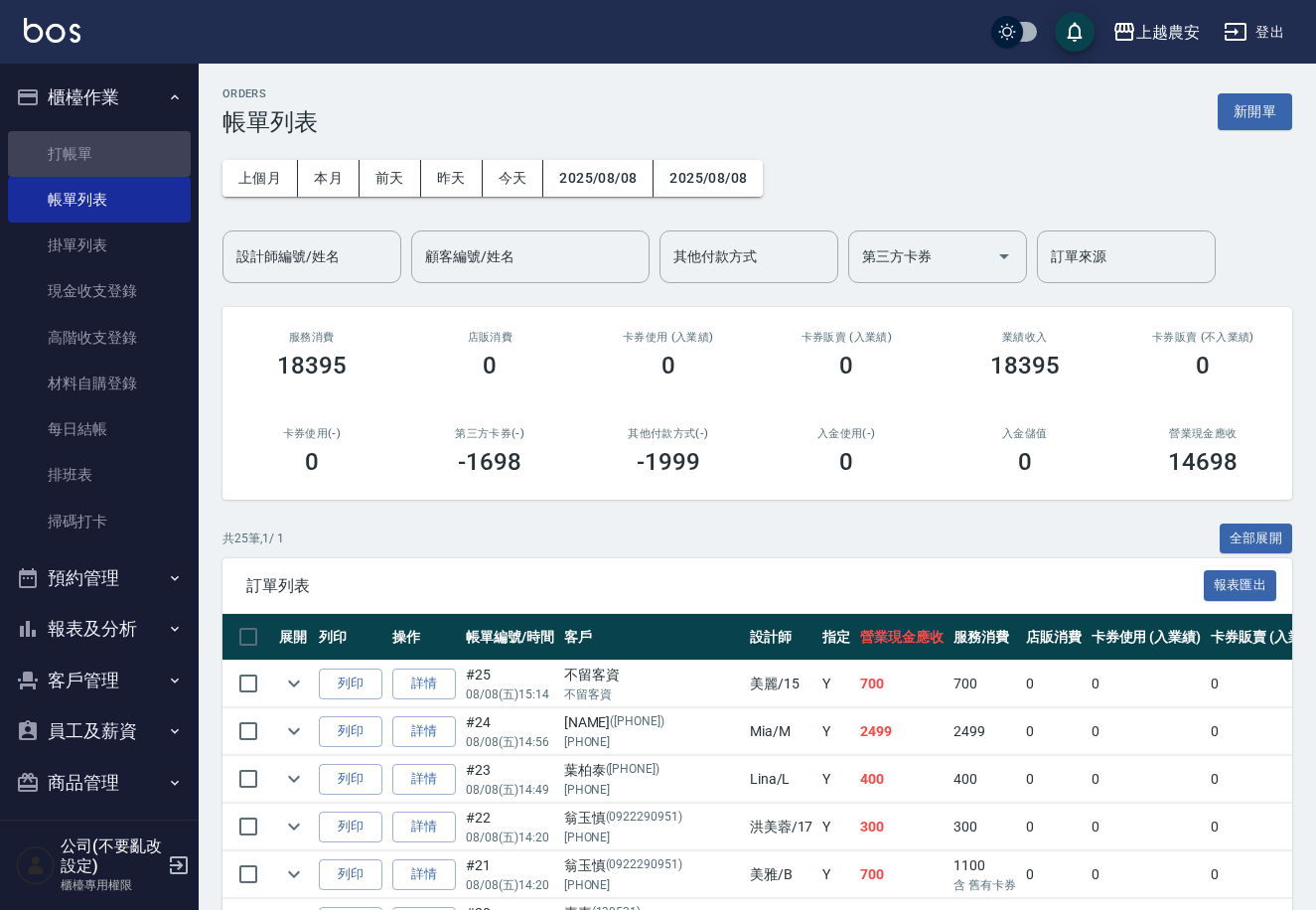 click on "打帳單" at bounding box center (99, 154) 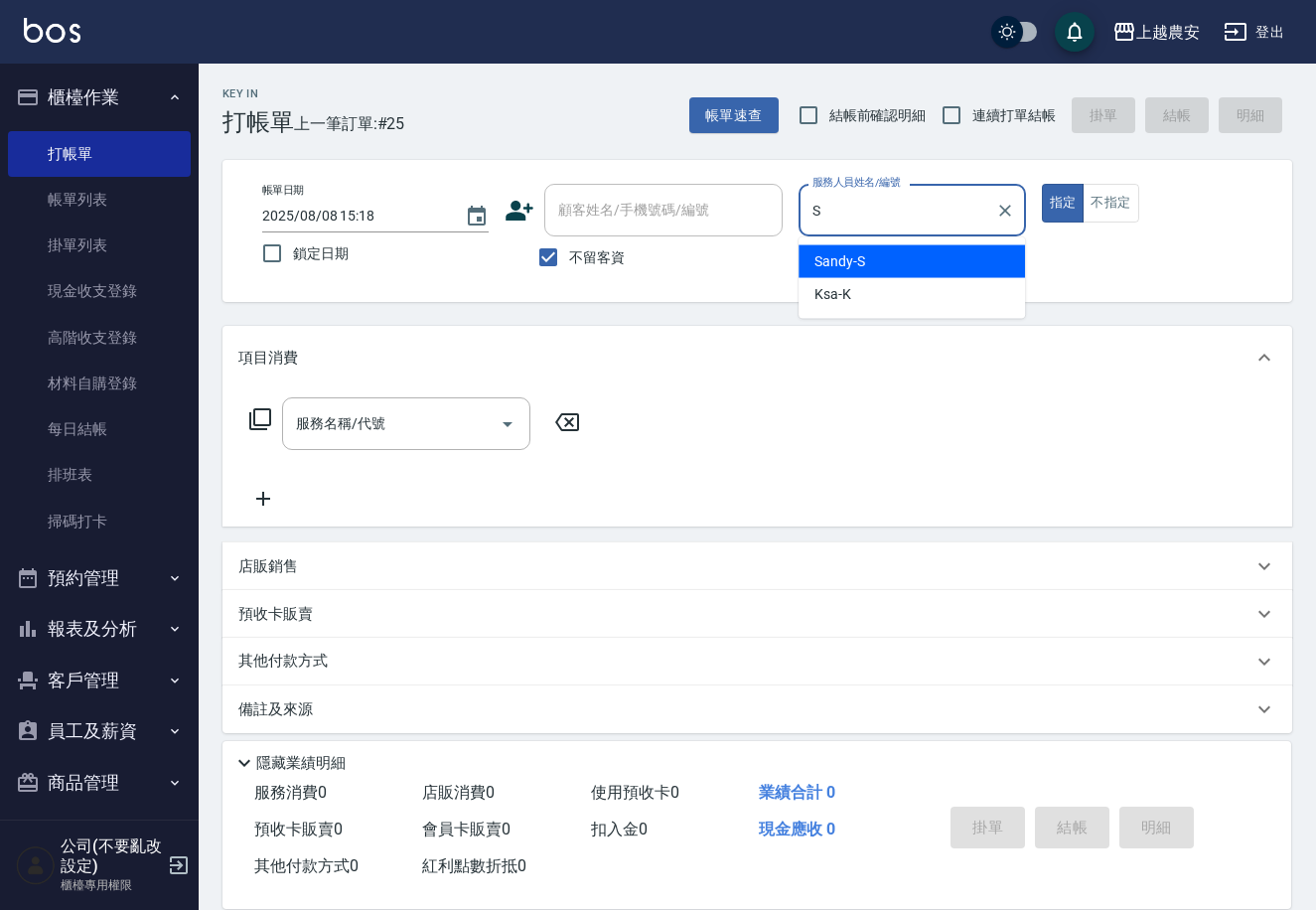 type on "S" 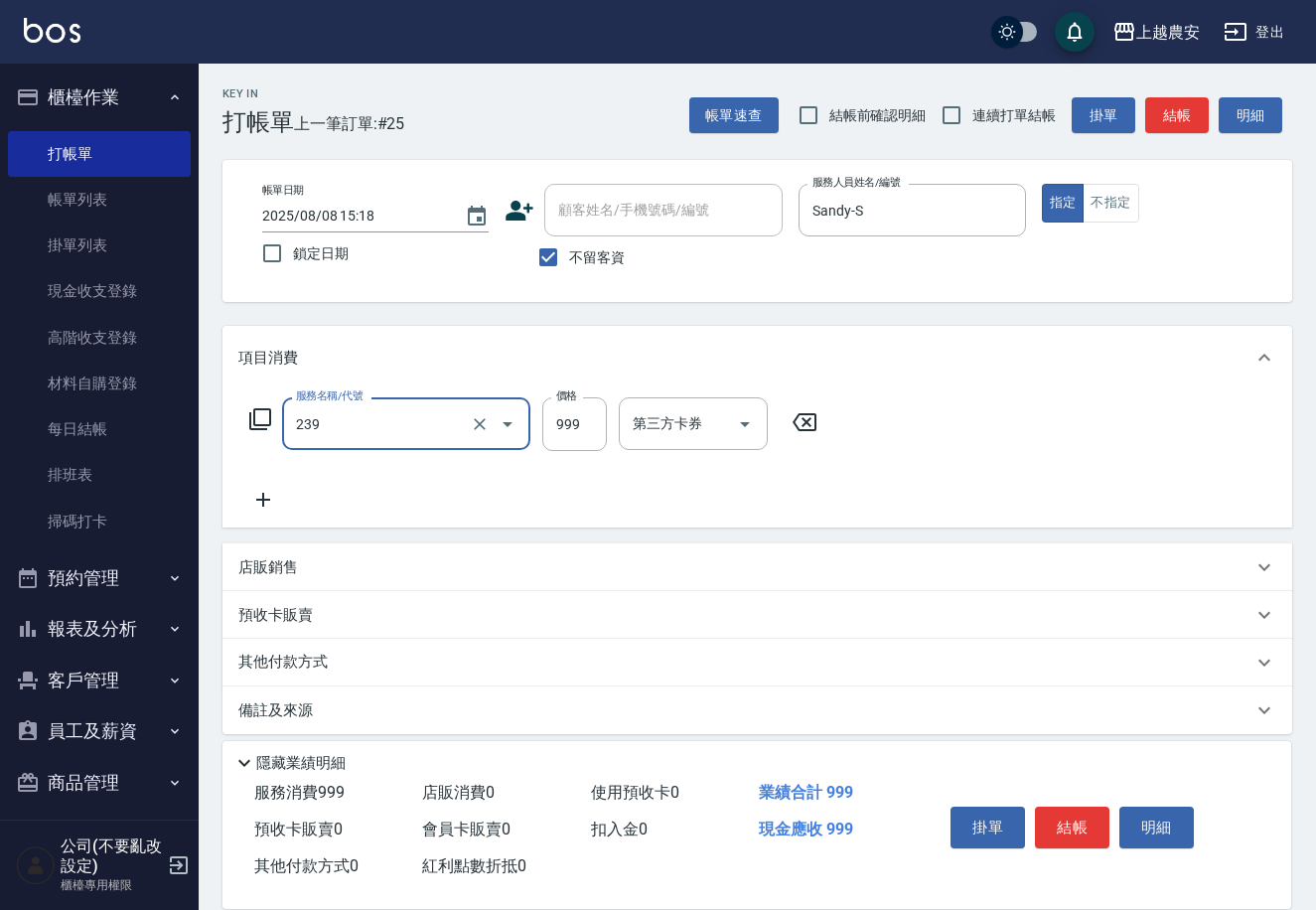 type on "頭皮SPA洗髮(239)" 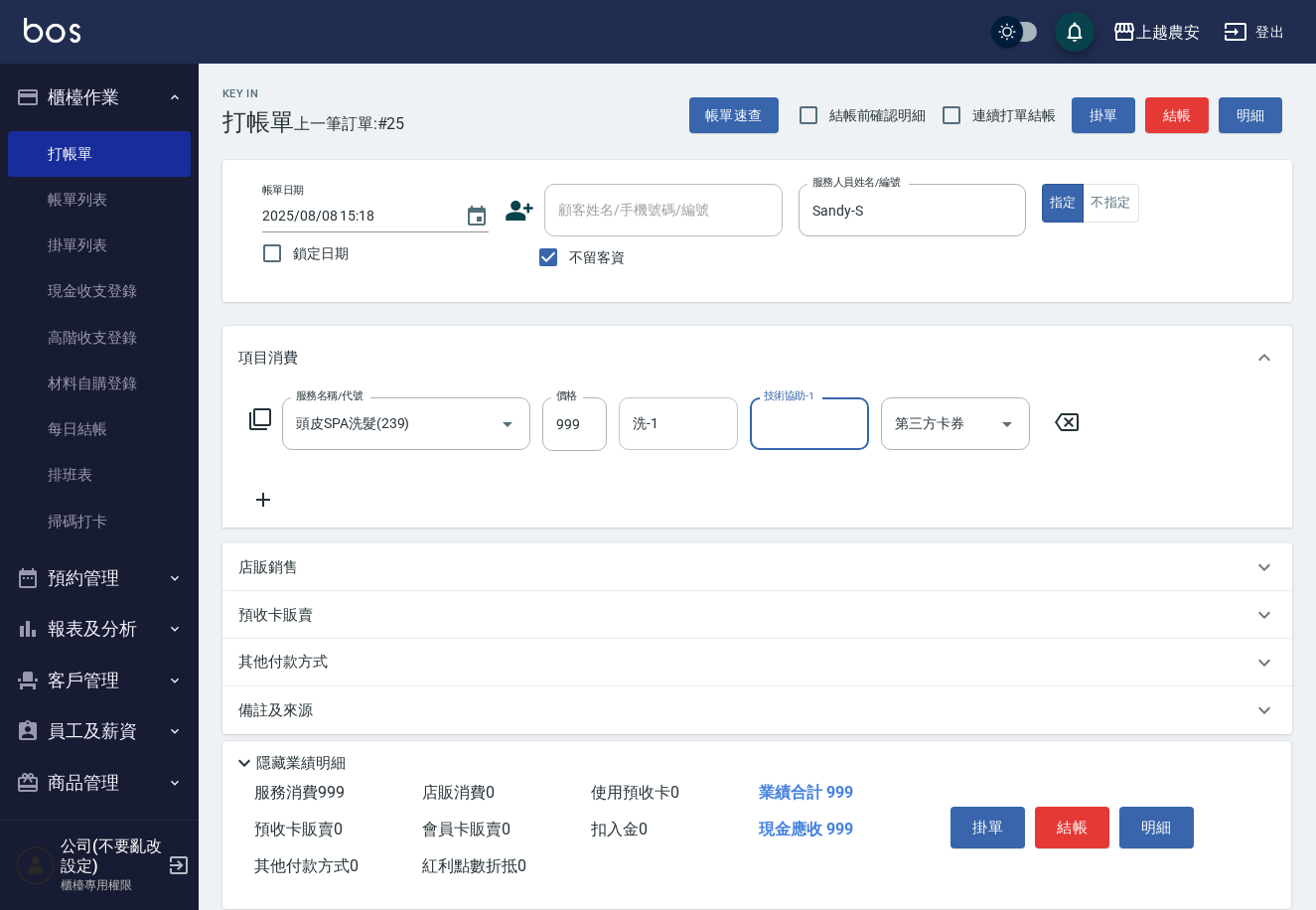 click on "洗-1" at bounding box center (678, 423) 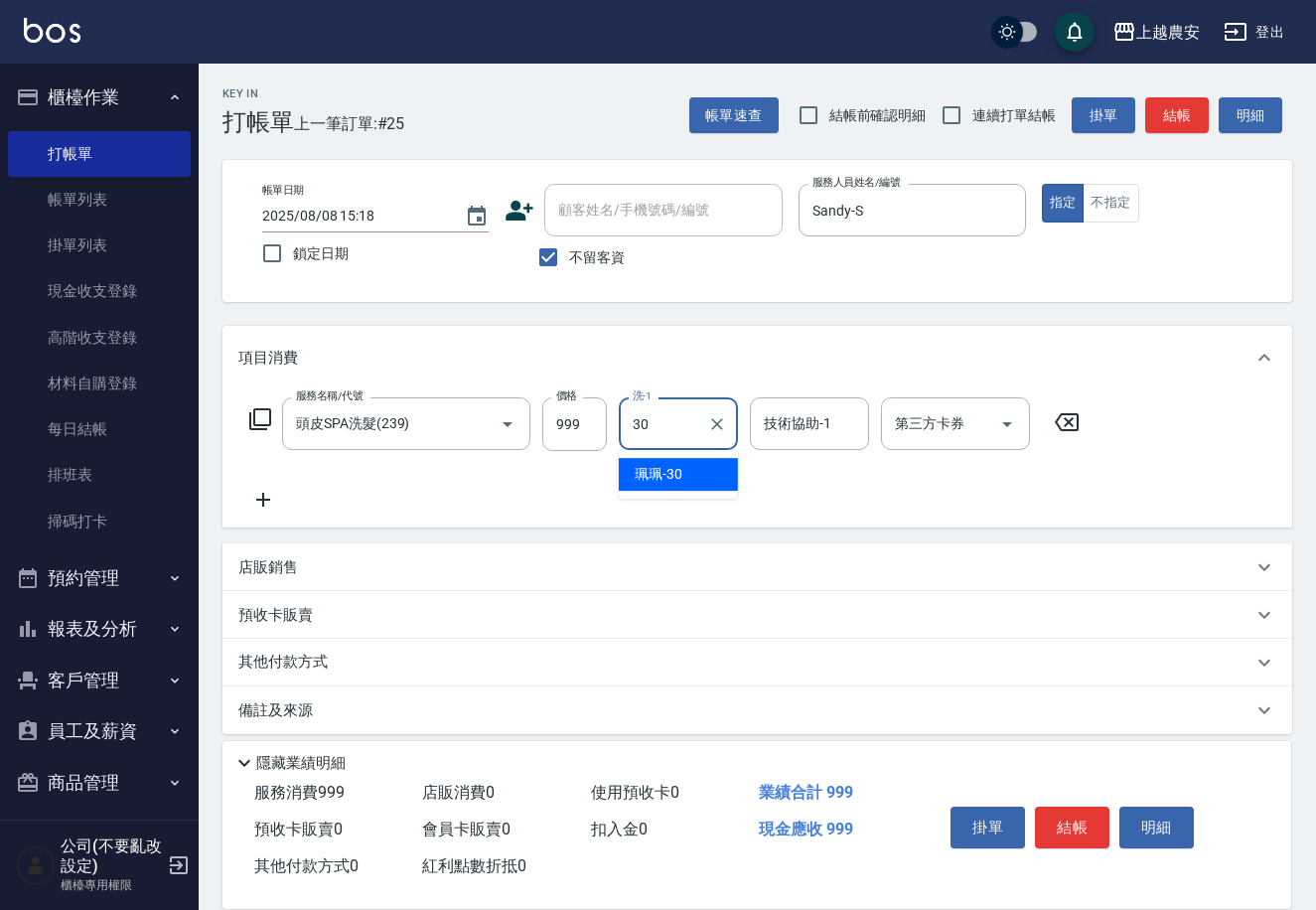 drag, startPoint x: 703, startPoint y: 472, endPoint x: 993, endPoint y: 720, distance: 381.58092 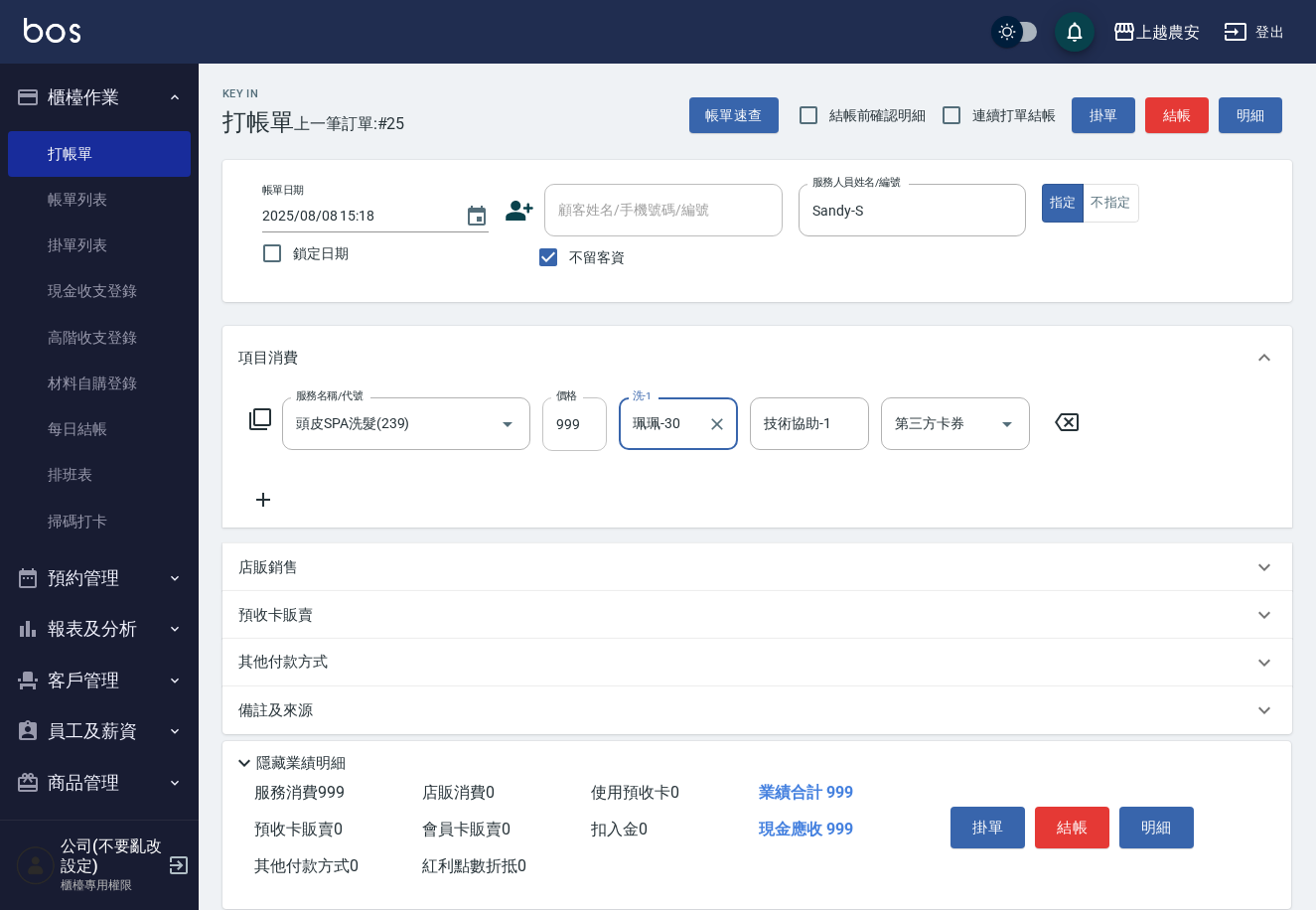 type on "珮珮-30" 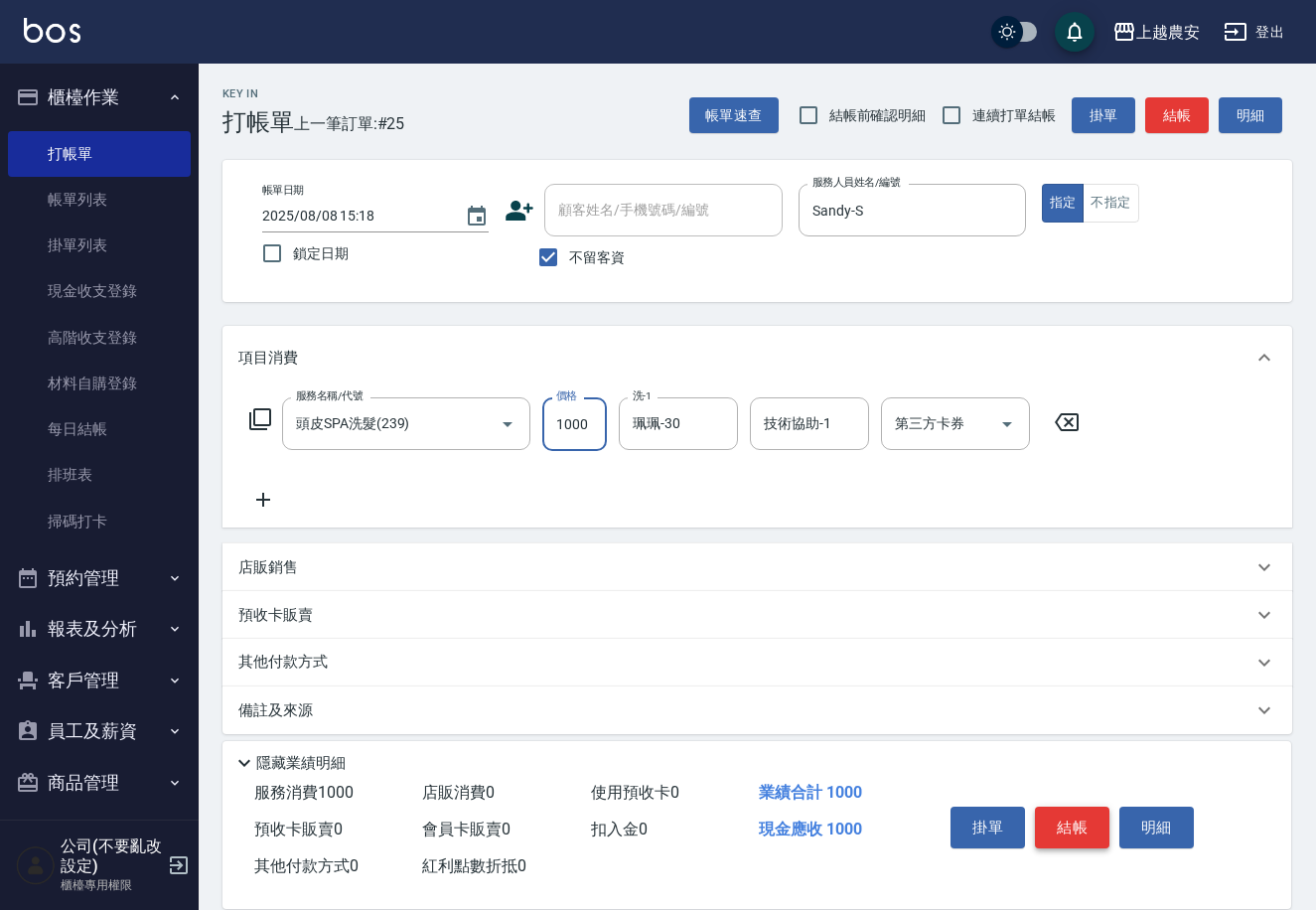 type on "1000" 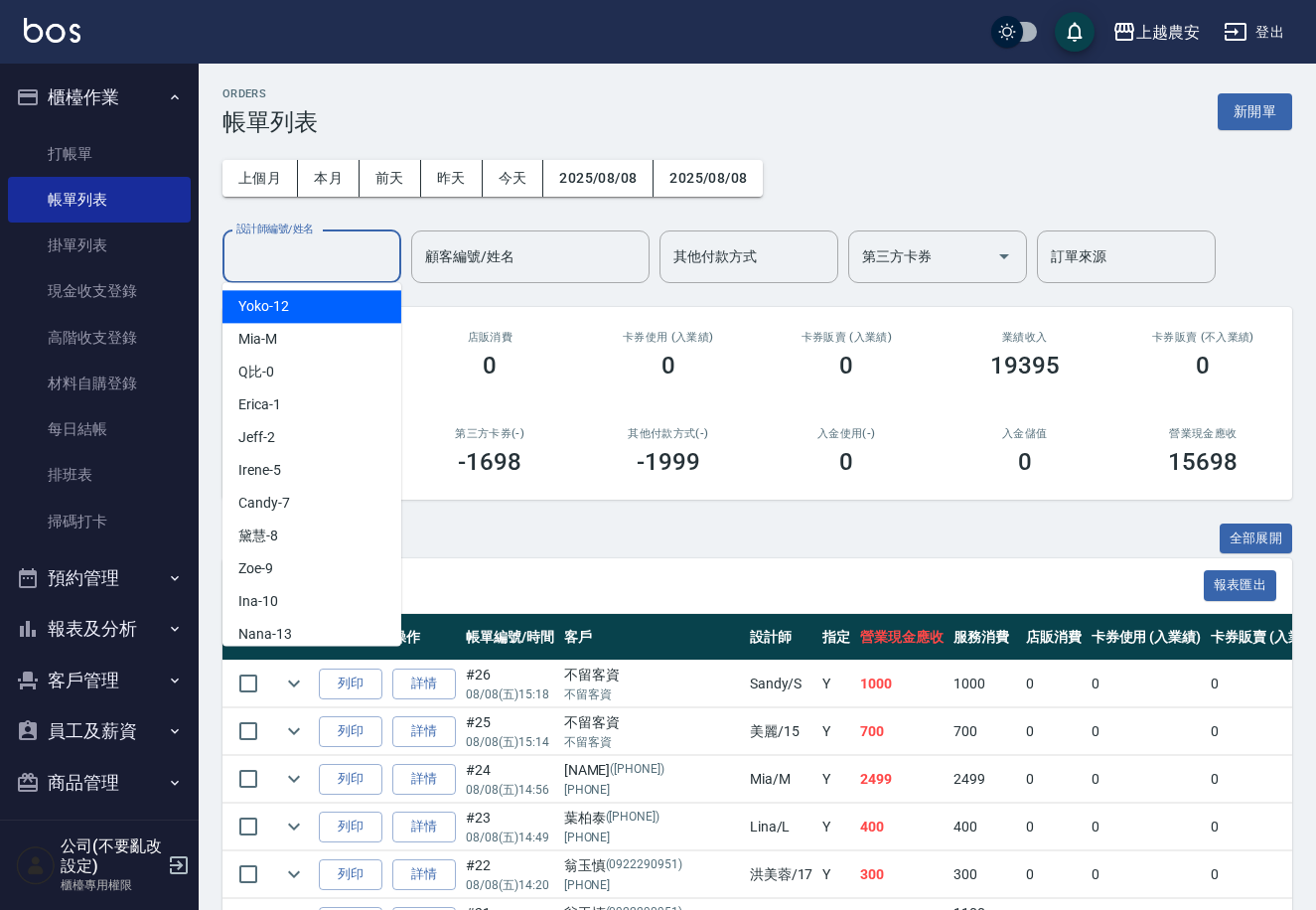 click on "設計師編號/姓名" at bounding box center [312, 256] 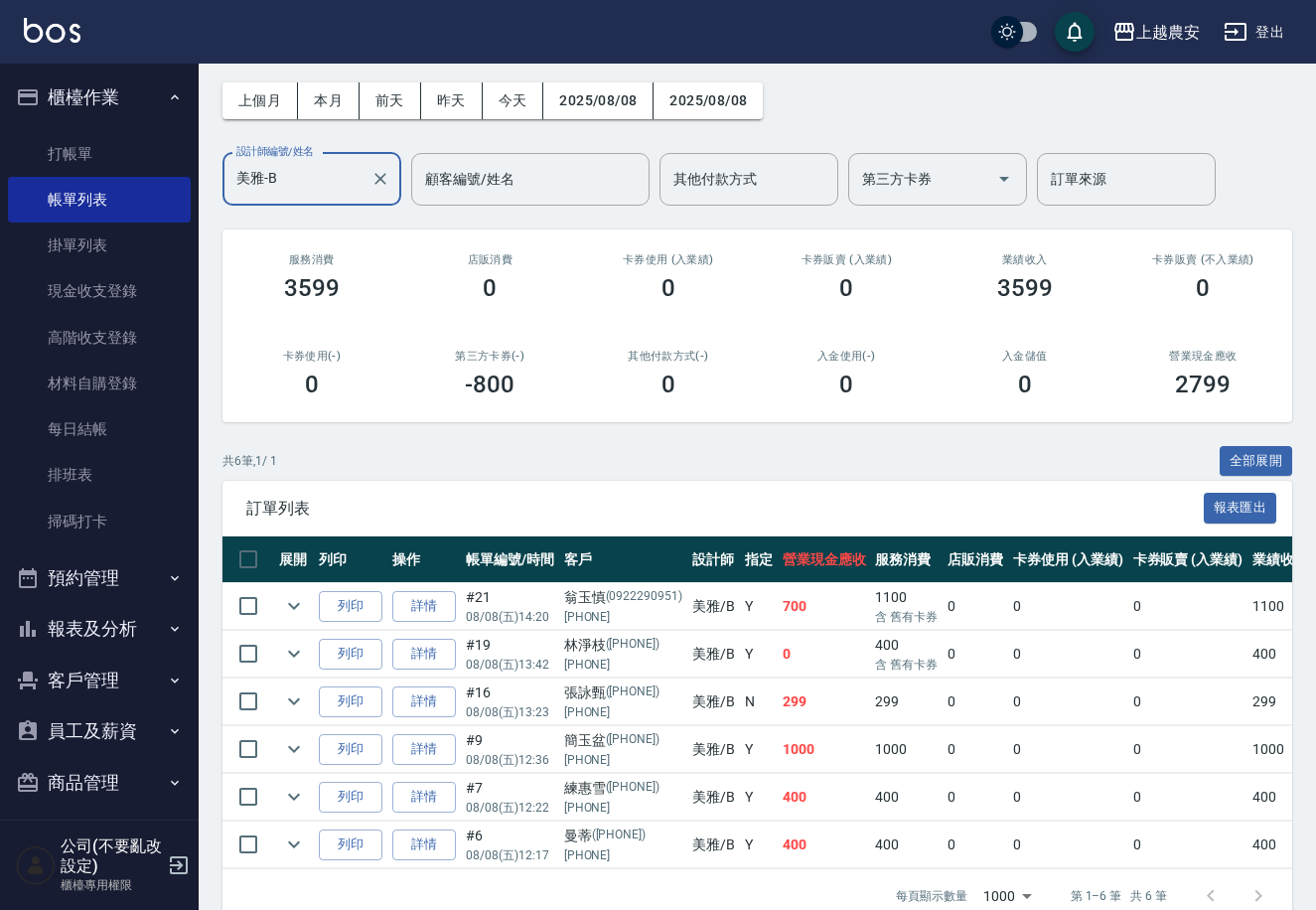 scroll, scrollTop: 109, scrollLeft: 0, axis: vertical 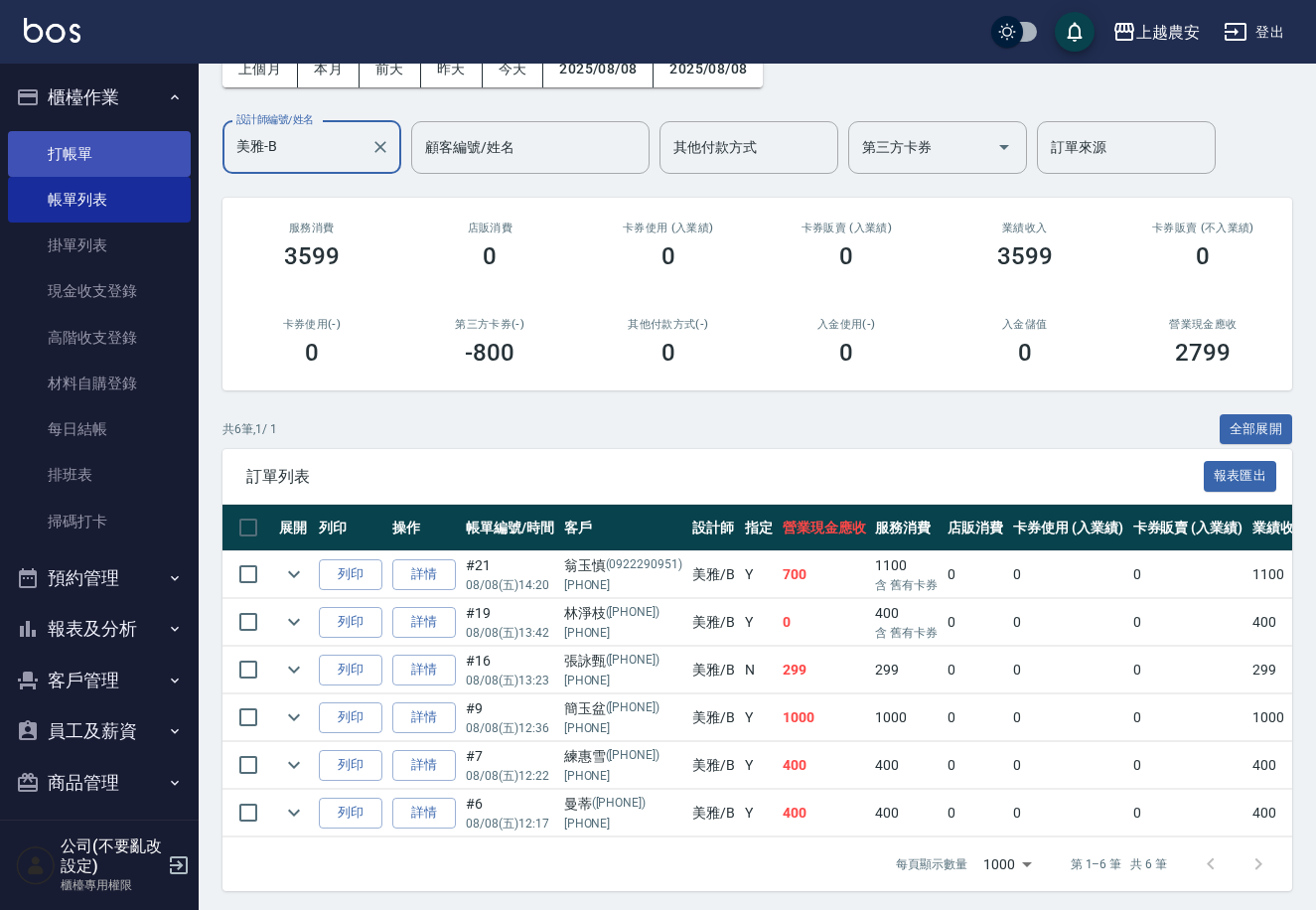 type on "美雅-B" 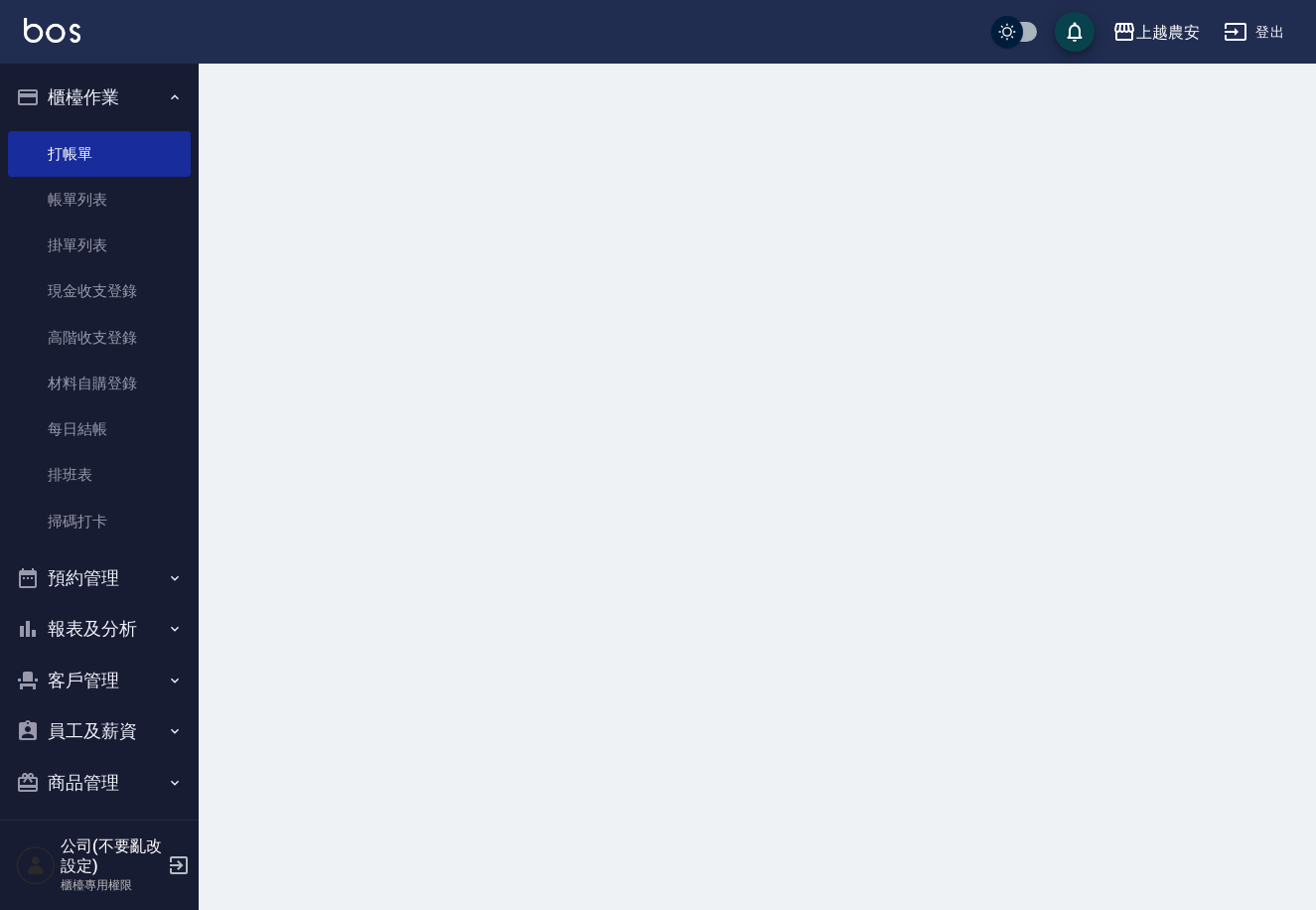 scroll, scrollTop: 0, scrollLeft: 0, axis: both 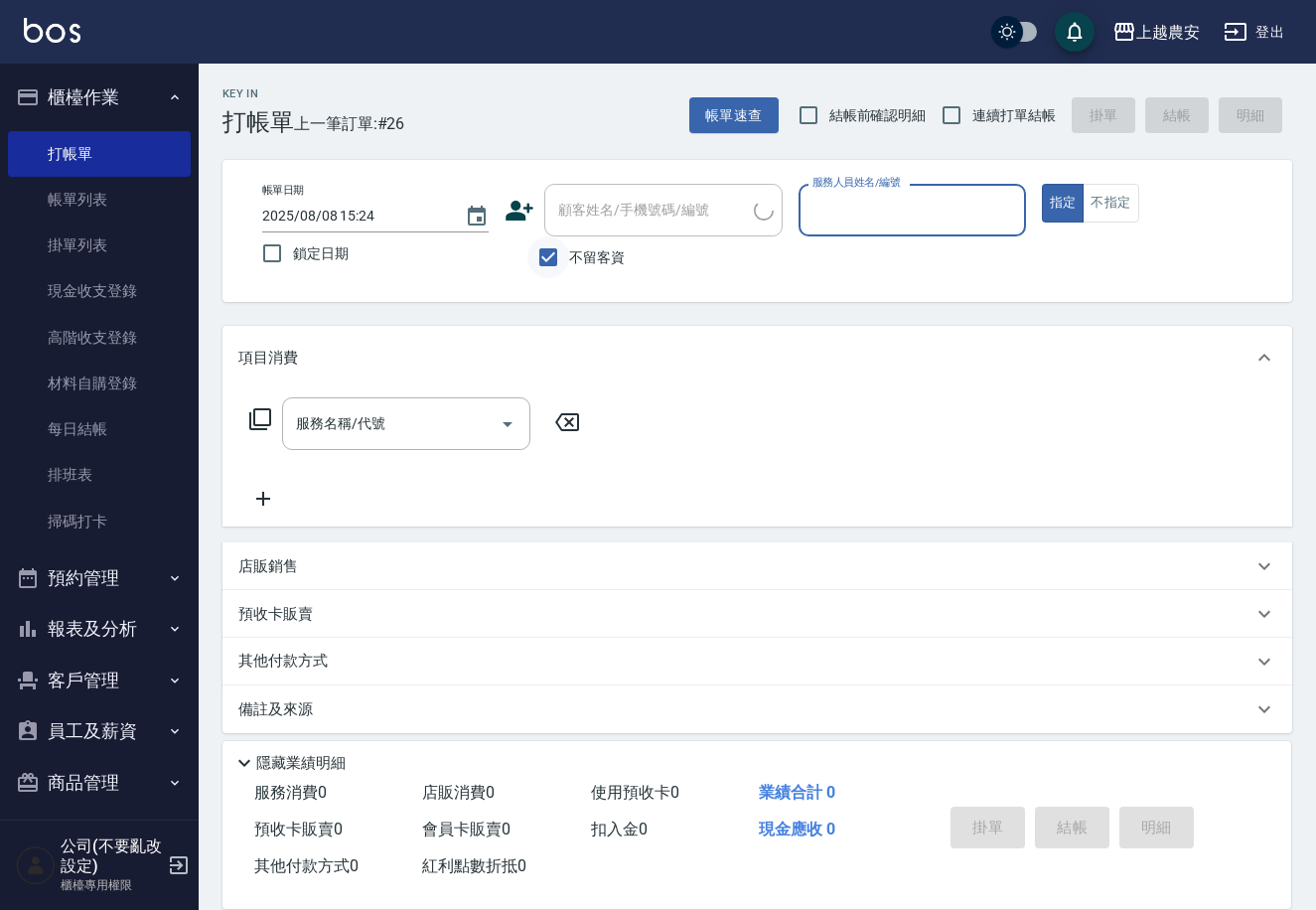 click on "不留客資" at bounding box center (548, 257) 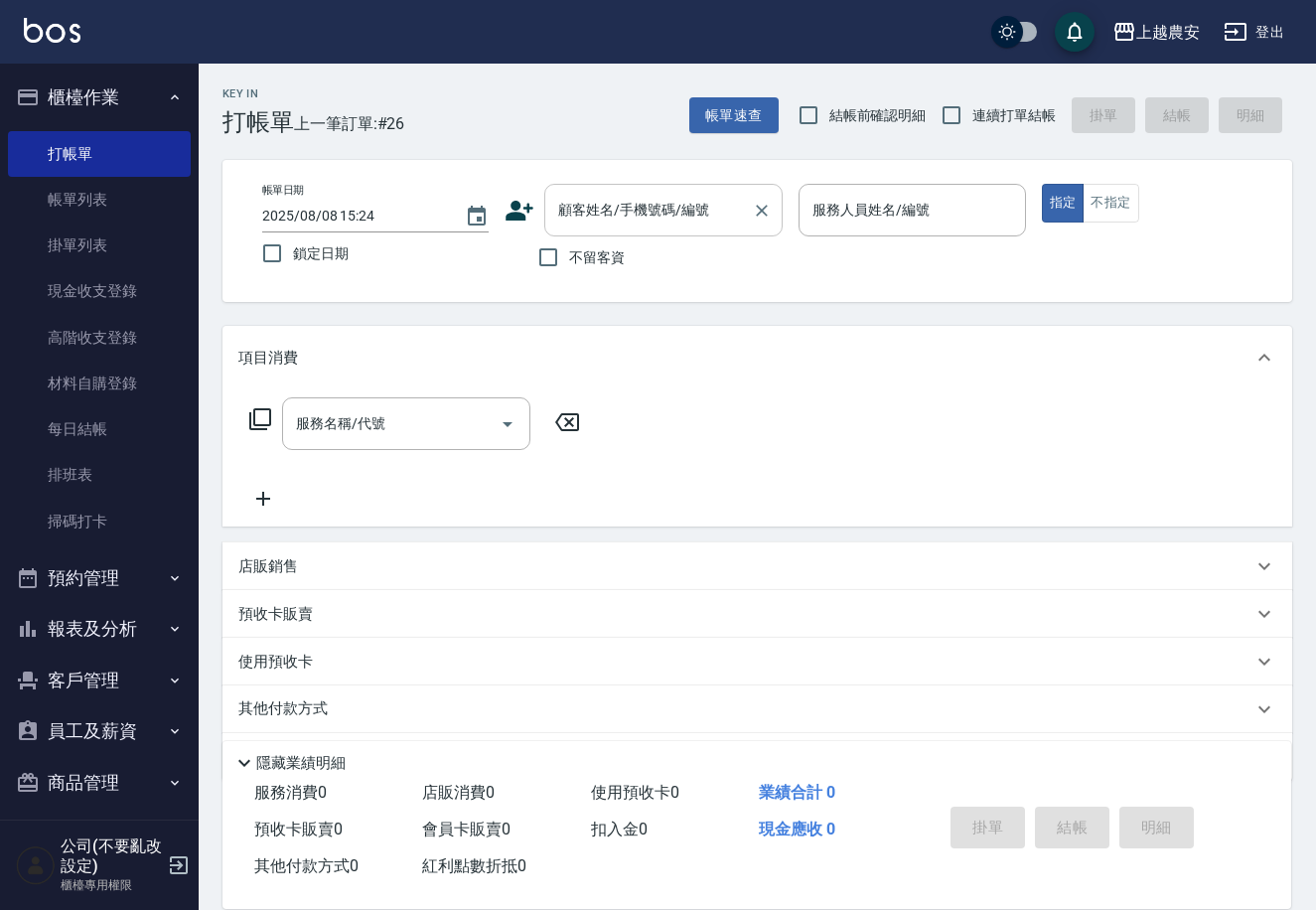 click on "顧客姓名/手機號碼/編號 顧客姓名/手機號碼/編號" at bounding box center (663, 210) 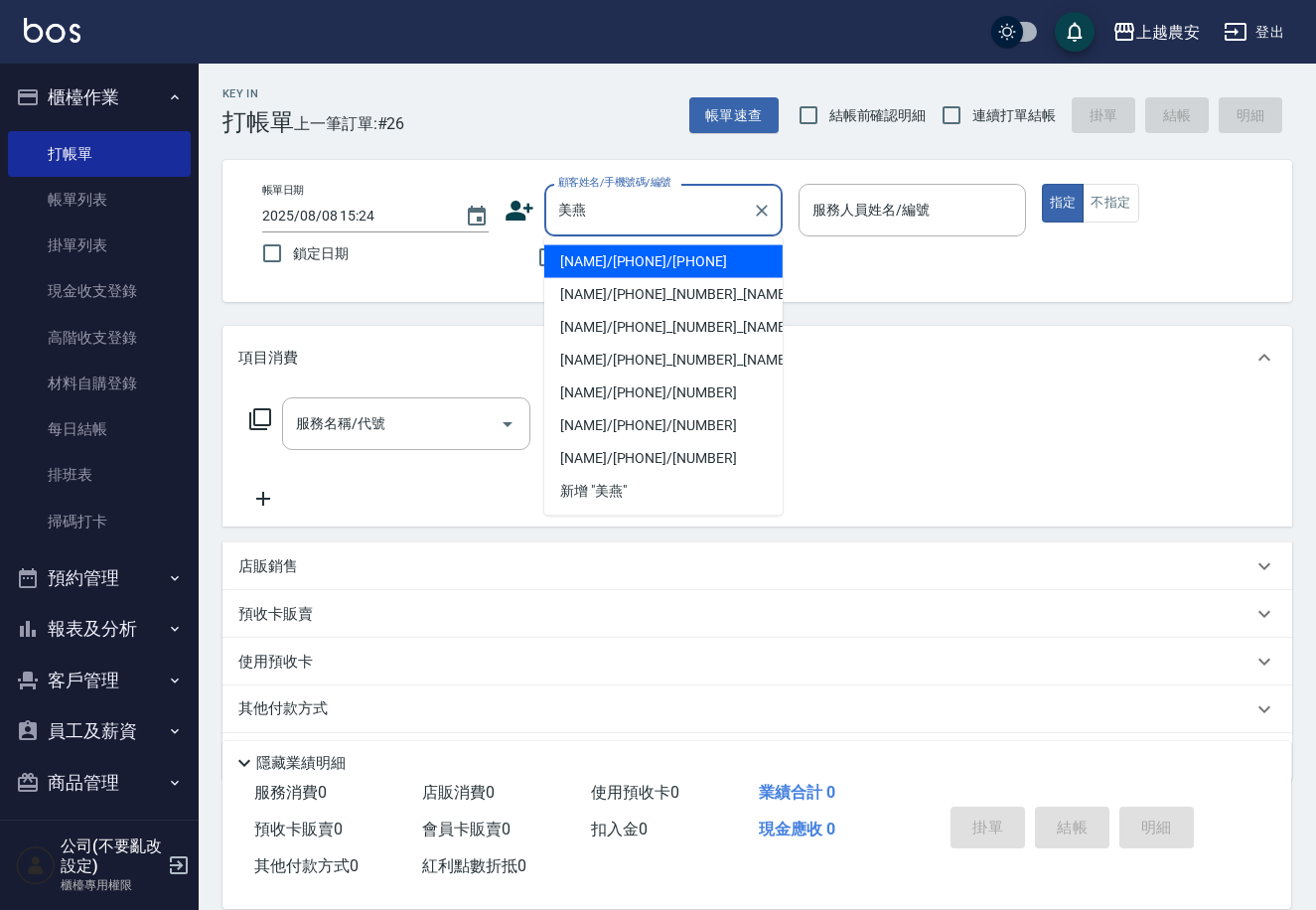 click on "[NAME]/[PHONE]/[PHONE]" at bounding box center (663, 261) 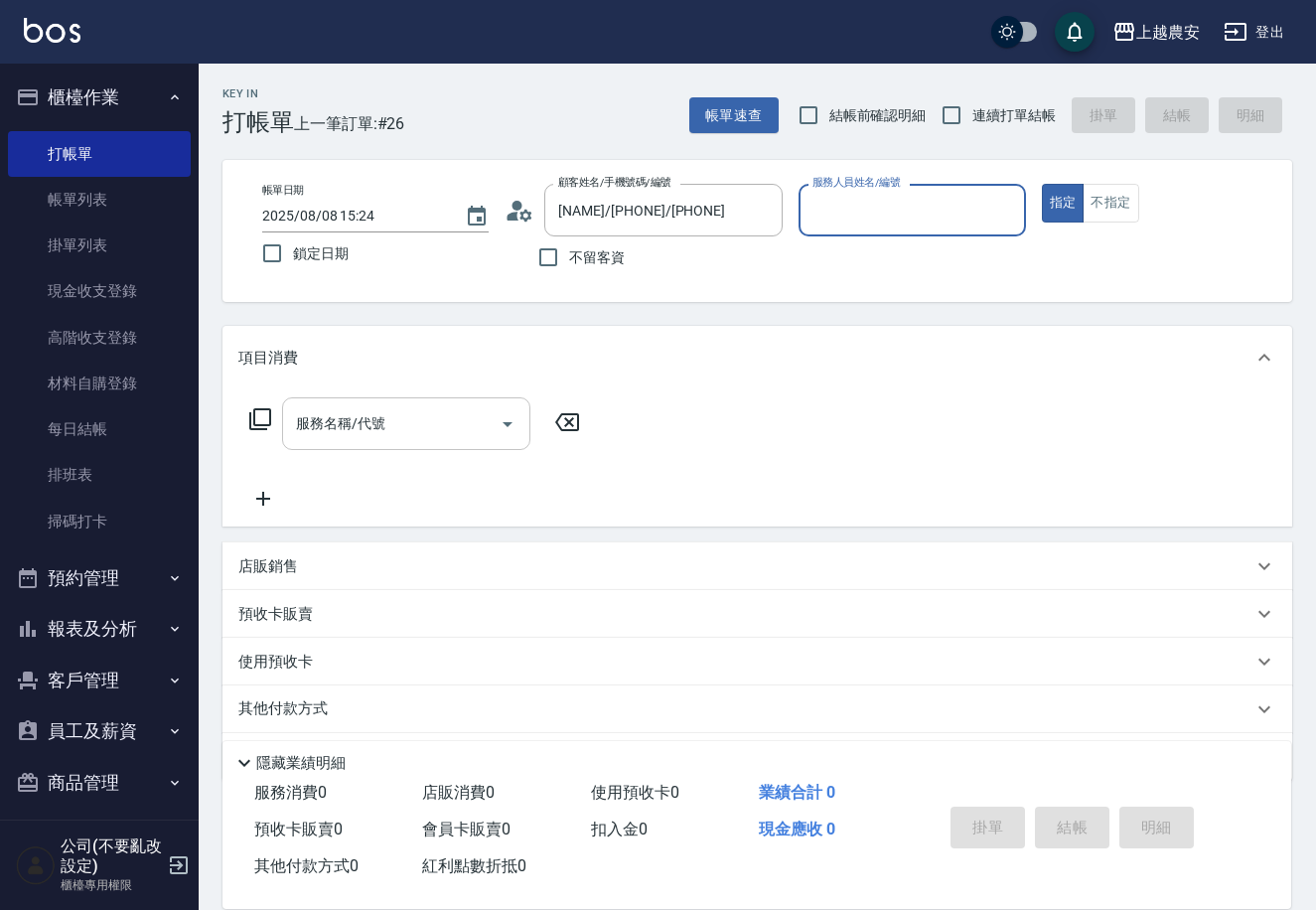 type on "美雅-B" 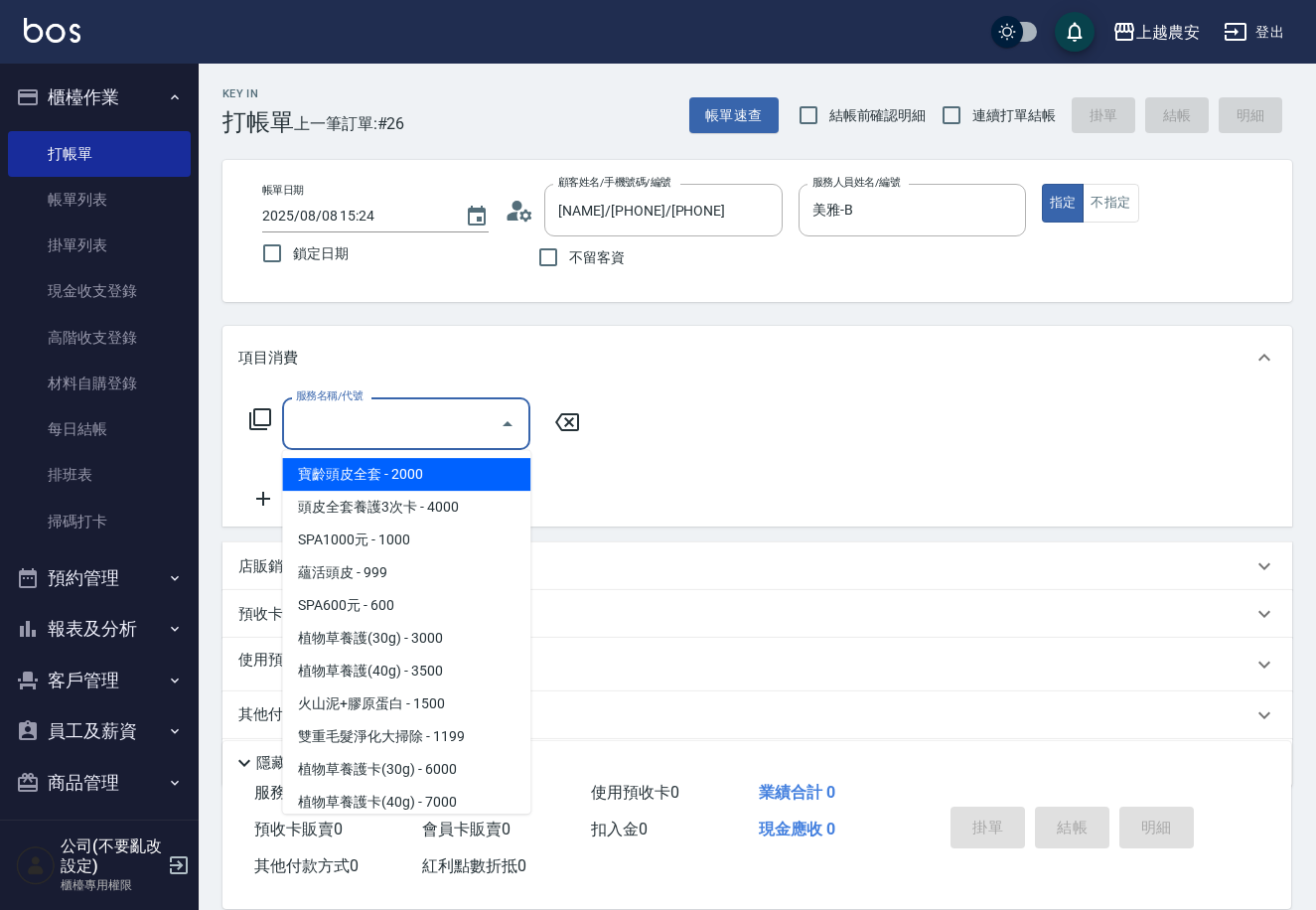 click on "服務名稱/代號" at bounding box center (391, 423) 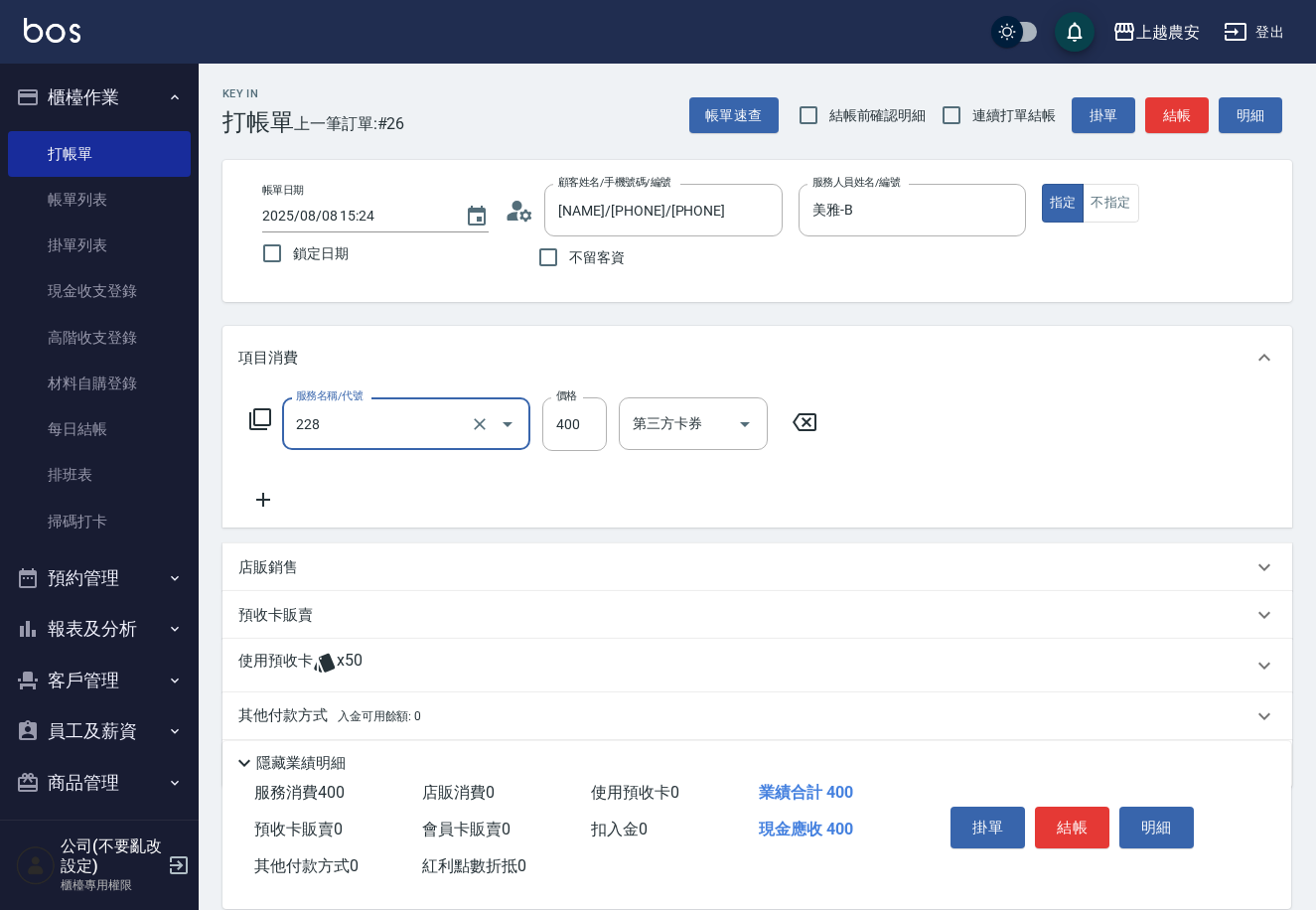 type on "洗髮(228)" 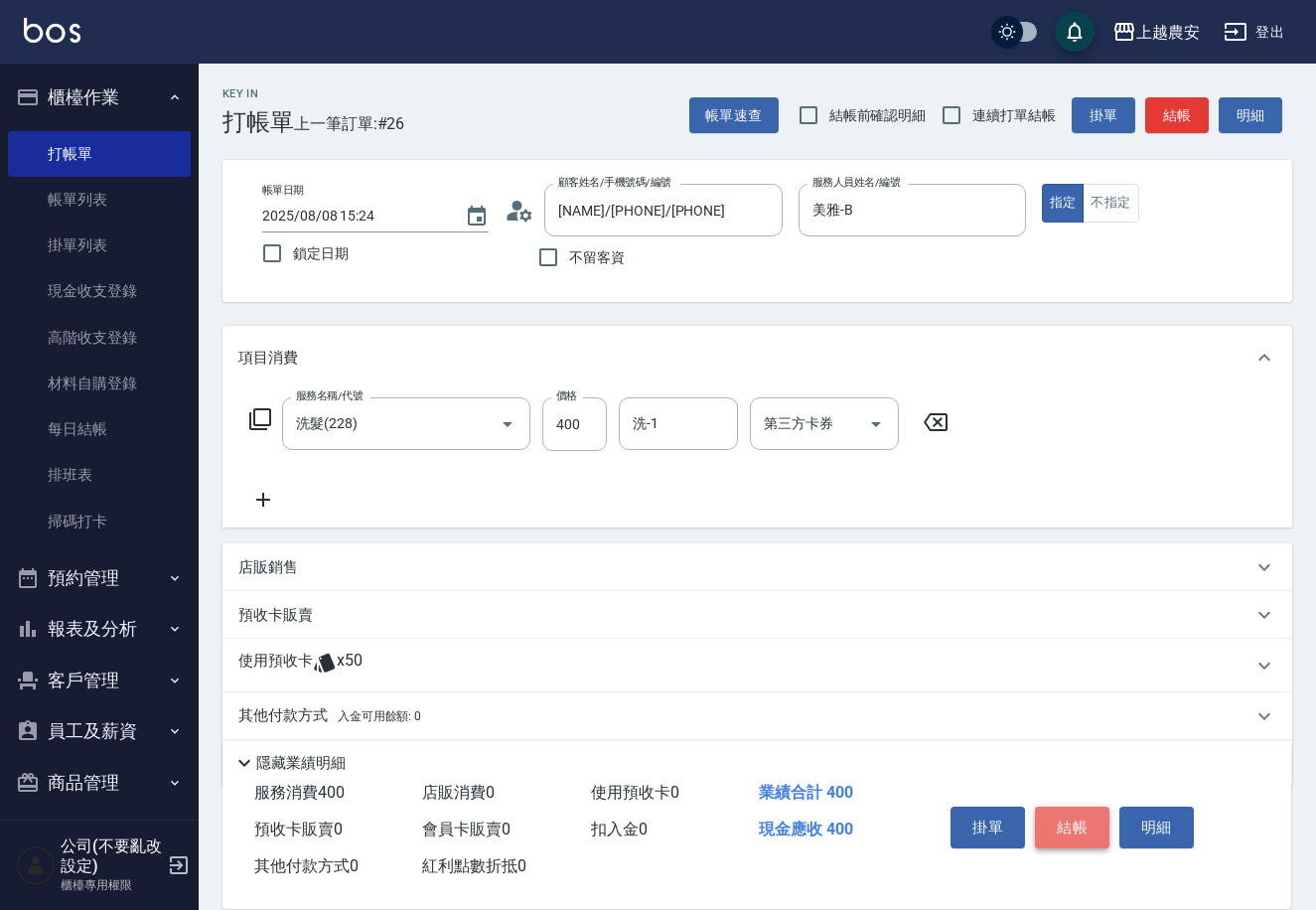 click on "結帳" at bounding box center [1072, 828] 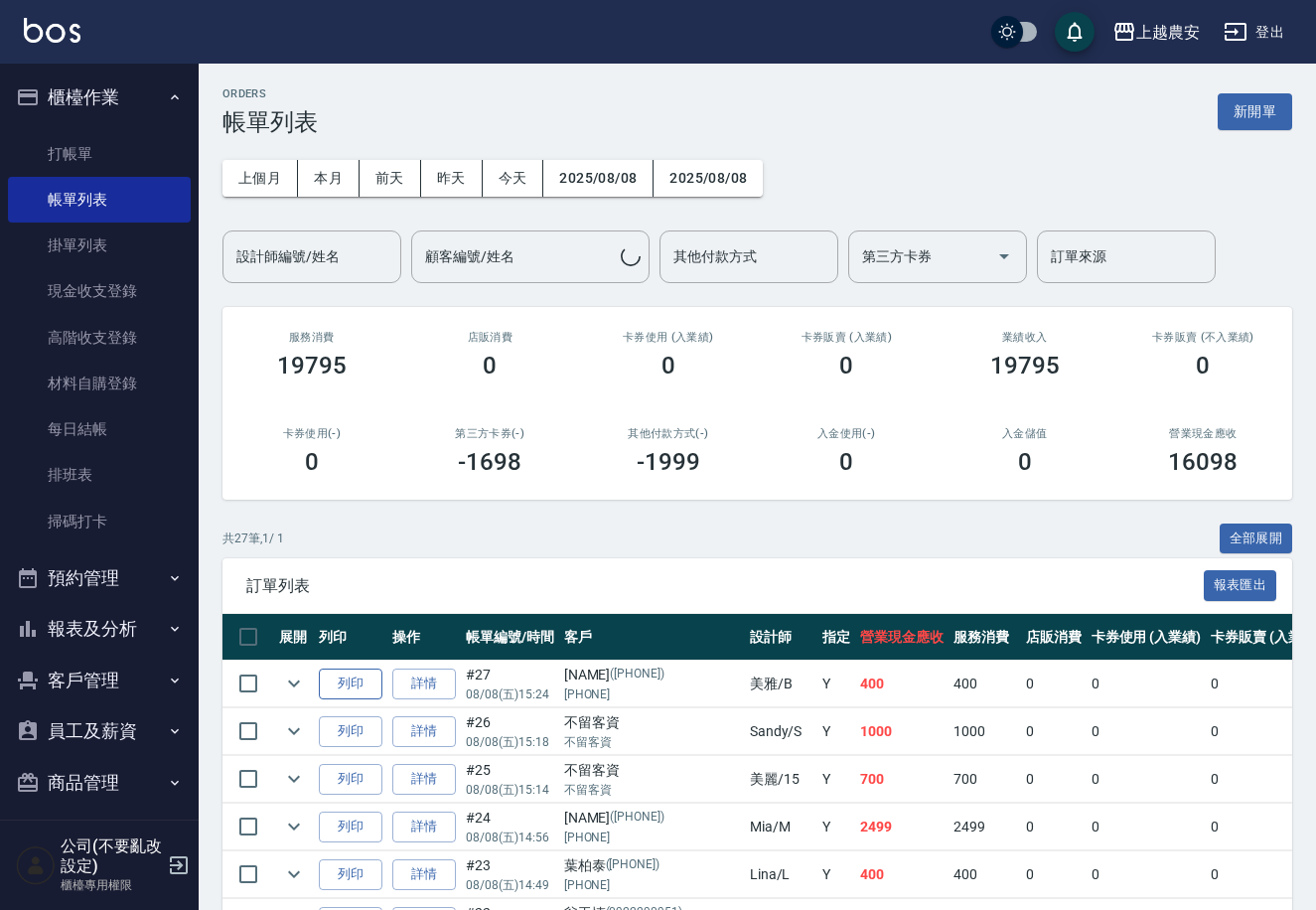 click on "列印" at bounding box center [351, 683] 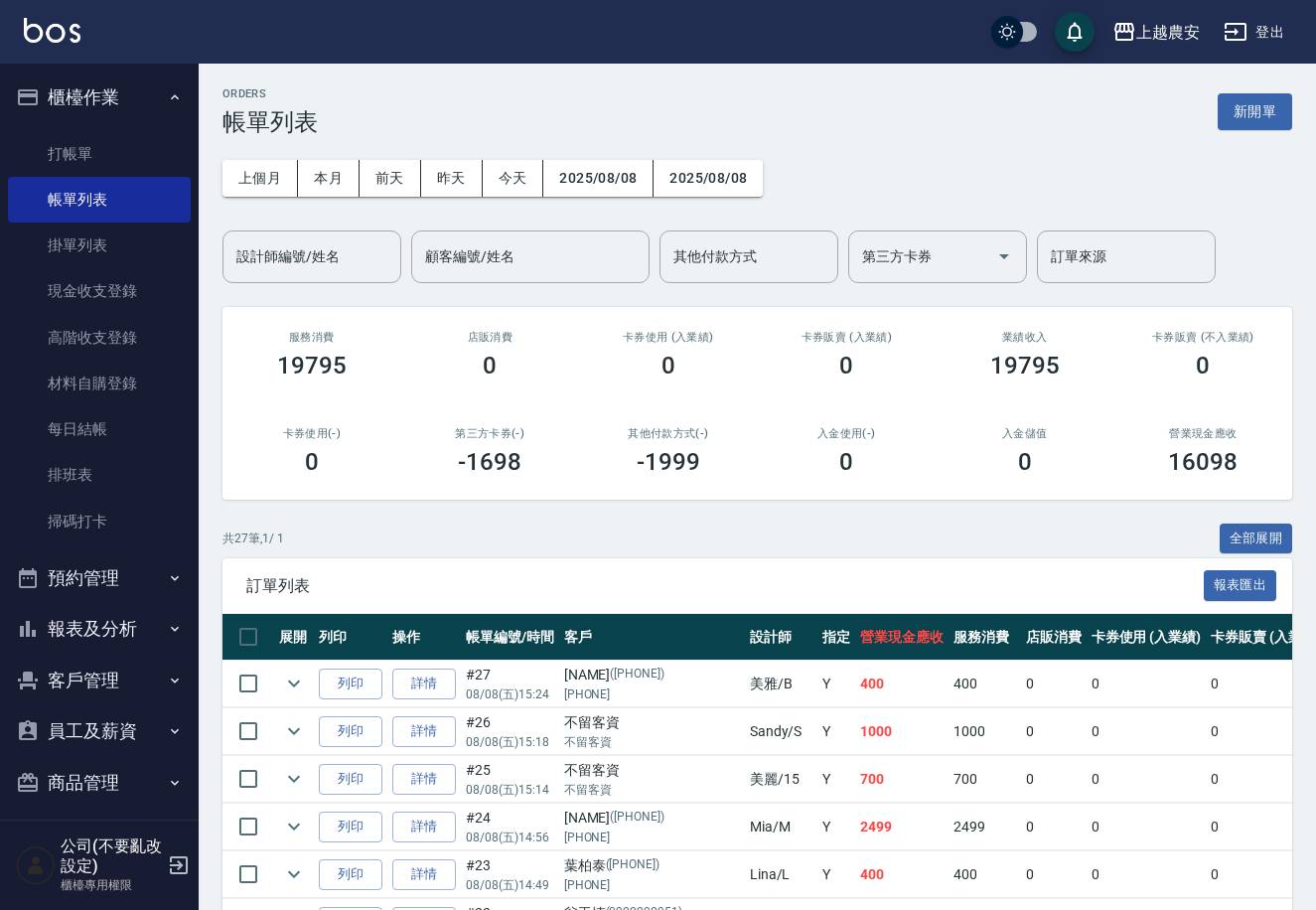 click 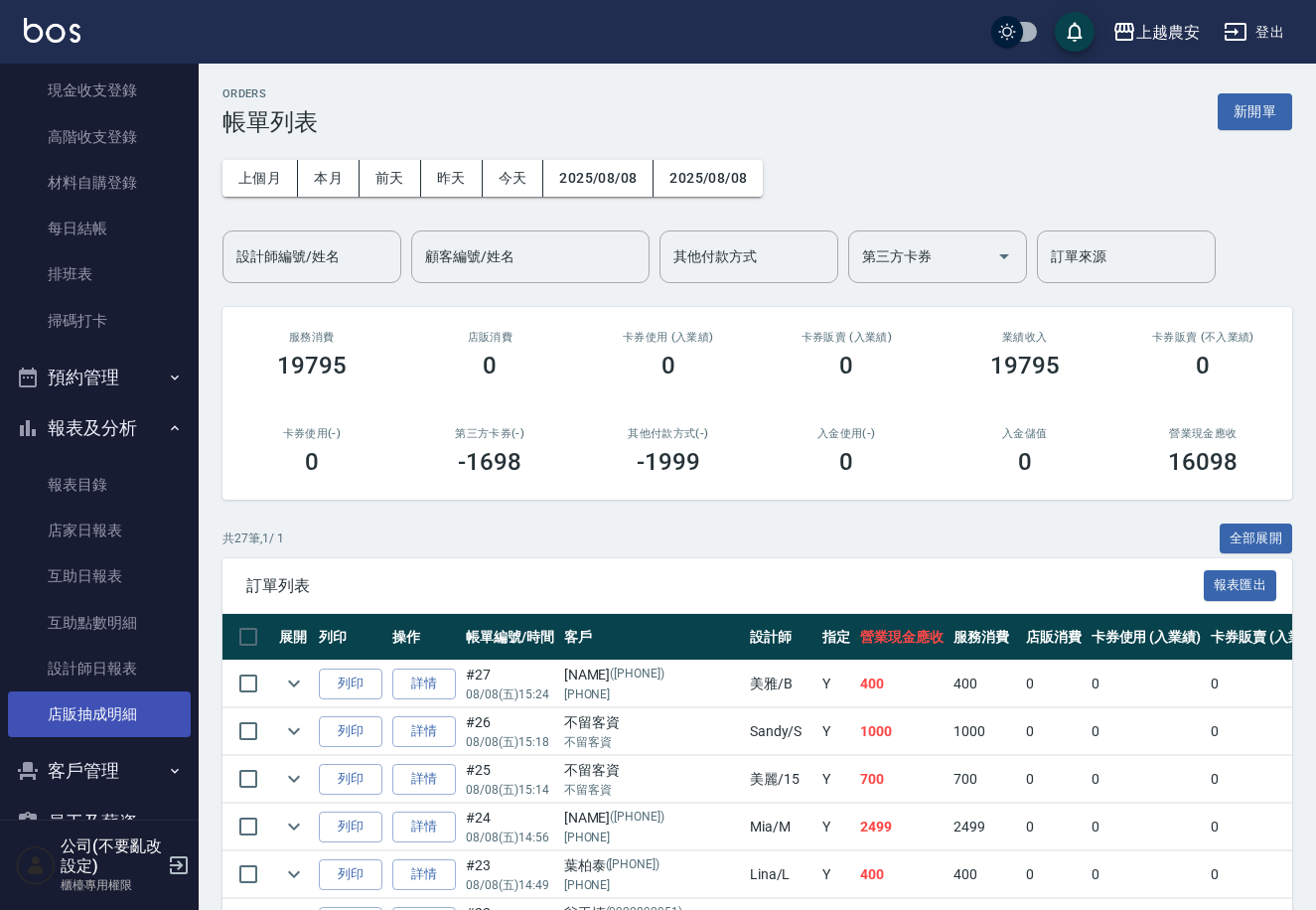 scroll, scrollTop: 230, scrollLeft: 0, axis: vertical 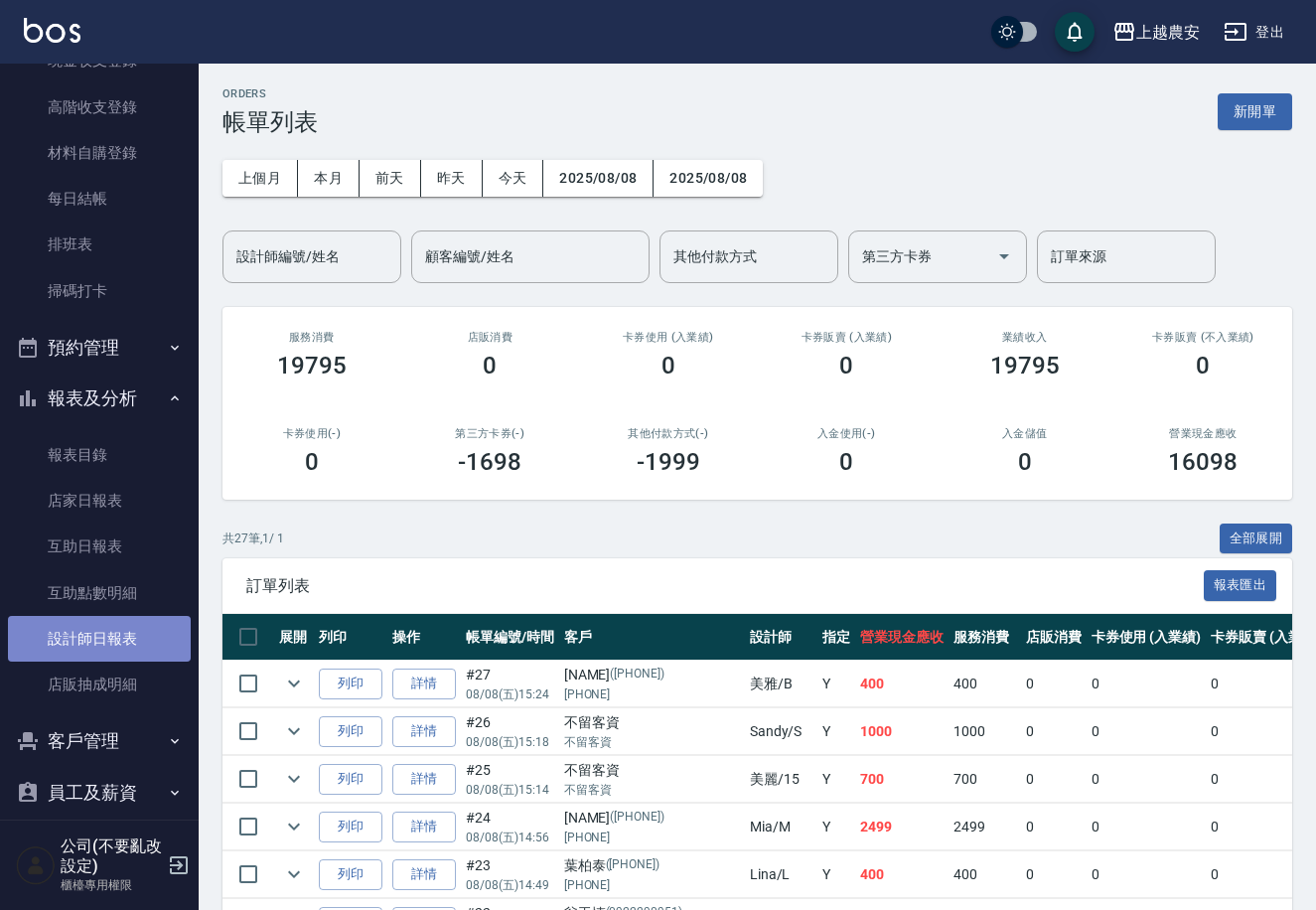 click on "設計師日報表" at bounding box center [99, 639] 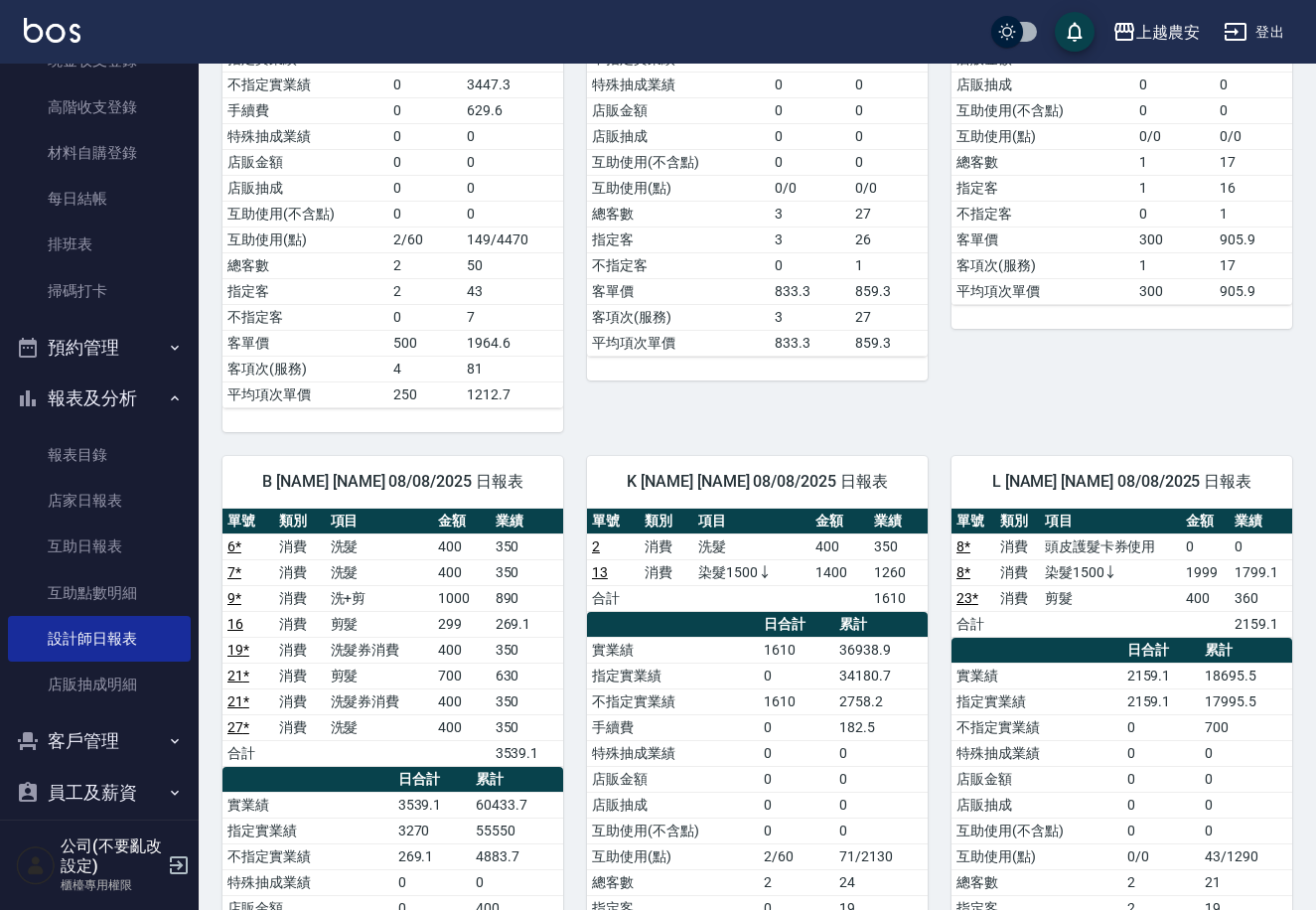 scroll, scrollTop: 1115, scrollLeft: 0, axis: vertical 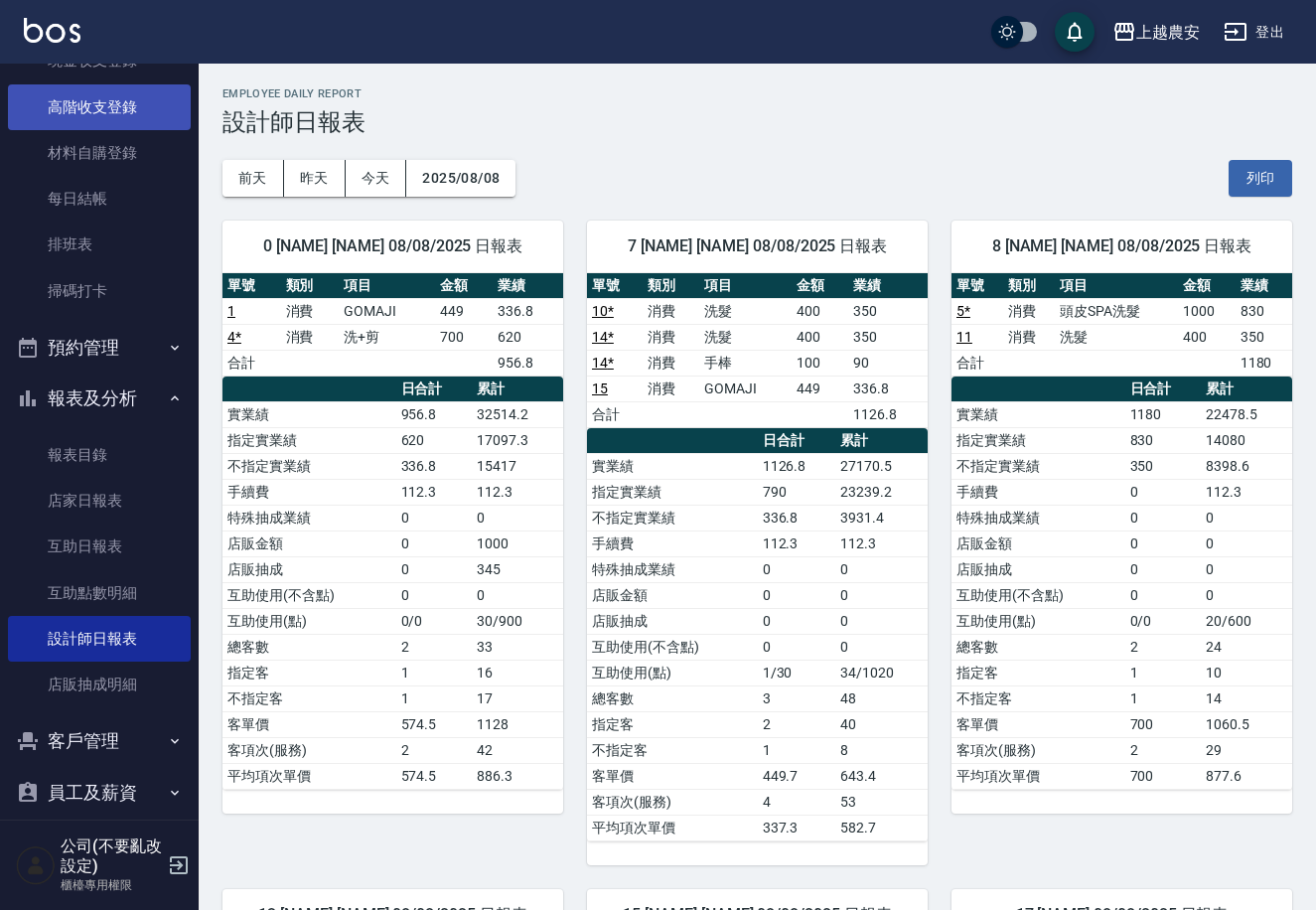 click on "高階收支登錄" at bounding box center (99, 107) 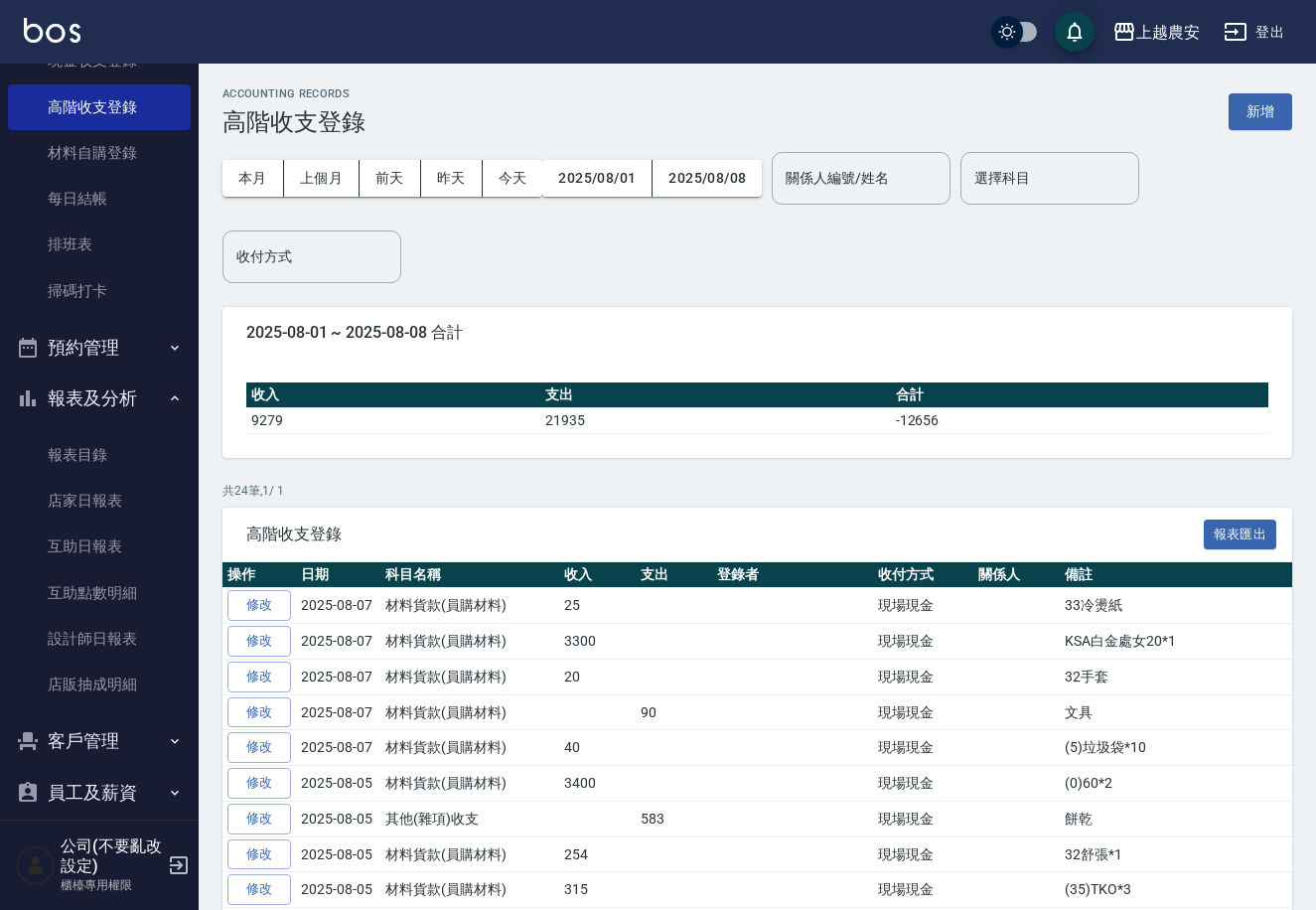 scroll, scrollTop: 0, scrollLeft: 0, axis: both 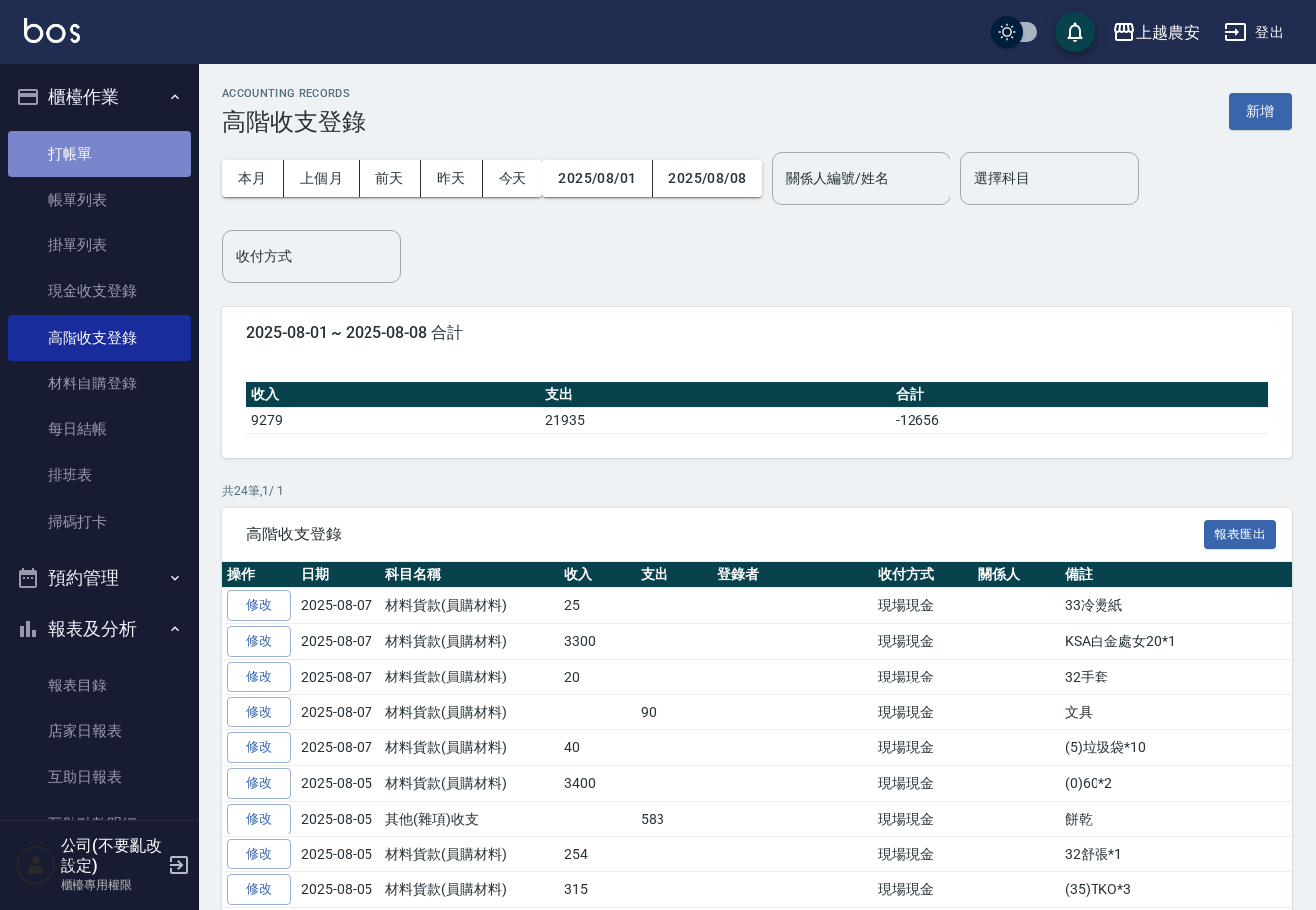 click on "打帳單" at bounding box center [99, 154] 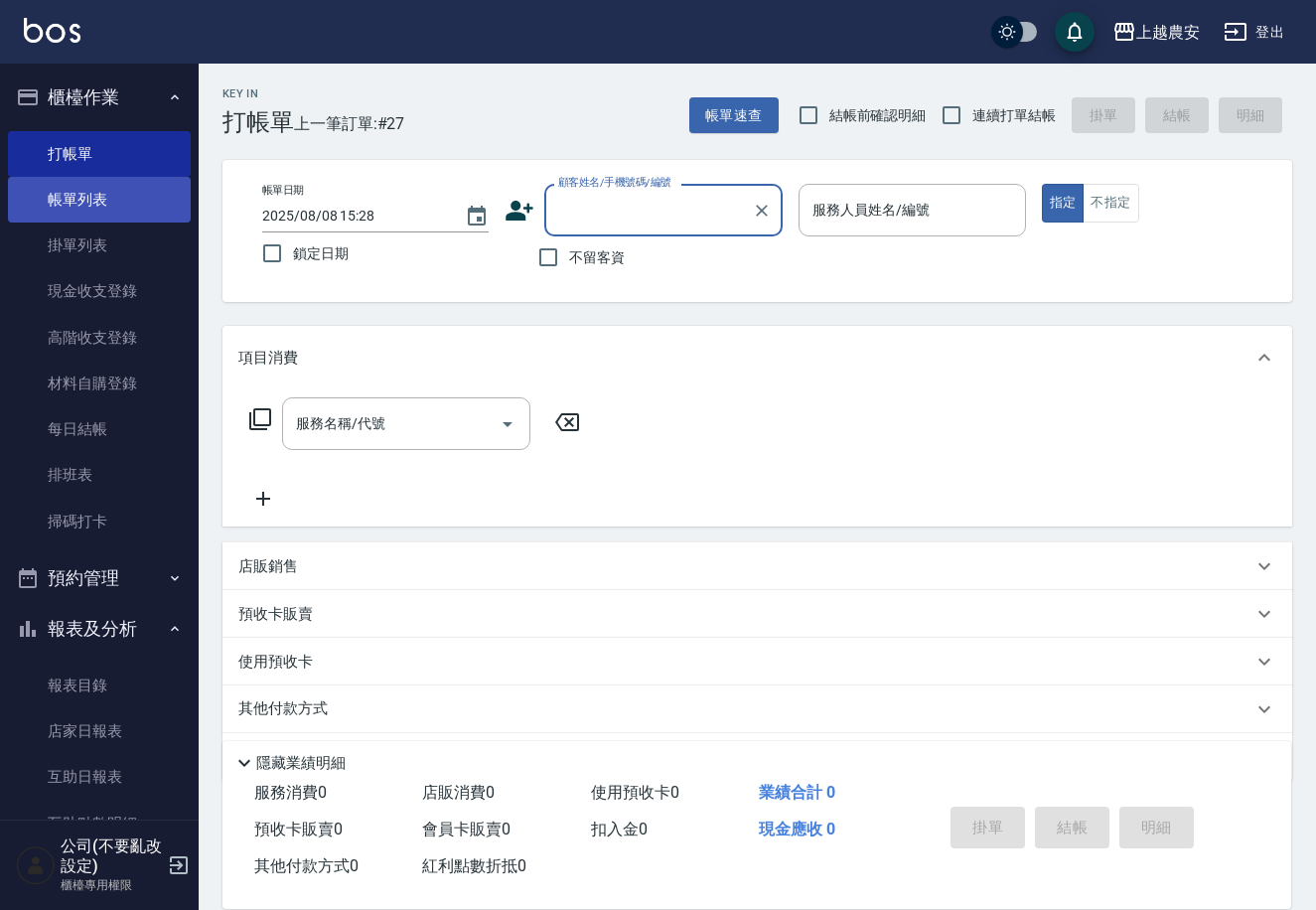 click on "帳單列表" at bounding box center [99, 200] 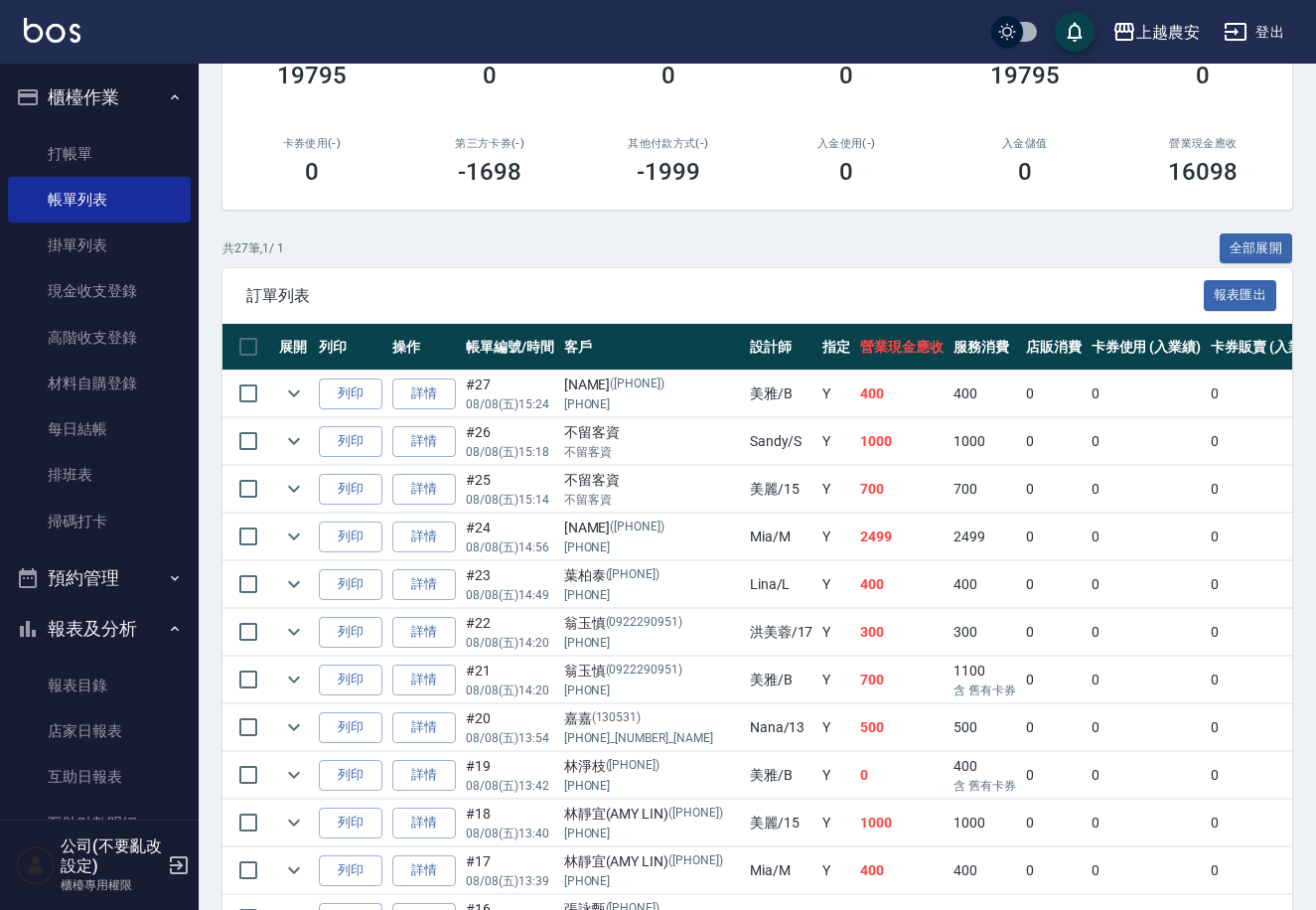 scroll, scrollTop: 294, scrollLeft: 0, axis: vertical 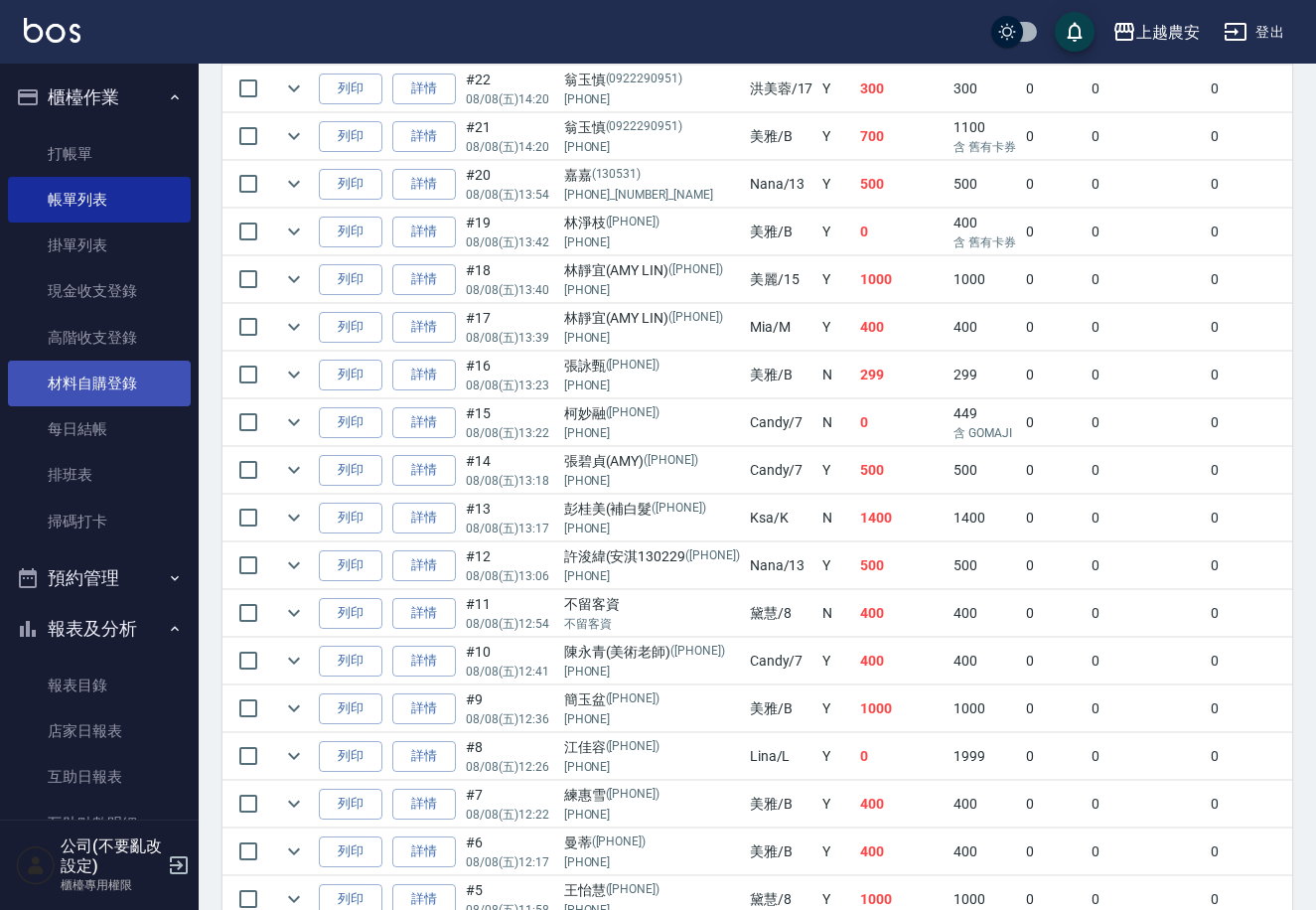 click on "材料自購登錄" at bounding box center (99, 383) 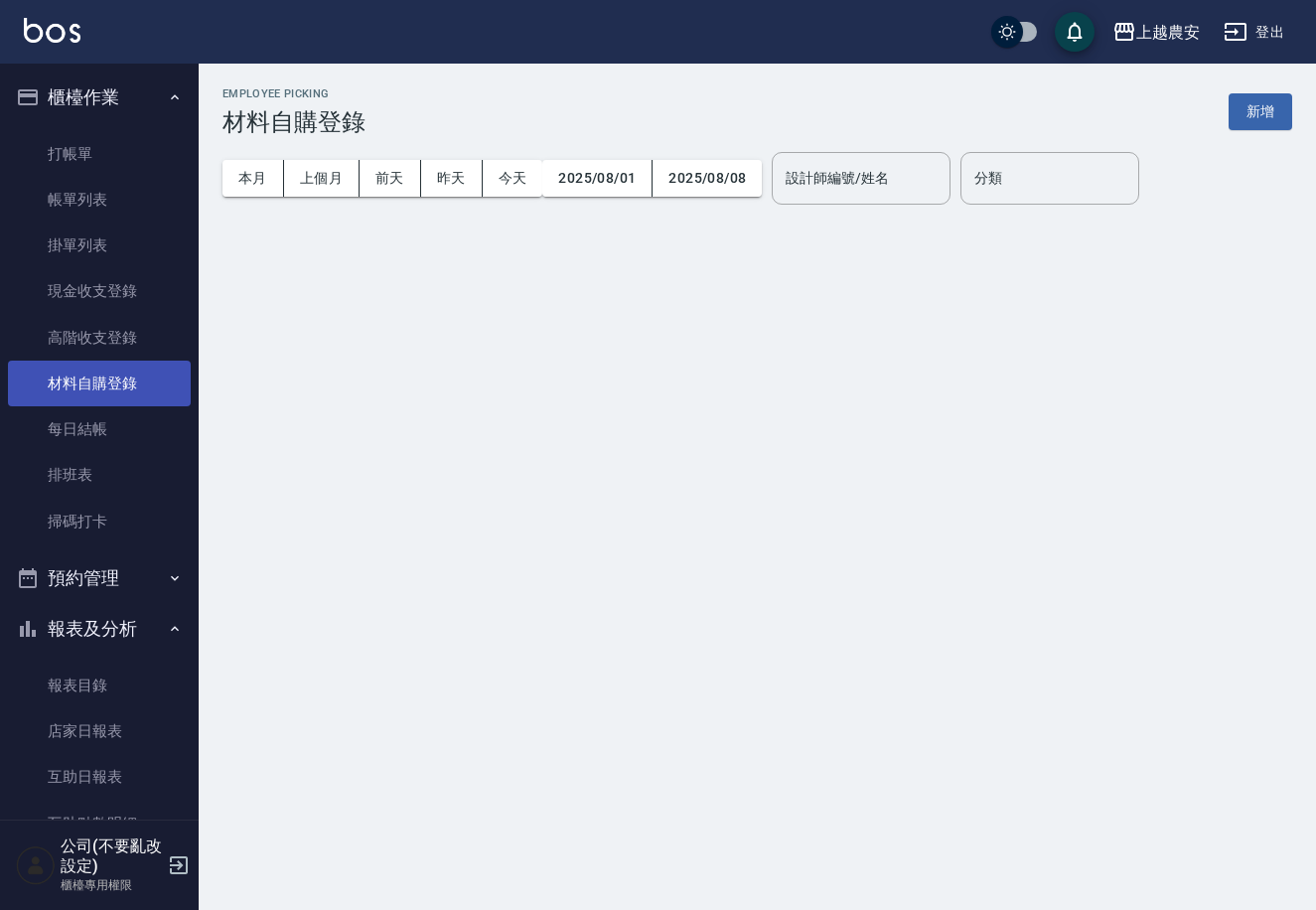 scroll, scrollTop: 0, scrollLeft: 0, axis: both 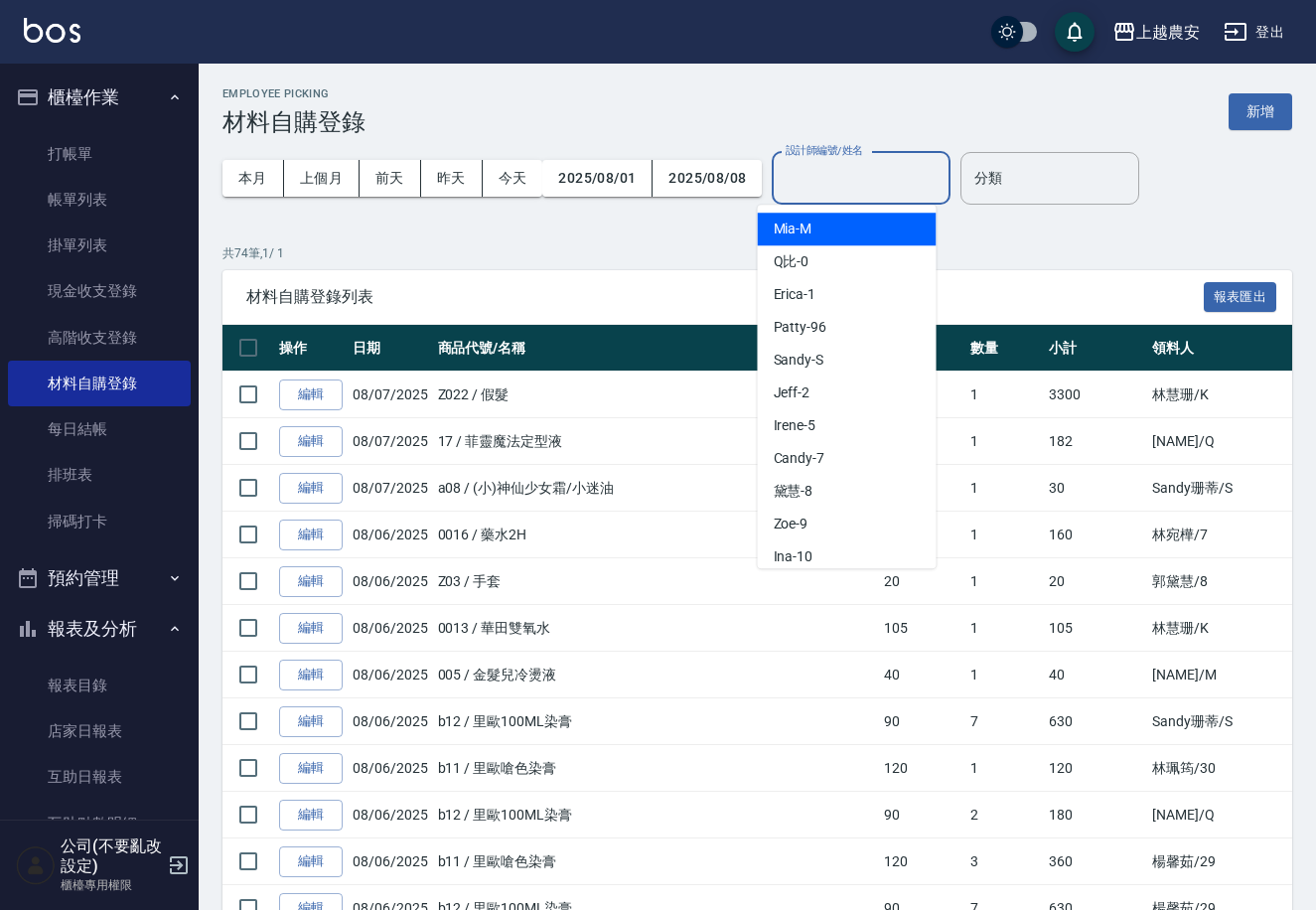click on "設計師編號/姓名" at bounding box center (861, 178) 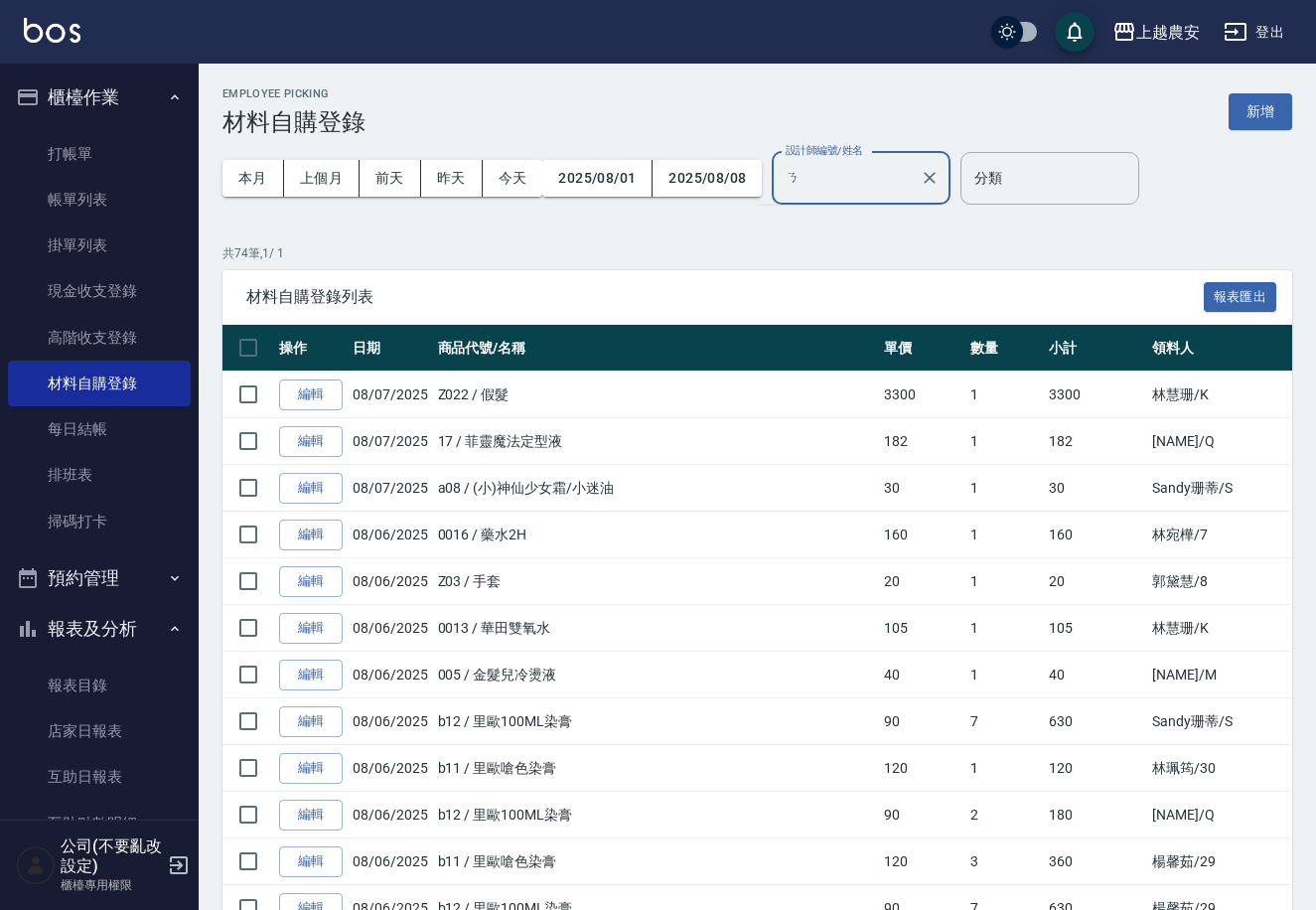type on "ㄋ" 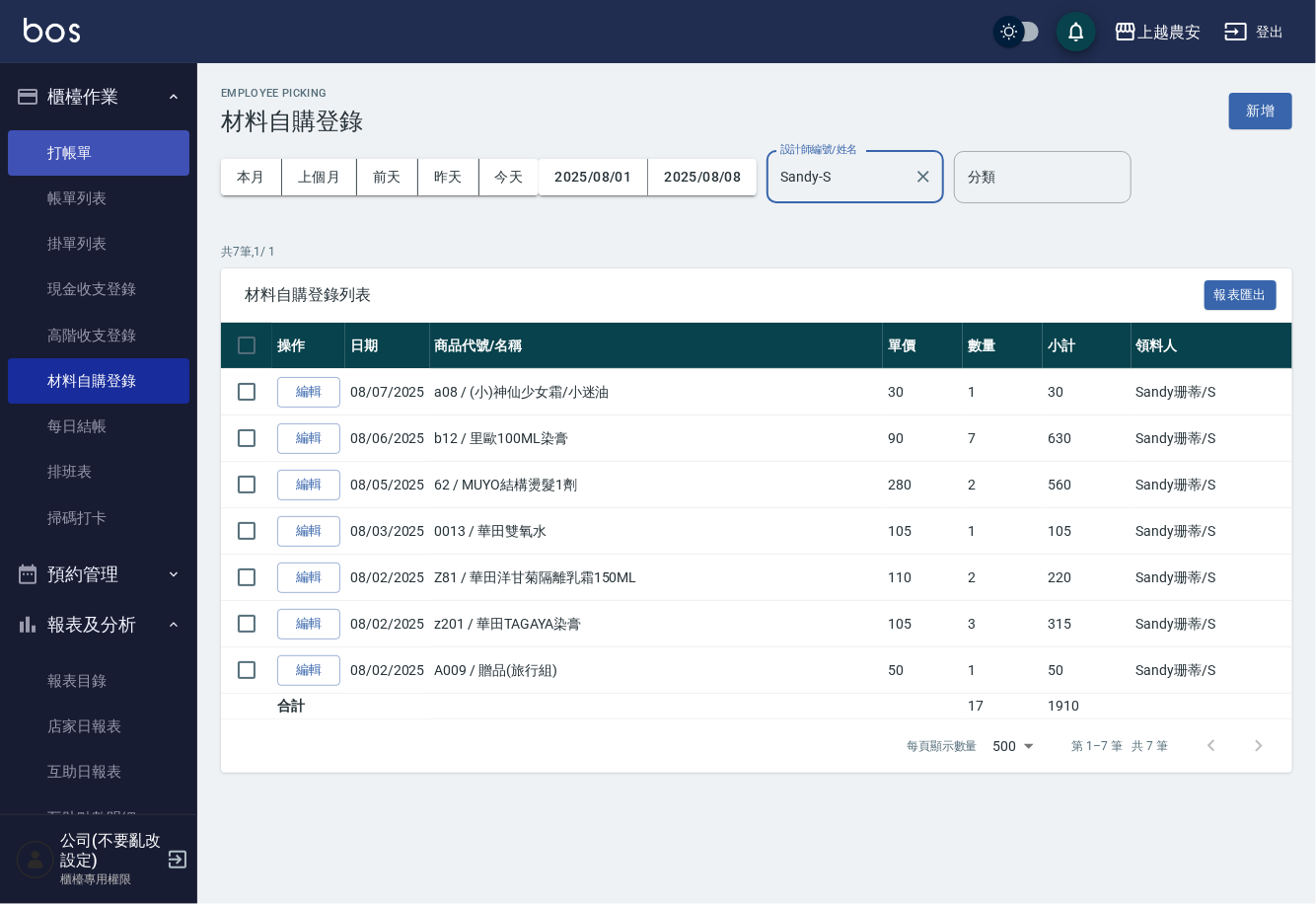 type on "Sandy-S" 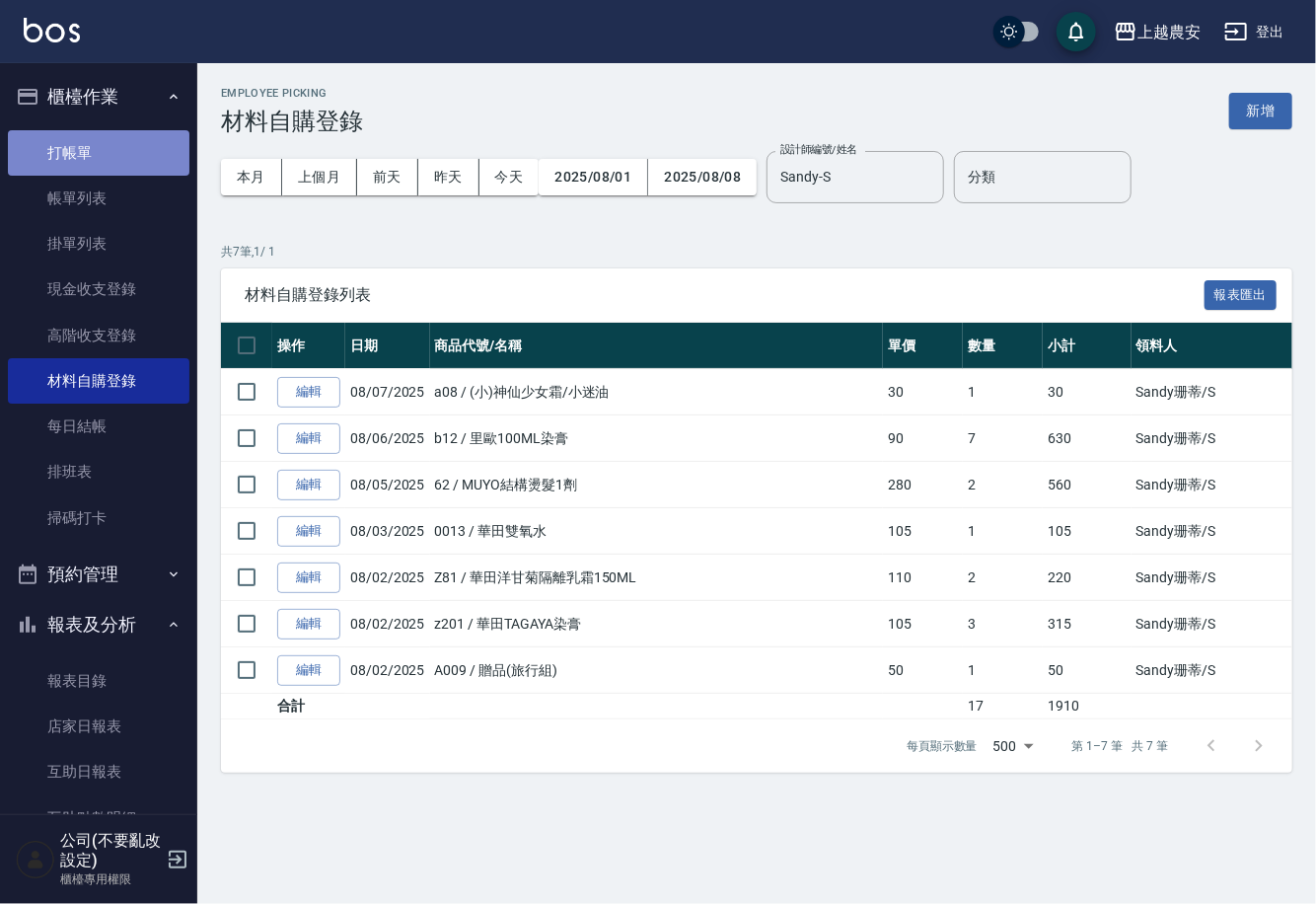 click on "打帳單" at bounding box center (99, 153) 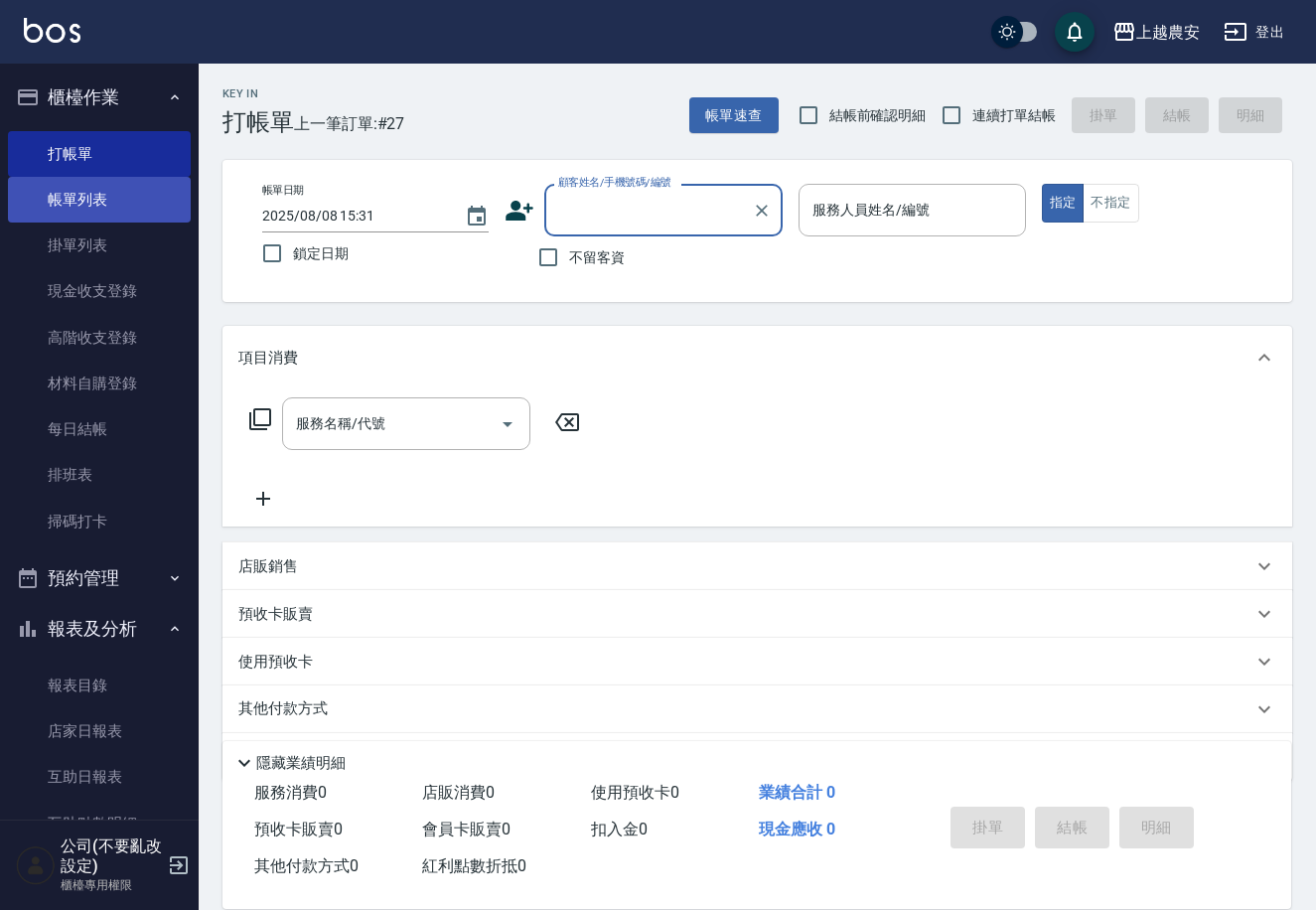 click on "帳單列表" at bounding box center (99, 200) 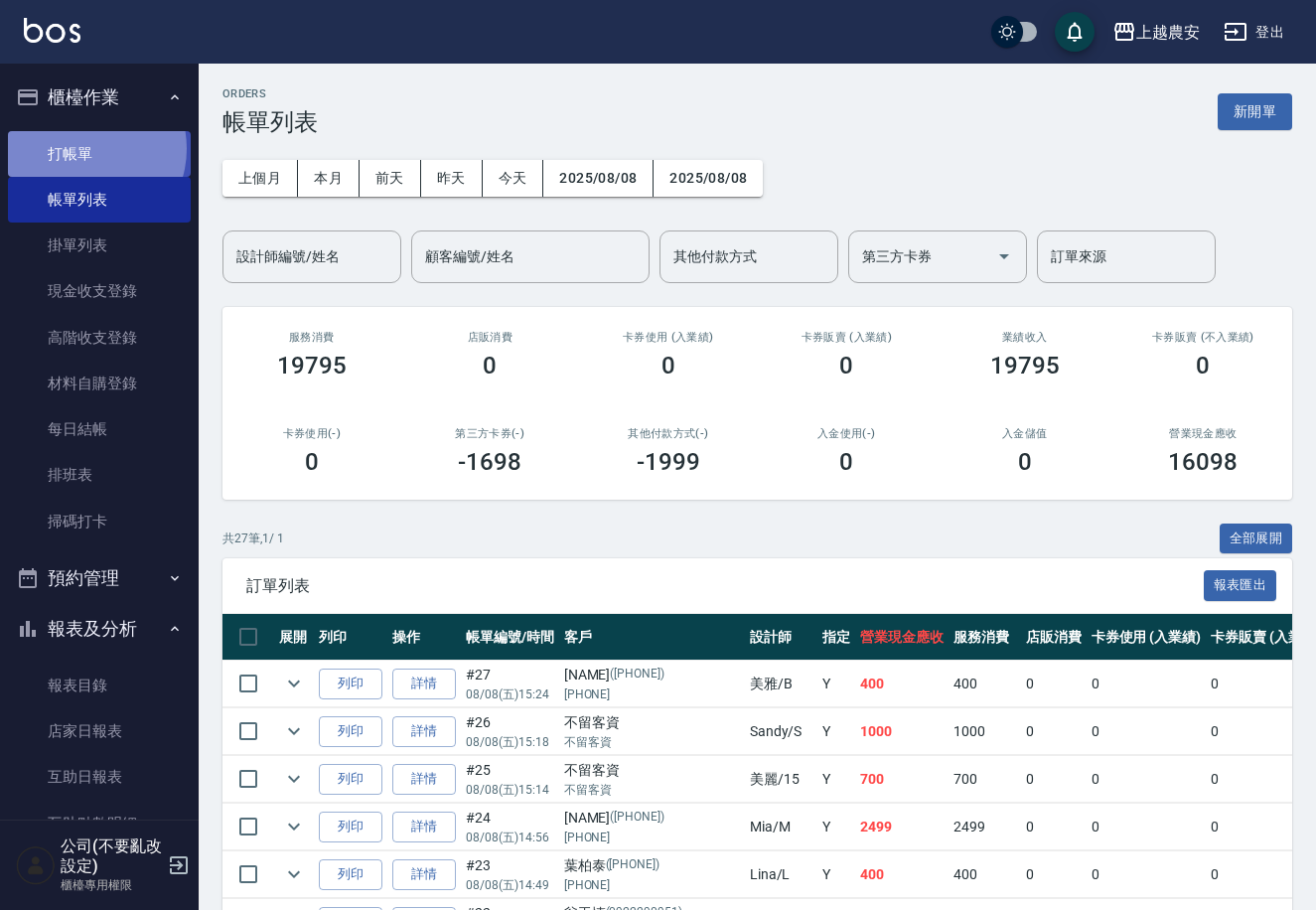 click on "打帳單" at bounding box center (99, 154) 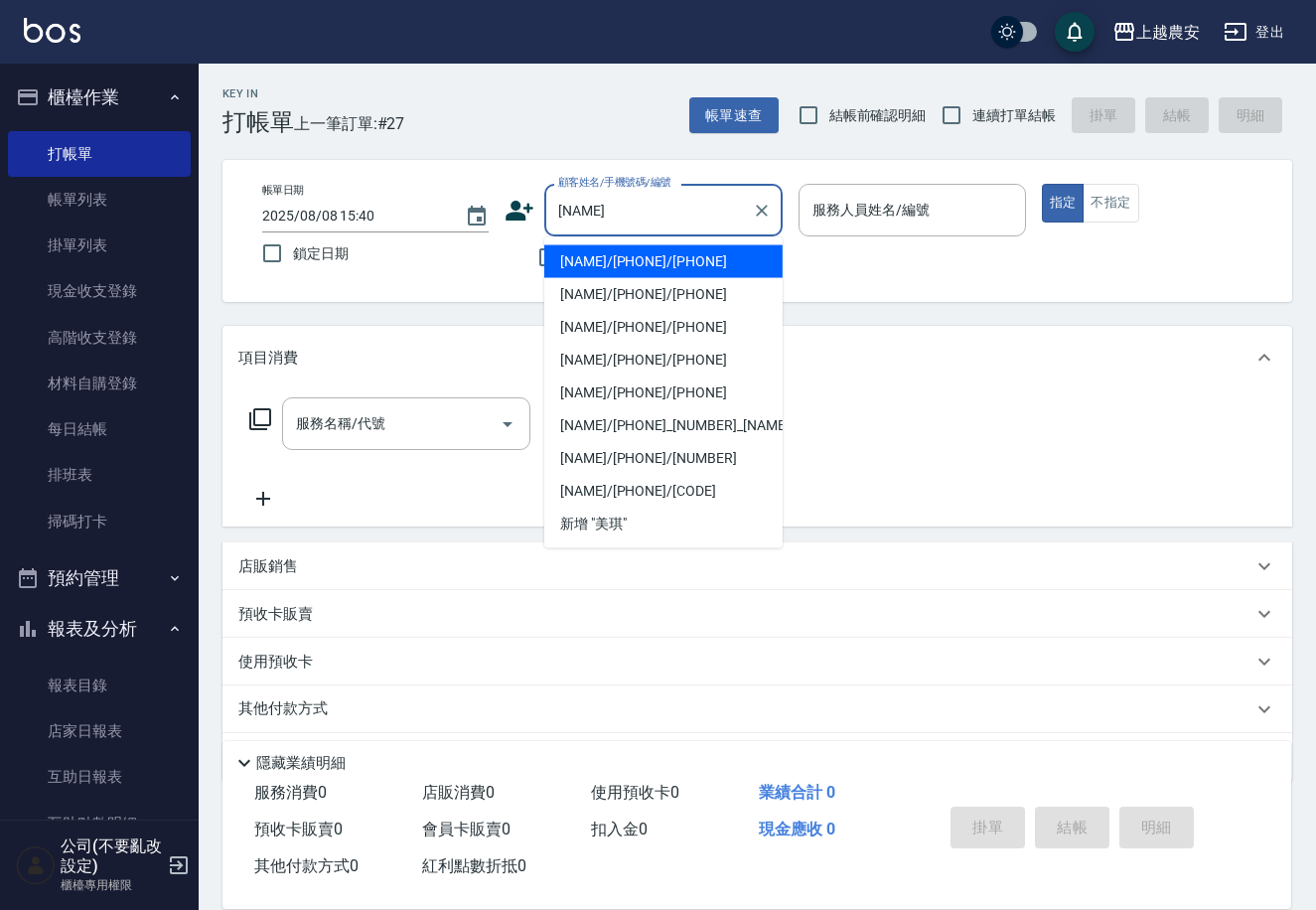 click on "王美琪/0968196286/0968196286" at bounding box center (663, 261) 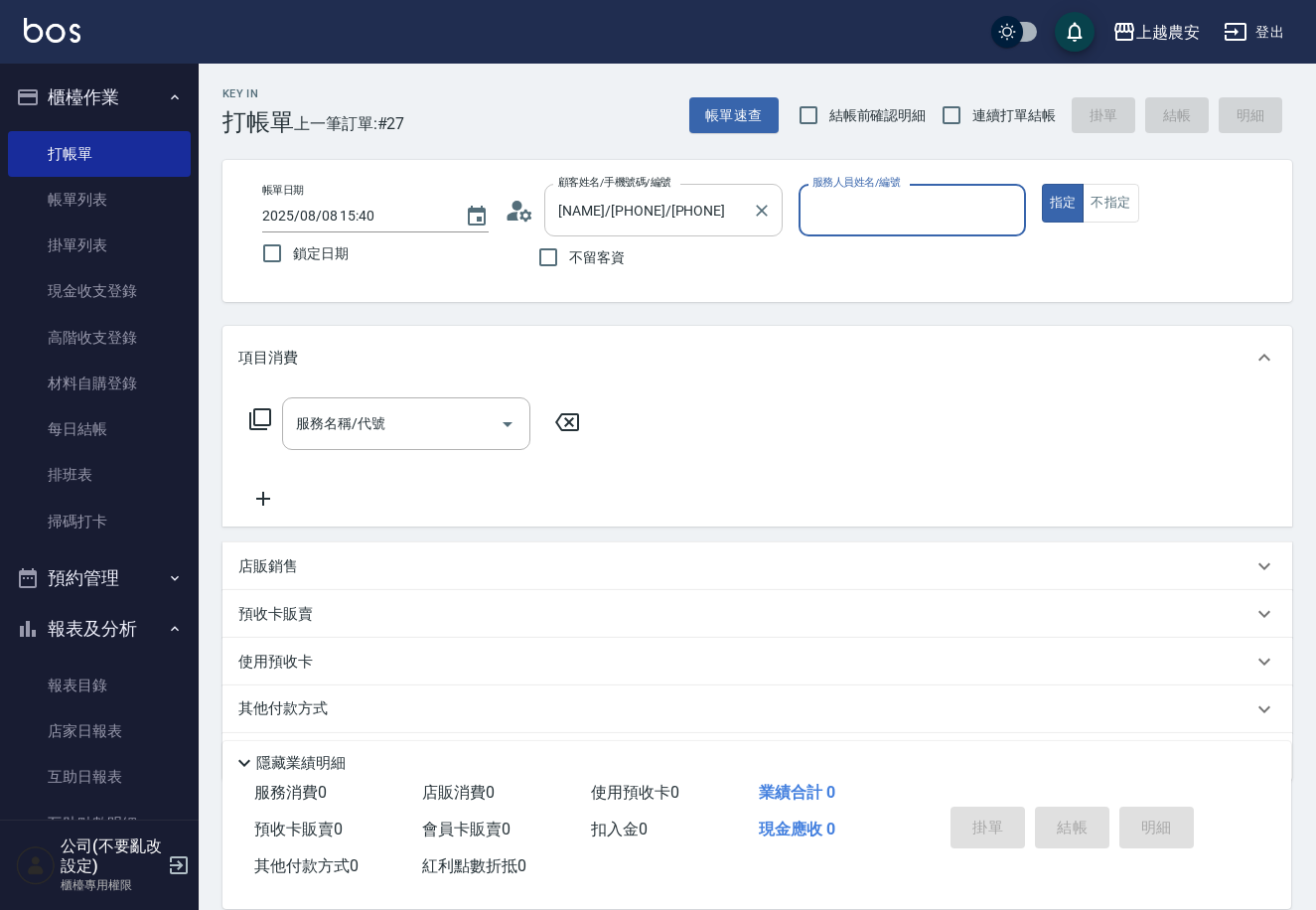 type on "Mia-M" 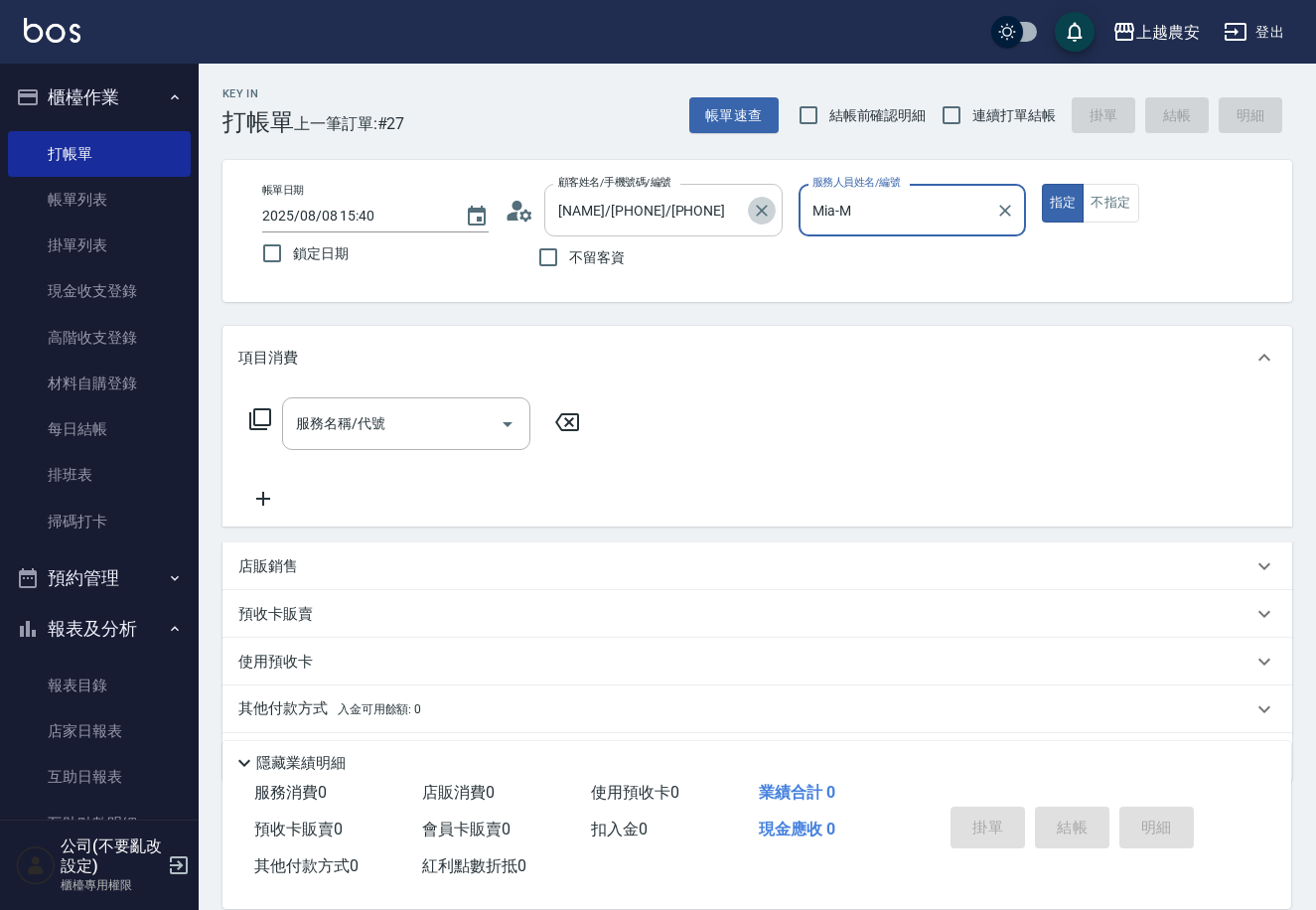 drag, startPoint x: 766, startPoint y: 207, endPoint x: 711, endPoint y: 222, distance: 57.00877 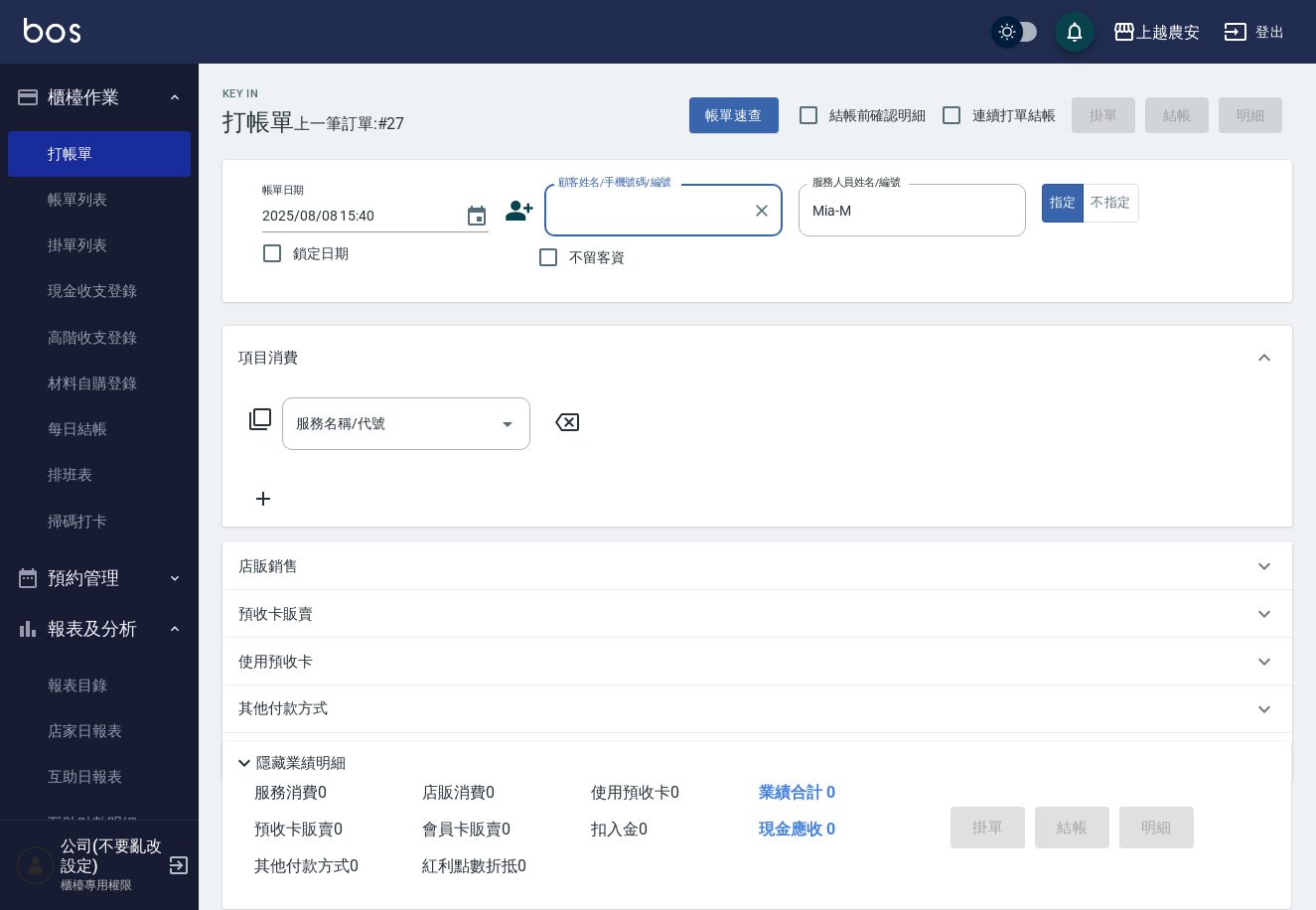 scroll, scrollTop: 0, scrollLeft: 0, axis: both 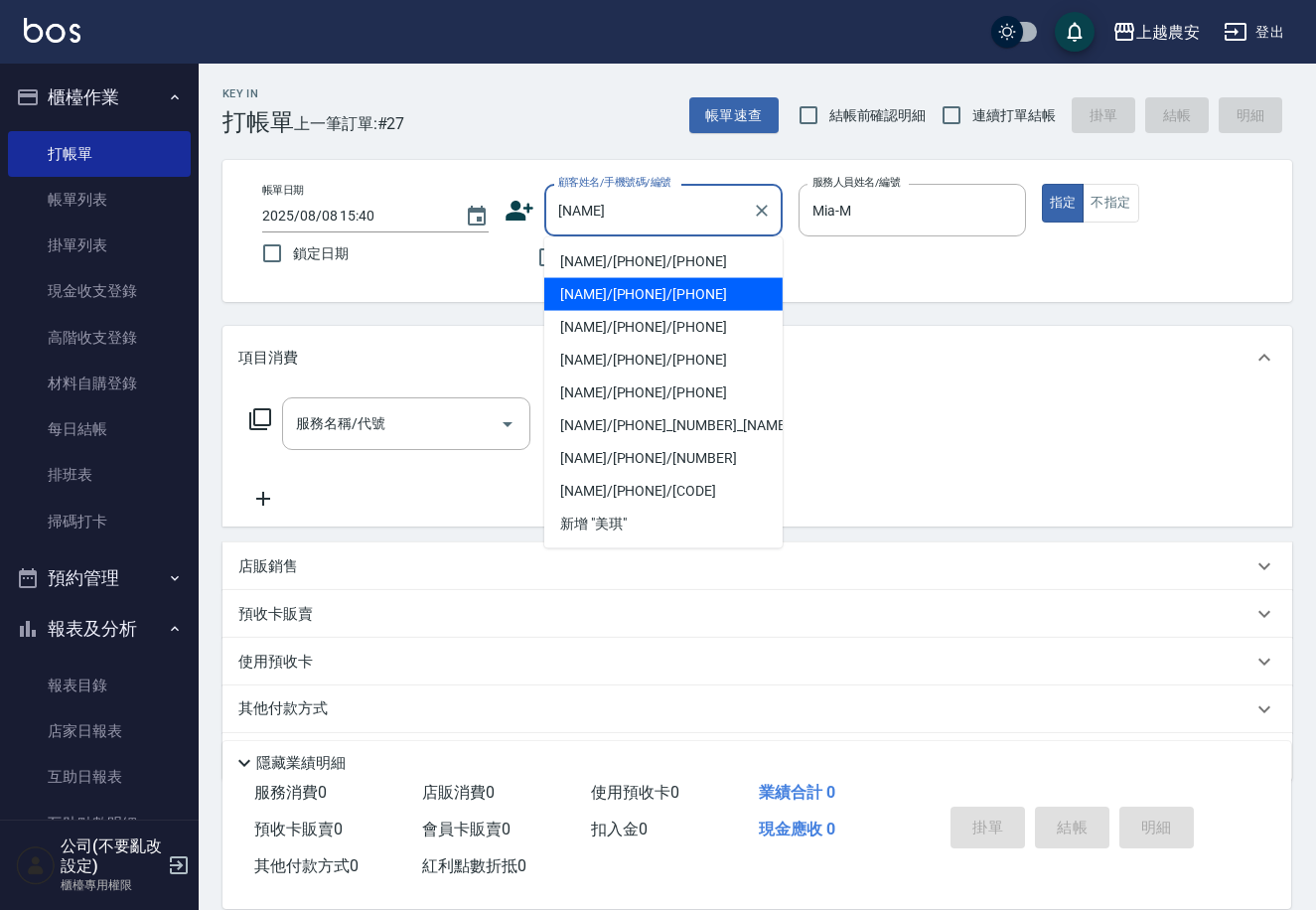 click on "陳美琪/0983110416/0983110416" at bounding box center [663, 294] 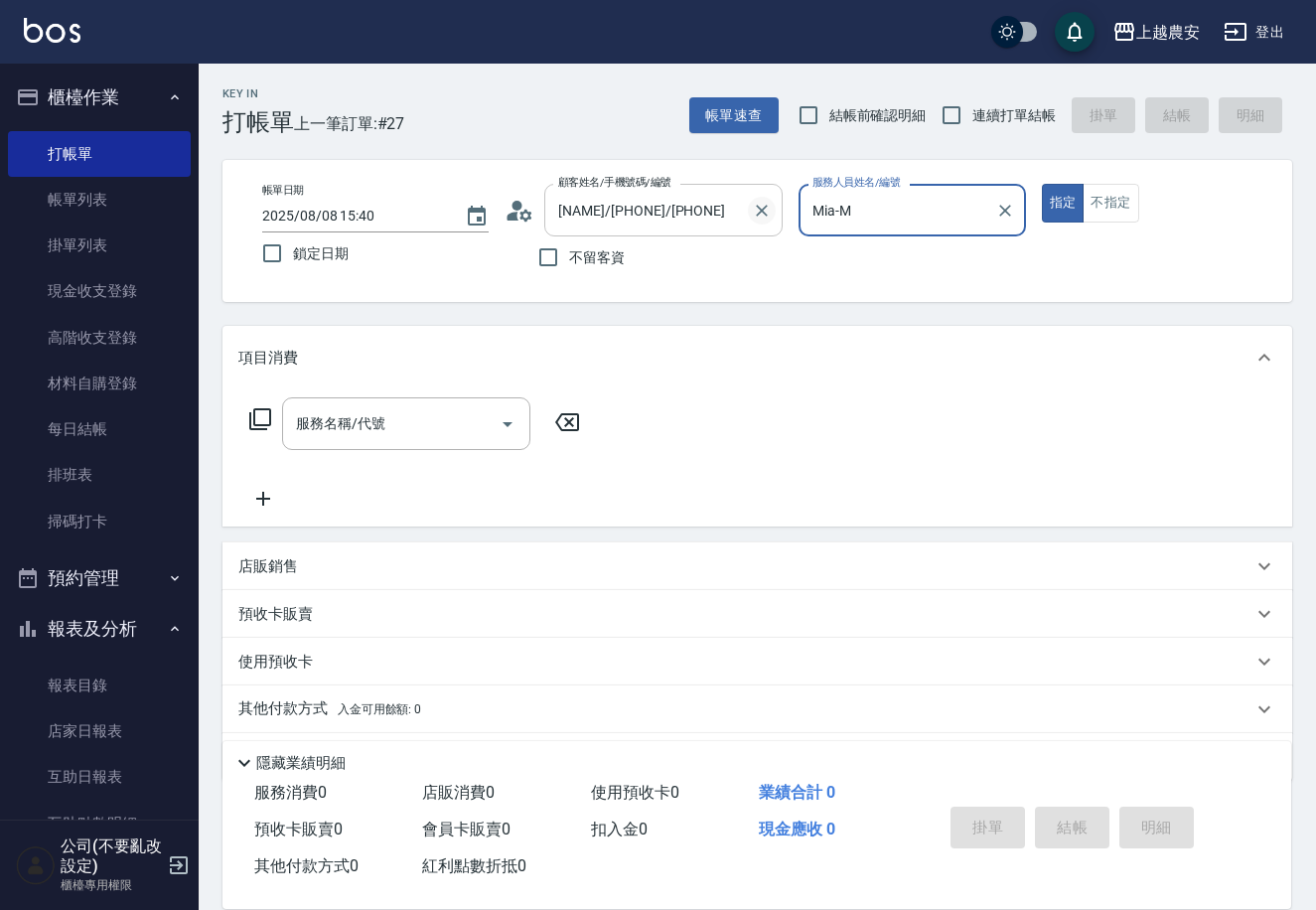 click 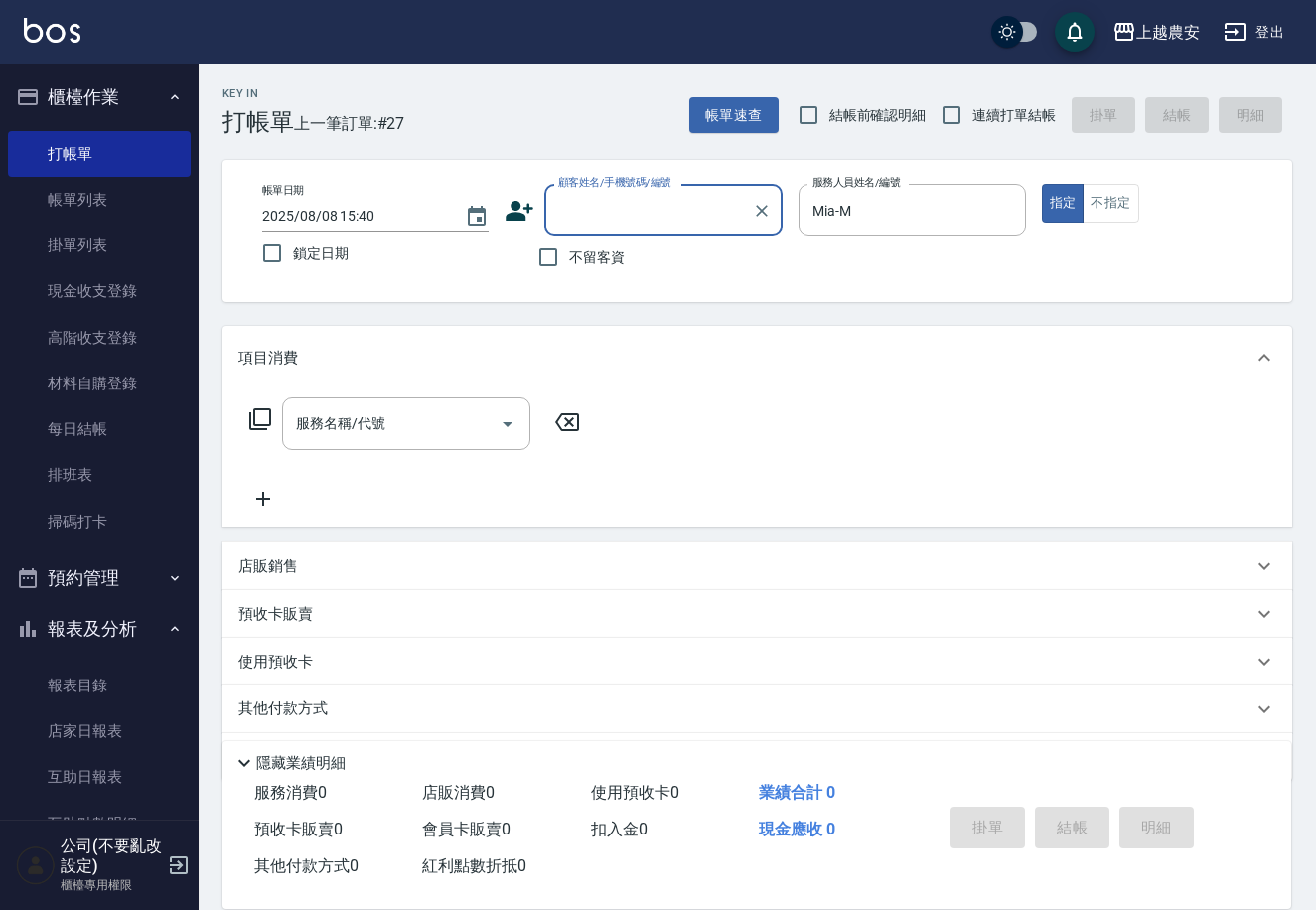 scroll, scrollTop: 0, scrollLeft: 0, axis: both 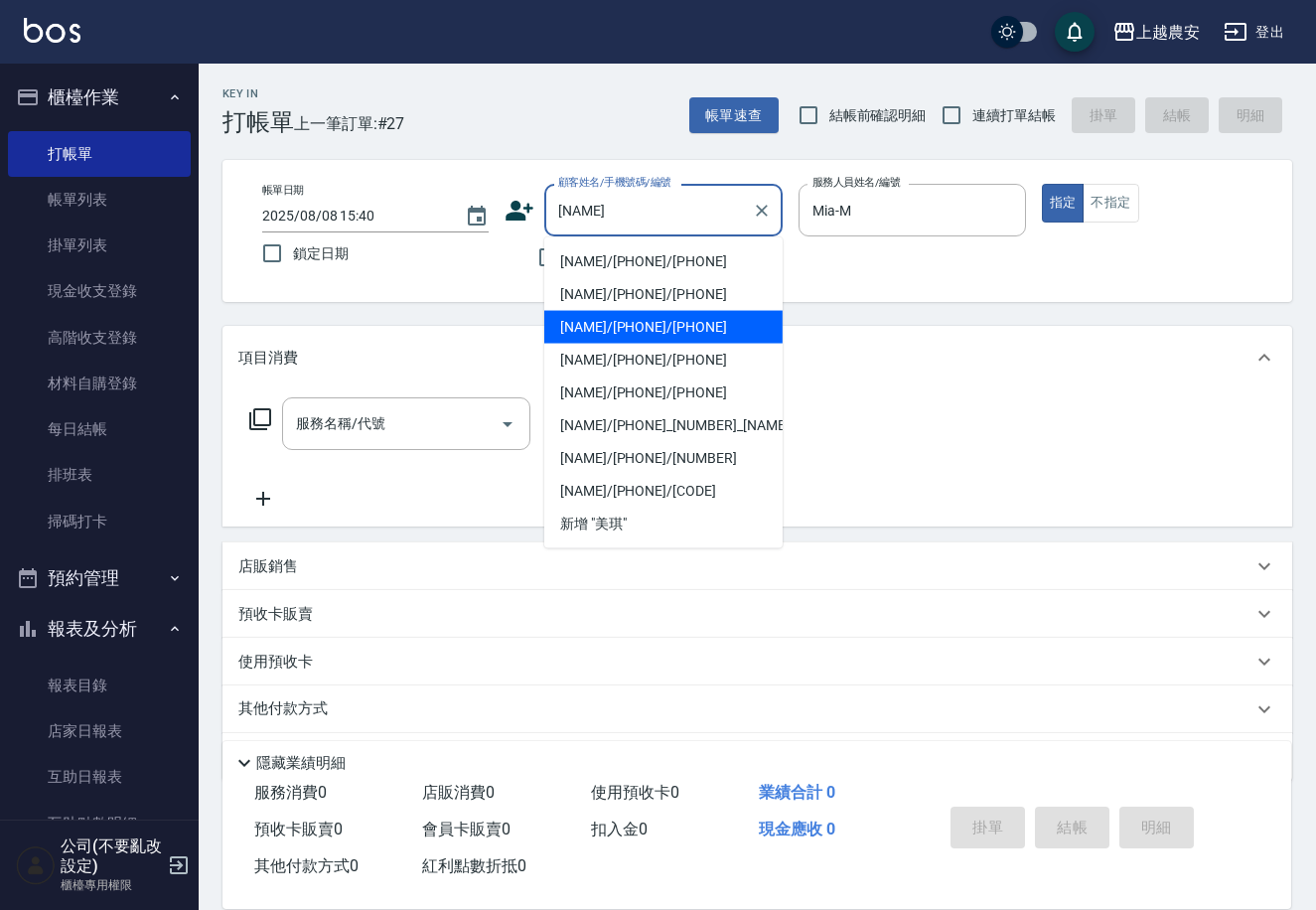 click on "[LAST_NAME]/[PHONE]/[PHONE]" at bounding box center (663, 327) 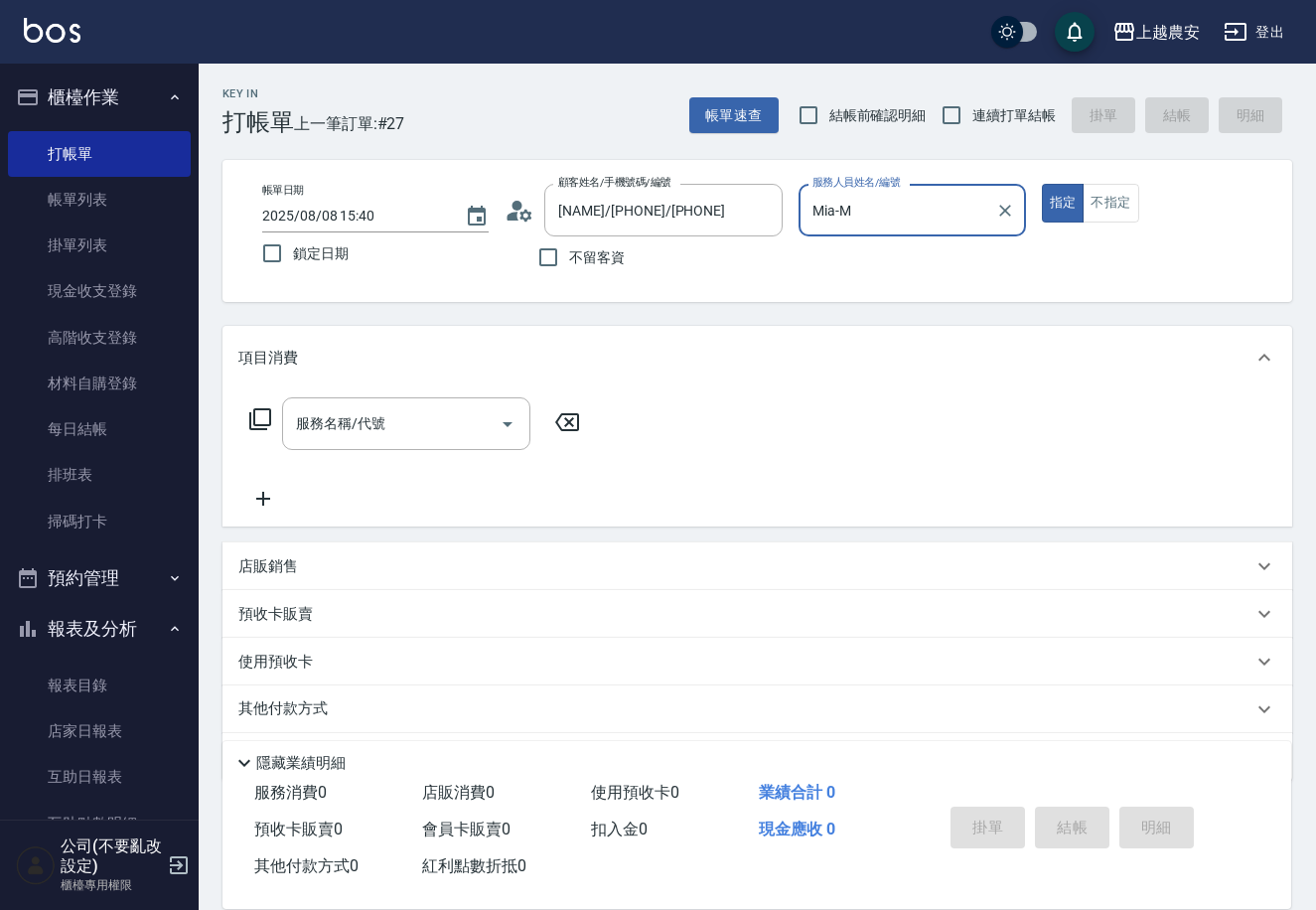 type on "美雅-B" 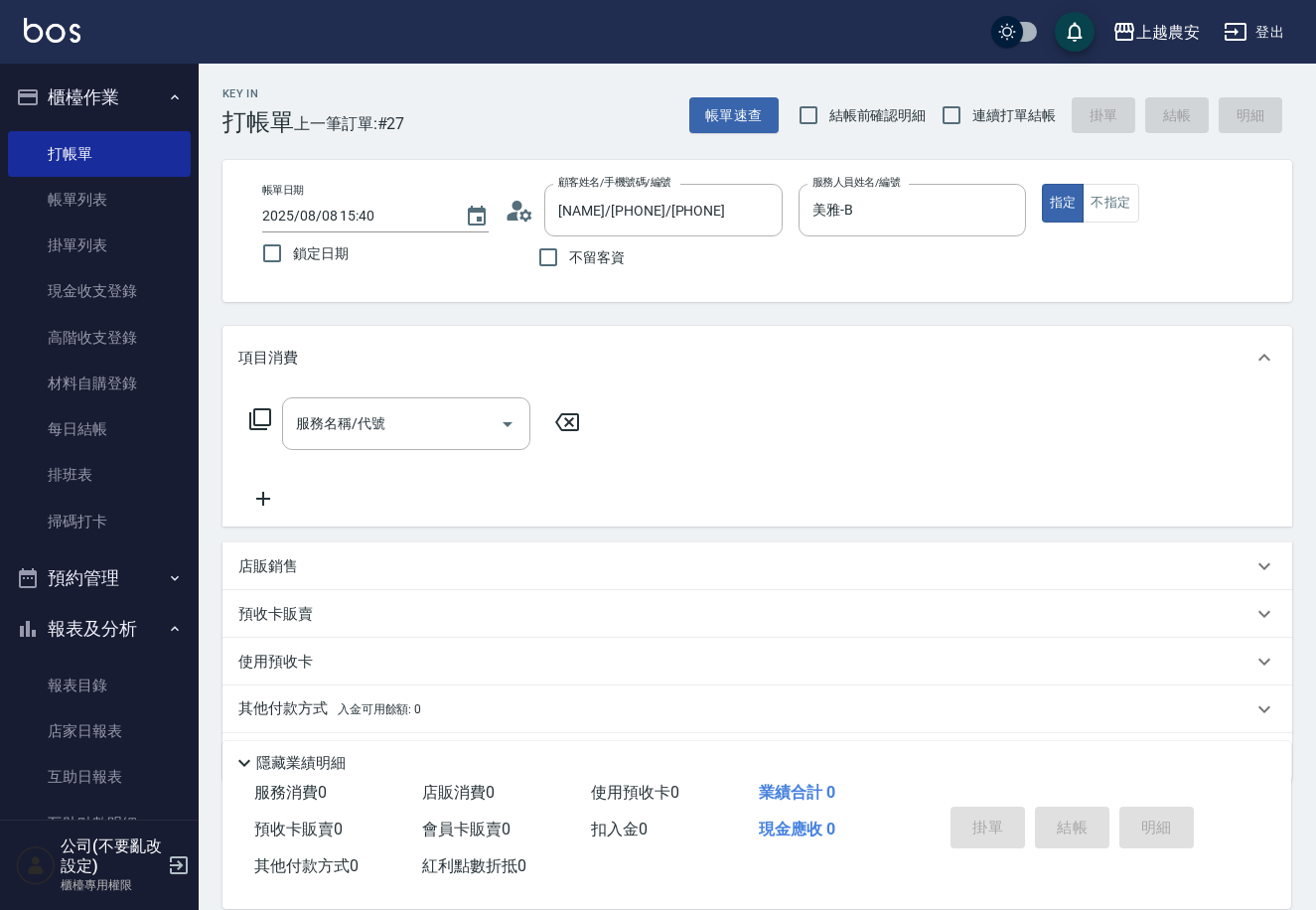 click on "服務名稱/代號 服務名稱/代號" at bounding box center (415, 454) 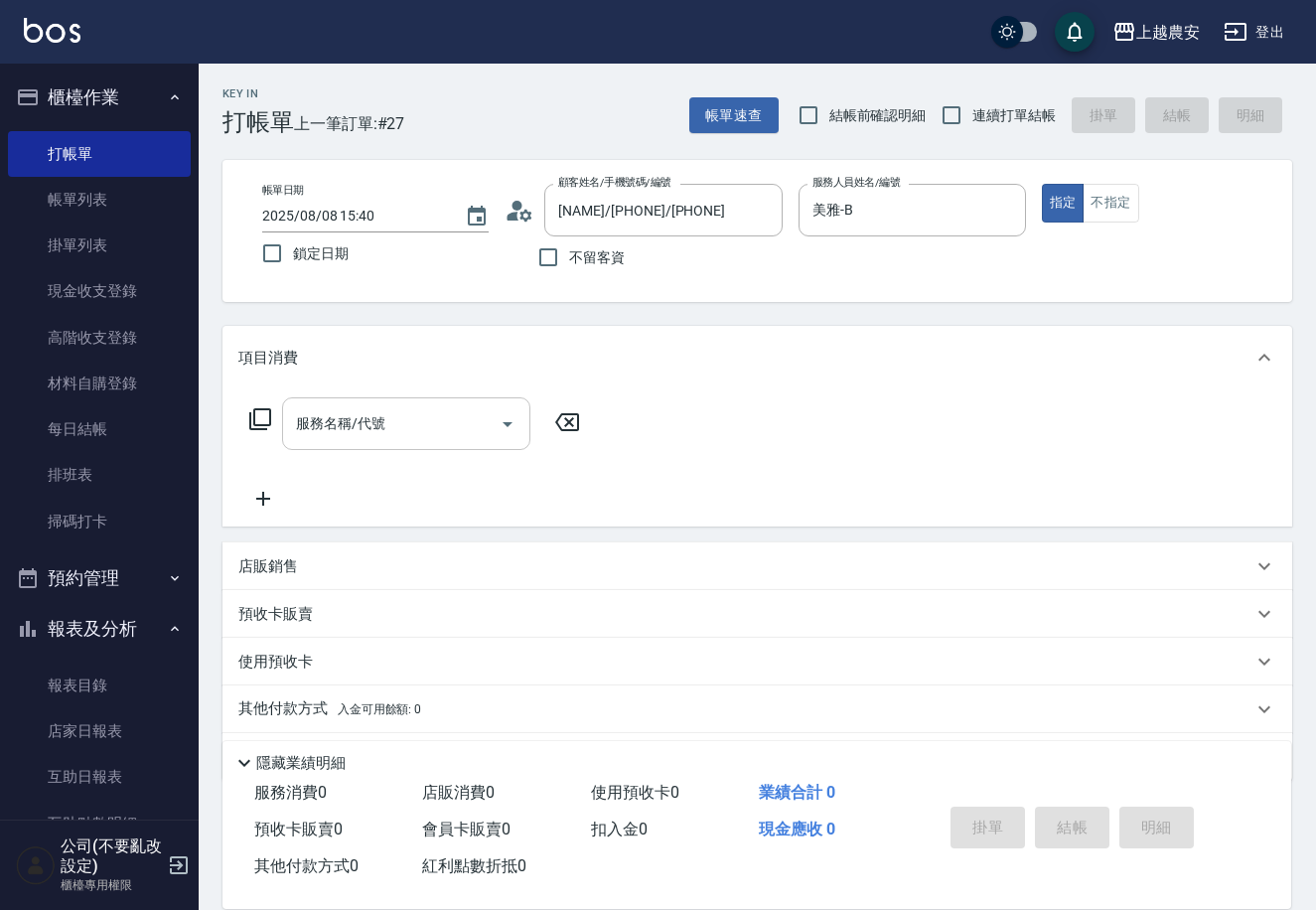 click on "服務名稱/代號" at bounding box center [391, 423] 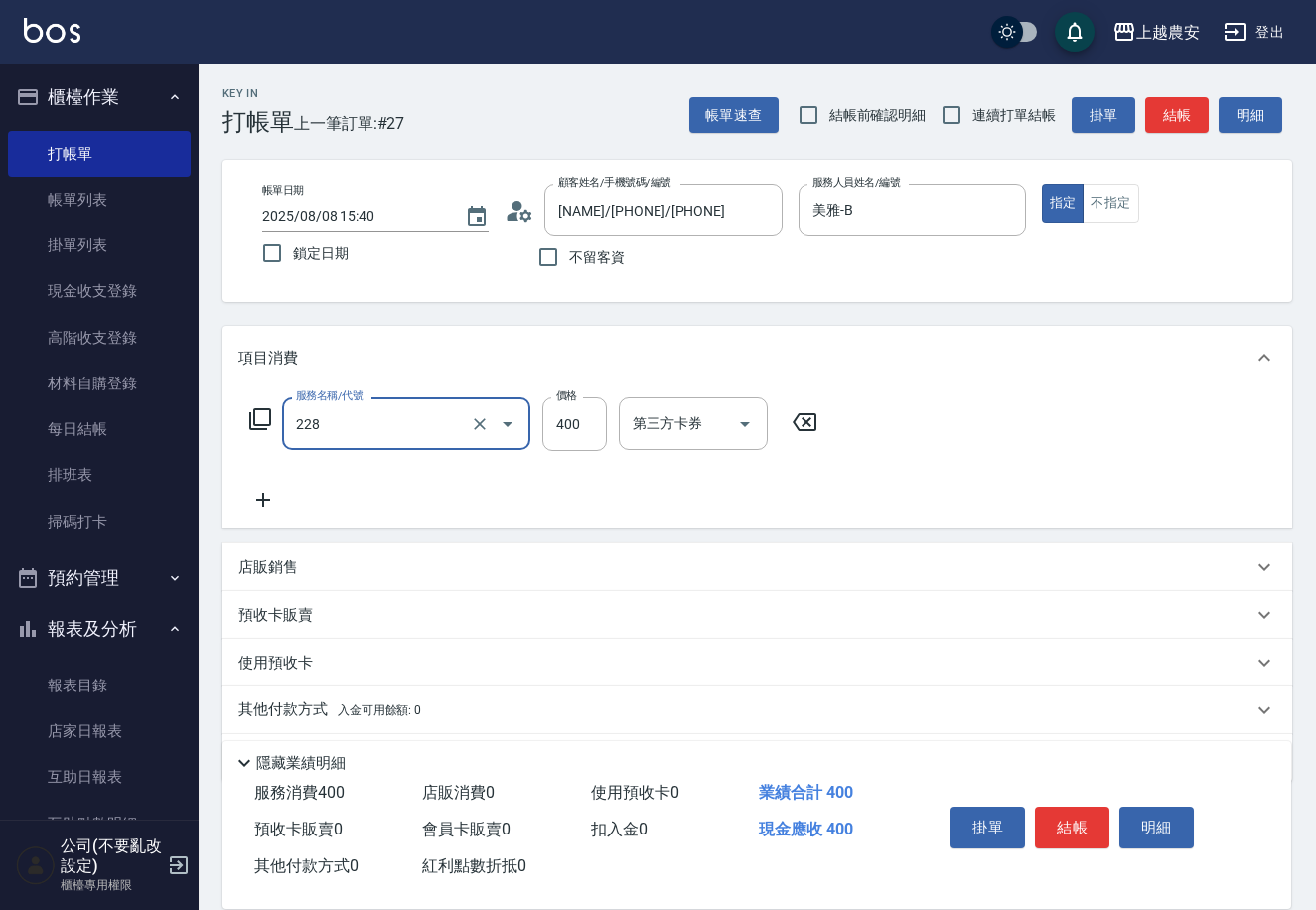 type on "洗髮(228)" 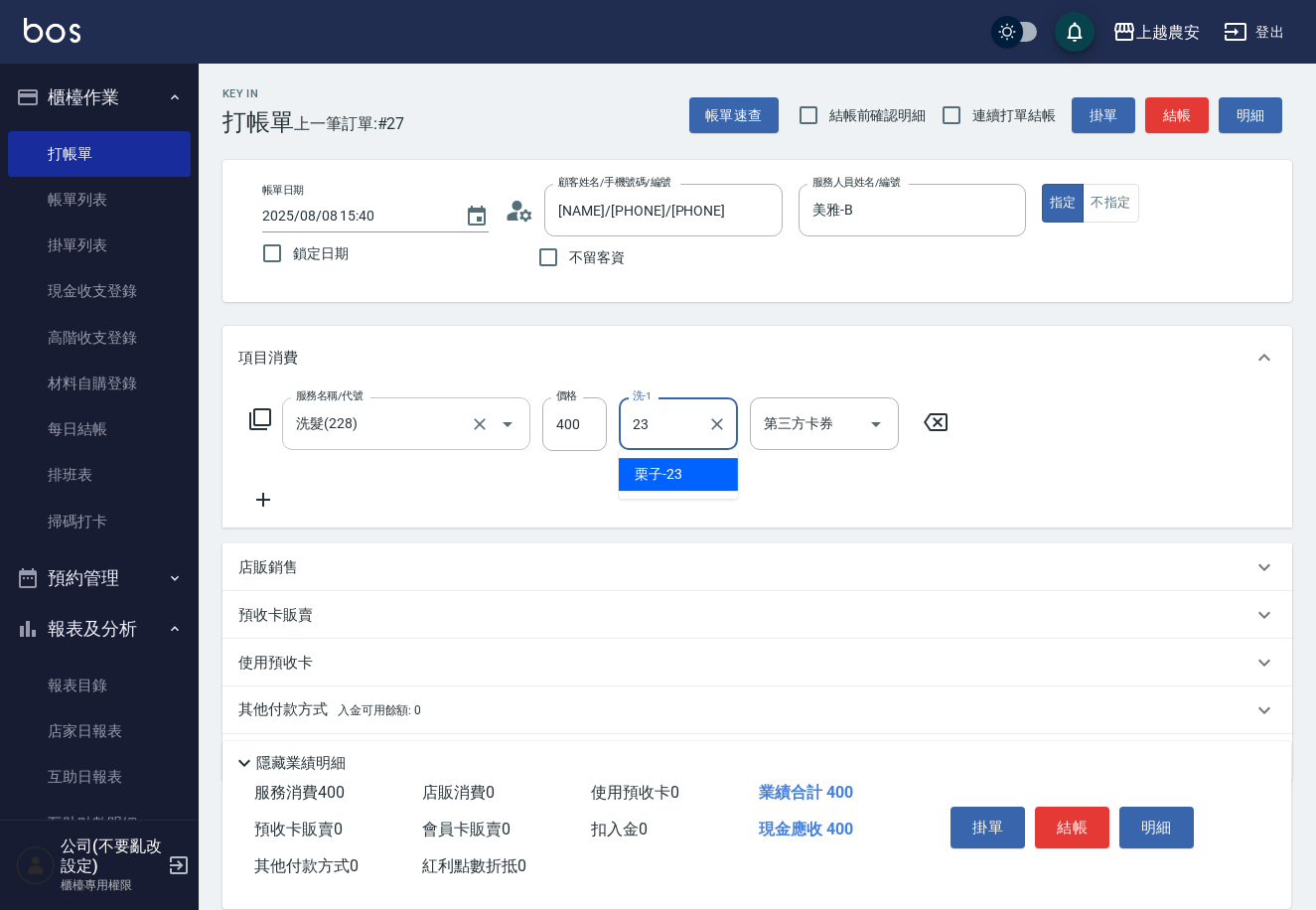 type on "栗子-23" 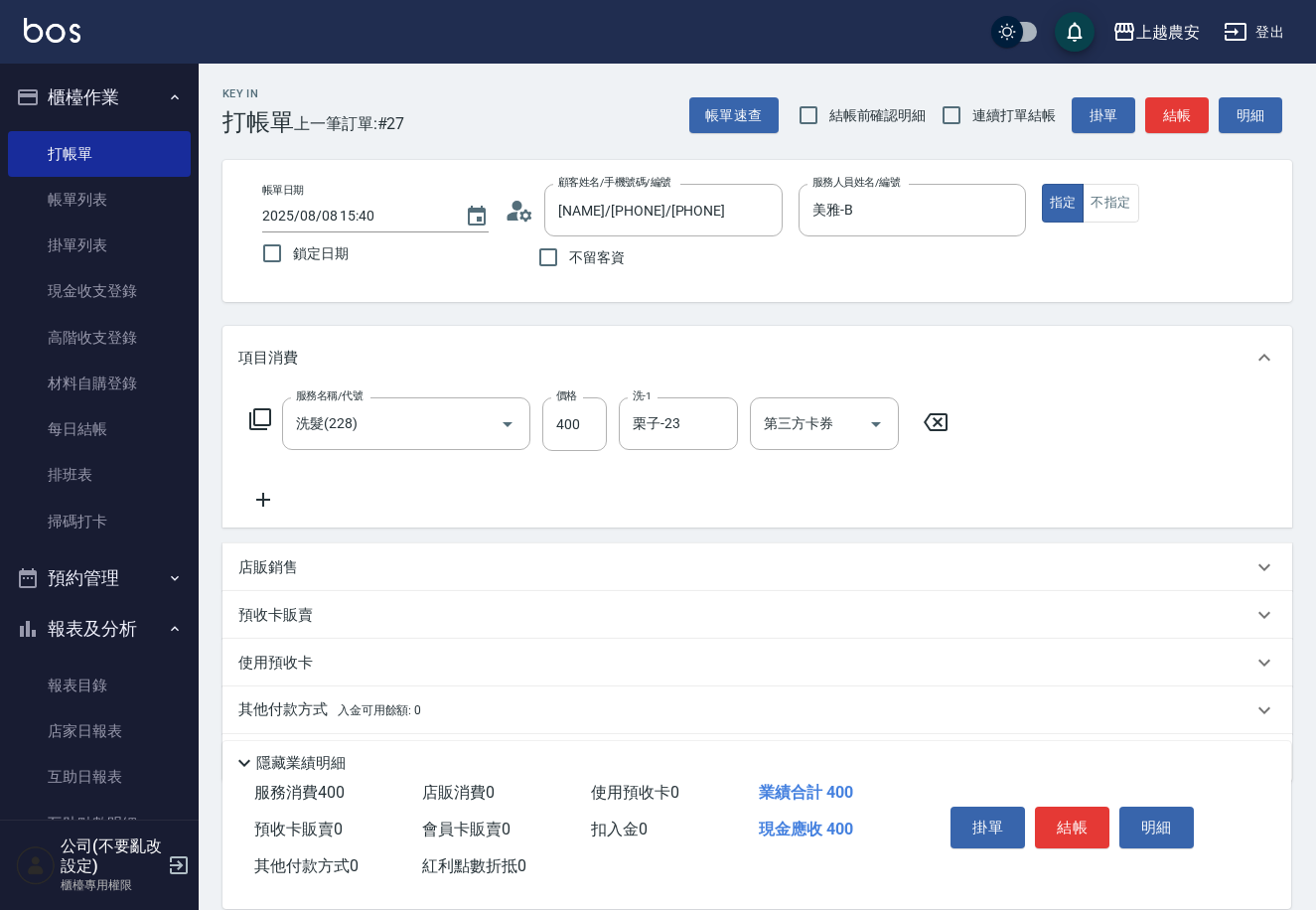 click on "店販銷售" at bounding box center [745, 567] 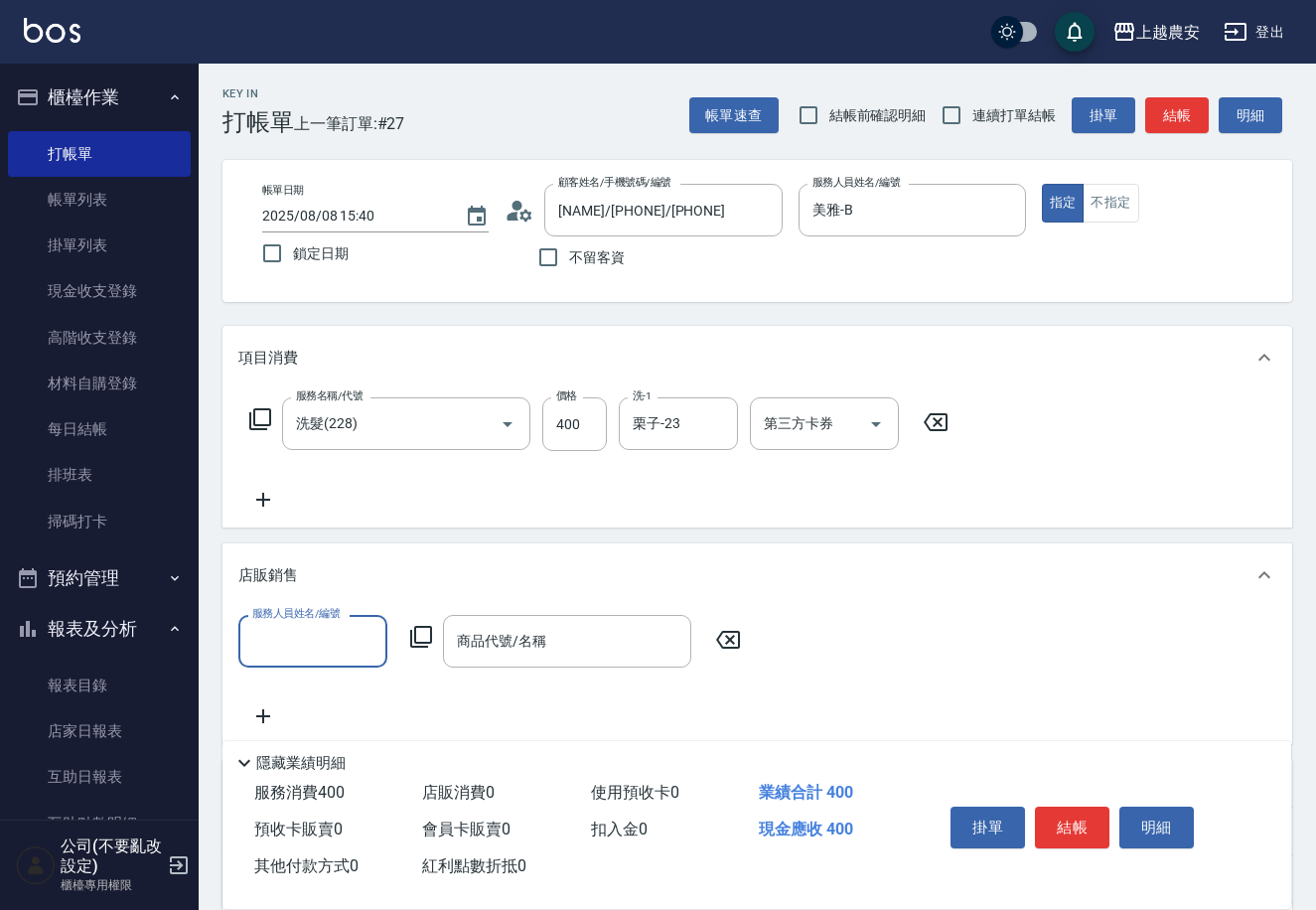 scroll, scrollTop: 1, scrollLeft: 0, axis: vertical 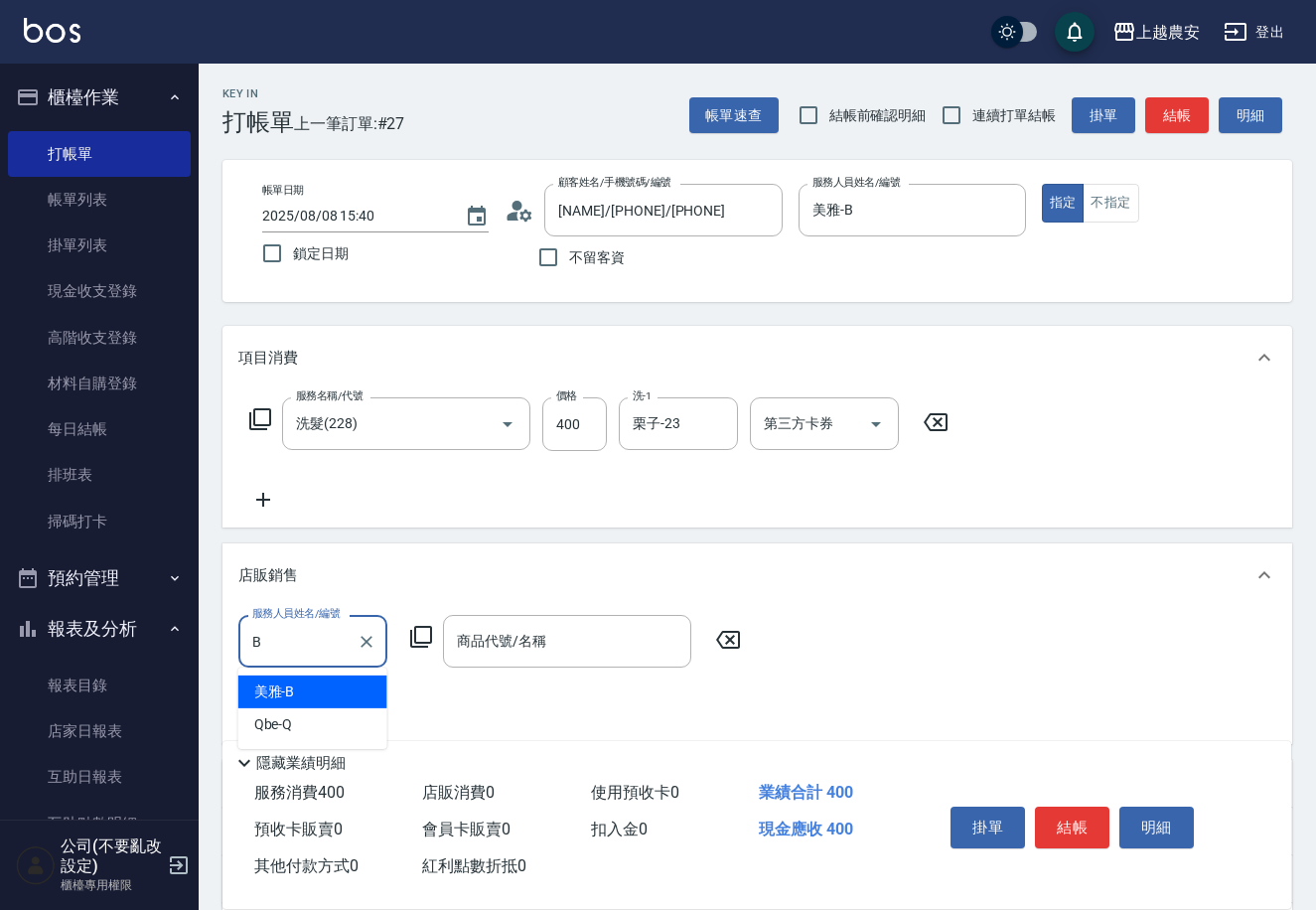 type on "美雅-B" 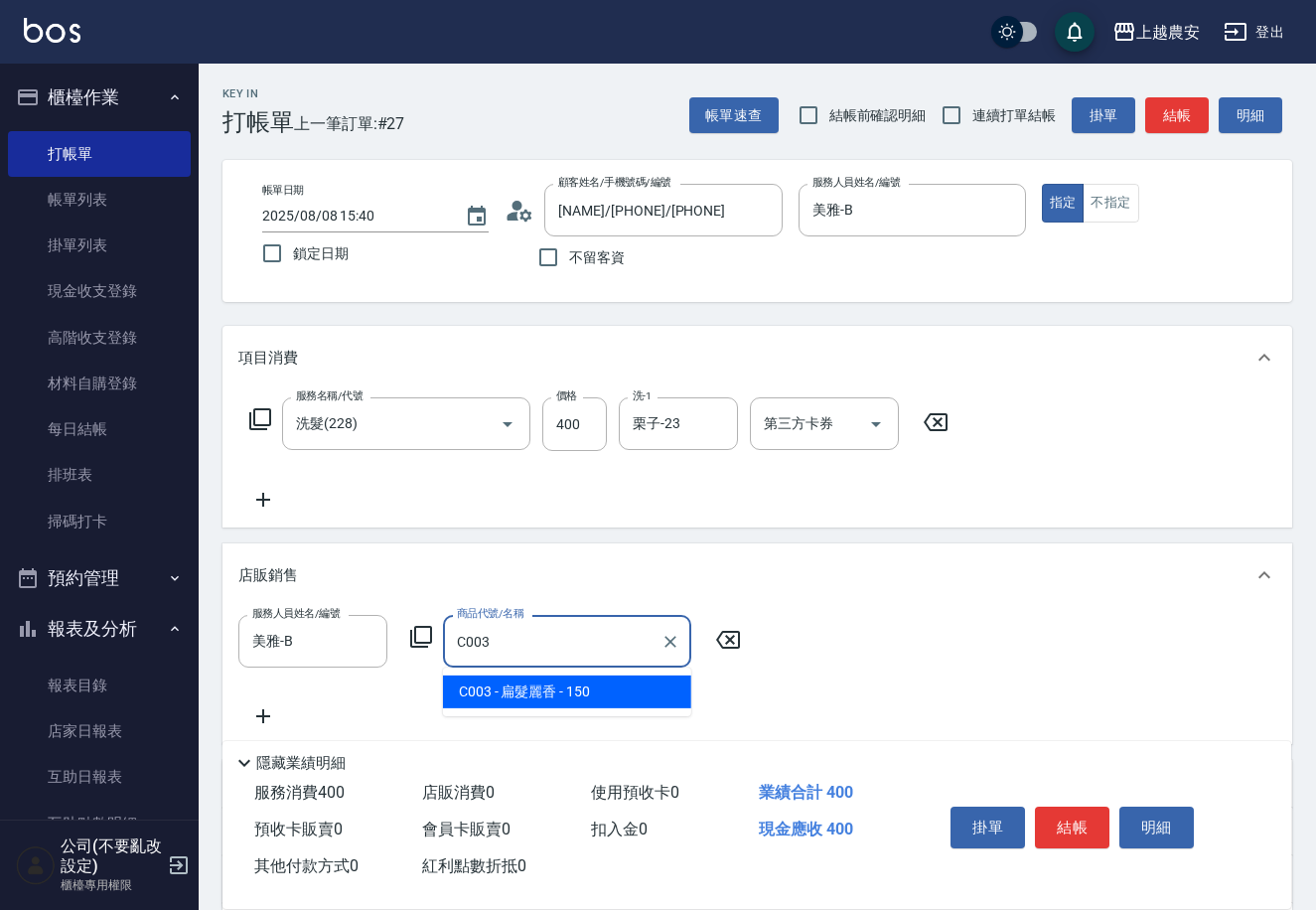 type on "扁髮麗香" 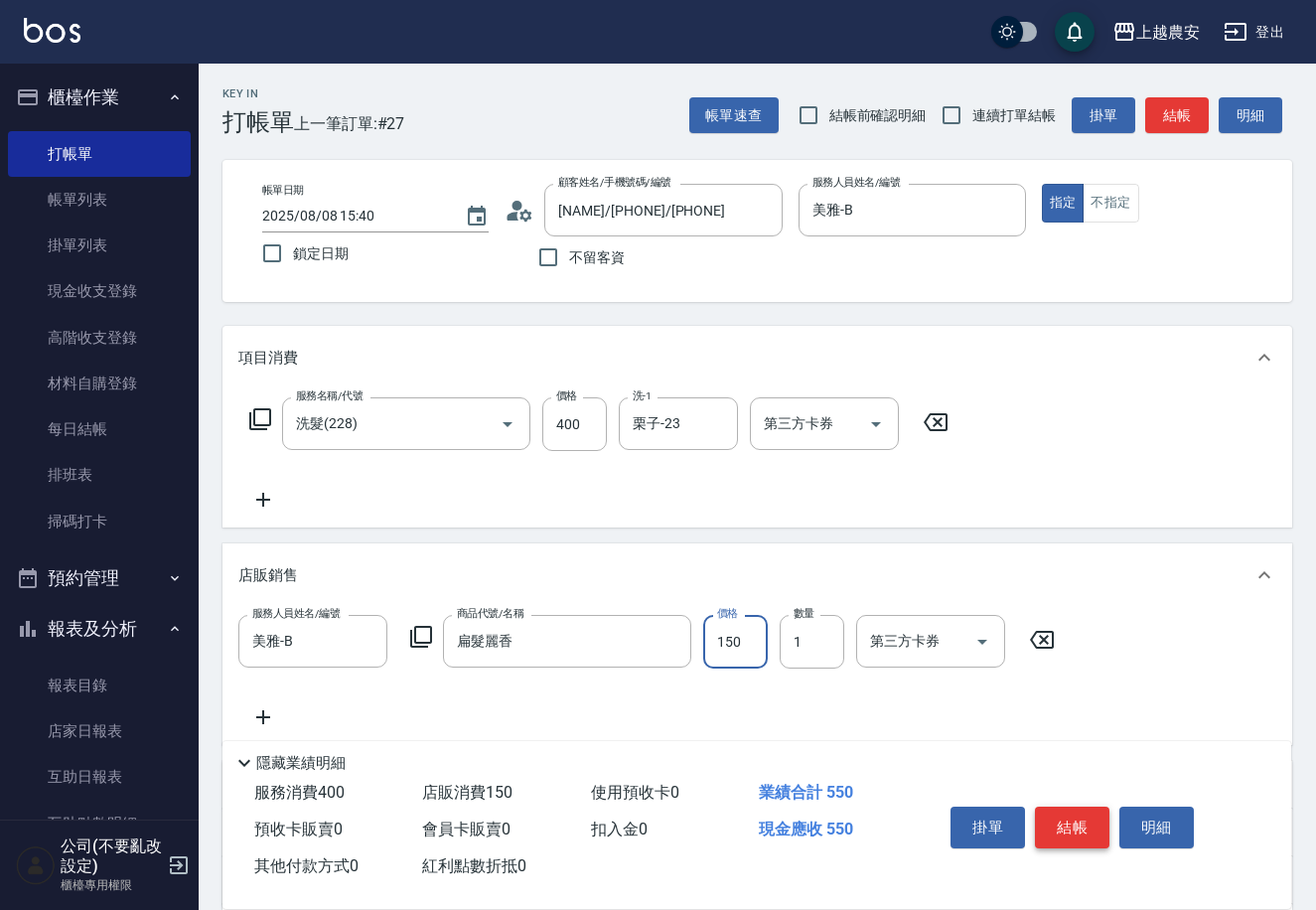 click on "結帳" at bounding box center (1072, 828) 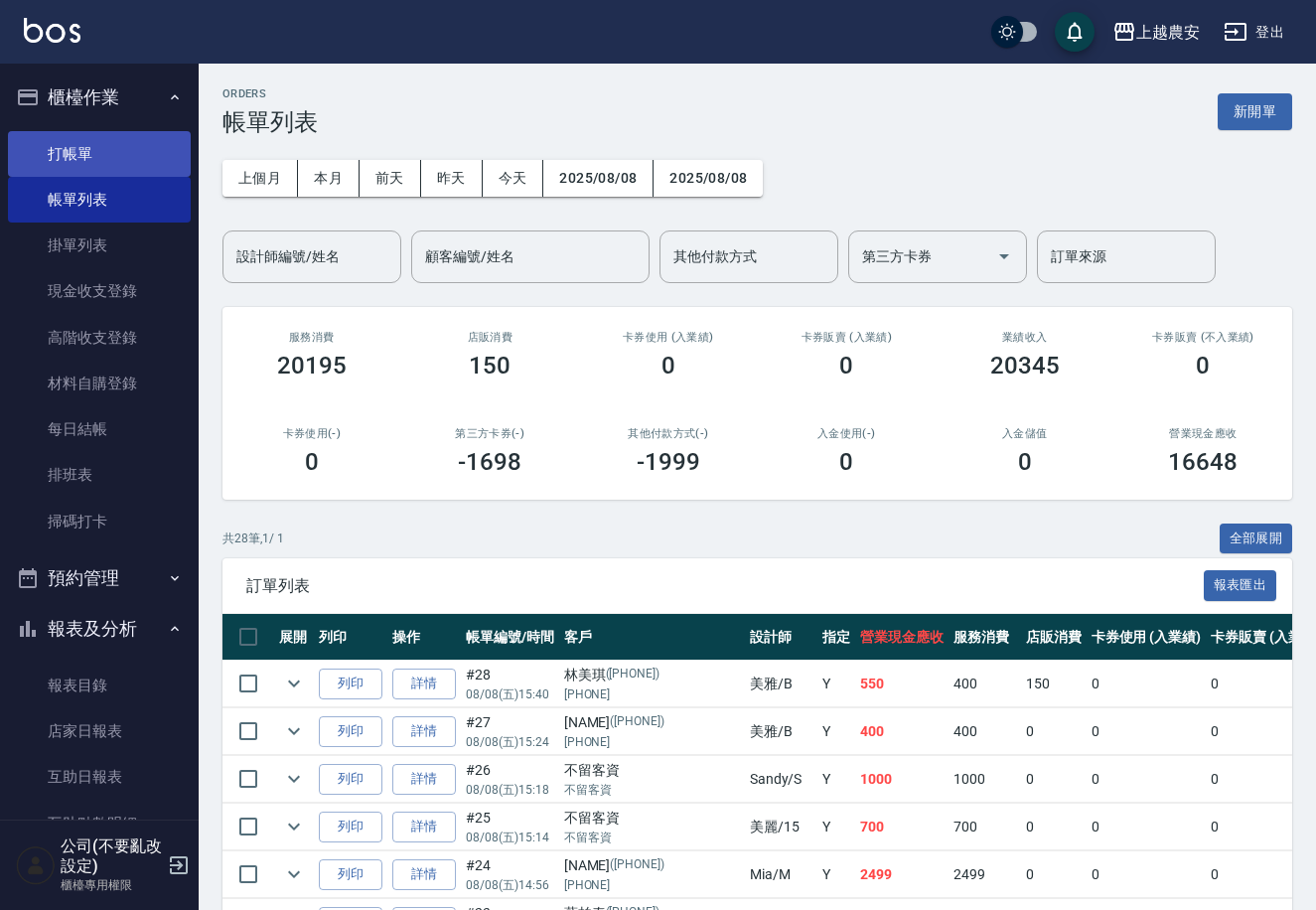 click on "打帳單" at bounding box center [99, 154] 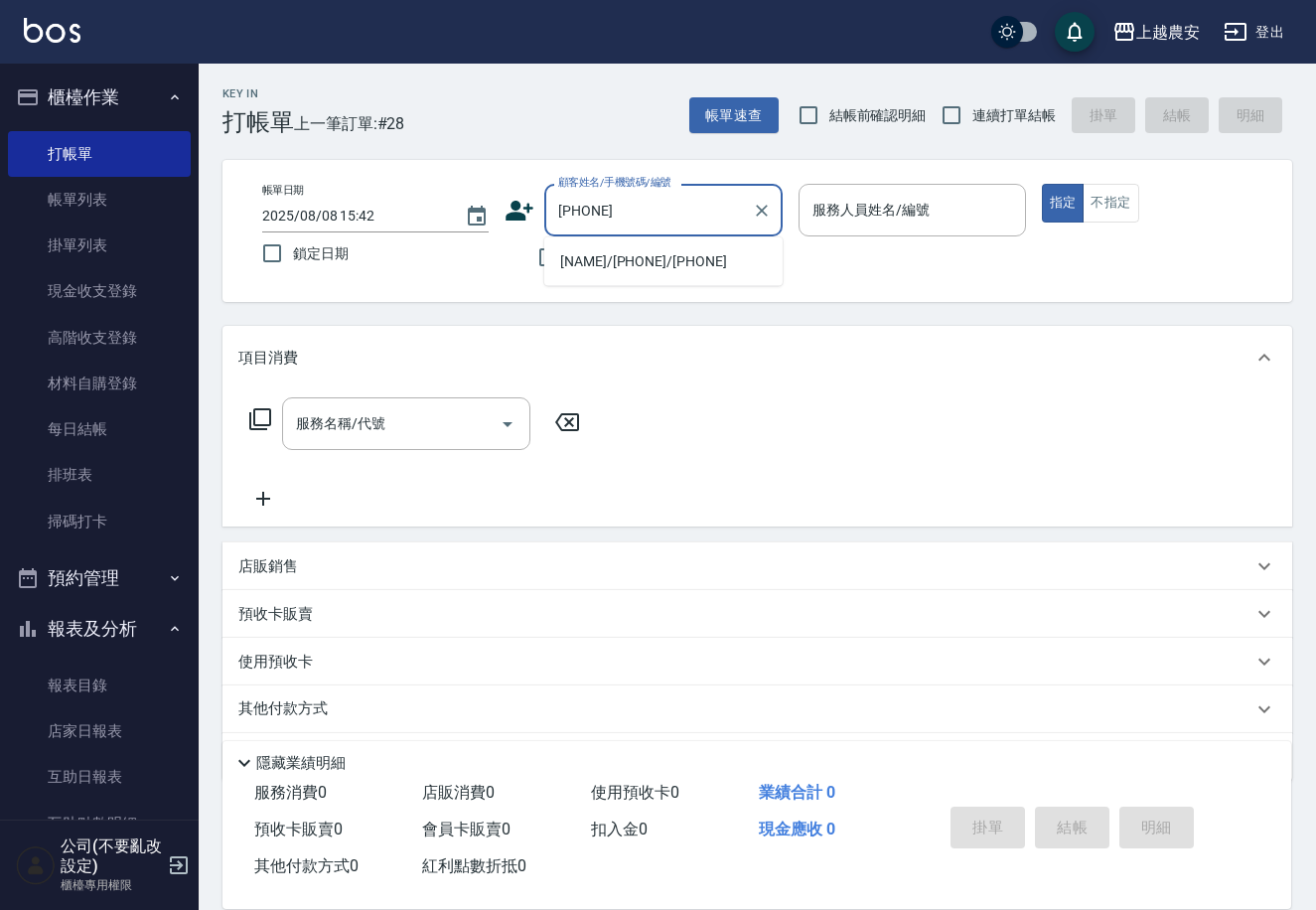 drag, startPoint x: 618, startPoint y: 256, endPoint x: 902, endPoint y: 194, distance: 290.68884 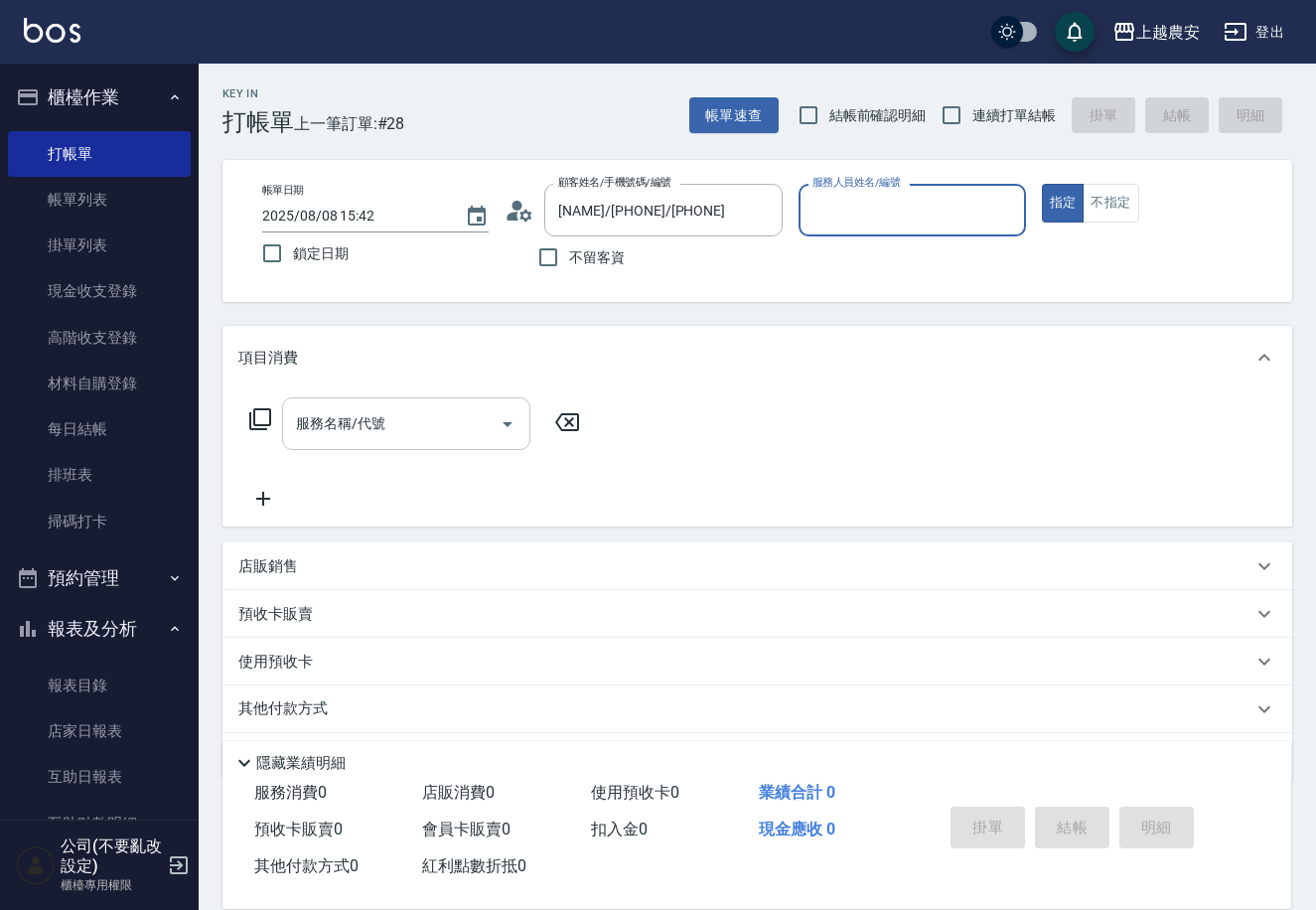 type on "Ksa-K" 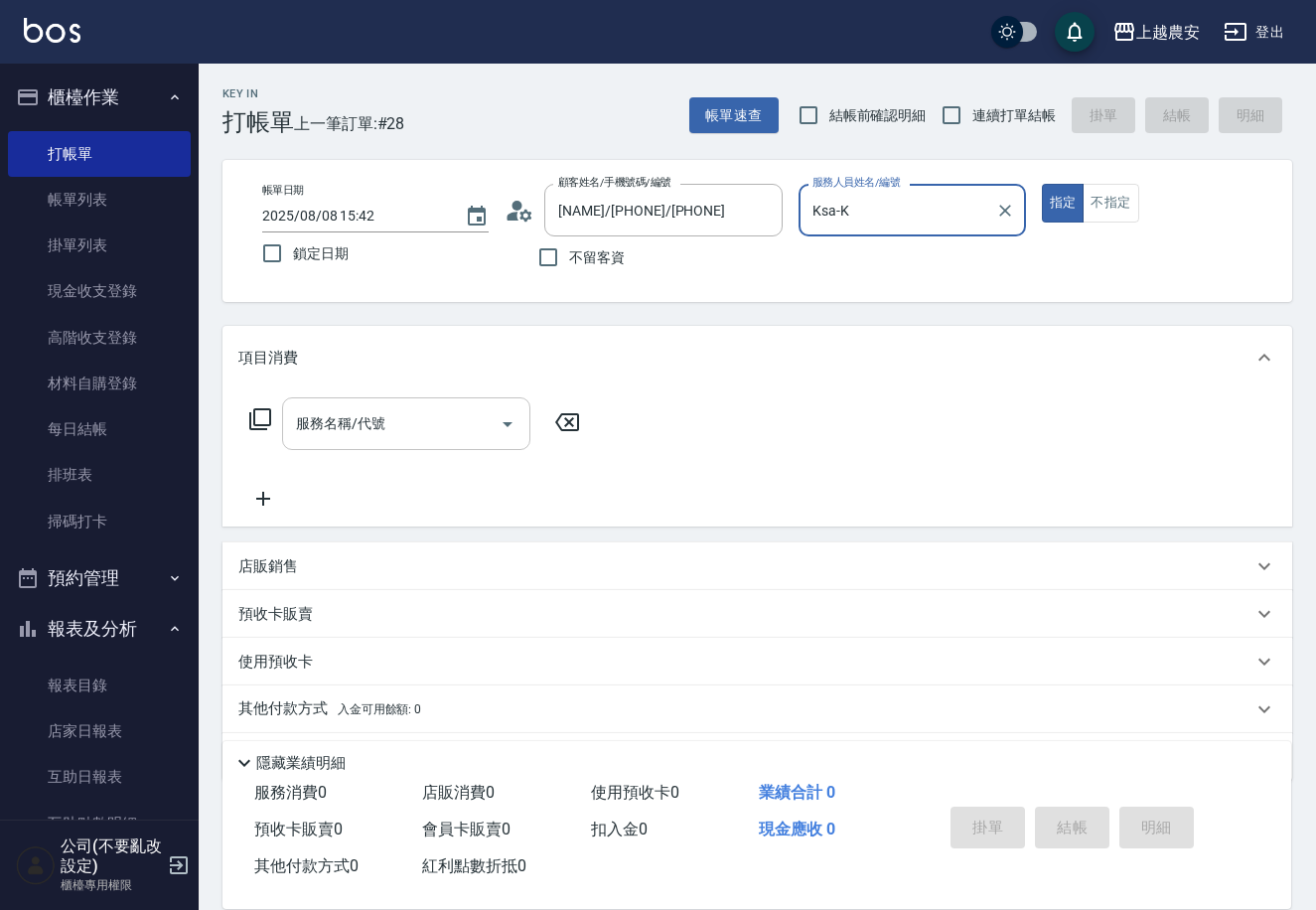 click on "服務名稱/代號 服務名稱/代號" at bounding box center (406, 423) 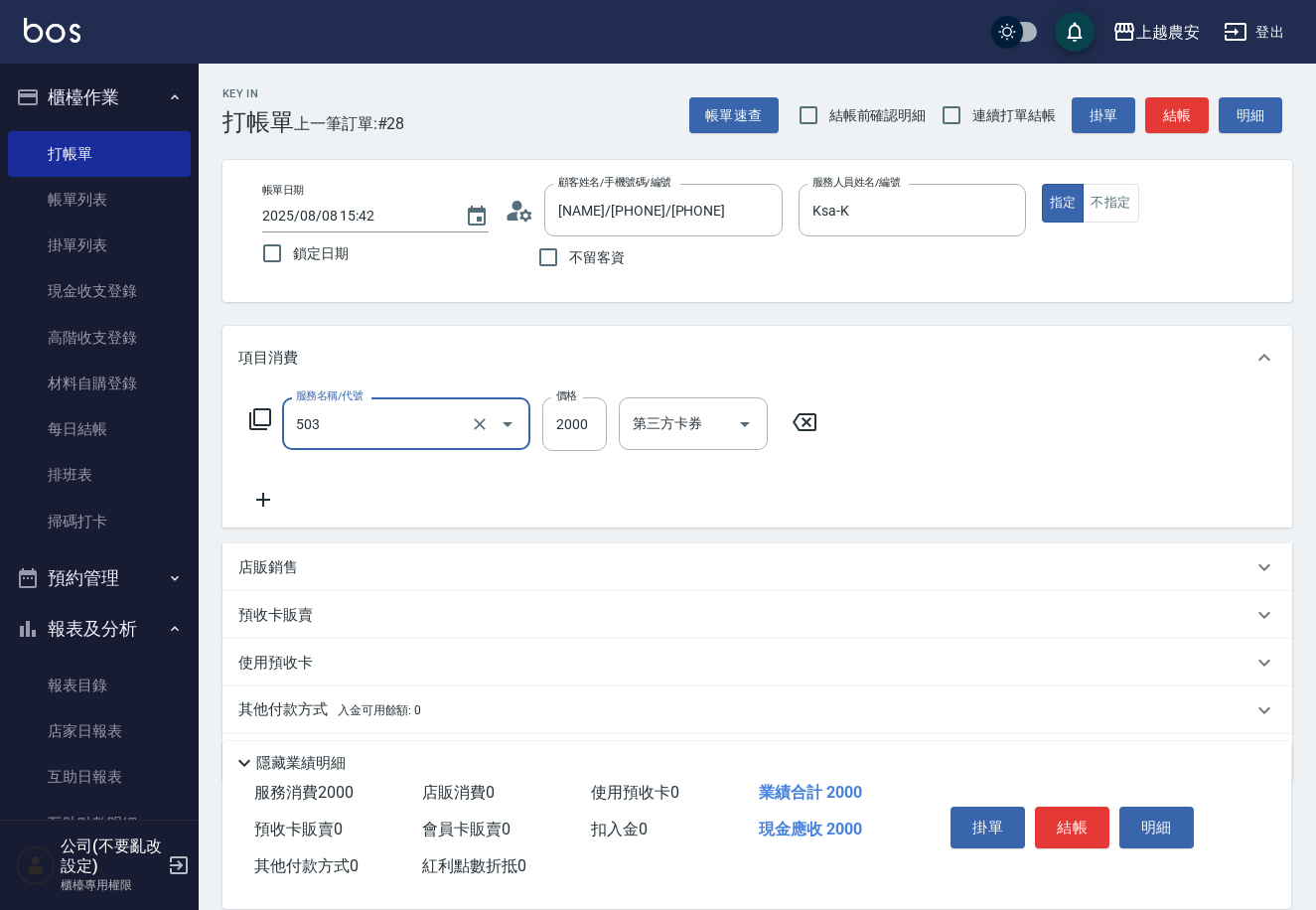 type on "染髮1500↑(503)" 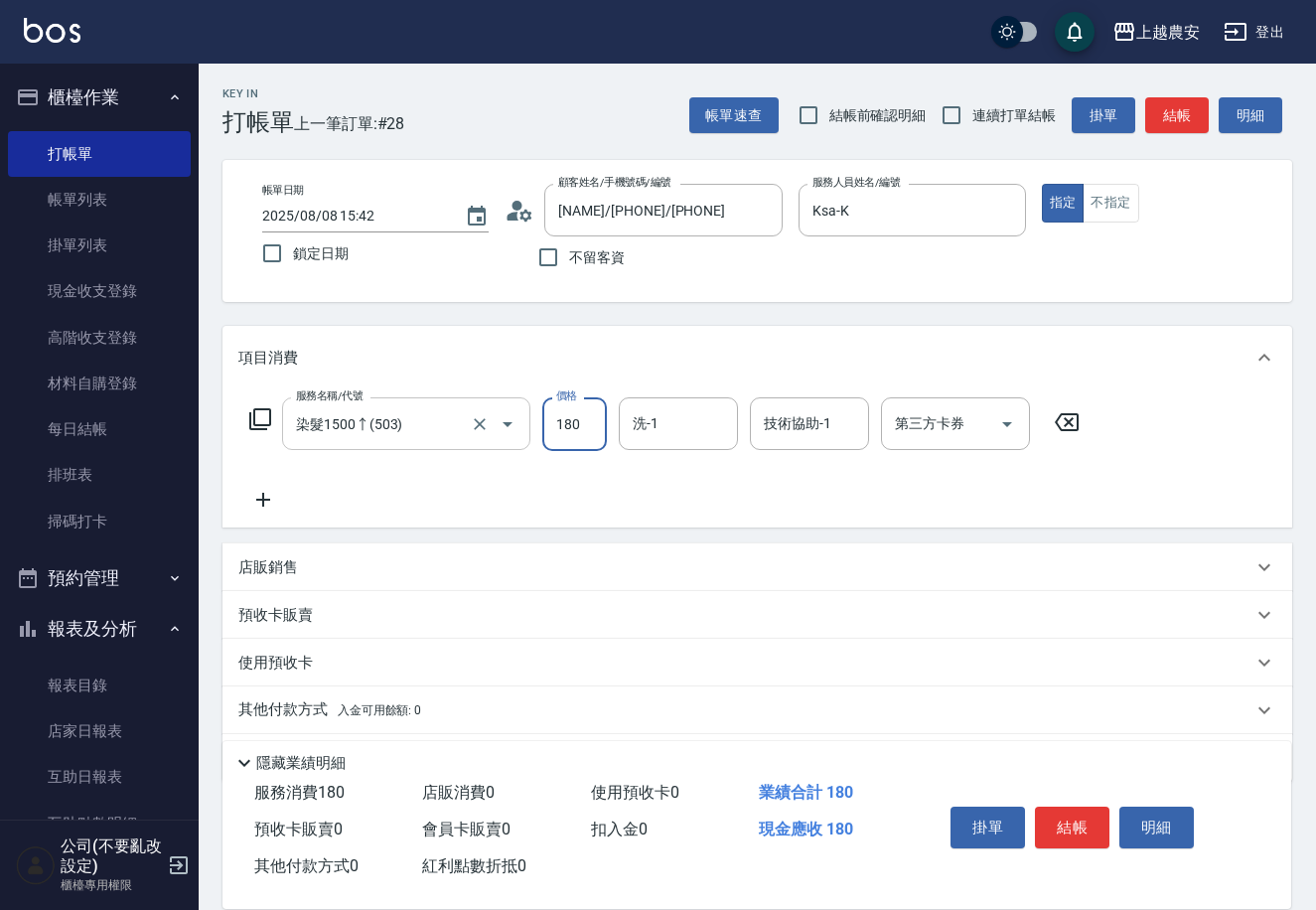 type on "1800" 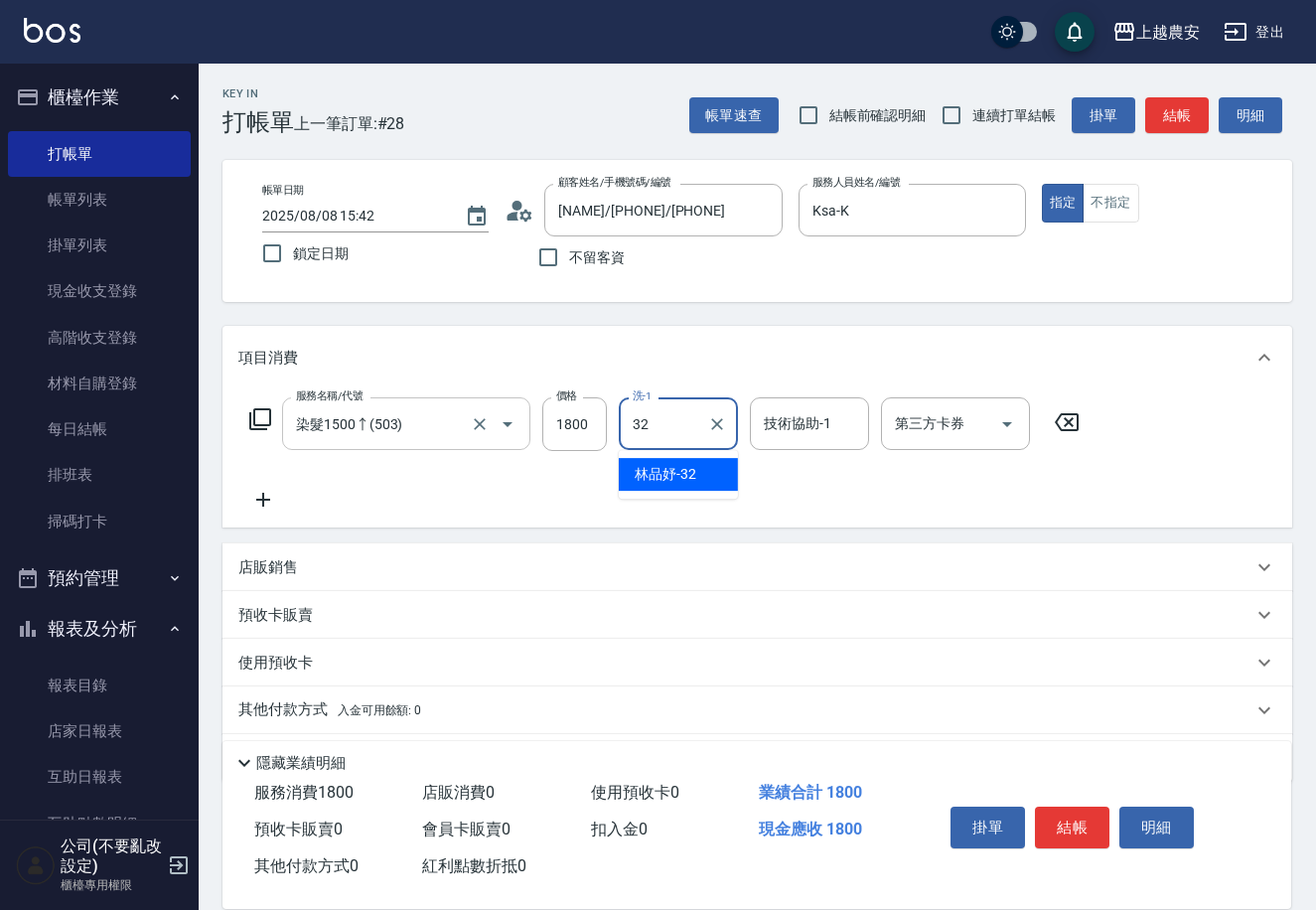 type on "林品妤-32" 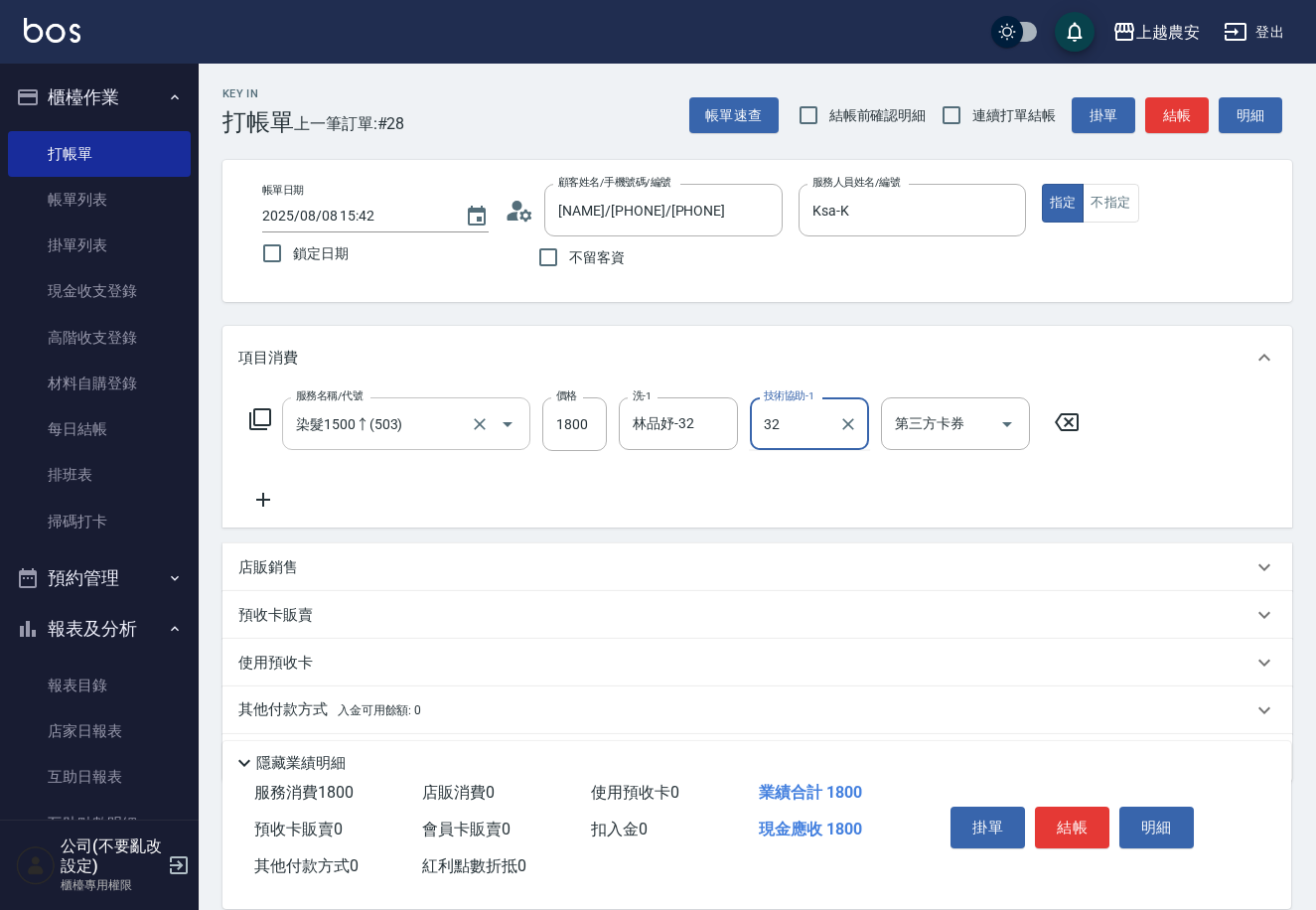 type on "林品妤-32" 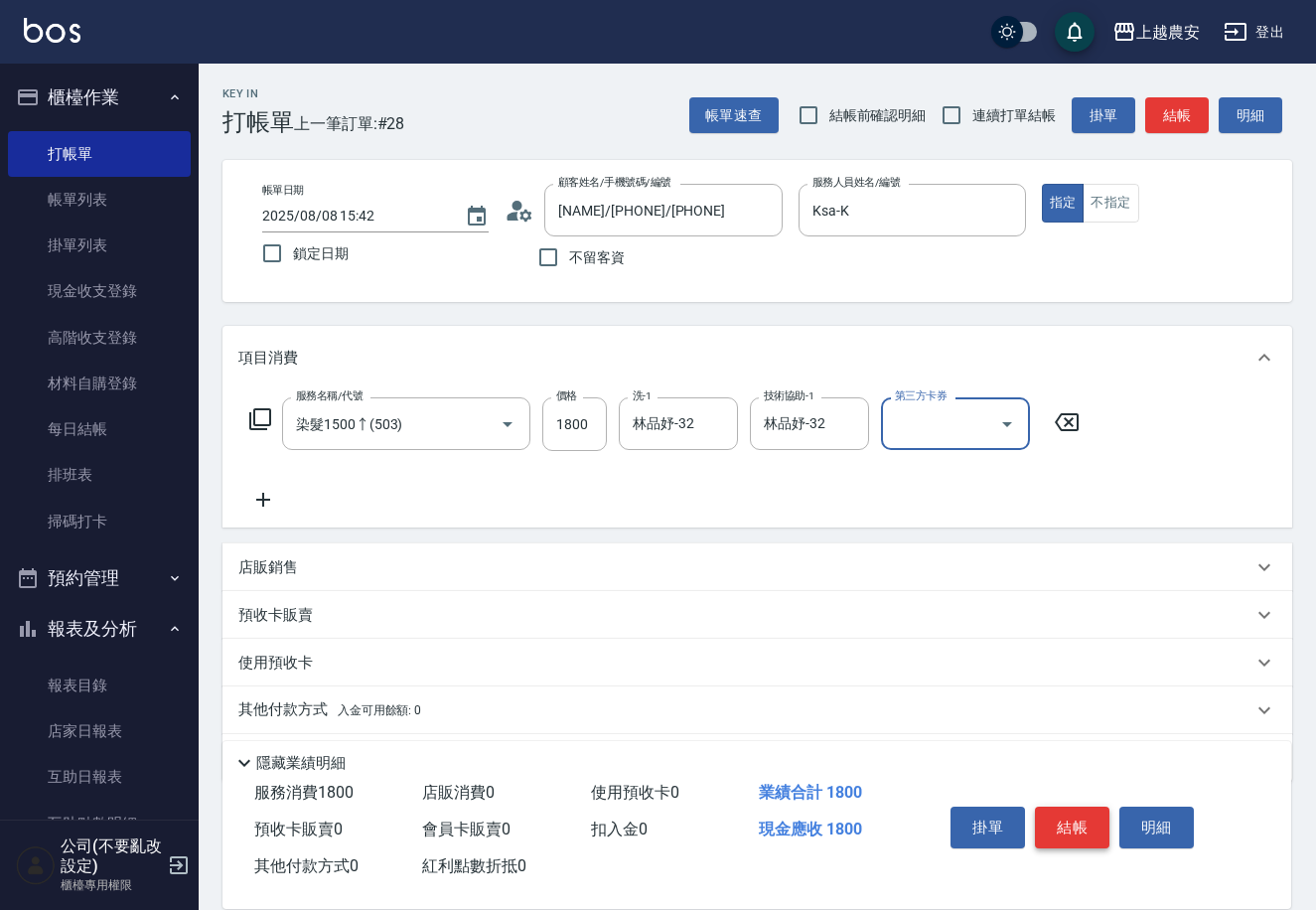 click on "結帳" at bounding box center (1072, 828) 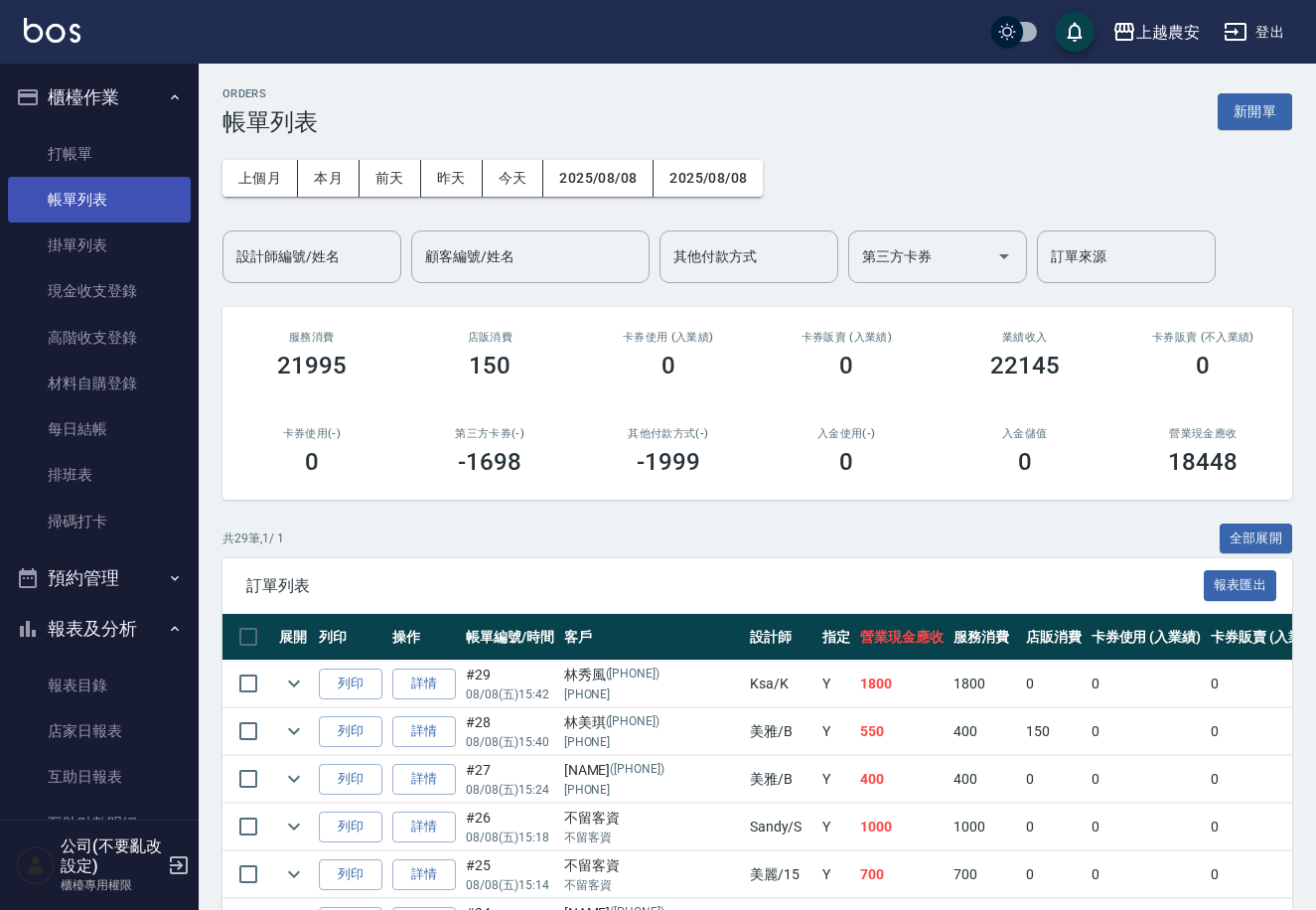 click on "打帳單" at bounding box center (99, 154) 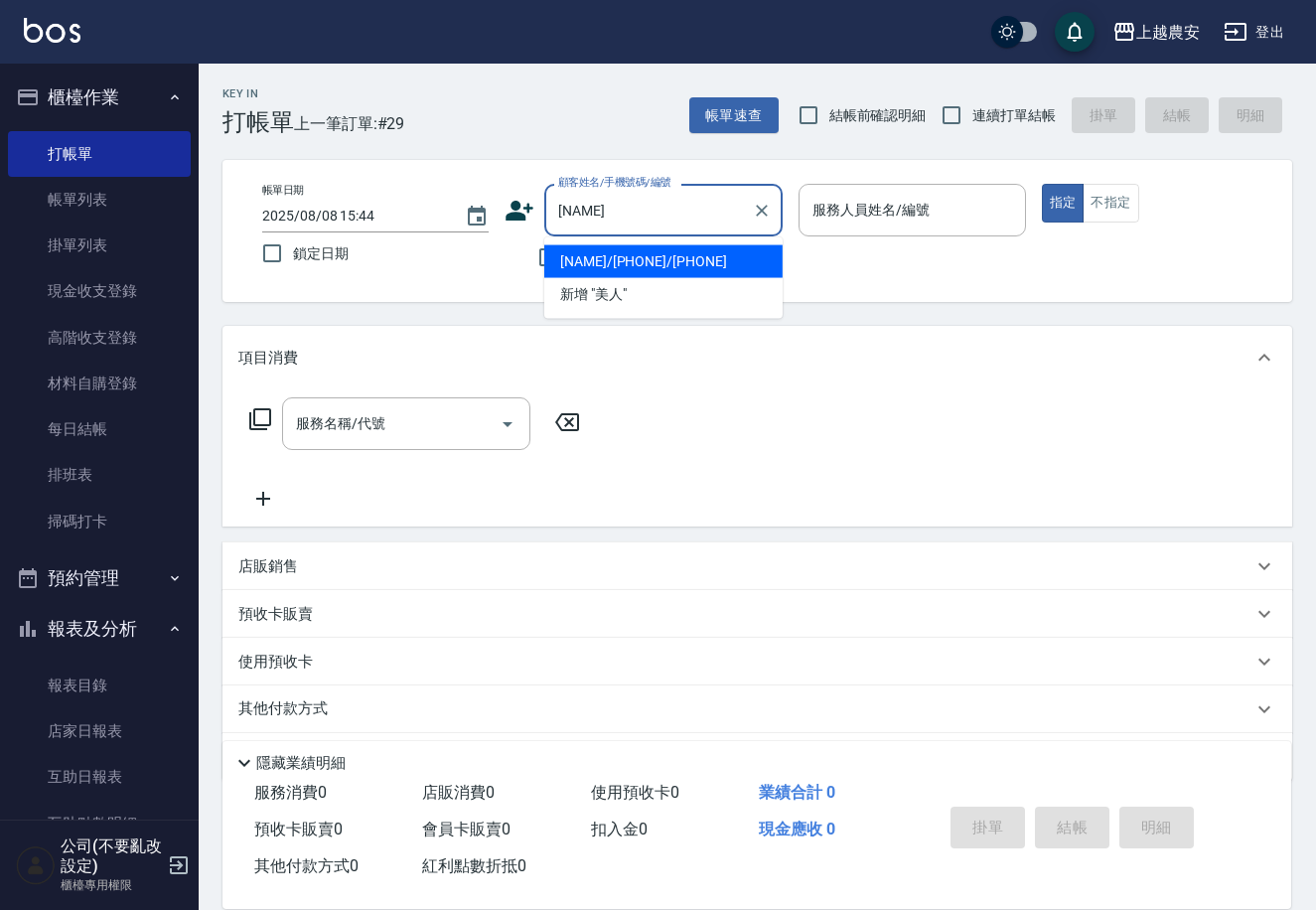 click on "[NICKNAME]/[PHONE]/[PHONE]" at bounding box center [663, 261] 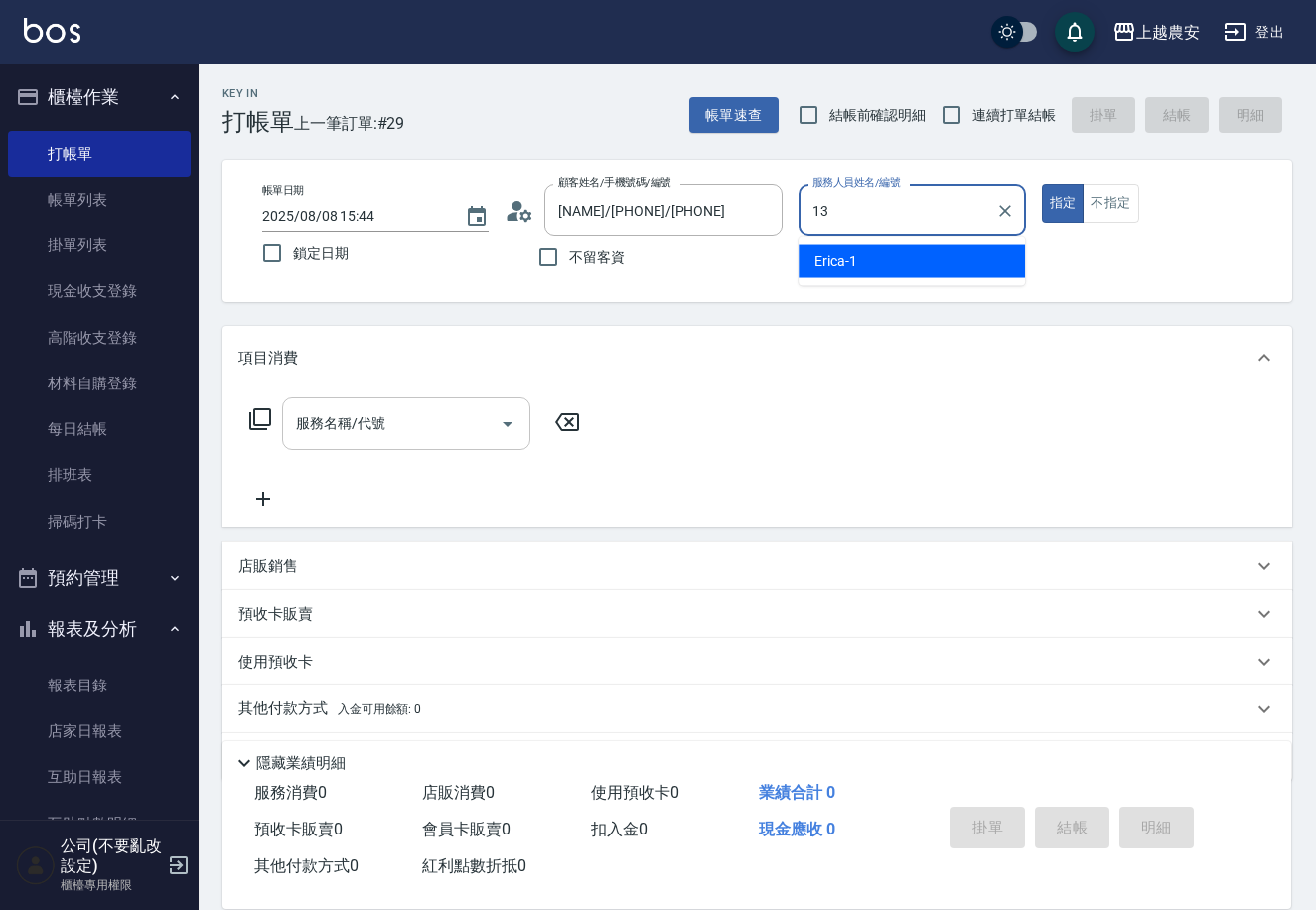 type on "Nana-13" 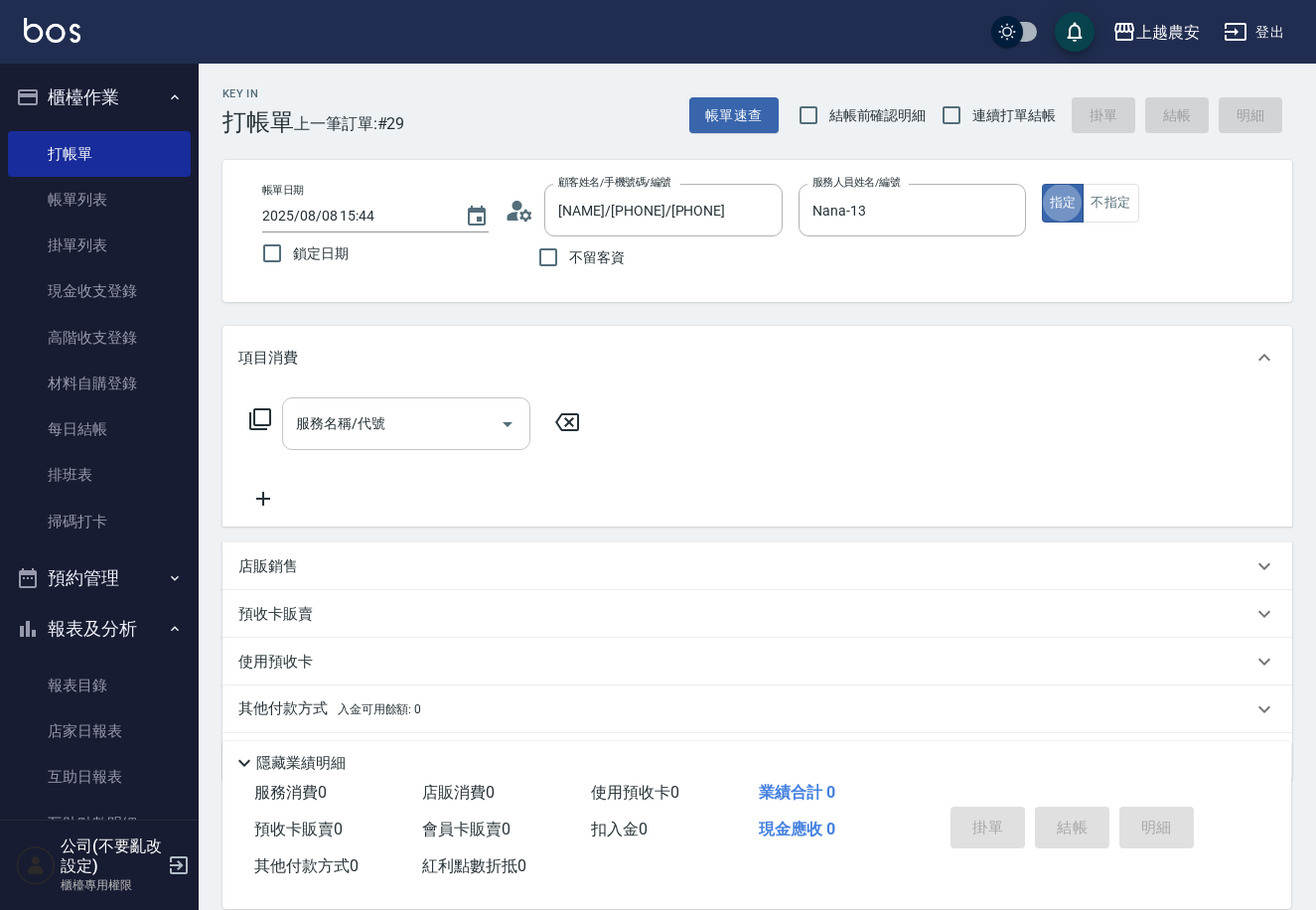 type on "true" 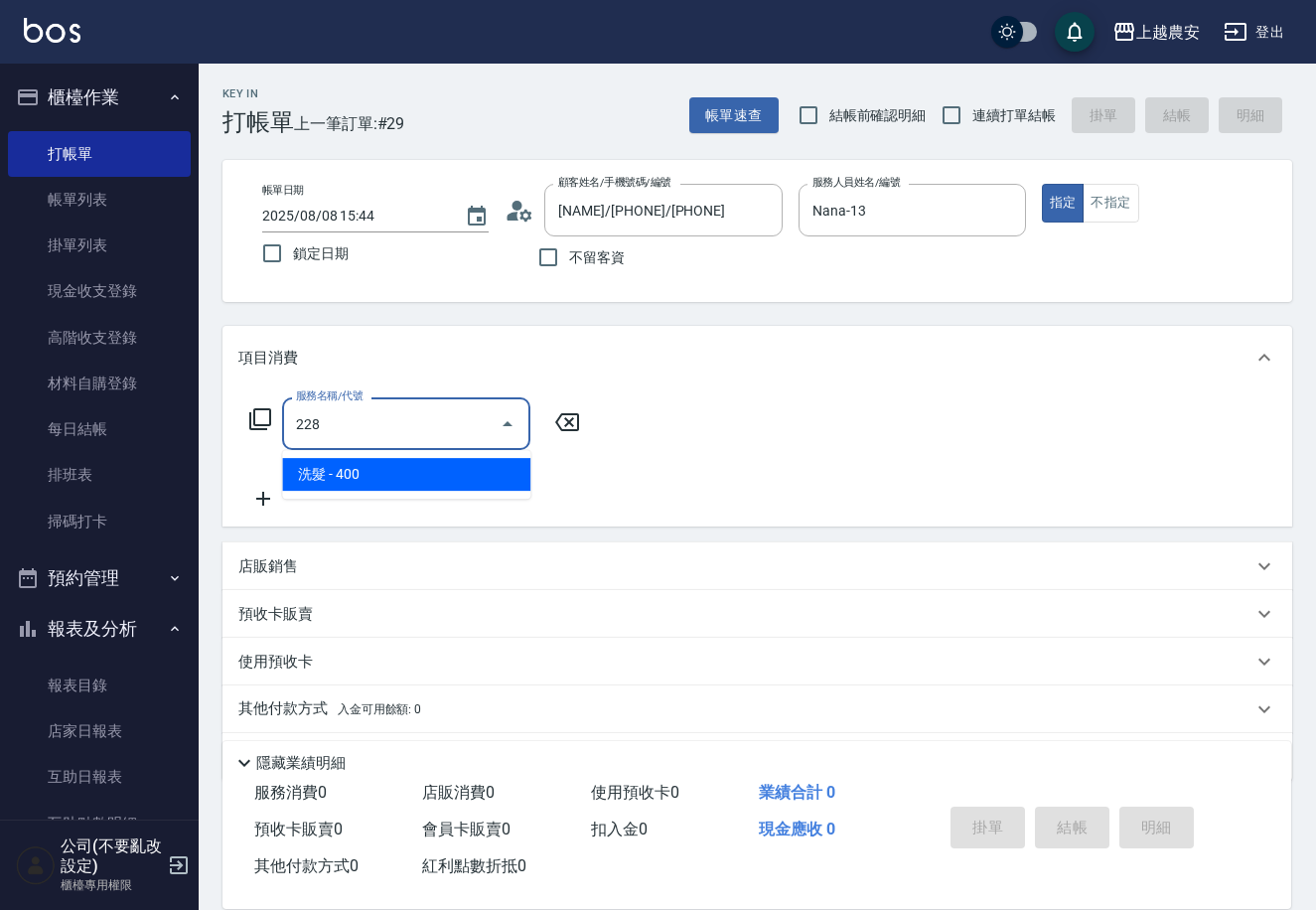 type on "洗髮(228)" 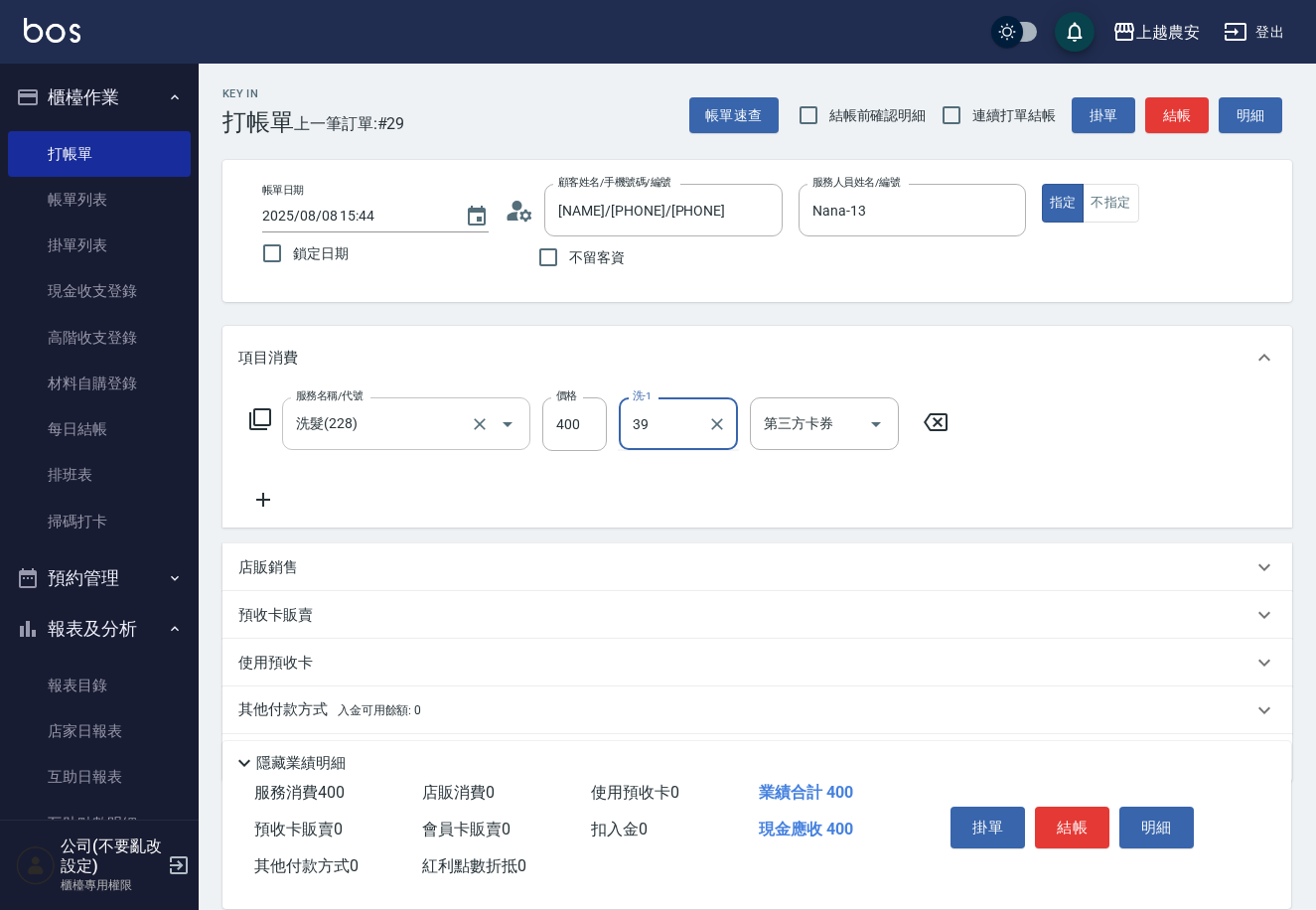 type on "Elfi-39" 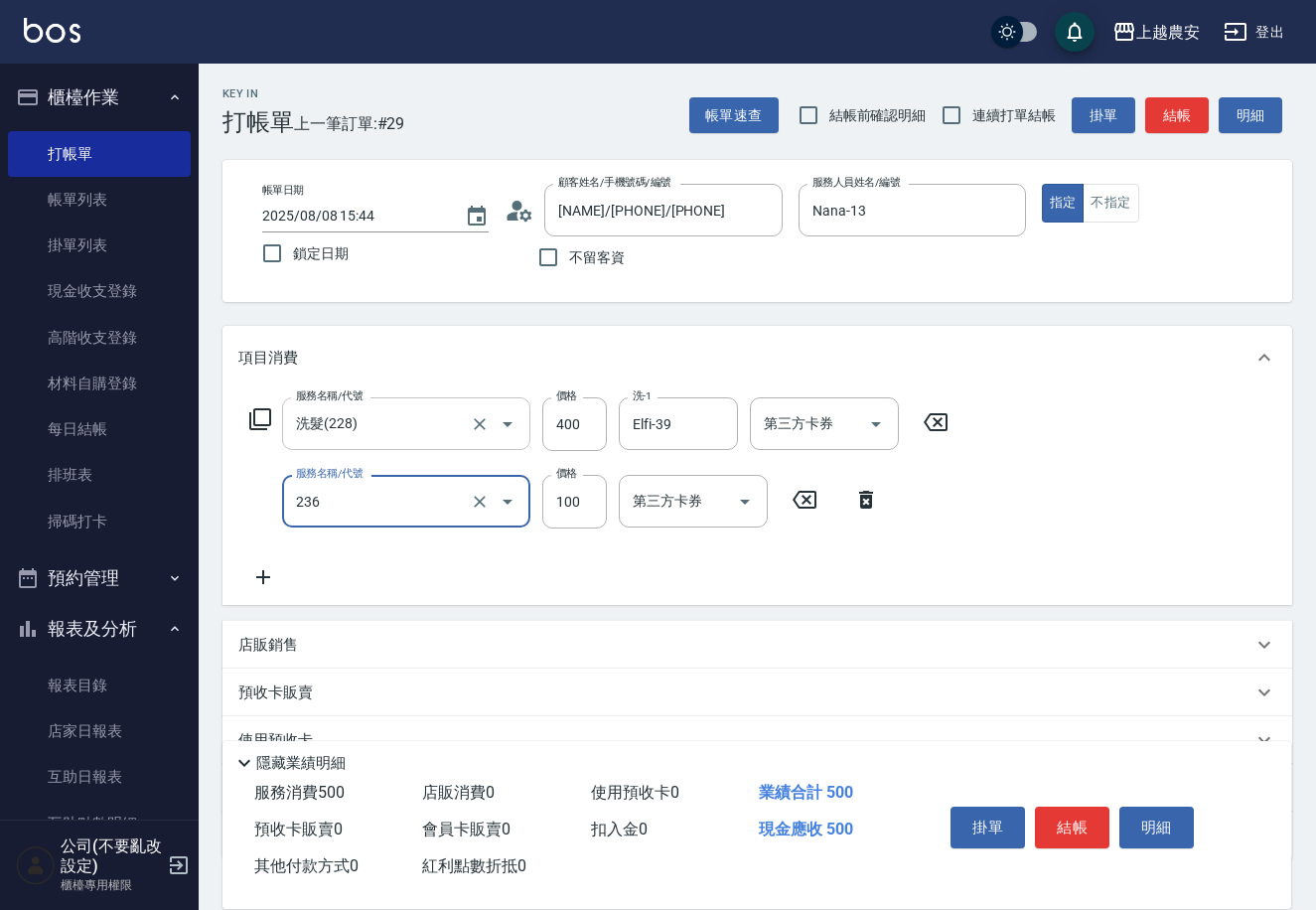 type on "手棒(236)" 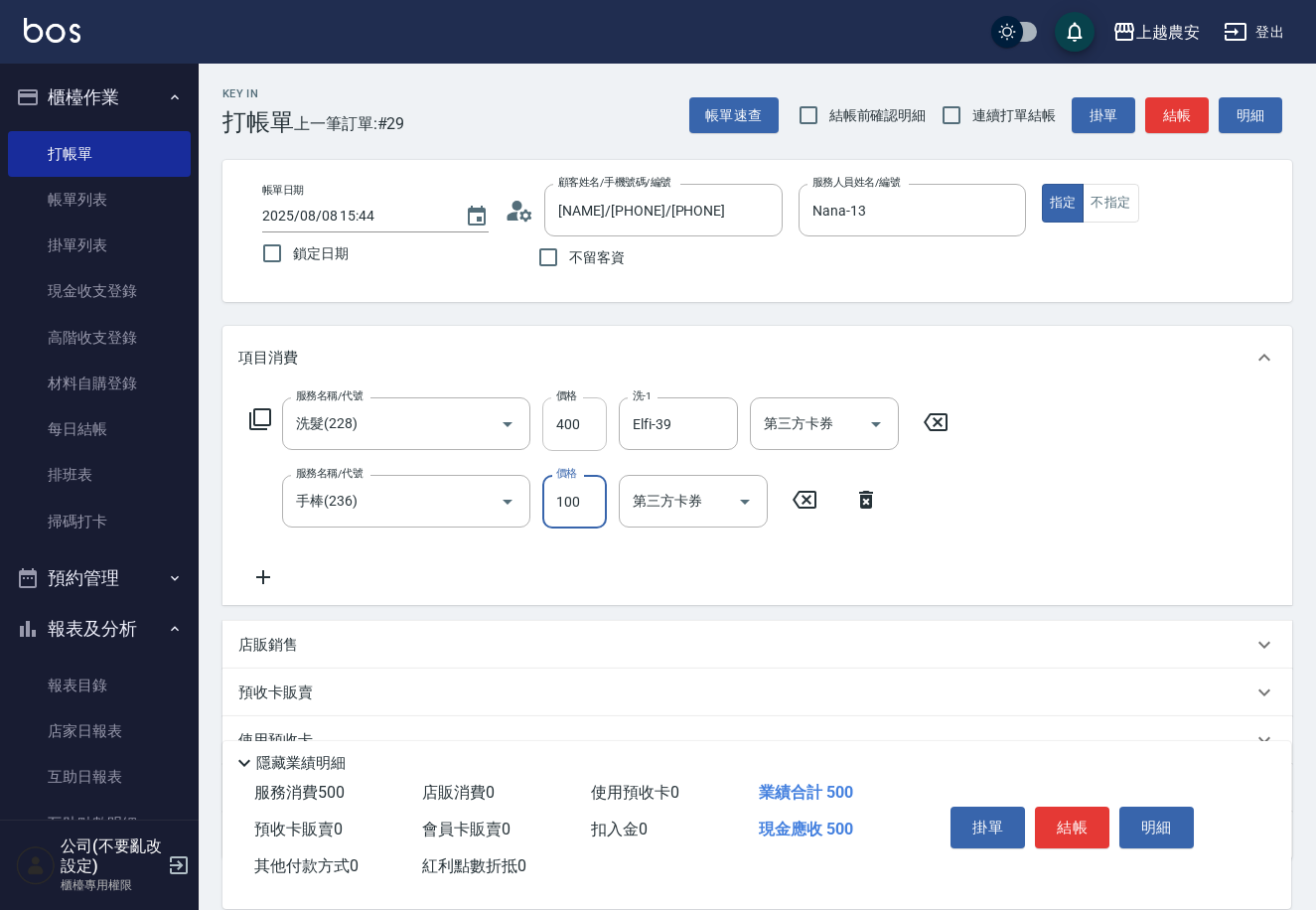 click on "400" at bounding box center [574, 424] 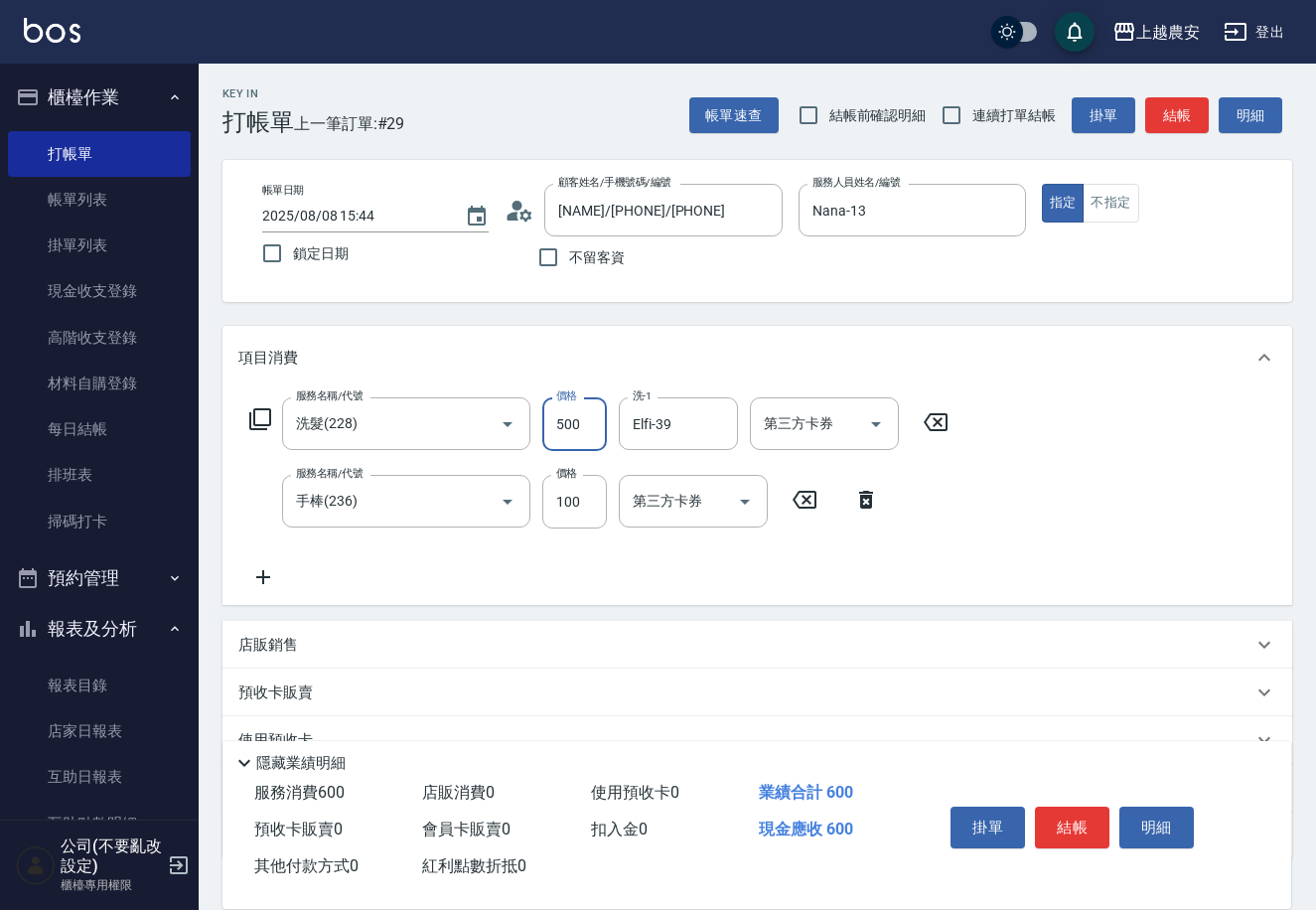 type on "500" 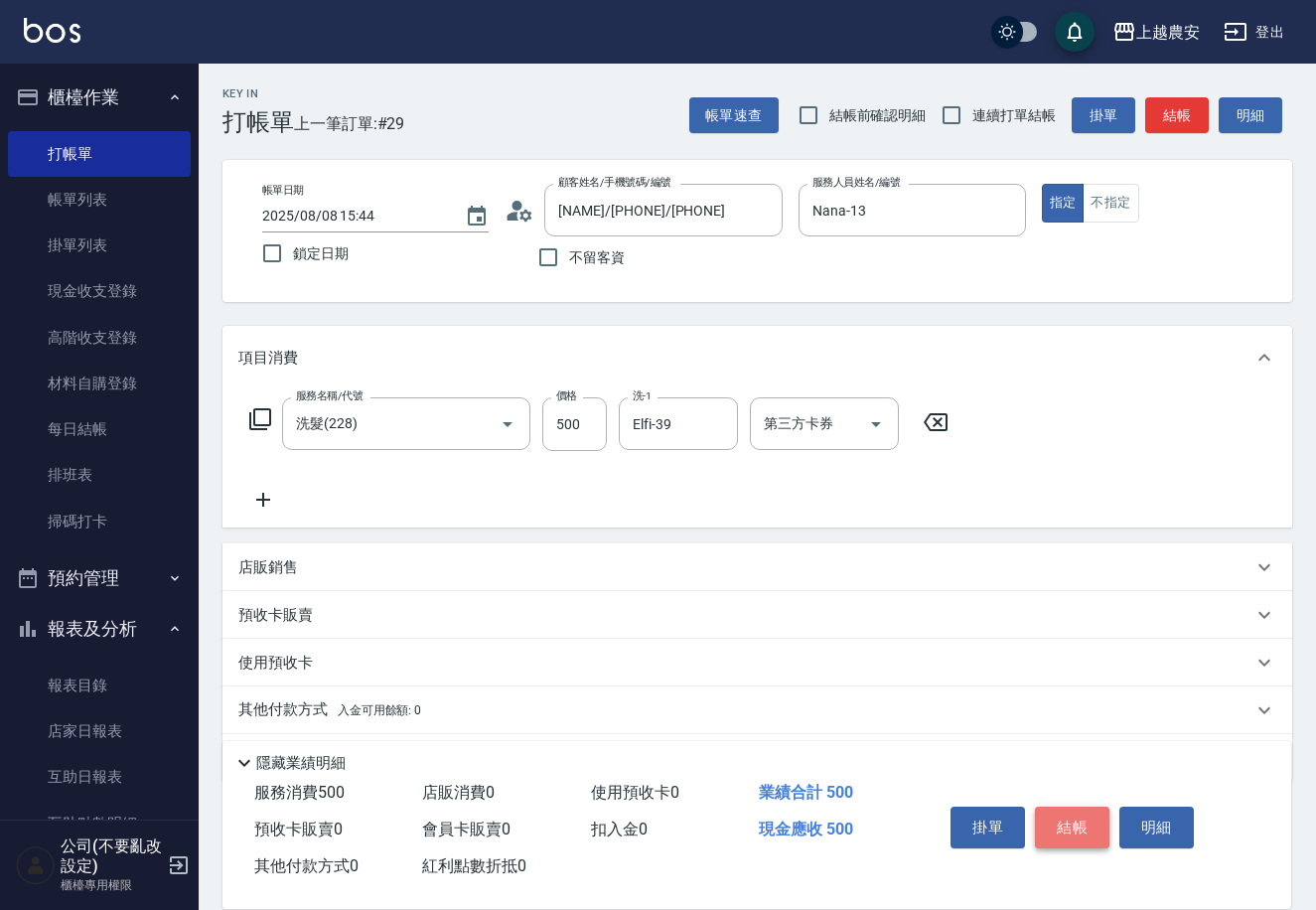 click on "結帳" at bounding box center (1072, 828) 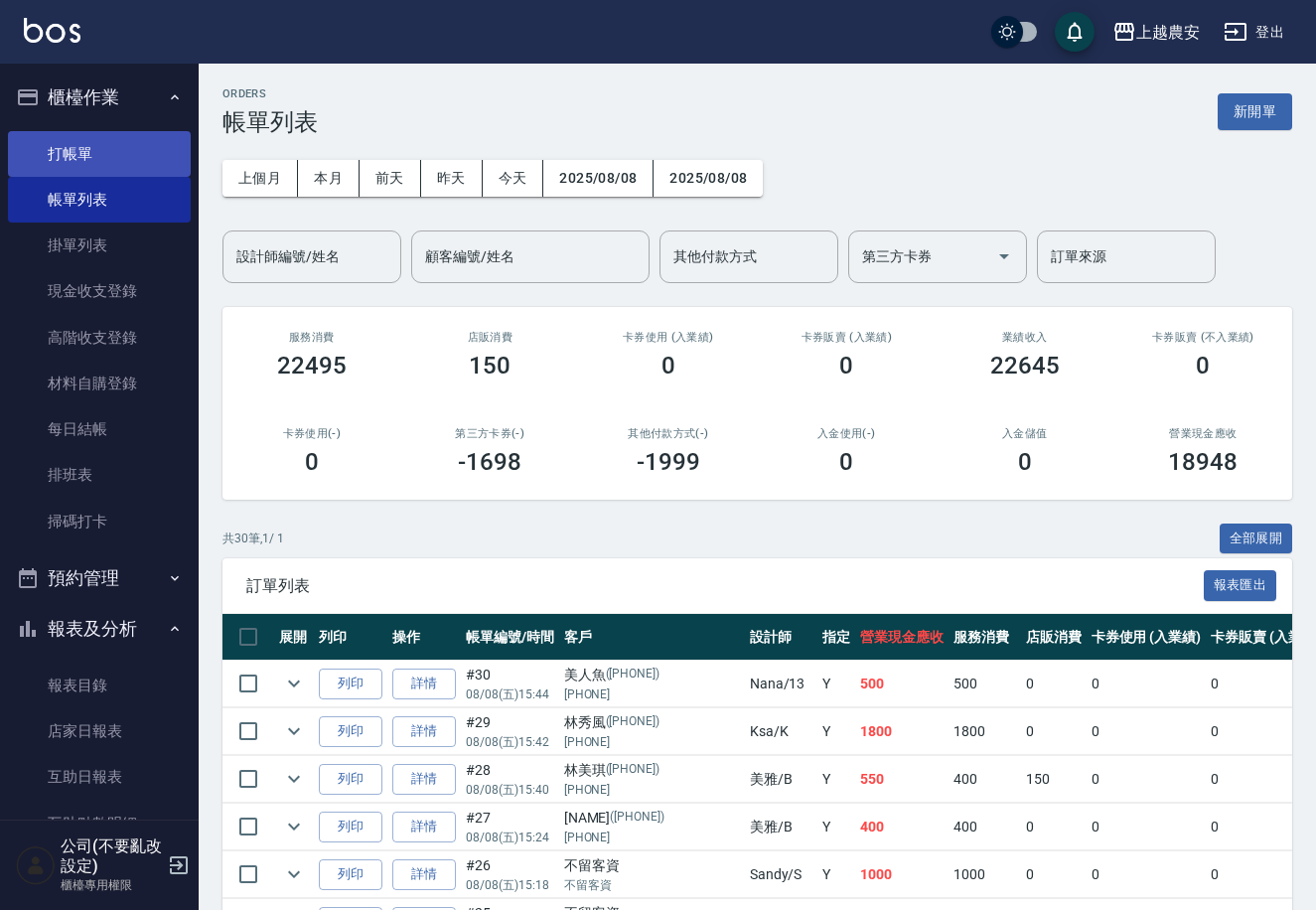 click on "打帳單" at bounding box center (99, 154) 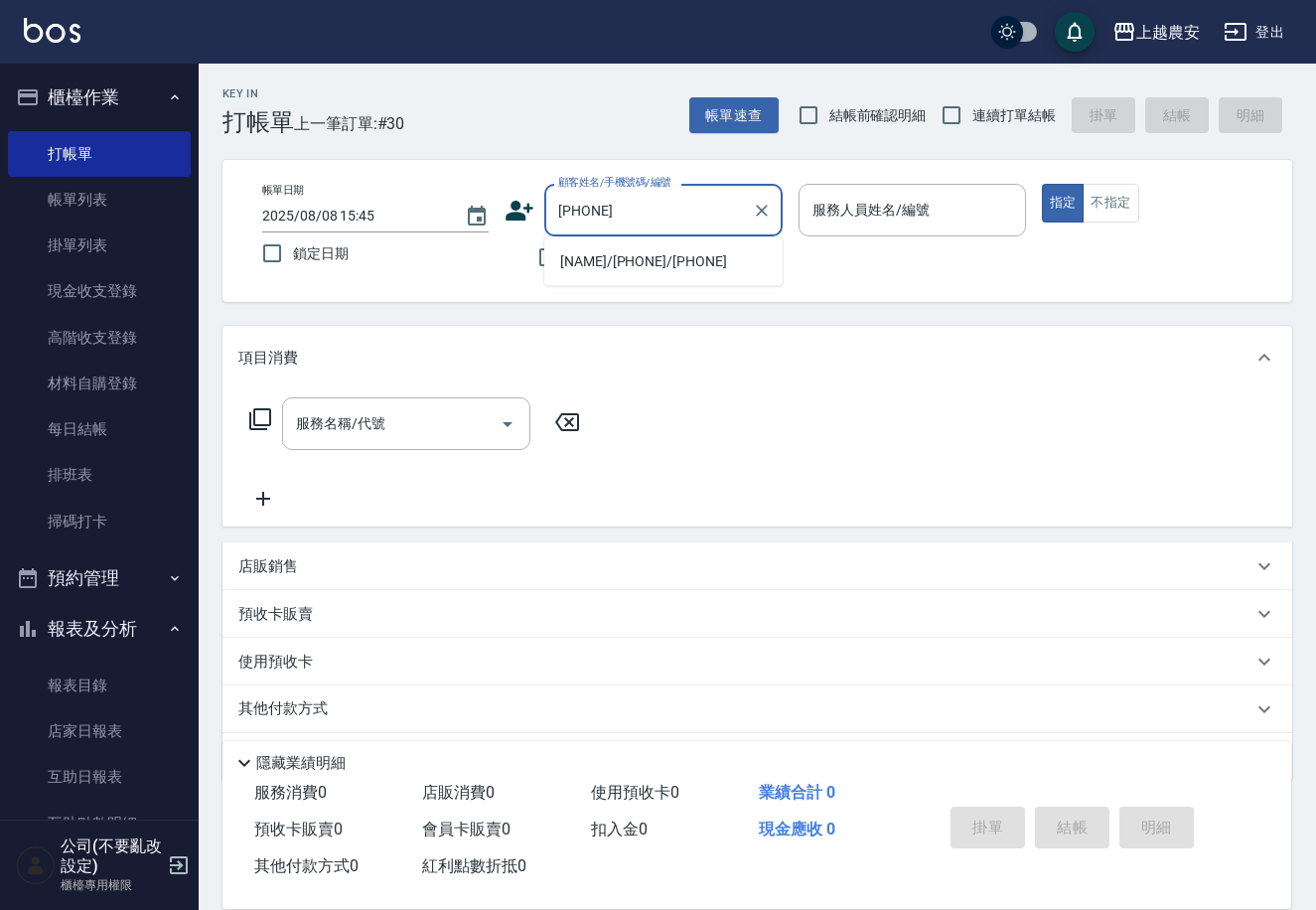 click on "[NAME]/[PHONE]/[PHONE]" at bounding box center [663, 261] 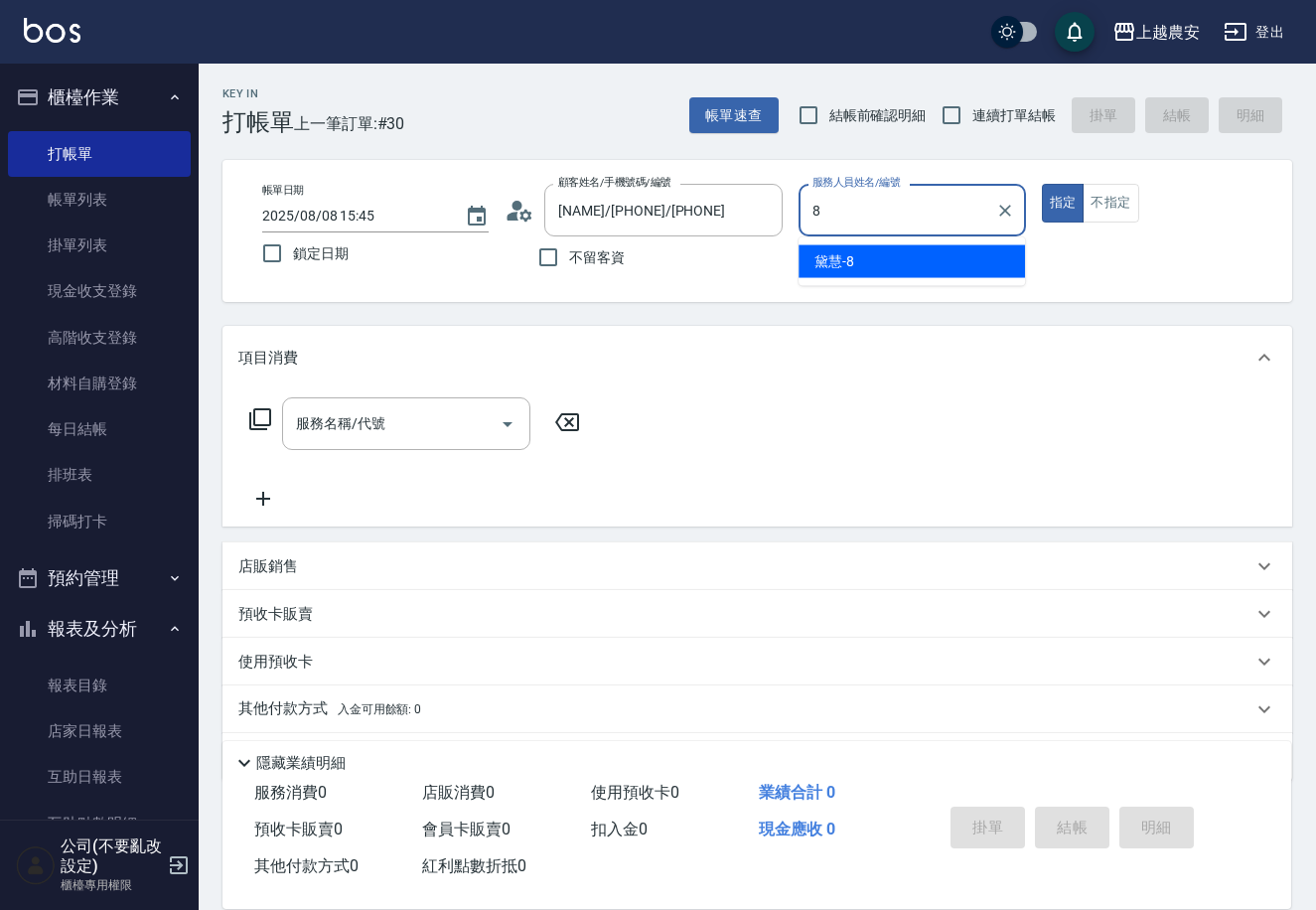 type on "黛慧-8" 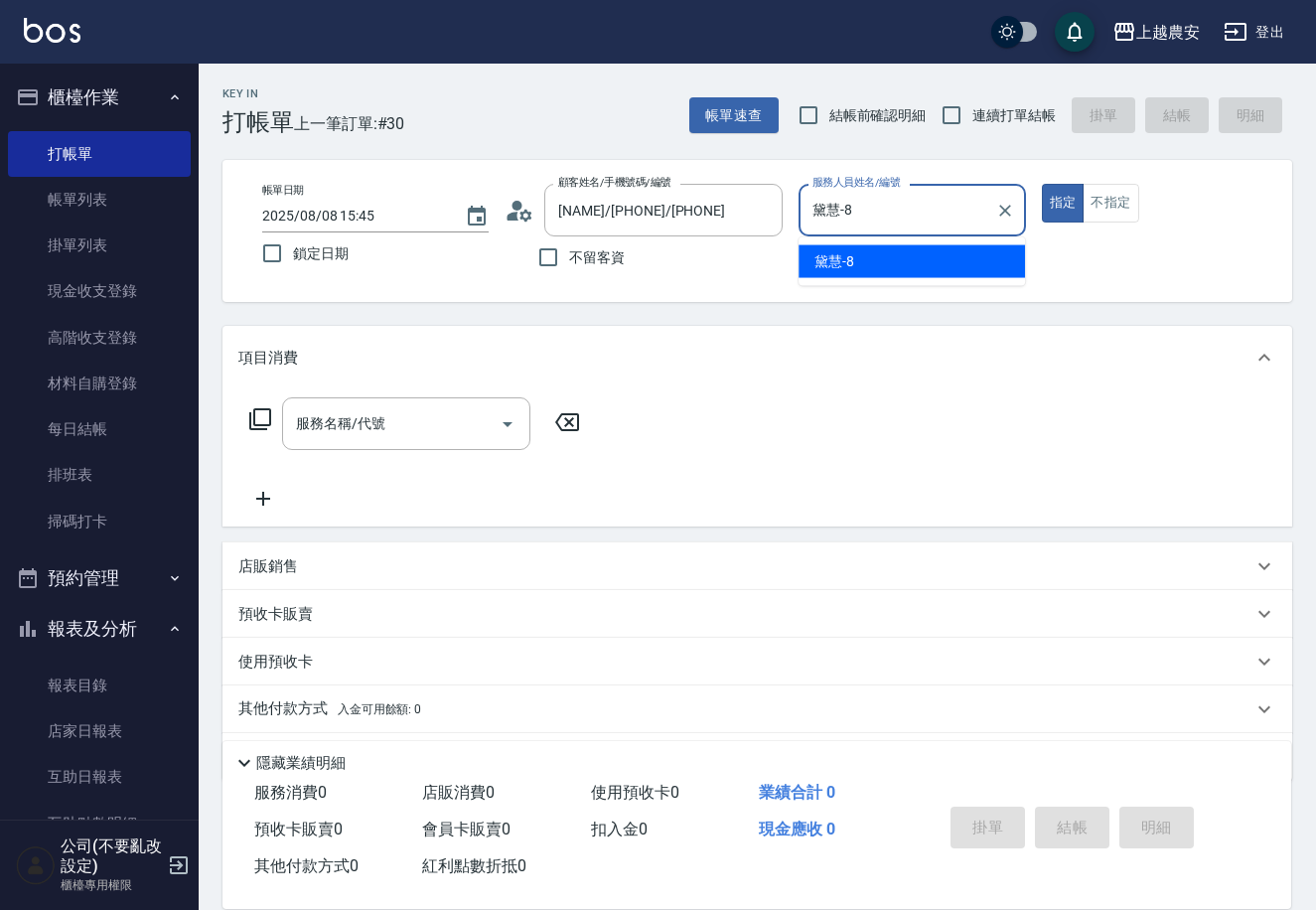 type on "true" 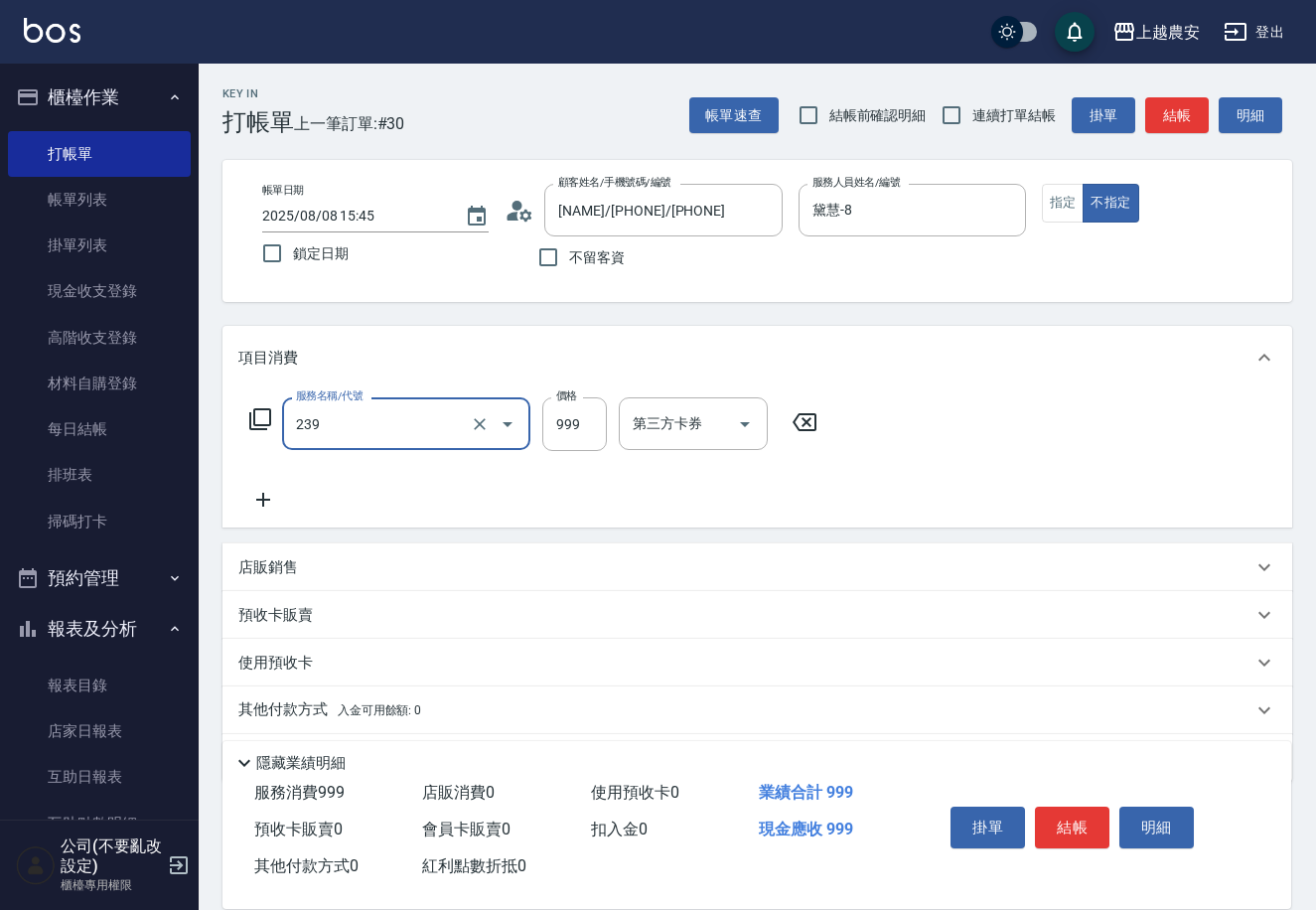 type on "頭皮SPA洗髮(239)" 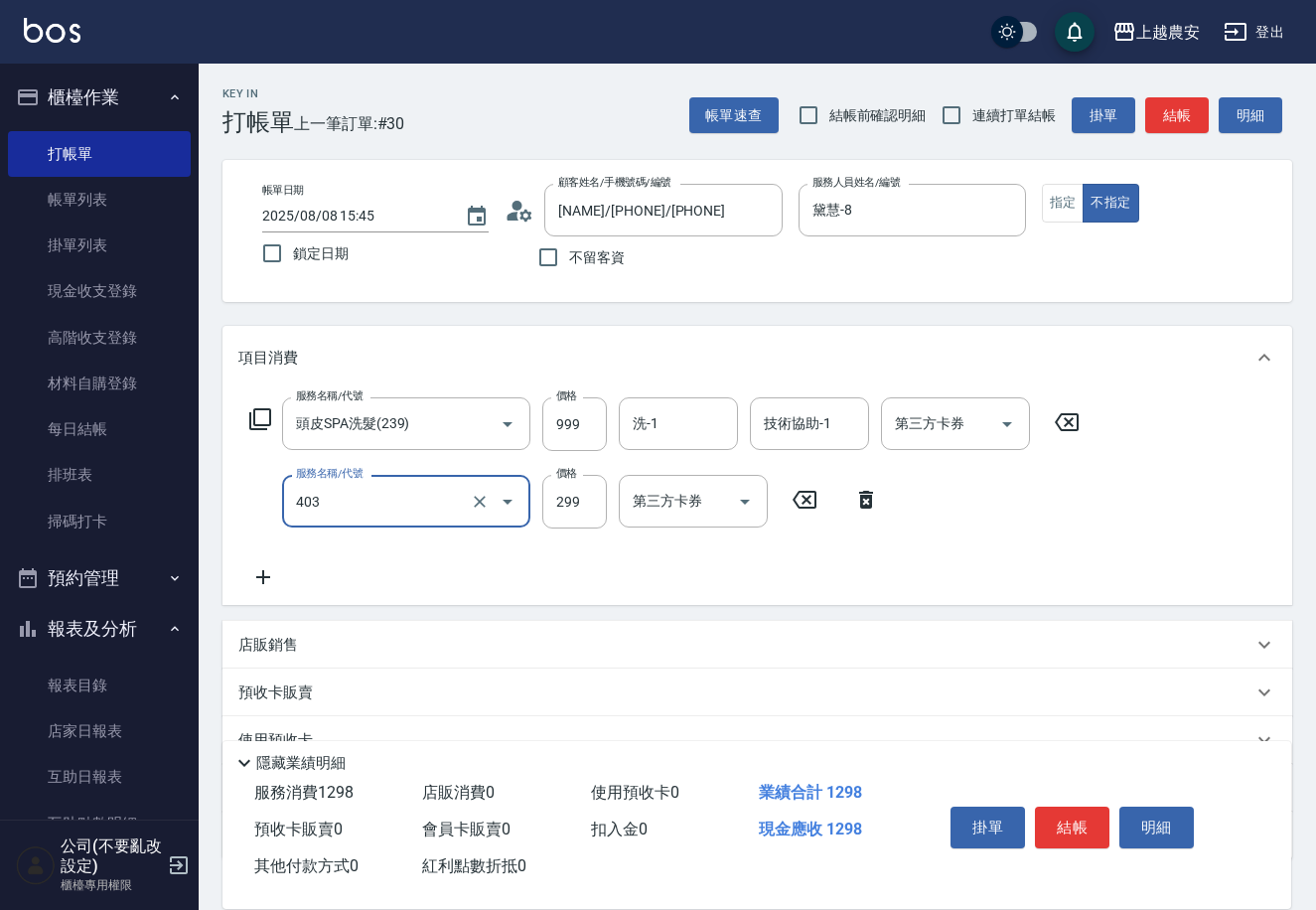 type on "剪髮(403)" 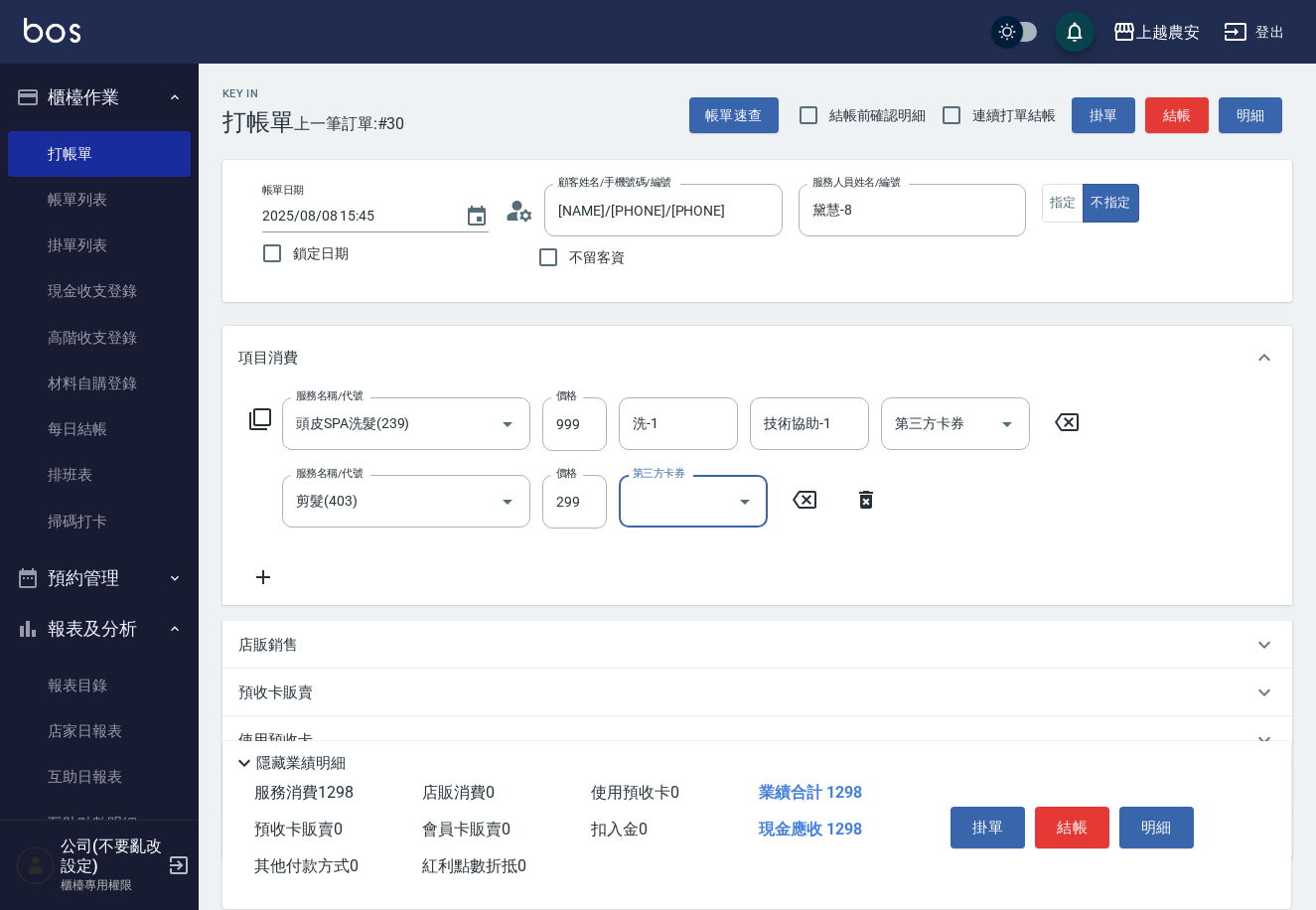 scroll, scrollTop: 136, scrollLeft: 0, axis: vertical 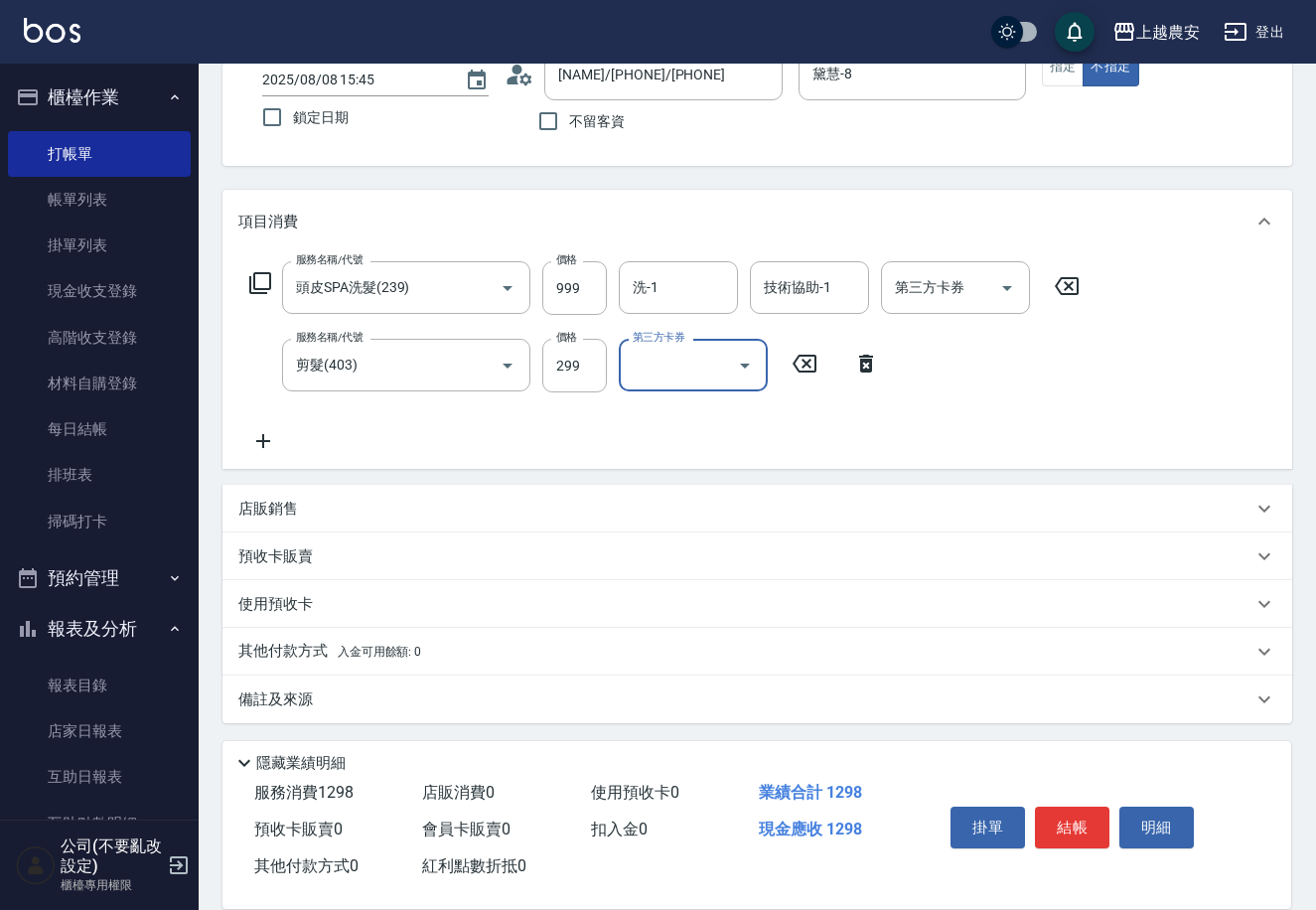 click on "入金可用餘額: 0" at bounding box center [379, 652] 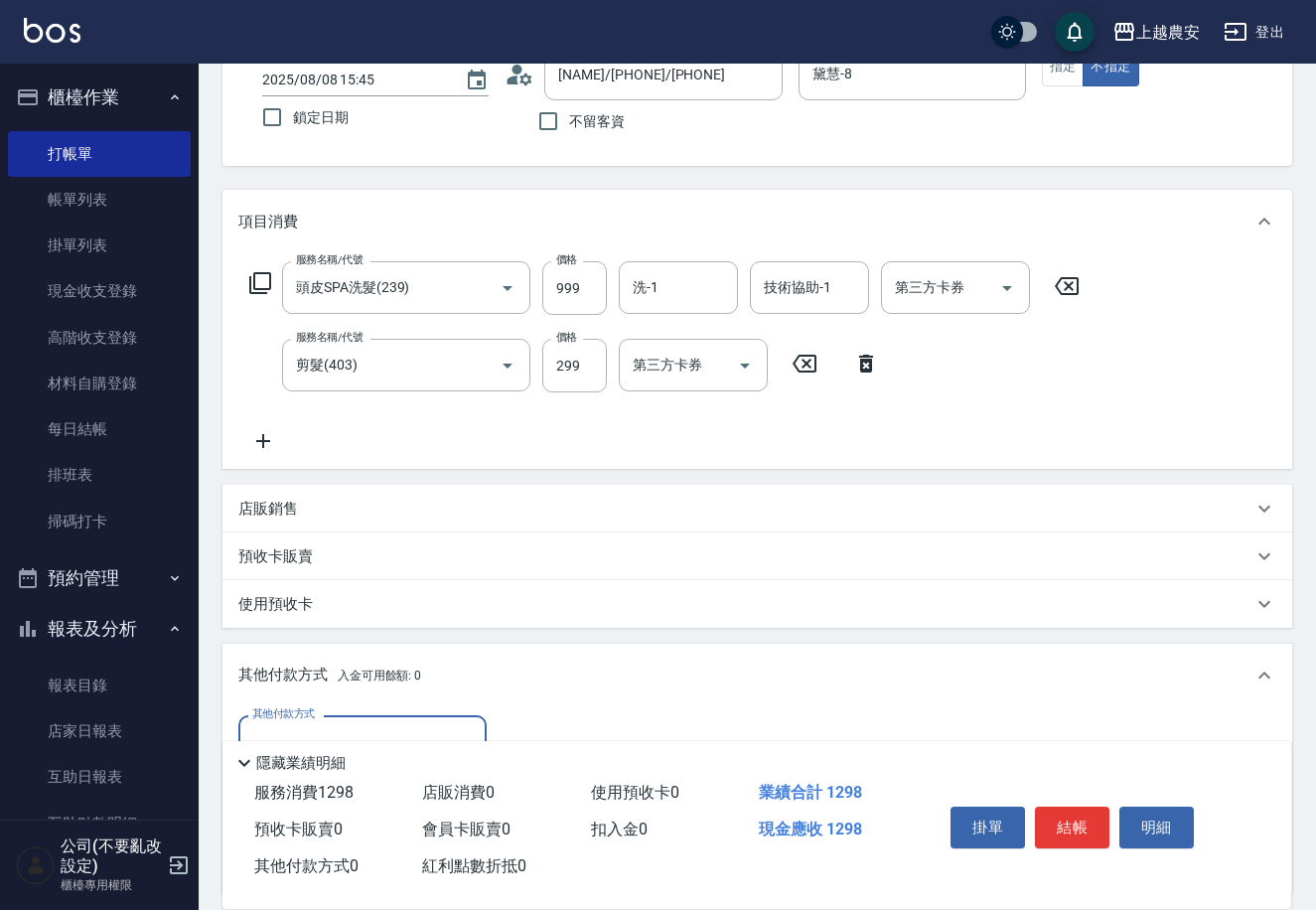 scroll, scrollTop: 1, scrollLeft: 0, axis: vertical 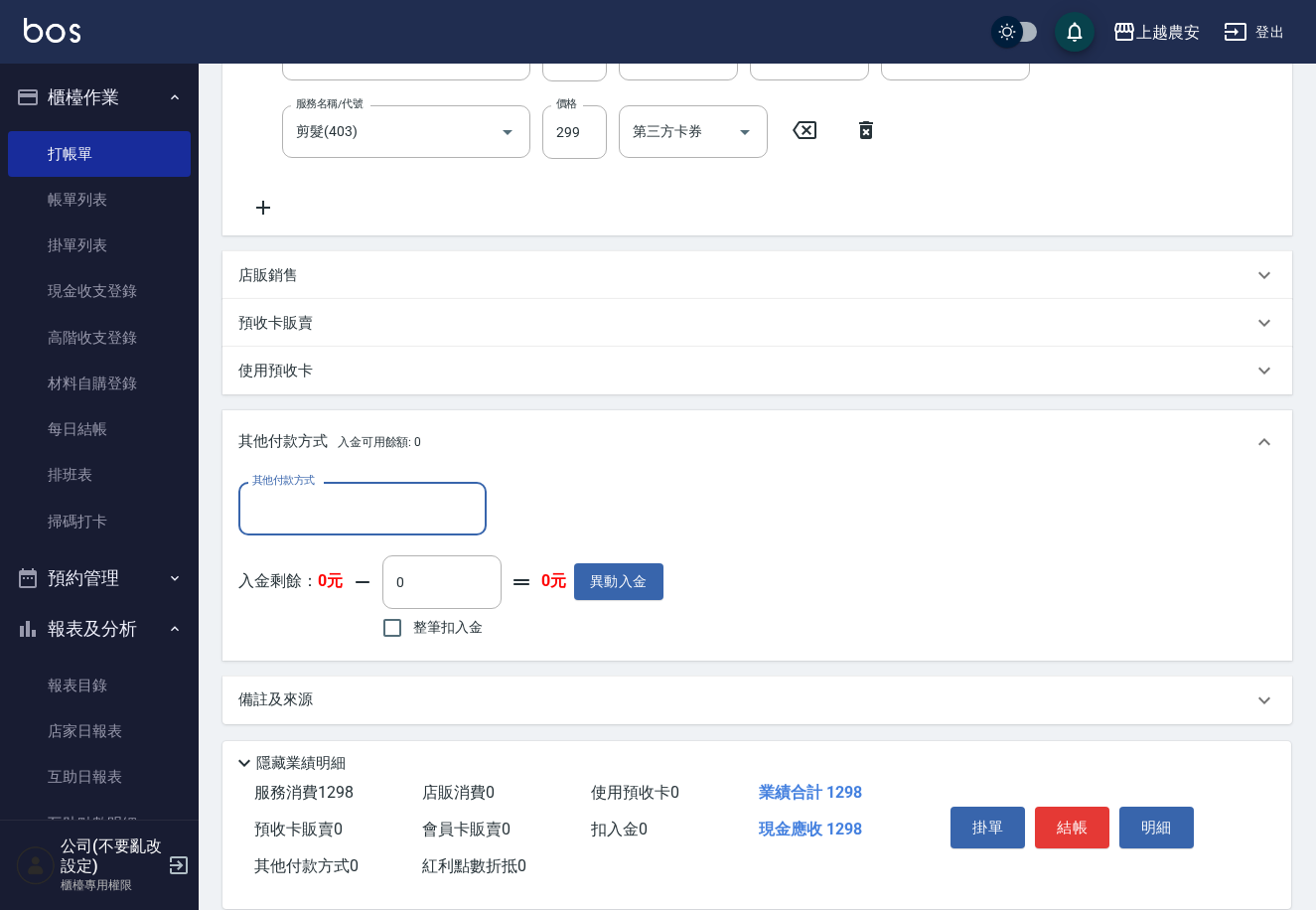 click on "其他付款方式" at bounding box center (363, 508) 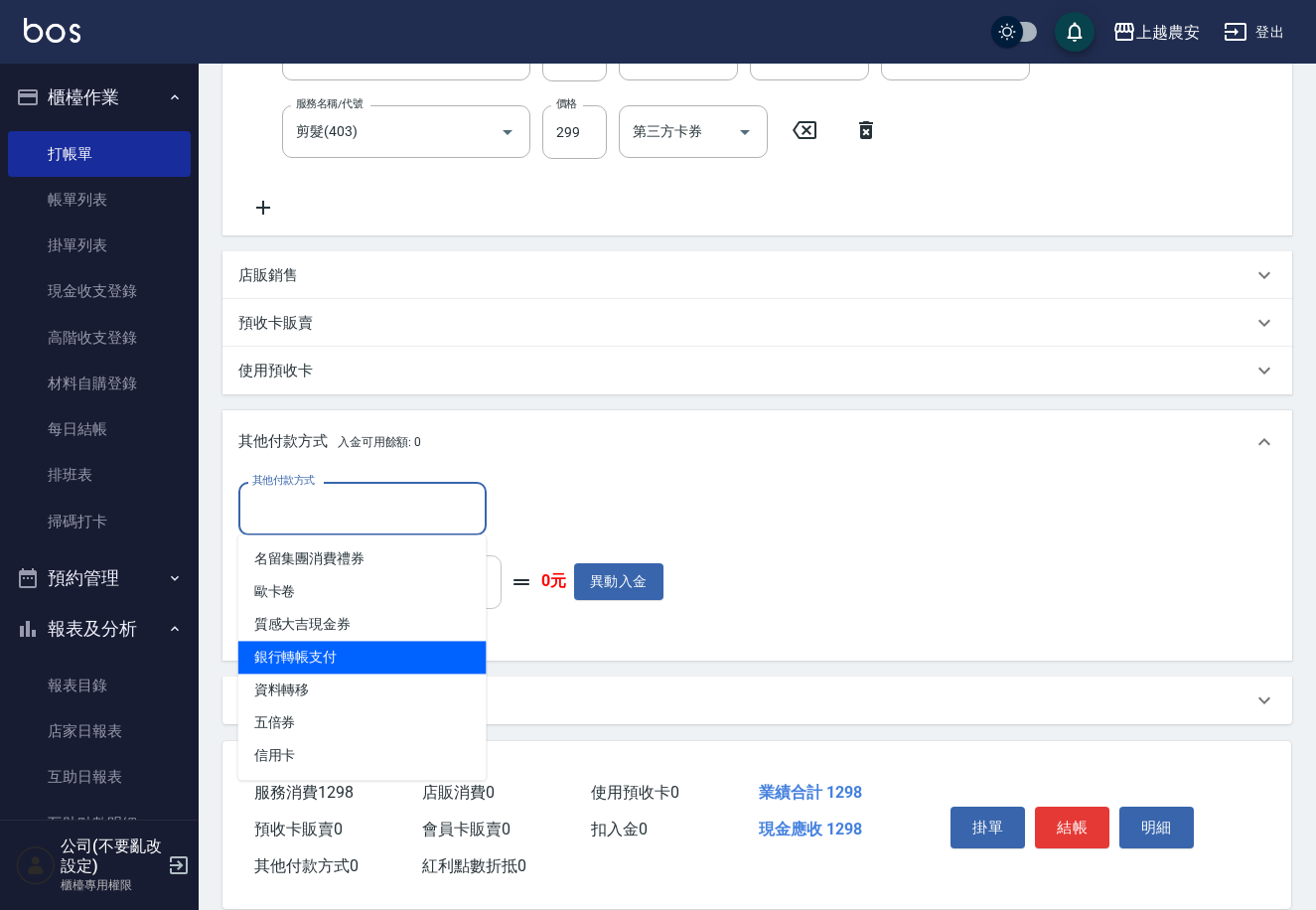 drag, startPoint x: 348, startPoint y: 656, endPoint x: 488, endPoint y: 567, distance: 165.89454 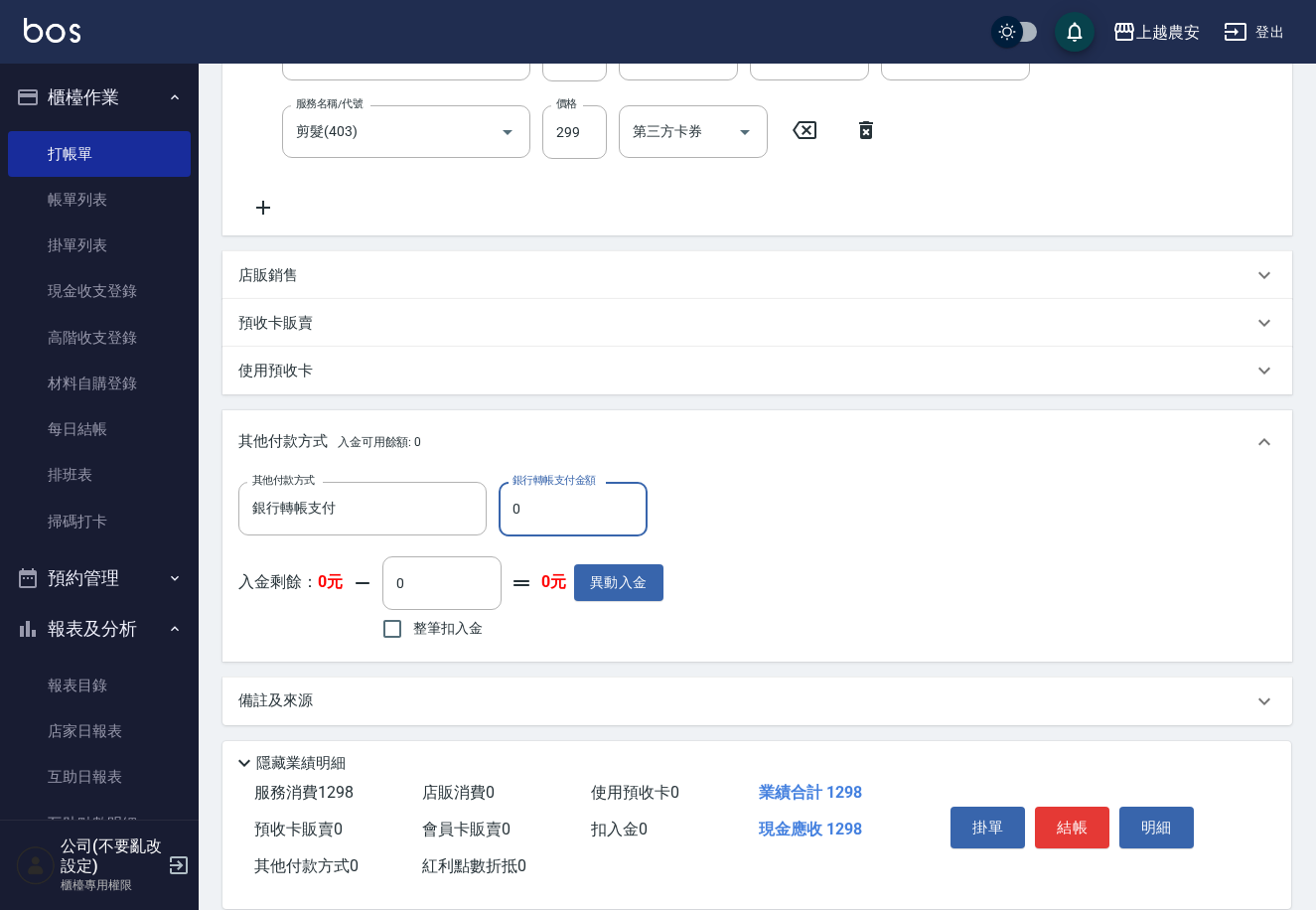 drag, startPoint x: 508, startPoint y: 516, endPoint x: 543, endPoint y: 515, distance: 35.014283 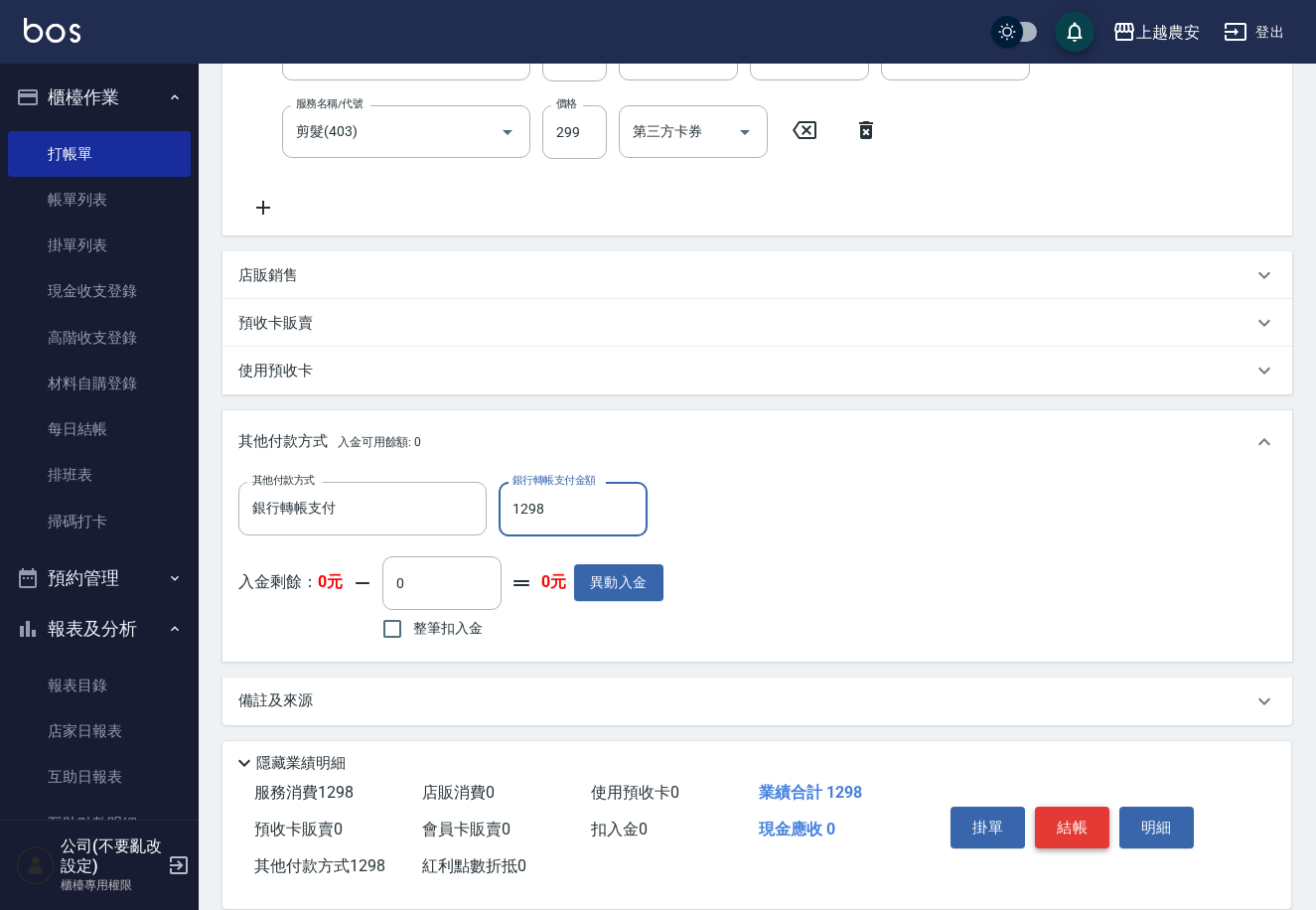 type on "1298" 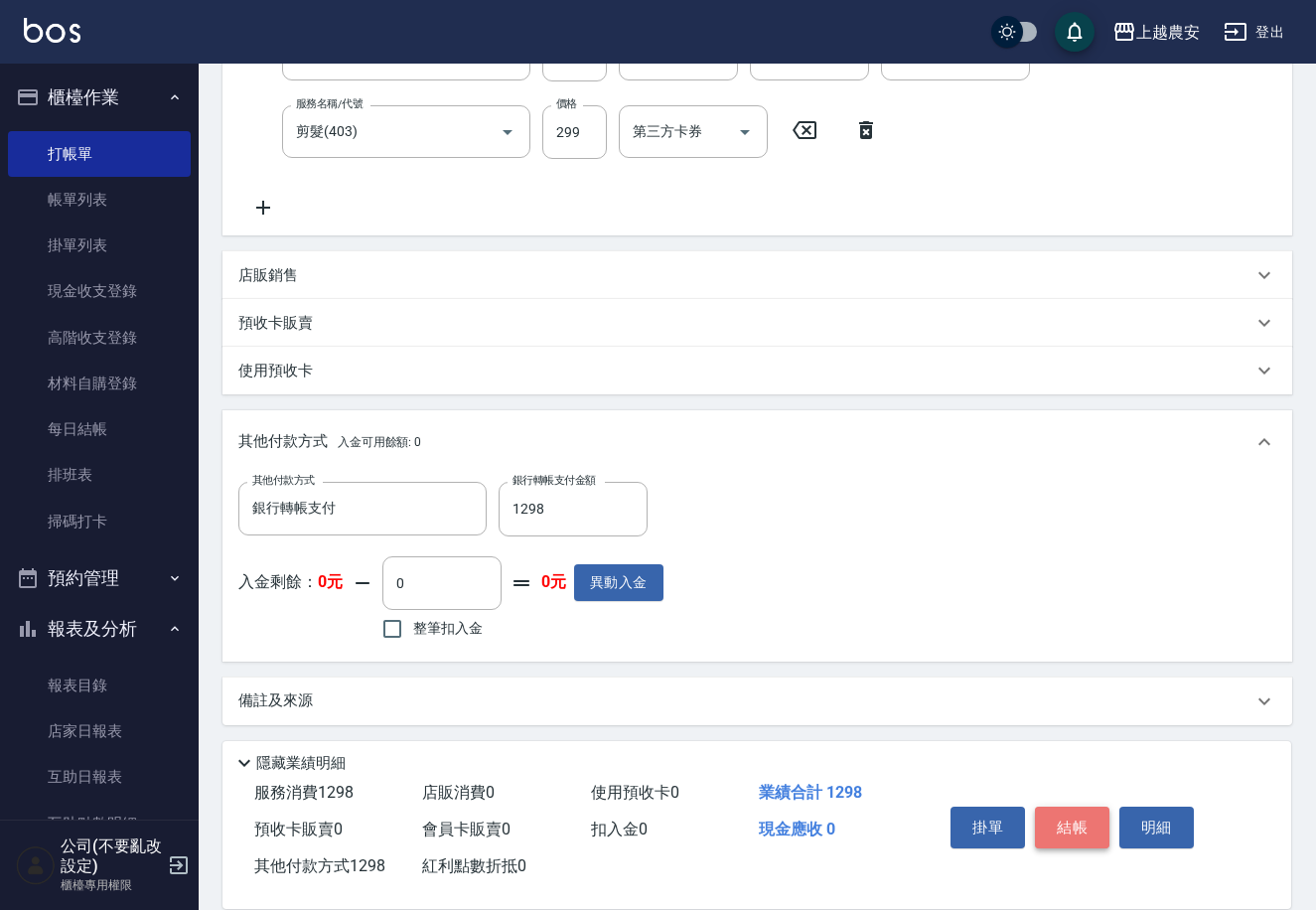click on "結帳" at bounding box center (1072, 828) 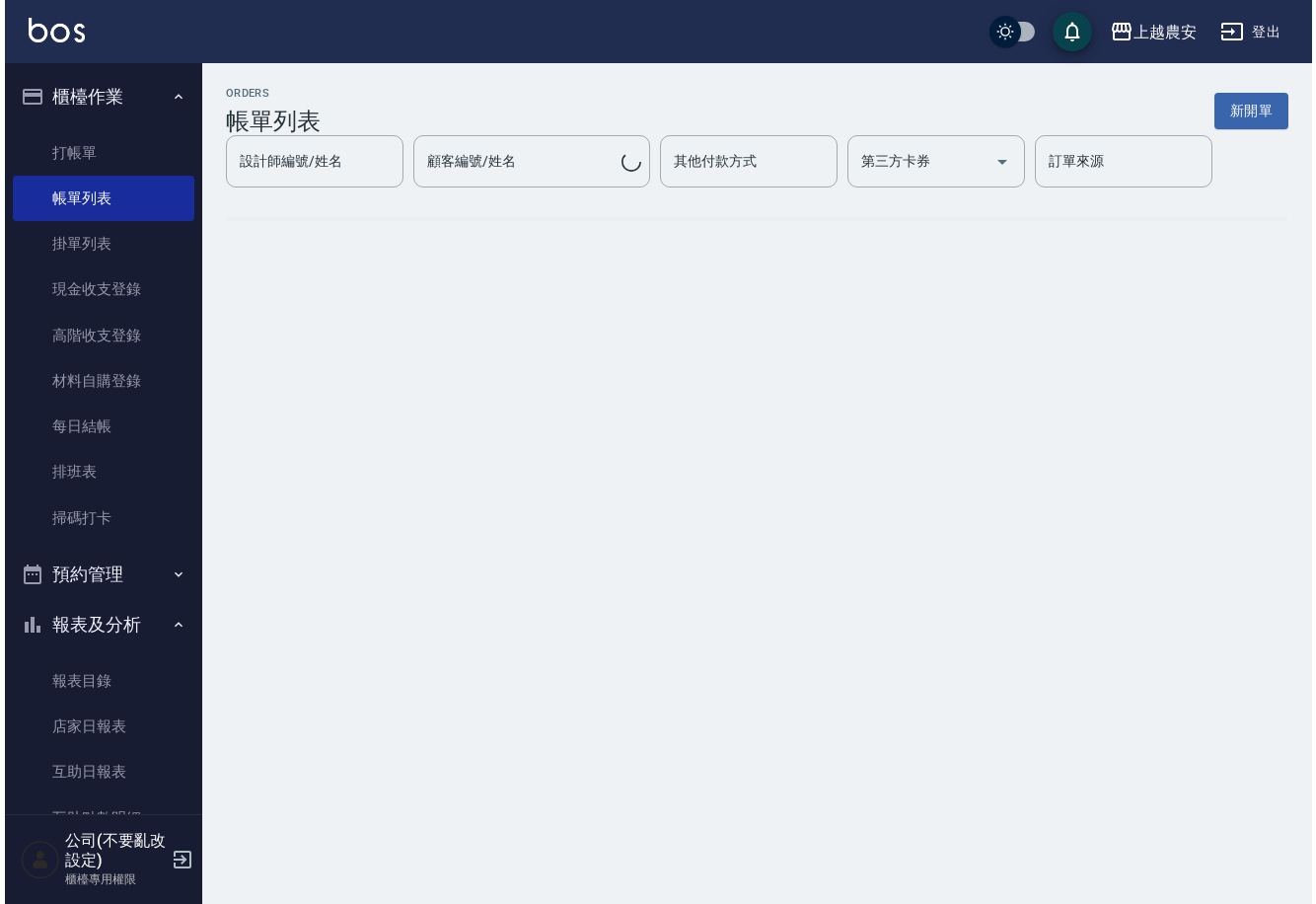 scroll, scrollTop: 0, scrollLeft: 0, axis: both 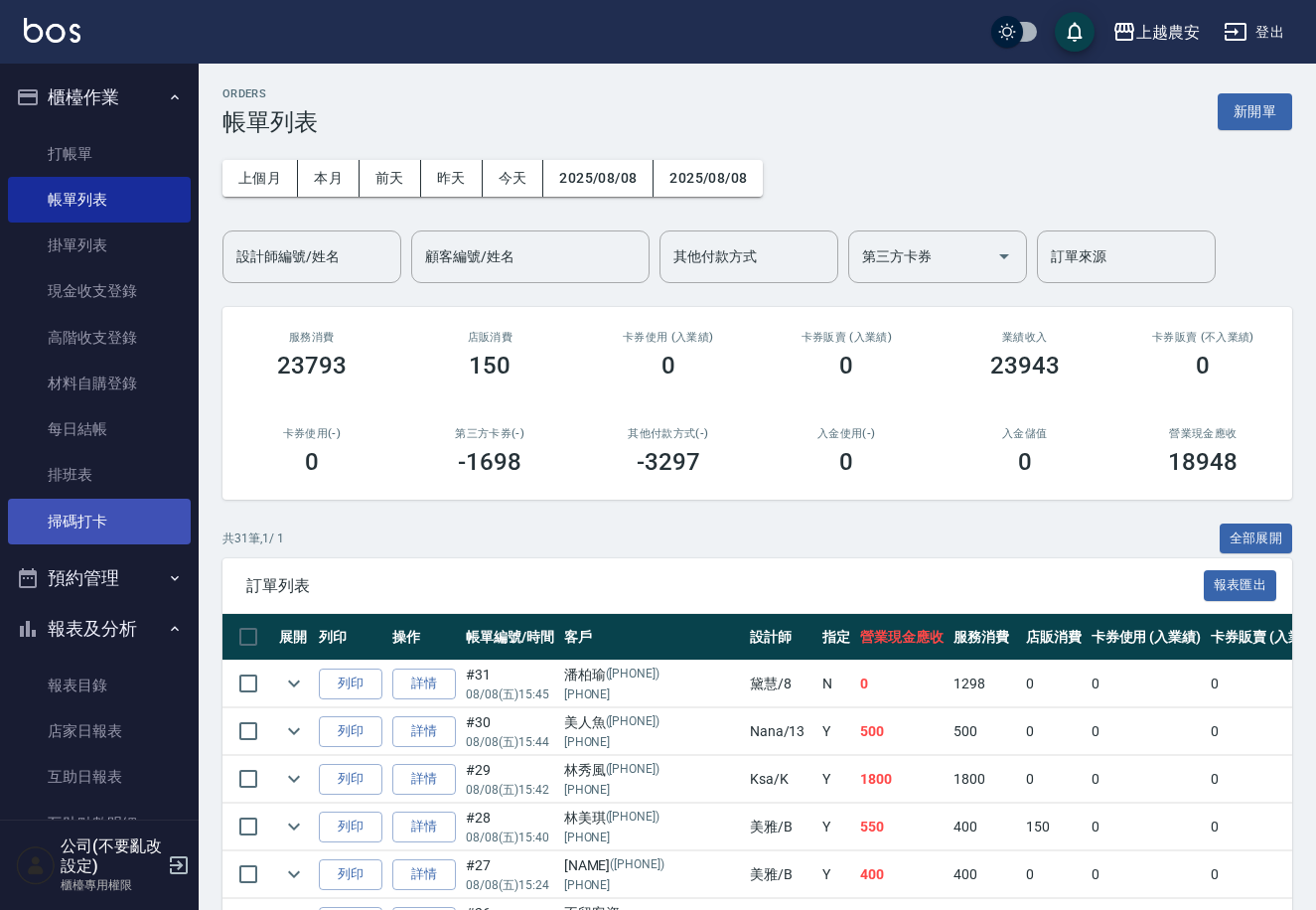 click on "掃碼打卡" at bounding box center [99, 522] 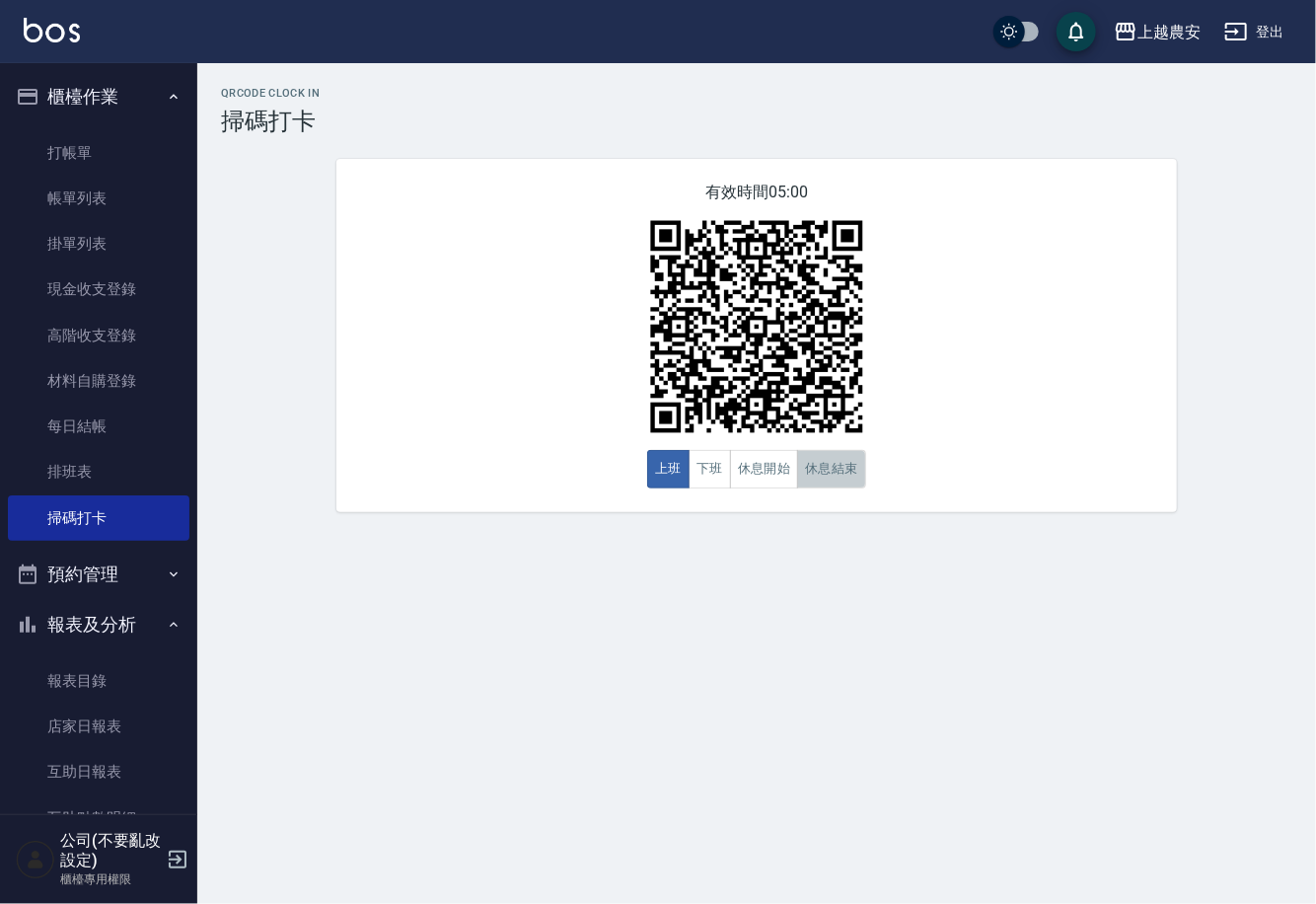 click on "休息結束" at bounding box center [832, 469] 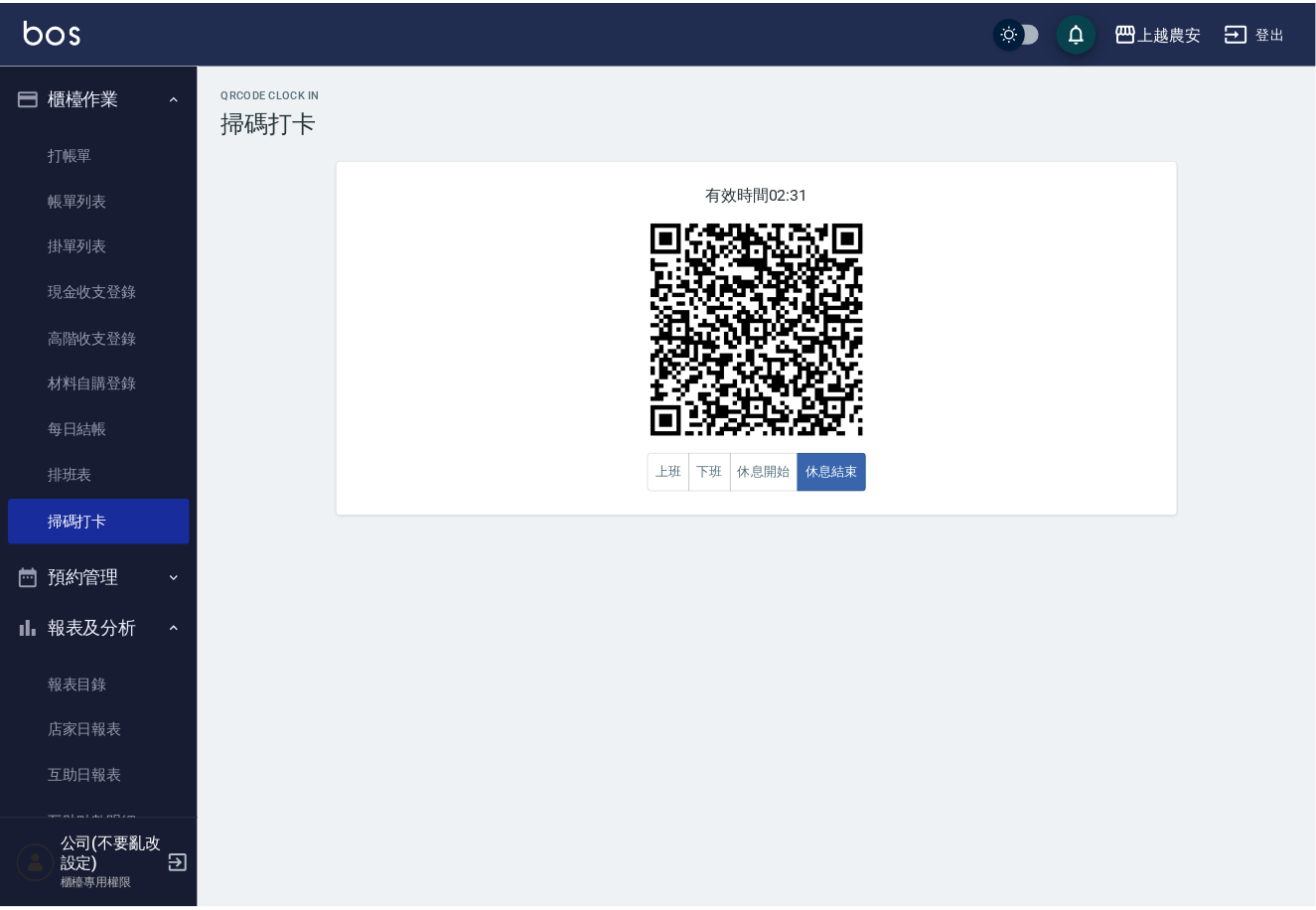 scroll, scrollTop: 302, scrollLeft: 0, axis: vertical 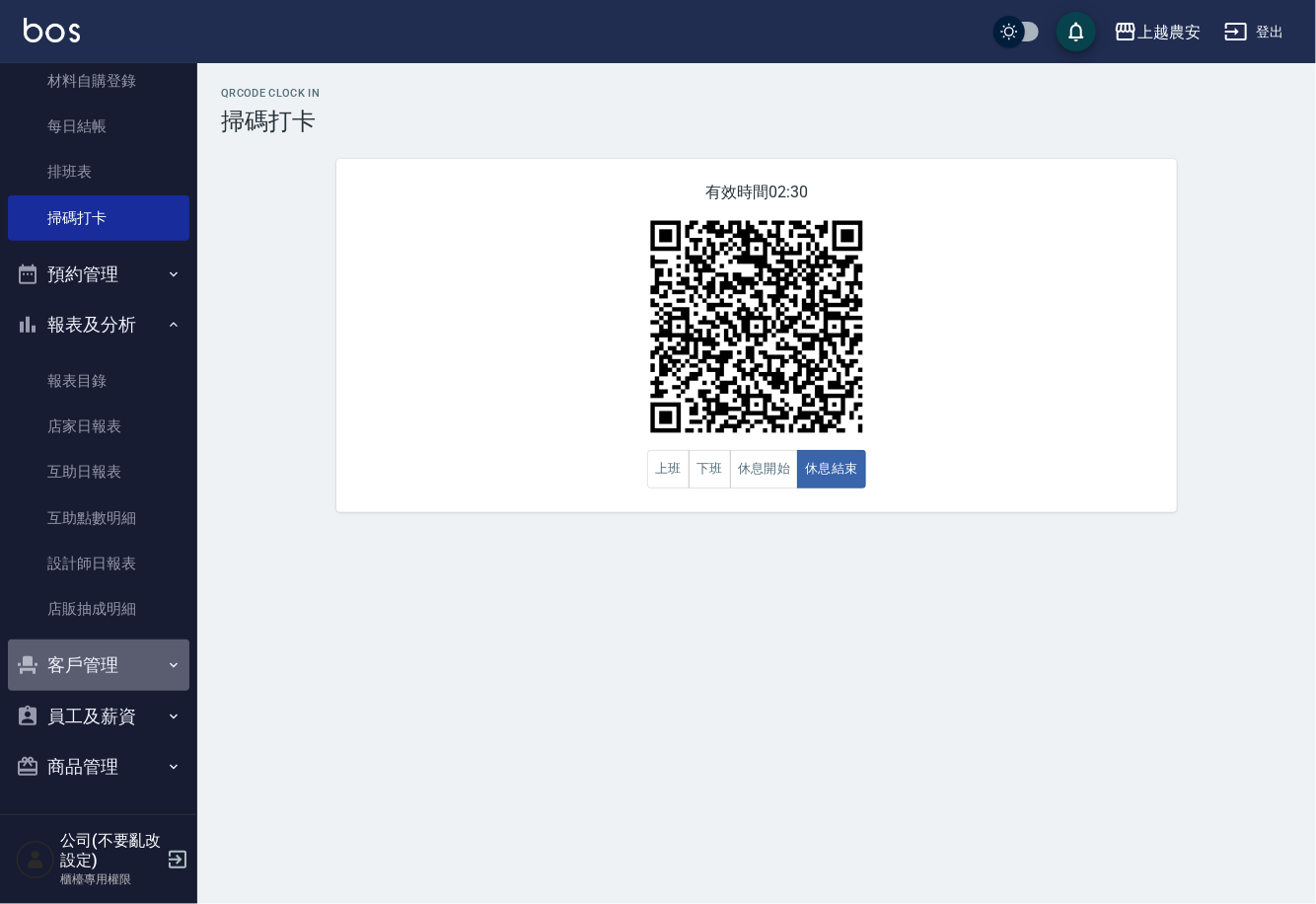 click on "客戶管理" at bounding box center [99, 665] 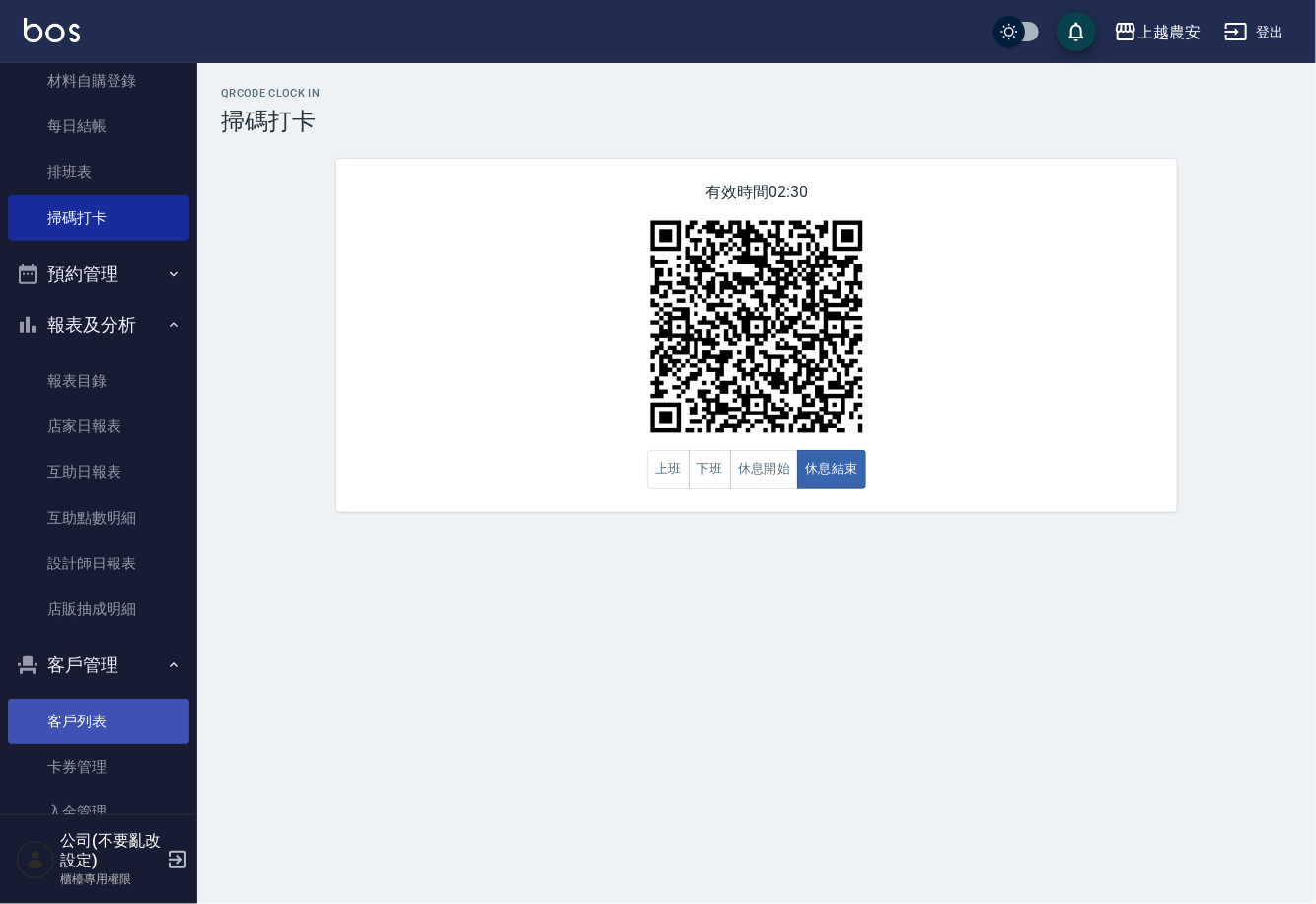 click on "客戶列表" at bounding box center (99, 721) 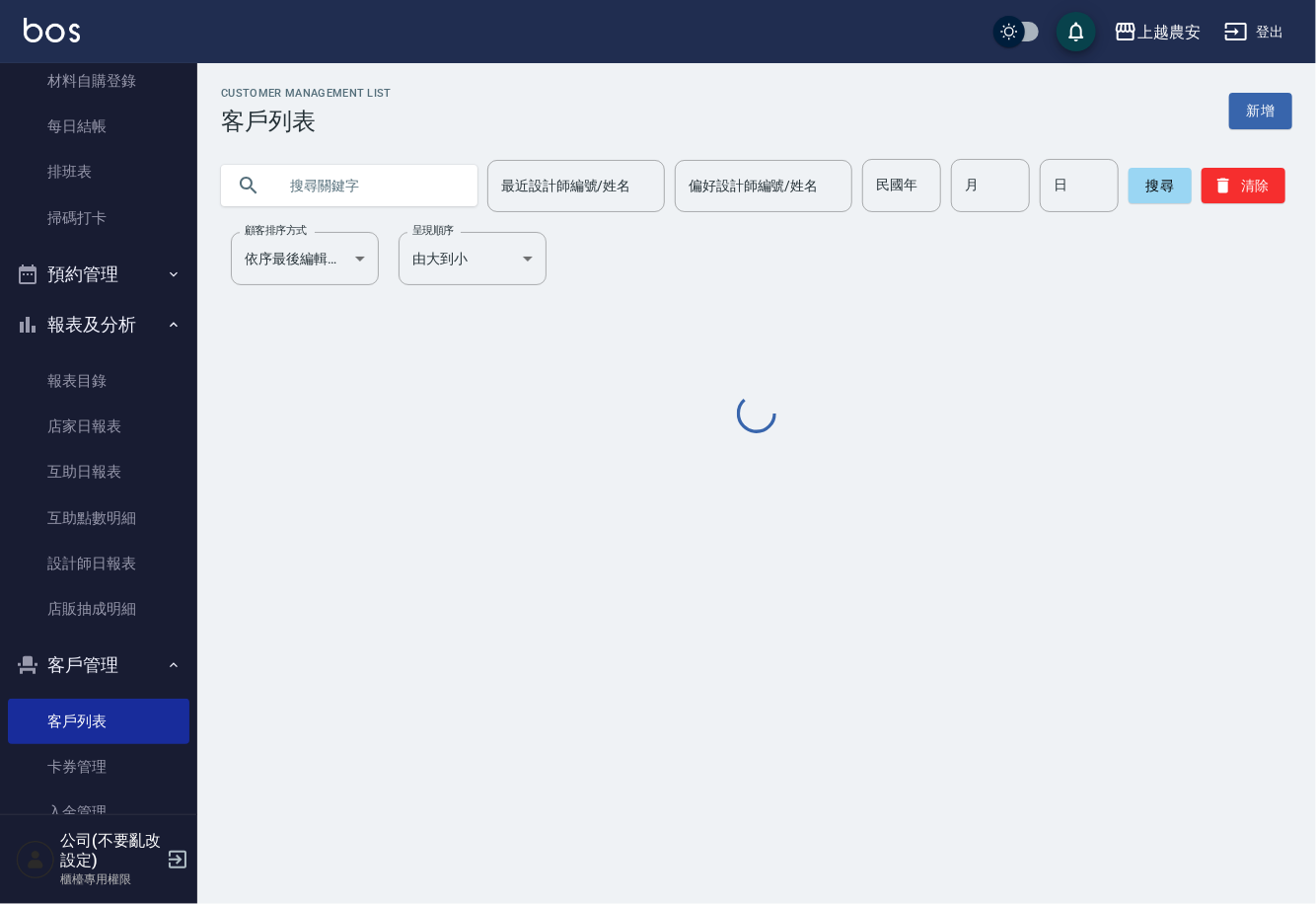 click at bounding box center [369, 186] 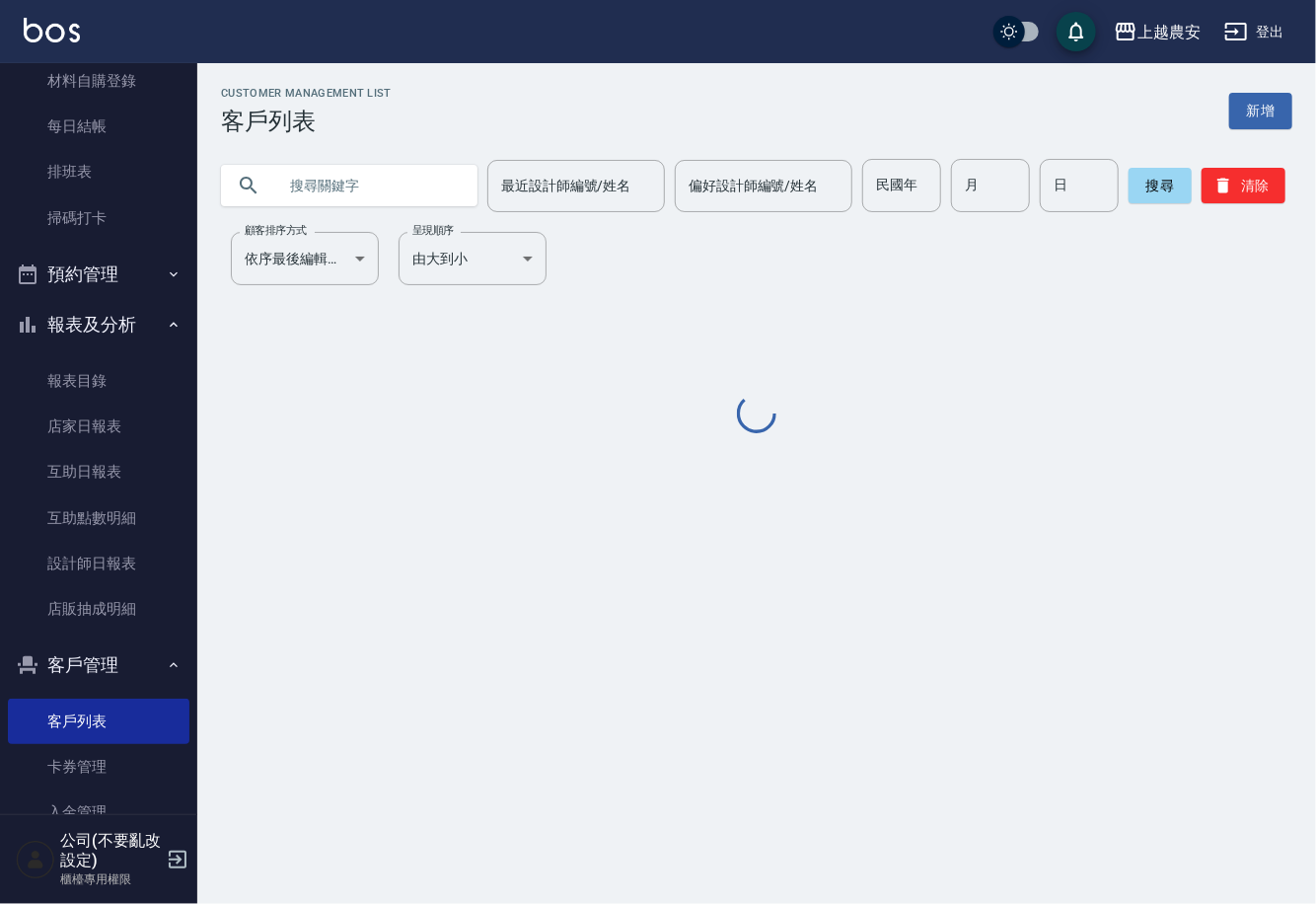 type on "ㄏ" 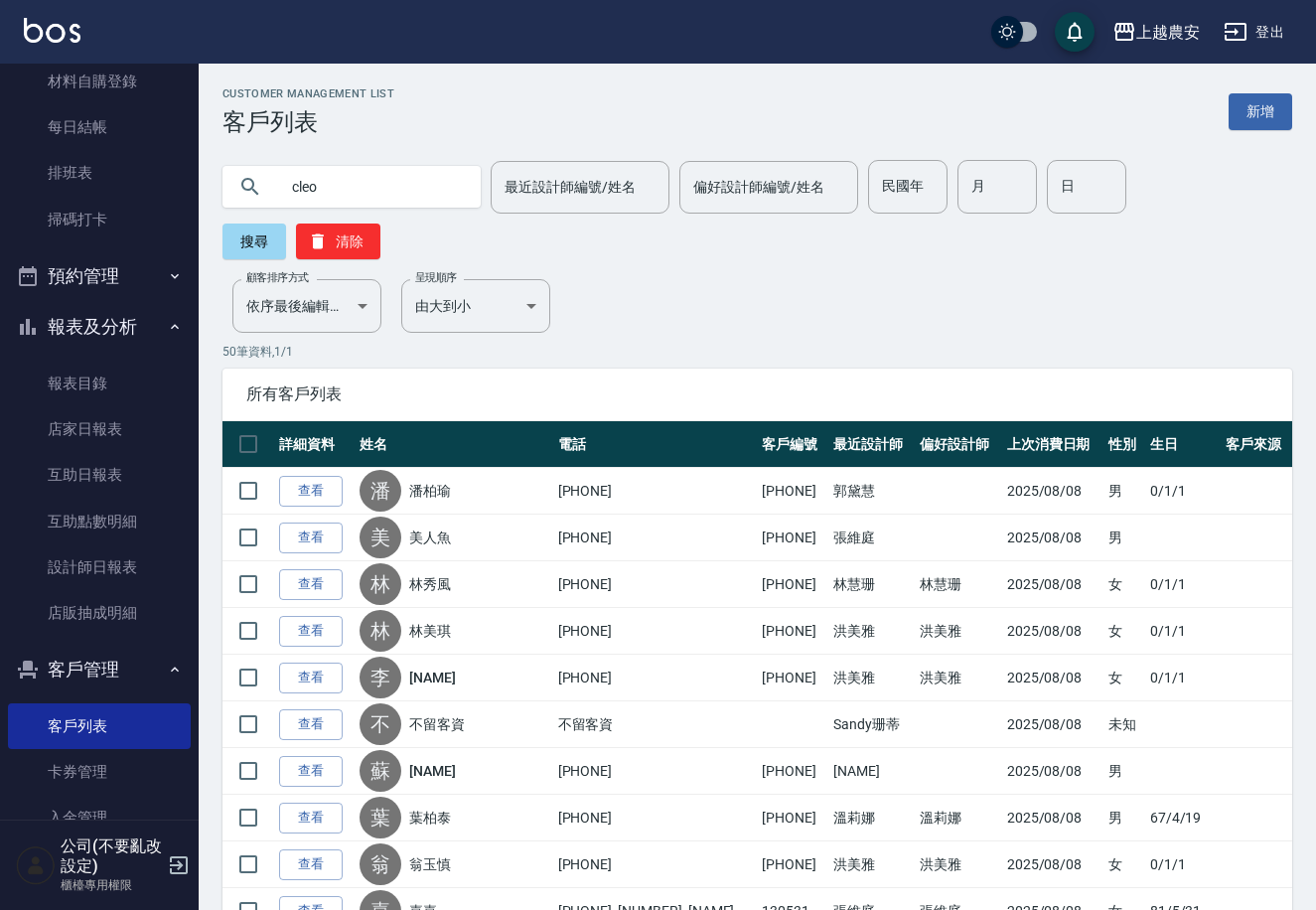 type on "cleo" 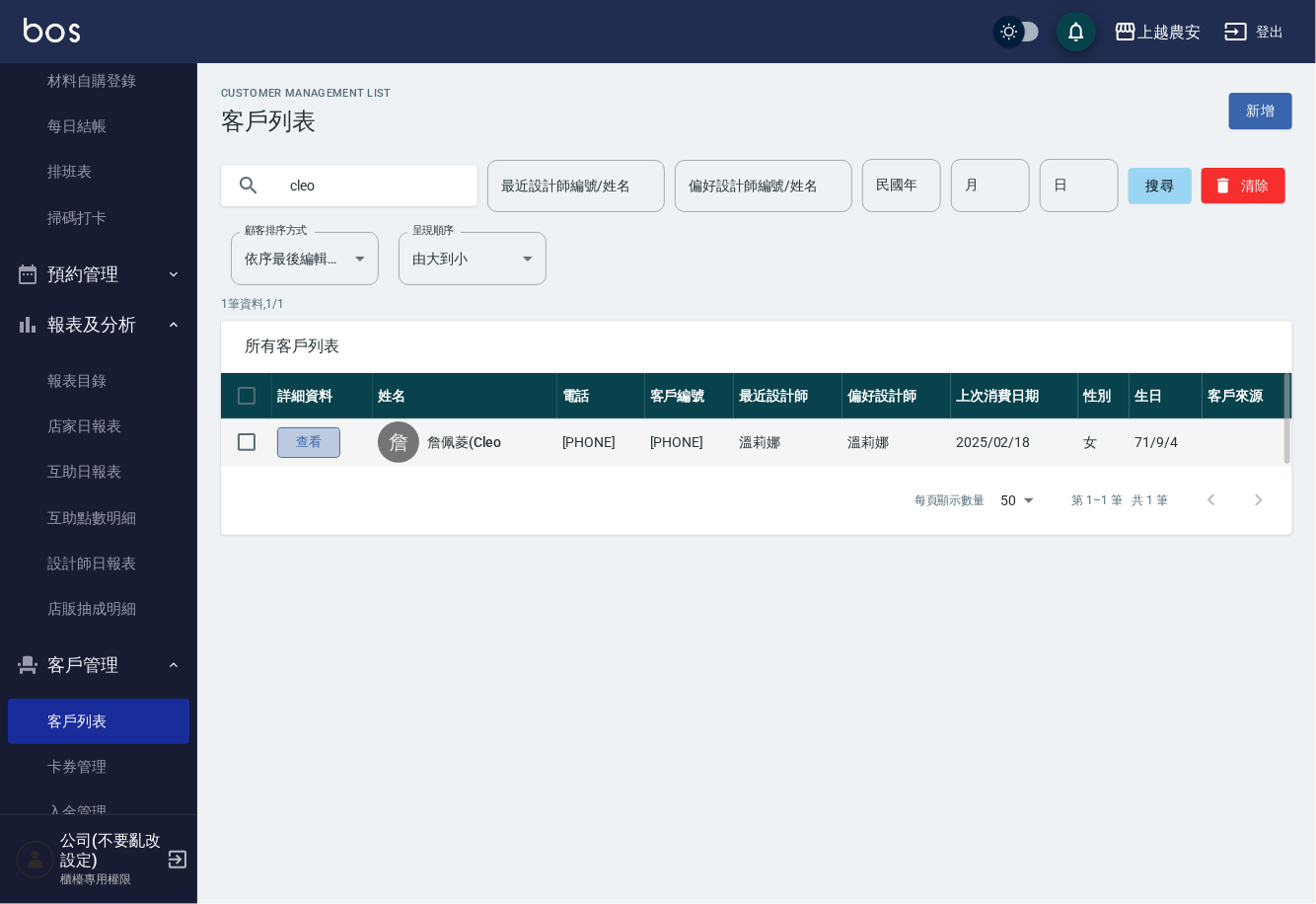 click on "查看" at bounding box center (309, 442) 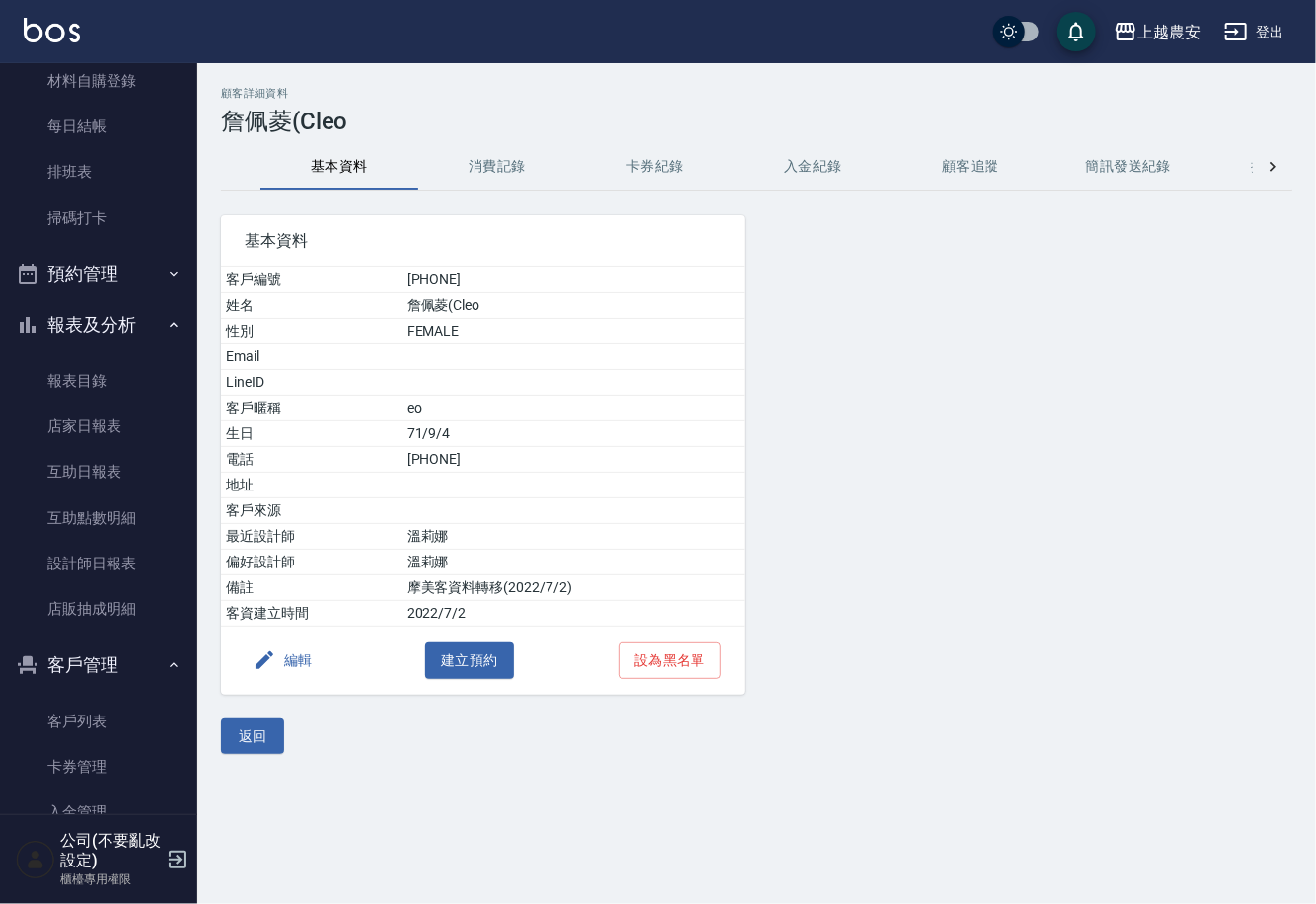 click on "消費記錄" at bounding box center (497, 167) 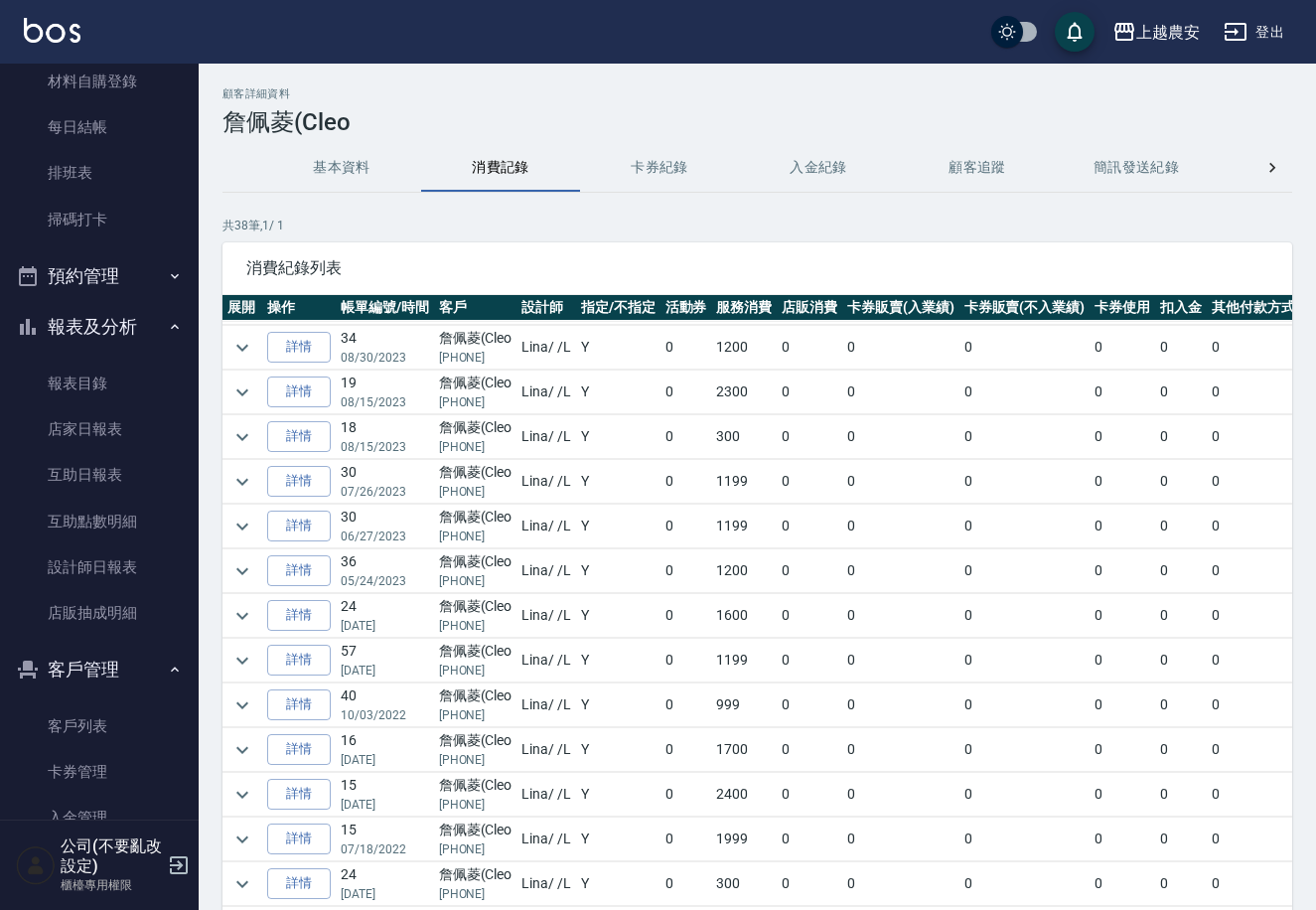 scroll, scrollTop: 1099, scrollLeft: 0, axis: vertical 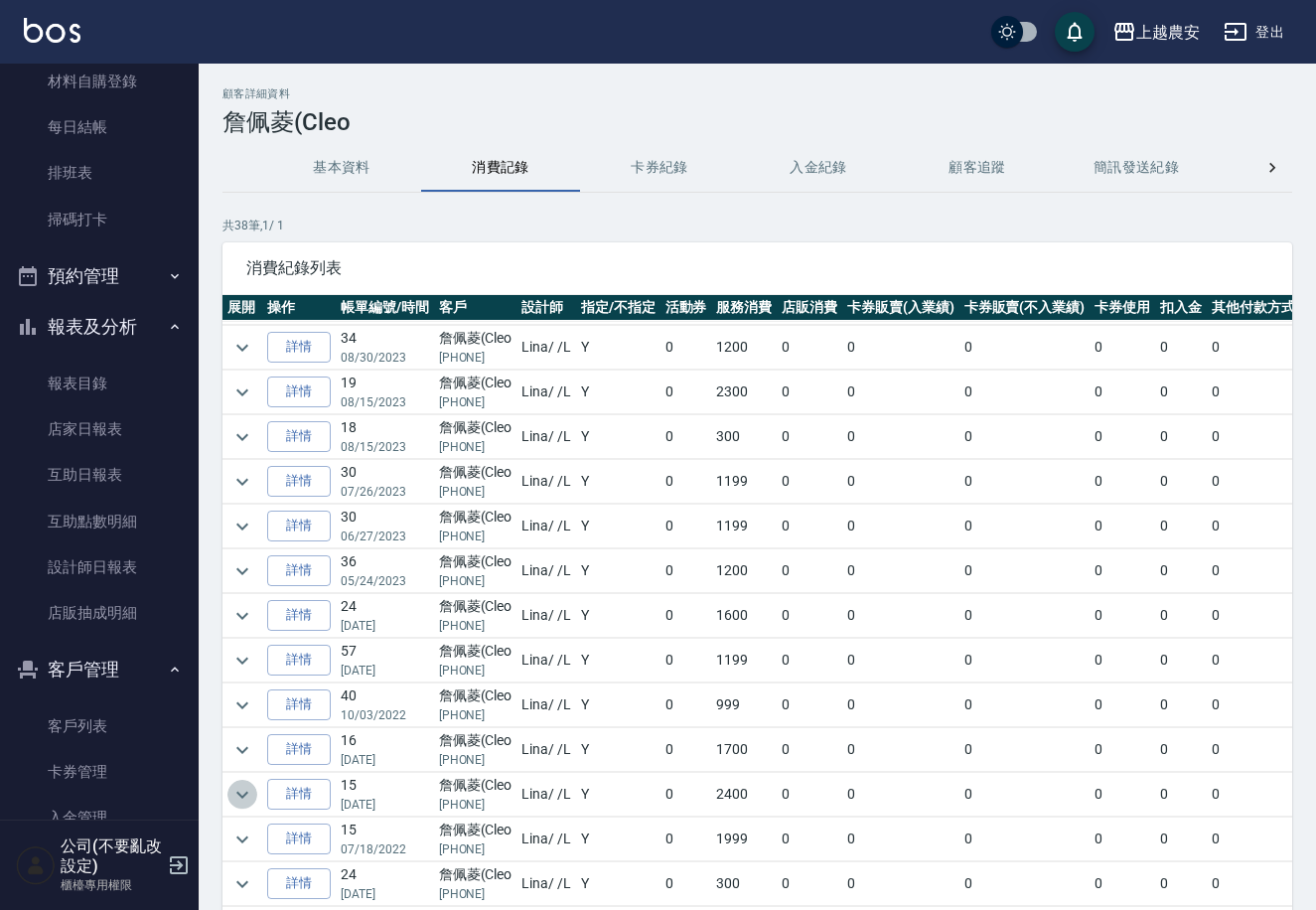 click 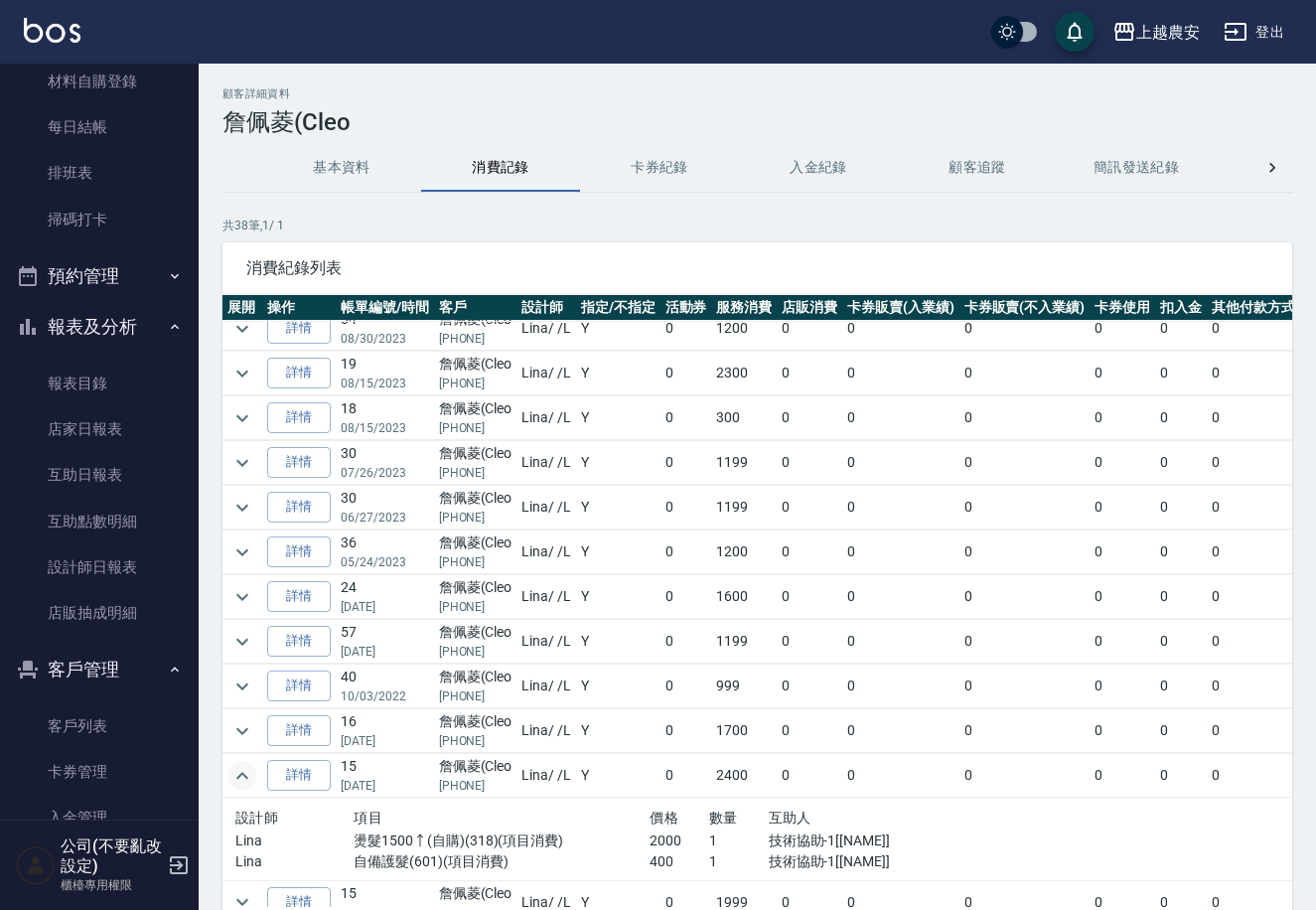 click 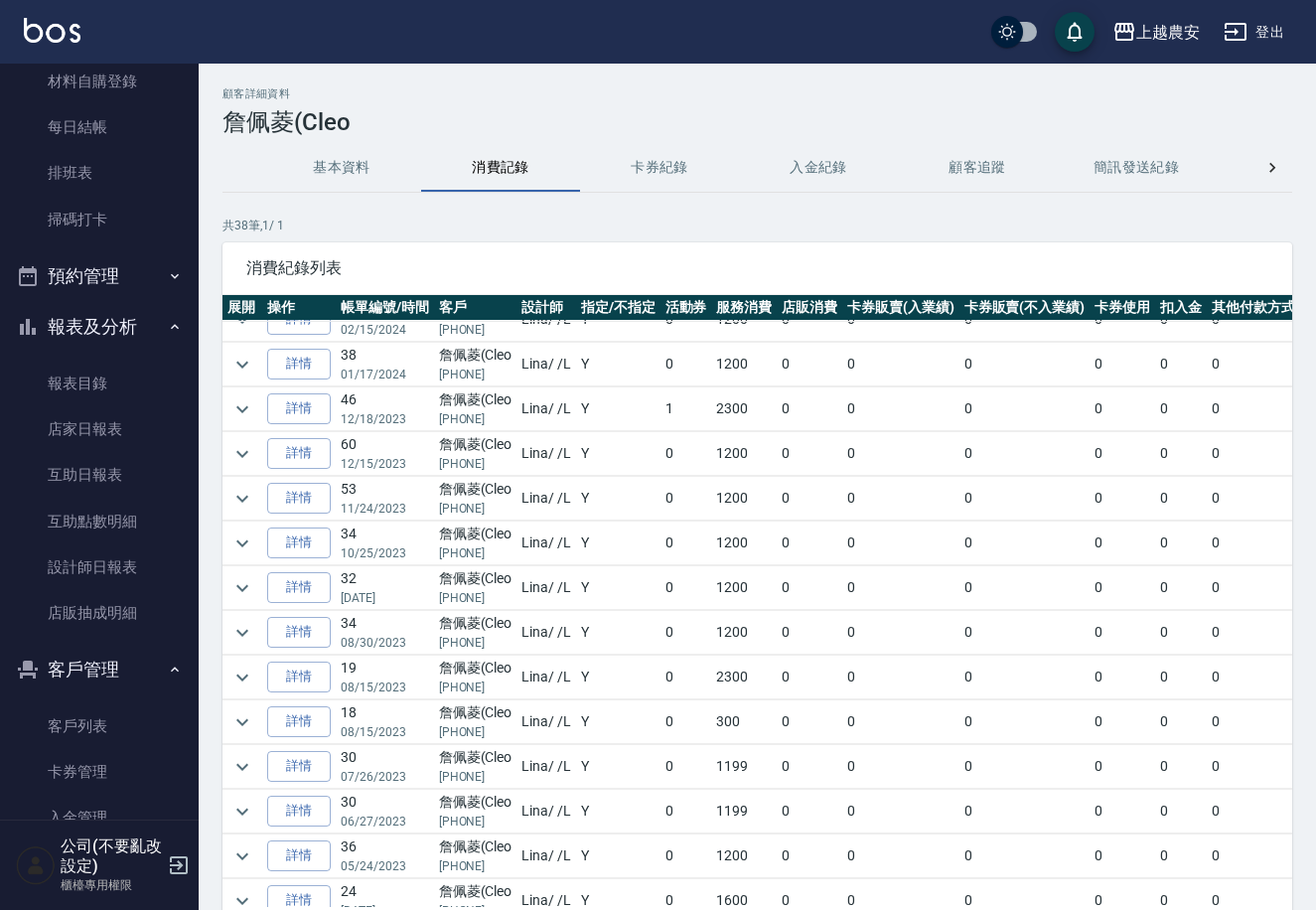 scroll, scrollTop: 710, scrollLeft: 0, axis: vertical 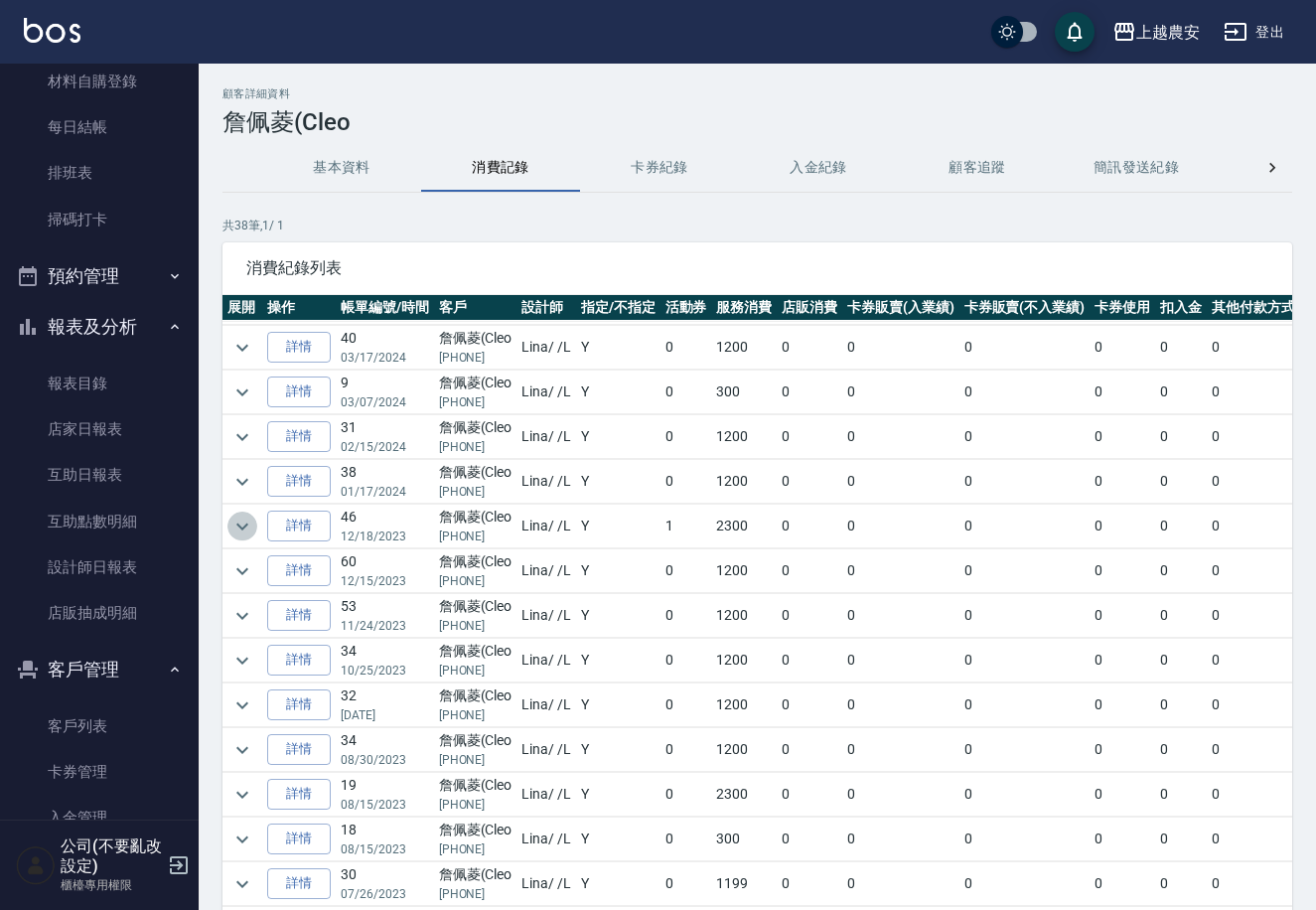 click 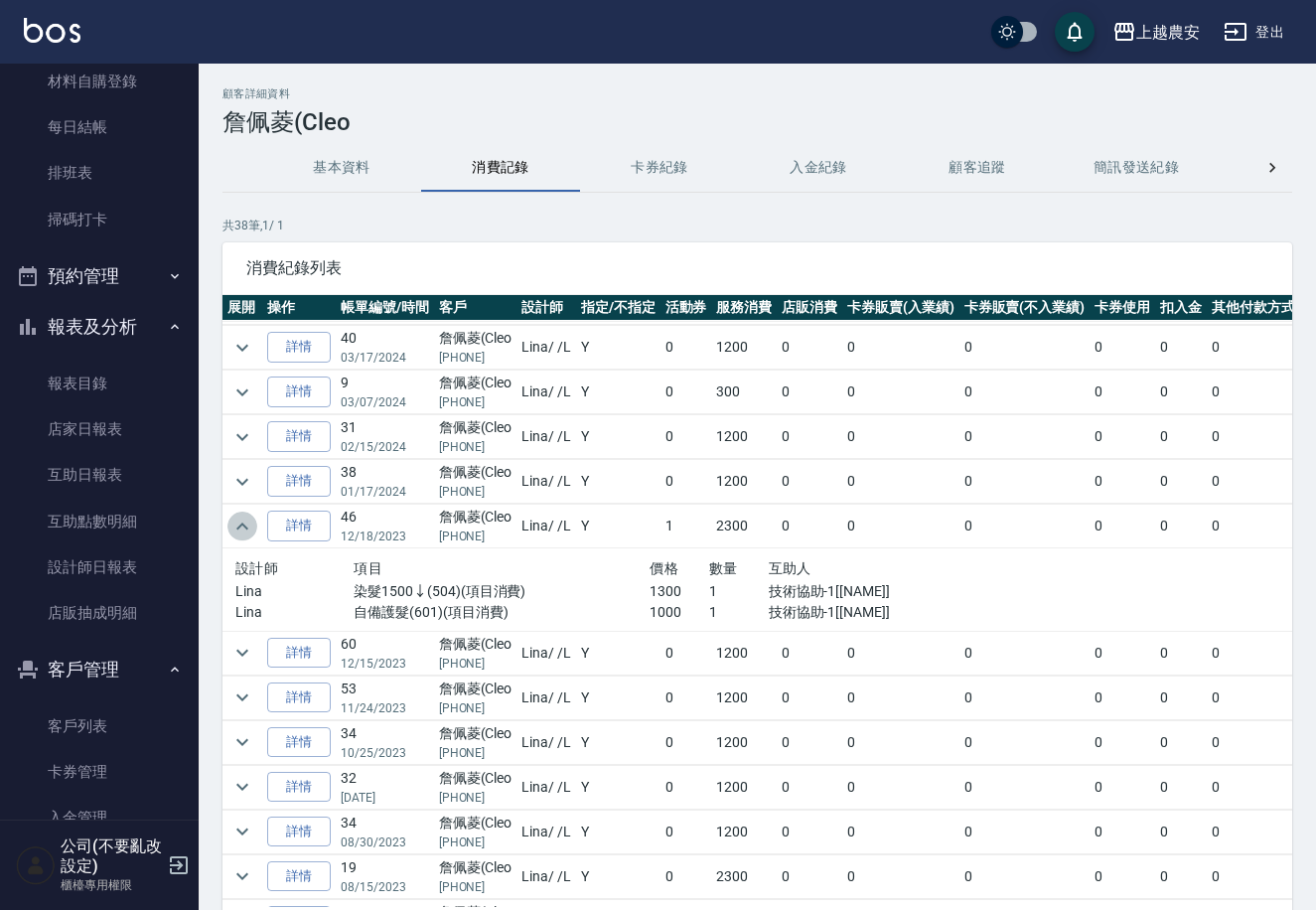 click 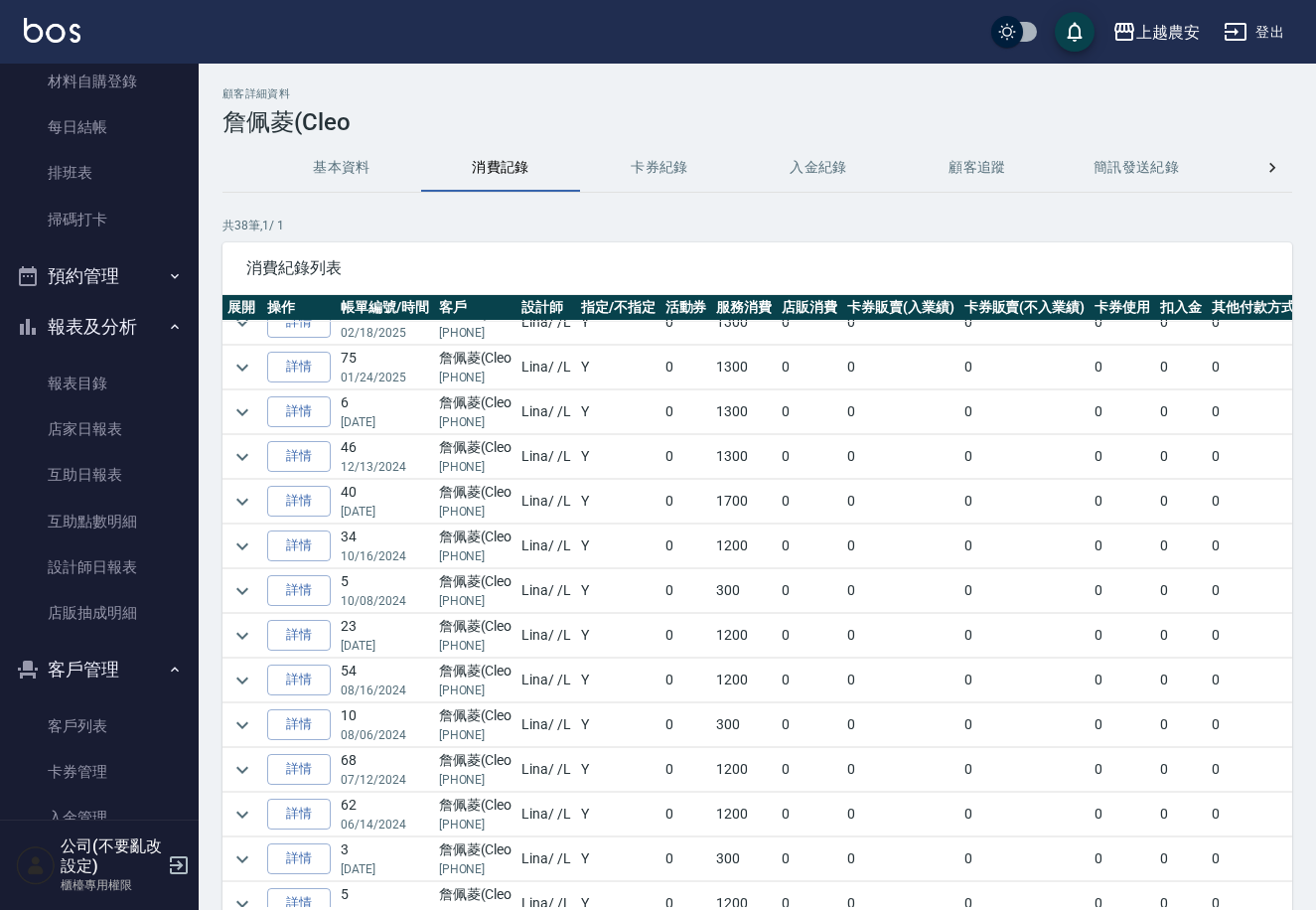 scroll, scrollTop: 0, scrollLeft: 0, axis: both 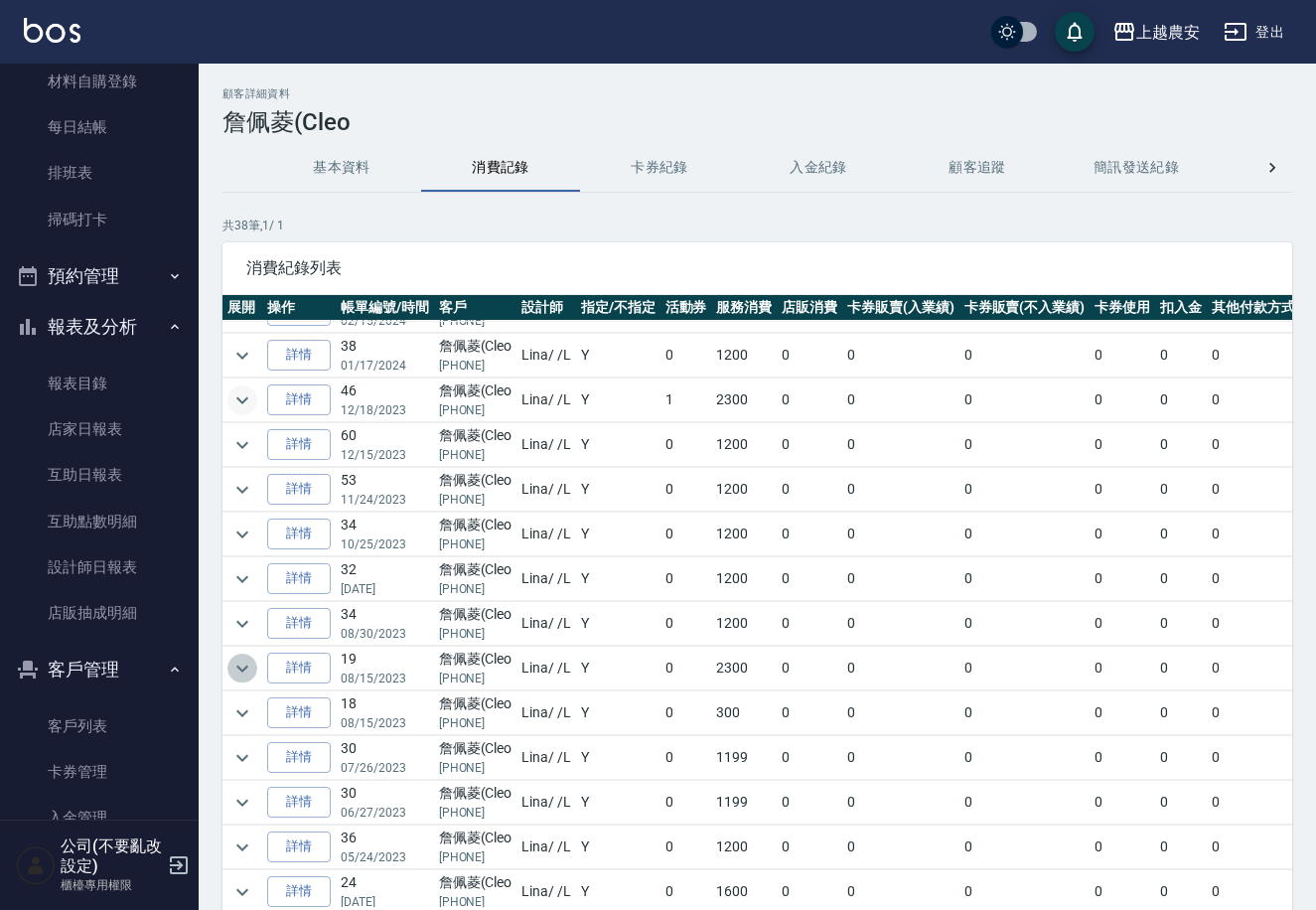 click 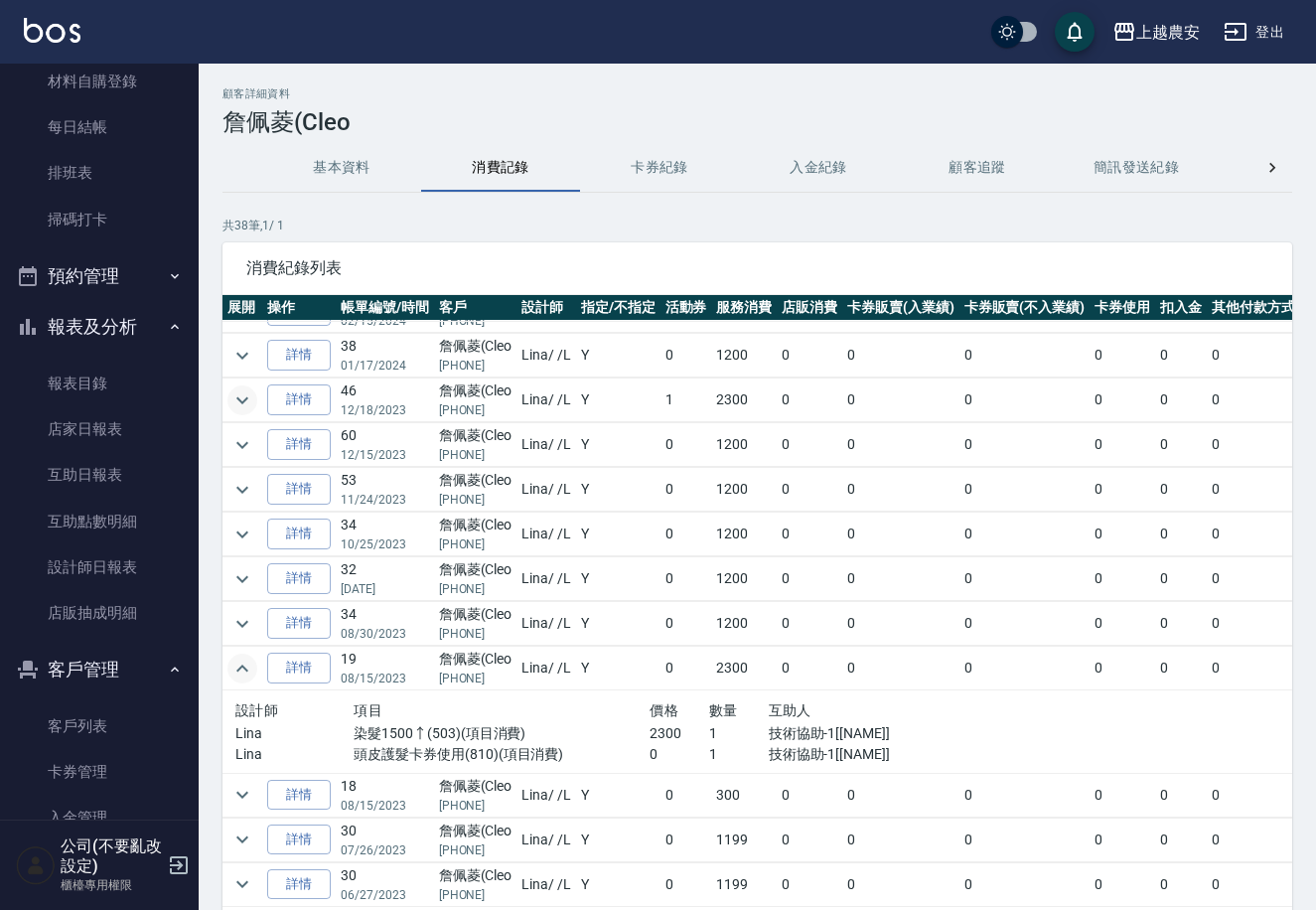 click 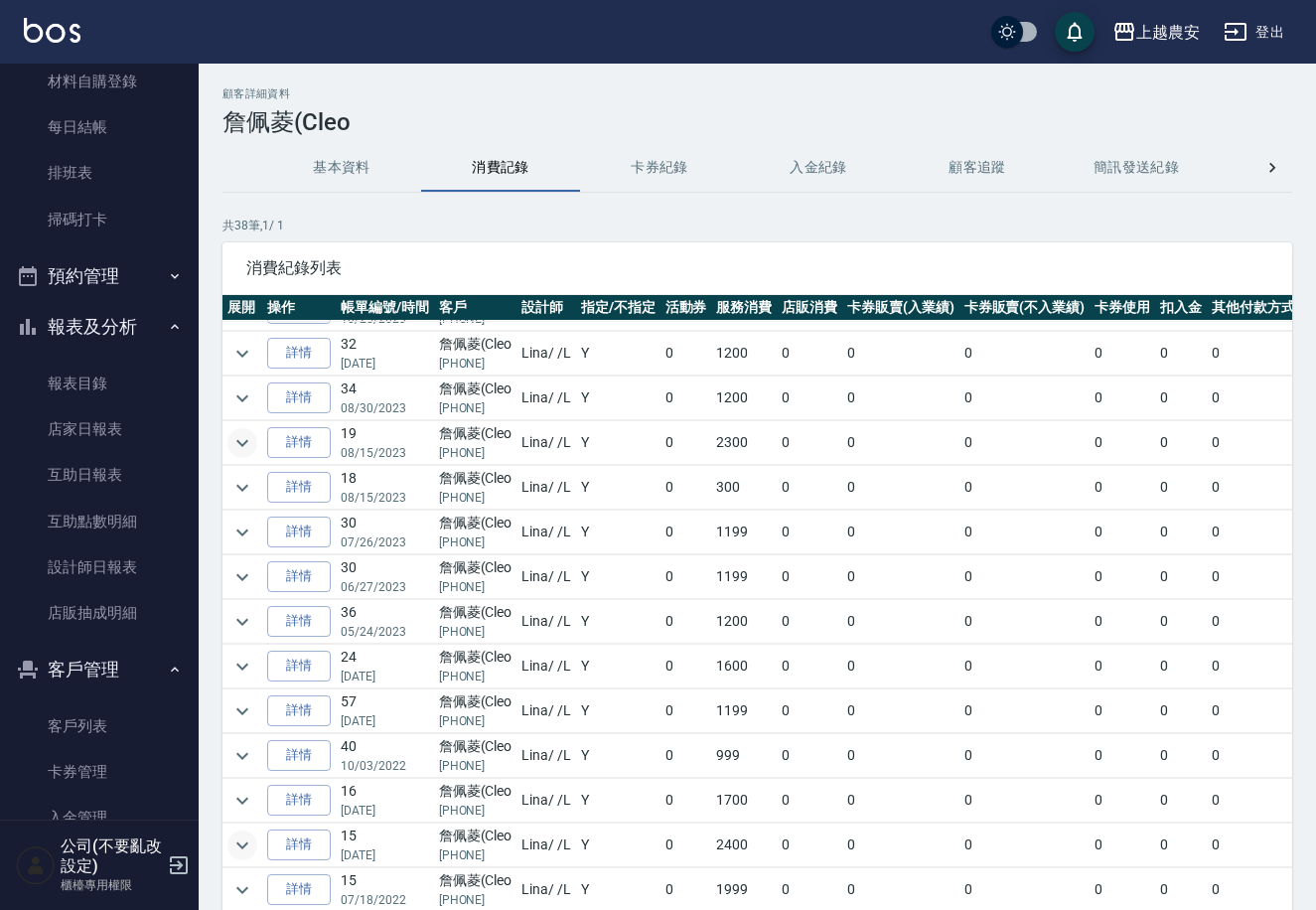 scroll, scrollTop: 1132, scrollLeft: 0, axis: vertical 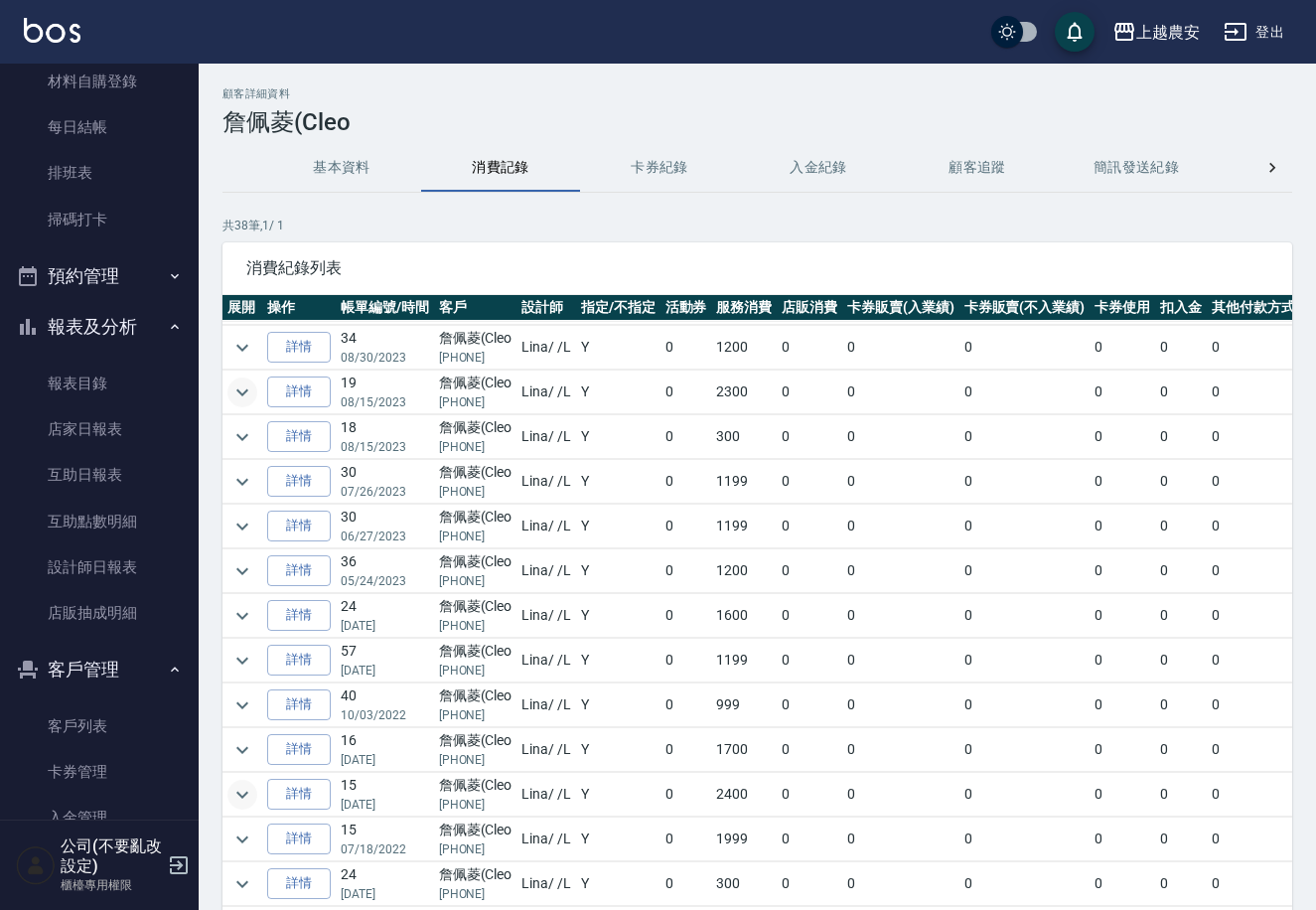 click 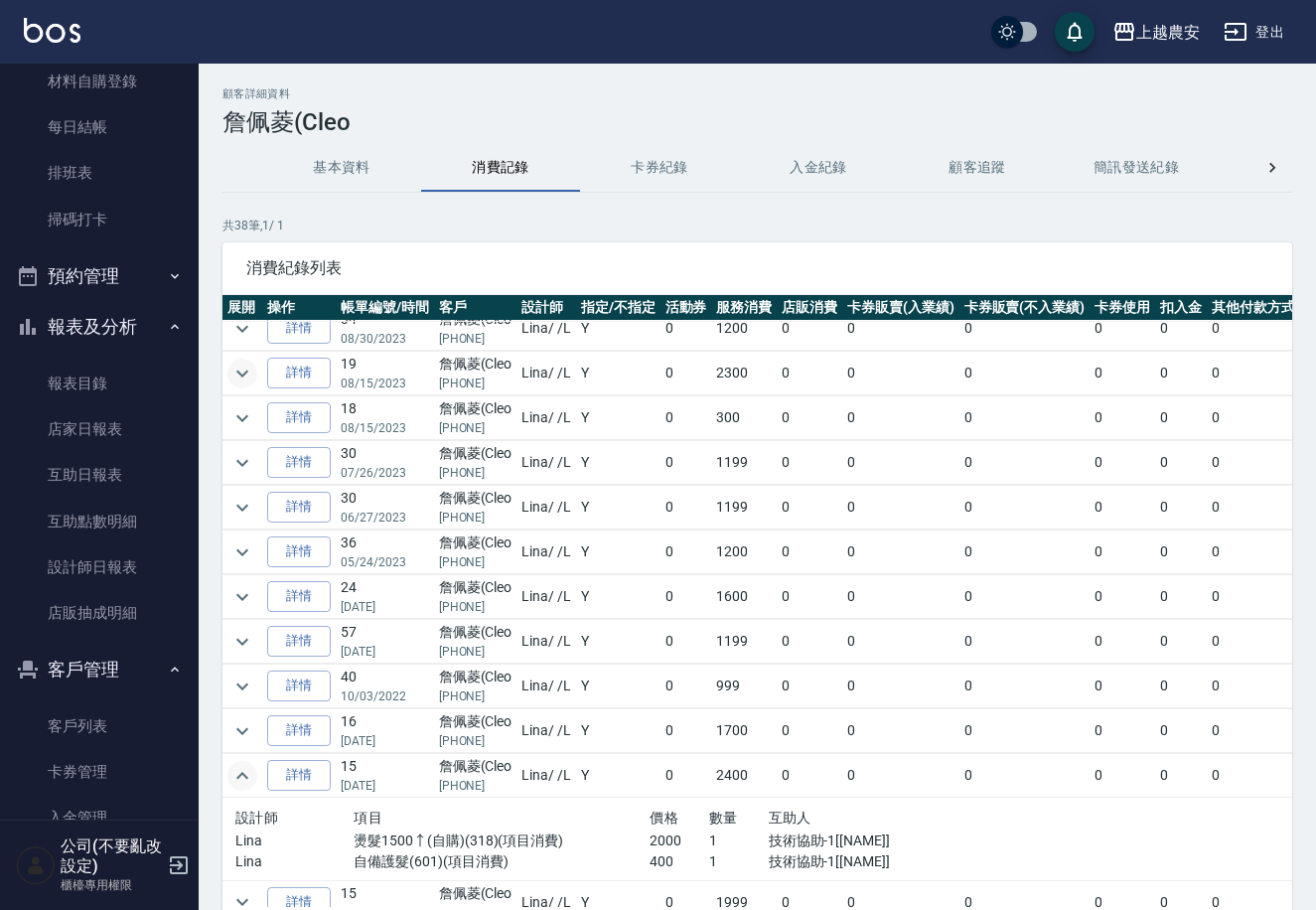 click 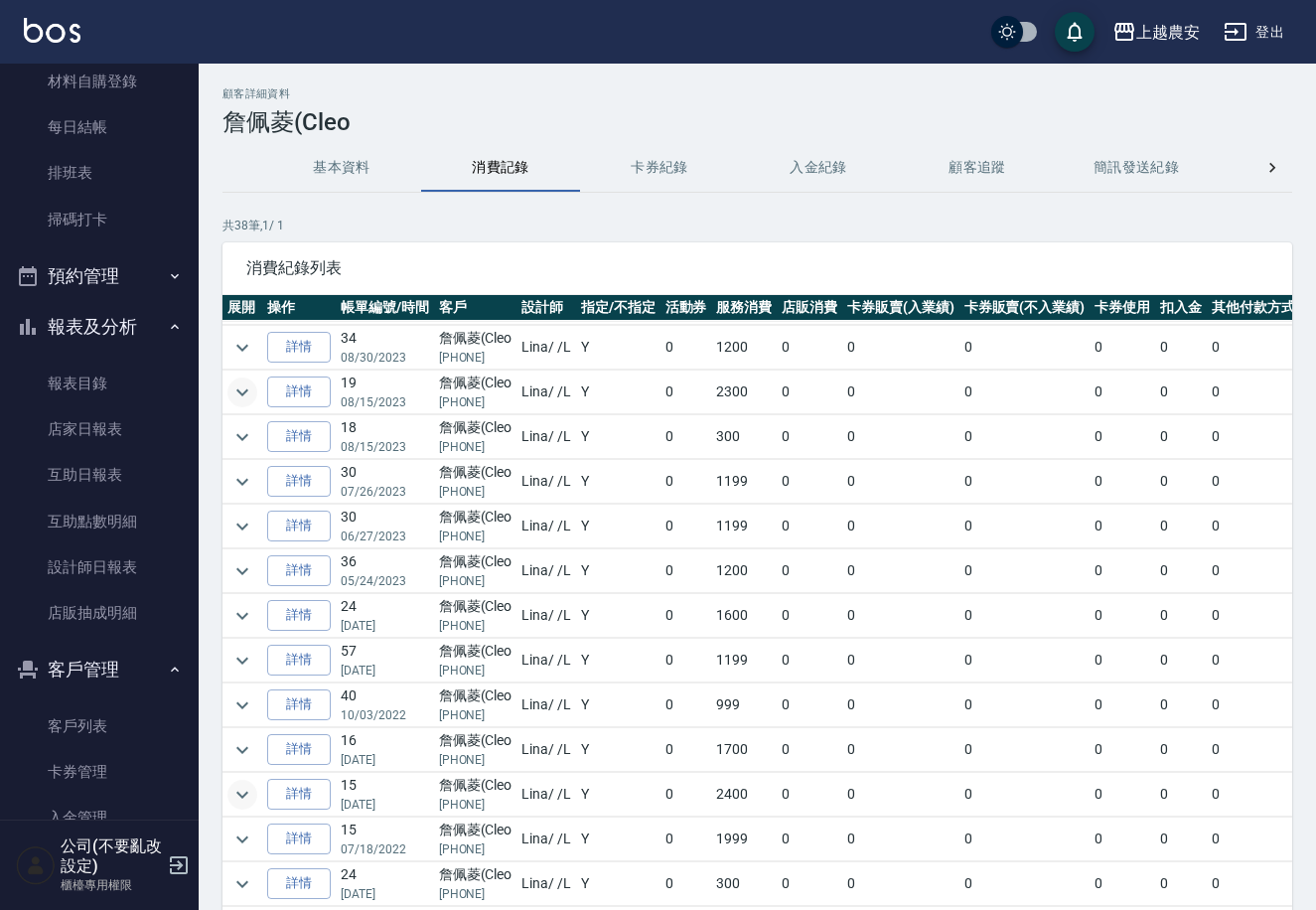 scroll, scrollTop: 1056, scrollLeft: 0, axis: vertical 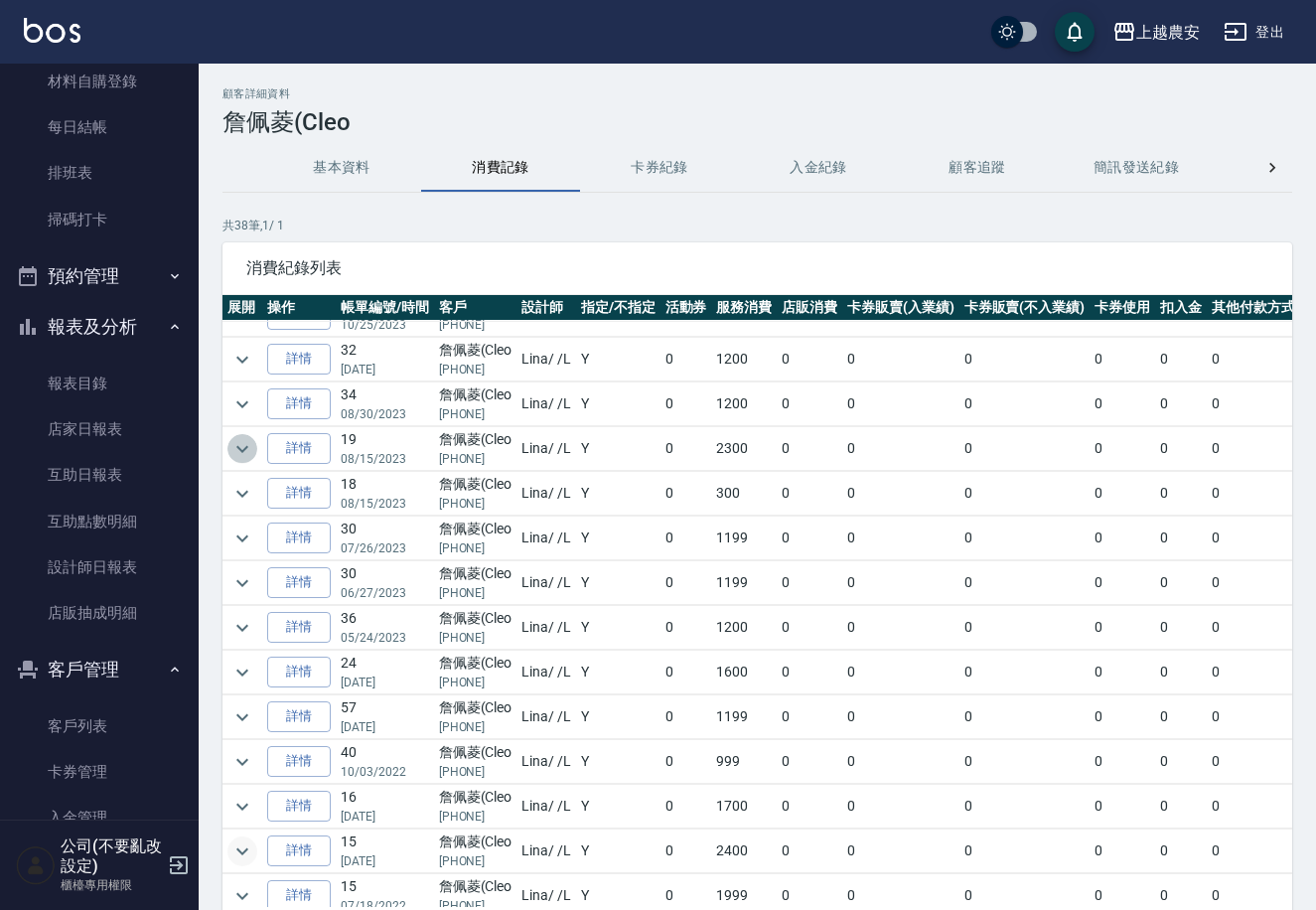 click 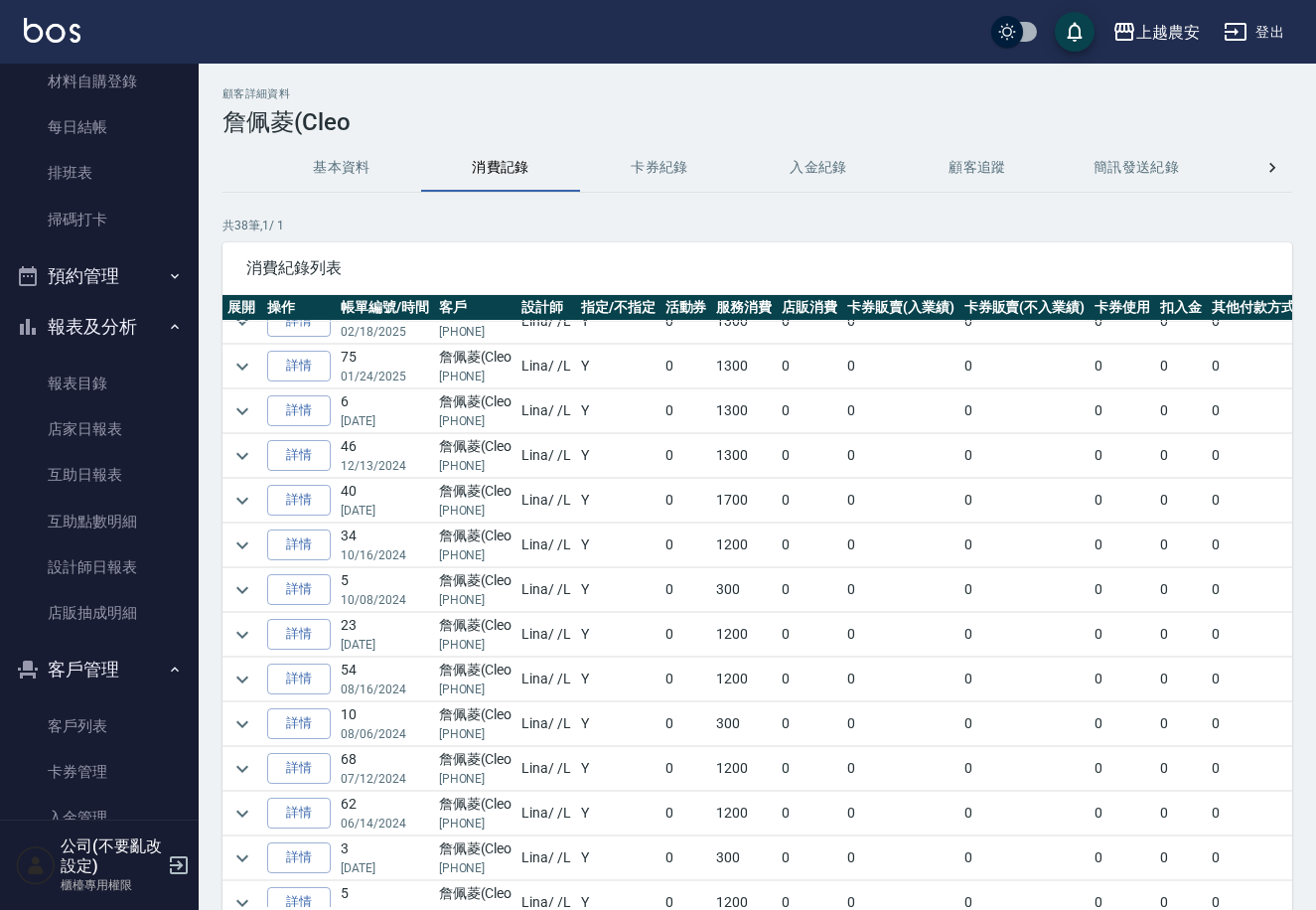 scroll, scrollTop: 0, scrollLeft: 0, axis: both 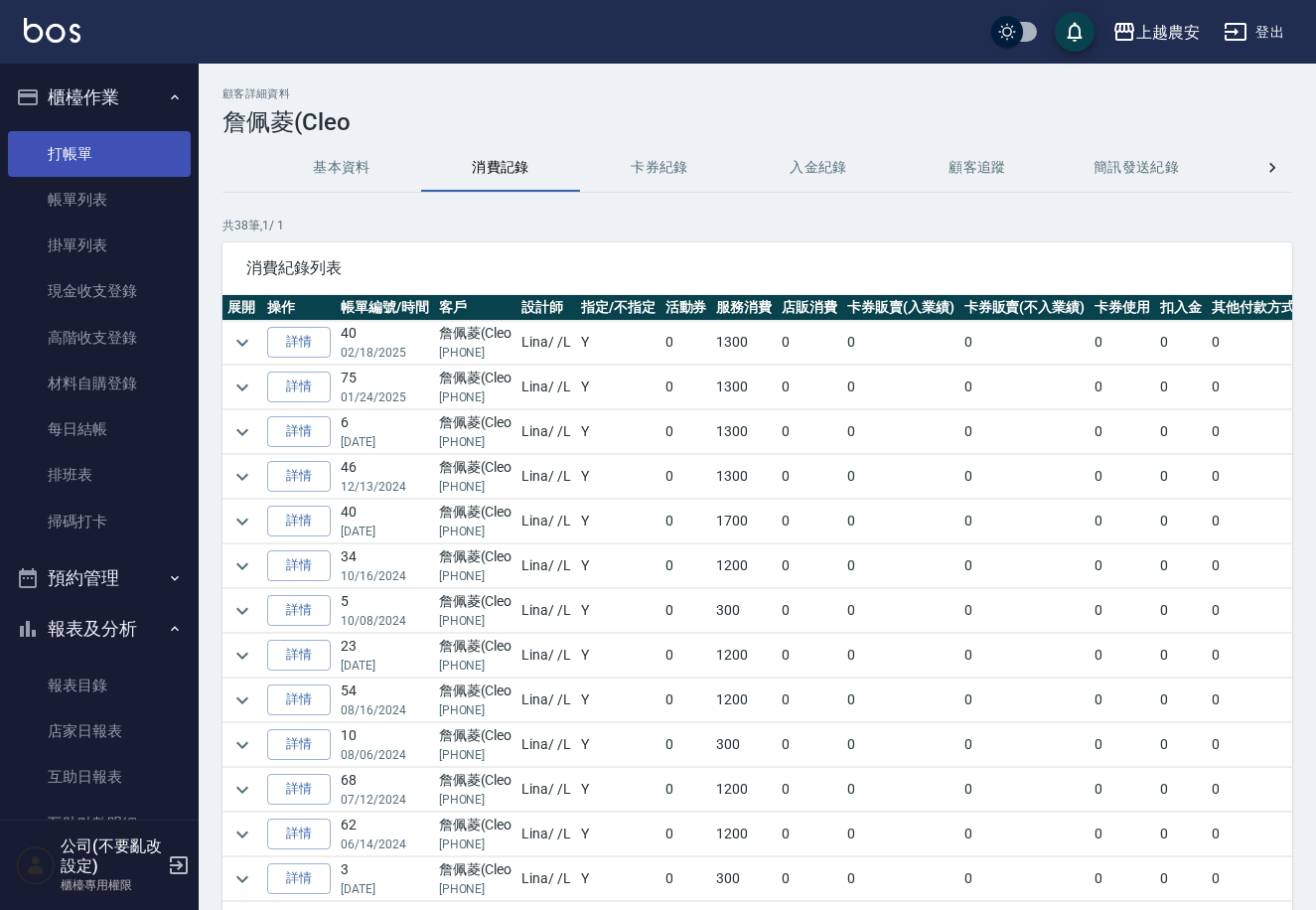 click on "打帳單" at bounding box center [99, 154] 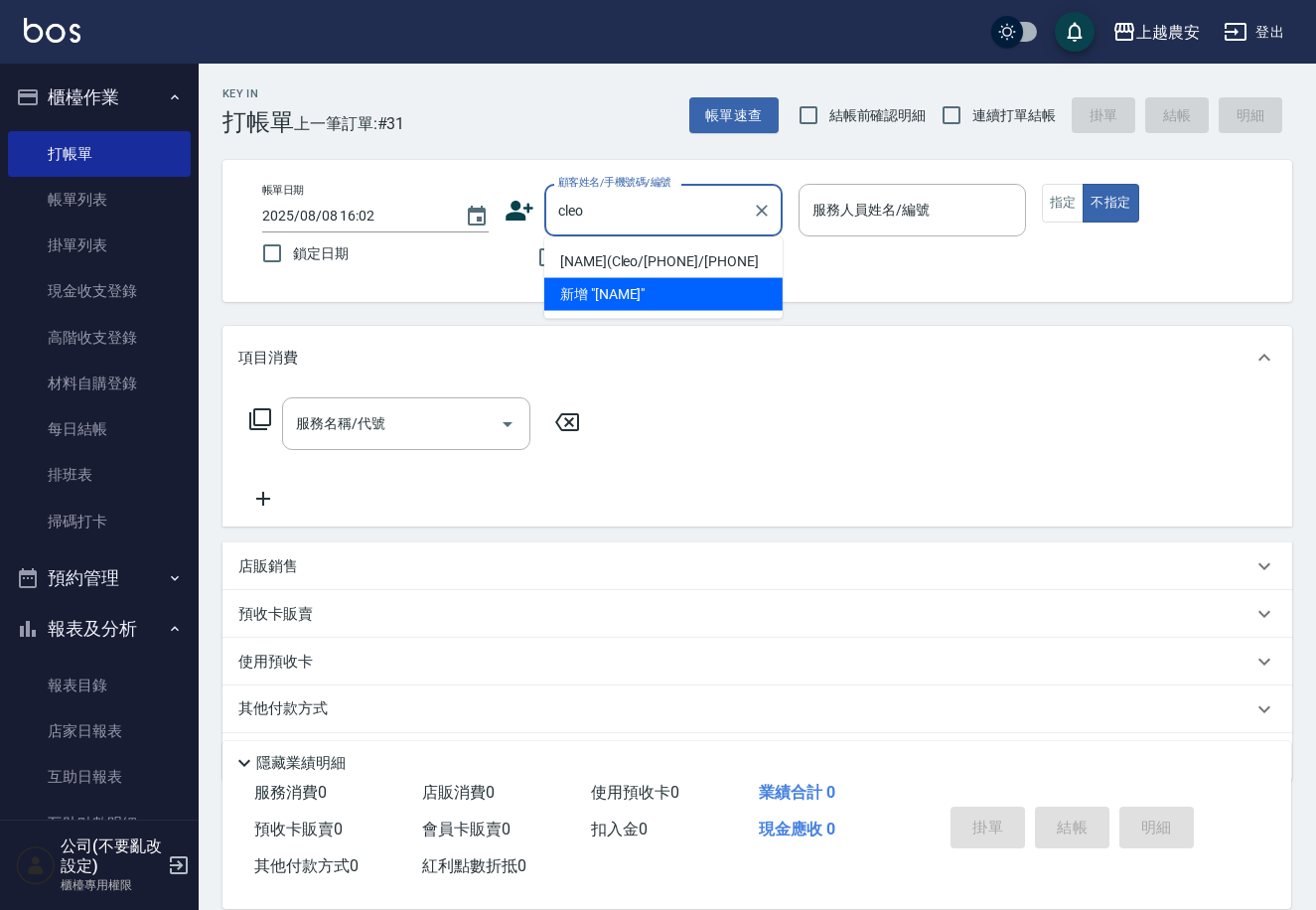 click on "[NAME]([NICKNAME])/[PHONE]/[PHONE]" at bounding box center (663, 261) 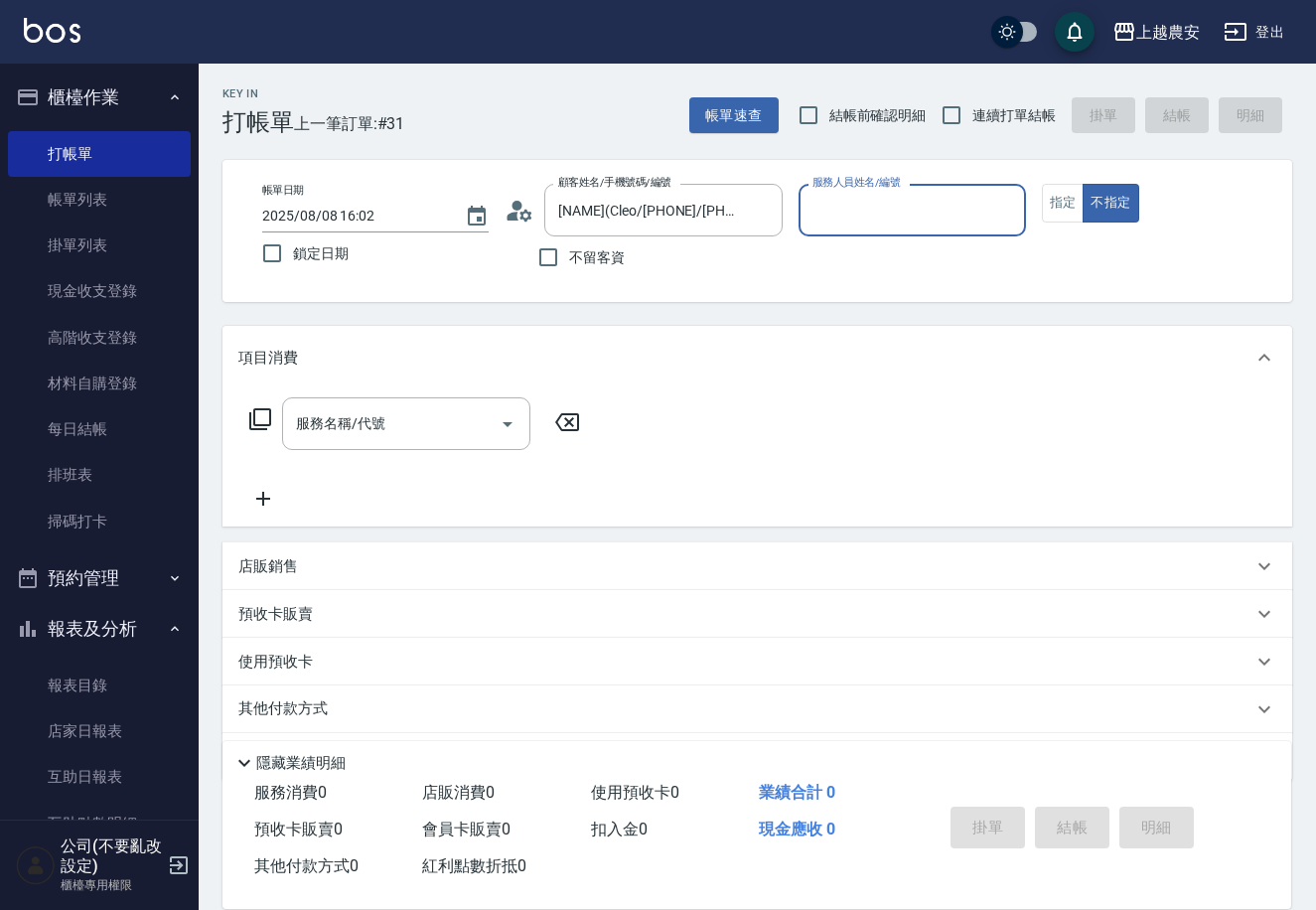 type on "Lina-L" 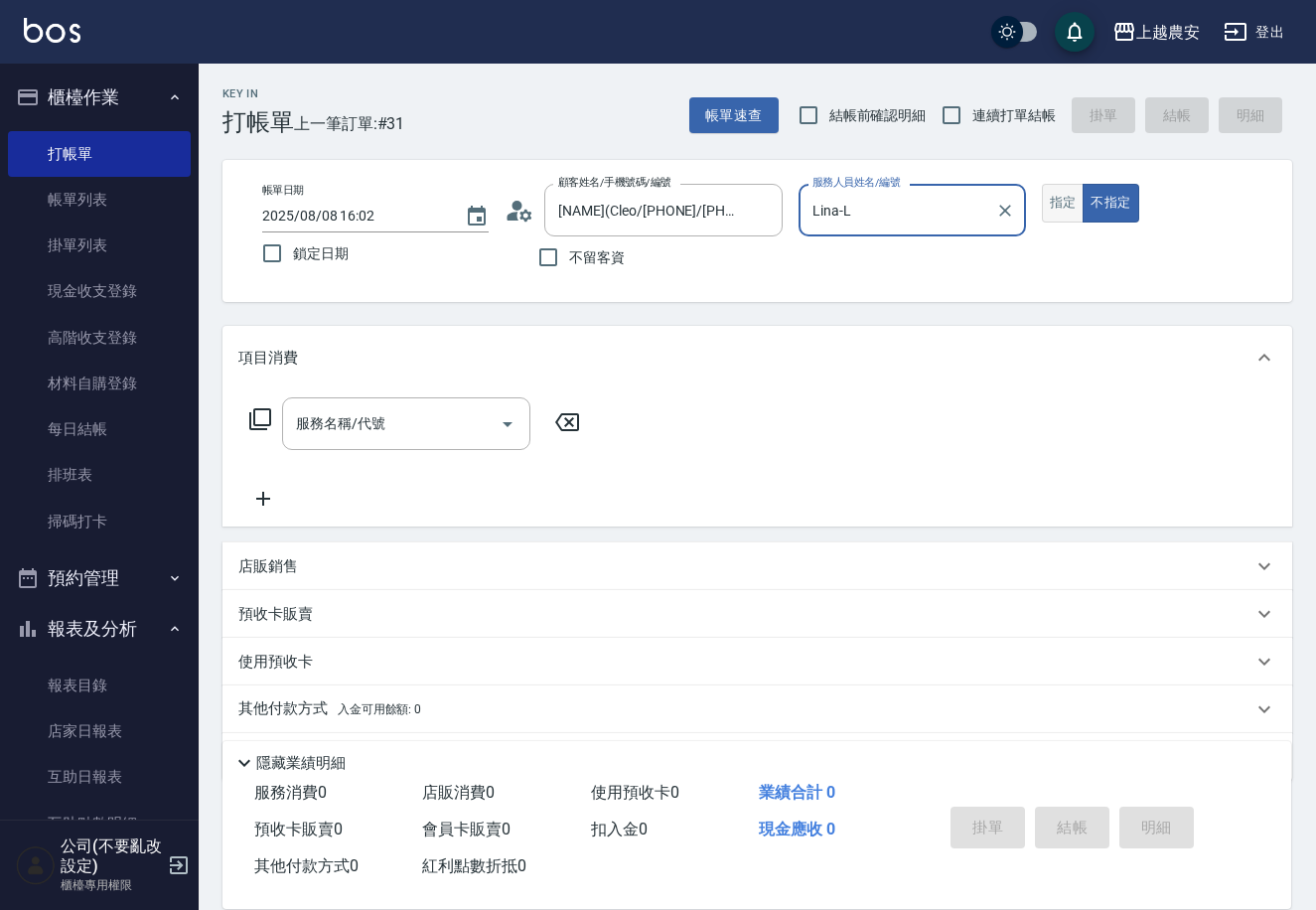 click on "指定" at bounding box center (1063, 203) 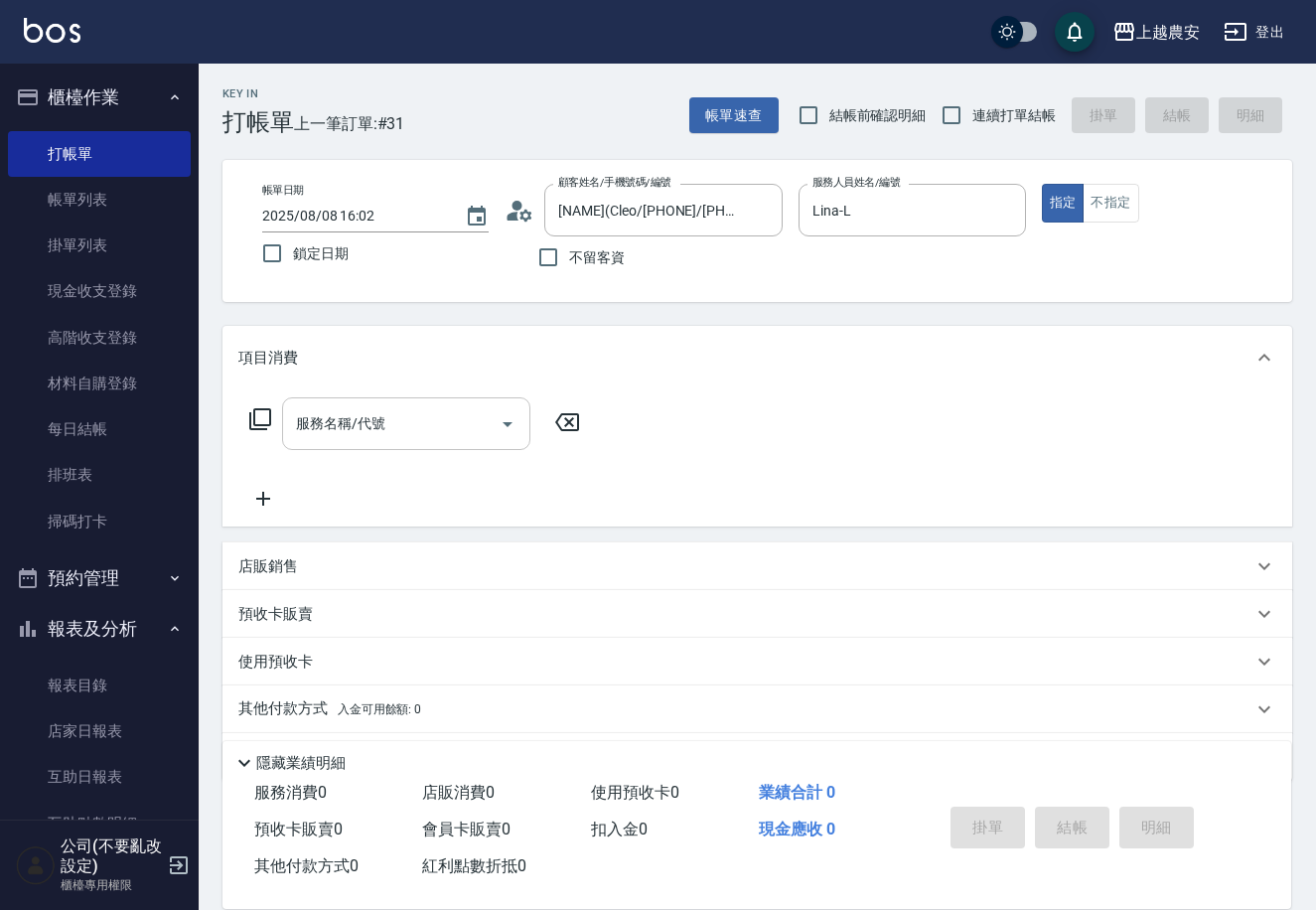 click on "服務名稱/代號" at bounding box center [391, 423] 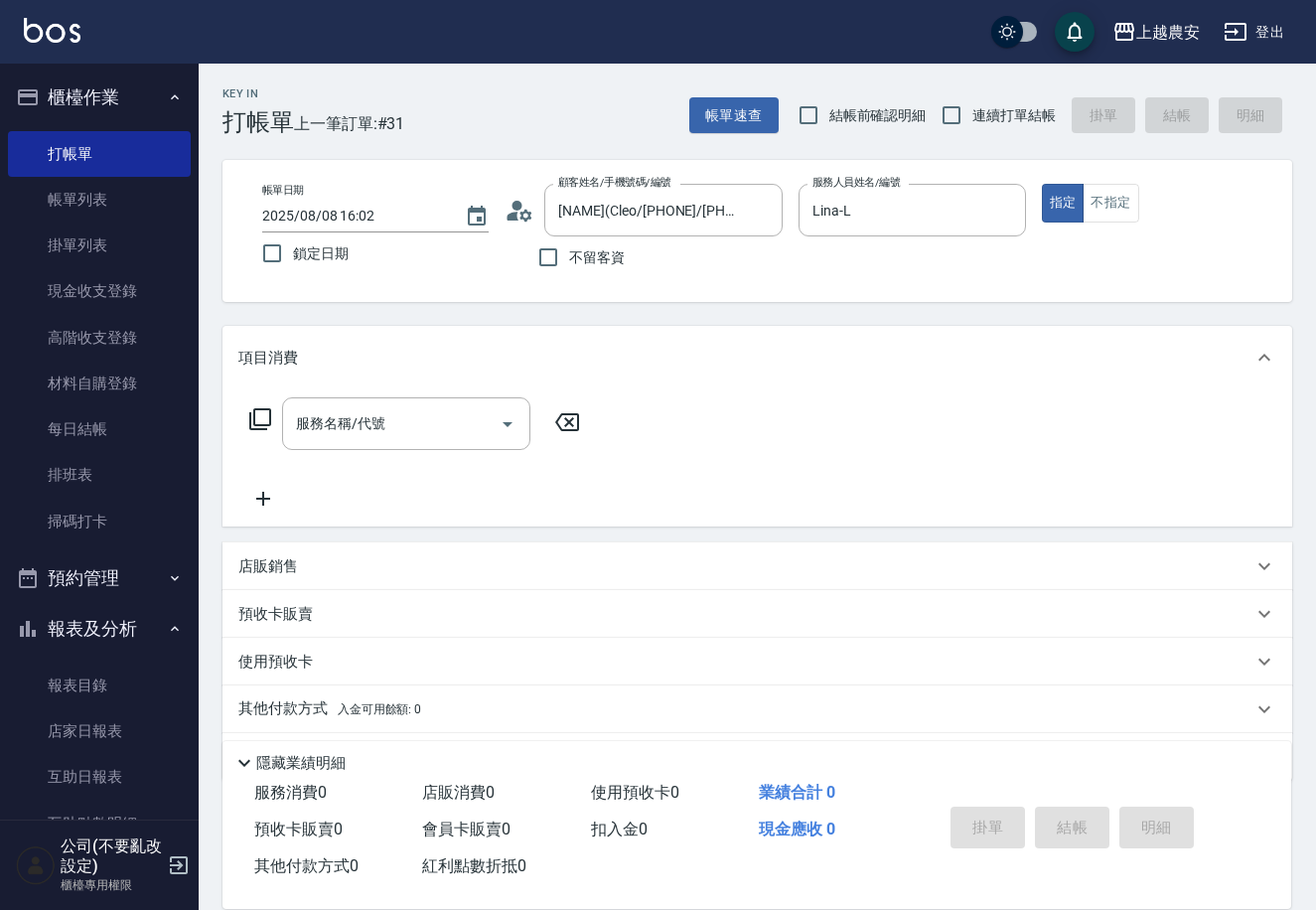 click 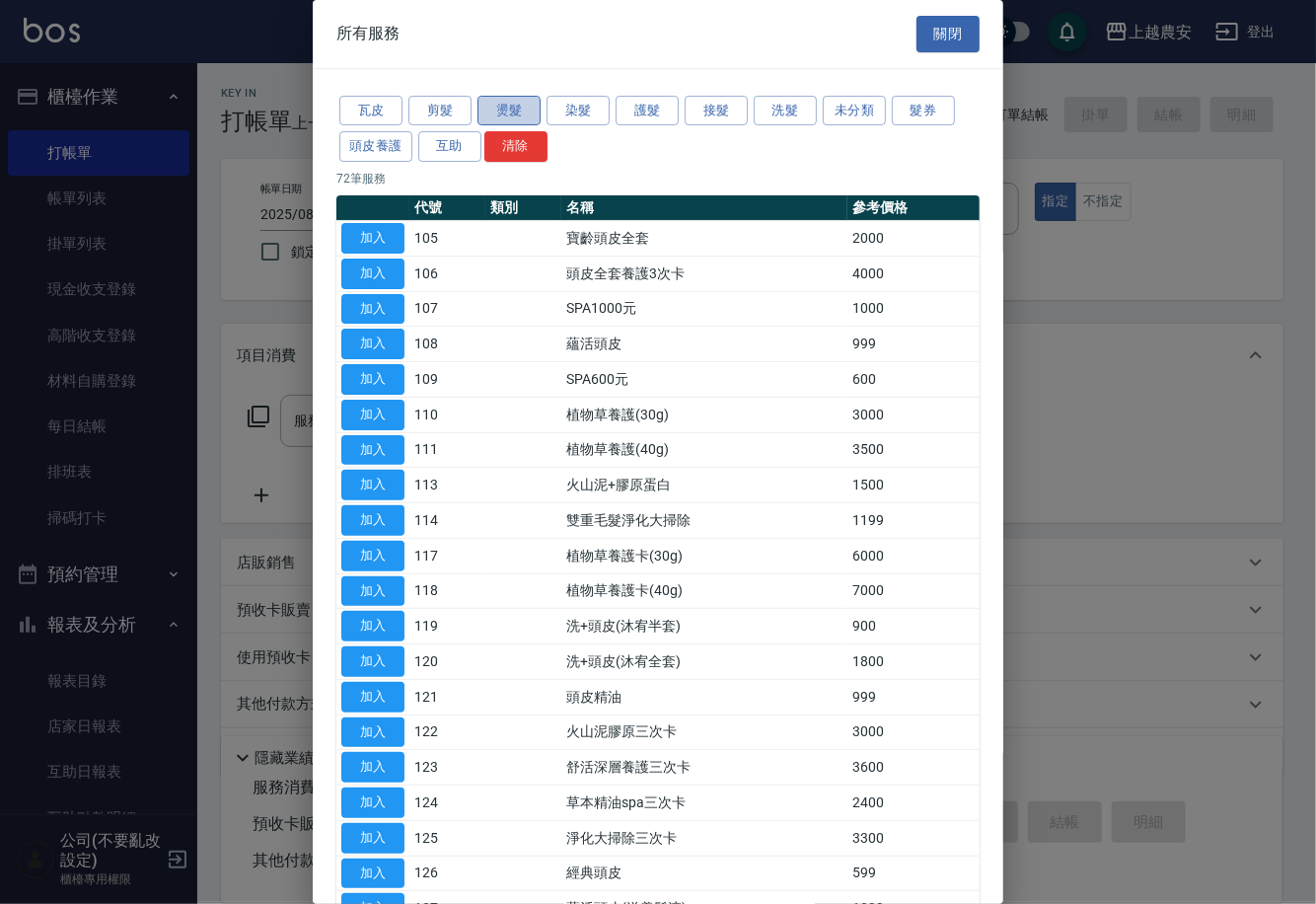 click on "燙髮" at bounding box center [509, 111] 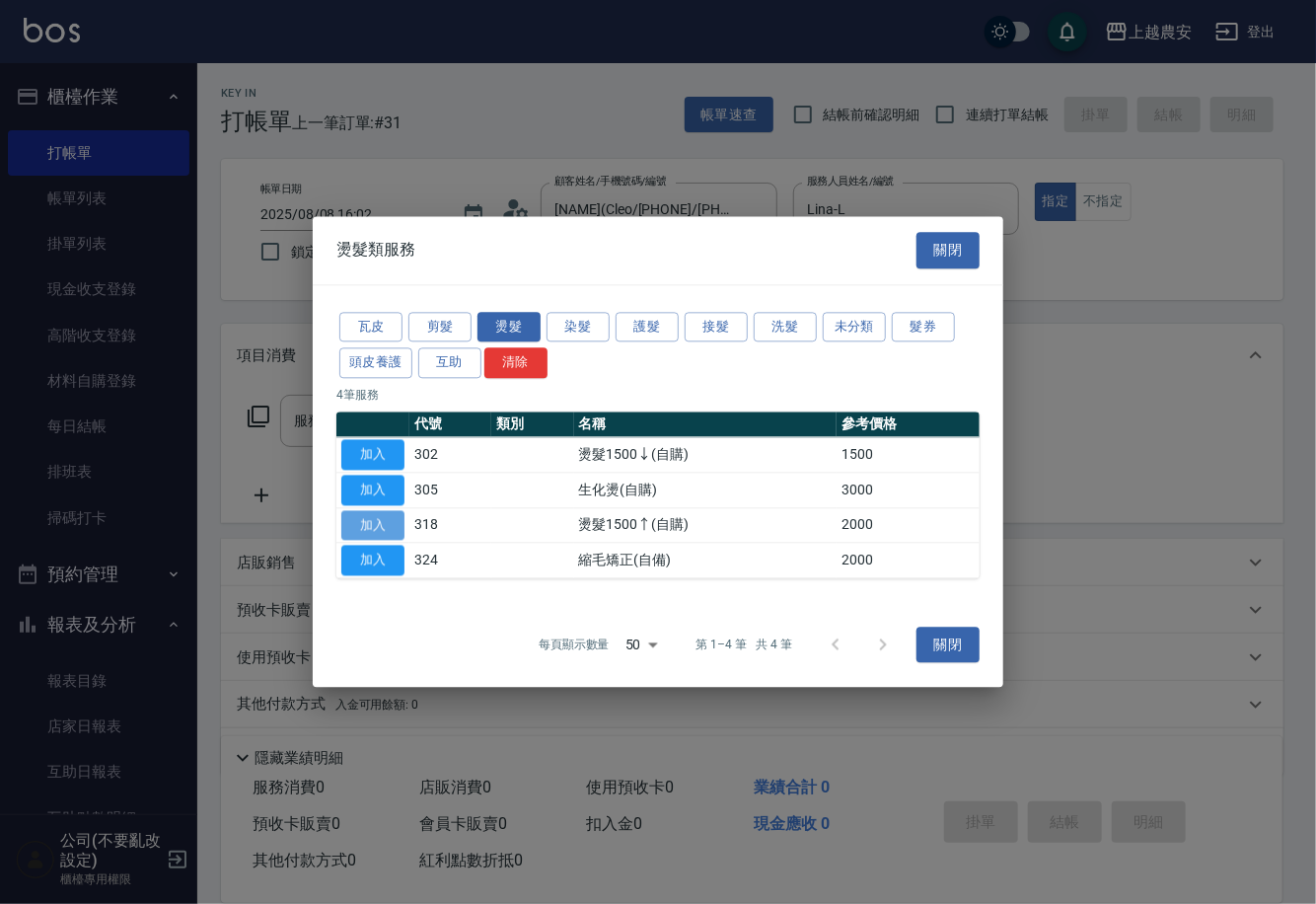 click on "加入" at bounding box center [373, 525] 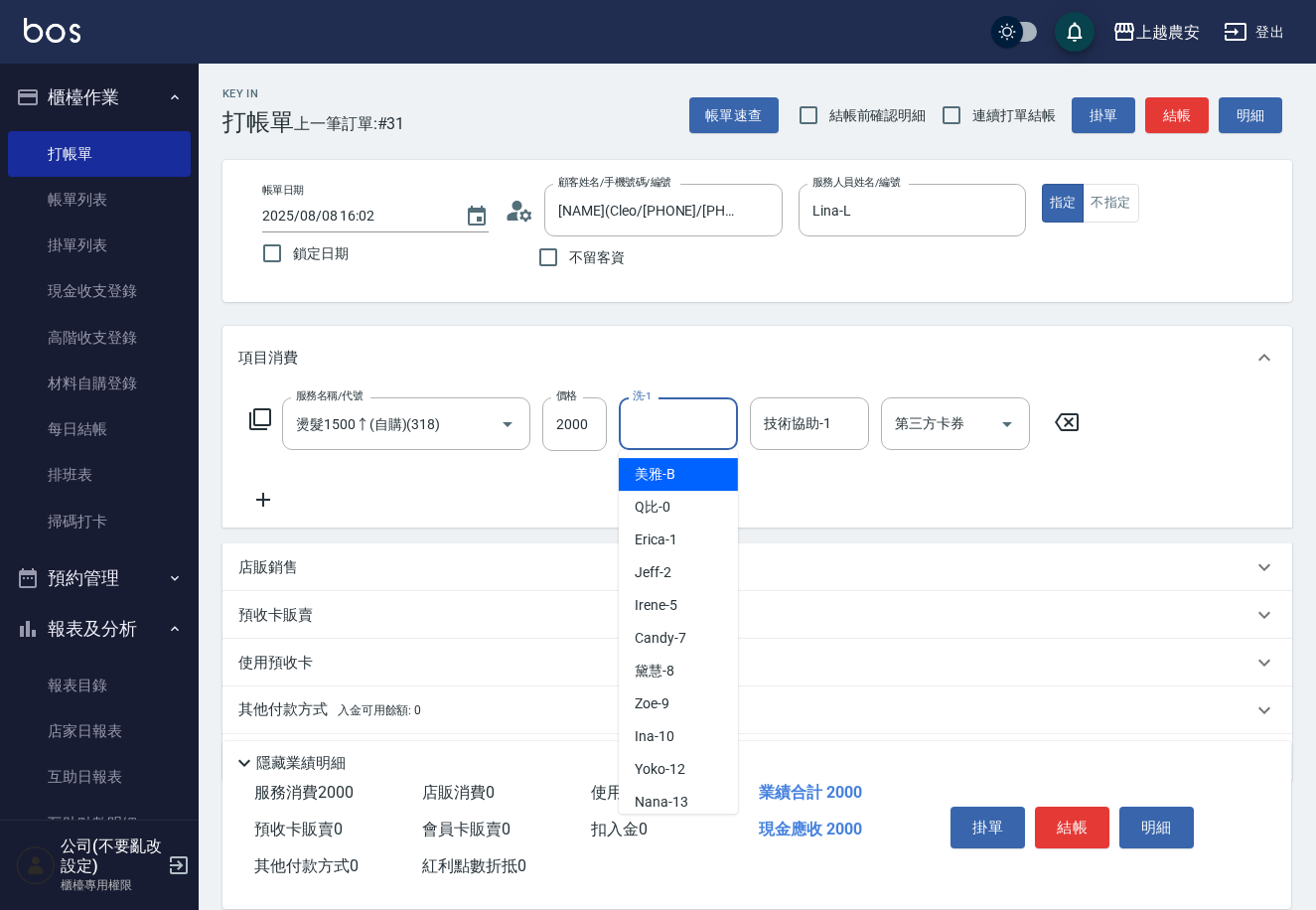 click on "洗-1" at bounding box center (678, 423) 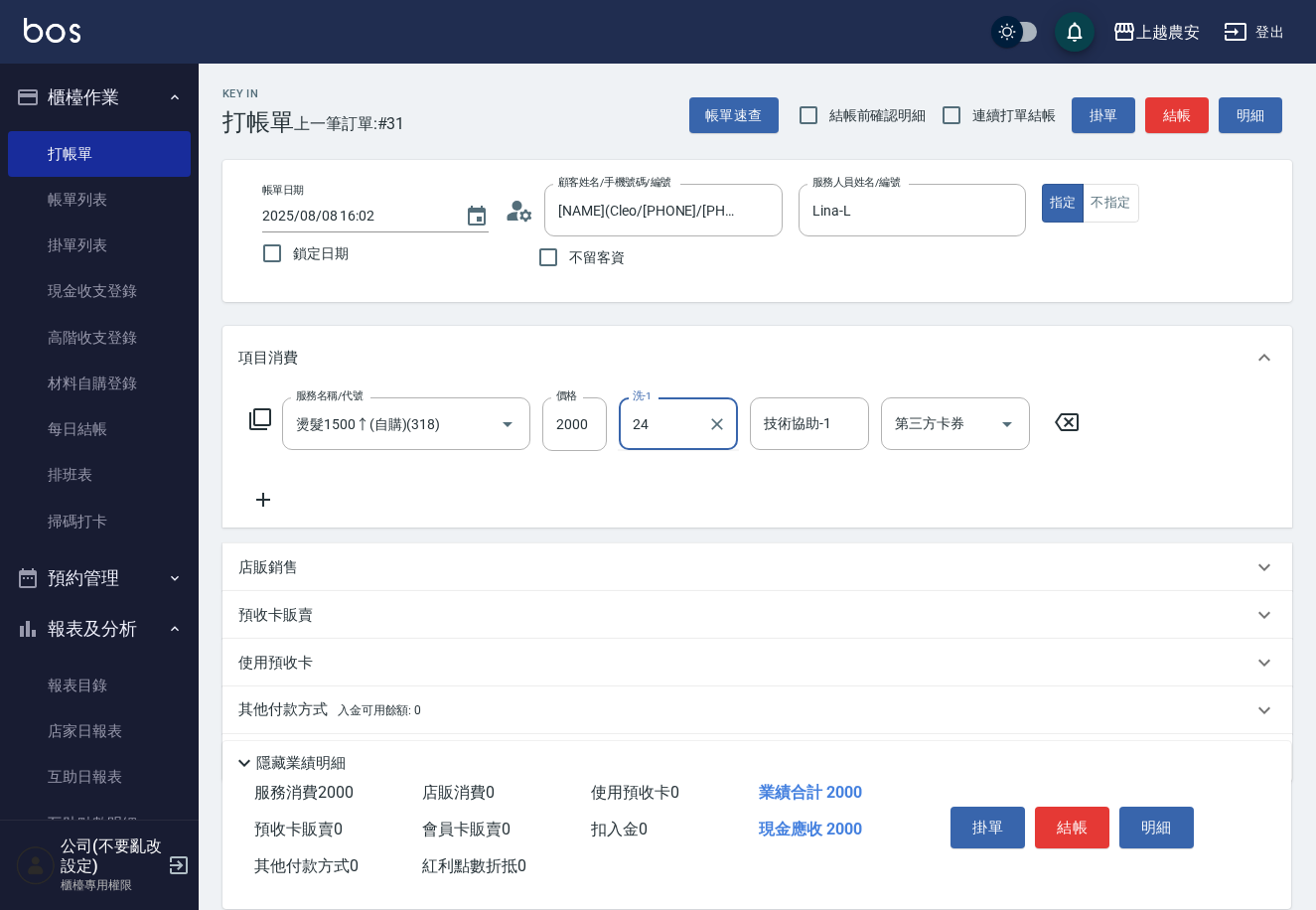 type on "2" 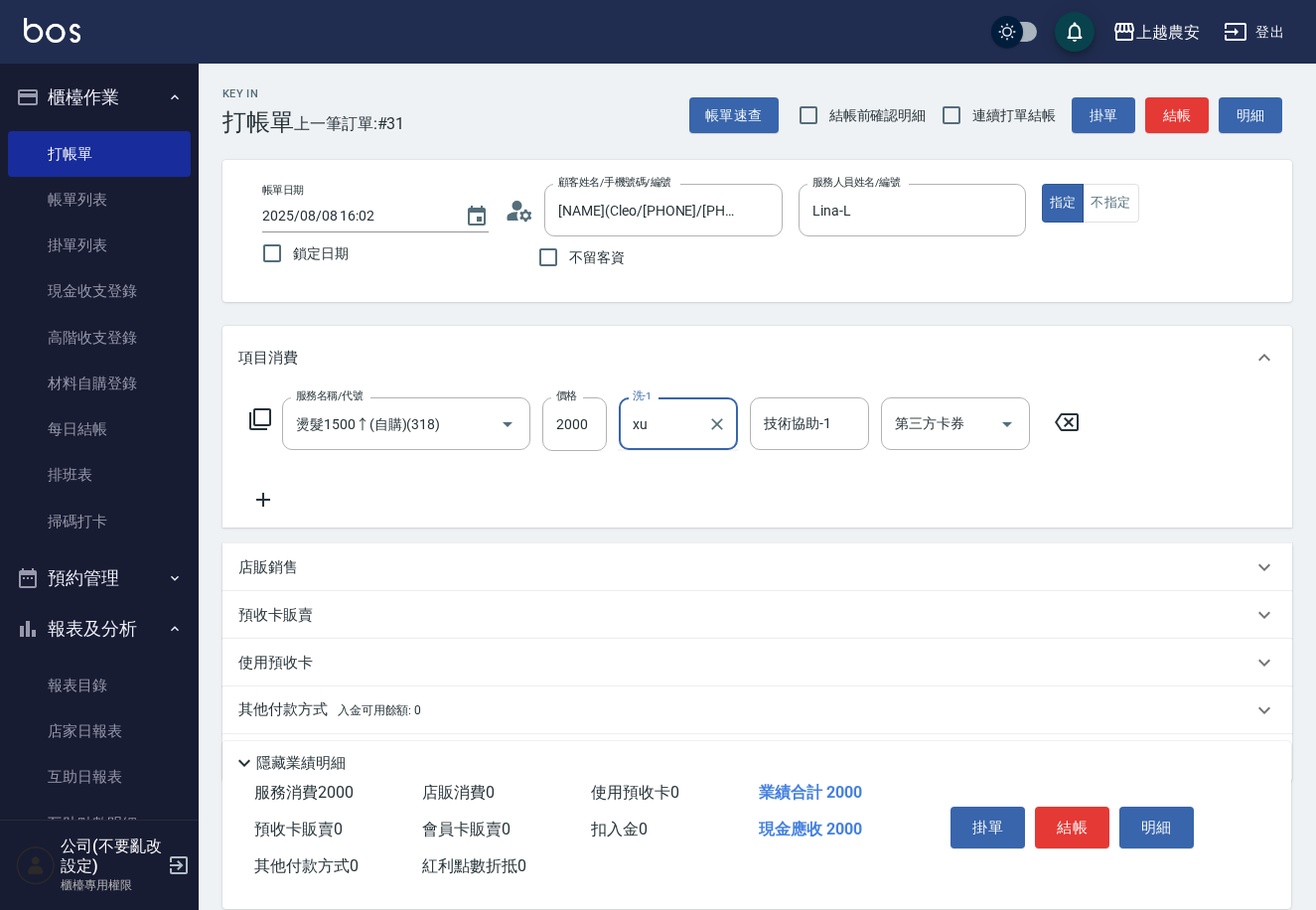 type on "x" 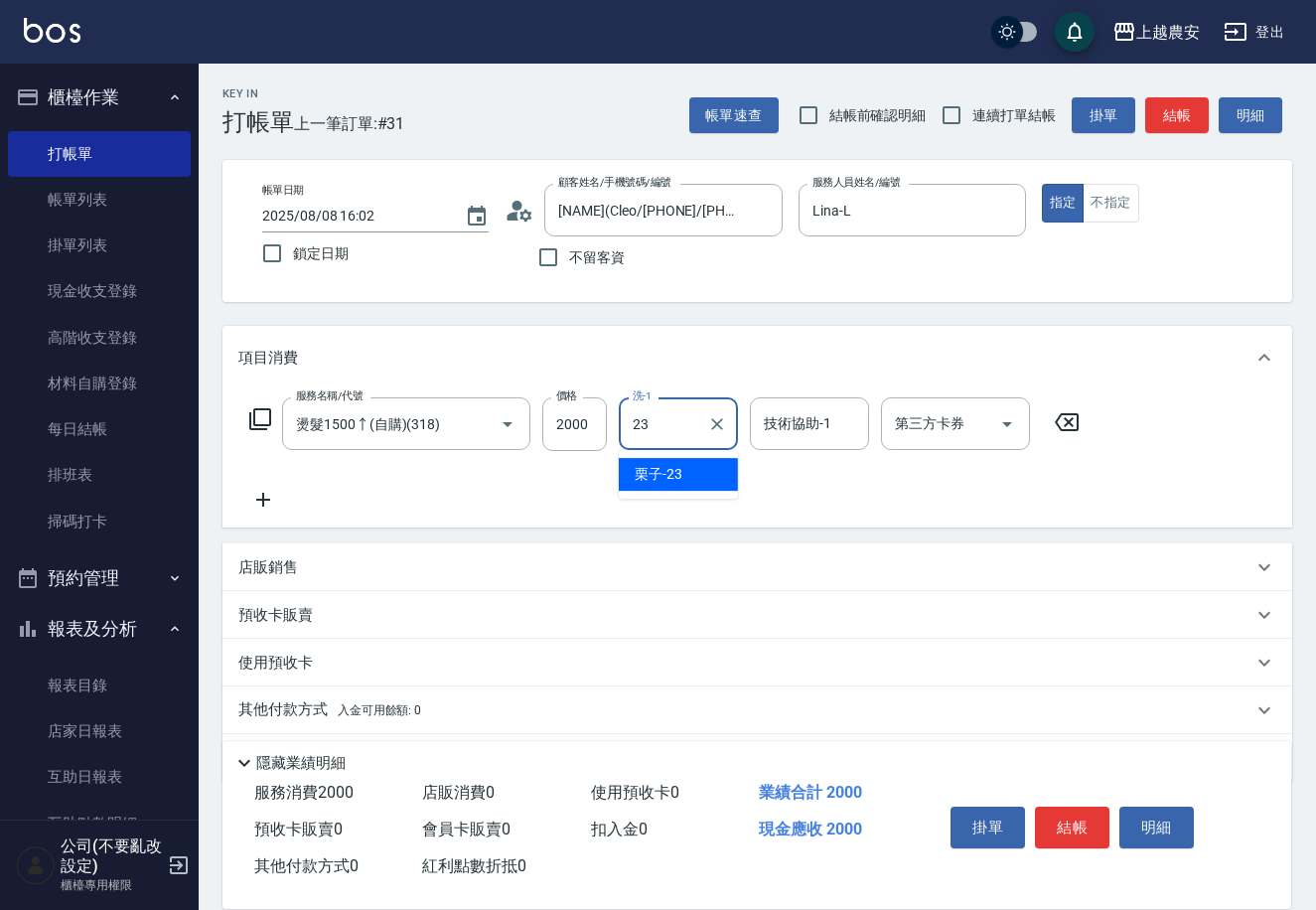 click on "栗子 -23" at bounding box center (678, 474) 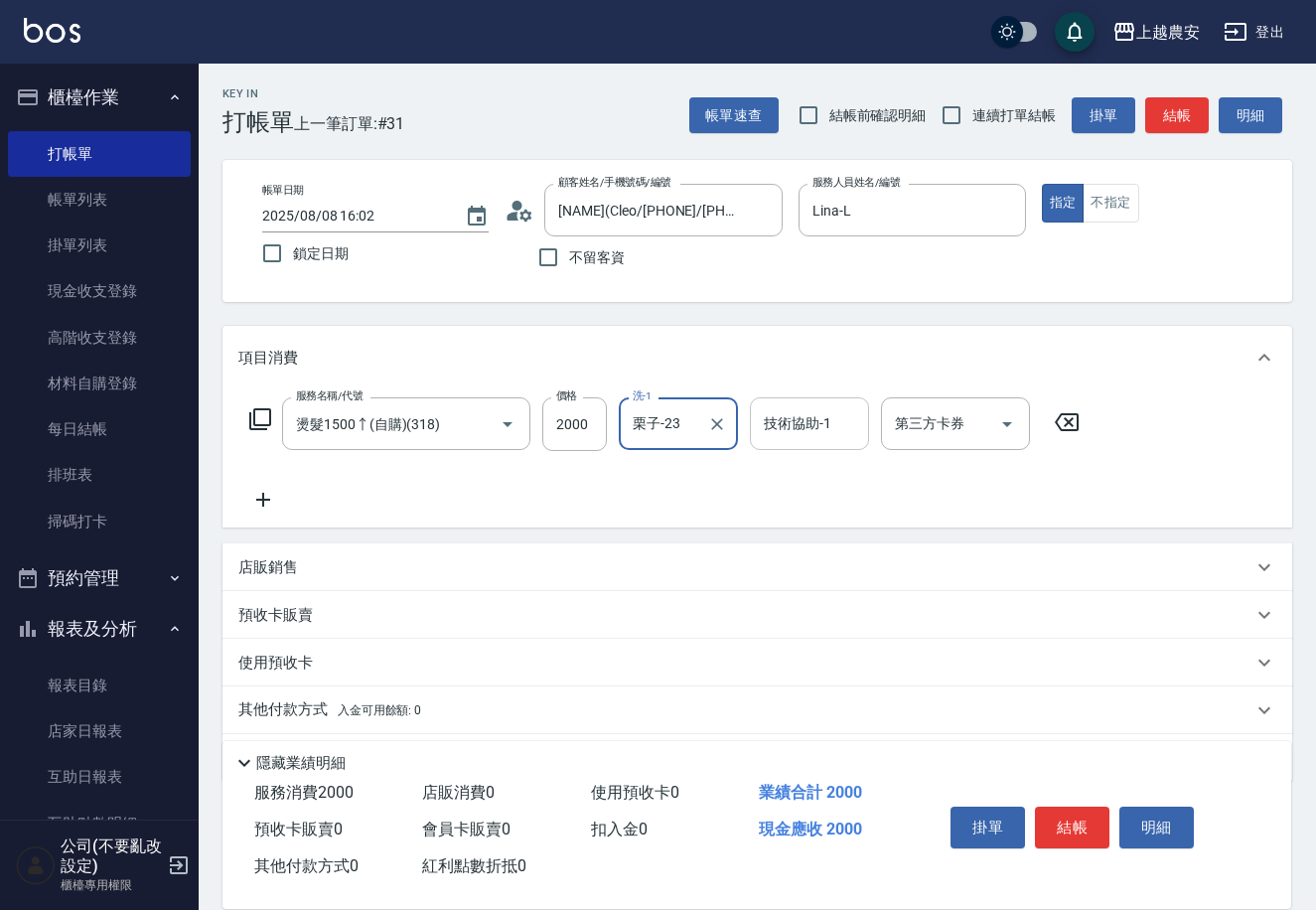 type on "栗子-23" 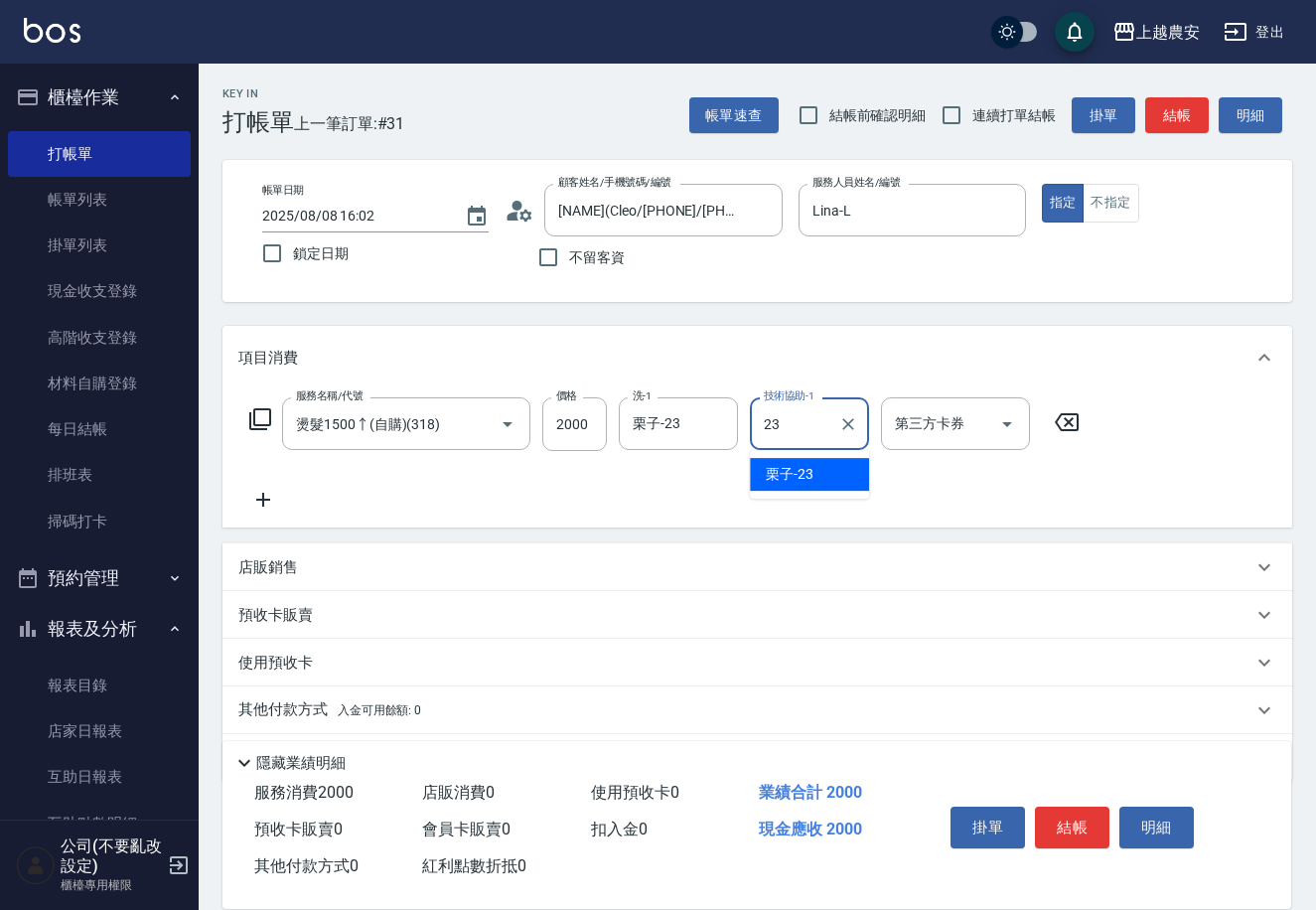 type on "栗子-23" 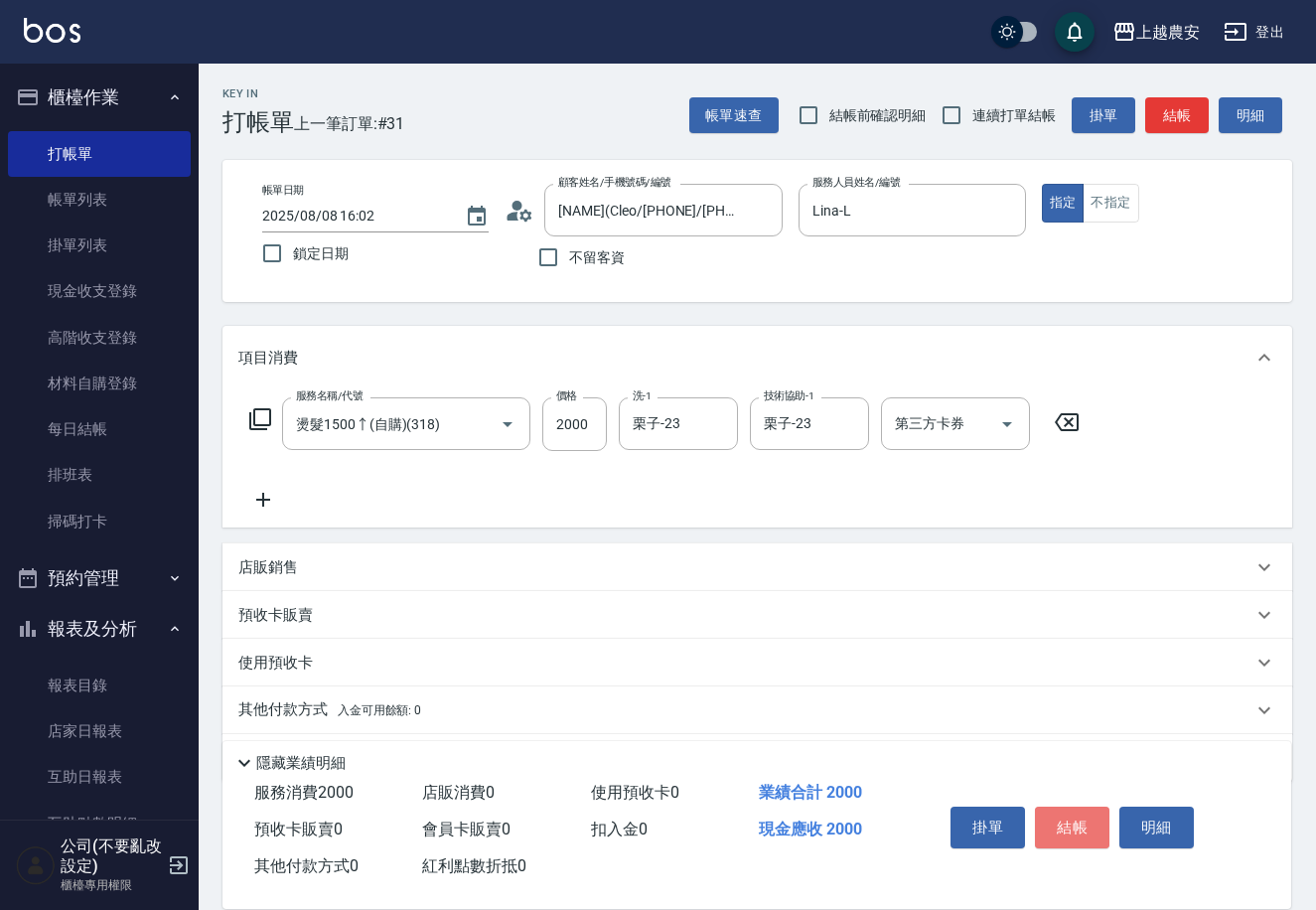 click on "結帳" at bounding box center [1072, 828] 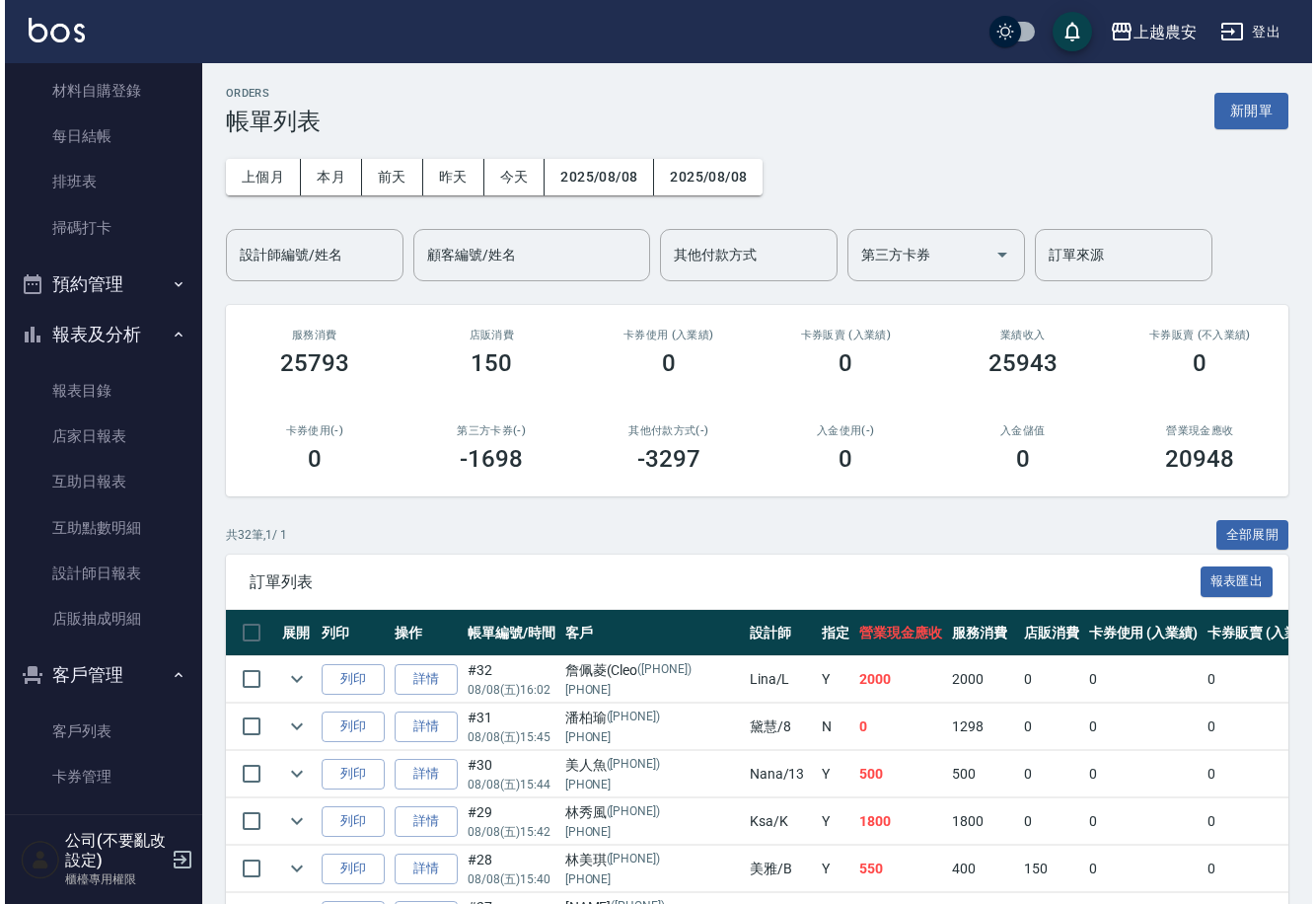 scroll, scrollTop: 453, scrollLeft: 0, axis: vertical 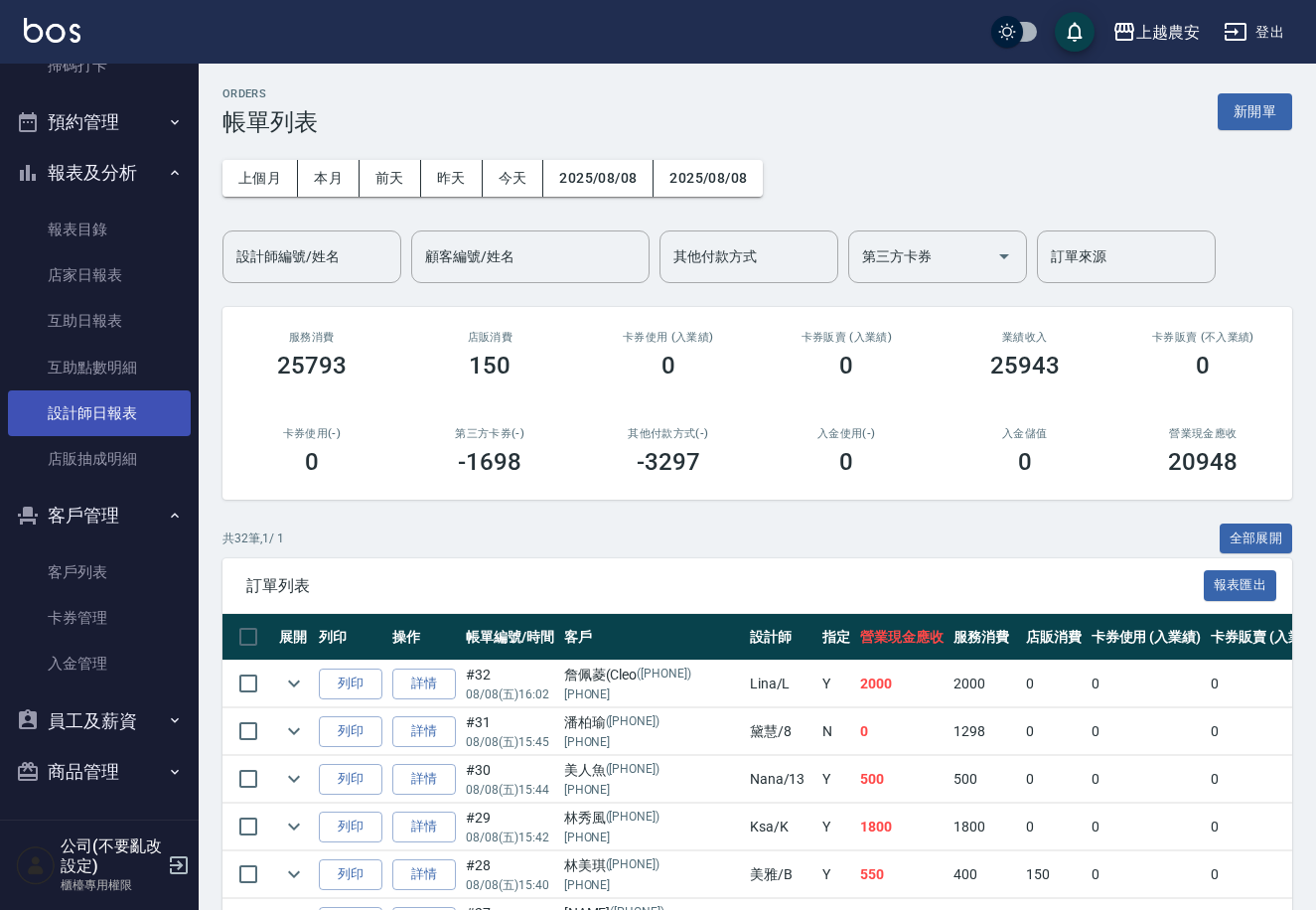 click on "設計師日報表" at bounding box center [99, 413] 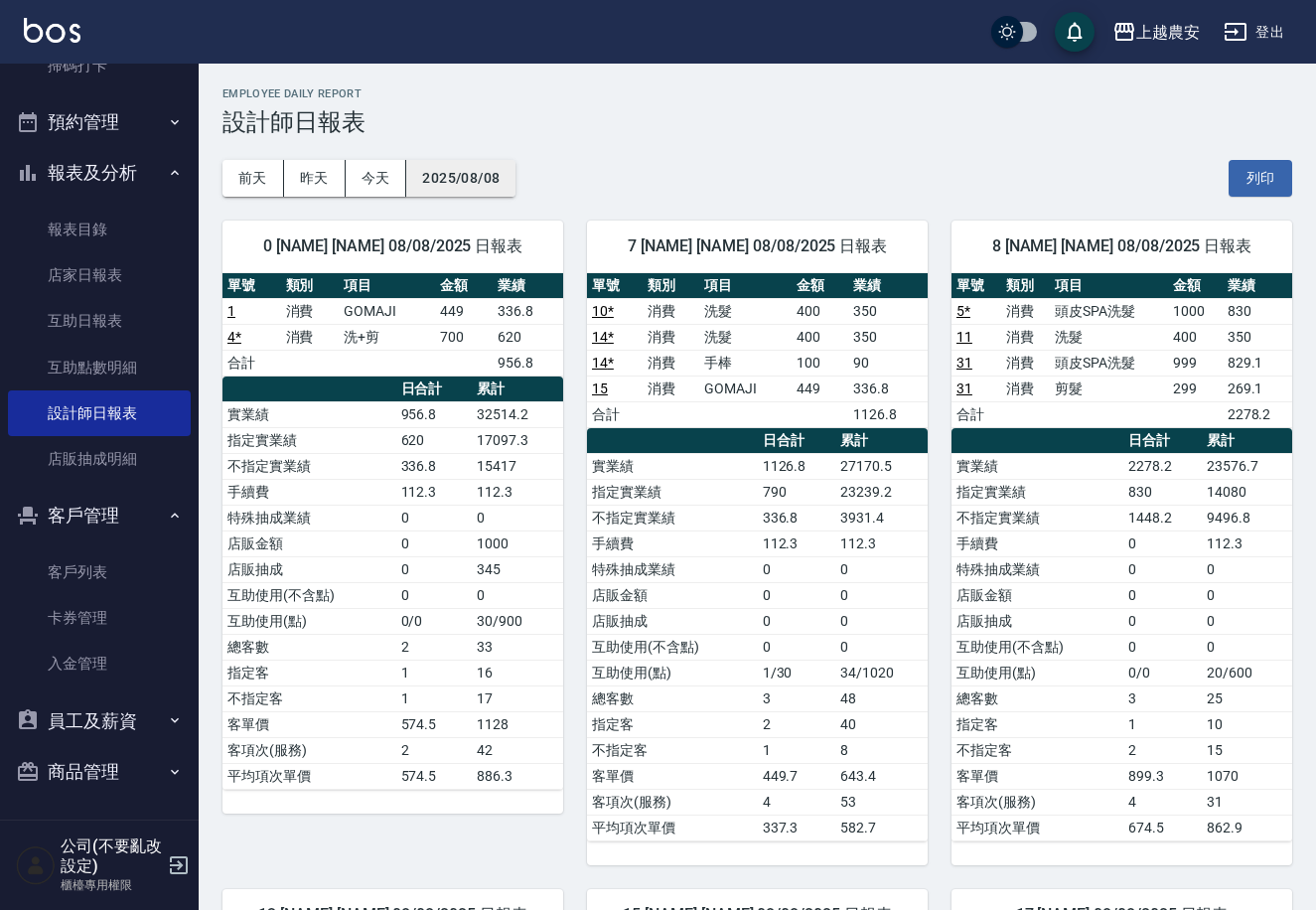 click on "2025/08/08" at bounding box center [461, 178] 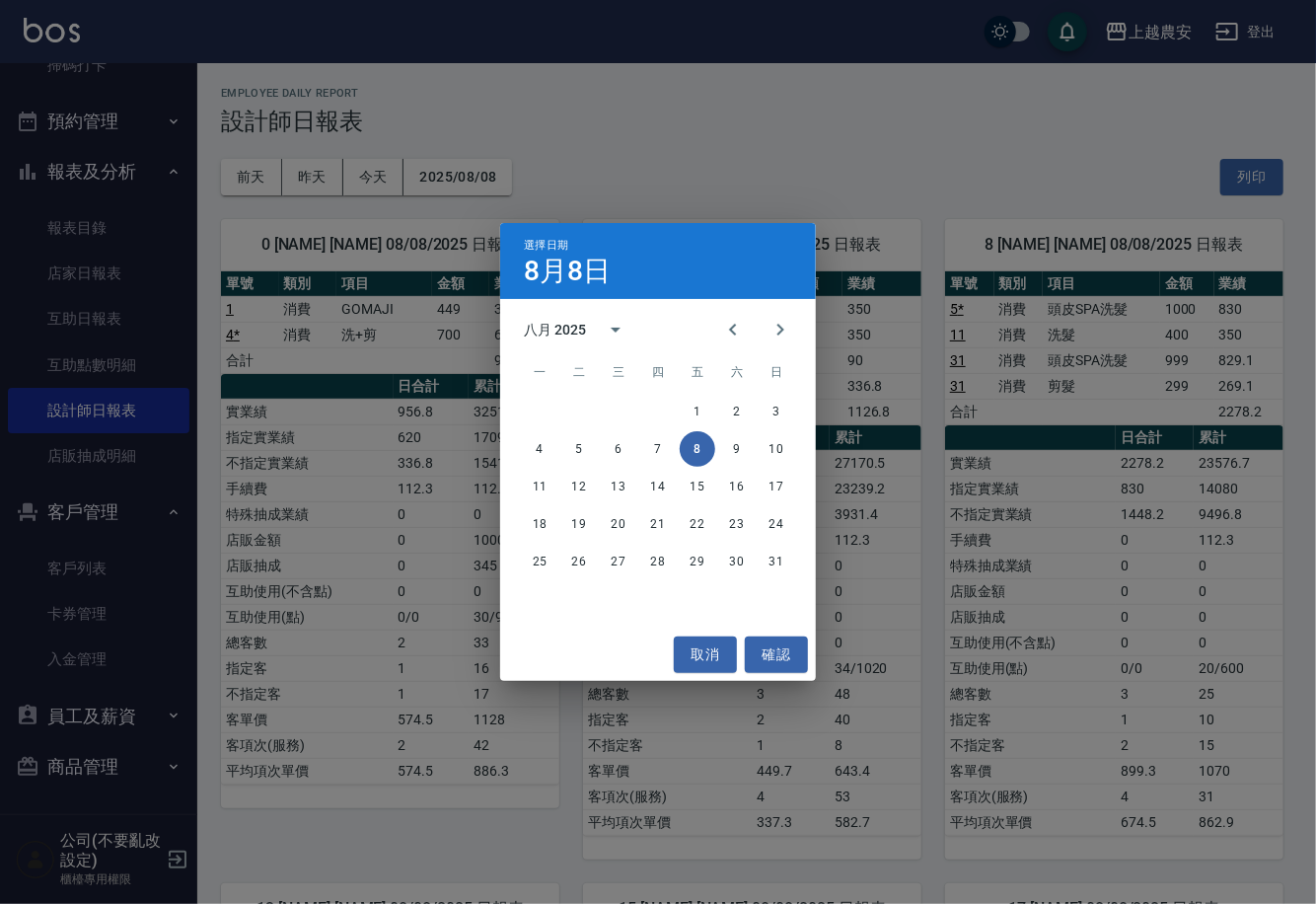 click on "八月 2025" at bounding box center [581, 330] 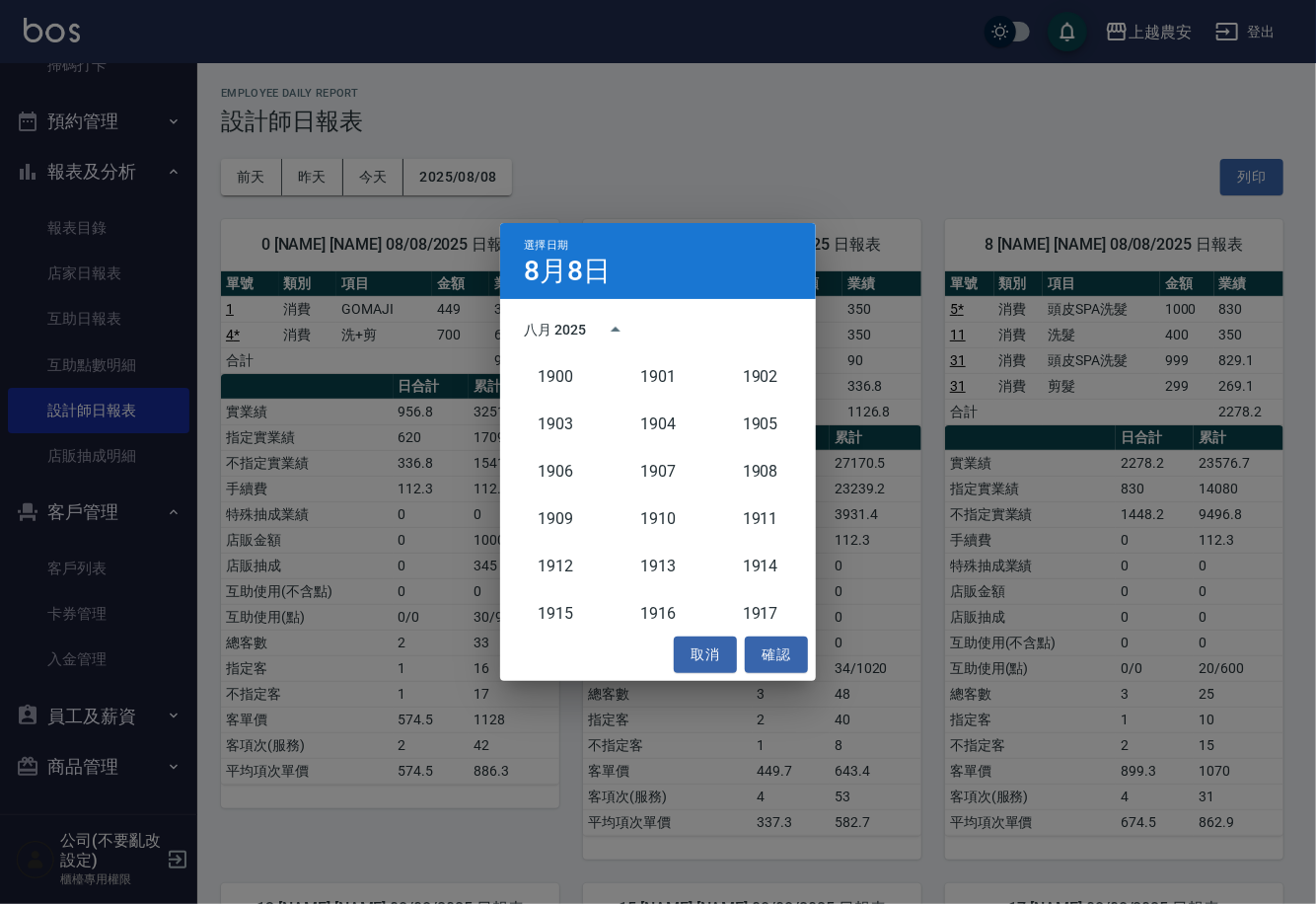 scroll, scrollTop: 1827, scrollLeft: 0, axis: vertical 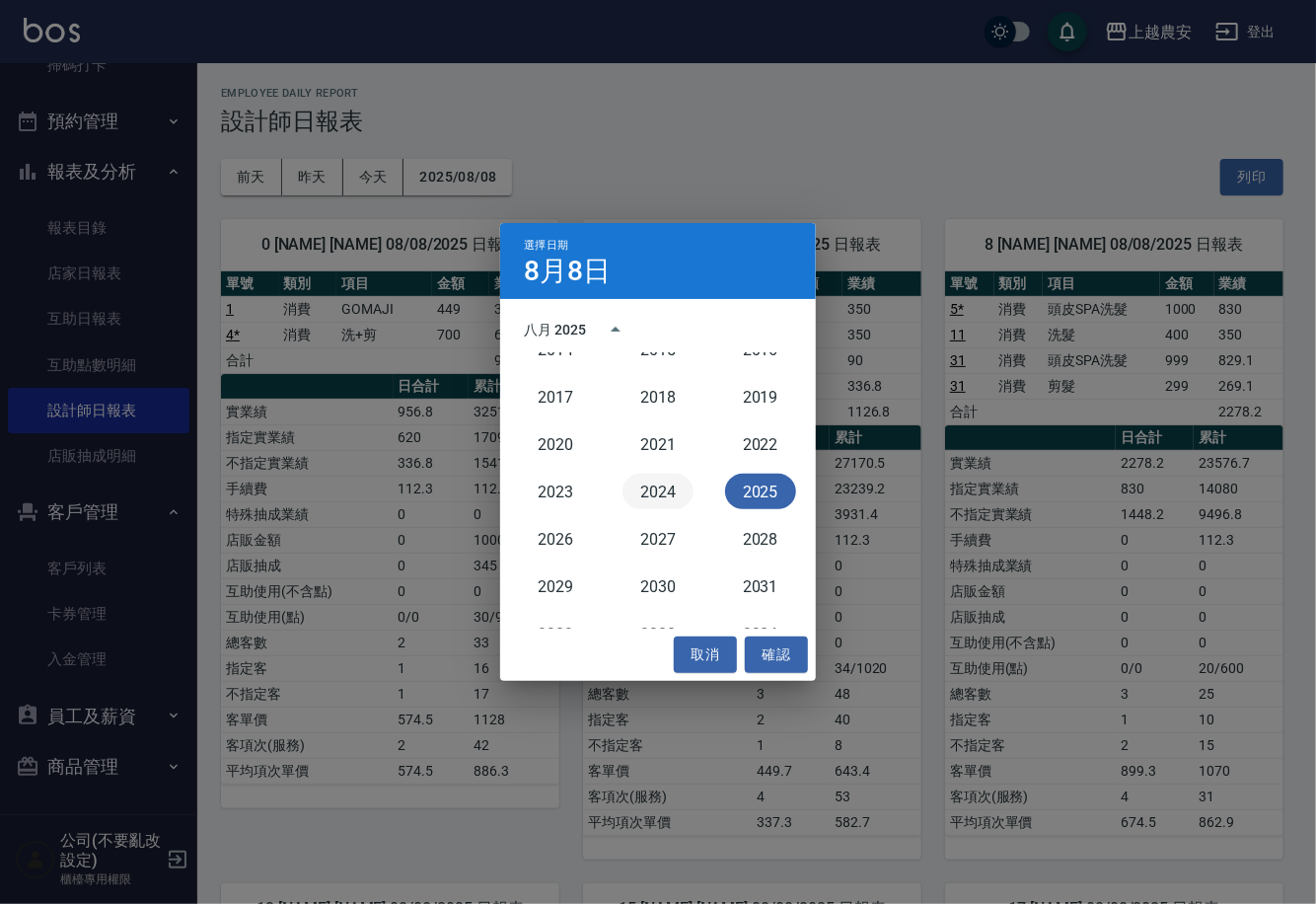 click on "2024" at bounding box center [658, 491] 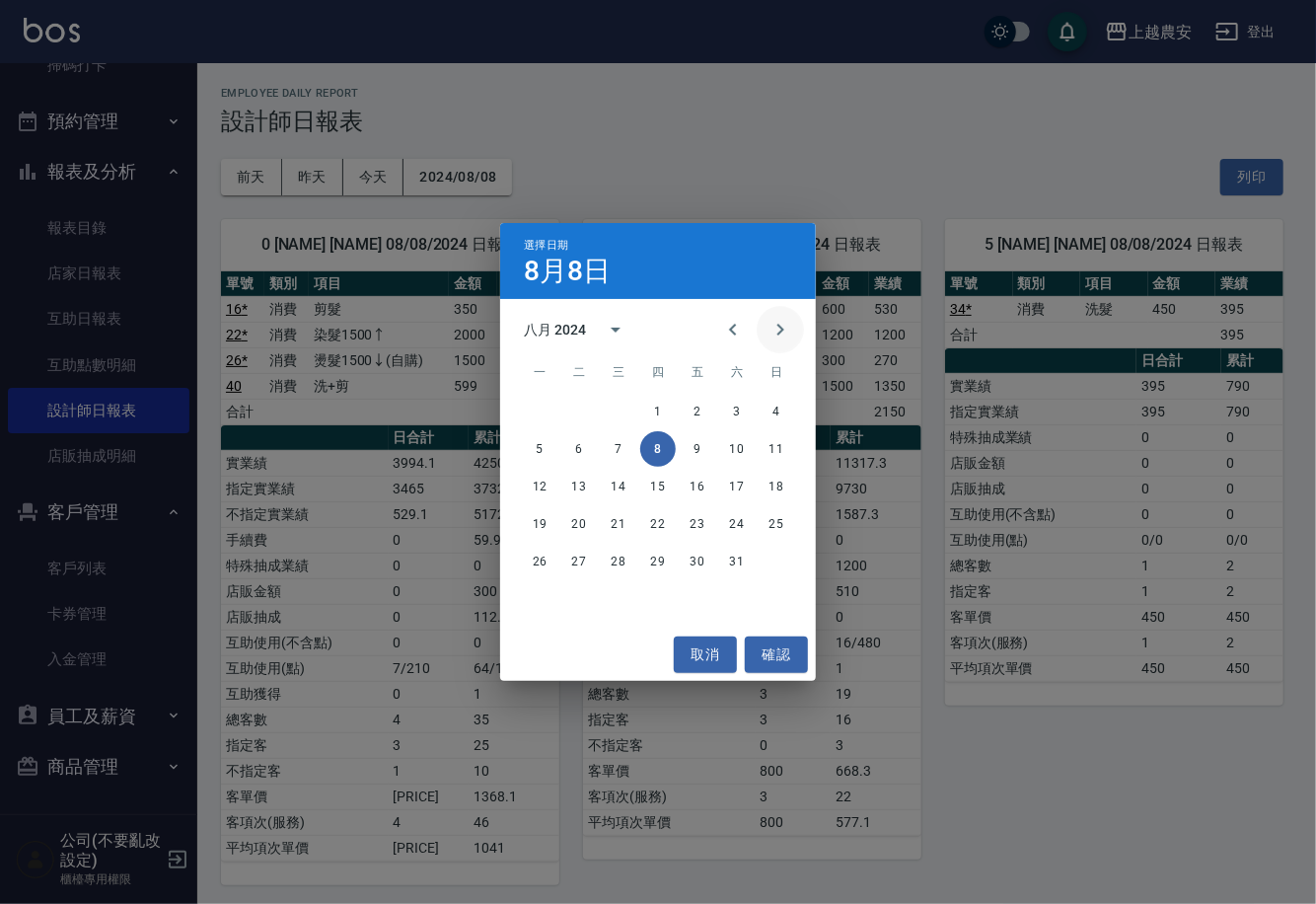 click 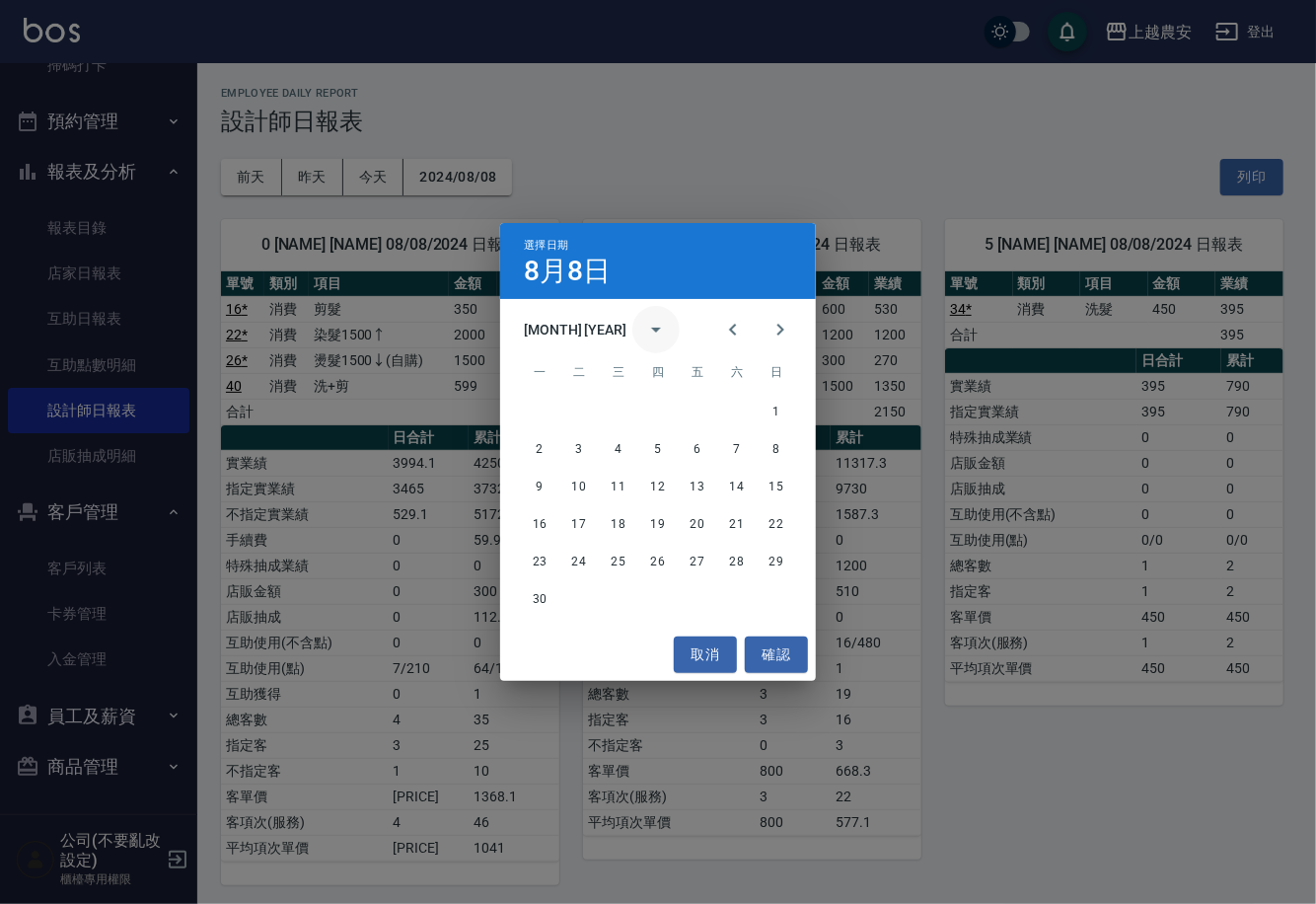 click 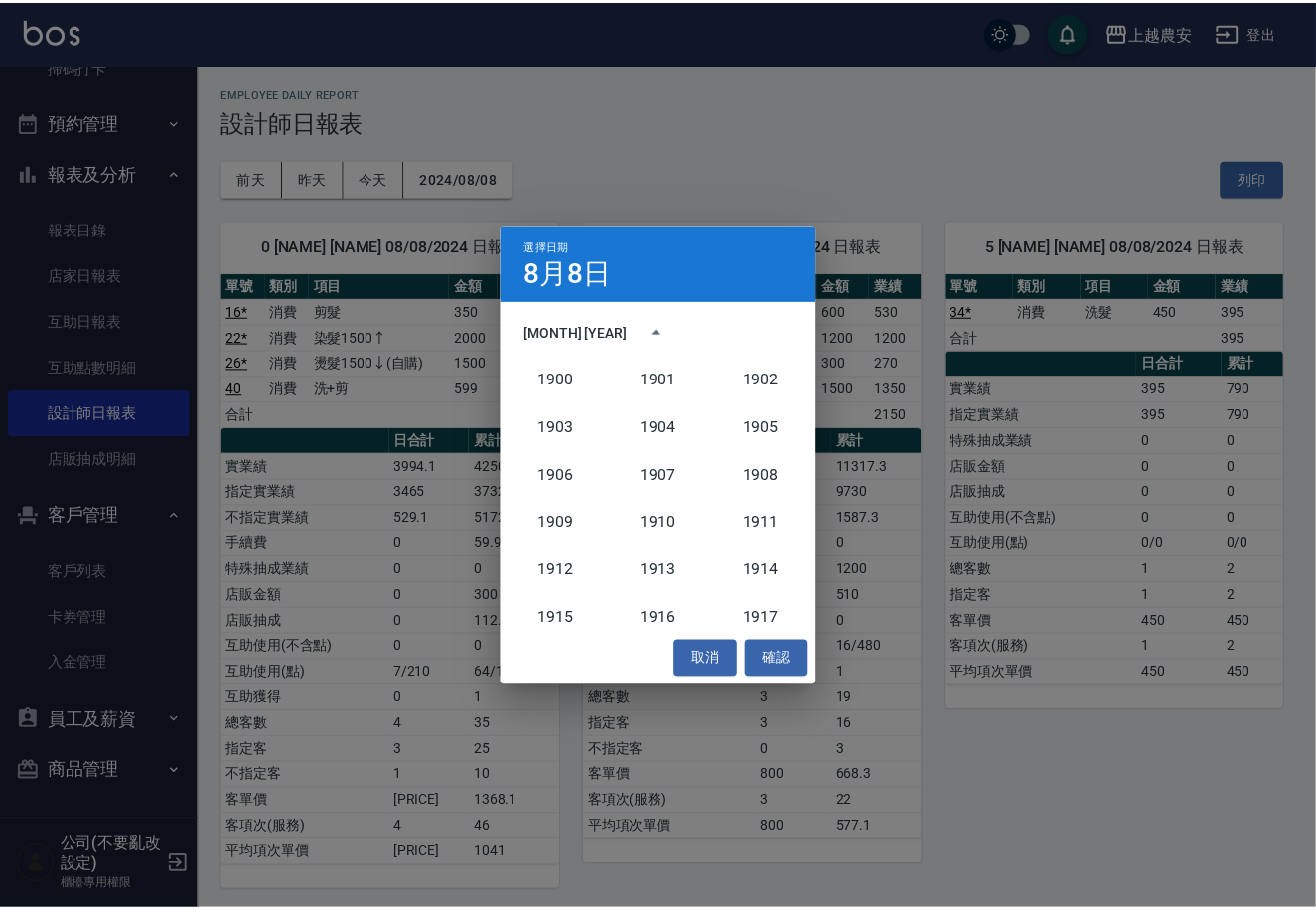 scroll, scrollTop: 1839, scrollLeft: 0, axis: vertical 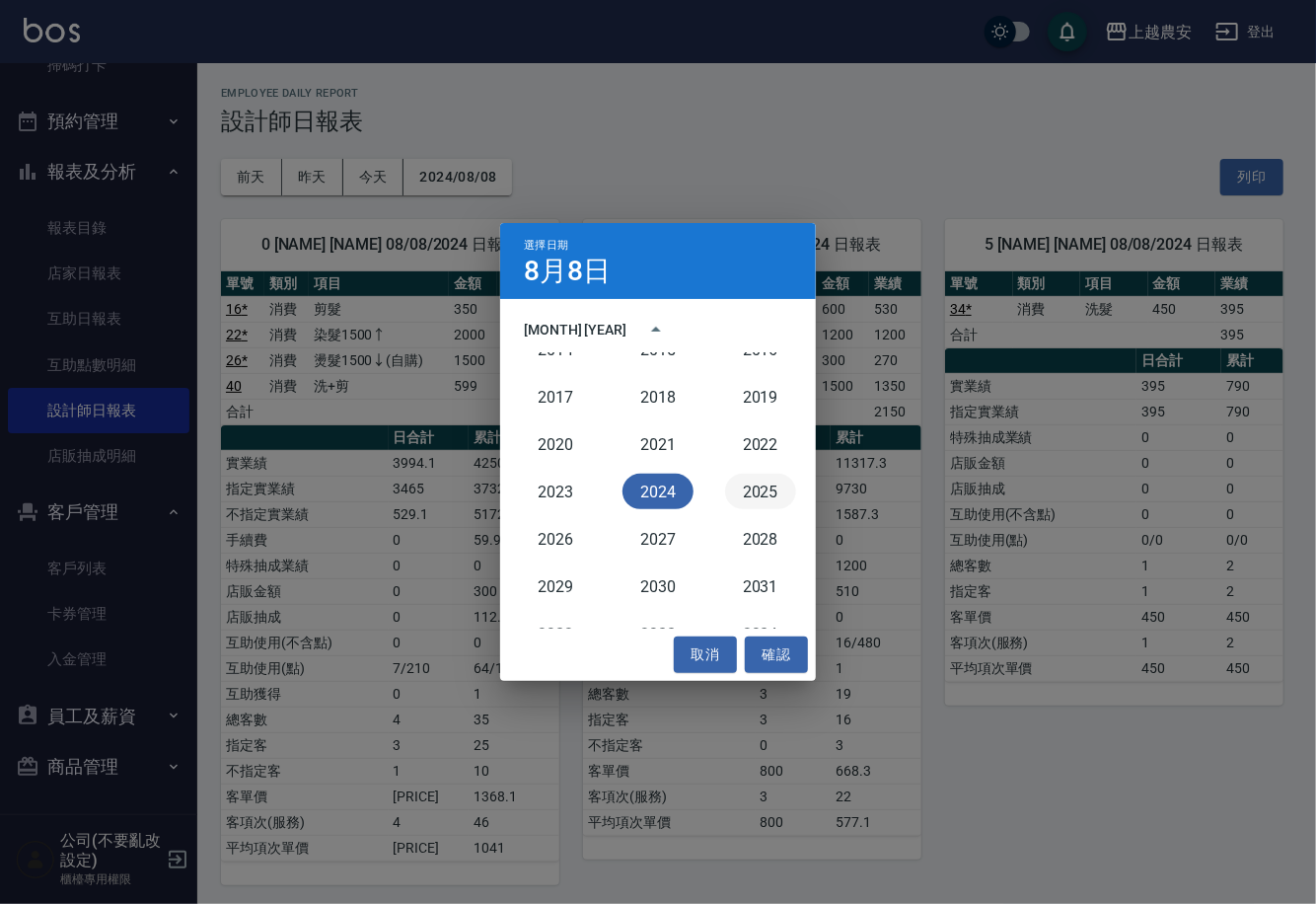 click on "2025" at bounding box center (761, 491) 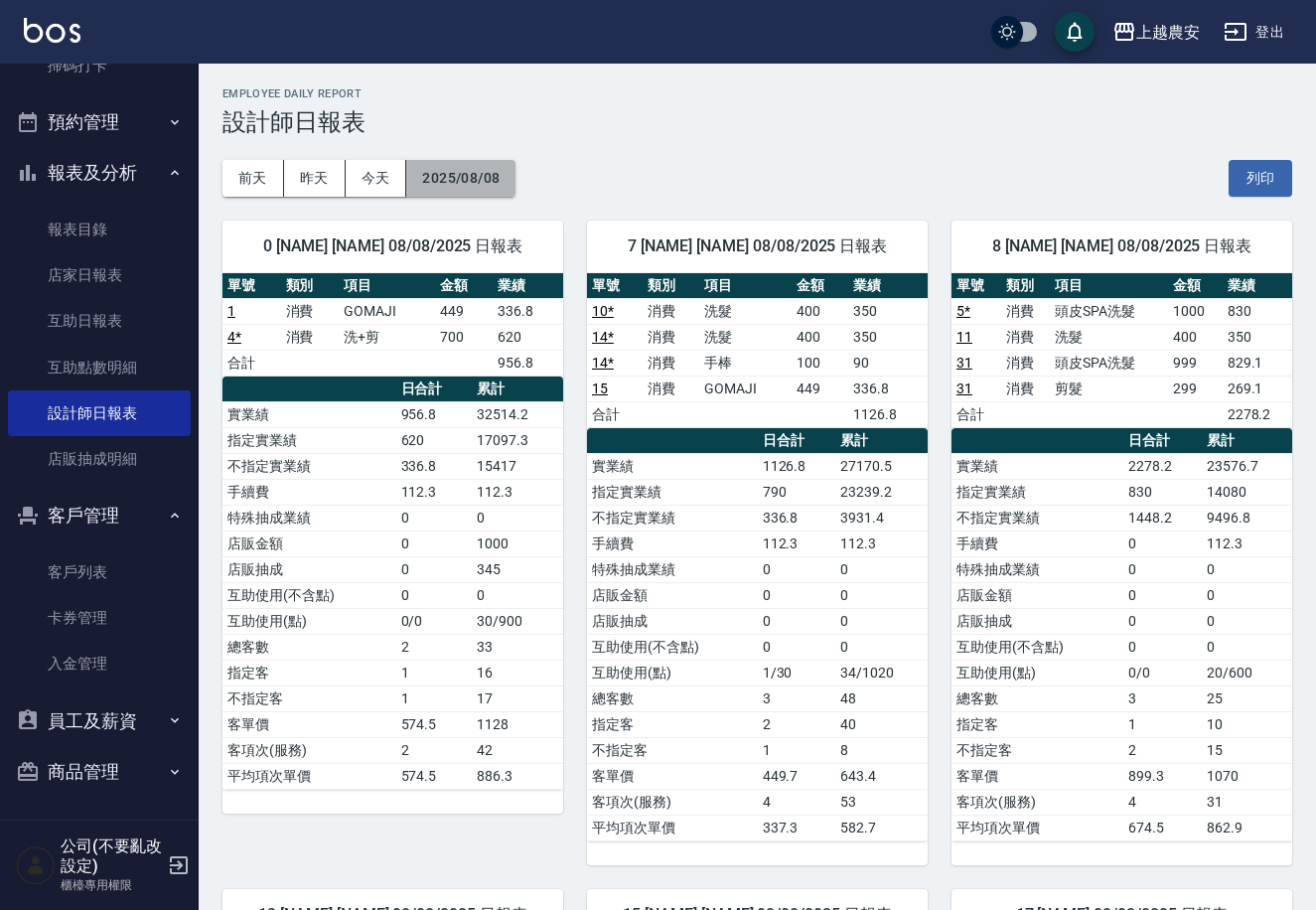 click on "2025/08/08" at bounding box center (461, 178) 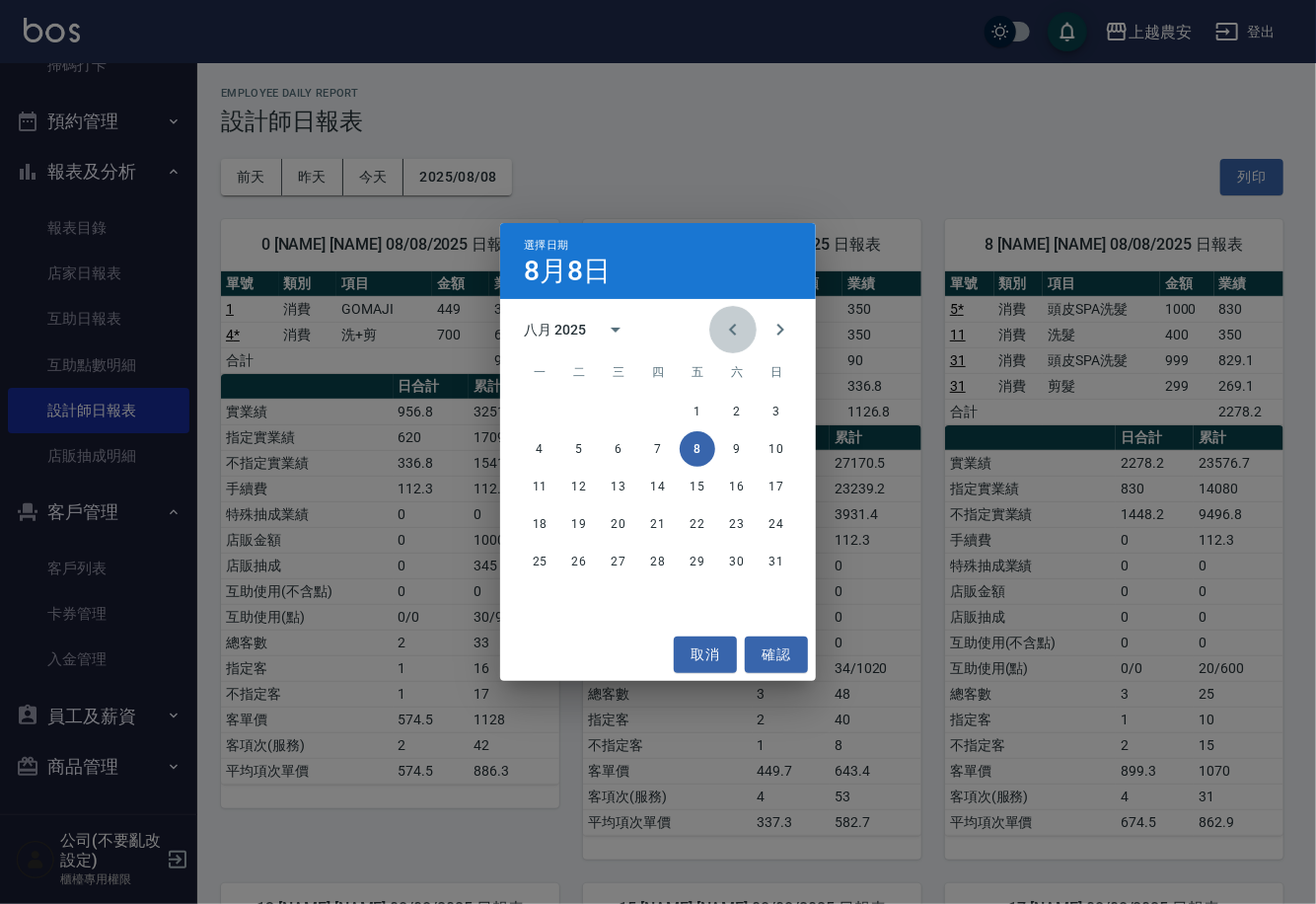 click 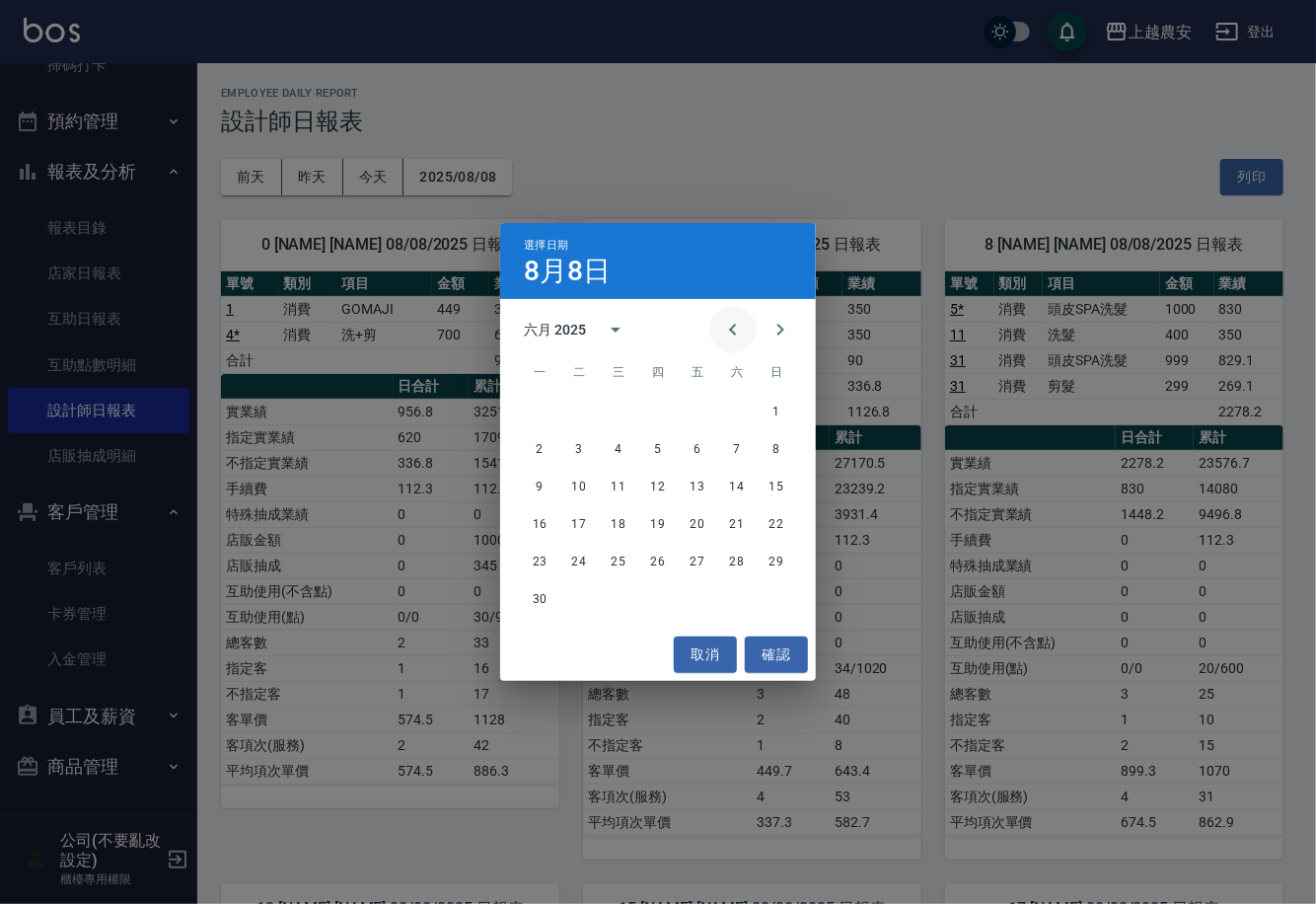 click 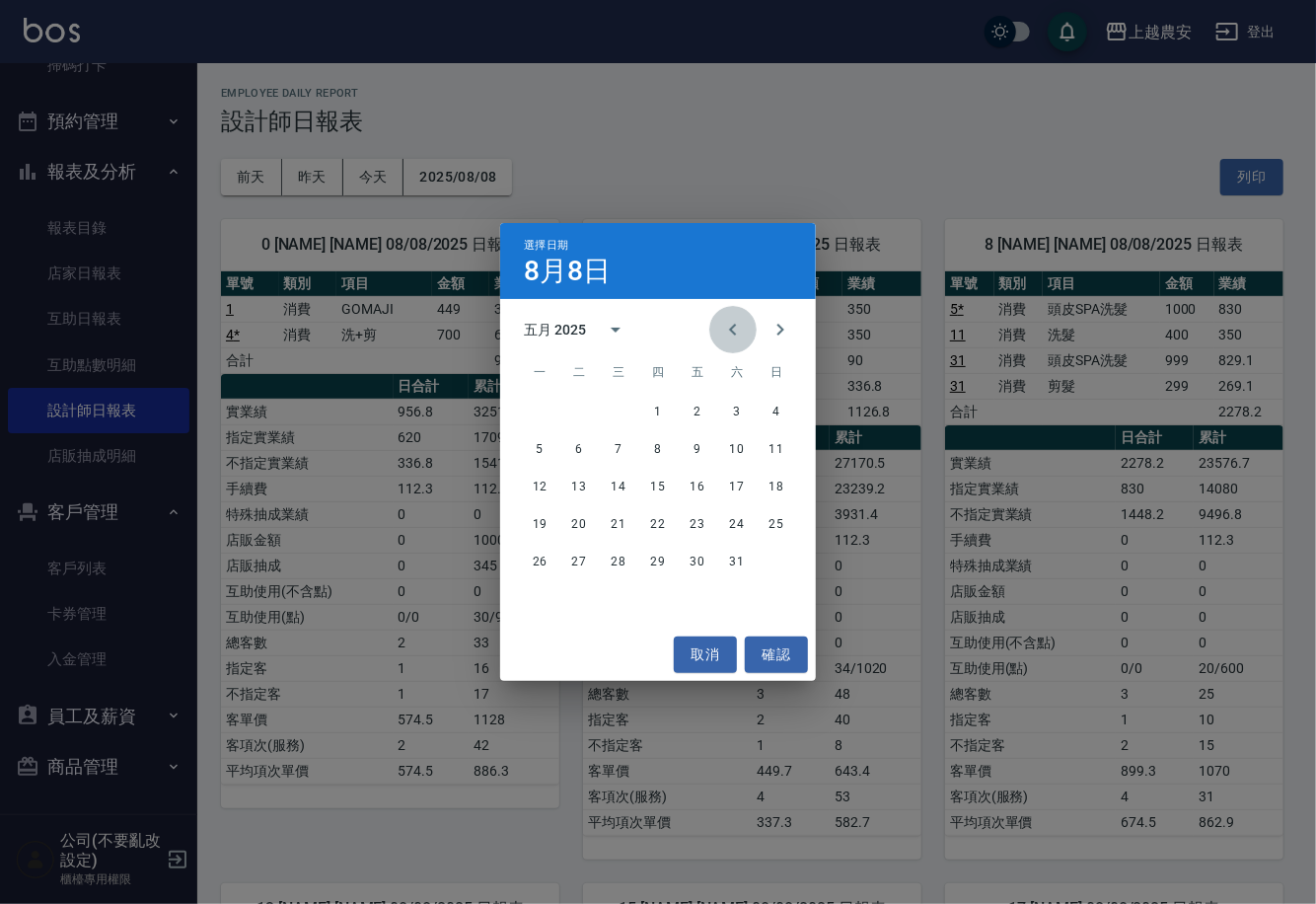 click 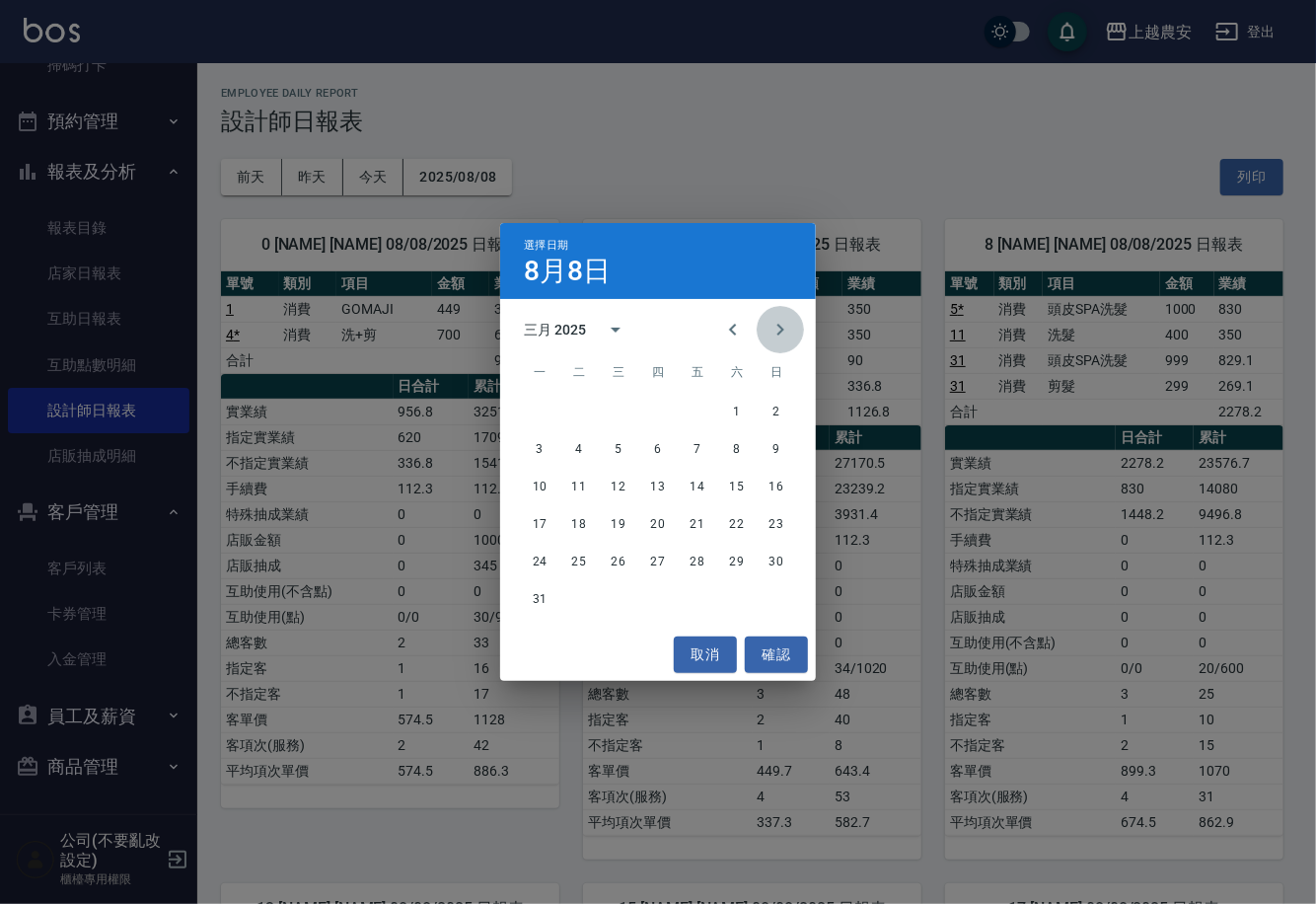 click 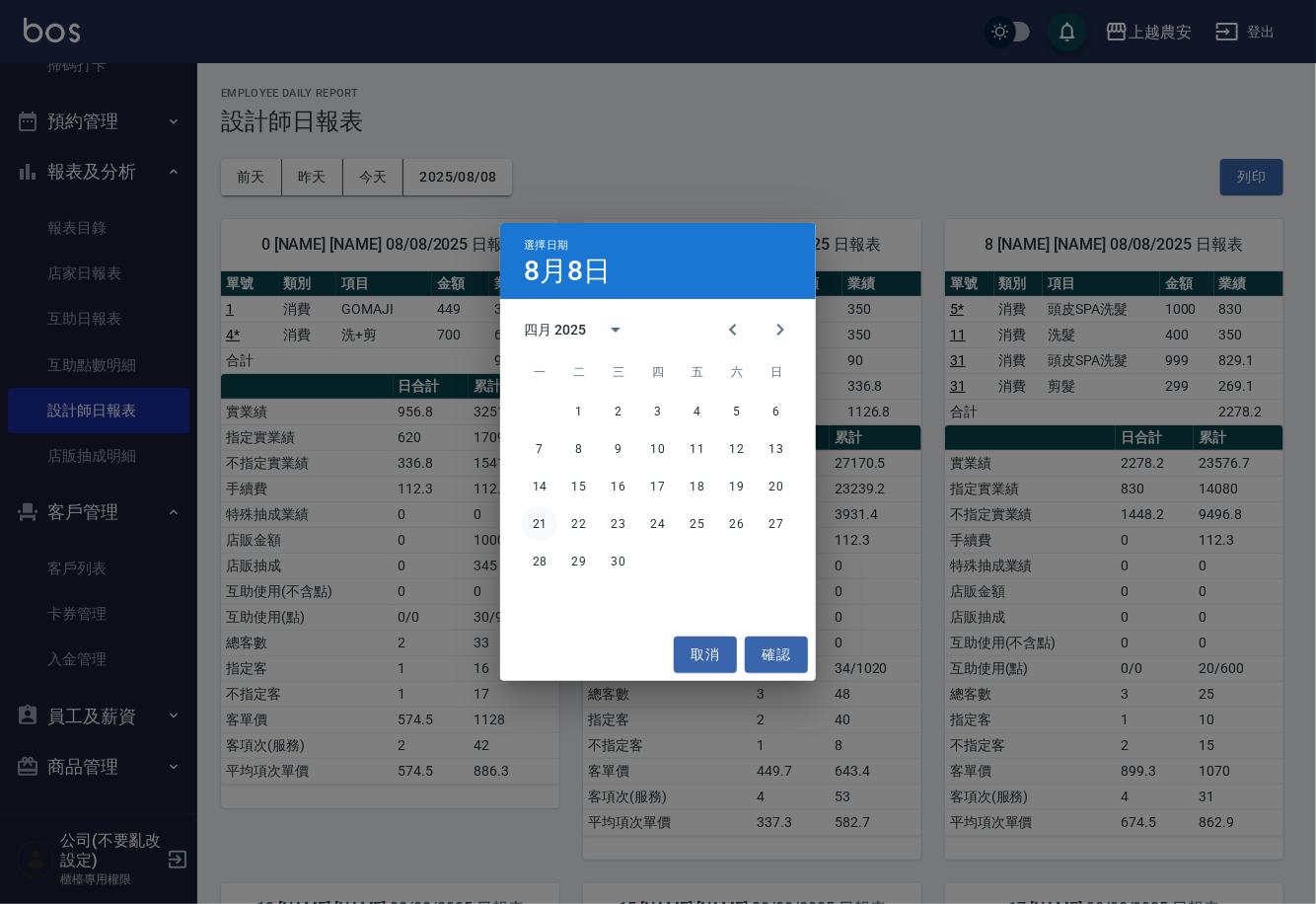 click on "21" at bounding box center [540, 524] 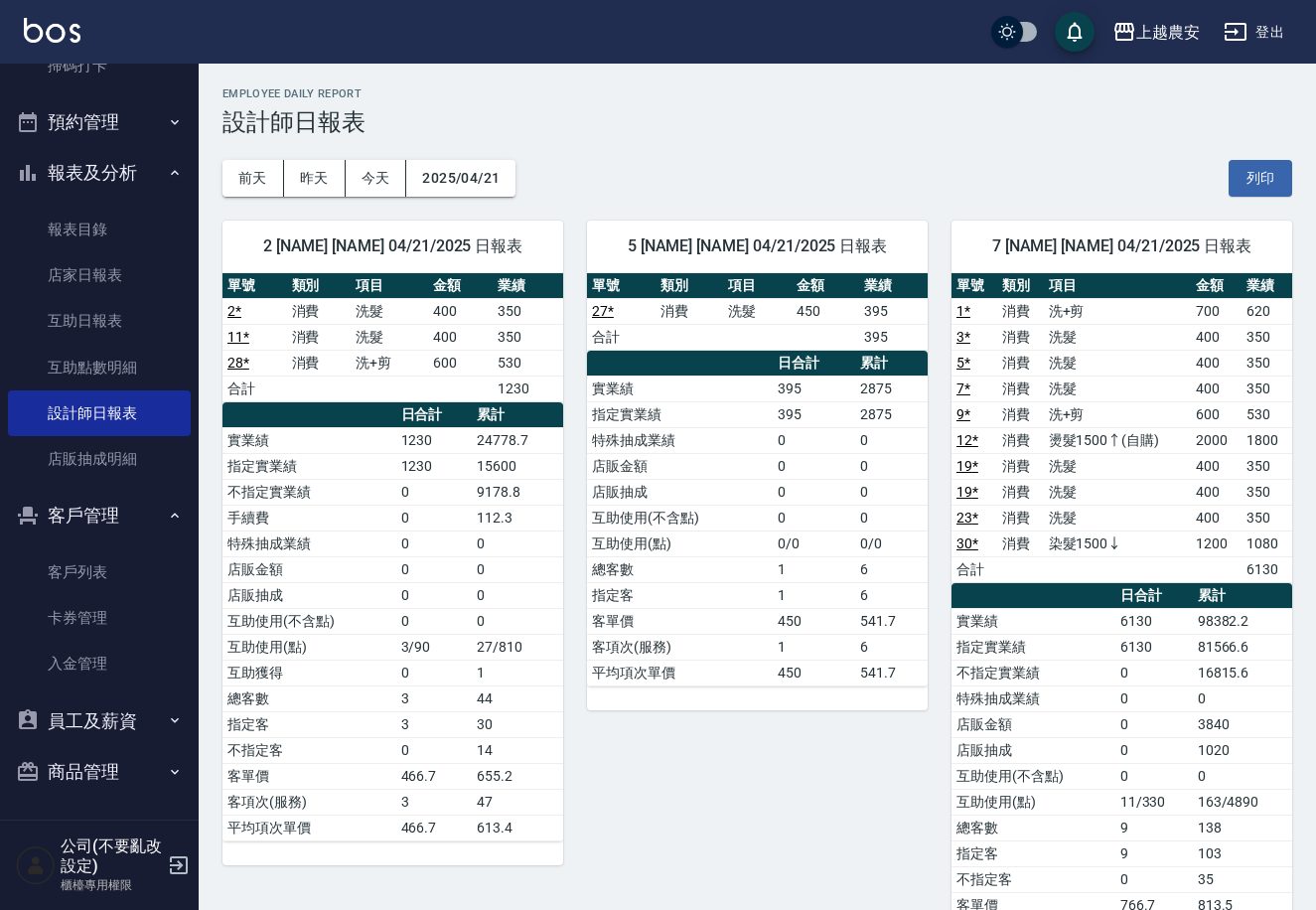 scroll, scrollTop: 62, scrollLeft: 0, axis: vertical 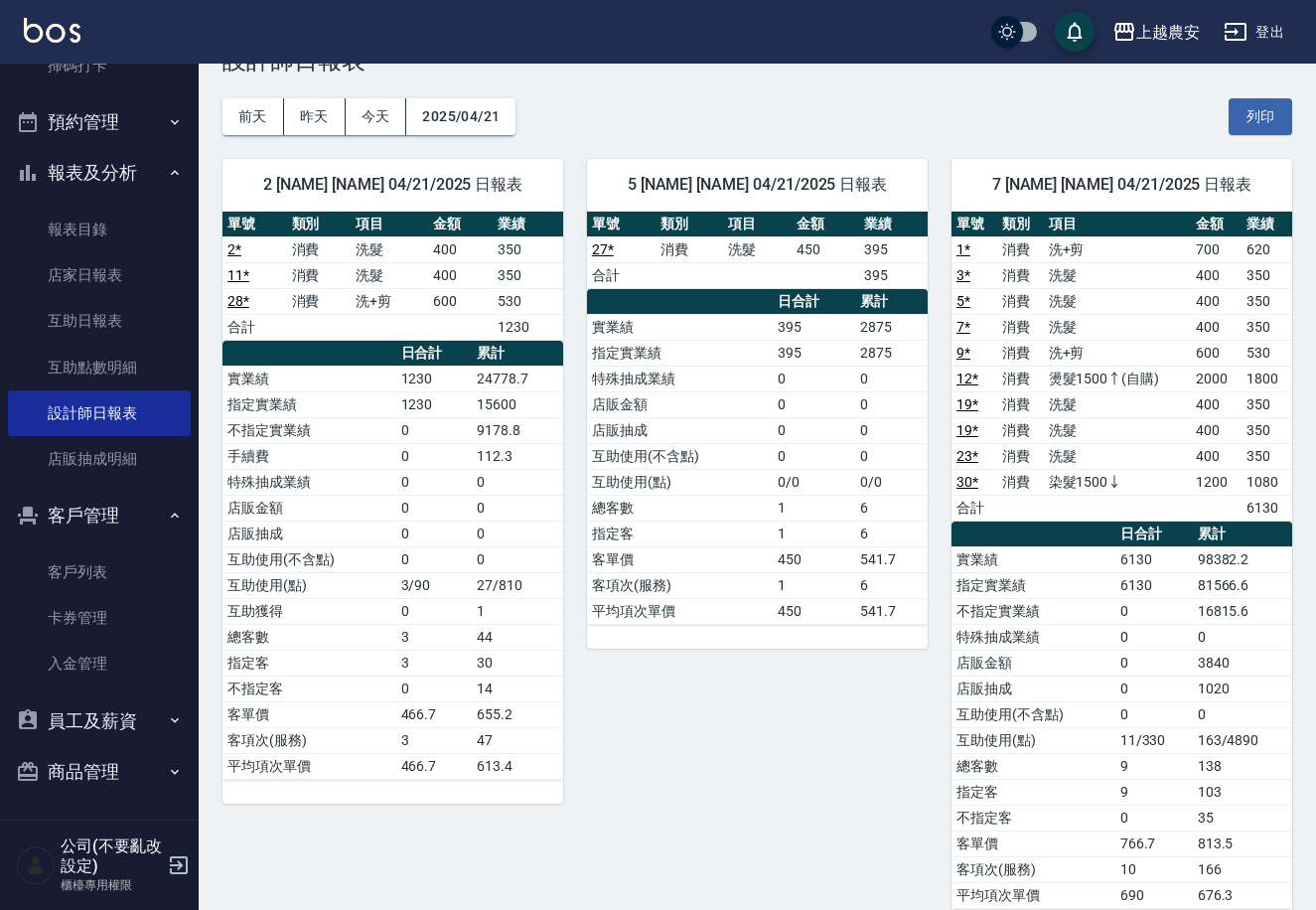 click on "12 *" at bounding box center (974, 379) 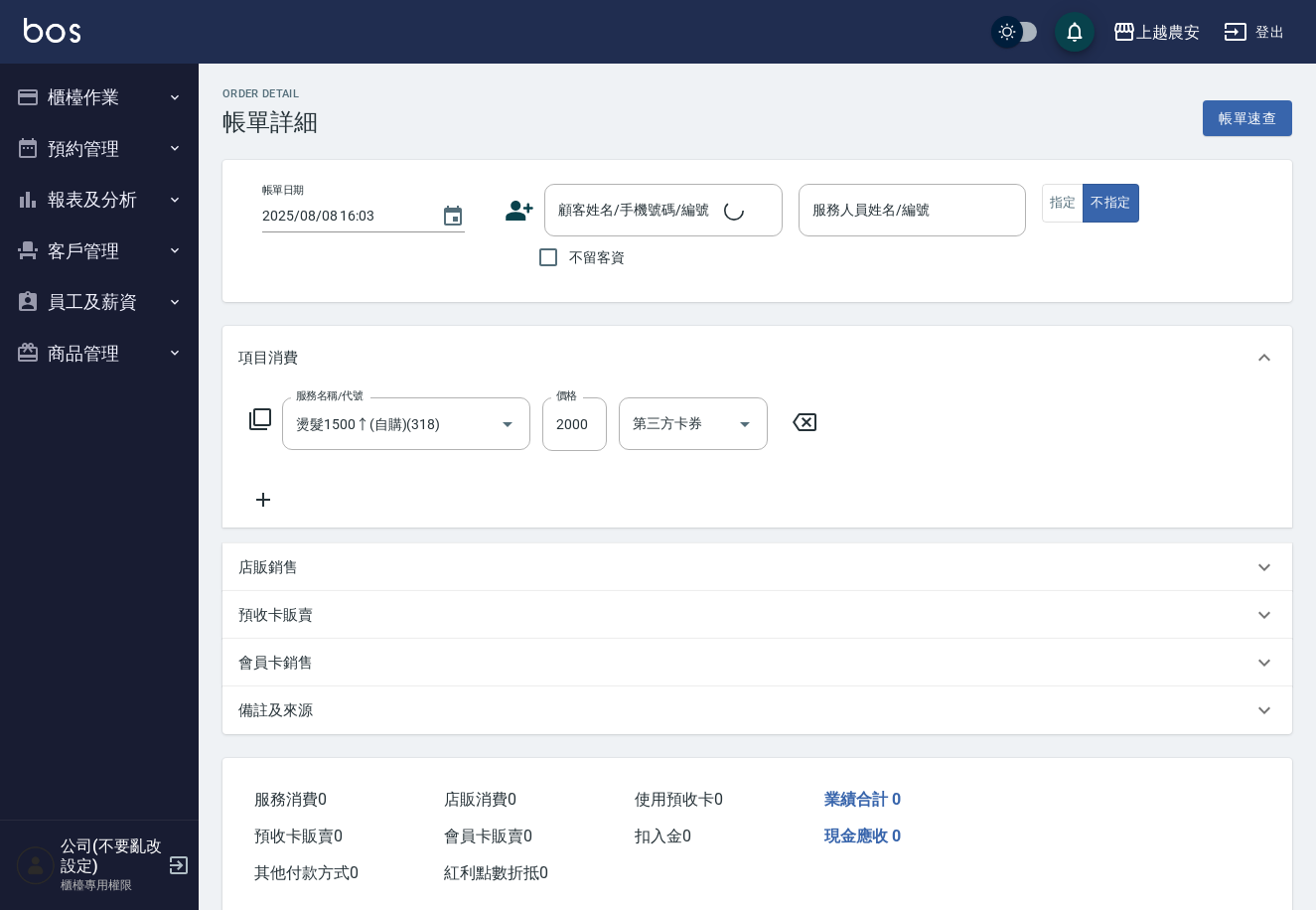 scroll, scrollTop: 0, scrollLeft: 0, axis: both 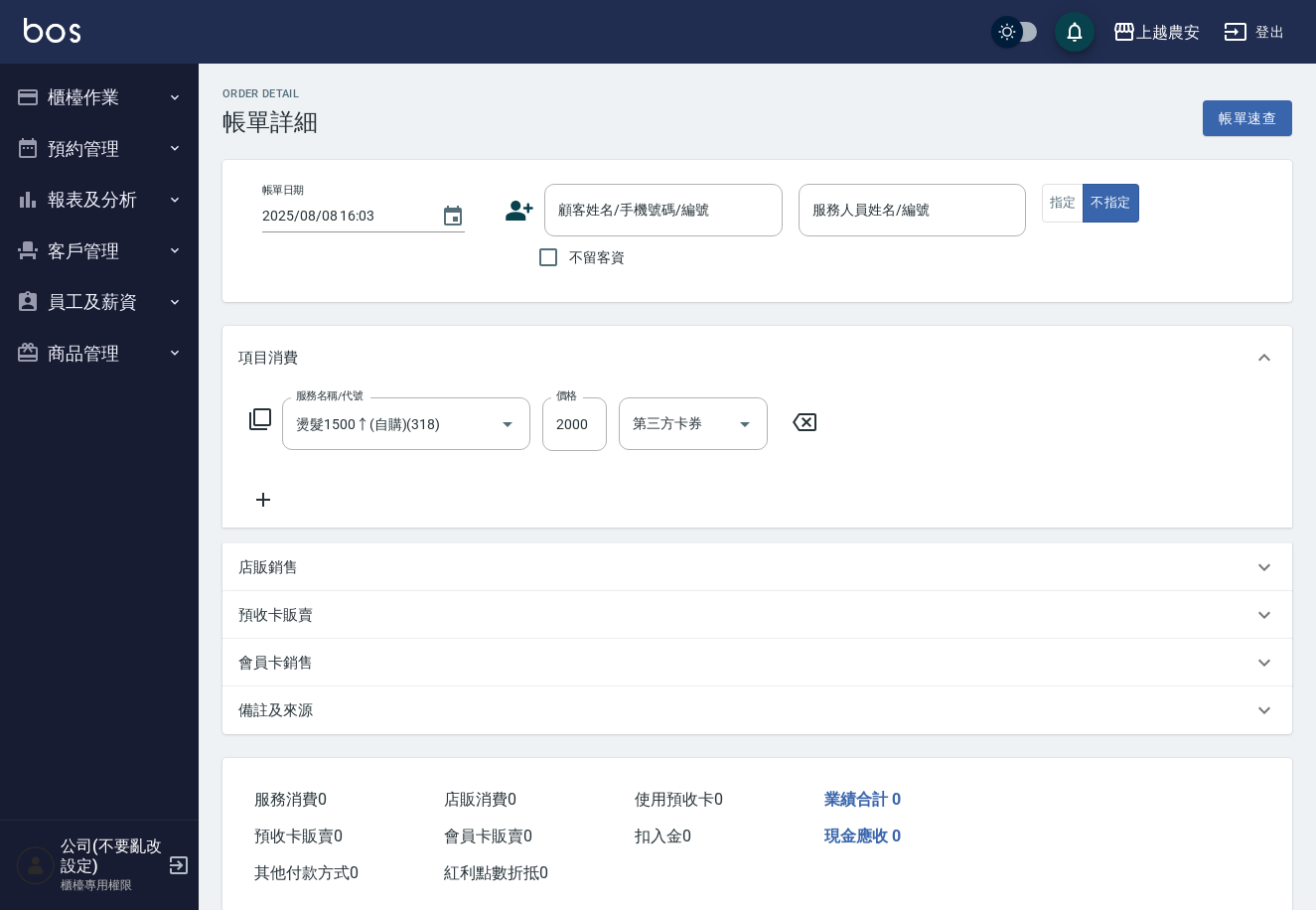type on "[YEAR]/[MONTH]/[DAY] [HOUR]:[MINUTE]" 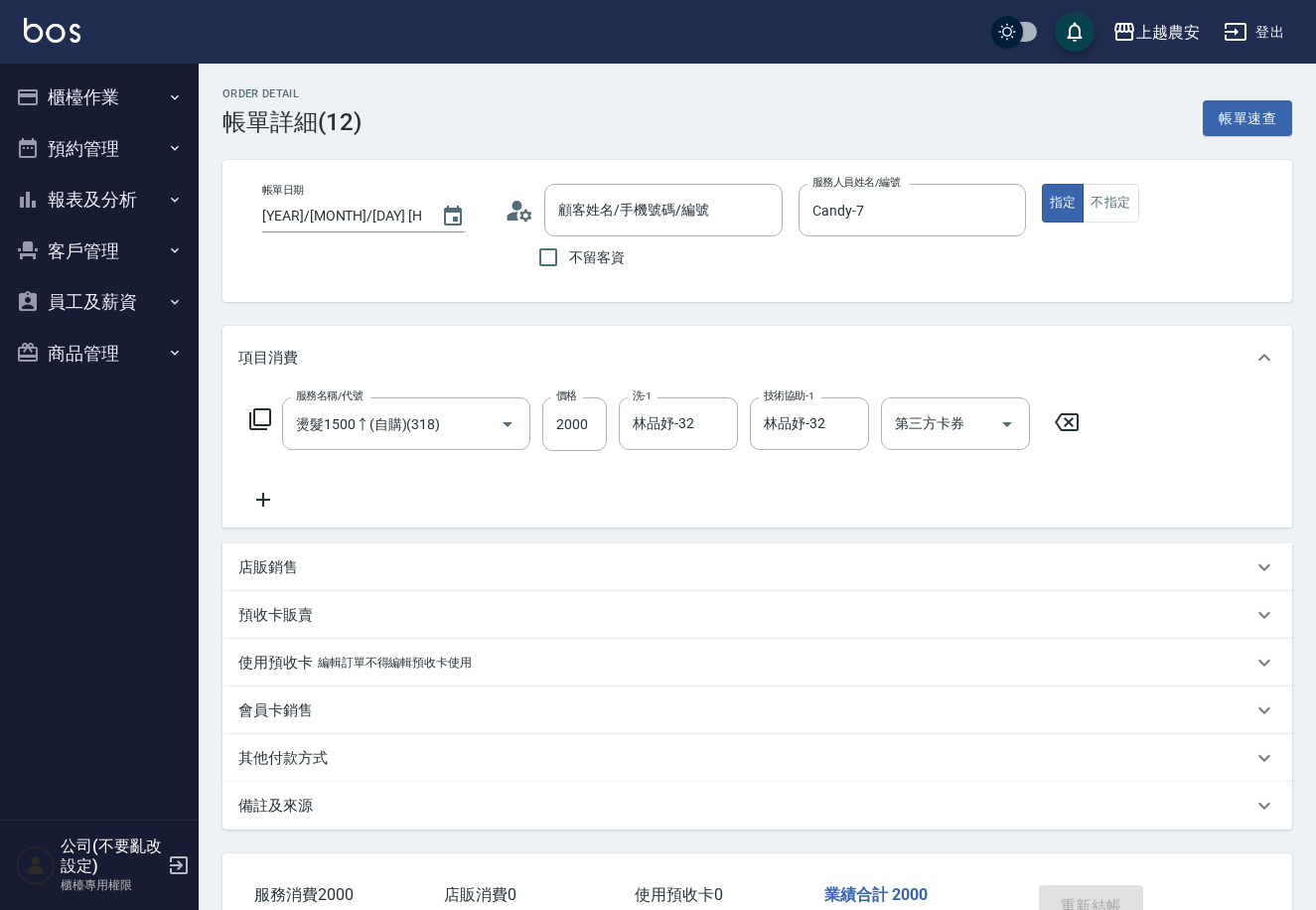 type on "[LAST]/[PHONE]/[PHONE]" 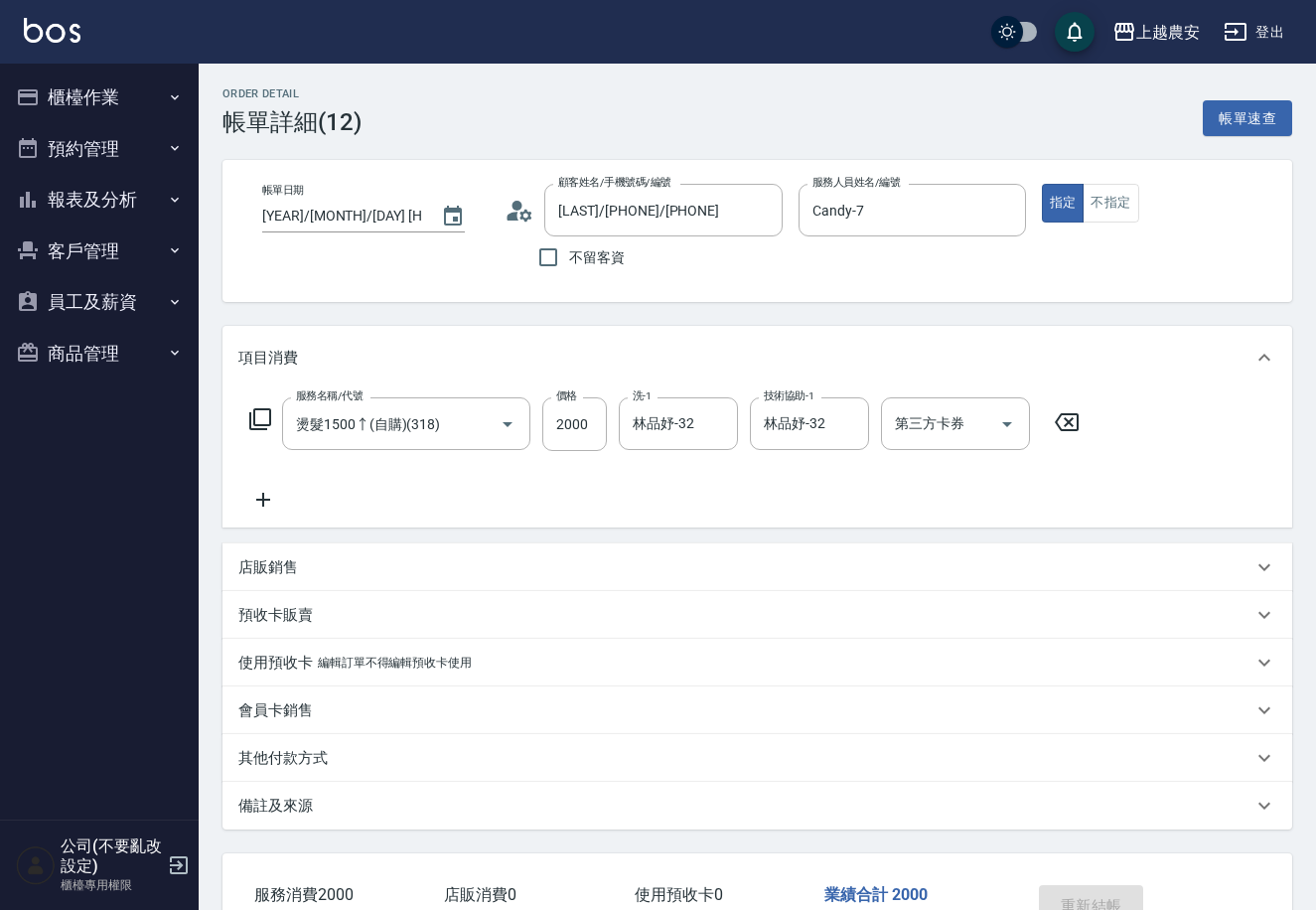 click on "櫃檯作業" at bounding box center [99, 97] 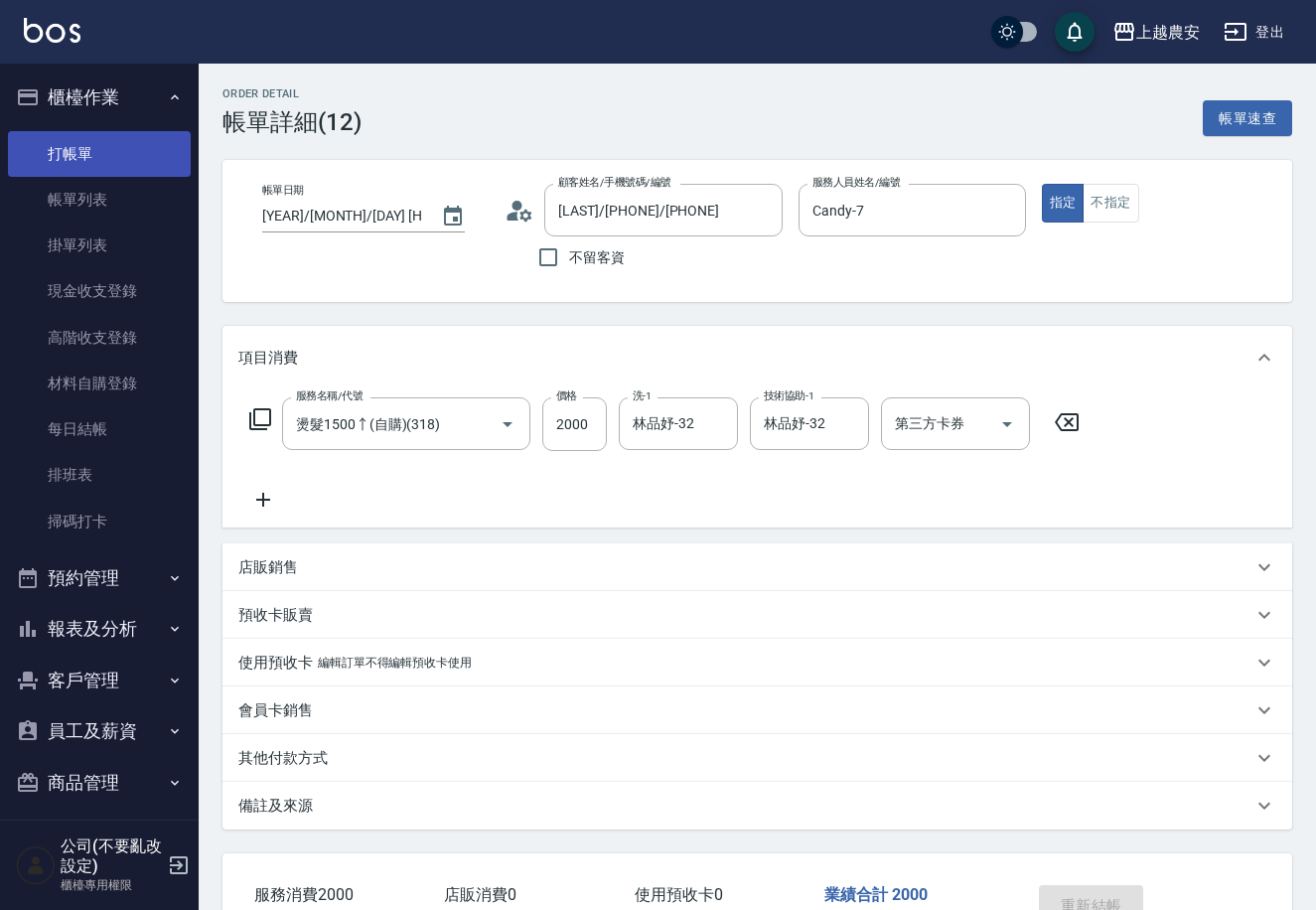 click on "打帳單" at bounding box center [99, 154] 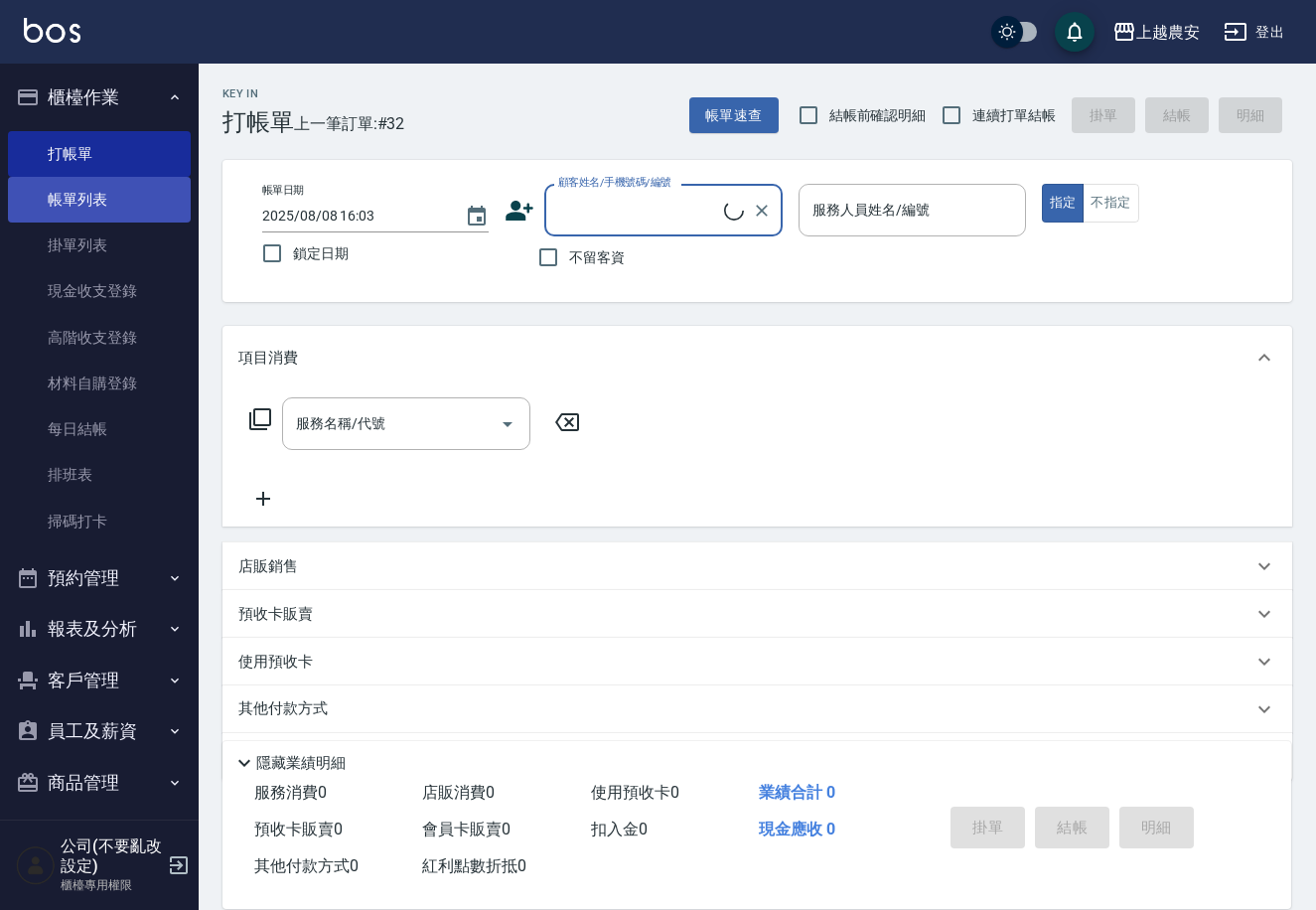 click on "帳單列表" at bounding box center (99, 200) 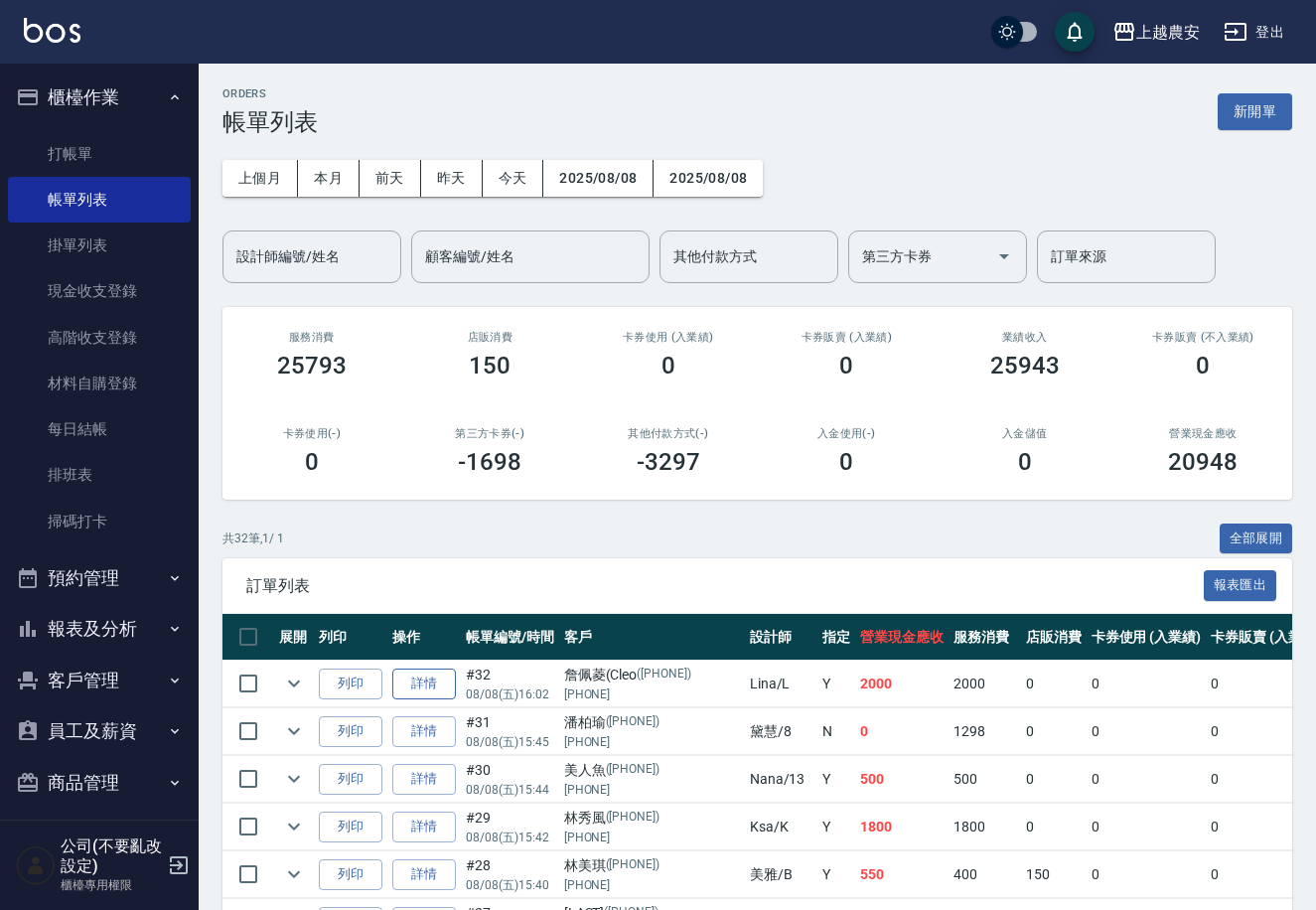 click on "詳情" at bounding box center (424, 683) 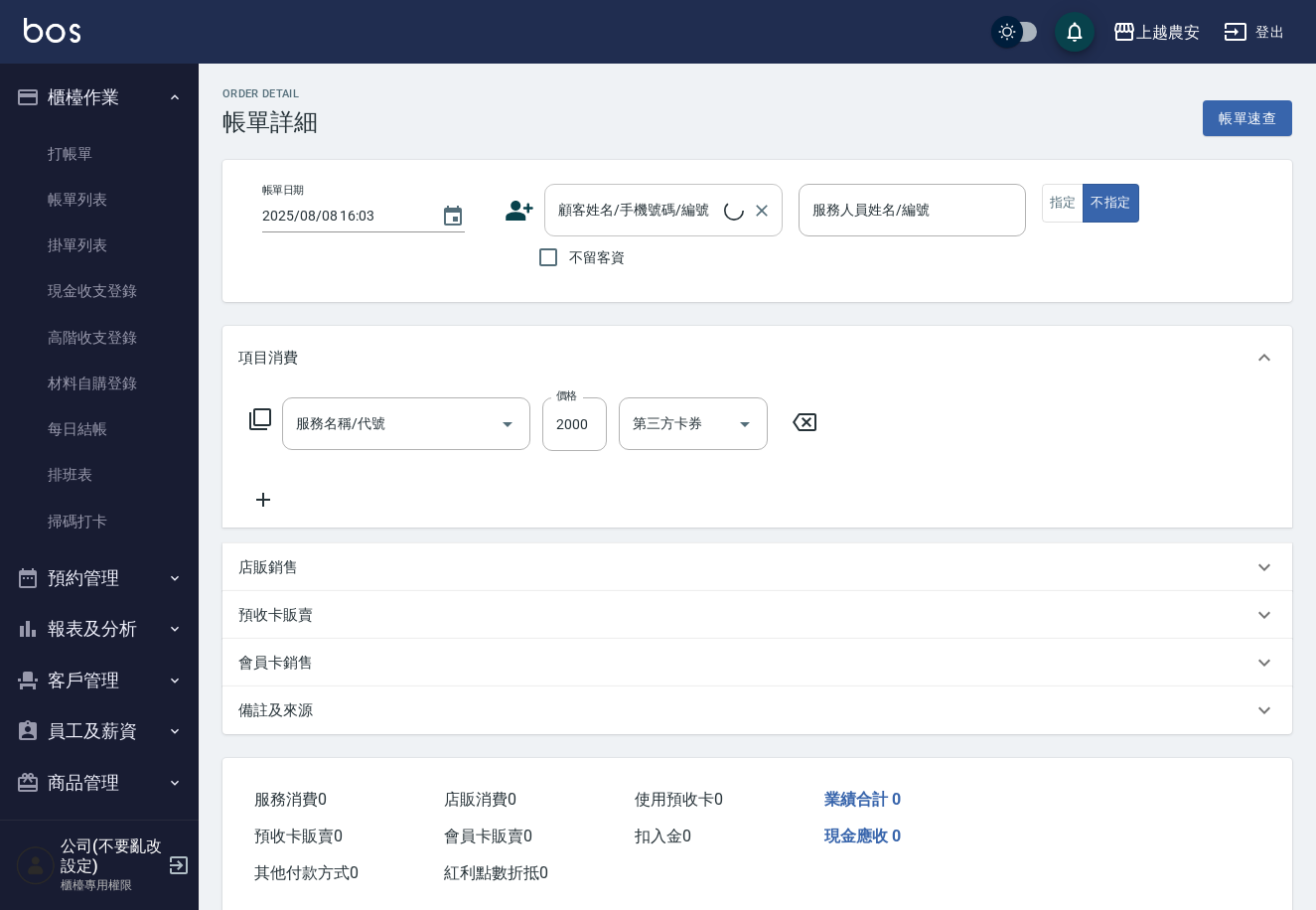 type on "2025/08/08 16:02" 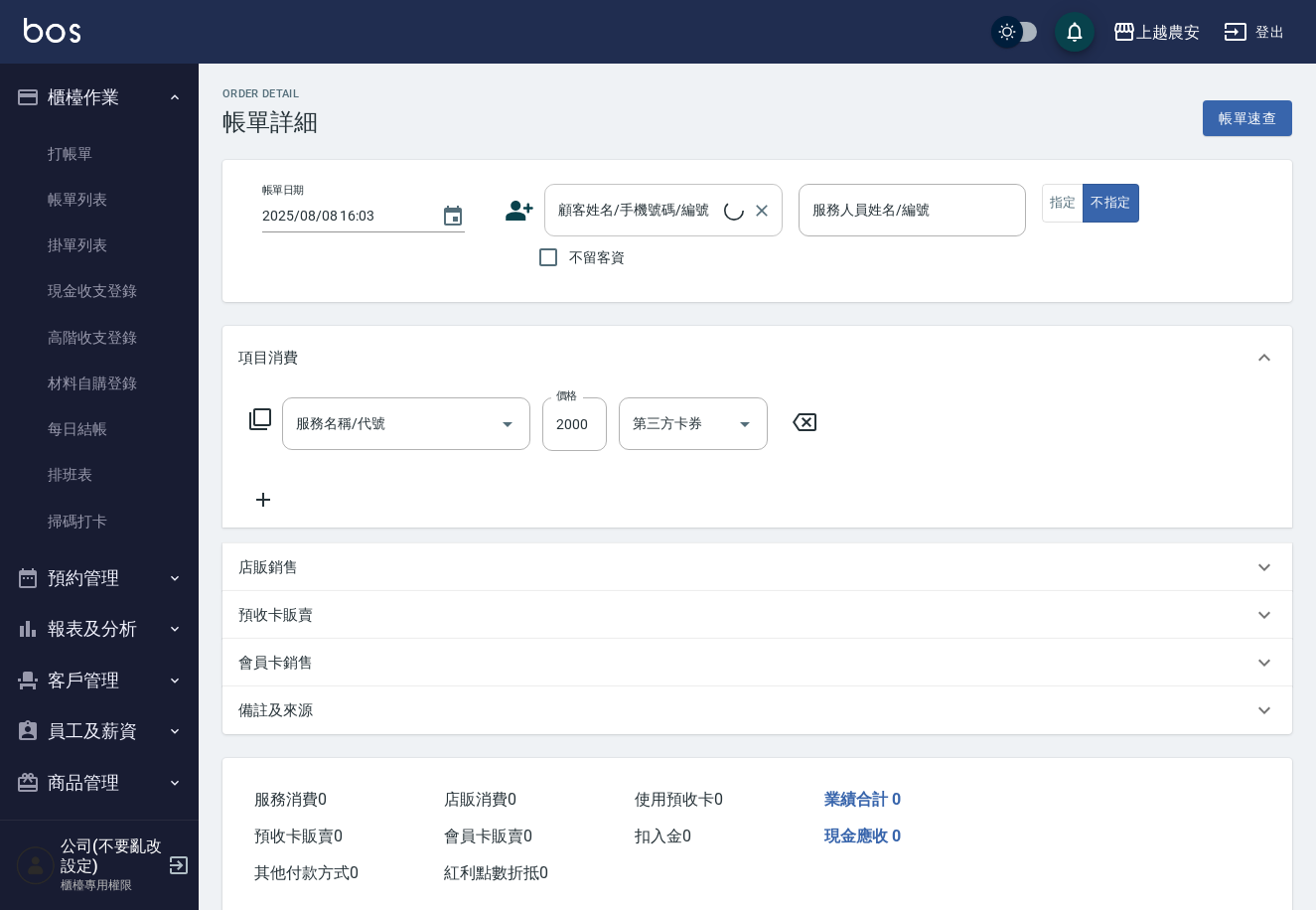 type on "Lina-L" 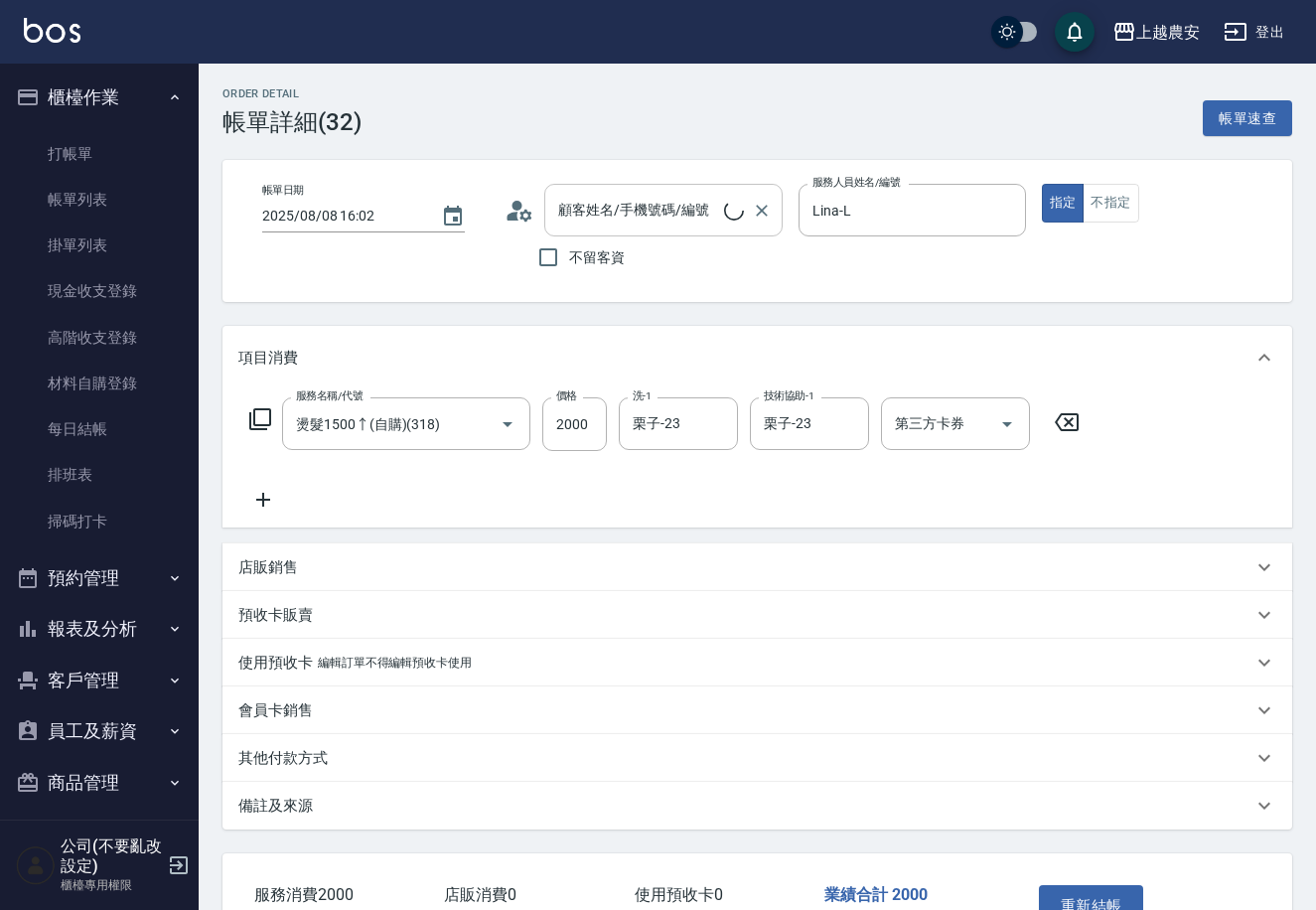 type on "[NAME](Cleo/[PHONE]/[PHONE]" 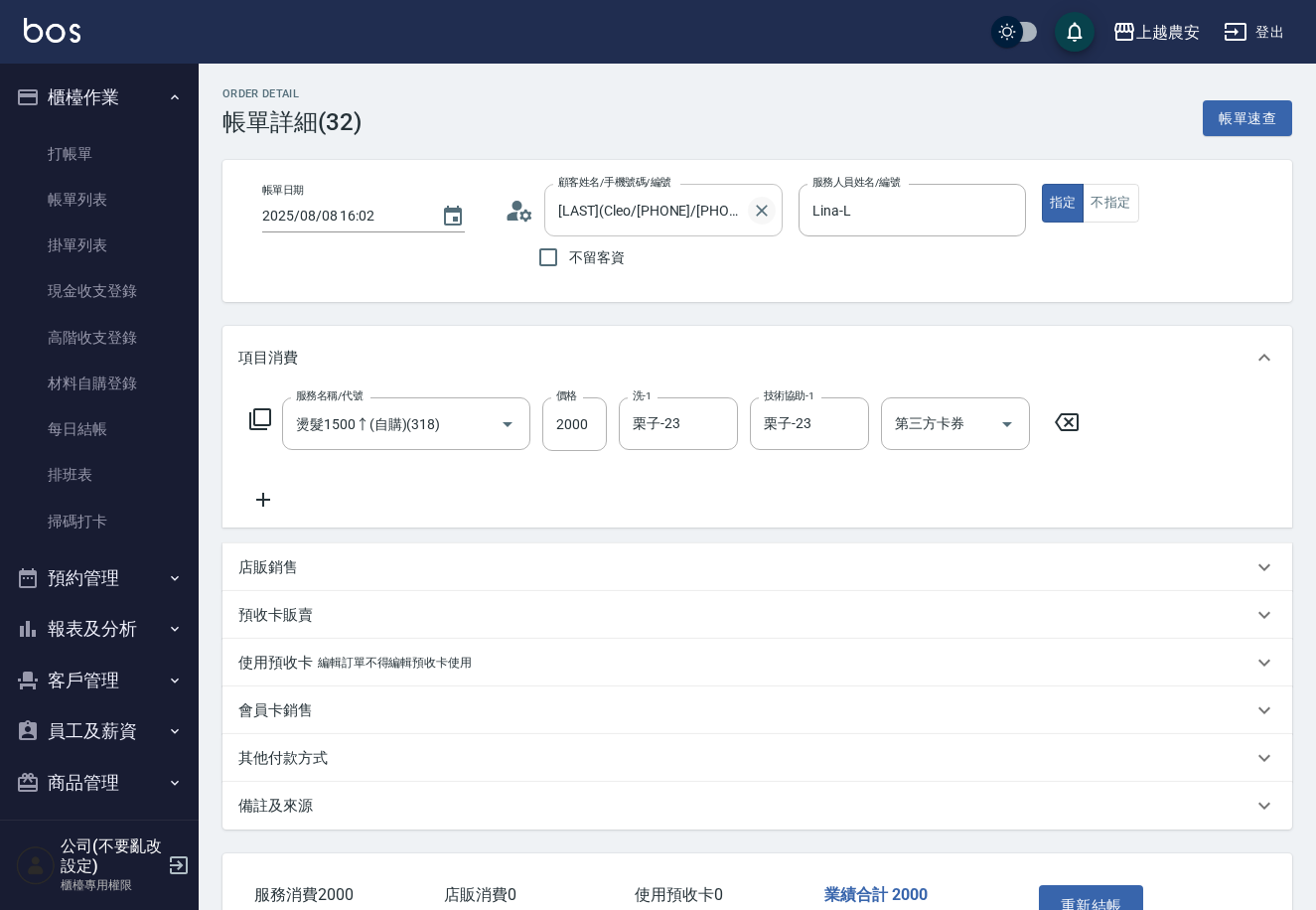 click at bounding box center [762, 211] 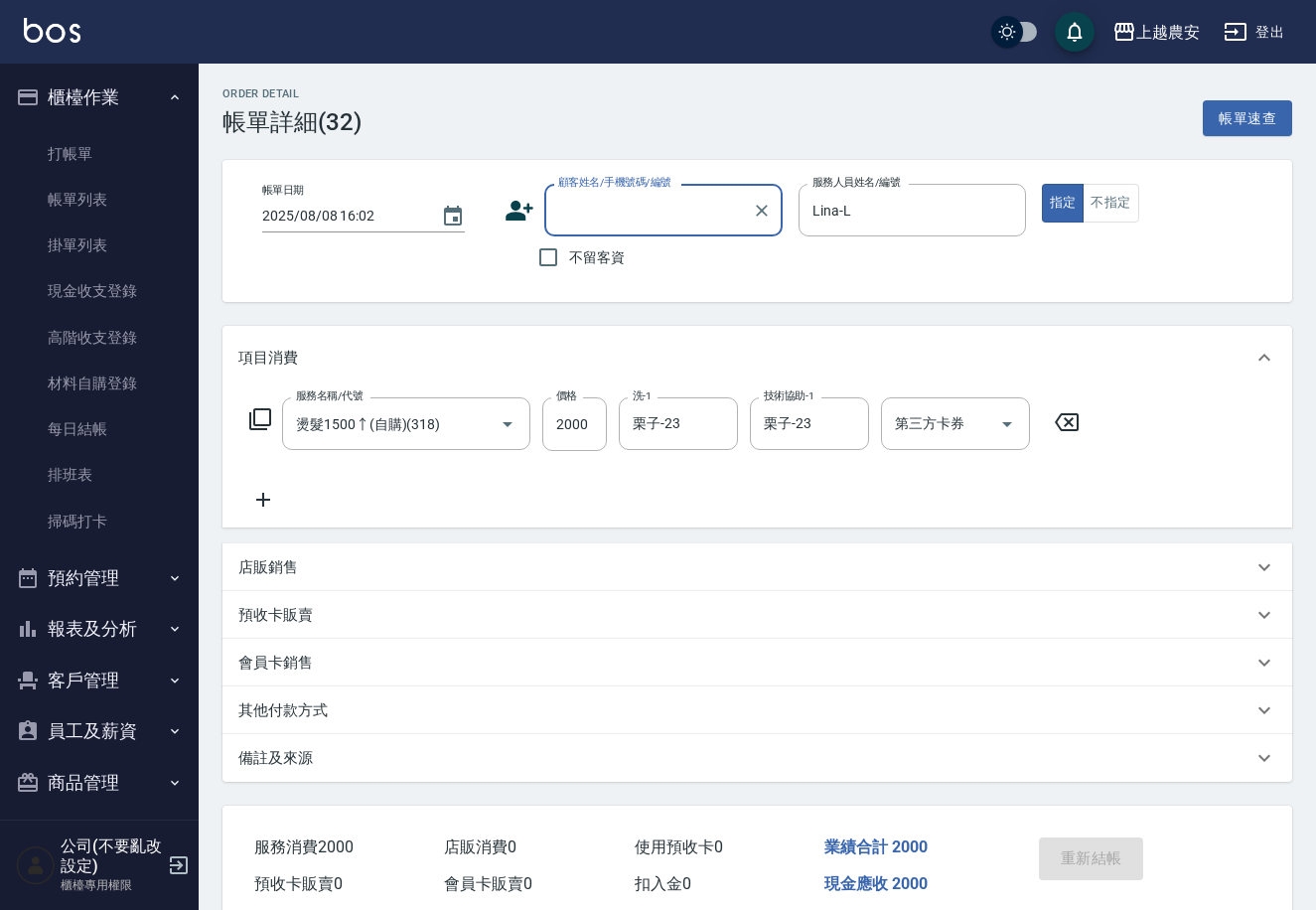 scroll, scrollTop: 0, scrollLeft: 0, axis: both 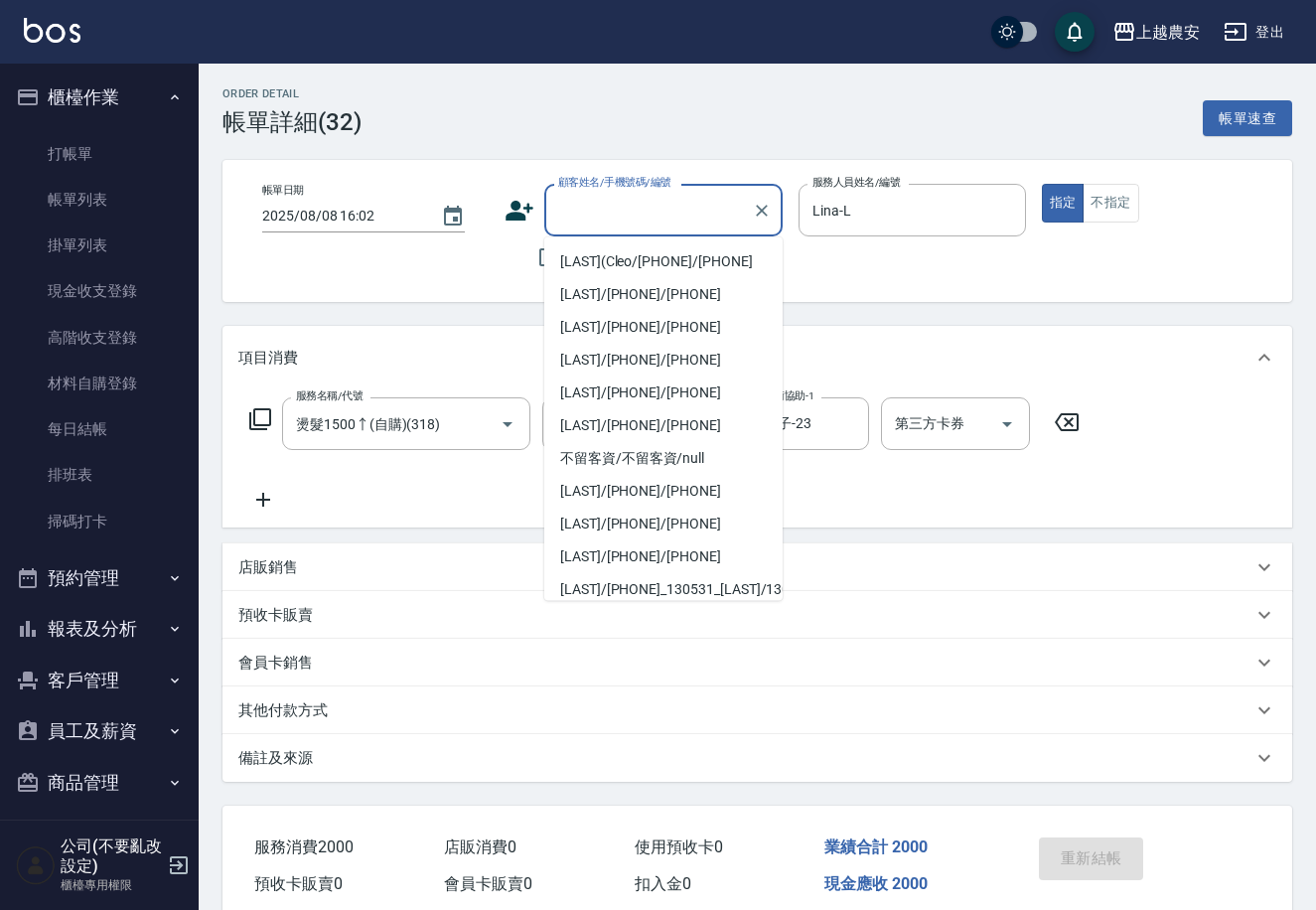 click on "顧客姓名/手機號碼/編號" at bounding box center (649, 210) 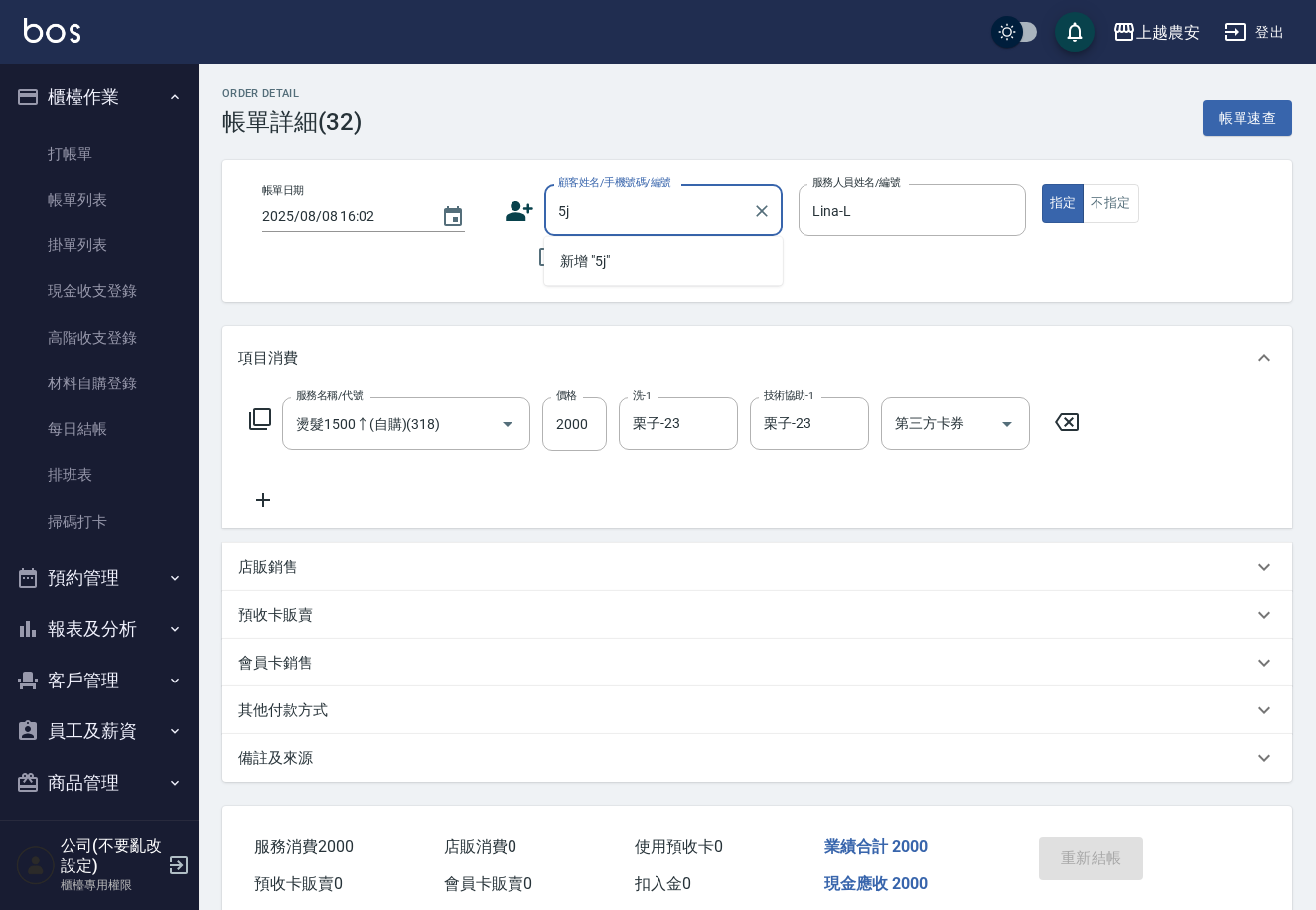 type on "5" 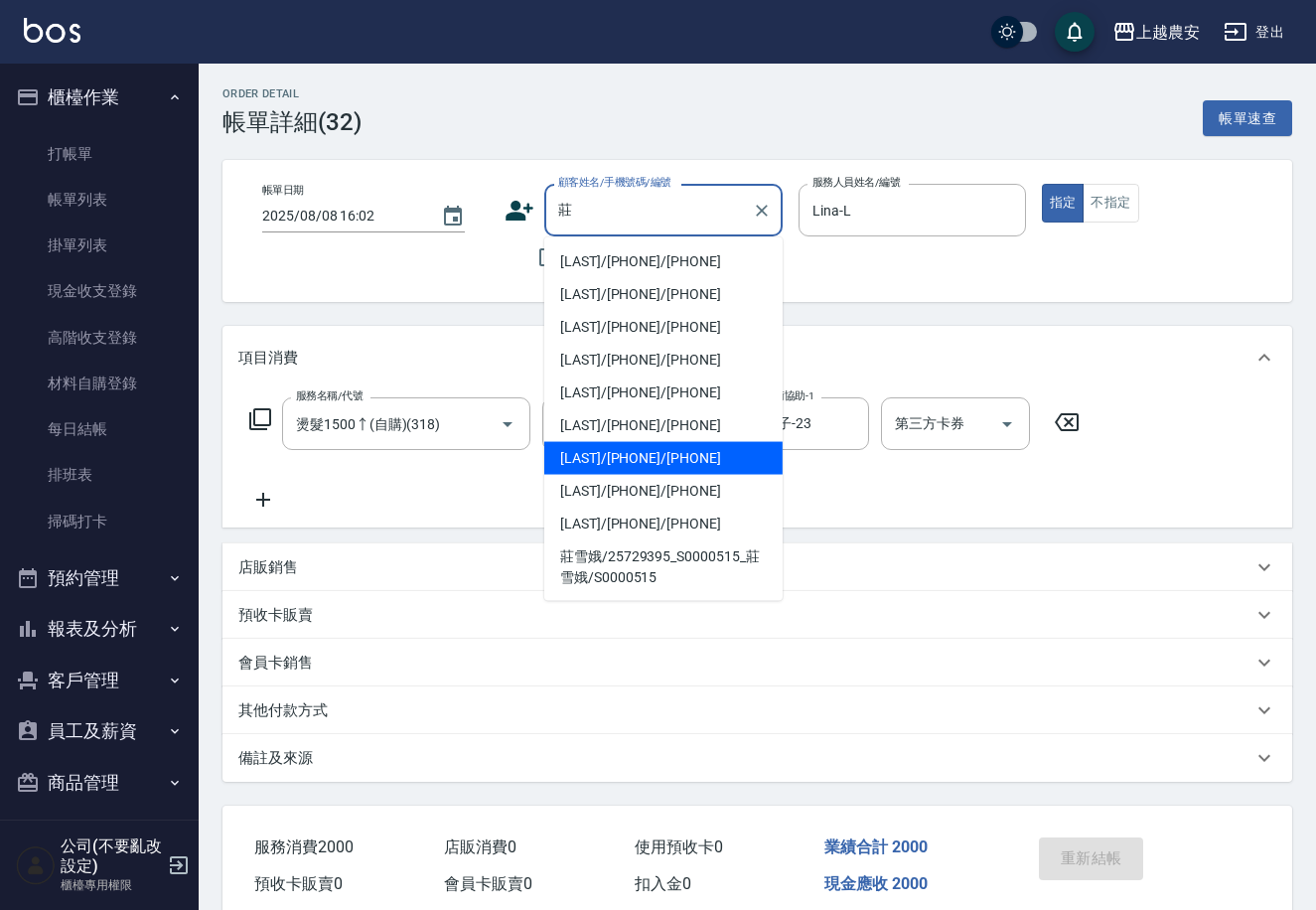 click on "莊碧珠/0921458566/0921458566" at bounding box center (663, 458) 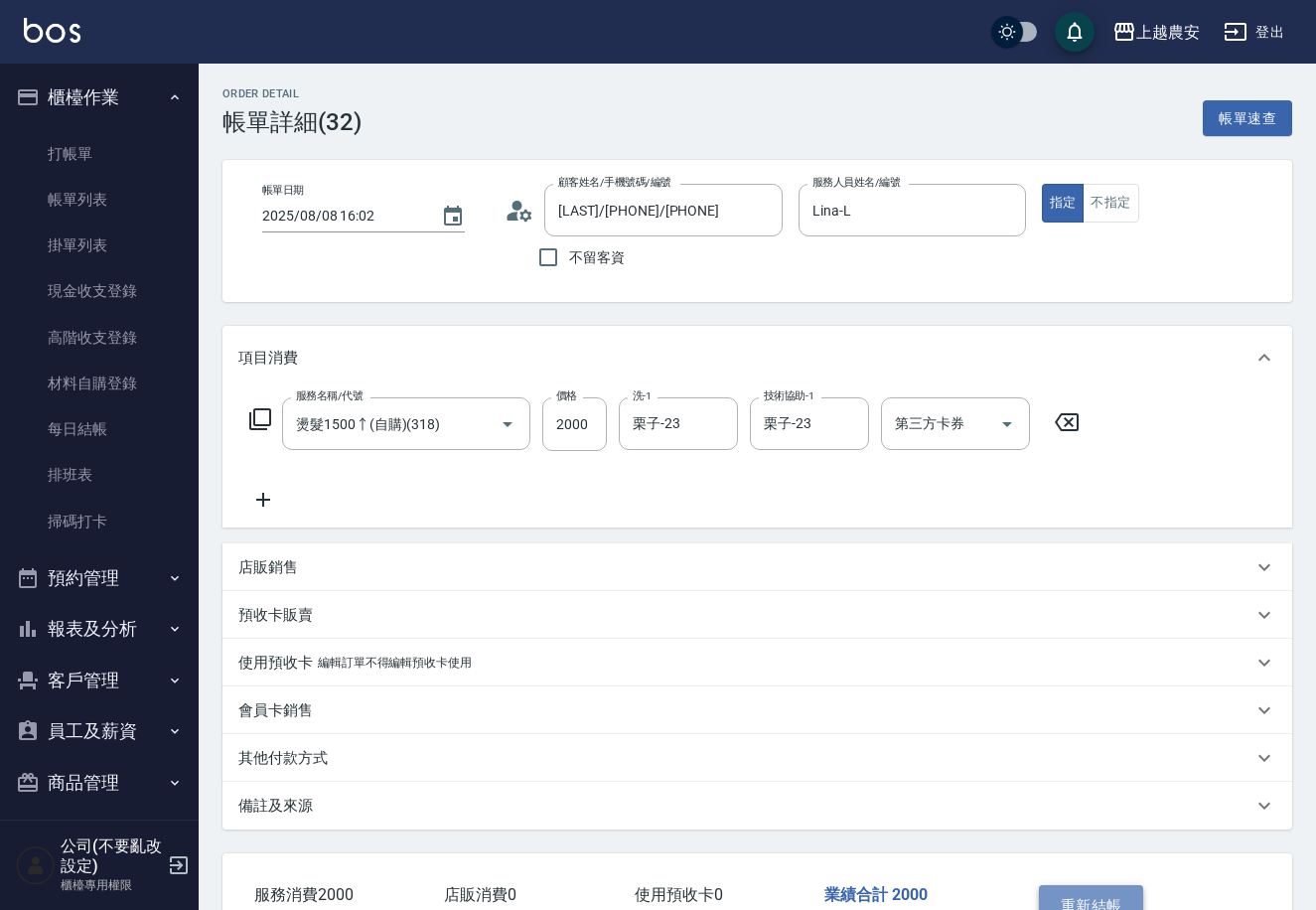 click on "重新結帳" at bounding box center [1092, 906] 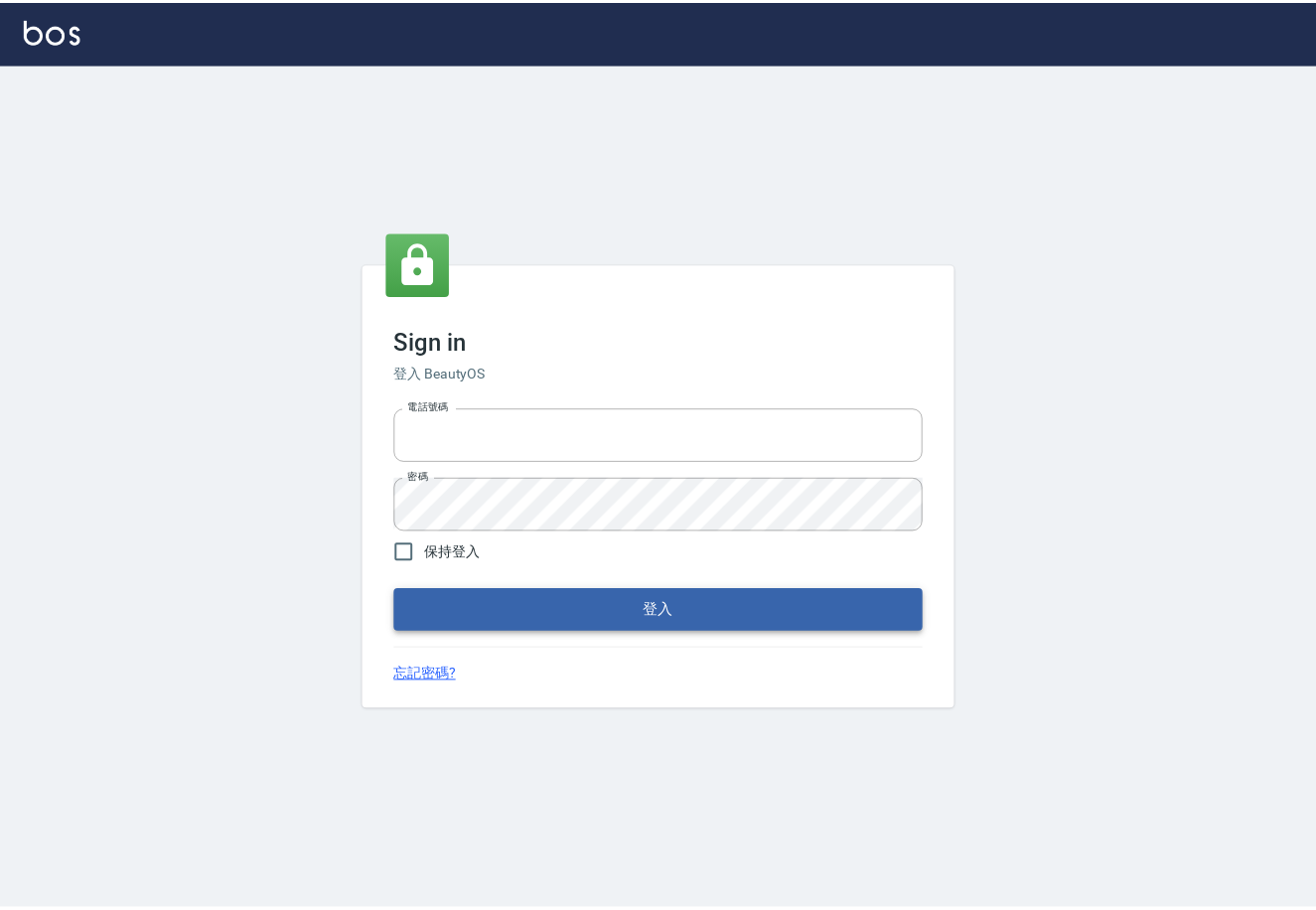 scroll, scrollTop: 0, scrollLeft: 0, axis: both 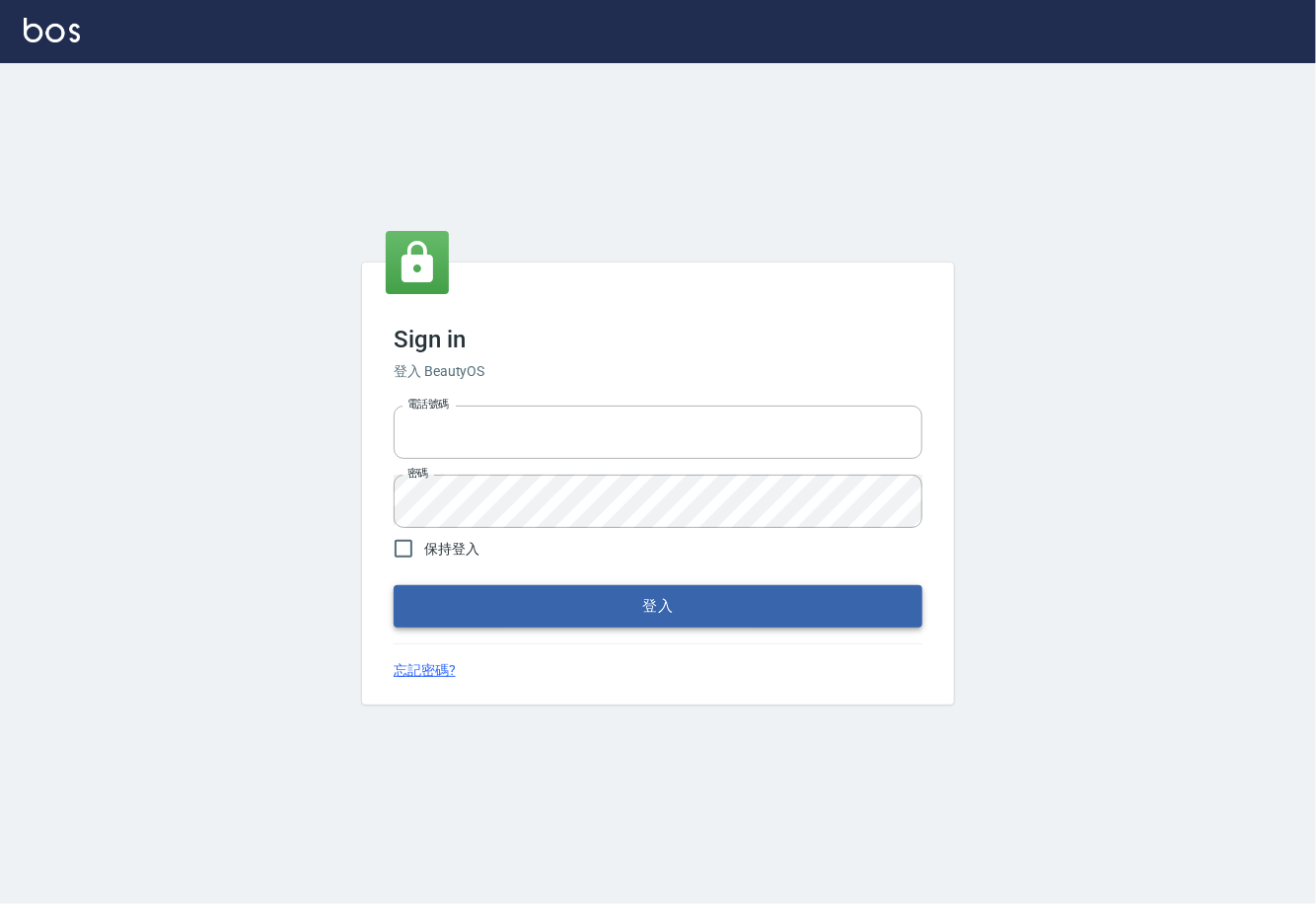 type on "0225929166" 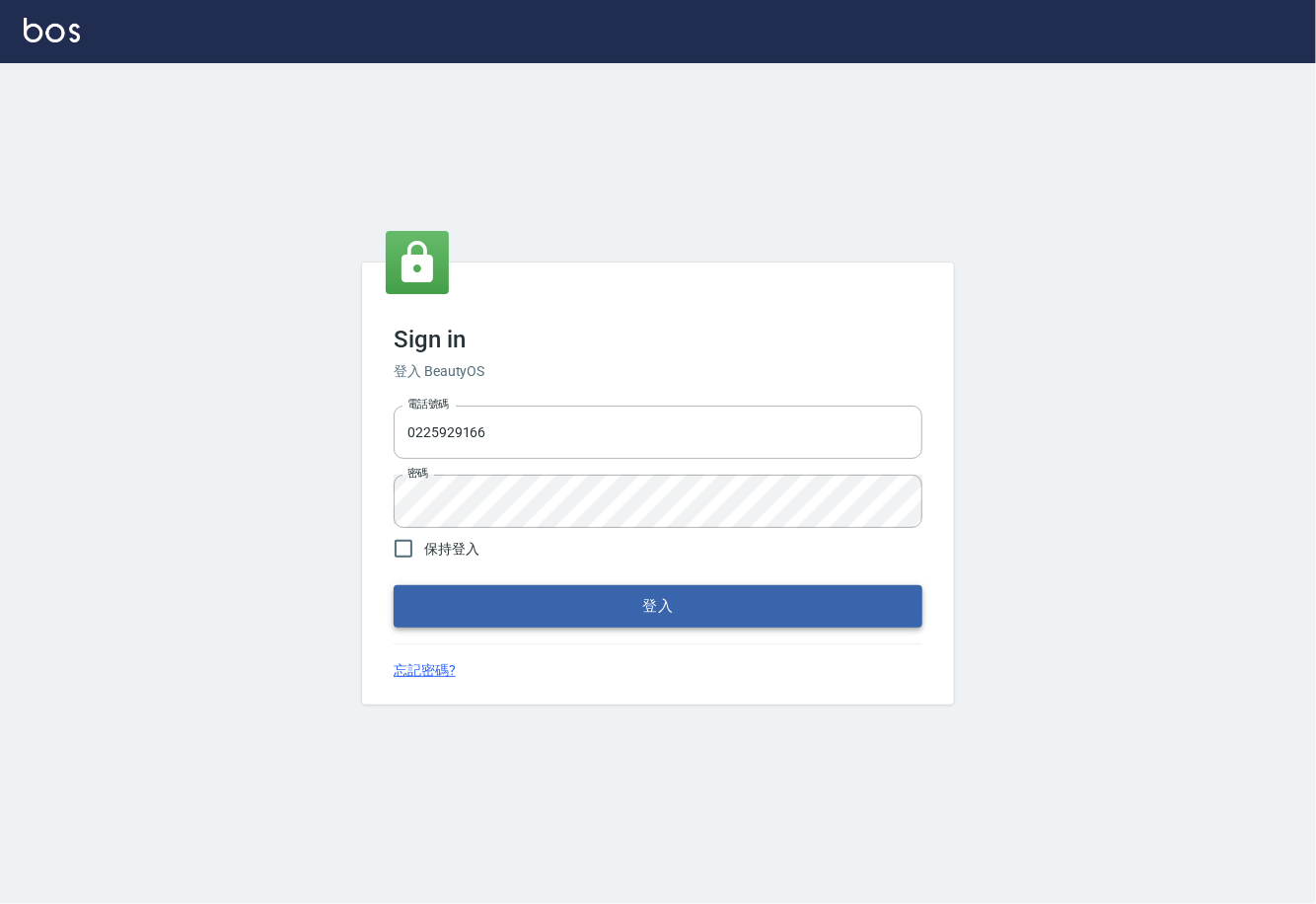 click on "登入" at bounding box center [658, 606] 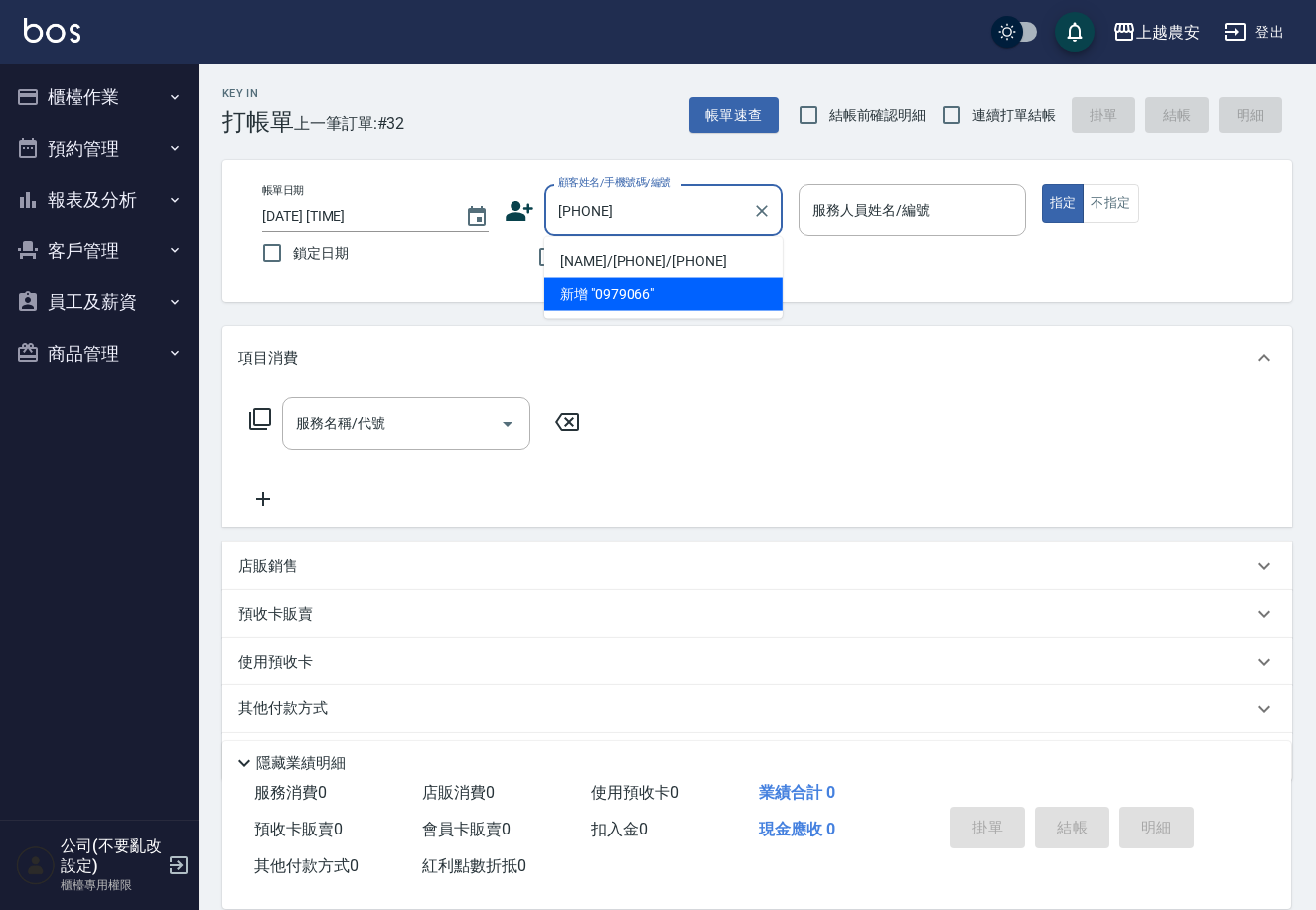 click on "[NAME]/[PHONE]/[PHONE]" at bounding box center [663, 261] 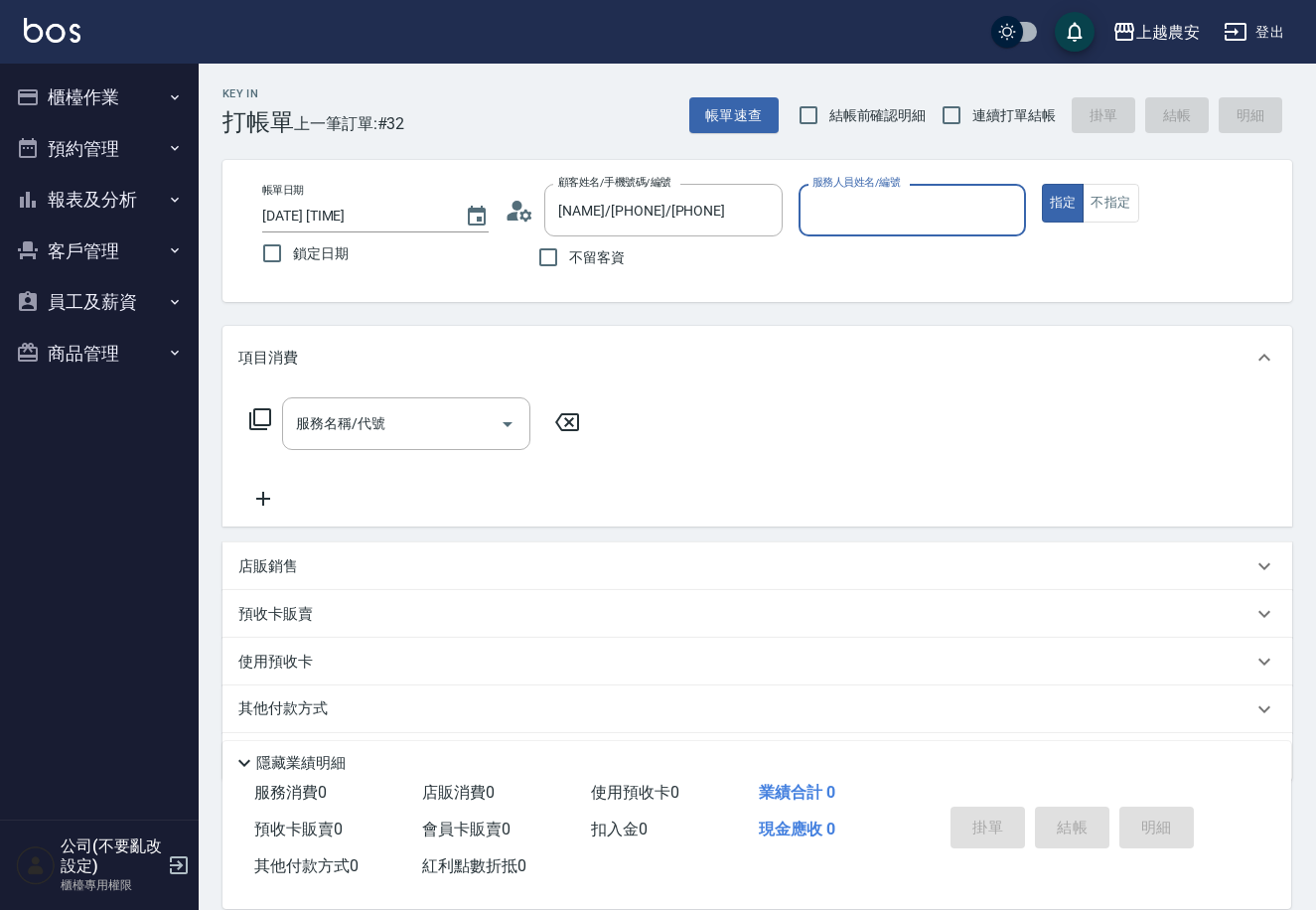 type on "Mia-M" 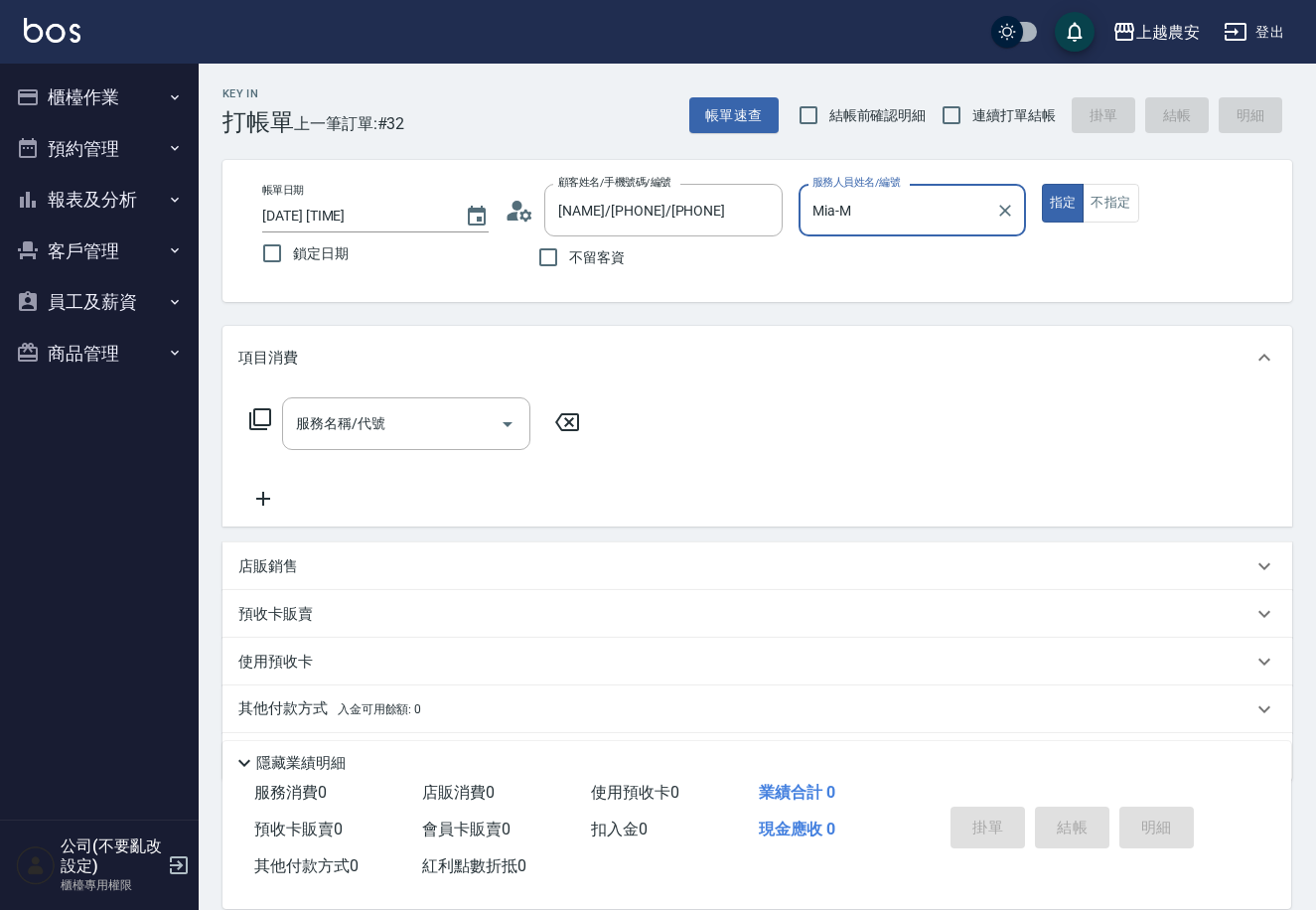 click 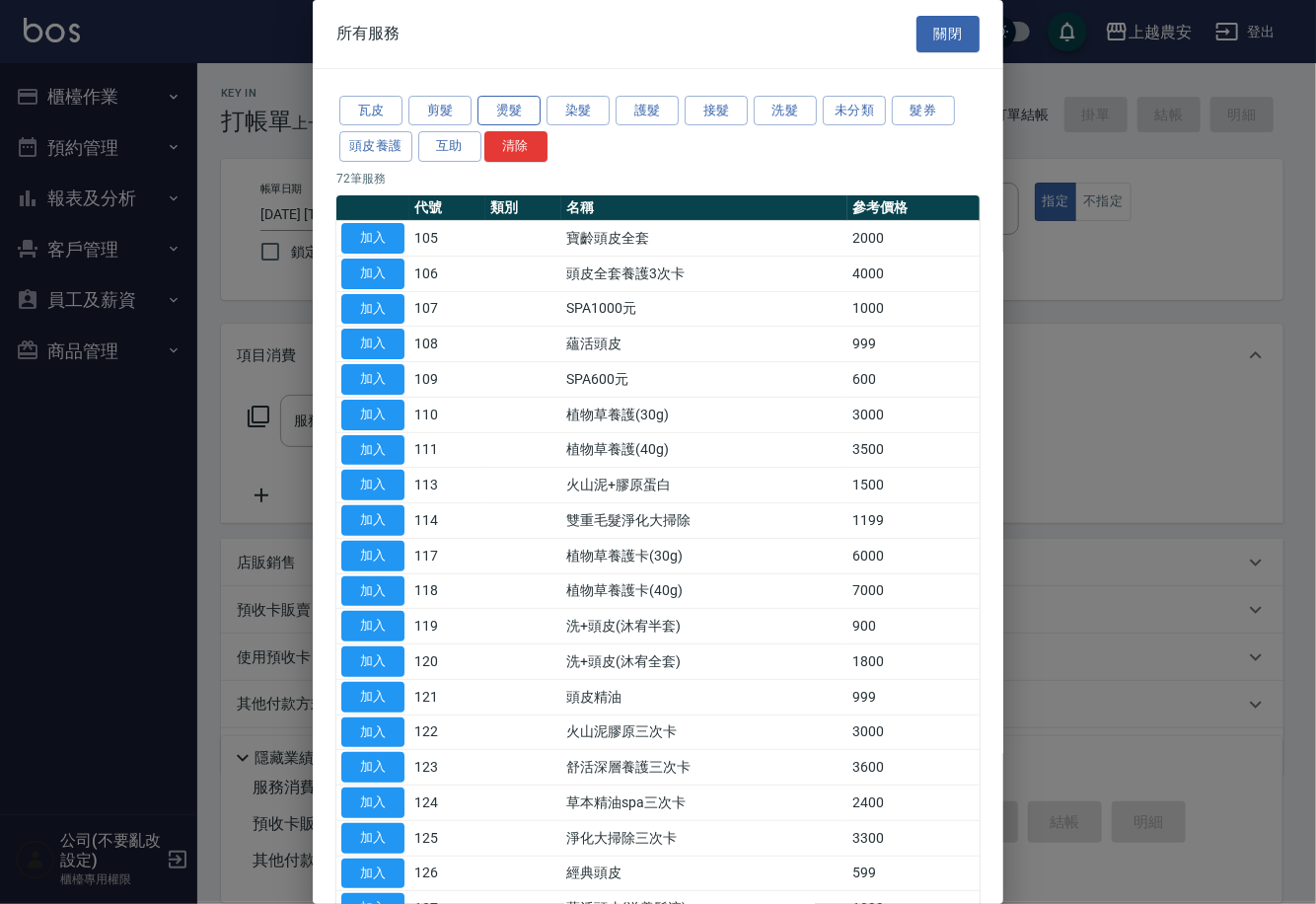 click on "燙髮" at bounding box center [509, 111] 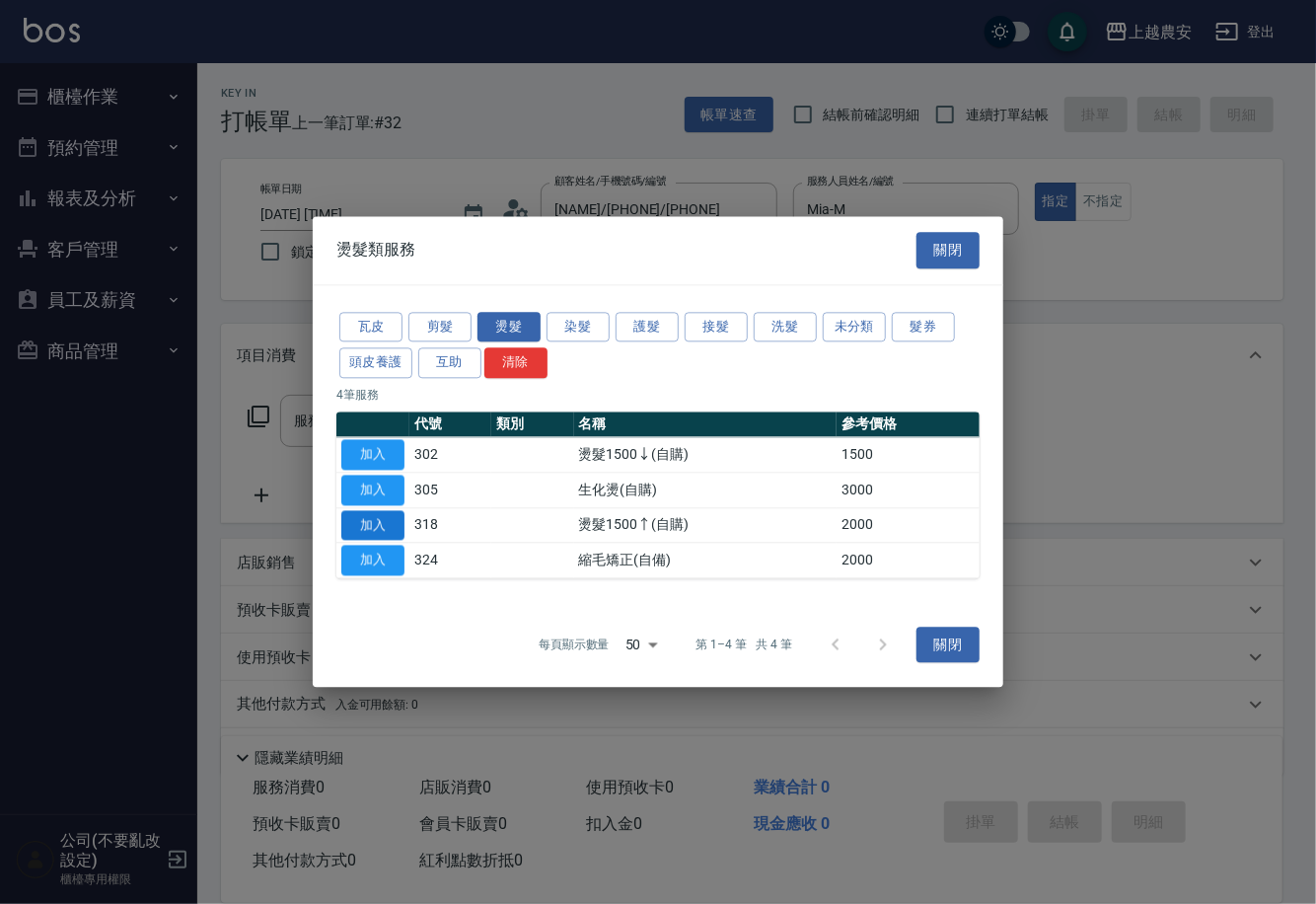 click on "加入" at bounding box center (373, 525) 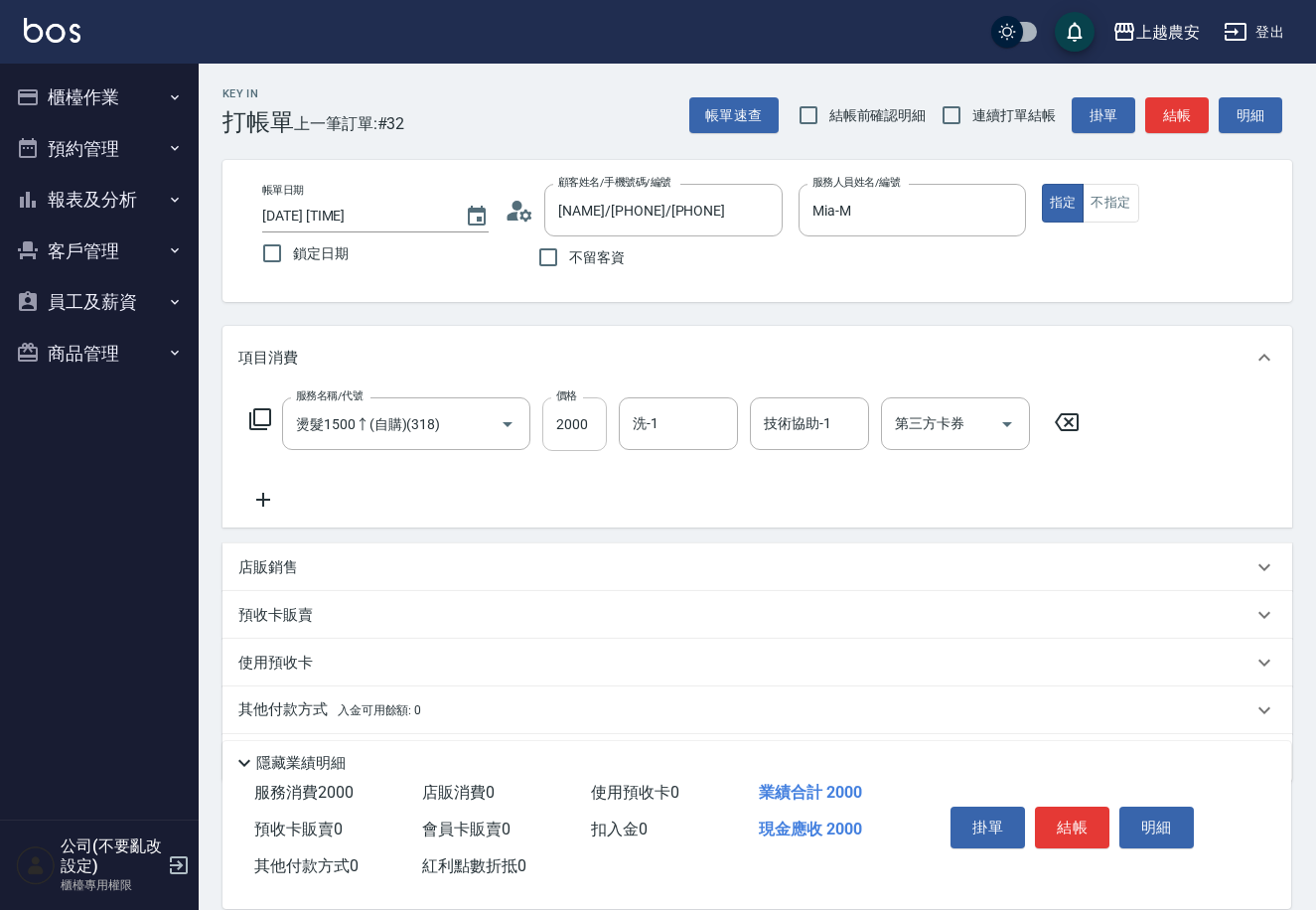 click on "2000" at bounding box center (574, 424) 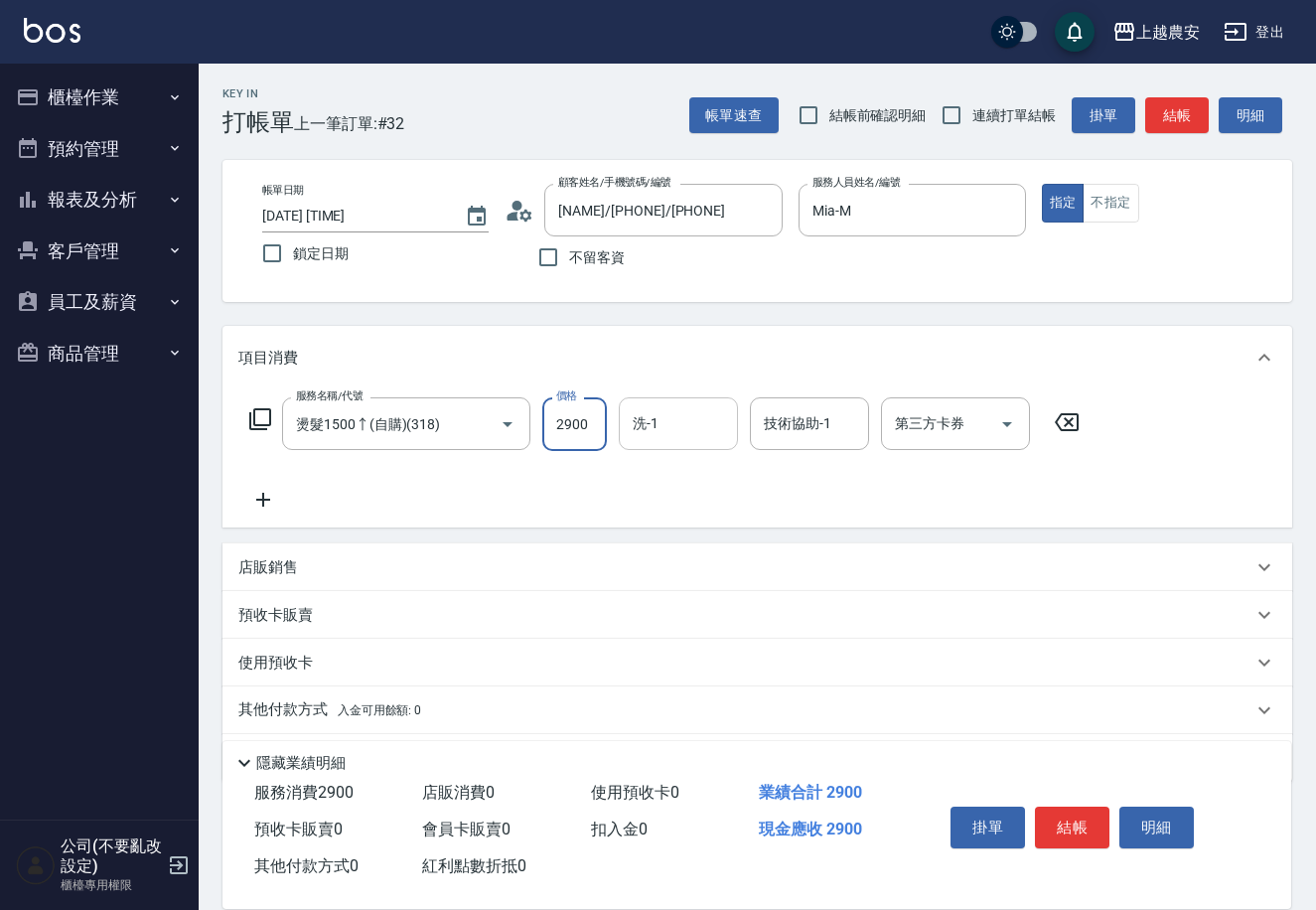 type on "2900" 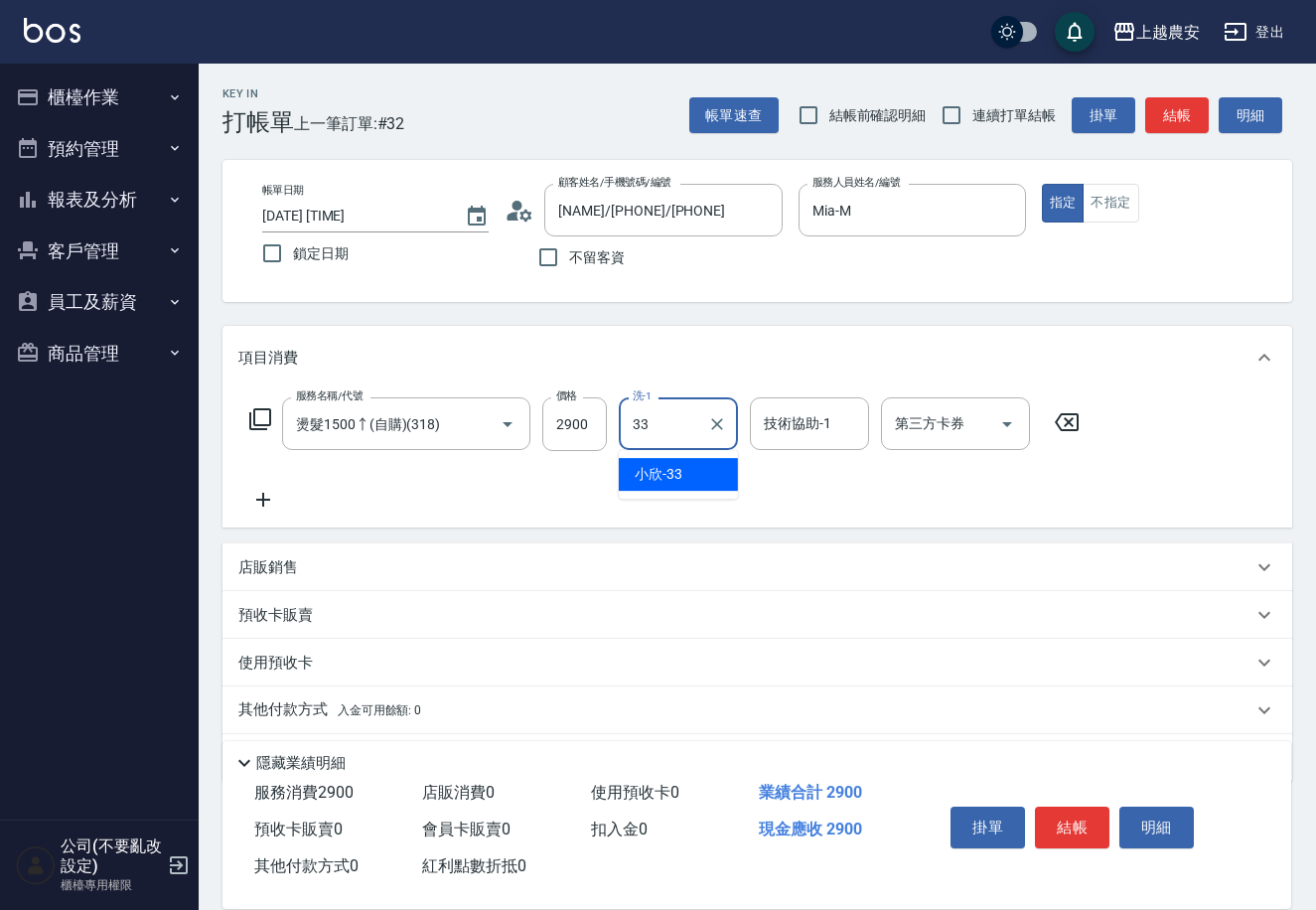 click on "小欣 -33" at bounding box center [678, 474] 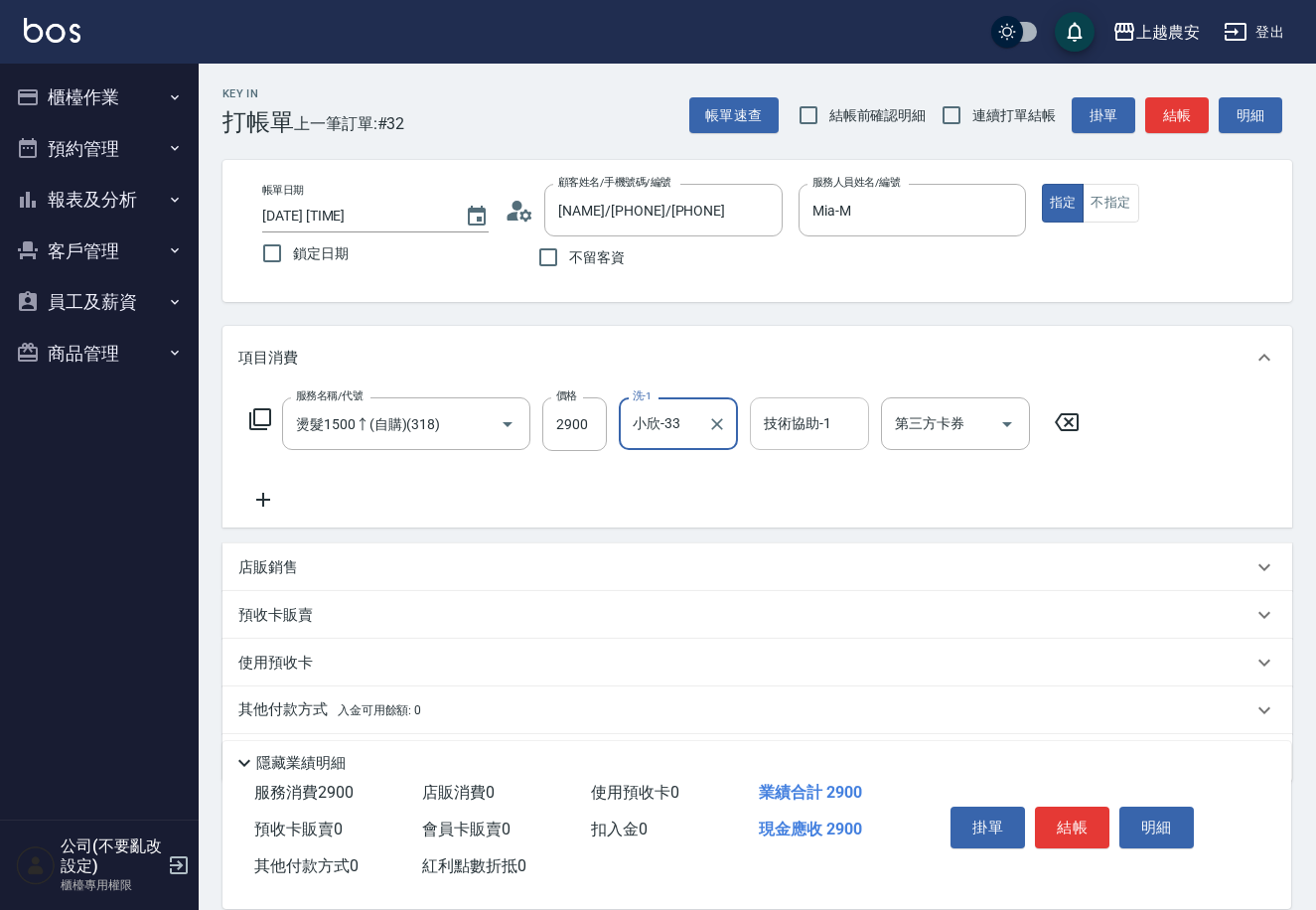 type on "小欣-33" 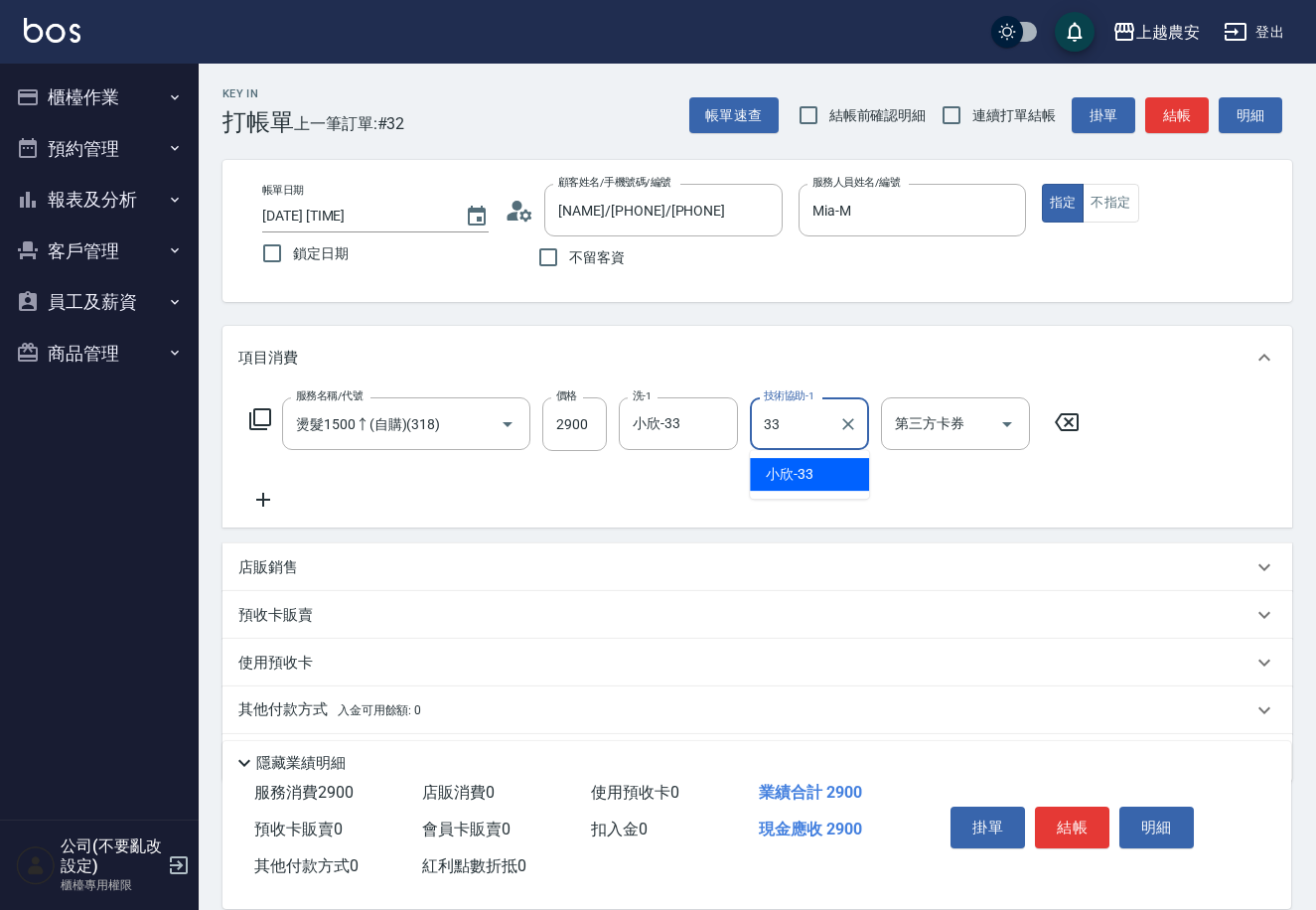 drag, startPoint x: 808, startPoint y: 472, endPoint x: 273, endPoint y: 60, distance: 675.2548 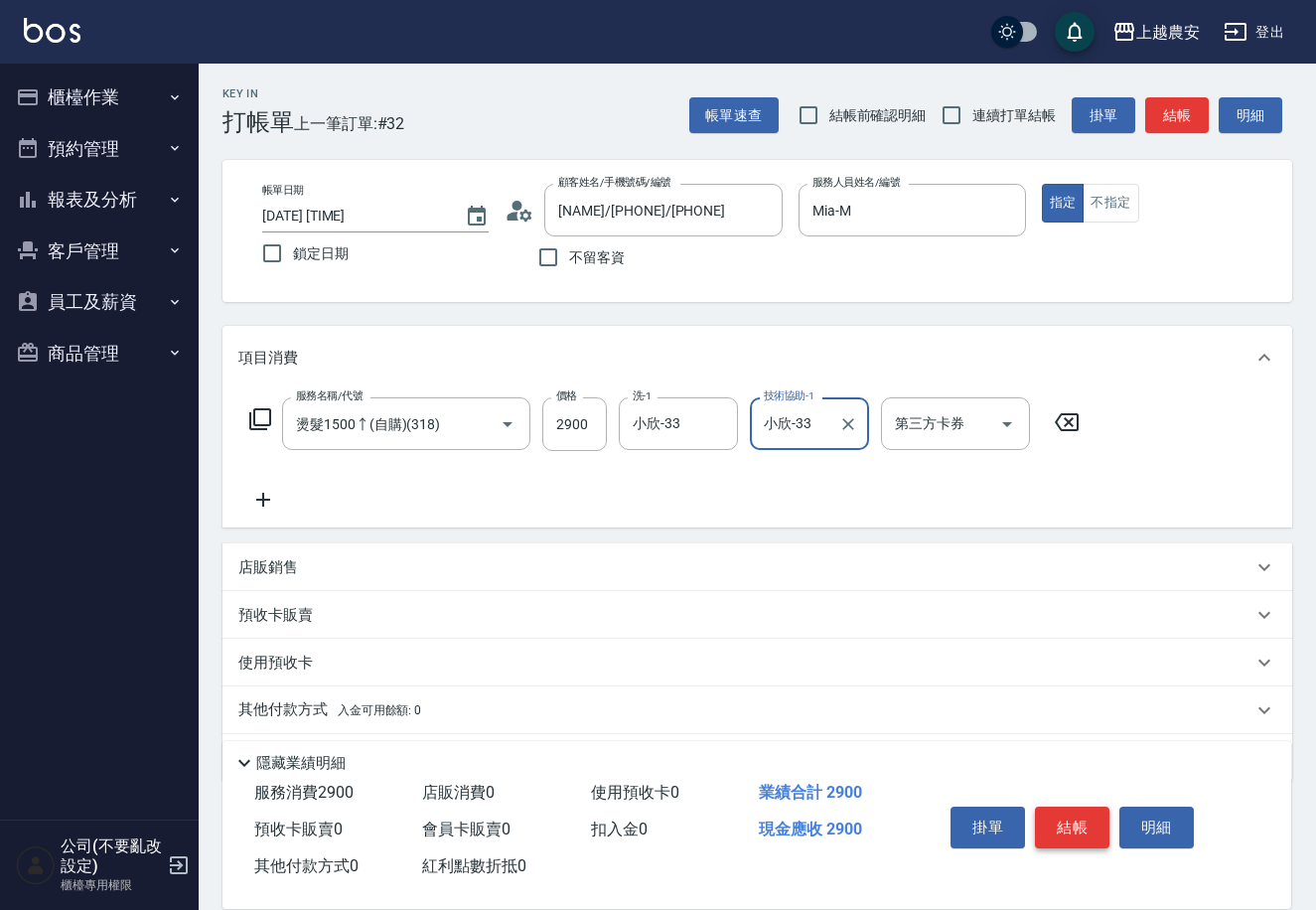 type on "小欣-33" 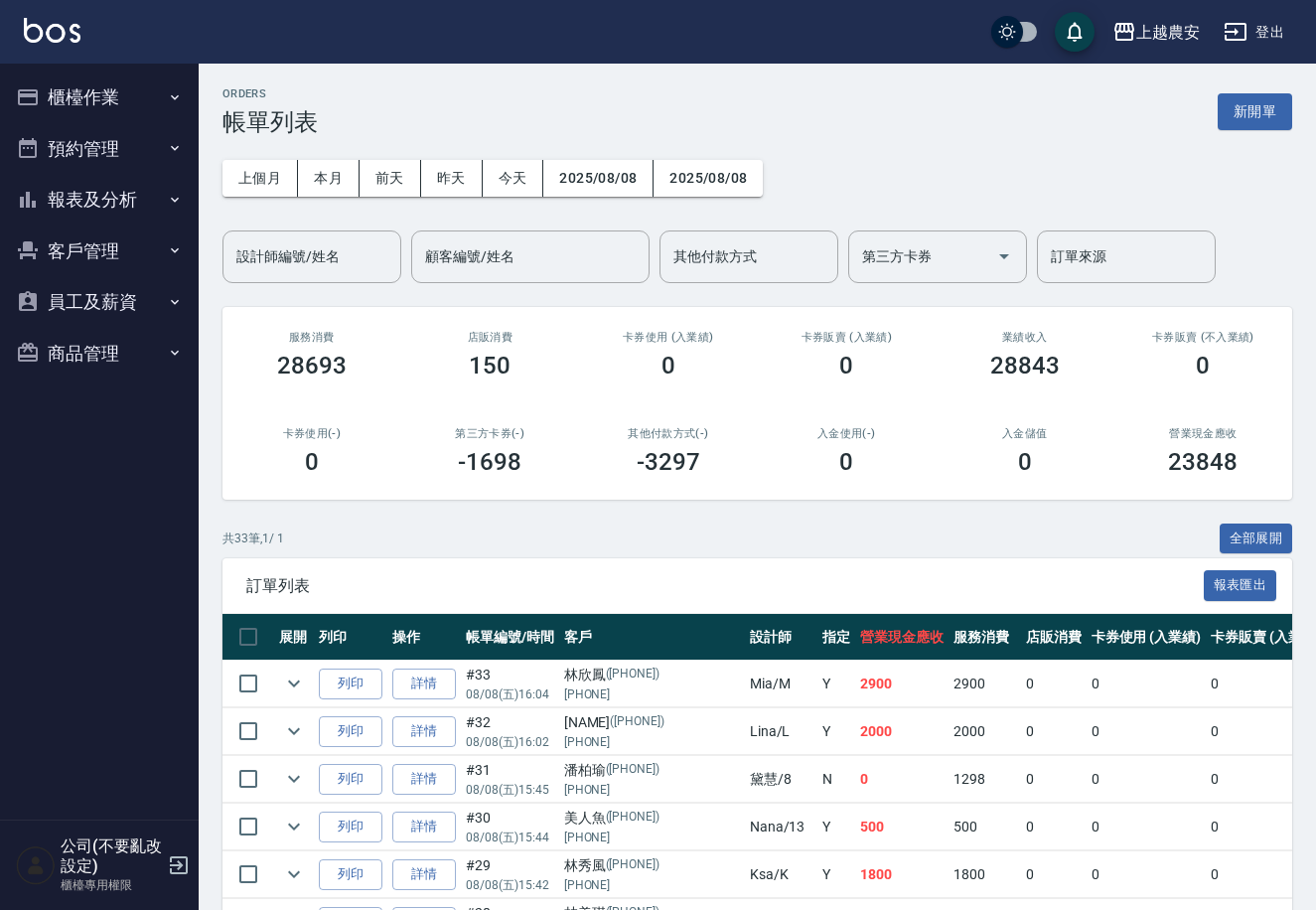 click on "櫃檯作業" at bounding box center (99, 97) 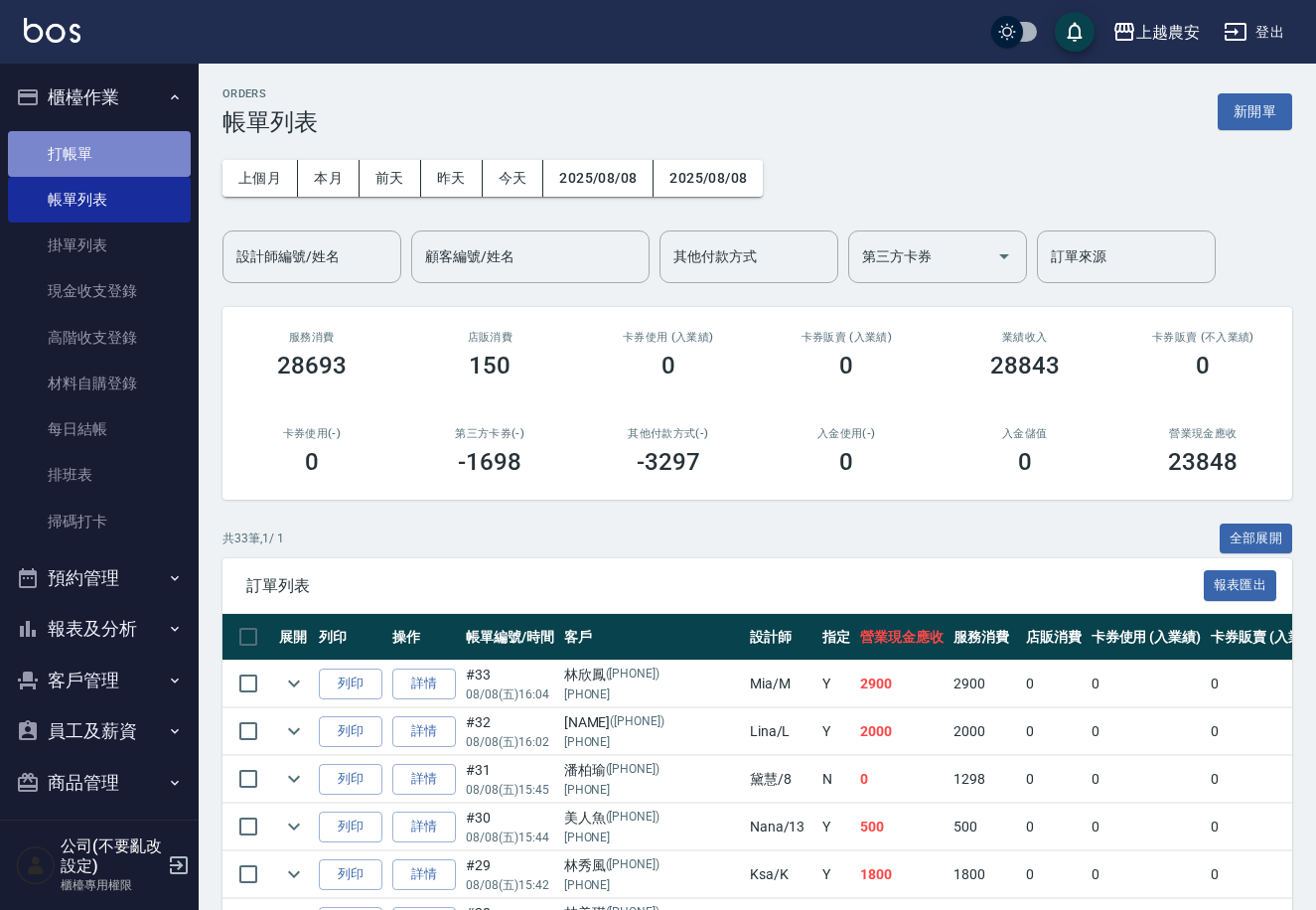 click on "打帳單" at bounding box center (99, 154) 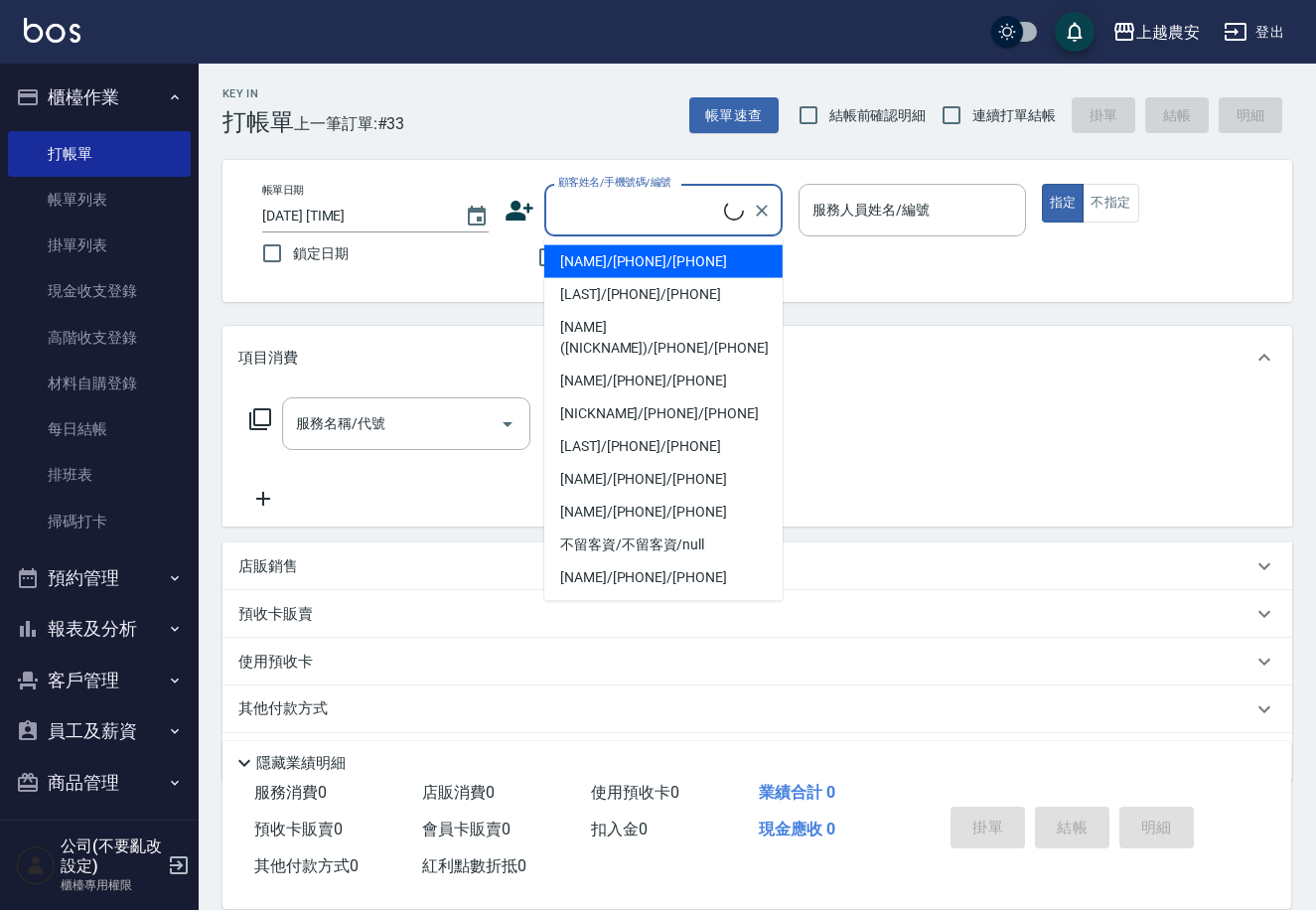 click on "顧客姓名/手機號碼/編號" at bounding box center [639, 210] 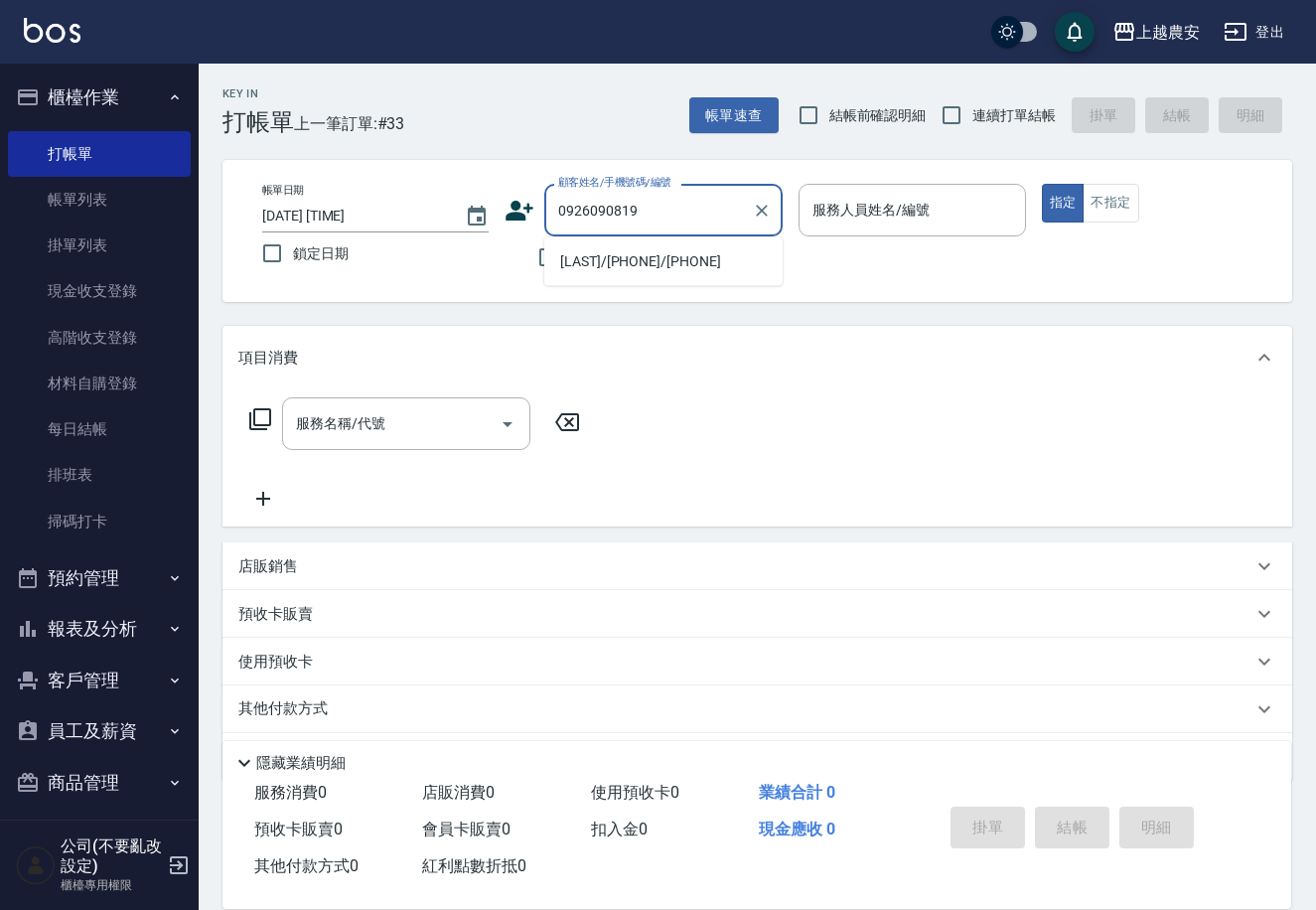 click on "[LAST]/[PHONE]/[PHONE]" at bounding box center [663, 261] 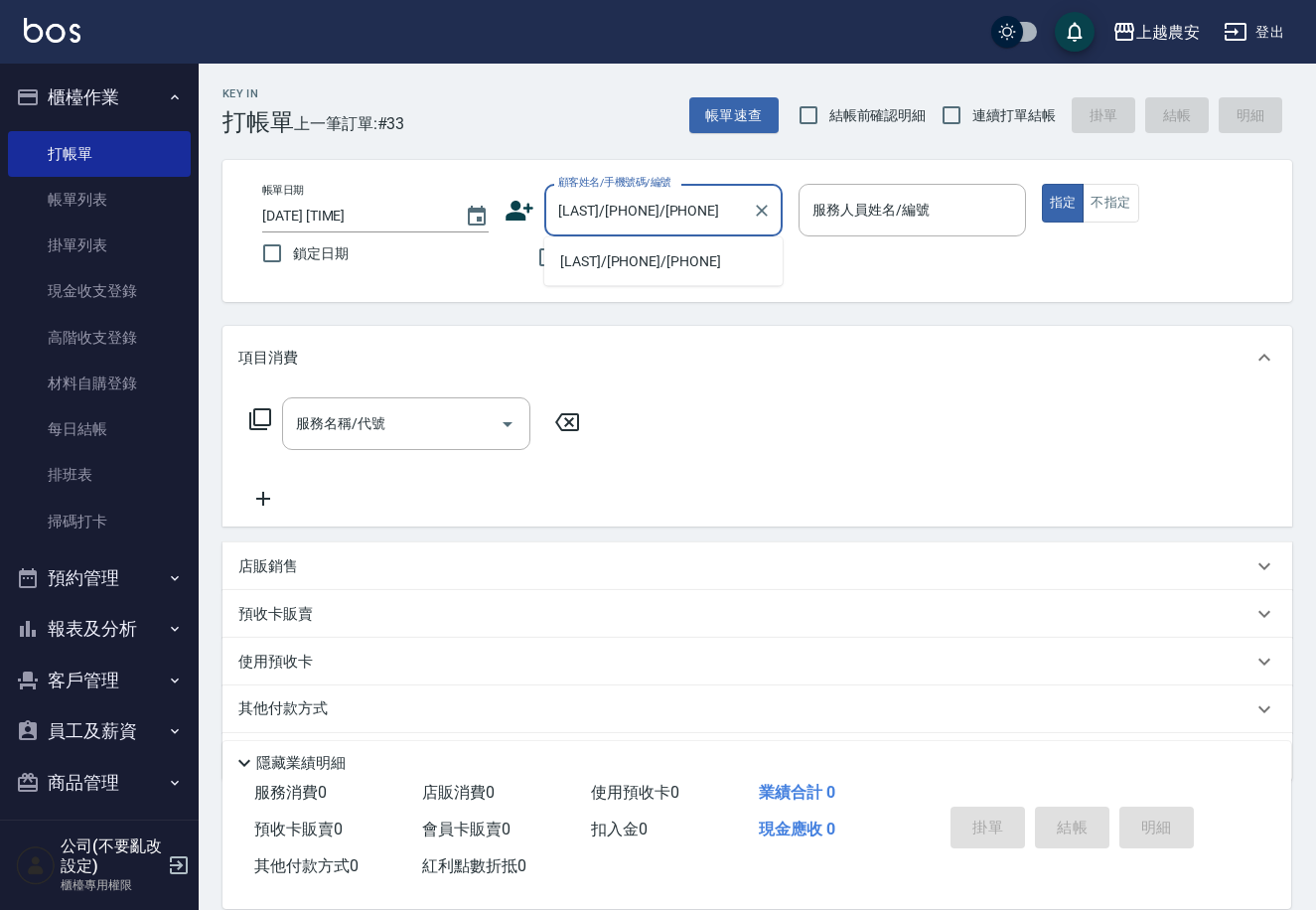 type on "Sandy-S" 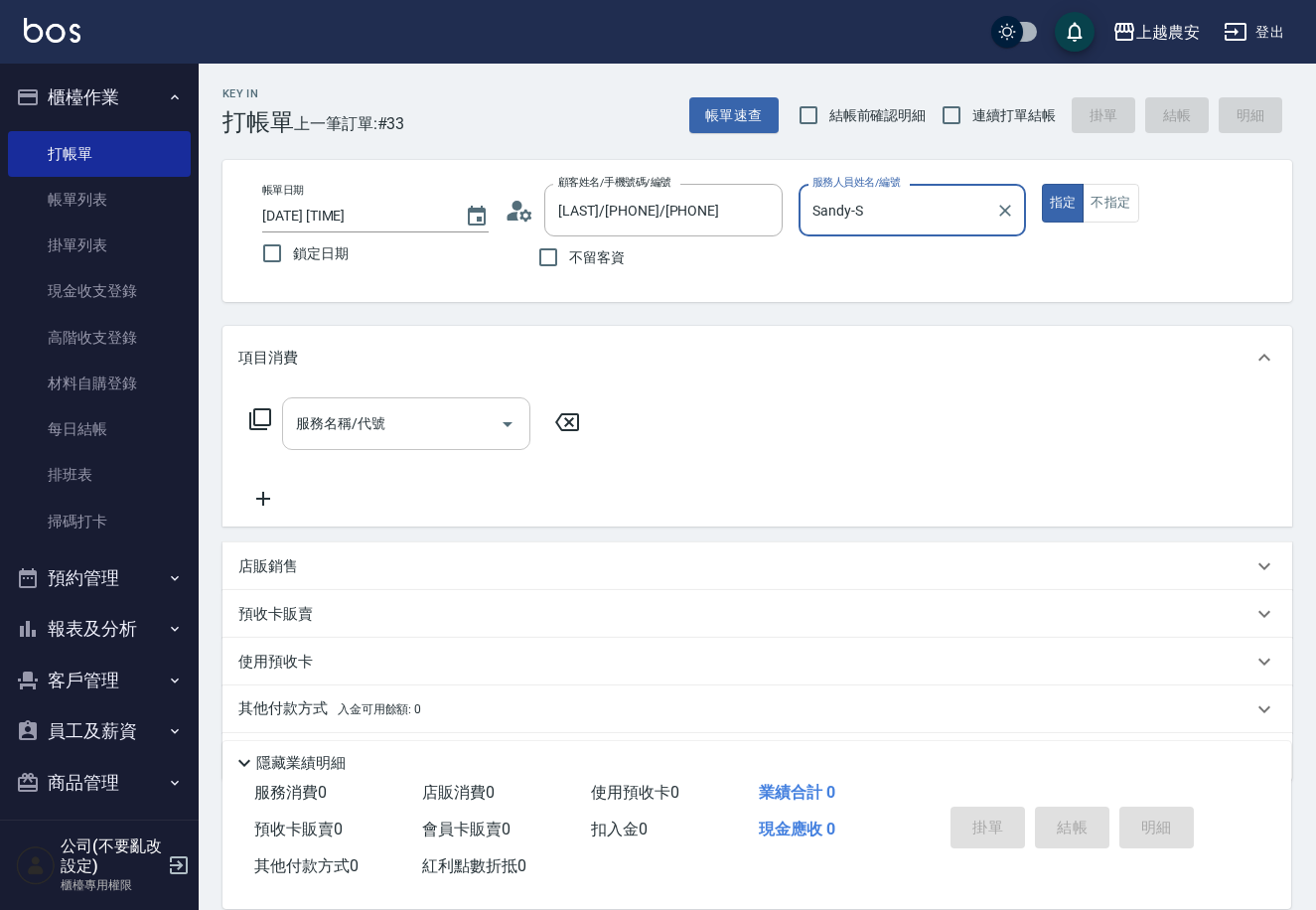 click on "服務名稱/代號" at bounding box center [391, 423] 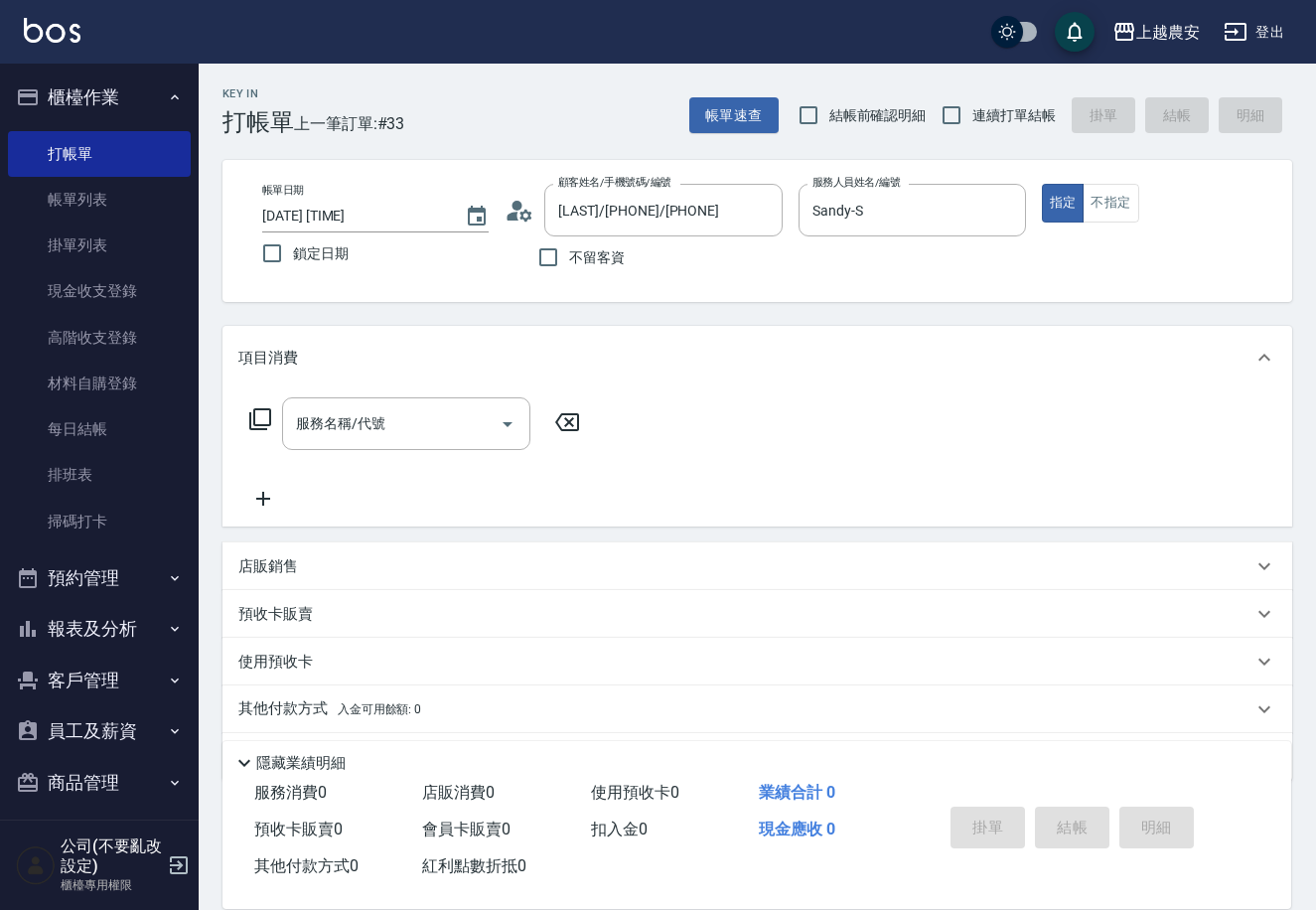 click 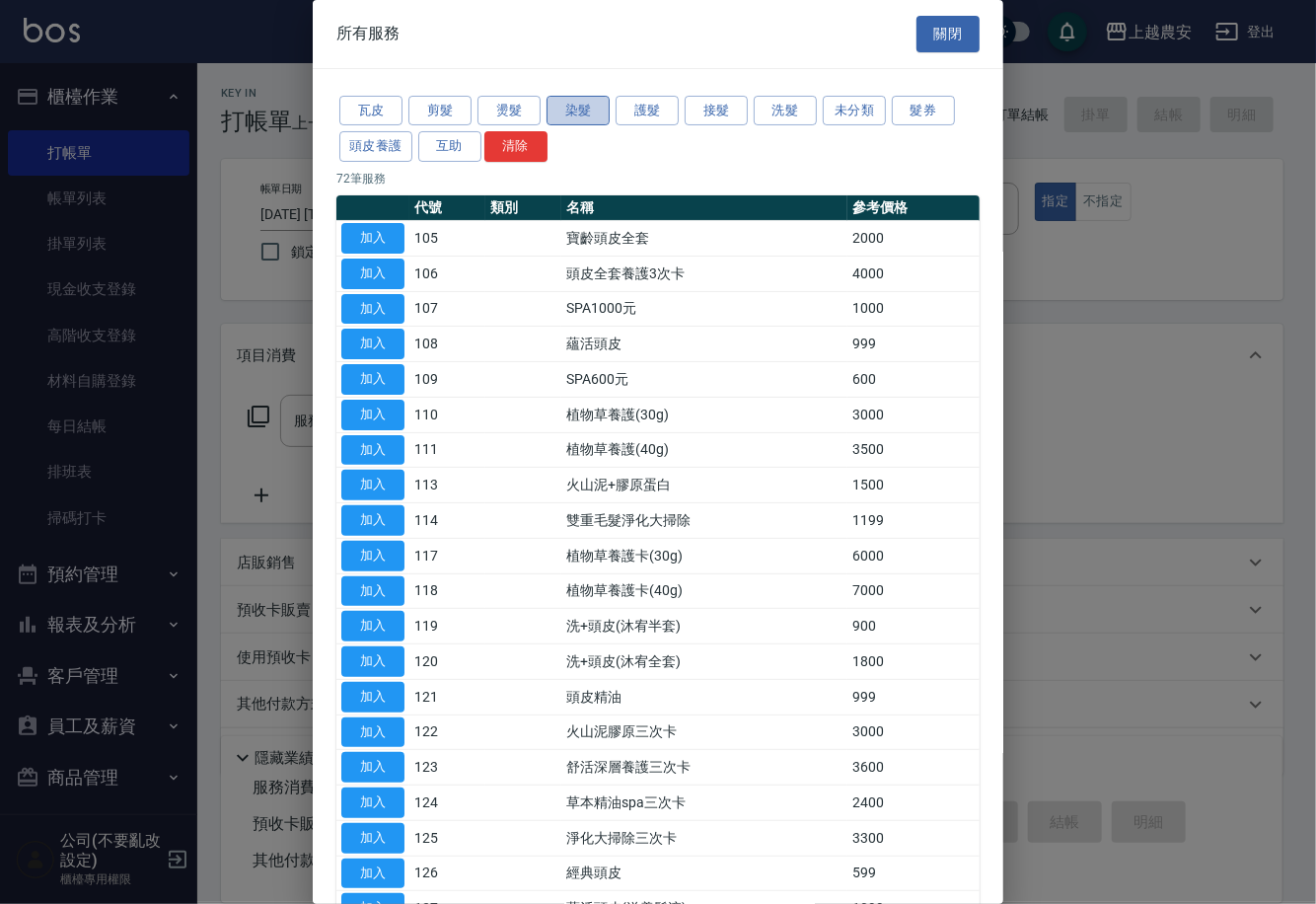 click on "染髮" at bounding box center [578, 111] 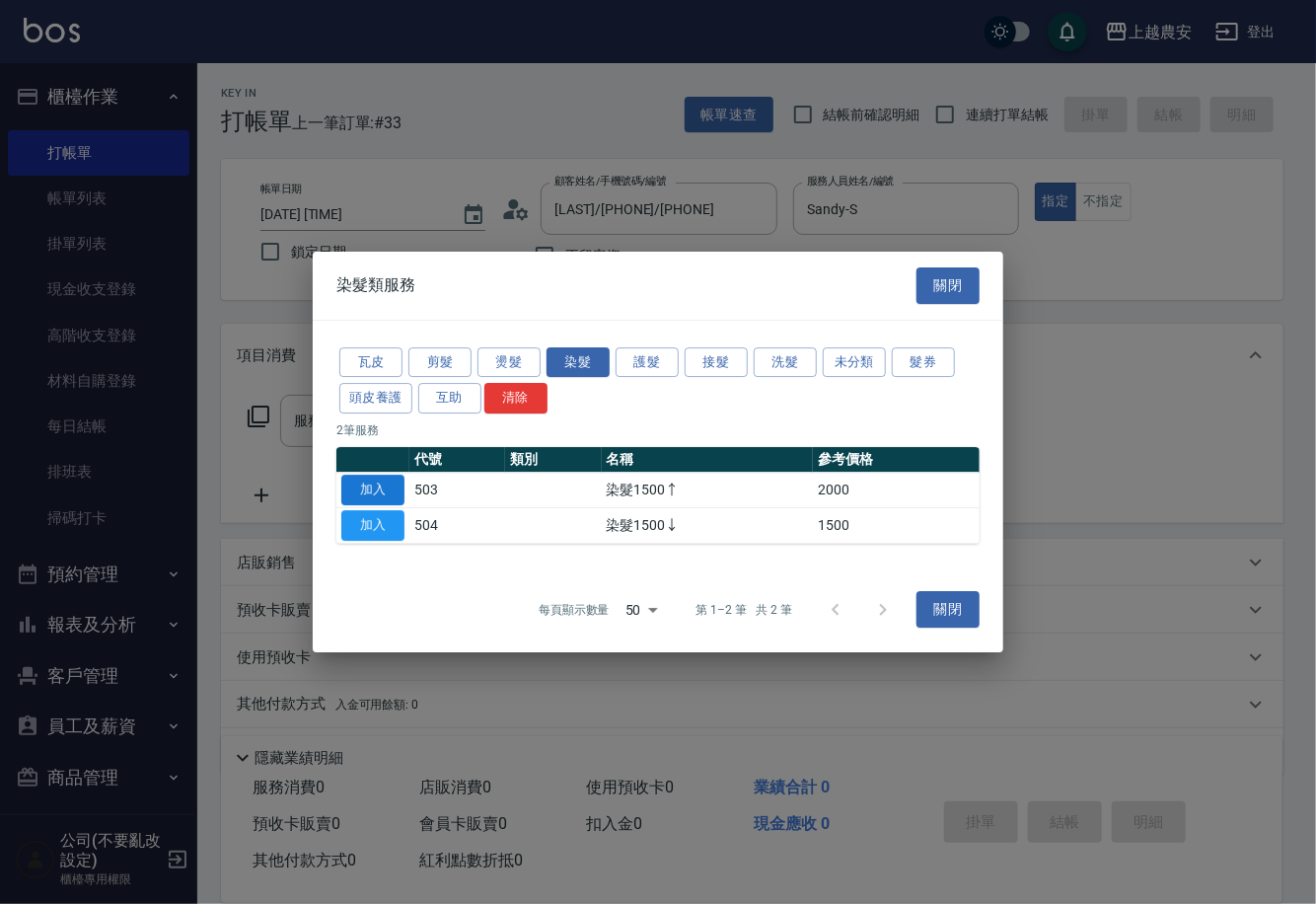 click on "加入" at bounding box center [373, 490] 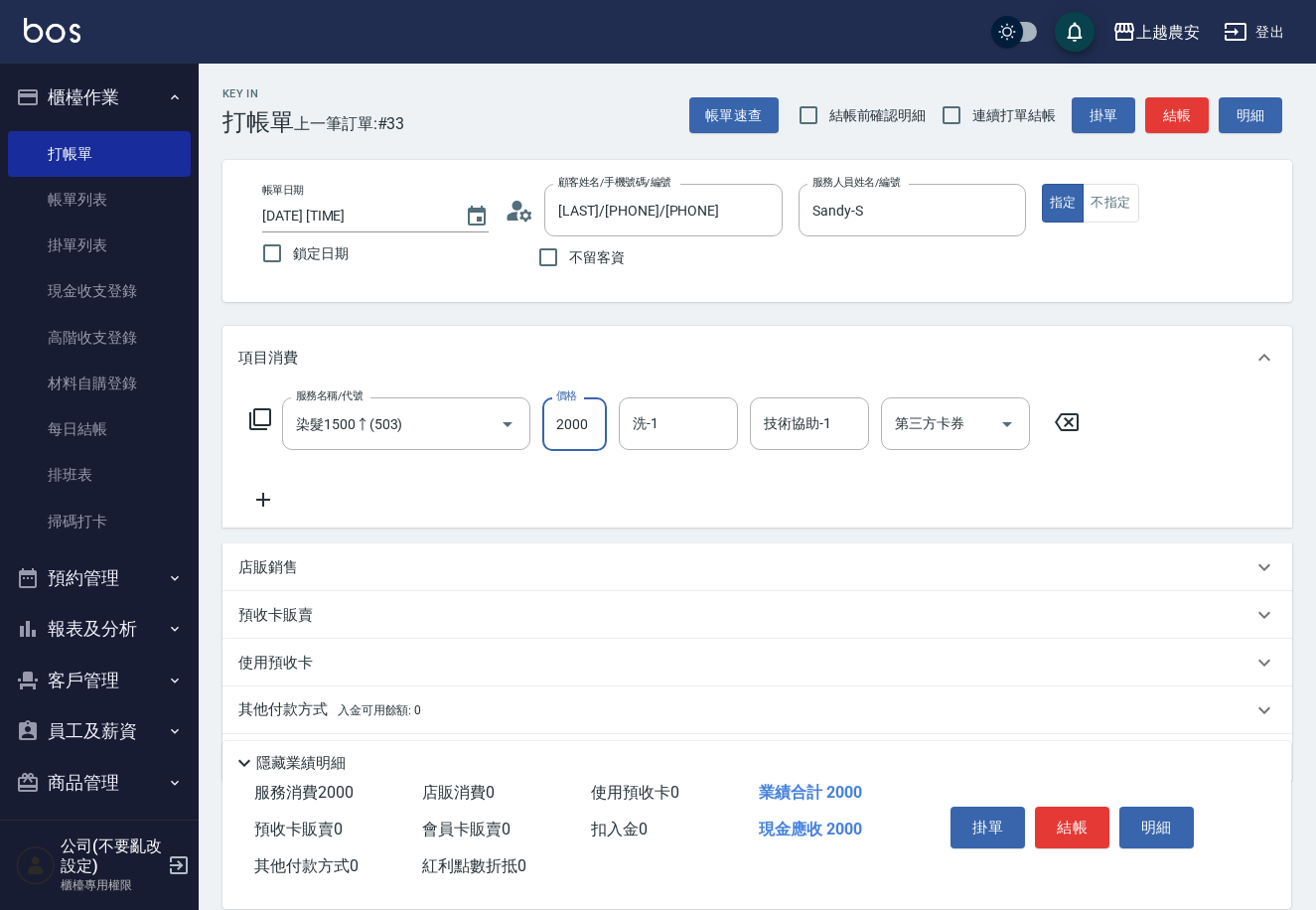 click on "2000" at bounding box center (574, 424) 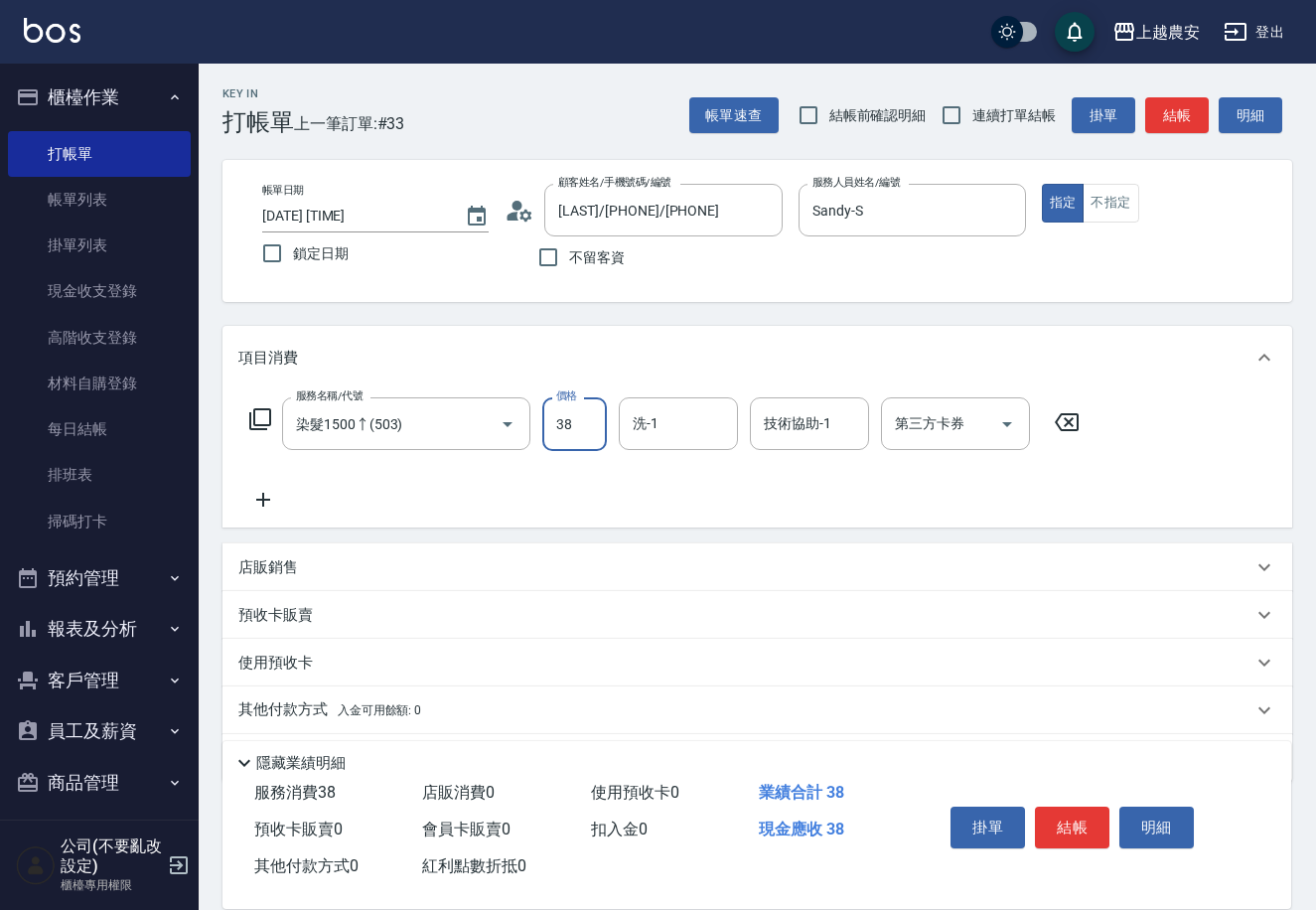 type on "3800" 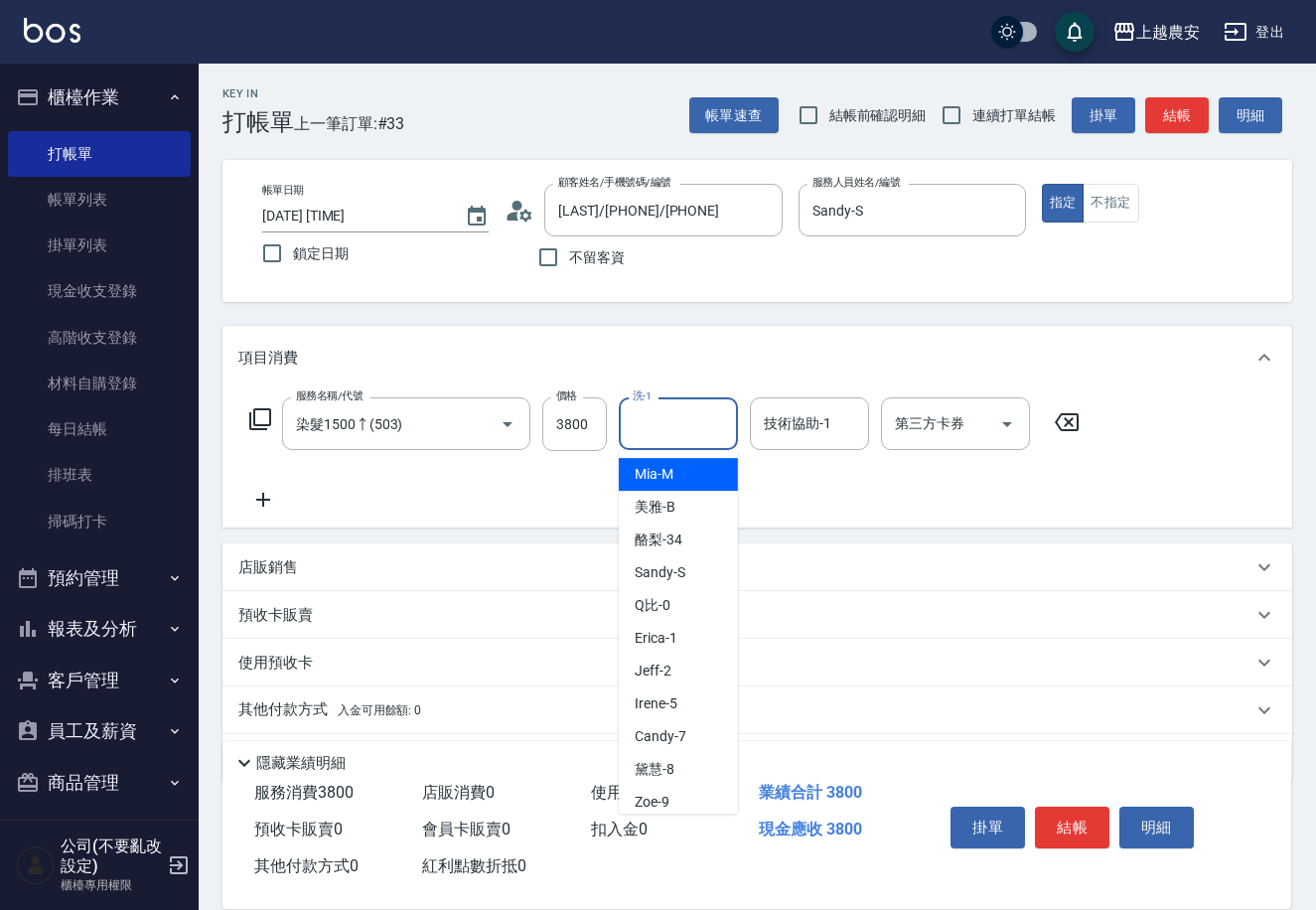 click on "洗-1" at bounding box center [678, 423] 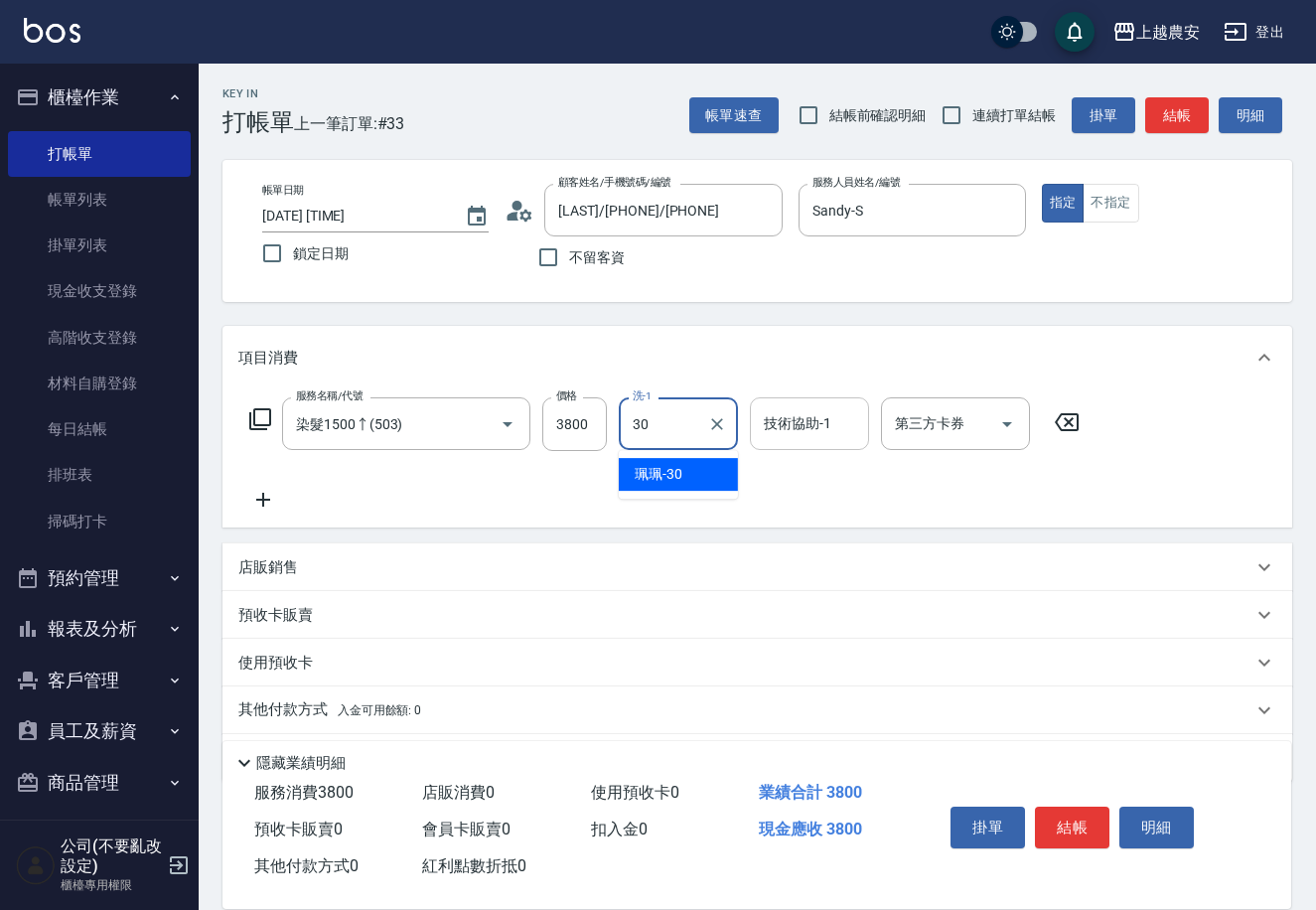 drag, startPoint x: 725, startPoint y: 469, endPoint x: 840, endPoint y: 414, distance: 127.47549 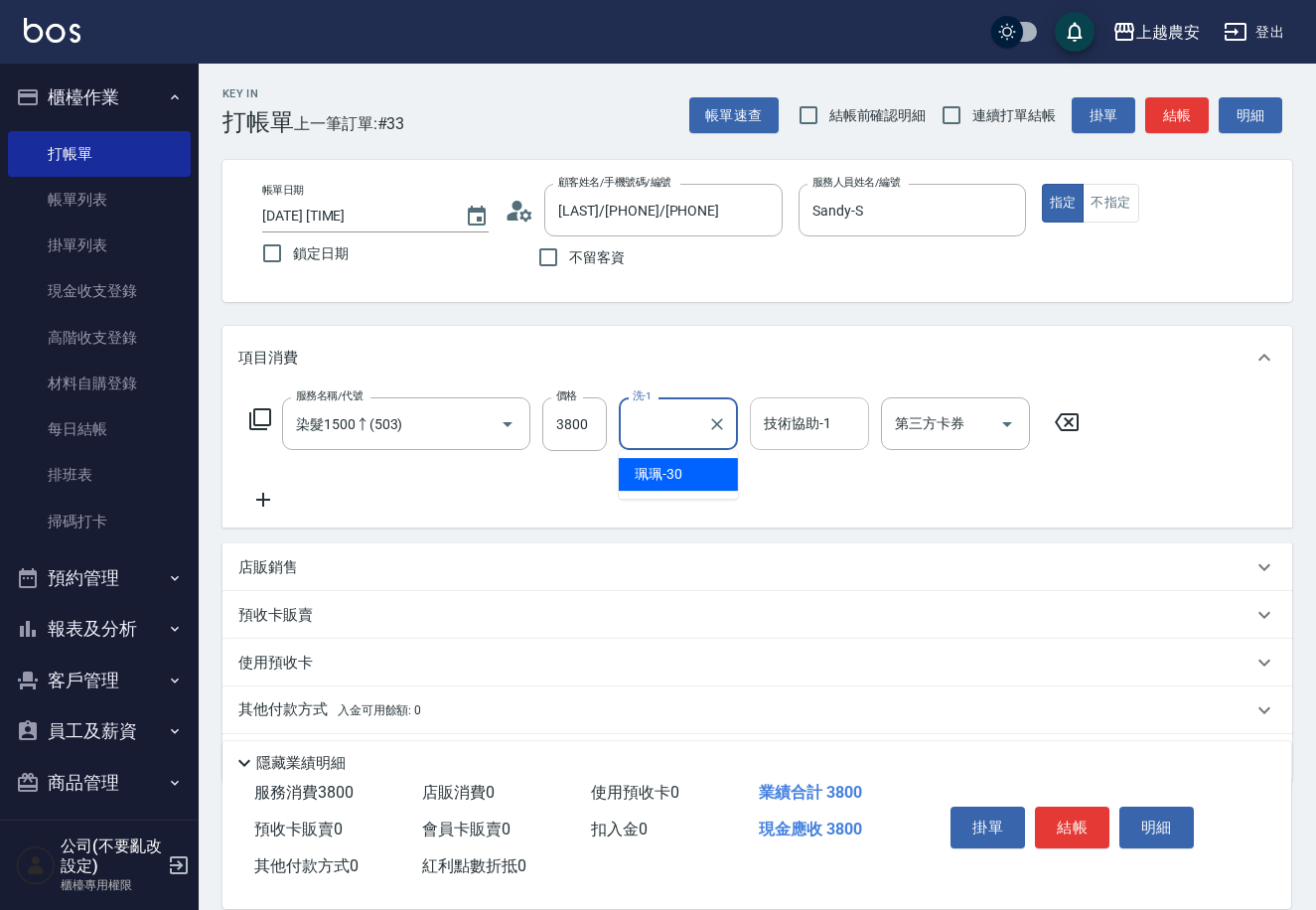 click on "技術協助-1" at bounding box center (809, 423) 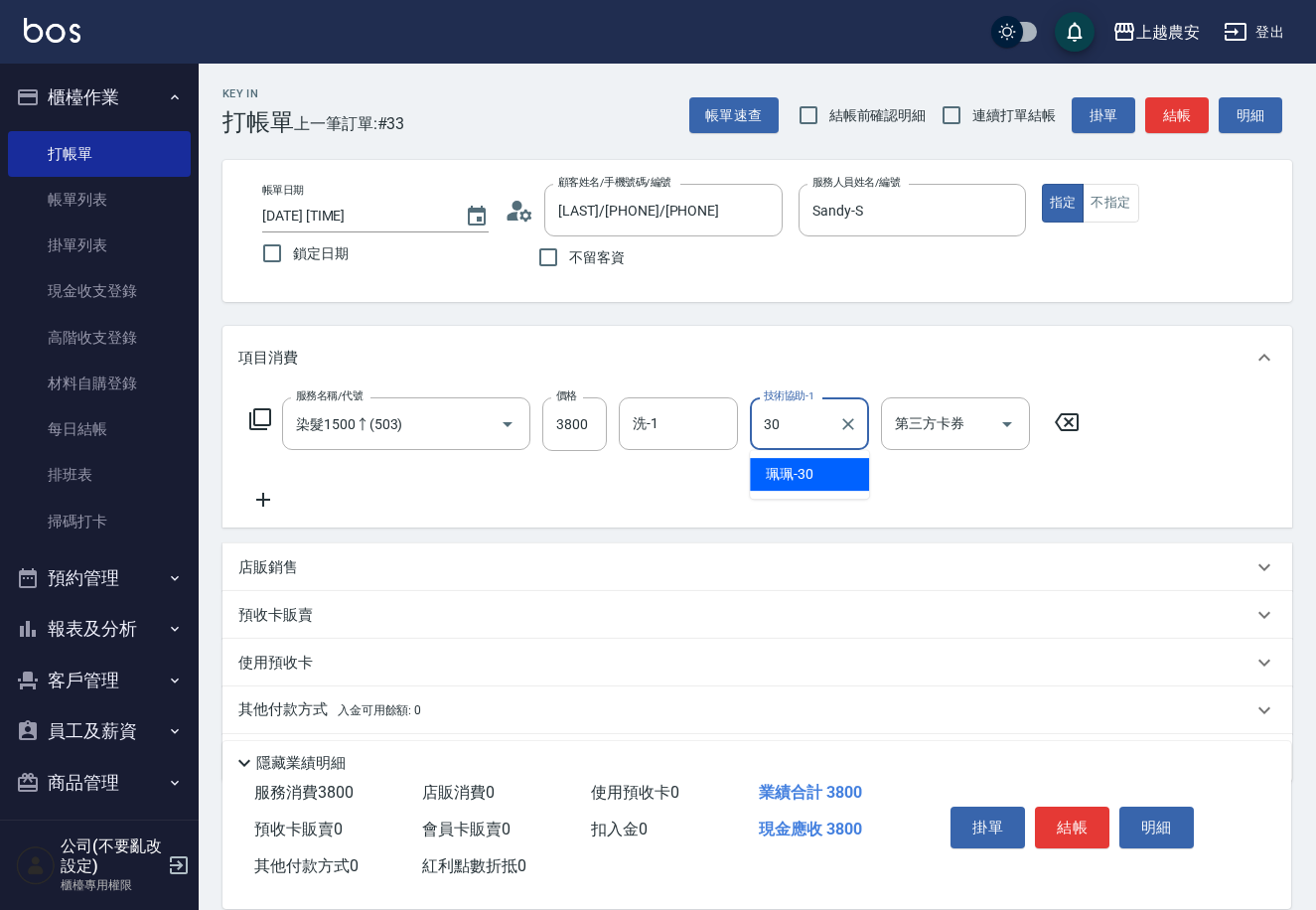 drag, startPoint x: 774, startPoint y: 477, endPoint x: 753, endPoint y: 468, distance: 22.847319 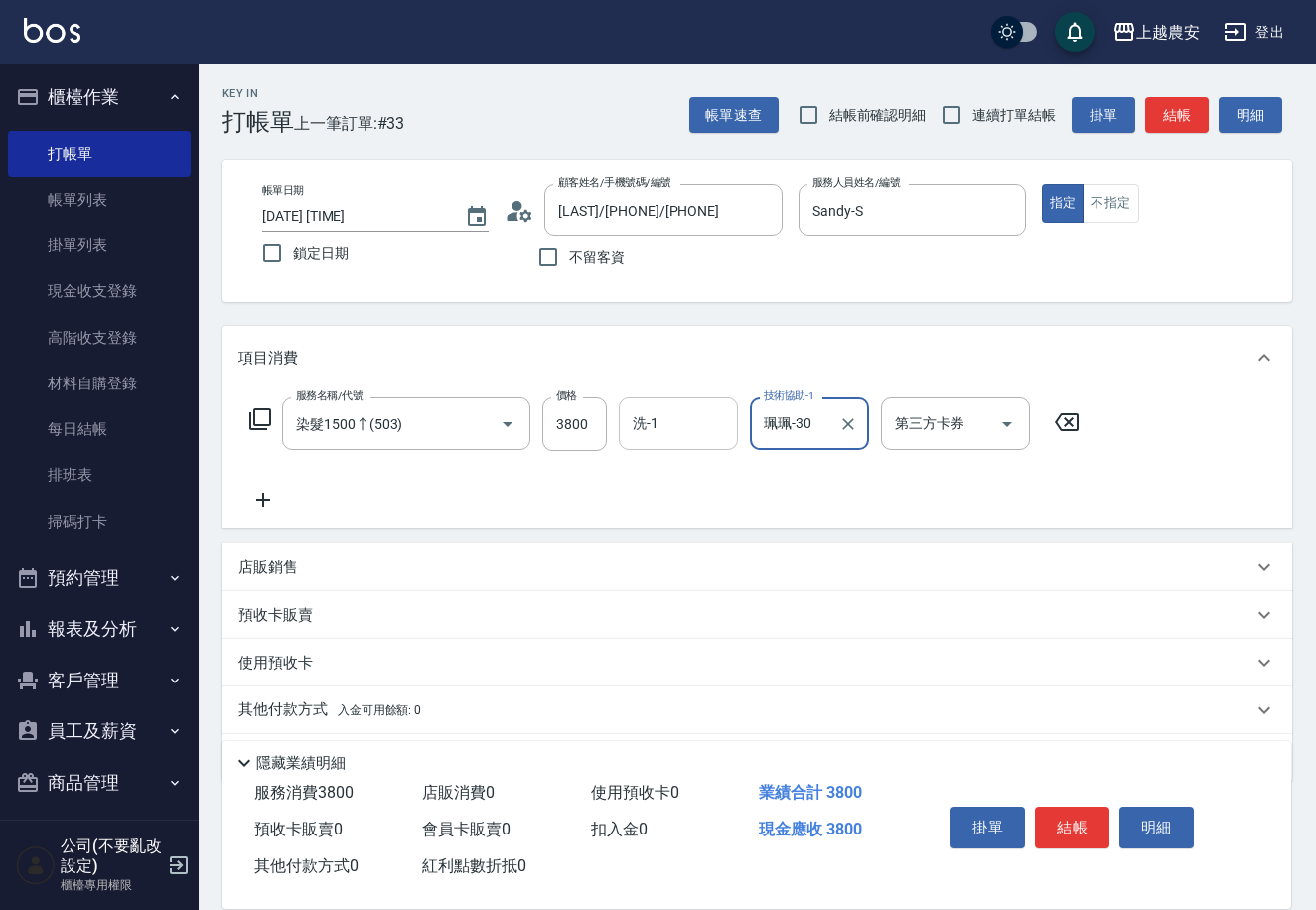 click on "洗-1" at bounding box center (678, 423) 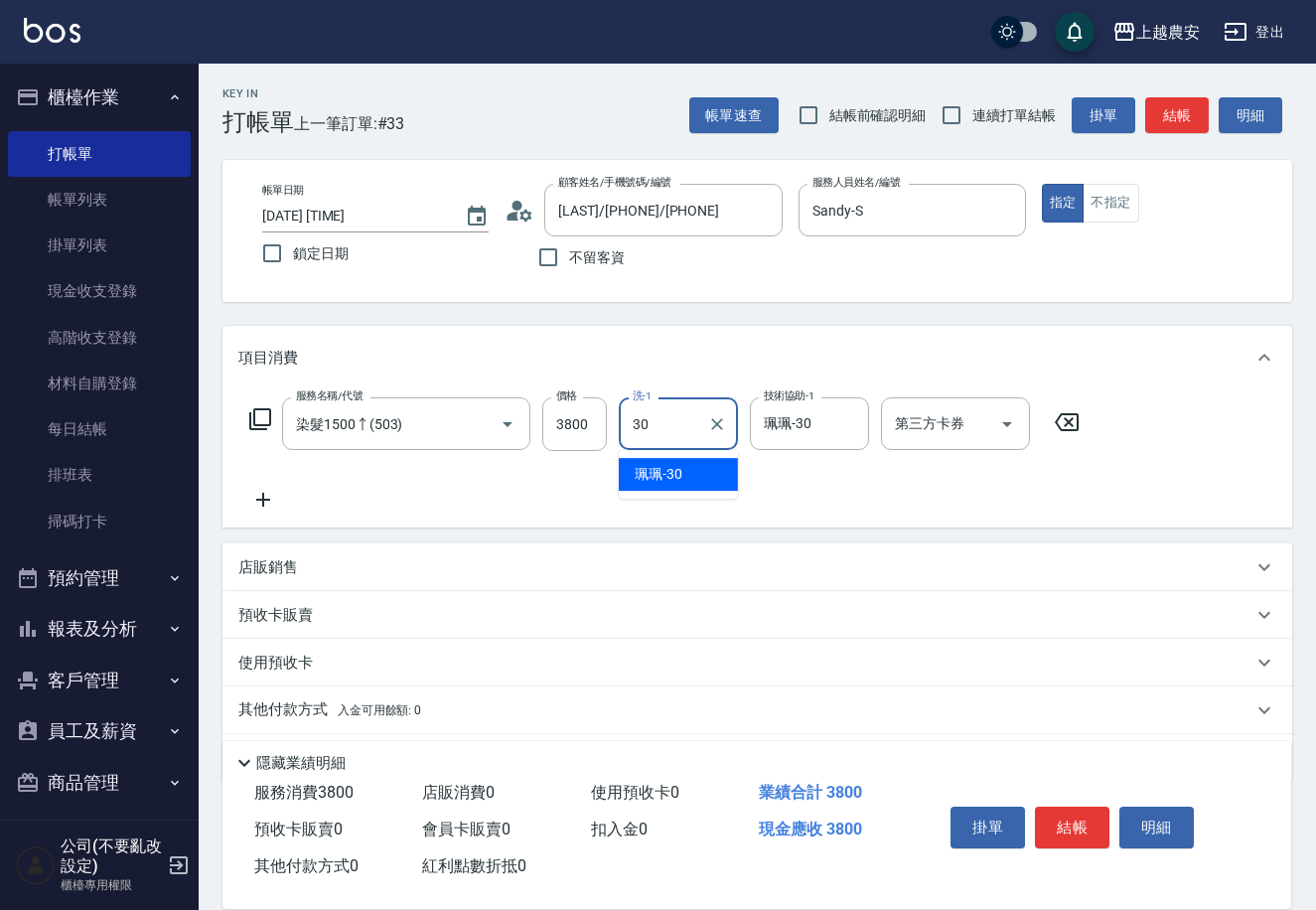 click on "珮珮 -30" at bounding box center (658, 474) 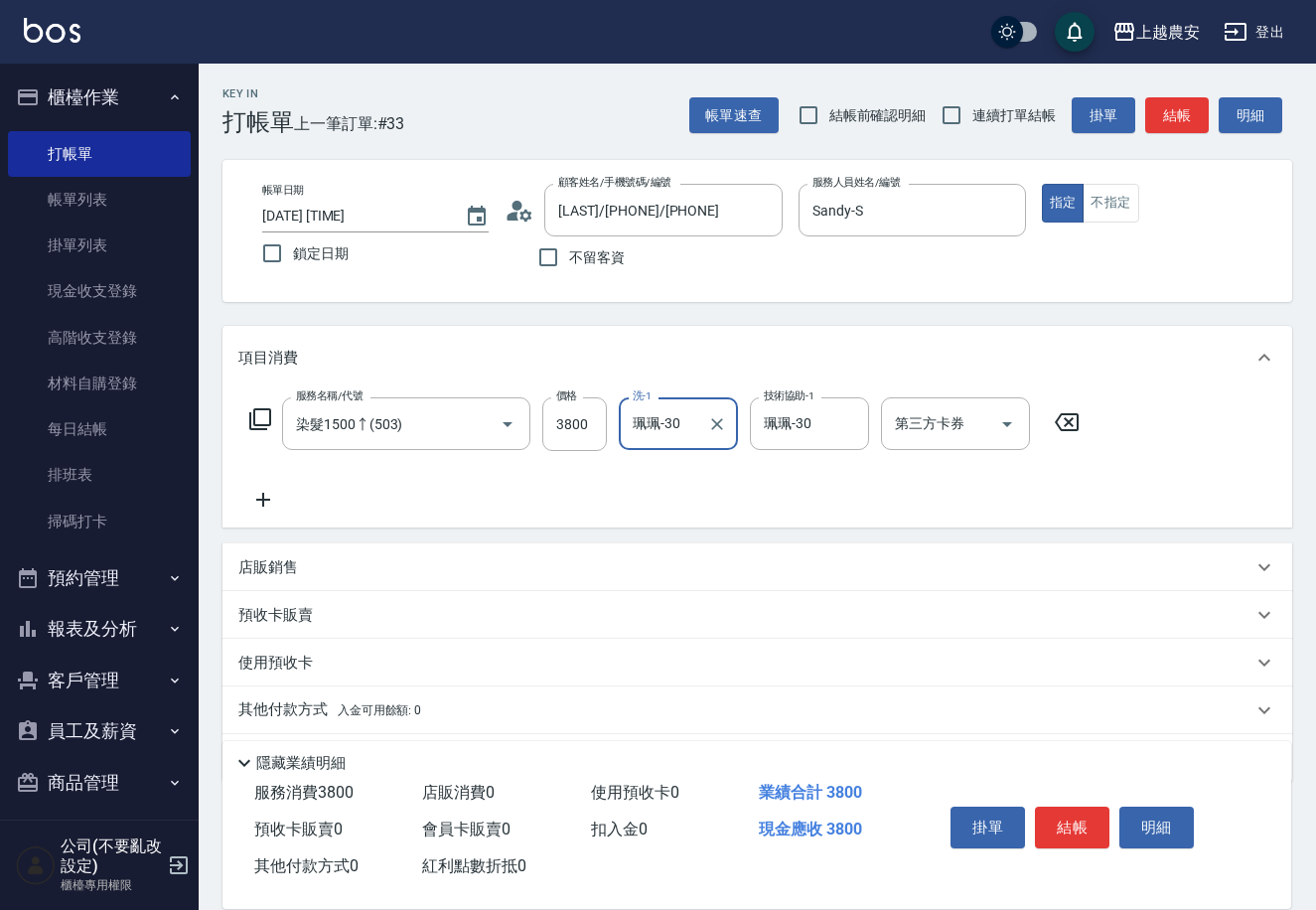 type on "珮珮-30" 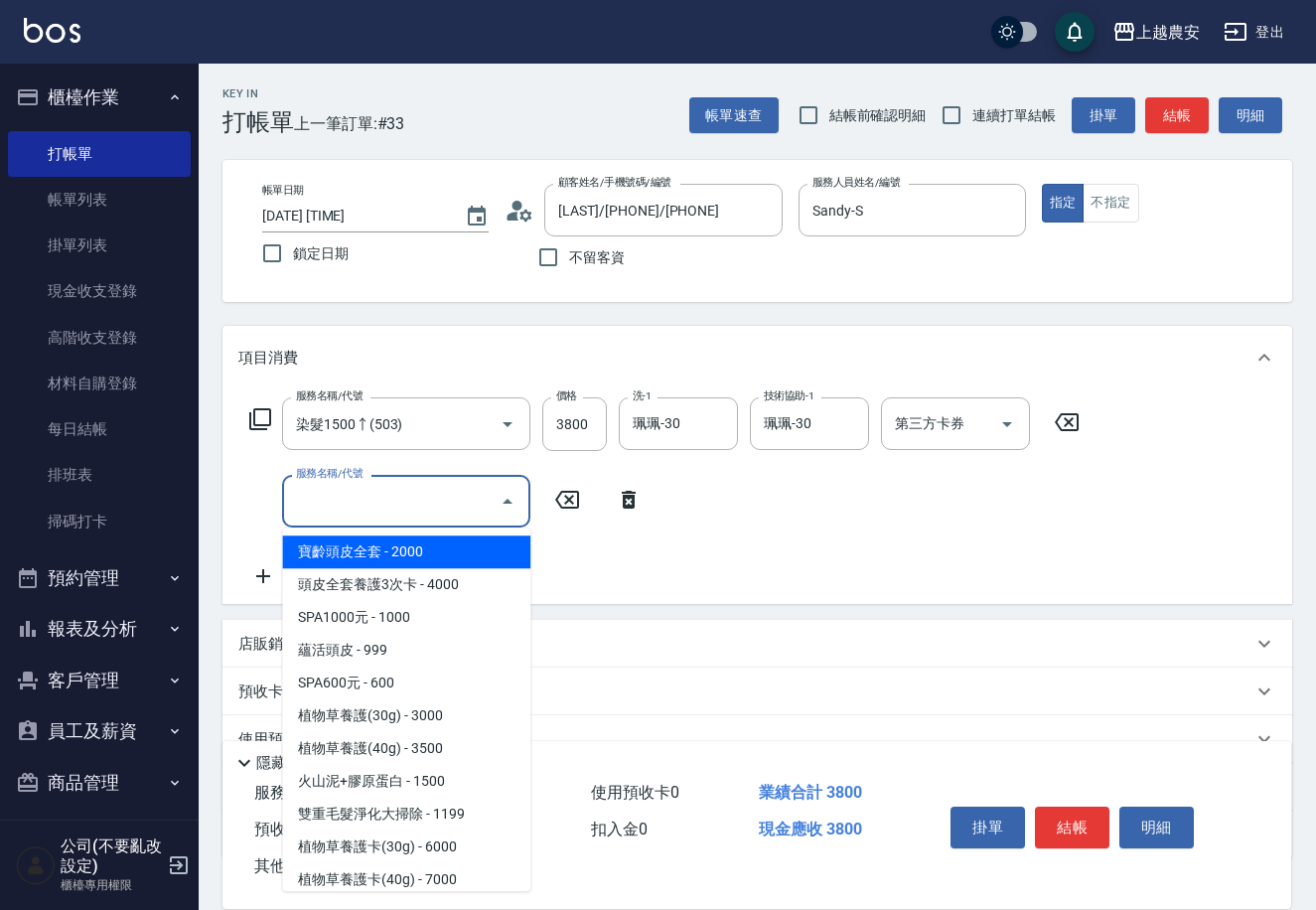 click on "服務名稱/代號" at bounding box center (391, 501) 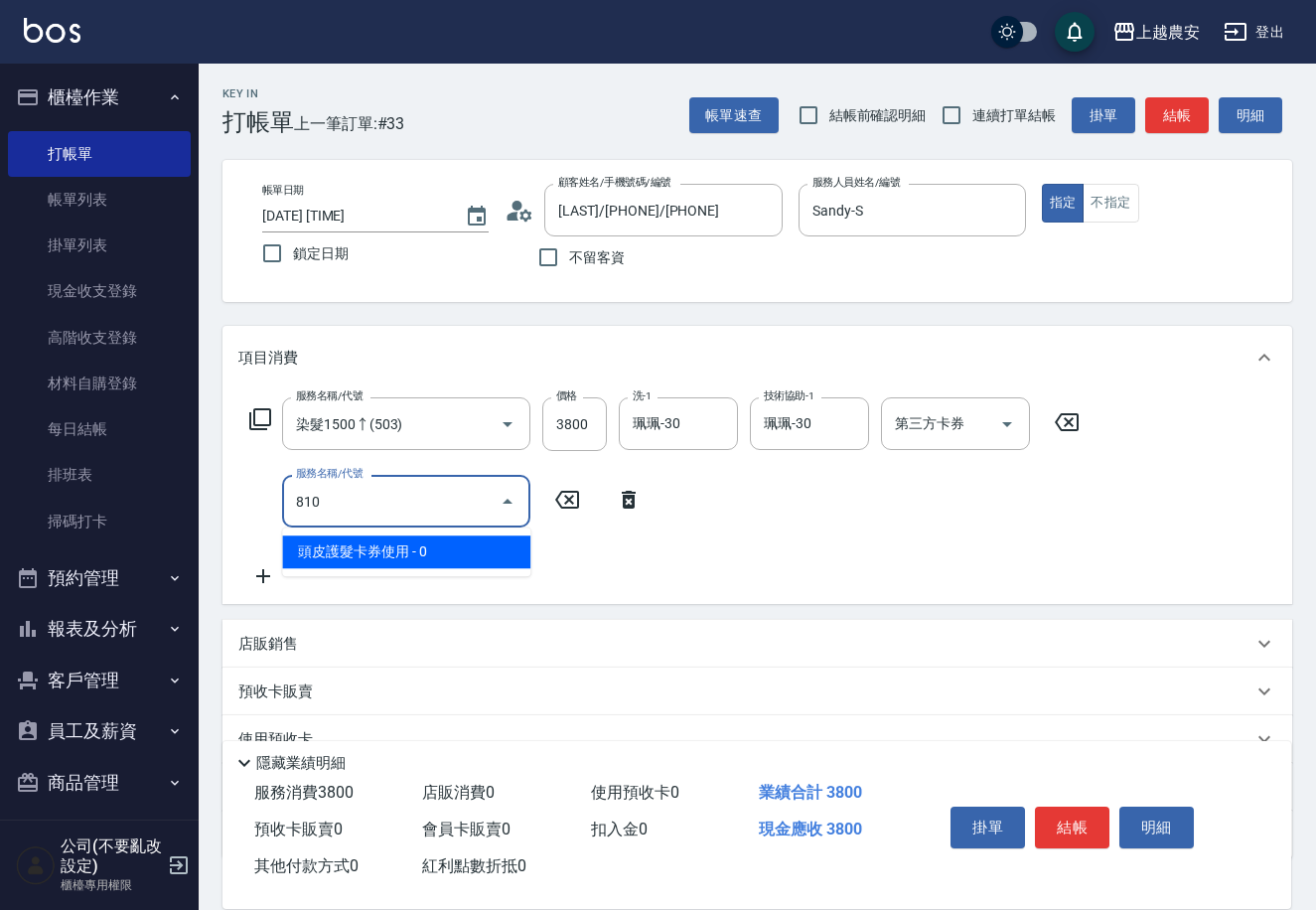 click on "頭皮護髮卡券使用 - 0" at bounding box center (406, 551) 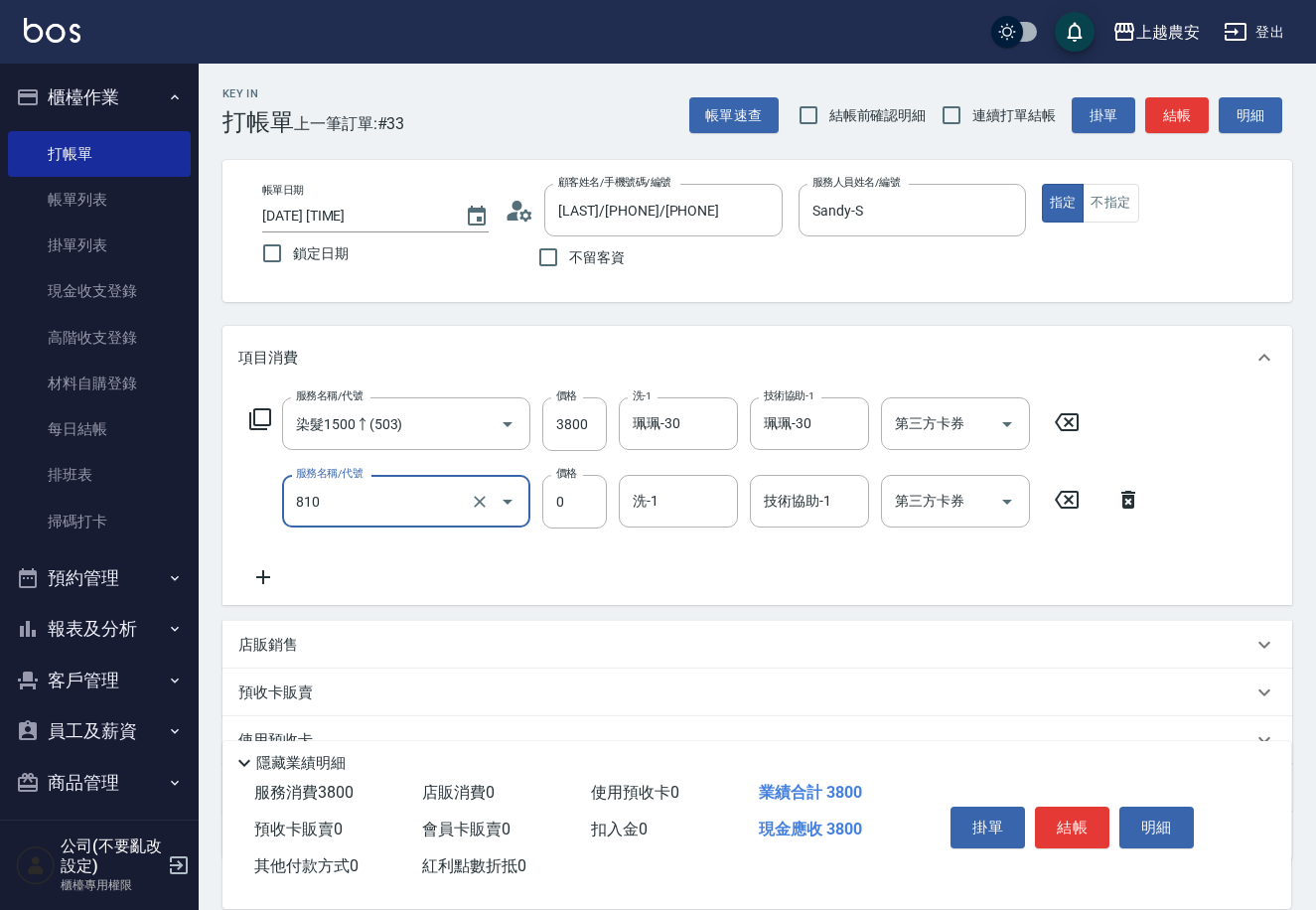 type on "頭皮護髮卡券使用(810)" 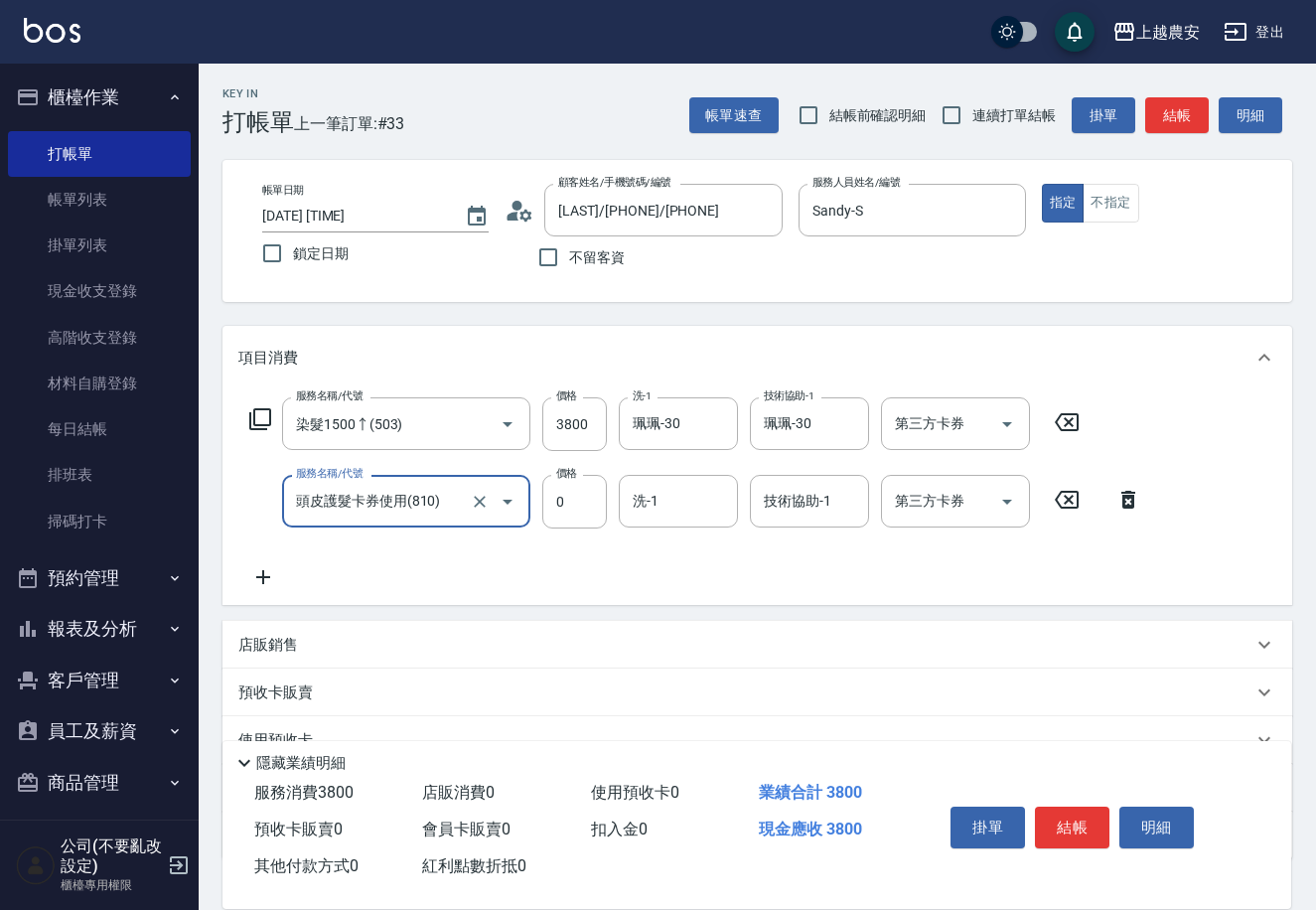 click 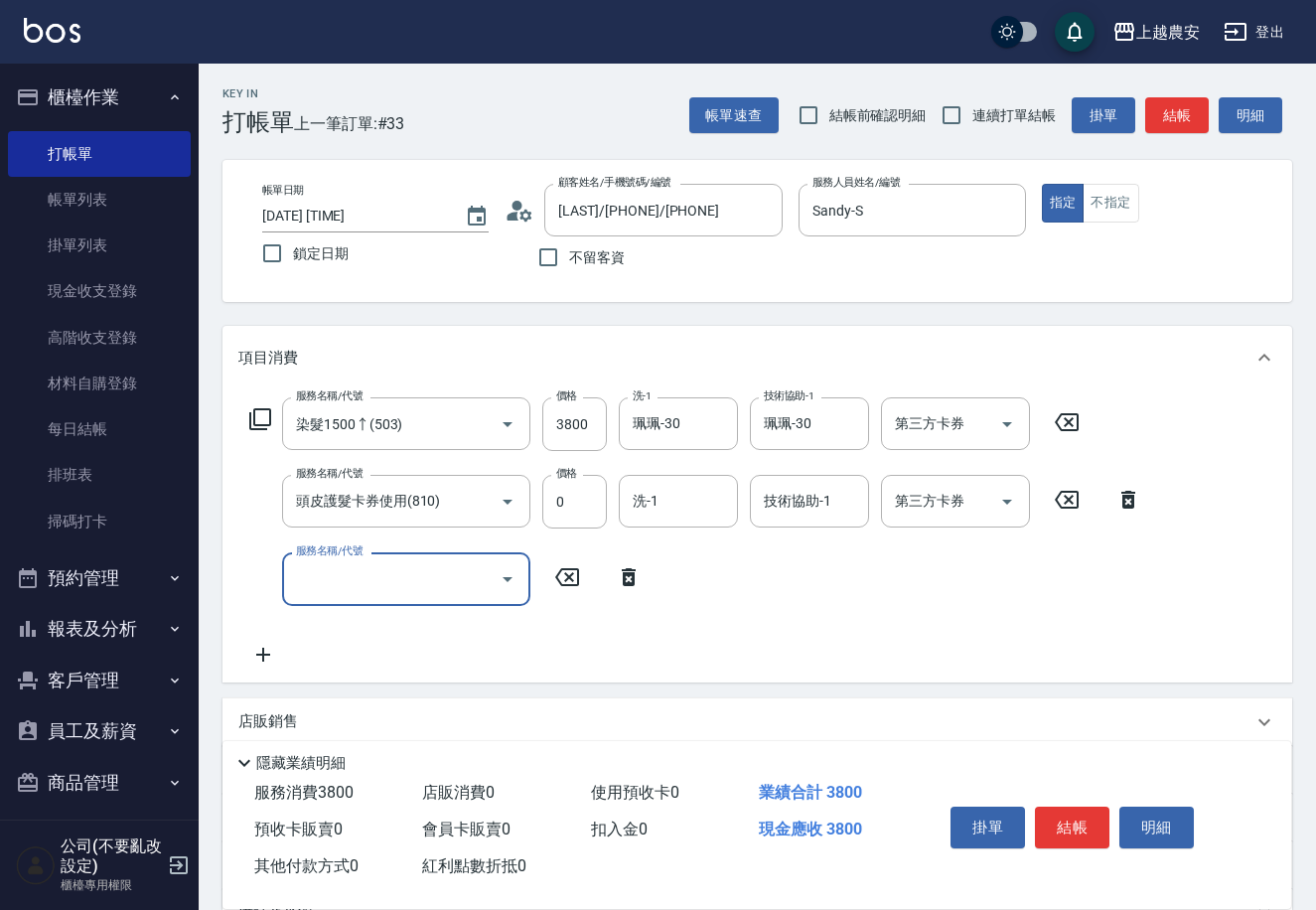 click on "服務名稱/代號" at bounding box center (391, 578) 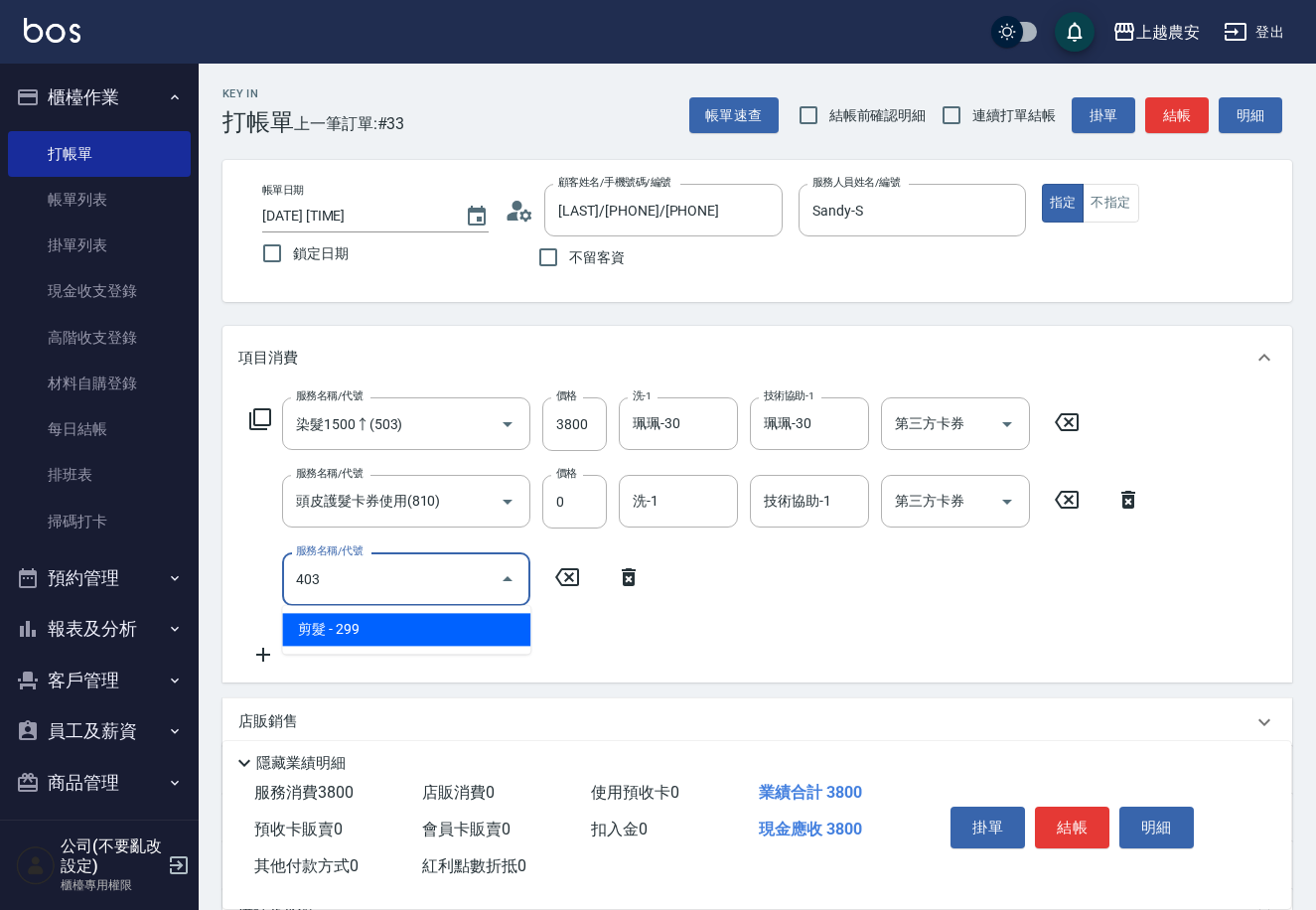 click on "剪髮 - 299" at bounding box center [406, 629] 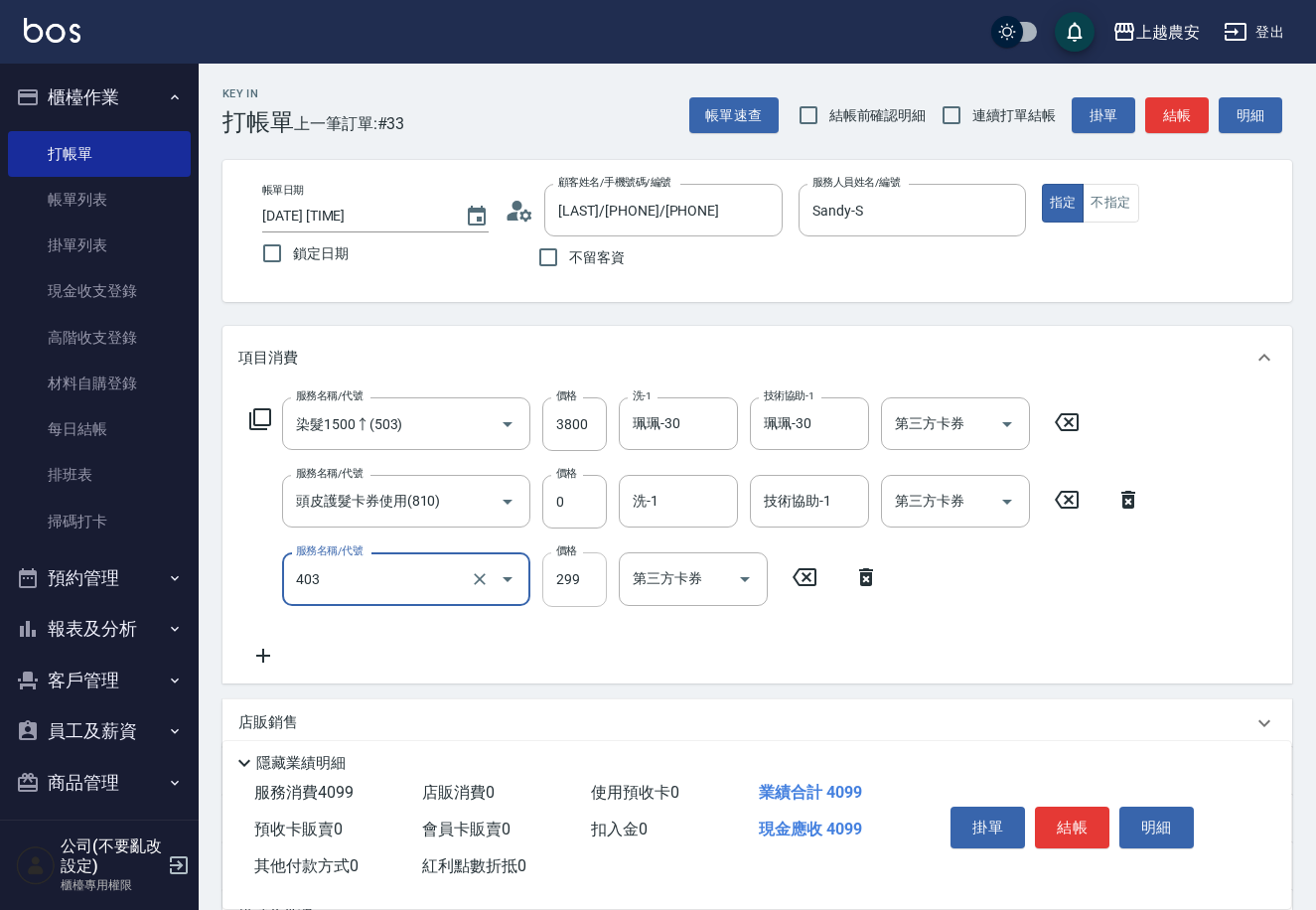 type on "剪髮(403)" 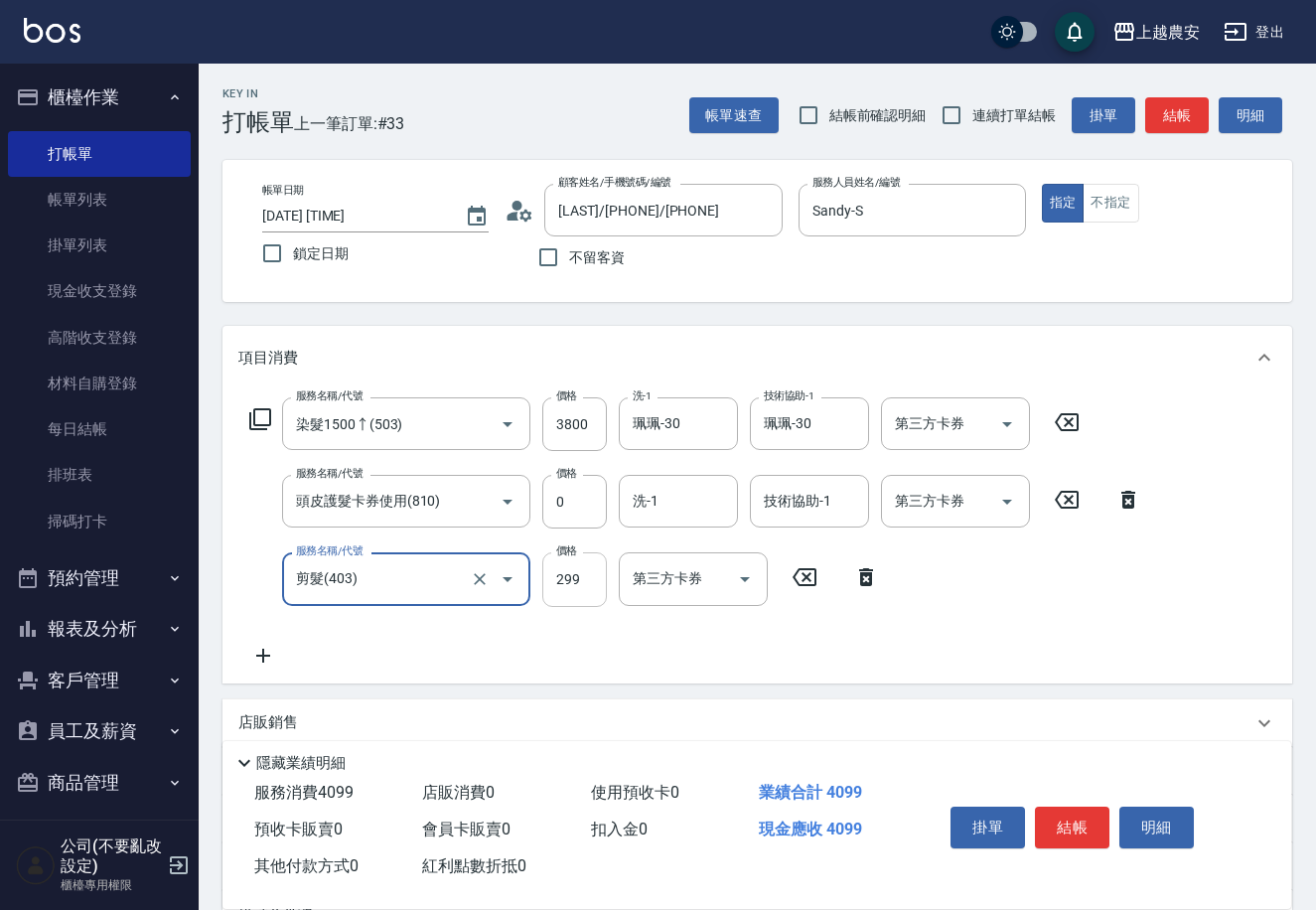 click on "299" at bounding box center [574, 579] 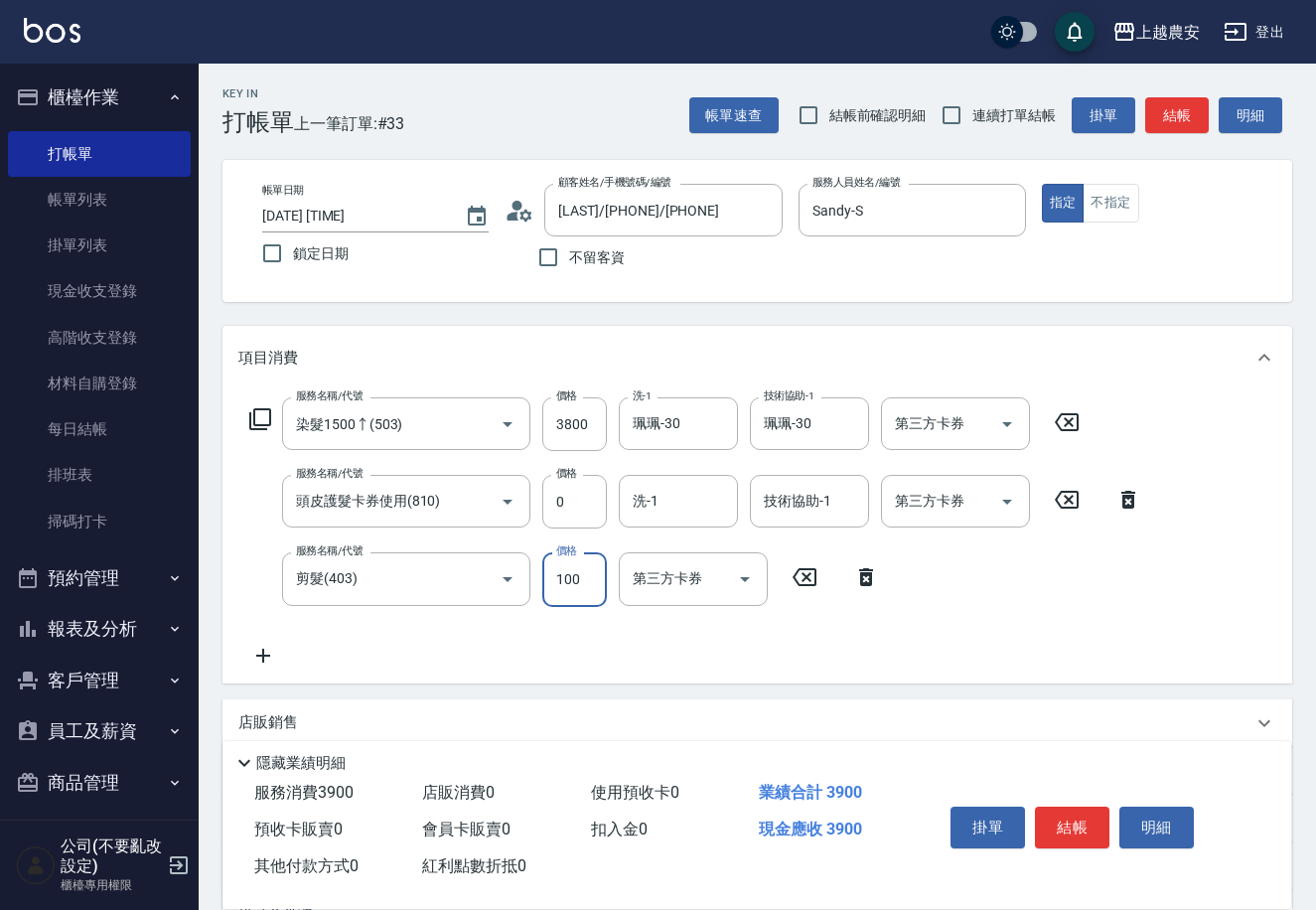 type on "100" 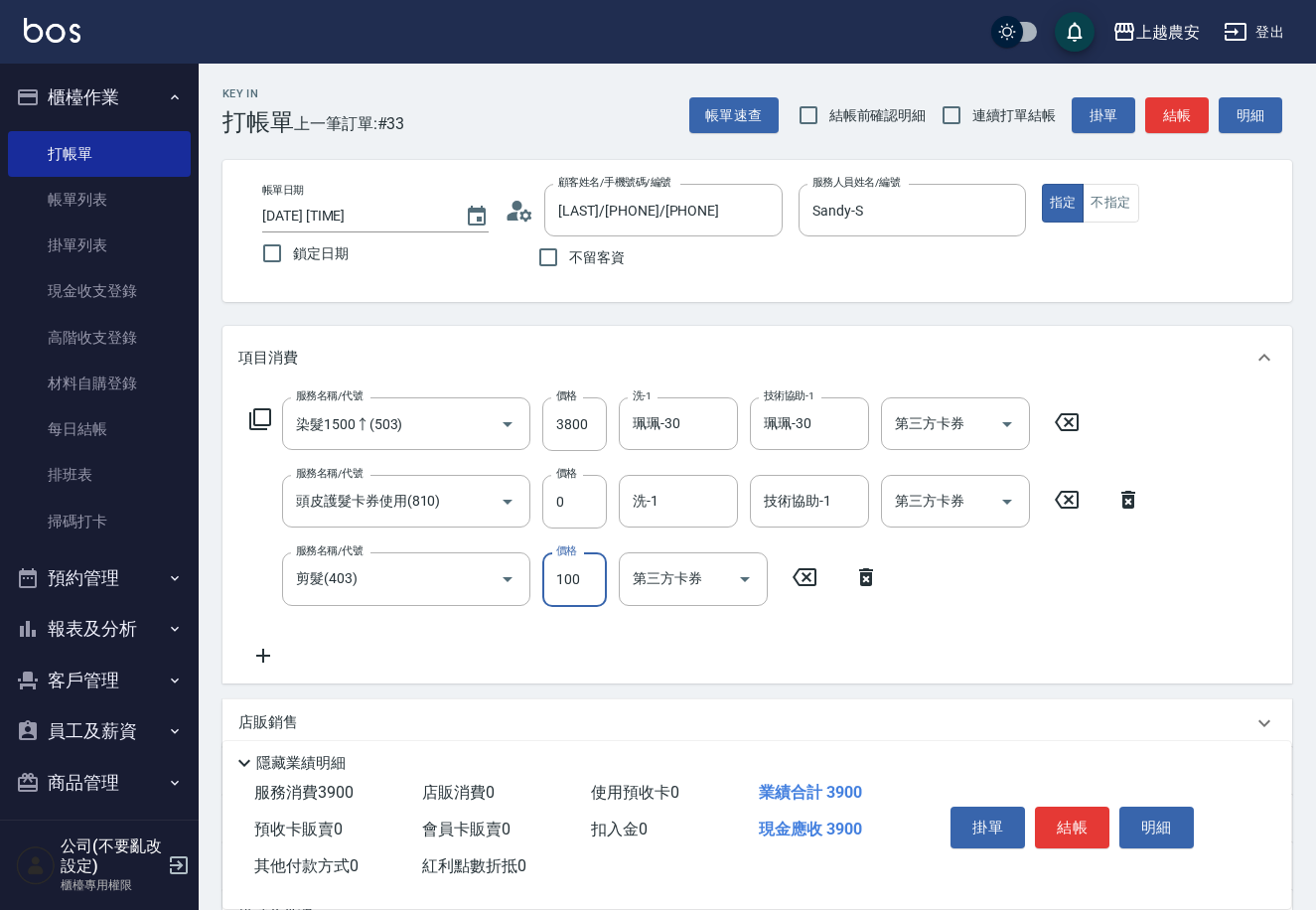click on "店販銷售" at bounding box center (745, 722) 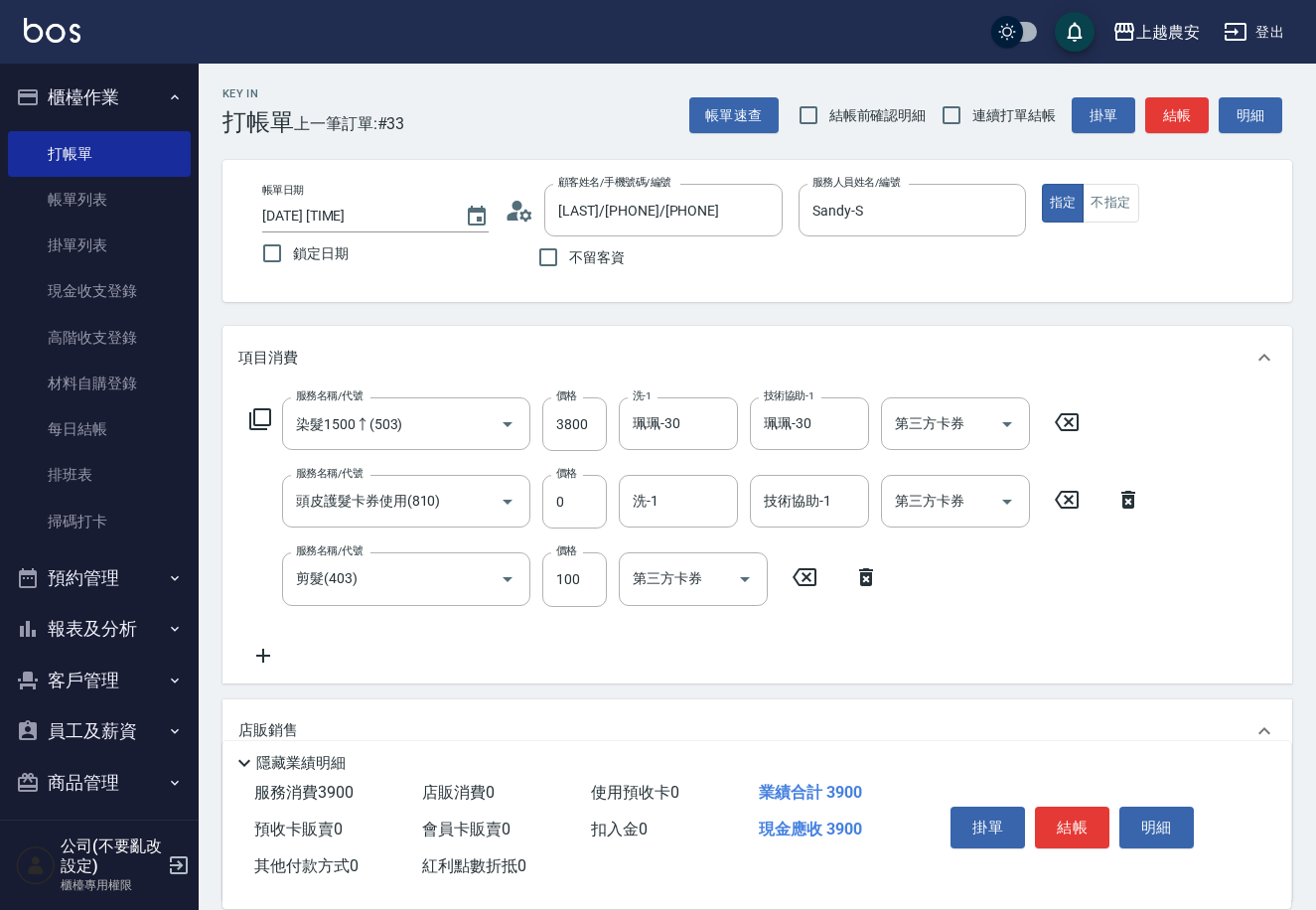 scroll, scrollTop: 1, scrollLeft: 0, axis: vertical 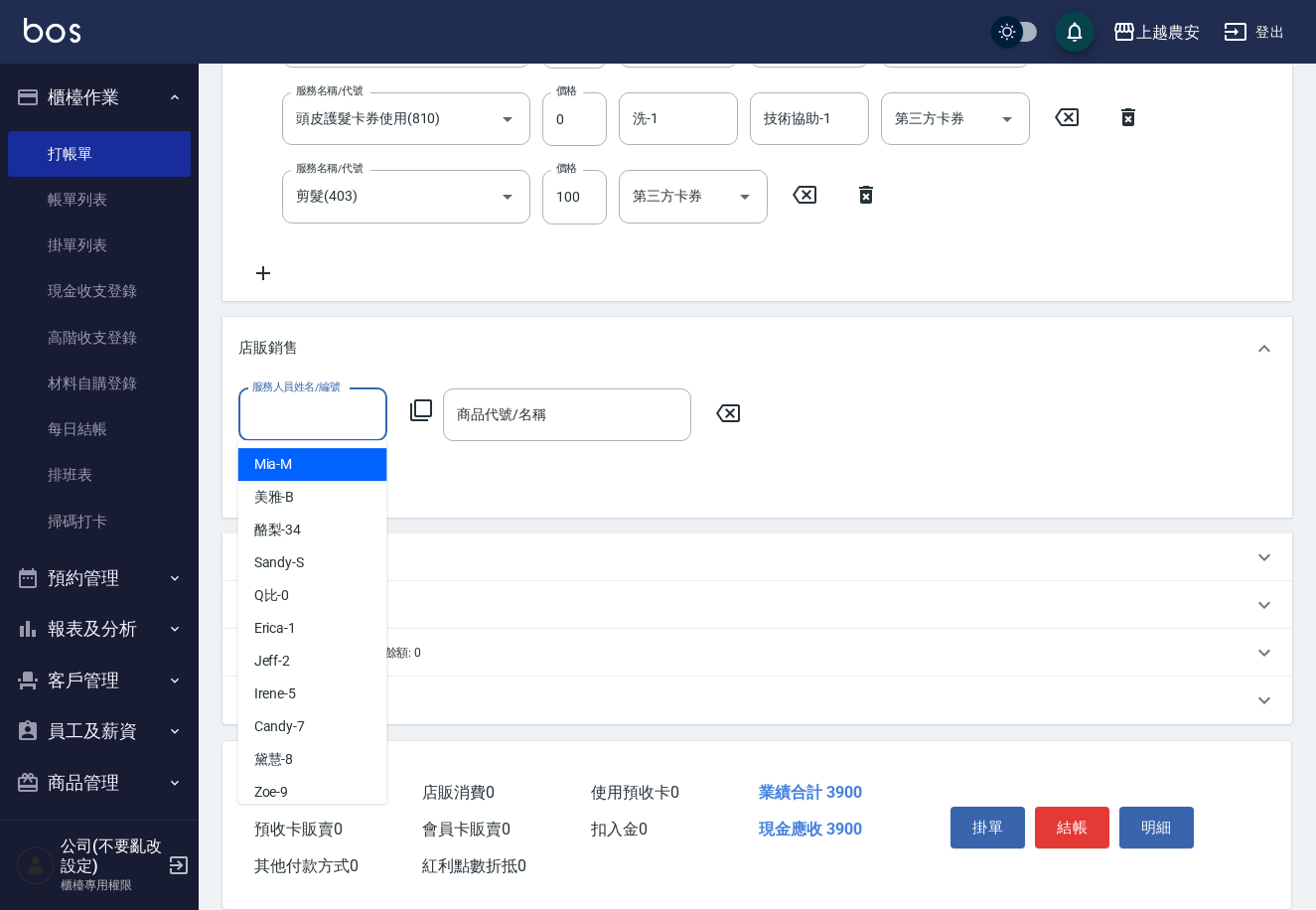 click on "服務人員姓名/編號" at bounding box center [313, 414] 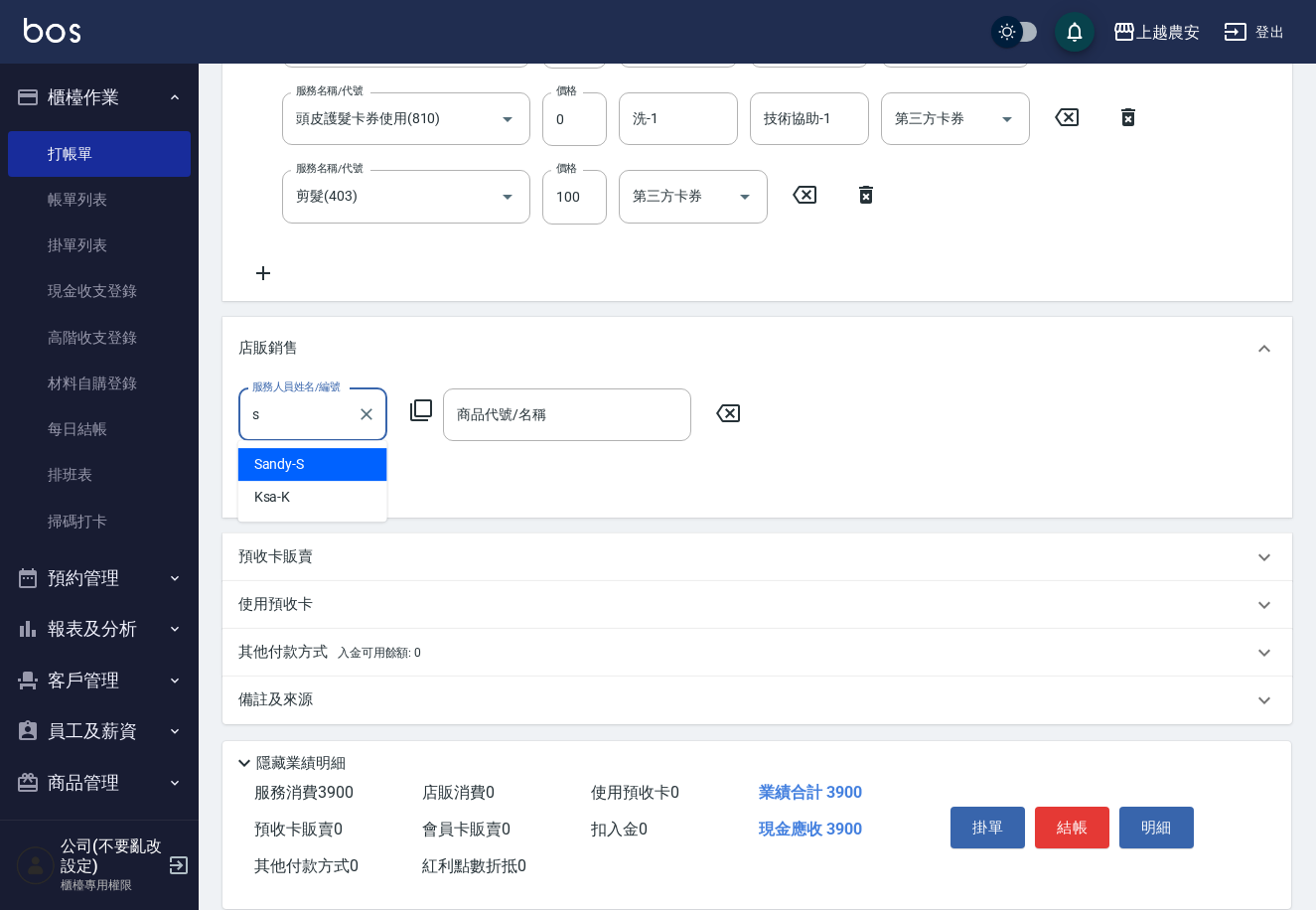 click on "Sandy -S" at bounding box center [279, 464] 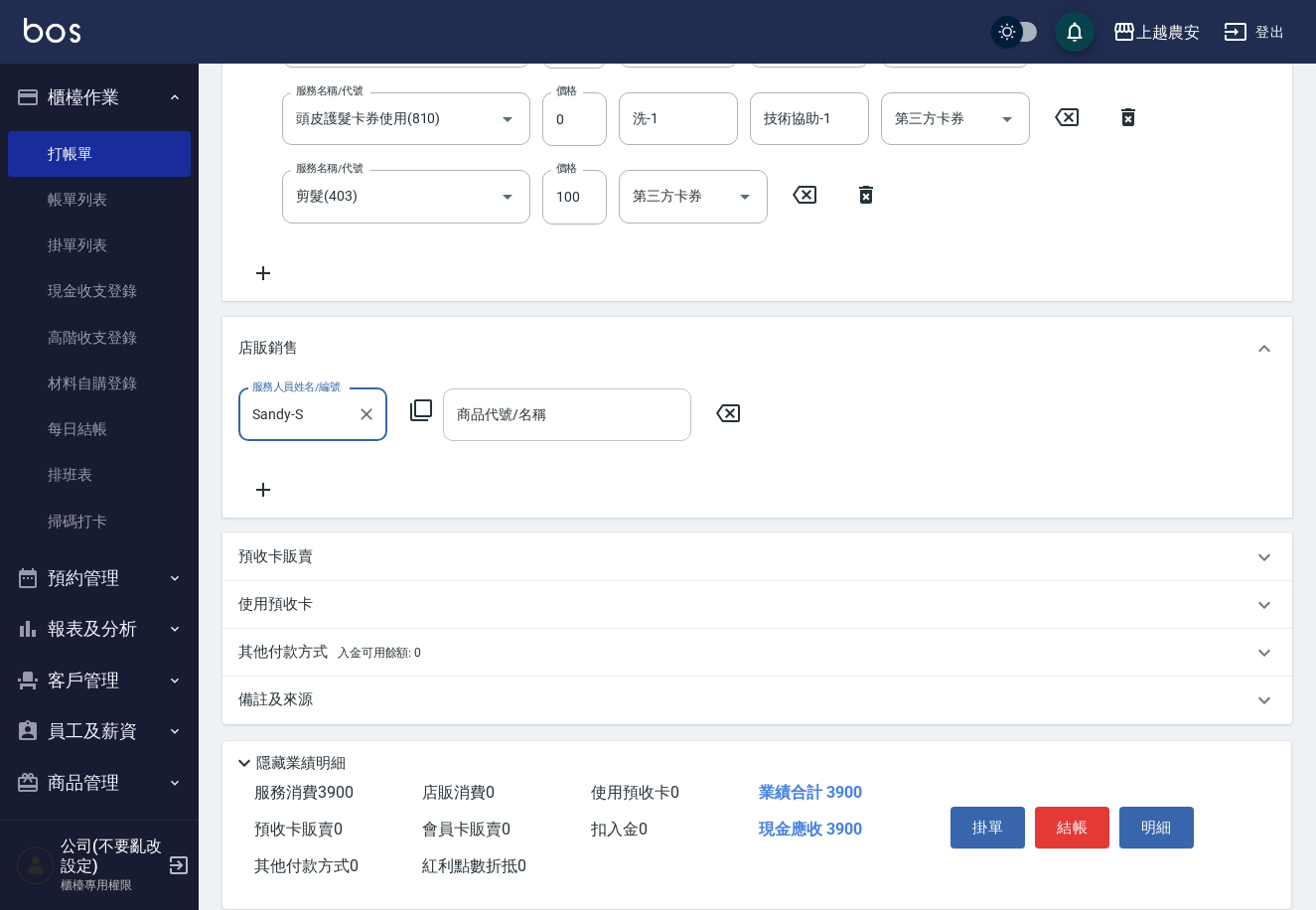 type on "Sandy-S" 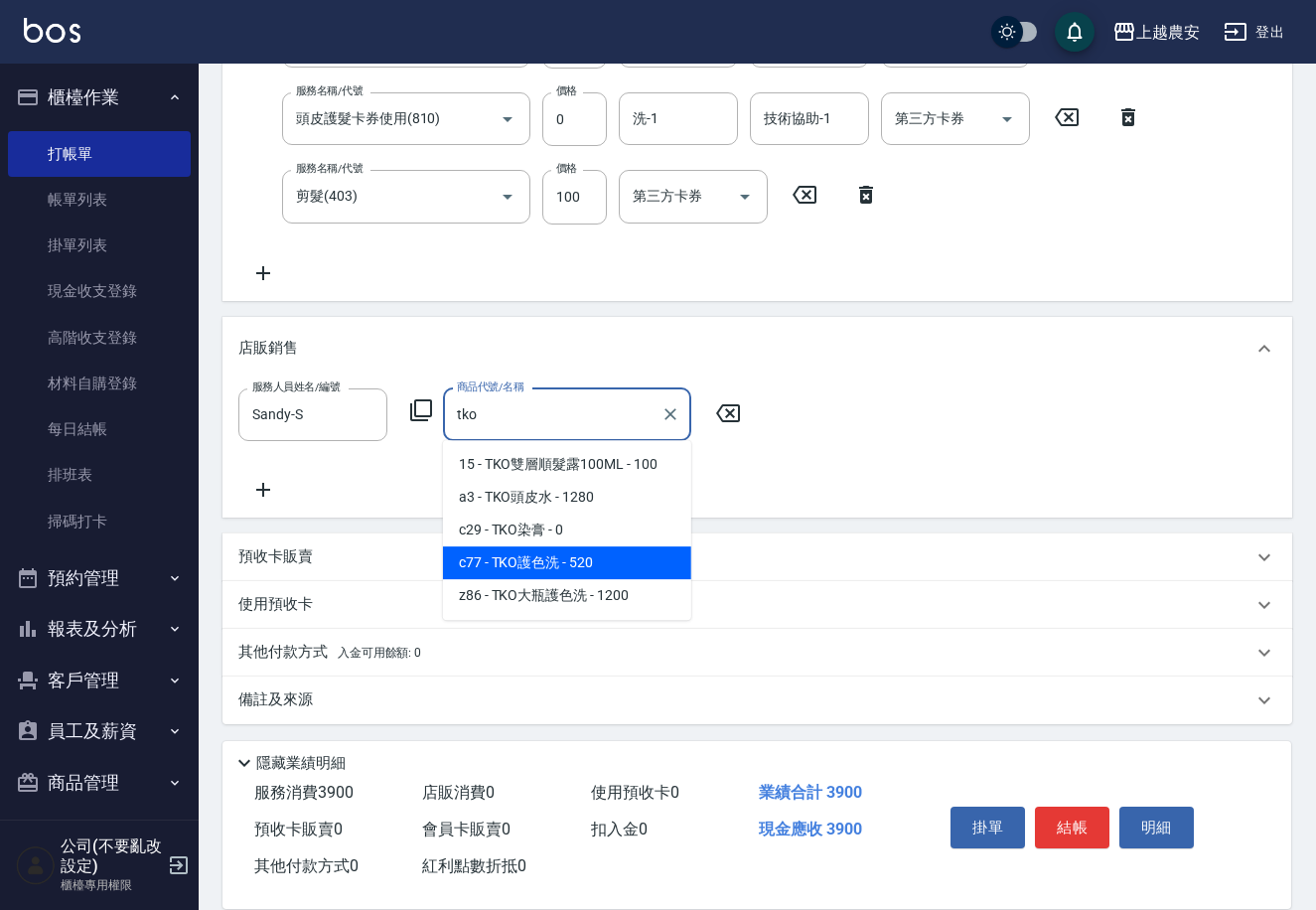 click on "c77 - TKO護色洗 - 520" at bounding box center (567, 562) 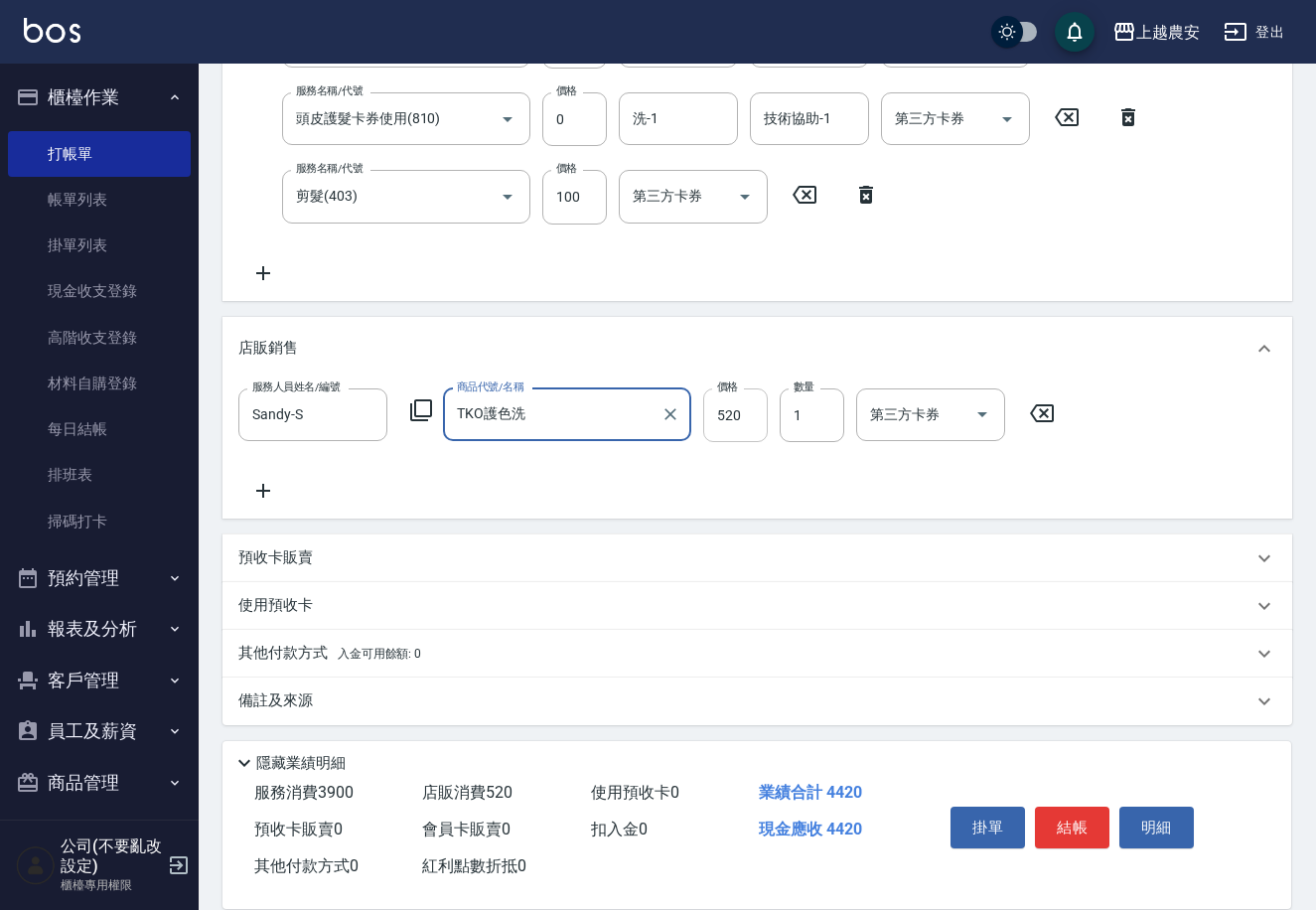 type on "TKO護色洗" 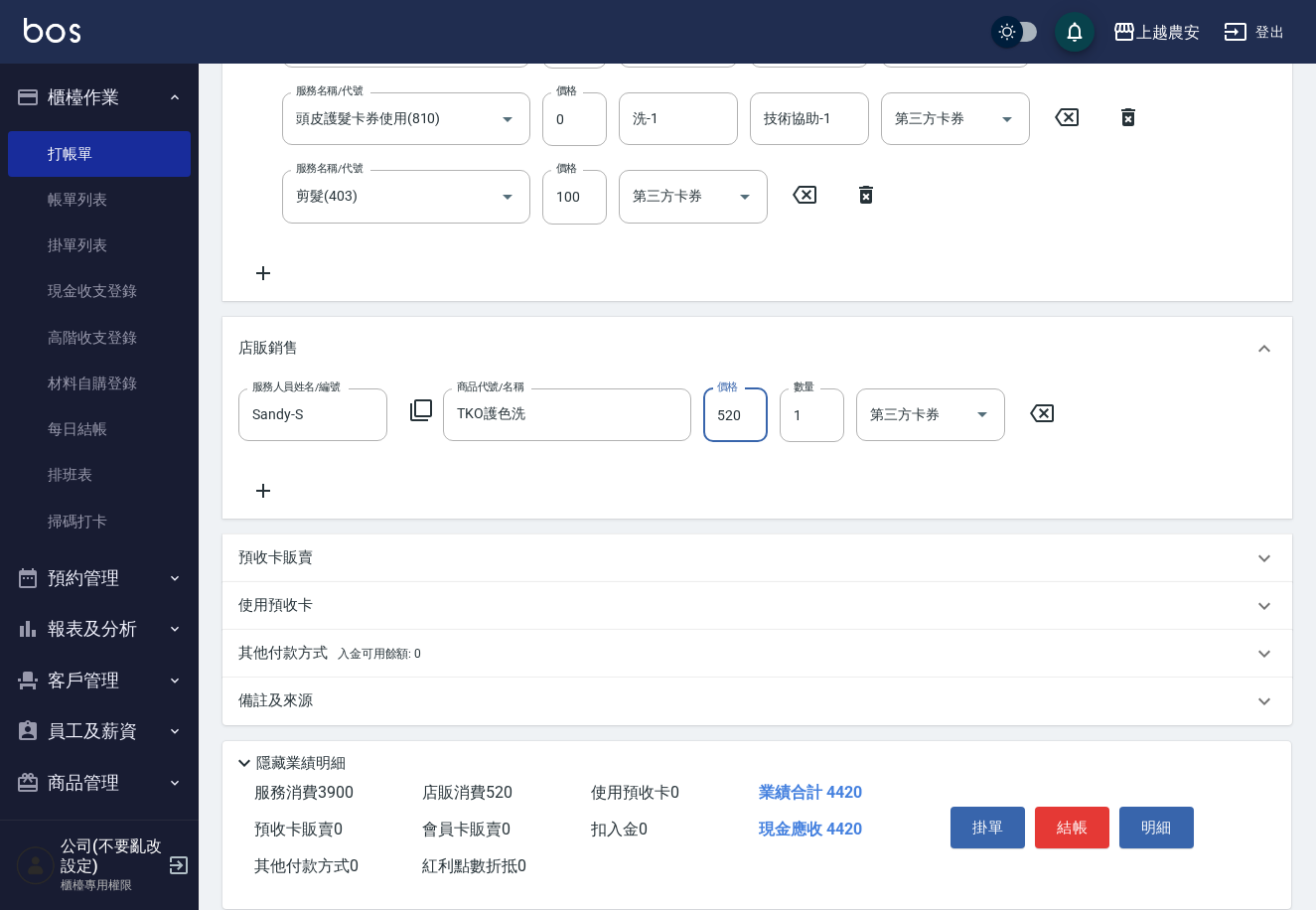 click on "520" at bounding box center (735, 415) 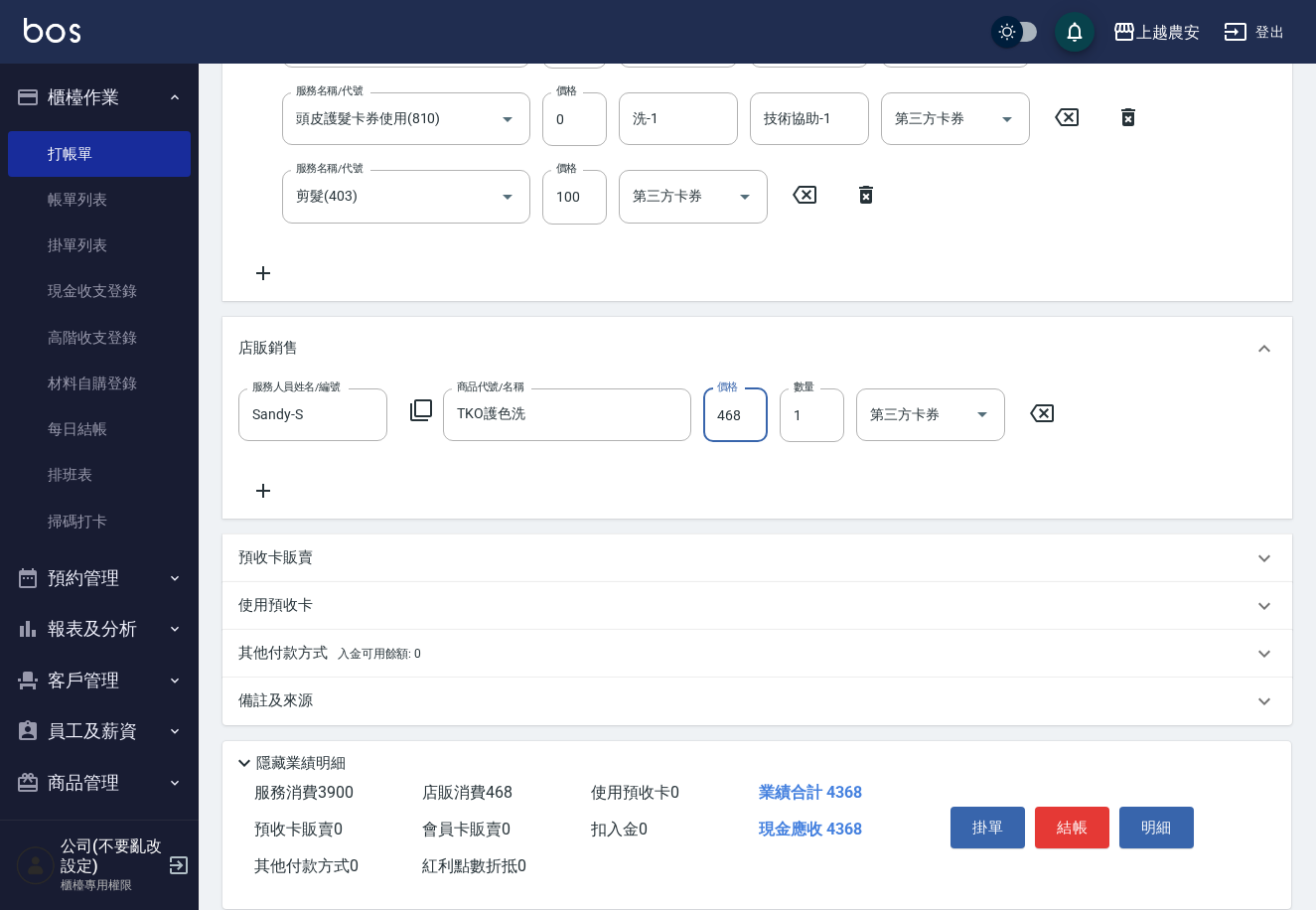 type on "468" 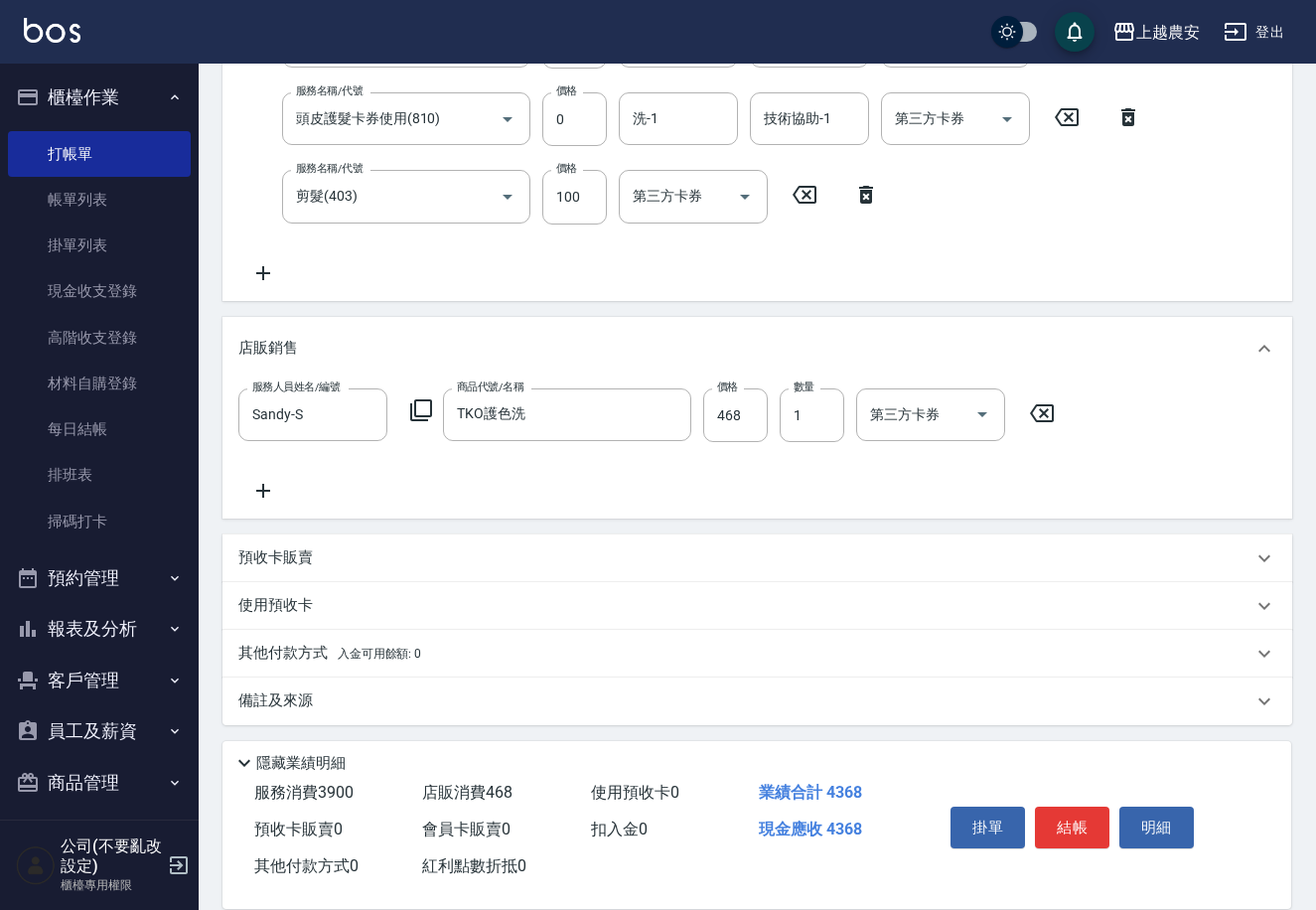 click on "其他付款方式 入金可用餘額: 0" at bounding box center [330, 654] 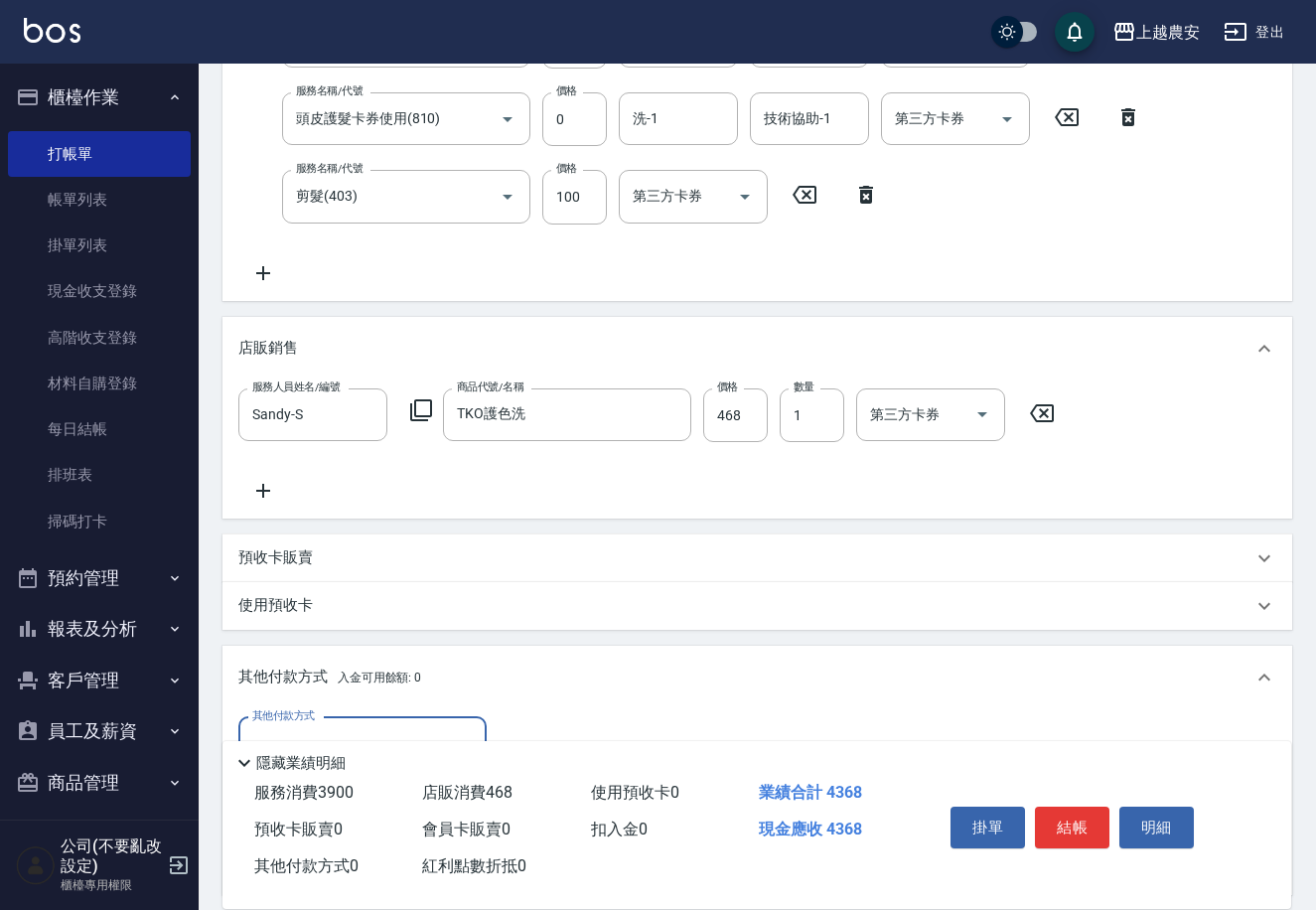 scroll, scrollTop: 1, scrollLeft: 0, axis: vertical 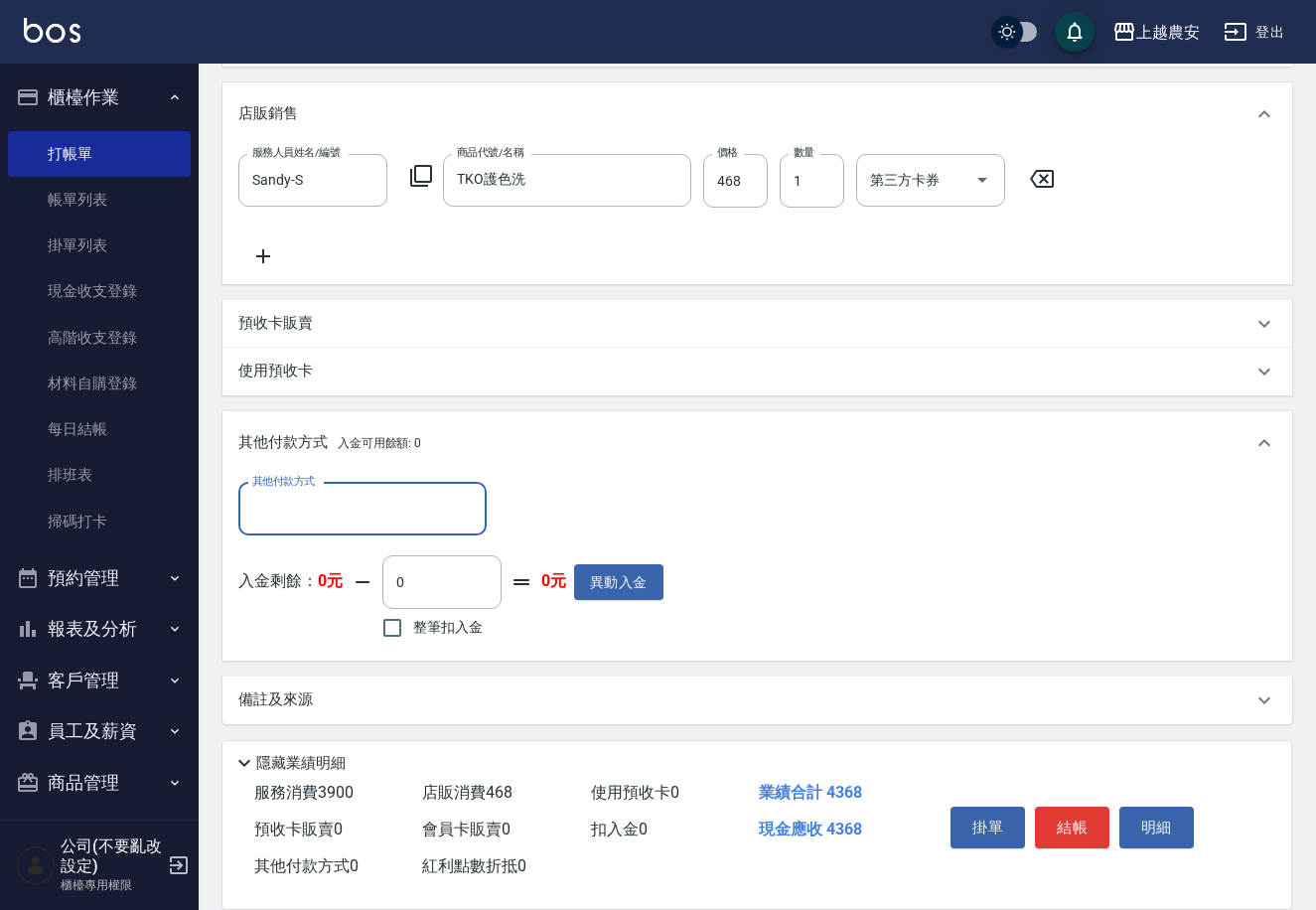 click on "其他付款方式" at bounding box center (363, 509) 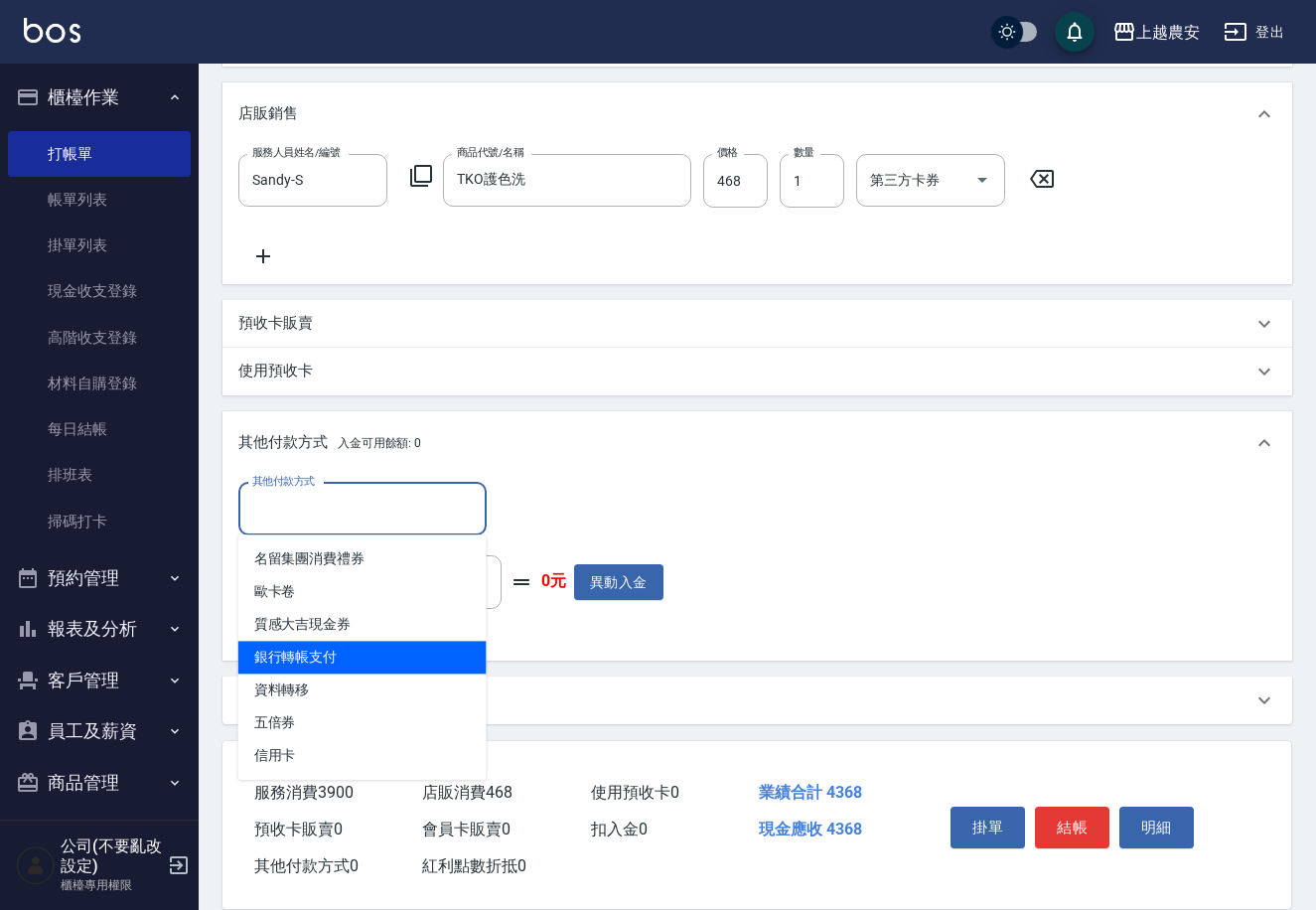 click on "銀行轉帳支付" at bounding box center (363, 657) 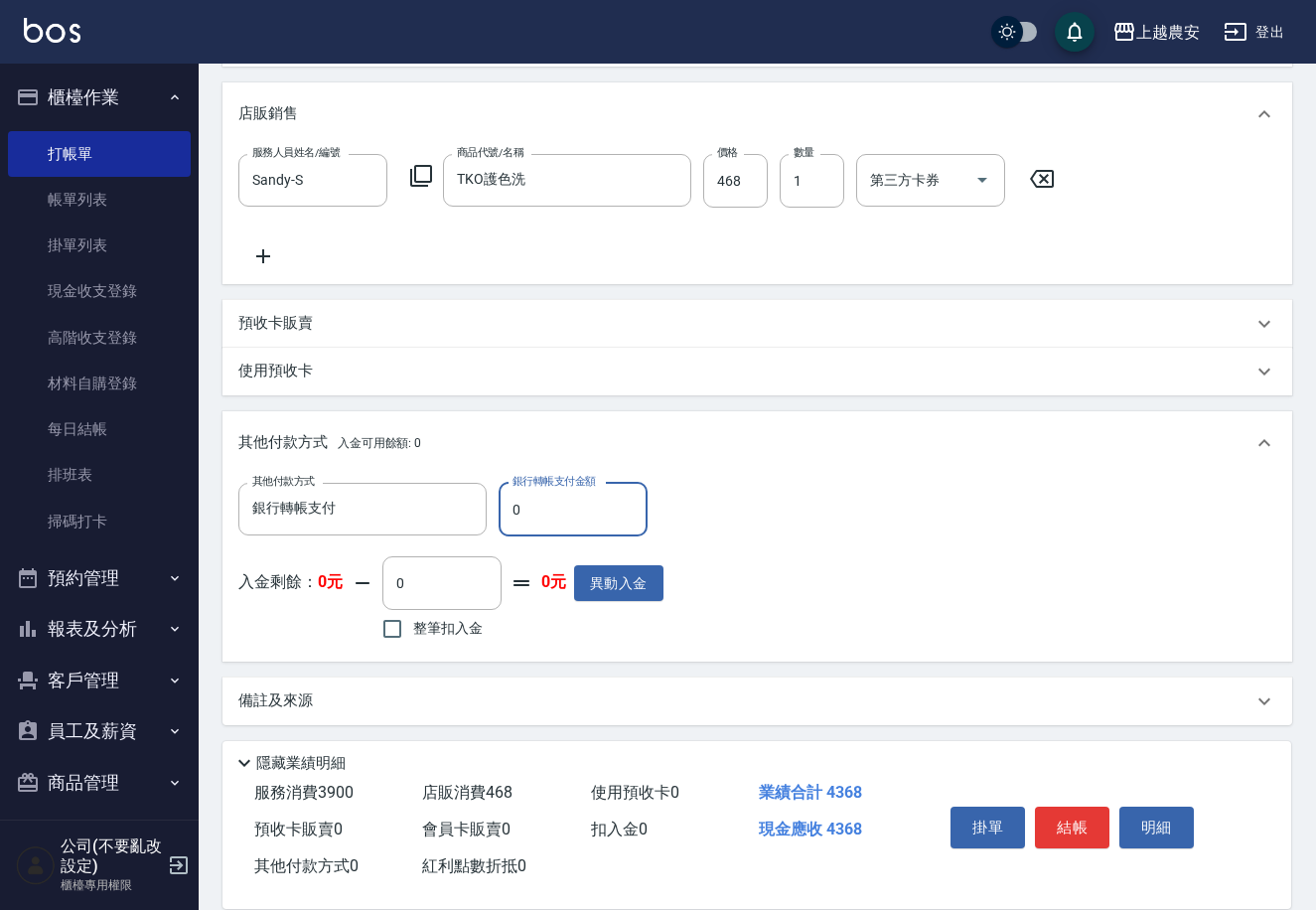 click on "0" at bounding box center (573, 510) 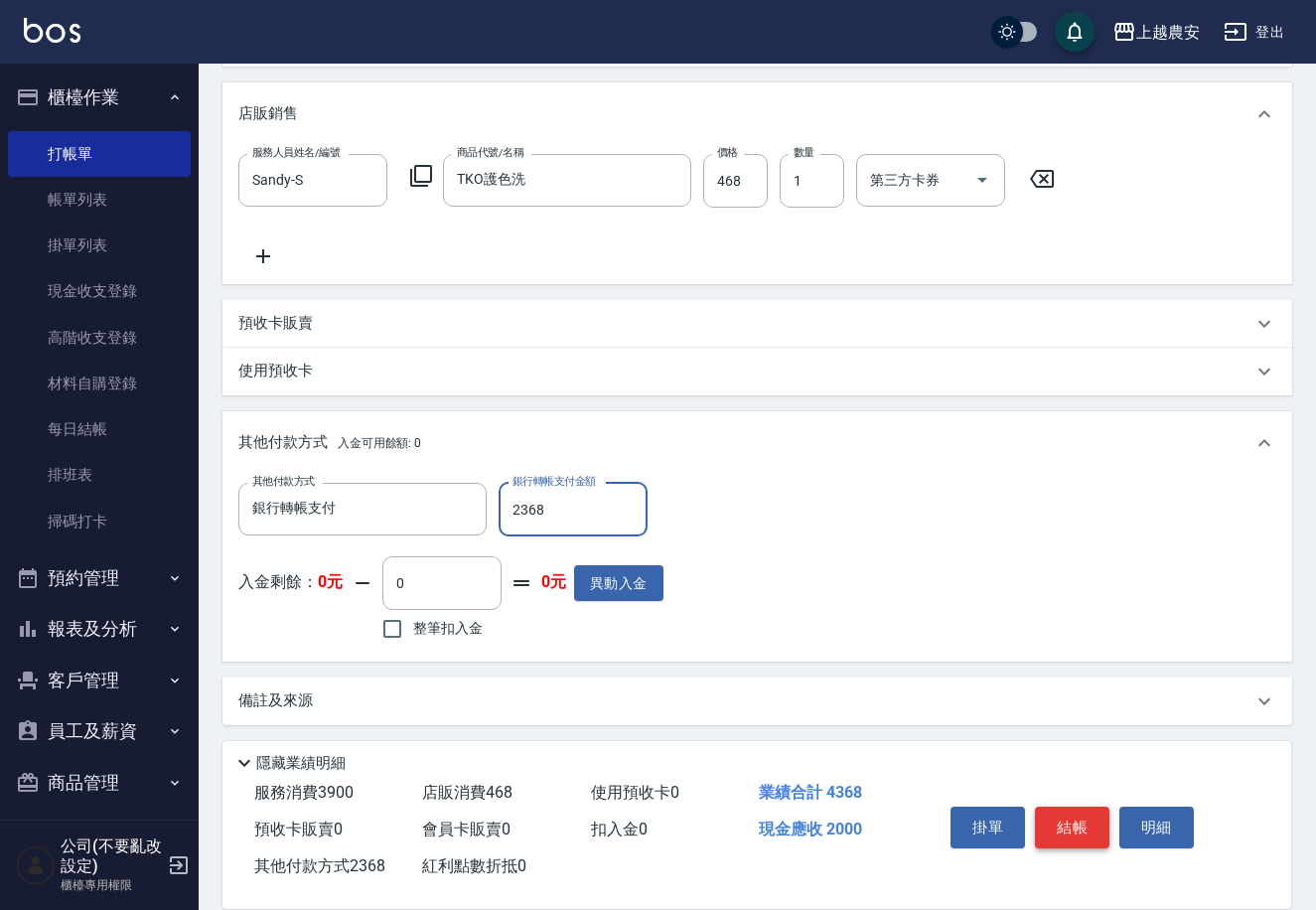 type on "2368" 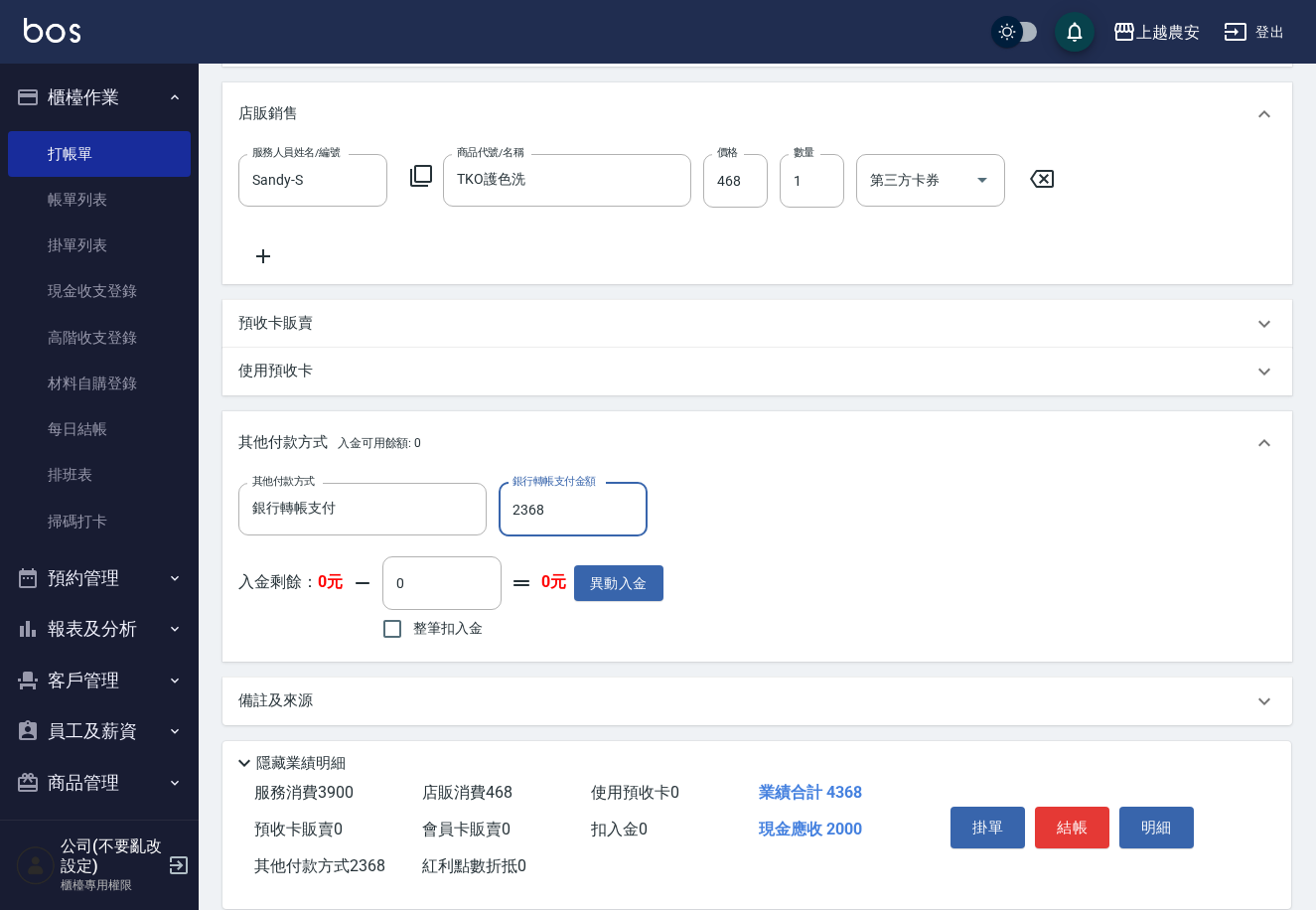 click on "結帳" at bounding box center (1072, 828) 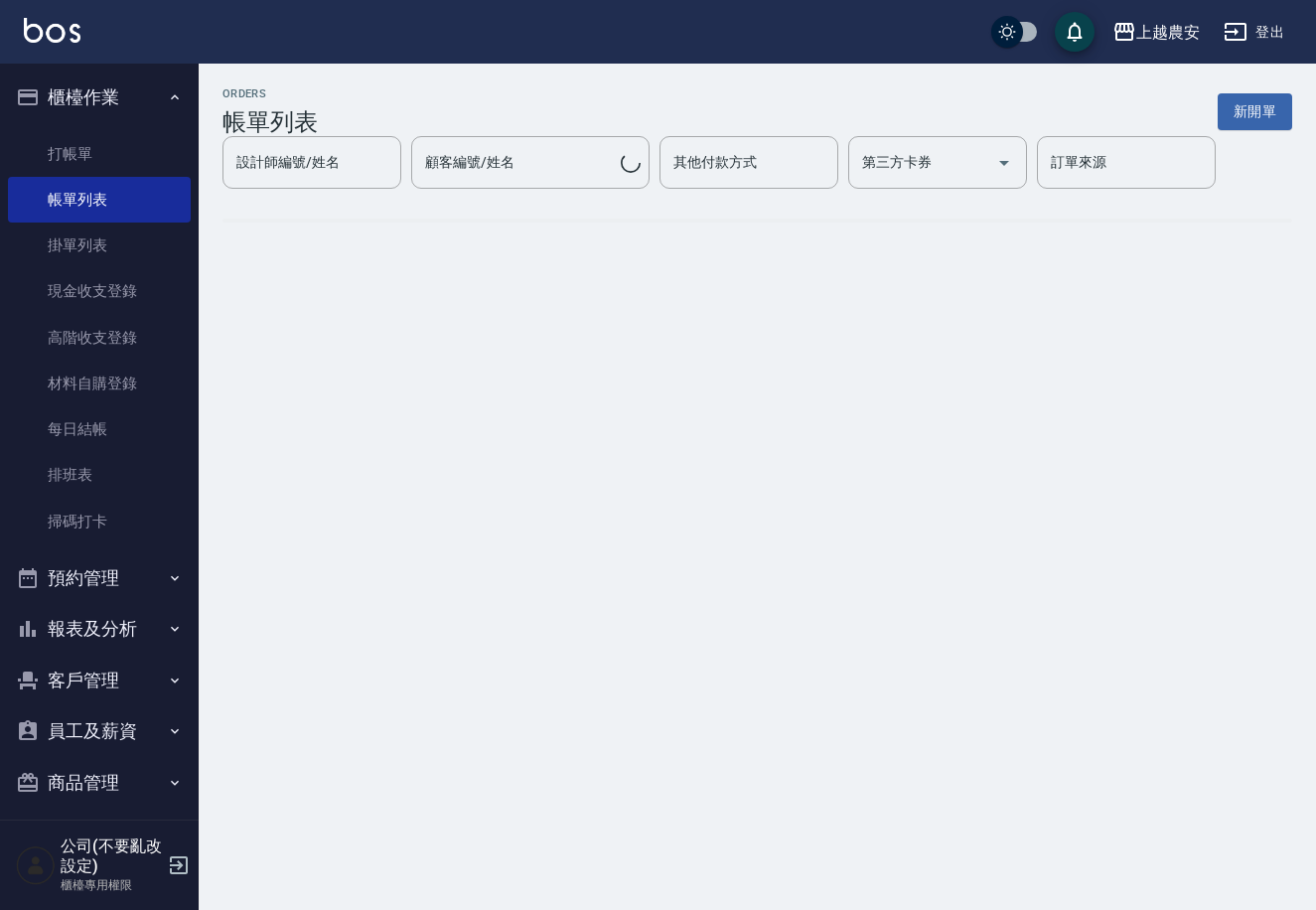 scroll, scrollTop: 0, scrollLeft: 0, axis: both 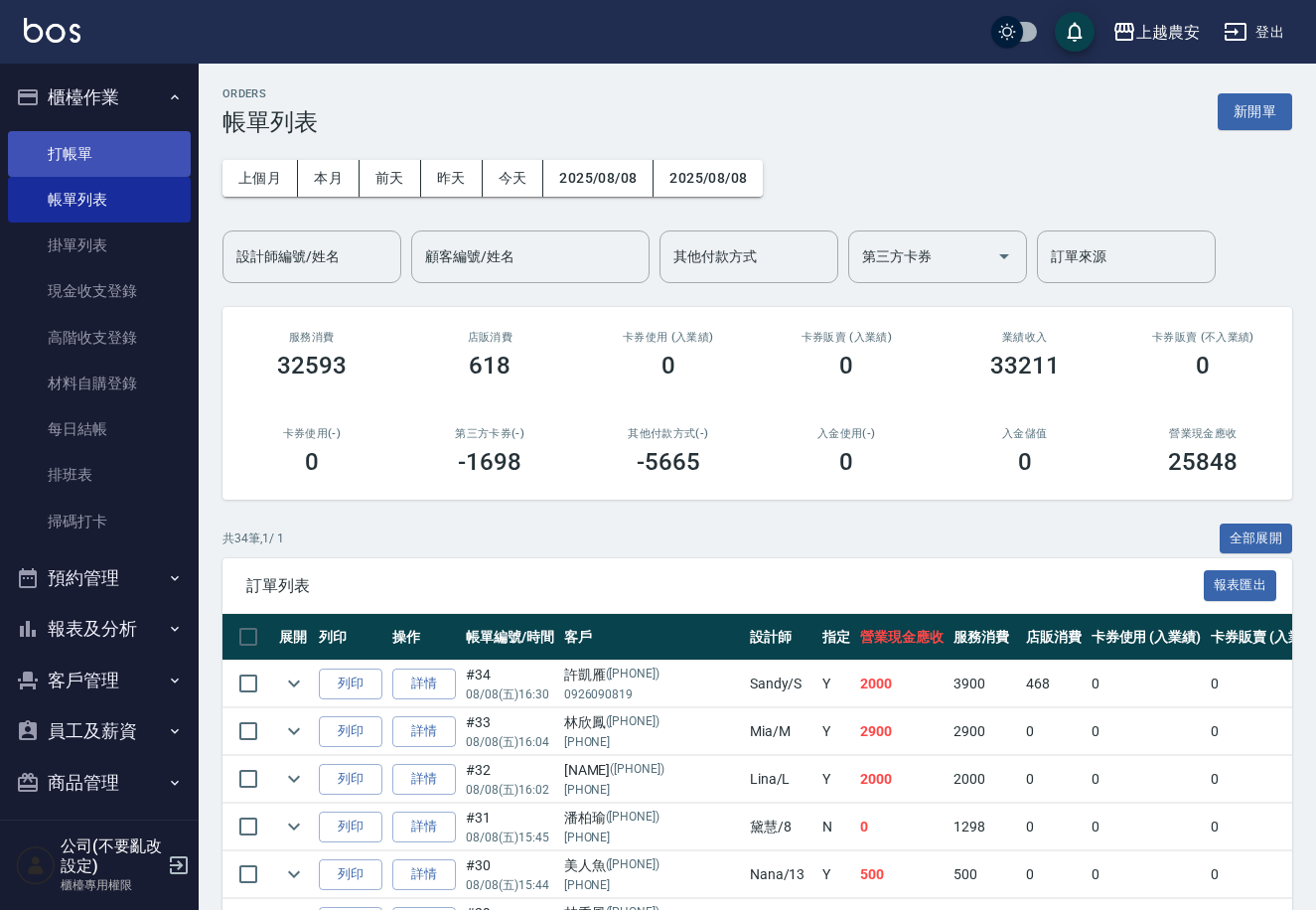 click on "打帳單" at bounding box center (99, 154) 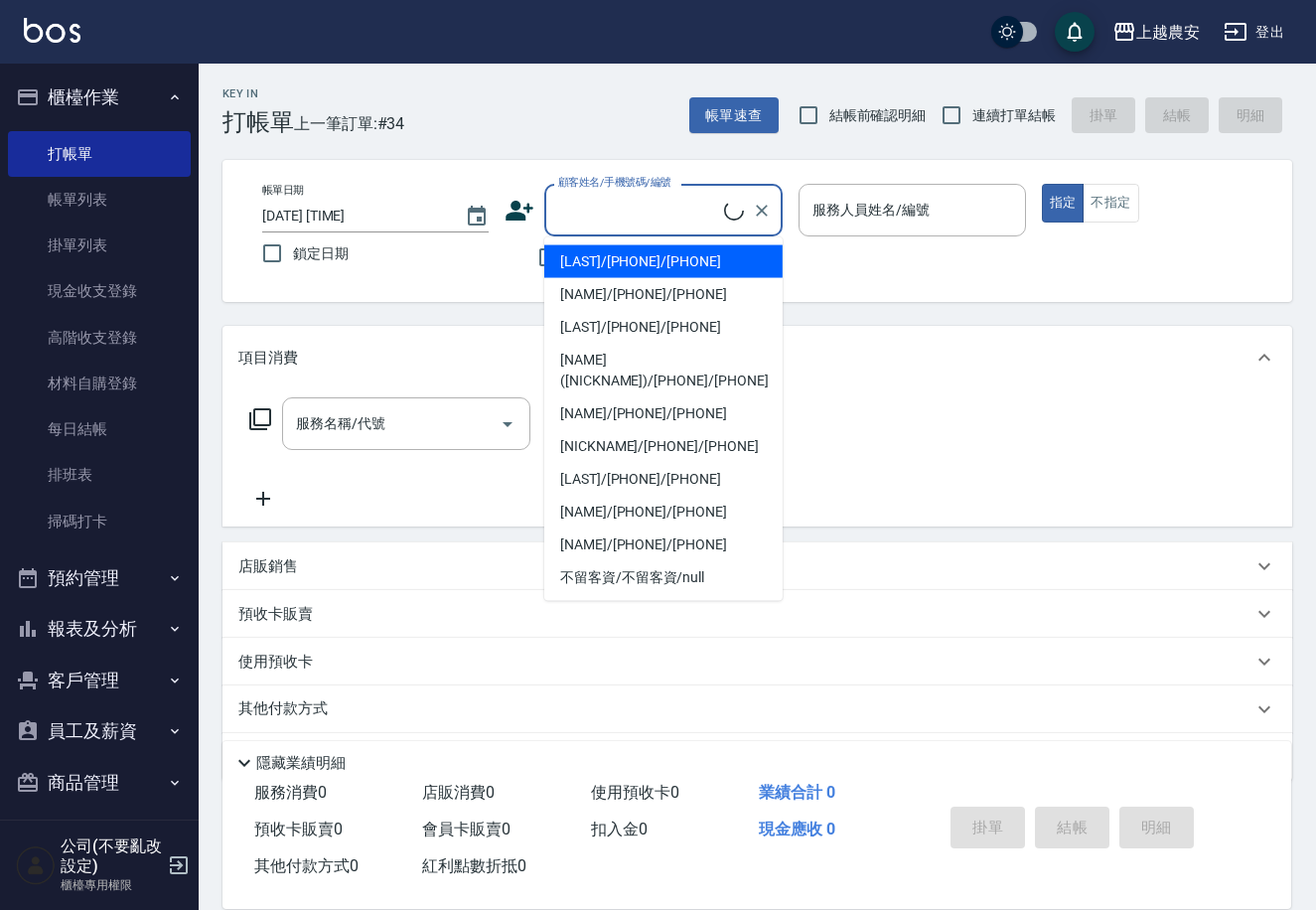 click on "顧客姓名/手機號碼/編號" at bounding box center [639, 210] 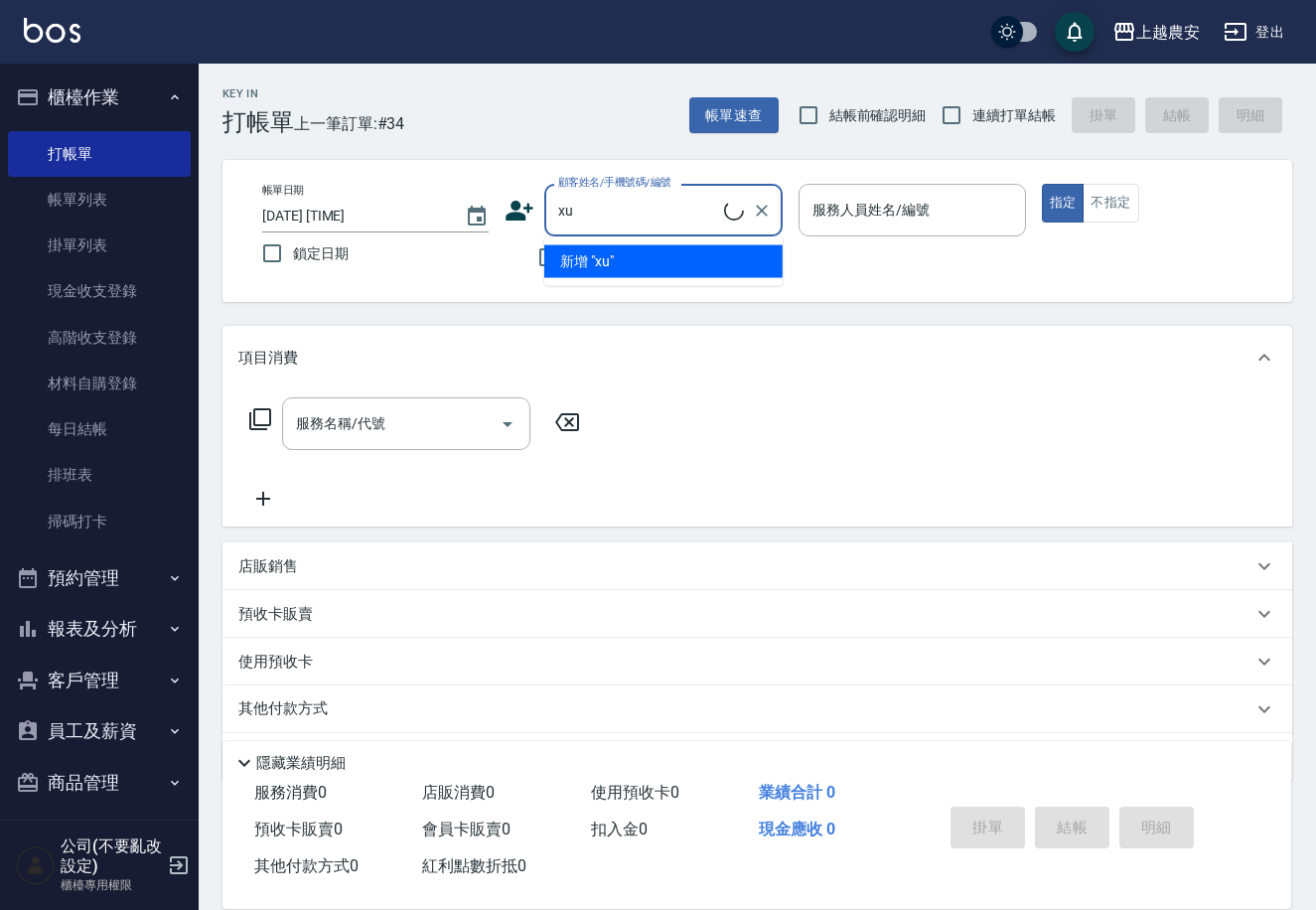 type on "x" 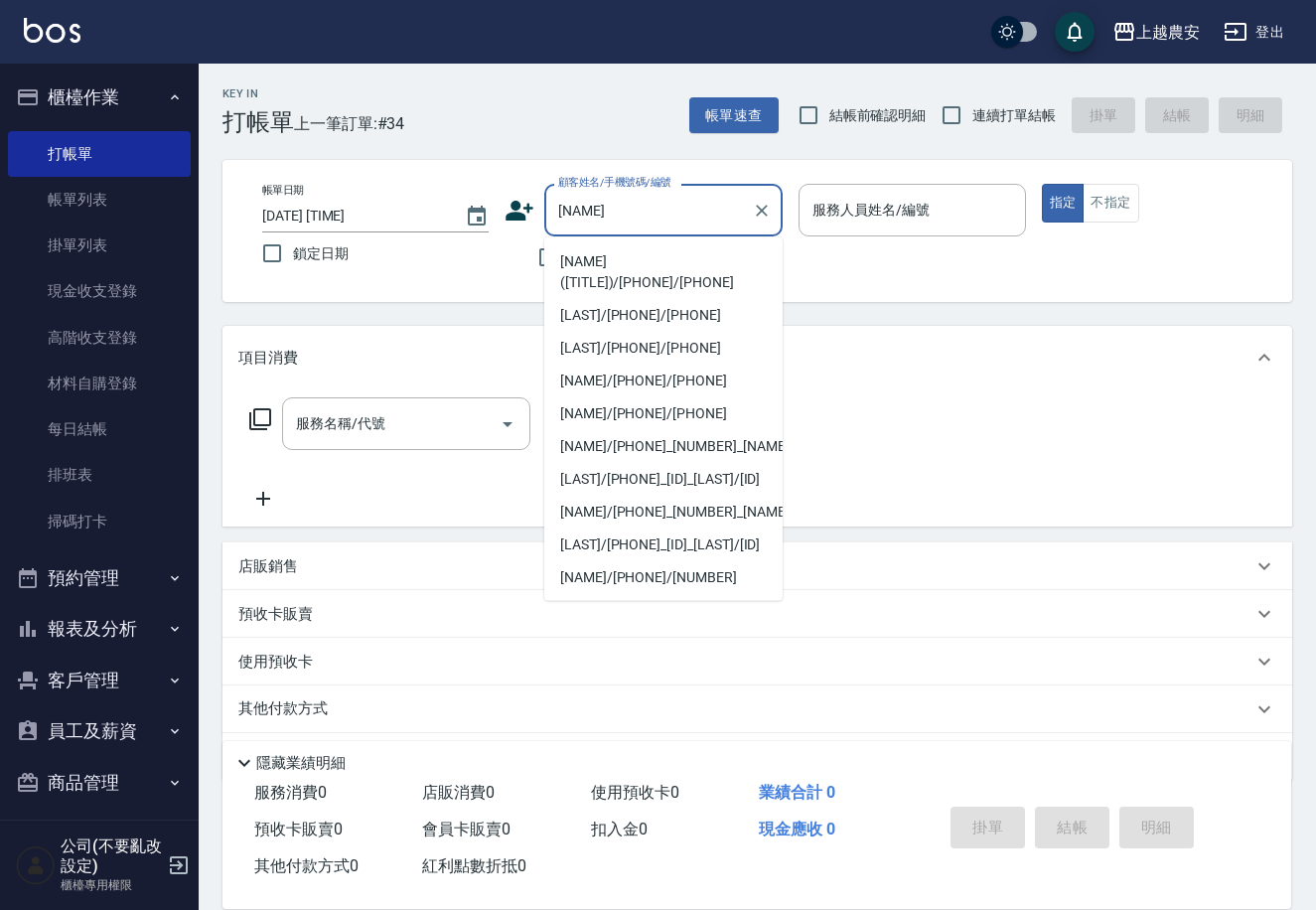 type on "李" 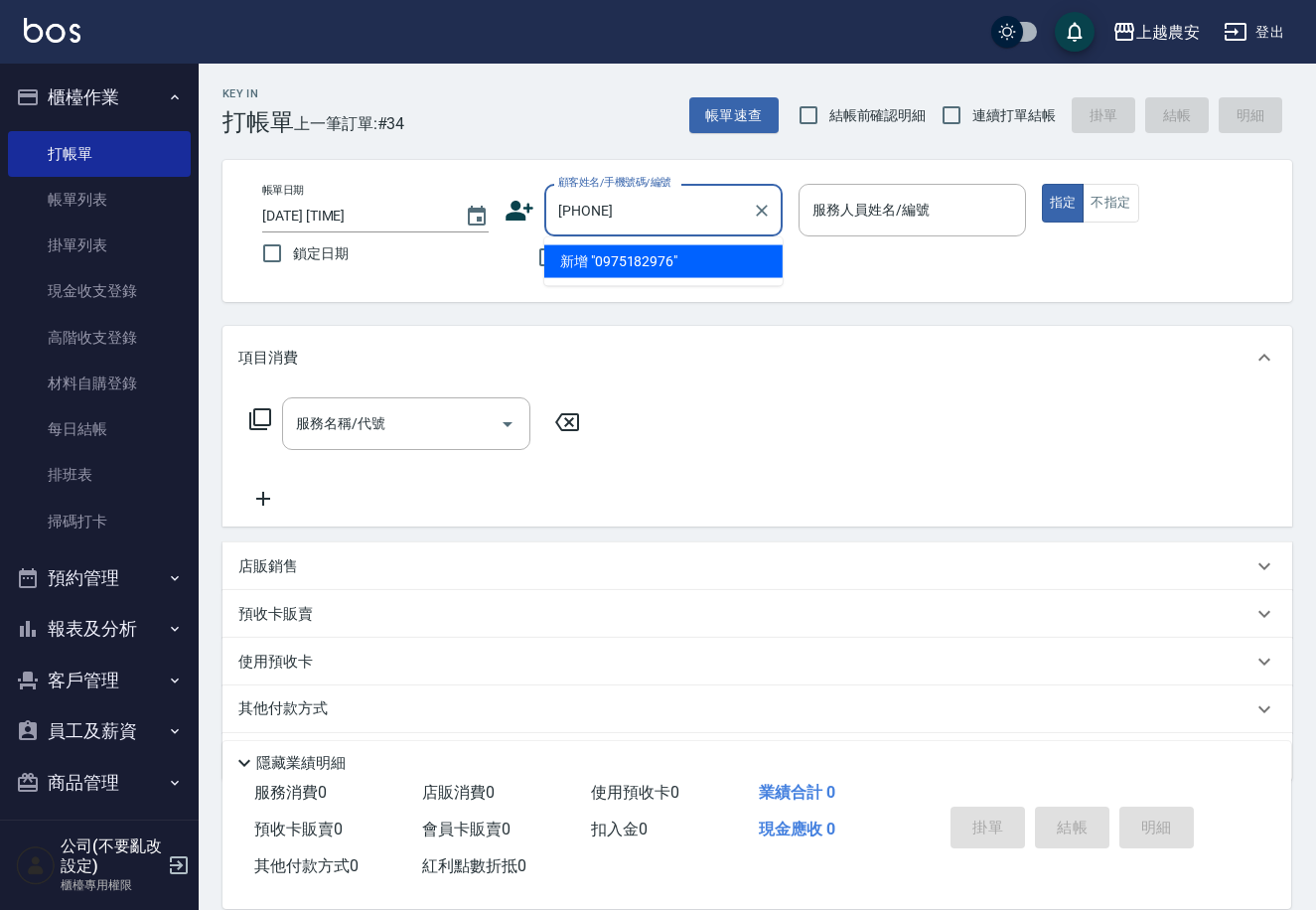 drag, startPoint x: 676, startPoint y: 222, endPoint x: 536, endPoint y: 213, distance: 140.28899 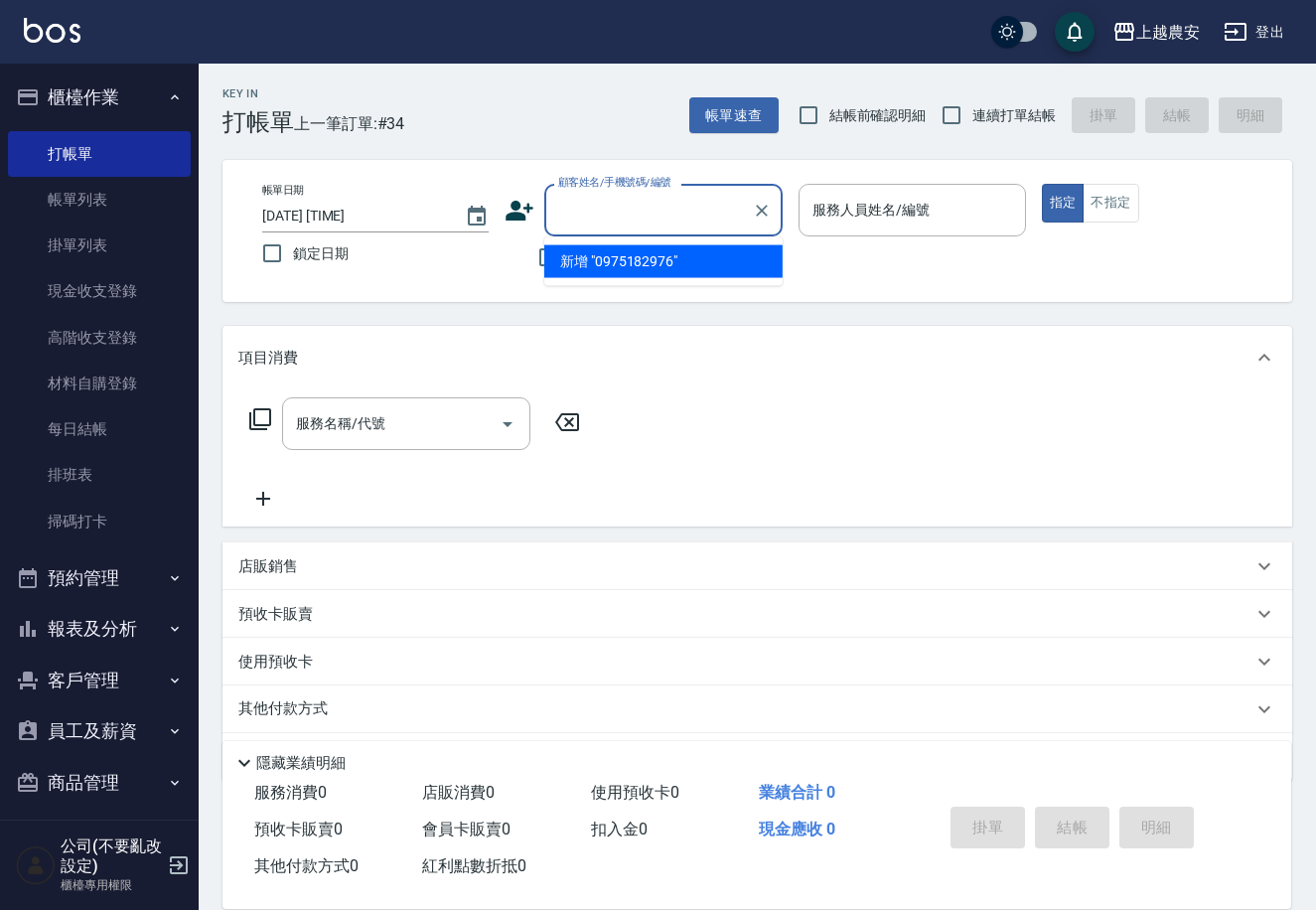 click 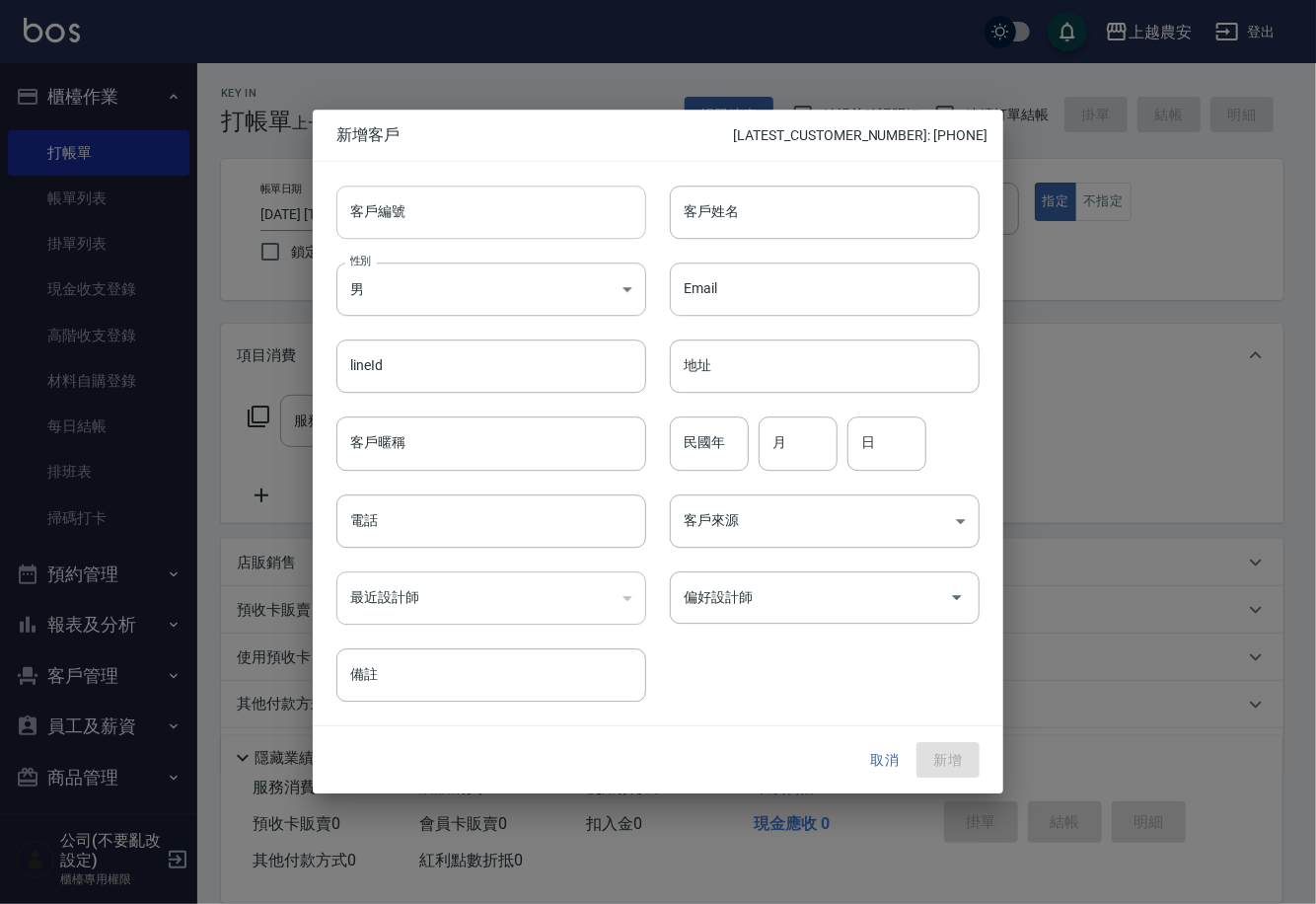 click on "客戶編號" at bounding box center [491, 212] 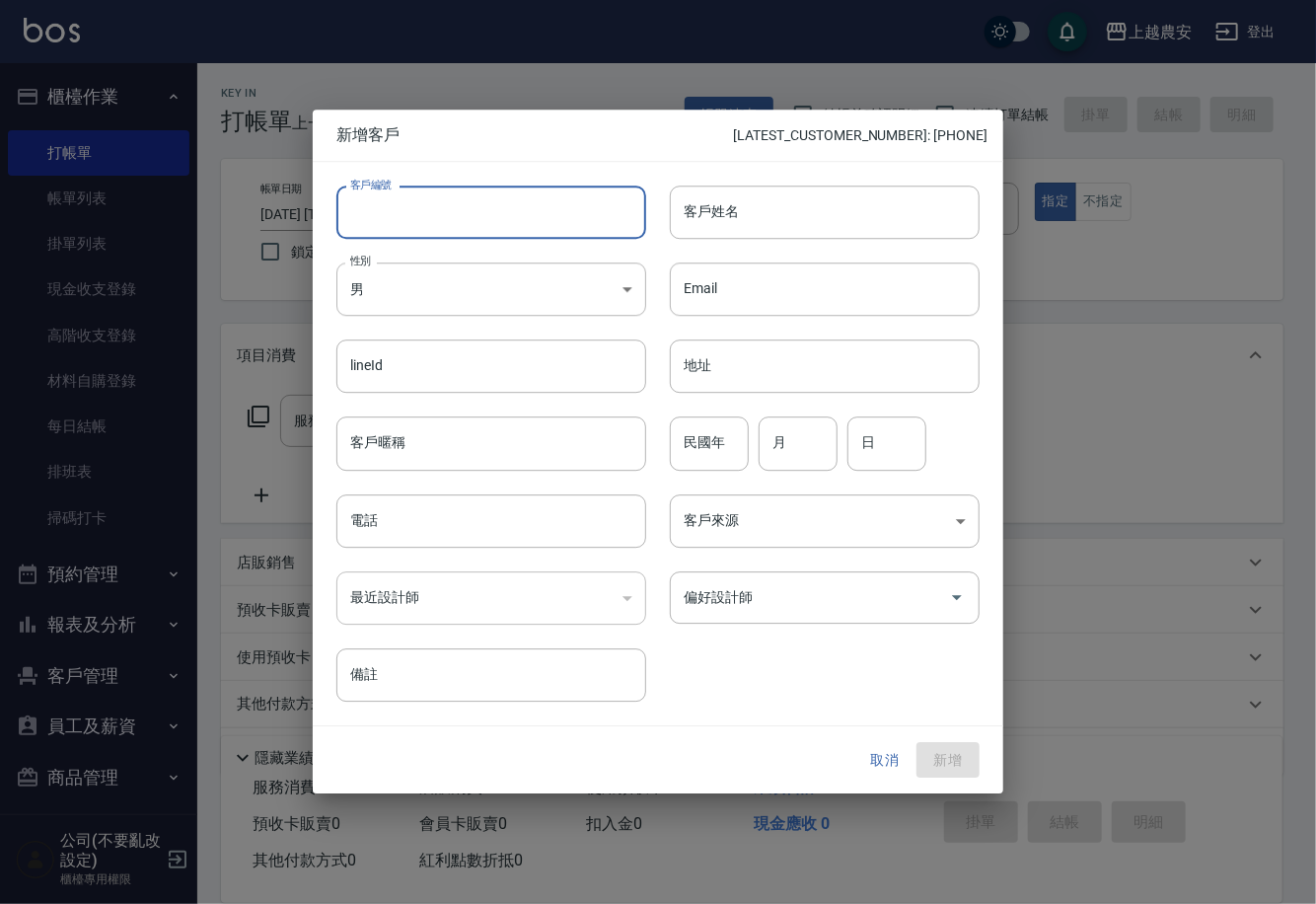 paste on "[PHONE]" 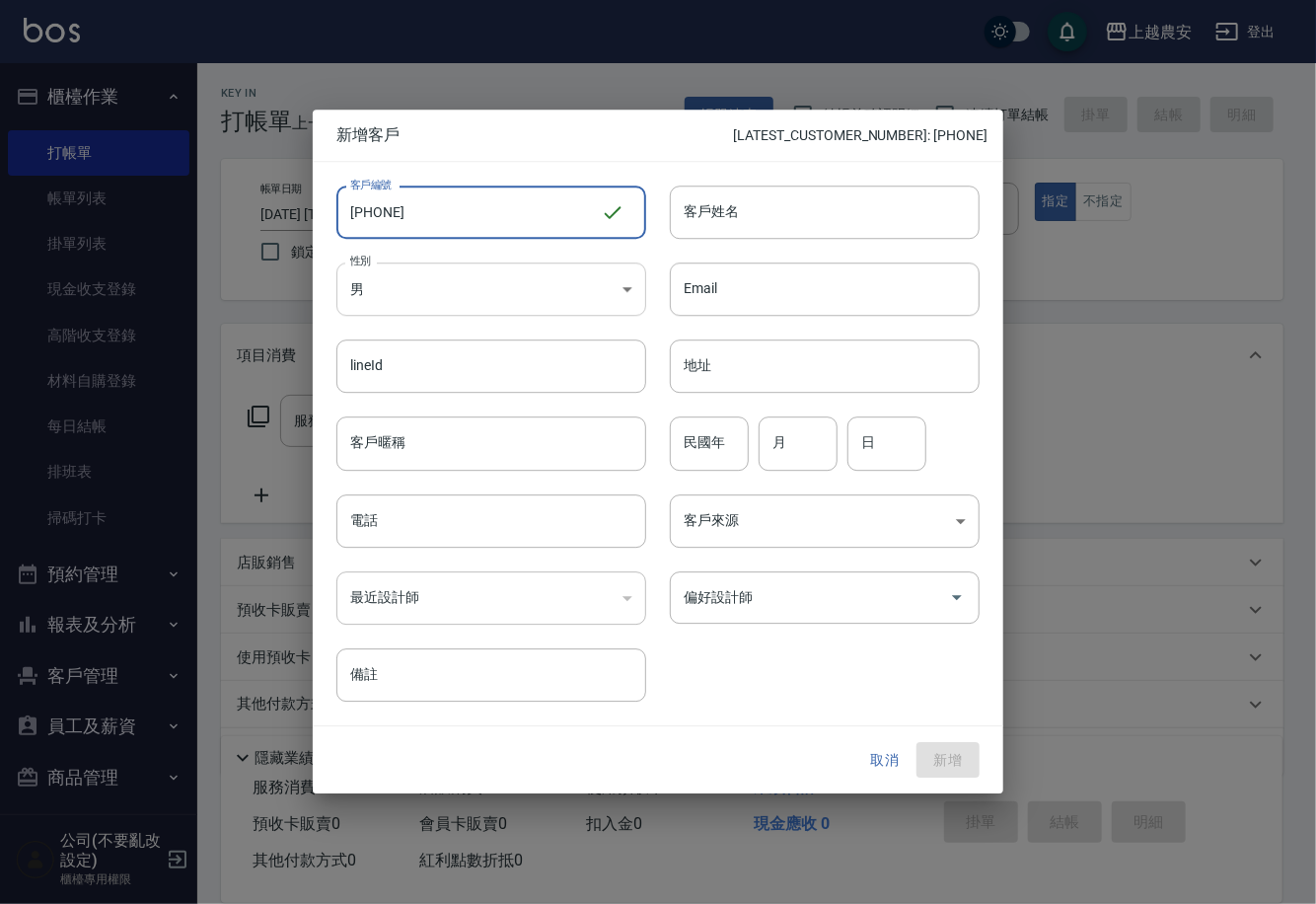 type on "[PHONE]" 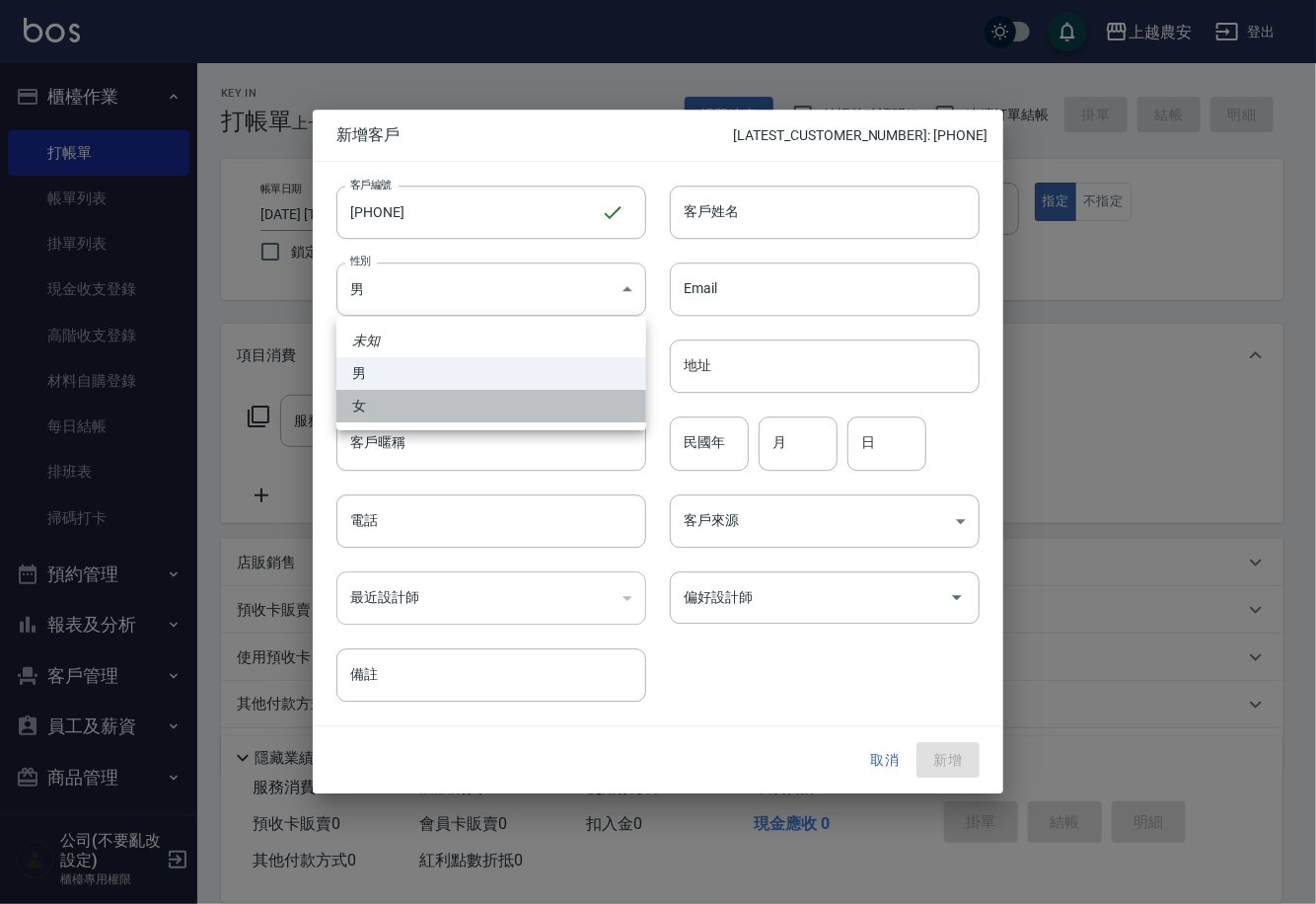 click on "女" at bounding box center [491, 406] 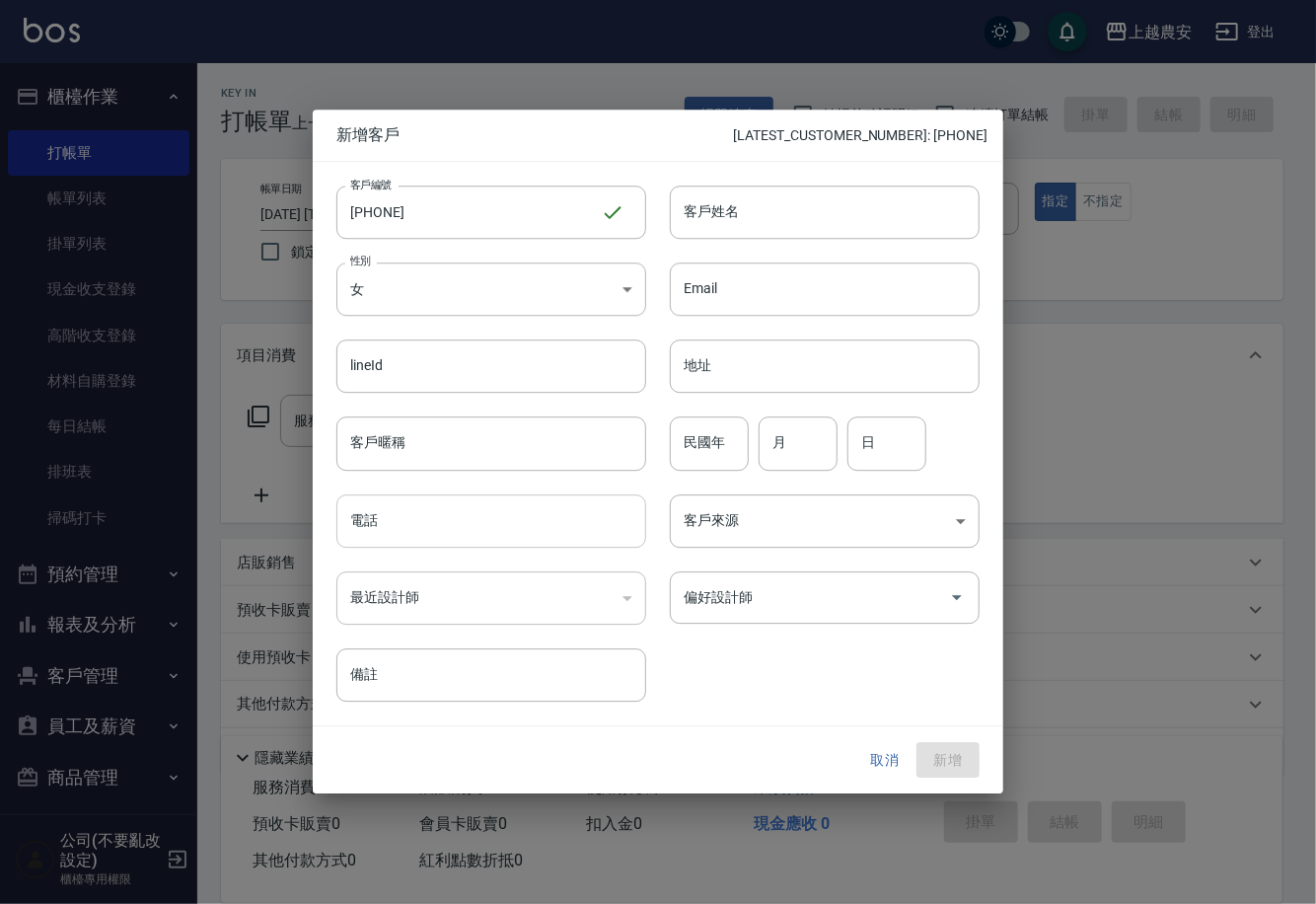 click on "電話" at bounding box center [491, 521] 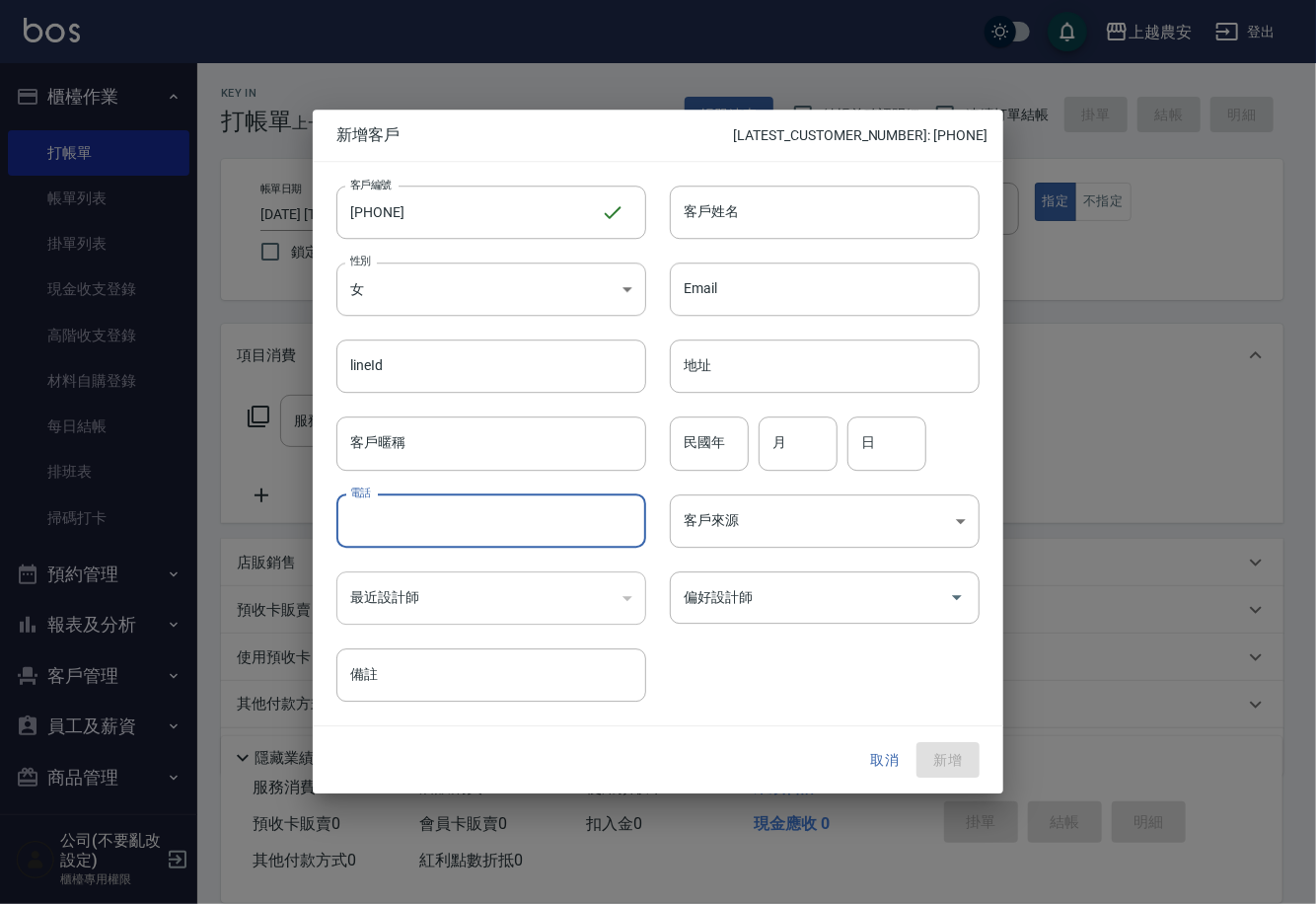 paste on "[PHONE]" 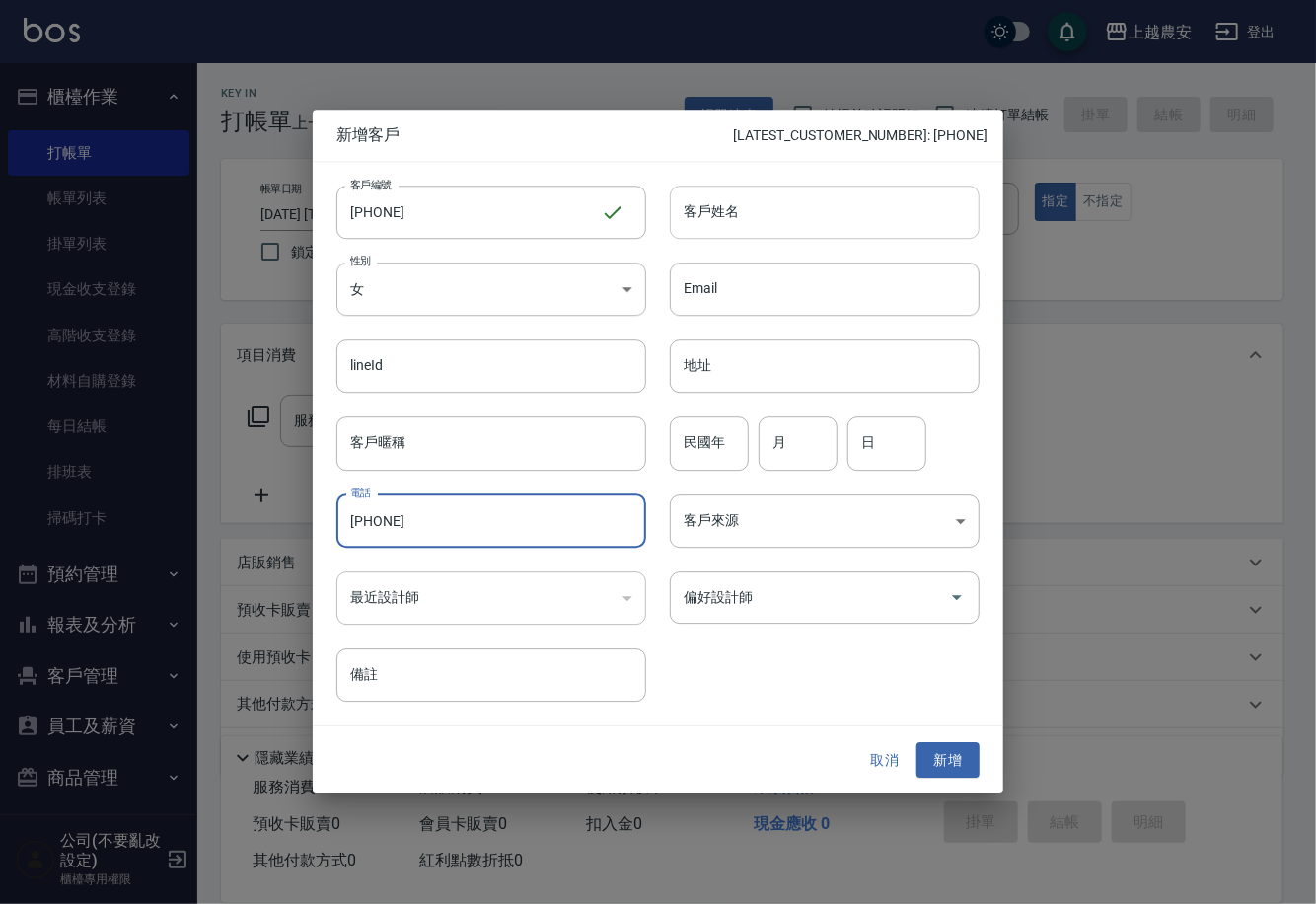 type on "[PHONE]" 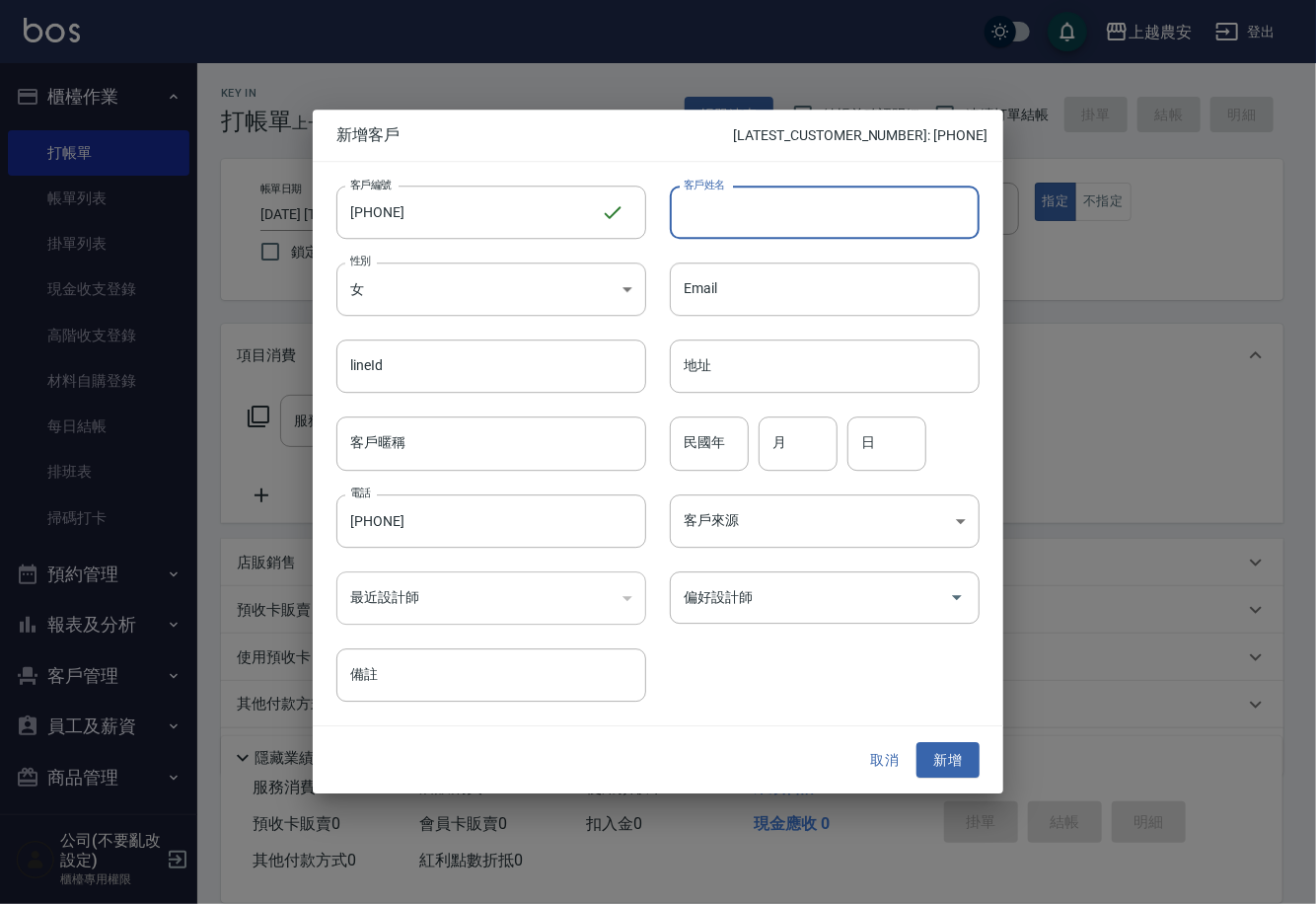 click on "客戶姓名" at bounding box center (825, 212) 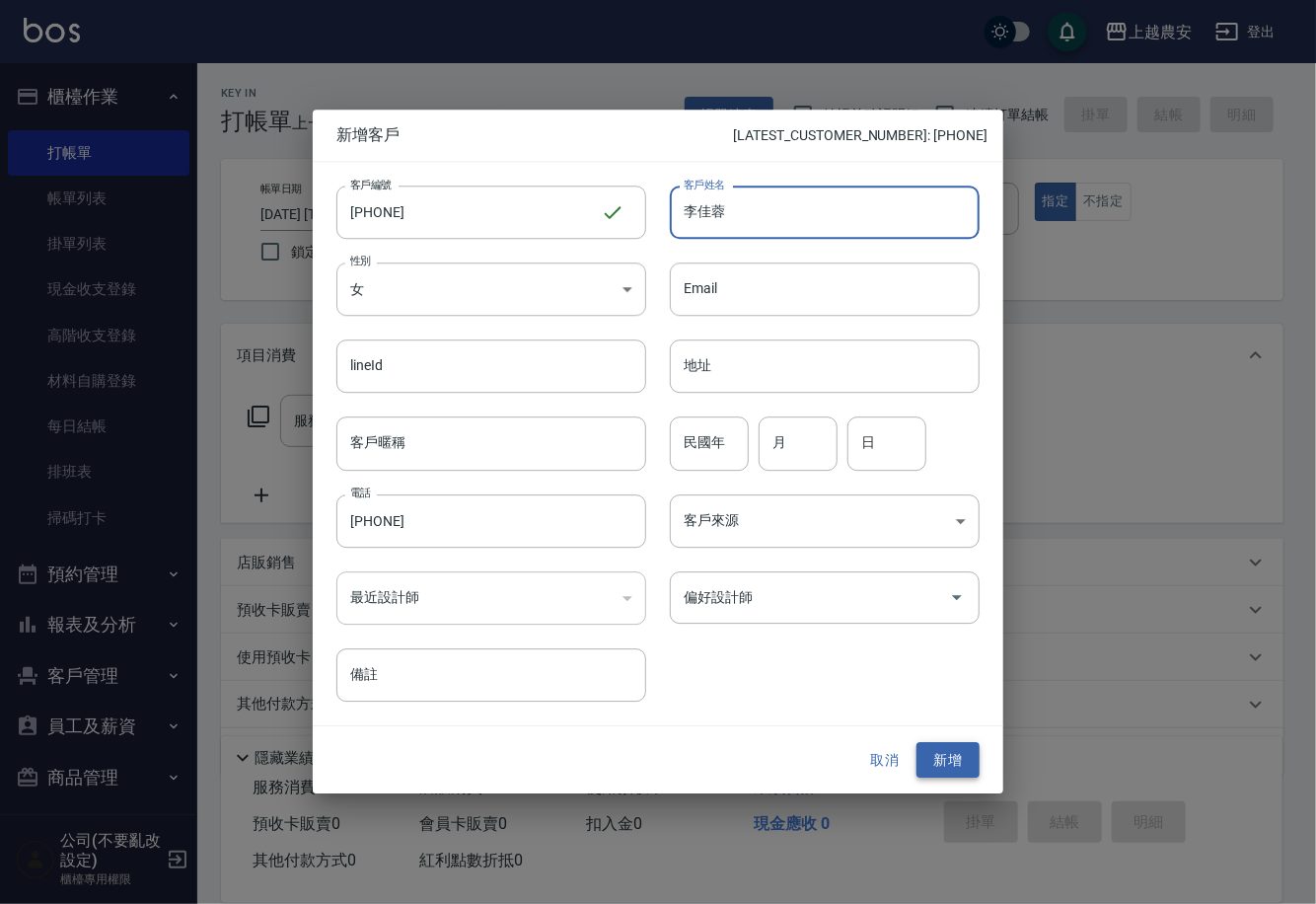 type on "李佳蓉" 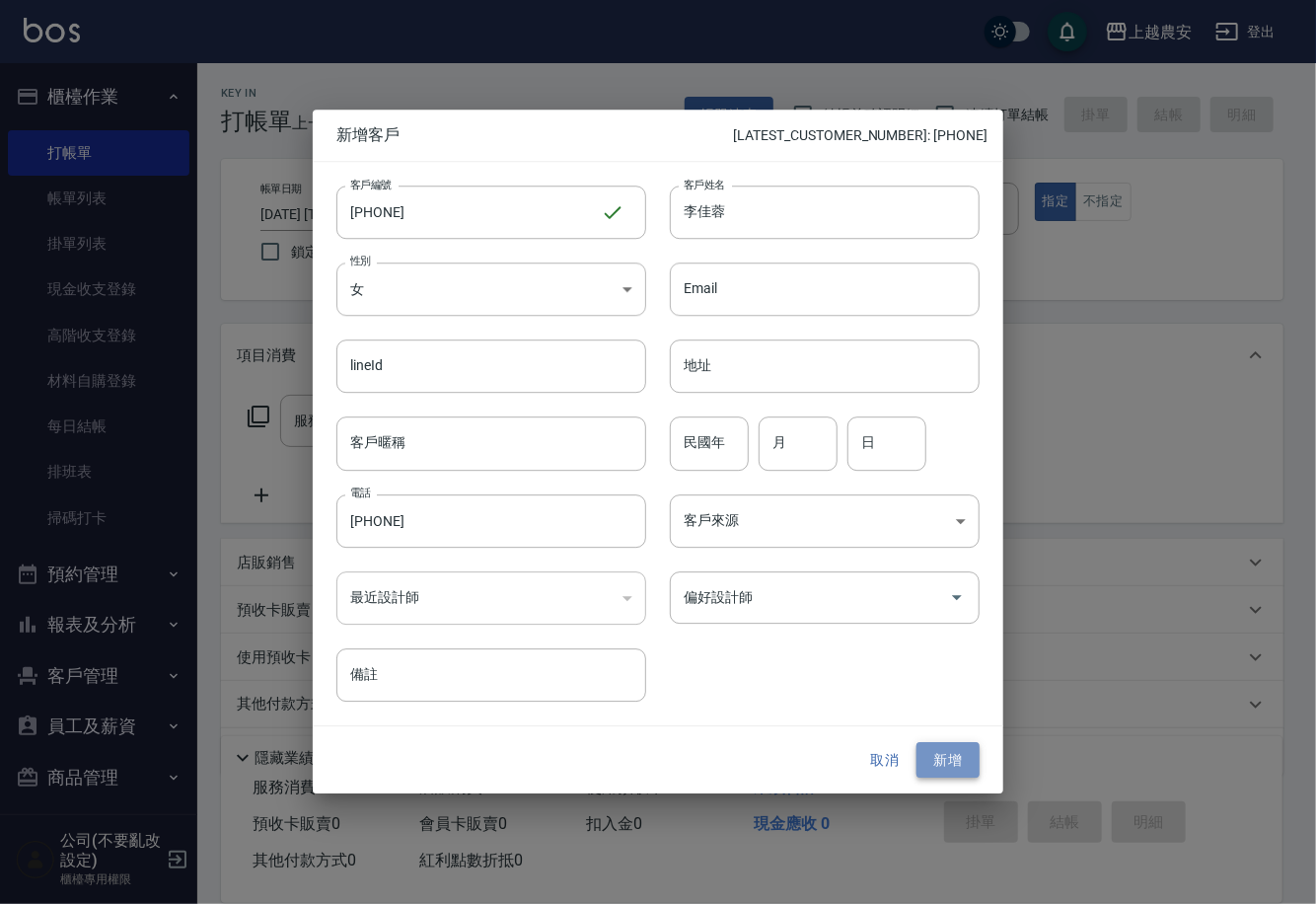 click on "新增" at bounding box center (948, 760) 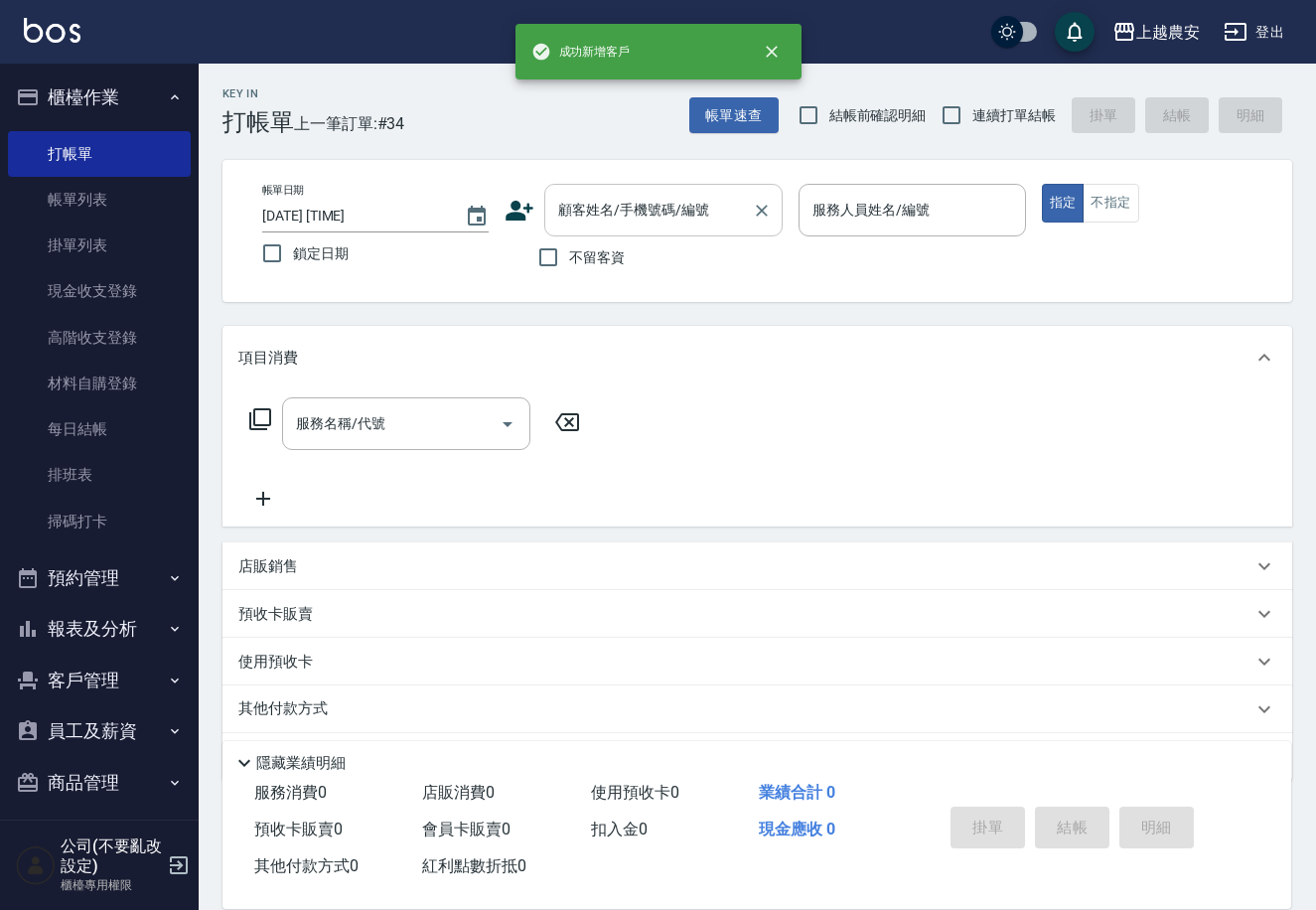 click on "顧客姓名/手機號碼/編號" at bounding box center (649, 210) 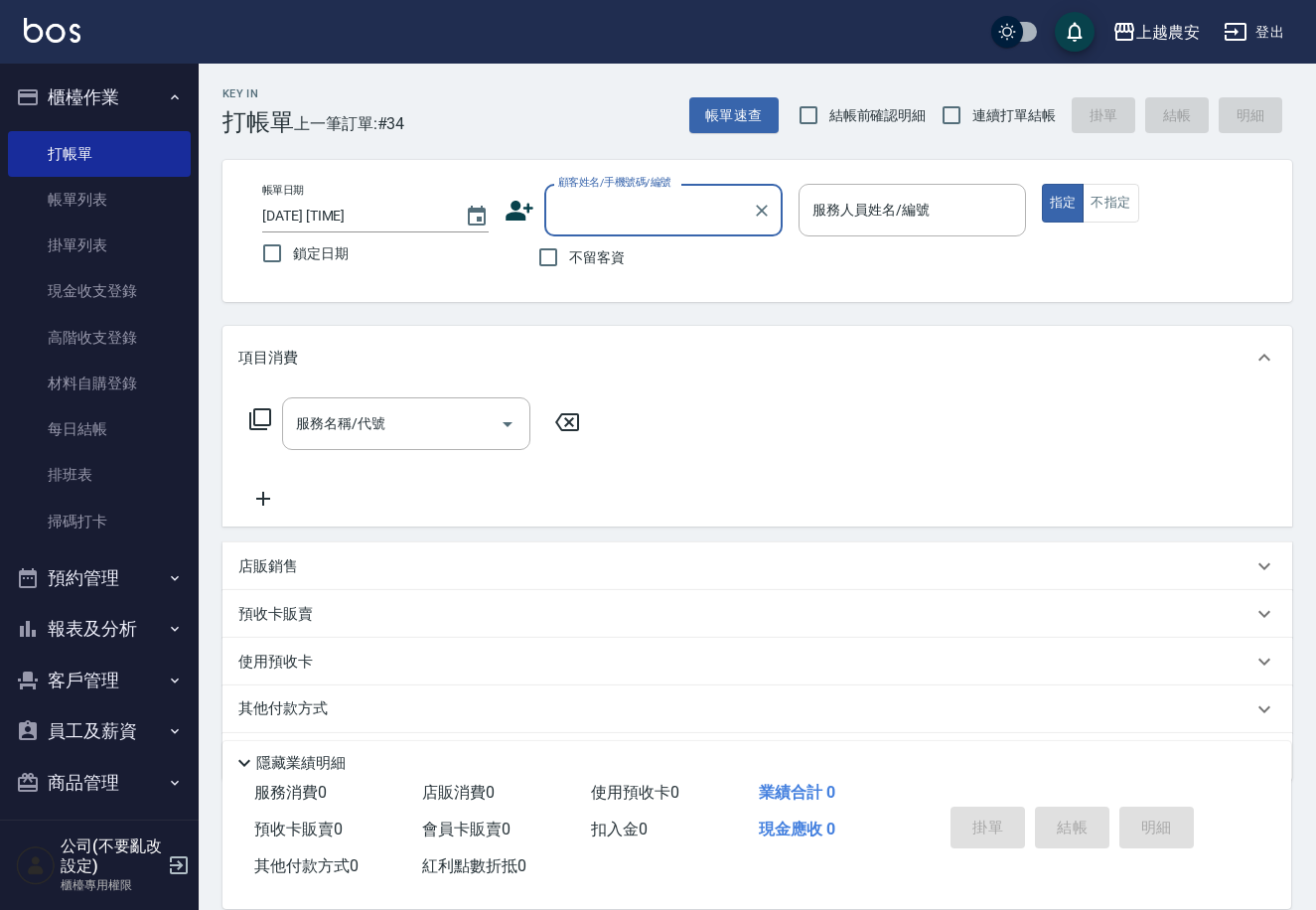 paste on "[PHONE]" 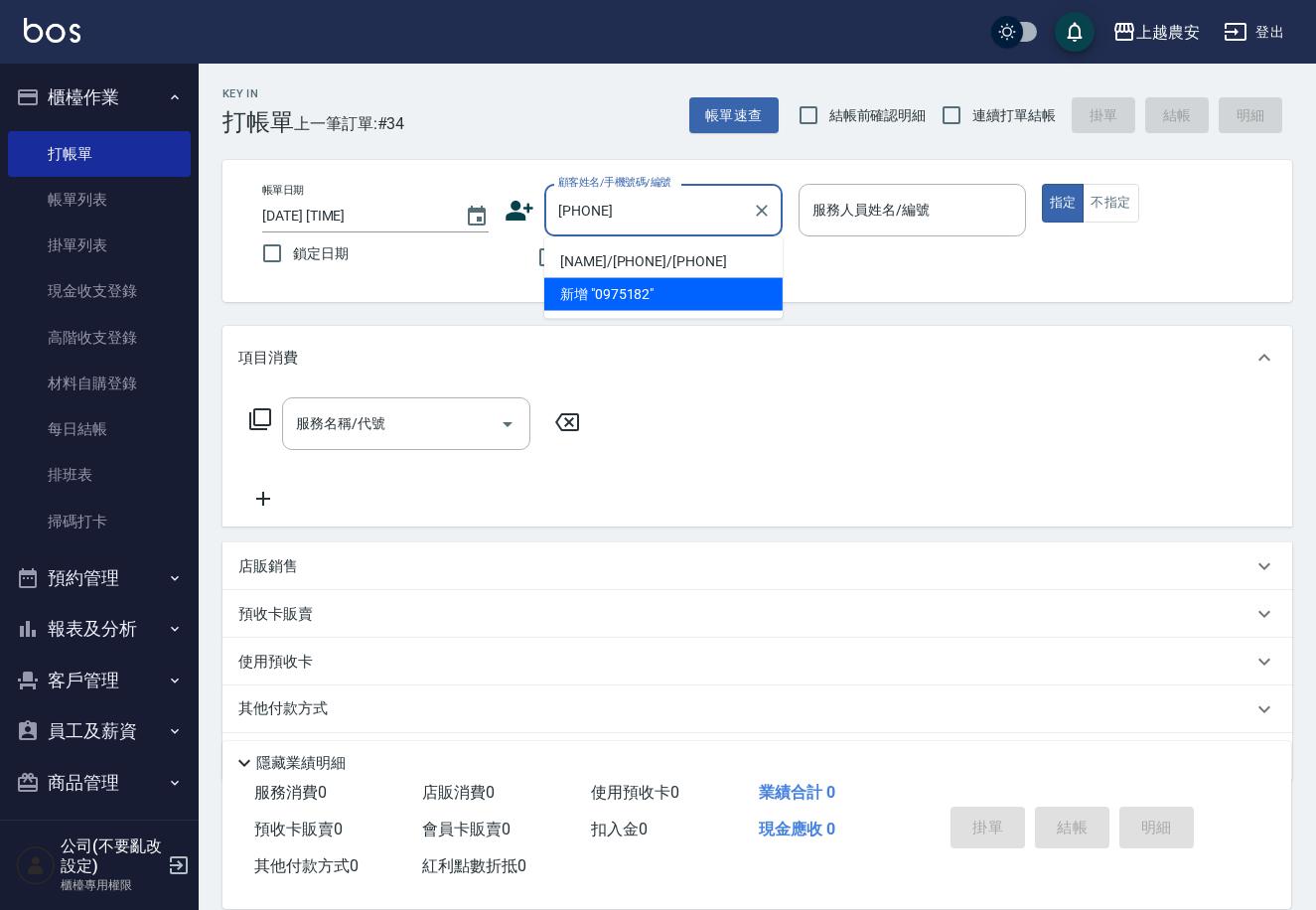 click on "[NAME]/[PHONE]/[PHONE]" at bounding box center (663, 261) 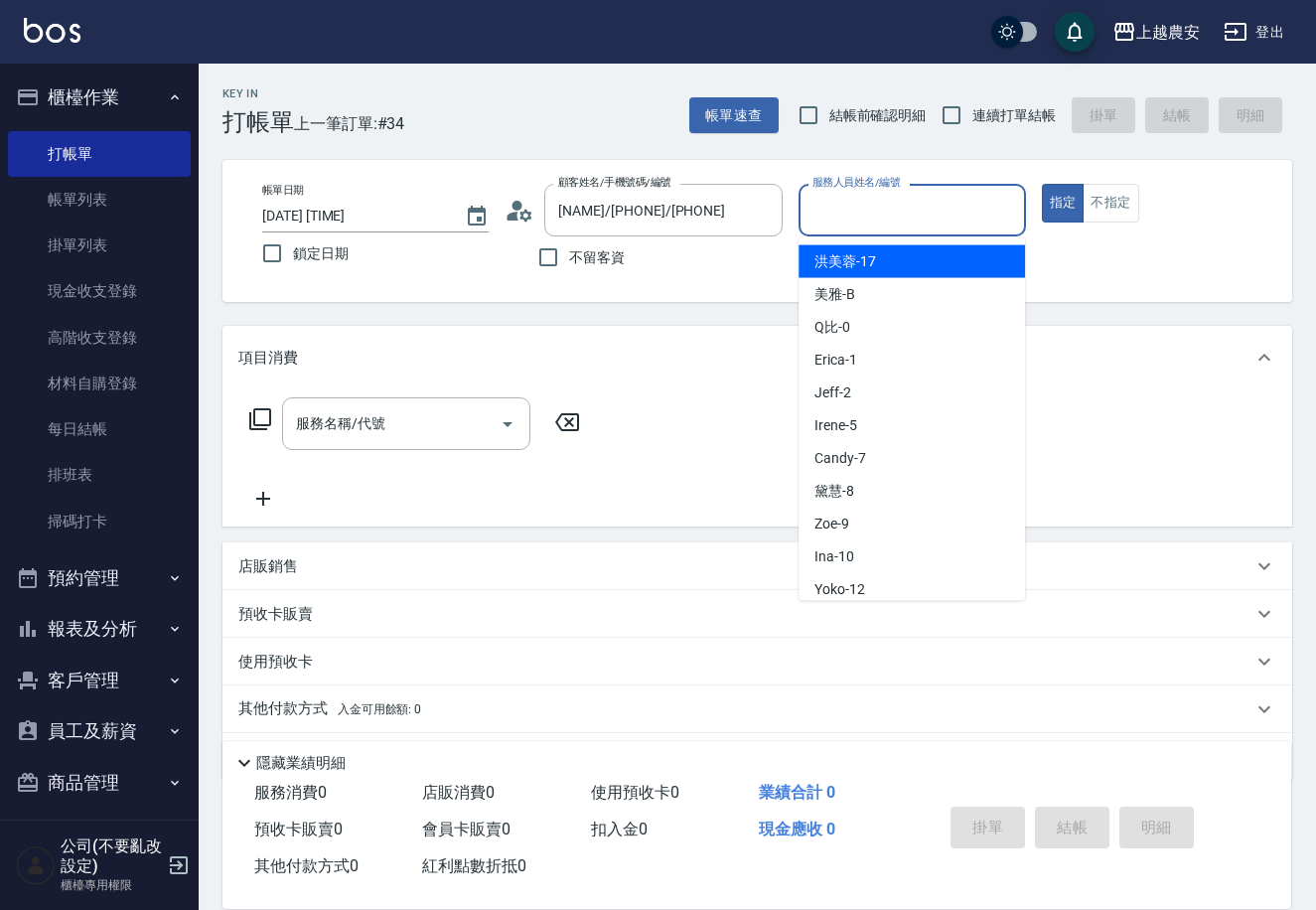 click on "服務人員姓名/編號" at bounding box center (912, 210) 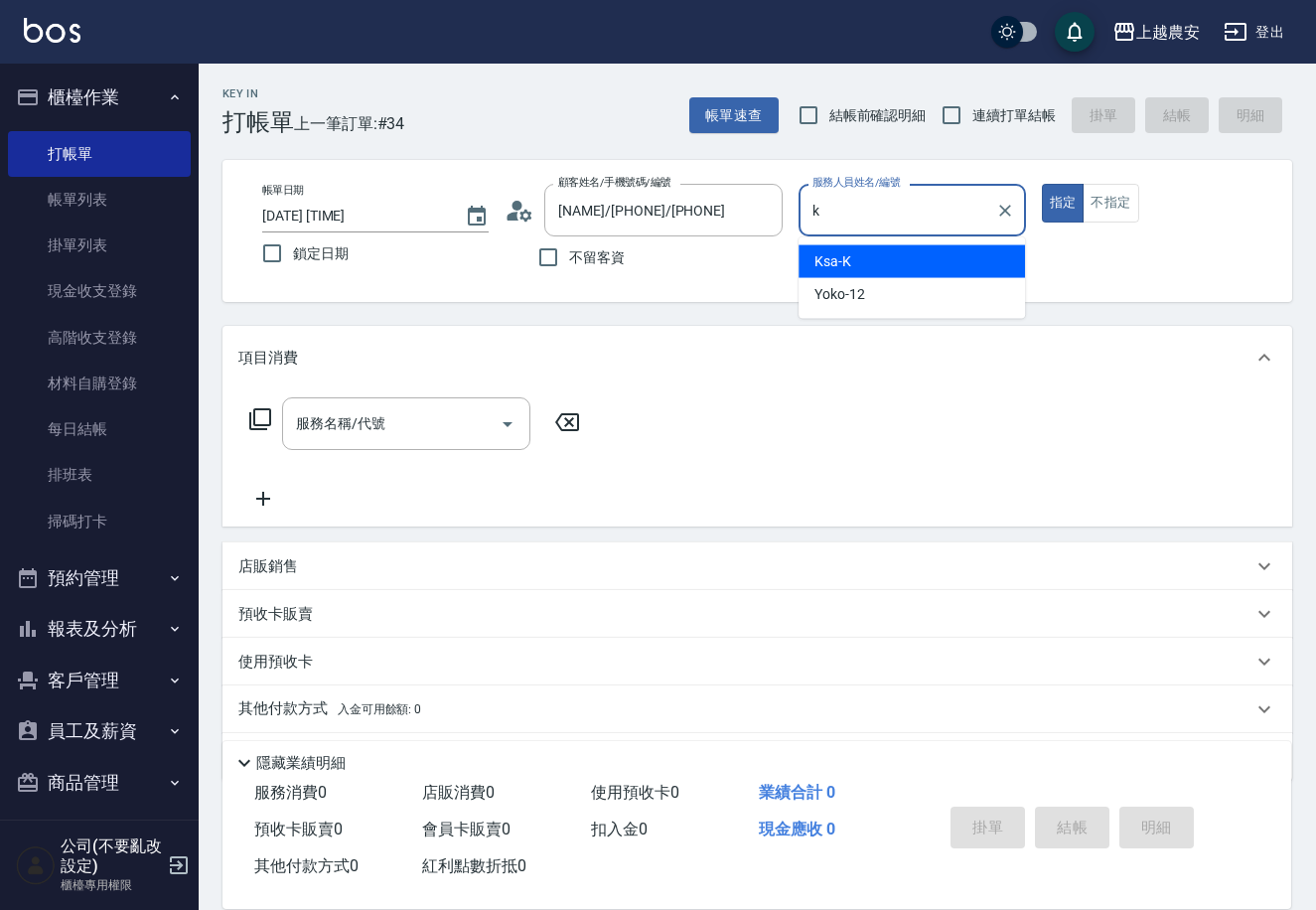 click on "Ksa -K" at bounding box center [912, 261] 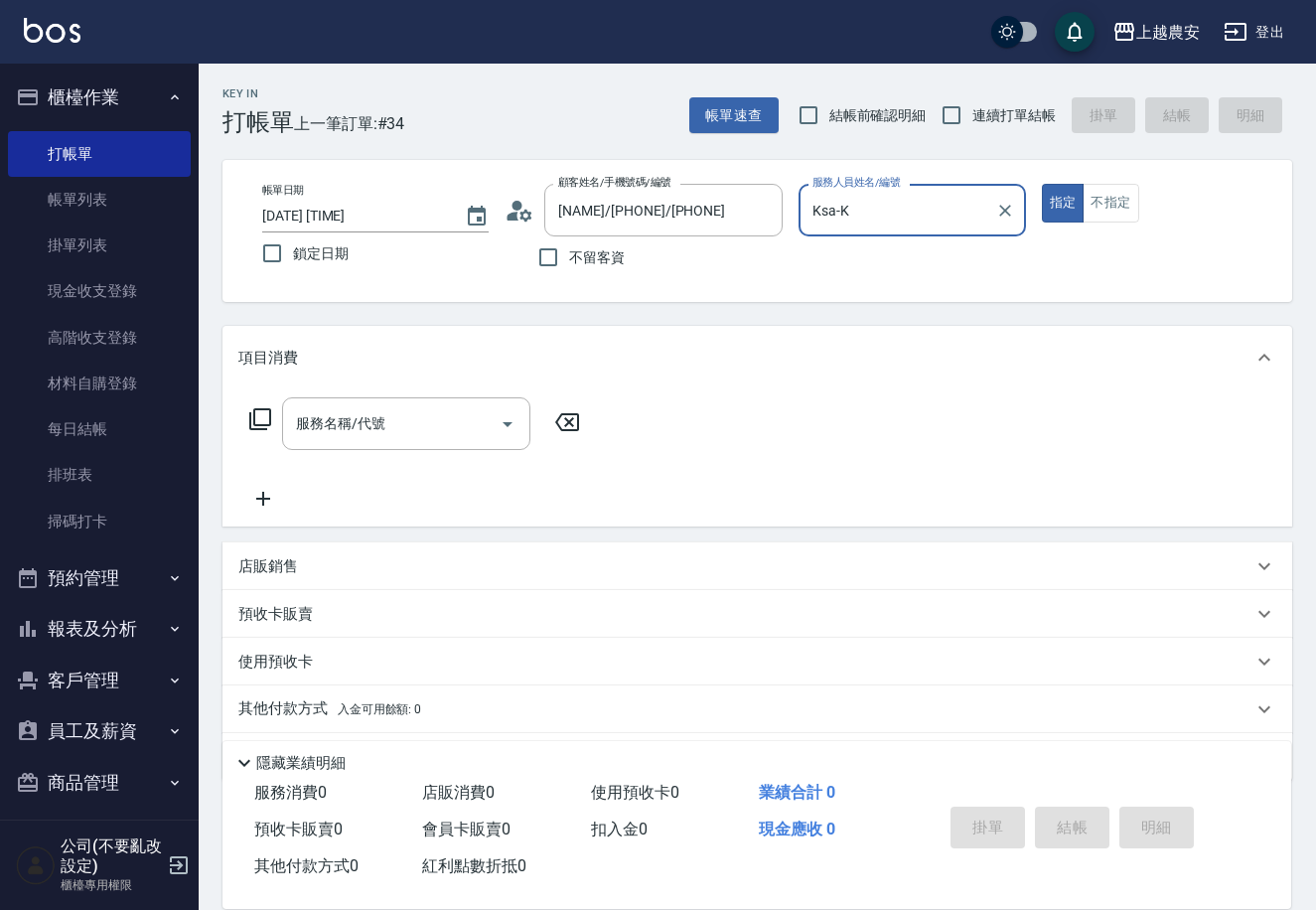 type on "Ksa-K" 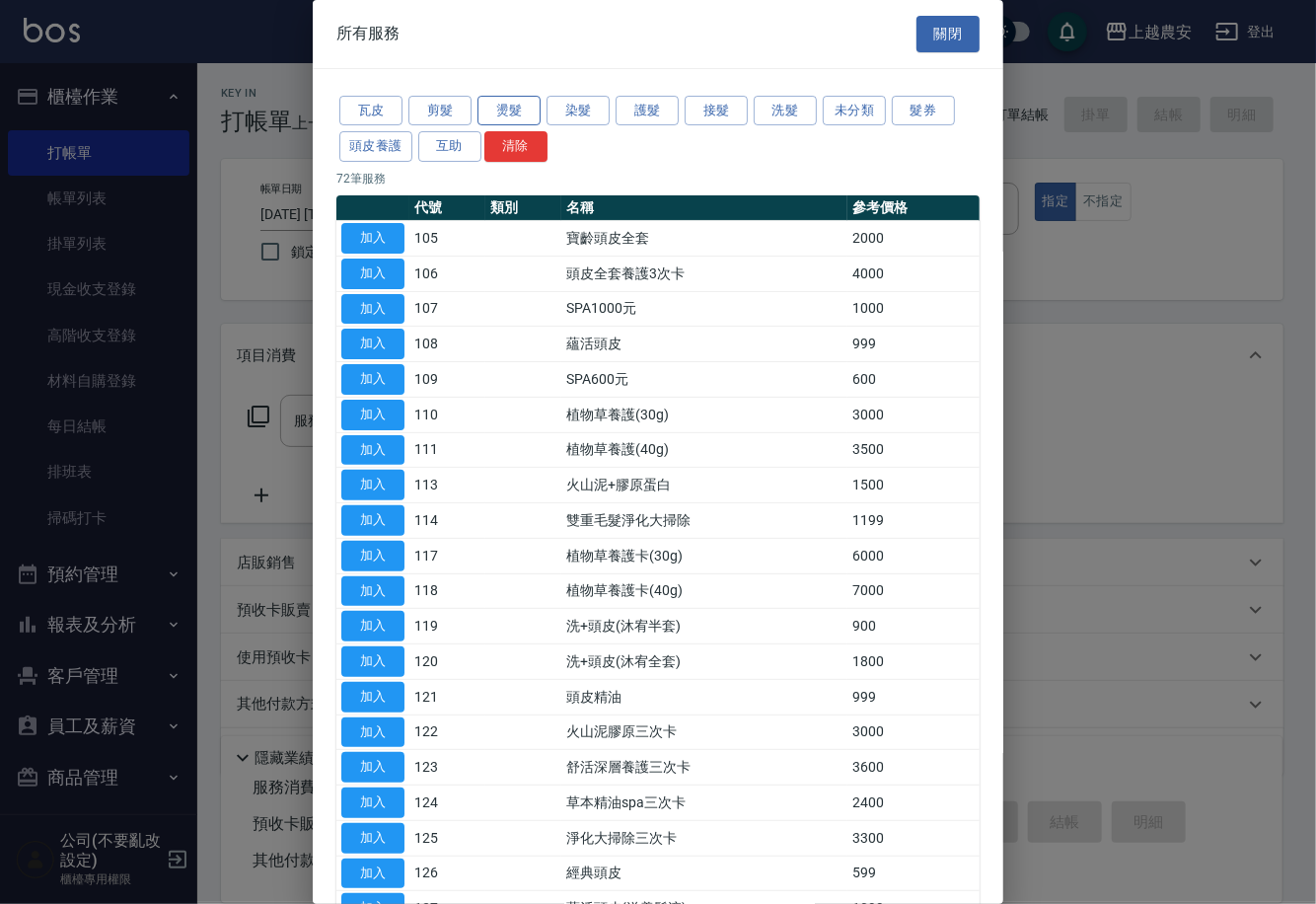 click on "燙髮" at bounding box center [509, 111] 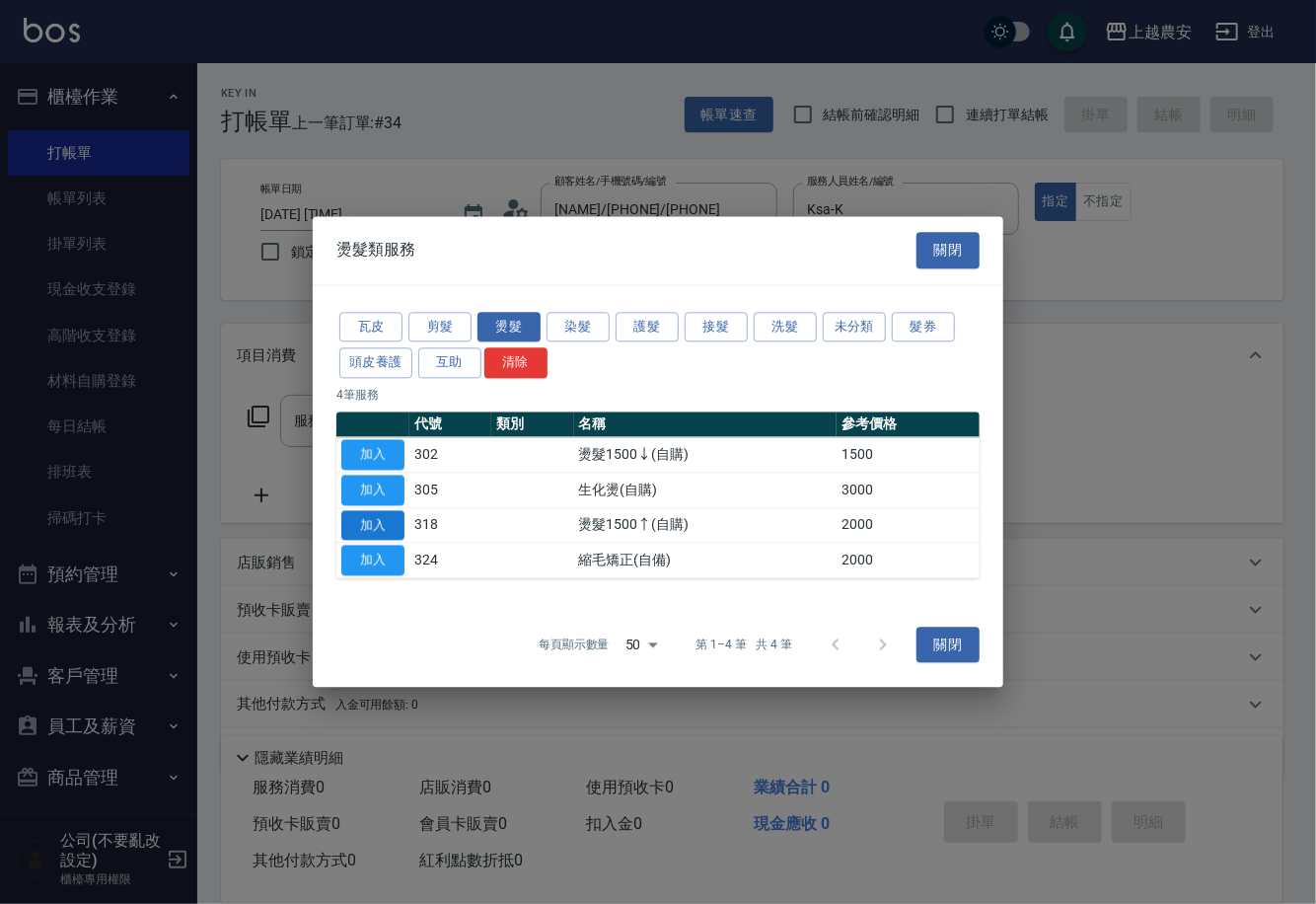 click on "加入" at bounding box center [373, 525] 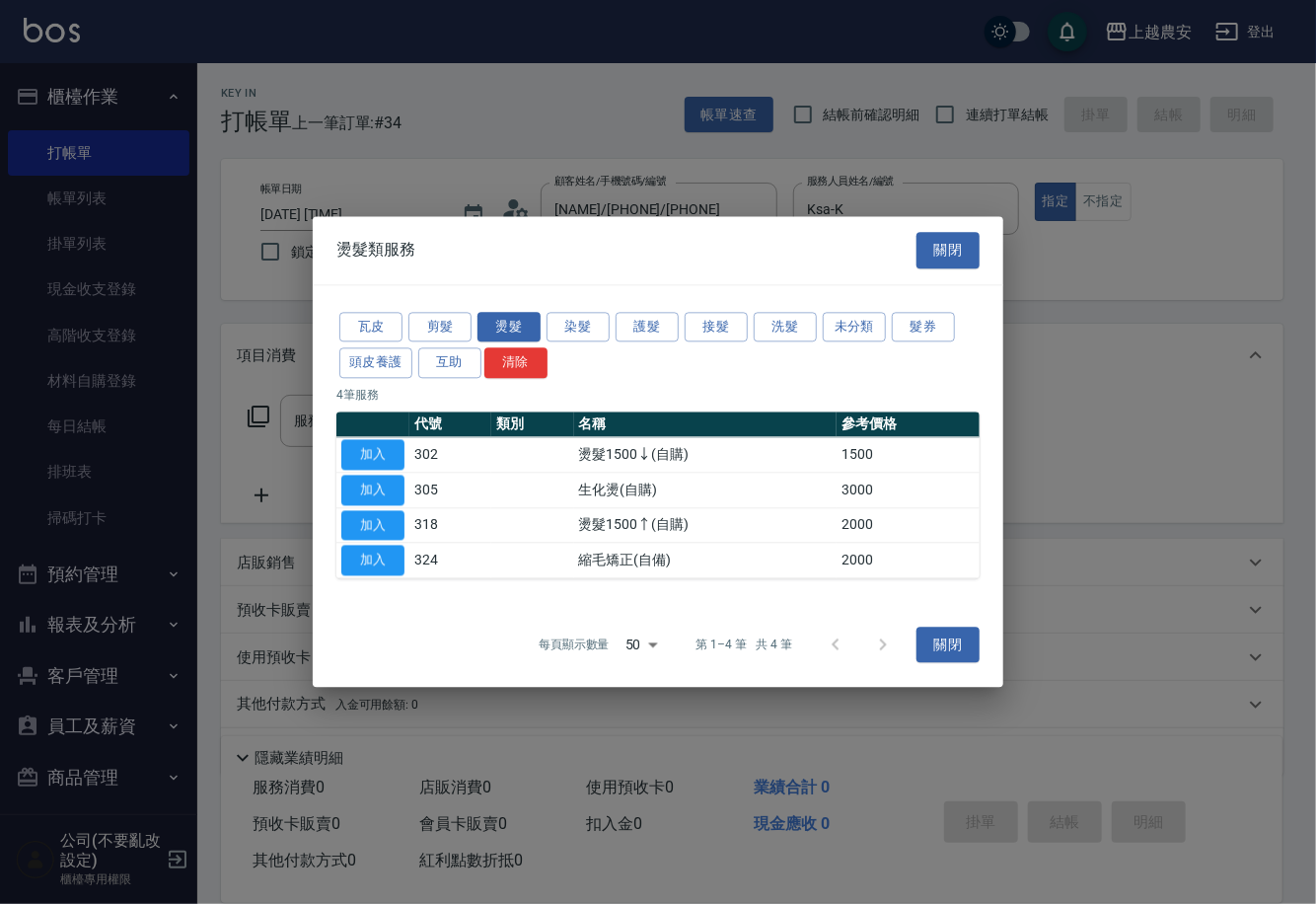 type on "燙髮1500↑(自購)(318)" 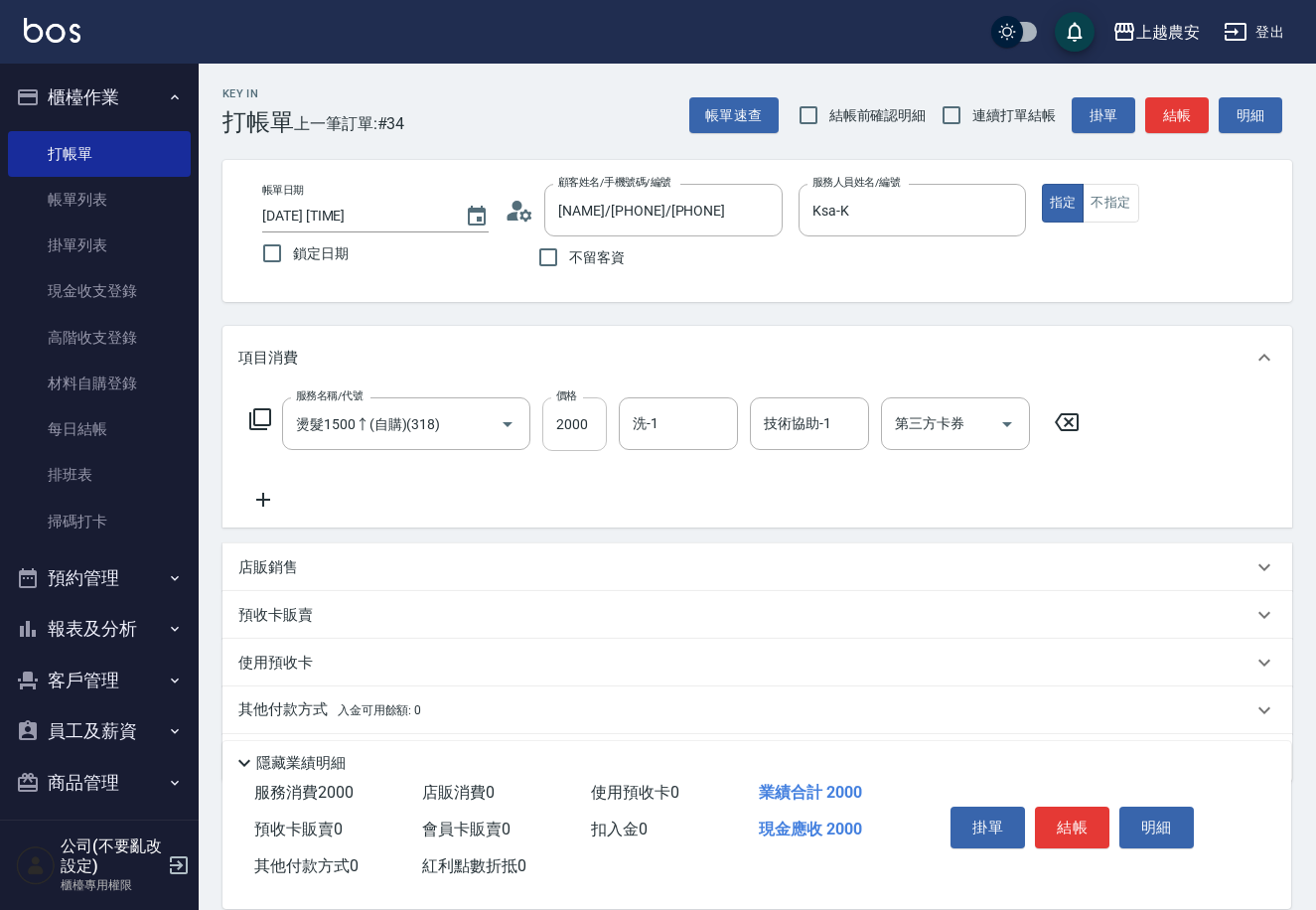 click on "2000" at bounding box center (574, 424) 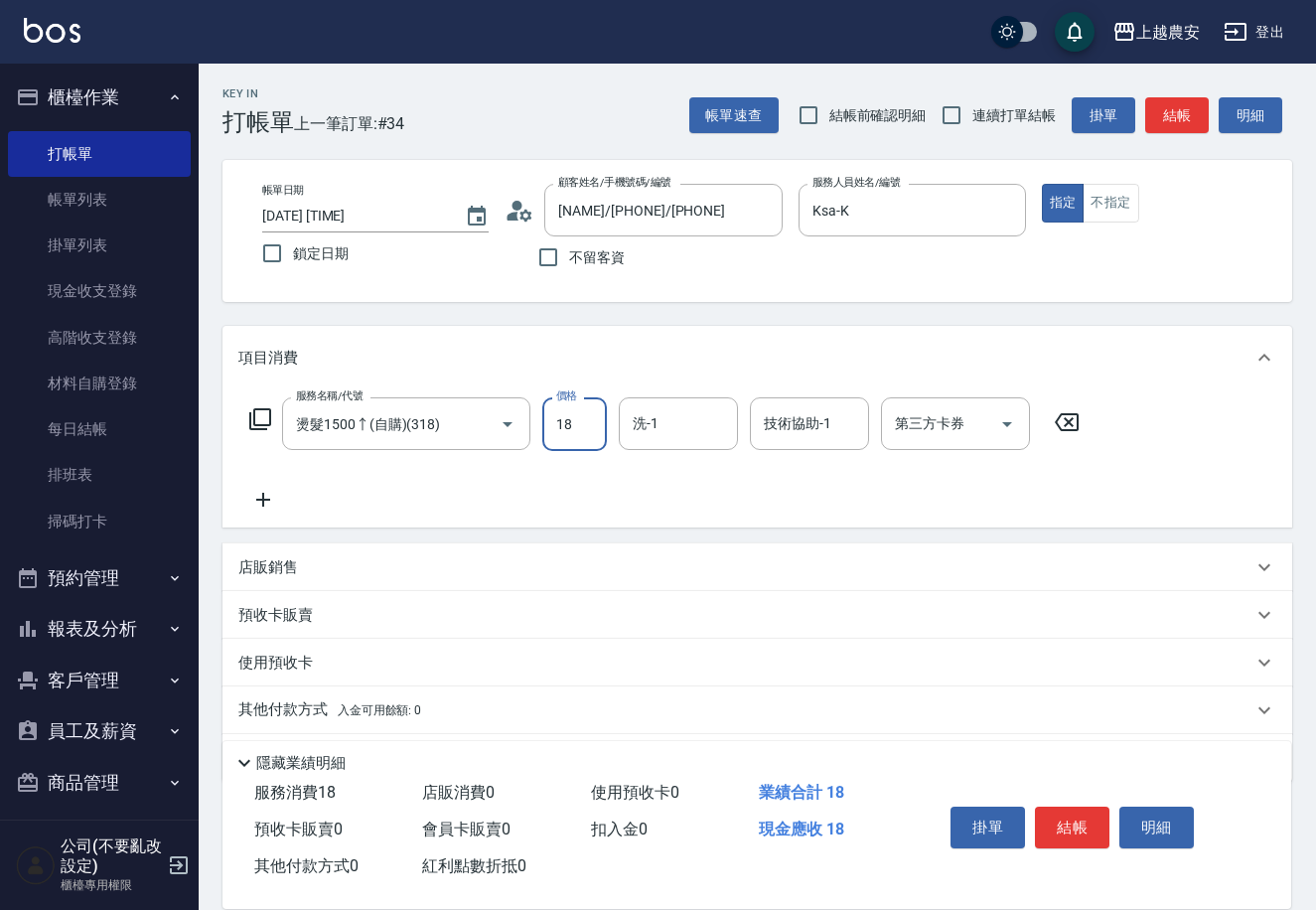 type on "1800" 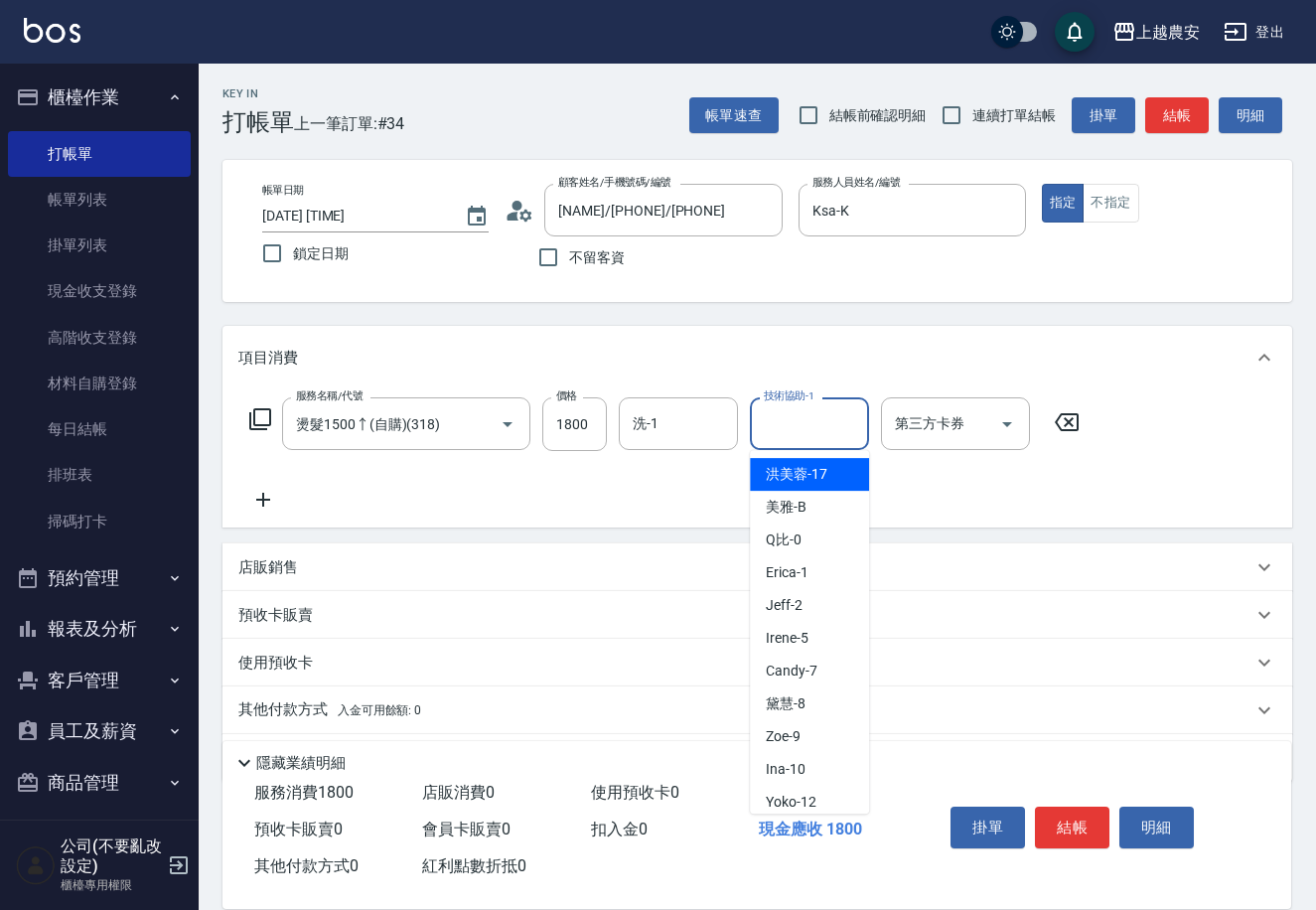 click on "技術協助-1" at bounding box center [809, 423] 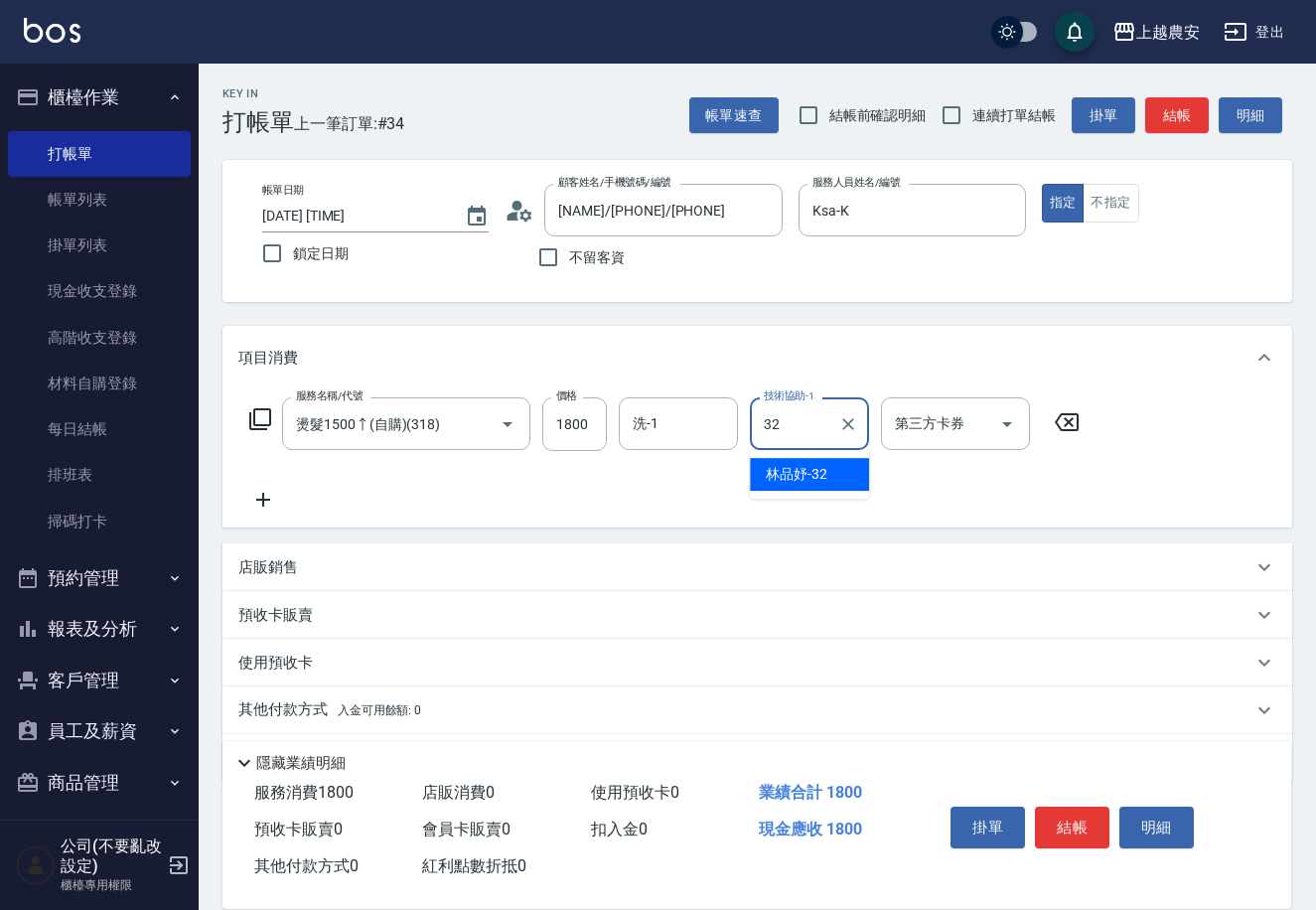 click on "林品妤 -32" at bounding box center (797, 474) 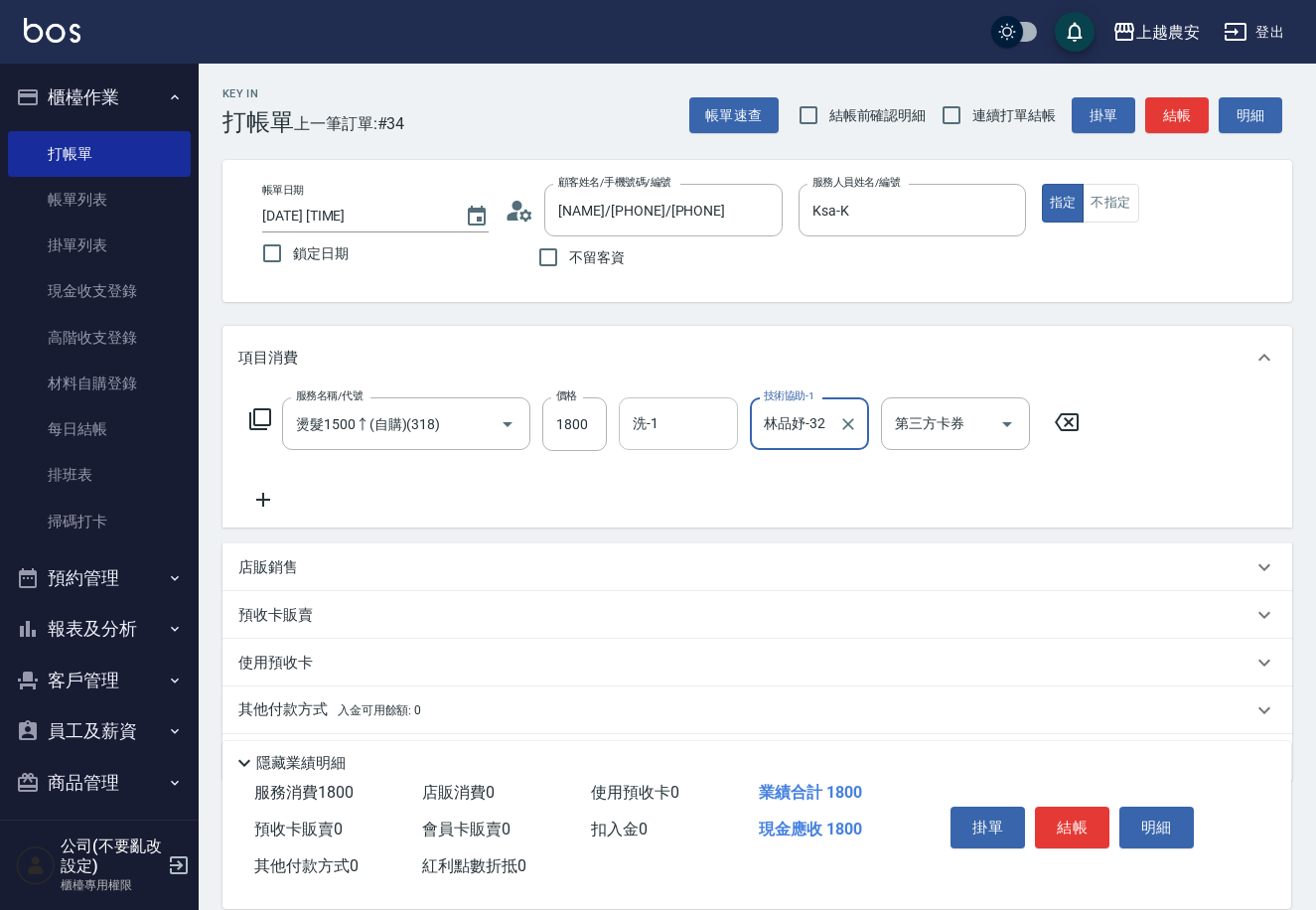 type on "林品妤-32" 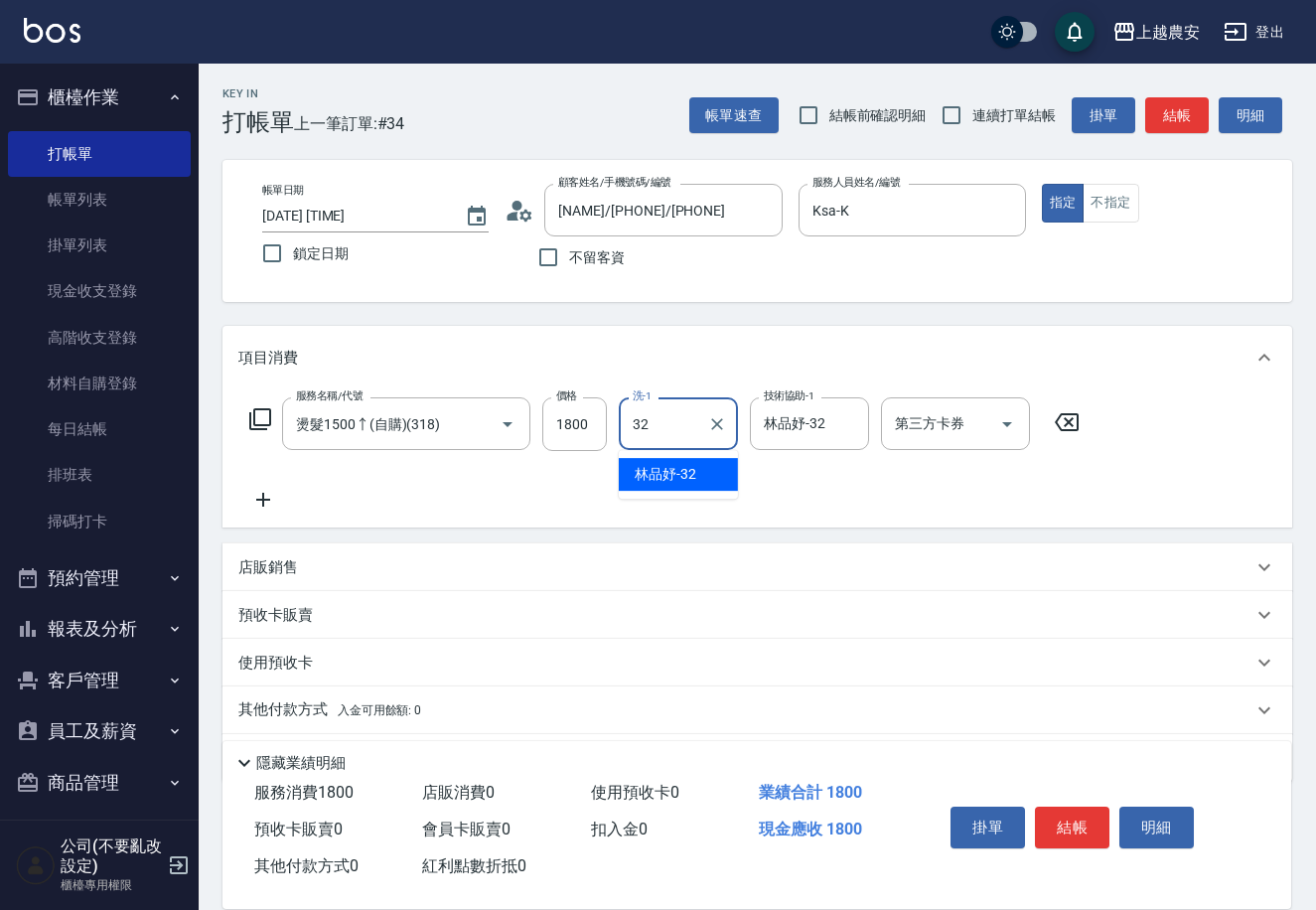 click on "林品妤 -32" at bounding box center [665, 474] 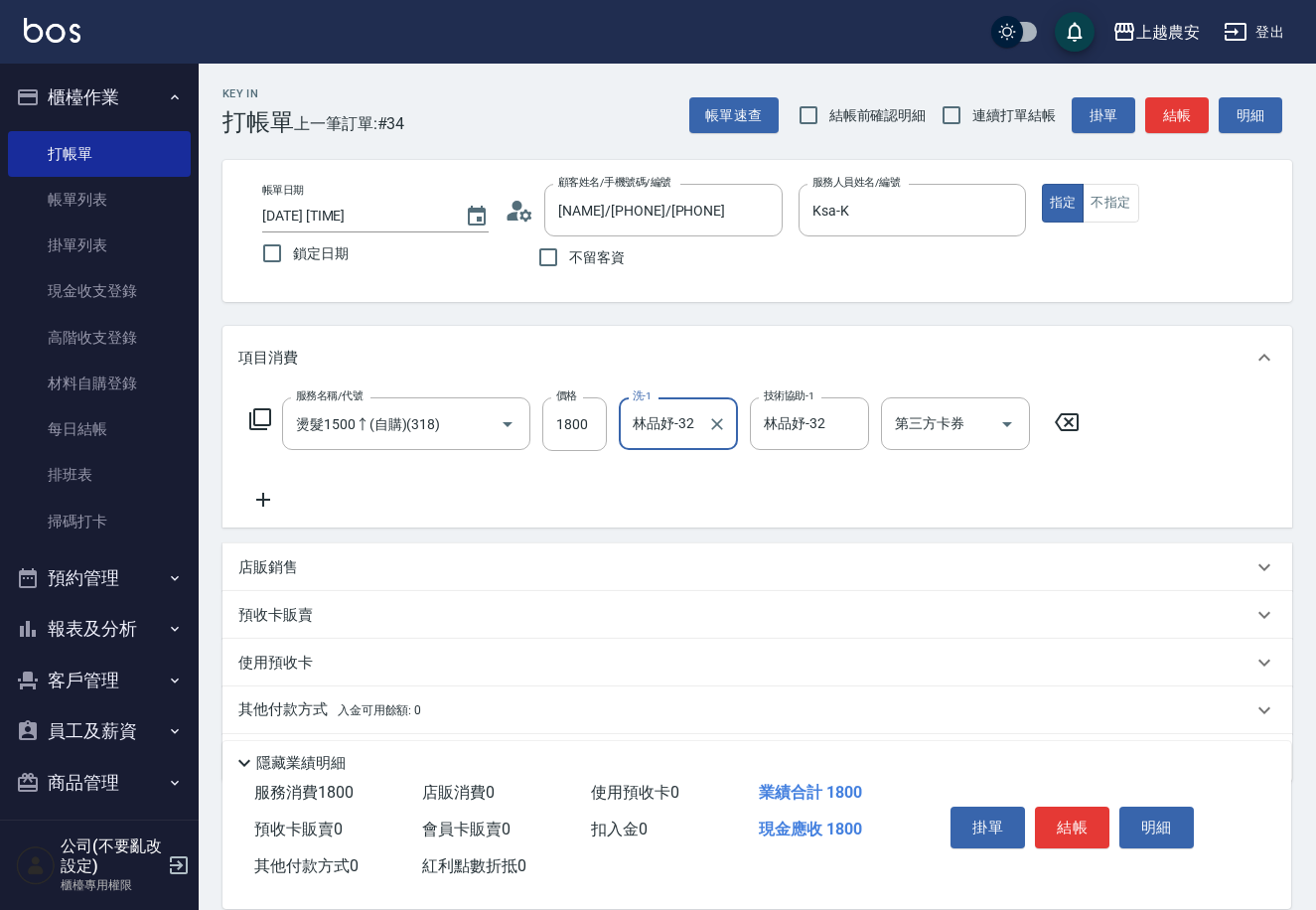 type on "林品妤-32" 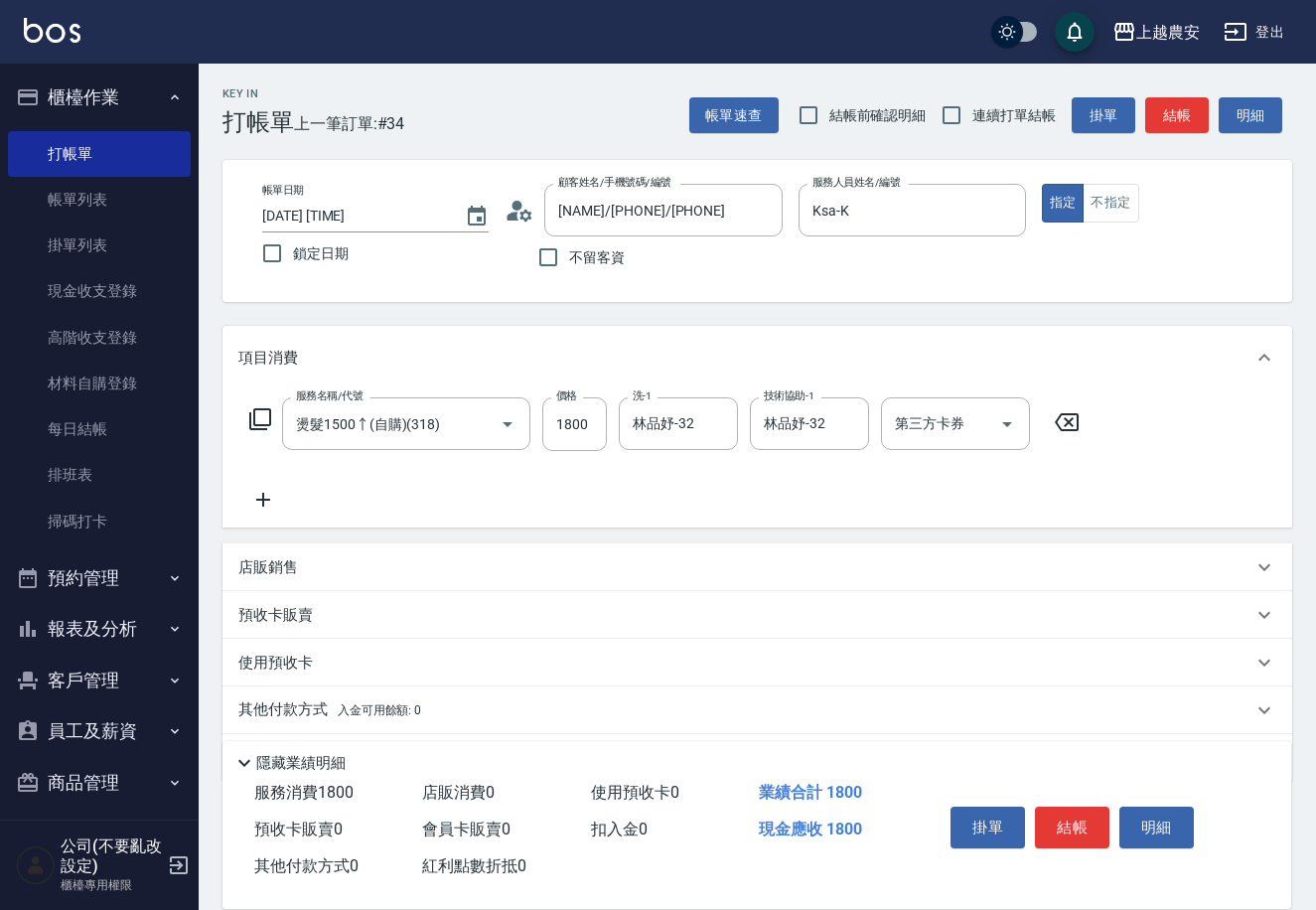 click 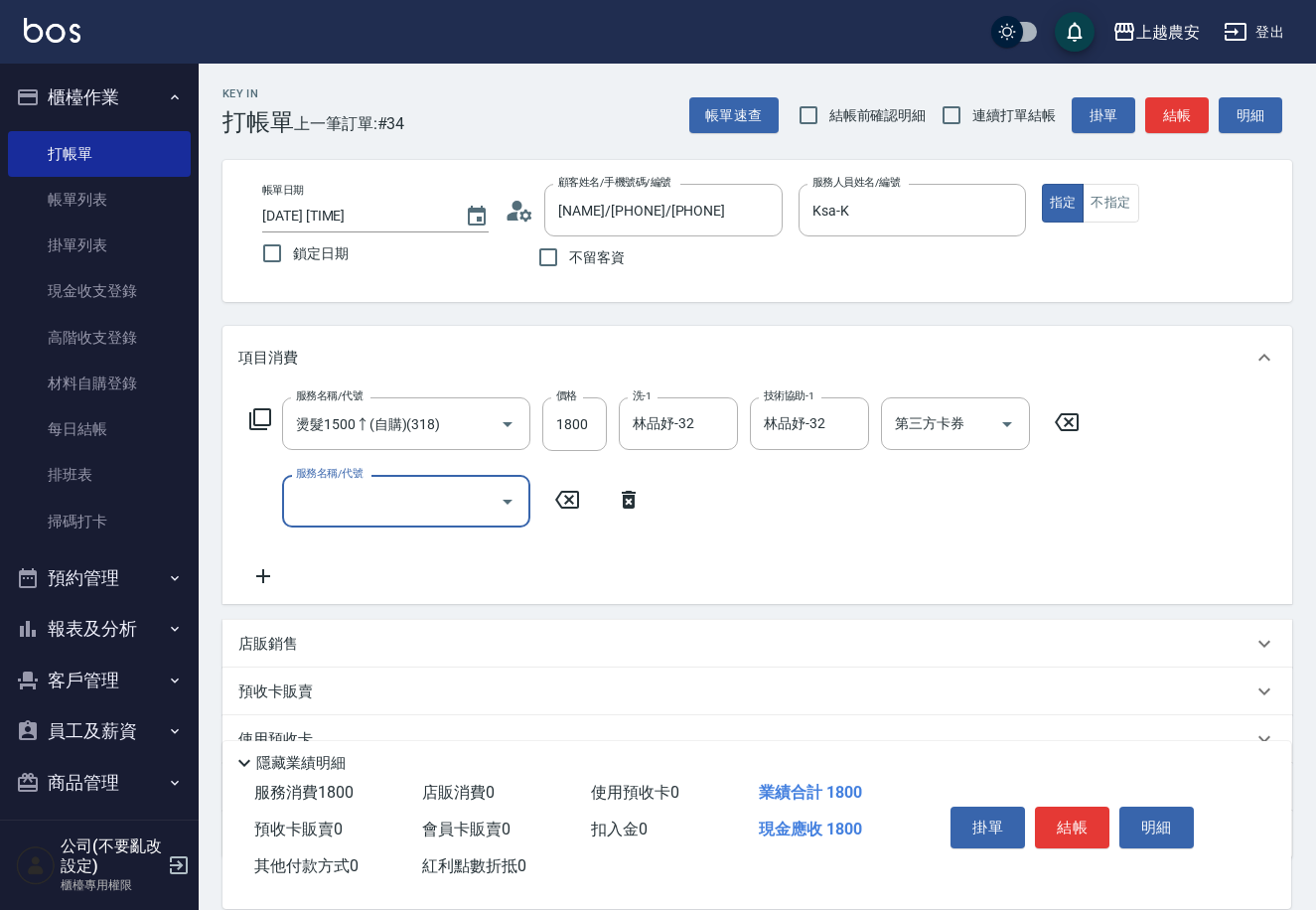 click on "服務名稱/代號" at bounding box center [391, 501] 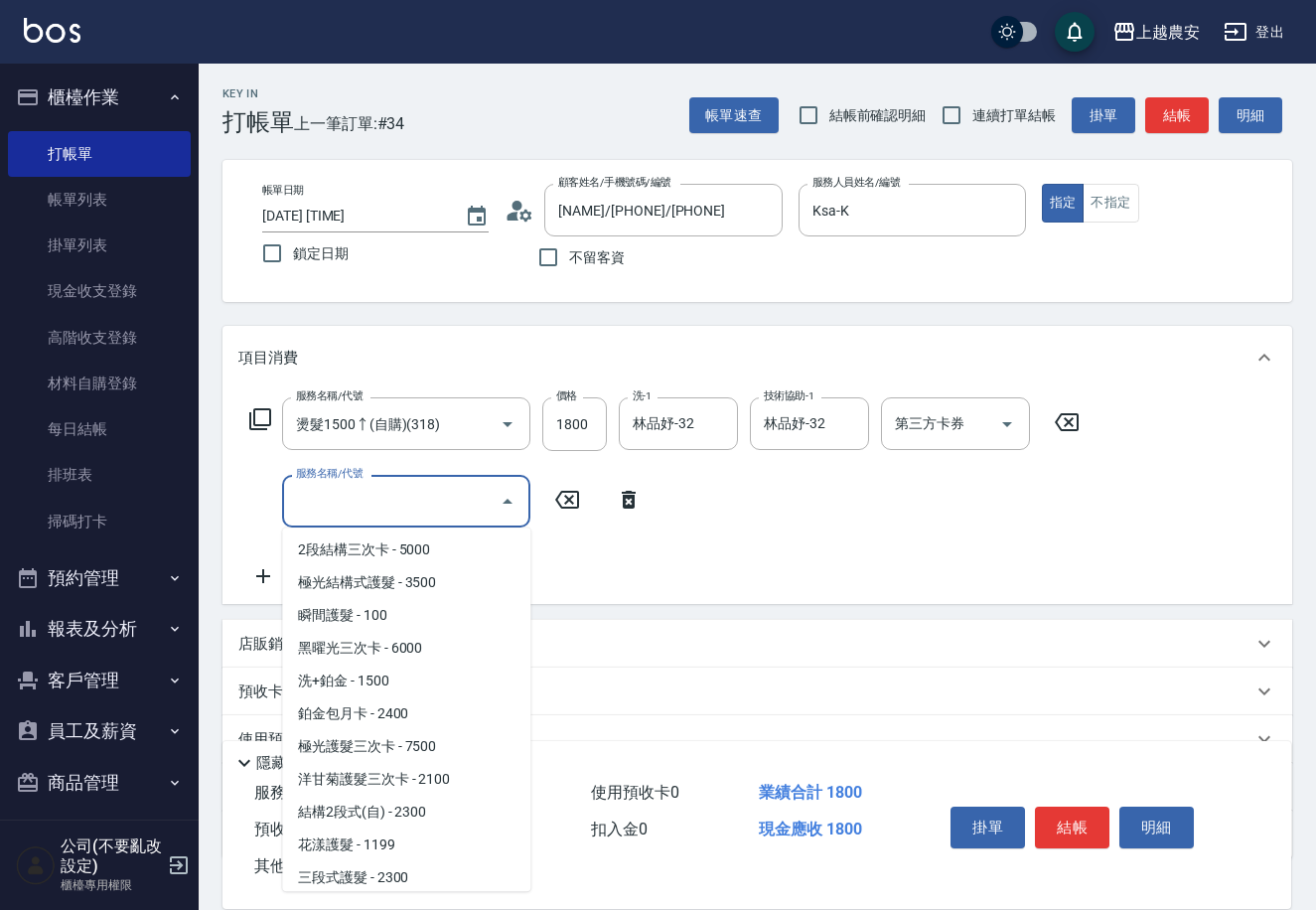 scroll, scrollTop: 1518, scrollLeft: 0, axis: vertical 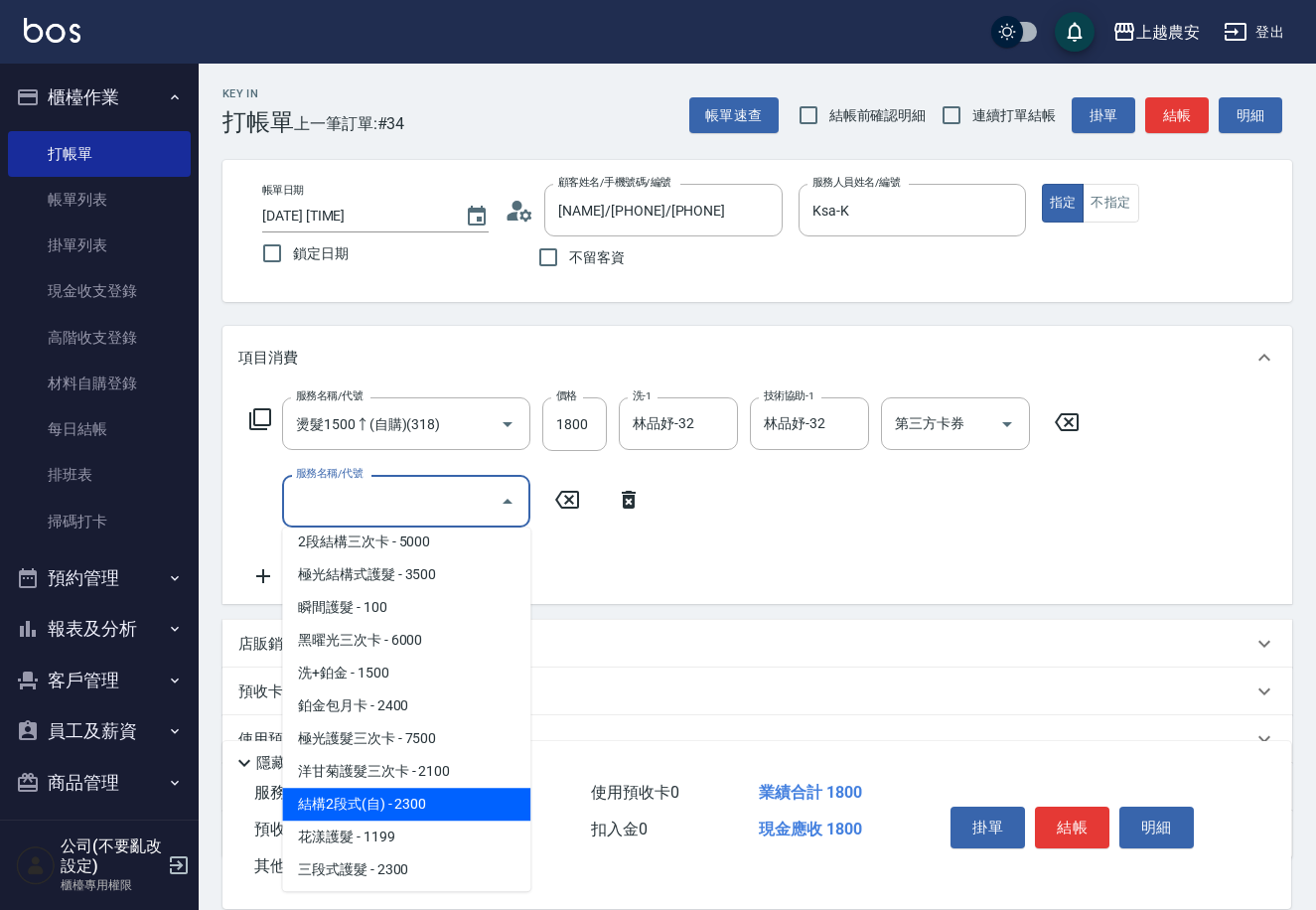 click on "結構2段式(自) - 2300" at bounding box center [406, 804] 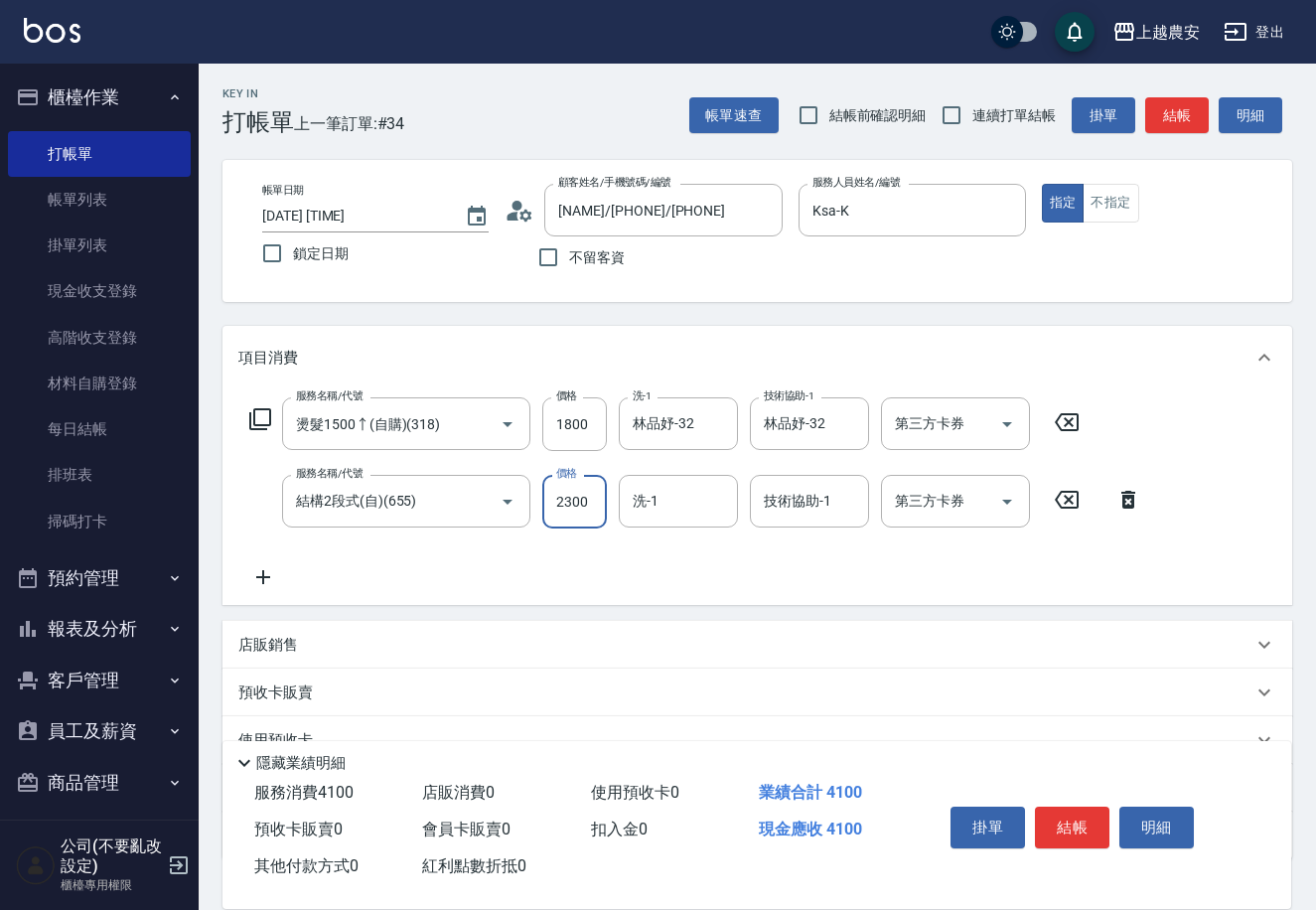 click on "2300" at bounding box center (574, 502) 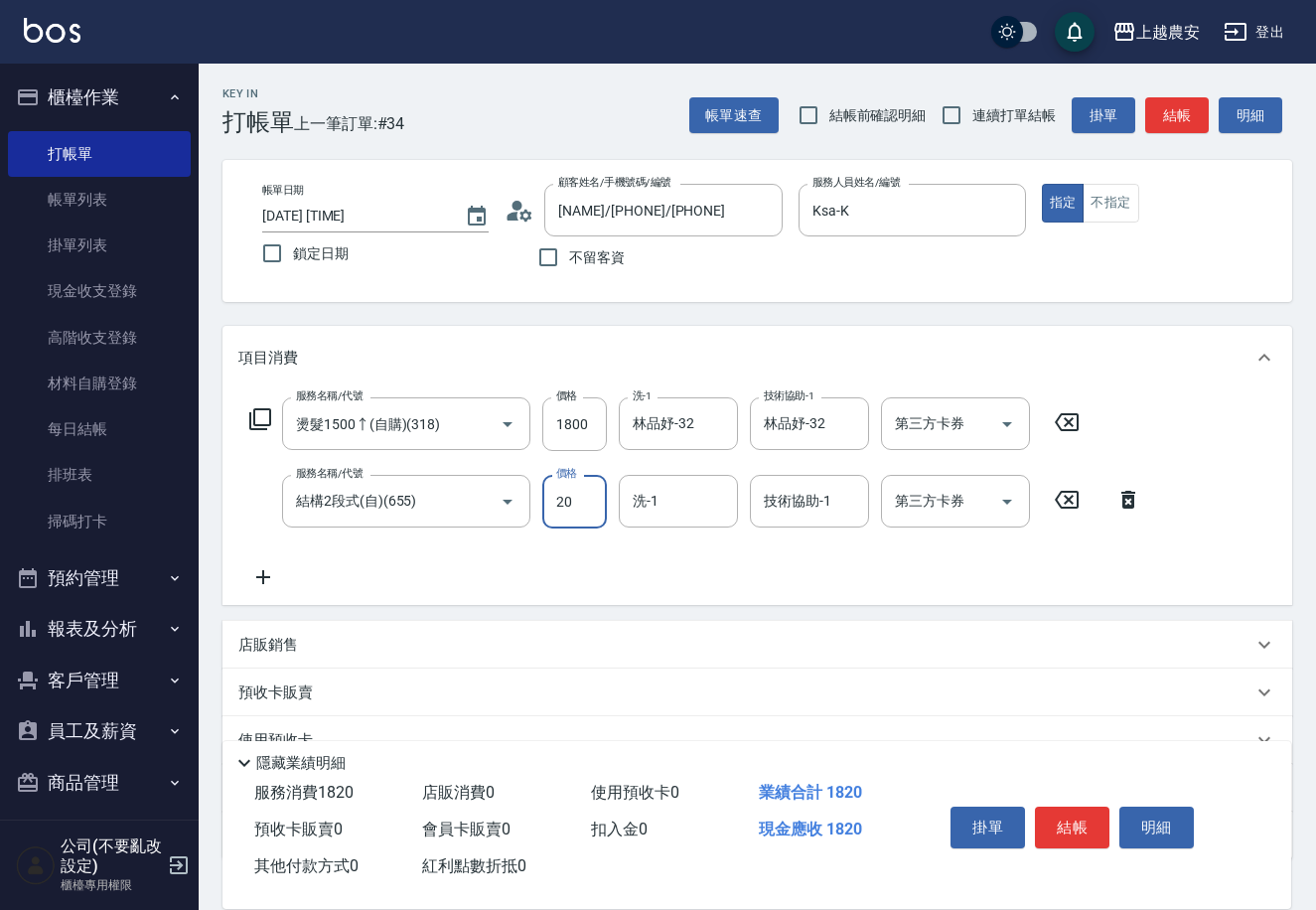 type on "2000" 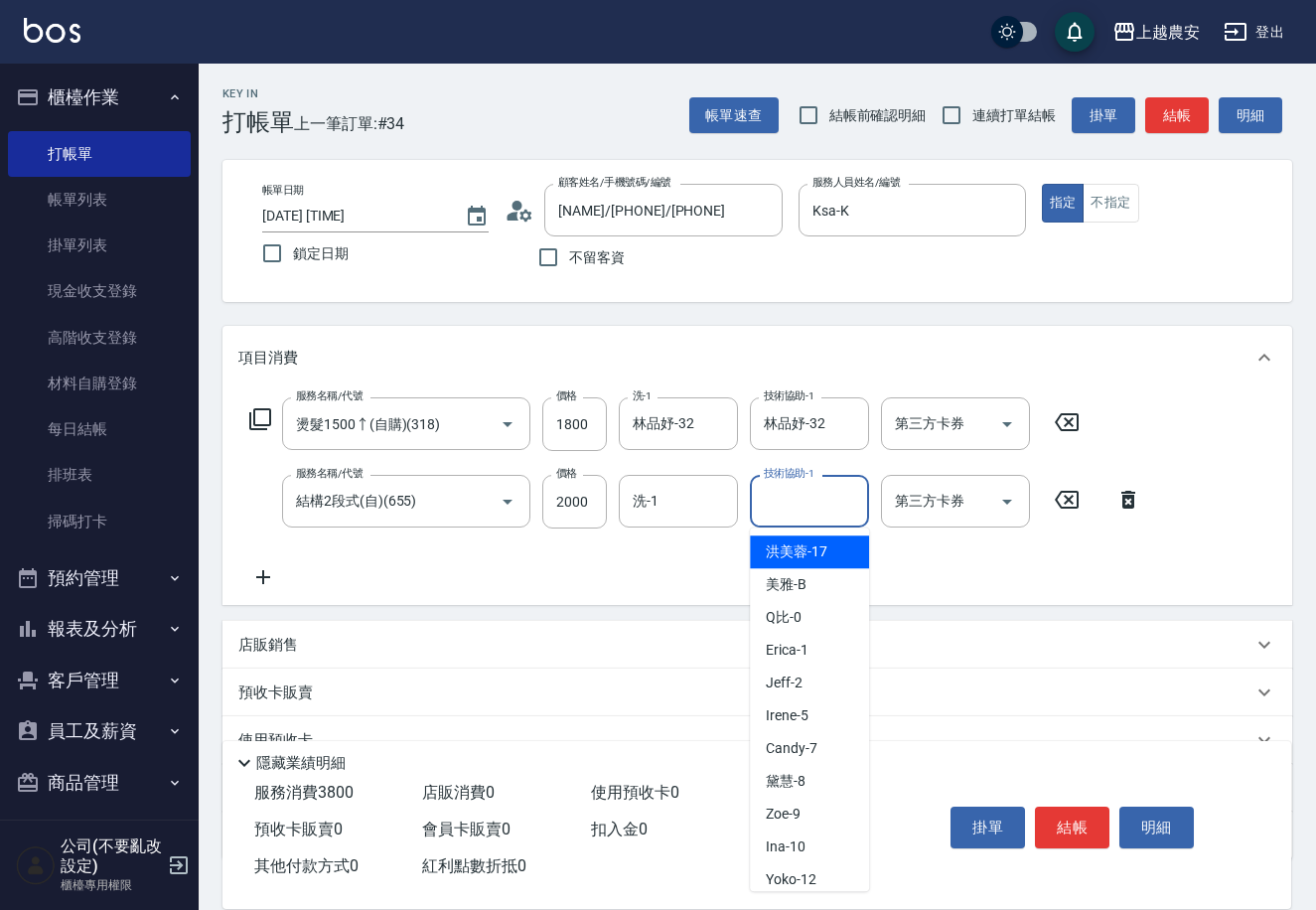 click on "技術協助-1" at bounding box center (809, 501) 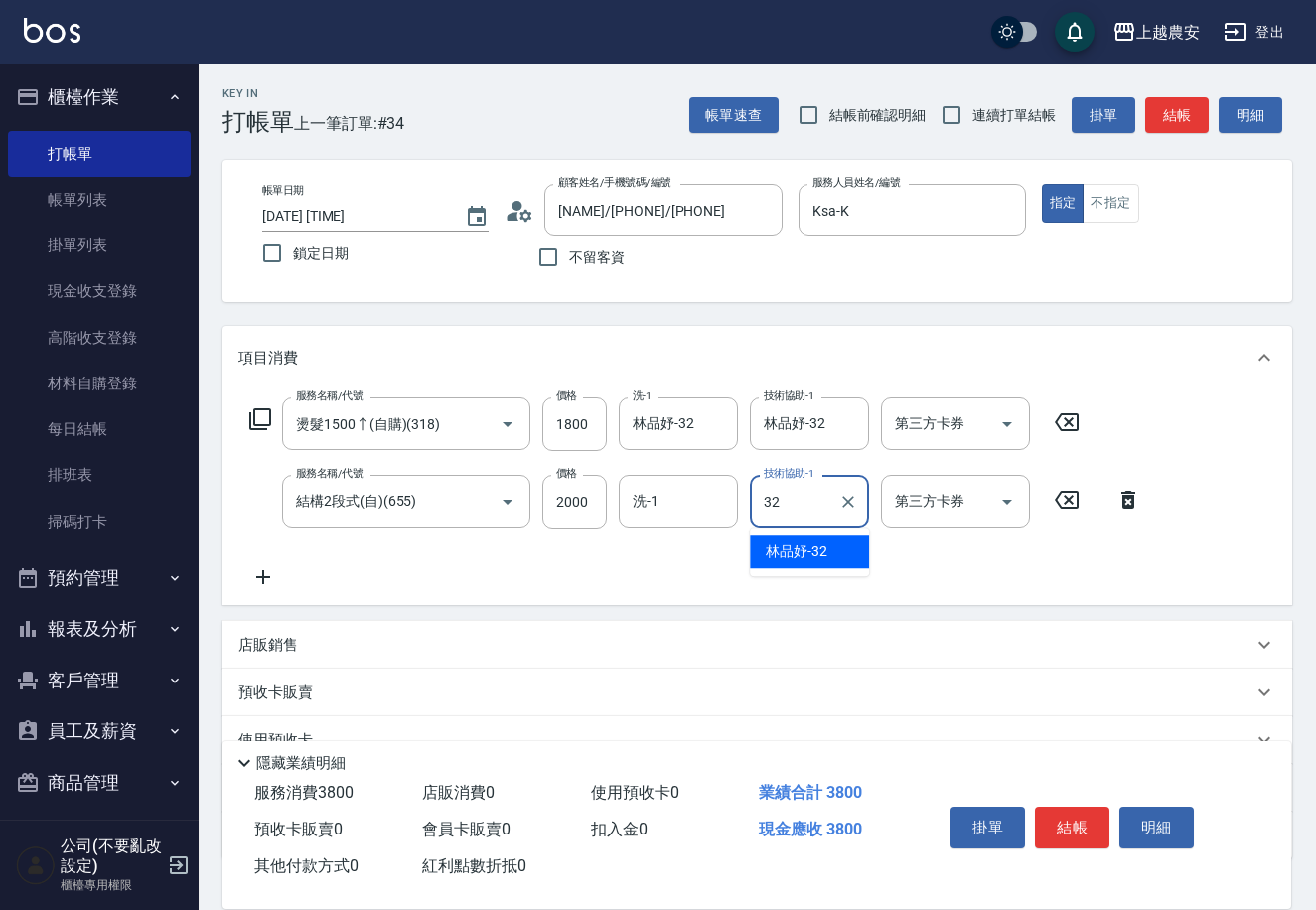 click on "林品妤 -32" at bounding box center [809, 551] 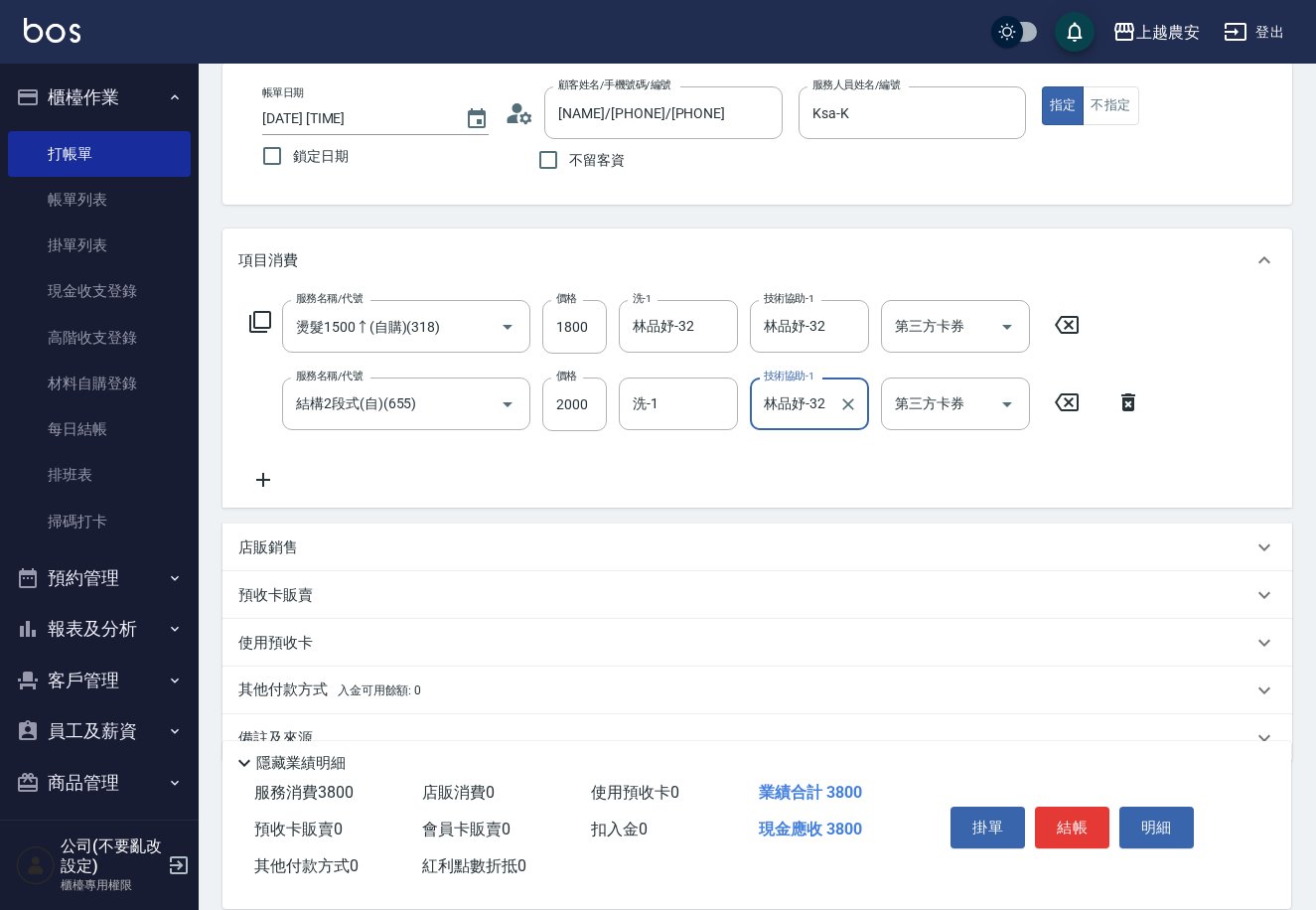 scroll, scrollTop: 136, scrollLeft: 0, axis: vertical 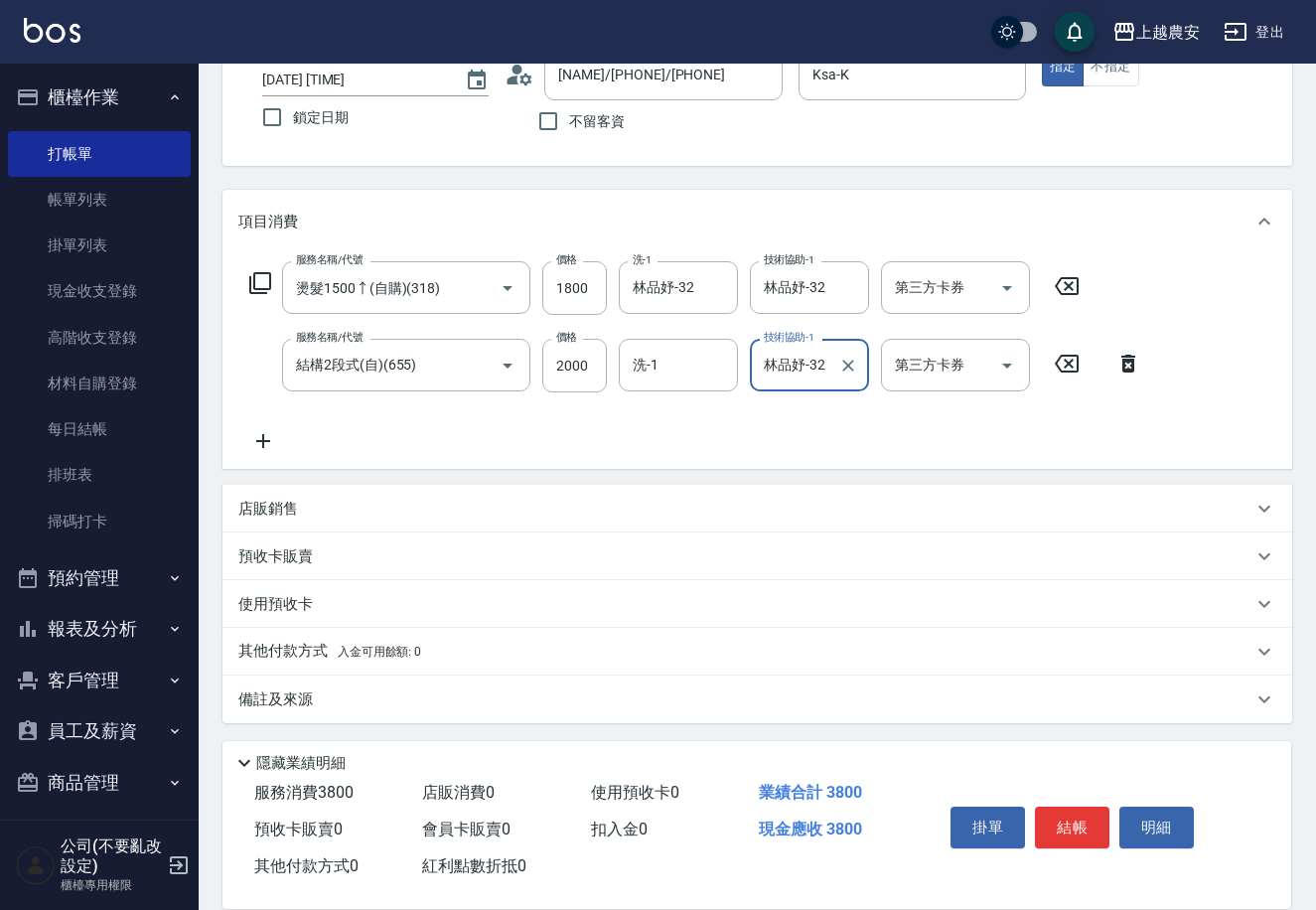 type on "林品妤-32" 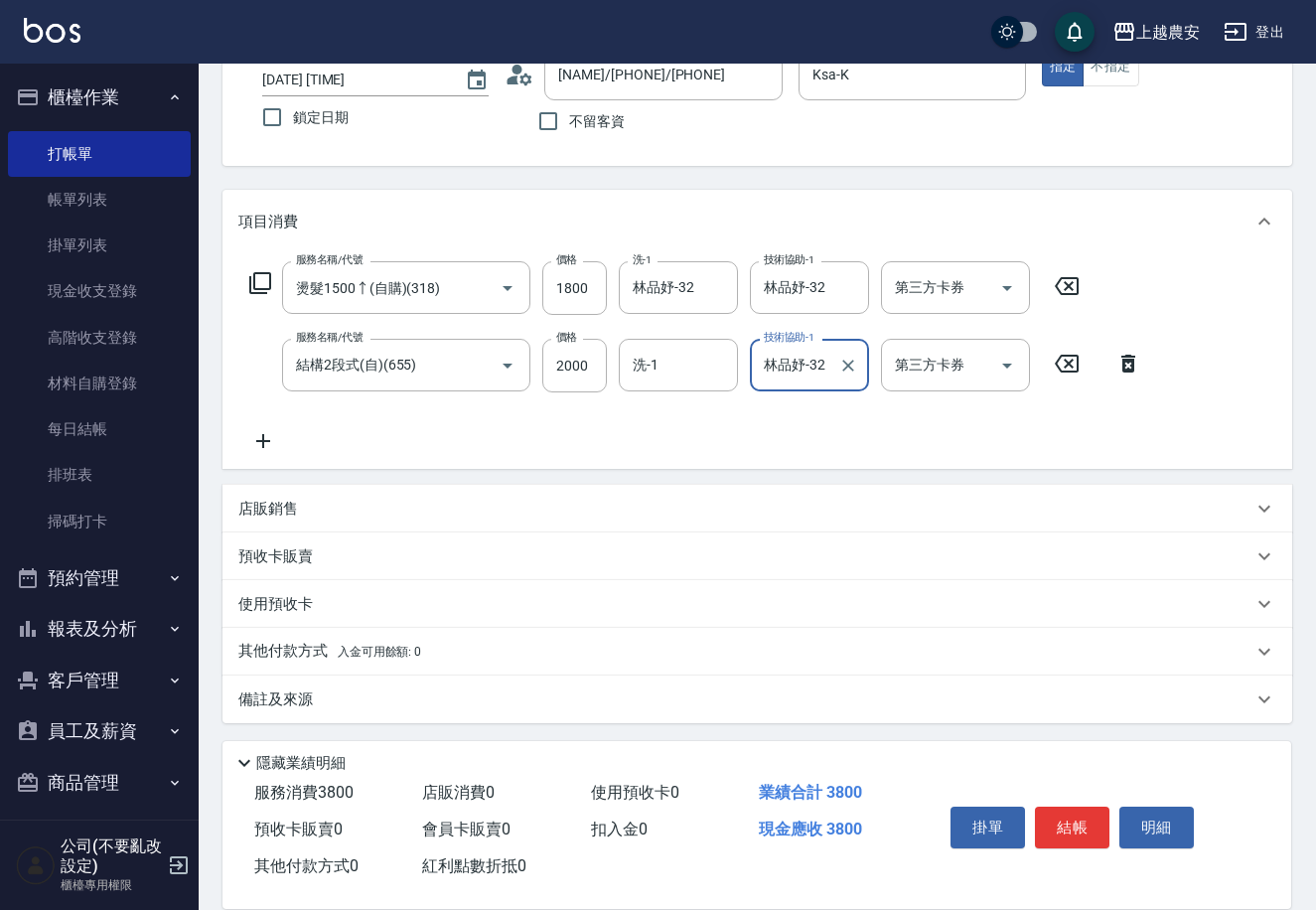 click on "入金可用餘額: 0" at bounding box center [379, 652] 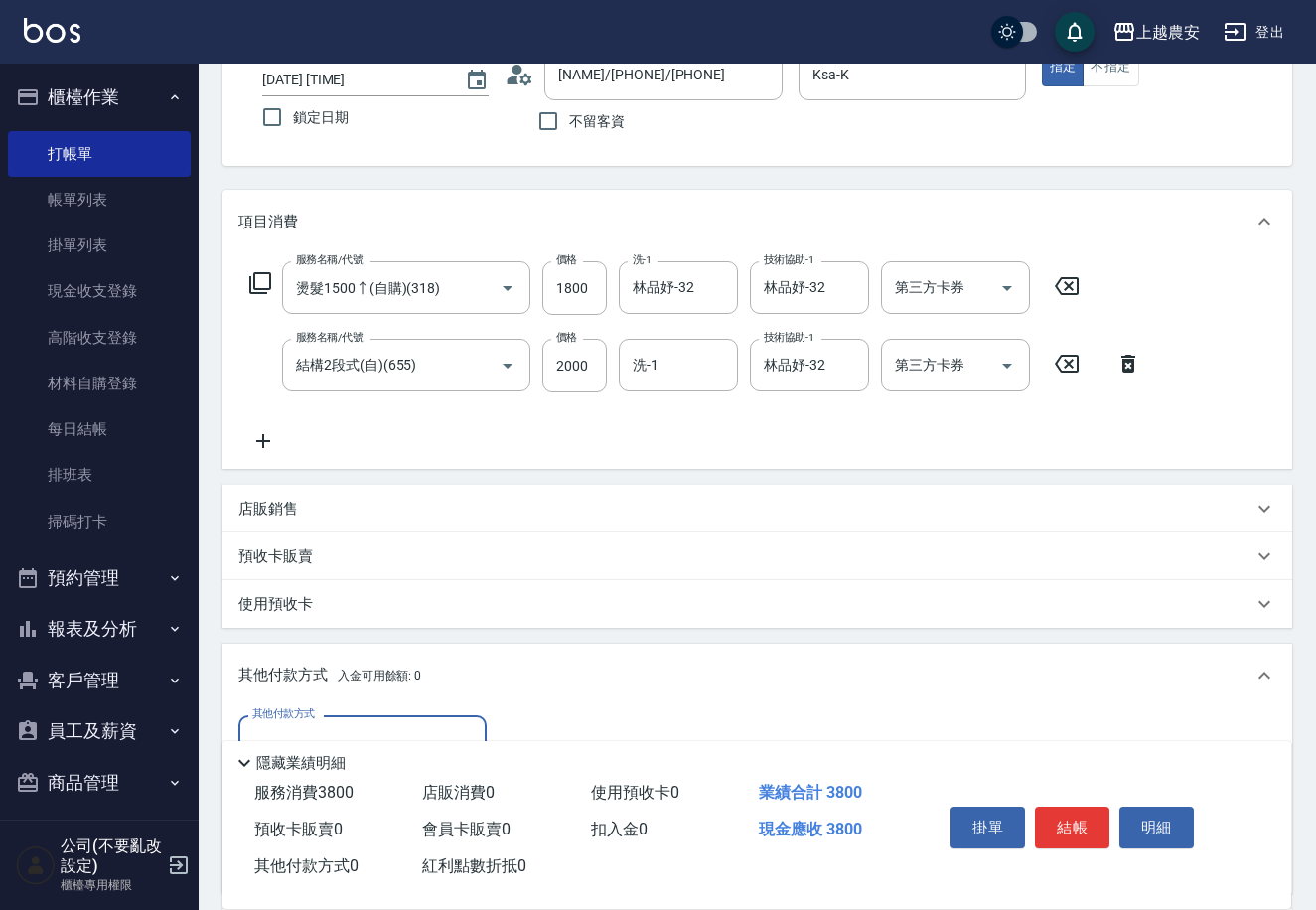 scroll, scrollTop: 0, scrollLeft: 0, axis: both 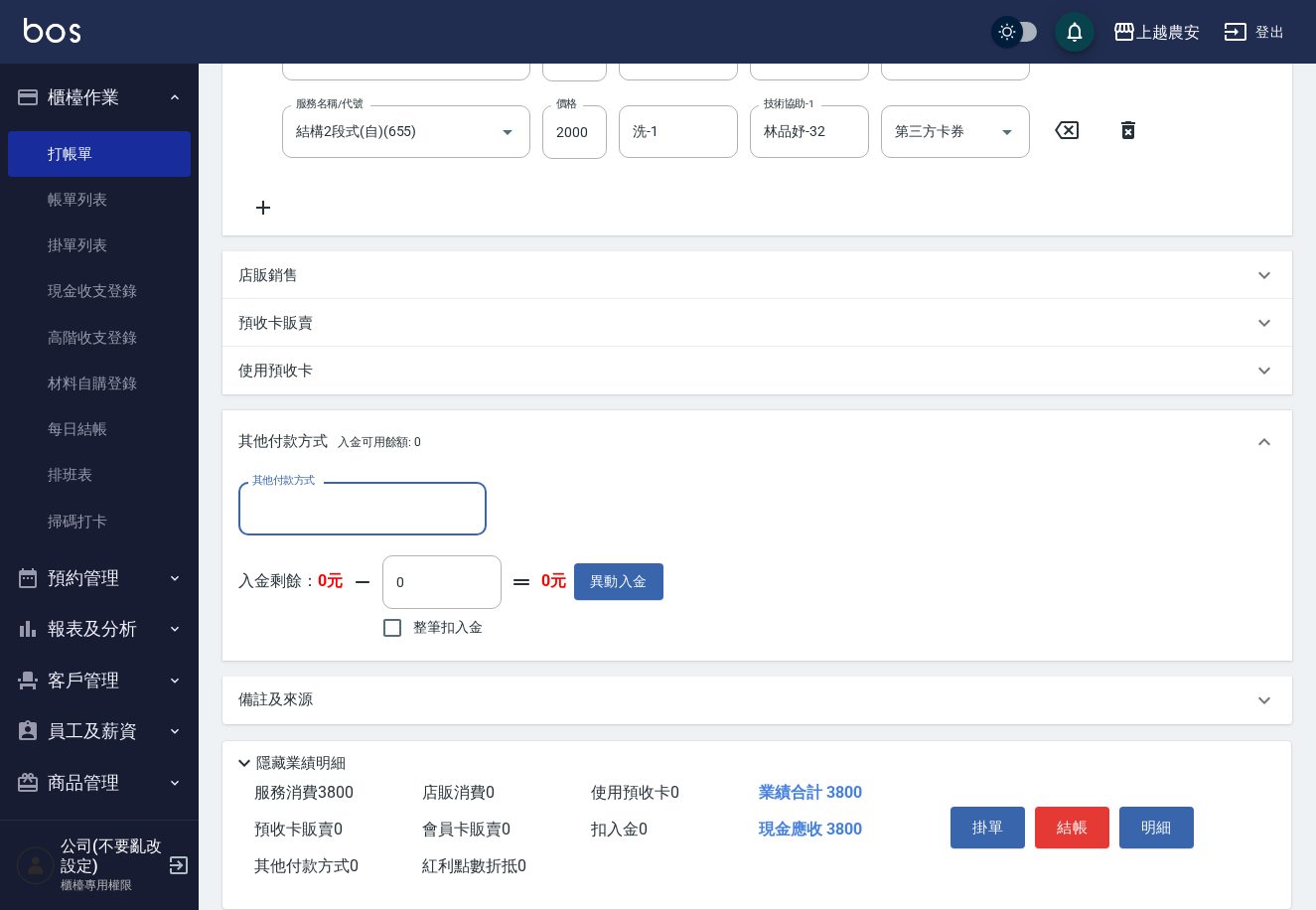 click on "其他付款方式" at bounding box center (363, 508) 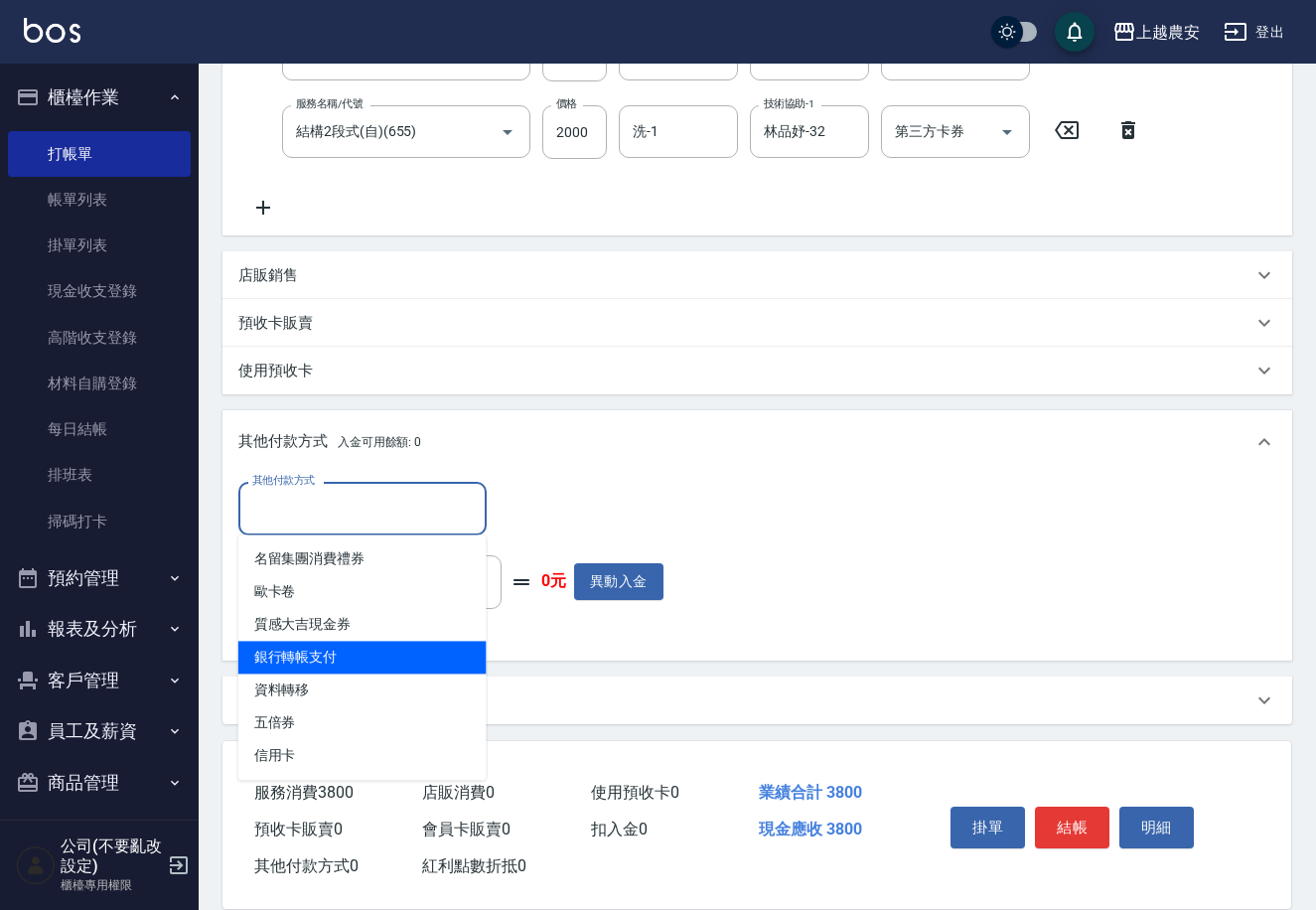 click on "銀行轉帳支付" at bounding box center [363, 657] 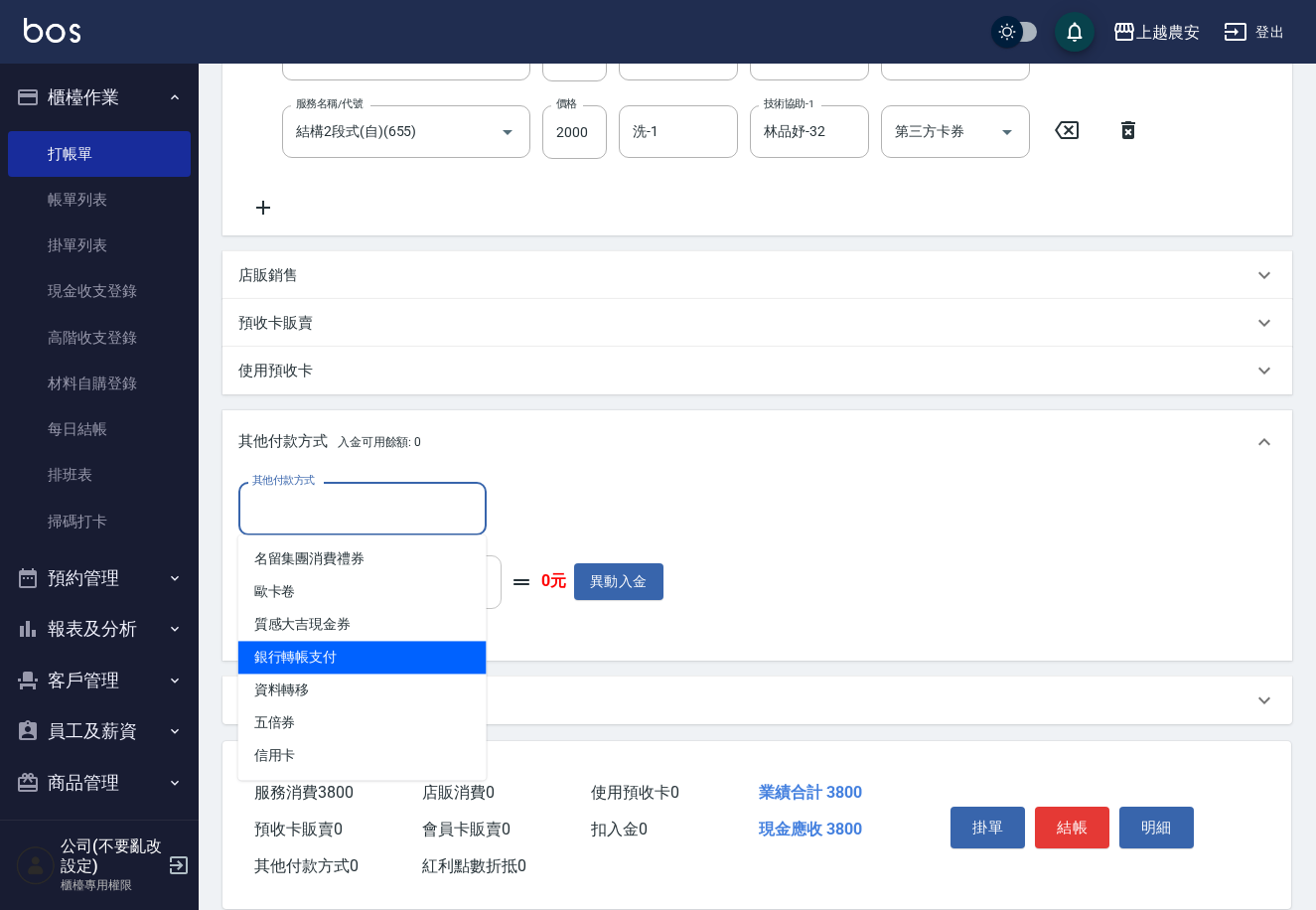 type on "銀行轉帳支付" 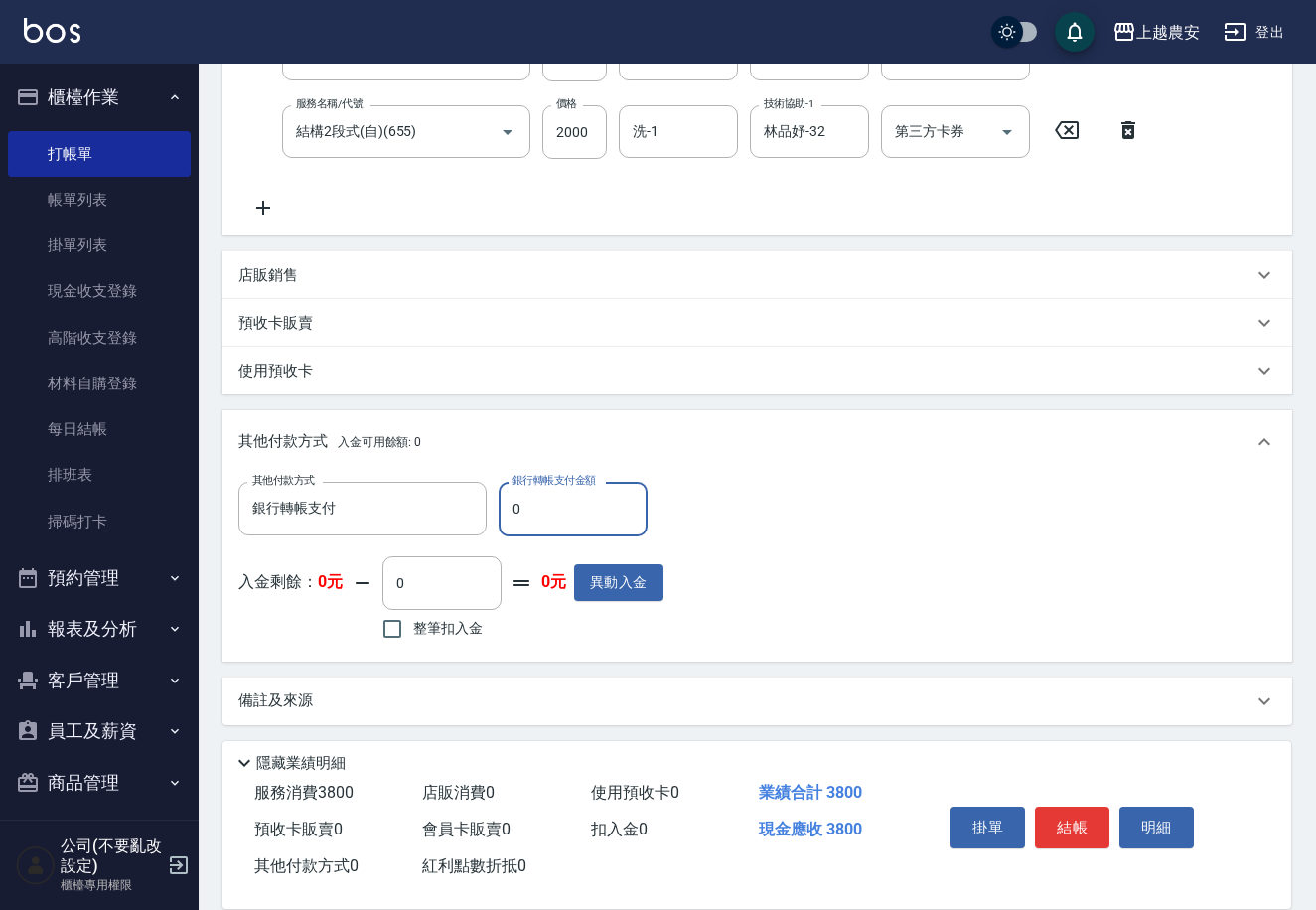 click on "0" at bounding box center [573, 509] 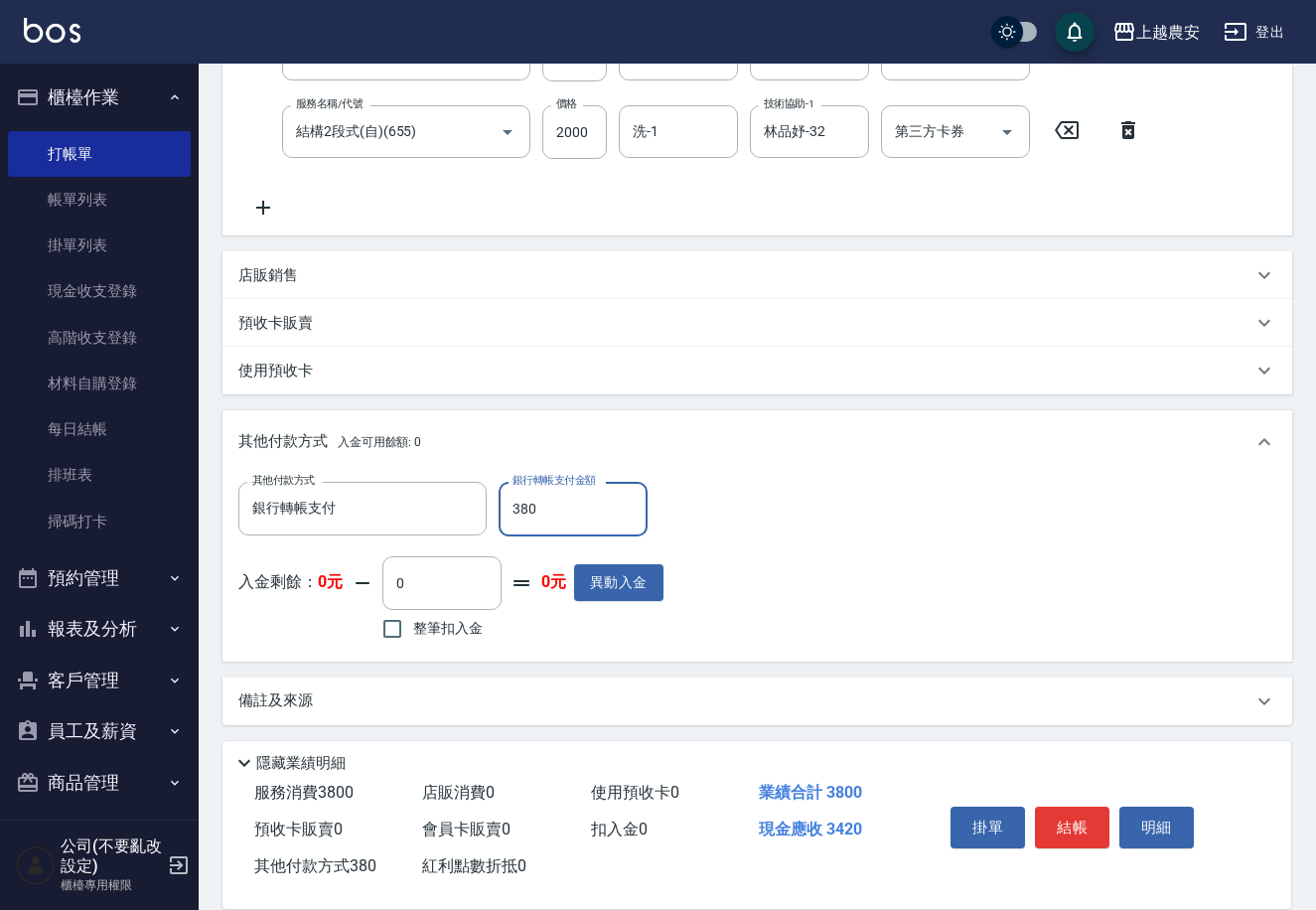 type on "3800" 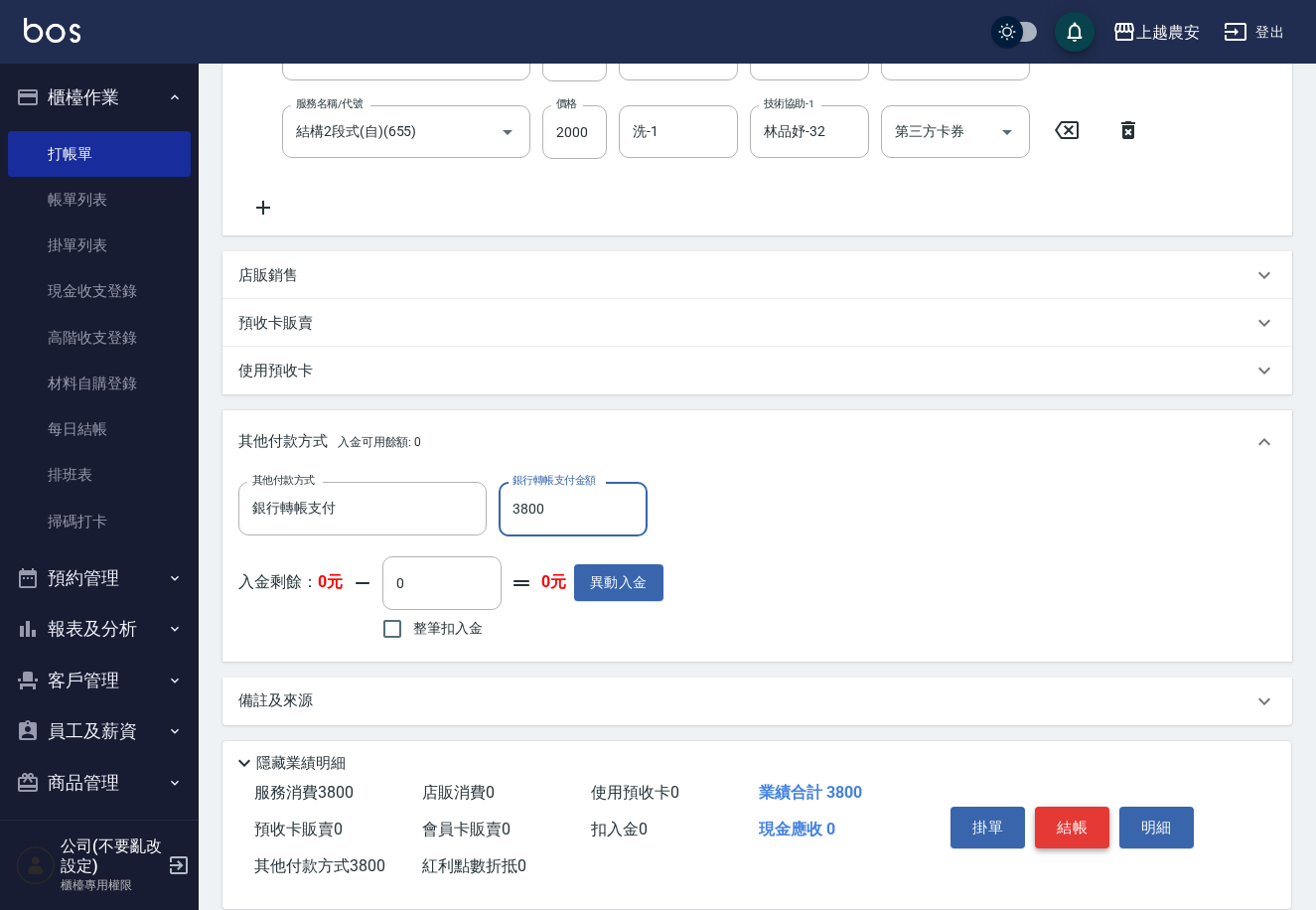 click on "結帳" at bounding box center (1072, 828) 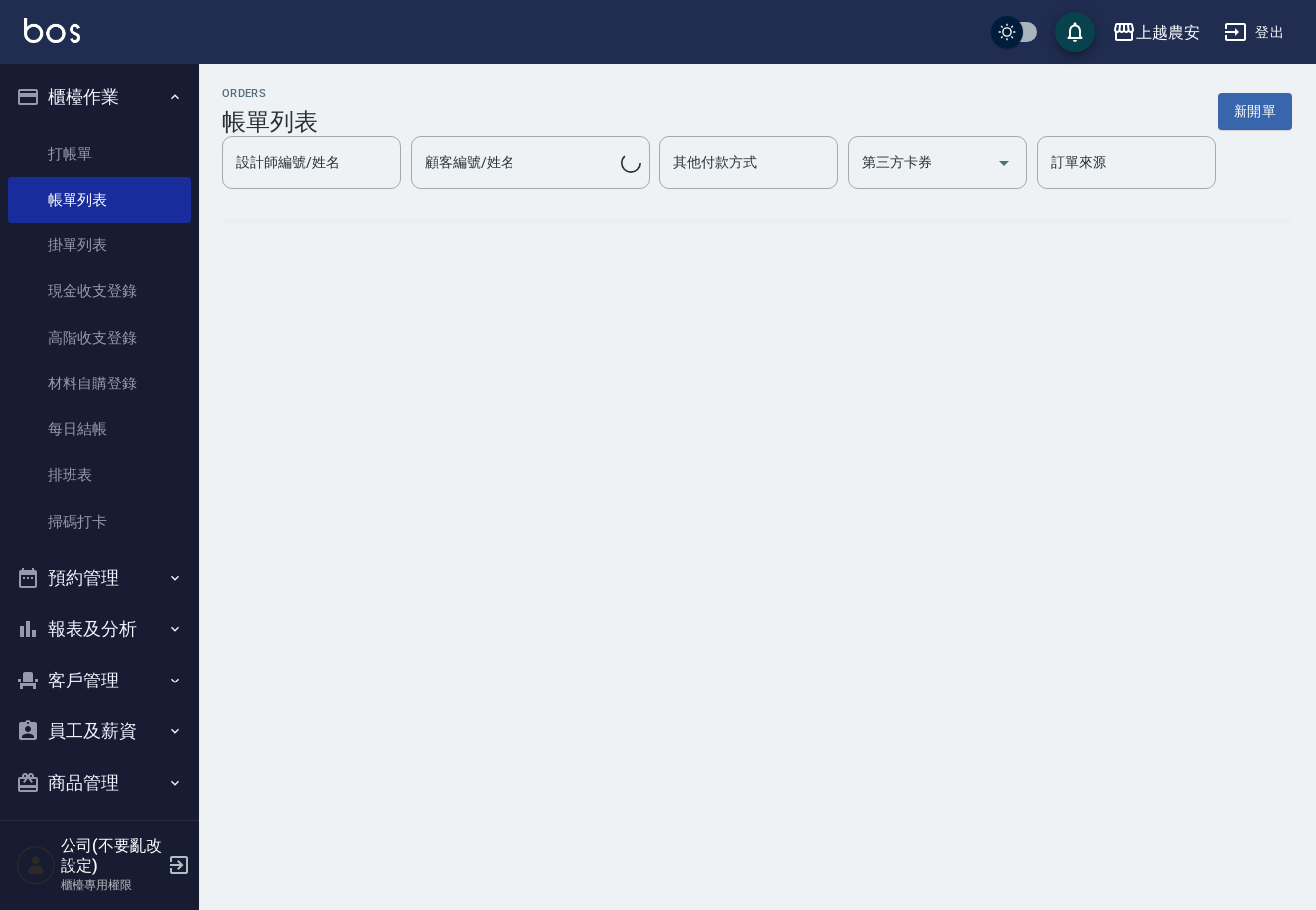 scroll, scrollTop: 0, scrollLeft: 0, axis: both 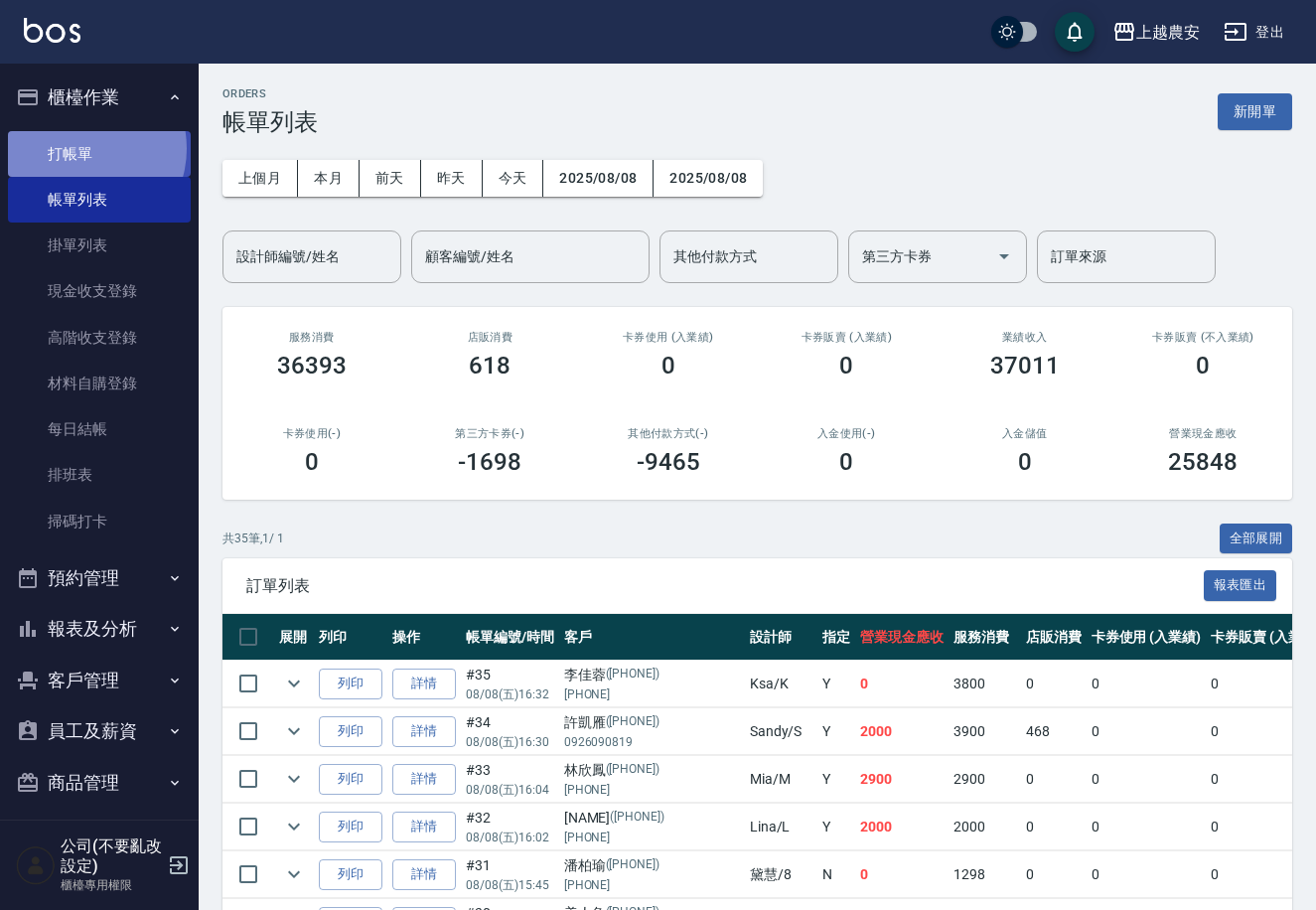click on "打帳單" at bounding box center (99, 154) 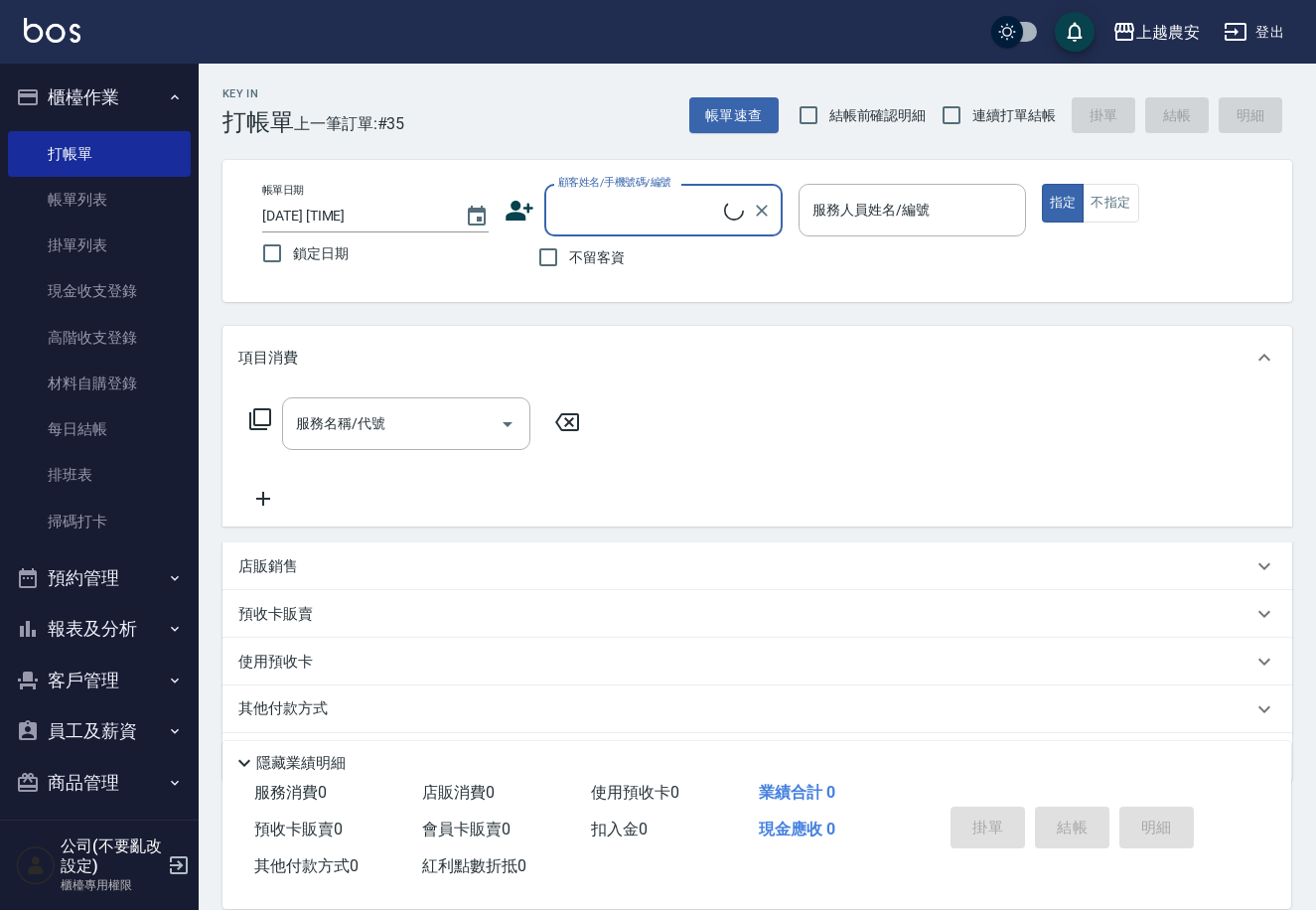 click on "顧客姓名/手機號碼/編號" at bounding box center (615, 182) 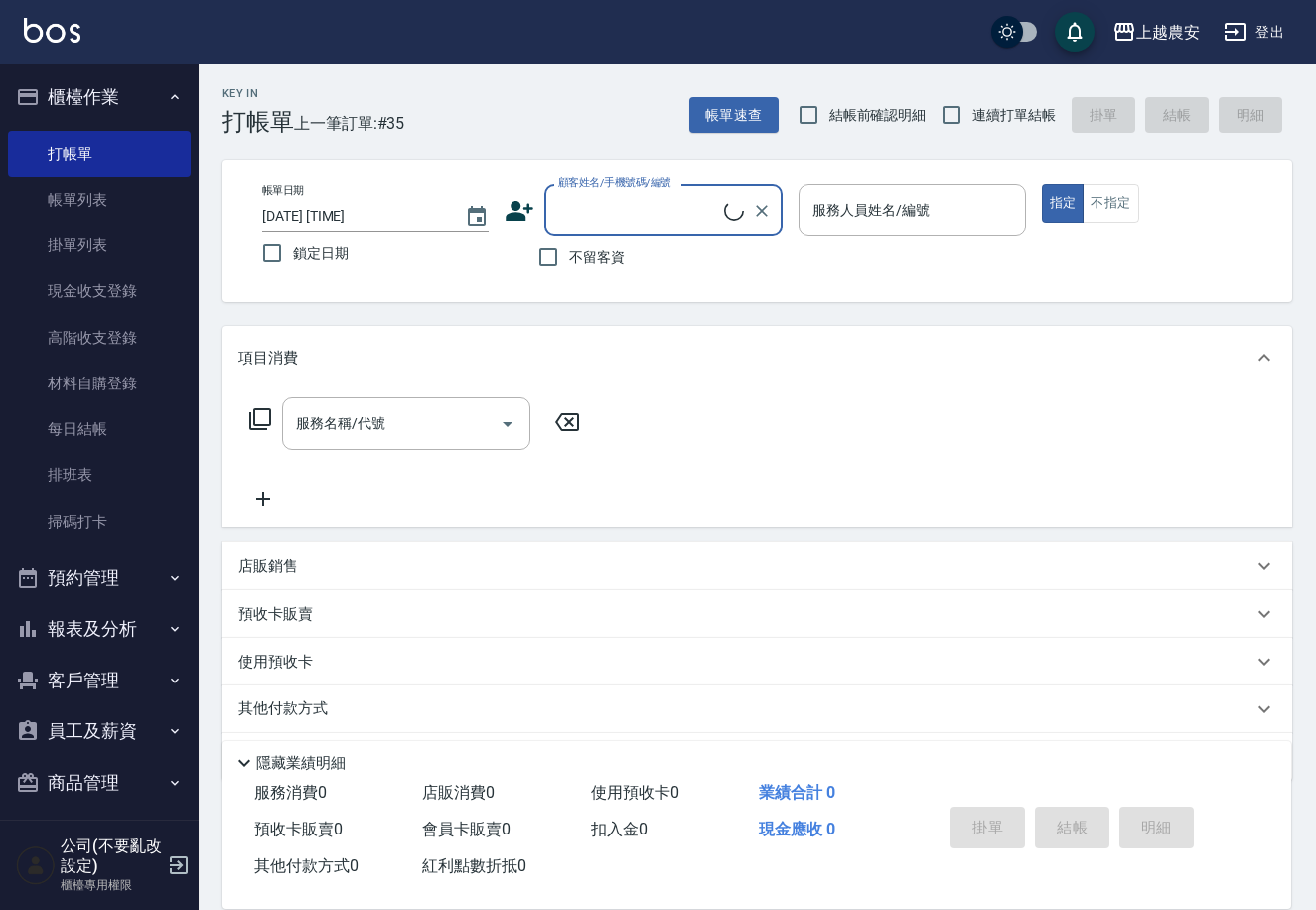 click on "顧客姓名/手機號碼/編號" at bounding box center (639, 210) 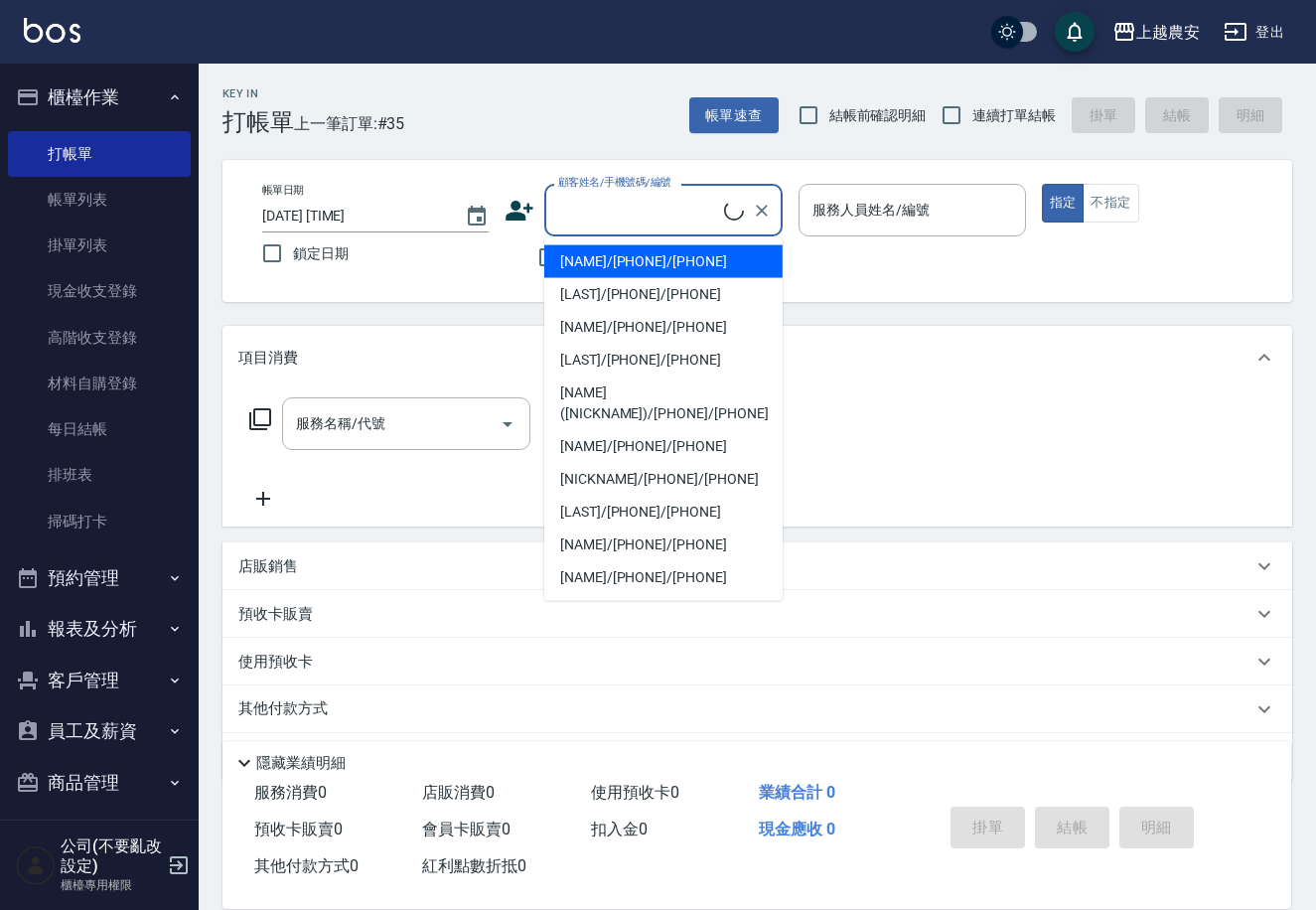 click on "顧客姓名/手機號碼/編號" at bounding box center [639, 210] 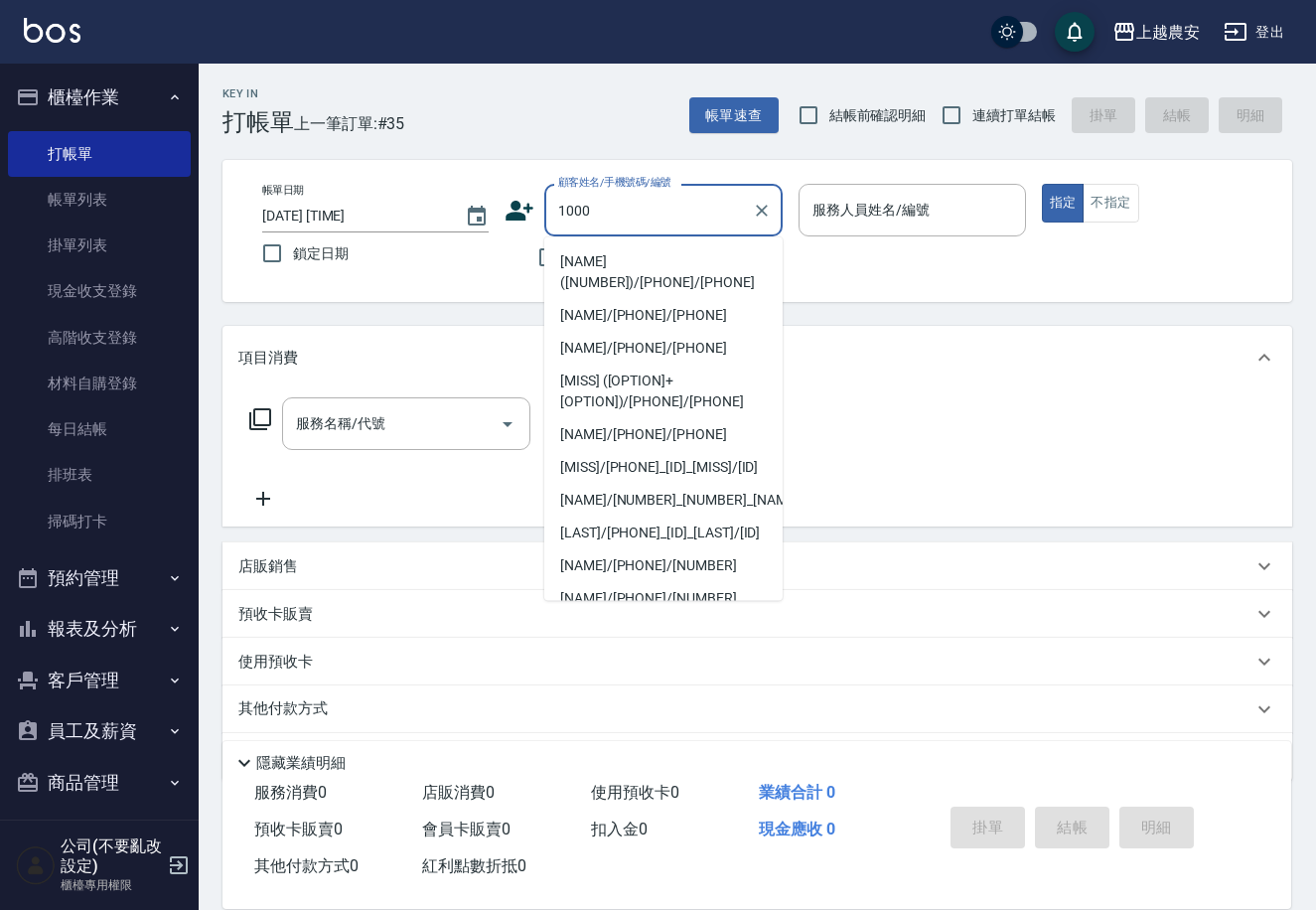 click on "趙培宇(1000男)/[PHONE]/[PHONE]" at bounding box center (663, 272) 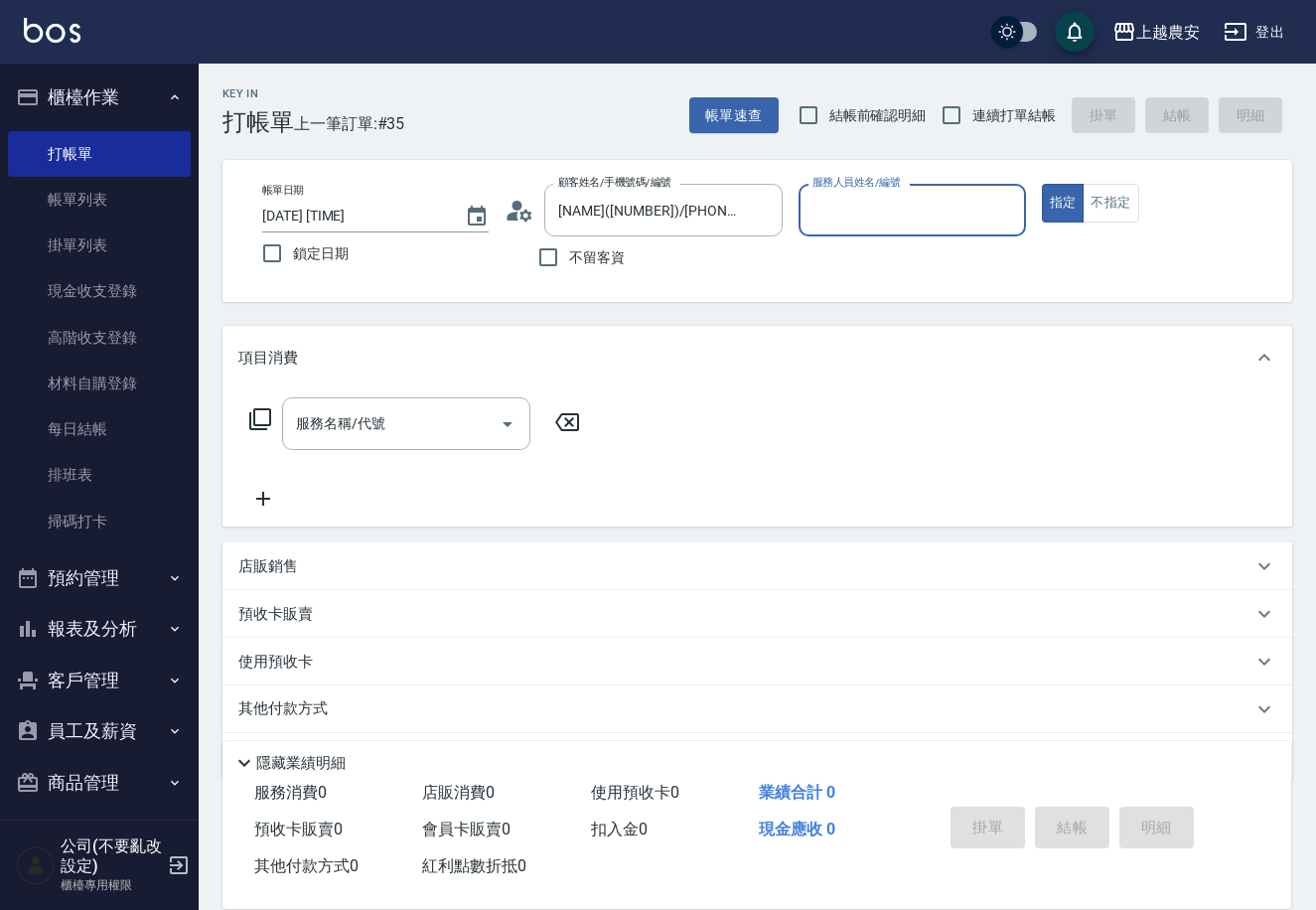type on "黛慧-8" 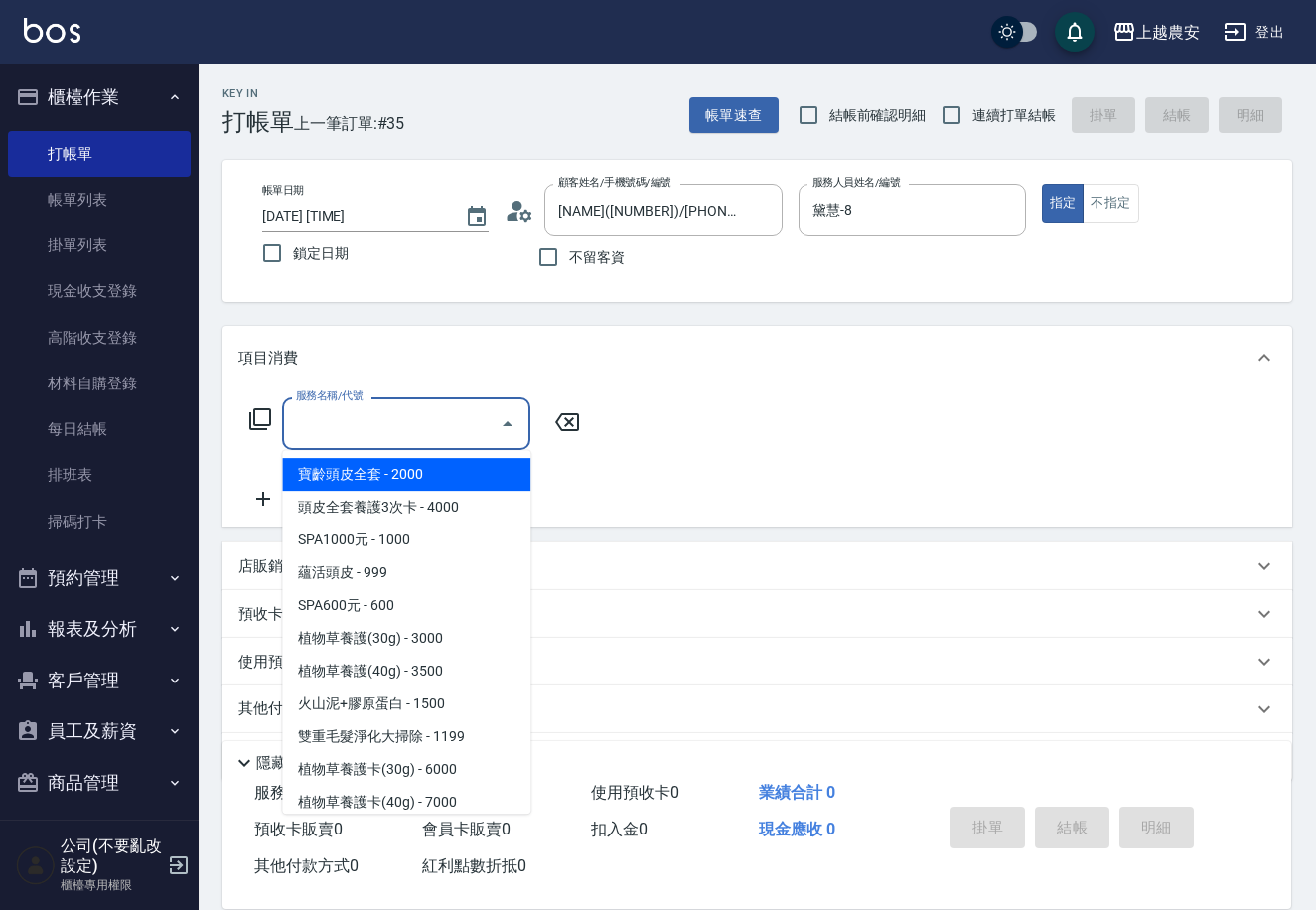 click on "服務名稱/代號" at bounding box center (391, 423) 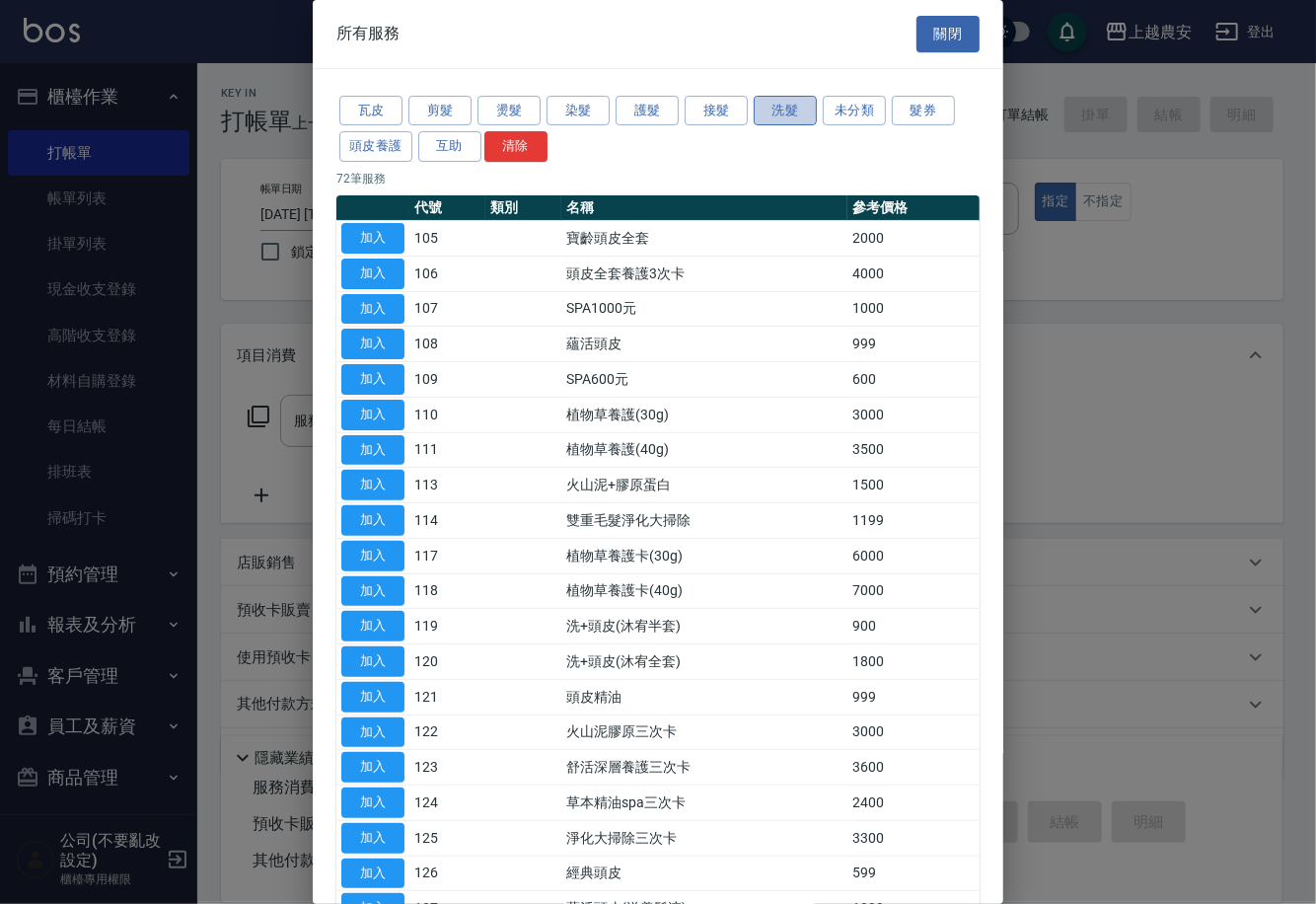 click on "洗髮" at bounding box center [785, 111] 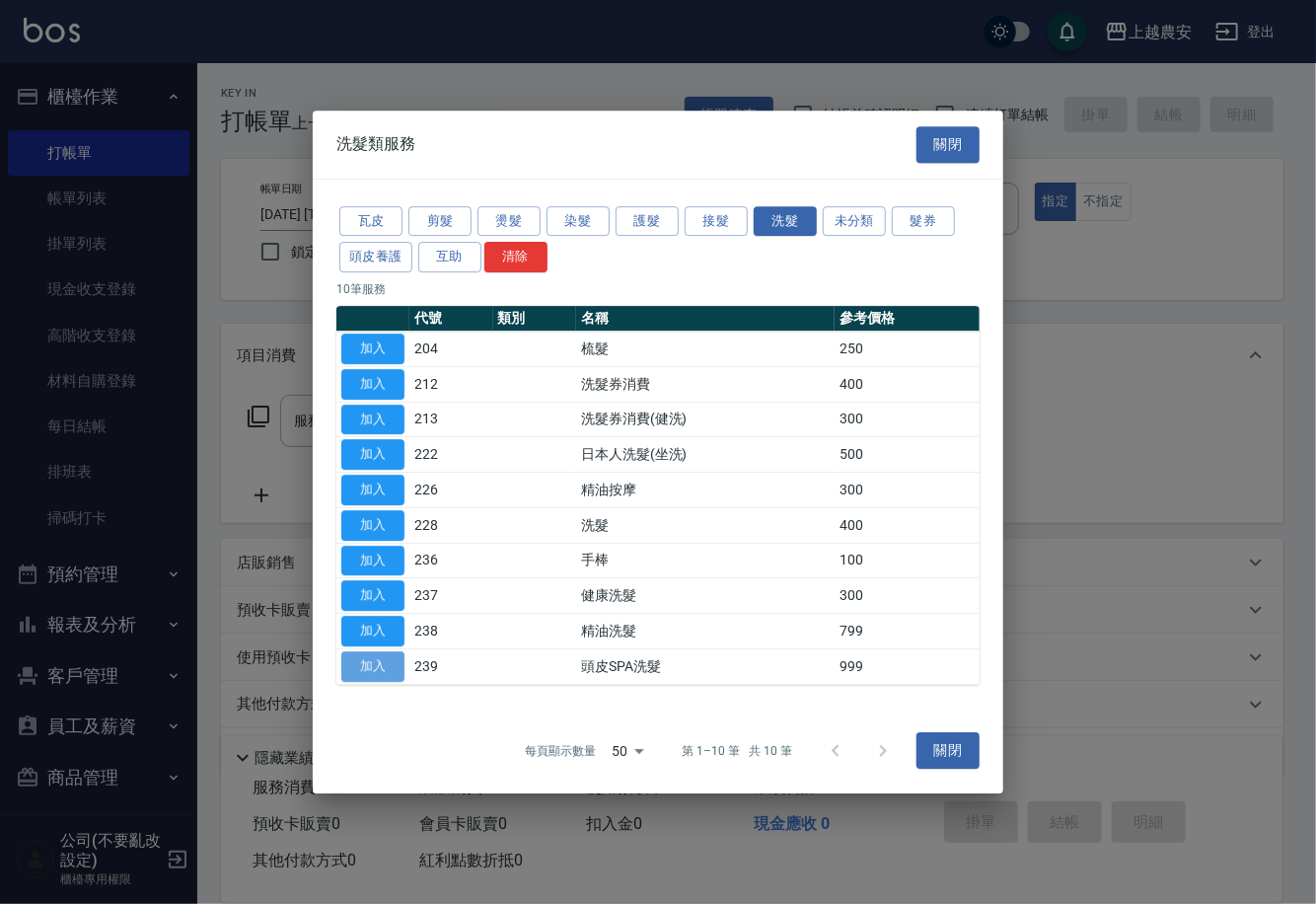 click on "加入" at bounding box center [373, 666] 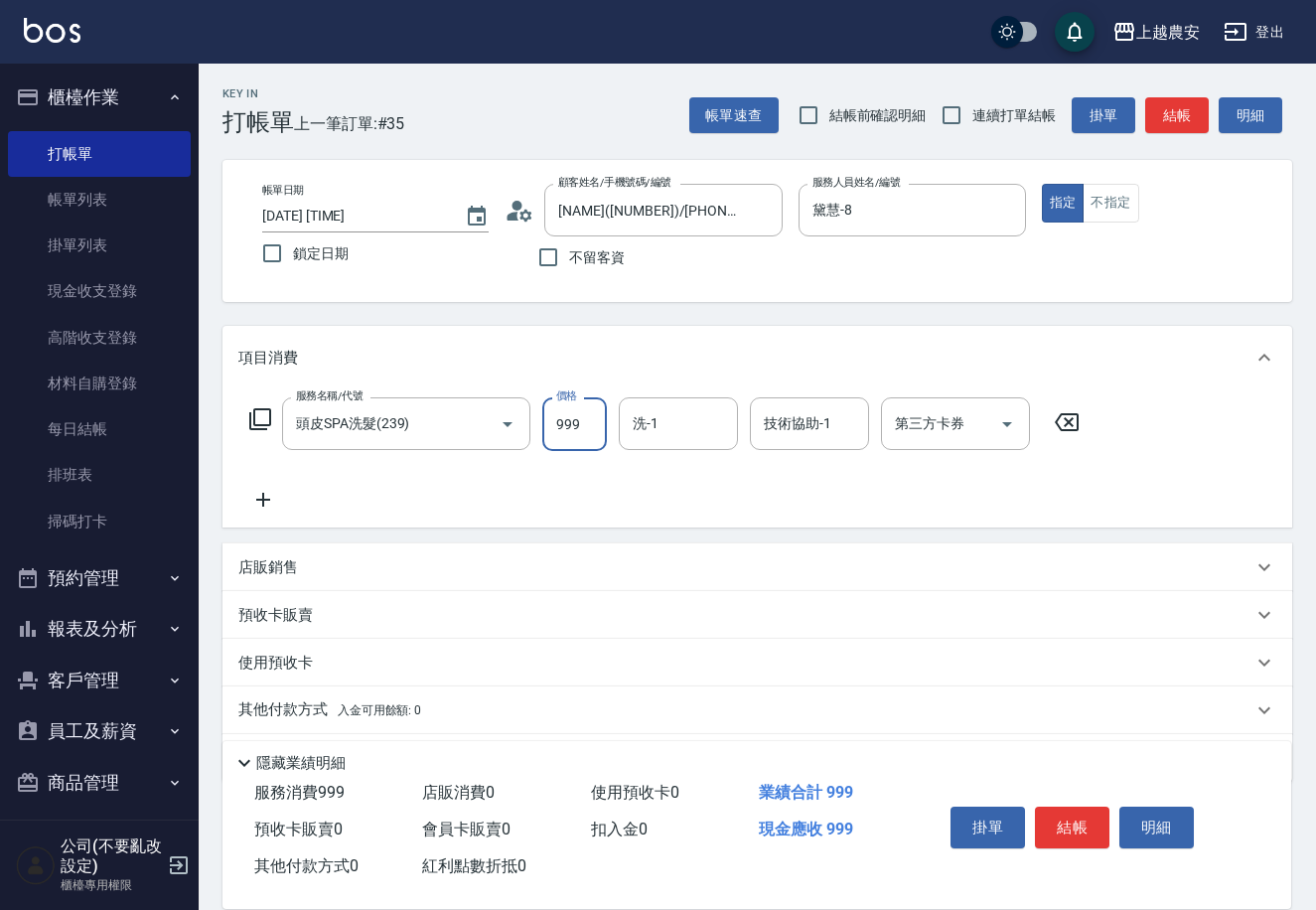 click on "999" at bounding box center [574, 424] 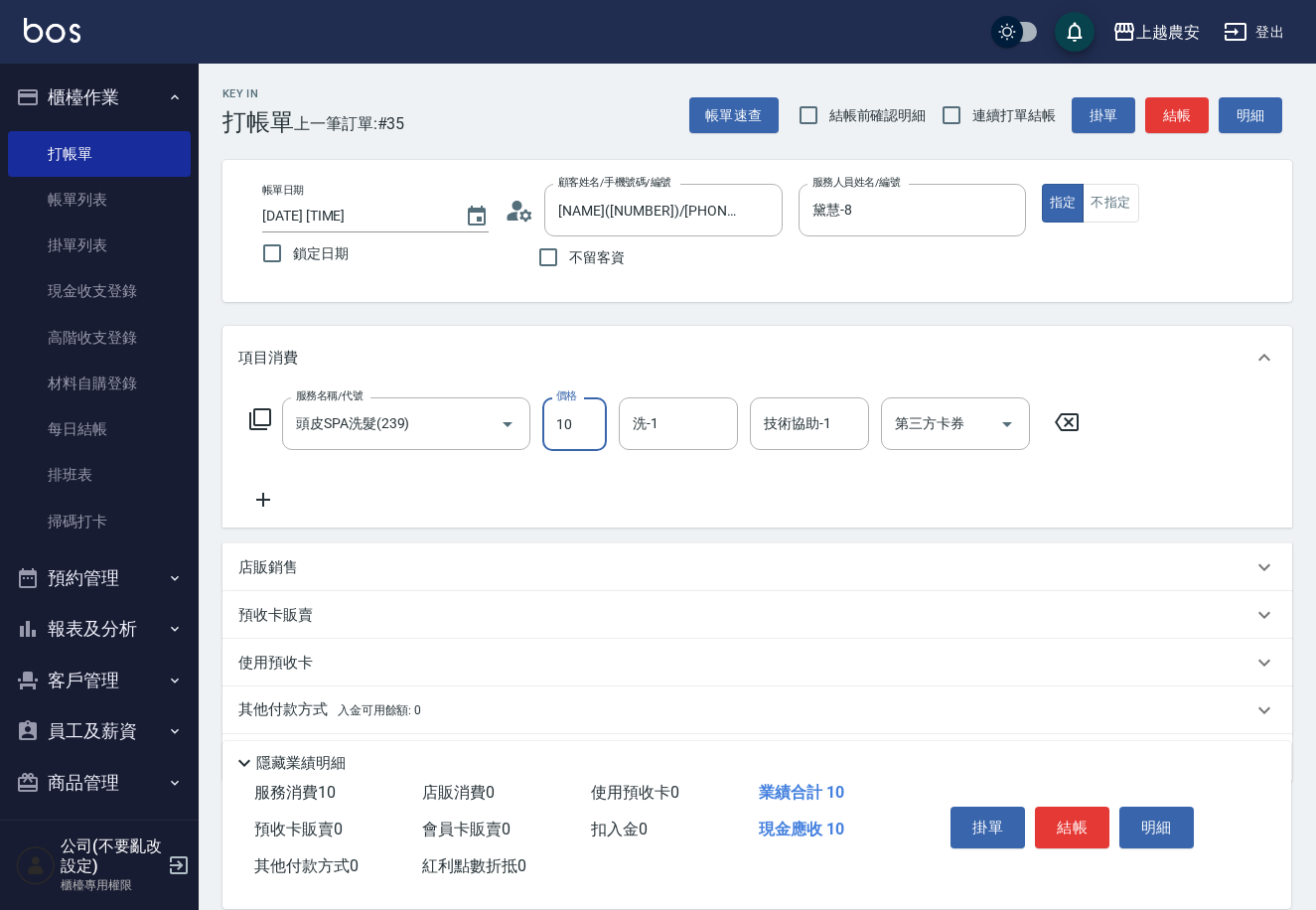 type on "1000" 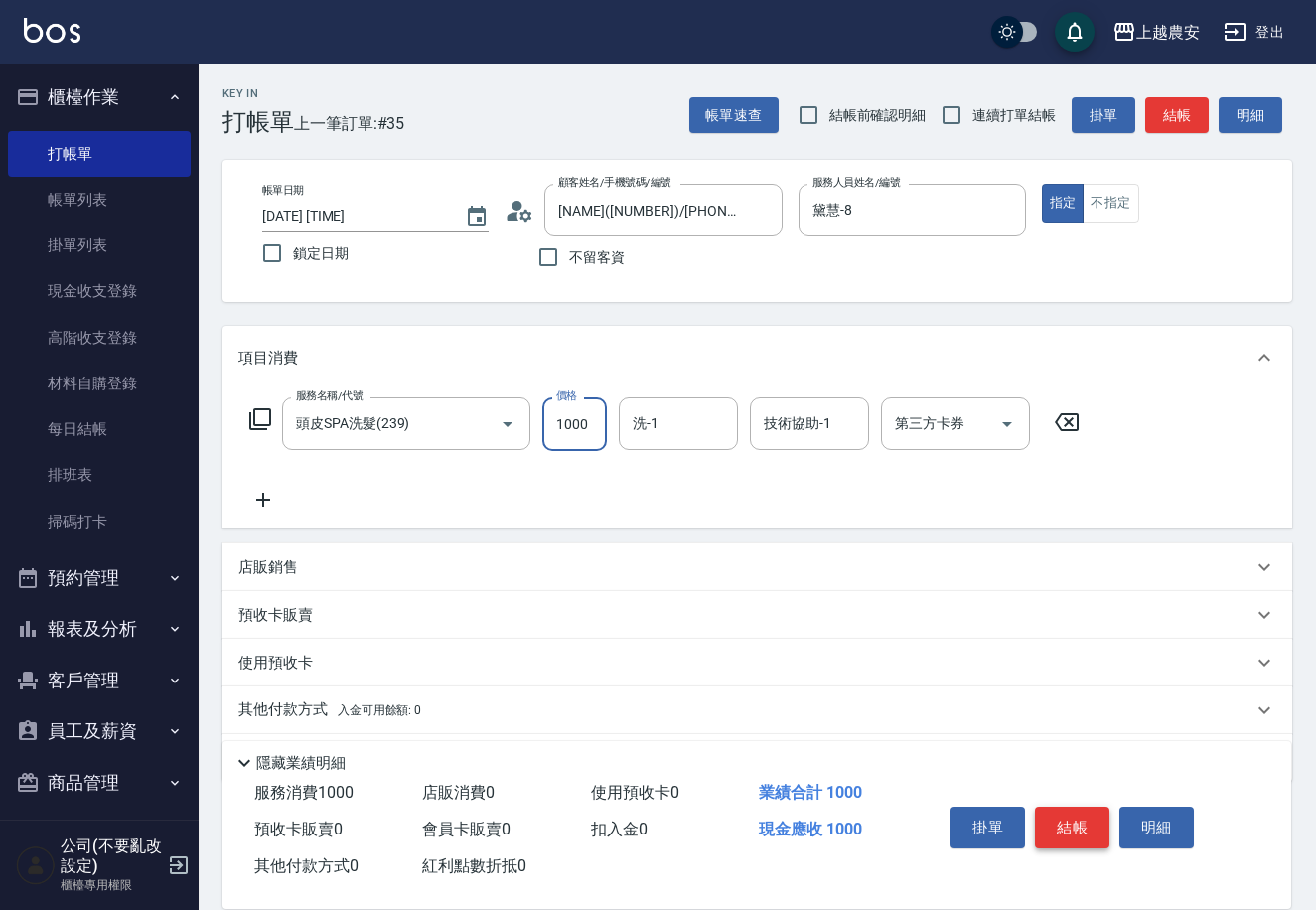 click on "結帳" at bounding box center (1072, 828) 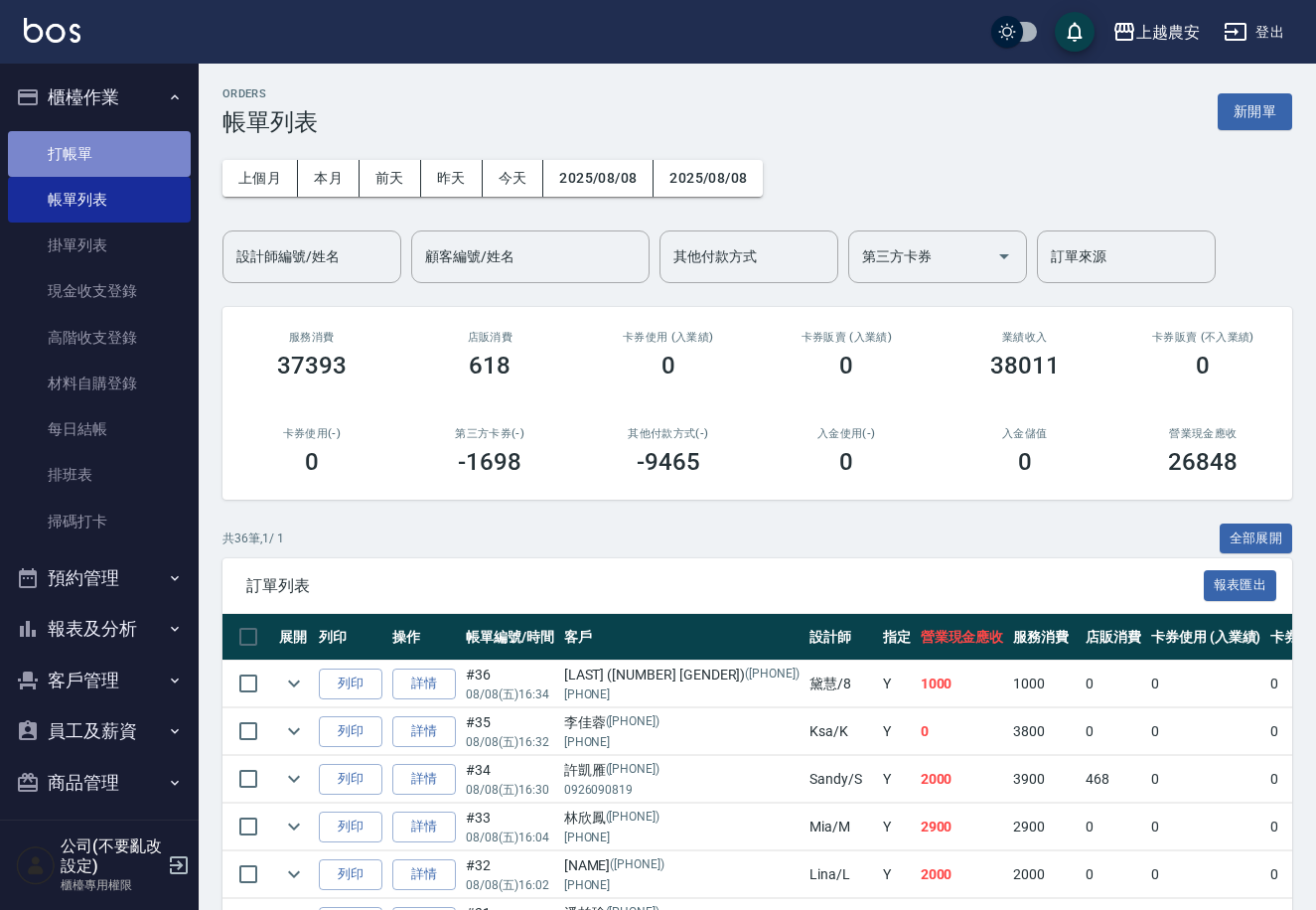 click on "打帳單" at bounding box center [99, 154] 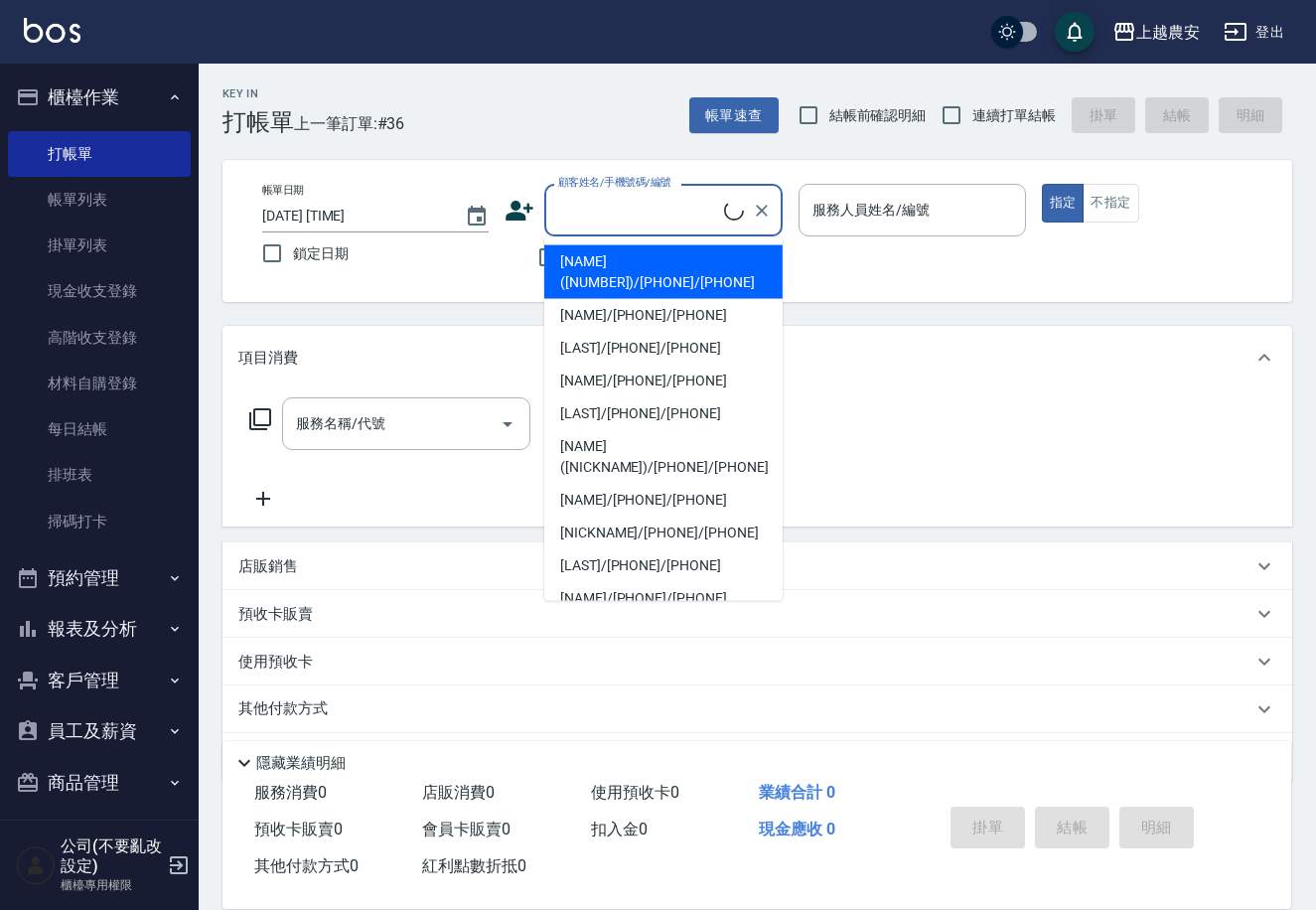 click on "顧客姓名/手機號碼/編號" at bounding box center [639, 210] 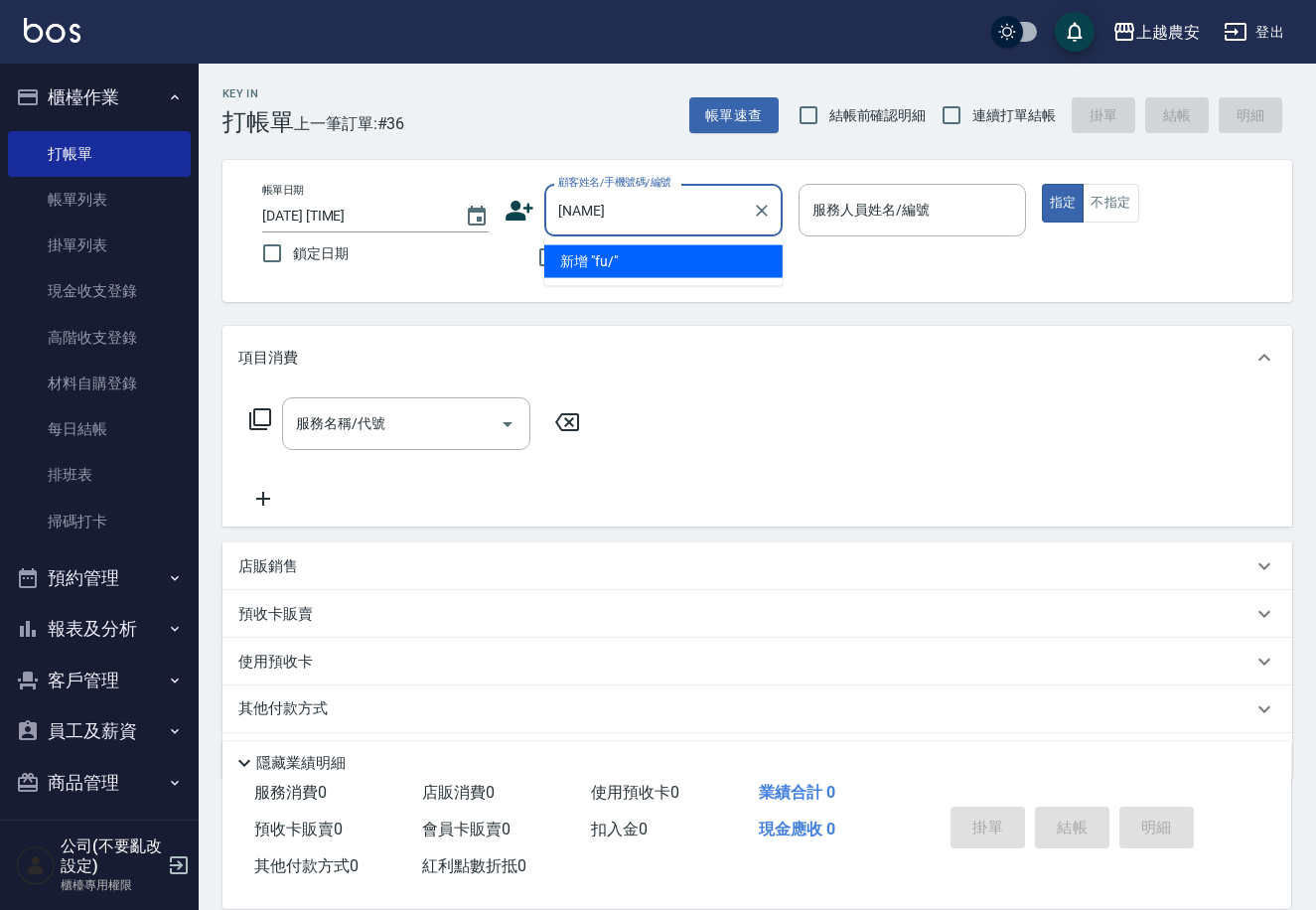 type on "f" 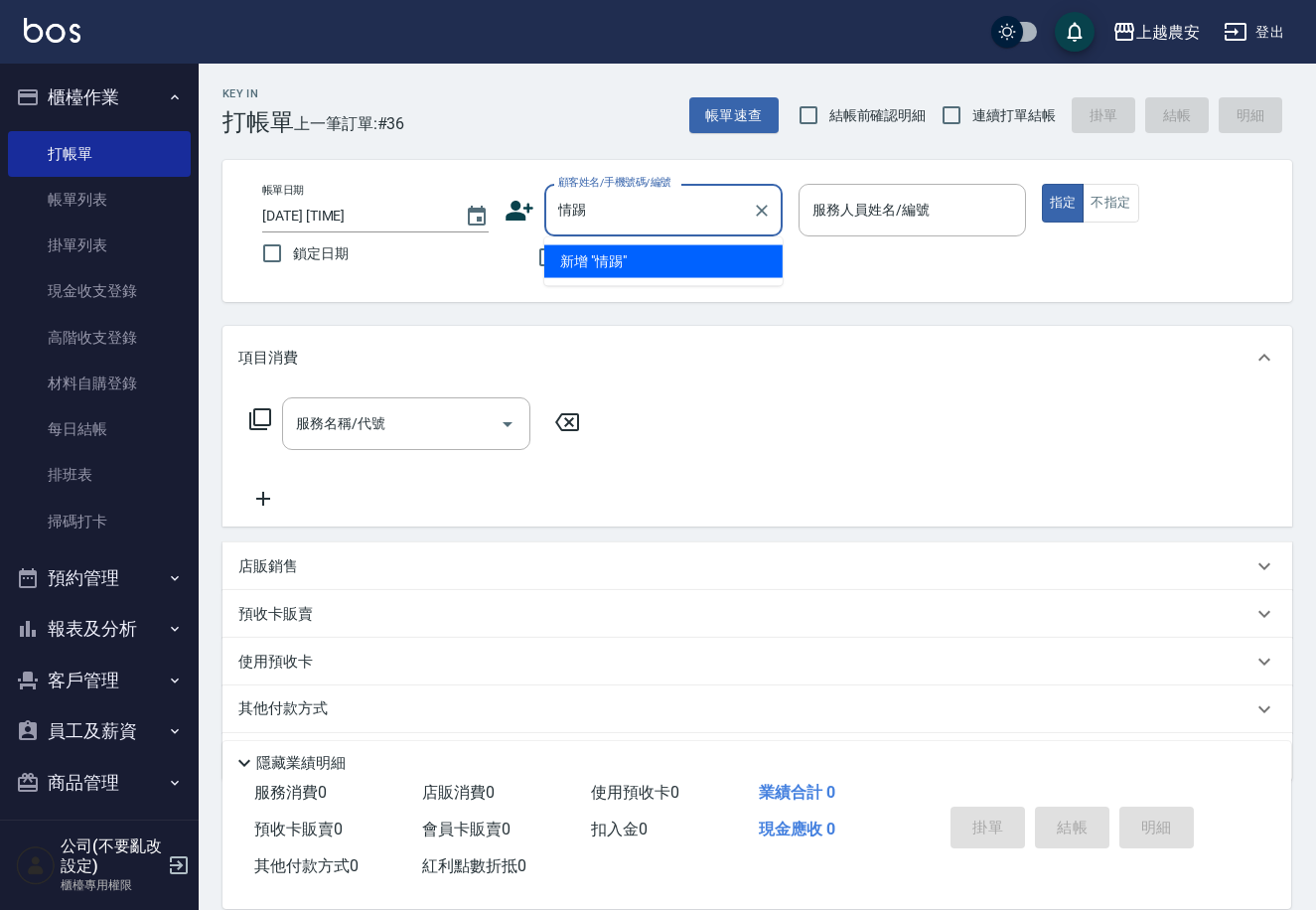 type on "情" 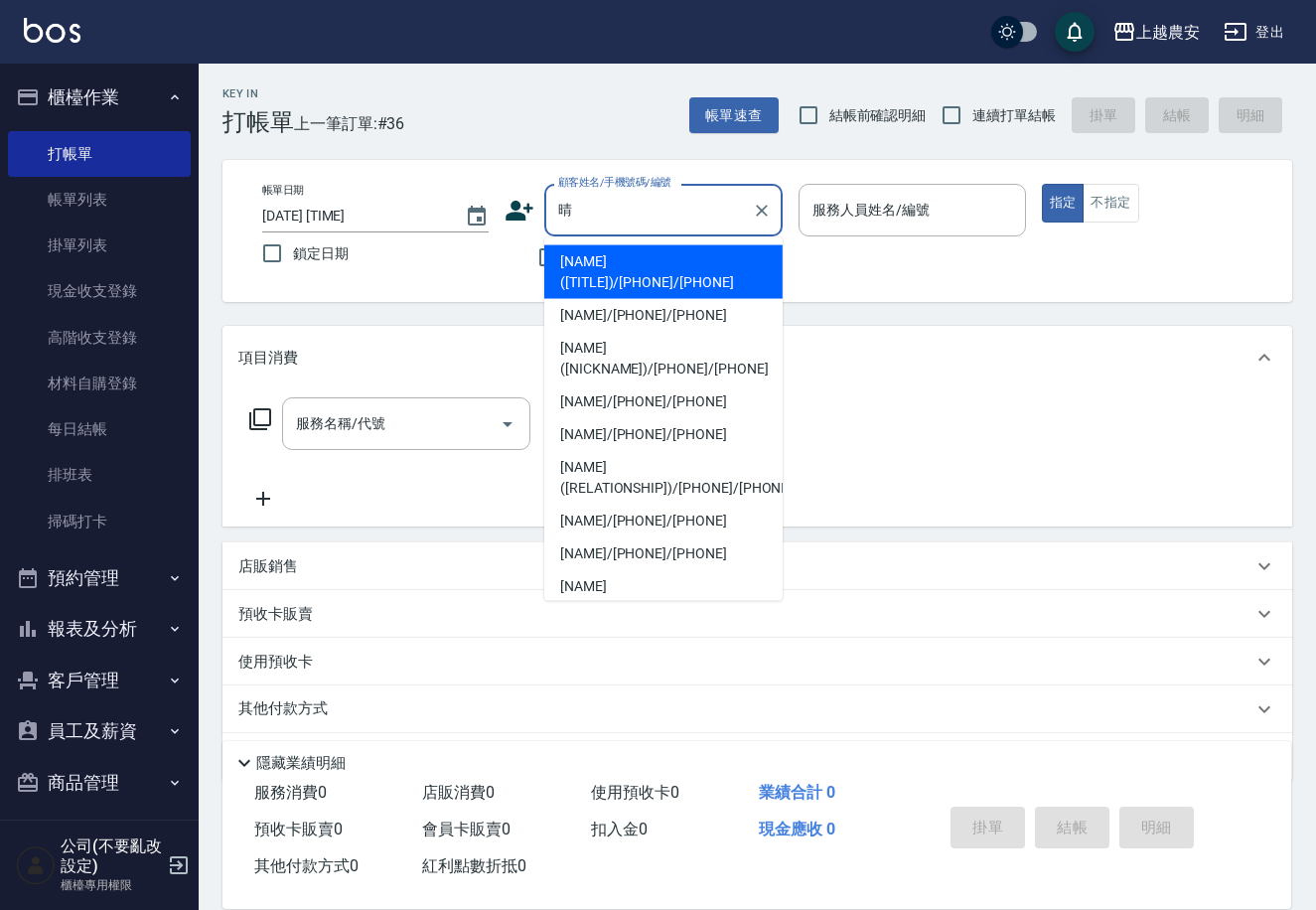 click on "[FIRST]([NICKNAME])/[PHONE]/[PHONE]" at bounding box center [663, 359] 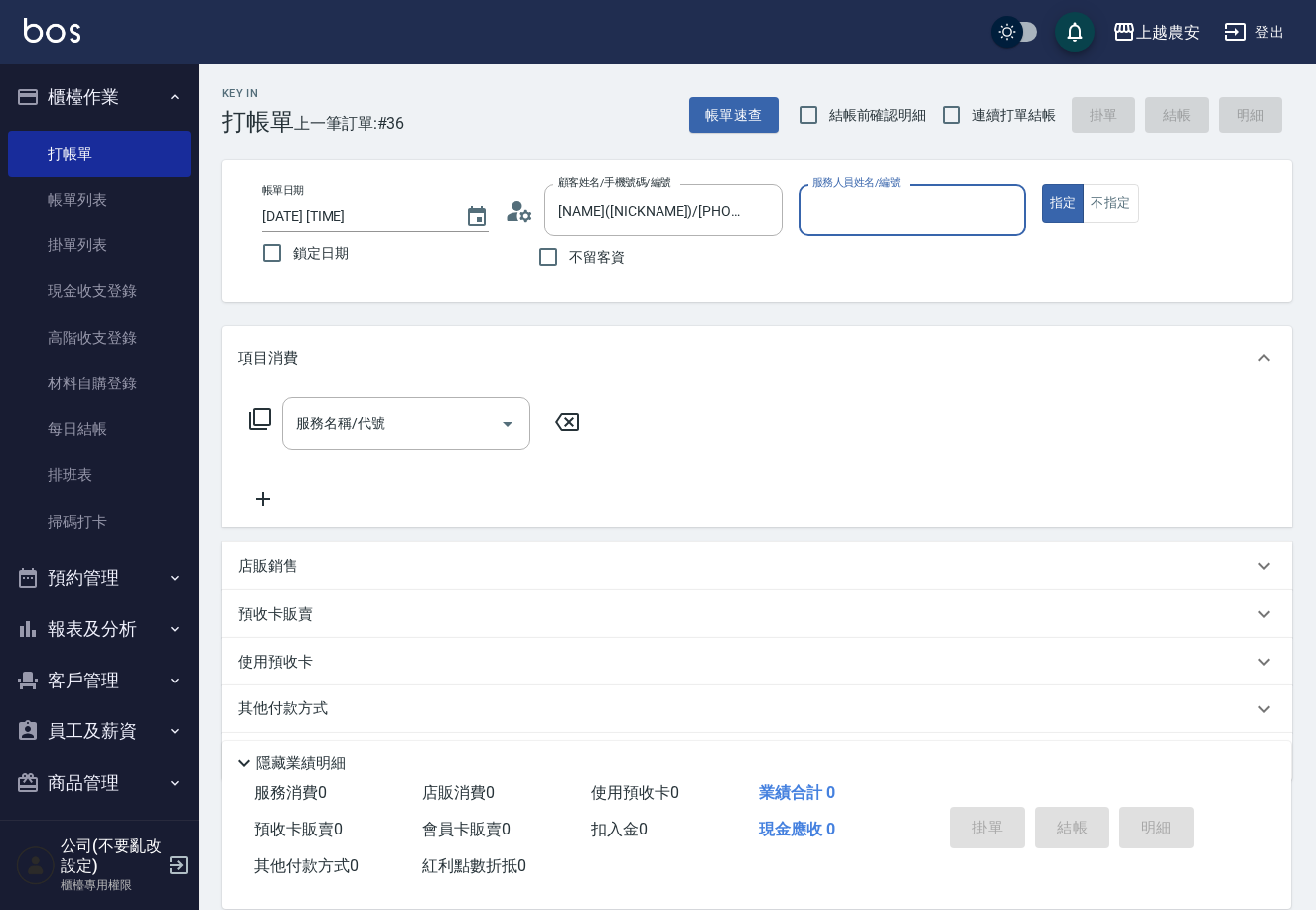 type on "Nana-13" 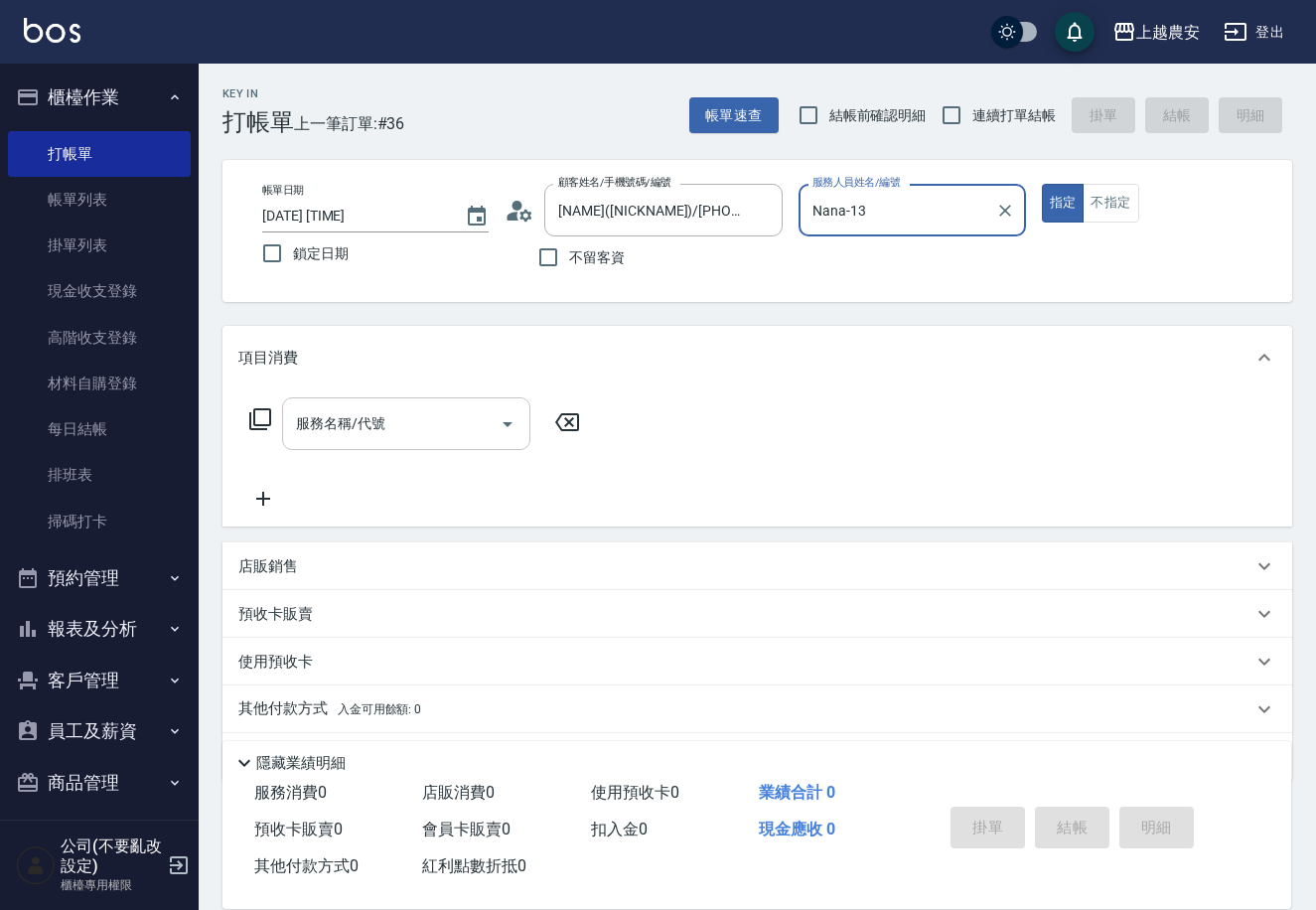 drag, startPoint x: 335, startPoint y: 435, endPoint x: 358, endPoint y: 420, distance: 27.45906 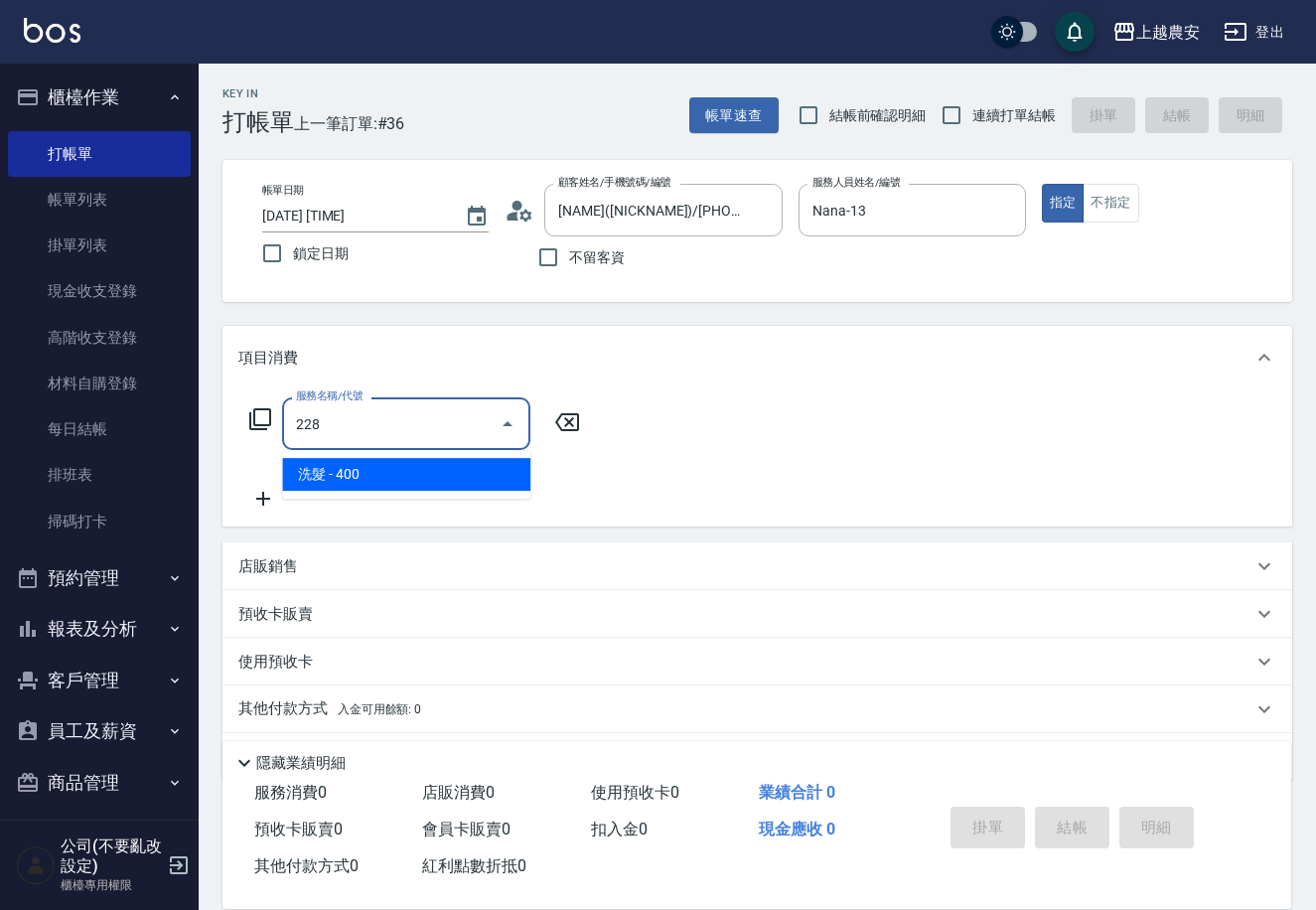 click on "洗髮 - 400" at bounding box center (406, 474) 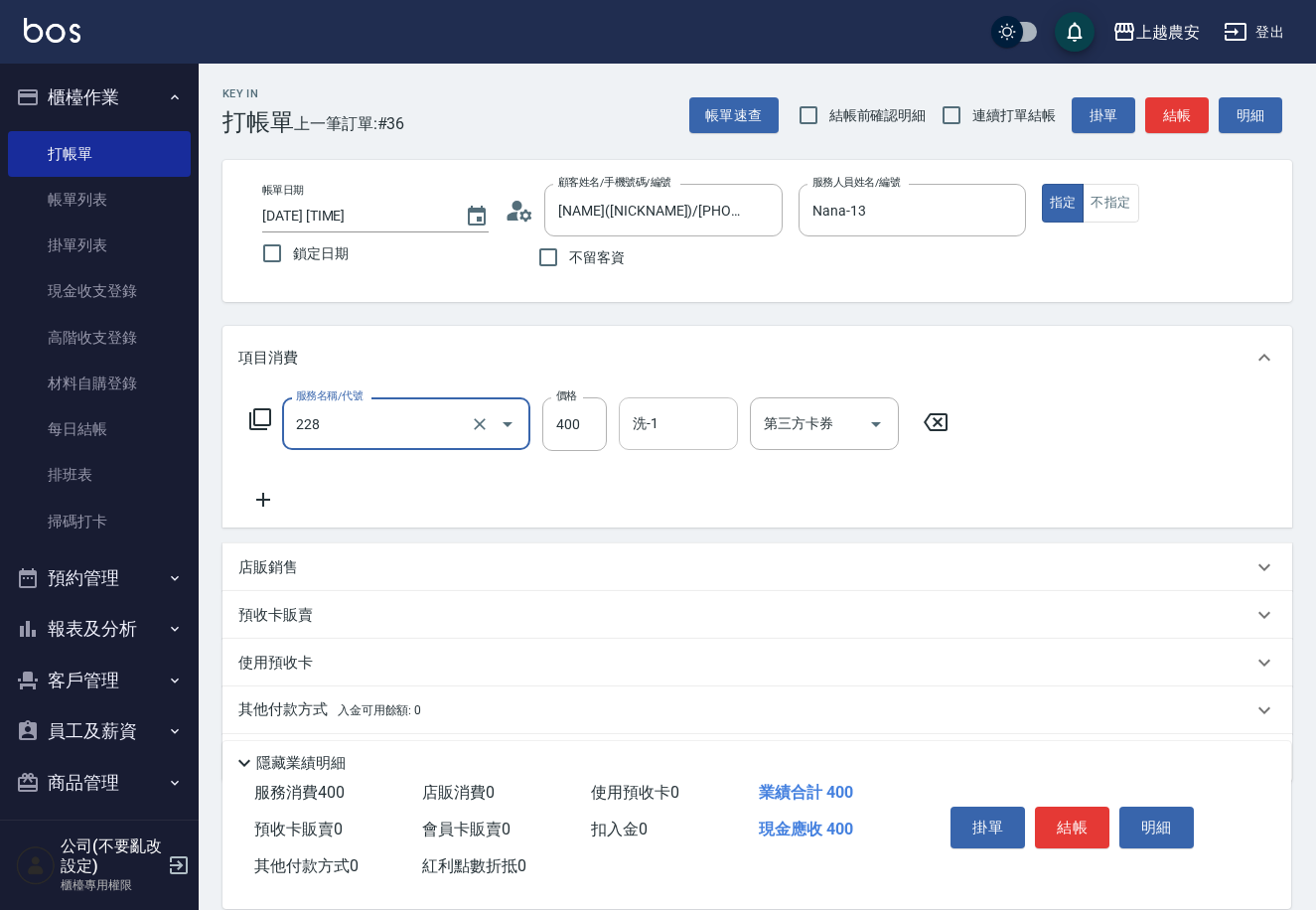type on "洗髮(228)" 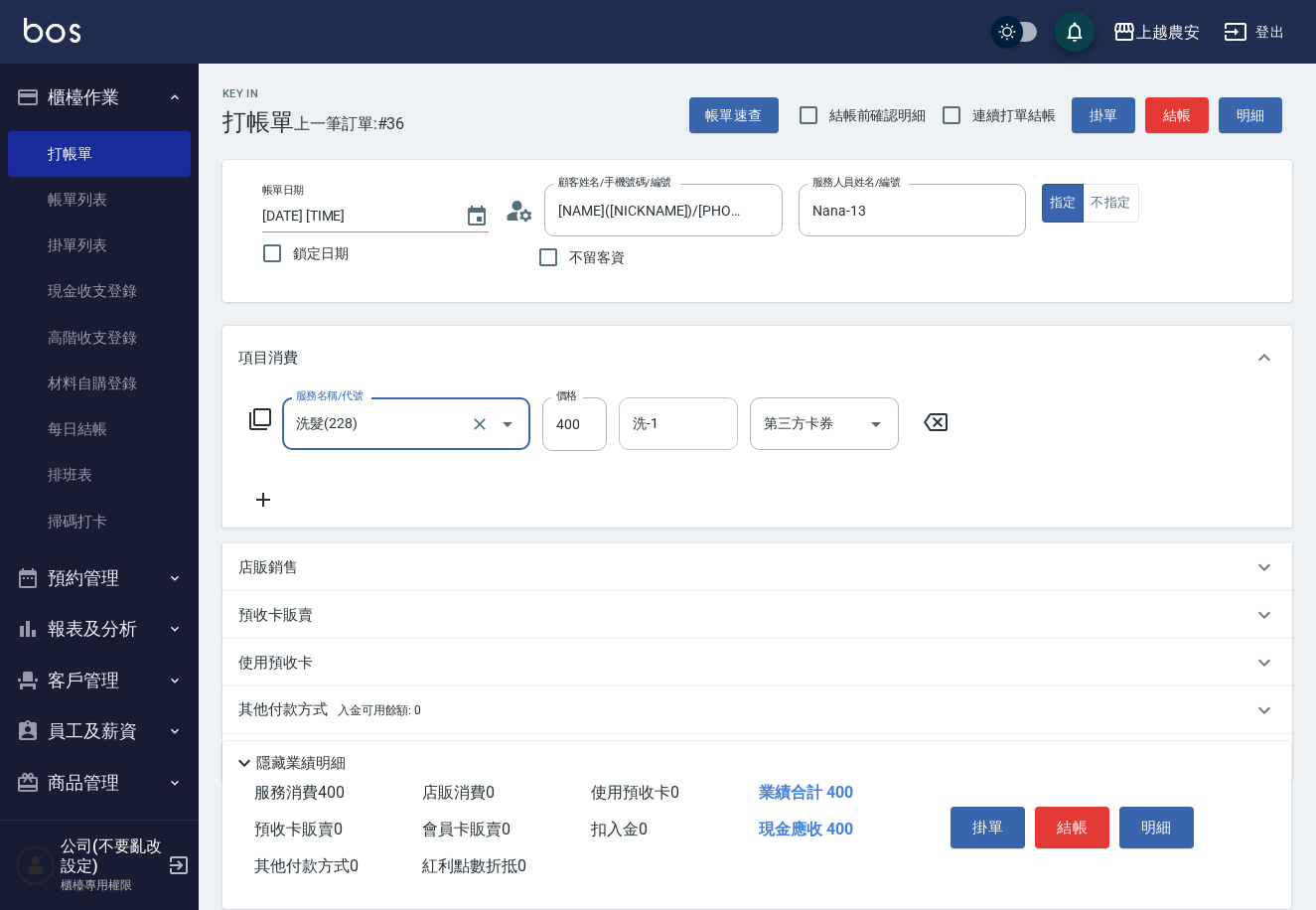 click on "洗-1" at bounding box center (678, 423) 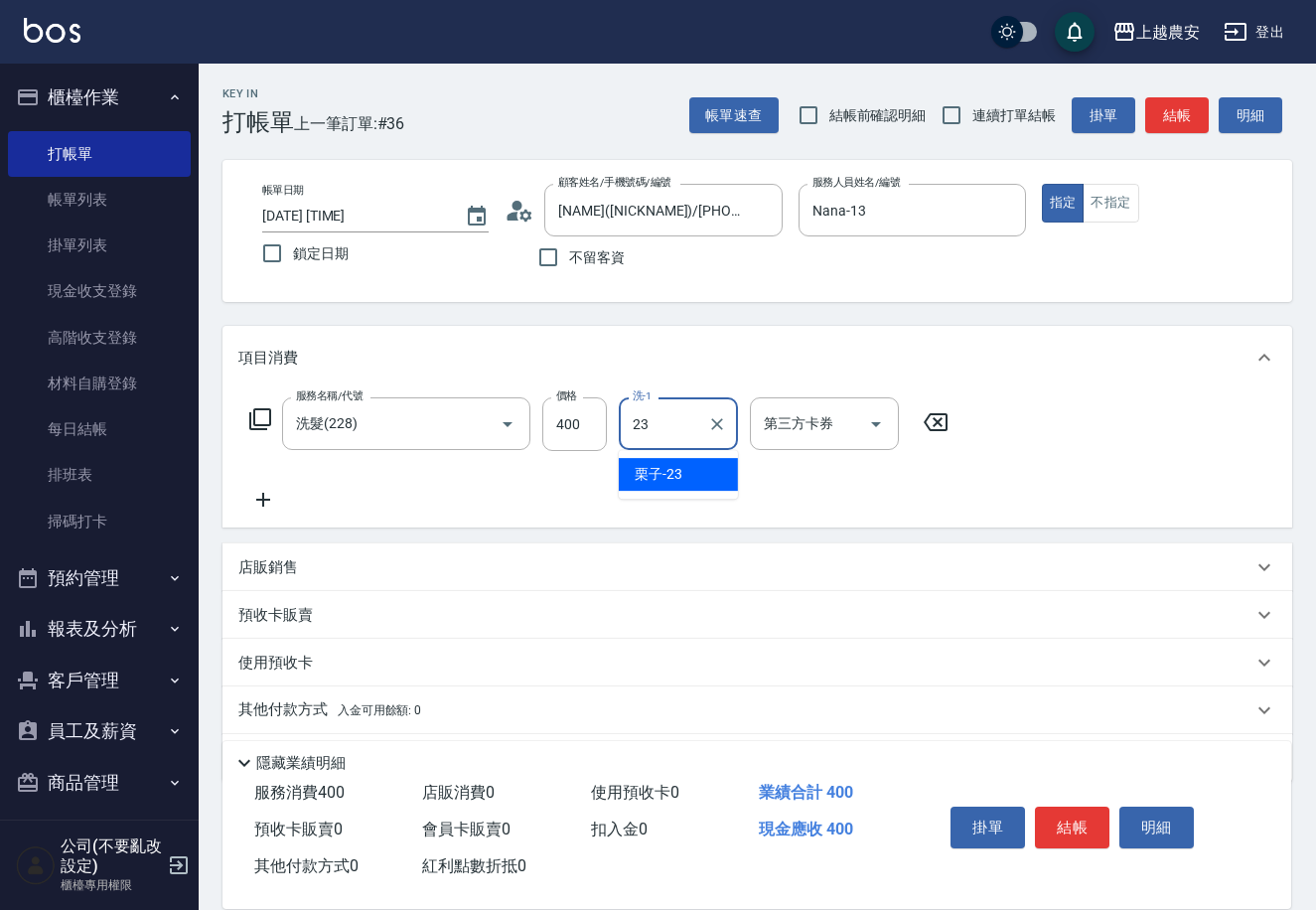 click on "栗子 -23" at bounding box center [678, 474] 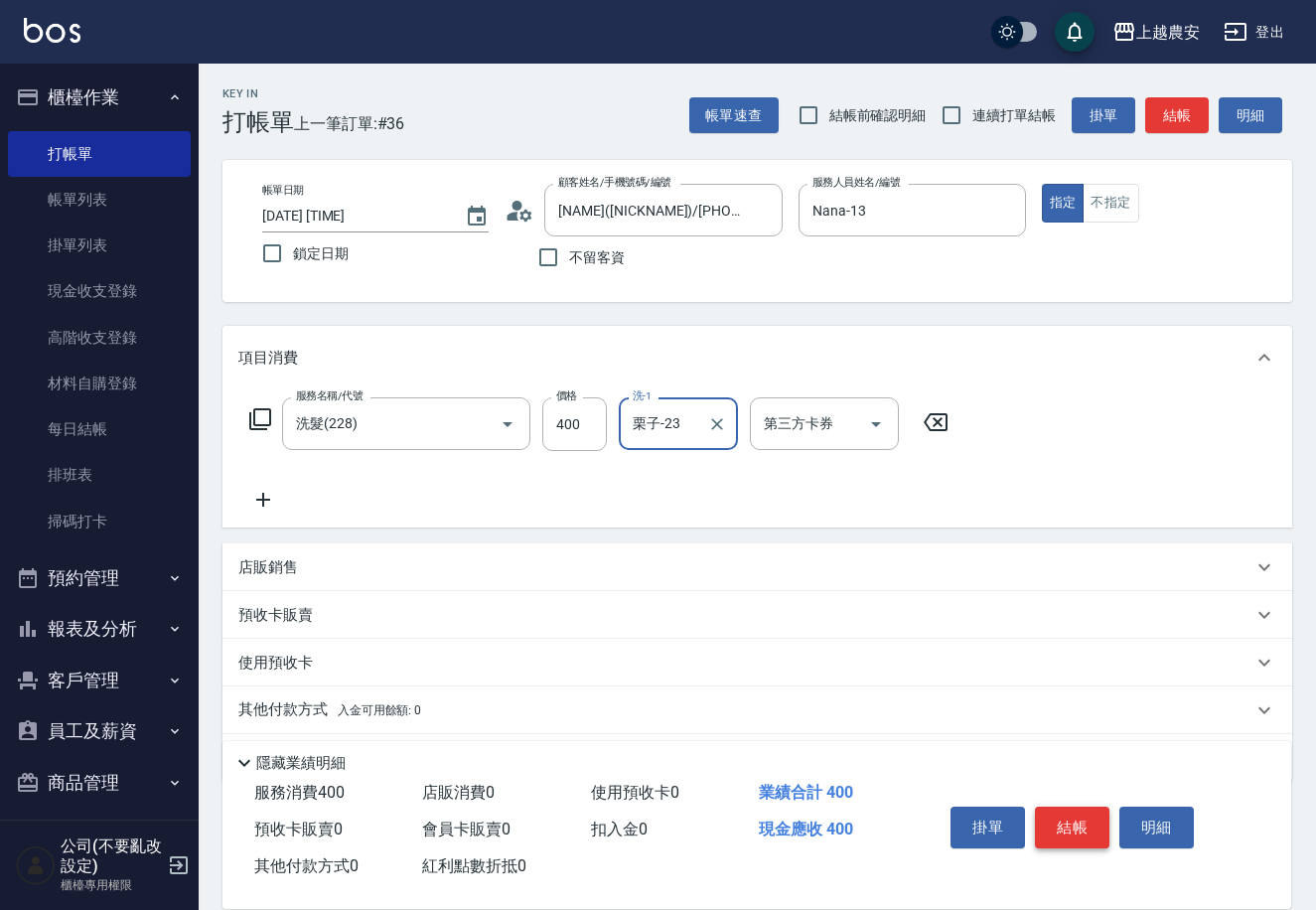 type on "栗子-23" 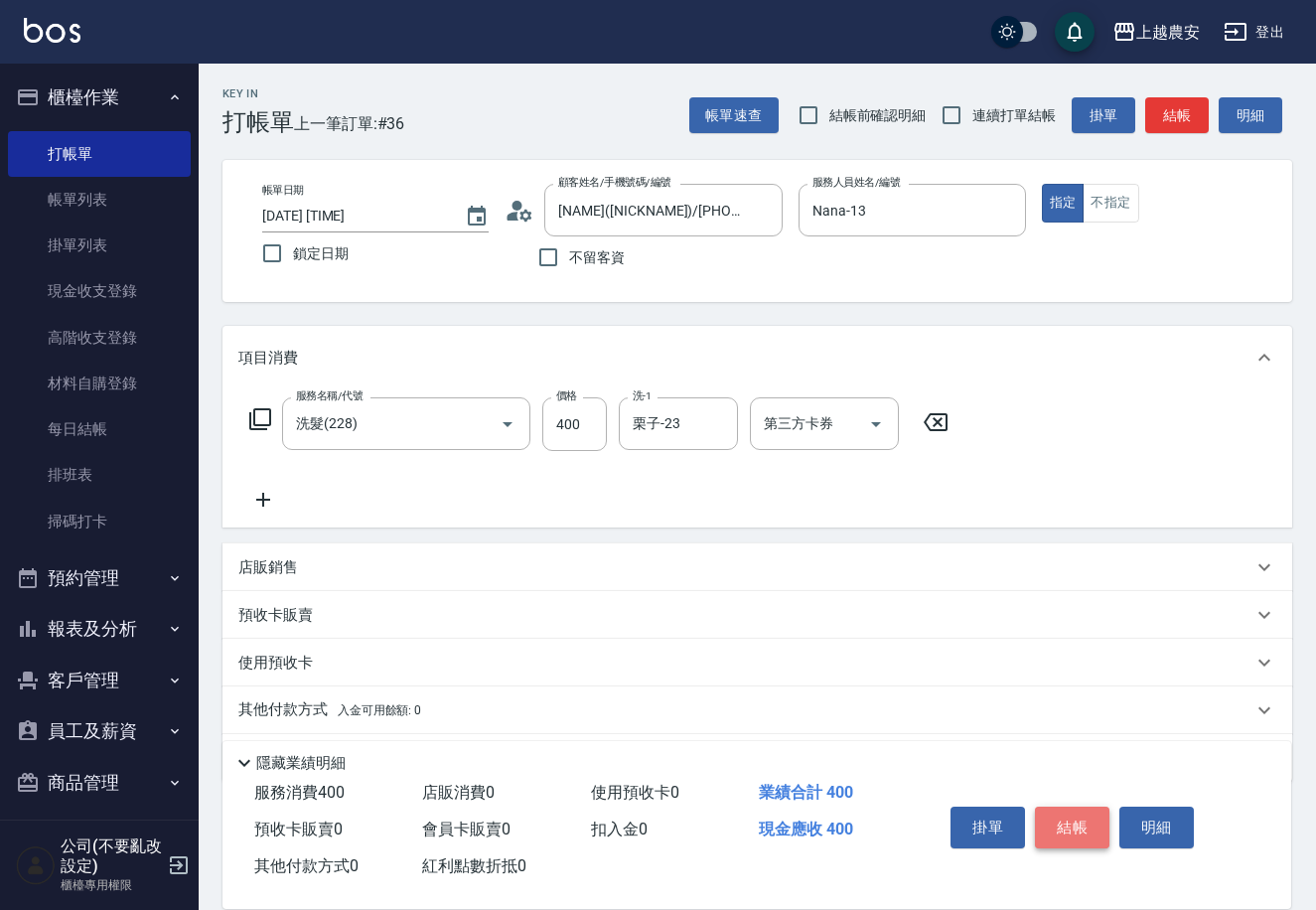 click on "結帳" at bounding box center [1072, 828] 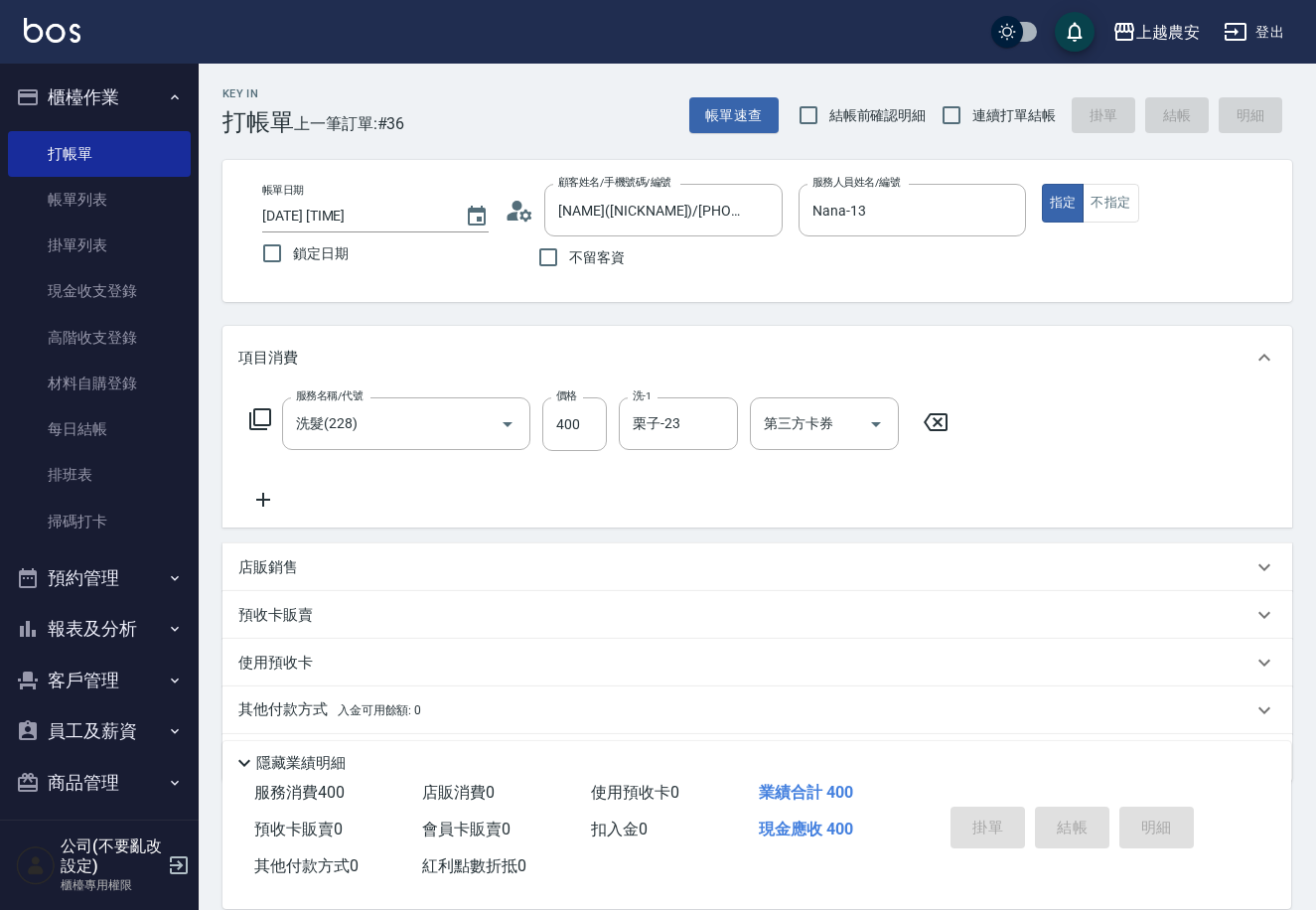 click on "櫃檯作業" at bounding box center (99, 97) 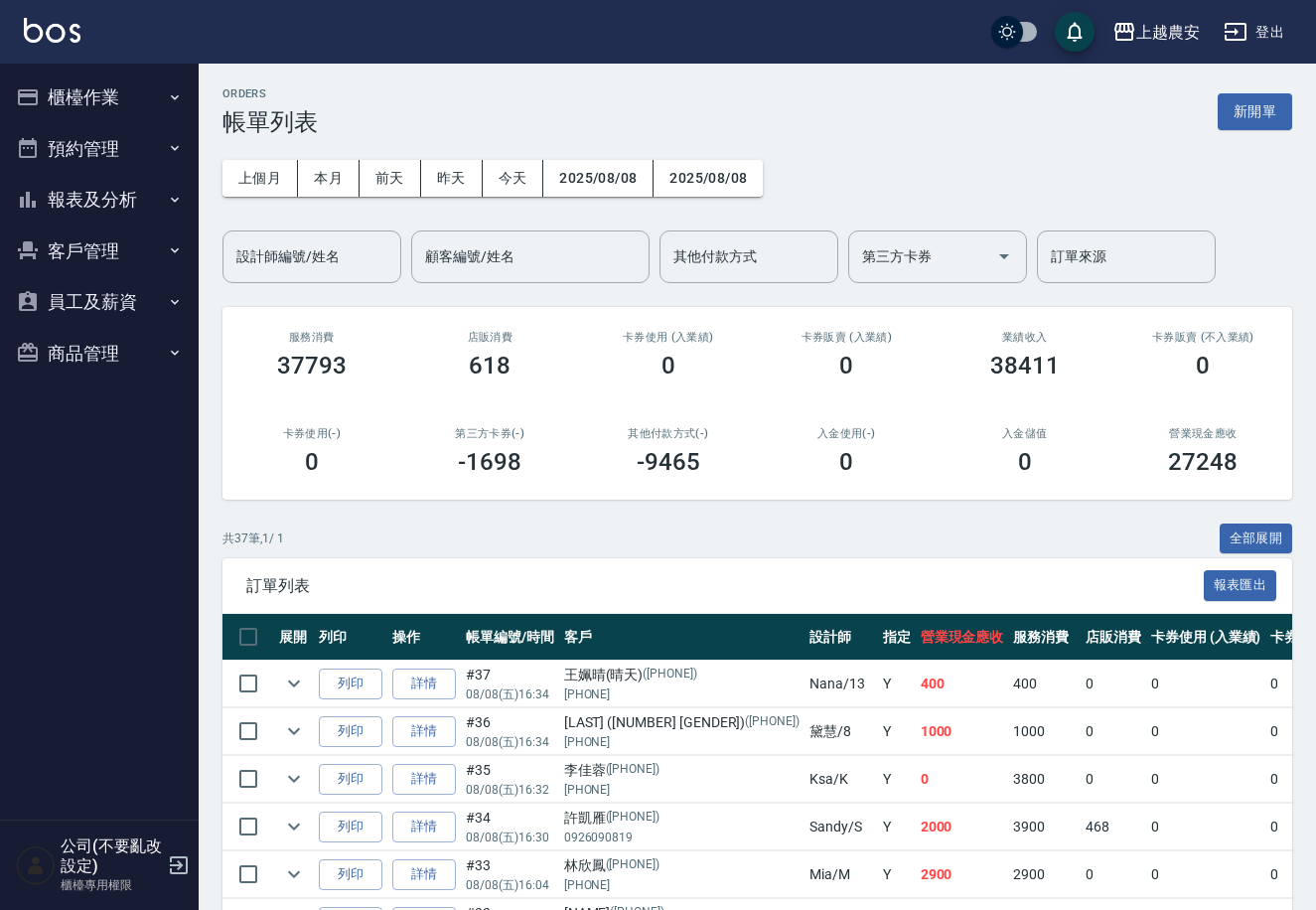 click on "預約管理 預約管理 單日預約紀錄 單週預約紀錄" at bounding box center (99, 149) 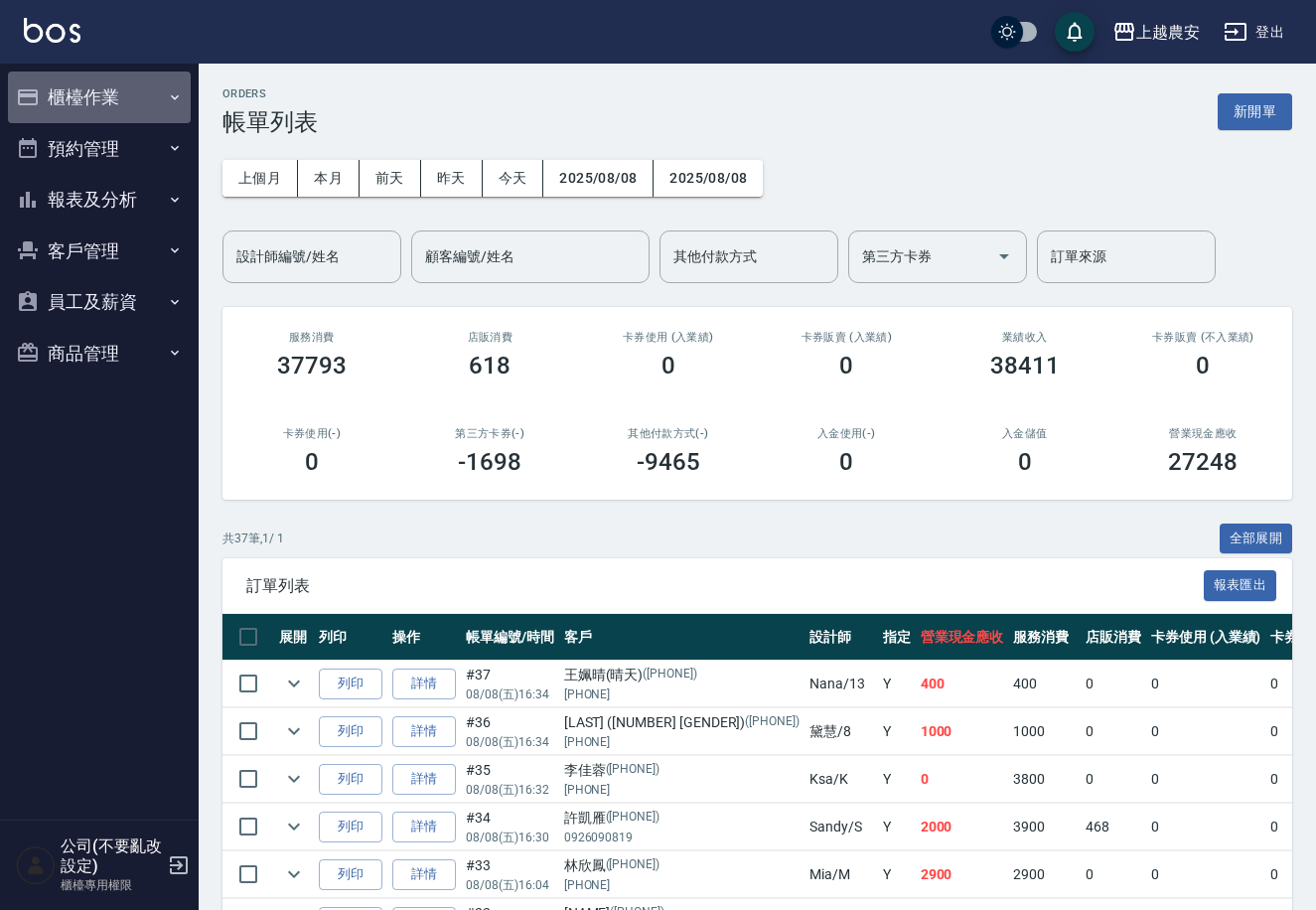 click on "櫃檯作業" at bounding box center [99, 97] 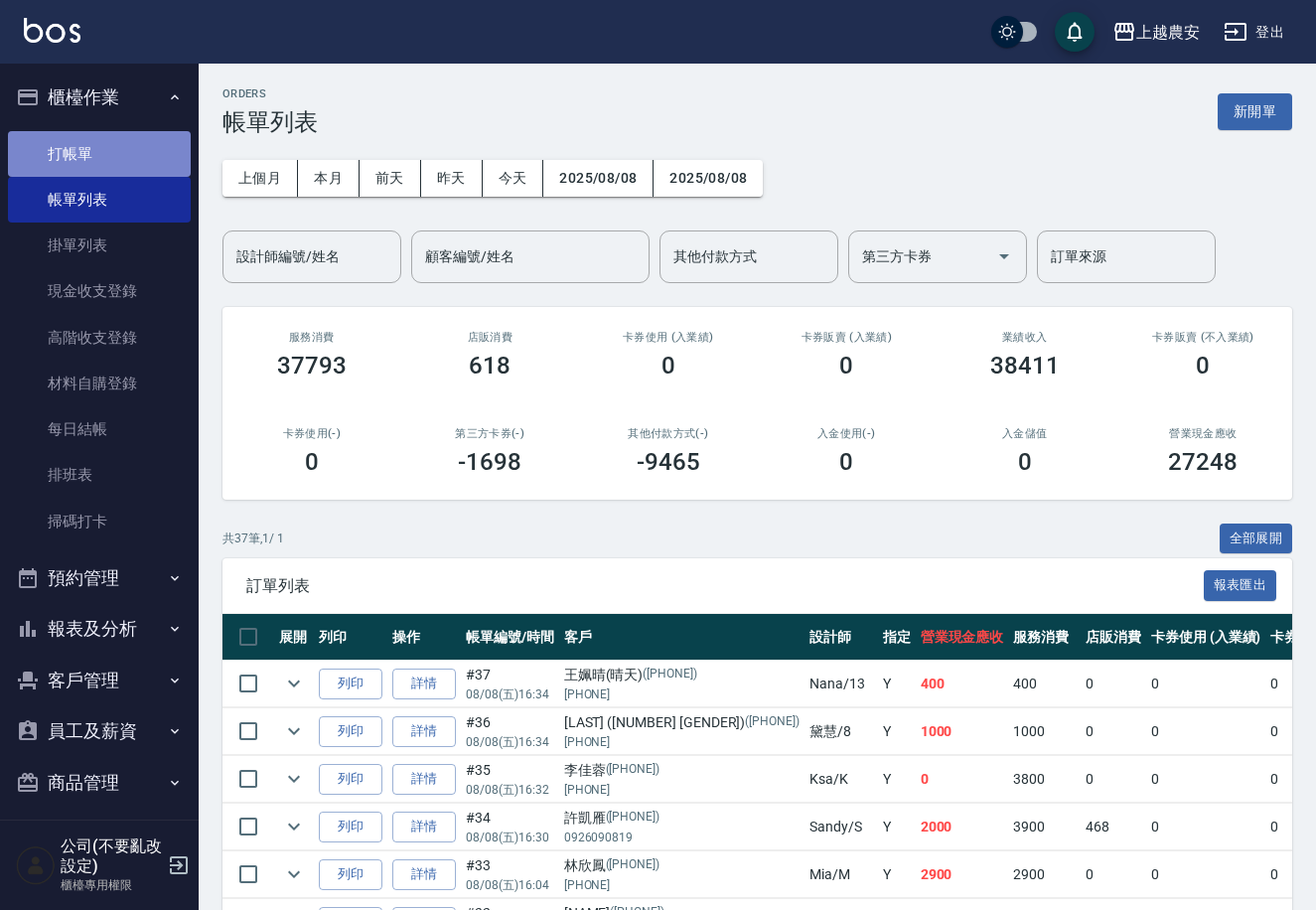 click on "打帳單" at bounding box center [99, 154] 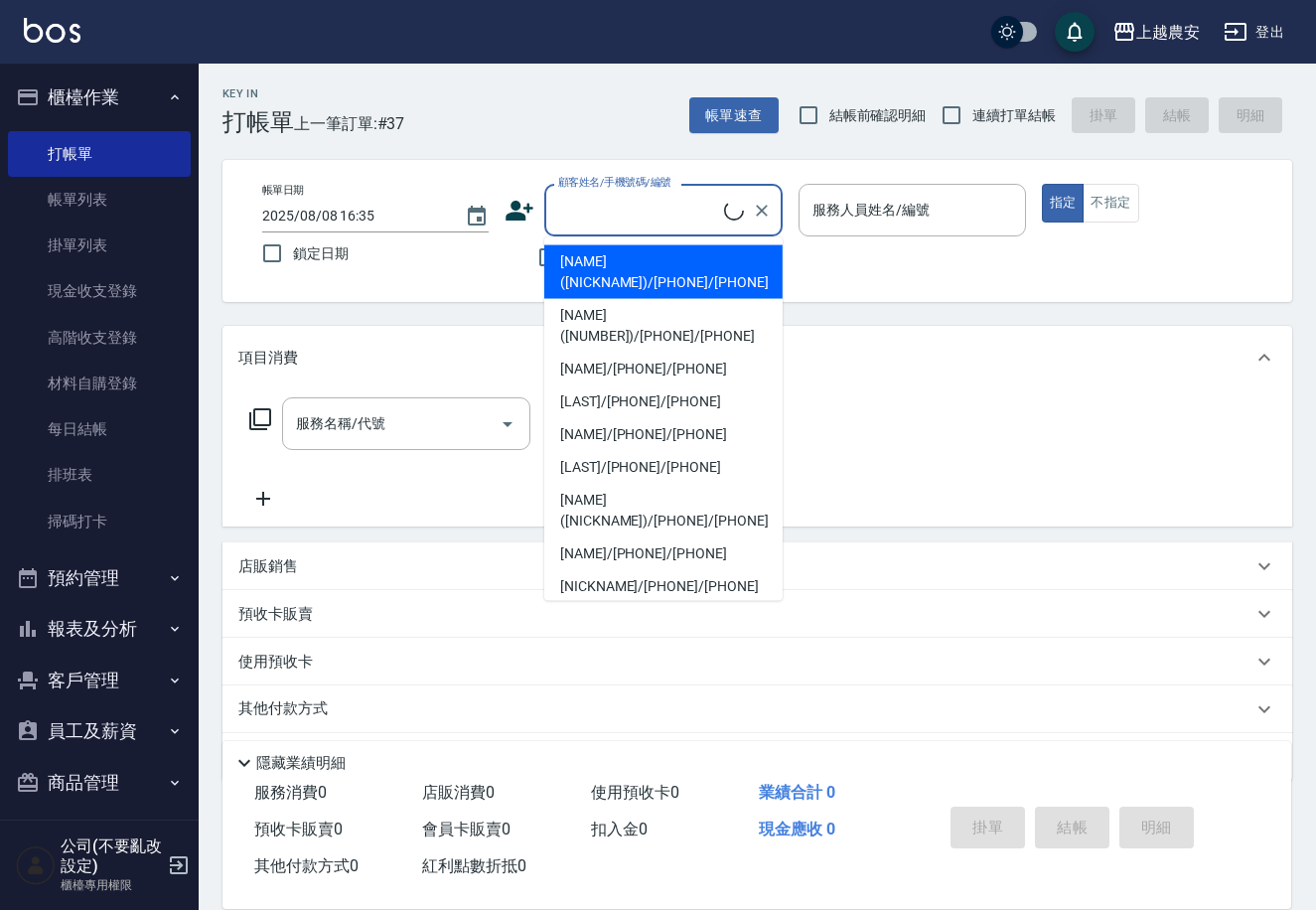 click on "顧客姓名/手機號碼/編號" at bounding box center [639, 210] 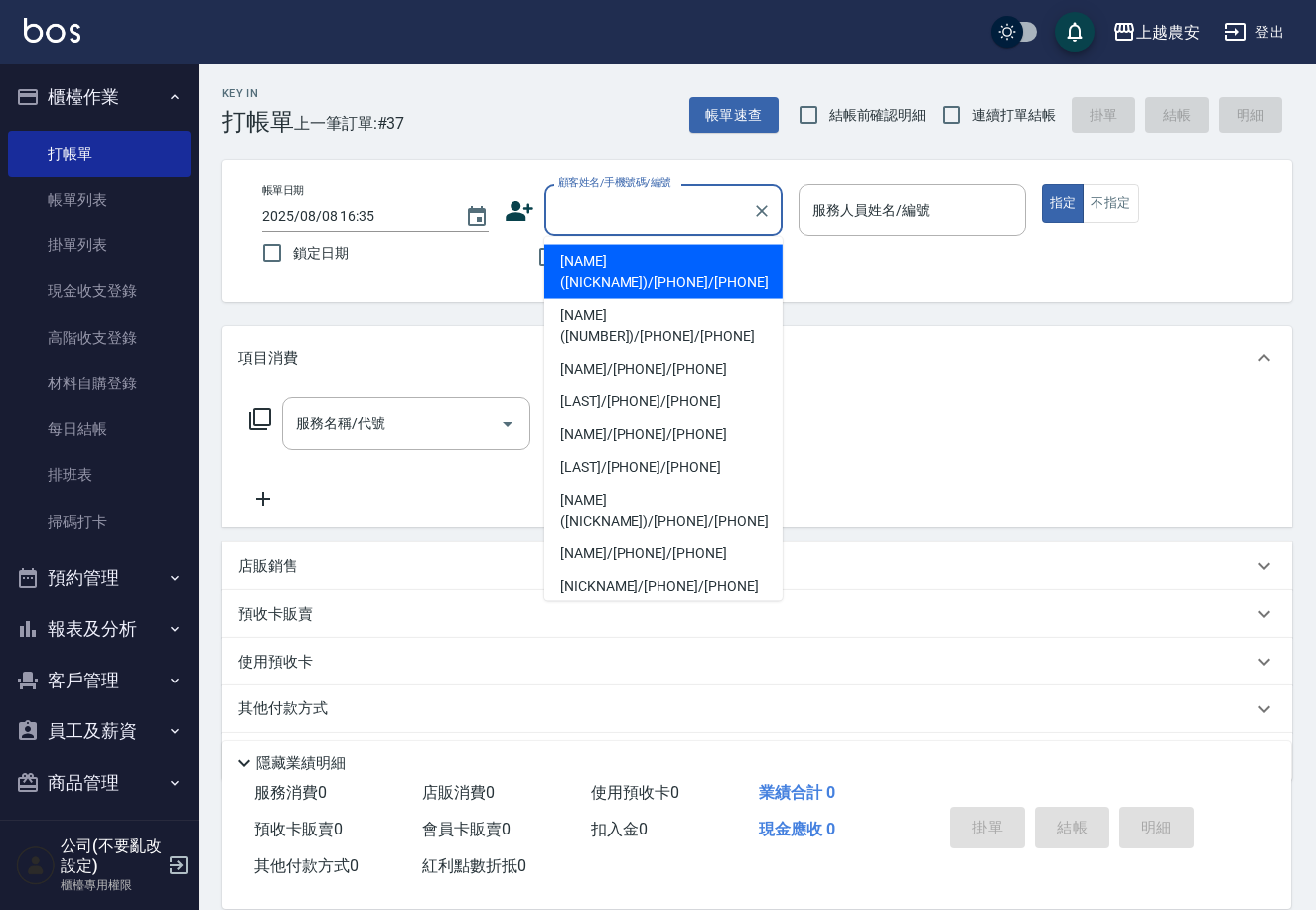 click on "王姵晴(晴天)/0927000935/0927000935" at bounding box center [663, 272] 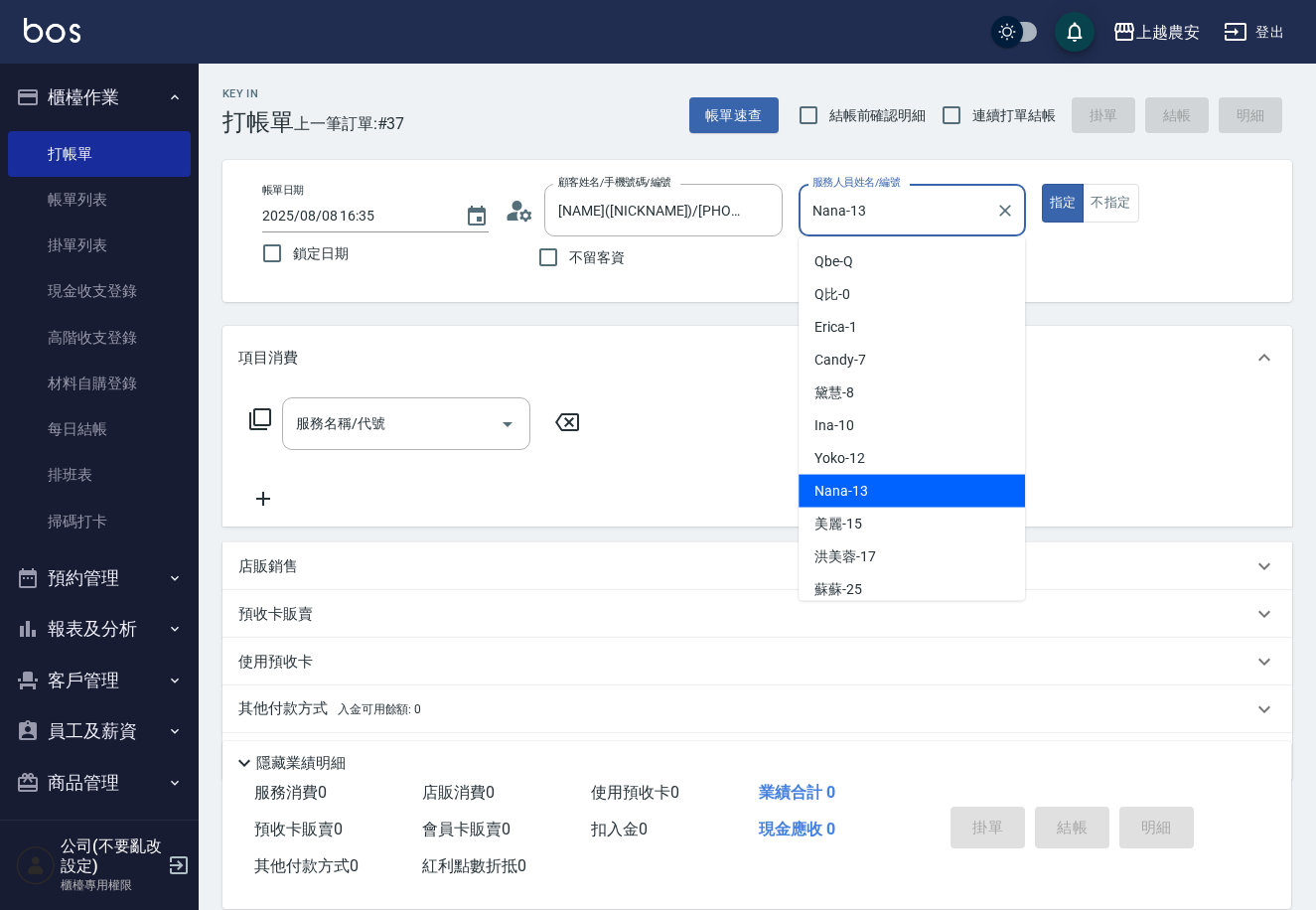 click on "Nana-13" at bounding box center [897, 210] 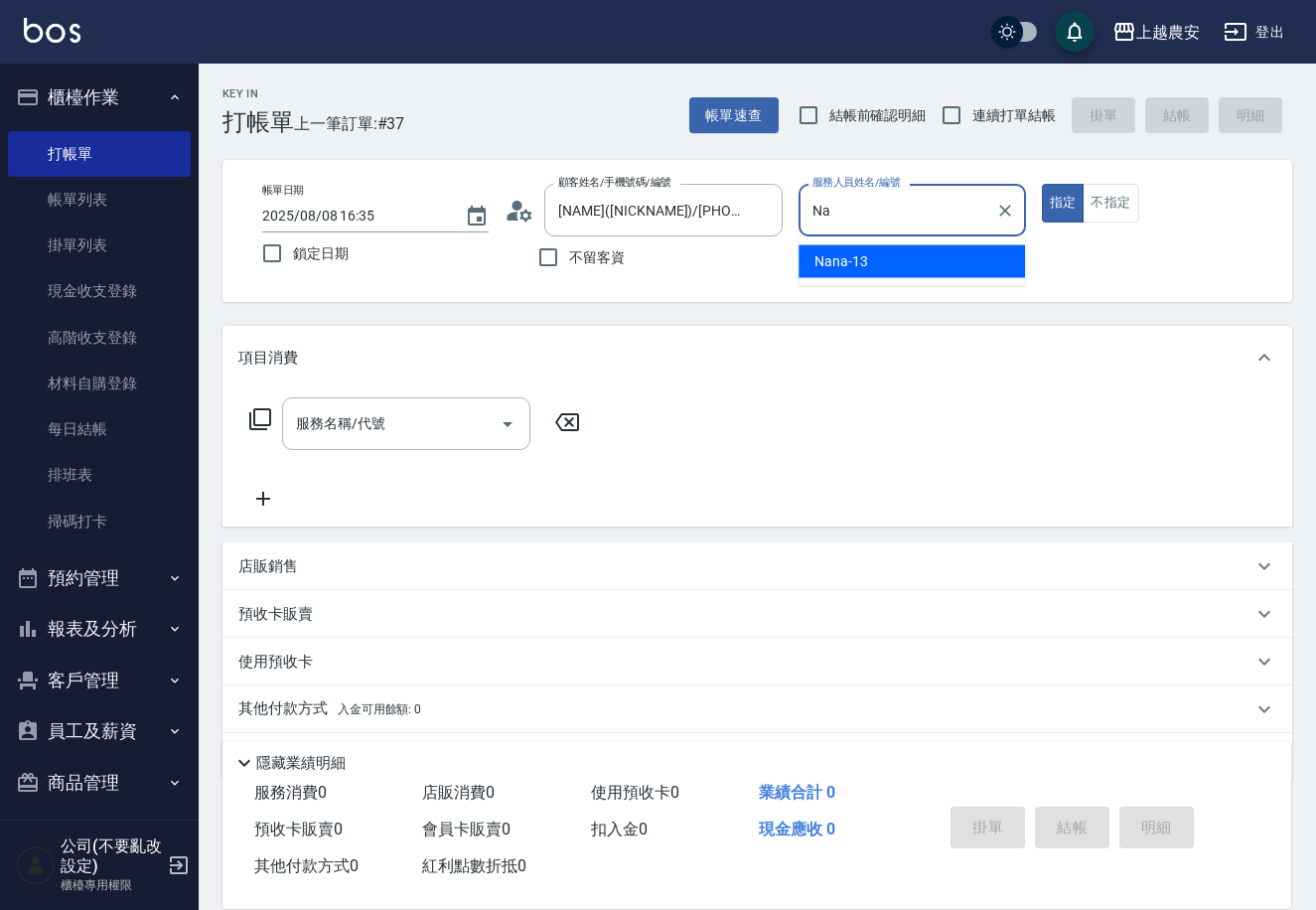 type on "N" 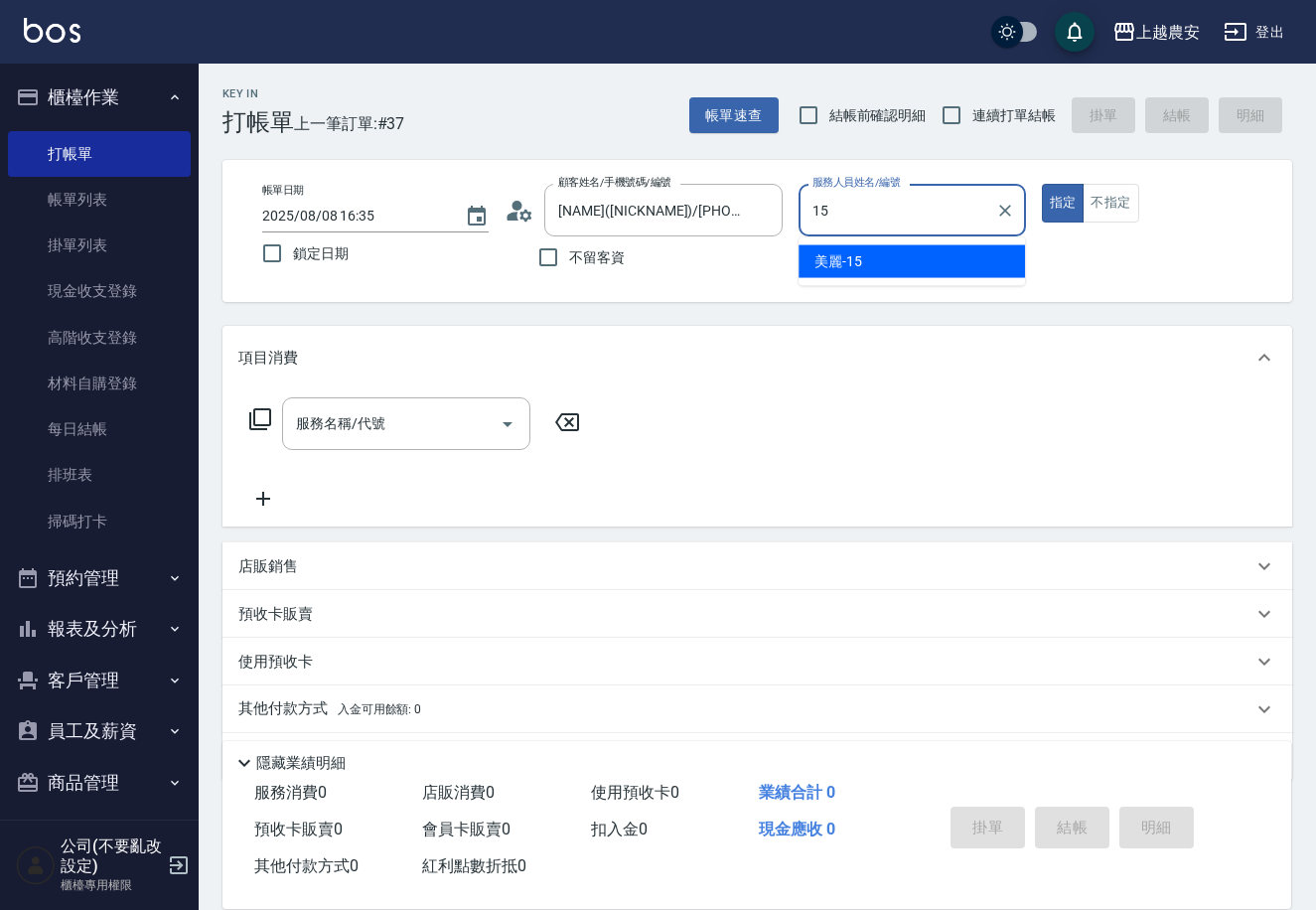 click on "美麗 -15" at bounding box center [912, 261] 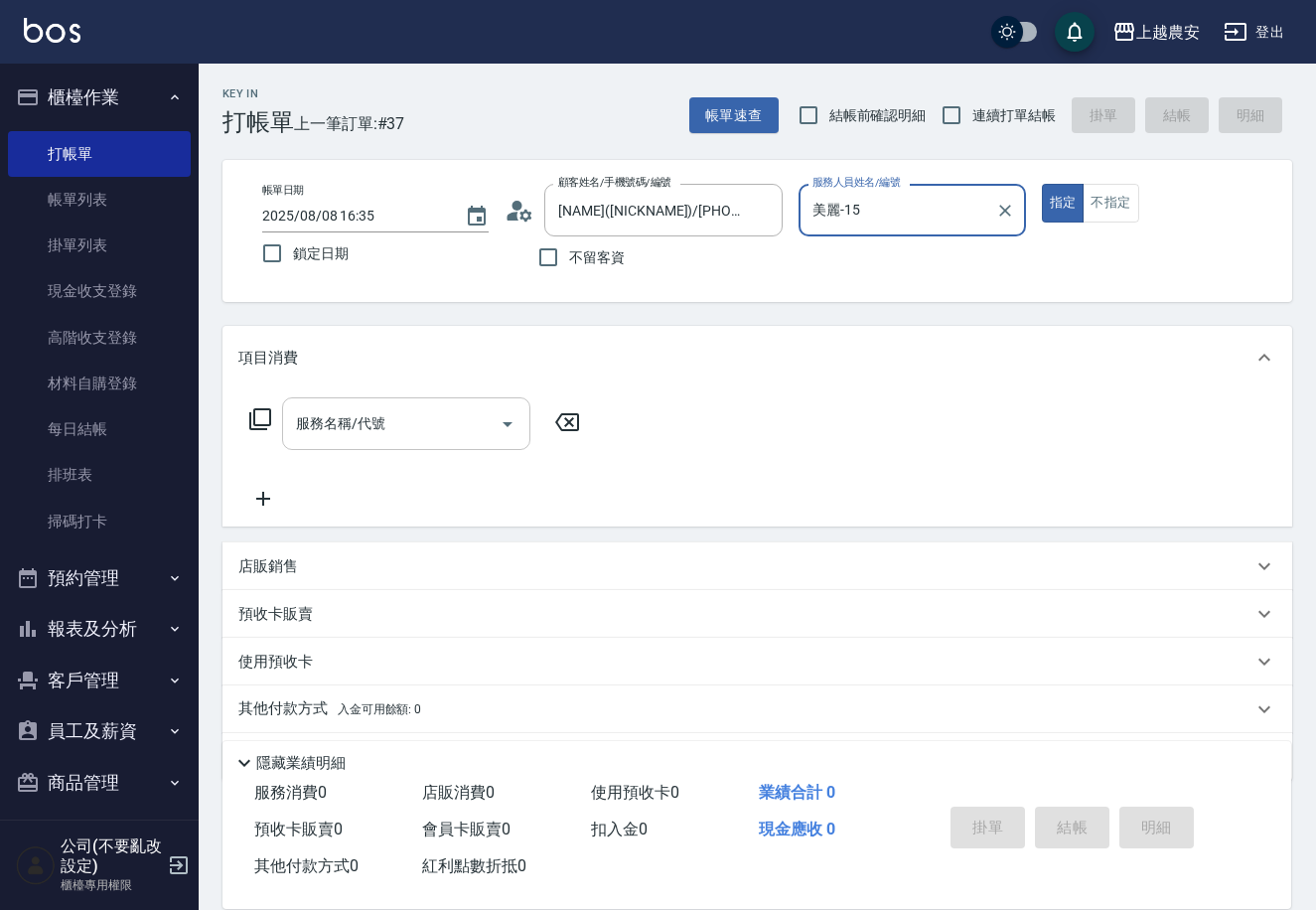 type on "美麗-15" 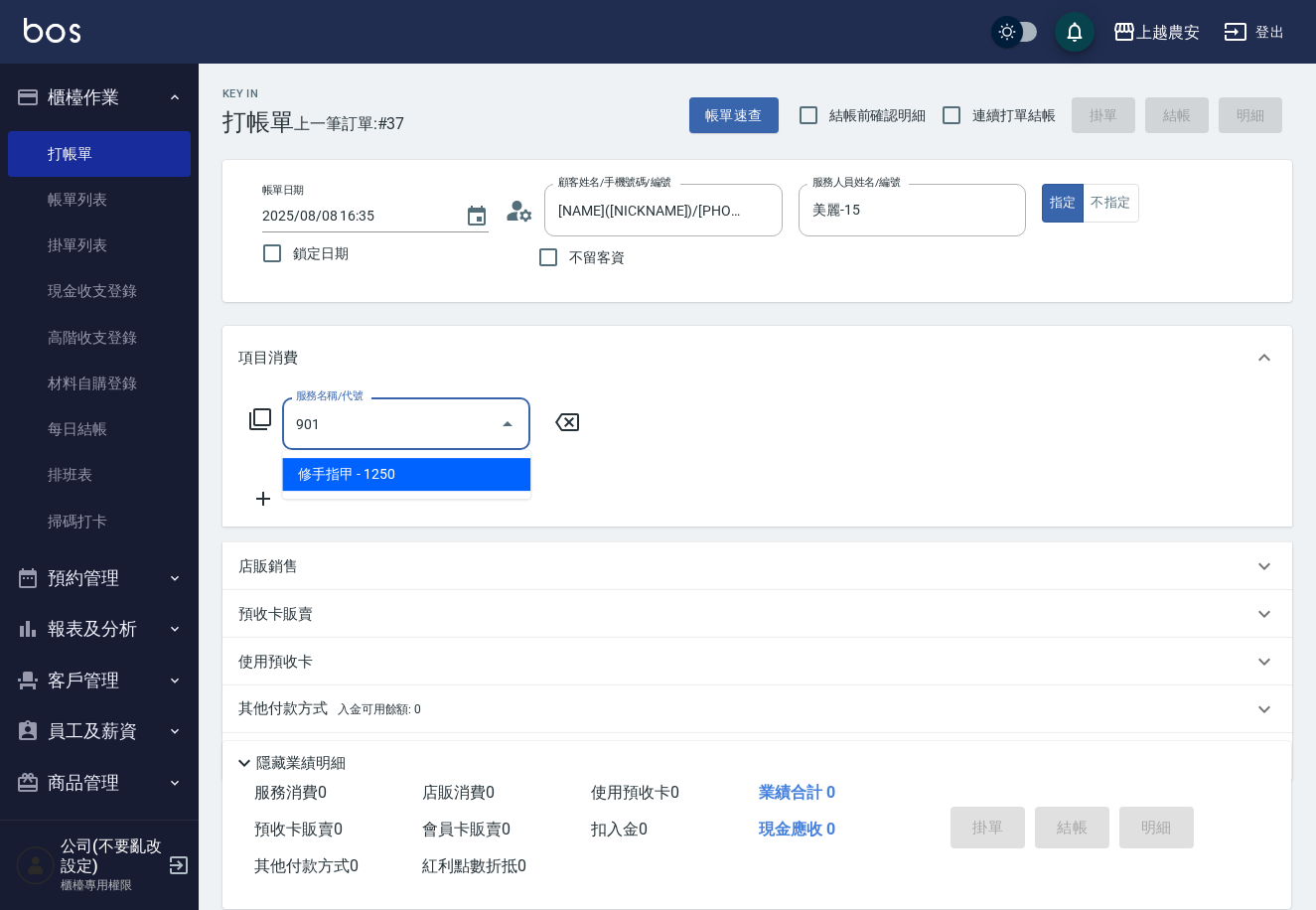 click on "修手指甲 - 1250" at bounding box center [406, 474] 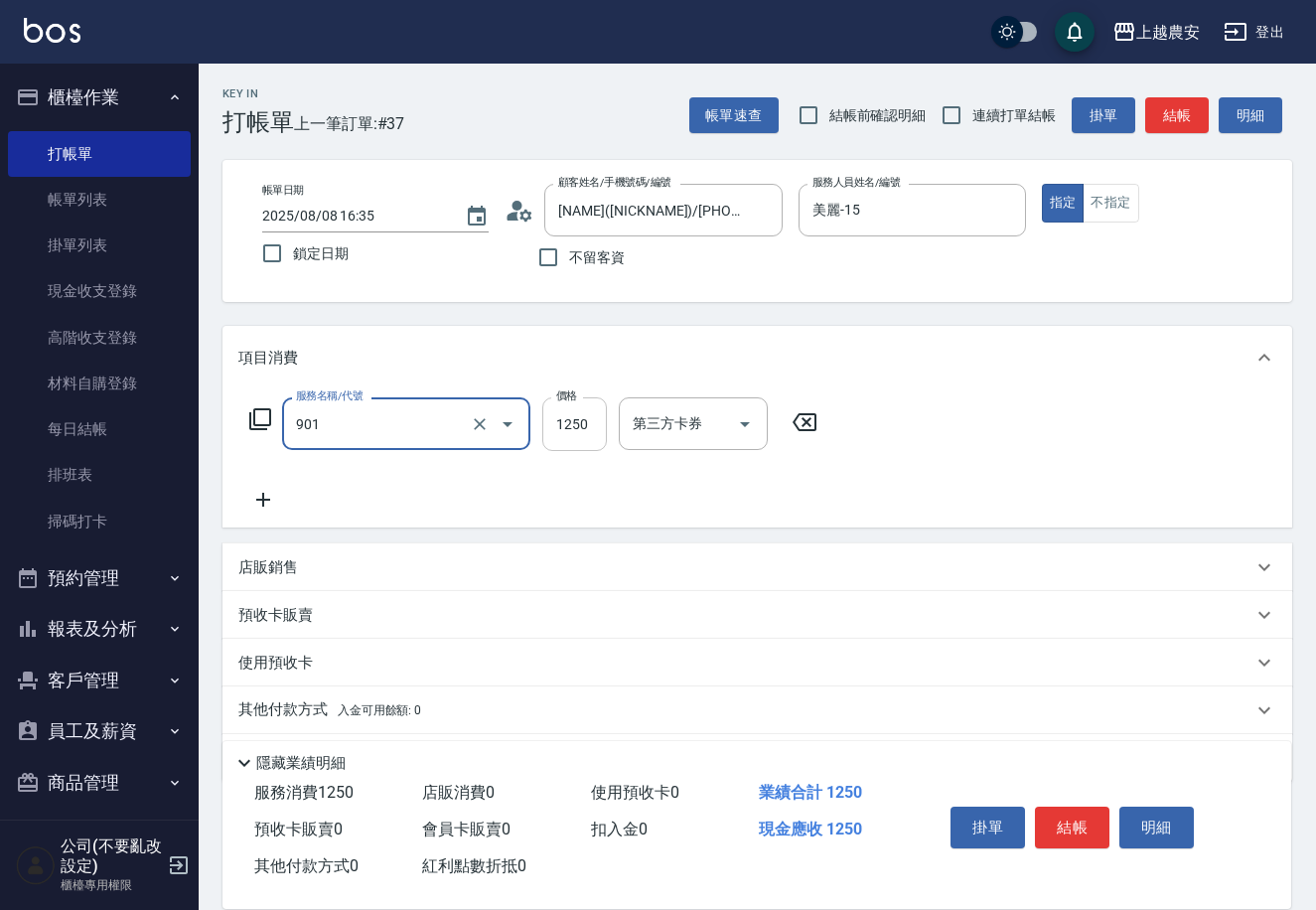 type on "修手指甲(901)" 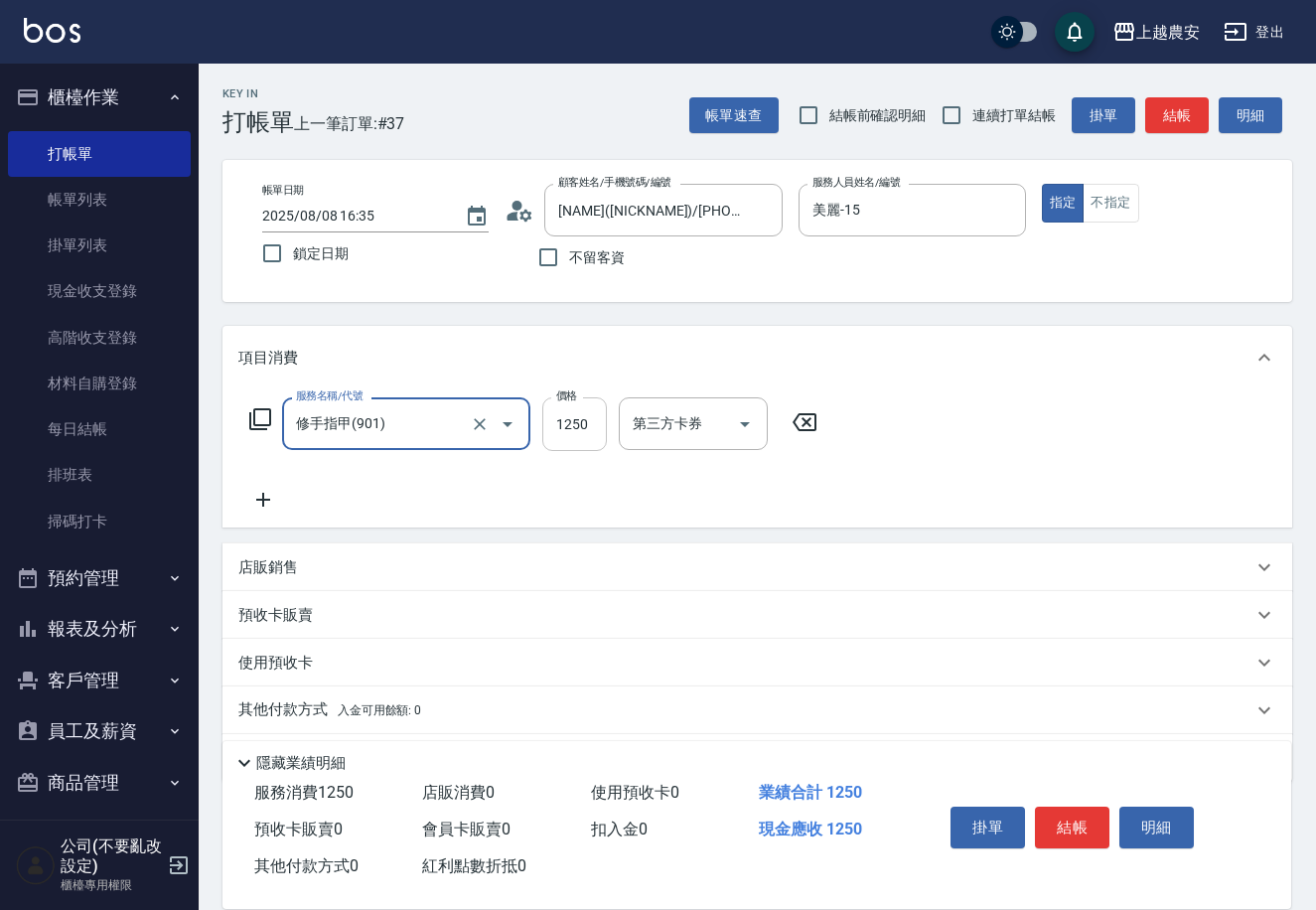 click on "1250" at bounding box center (574, 424) 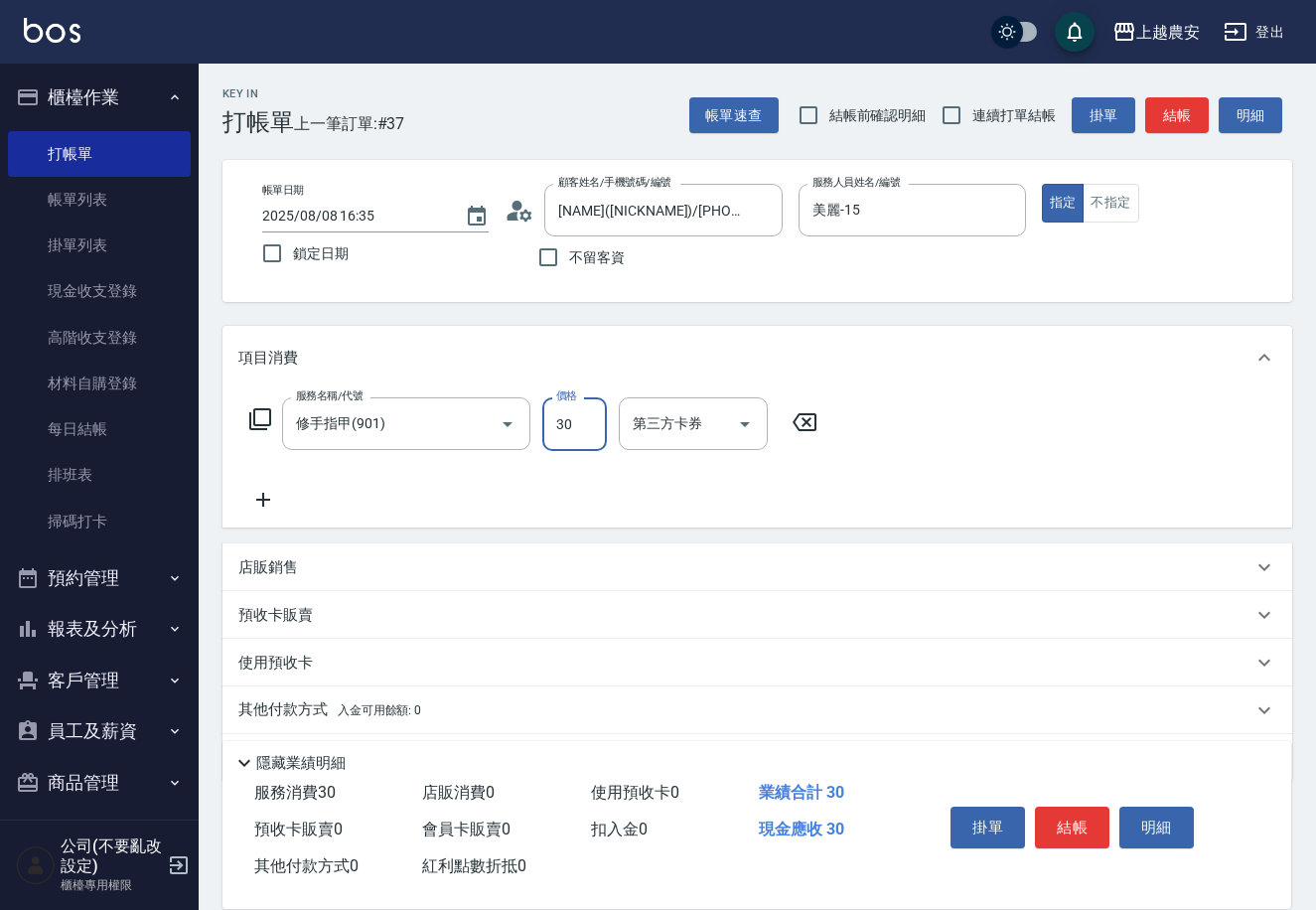 type on "300" 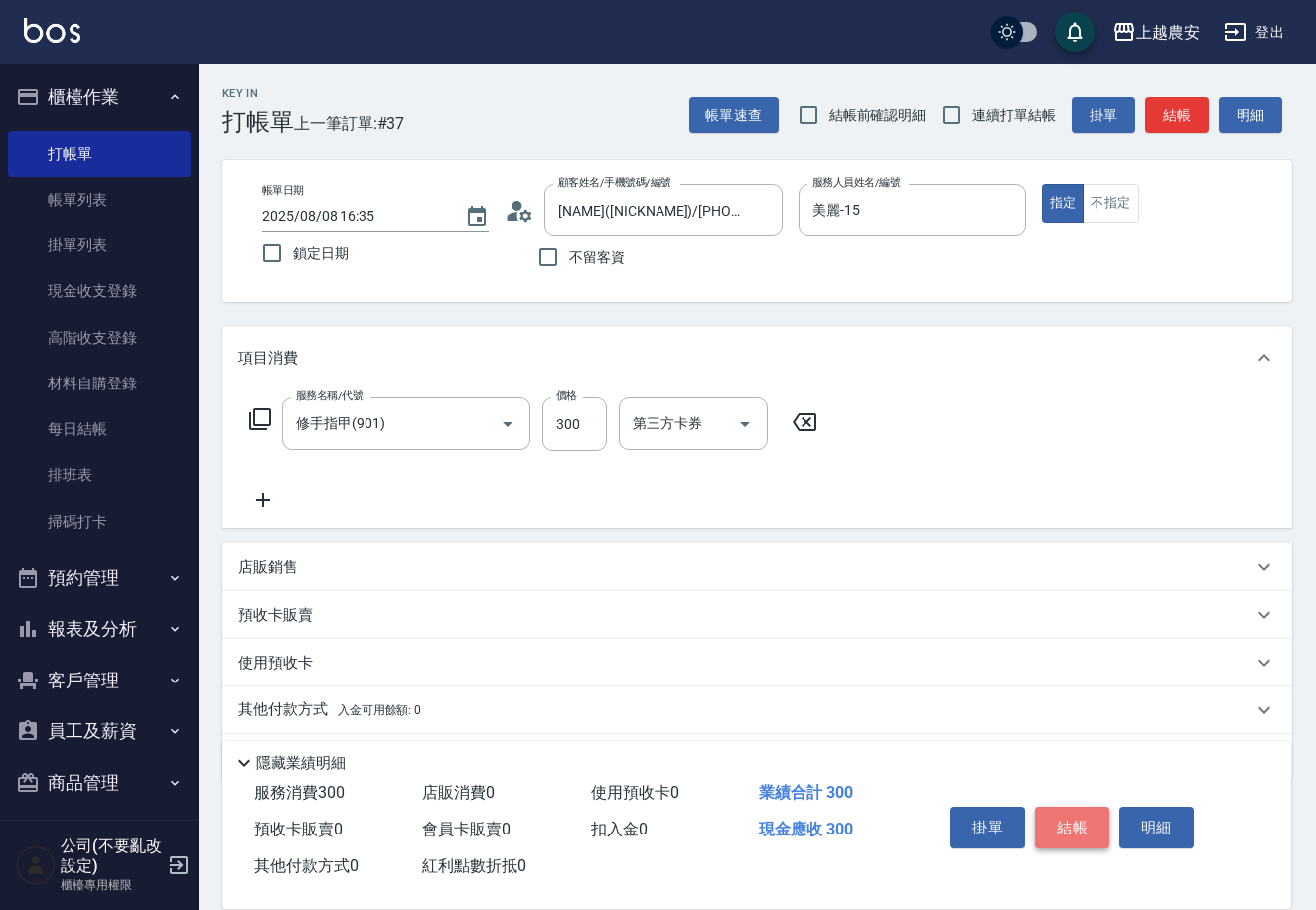 click on "結帳" at bounding box center (1072, 828) 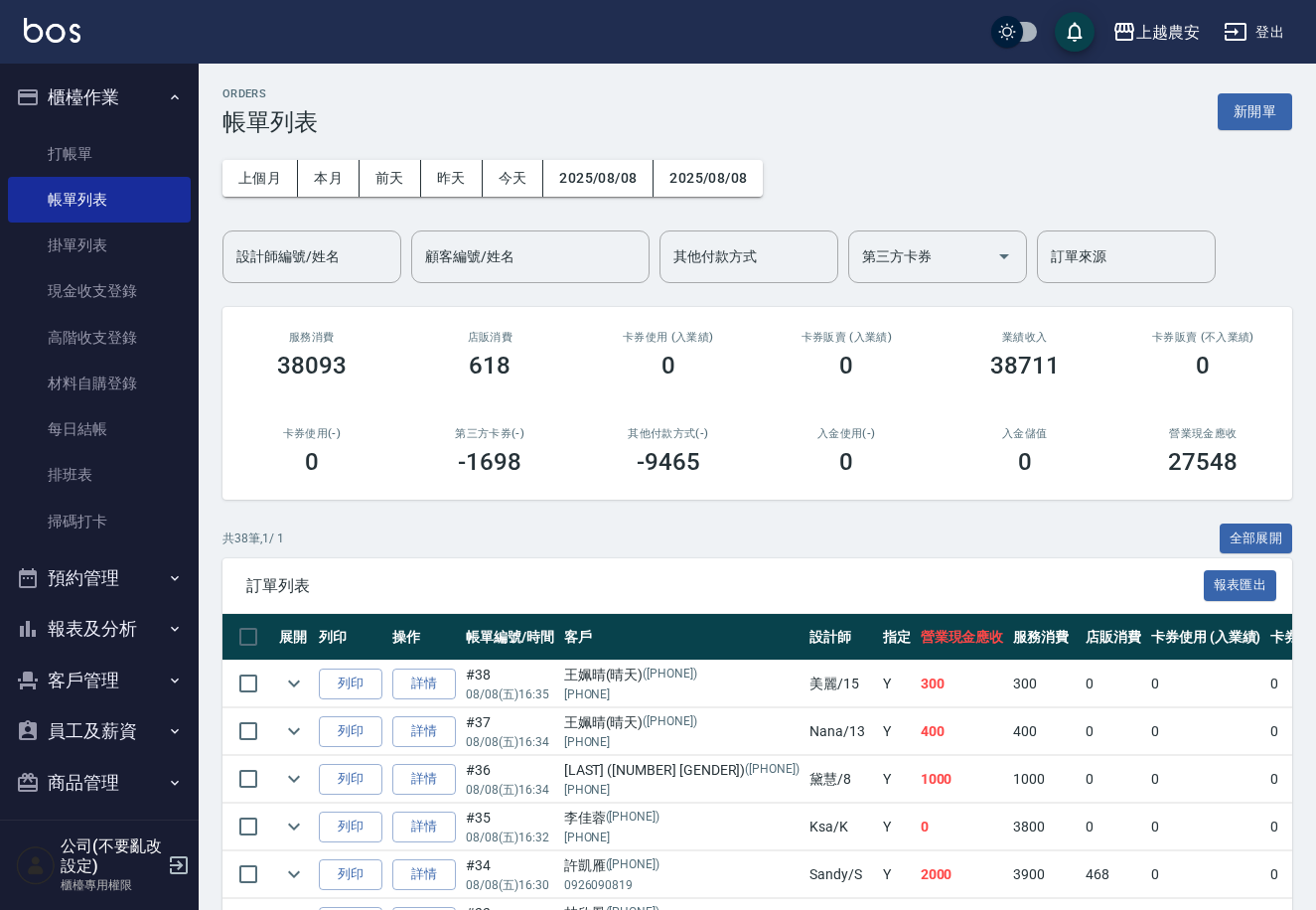 scroll, scrollTop: 11, scrollLeft: 0, axis: vertical 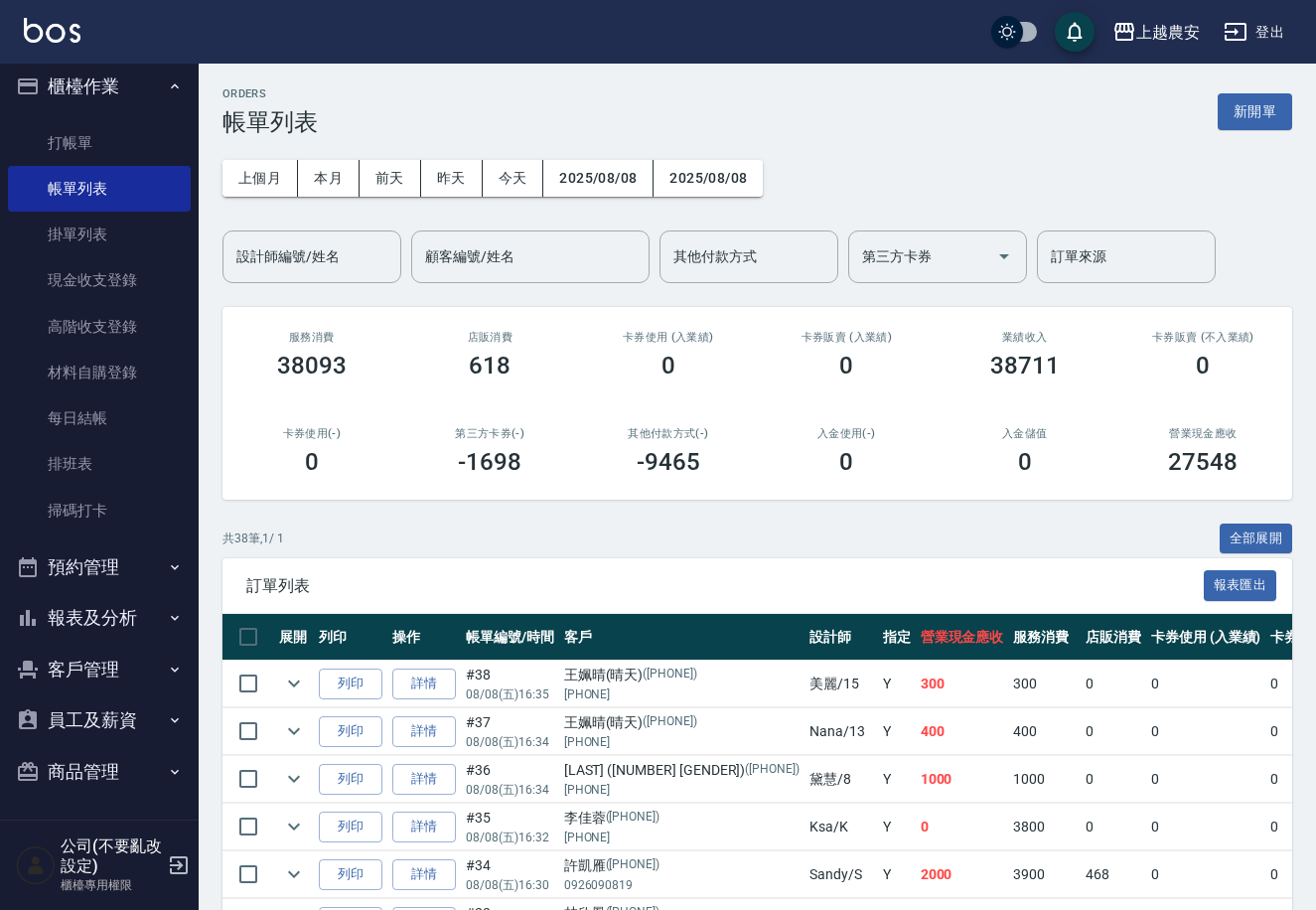 click on "商品管理" at bounding box center (99, 772) 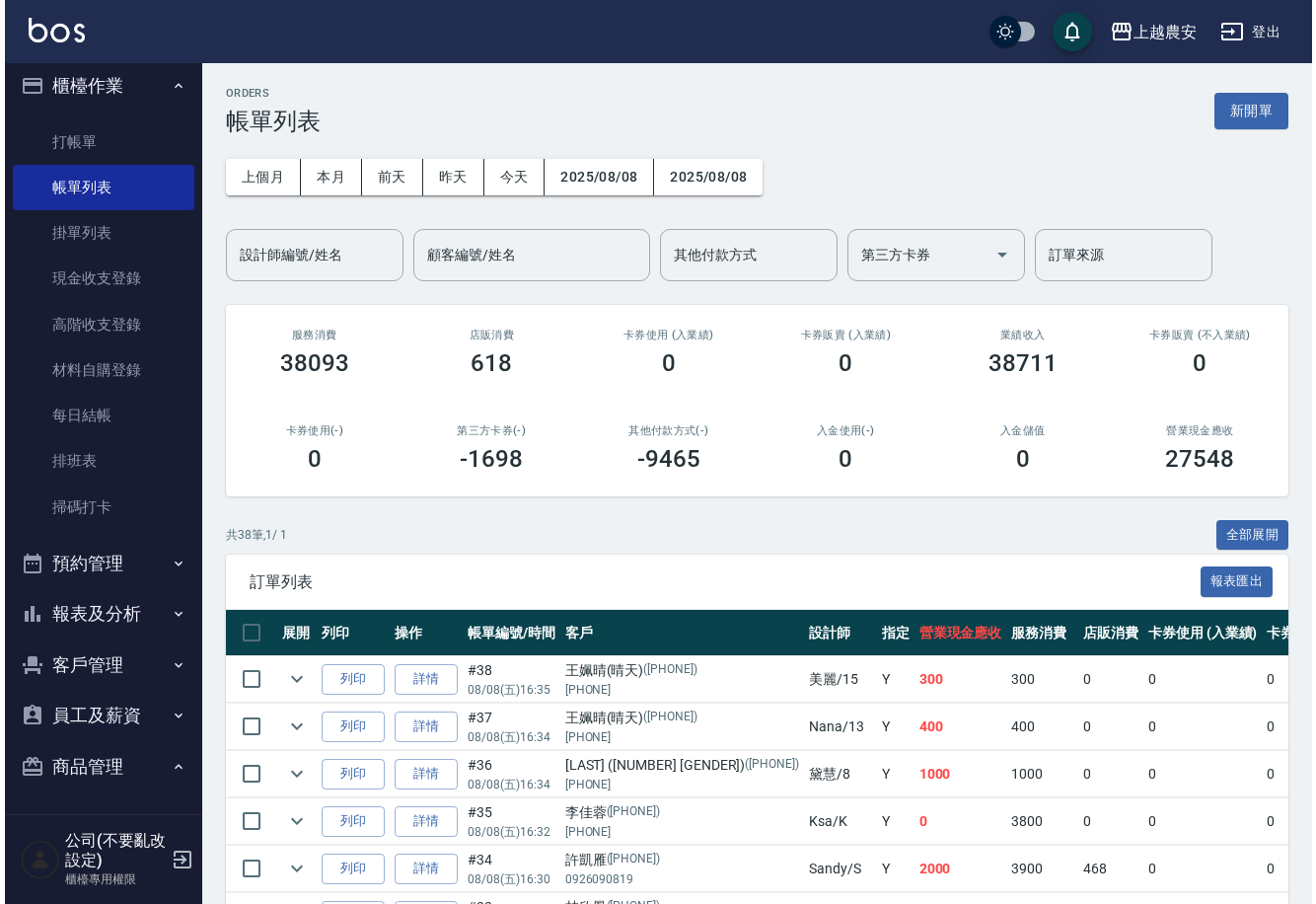 scroll, scrollTop: 117, scrollLeft: 0, axis: vertical 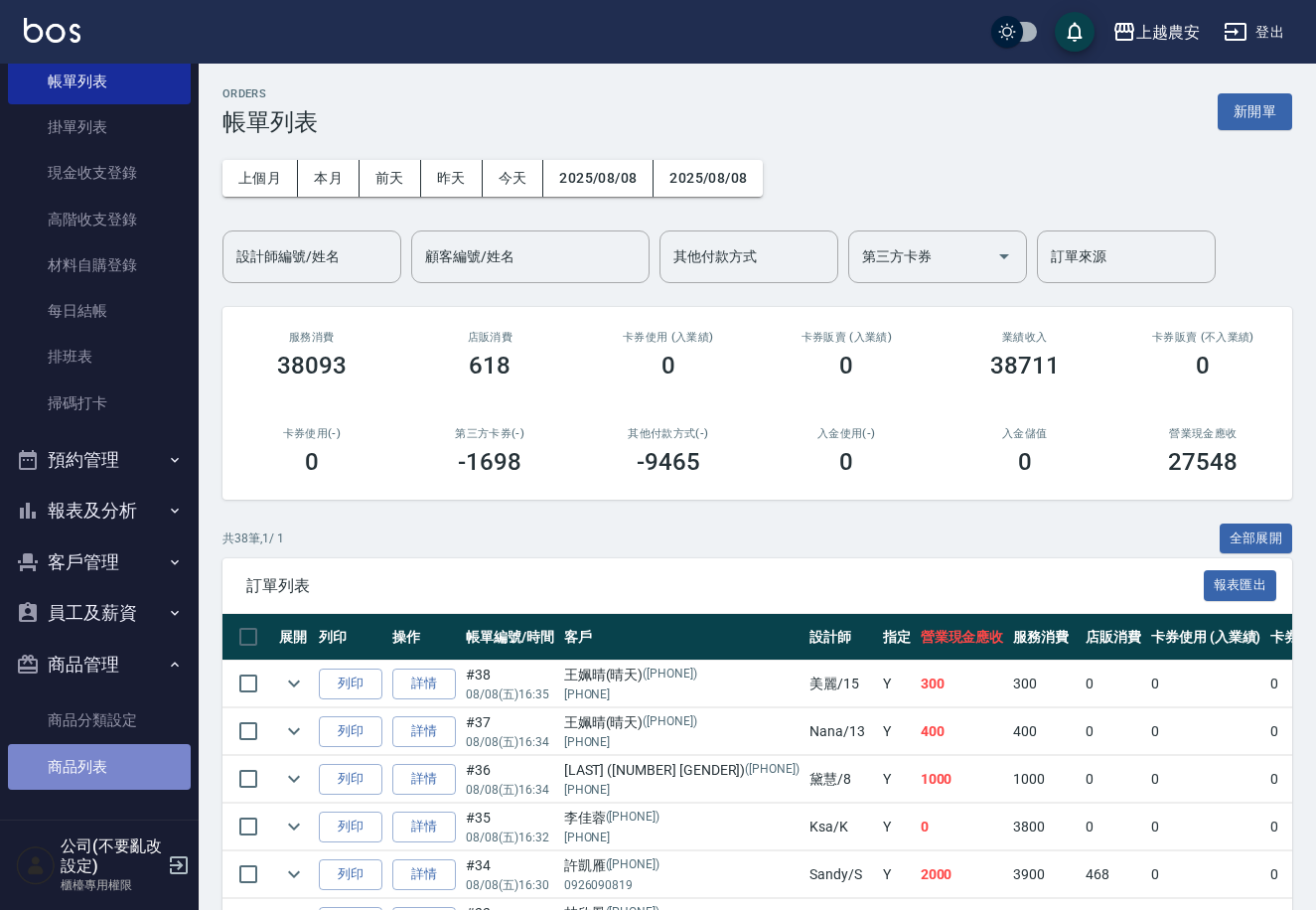 click on "商品列表" at bounding box center [99, 767] 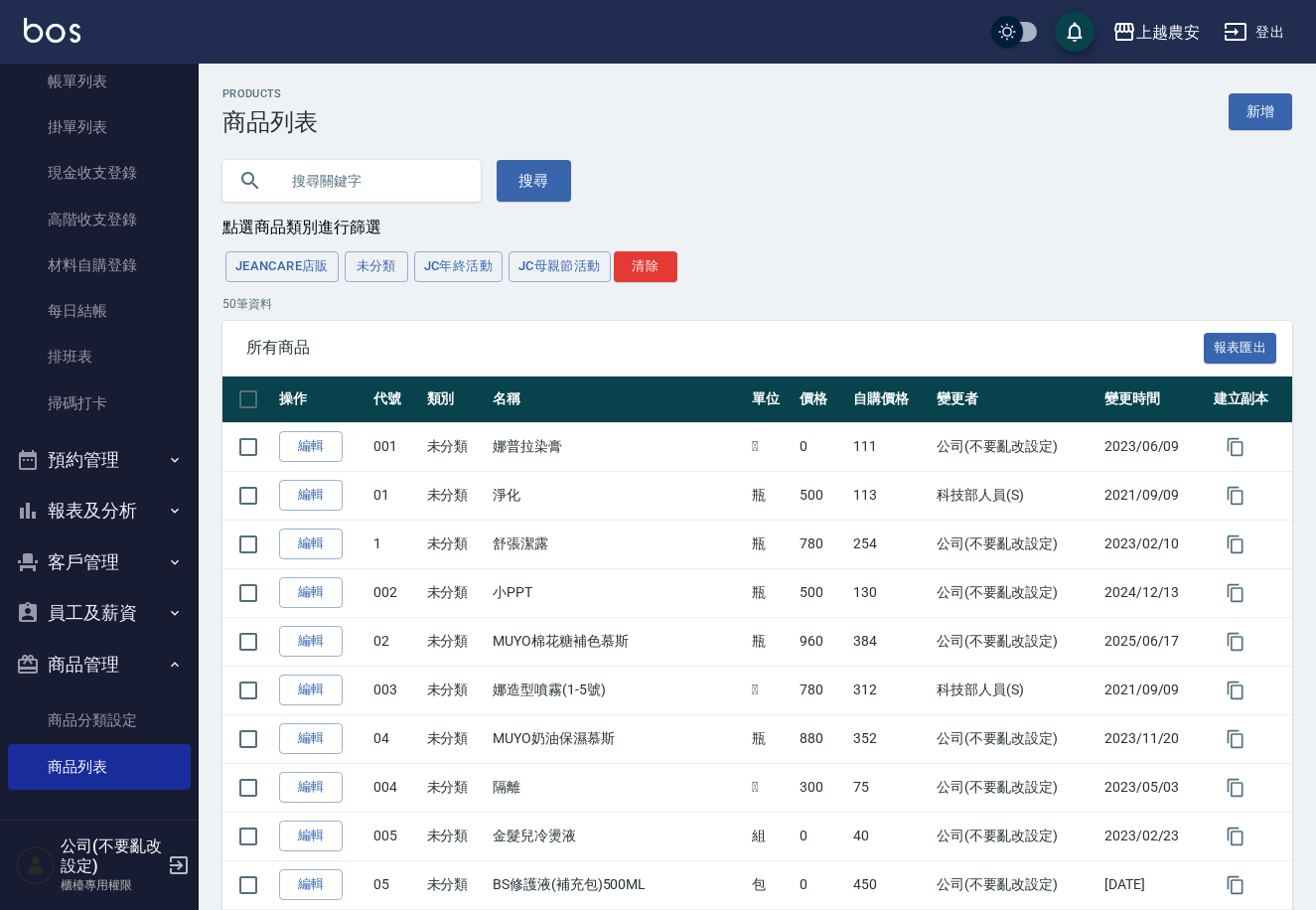 click at bounding box center (371, 181) 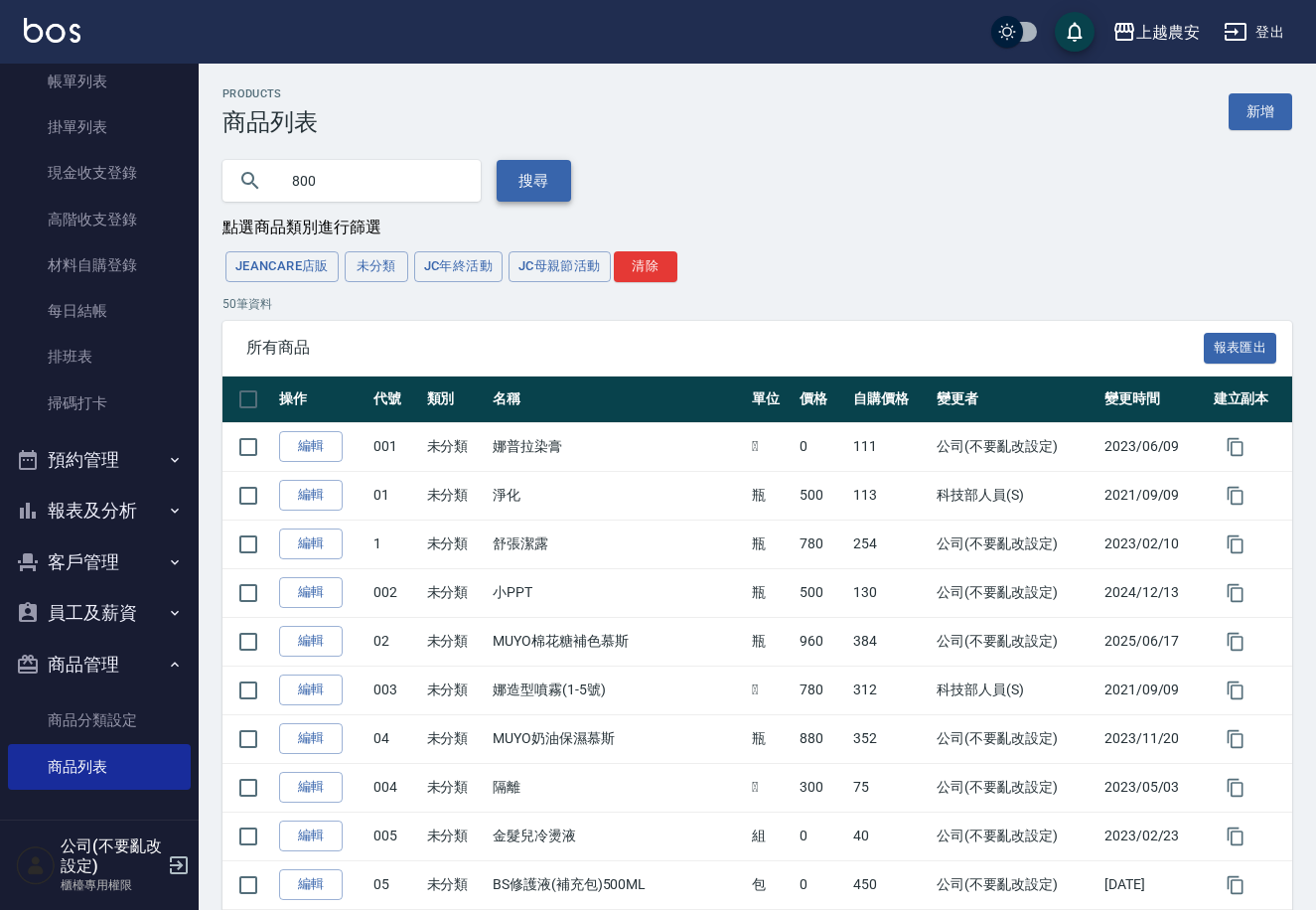 type on "800" 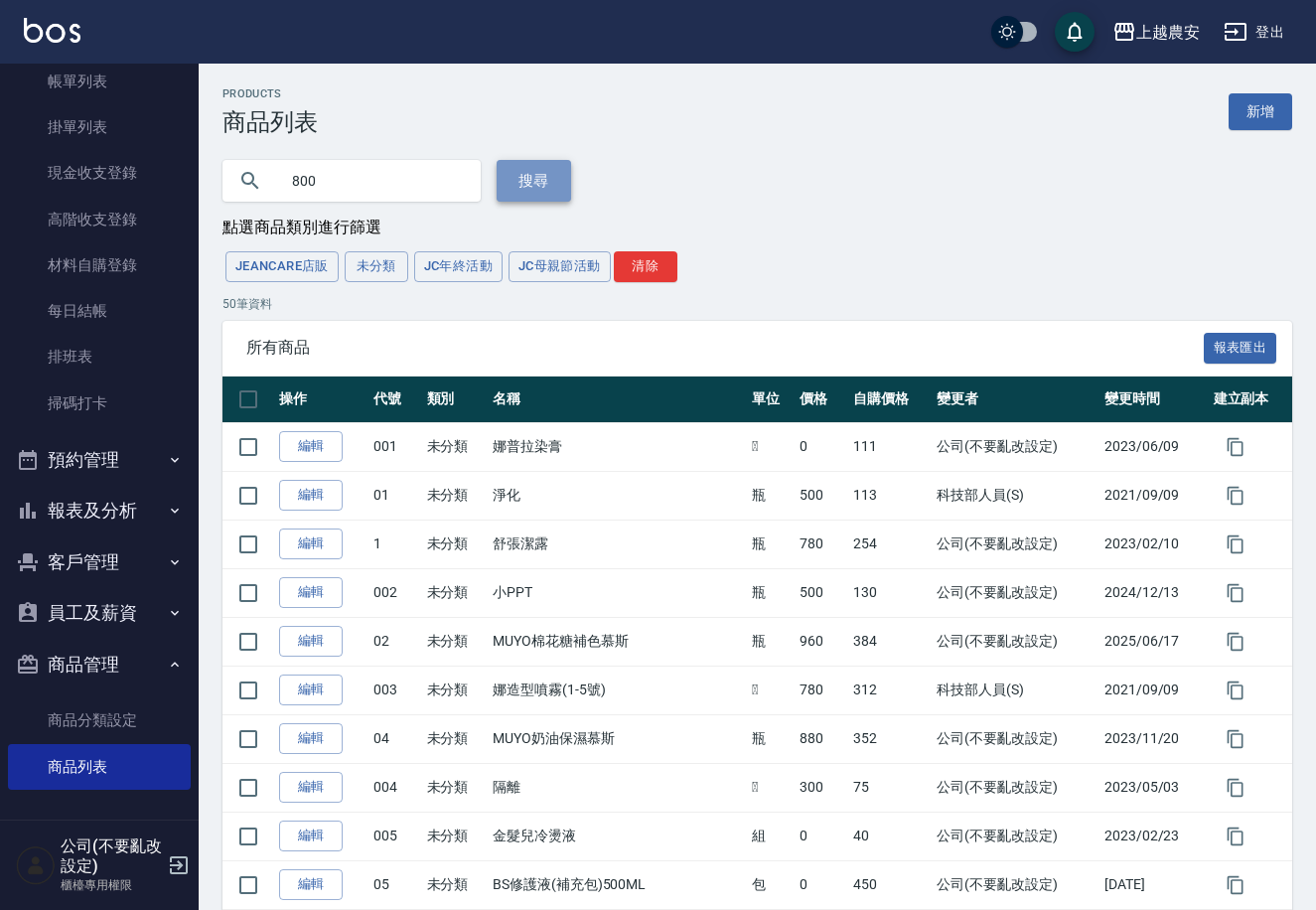 click on "搜尋" at bounding box center (533, 181) 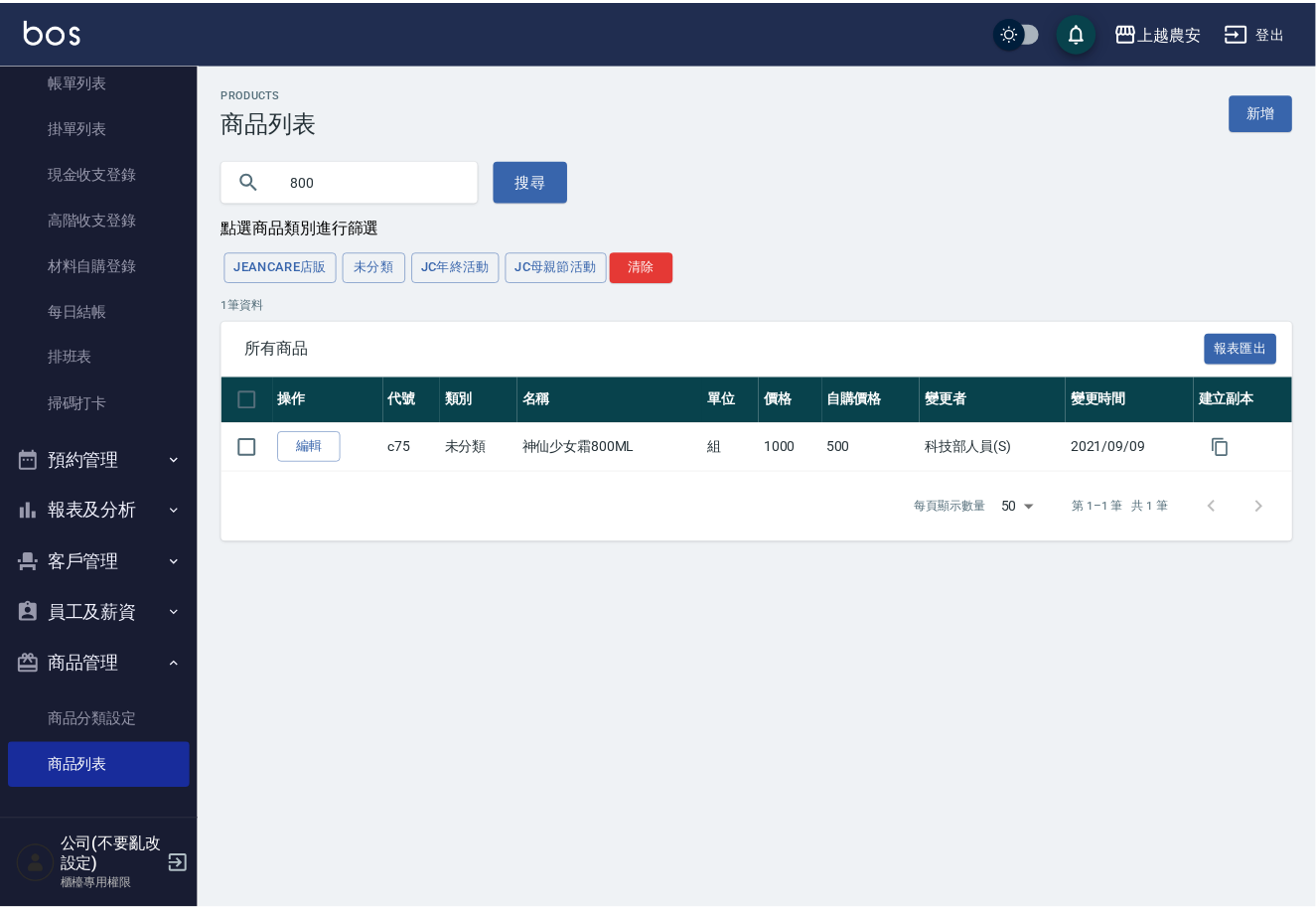scroll, scrollTop: 0, scrollLeft: 0, axis: both 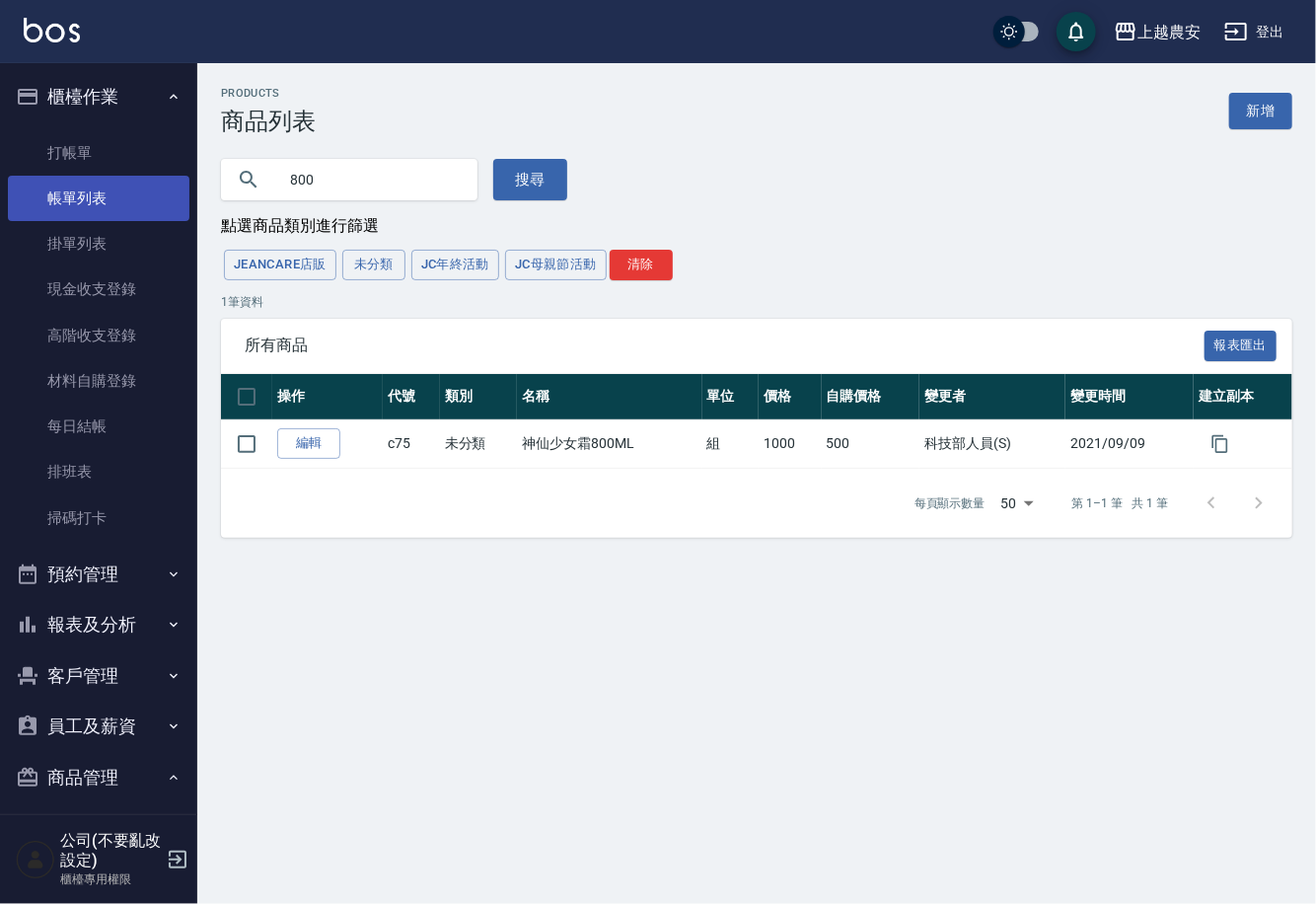 click on "帳單列表" at bounding box center [99, 198] 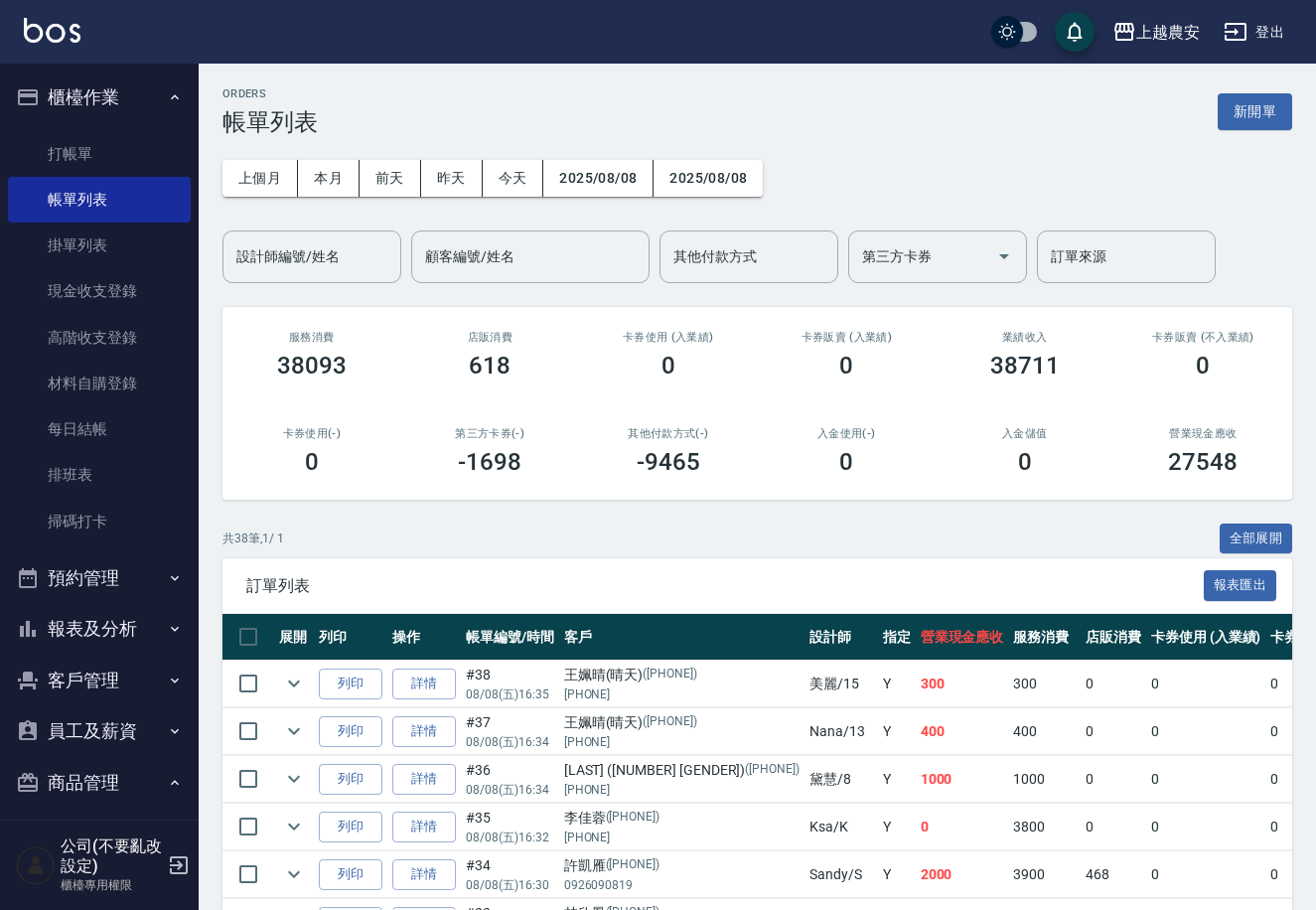 click on "打帳單 帳單列表 掛單列表 現金收支登錄 高階收支登錄 材料自購登錄 每日結帳 排班表 掃碼打卡" at bounding box center [99, 338] 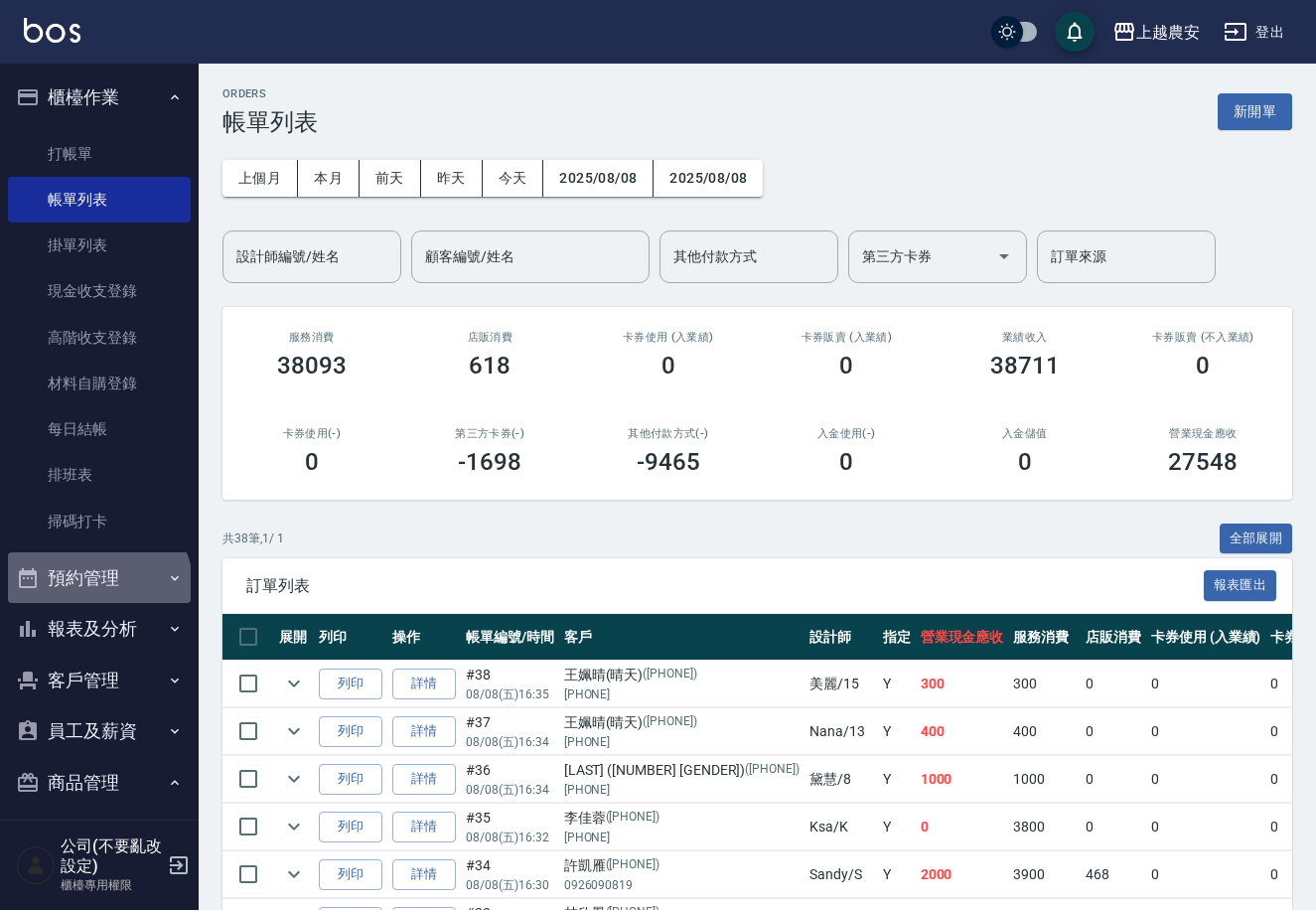 drag, startPoint x: 96, startPoint y: 589, endPoint x: 110, endPoint y: 551, distance: 40.496913 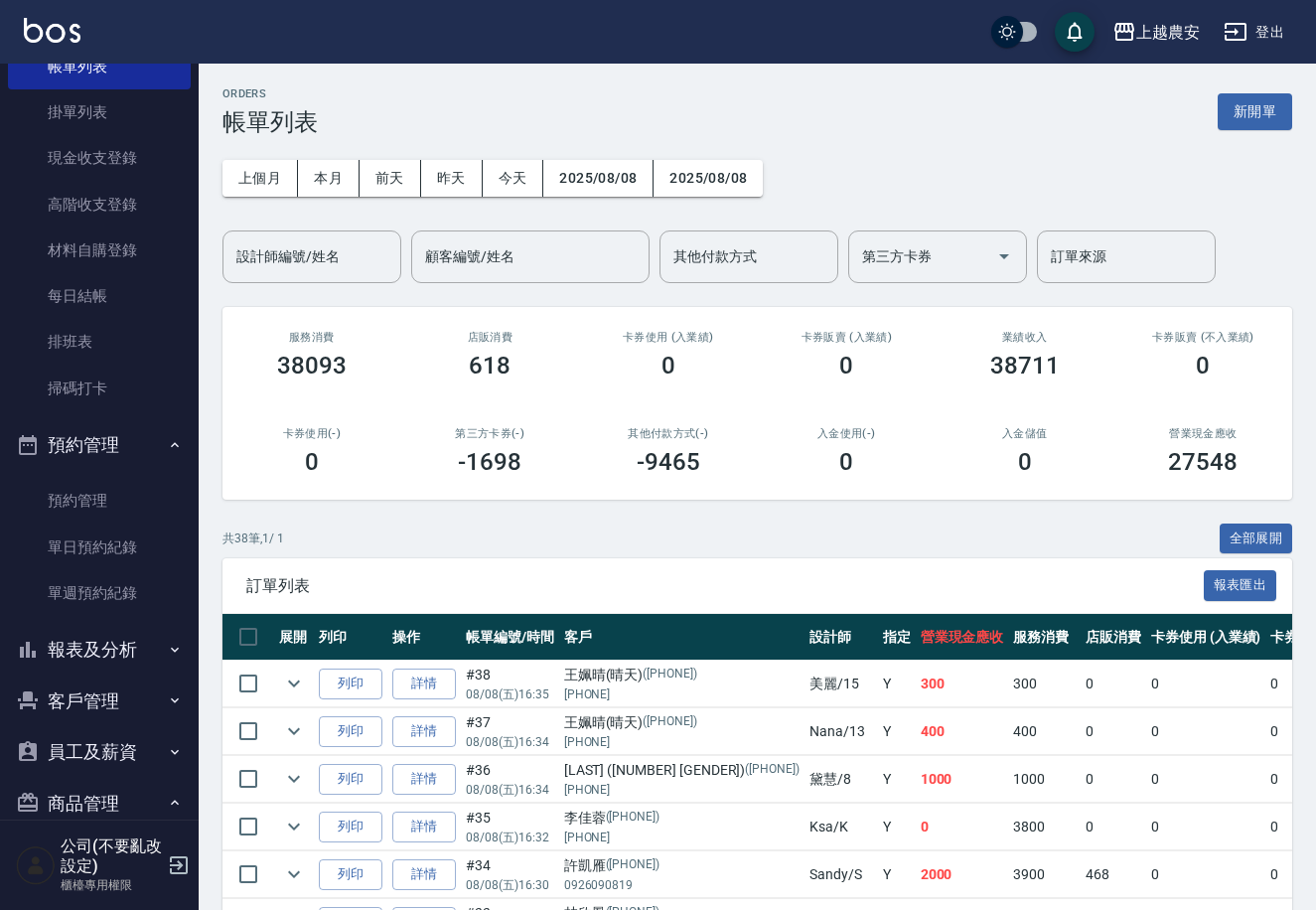 scroll, scrollTop: 194, scrollLeft: 0, axis: vertical 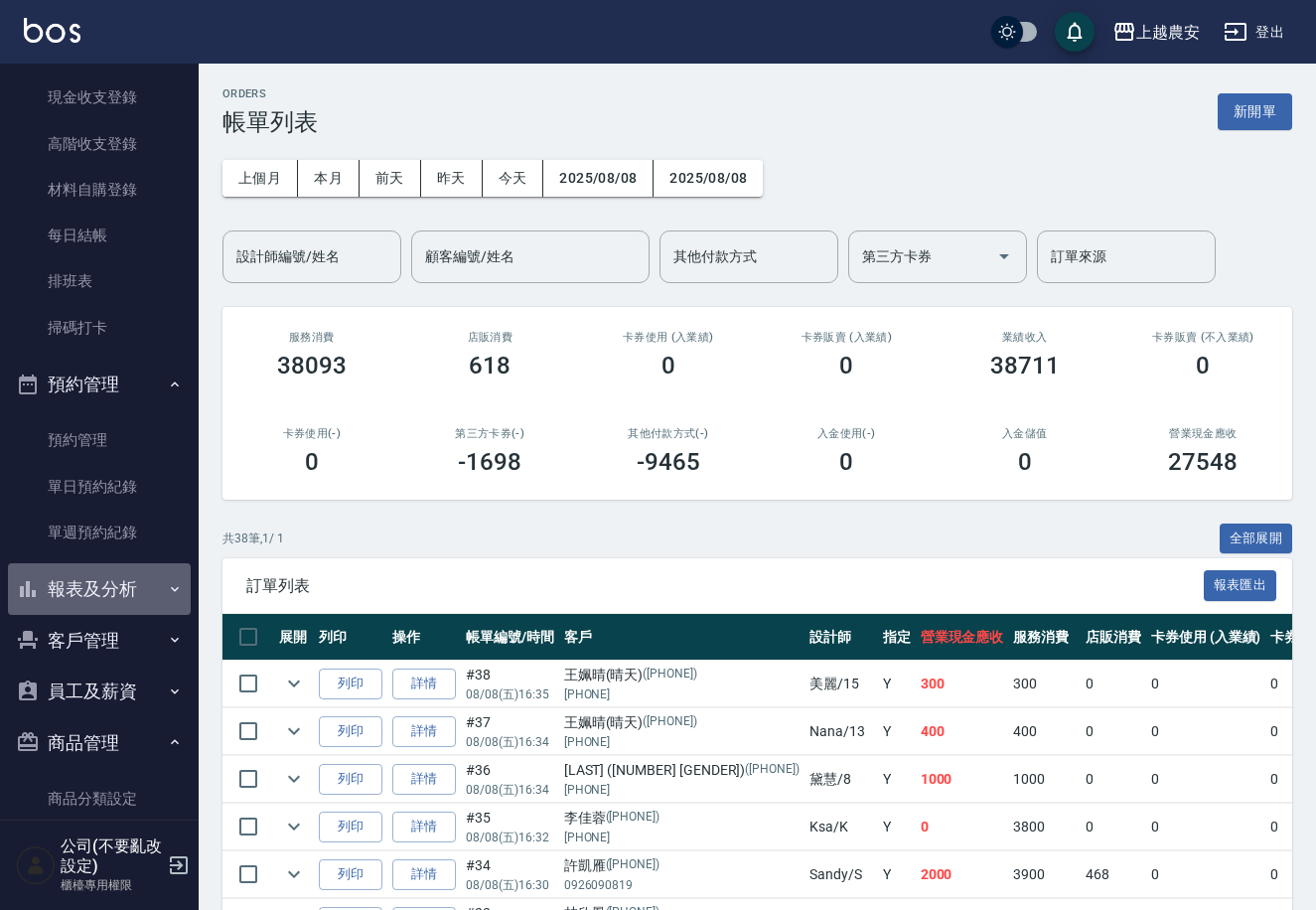 click on "報表及分析" at bounding box center [99, 589] 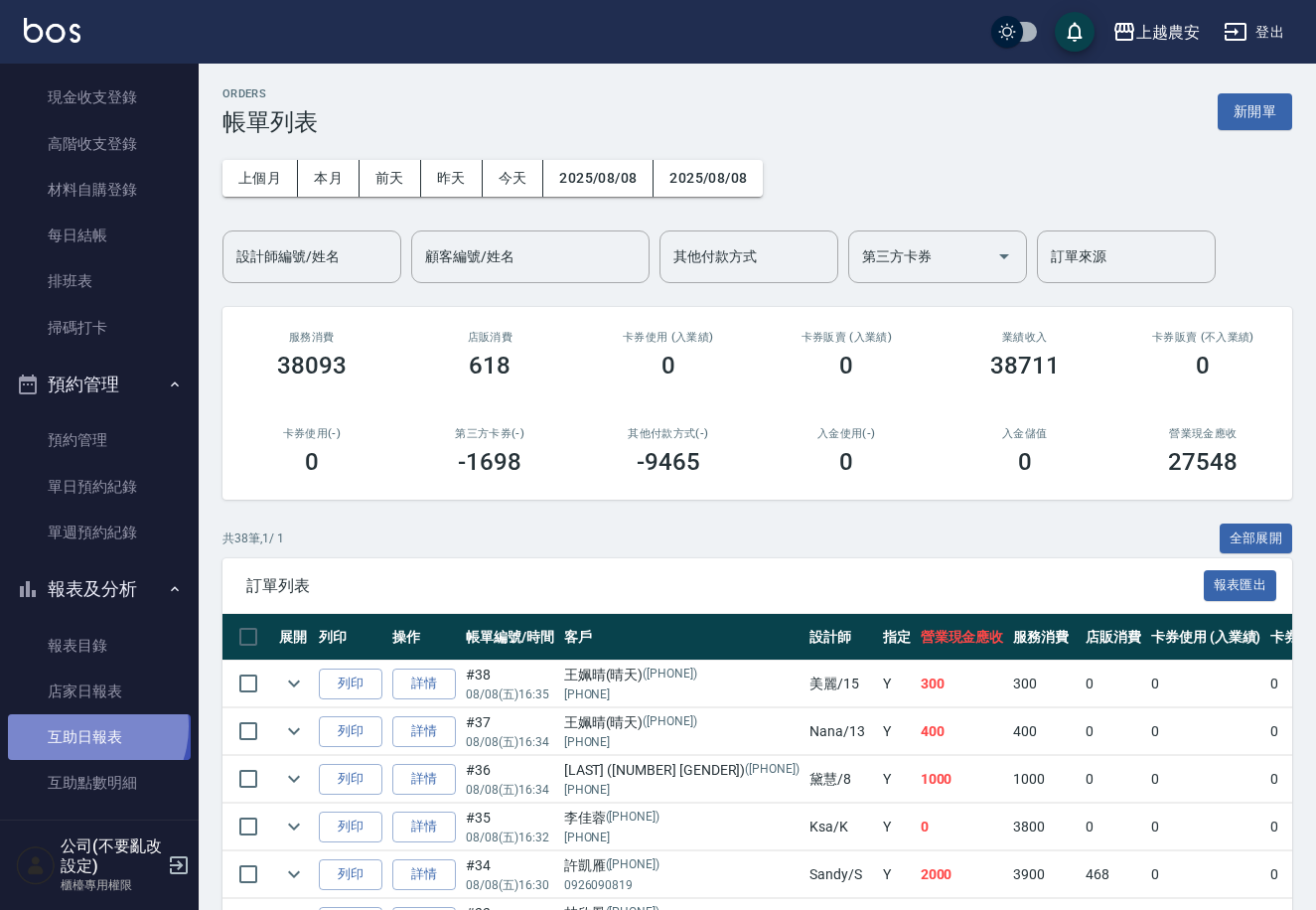 click on "互助日報表" at bounding box center (99, 737) 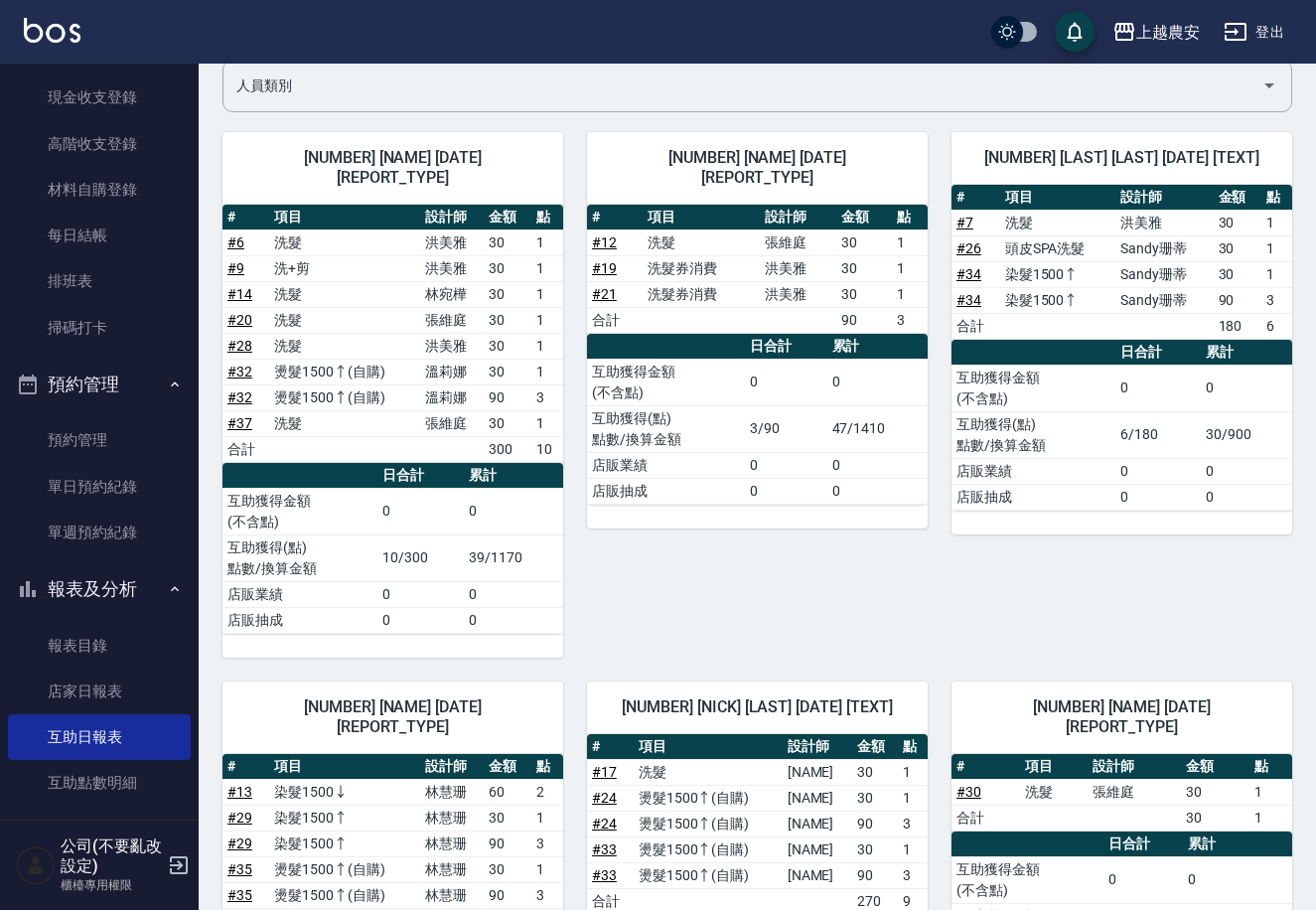 scroll, scrollTop: 249, scrollLeft: 0, axis: vertical 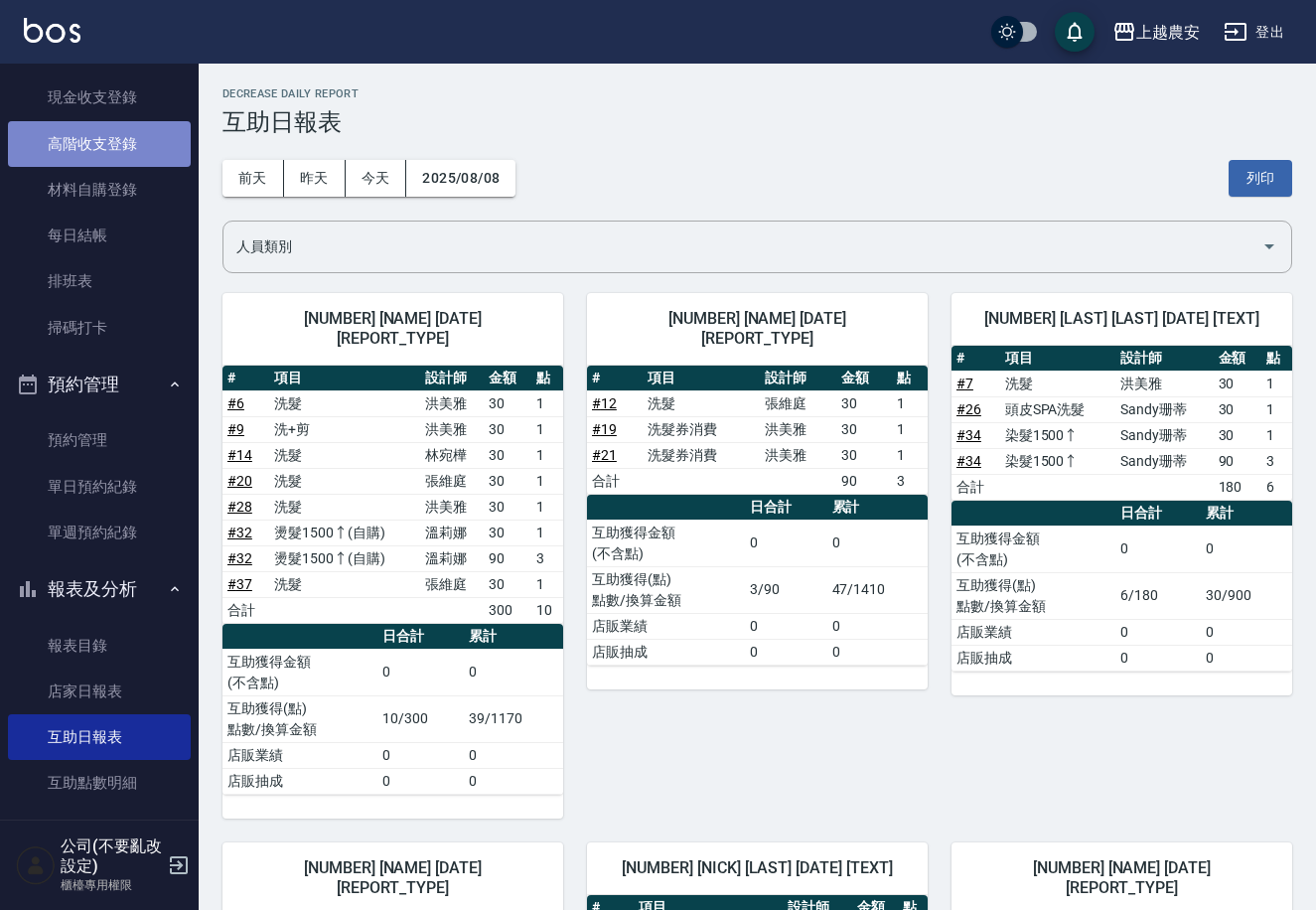 click on "高階收支登錄" at bounding box center (99, 144) 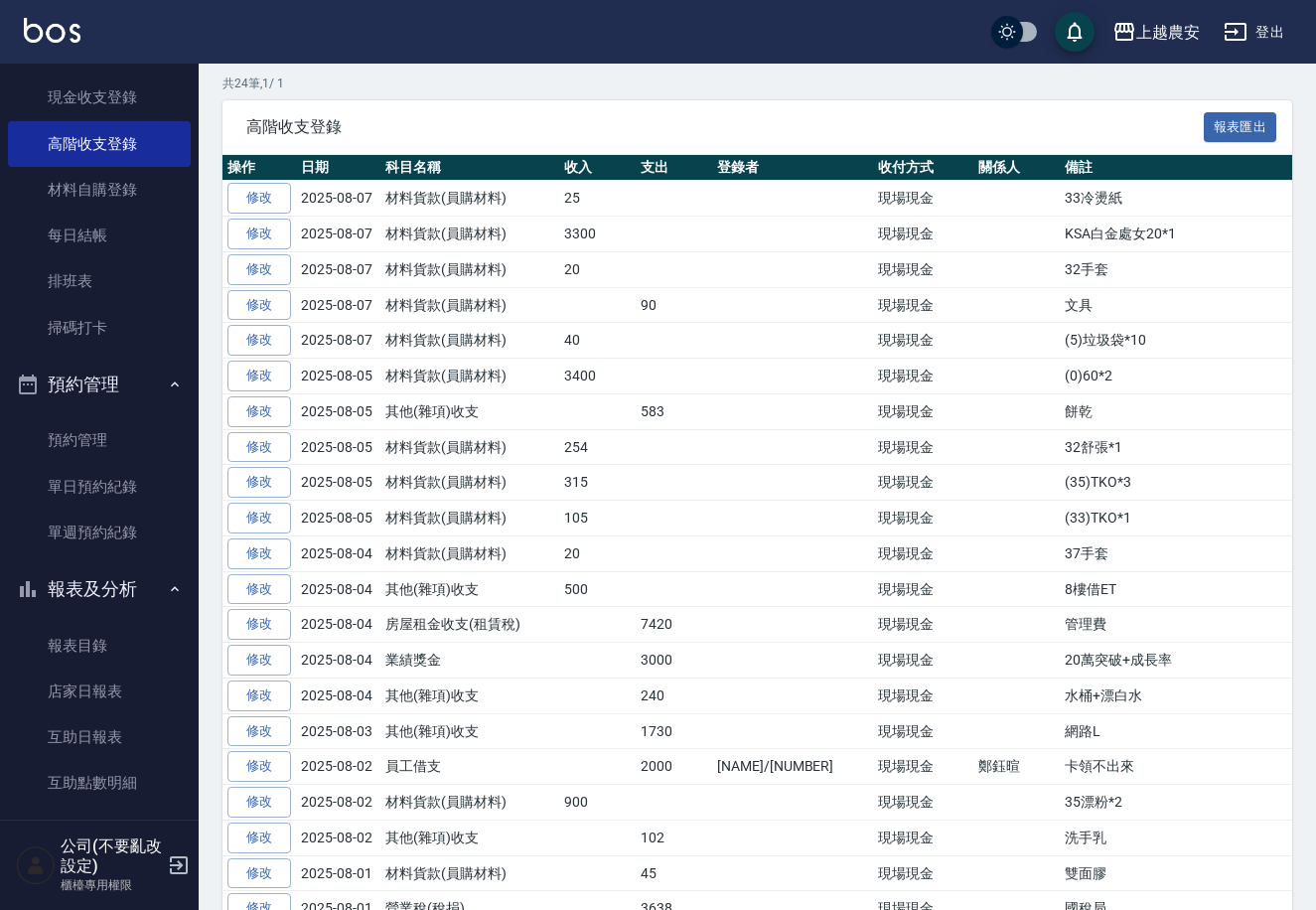 scroll, scrollTop: 0, scrollLeft: 0, axis: both 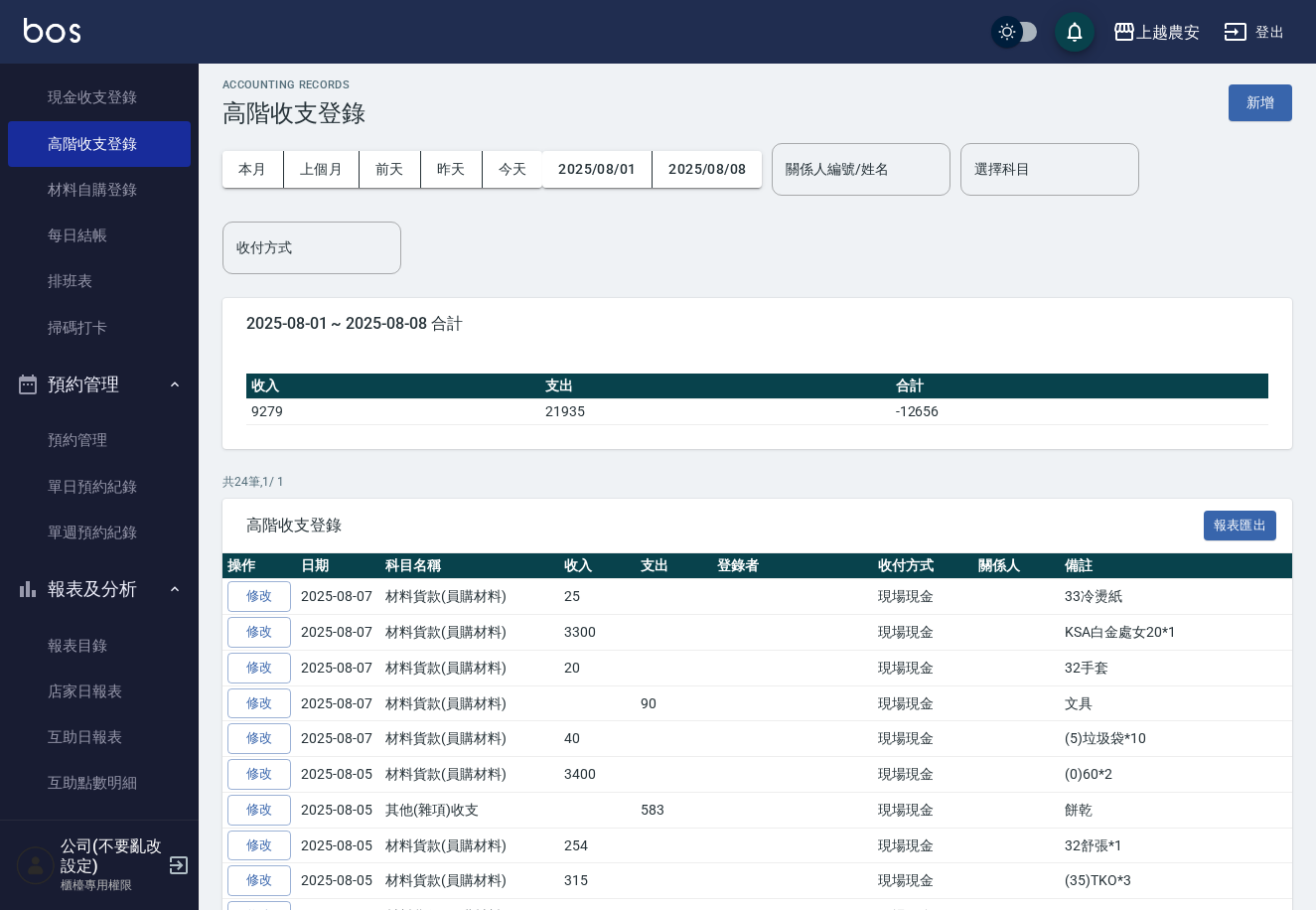 drag, startPoint x: 185, startPoint y: 316, endPoint x: 195, endPoint y: 299, distance: 19.723083 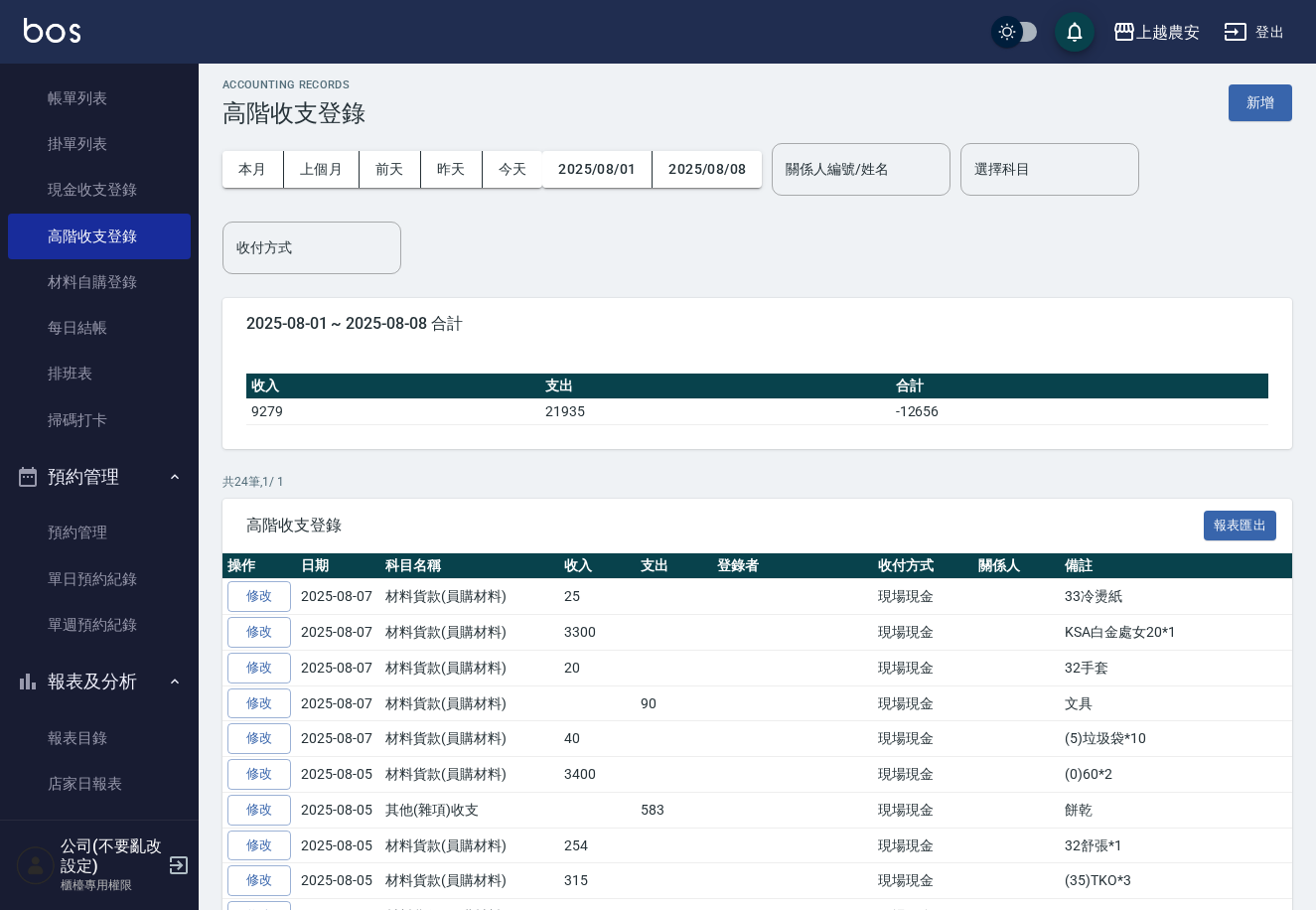 scroll, scrollTop: 0, scrollLeft: 0, axis: both 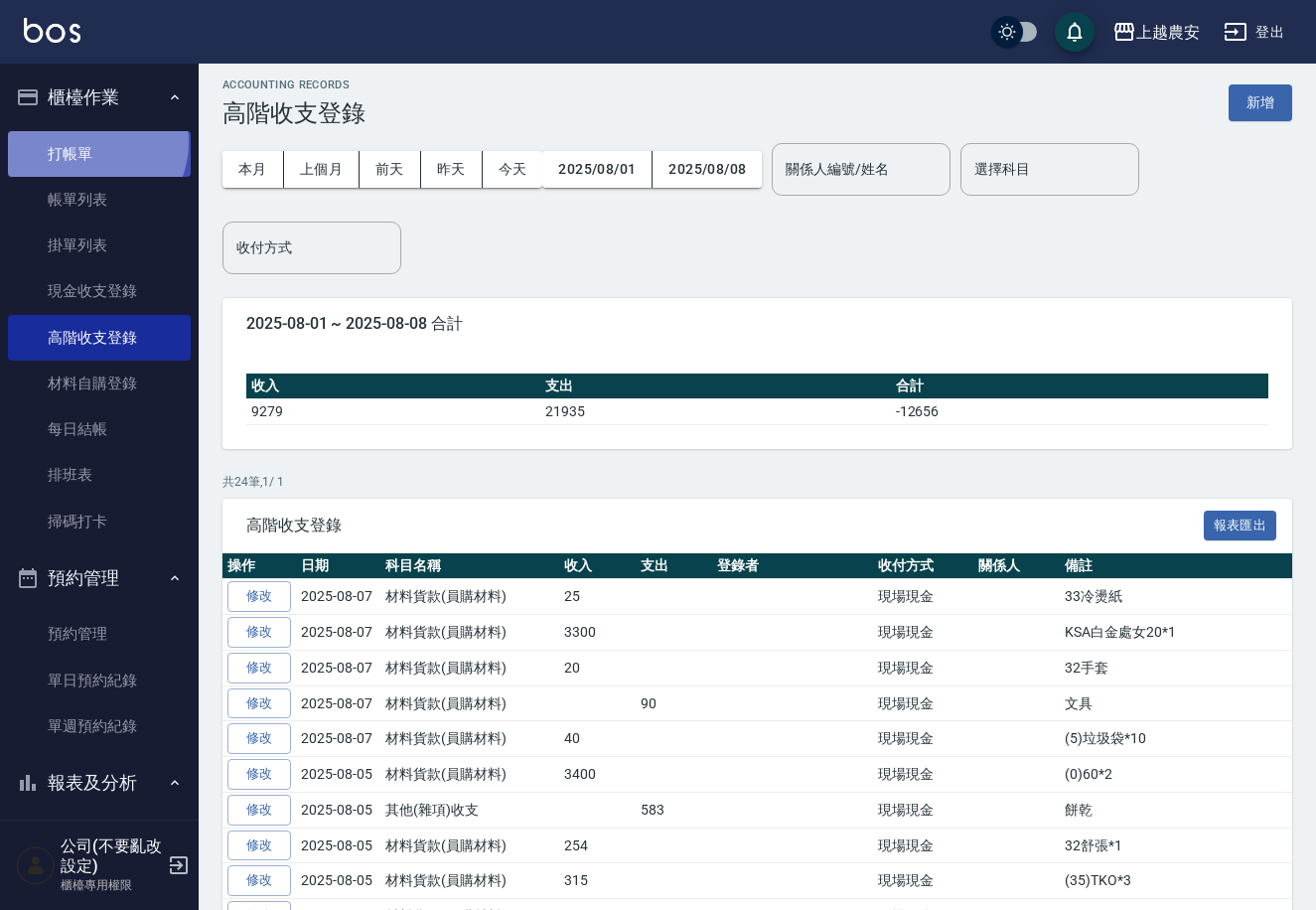 click on "打帳單" at bounding box center (99, 154) 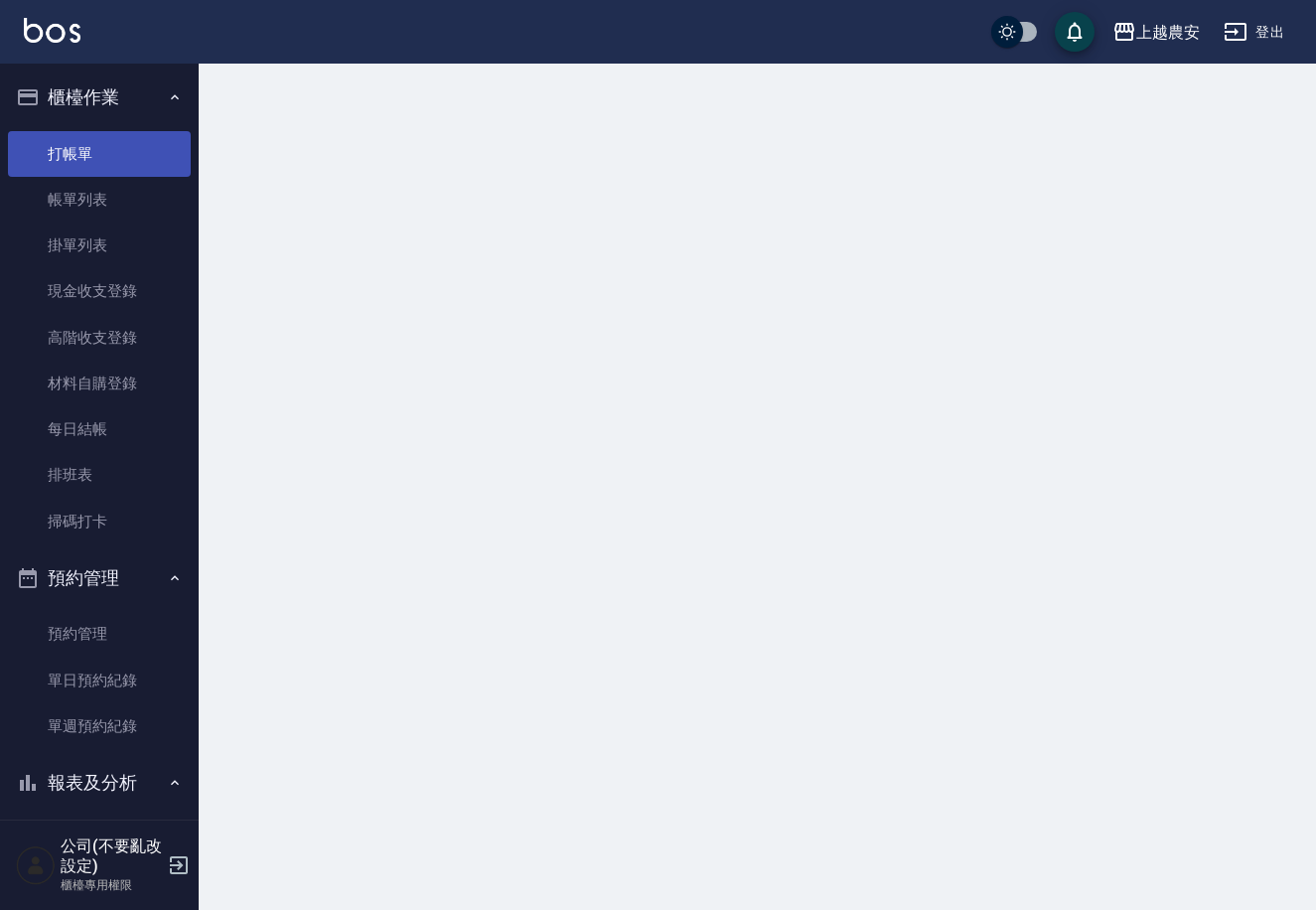 scroll, scrollTop: 0, scrollLeft: 0, axis: both 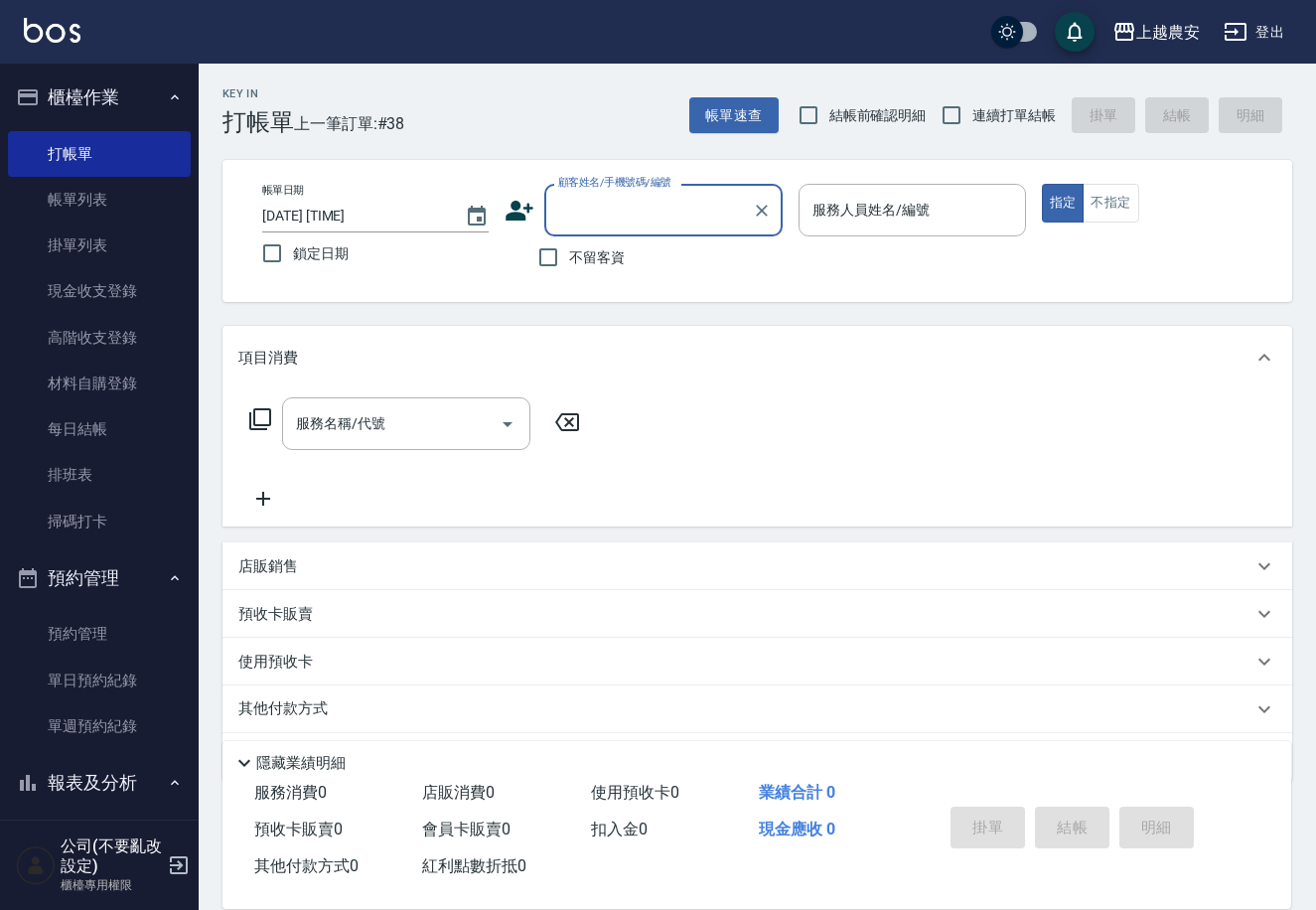 drag, startPoint x: 83, startPoint y: 203, endPoint x: 262, endPoint y: 856, distance: 677.0894 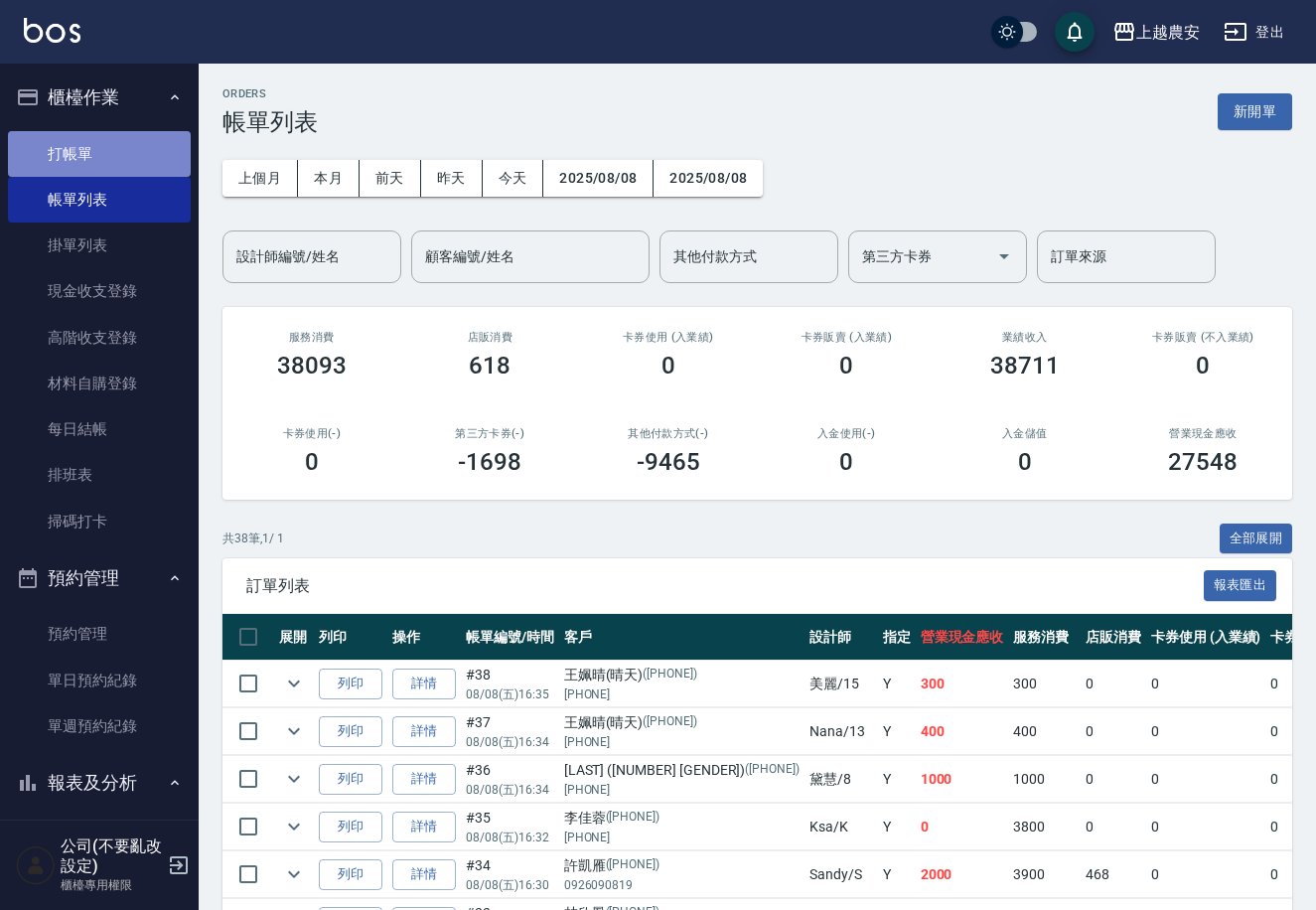 click on "打帳單" at bounding box center [99, 154] 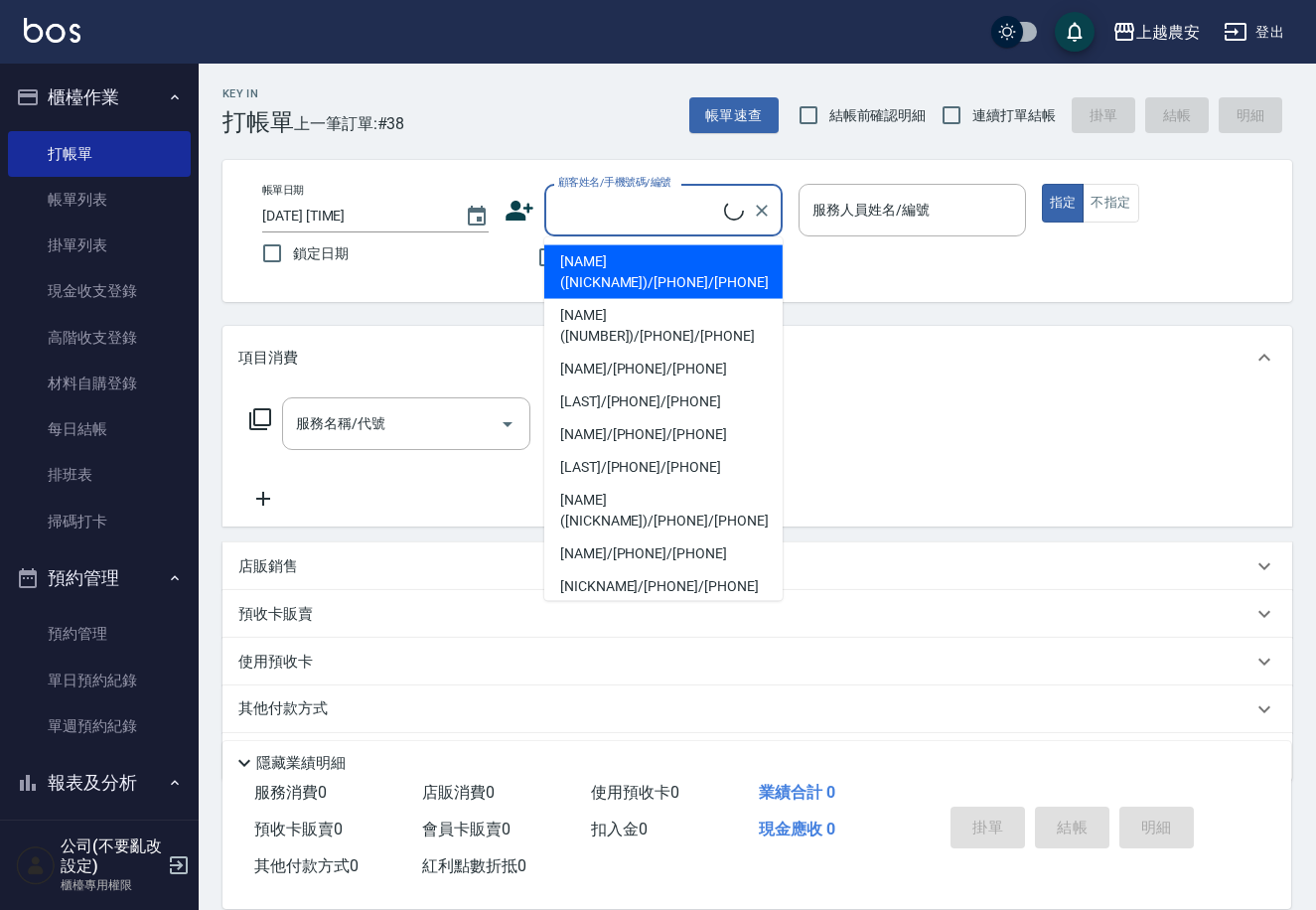 click on "顧客姓名/手機號碼/編號" at bounding box center (639, 210) 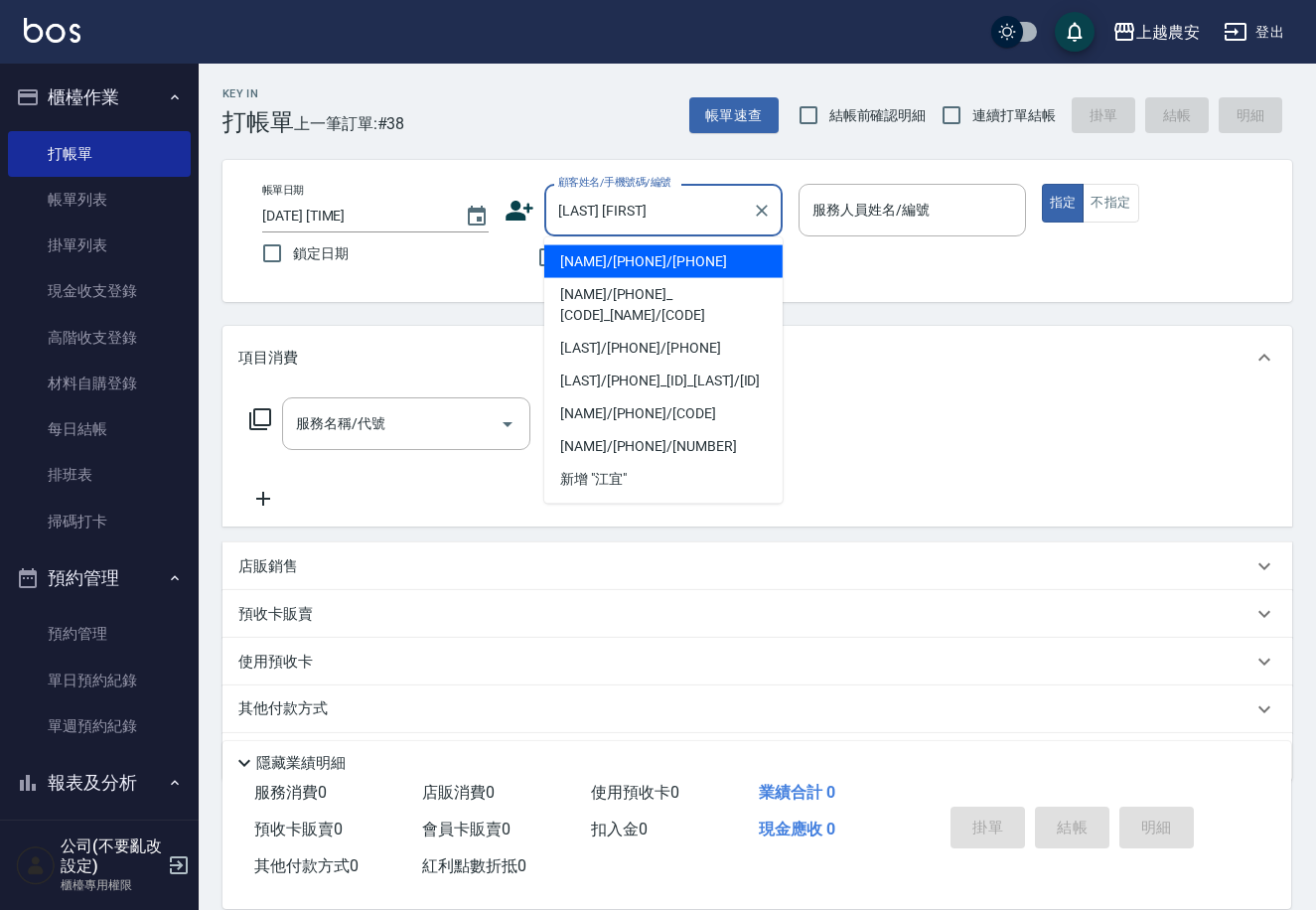 click on "江宜蓉/0928225135/0928225135" at bounding box center [663, 261] 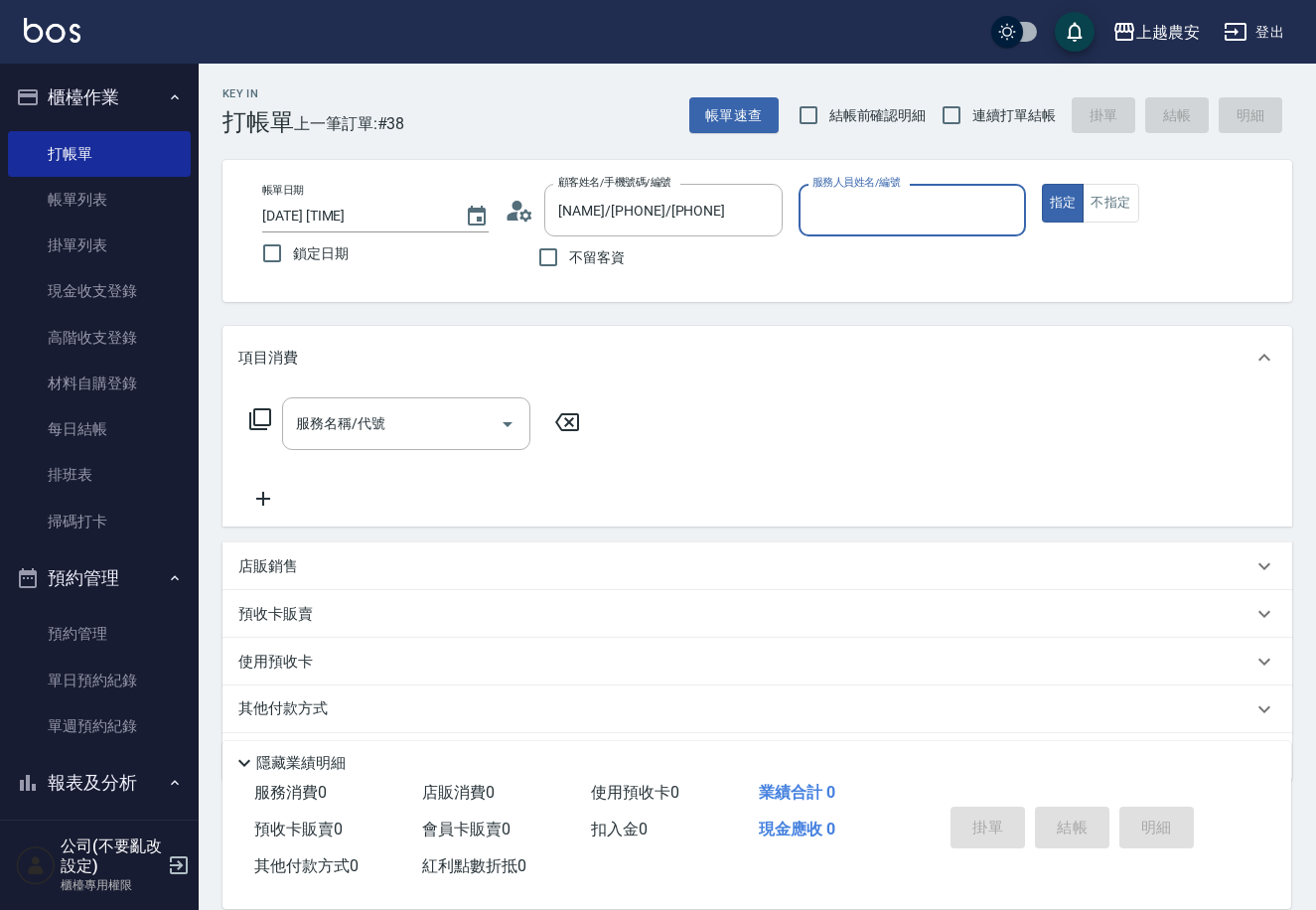 type on "美雅-B" 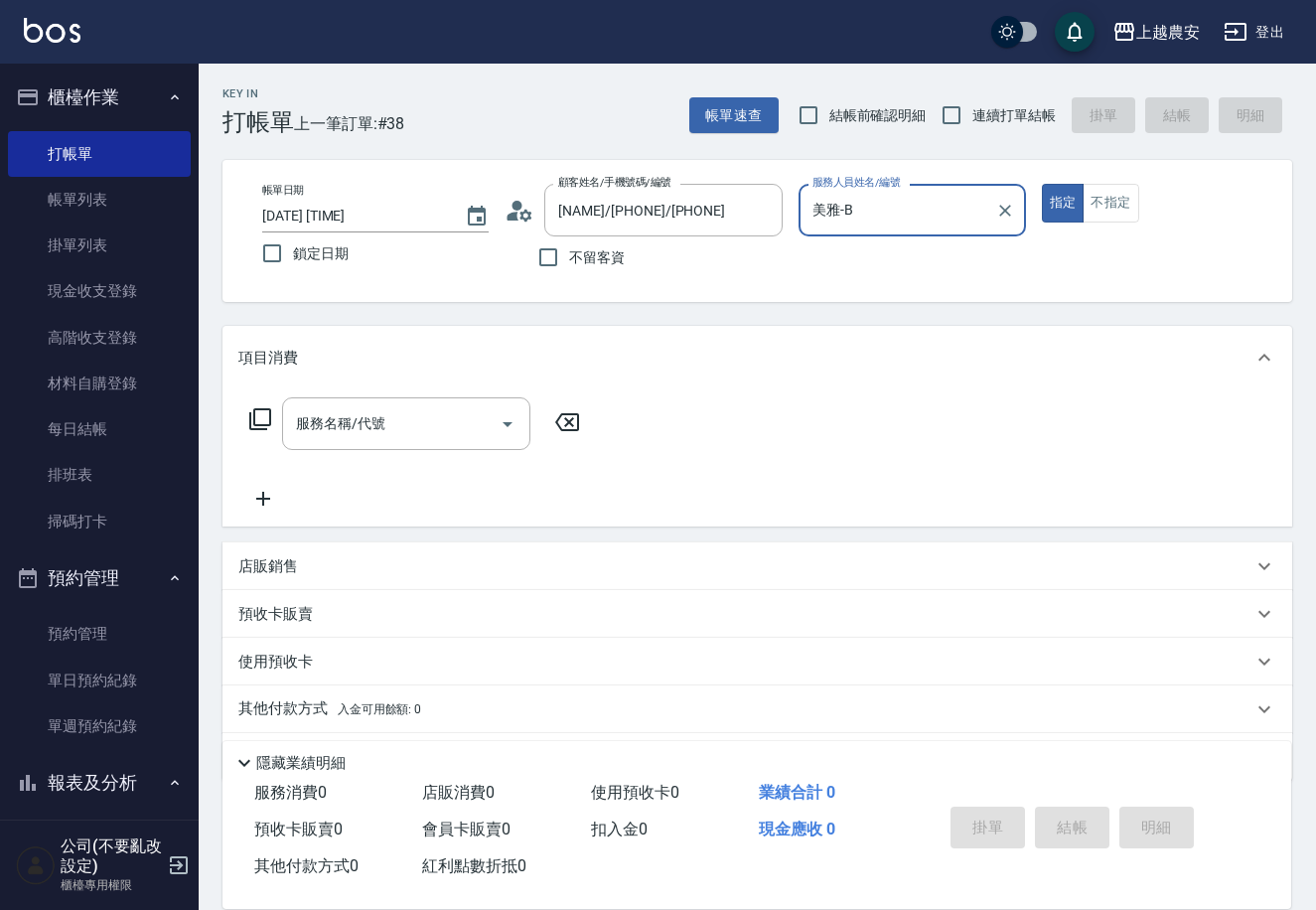 click 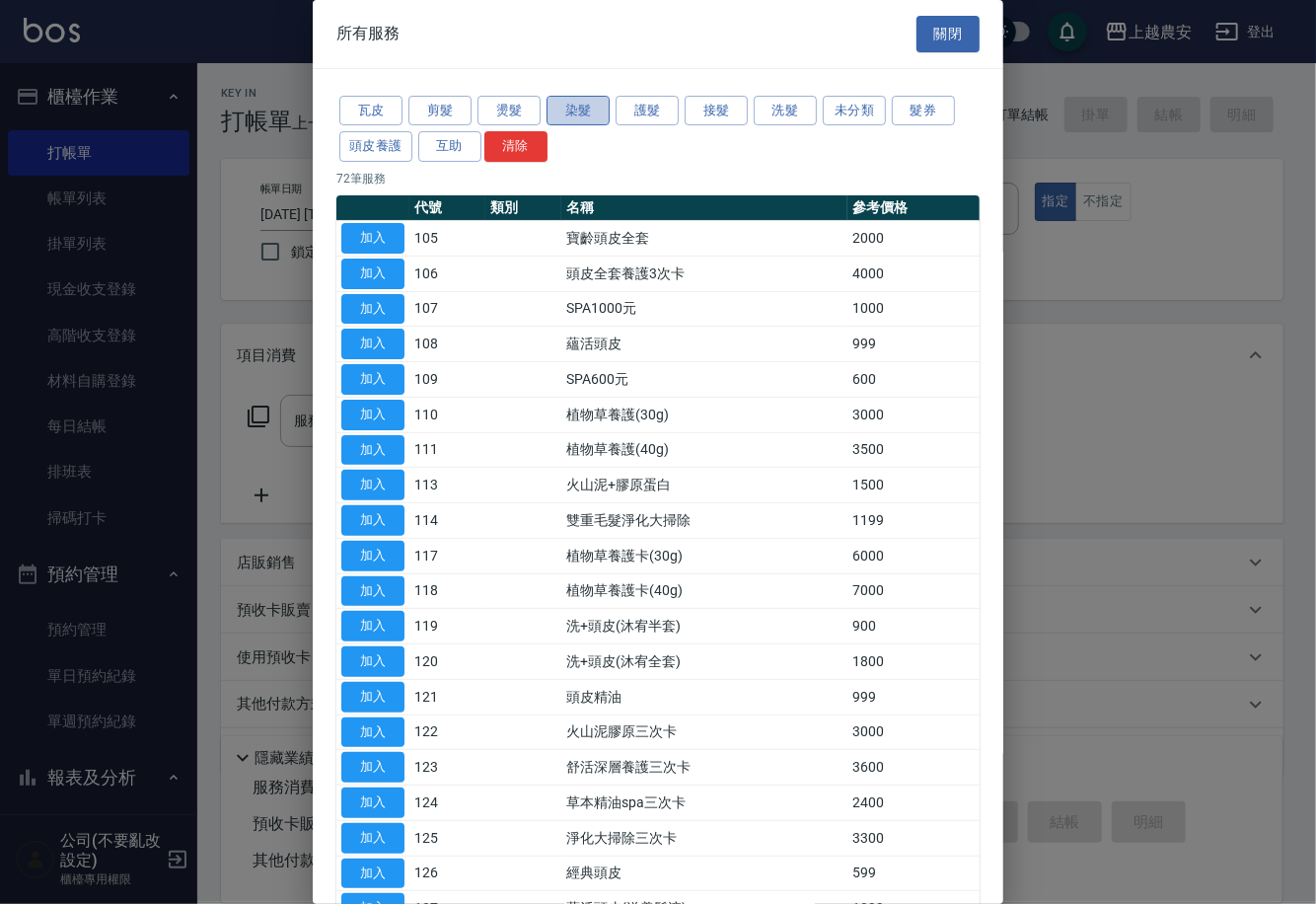 click on "染髮" at bounding box center (578, 111) 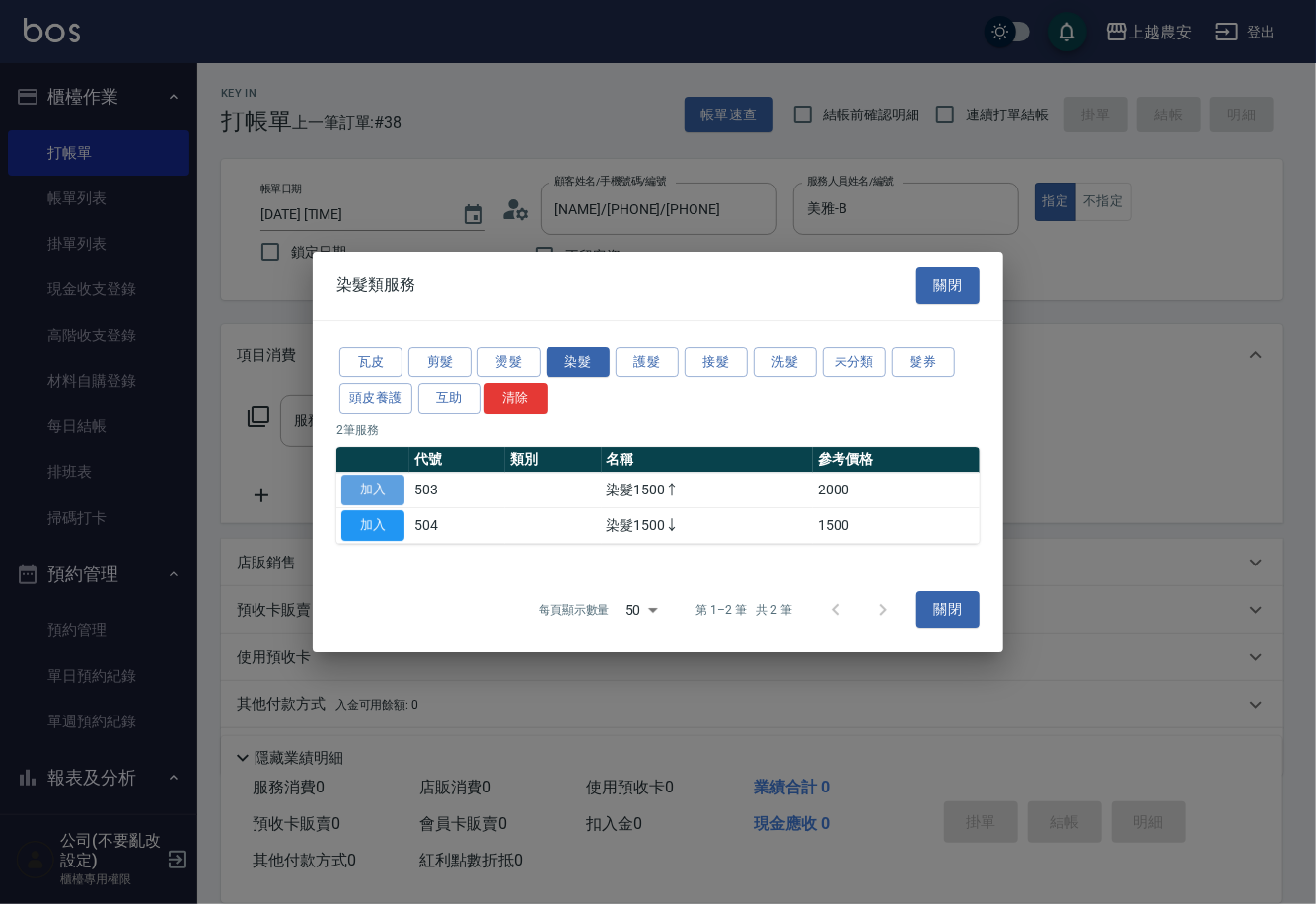 click on "加入" at bounding box center [373, 490] 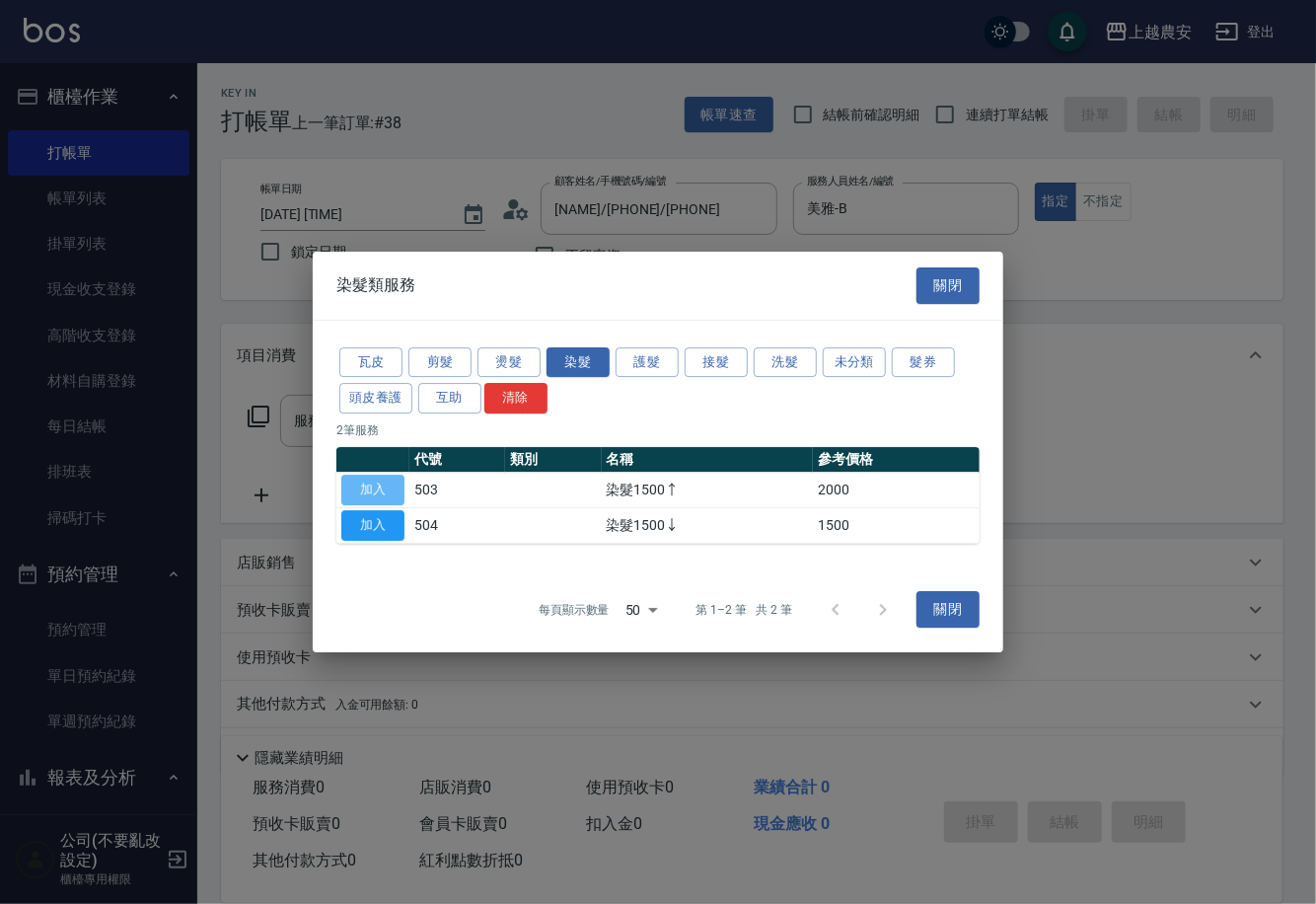 type on "染髮1500↑(503)" 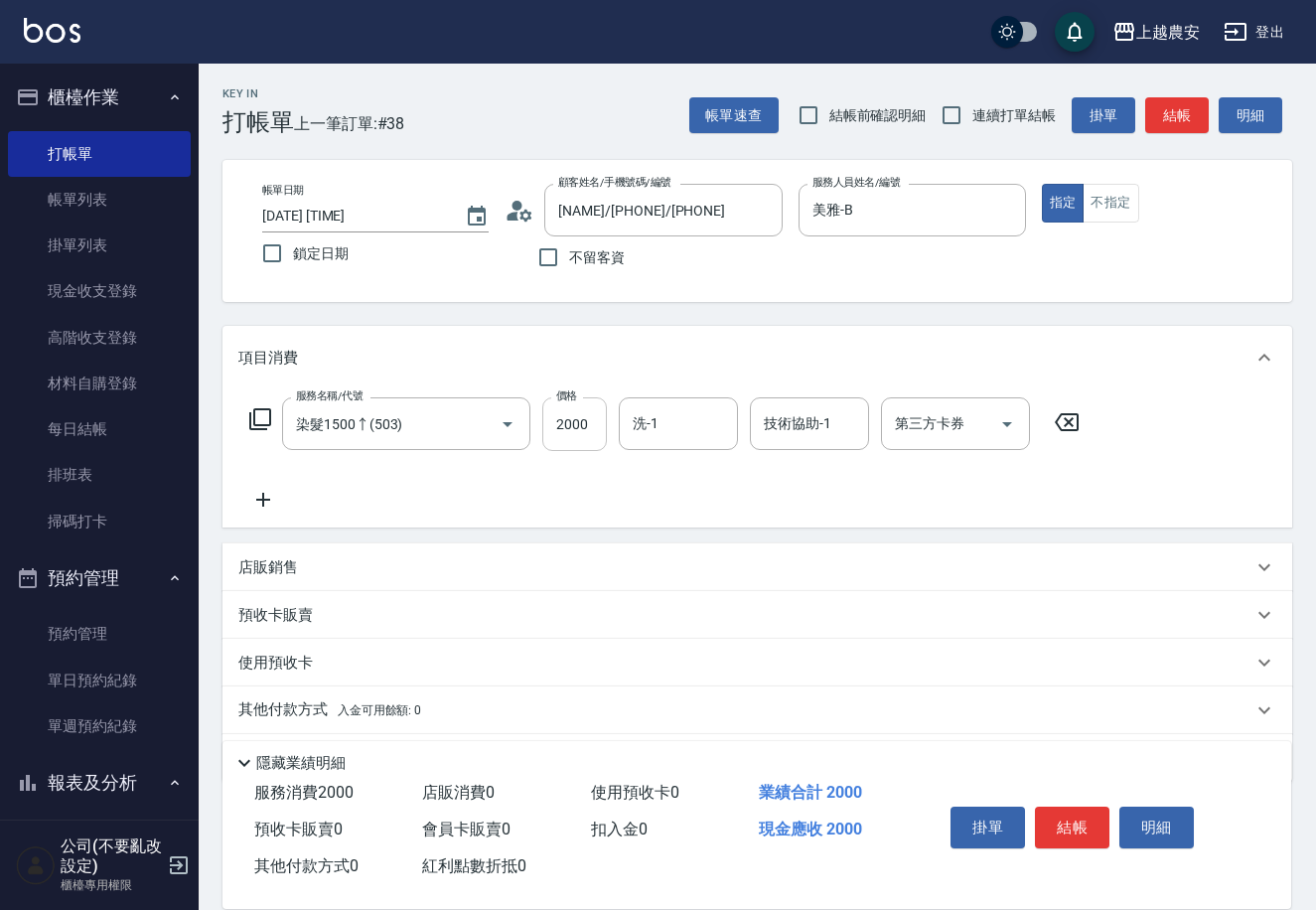 click on "2000" at bounding box center (574, 424) 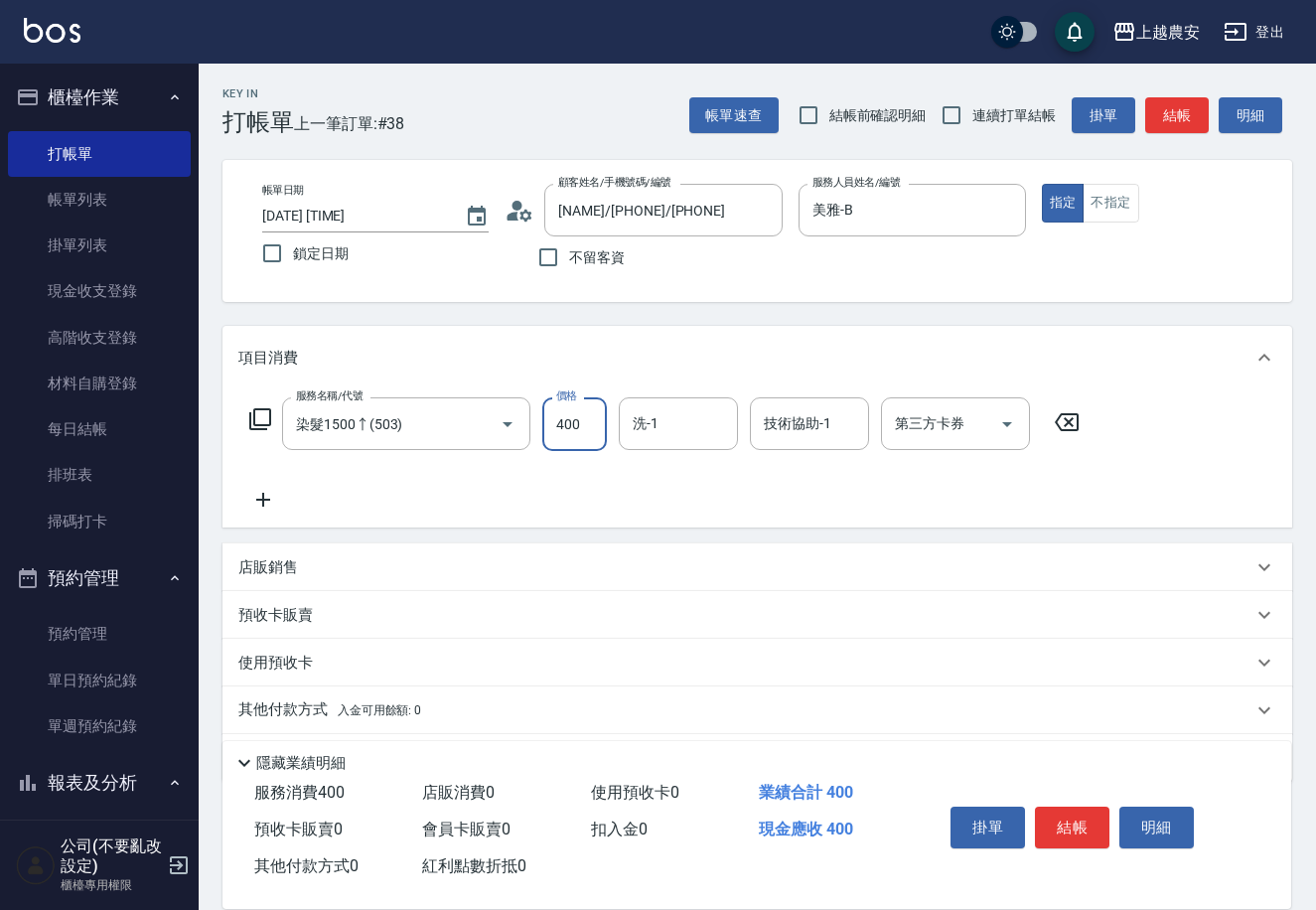 type on "4000" 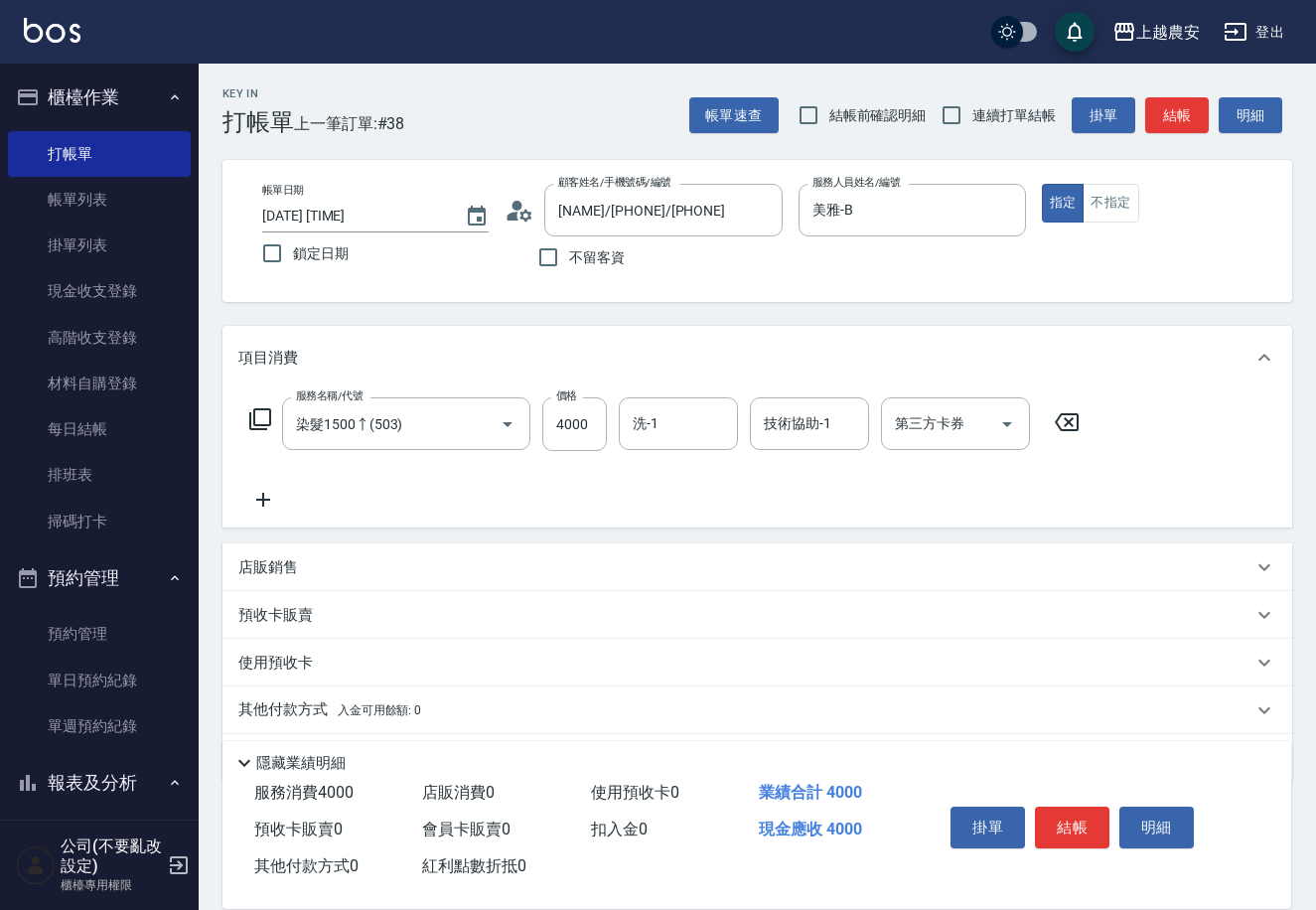 click on "上越農安 登出" at bounding box center [658, 32] 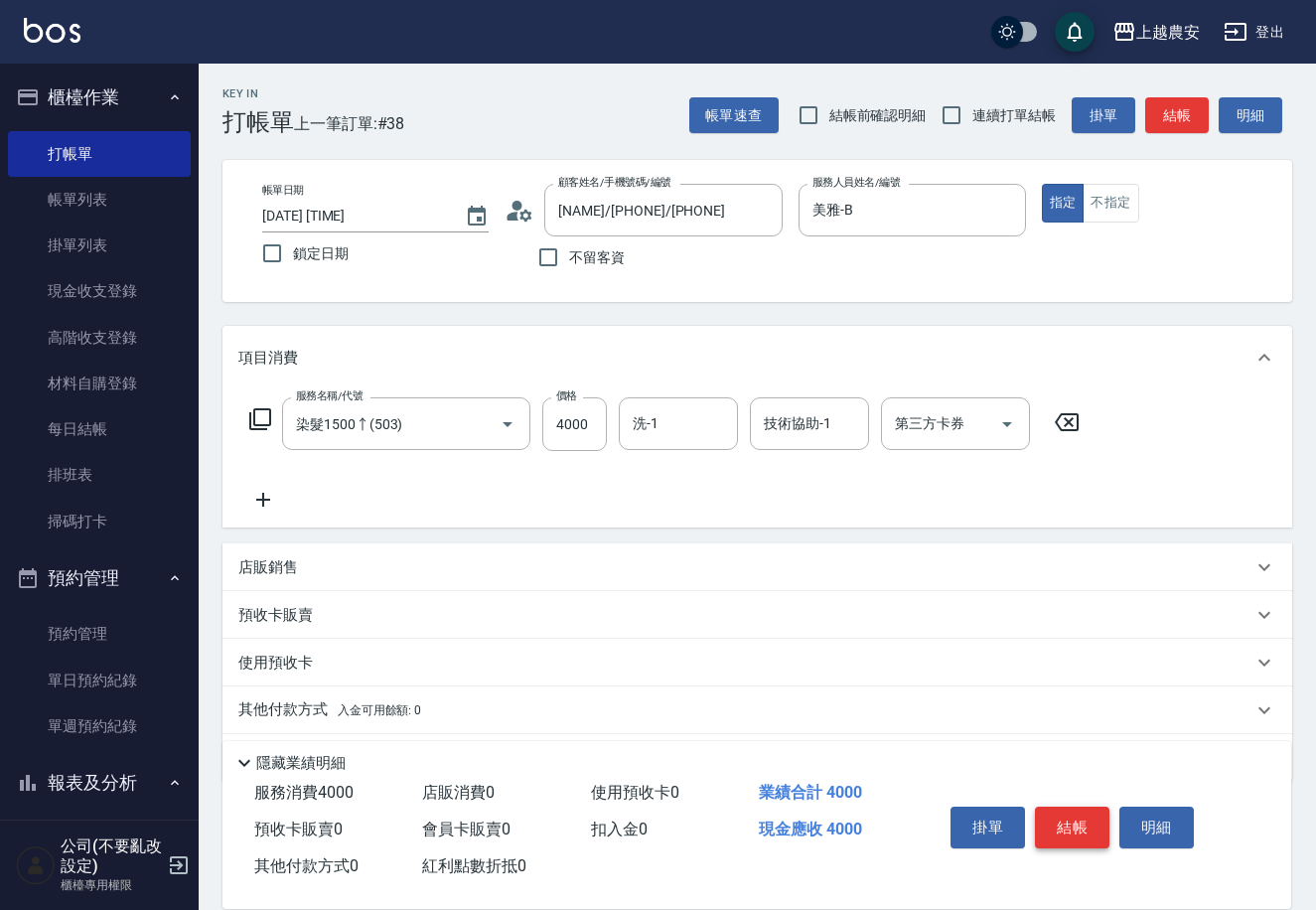 click on "結帳" at bounding box center (1072, 828) 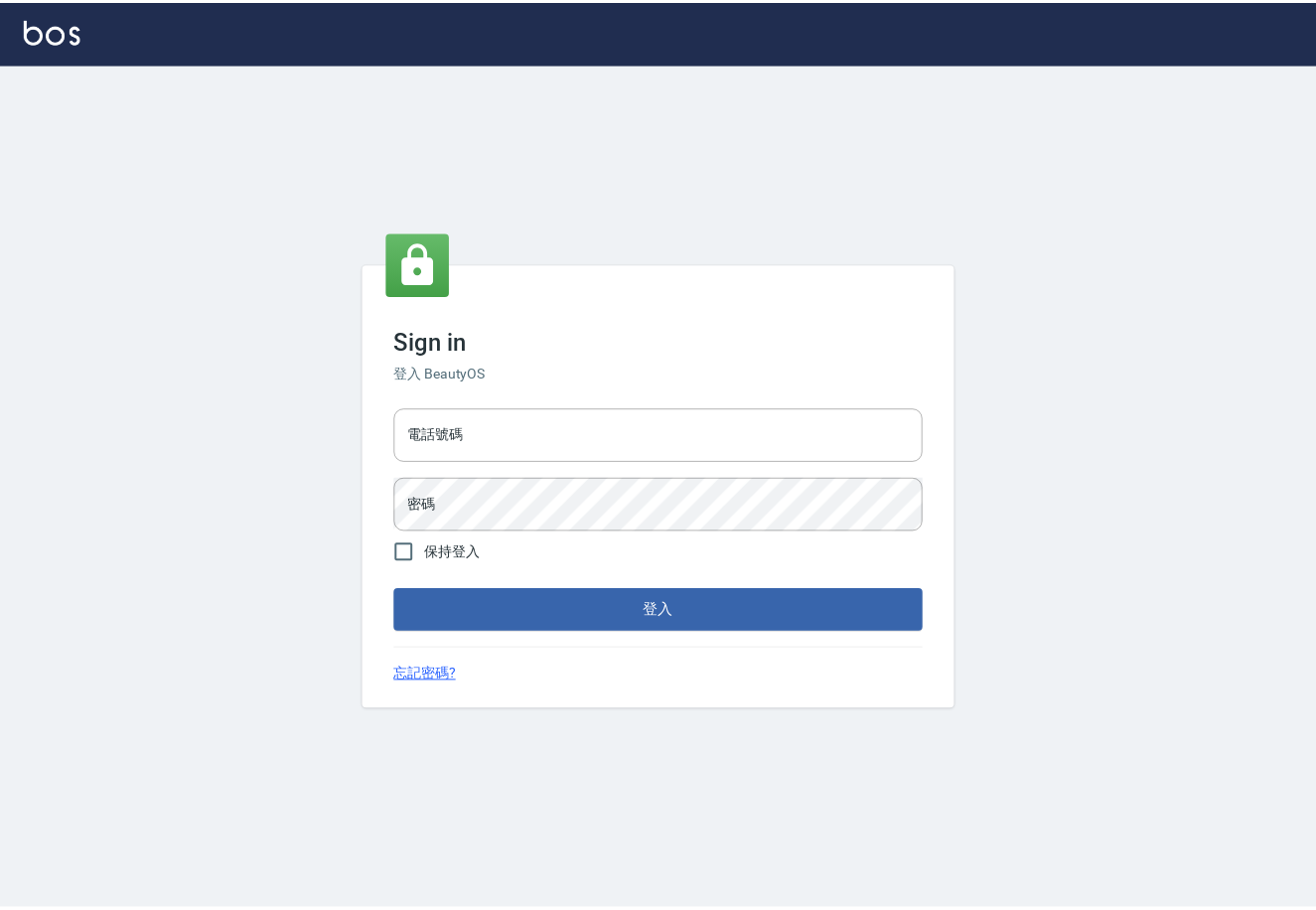 scroll, scrollTop: 0, scrollLeft: 0, axis: both 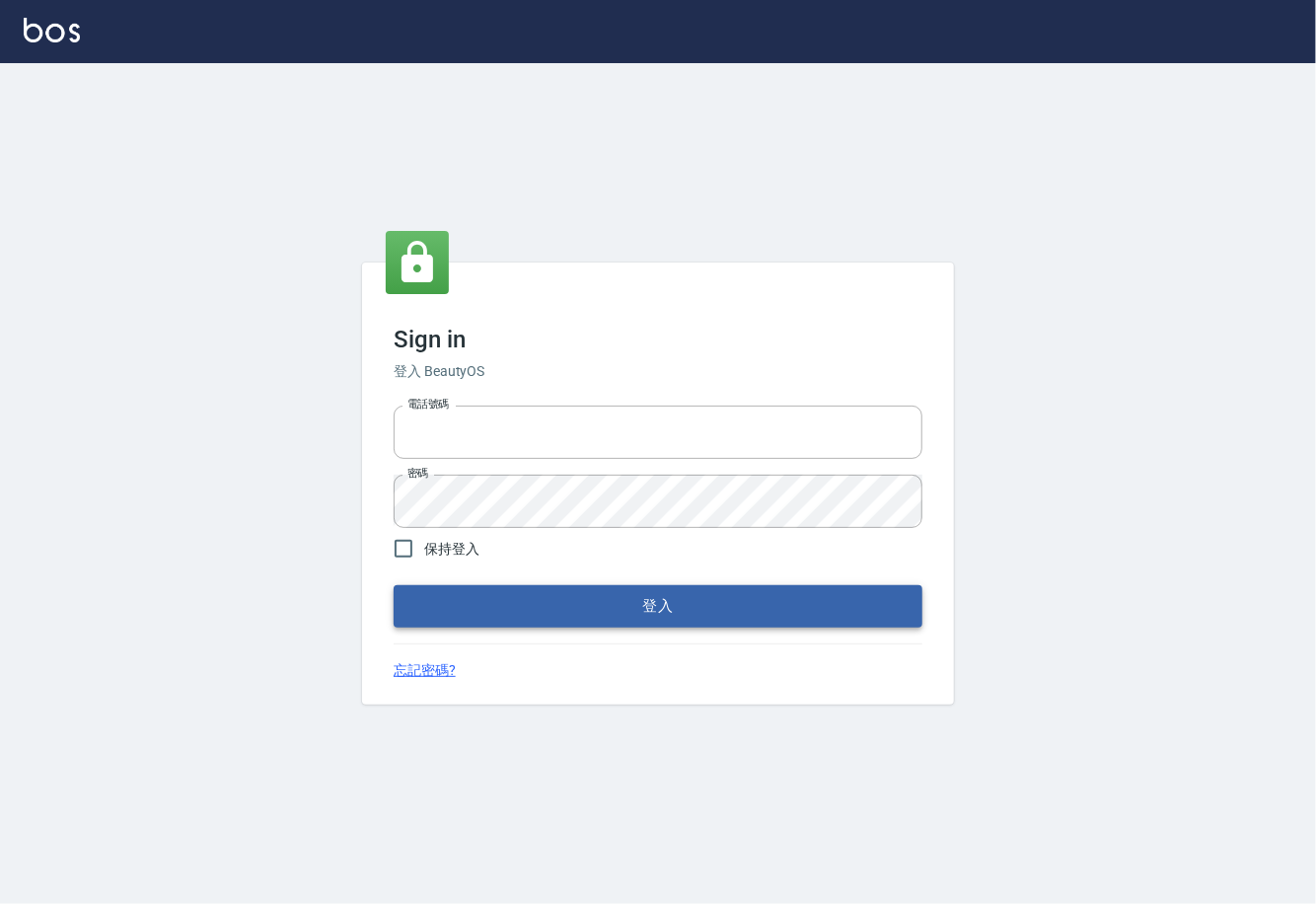 type on "0225929166" 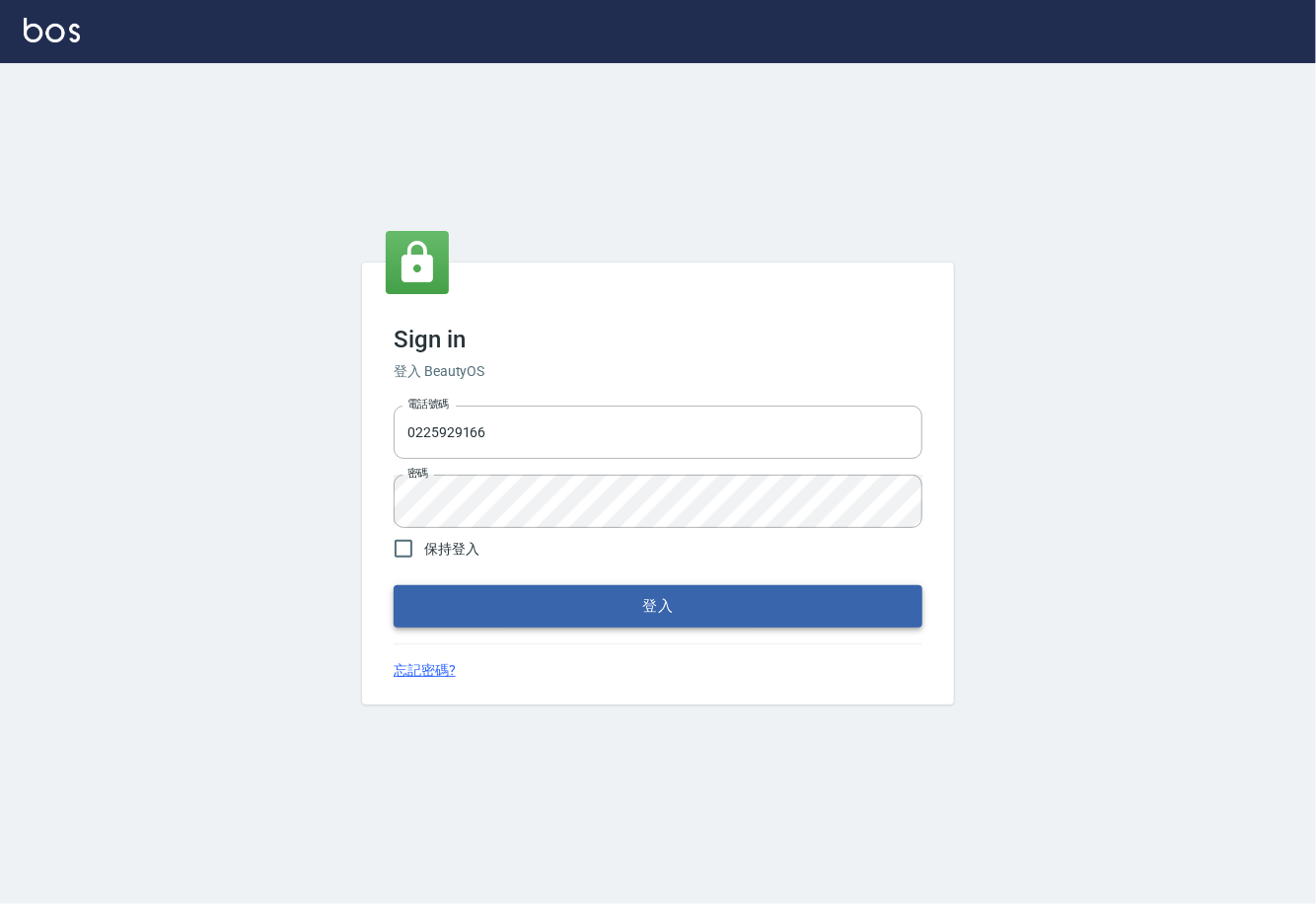 click on "登入" at bounding box center [658, 606] 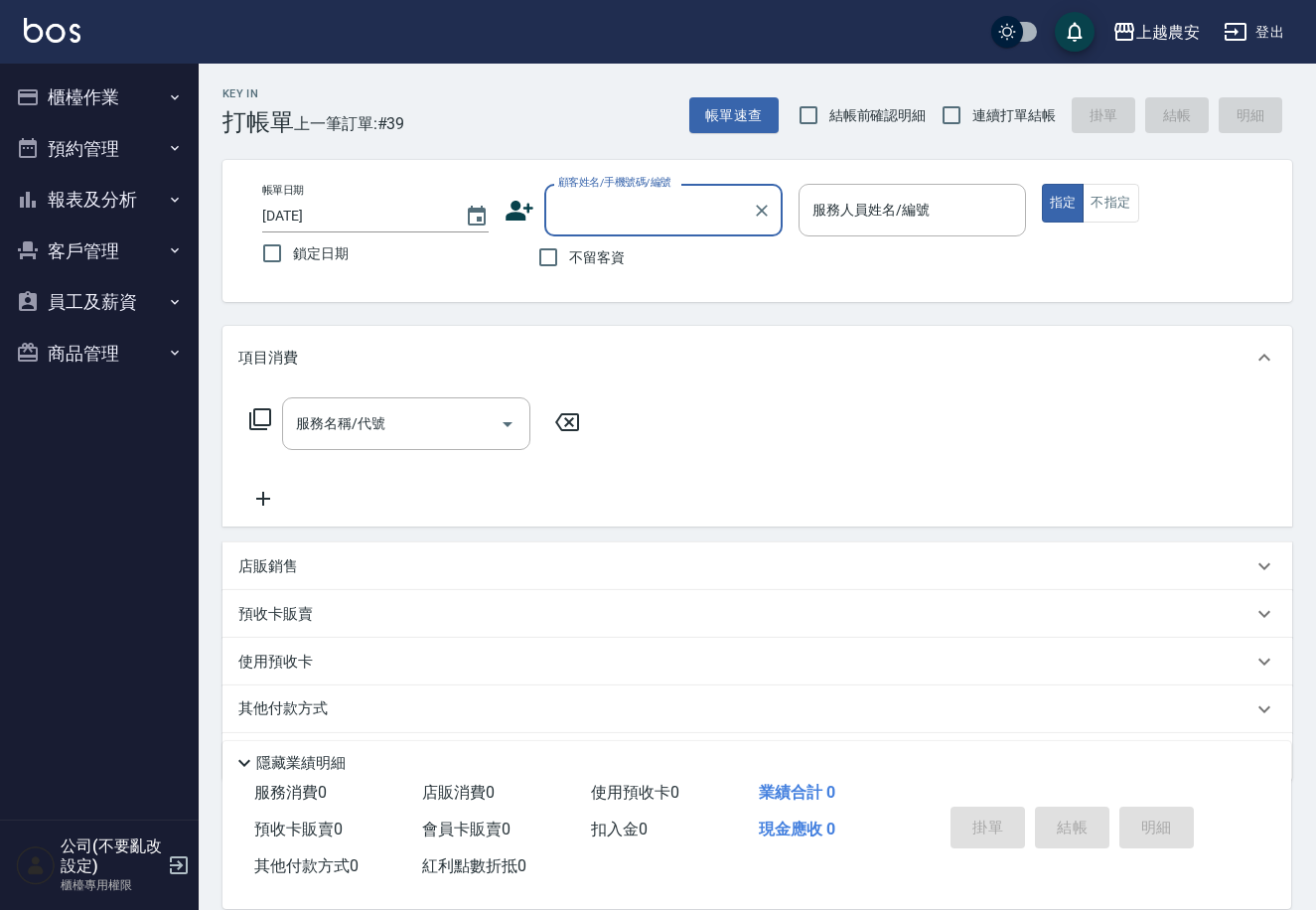 click on "顧客姓名/手機號碼/編號" at bounding box center (649, 210) 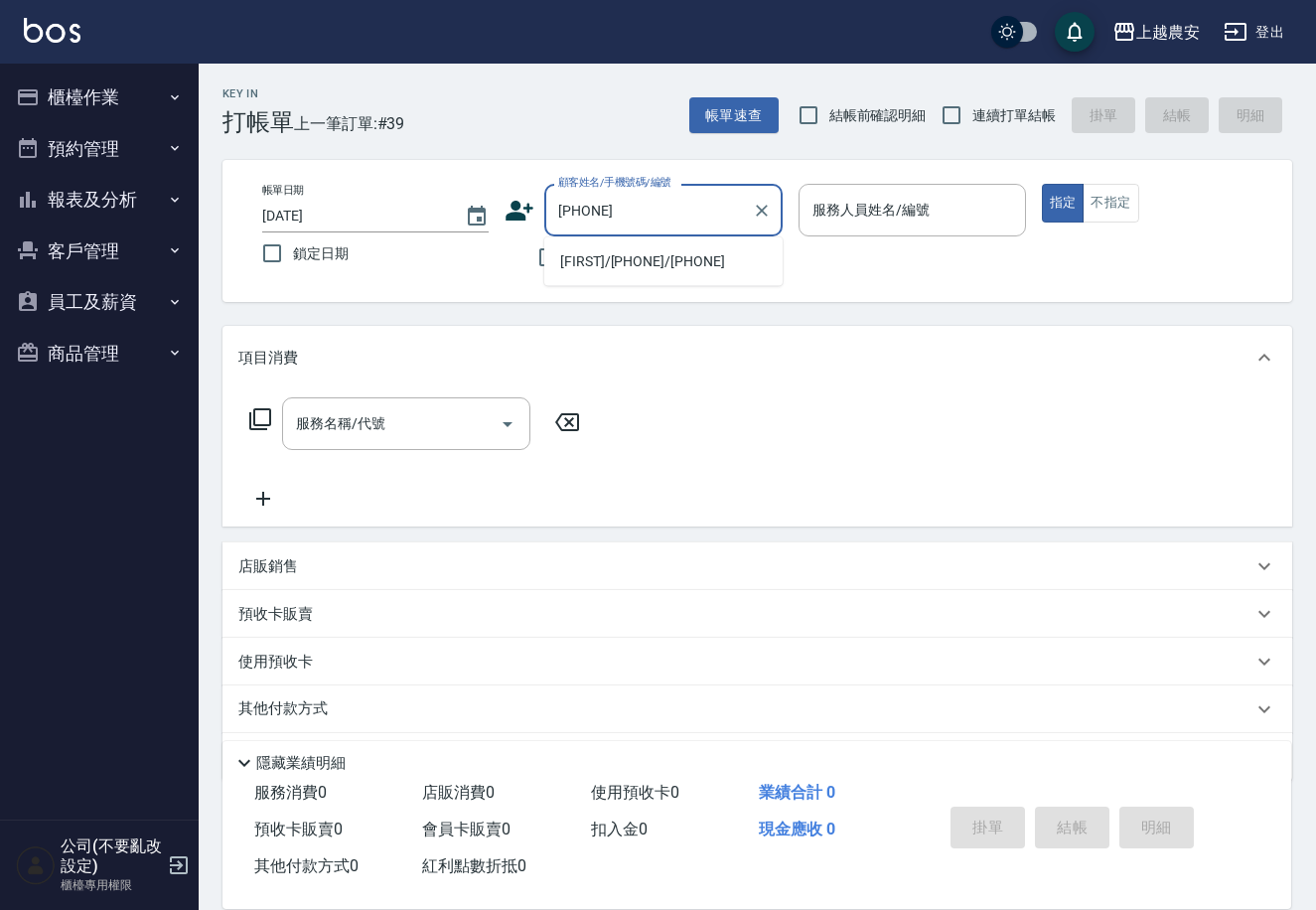 click on "[FIRST]/[PHONE]/[PHONE]" at bounding box center (663, 261) 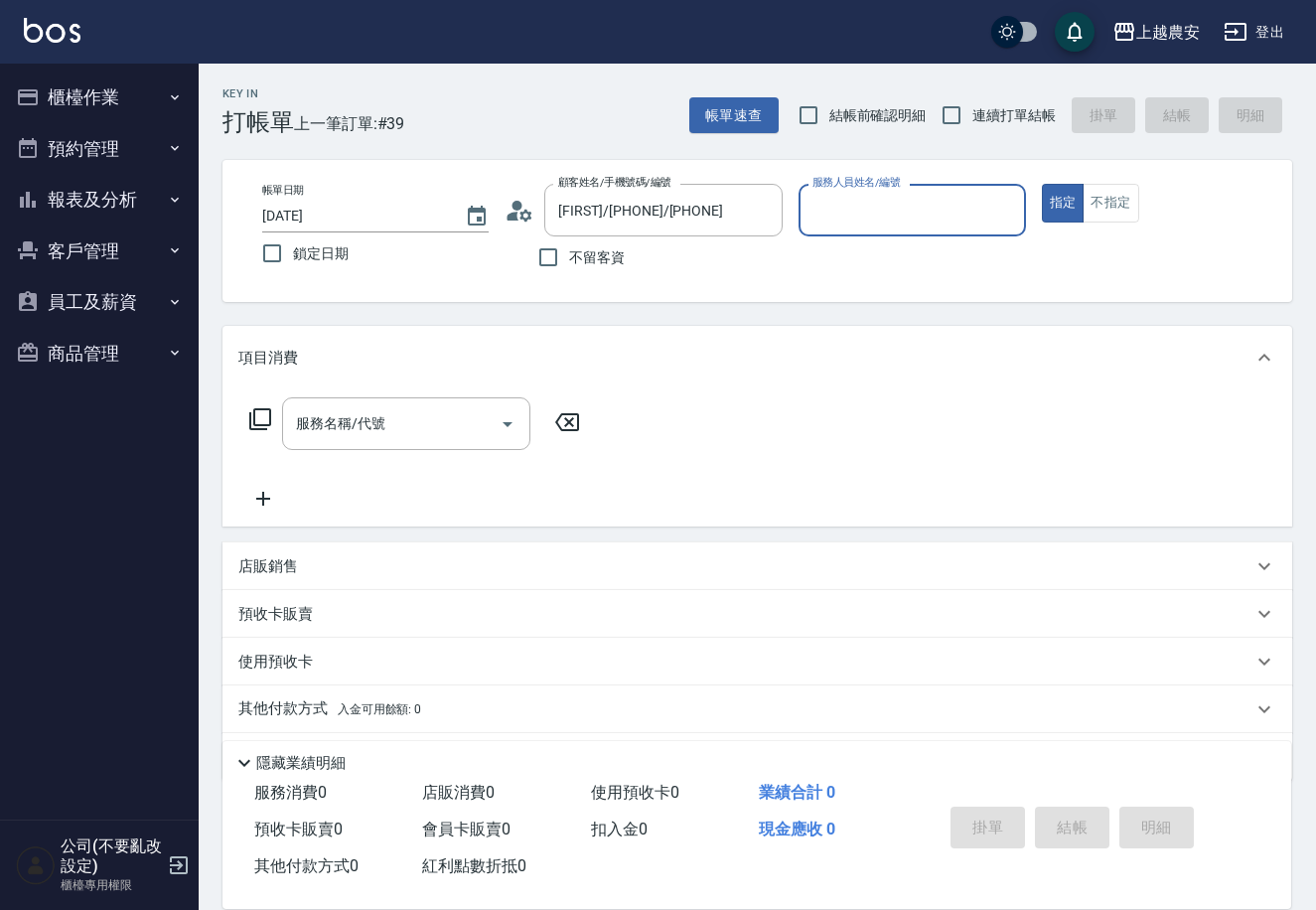 click on "服務人員姓名/編號" at bounding box center [856, 182] 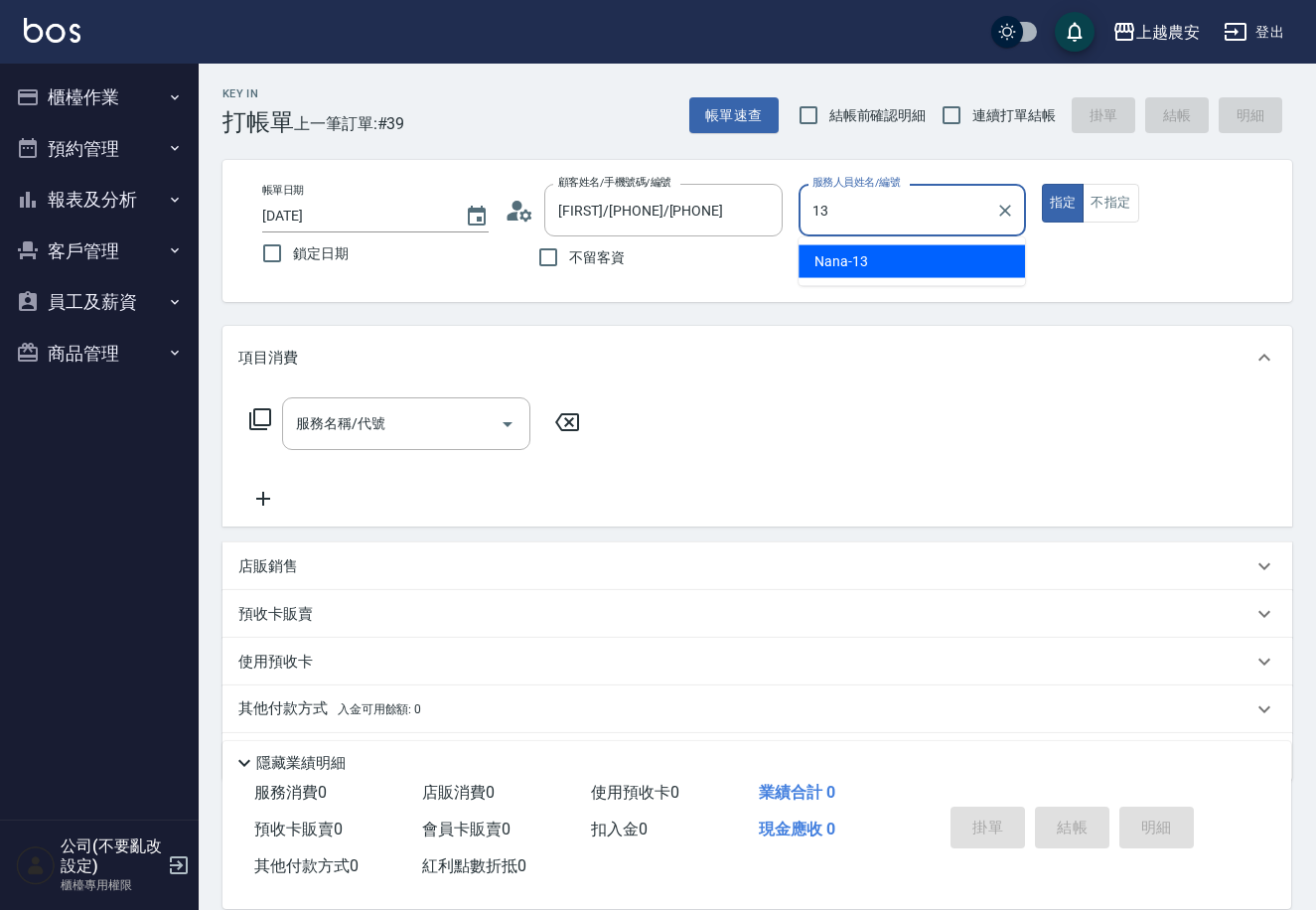 click on "Nana -13" at bounding box center (912, 261) 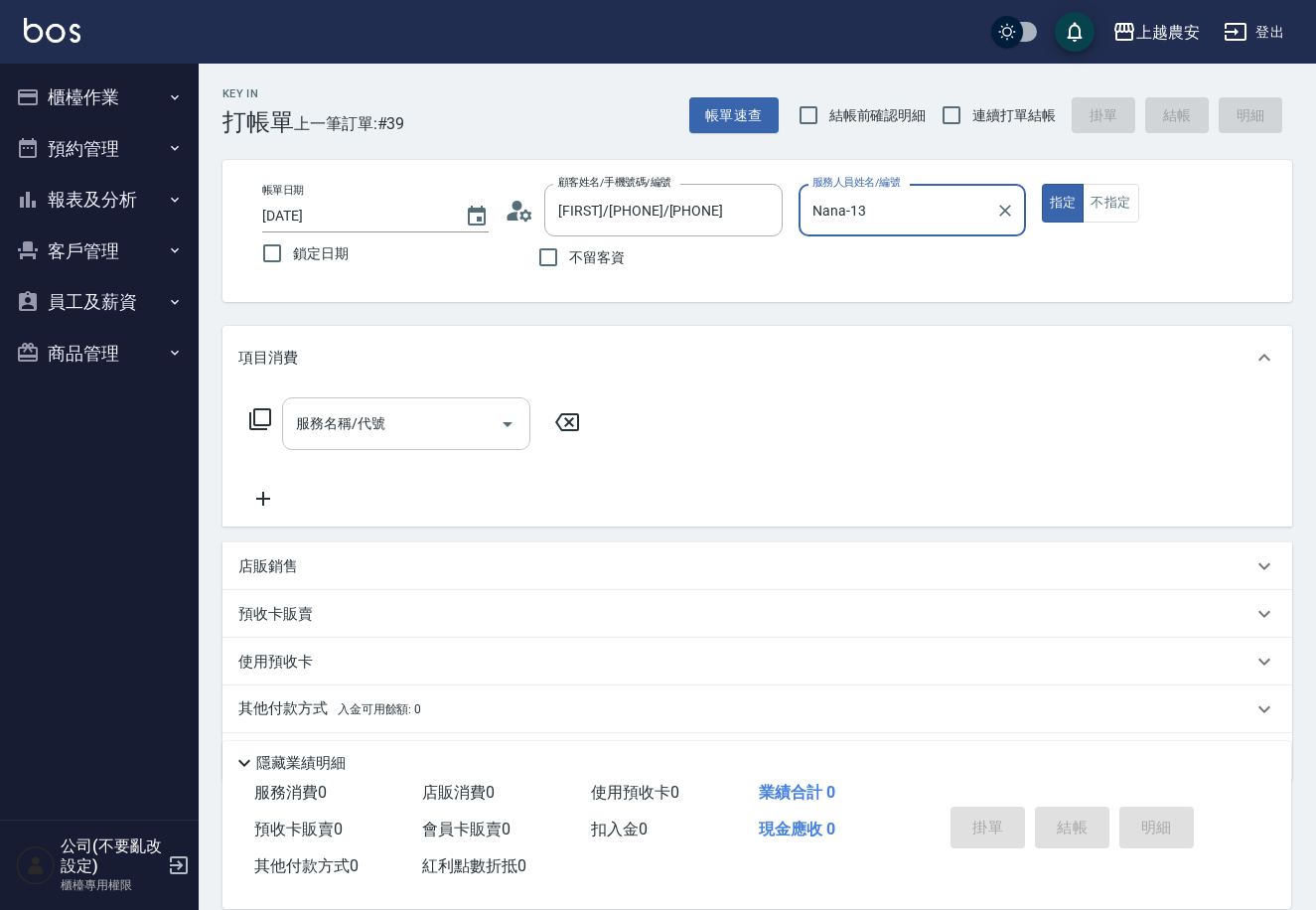 type on "Nana-13" 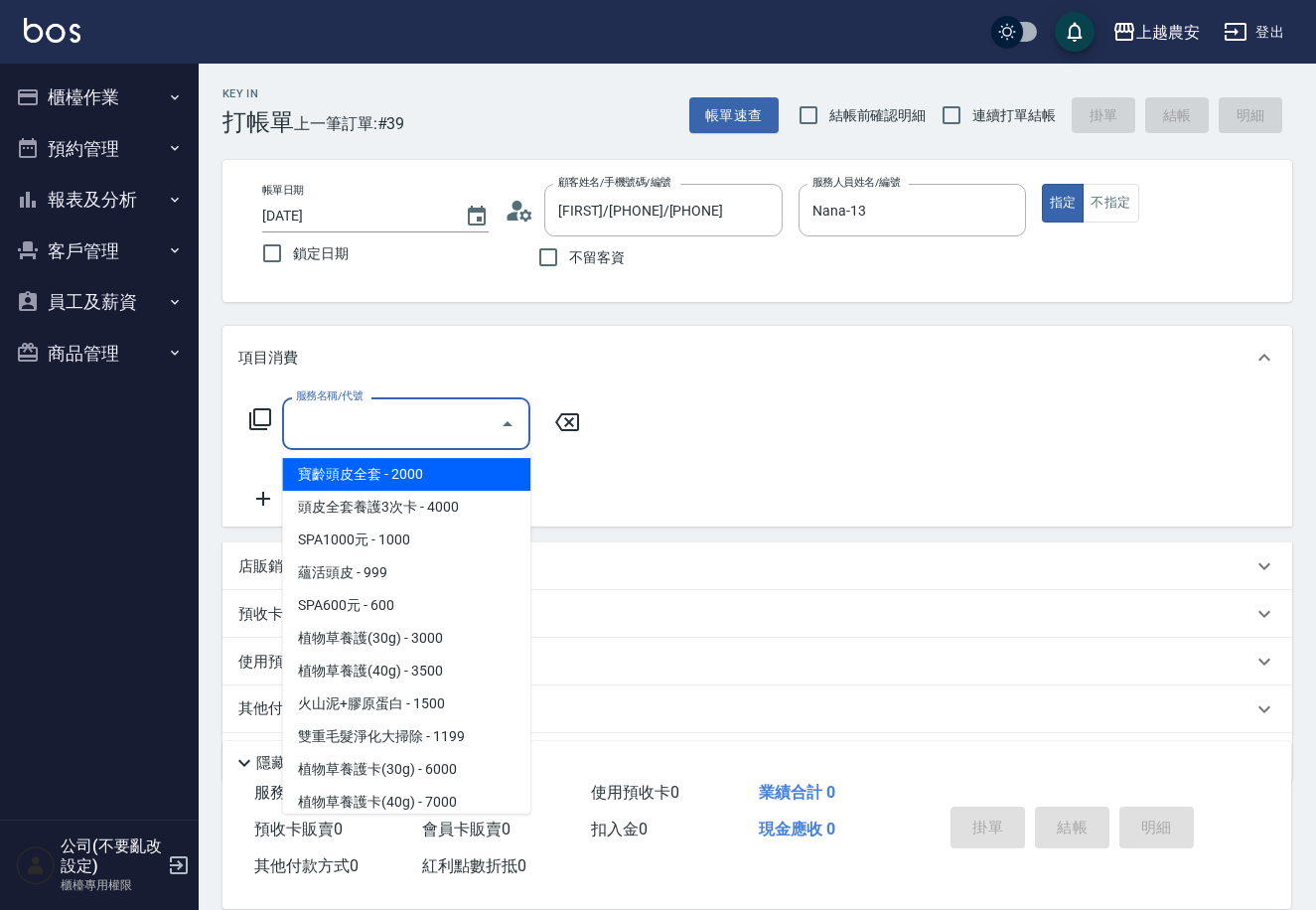 click on "服務名稱/代號" at bounding box center (391, 423) 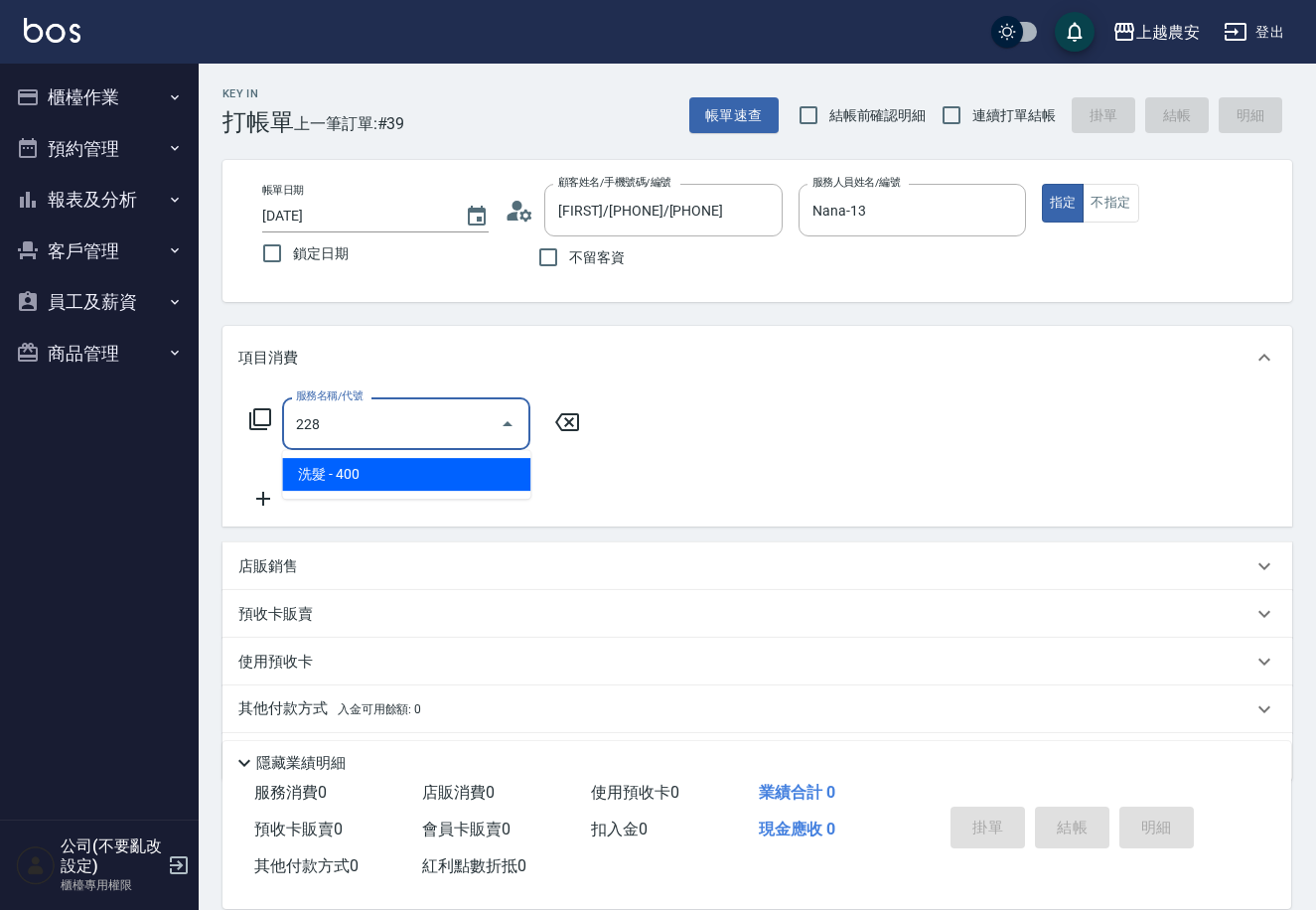 click on "洗髮 - 400" at bounding box center [406, 474] 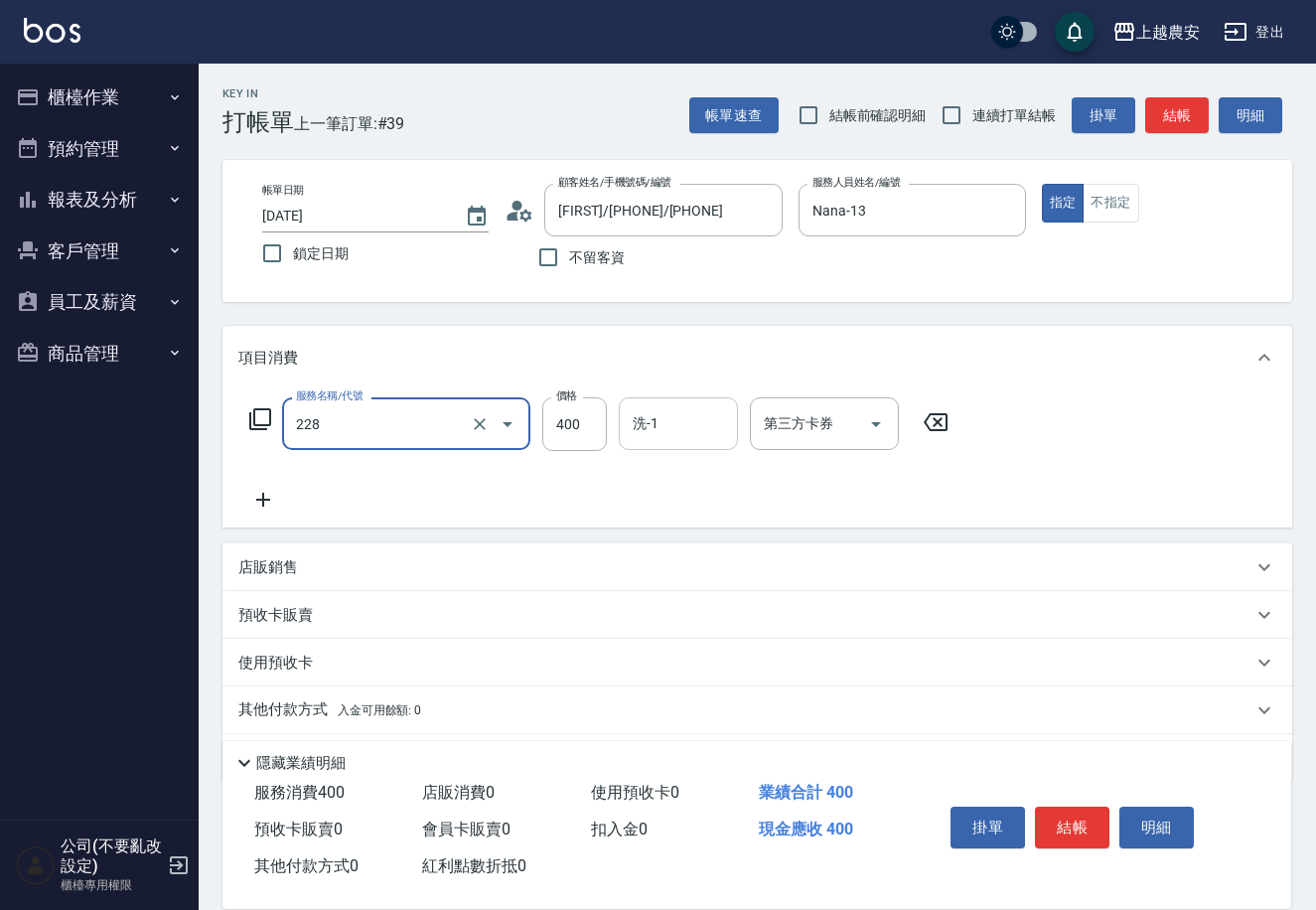 click on "洗-1" at bounding box center (678, 423) 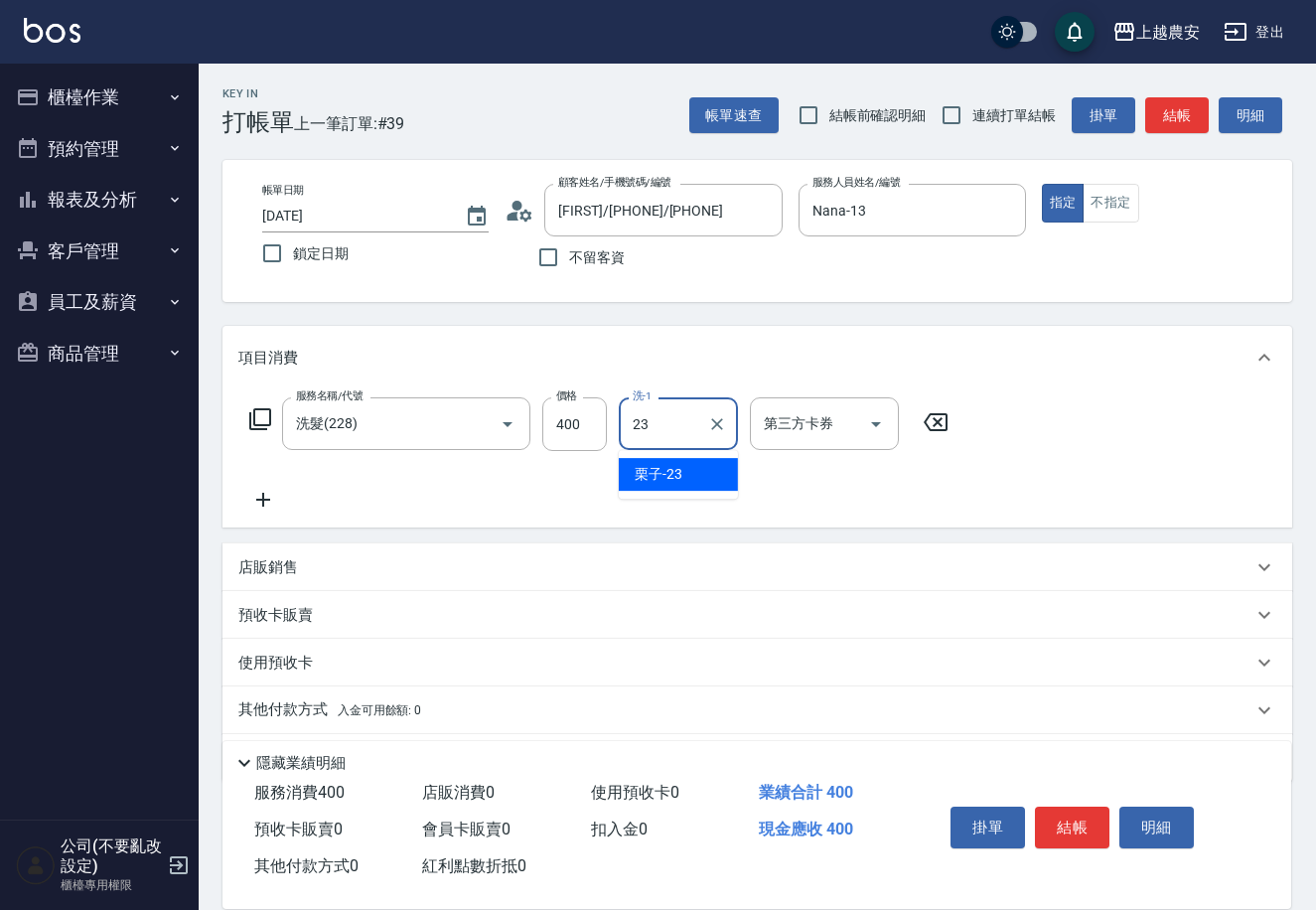 click on "栗子 -23" at bounding box center [658, 474] 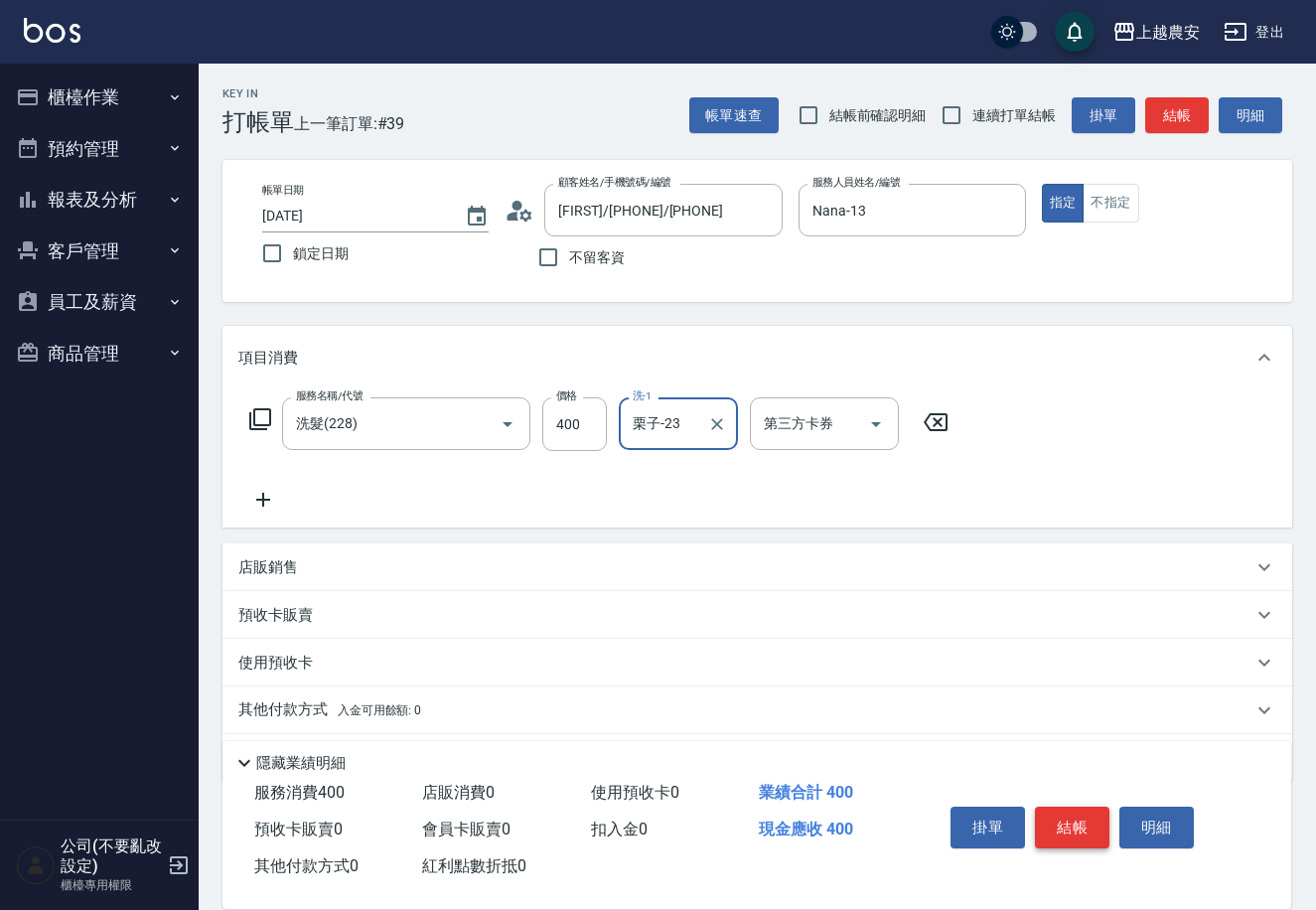 type on "栗子-23" 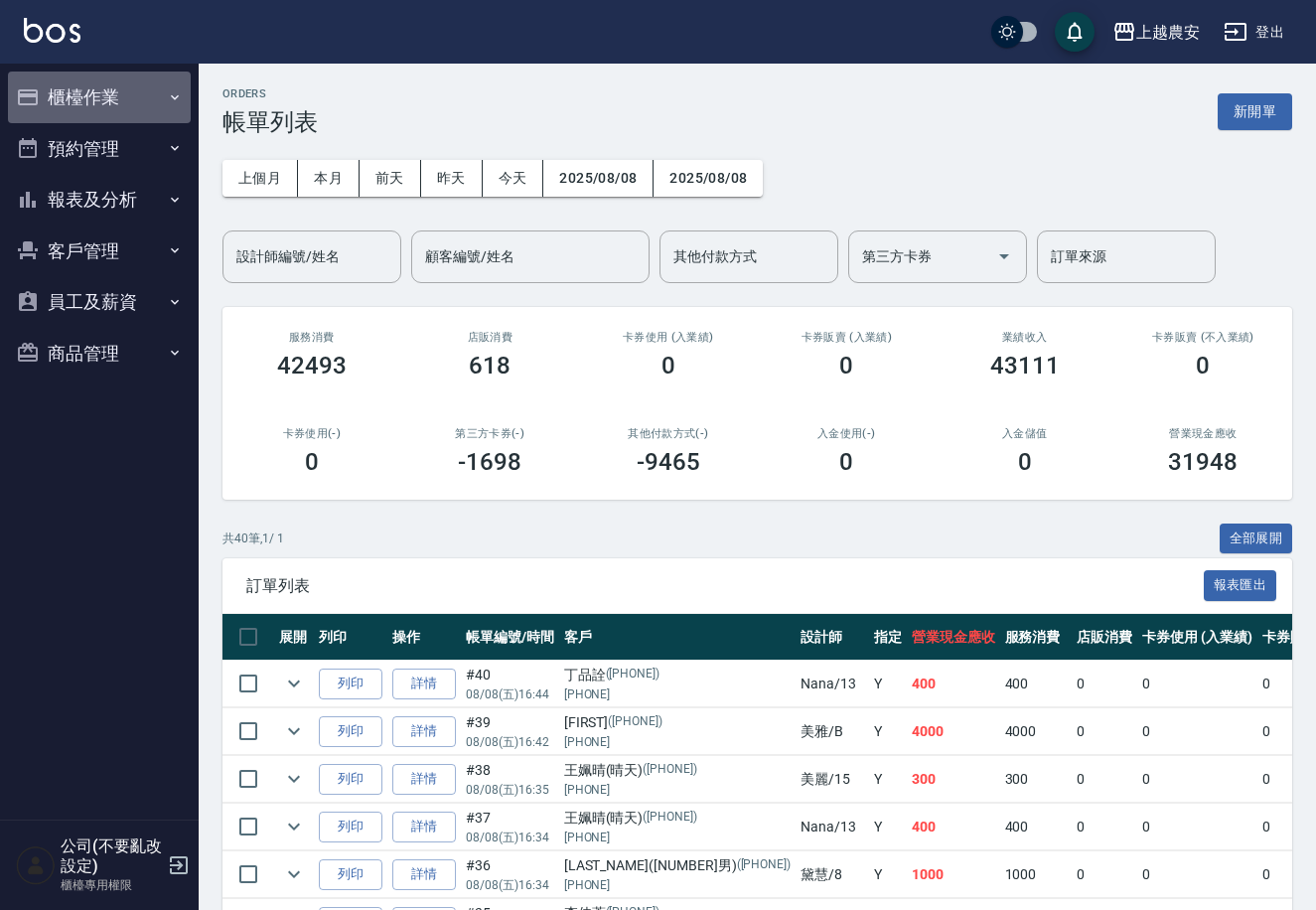 click on "櫃檯作業" at bounding box center [99, 97] 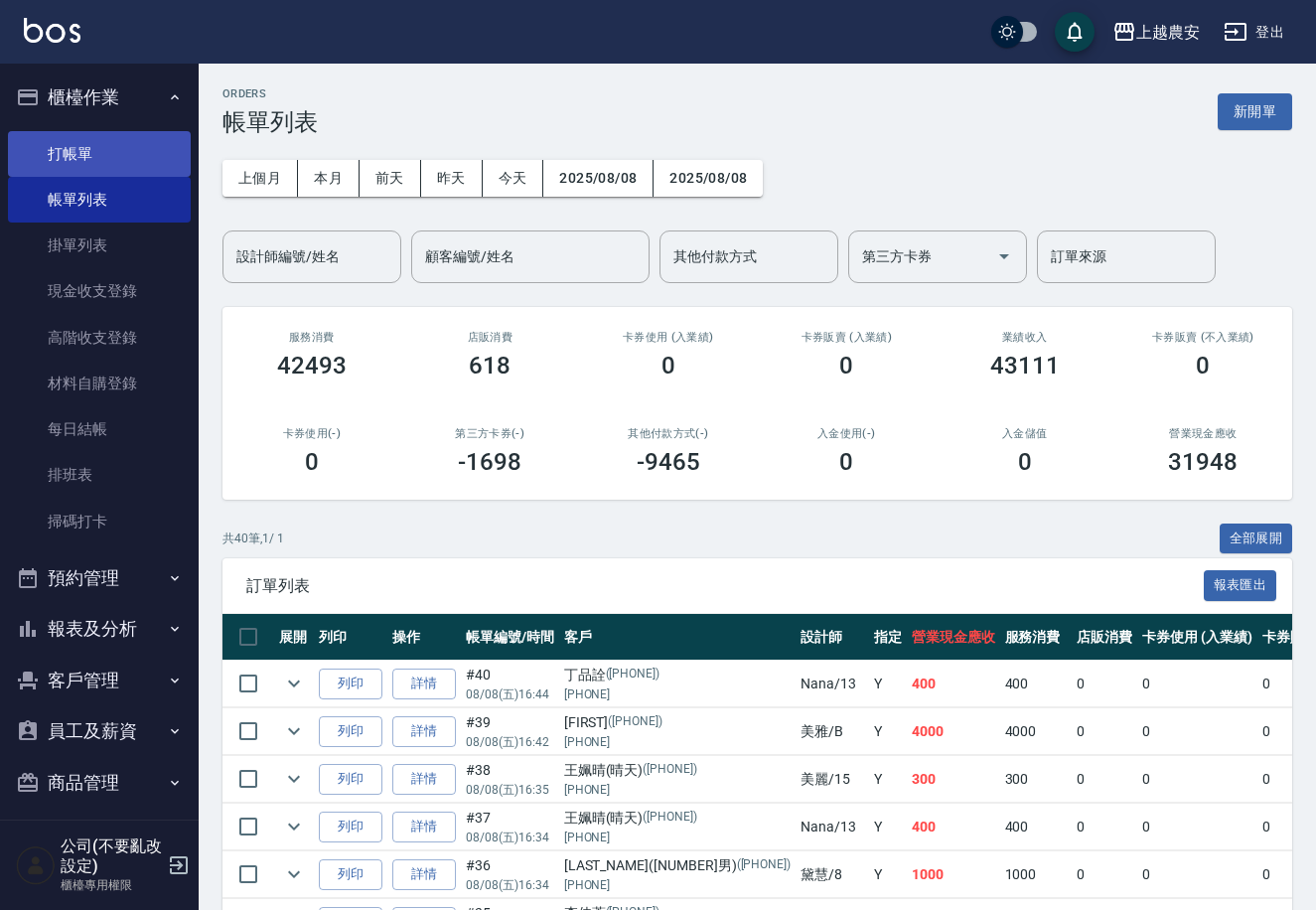 click on "打帳單" at bounding box center [99, 154] 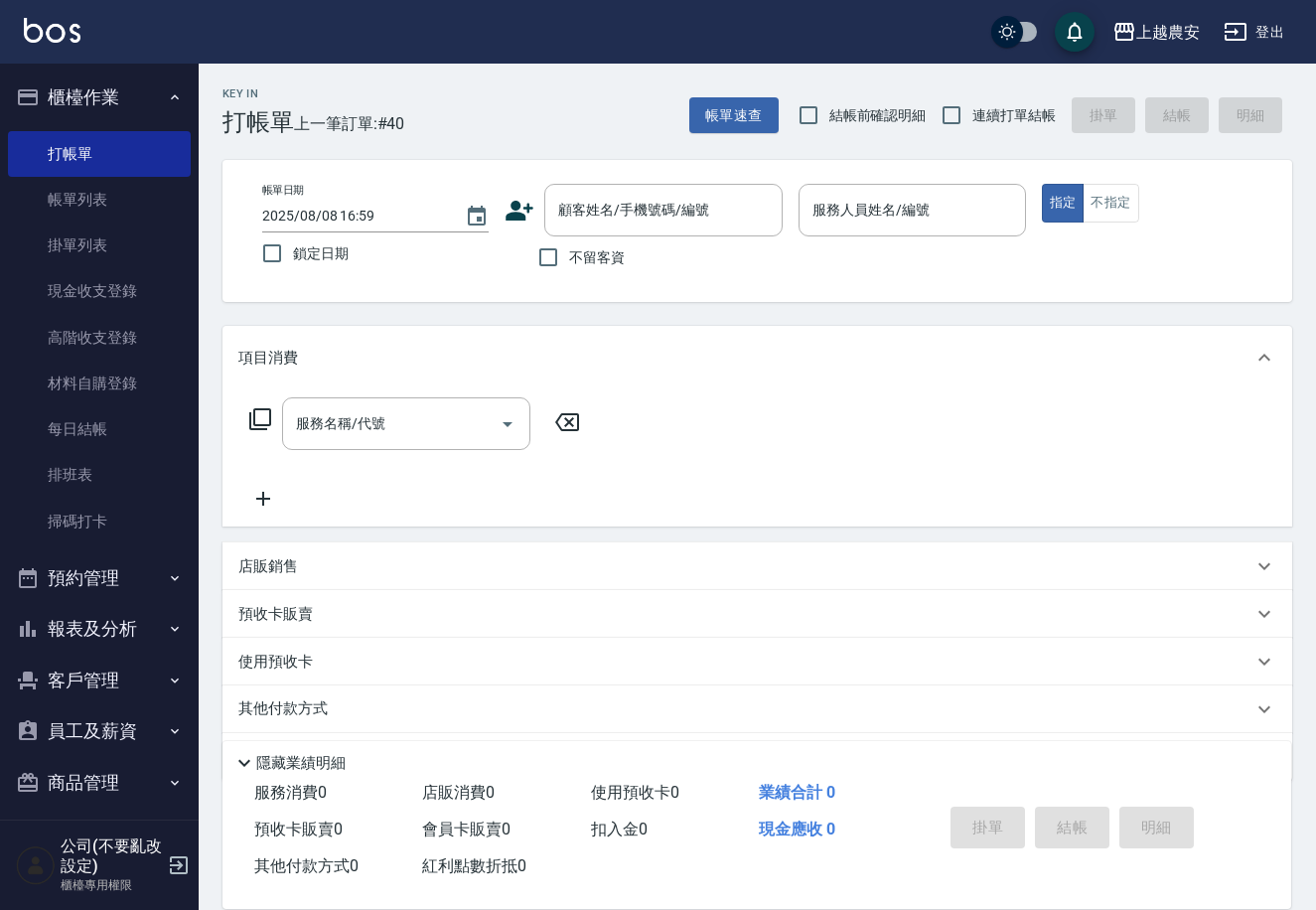 click on "顧客姓名/手機號碼/編號 顧客姓名/手機號碼/編號" at bounding box center (644, 210) 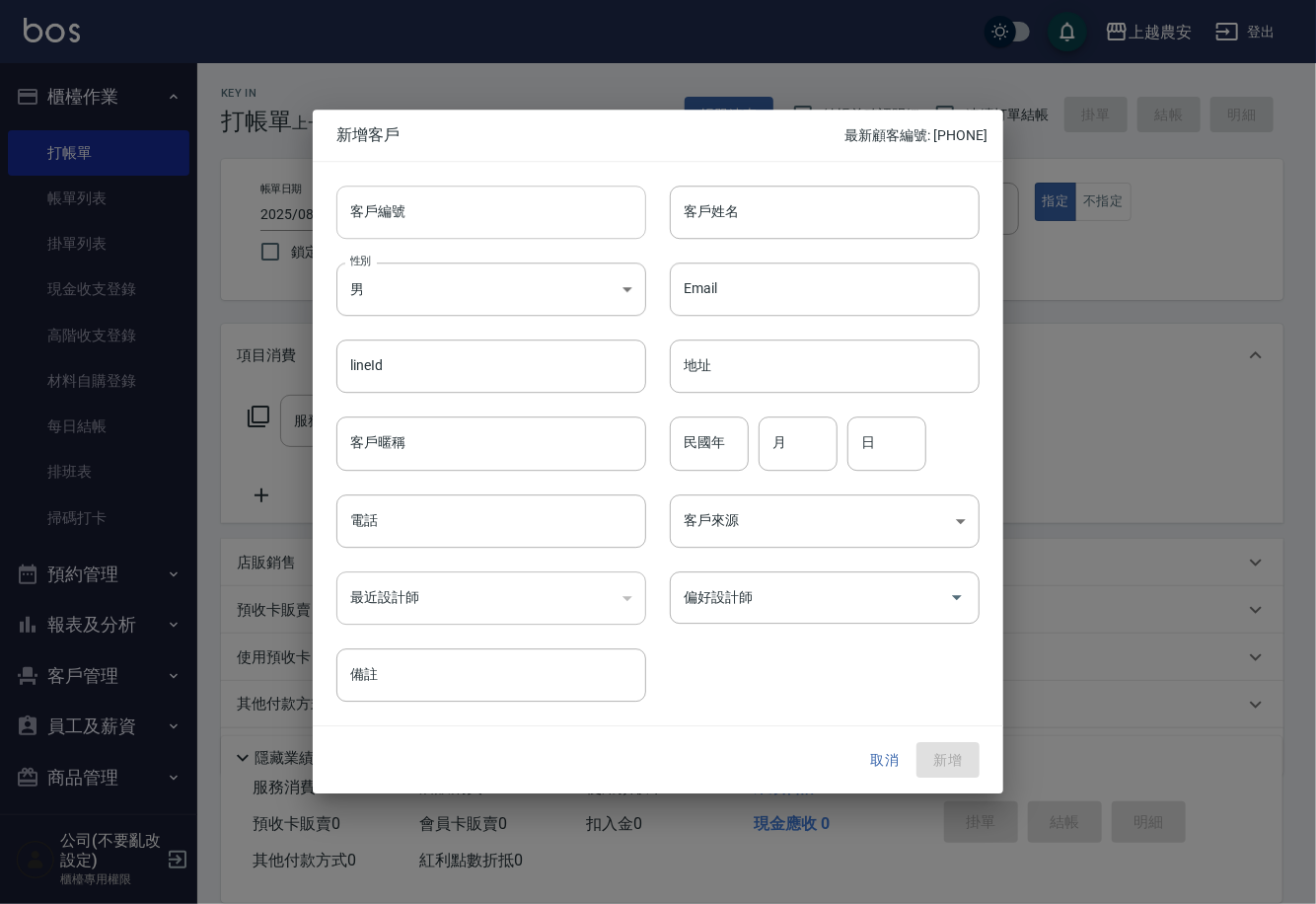click on "客戶編號" at bounding box center (491, 212) 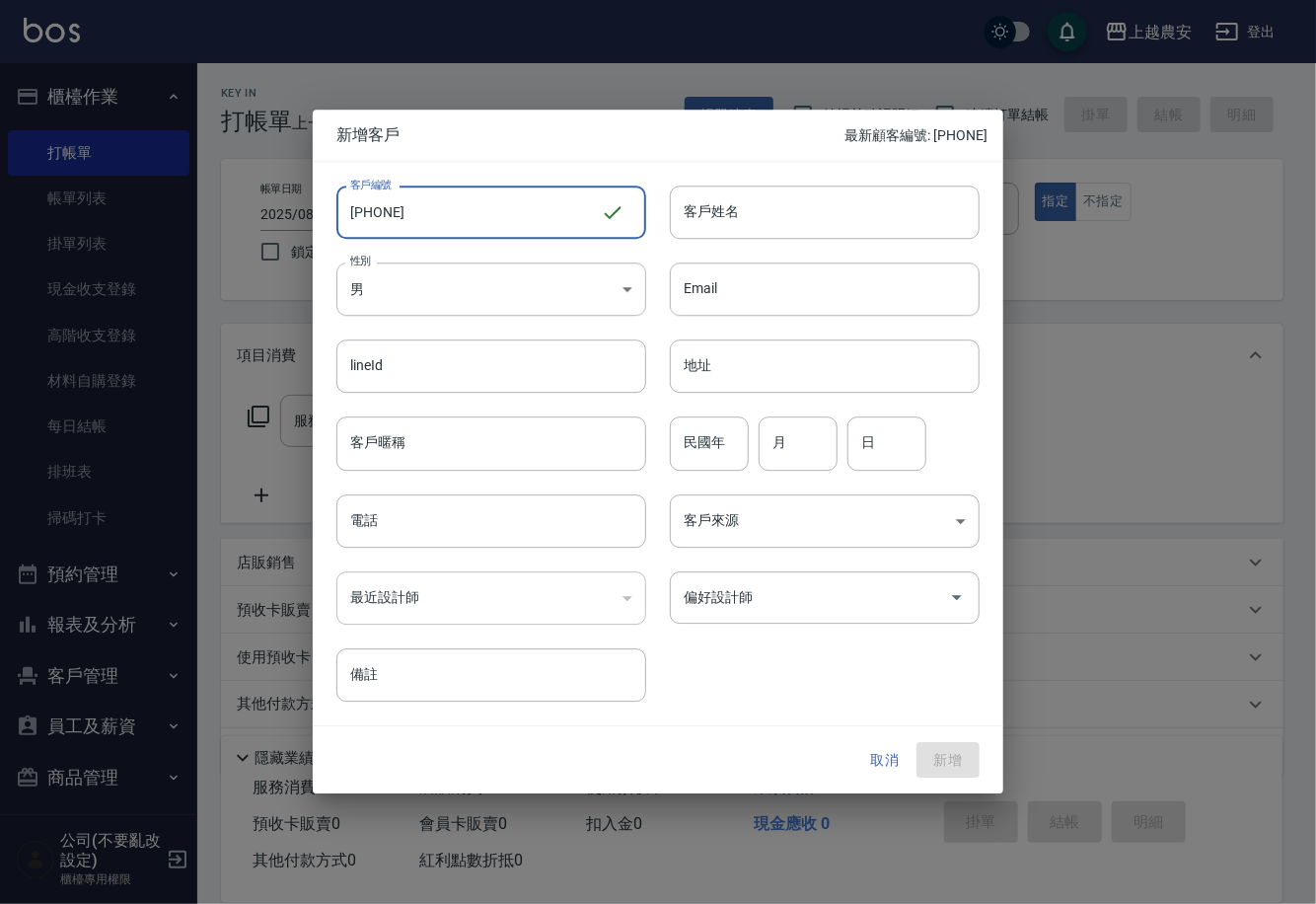 drag, startPoint x: 521, startPoint y: 218, endPoint x: 354, endPoint y: 223, distance: 167.07483 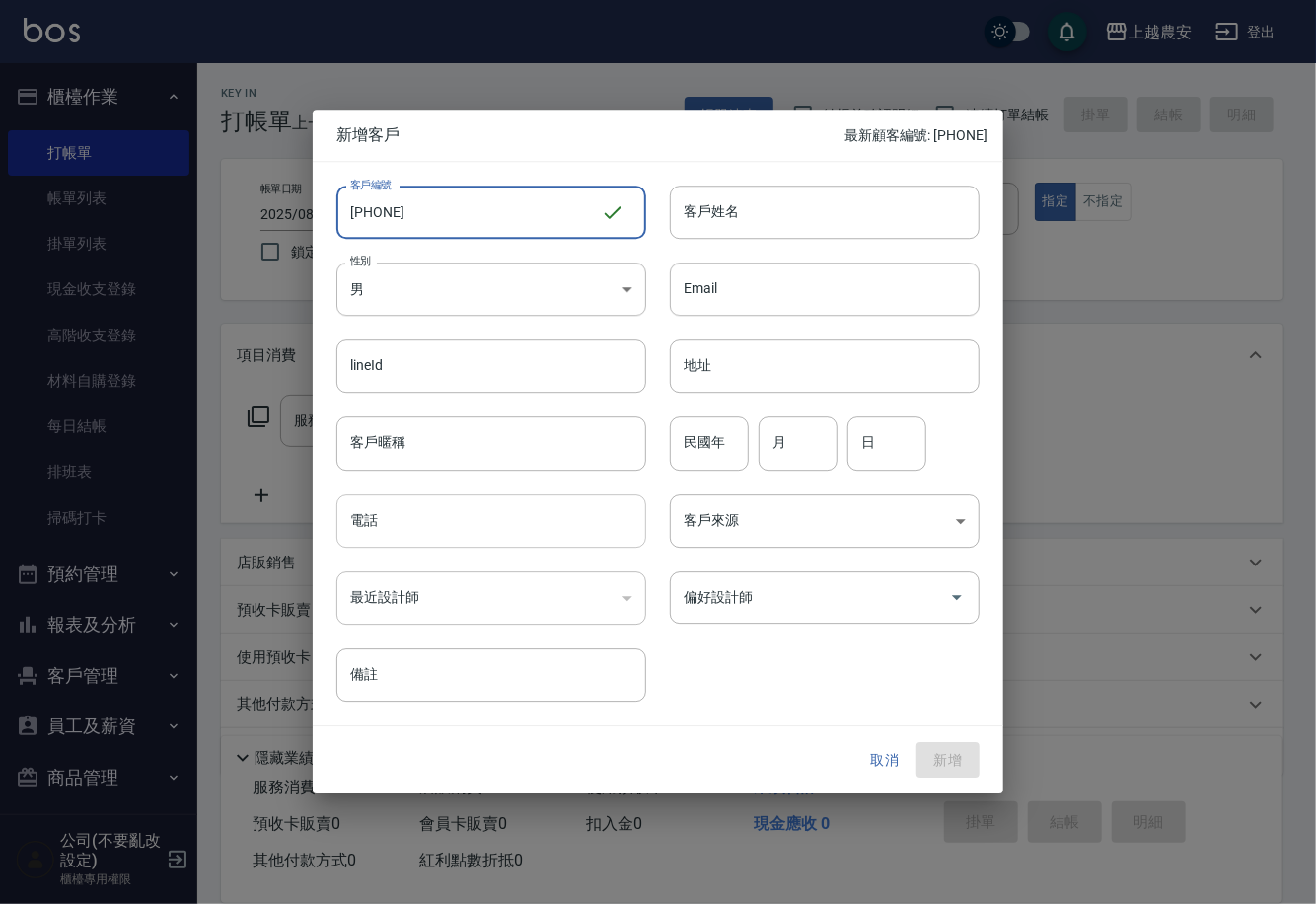 type on "0912220287" 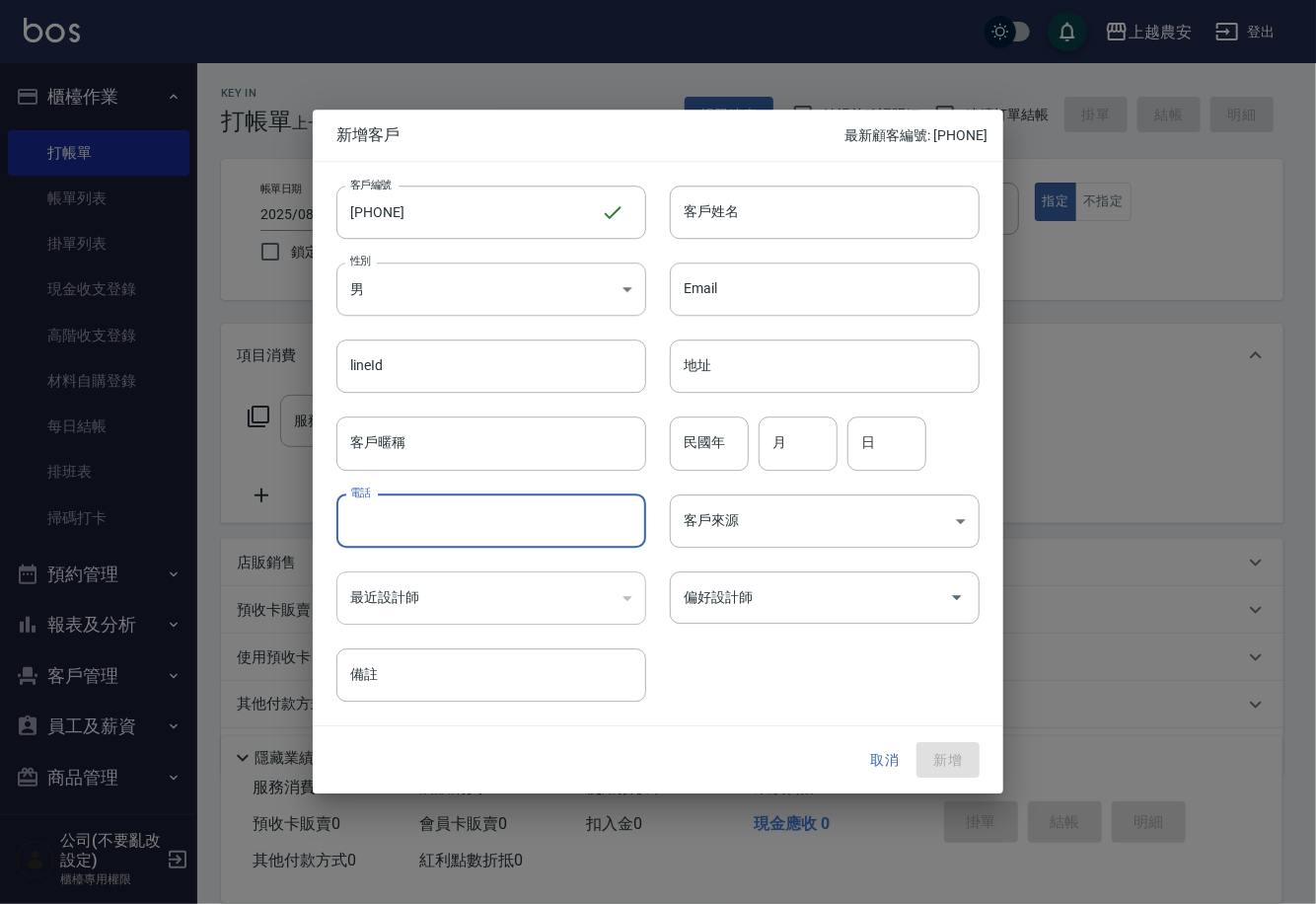 paste on "0912220287" 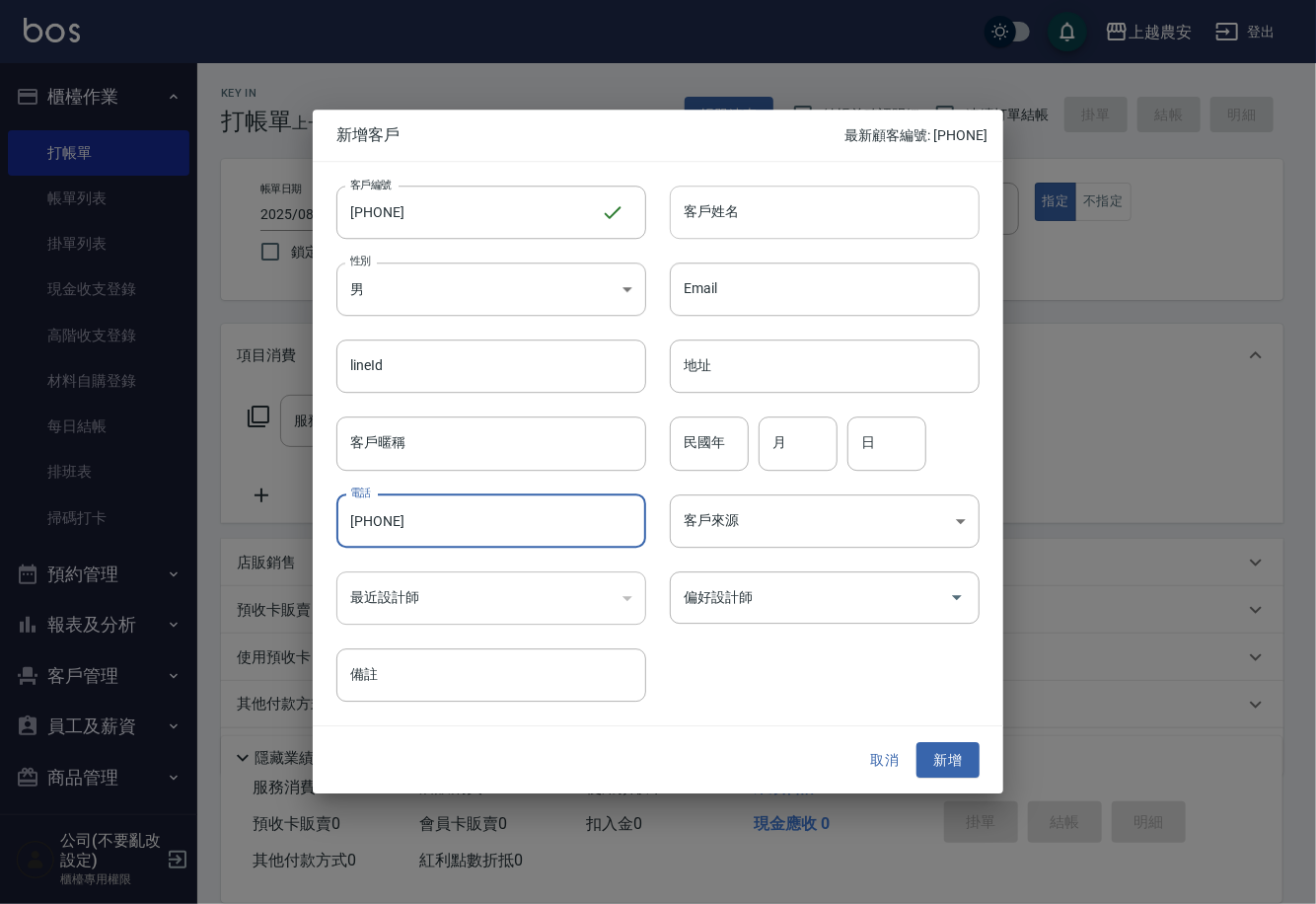 type on "0912220287" 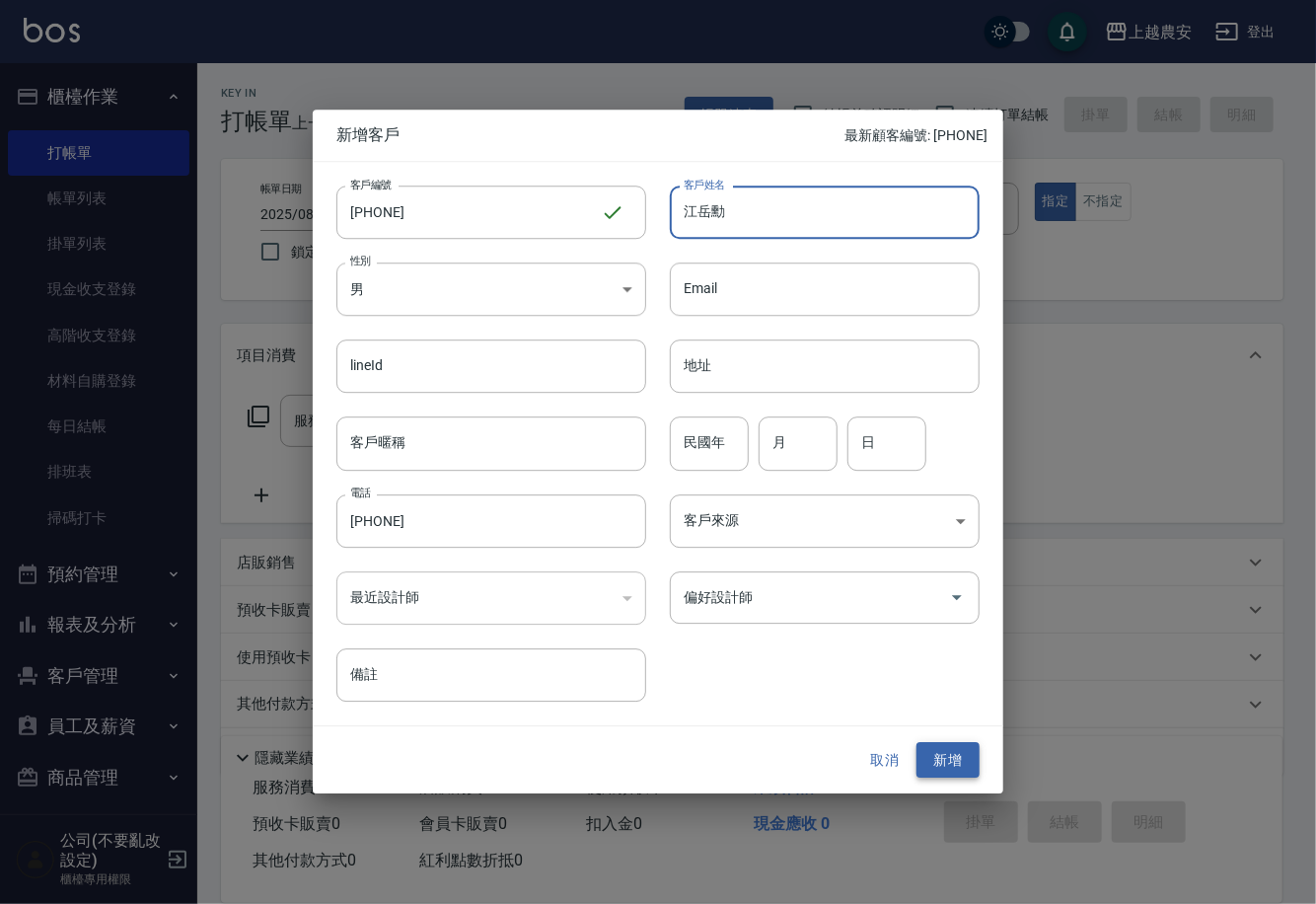 type on "江岳勳" 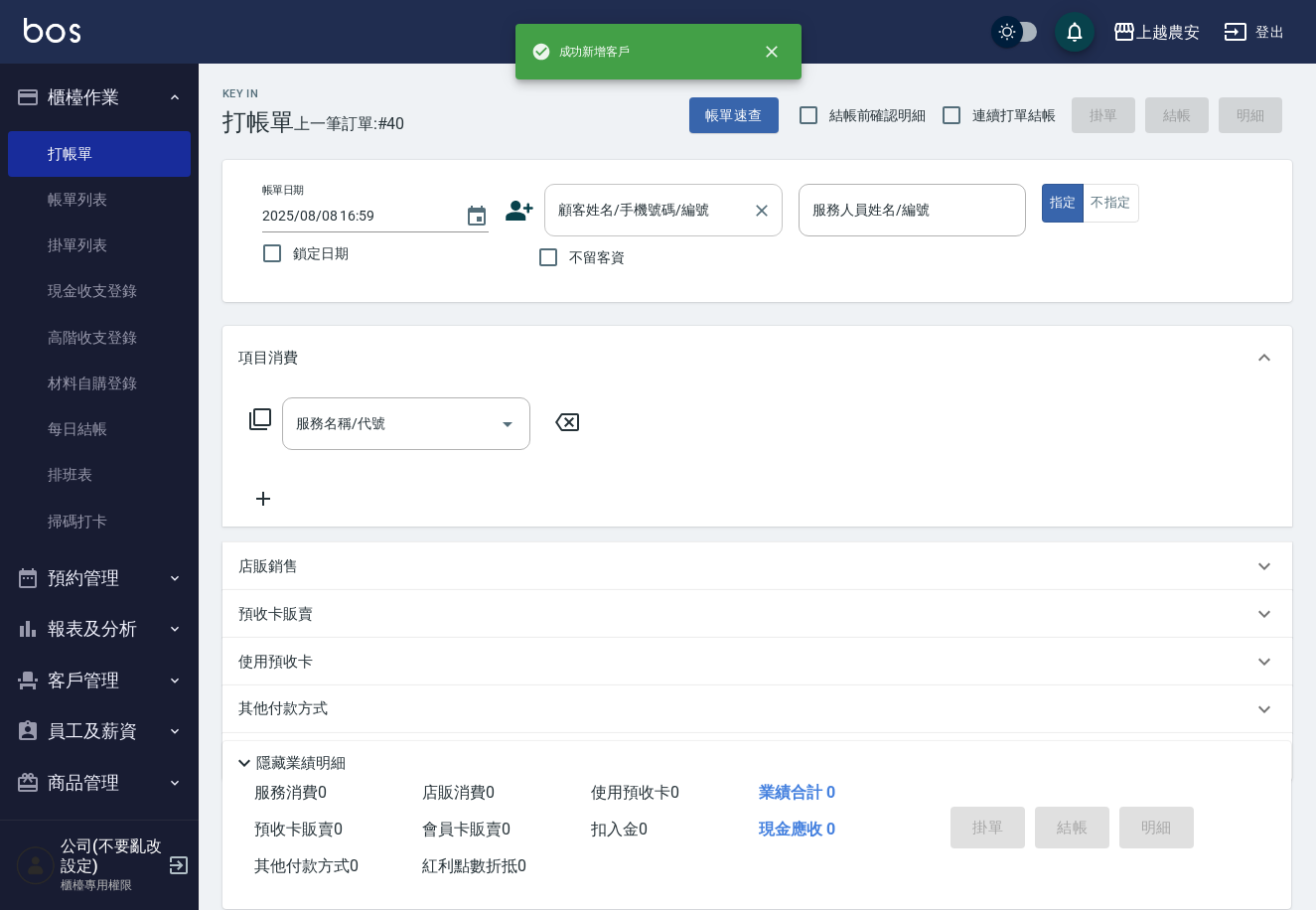 click on "顧客姓名/手機號碼/編號" at bounding box center (649, 210) 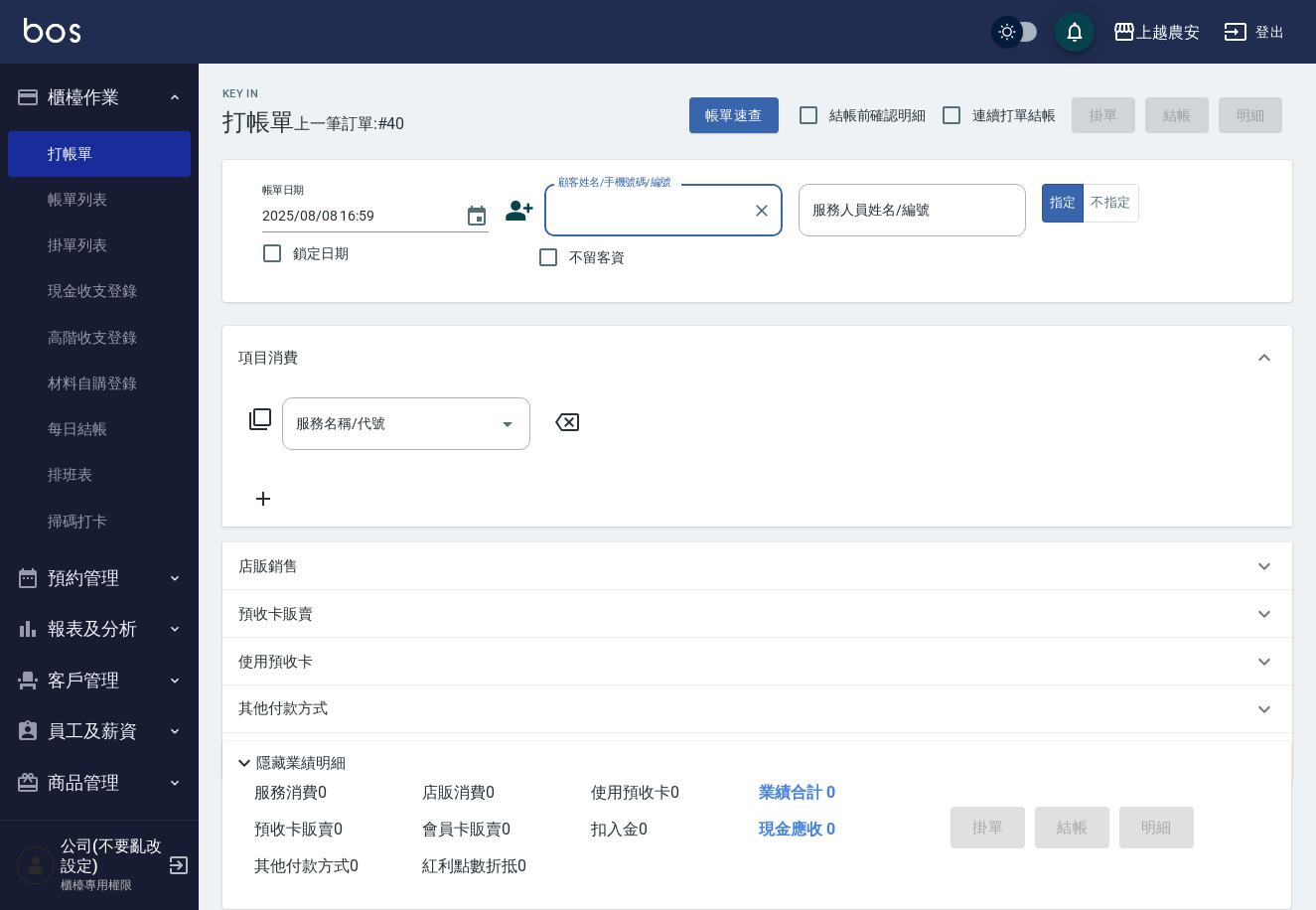 paste on "0912220287" 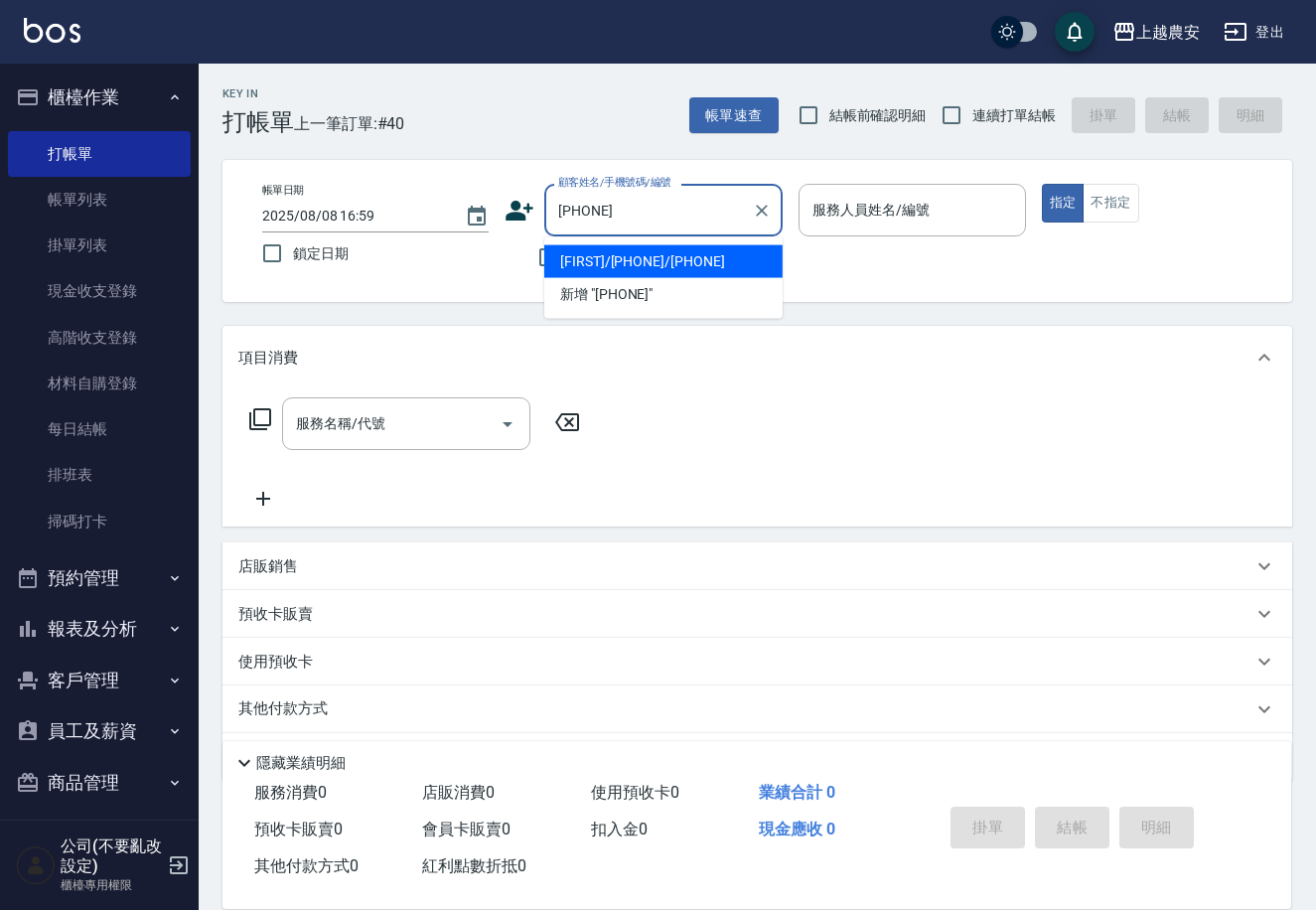 click on "江岳勳/0912220287/0912220287" at bounding box center [663, 261] 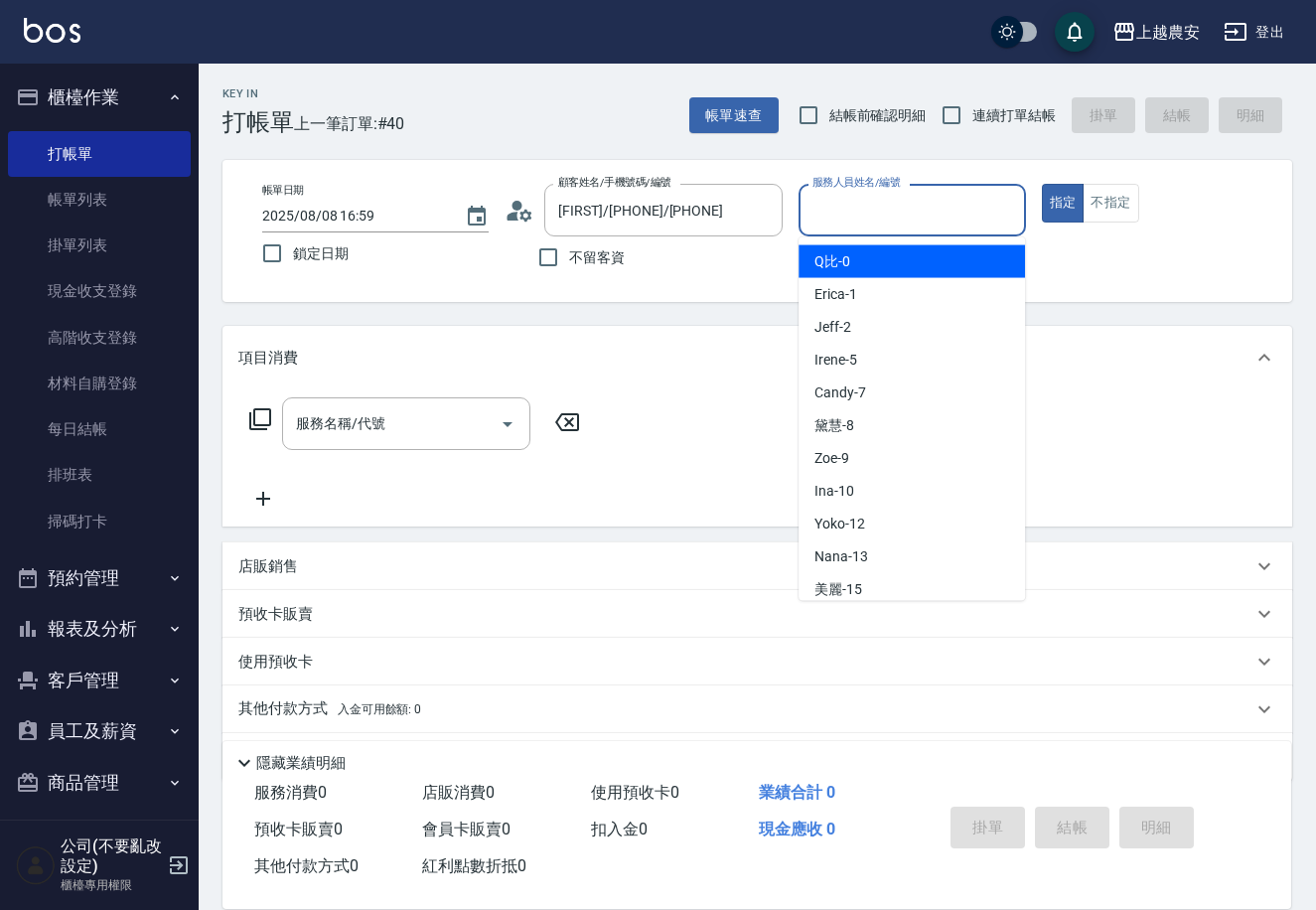 click on "服務人員姓名/編號" at bounding box center (912, 210) 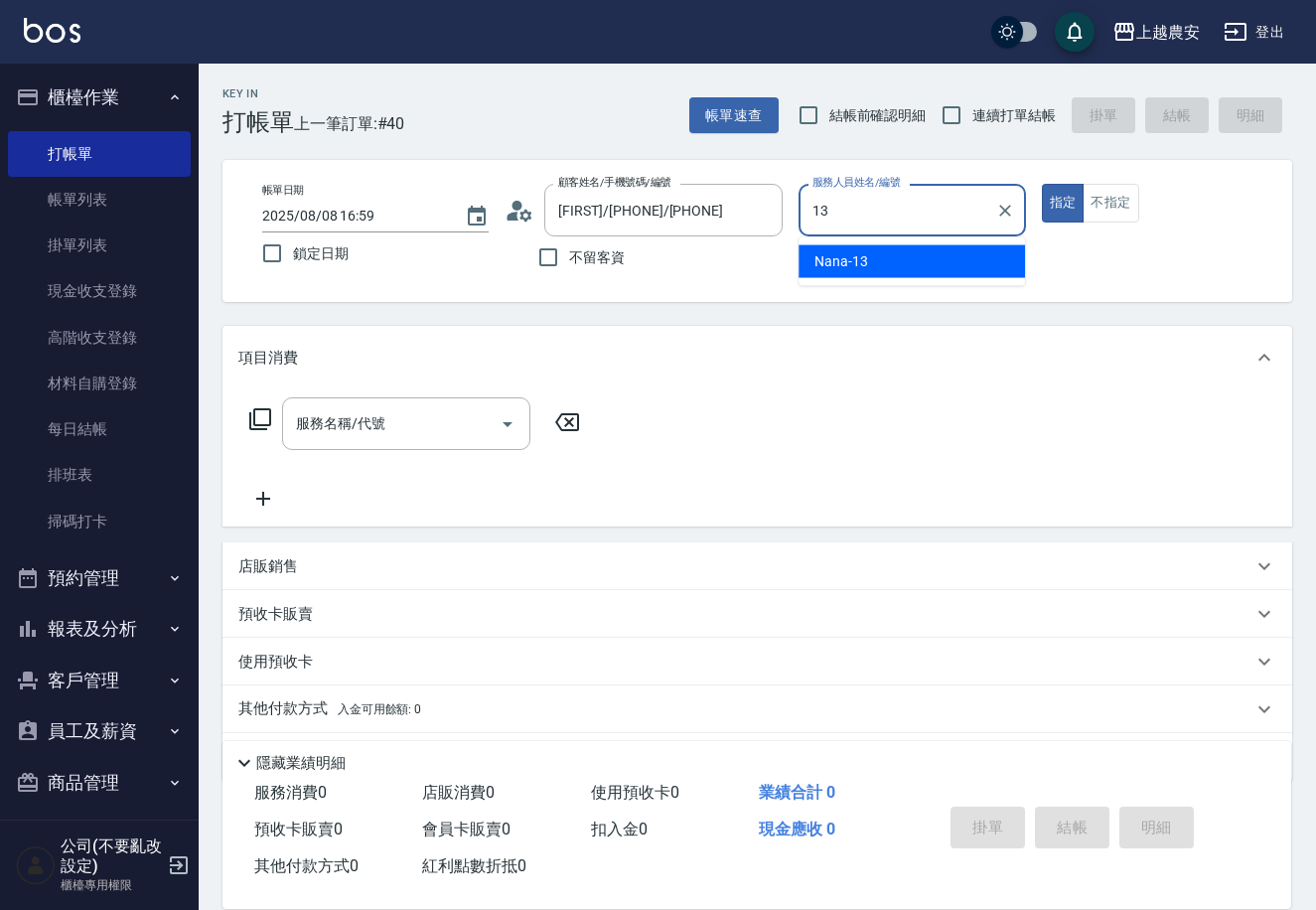 drag, startPoint x: 869, startPoint y: 263, endPoint x: 597, endPoint y: 347, distance: 284.67525 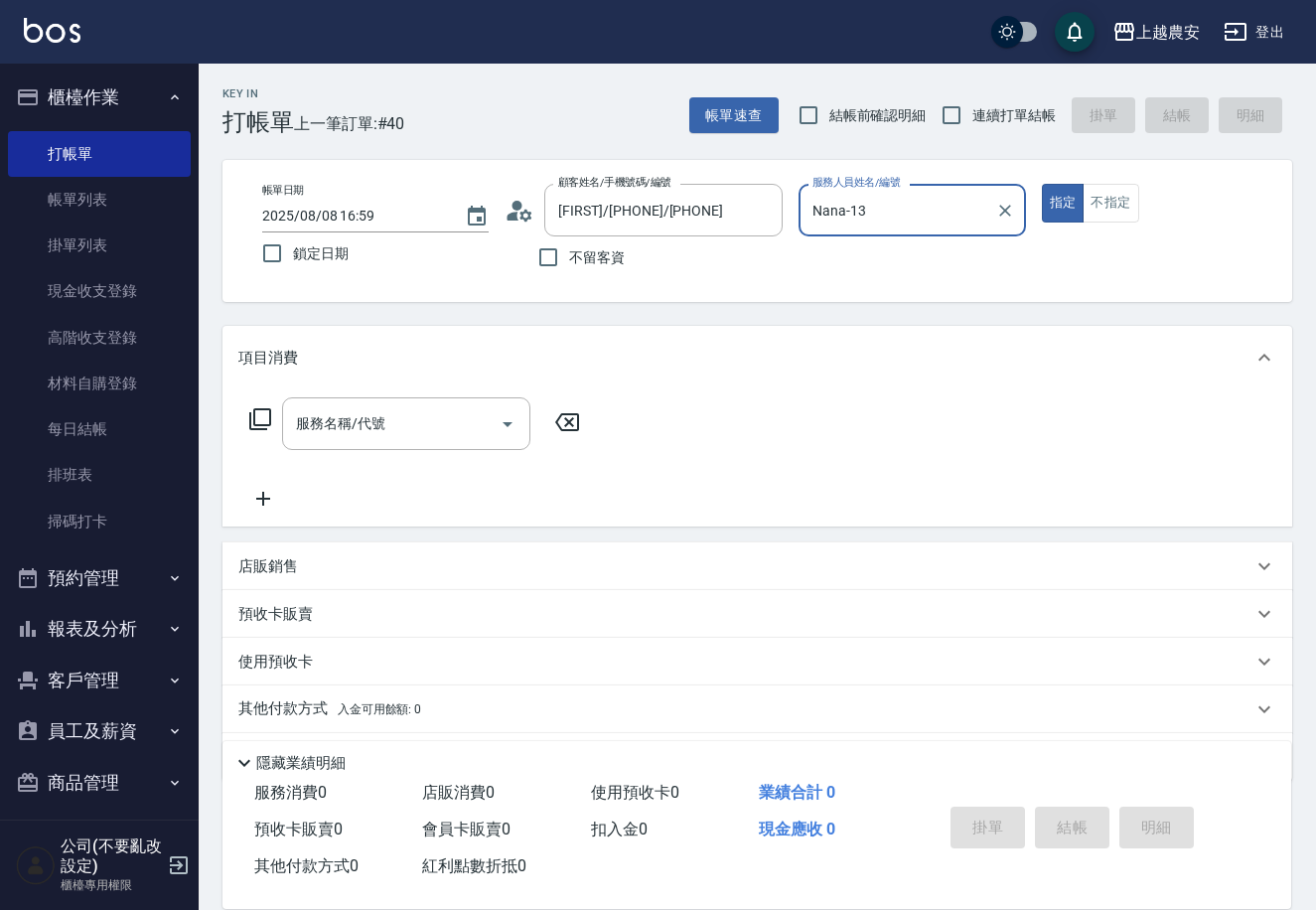type on "Nana-13" 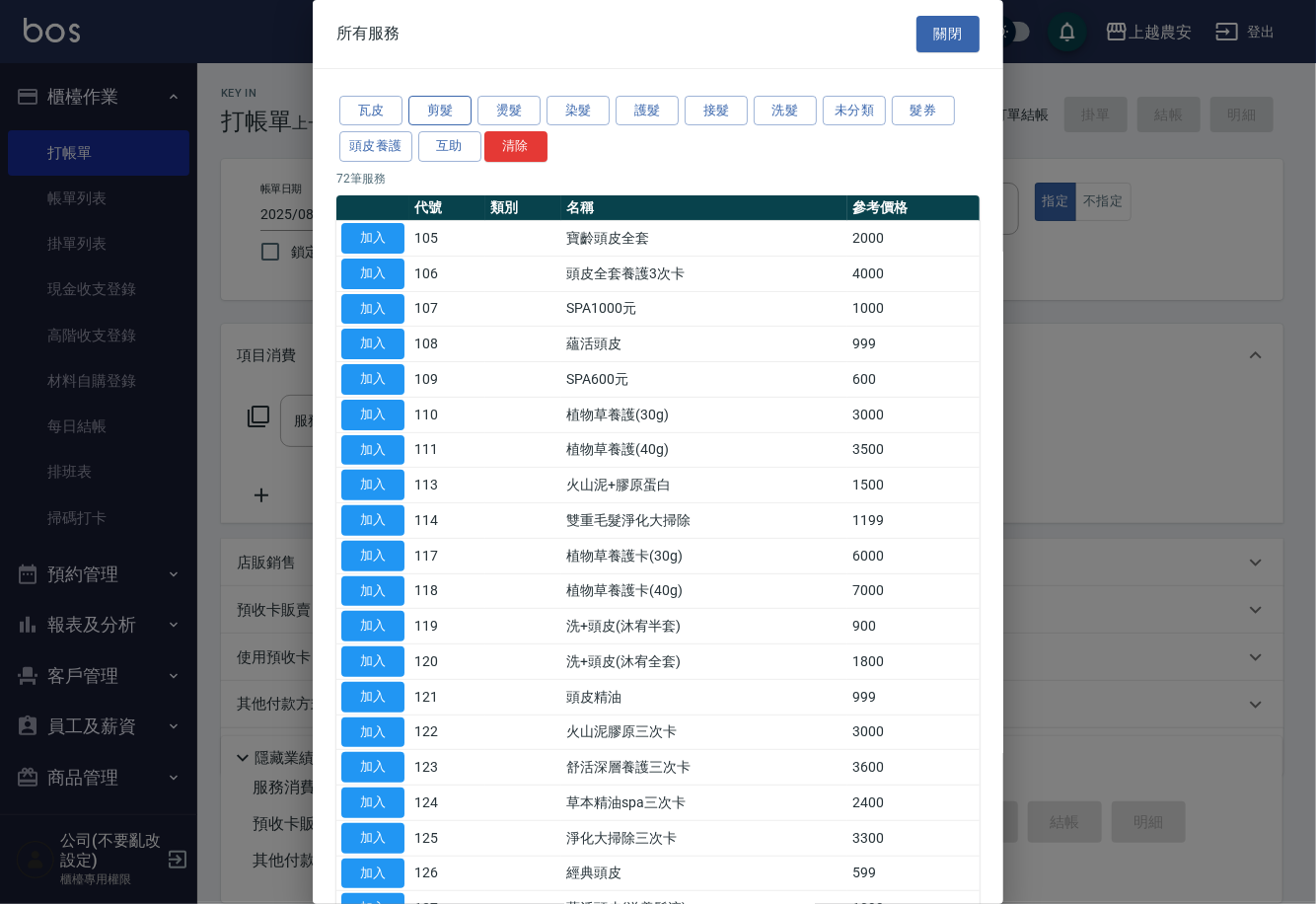 click on "剪髮" at bounding box center [440, 111] 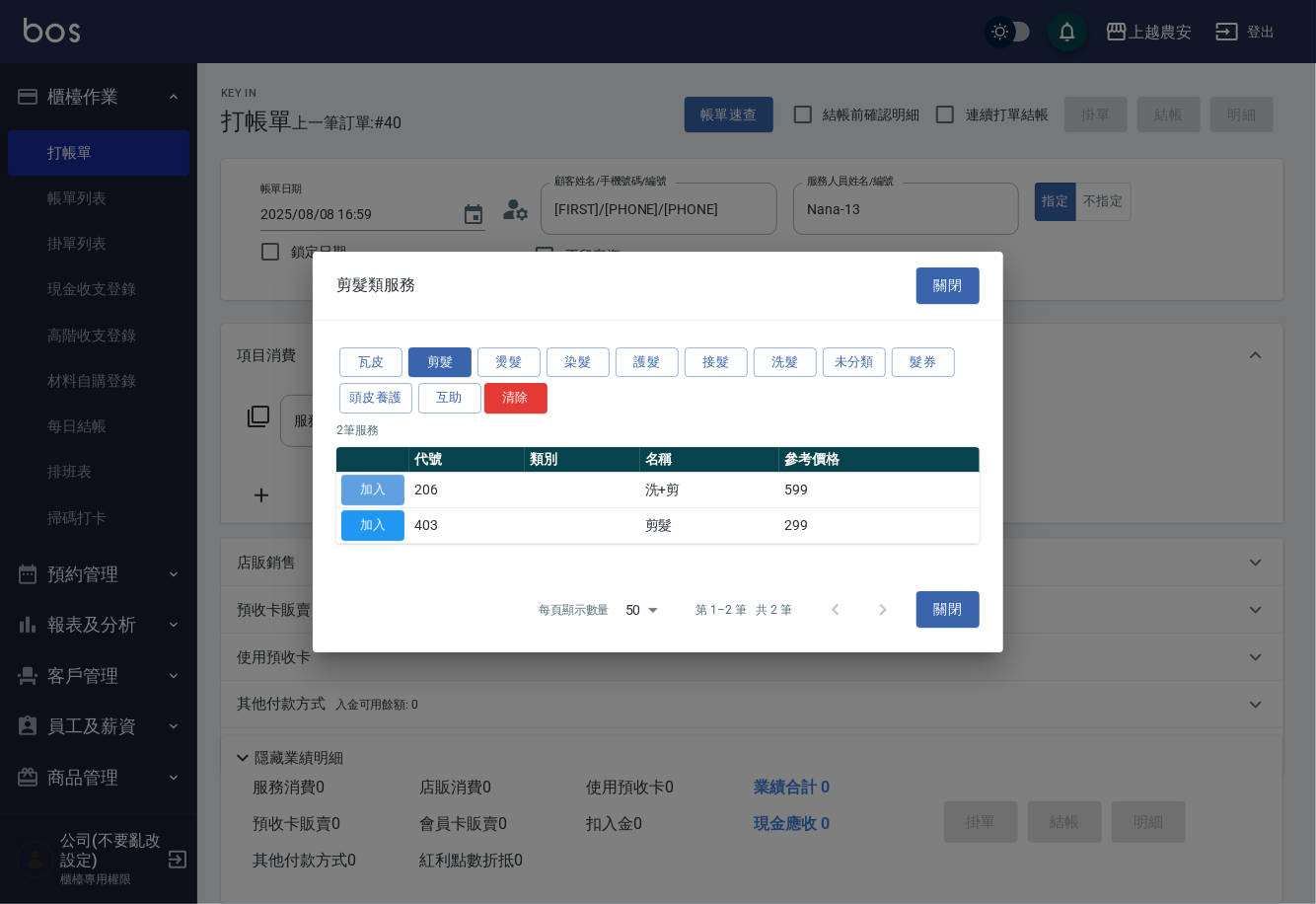 click on "加入" at bounding box center [373, 490] 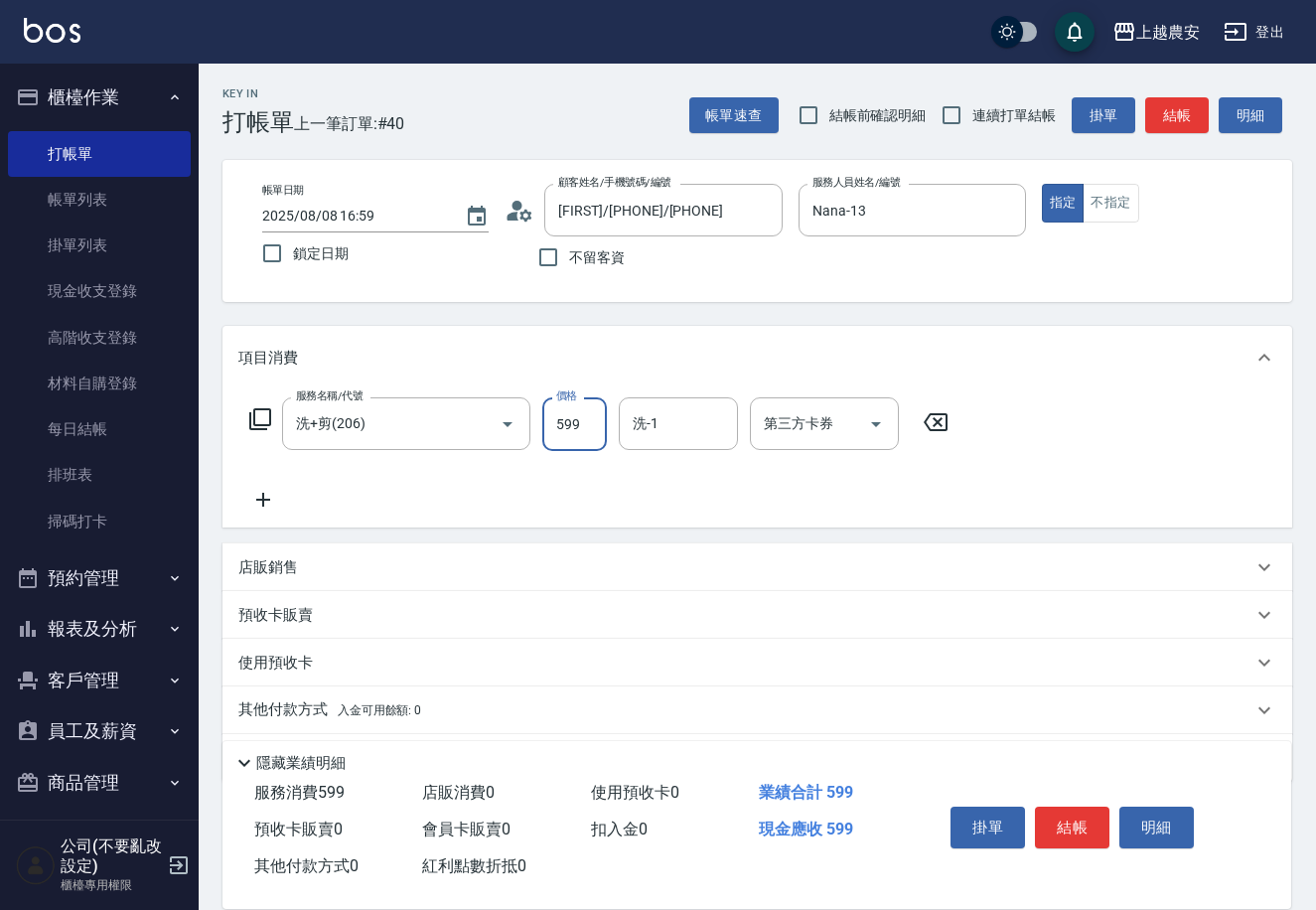 click on "599" at bounding box center [574, 424] 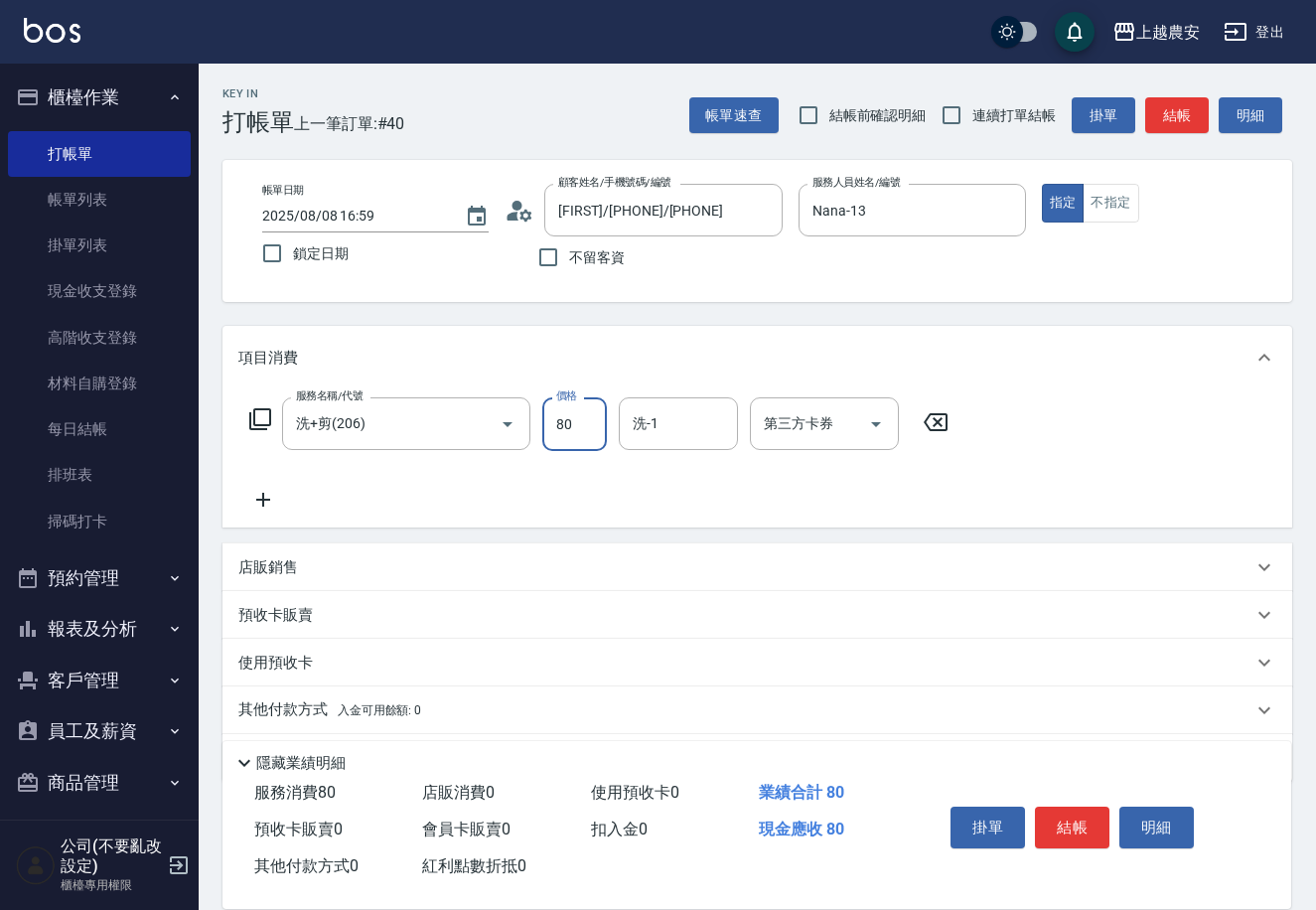 type on "800" 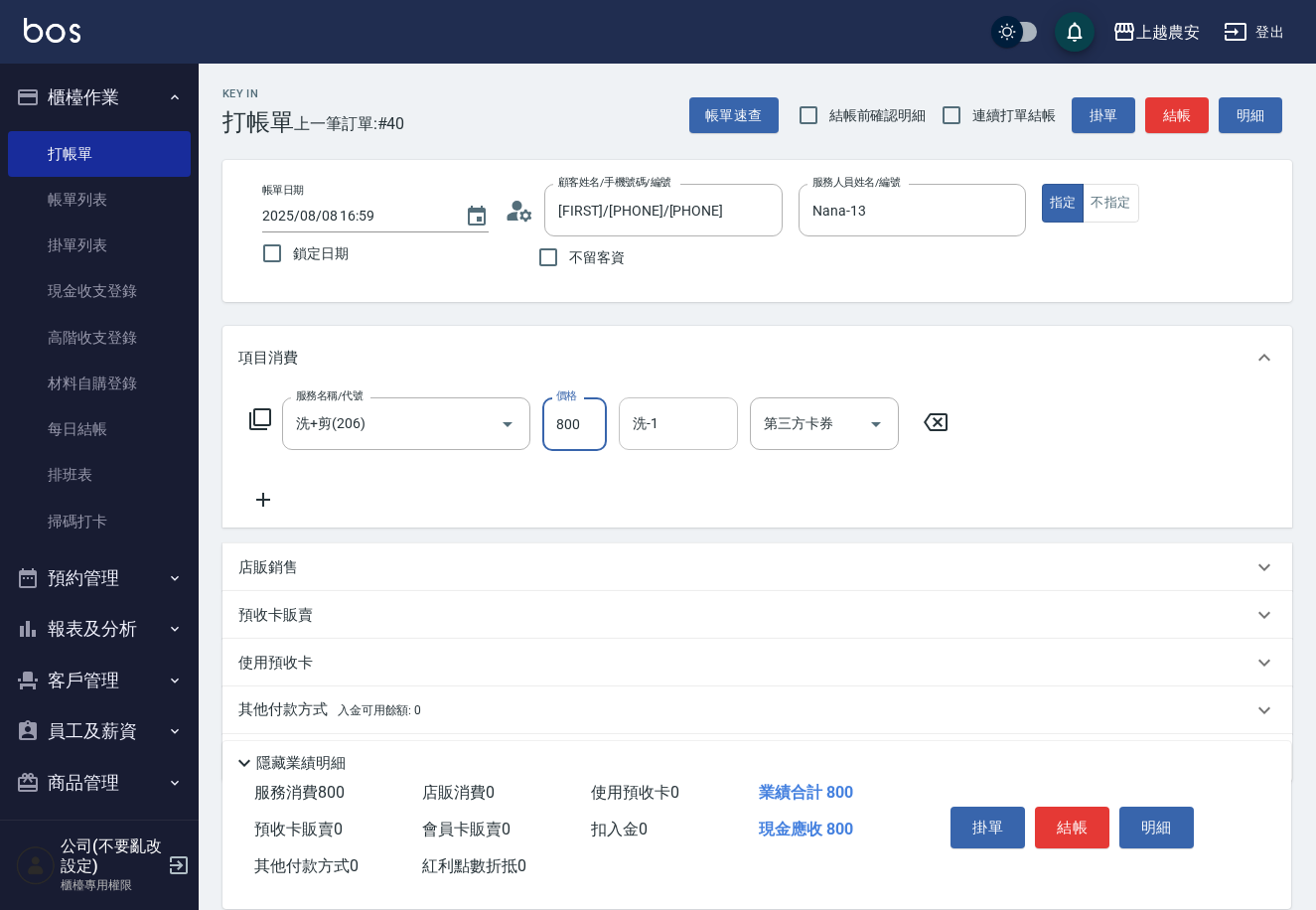 click on "洗-1" at bounding box center [678, 423] 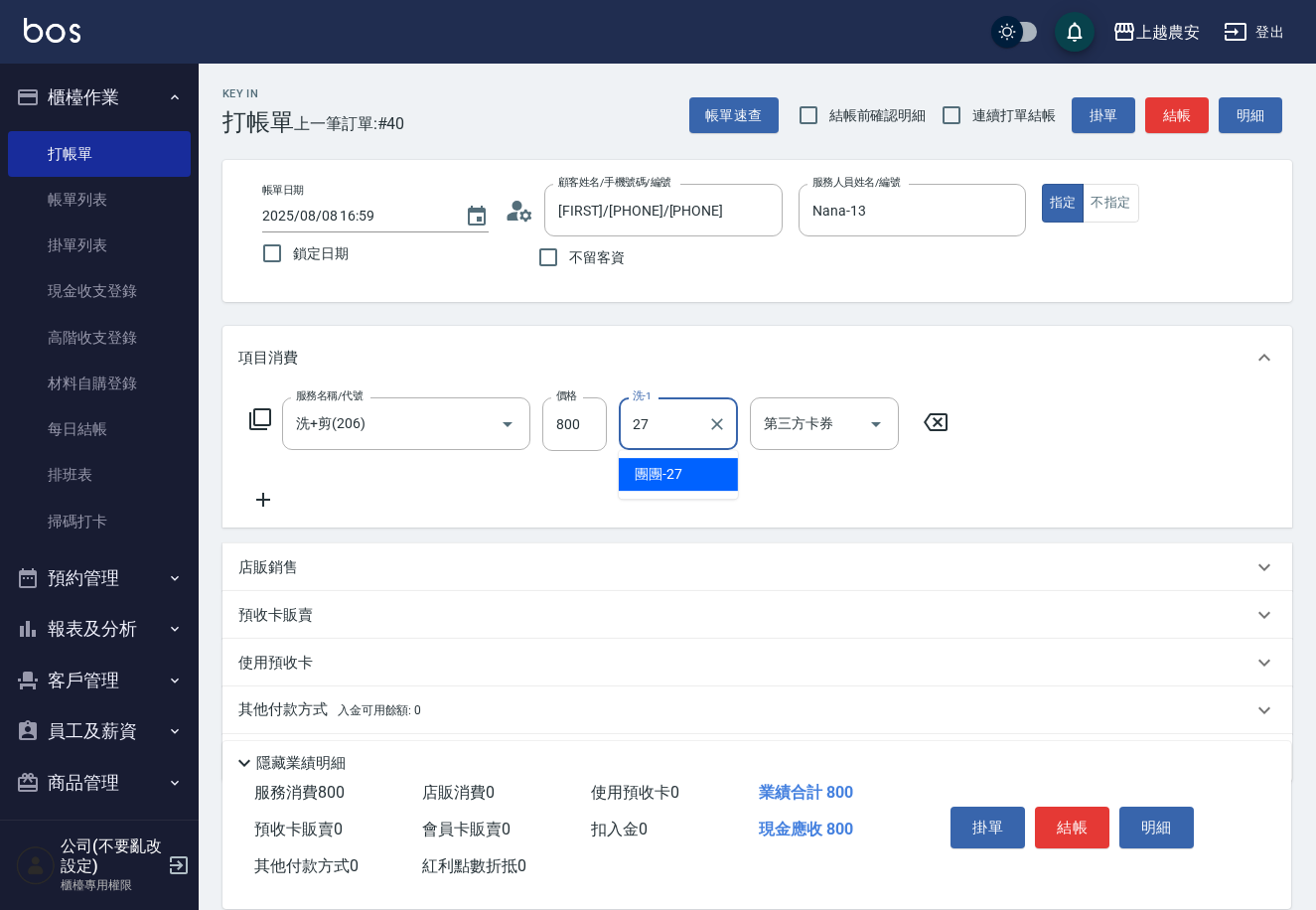 click on "團團 -27" at bounding box center [658, 474] 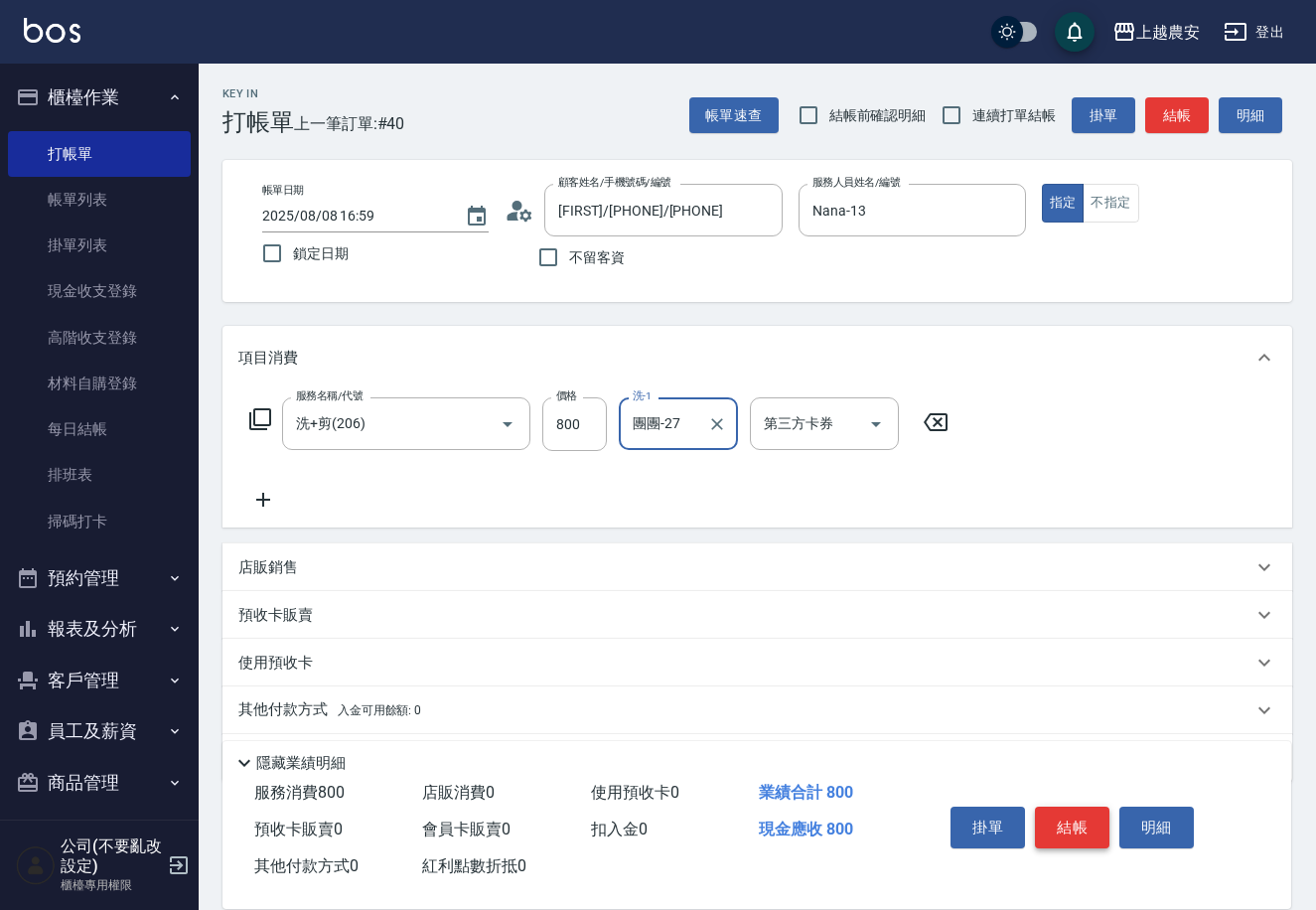 type on "團團-27" 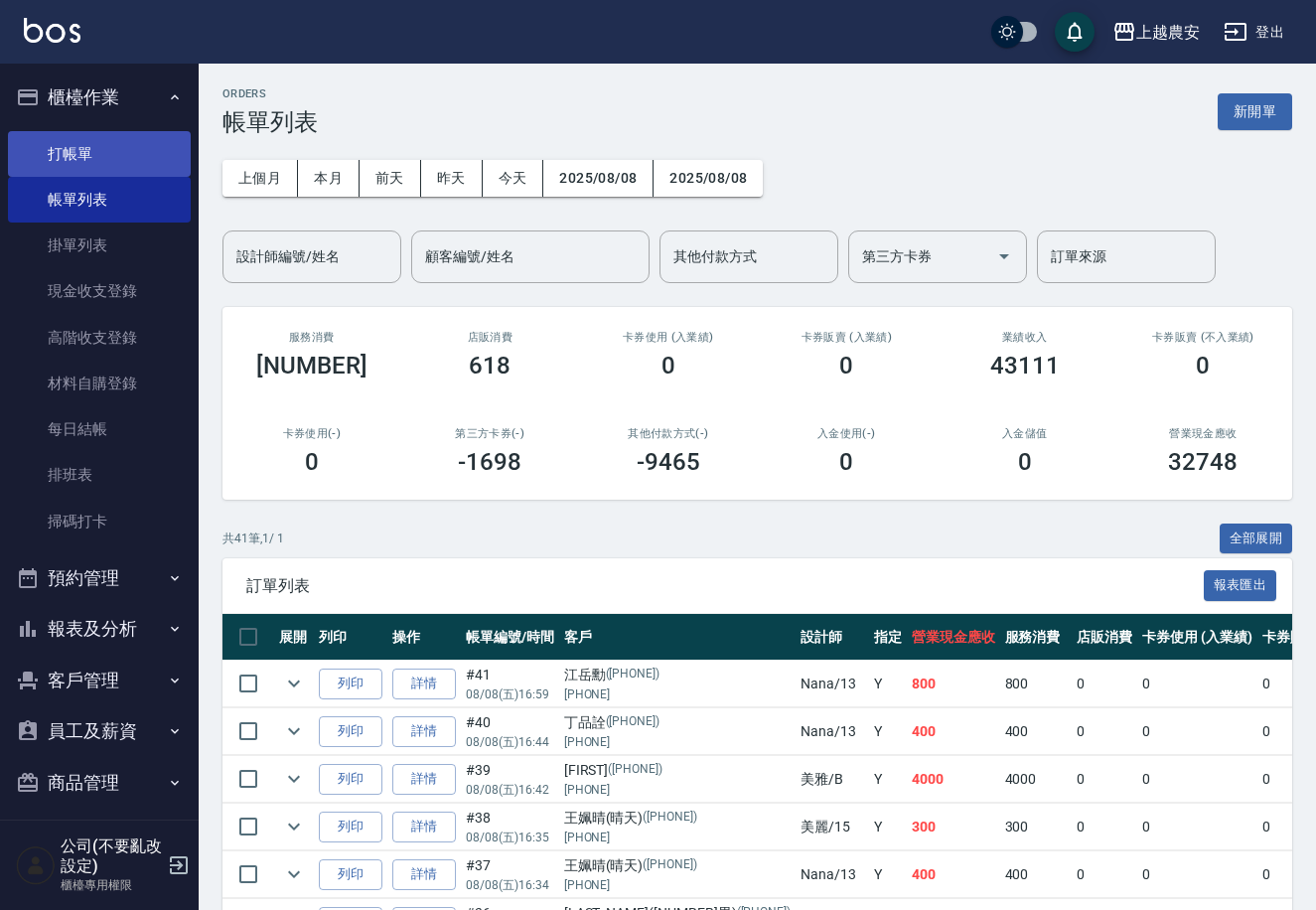 click on "打帳單" at bounding box center (99, 154) 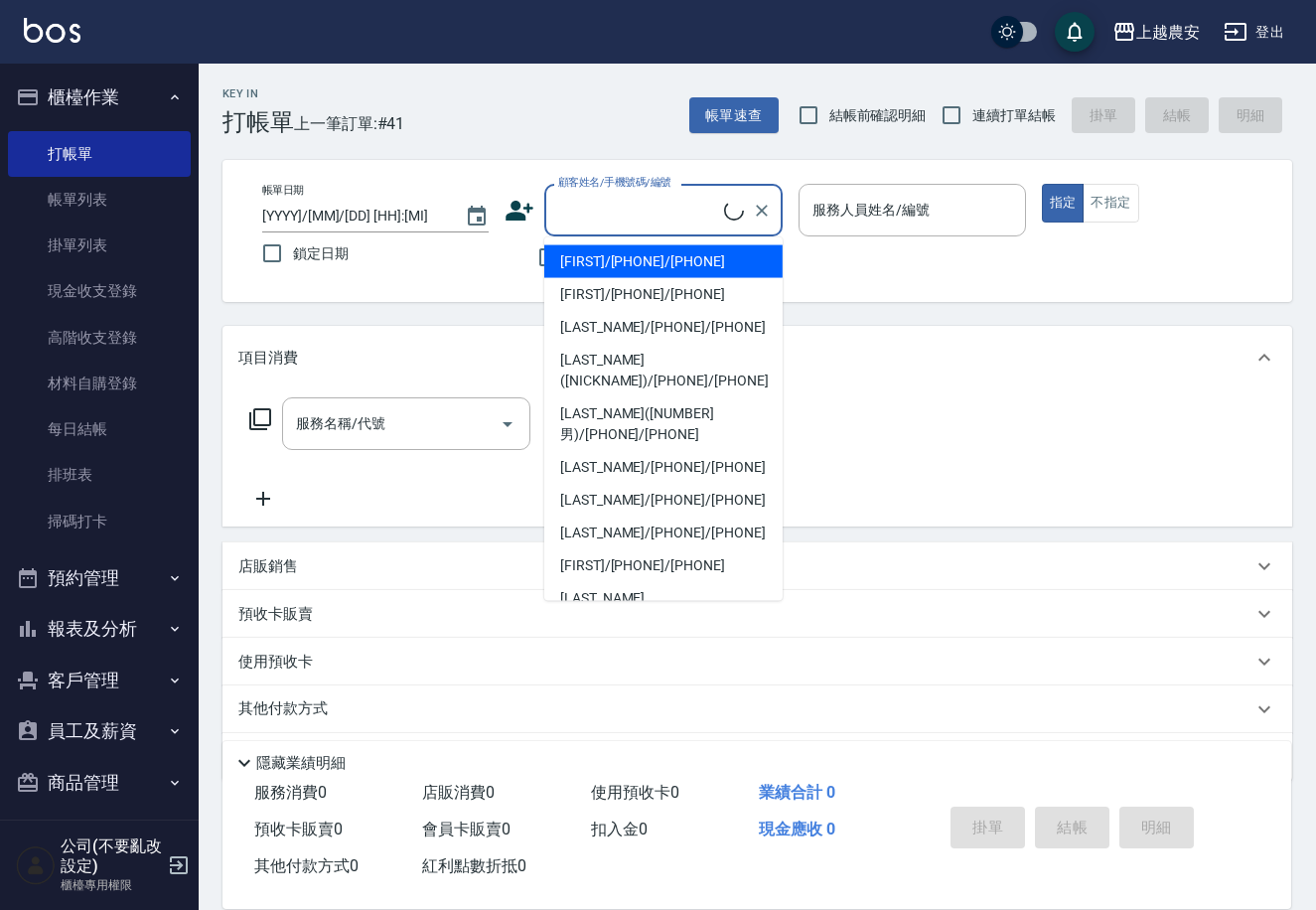 click on "顧客姓名/手機號碼/編號" at bounding box center (639, 210) 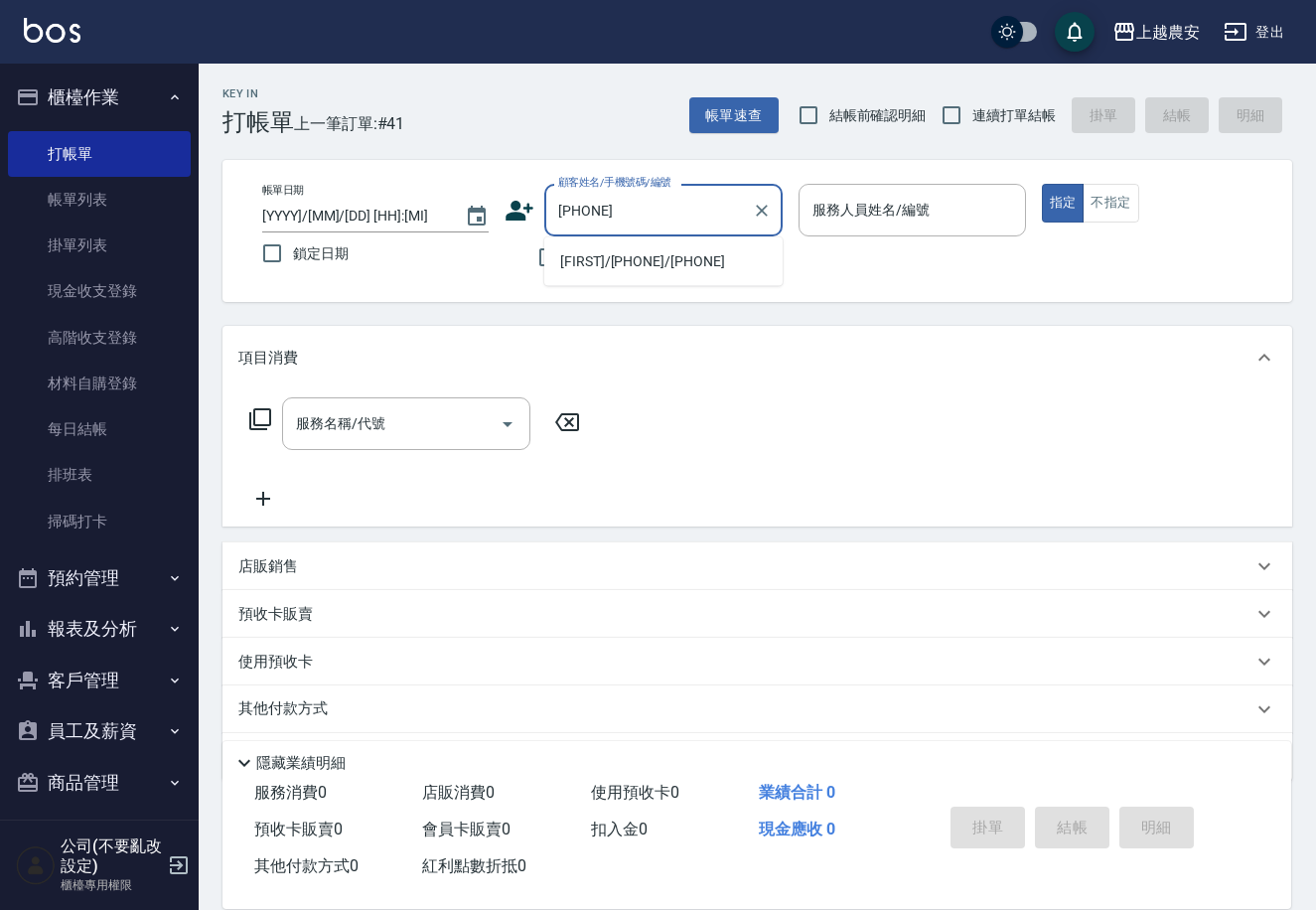 click on "郭峙宏/0978985857/0978985857" at bounding box center (663, 261) 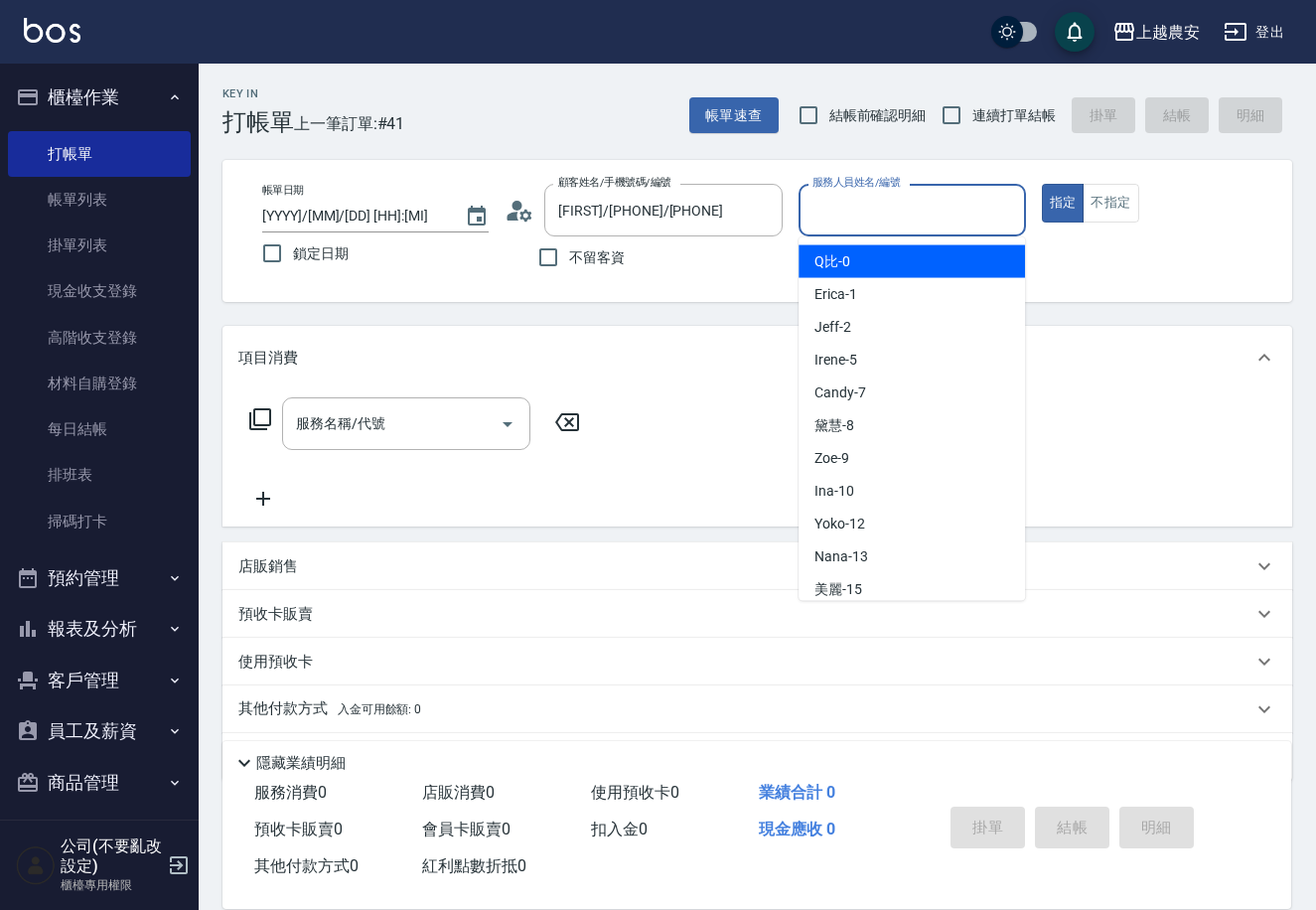 click on "服務人員姓名/編號" at bounding box center [912, 210] 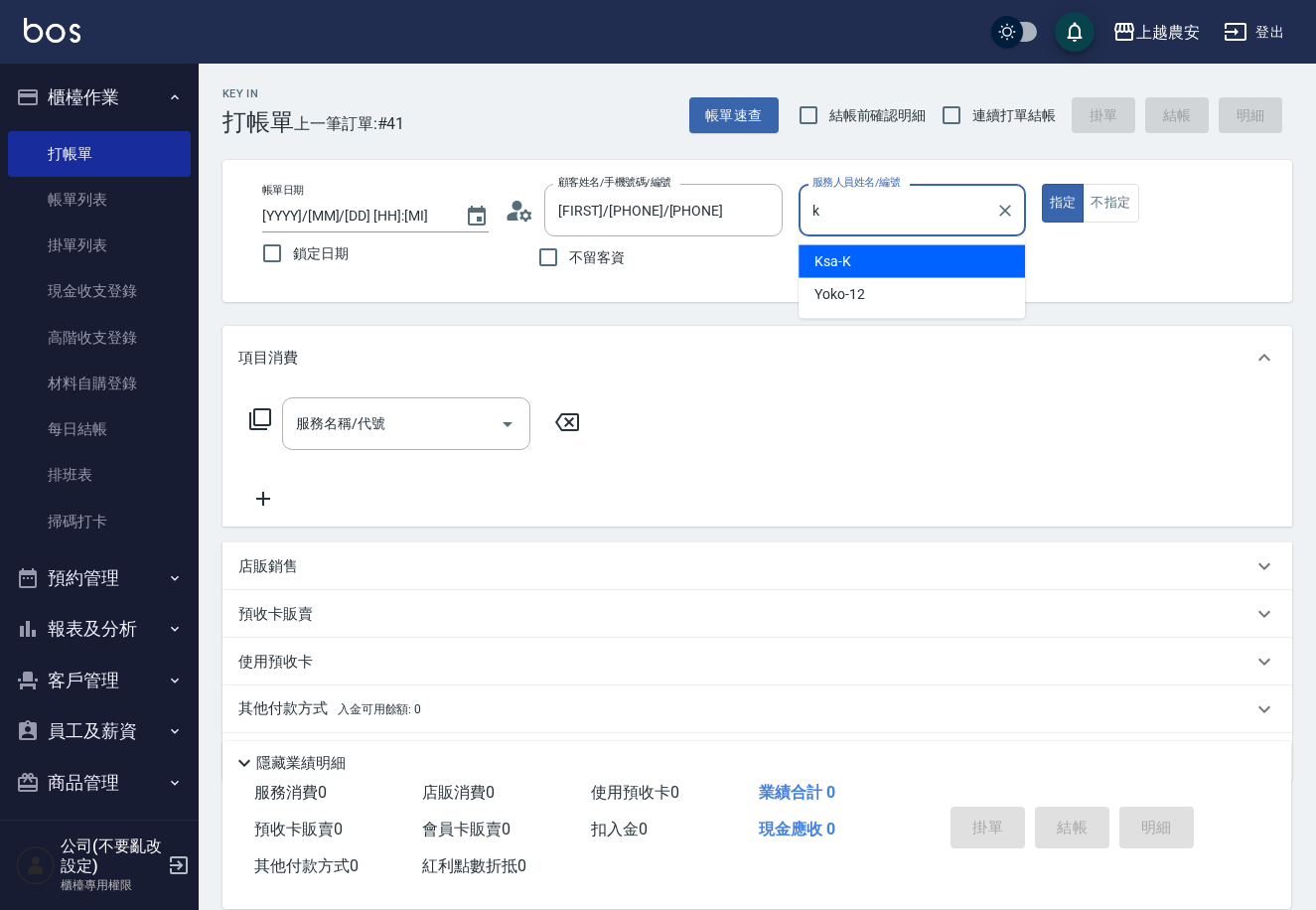 click on "Ksa -K" at bounding box center (912, 261) 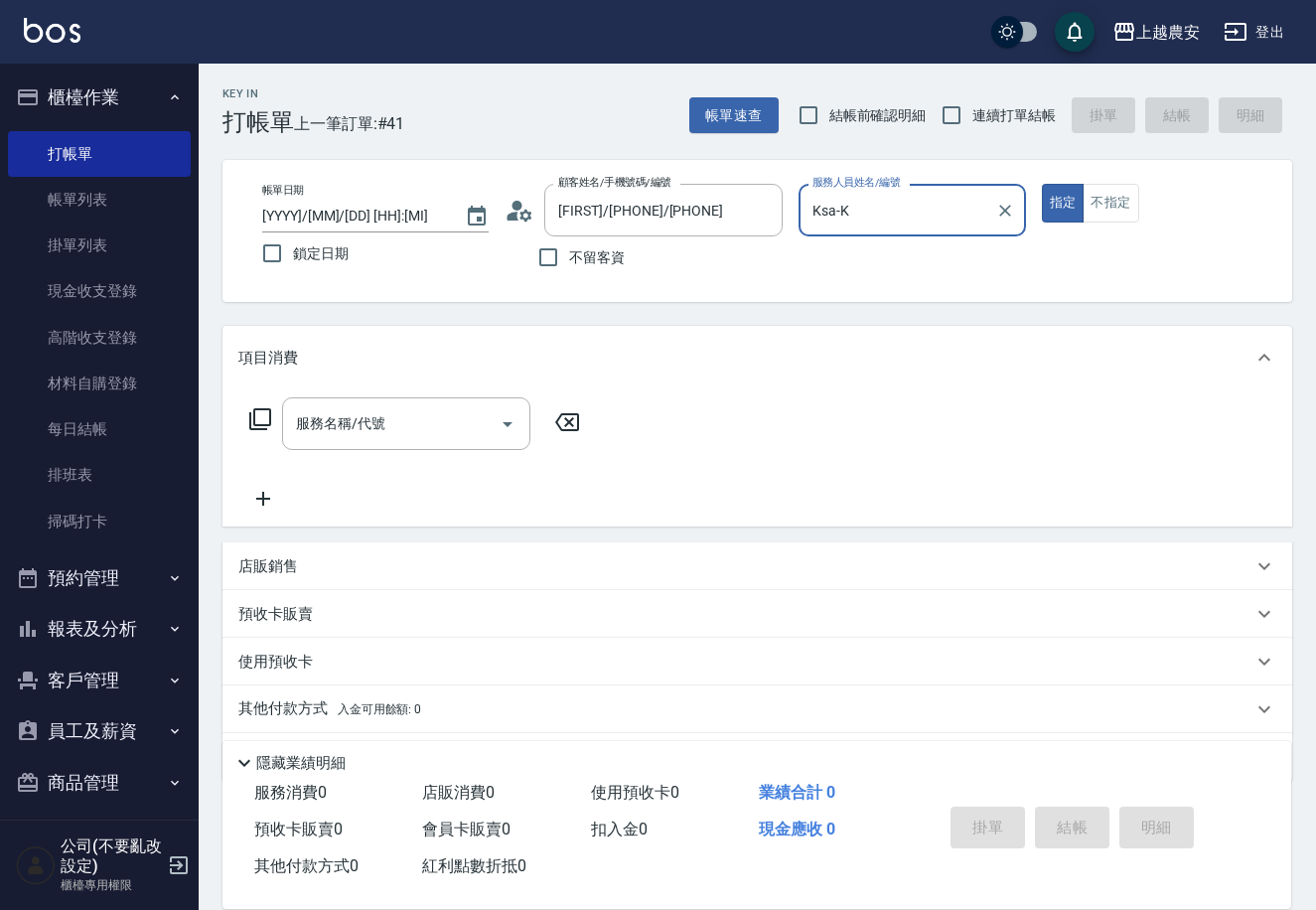 type on "Ksa-K" 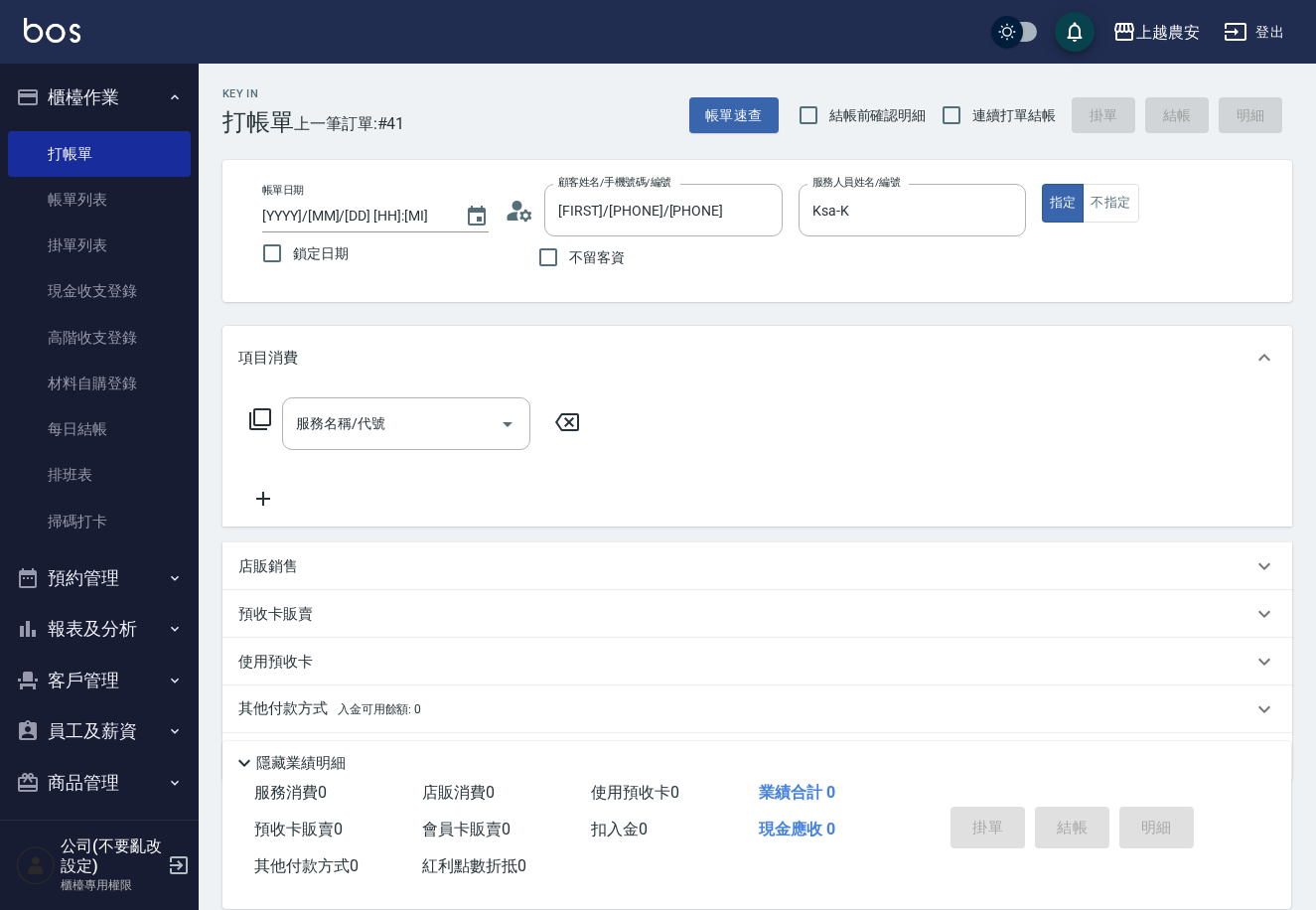 click 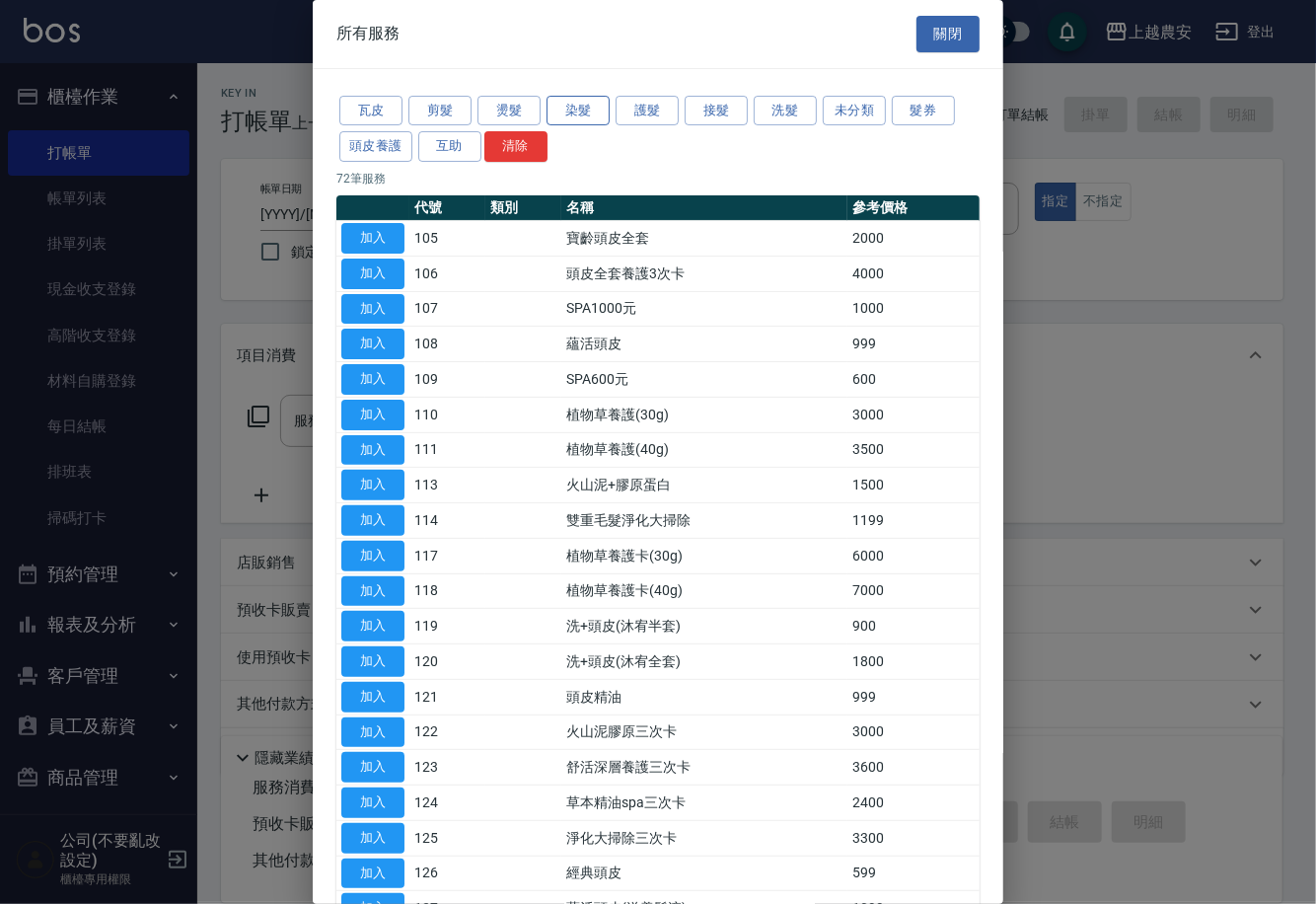 click on "染髮" at bounding box center (578, 111) 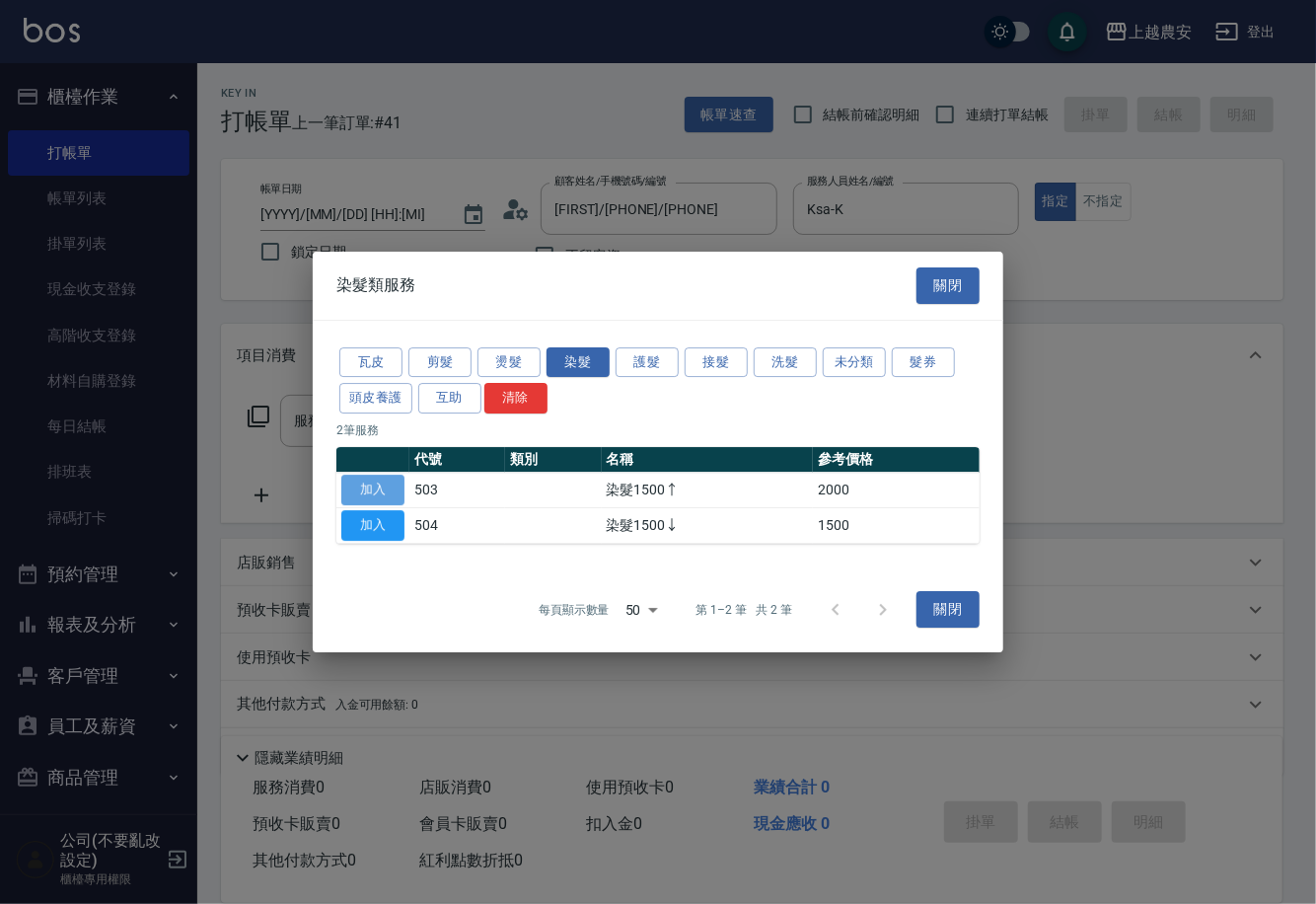 click on "加入" at bounding box center (373, 490) 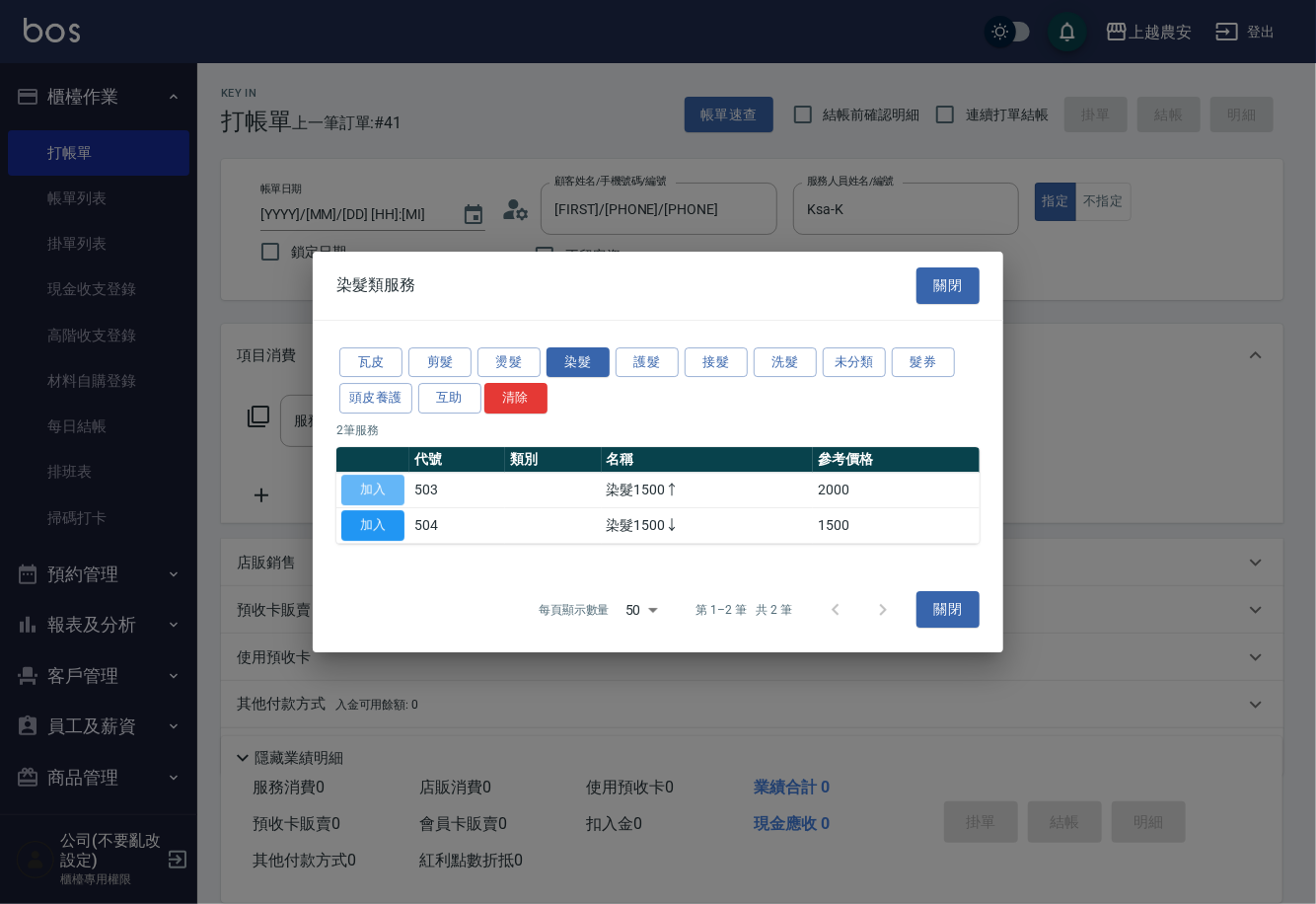 type on "染髮1500↑(503)" 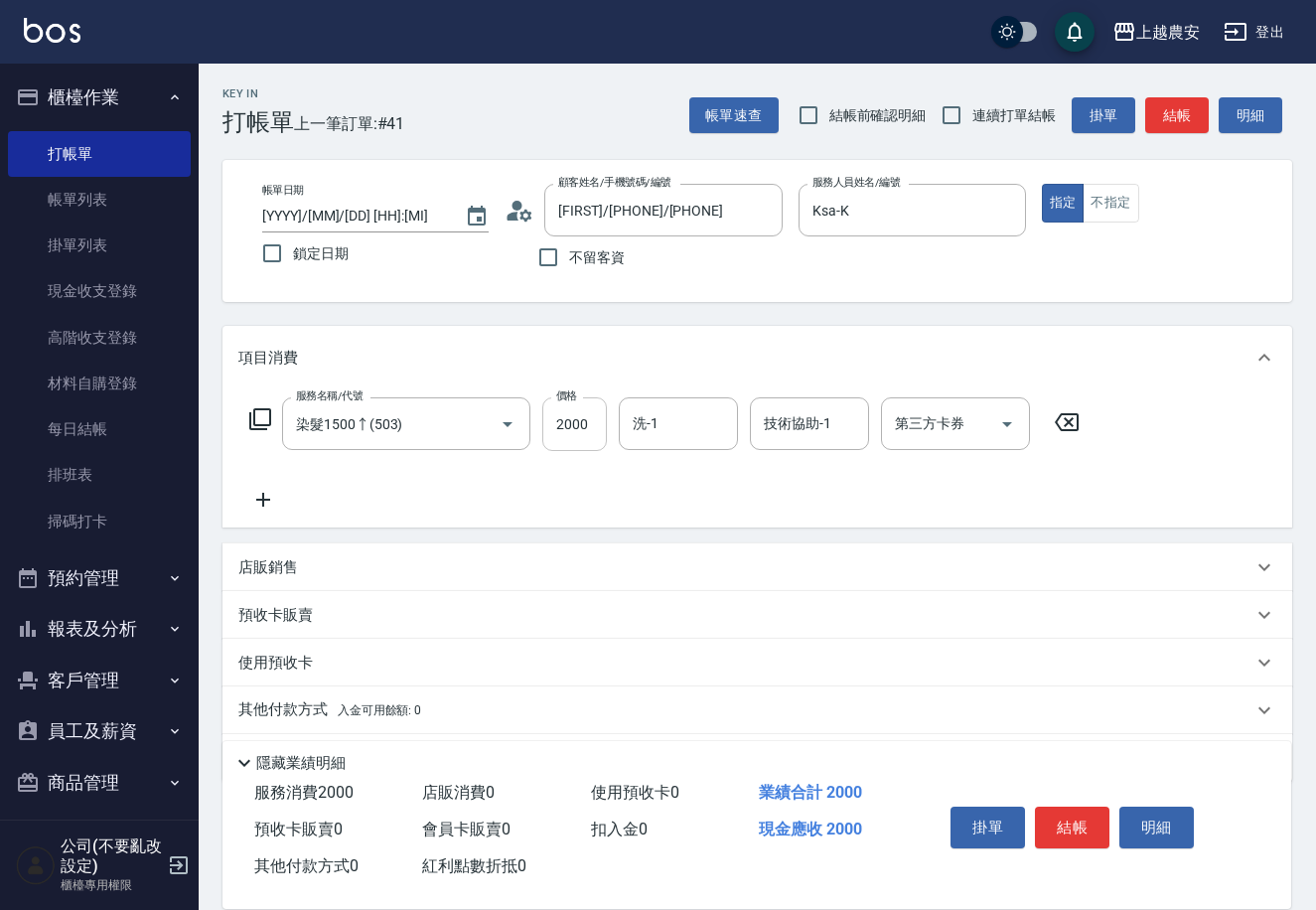 click on "2000" at bounding box center [574, 424] 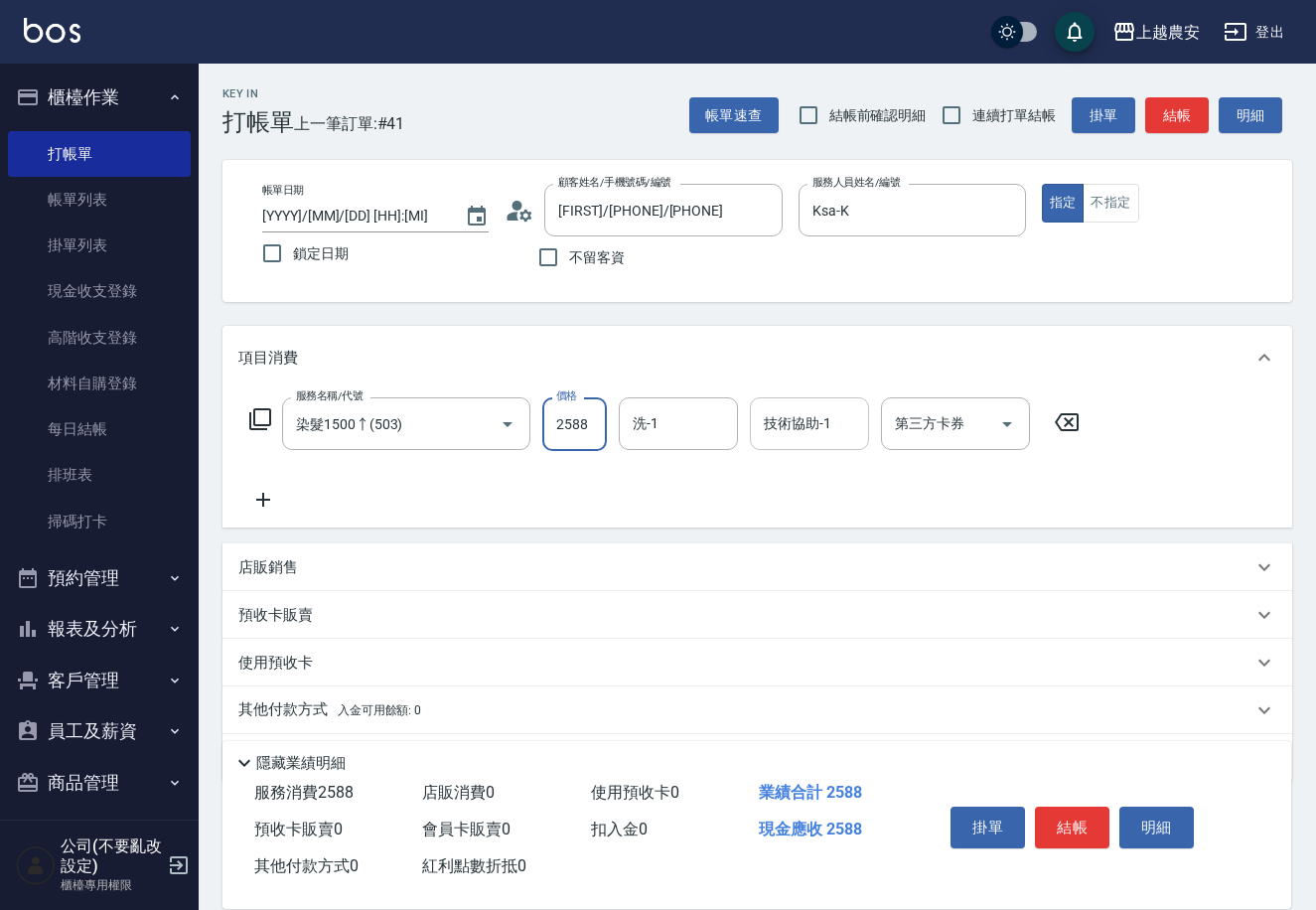 type on "2588" 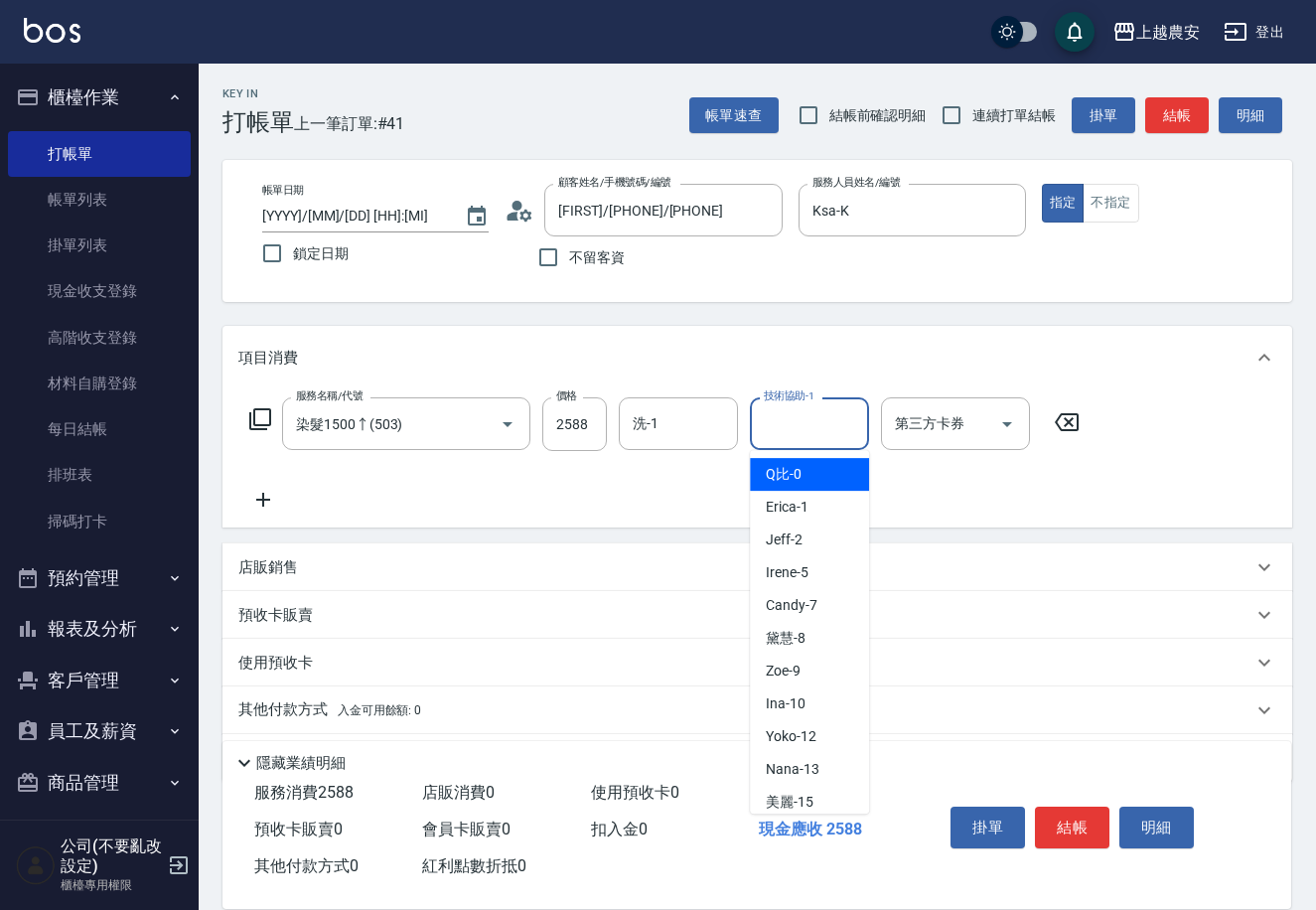 click on "技術協助-1" at bounding box center (809, 423) 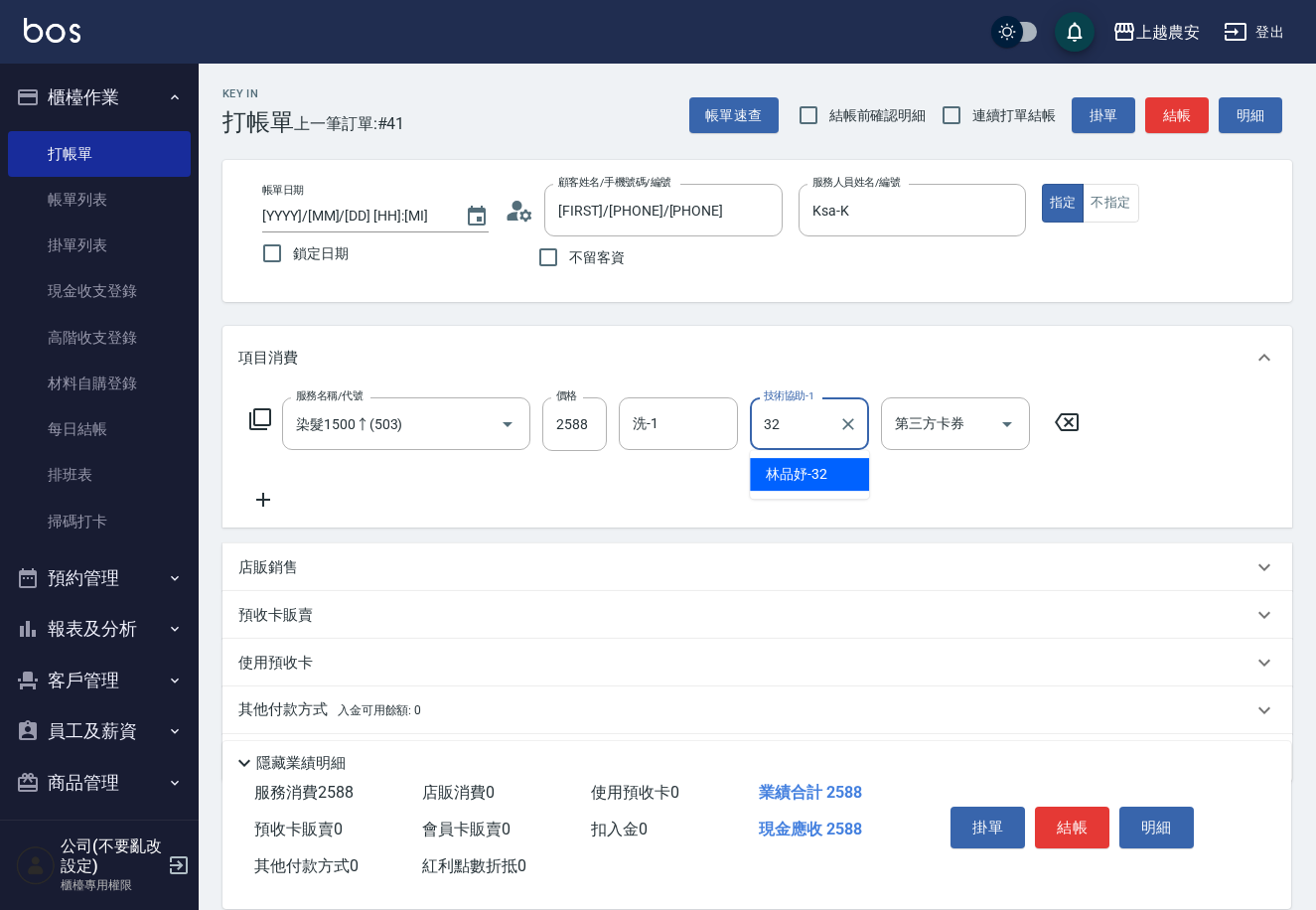 click on "林品妤 -32" at bounding box center [797, 474] 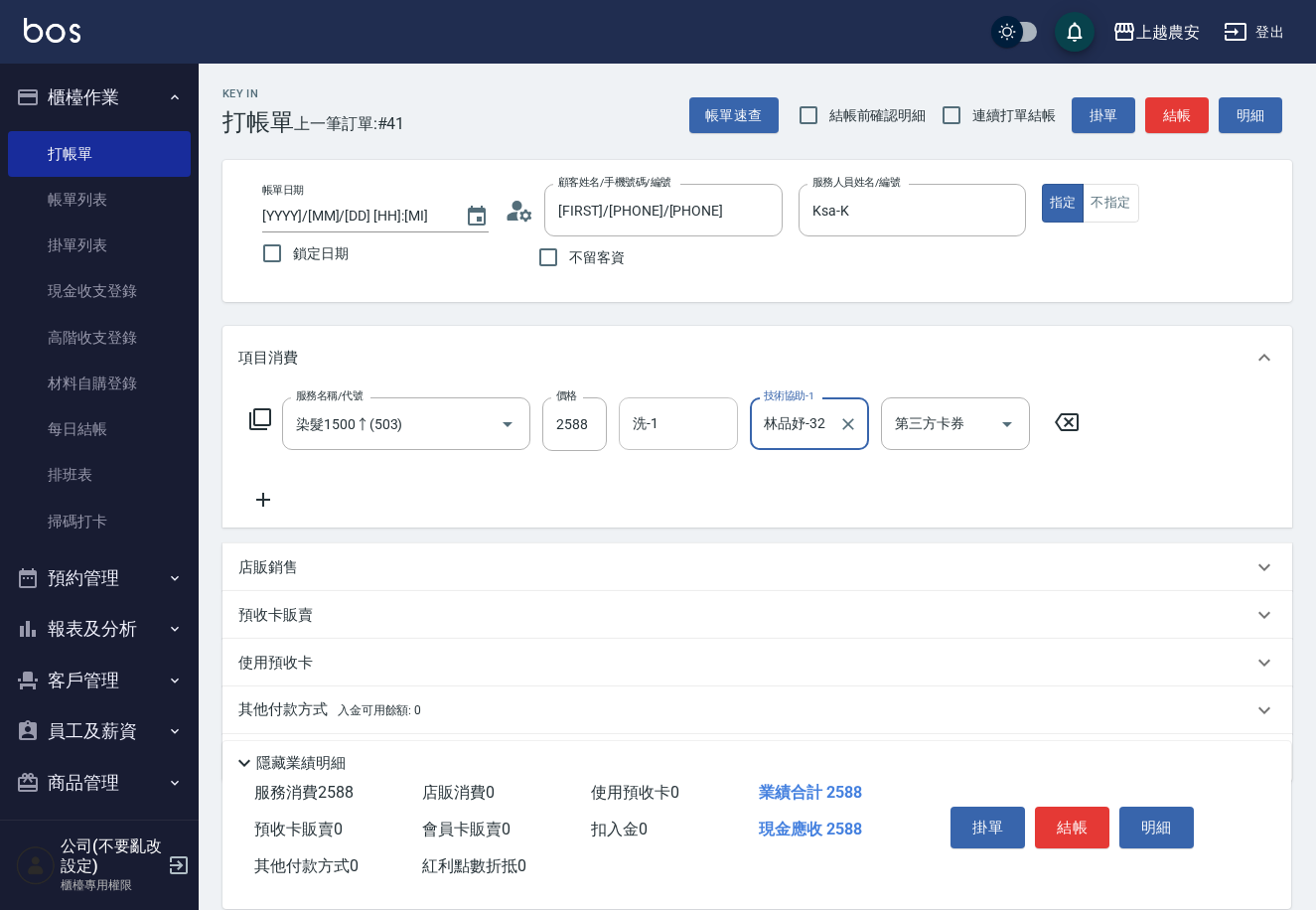 type on "林品妤-32" 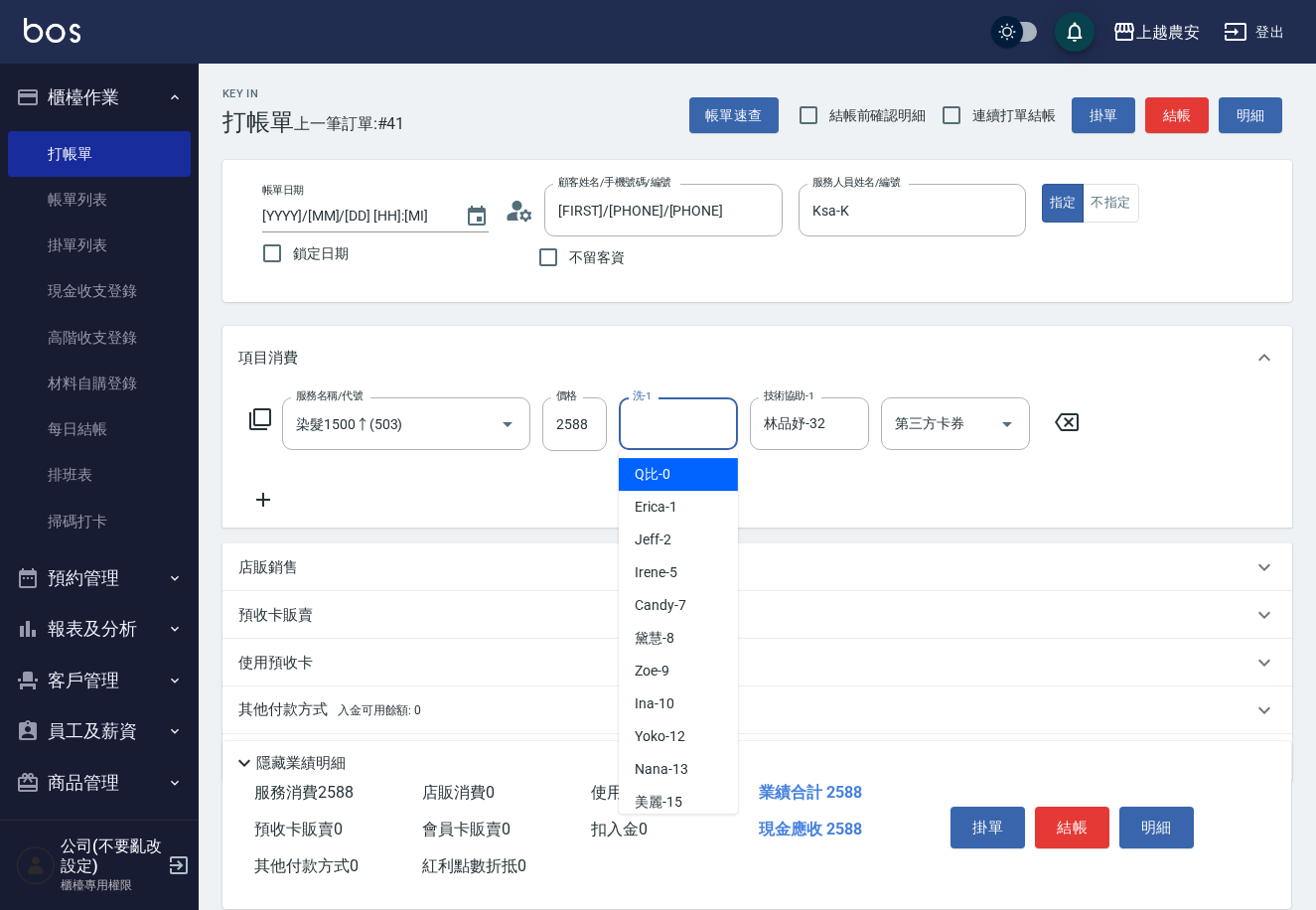 click on "洗-1" at bounding box center [678, 423] 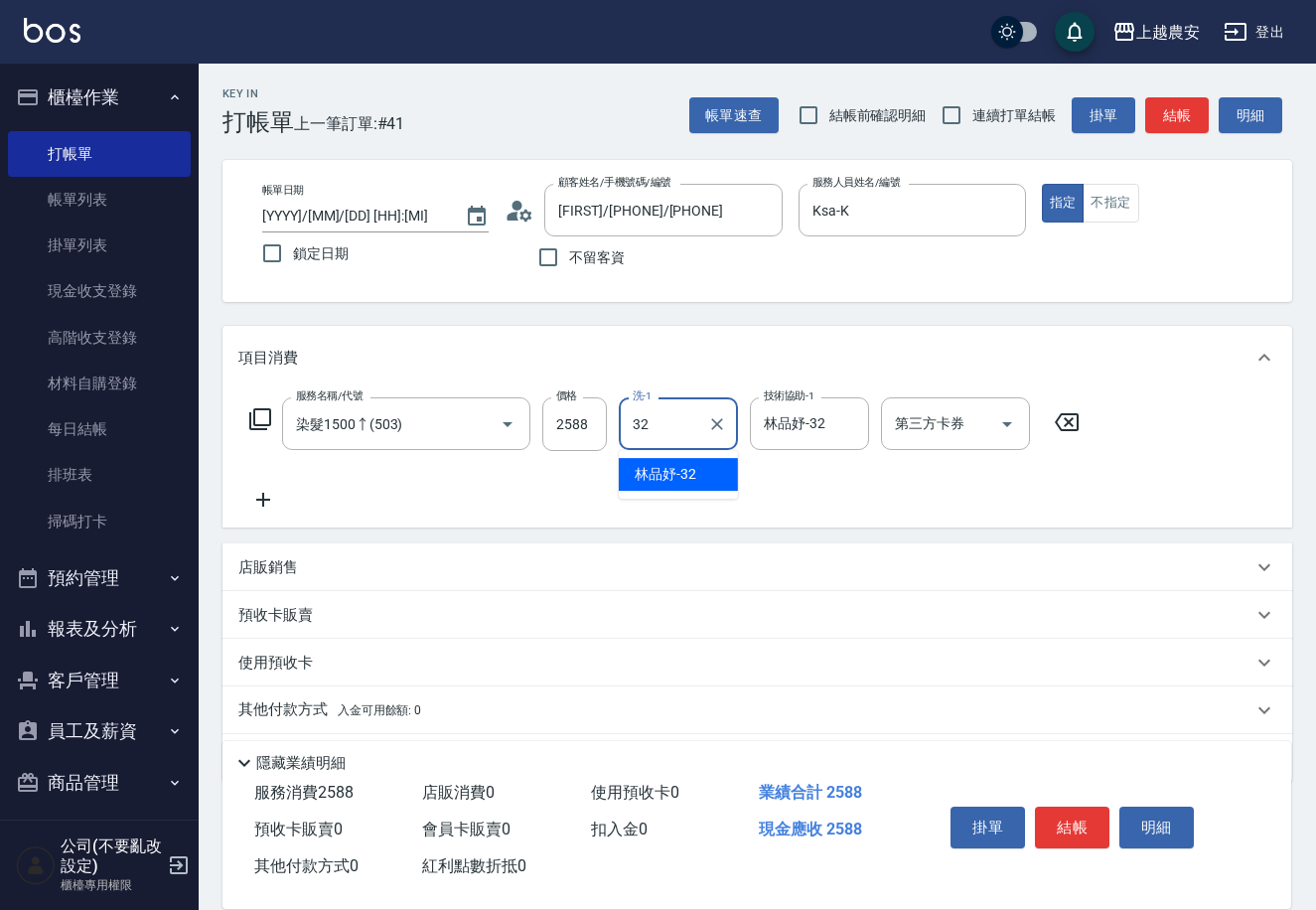 click on "林品妤 -32" at bounding box center (678, 474) 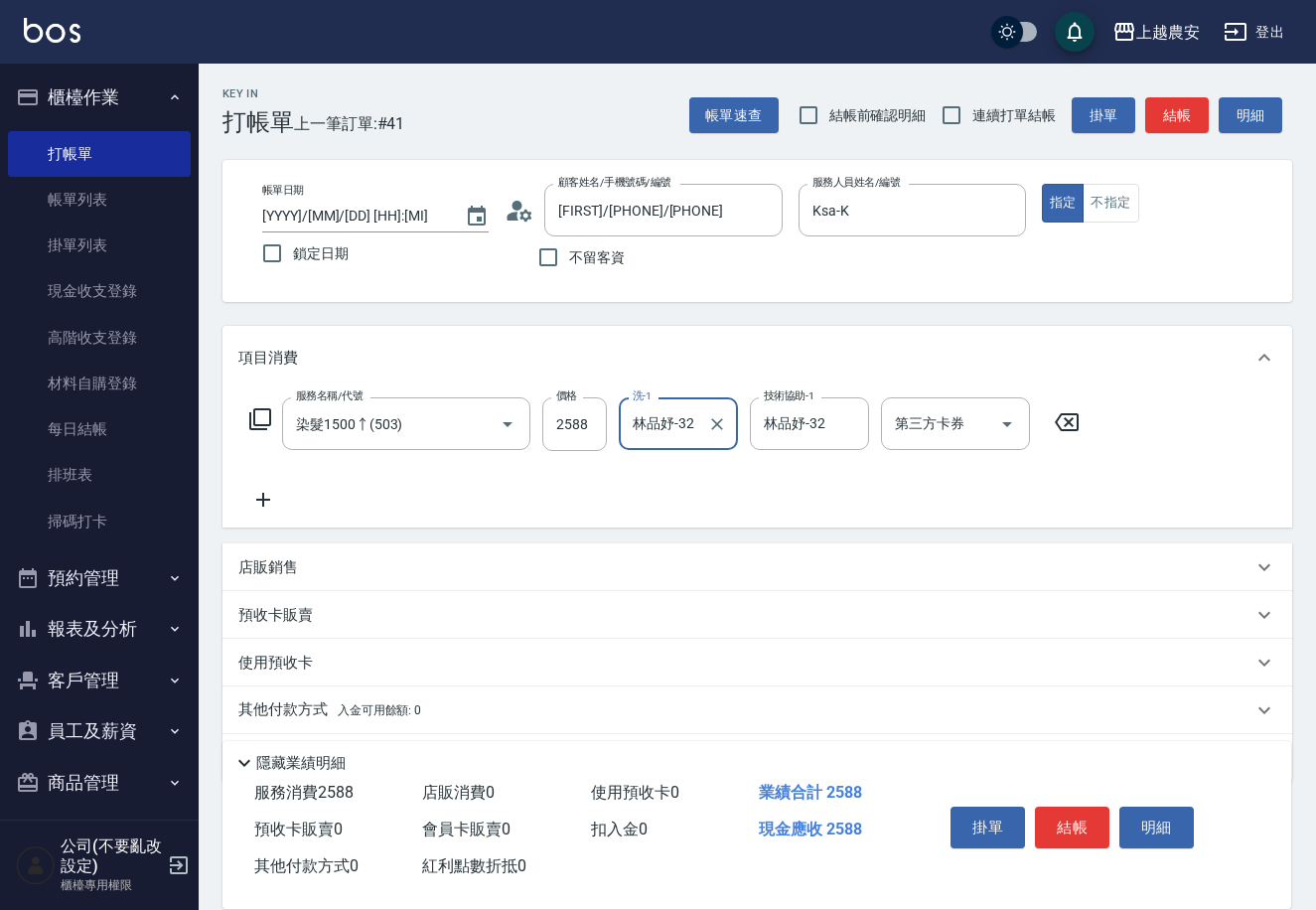 scroll, scrollTop: 59, scrollLeft: 0, axis: vertical 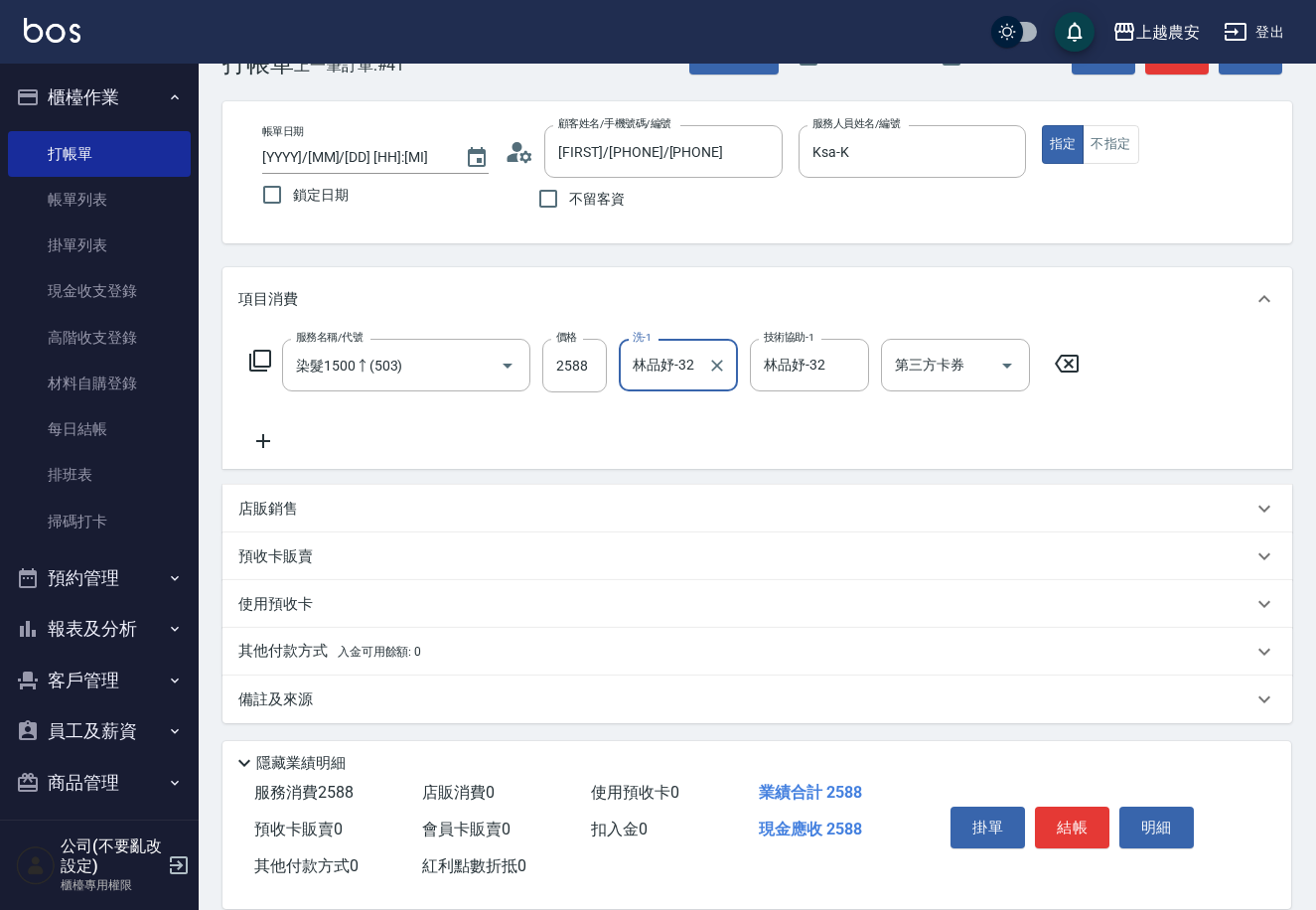 type on "林品妤-32" 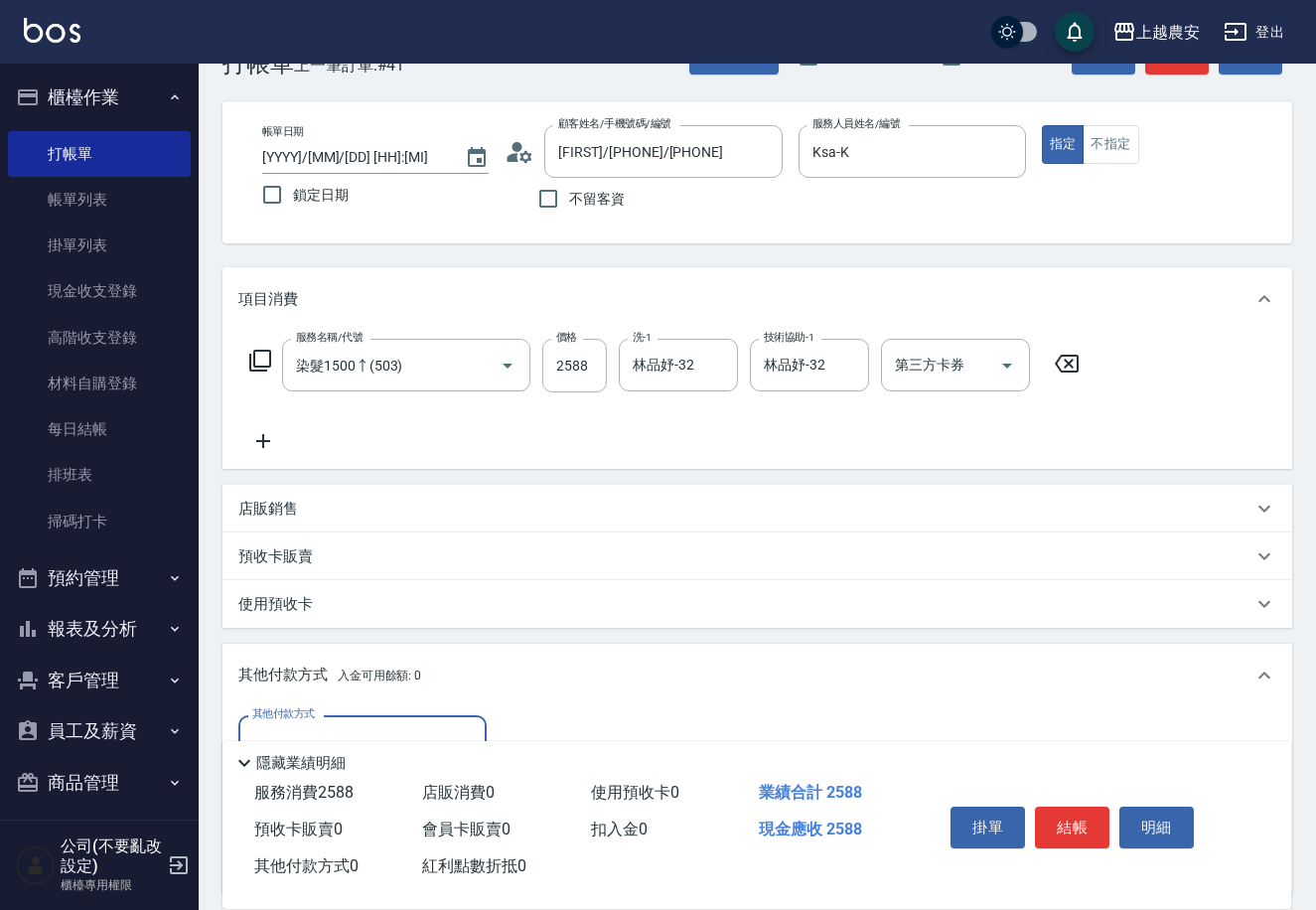scroll, scrollTop: 0, scrollLeft: 0, axis: both 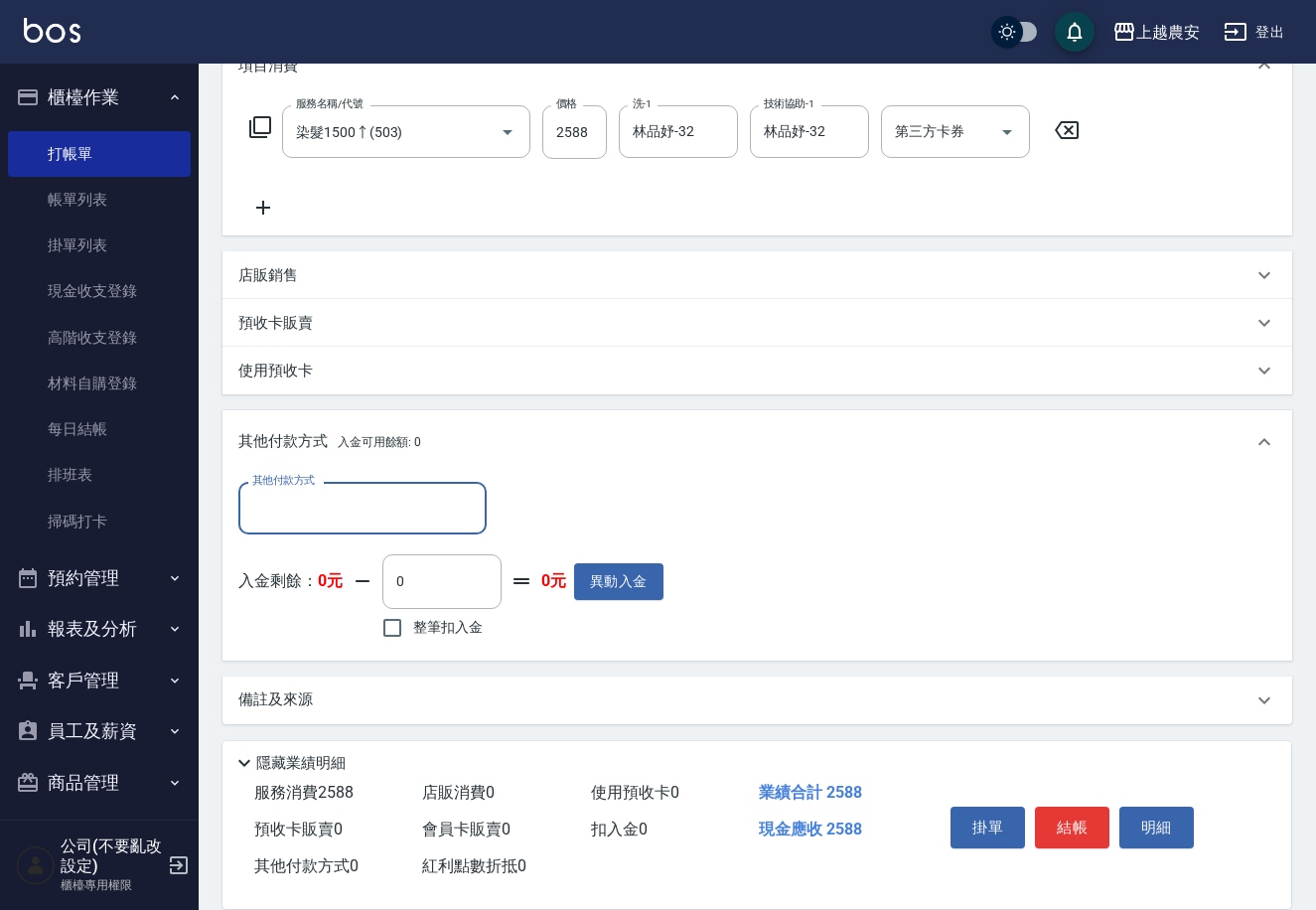 click on "其他付款方式" at bounding box center (363, 508) 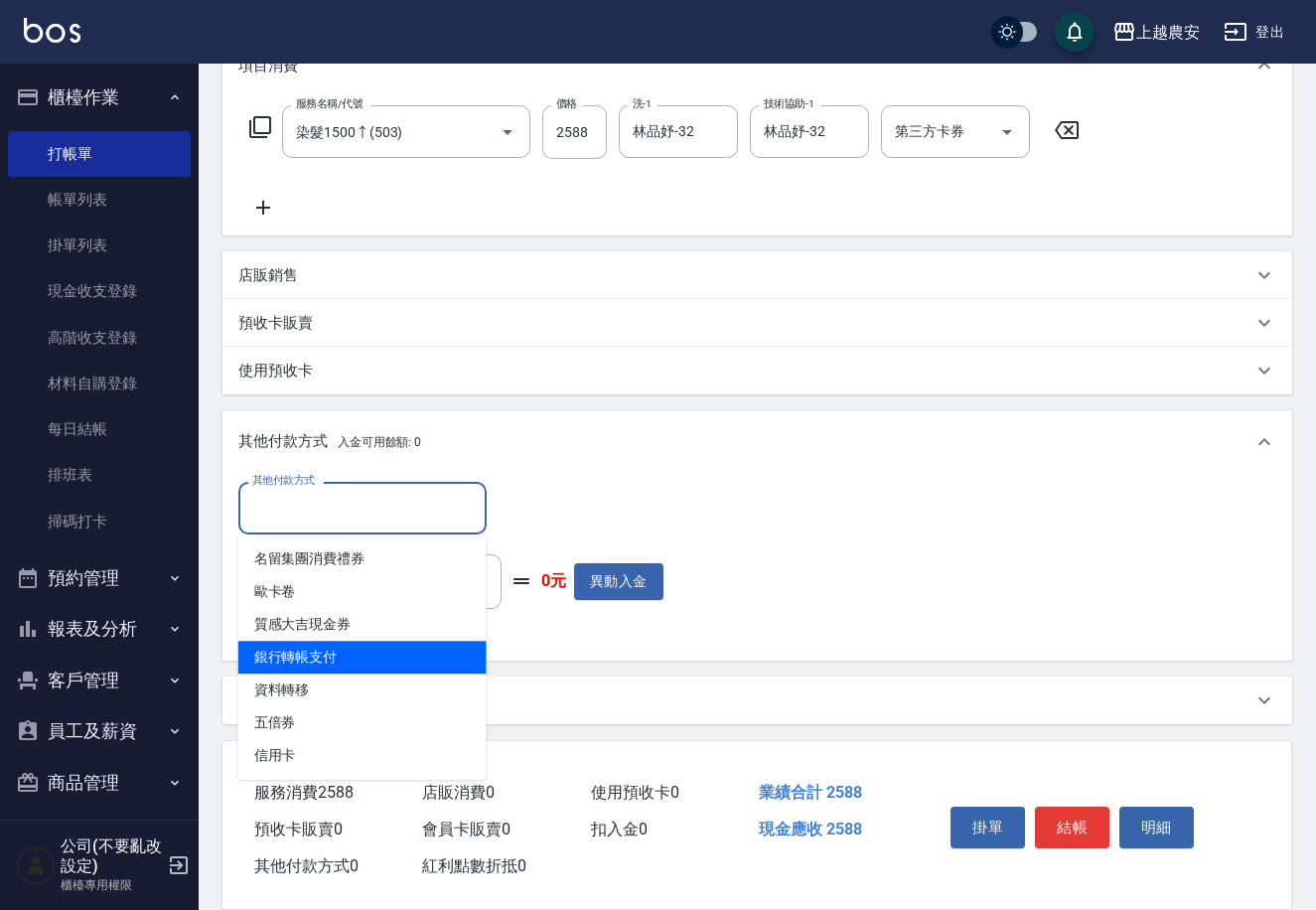 drag, startPoint x: 306, startPoint y: 658, endPoint x: 332, endPoint y: 649, distance: 27.513633 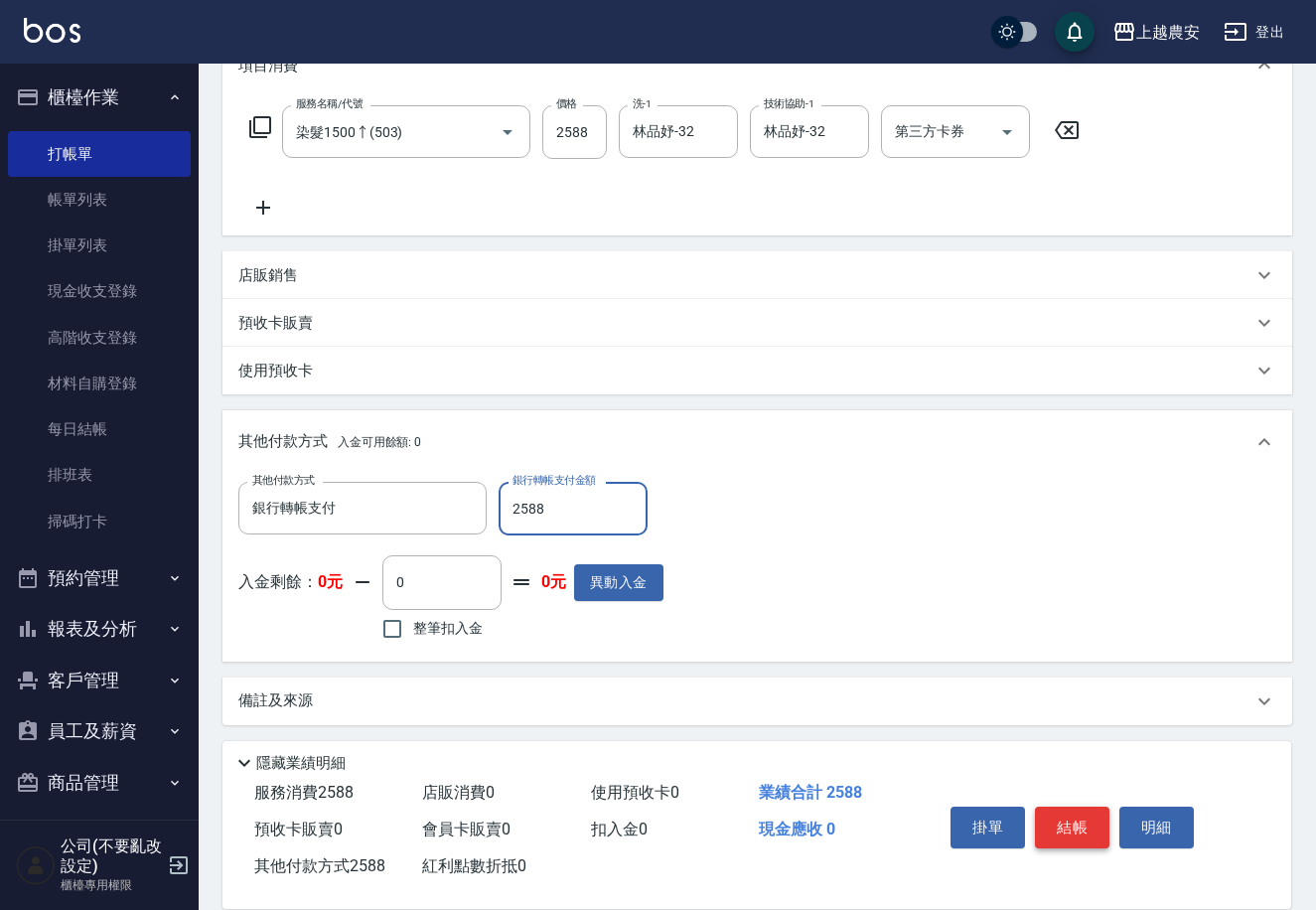 type on "2588" 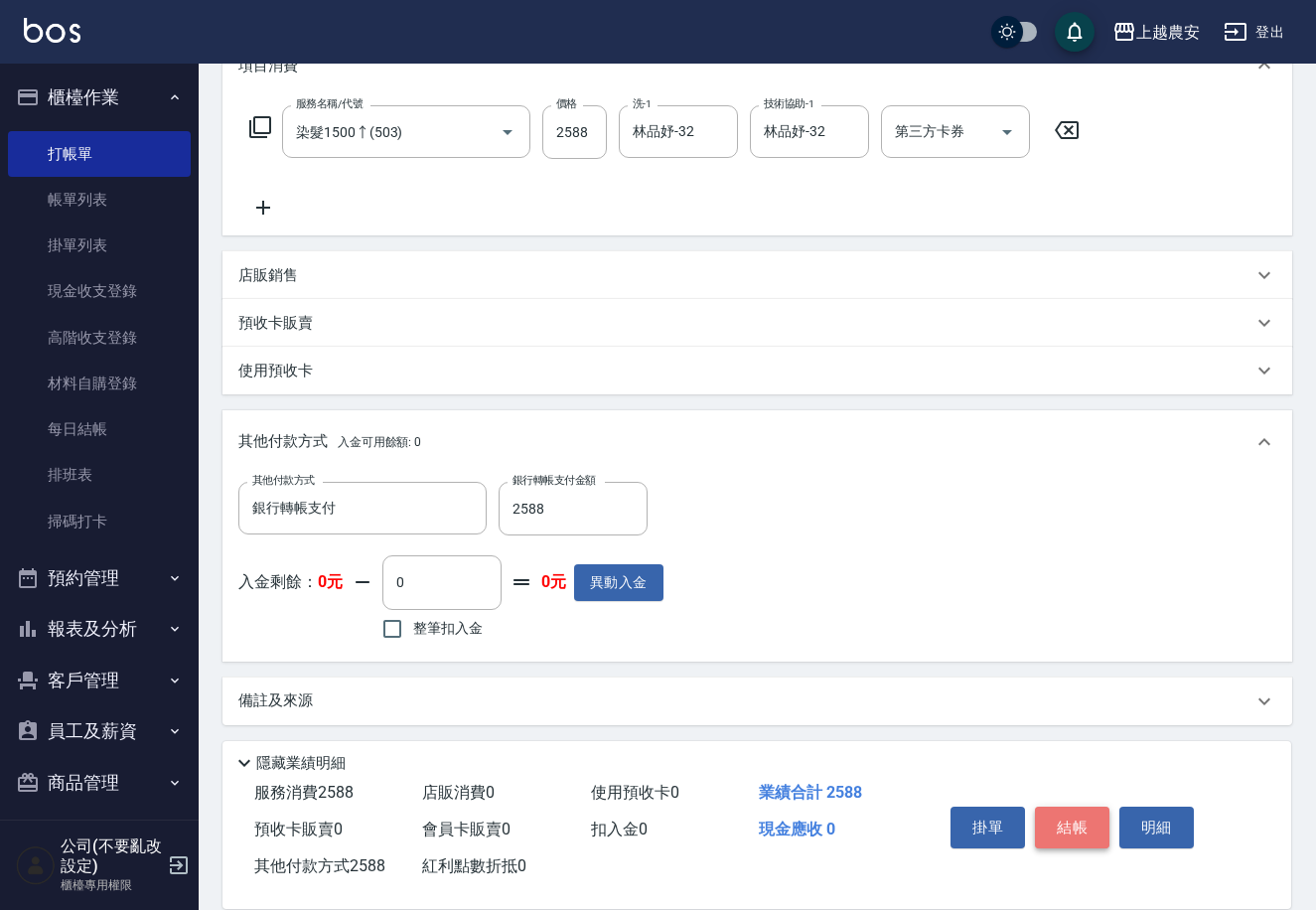 click on "結帳" at bounding box center (1072, 828) 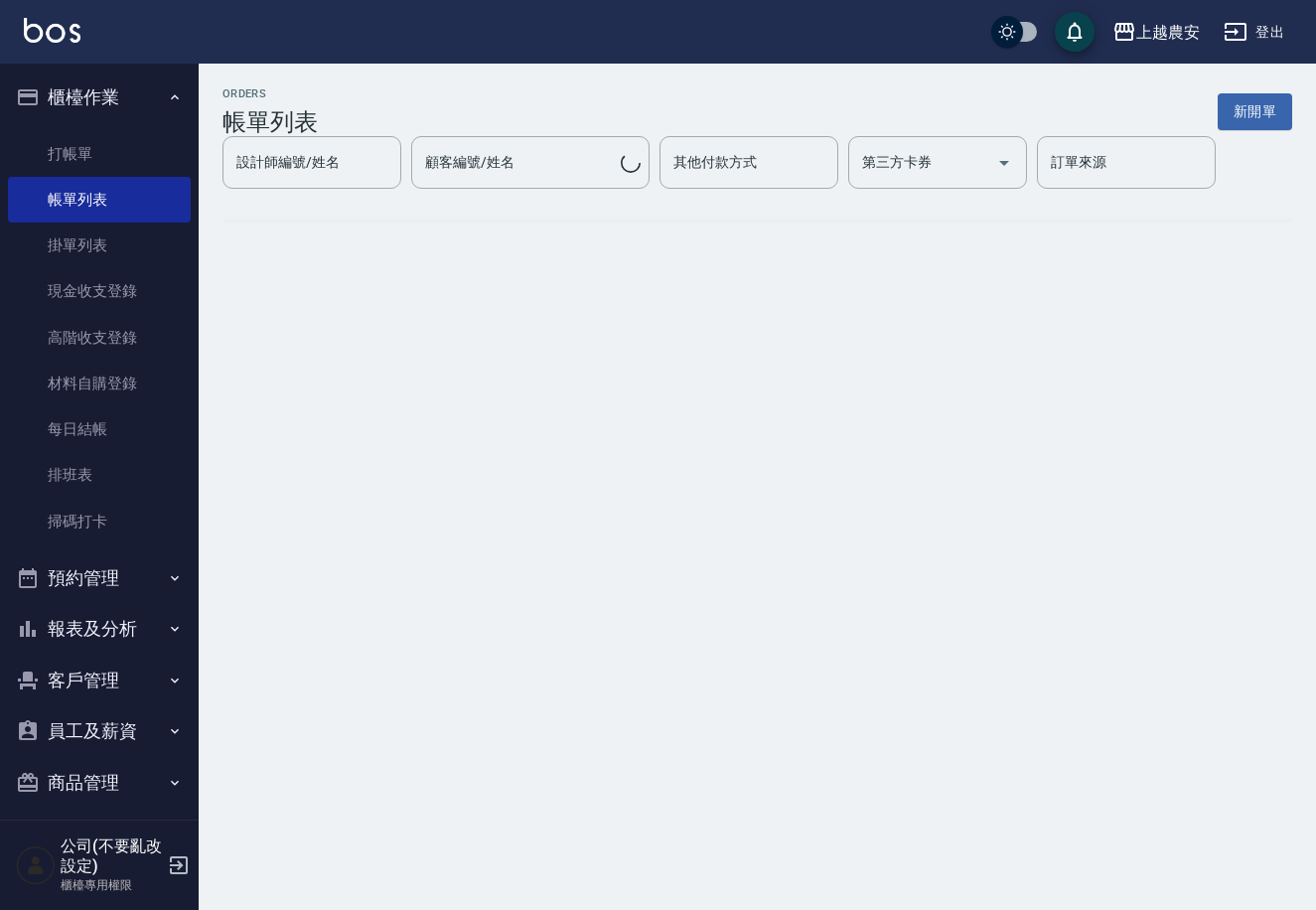 scroll, scrollTop: 0, scrollLeft: 0, axis: both 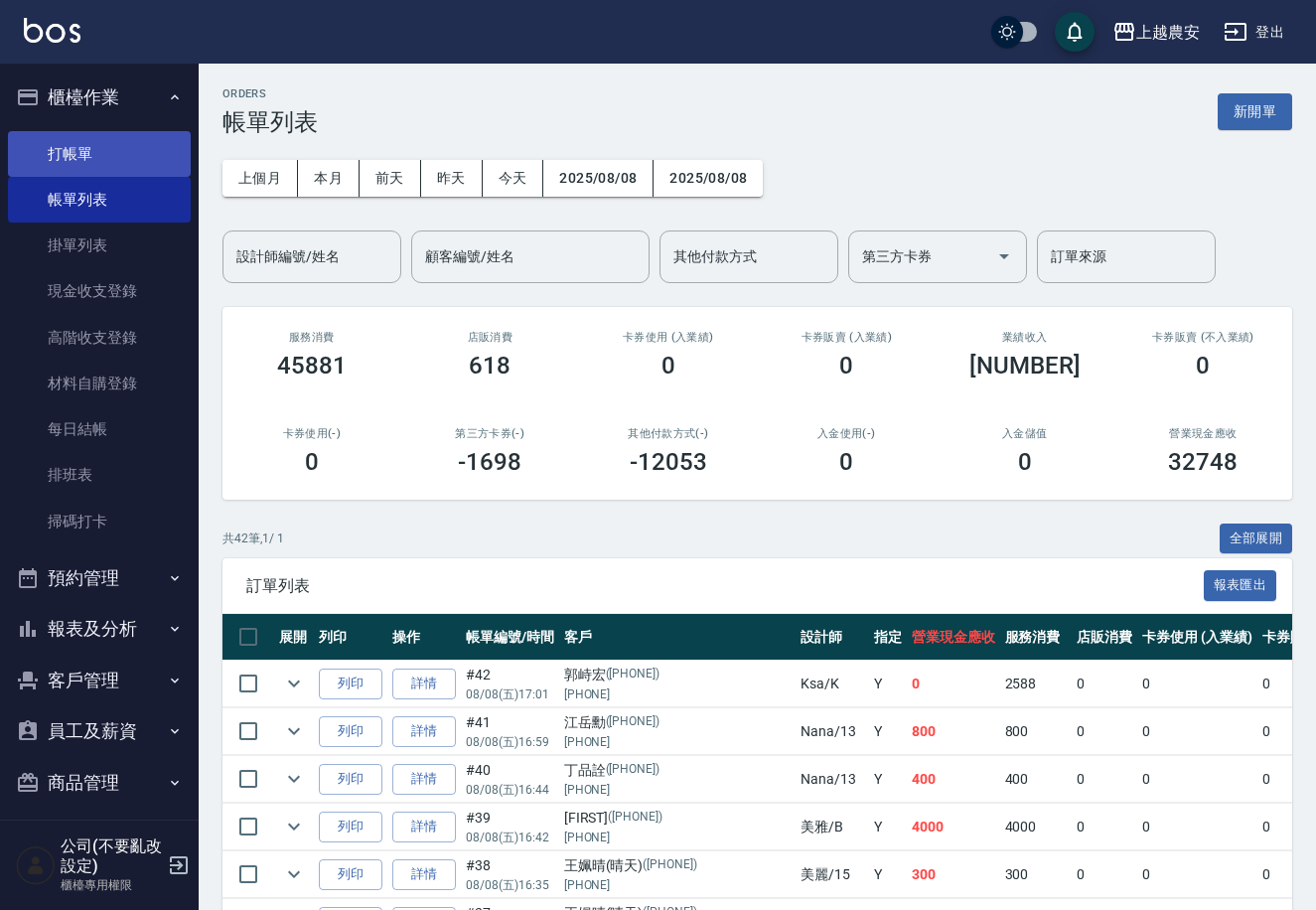 click on "打帳單" at bounding box center [99, 154] 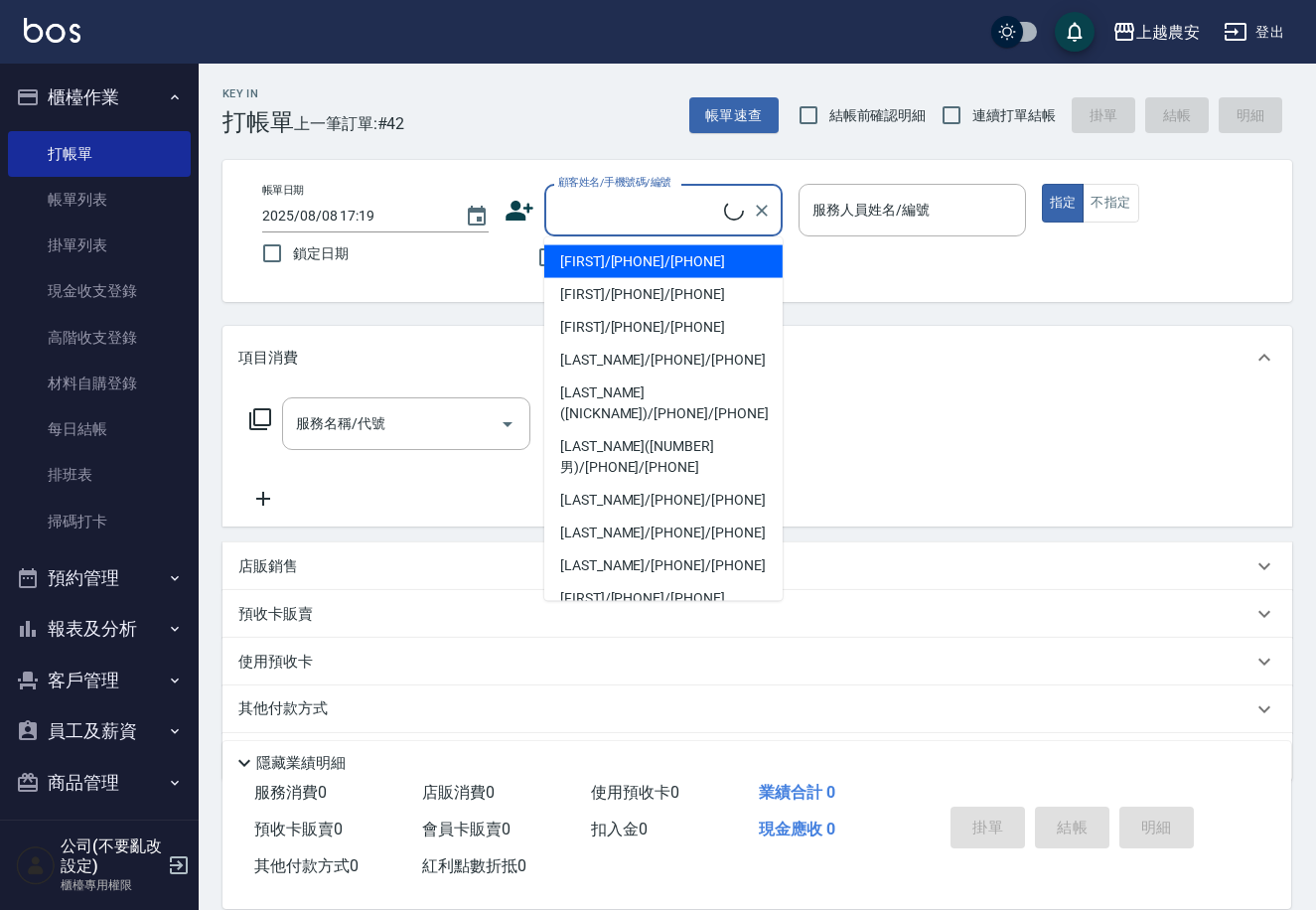click on "顧客姓名/手機號碼/編號" at bounding box center [639, 210] 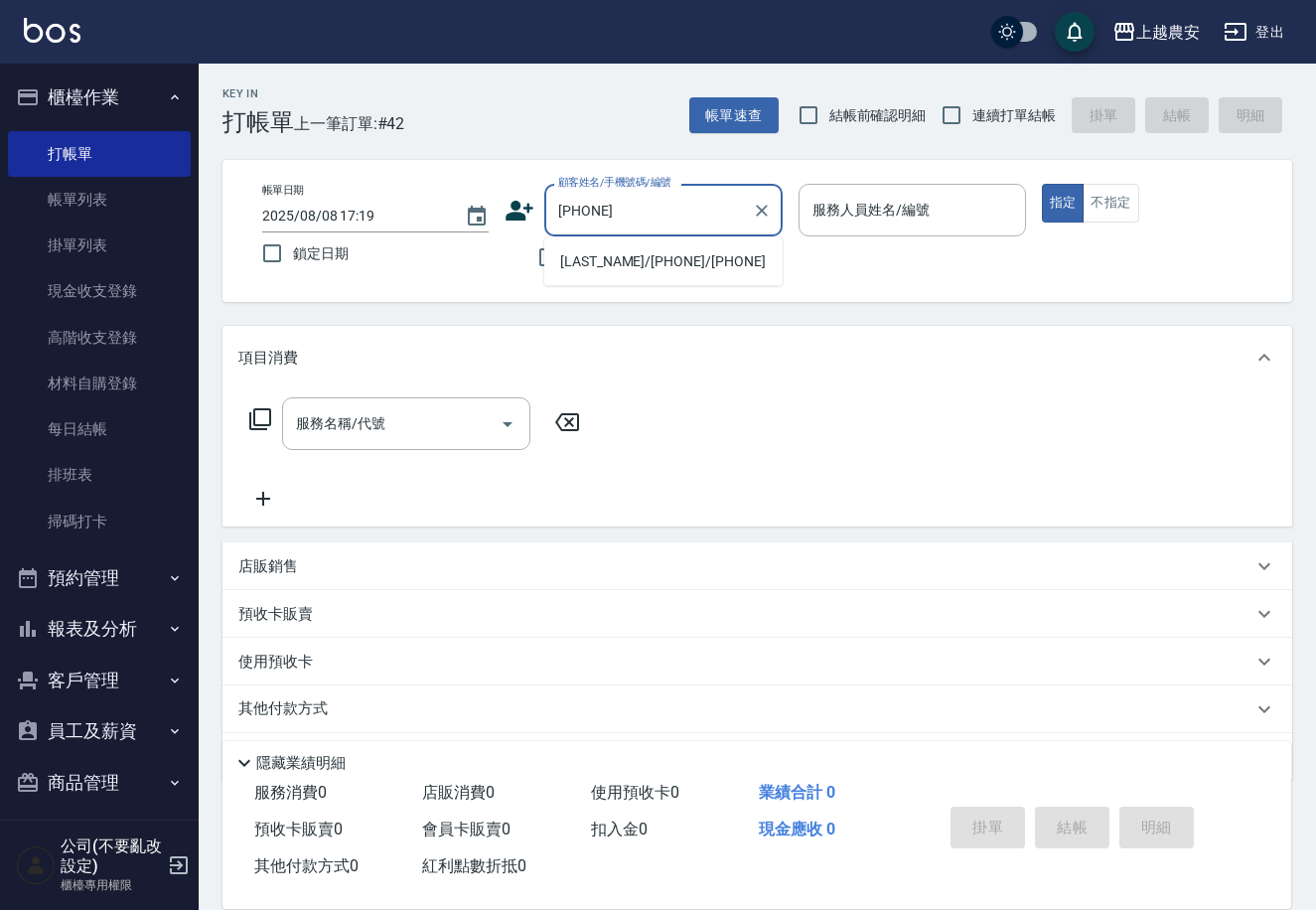 click on "黃珉詩/0911506206/0911506206" at bounding box center [663, 261] 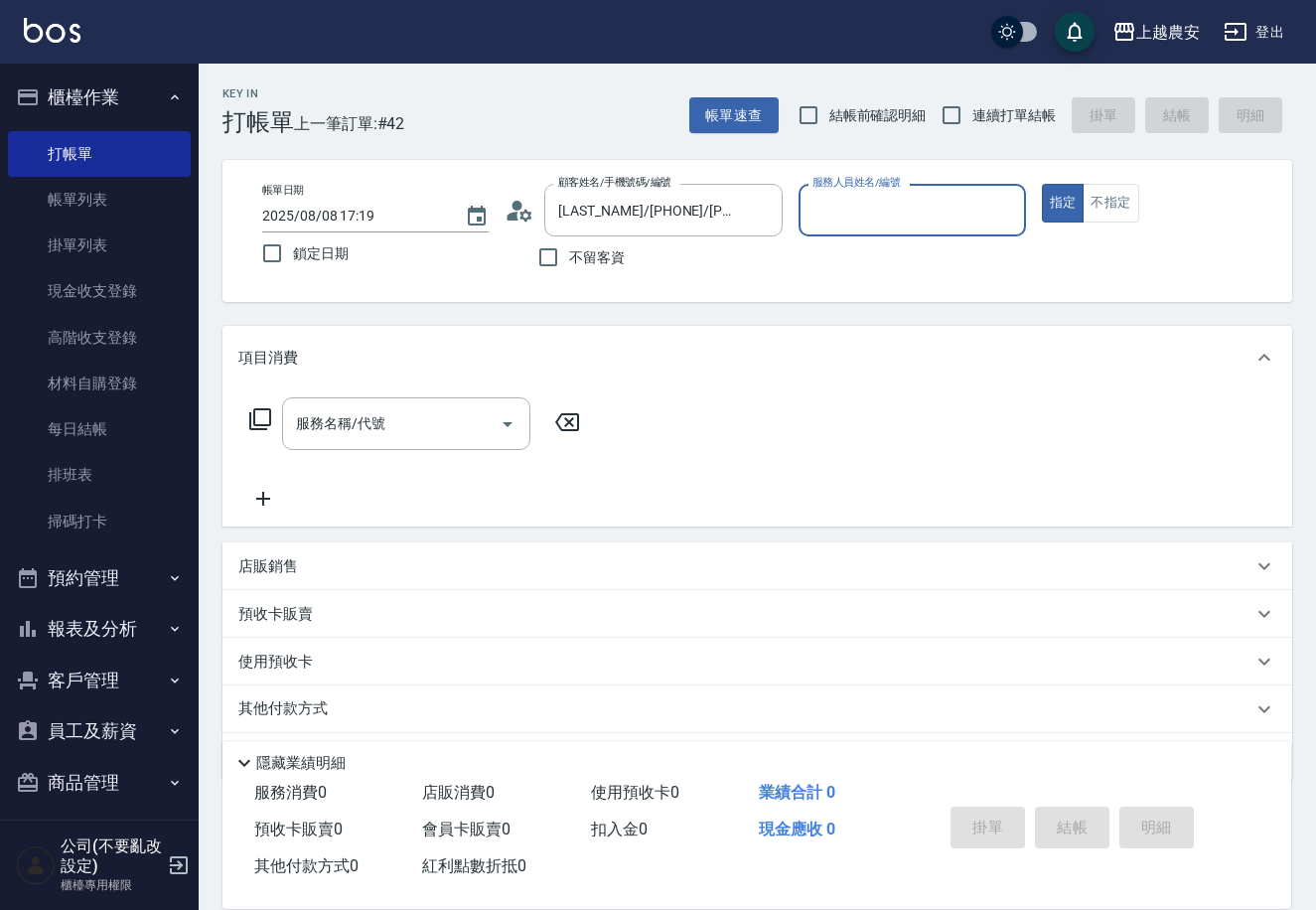 type on "Yuna-18" 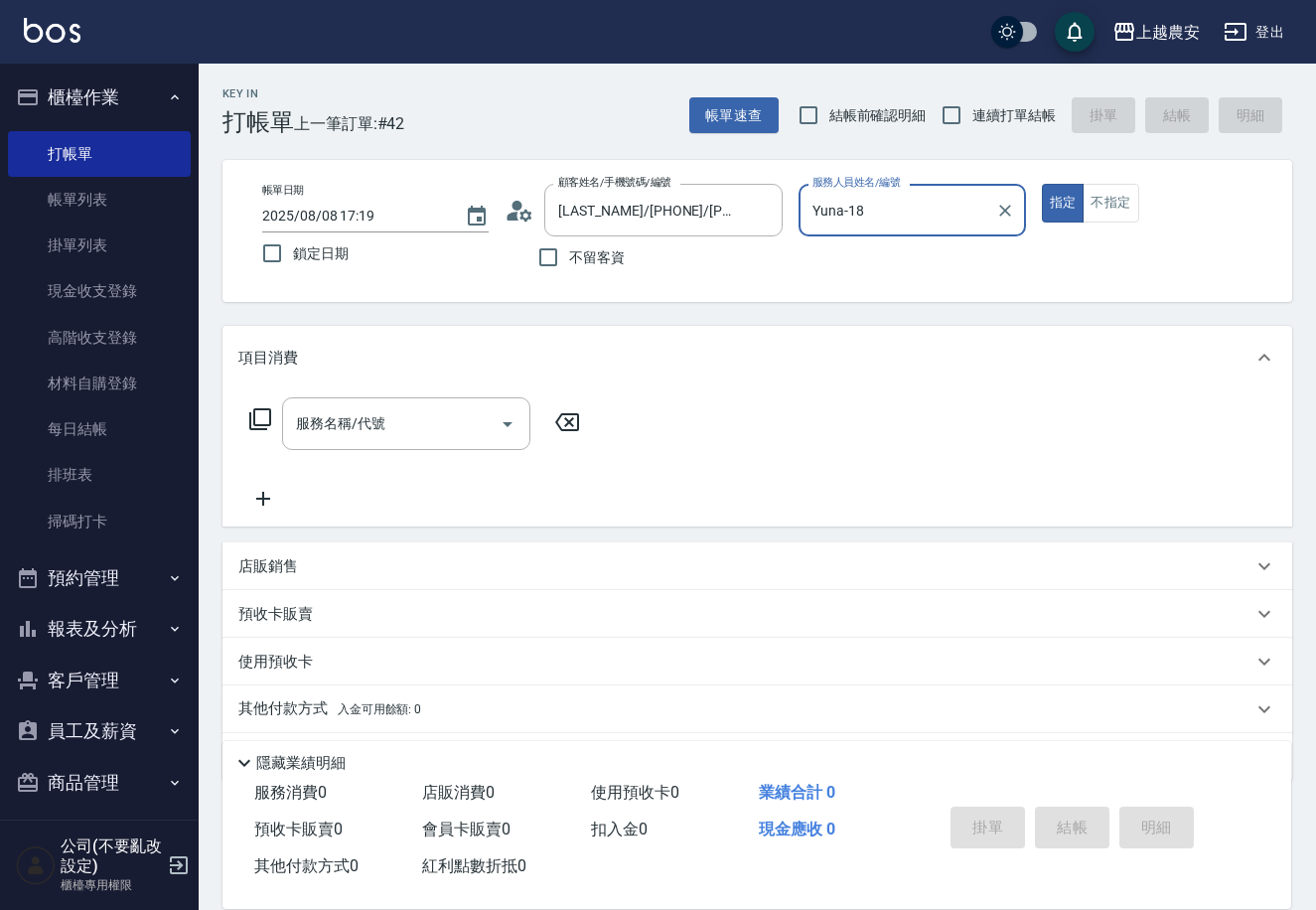 click 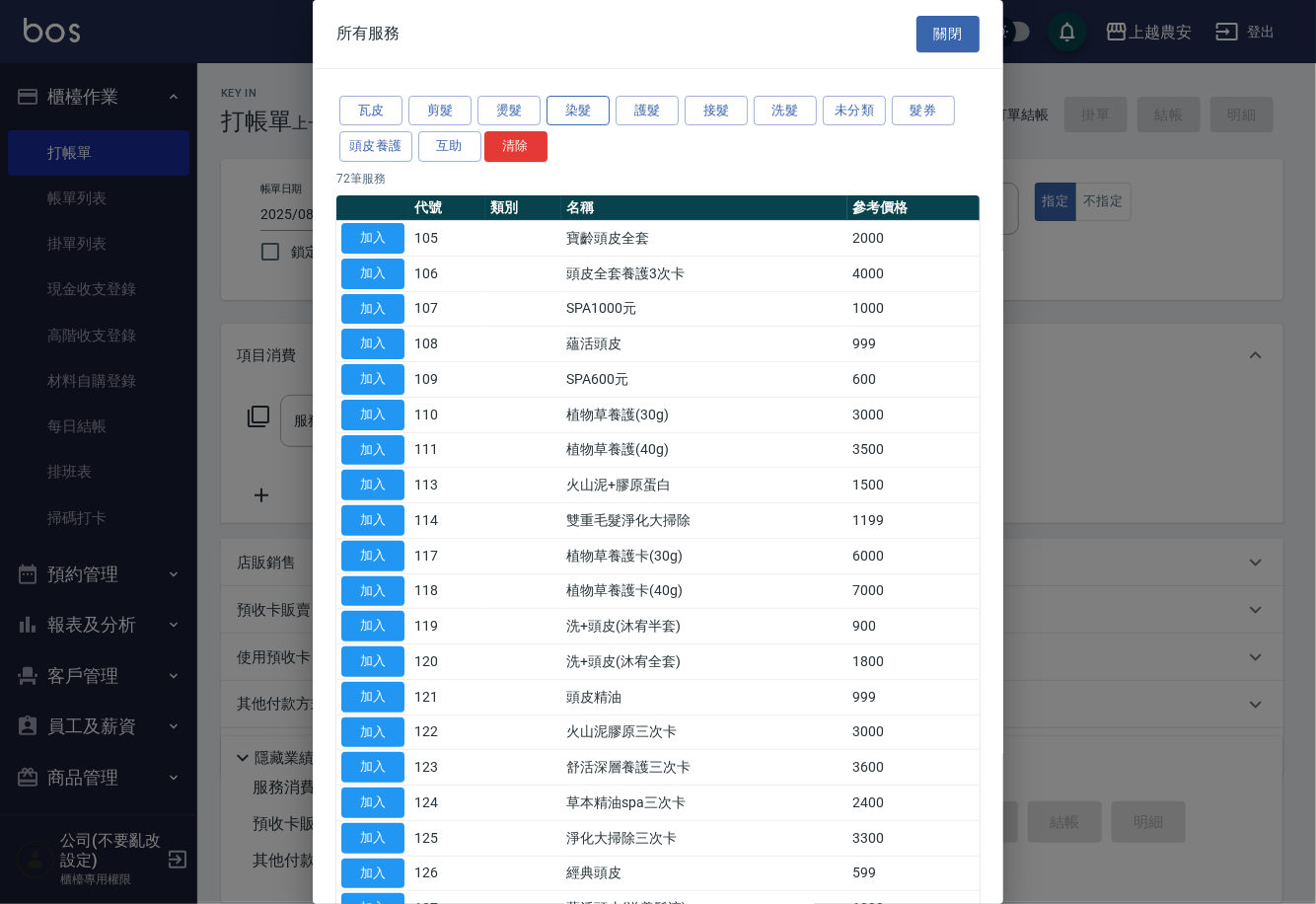 click on "染髮" at bounding box center (578, 111) 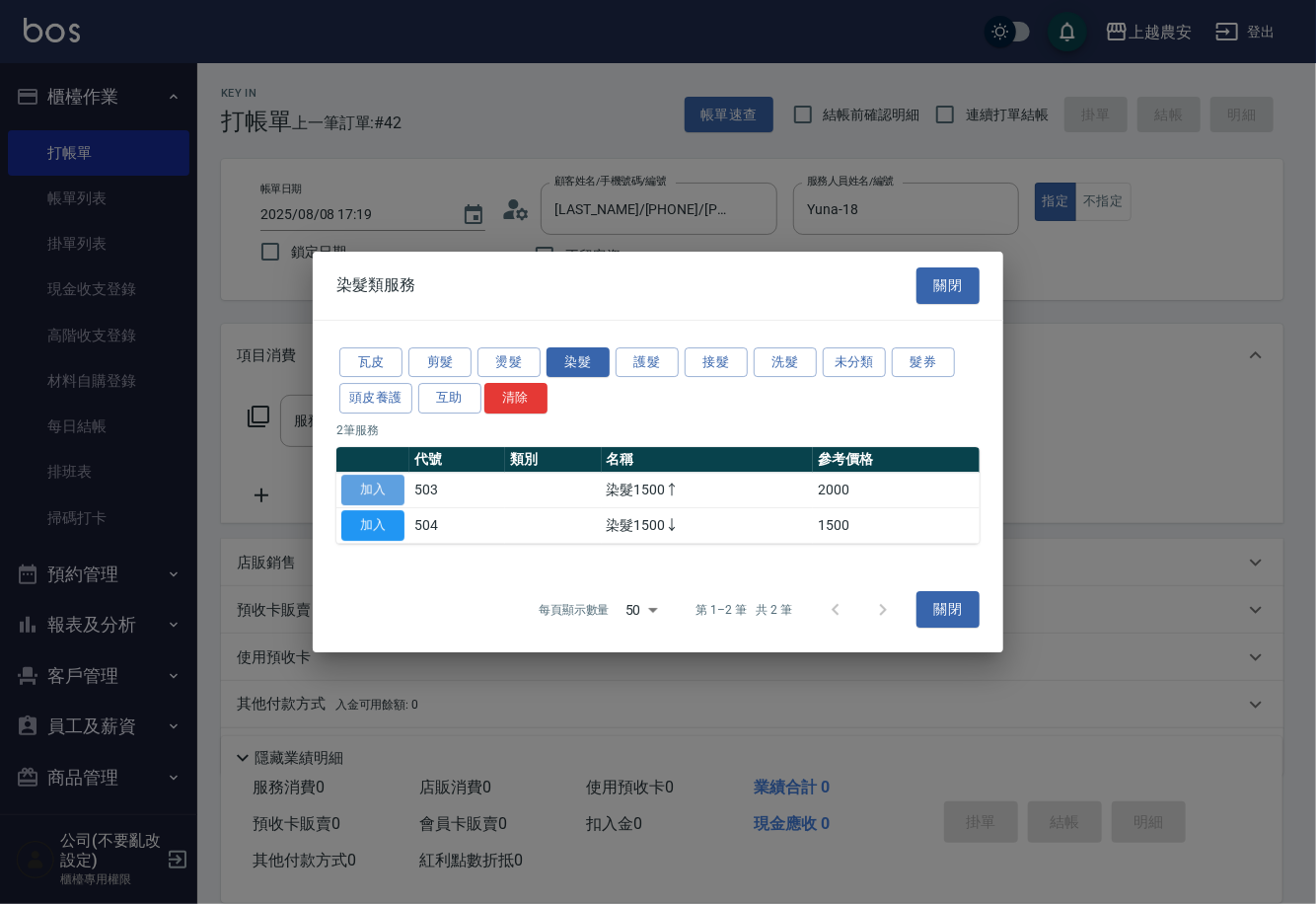 click on "加入" at bounding box center [373, 490] 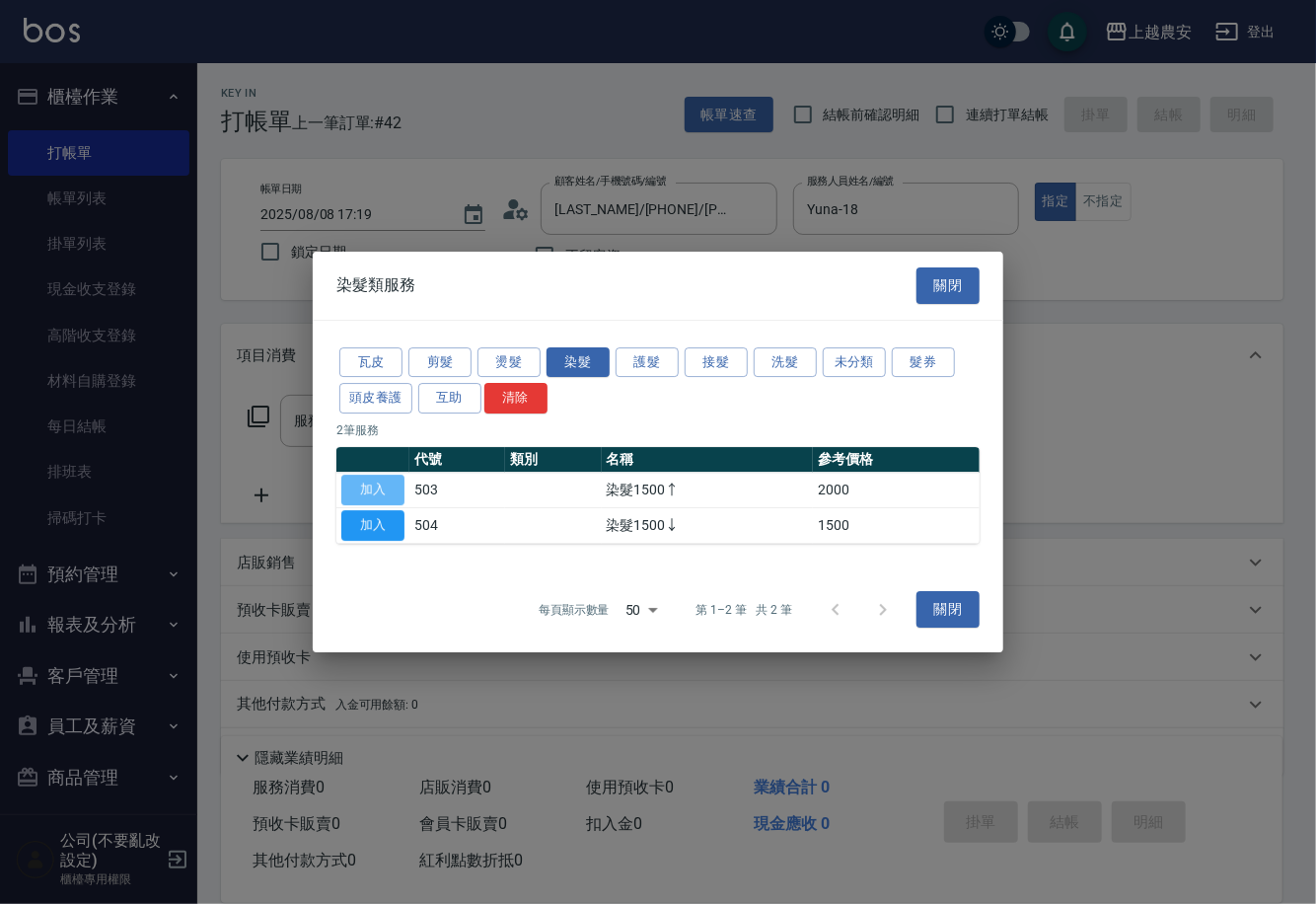 type on "染髮1500↑(503)" 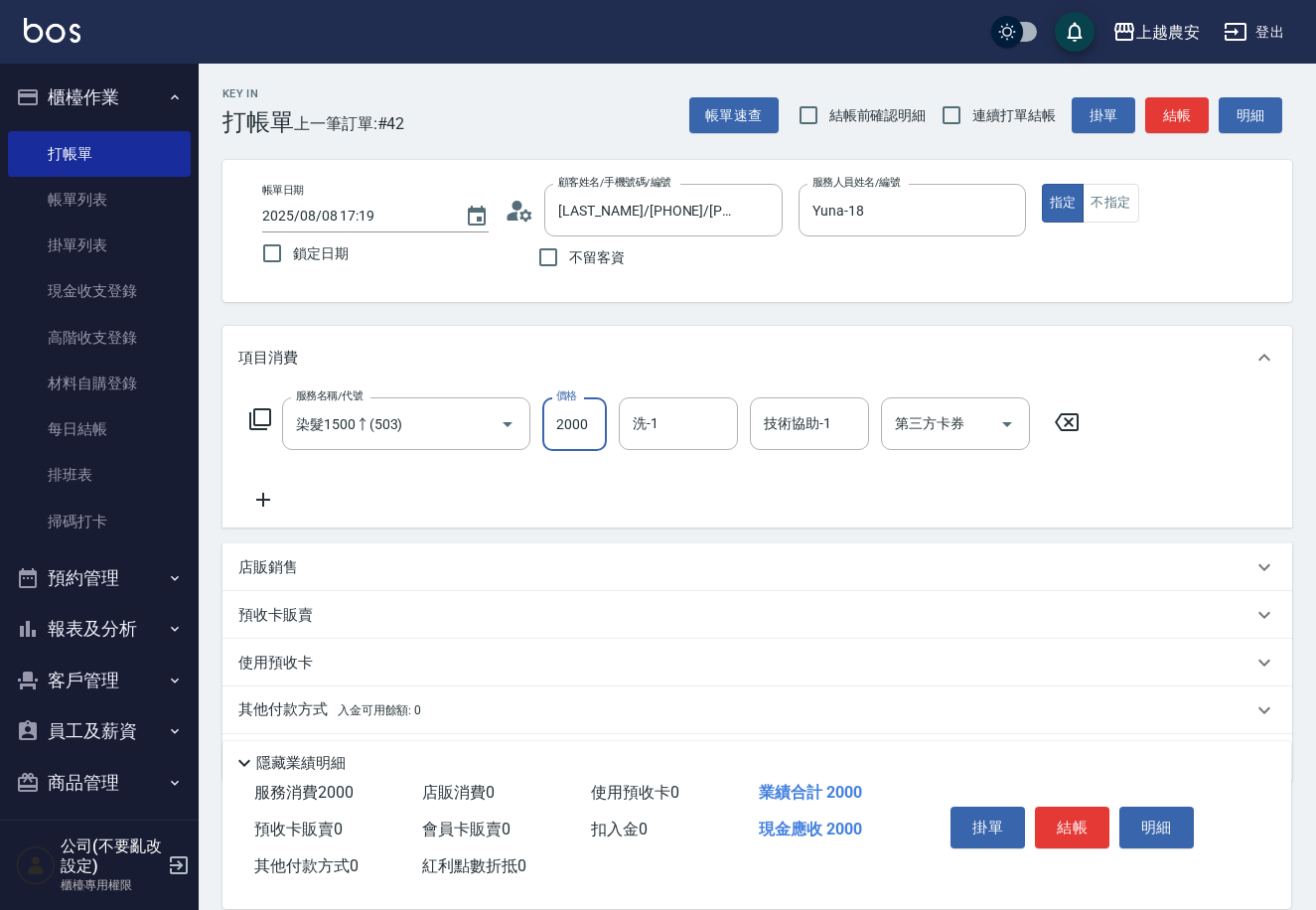click on "2000" at bounding box center (574, 424) 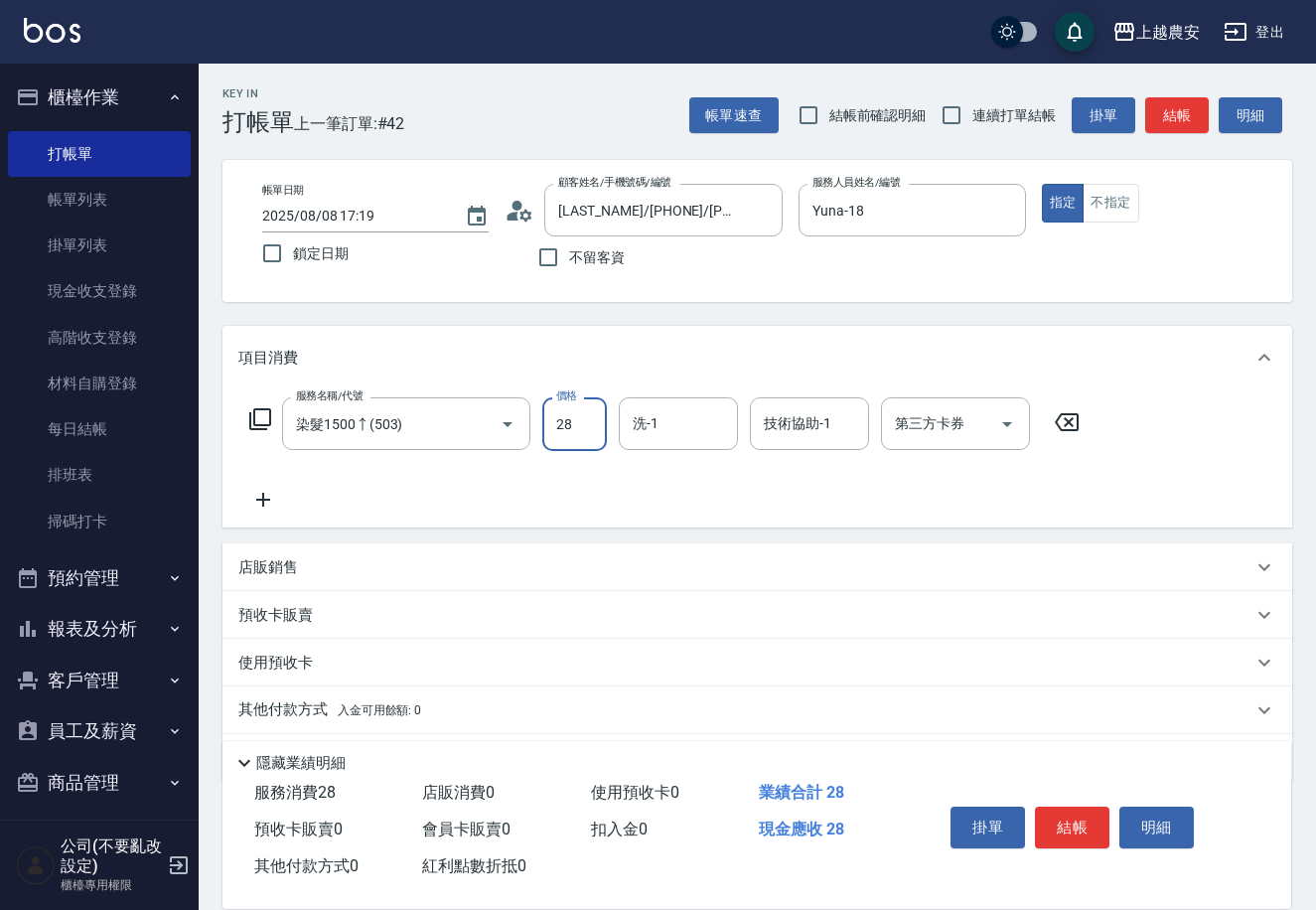 type on "2800" 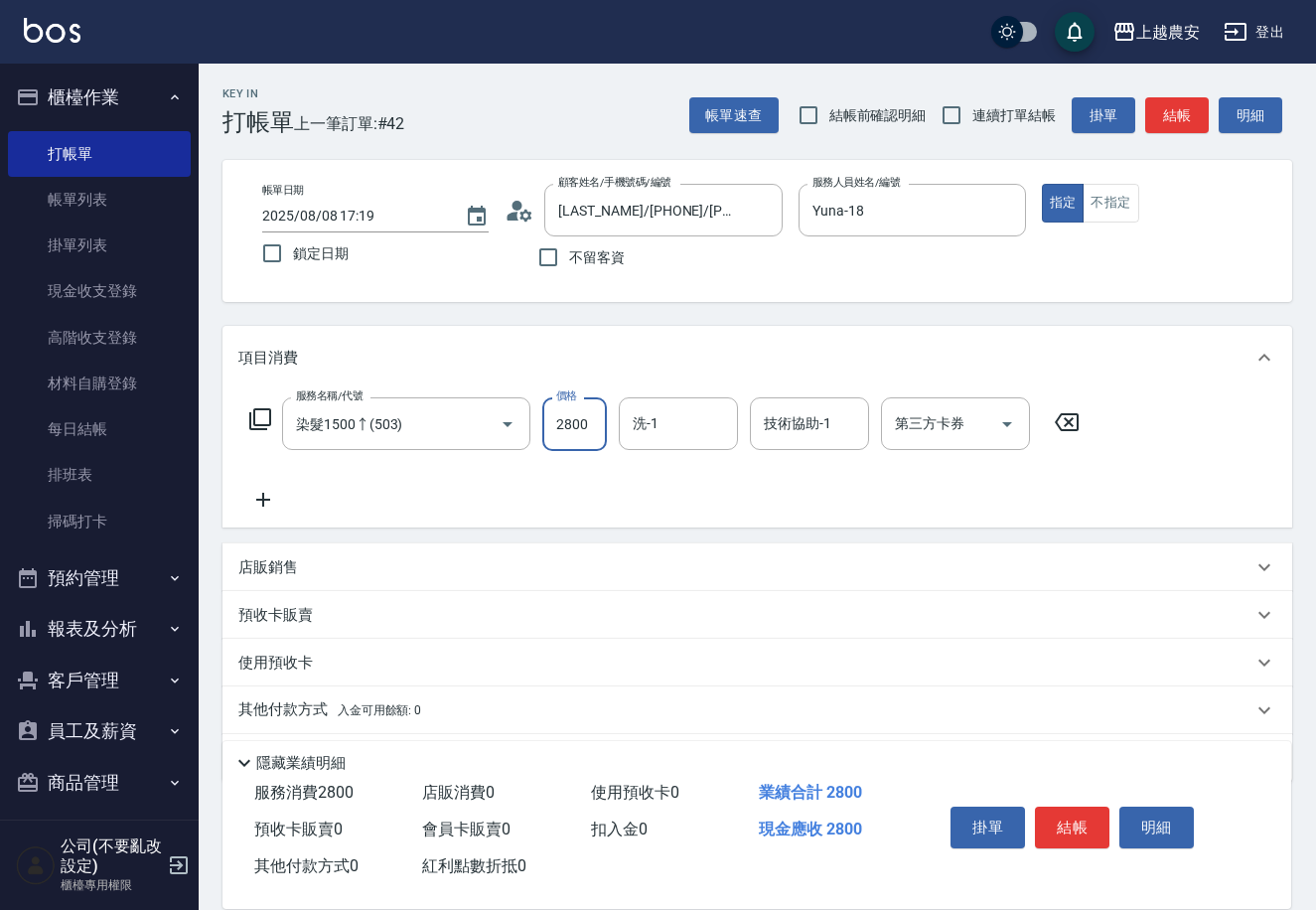 click on "預收卡販賣" at bounding box center (275, 615) 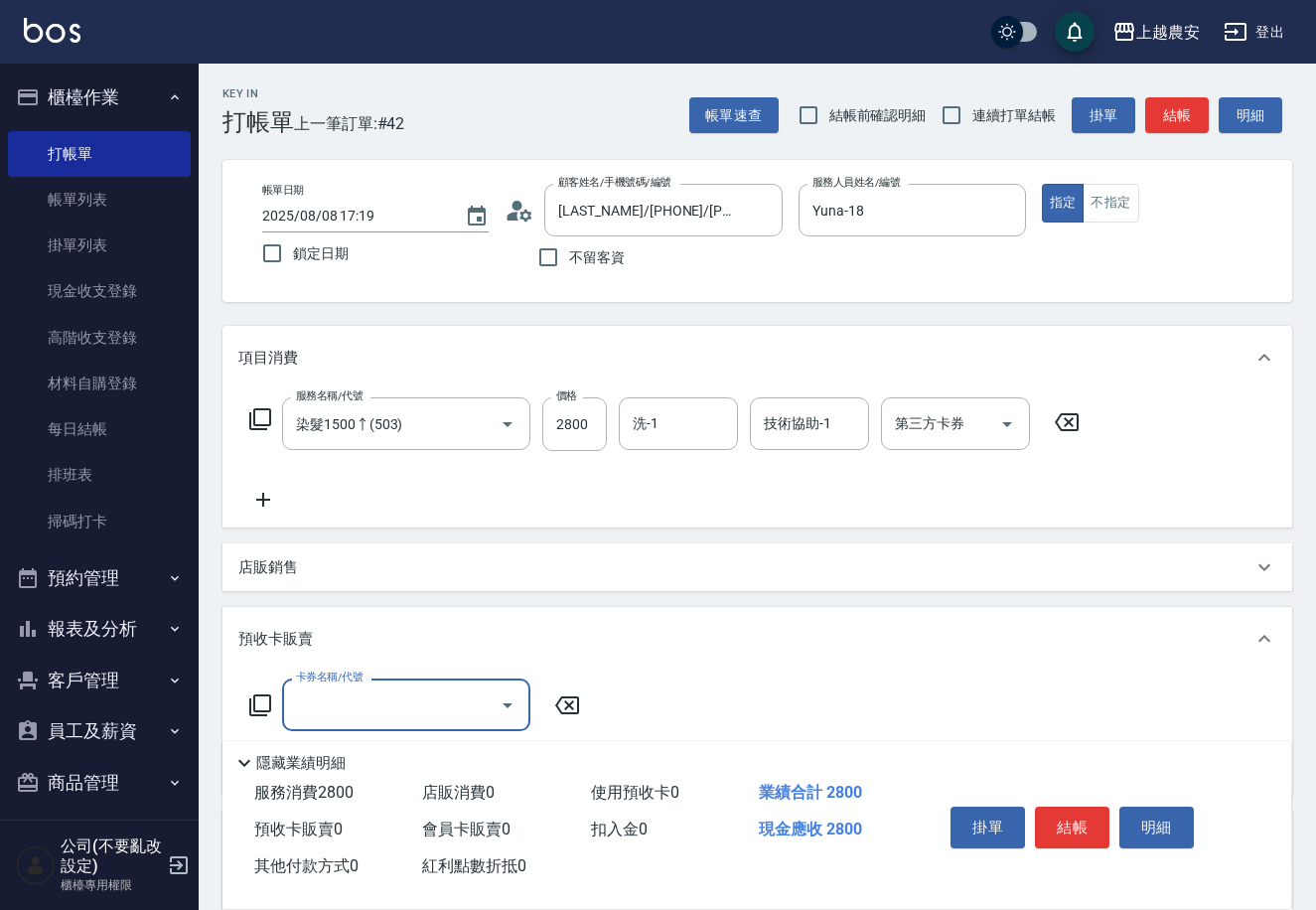 scroll, scrollTop: 0, scrollLeft: 0, axis: both 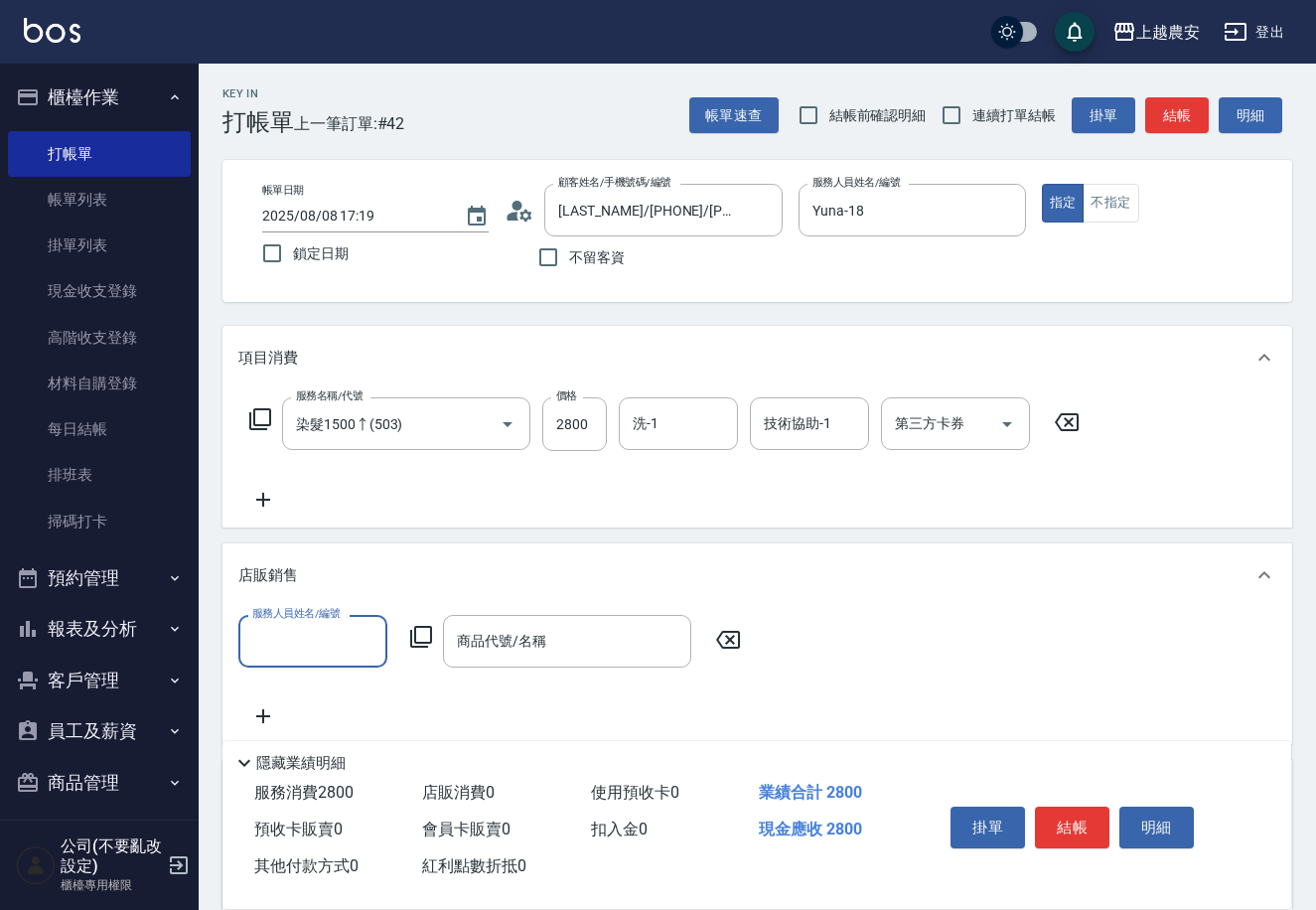 click on "服務人員姓名/編號" at bounding box center [313, 641] 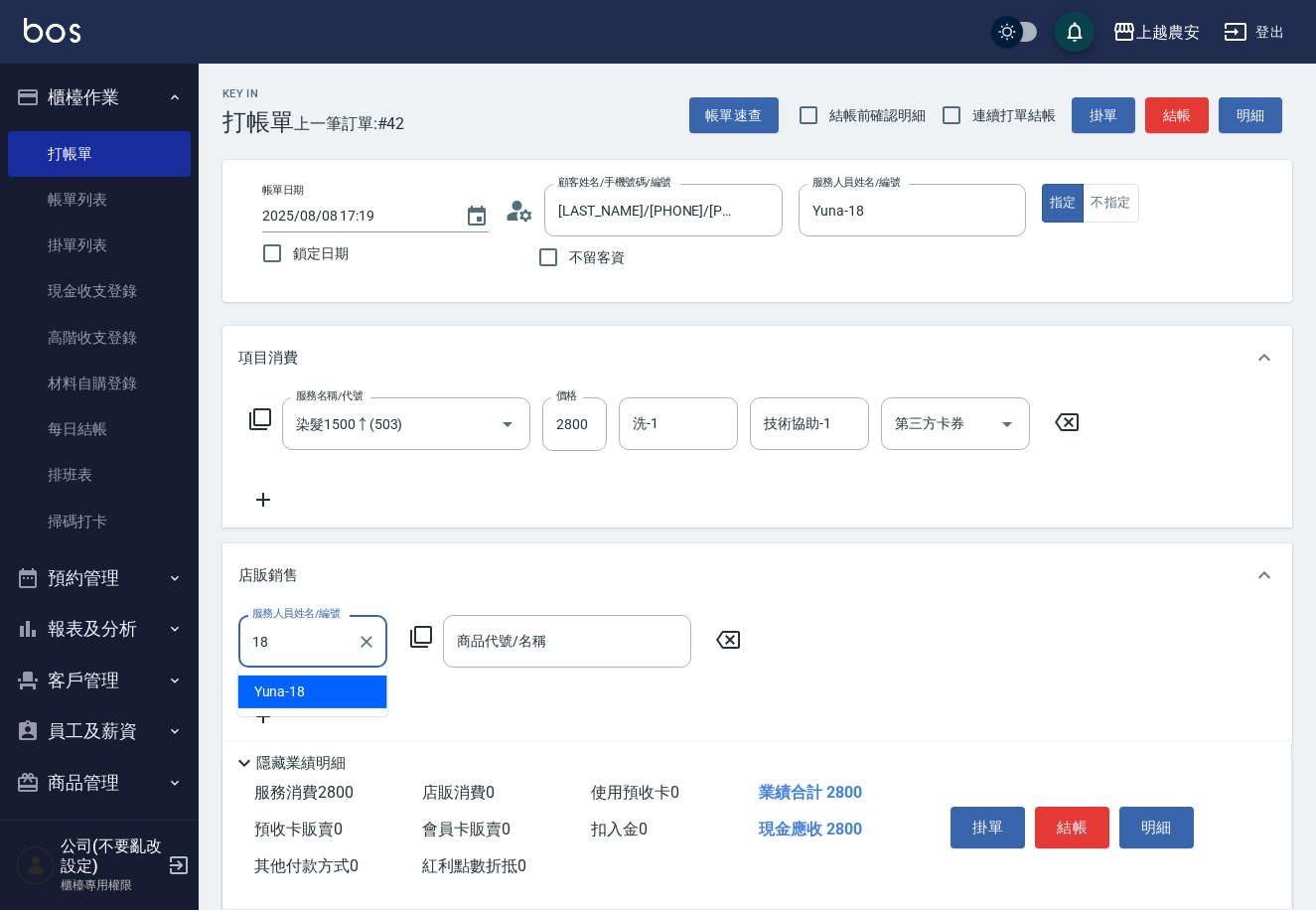 click on "Yuna -18" at bounding box center [313, 691] 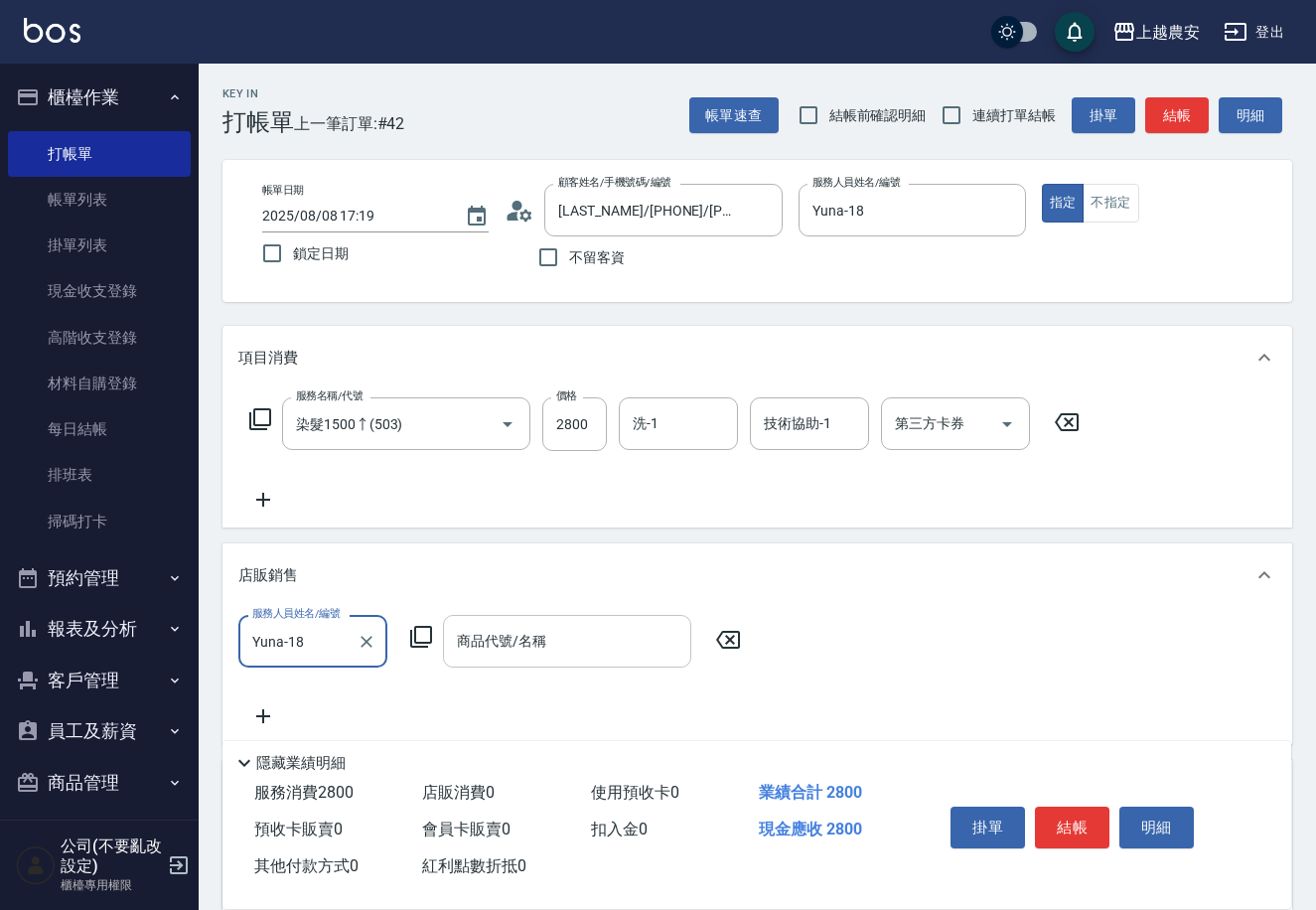 type on "Yuna-18" 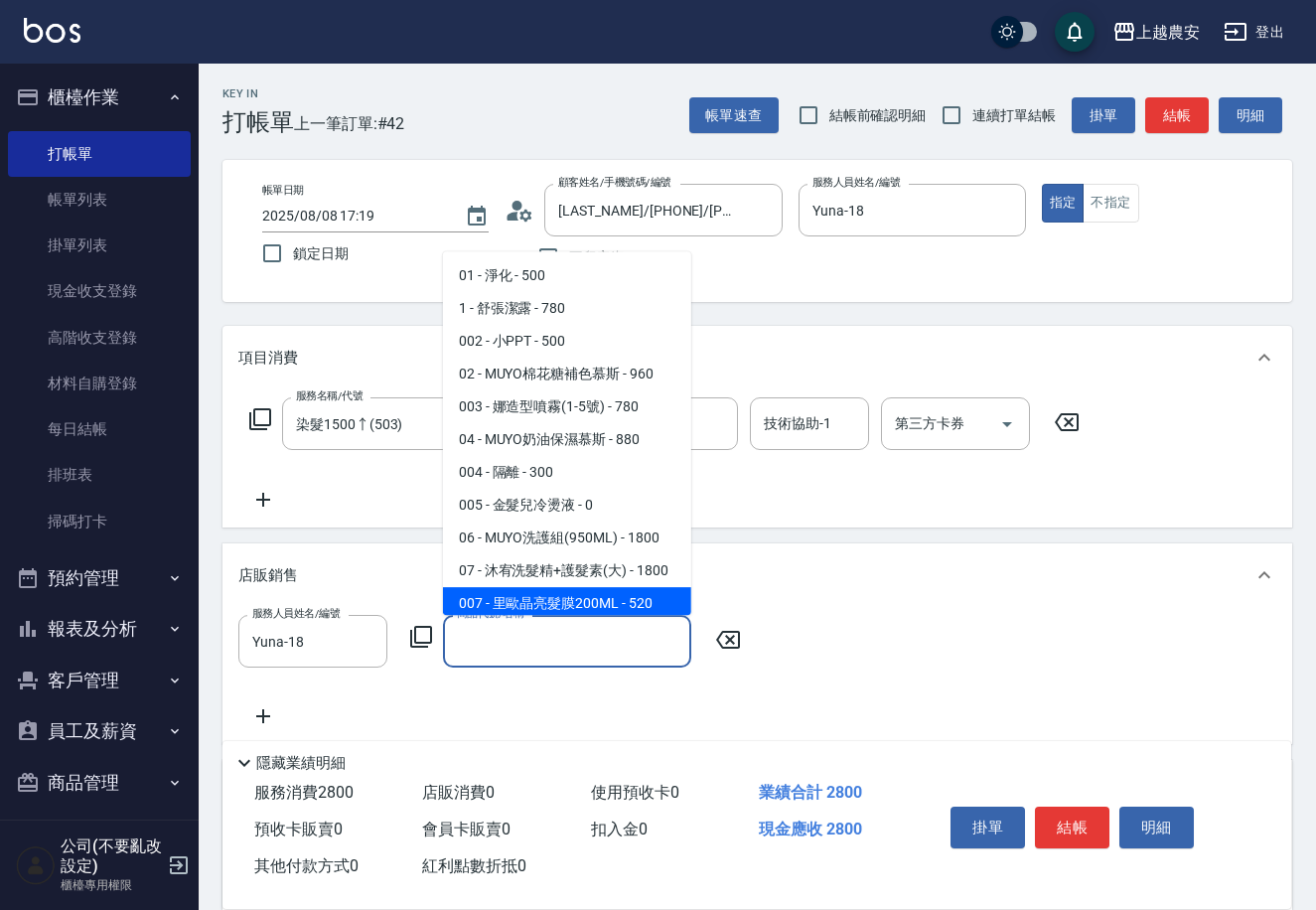 click on "007 - 里歐晶亮髮膜200ML - 520" at bounding box center (567, 603) 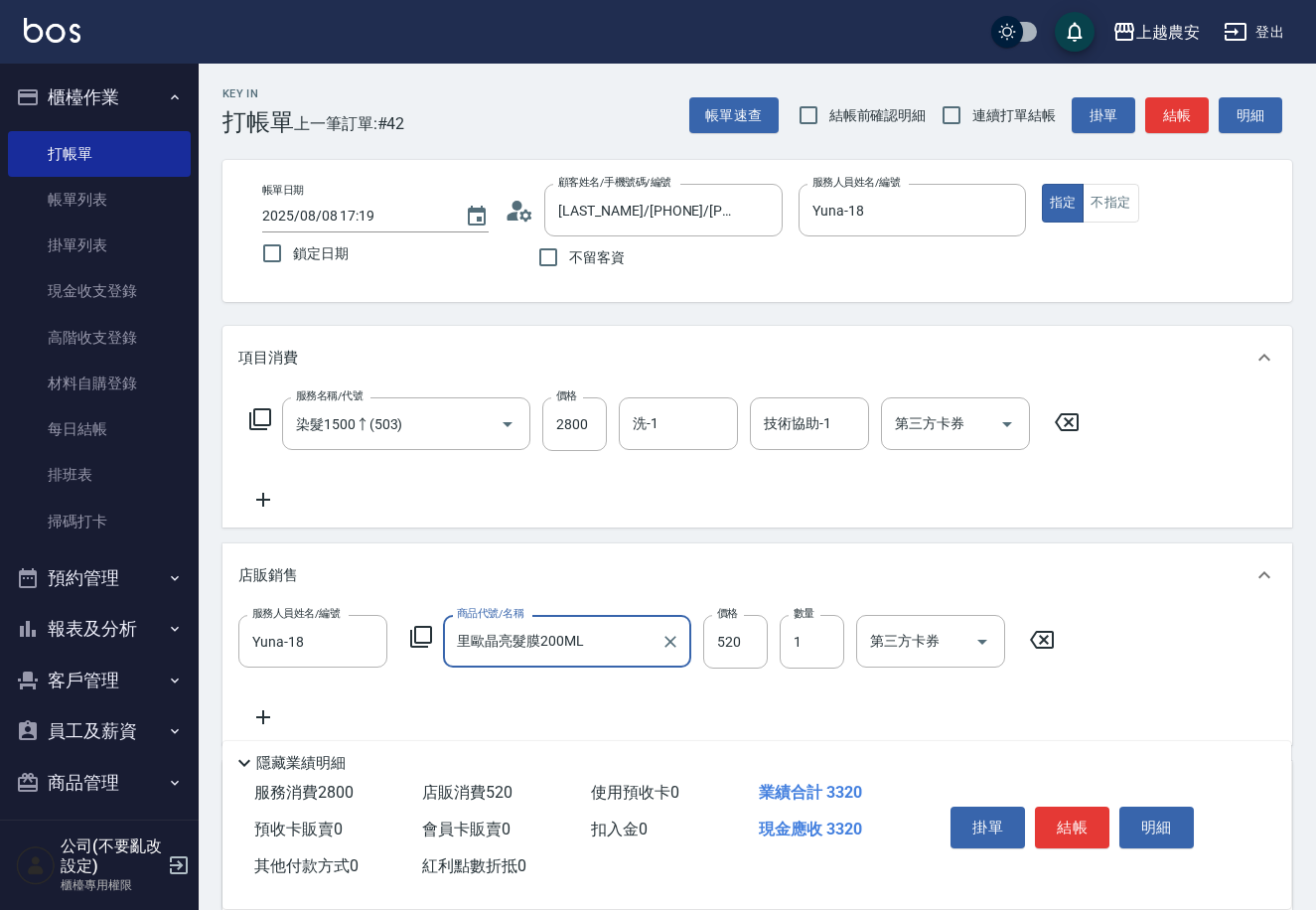 click 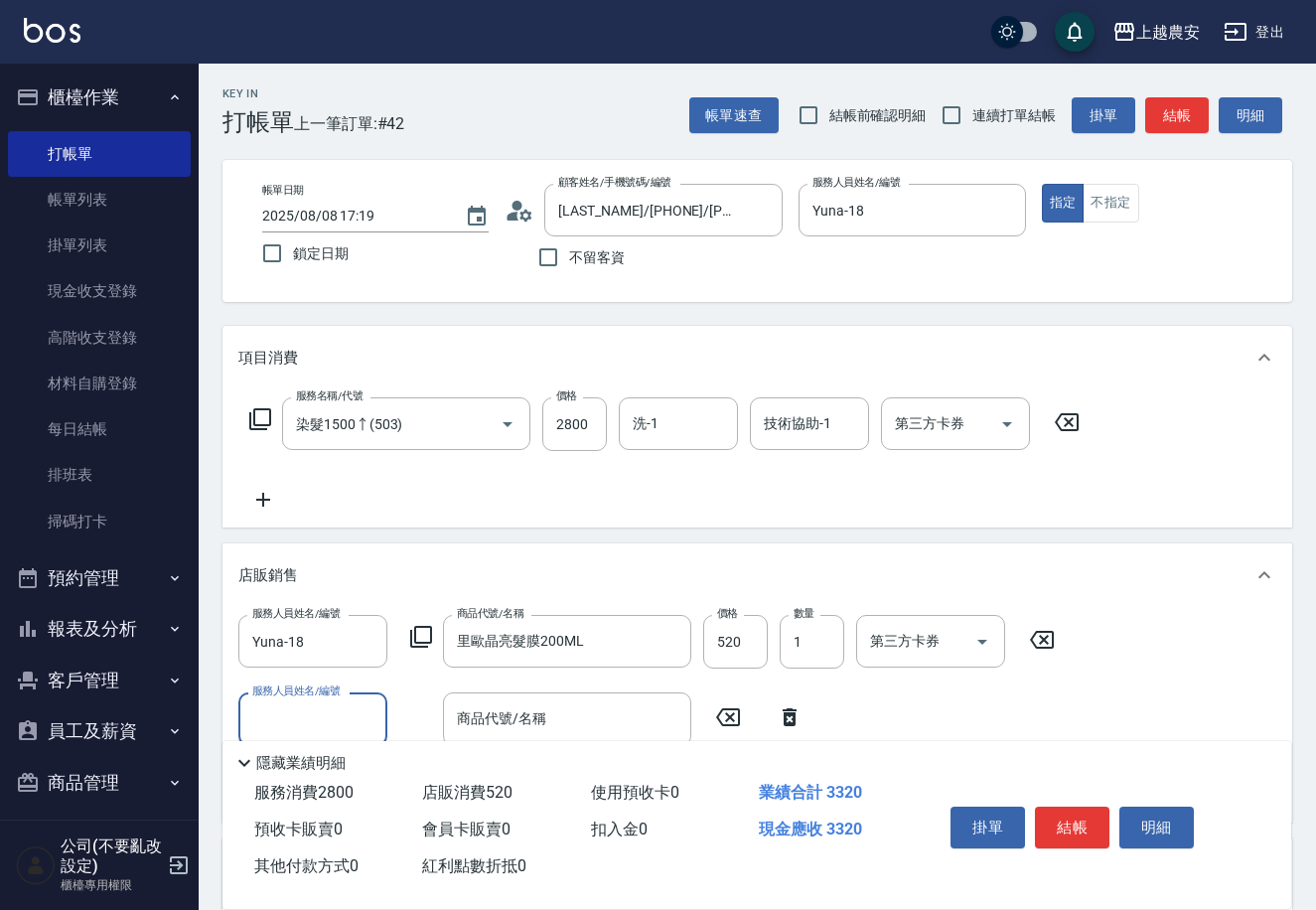 click on "服務人員姓名/編號" at bounding box center (313, 718) 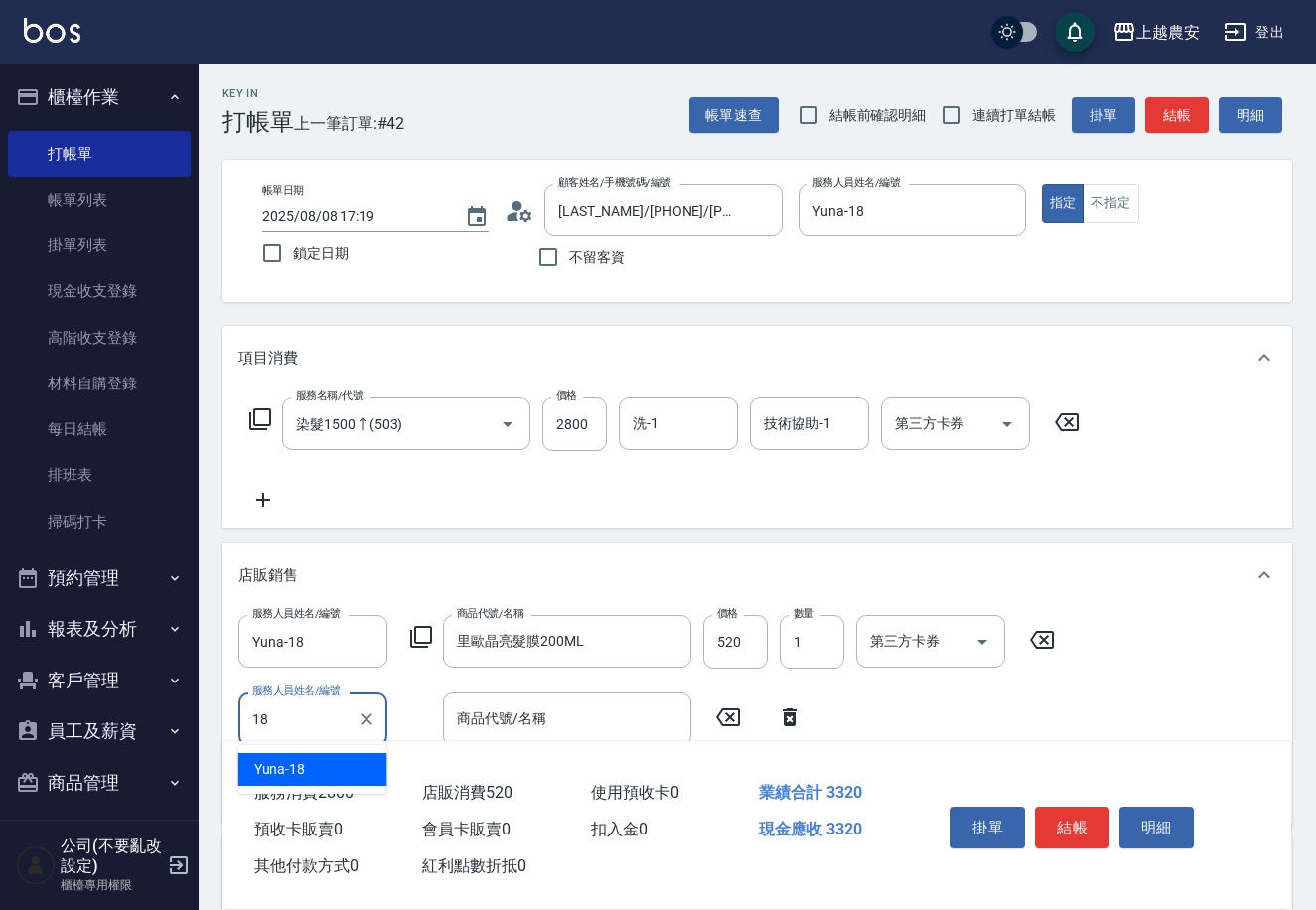 click on "Yuna -18" at bounding box center (280, 769) 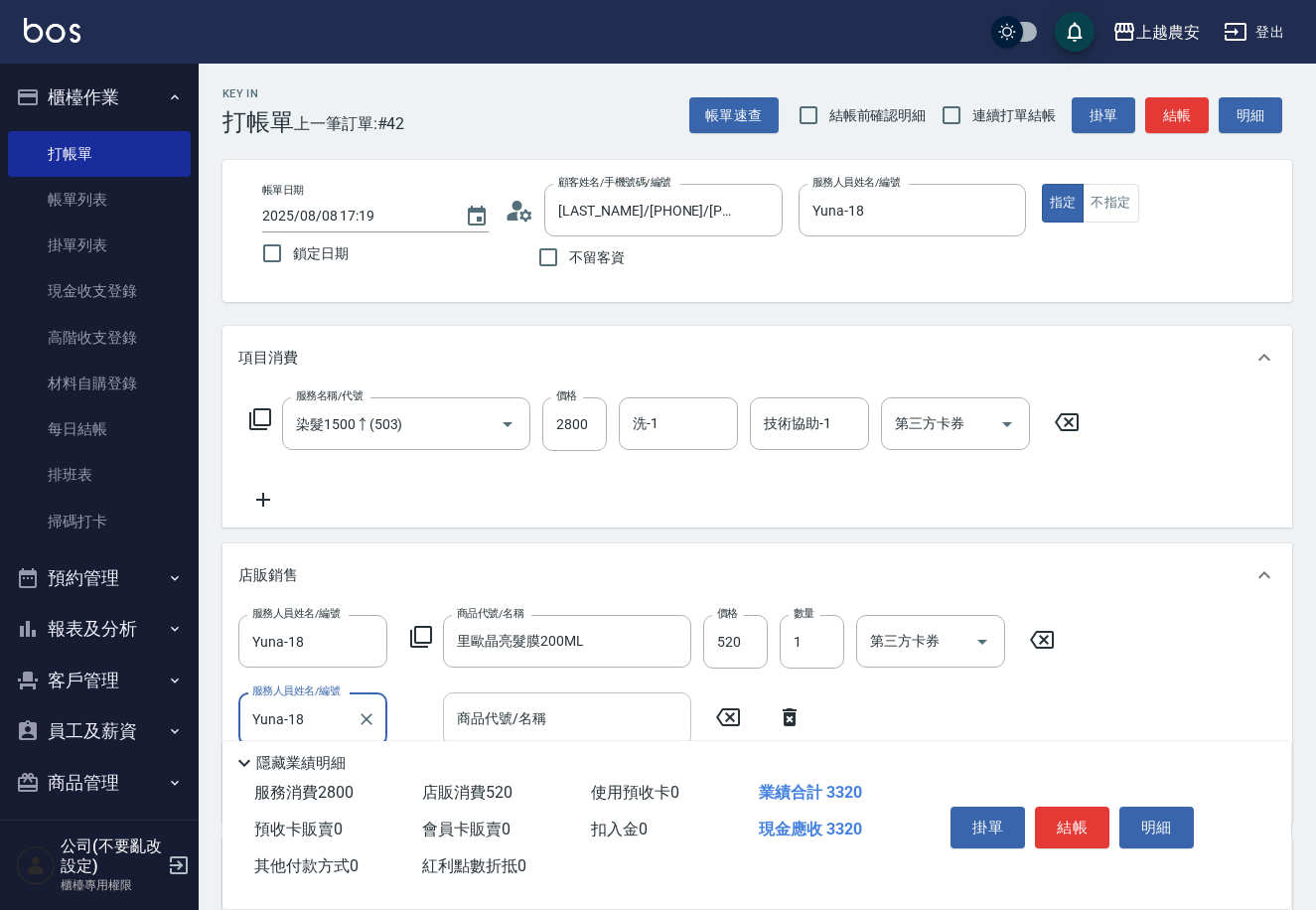 type on "Yuna-18" 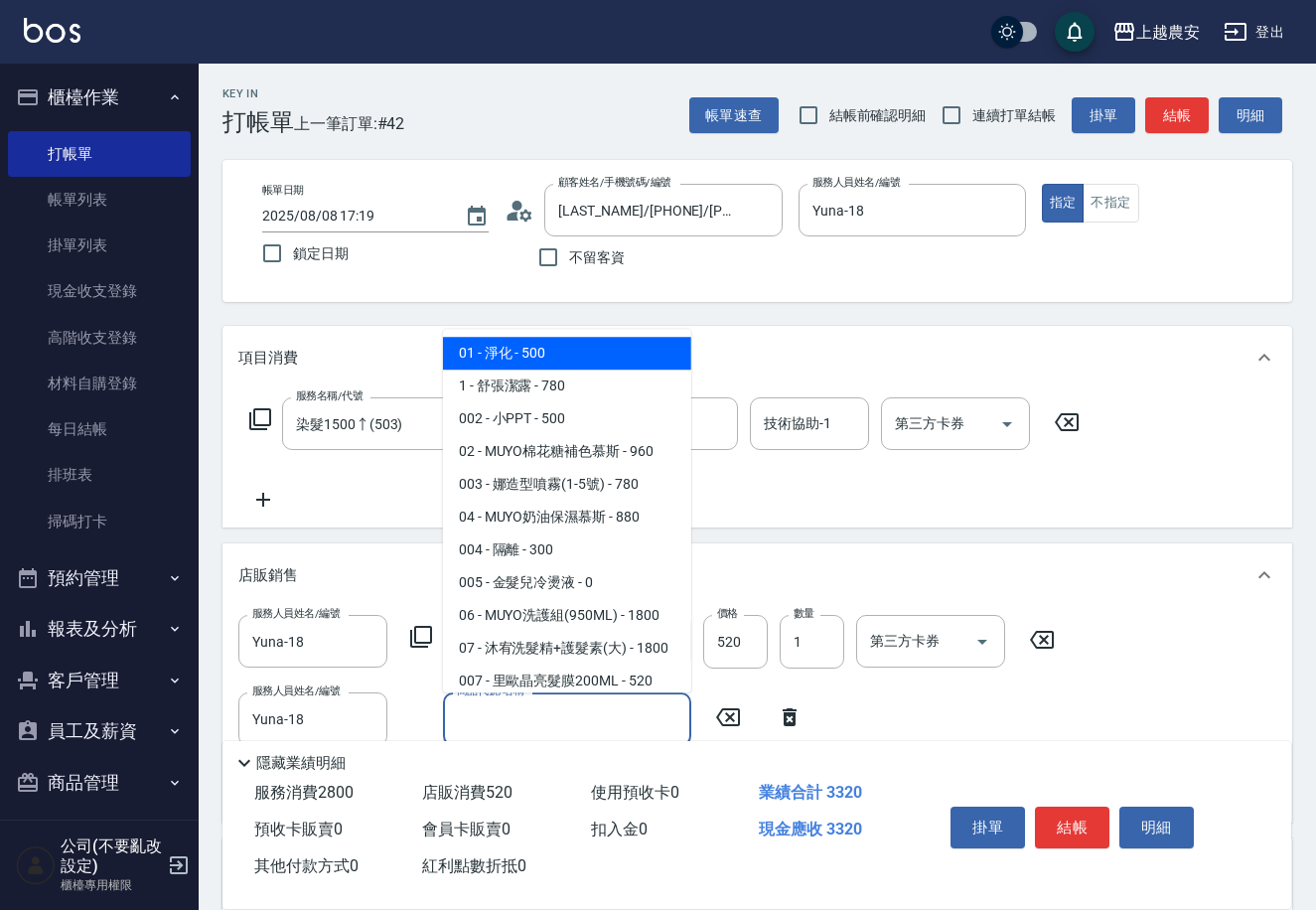 click on "商品代號/名稱" at bounding box center [567, 718] 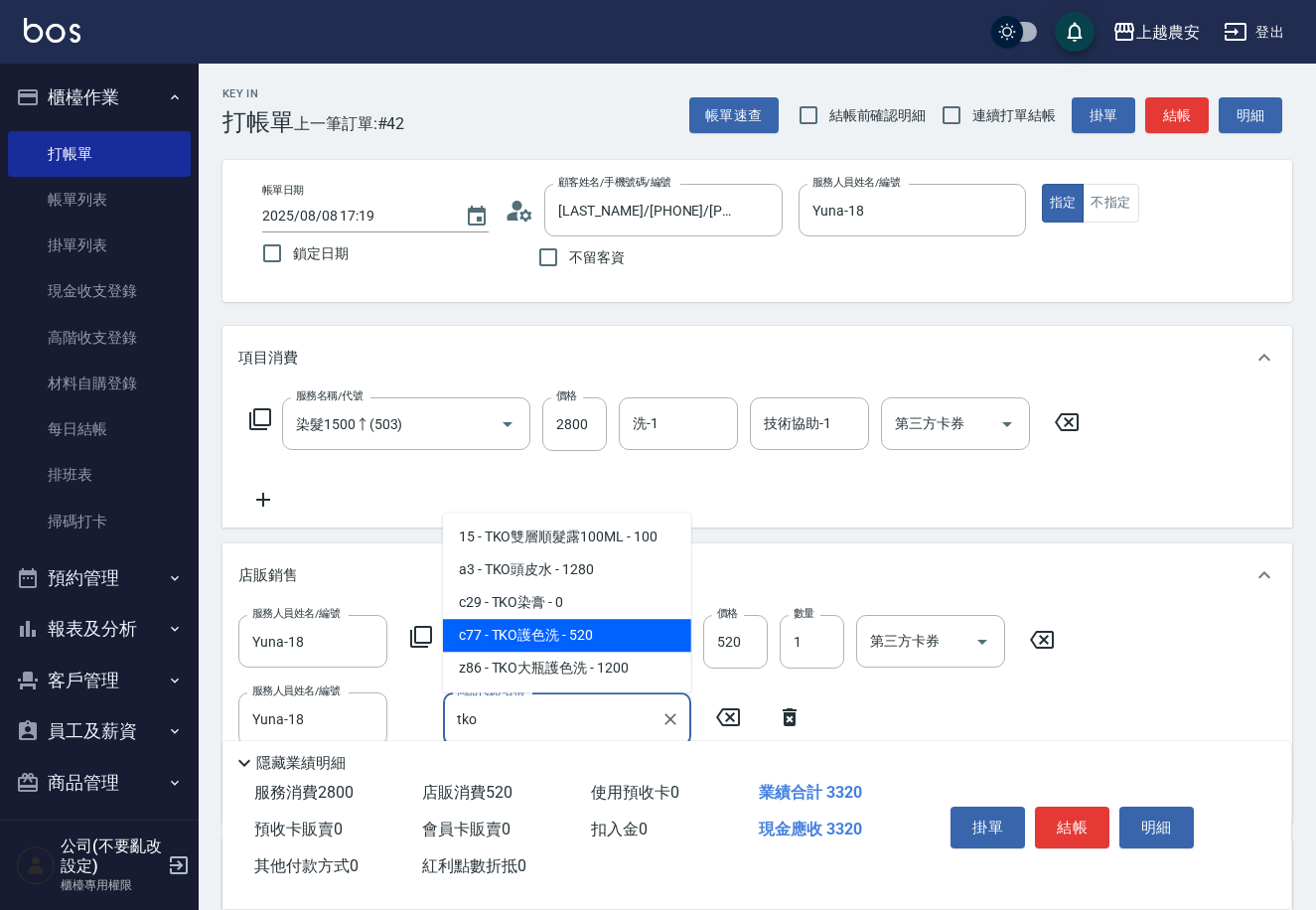 click on "c77 - TKO護色洗 - 520" at bounding box center (567, 635) 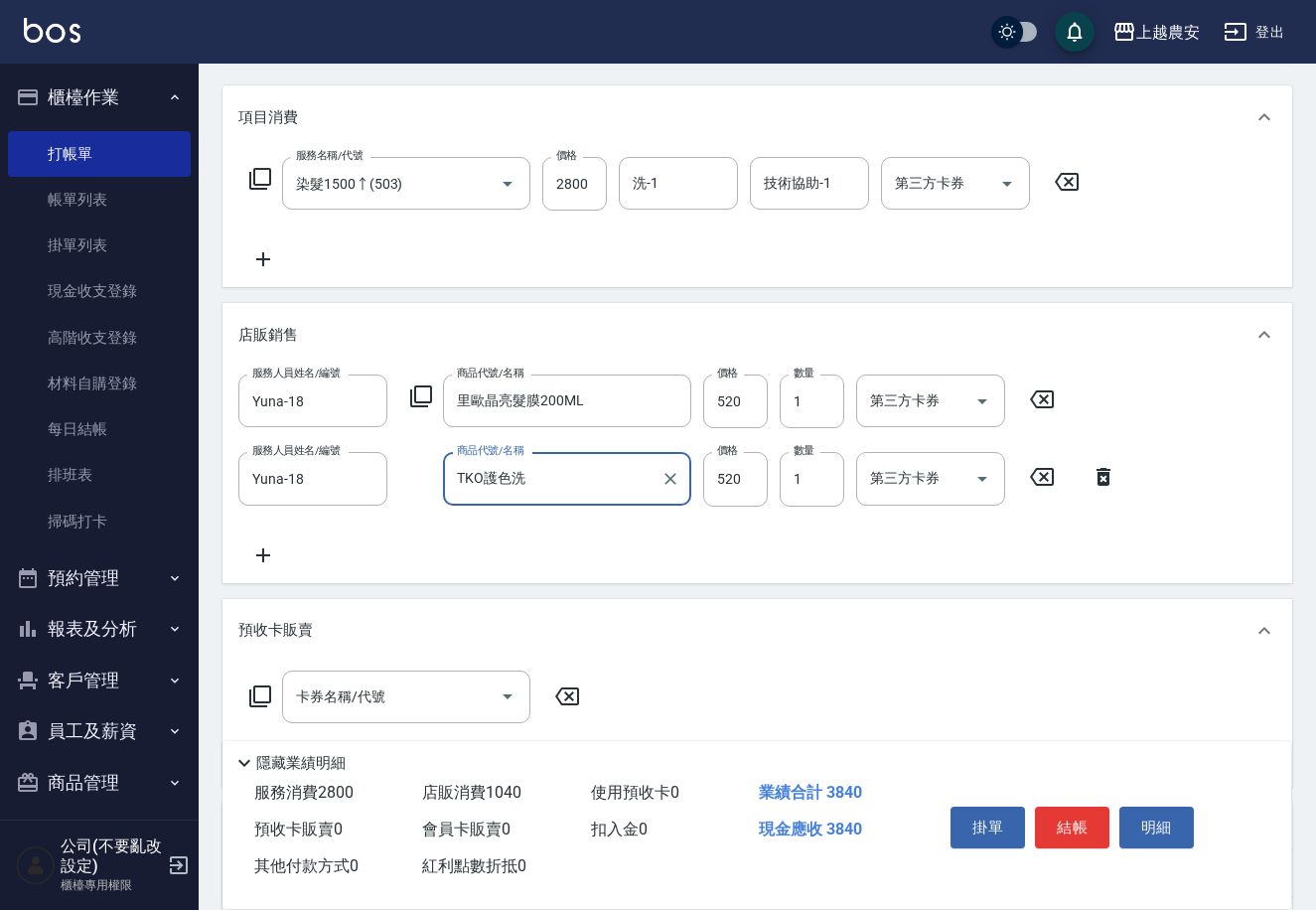scroll, scrollTop: 242, scrollLeft: 0, axis: vertical 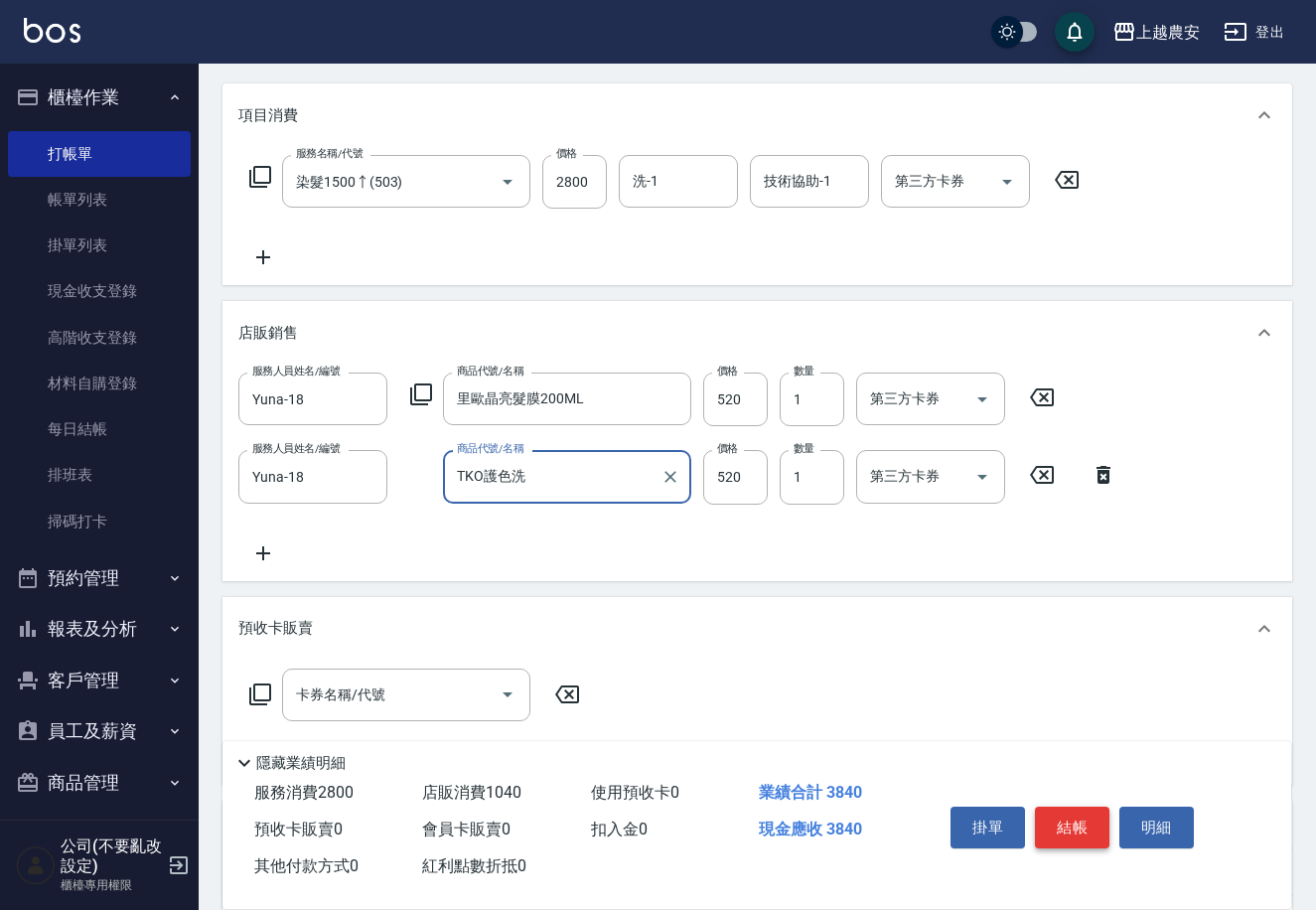 type on "TKO護色洗" 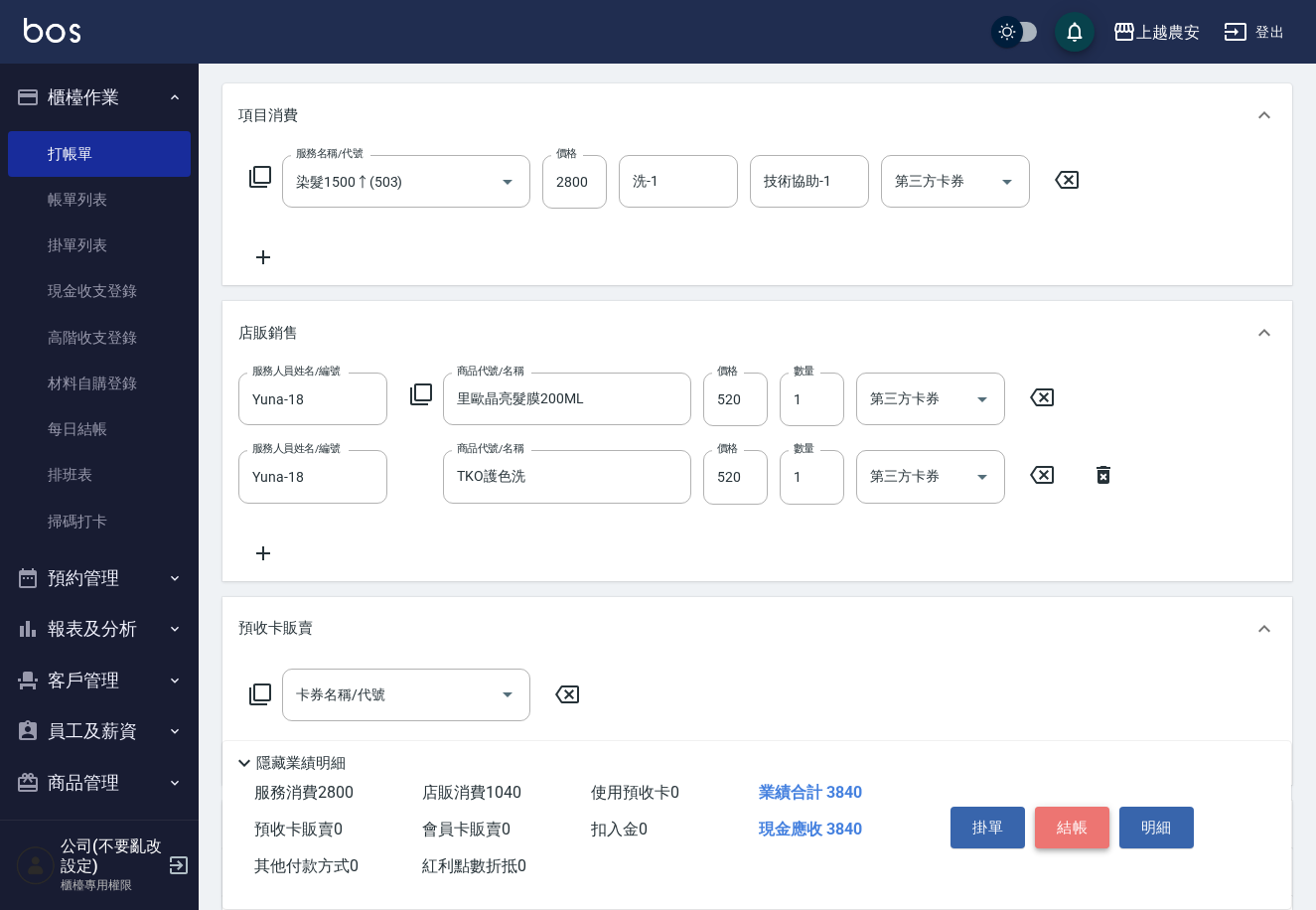 click on "結帳" at bounding box center [1072, 828] 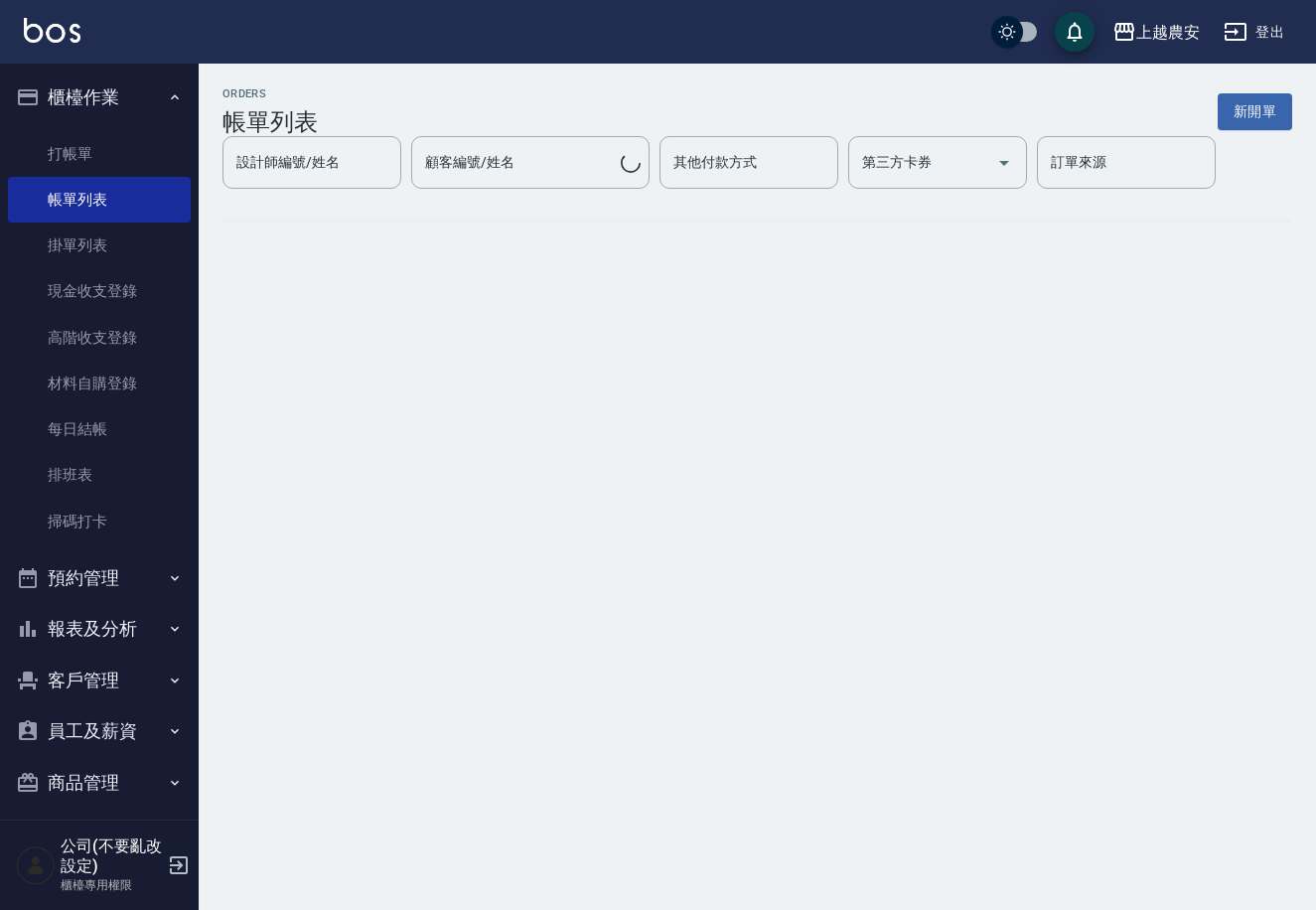 scroll, scrollTop: 0, scrollLeft: 0, axis: both 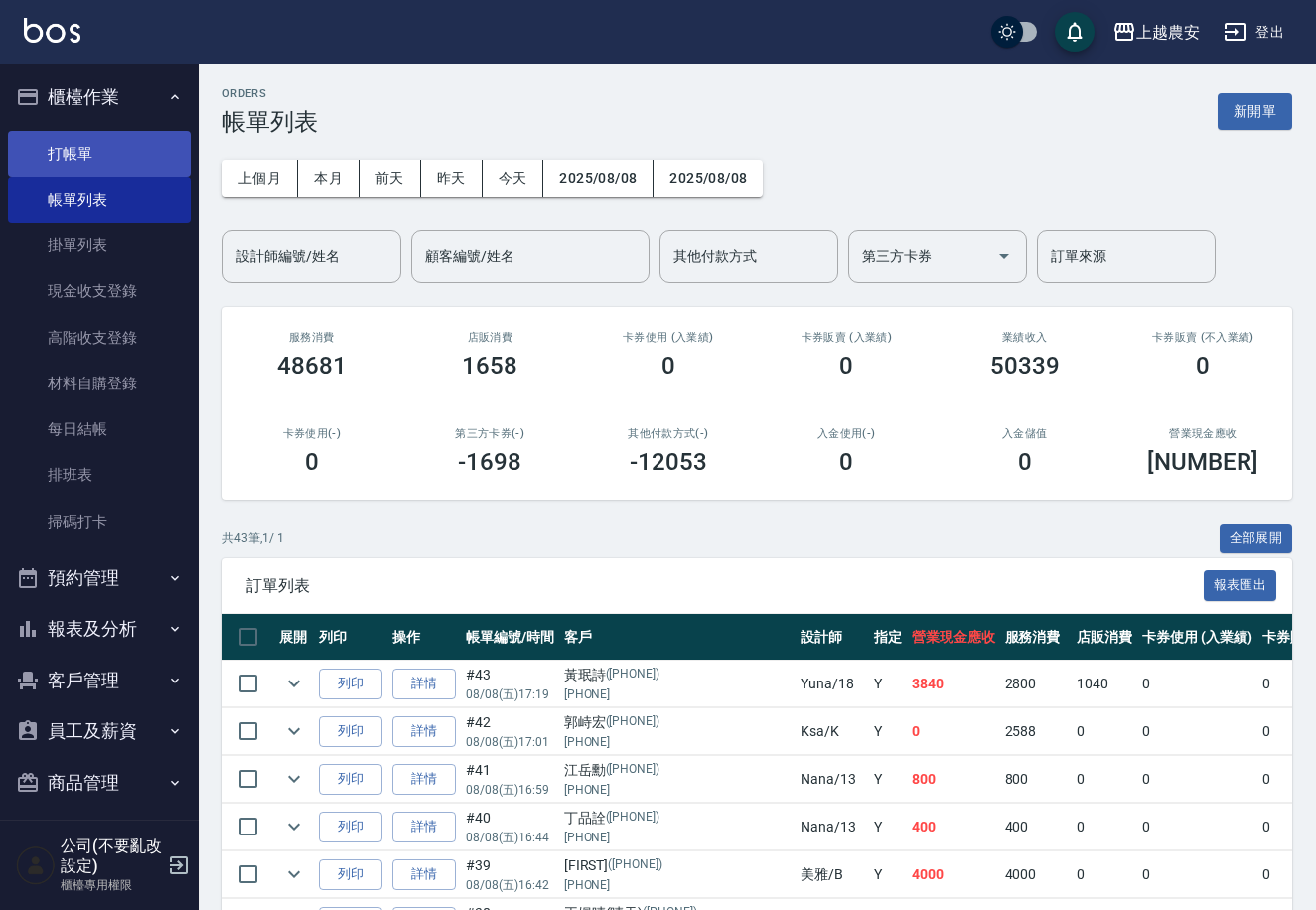 click on "打帳單" at bounding box center [99, 154] 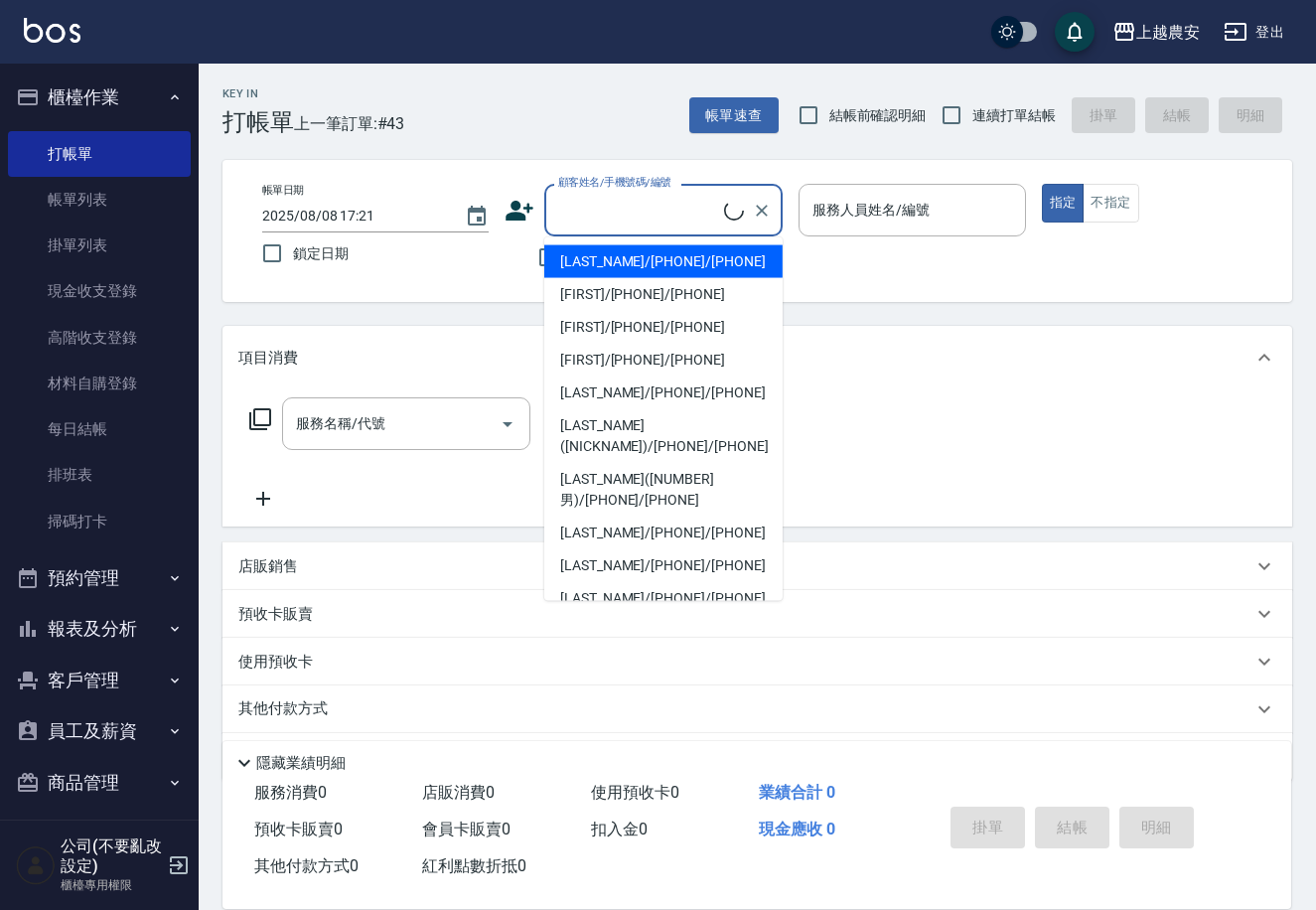 click on "顧客姓名/手機號碼/編號" at bounding box center (639, 210) 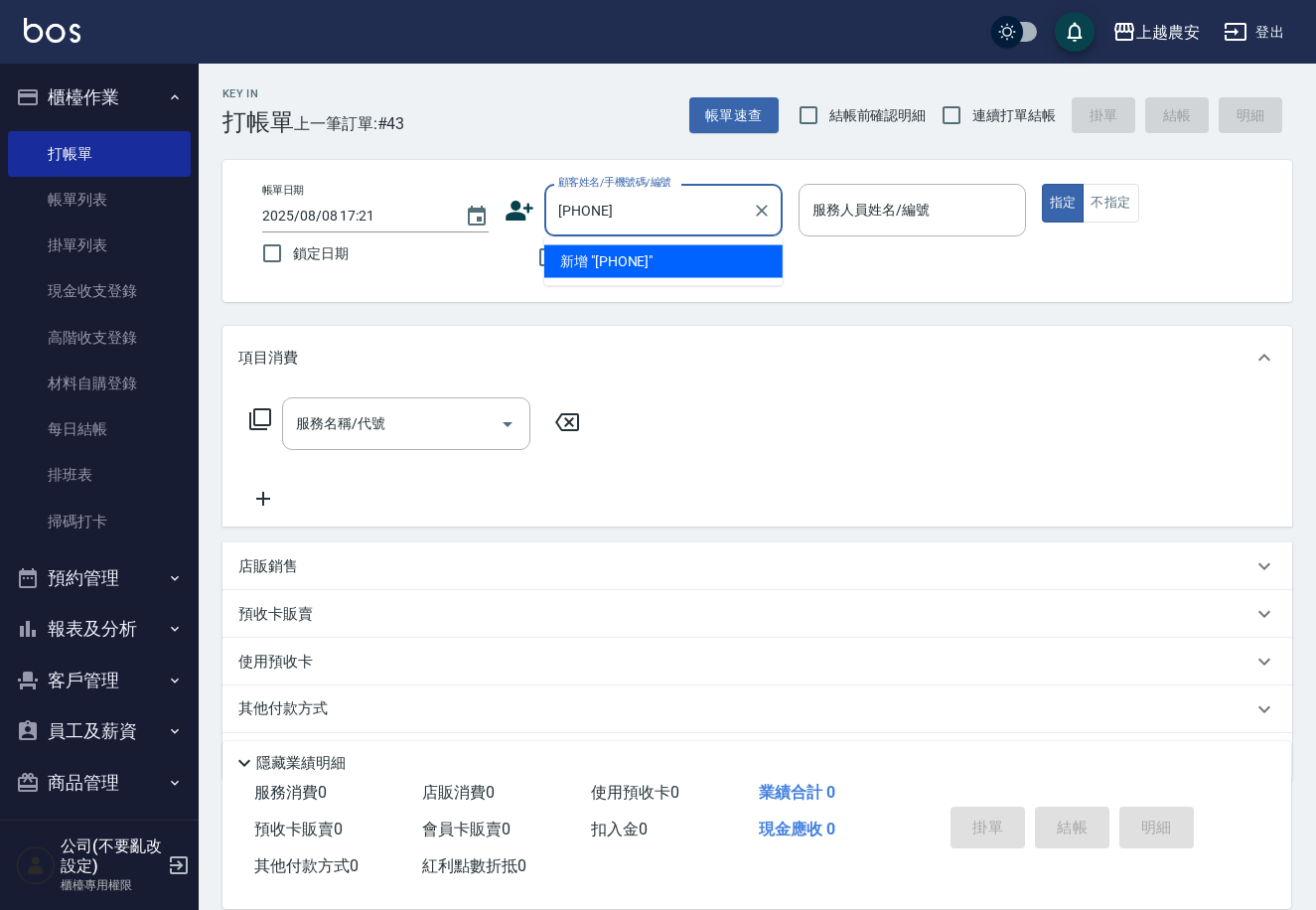drag, startPoint x: 661, startPoint y: 204, endPoint x: 535, endPoint y: 222, distance: 127.27922 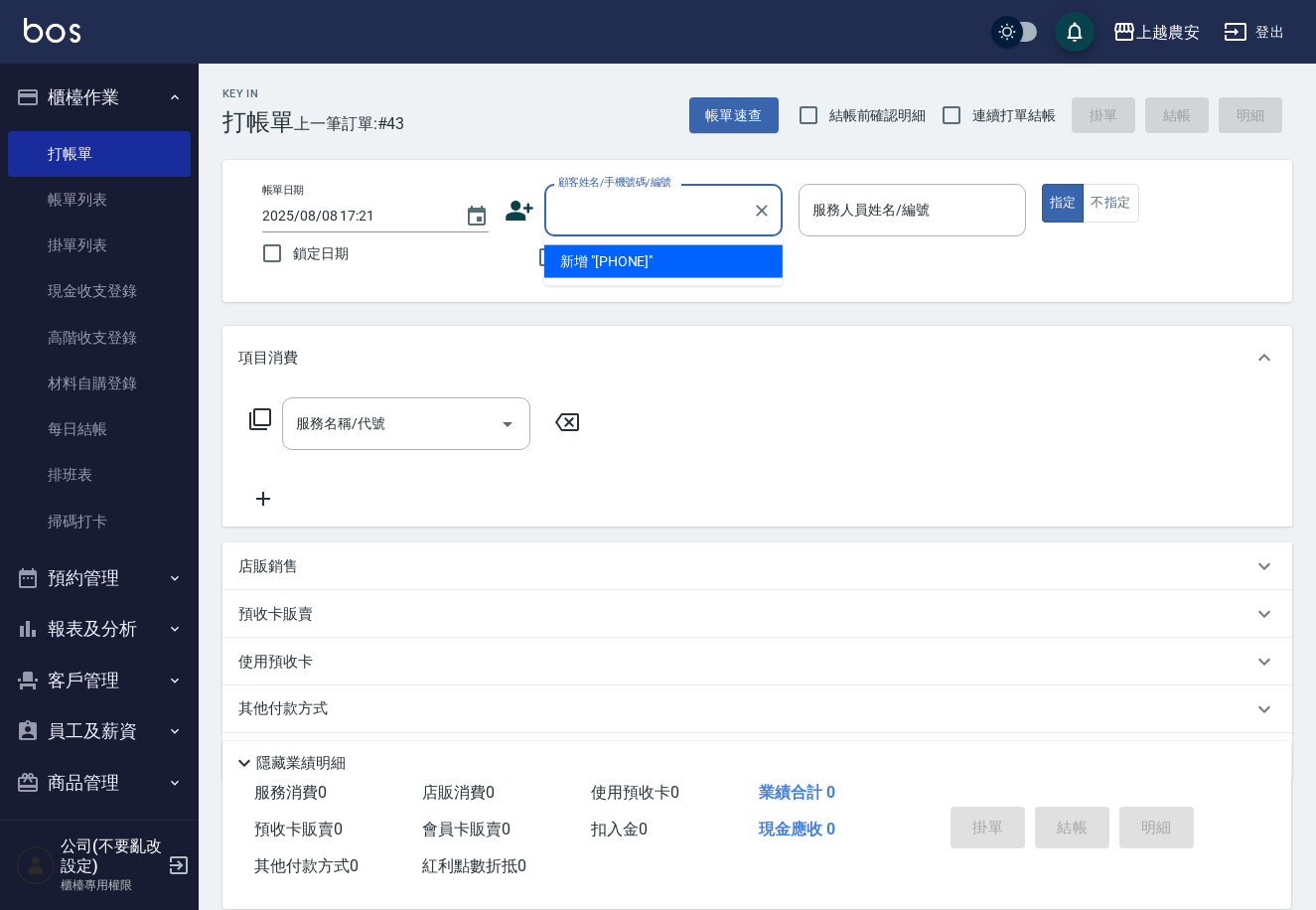 click 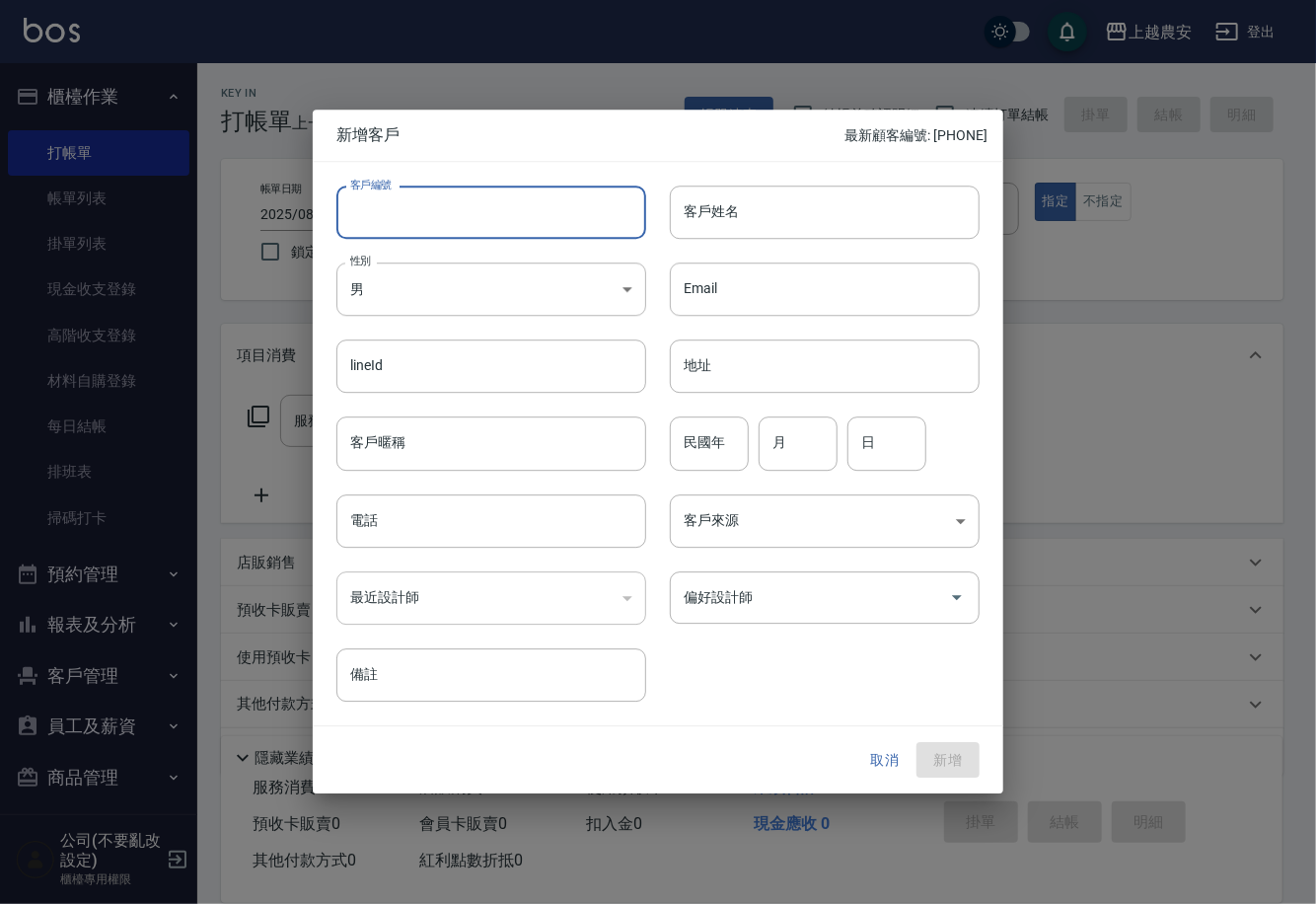 paste on "0987296875" 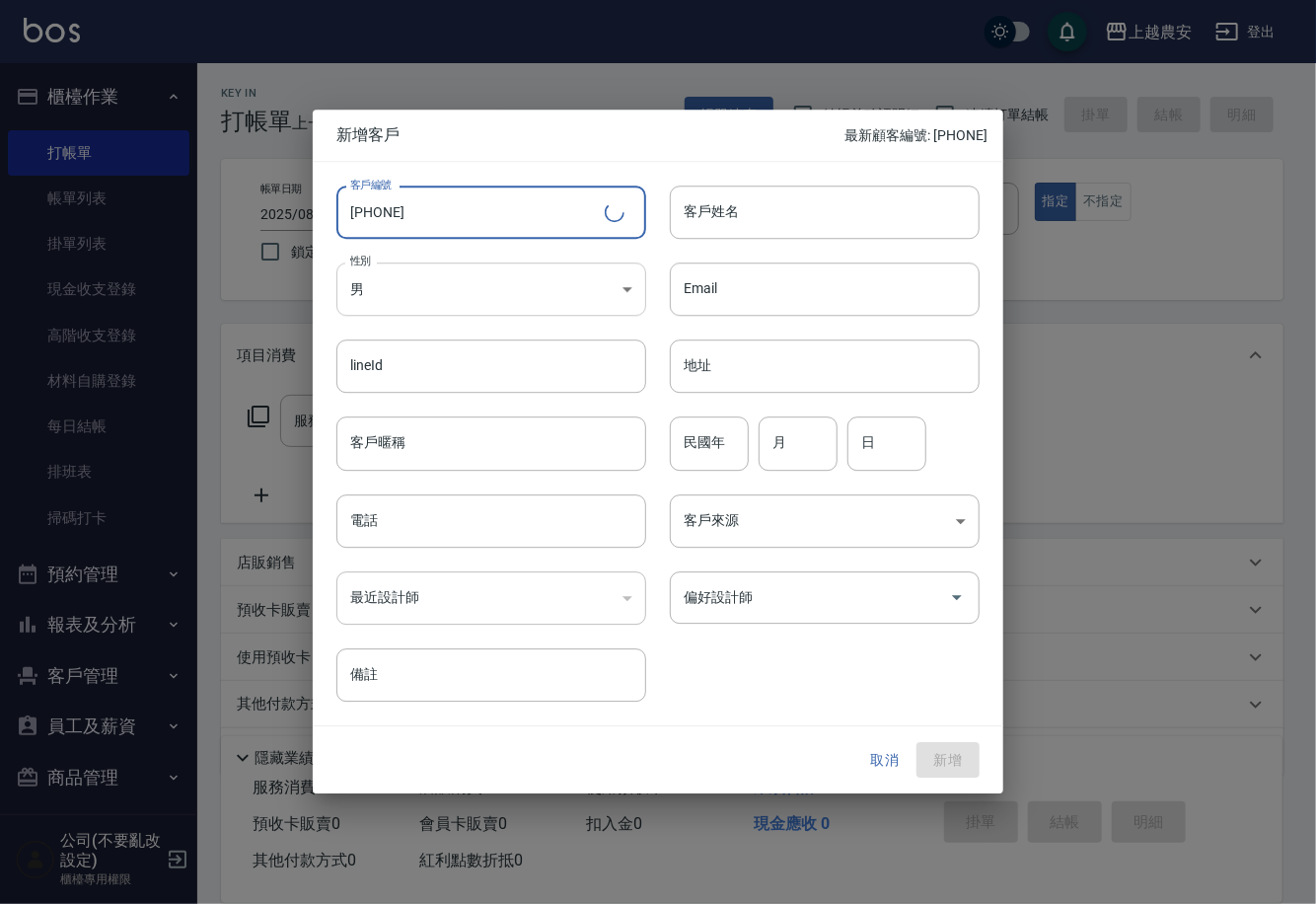 type on "0987296875" 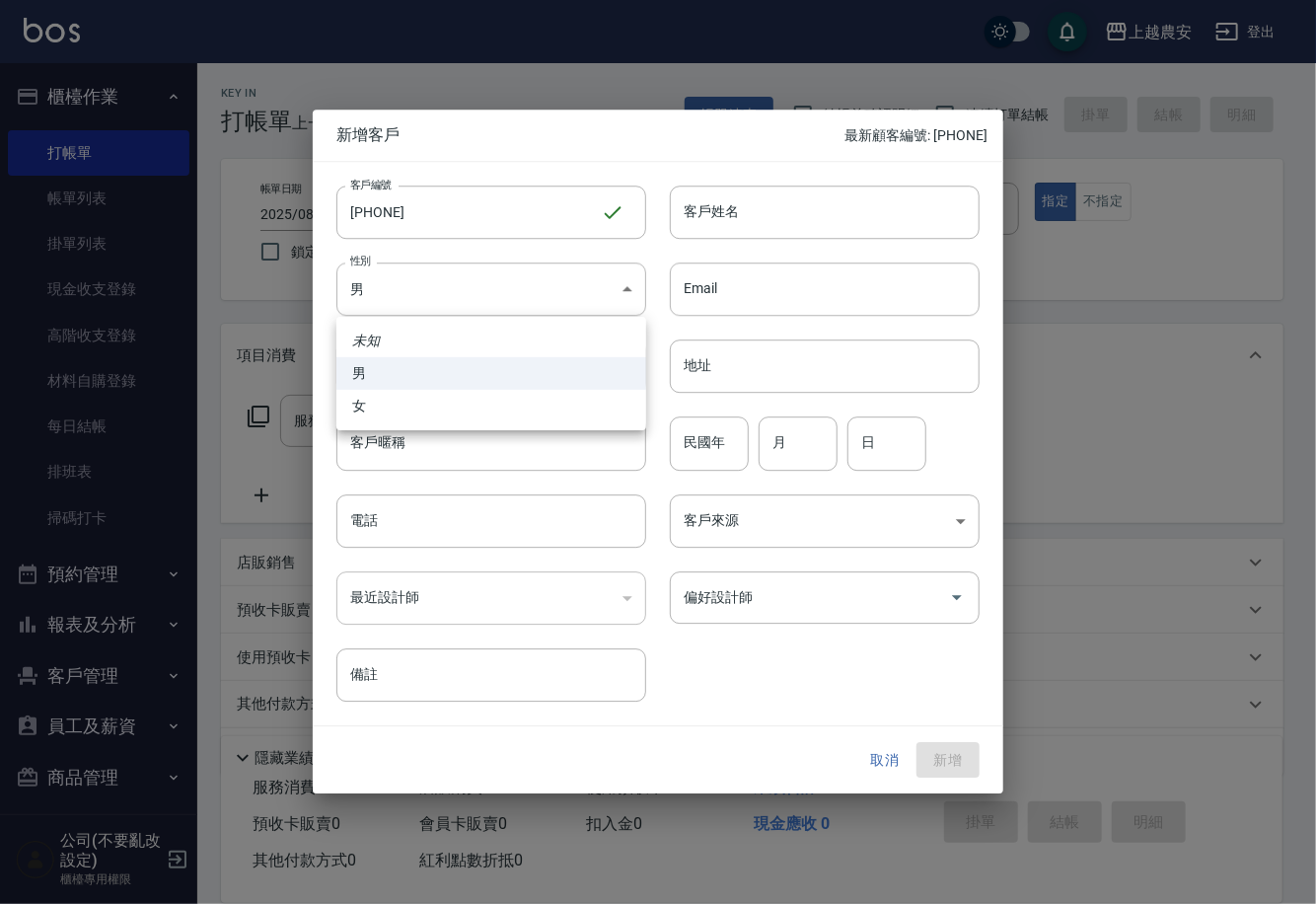 click on "女" at bounding box center (491, 406) 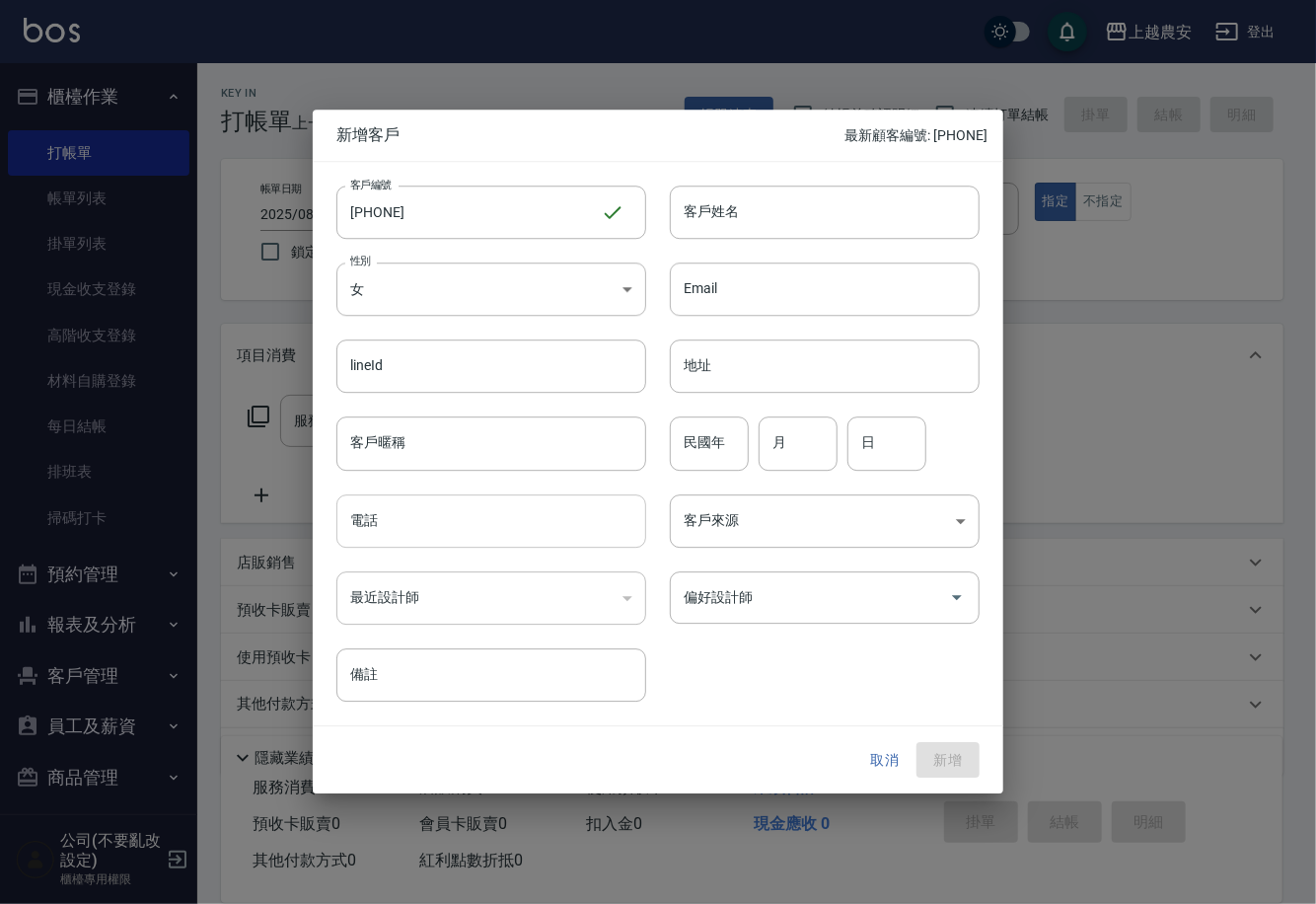 click on "電話" at bounding box center (491, 521) 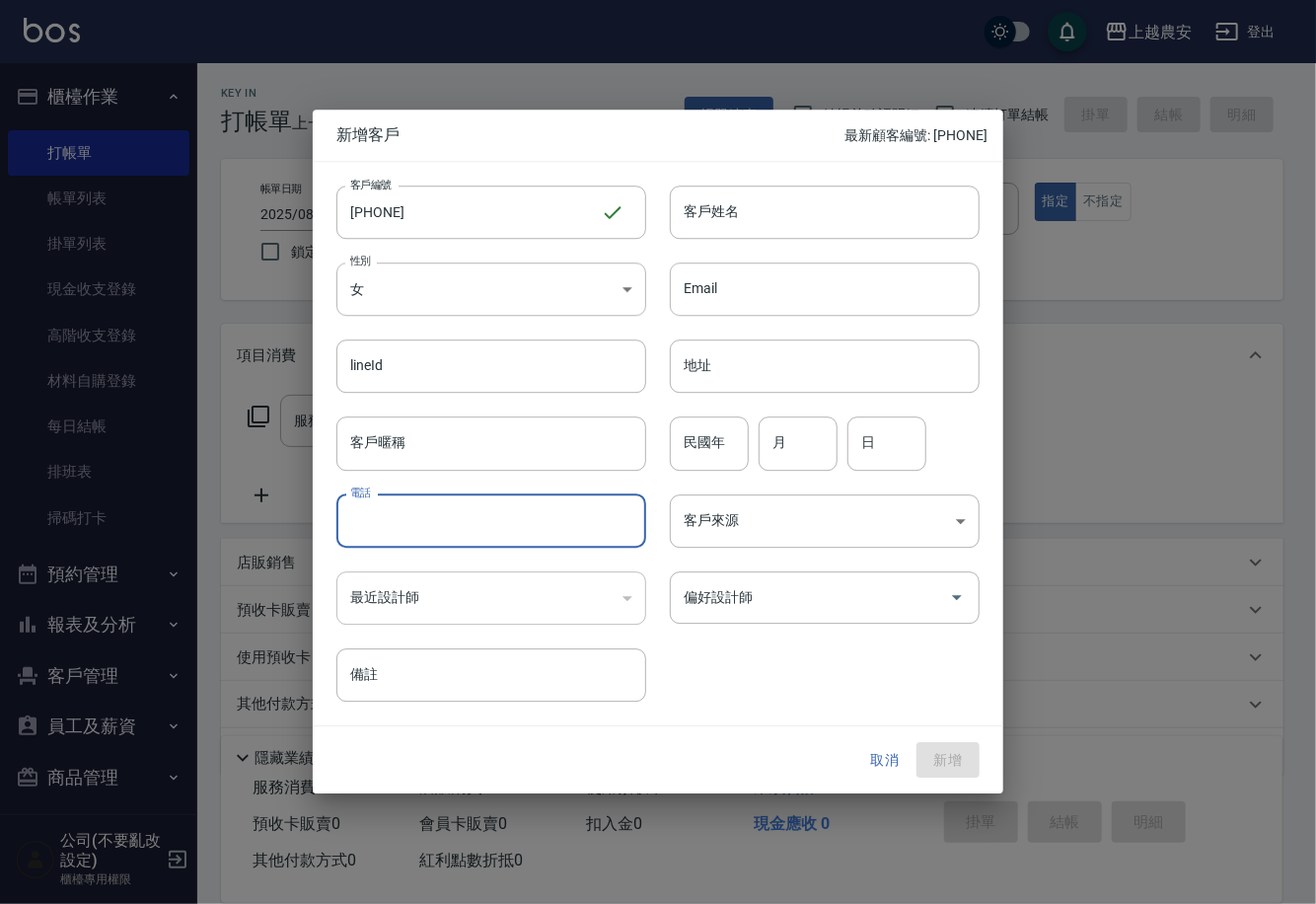 paste on "0987296875" 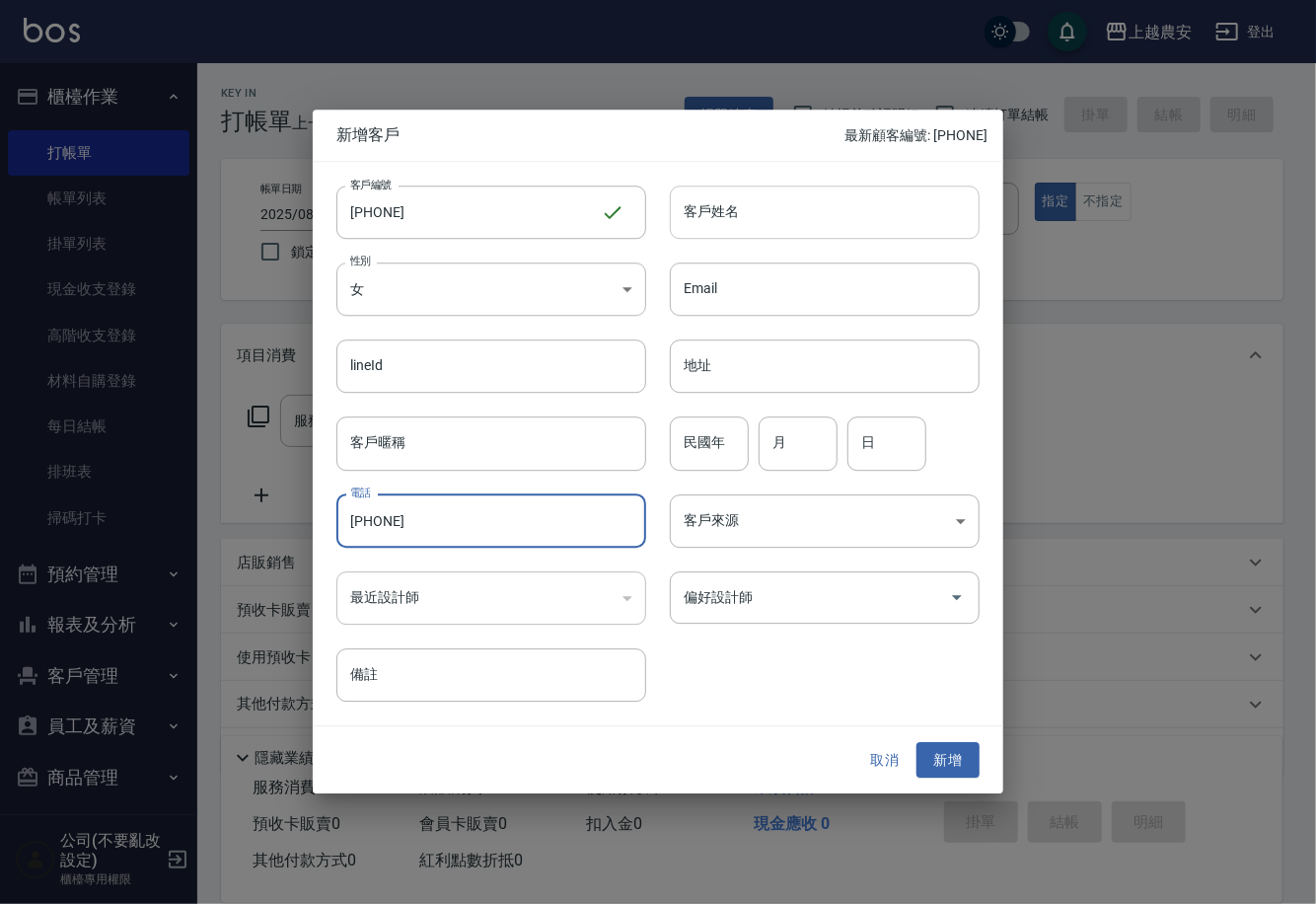 type on "0987296875" 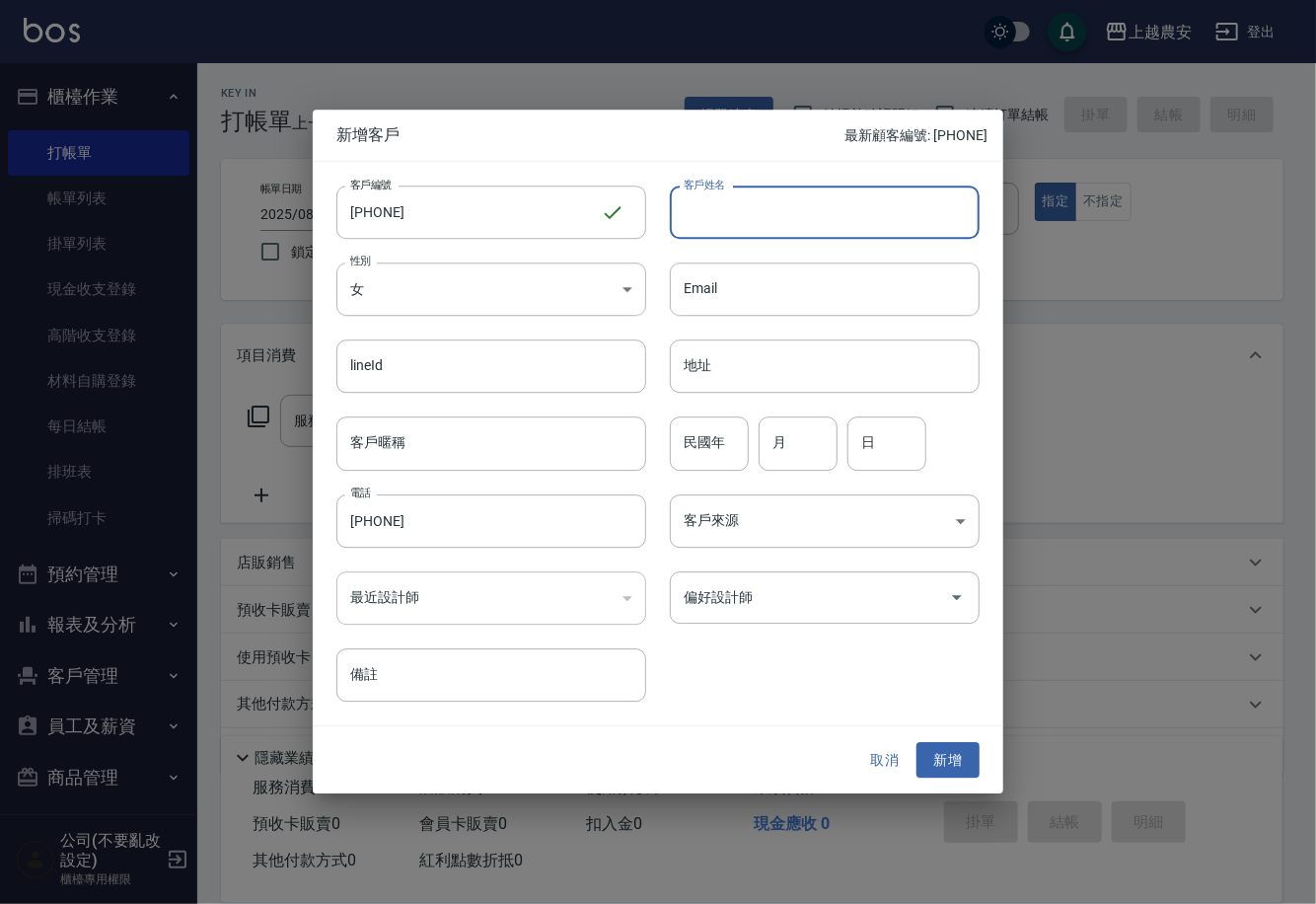 click on "客戶姓名" at bounding box center [825, 212] 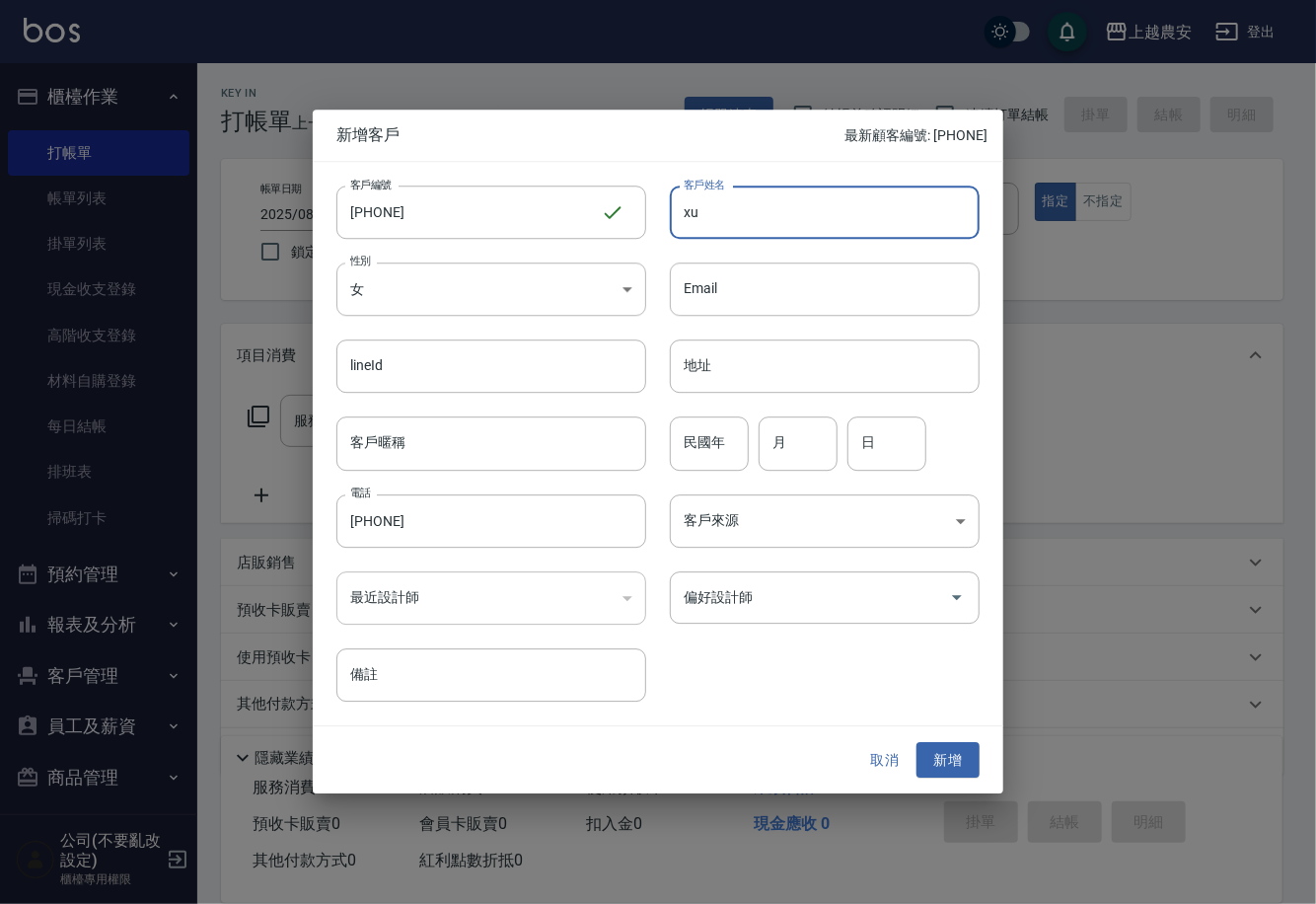 type on "x" 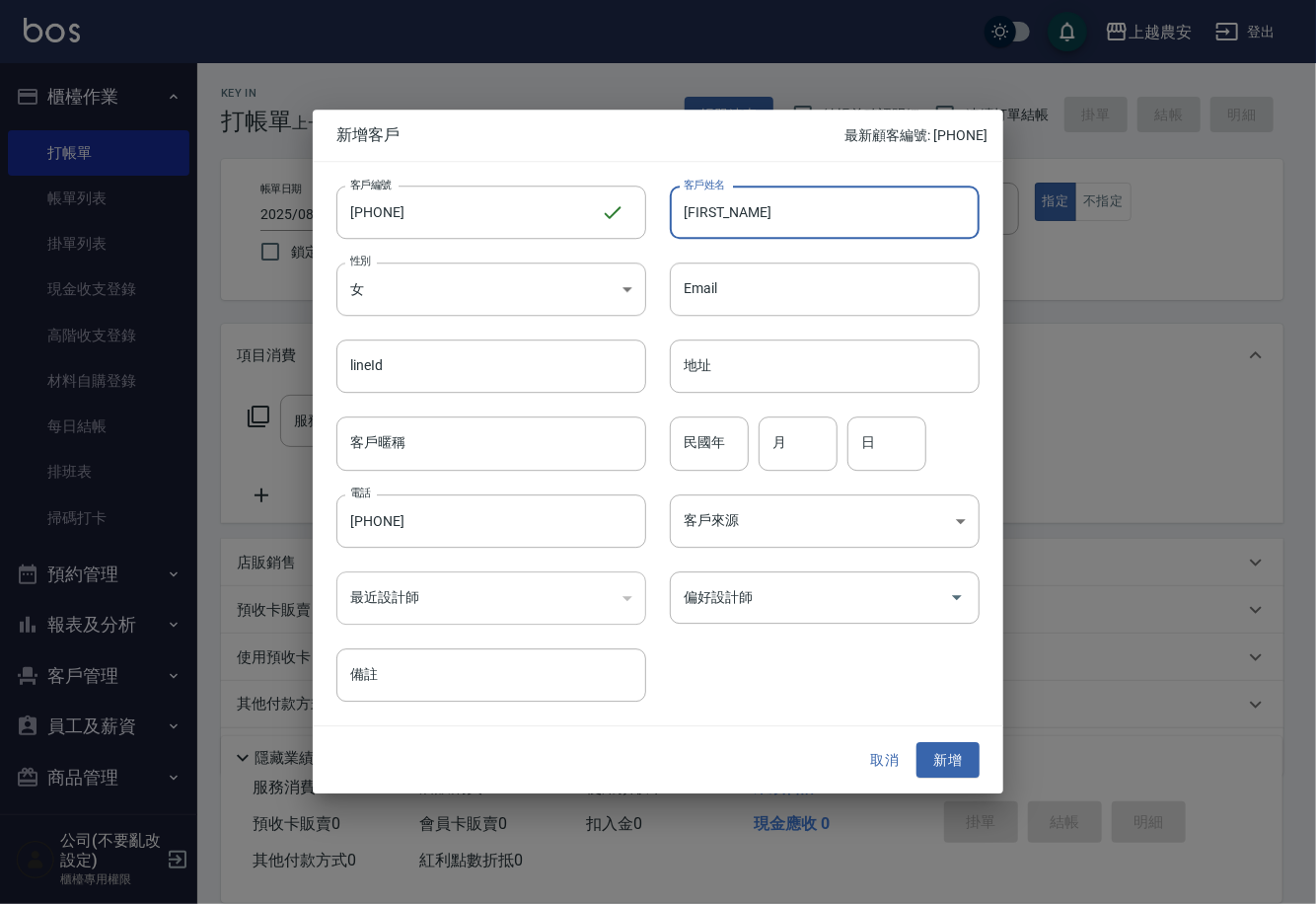 click on "林琬晴晴" at bounding box center [825, 212] 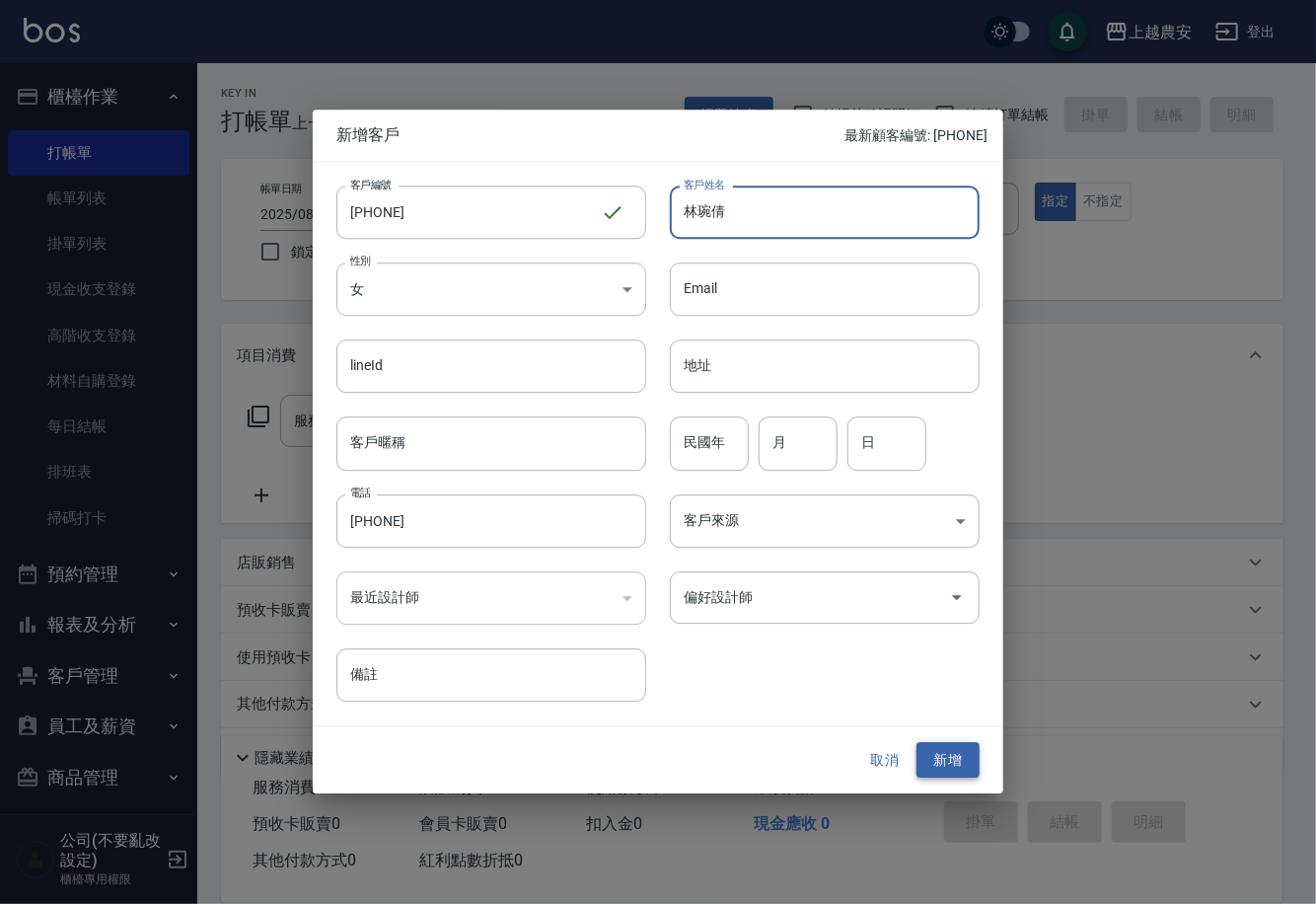 type on "林琬倩" 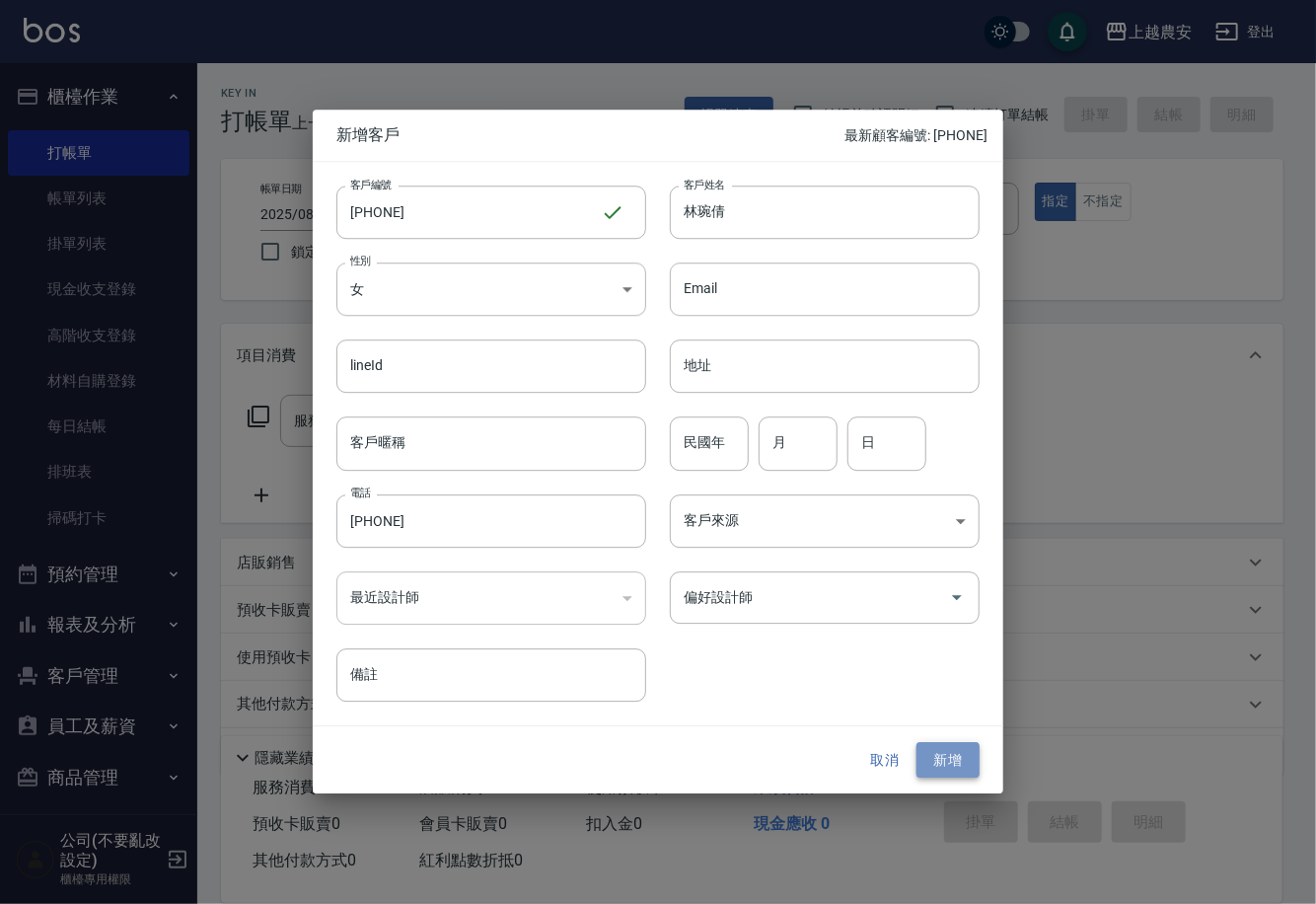 click on "新增" at bounding box center (948, 760) 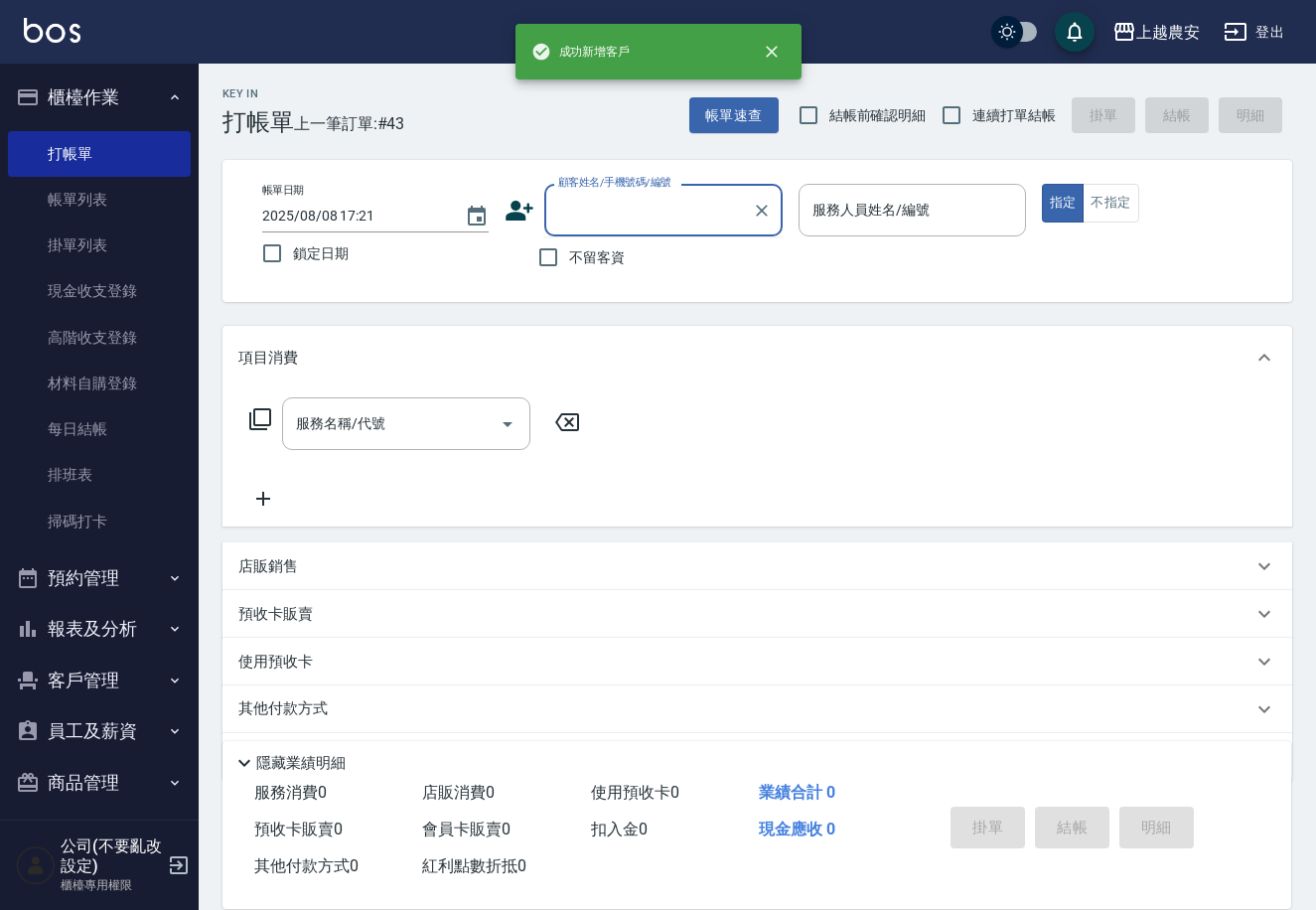 paste on "0987296875" 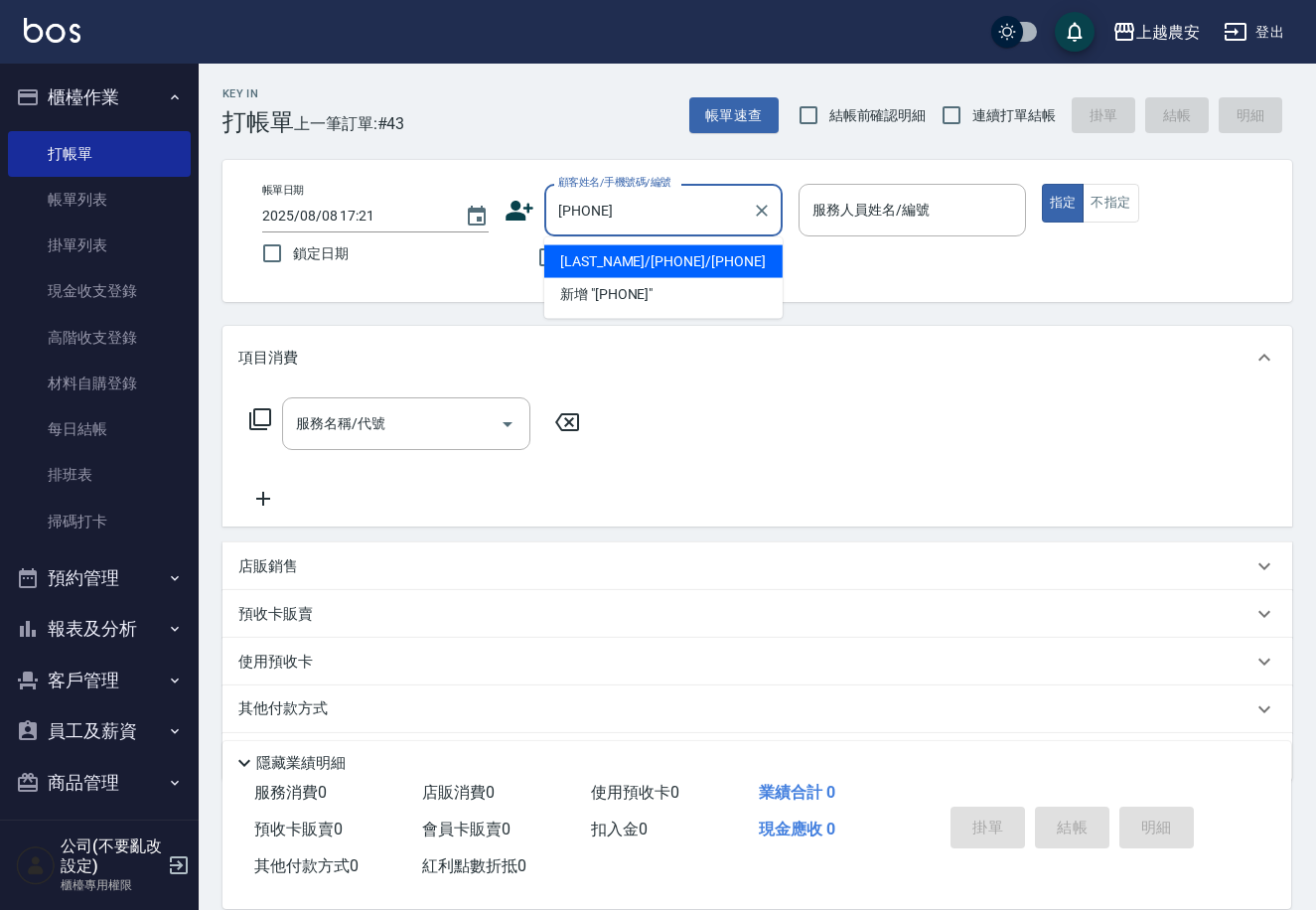 click on "林琬倩/0987296875/0987296875" at bounding box center [663, 261] 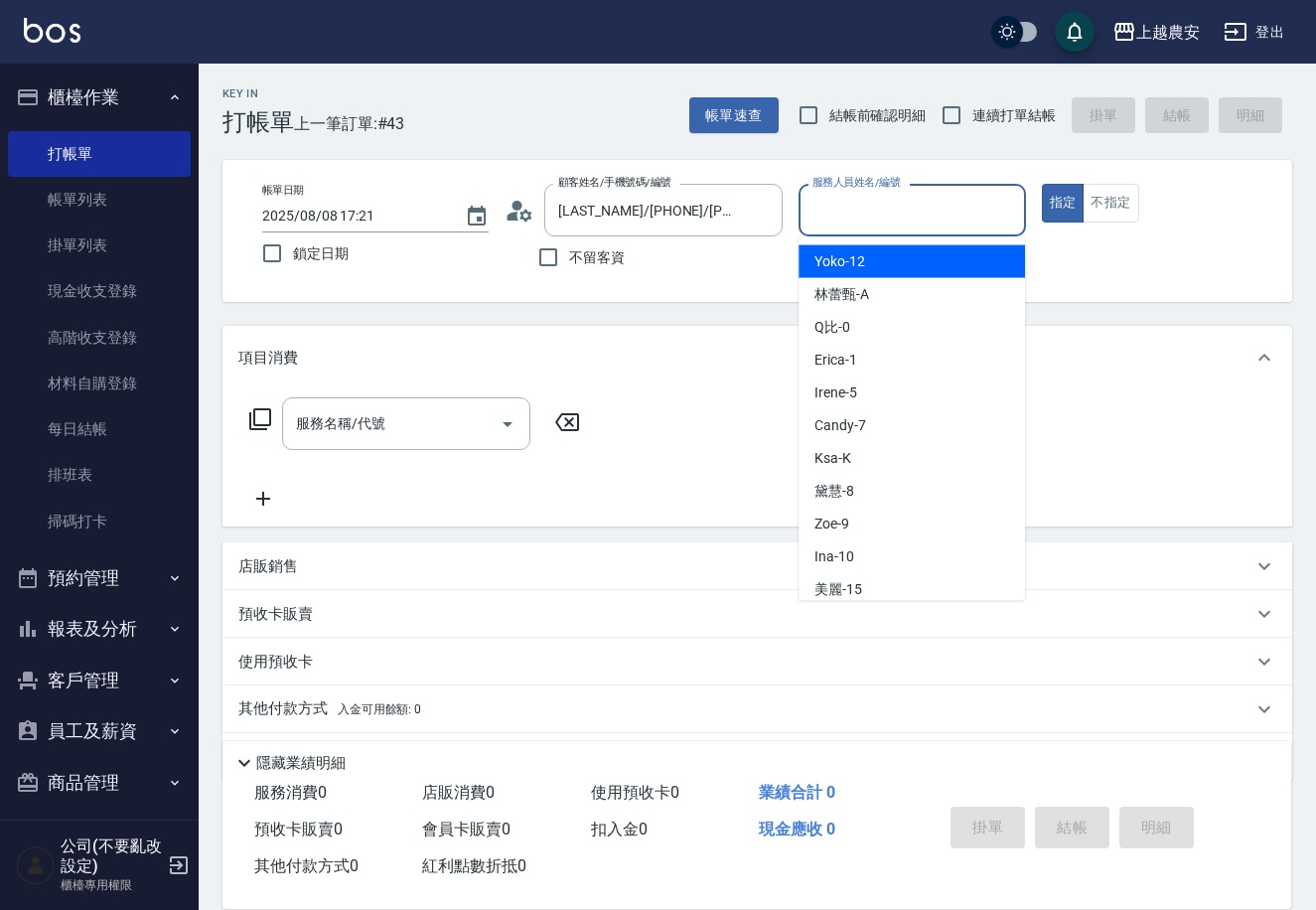 click on "服務人員姓名/編號" at bounding box center (912, 210) 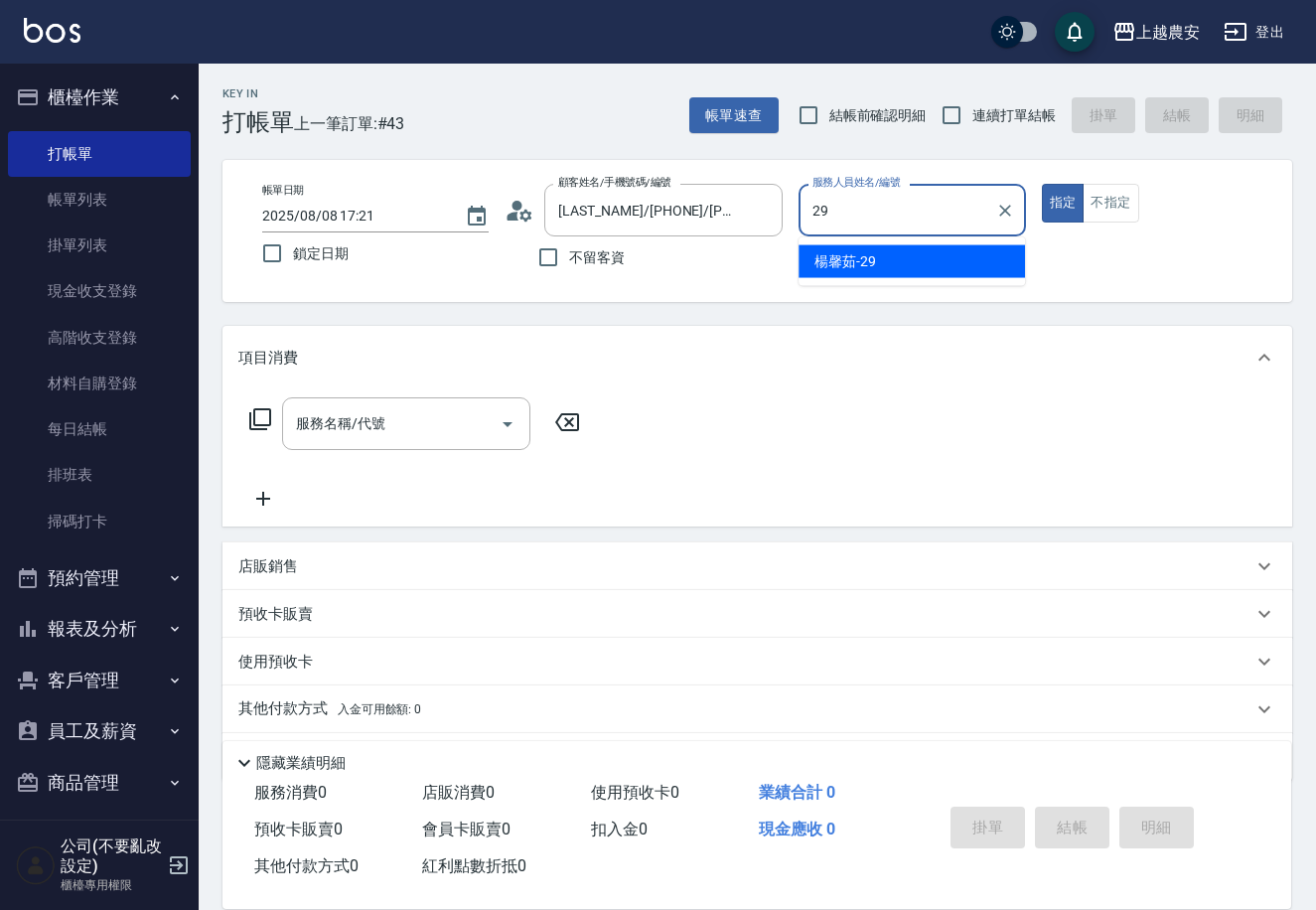click on "楊馨茹 -29" at bounding box center [912, 261] 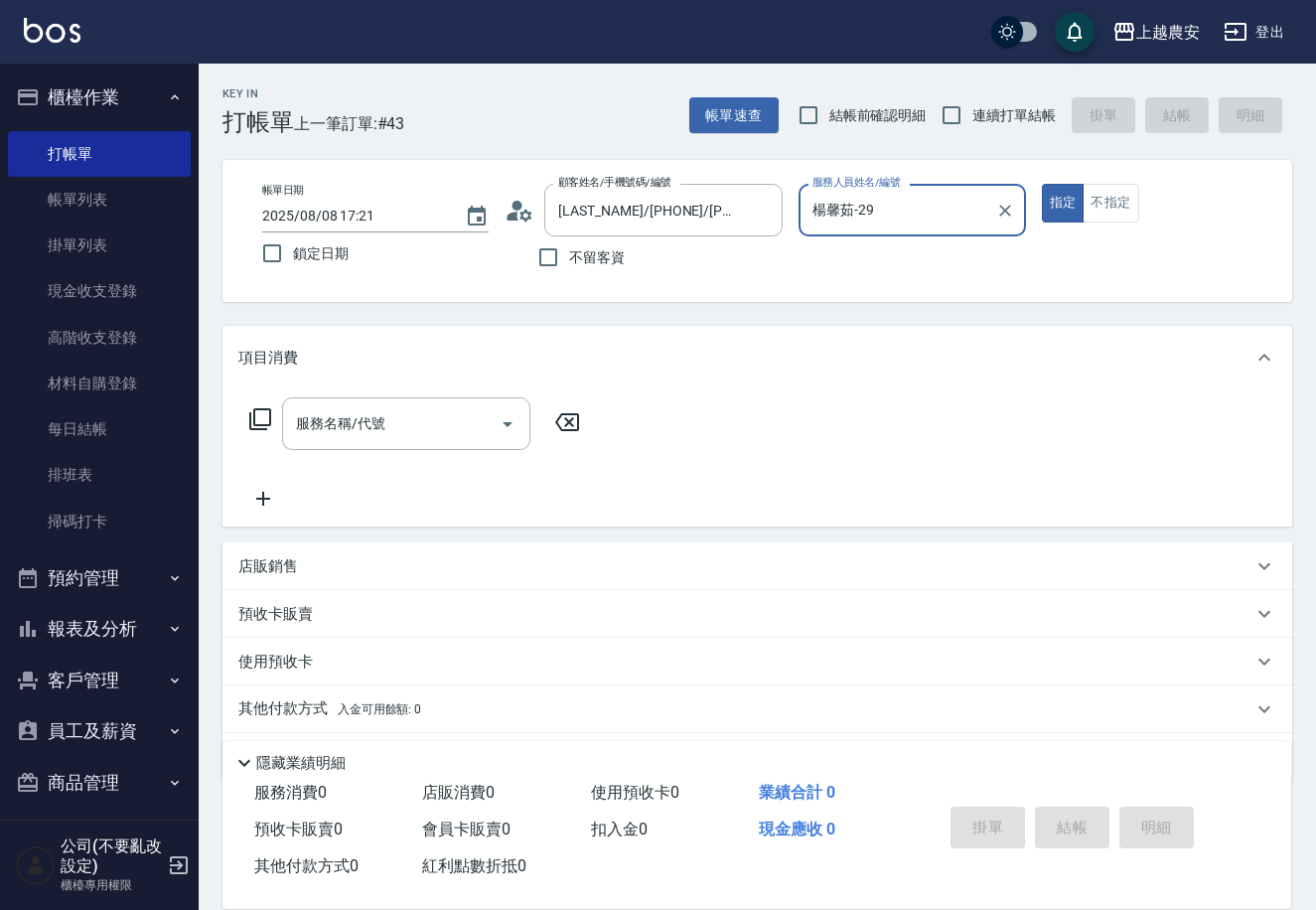 type on "楊馨茹-29" 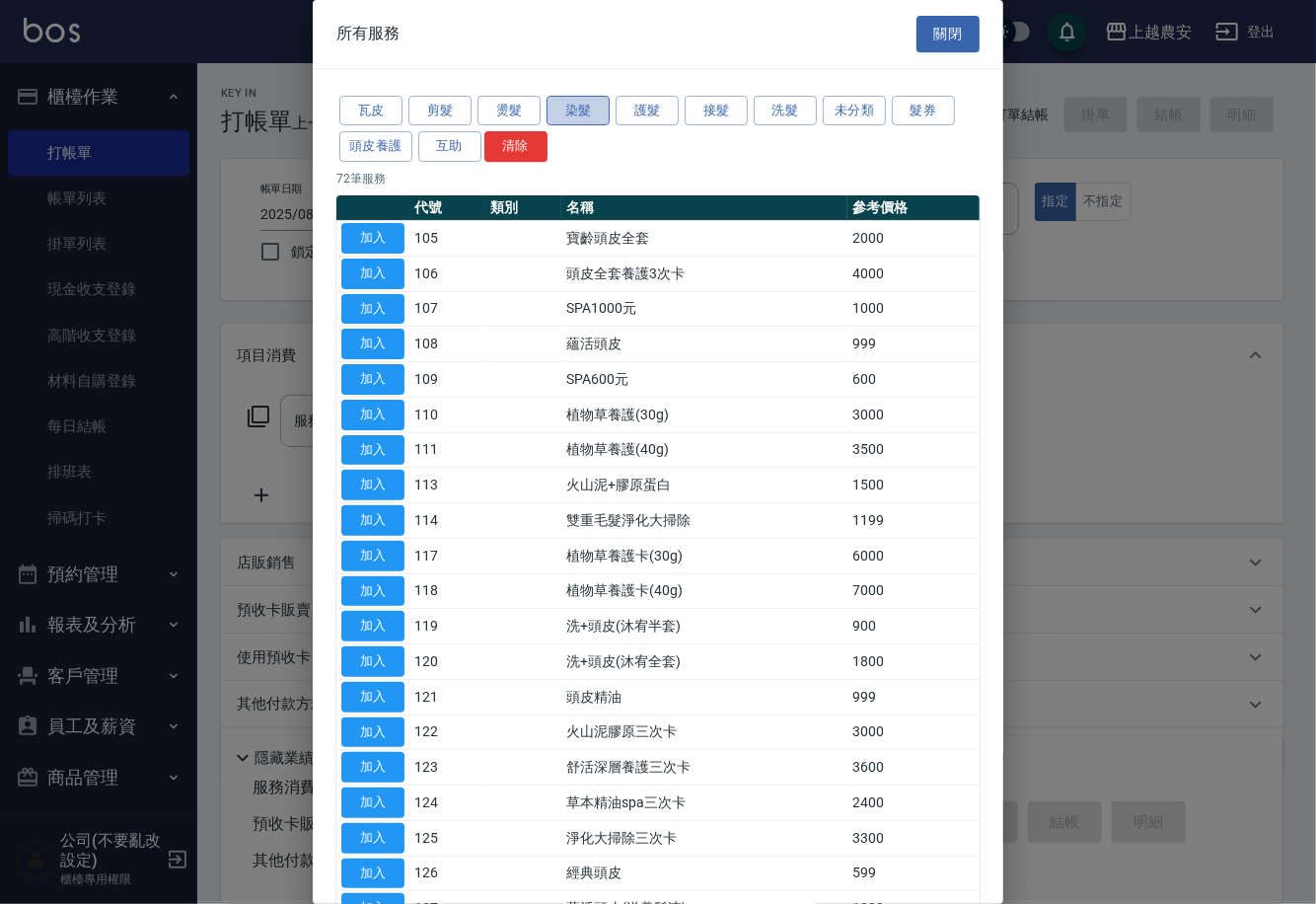 click on "染髮" at bounding box center (578, 111) 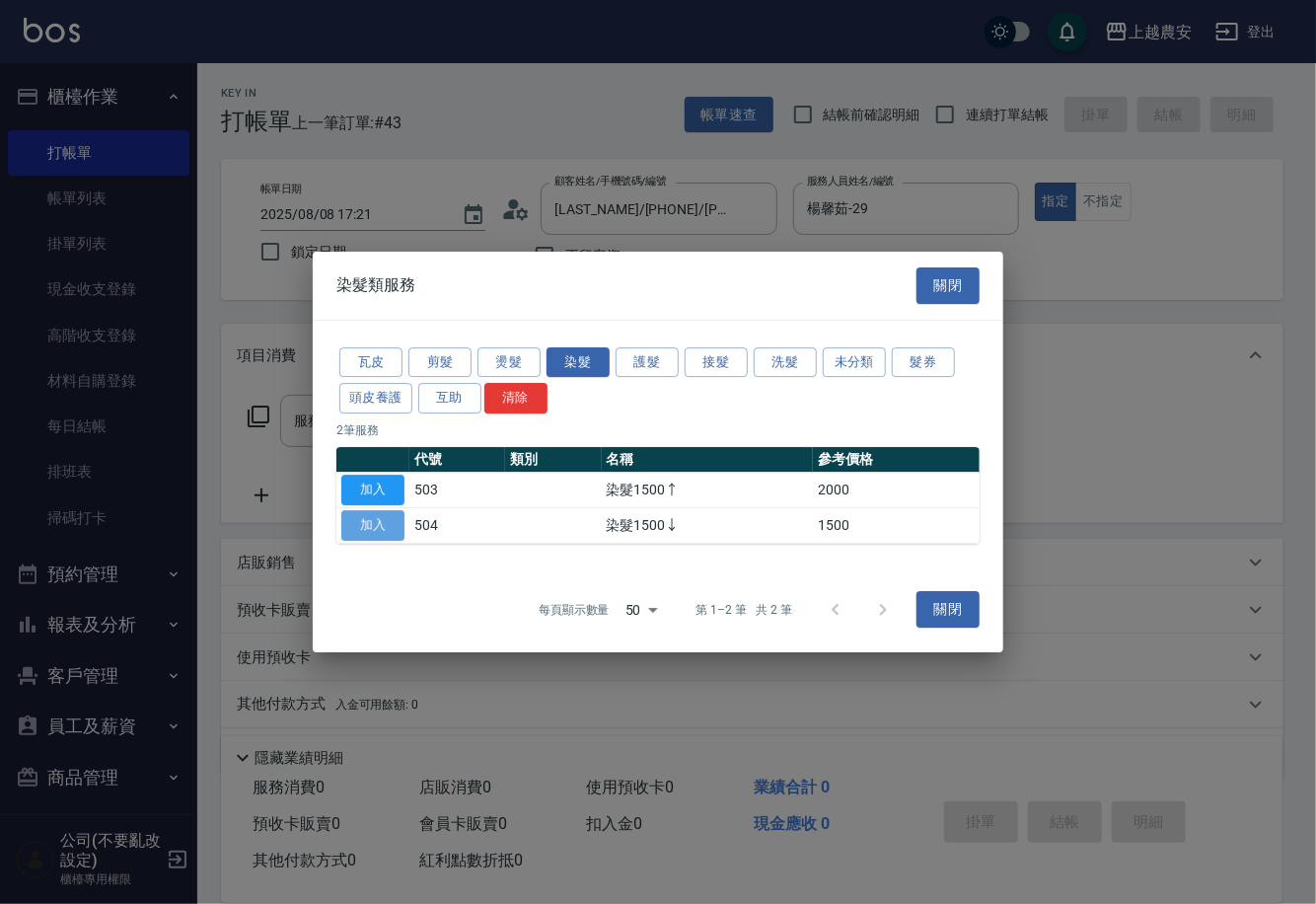 click on "加入" at bounding box center [373, 525] 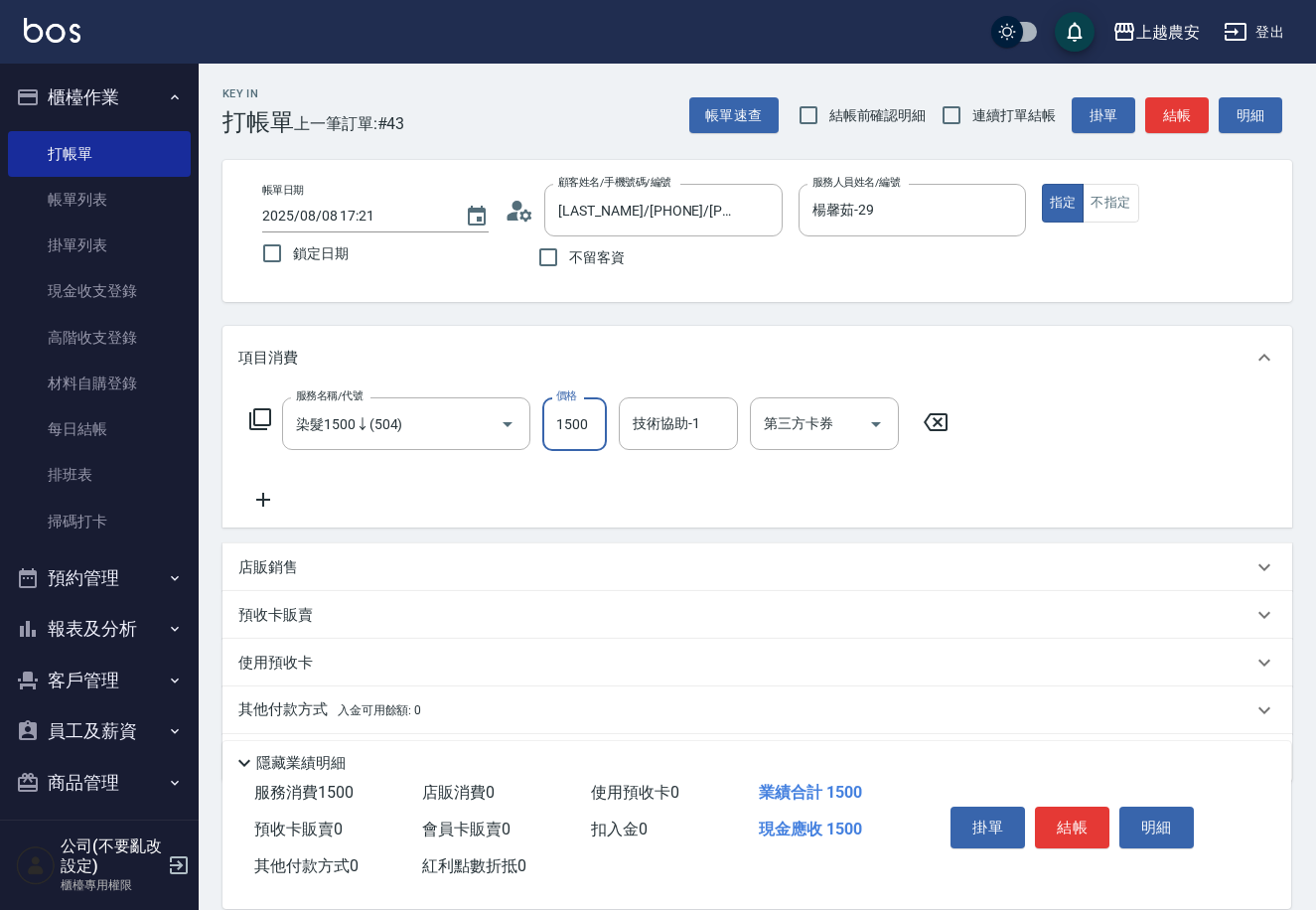 click on "1500" at bounding box center [574, 424] 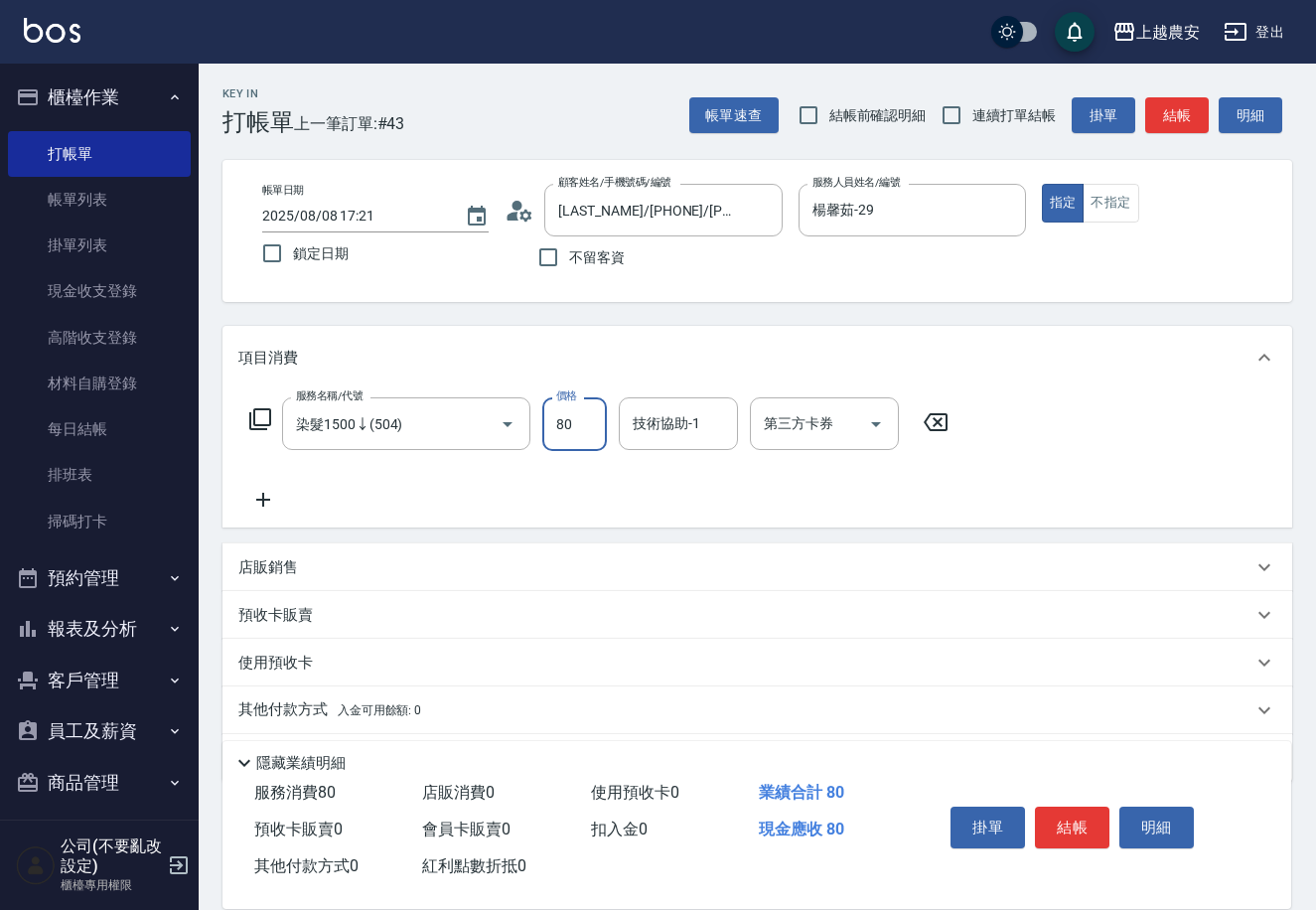 type on "800" 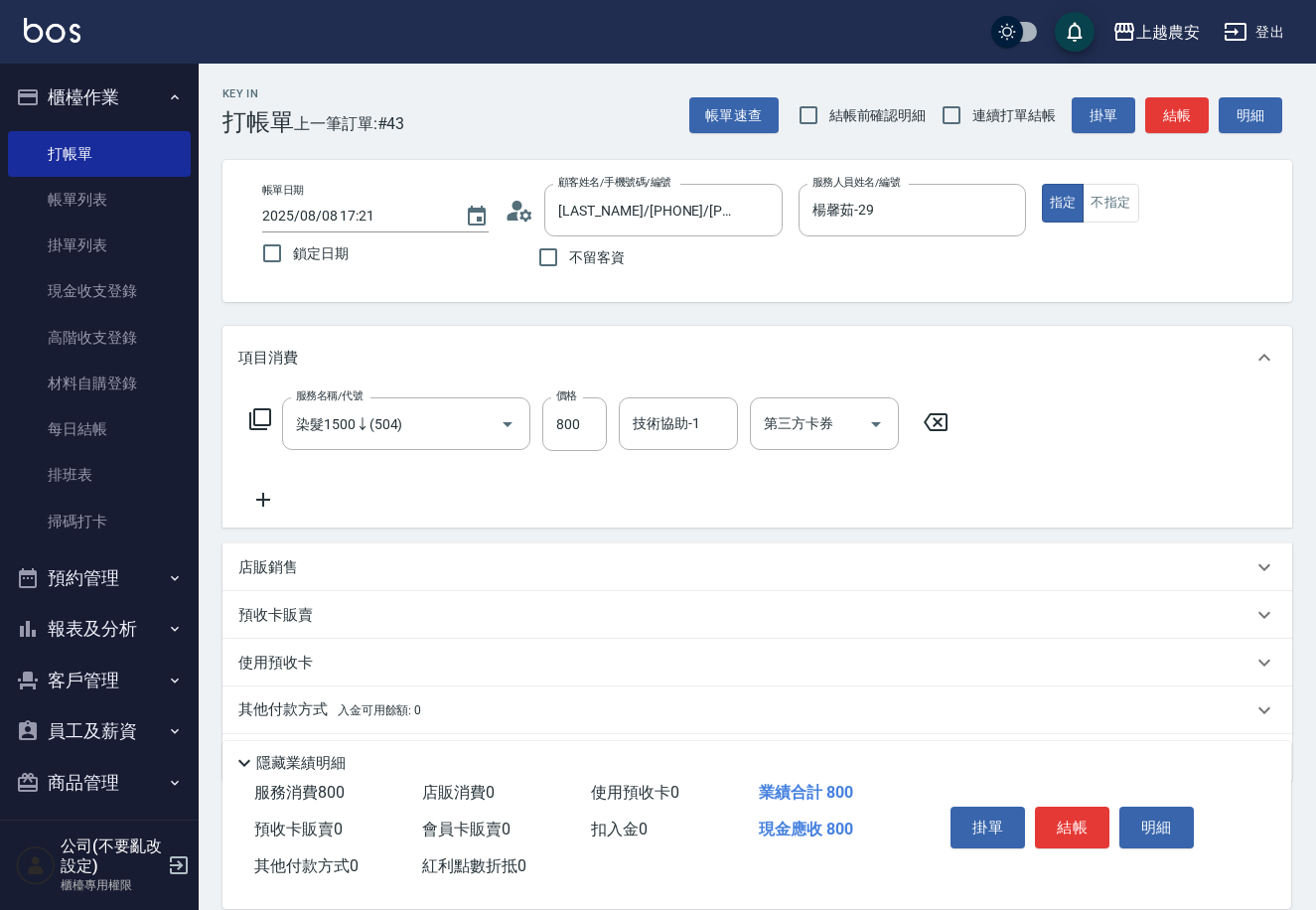 click 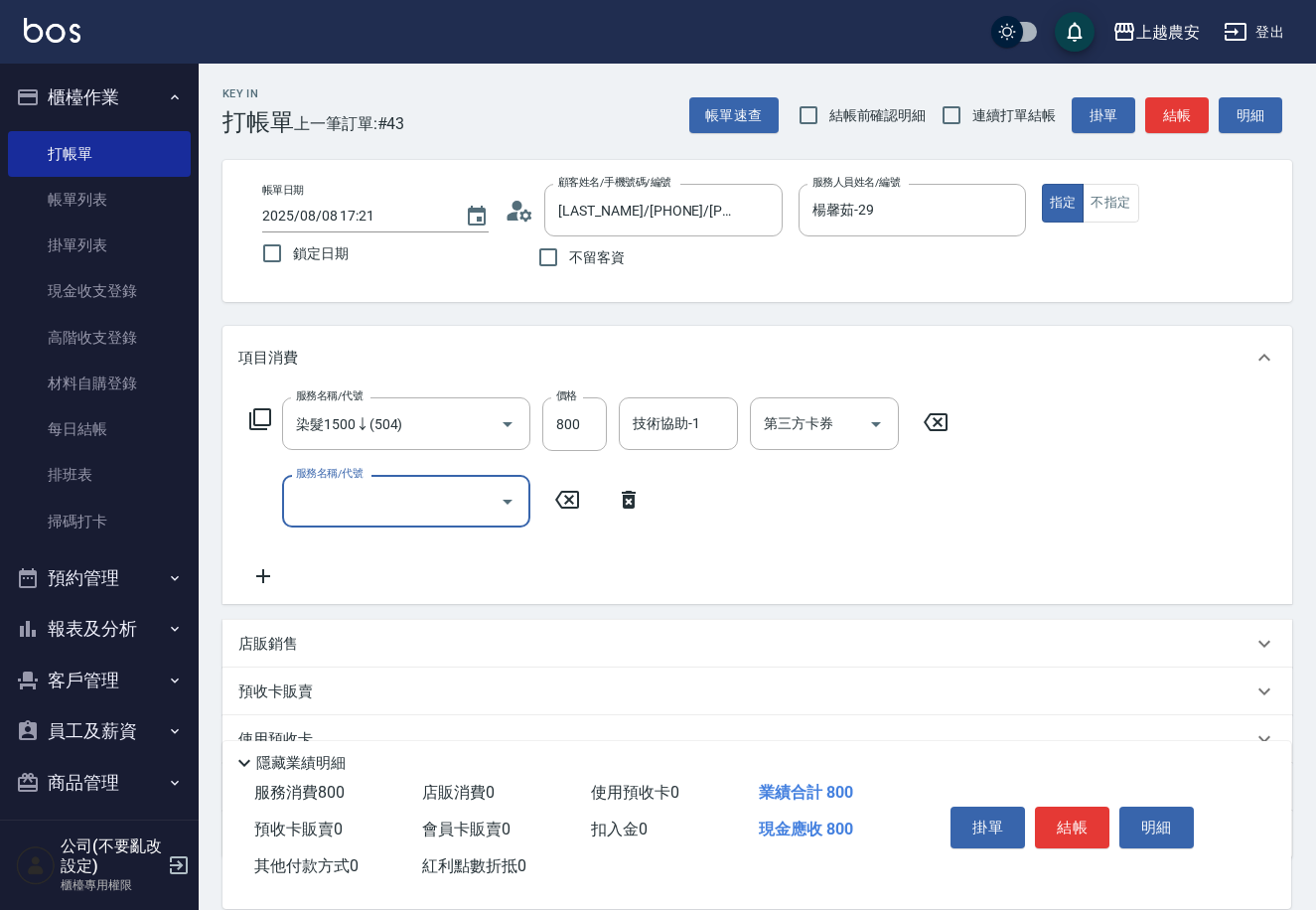 click on "服務名稱/代號" at bounding box center (391, 501) 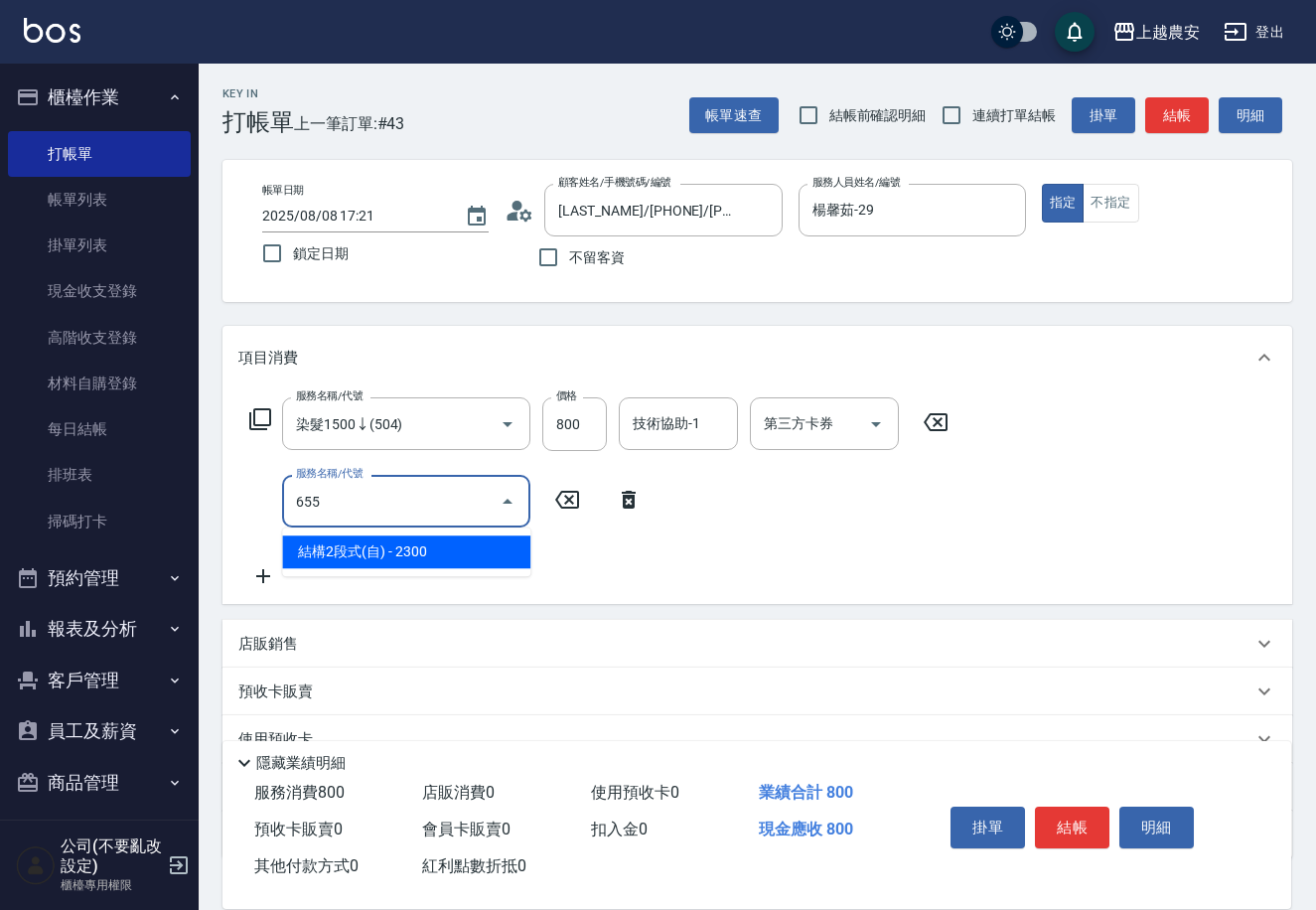 click on "結構2段式(自) - 2300" at bounding box center [406, 551] 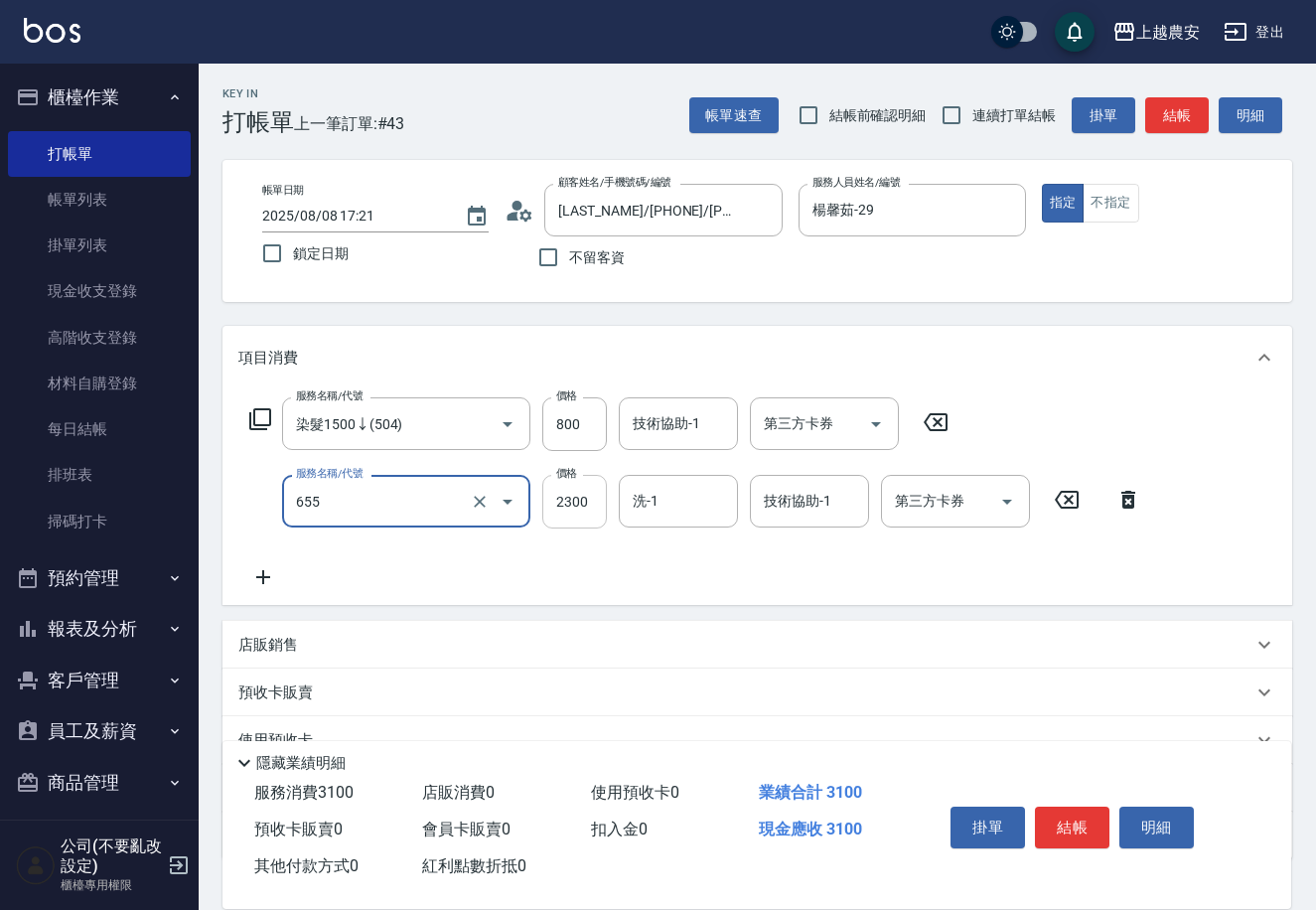 type on "結構2段式(自)(655)" 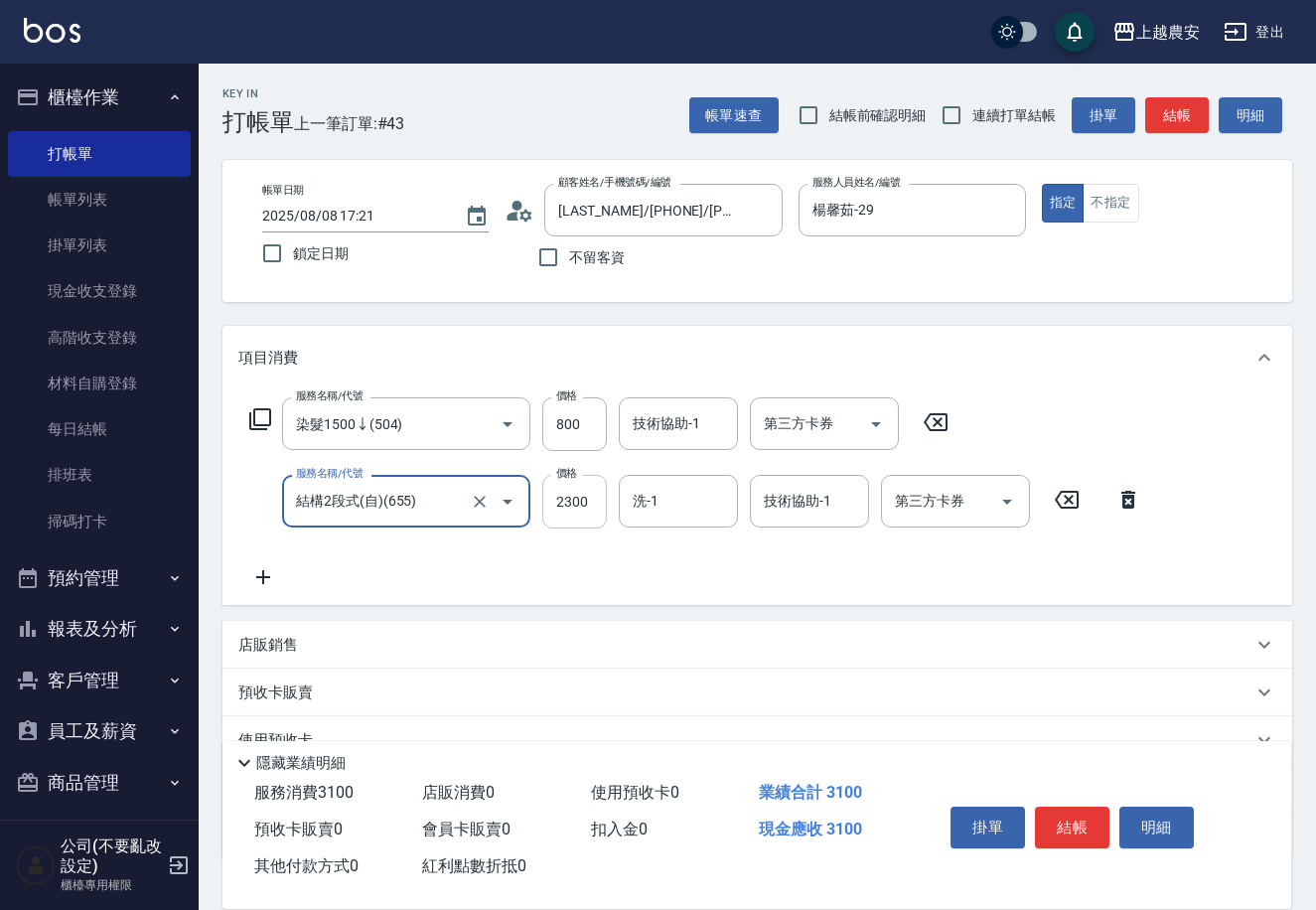 click on "2300" at bounding box center (574, 502) 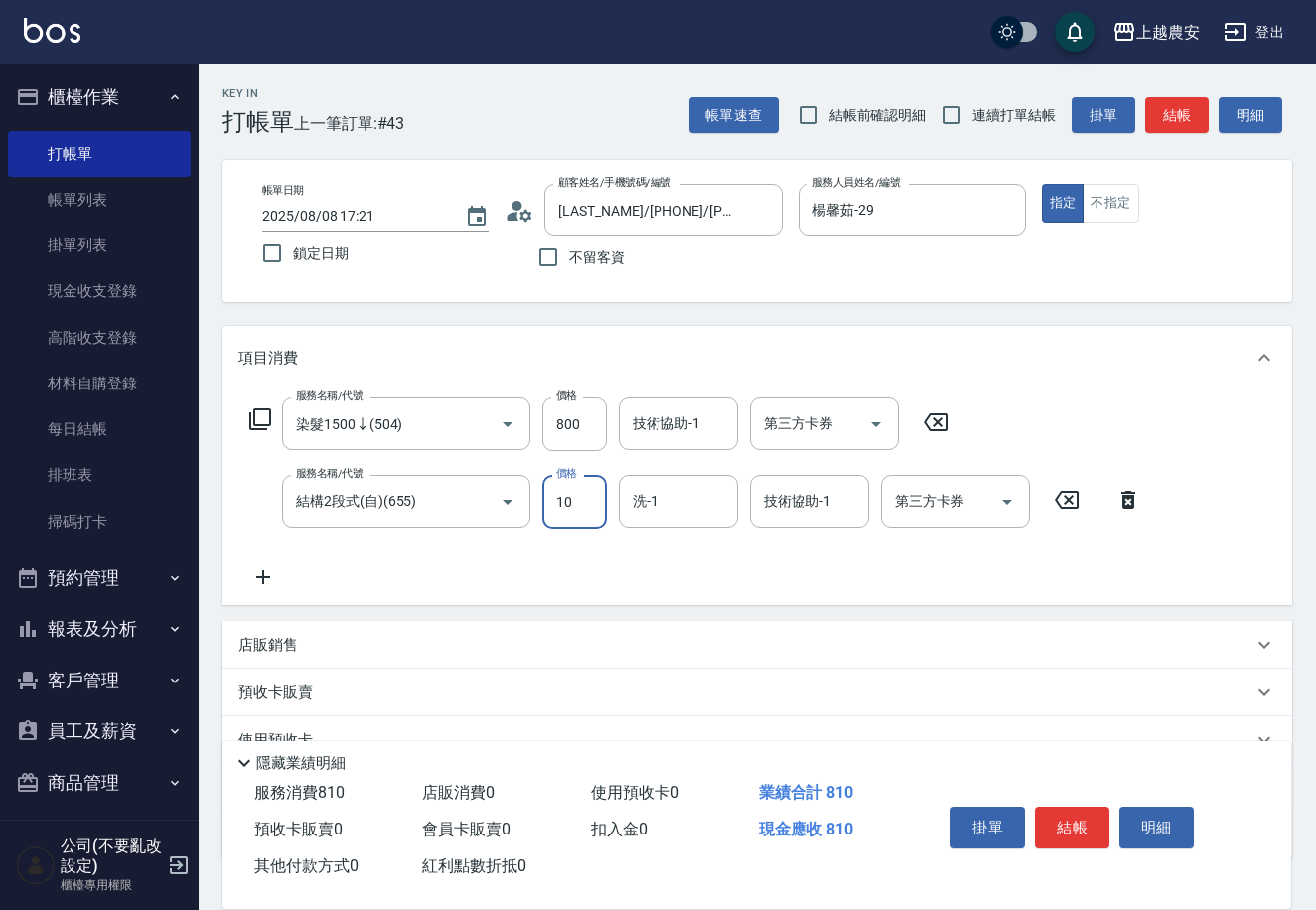 type on "1000" 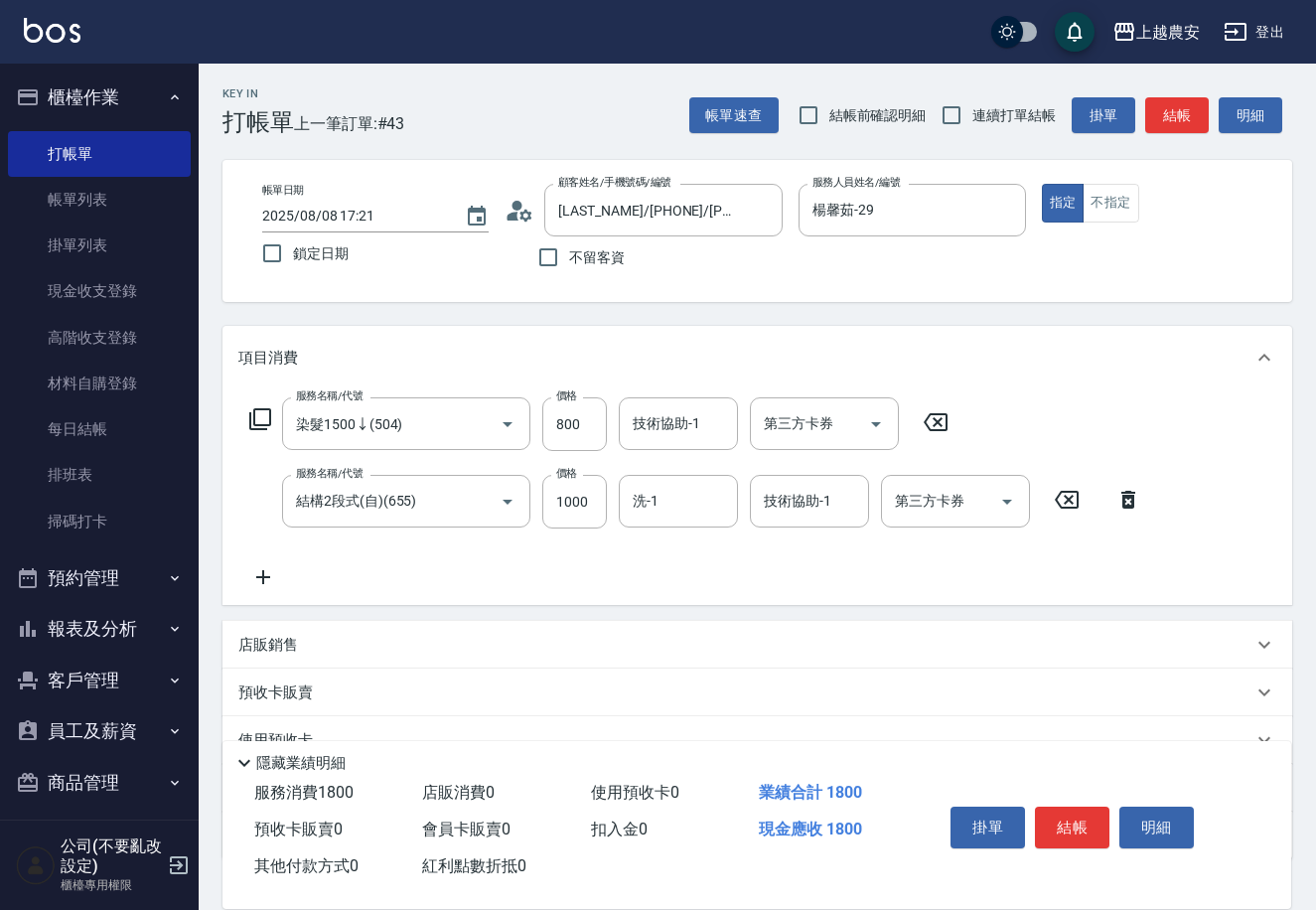drag, startPoint x: 1303, startPoint y: 389, endPoint x: 1320, endPoint y: 387, distance: 17.117243 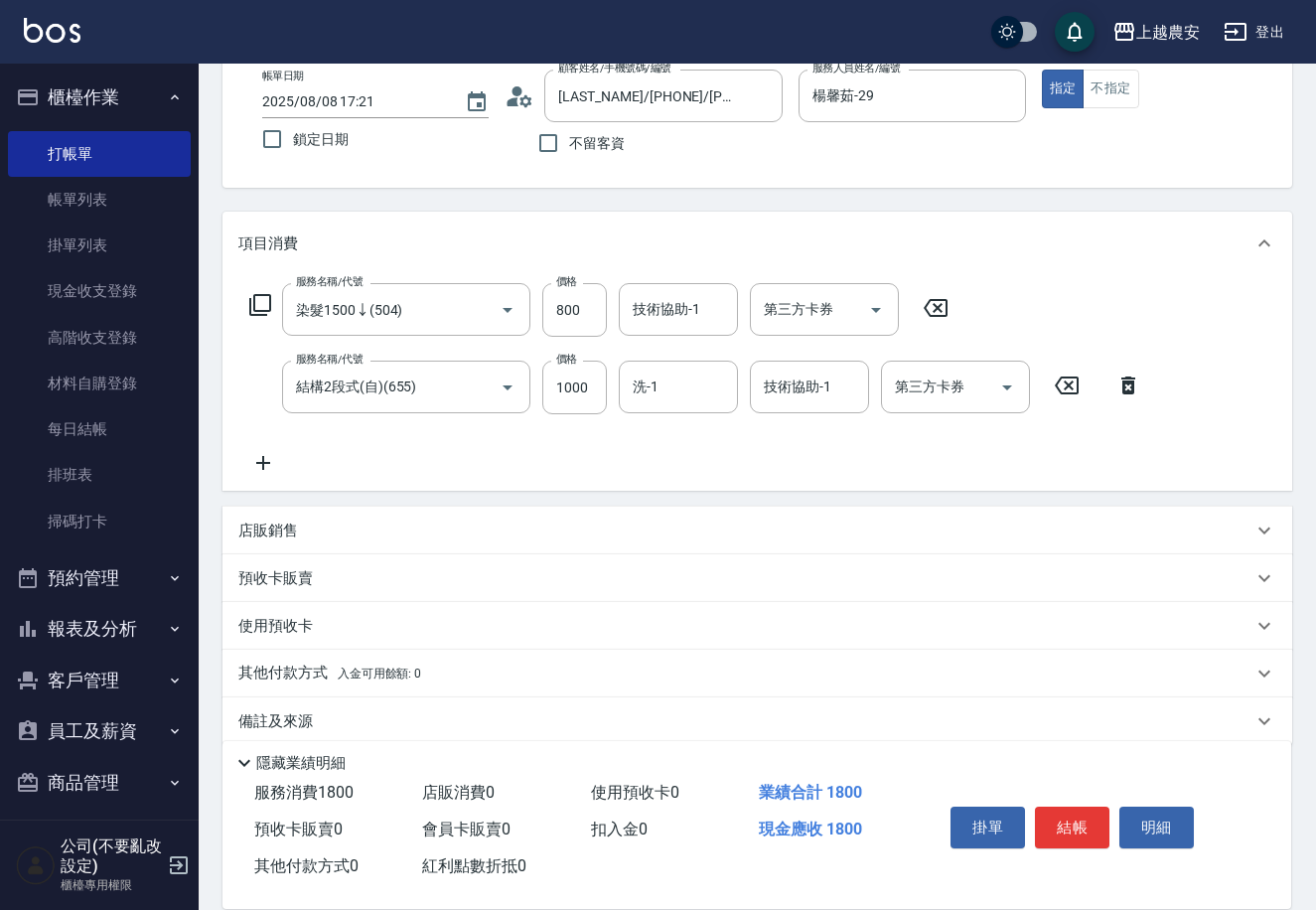 scroll, scrollTop: 136, scrollLeft: 0, axis: vertical 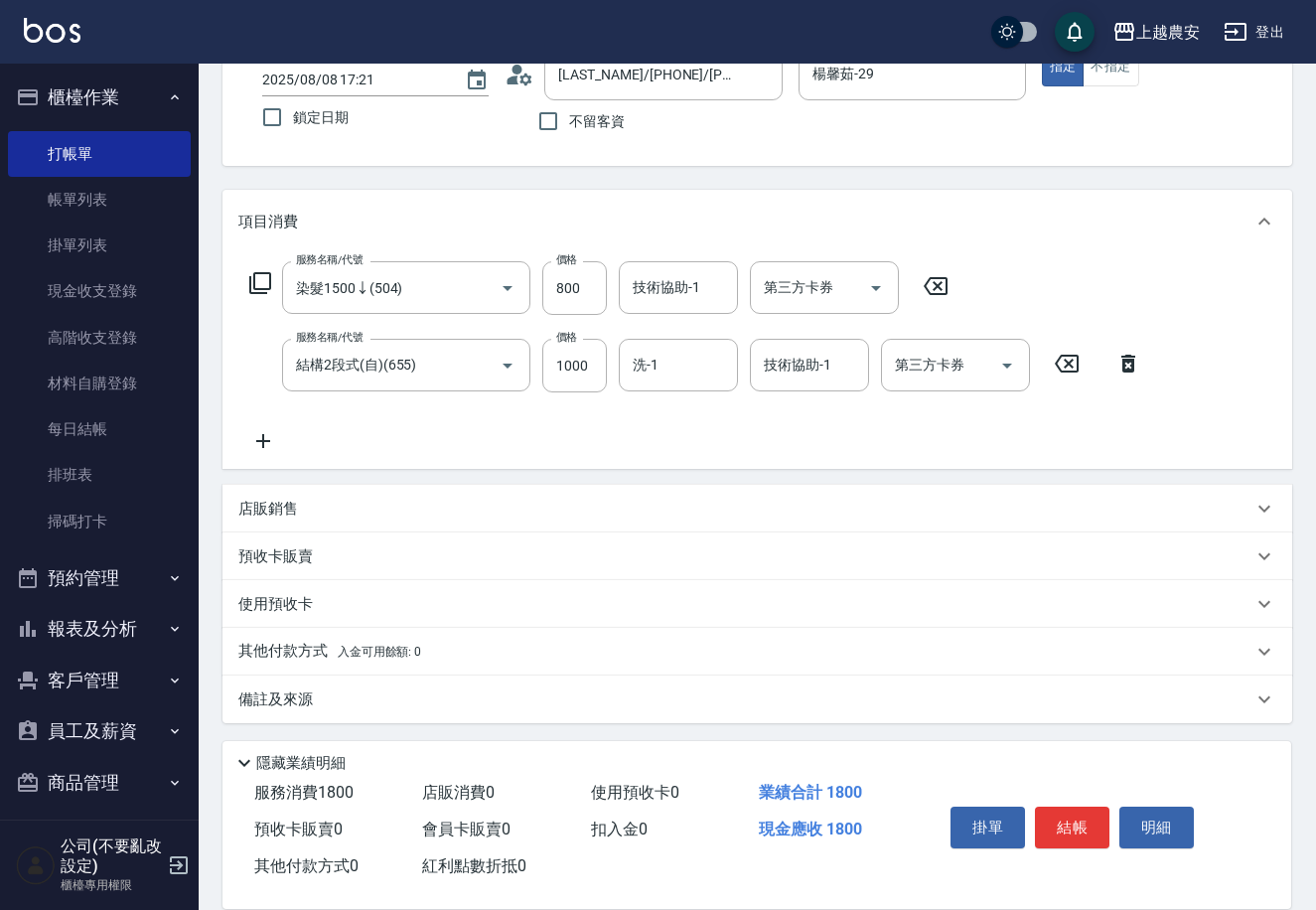 click on "其他付款方式 入金可用餘額: 0" at bounding box center [330, 652] 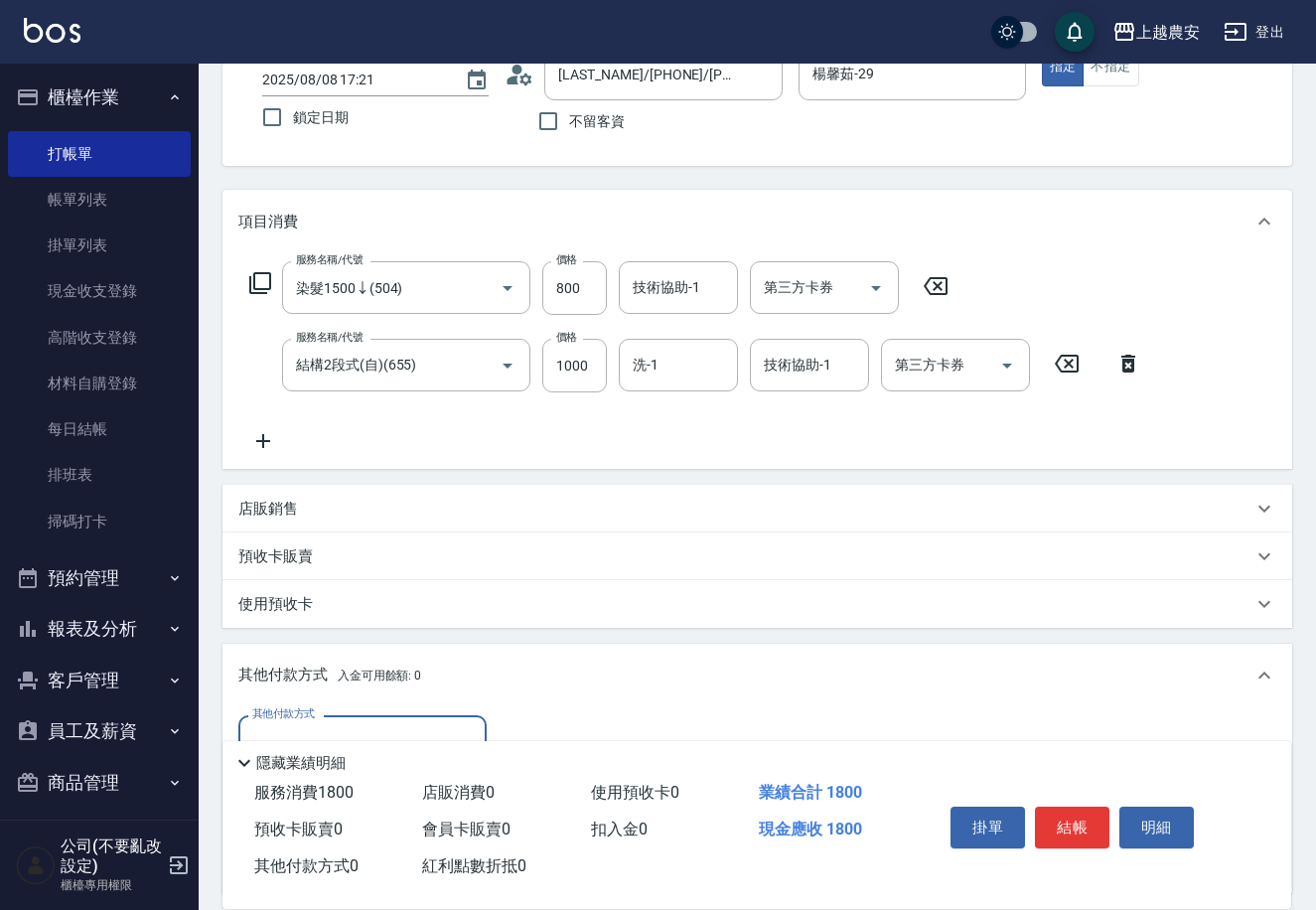 scroll, scrollTop: 0, scrollLeft: 0, axis: both 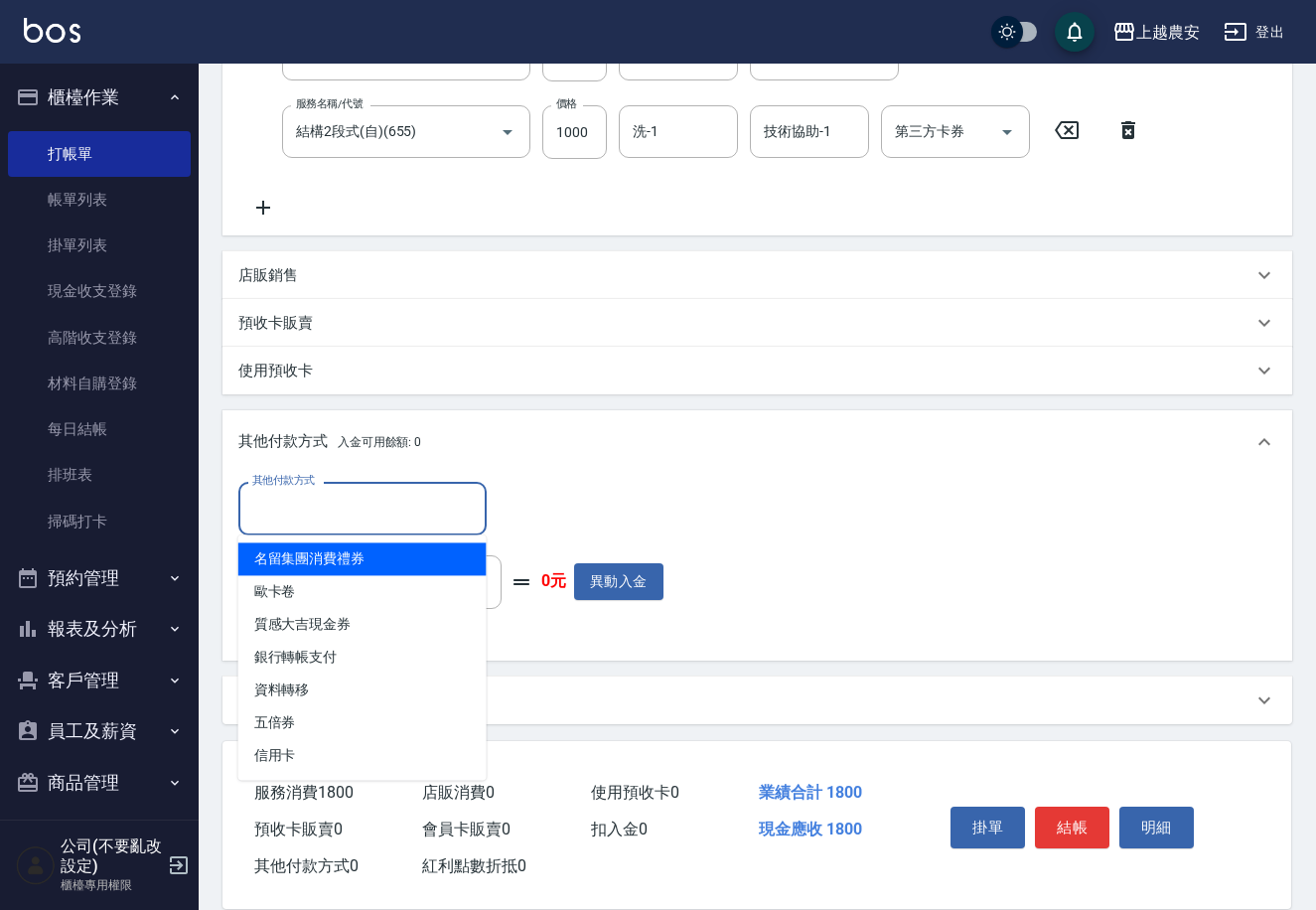 click on "其他付款方式" at bounding box center (363, 508) 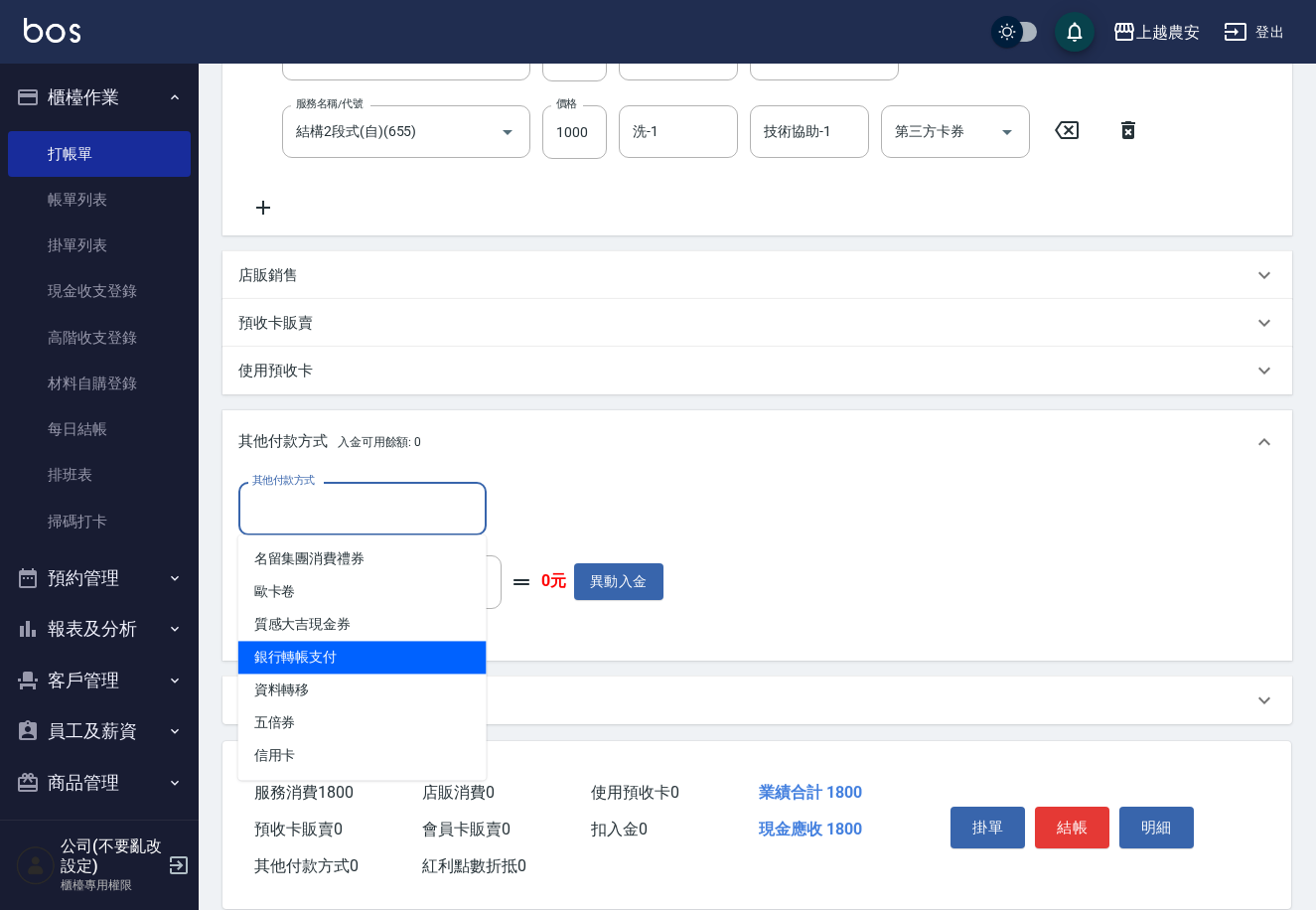 click on "銀行轉帳支付" at bounding box center [363, 657] 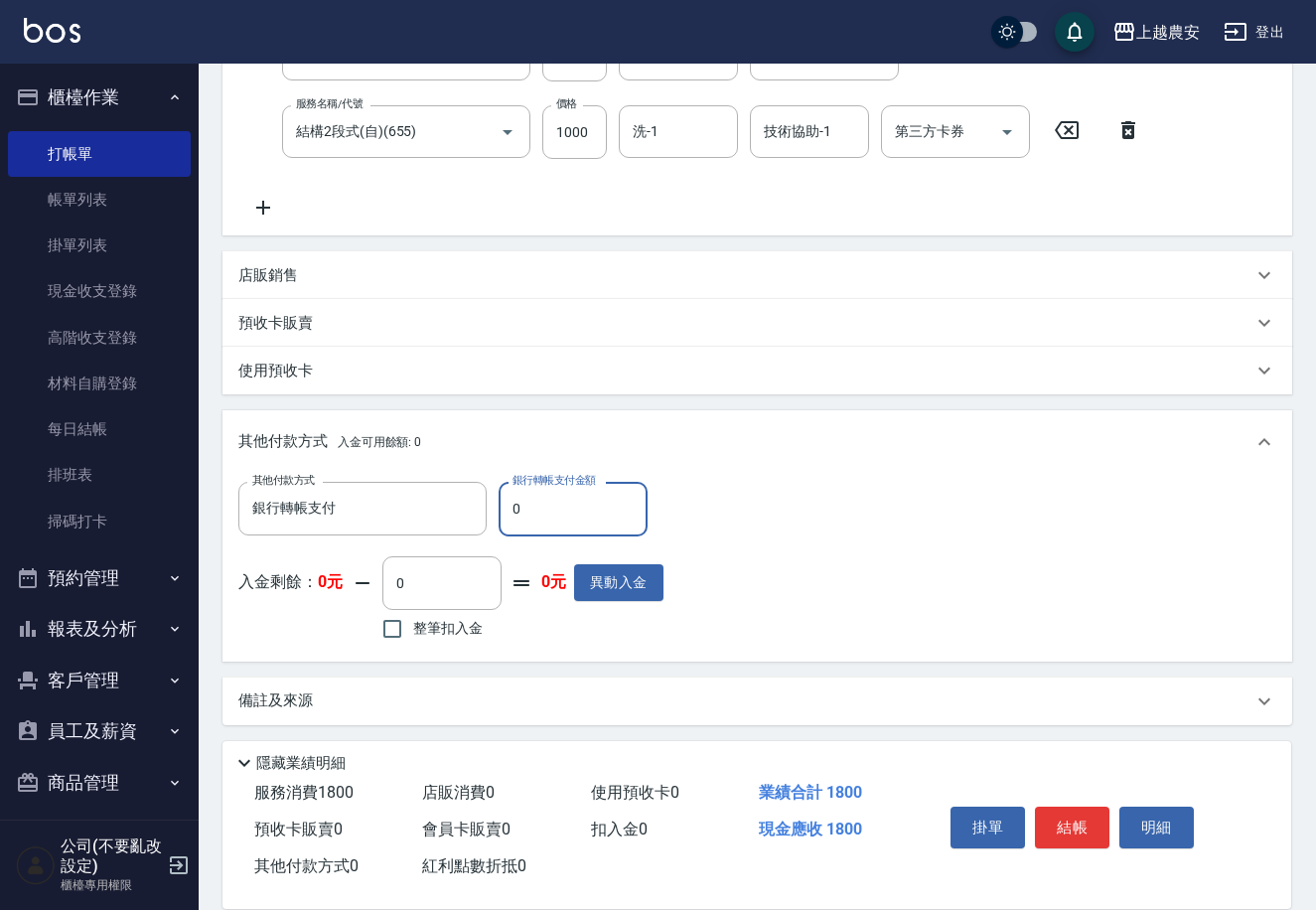 type on "銀行轉帳支付" 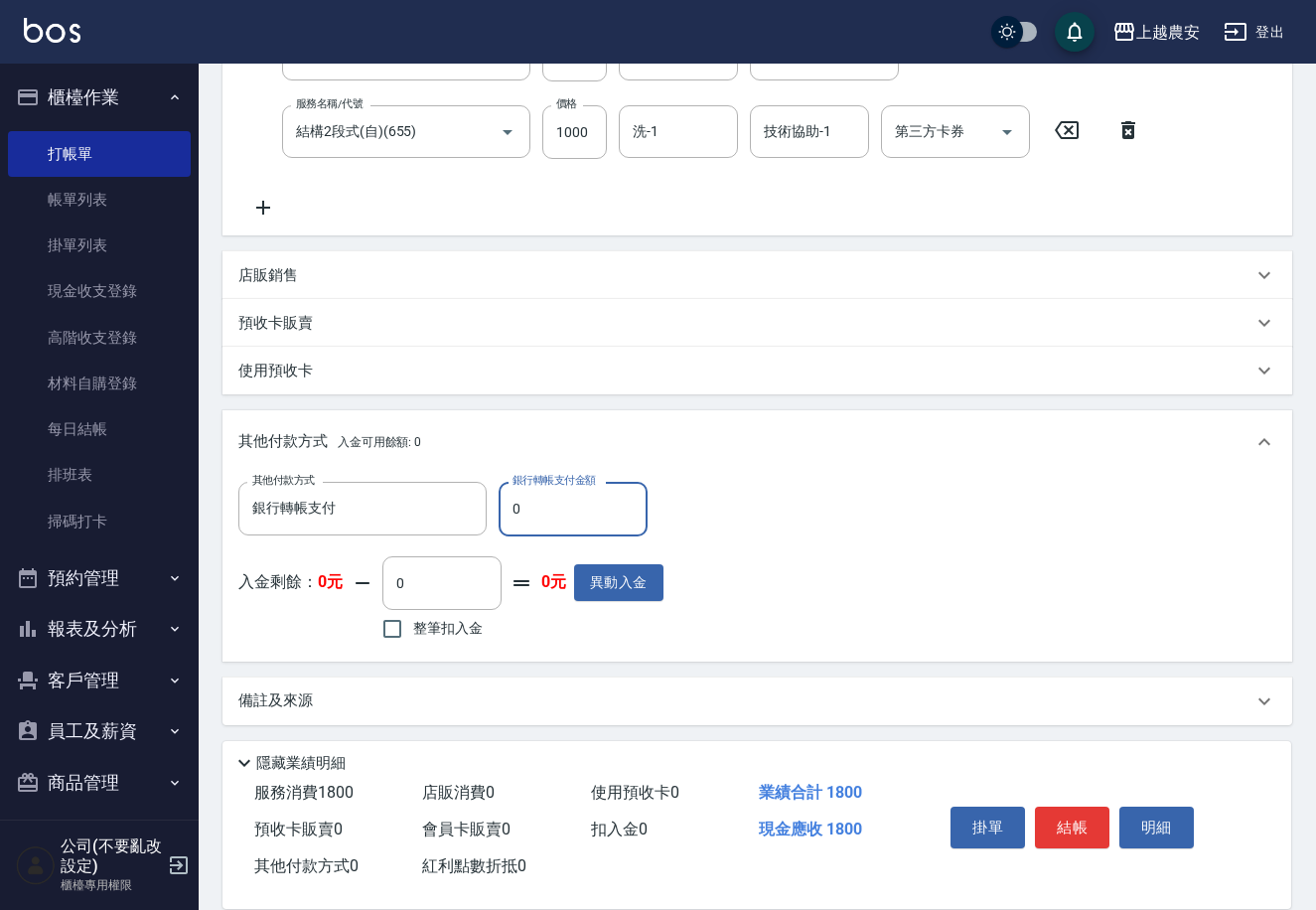 click on "0" at bounding box center [573, 509] 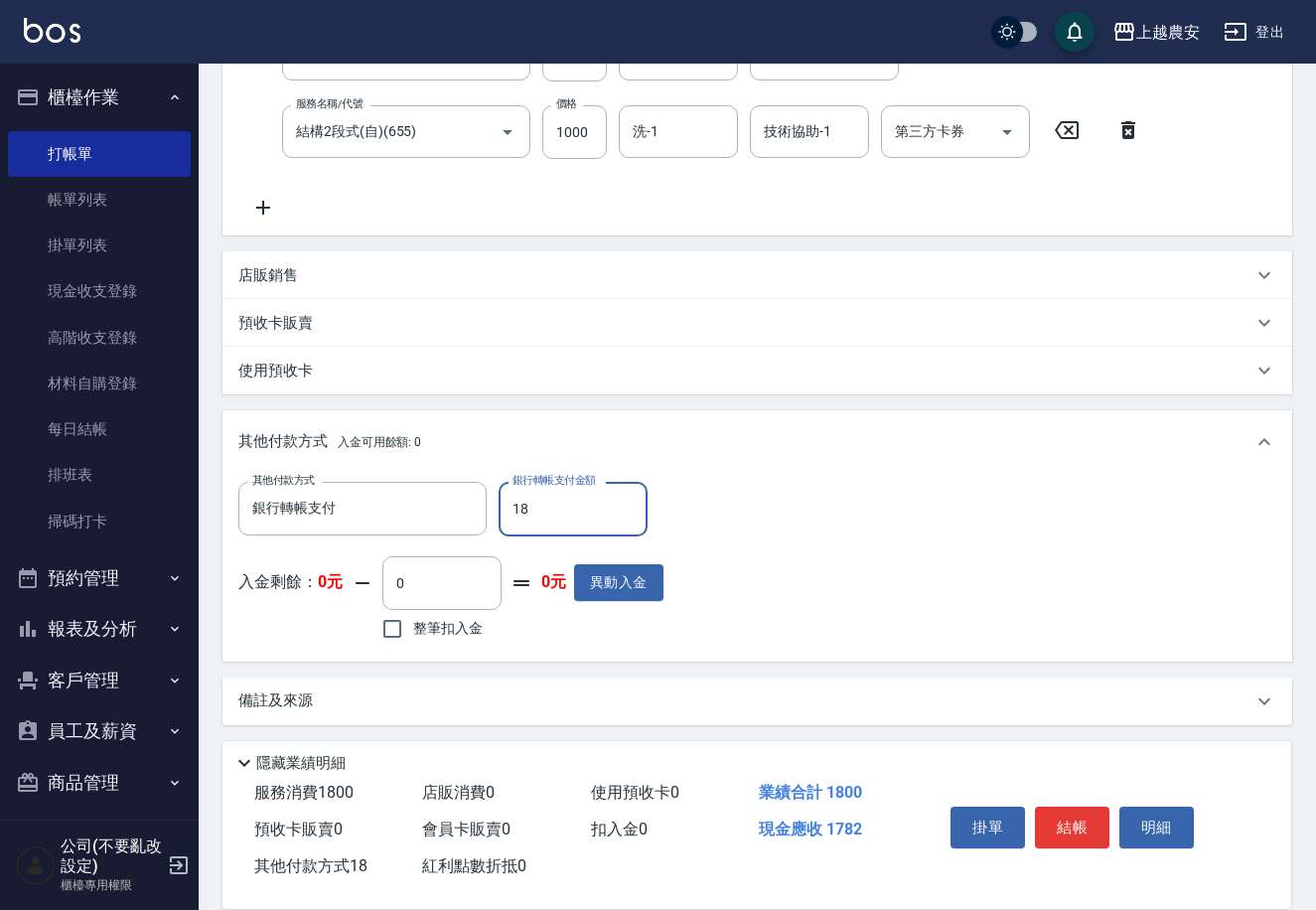 type on "1800" 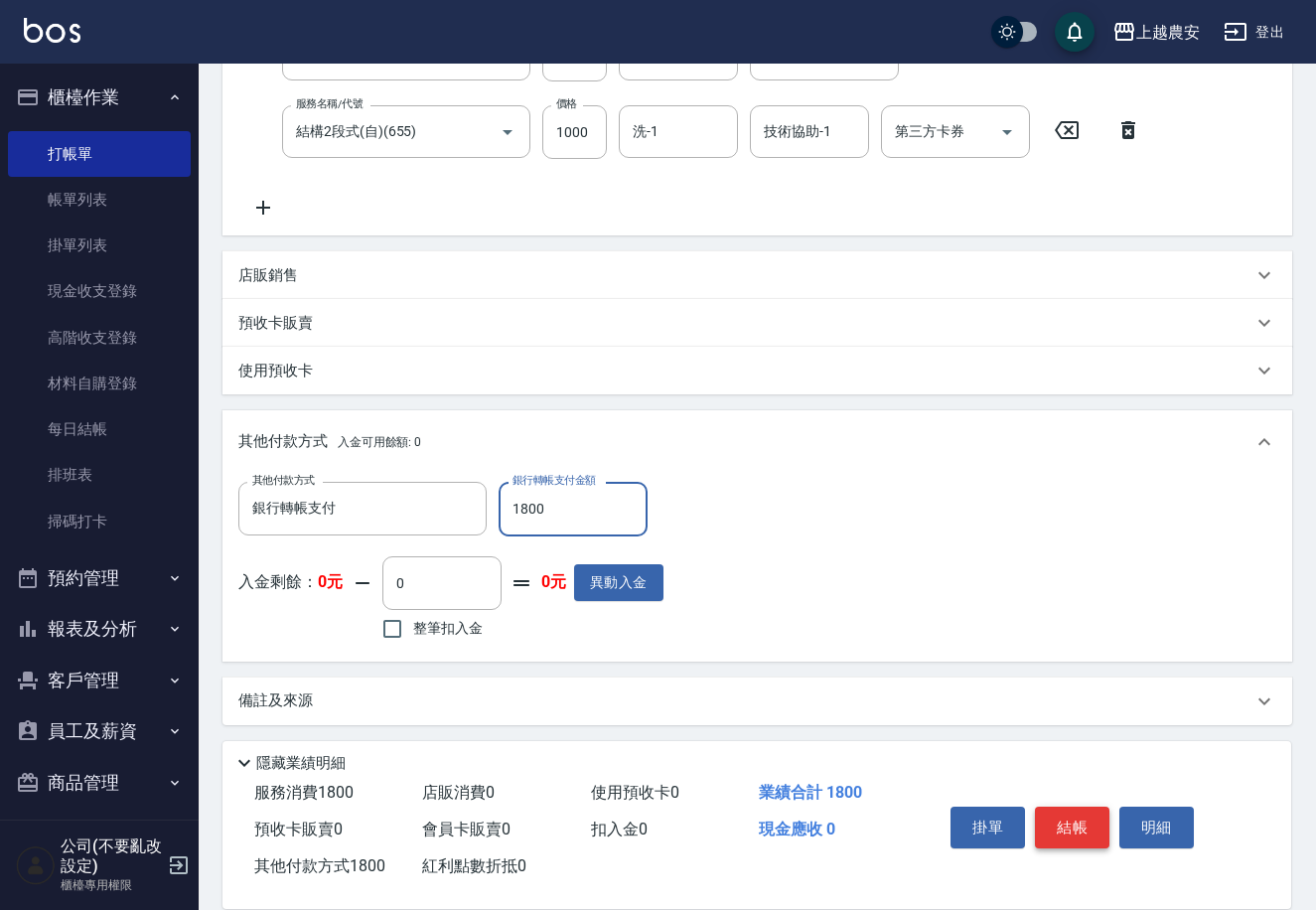 click on "結帳" at bounding box center [1072, 828] 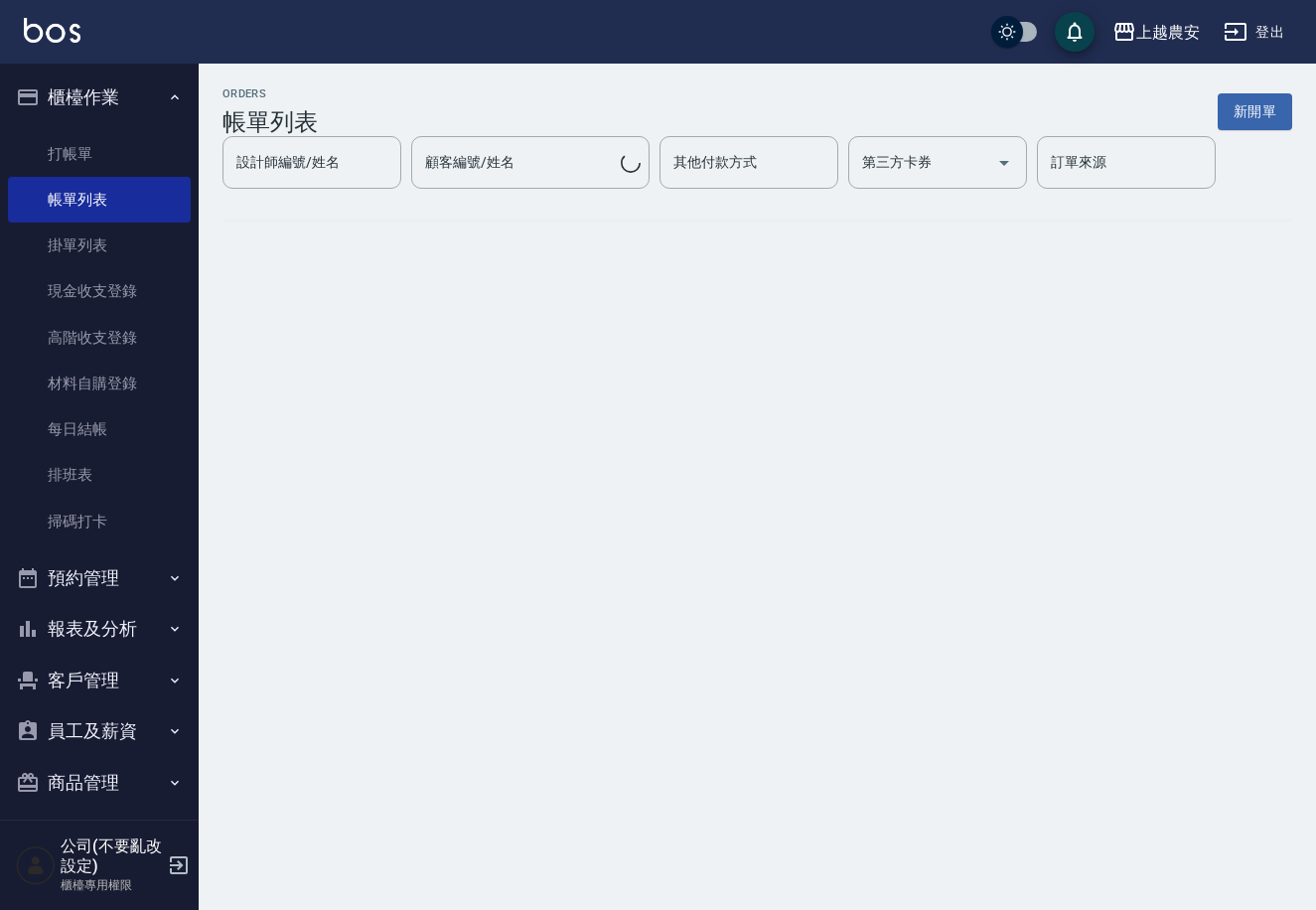 scroll, scrollTop: 0, scrollLeft: 0, axis: both 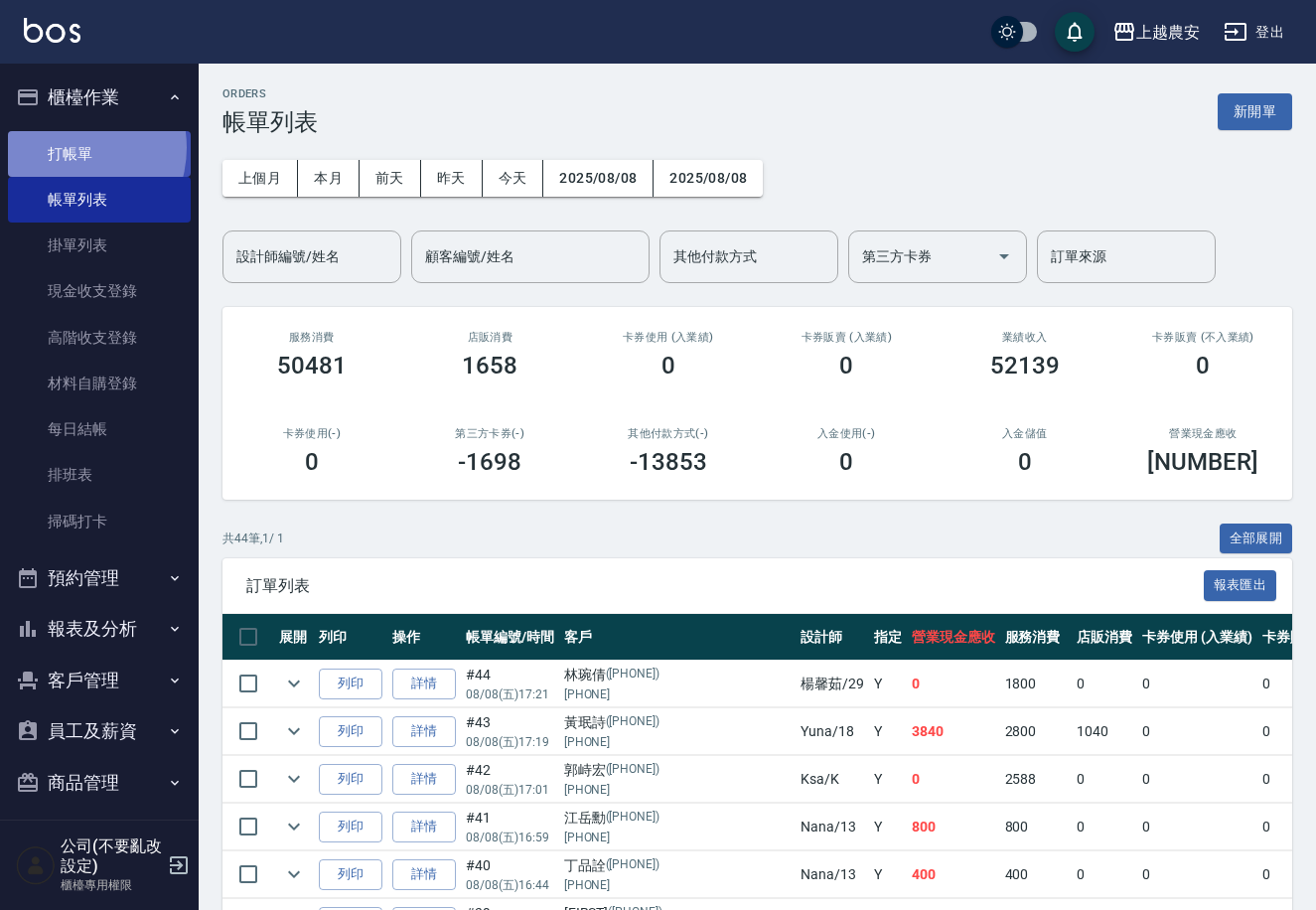 click on "打帳單" at bounding box center (99, 154) 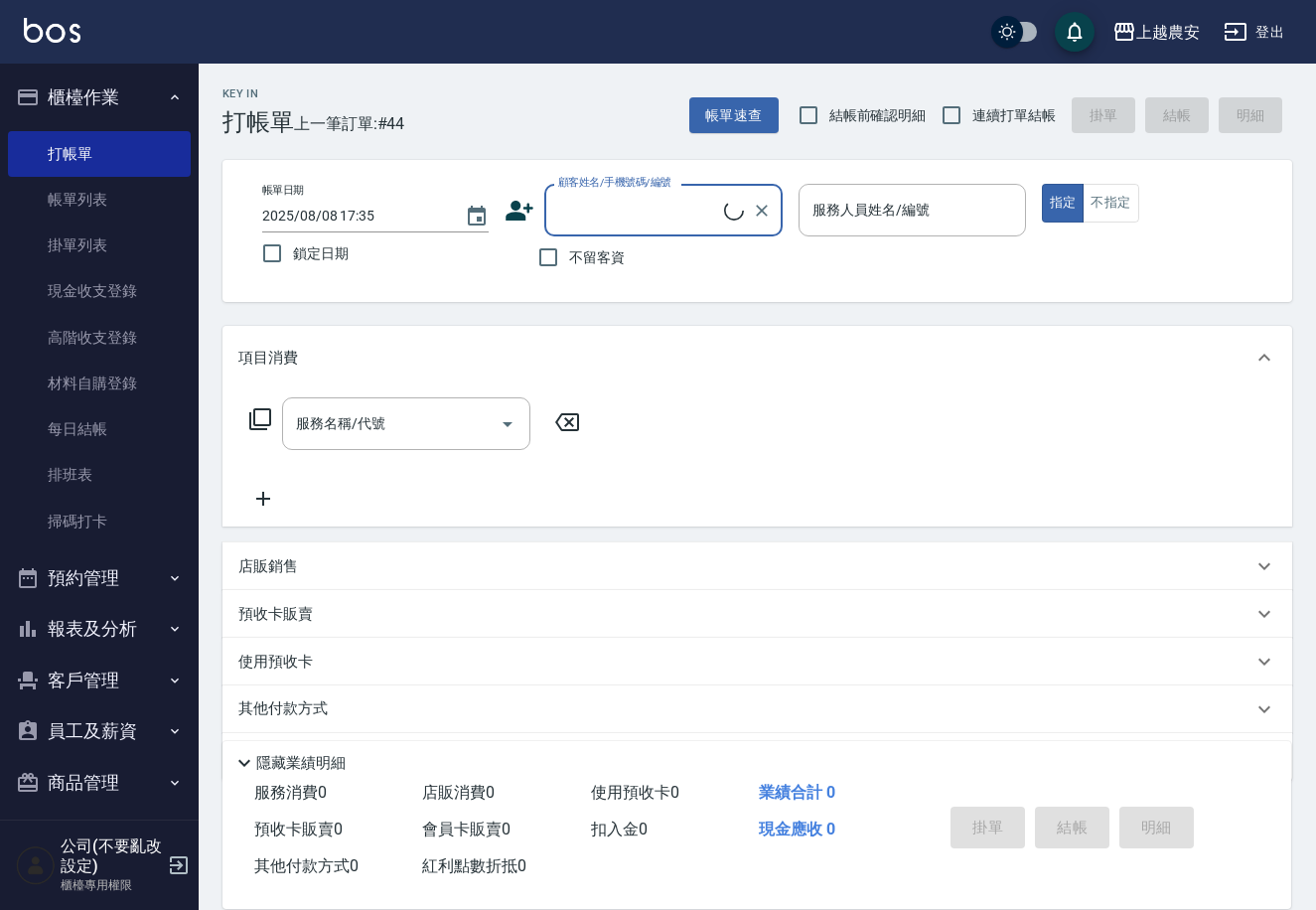 click on "客戶管理" at bounding box center [99, 681] 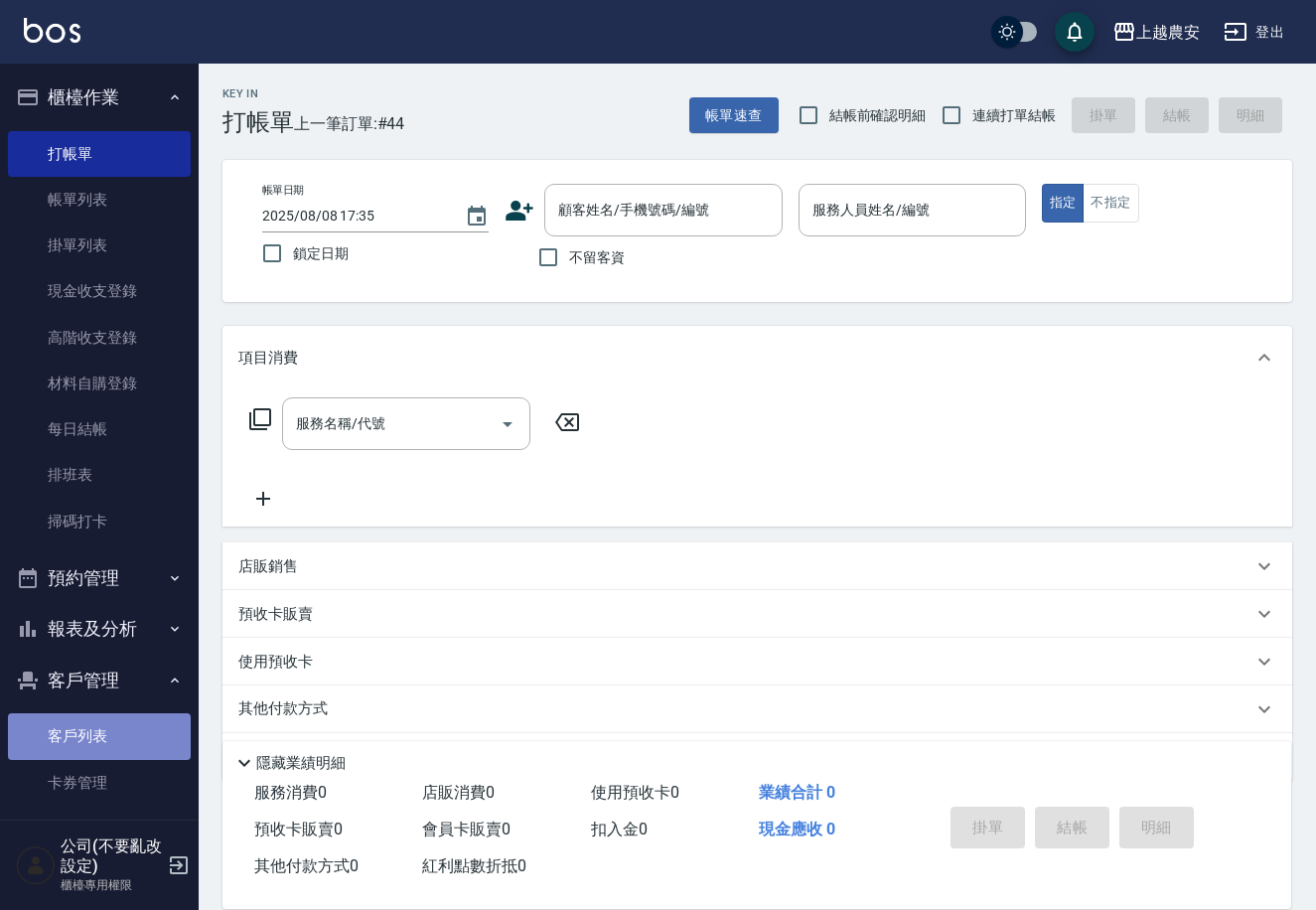 click on "客戶列表" at bounding box center (99, 736) 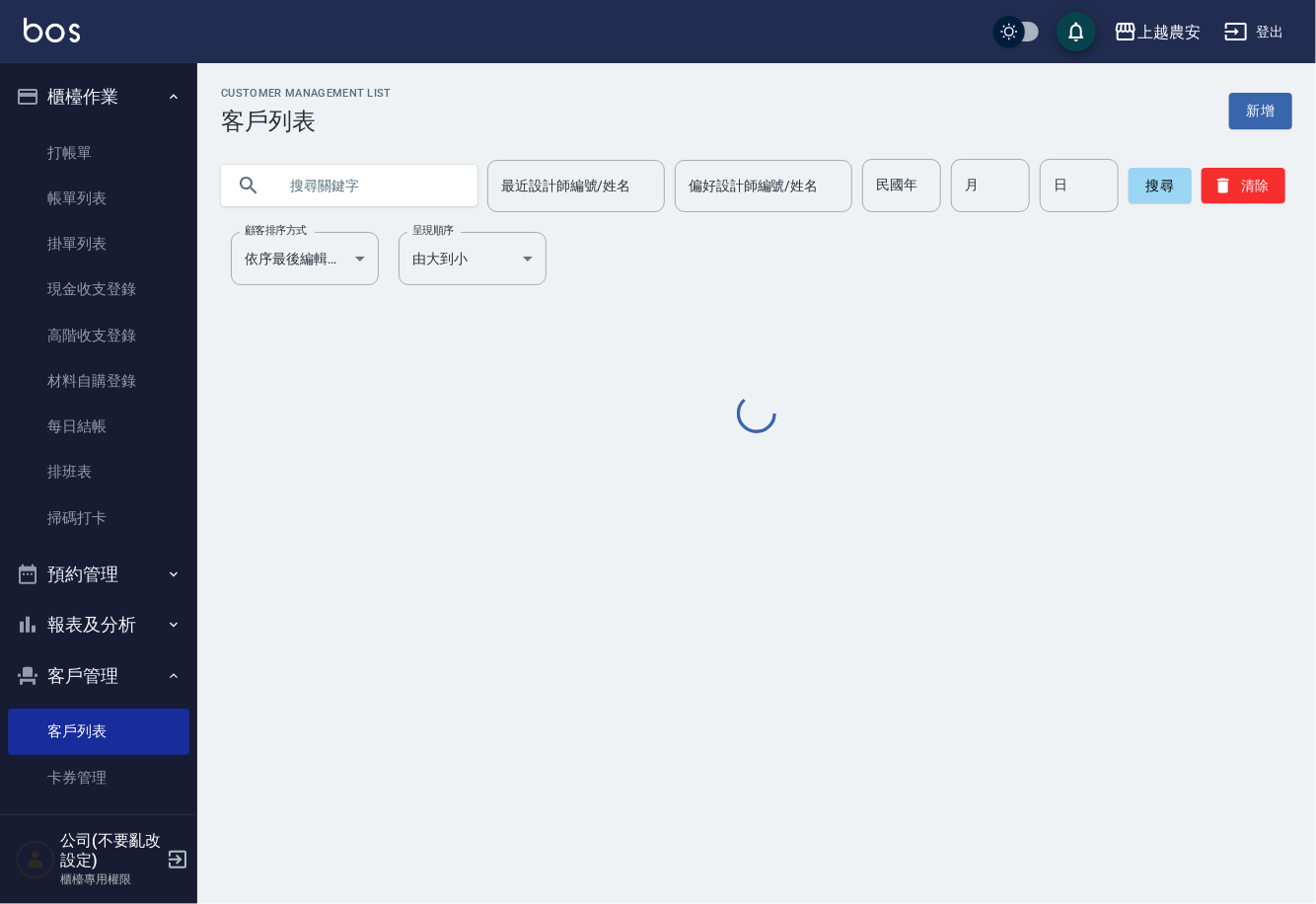click at bounding box center [369, 186] 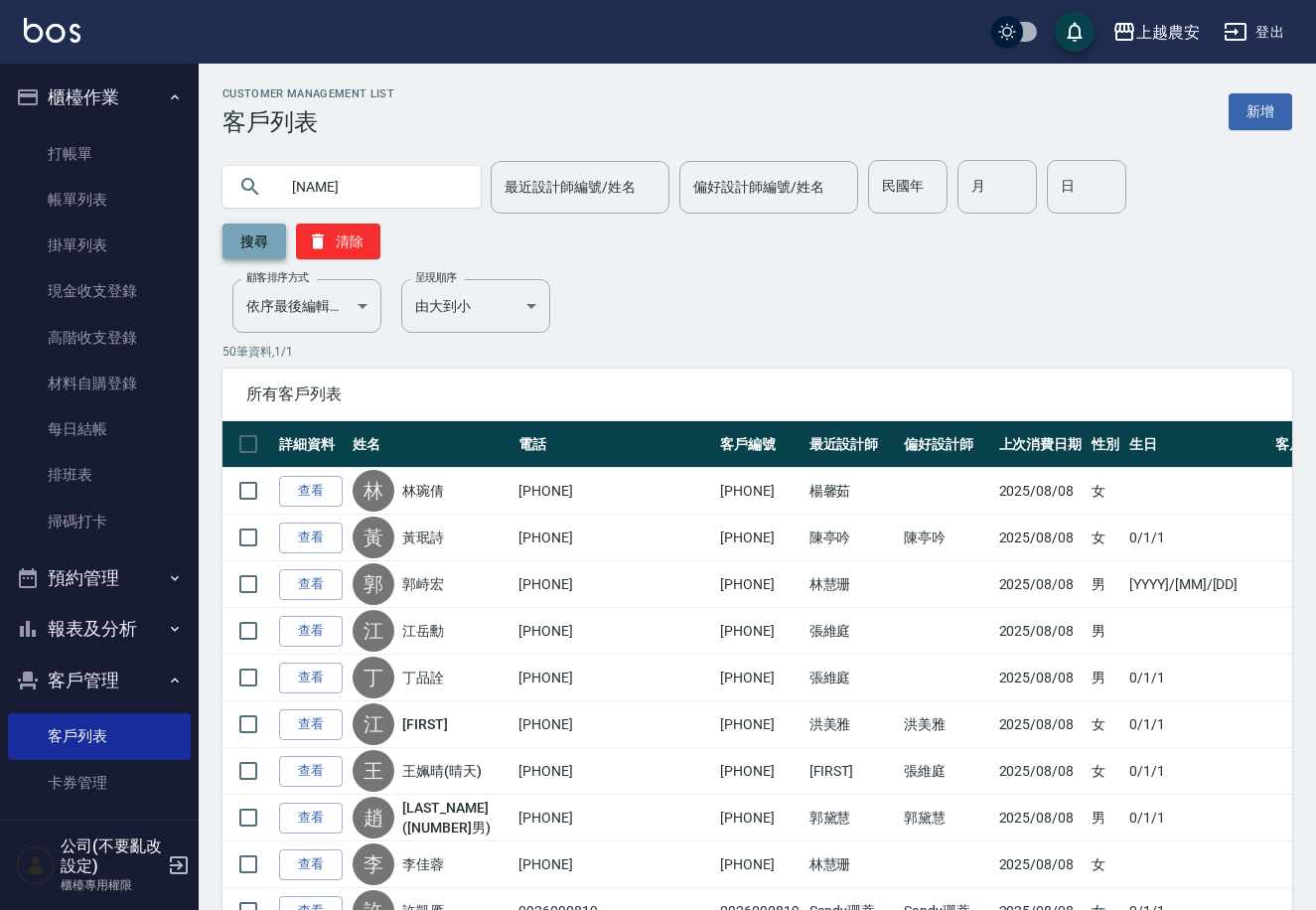 type on "雪玲" 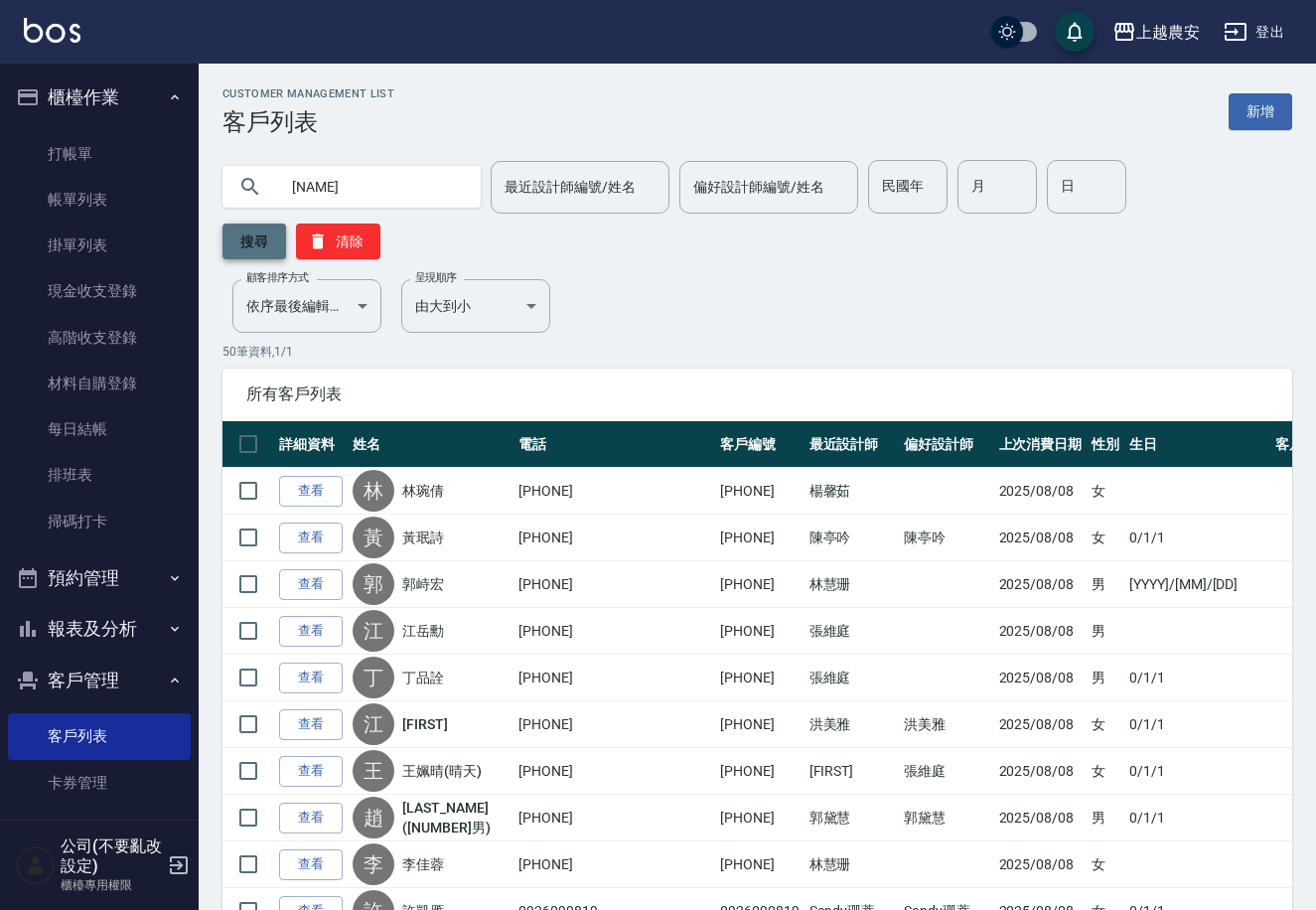 click on "搜尋" at bounding box center [254, 241] 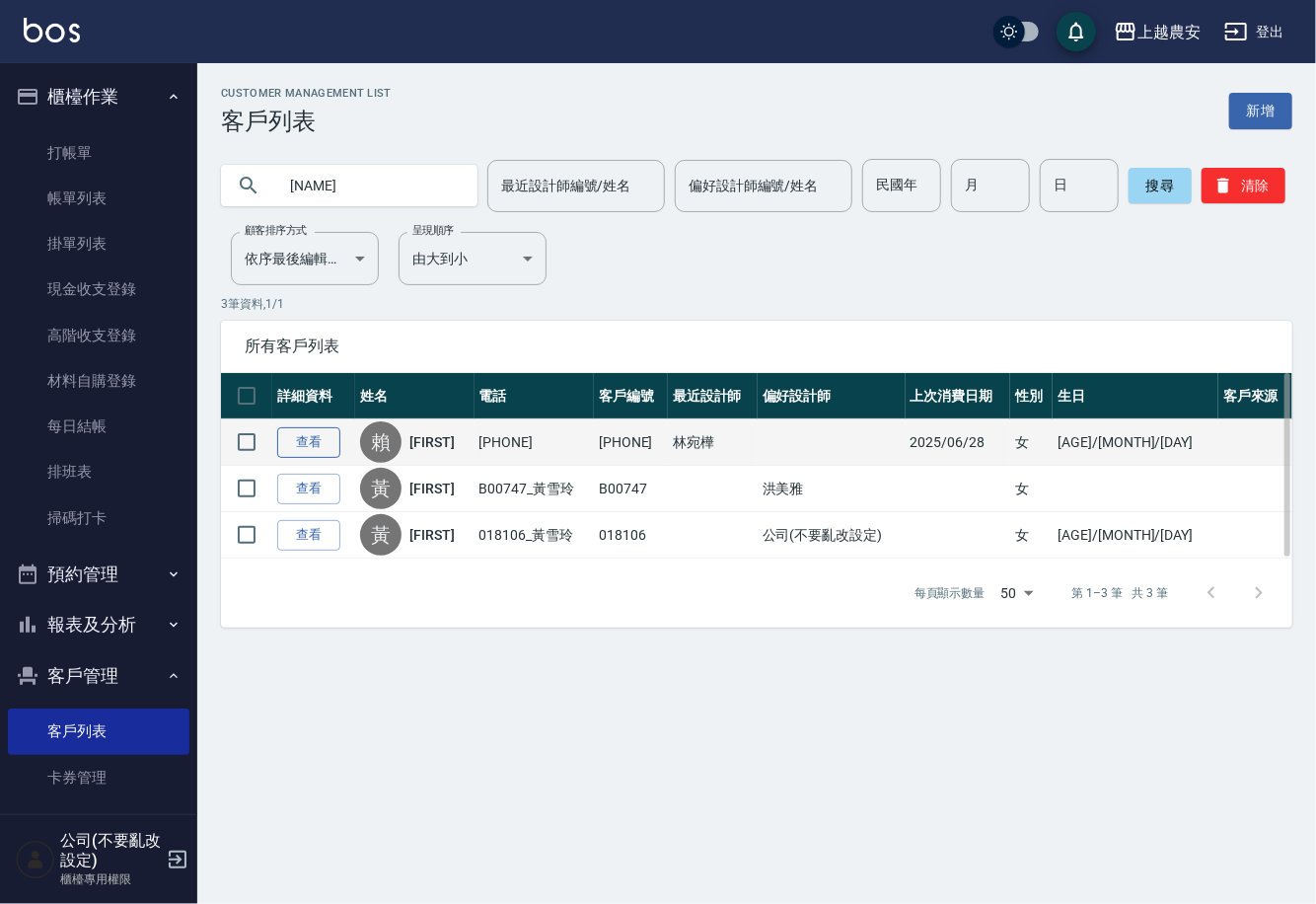 click on "查看" at bounding box center [309, 442] 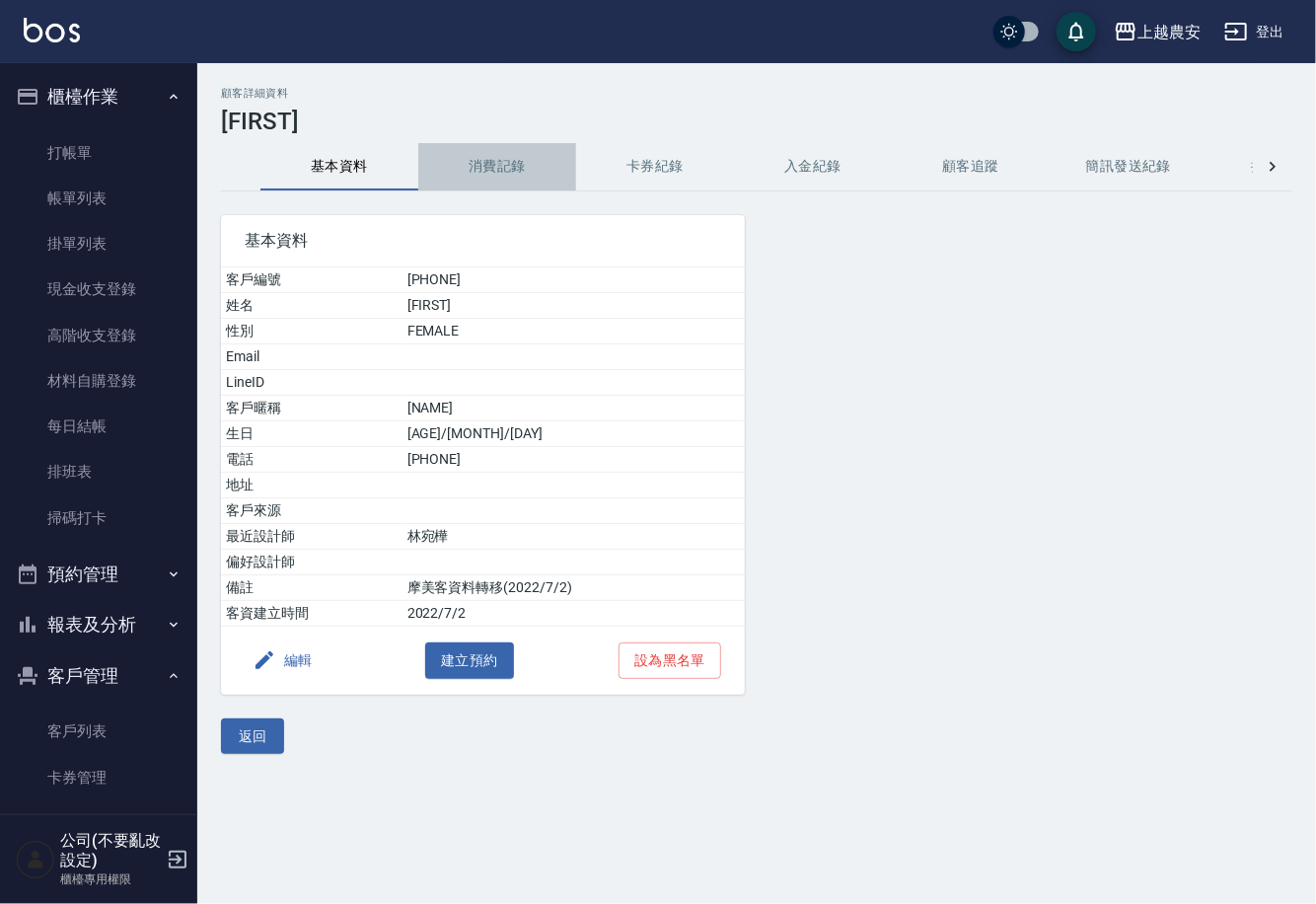 click on "消費記錄" at bounding box center (497, 167) 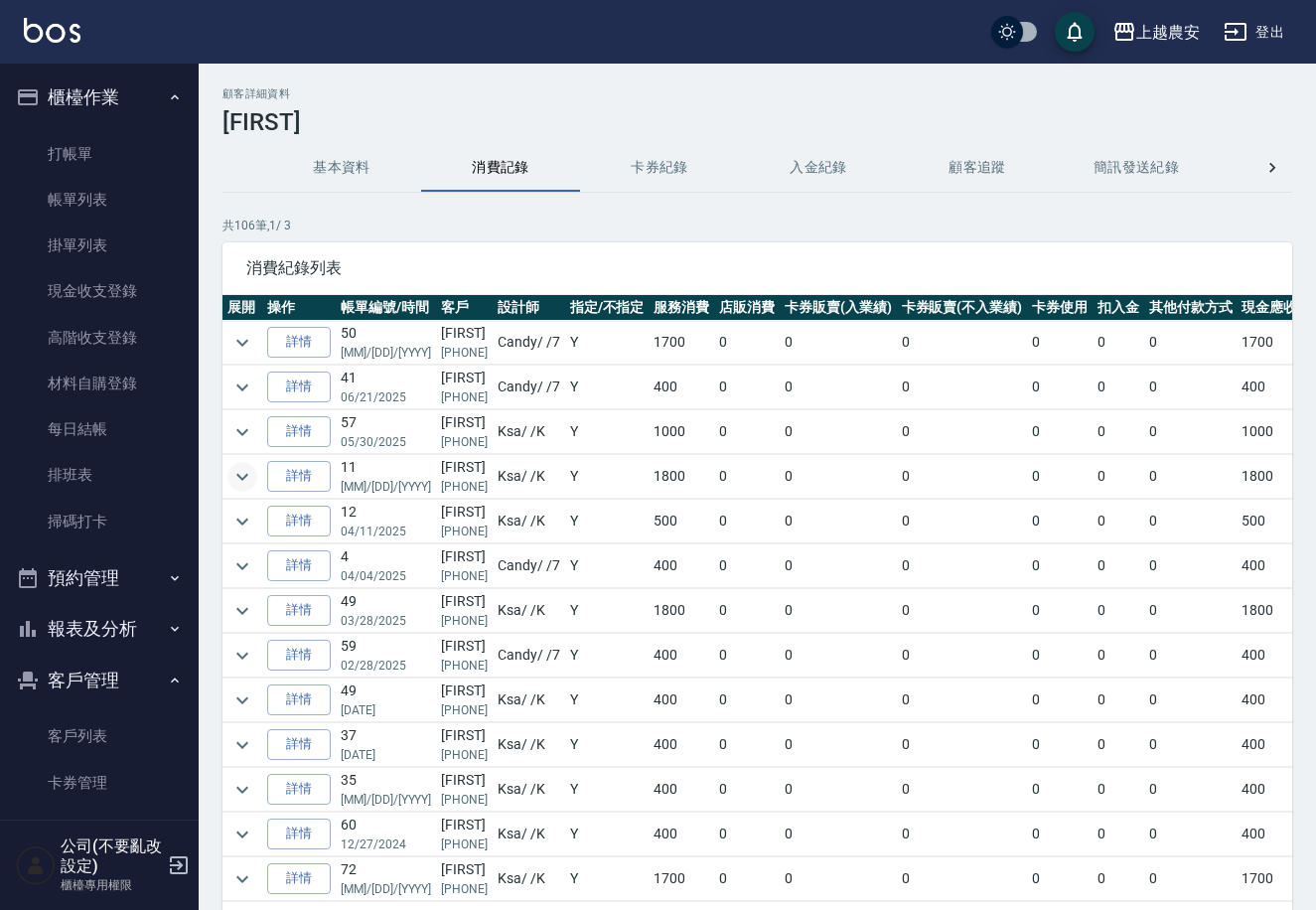 click 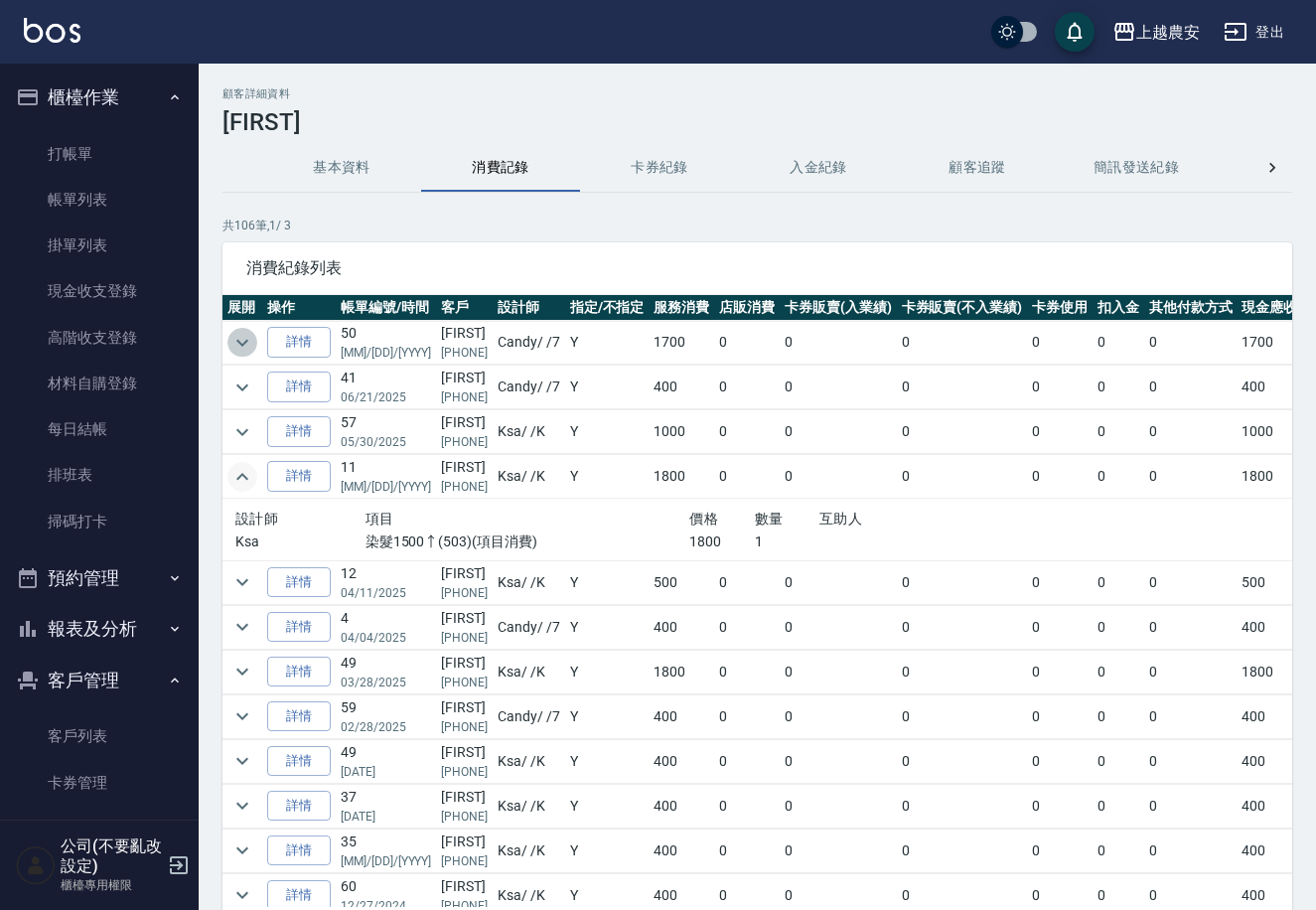 click 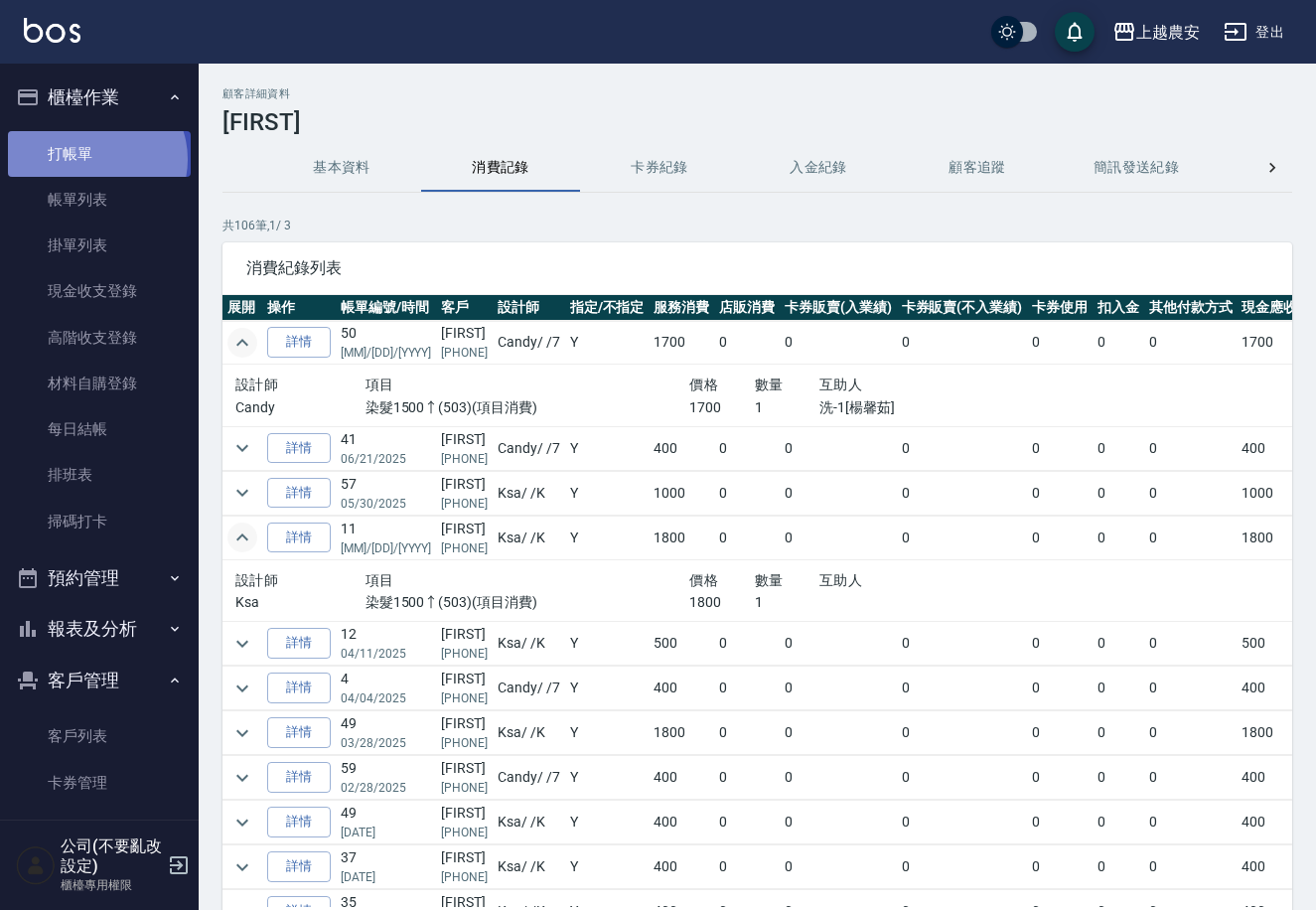 click on "打帳單" at bounding box center [99, 154] 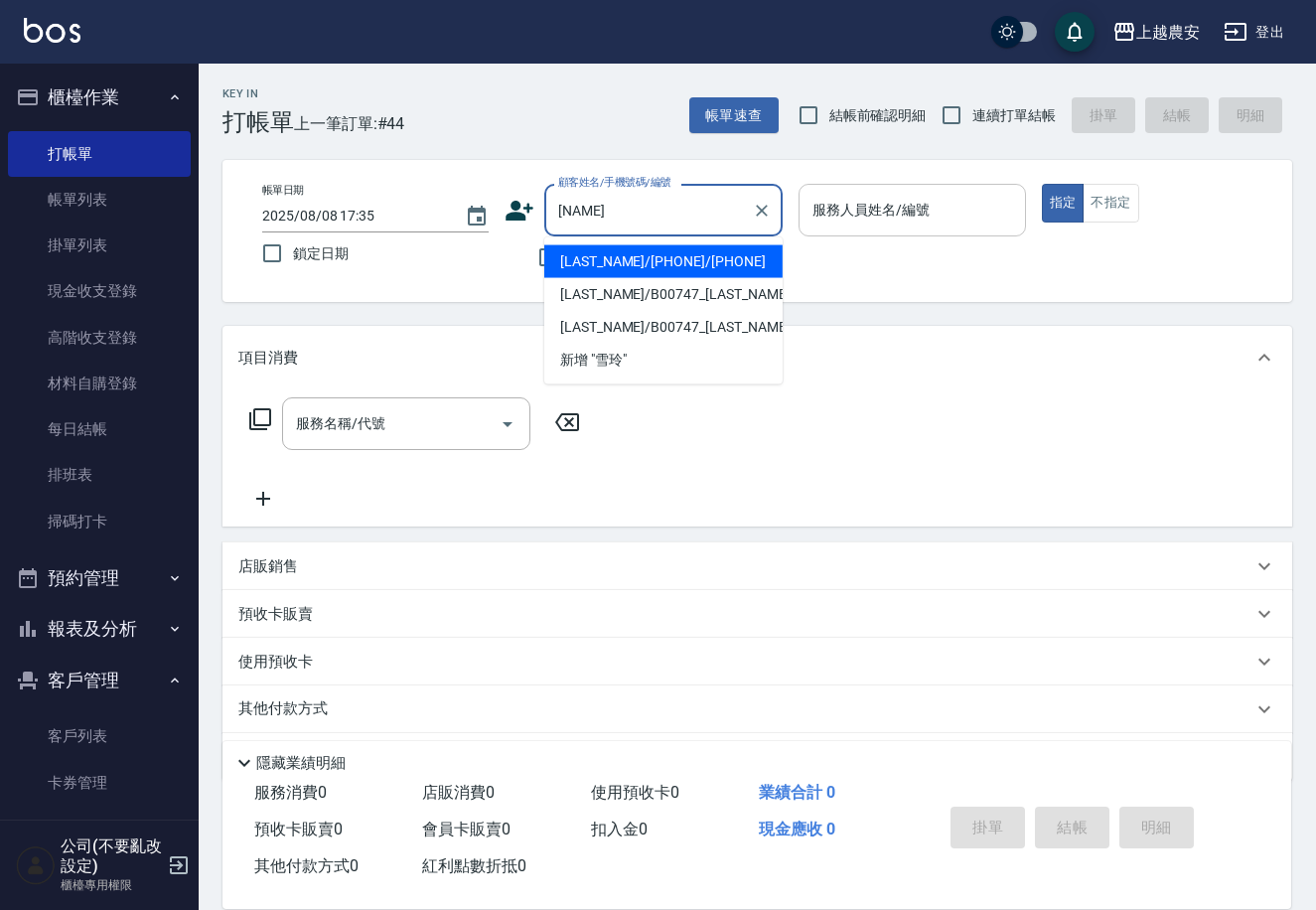 drag, startPoint x: 641, startPoint y: 252, endPoint x: 927, endPoint y: 212, distance: 288.78366 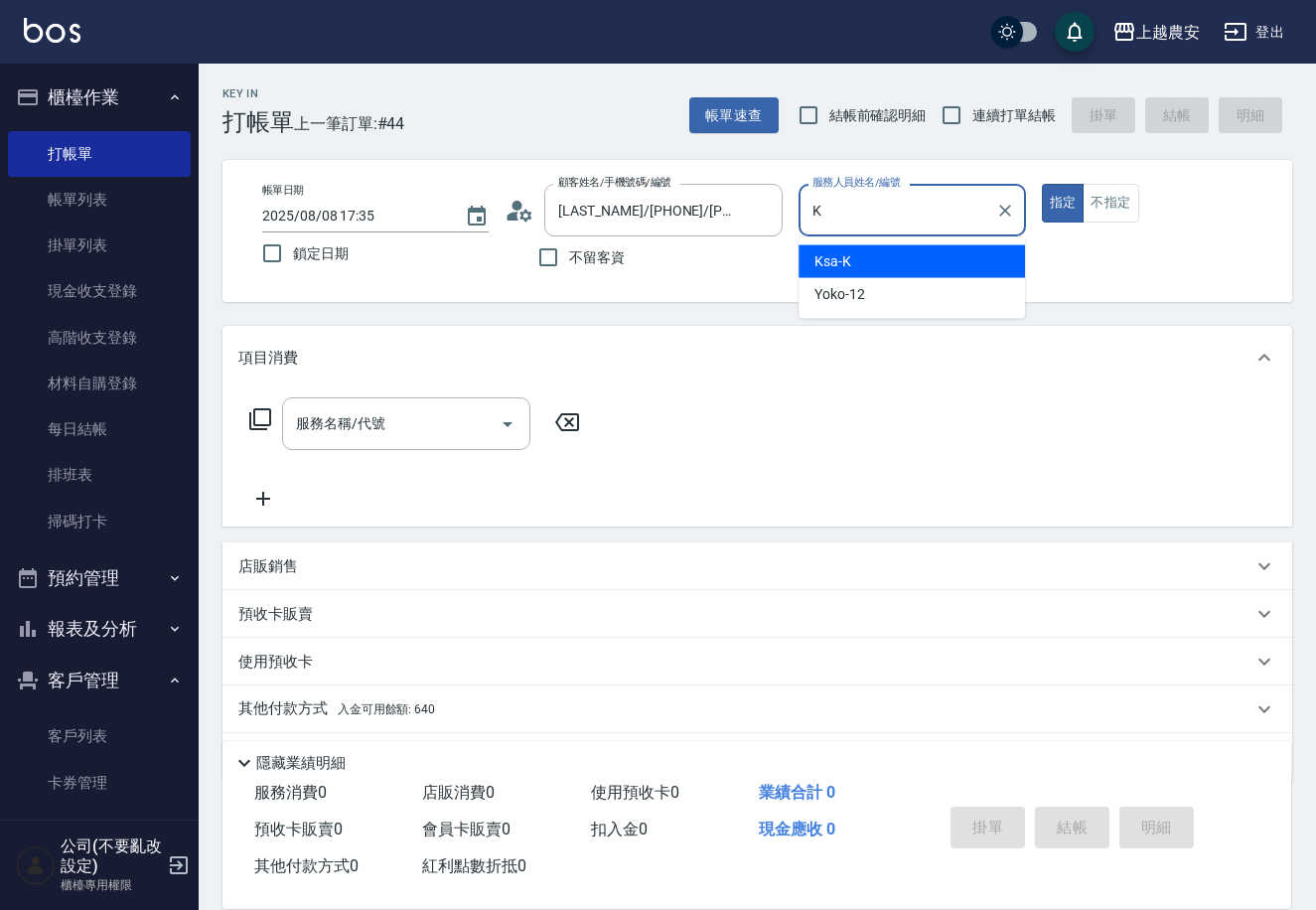 type on "Ksa-K" 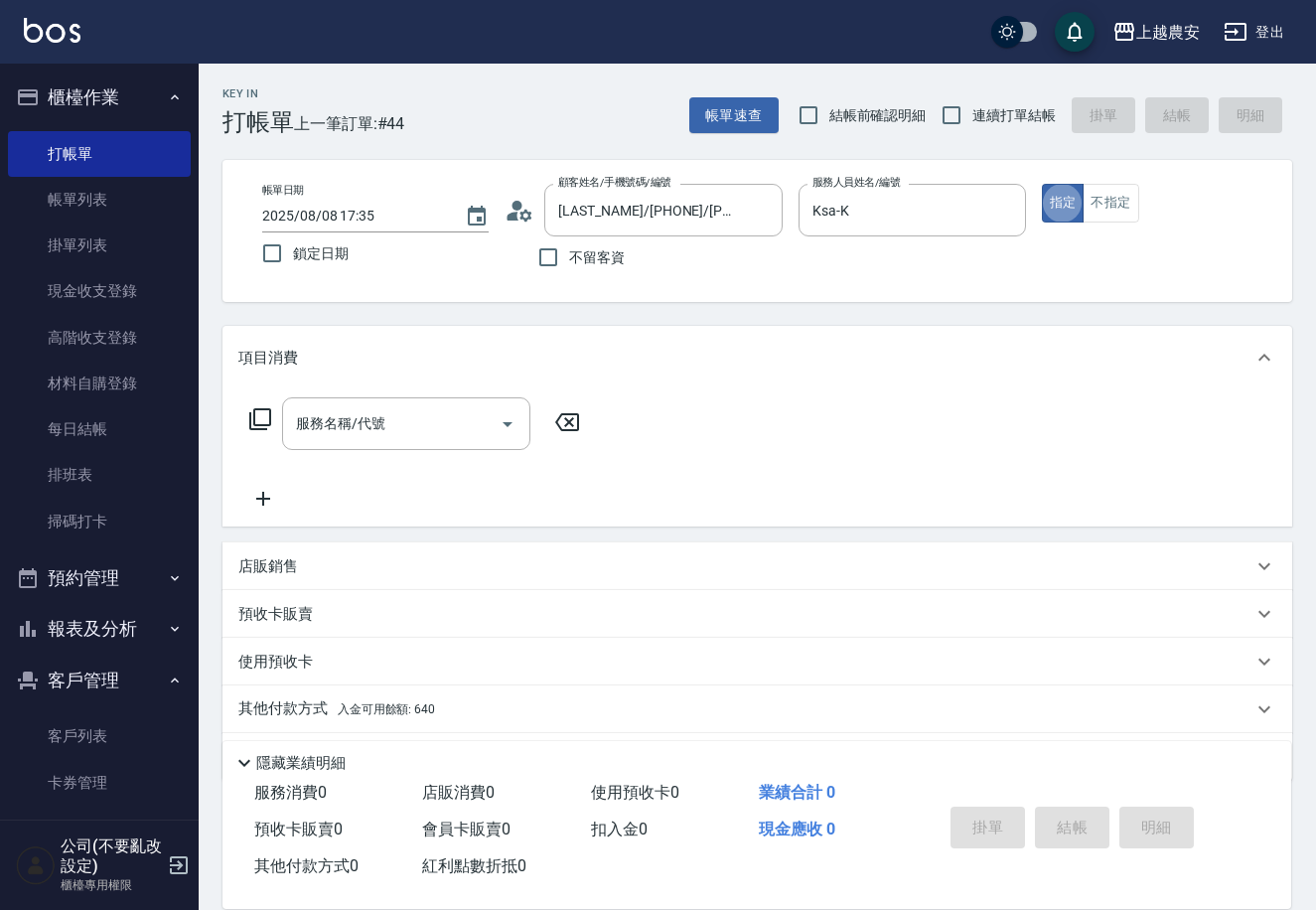 type on "true" 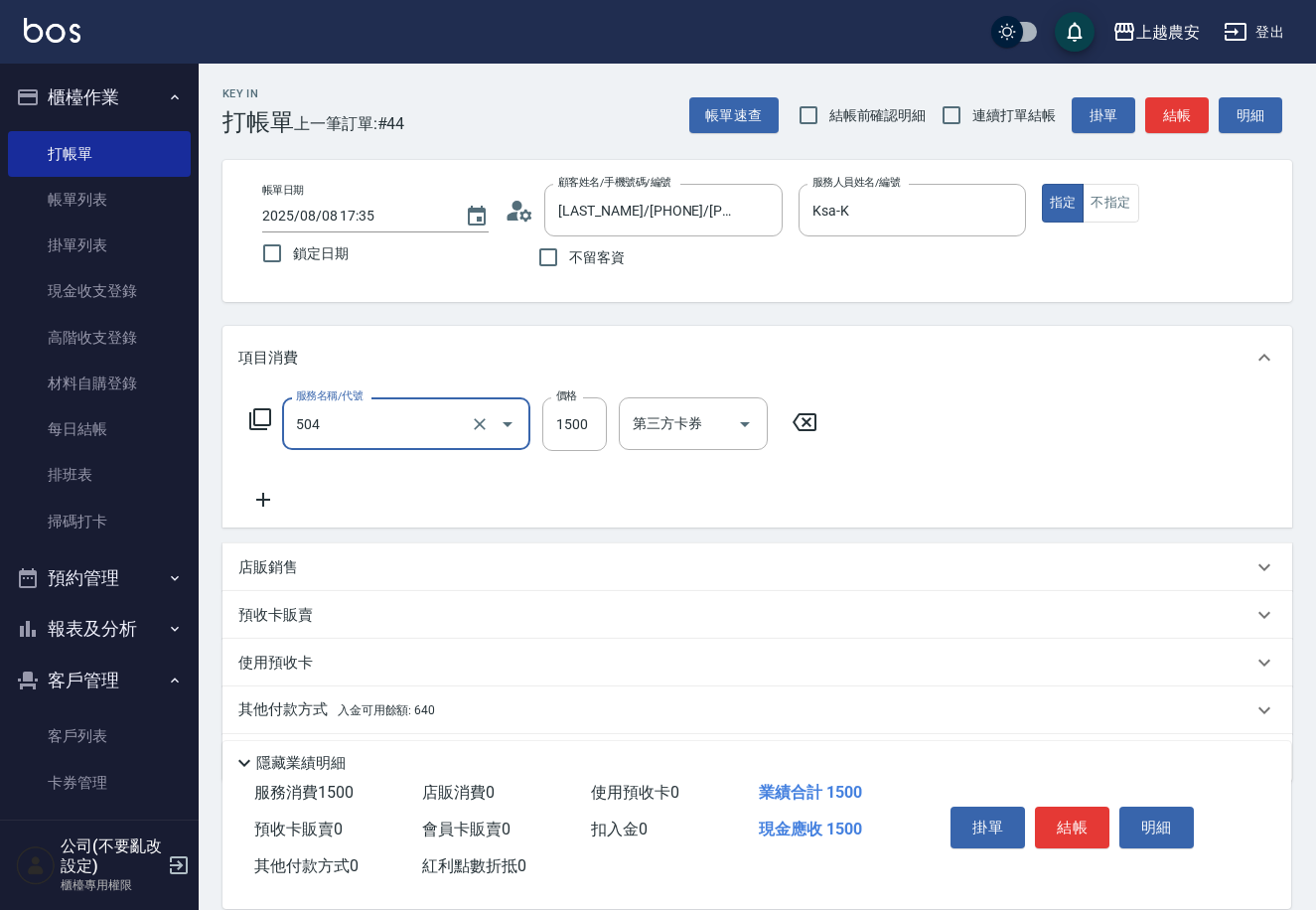 type on "染髮1500↓(504)" 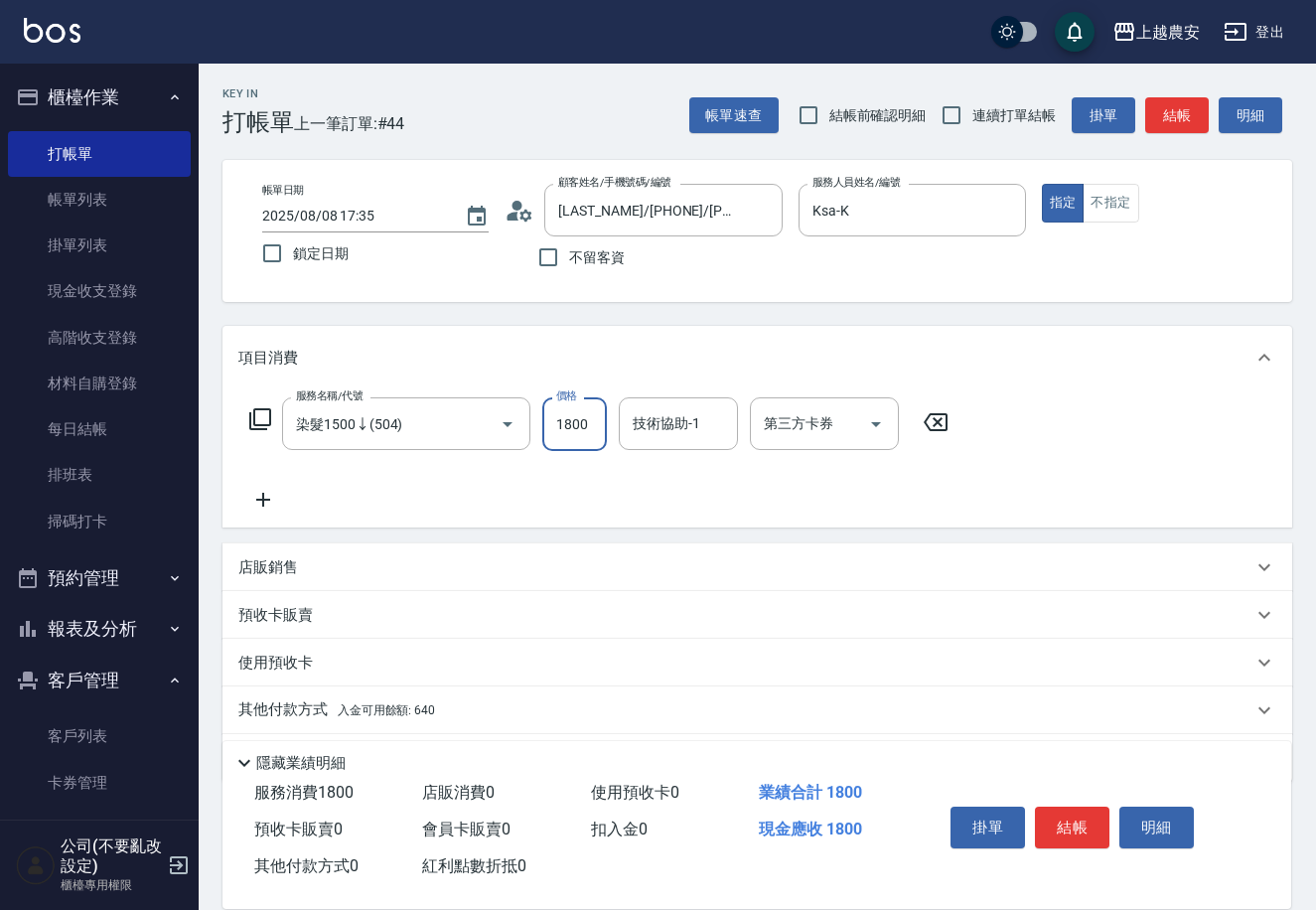 type on "1800" 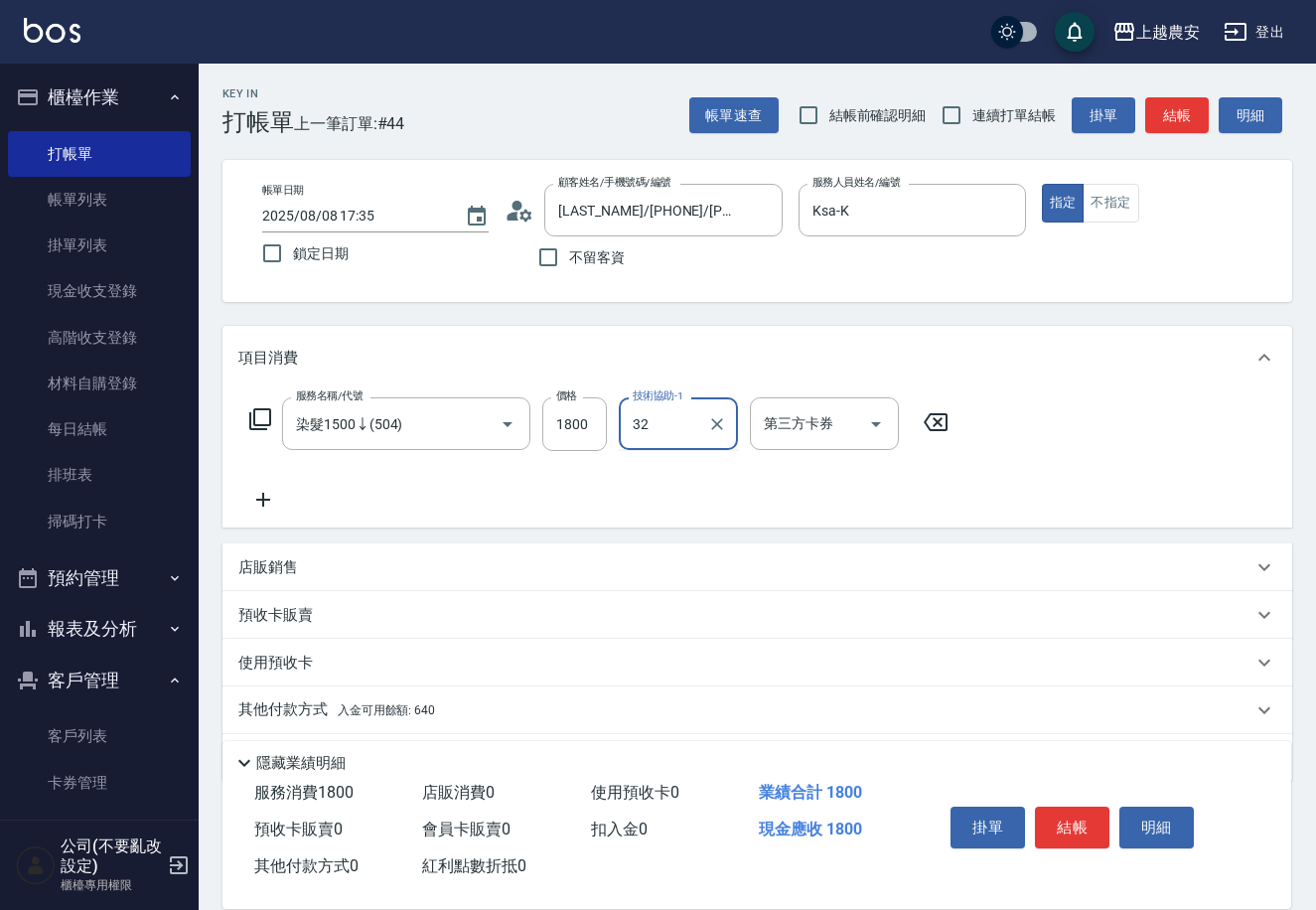 type on "林品妤-32" 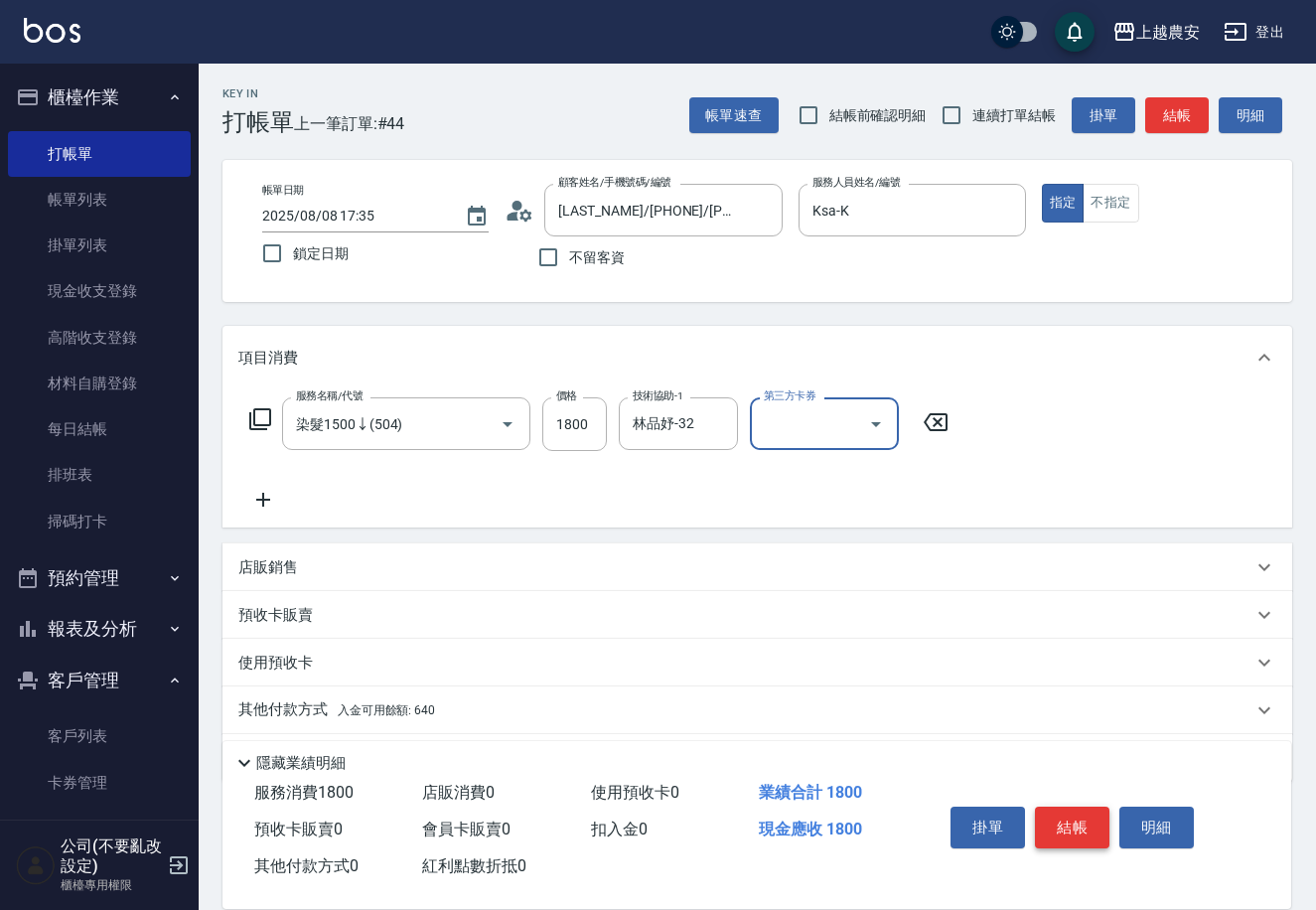 click on "結帳" at bounding box center (1072, 828) 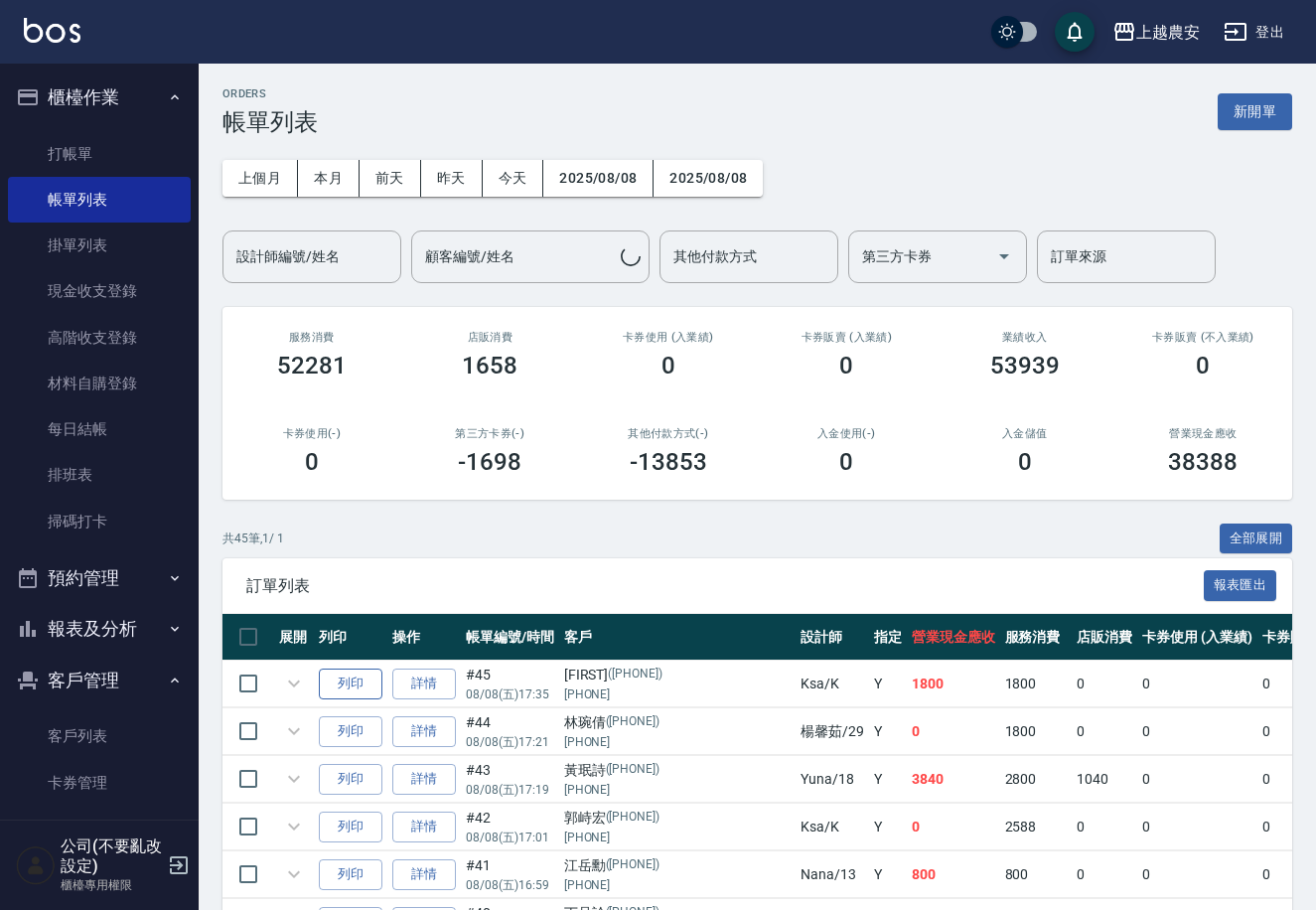click on "列印" at bounding box center (351, 683) 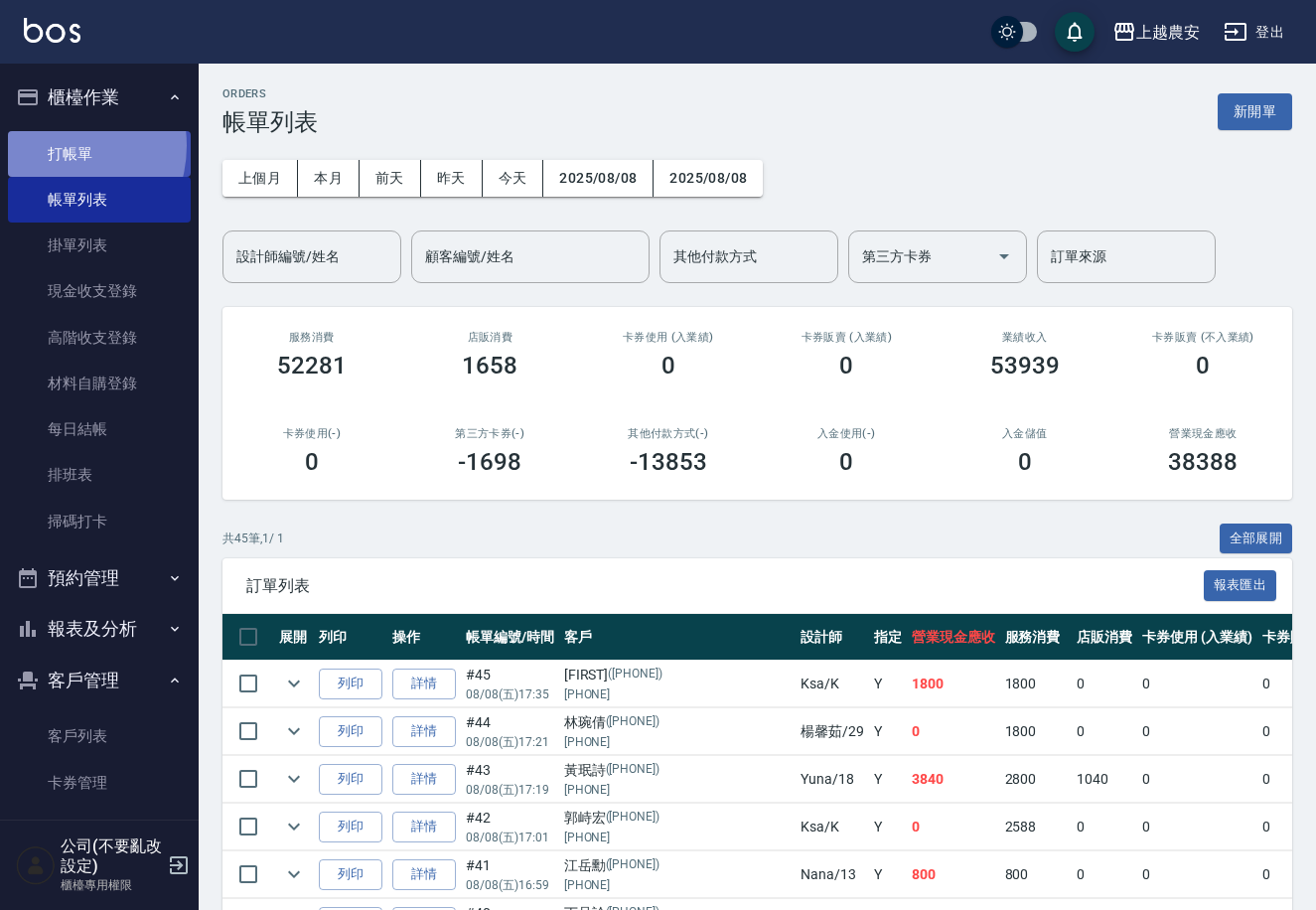 click on "打帳單" at bounding box center [99, 154] 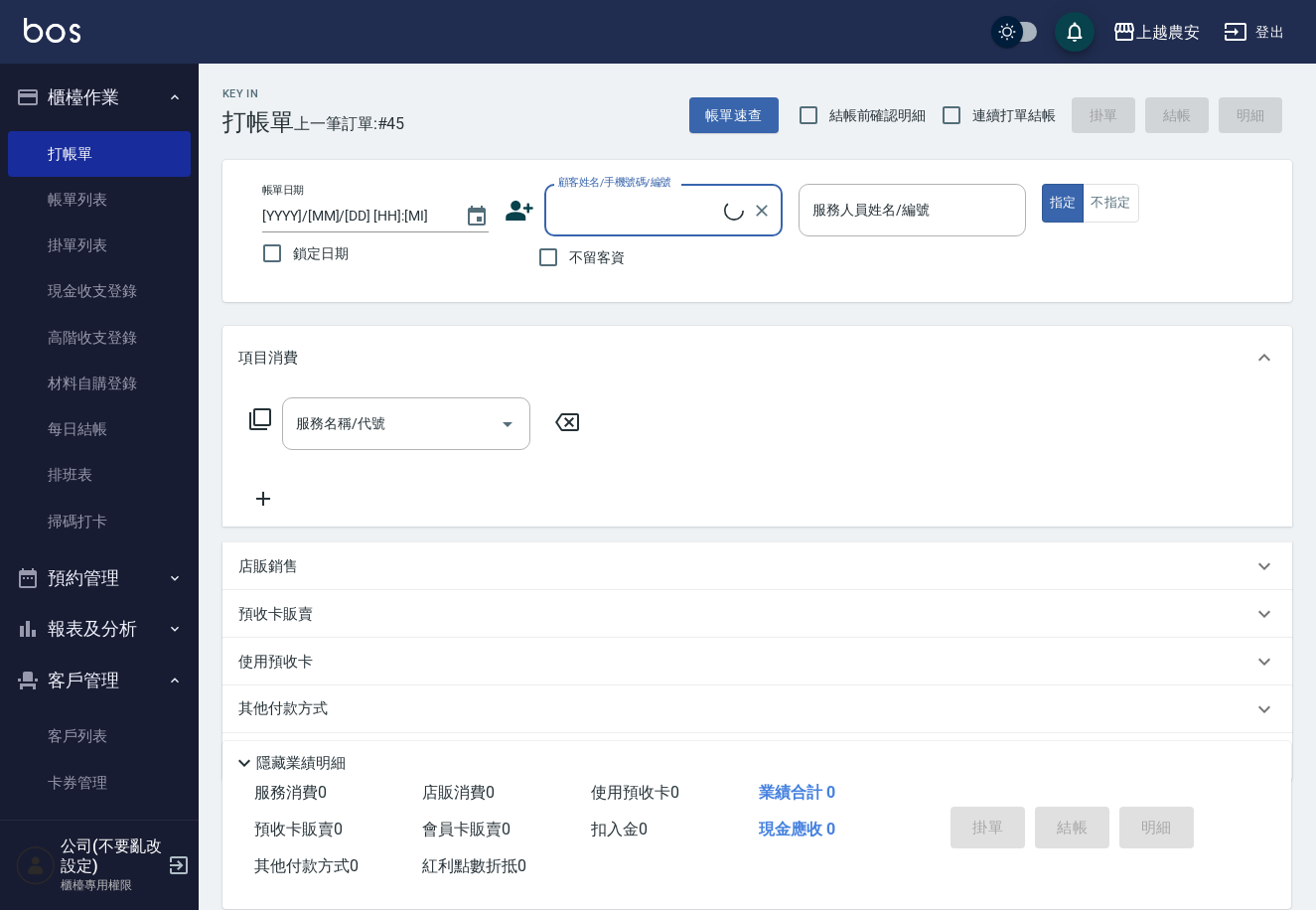 click on "顧客姓名/手機號碼/編號" at bounding box center (639, 210) 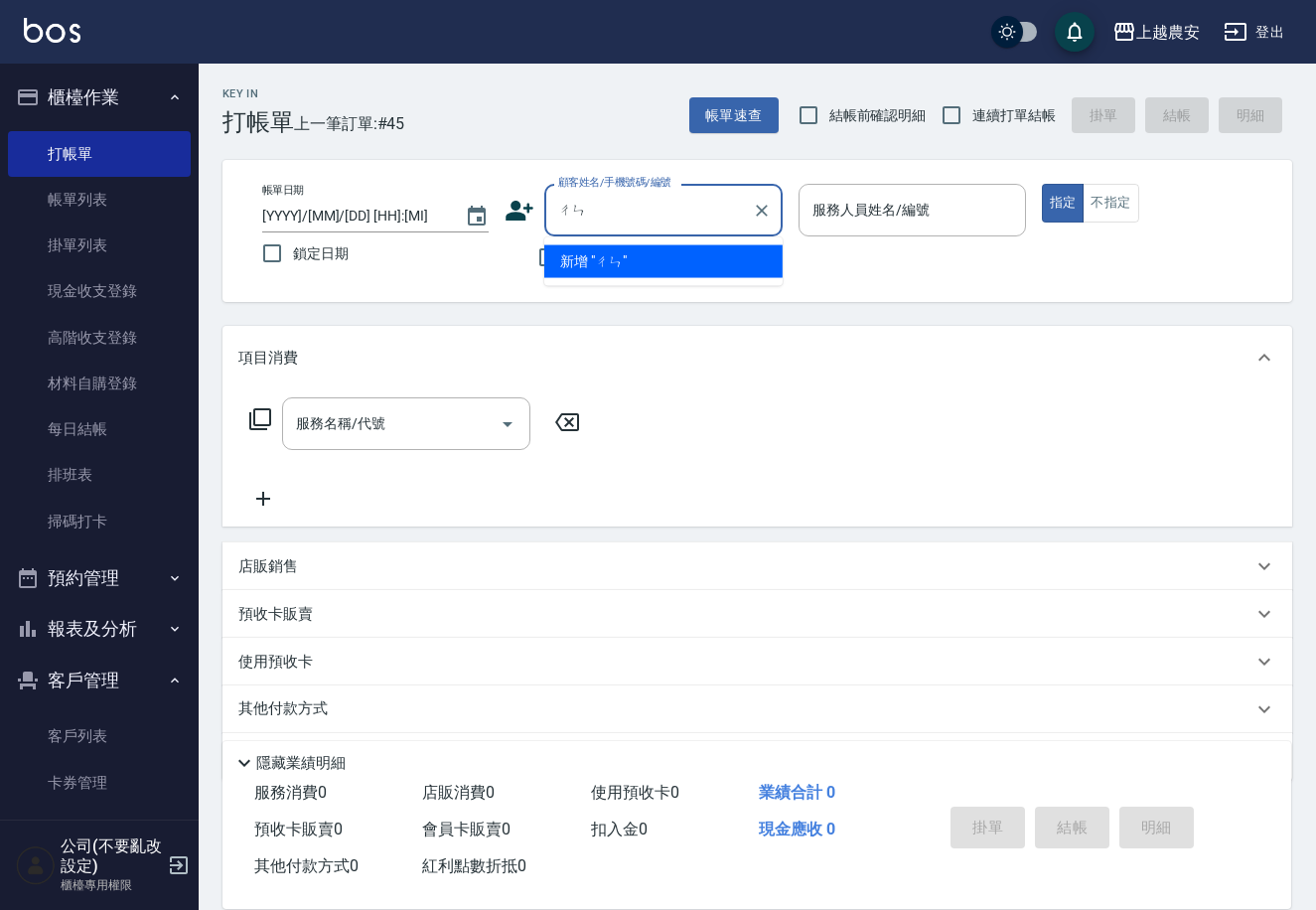 type on "琛" 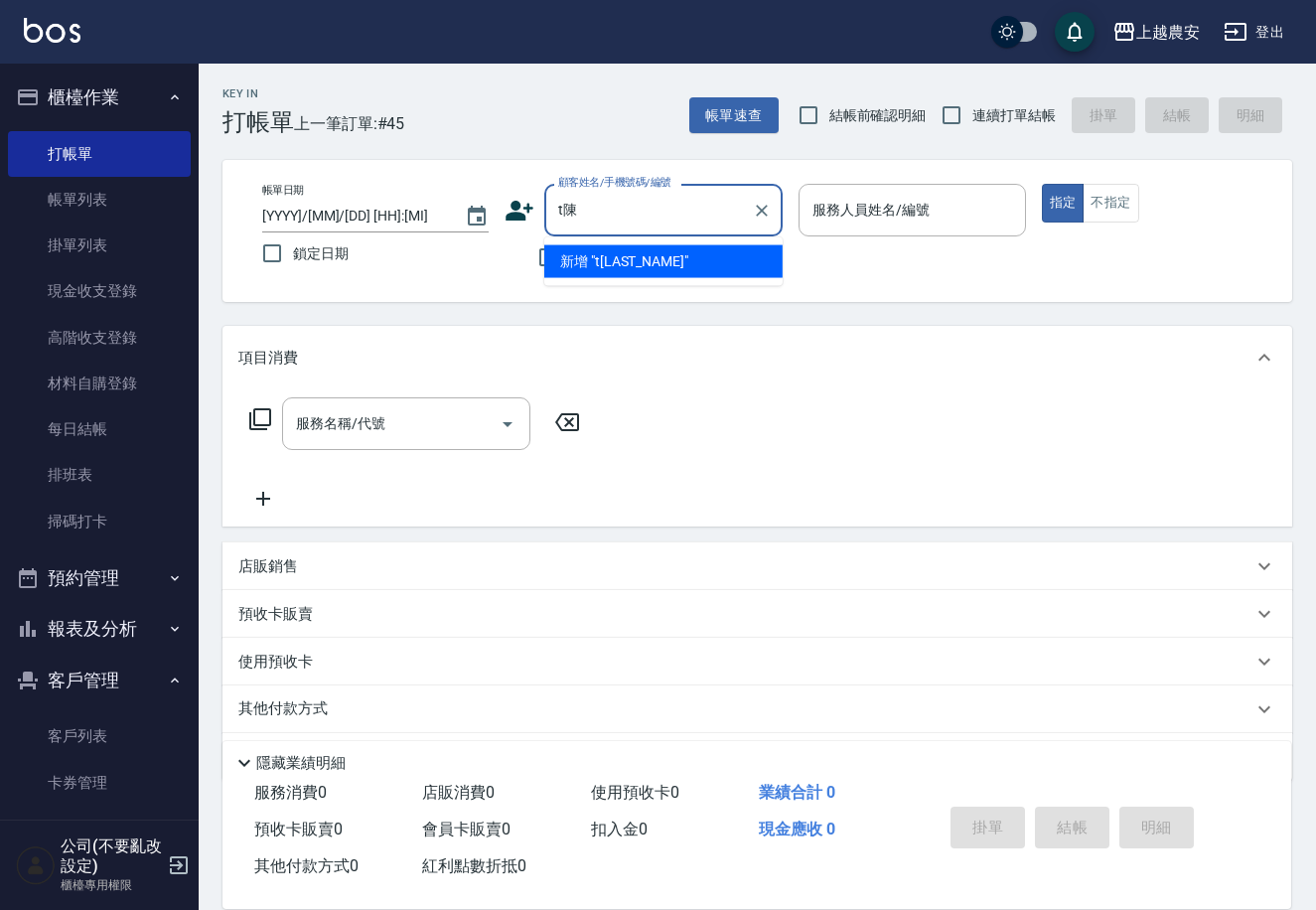 type on "t" 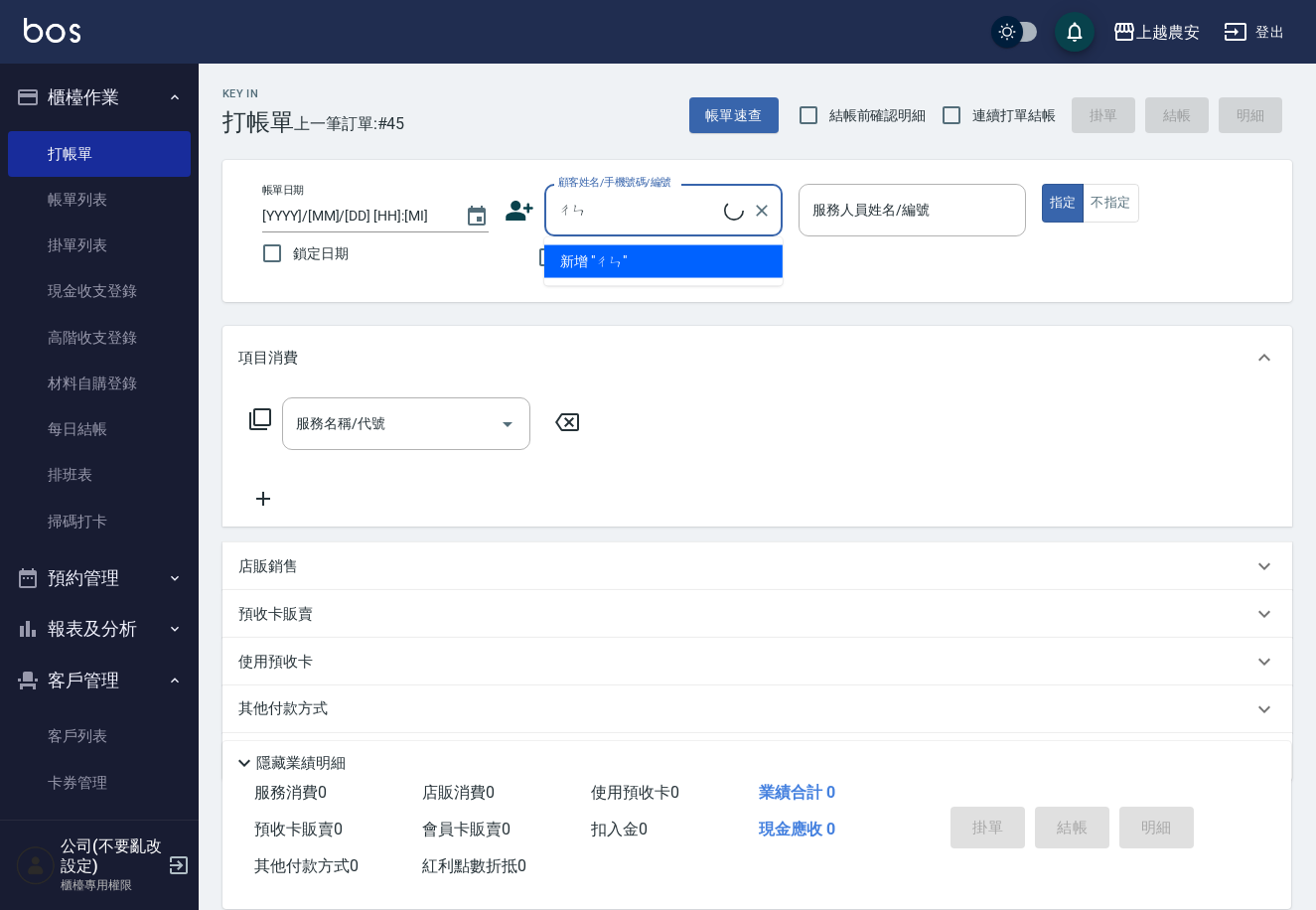 type on "陳" 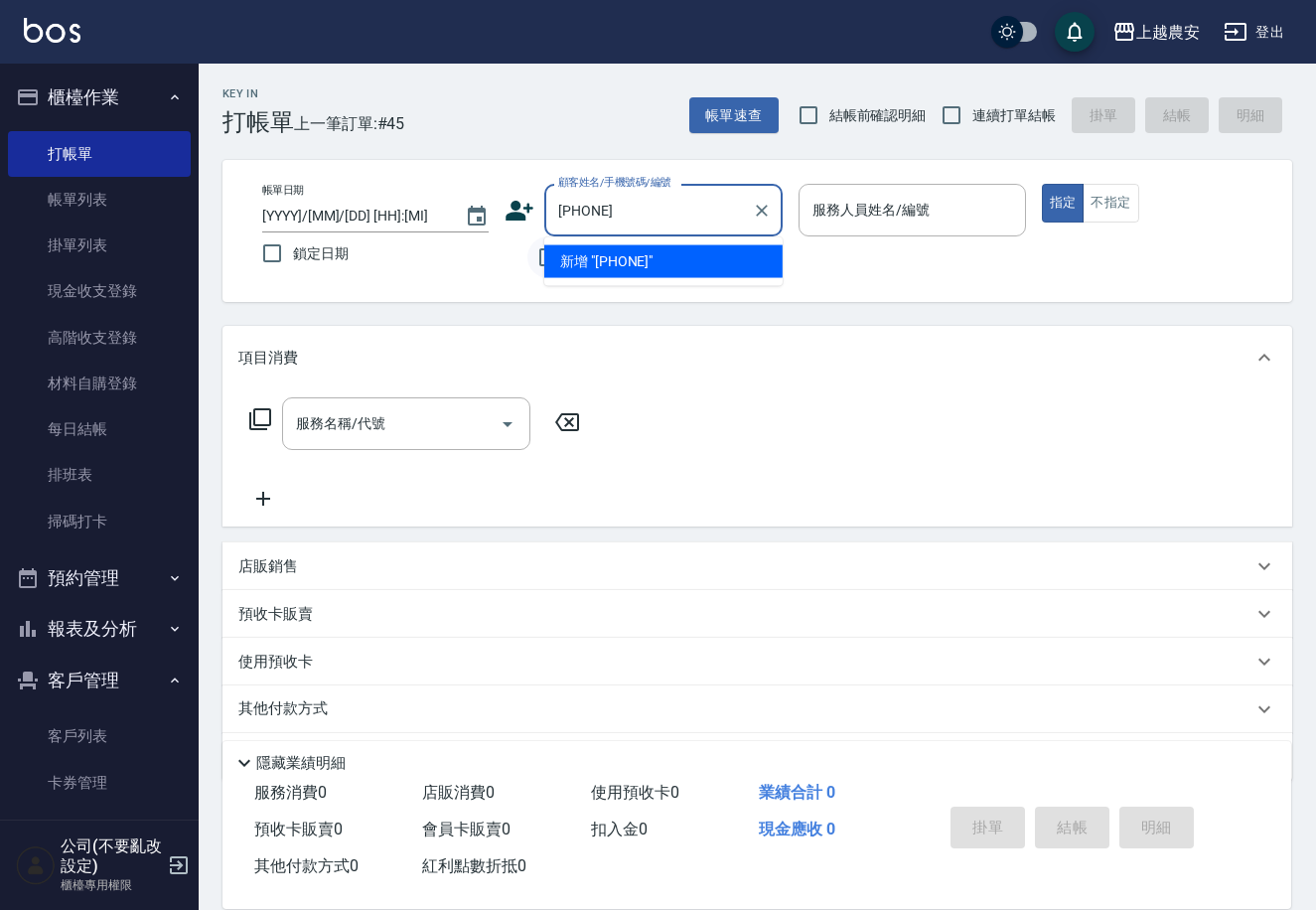 drag, startPoint x: 650, startPoint y: 217, endPoint x: 533, endPoint y: 246, distance: 120.54045 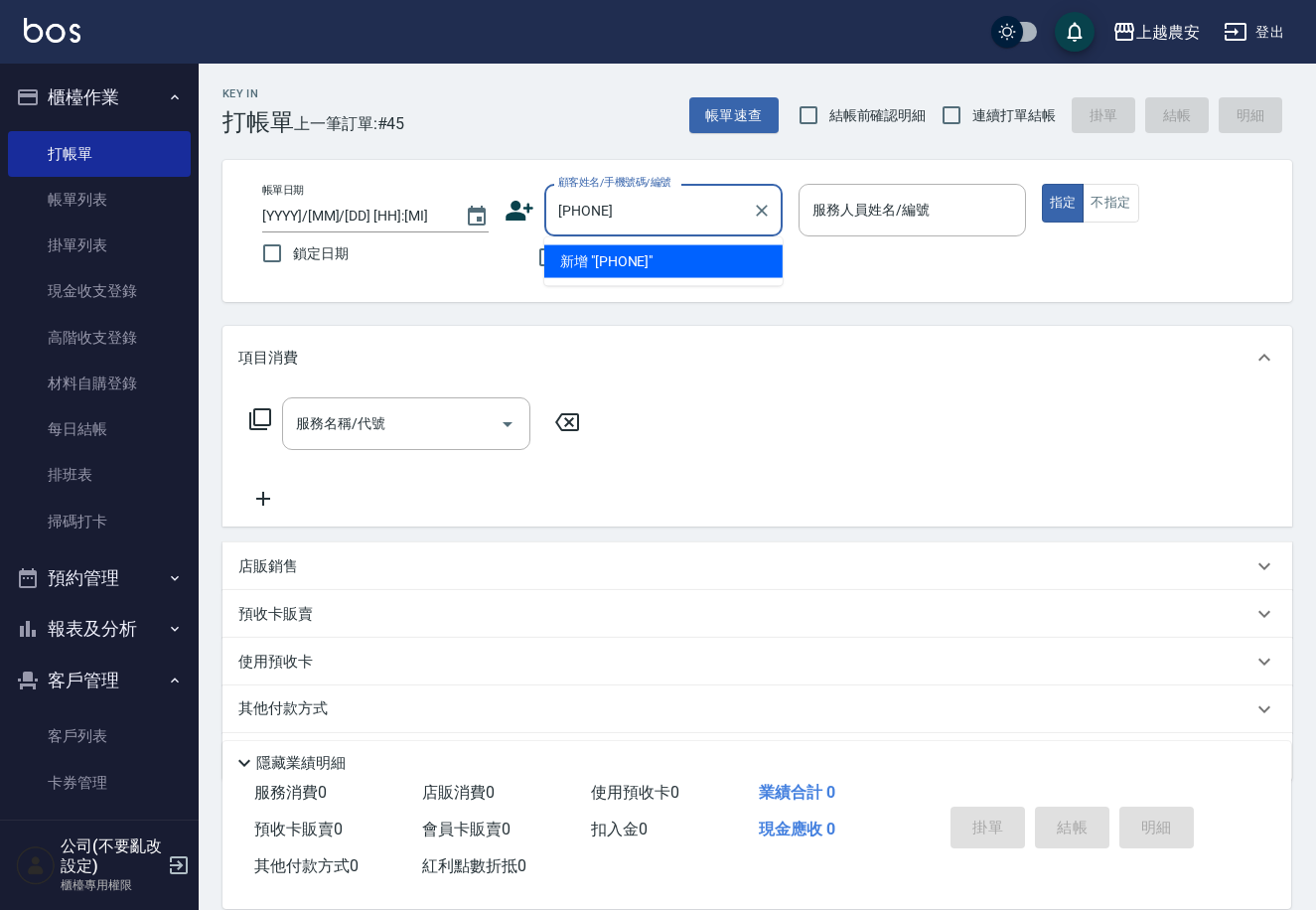 type on "0936332208" 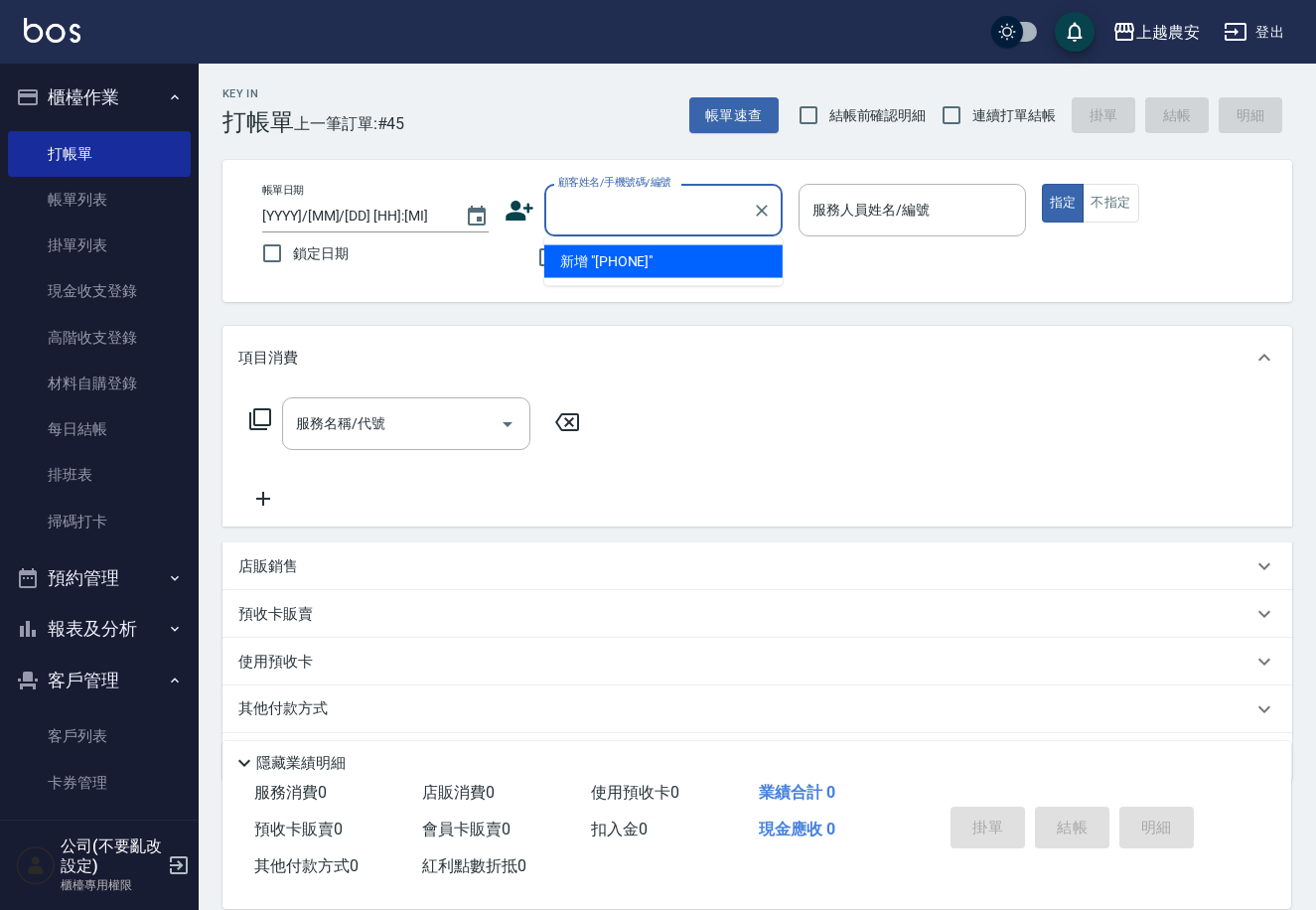 click 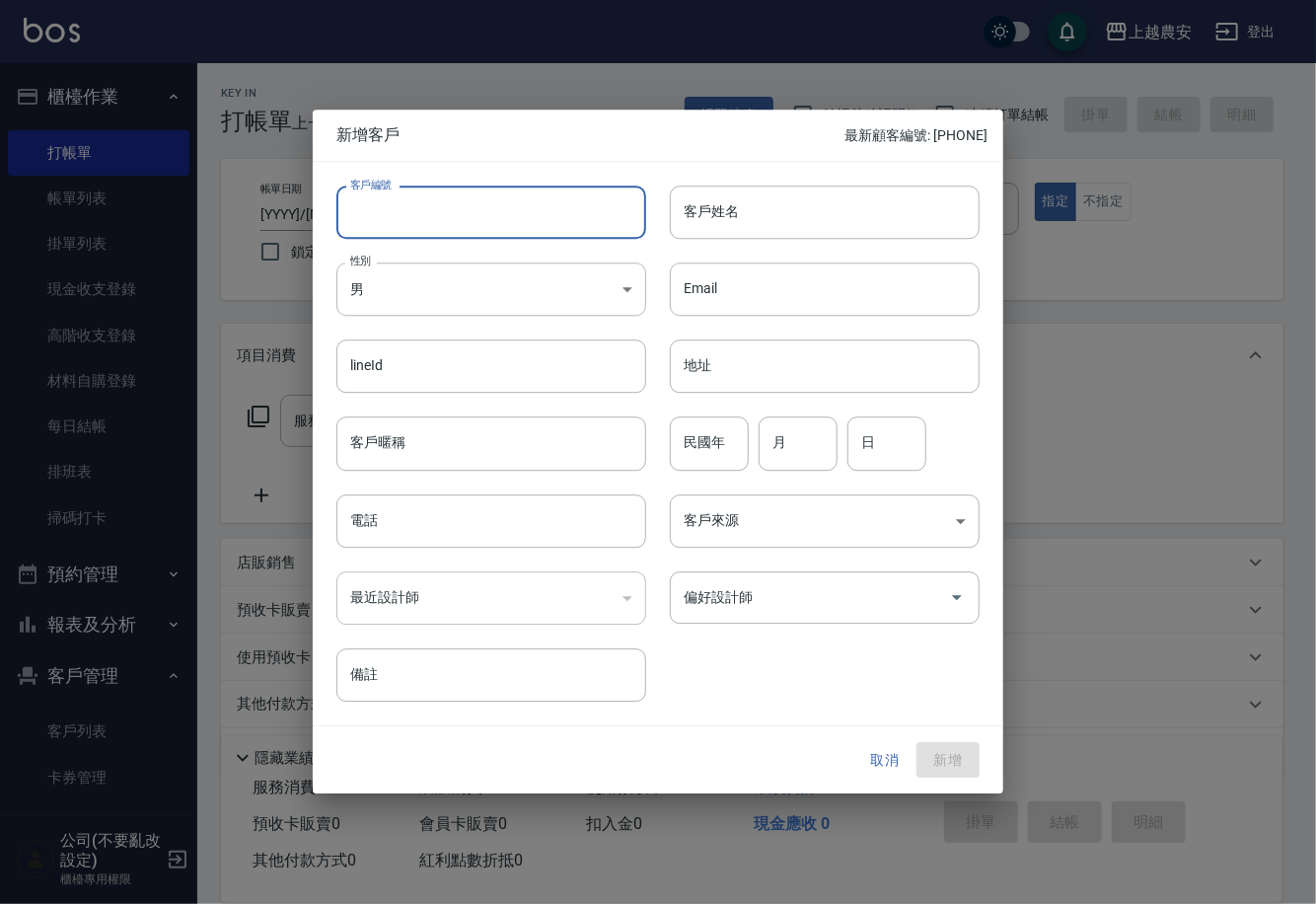 paste on "0936332208" 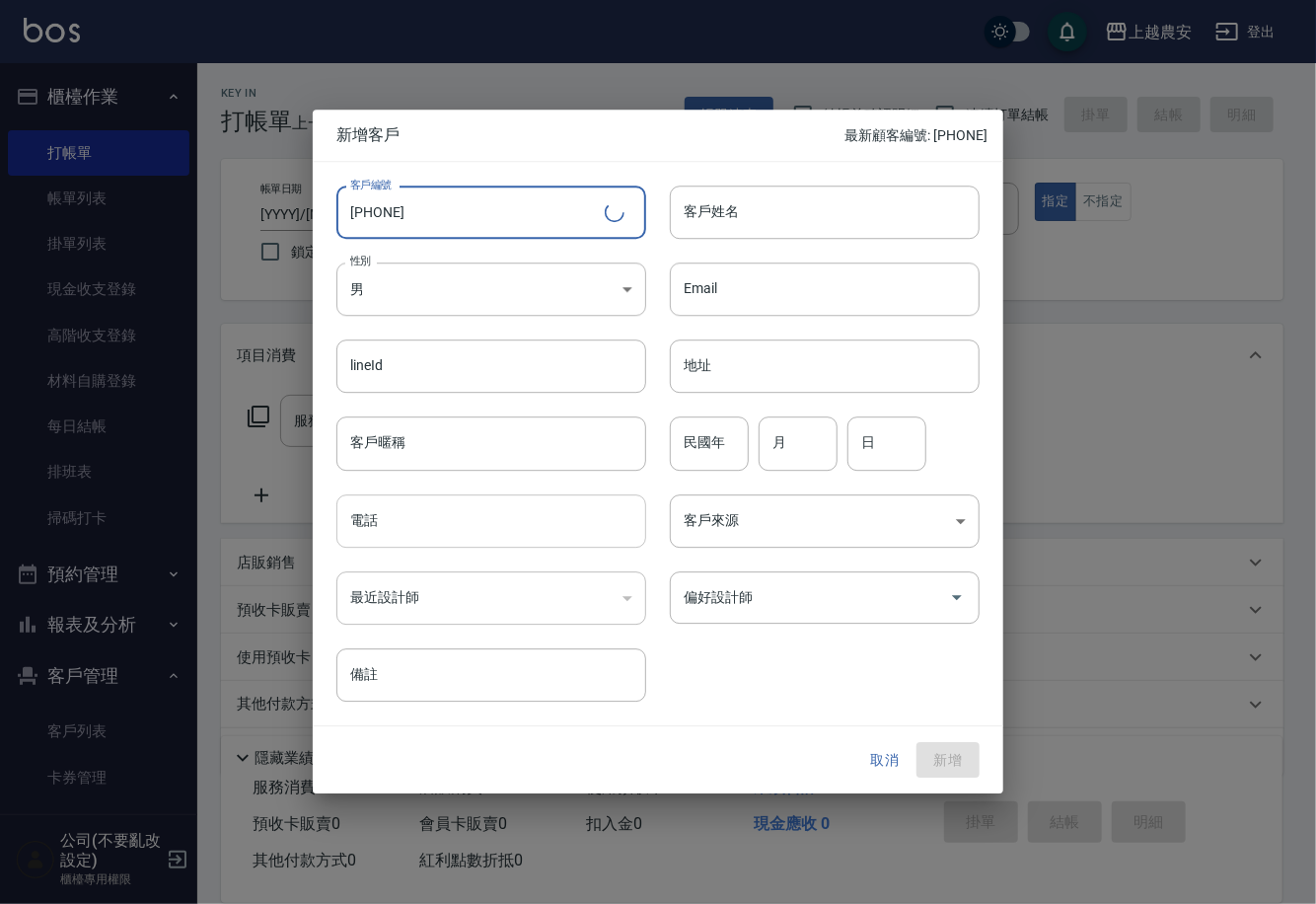type on "0936332208" 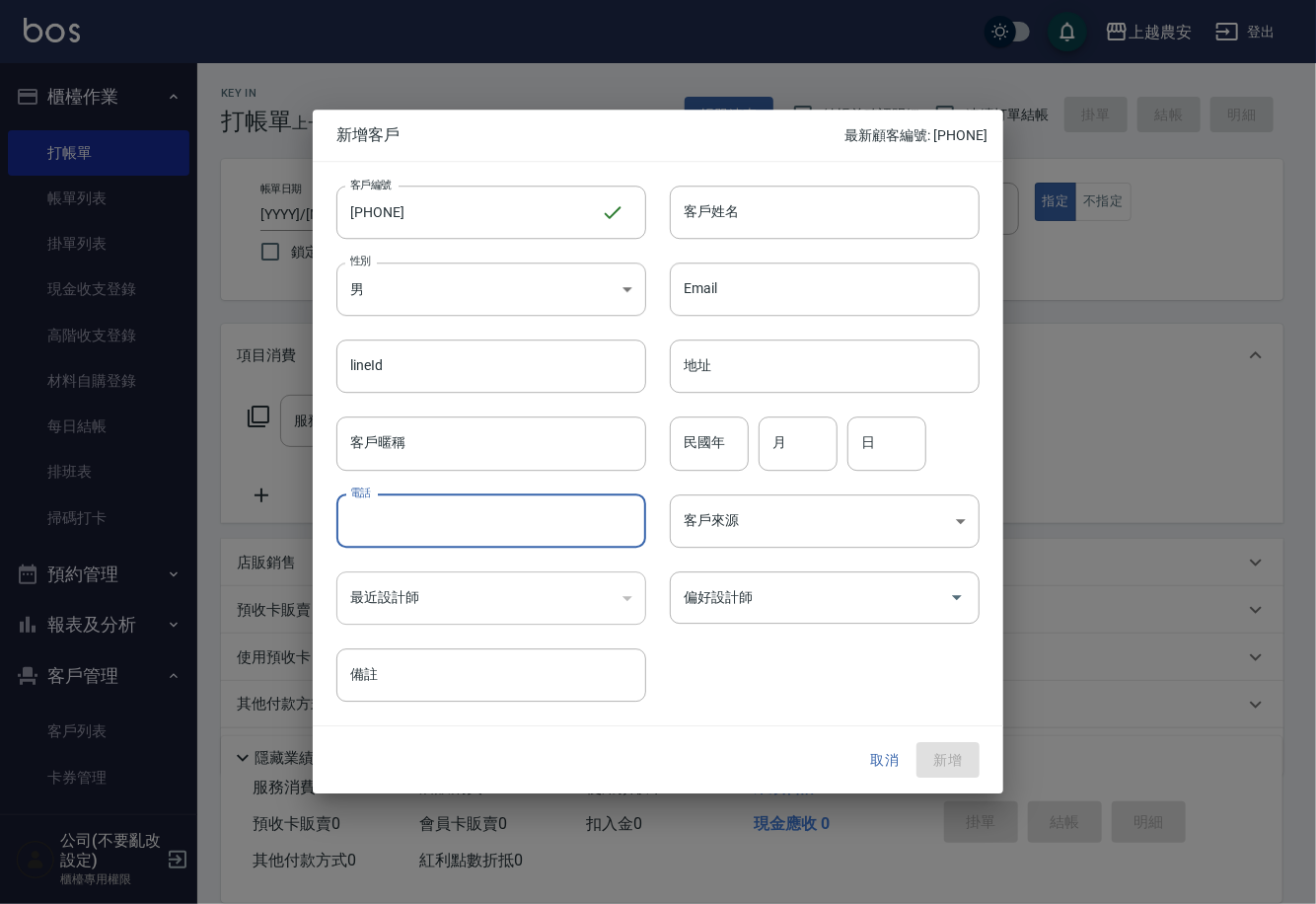 paste on "0936332208" 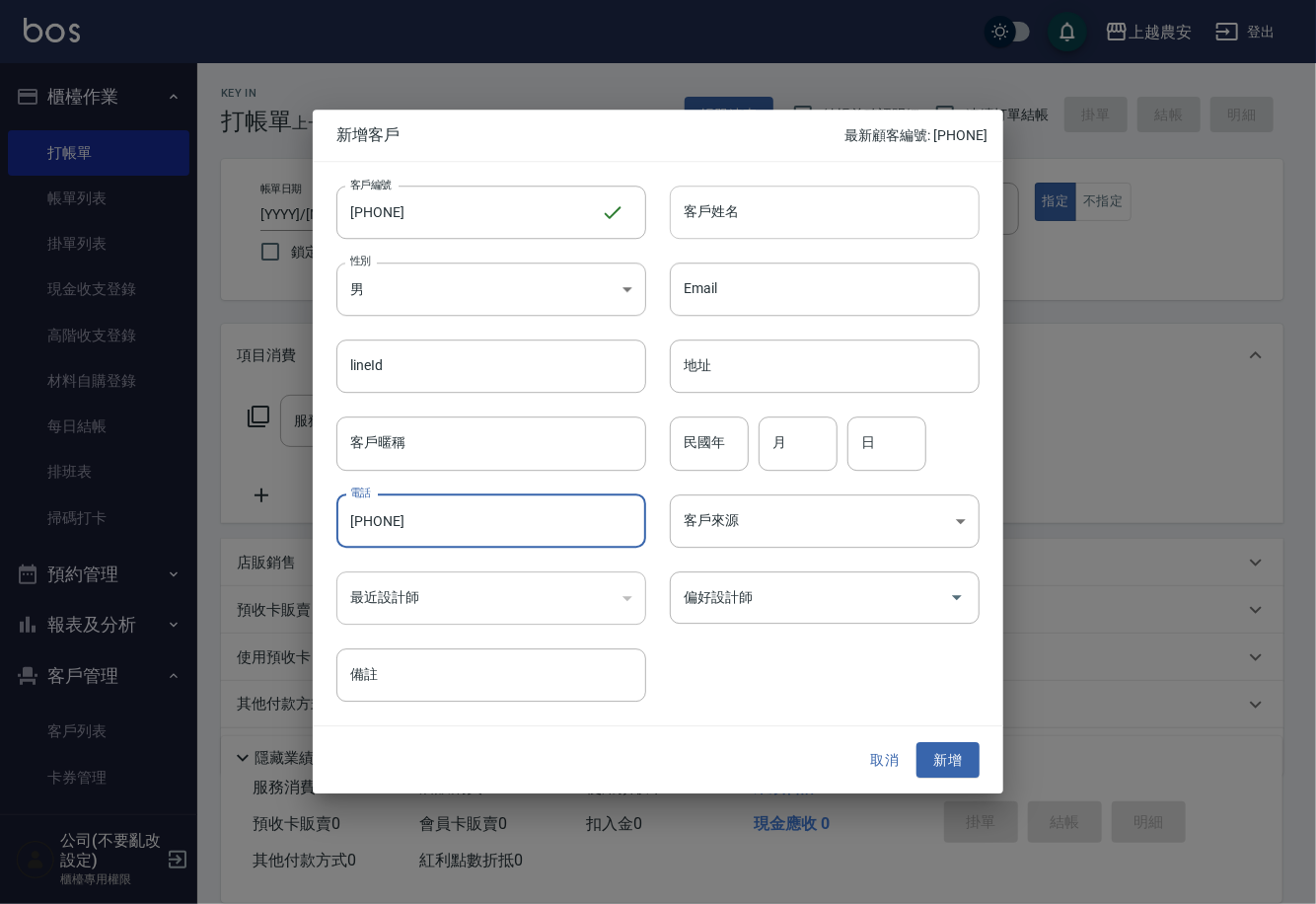 type on "0936332208" 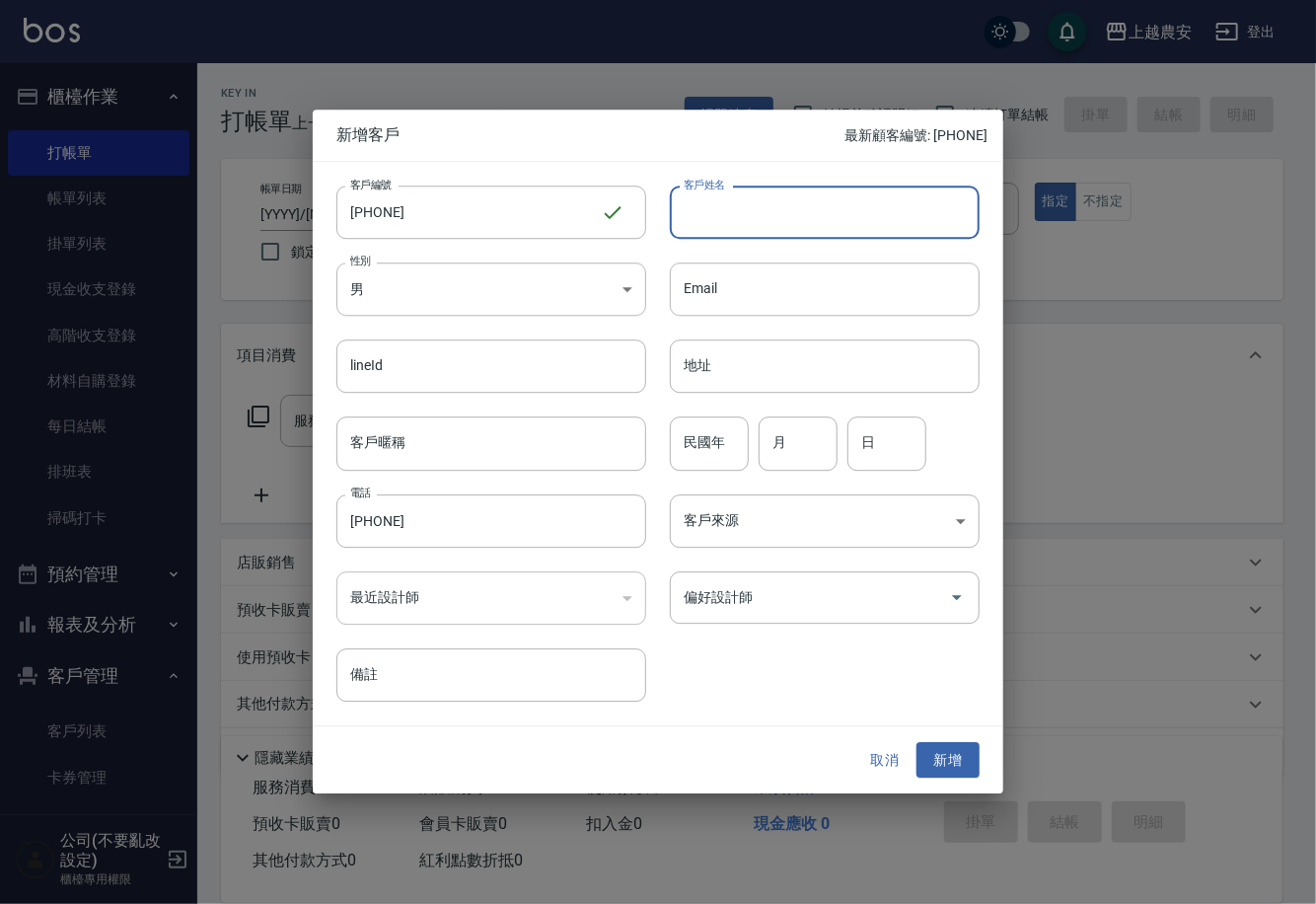 click on "客戶姓名 客戶姓名" at bounding box center [825, 212] 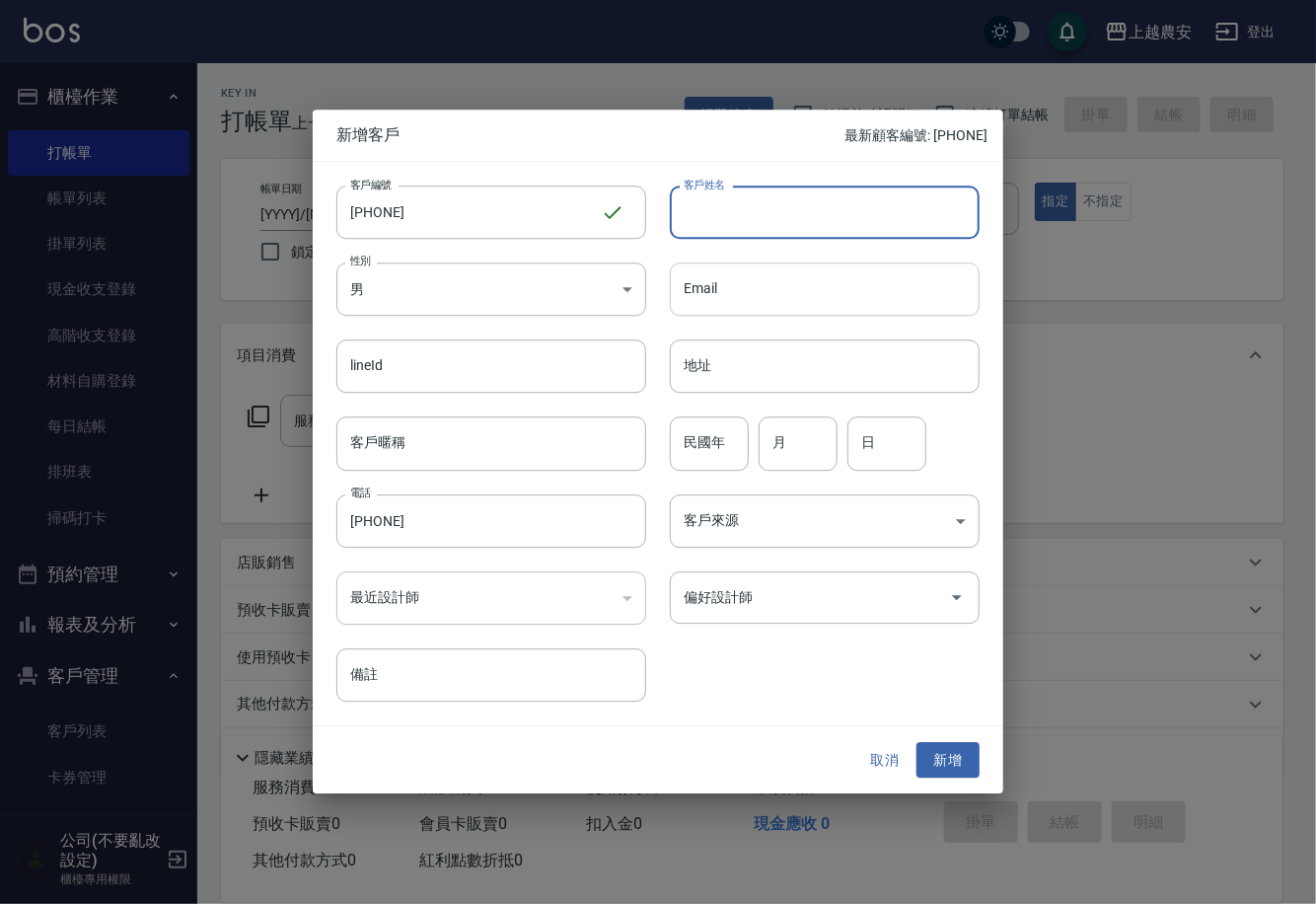 type on "陳" 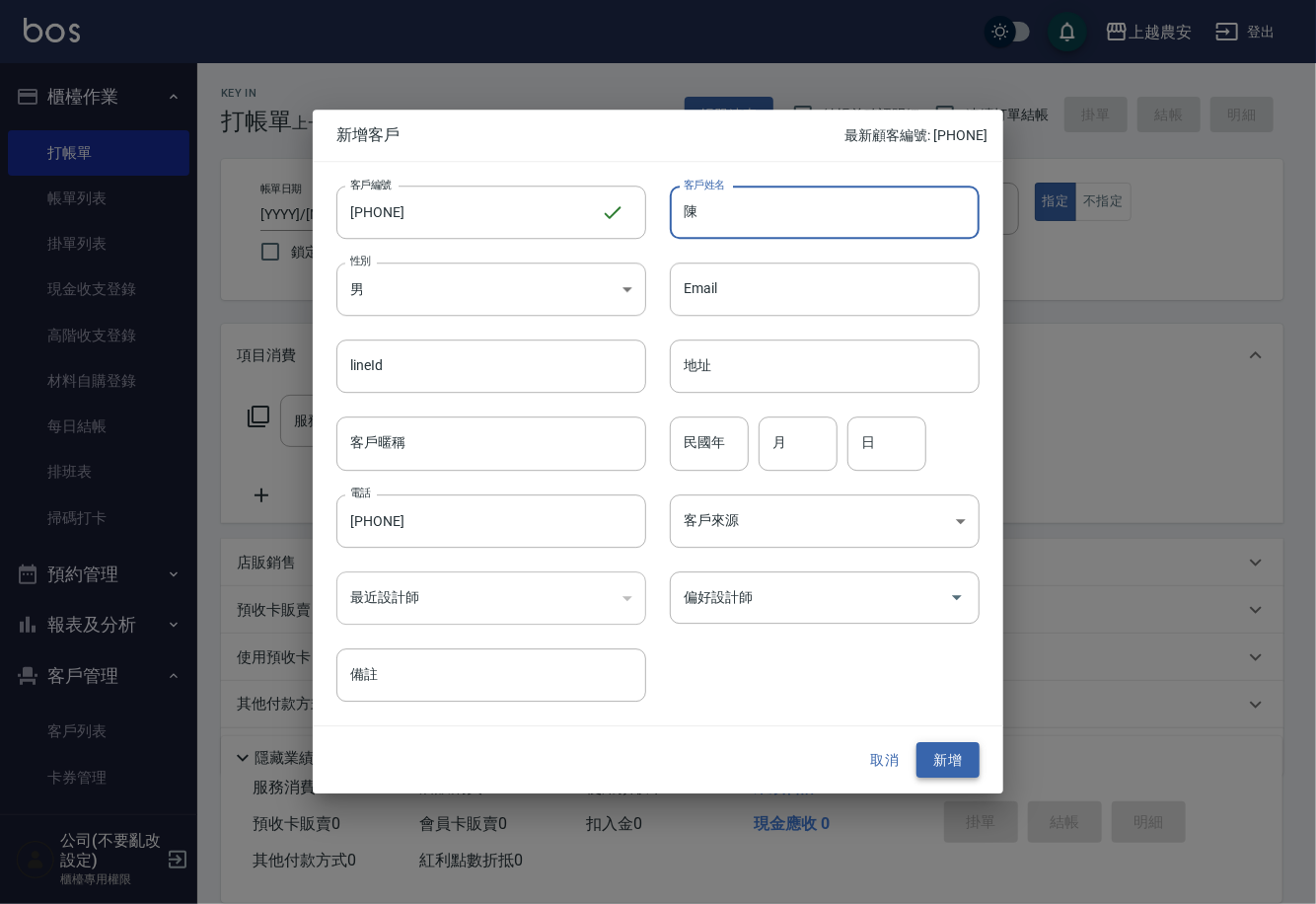 click on "新增" at bounding box center [948, 760] 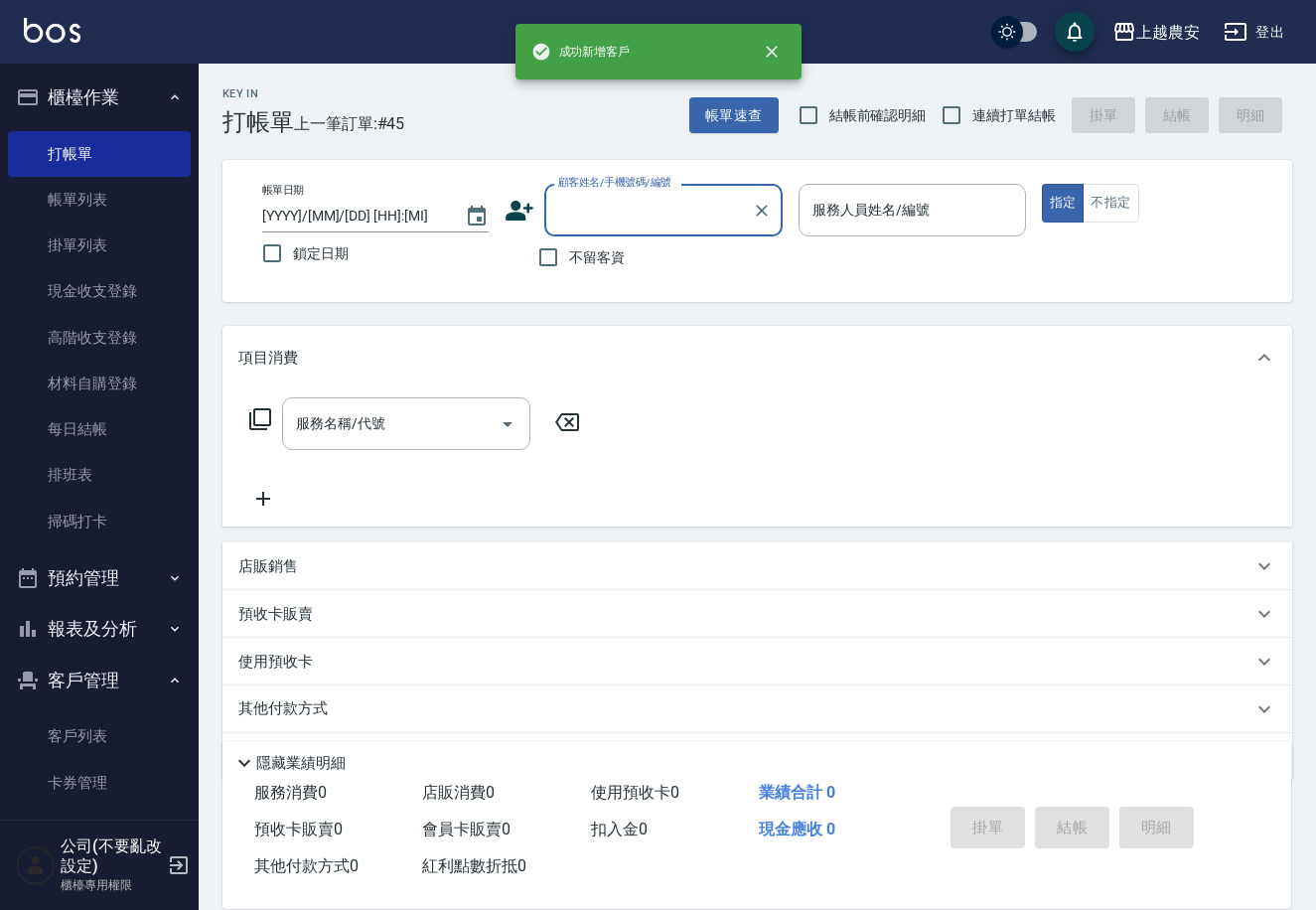 paste on "0936332208" 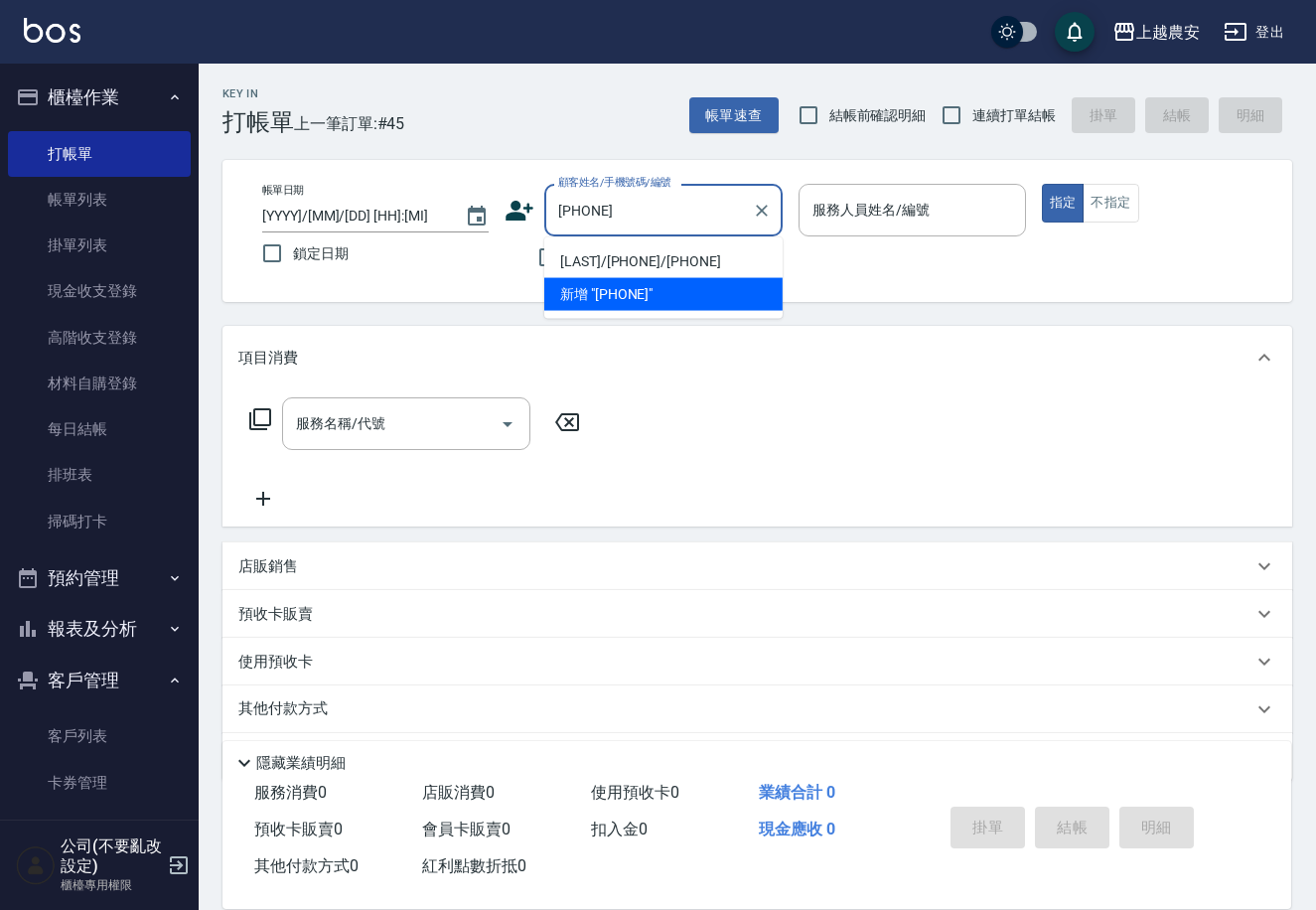 click on "[LAST] / [PHONE] / [PHONE]" at bounding box center (663, 261) 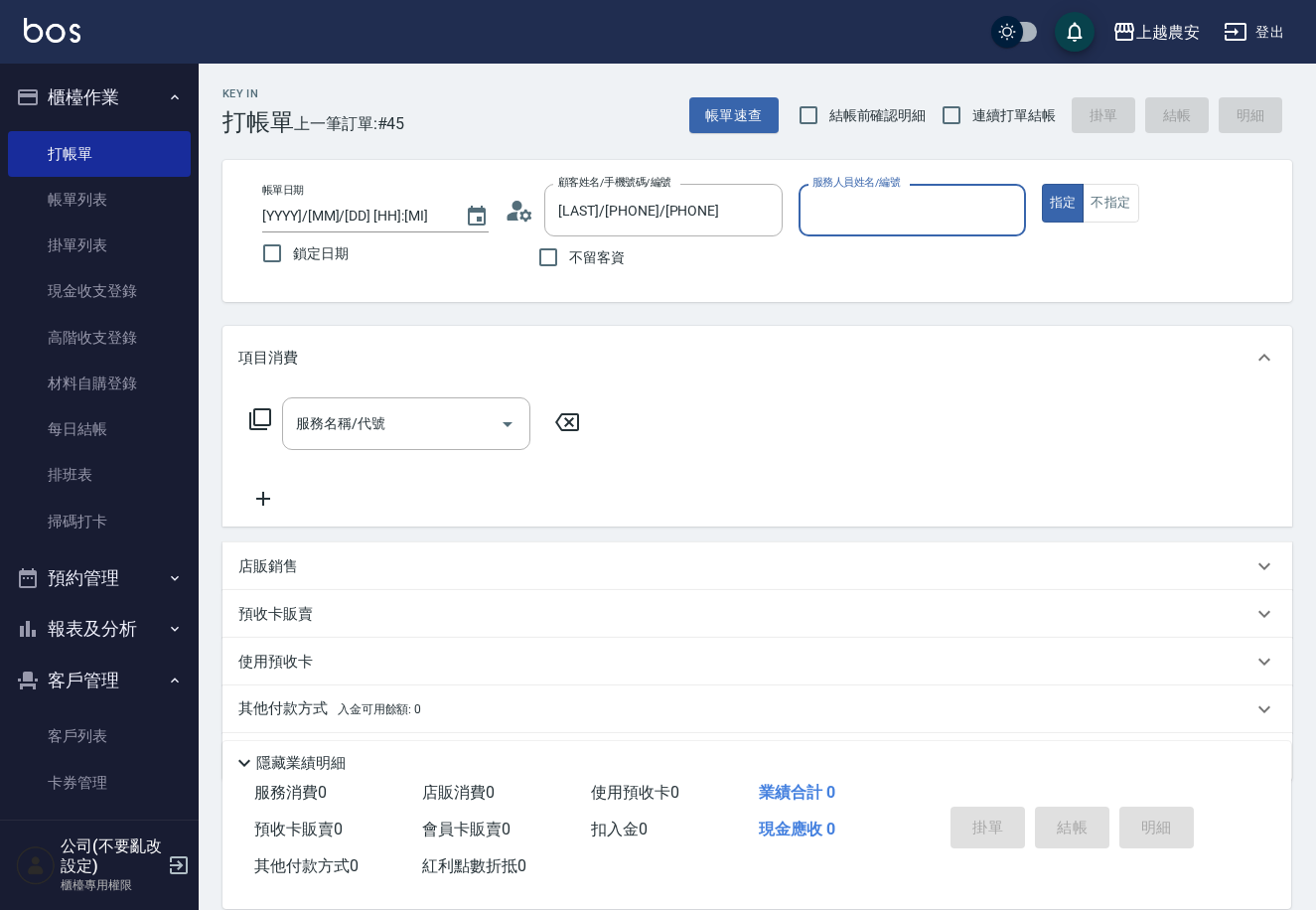 click on "服務人員姓名/編號" at bounding box center (856, 182) 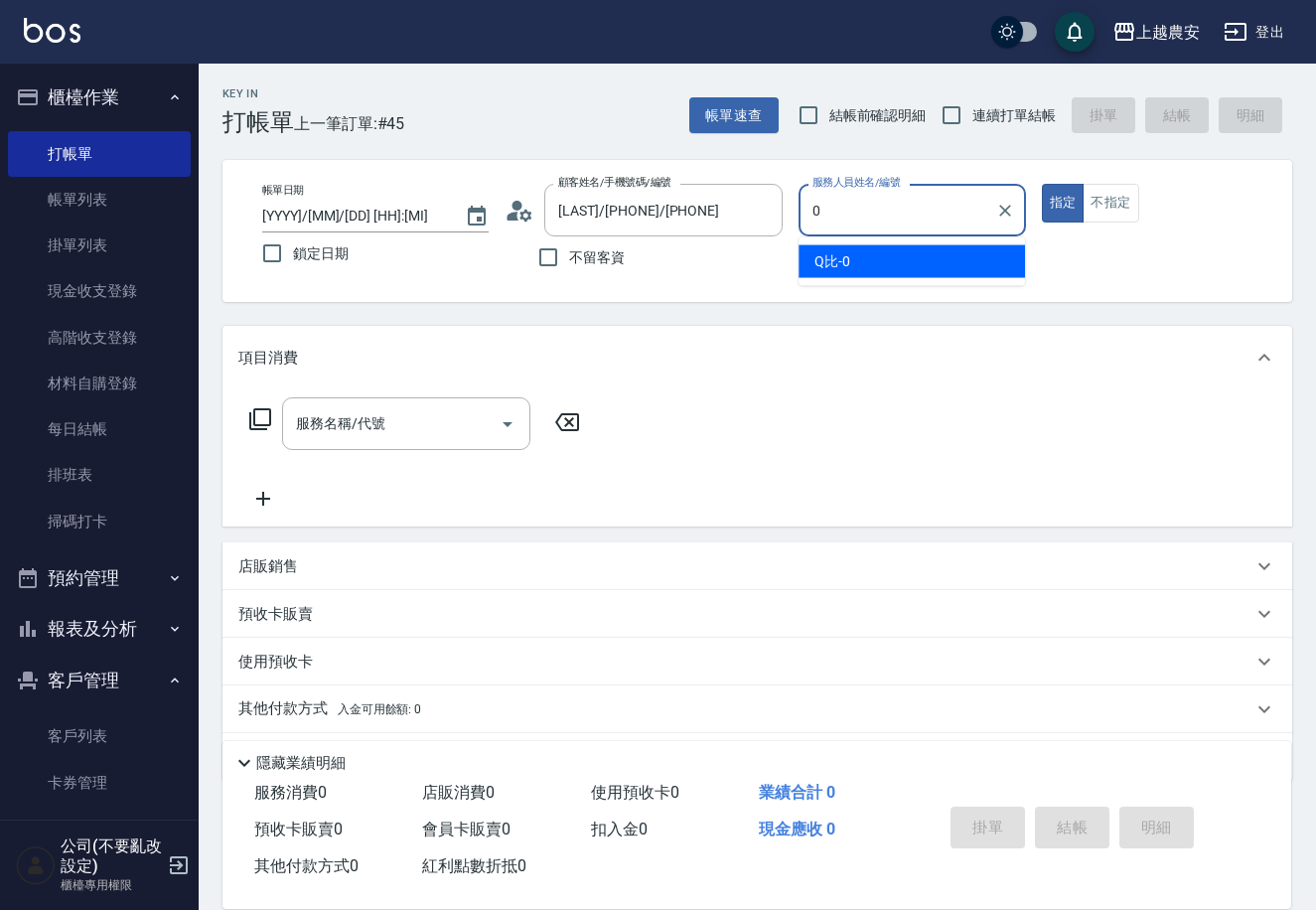 click on "Q比 -0" at bounding box center (912, 261) 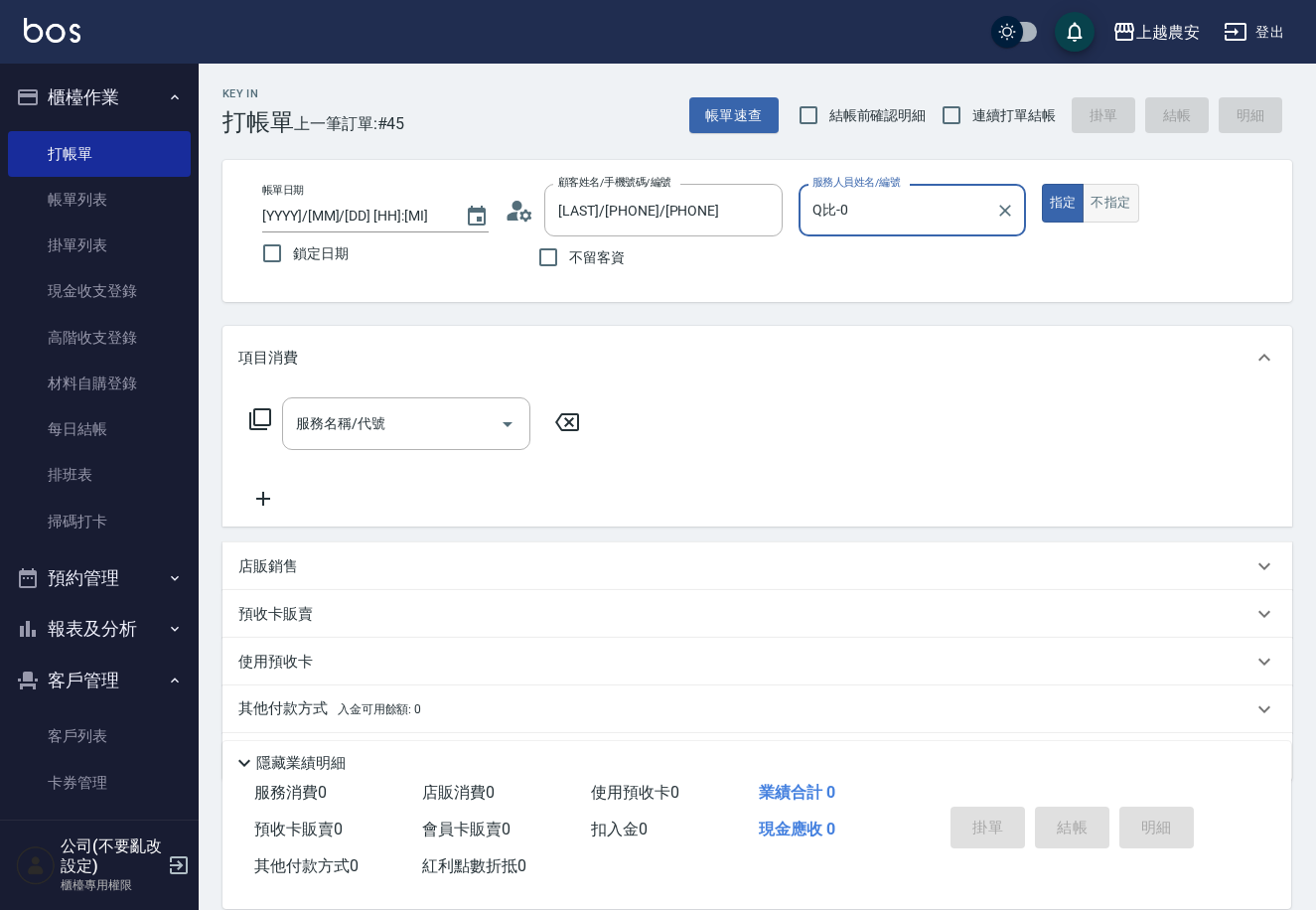 type on "Q比-0" 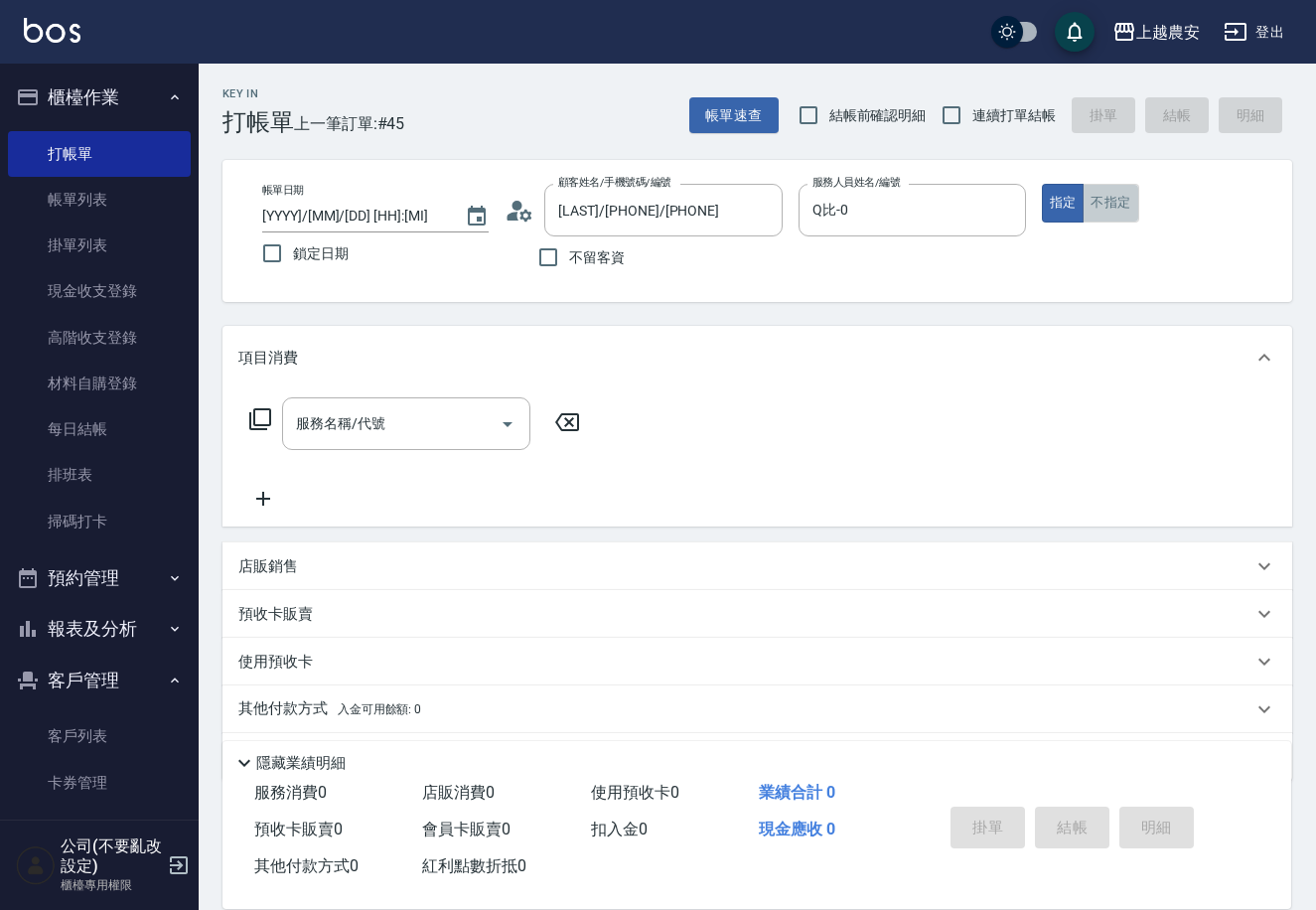 click on "不指定" at bounding box center [1110, 203] 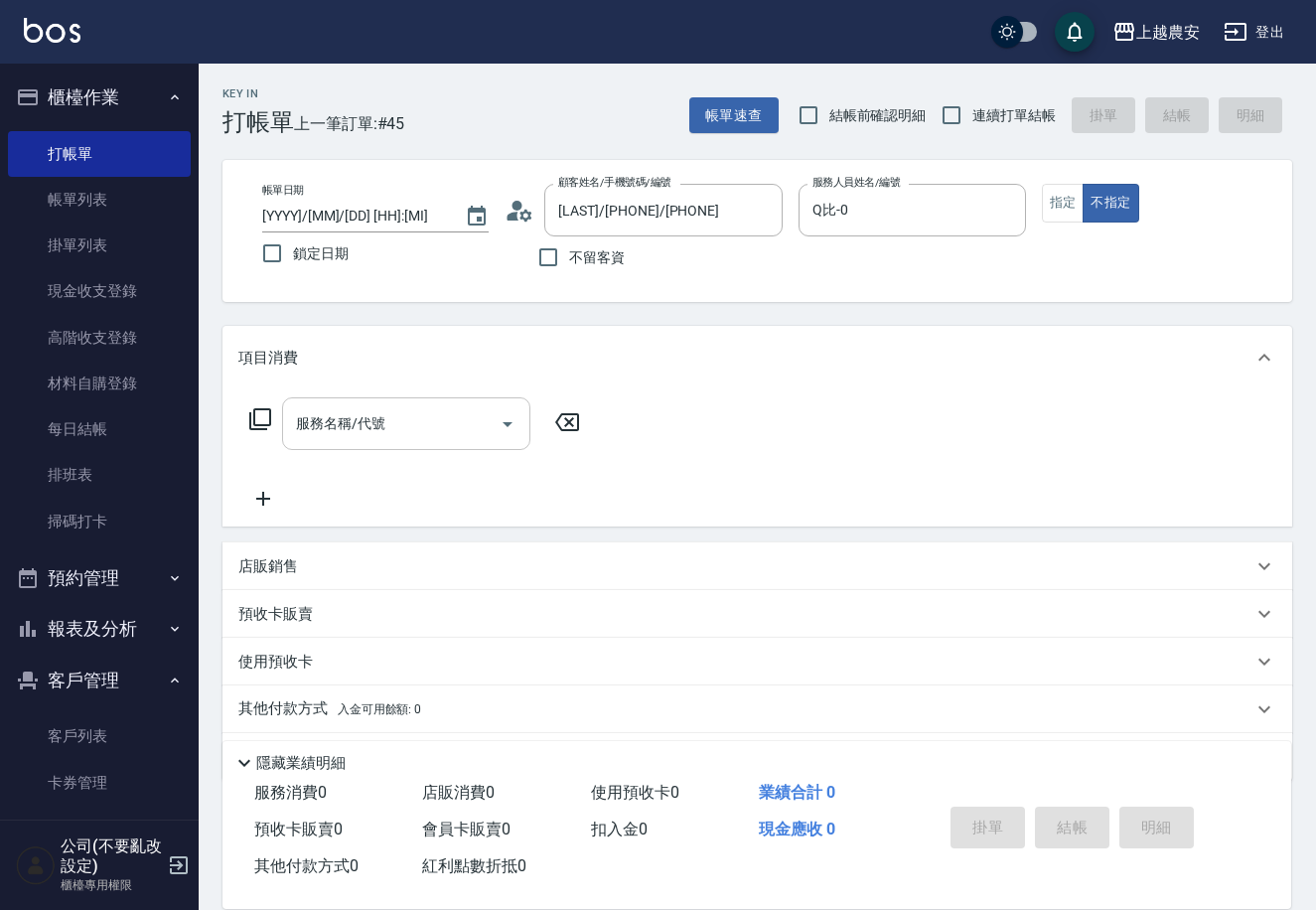 click on "服務名稱/代號" at bounding box center [391, 423] 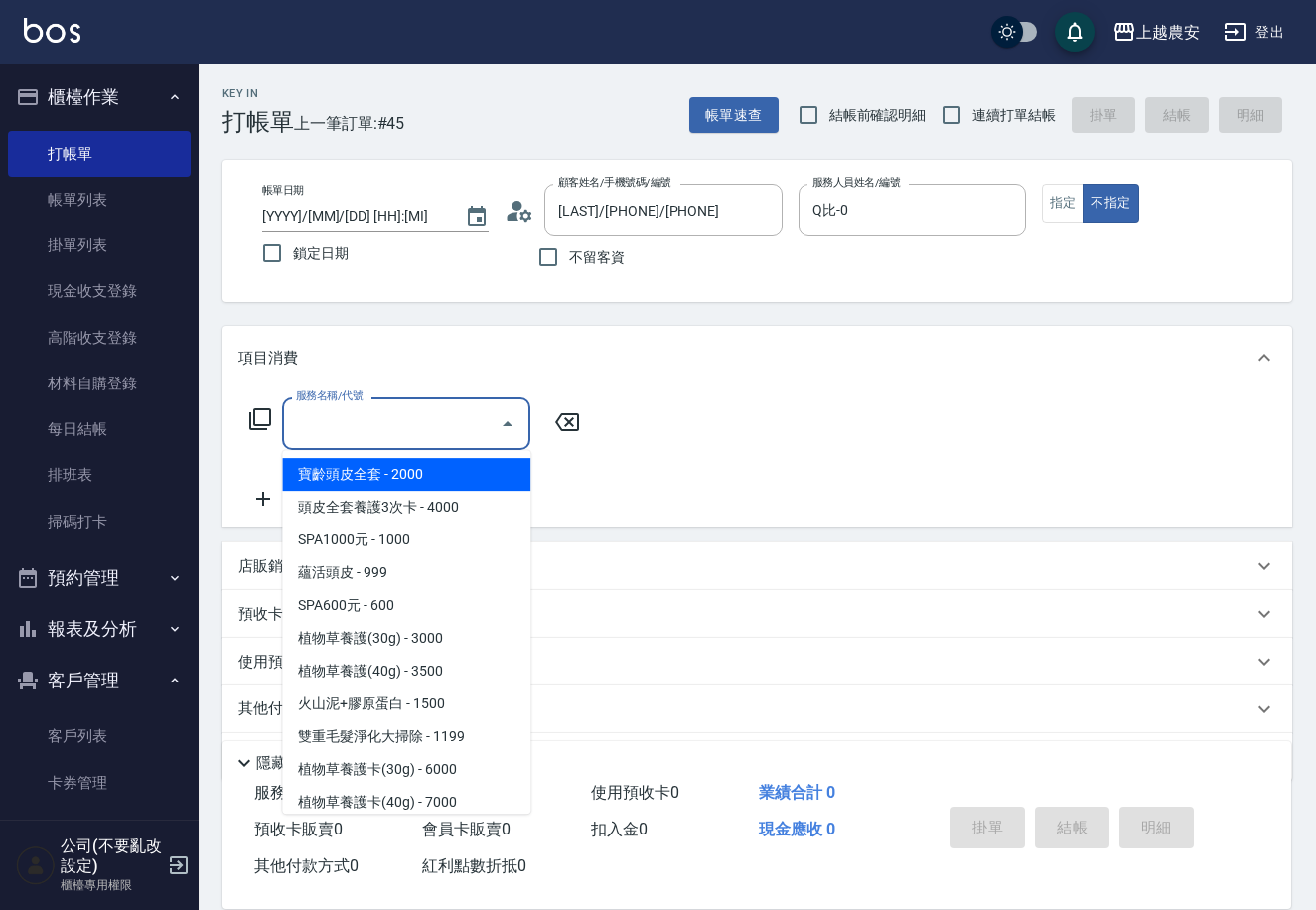 click 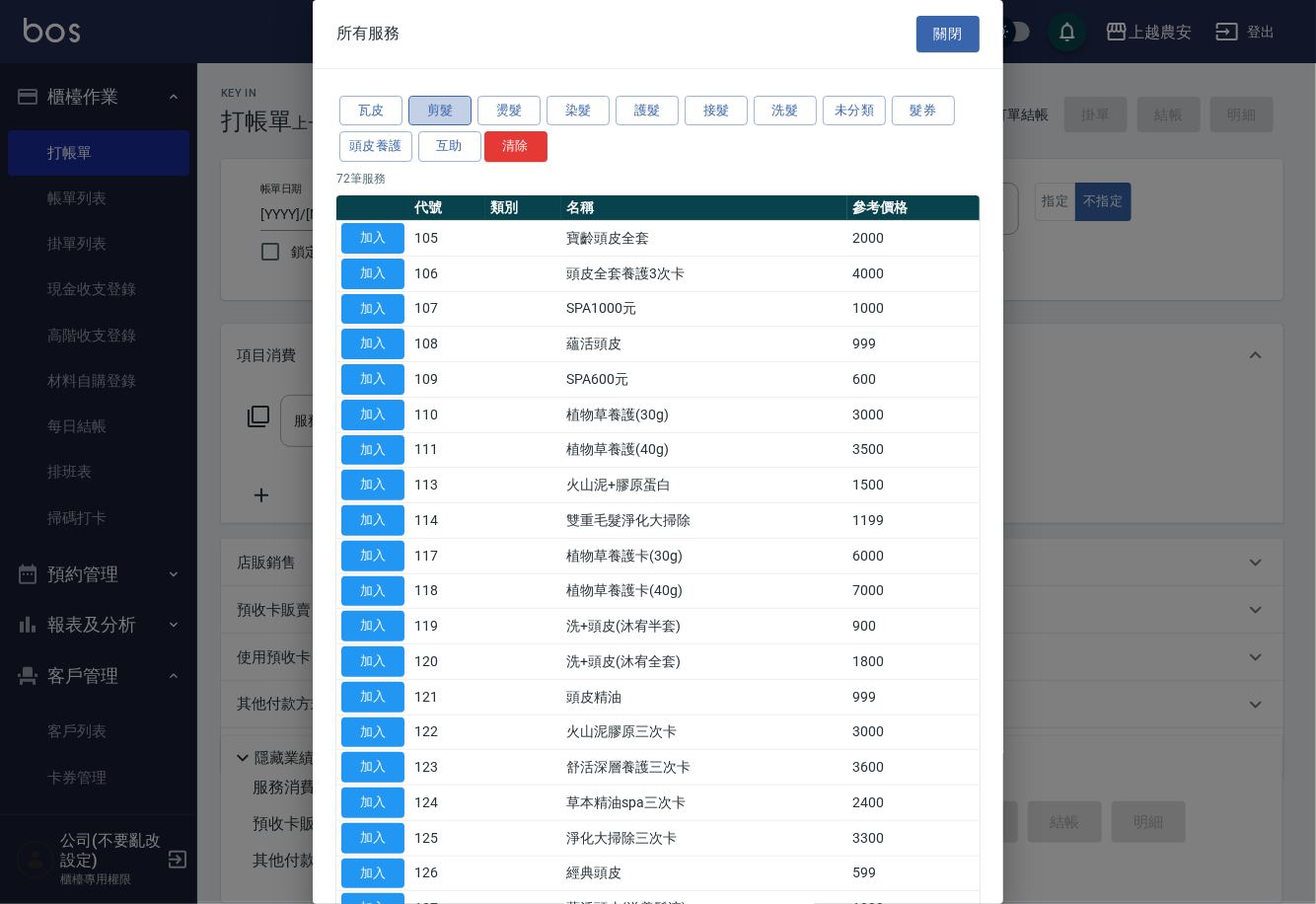 click on "剪髮" at bounding box center [440, 111] 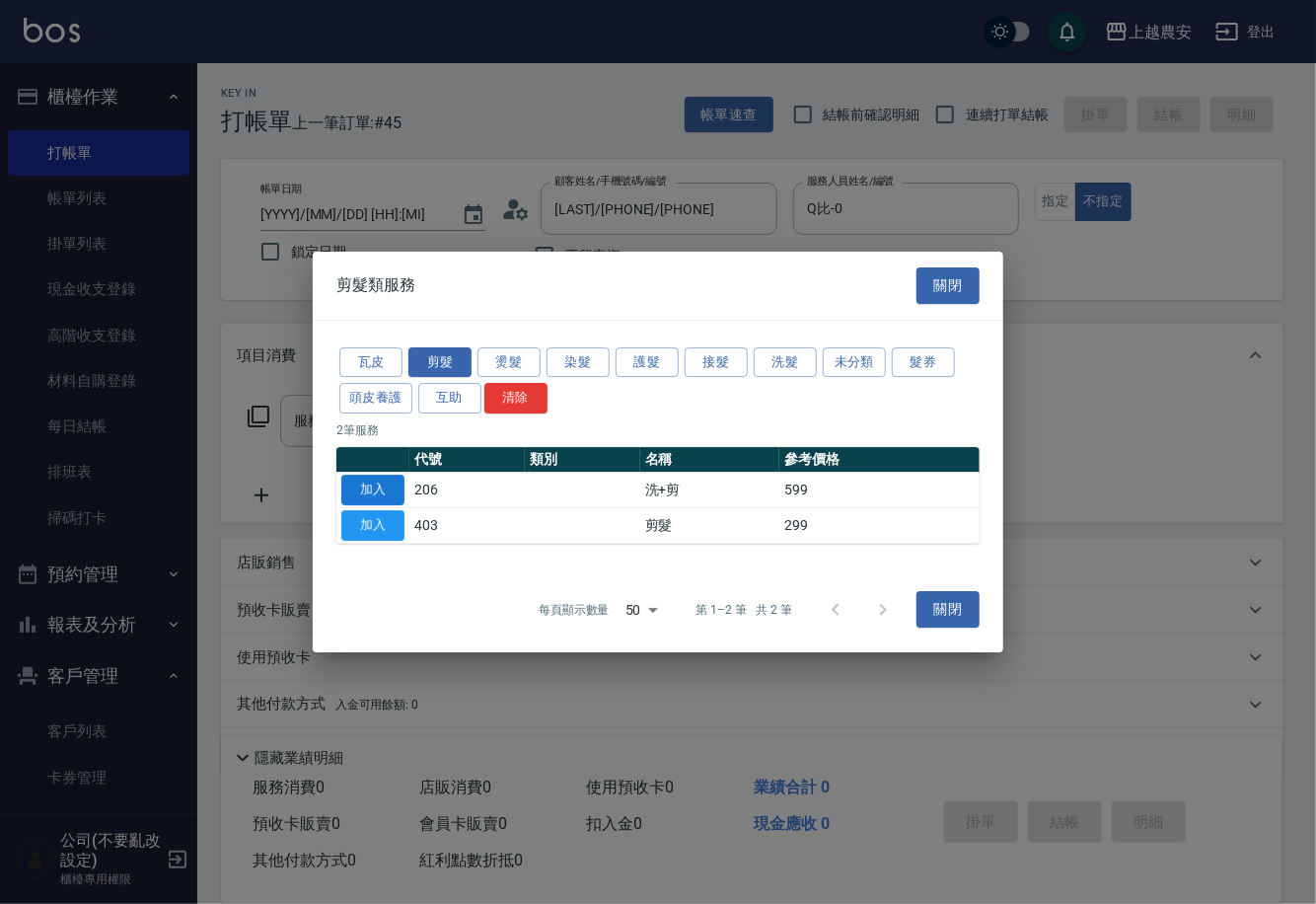 click on "加入" at bounding box center (373, 490) 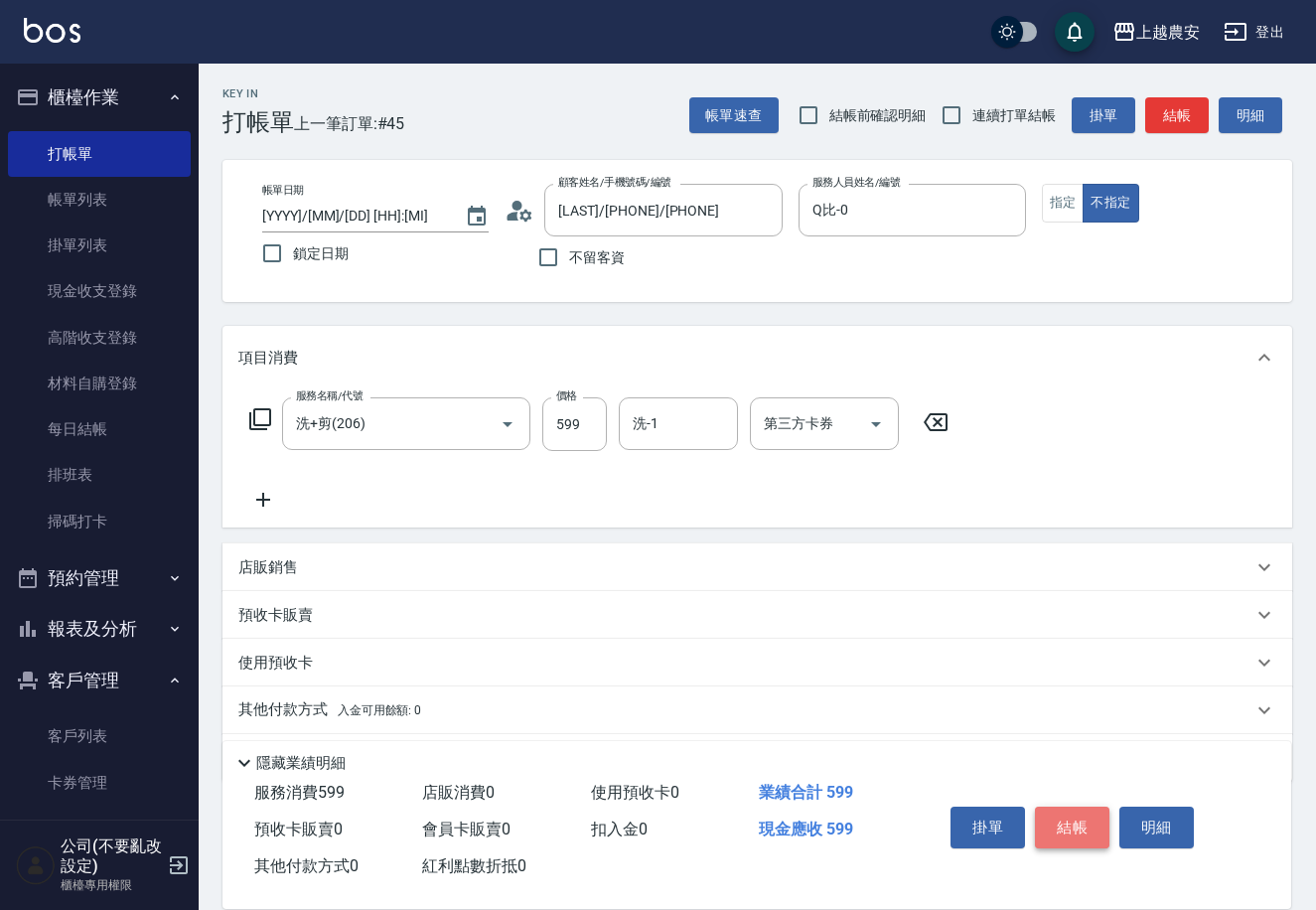 click on "結帳" at bounding box center (1072, 828) 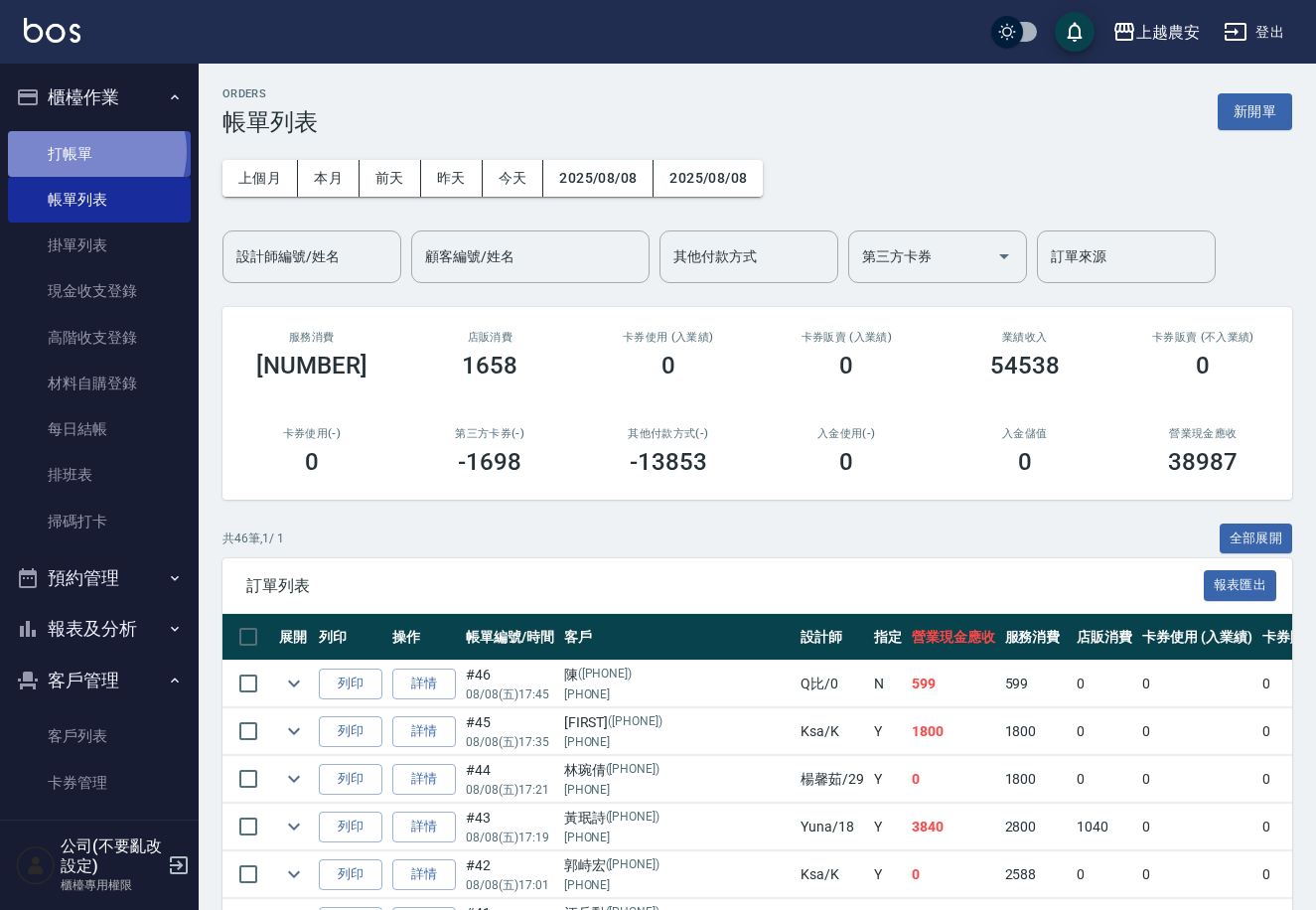 click on "打帳單" at bounding box center (99, 154) 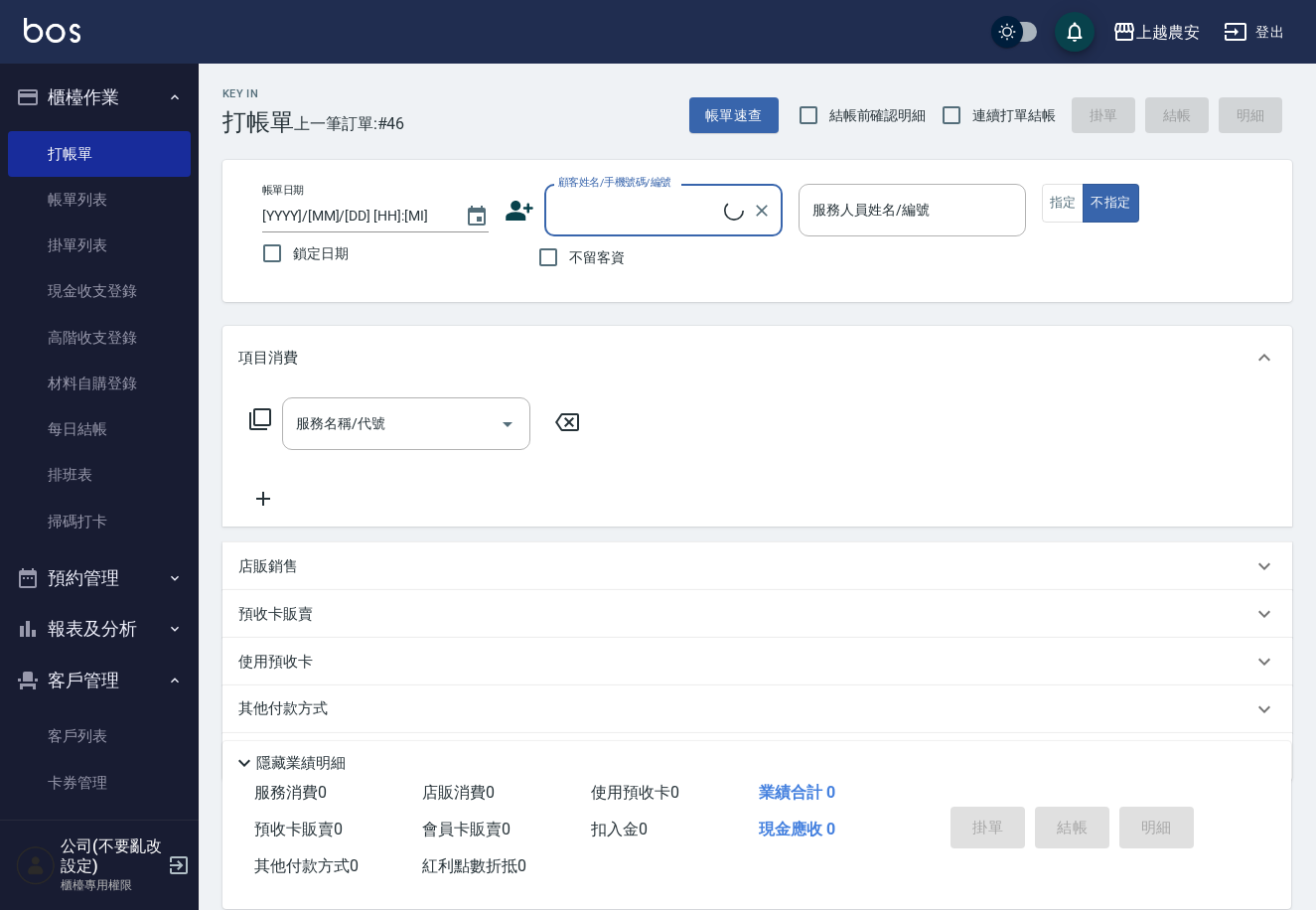 click on "顧客姓名/手機號碼/編號" at bounding box center (639, 210) 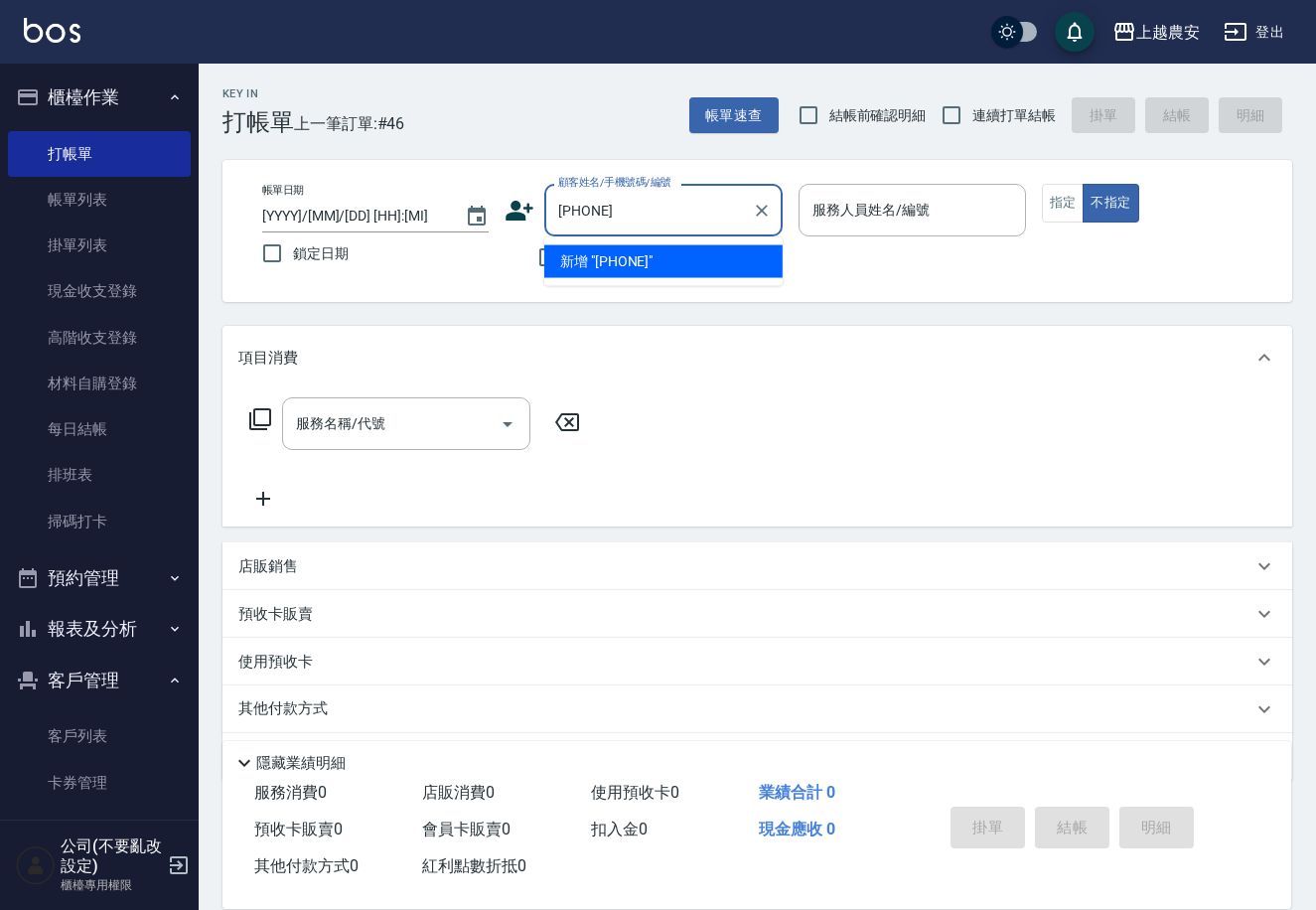 click on "0979606052" at bounding box center (649, 210) 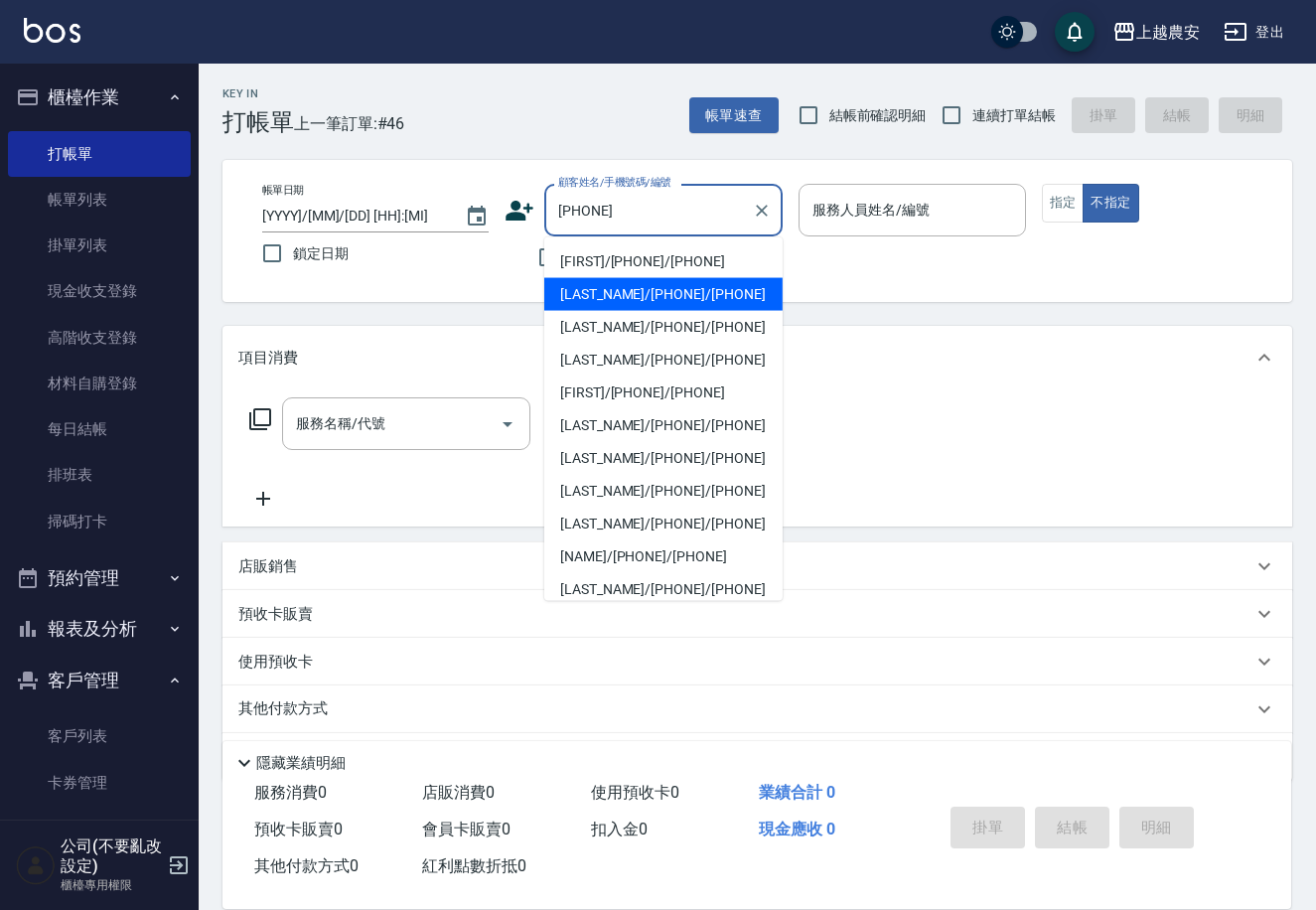 click on "[LAST] / [PHONE] / [PHONE]" at bounding box center [663, 294] 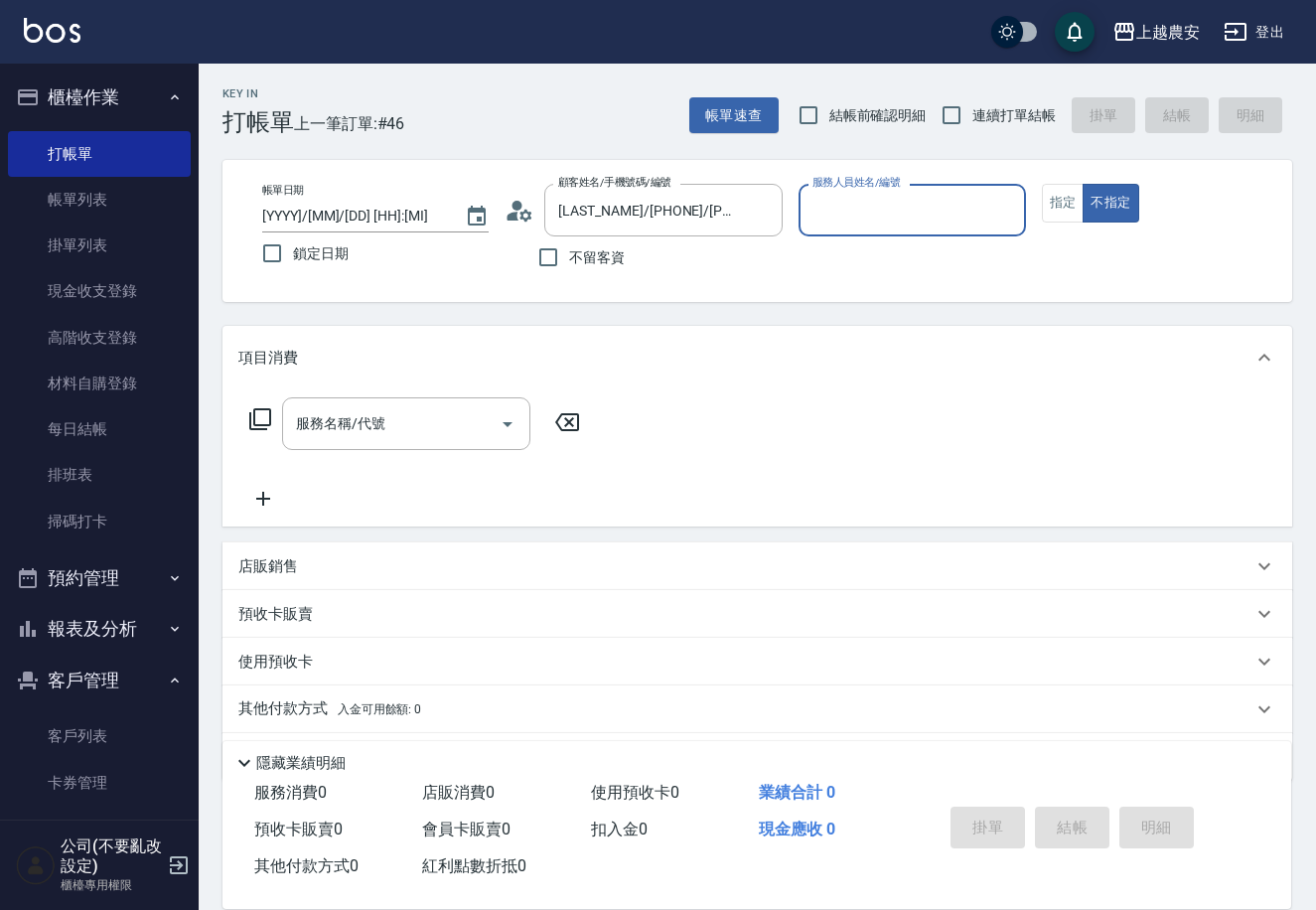 click on "服務人員姓名/編號" at bounding box center [912, 210] 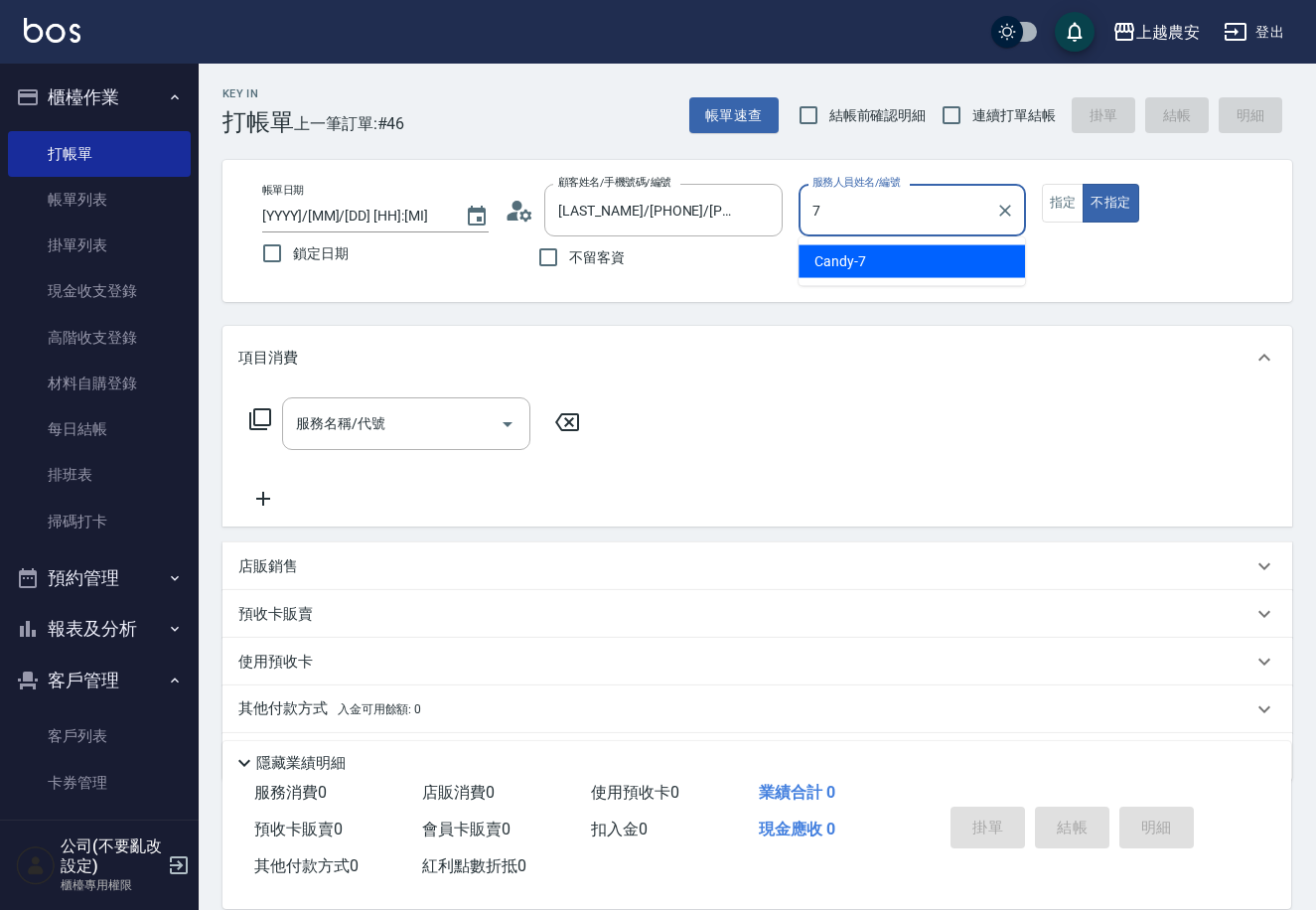 click on "Candy -7" at bounding box center [912, 261] 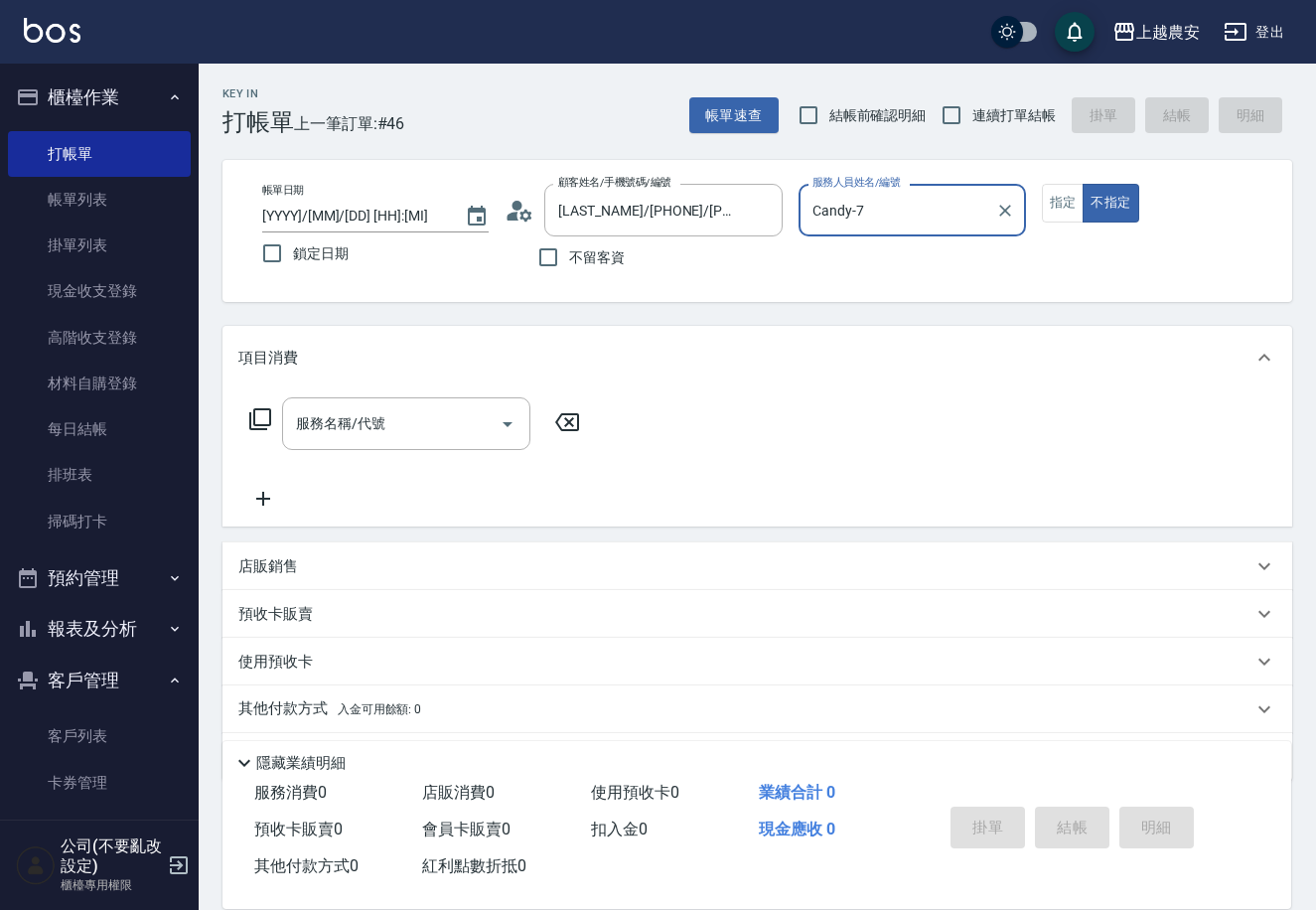 type on "Candy-7" 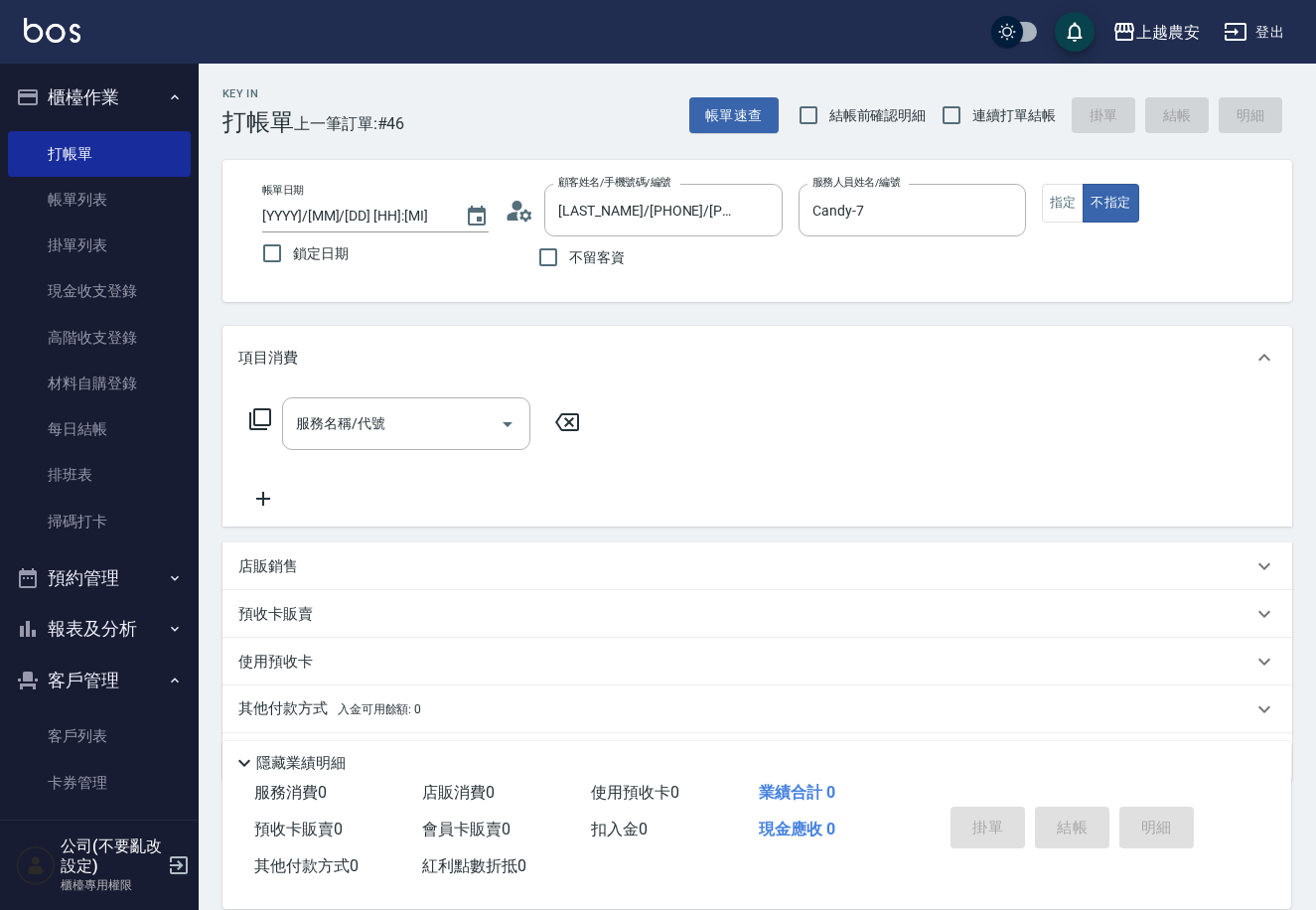 click 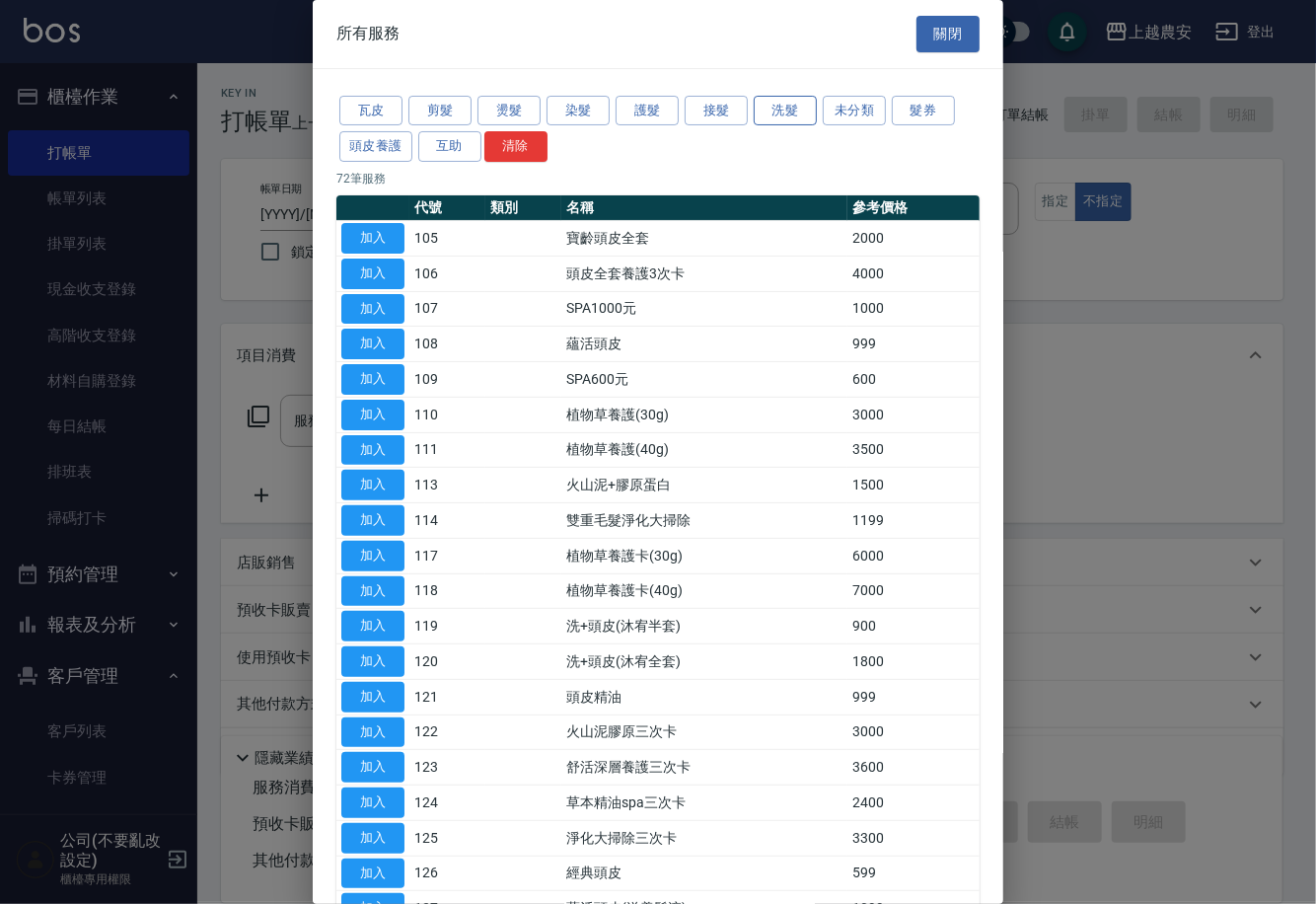 click on "洗髮" at bounding box center [785, 111] 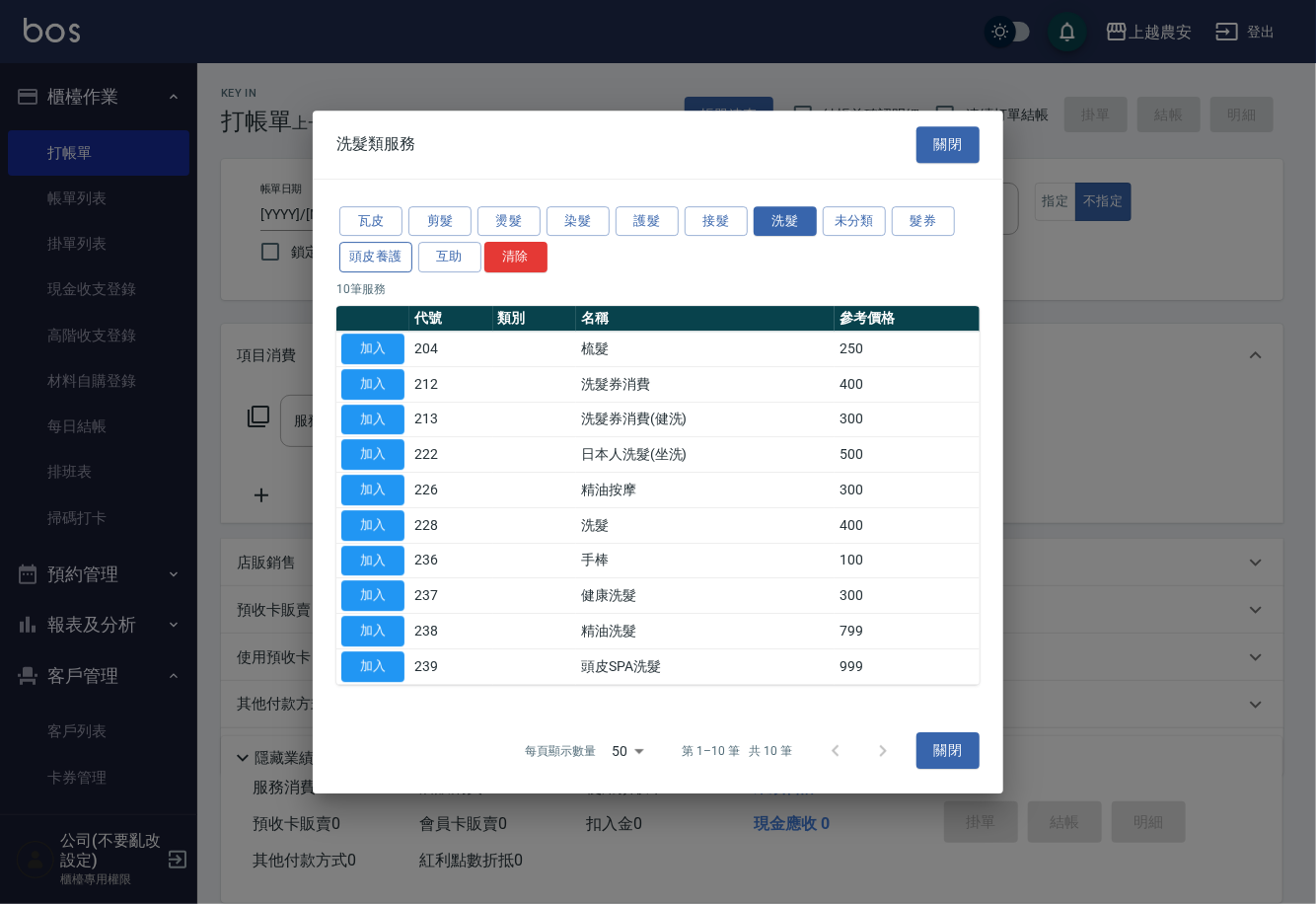 click on "頭皮養護" at bounding box center (376, 257) 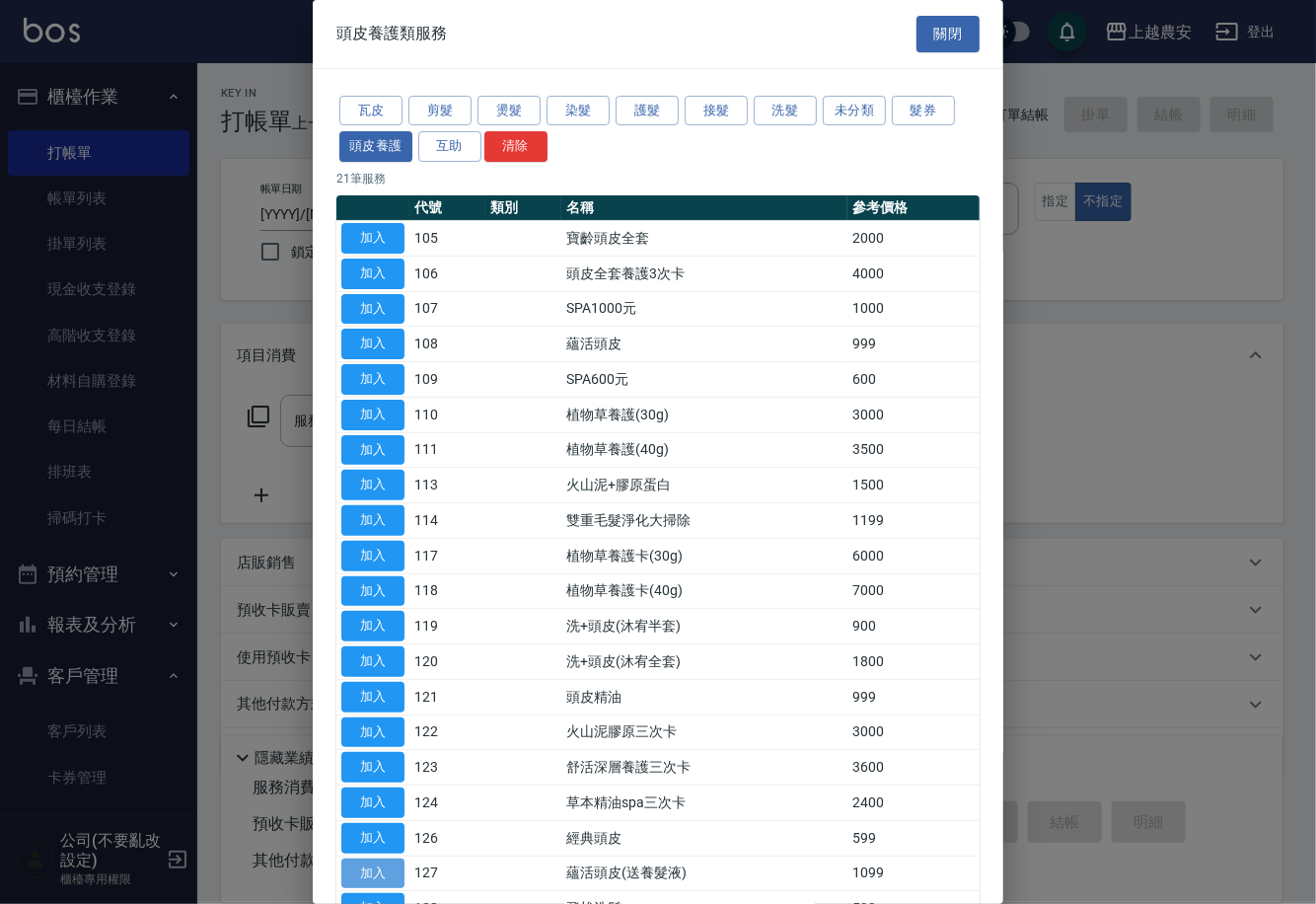 click on "加入" at bounding box center (373, 873) 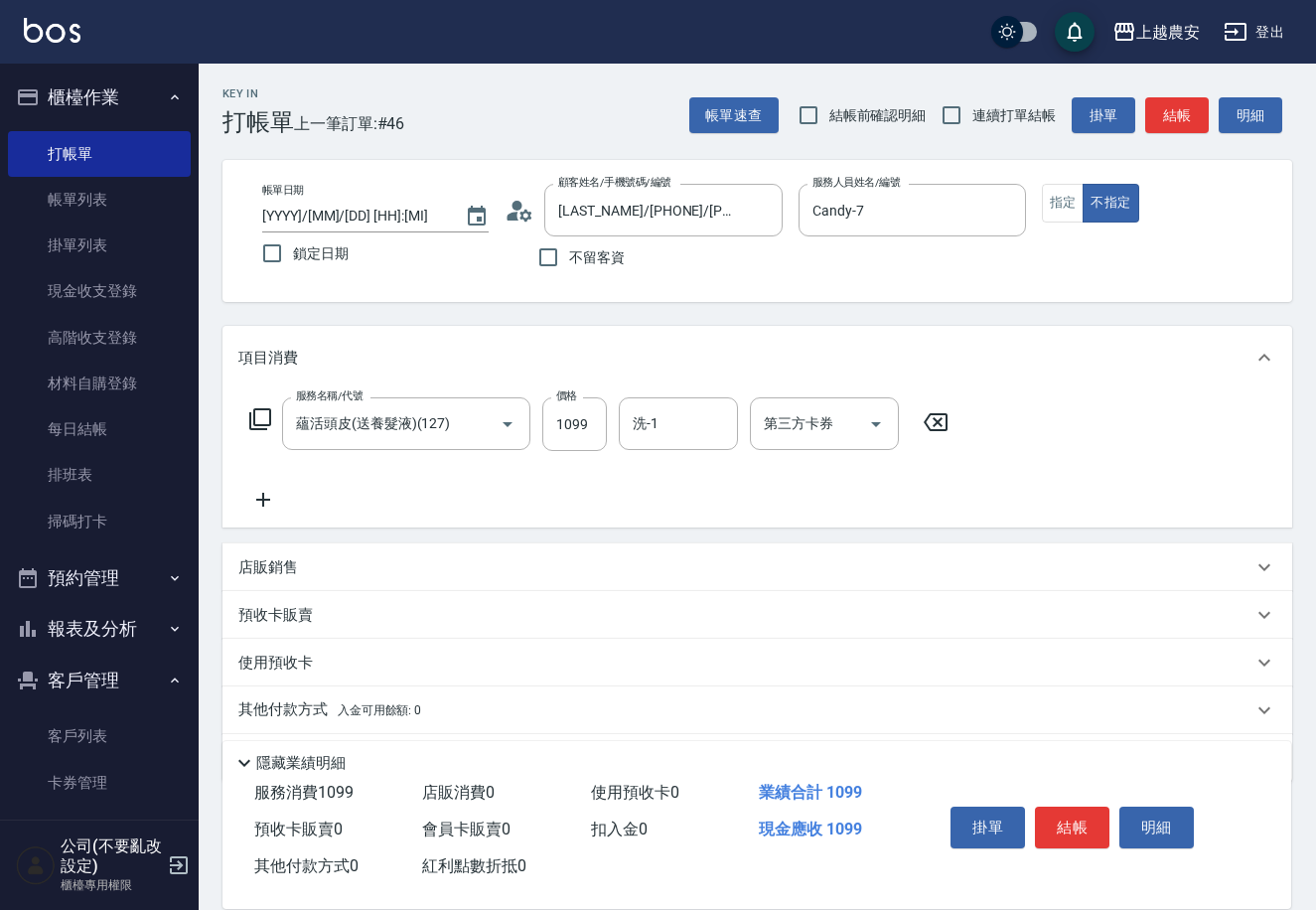 click 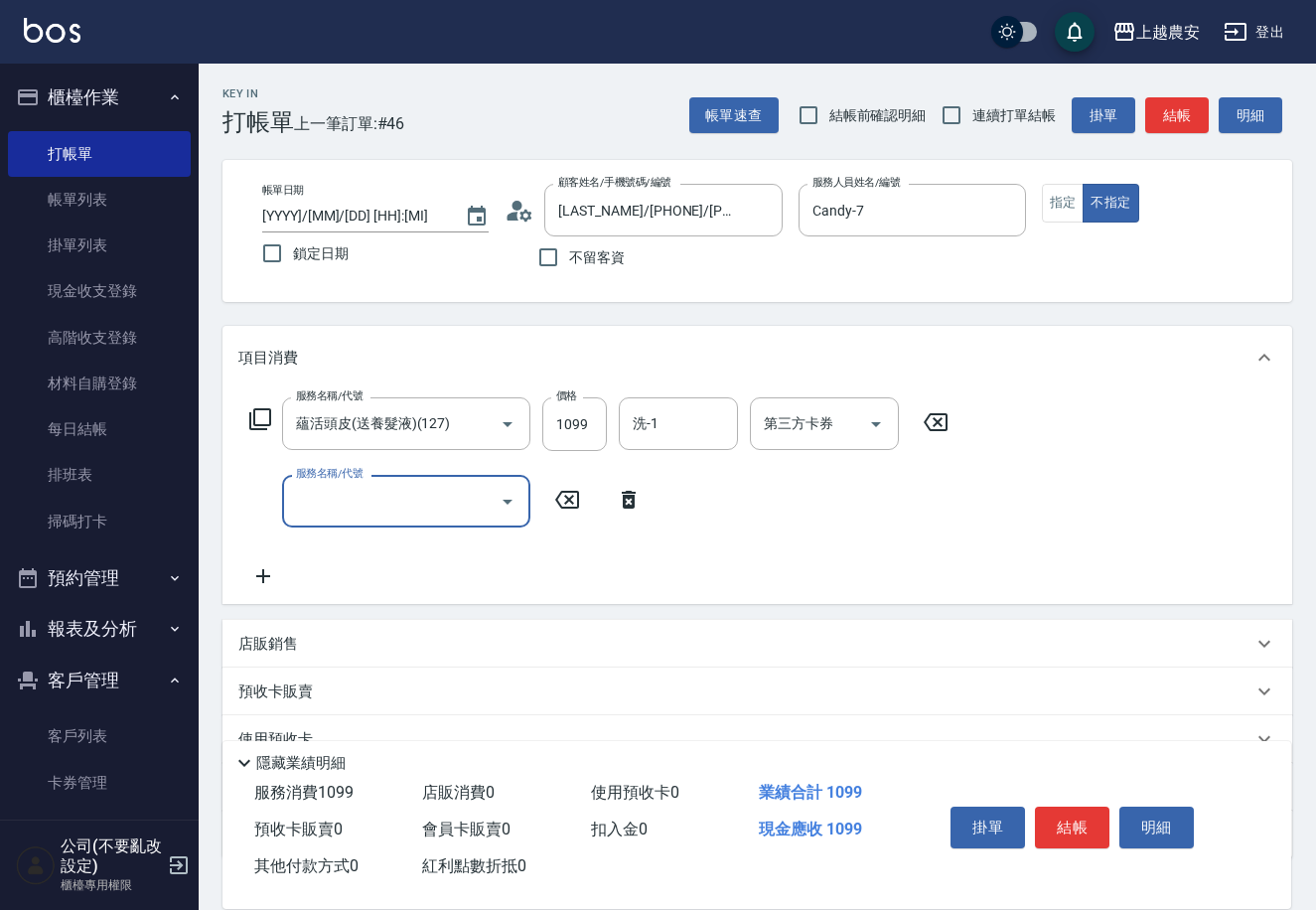 click on "服務名稱/代號" at bounding box center (391, 501) 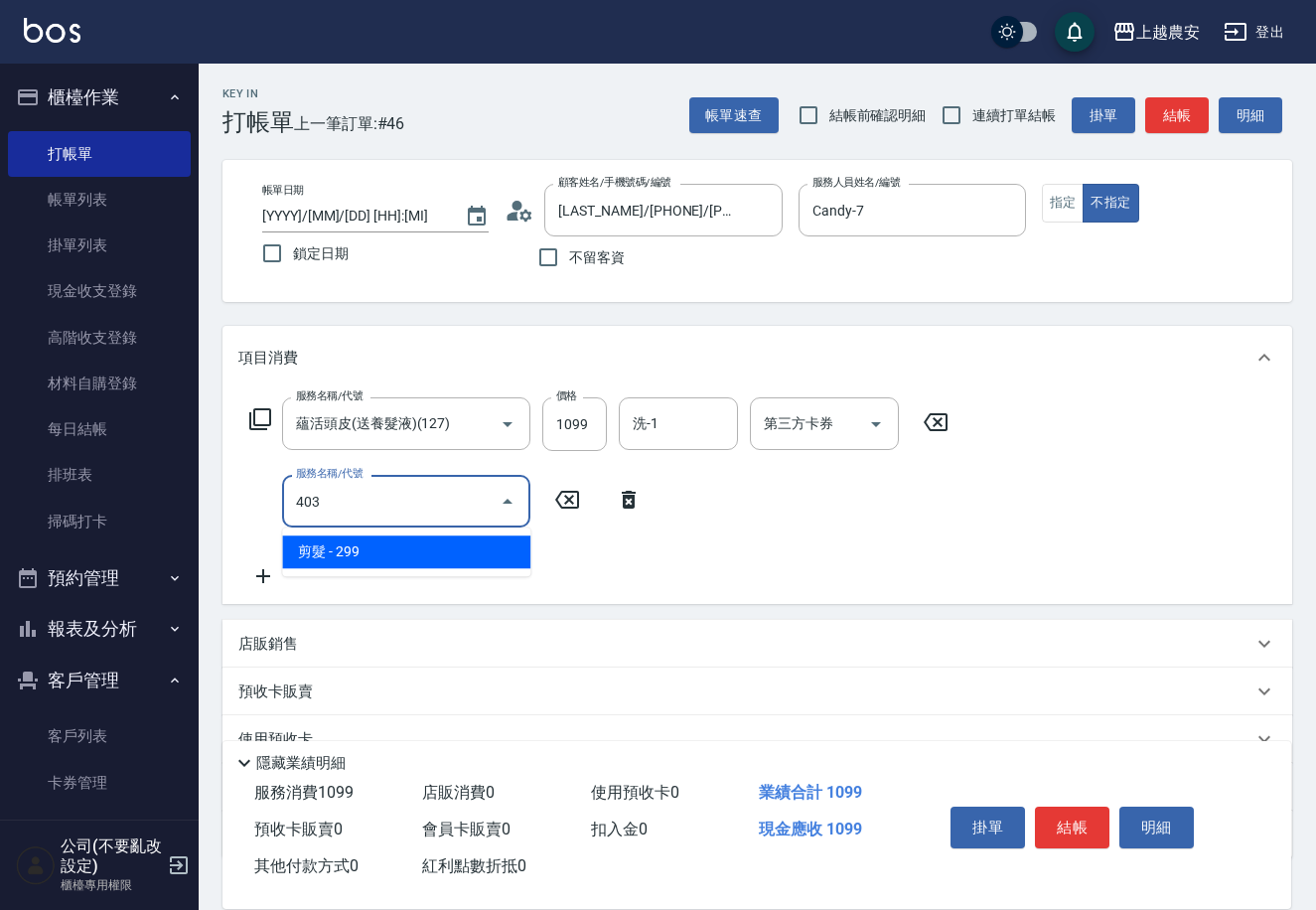 click on "剪髮 - 299" at bounding box center (406, 551) 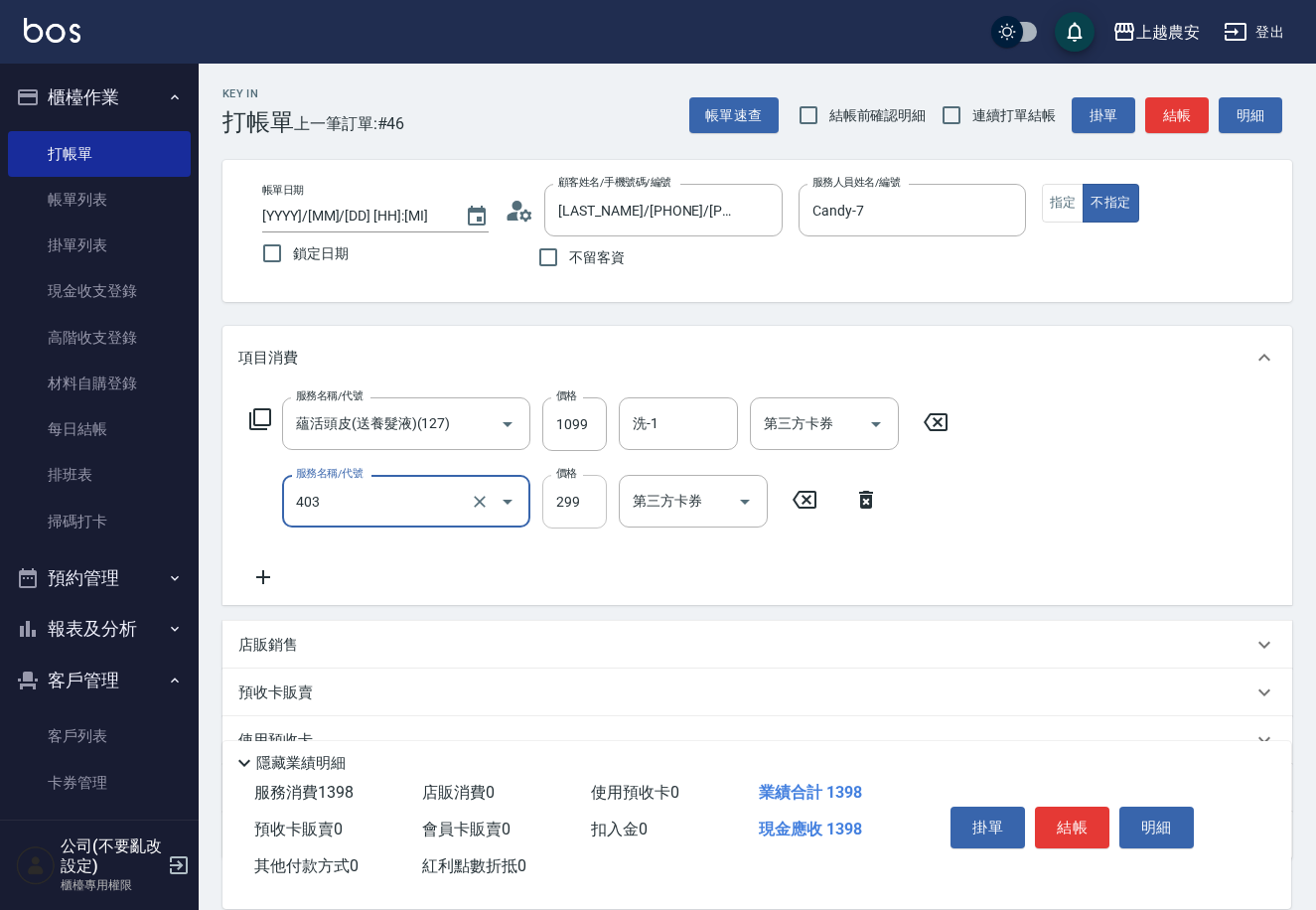 type on "剪髮(403)" 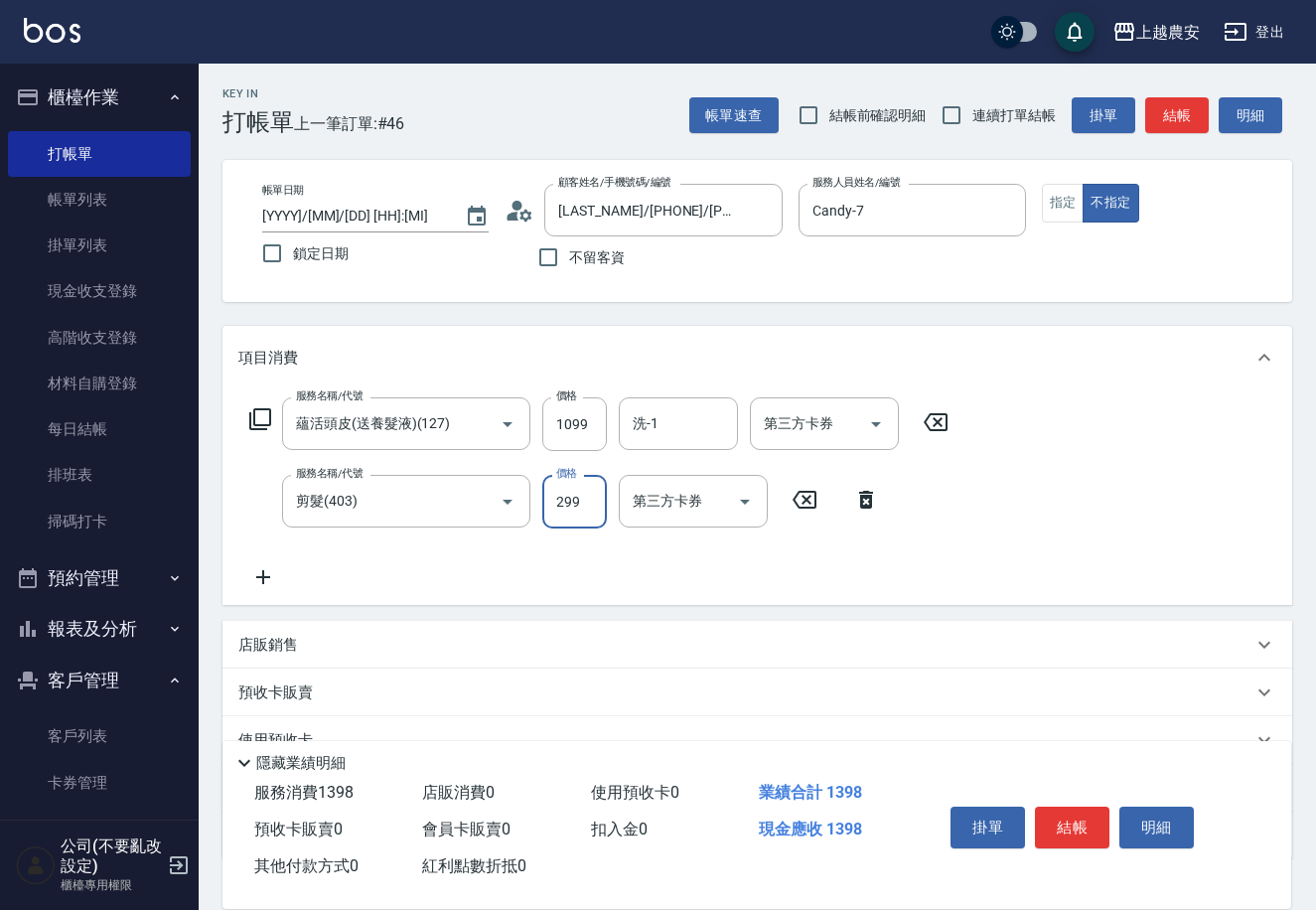 click on "299" at bounding box center (574, 502) 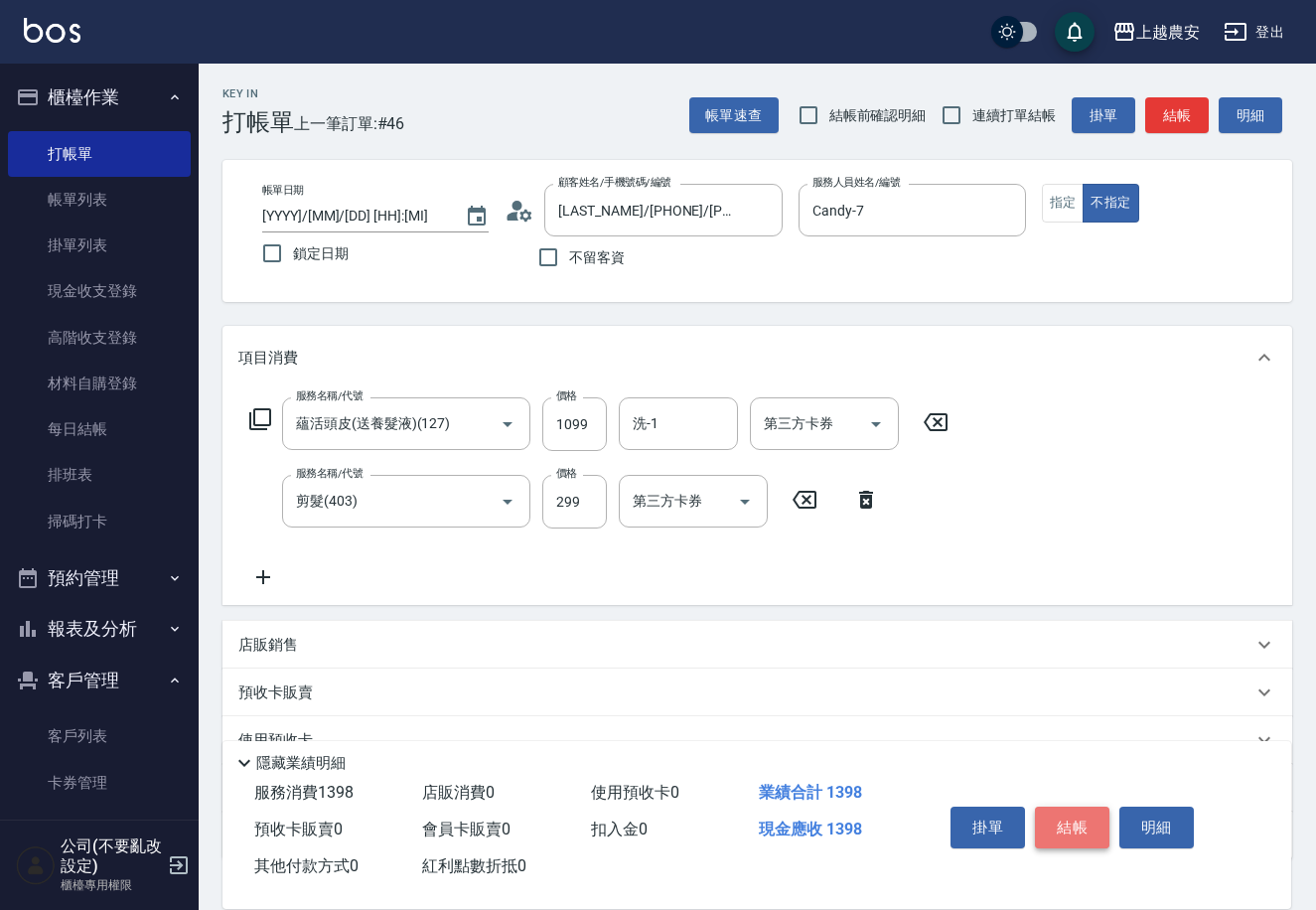 click on "結帳" at bounding box center (1072, 828) 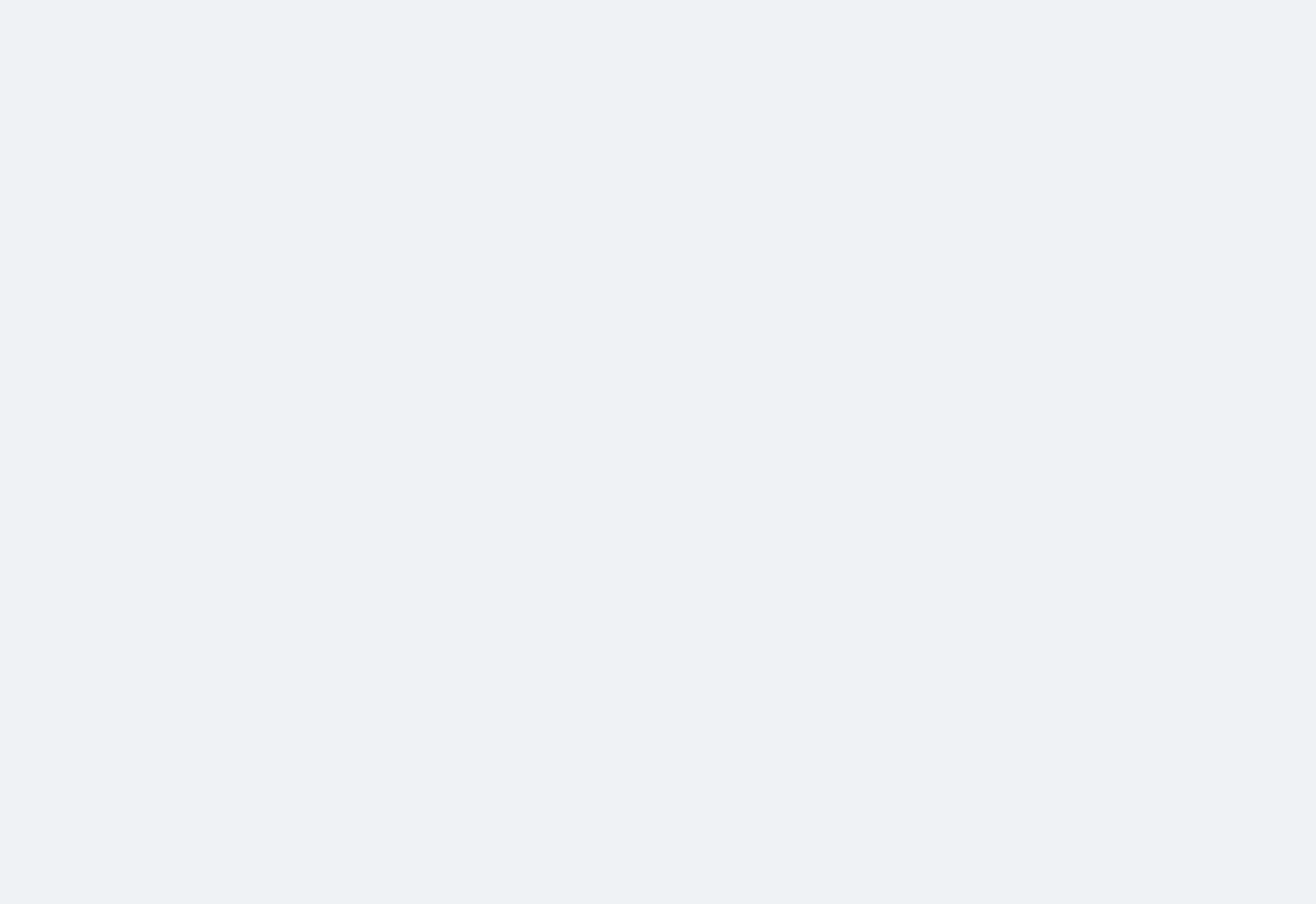 scroll, scrollTop: 0, scrollLeft: 0, axis: both 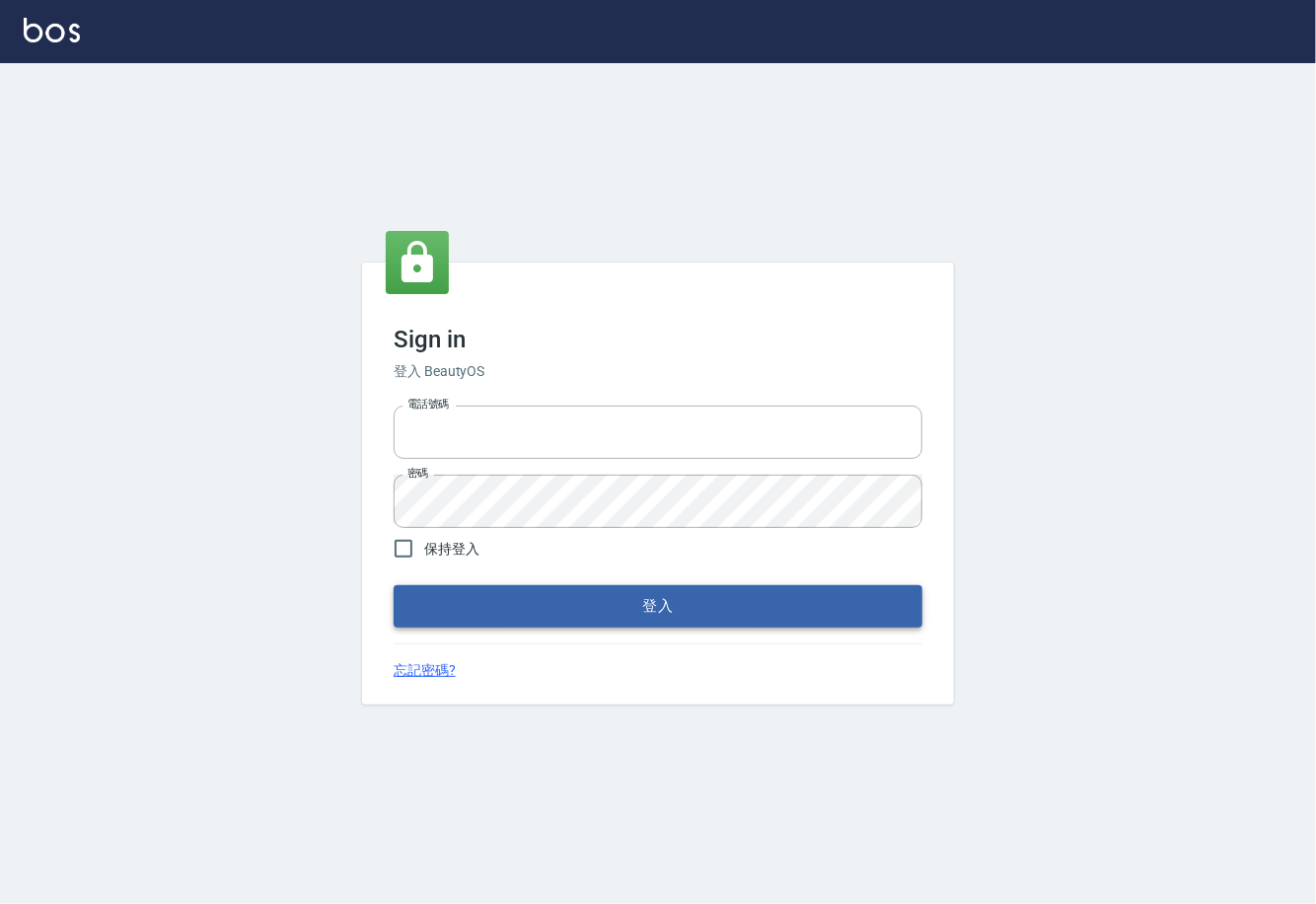 type on "0225929166" 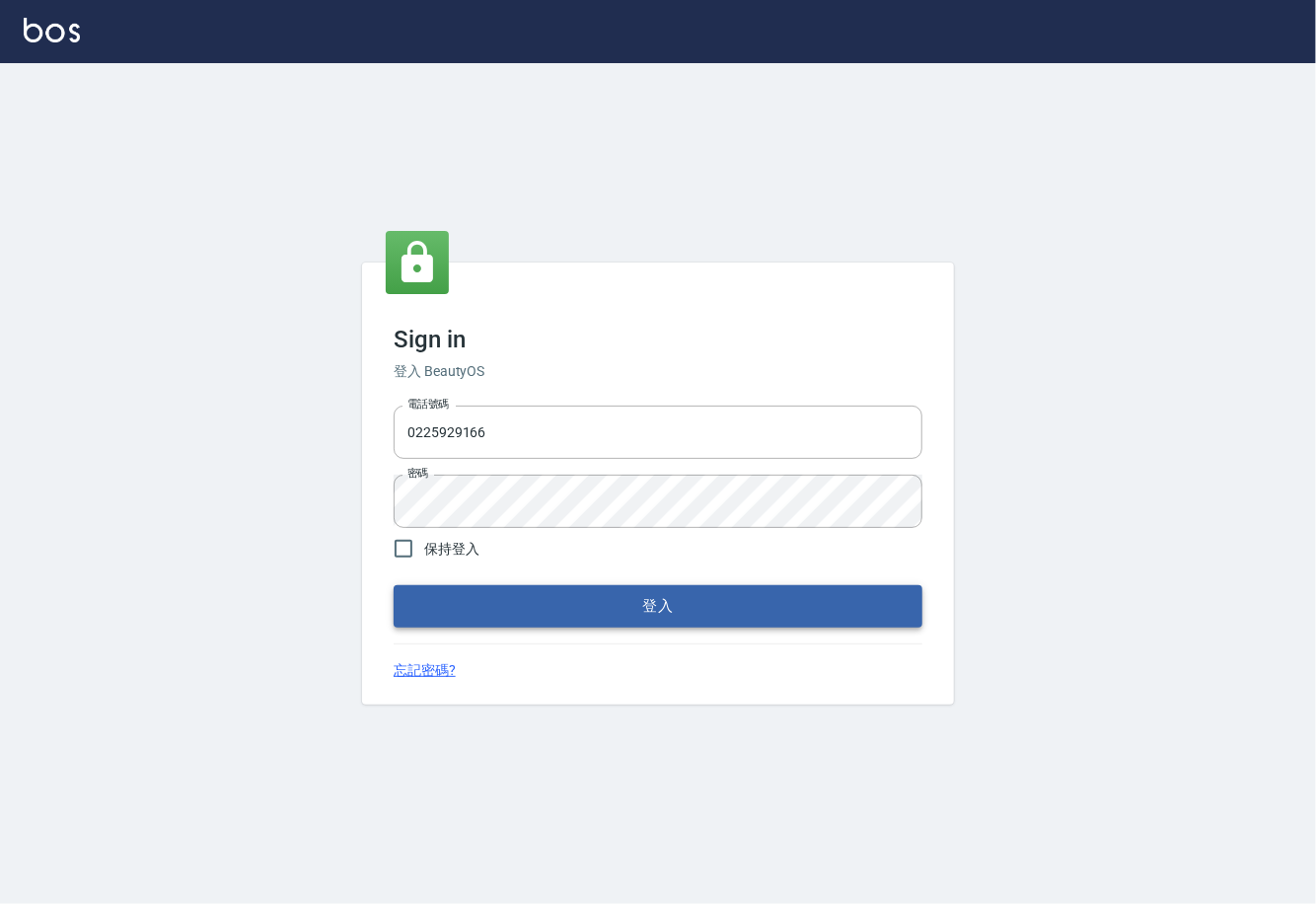 click on "登入" at bounding box center [658, 606] 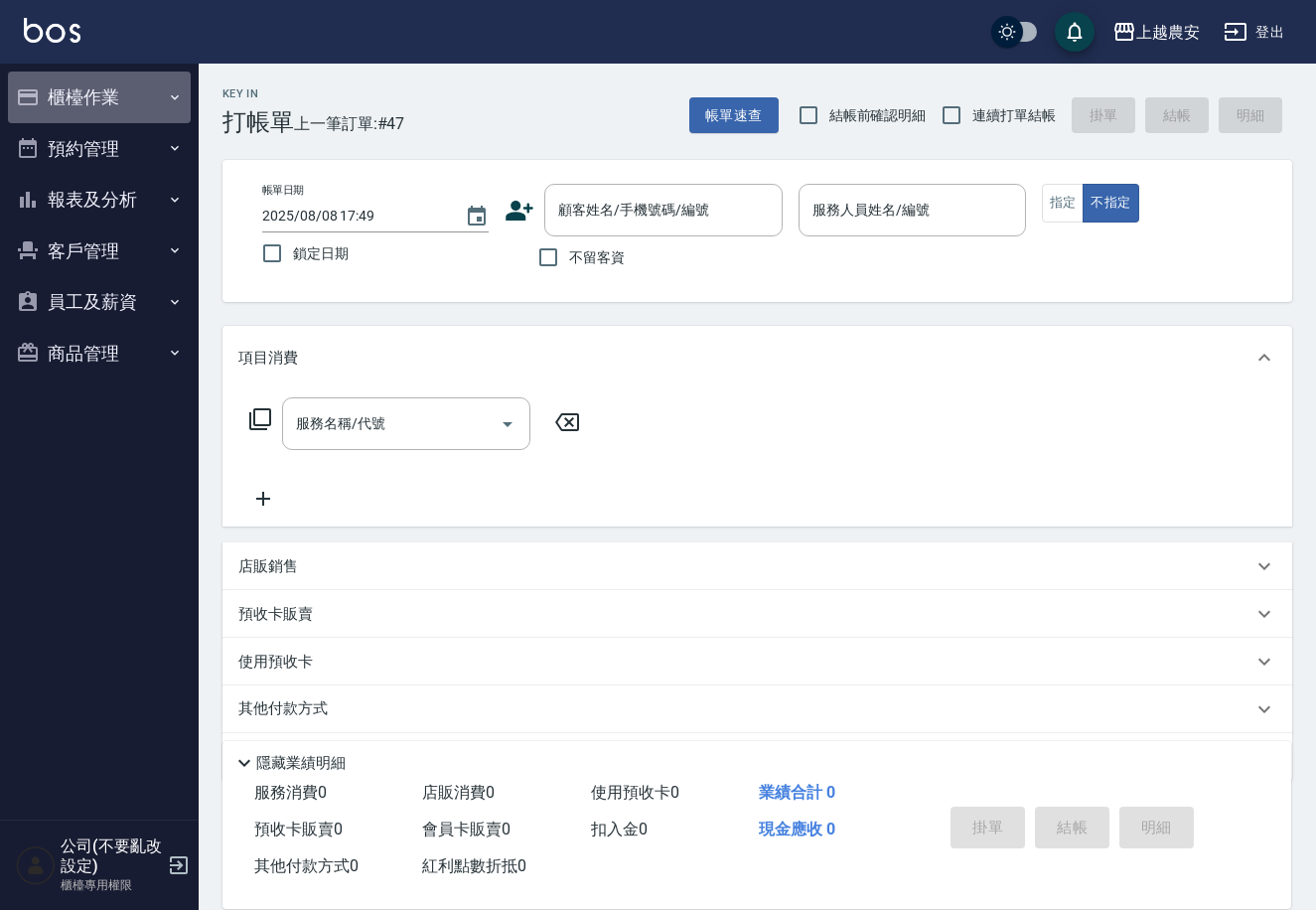 click on "櫃檯作業" at bounding box center (99, 97) 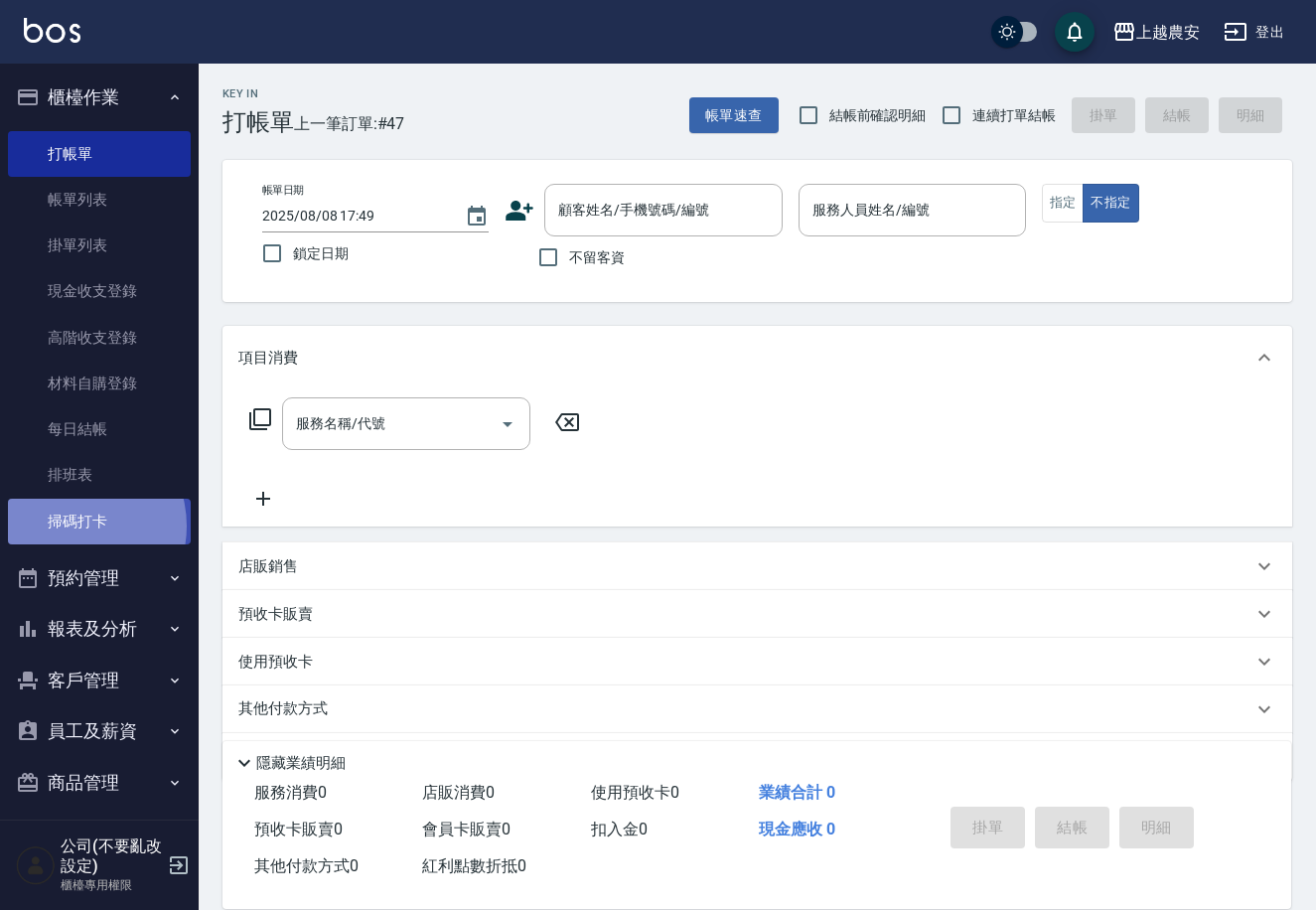 drag, startPoint x: 70, startPoint y: 526, endPoint x: 77, endPoint y: 505, distance: 22.135944 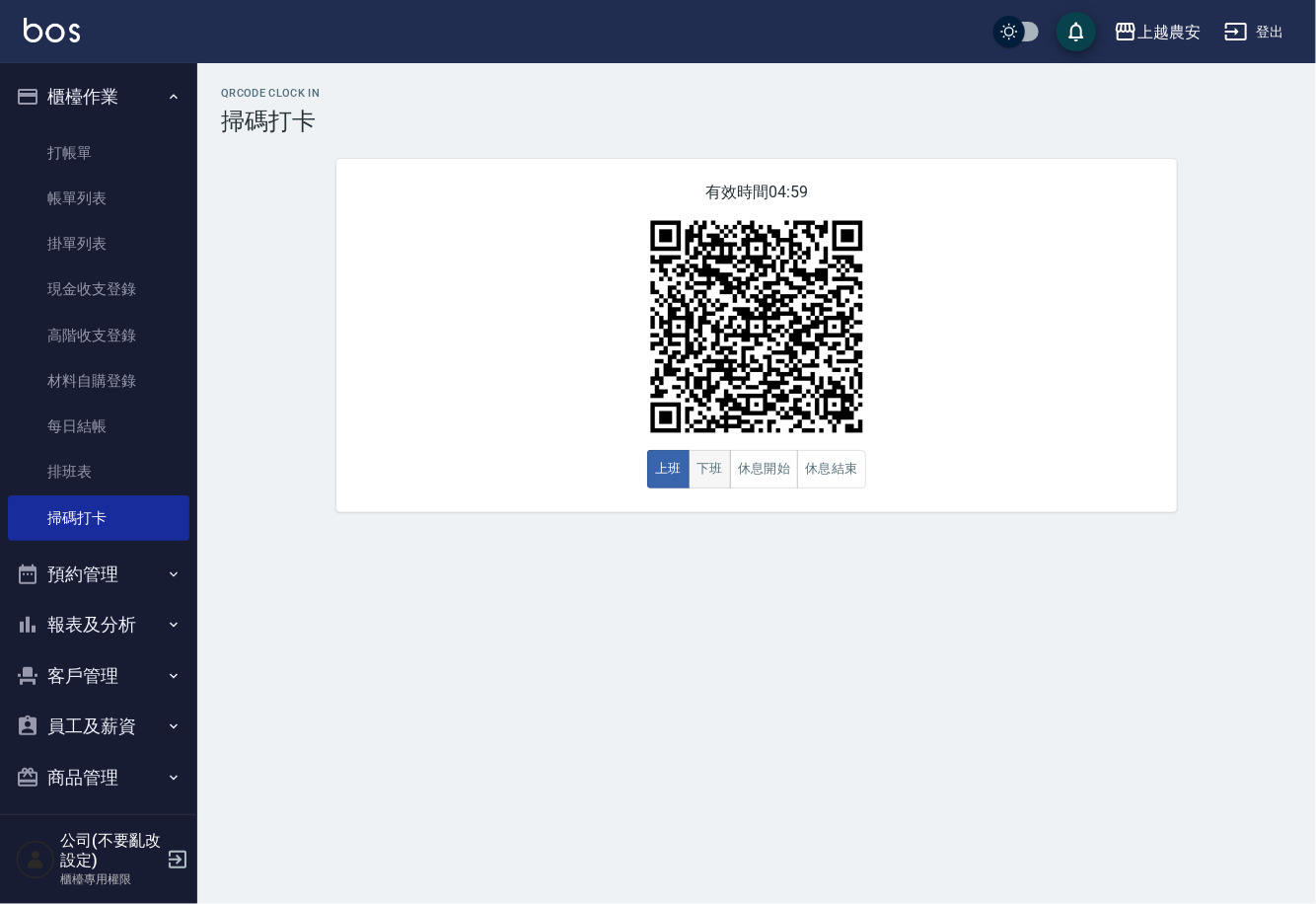 click on "下班" at bounding box center (709, 469) 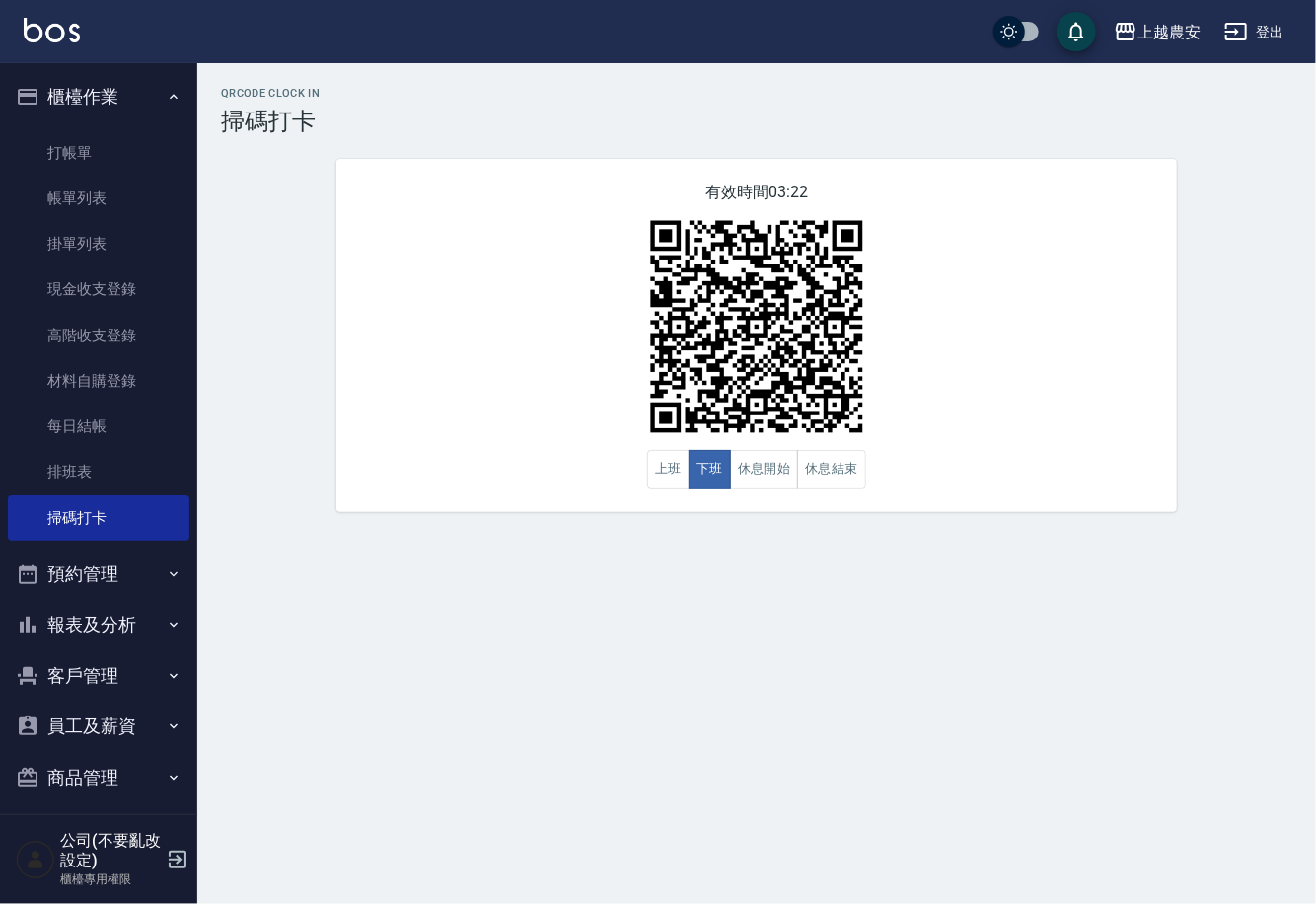 click on "報表及分析" at bounding box center [99, 625] 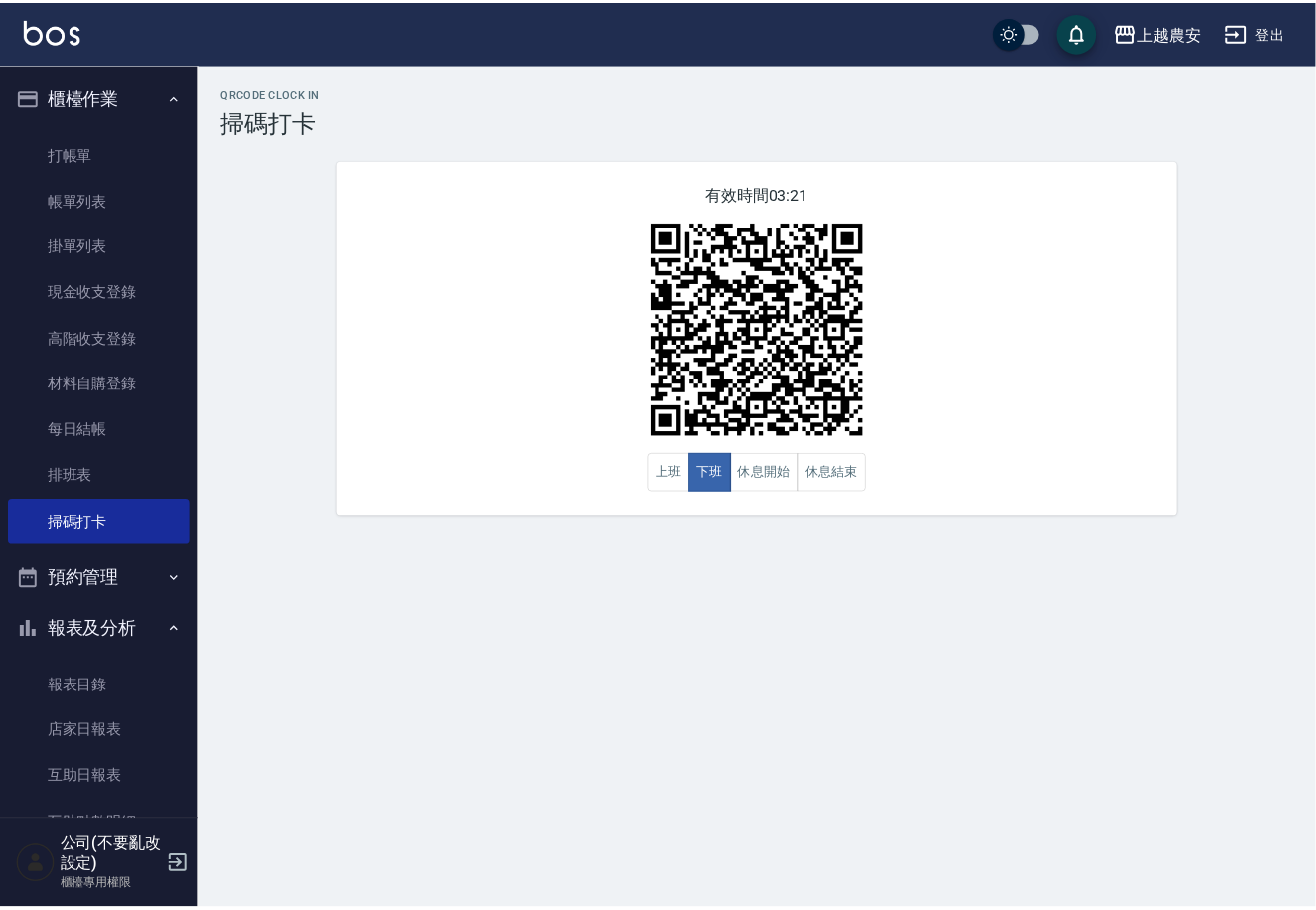 scroll, scrollTop: 302, scrollLeft: 0, axis: vertical 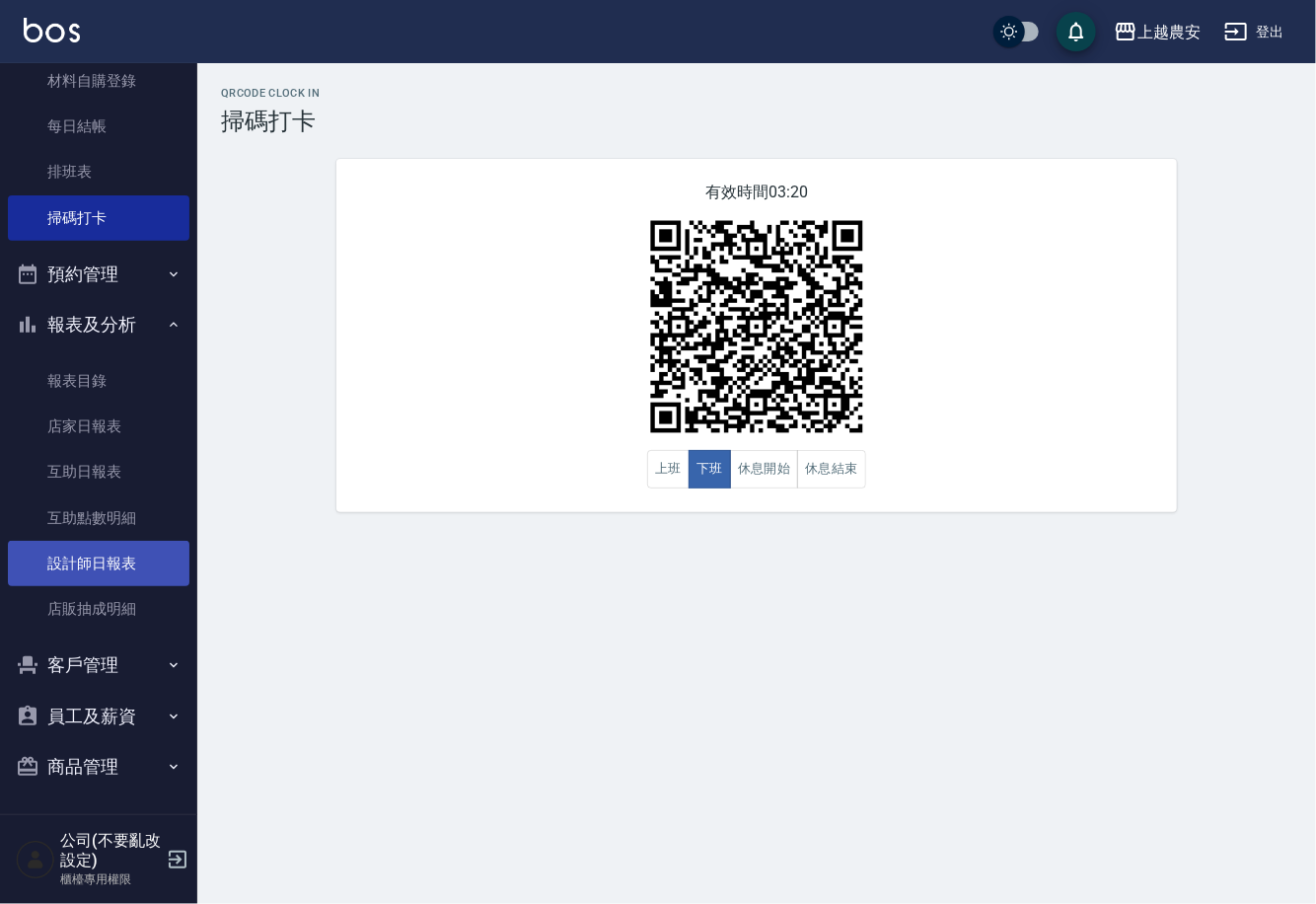 click on "設計師日報表" at bounding box center (99, 564) 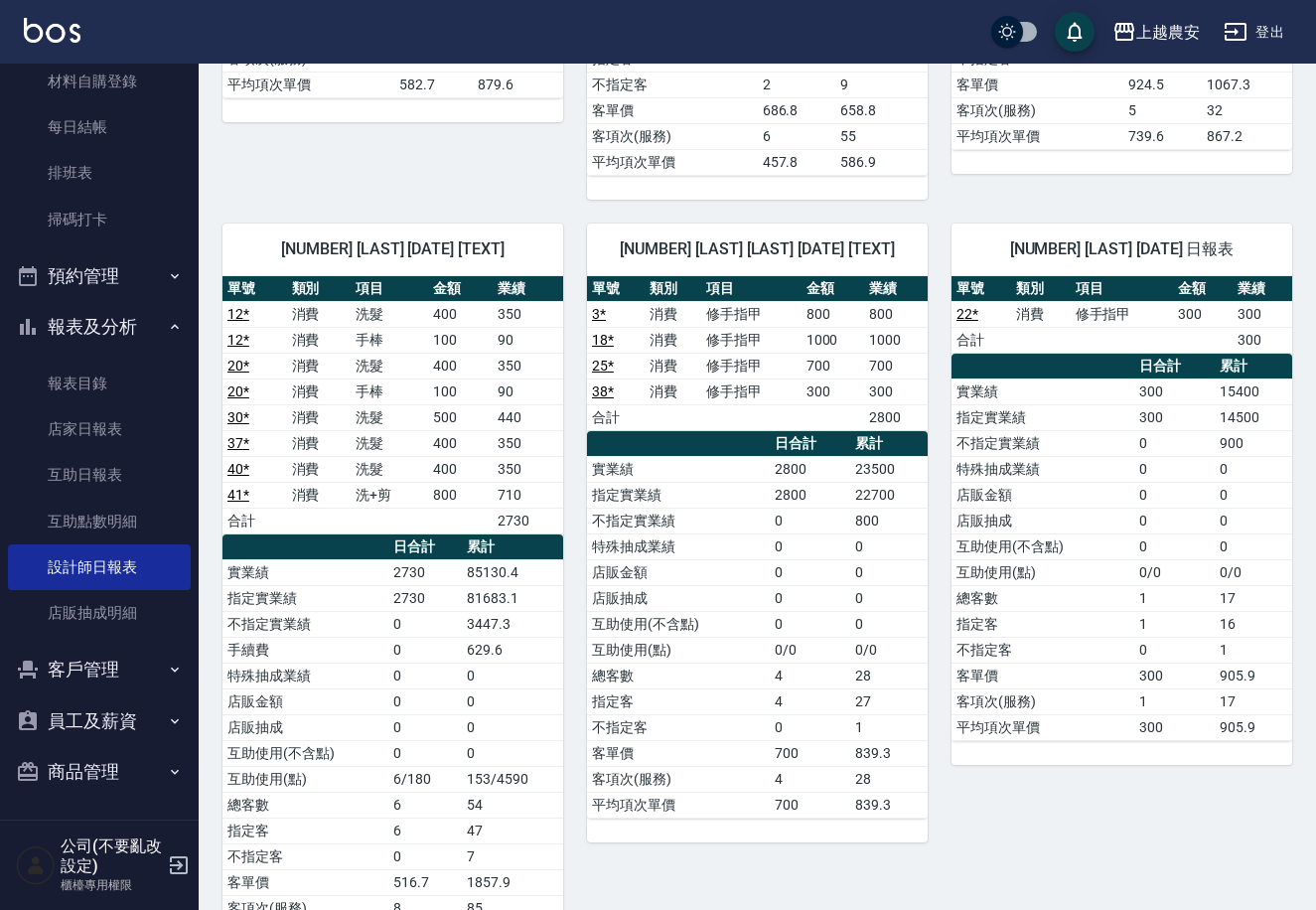 scroll, scrollTop: 880, scrollLeft: 0, axis: vertical 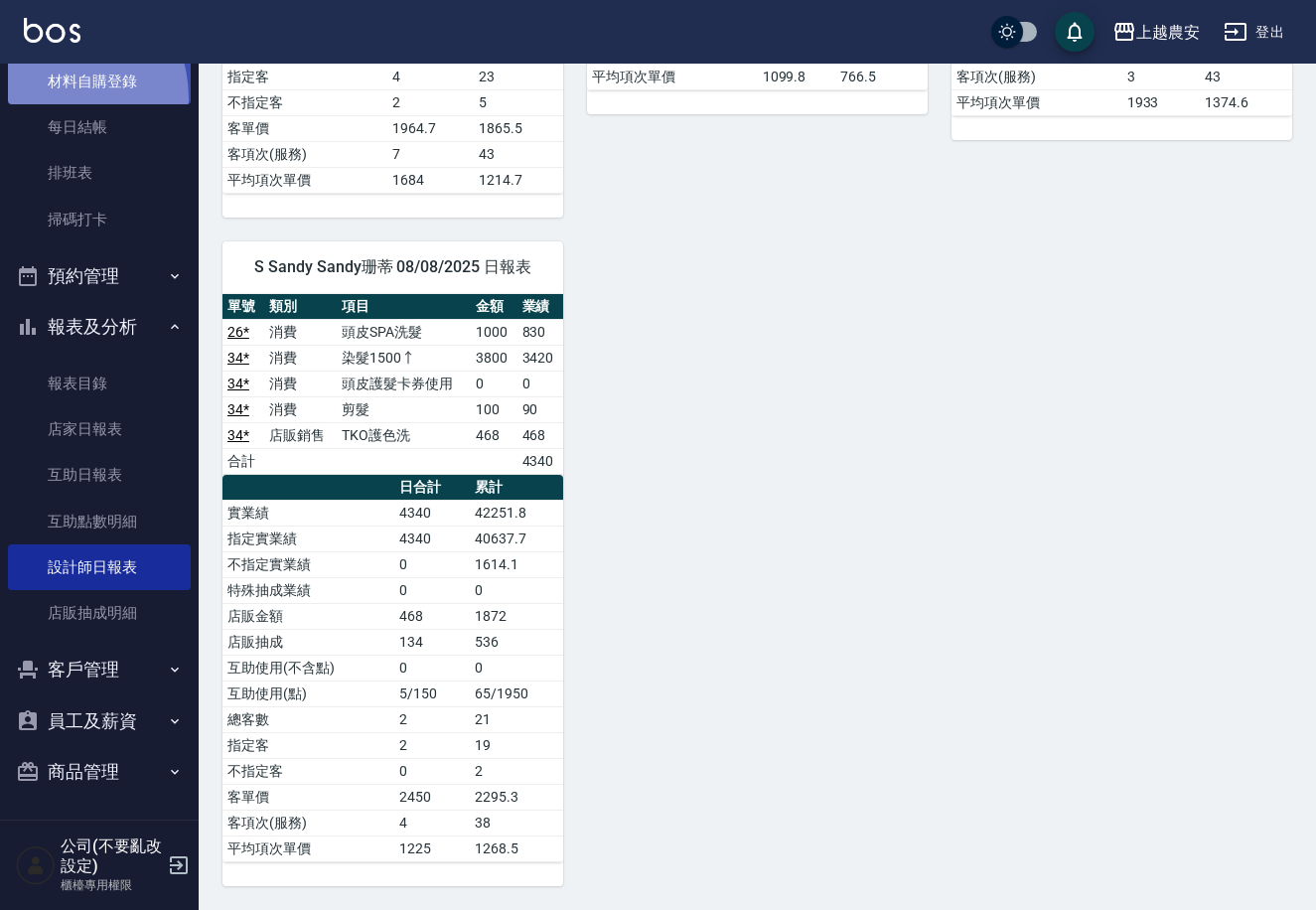 click on "材料自購登錄" at bounding box center (99, 81) 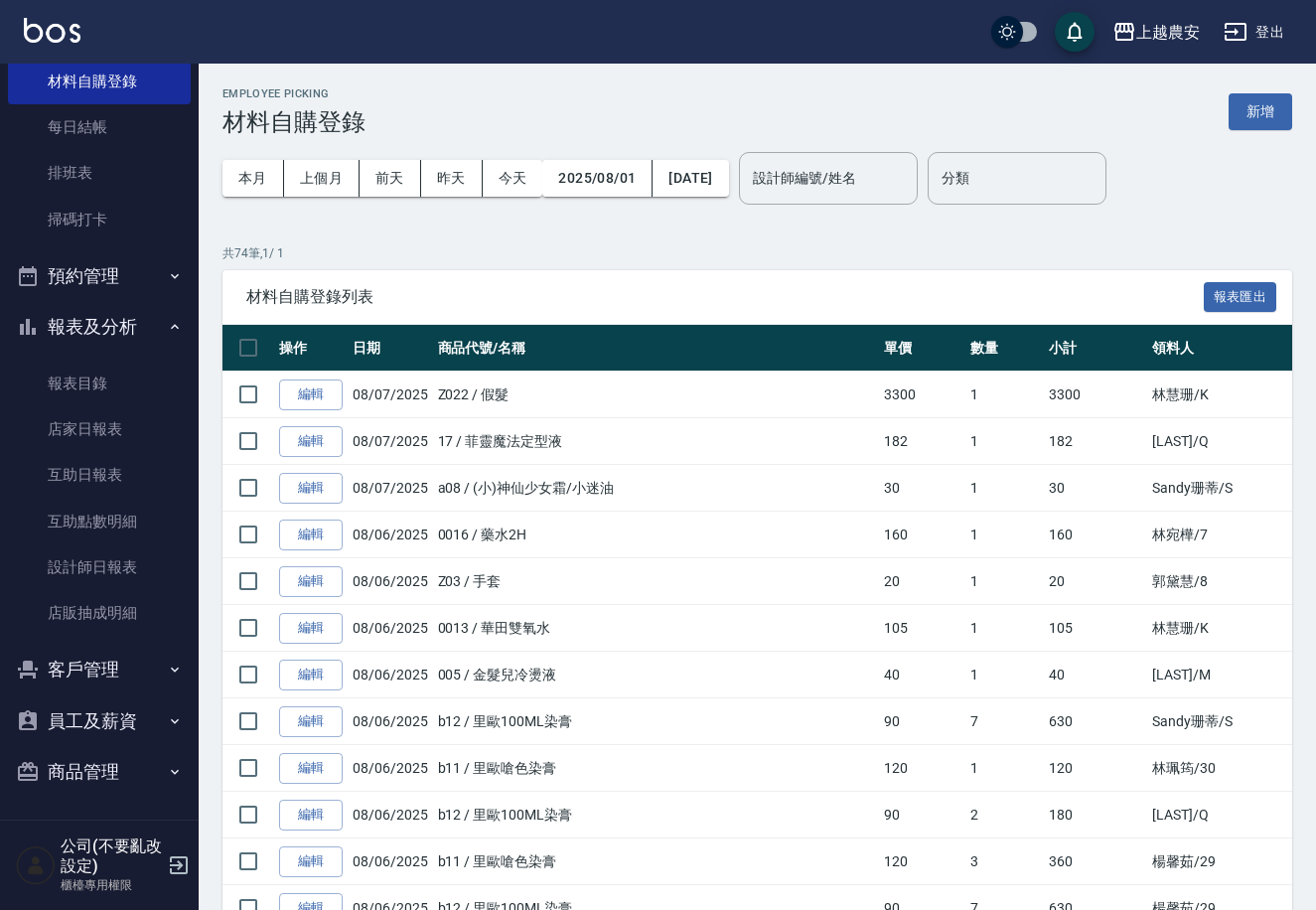 click on "櫃檯作業 打帳單 帳單列表 掛單列表 現金收支登錄 高階收支登錄 材料自購登錄 每日結帳 排班表 掃碼打卡 預約管理 預約管理 單日預約紀錄 單週預約紀錄 報表及分析 報表目錄 店家日報表 互助日報表 互助點數明細 設計師日報表 店販抽成明細 客戶管理 客戶列表 卡券管理 入金管理 員工及薪資 員工列表 商品管理 商品分類設定 商品列表" at bounding box center [99, 441] 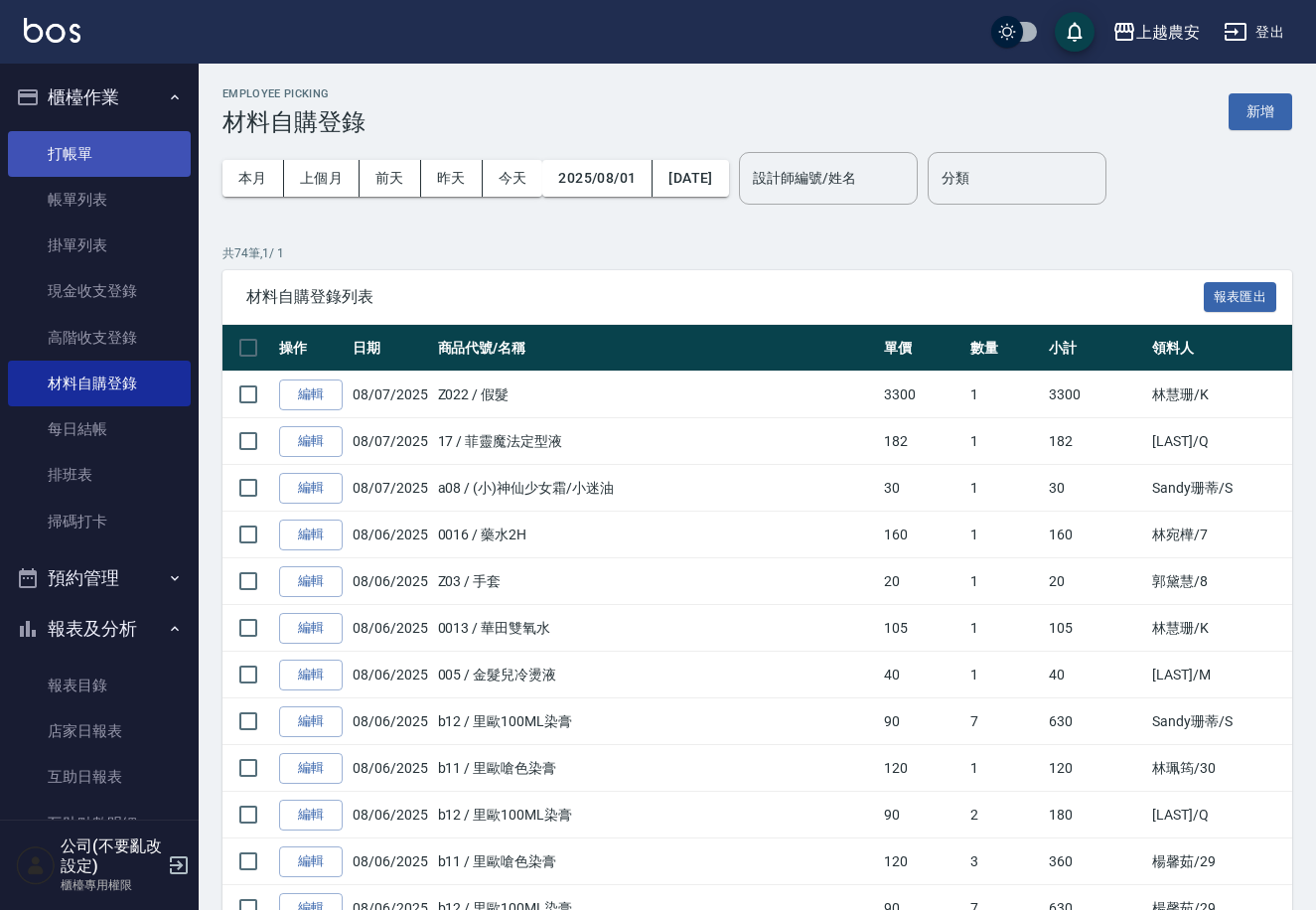 click on "打帳單" at bounding box center [99, 154] 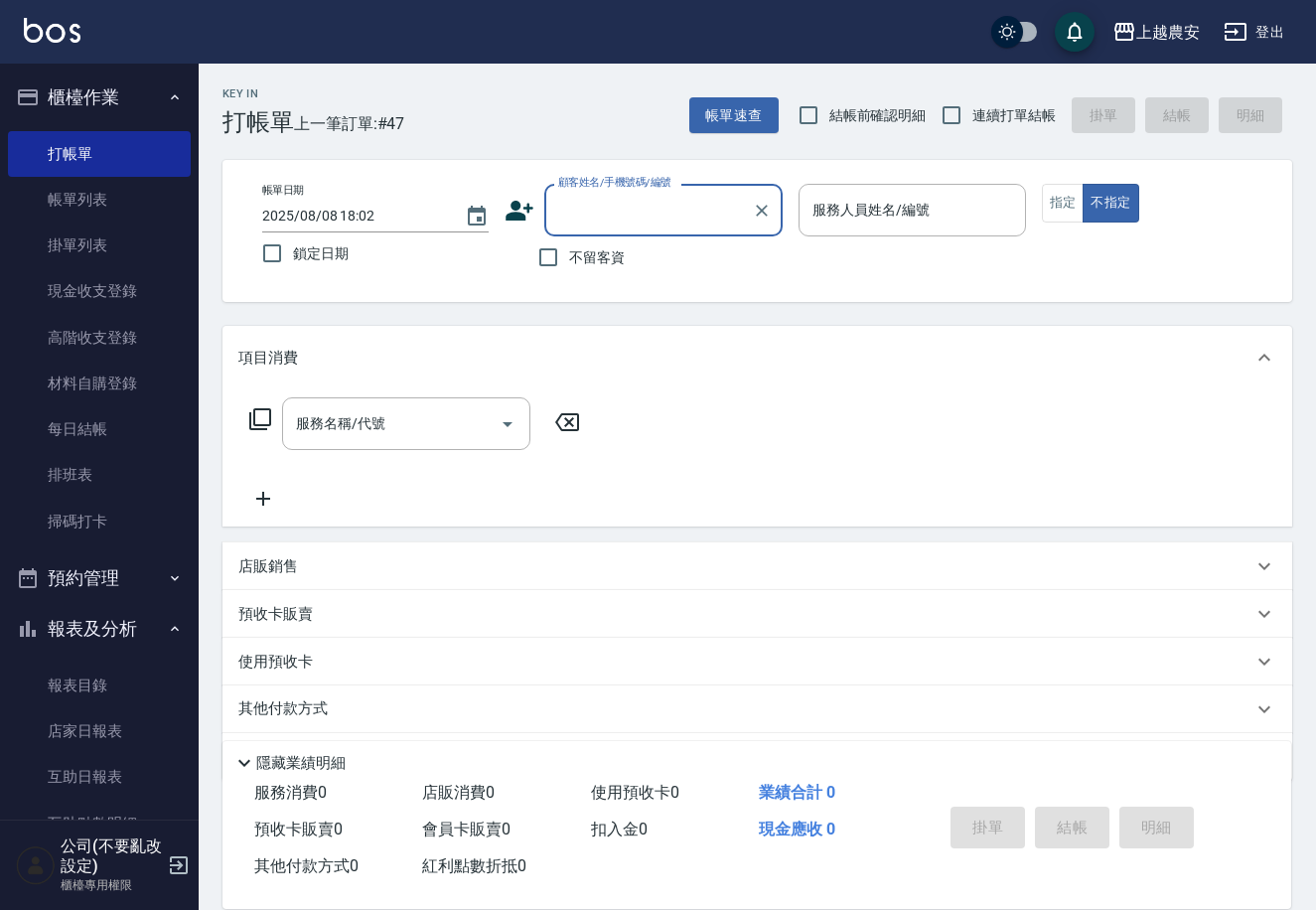 click on "顧客姓名/手機號碼/編號" at bounding box center (649, 210) 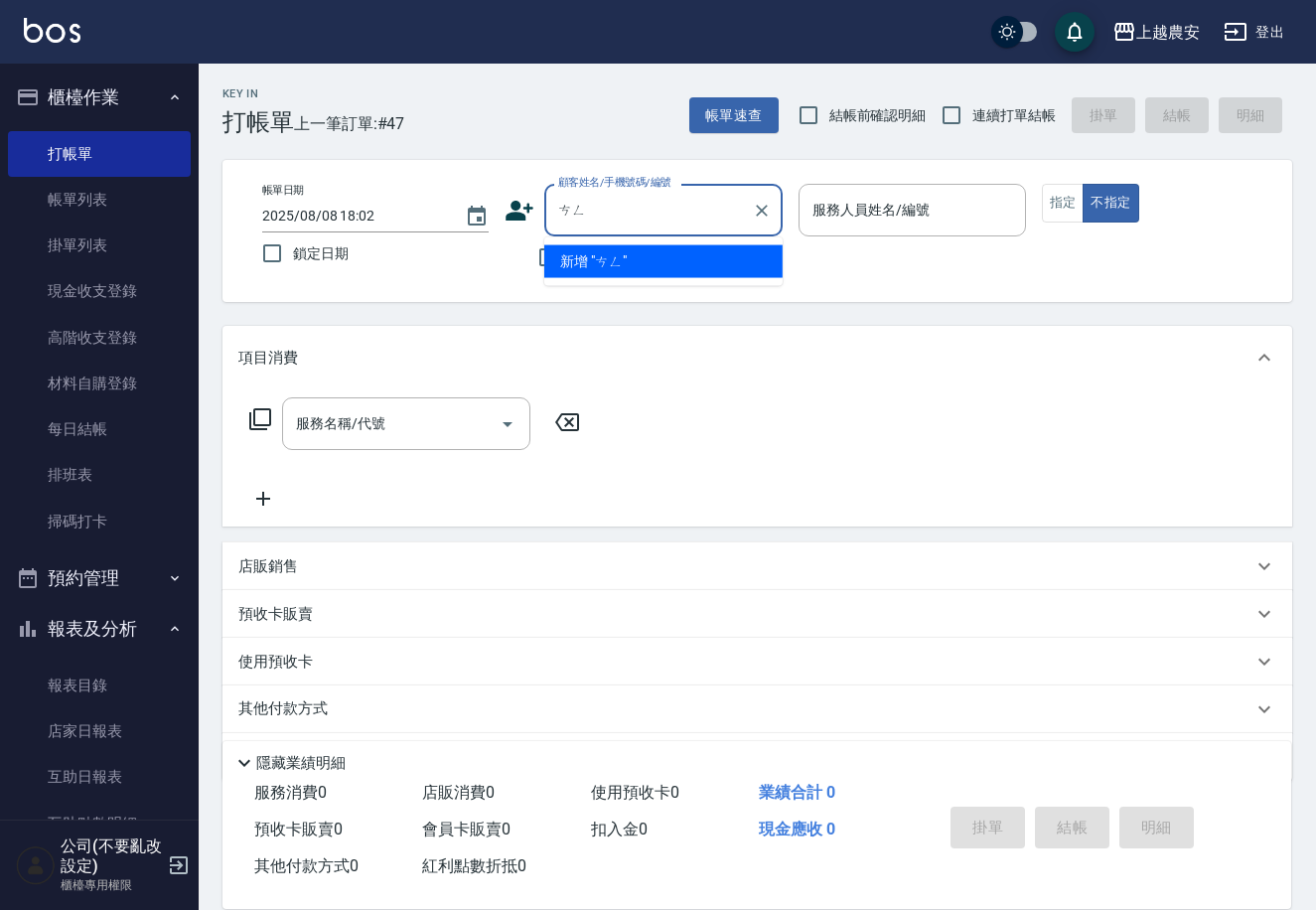 type on "ㄘ" 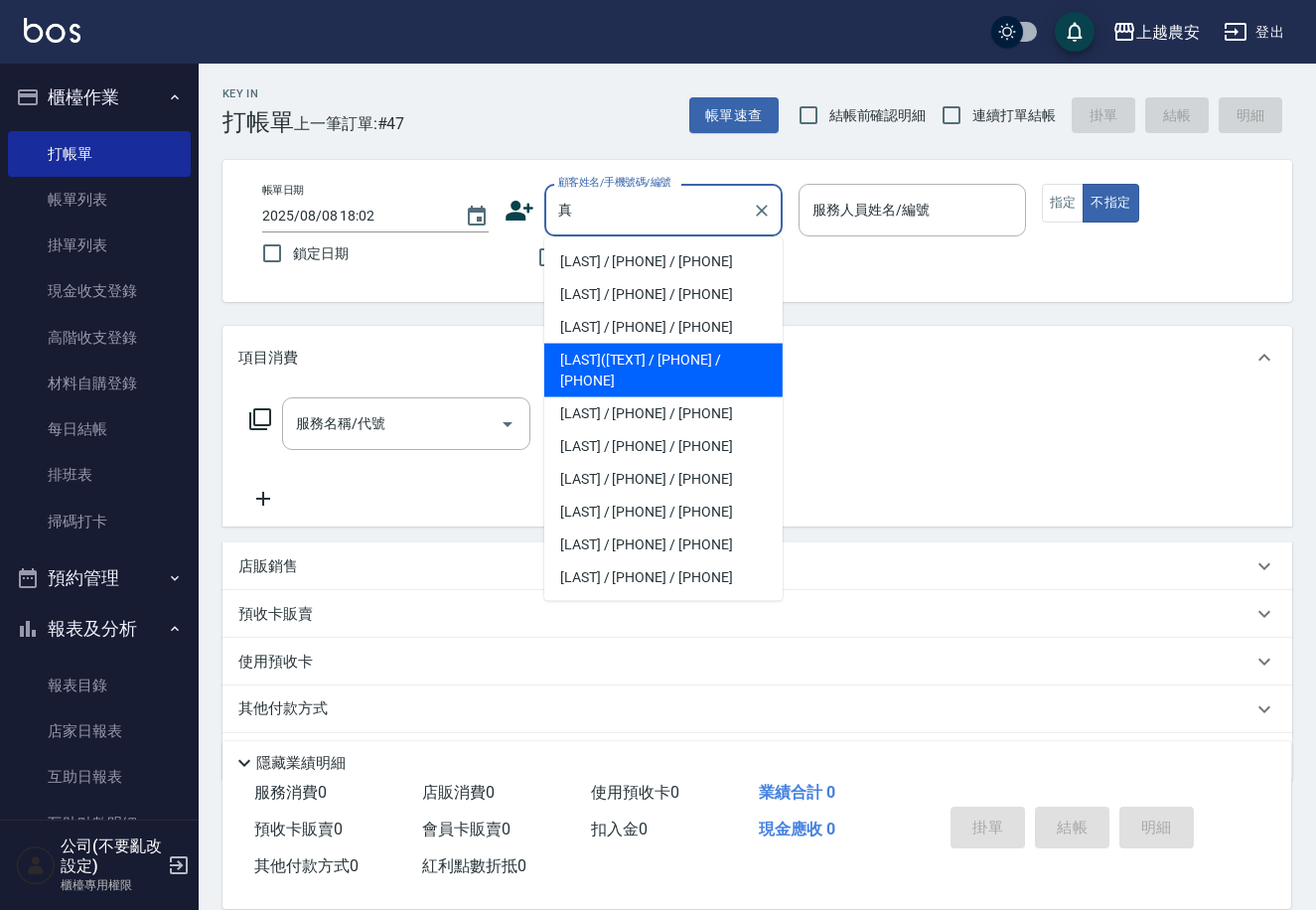 click on "[LAST]([TEXT] / [PHONE] / [PHONE]" at bounding box center (663, 371) 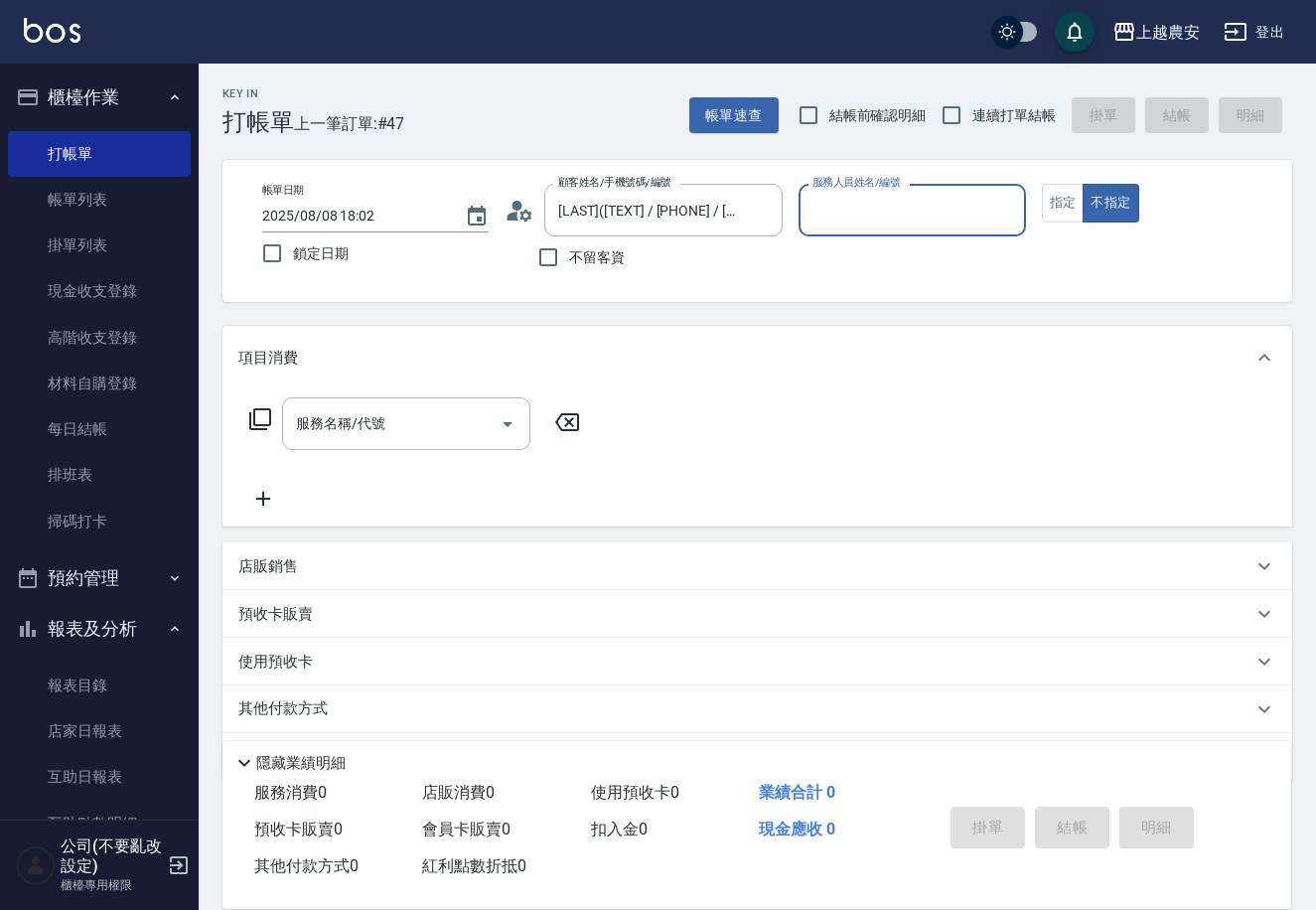 type on "Q比-0" 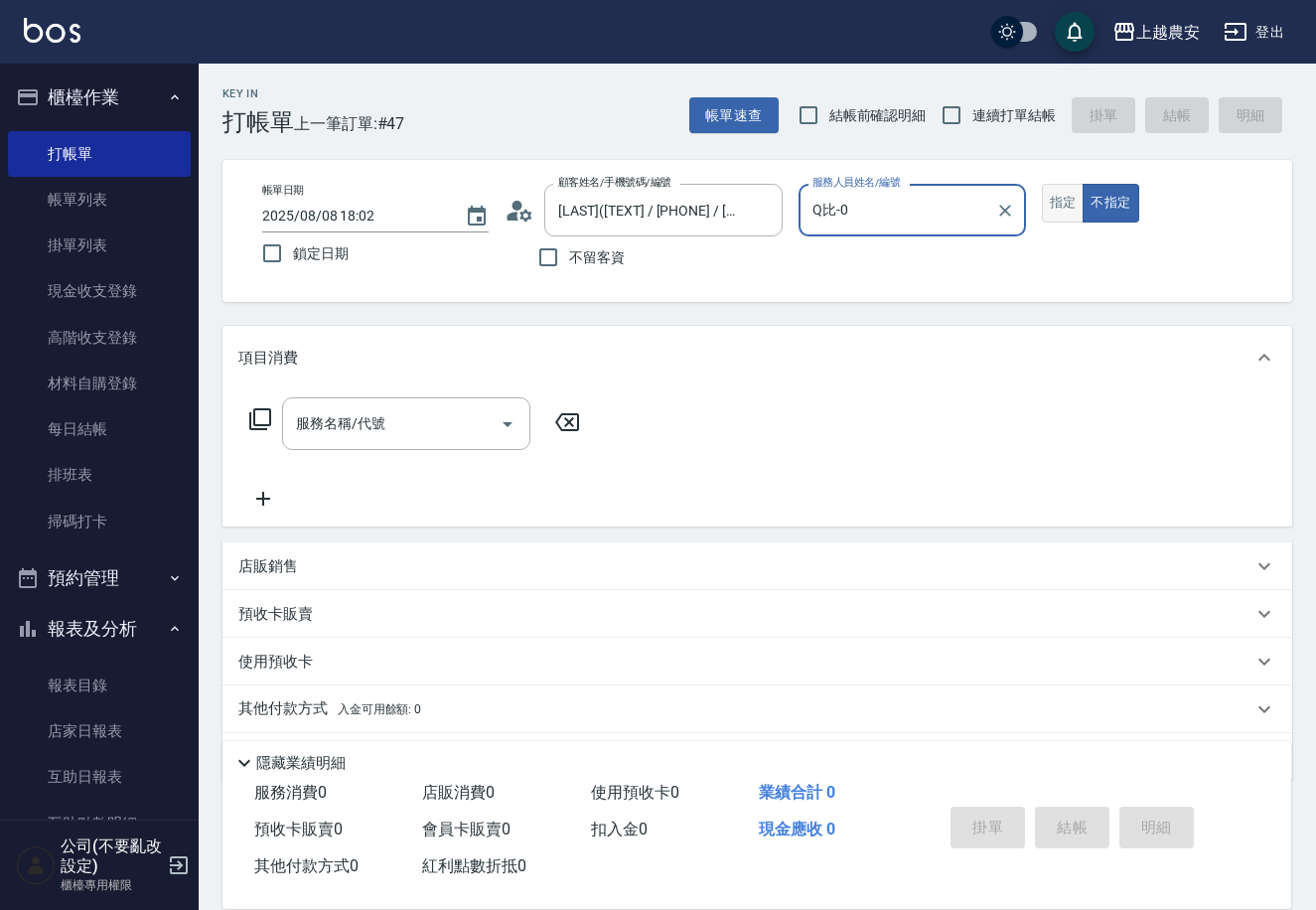 click on "指定" at bounding box center (1063, 203) 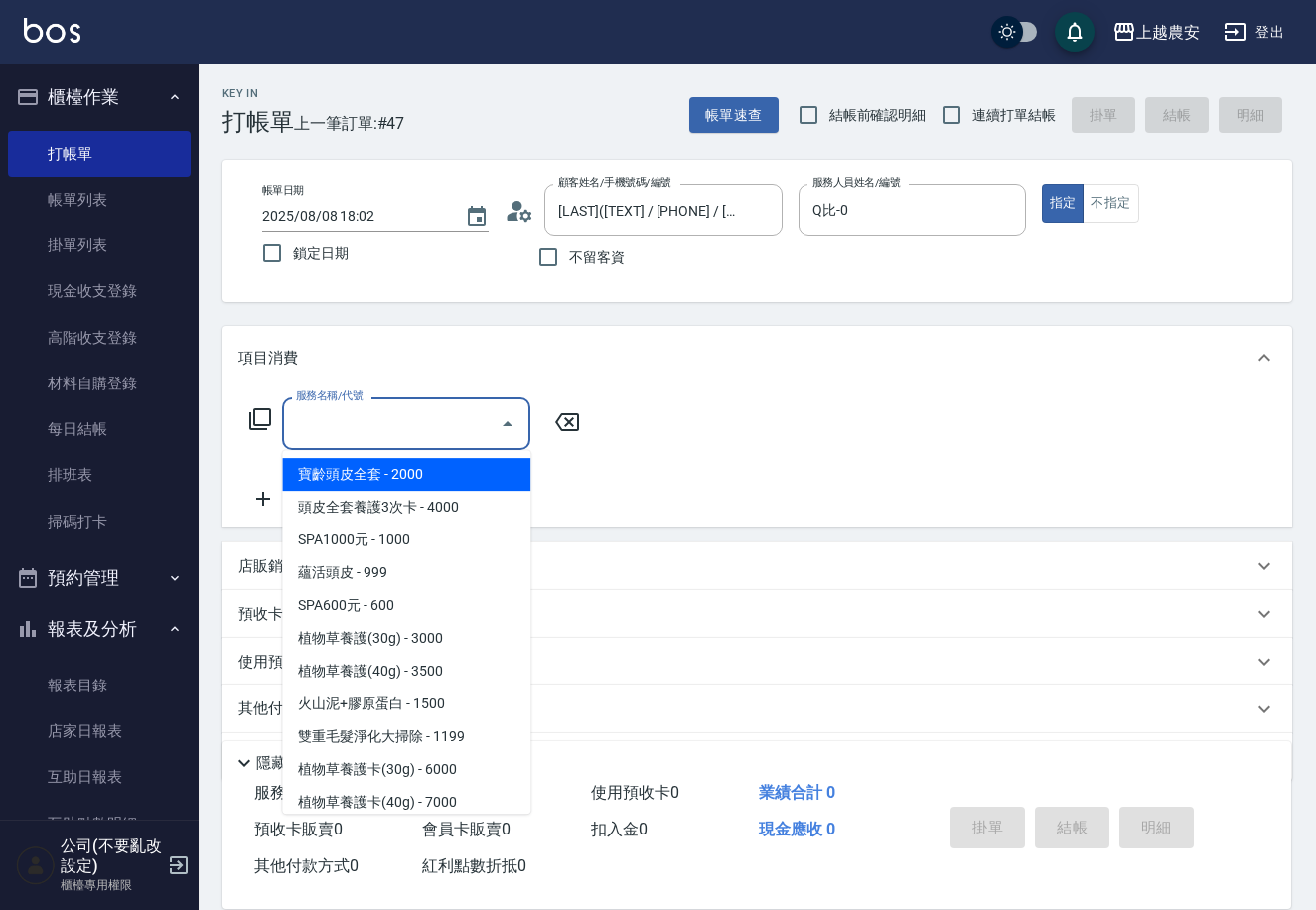drag, startPoint x: 449, startPoint y: 411, endPoint x: 436, endPoint y: 415, distance: 13.601471 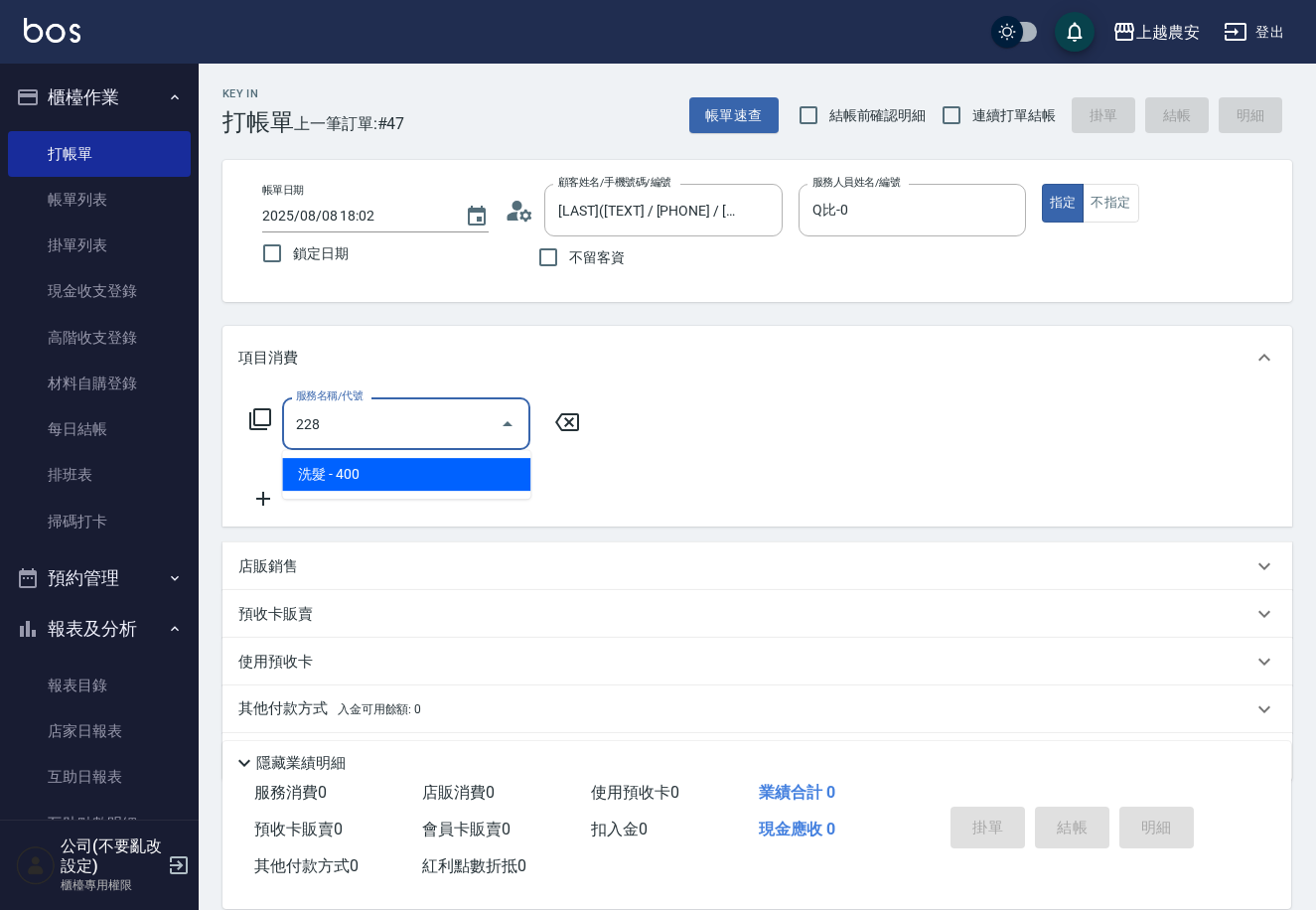 click on "洗髮 - 400" at bounding box center (406, 474) 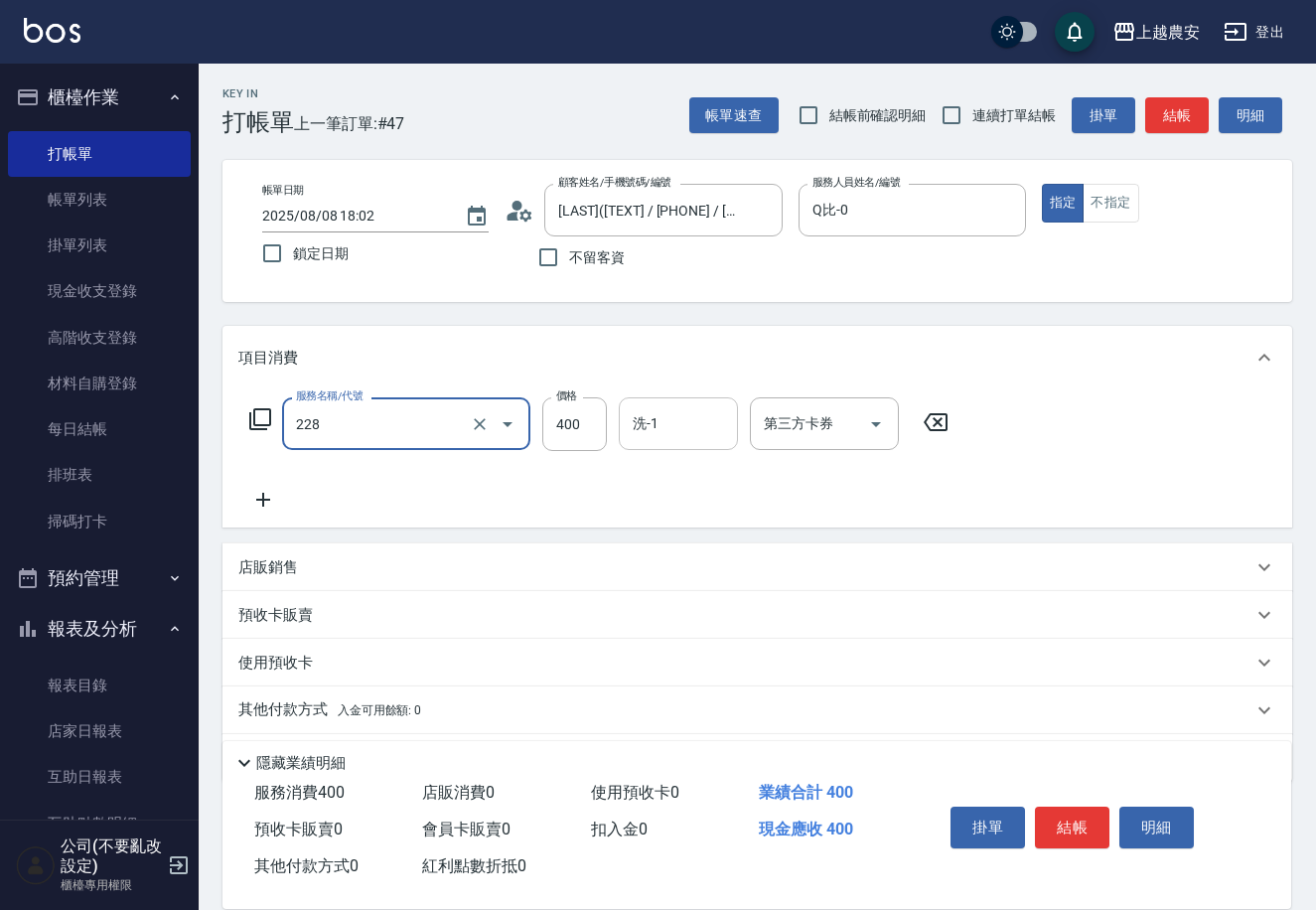 type on "洗髮(228)" 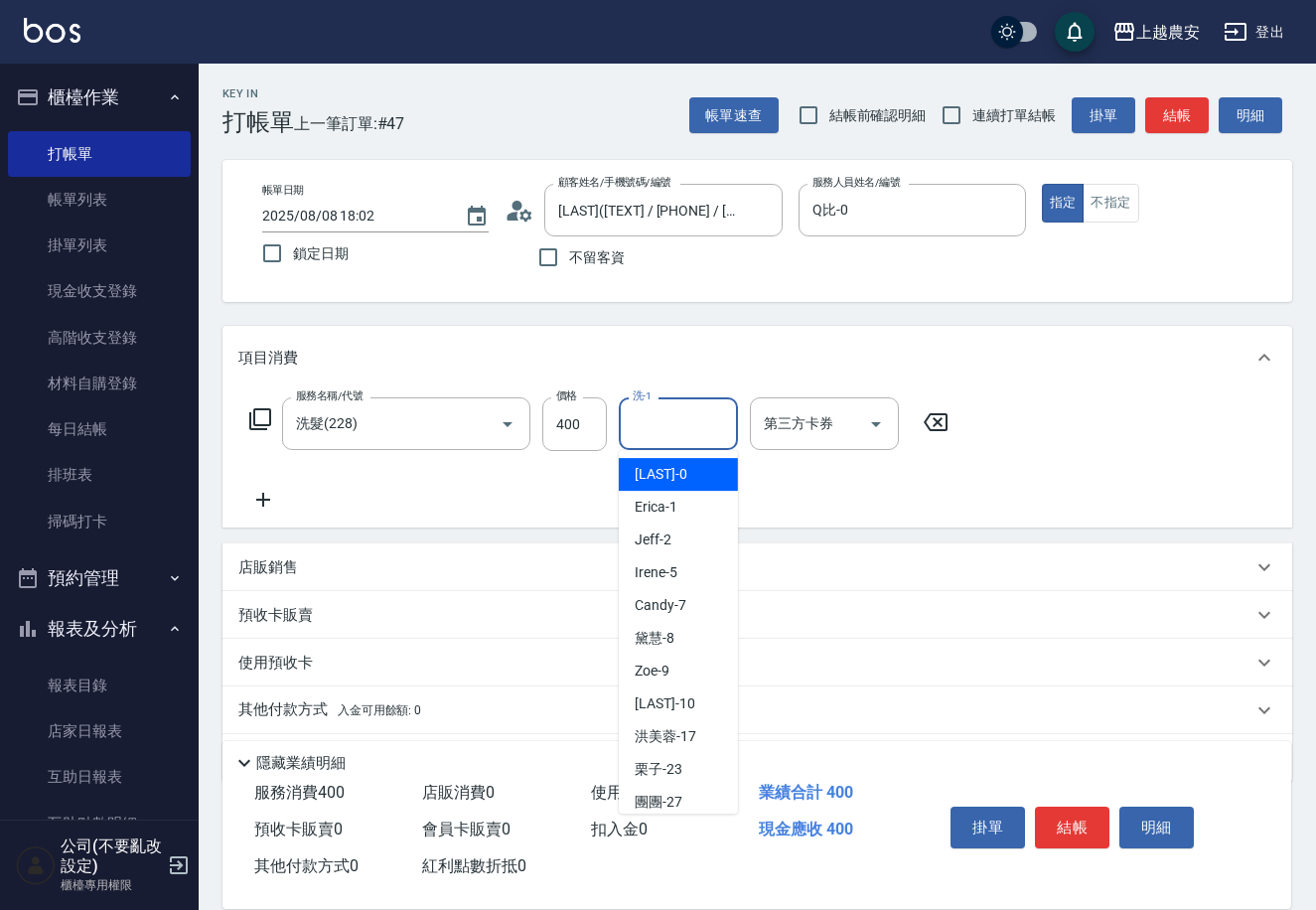 click on "洗-1" at bounding box center (678, 423) 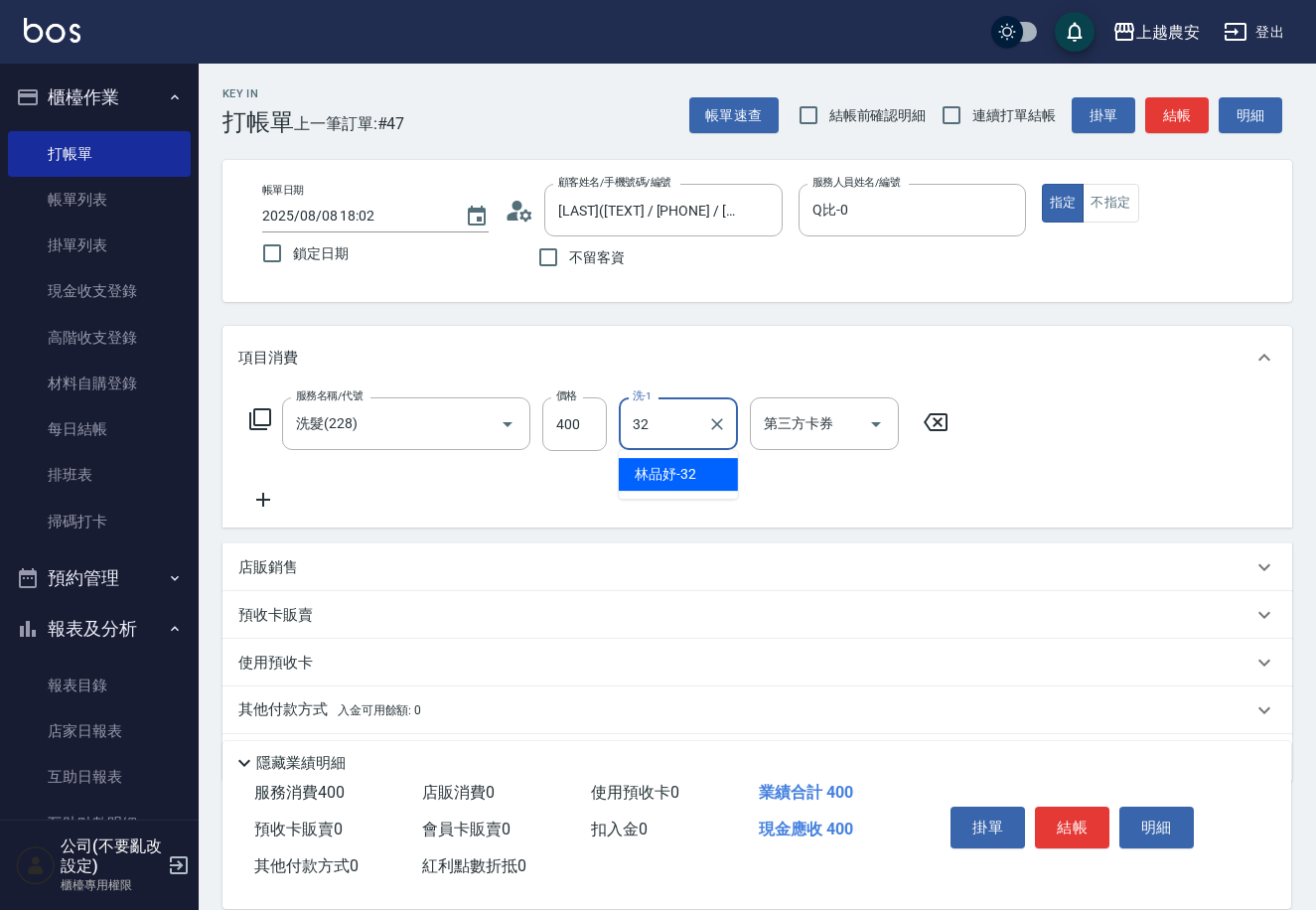 click on "林品妤 -32" at bounding box center (665, 474) 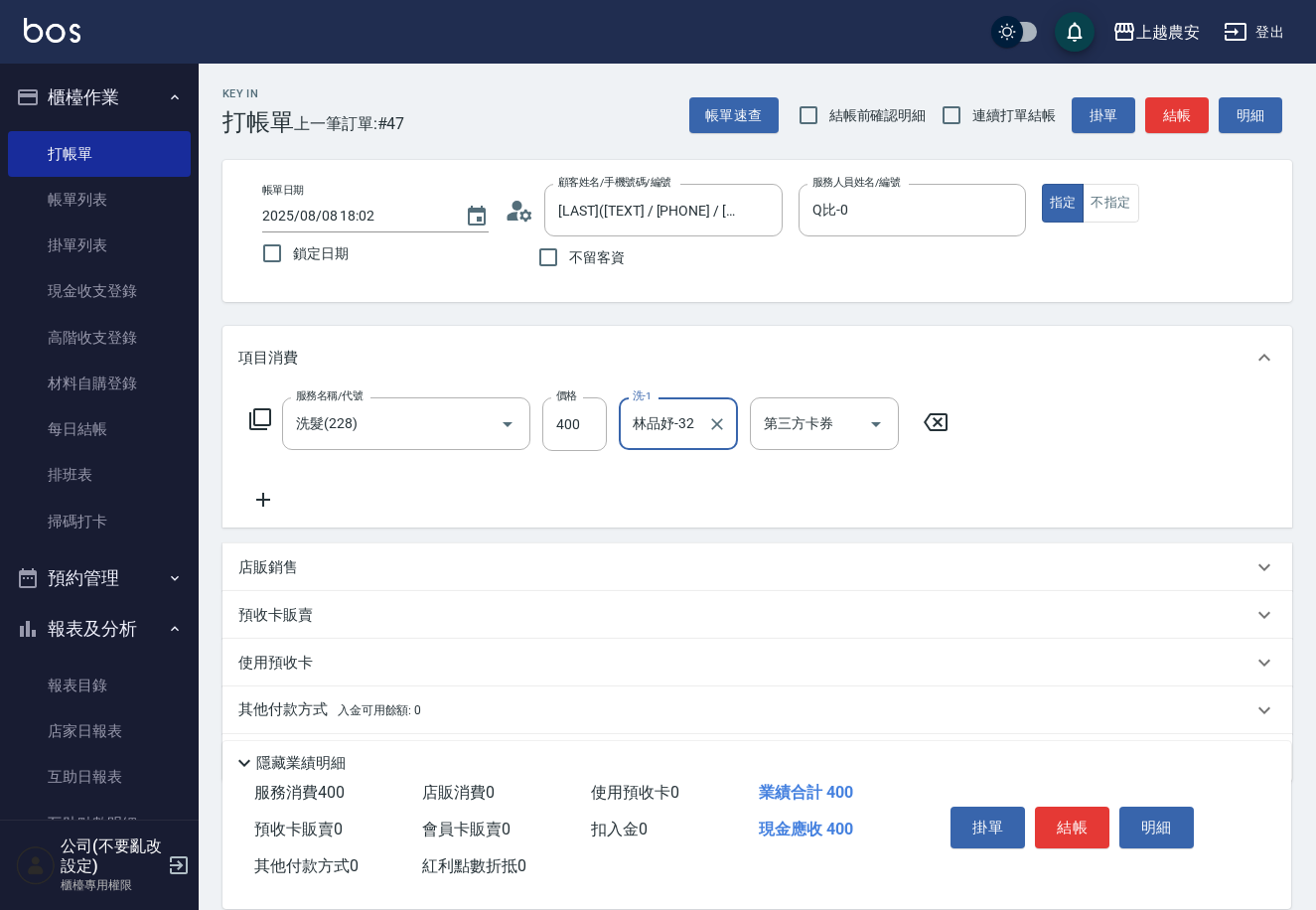 type on "林品妤-32" 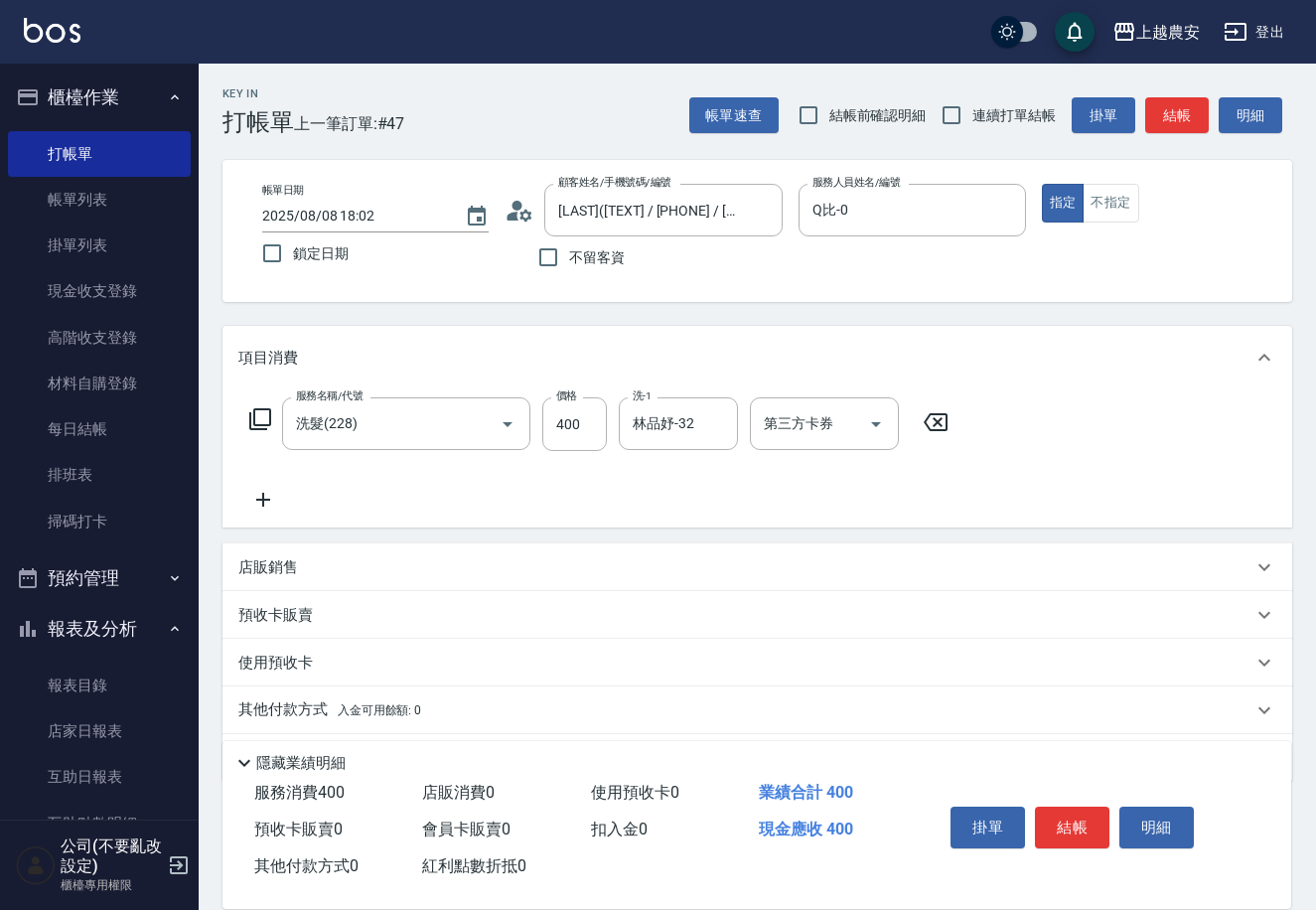 click 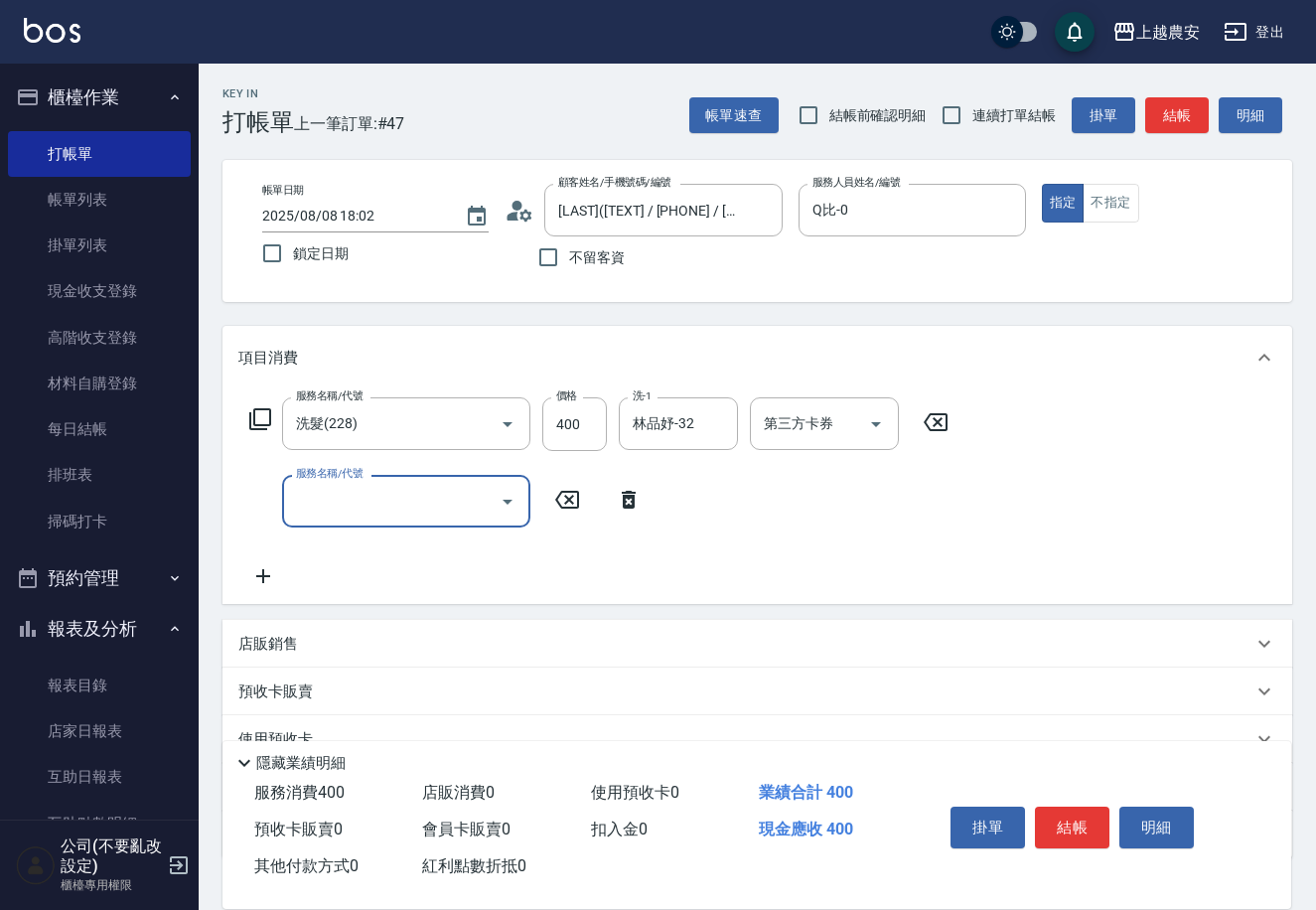 click on "服務名稱/代號" at bounding box center [391, 501] 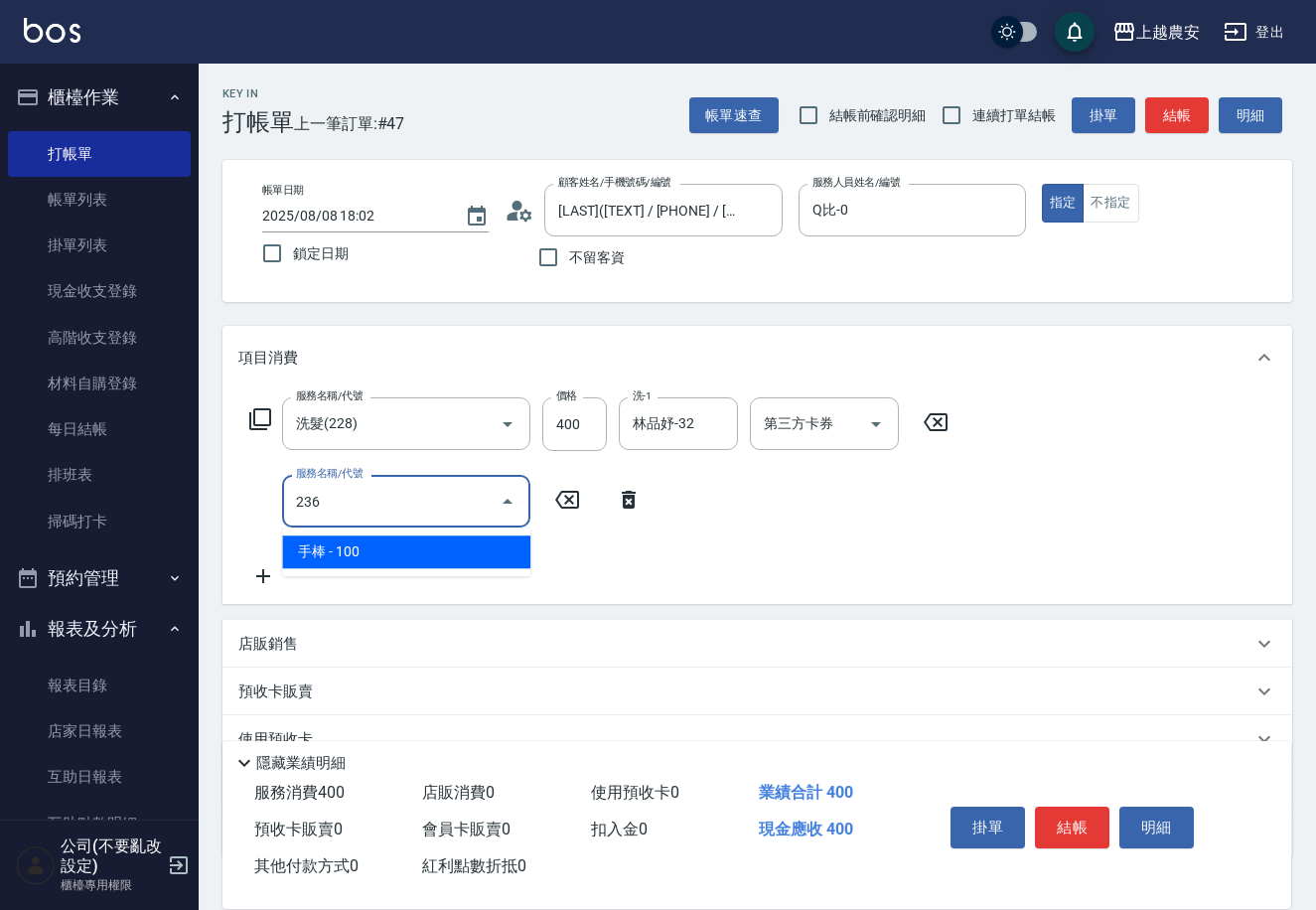 click on "手棒 - 100" at bounding box center [406, 551] 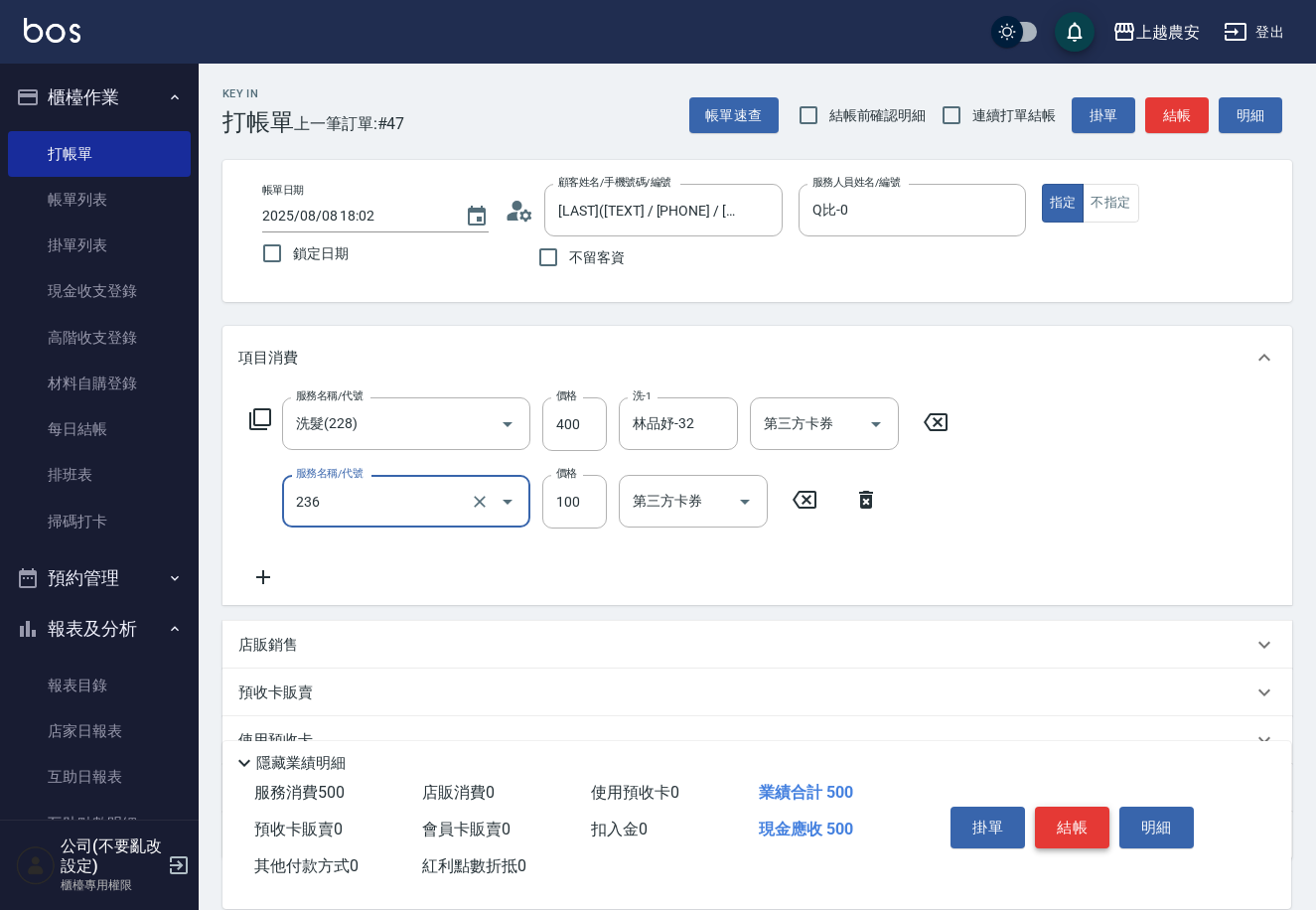 type on "手棒(236)" 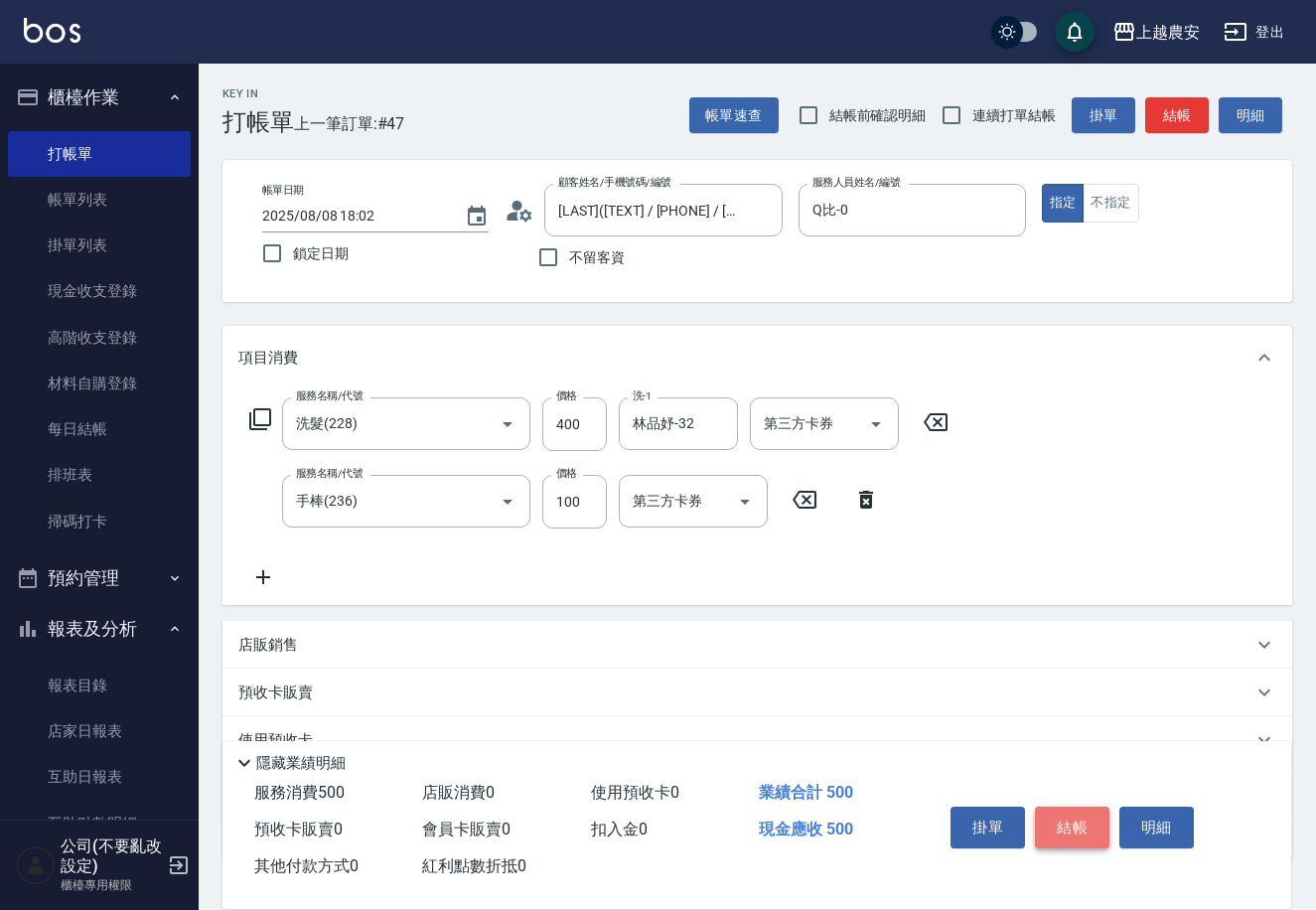 click on "結帳" at bounding box center (1072, 828) 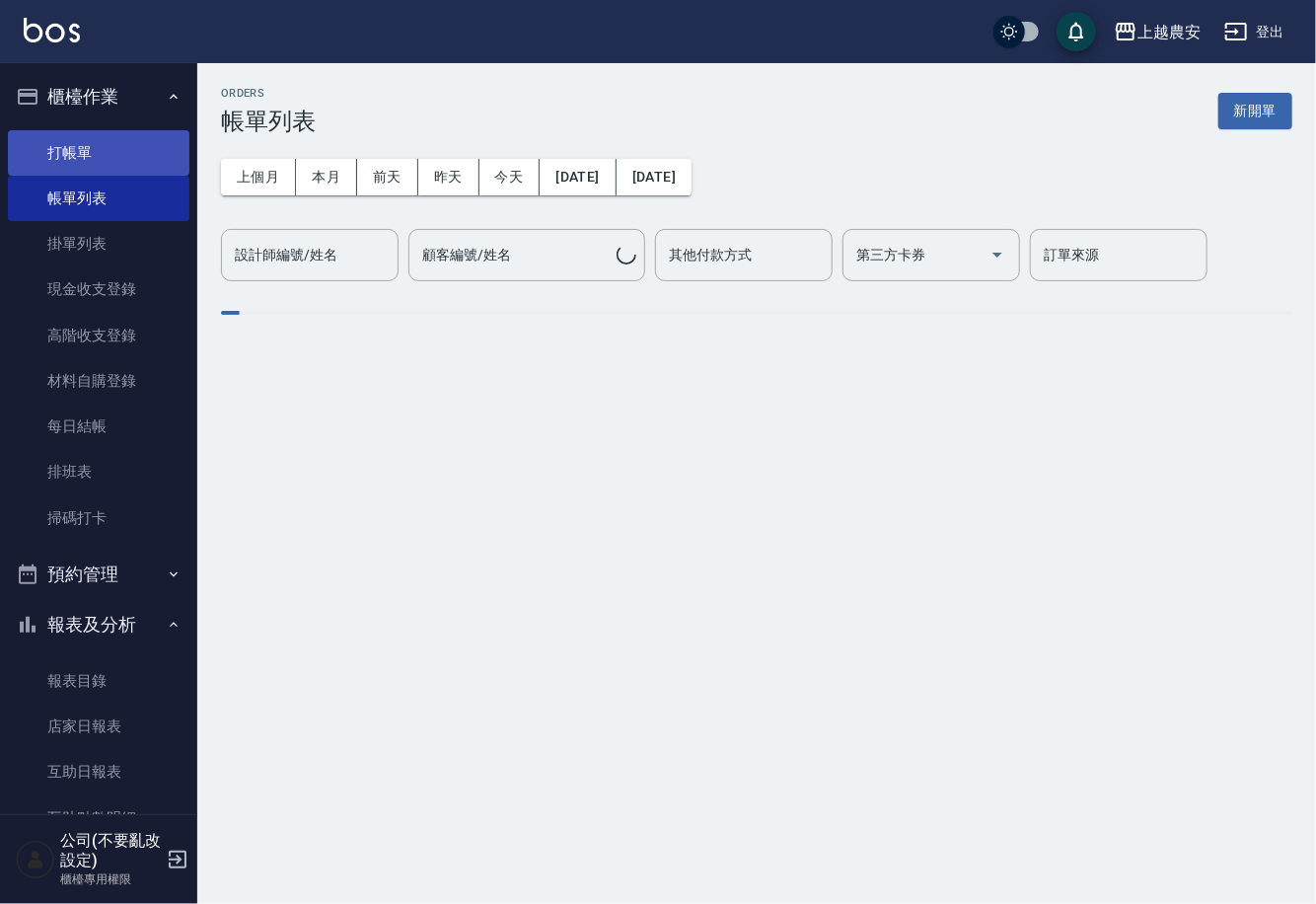 click on "打帳單" at bounding box center (99, 153) 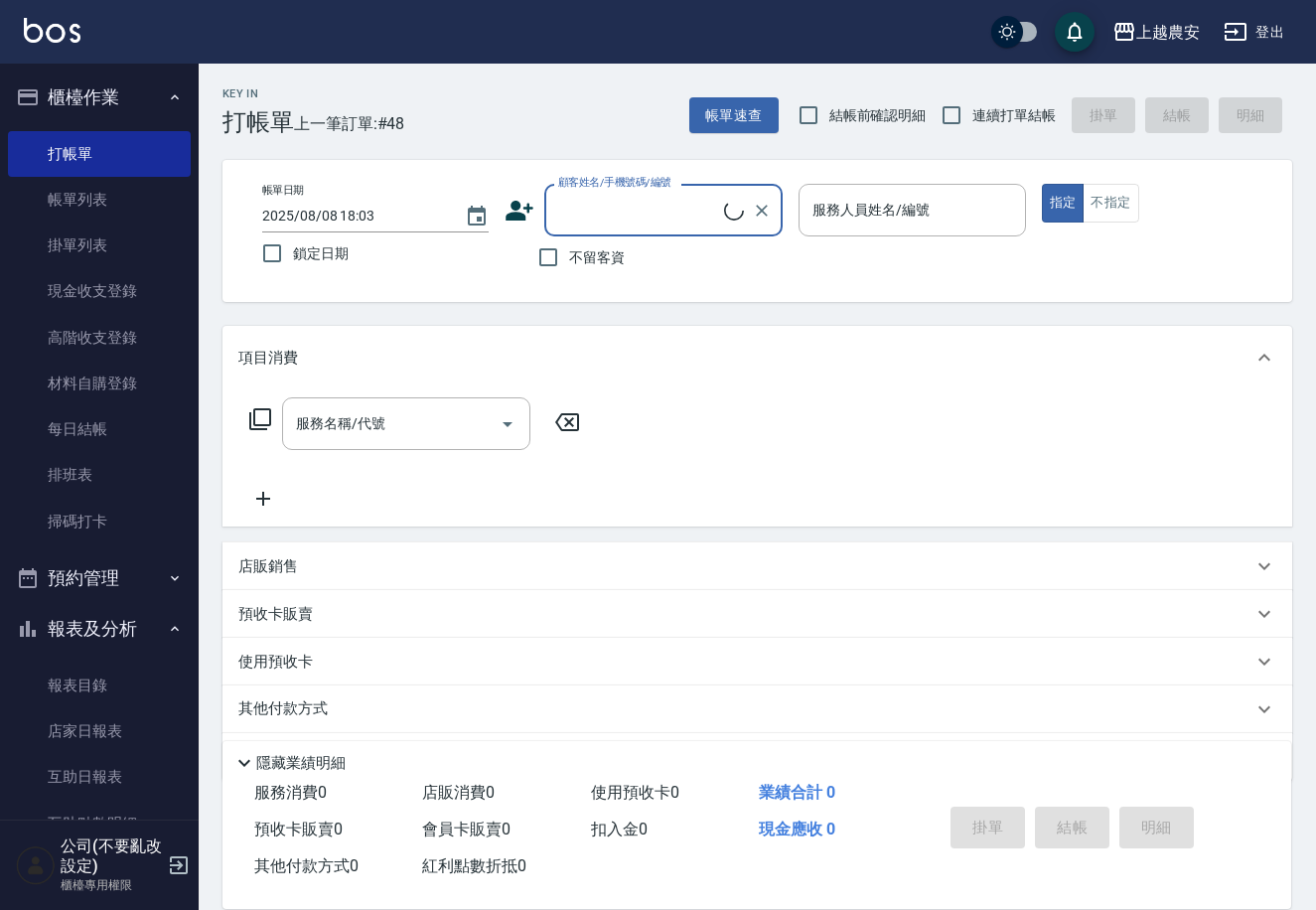 click on "顧客姓名/手機號碼/編號" at bounding box center (639, 210) 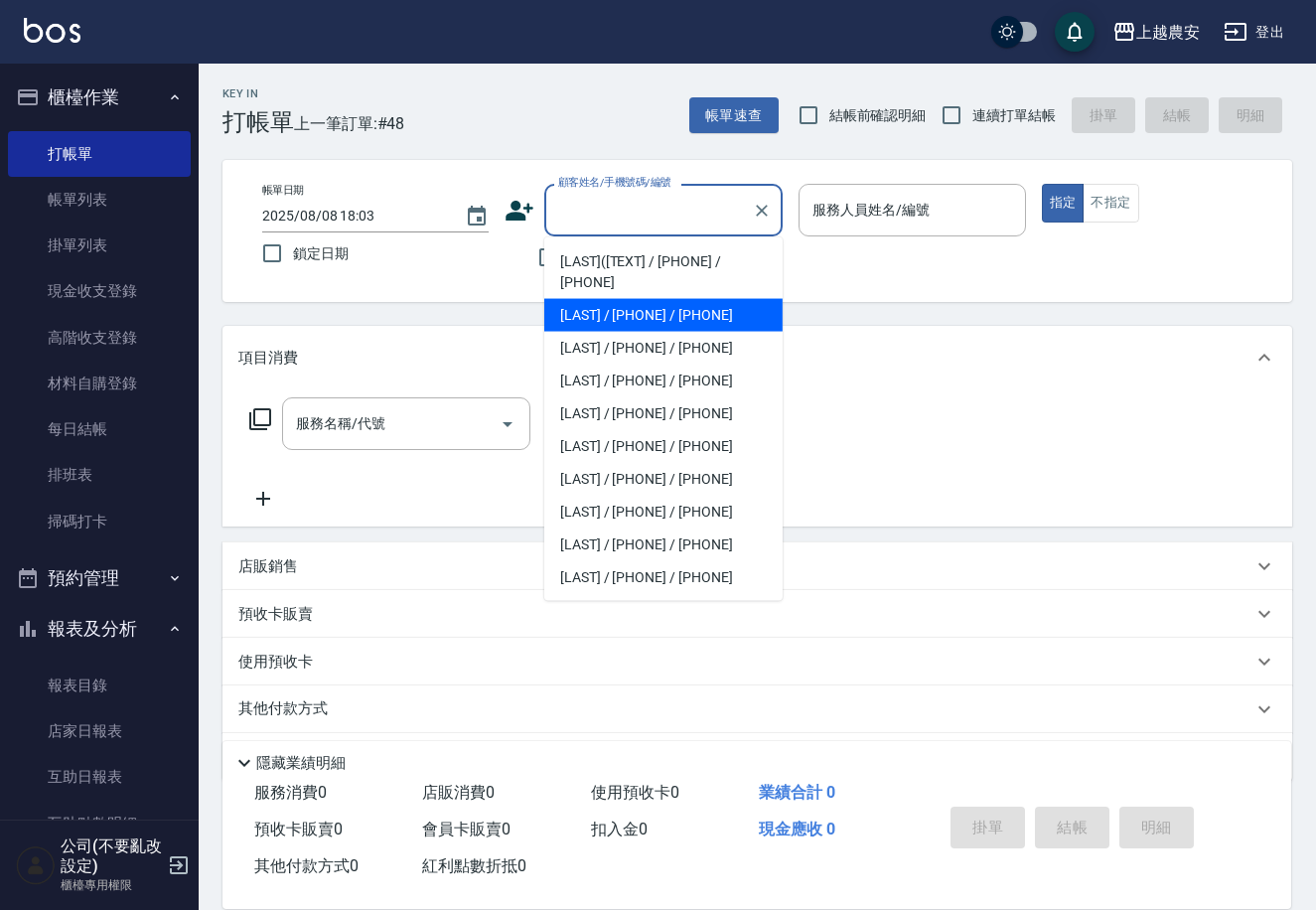 click on "[LAST]([TEXT] / [PHONE] / [PHONE]" at bounding box center (663, 272) 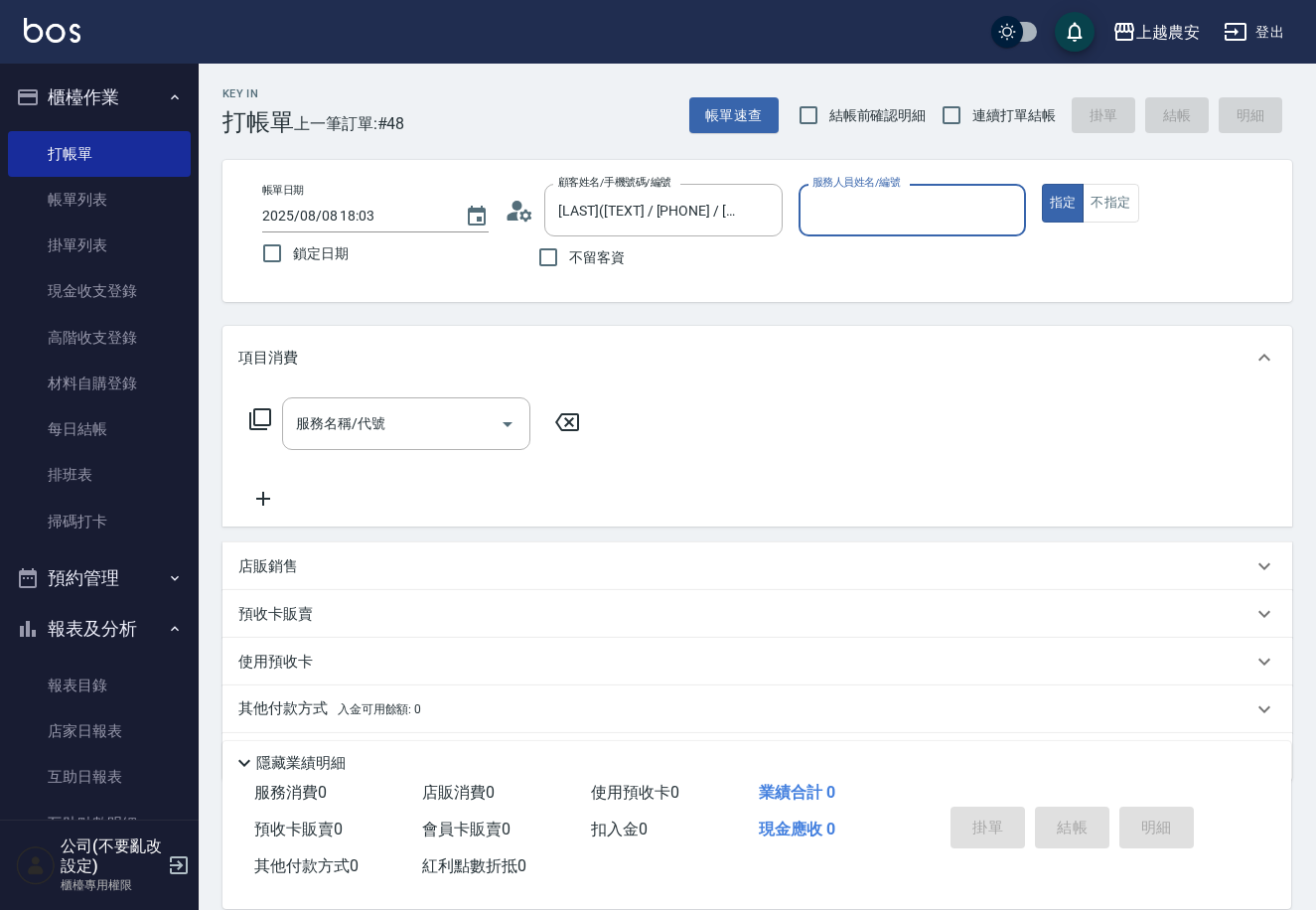 type on "Q比-0" 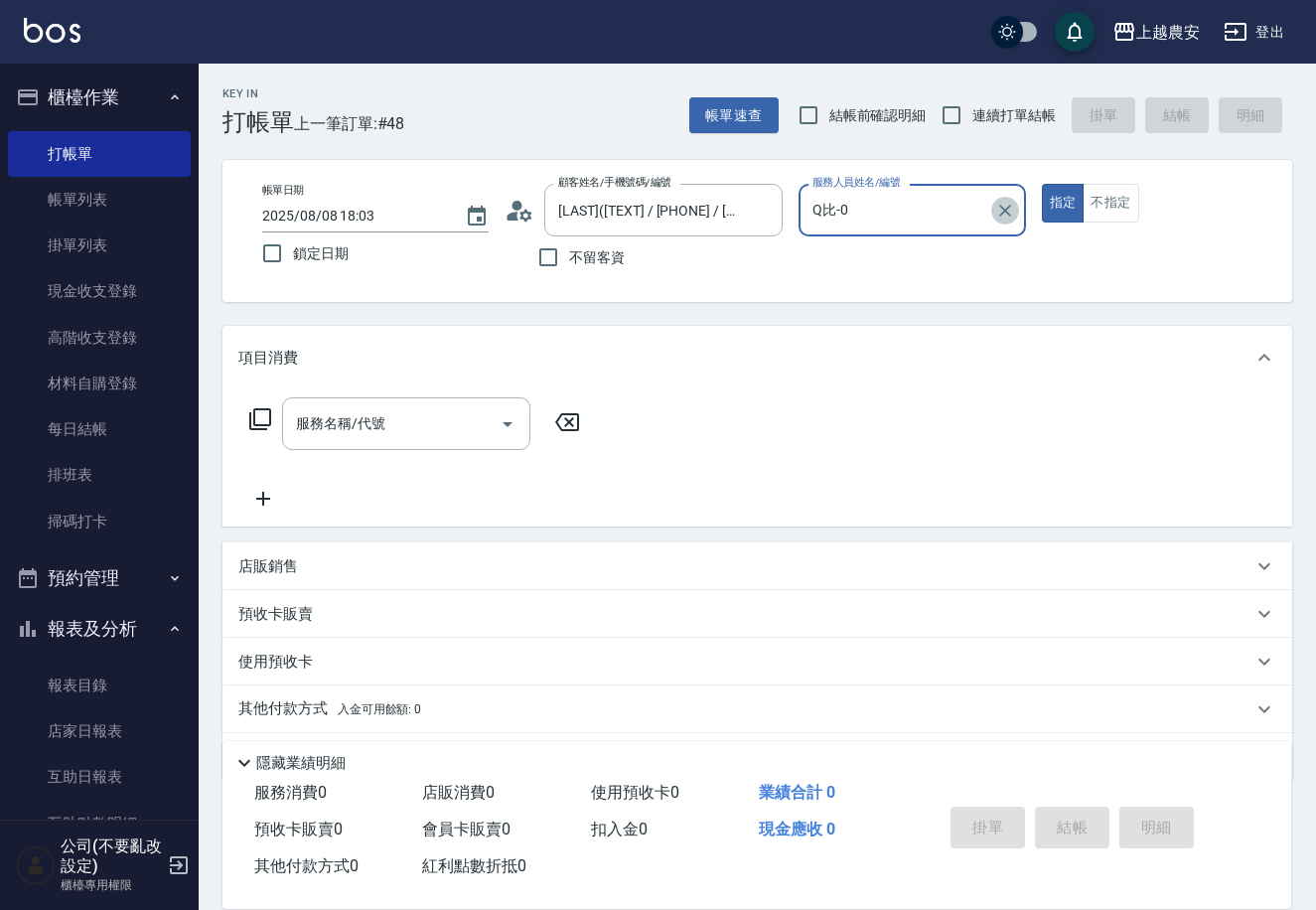 click 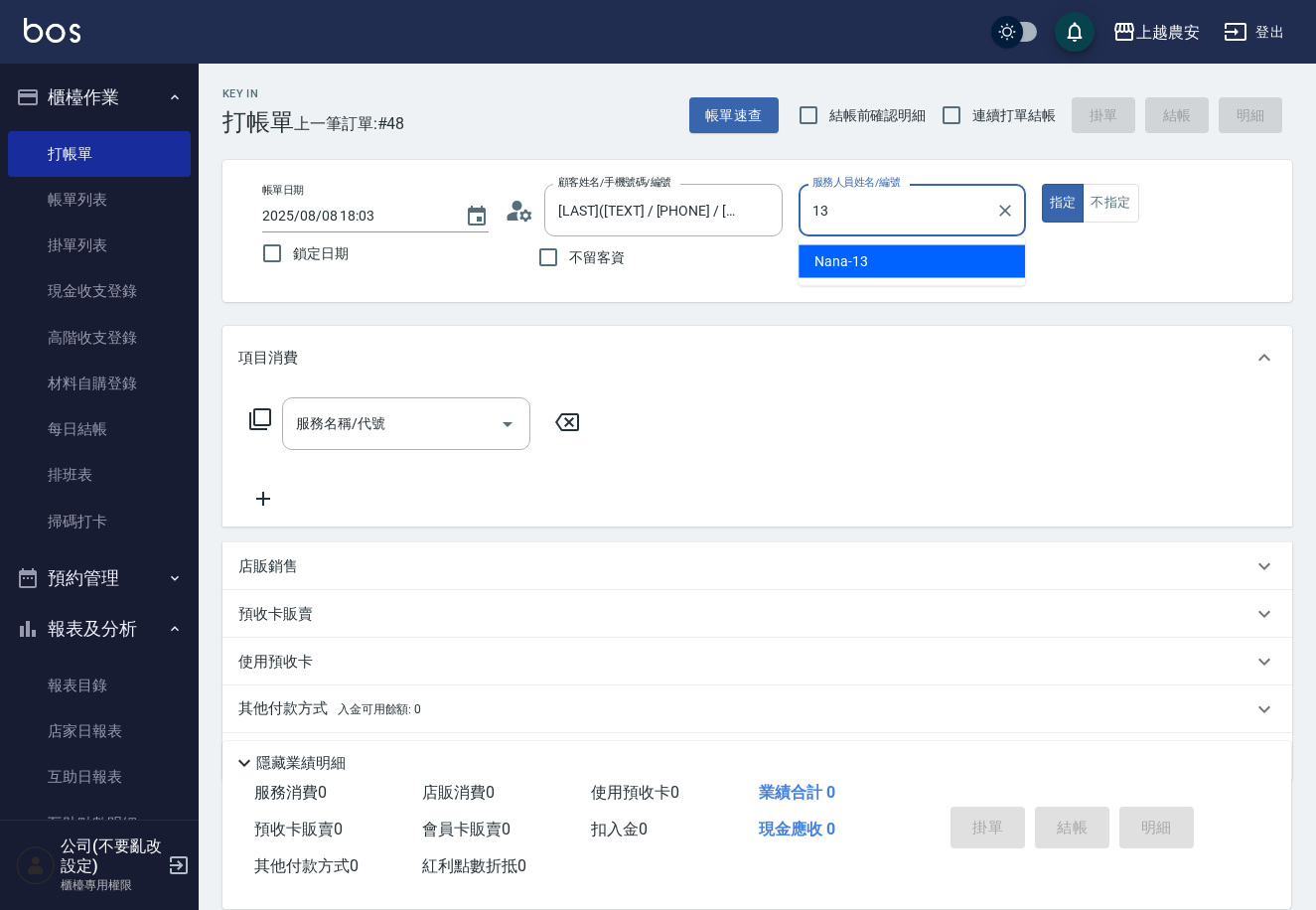 click on "Nana -13" at bounding box center [912, 261] 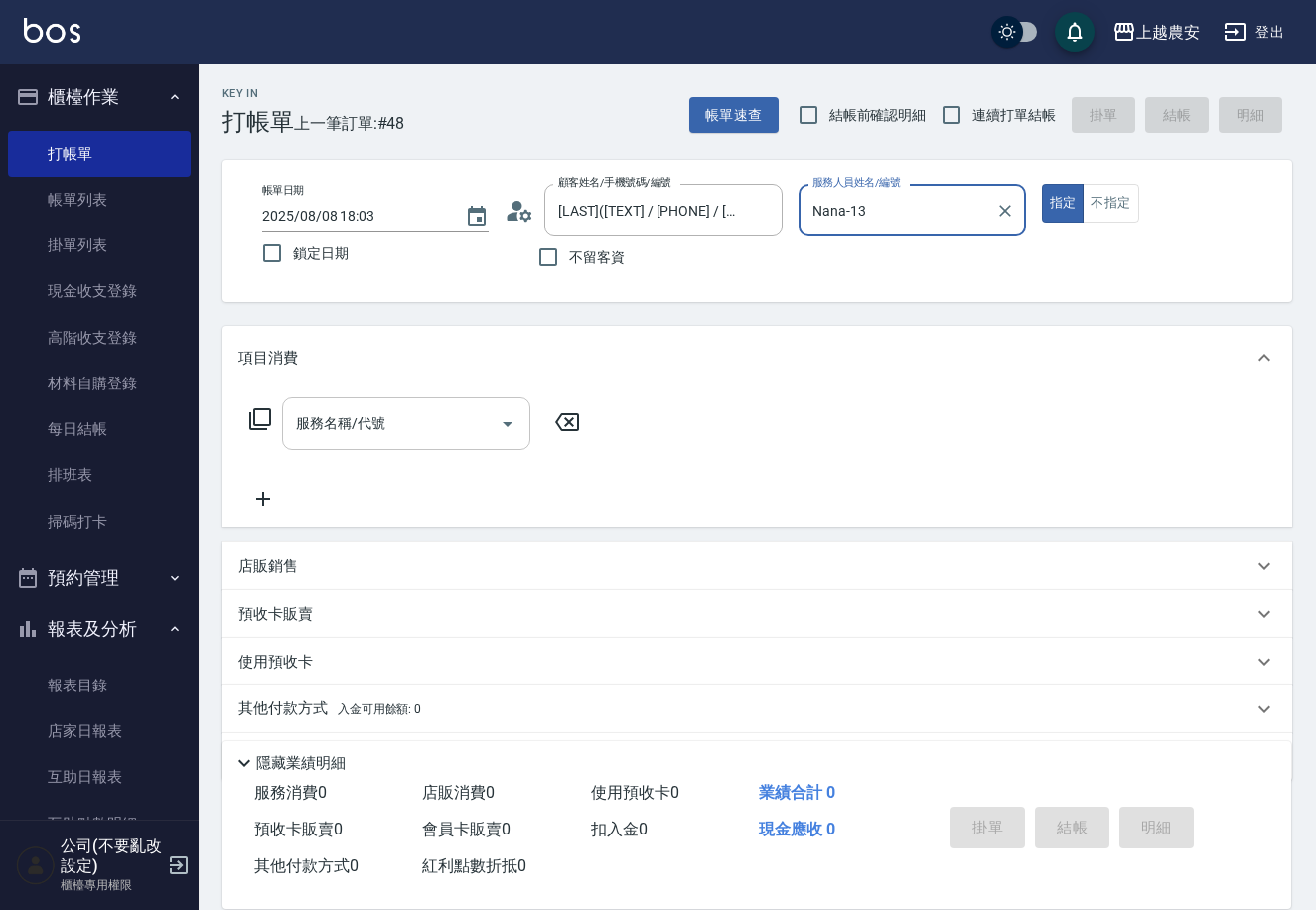 type on "Nana-13" 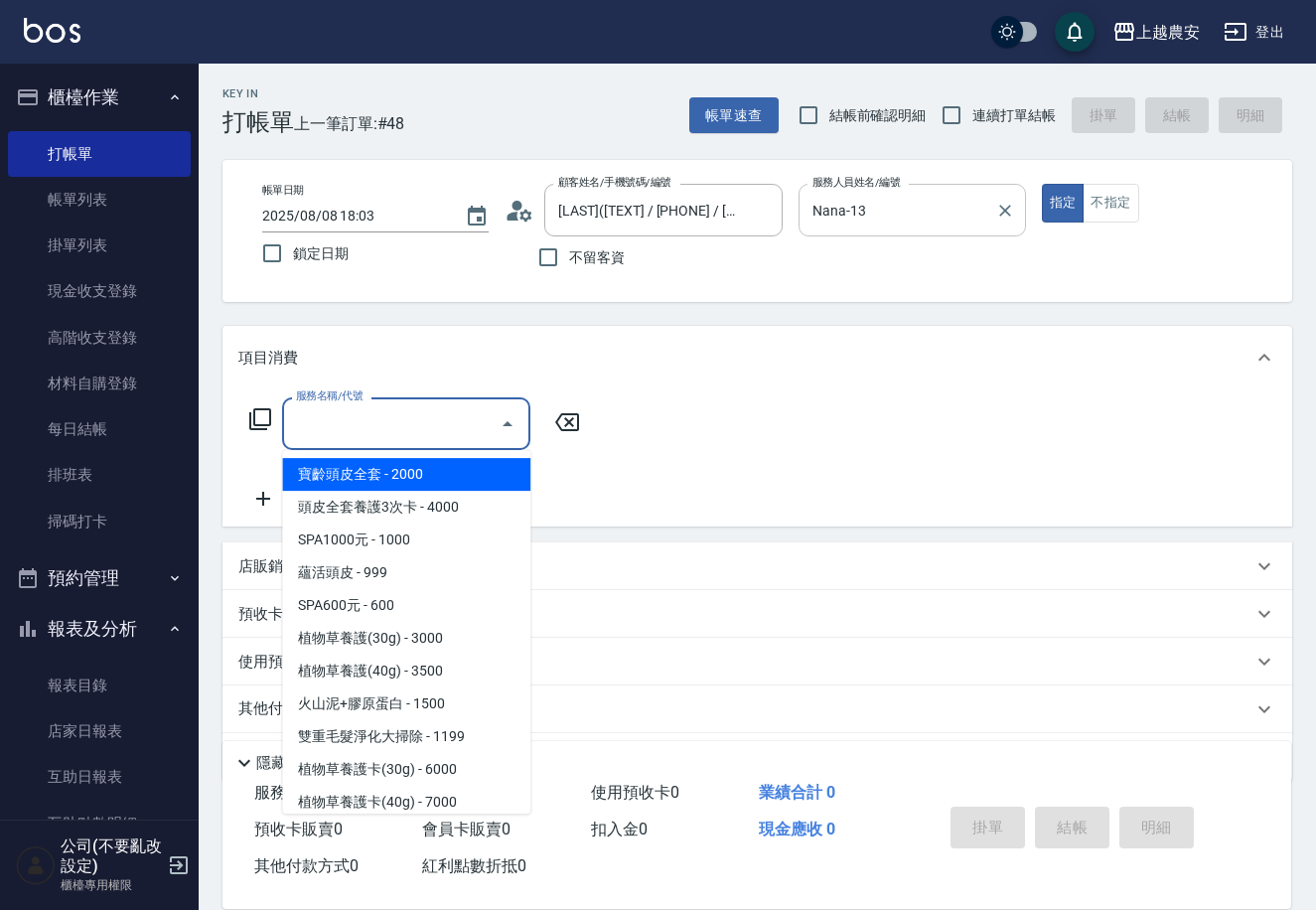 click on "服務名稱/代號" at bounding box center (391, 423) 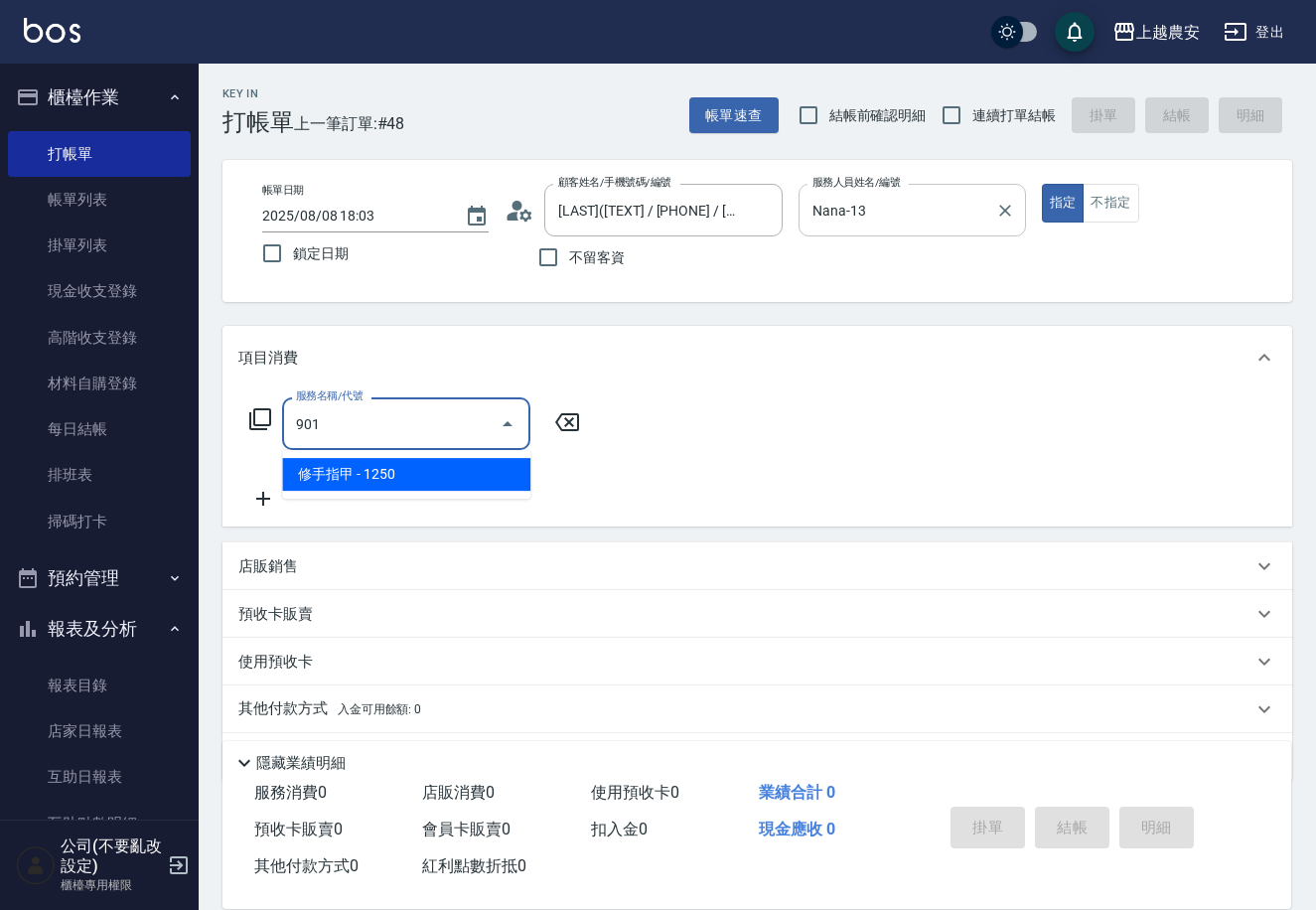 click on "修手指甲 - 1250" at bounding box center [406, 474] 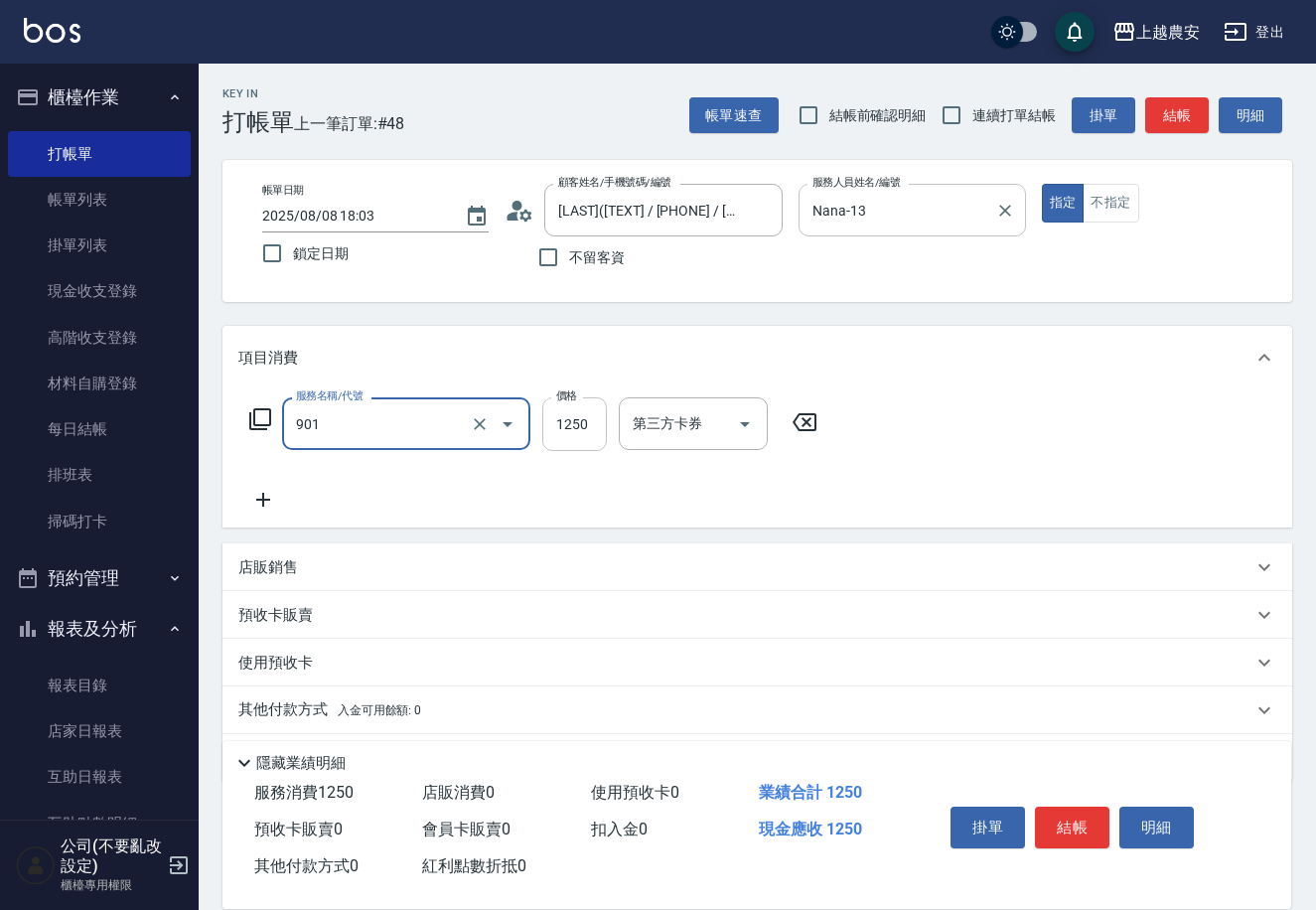 type on "修手指甲(901)" 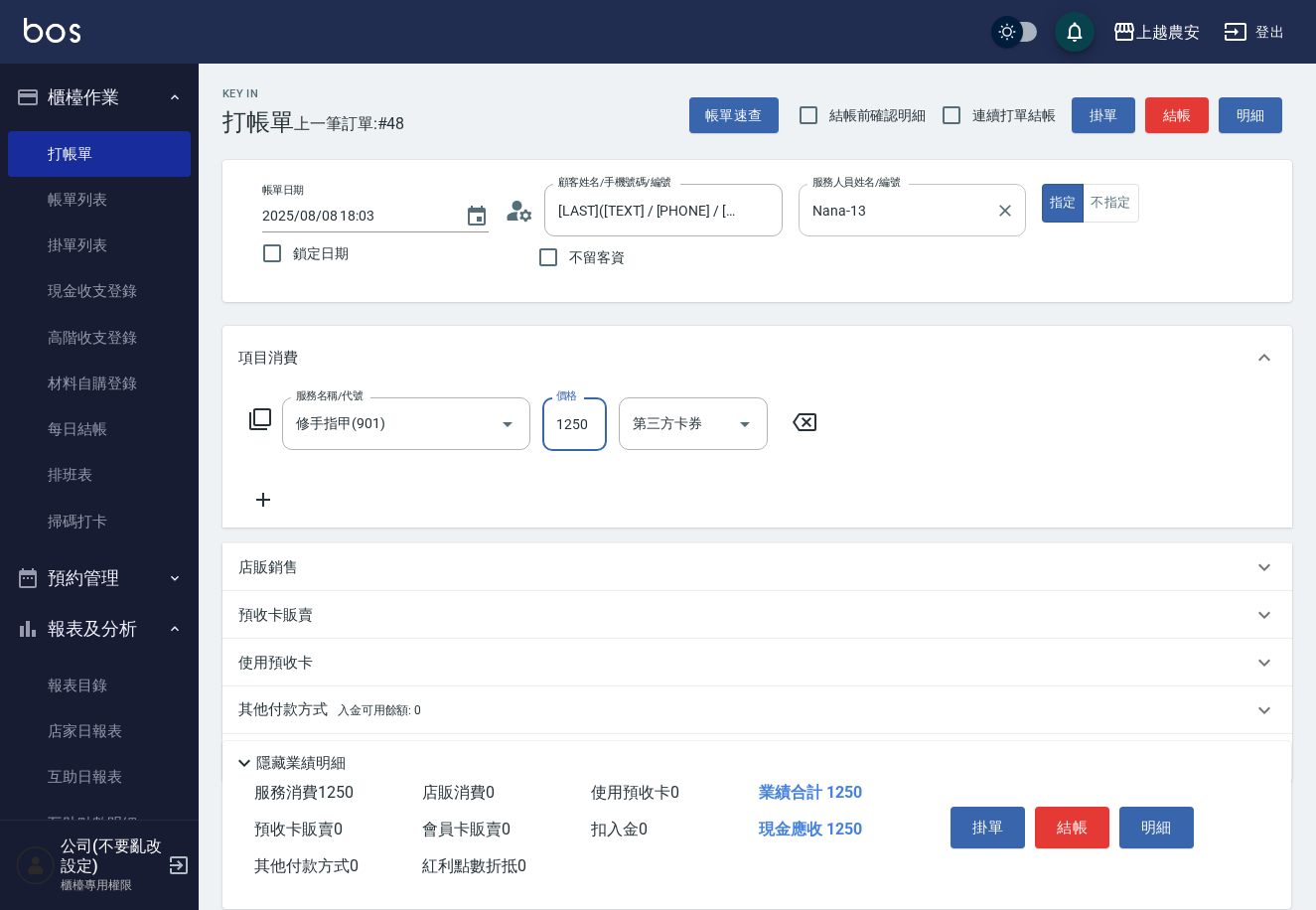 click on "1250" at bounding box center (574, 424) 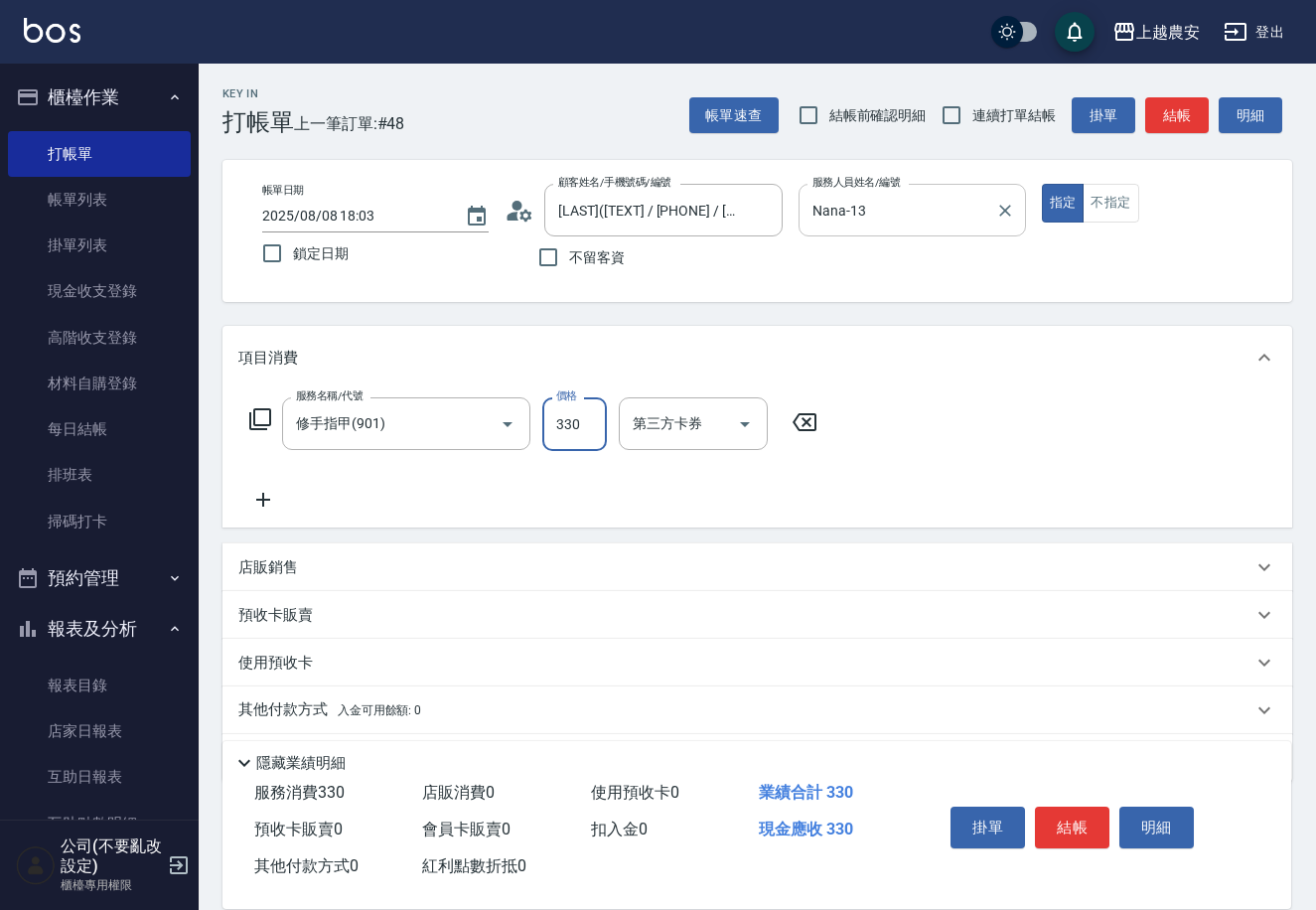 type on "3300" 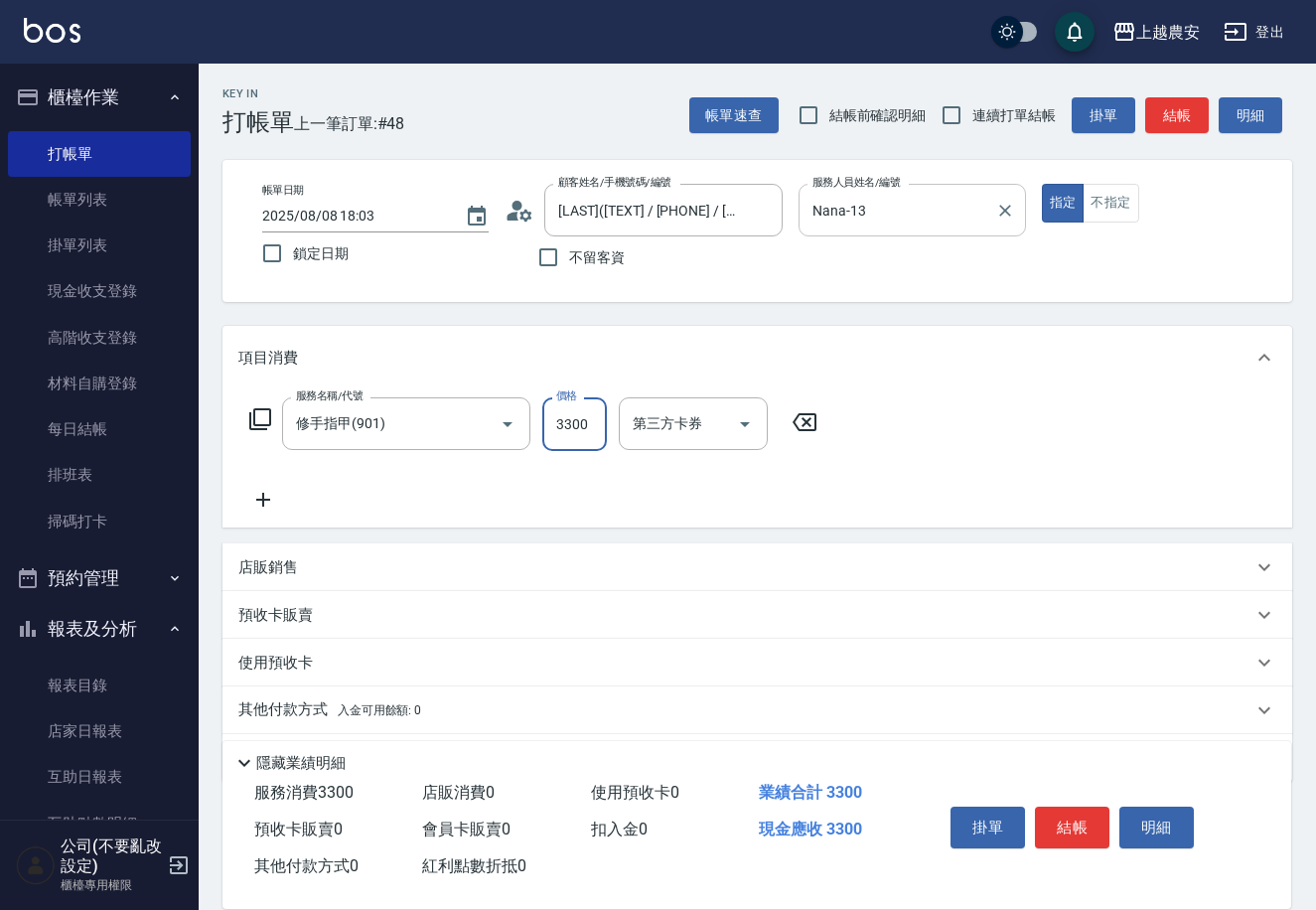 click on "Nana-13 服務人員姓名/編號" at bounding box center (912, 210) 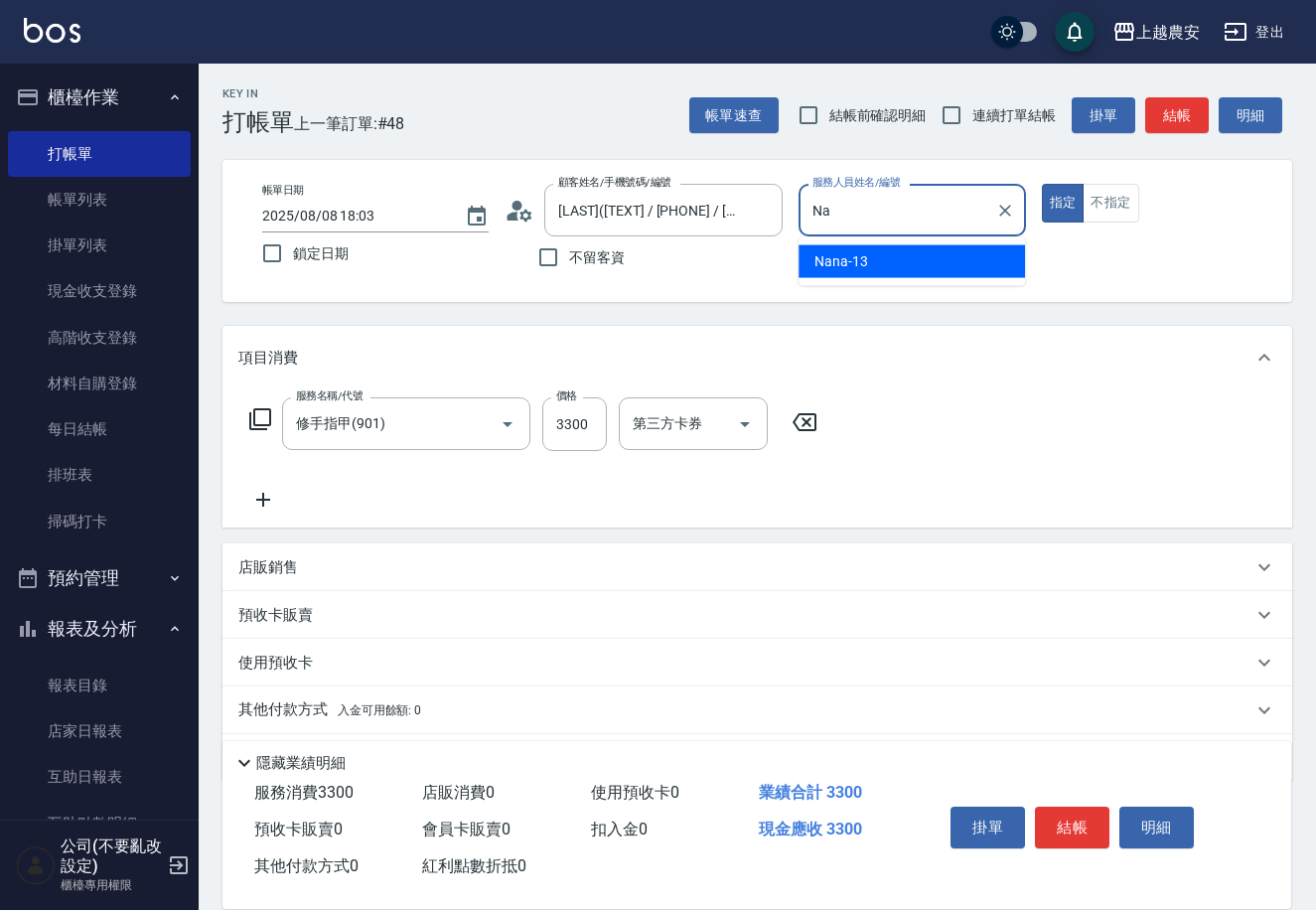 type on "N" 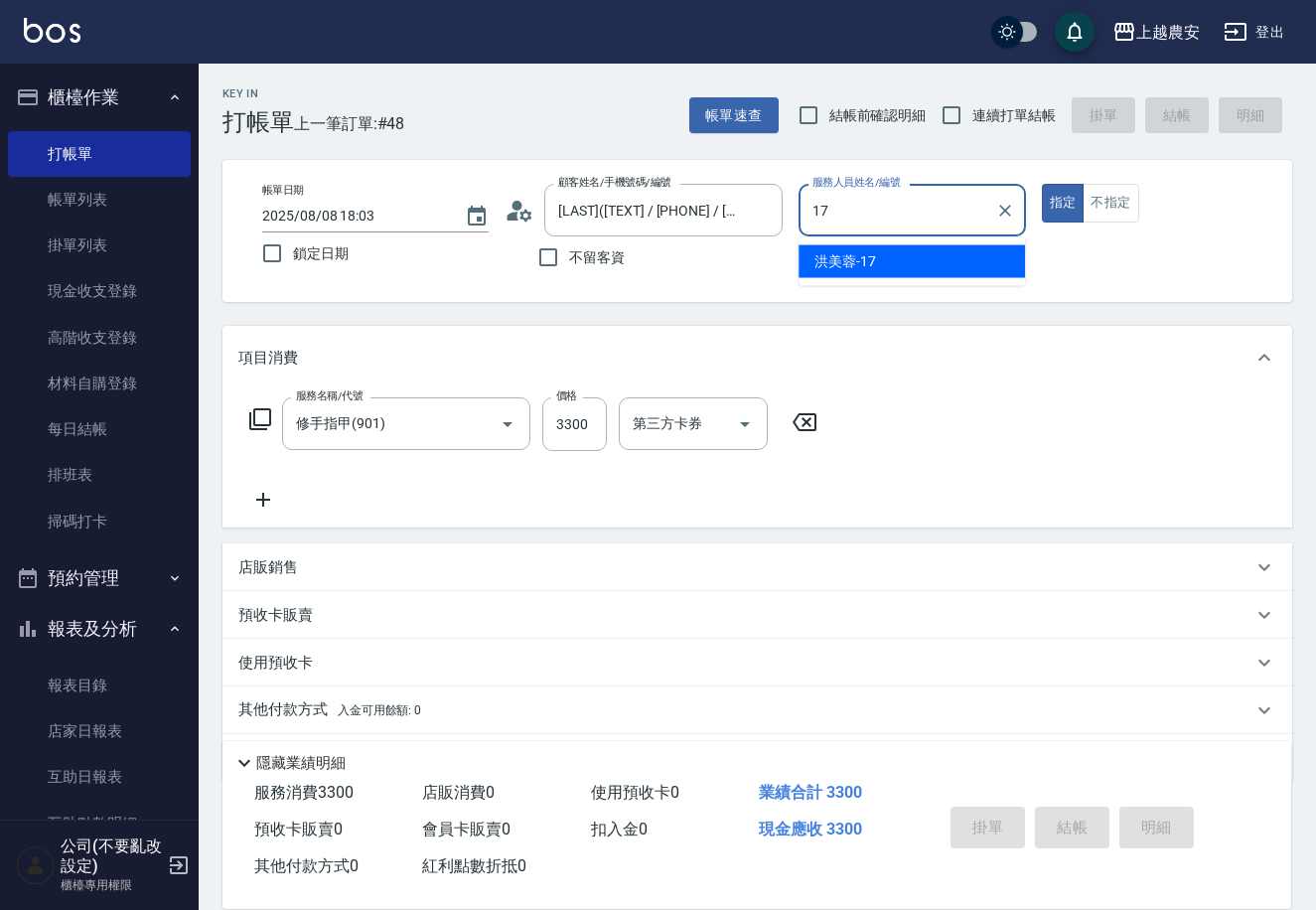 click on "[LAST] -[NUMBER]" at bounding box center [912, 261] 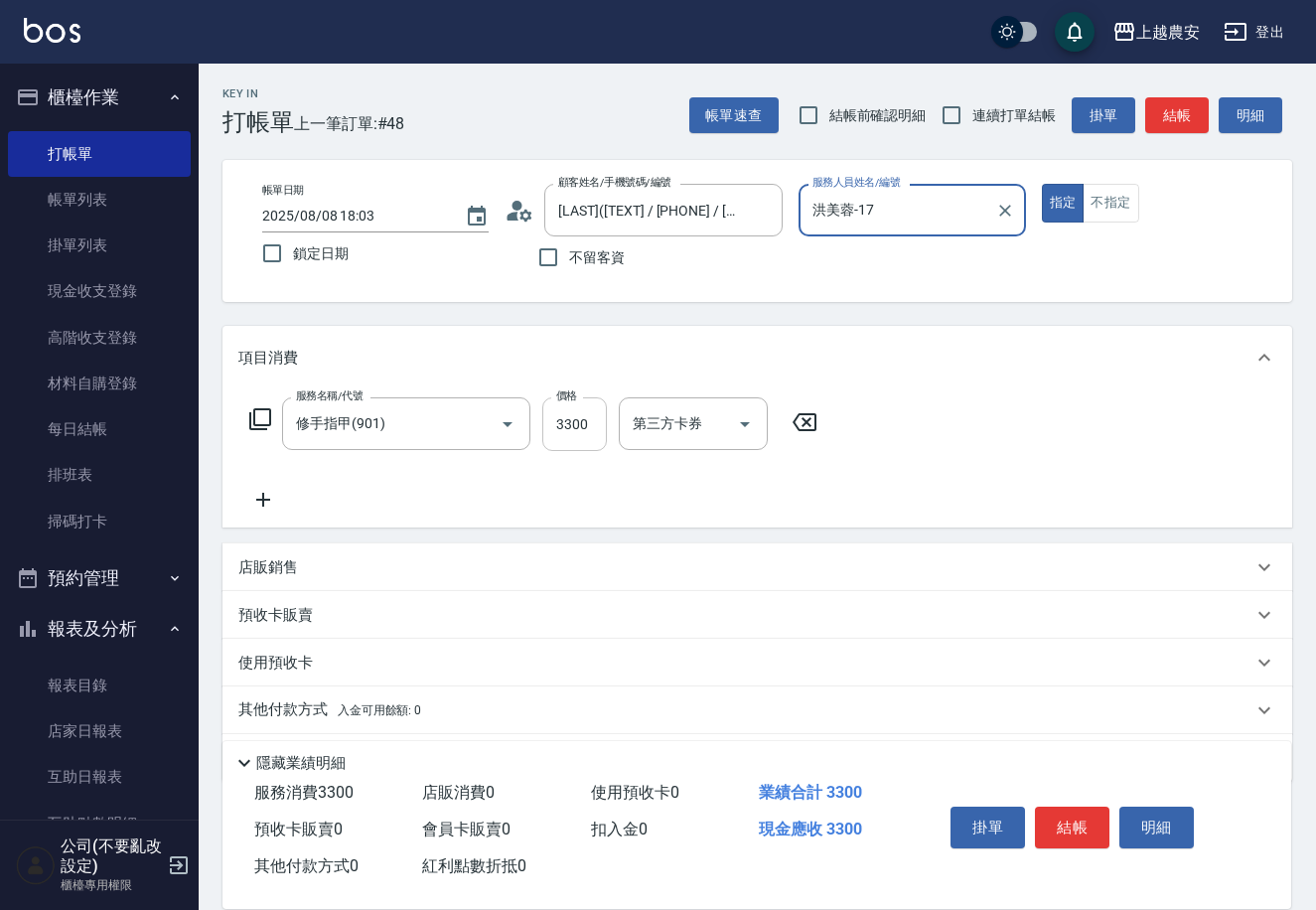 type on "洪美蓉-17" 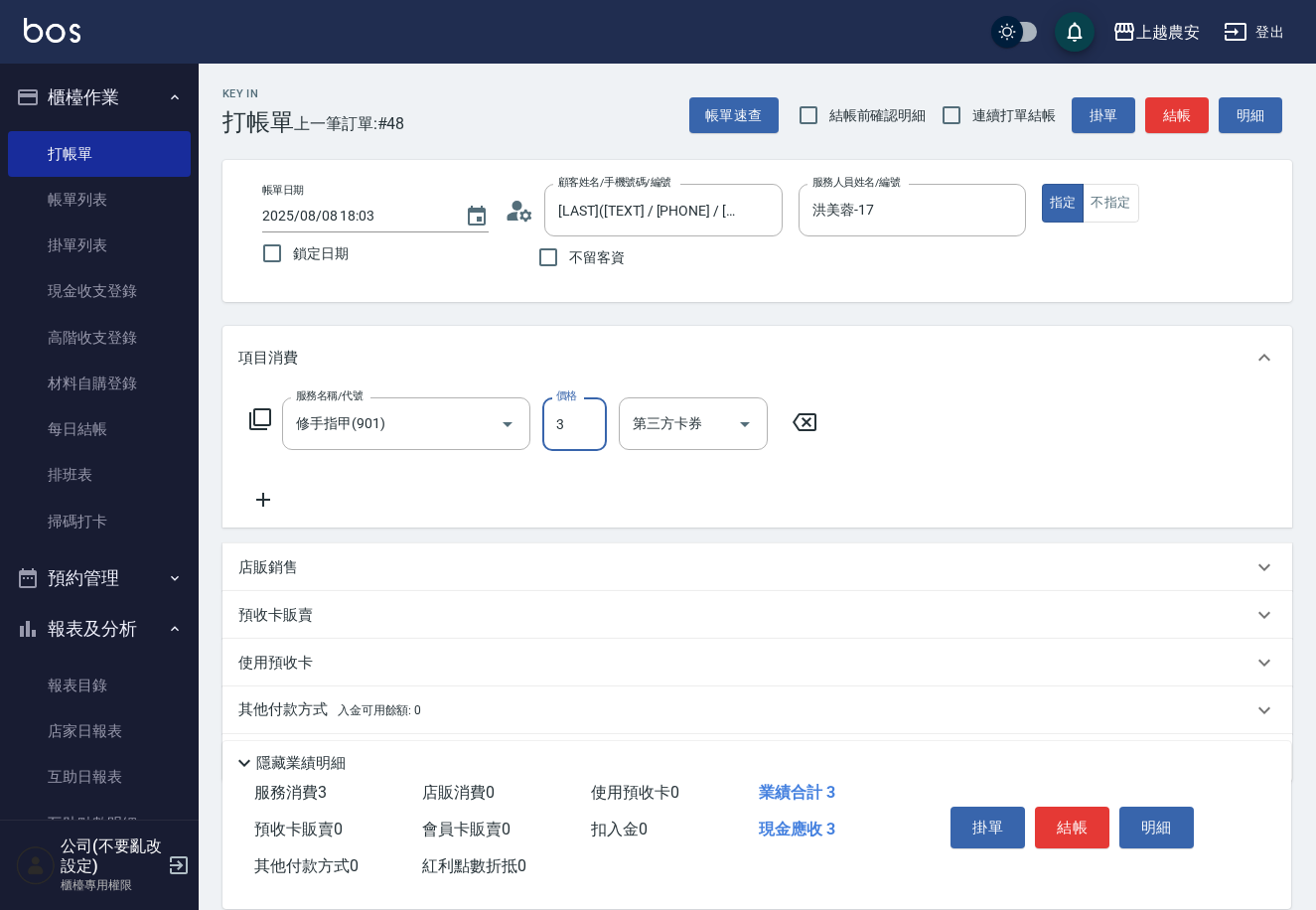 type on "300" 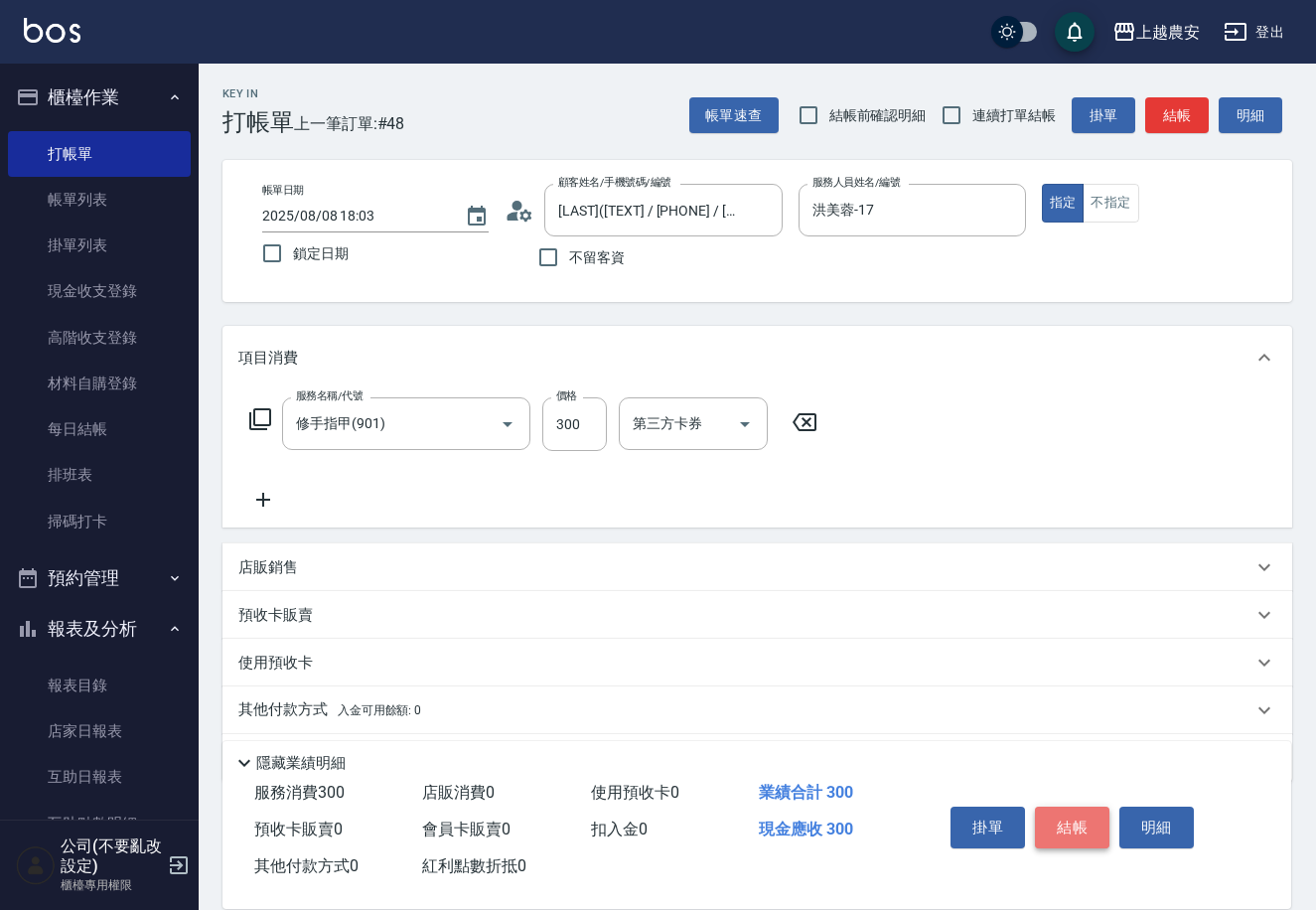 click on "結帳" at bounding box center (1072, 828) 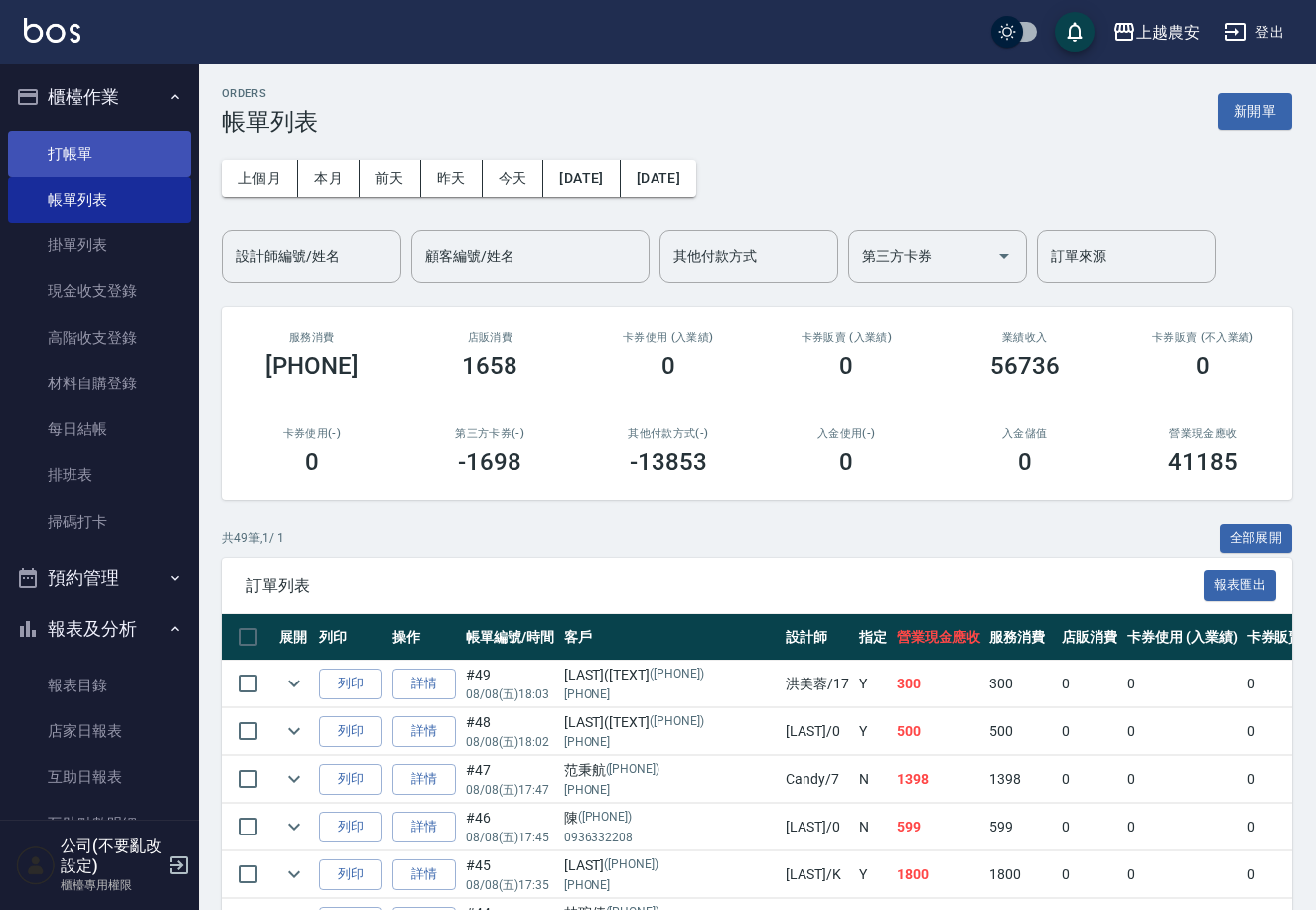 click on "打帳單" at bounding box center [99, 154] 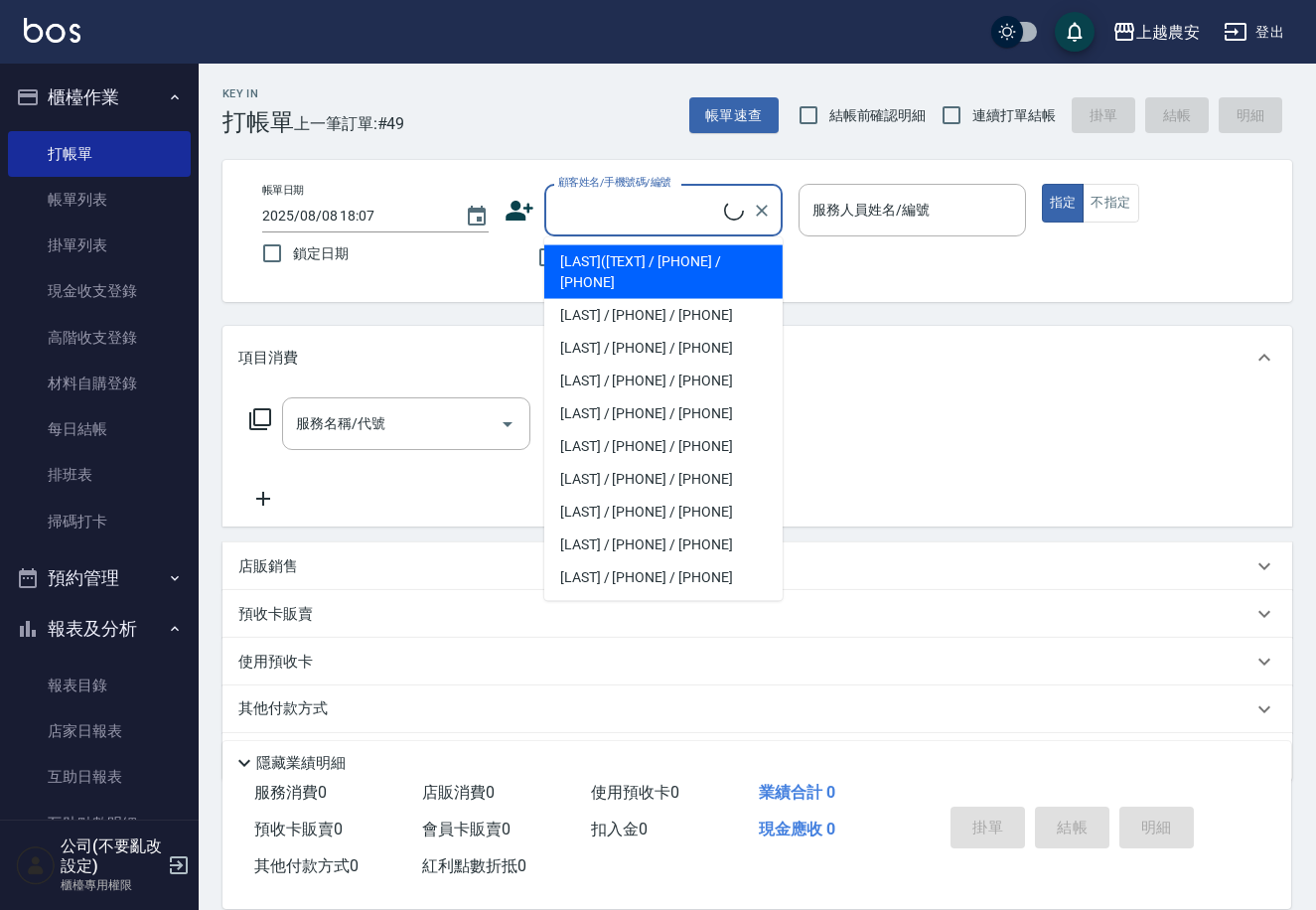 click on "顧客姓名/手機號碼/編號" at bounding box center [639, 210] 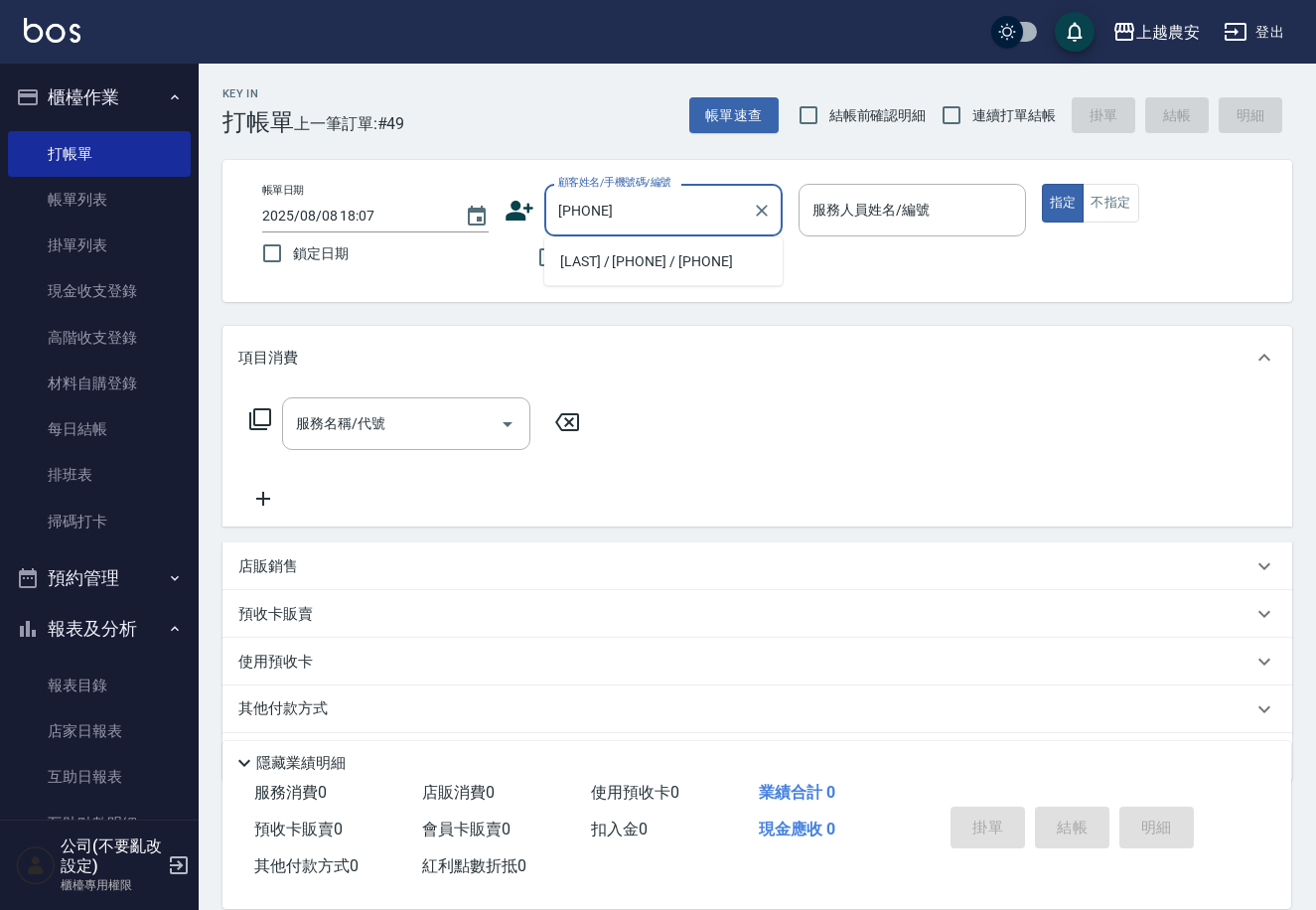 click on "[LAST] / [PHONE] / [PHONE]" at bounding box center [663, 261] 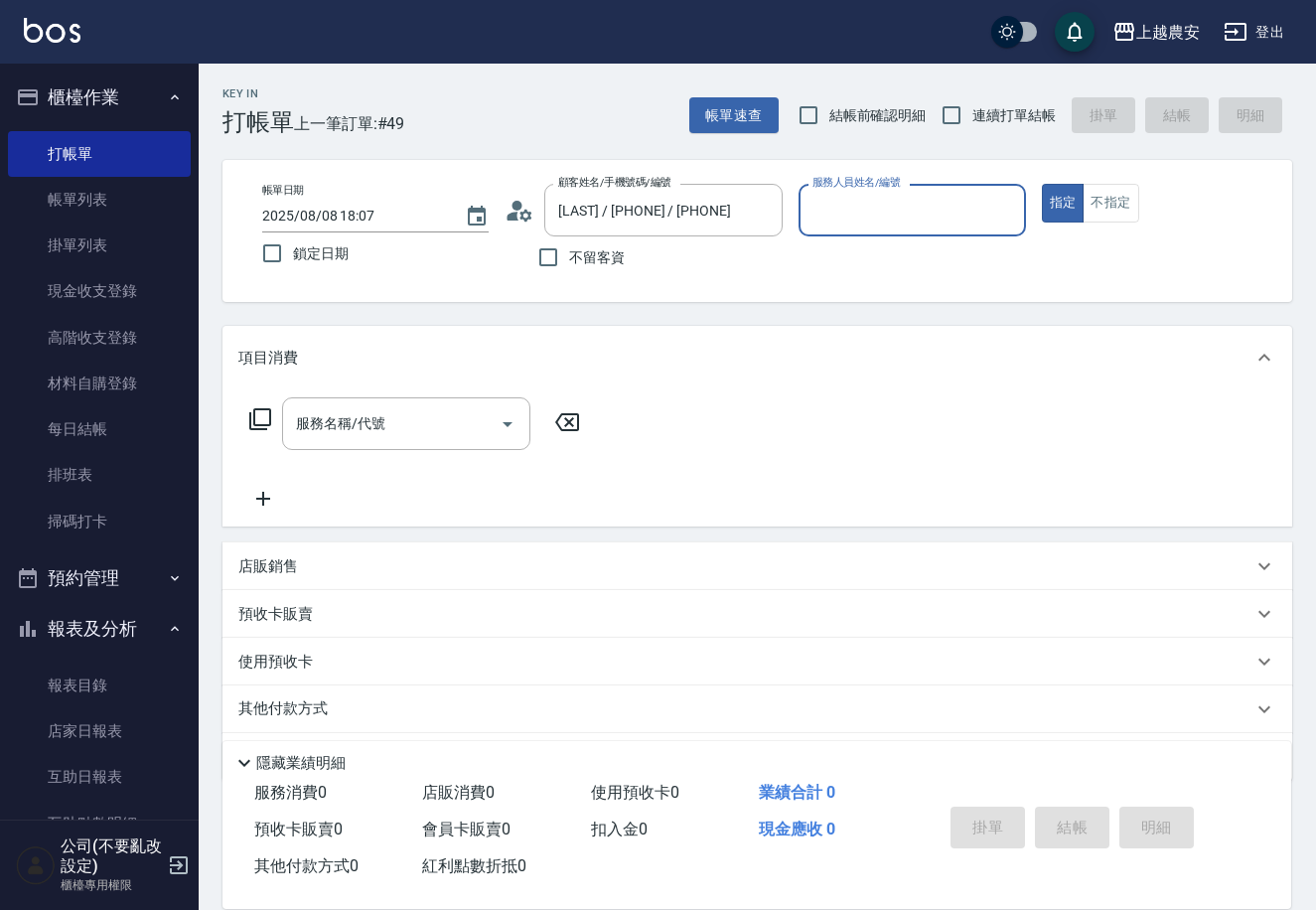 type on "Nana-13" 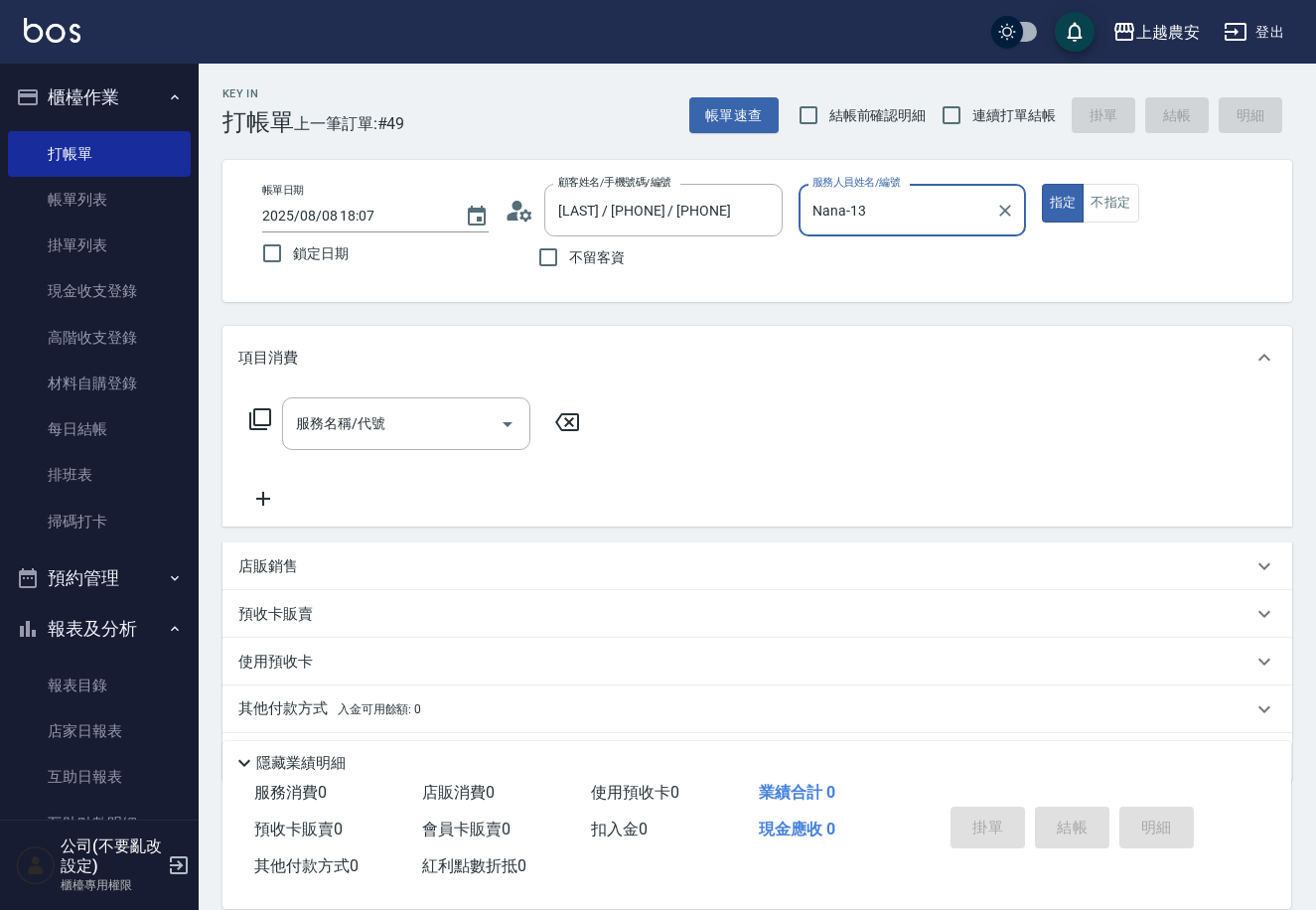 click 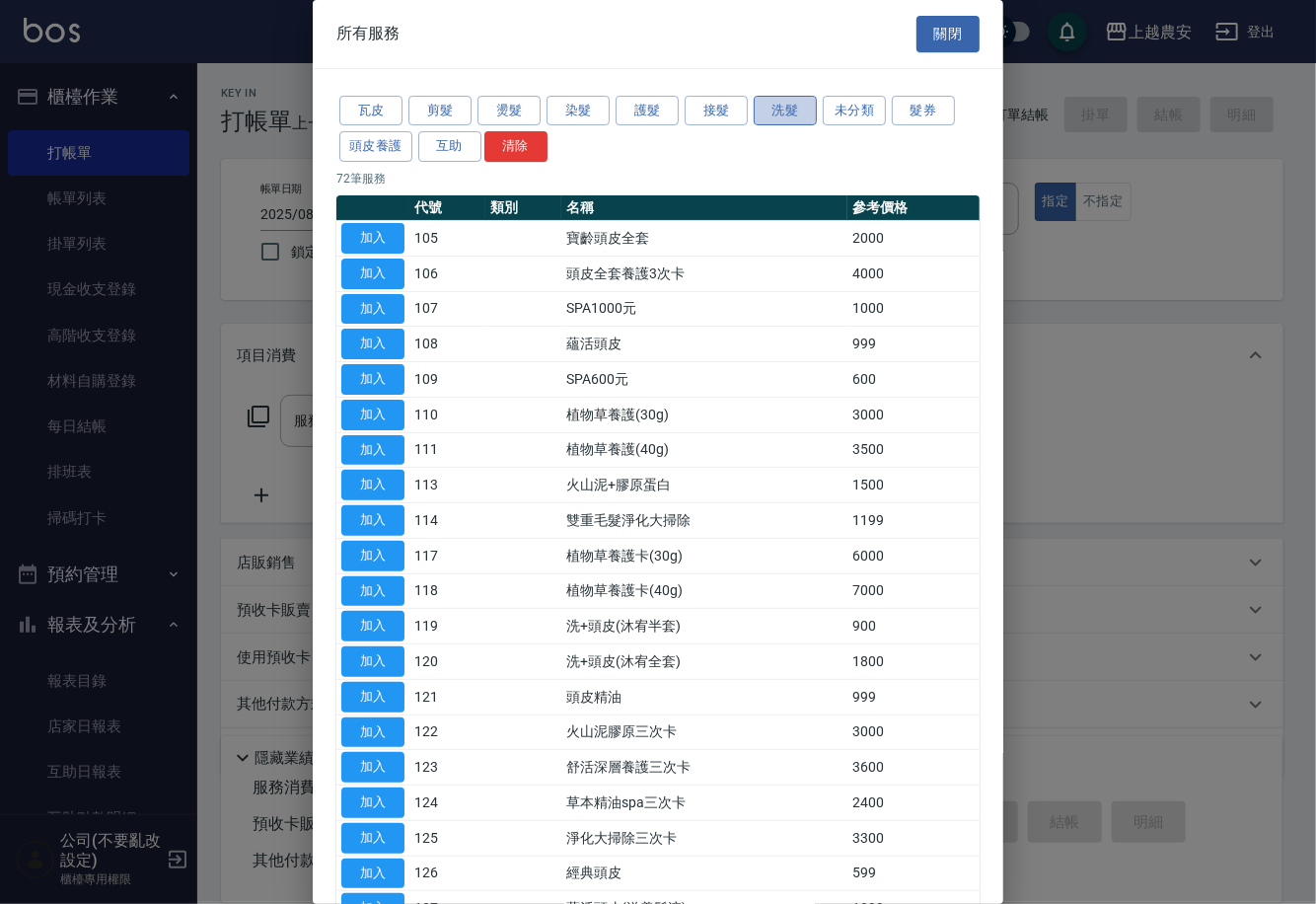 click on "洗髮" at bounding box center (785, 111) 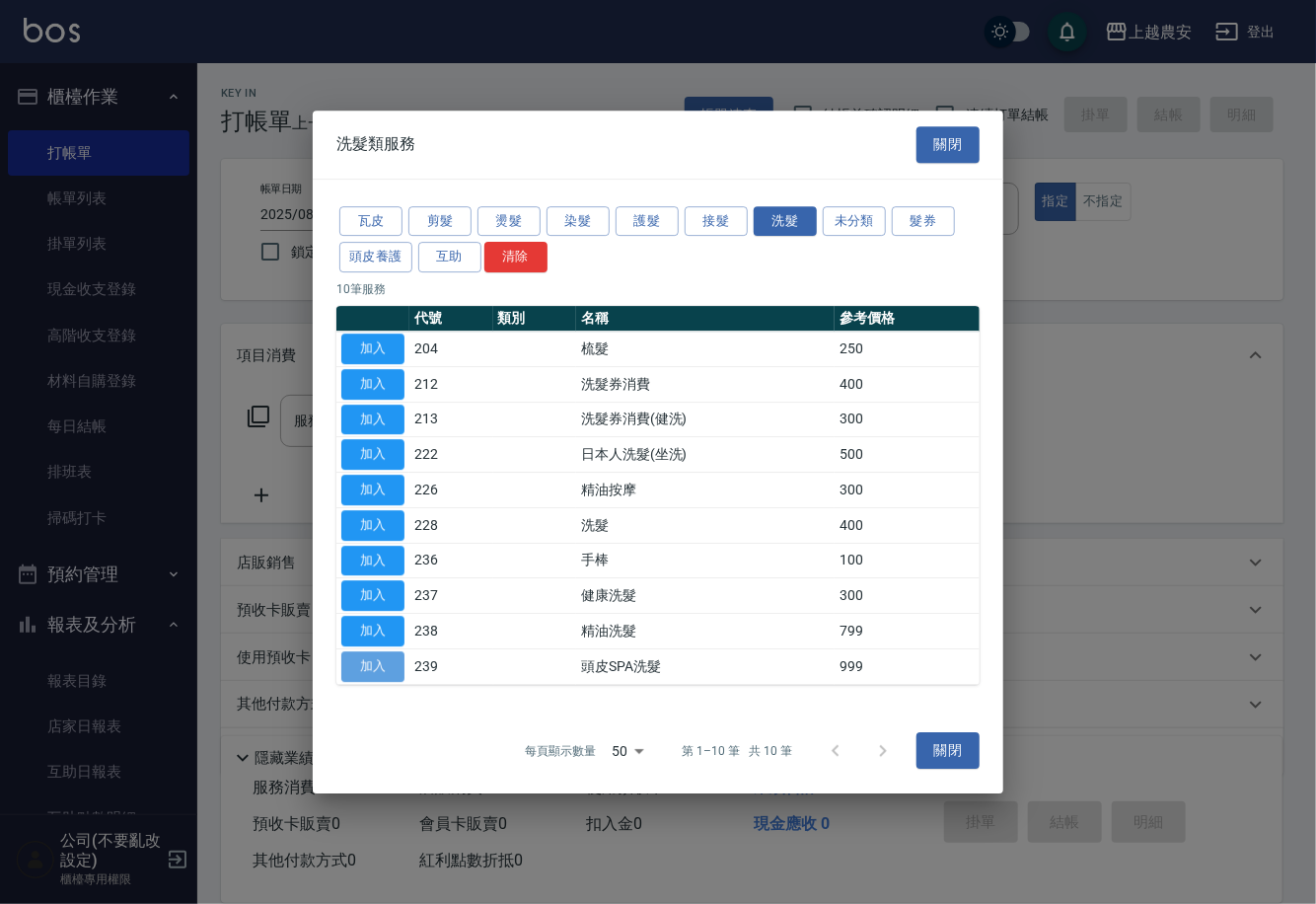 click on "加入" at bounding box center [373, 666] 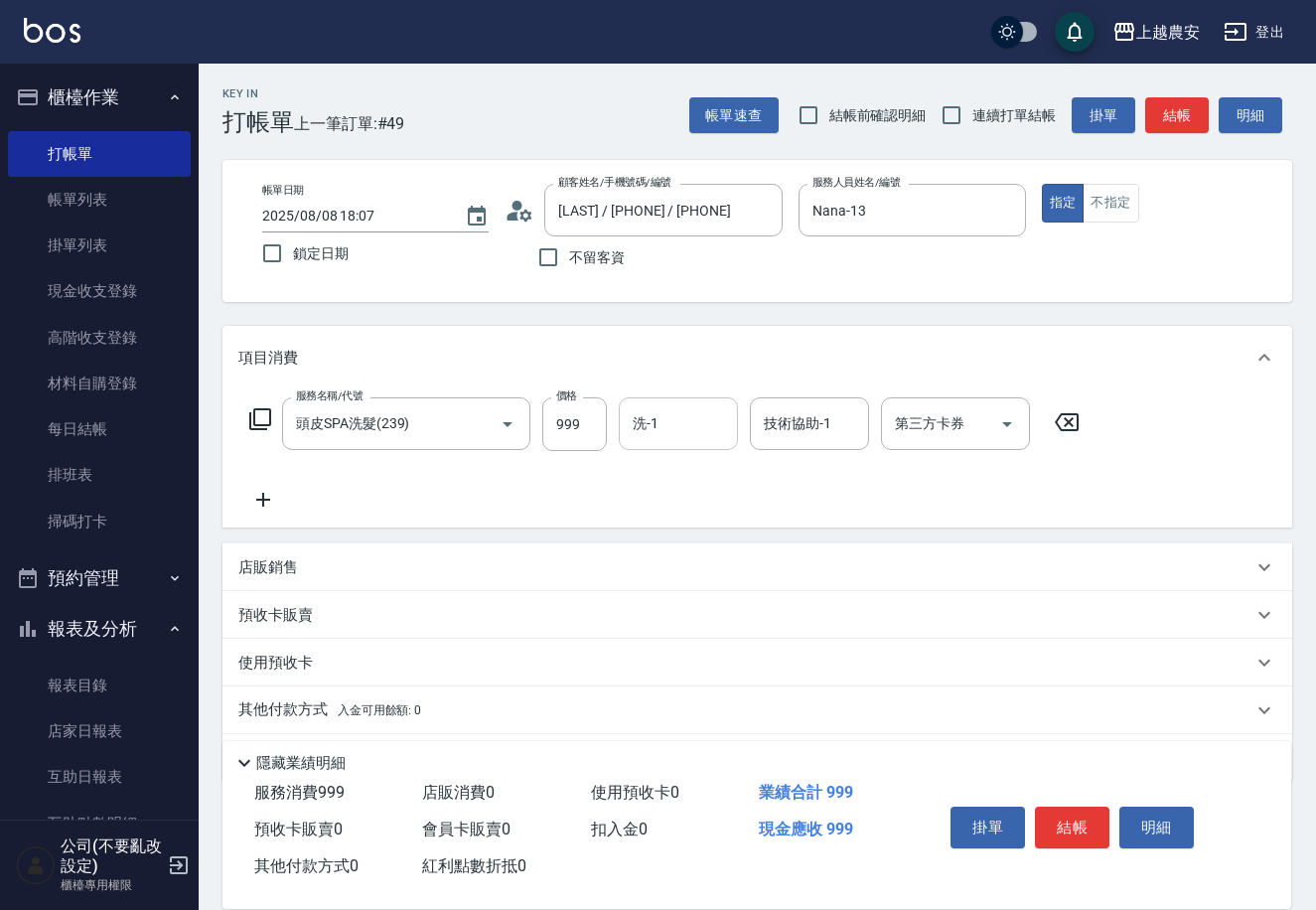 click on "洗-1" at bounding box center (678, 423) 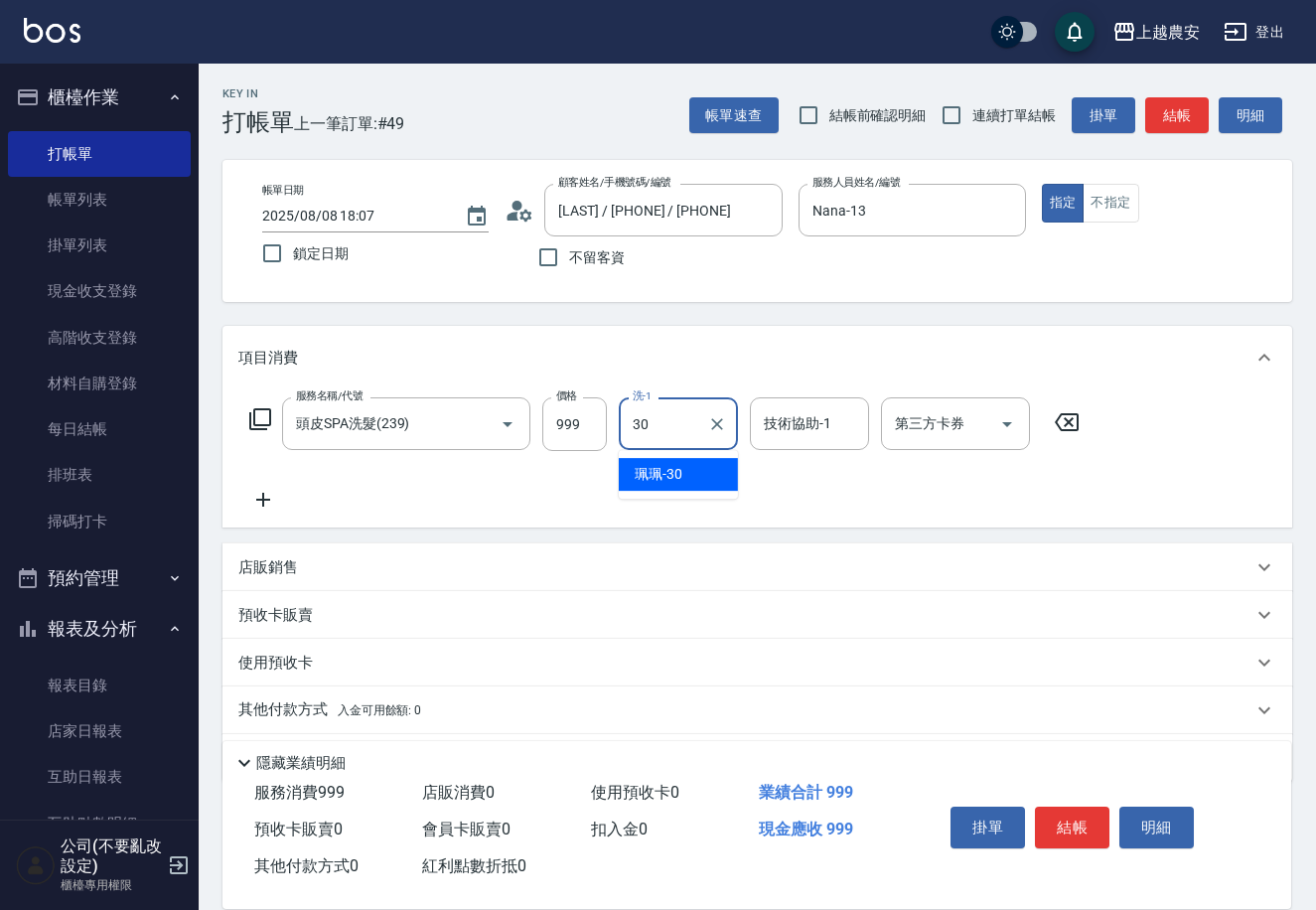 click on "珮珮 -30" at bounding box center (678, 474) 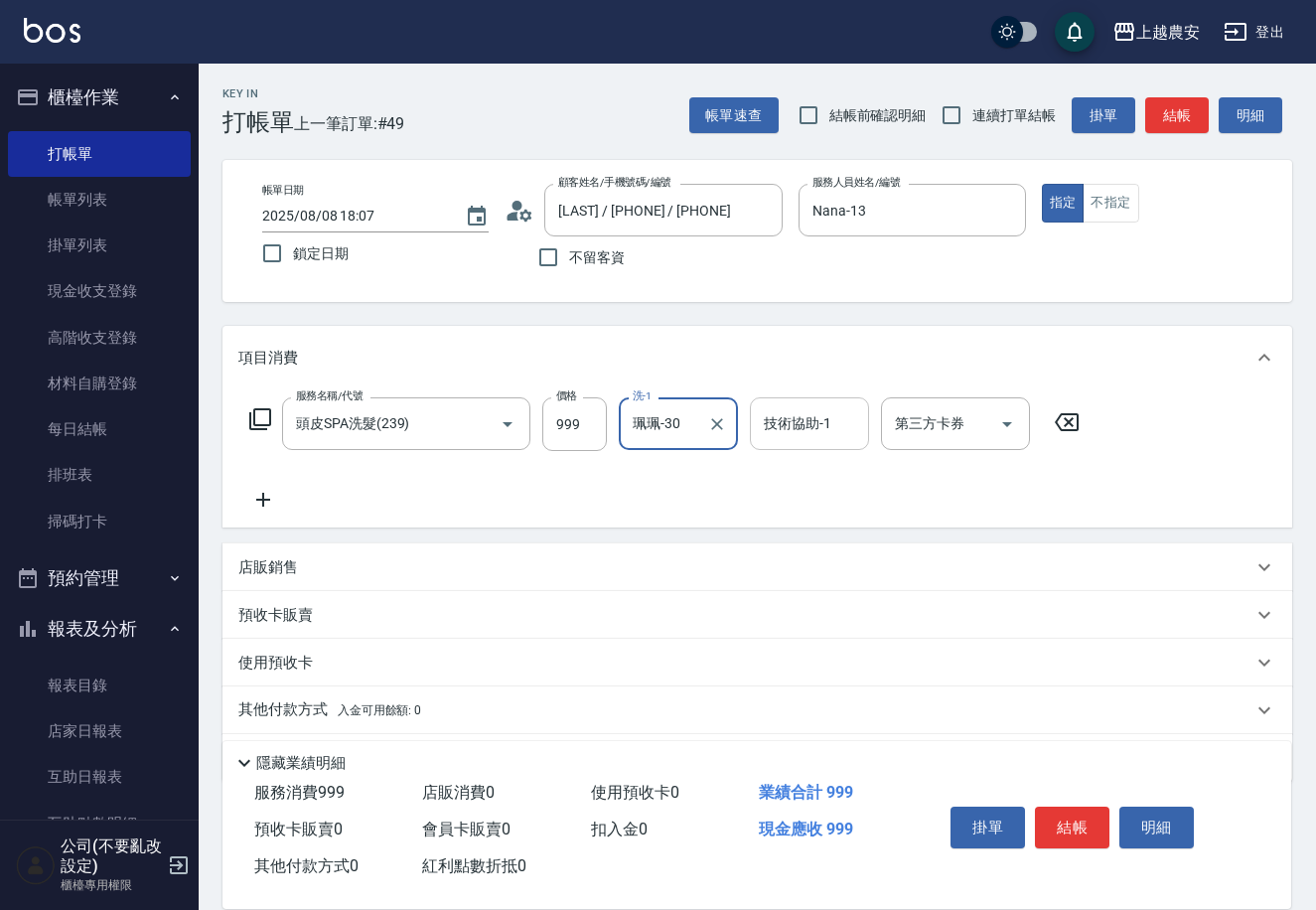 type on "珮珮-30" 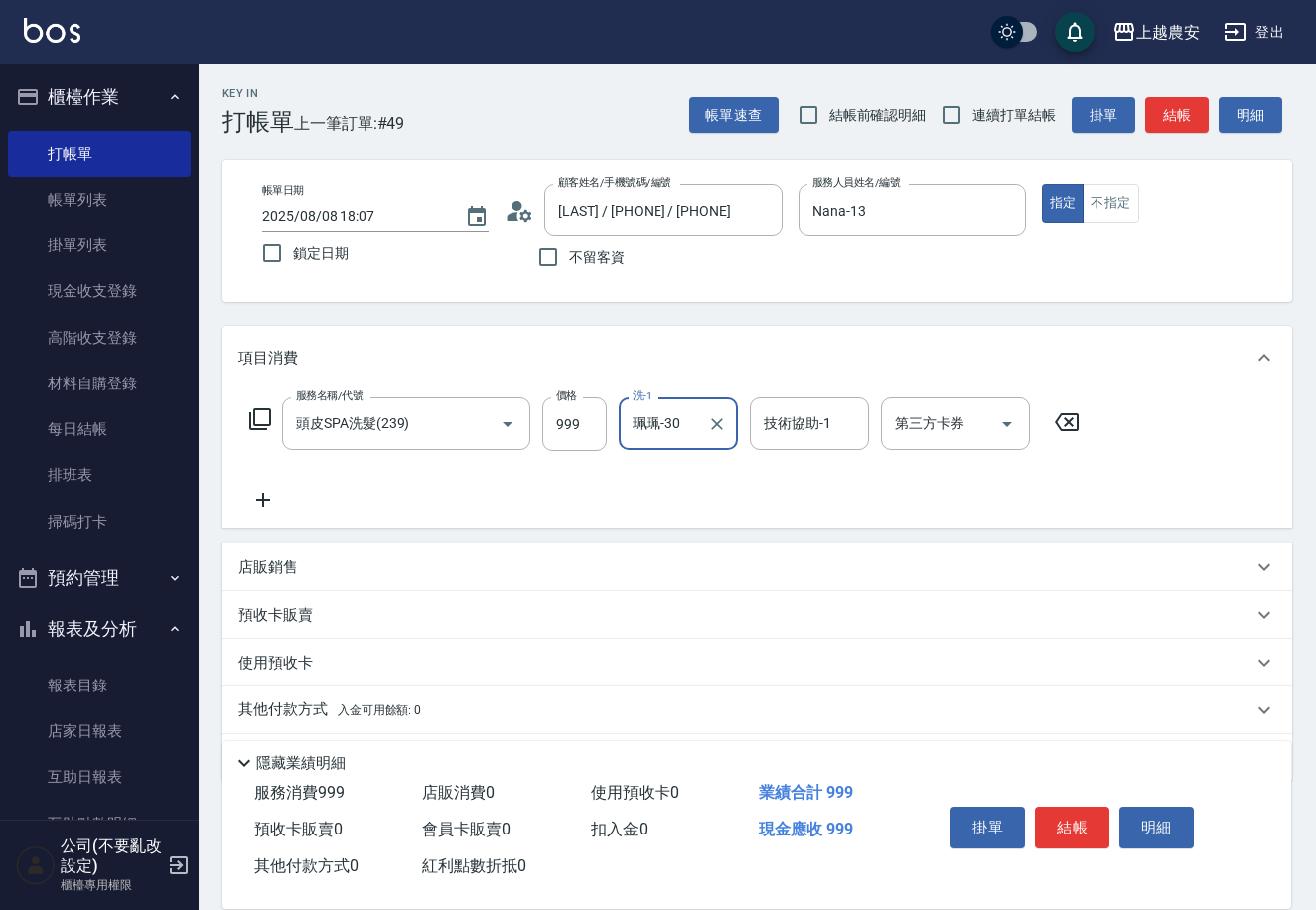click on "技術協助-1 技術協助-1" at bounding box center [809, 423] 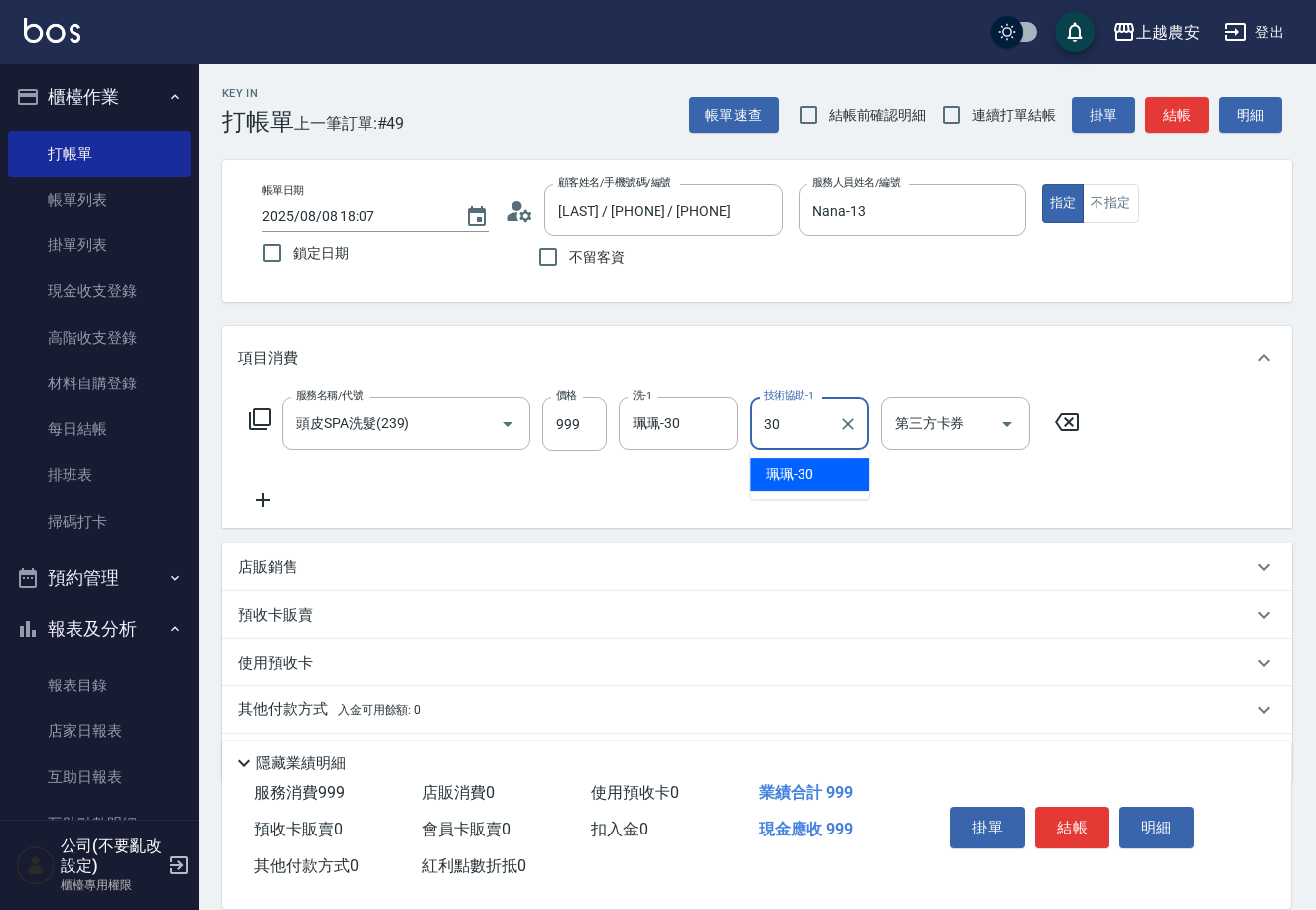 click on "珮珮 -30" at bounding box center [809, 474] 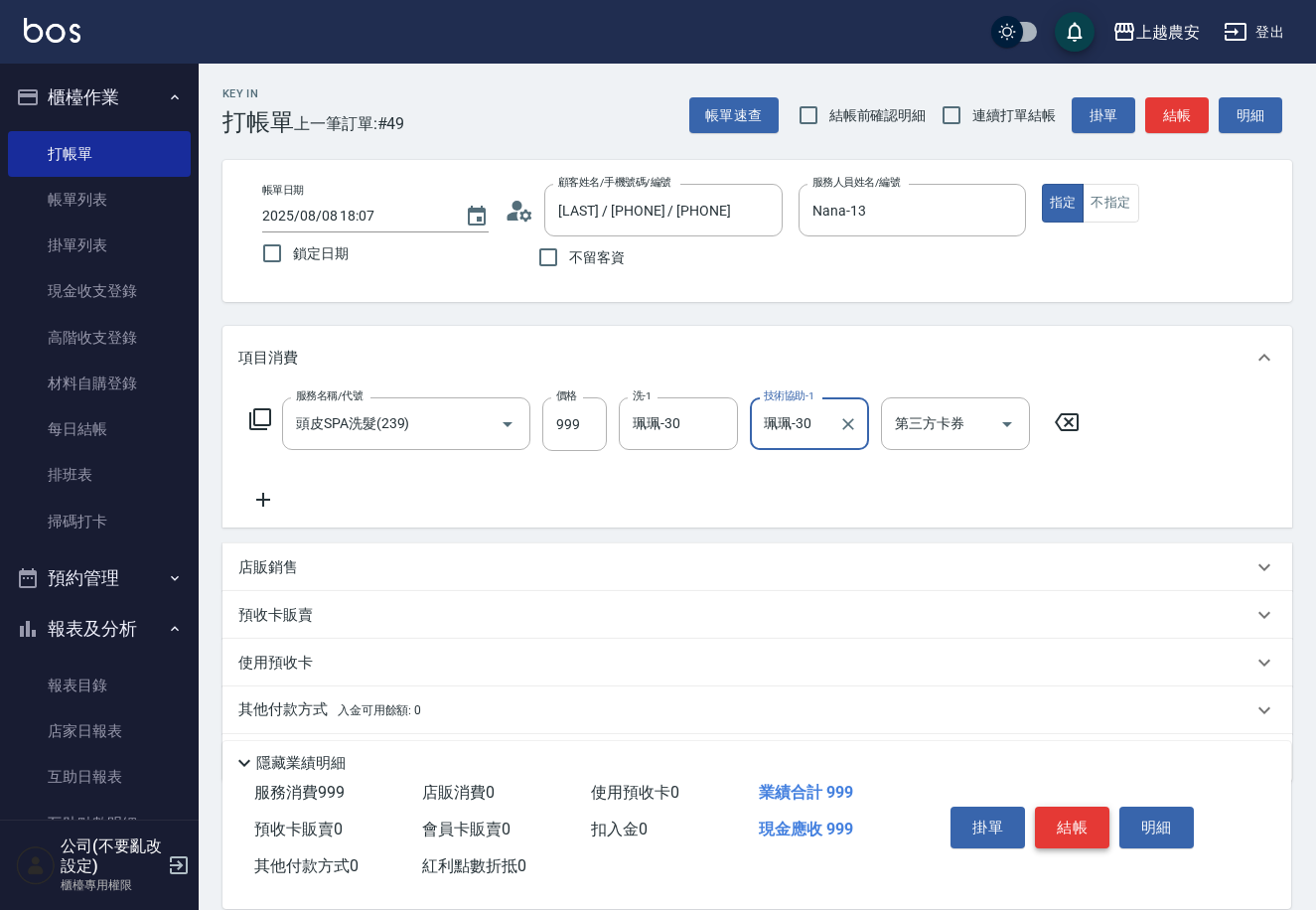 type on "珮珮-30" 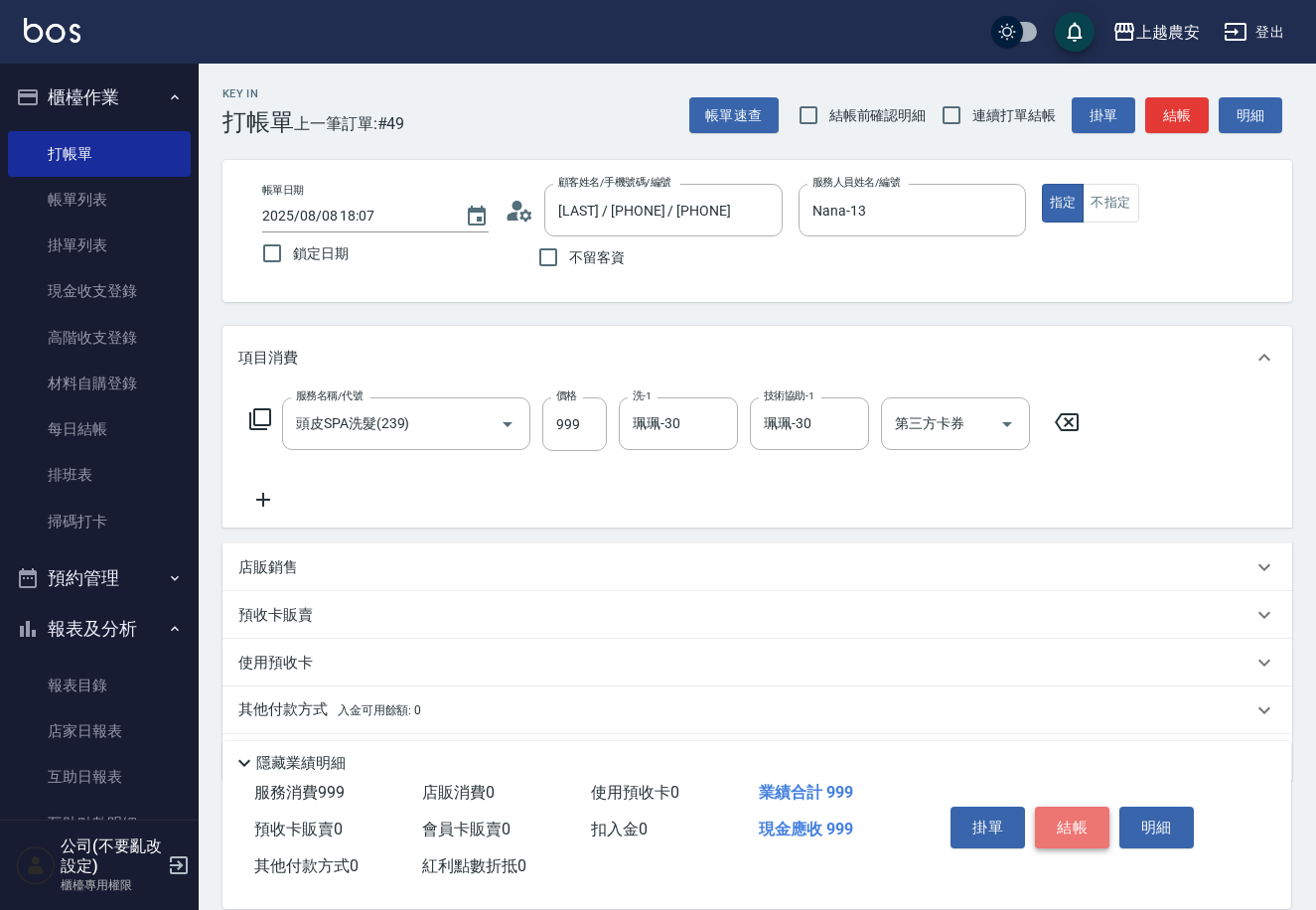 click on "結帳" at bounding box center (1072, 828) 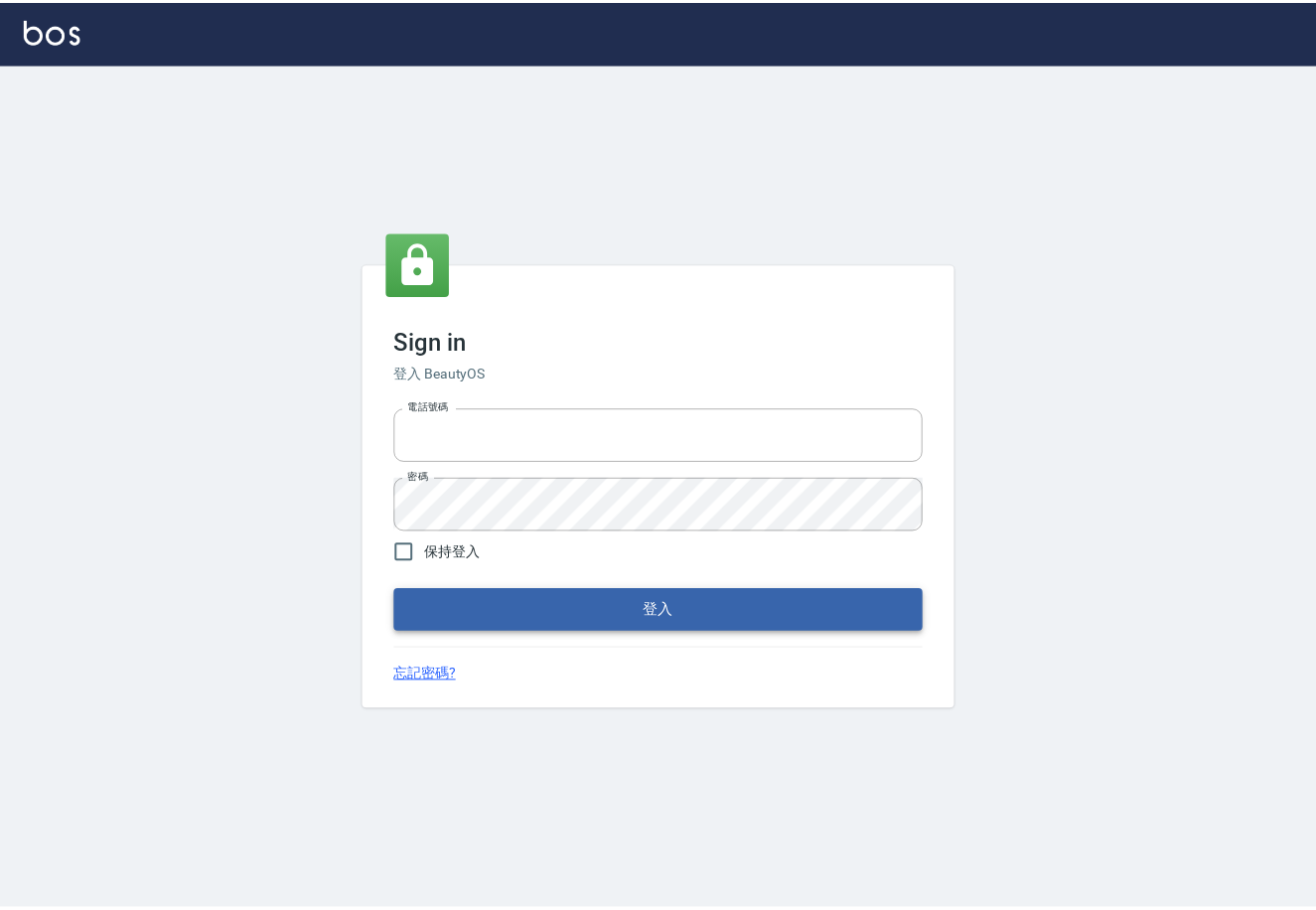 scroll, scrollTop: 0, scrollLeft: 0, axis: both 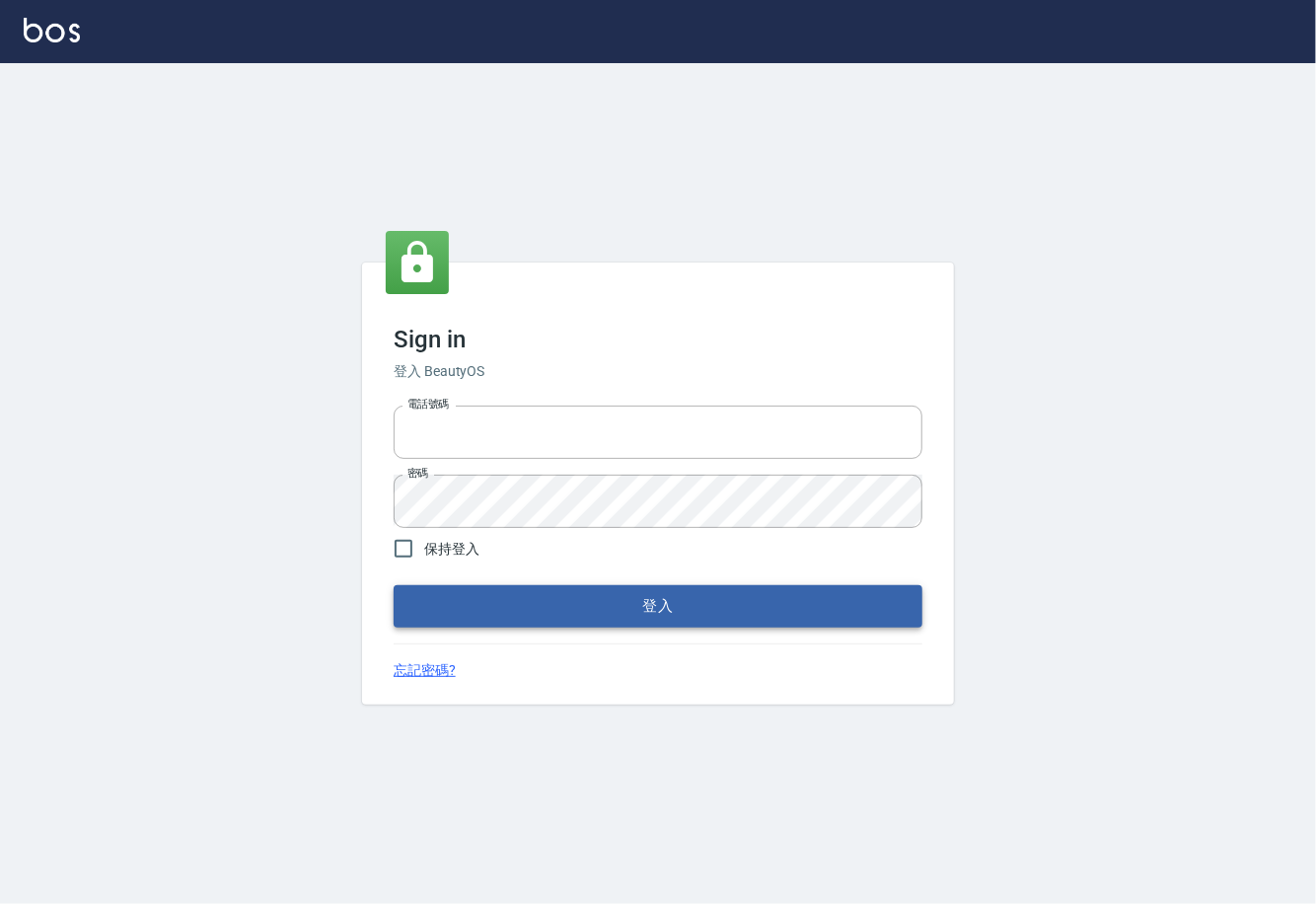 type on "0225929166" 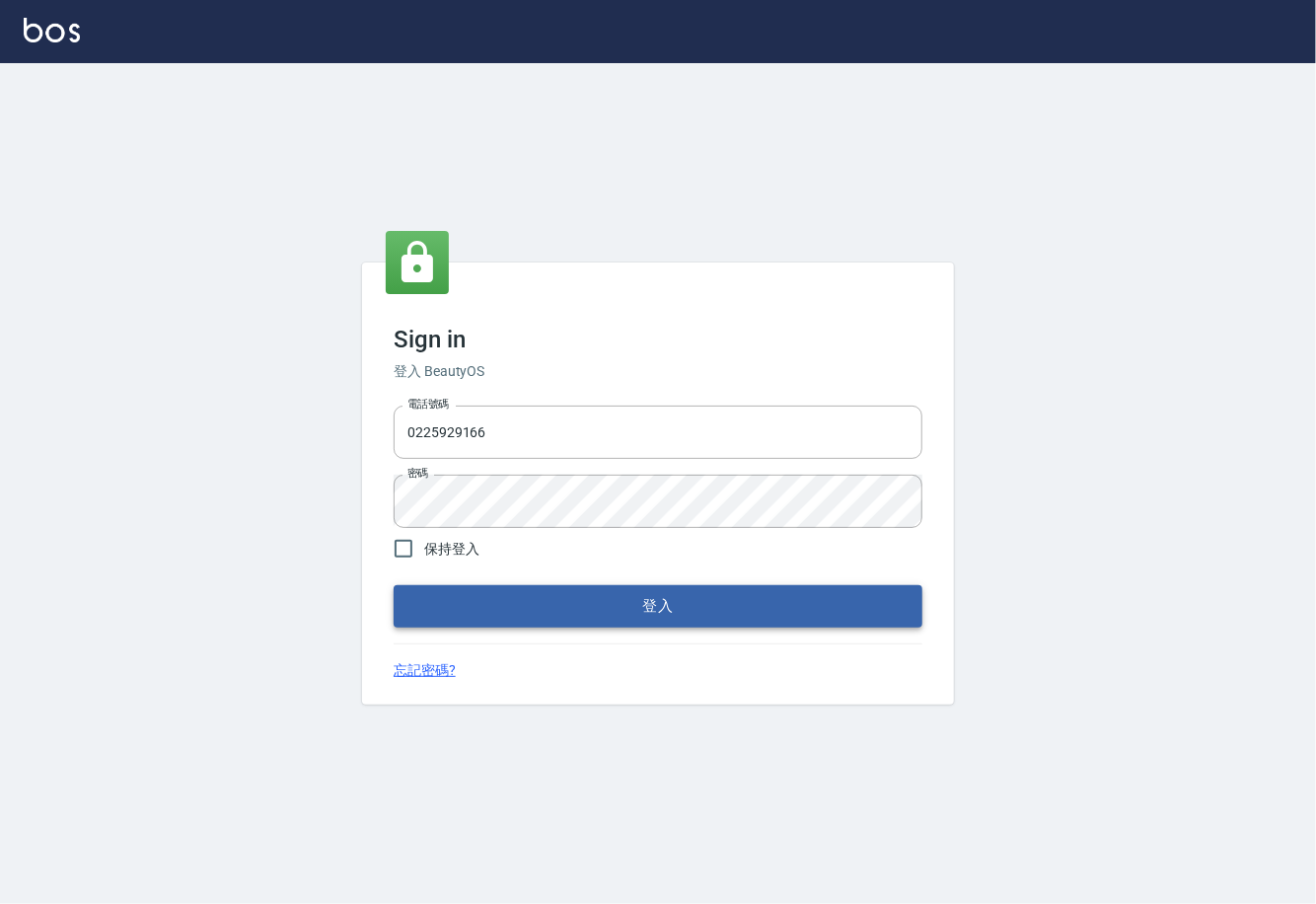 click on "登入" at bounding box center (658, 606) 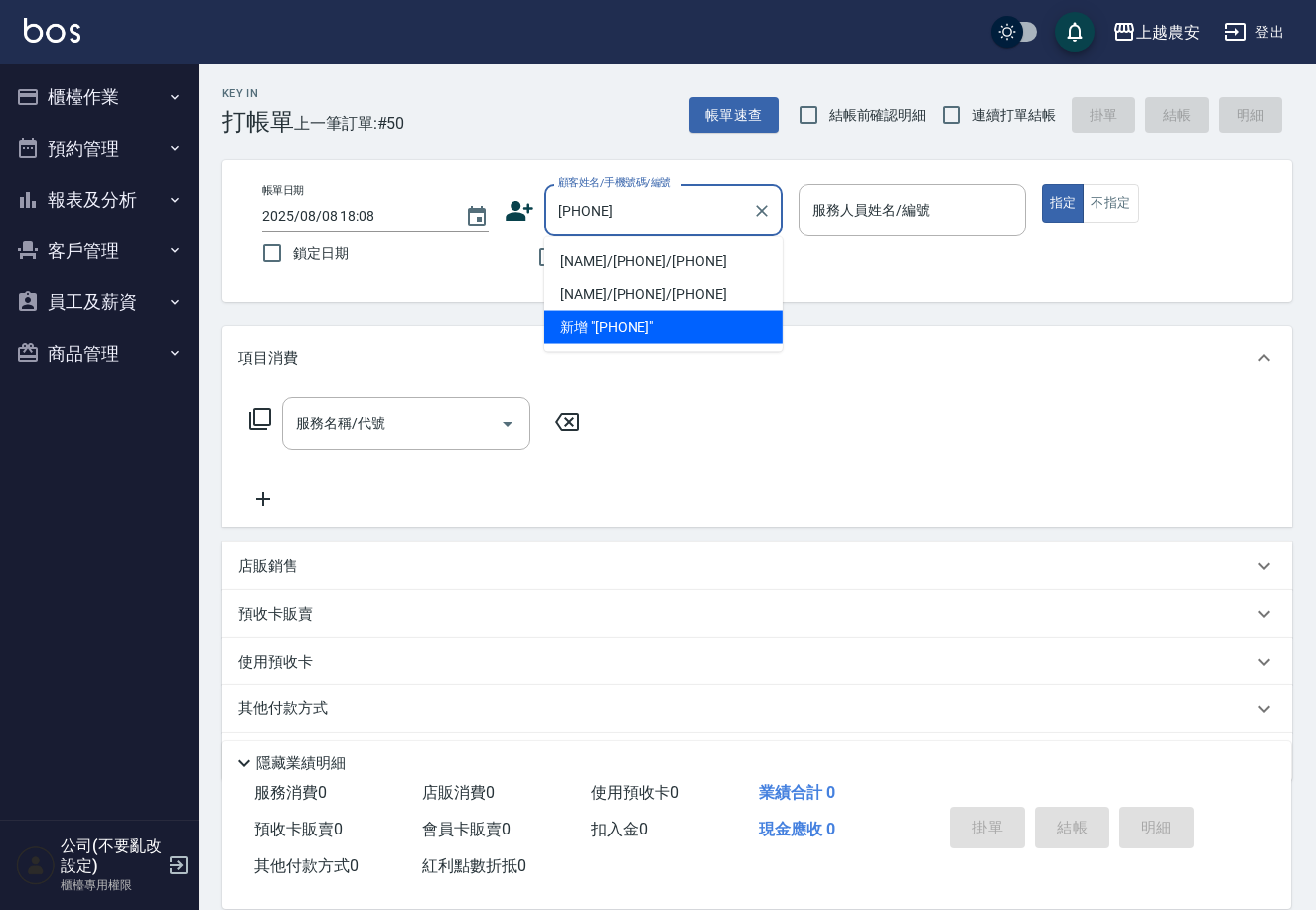 click on "[NAME]/[PHONE]/[PHONE]" at bounding box center (663, 261) 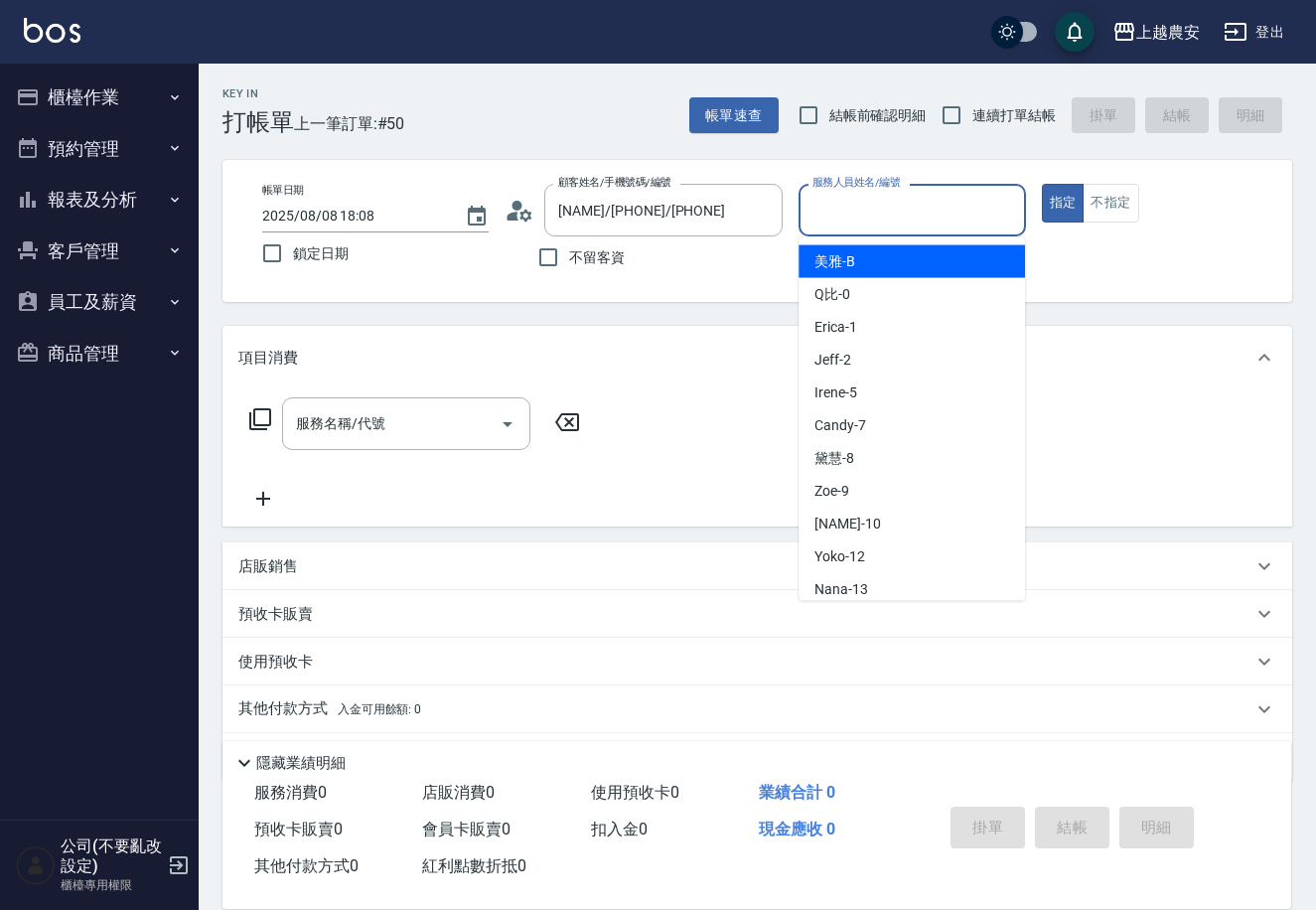 click on "服務人員姓名/編號" at bounding box center [912, 210] 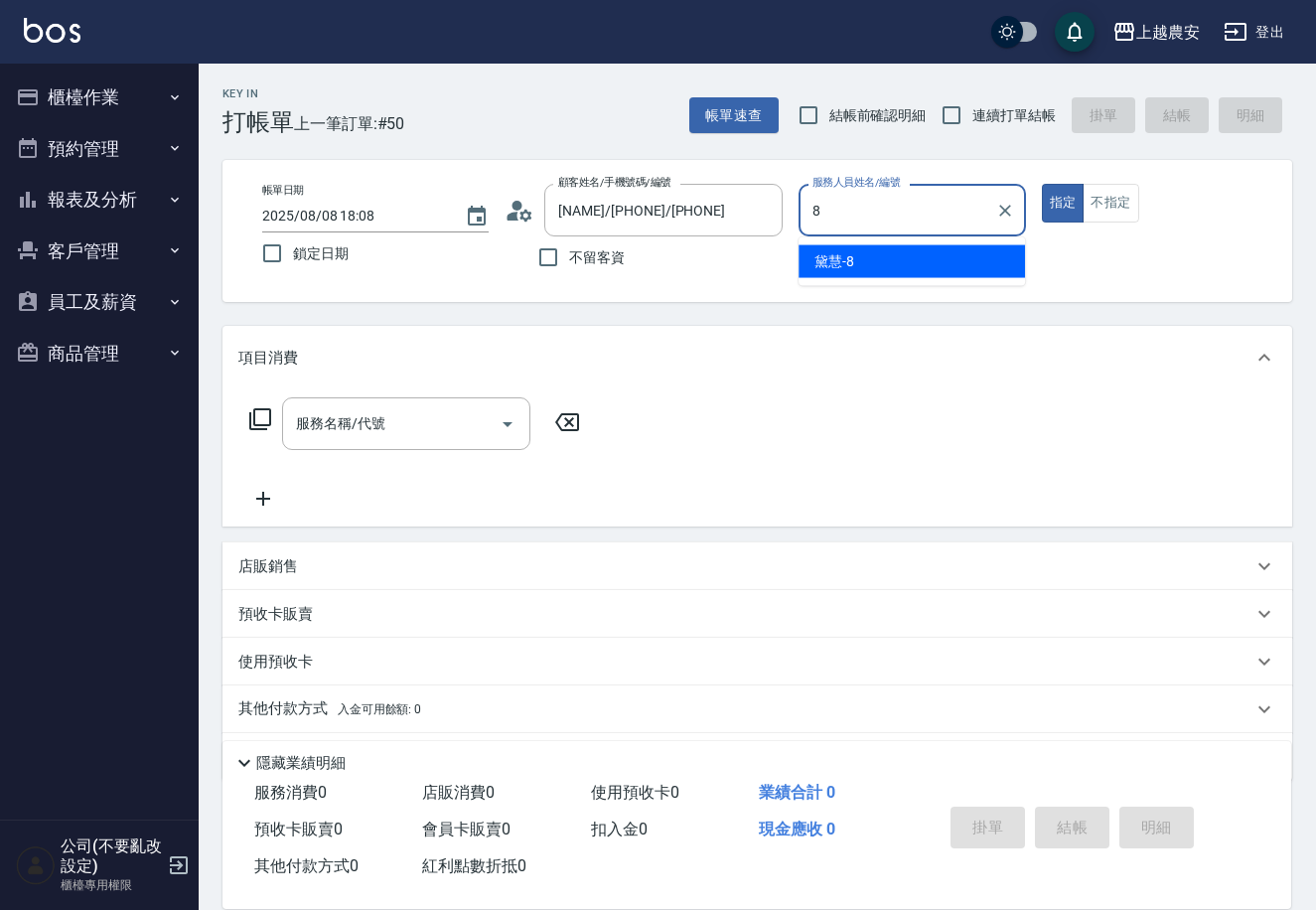 click on "[NAME] -8" at bounding box center [912, 261] 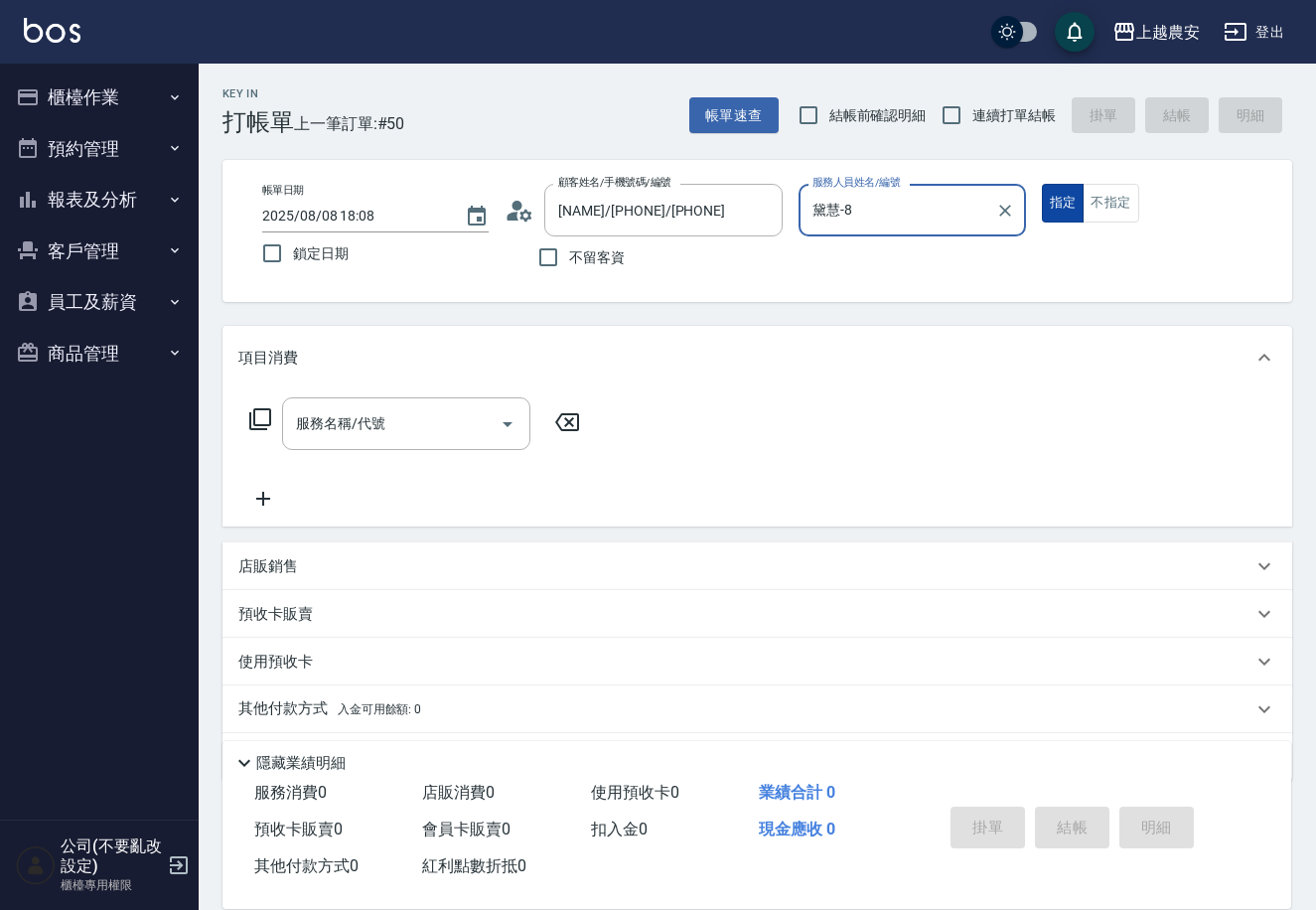 type on "黛慧-8" 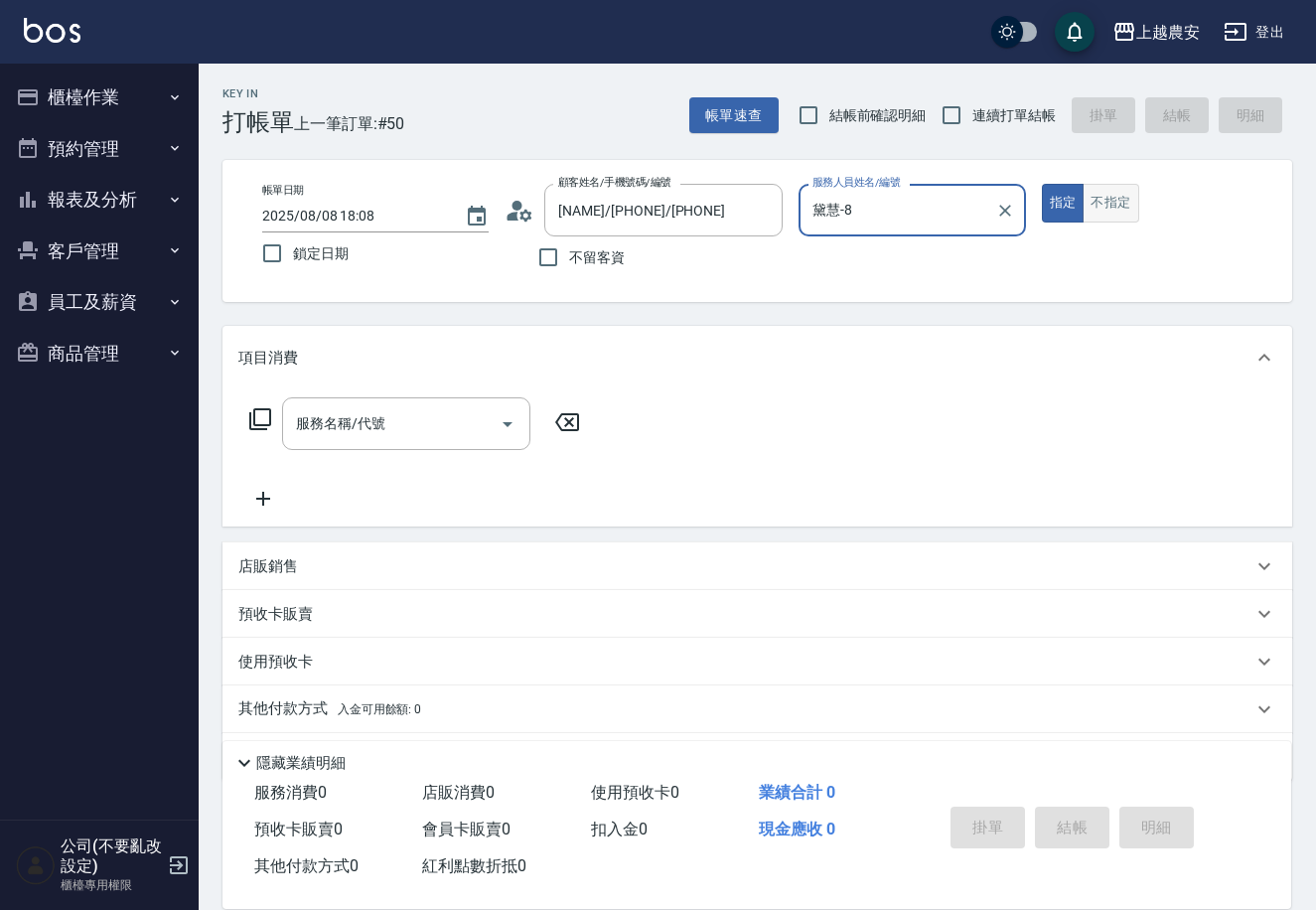 click on "指定 不指定" at bounding box center (1155, 203) 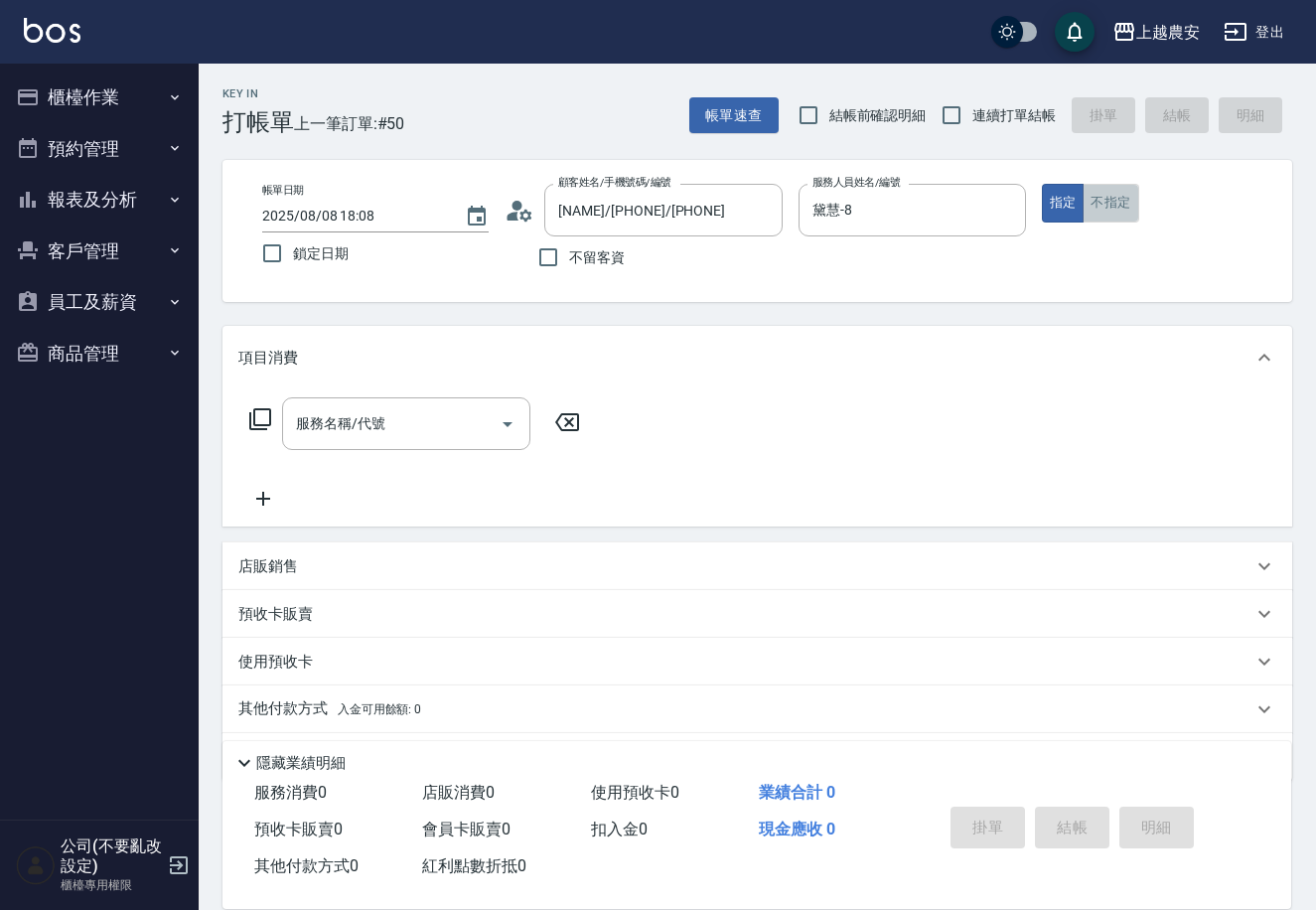 click on "不指定" at bounding box center (1110, 203) 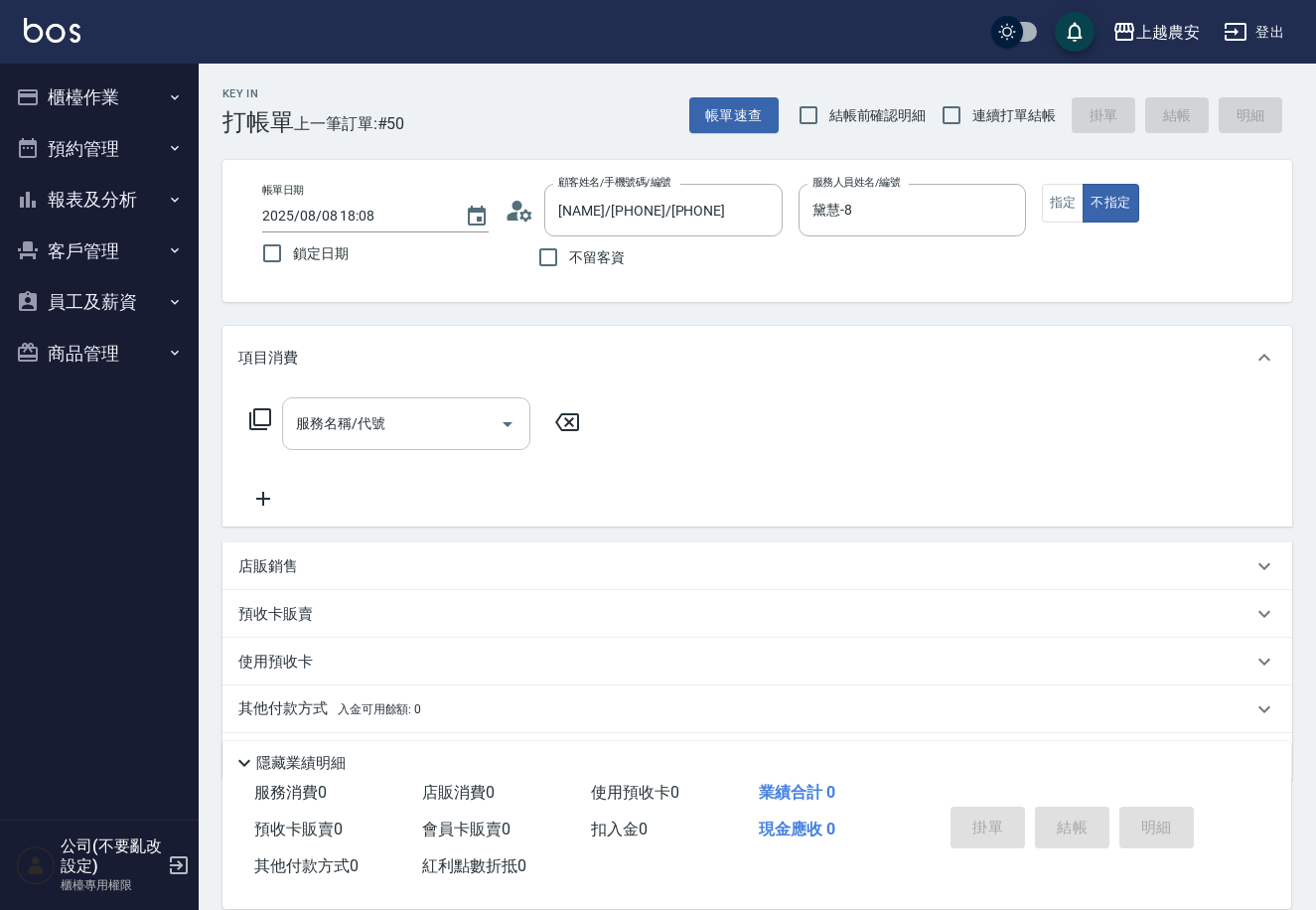 click on "服務名稱/代號" at bounding box center [391, 423] 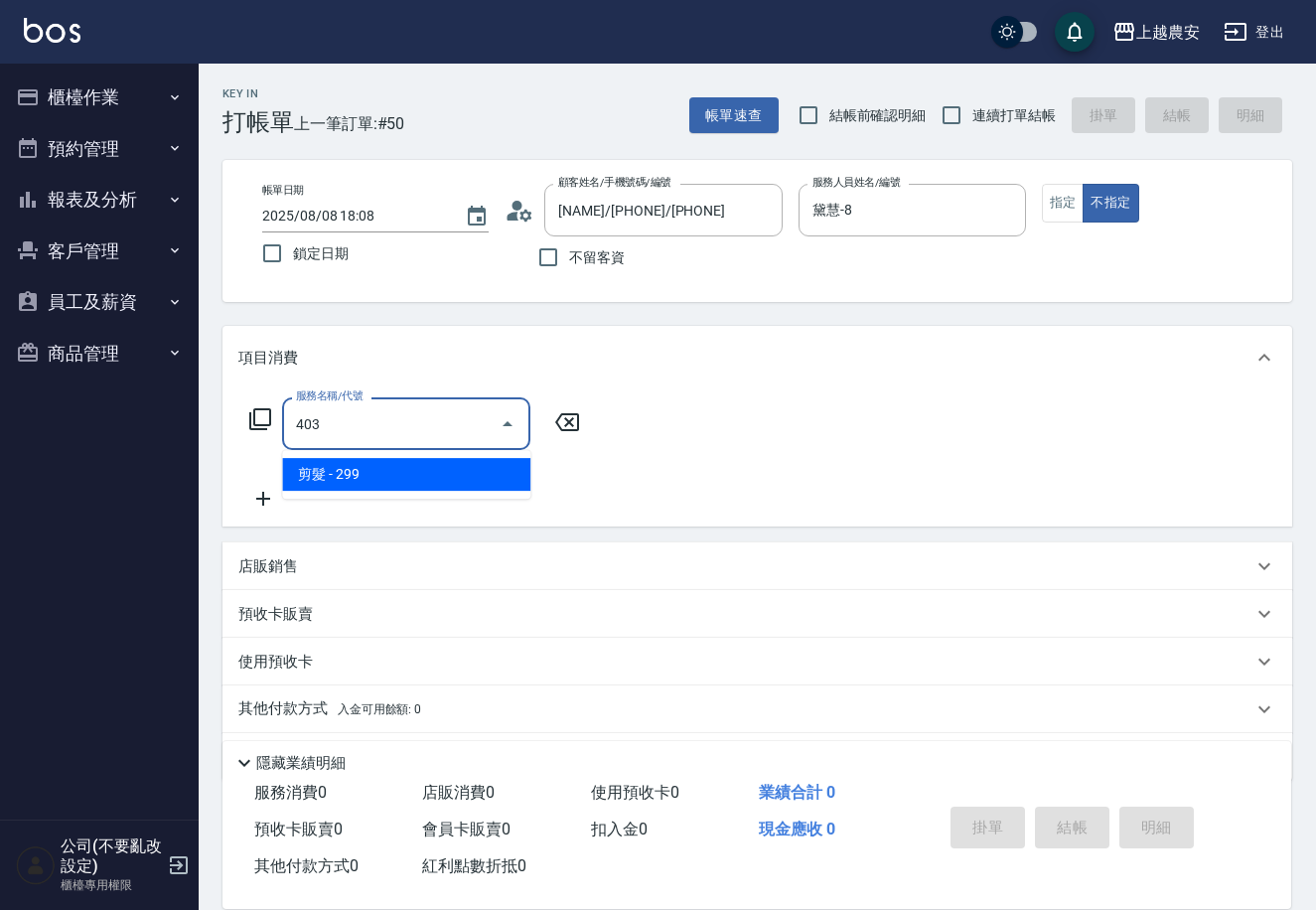 click on "剪髮 - 299" at bounding box center [406, 474] 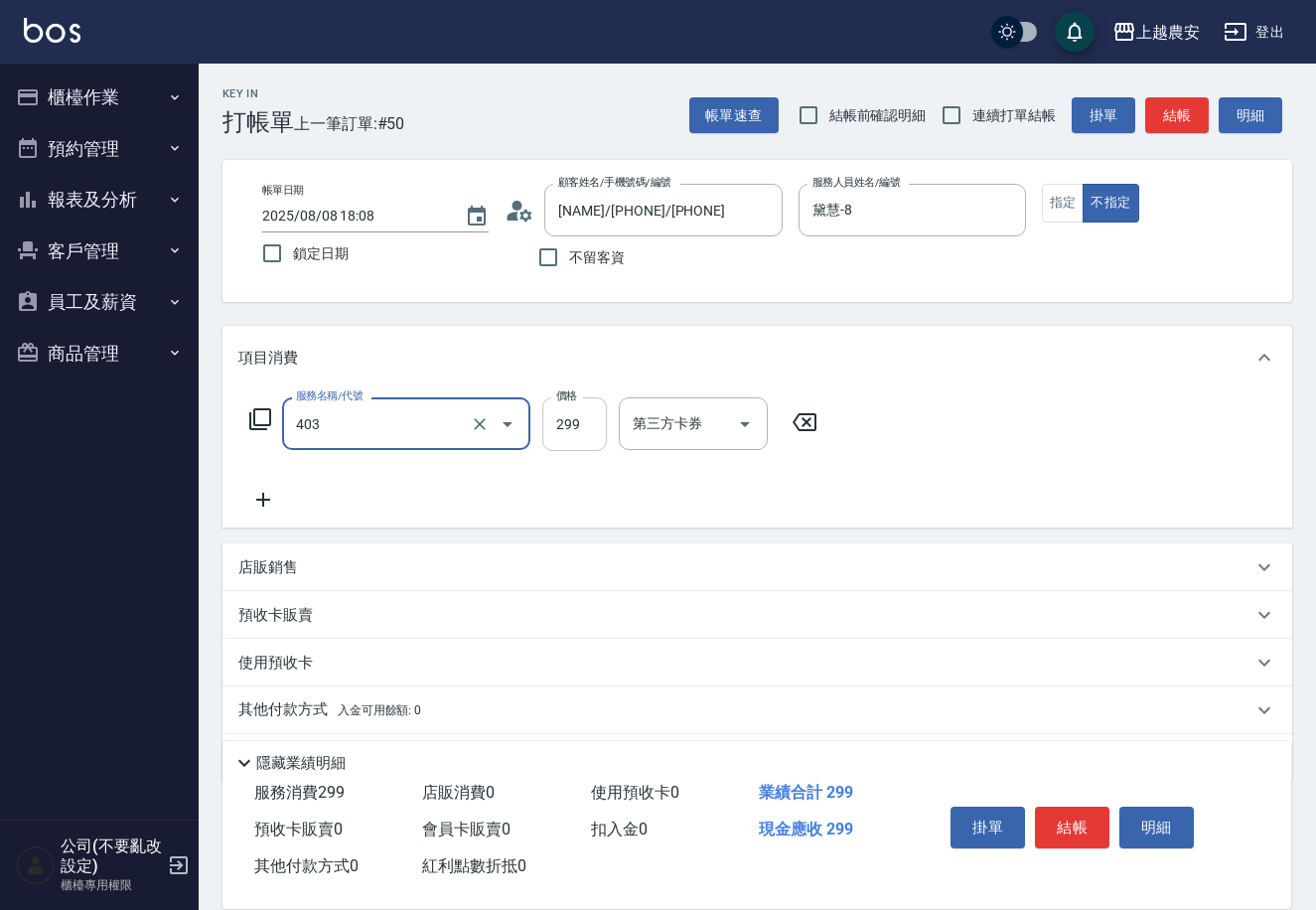 type on "剪髮(403)" 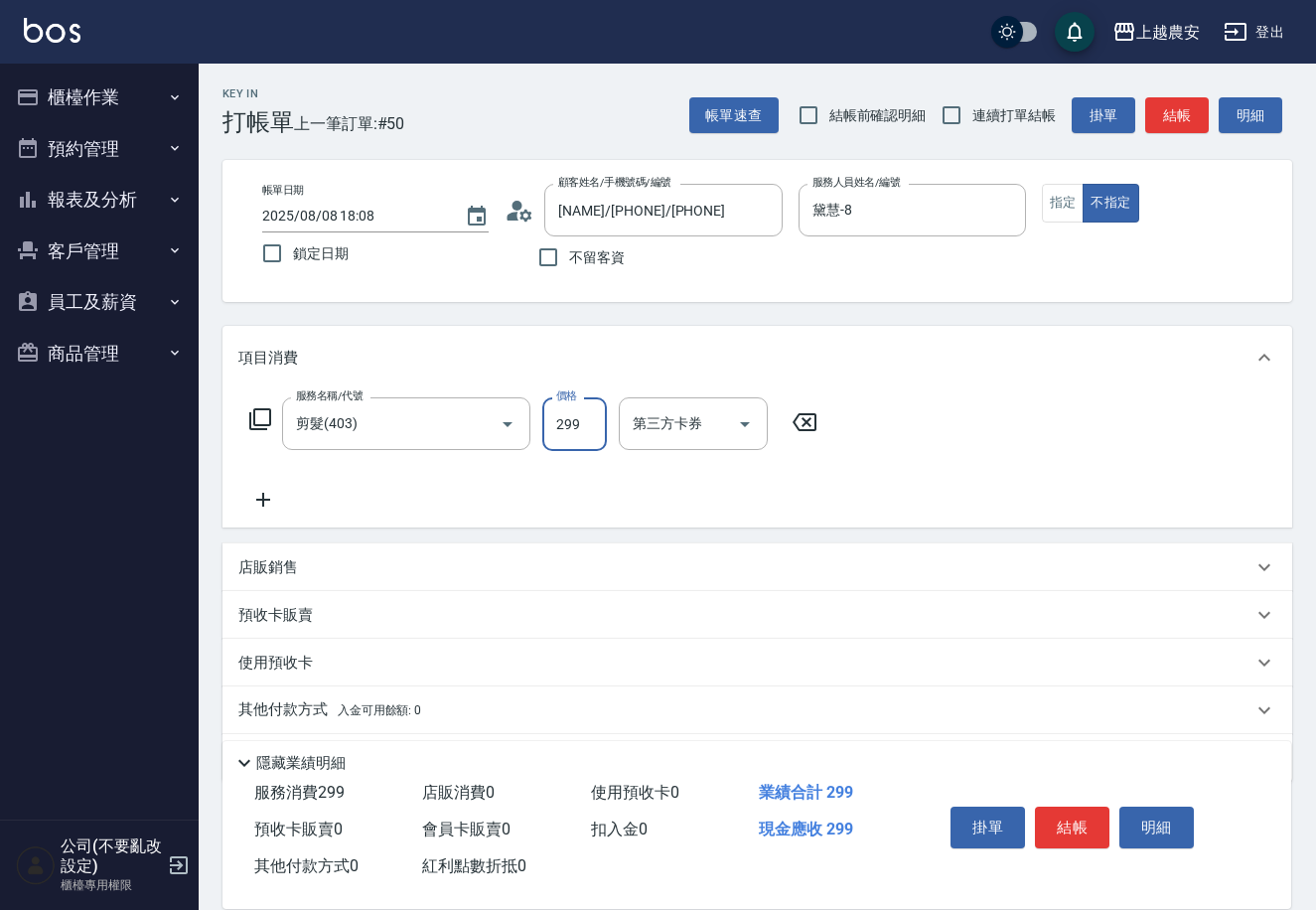 click on "299" at bounding box center (574, 424) 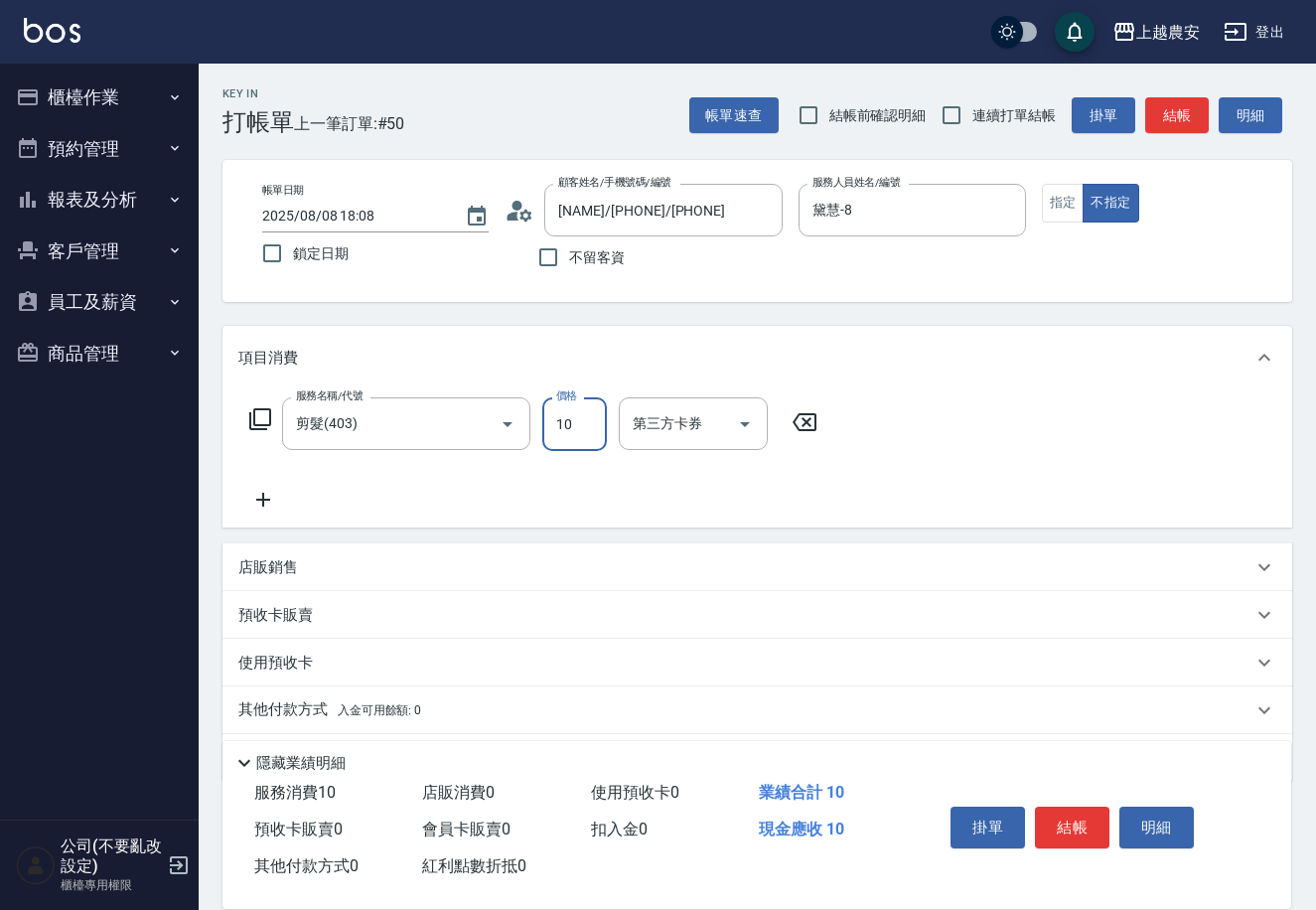 type on "100" 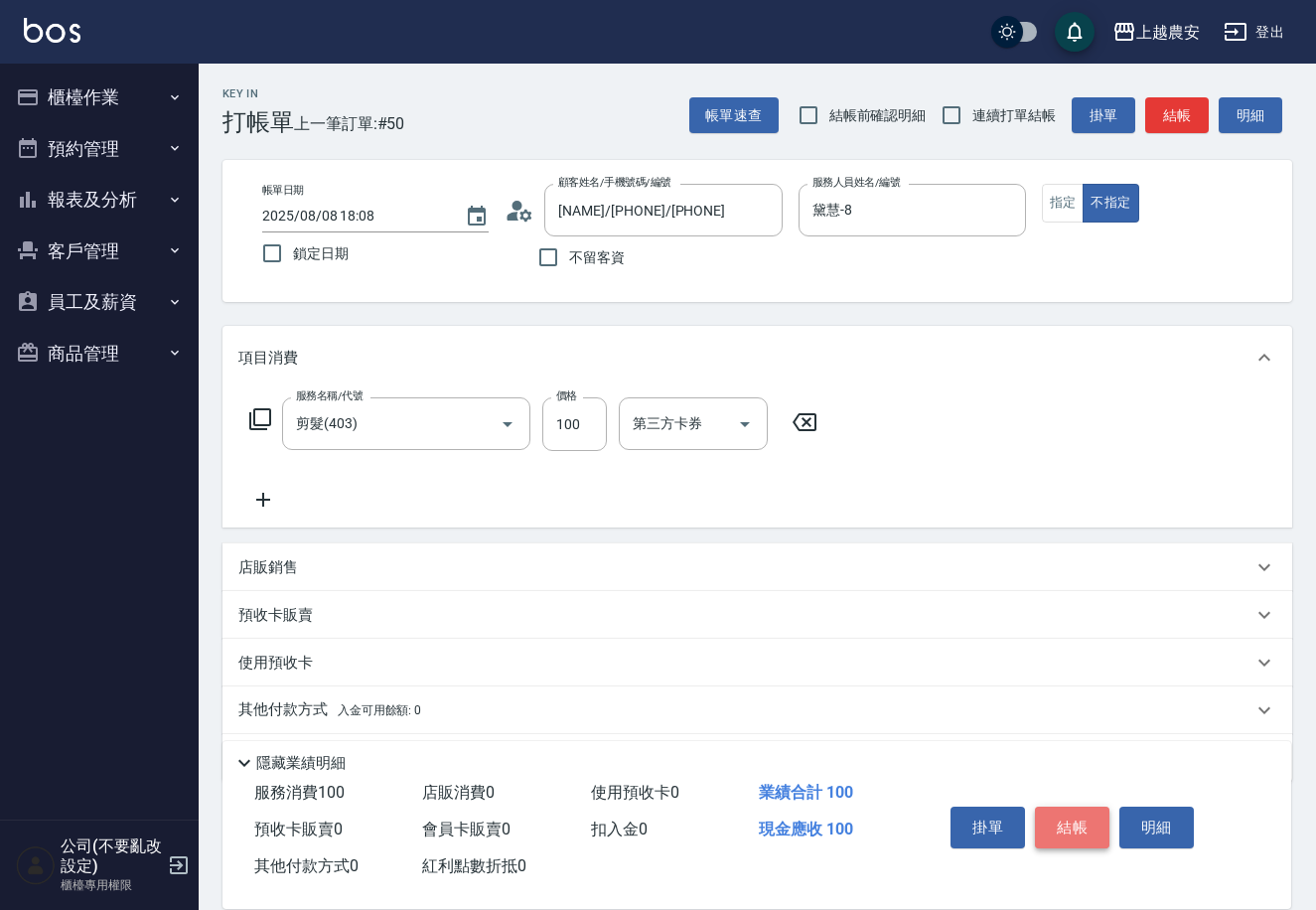 click on "結帳" at bounding box center (1072, 828) 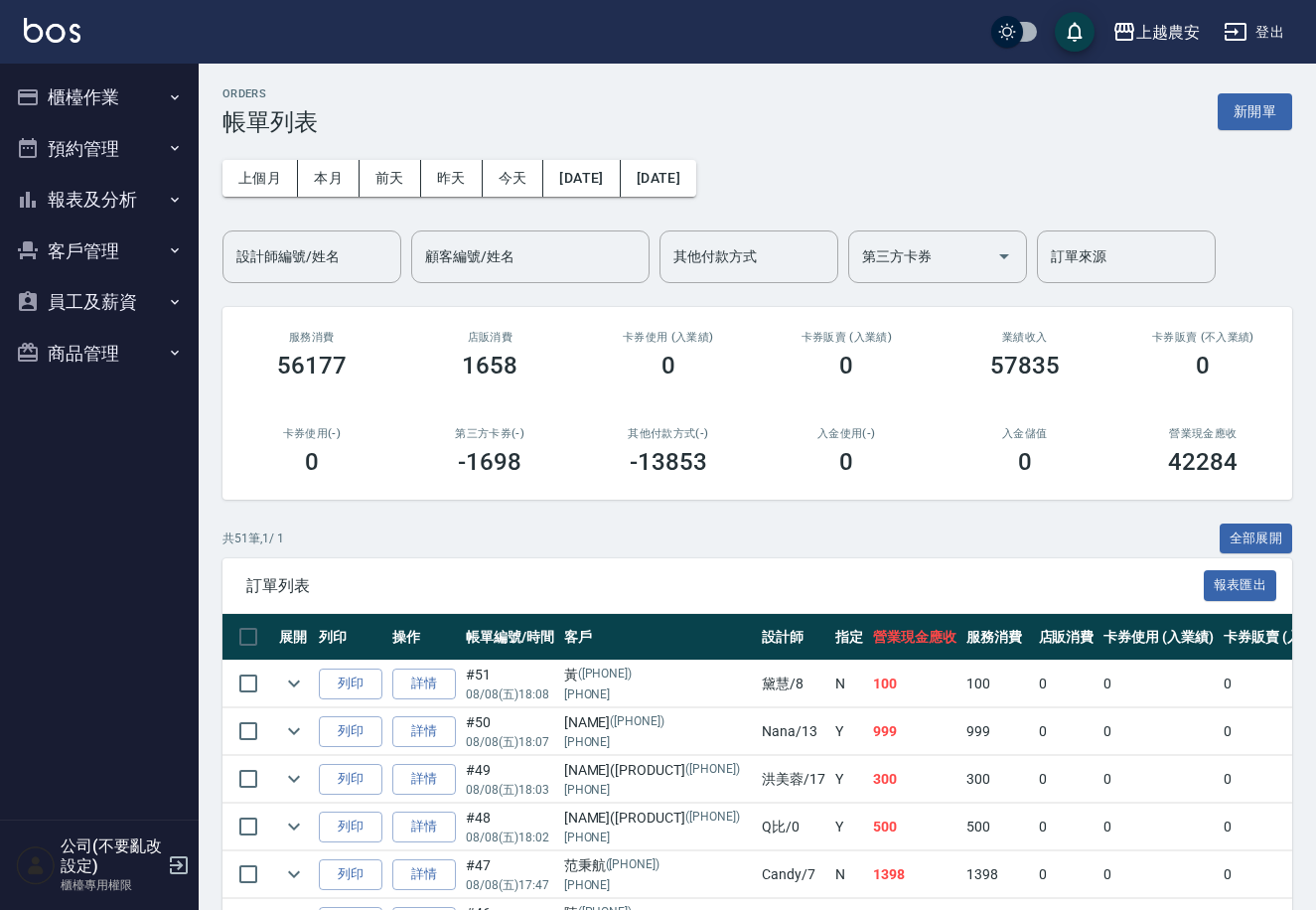 click on "櫃檯作業" at bounding box center [99, 97] 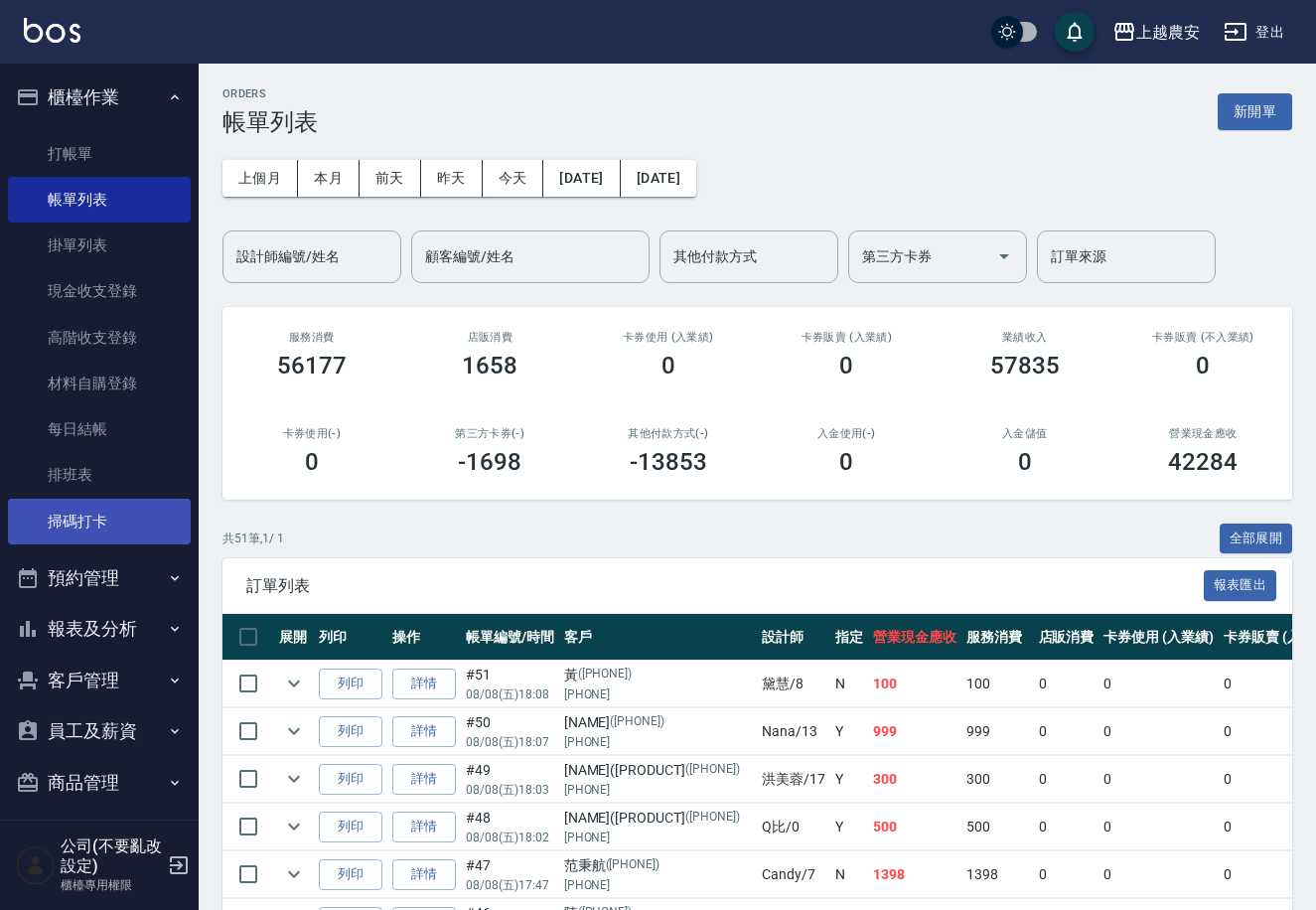 click on "掃碼打卡" at bounding box center (99, 522) 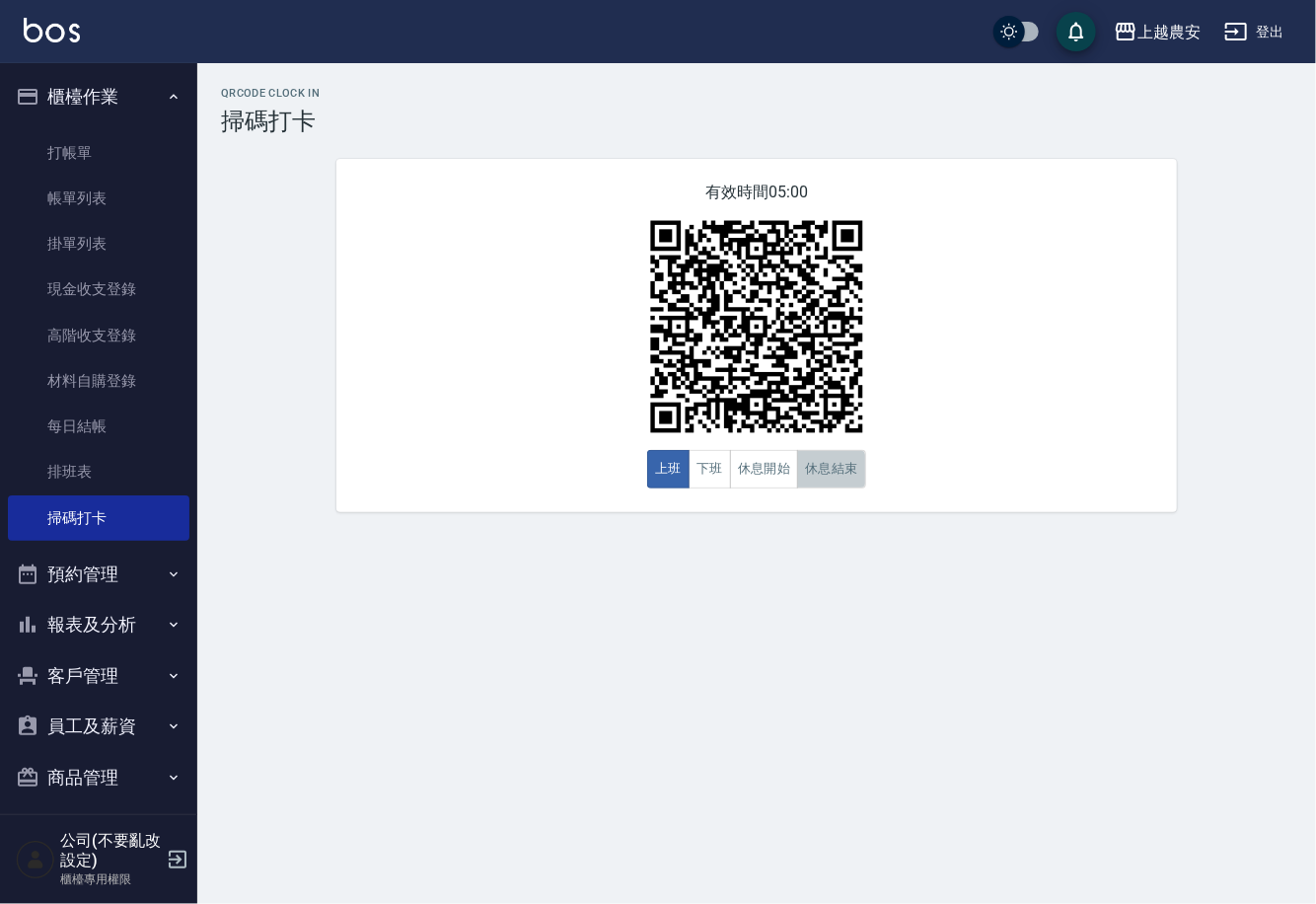 click on "休息結束" at bounding box center (832, 469) 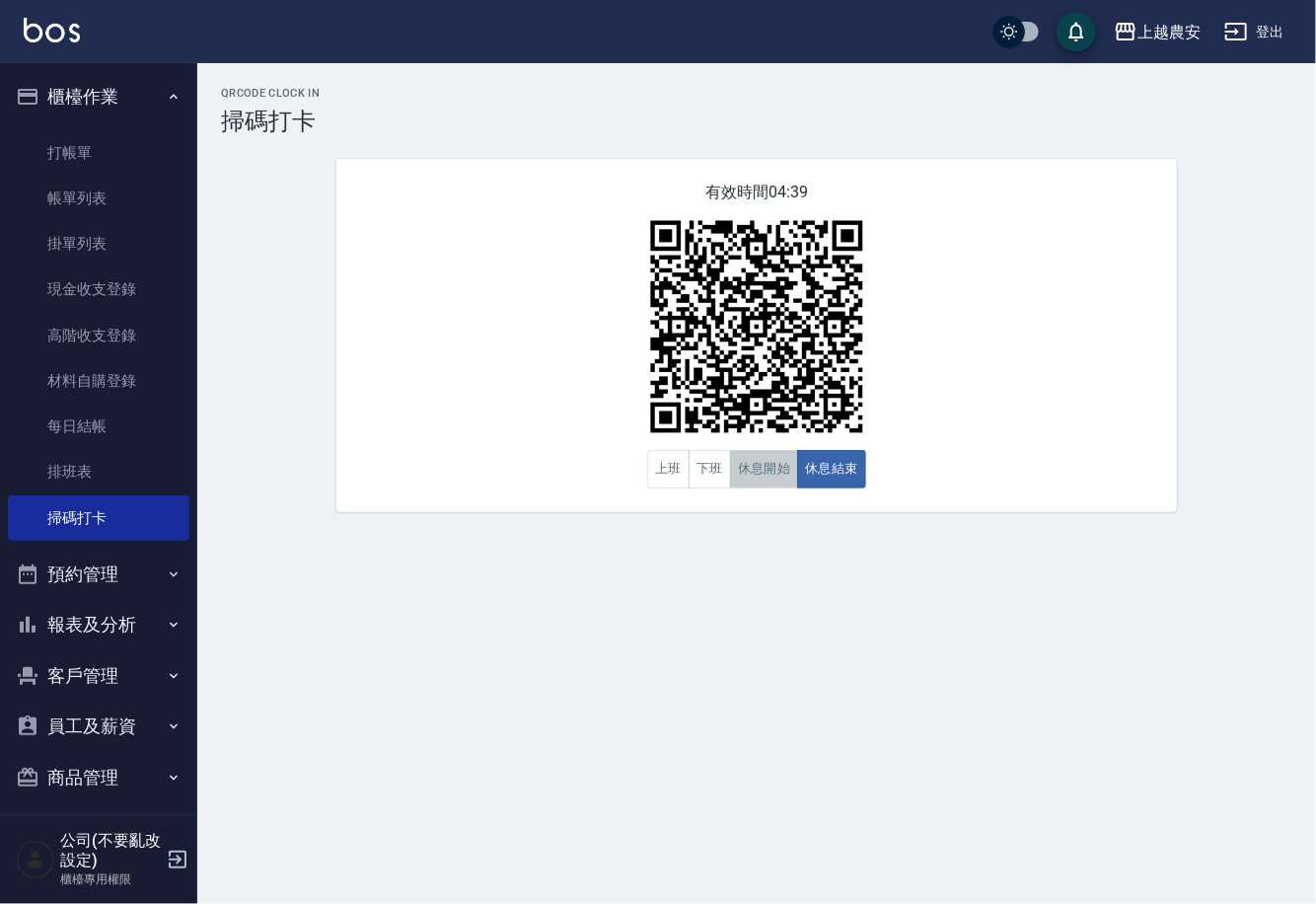 click on "休息開始" at bounding box center [765, 469] 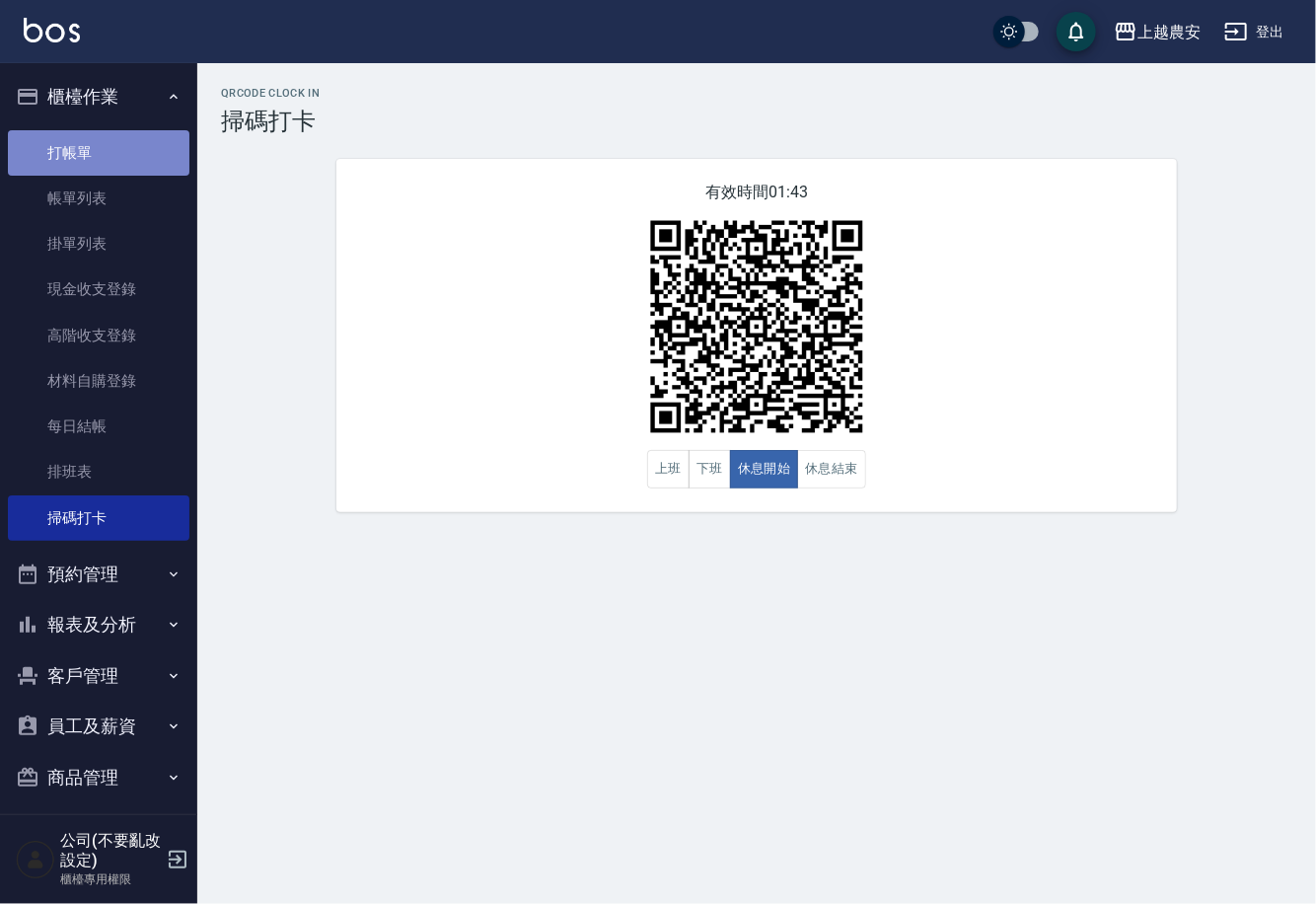 click on "打帳單" at bounding box center (99, 153) 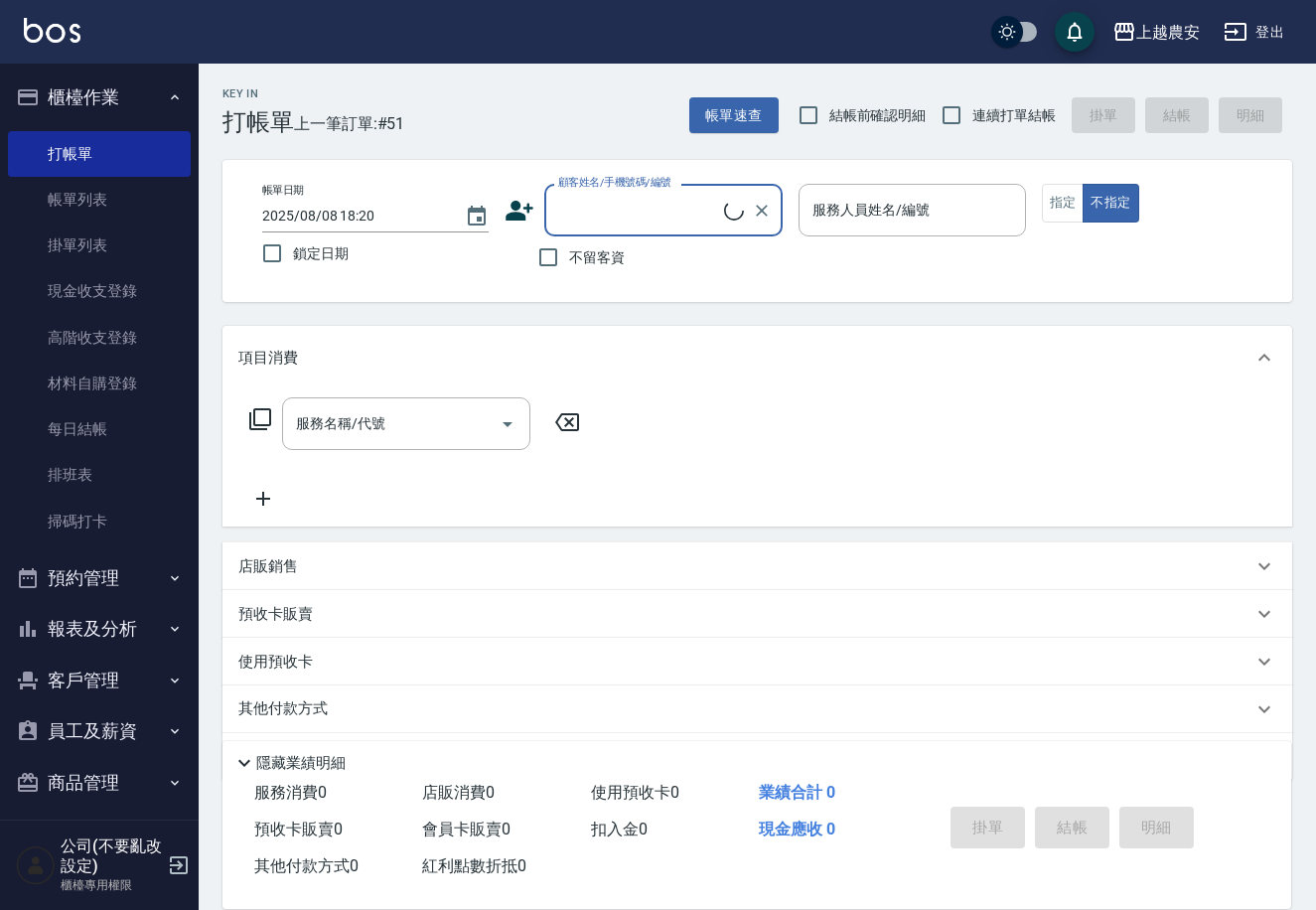 click on "顧客姓名/手機號碼/編號" at bounding box center [639, 210] 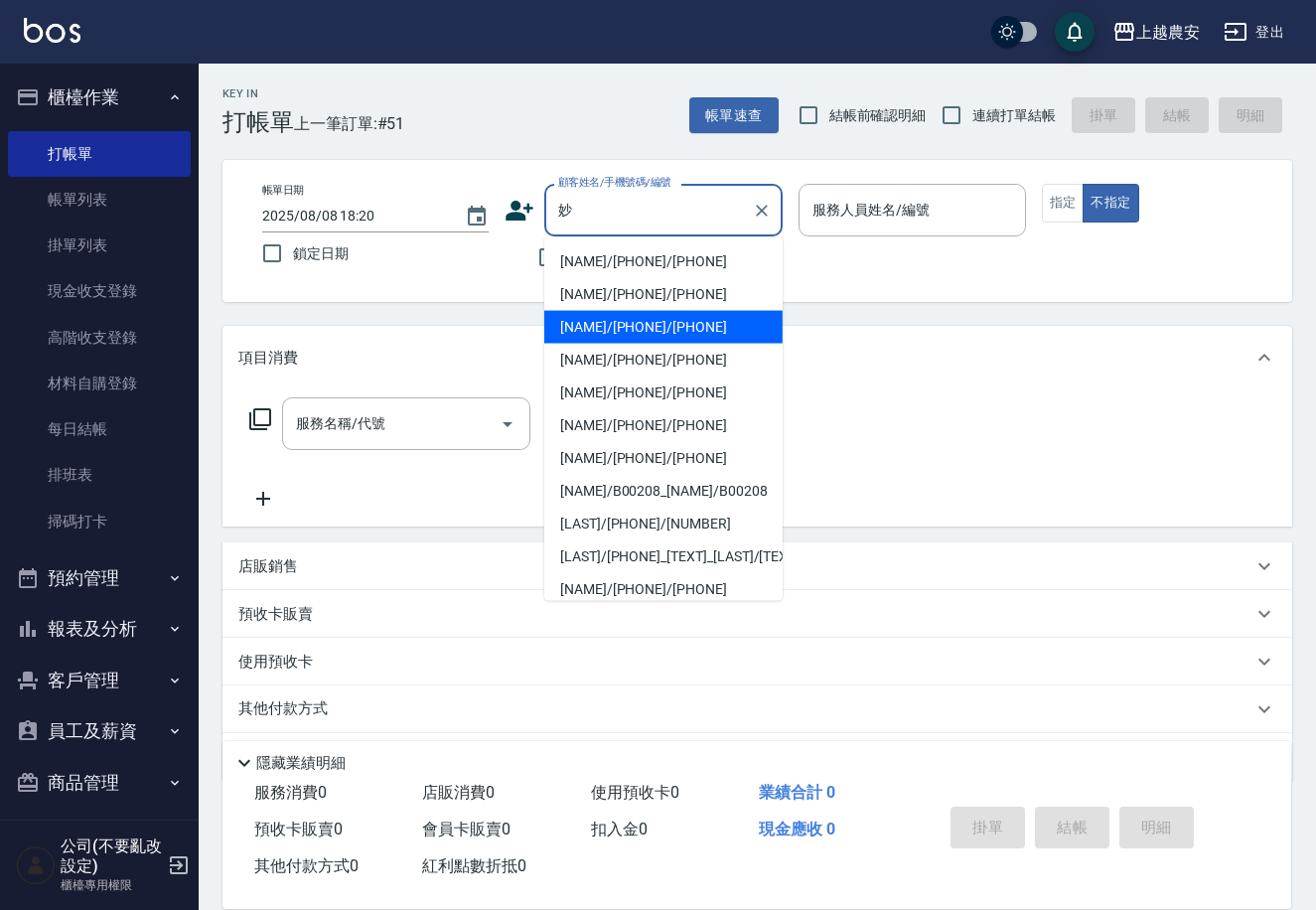 click on "[NAME]/[PHONE]/[PHONE]" at bounding box center (663, 327) 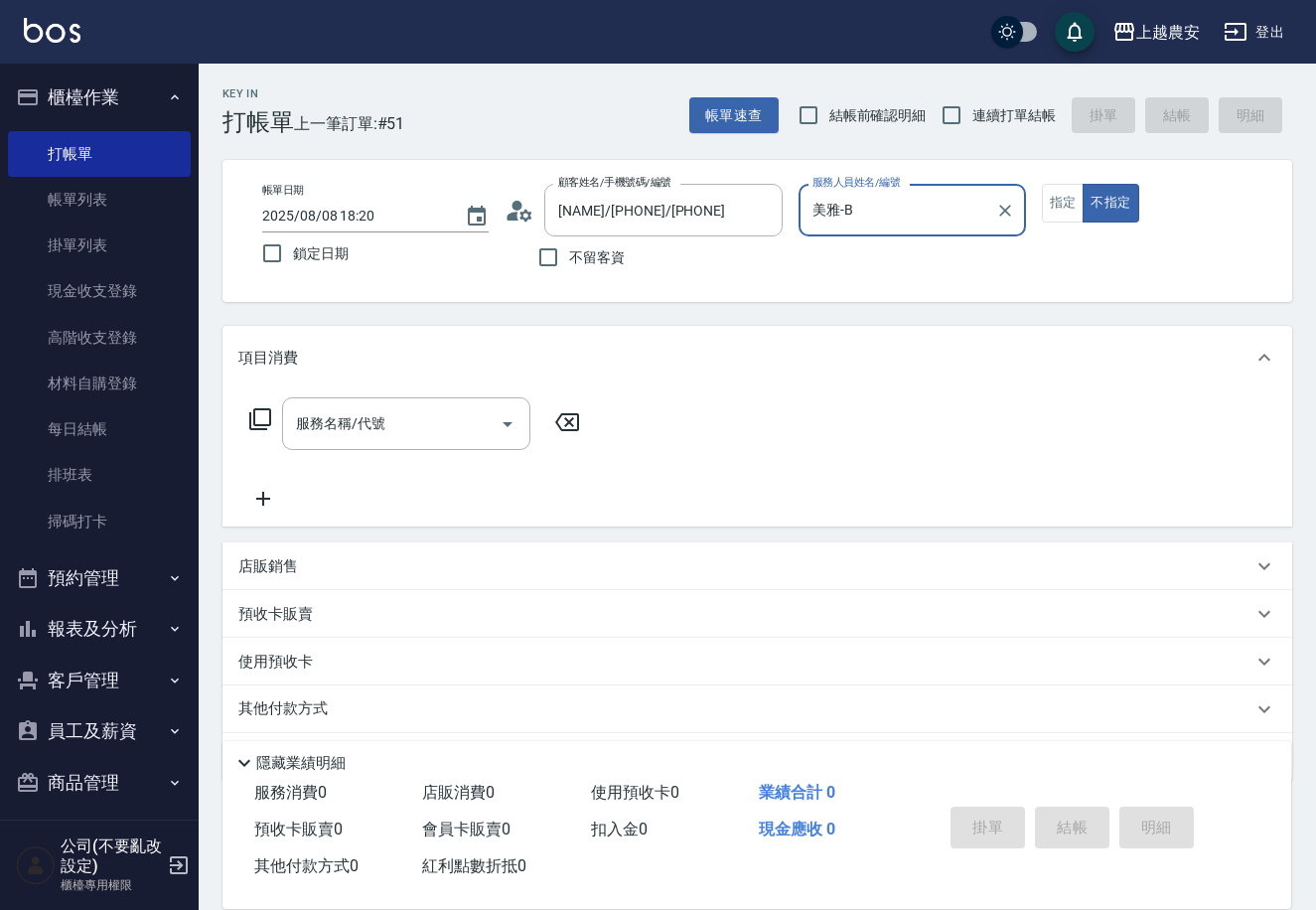 type on "美雅-B" 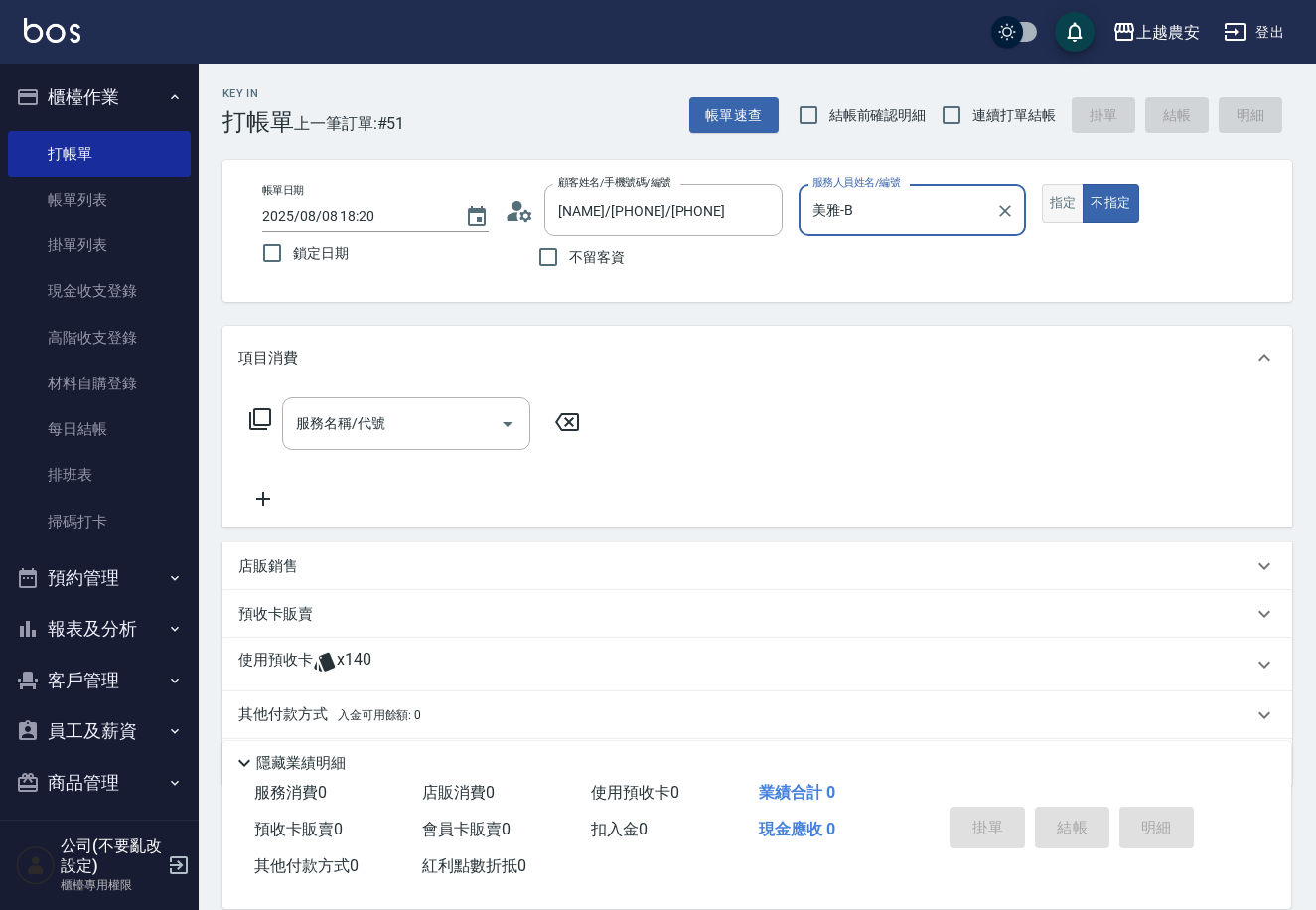 click on "指定" at bounding box center (1063, 203) 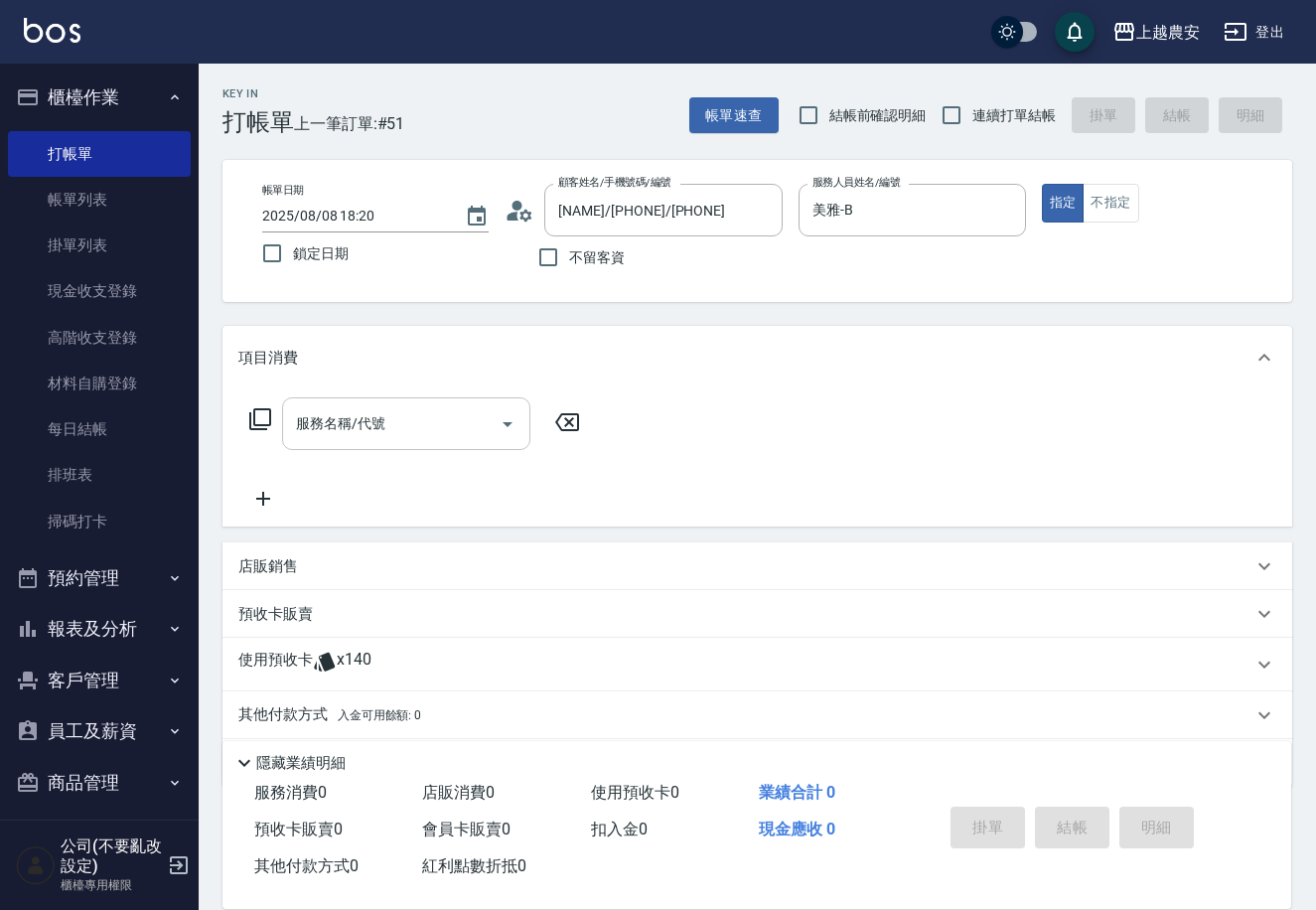click on "服務名稱/代號 服務名稱/代號" at bounding box center [406, 423] 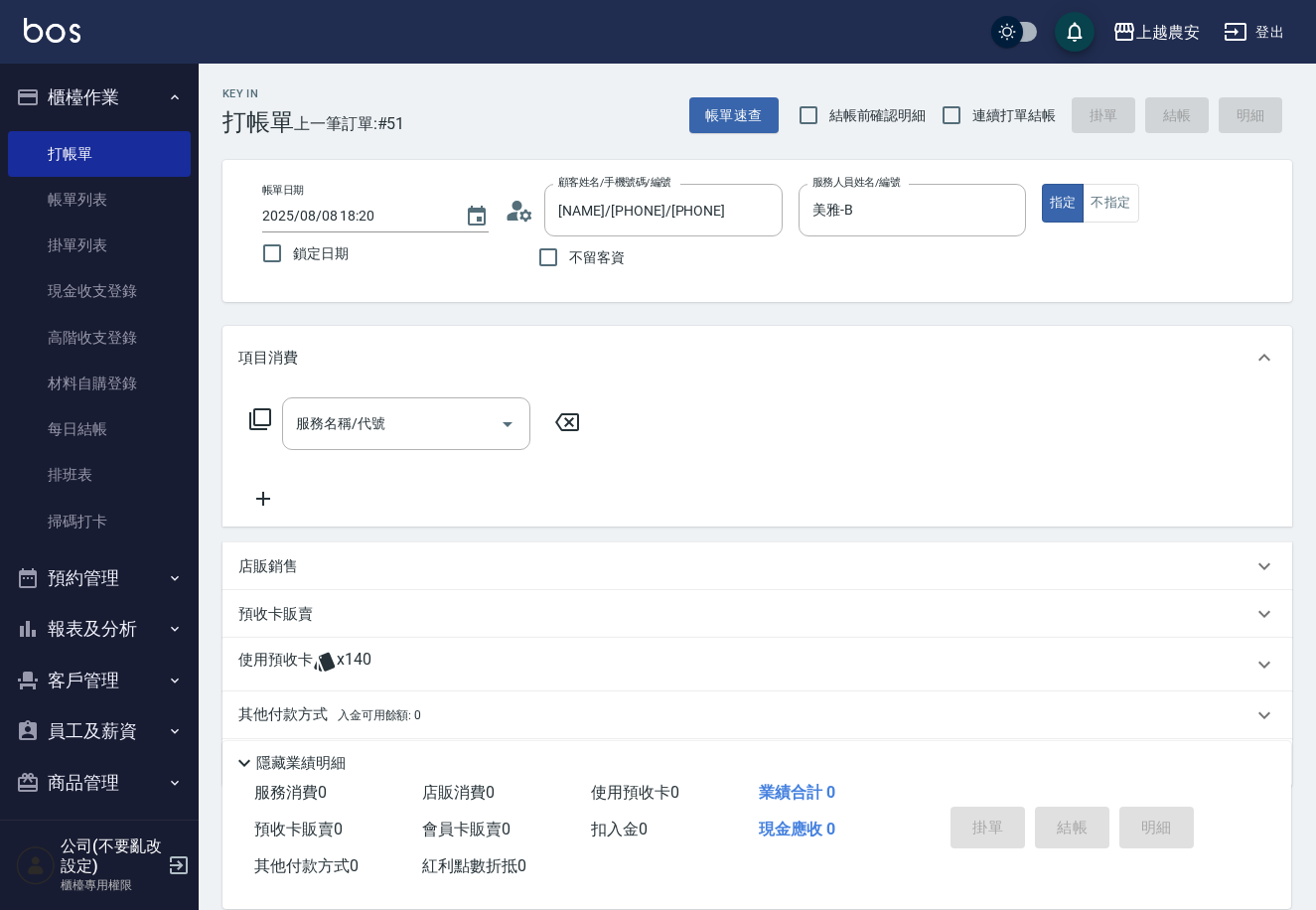 click on "服務名稱/代號 服務名稱/代號" at bounding box center (415, 423) 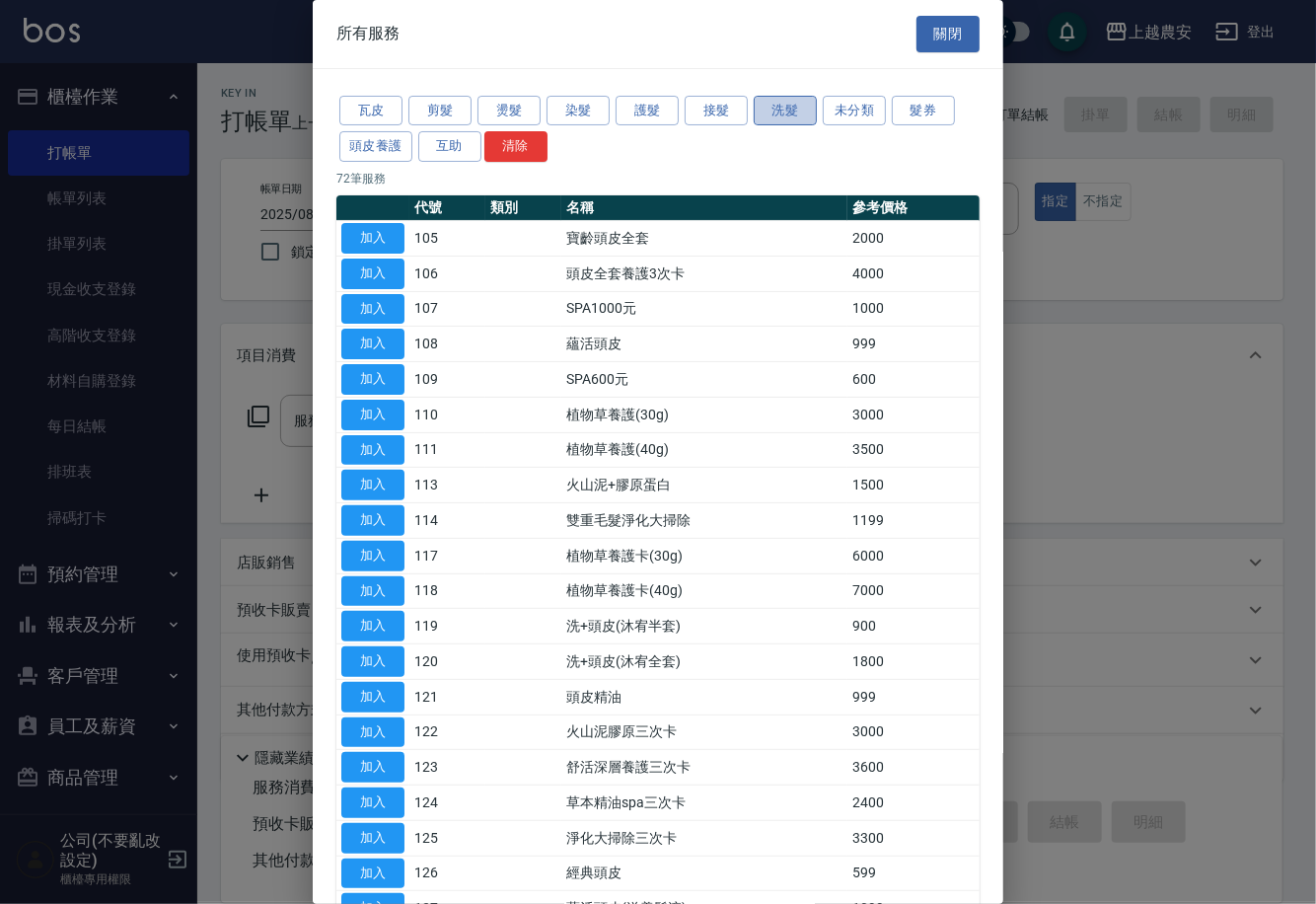 click on "洗髮" at bounding box center [785, 111] 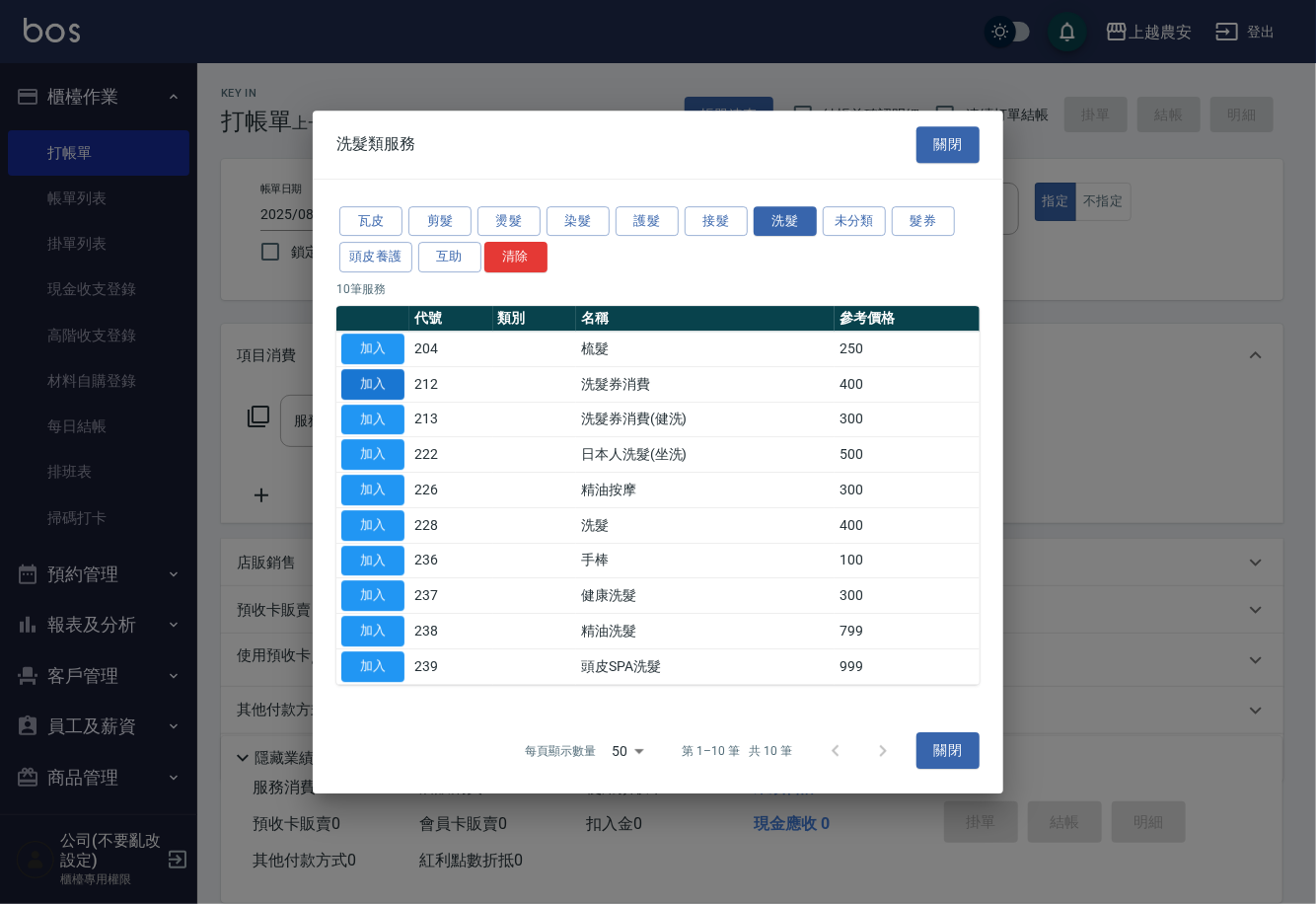 click on "加入" at bounding box center [373, 384] 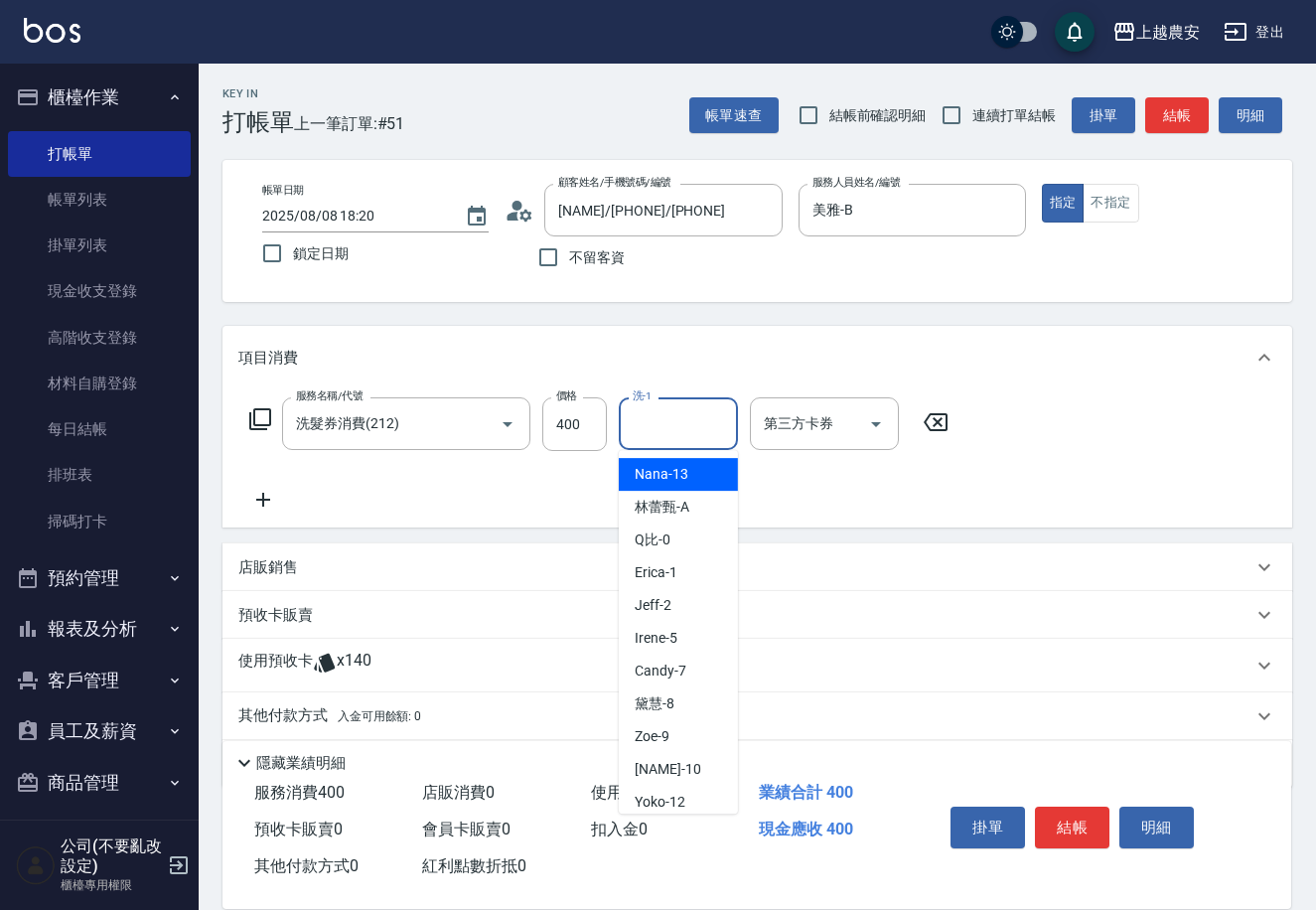 click on "洗-1" at bounding box center [678, 423] 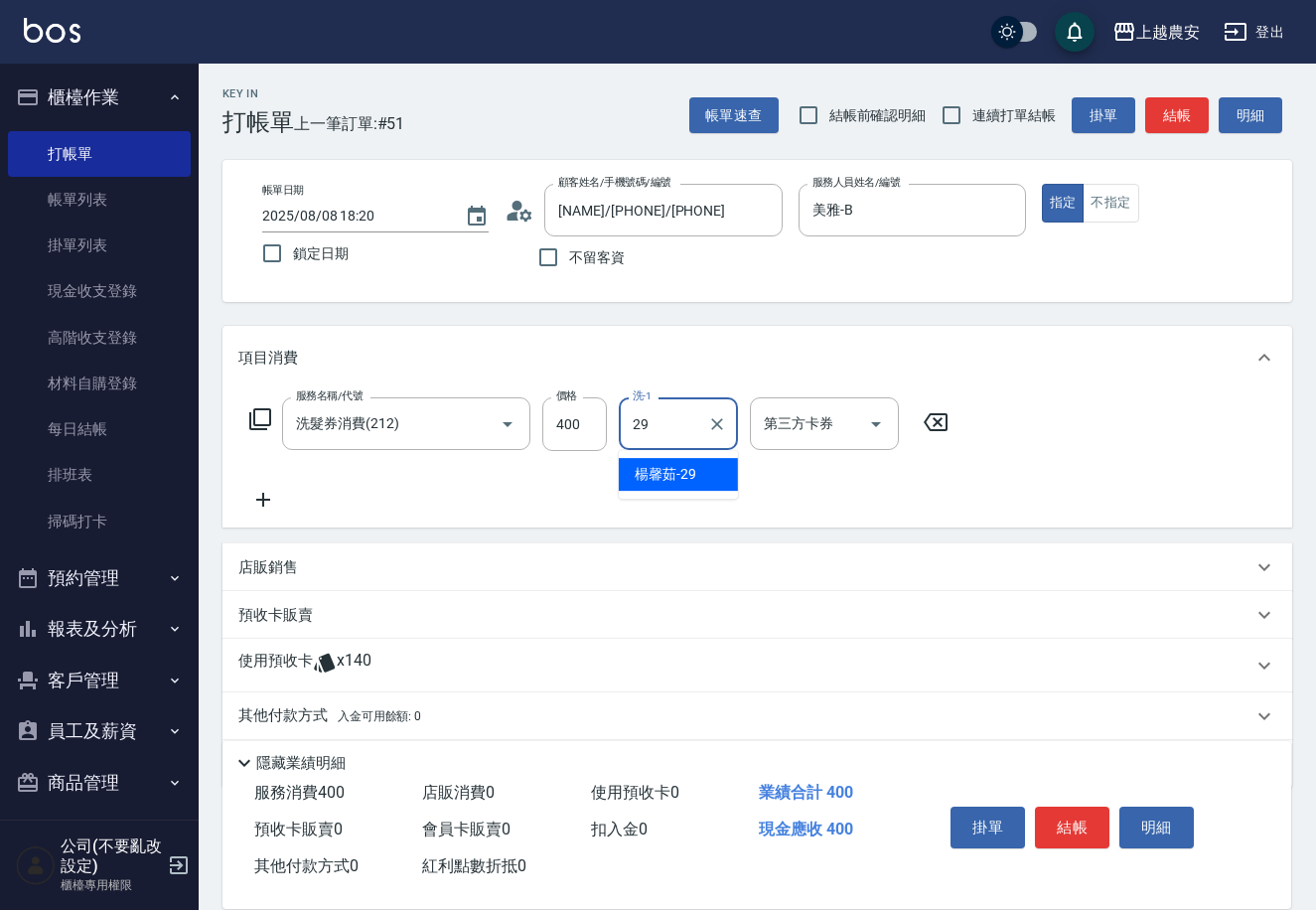 click on "楊馨茹 -29" at bounding box center [678, 474] 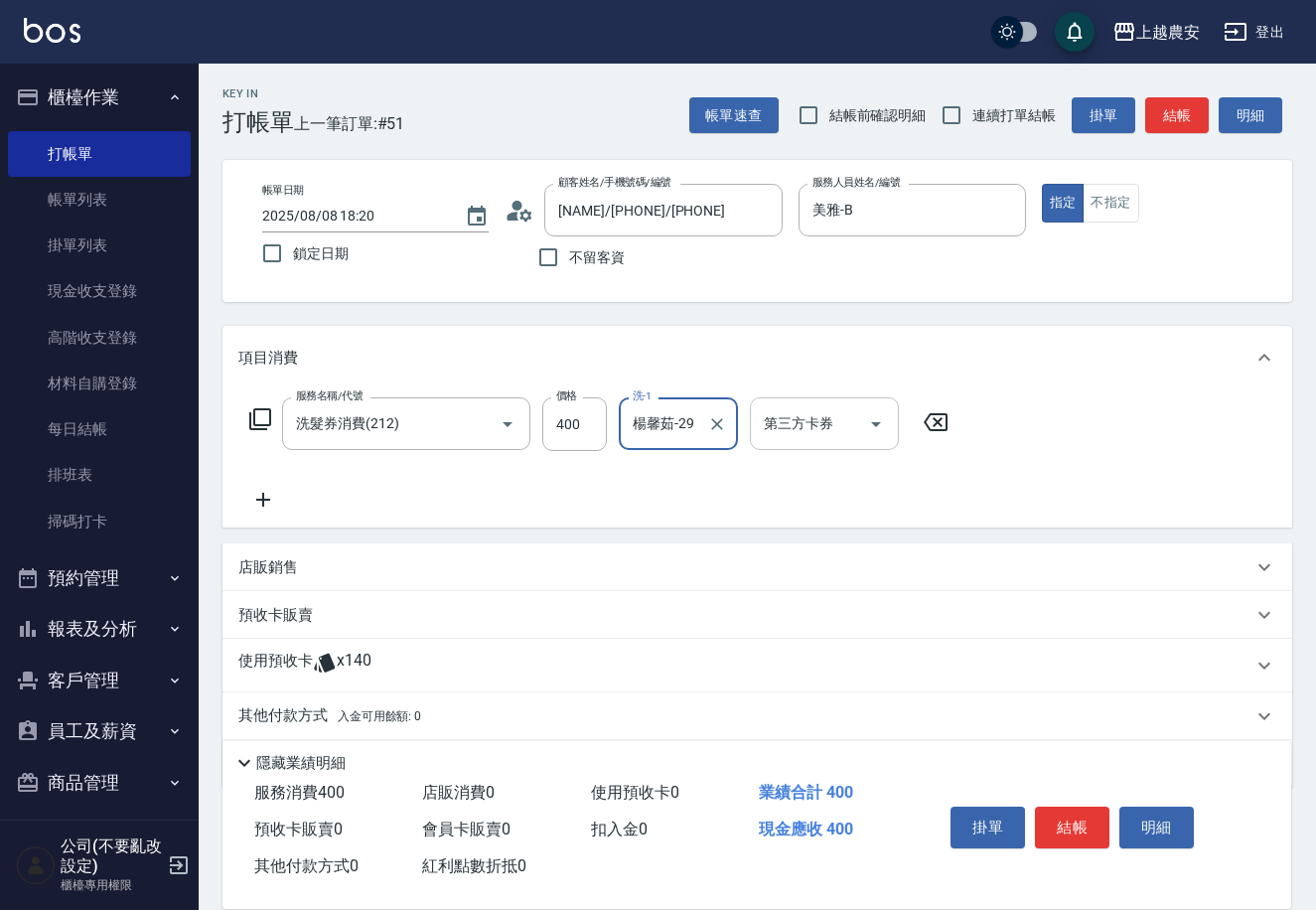 type on "楊馨茹-29" 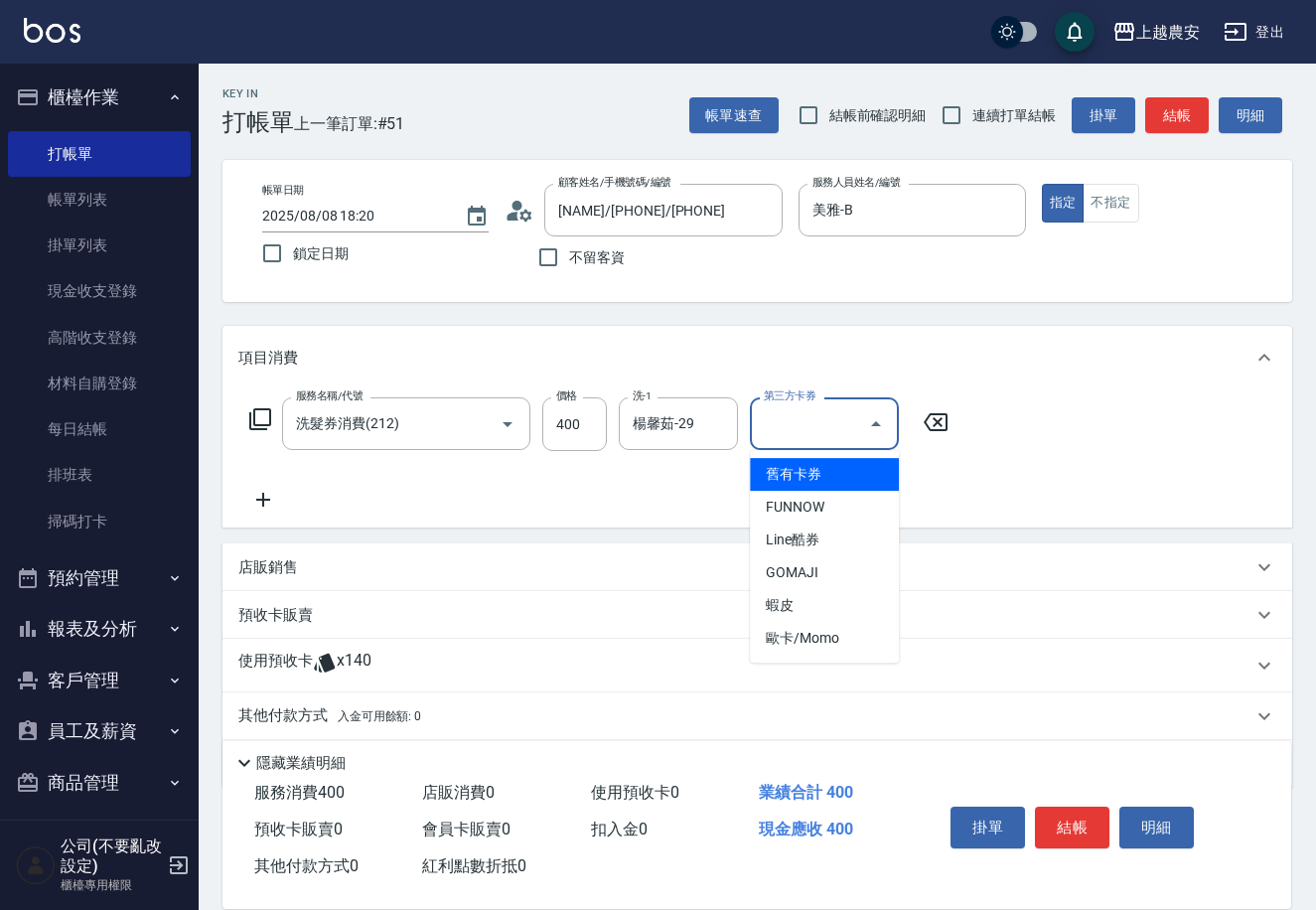 click on "第三方卡券" at bounding box center [809, 423] 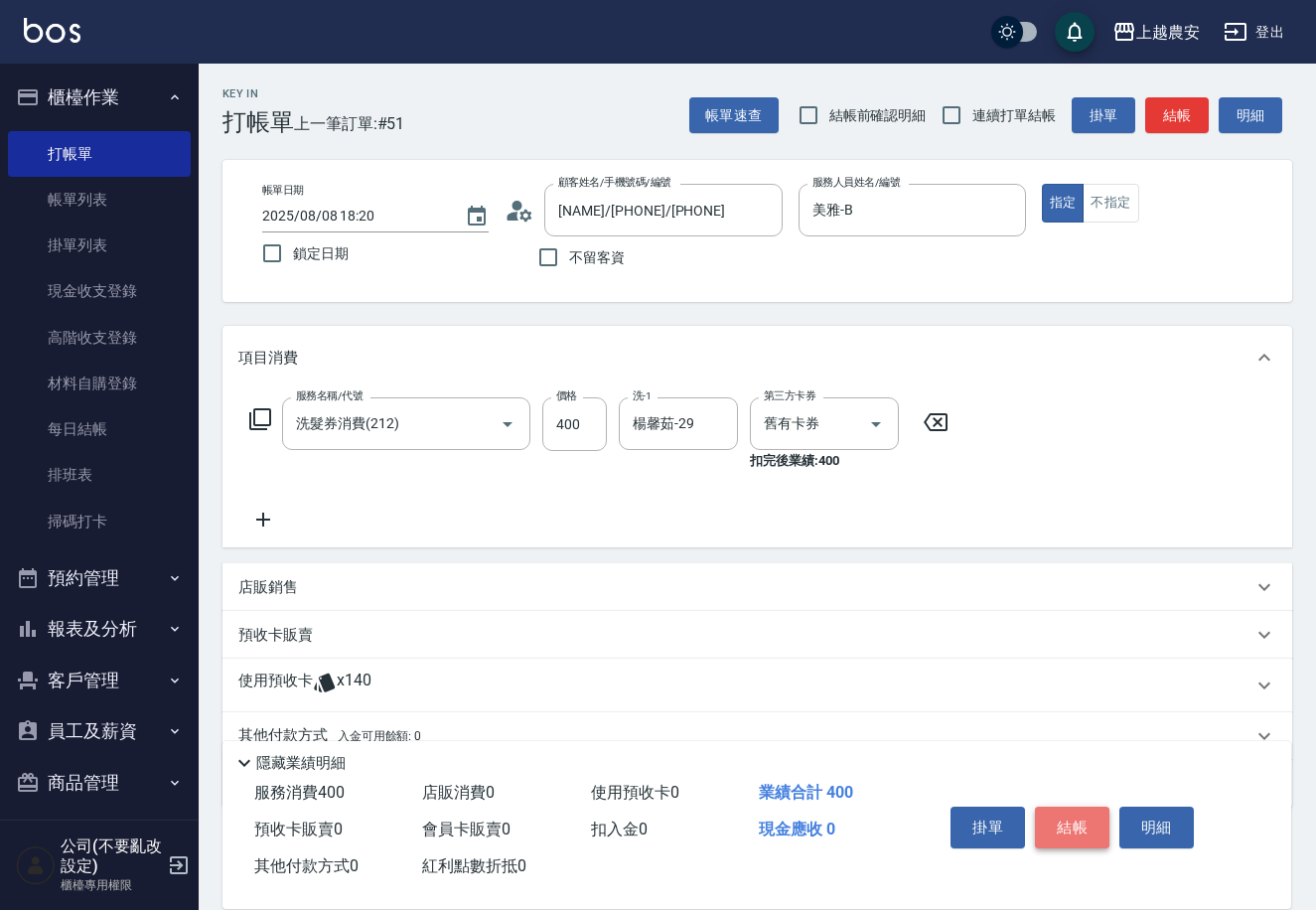 click on "結帳" at bounding box center [1072, 828] 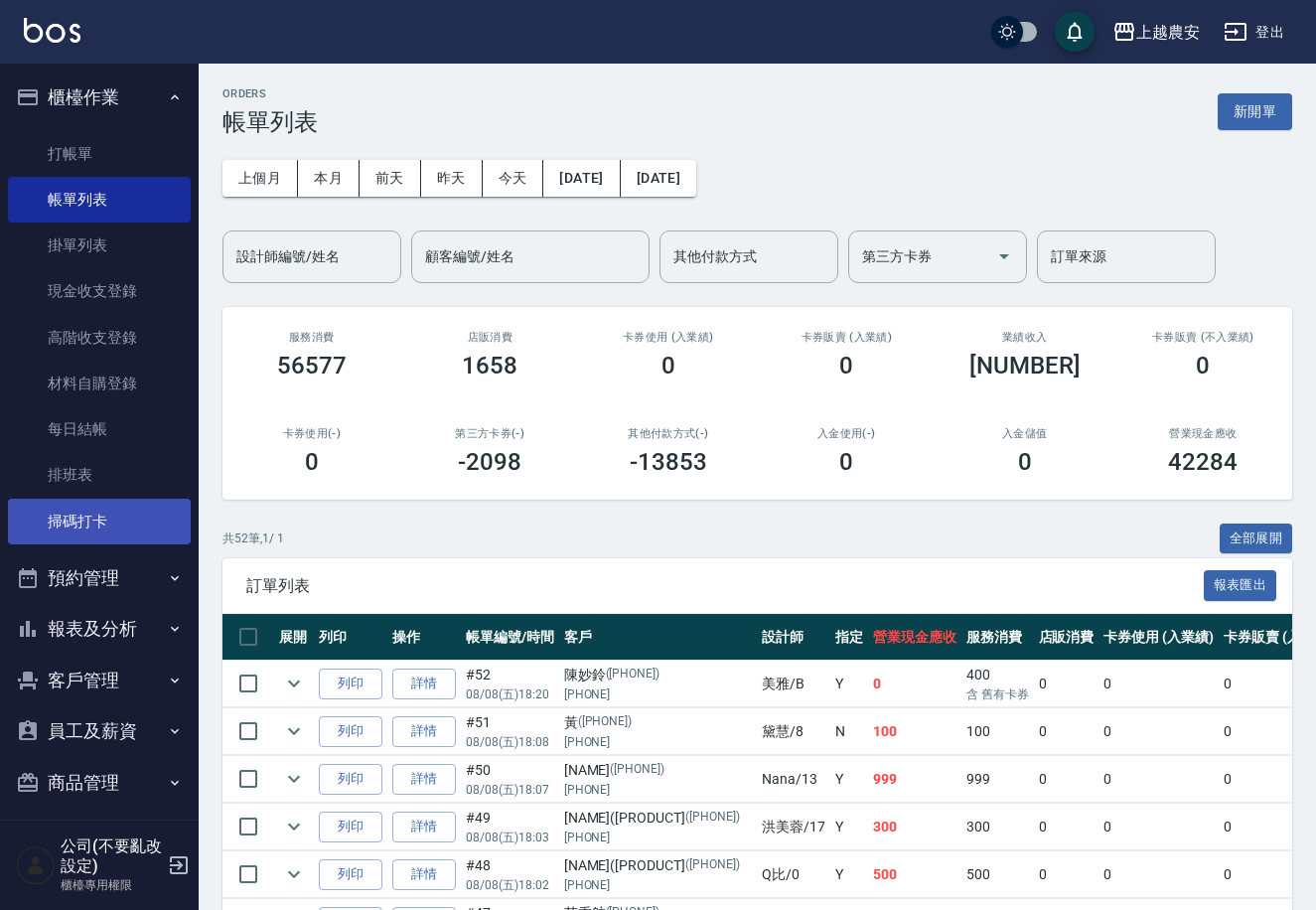 click on "掃碼打卡" at bounding box center [99, 522] 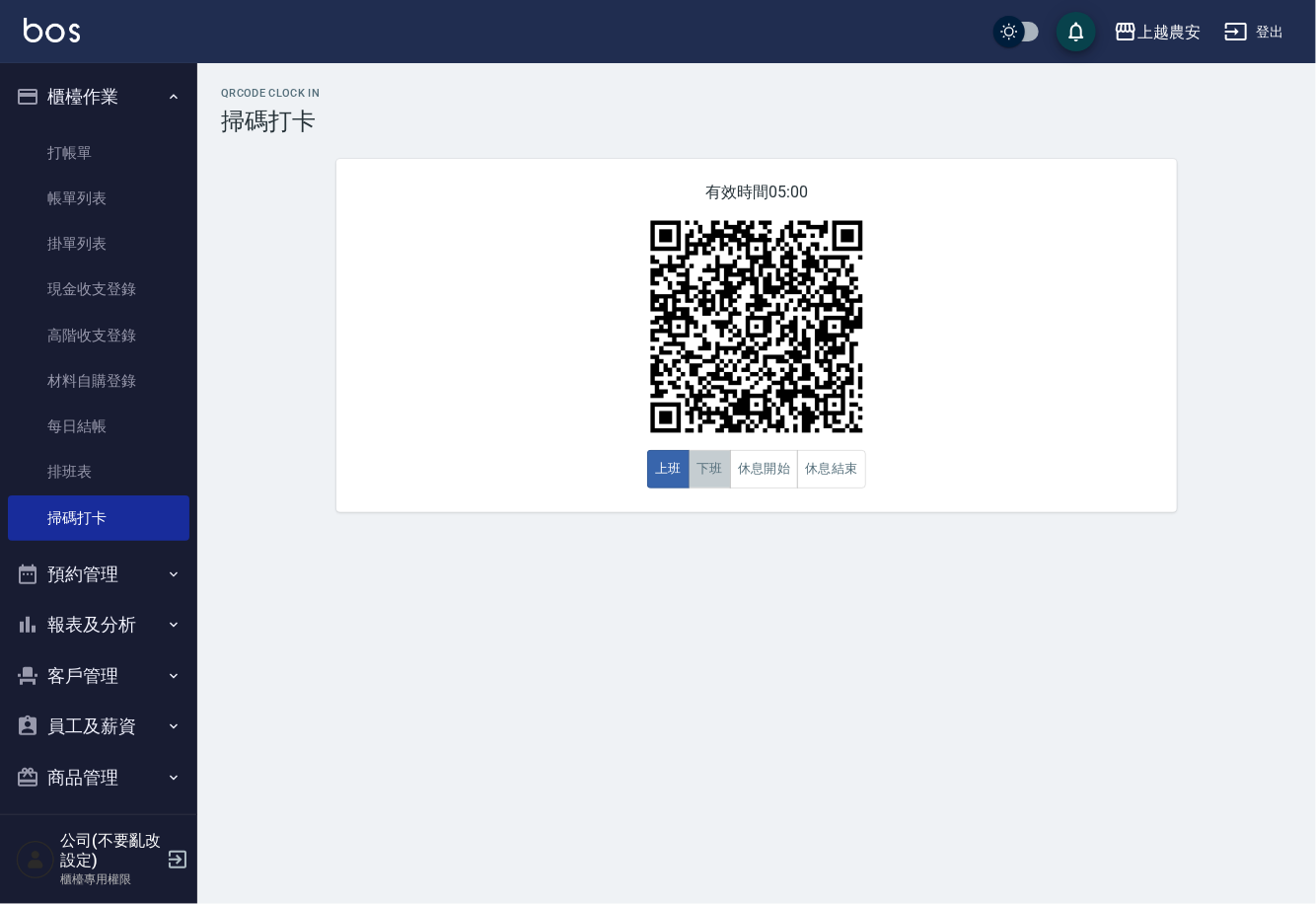 click on "下班" at bounding box center (709, 469) 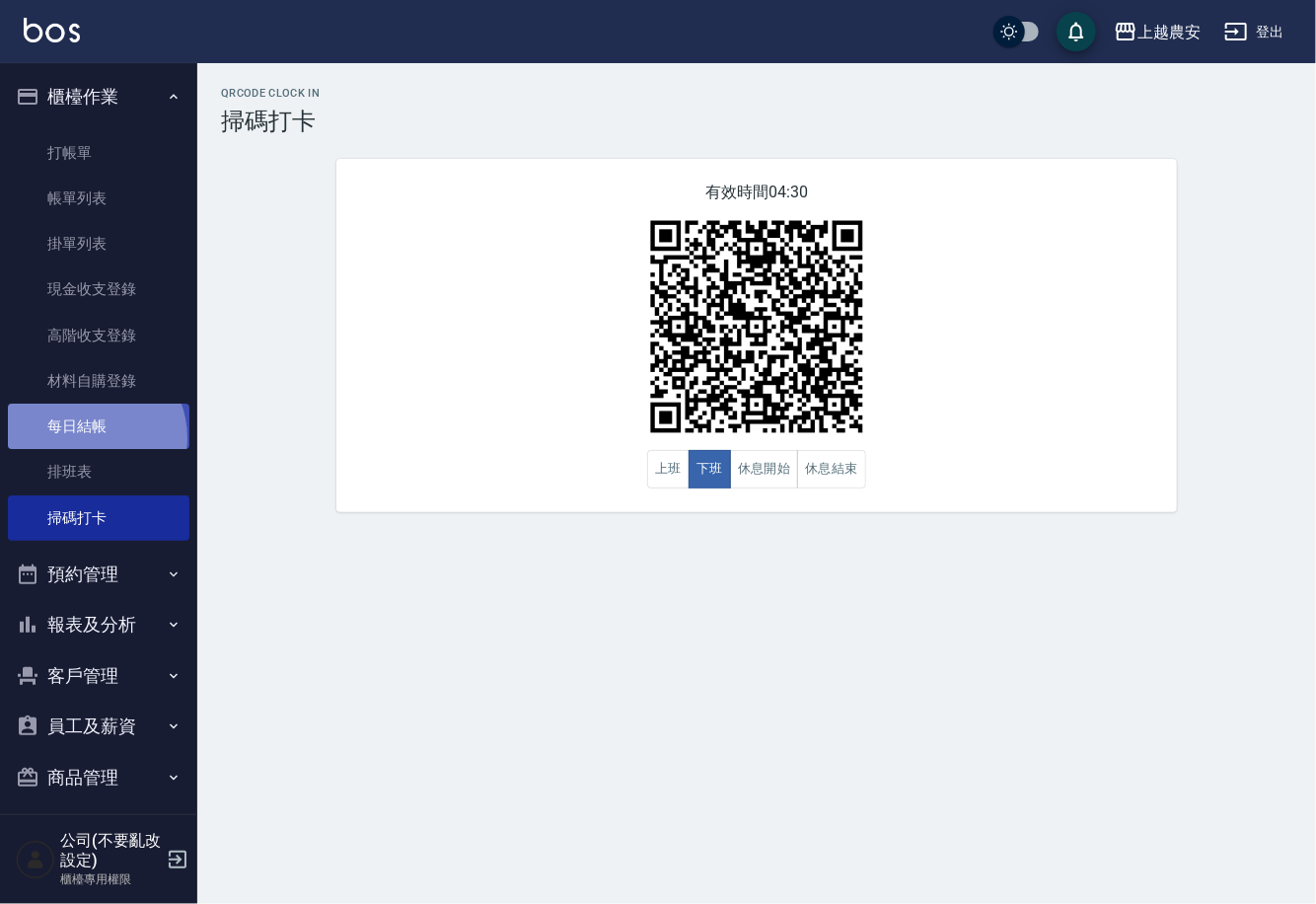click on "每日結帳" at bounding box center (99, 426) 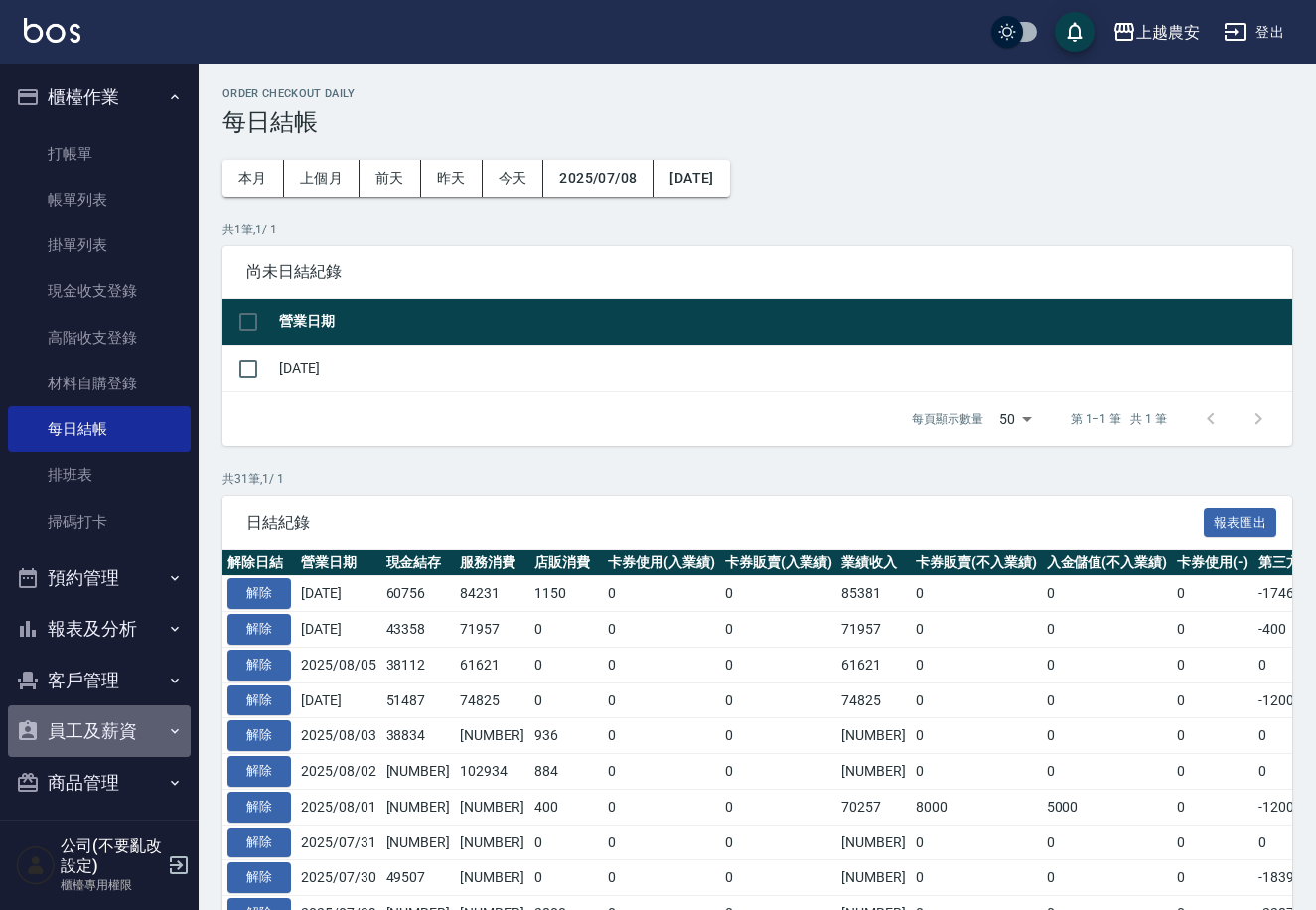 click 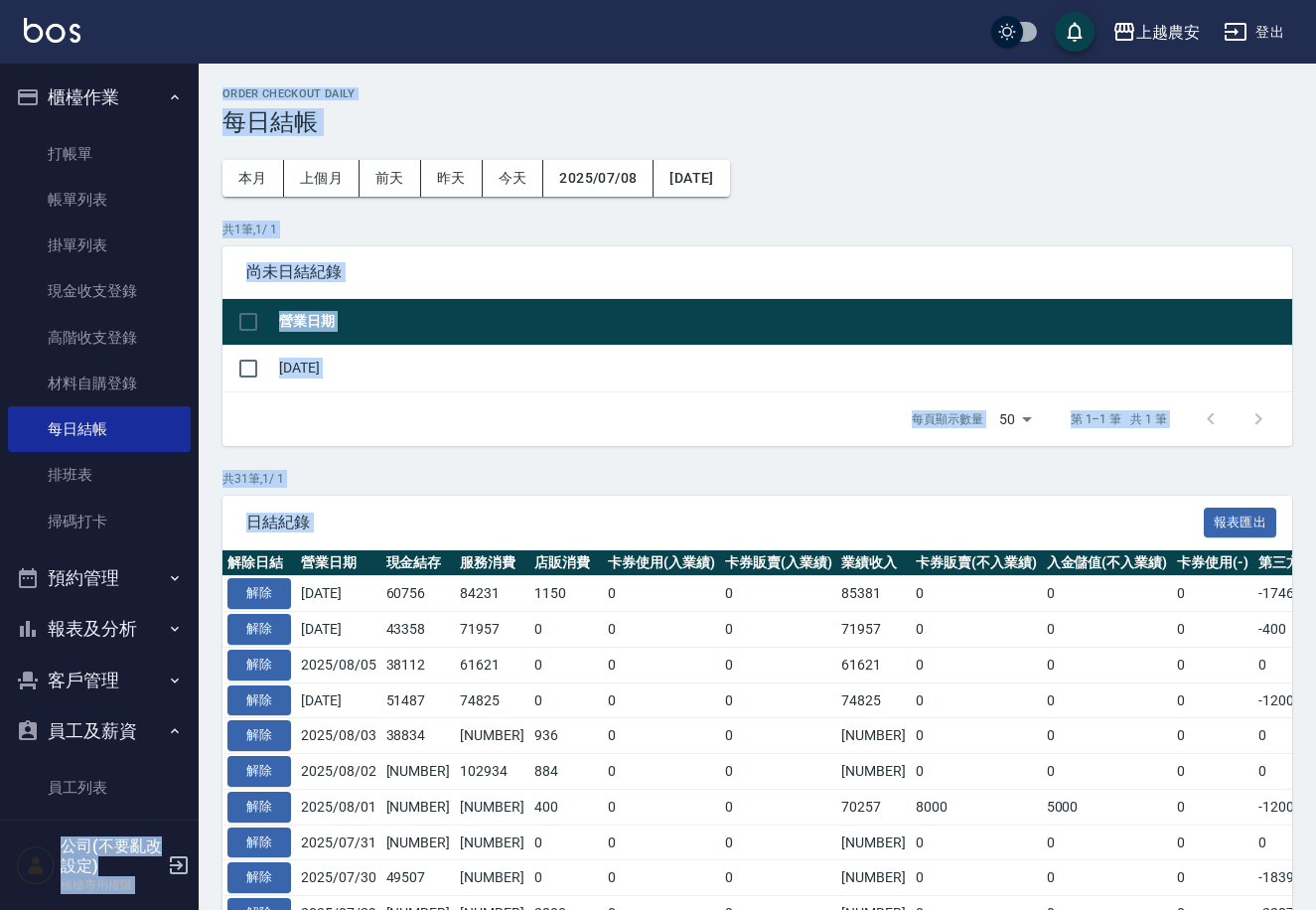 drag, startPoint x: 188, startPoint y: 691, endPoint x: 204, endPoint y: 768, distance: 78.64477 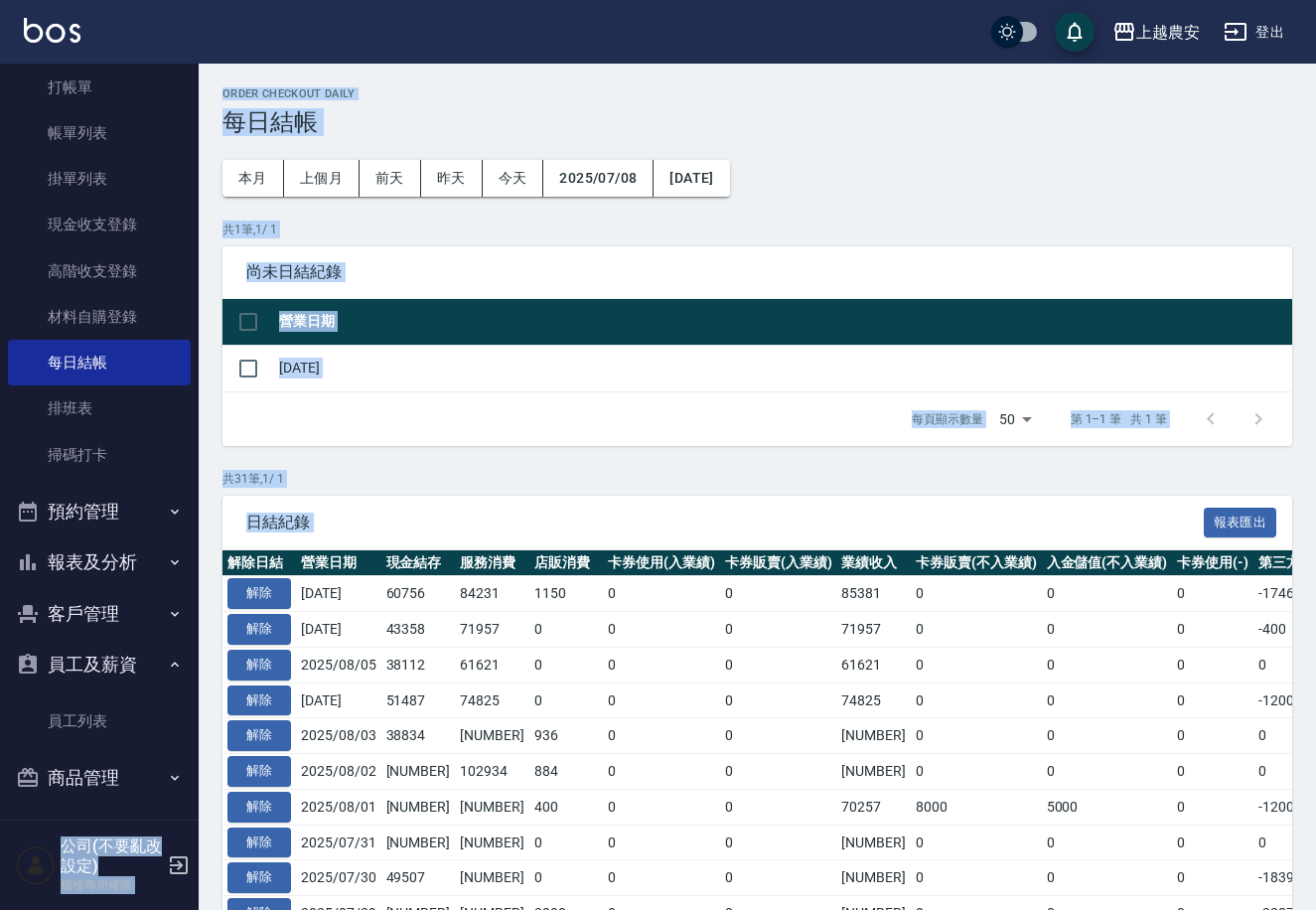 scroll, scrollTop: 72, scrollLeft: 0, axis: vertical 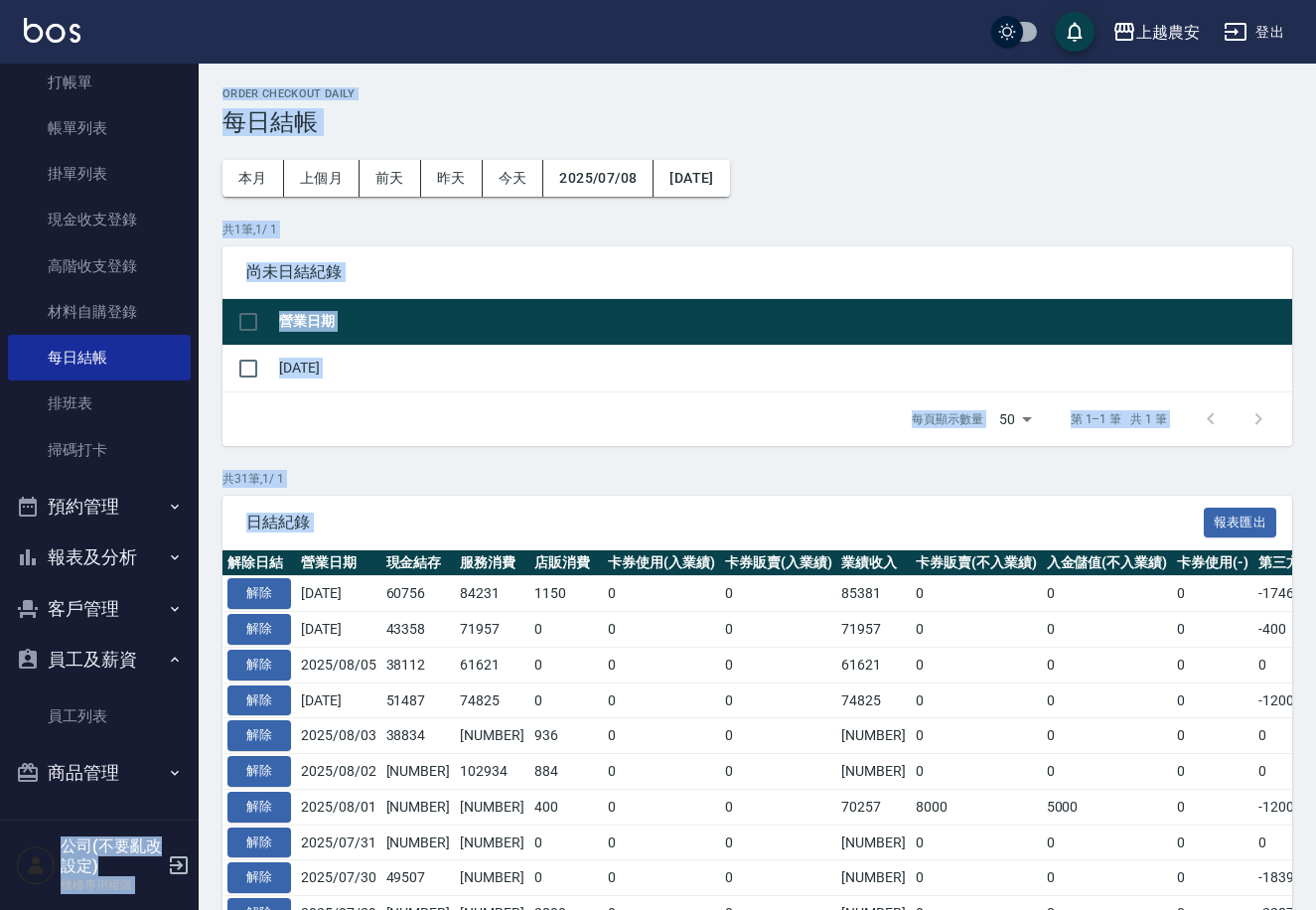 click 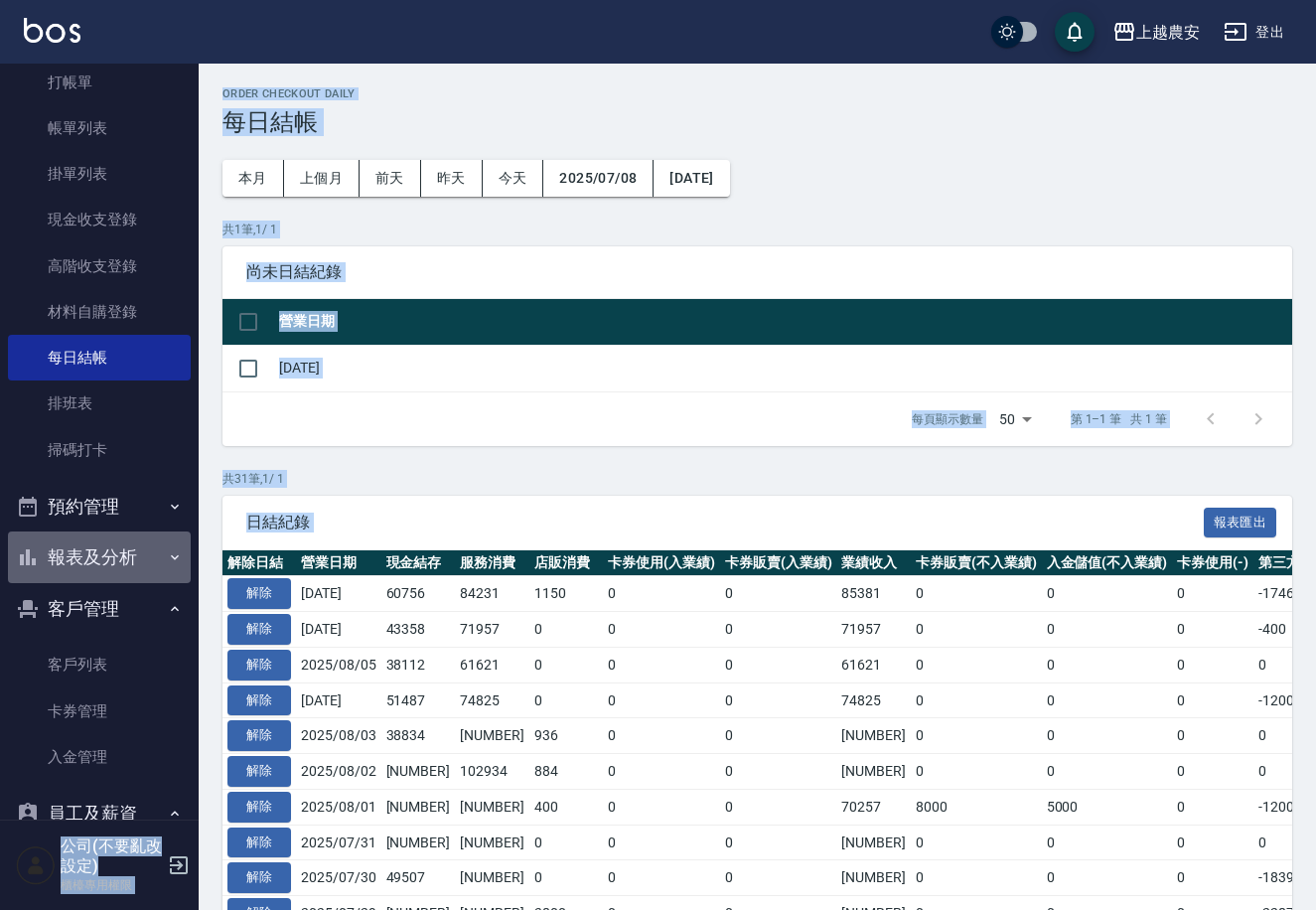click 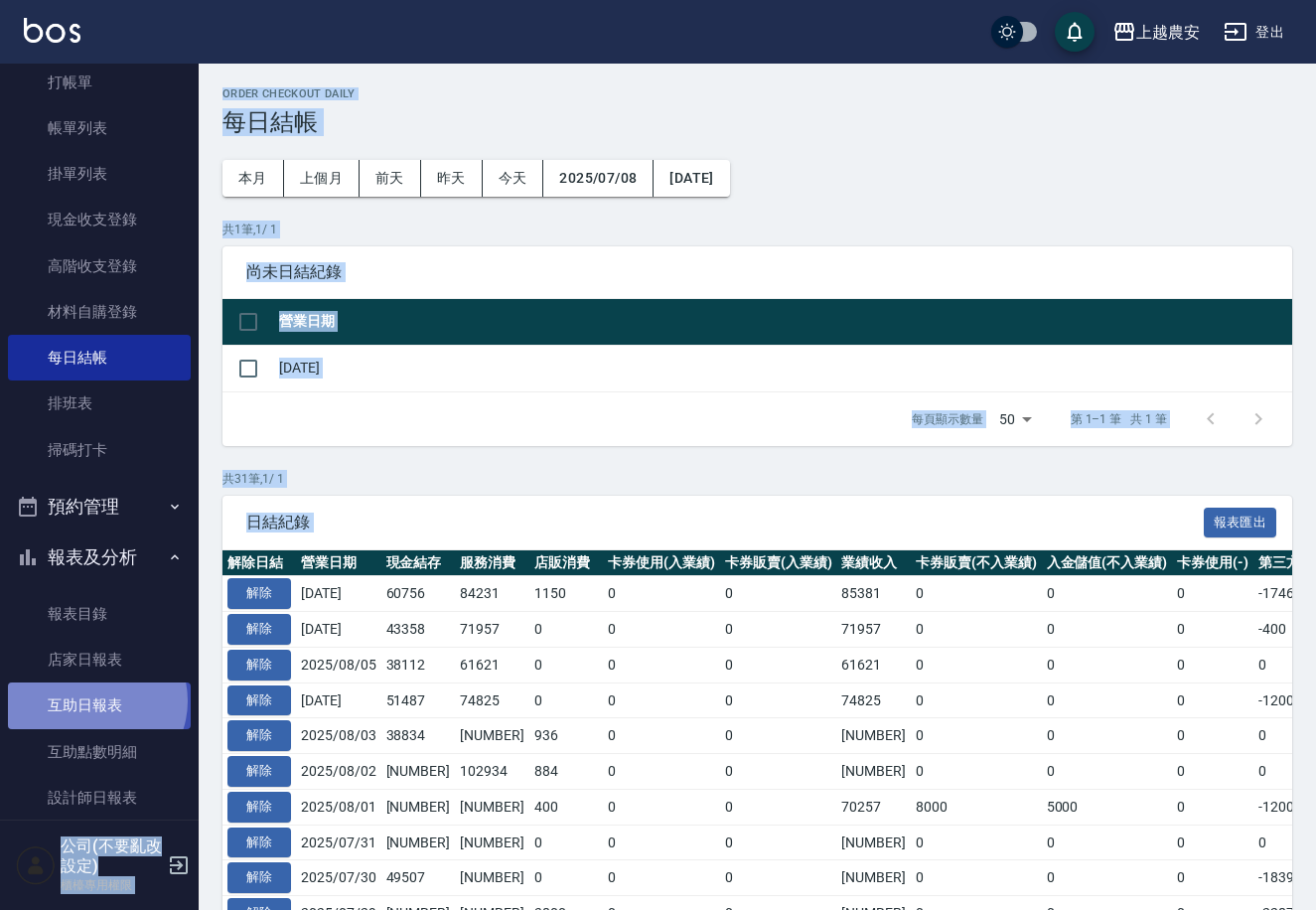 click on "互助日報表" at bounding box center [99, 705] 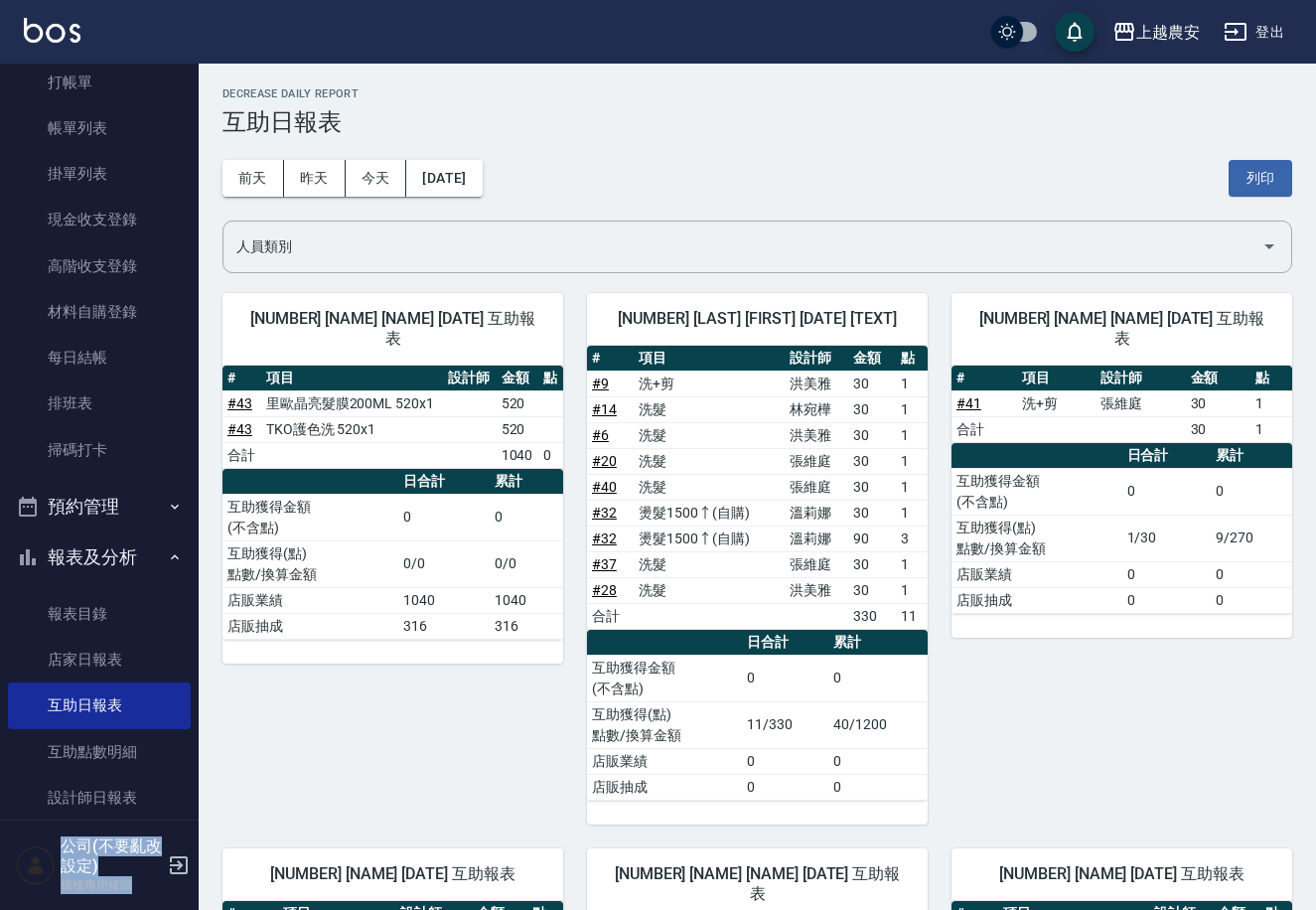 scroll, scrollTop: 0, scrollLeft: 0, axis: both 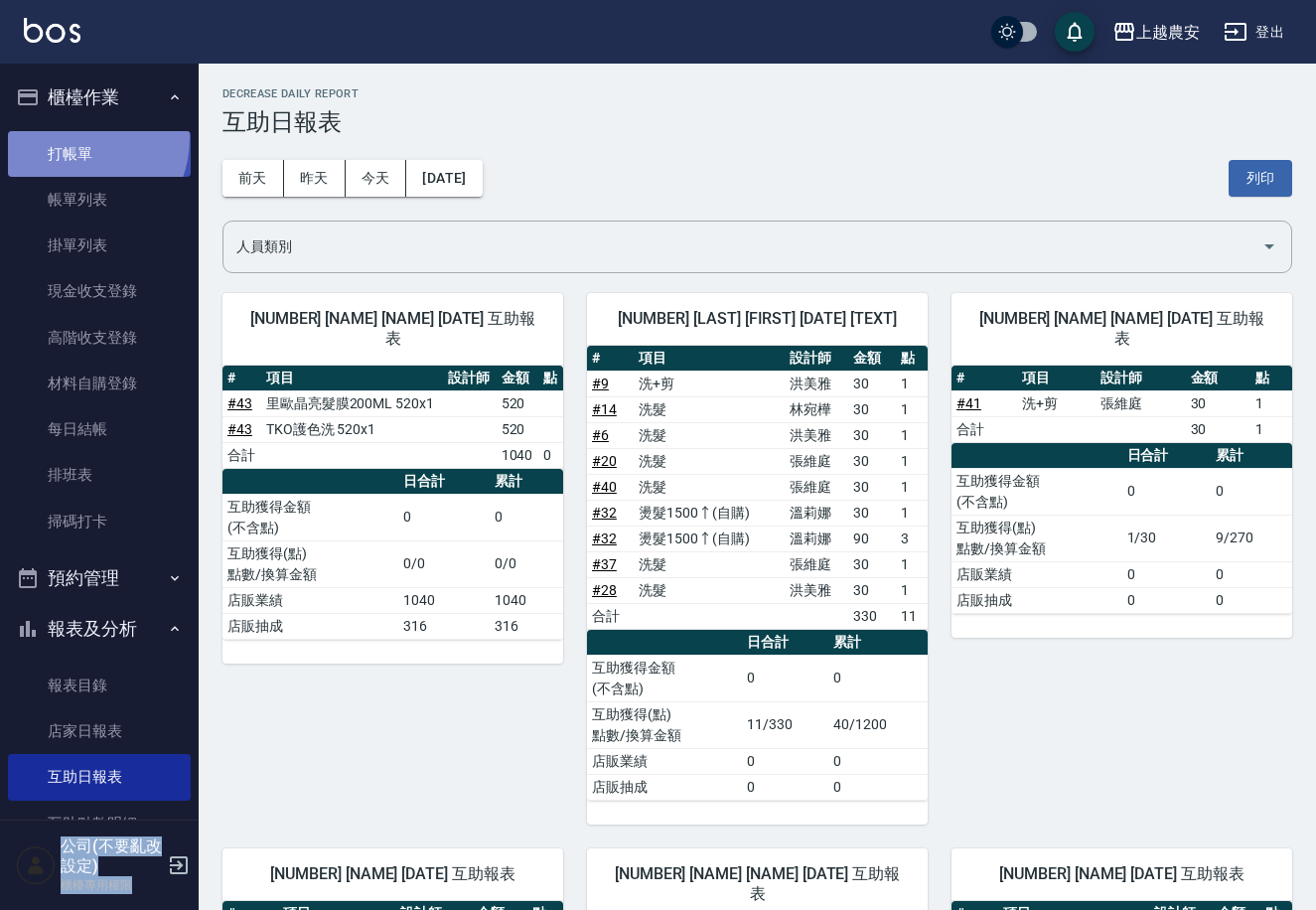 click on "打帳單" at bounding box center (99, 154) 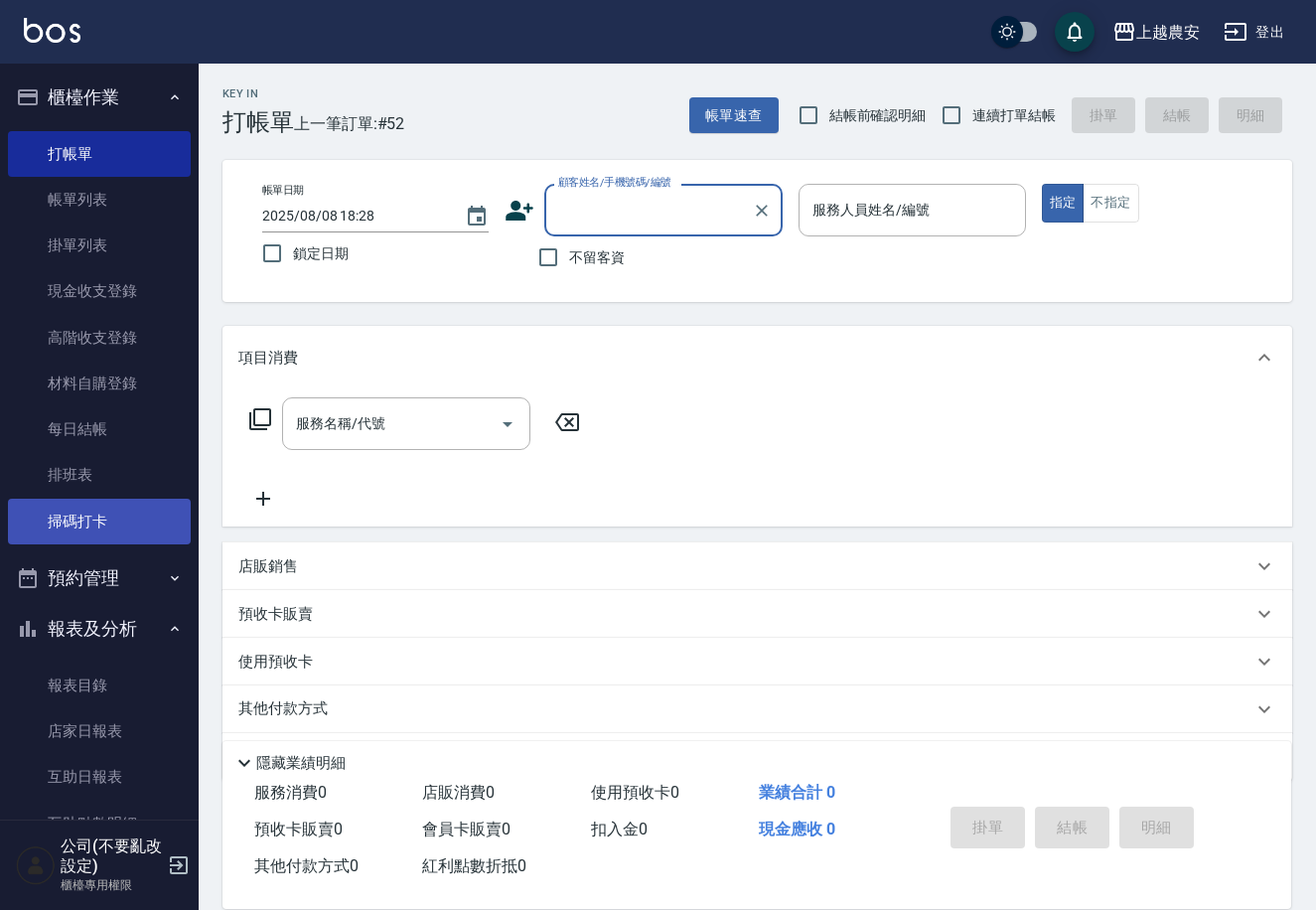 click on "掃碼打卡" at bounding box center [99, 522] 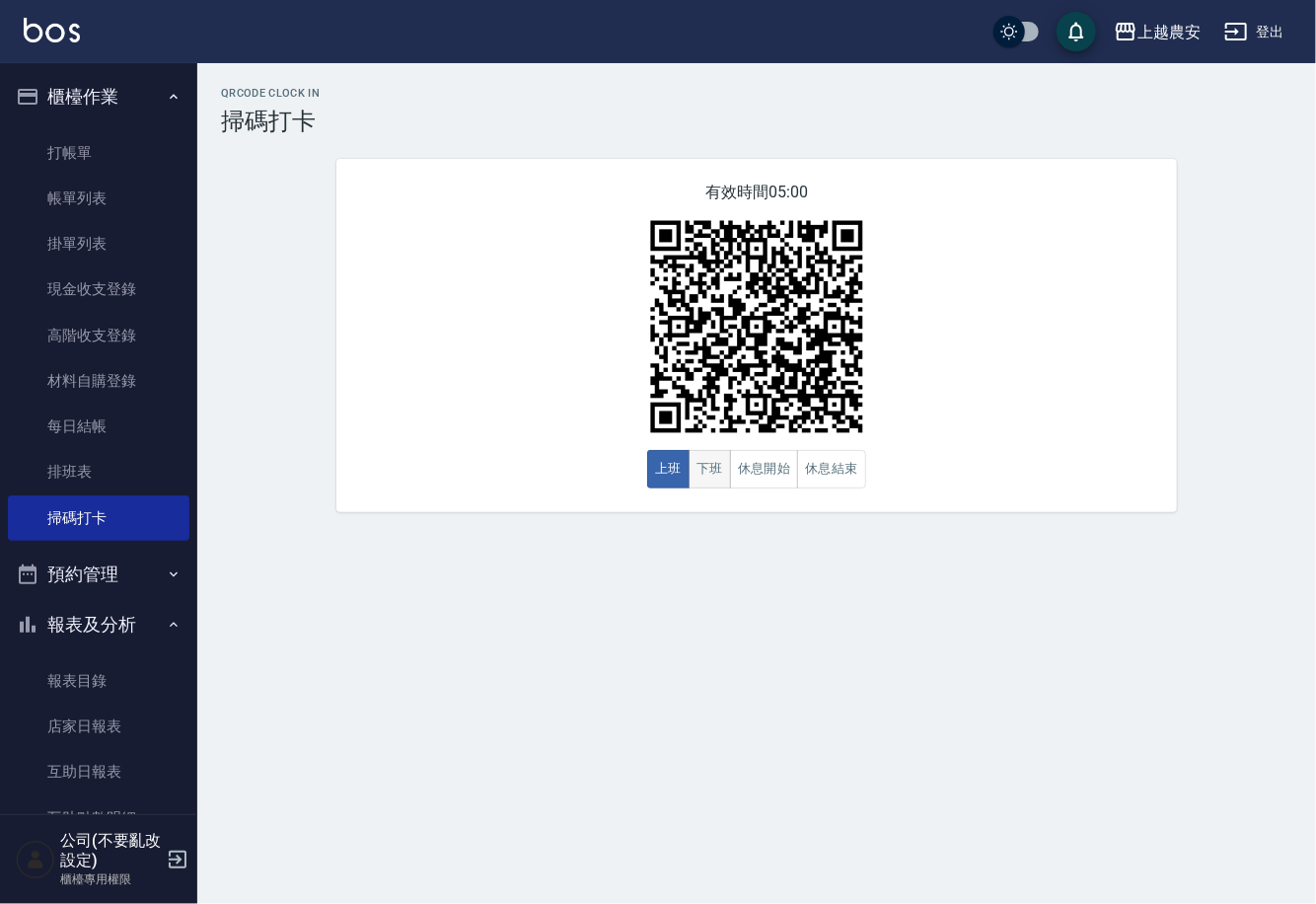 click on "下班" at bounding box center [709, 469] 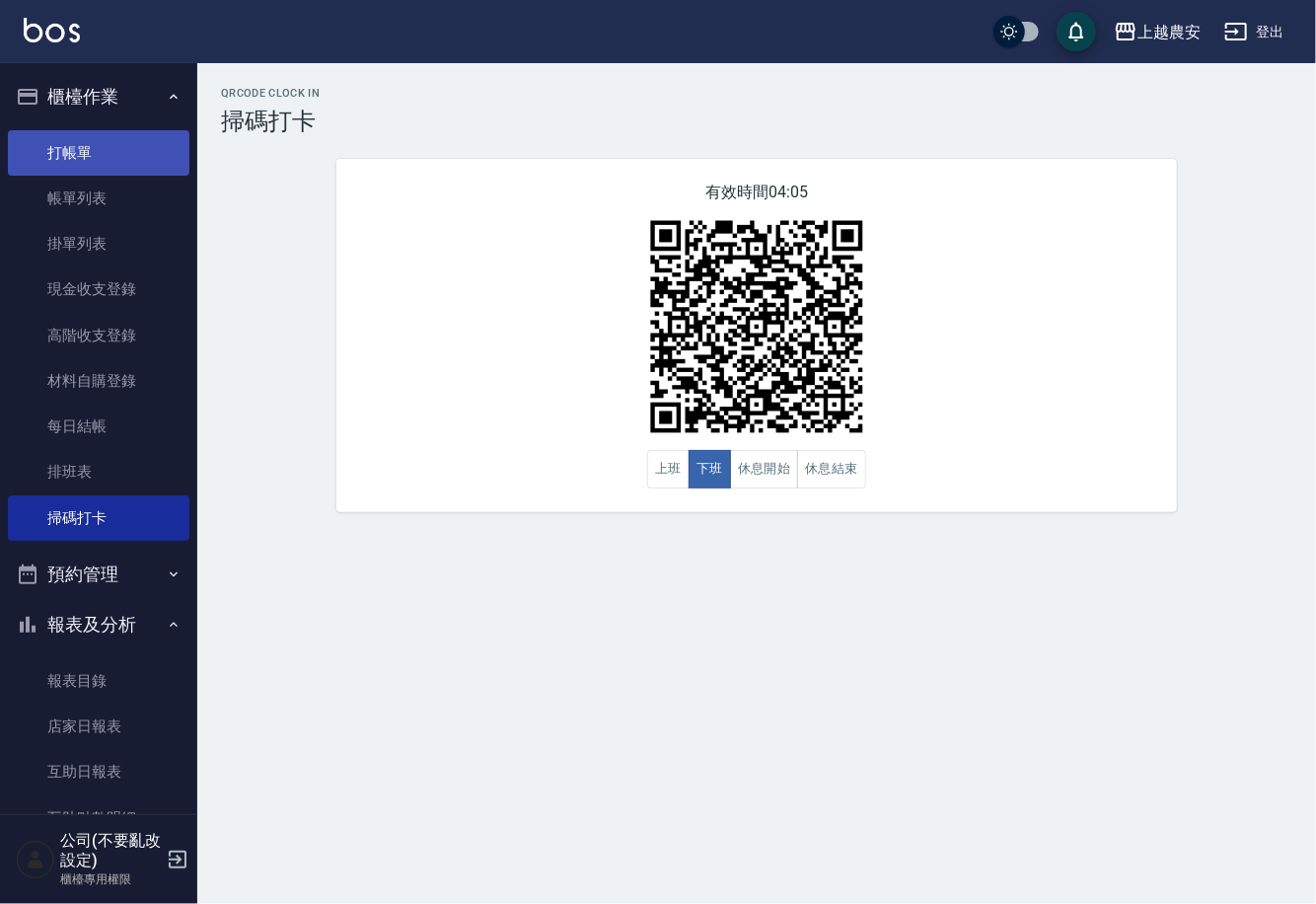 click on "打帳單" at bounding box center (99, 153) 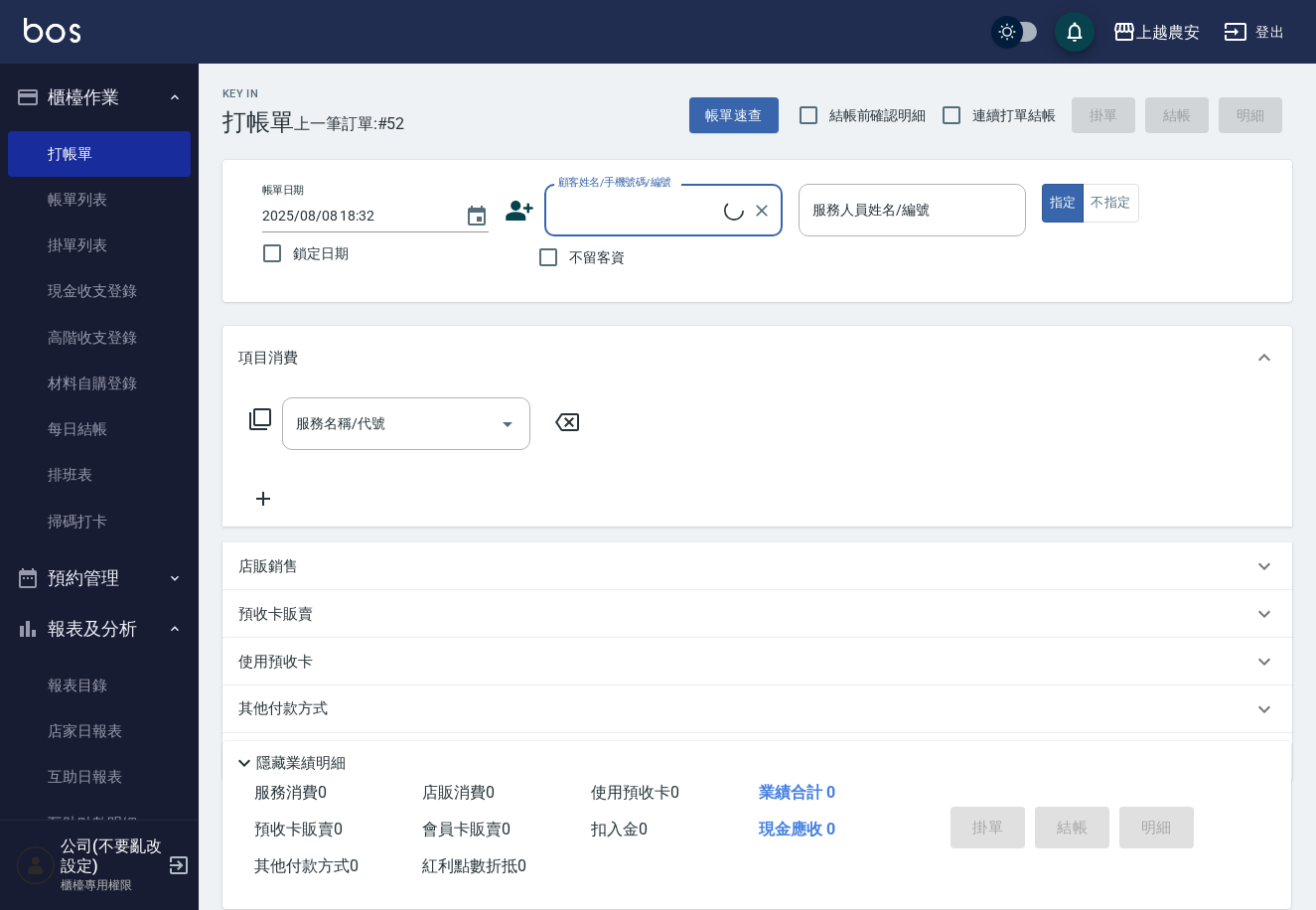 click on "顧客姓名/手機號碼/編號" at bounding box center [639, 210] 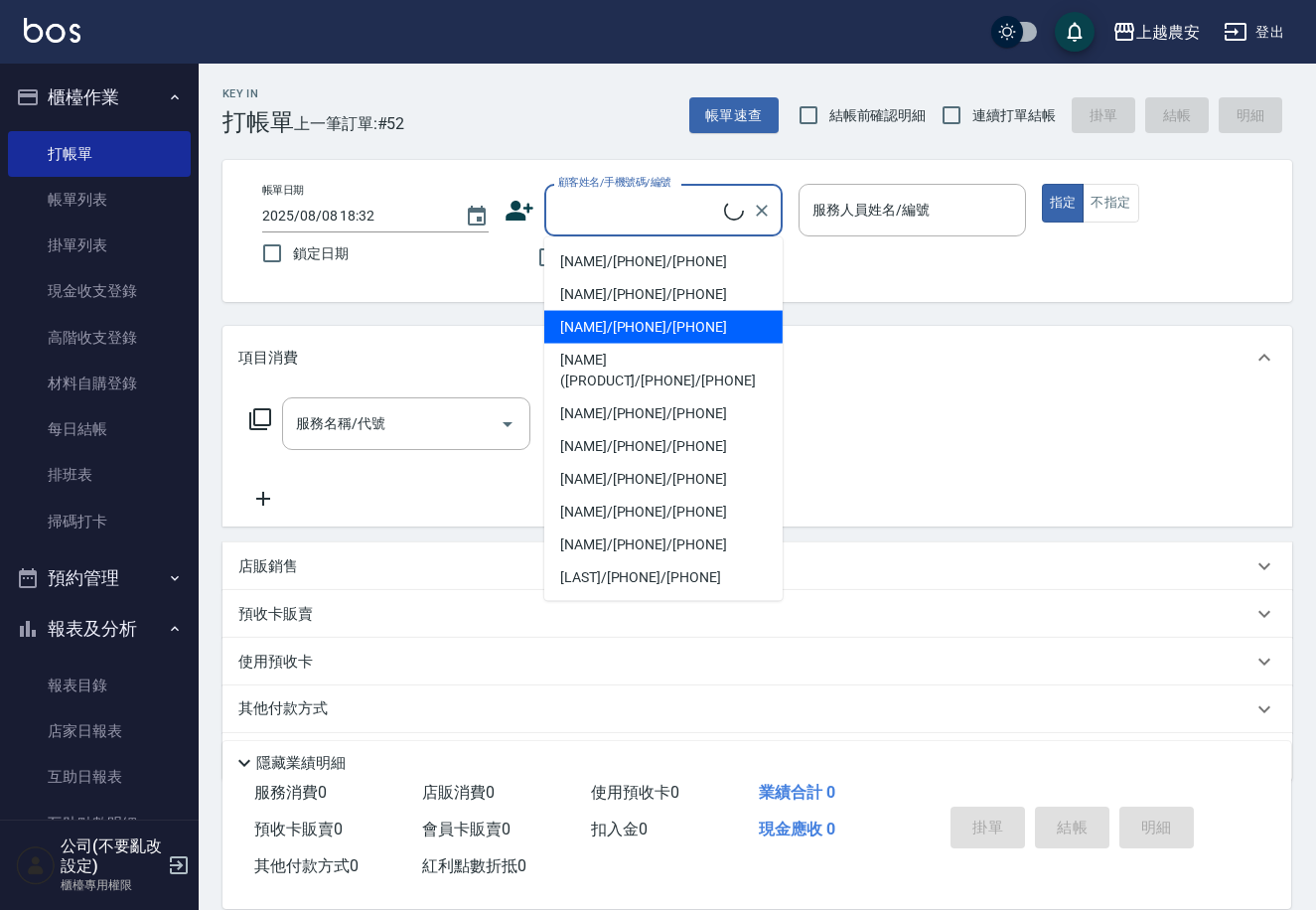 click on "Key In 打帳單 上一筆訂單:#52 帳單速查 結帳前確認明細 連續打單結帳 掛單 結帳 明細 帳單日期 2025/08/08 18:32 鎖定日期 顧客姓名/手機號碼/編號 顧客姓名/手機號碼/編號 不留客資 服務人員姓名/編號 服務人員姓名/編號 指定 不指定 項目消費 服務名稱/代號 服務名稱/代號 店販銷售 服務人員姓名/編號 服務人員姓名/編號 商品代號/名稱 商品代號/名稱 預收卡販賣 卡券名稱/代號 卡券名稱/代號 使用預收卡 其他付款方式 其他付款方式 其他付款方式 備註及來源 備註 備註 訂單來源 ​ 訂單來源 隱藏業績明細 服務消費  0 店販消費  0 使用預收卡  0 業績合計   0 預收卡販賣  0 會員卡販賣  0 扣入金  0 現金應收   0 其他付款方式  0 紅利點數折抵  0 掛單 結帳 明細" at bounding box center [757, 516] 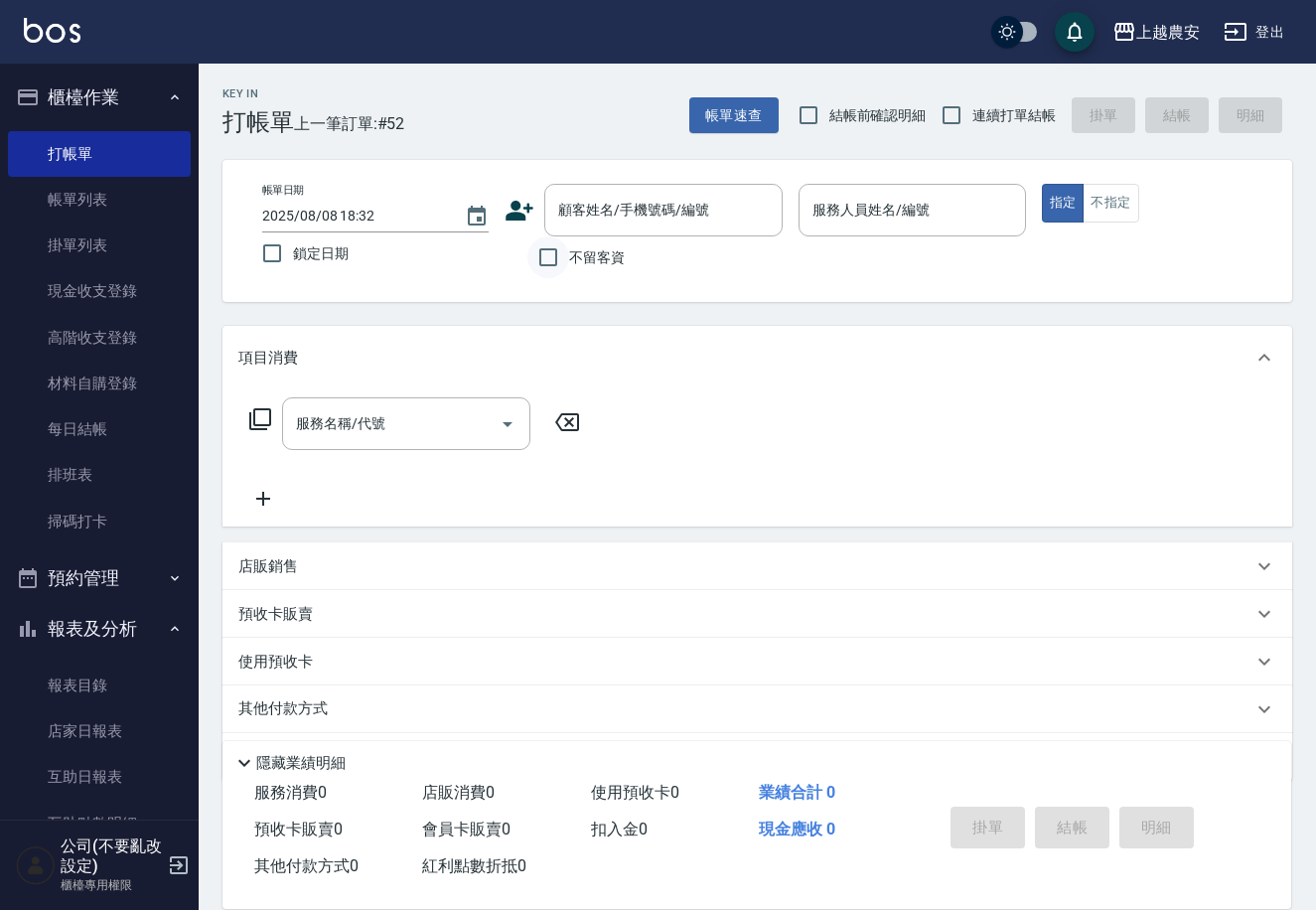 click on "不留客資" at bounding box center [548, 257] 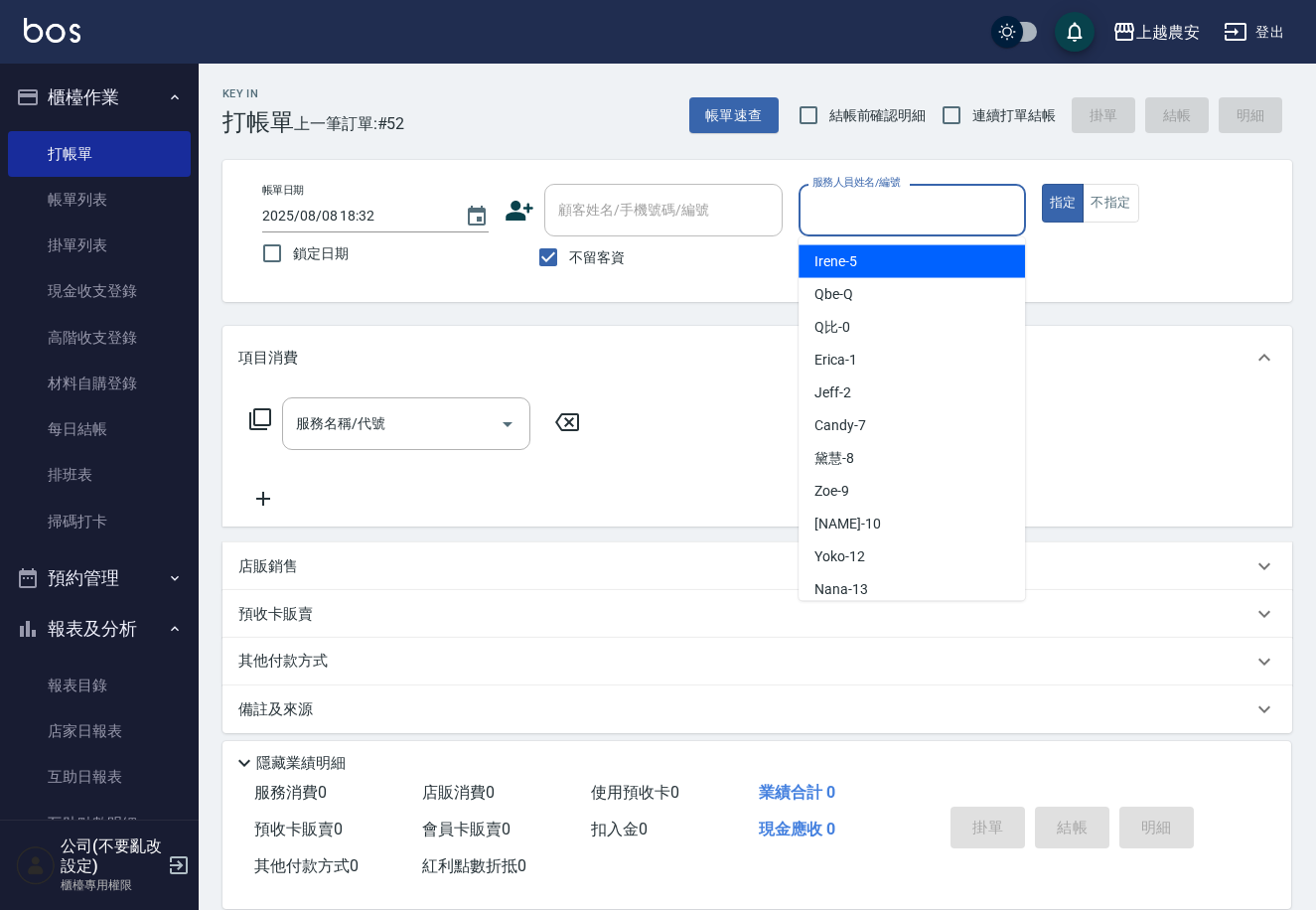 click on "服務人員姓名/編號" at bounding box center [912, 210] 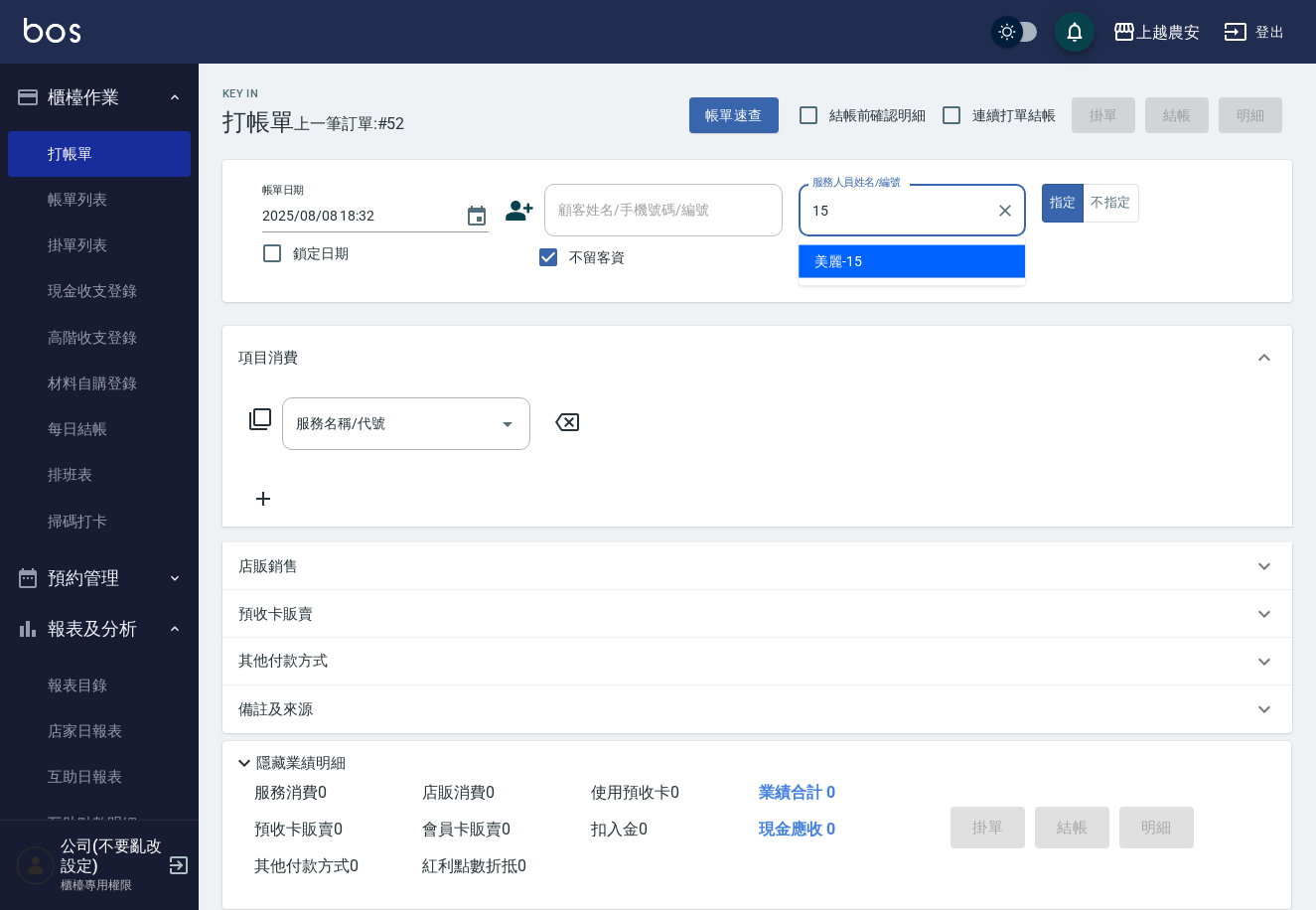 click on "美麗 -15" at bounding box center (912, 261) 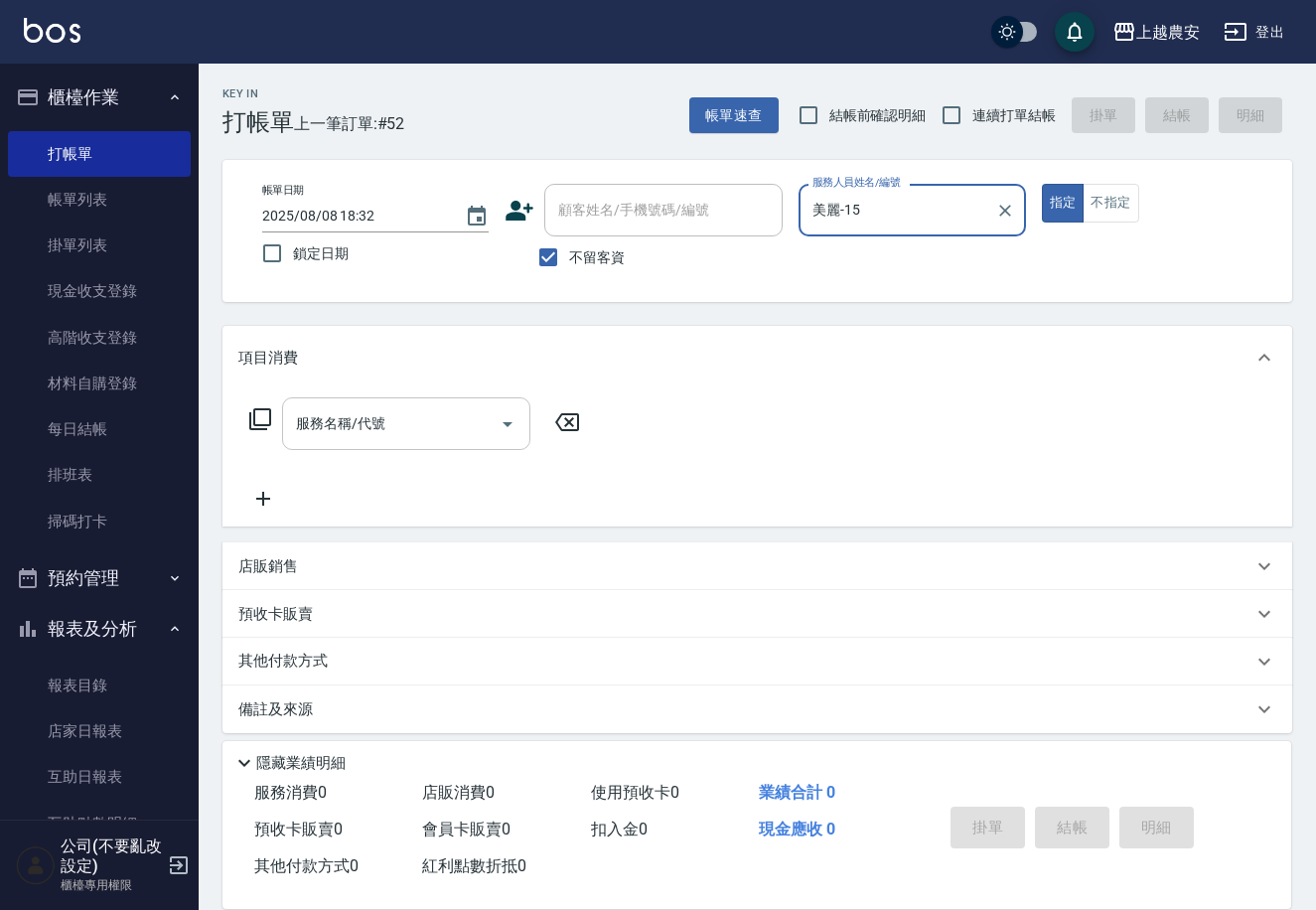 type on "美麗-15" 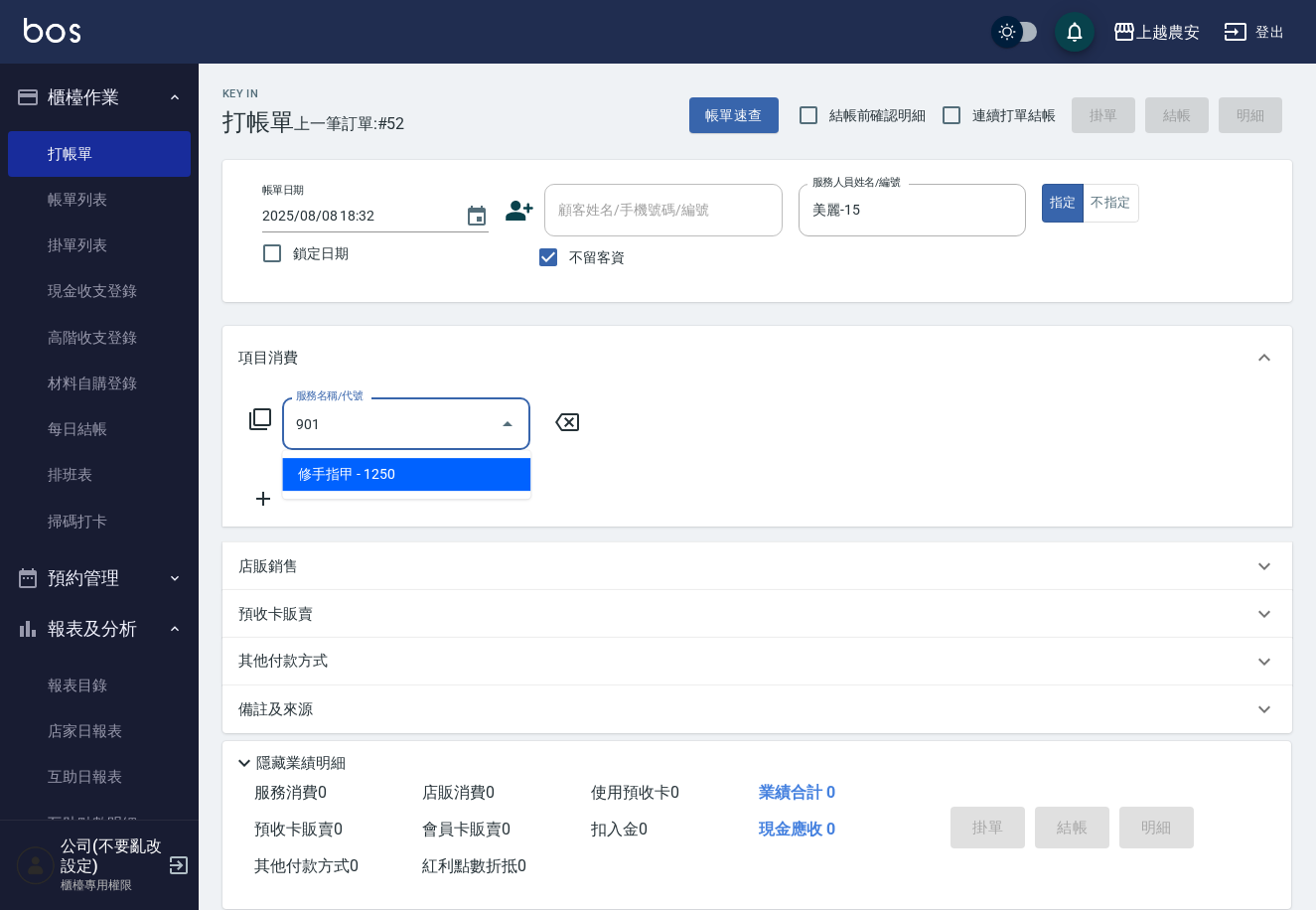 click on "修手指甲 - 1250" at bounding box center [406, 474] 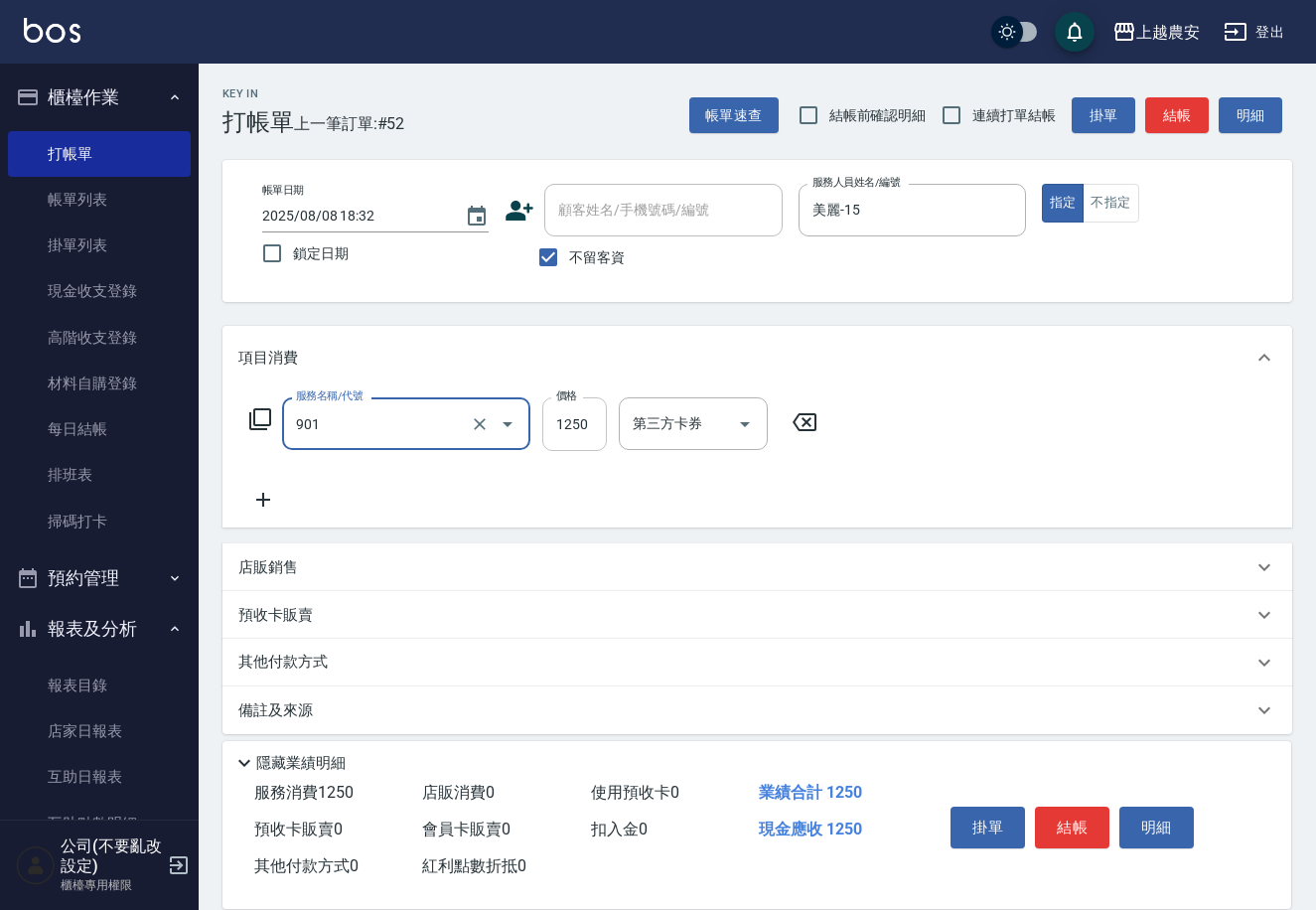 type on "修手指甲(901)" 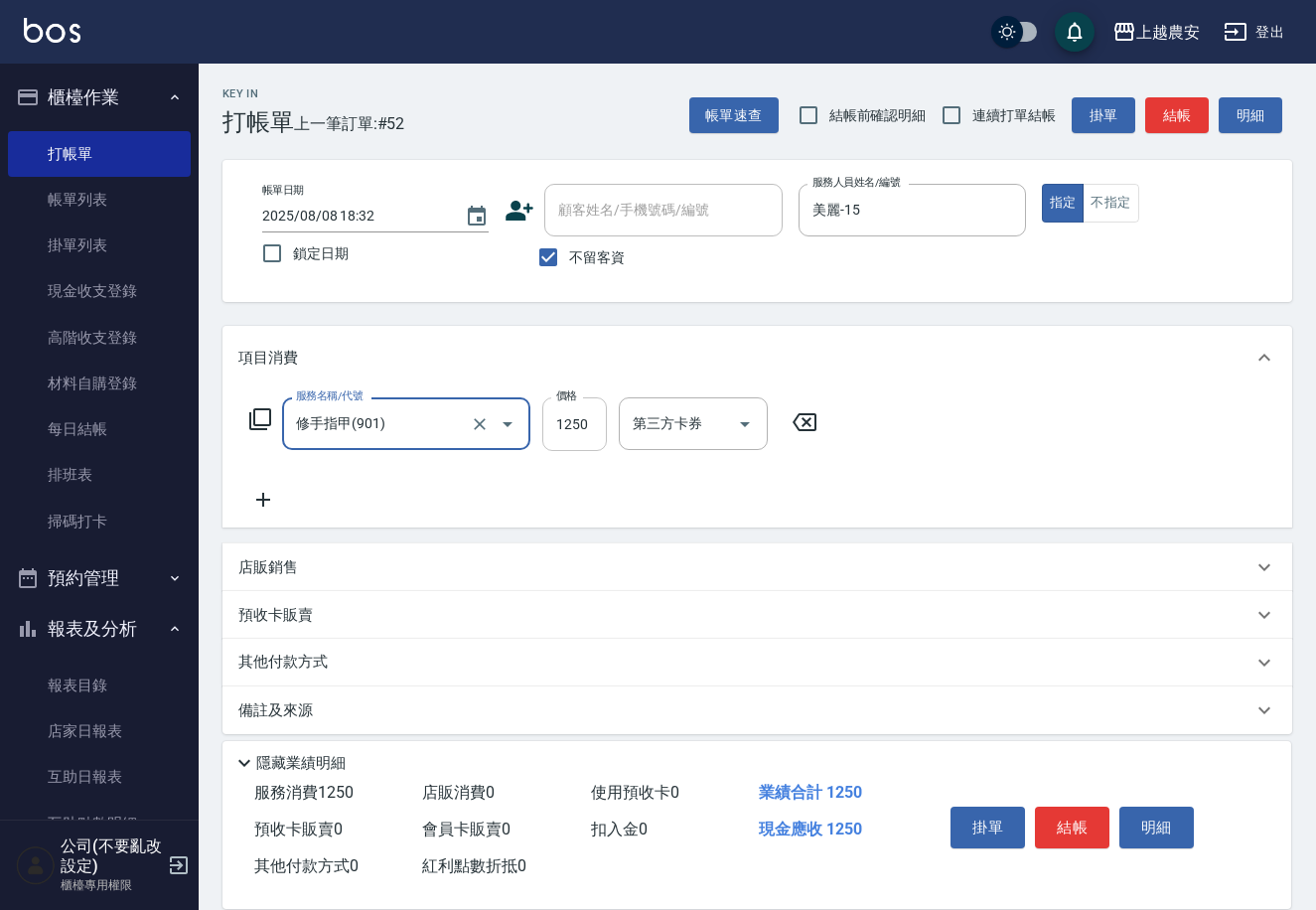 click on "1250" at bounding box center [574, 424] 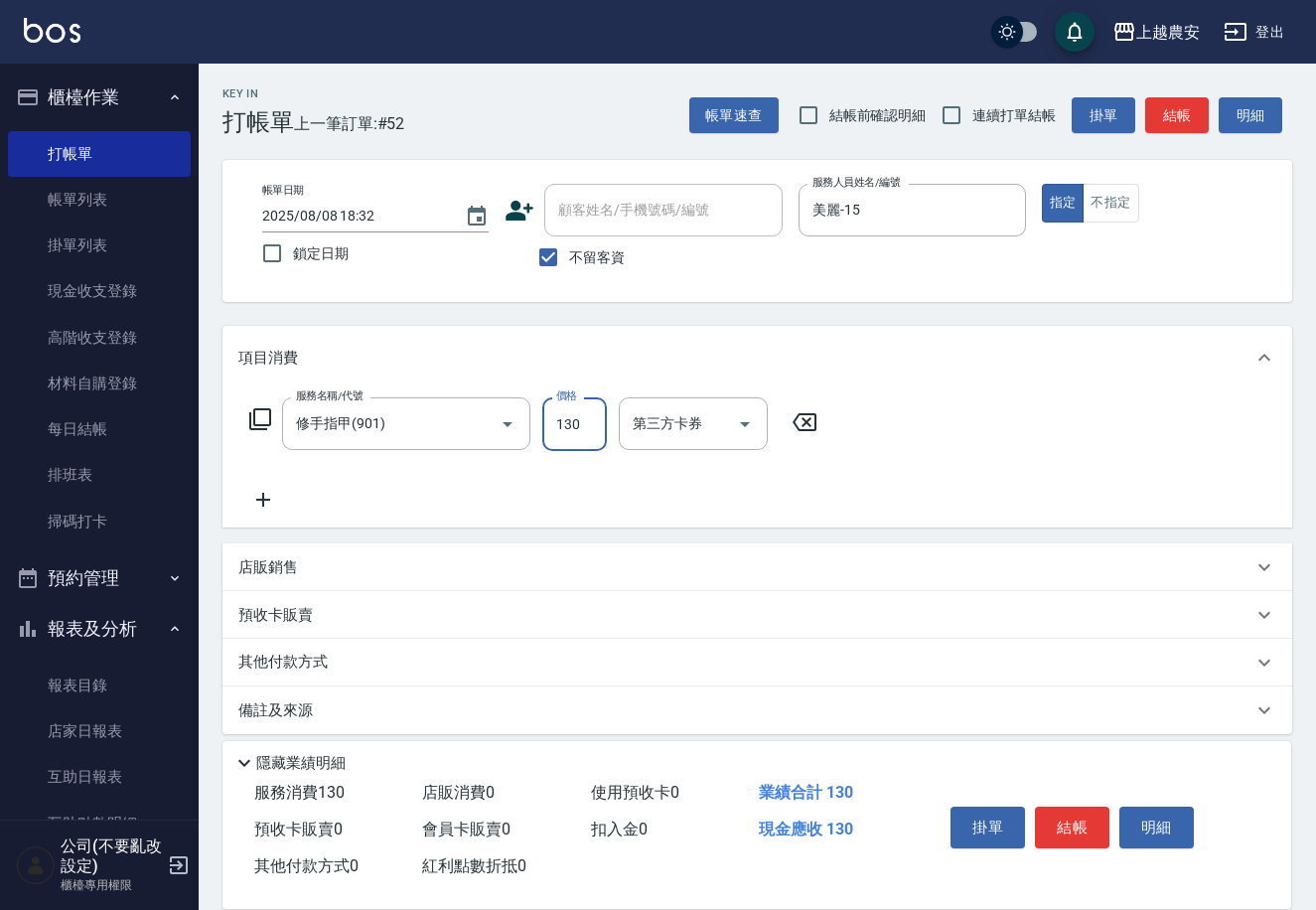 type on "1300" 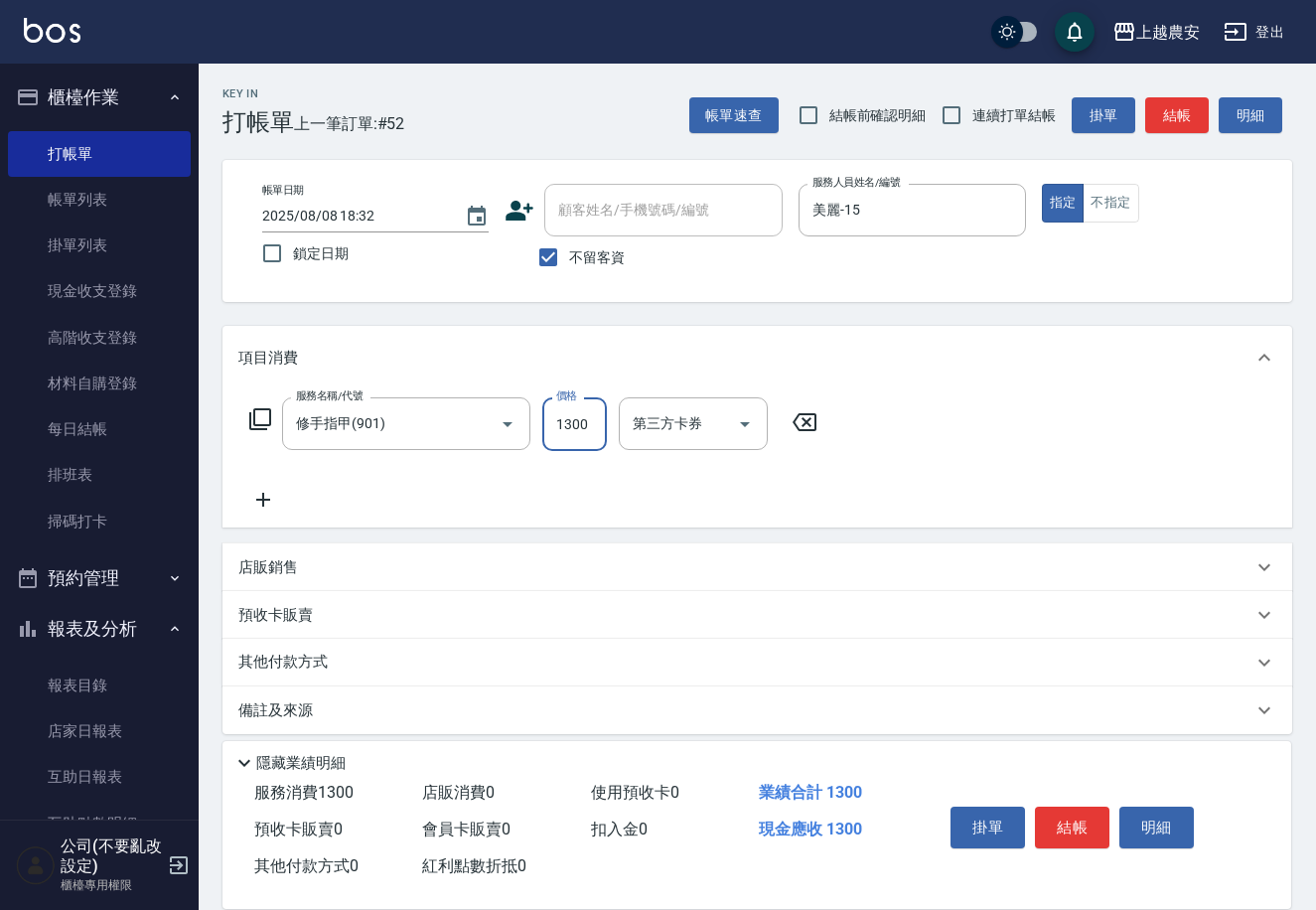 click on "結帳" at bounding box center (1072, 828) 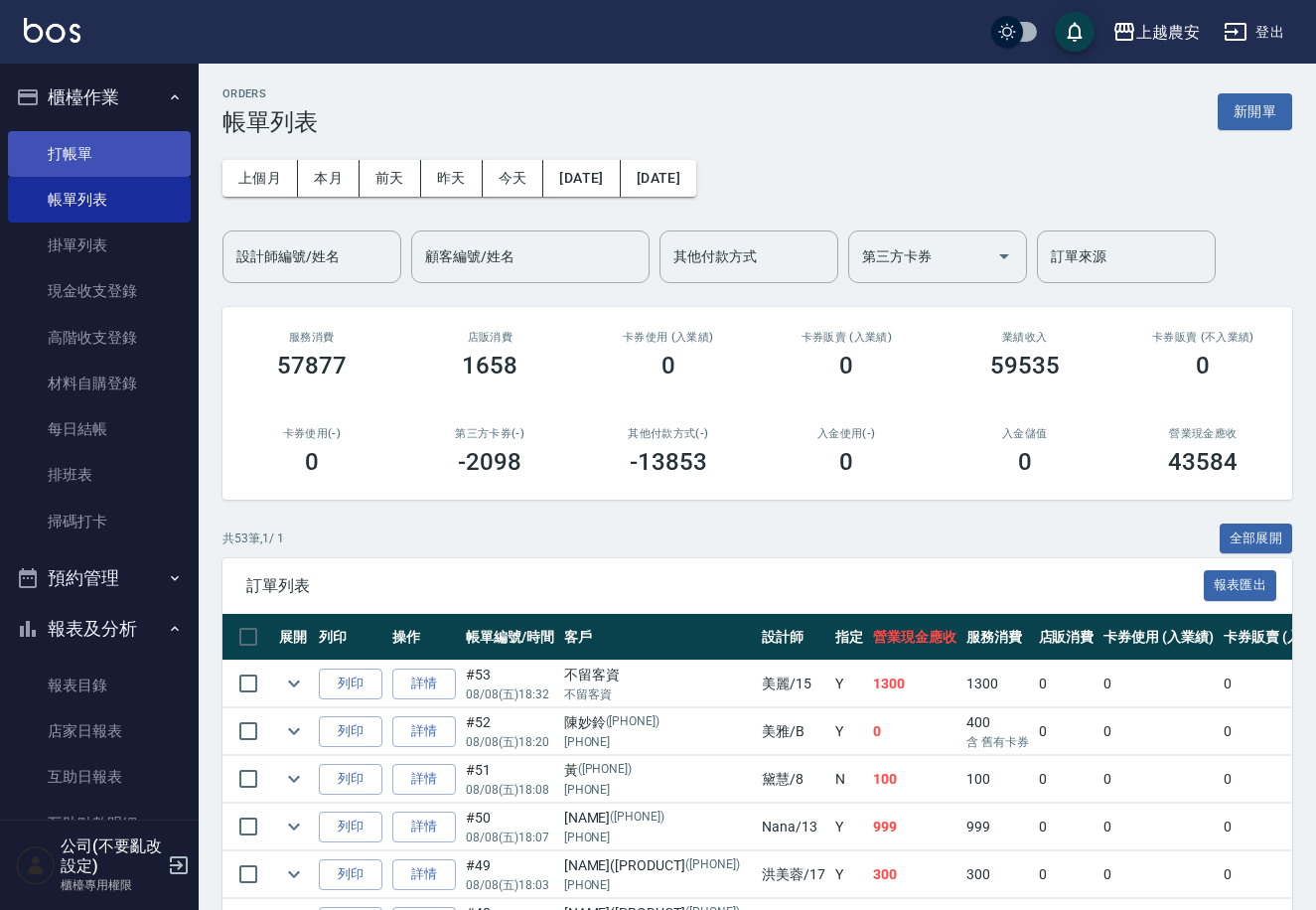 click on "打帳單" at bounding box center (99, 154) 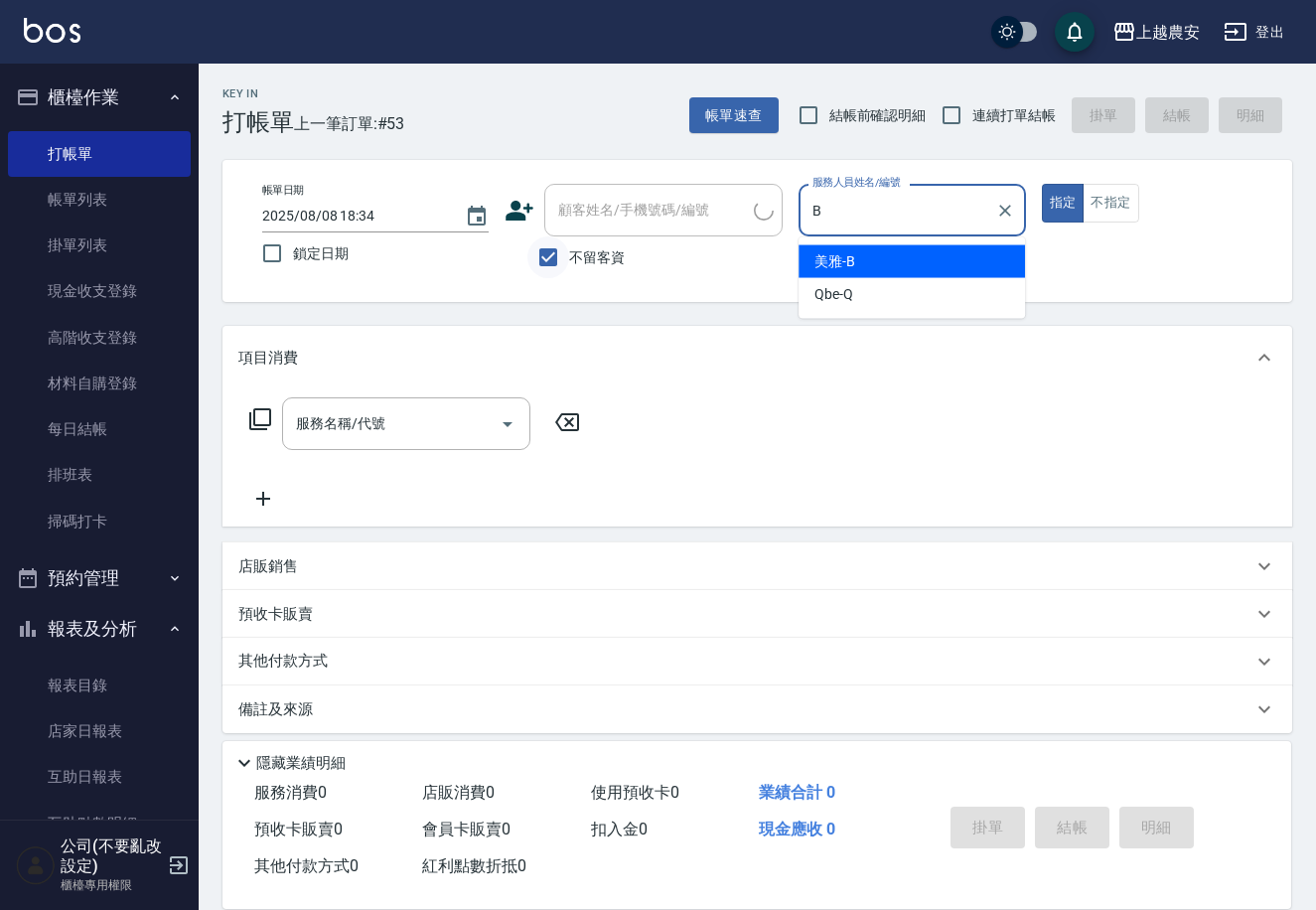 type on "美雅-B" 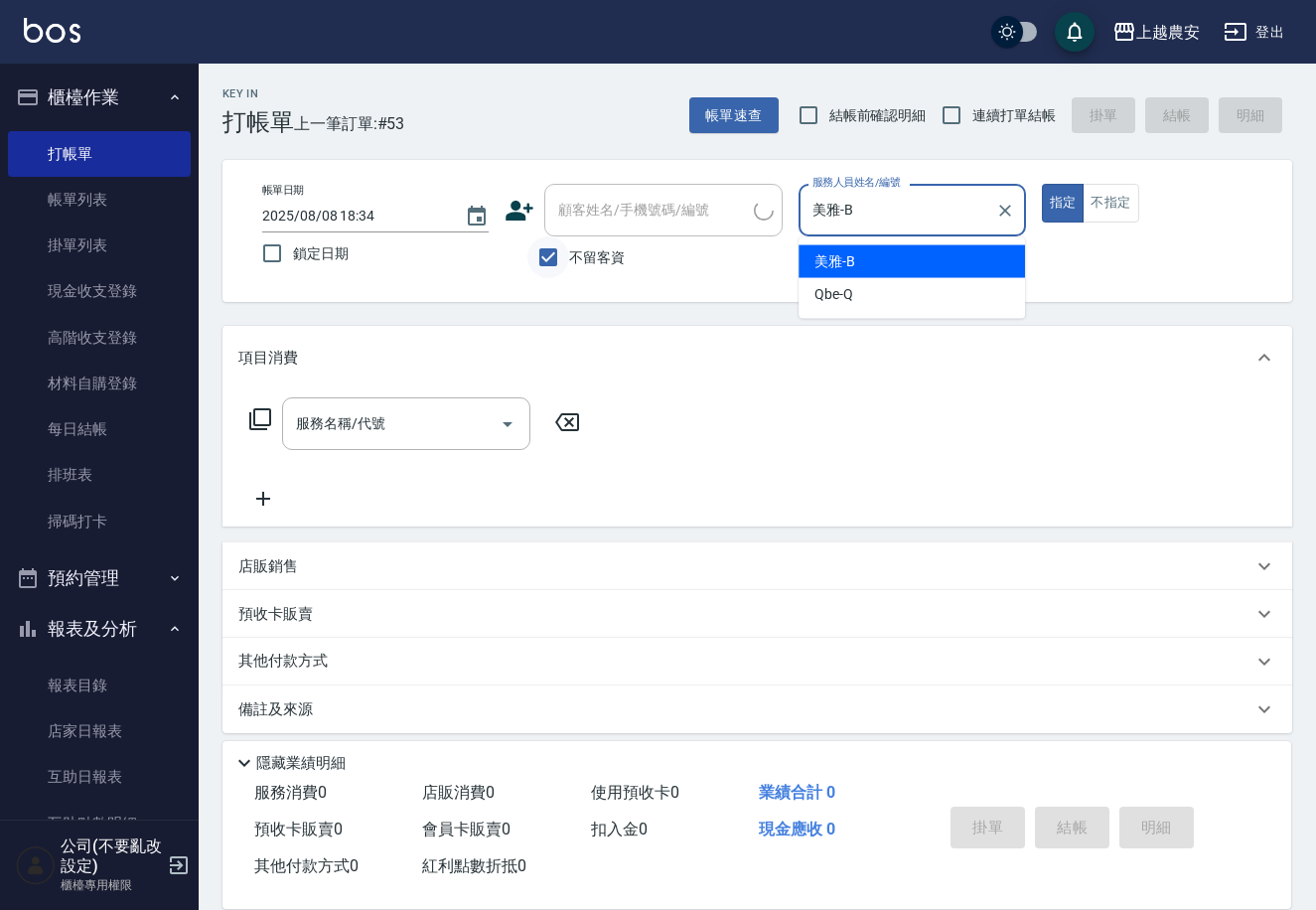 type on "true" 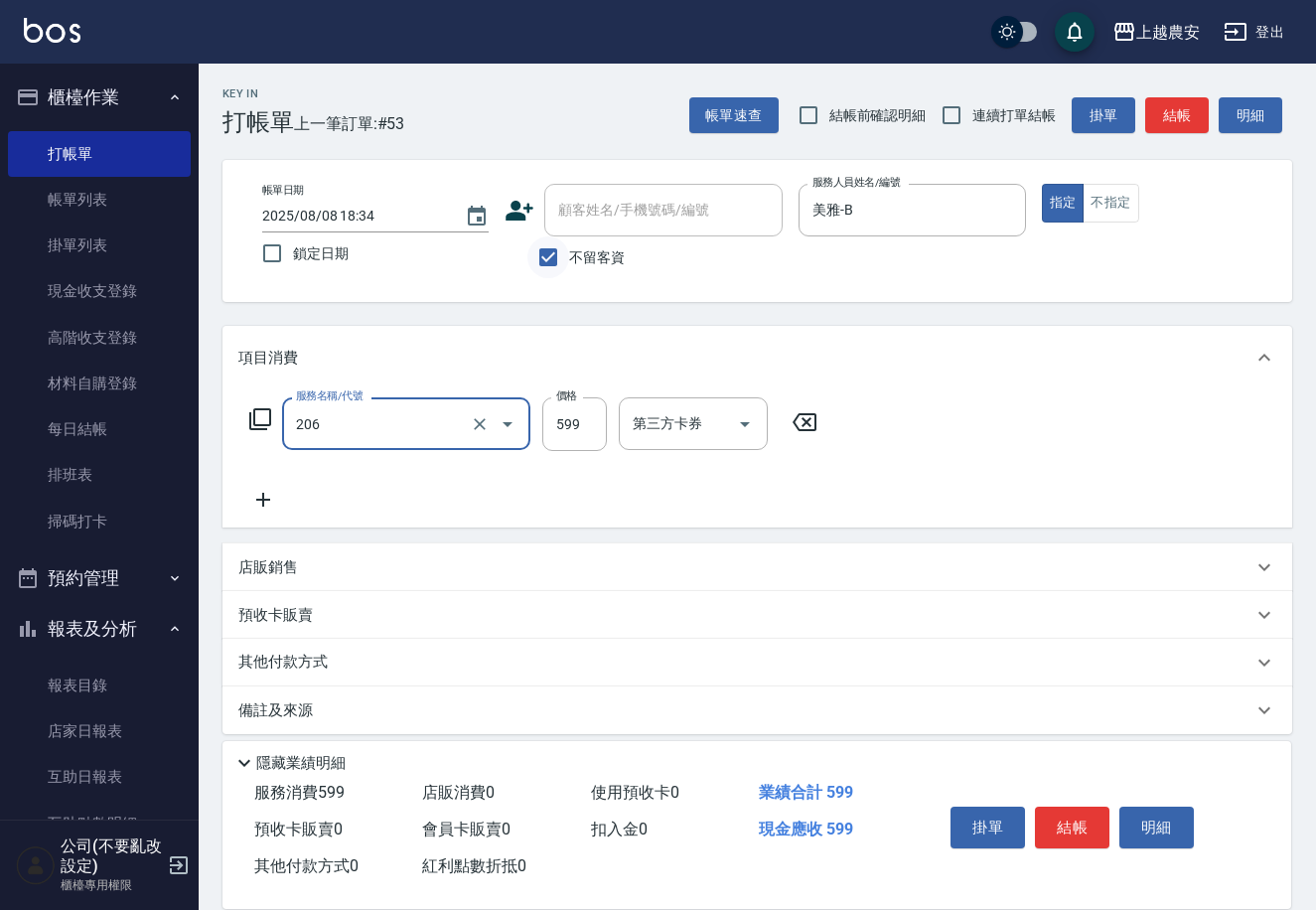 type on "洗+剪(206)" 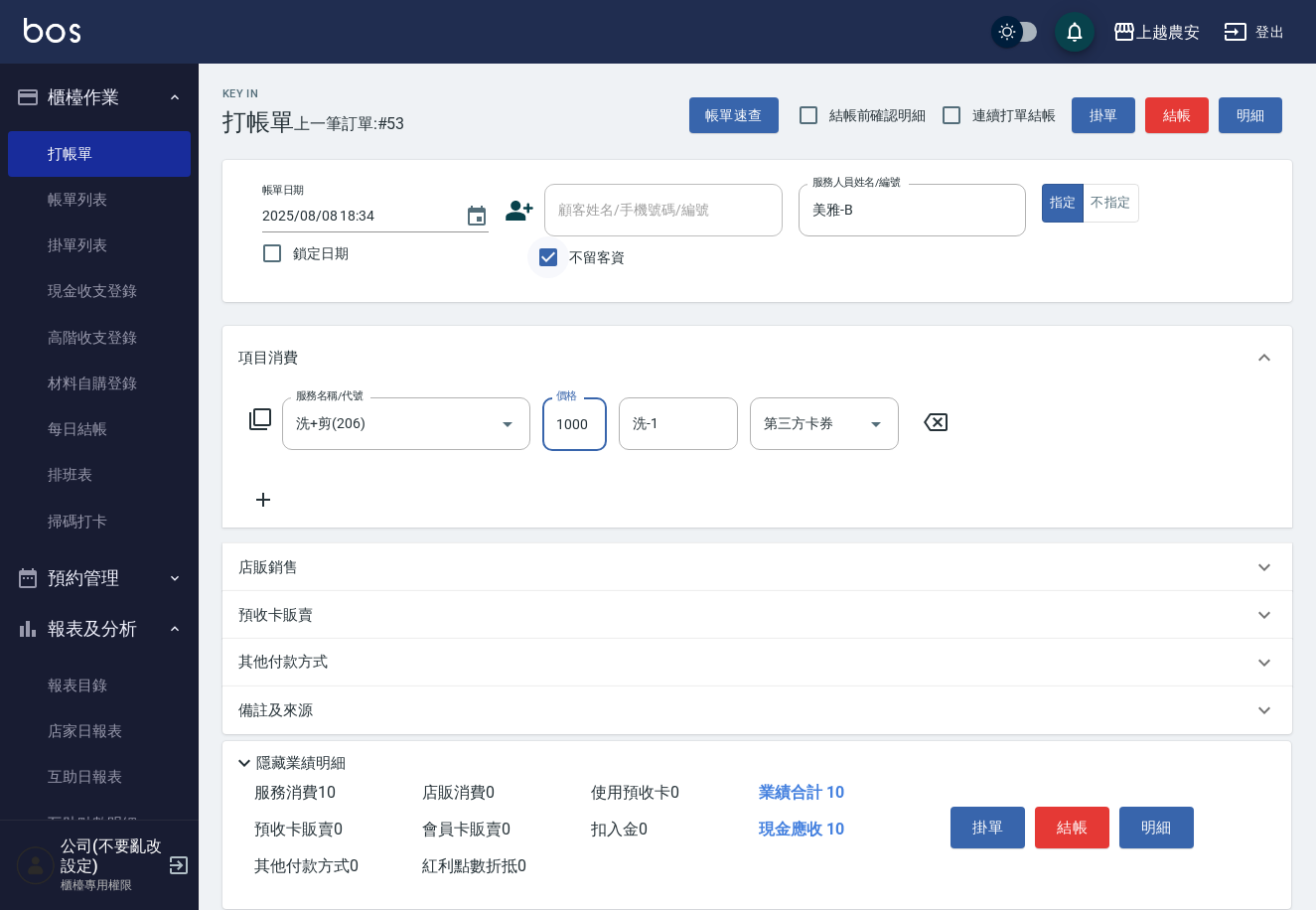 type on "1000" 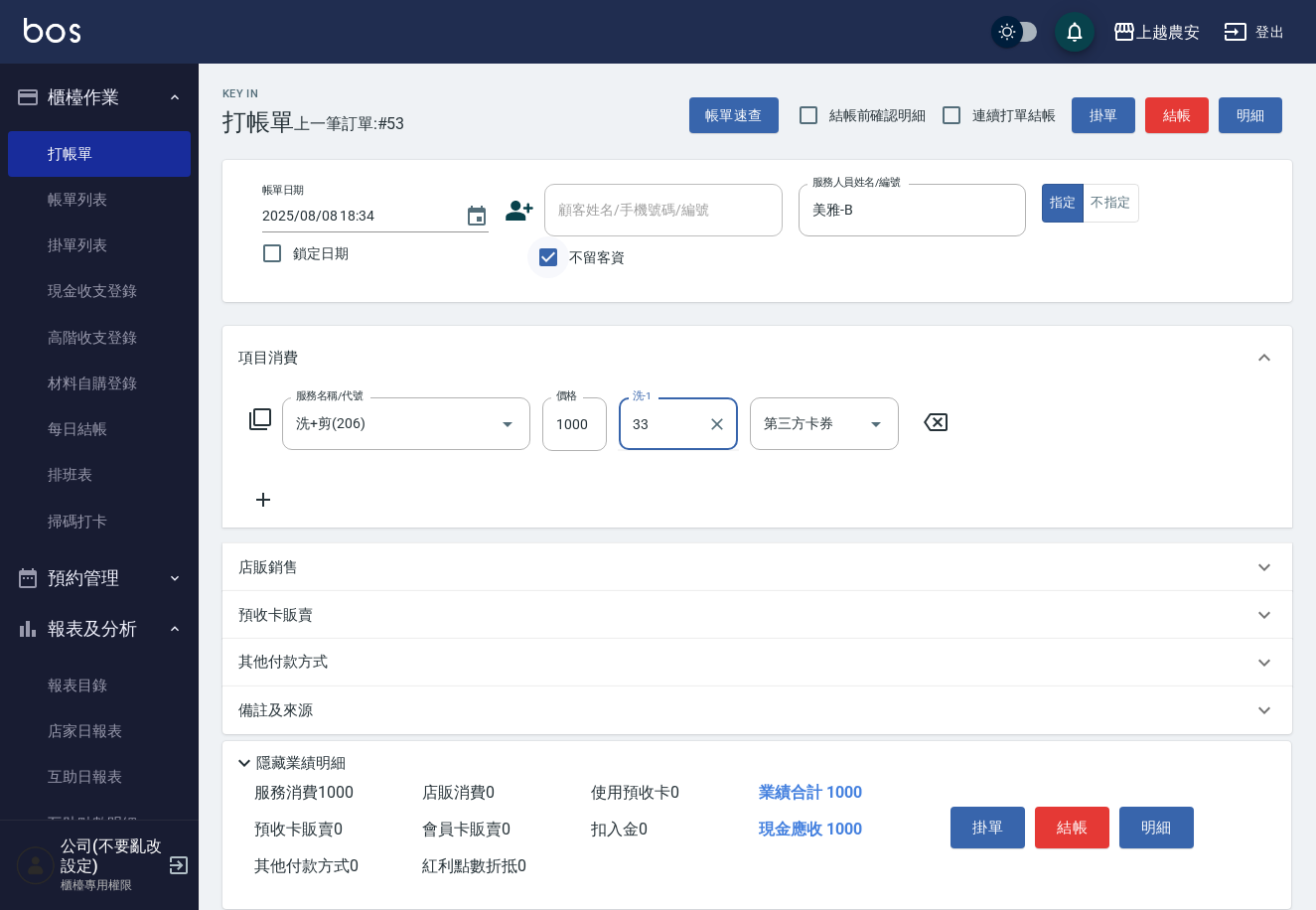 type on "小欣-33" 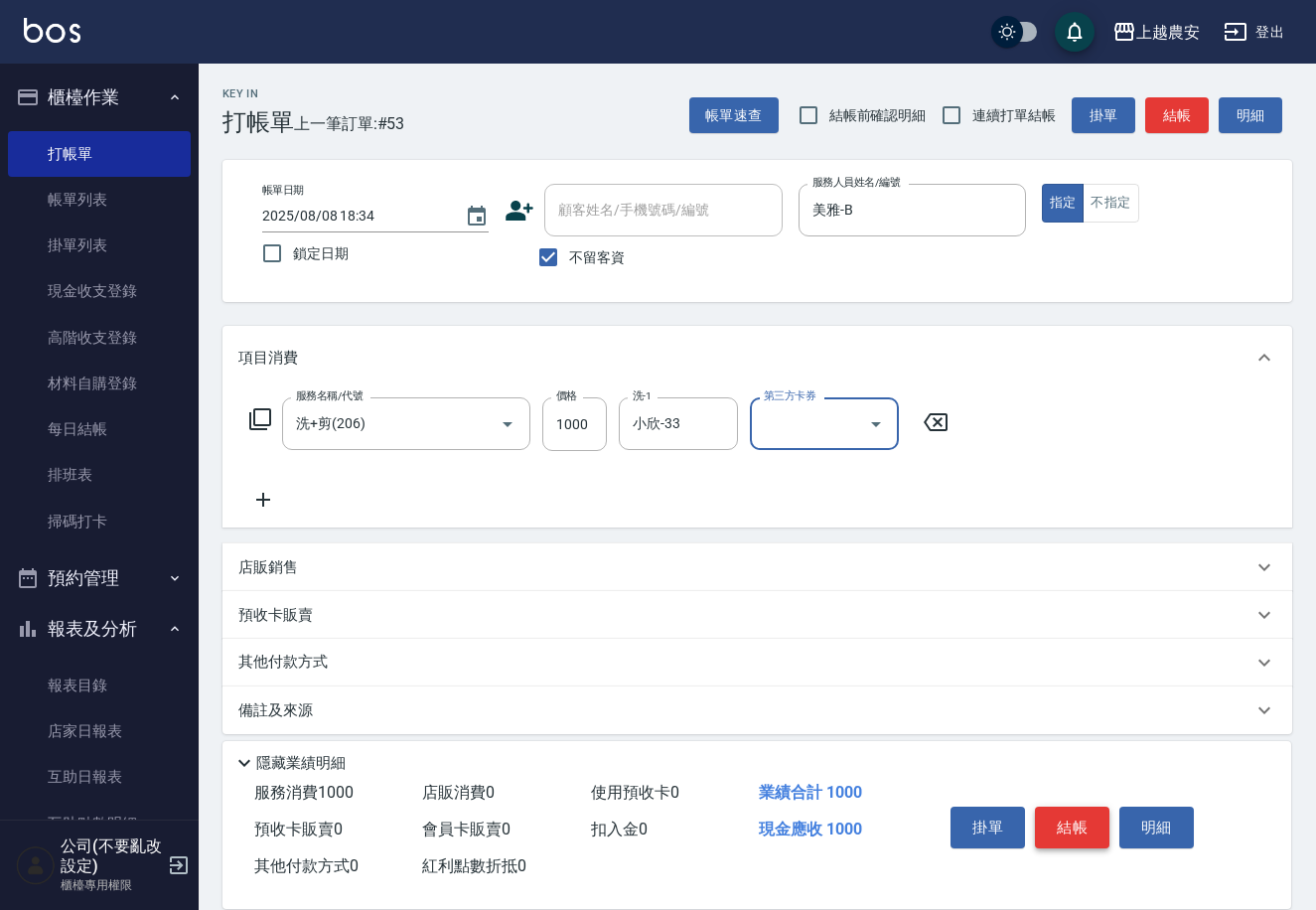 click on "結帳" at bounding box center (1072, 828) 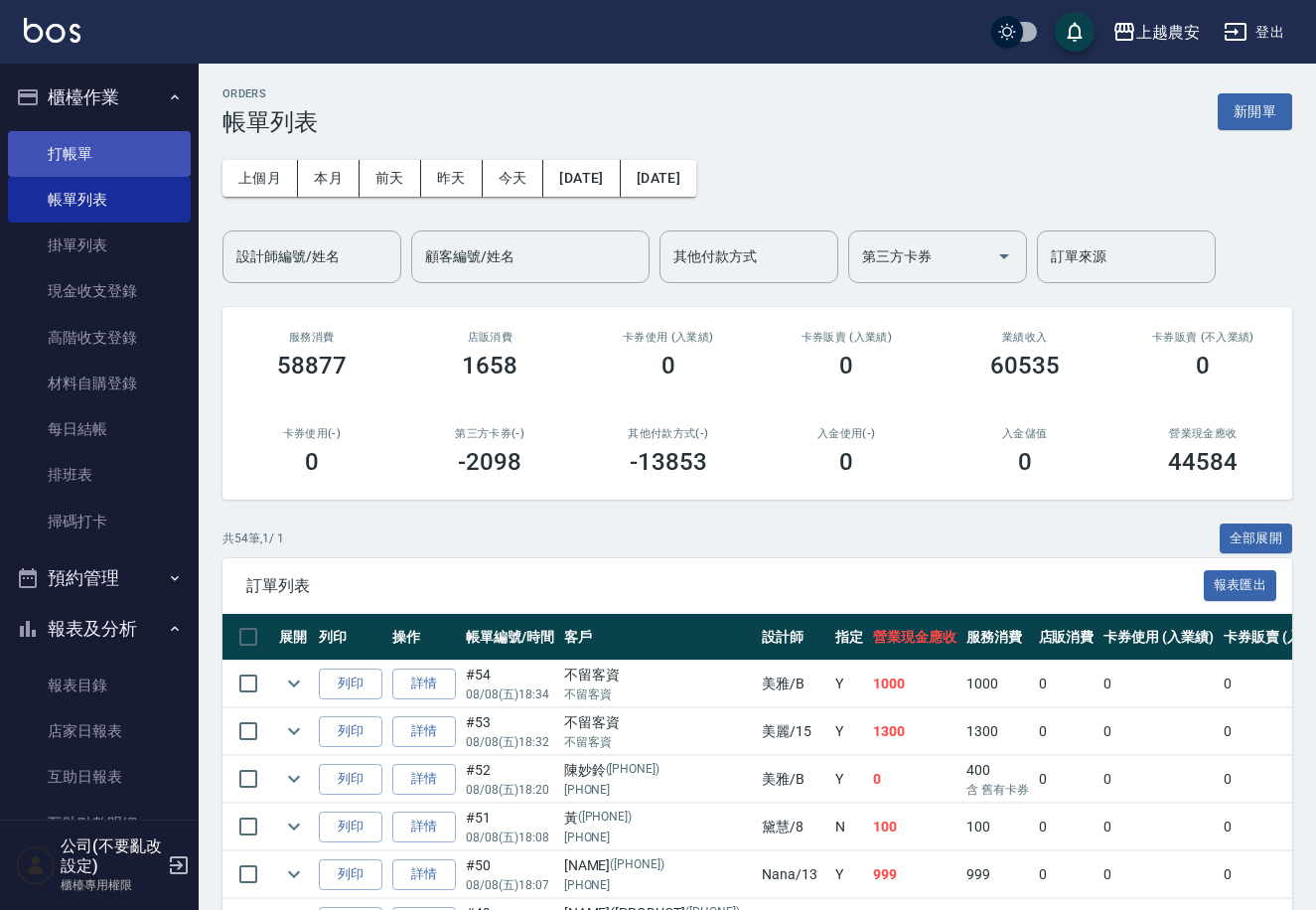 click on "打帳單" at bounding box center [99, 154] 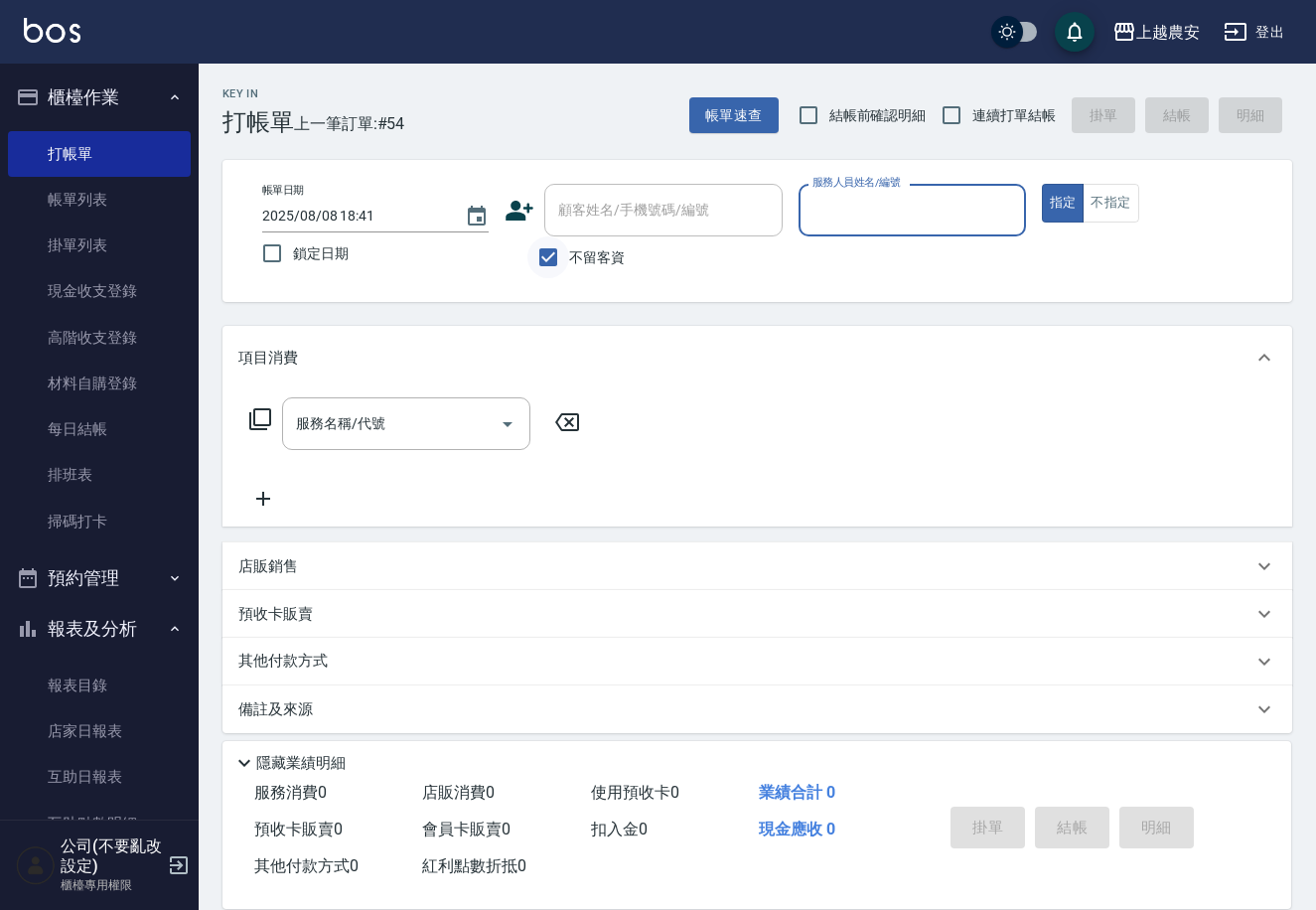 click on "不留客資" at bounding box center (548, 257) 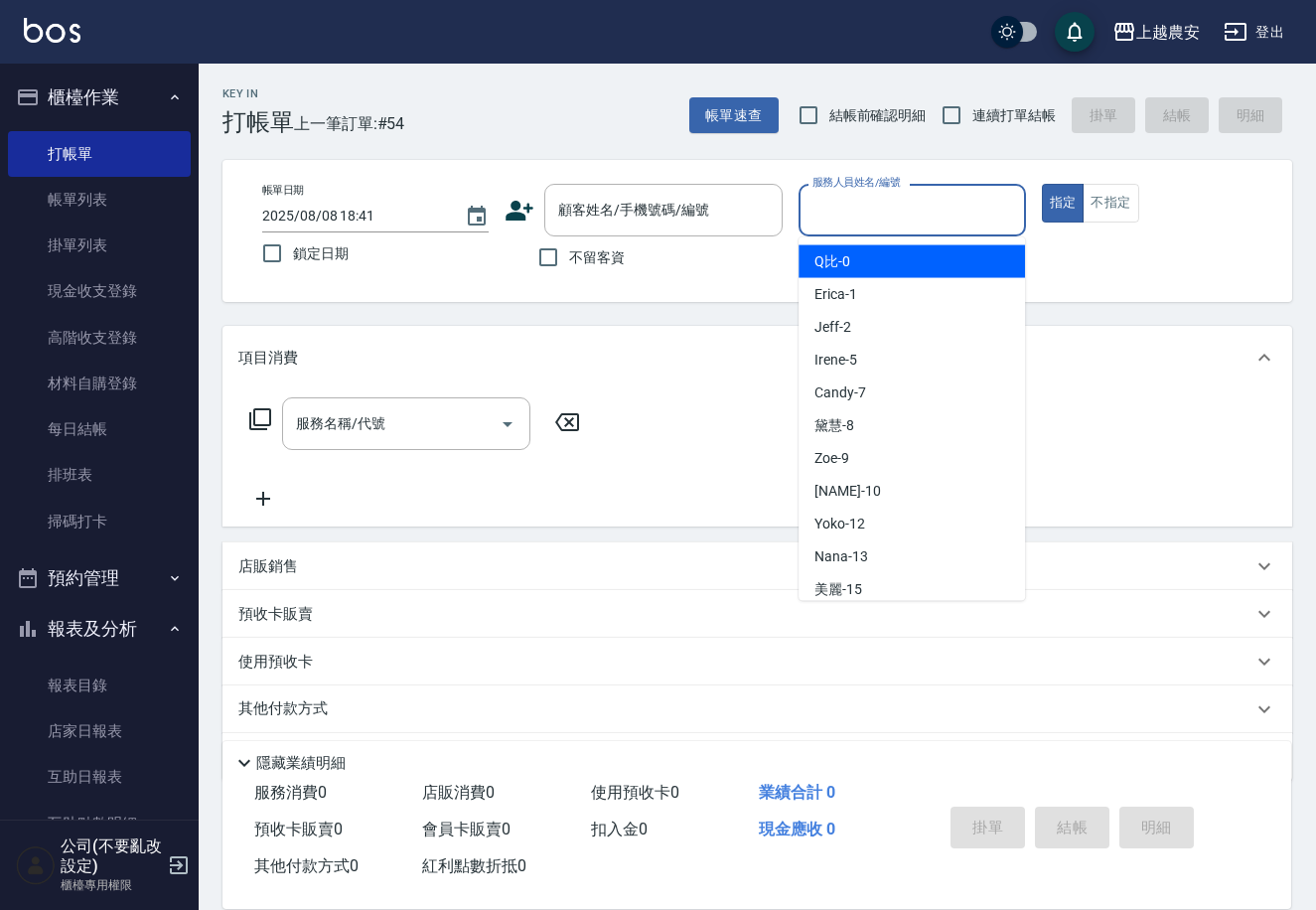 click on "服務人員姓名/編號" at bounding box center [912, 210] 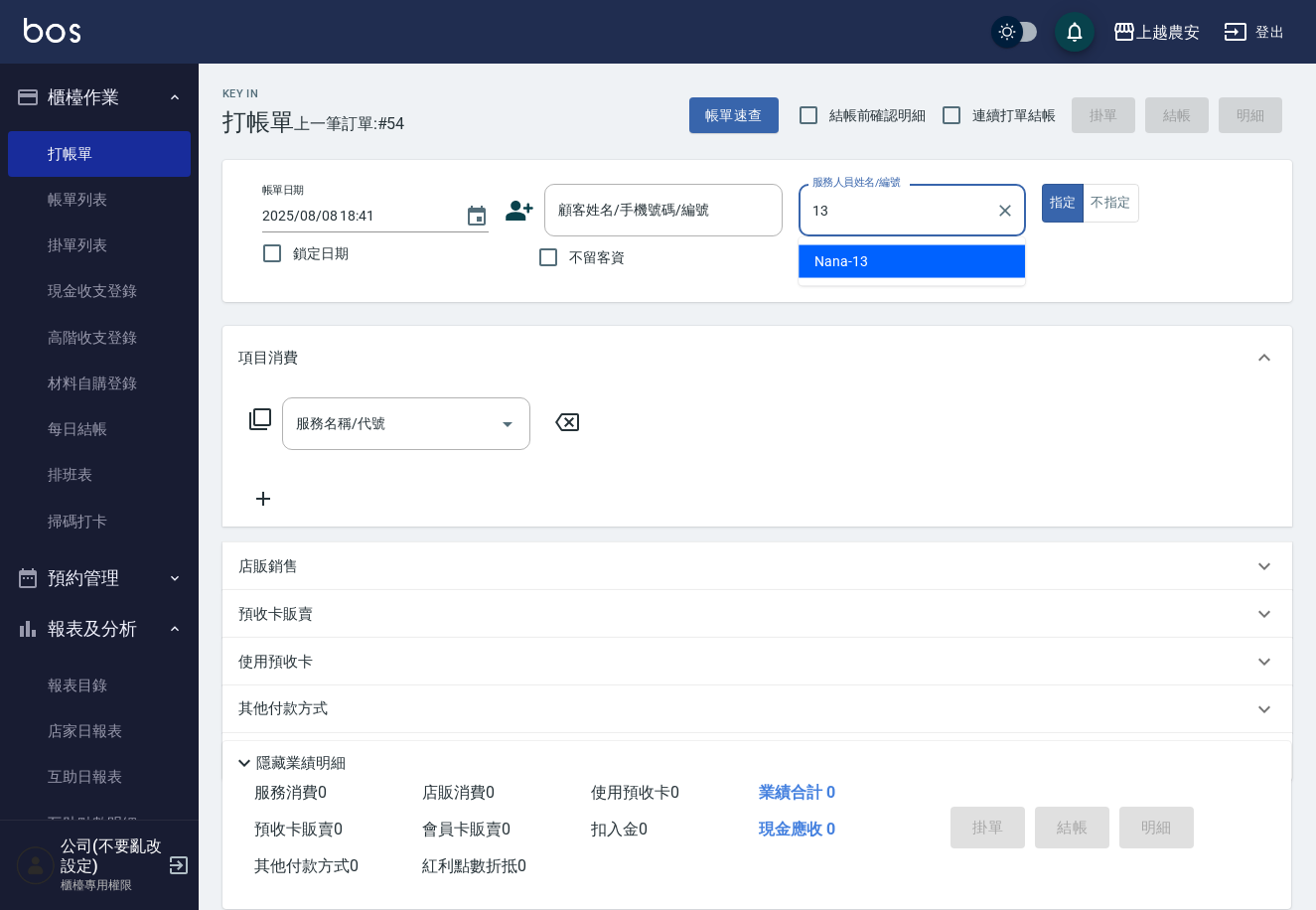 type on "Nana-13" 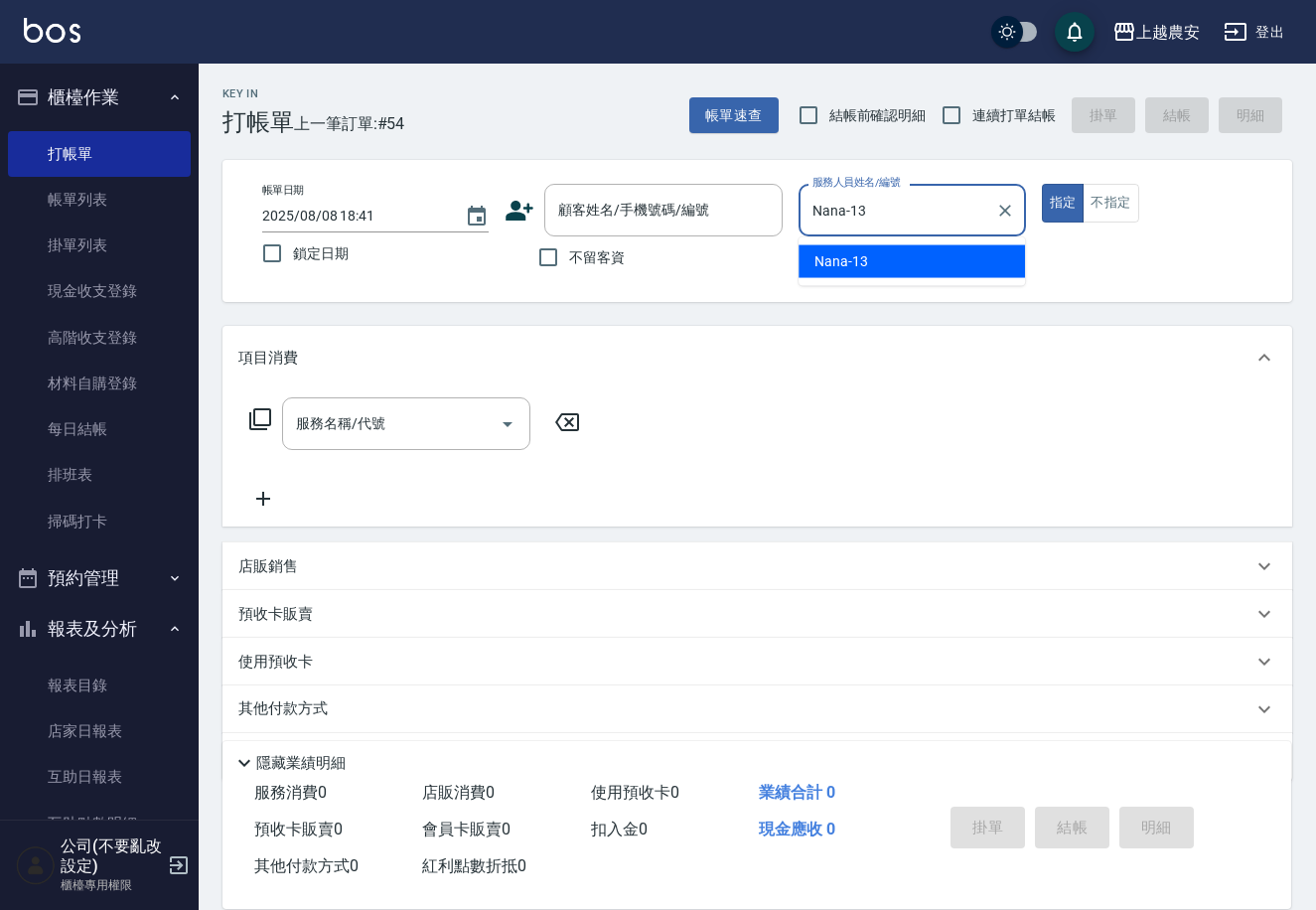 type on "true" 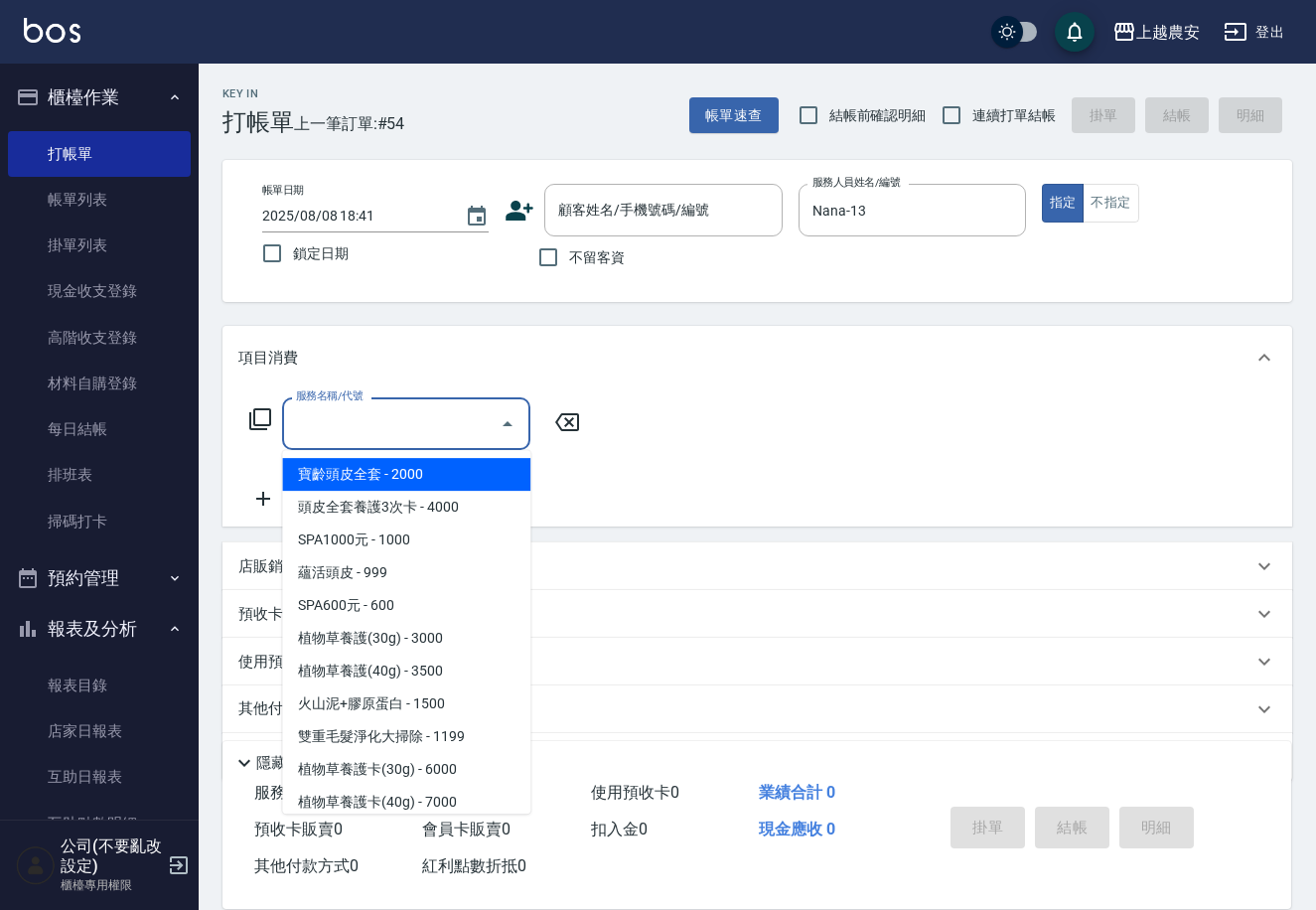 click on "服務名稱/代號" at bounding box center [391, 423] 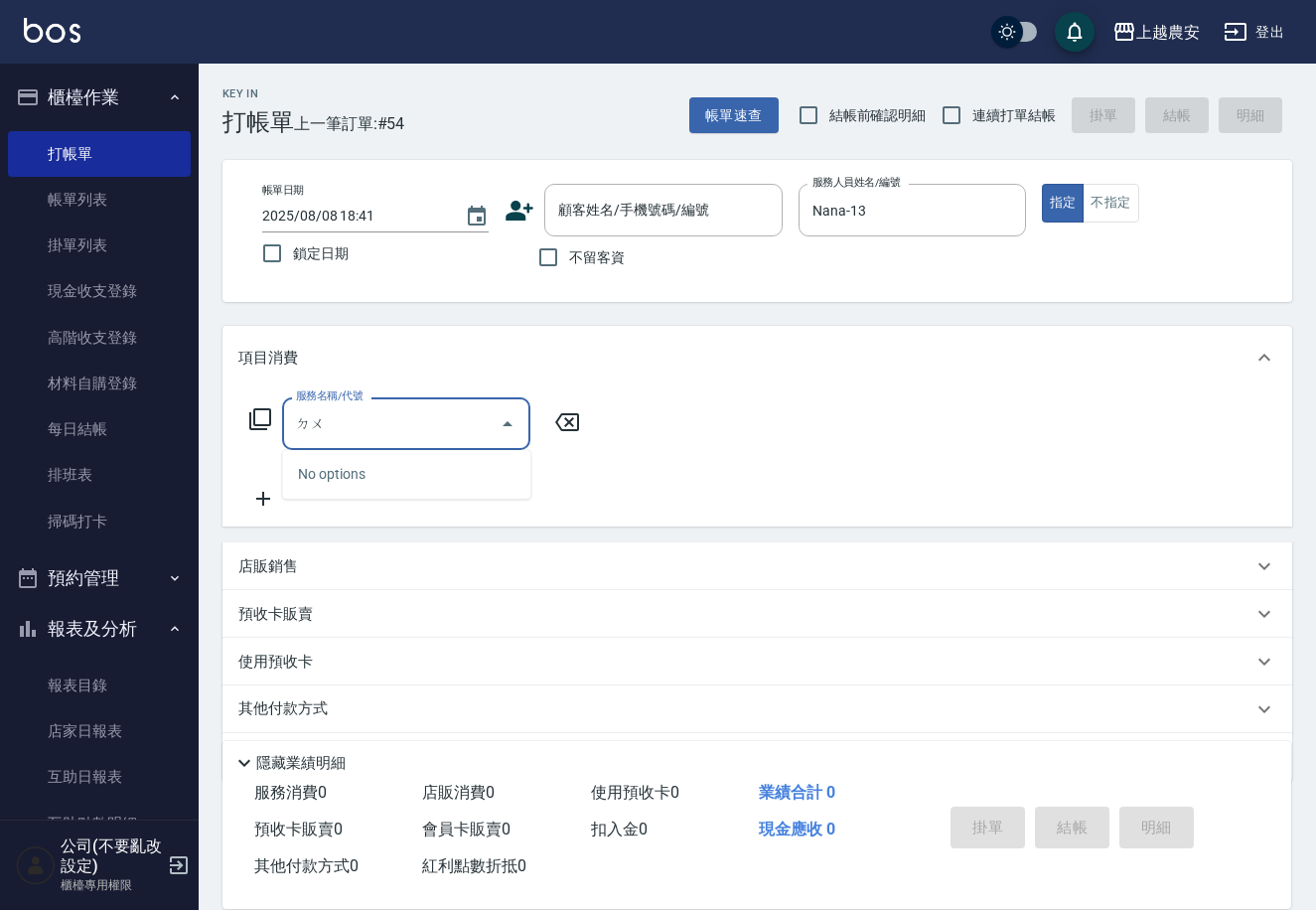 type on "督" 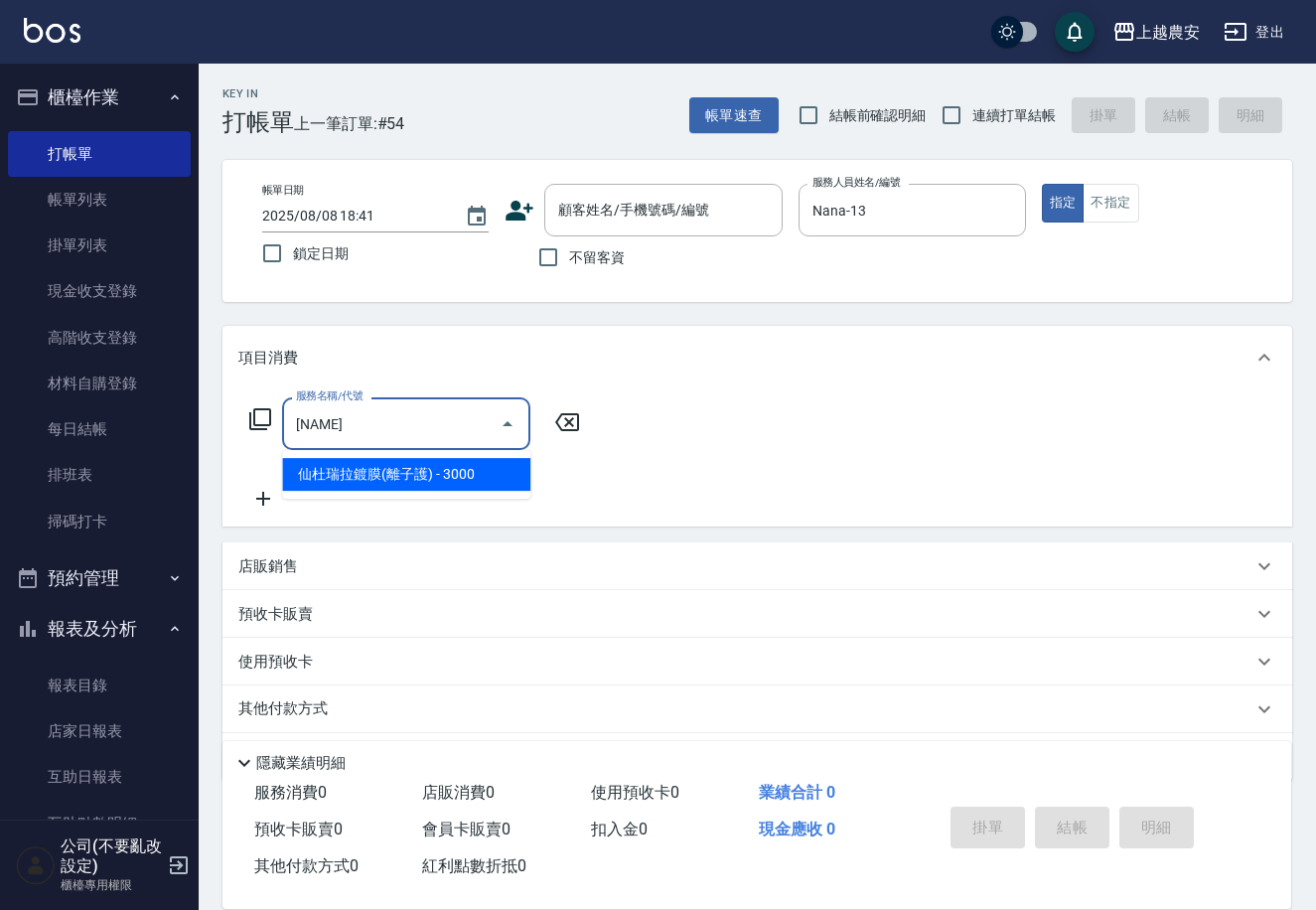 click on "仙杜瑞拉鍍膜(離子護) - 3000" at bounding box center (406, 474) 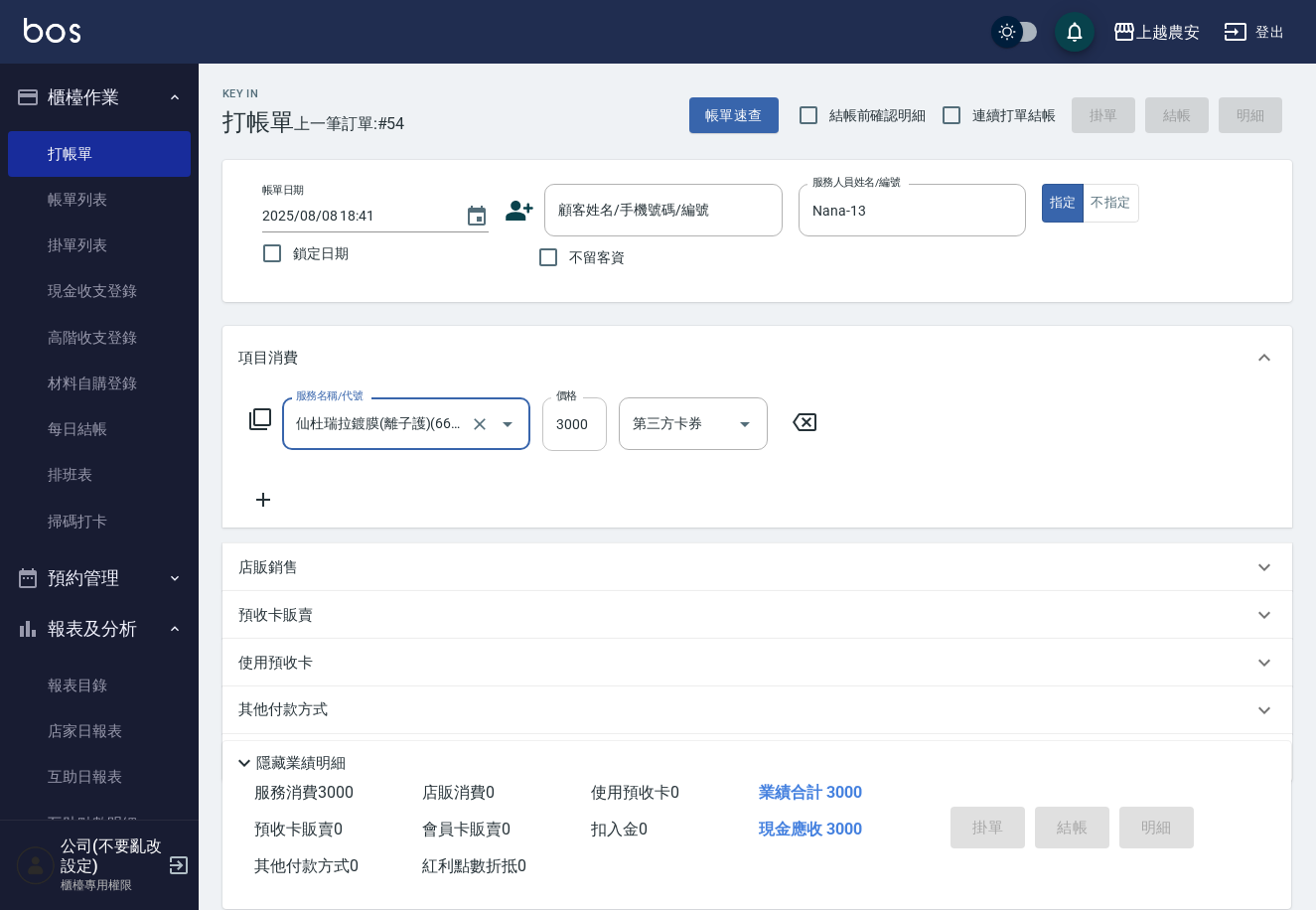 type on "仙杜瑞拉鍍膜(離子護)(663)" 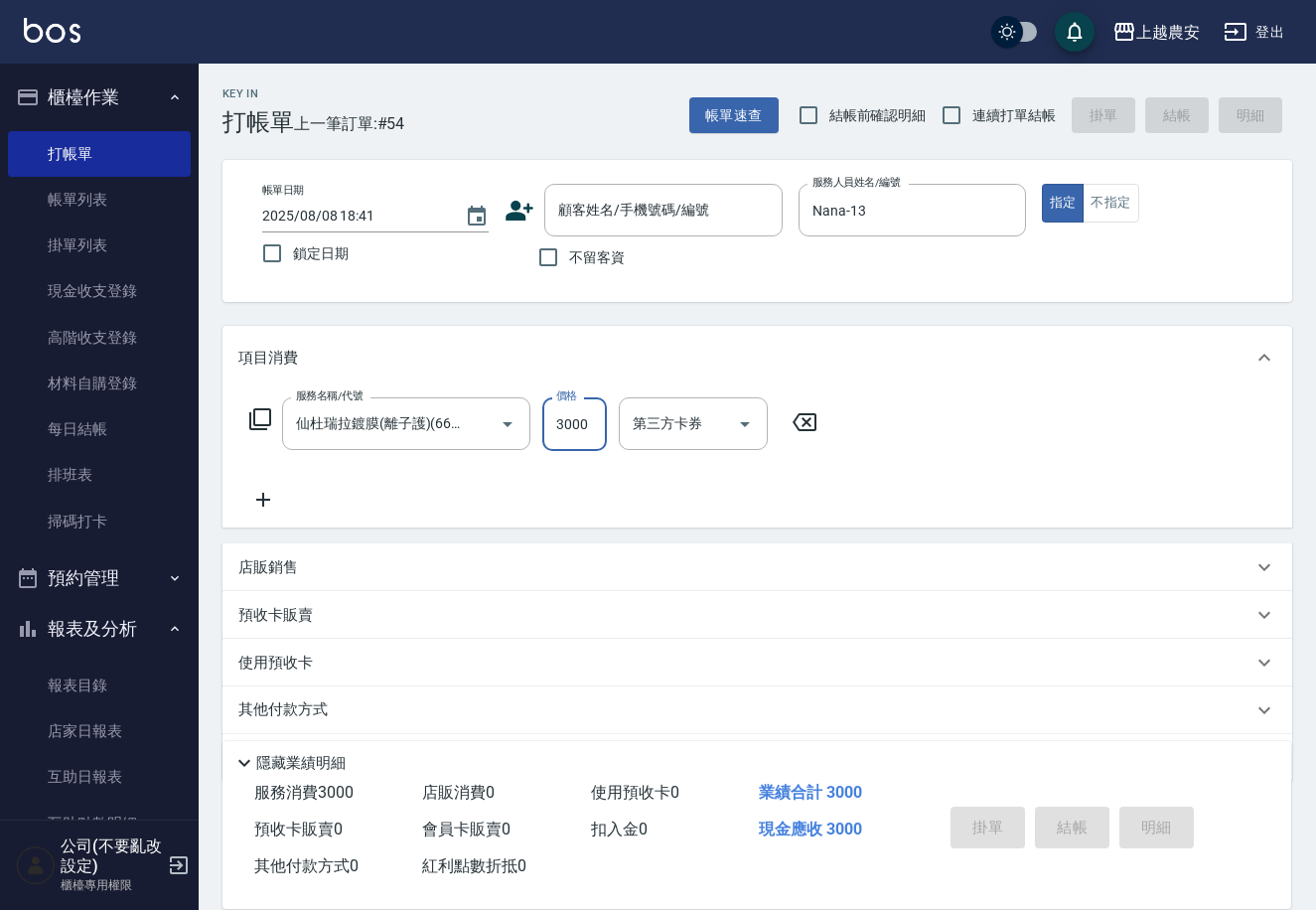 click on "3000" at bounding box center [574, 424] 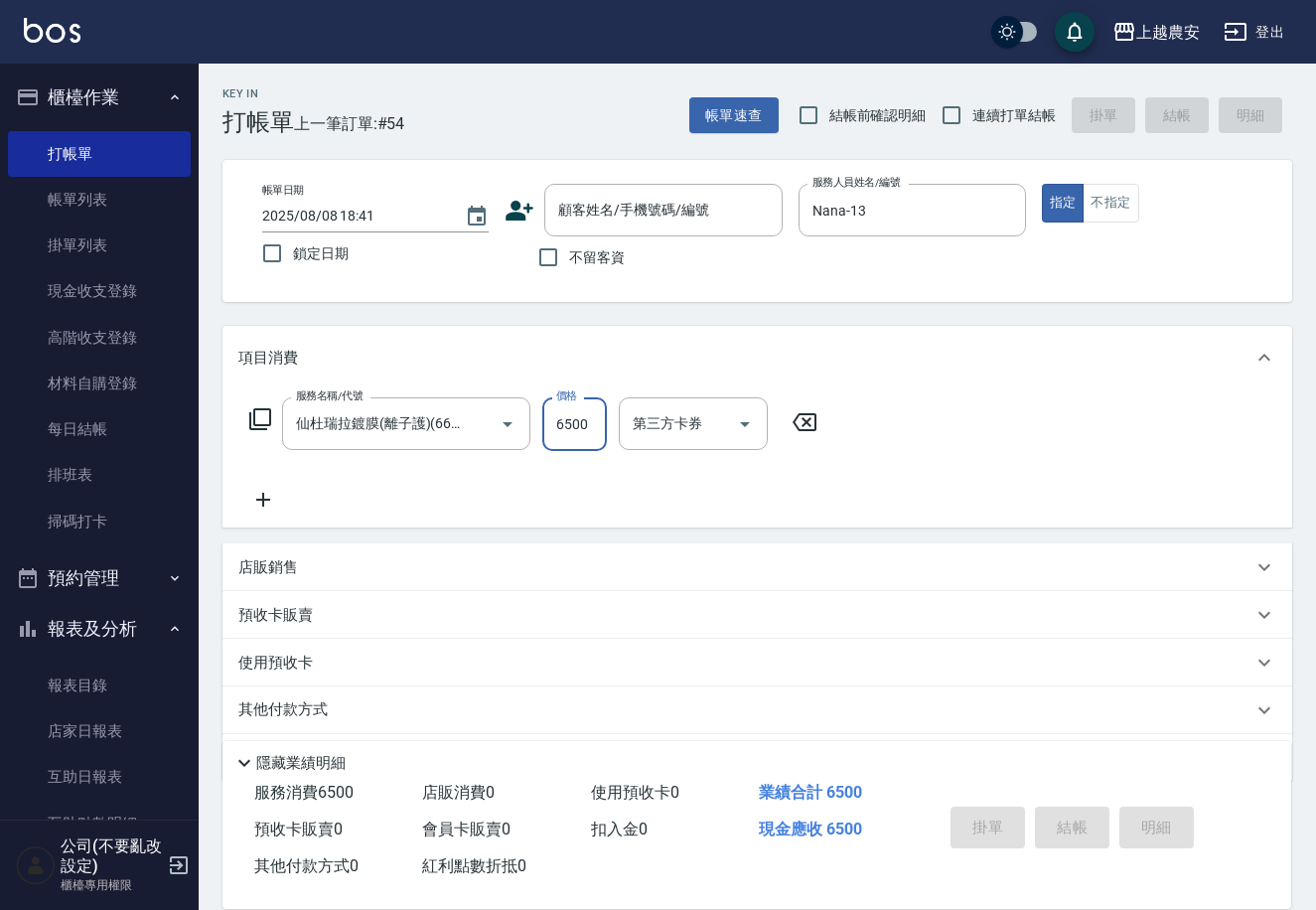 type on "6500" 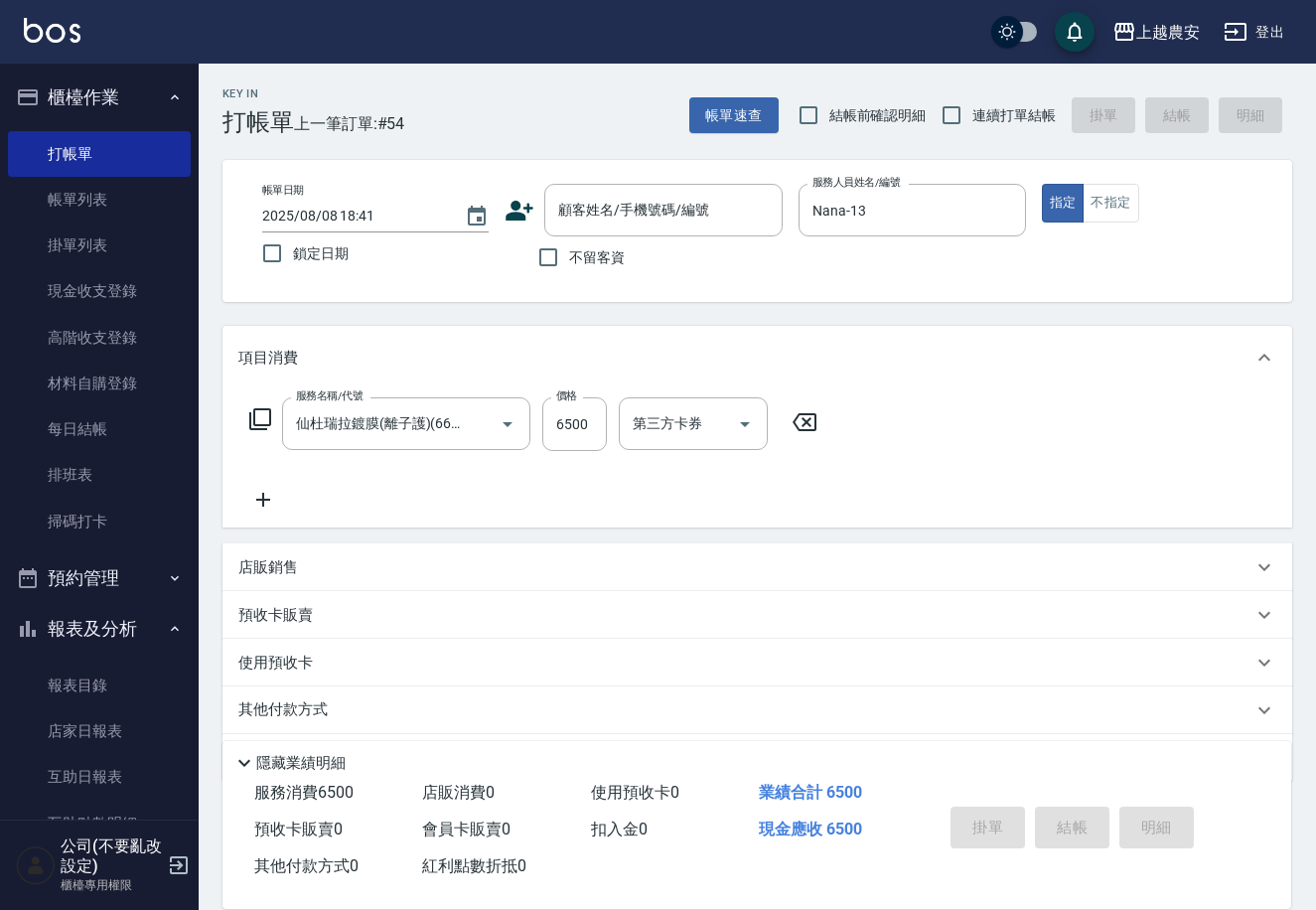 click 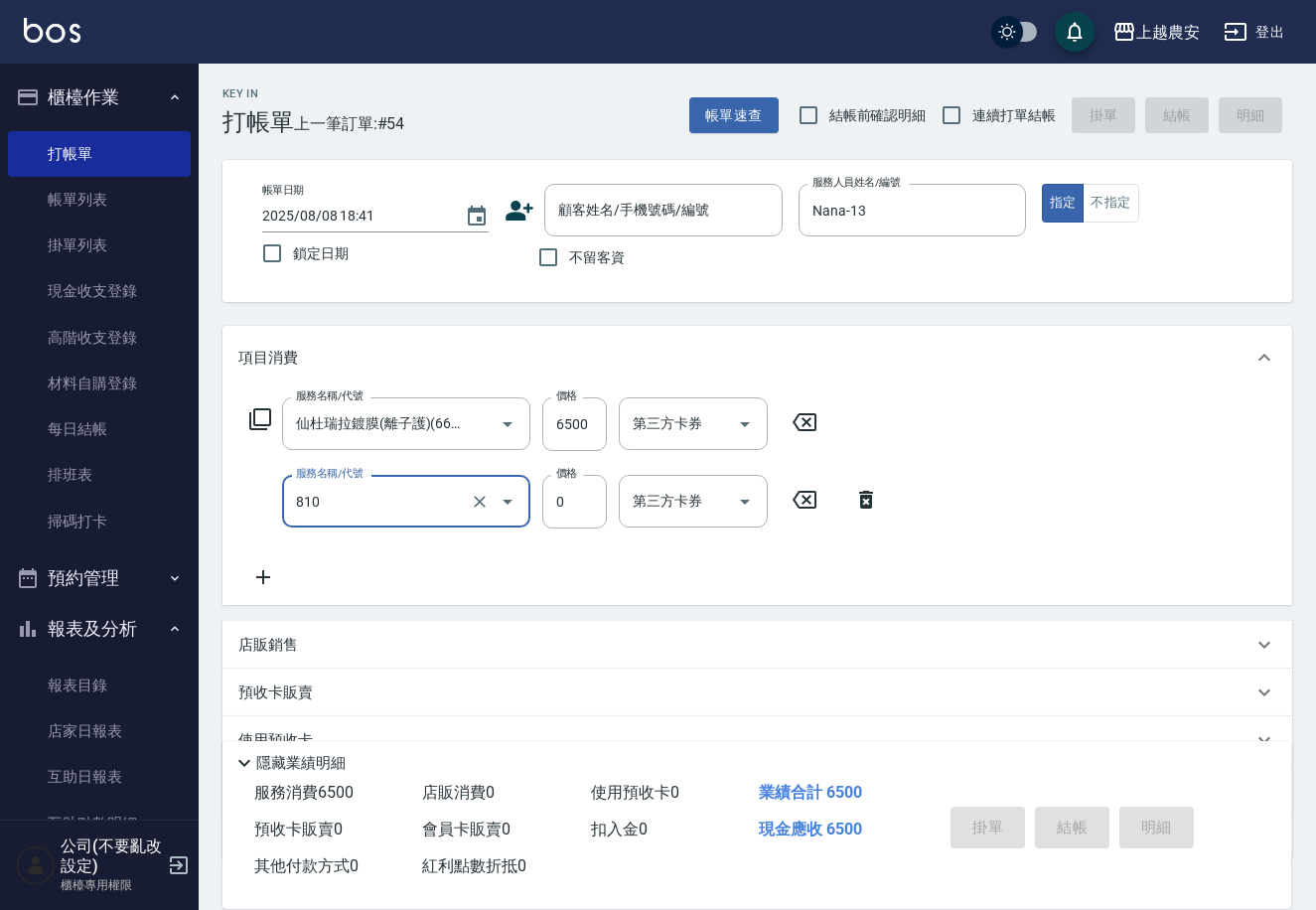 type on "頭皮護髮卡券使用(810)" 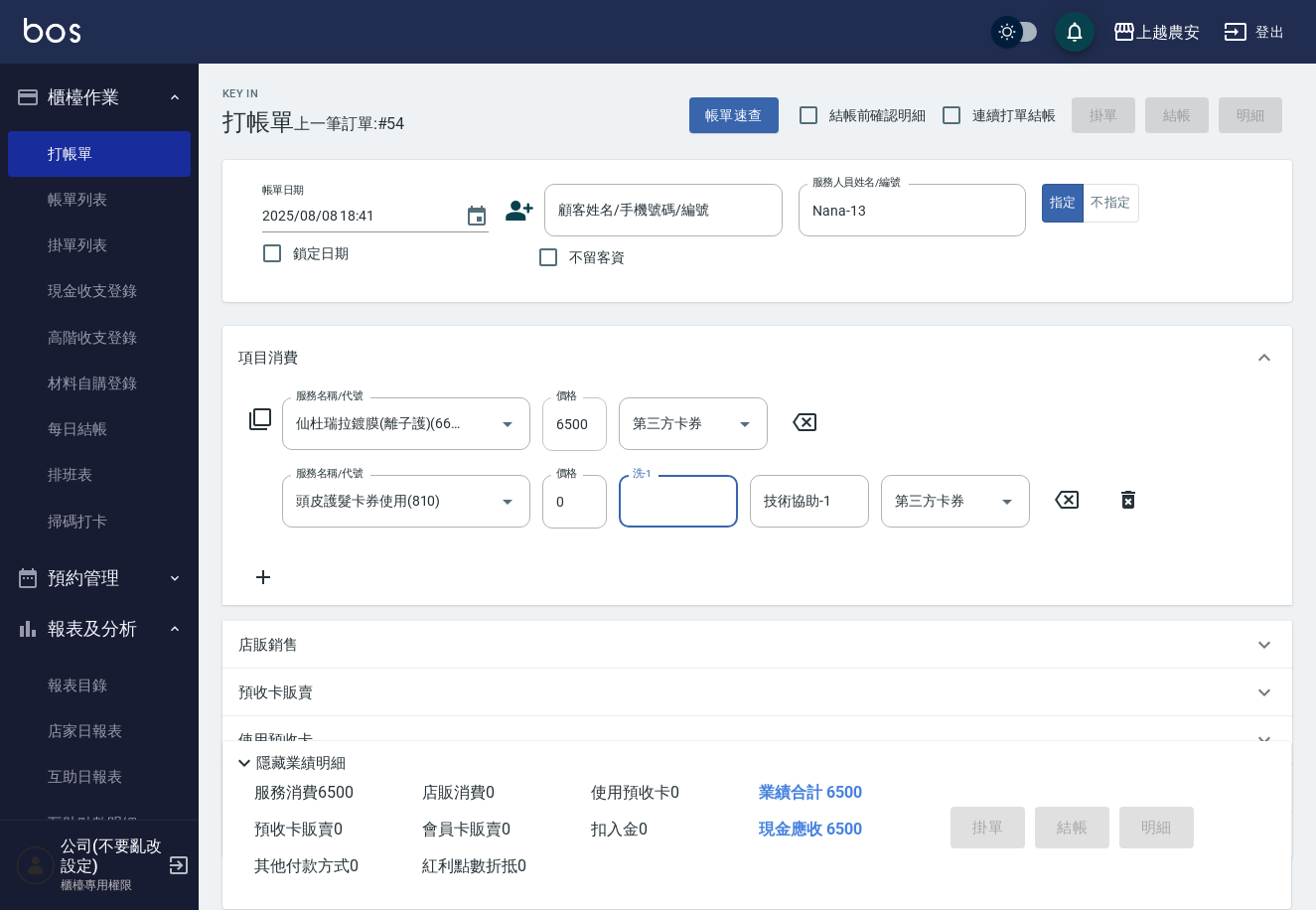 click on "6500" at bounding box center (574, 424) 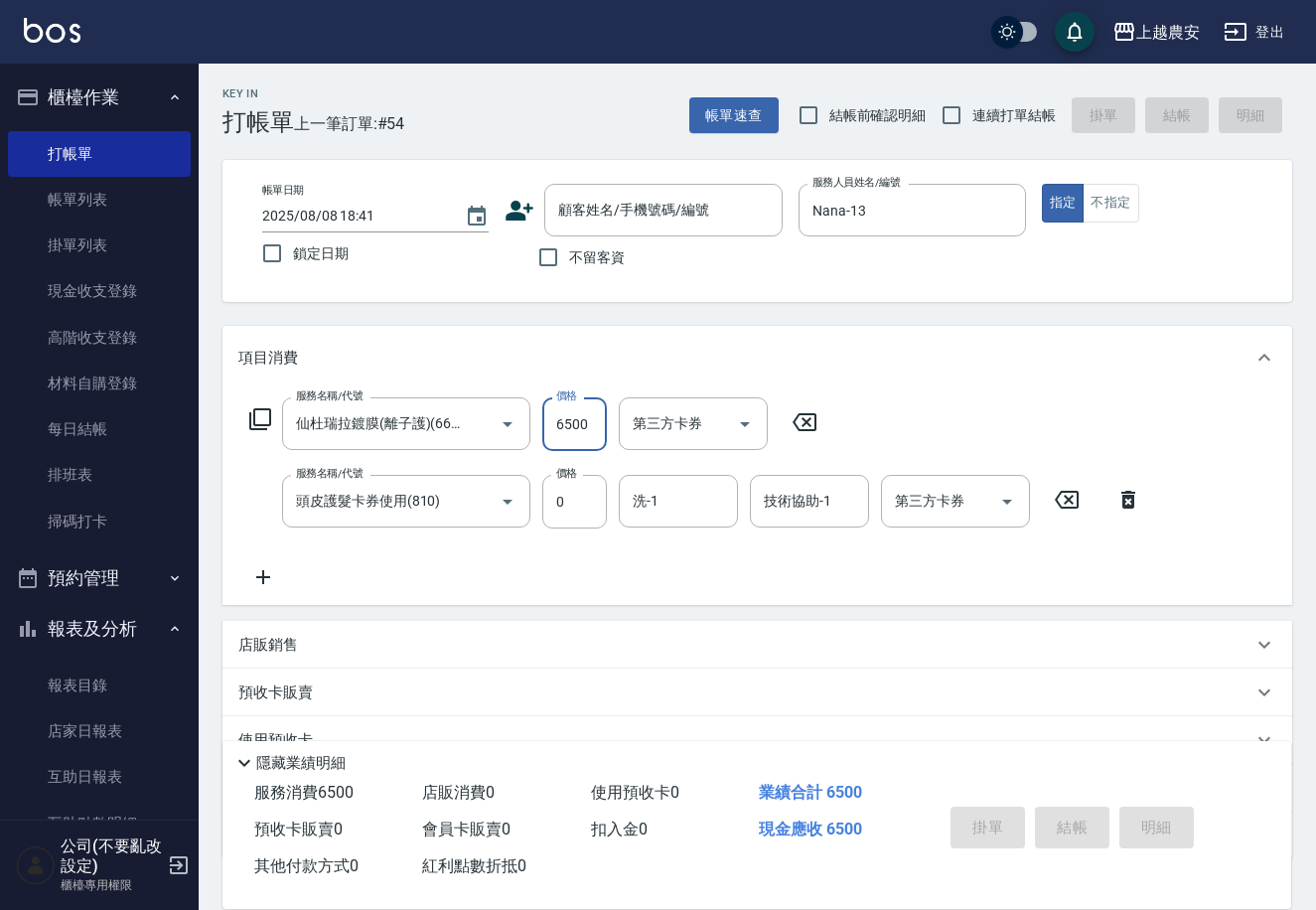 click on "6500" at bounding box center [574, 424] 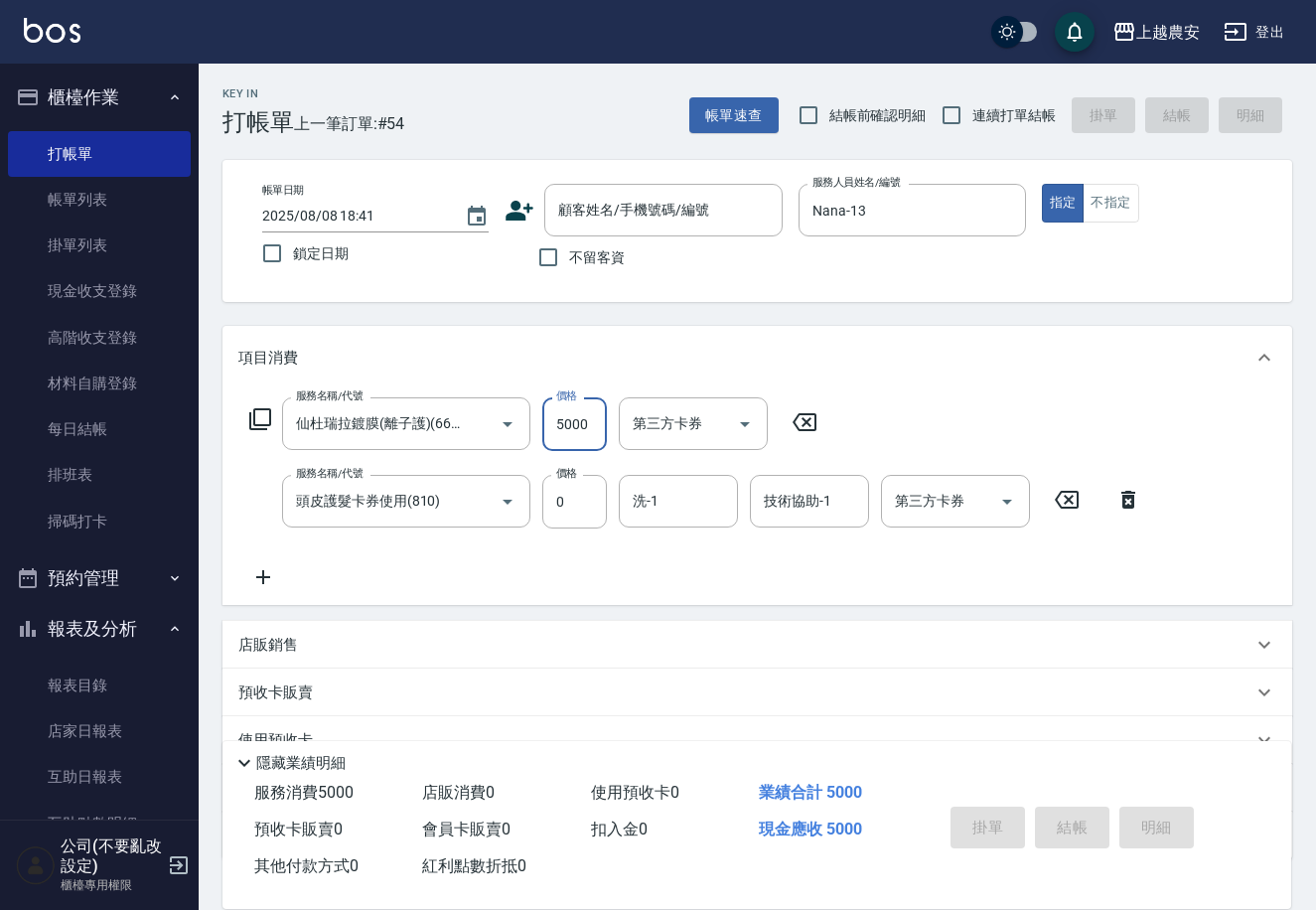 type on "5000" 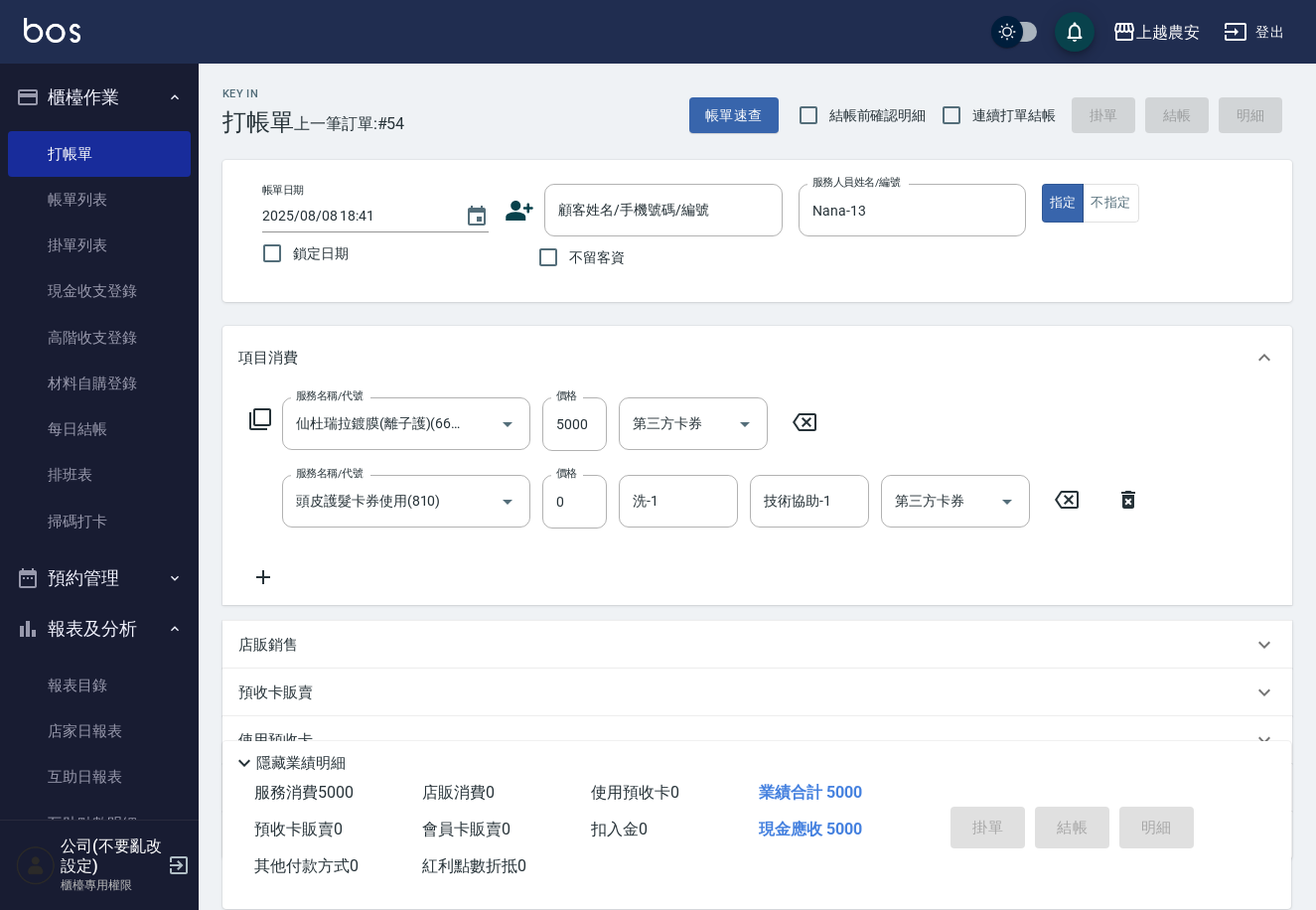 click on "服務名稱/代號 仙杜瑞拉鍍膜(離子護)(663) 服務名稱/代號 價格 5000 價格 第三方卡券 第三方卡券 服務名稱/代號 頭皮護髮卡券使用(810) 服務名稱/代號 價格 0 價格 洗-1 洗-1 技術協助-1 技術協助-1 第三方卡券 第三方卡券" at bounding box center [695, 493] 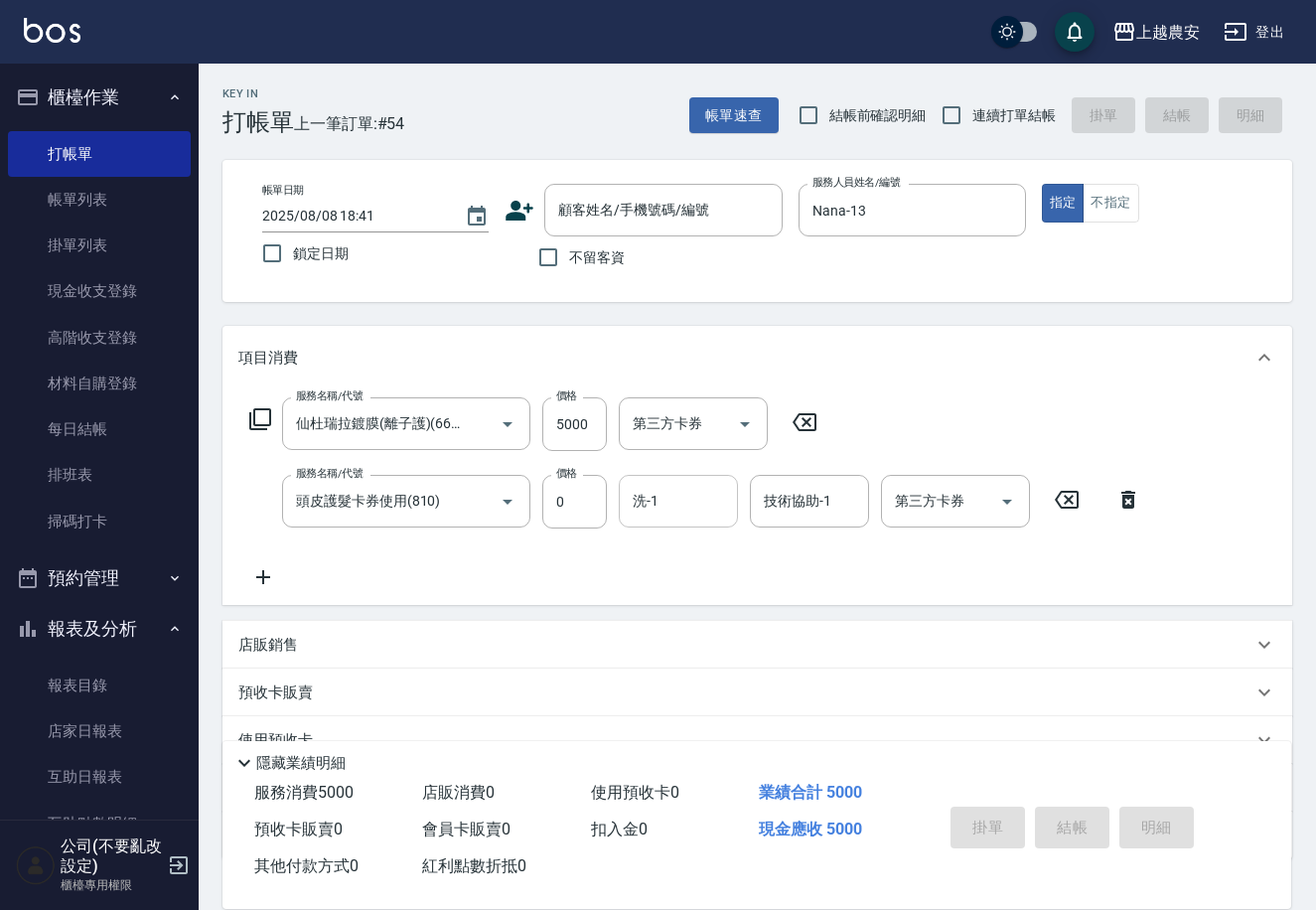 click on "洗-1" at bounding box center [678, 501] 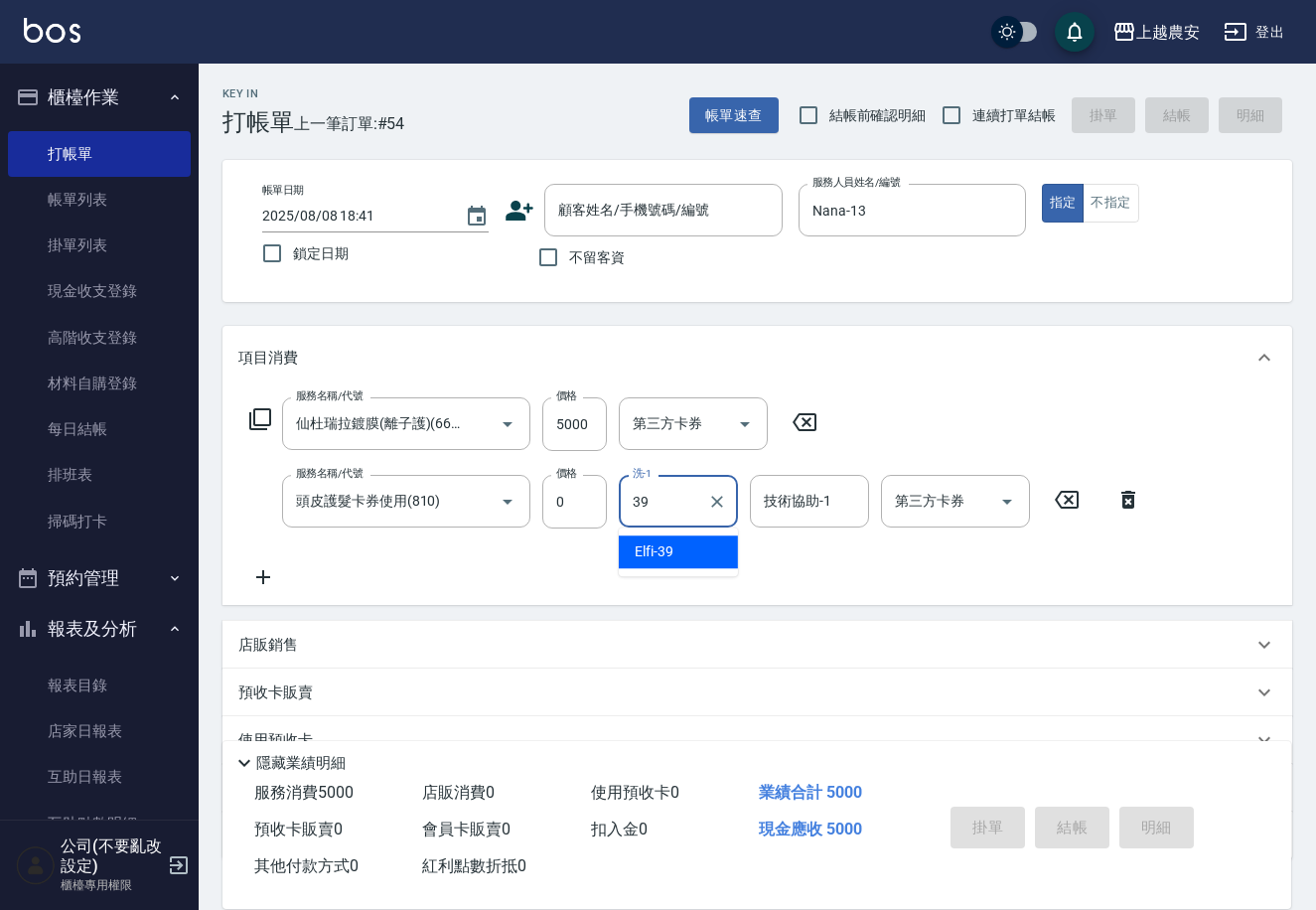 type on "Elfi-39" 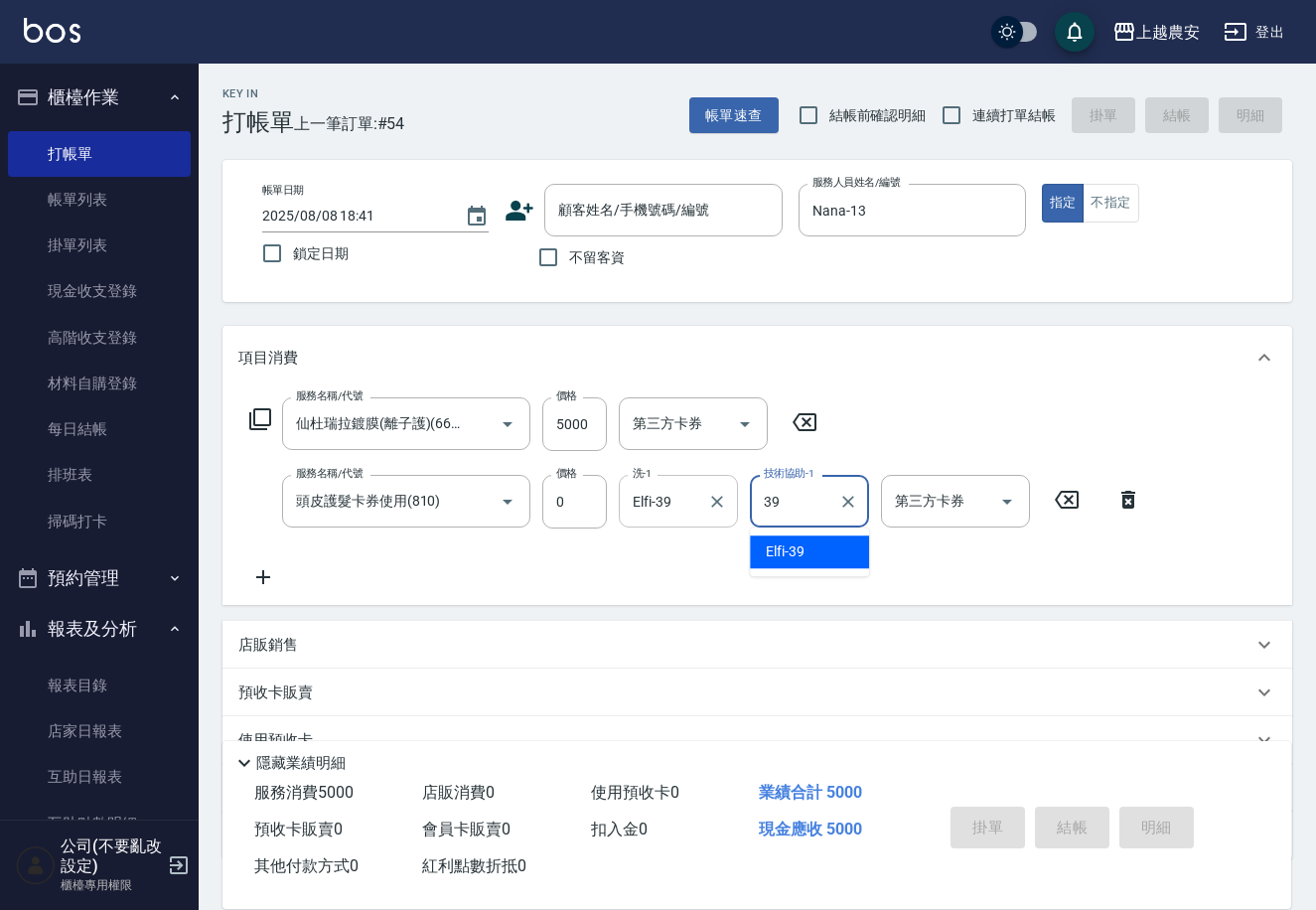 type on "Elfi-39" 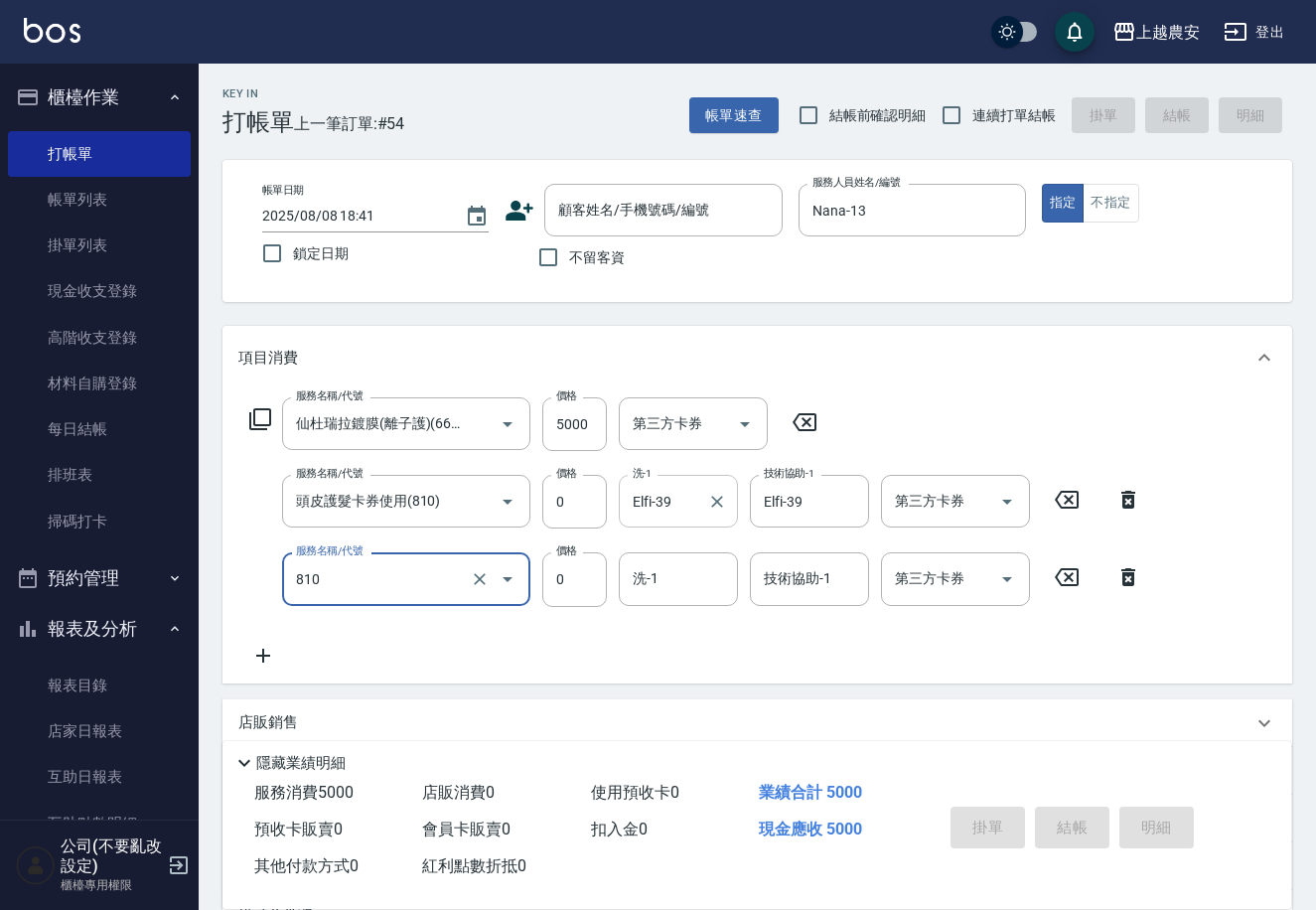 type on "頭皮護髮卡券使用(810)" 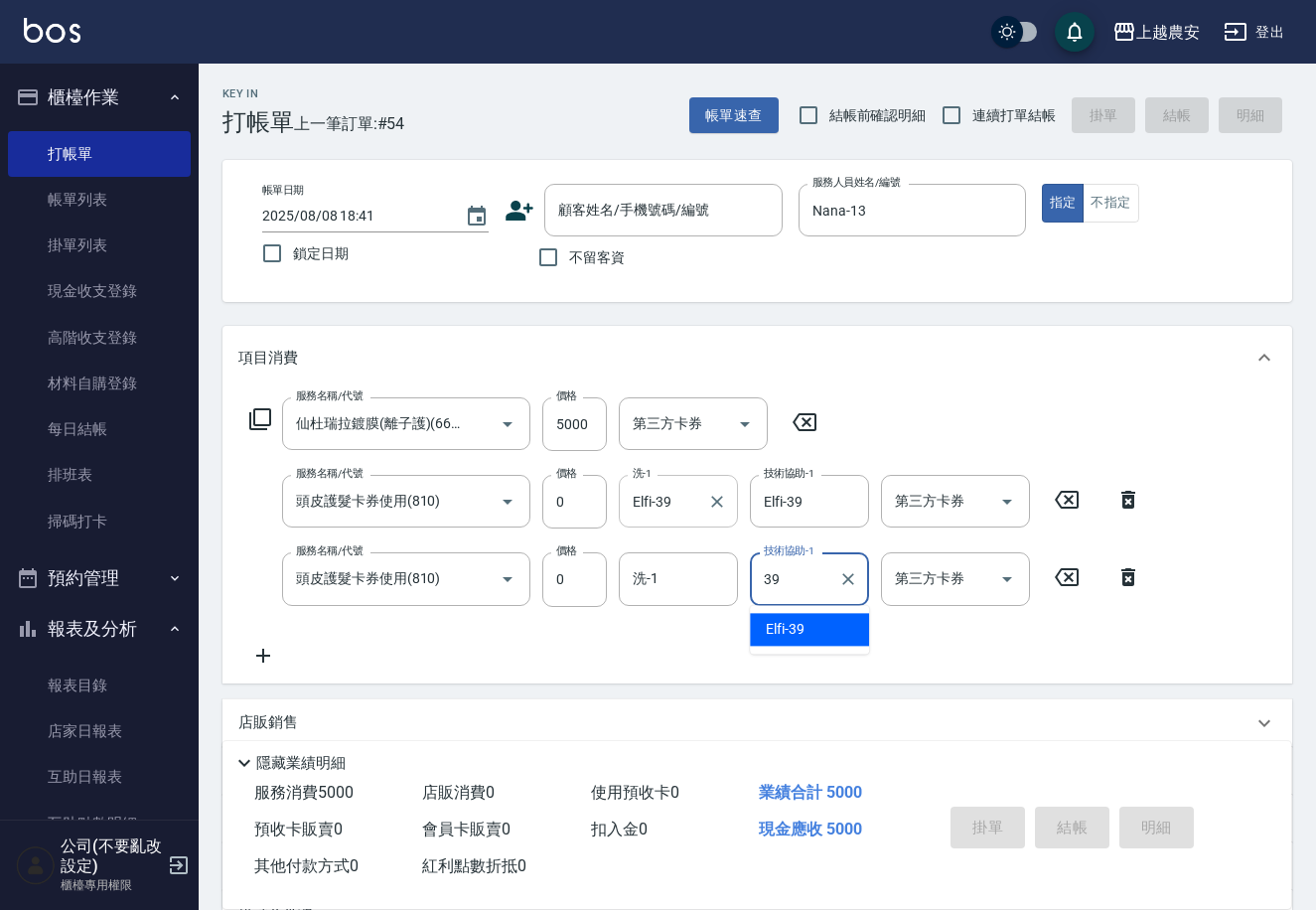 type on "Elfi-39" 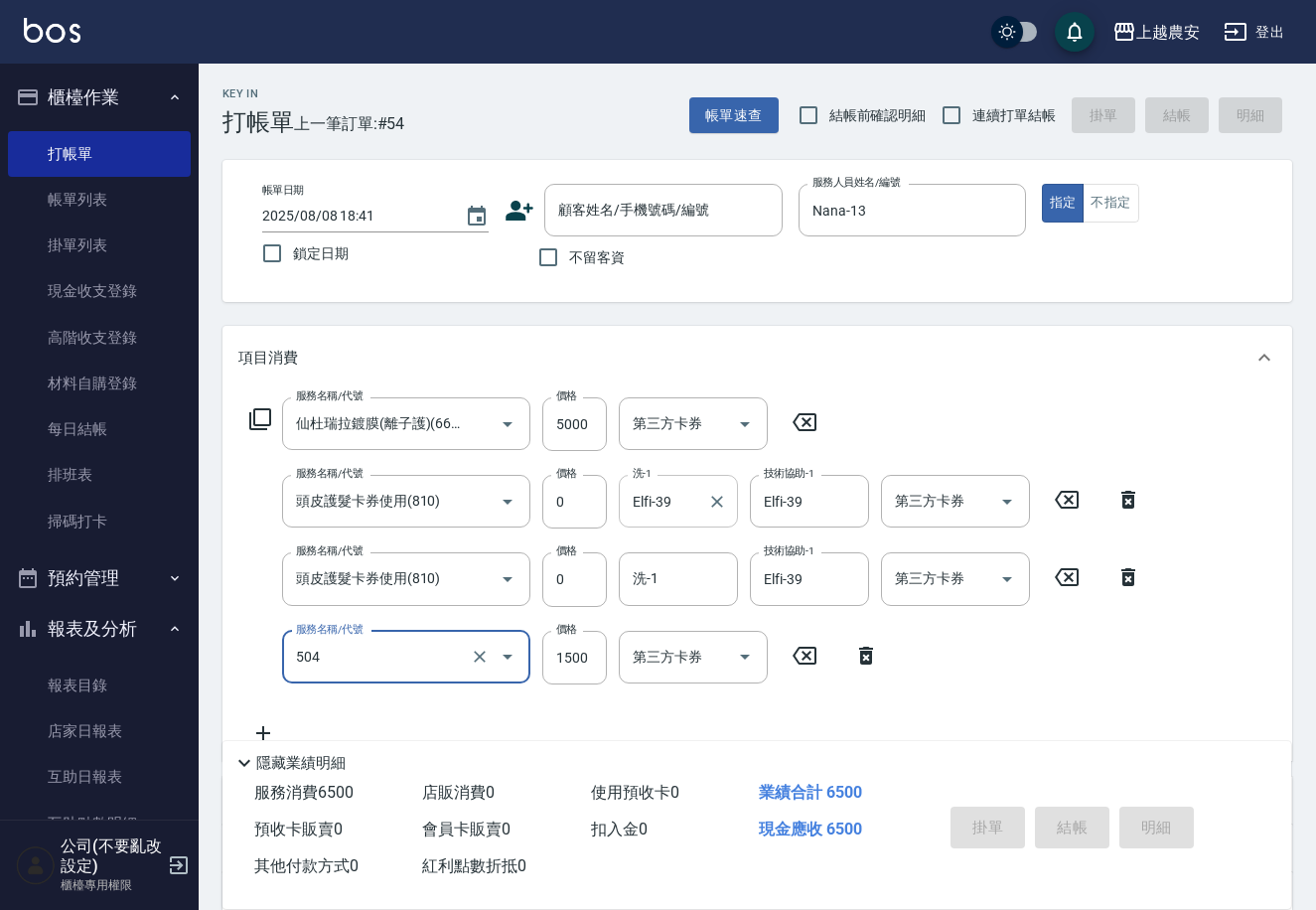 type on "染髮1500↓(504)" 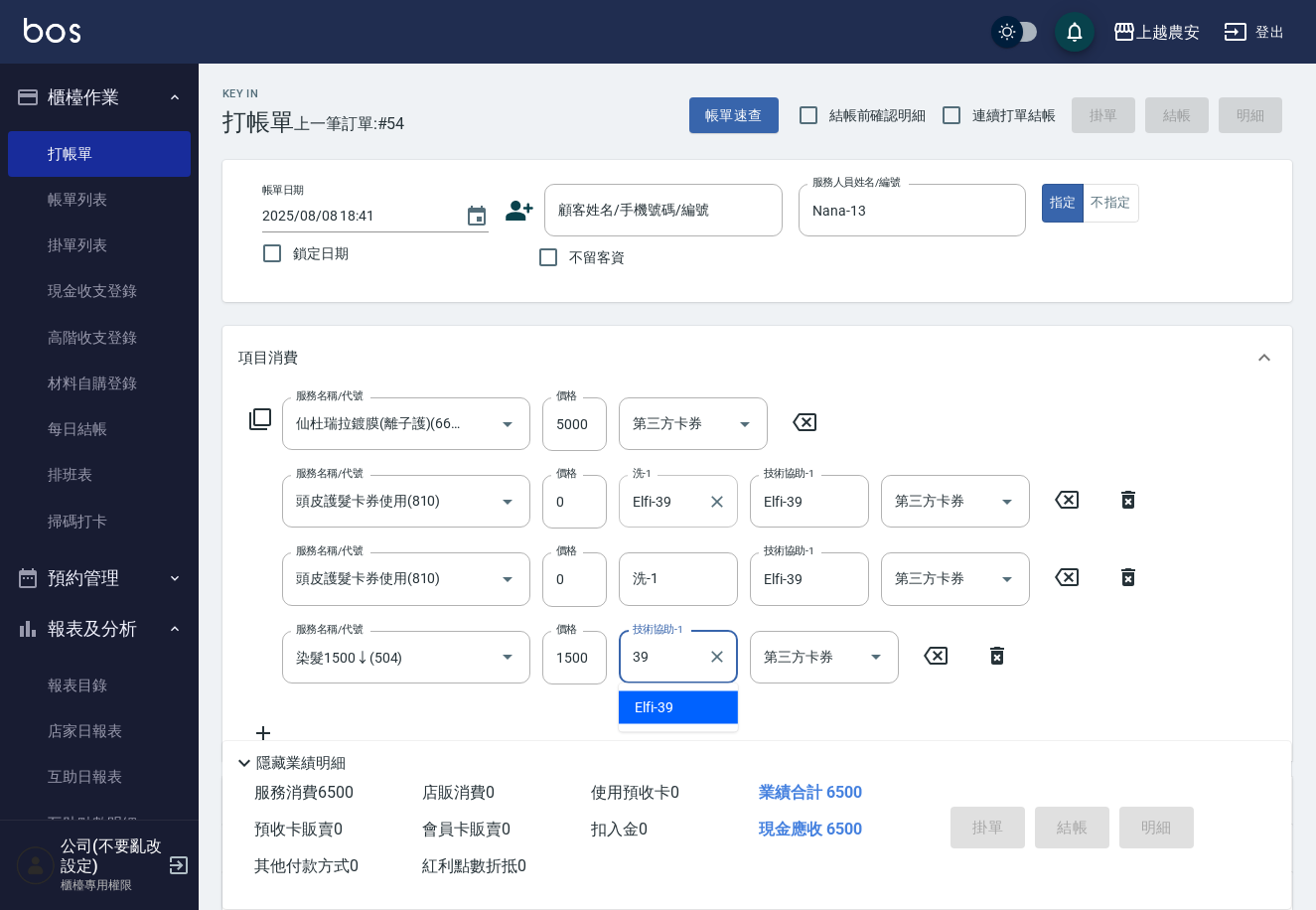 type on "Elfi-39" 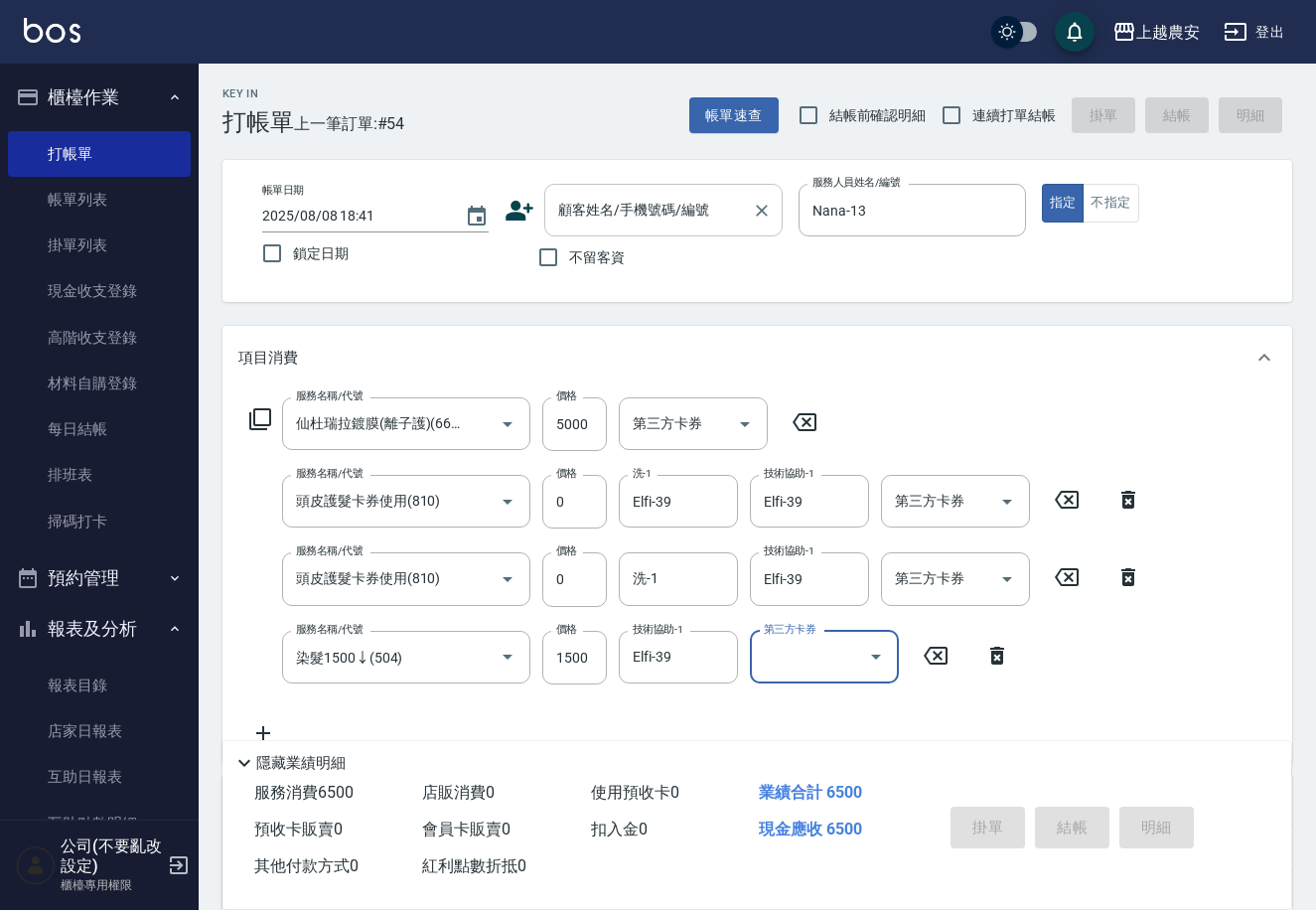 click on "顧客姓名/手機號碼/編號 顧客姓名/手機號碼/編號" at bounding box center [663, 210] 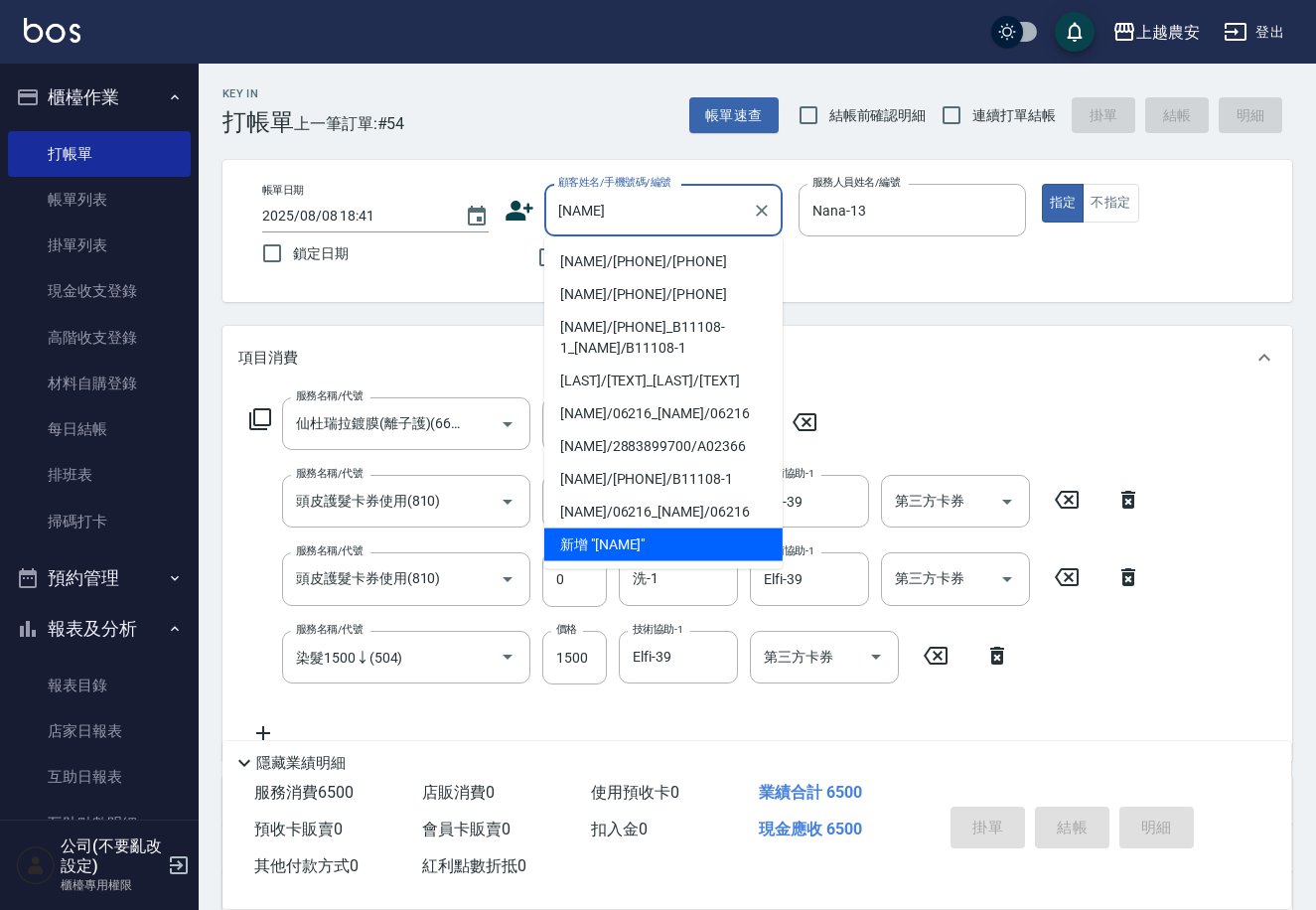click on "[FIRST]/[PHONE]/[PHONE]" at bounding box center [663, 261] 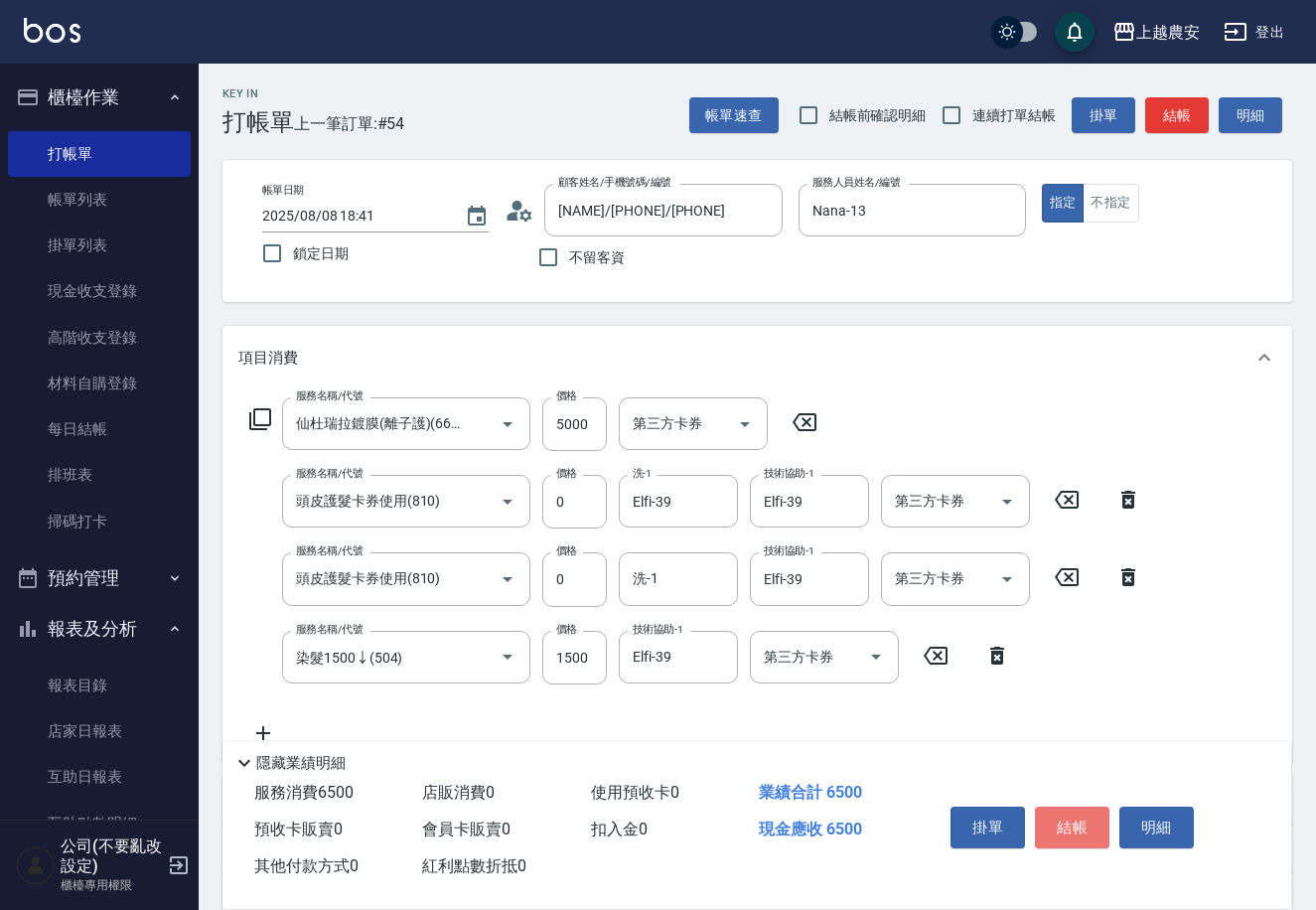 drag, startPoint x: 1075, startPoint y: 824, endPoint x: 1070, endPoint y: 815, distance: 10.29563 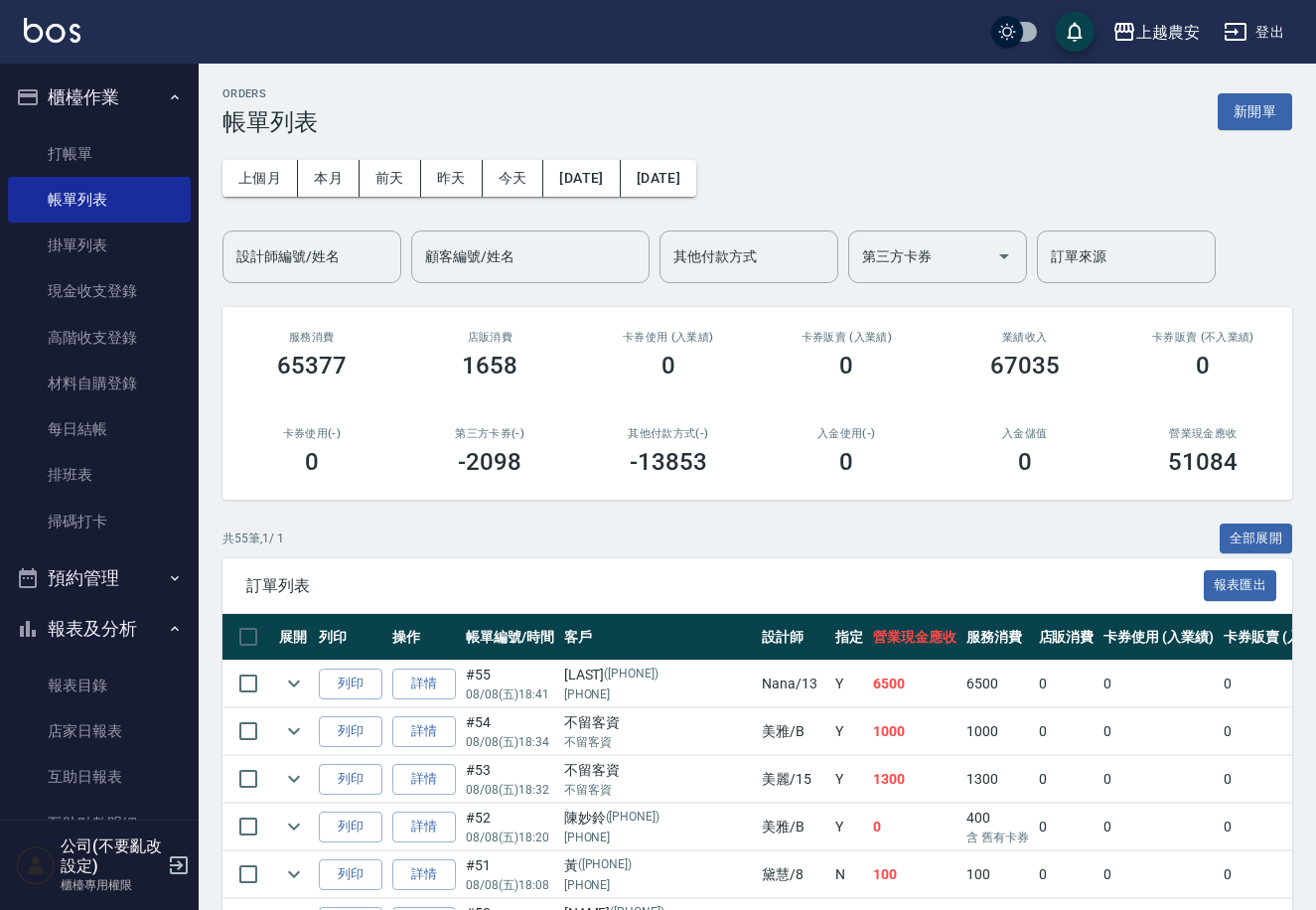 scroll, scrollTop: 123, scrollLeft: 0, axis: vertical 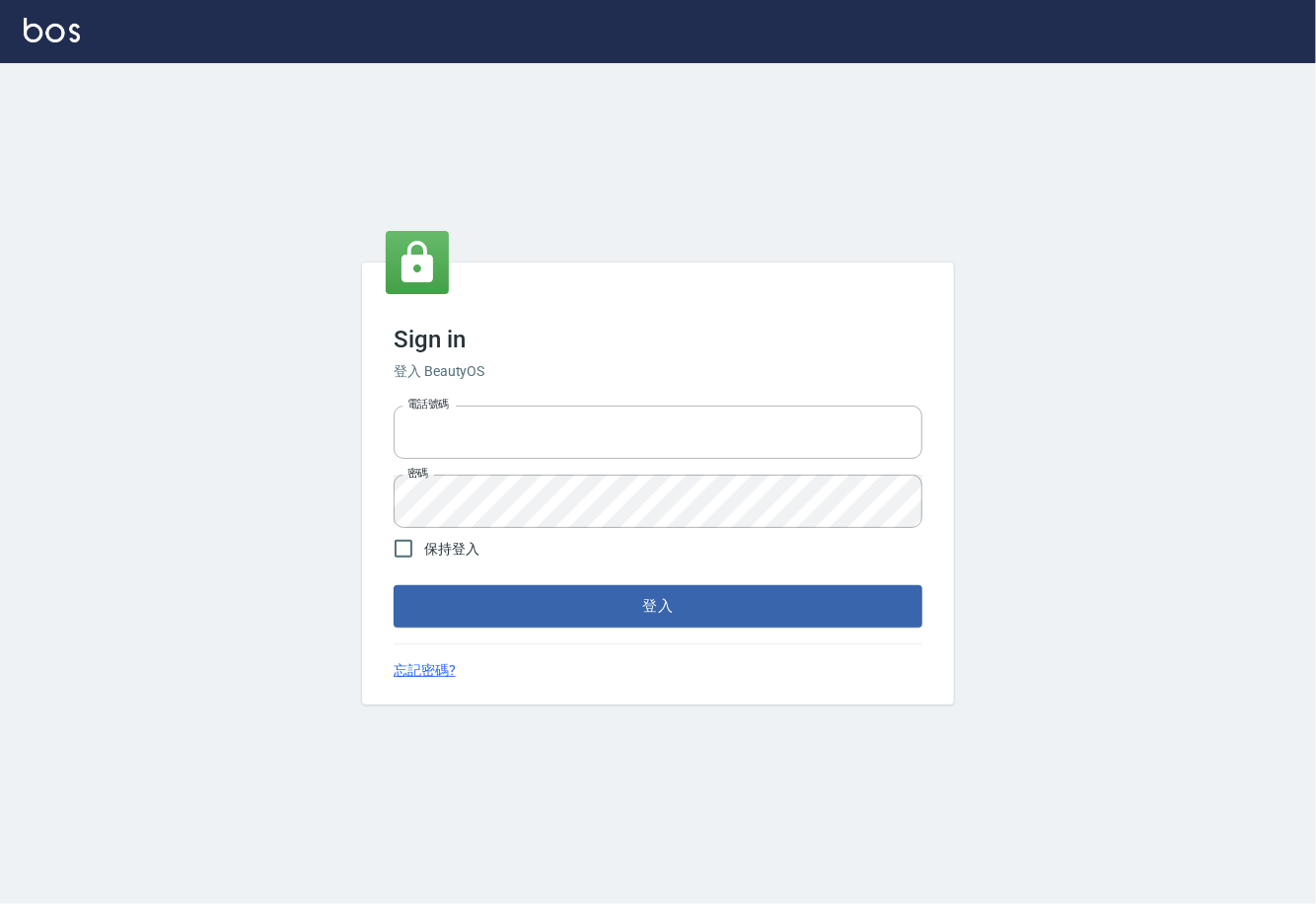type on "0225929166" 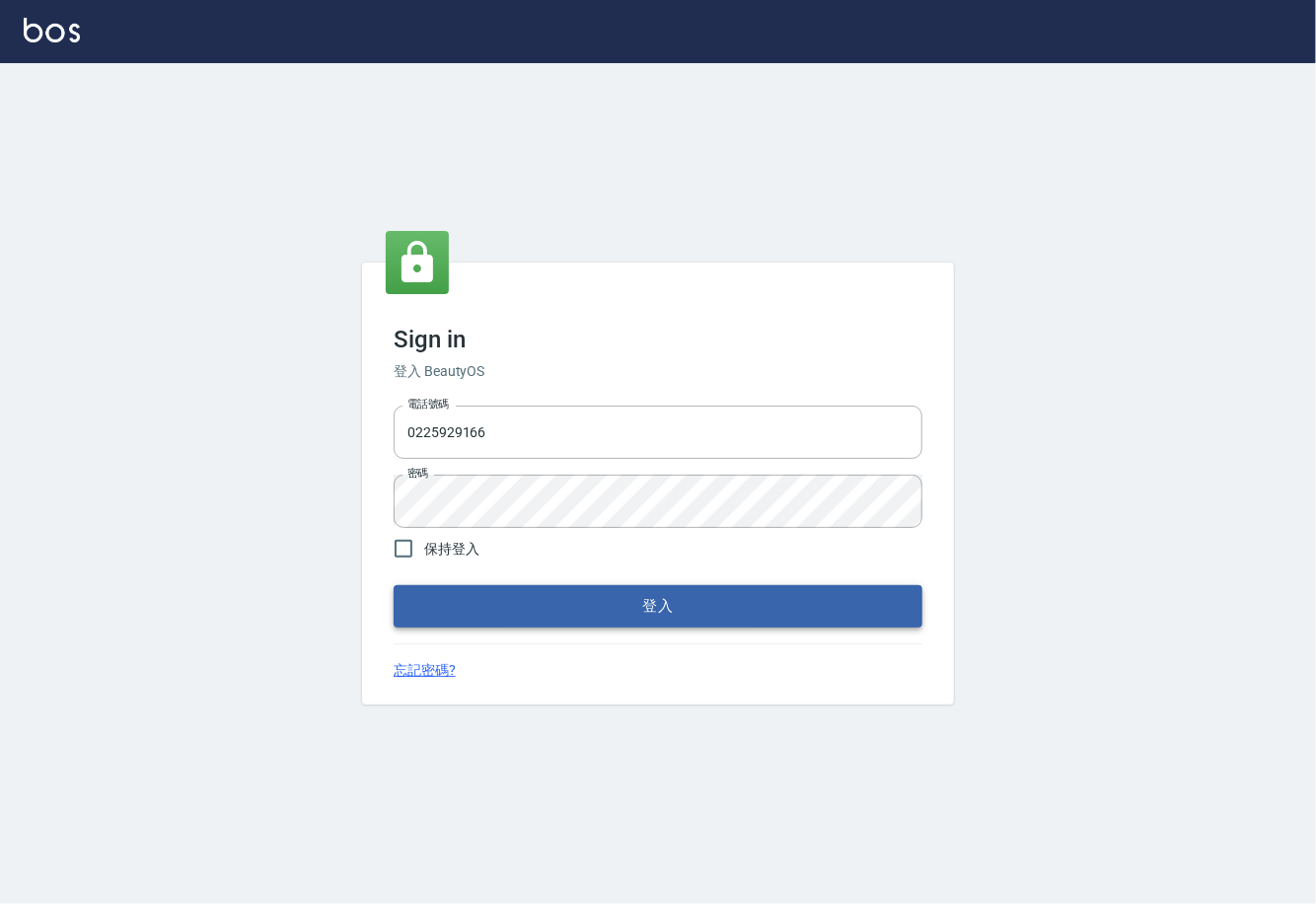 drag, startPoint x: 0, startPoint y: 0, endPoint x: 693, endPoint y: 600, distance: 916.651 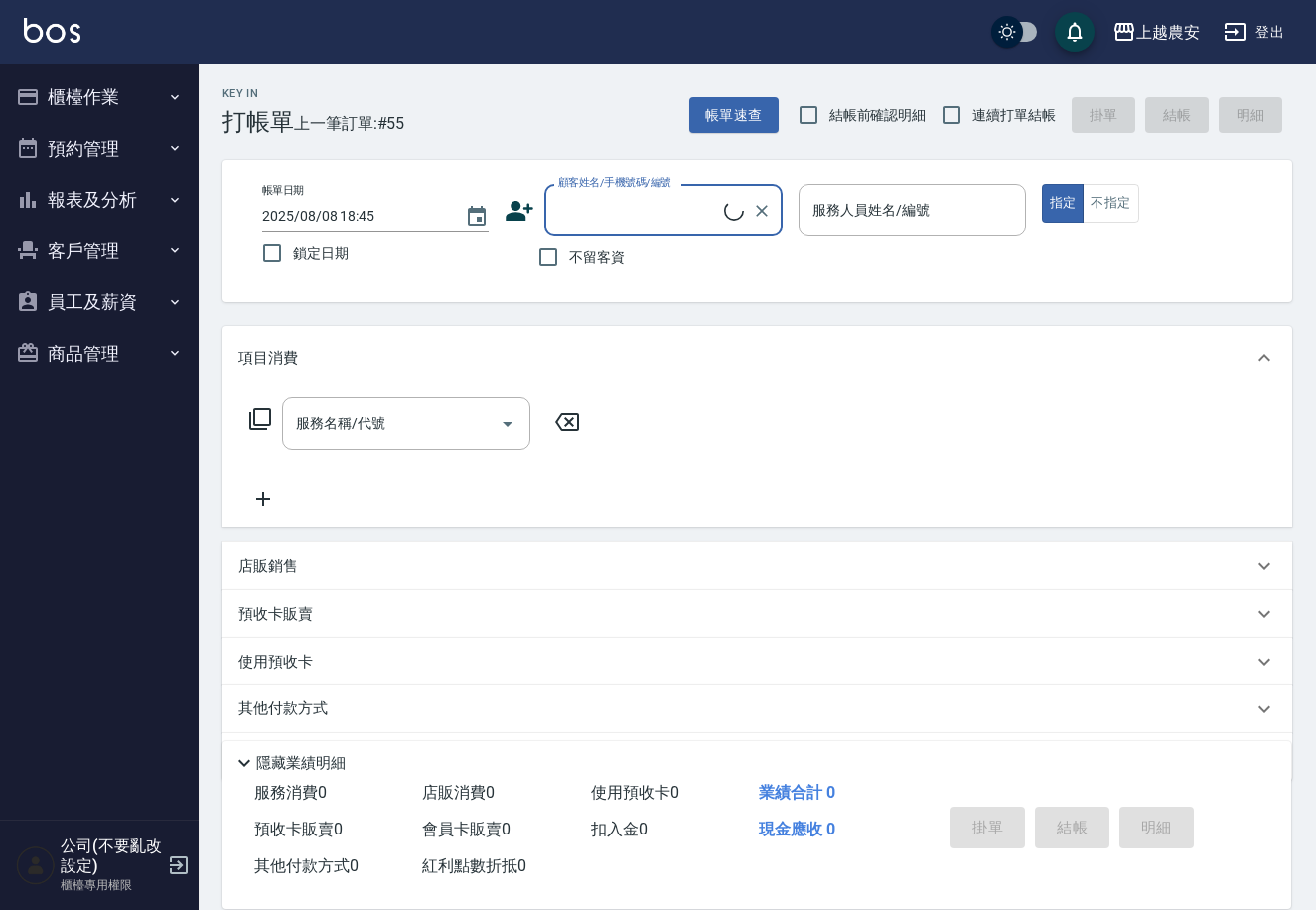 click on "不留客資" at bounding box center (548, 257) 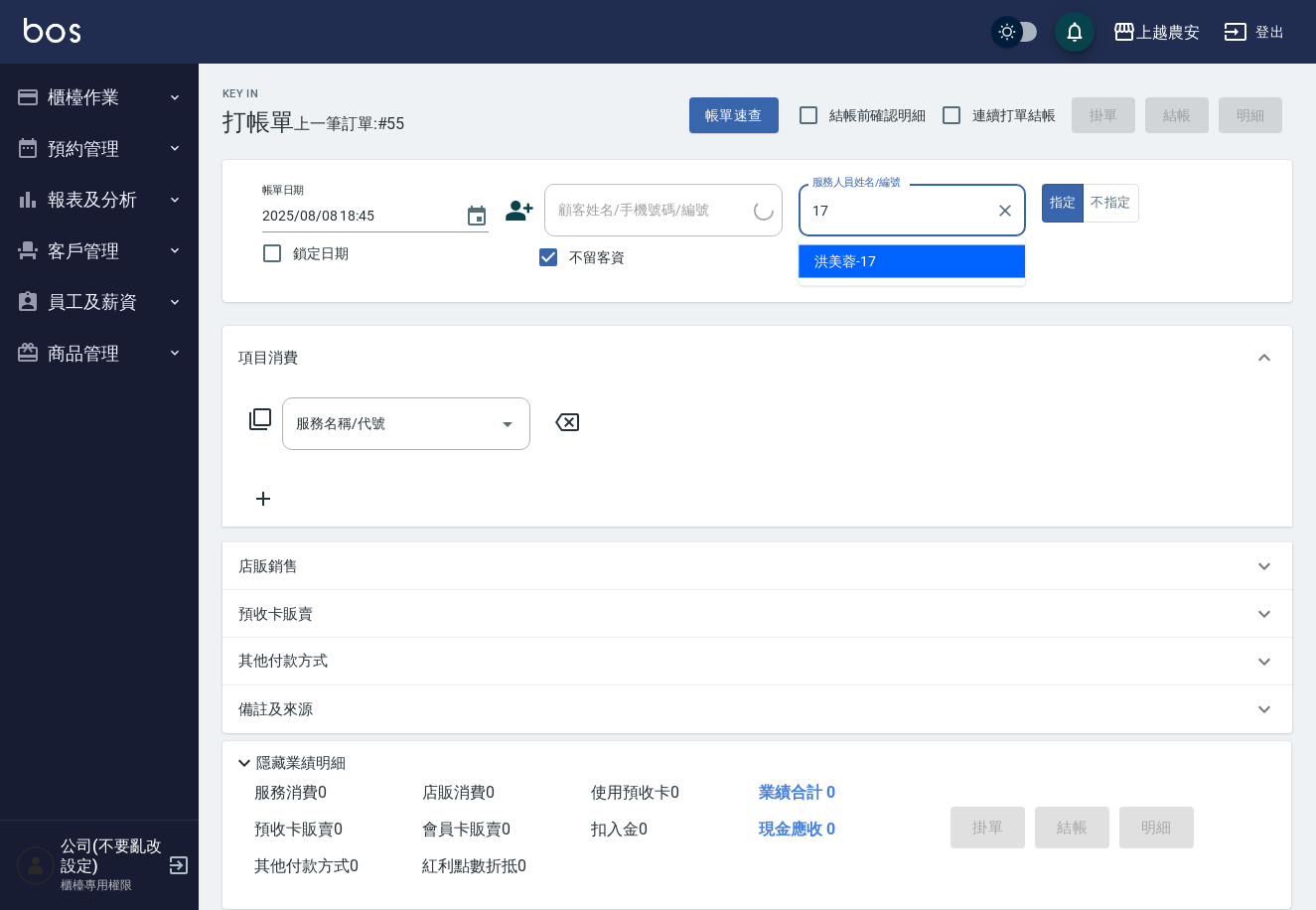type on "洪美蓉-17" 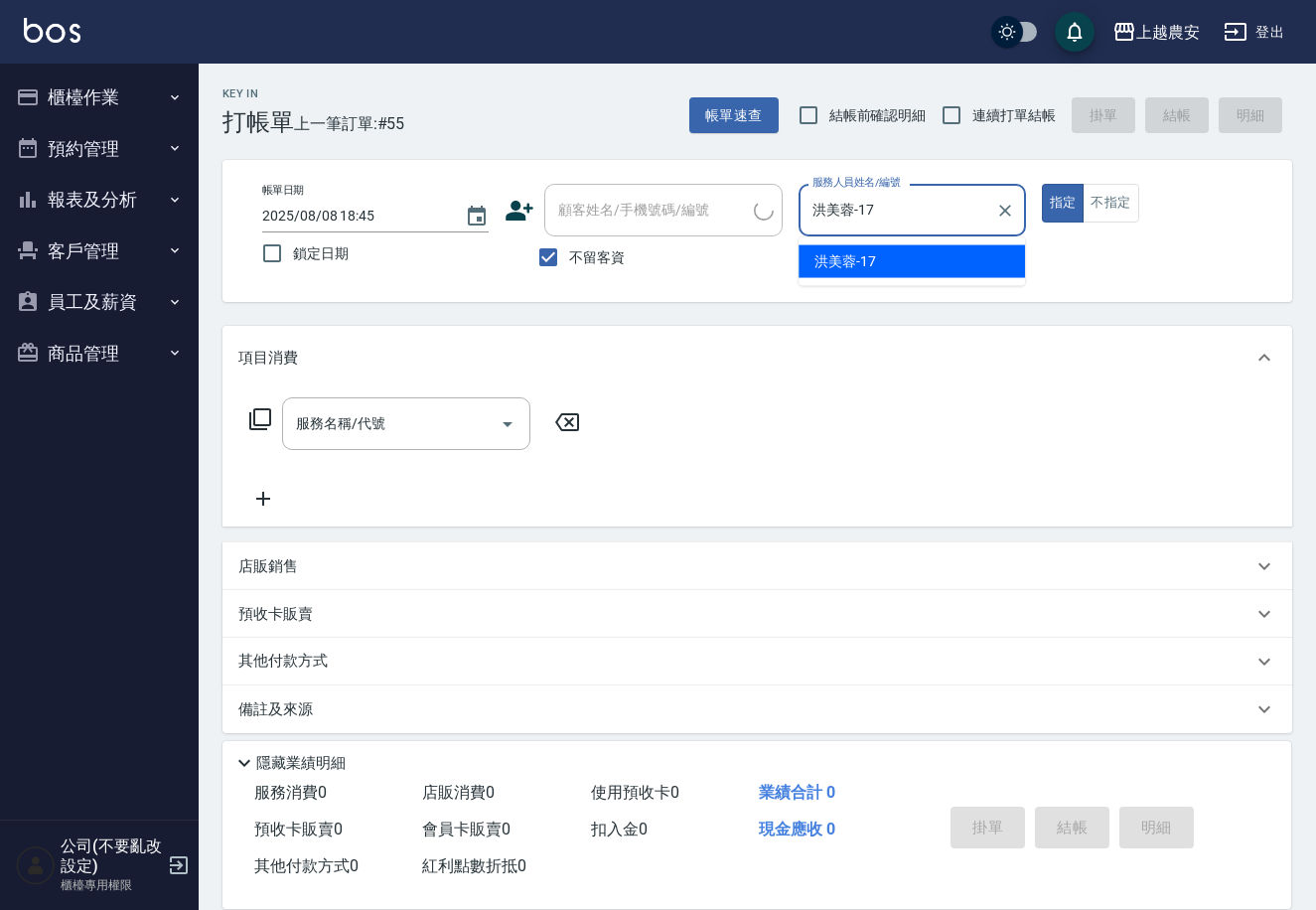 type on "true" 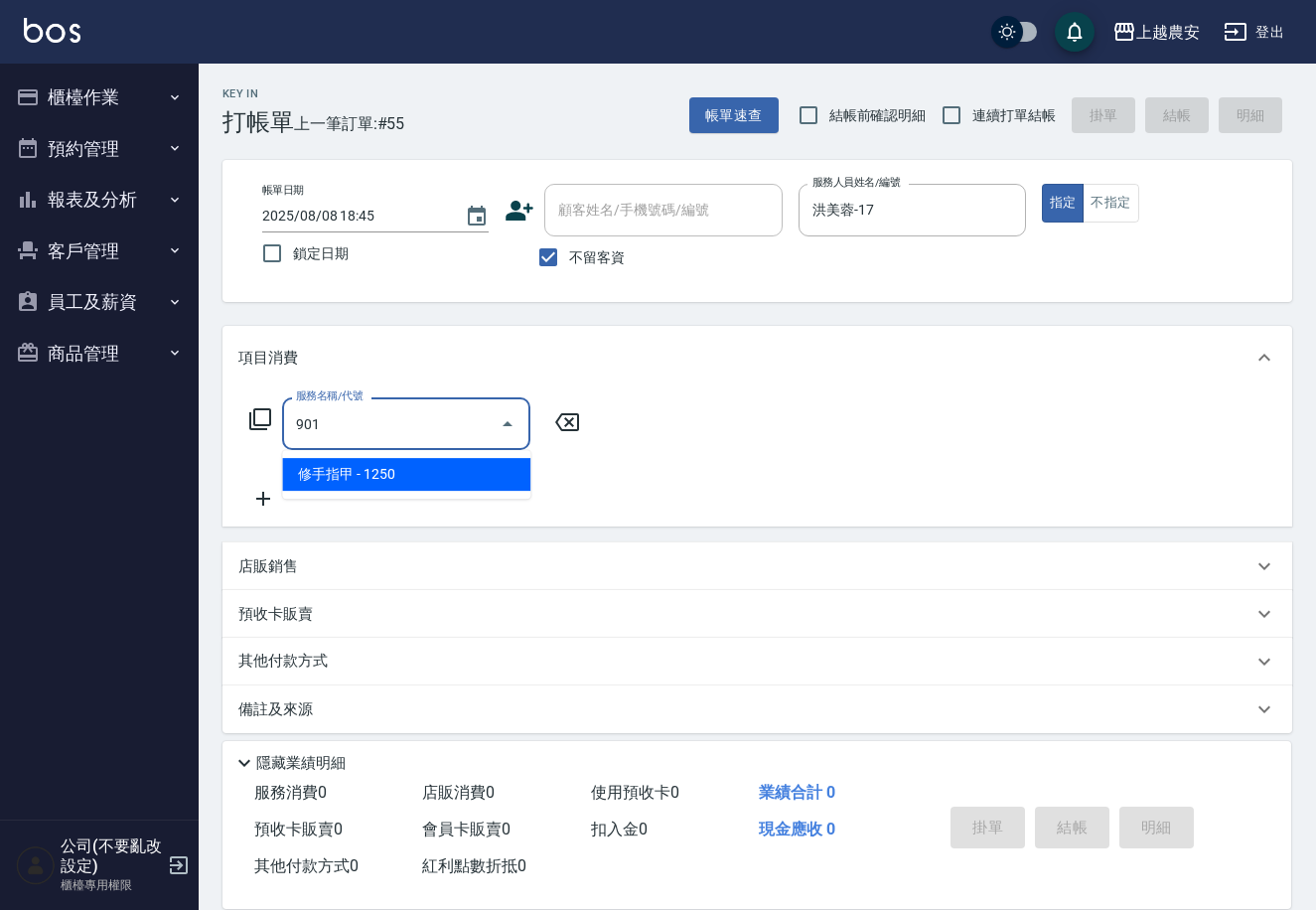type on "修手指甲(901)" 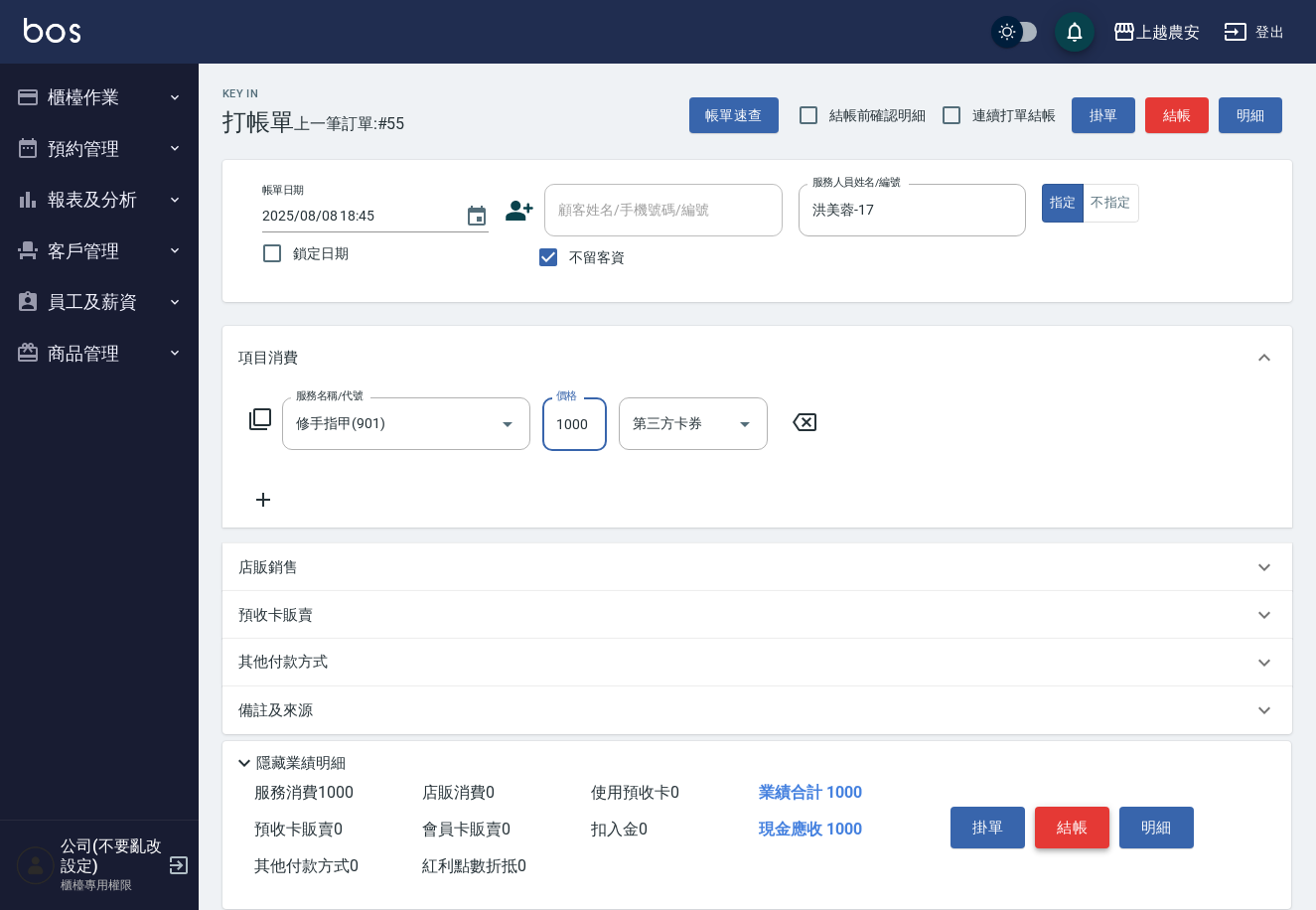type on "1000" 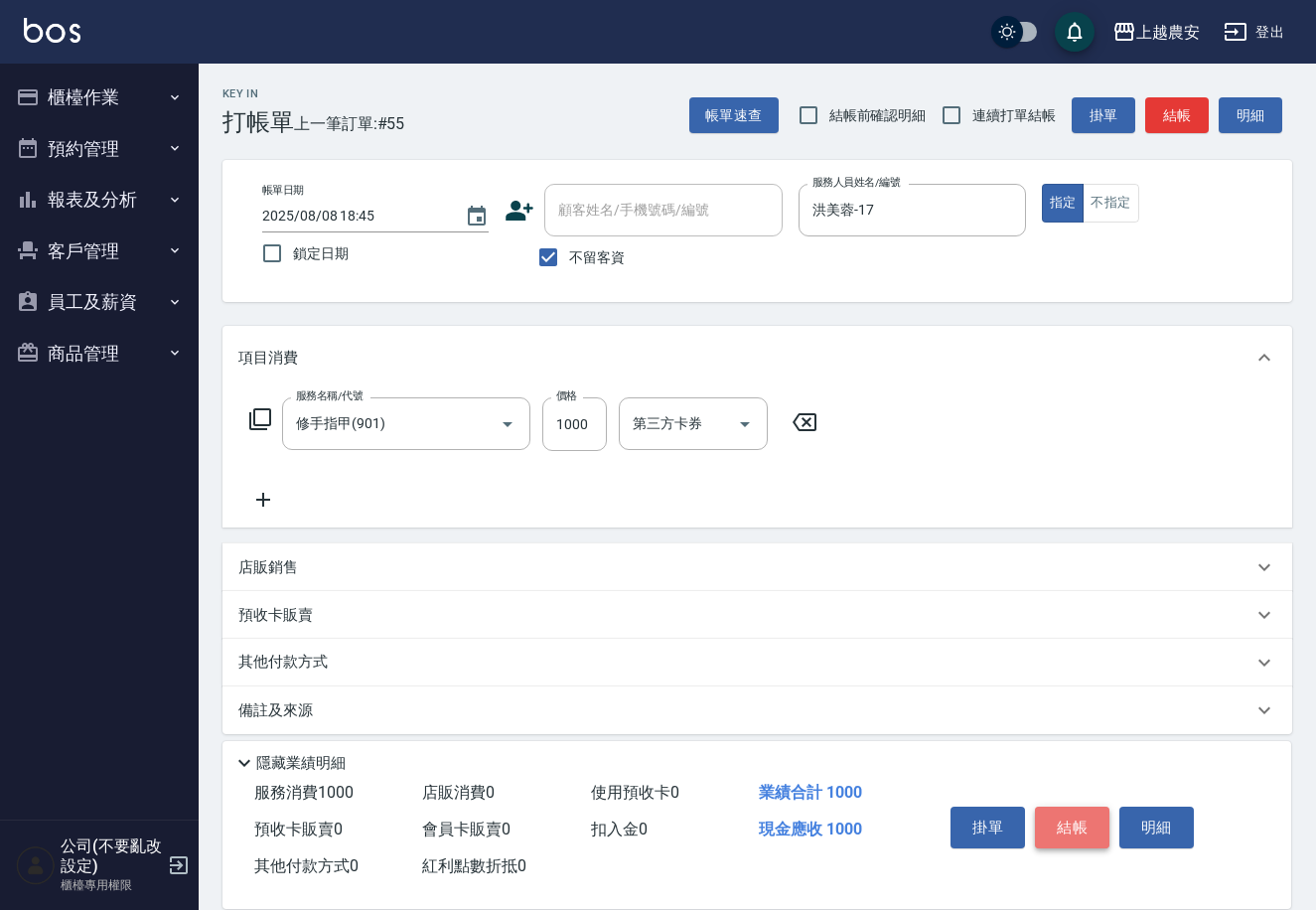 click on "結帳" at bounding box center (1072, 828) 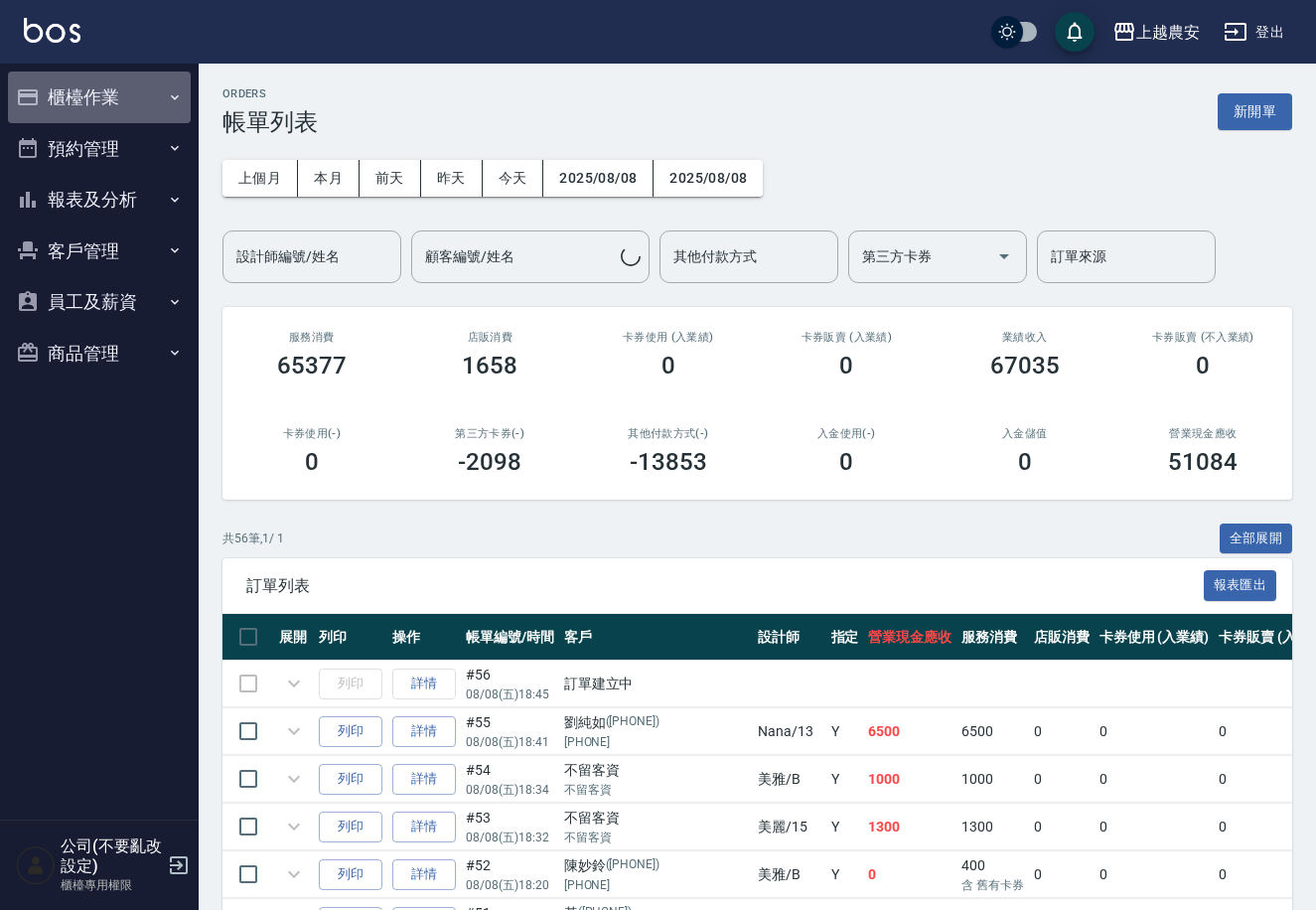 click on "櫃檯作業" at bounding box center [99, 97] 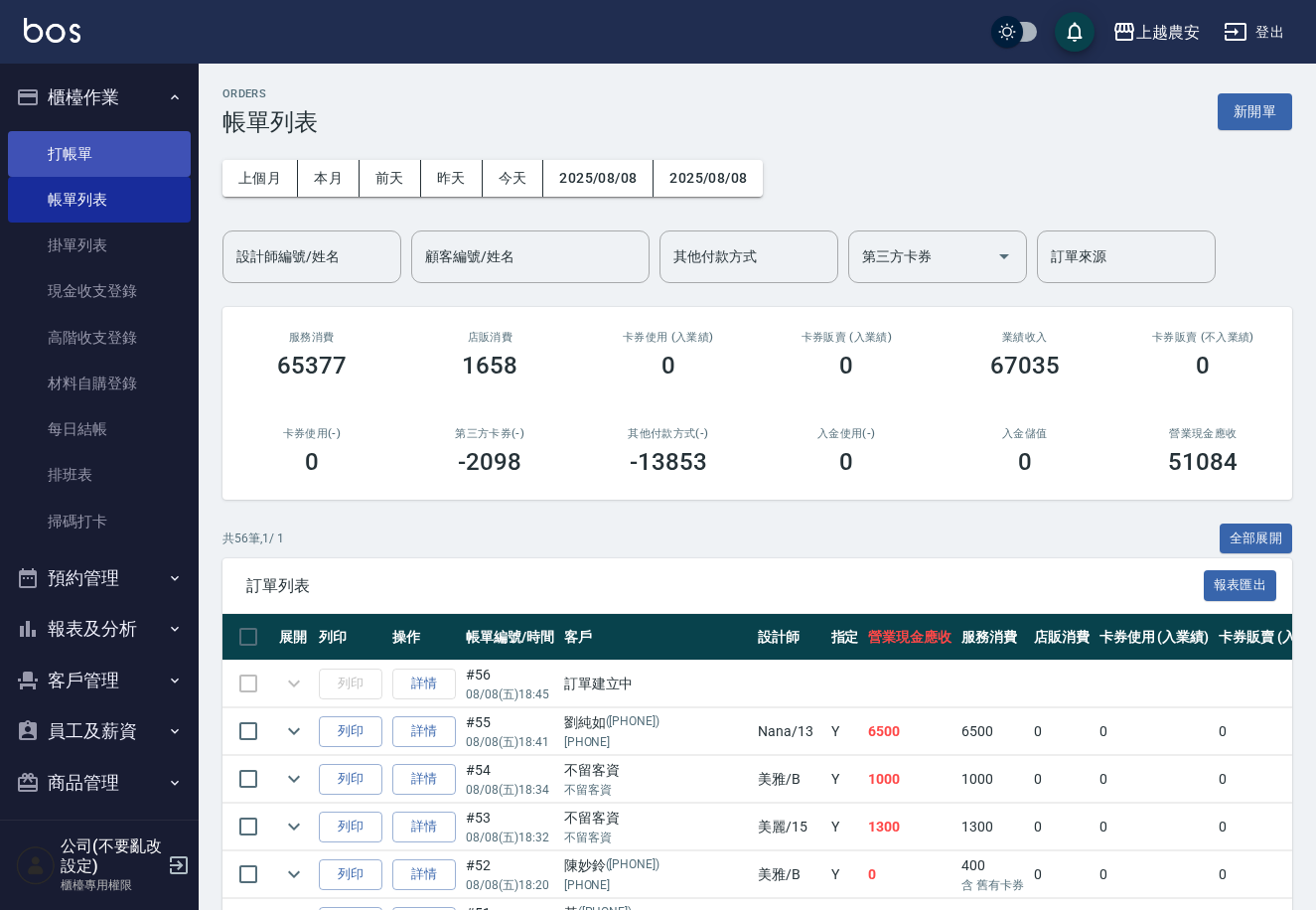 click on "打帳單" at bounding box center [99, 154] 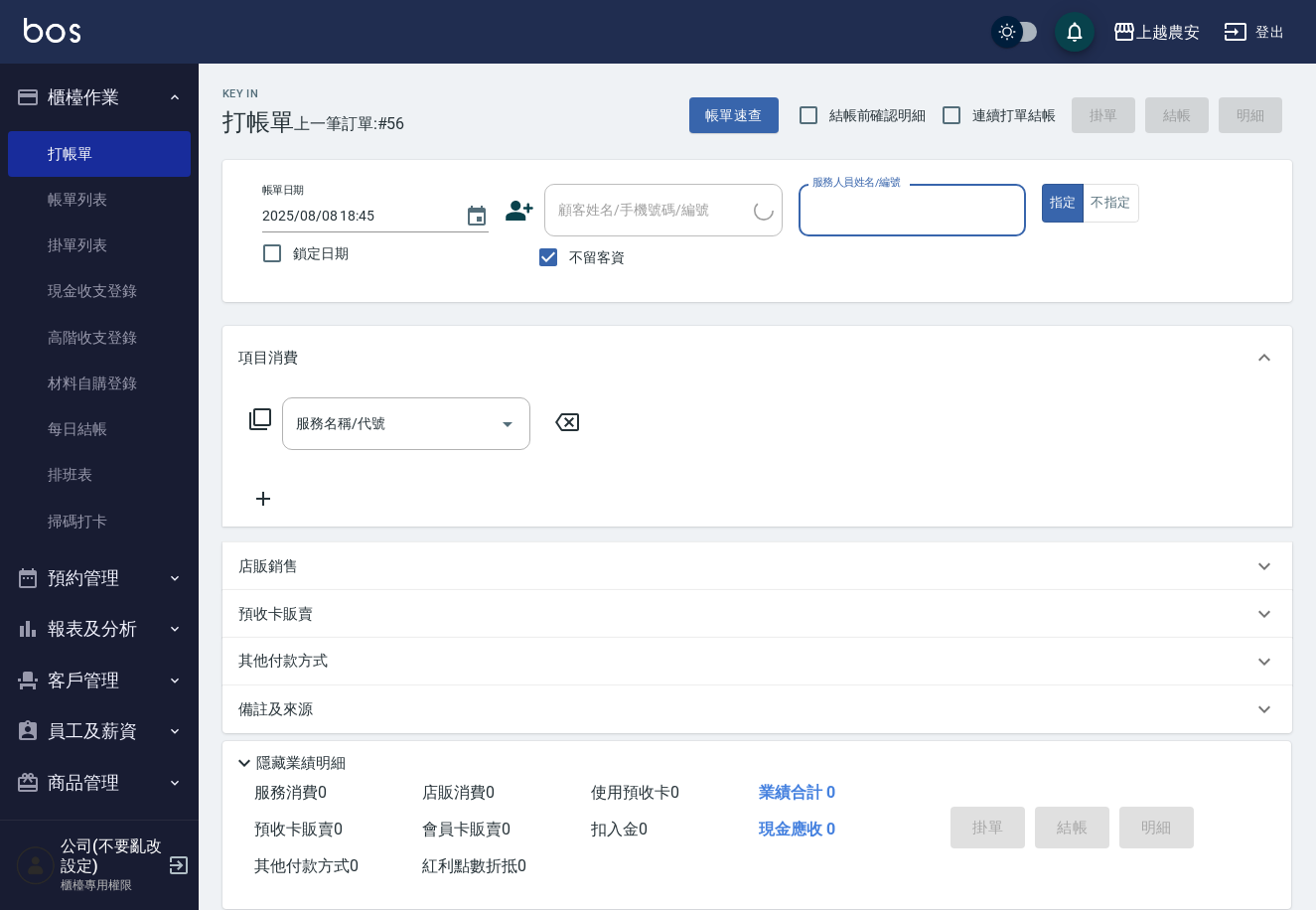 click on "不留客資" at bounding box center [597, 257] 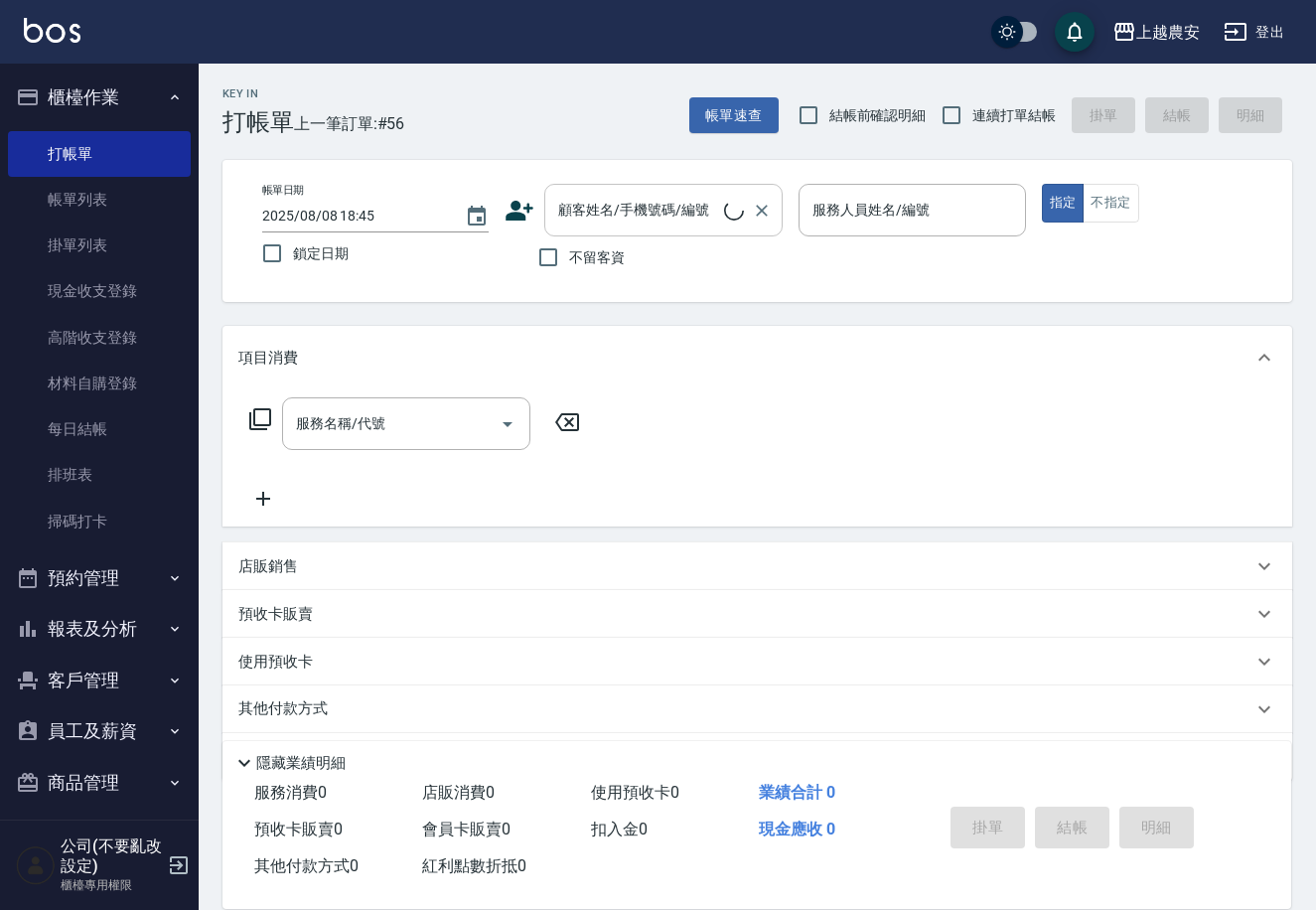 click on "顧客姓名/手機號碼/編號 顧客姓名/手機號碼/編號" at bounding box center [663, 210] 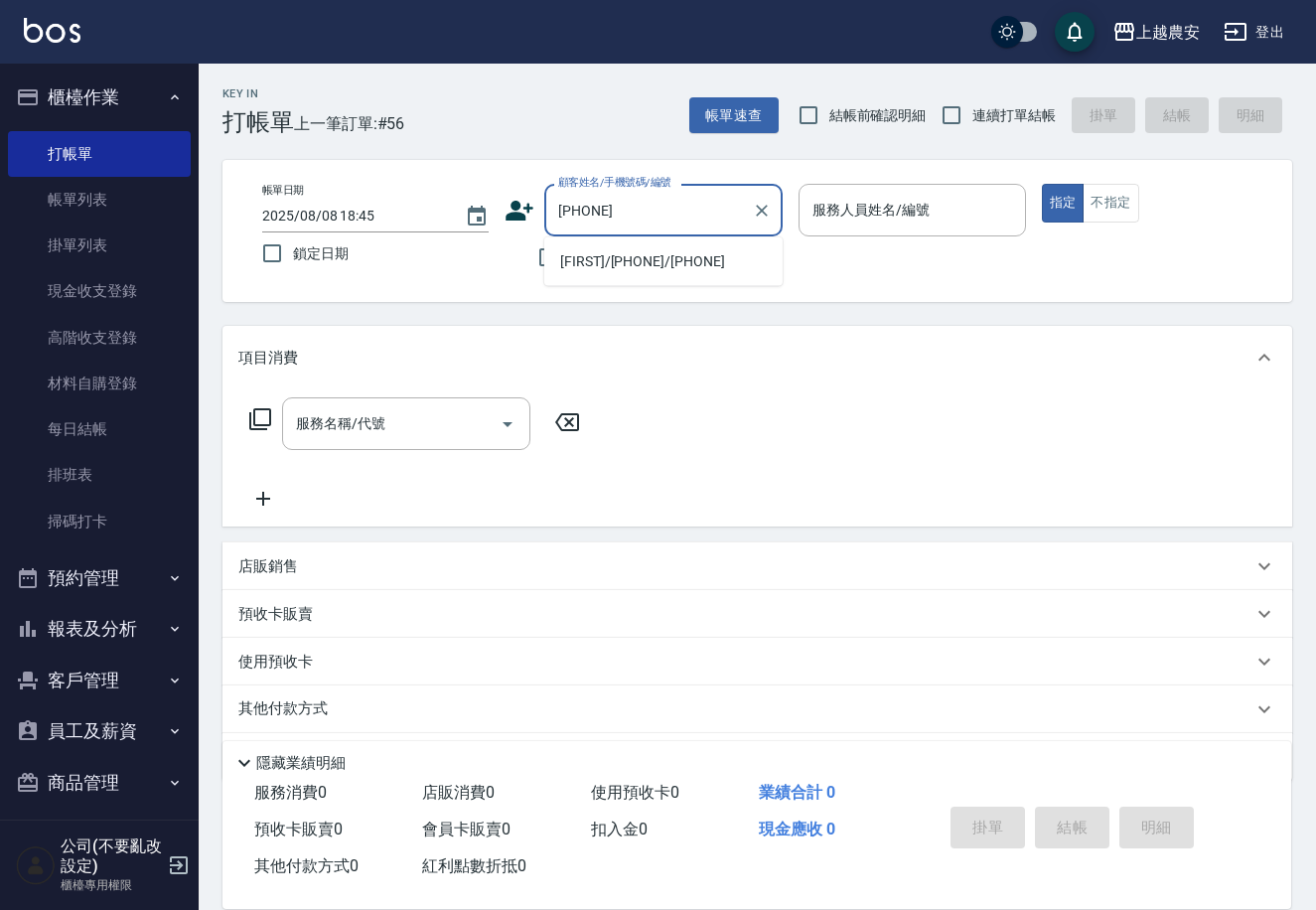 drag, startPoint x: 592, startPoint y: 263, endPoint x: 888, endPoint y: 237, distance: 297.1397 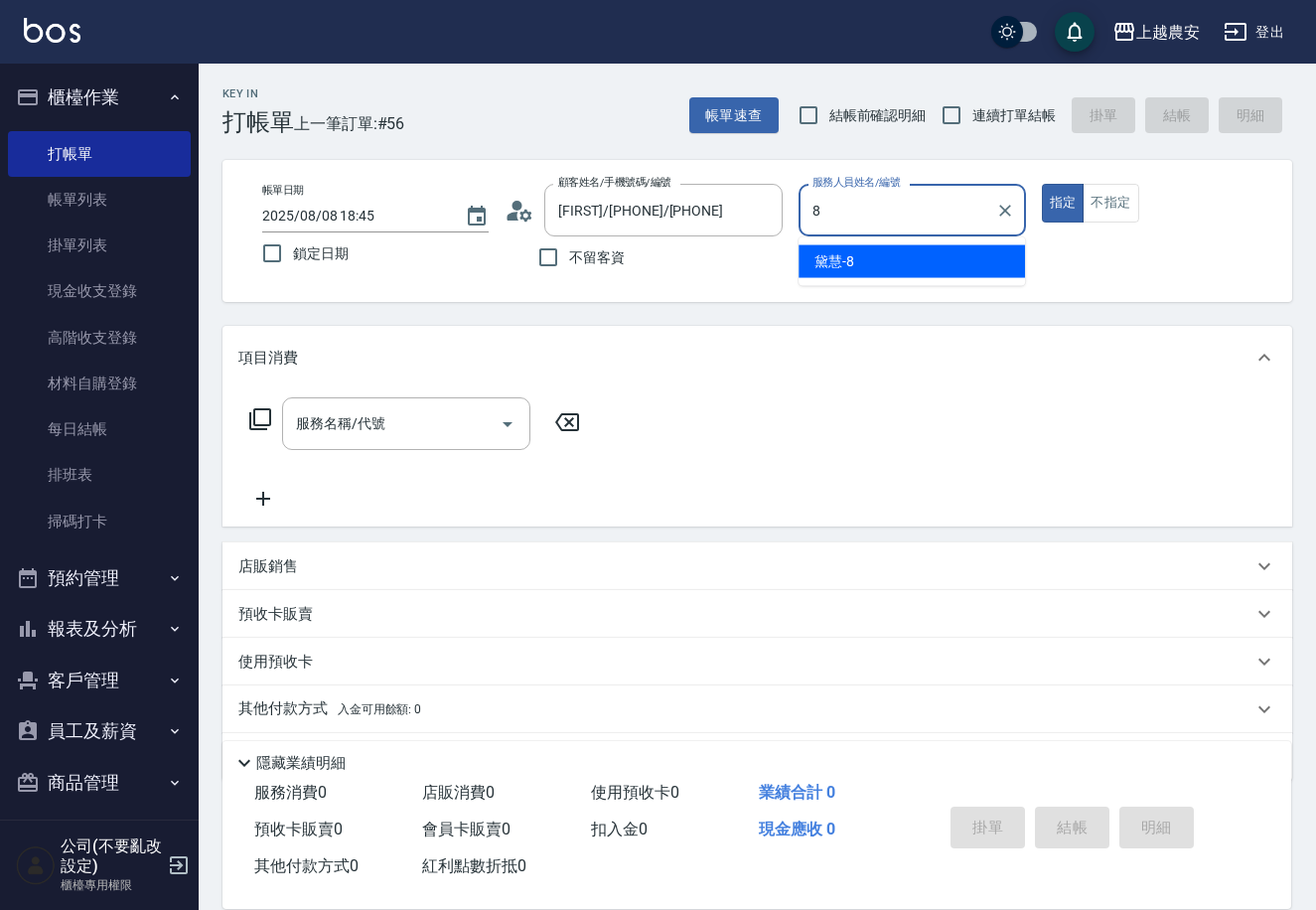 type on "黛慧-8" 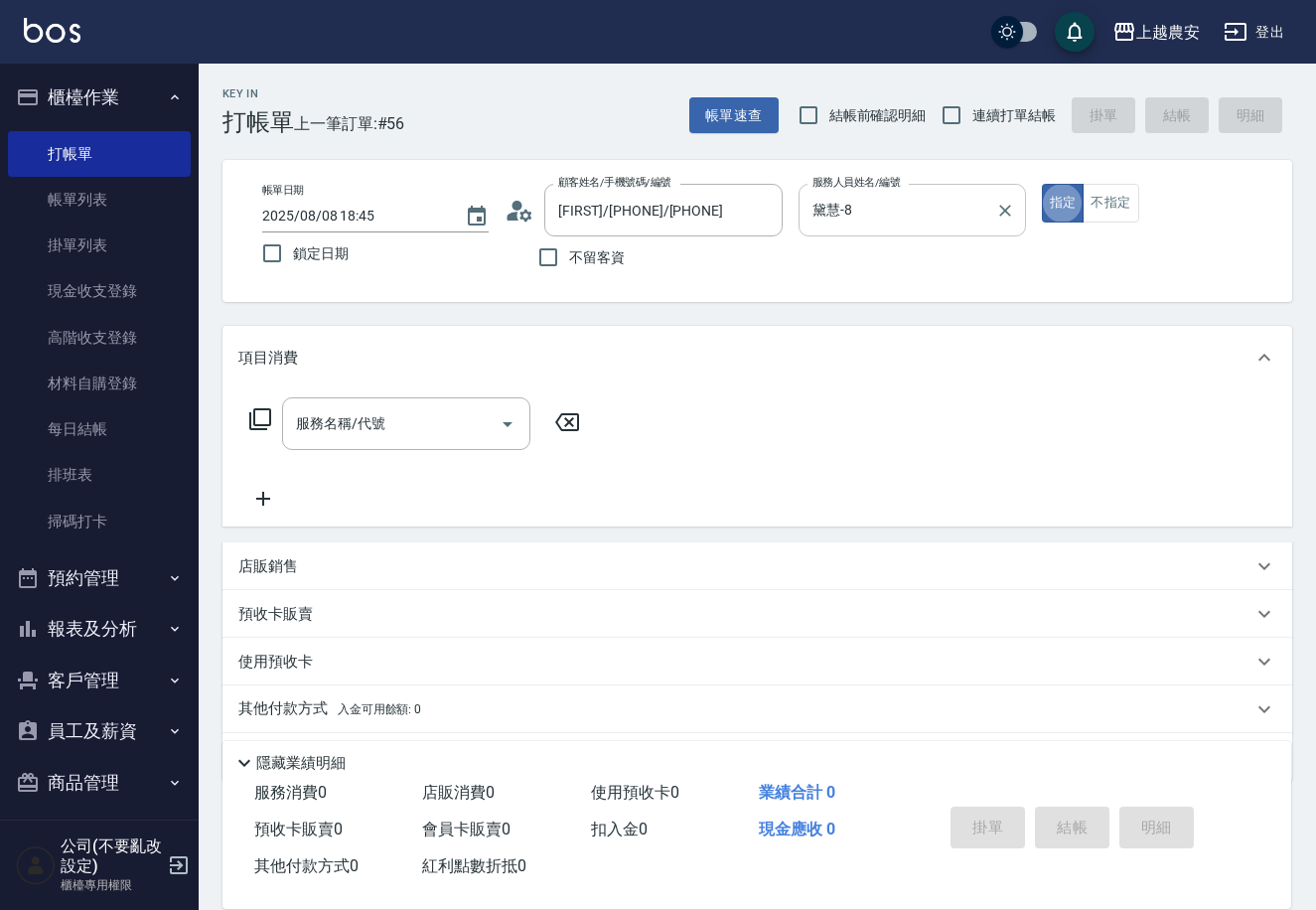 type on "true" 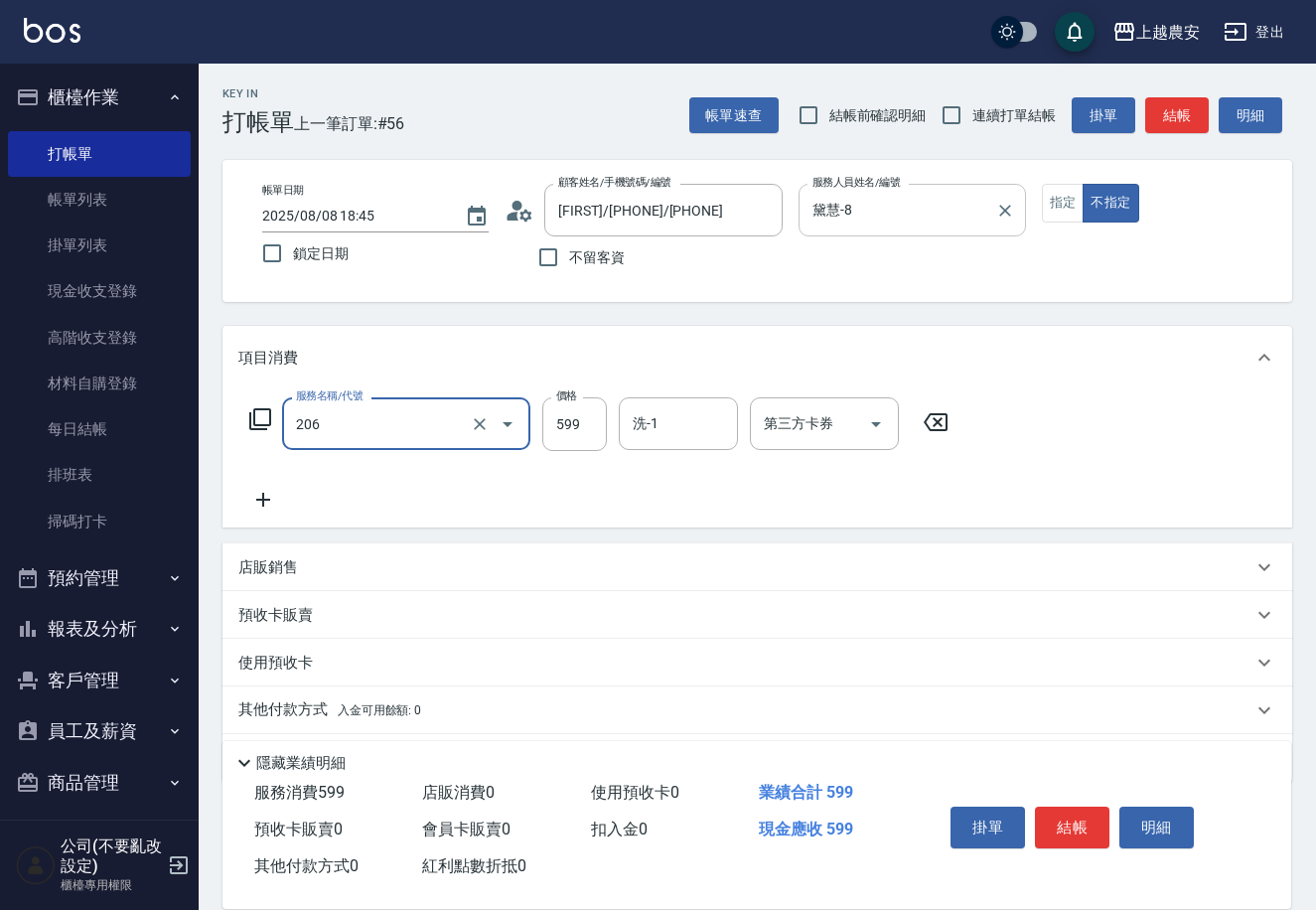 type on "洗+剪(206)" 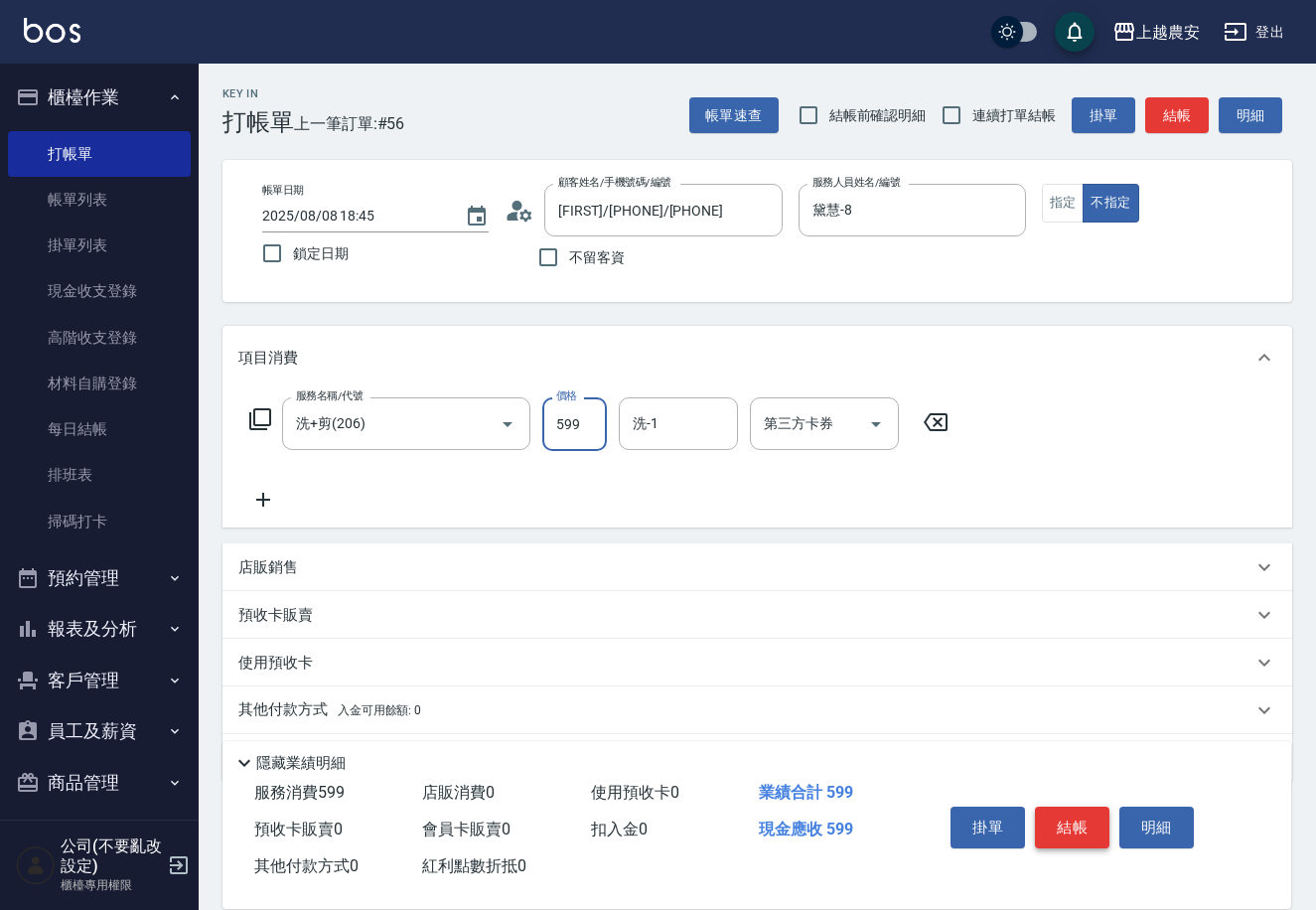 click on "結帳" at bounding box center (1072, 828) 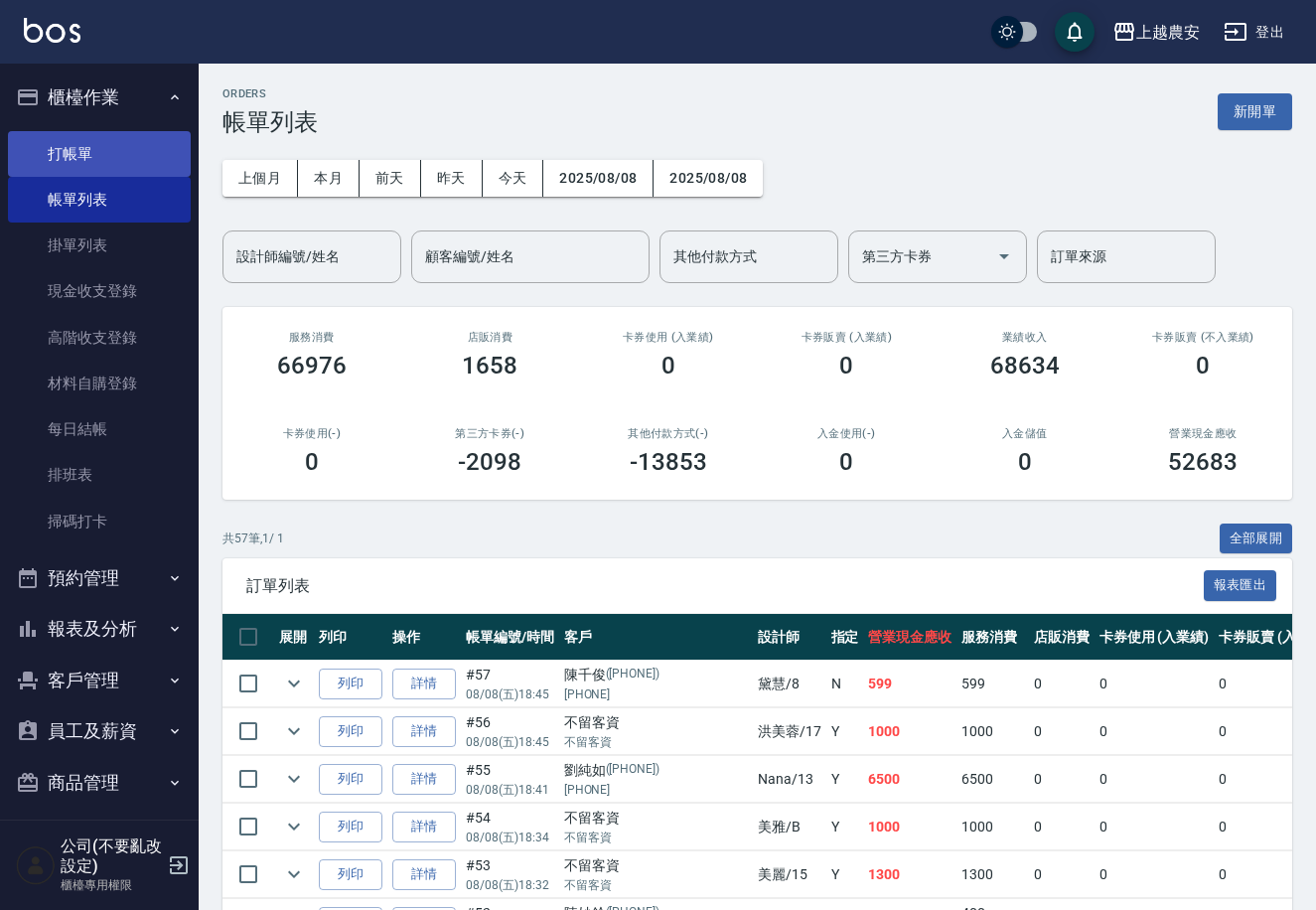 click on "打帳單" at bounding box center (99, 154) 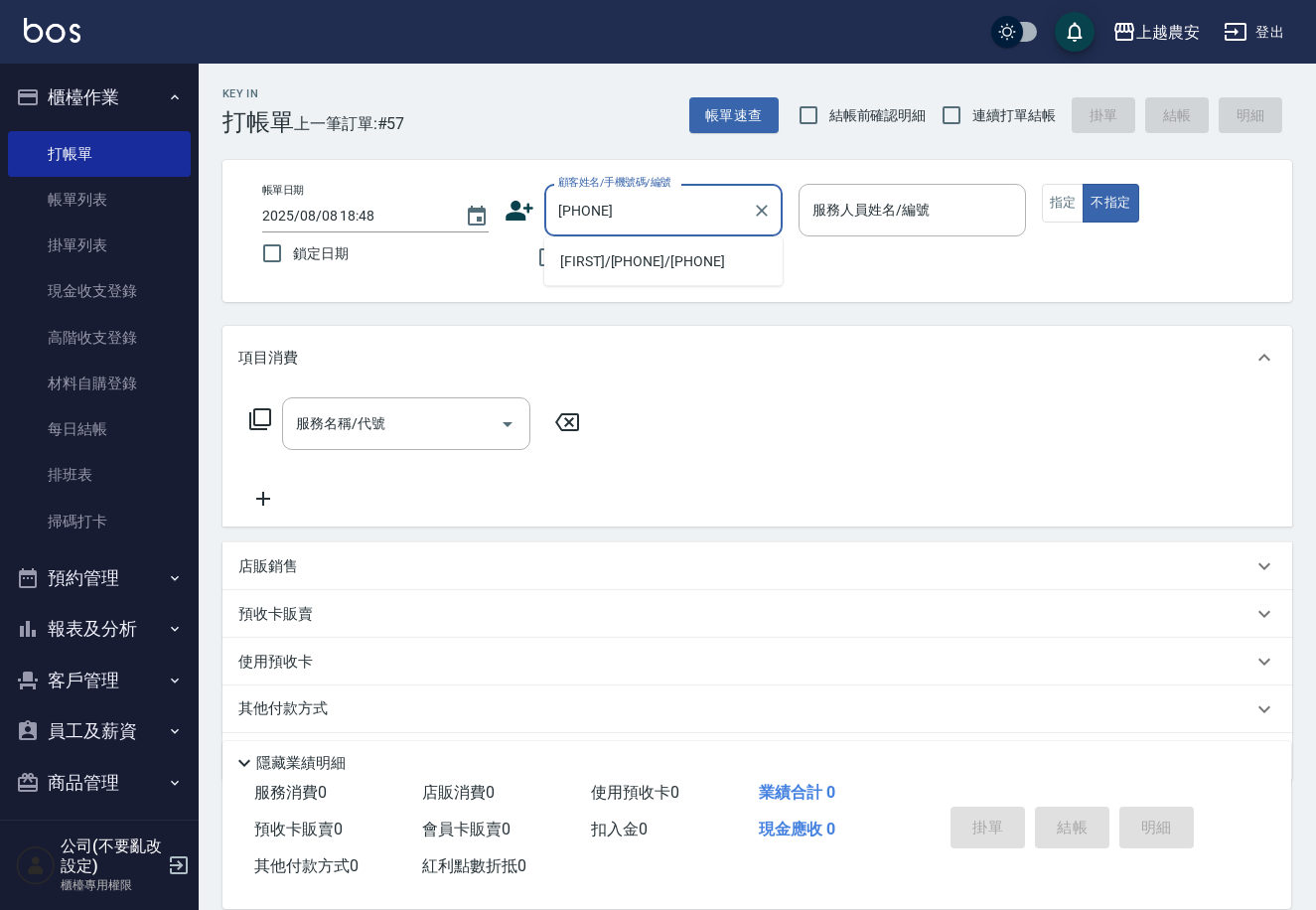 click on "[FIRST]/[PHONE]/[PHONE]" at bounding box center [663, 261] 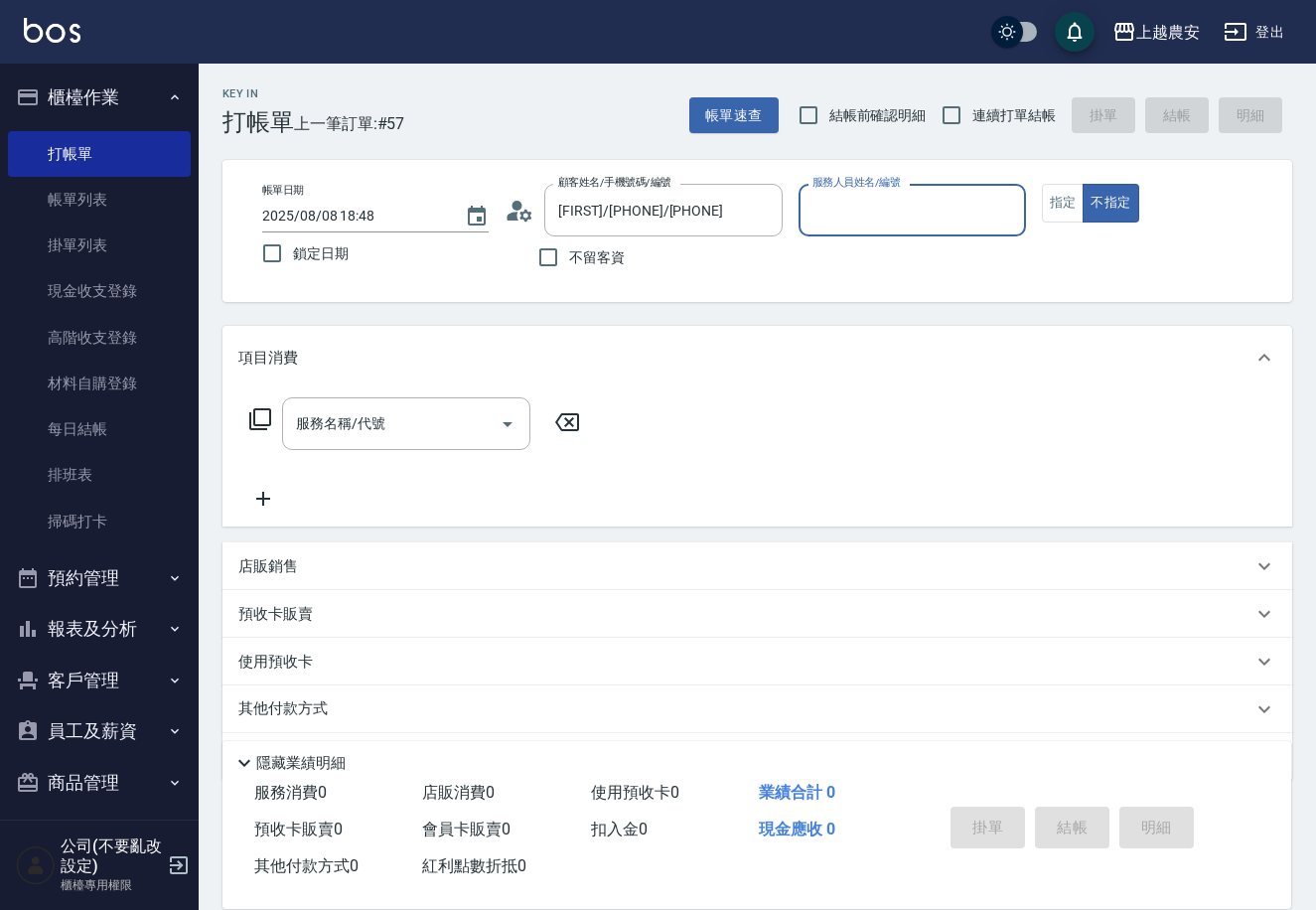 type on "Yuna-18" 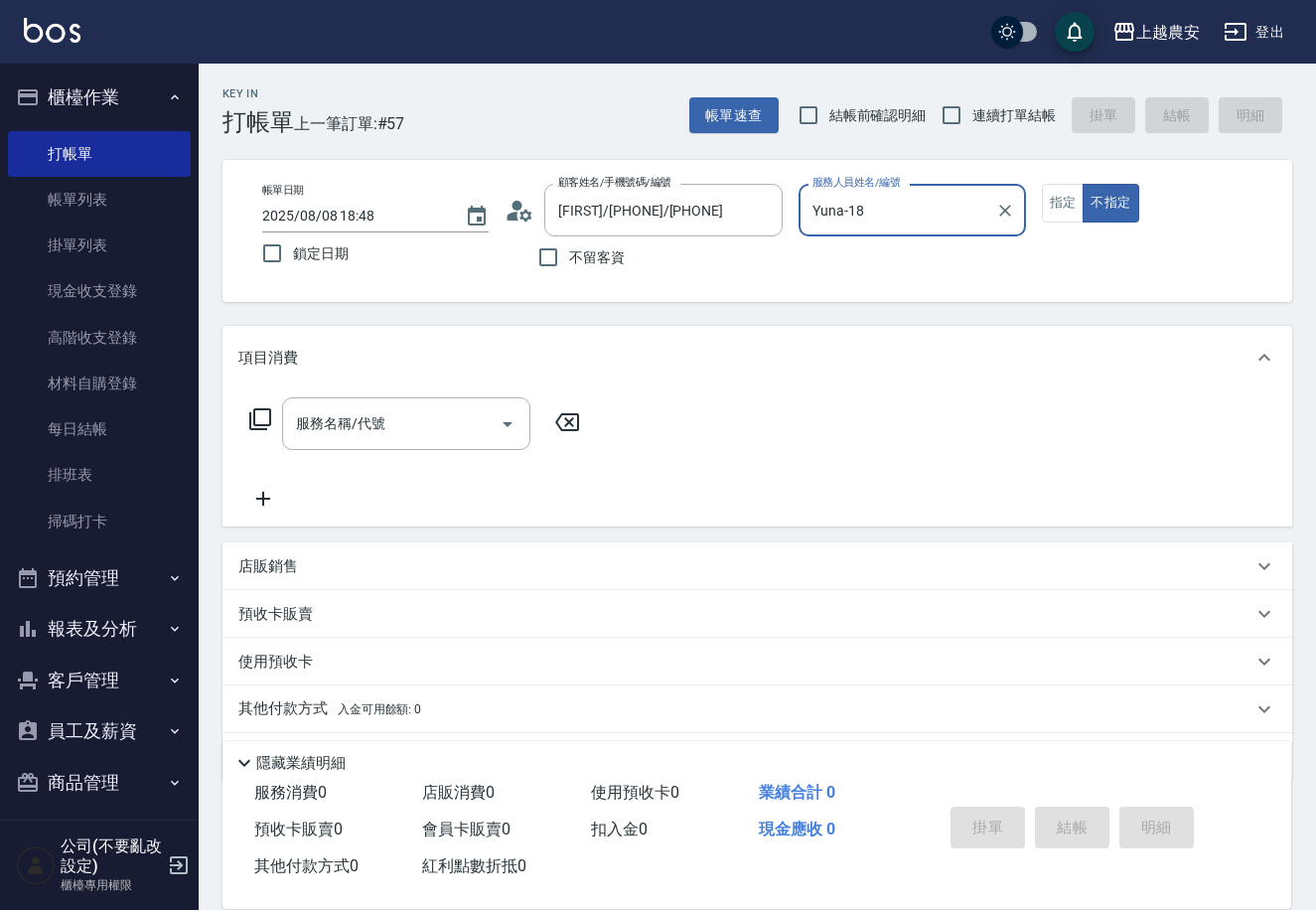 click on "客戶管理" at bounding box center (99, 681) 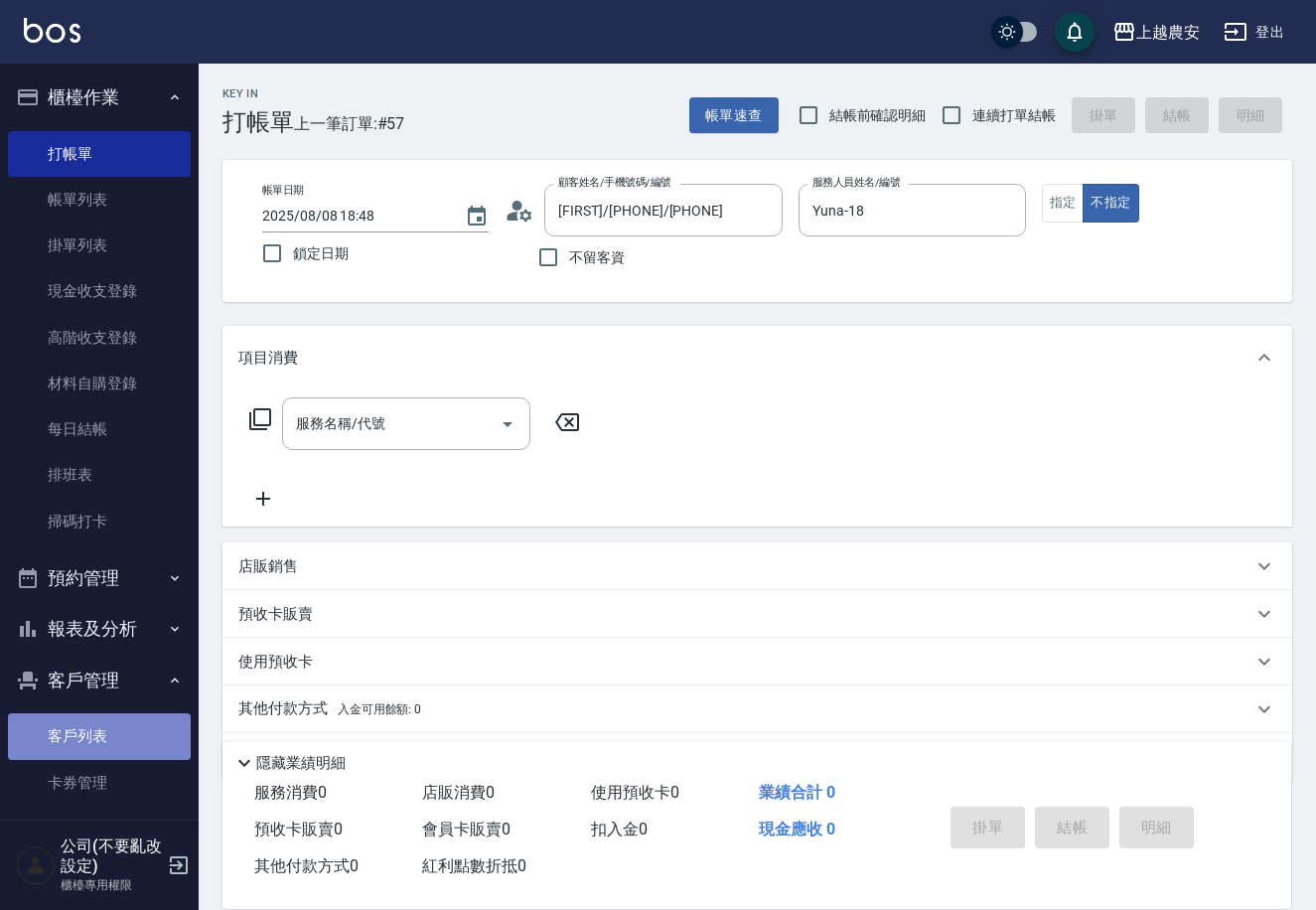 click on "客戶列表" at bounding box center [99, 736] 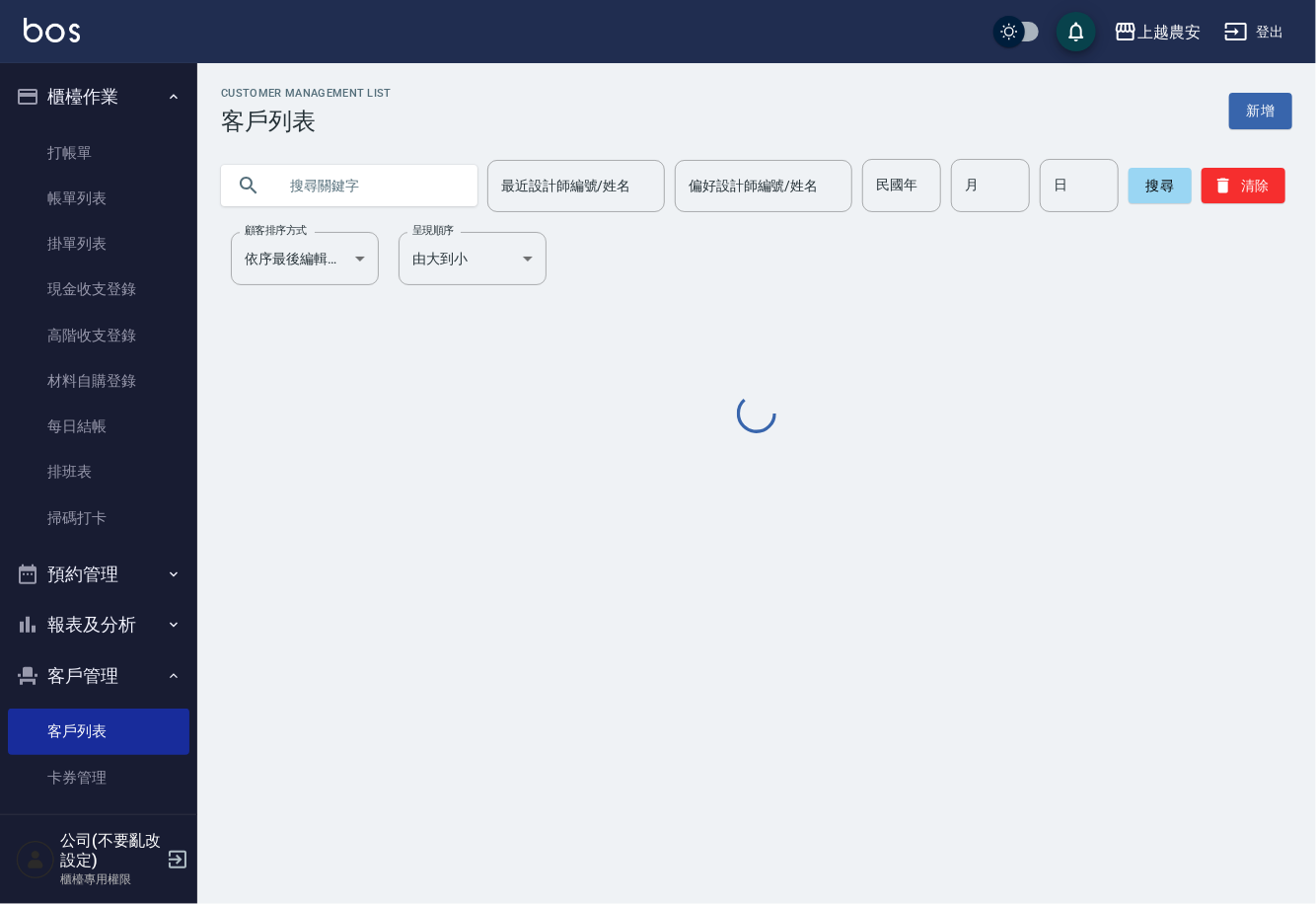 click at bounding box center (369, 186) 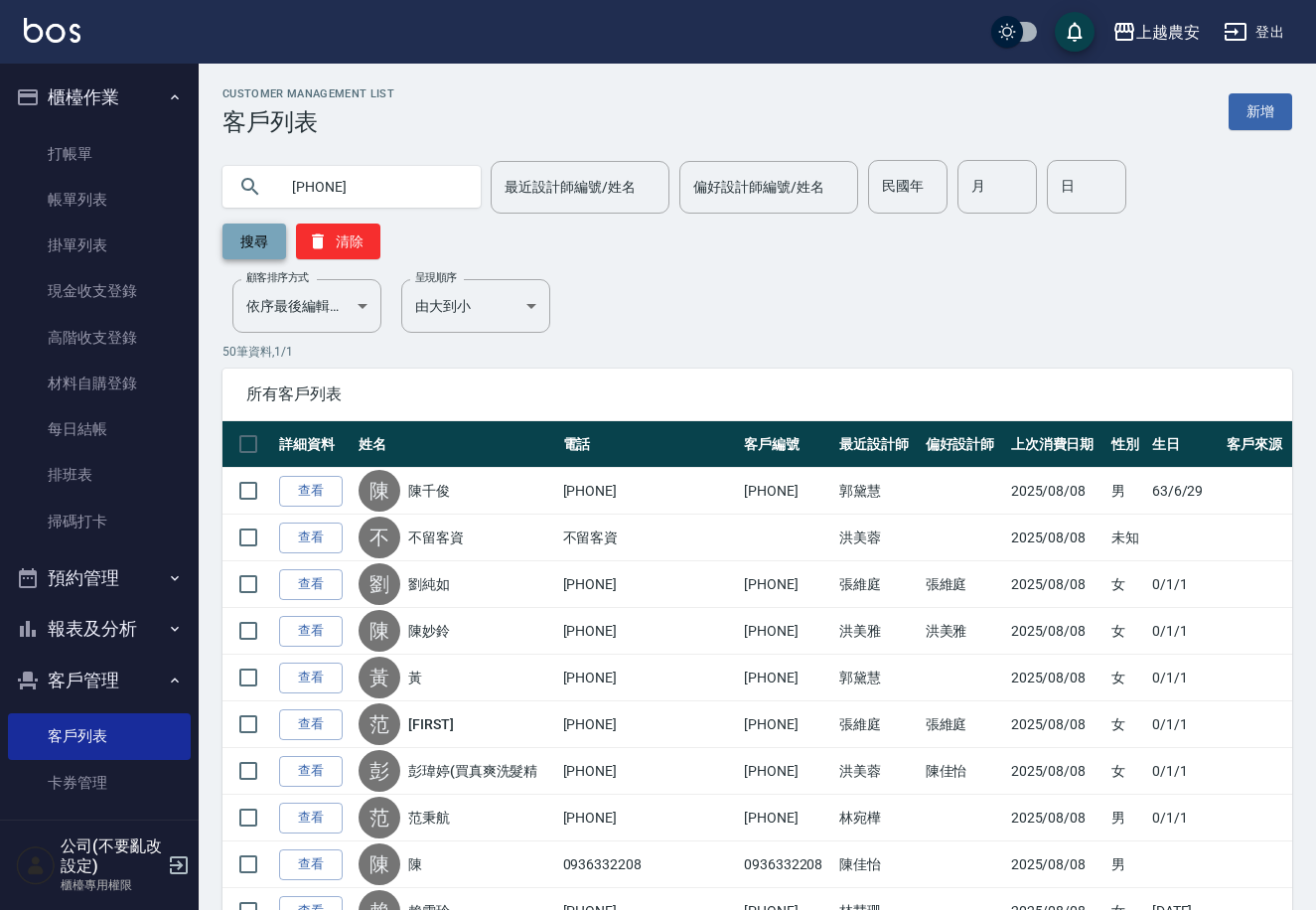 type on "[PHONE]" 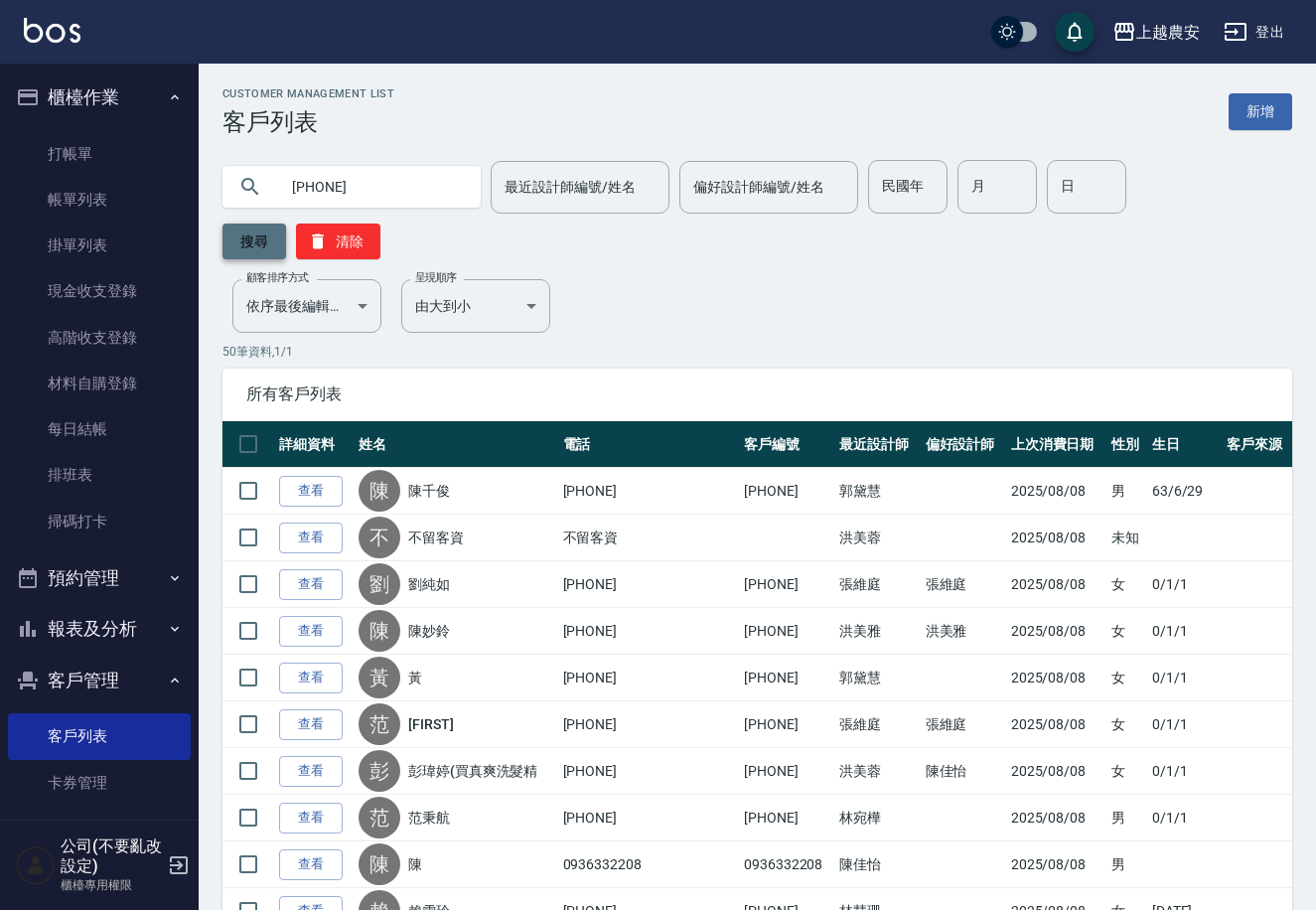 click on "搜尋" at bounding box center [254, 241] 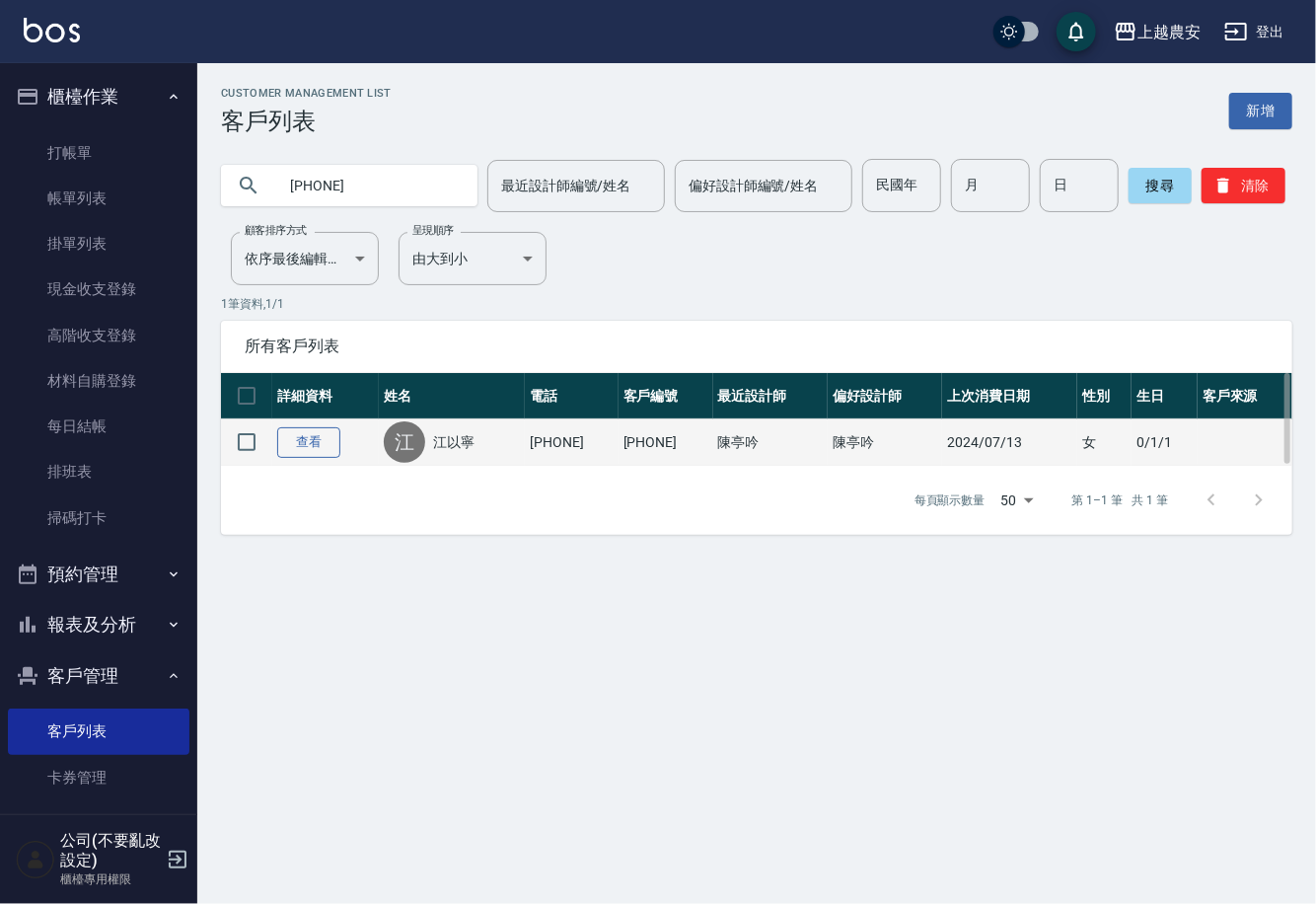 click on "查看" at bounding box center (309, 442) 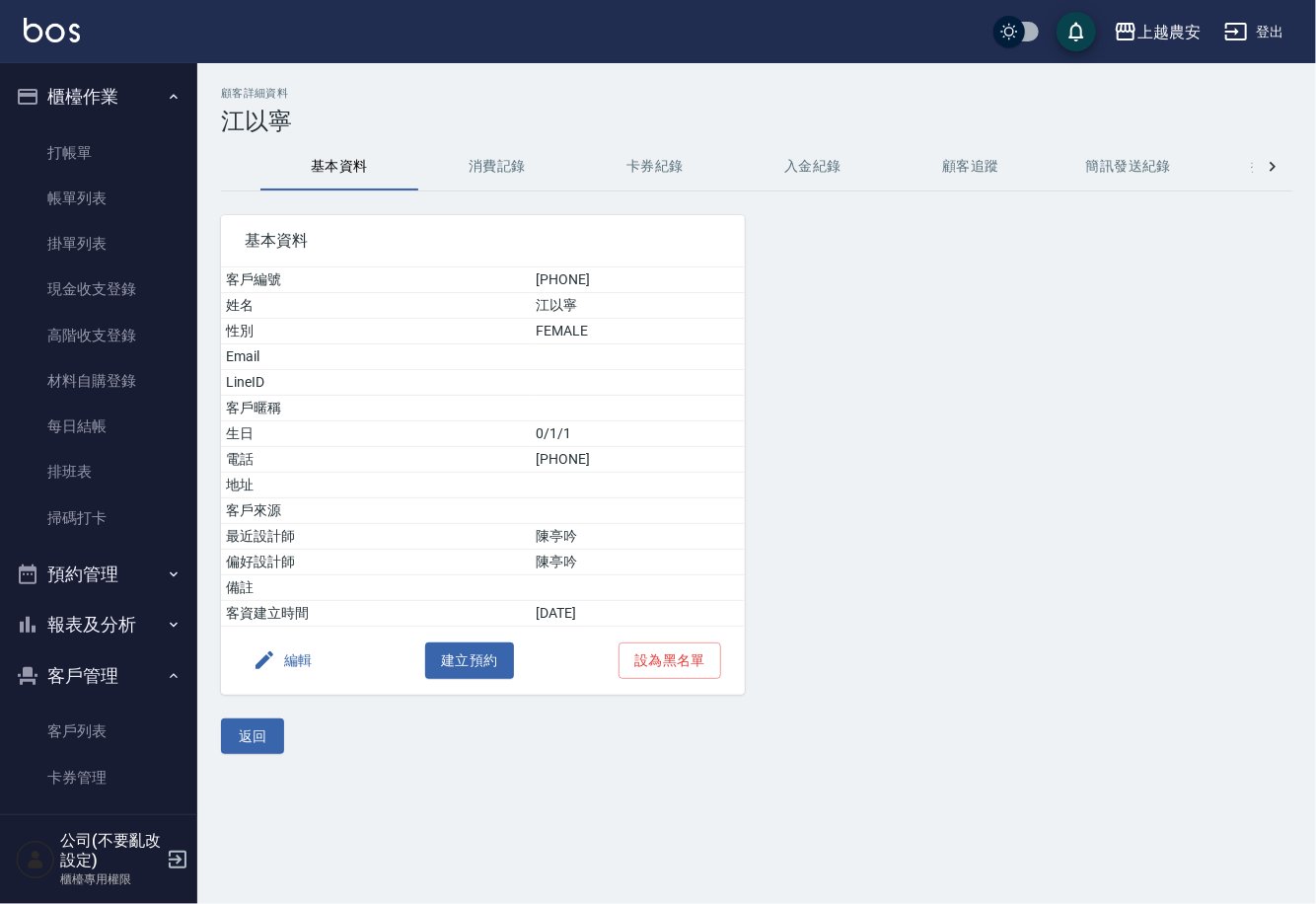 click on "編輯" at bounding box center [282, 660] 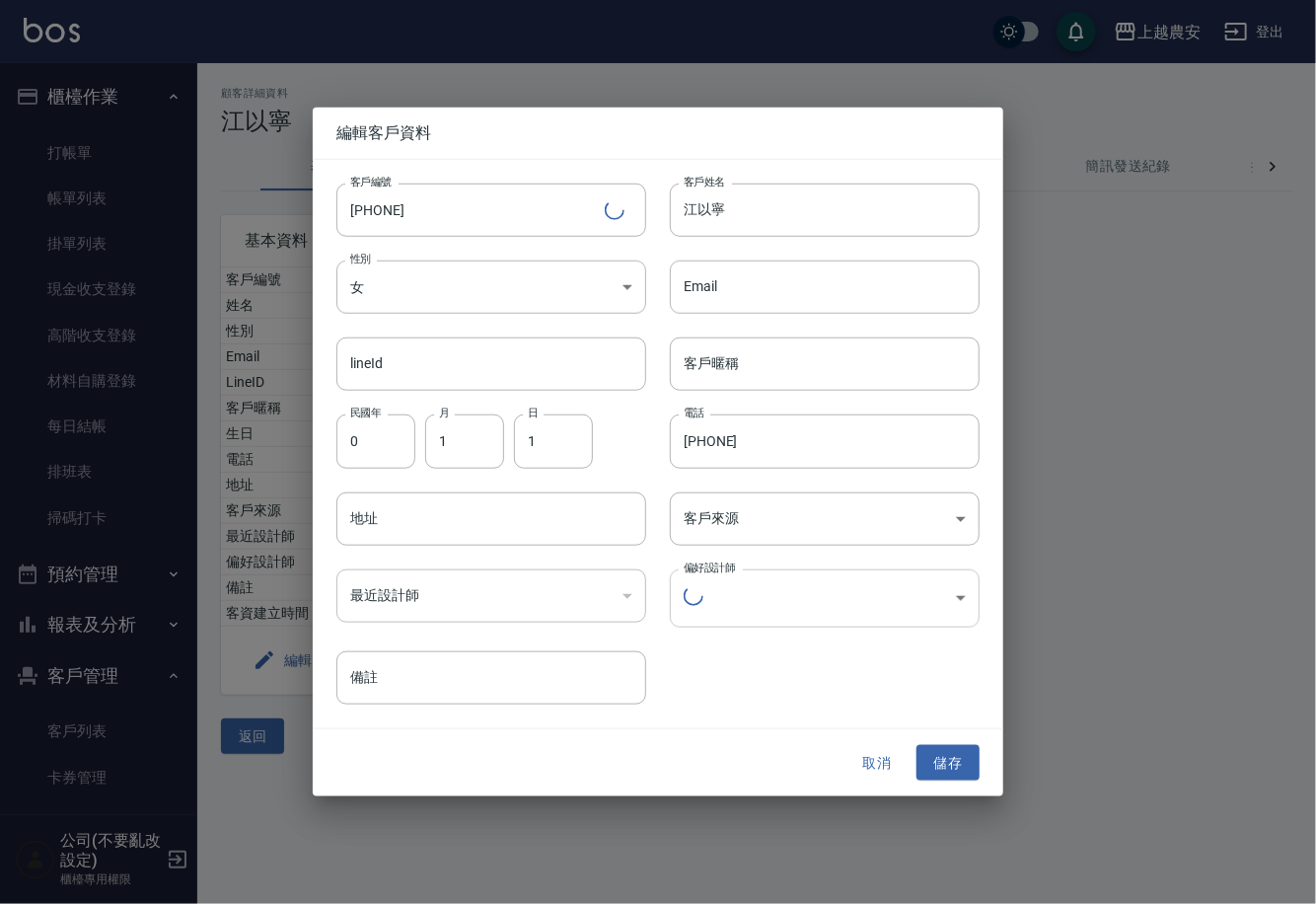 type 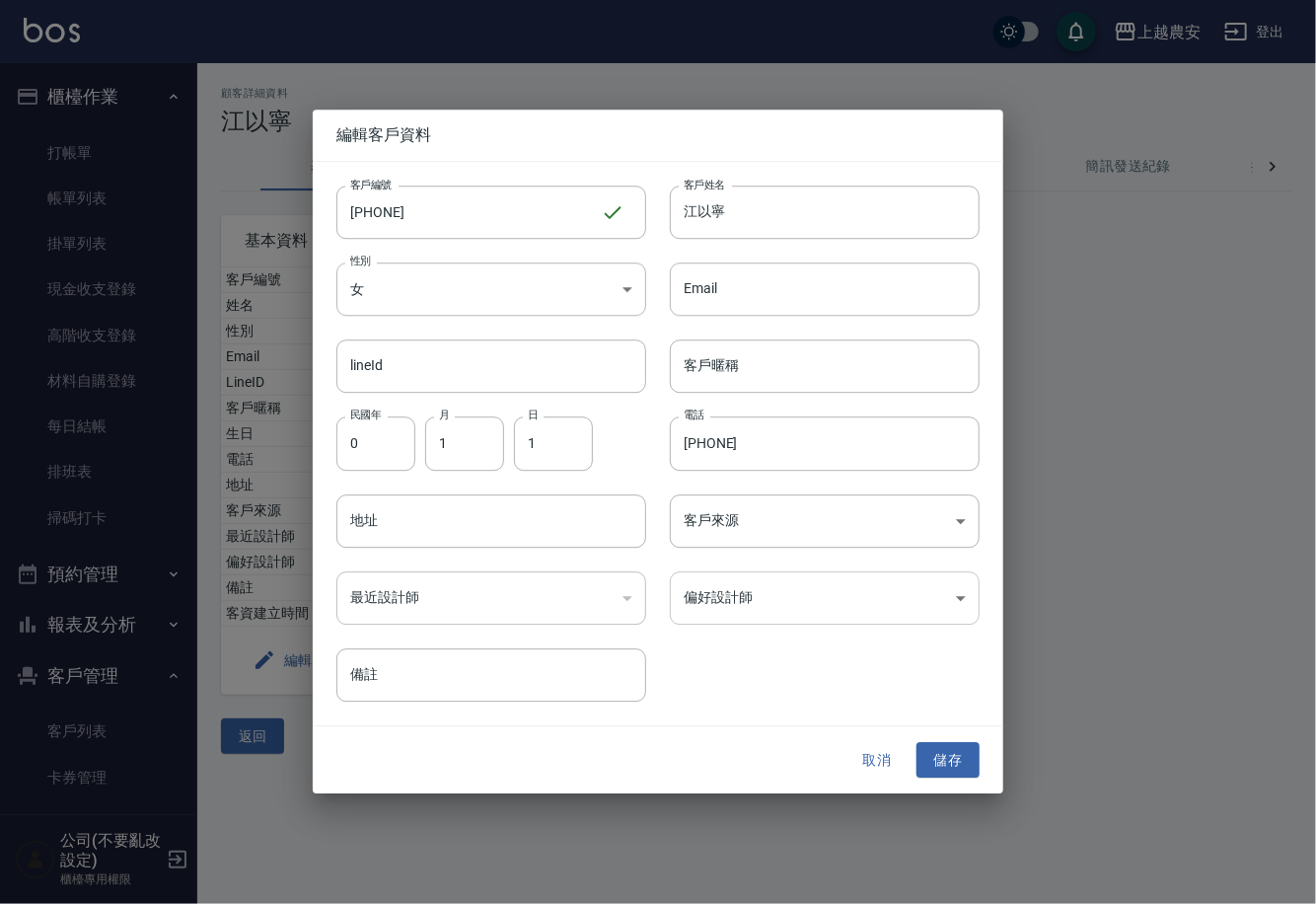 click on "上越農安 登出 櫃檯作業 打帳單 帳單列表 掛單列表 現金收支登錄 高階收支登錄 材料自購登錄 每日結帳 排班表 掃碼打卡 預約管理 預約管理 單日預約紀錄 單週預約紀錄 報表及分析 報表目錄 店家日報表 互助日報表 互助點數明細 設計師日報表 店販抽成明細 客戶管理 客戶列表 卡券管理 入金管理 員工及薪資 員工列表 商品管理 商品分類設定 商品列表 公司(不要亂改設定) 櫃檯專用權限 顧客詳細資料 江以寧 基本資料 消費記錄 卡券紀錄 入金紀錄 顧客追蹤 簡訊發送紀錄 抽獎券紀錄 基本資料 客戶編號 [PHONE] 姓名 江以寧 性別 FEMALE Email LineID 客戶暱稱 生日 0/1/1 電話 [PHONE] 地址 客戶來源 最近設計師 陳亭吟 偏好設計師 陳亭吟 備註 客資建立時間 2024/7/13 編輯 建立預約 設為黑名單 返回 編輯客戶資料 客戶編號 [PHONE] ​ 客戶編號 客戶姓名 江以寧 客戶姓名 性別" at bounding box center (658, 452) 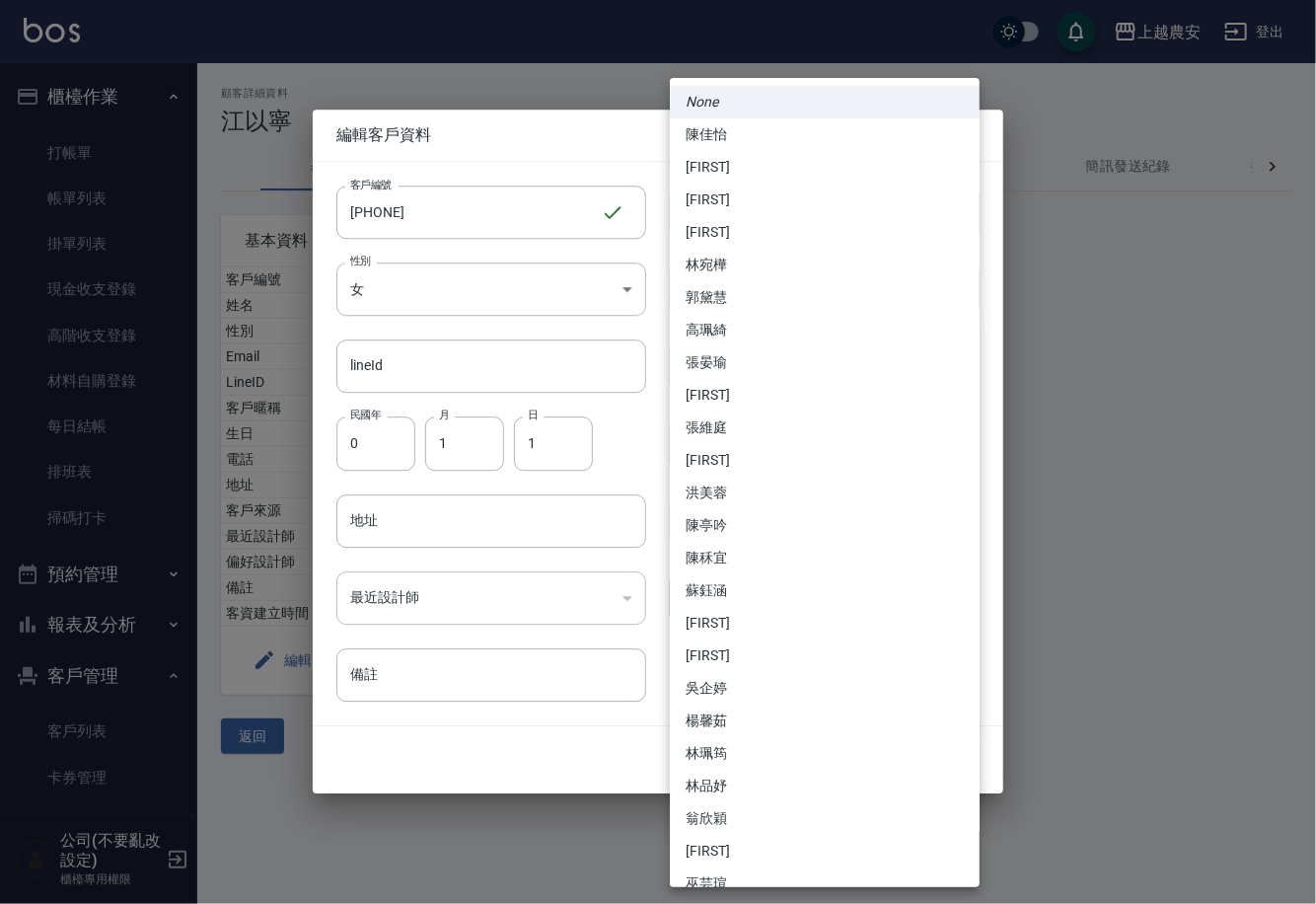 click on "None" at bounding box center (701, 102) 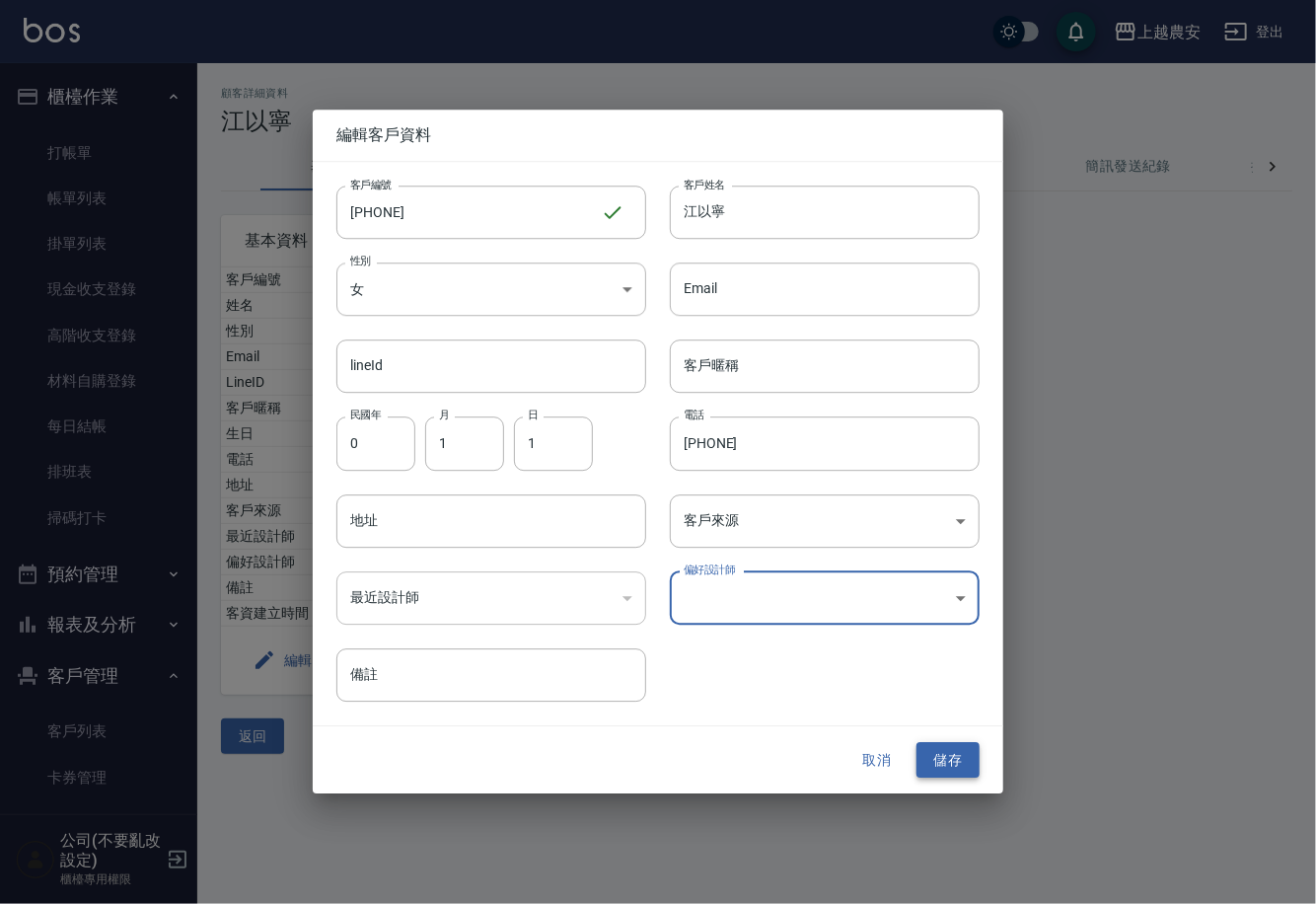 click on "儲存" at bounding box center [948, 760] 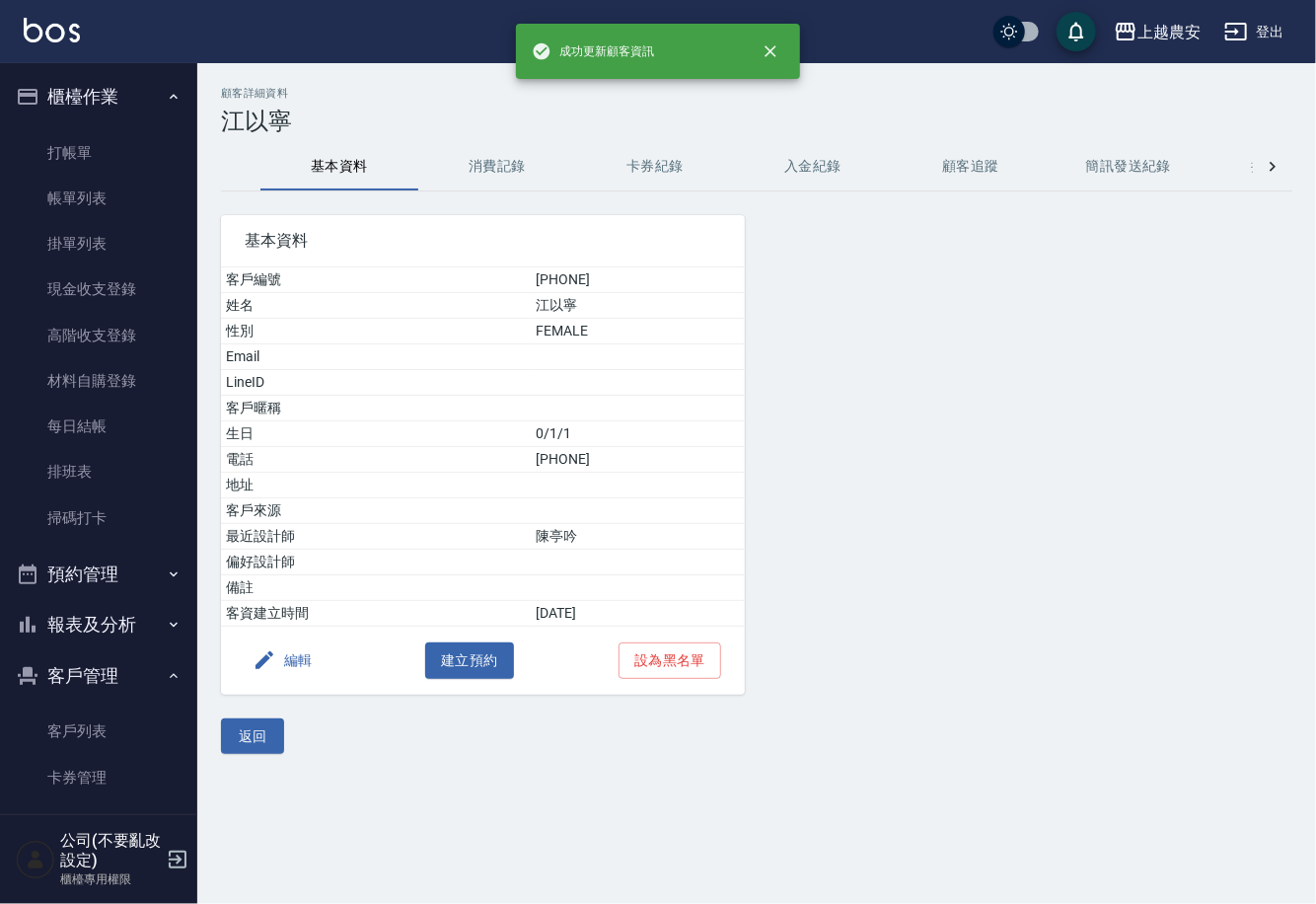 click on "消費記錄" at bounding box center (497, 167) 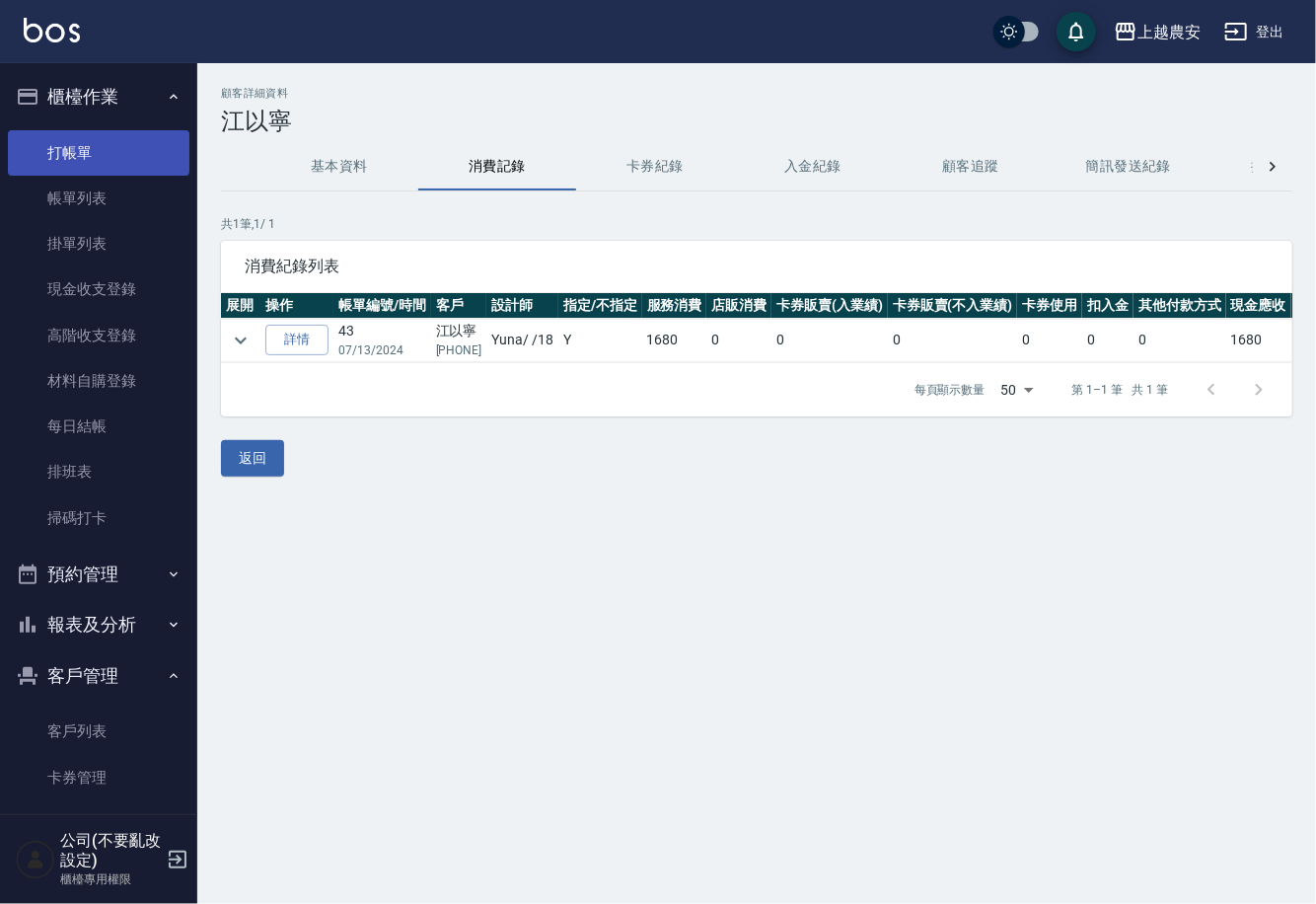 click on "打帳單" at bounding box center (99, 153) 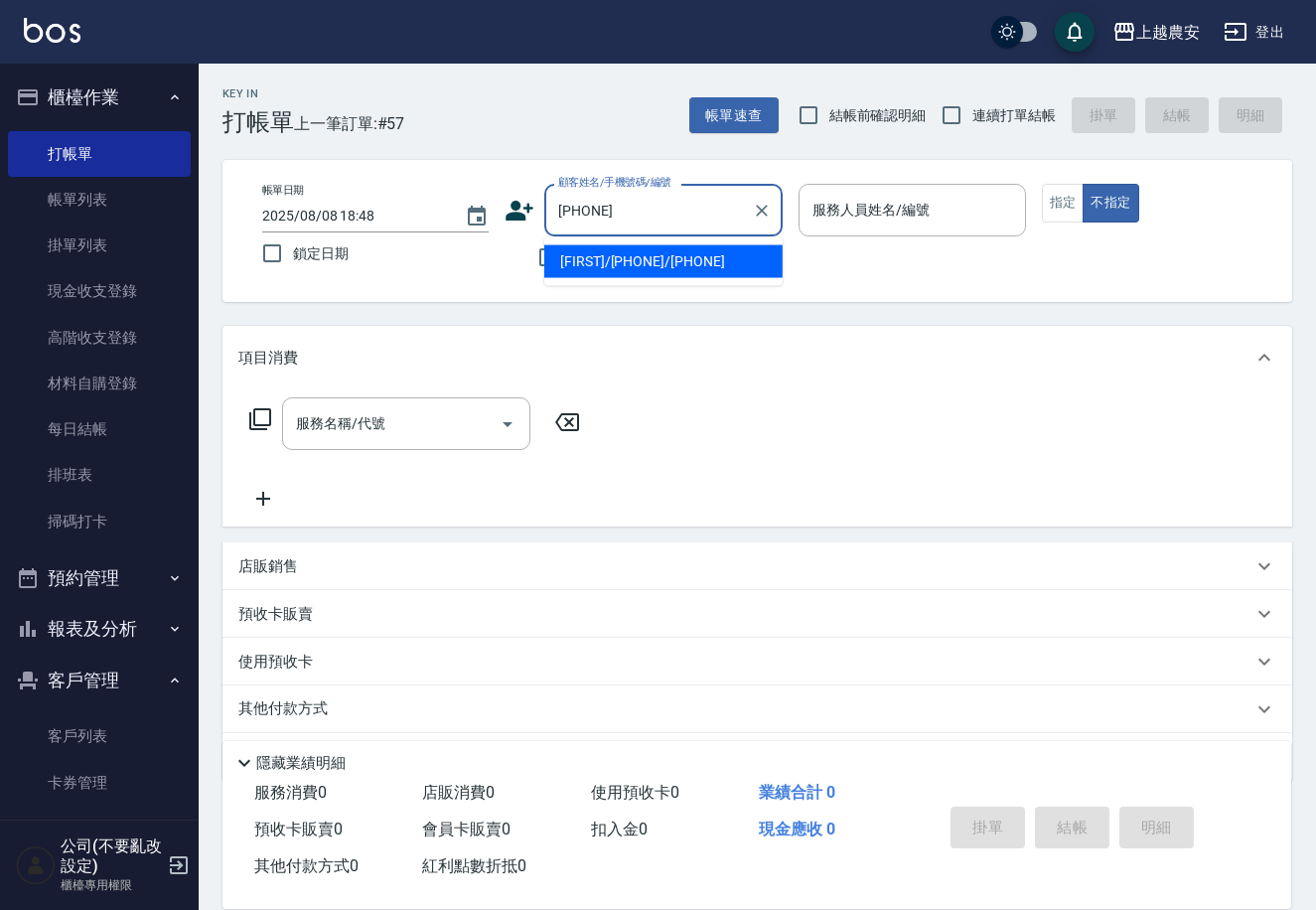 click on "[FIRST]/[PHONE]/[PHONE]" at bounding box center (663, 261) 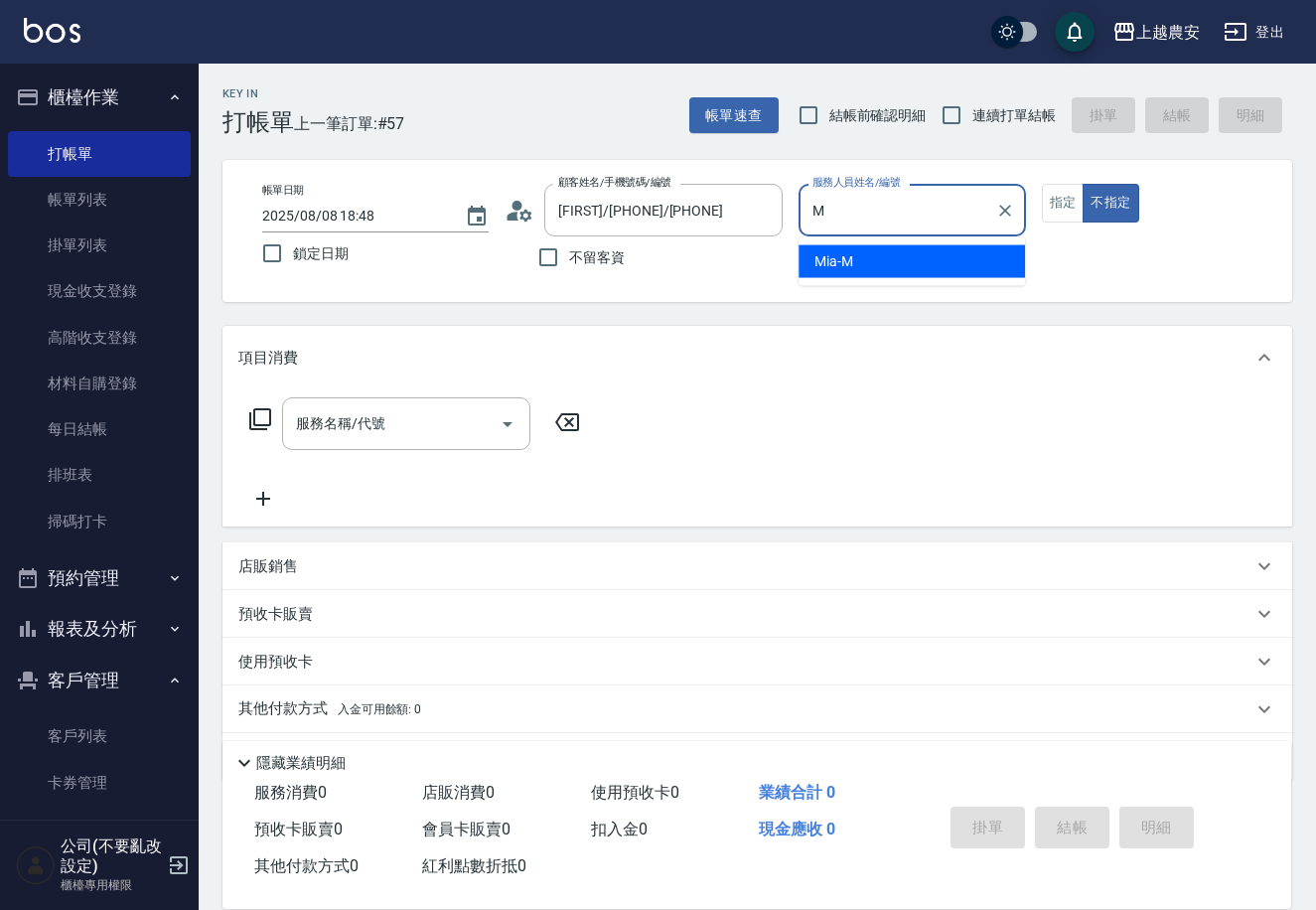 type on "Mia-M" 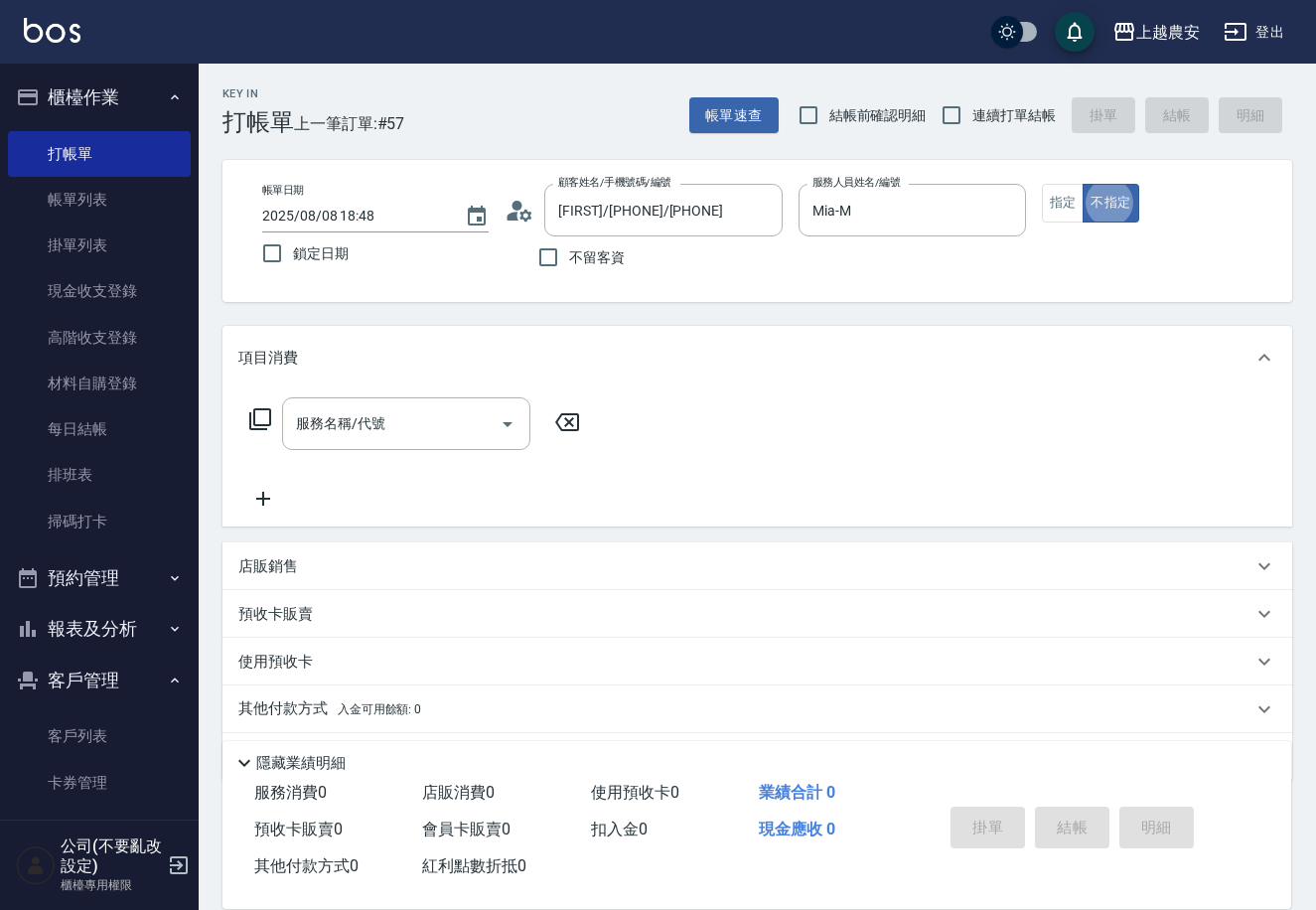 type on "false" 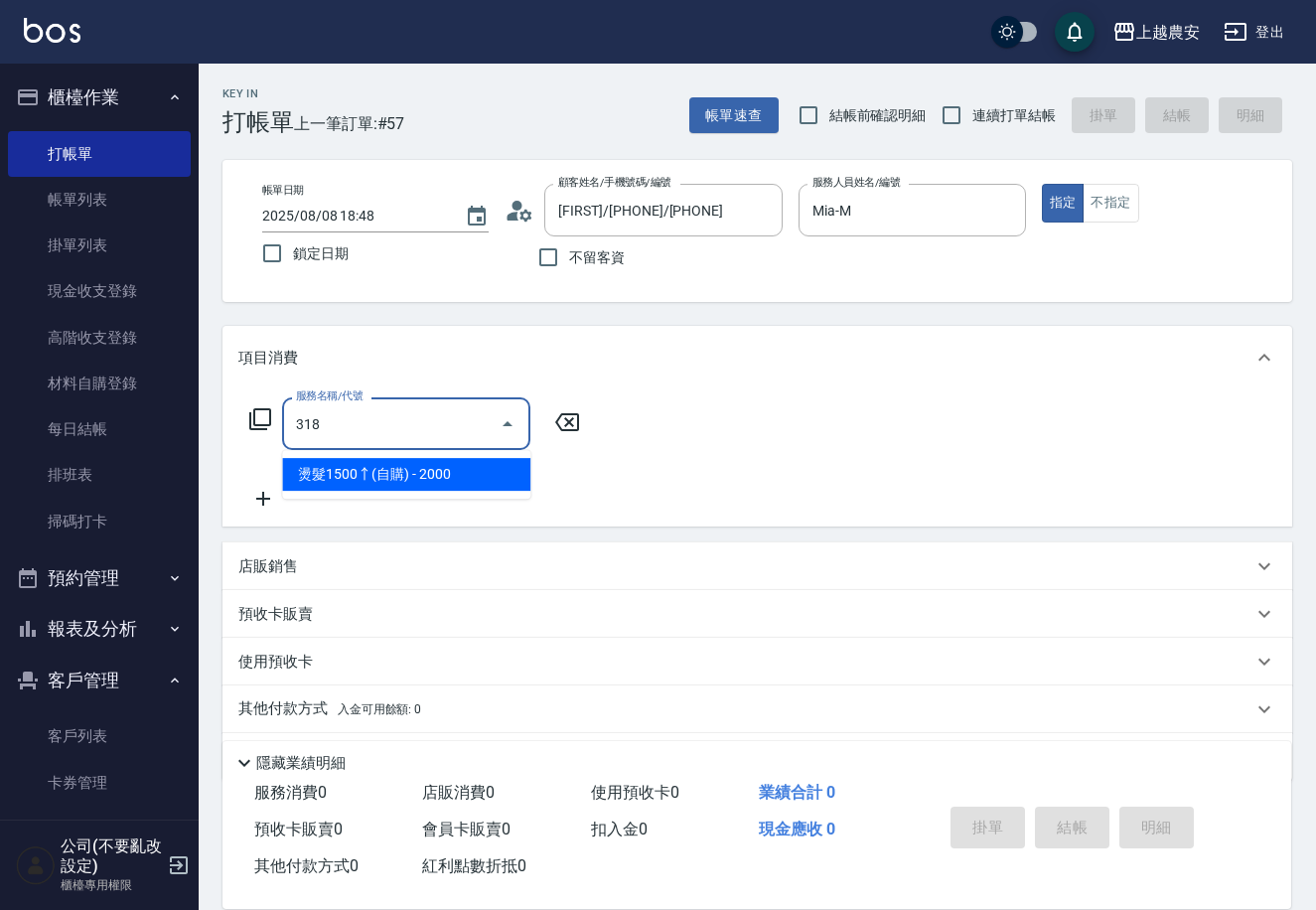 type on "燙髮1500↑(自購)(318)" 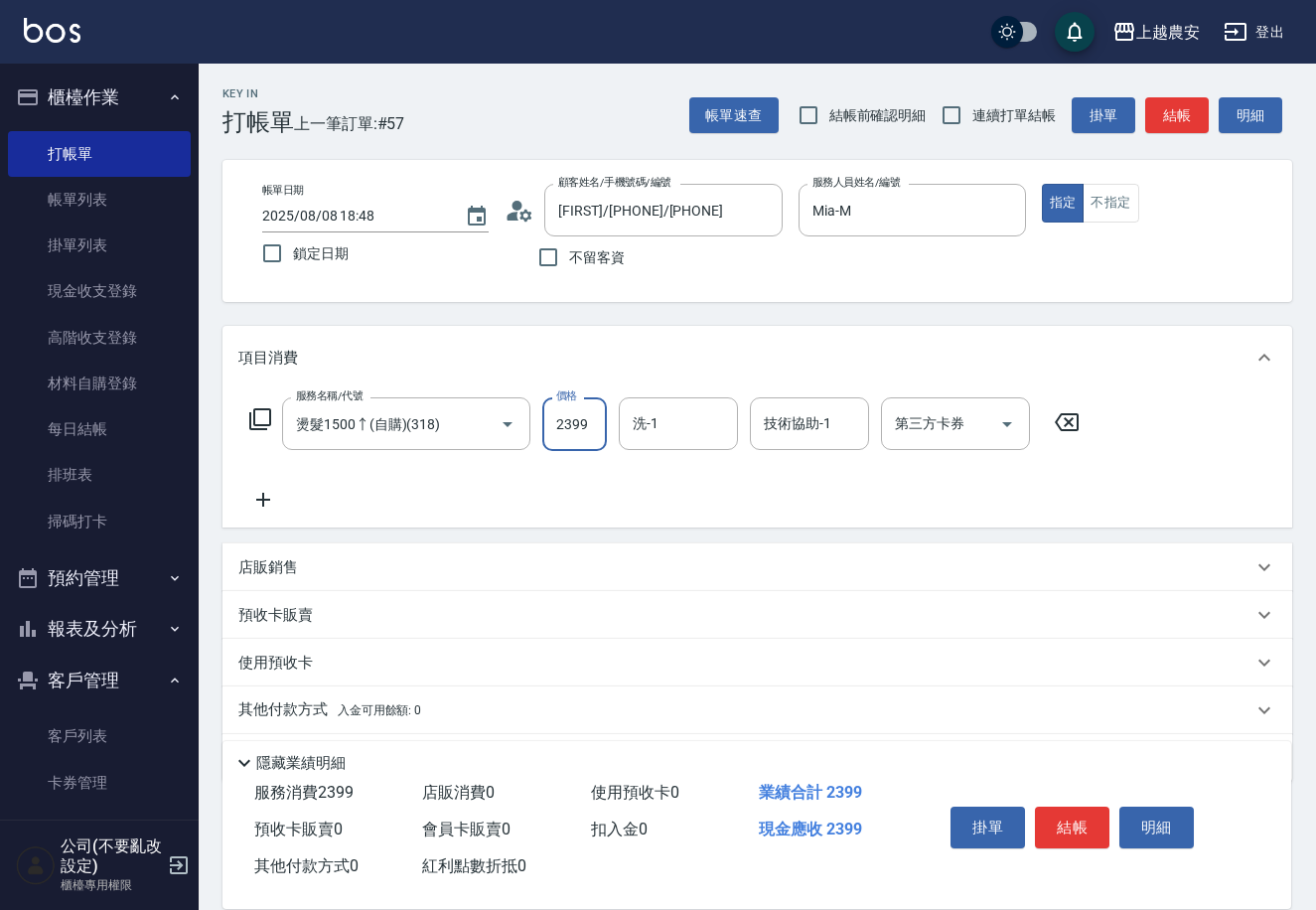 type on "2399" 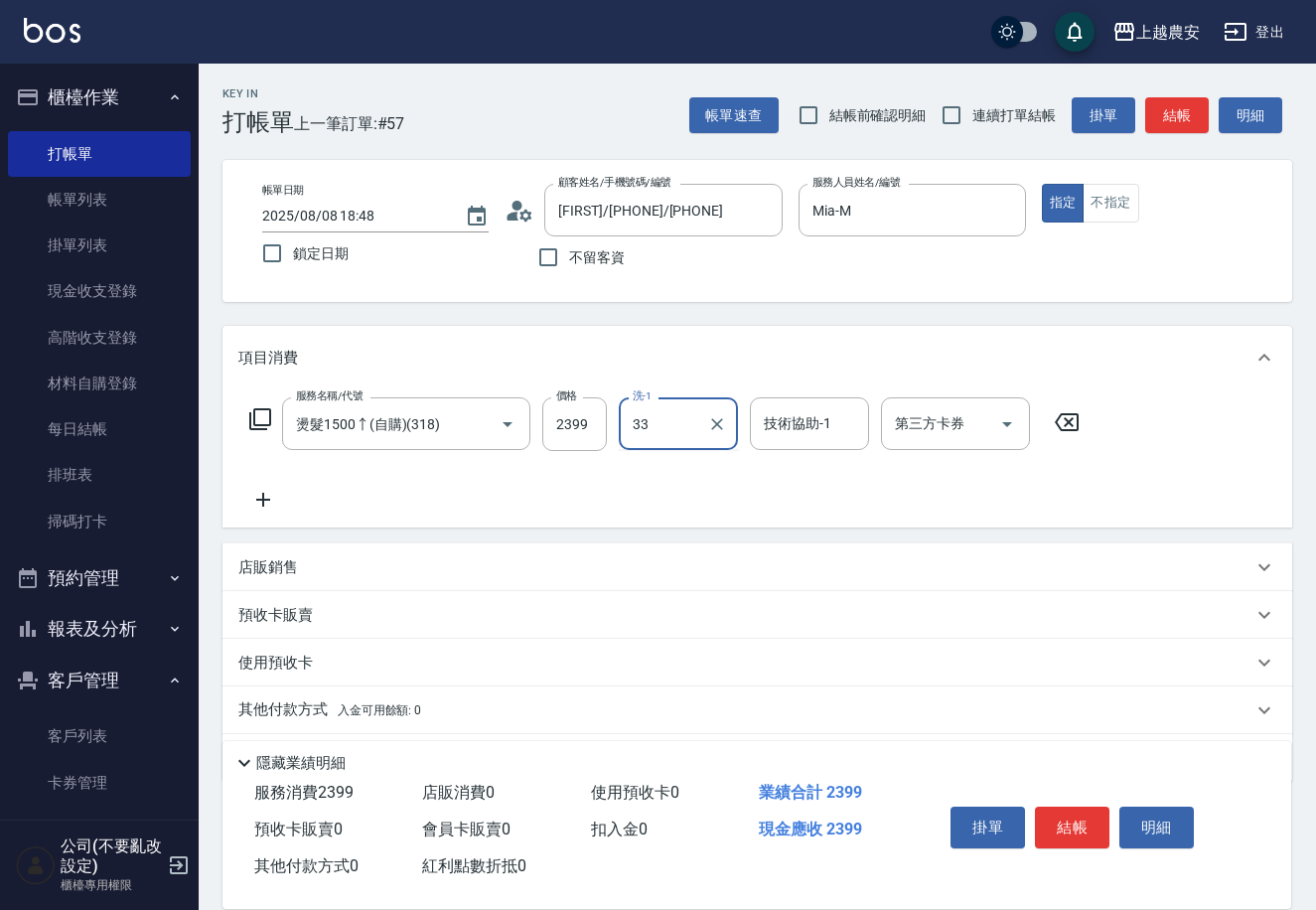 type on "小欣-33" 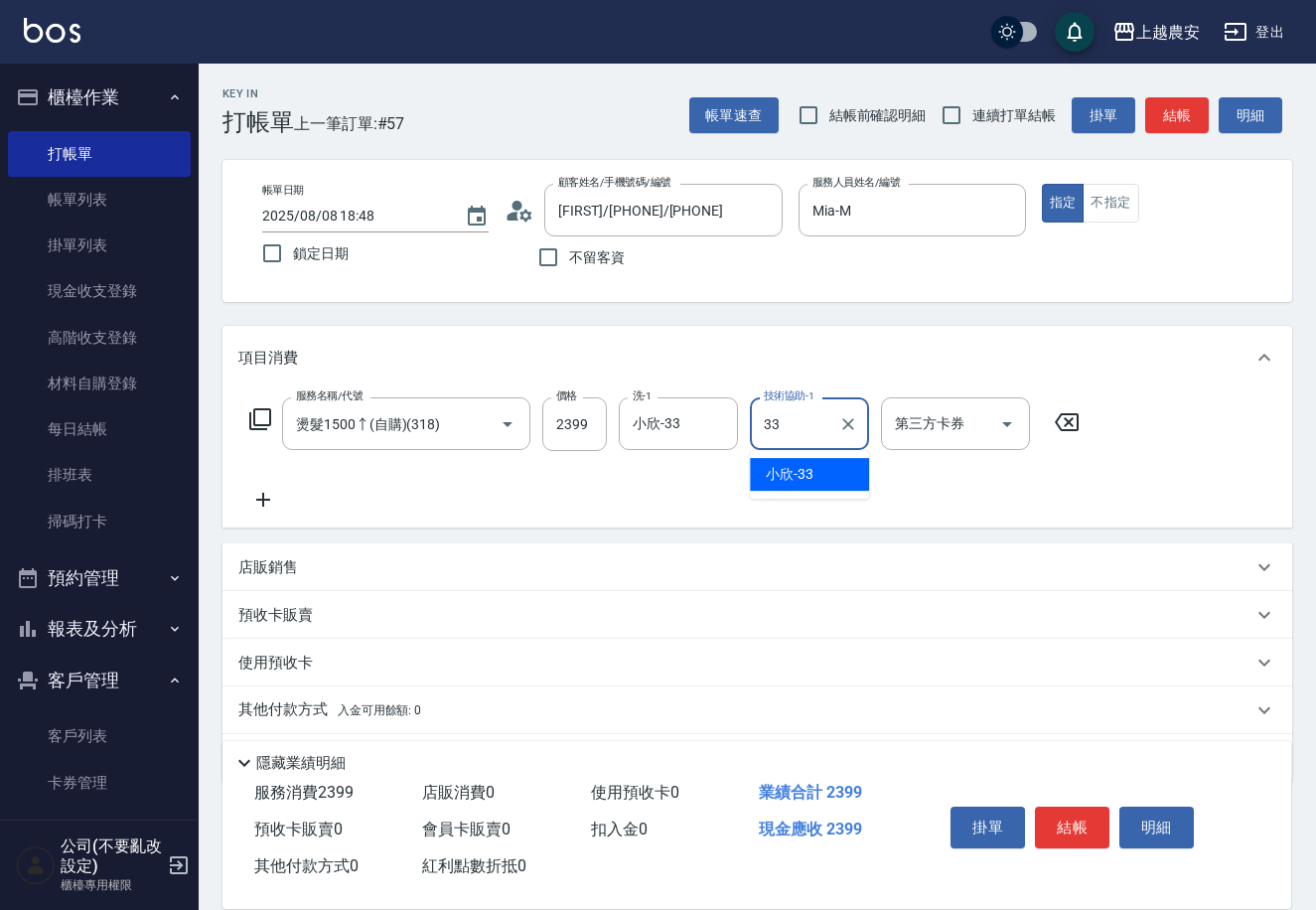 type on "小欣-33" 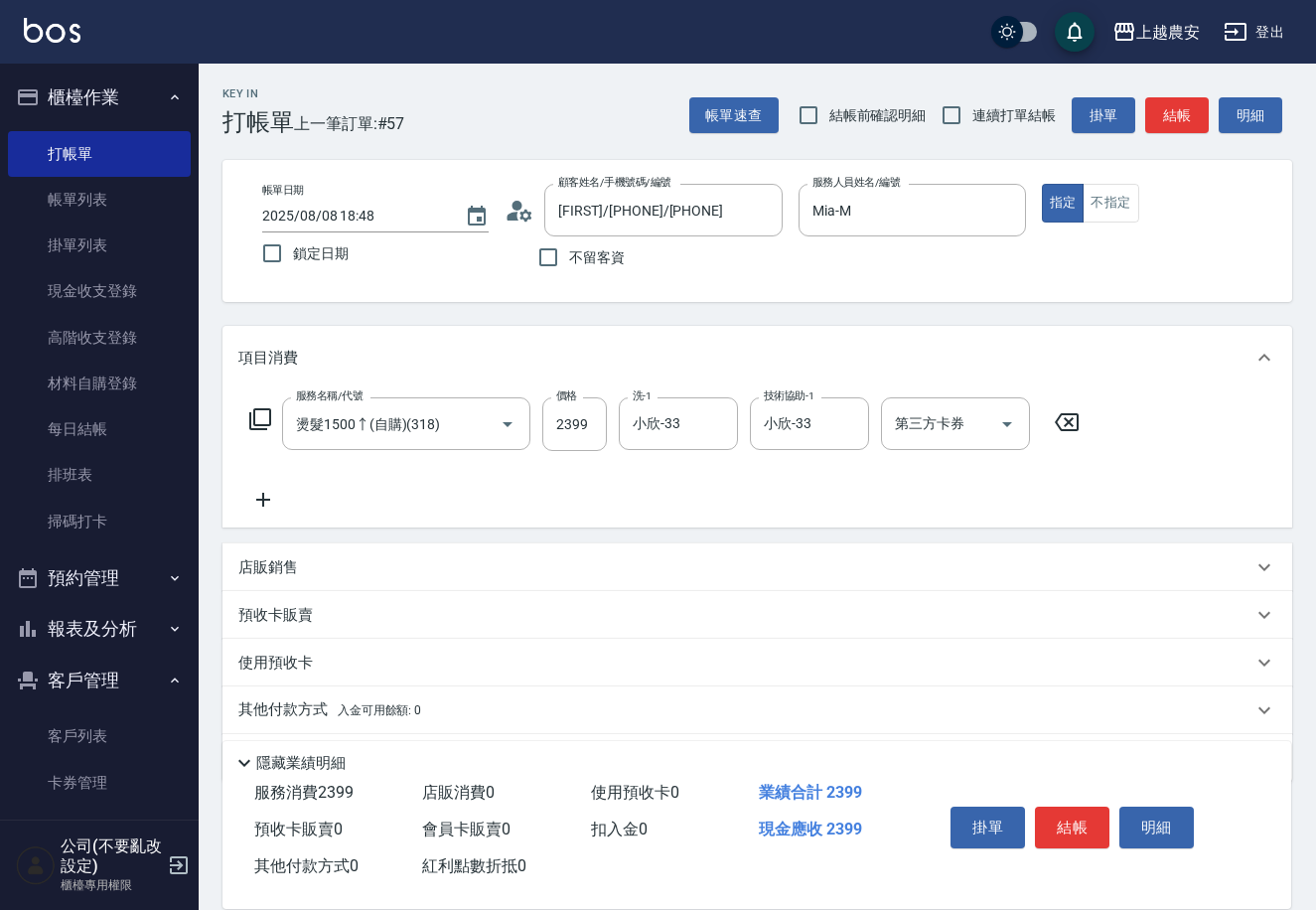 click on "其他付款方式 入金可用餘額: 0" at bounding box center [330, 710] 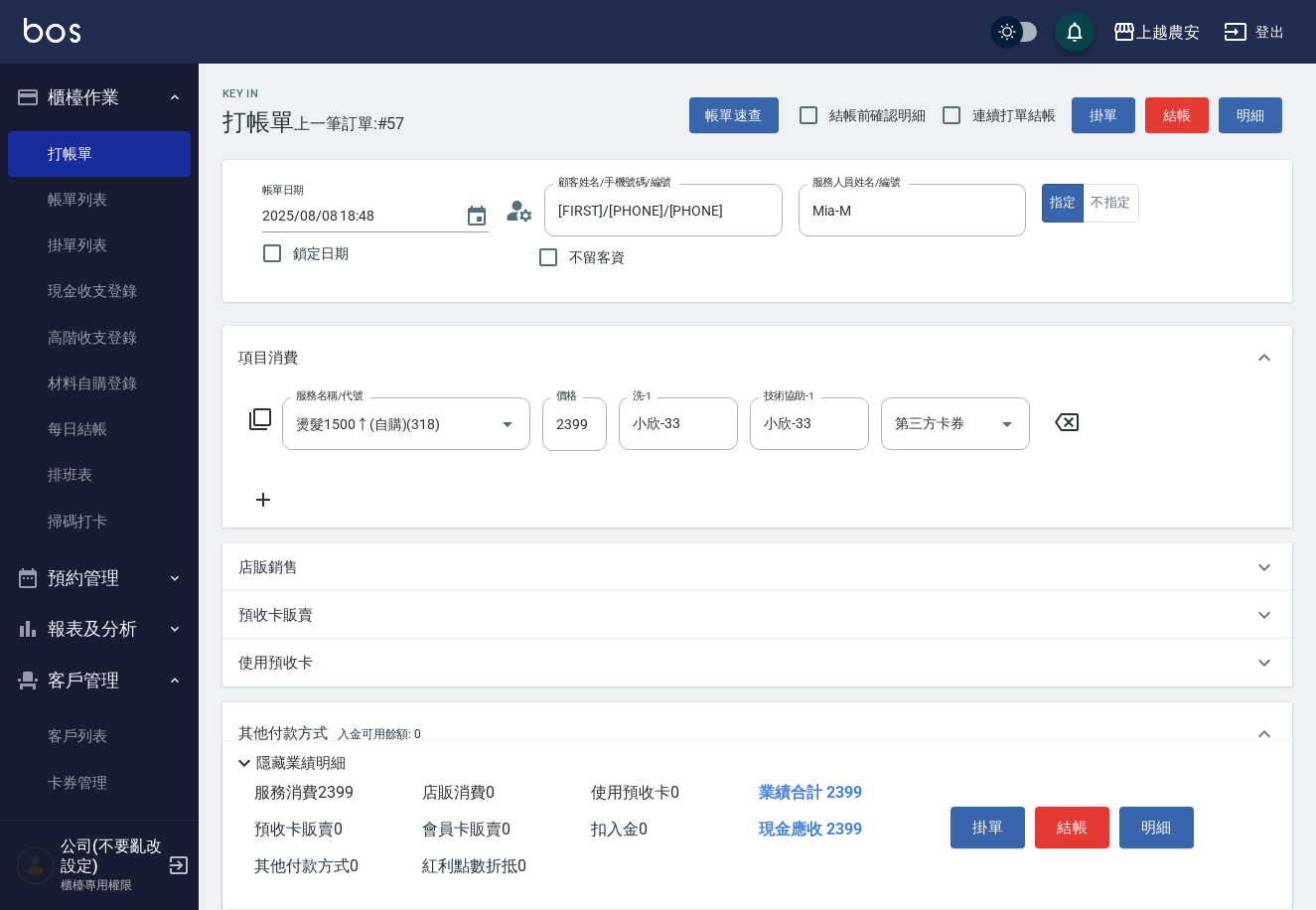 scroll, scrollTop: 1, scrollLeft: 0, axis: vertical 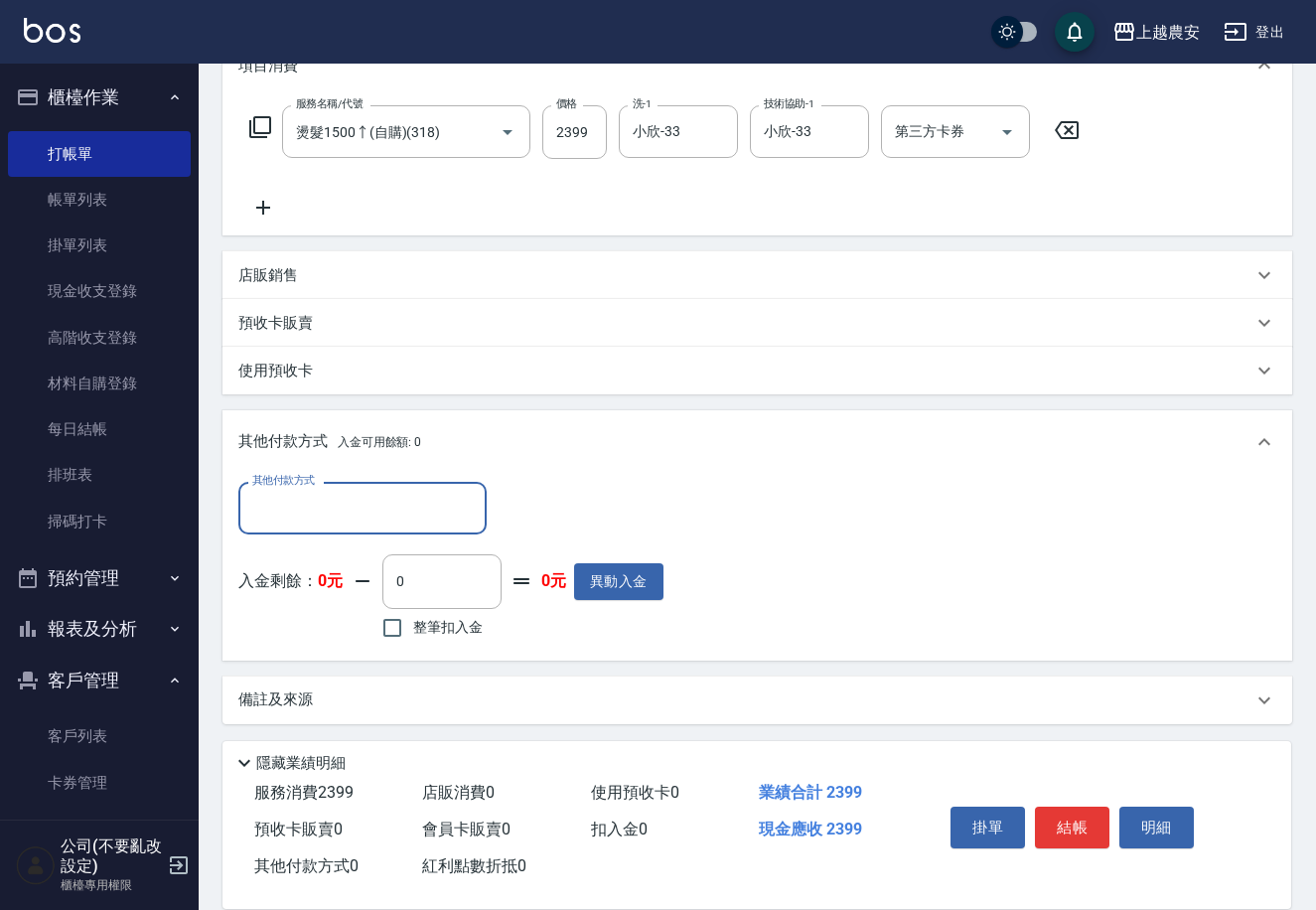 click on "其他付款方式" at bounding box center [363, 508] 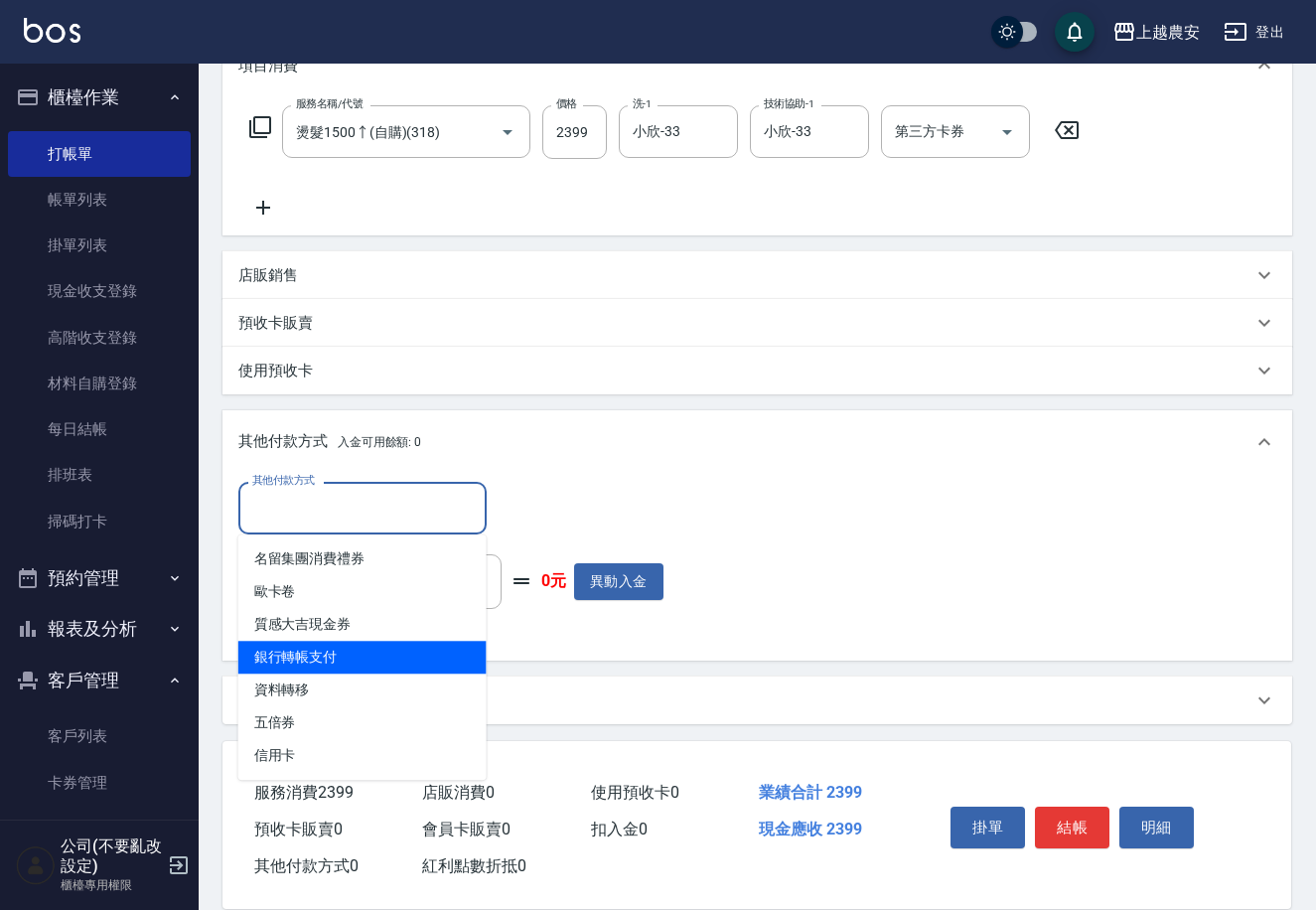click on "銀行轉帳支付" at bounding box center (363, 657) 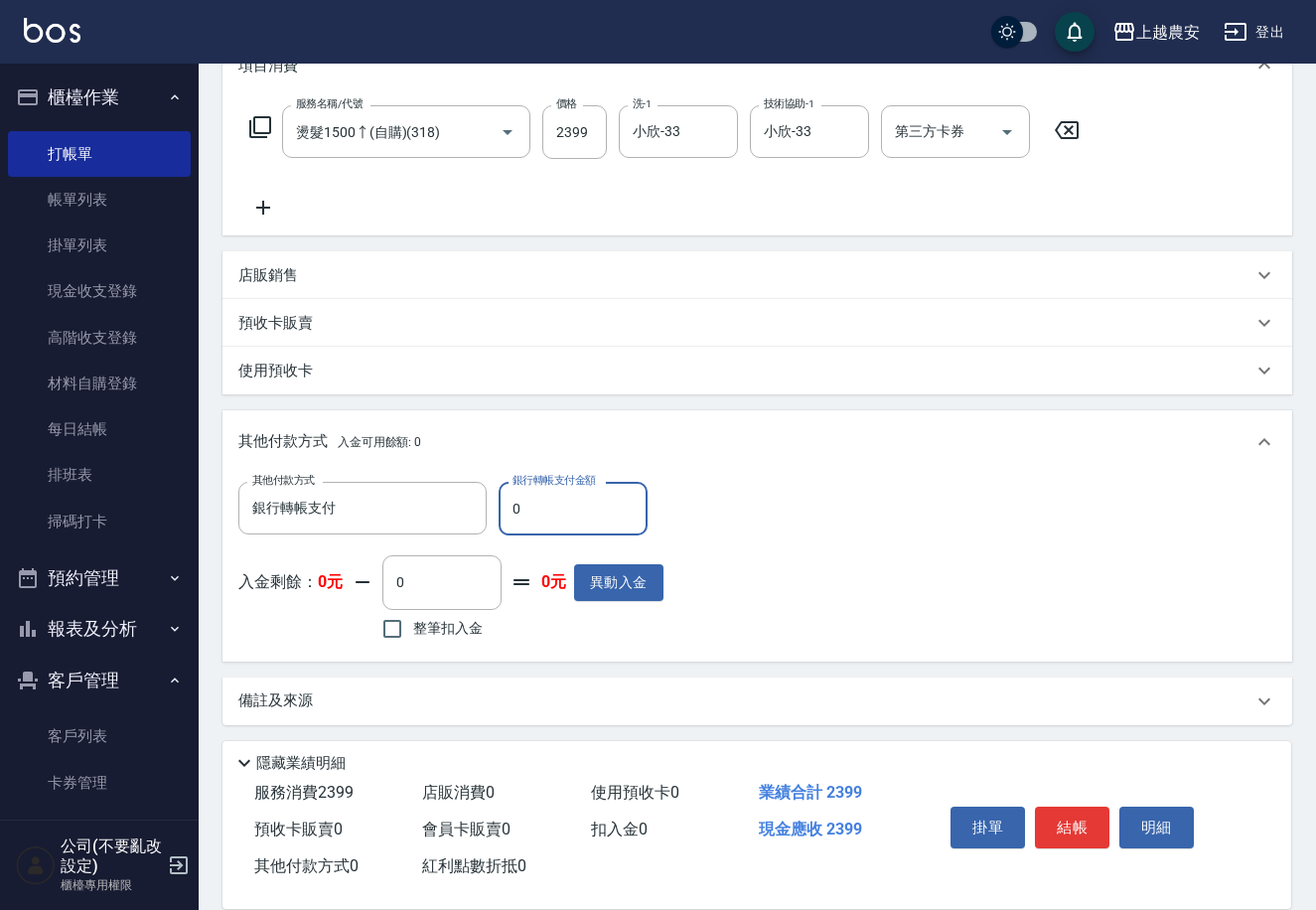 drag, startPoint x: 508, startPoint y: 510, endPoint x: 586, endPoint y: 513, distance: 78.05767 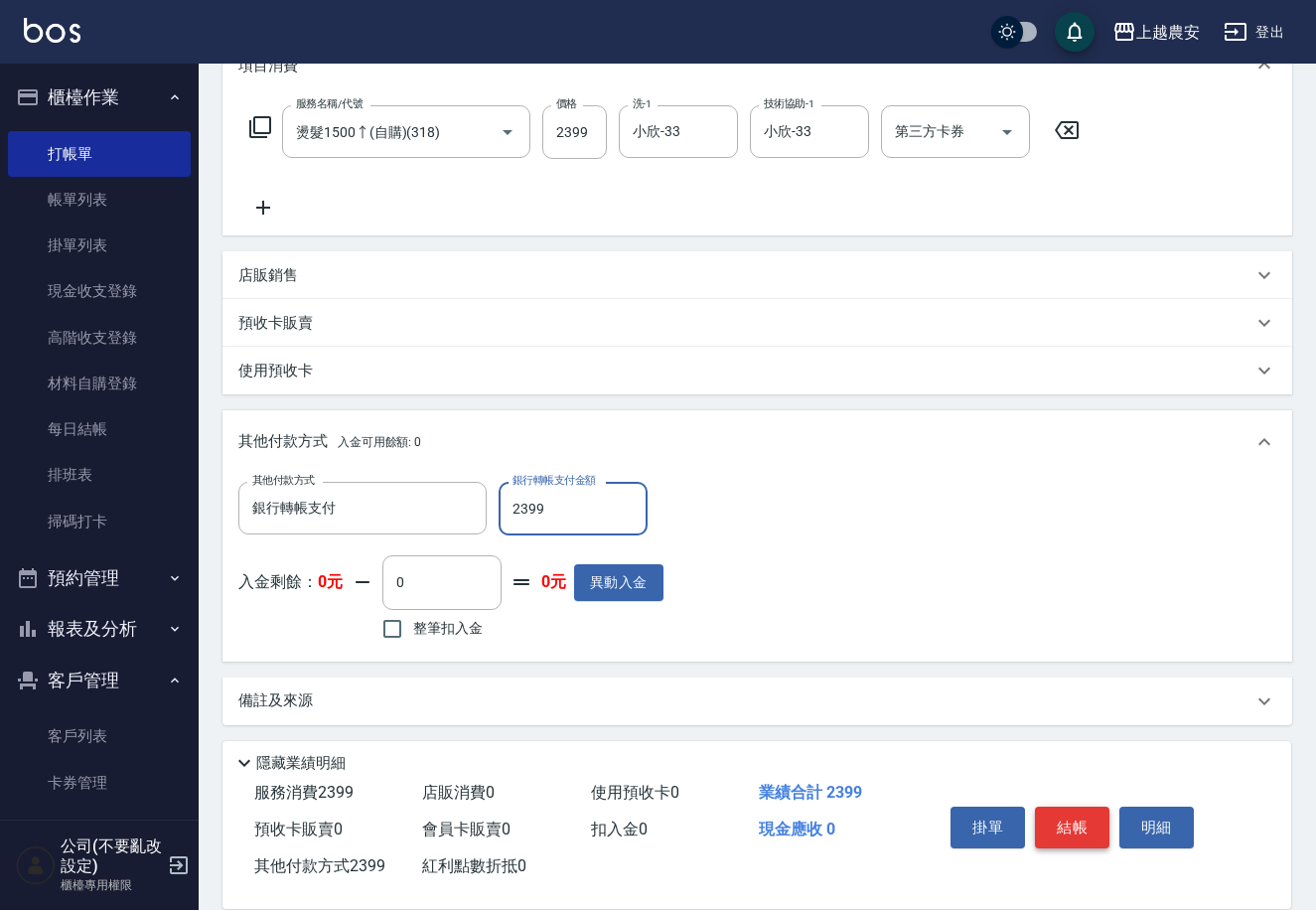 type on "2399" 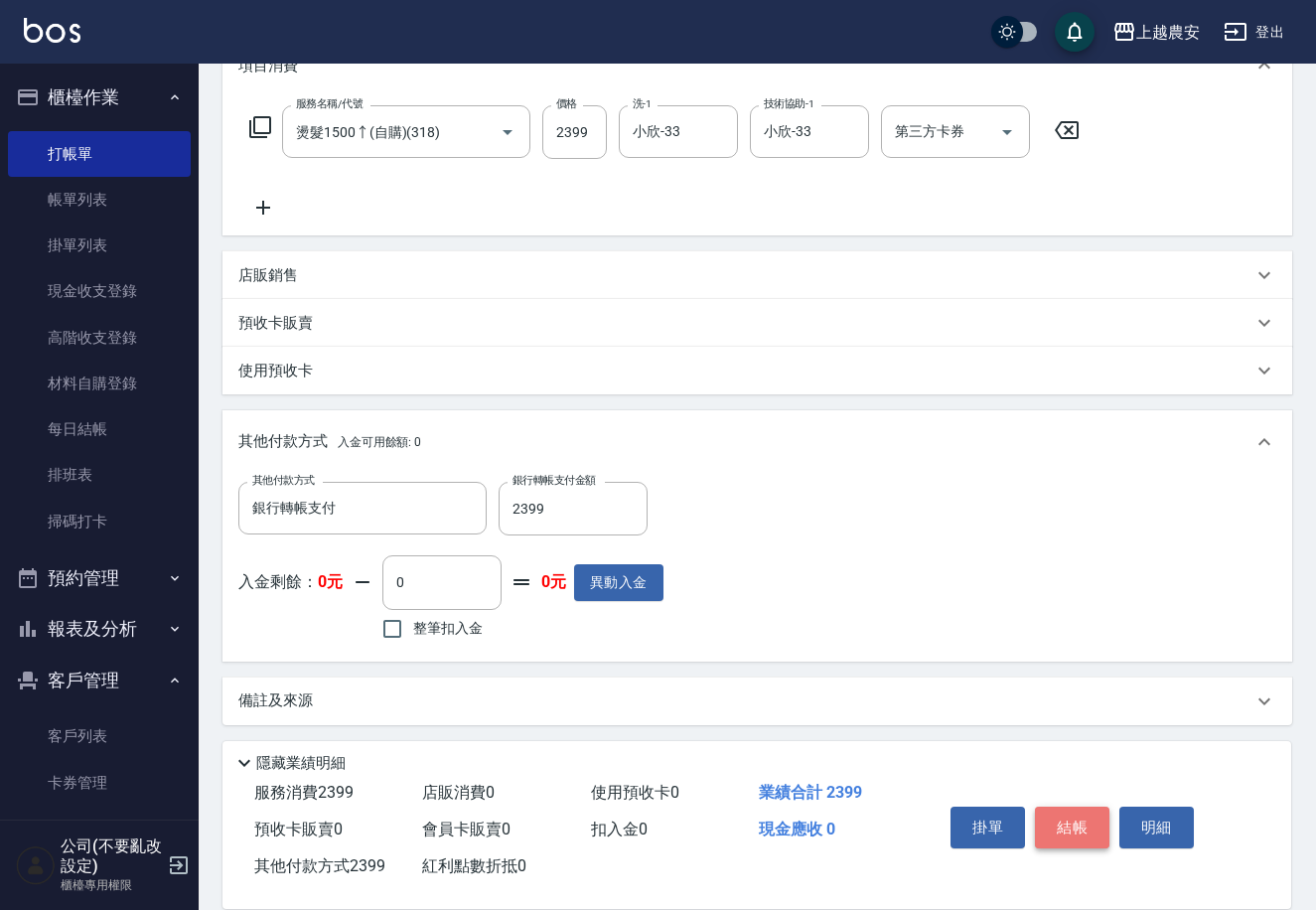 click on "結帳" at bounding box center (1072, 828) 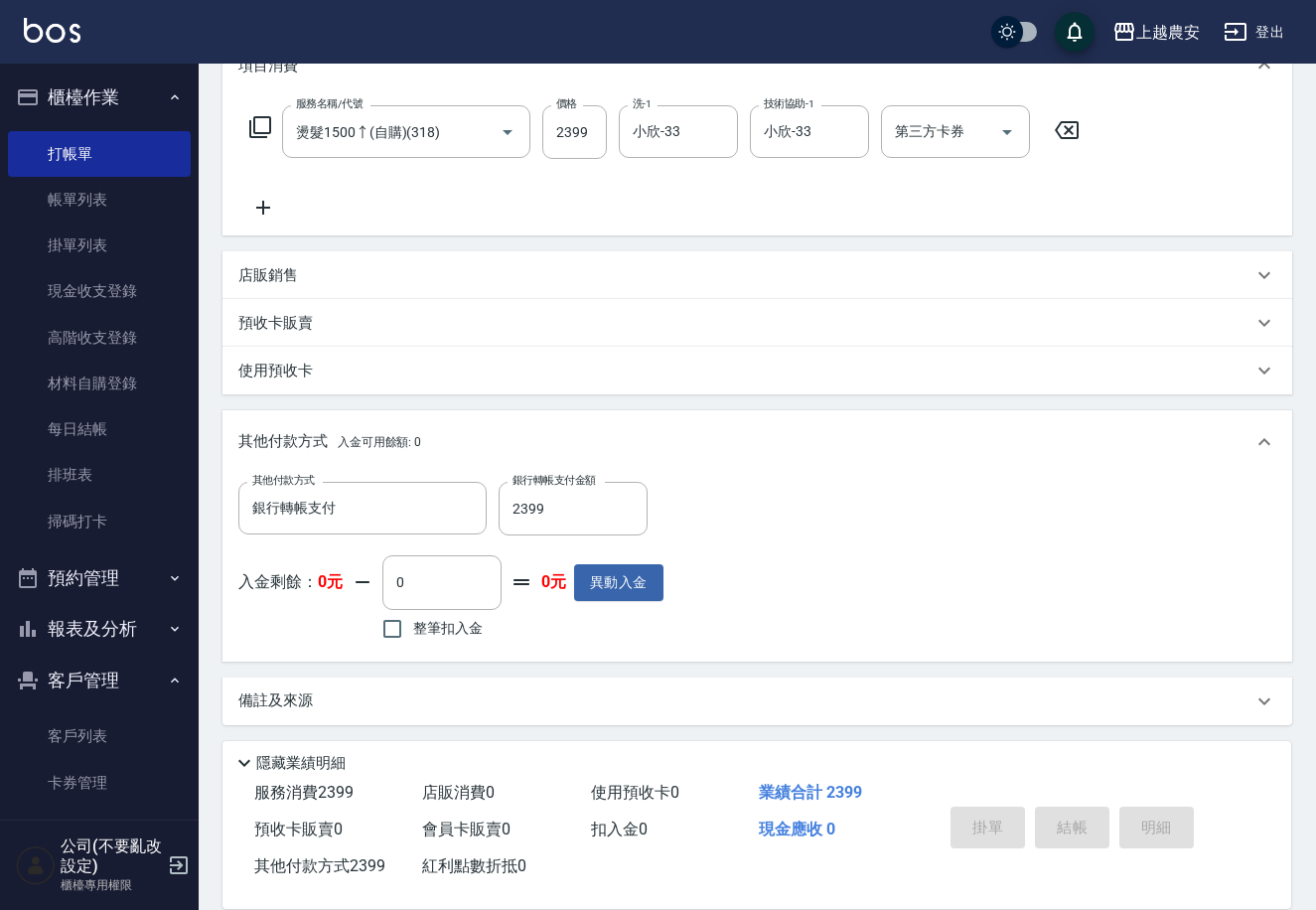 scroll, scrollTop: 0, scrollLeft: 0, axis: both 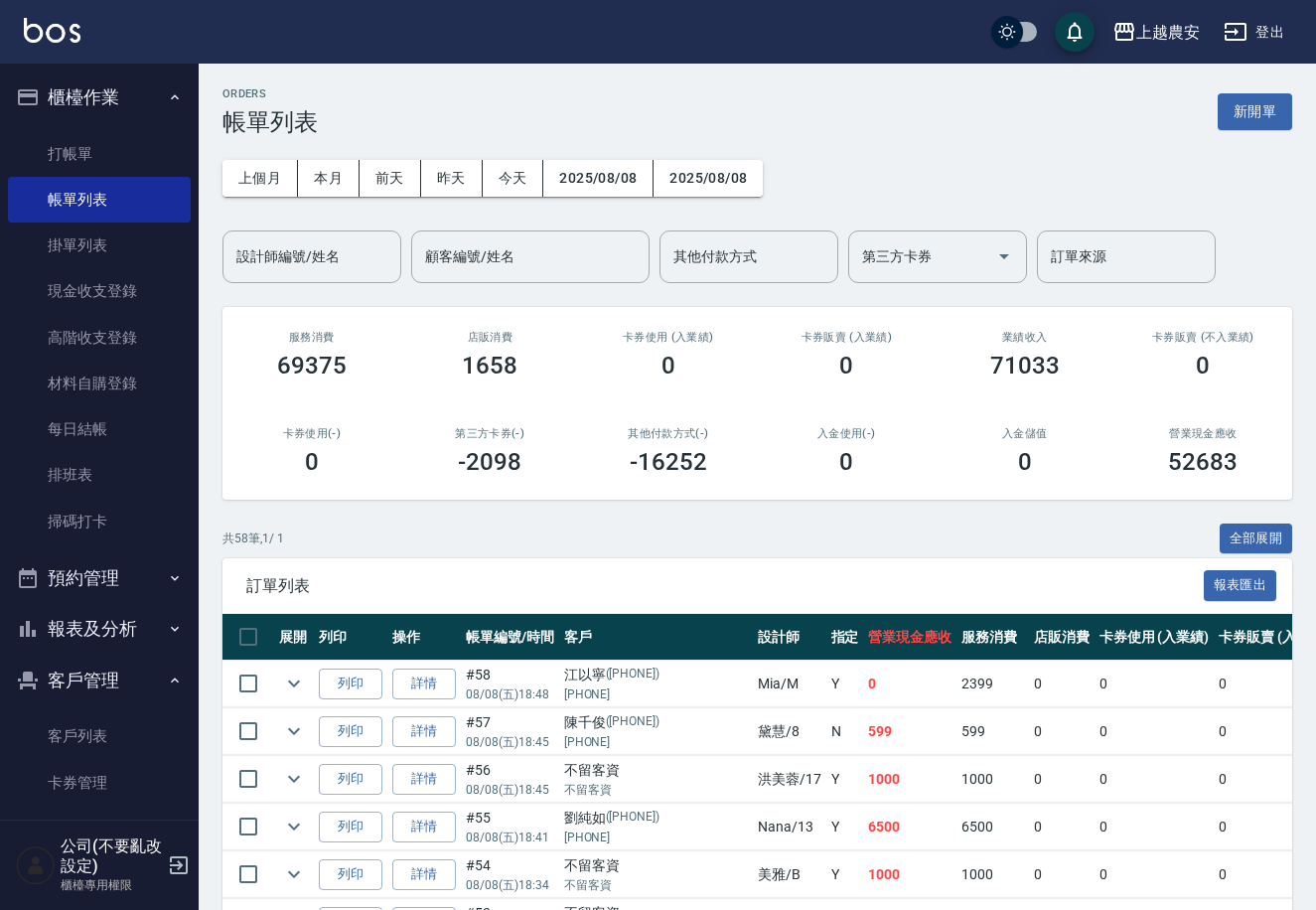 drag, startPoint x: 188, startPoint y: 549, endPoint x: 220, endPoint y: 621, distance: 78.79086 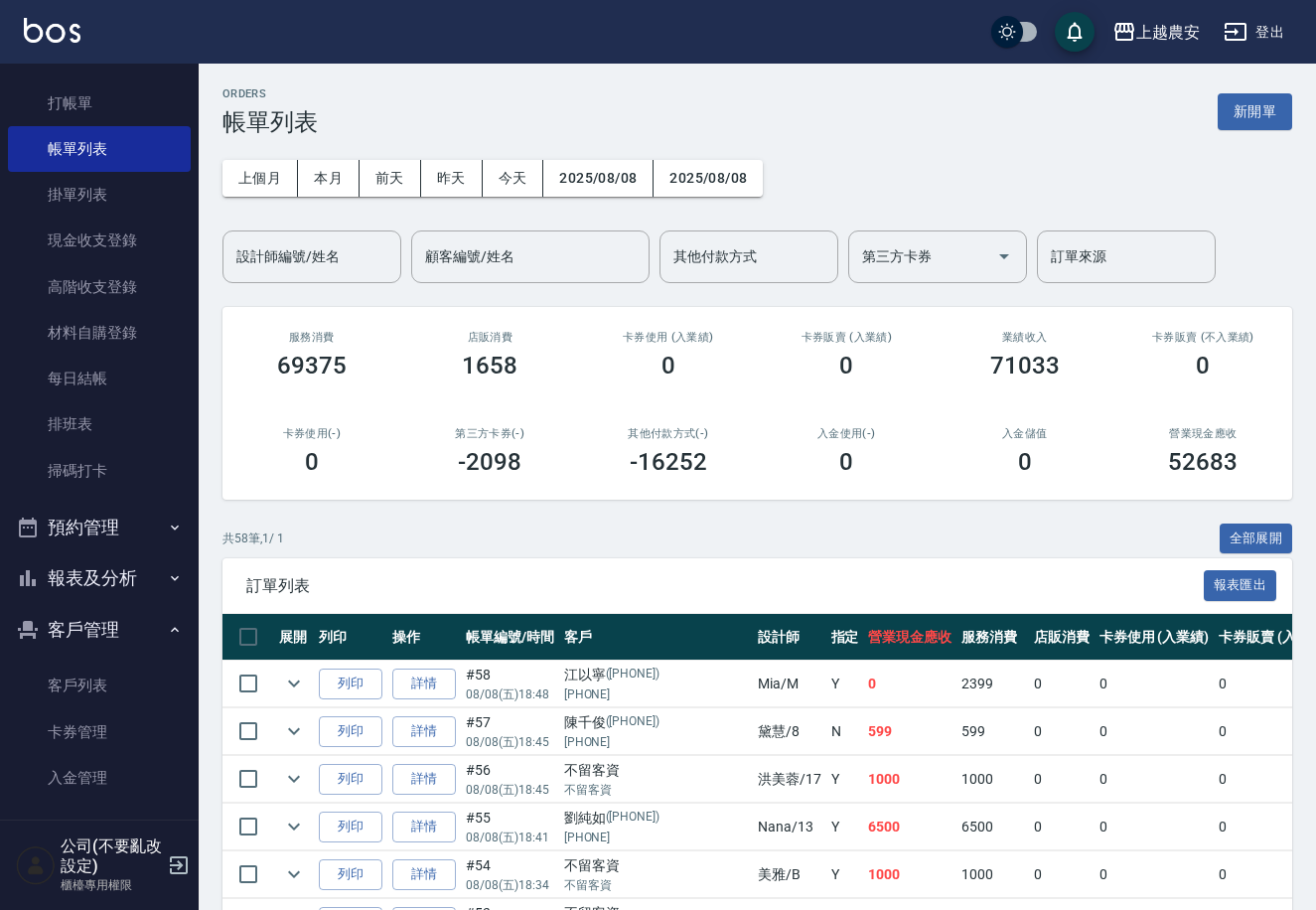 scroll, scrollTop: 125, scrollLeft: 0, axis: vertical 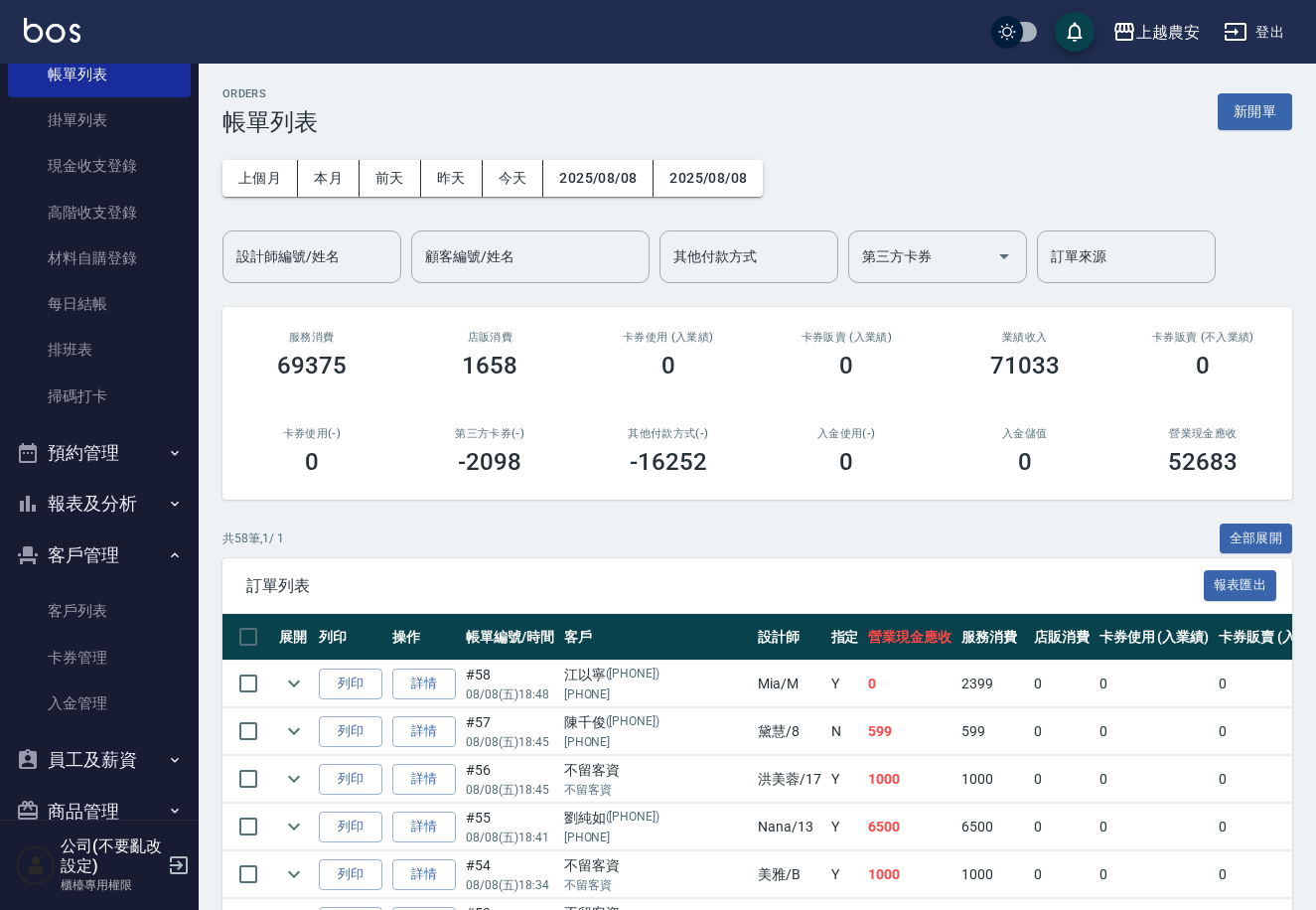 click on "櫃檯作業 打帳單 帳單列表 掛單列表 現金收支登錄 高階收支登錄 材料自購登錄 每日結帳 排班表 掃碼打卡 預約管理 預約管理 單日預約紀錄 單週預約紀錄 報表及分析 報表目錄 店家日報表 互助日報表 互助點數明細 設計師日報表 店販抽成明細 客戶管理 客戶列表 卡券管理 入金管理 員工及薪資 員工列表 商品管理 商品分類設定 商品列表" at bounding box center [99, 441] 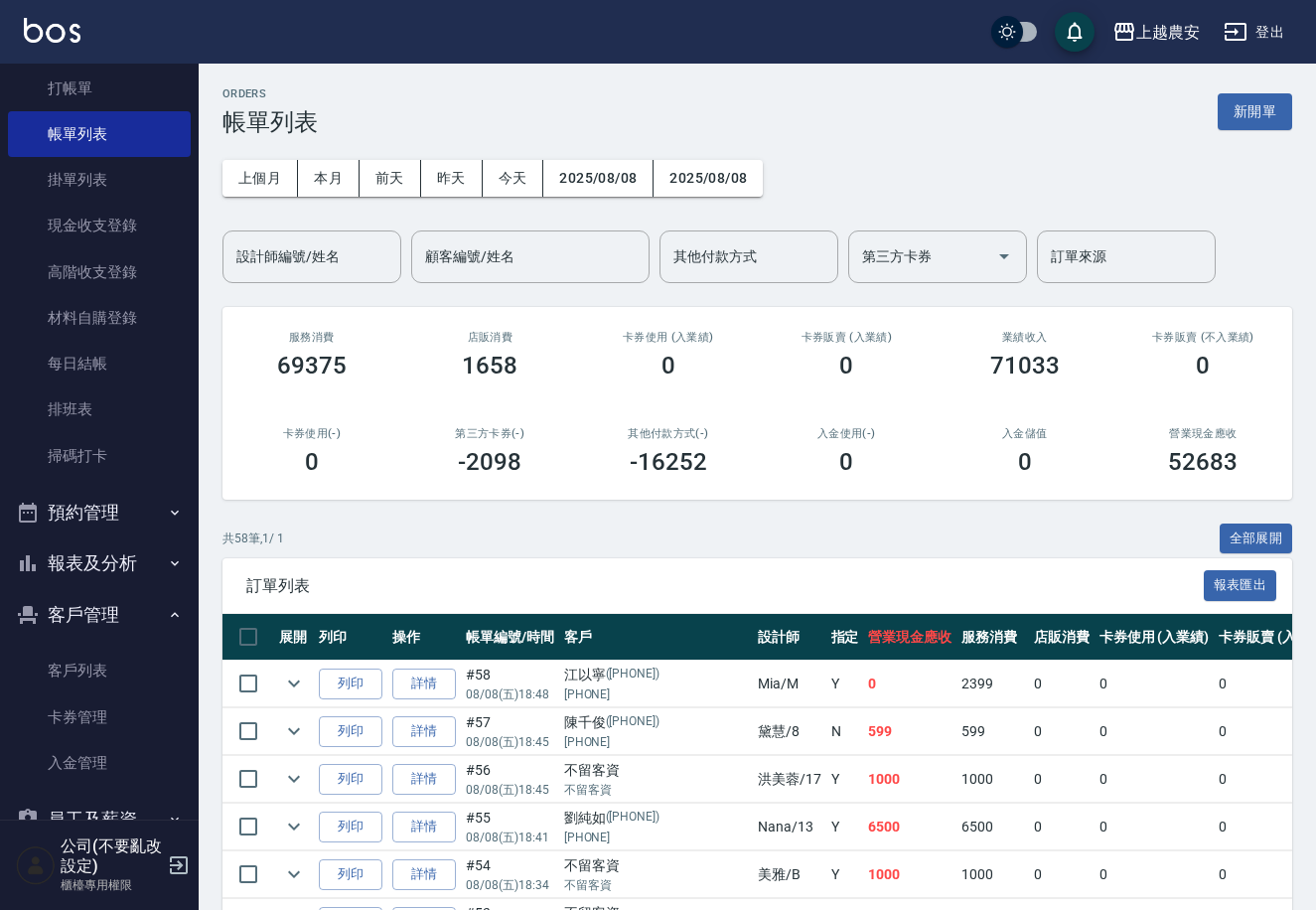 scroll, scrollTop: 61, scrollLeft: 0, axis: vertical 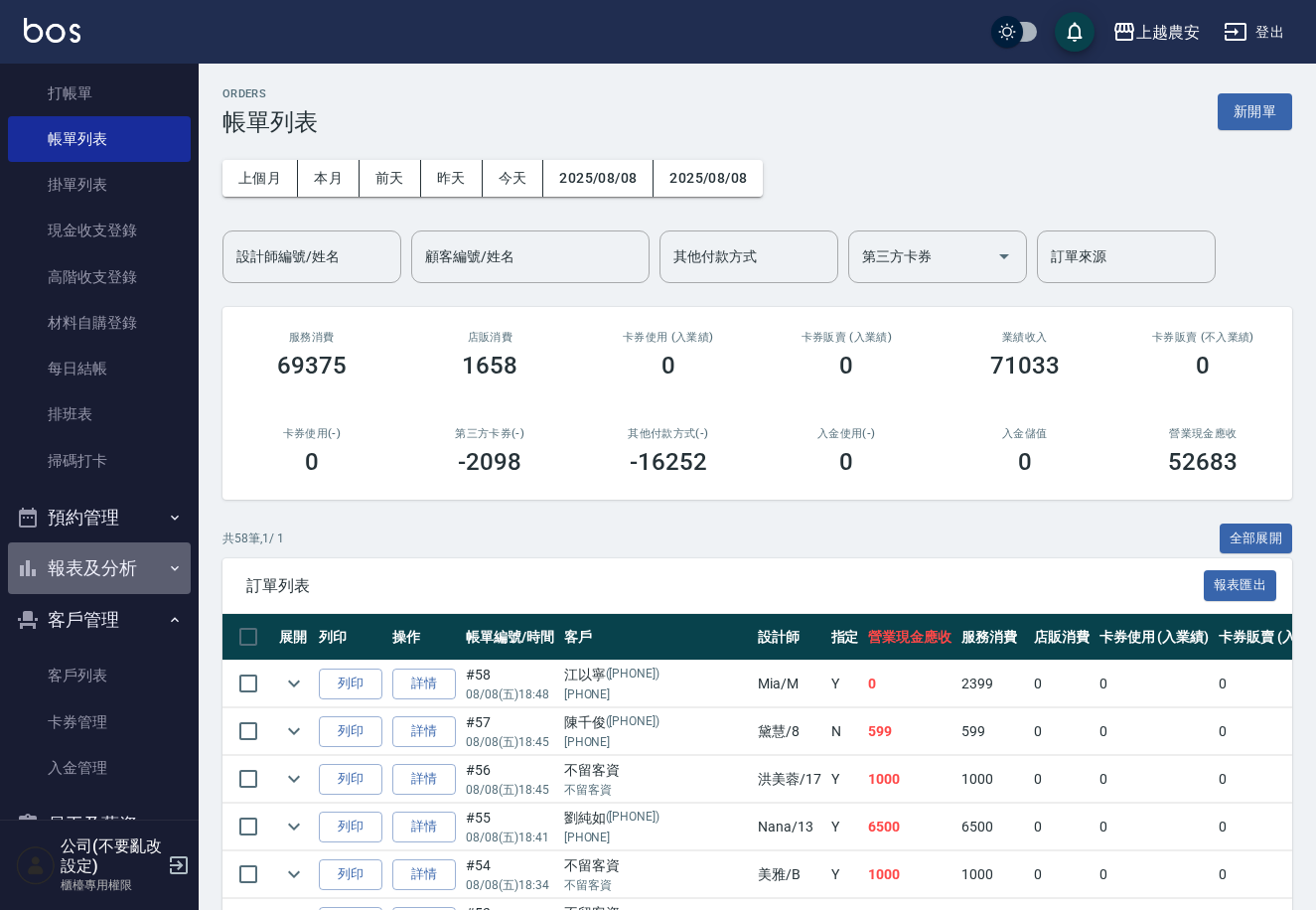 click on "報表及分析" at bounding box center [99, 568] 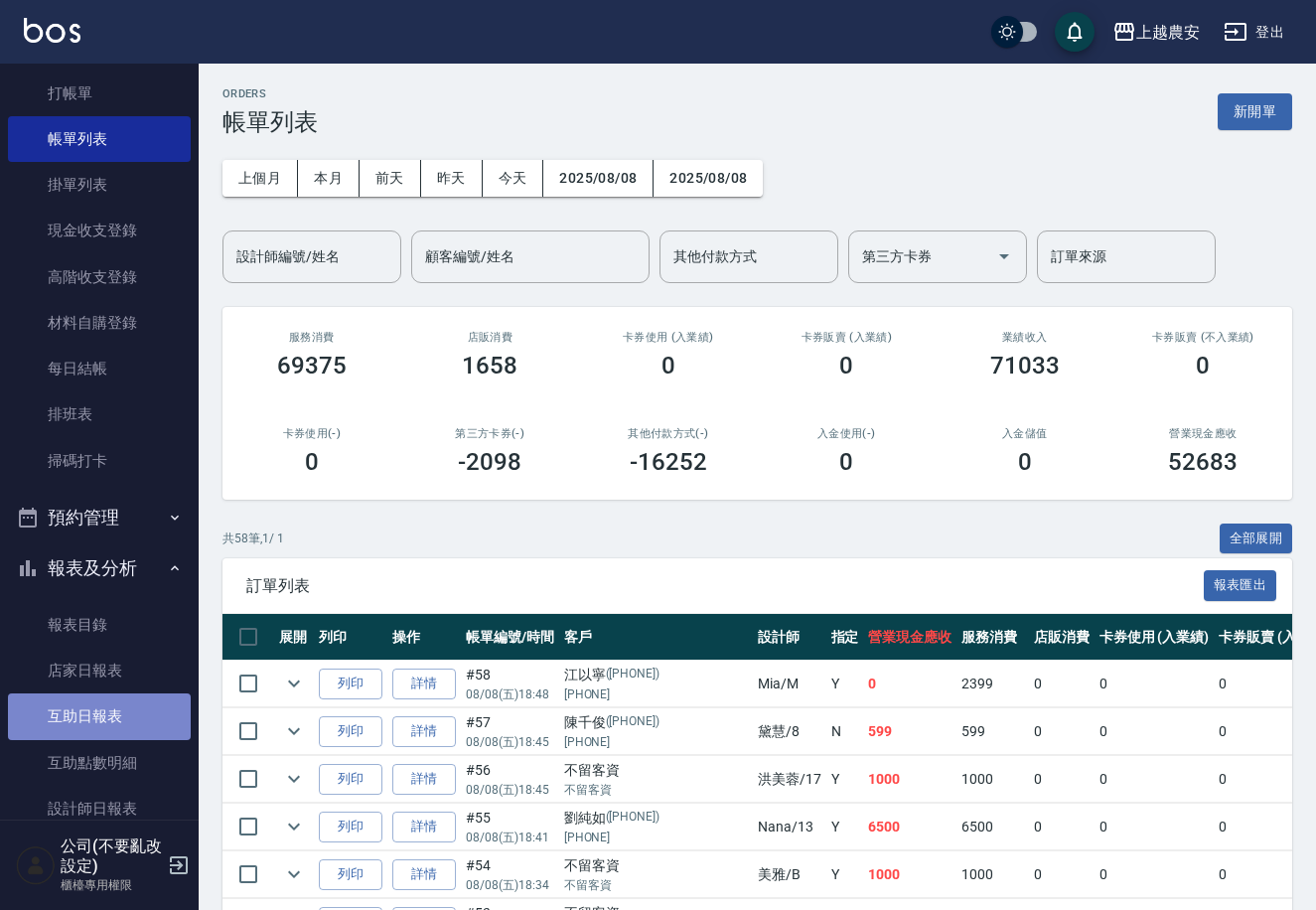 click on "互助日報表" at bounding box center (99, 716) 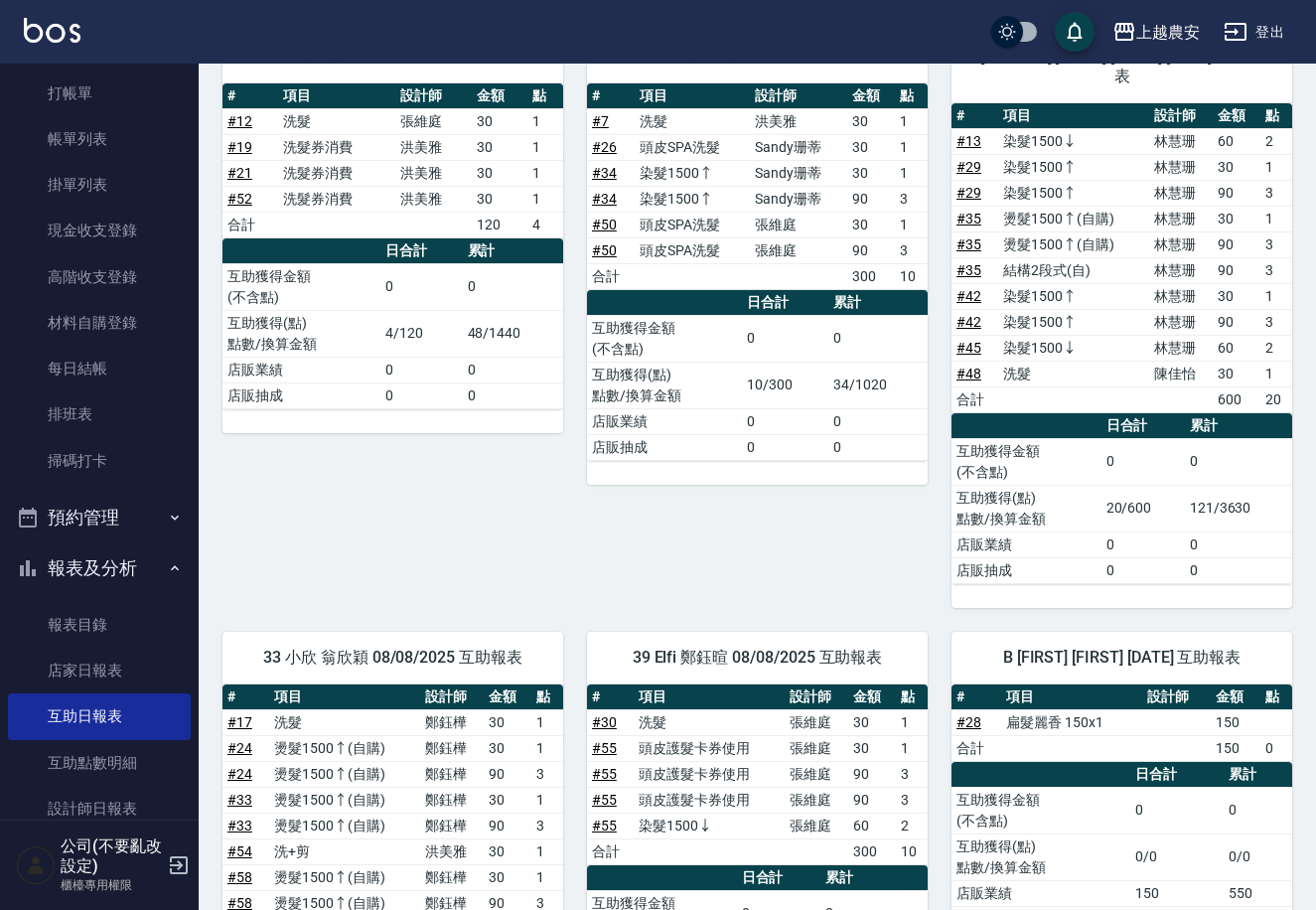 scroll, scrollTop: 875, scrollLeft: 0, axis: vertical 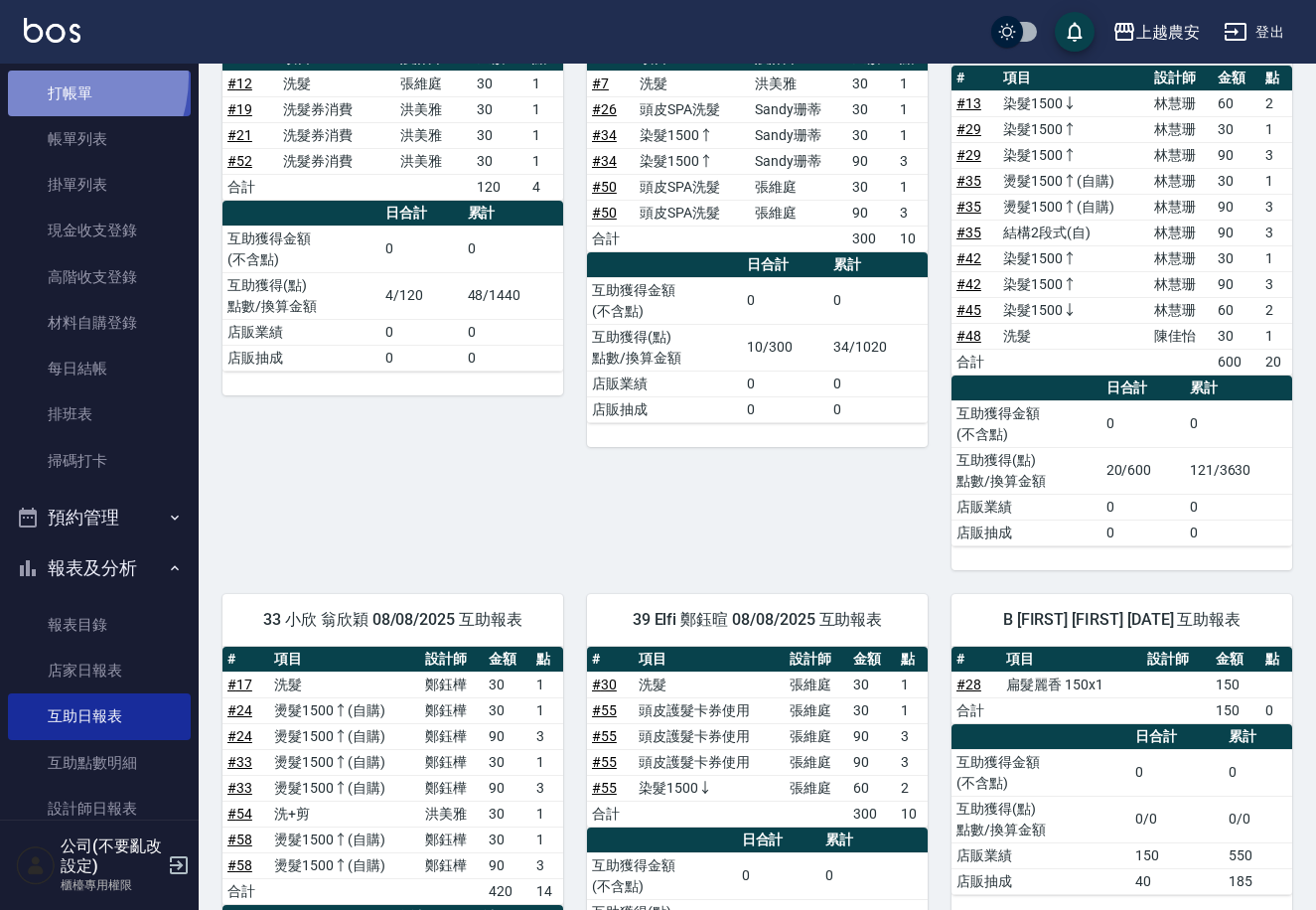 click on "打帳單" at bounding box center (99, 93) 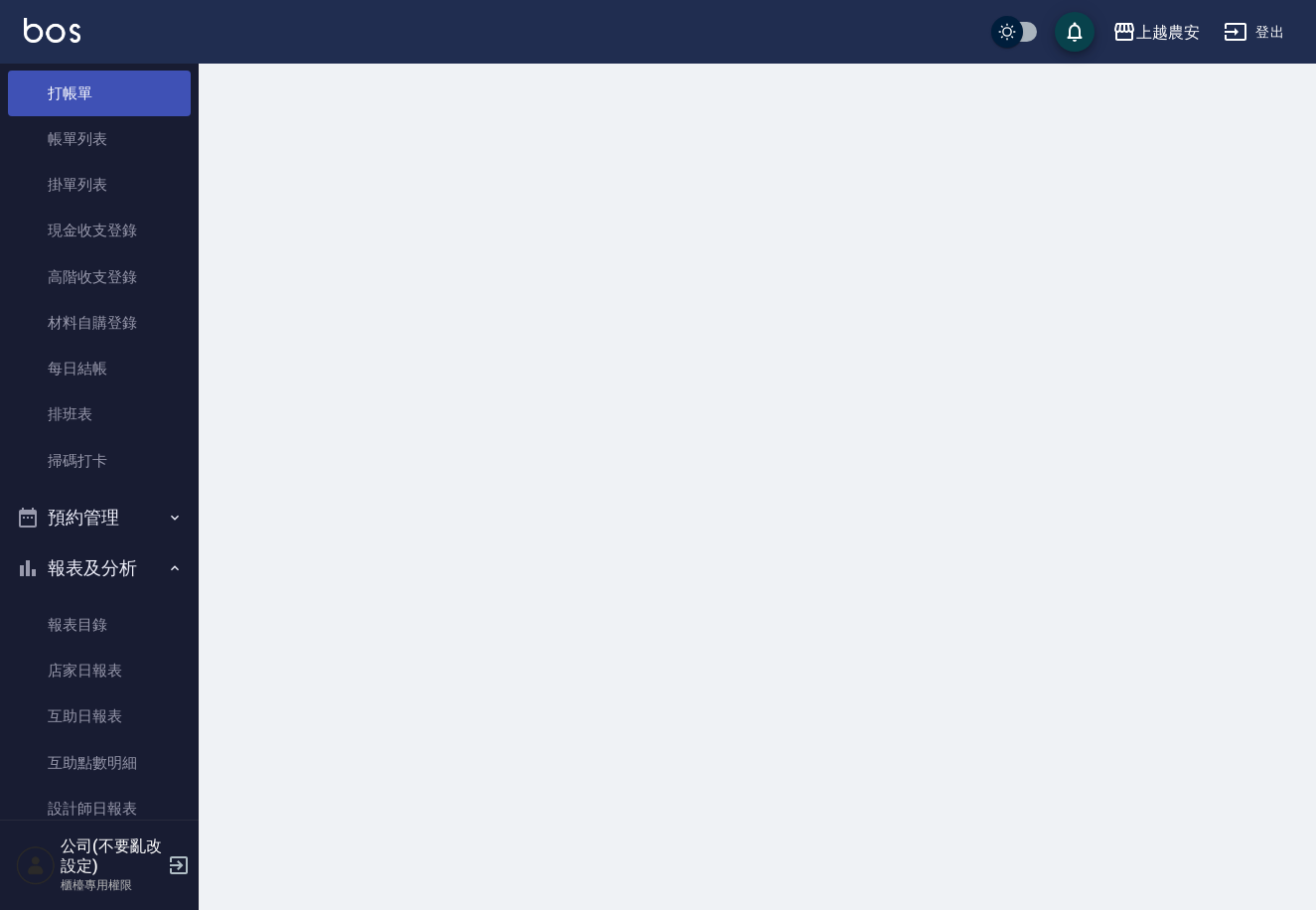 scroll, scrollTop: 0, scrollLeft: 0, axis: both 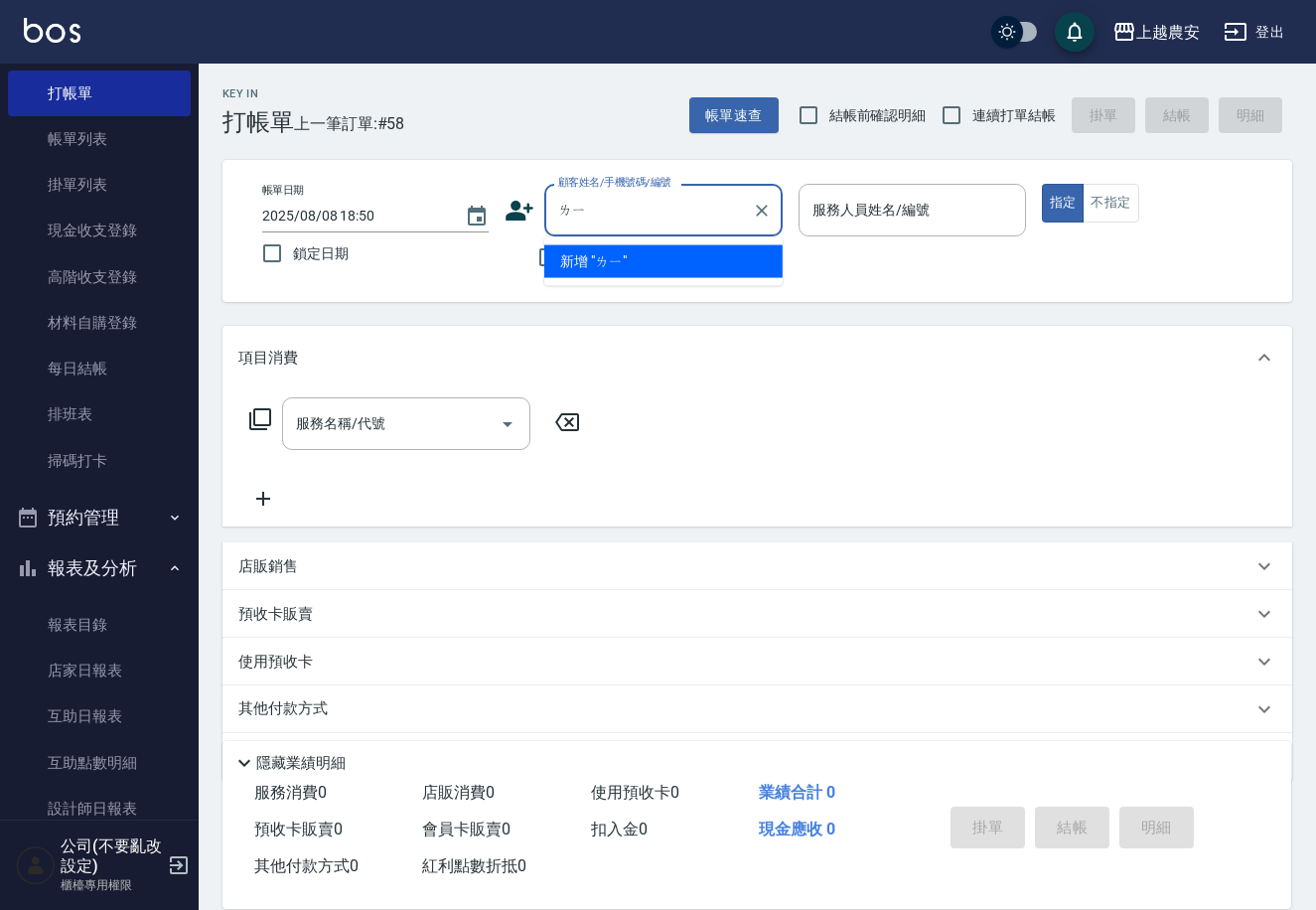 type on "立" 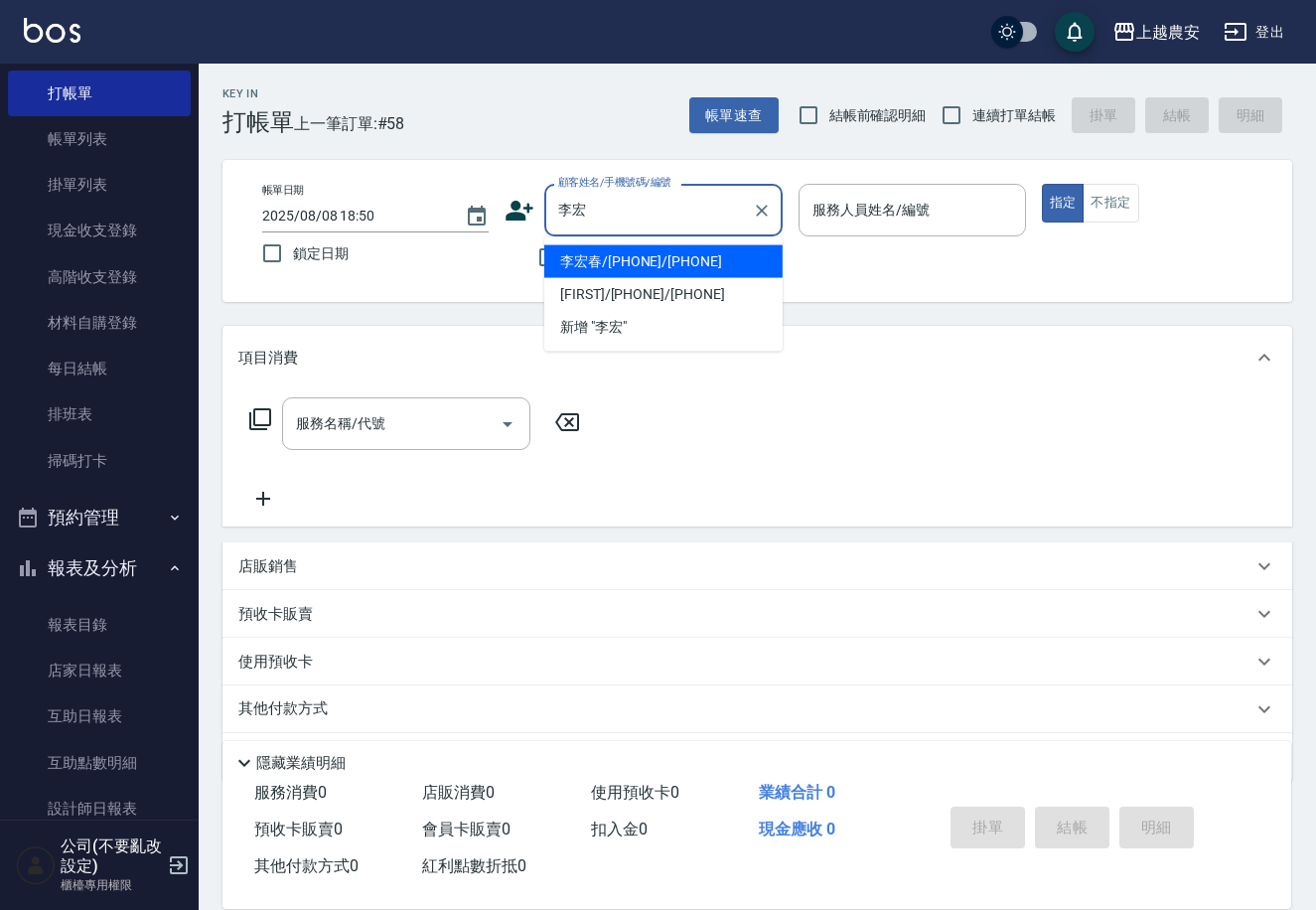 click on "李宏春/0937171651/0937171651" at bounding box center (663, 261) 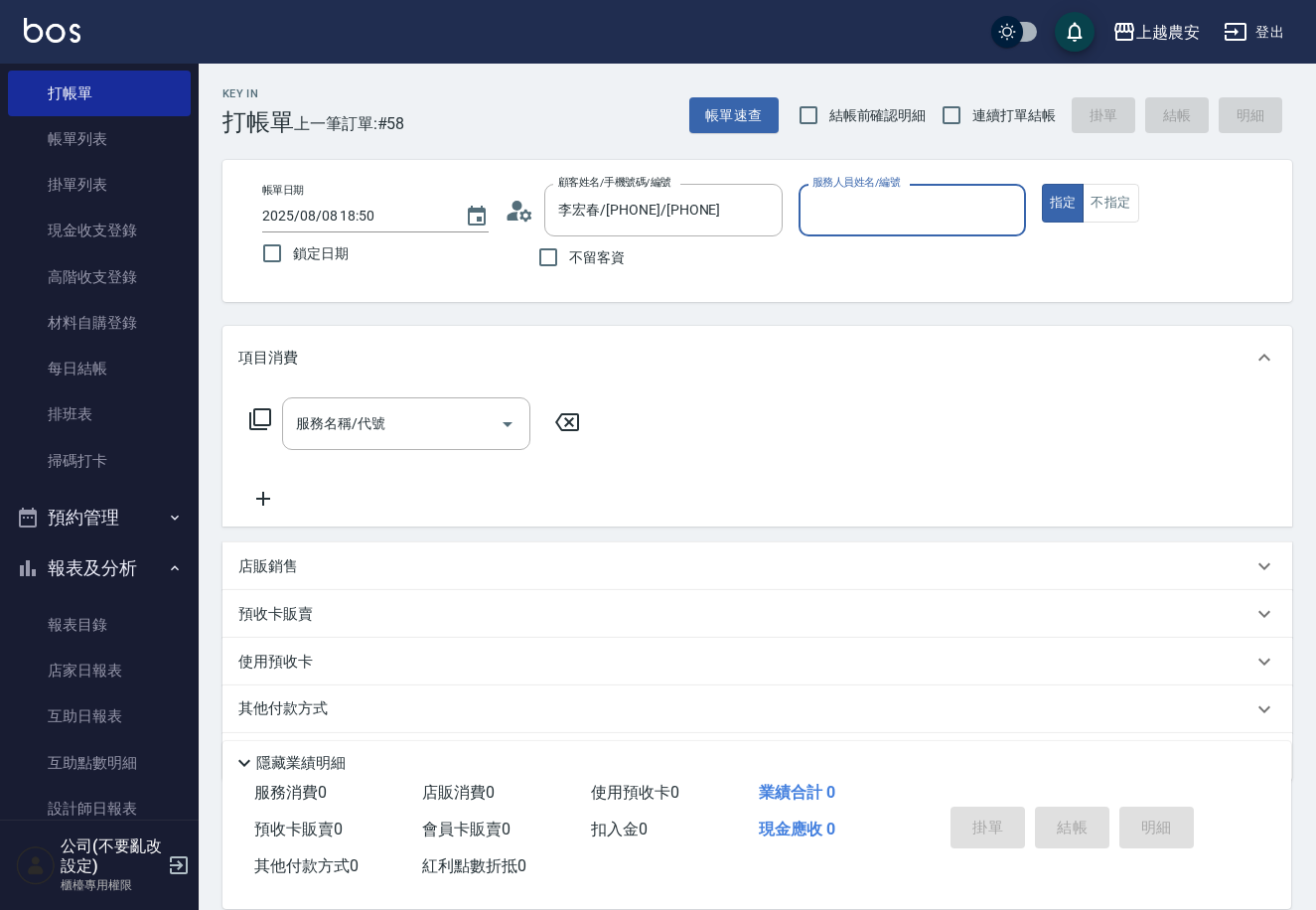 type on "美雅-B" 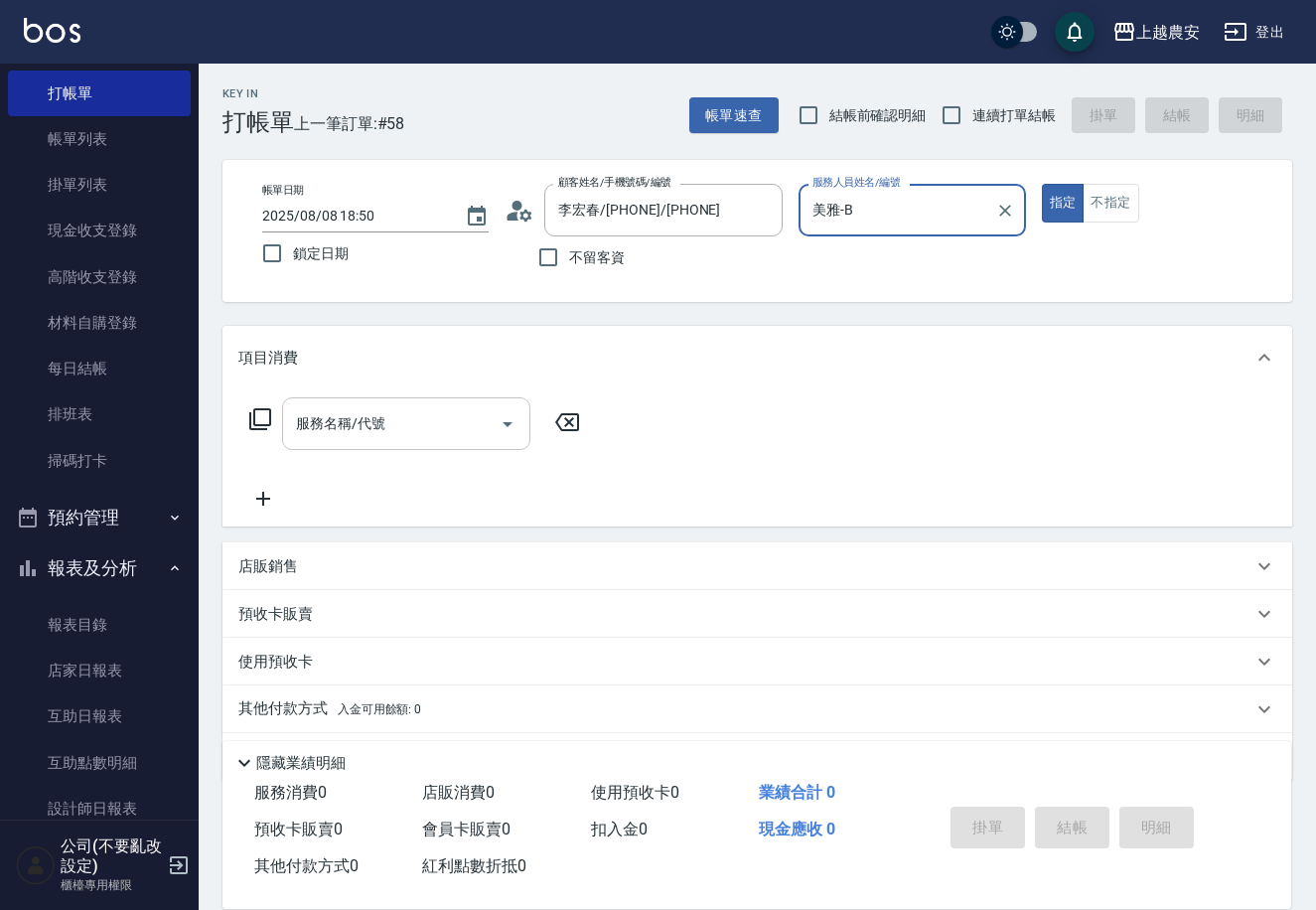click on "服務名稱/代號 服務名稱/代號" at bounding box center [406, 423] 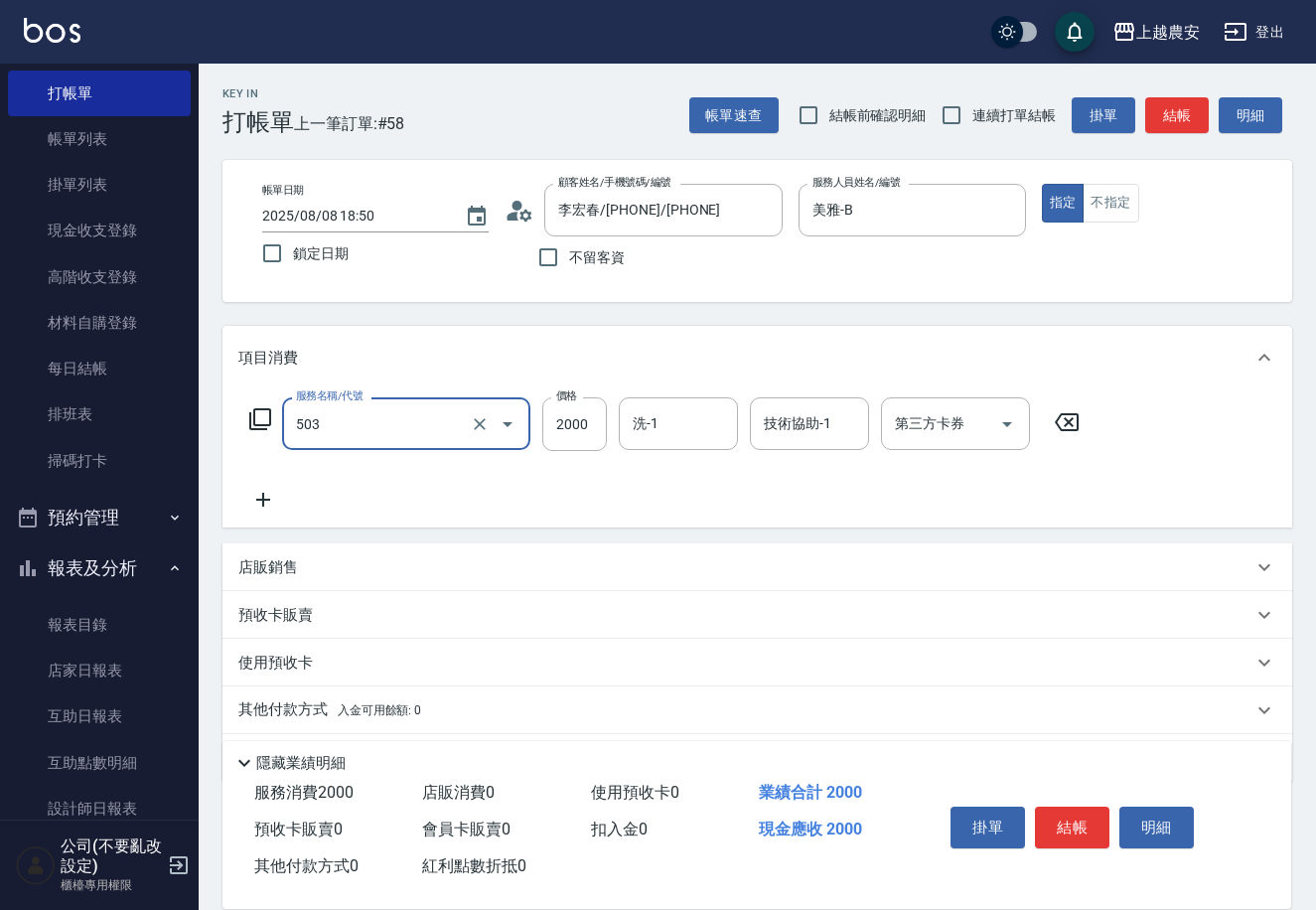 type on "染髮1500↑(503)" 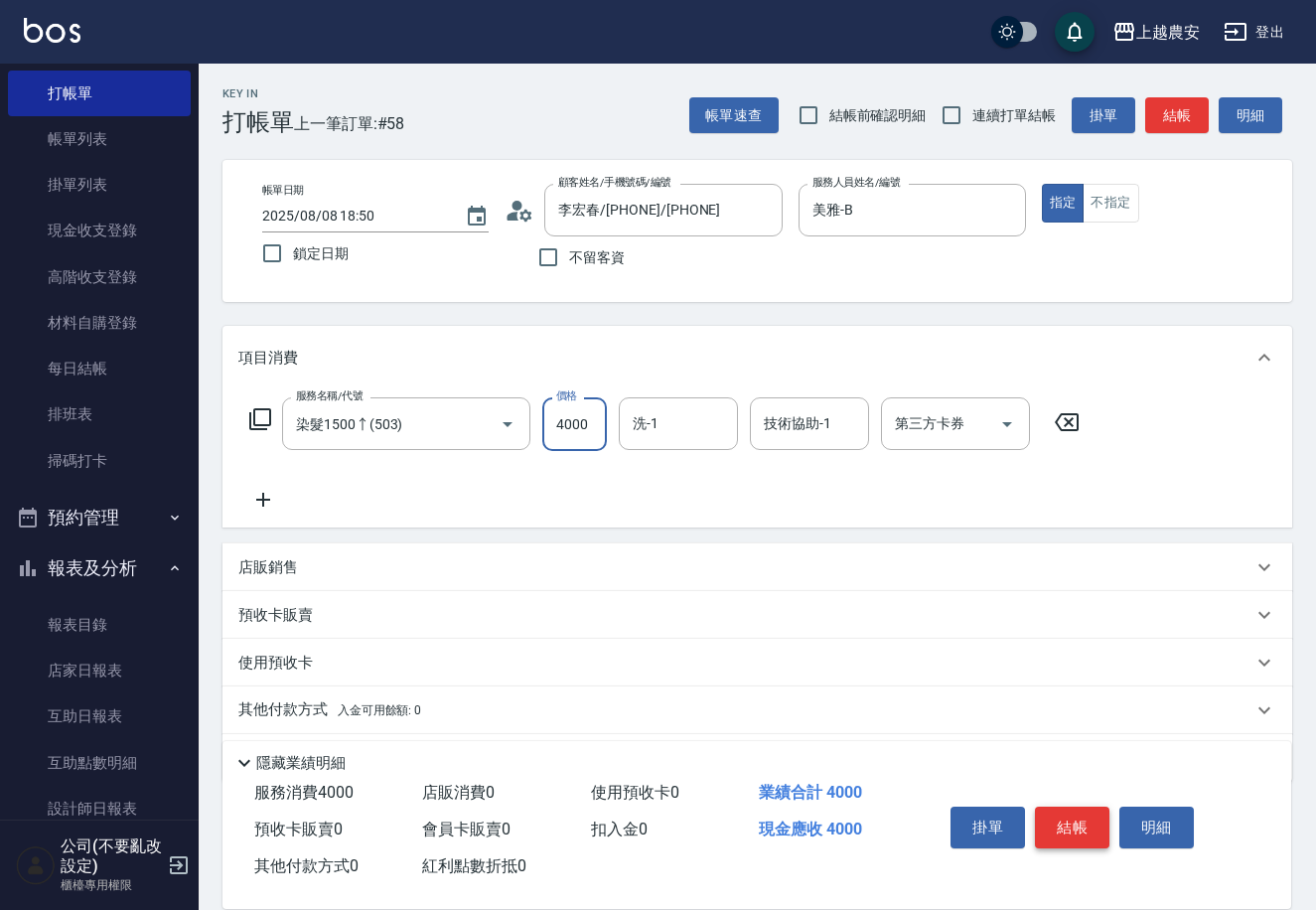 type on "4000" 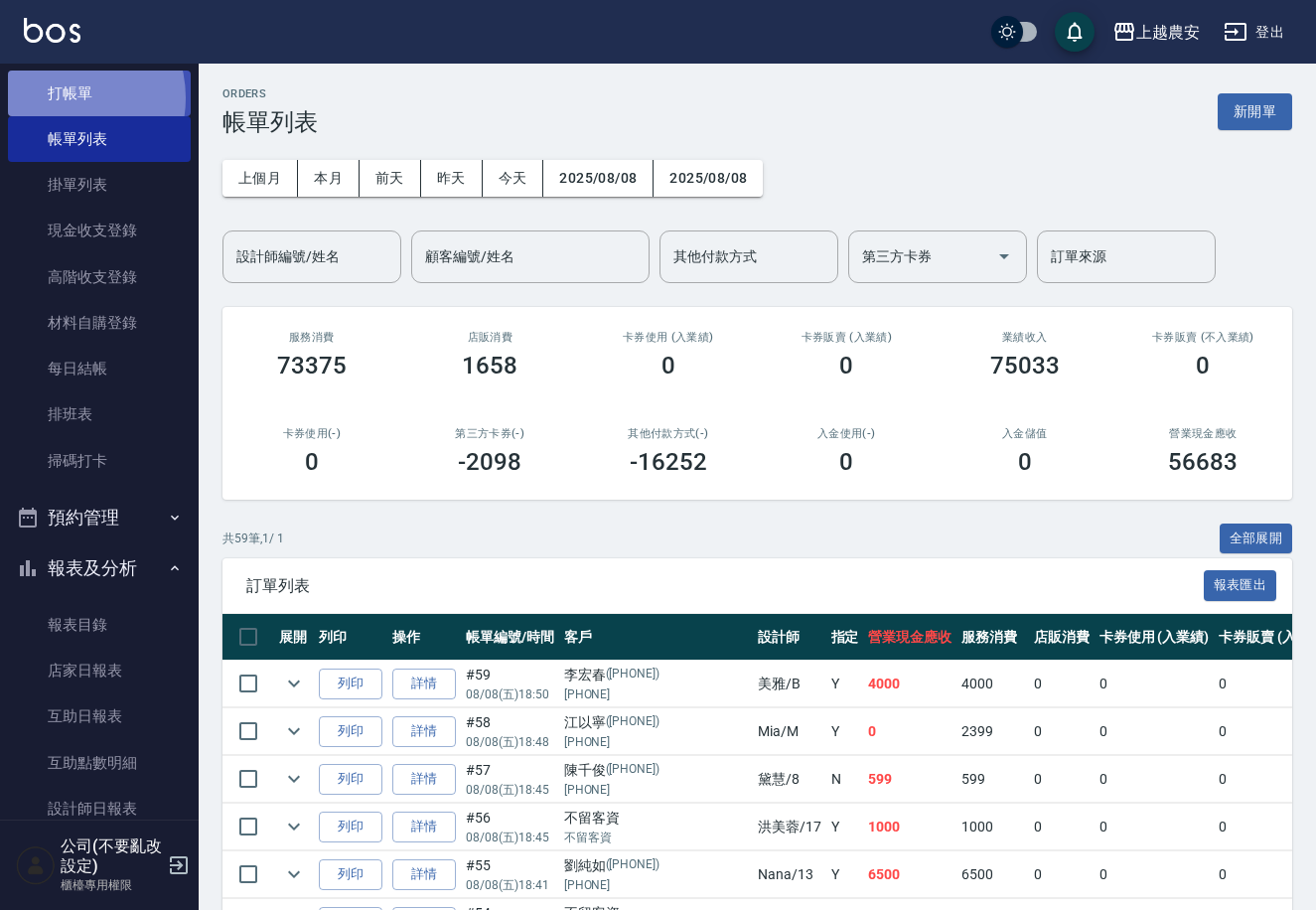 click on "打帳單" at bounding box center (99, 93) 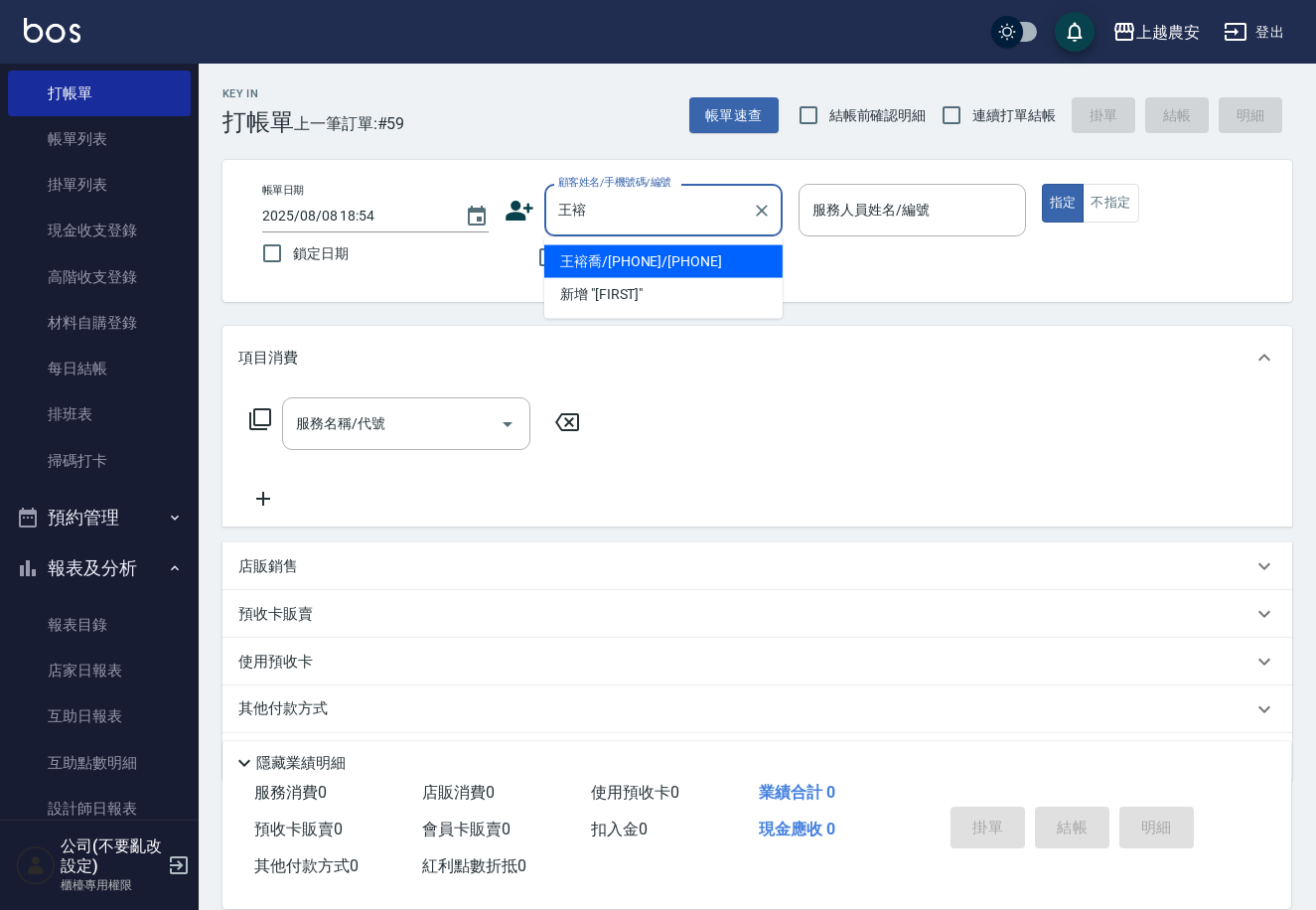 click on "王褣喬/0970085818/0970085818" at bounding box center (663, 261) 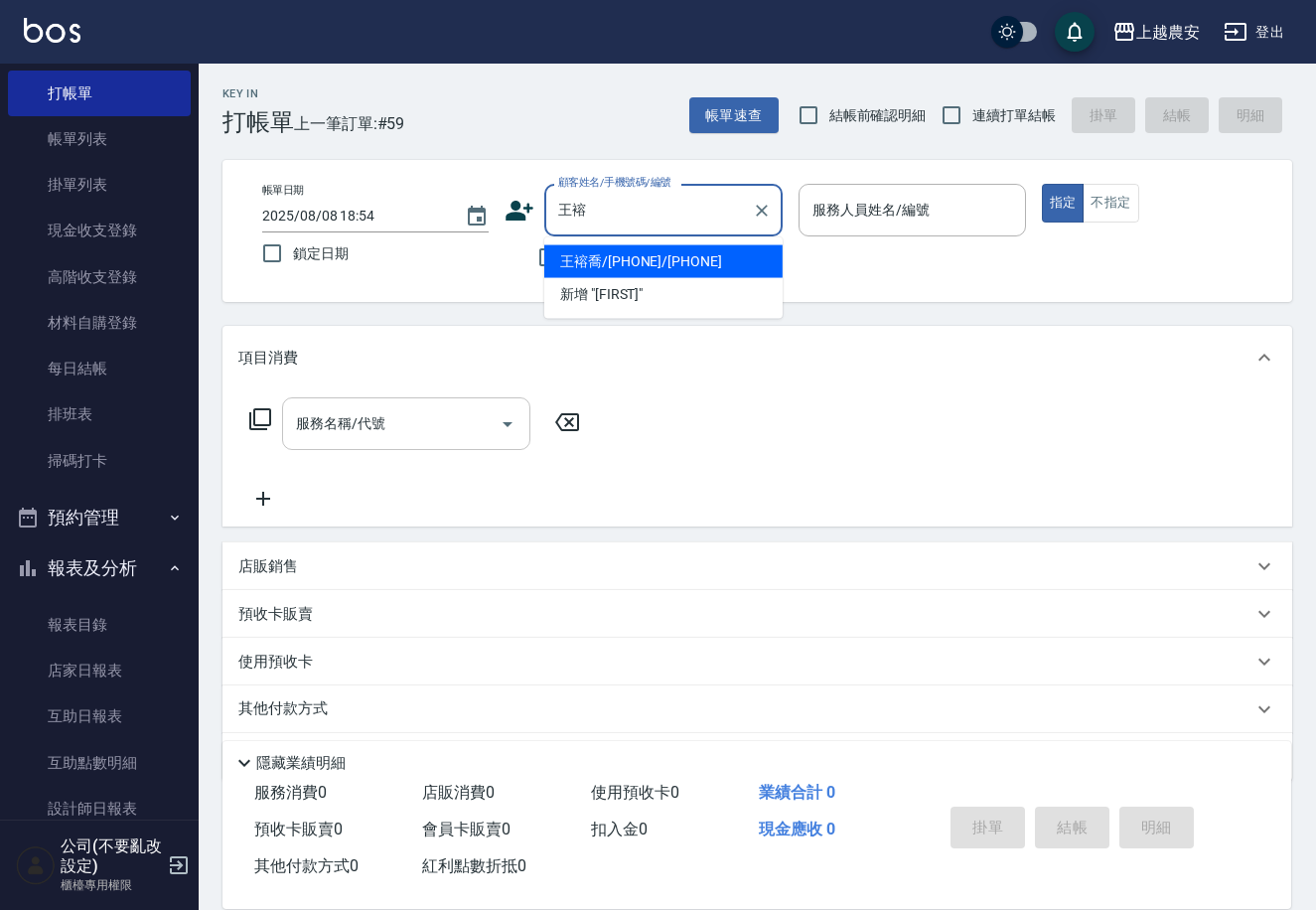 type on "王褣喬/0970085818/0970085818" 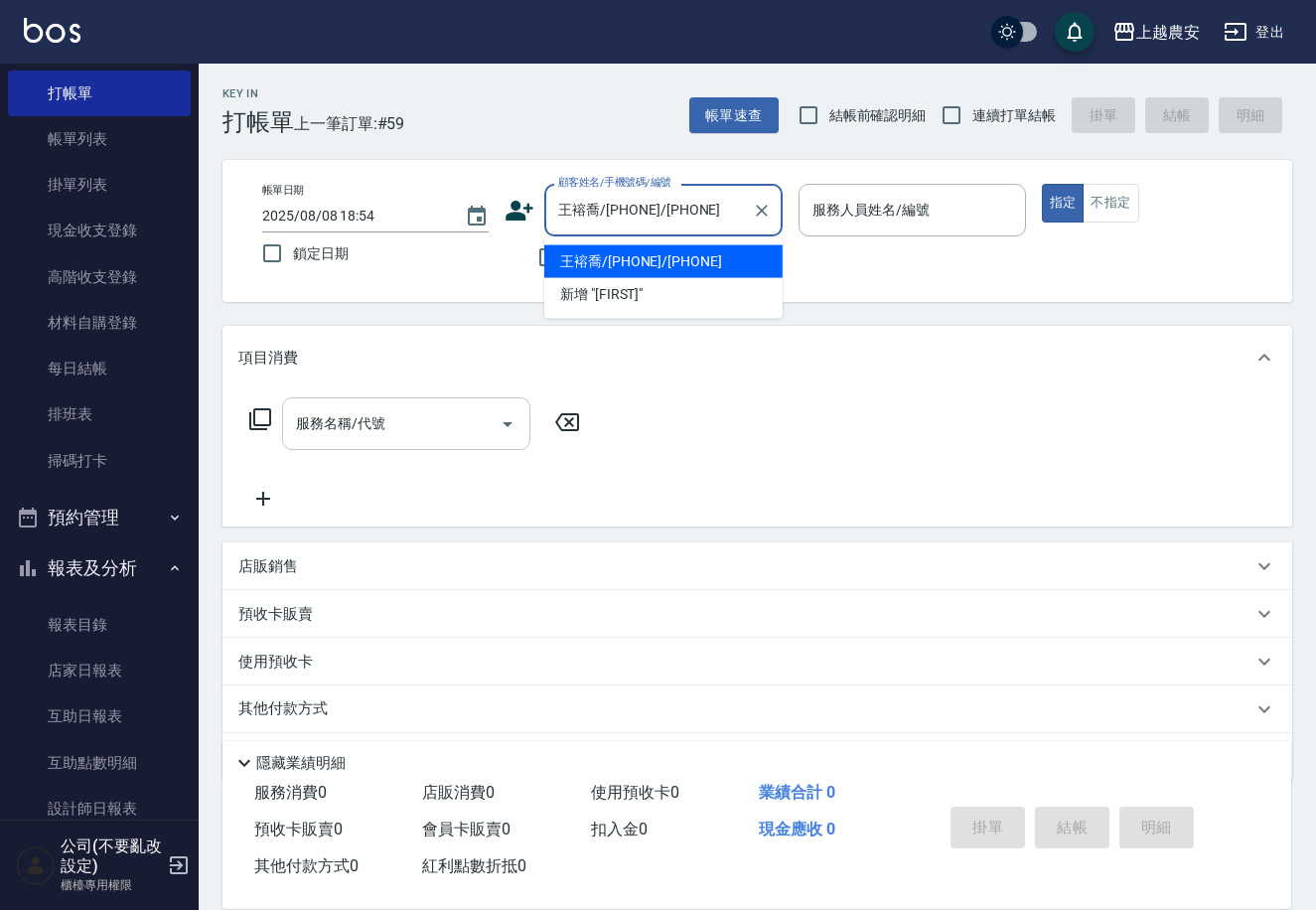 type on "Nana-13" 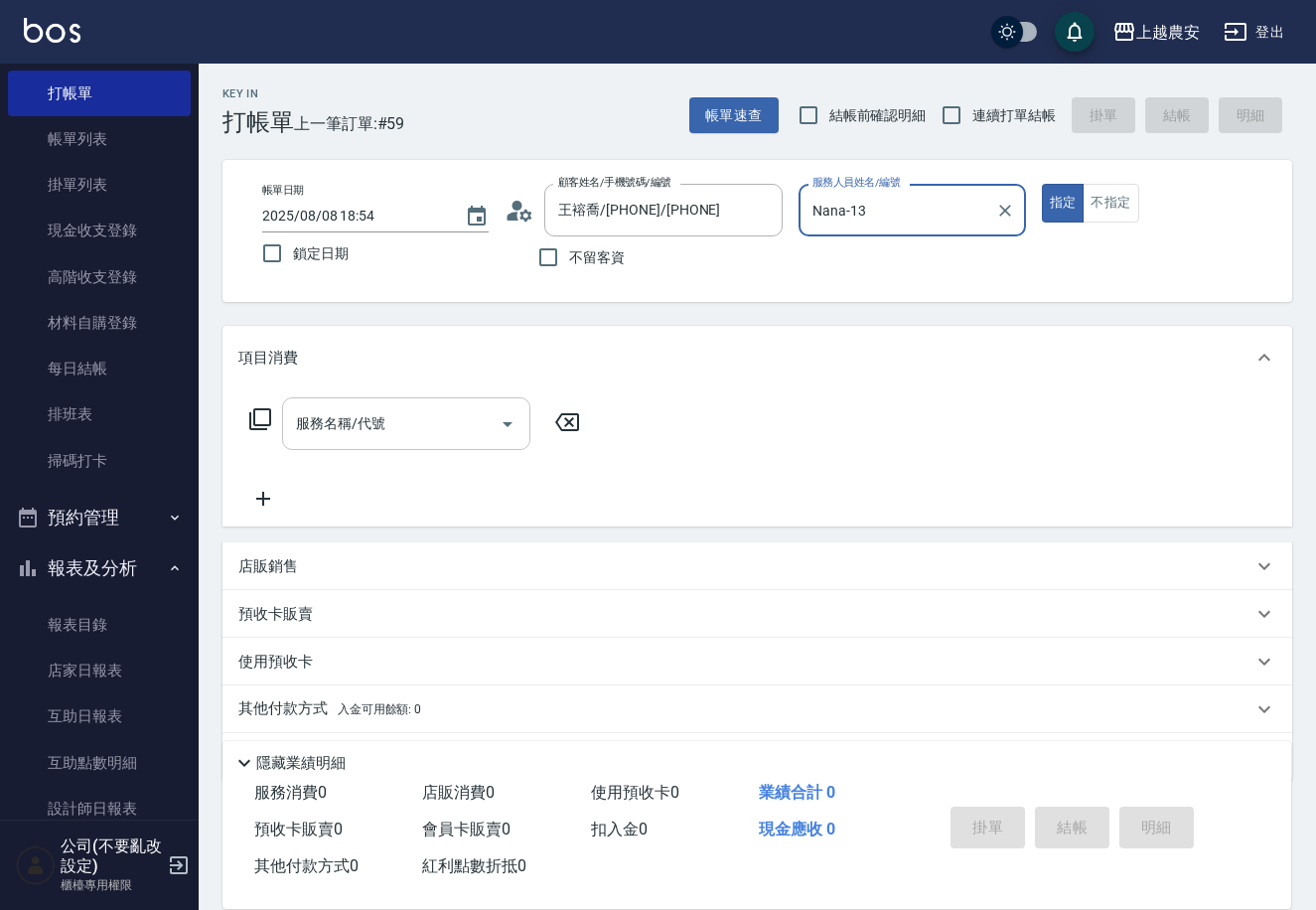 click on "服務名稱/代號" at bounding box center (391, 423) 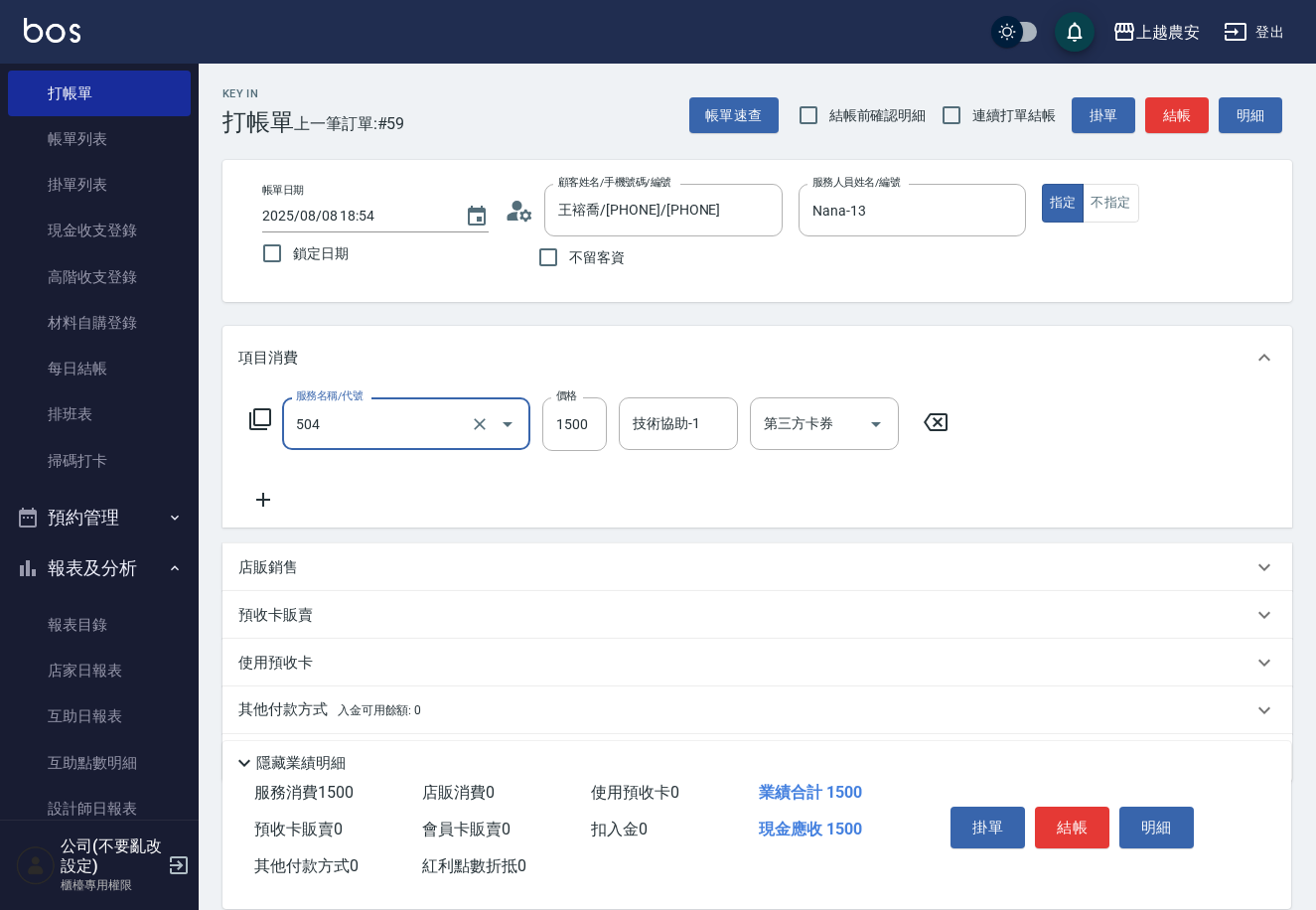 type on "染髮1500↓(504)" 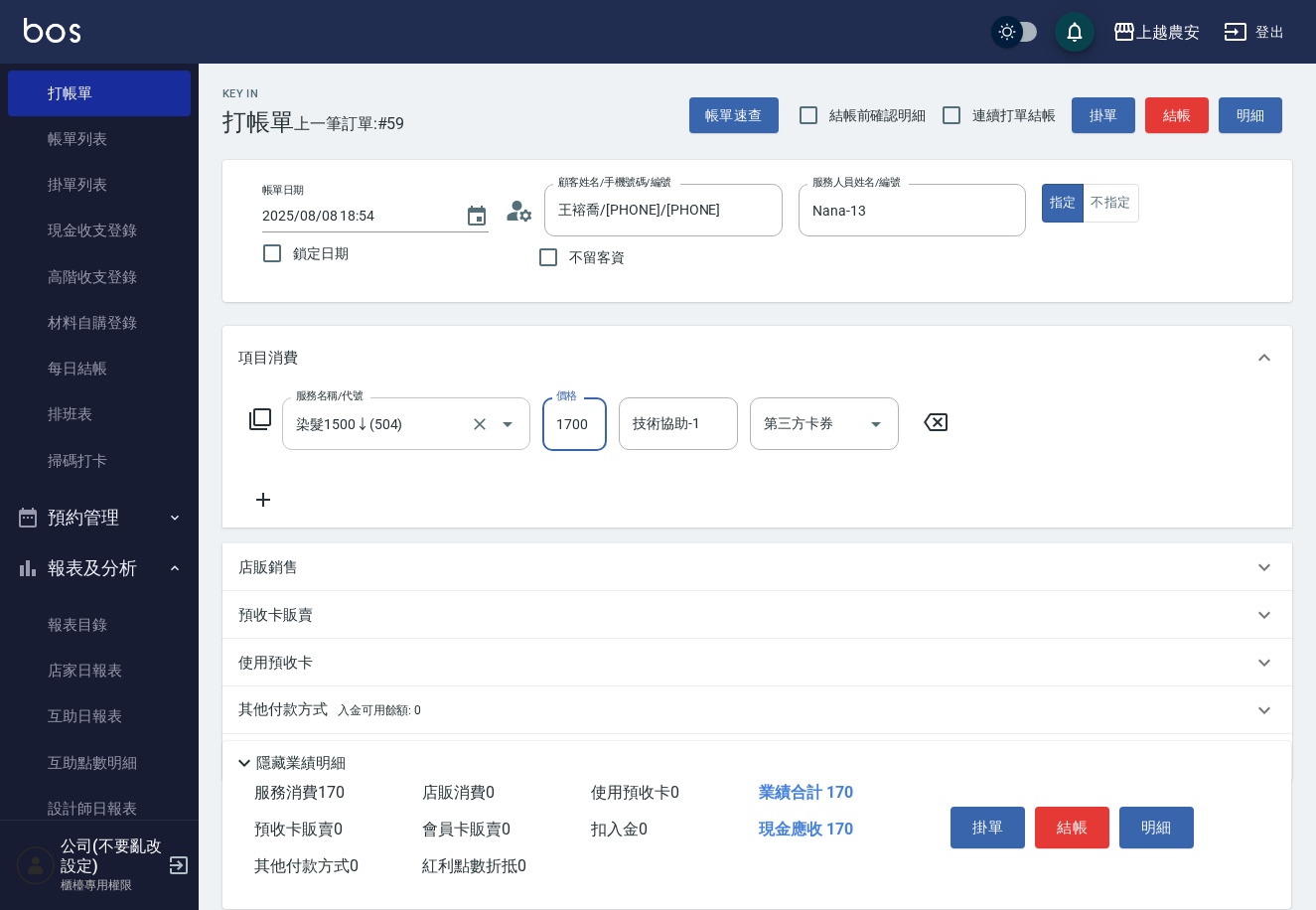 type on "1700" 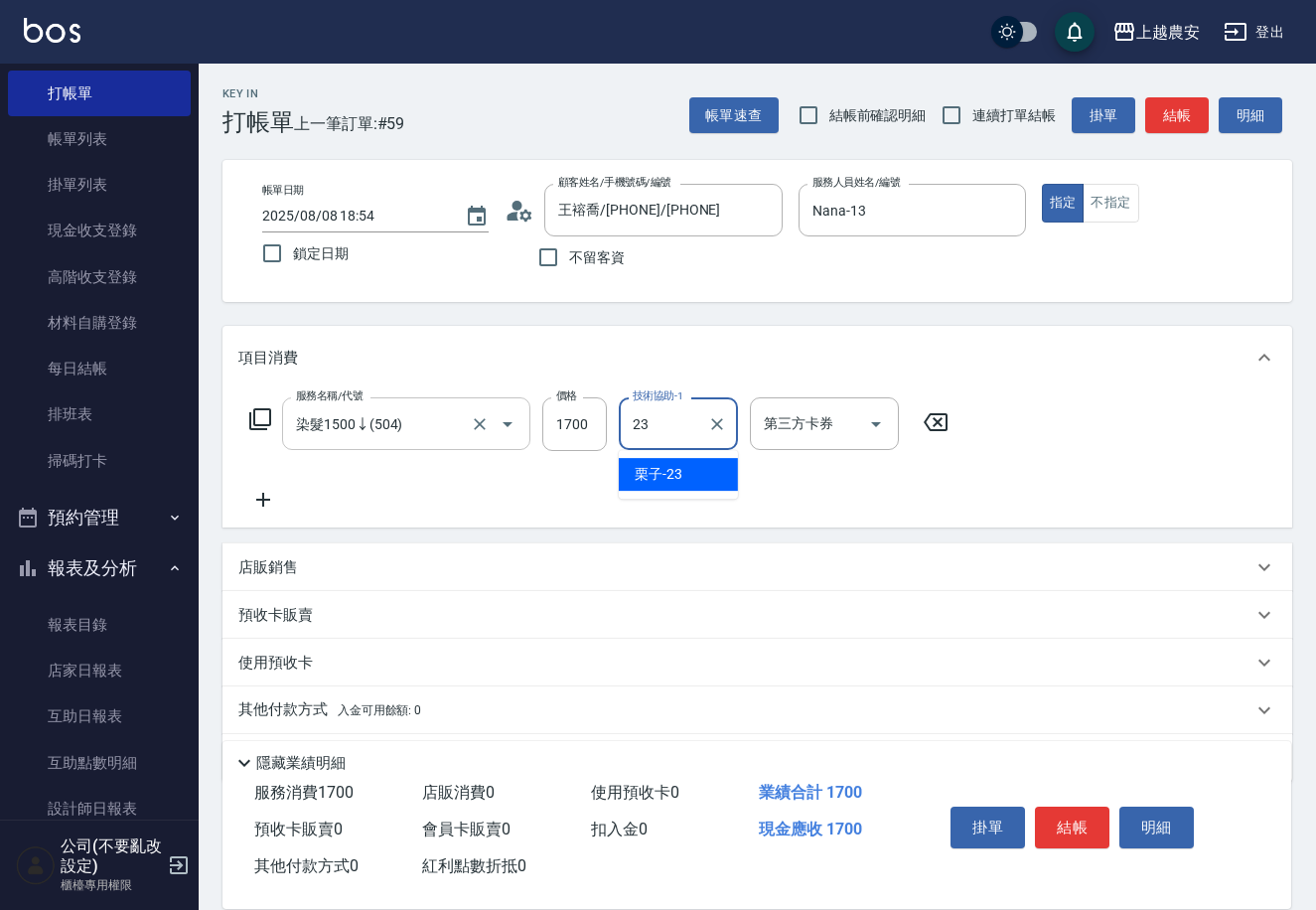 type on "栗子-23" 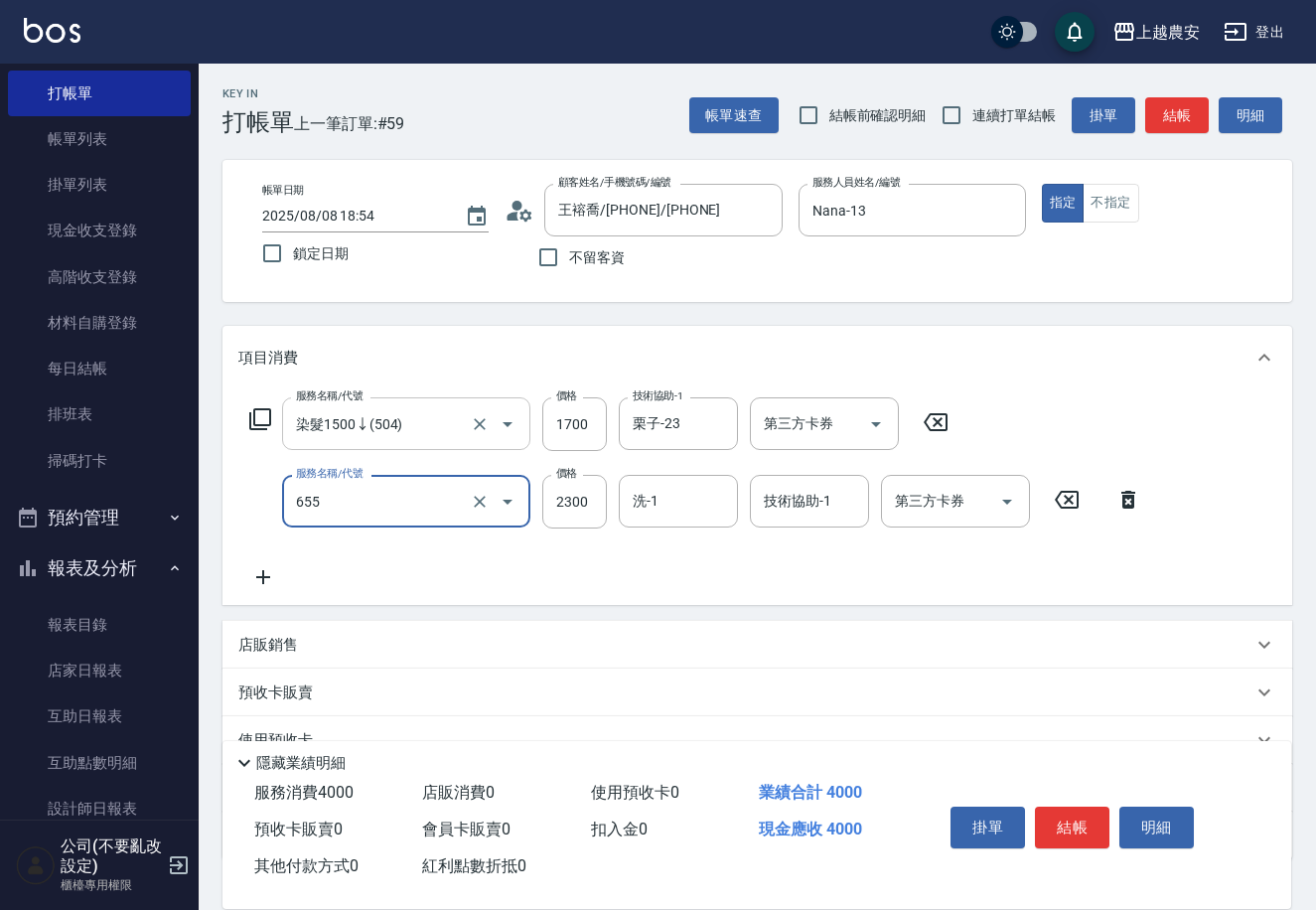 type on "結構2段式(自)(655)" 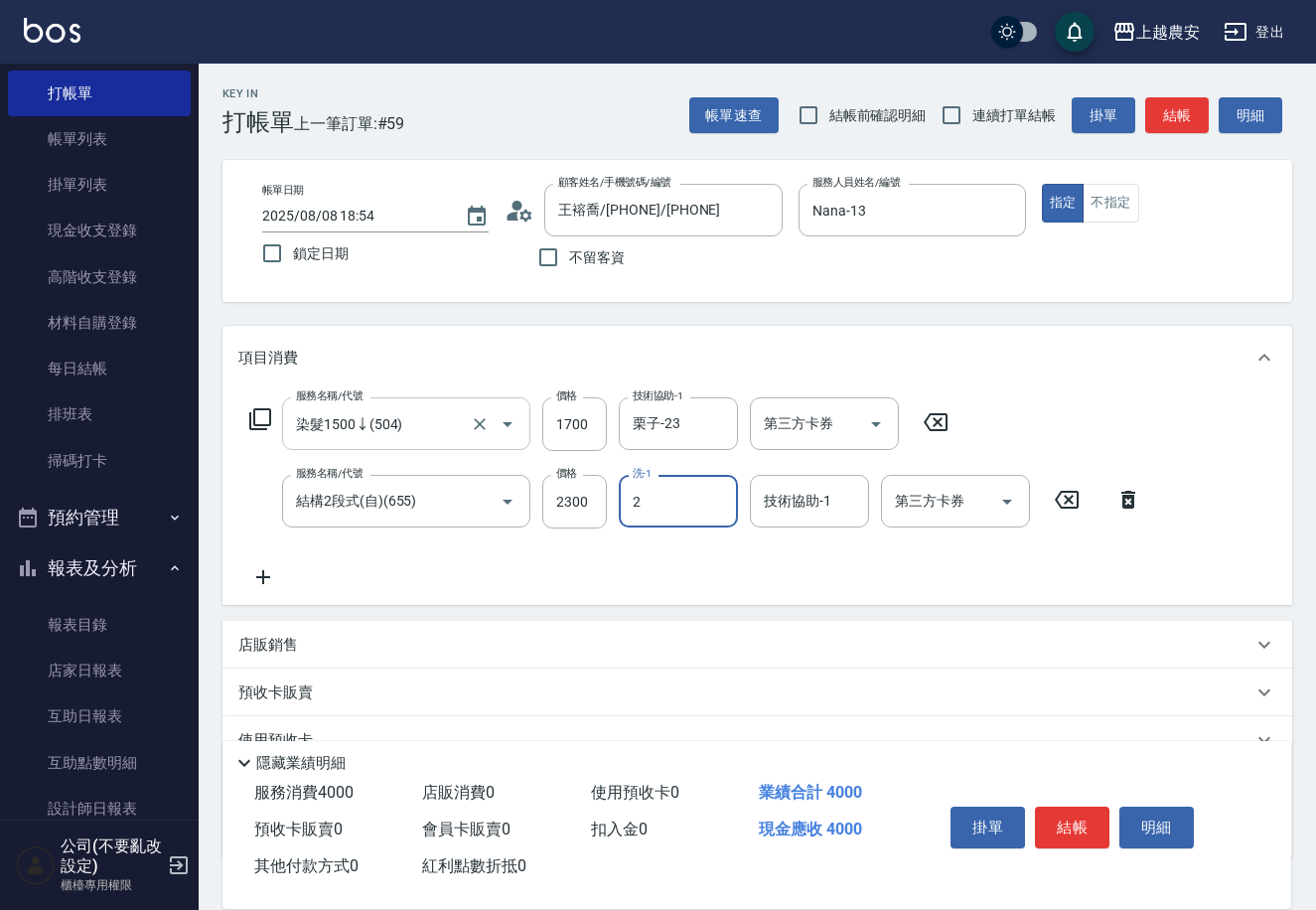 type on "23" 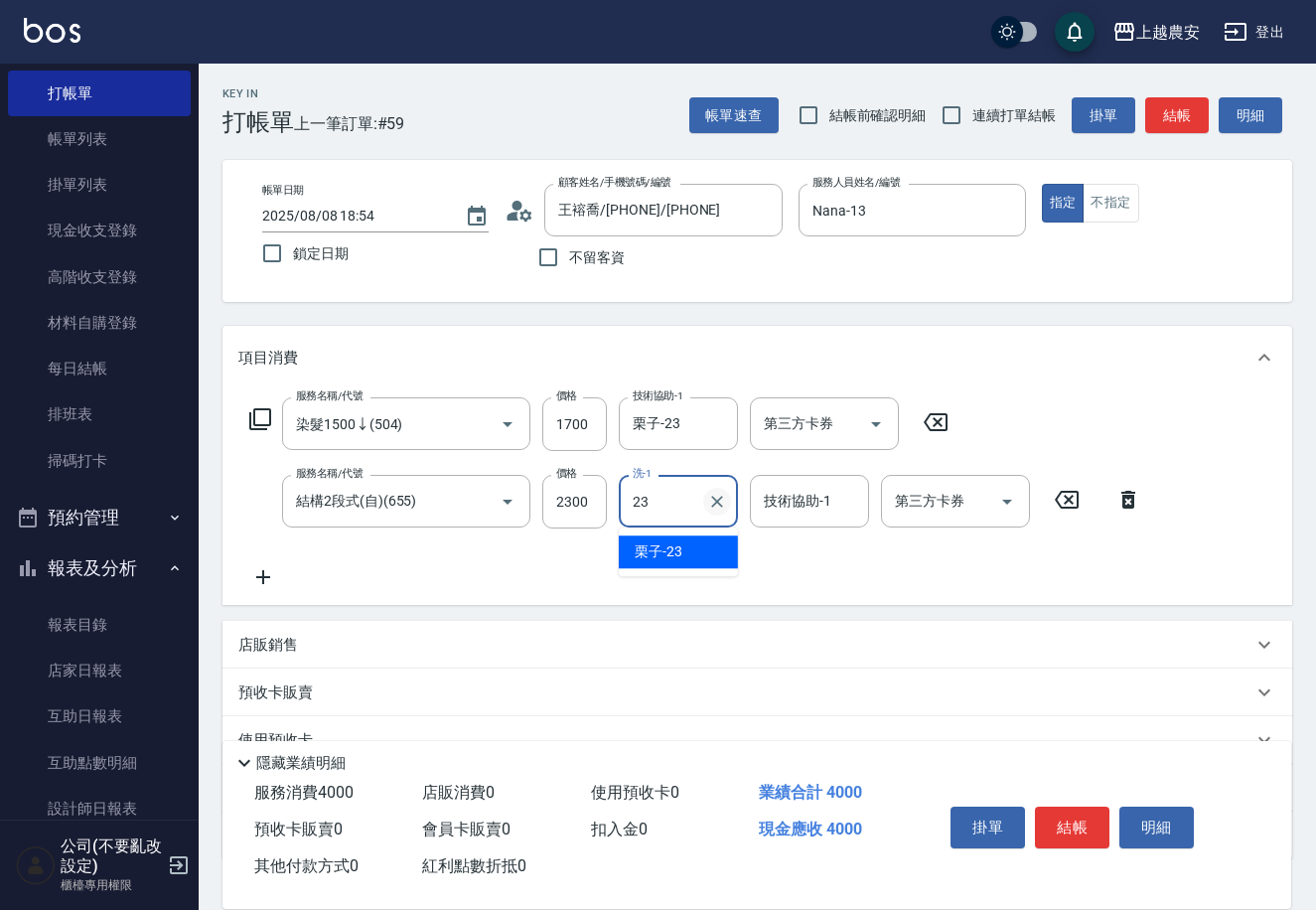 click 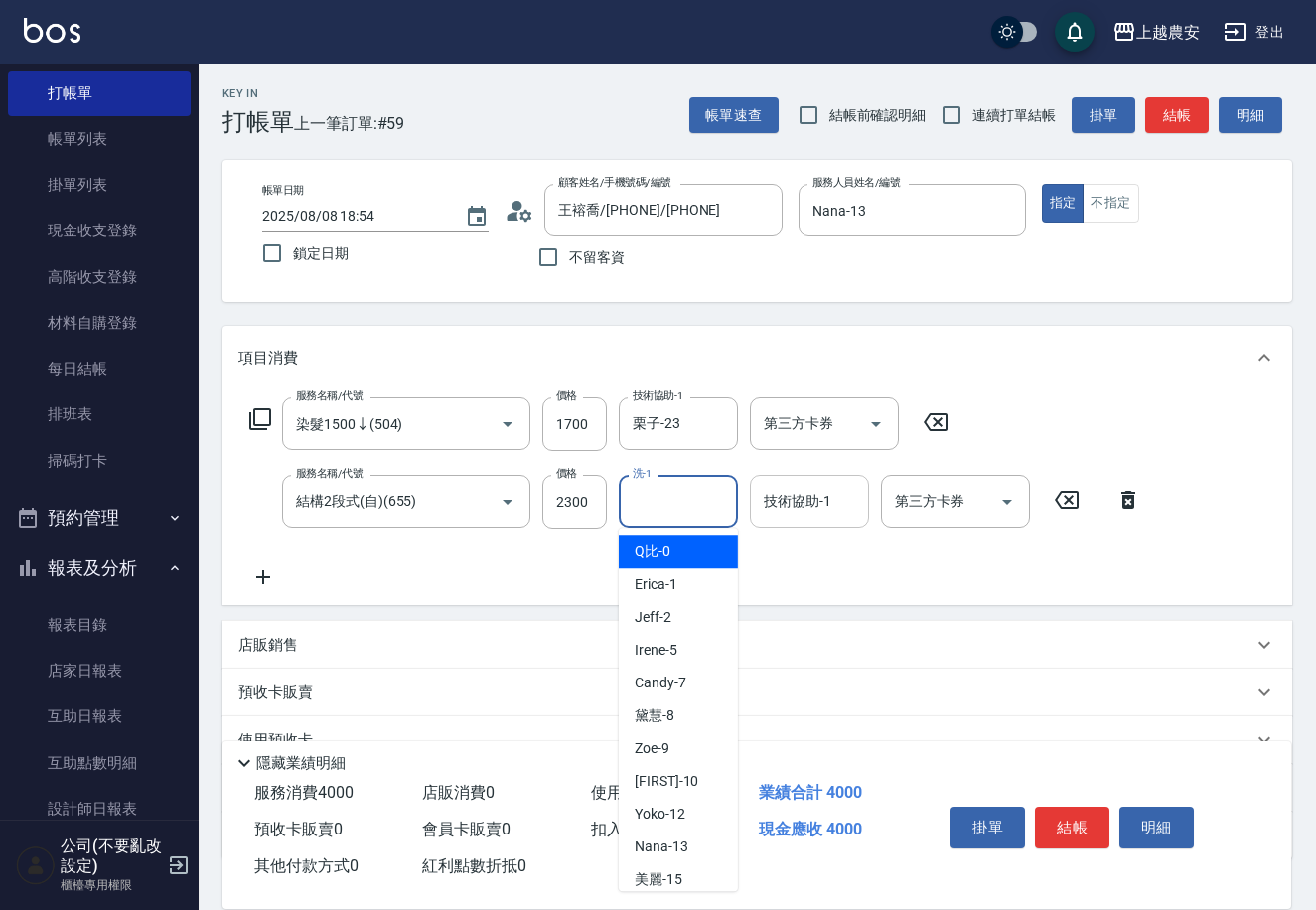 click on "技術協助-1 技術協助-1" at bounding box center [809, 501] 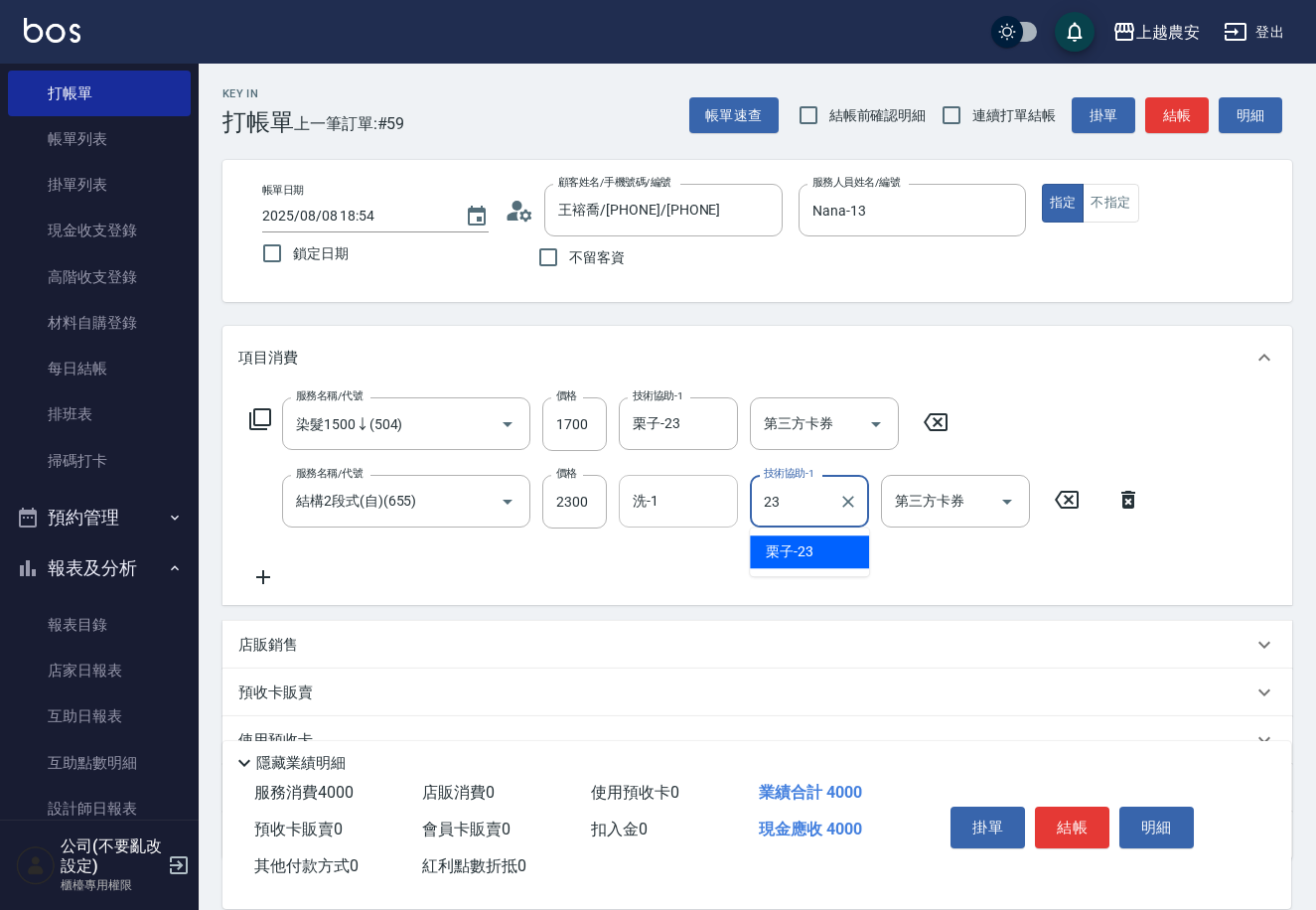 type on "栗子-23" 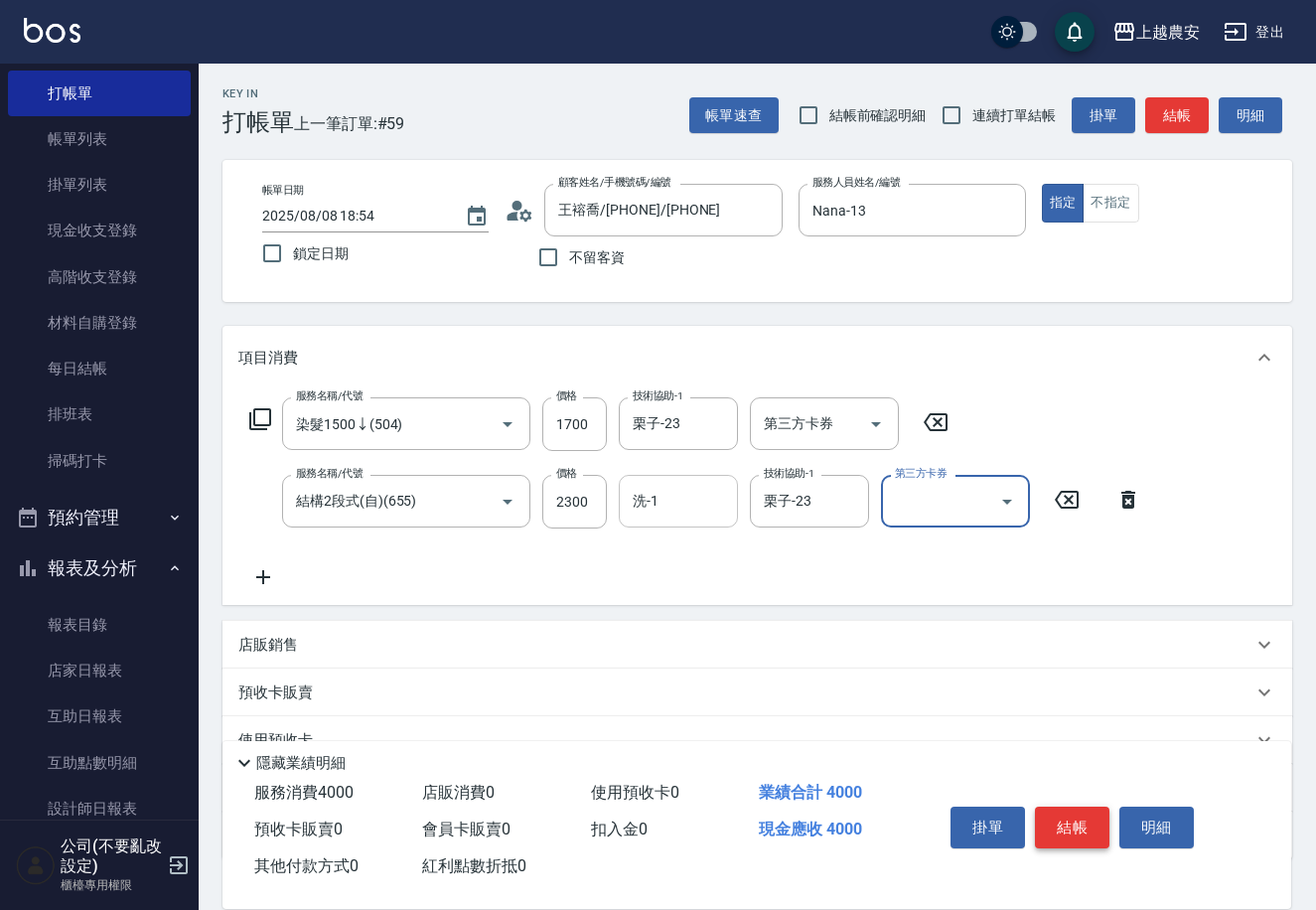 click on "結帳" at bounding box center [1072, 828] 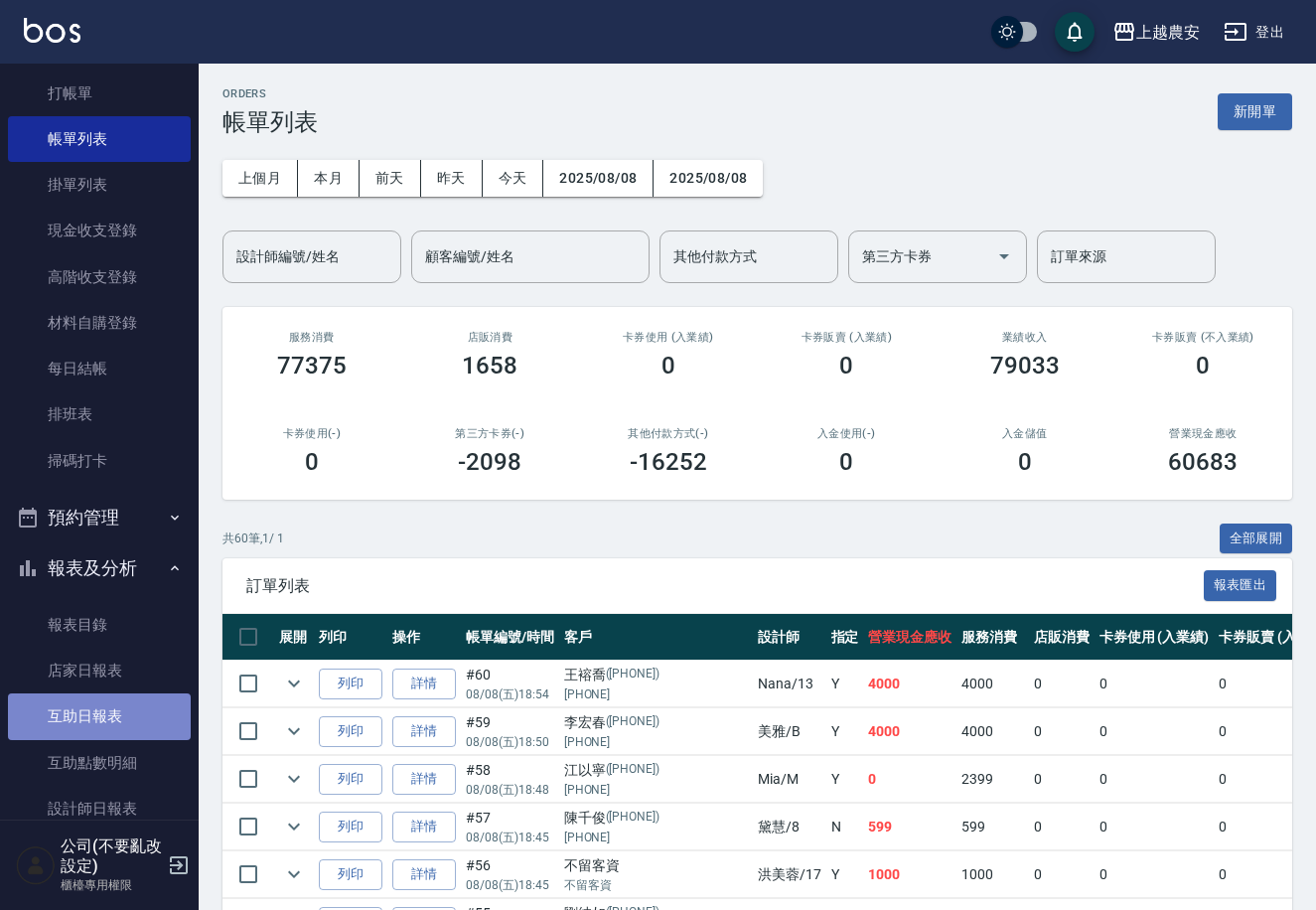 click on "互助日報表" at bounding box center (99, 716) 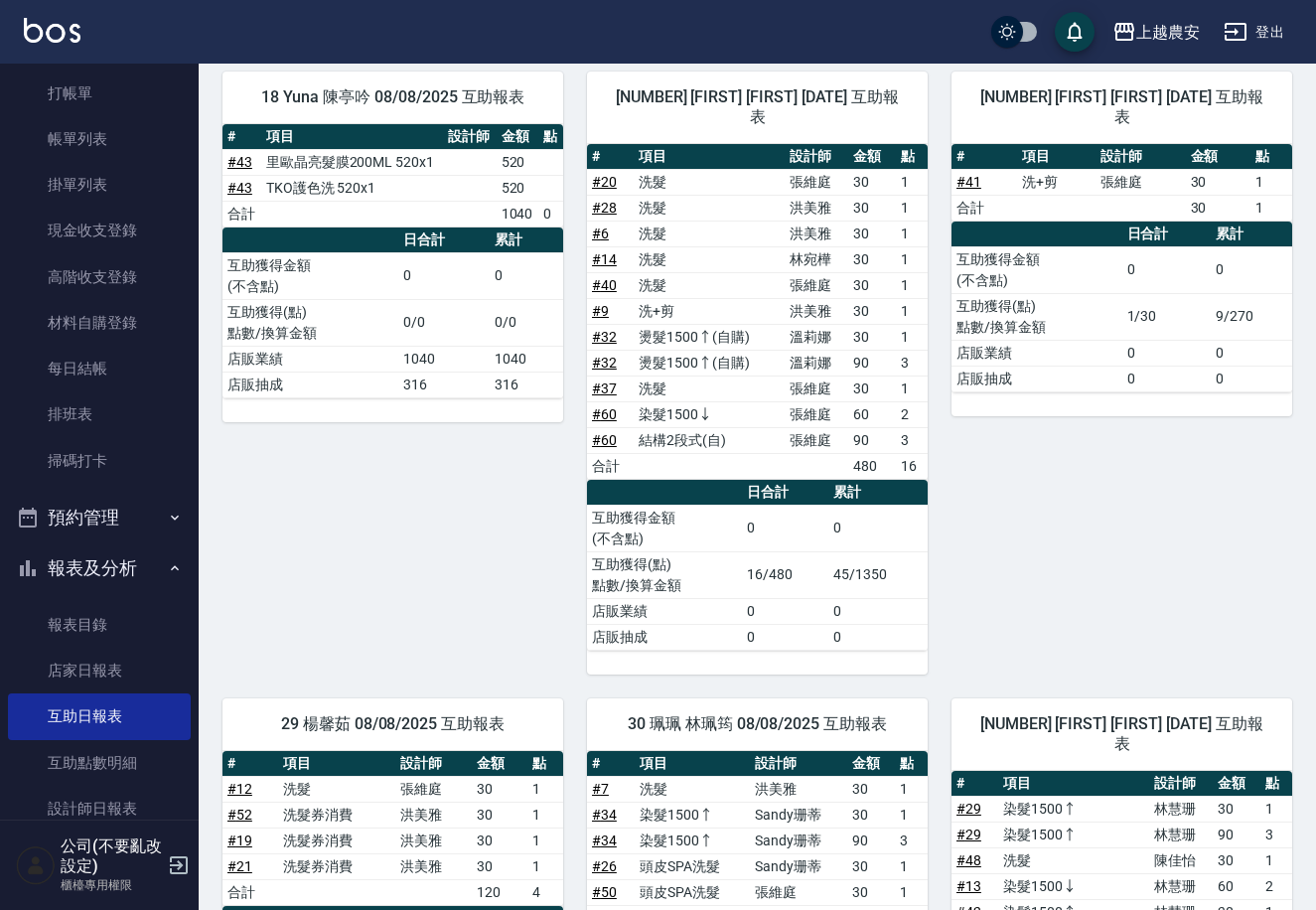 scroll, scrollTop: 201, scrollLeft: 0, axis: vertical 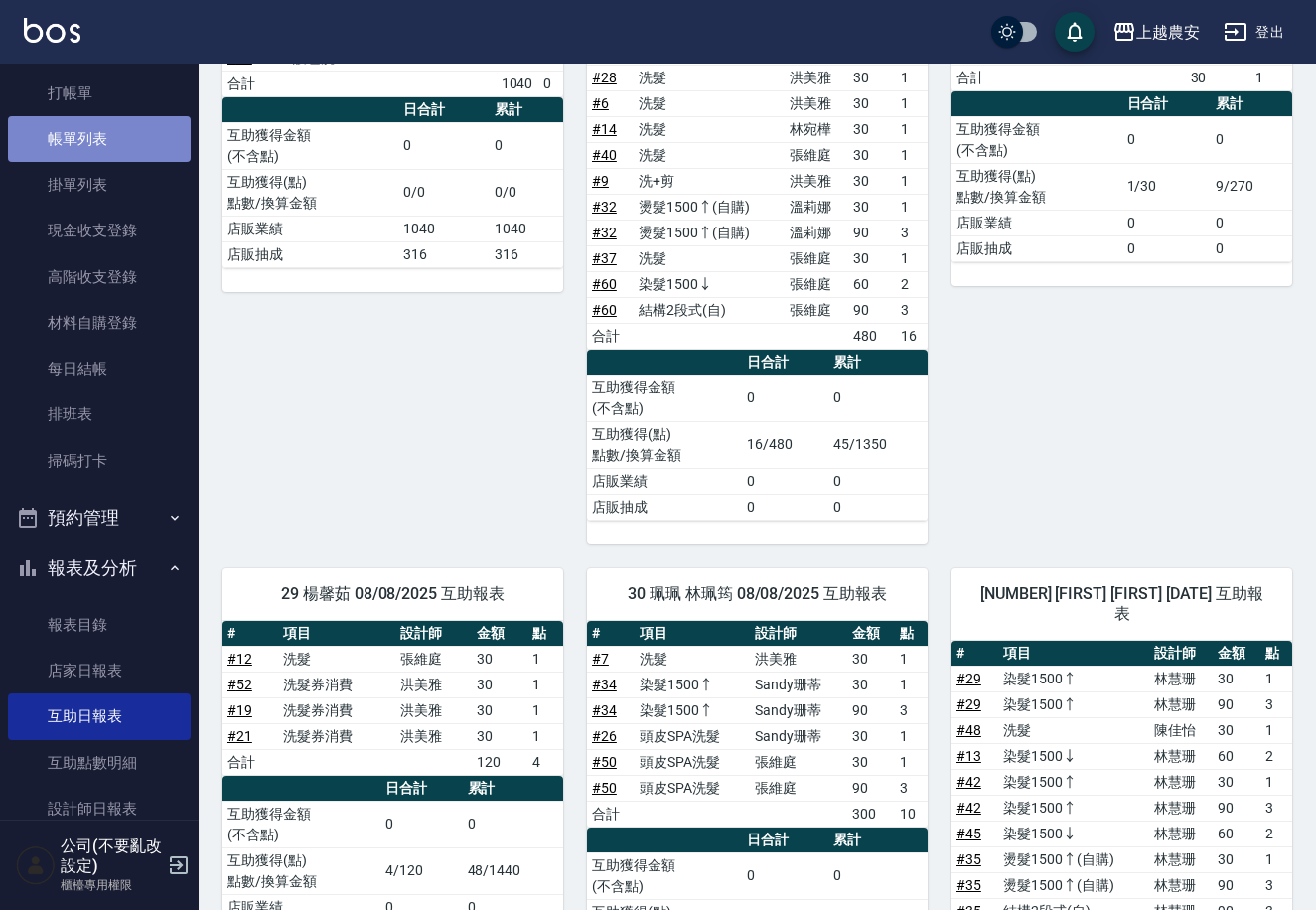 click on "帳單列表" at bounding box center (99, 139) 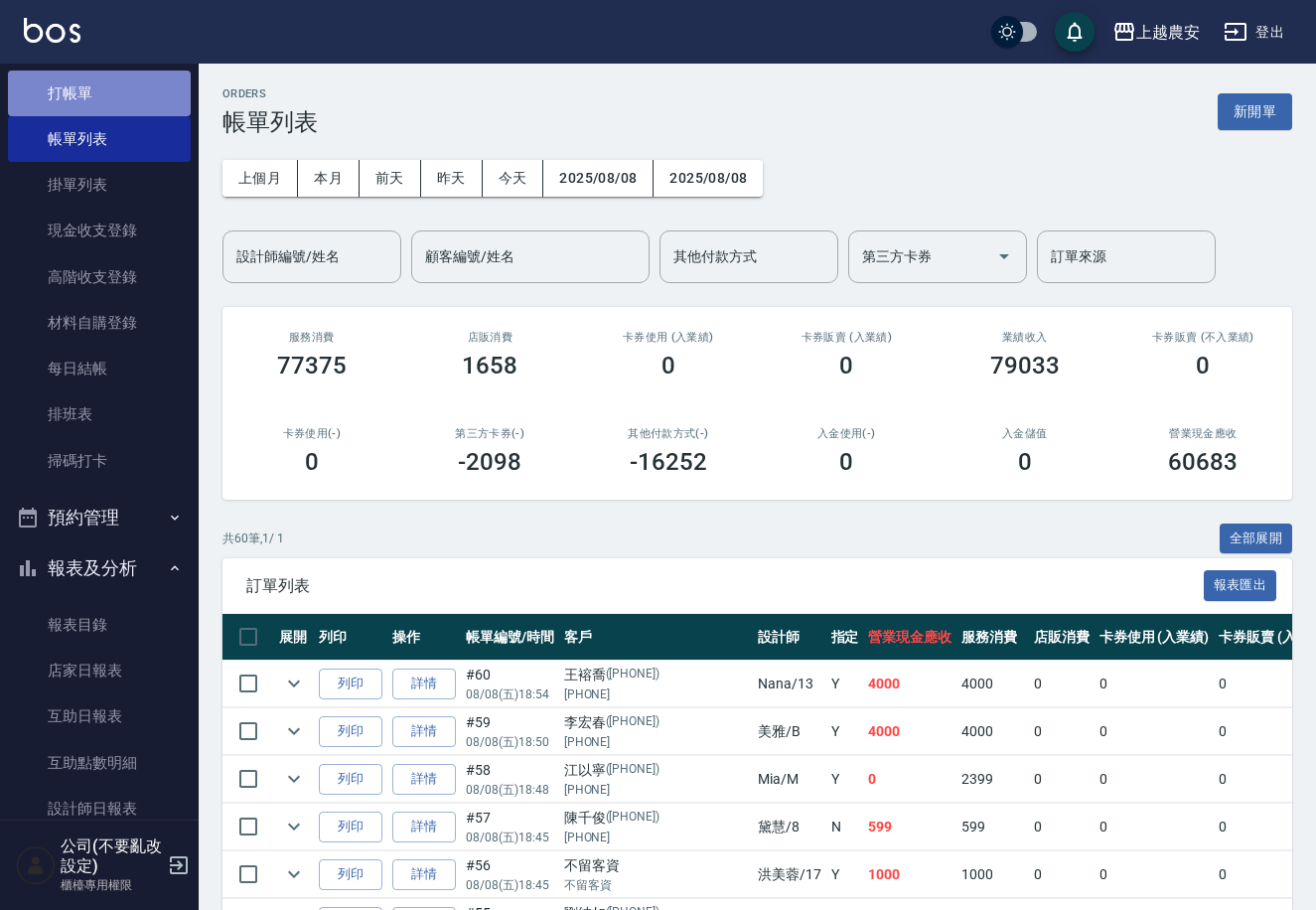 click on "打帳單" at bounding box center [99, 93] 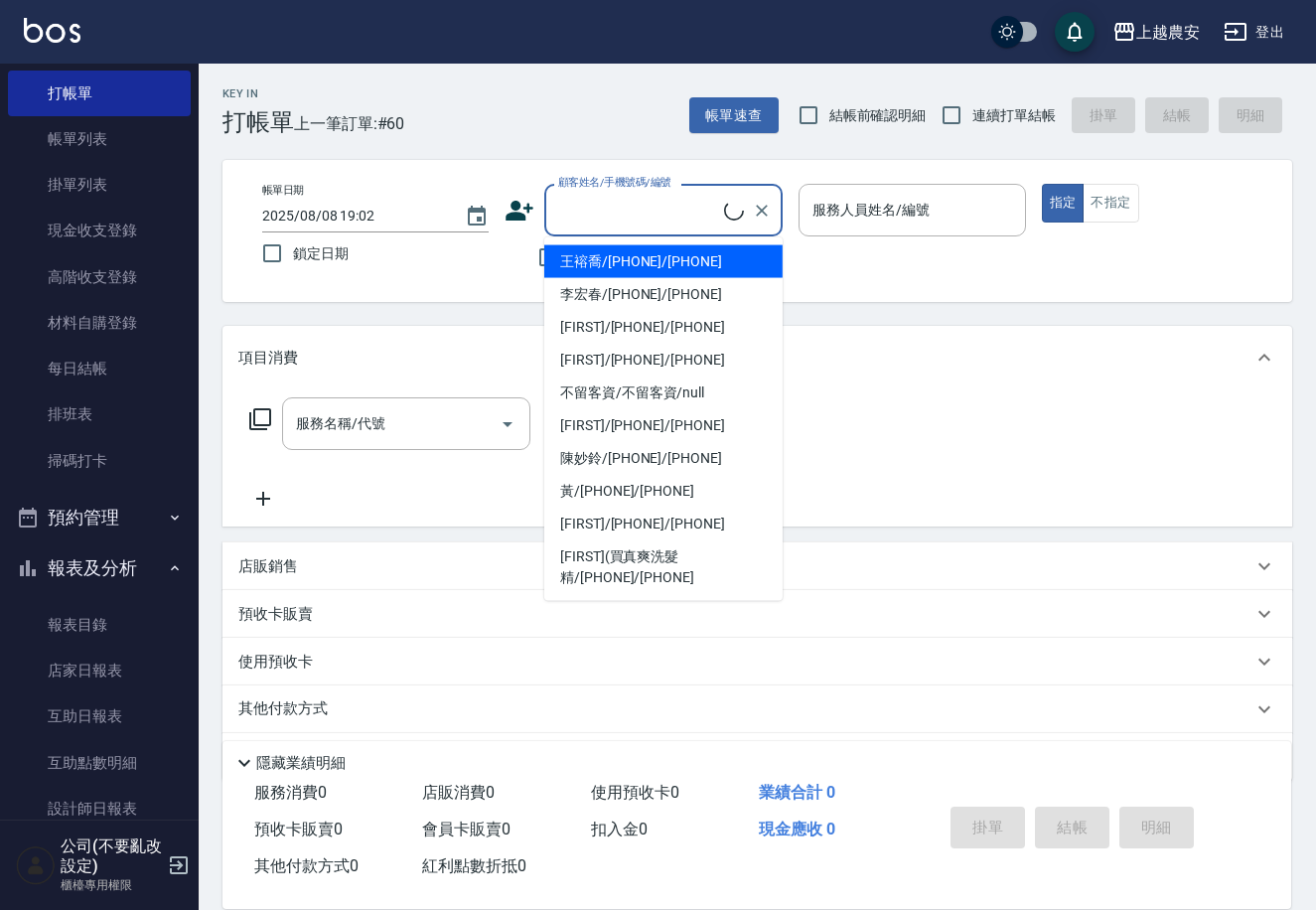 click on "顧客姓名/手機號碼/編號" at bounding box center [639, 210] 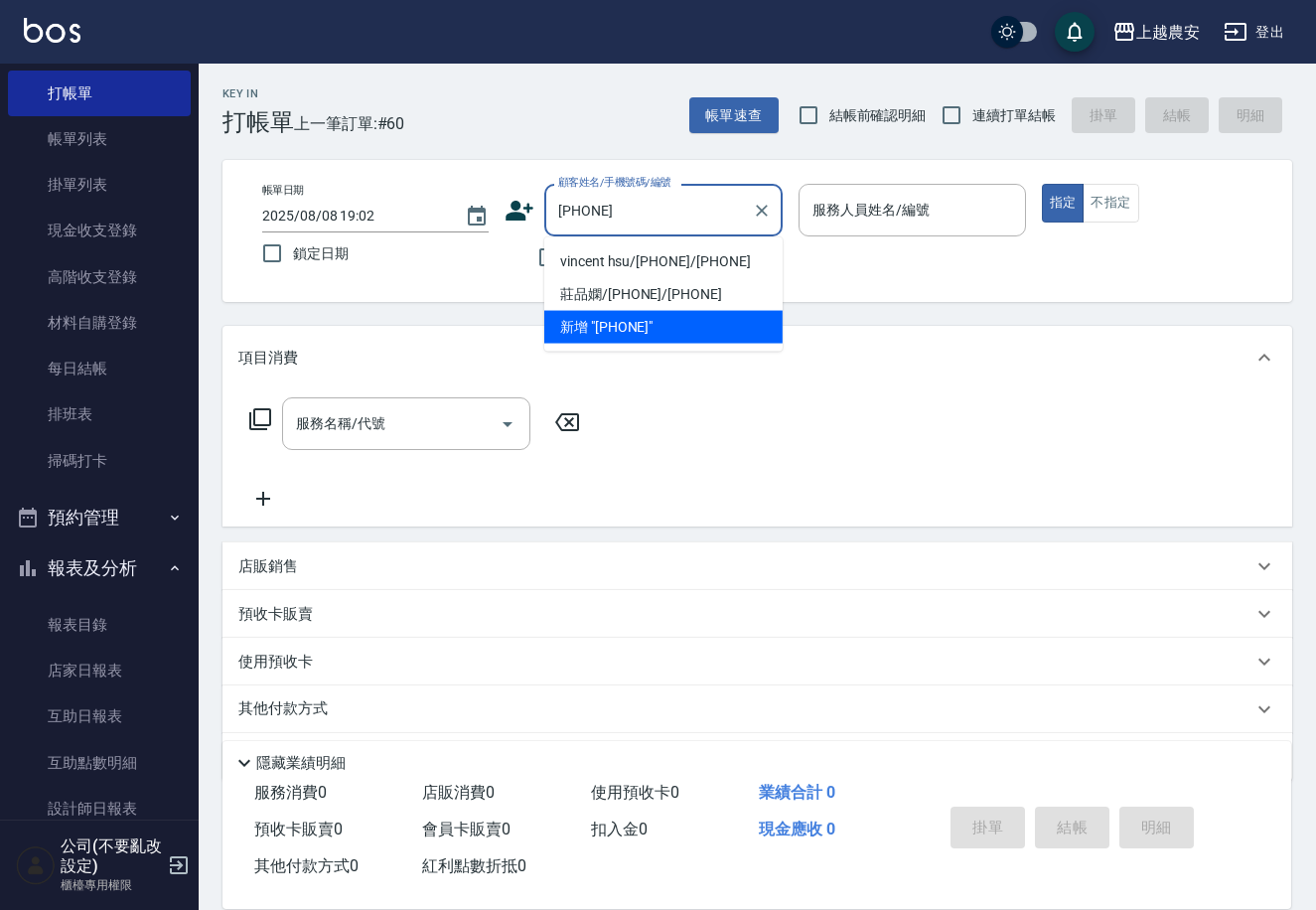 click on "vincent hsu/0905858000/0905858000" at bounding box center (663, 261) 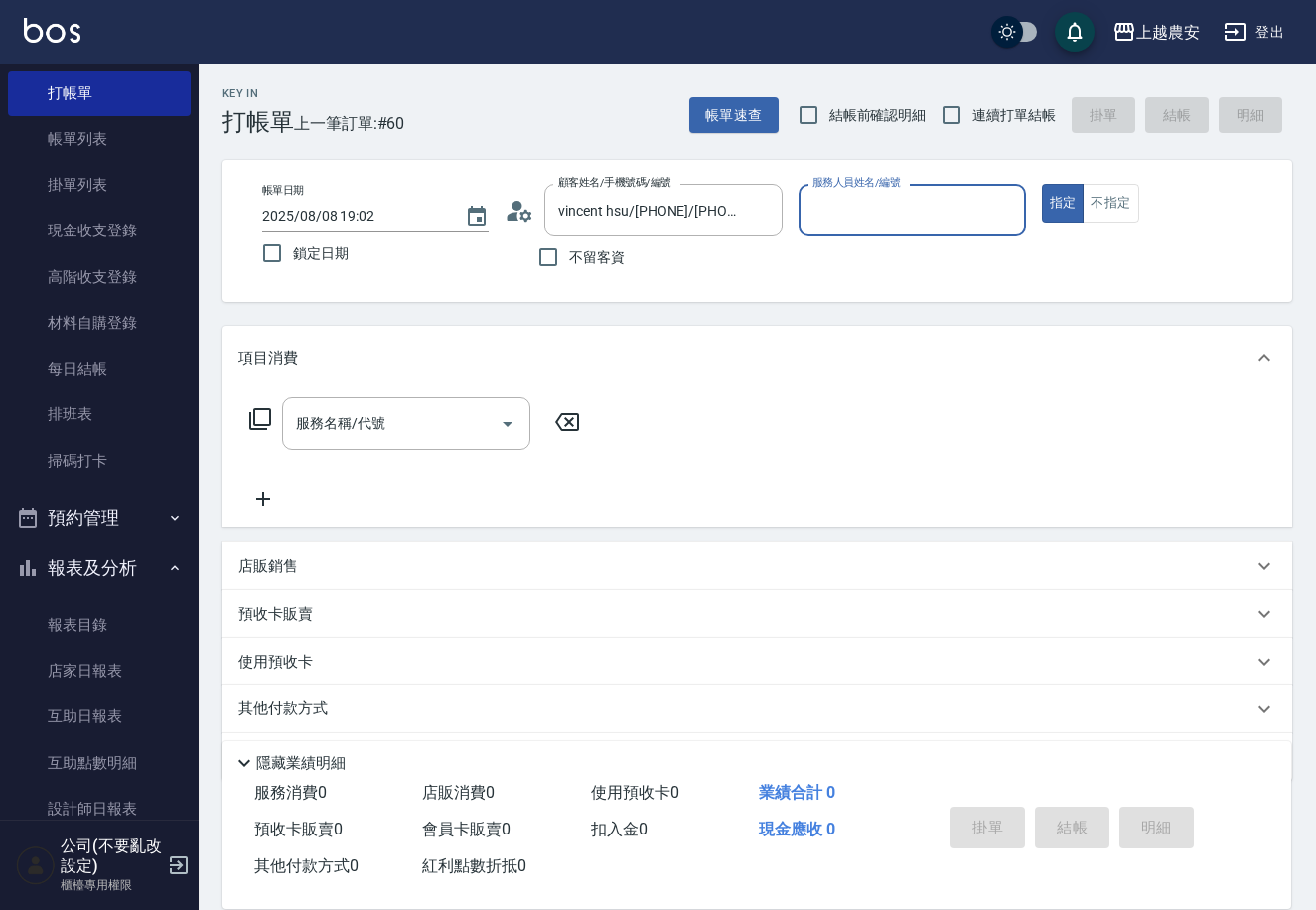 type on "Mia-M" 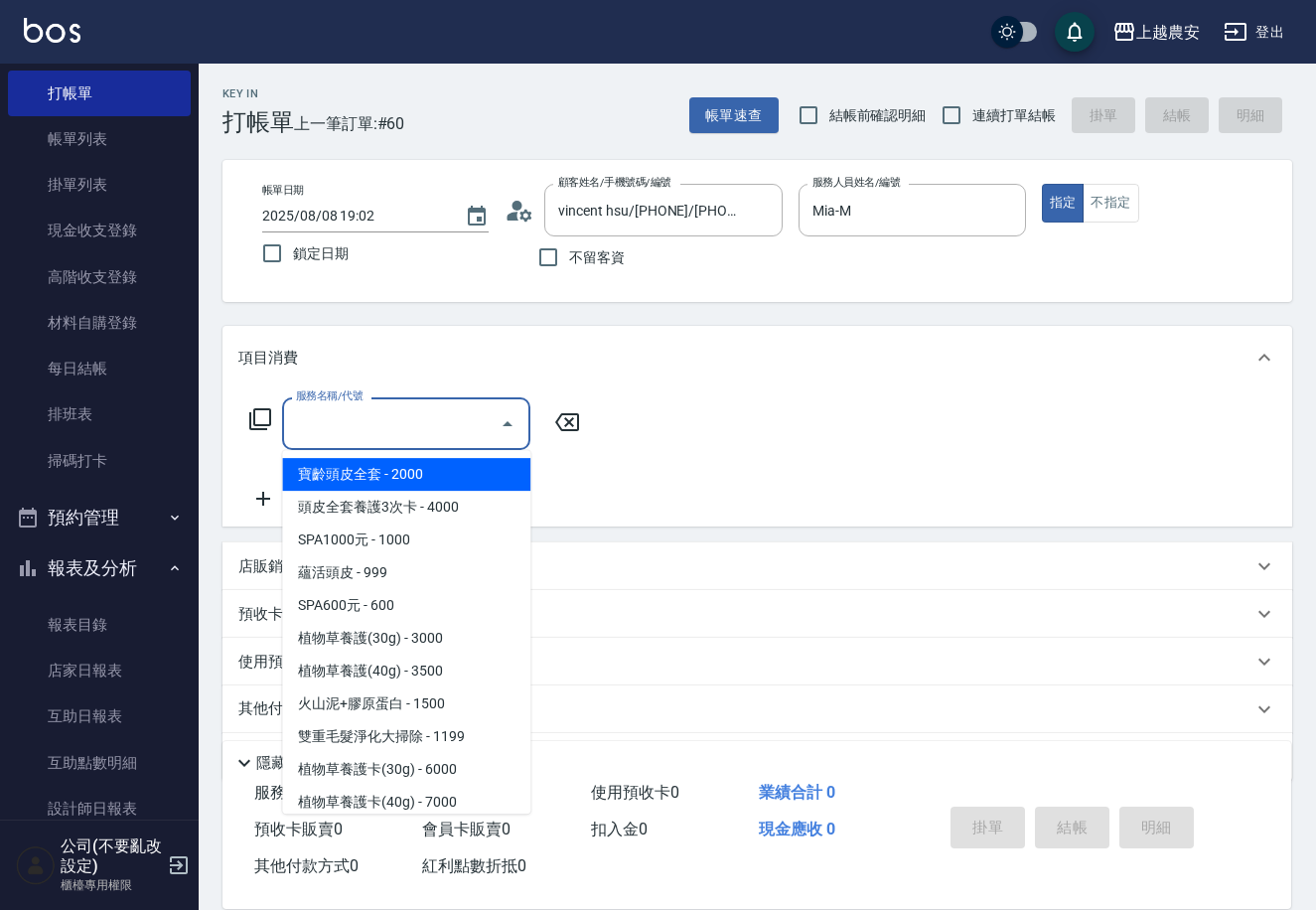 click on "服務名稱/代號" at bounding box center (391, 423) 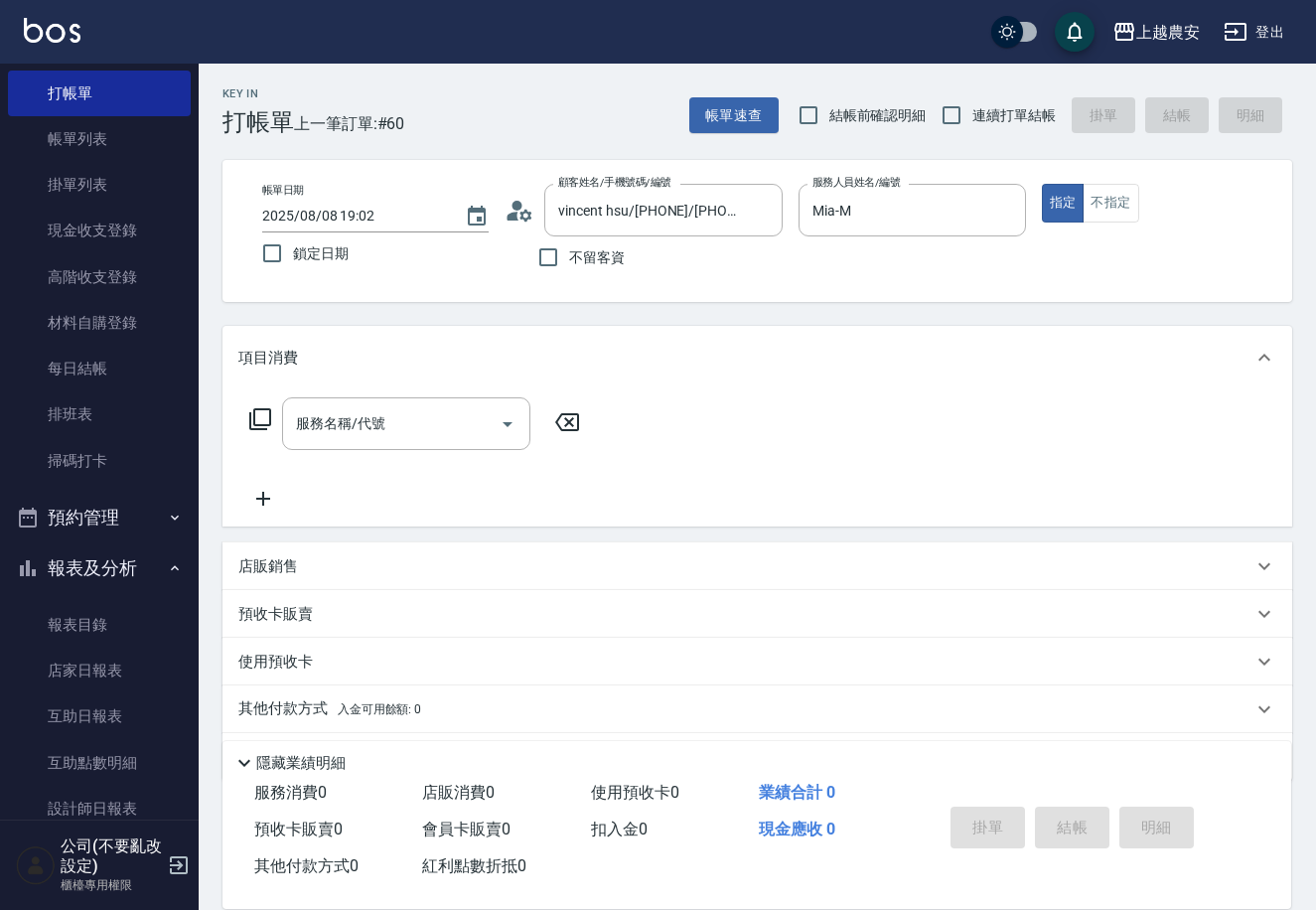 click 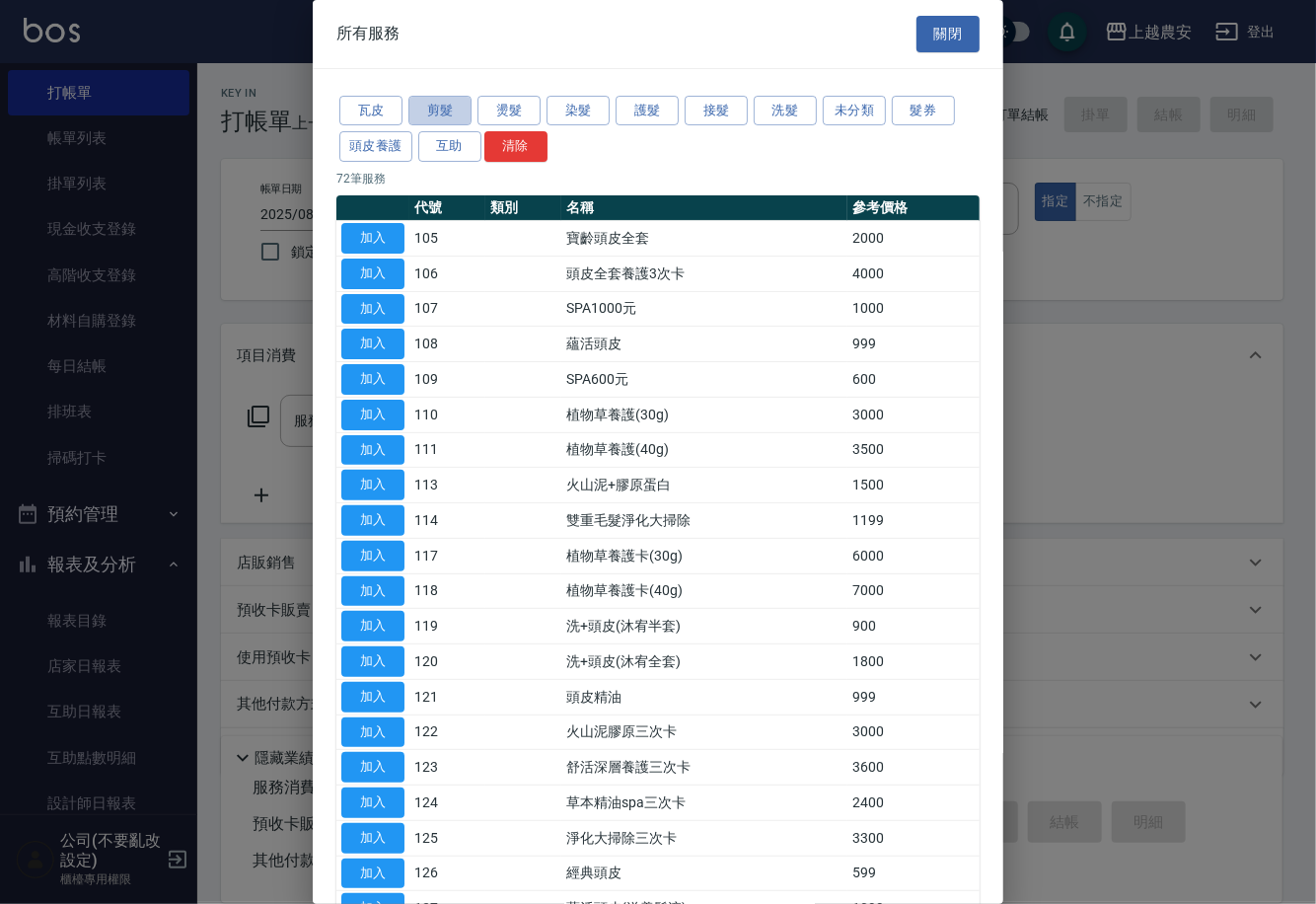 drag, startPoint x: 456, startPoint y: 107, endPoint x: 451, endPoint y: 168, distance: 61.204575 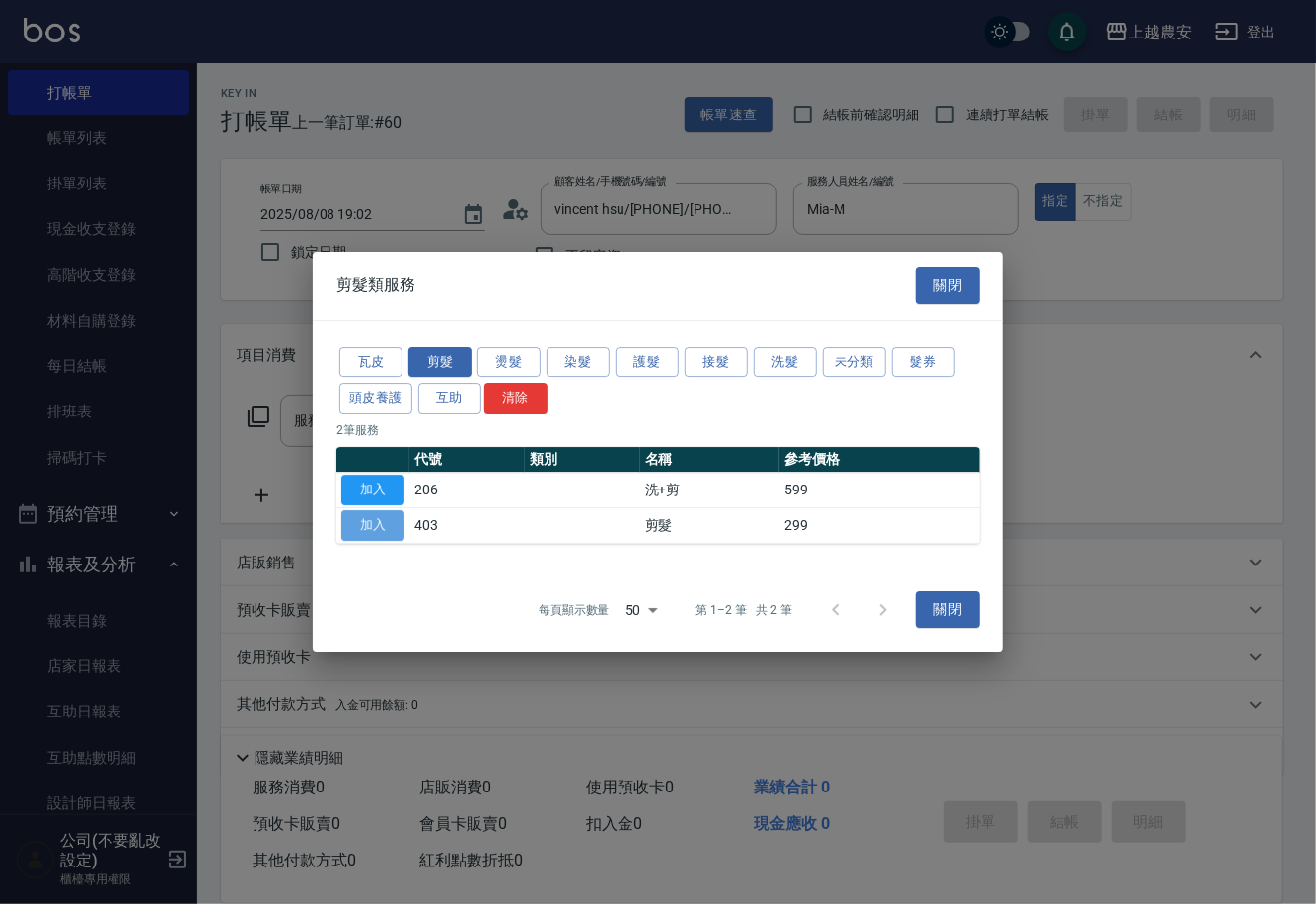click on "加入" at bounding box center [373, 525] 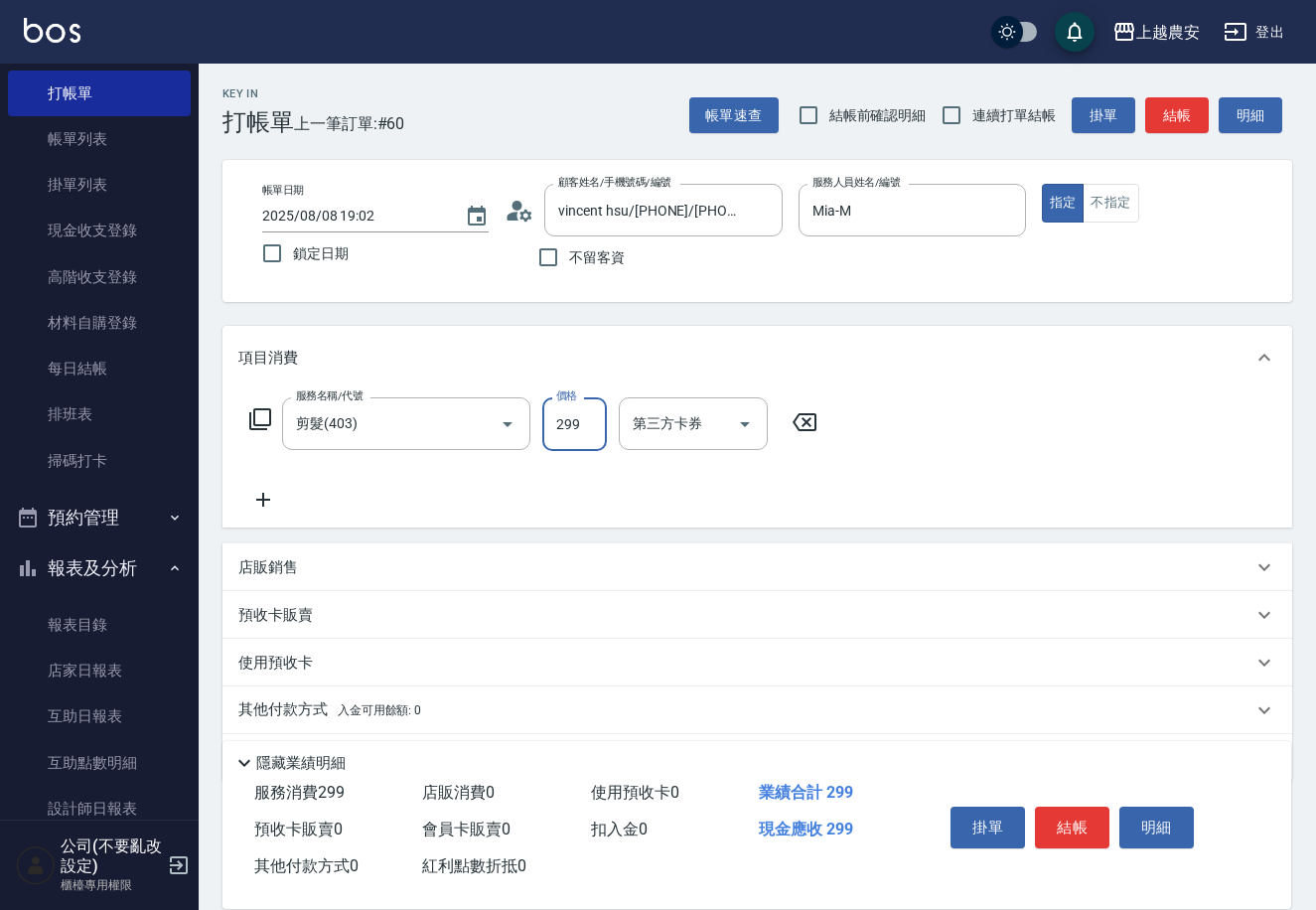 click on "299" at bounding box center [574, 424] 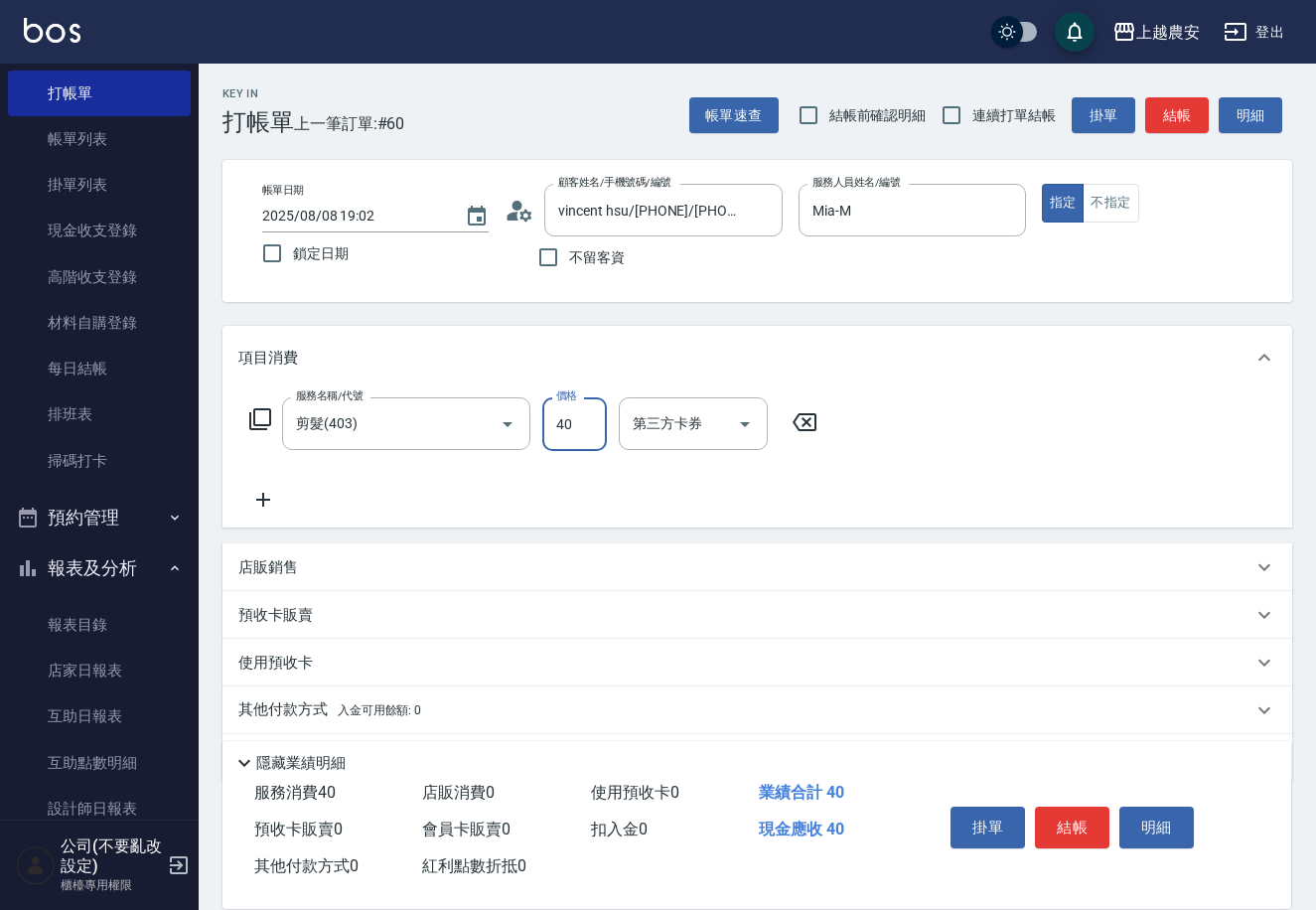 type on "400" 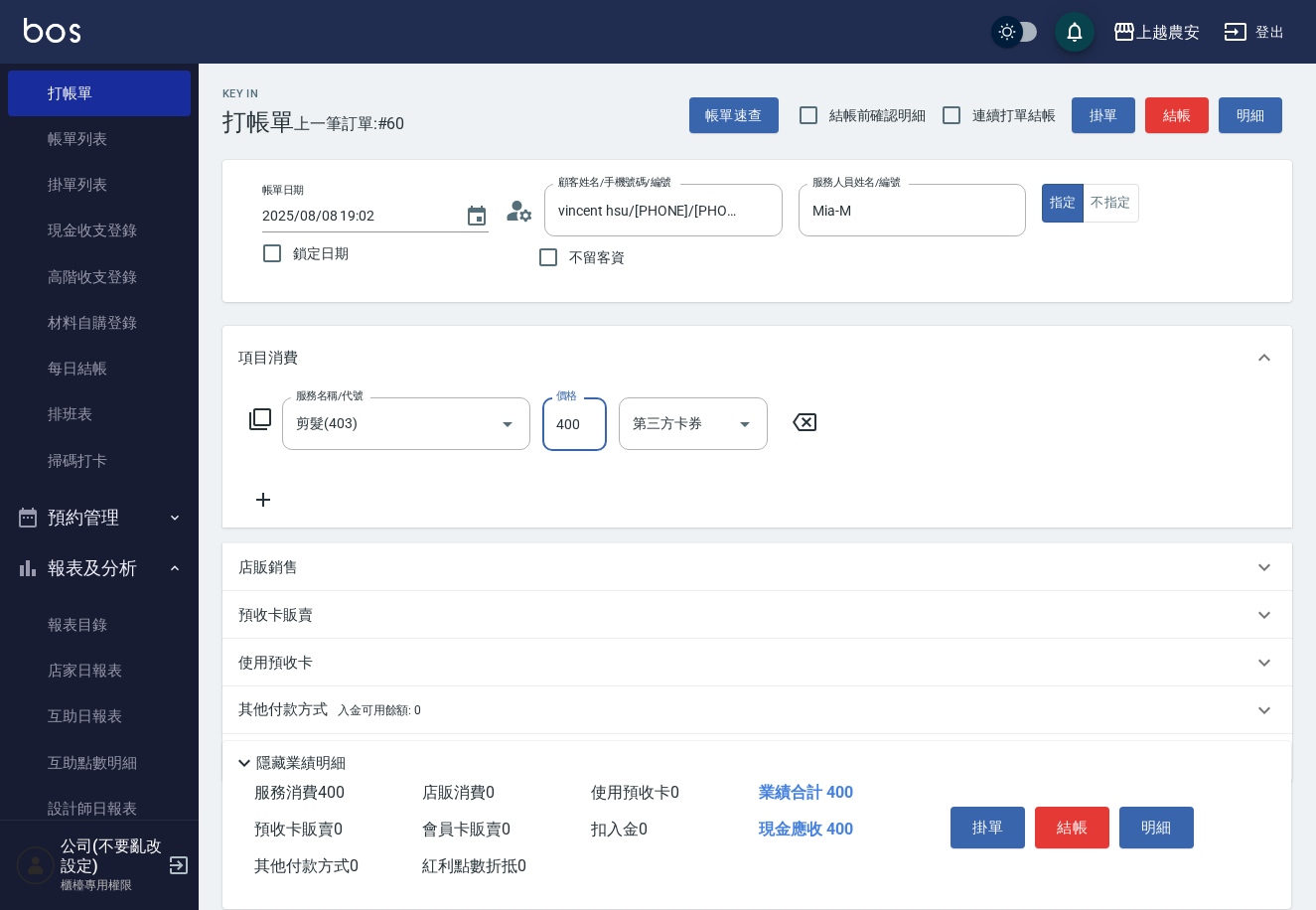 click on "結帳" at bounding box center [1072, 828] 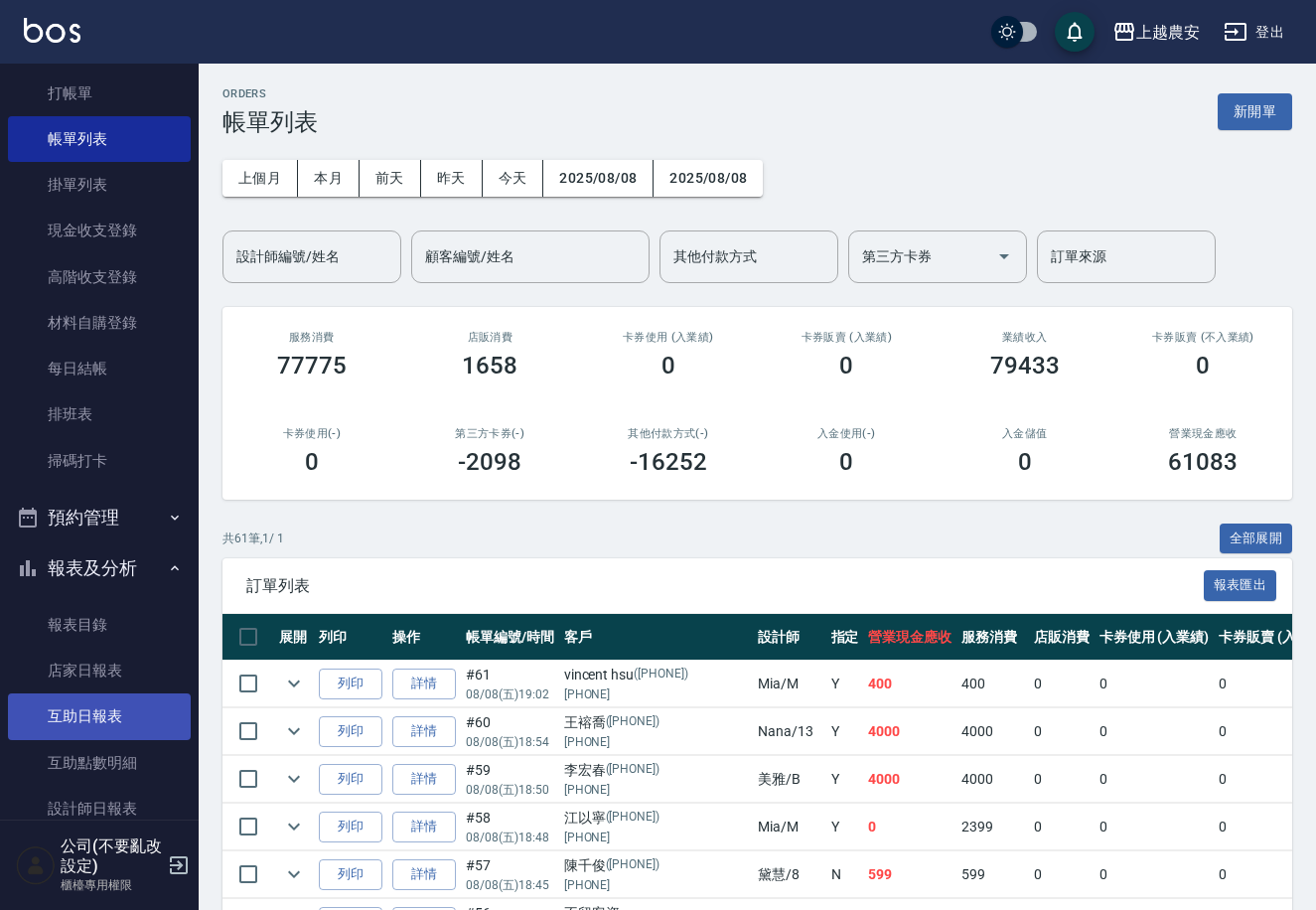 click on "互助日報表" at bounding box center [99, 716] 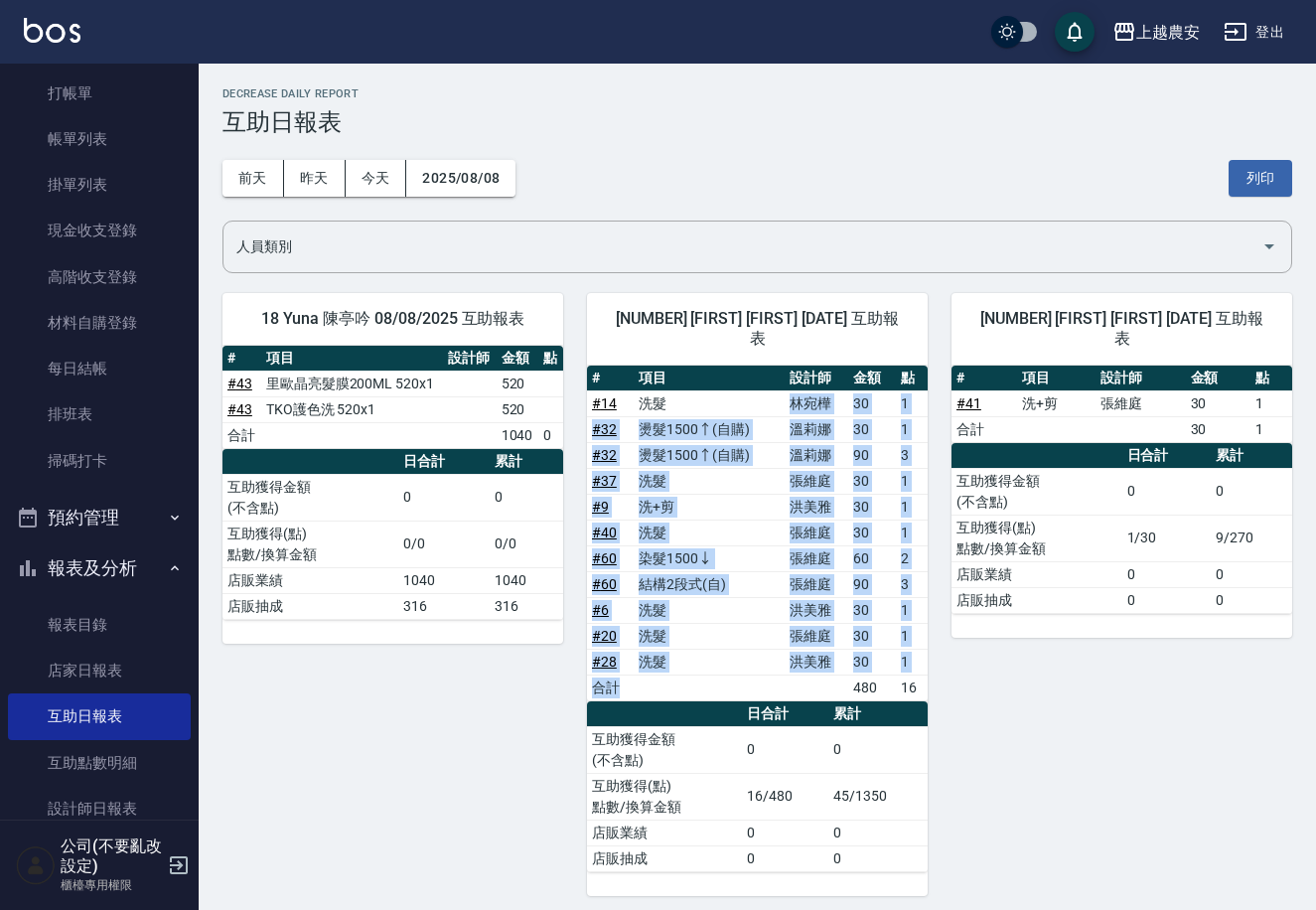 drag, startPoint x: 790, startPoint y: 389, endPoint x: 832, endPoint y: 660, distance: 274.2353 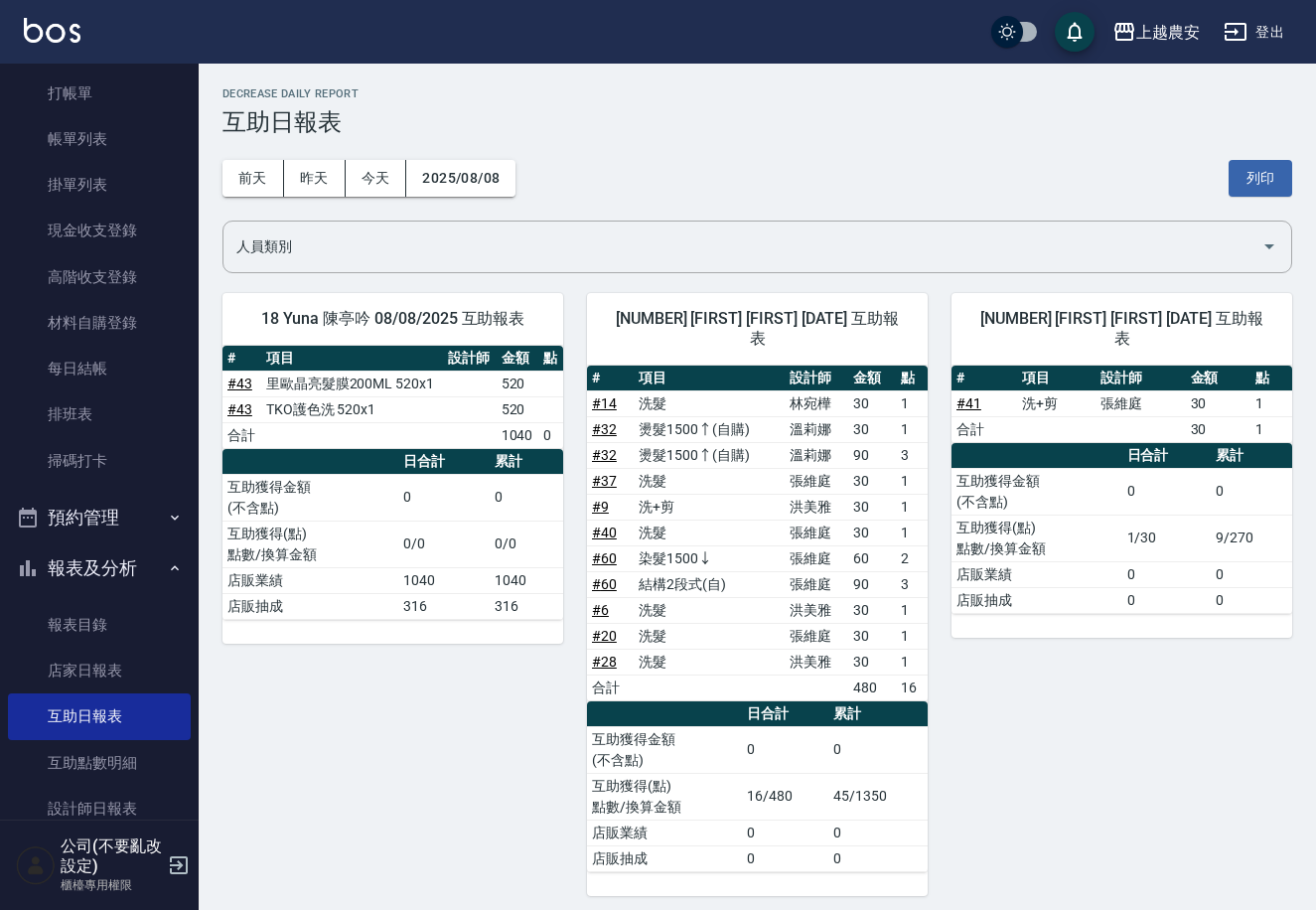 click on "27 團團 郭沛俞 08/08/2025 互助報表 # 項目 設計師 金額 點 # 41 洗+剪 張維庭 30 1 合計 30 1 日合計 累計 互助獲得金額 (不含點) 0 0 互助獲得(點) 點數/換算金額 1/30 9/270 店販業績 0 0 店販抽成 0 0" at bounding box center [1109, 582] 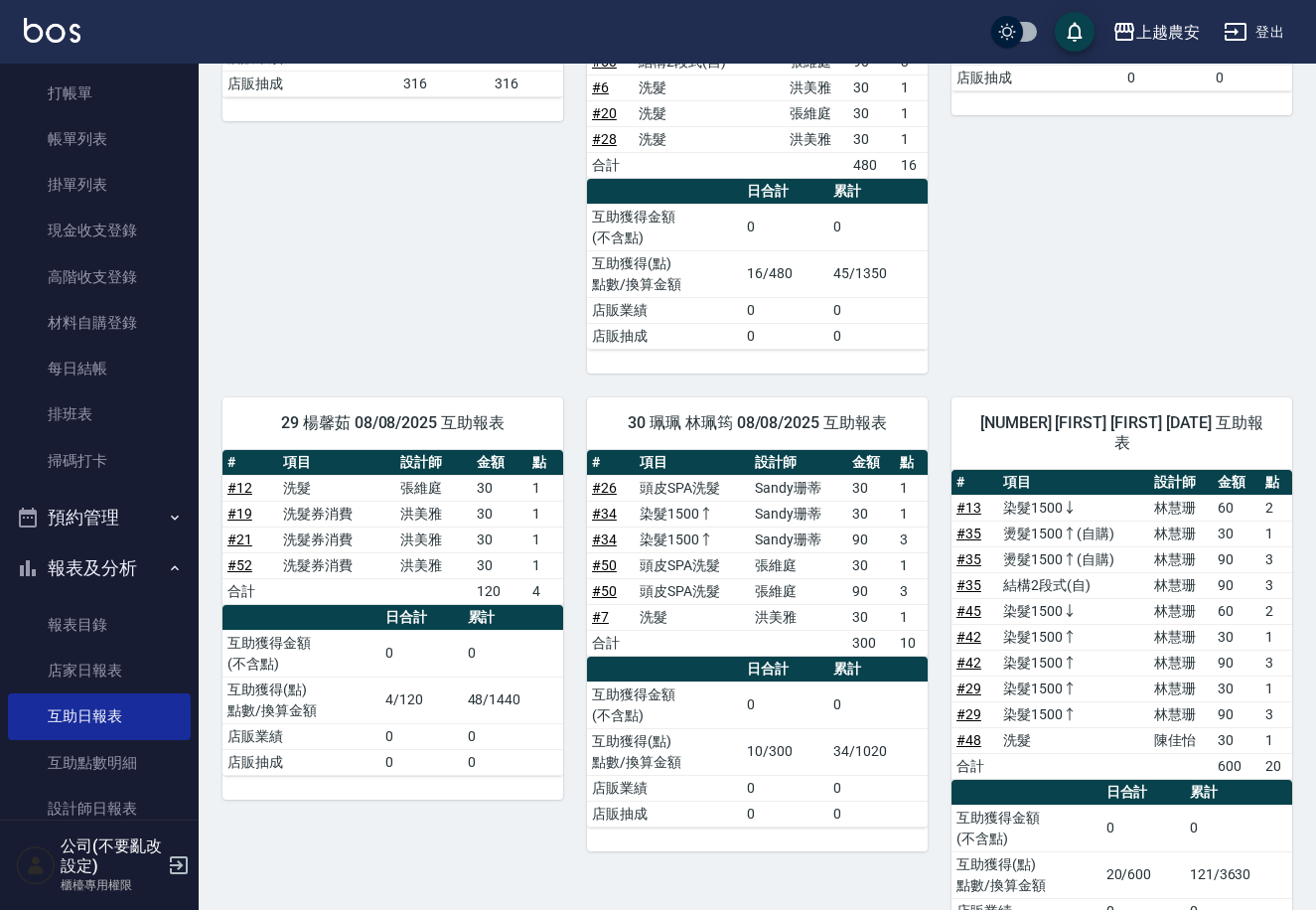 scroll, scrollTop: 491, scrollLeft: 0, axis: vertical 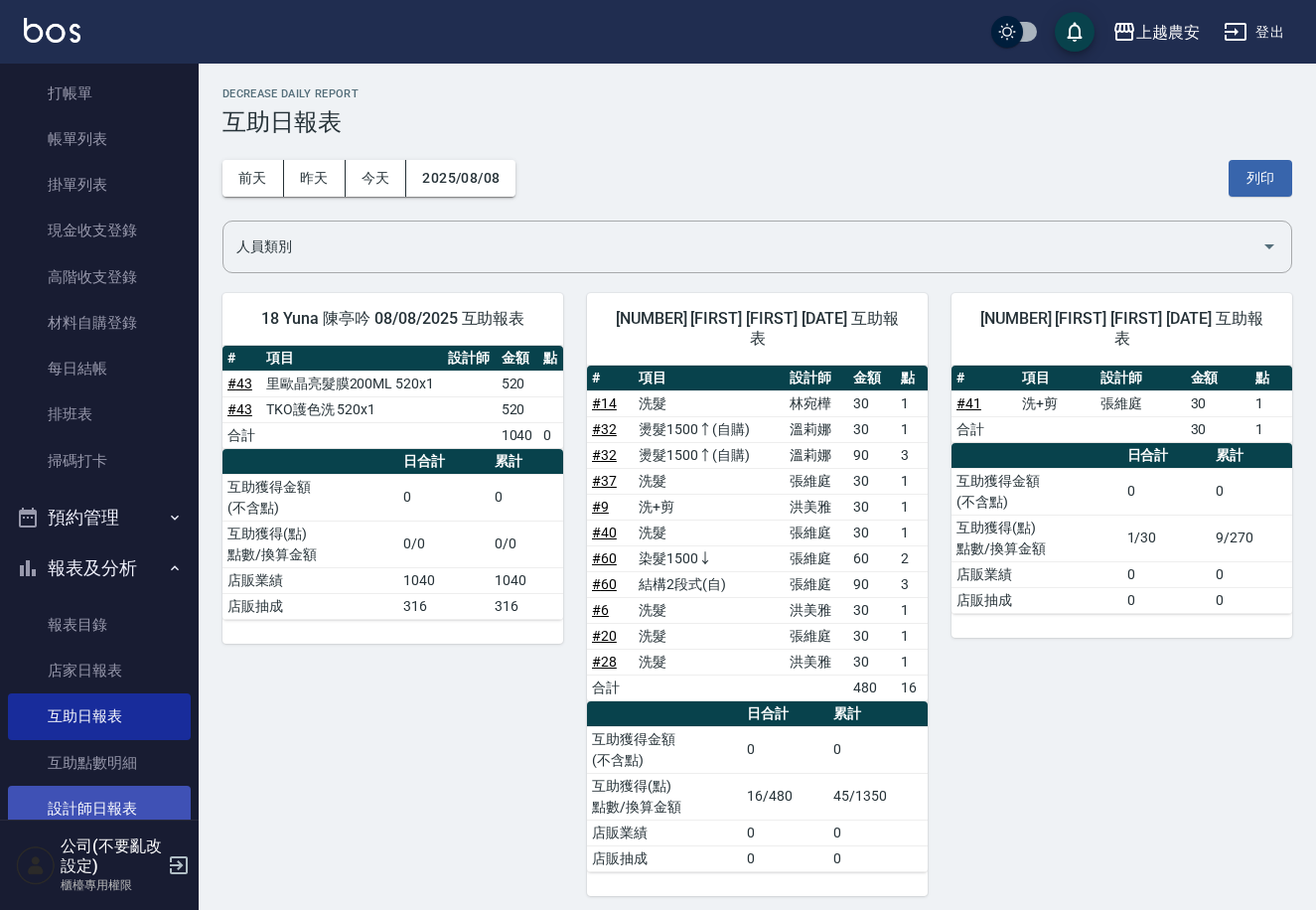 click on "設計師日報表" at bounding box center [99, 809] 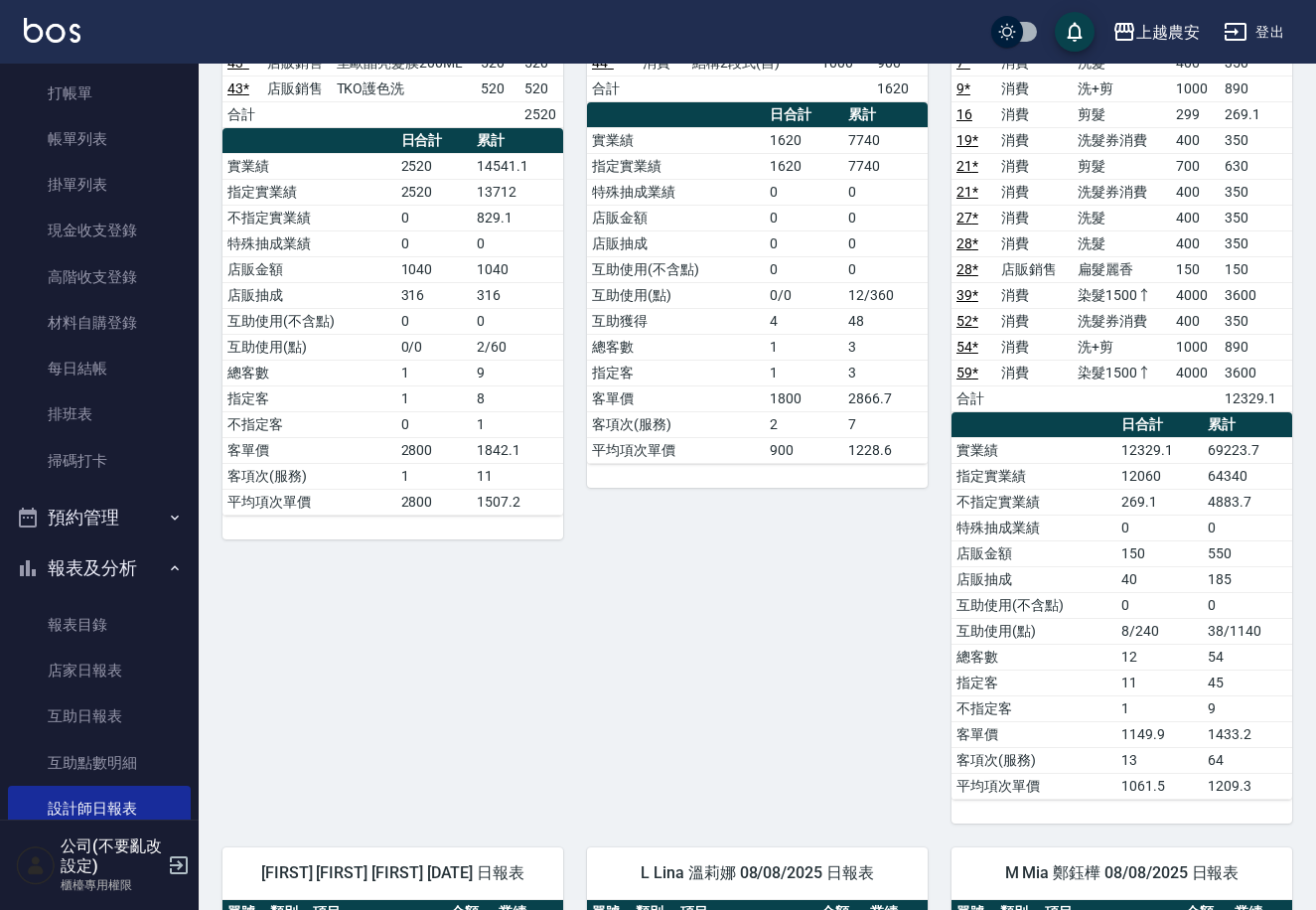 scroll, scrollTop: 2665, scrollLeft: 0, axis: vertical 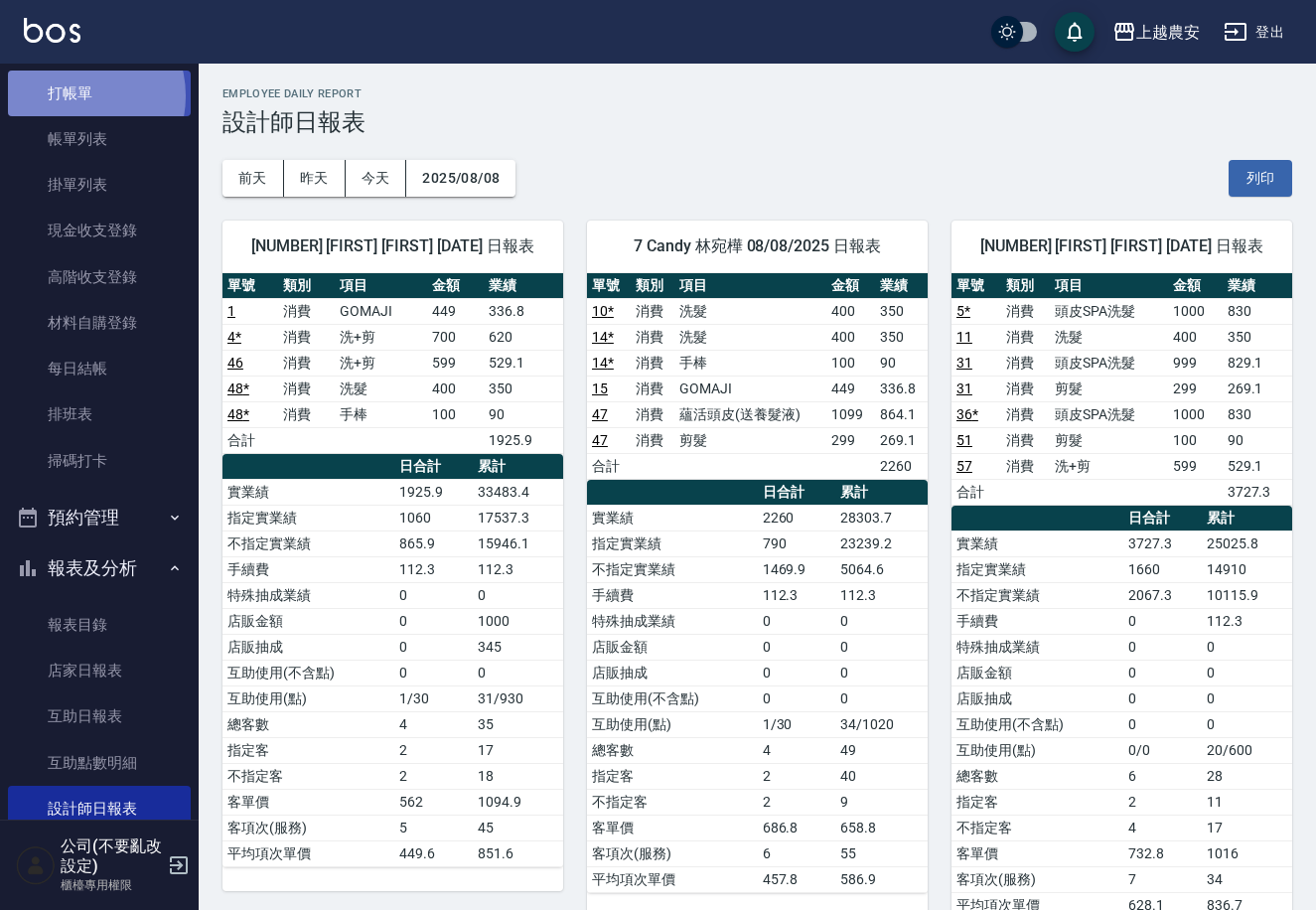 click on "打帳單" at bounding box center [99, 93] 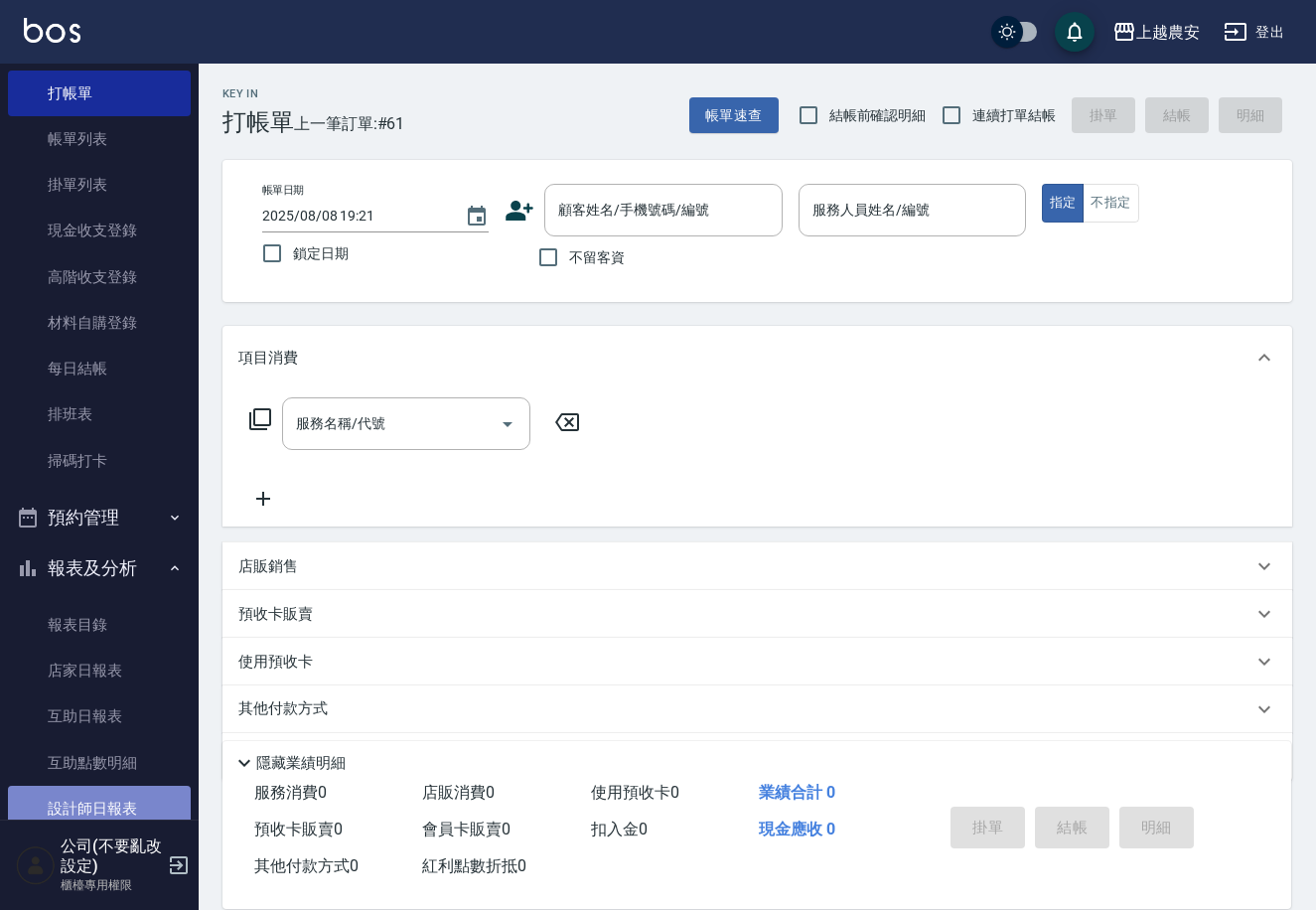 click on "設計師日報表" at bounding box center [99, 809] 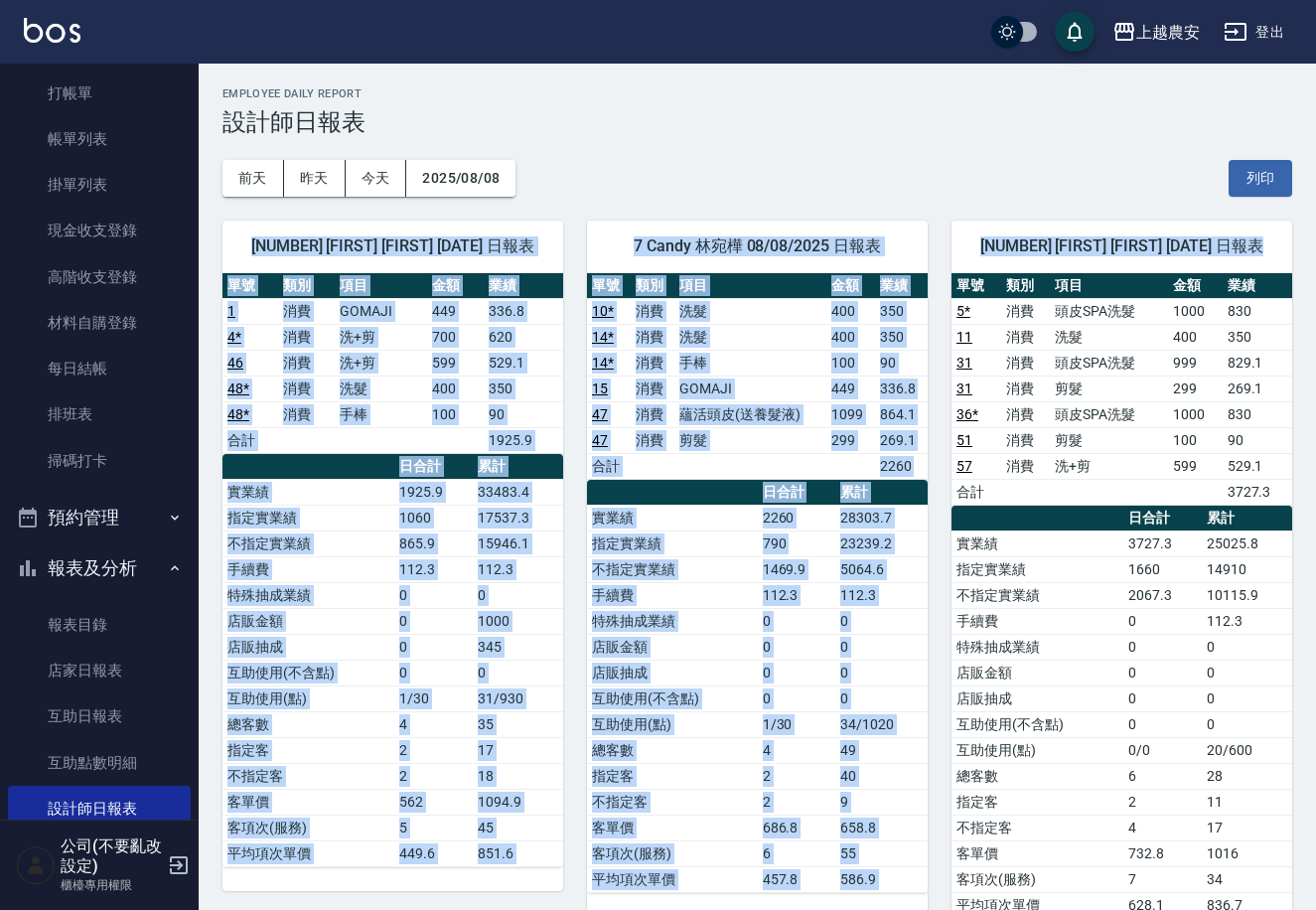 drag, startPoint x: 1312, startPoint y: 132, endPoint x: 1323, endPoint y: 322, distance: 190.3182 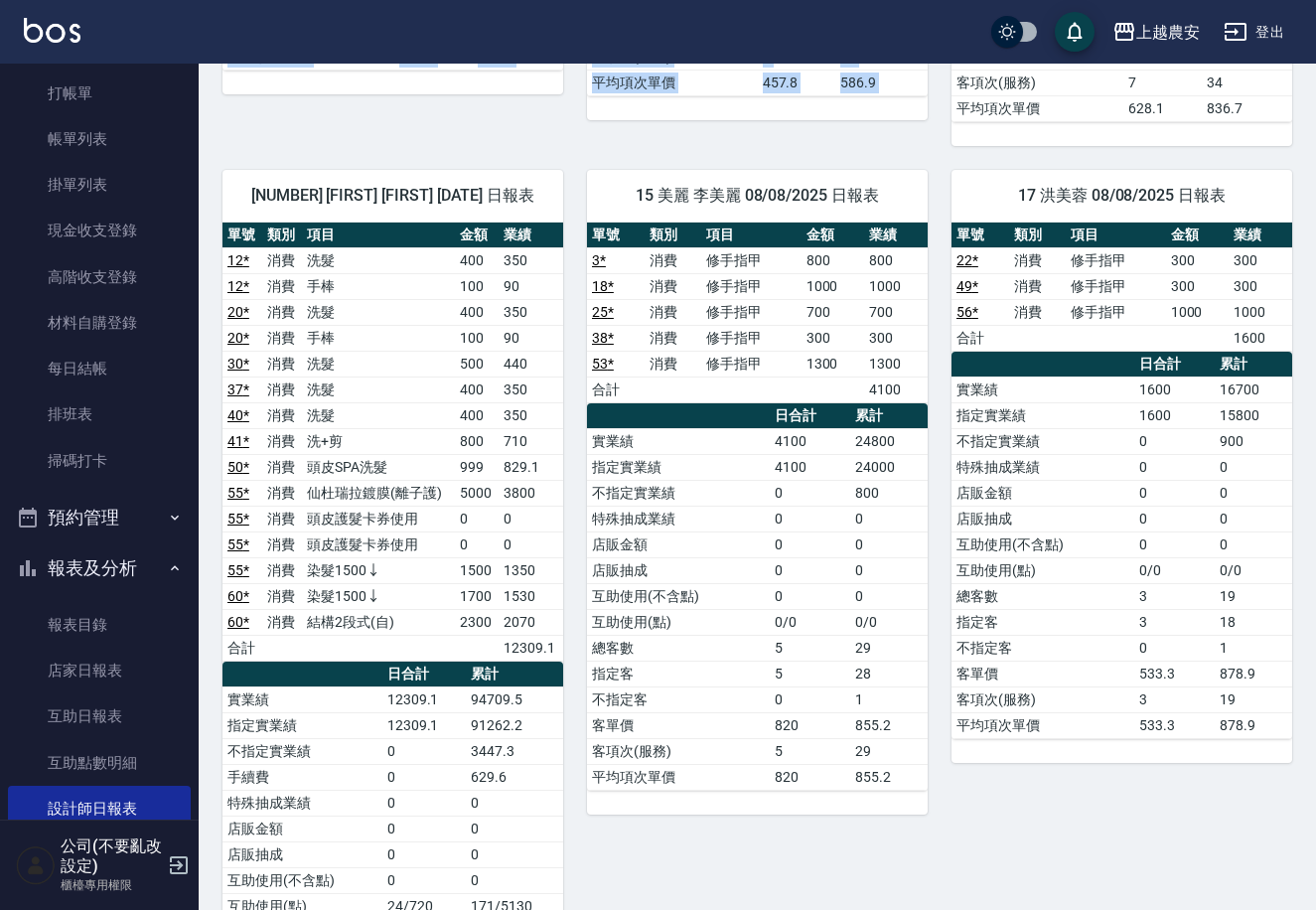 scroll, scrollTop: 871, scrollLeft: 0, axis: vertical 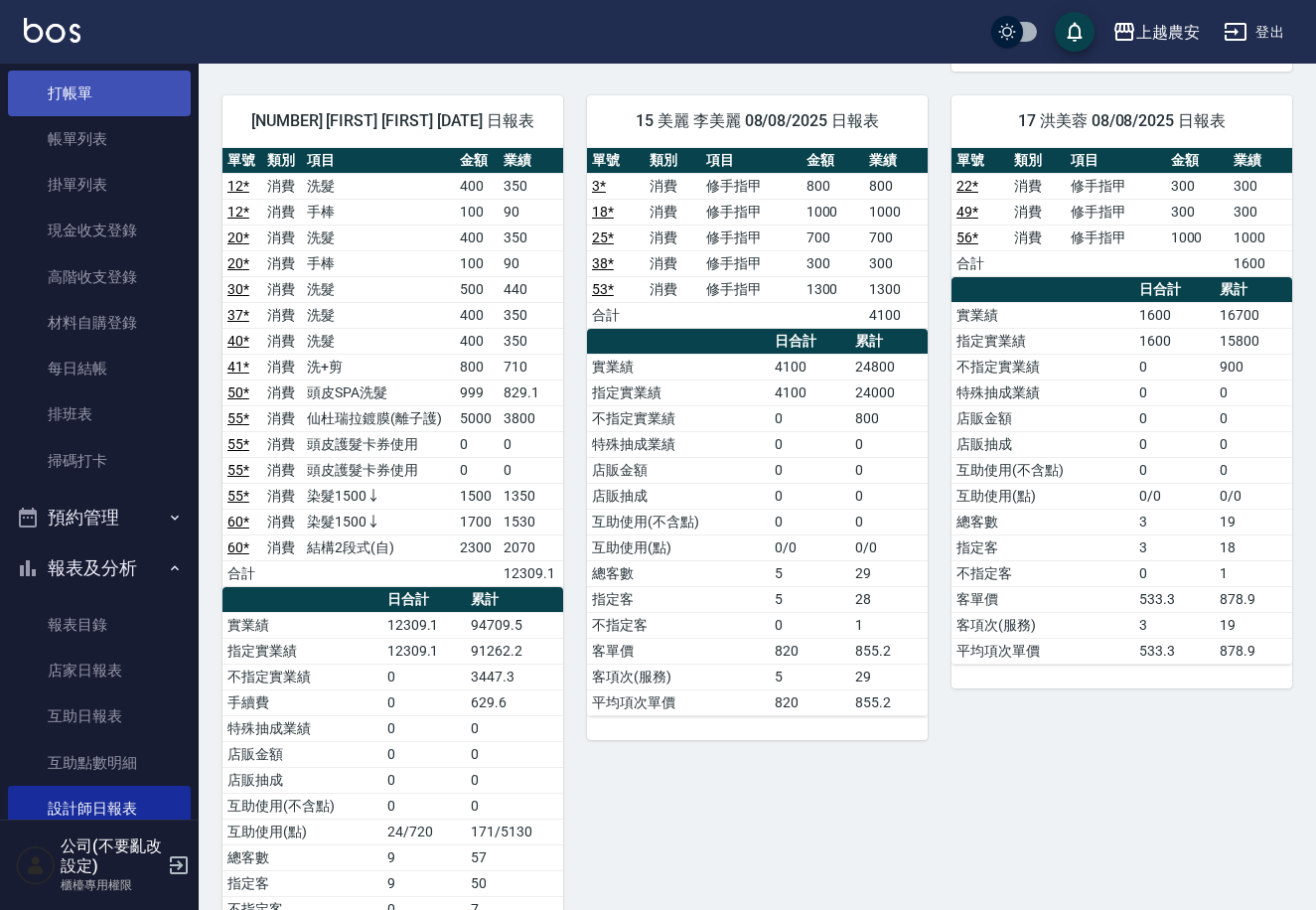 click on "打帳單" at bounding box center (99, 93) 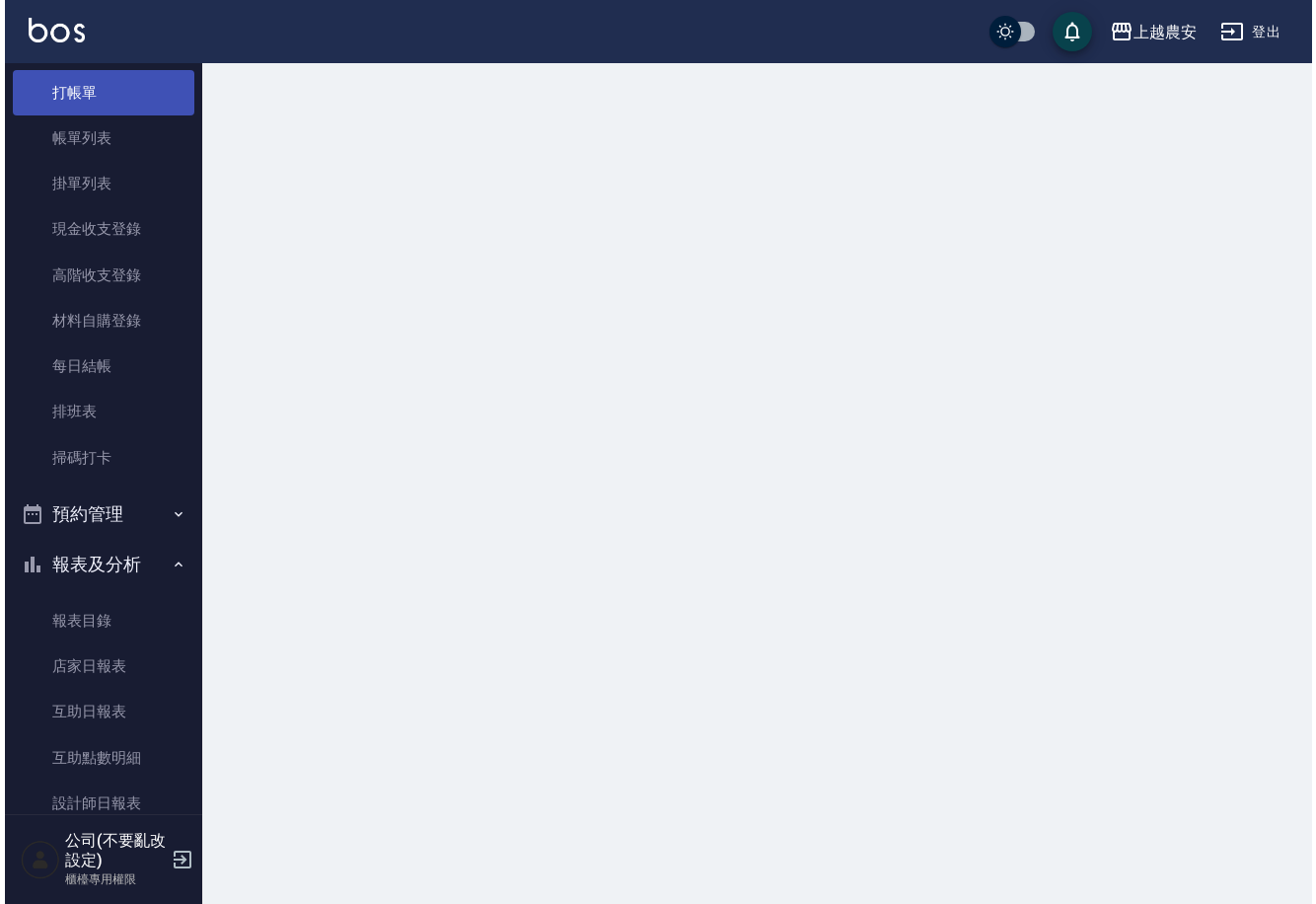 scroll, scrollTop: 0, scrollLeft: 0, axis: both 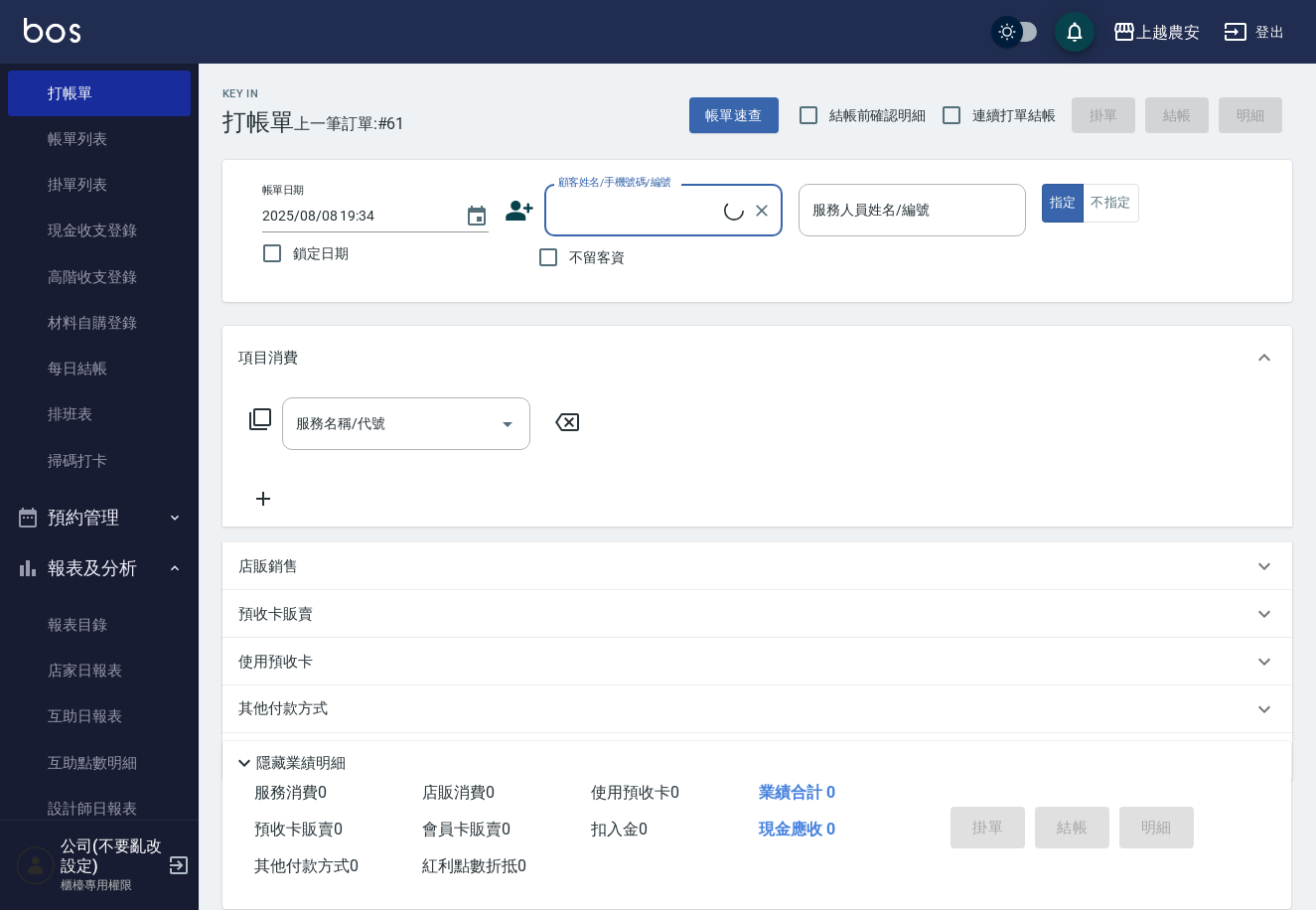 click on "顧客姓名/手機號碼/編號" at bounding box center [639, 210] 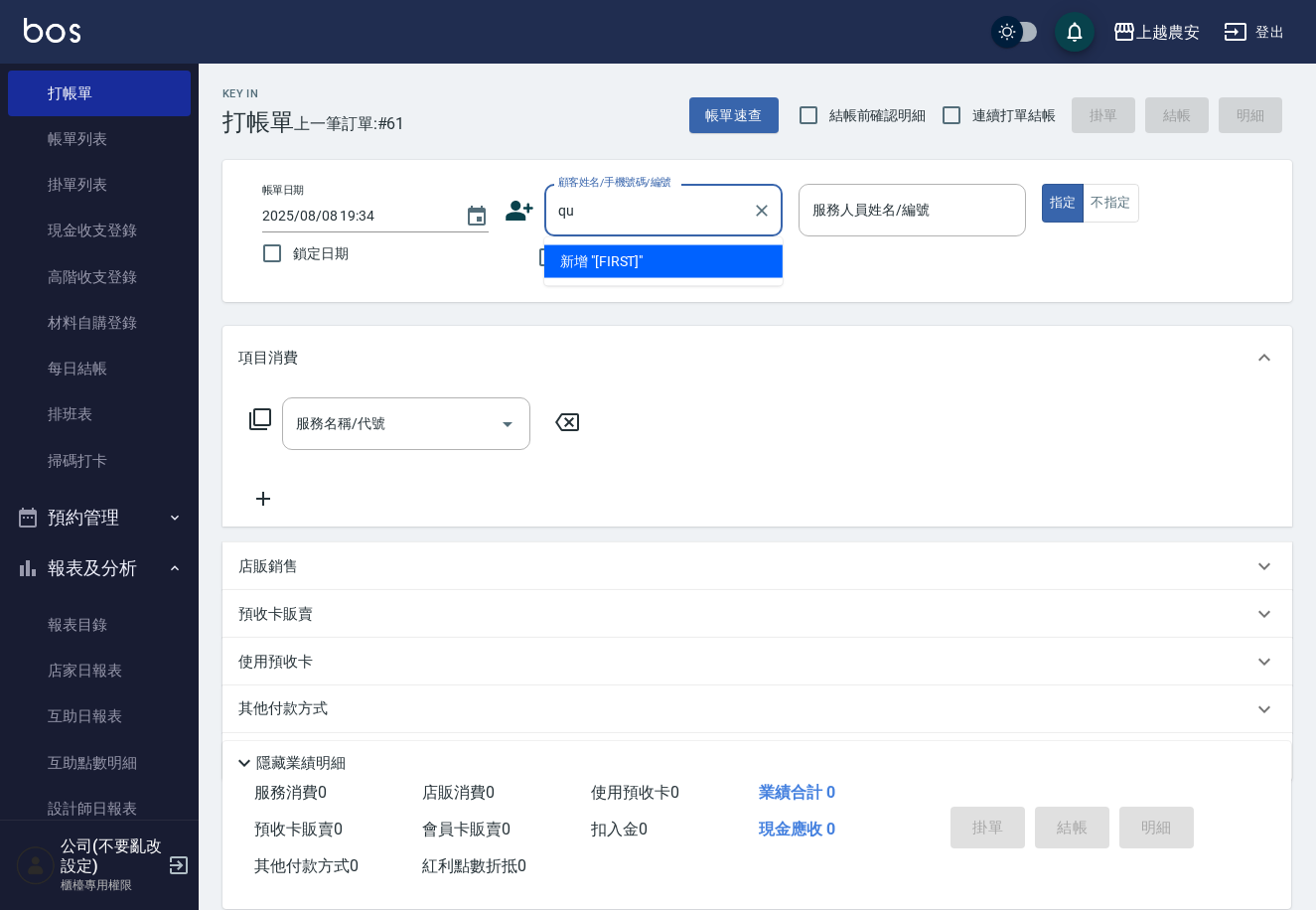type on "q" 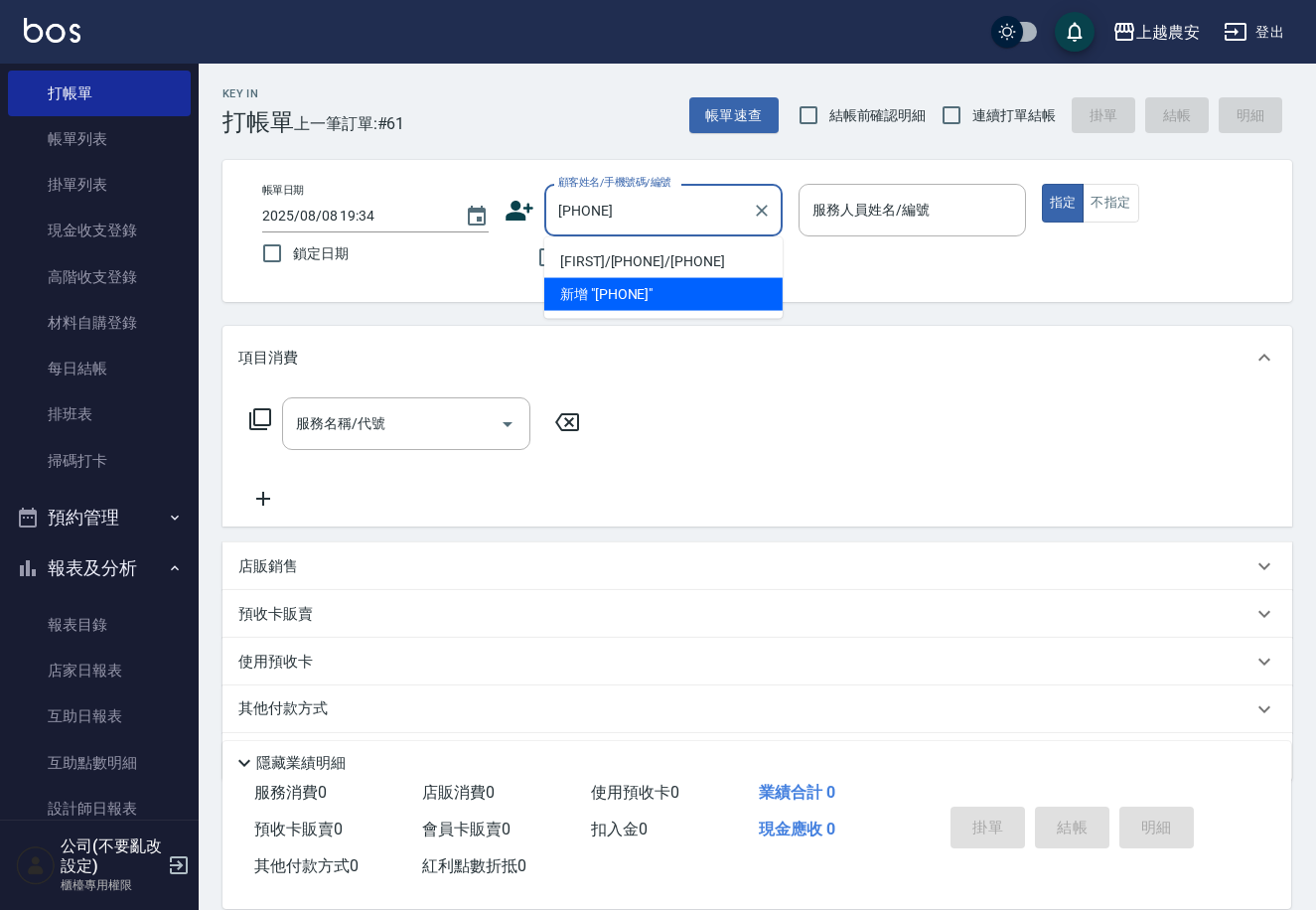 click on "余品儀/0970456850/0970456850" at bounding box center [663, 261] 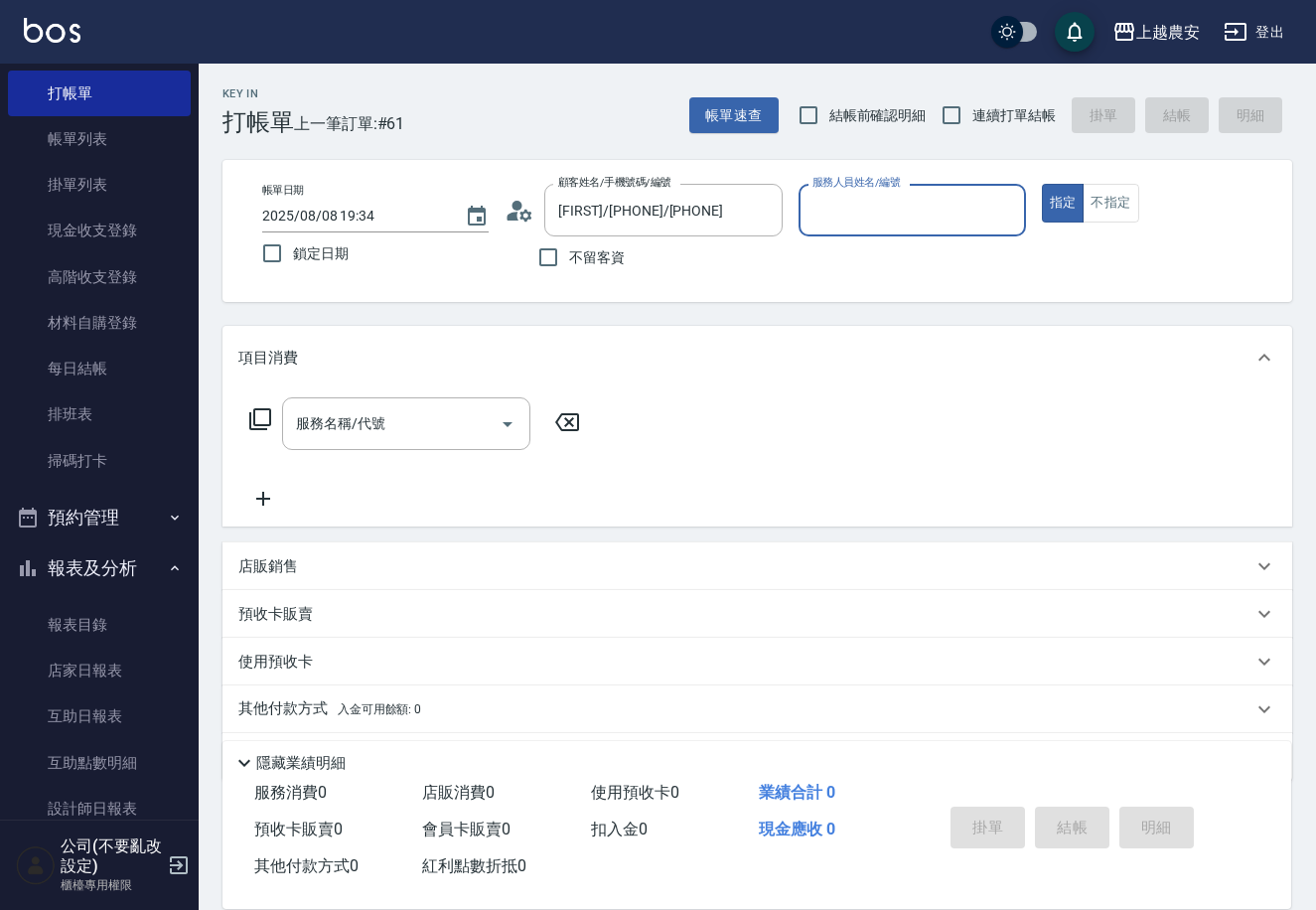 click on "服務人員姓名/編號" at bounding box center [912, 210] 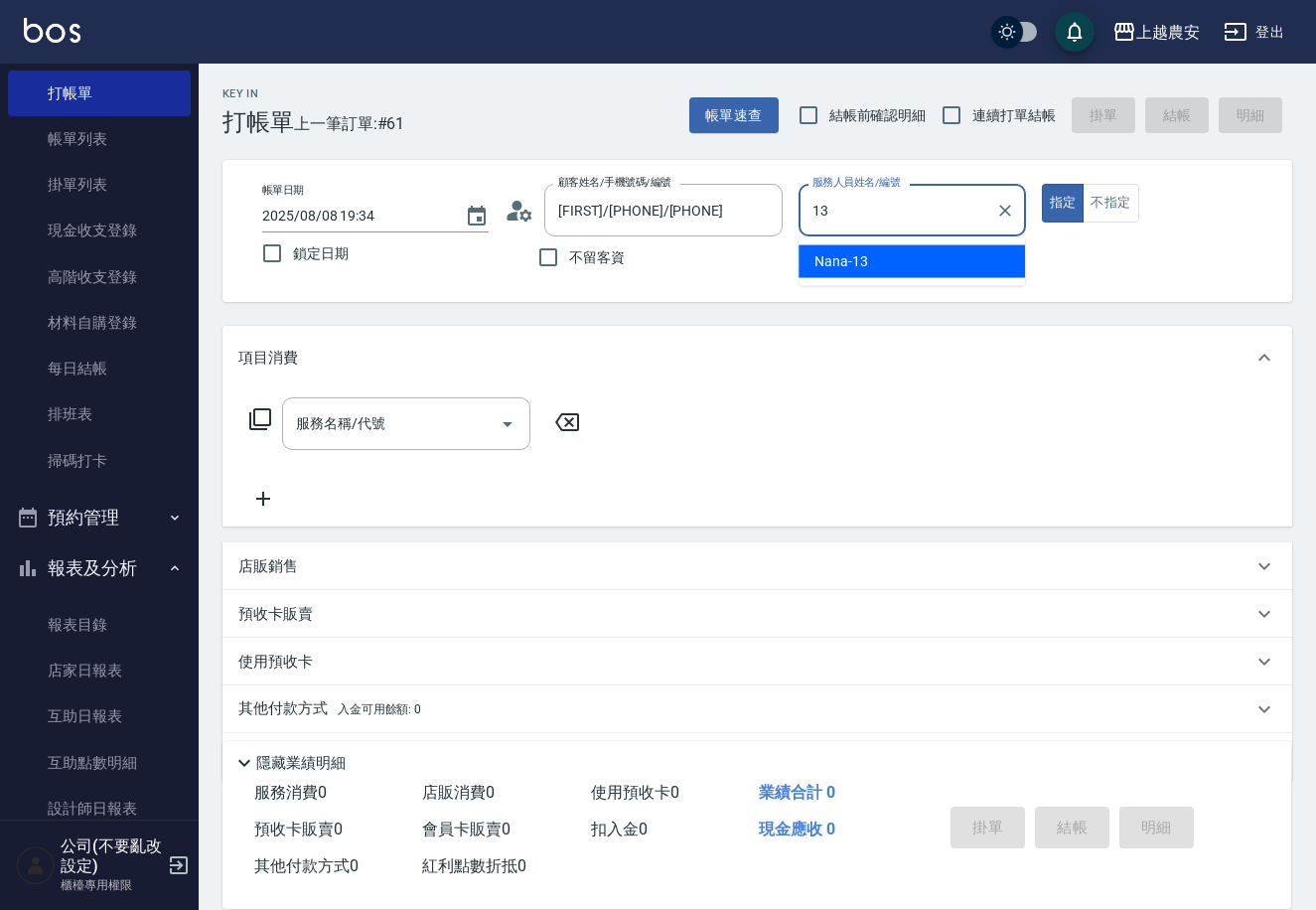 click on "Nana -13" at bounding box center [912, 261] 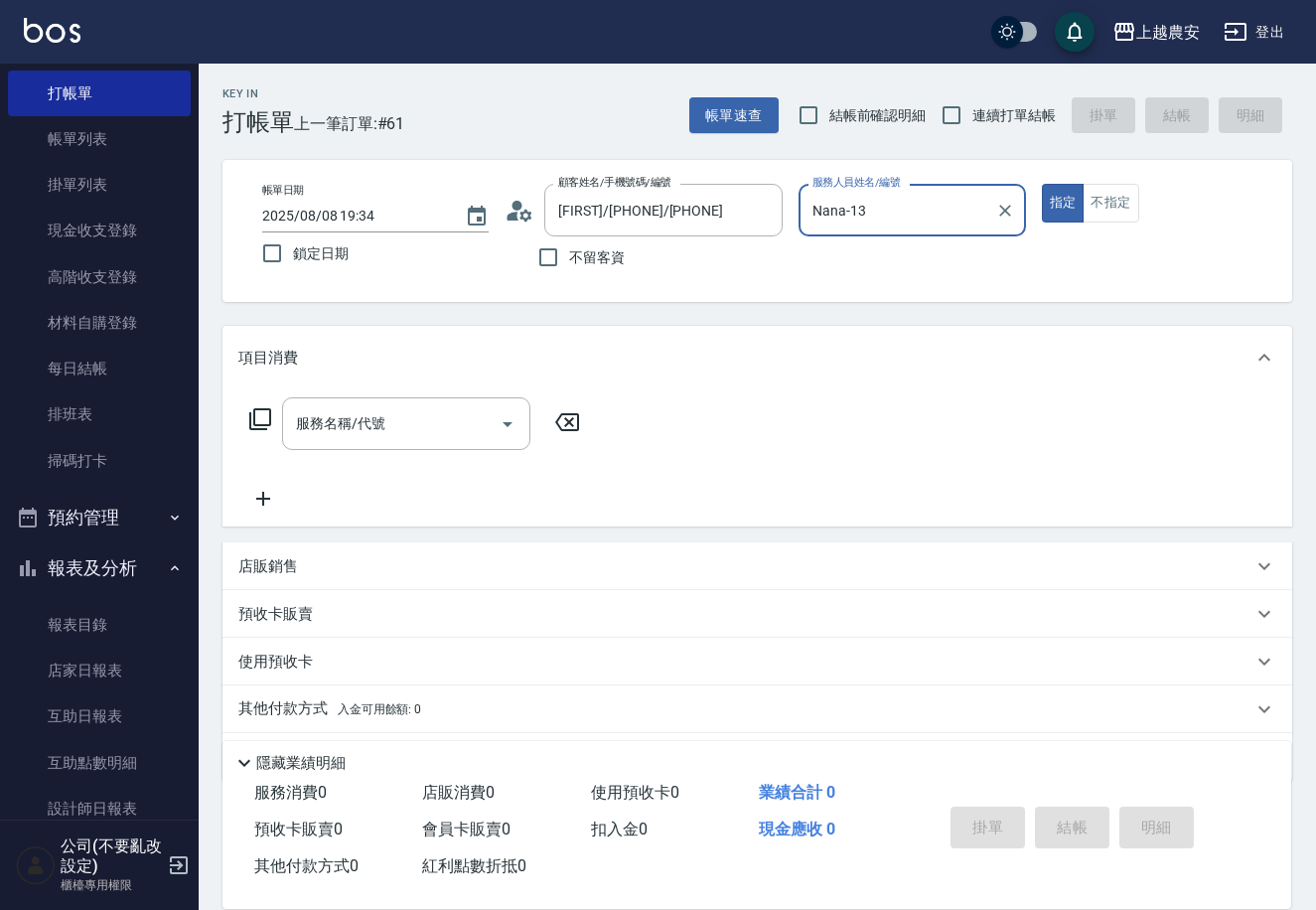 type on "Nana-13" 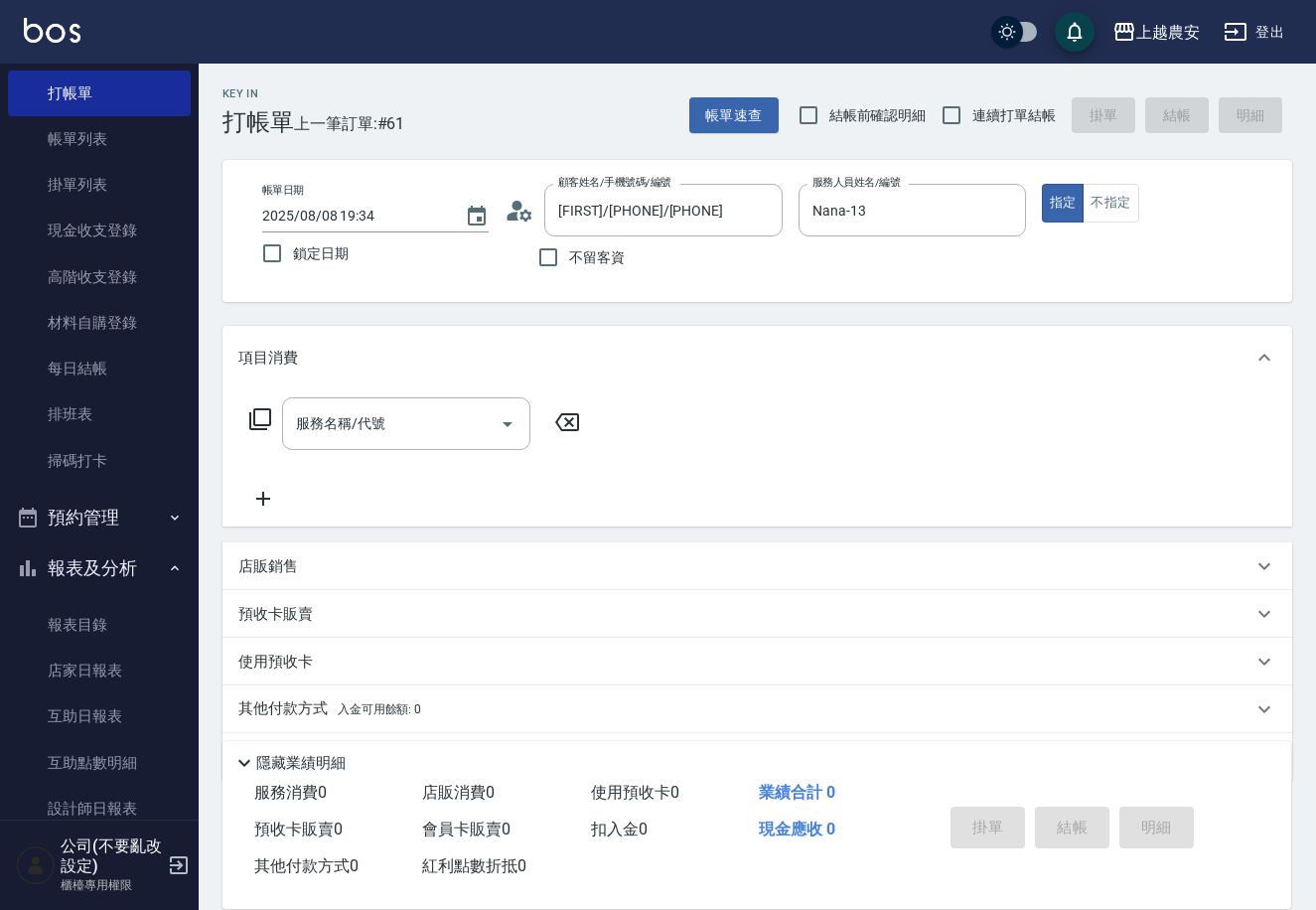 click 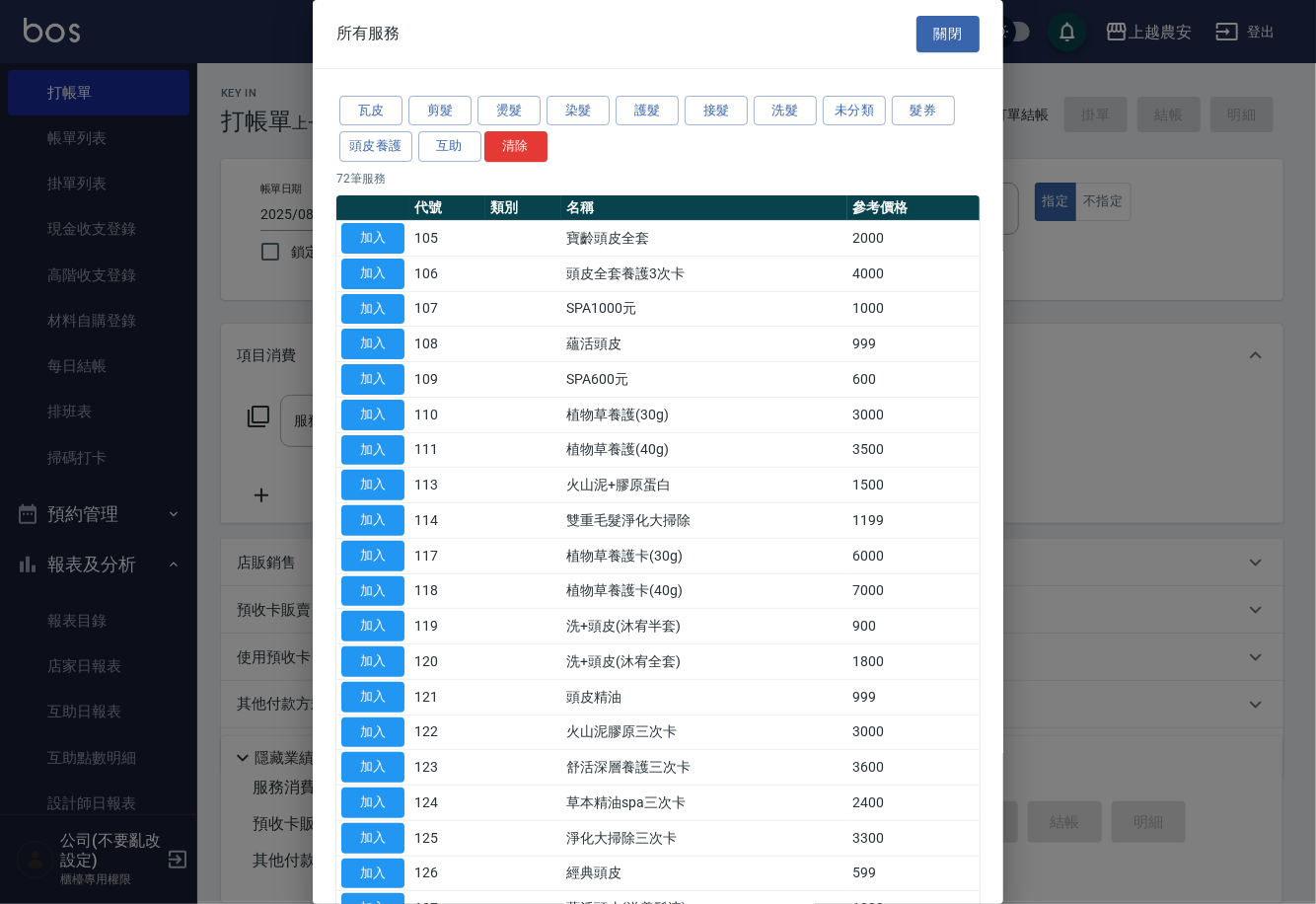 click at bounding box center [658, 452] 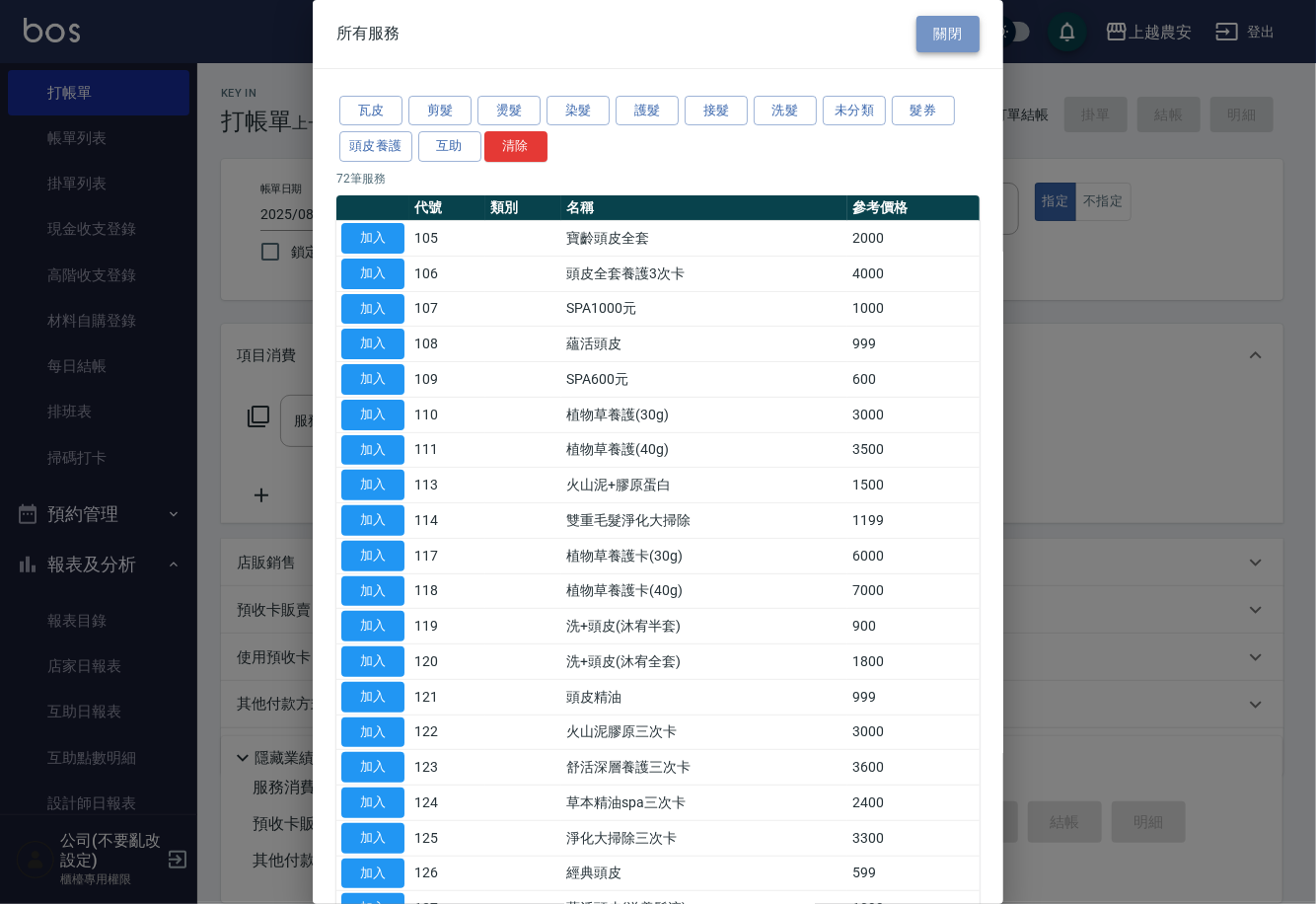 click on "關閉" at bounding box center [948, 34] 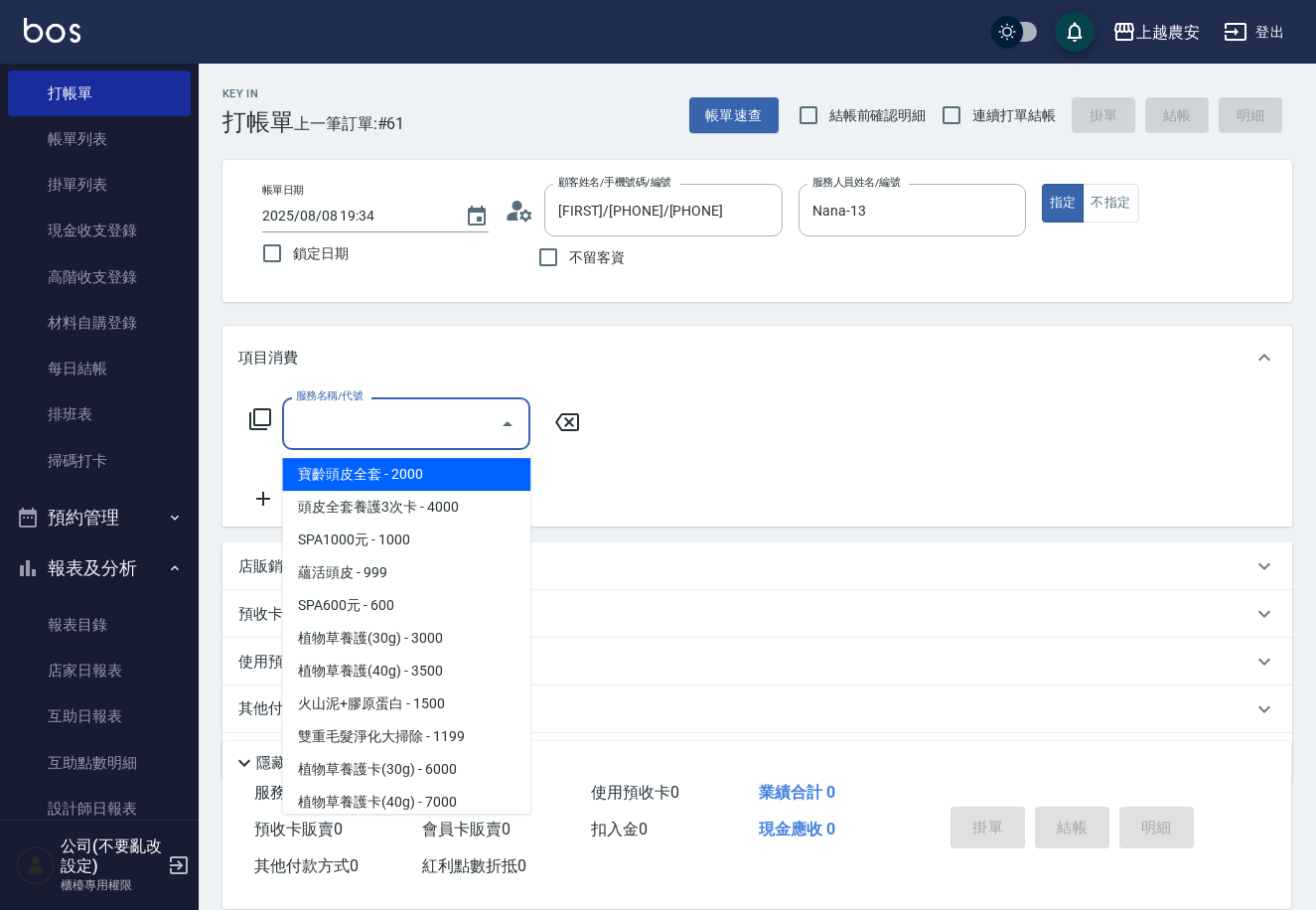 click on "服務名稱/代號" at bounding box center (391, 423) 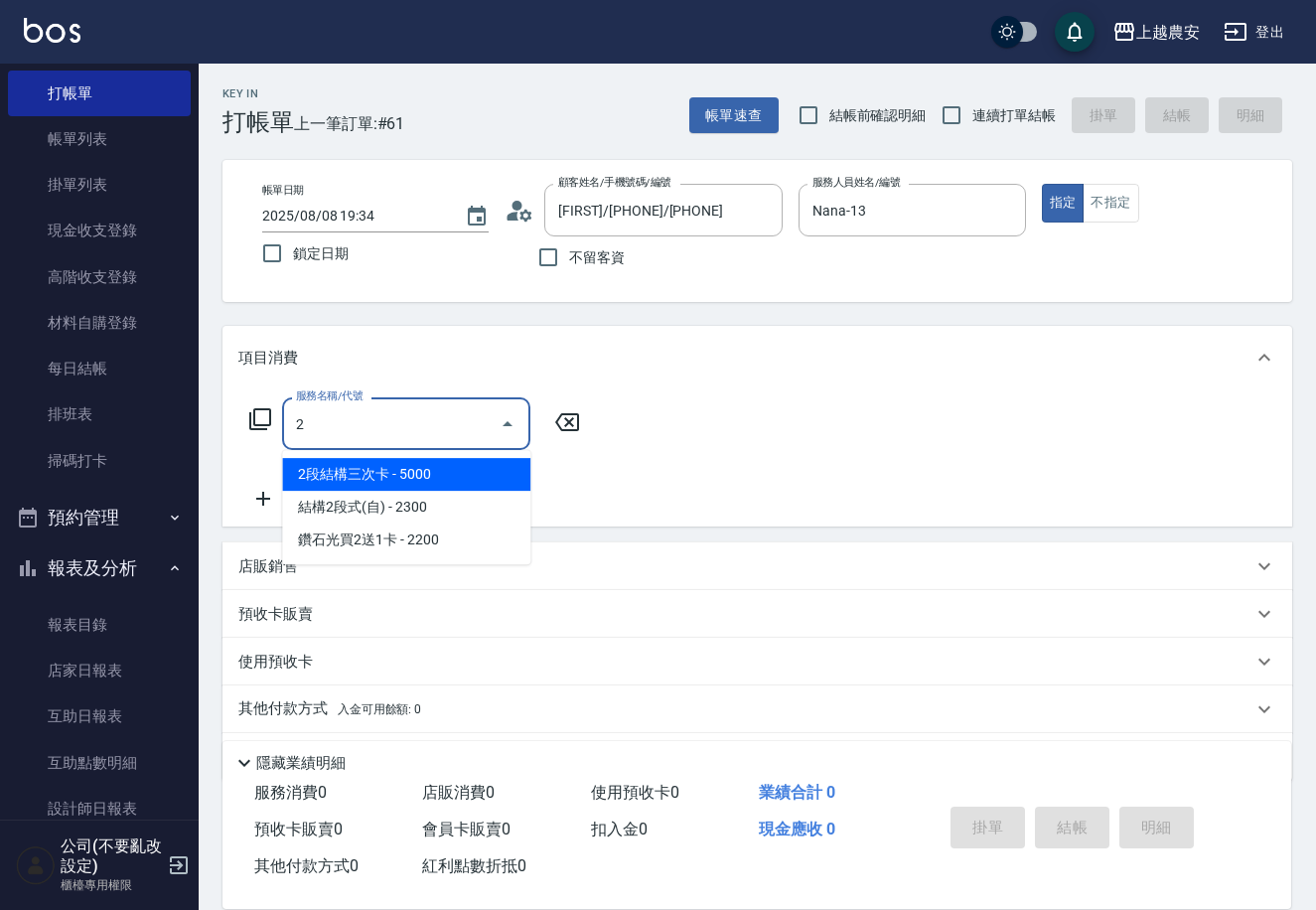 type on "2" 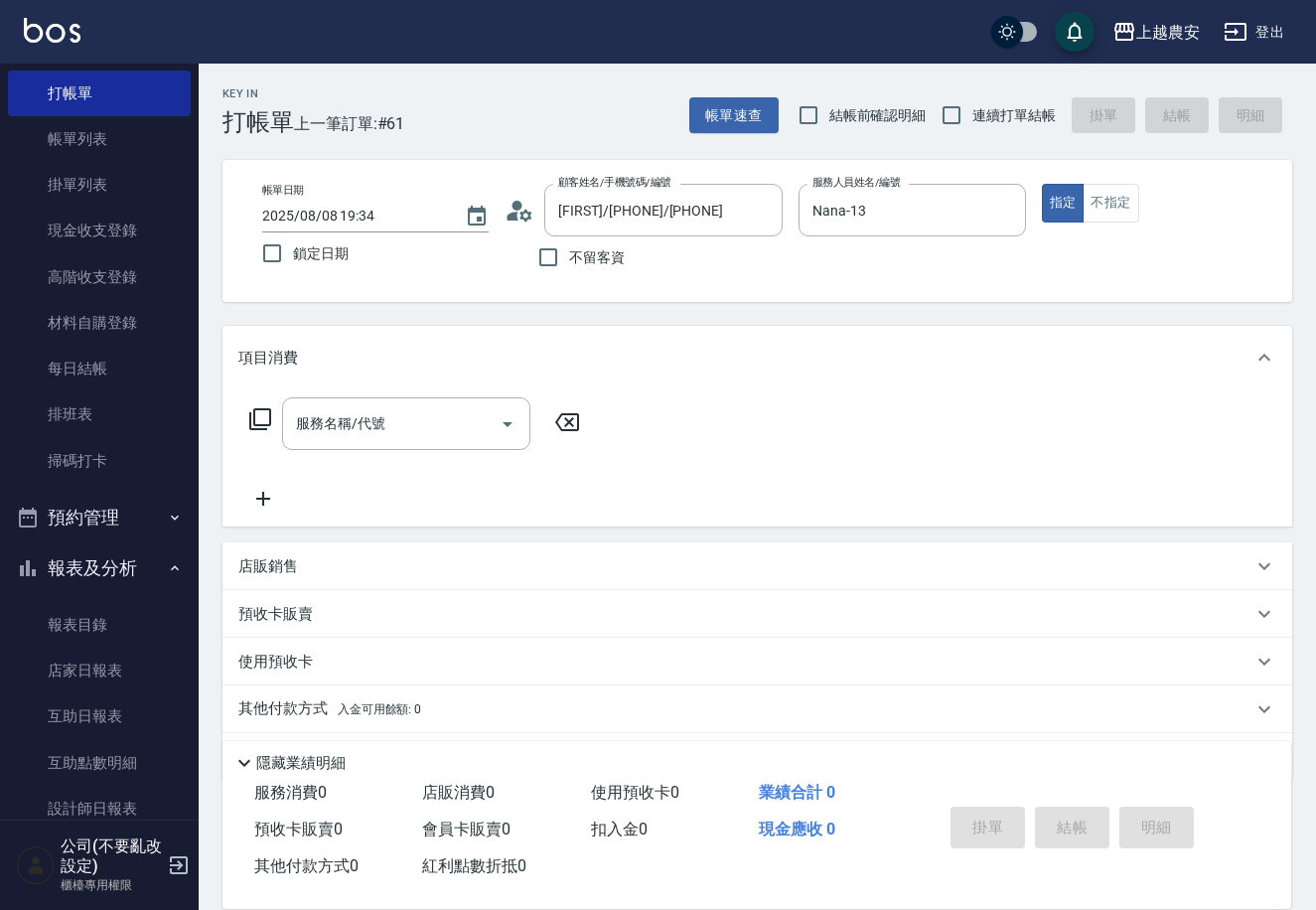 click on "服務名稱/代號 服務名稱/代號" at bounding box center (415, 454) 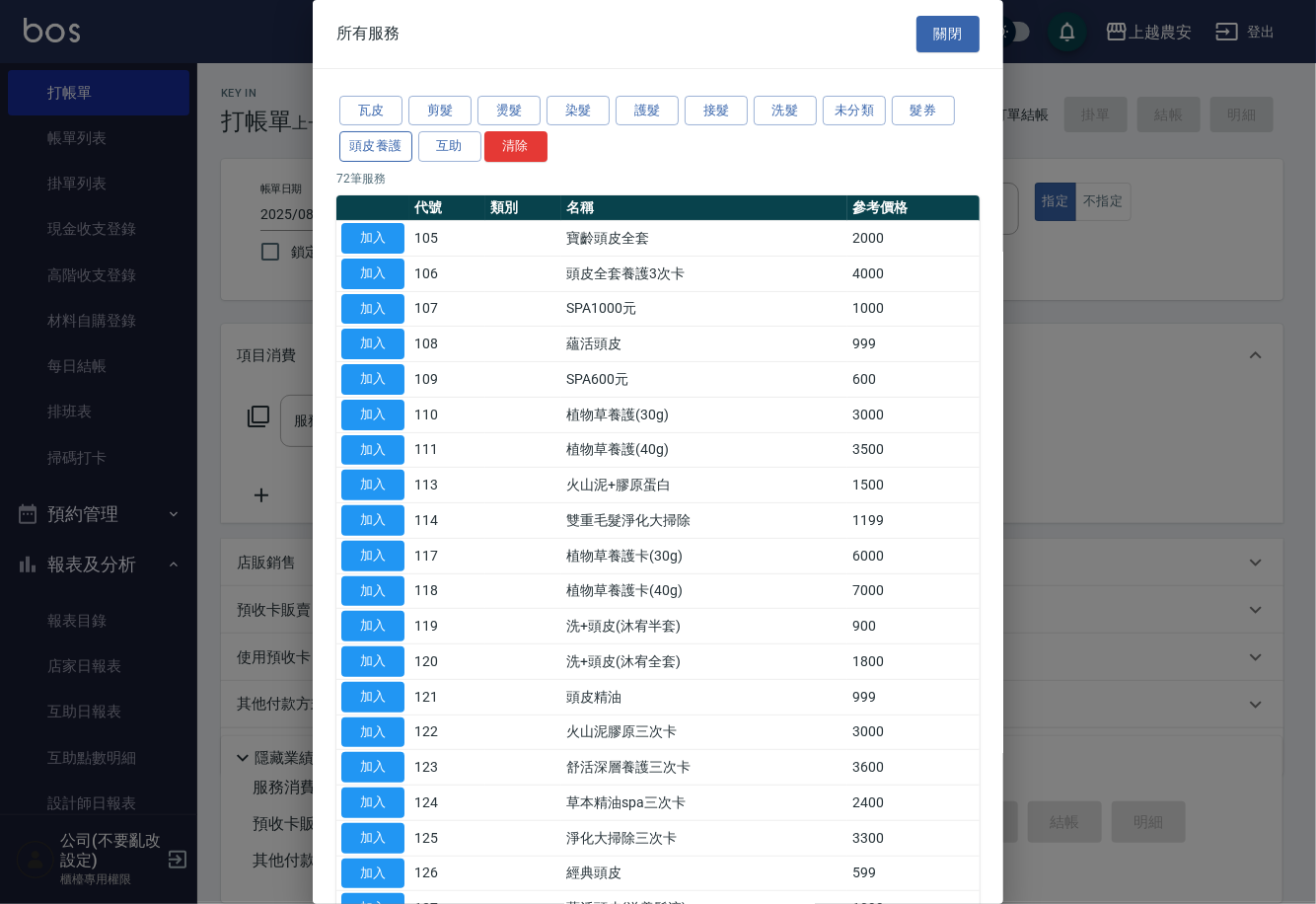 click on "頭皮養護" at bounding box center (376, 146) 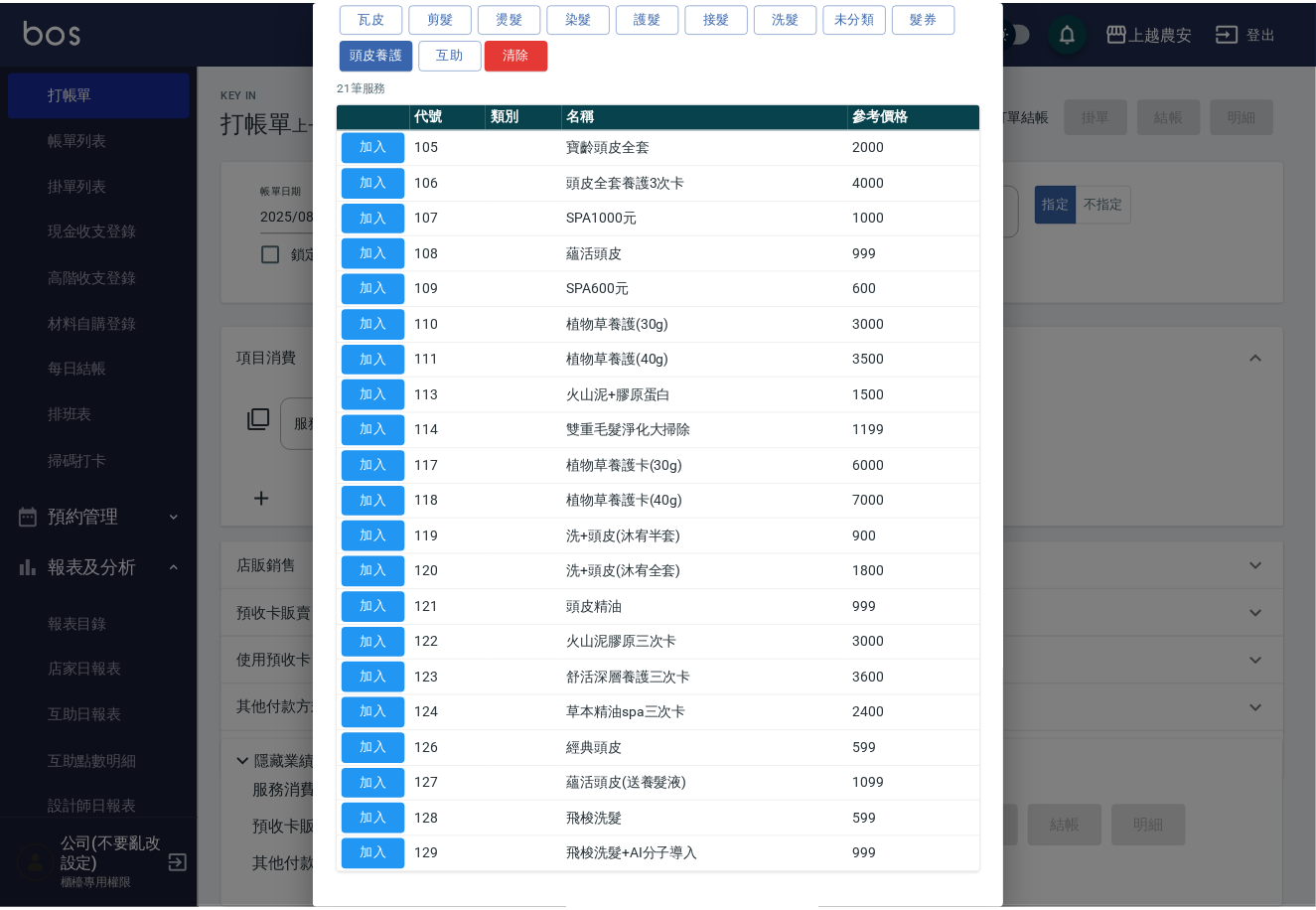 scroll, scrollTop: 91, scrollLeft: 0, axis: vertical 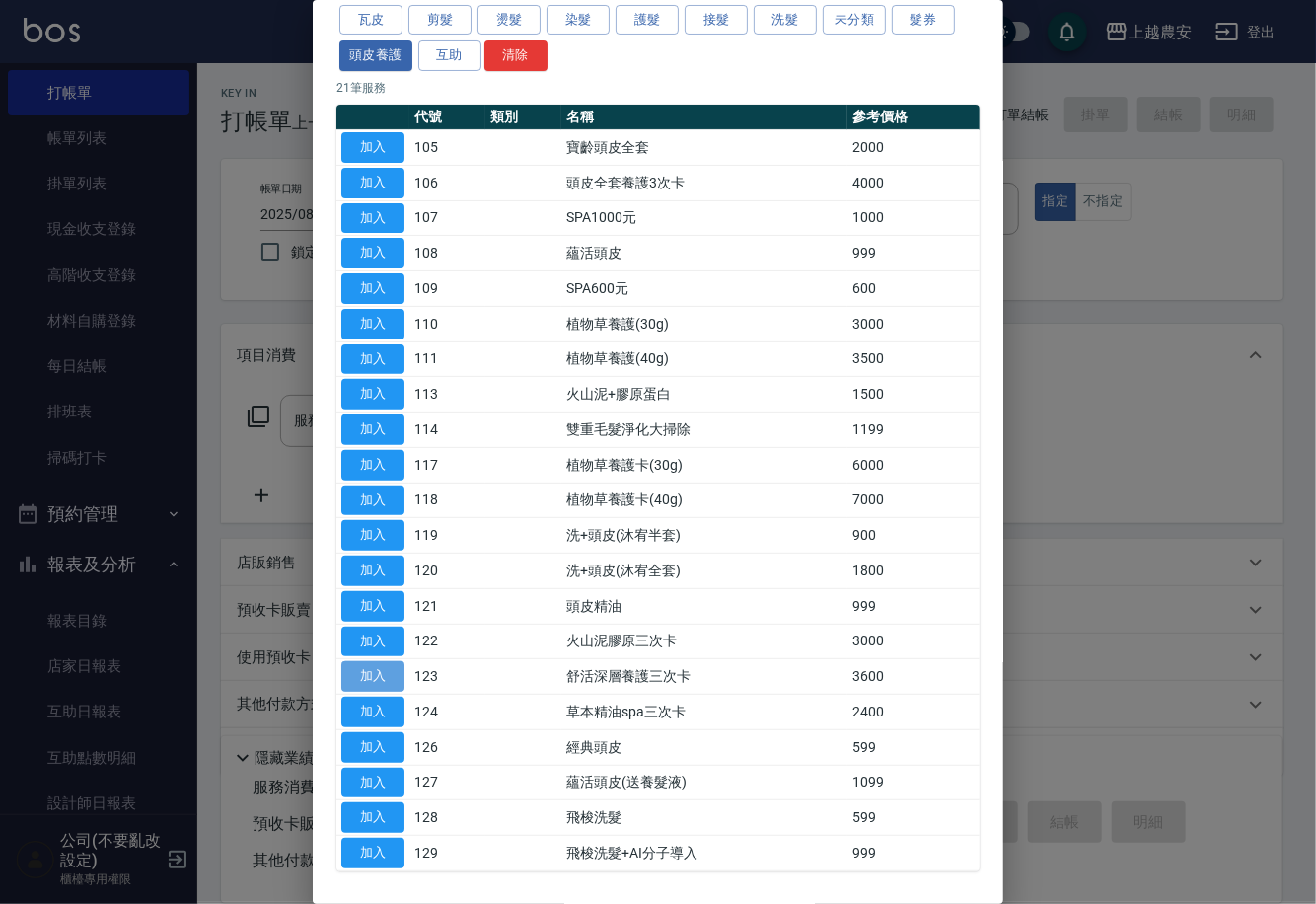 click on "加入" at bounding box center [373, 676] 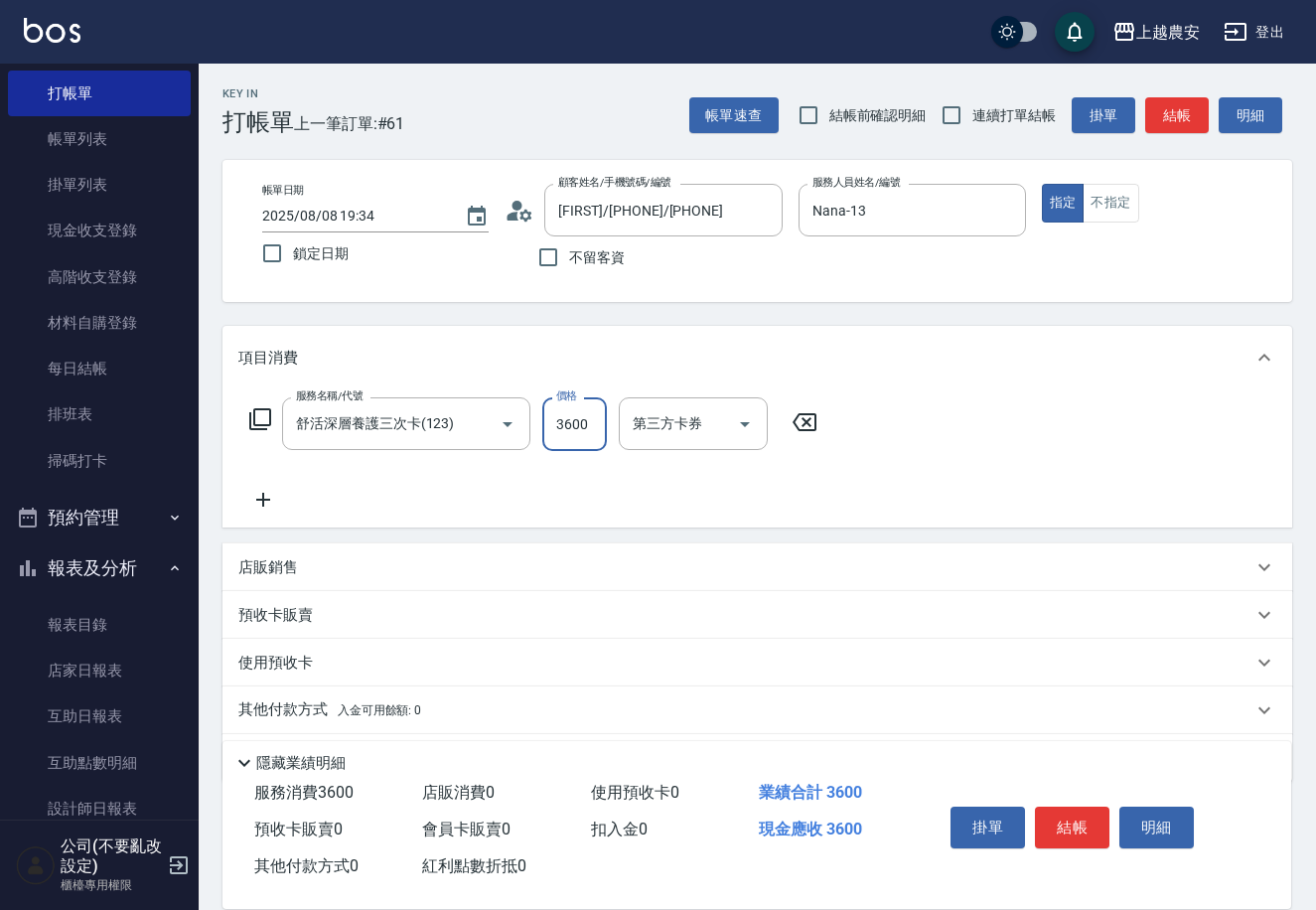 click on "3600" at bounding box center [574, 424] 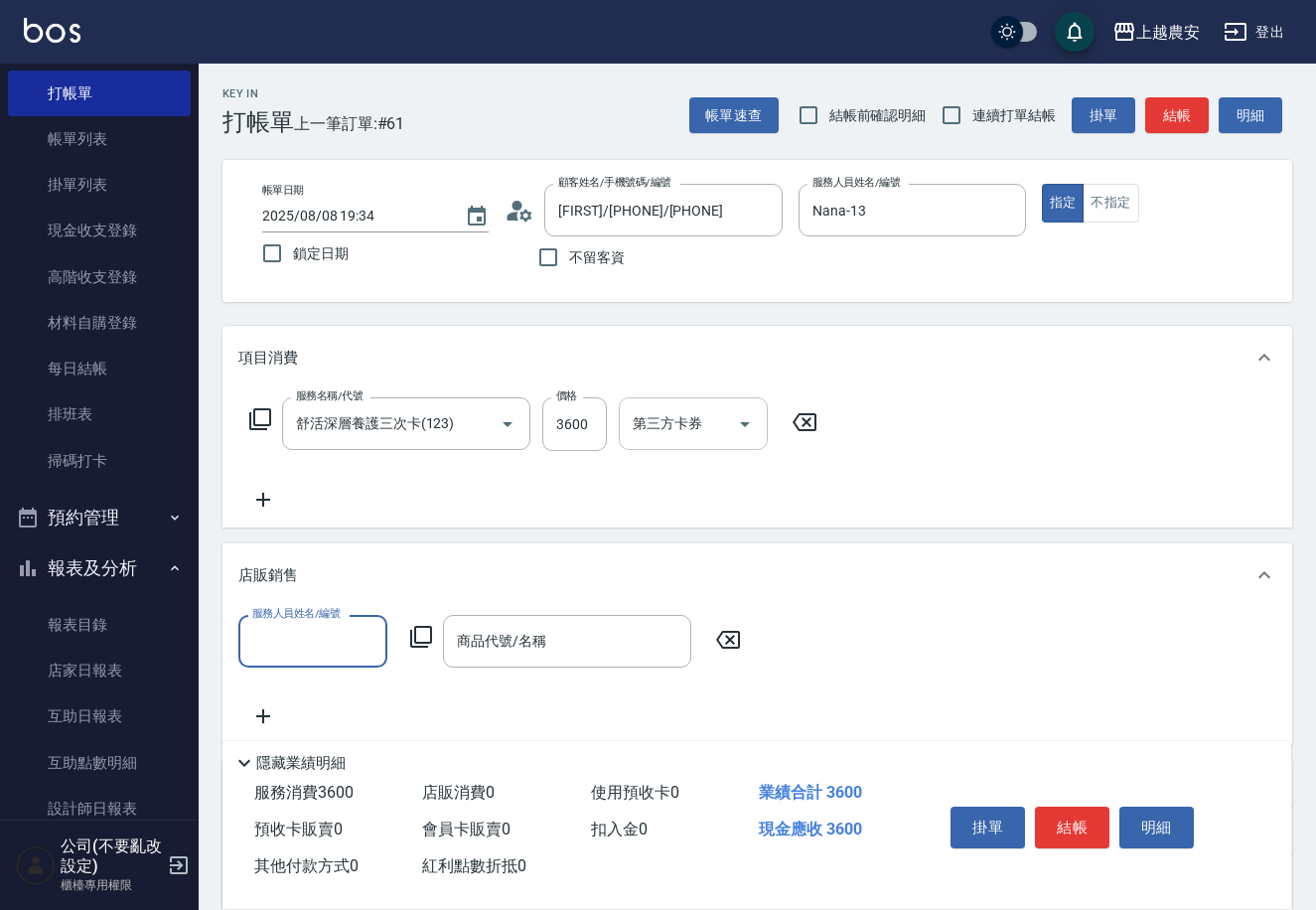scroll, scrollTop: 1, scrollLeft: 0, axis: vertical 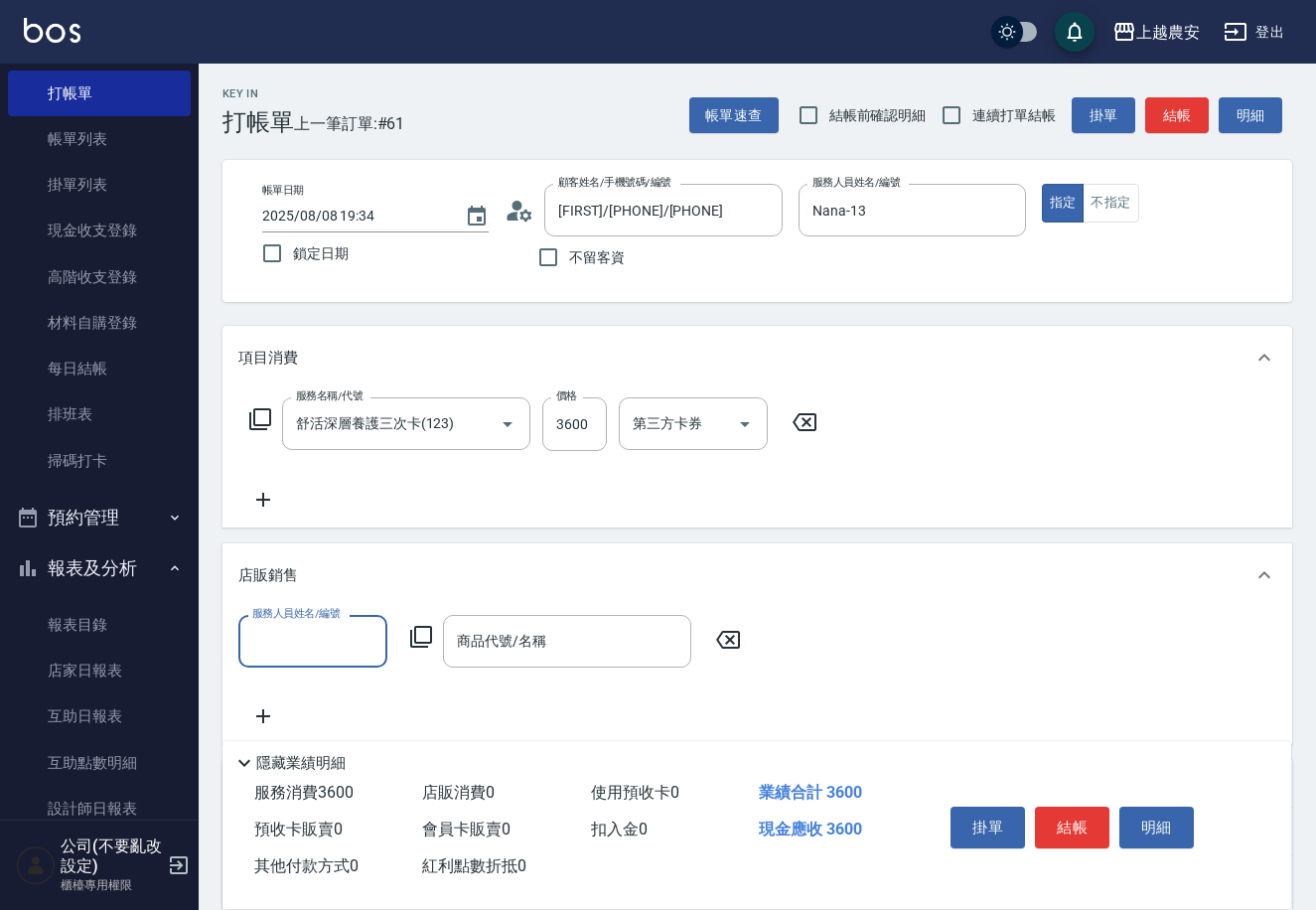 click 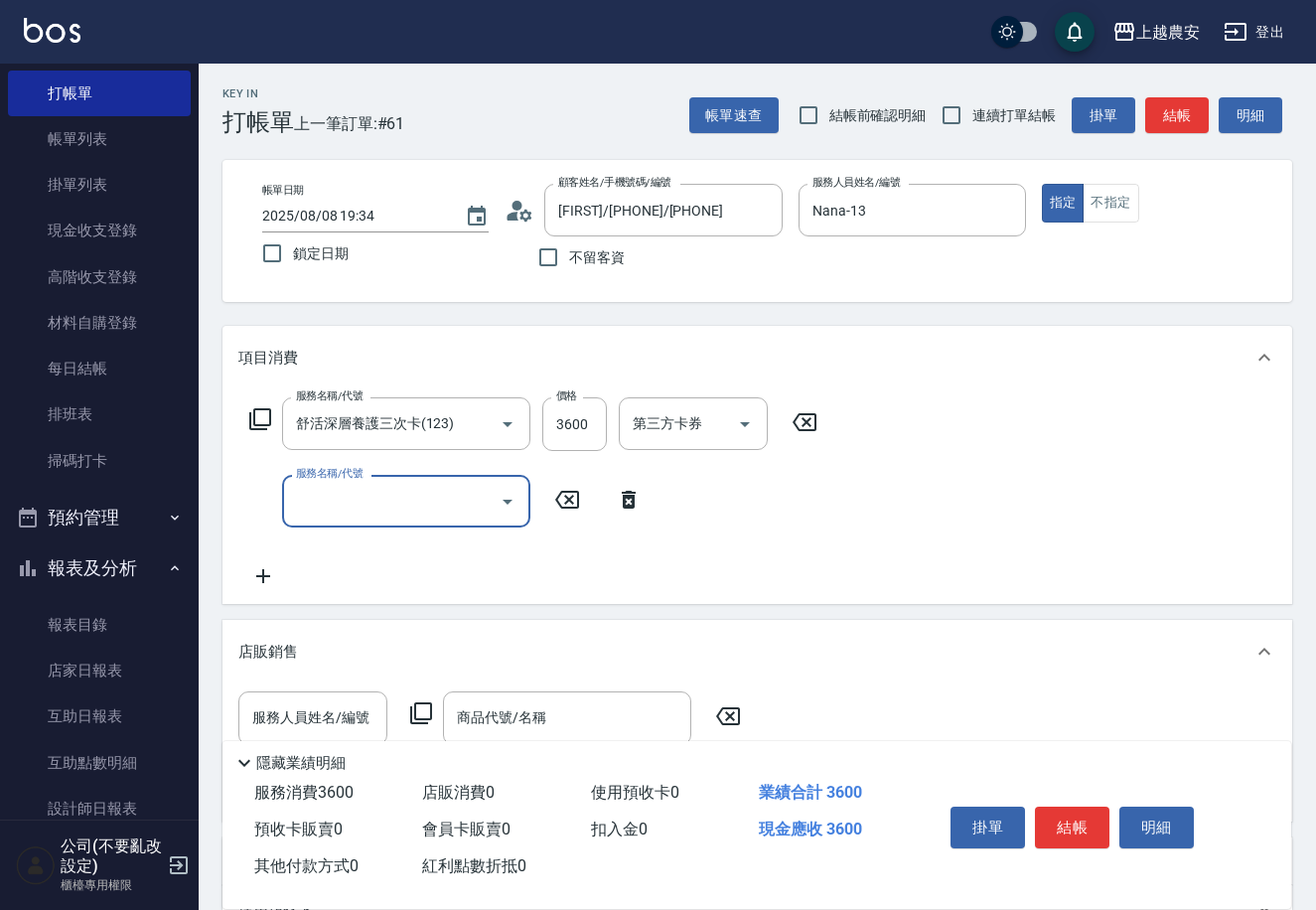click on "服務名稱/代號" at bounding box center (391, 501) 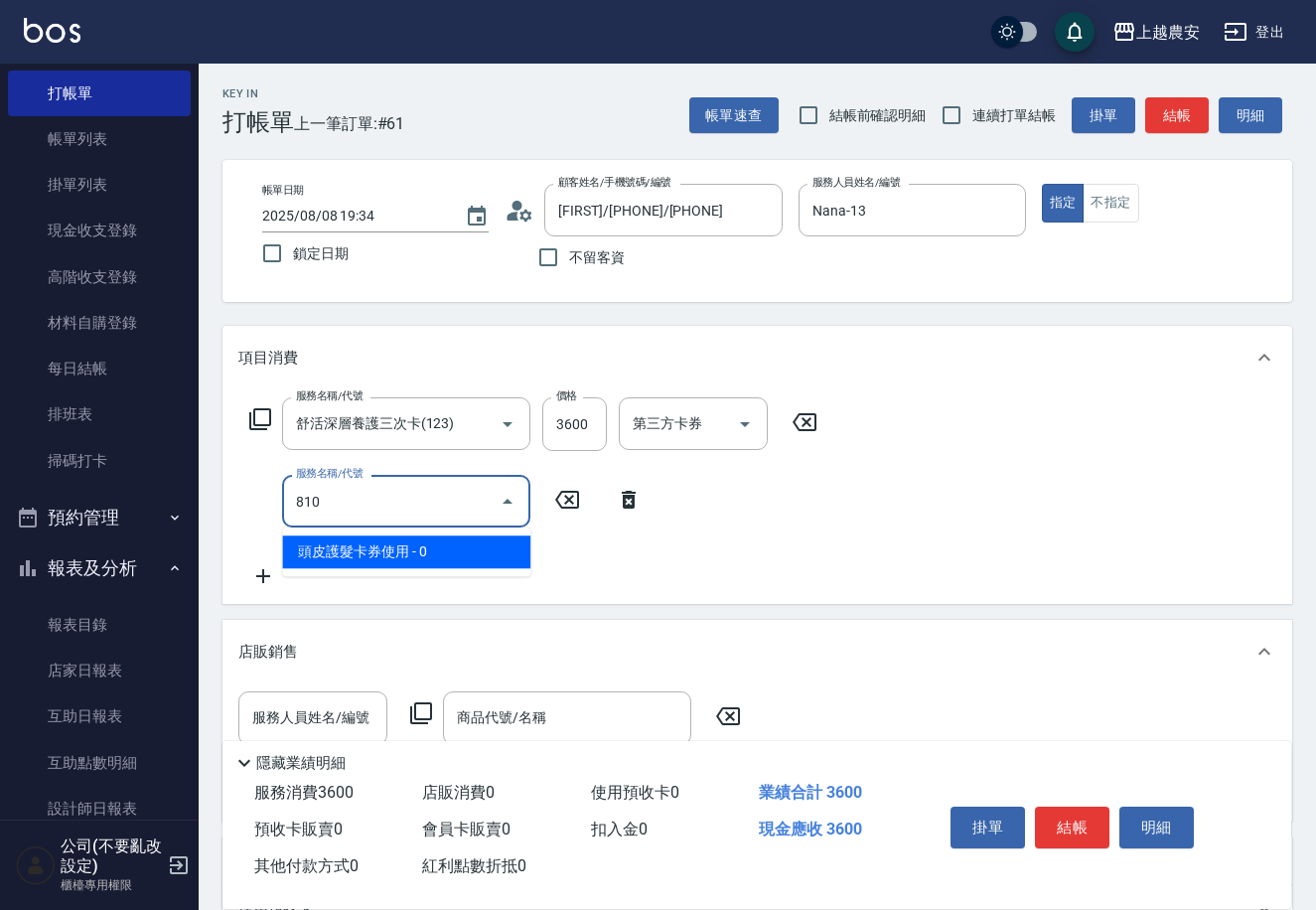 click on "頭皮護髮卡券使用 - 0" at bounding box center (406, 551) 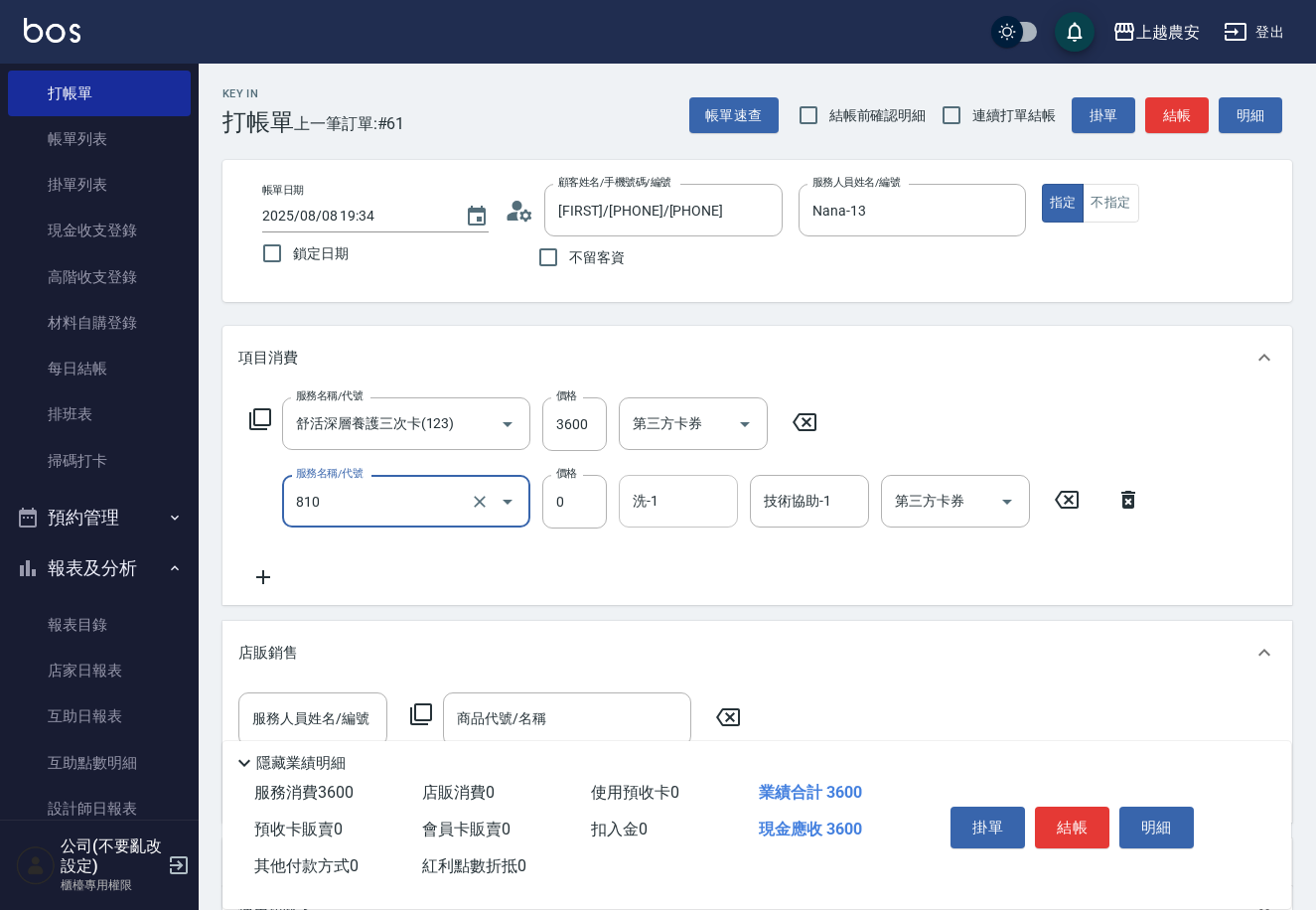 type on "頭皮護髮卡券使用(810)" 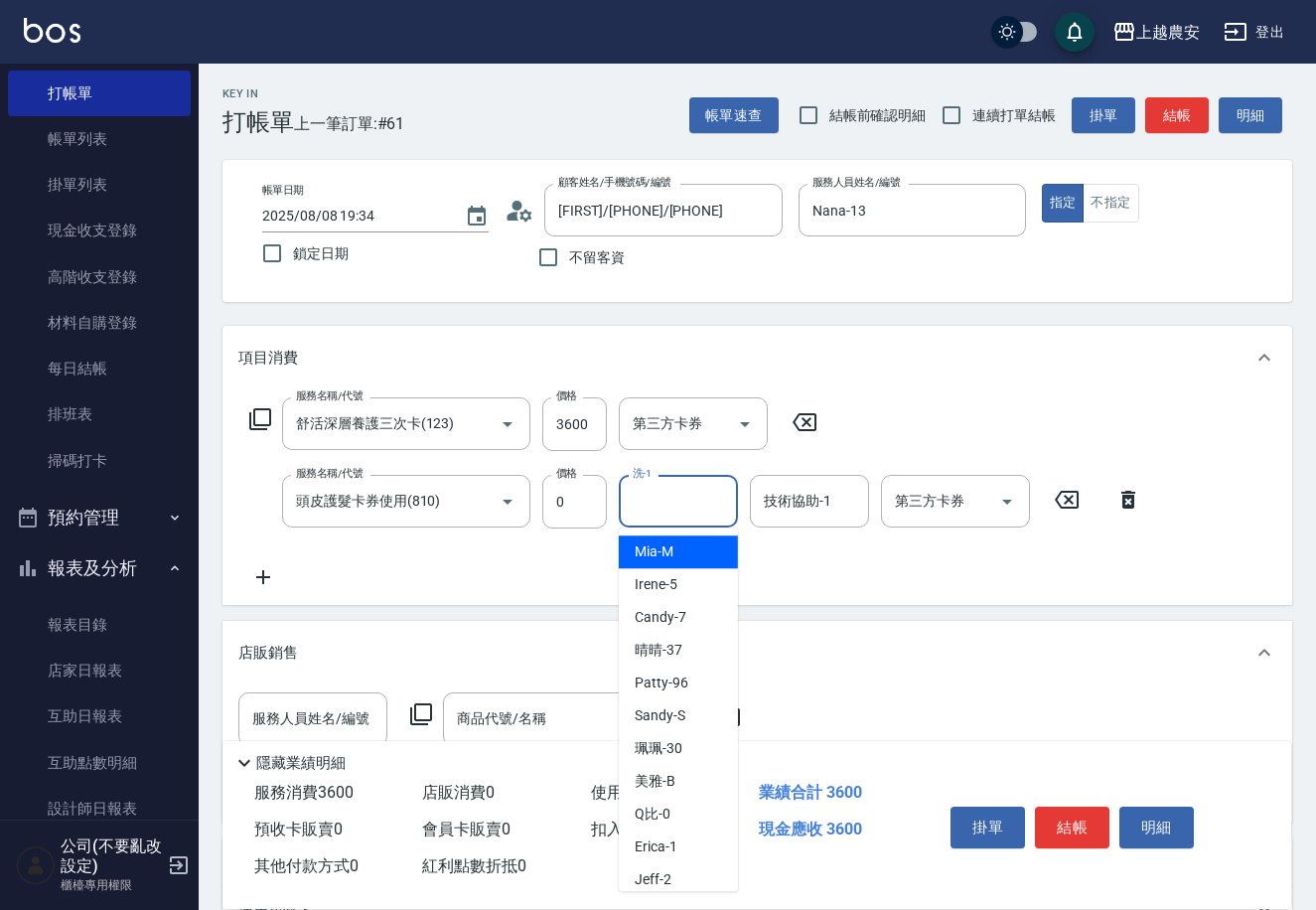 click on "洗-1" at bounding box center (678, 501) 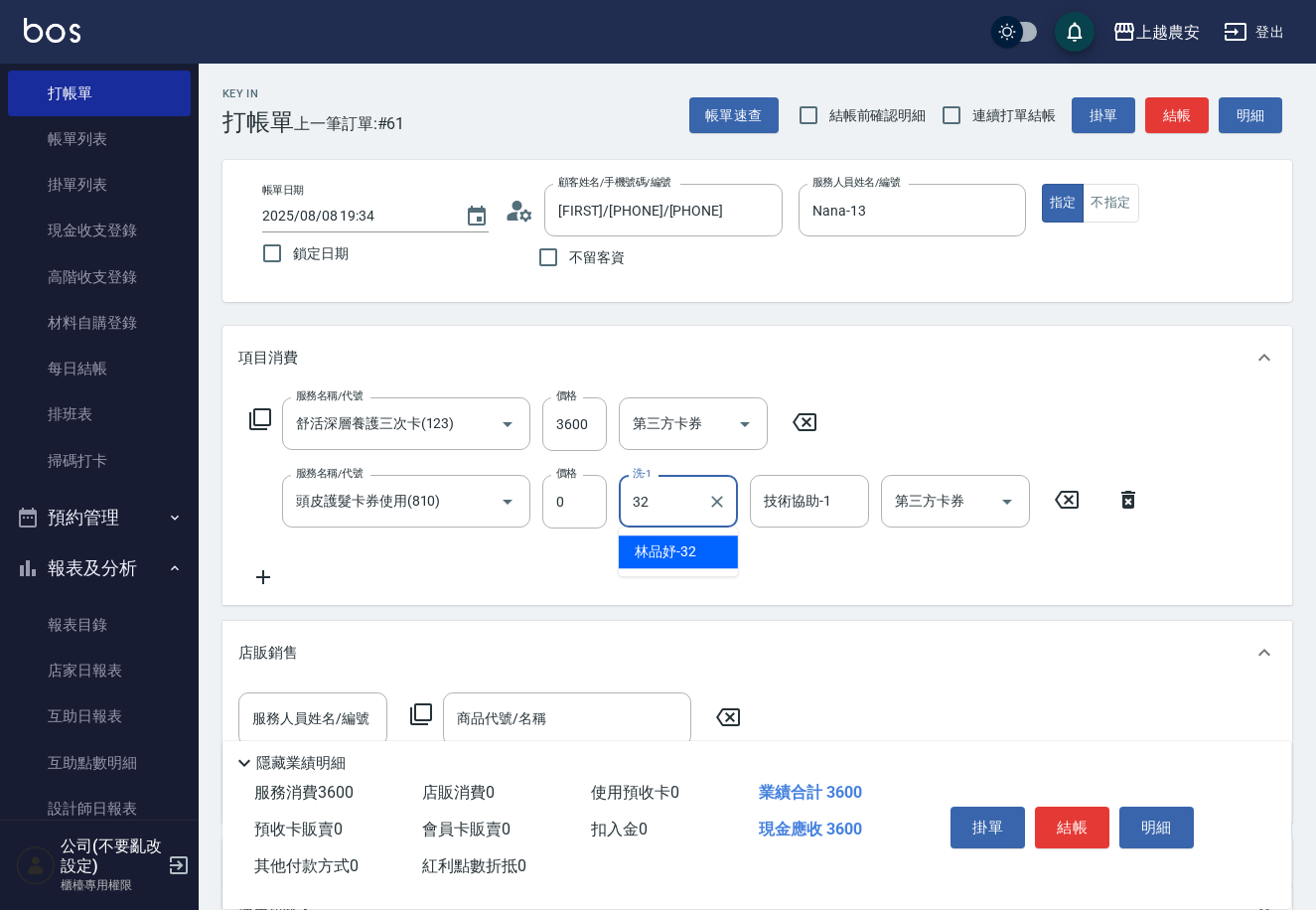 drag, startPoint x: 706, startPoint y: 554, endPoint x: 731, endPoint y: 544, distance: 26.925824 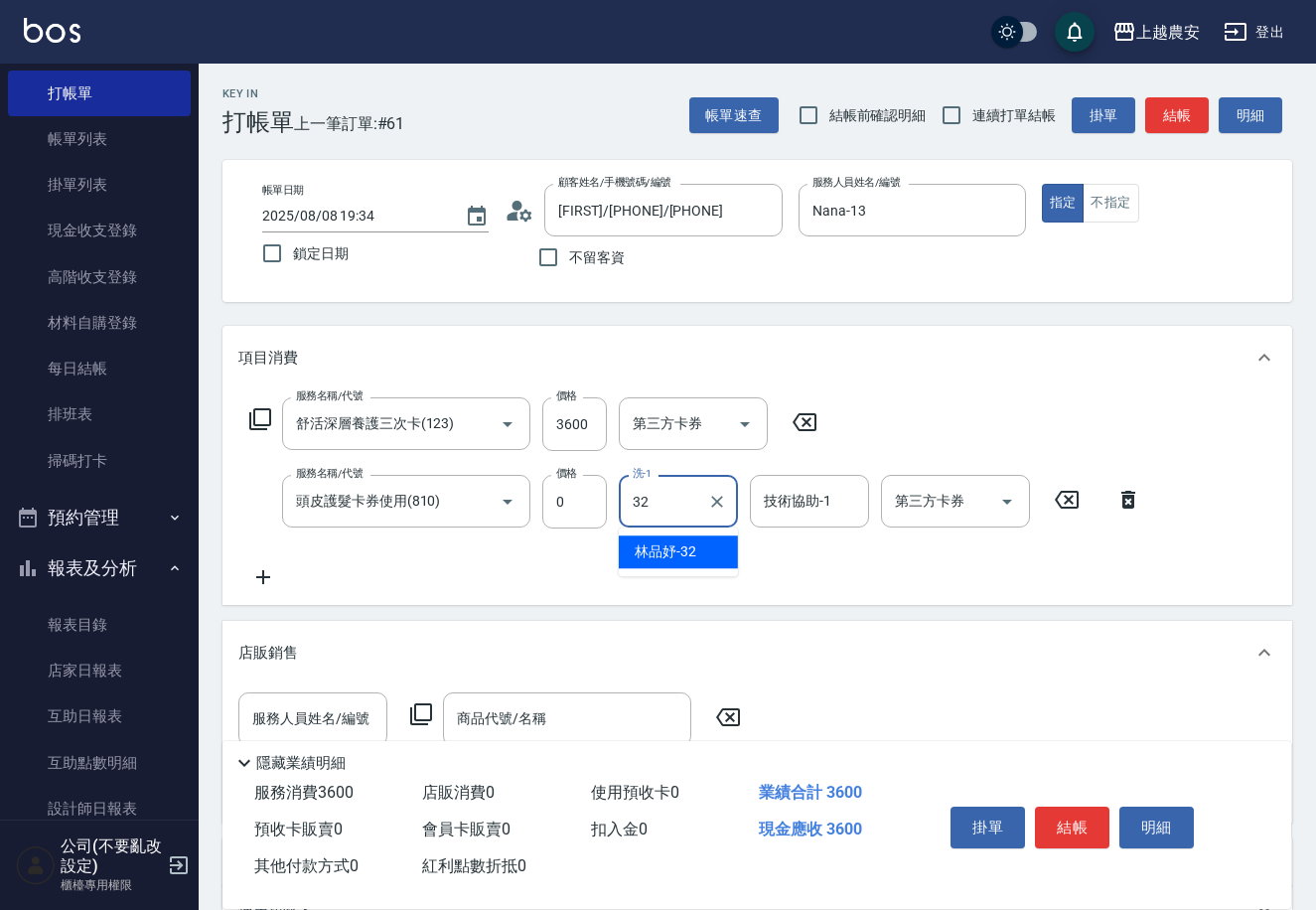 click on "林品妤 -32" at bounding box center [678, 551] 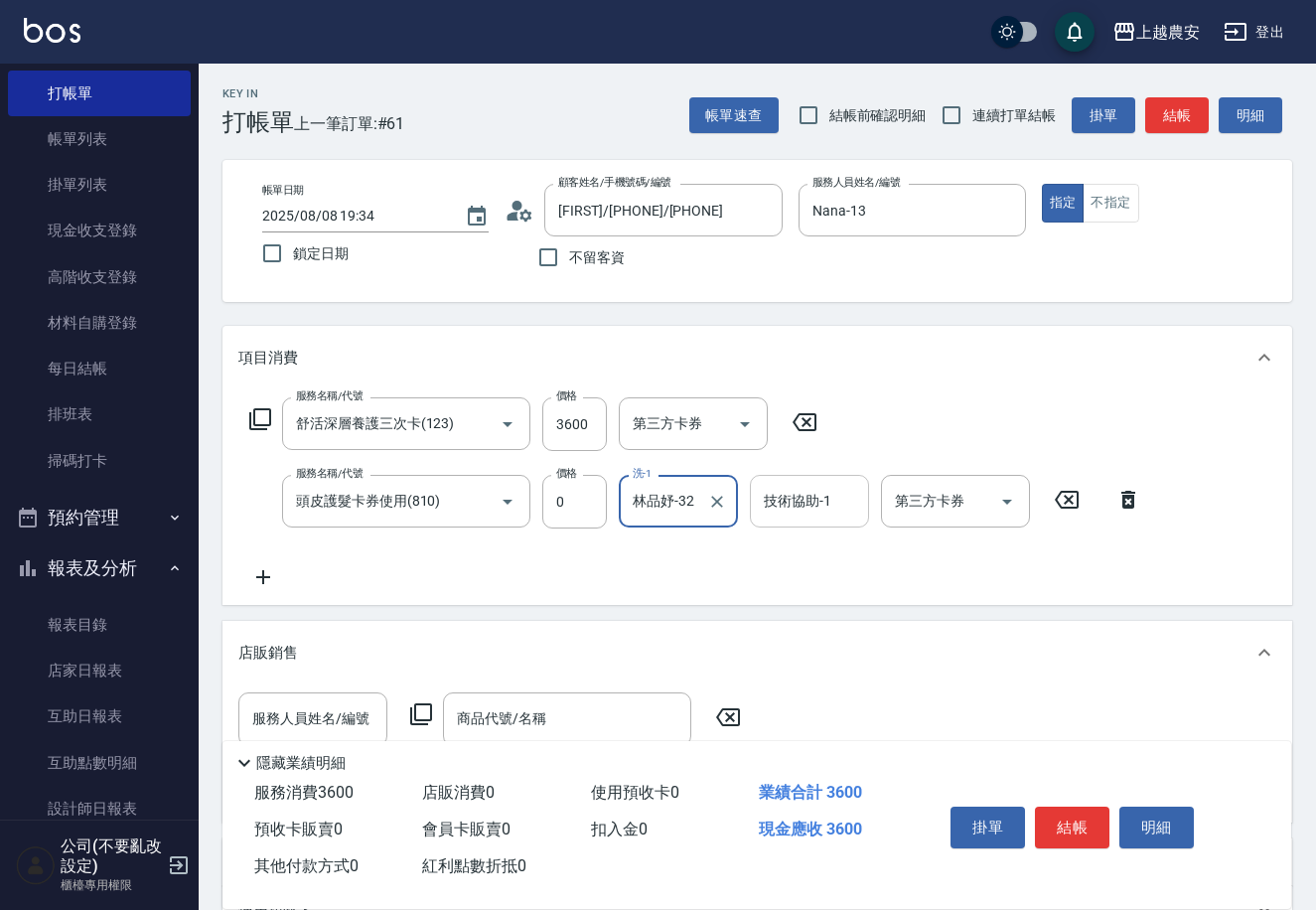 type on "林品妤-32" 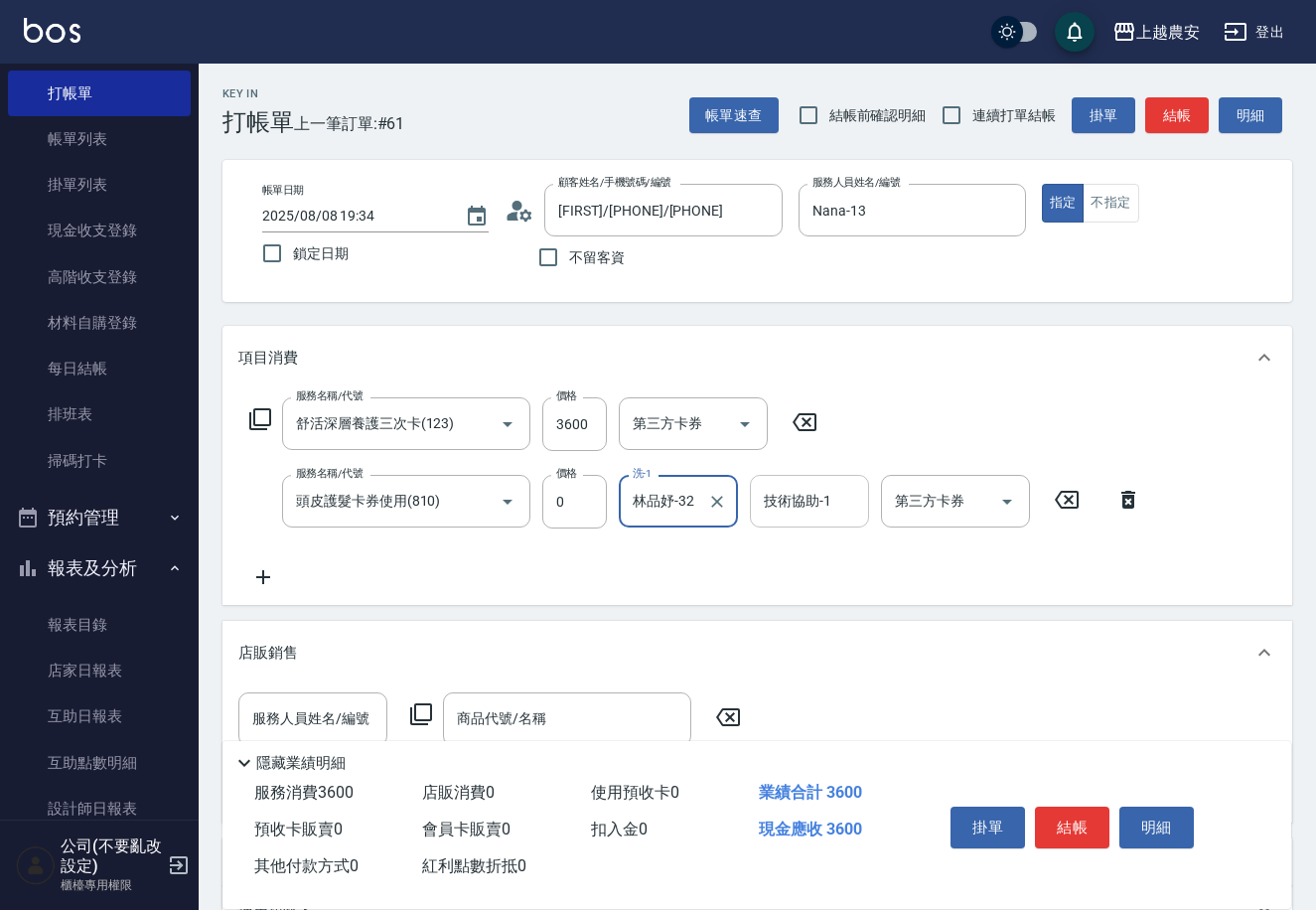 click on "技術協助-1" at bounding box center (809, 501) 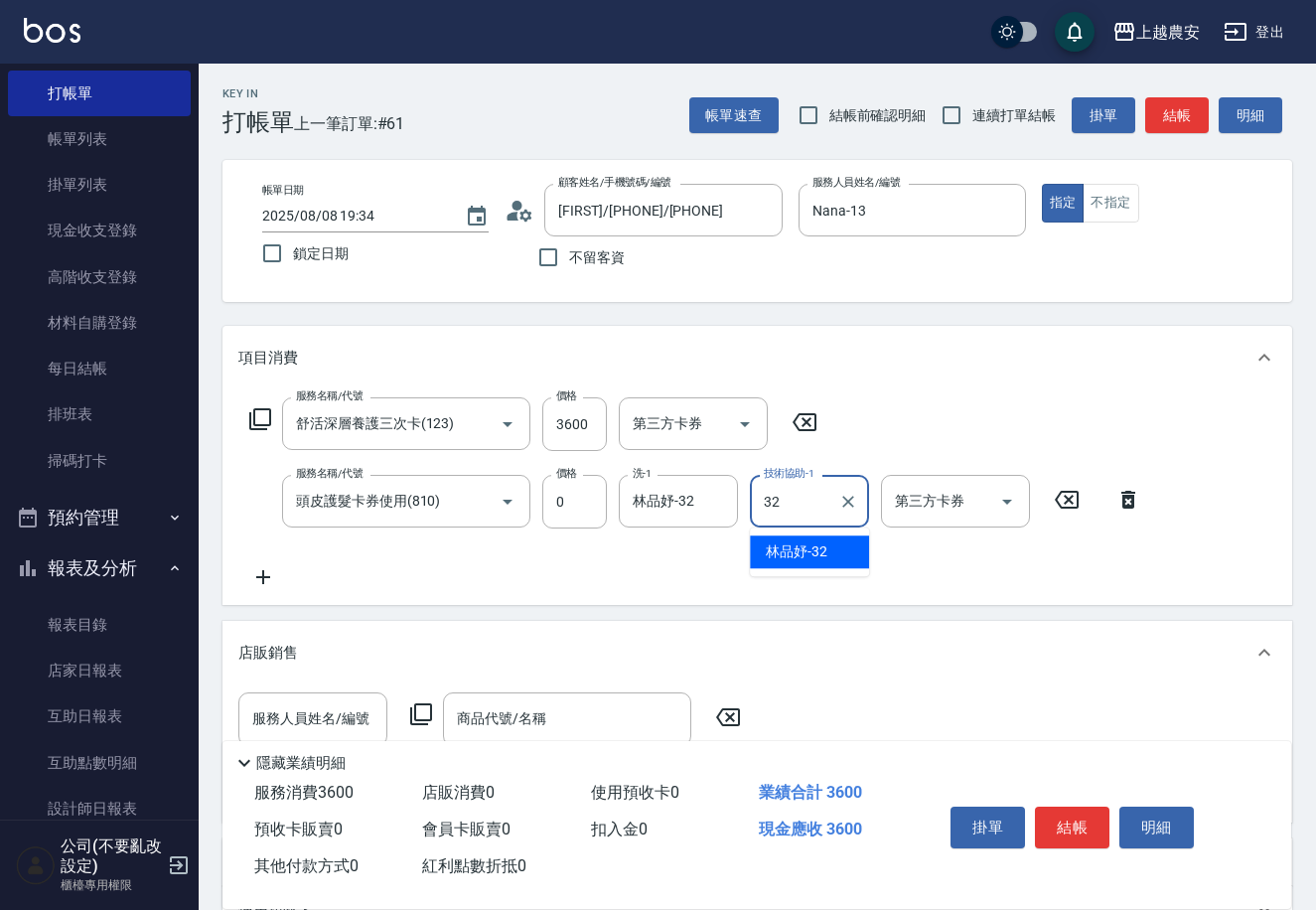 click on "林品妤 -32" at bounding box center [797, 551] 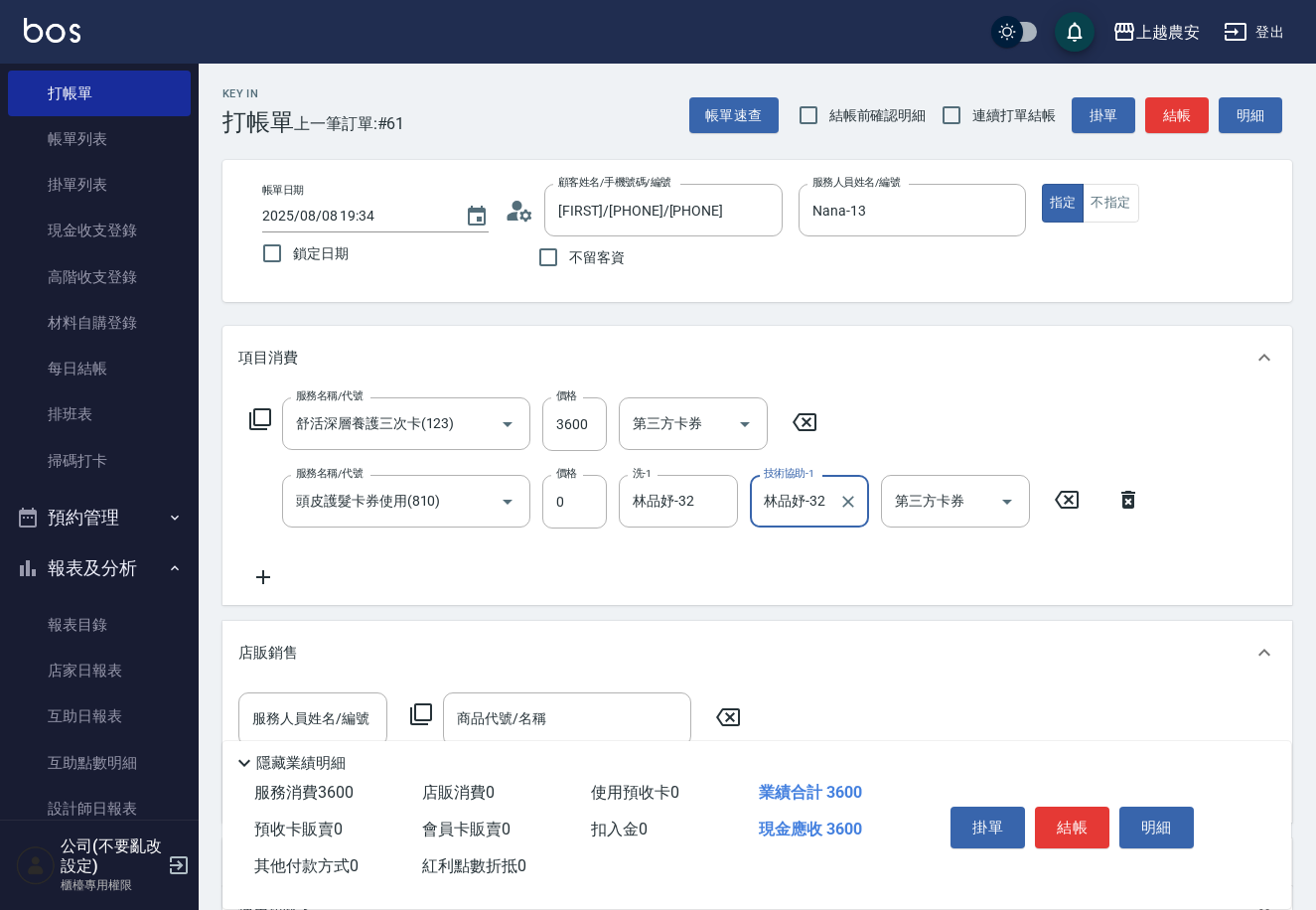 type on "林品妤-32" 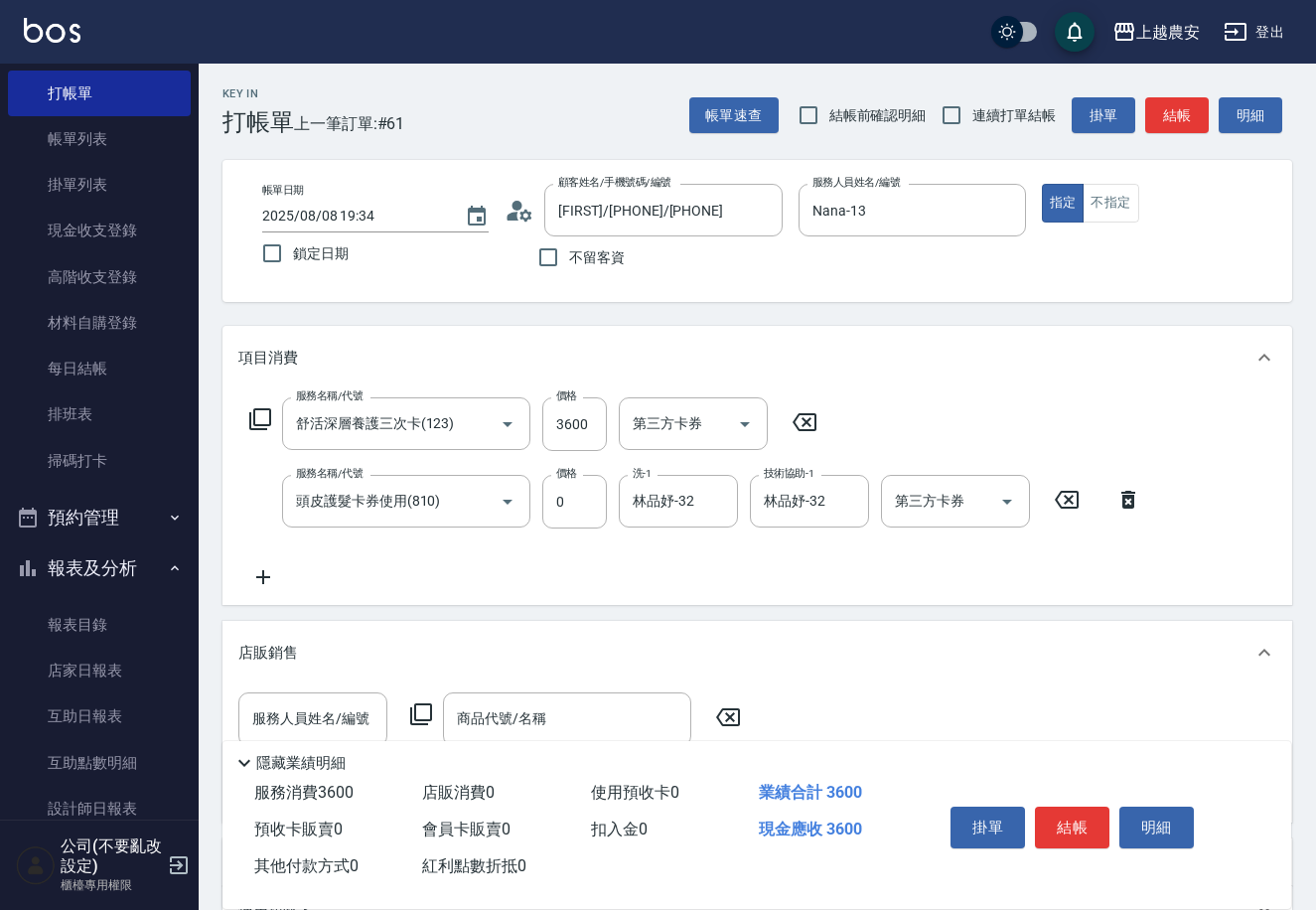 click 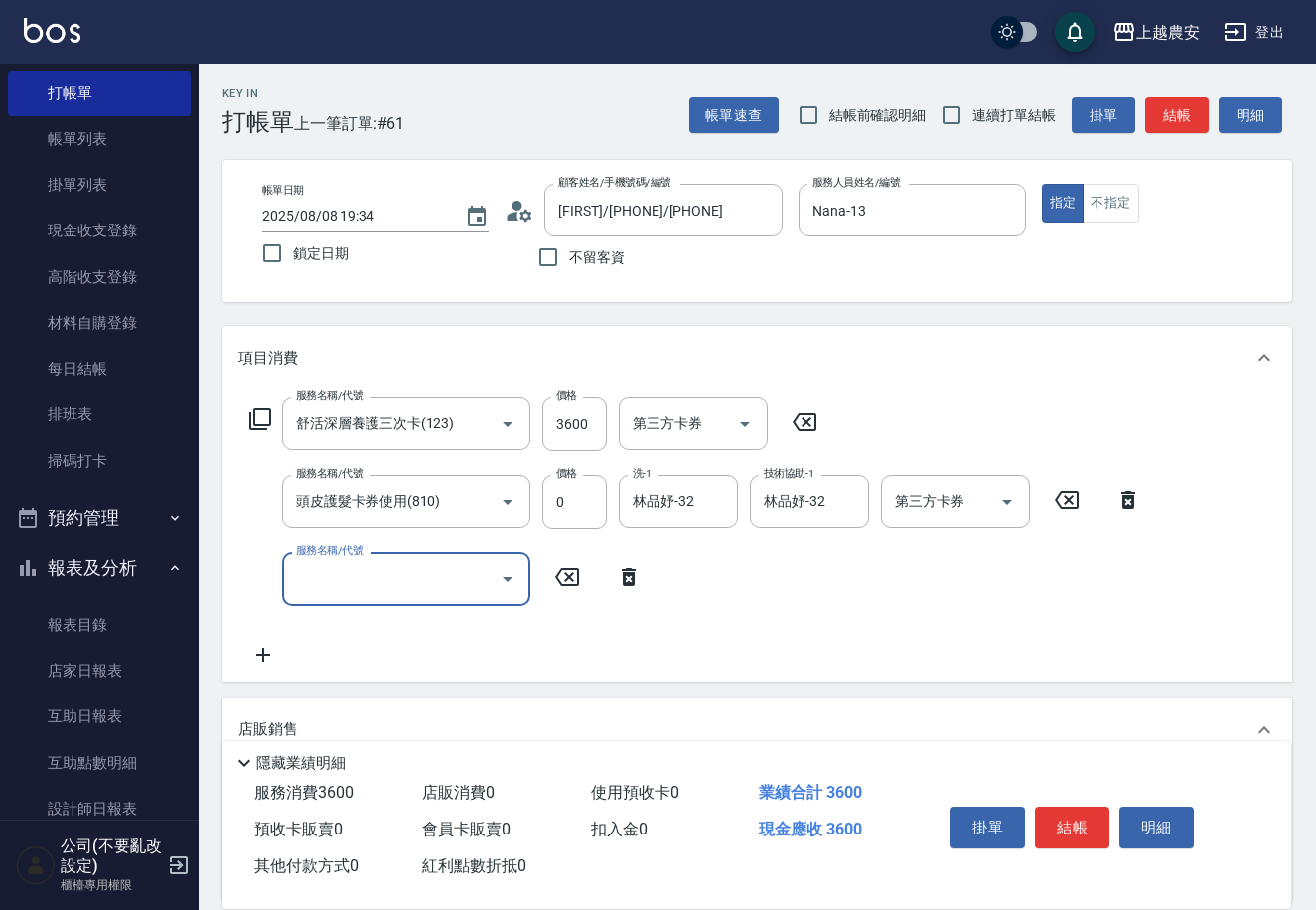 click on "服務名稱/代號" at bounding box center [391, 578] 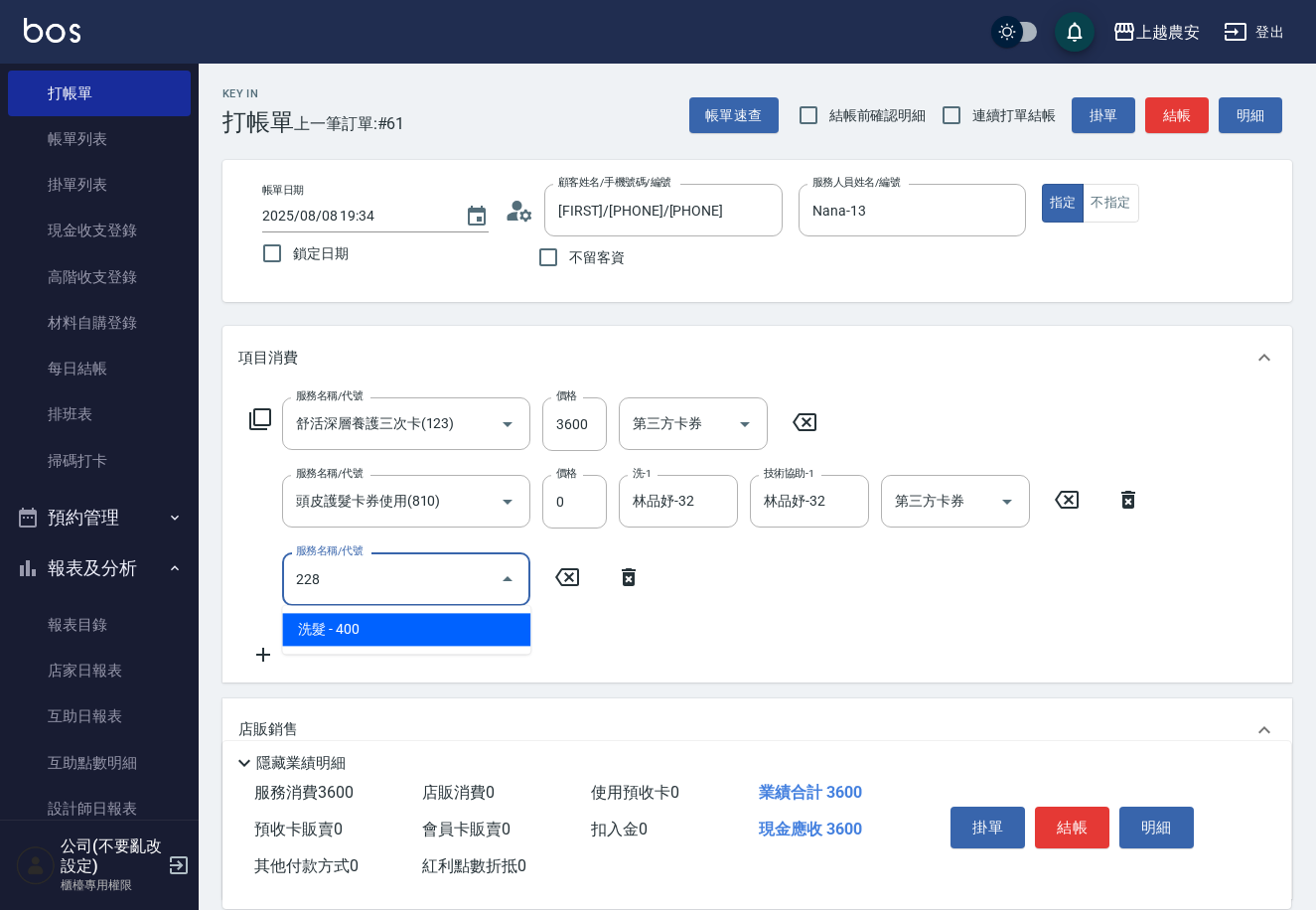 click on "洗髮 - 400" at bounding box center [406, 629] 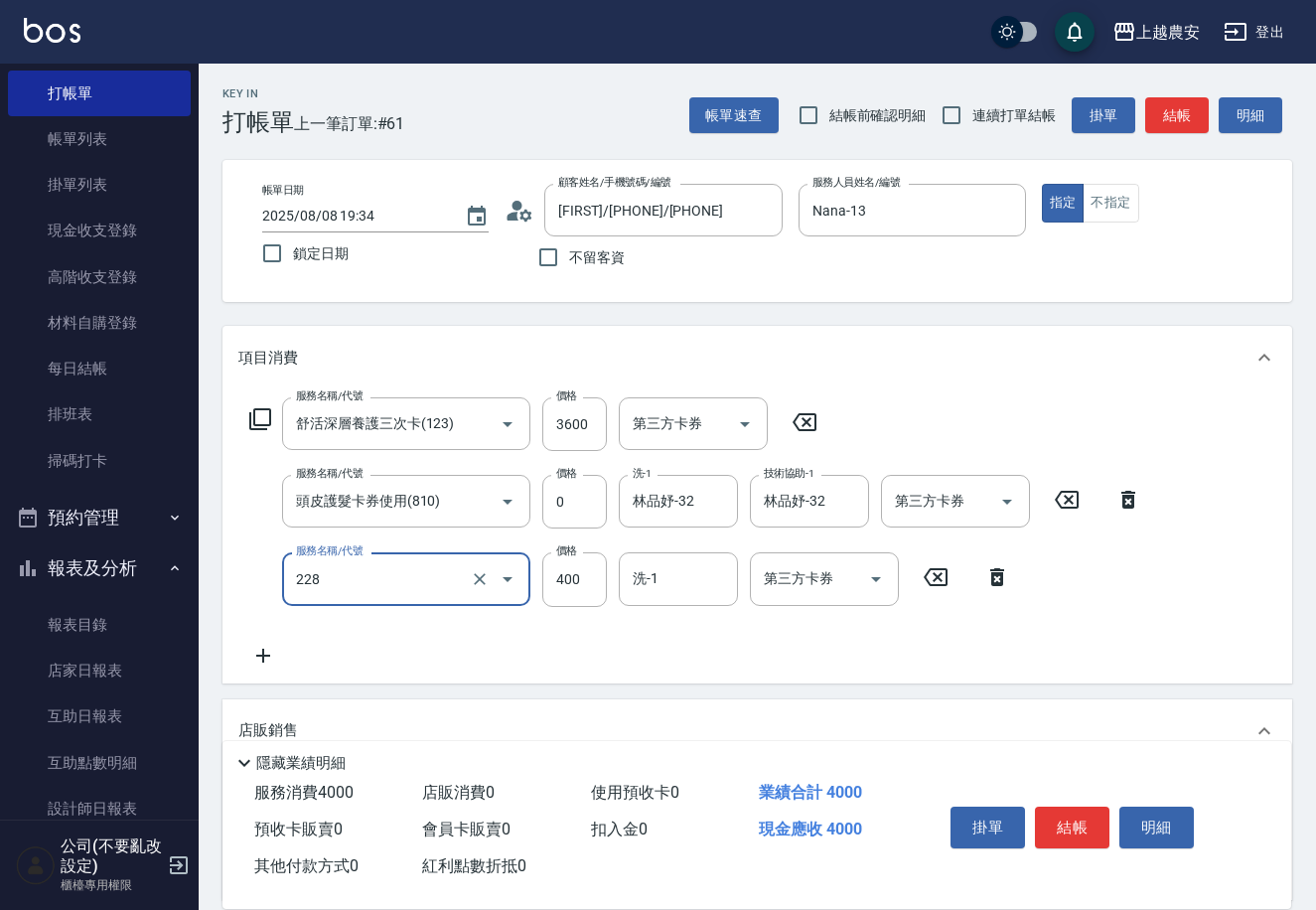 type on "洗髮(228)" 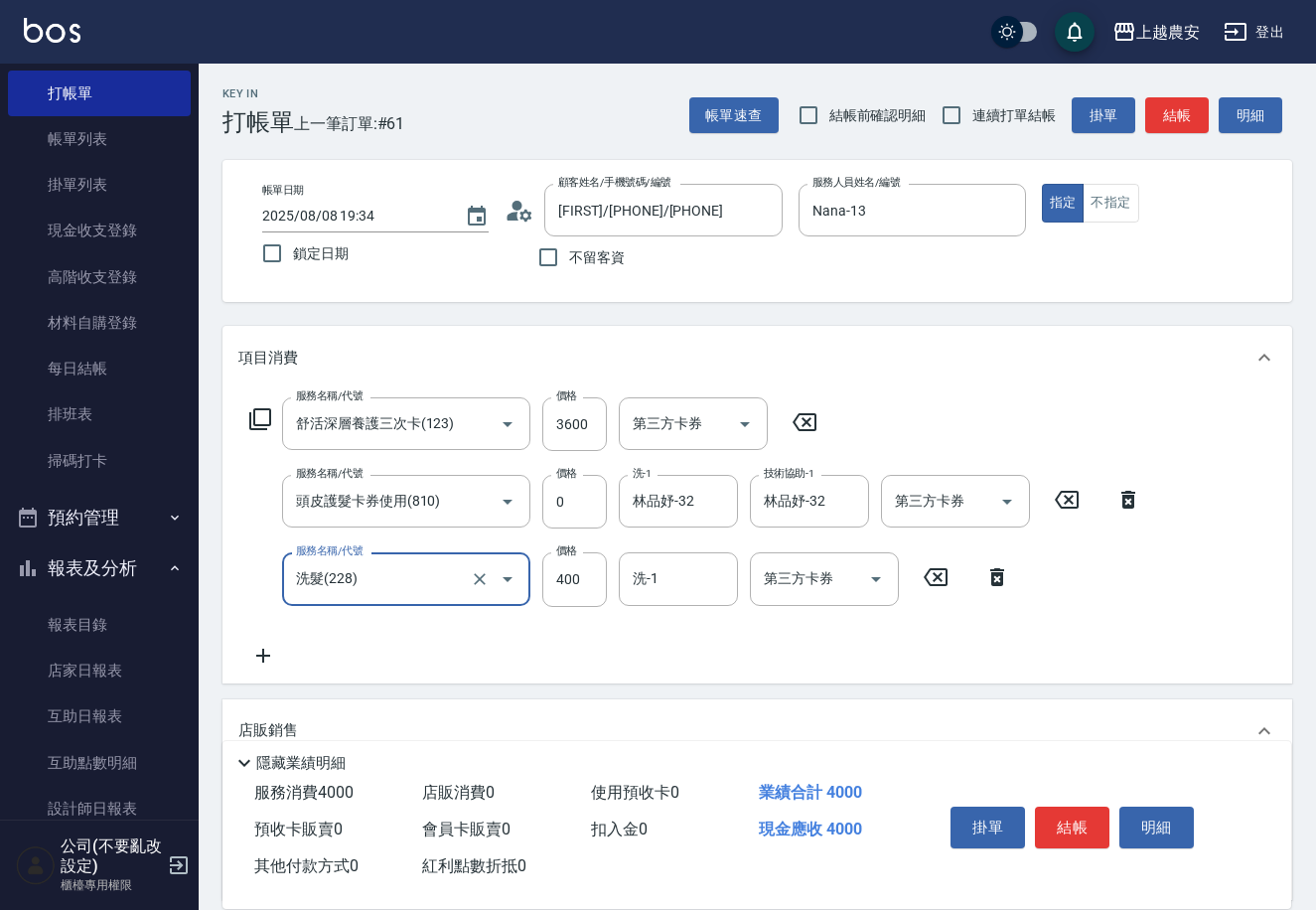 click 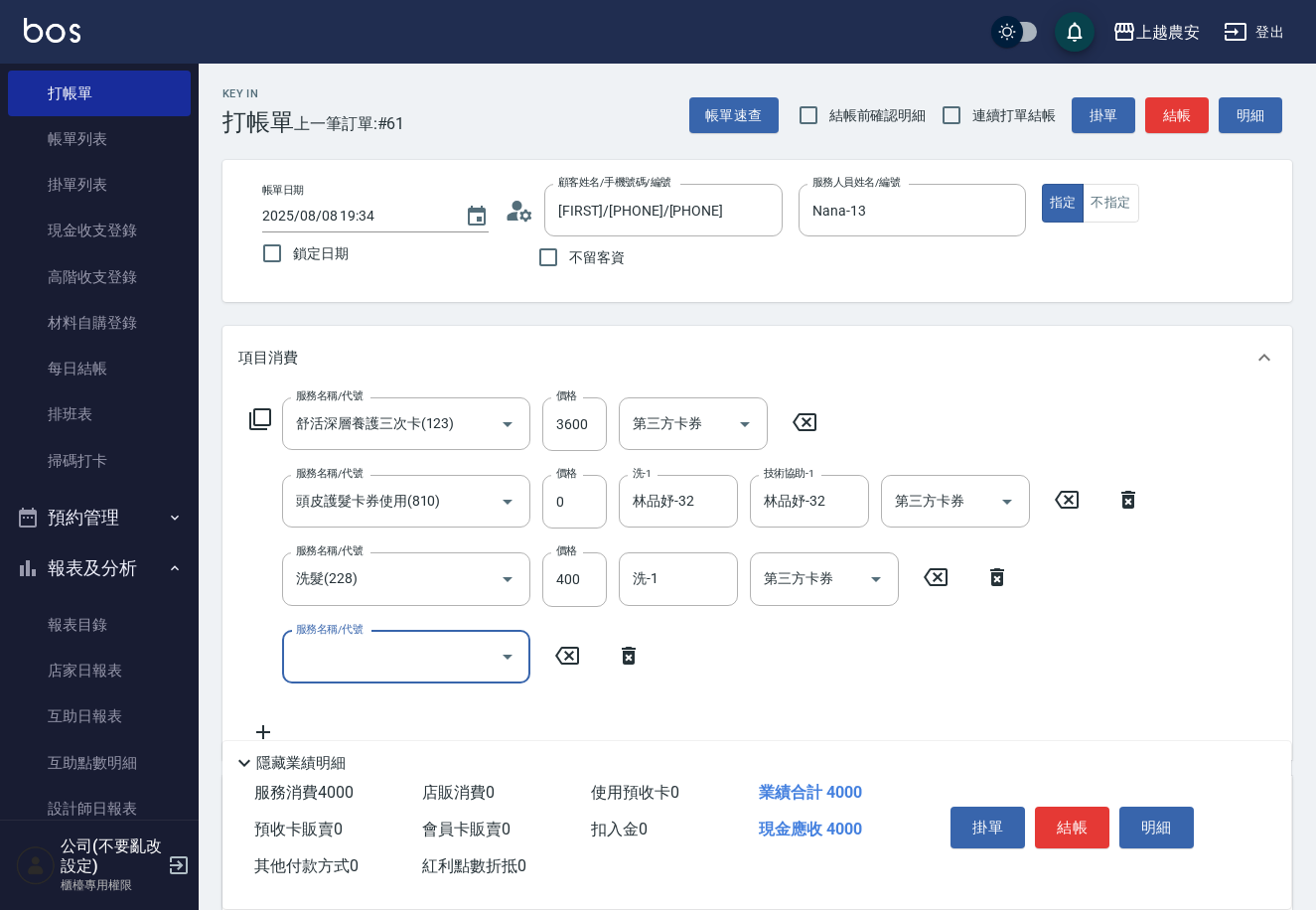click on "服務名稱/代號" at bounding box center [391, 657] 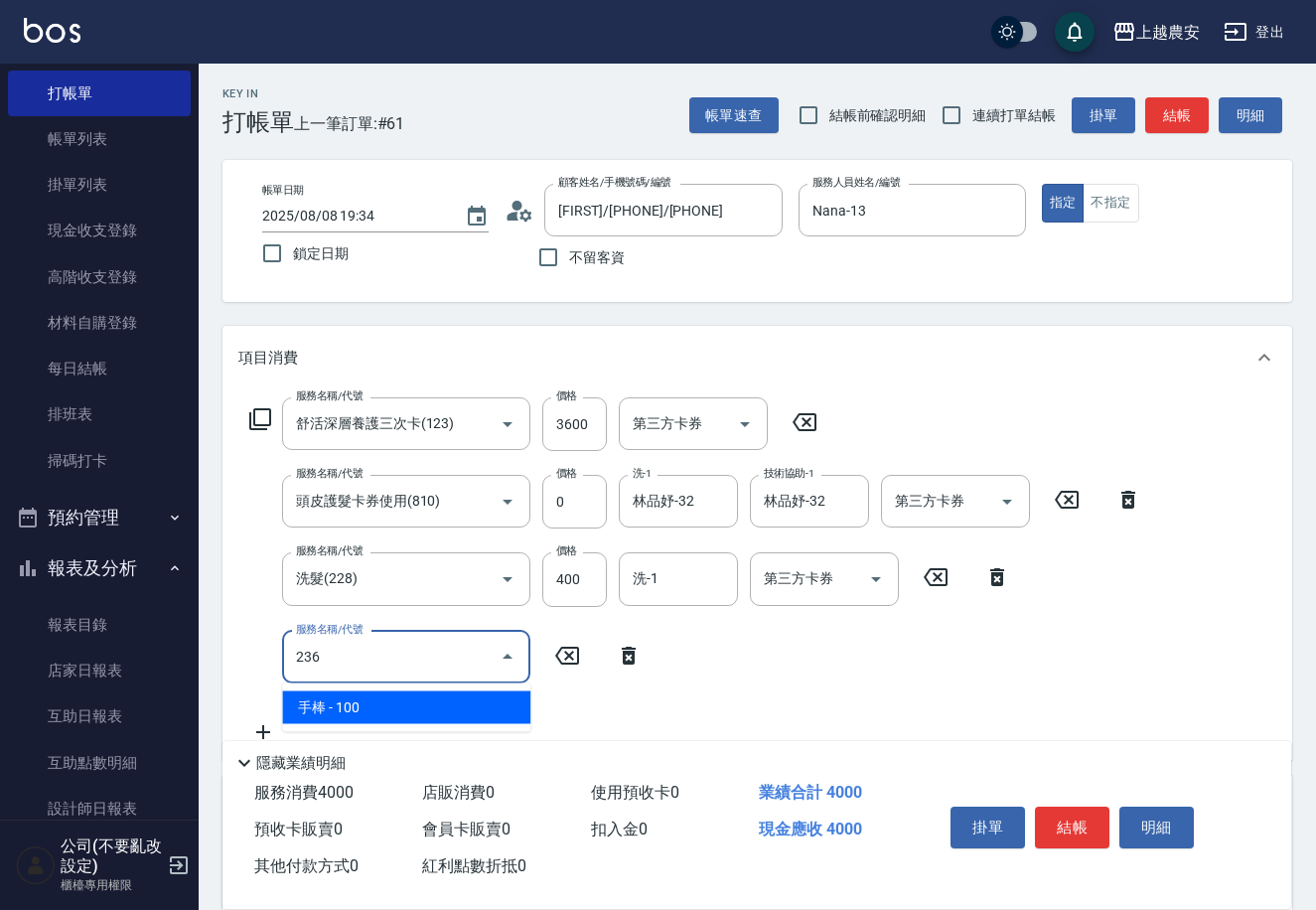 click on "手棒 - 100" at bounding box center (406, 707) 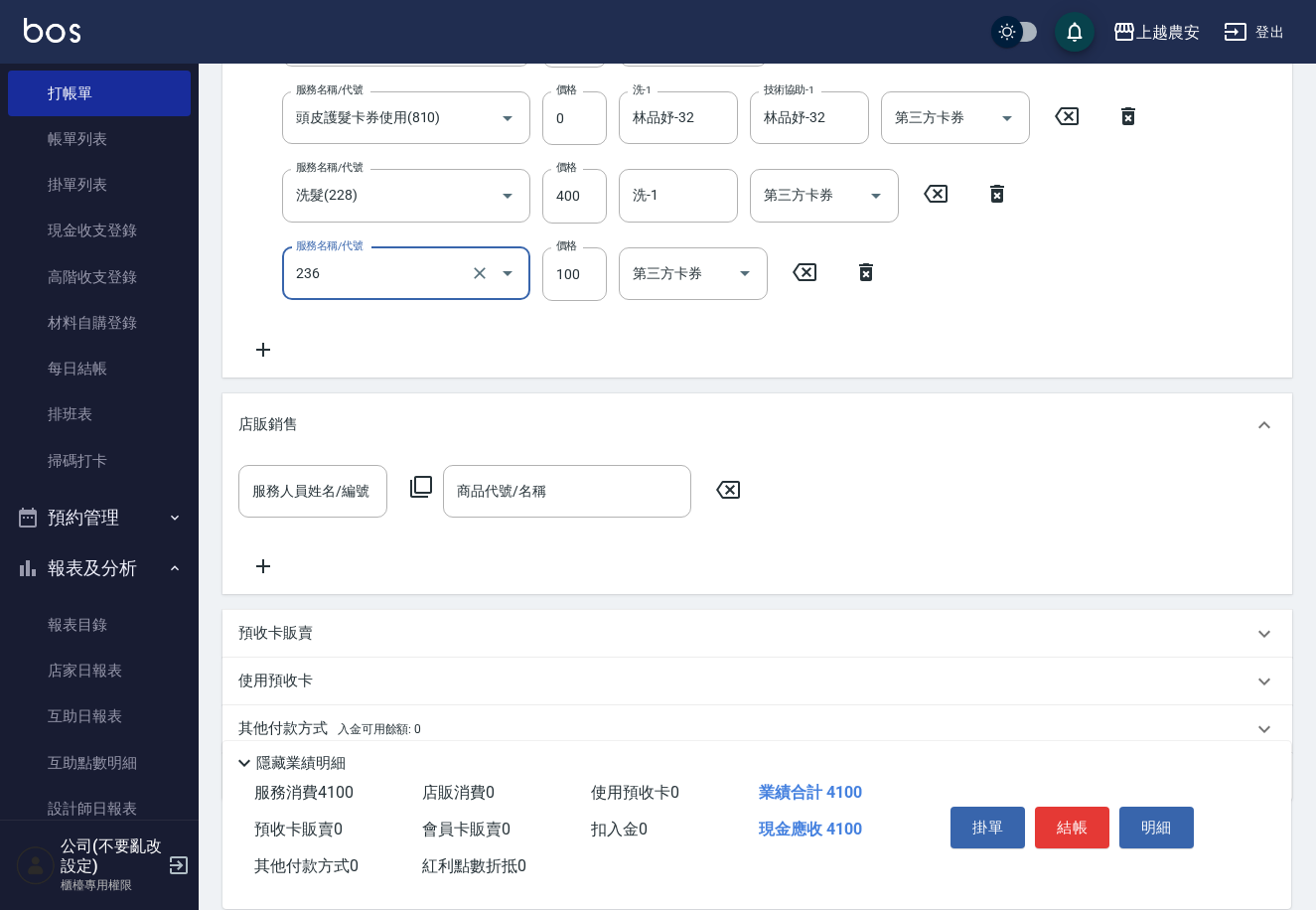 scroll, scrollTop: 460, scrollLeft: 0, axis: vertical 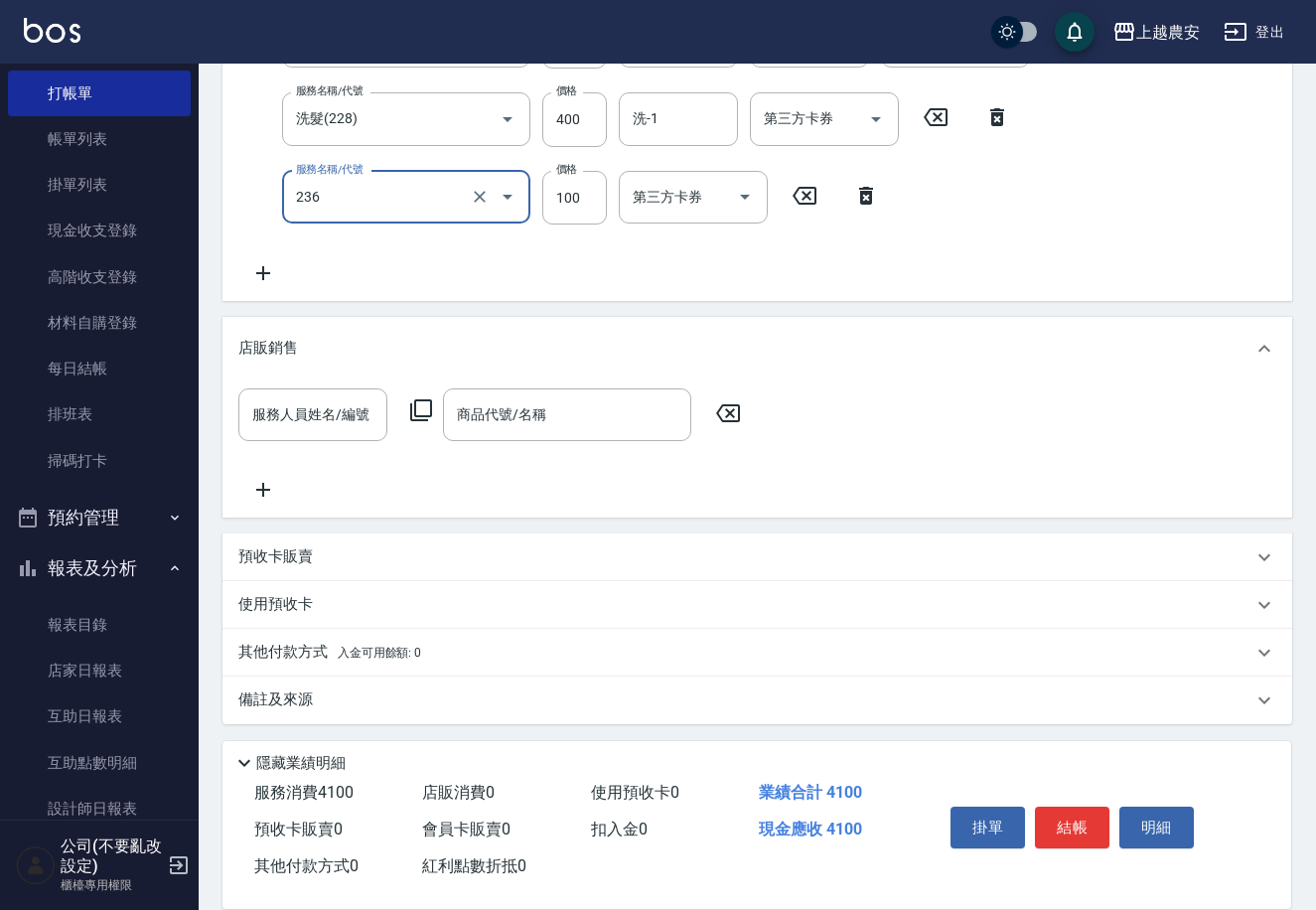 type on "手棒(236)" 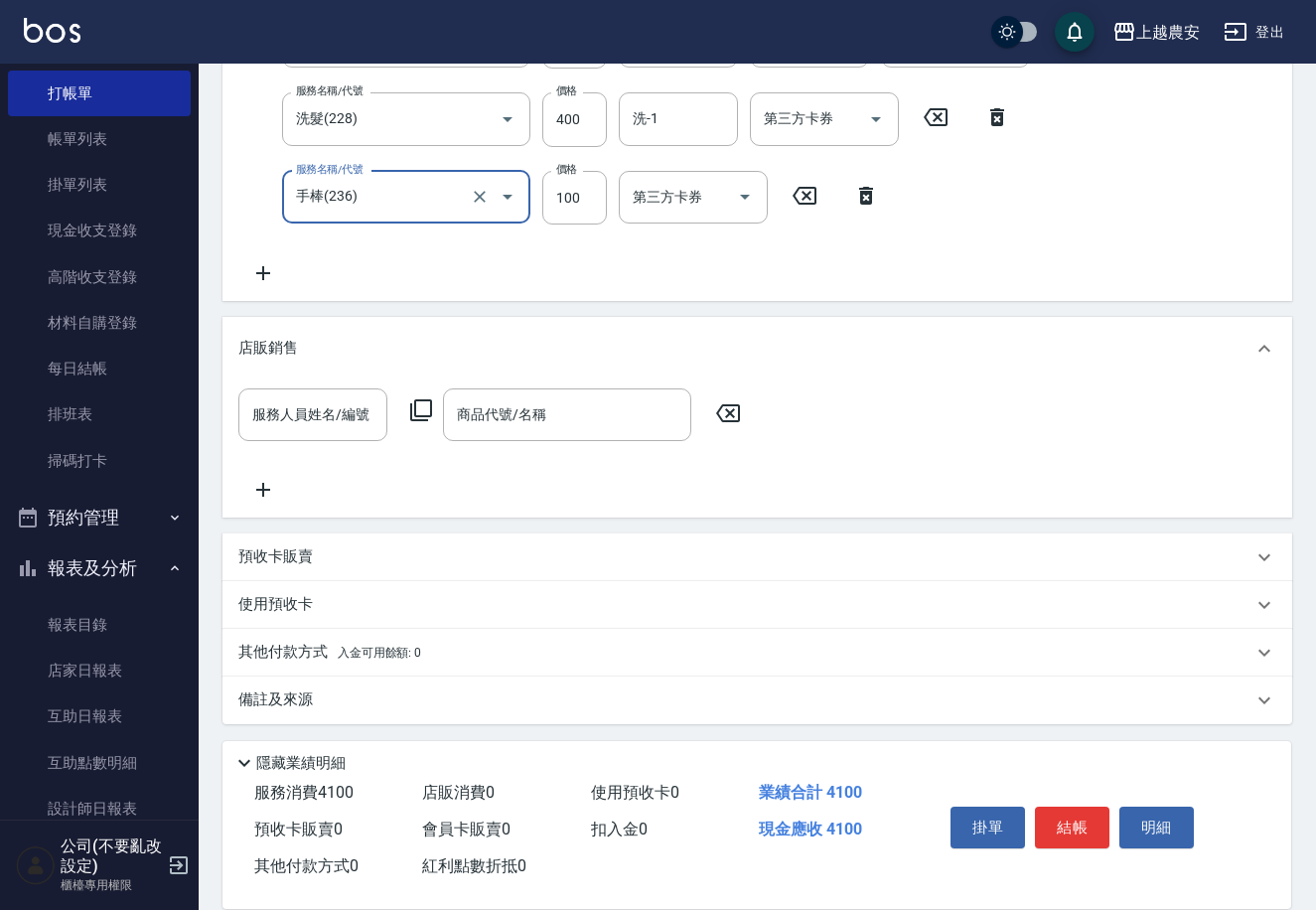 click on "其他付款方式 入金可用餘額: 0" at bounding box center [330, 653] 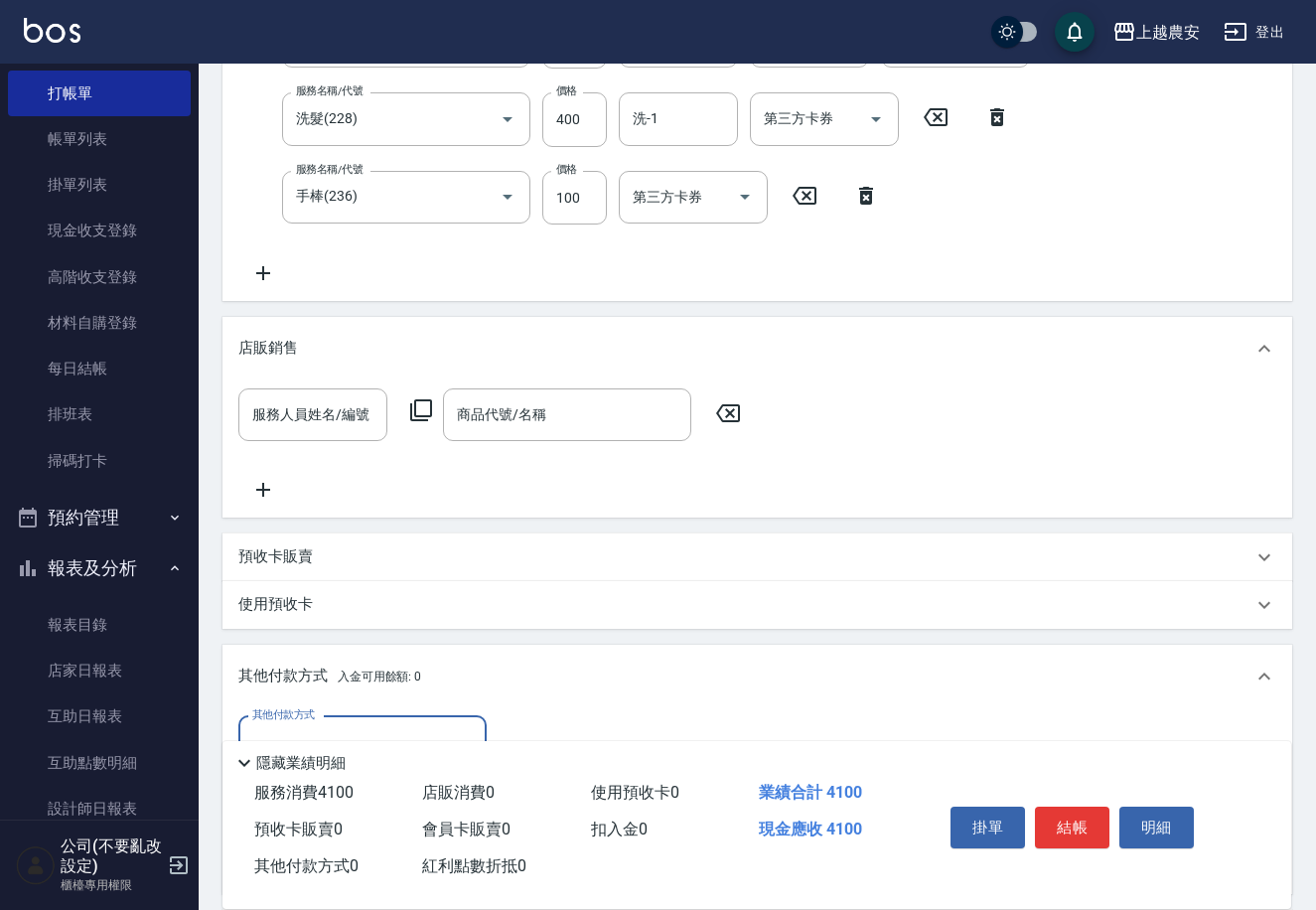 scroll, scrollTop: 0, scrollLeft: 0, axis: both 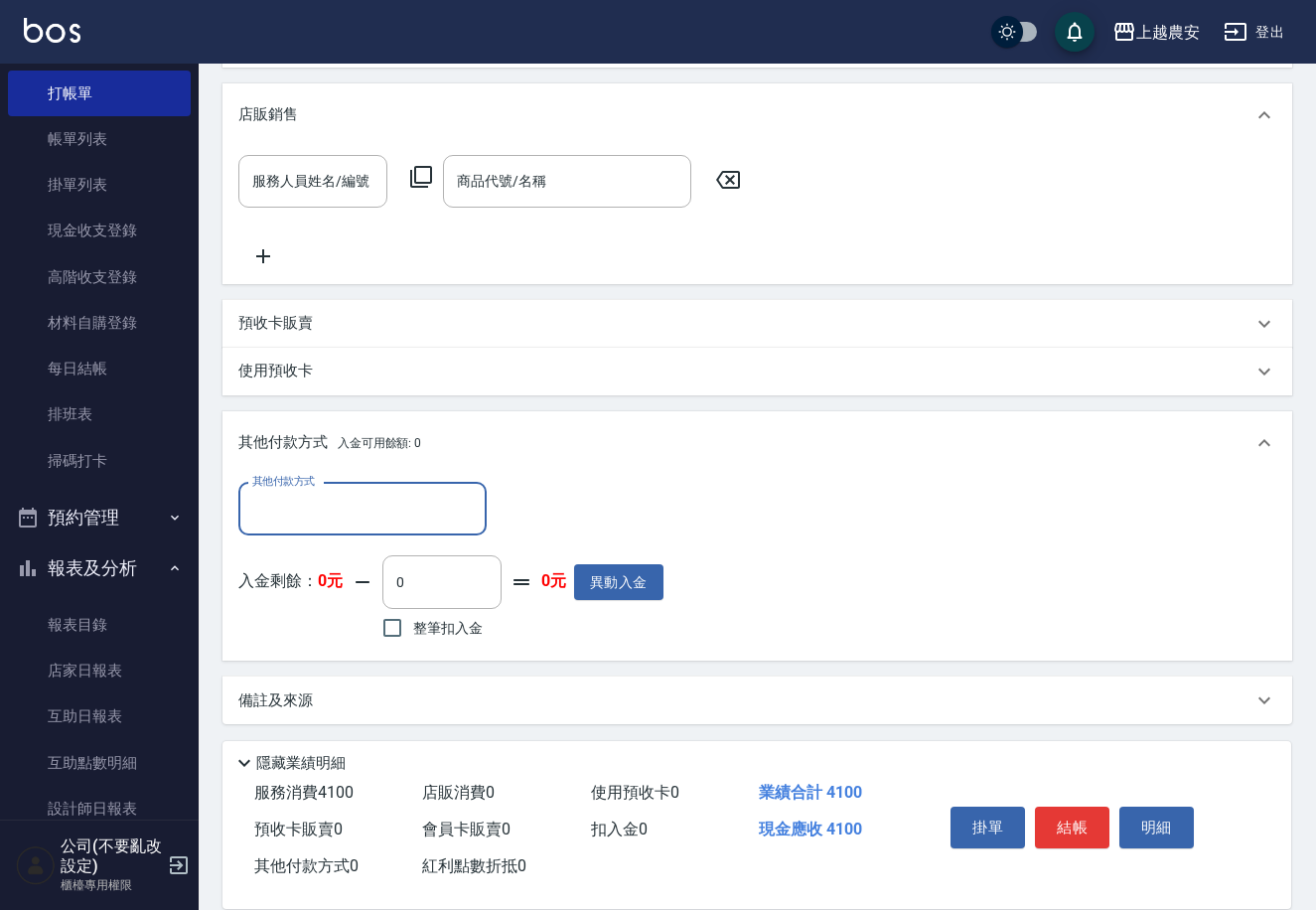 click on "其他付款方式" at bounding box center (363, 509) 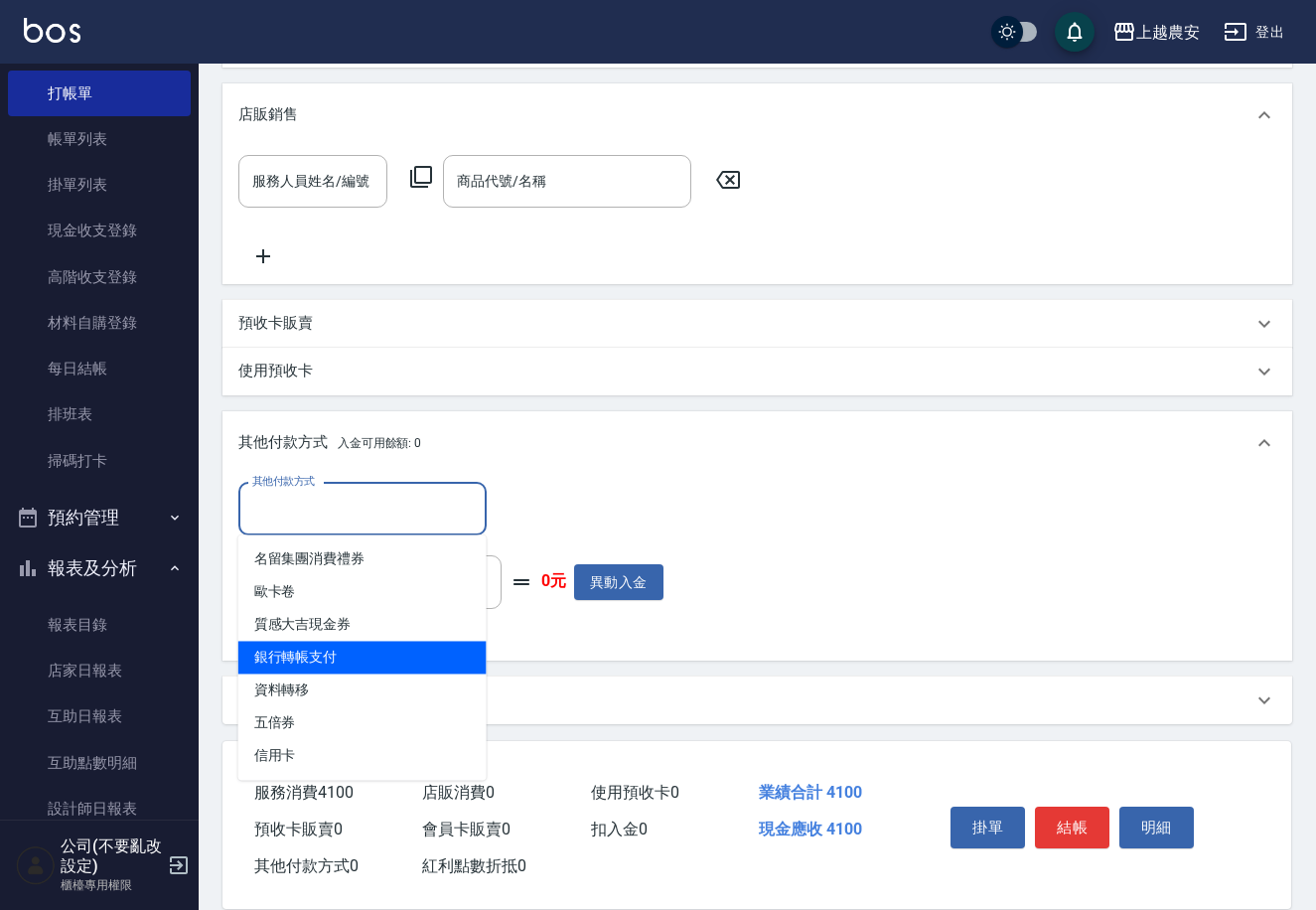 click on "銀行轉帳支付" at bounding box center [363, 657] 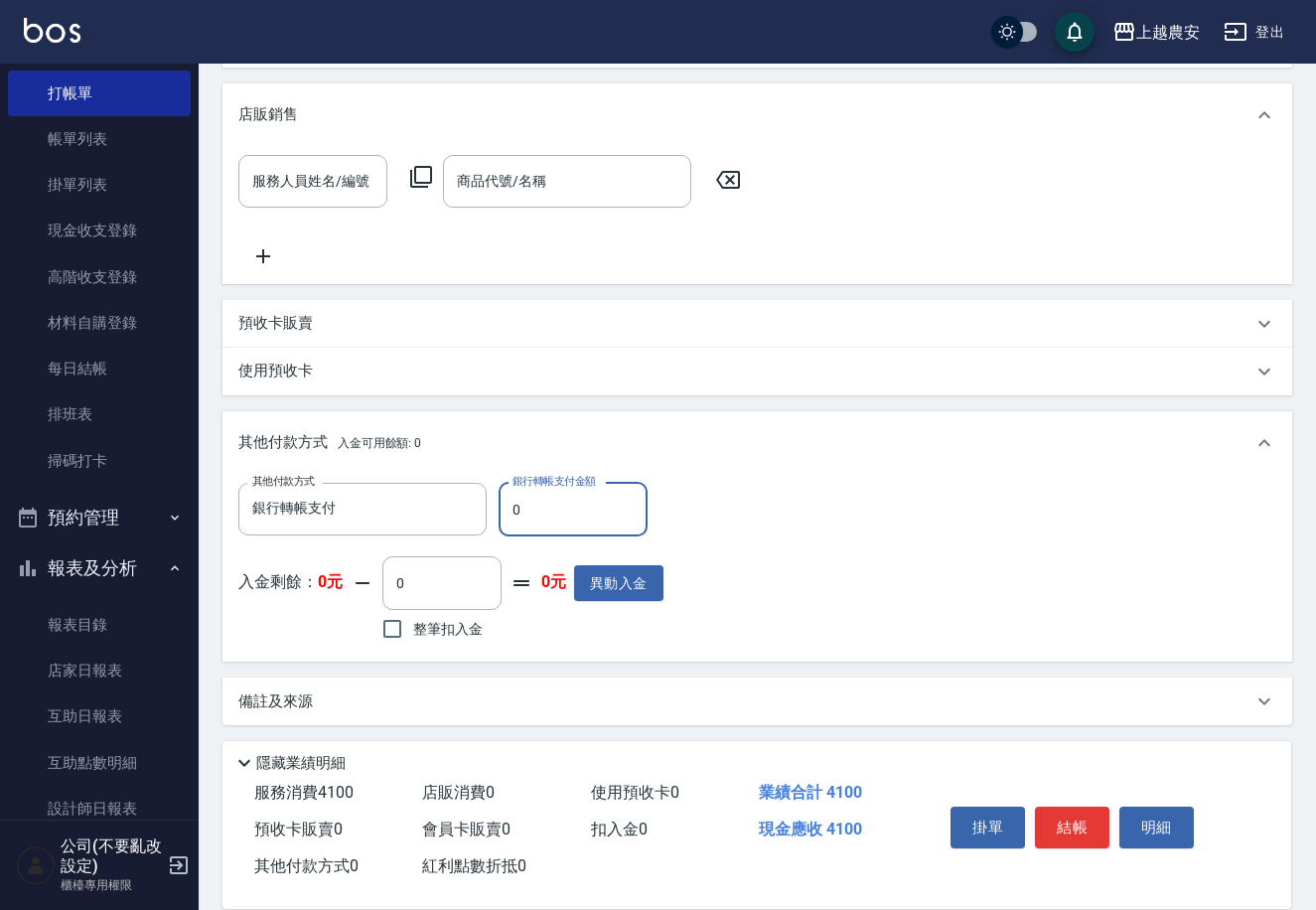 click on "0" at bounding box center [573, 510] 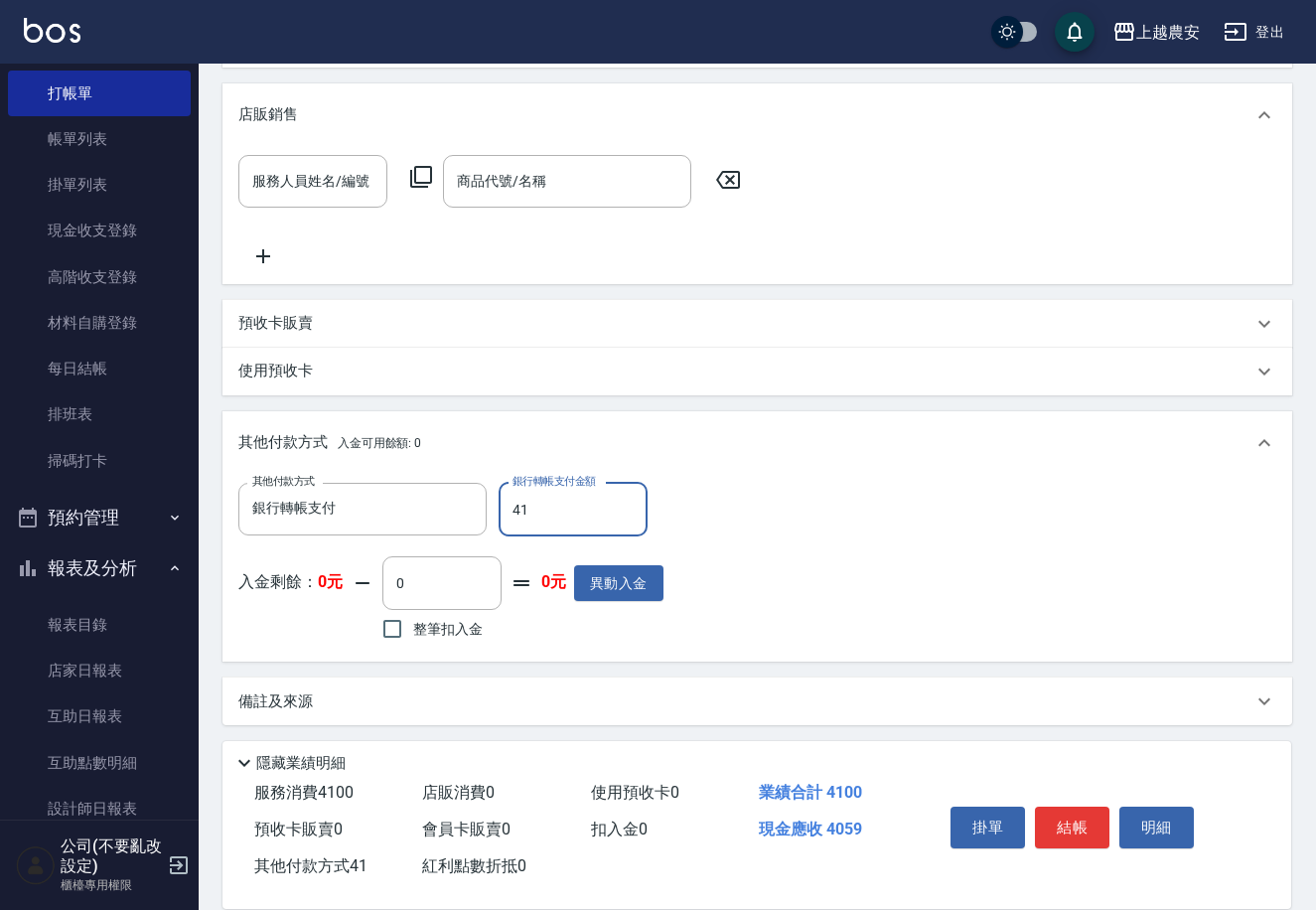 type on "4100" 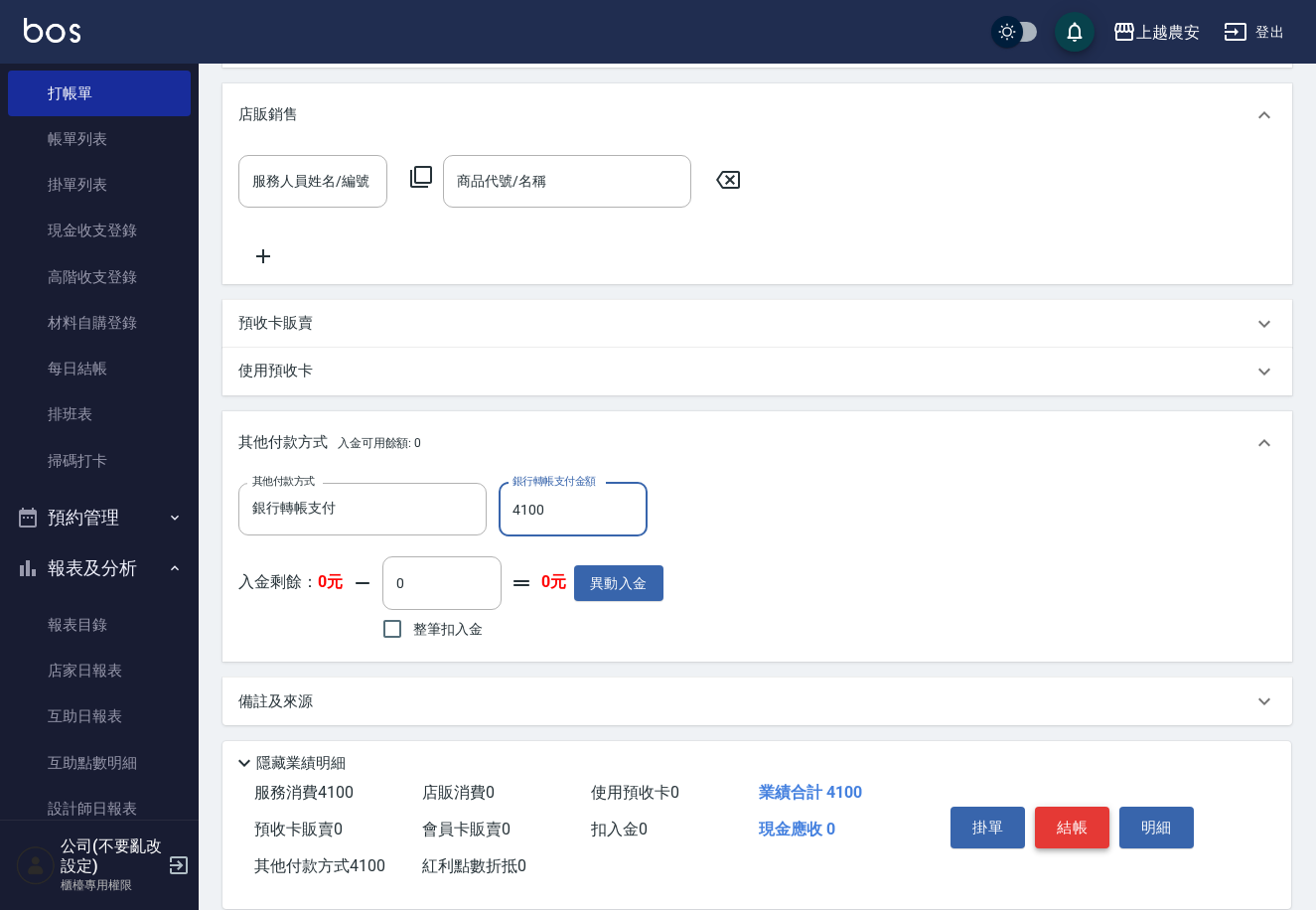 click on "結帳" at bounding box center [1072, 828] 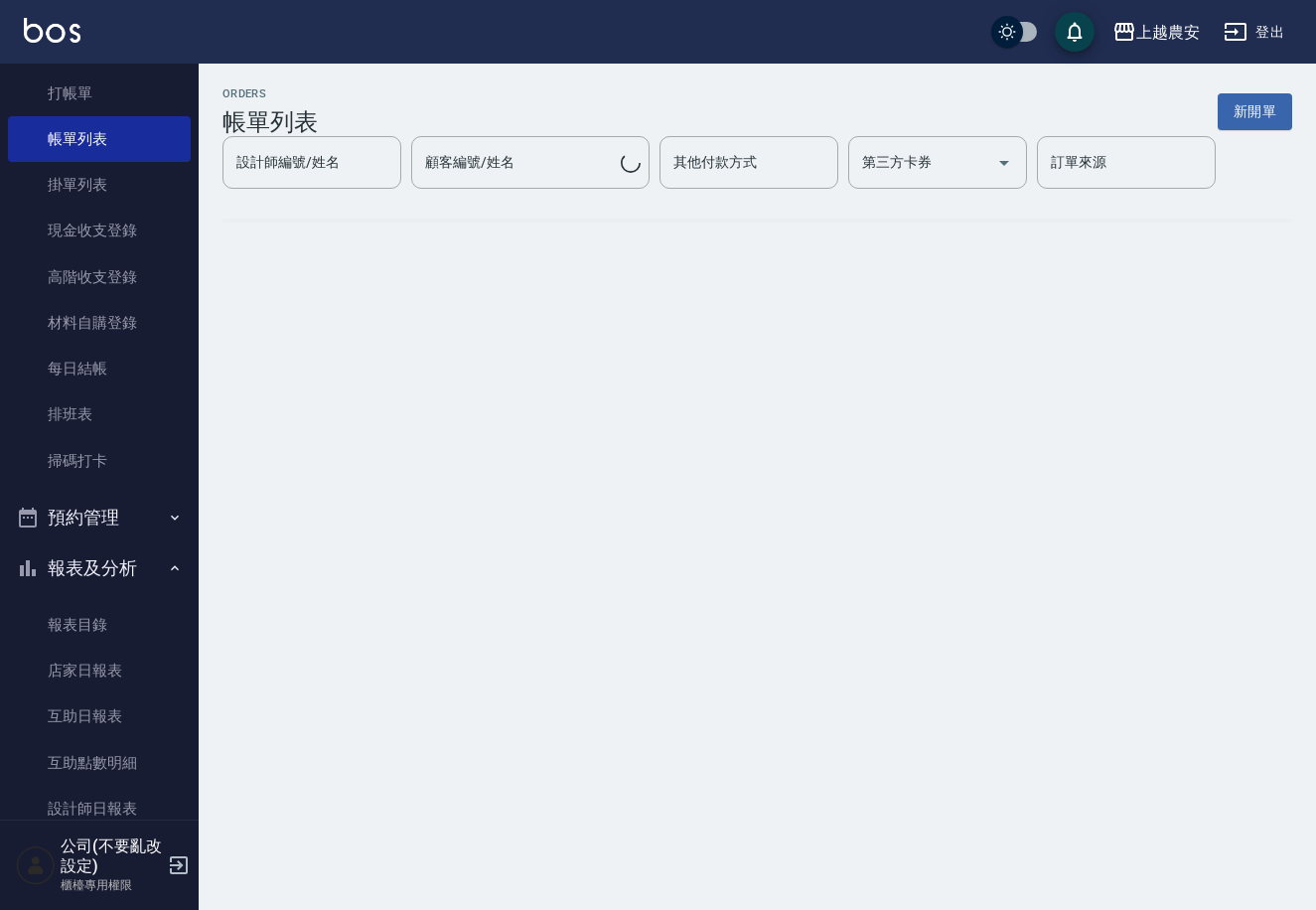 scroll, scrollTop: 0, scrollLeft: 0, axis: both 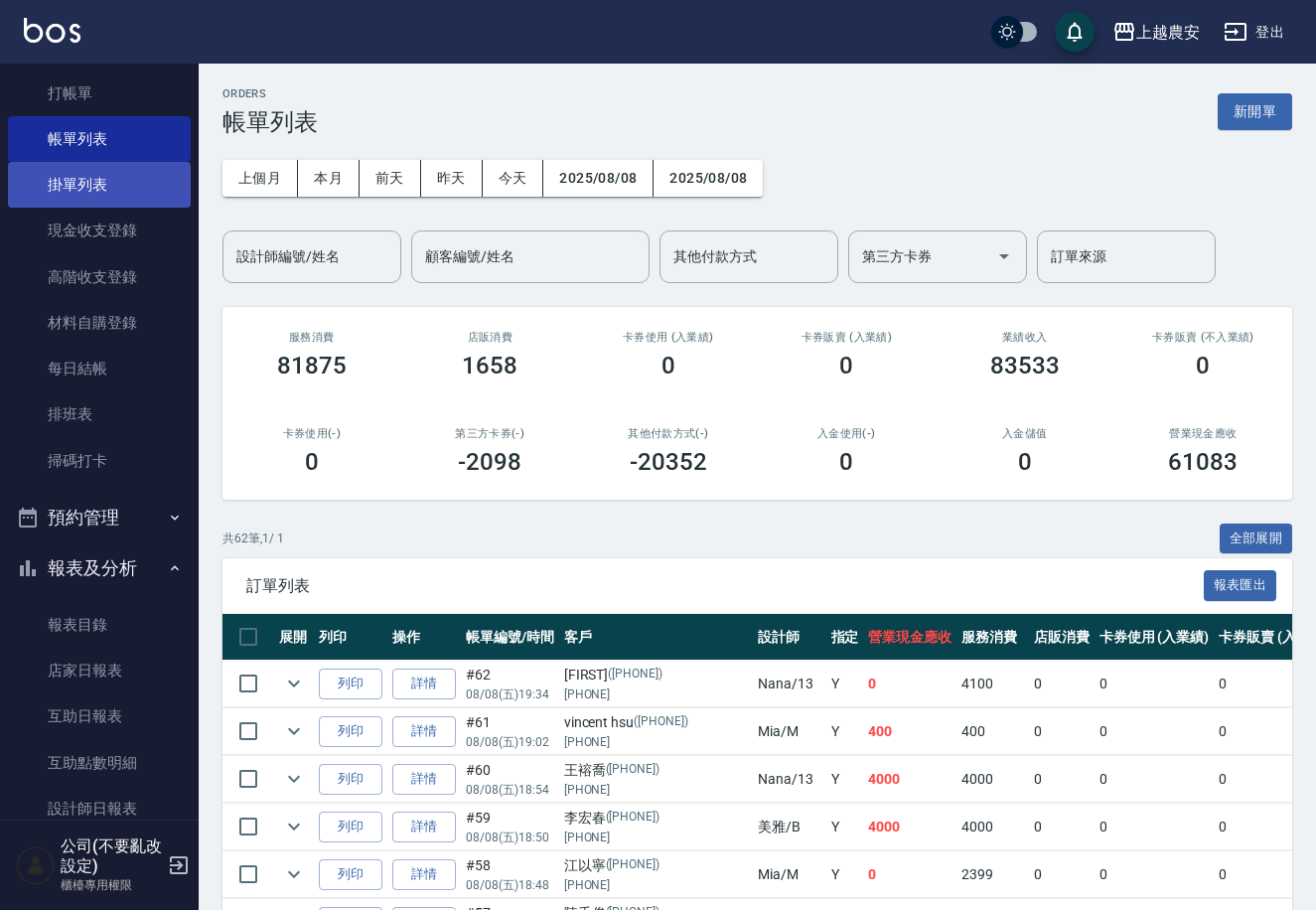 click on "掛單列表" at bounding box center [99, 185] 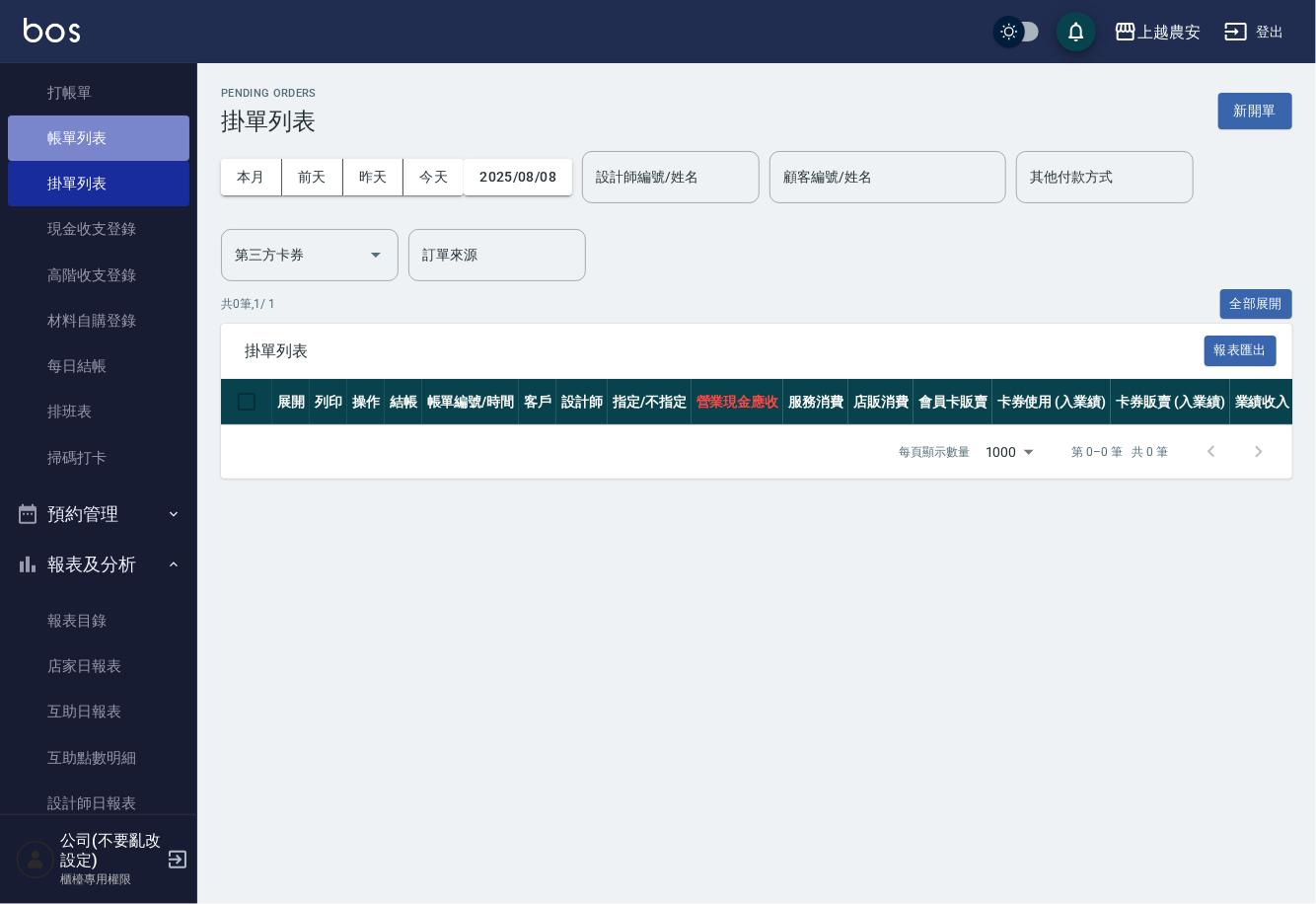 click on "帳單列表" at bounding box center [99, 138] 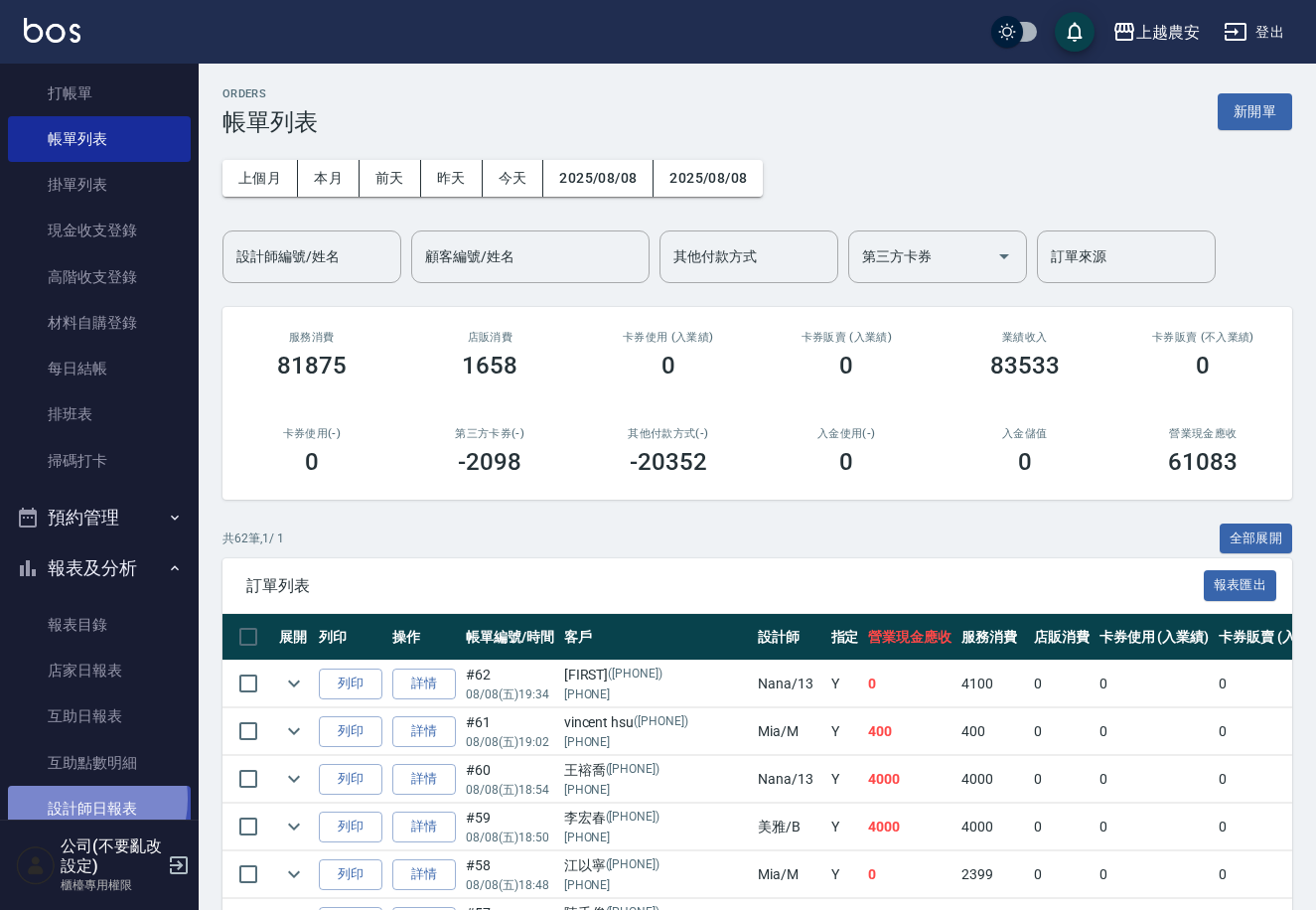 click on "設計師日報表" at bounding box center [99, 809] 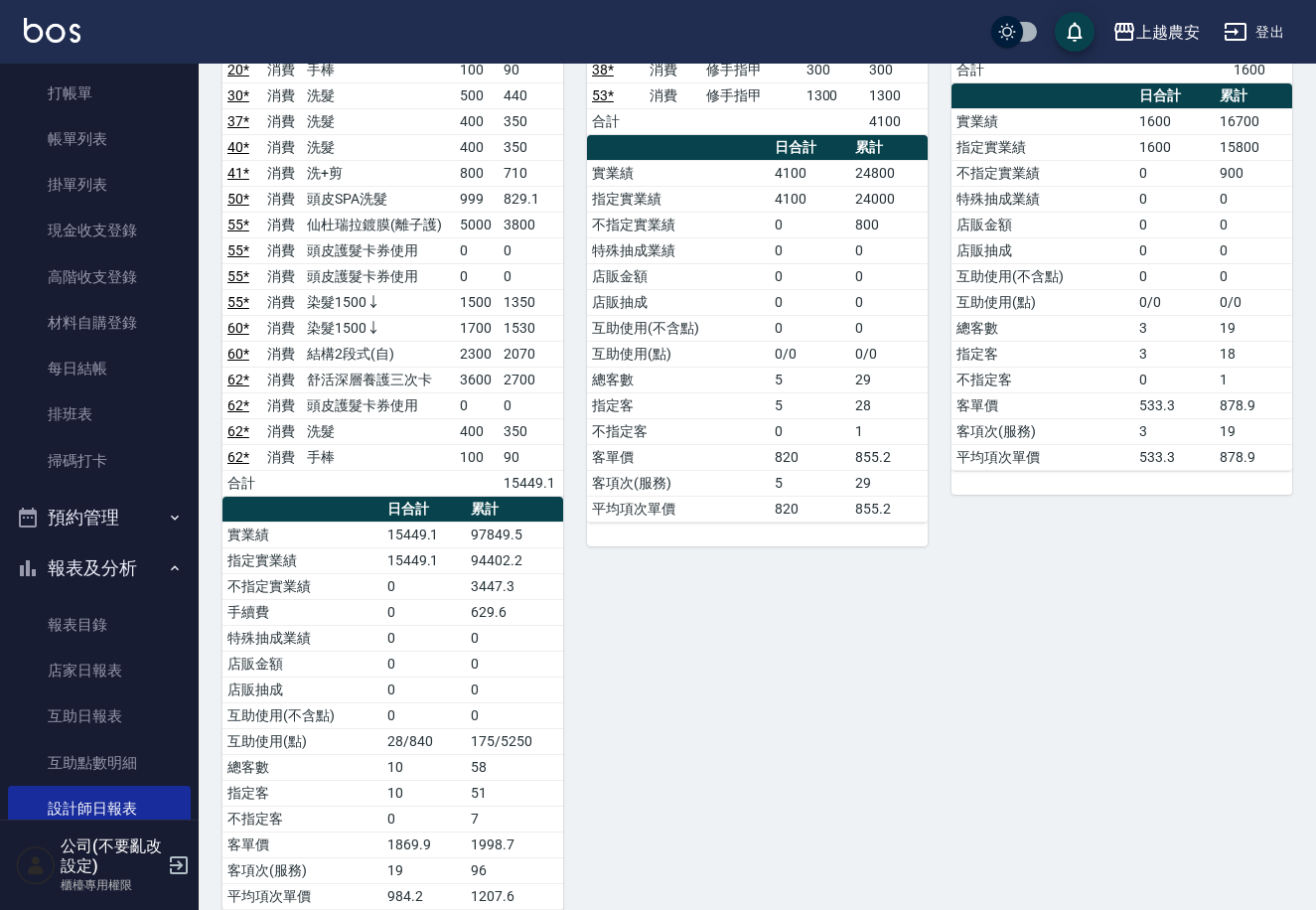 scroll, scrollTop: 0, scrollLeft: 0, axis: both 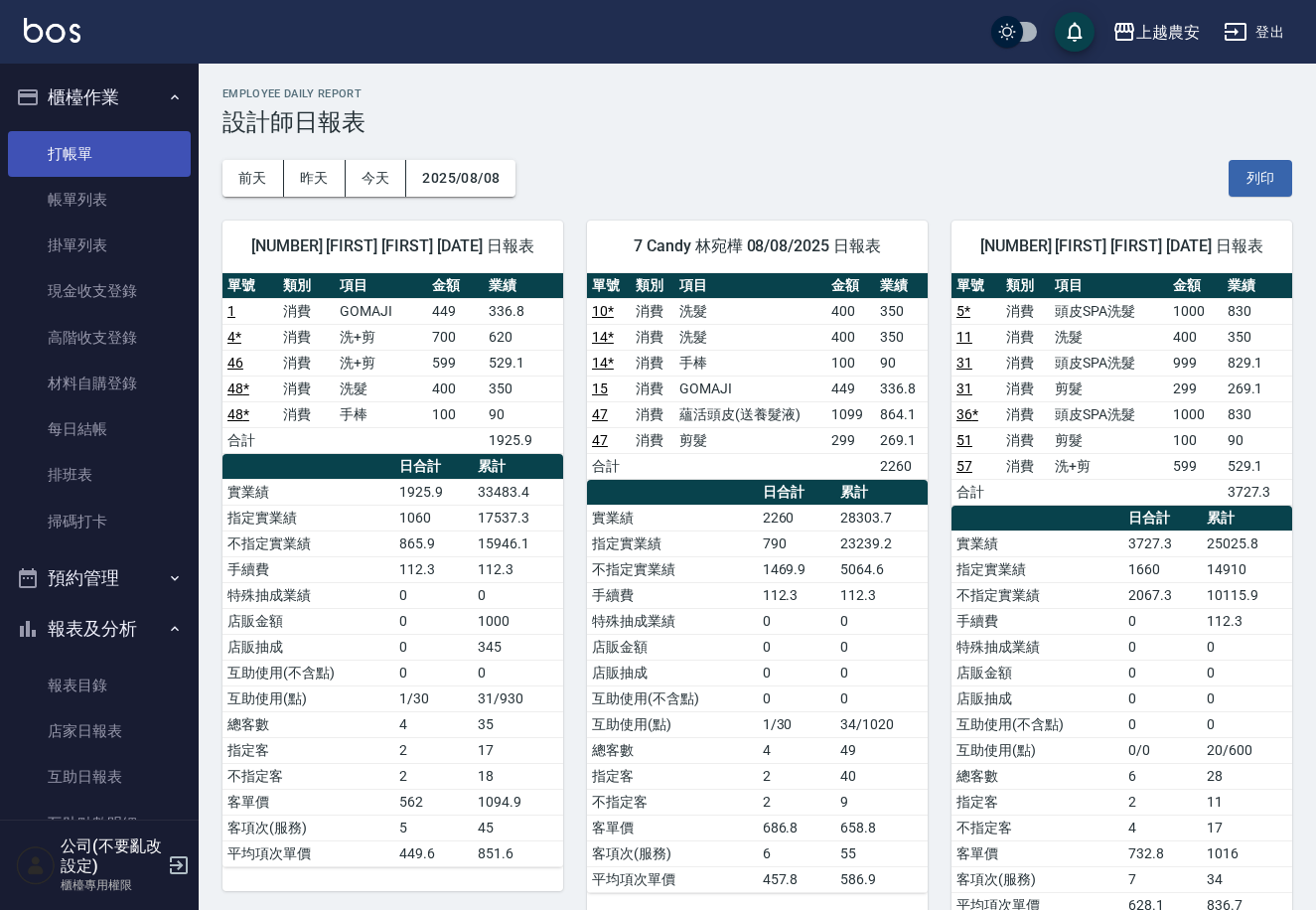 click on "打帳單" at bounding box center [99, 154] 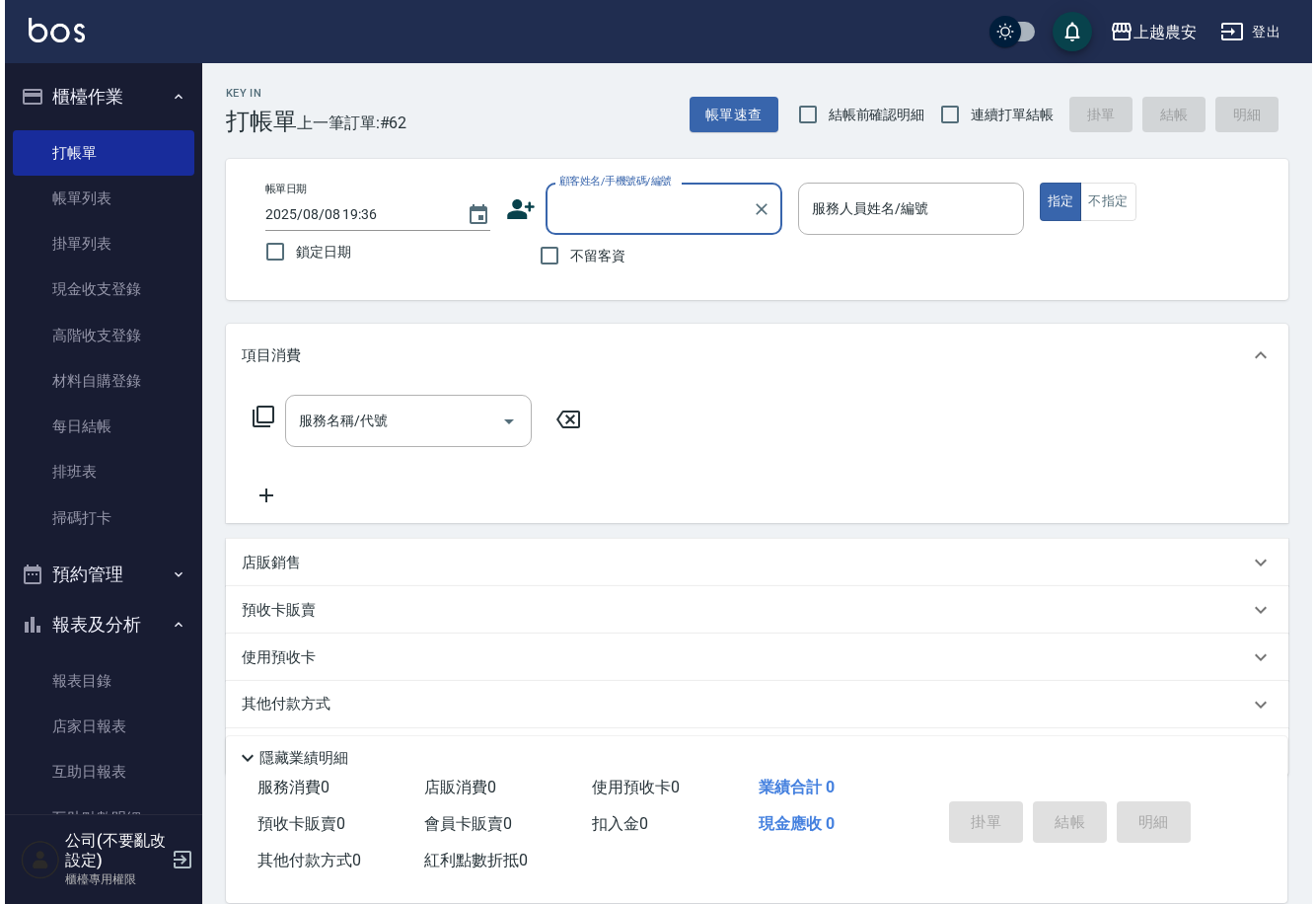 scroll, scrollTop: 453, scrollLeft: 0, axis: vertical 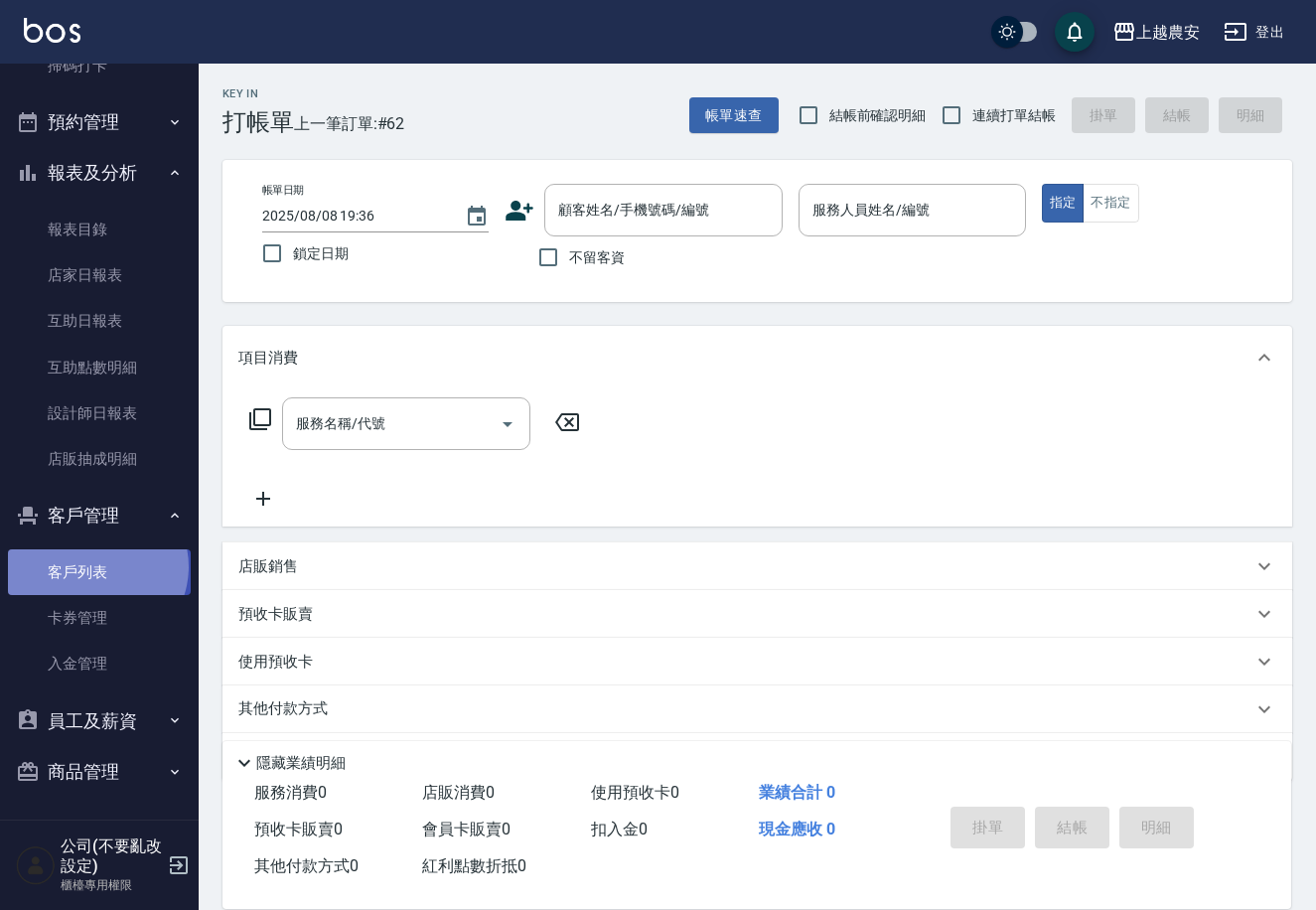 click on "客戶列表" at bounding box center (99, 572) 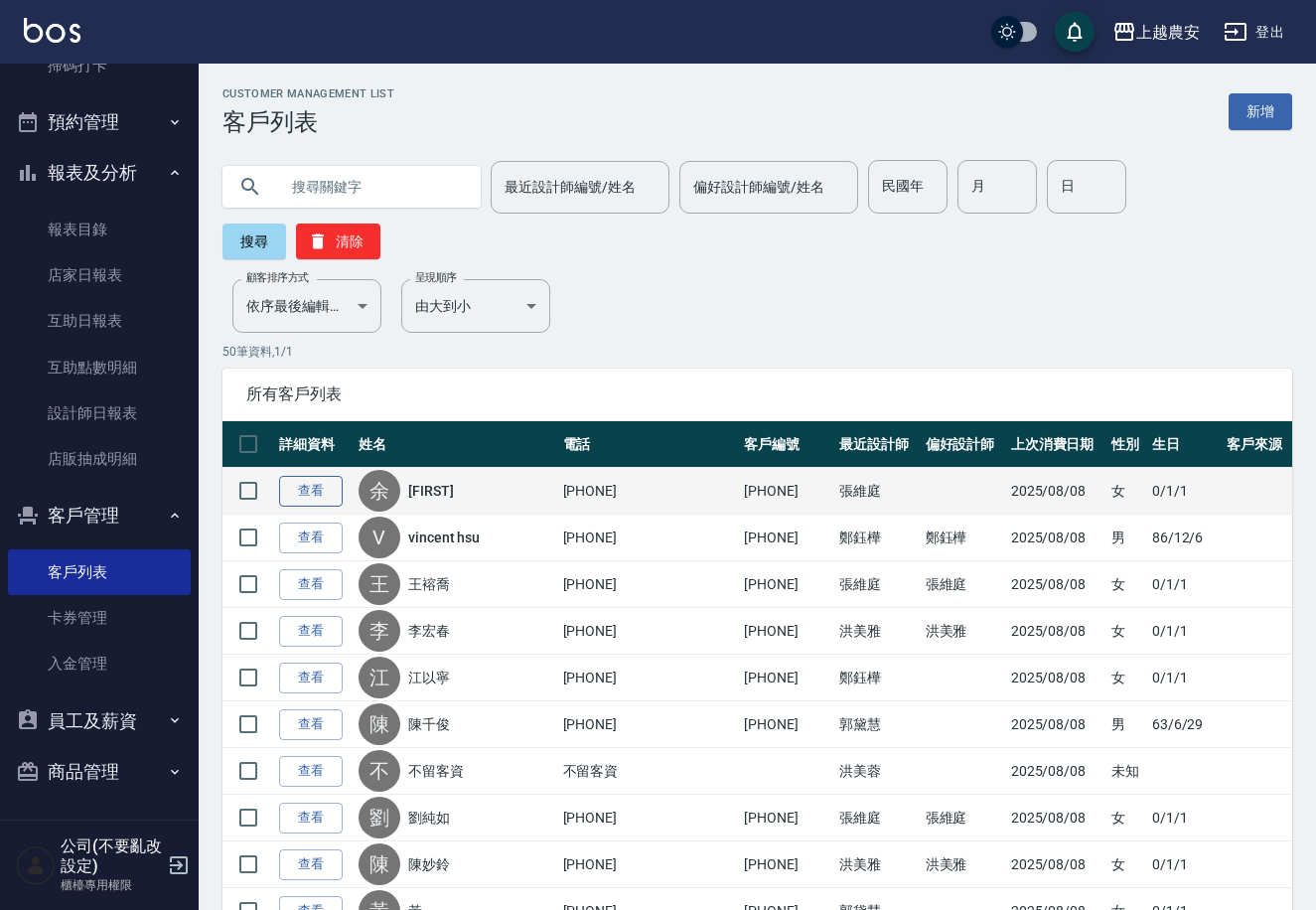 click on "查看" at bounding box center (311, 491) 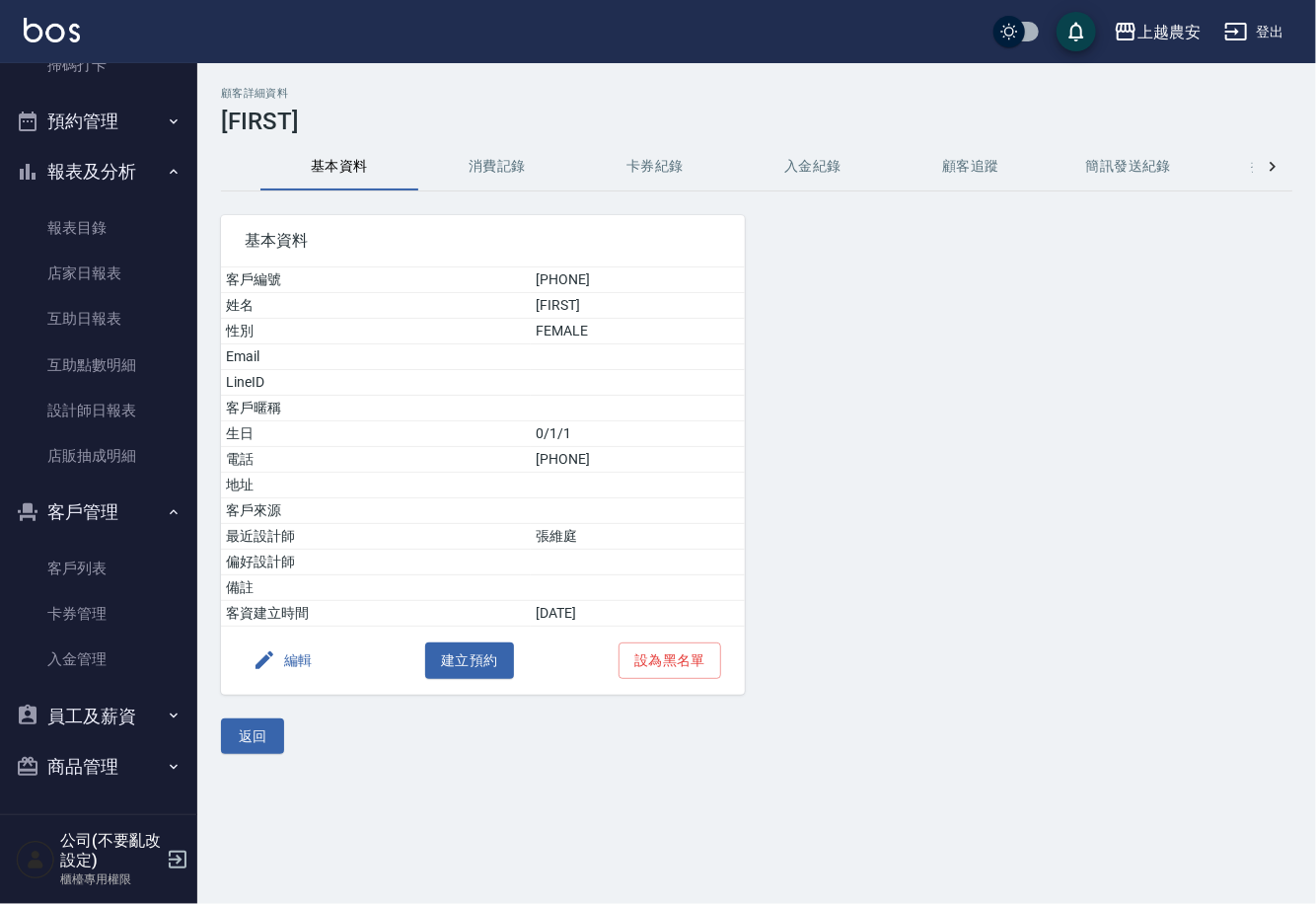click on "編輯" at bounding box center (282, 660) 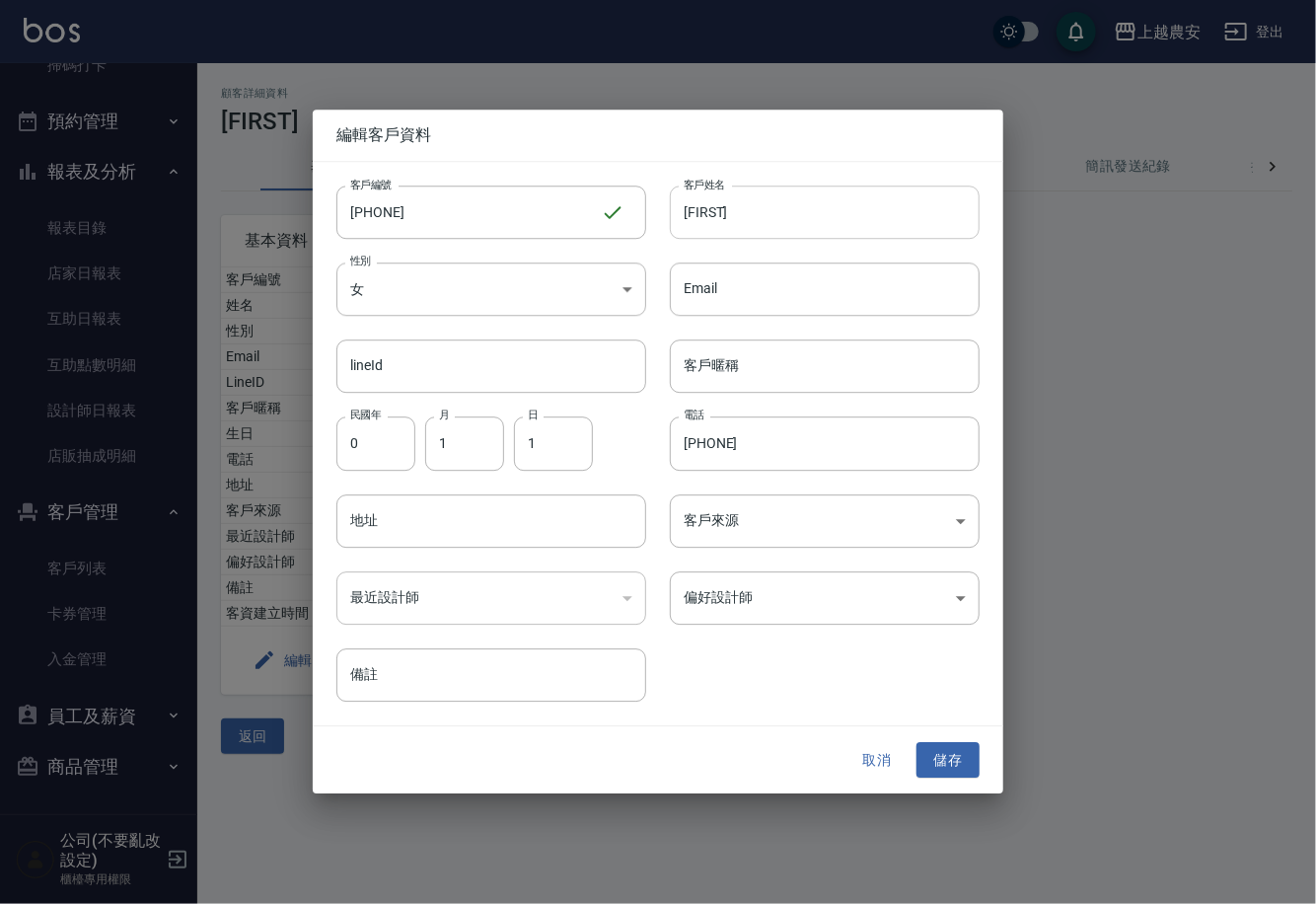 click on "余品儀" at bounding box center (825, 212) 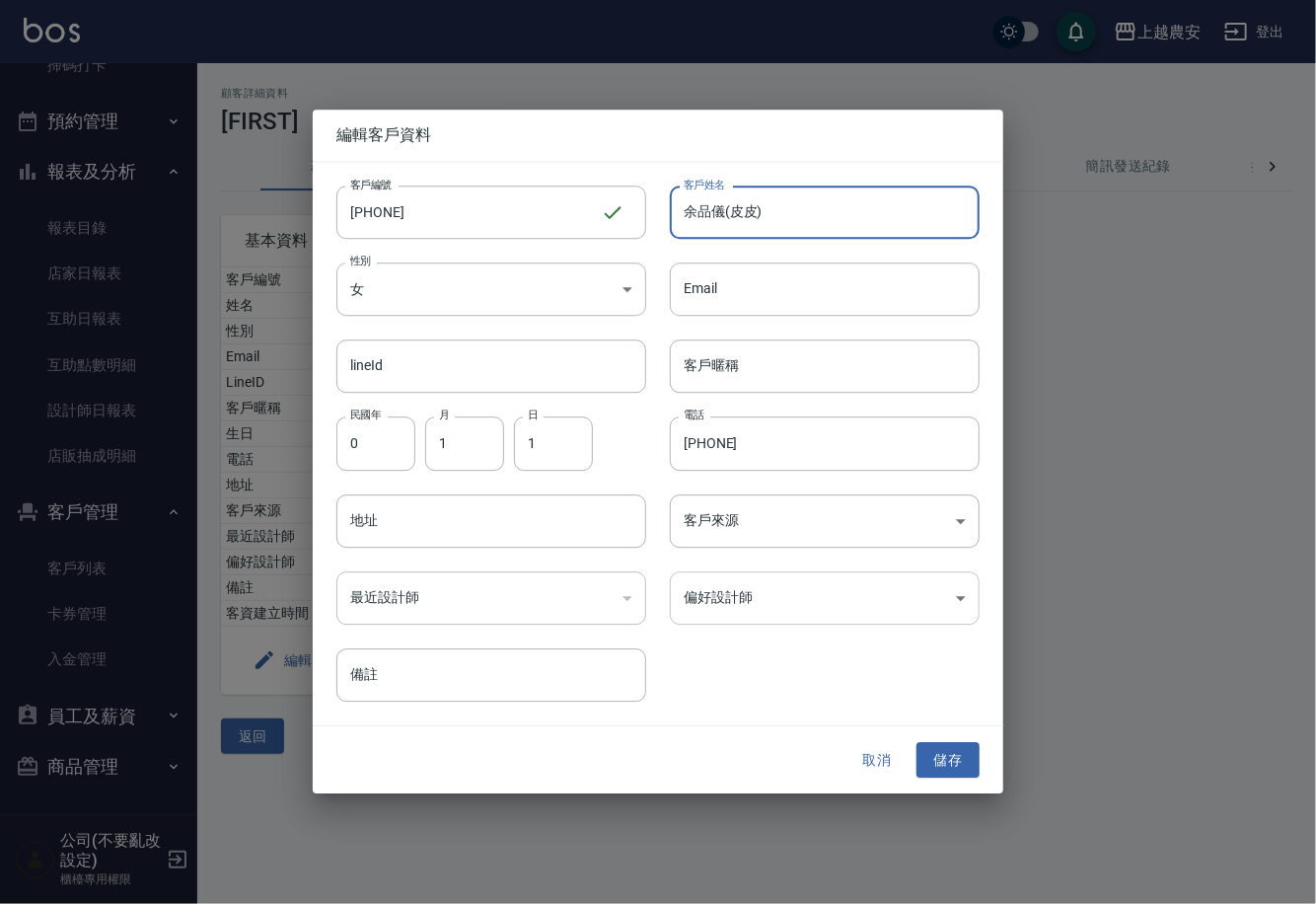 type on "余品儀(皮皮)" 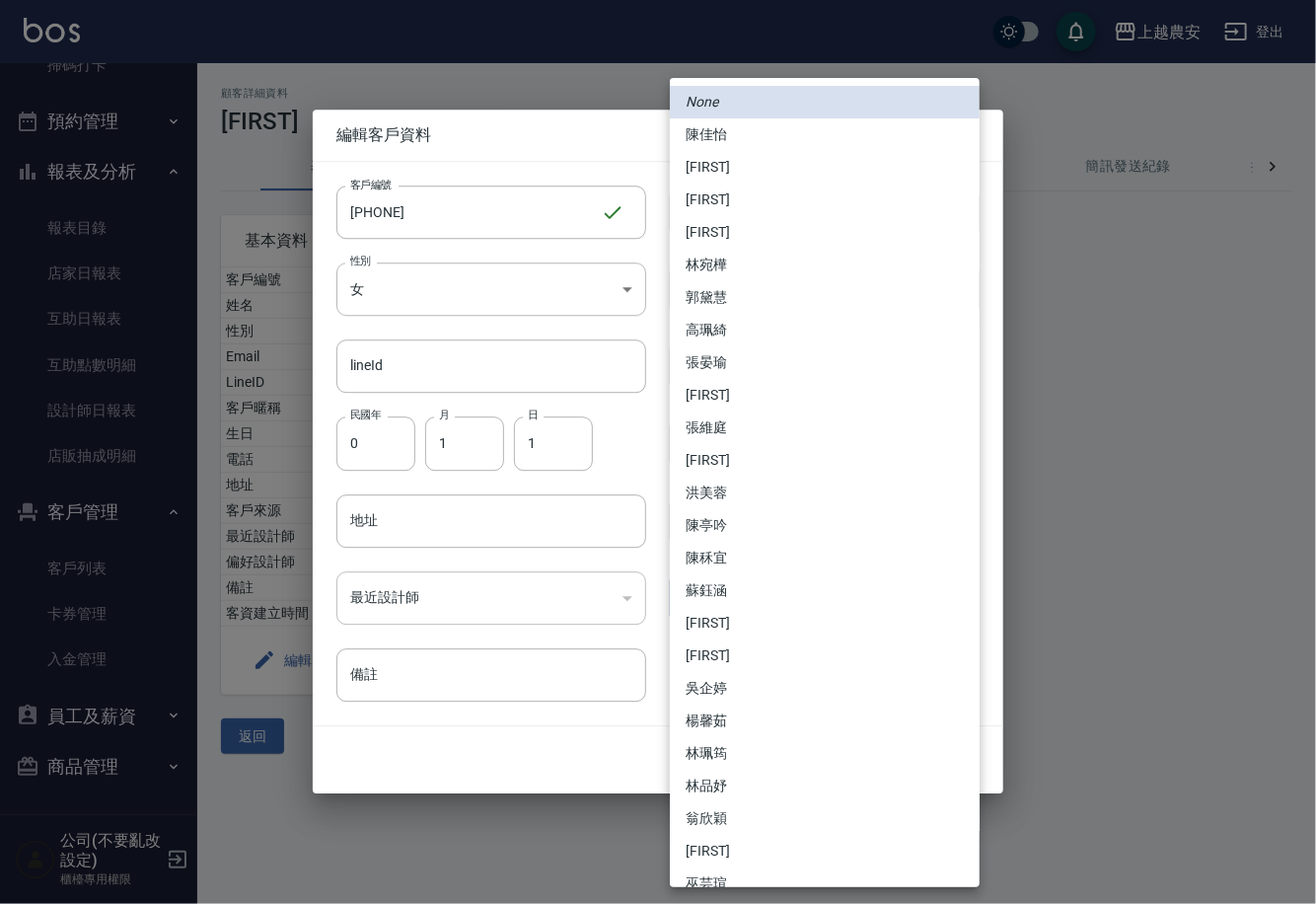 click on "上越農安 登出 櫃檯作業 打帳單 帳單列表 掛單列表 現金收支登錄 高階收支登錄 材料自購登錄 每日結帳 排班表 掃碼打卡 預約管理 預約管理 單日預約紀錄 單週預約紀錄 報表及分析 報表目錄 店家日報表 互助日報表 互助點數明細 設計師日報表 店販抽成明細 客戶管理 客戶列表 卡券管理 入金管理 員工及薪資 員工列表 商品管理 商品分類設定 商品列表 公司(不要亂改設定) 櫃檯專用權限 顧客詳細資料 余品儀 基本資料 消費記錄 卡券紀錄 入金紀錄 顧客追蹤 簡訊發送紀錄 抽獎券紀錄 基本資料 客戶編號 0970456850 姓名 余品儀 性別 FEMALE Email LineID 客戶暱稱 生日 0/1/1 電話 0970456850 地址 客戶來源 最近設計師 張維庭 偏好設計師 備註 客資建立時間 2024/10/29 編輯 建立預約 設為黑名單 返回 編輯客戶資料 客戶編號 0970456850 ​ 客戶編號 客戶姓名 余品儀(皮皮) 客戶姓名 性別 0" at bounding box center [658, 452] 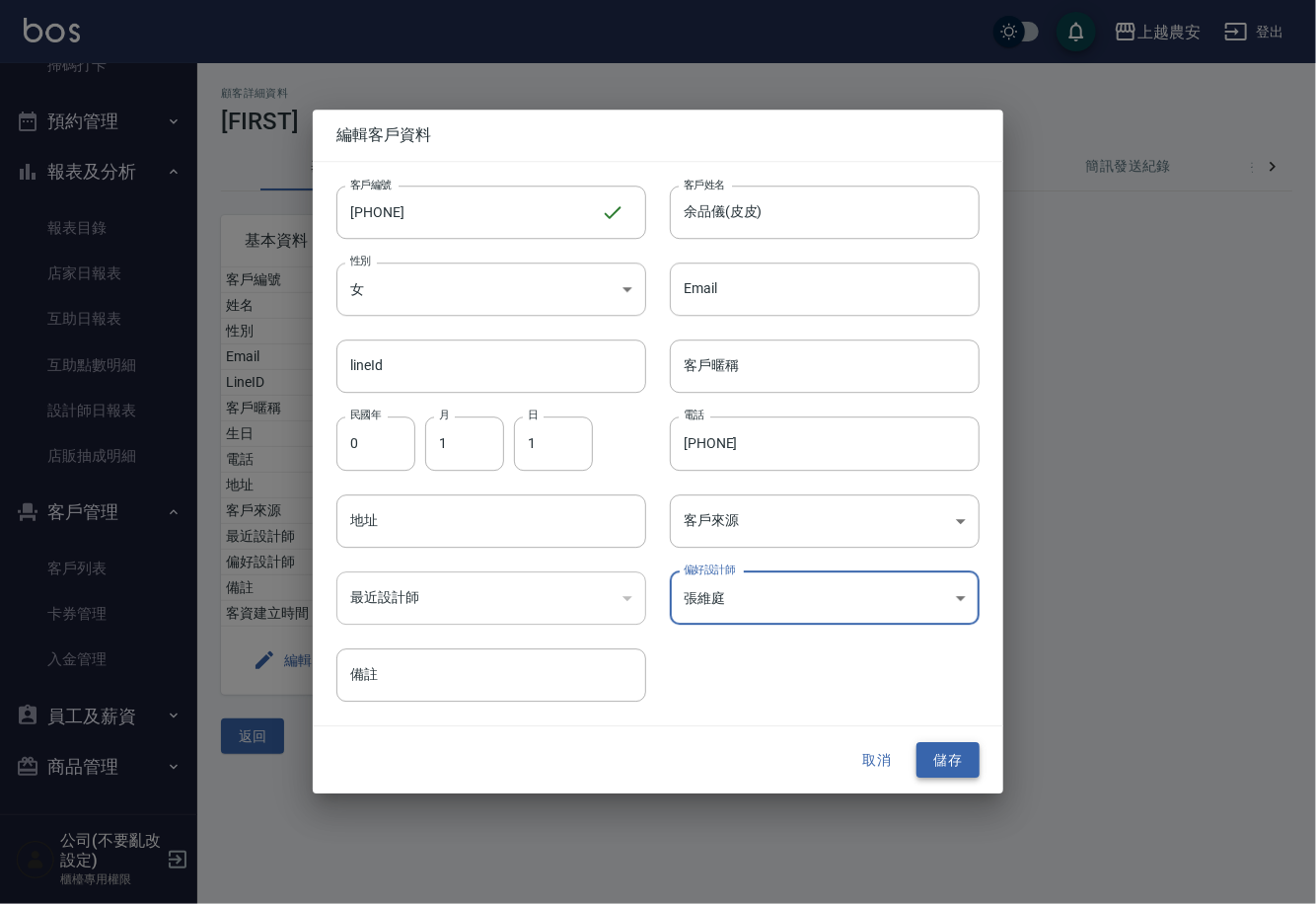 click on "儲存" at bounding box center (948, 760) 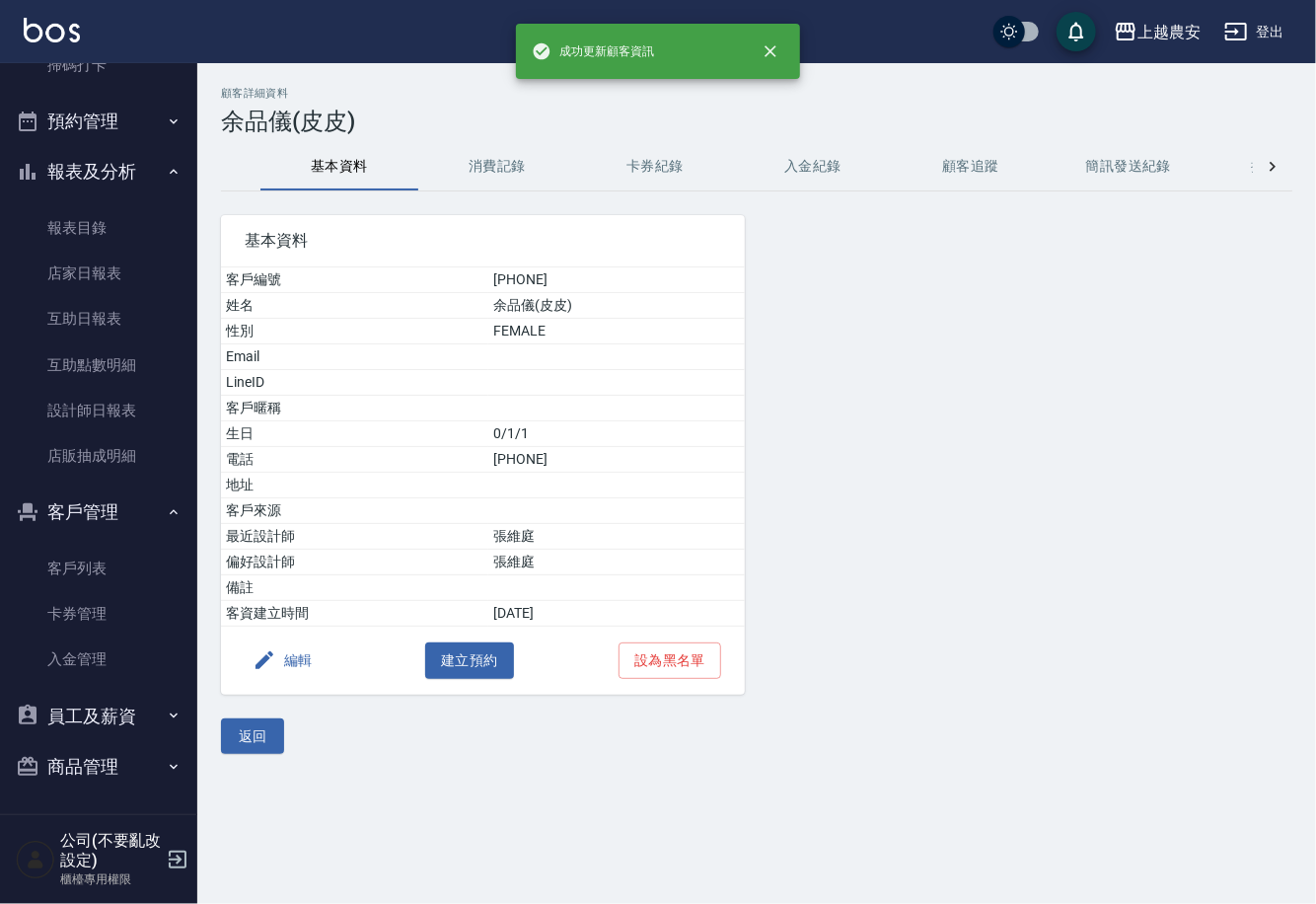 click on "消費記錄" at bounding box center (497, 167) 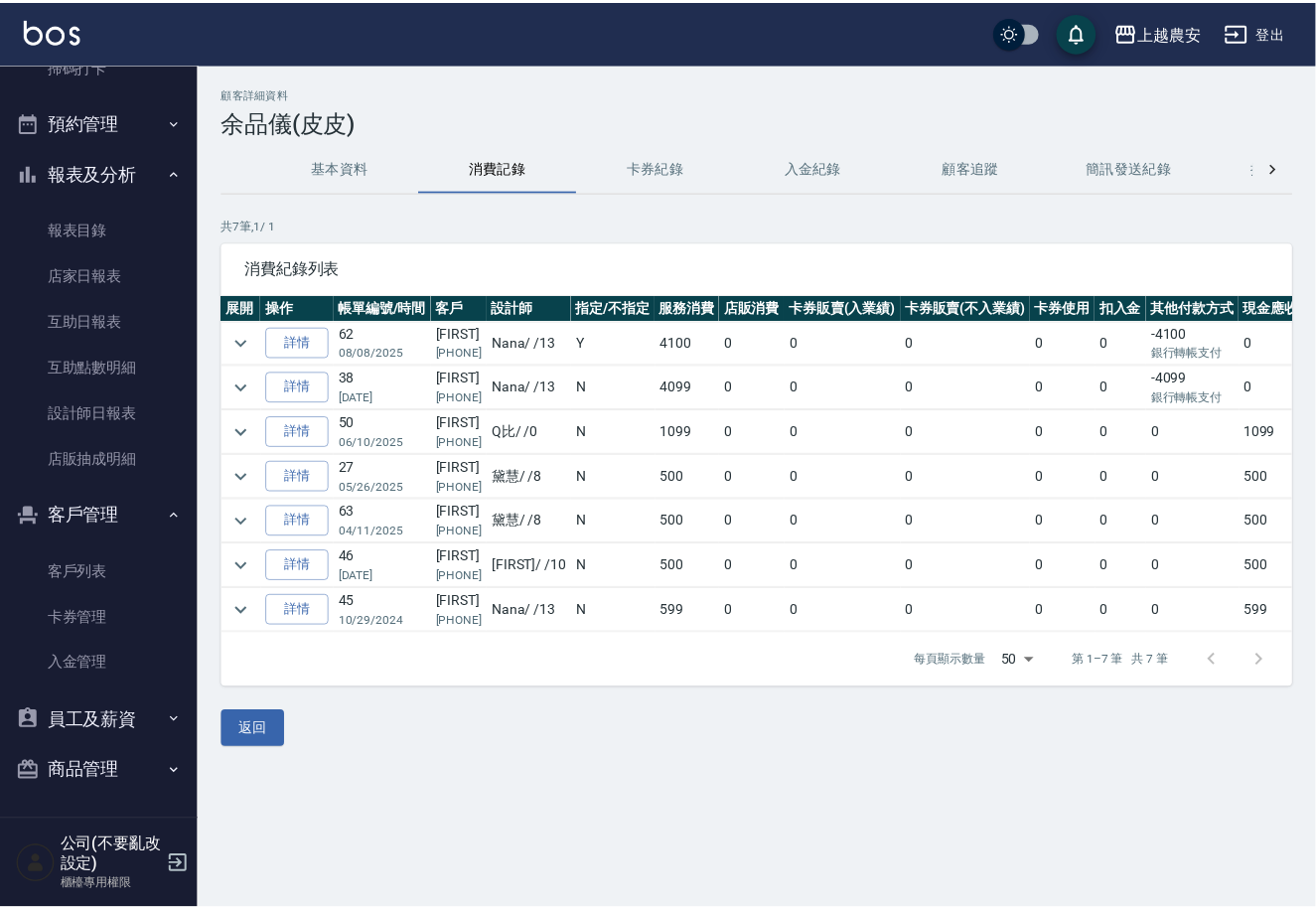 scroll, scrollTop: 0, scrollLeft: 0, axis: both 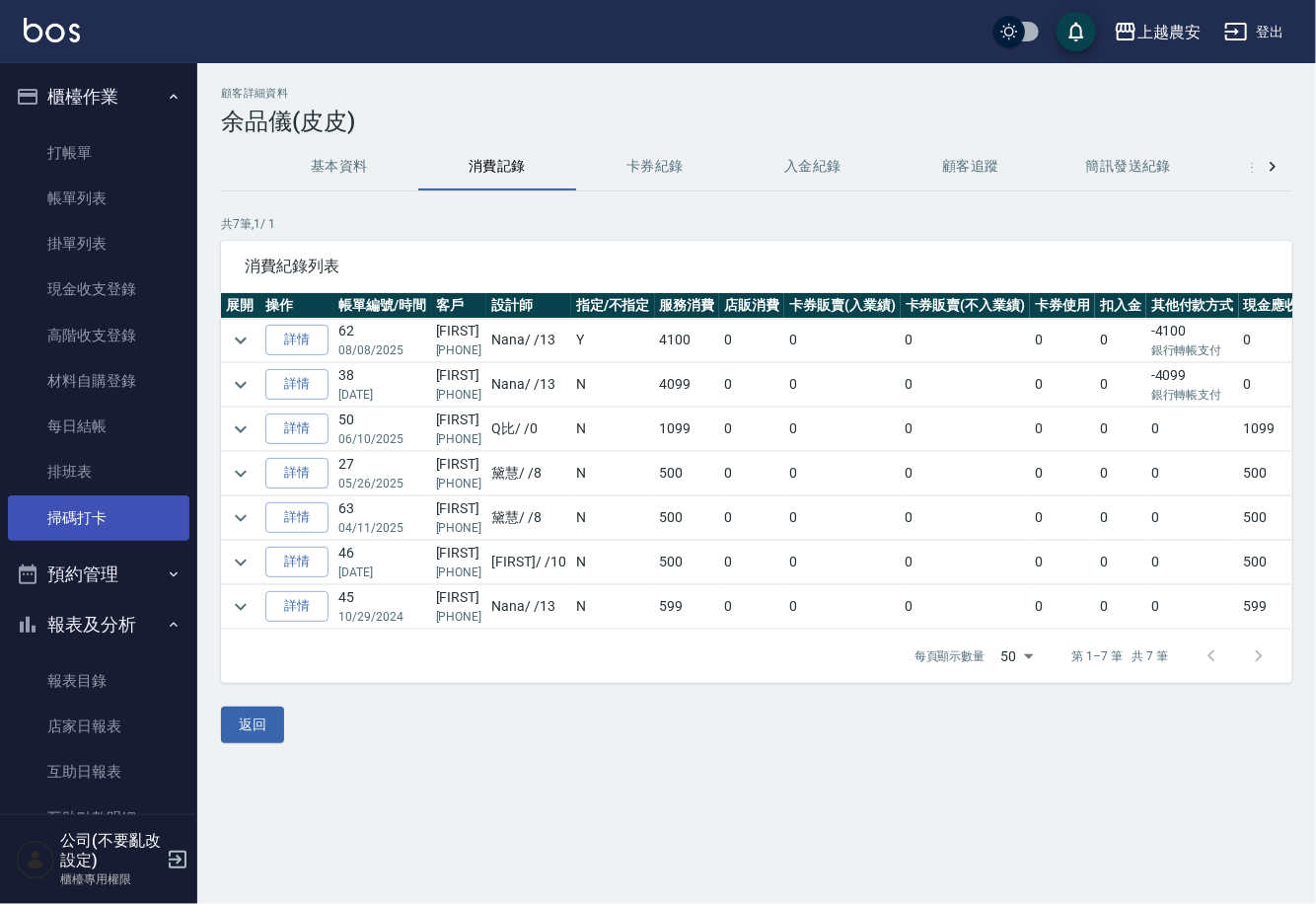 click on "掃碼打卡" at bounding box center [99, 518] 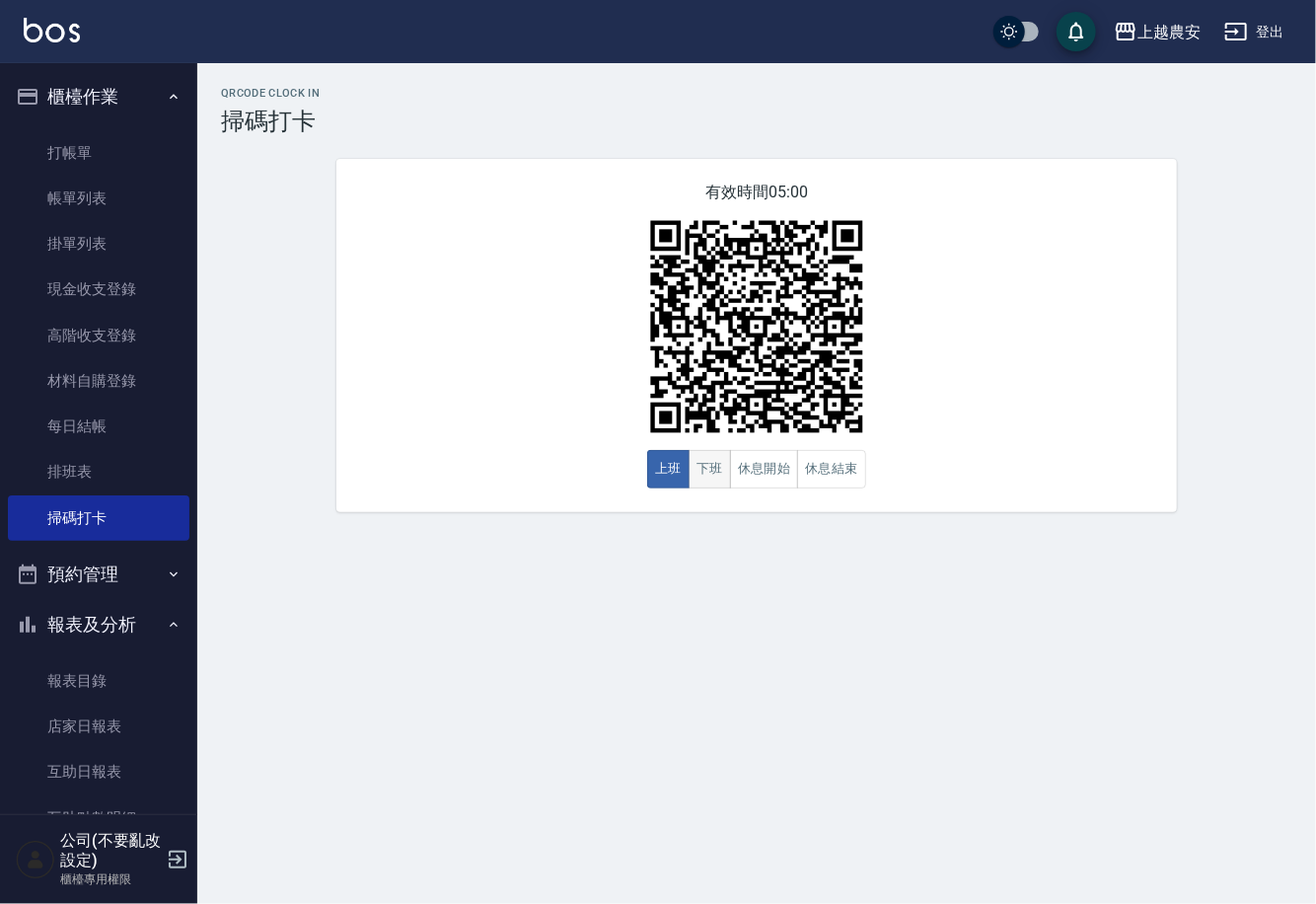 click on "下班" at bounding box center (709, 469) 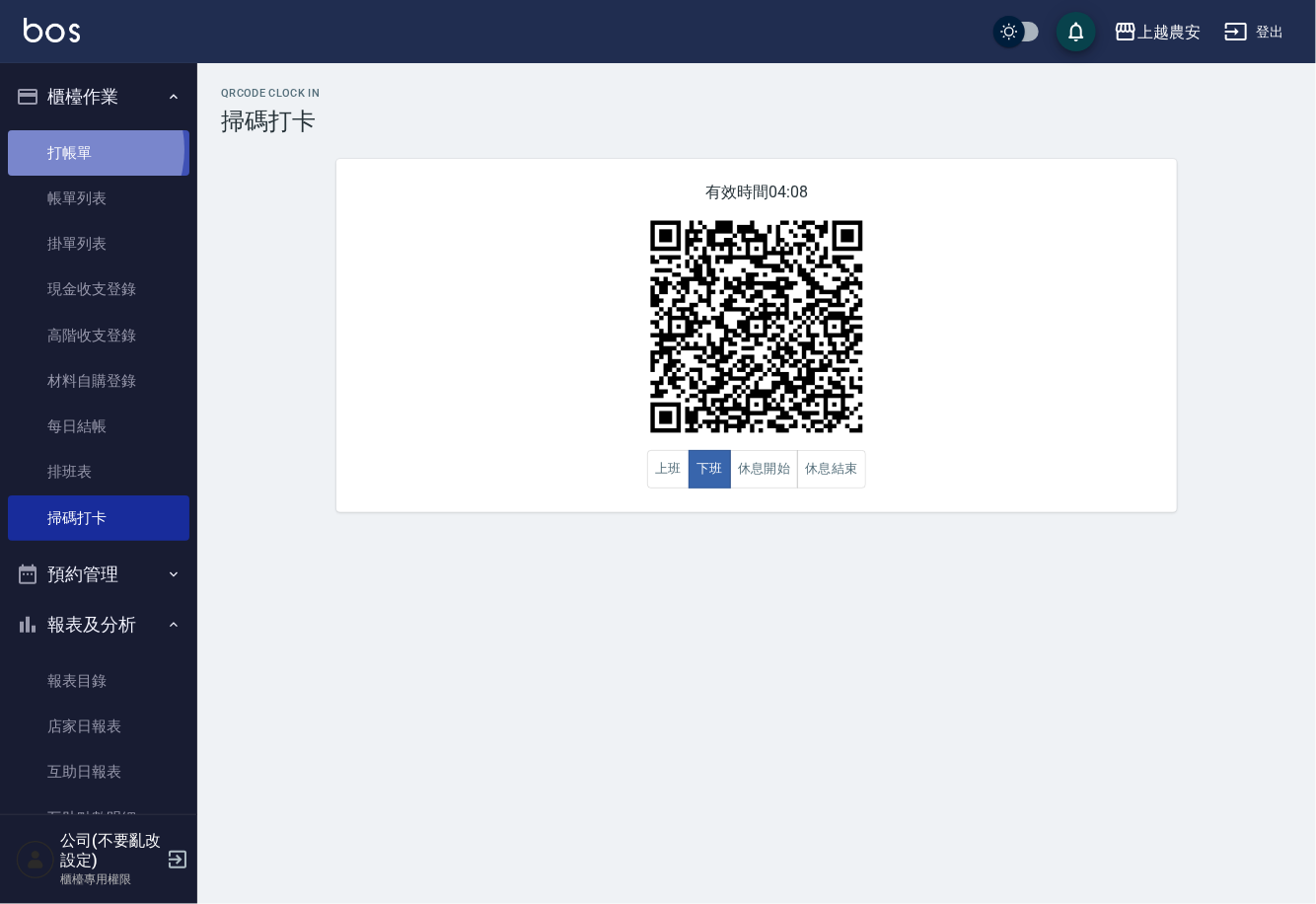 click on "打帳單" at bounding box center [99, 153] 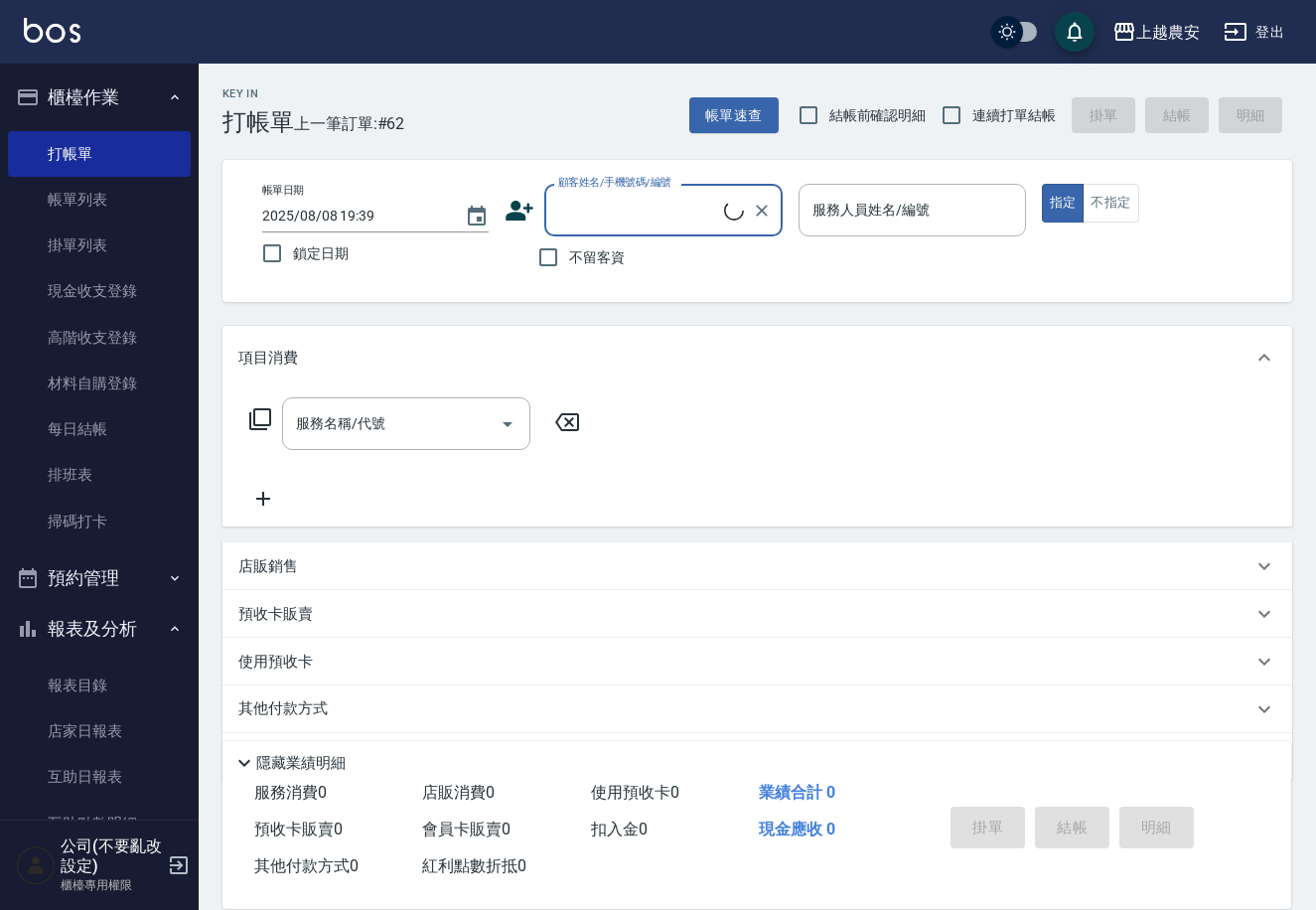 click on "顧客姓名/手機號碼/編號" at bounding box center [639, 210] 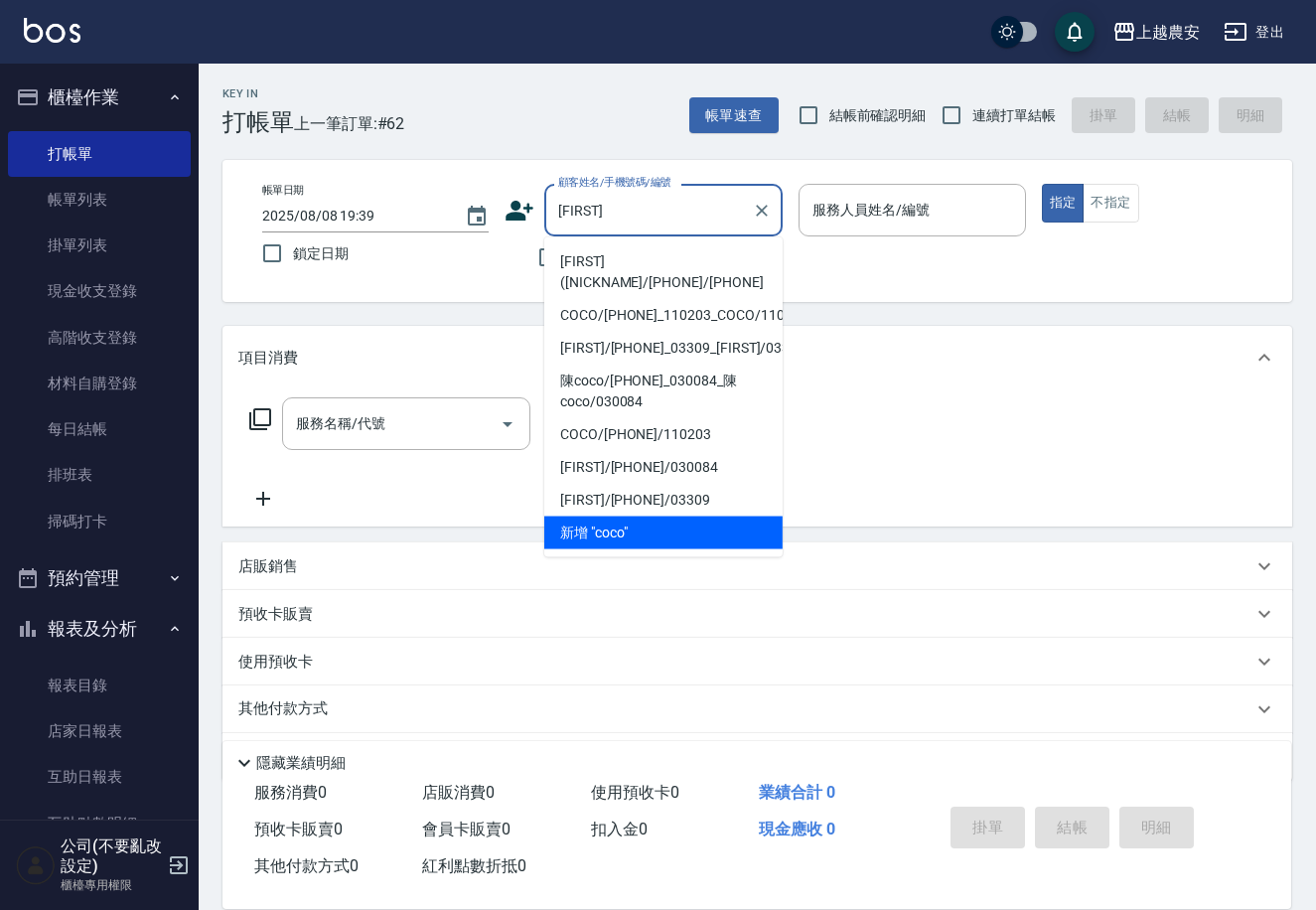 click on "易雅雯(COCO/0932010117/0932010117" at bounding box center (663, 272) 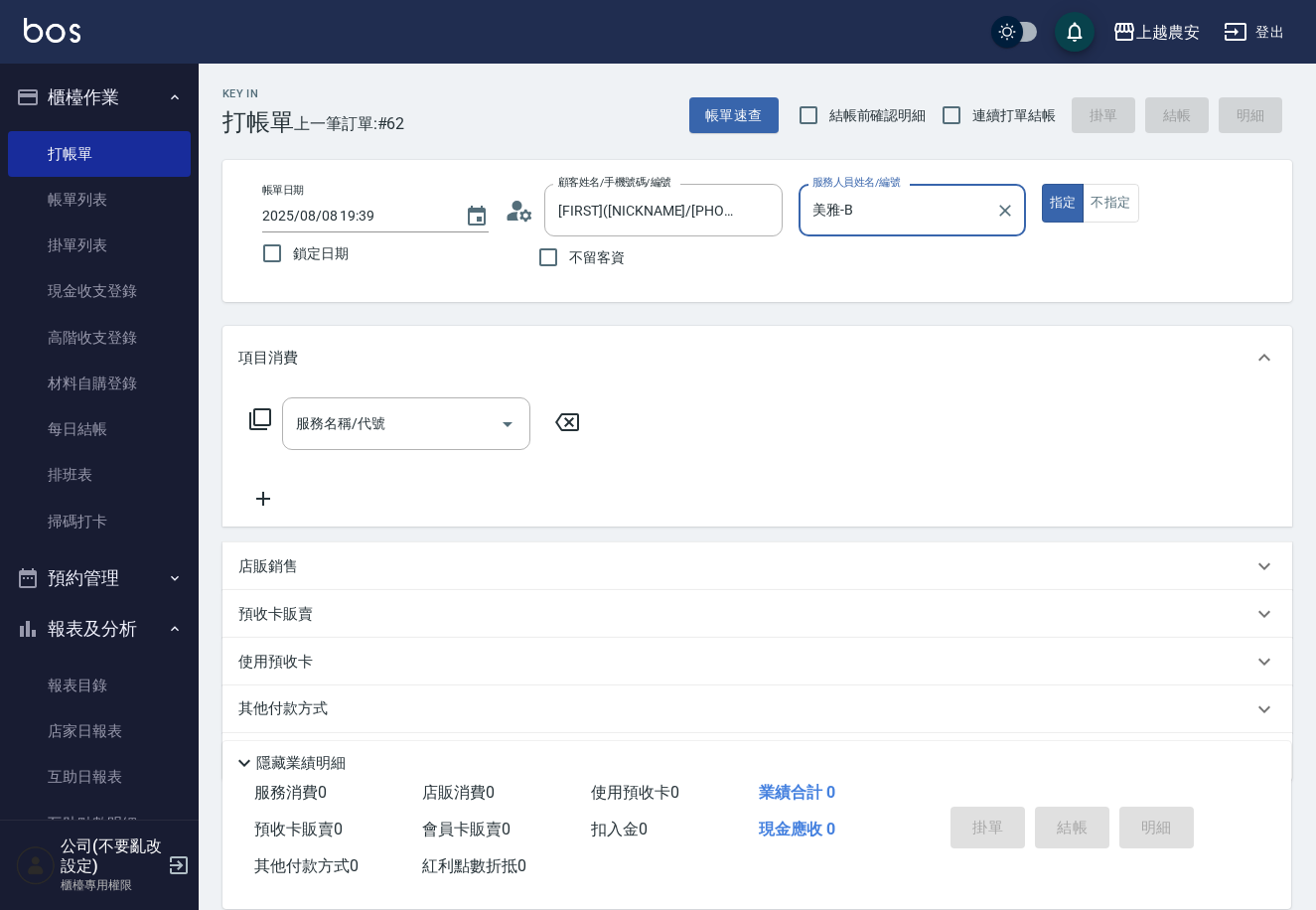 type on "美雅-B" 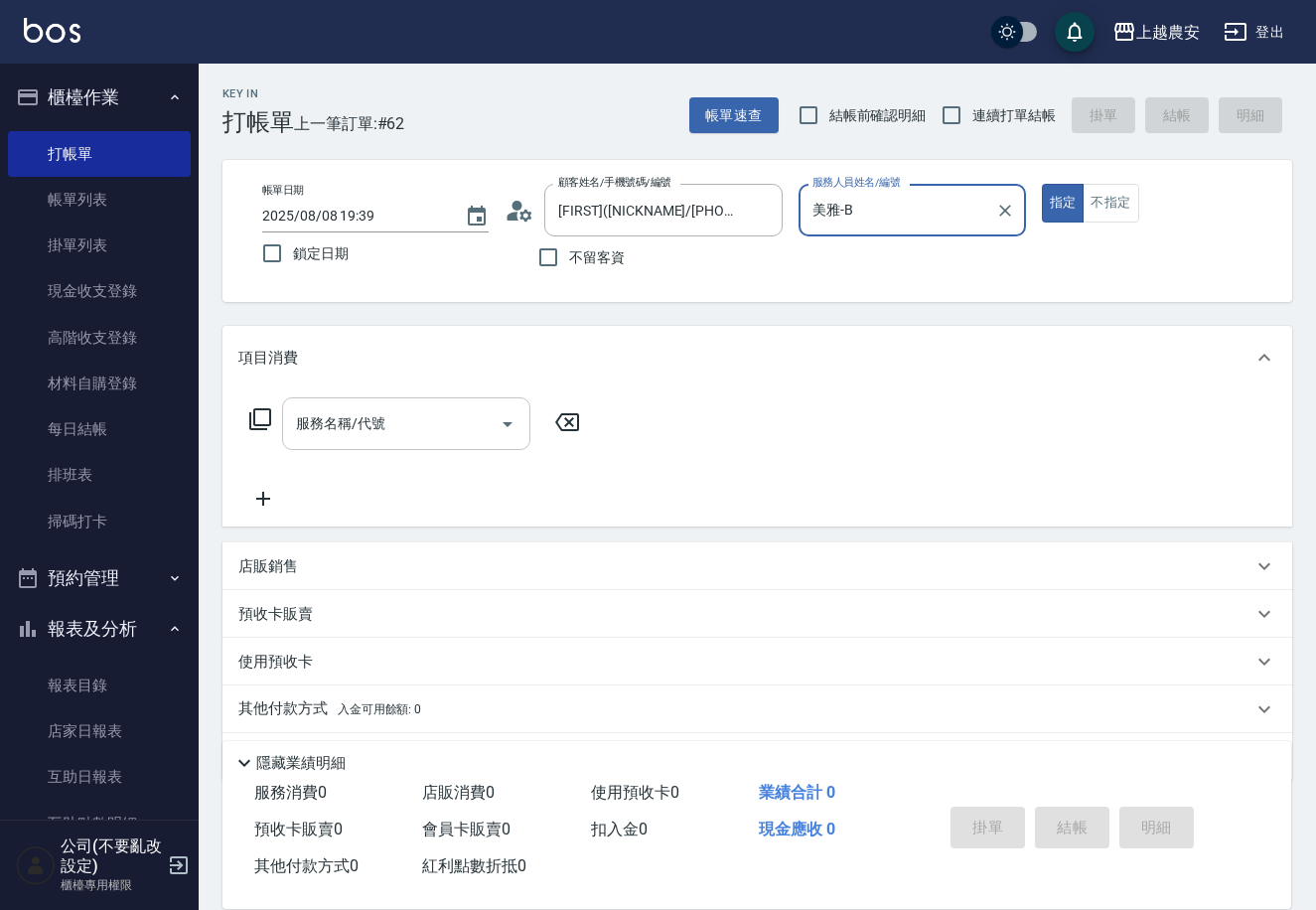 click on "服務名稱/代號" at bounding box center (391, 423) 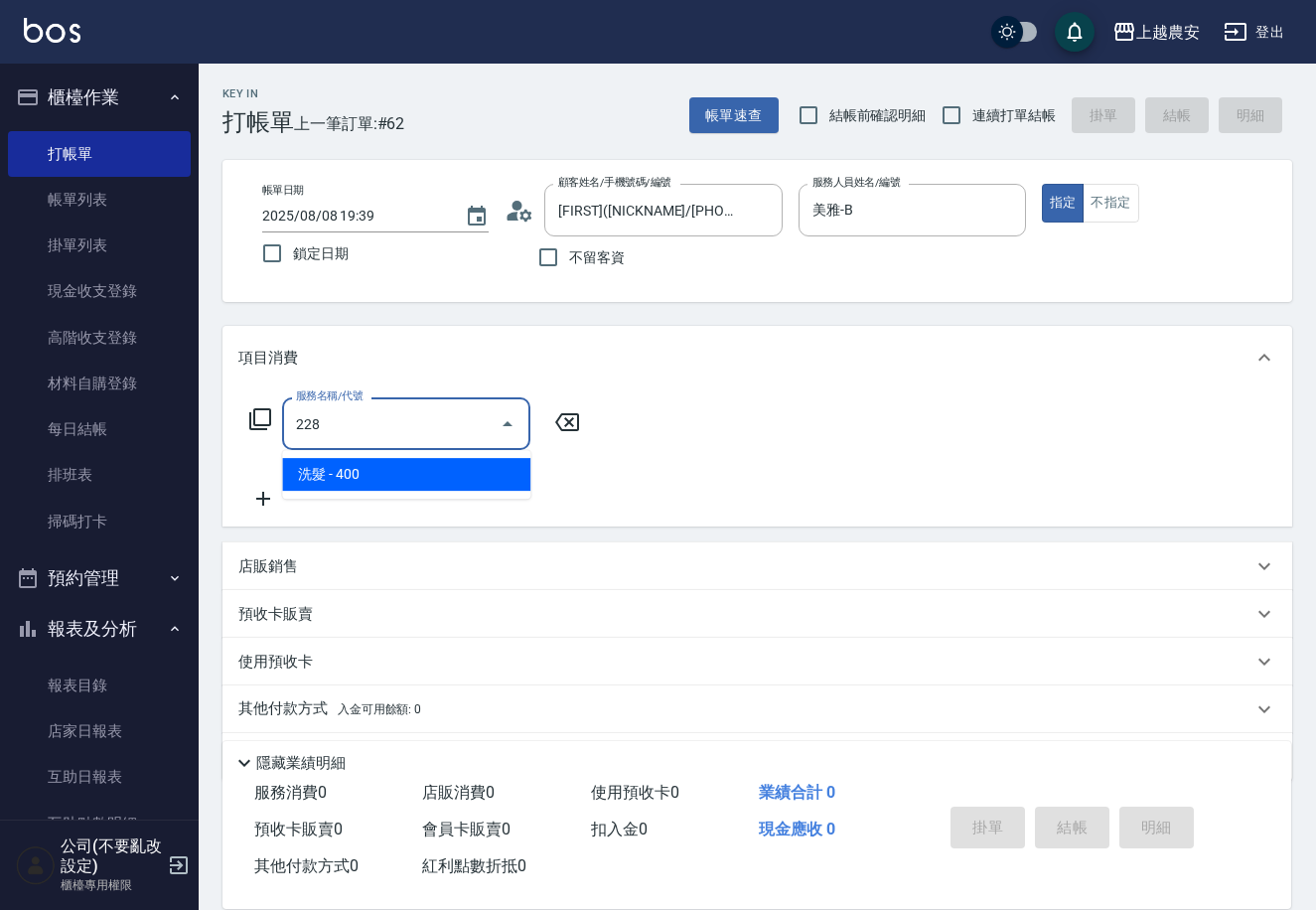 click on "洗髮 - 400" at bounding box center [406, 474] 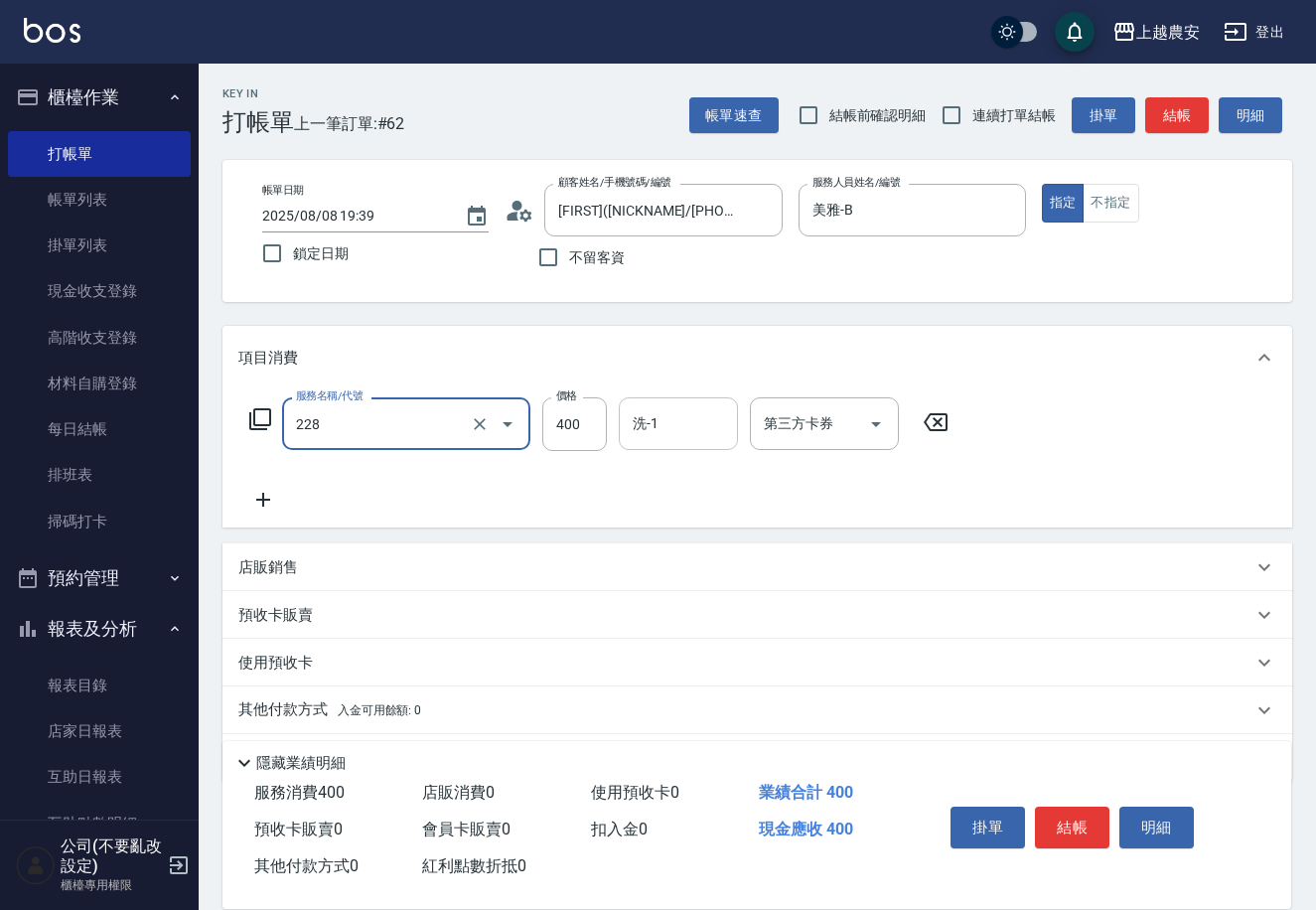 type on "洗髮(228)" 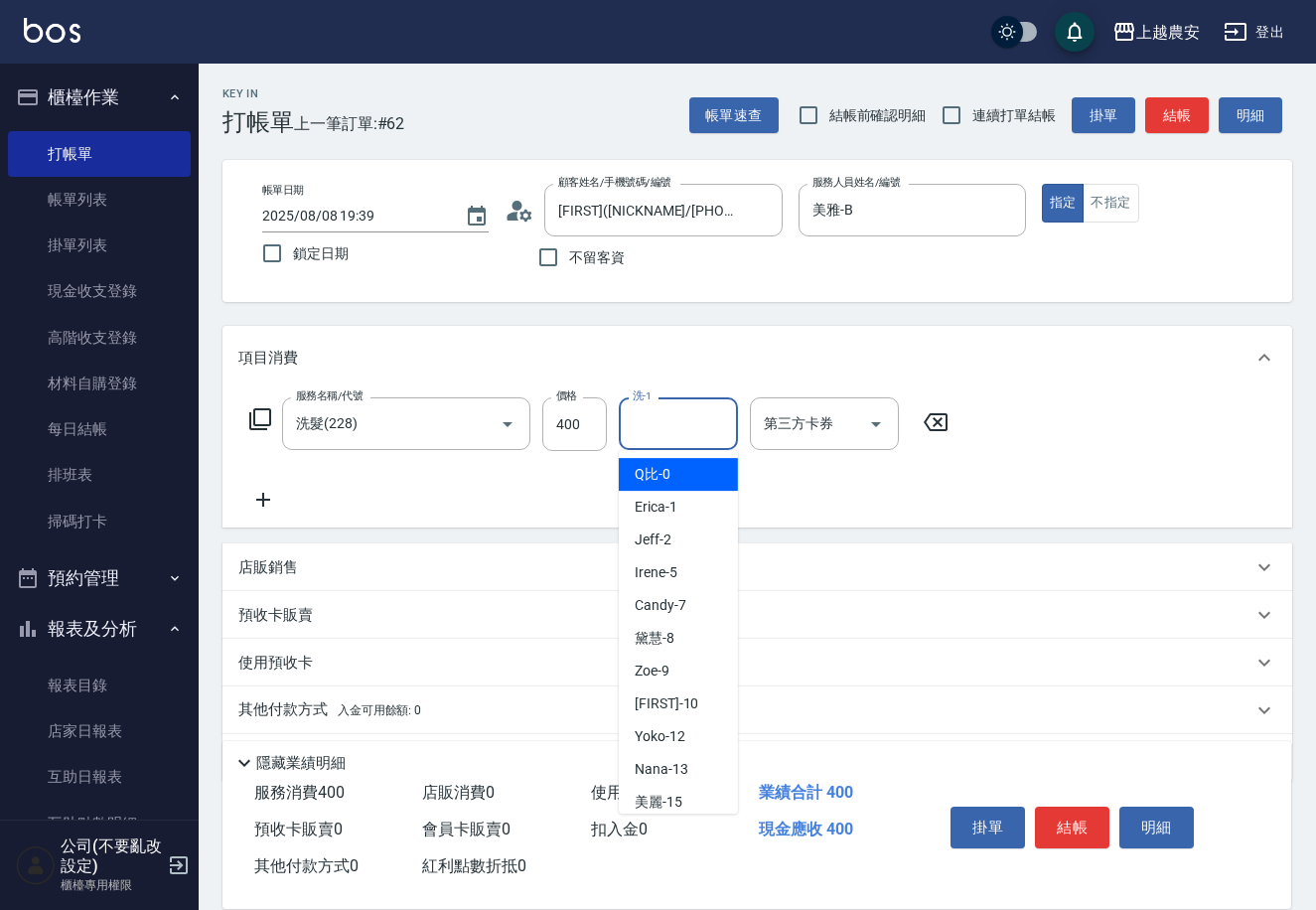 click on "洗-1" at bounding box center (678, 423) 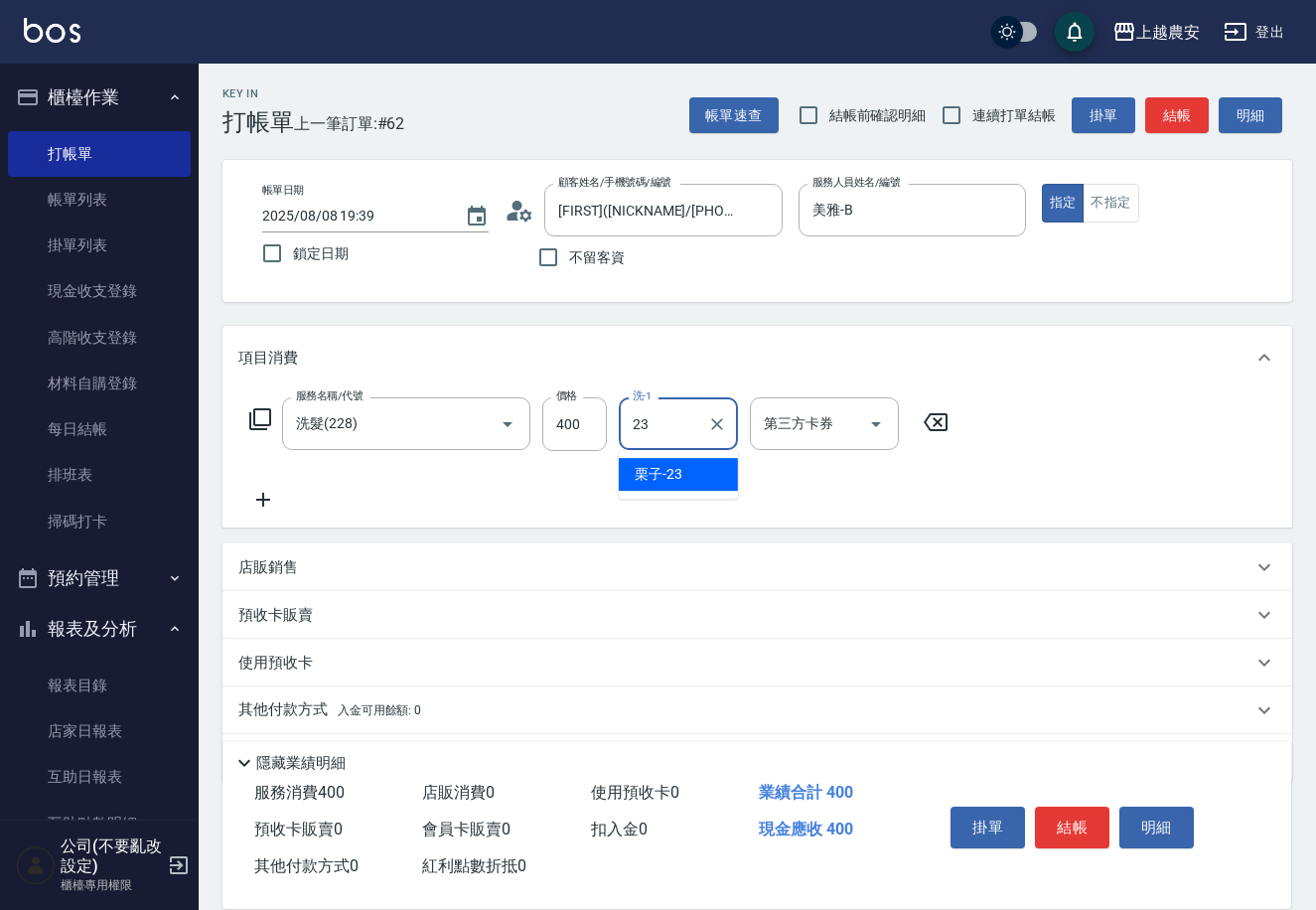 click on "栗子 -23" at bounding box center [678, 474] 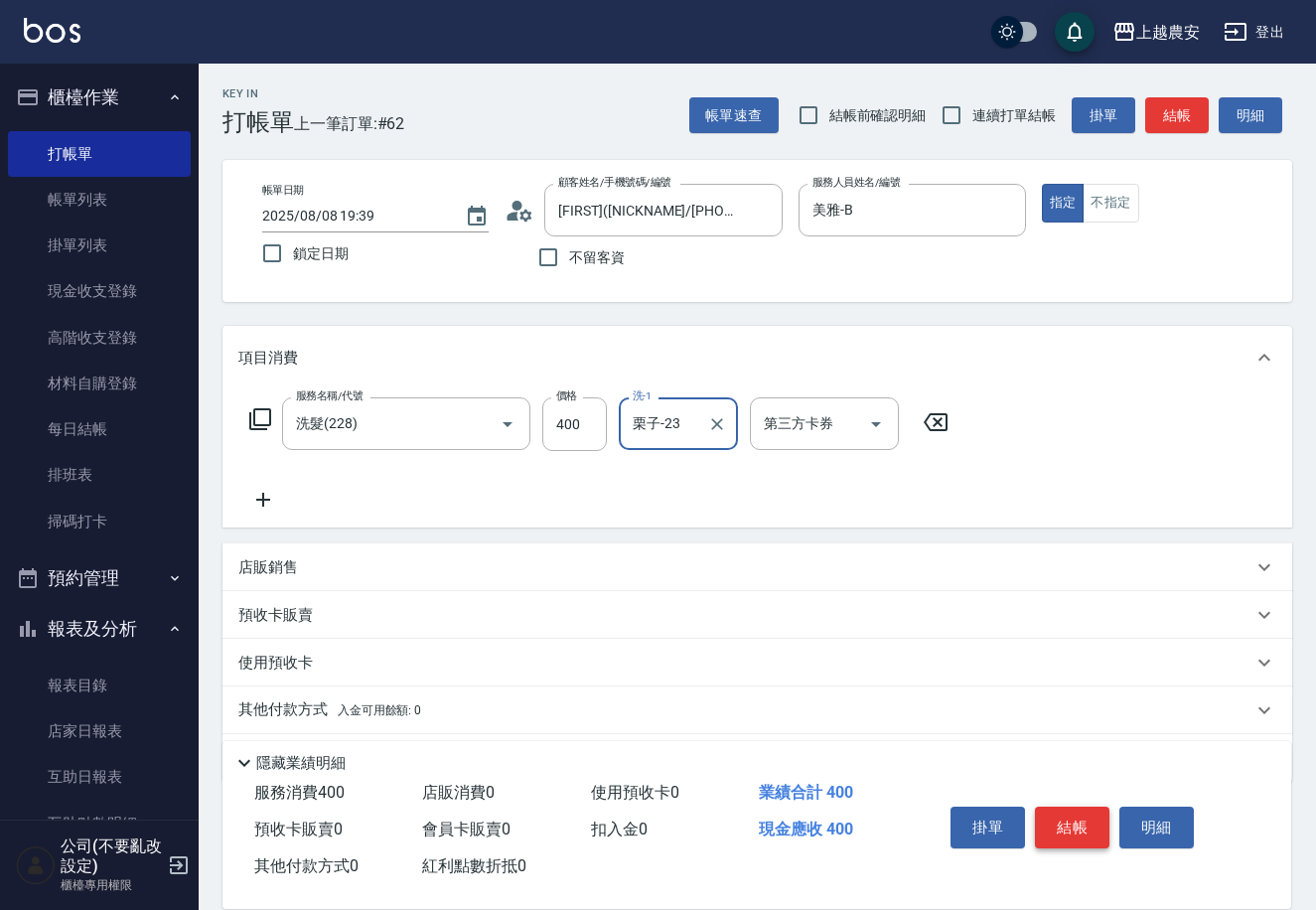 type on "栗子-23" 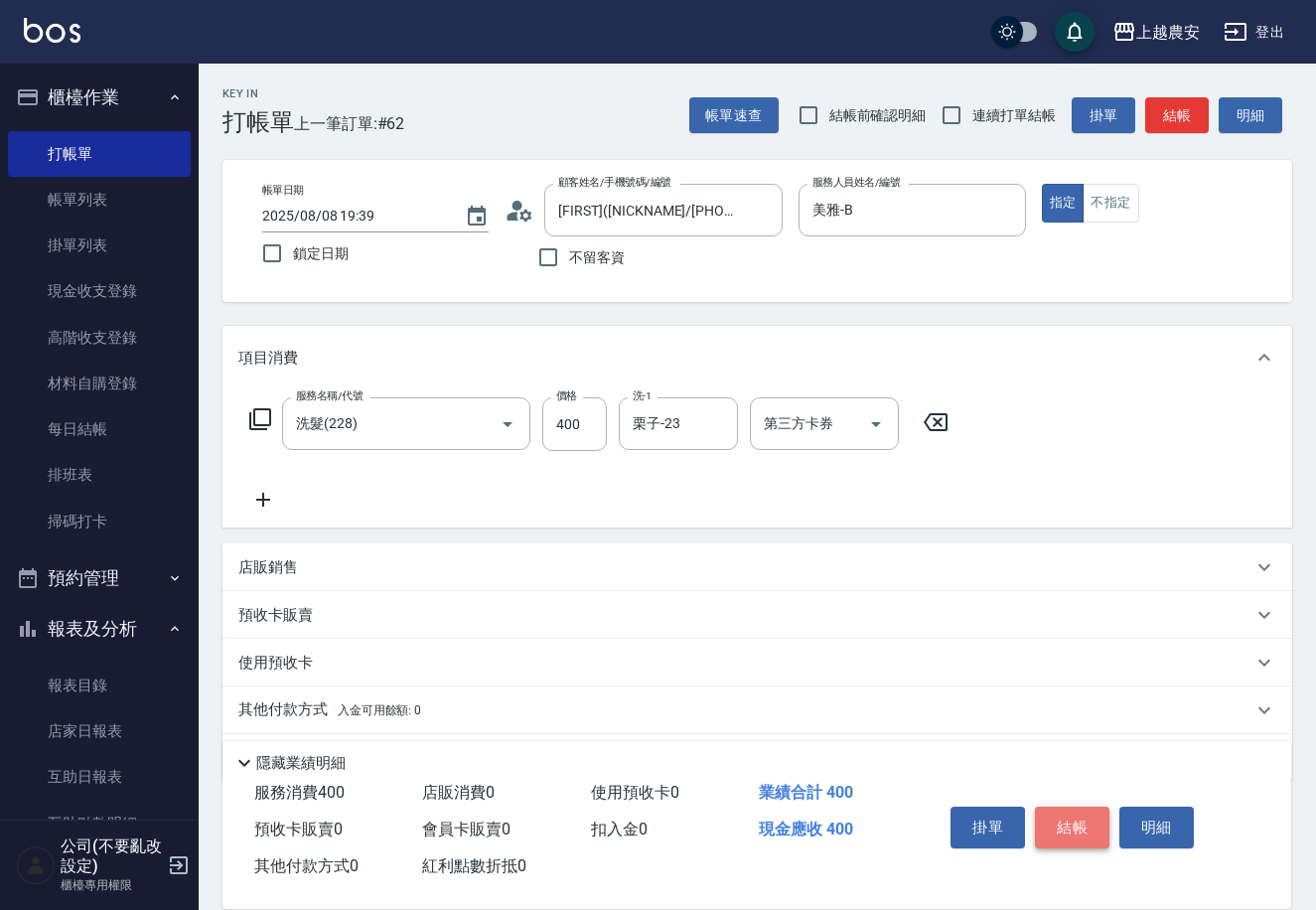 click on "結帳" at bounding box center (1072, 828) 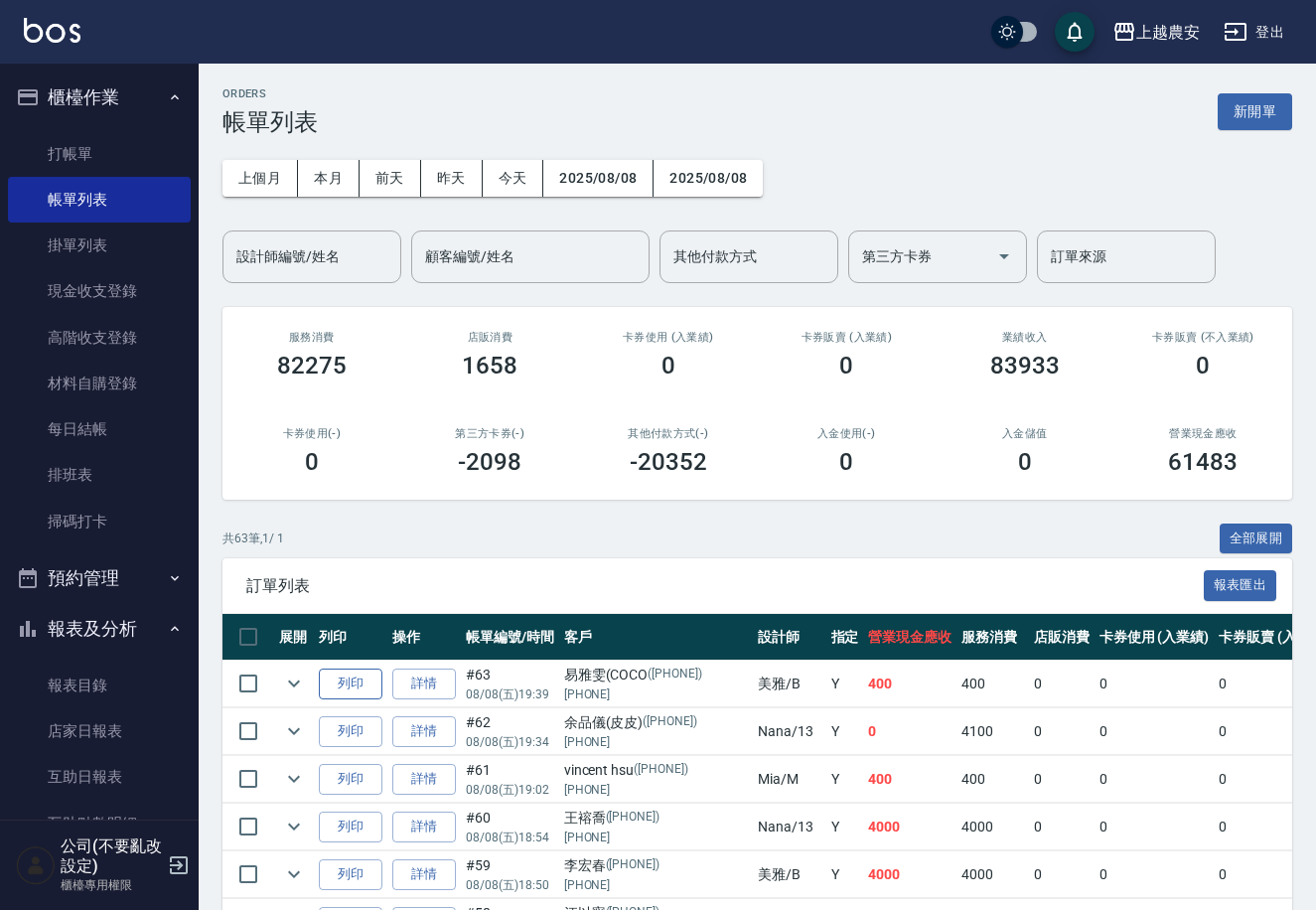click on "列印" at bounding box center [351, 683] 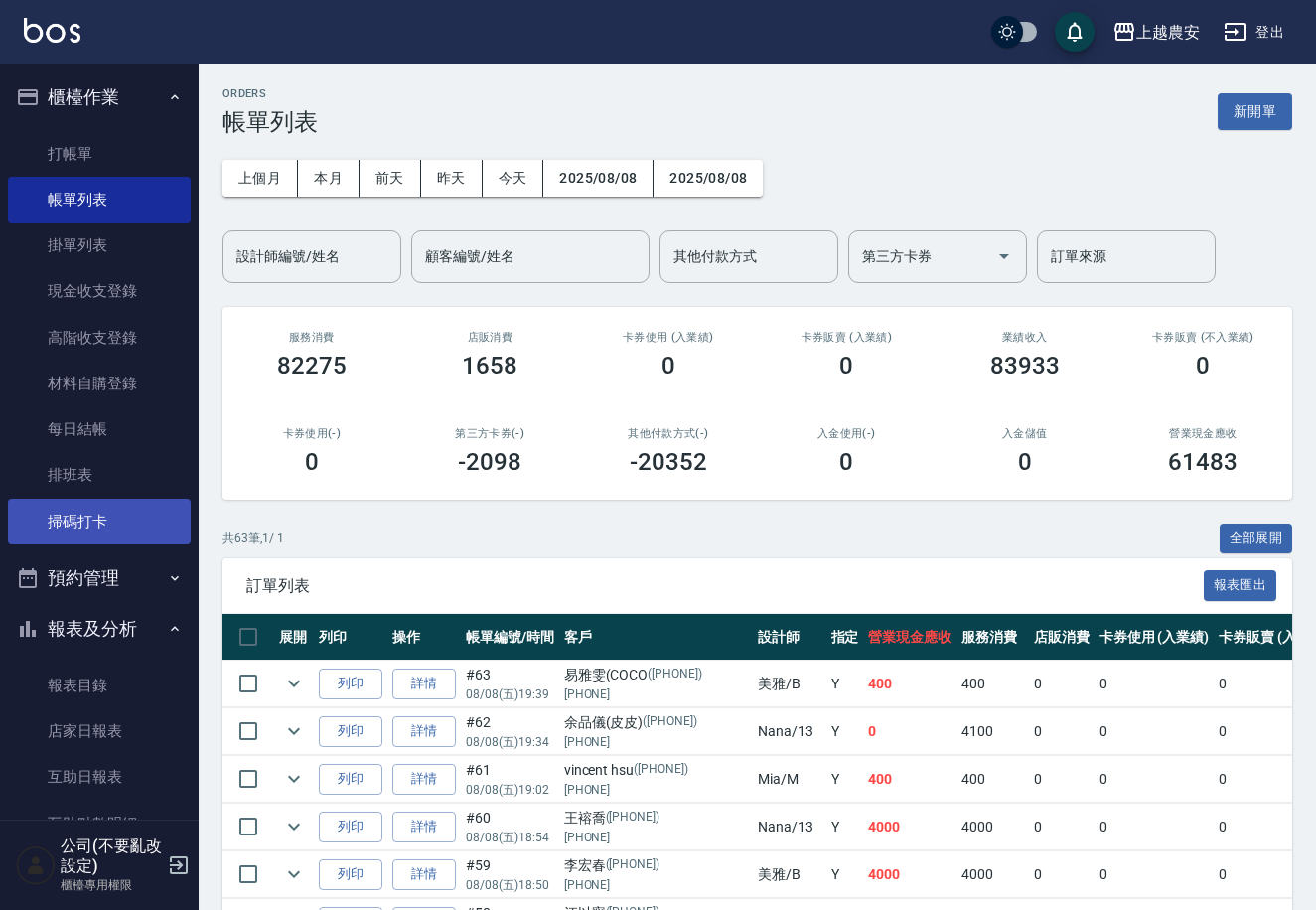 click on "掃碼打卡" at bounding box center [99, 522] 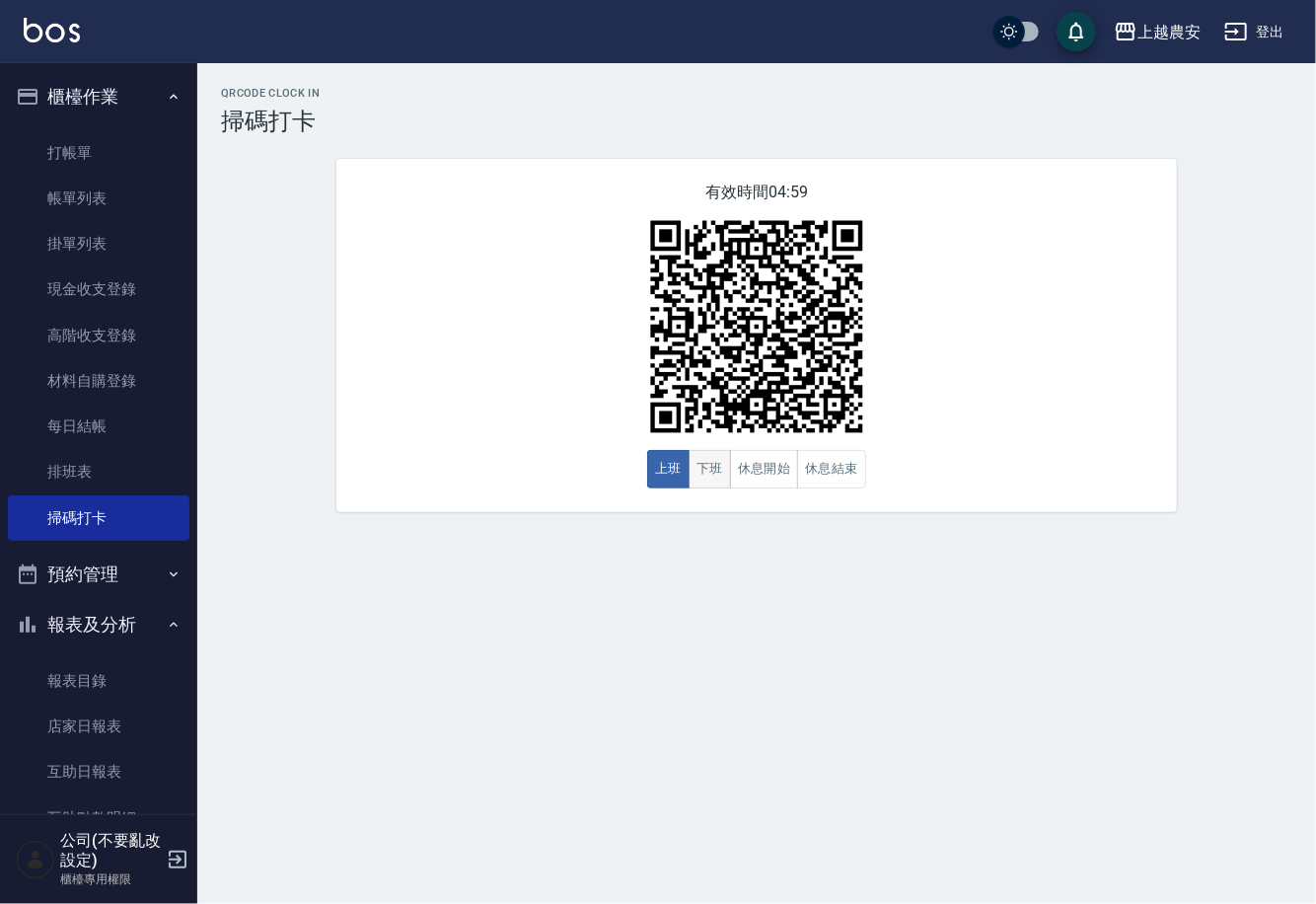 click on "下班" at bounding box center (709, 469) 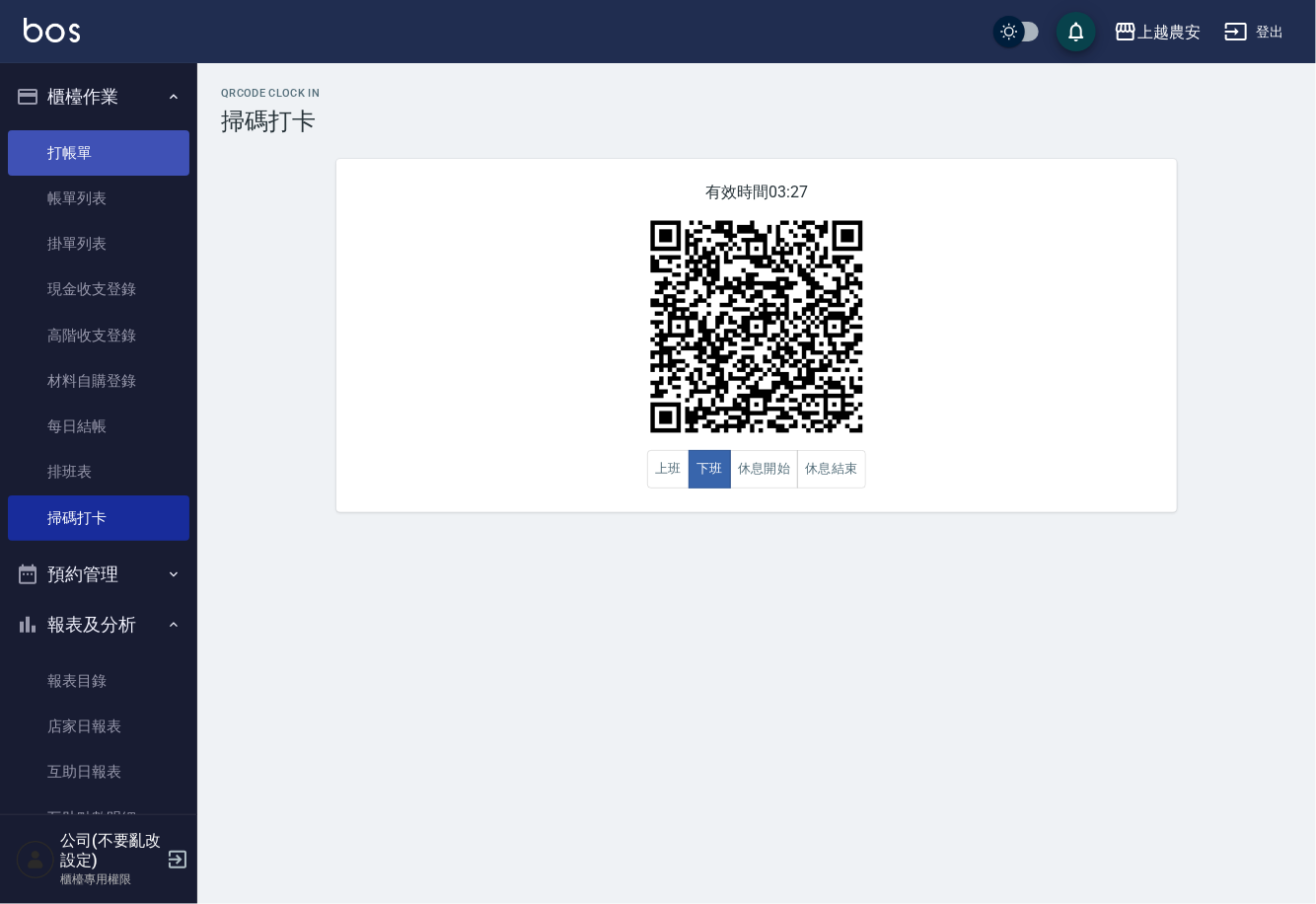 click on "打帳單" at bounding box center [99, 153] 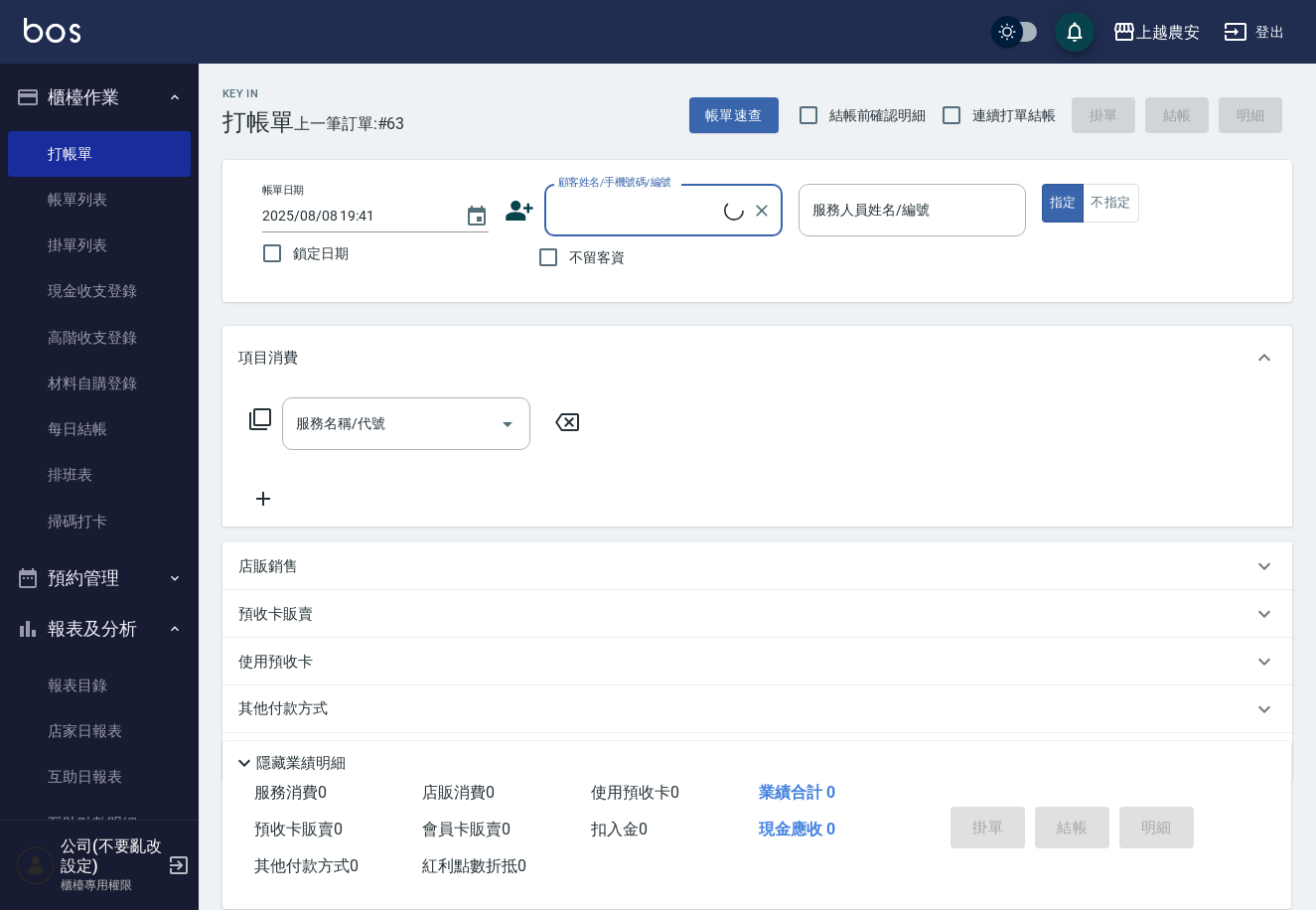 click on "顧客姓名/手機號碼/編號" at bounding box center [639, 210] 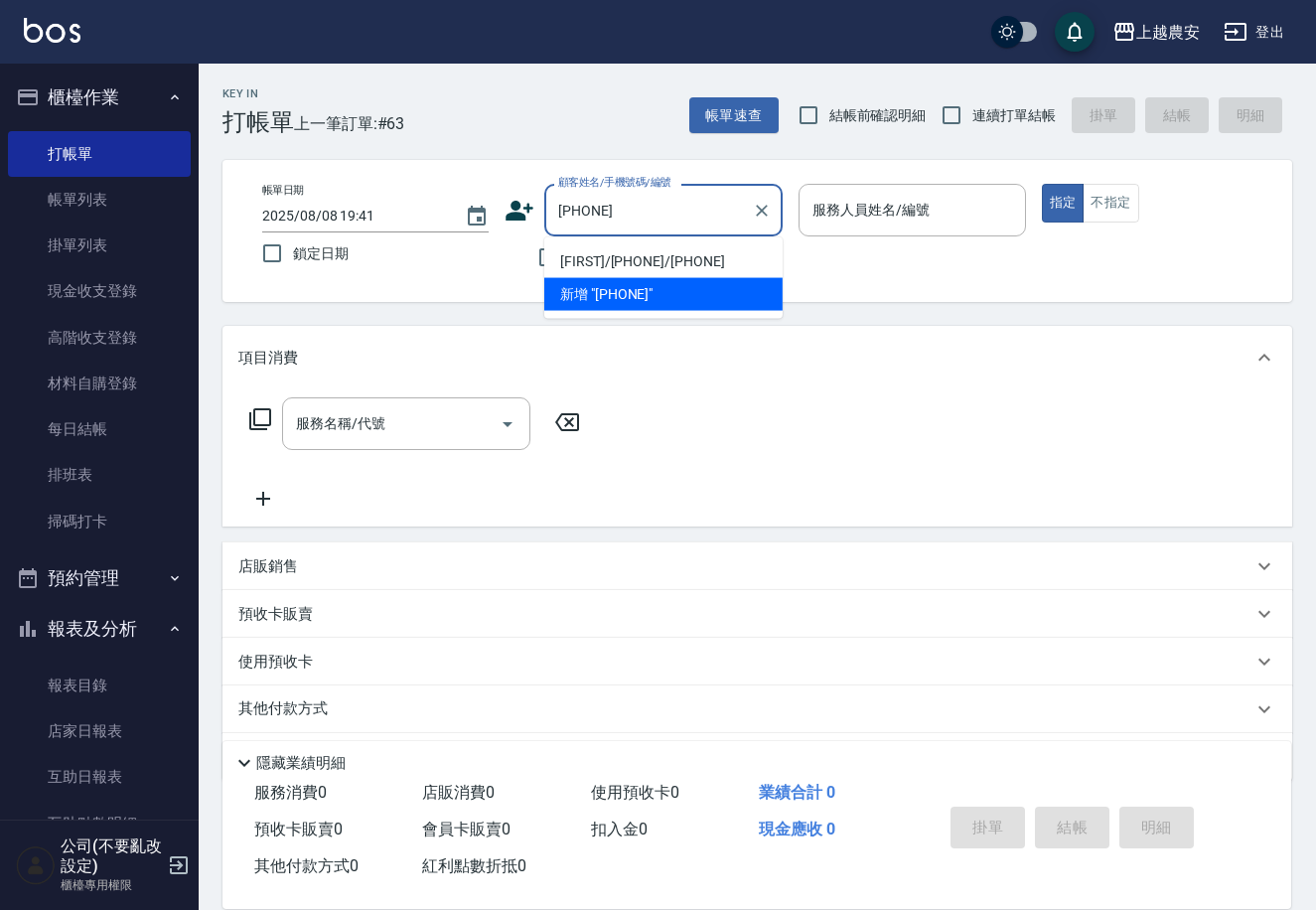 click on "范念組/0911060235/0911060235" at bounding box center (663, 261) 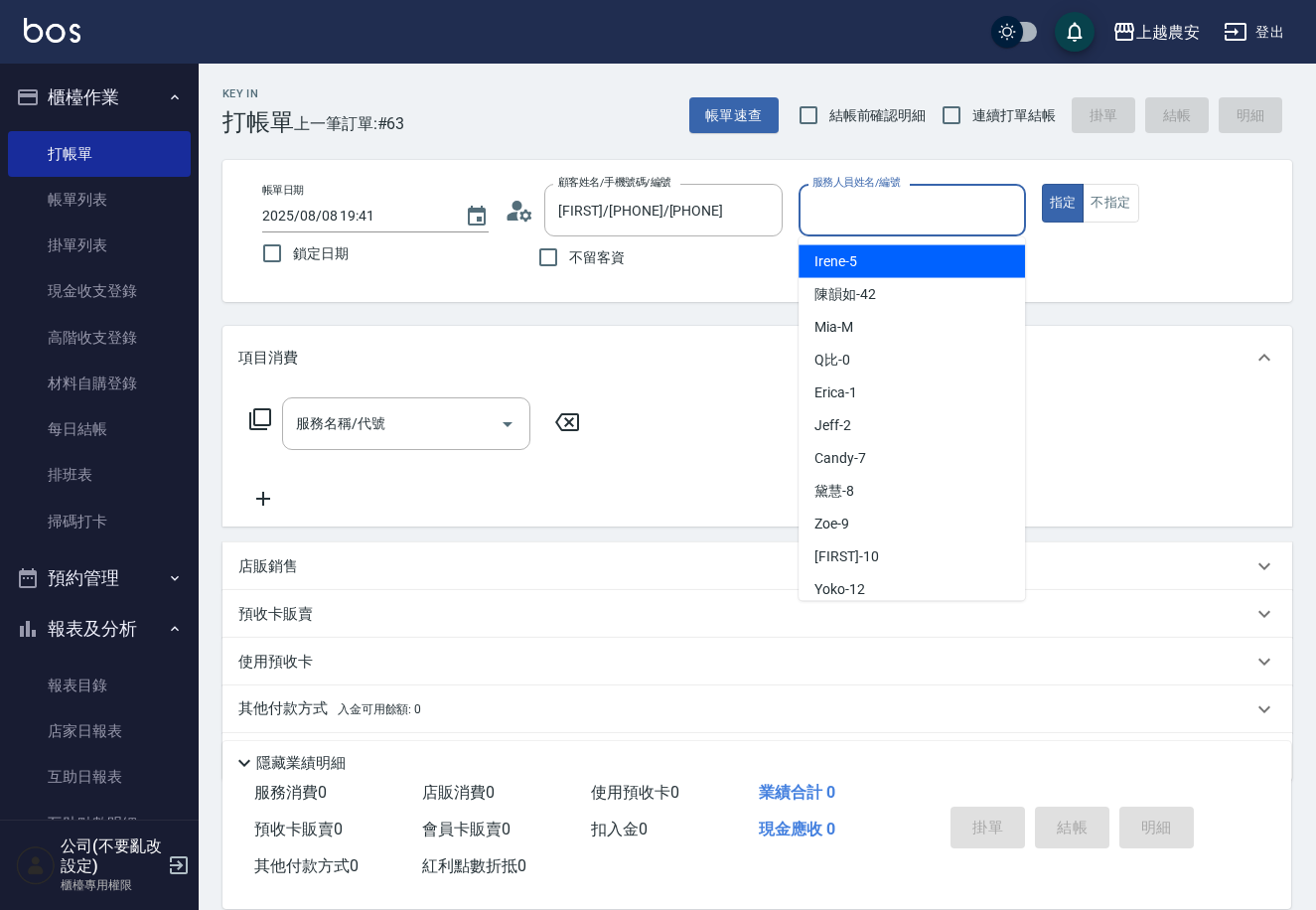 click on "服務人員姓名/編號" at bounding box center (912, 210) 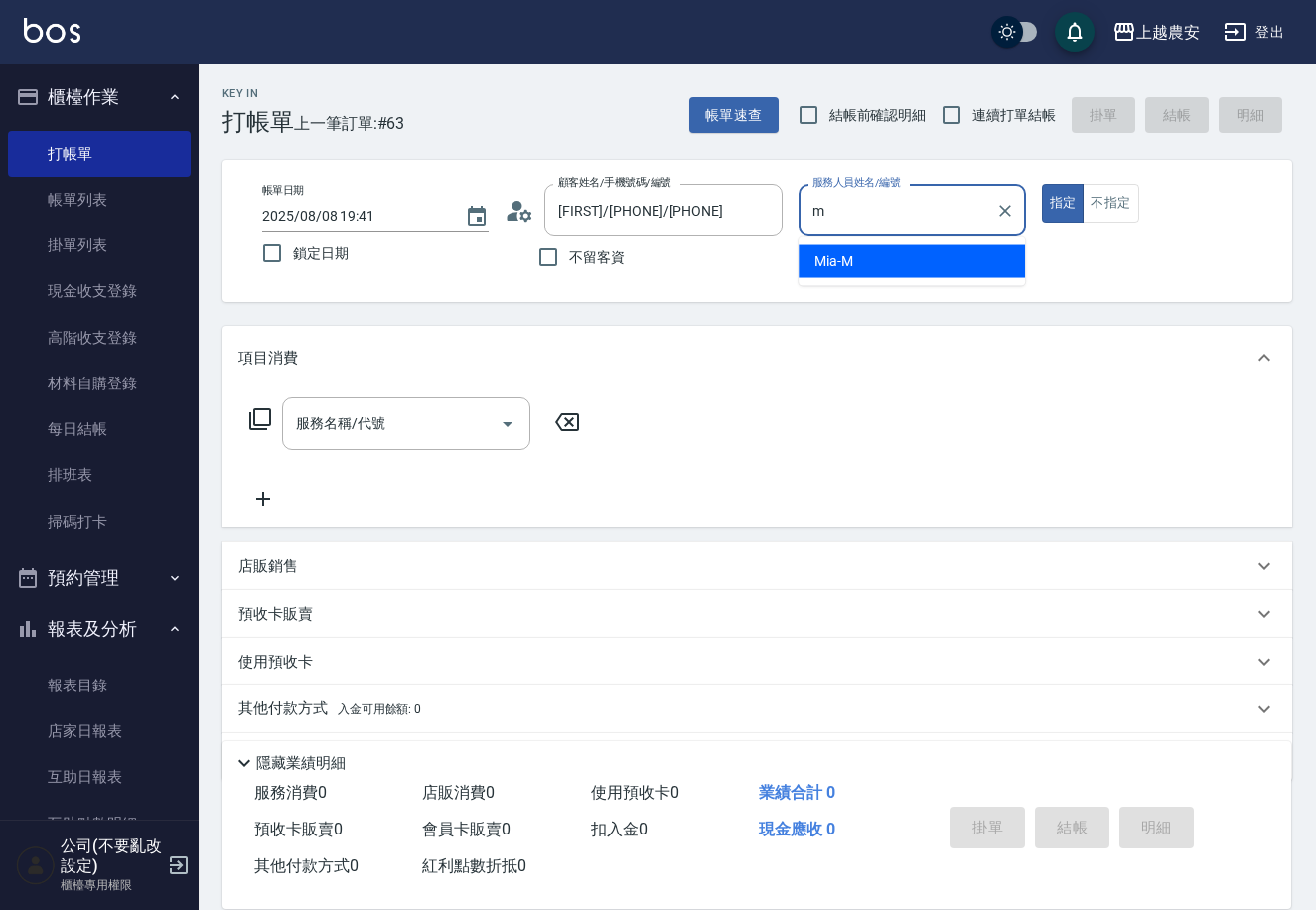 click on "Mia -M" at bounding box center (912, 261) 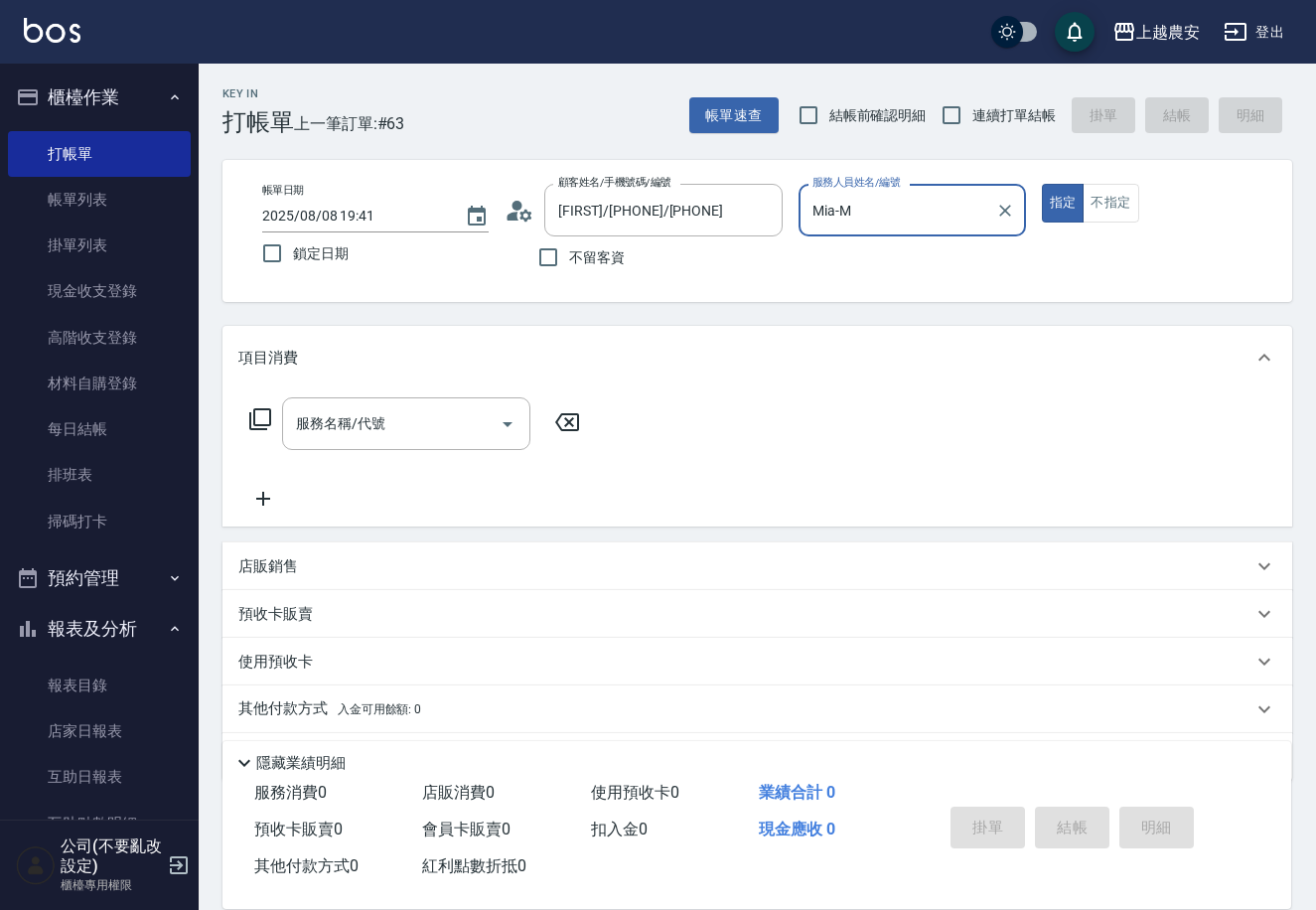 type on "Mia-M" 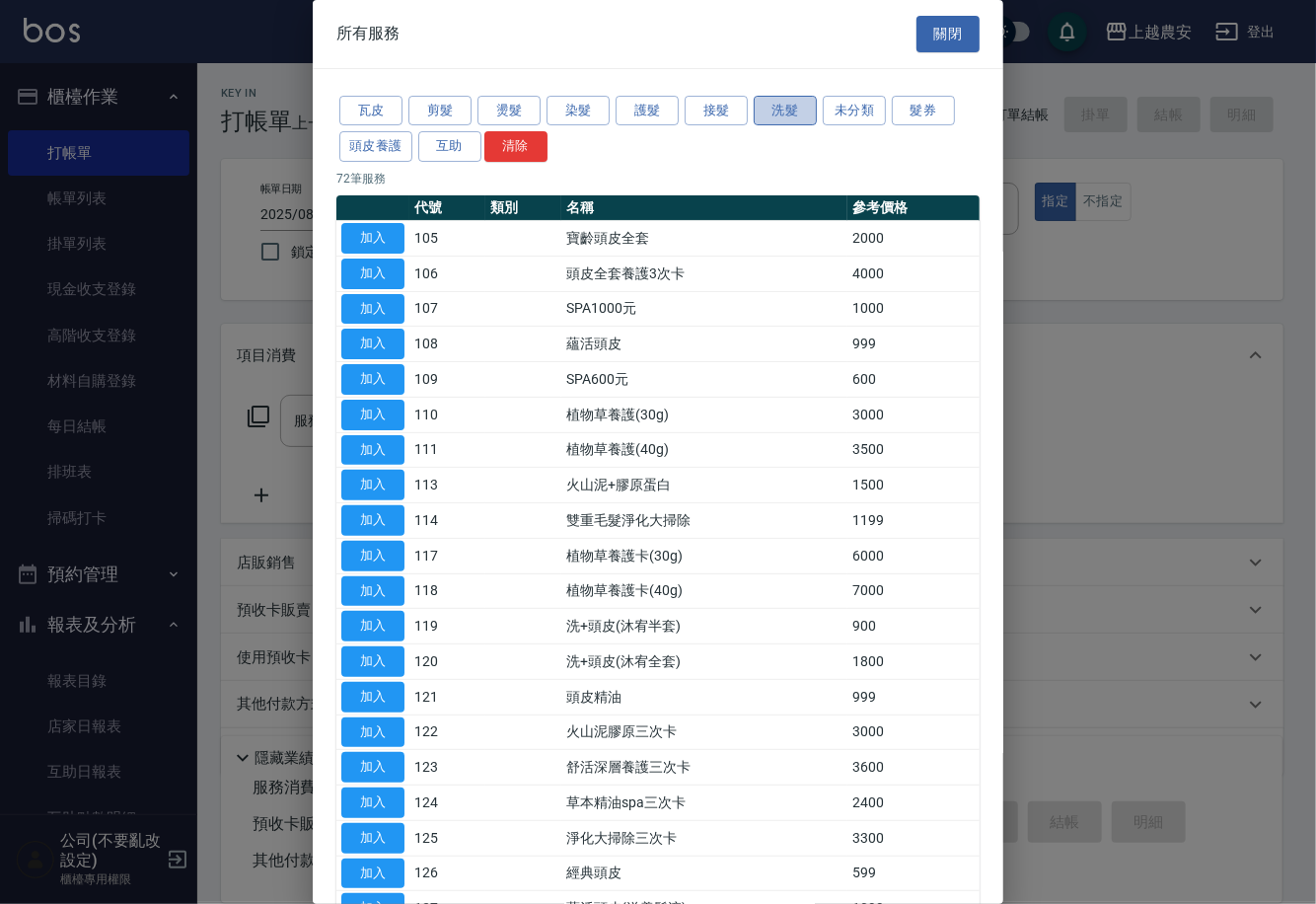 click on "洗髮" at bounding box center [785, 111] 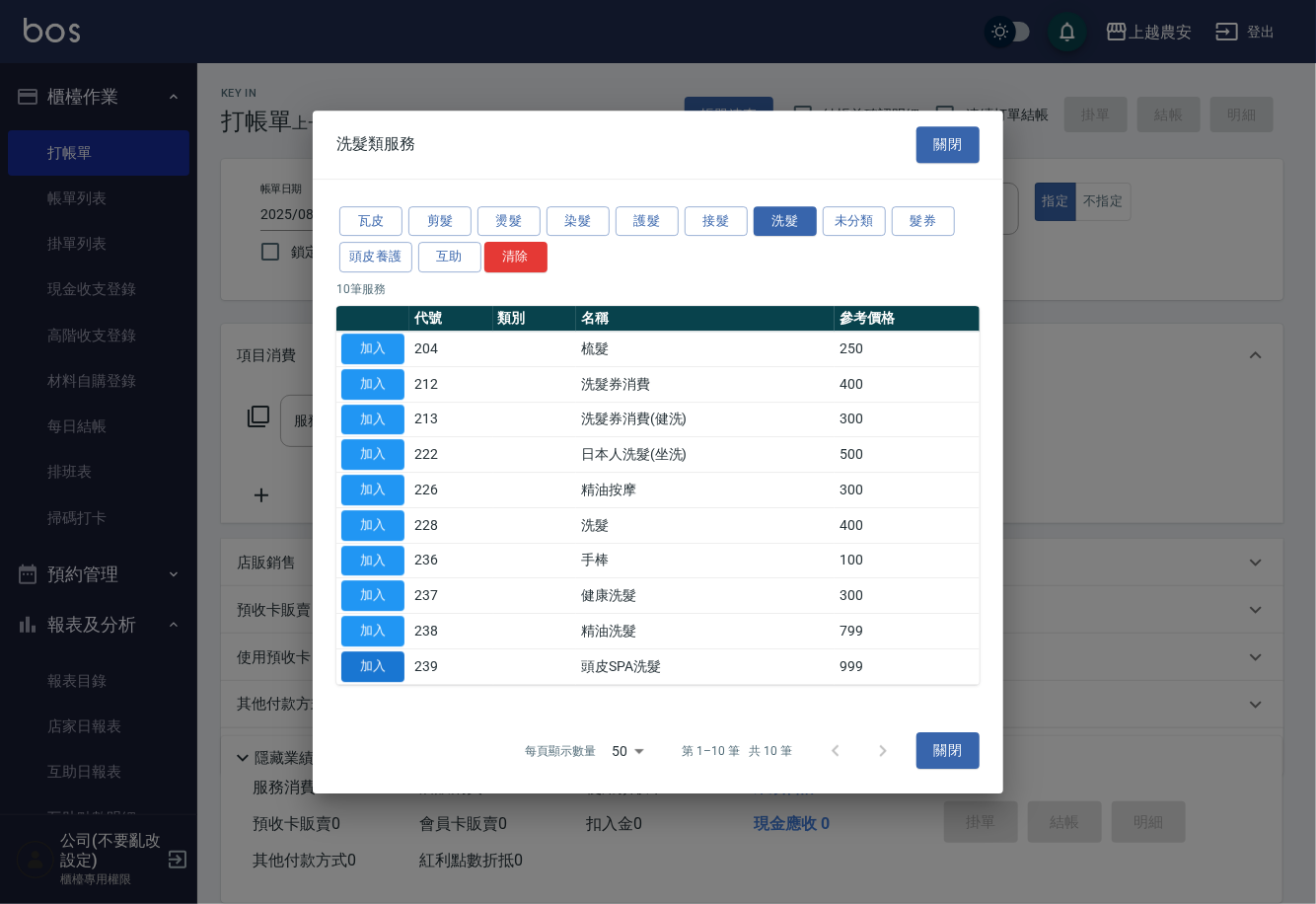 click on "加入" at bounding box center [373, 666] 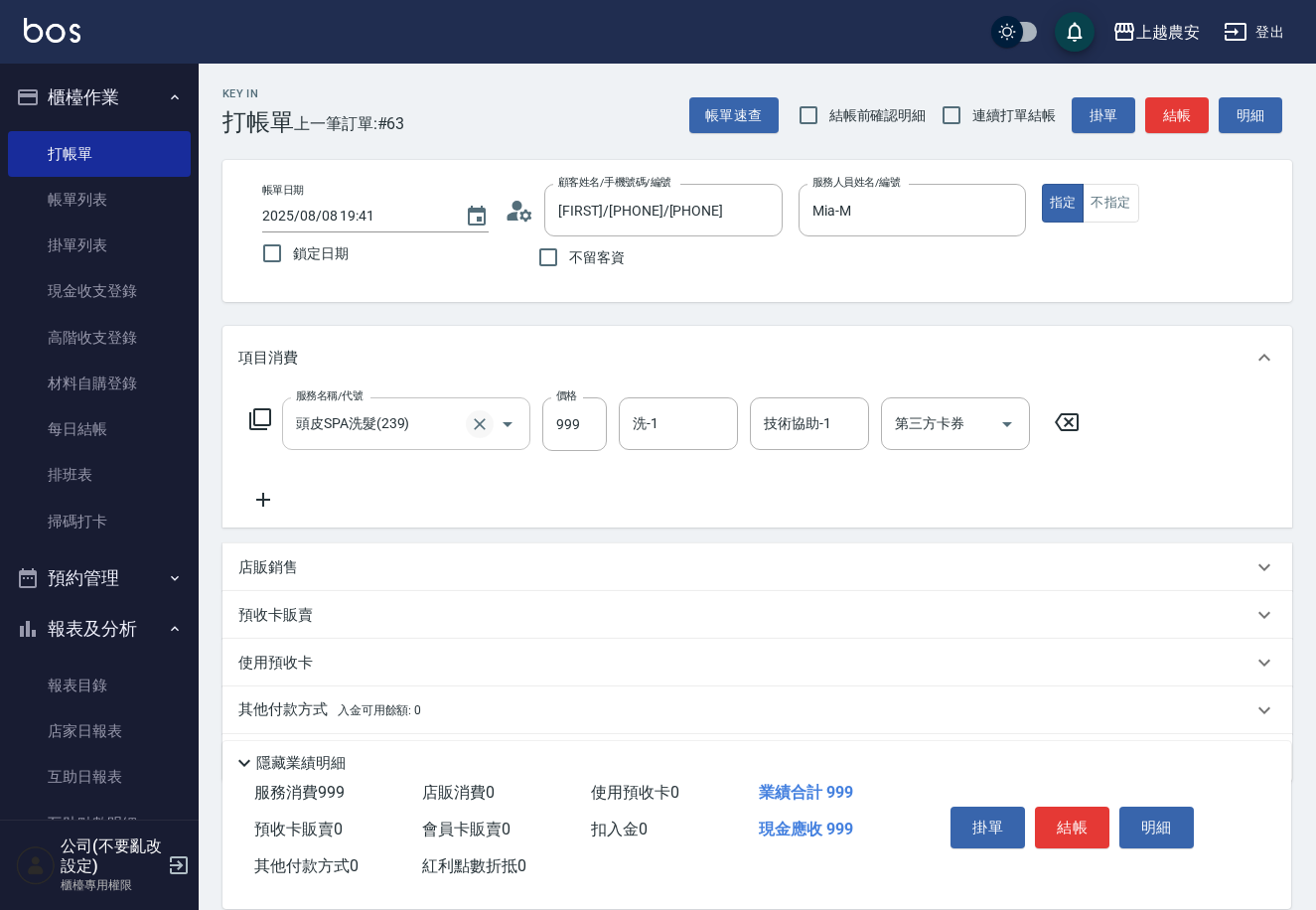 click 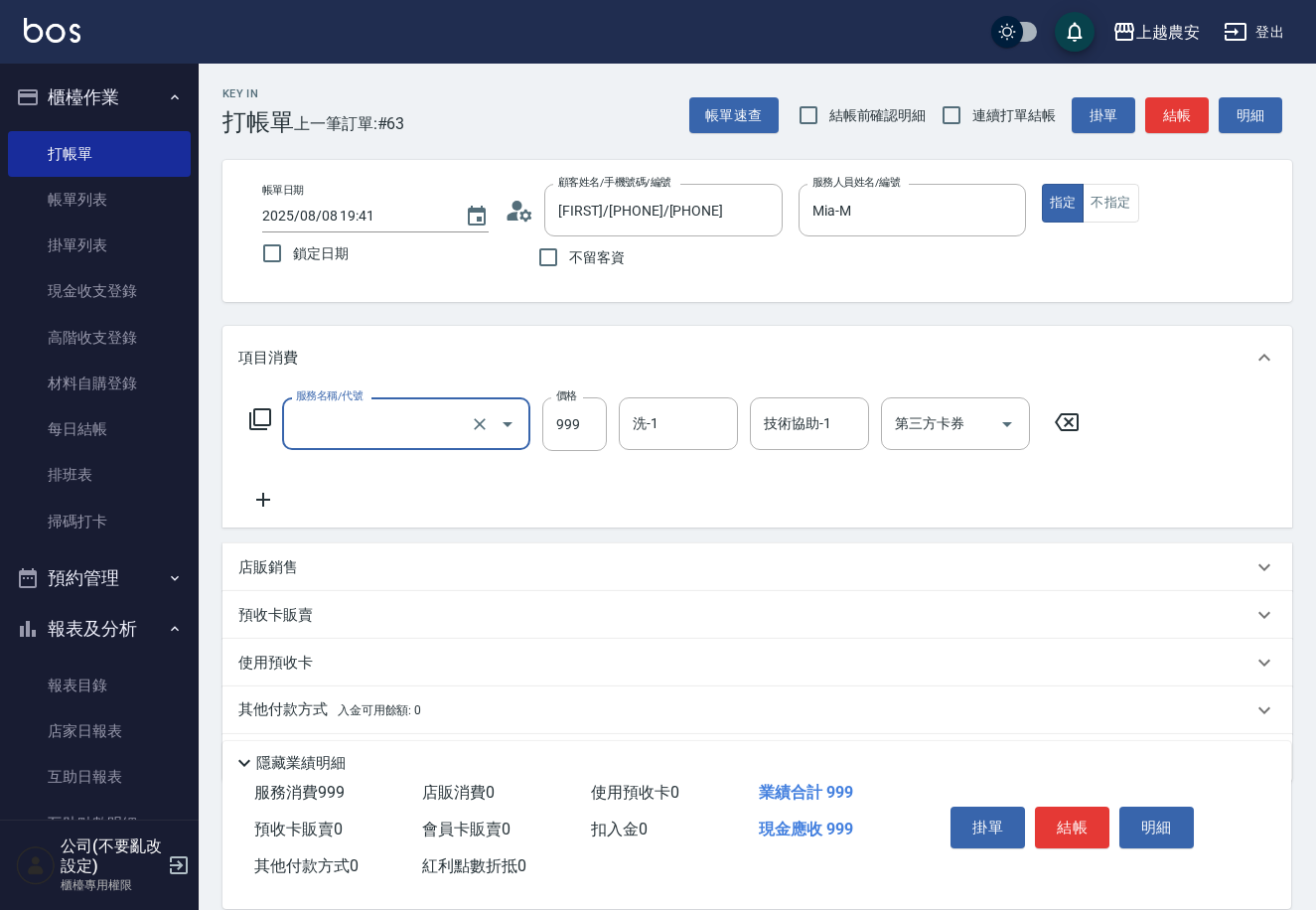 type on "頭皮SPA洗髮(239)" 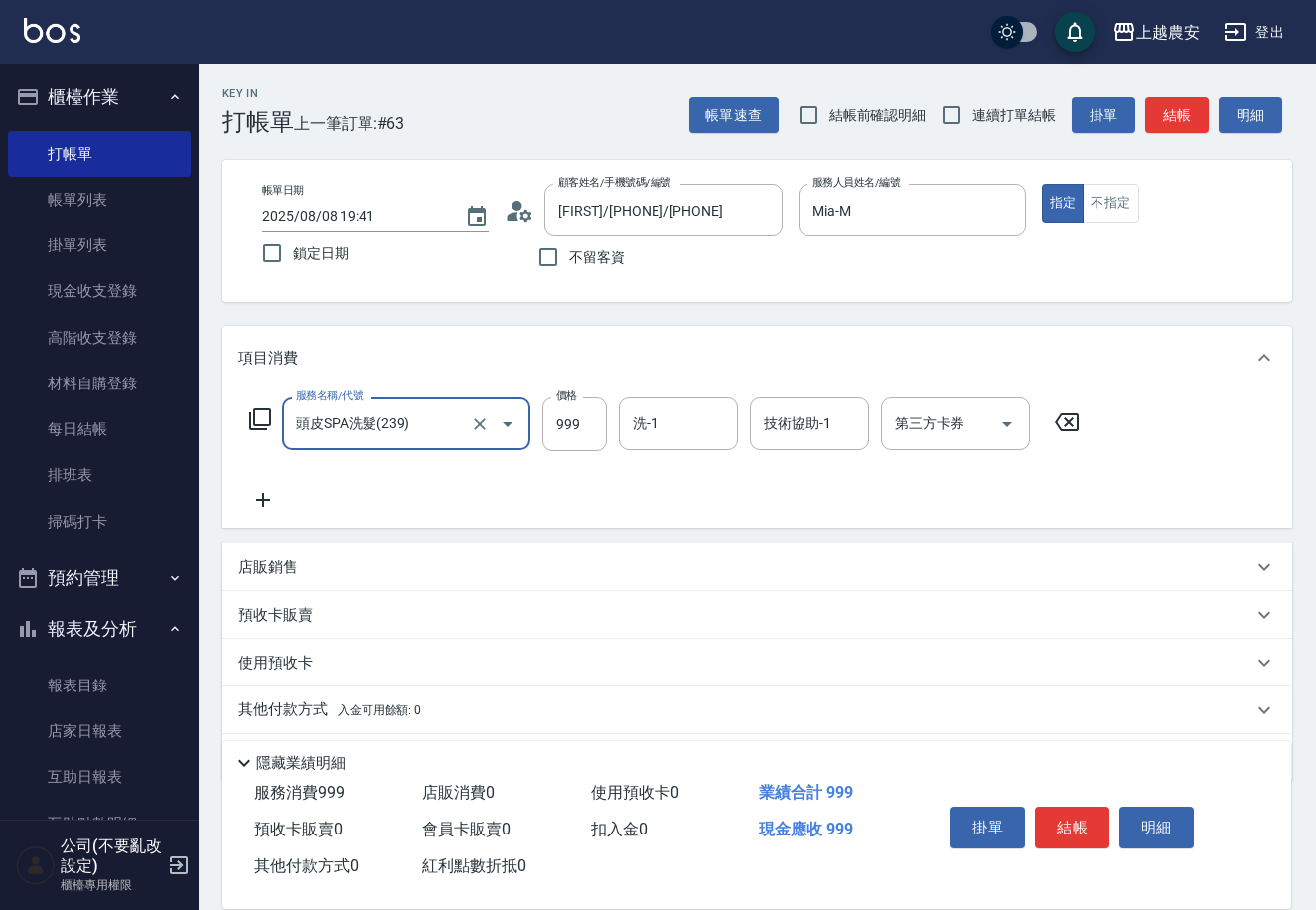 click 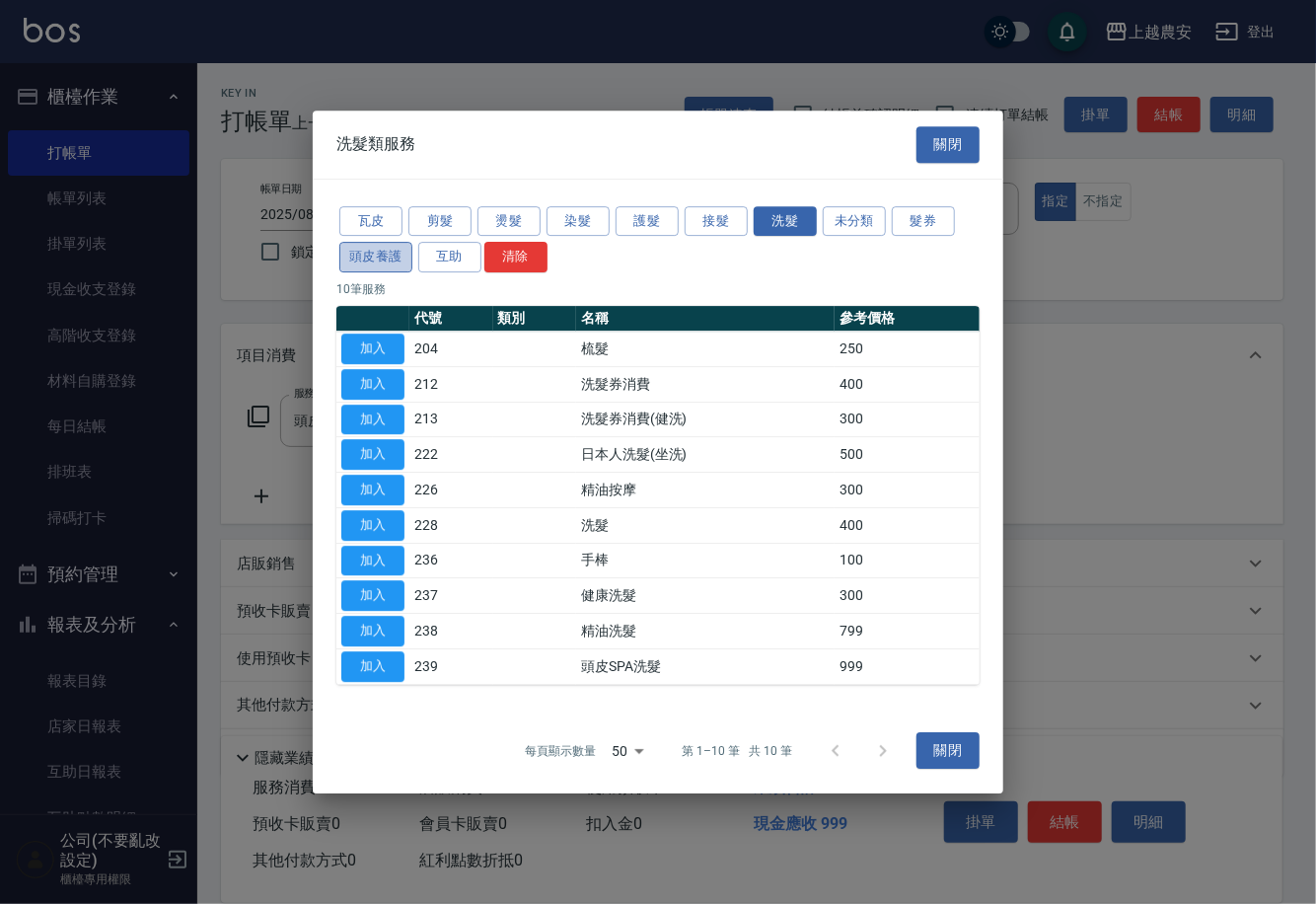 click on "頭皮養護" at bounding box center [376, 257] 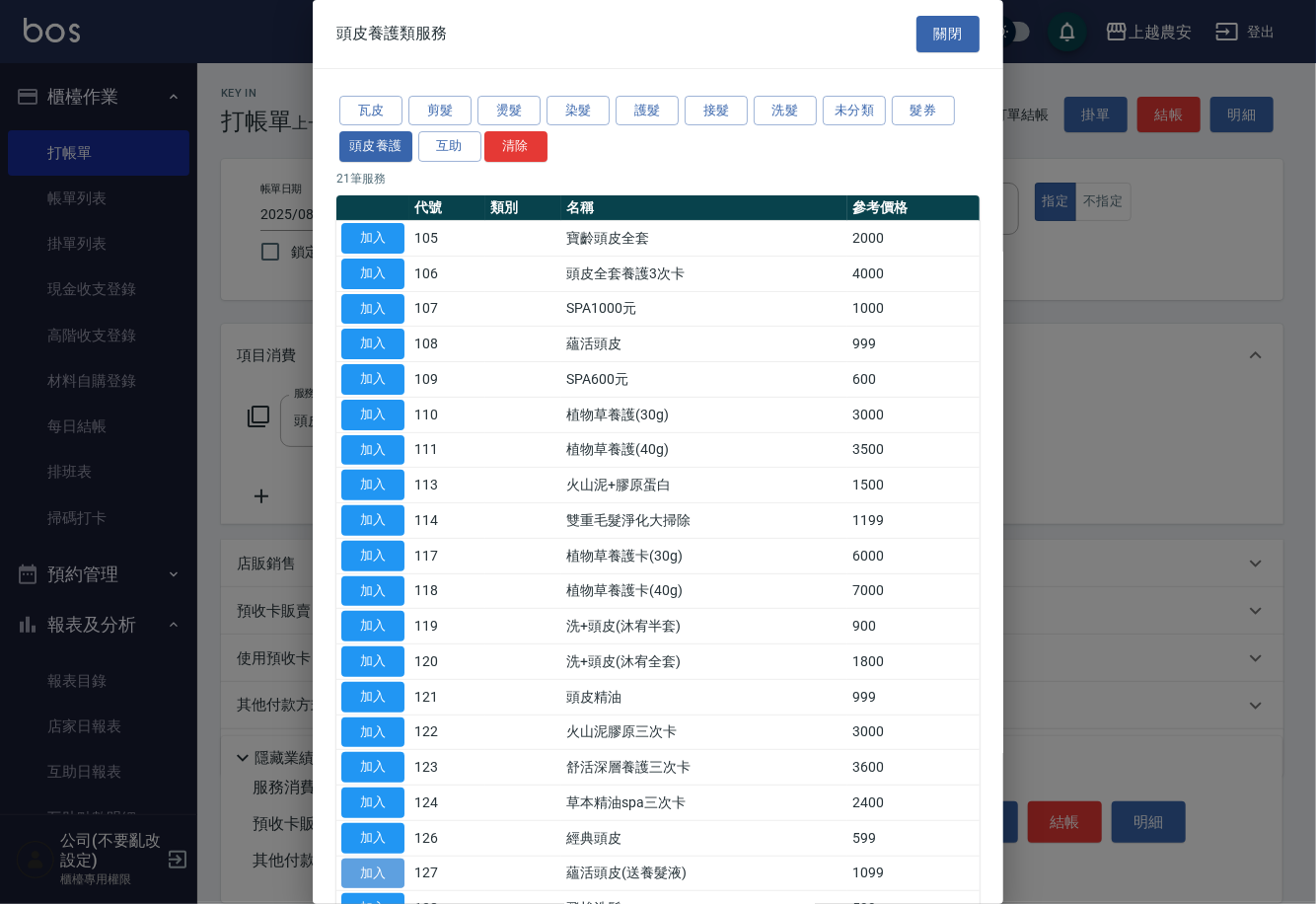 click on "加入" at bounding box center [373, 873] 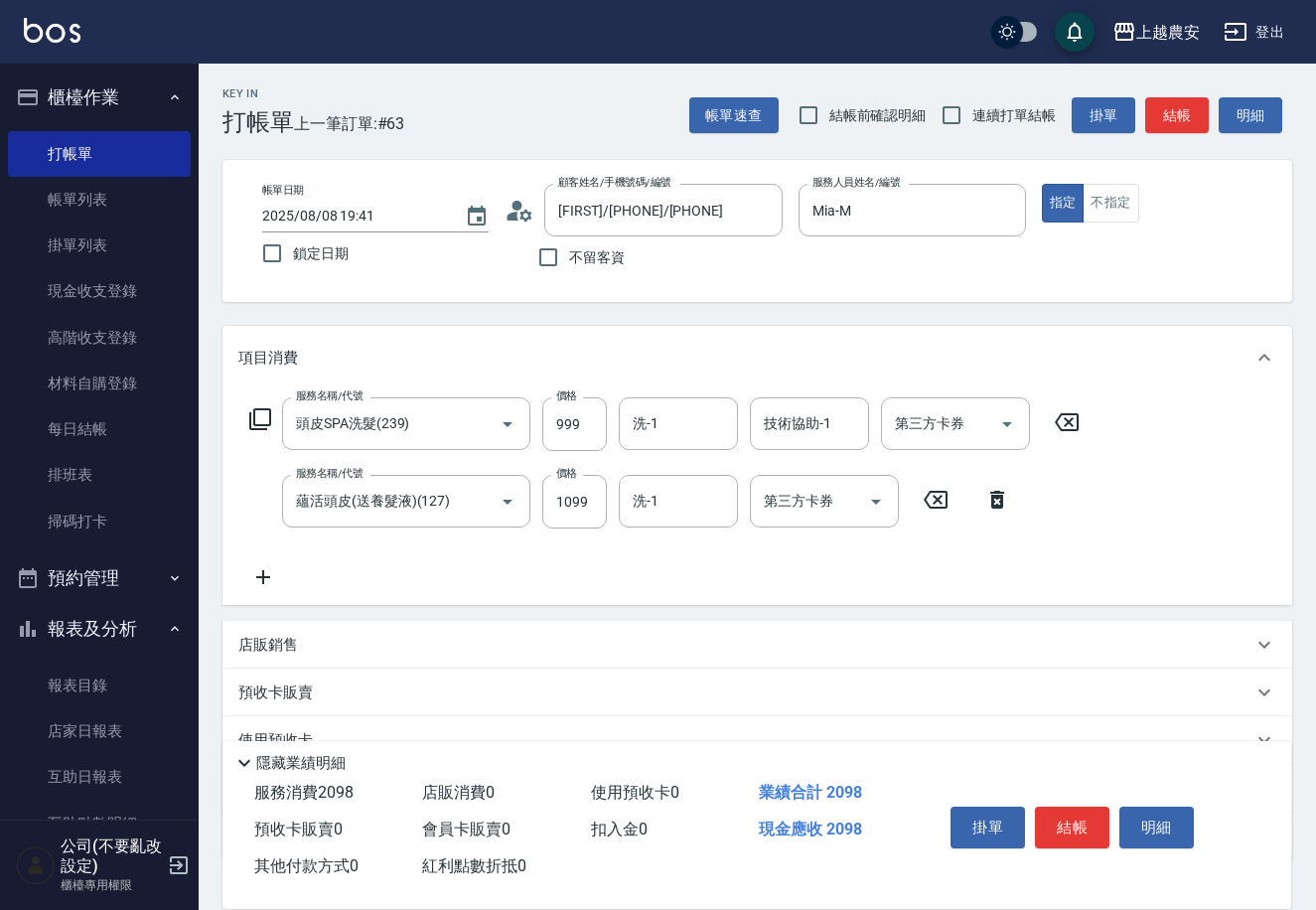 click 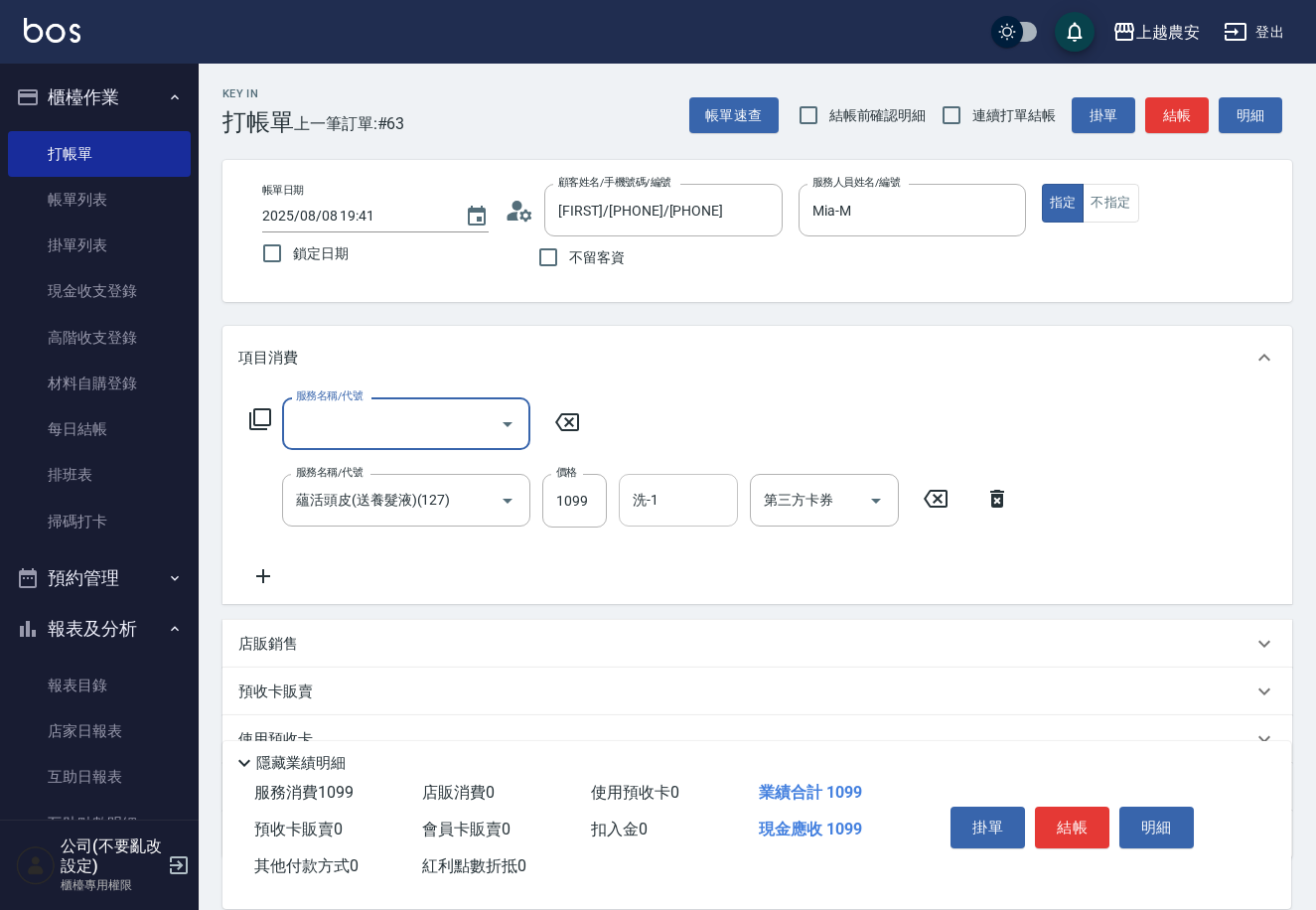 click on "洗-1" at bounding box center [678, 500] 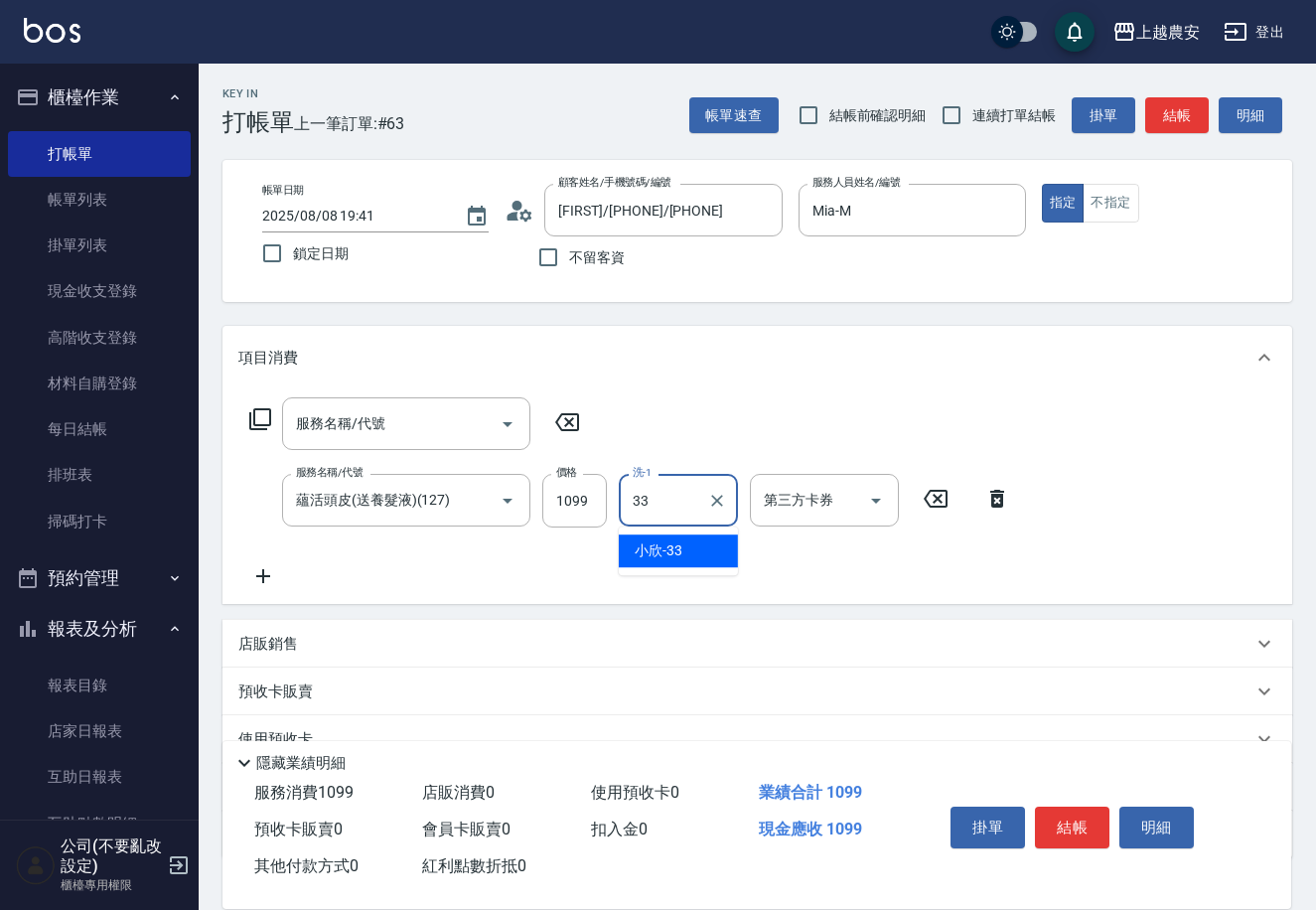 click on "小欣 -33" at bounding box center (658, 550) 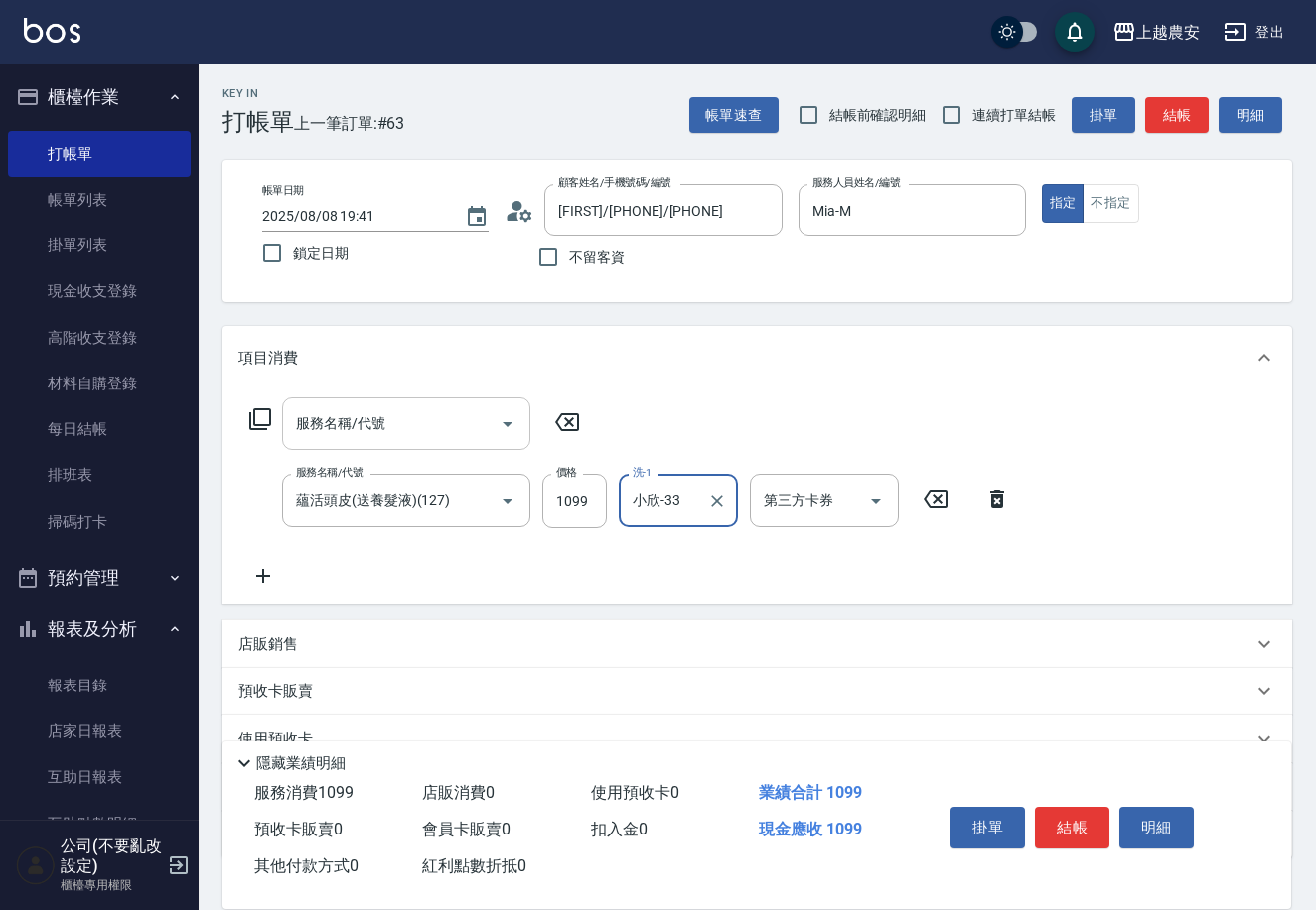 type on "小欣-33" 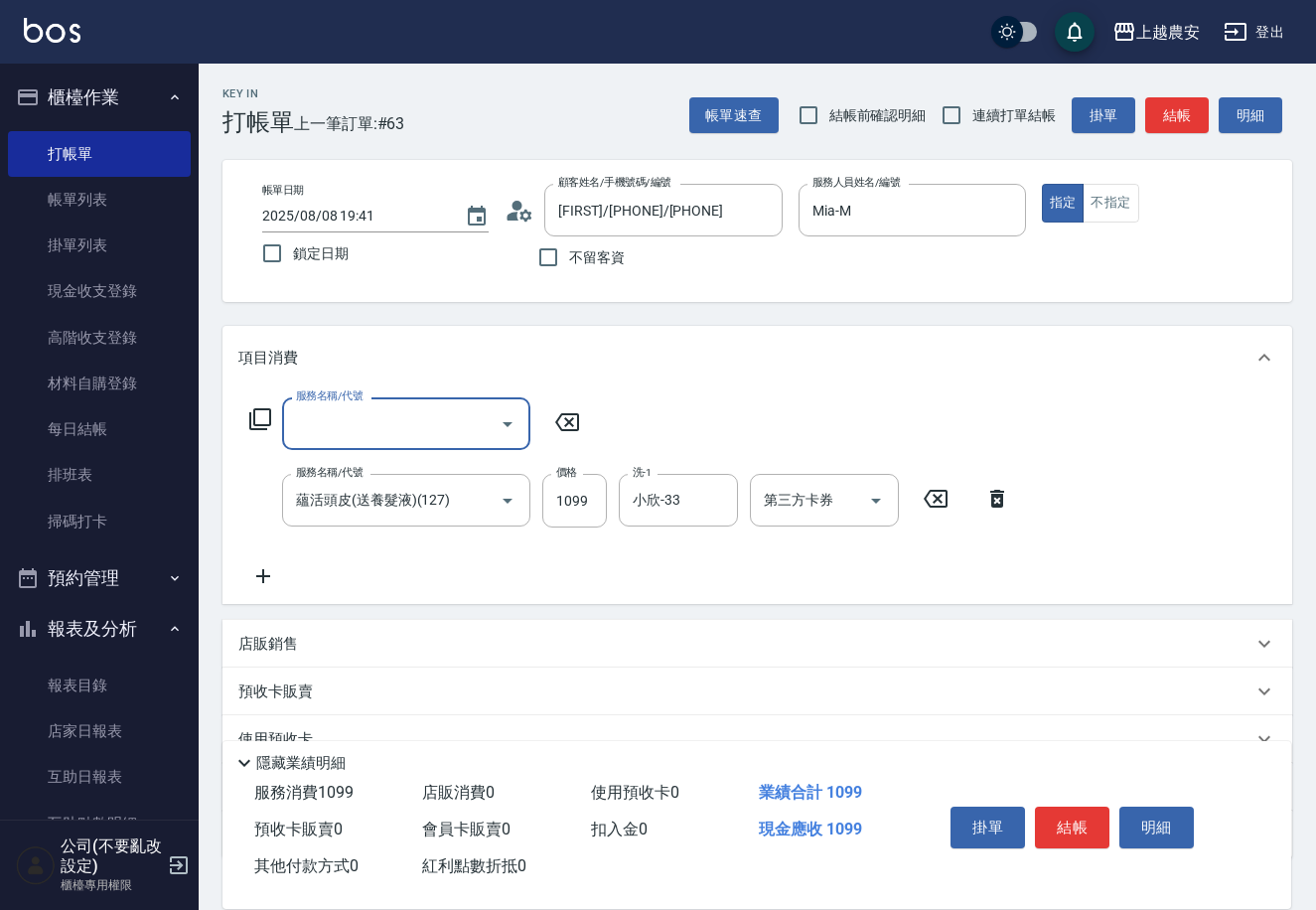 click on "服務名稱/代號" at bounding box center [391, 423] 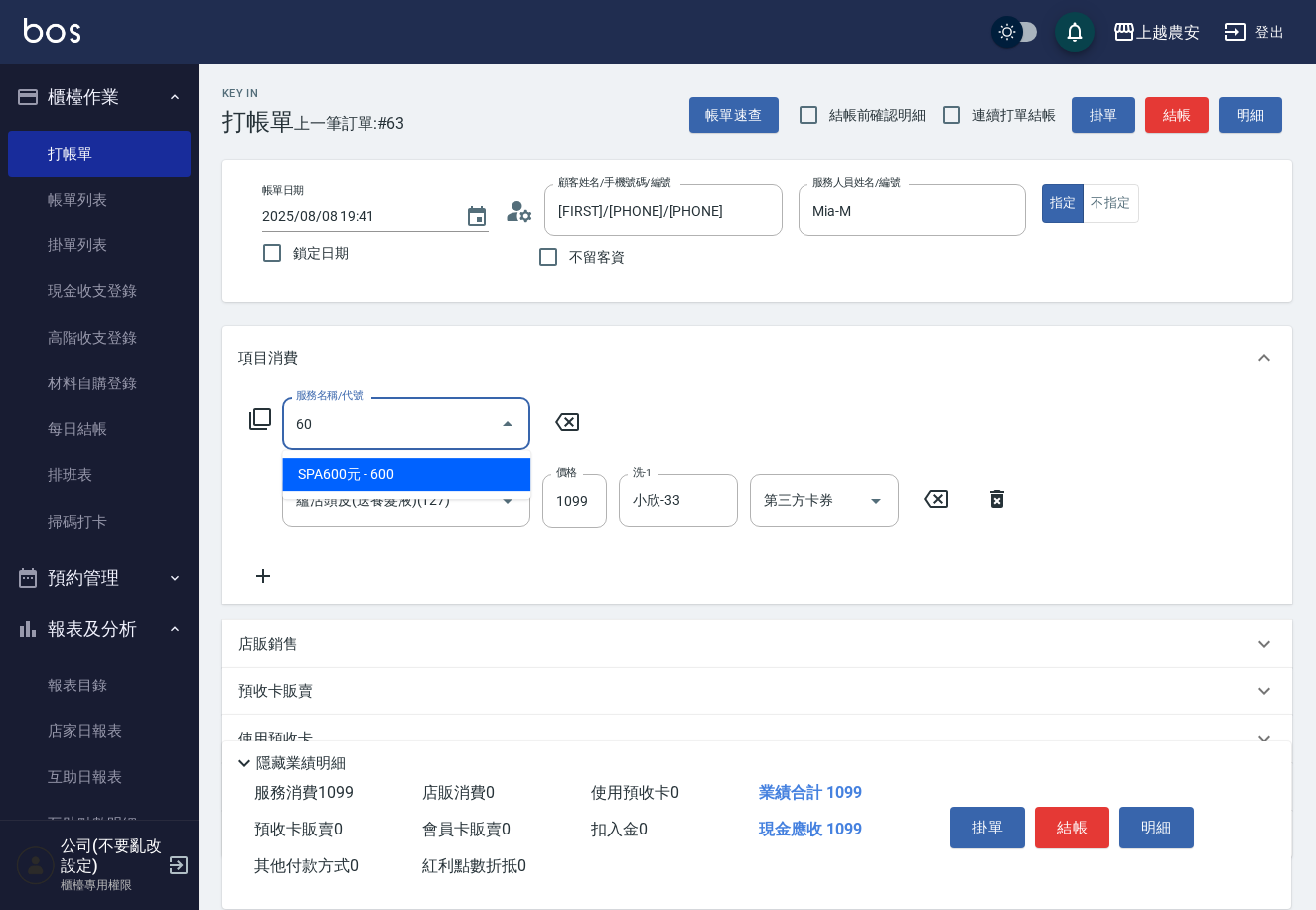 type on "6" 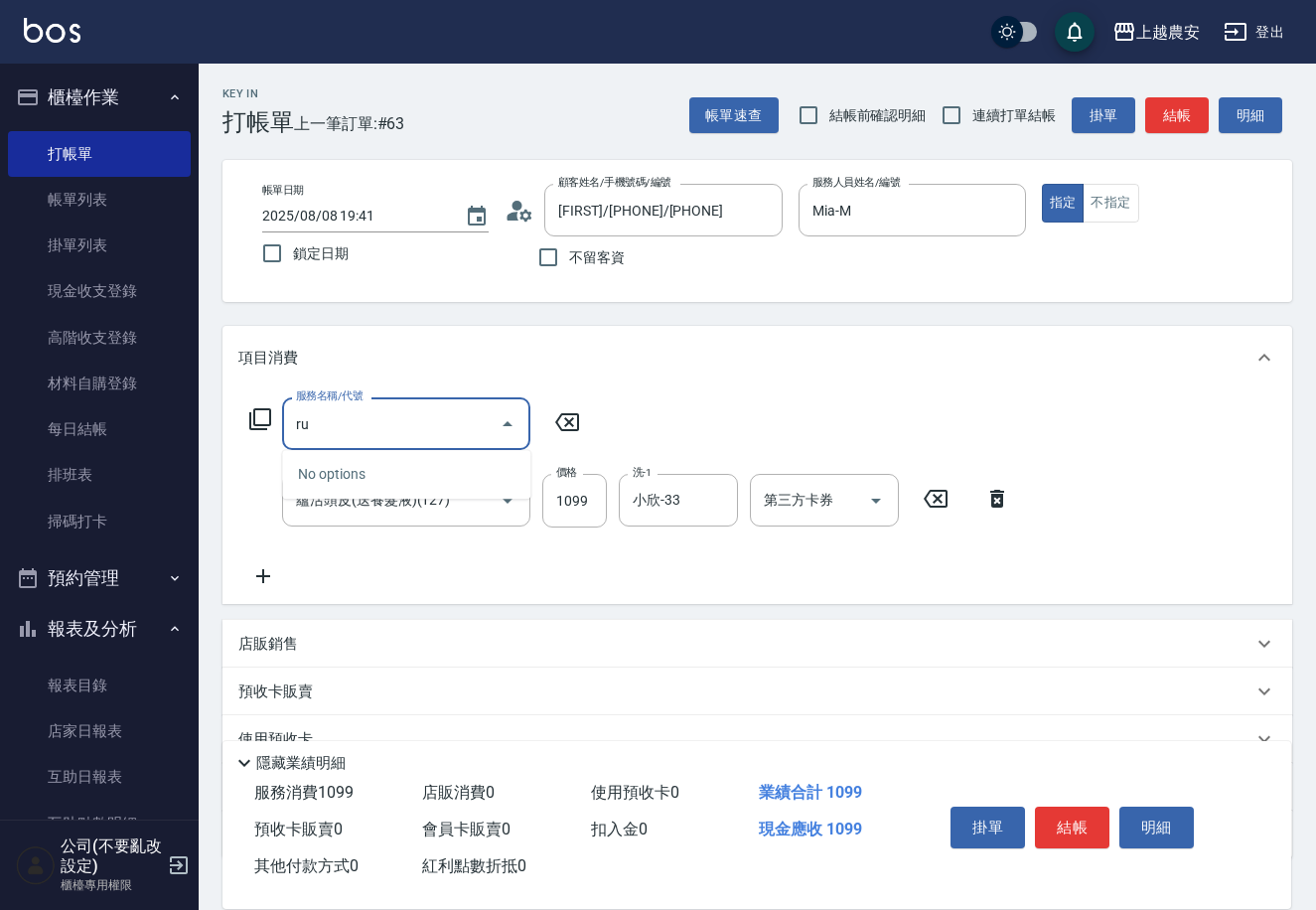 type on "r" 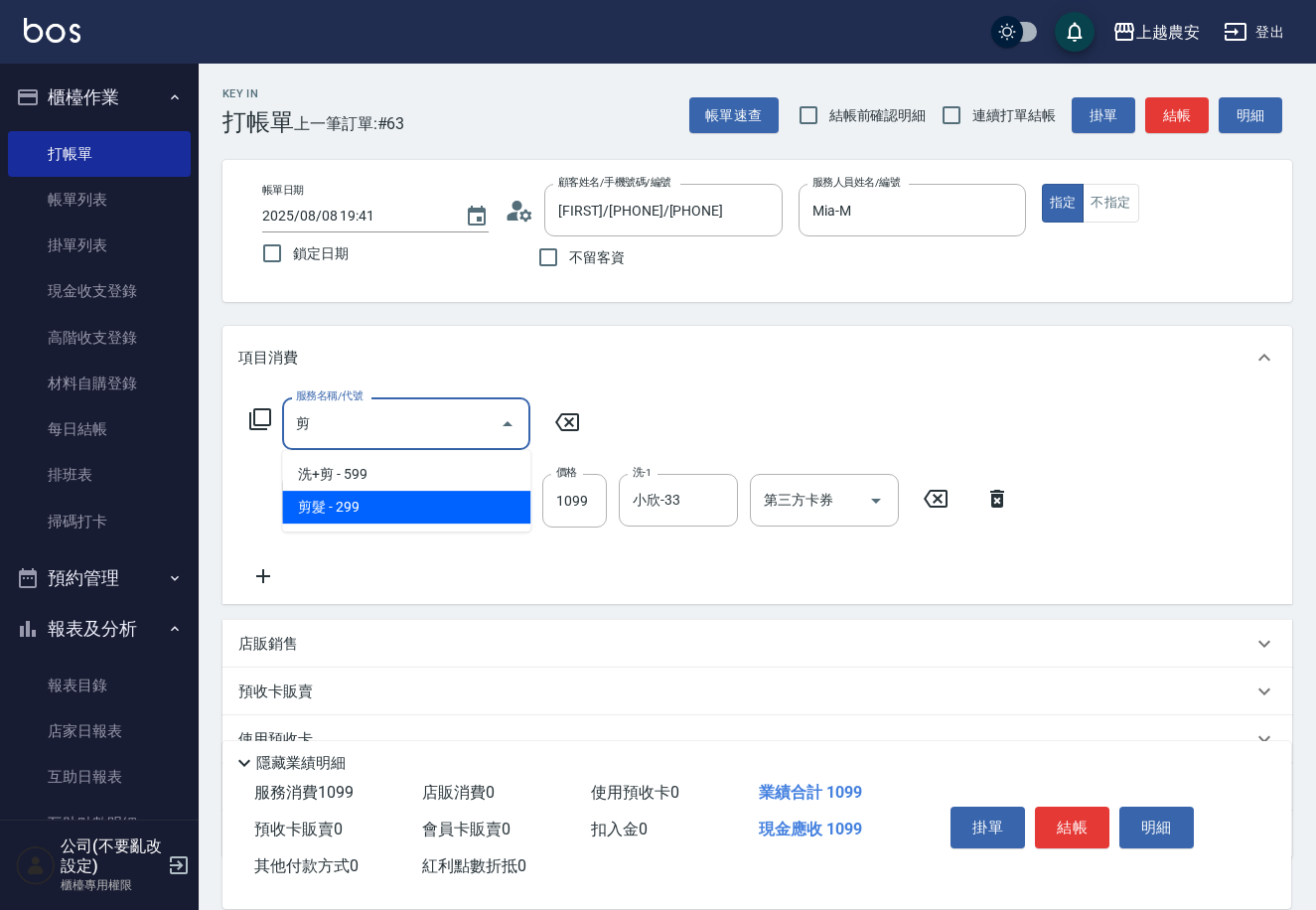 click on "剪髮 - 299" at bounding box center (406, 507) 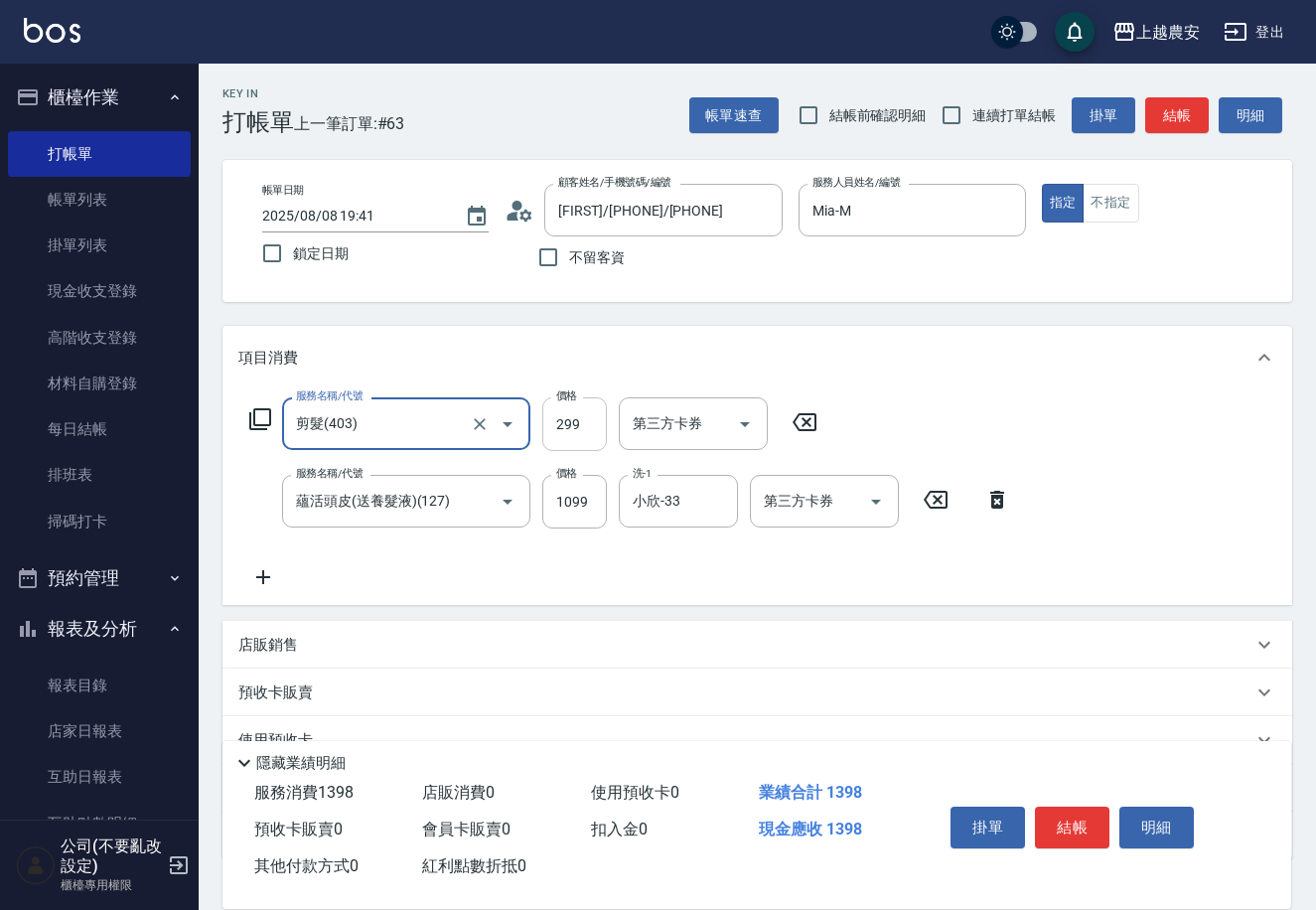 type on "剪髮(403)" 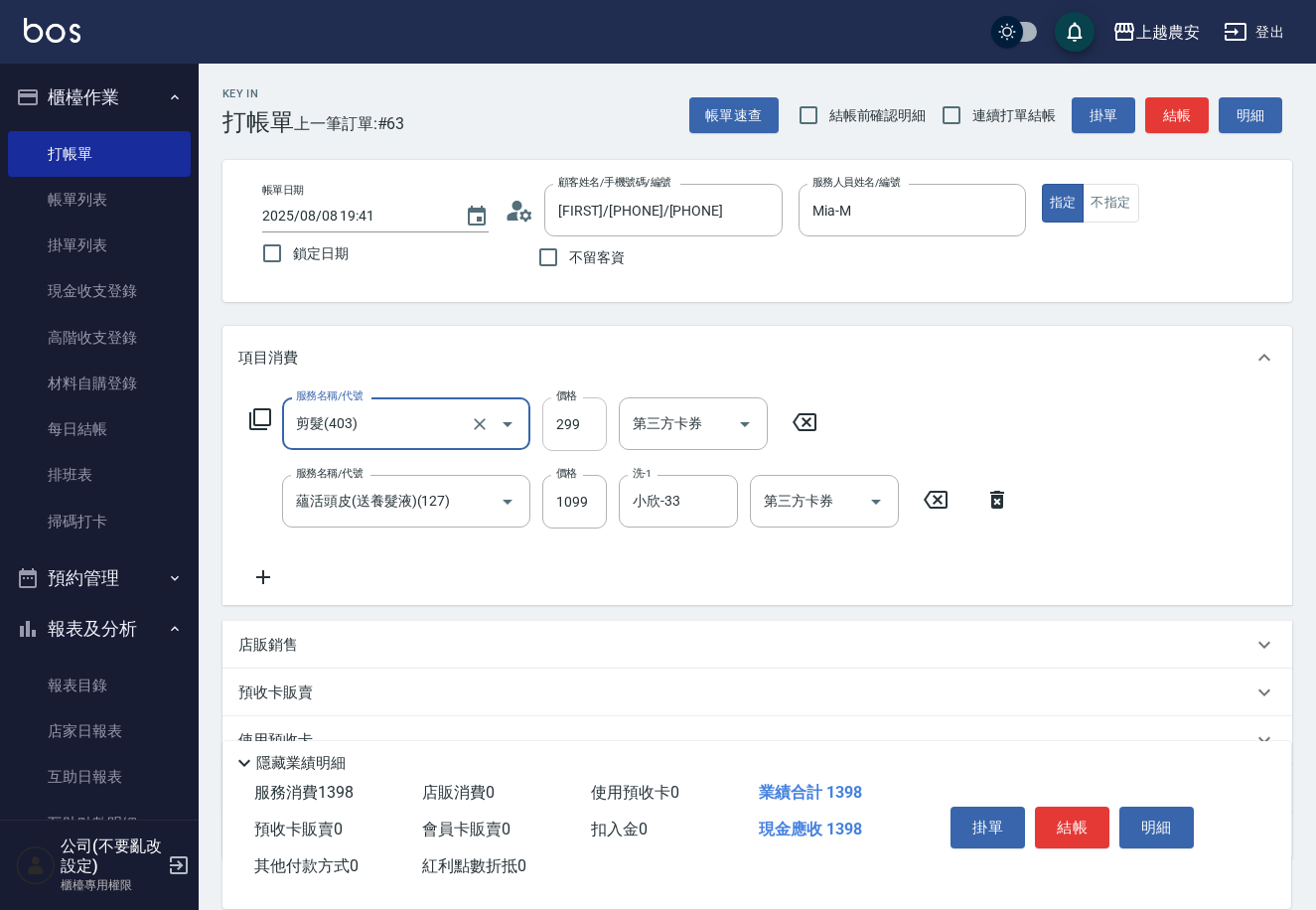 click on "299" at bounding box center (574, 424) 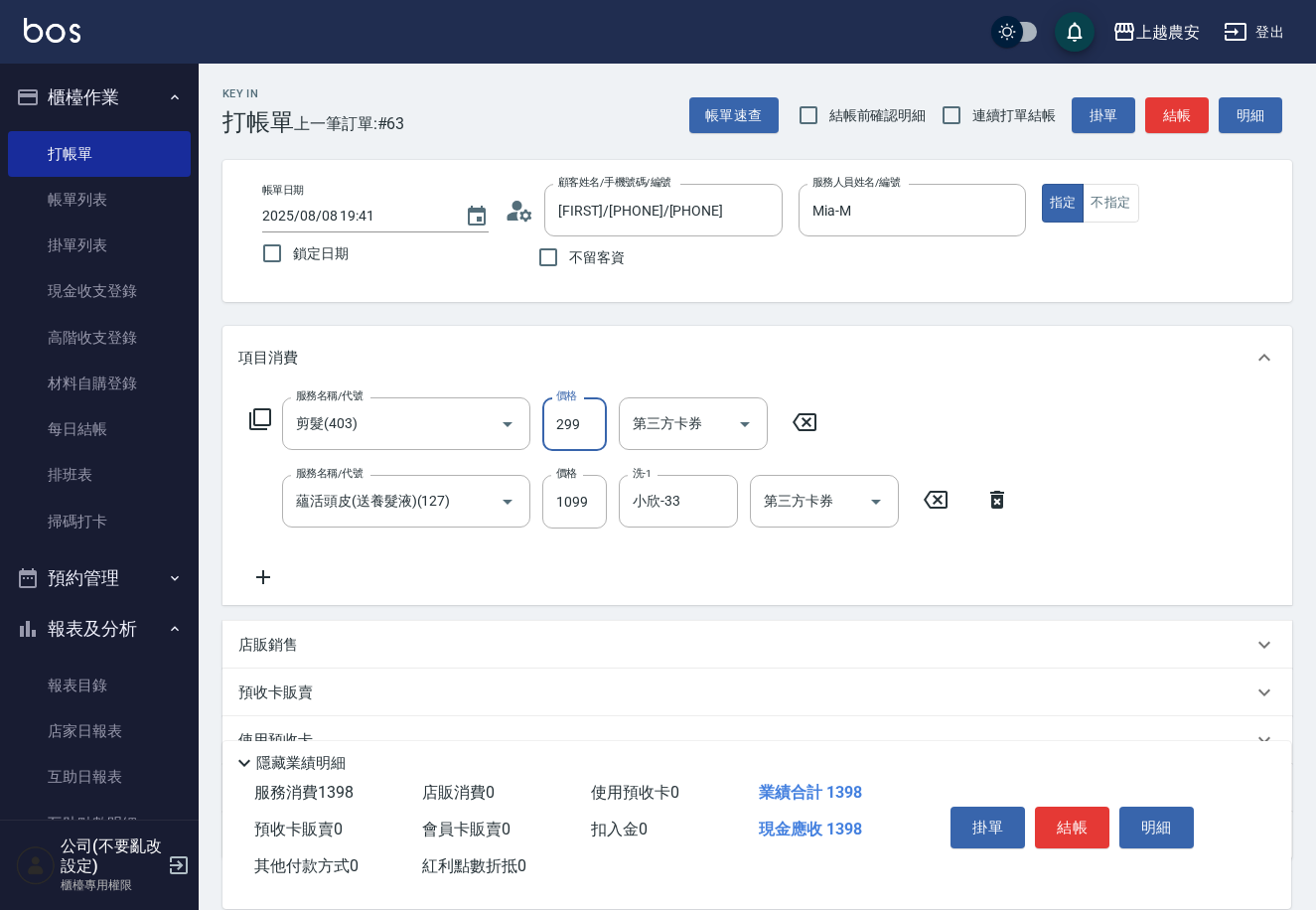 click on "299" at bounding box center (574, 424) 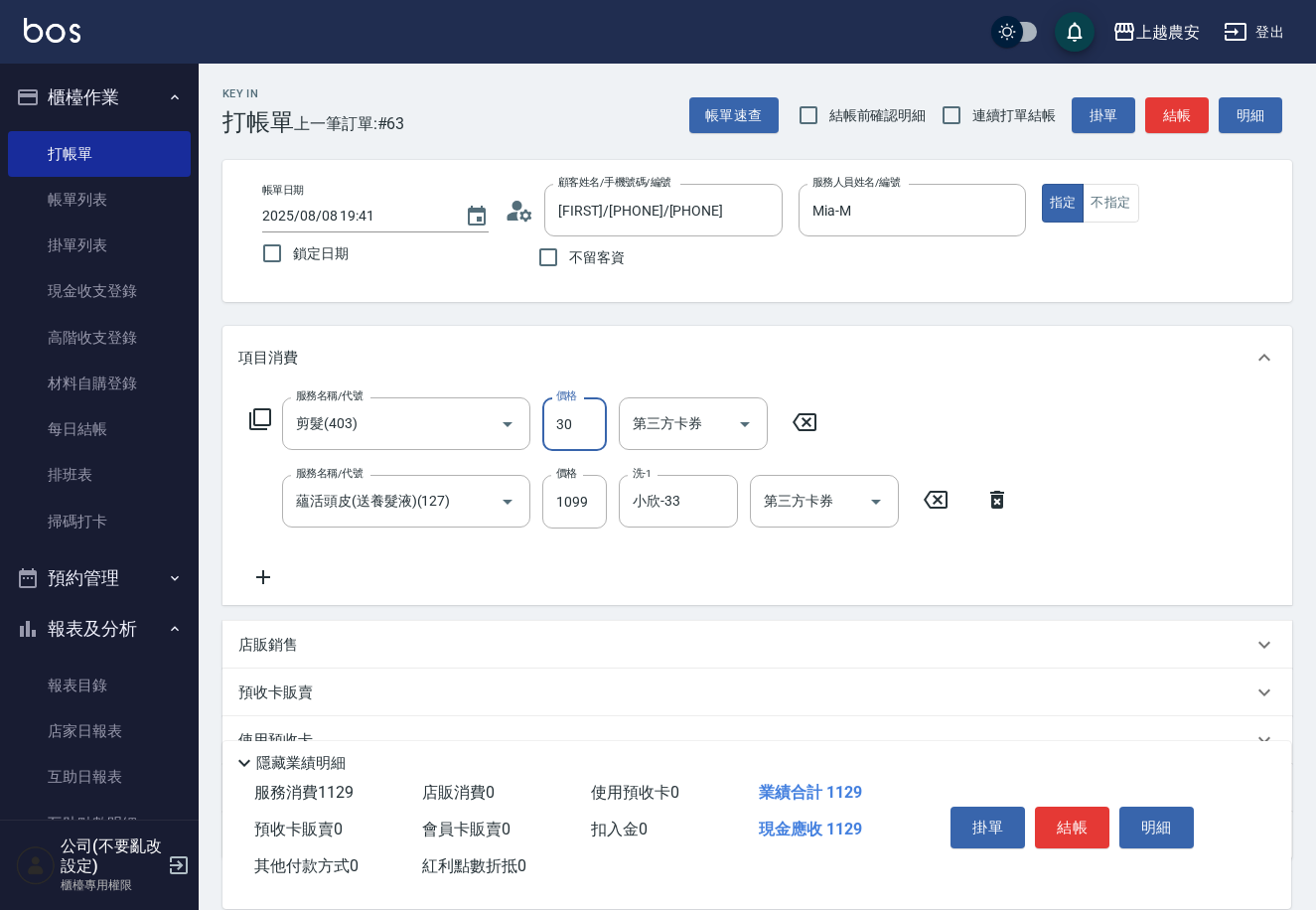 type on "300" 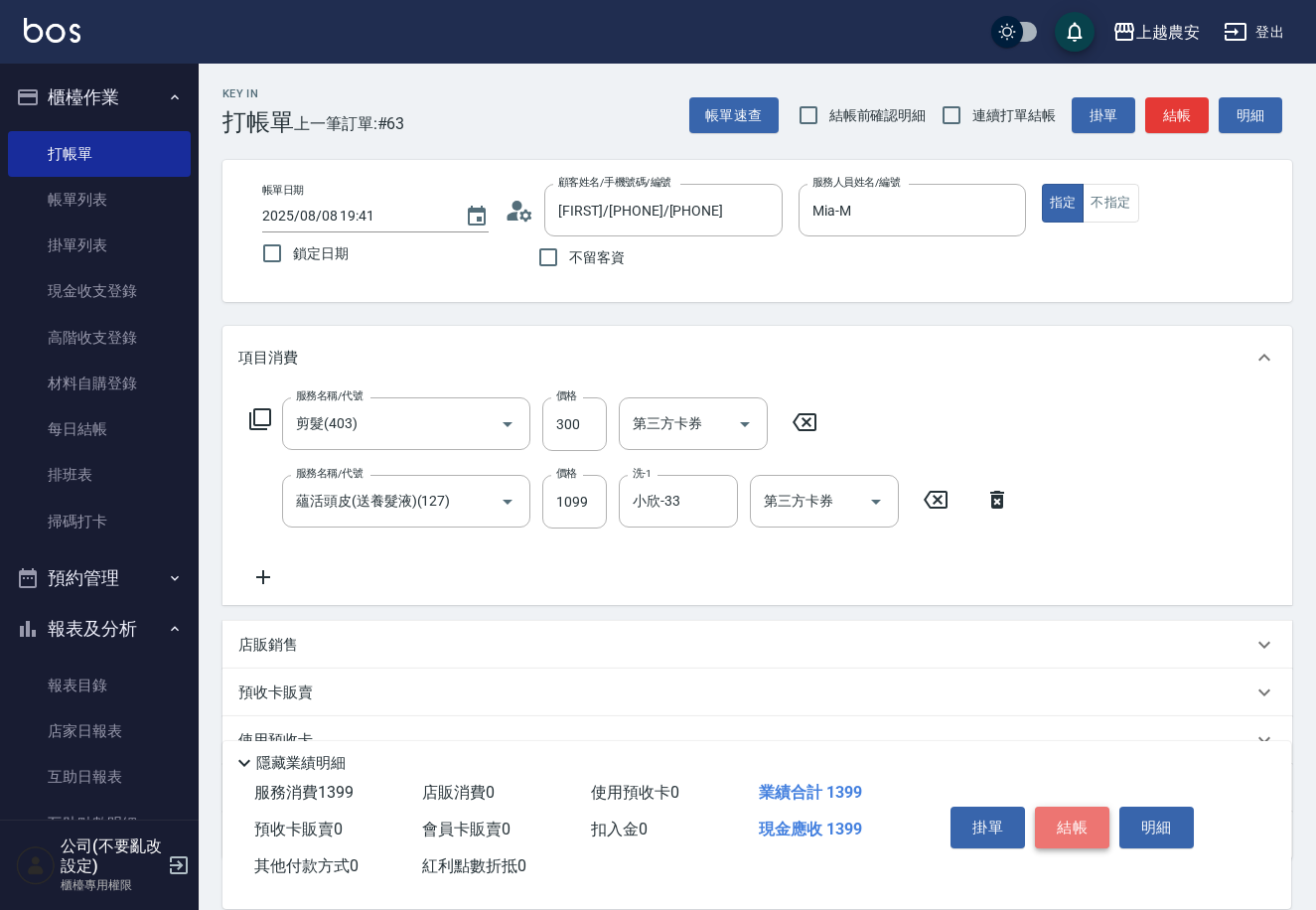 click on "結帳" at bounding box center [1072, 828] 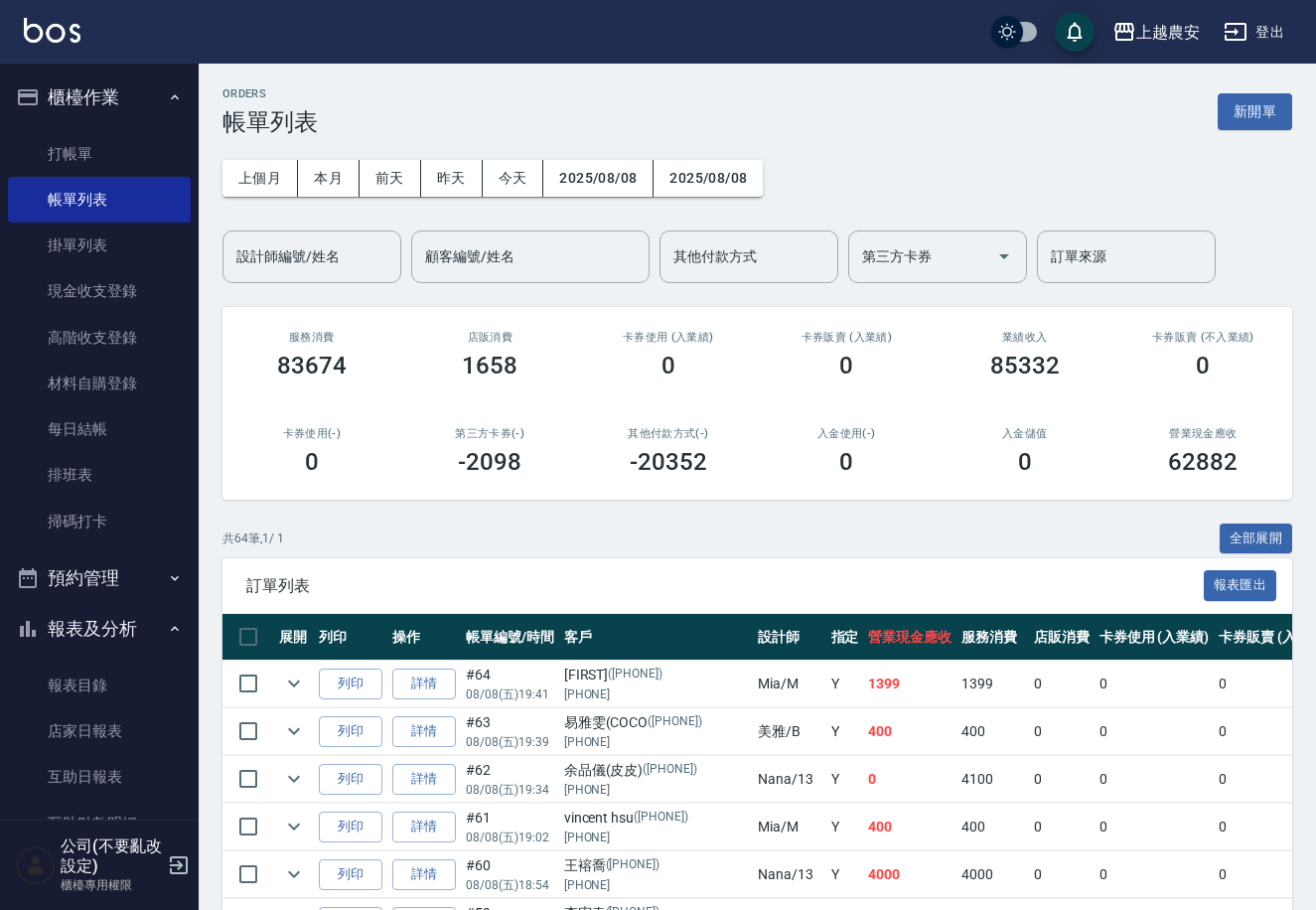 click on "打帳單 帳單列表 掛單列表 現金收支登錄 高階收支登錄 材料自購登錄 每日結帳 排班表 掃碼打卡" at bounding box center [99, 338] 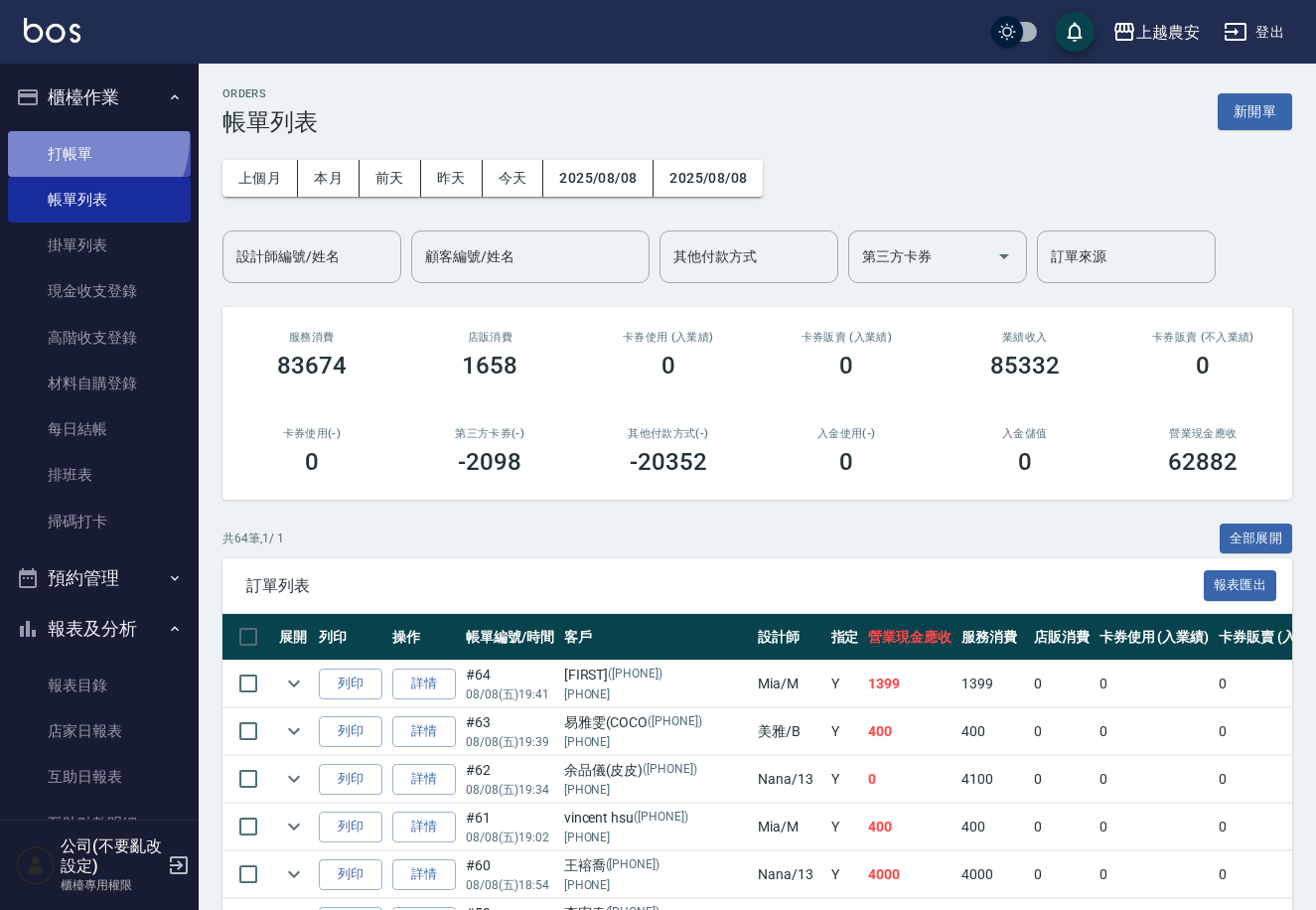click on "打帳單" at bounding box center (99, 154) 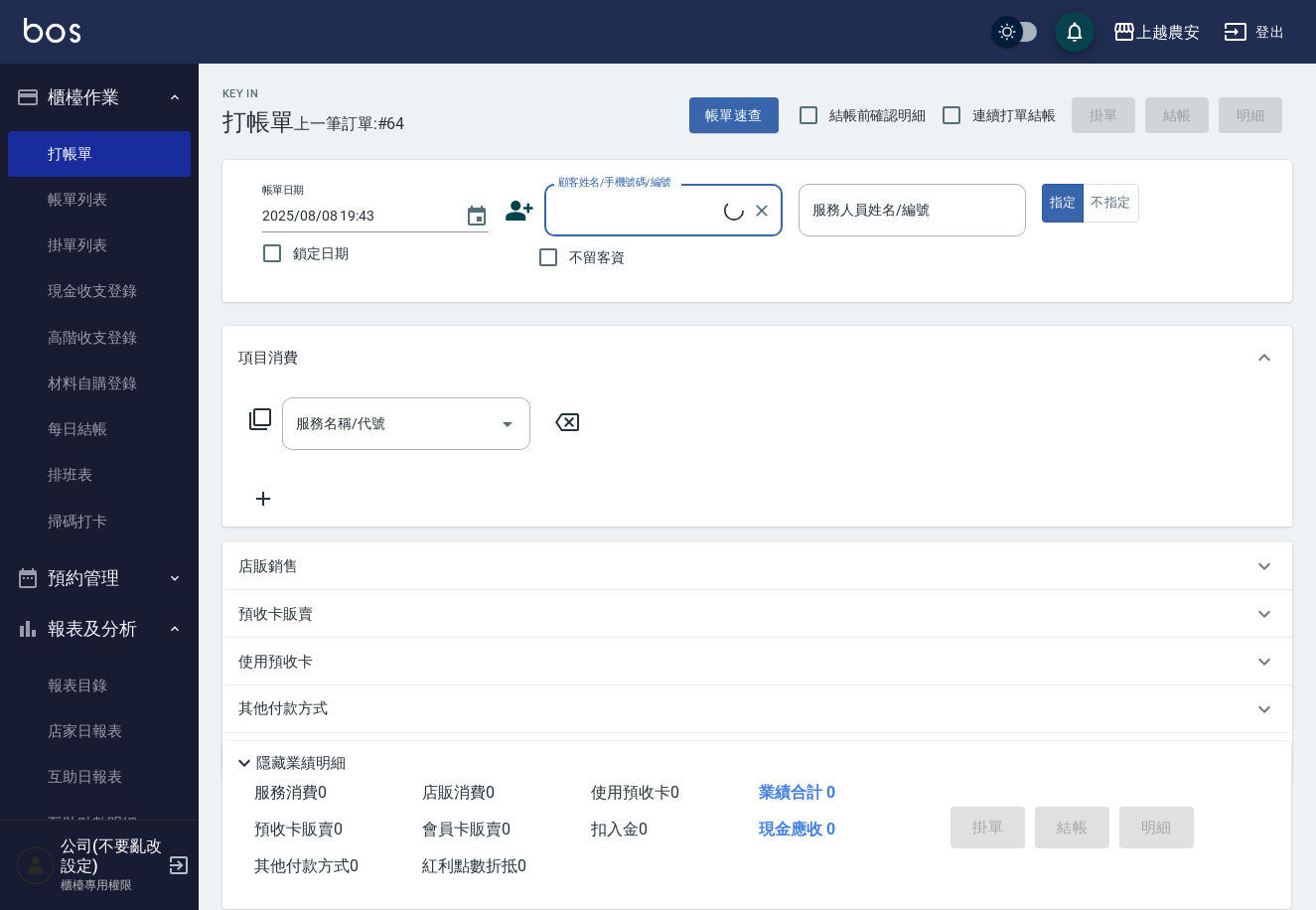 click on "顧客姓名/手機號碼/編號" at bounding box center (639, 210) 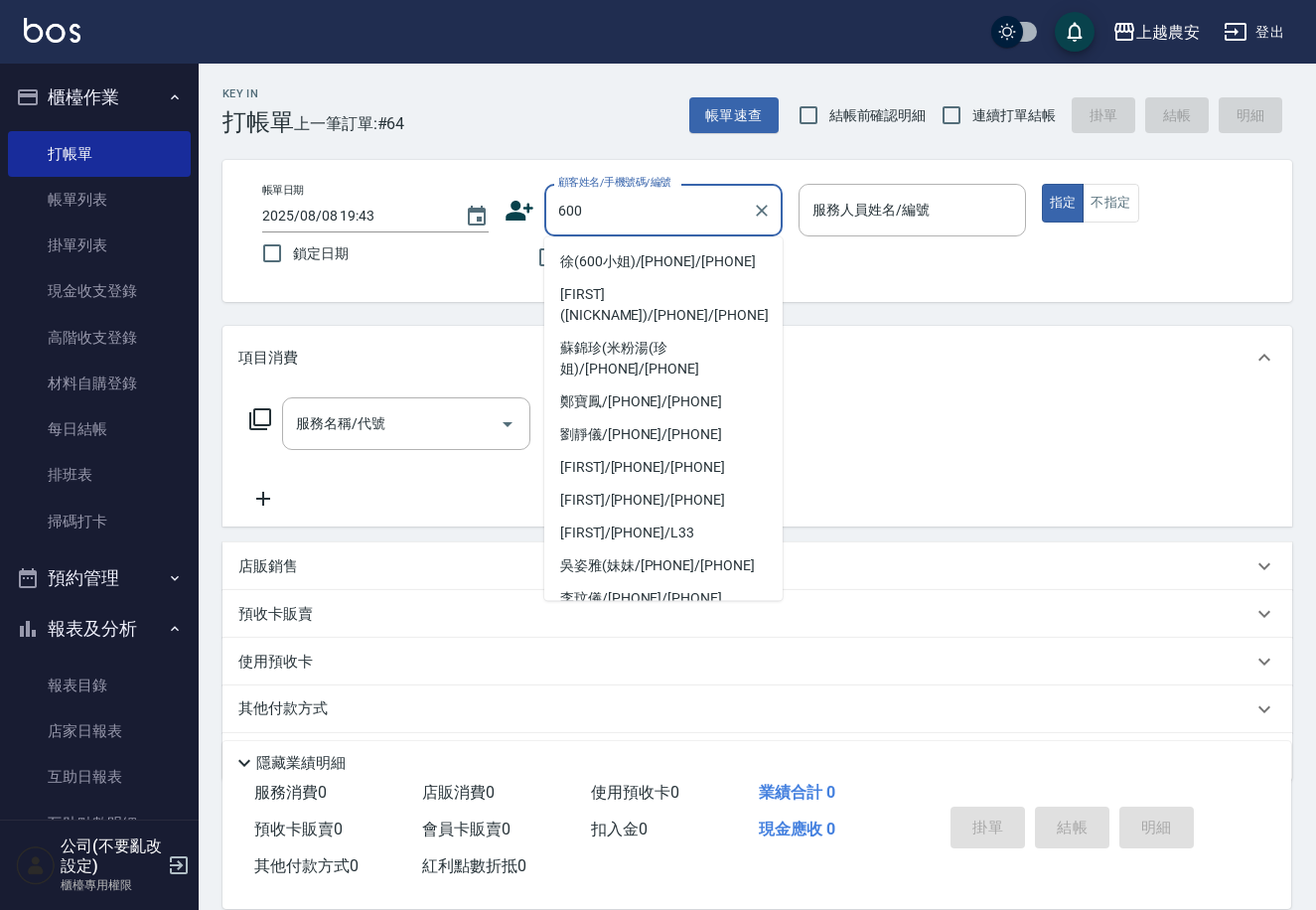 click on "徐(600小姐)/0932588772/0932588772" at bounding box center (663, 261) 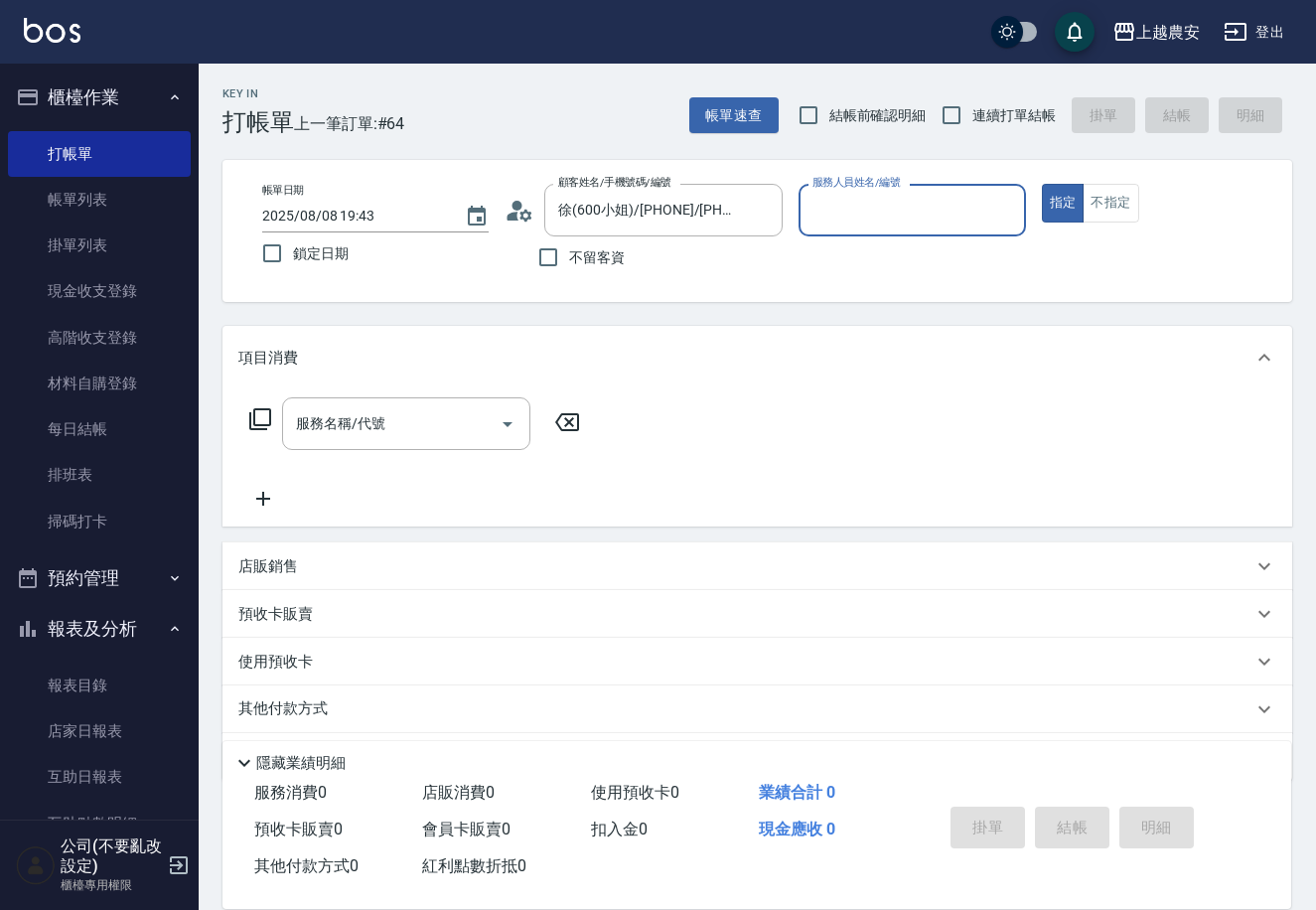 type on "Yoko-12" 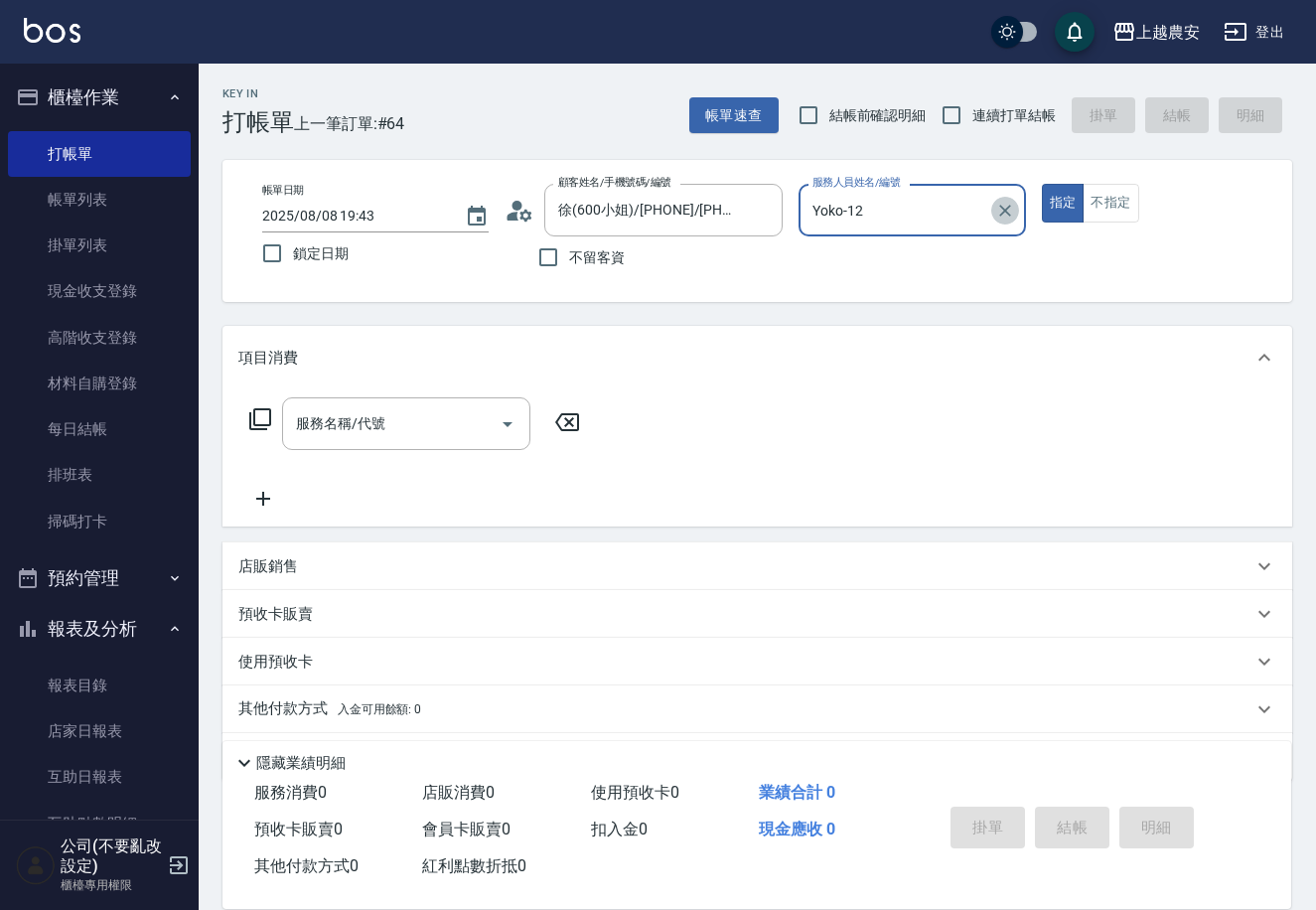 click 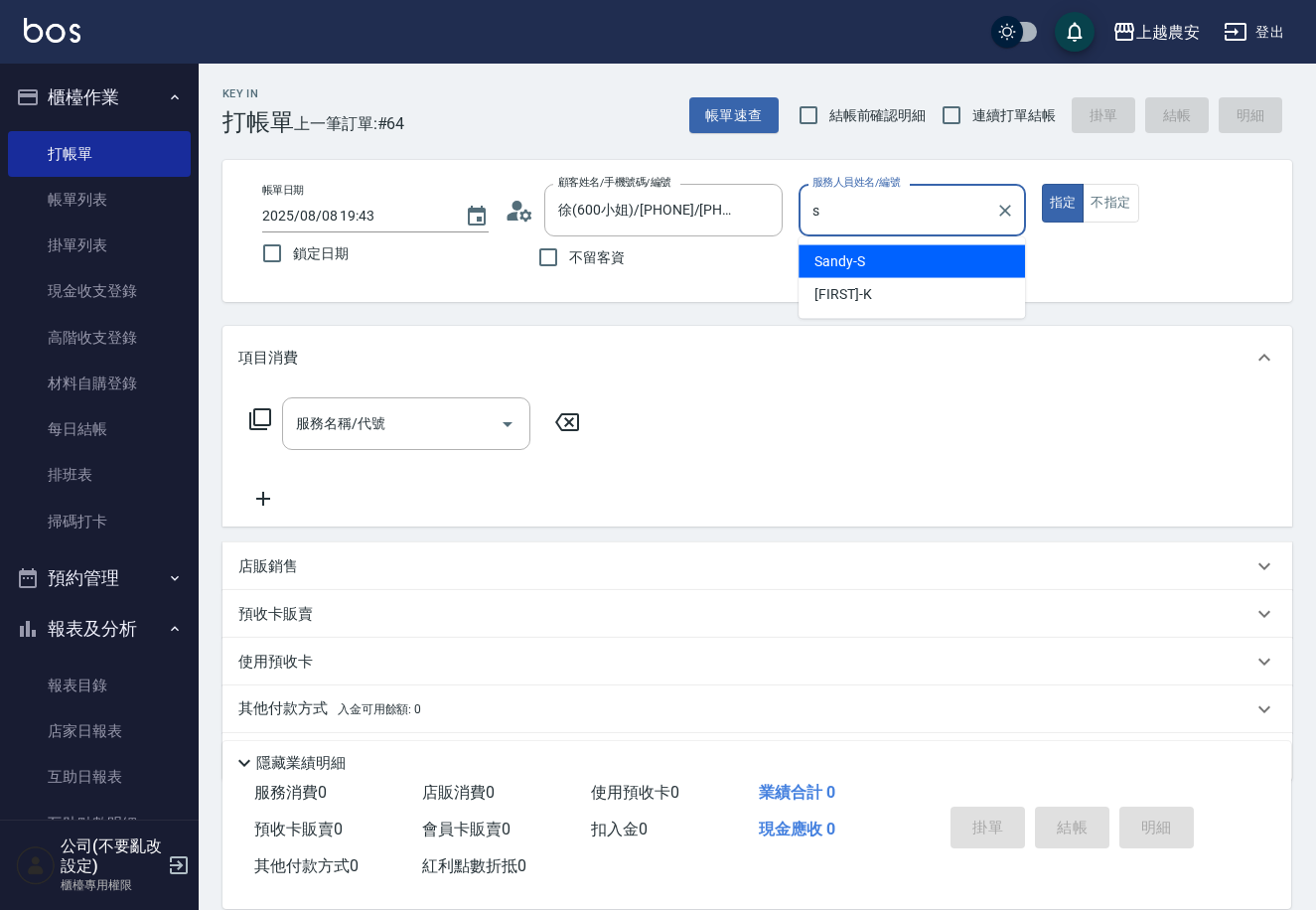 click on "Sandy -S" at bounding box center [912, 261] 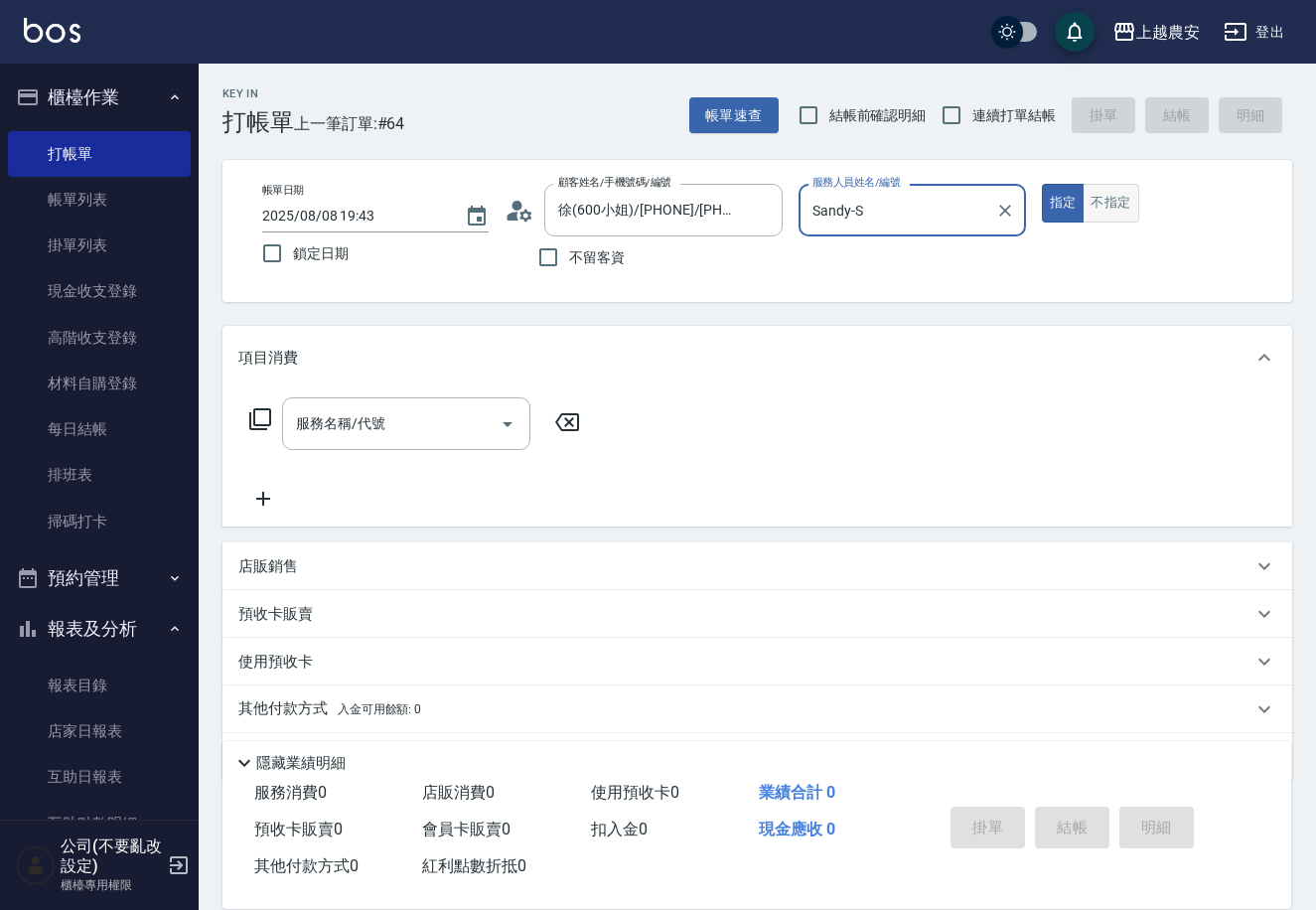 type on "Sandy-S" 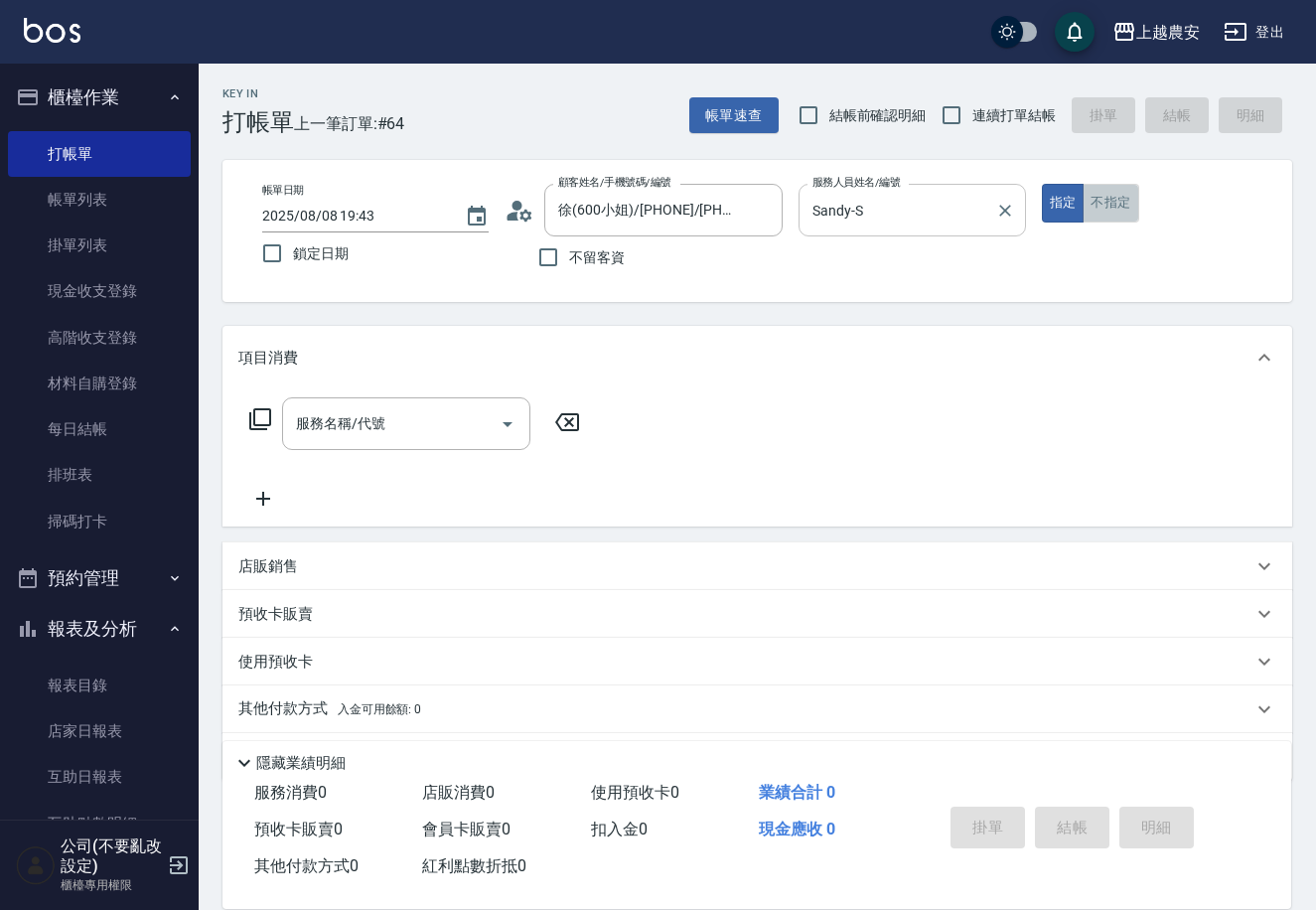 click on "不指定" at bounding box center [1110, 203] 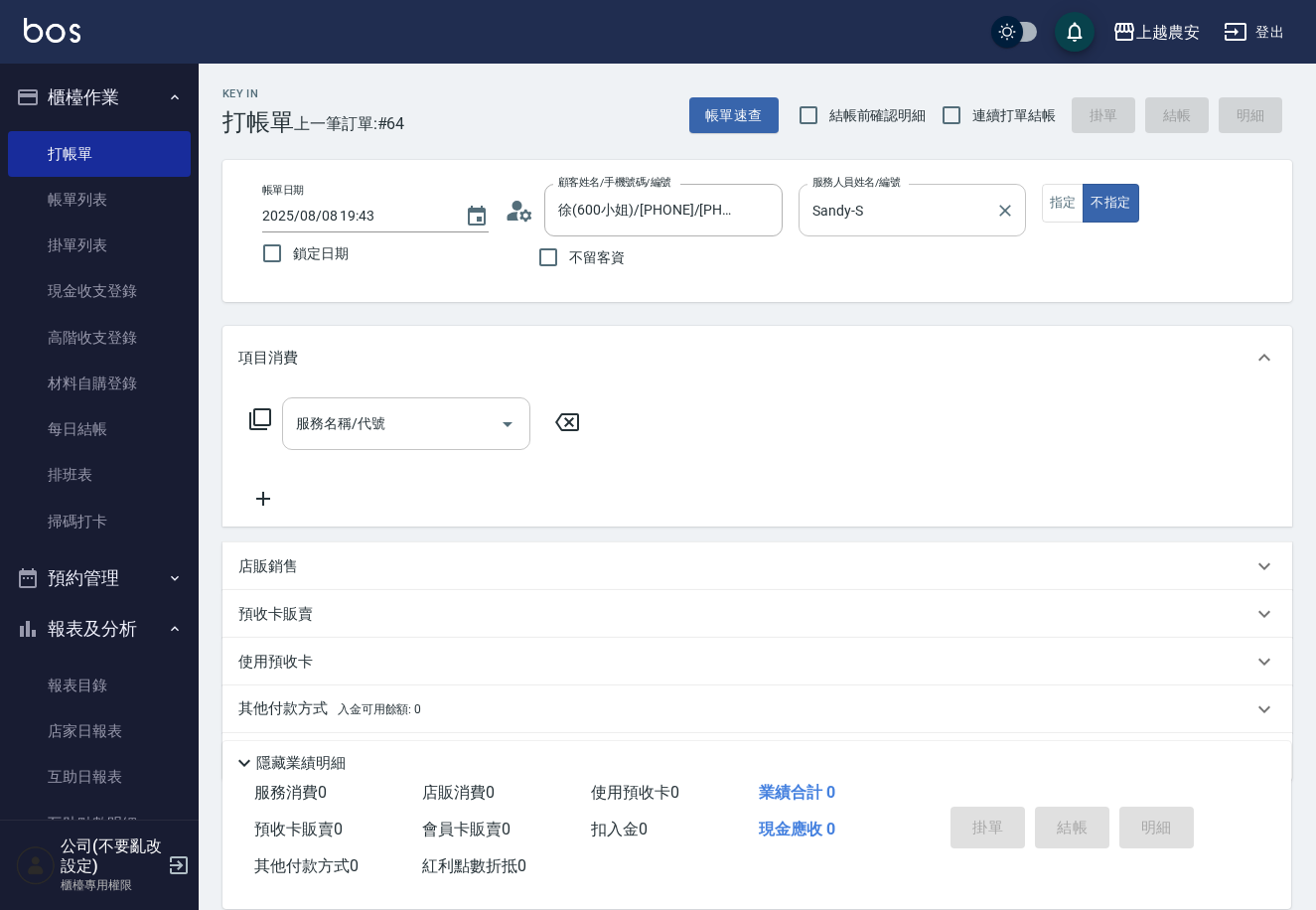 click on "服務名稱/代號" at bounding box center [391, 423] 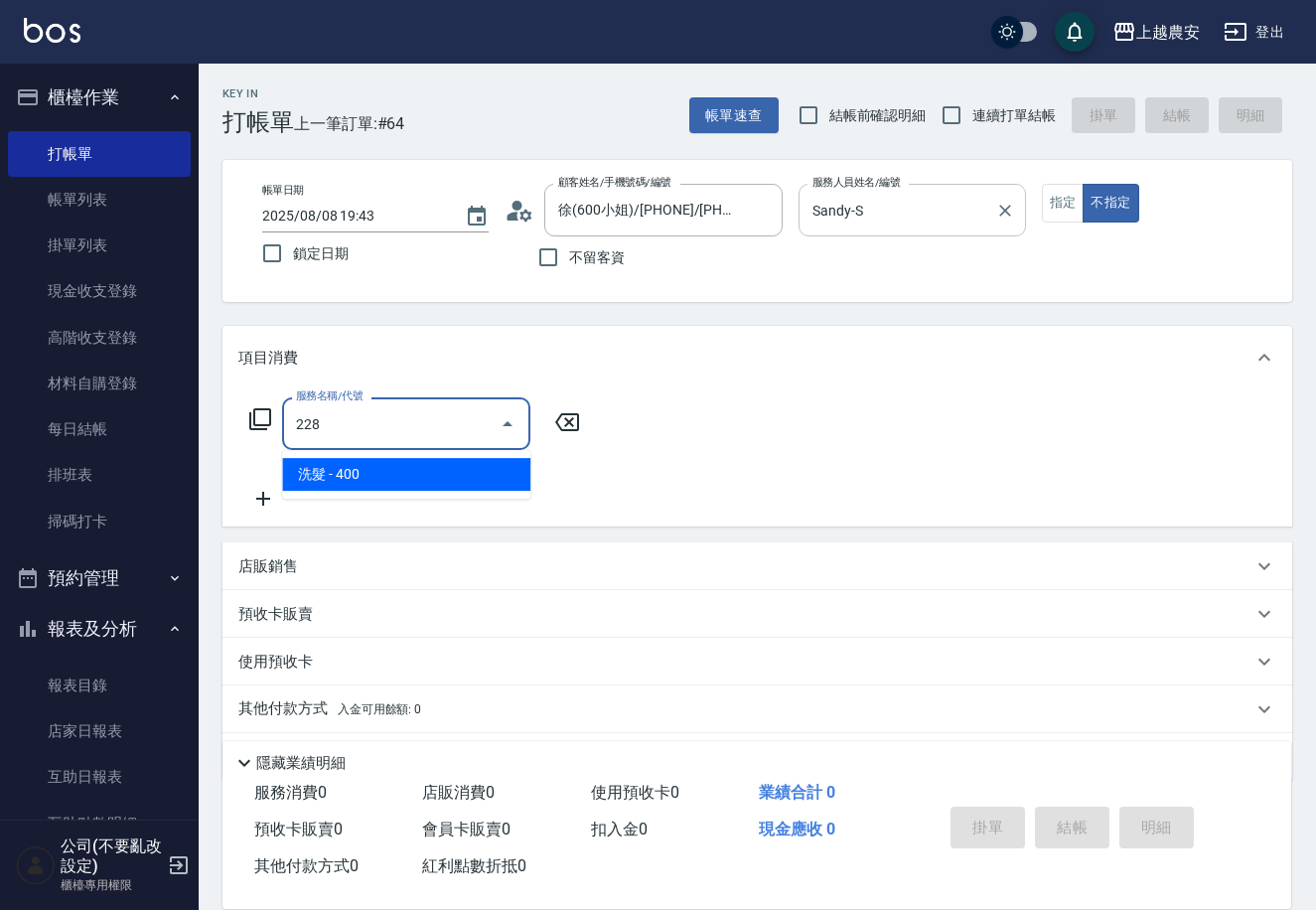 click on "洗髮 - 400" at bounding box center (406, 474) 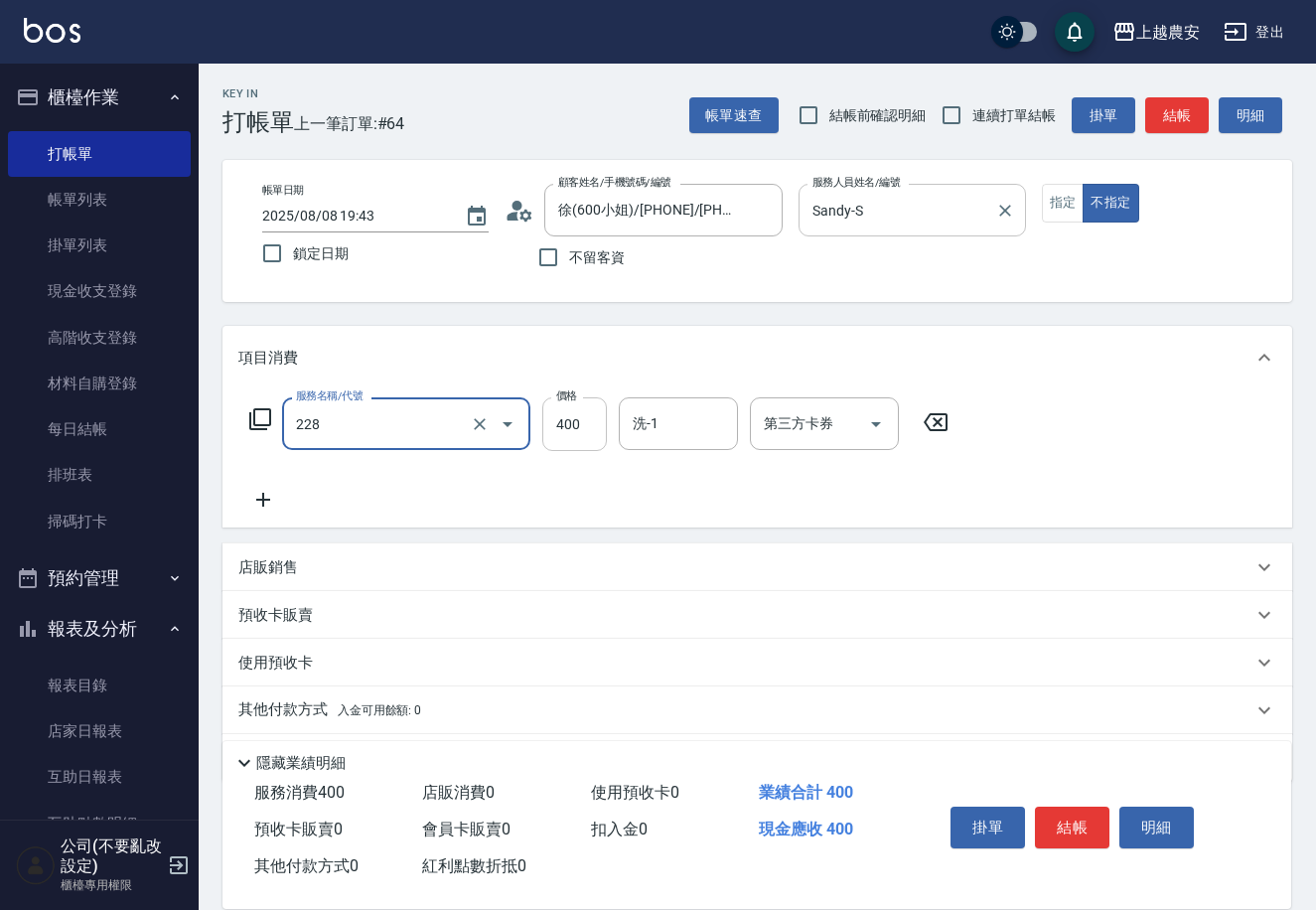 type on "洗髮(228)" 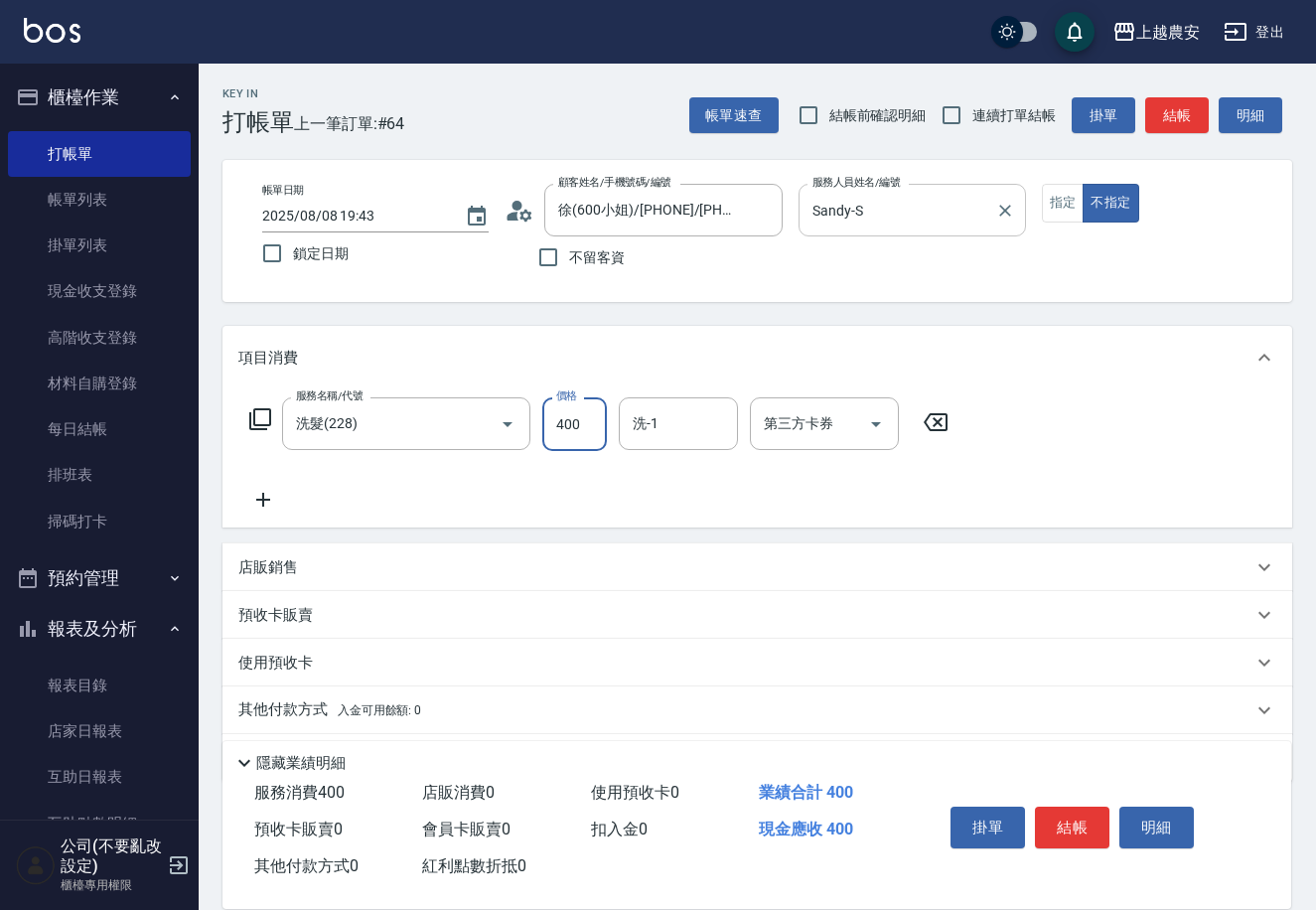 click on "400" at bounding box center (574, 424) 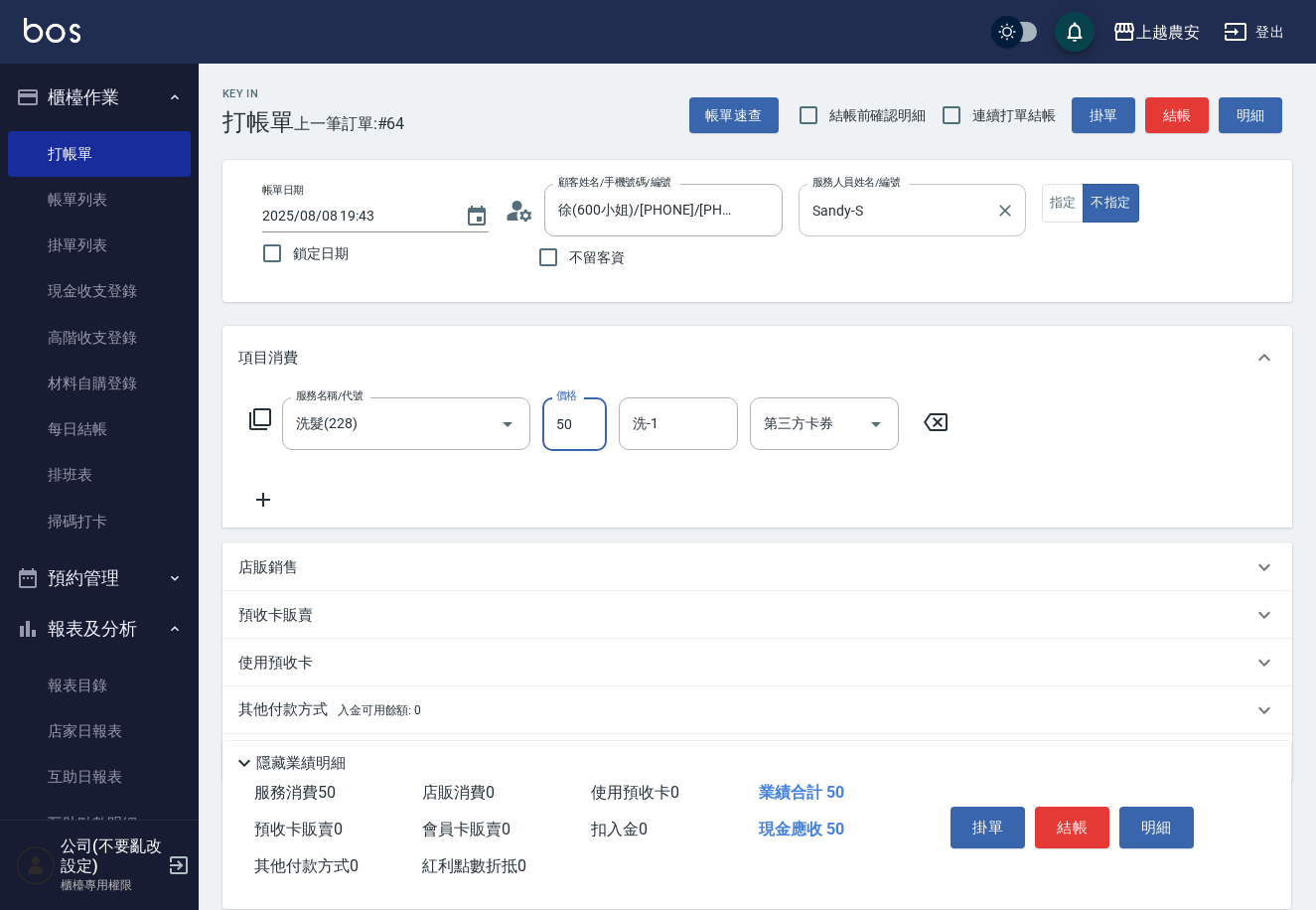 type on "500" 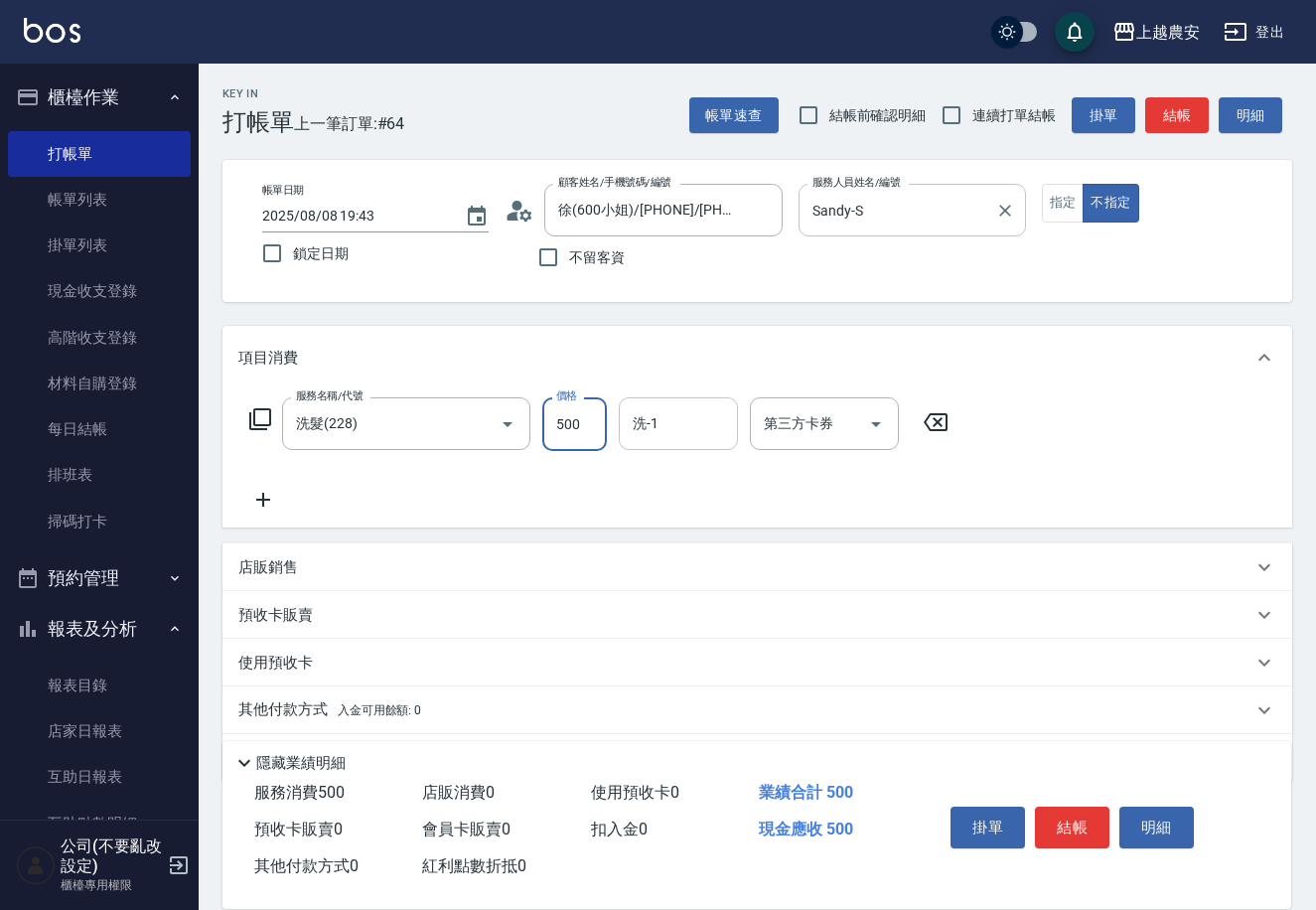click on "洗-1" at bounding box center [678, 423] 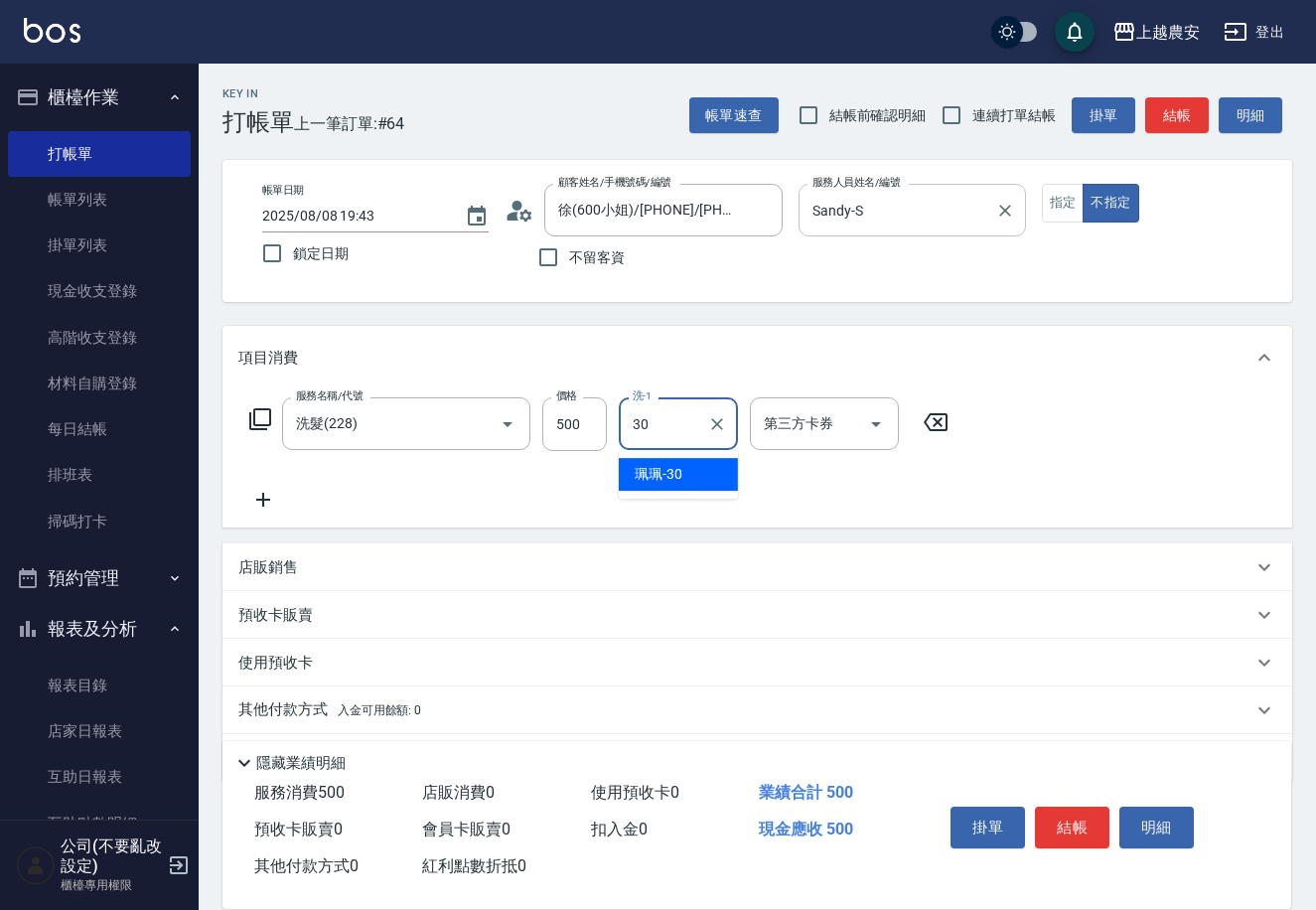 drag, startPoint x: 639, startPoint y: 462, endPoint x: 256, endPoint y: 491, distance: 384.09634 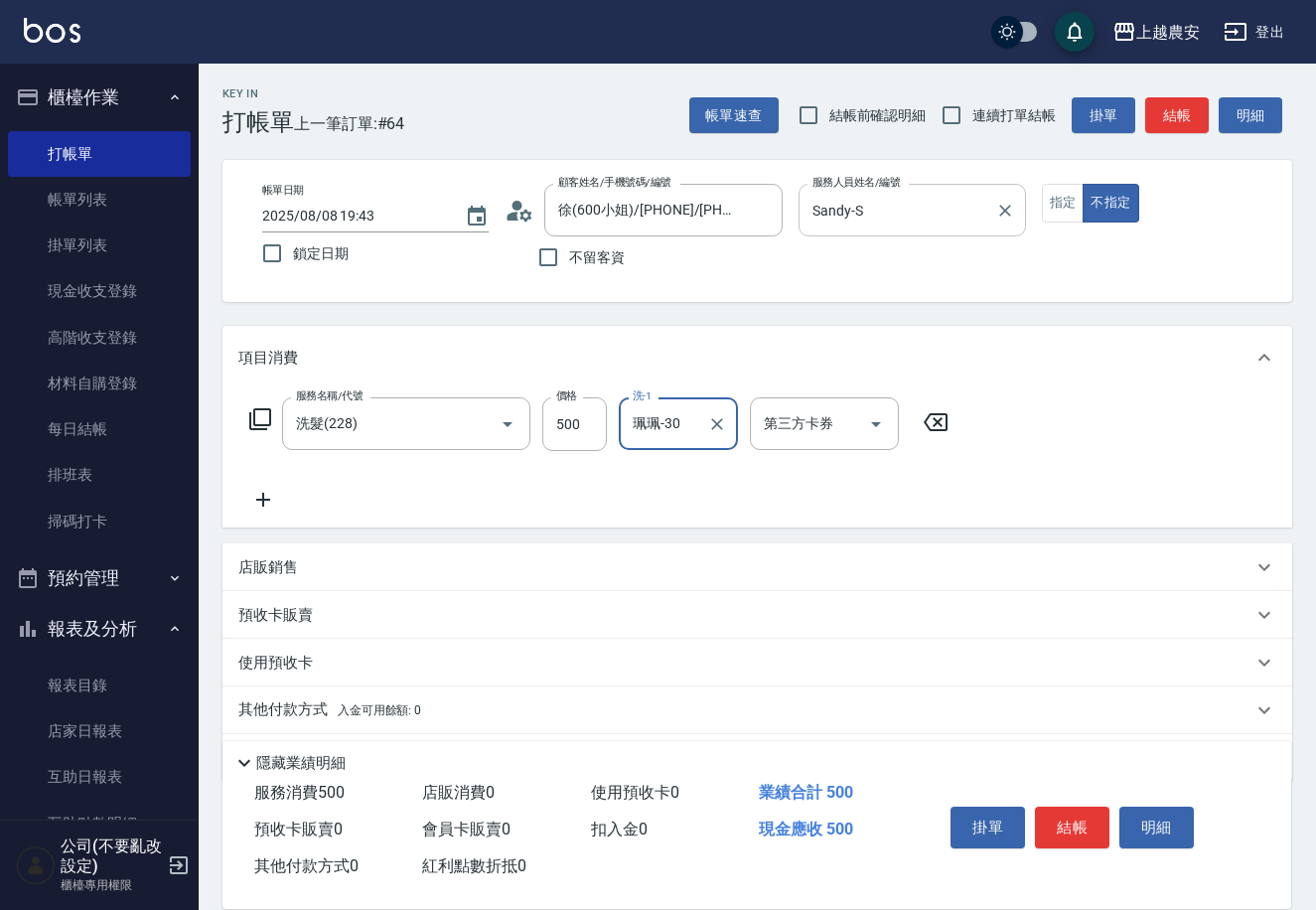 type on "珮珮-30" 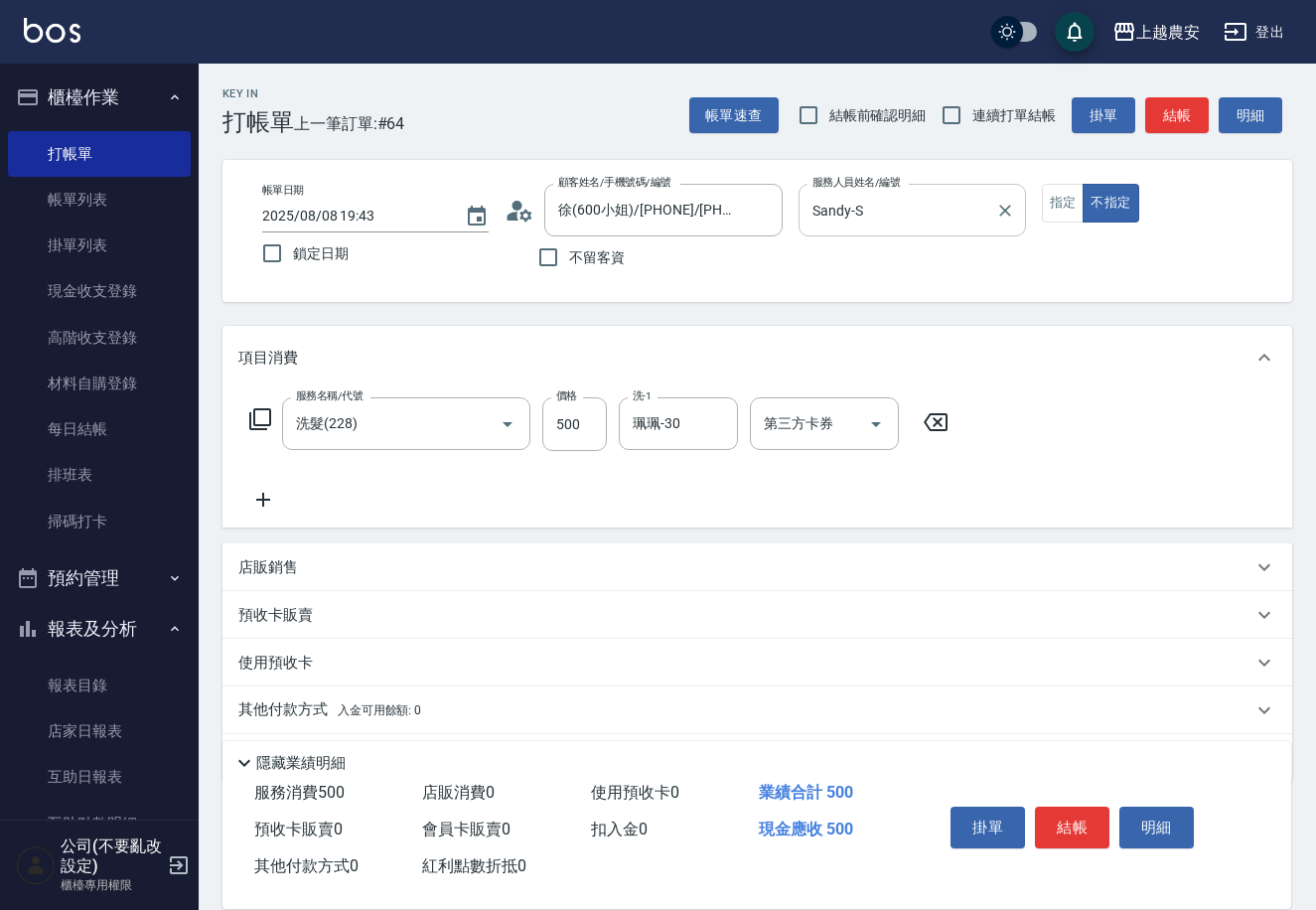 click 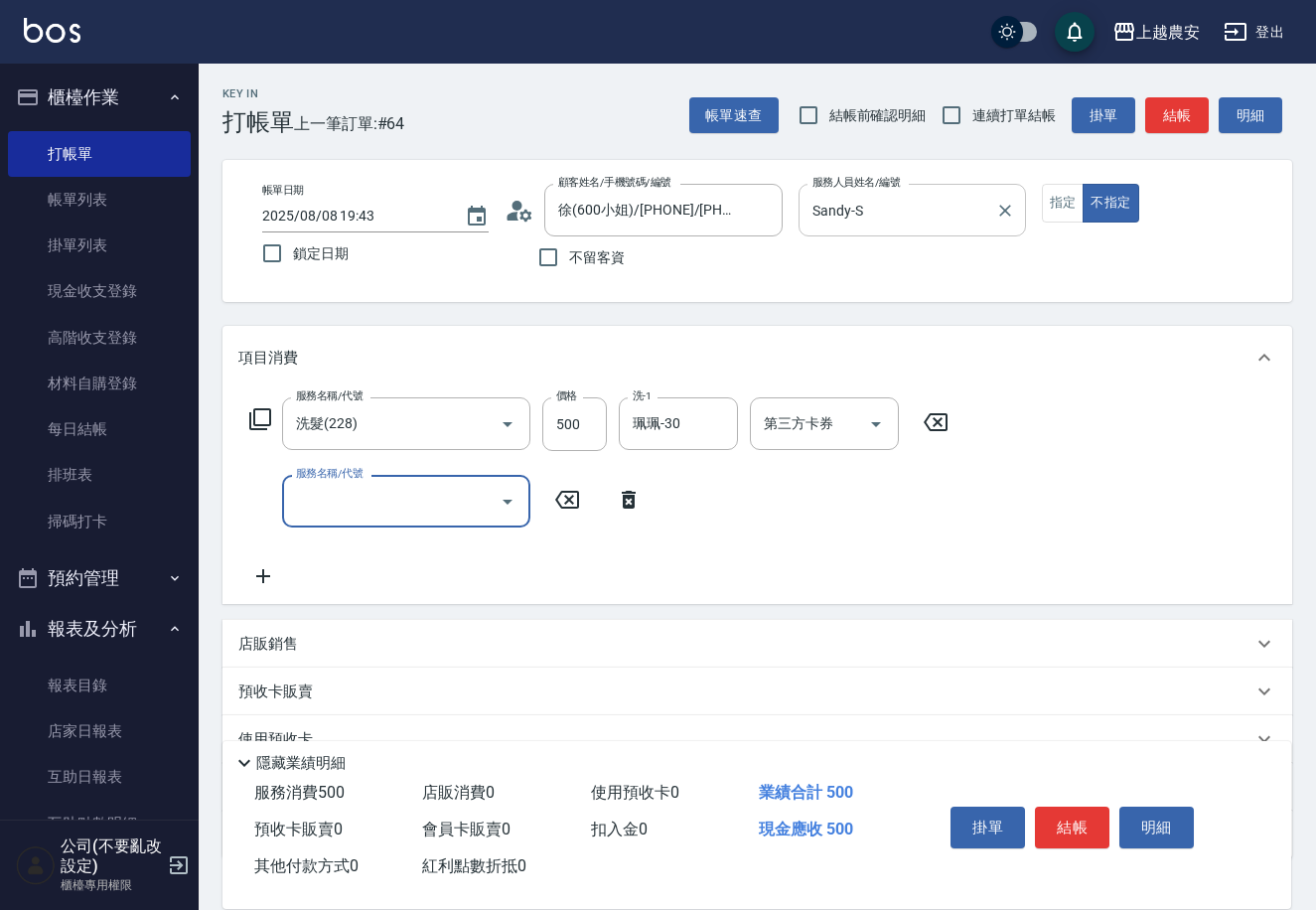 click on "服務名稱/代號" at bounding box center (391, 501) 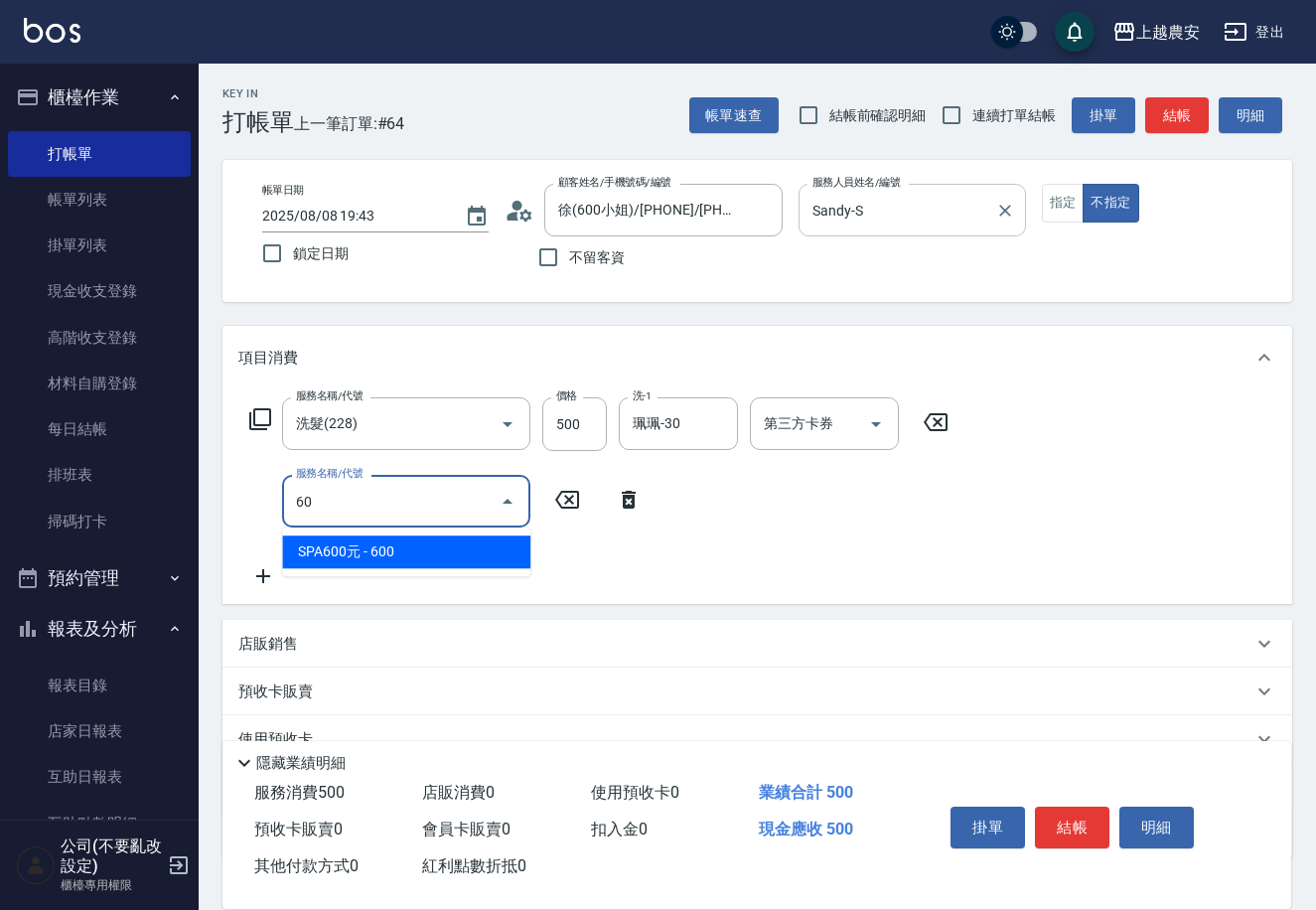 type on "6" 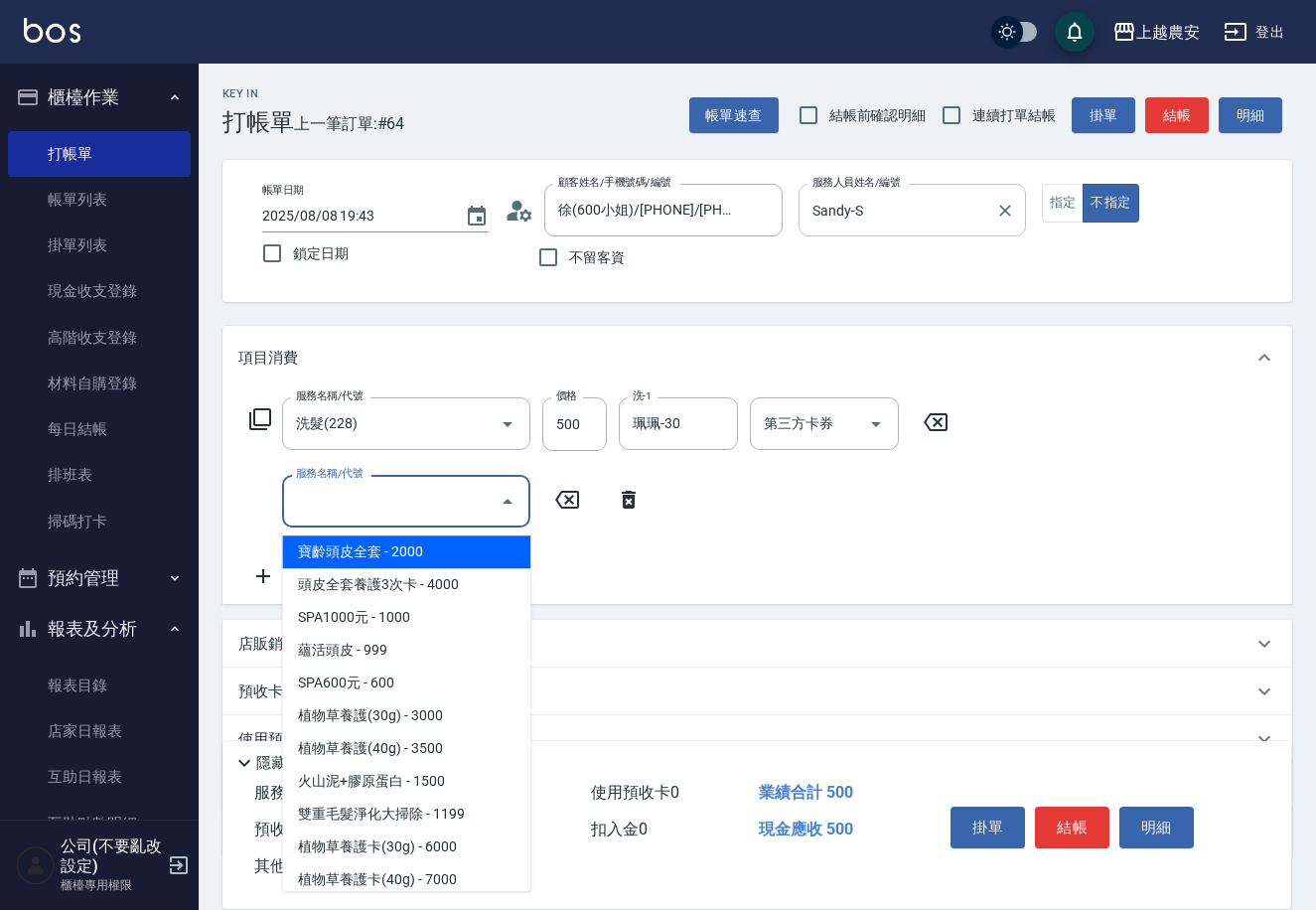 type on "2" 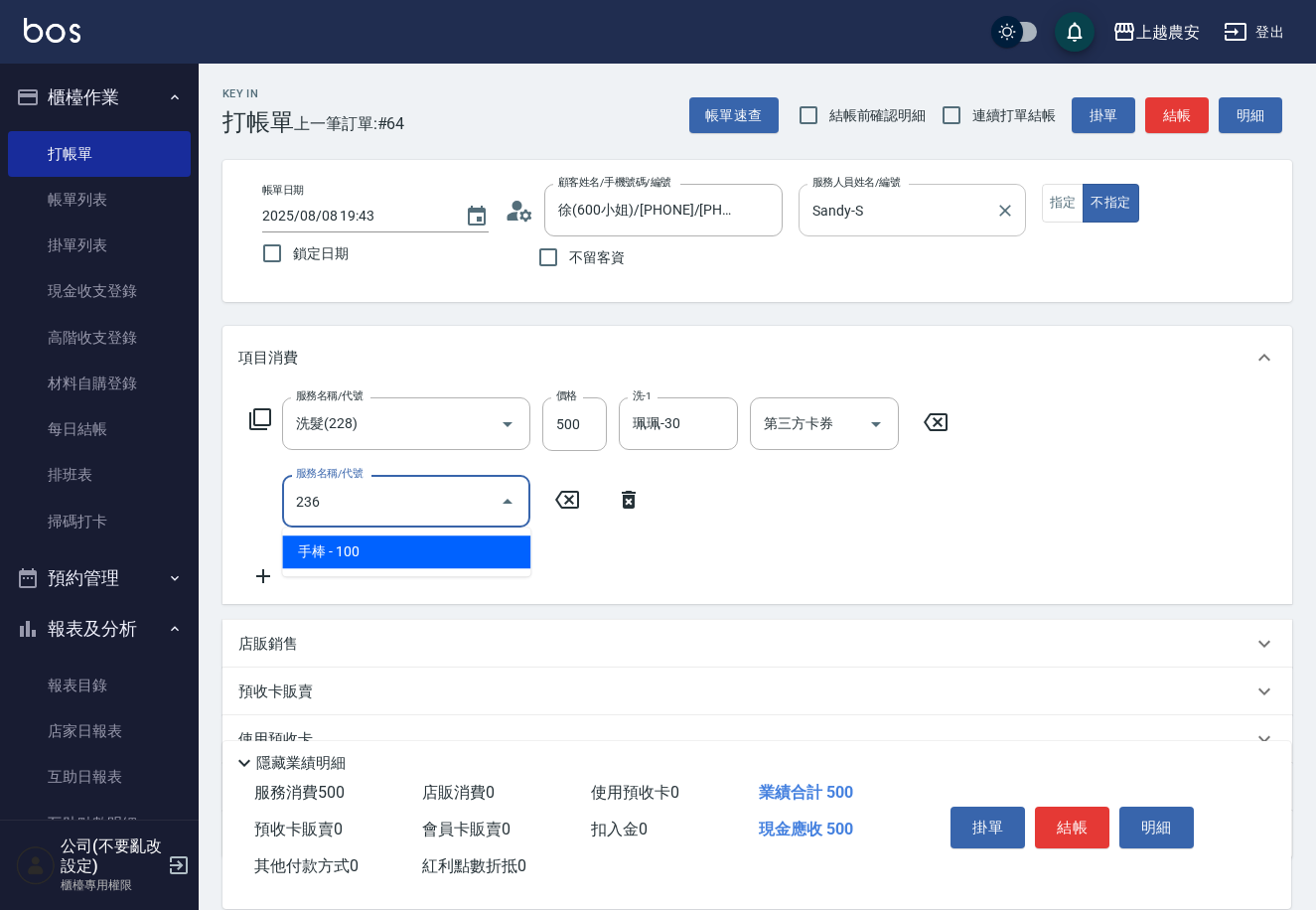 click on "手棒 - 100" at bounding box center [406, 551] 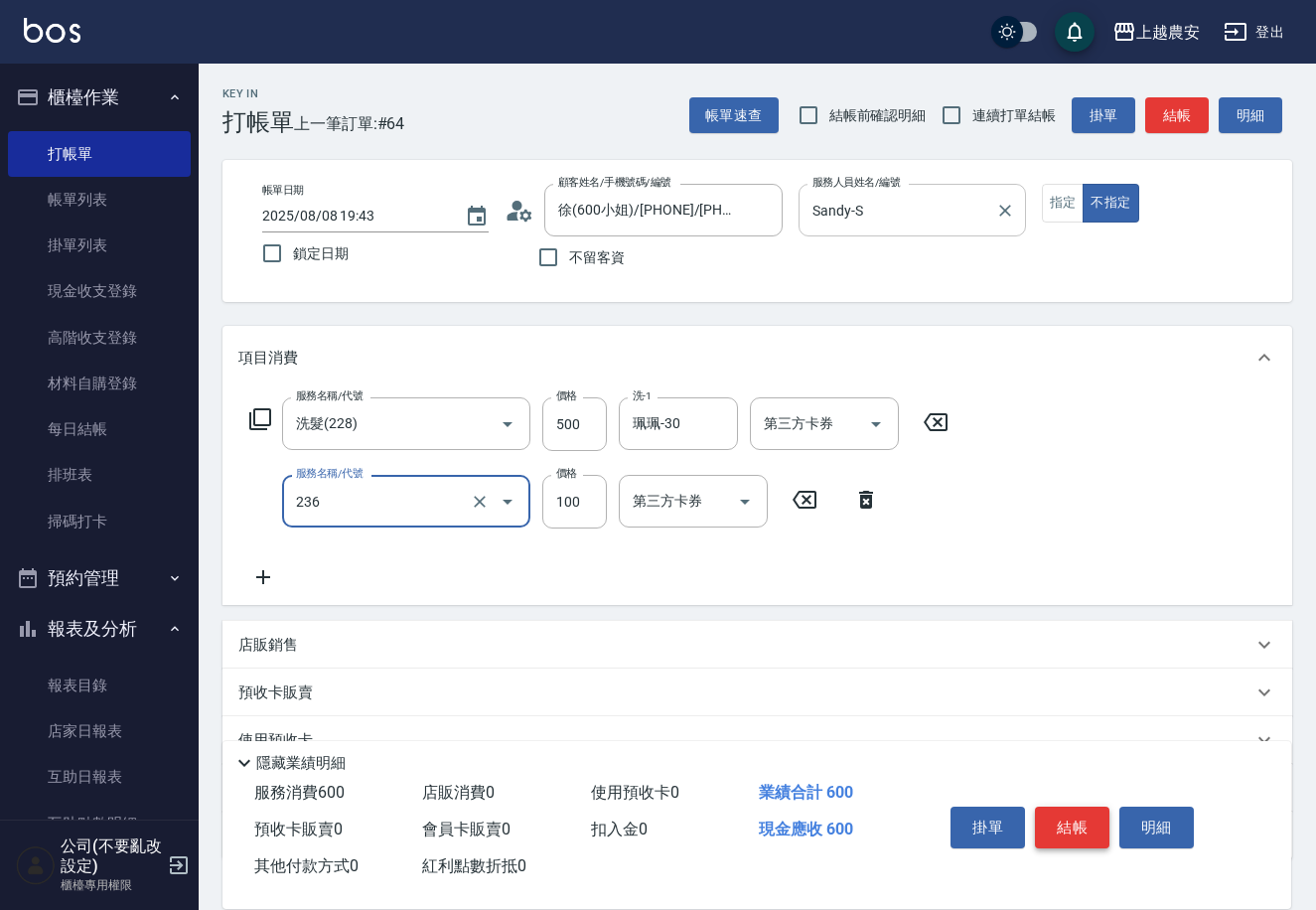 type on "手棒(236)" 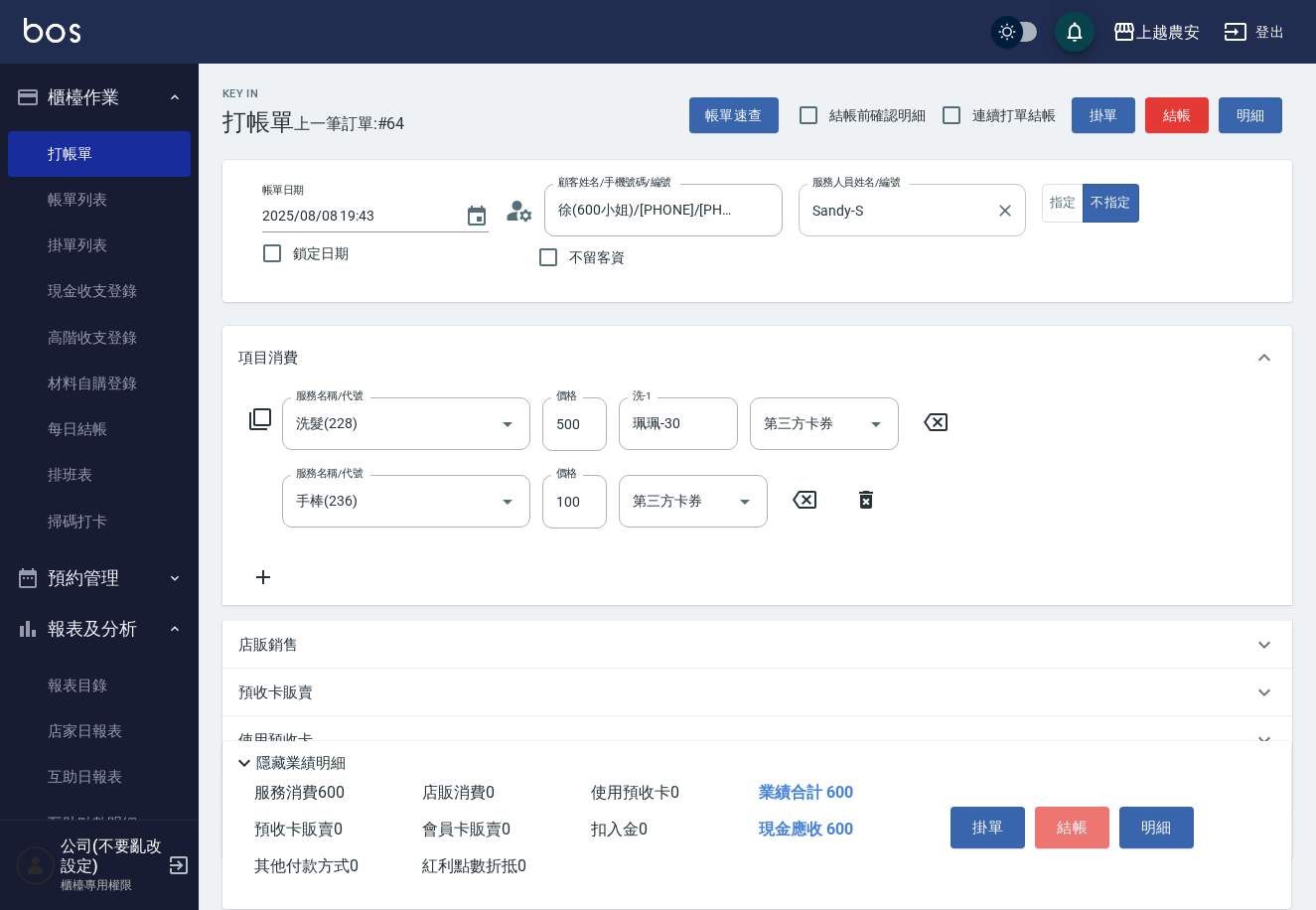 drag, startPoint x: 1063, startPoint y: 818, endPoint x: 1323, endPoint y: 417, distance: 477.91317 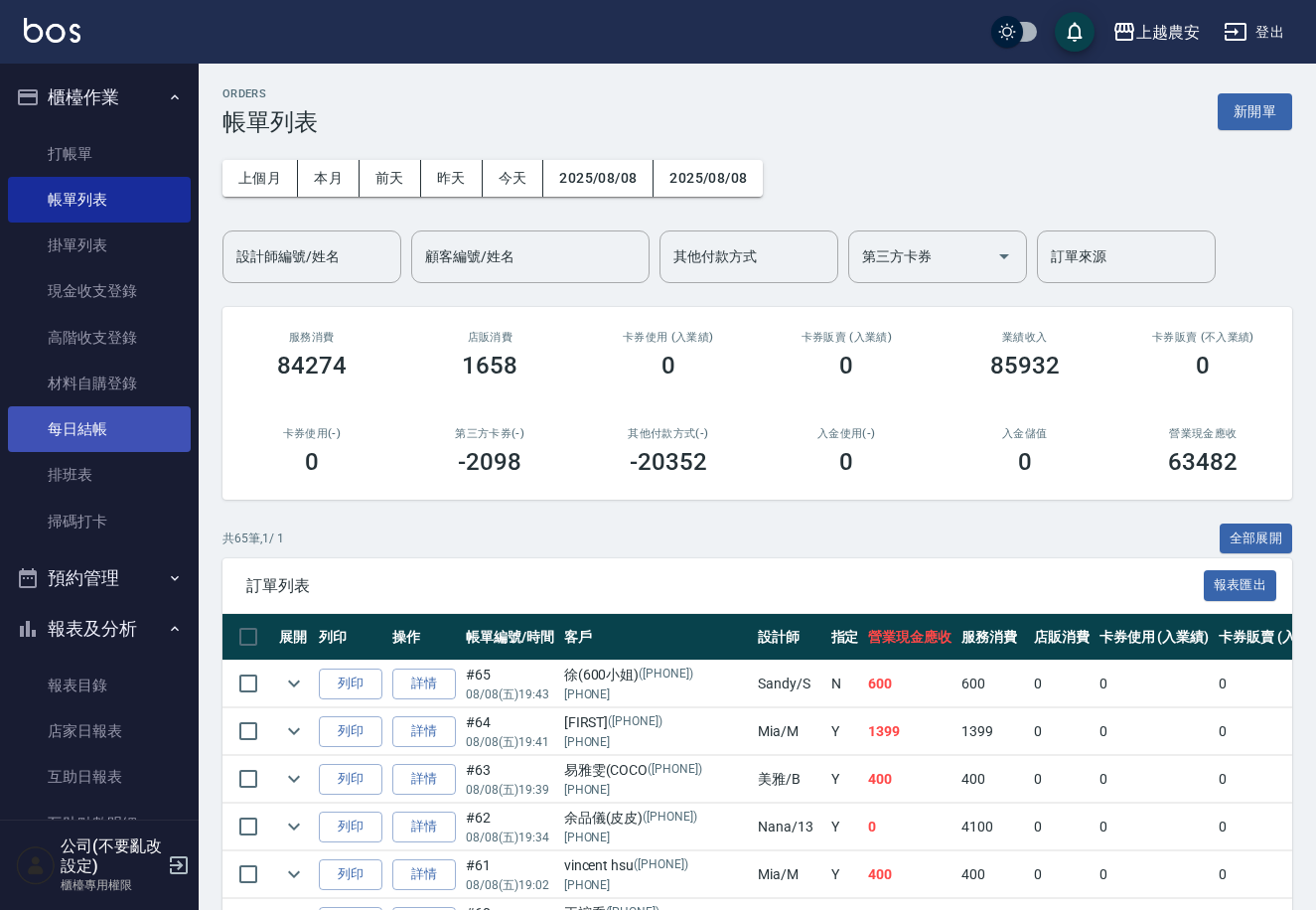click on "每日結帳" at bounding box center [99, 429] 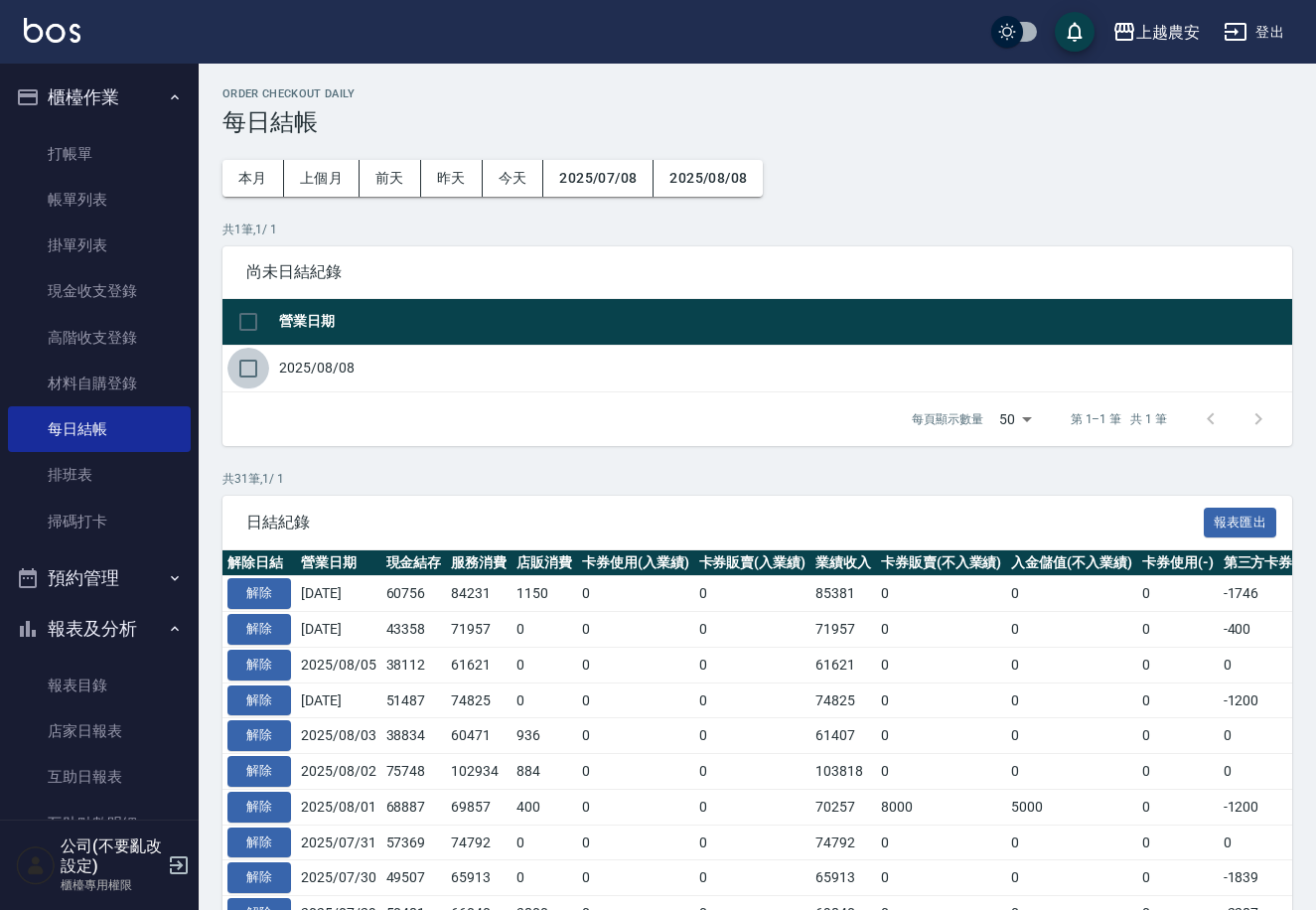 click at bounding box center (248, 369) 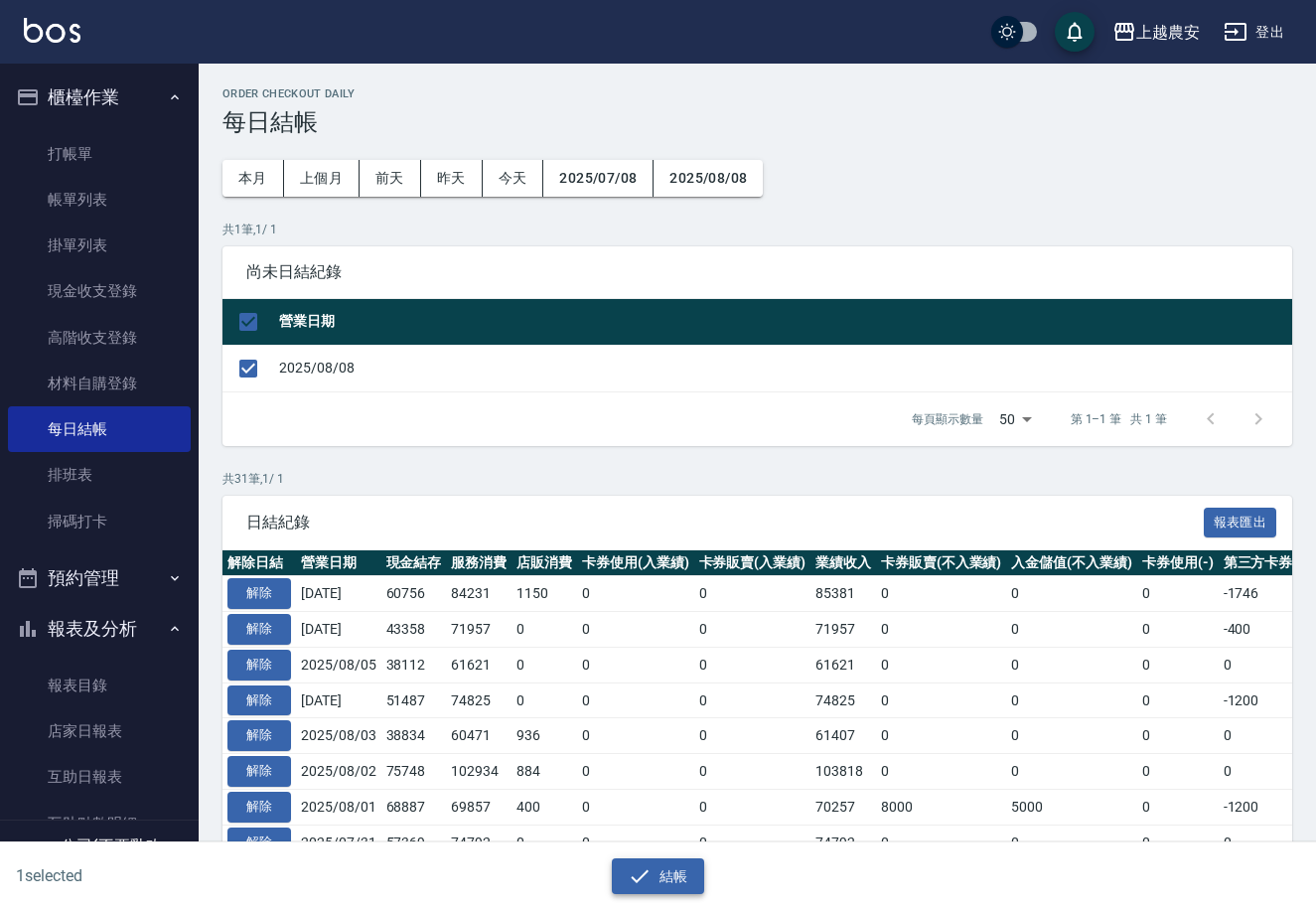 click on "結帳" at bounding box center (658, 876) 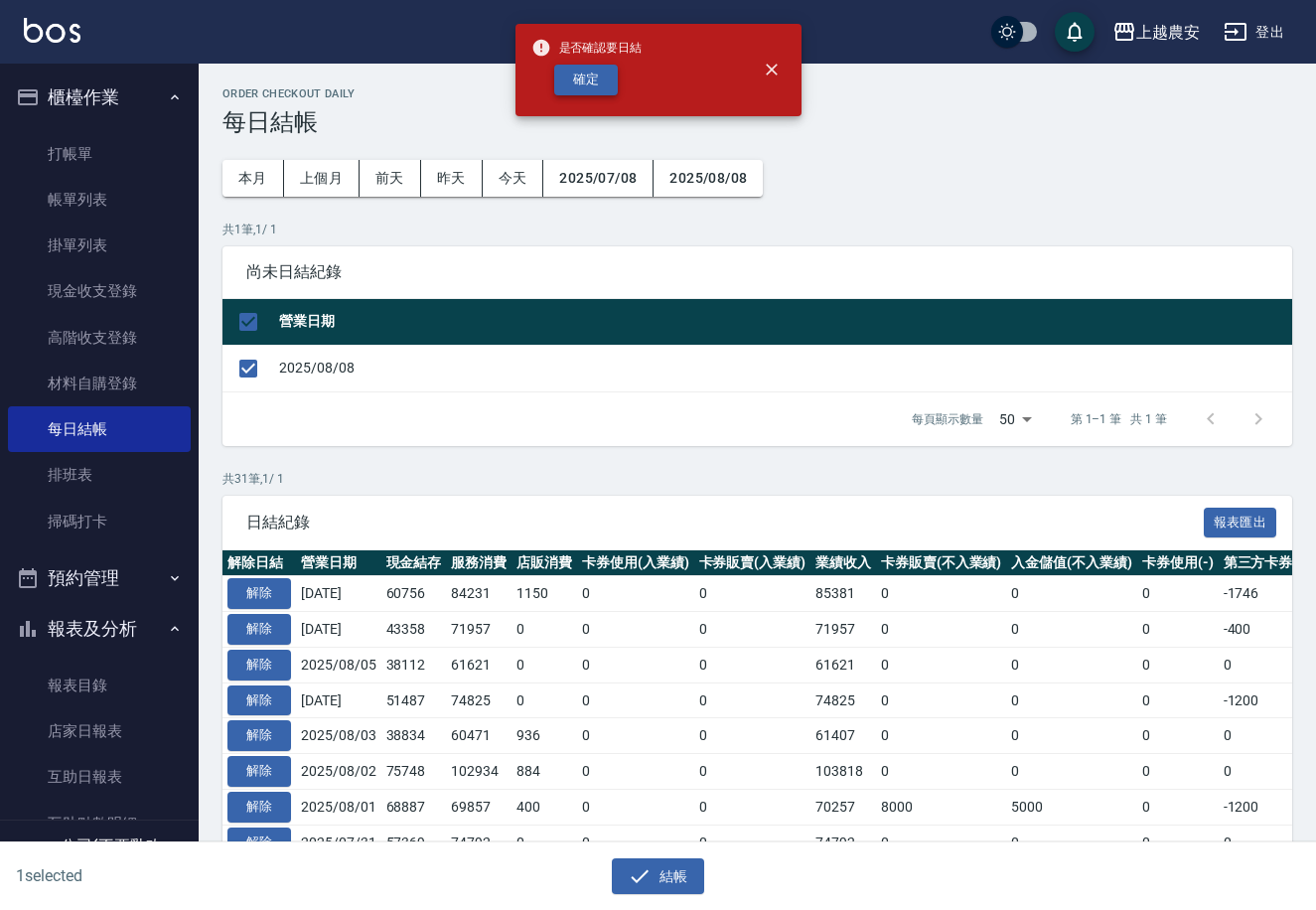 click on "確定" at bounding box center (586, 79) 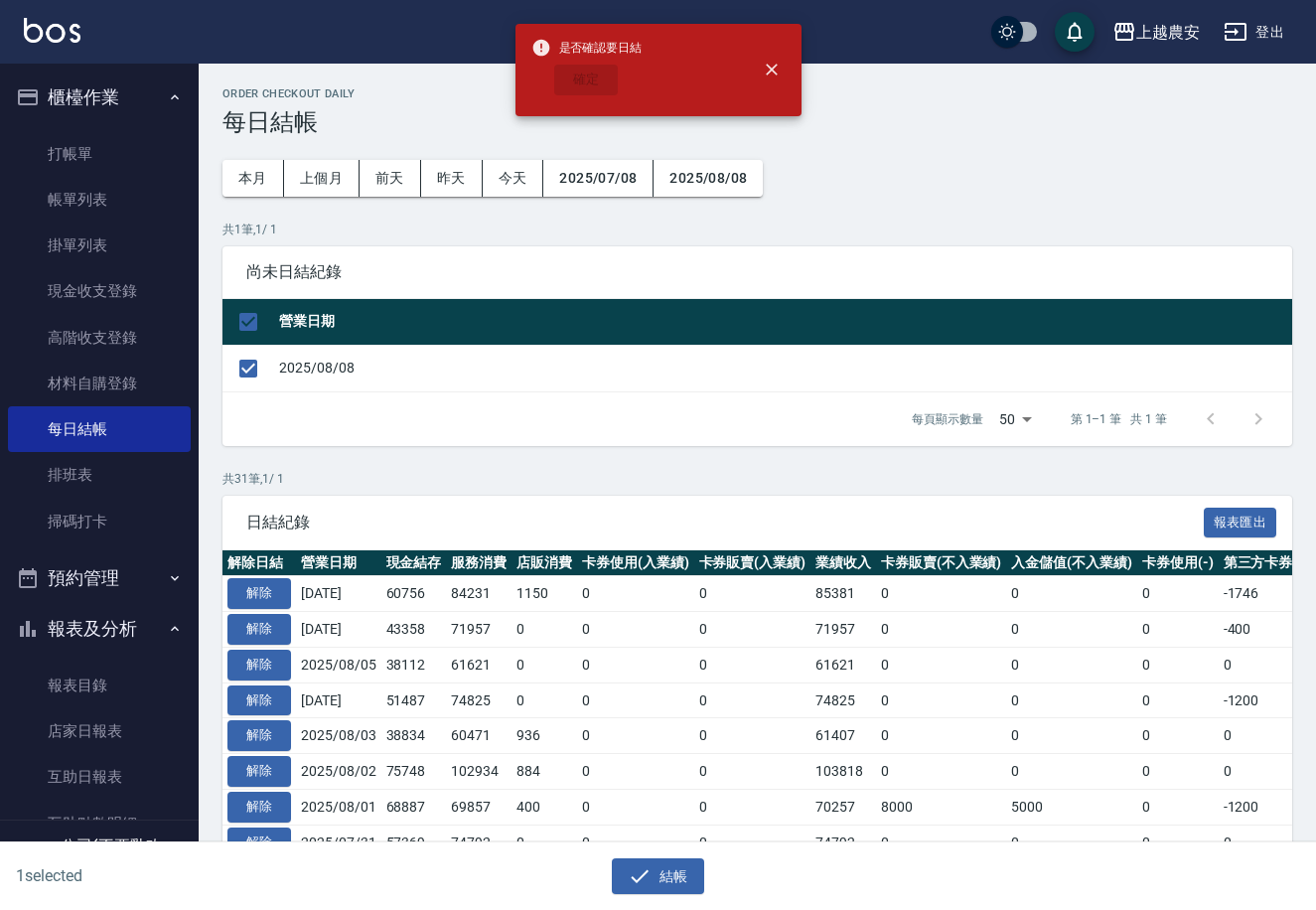 checkbox on "false" 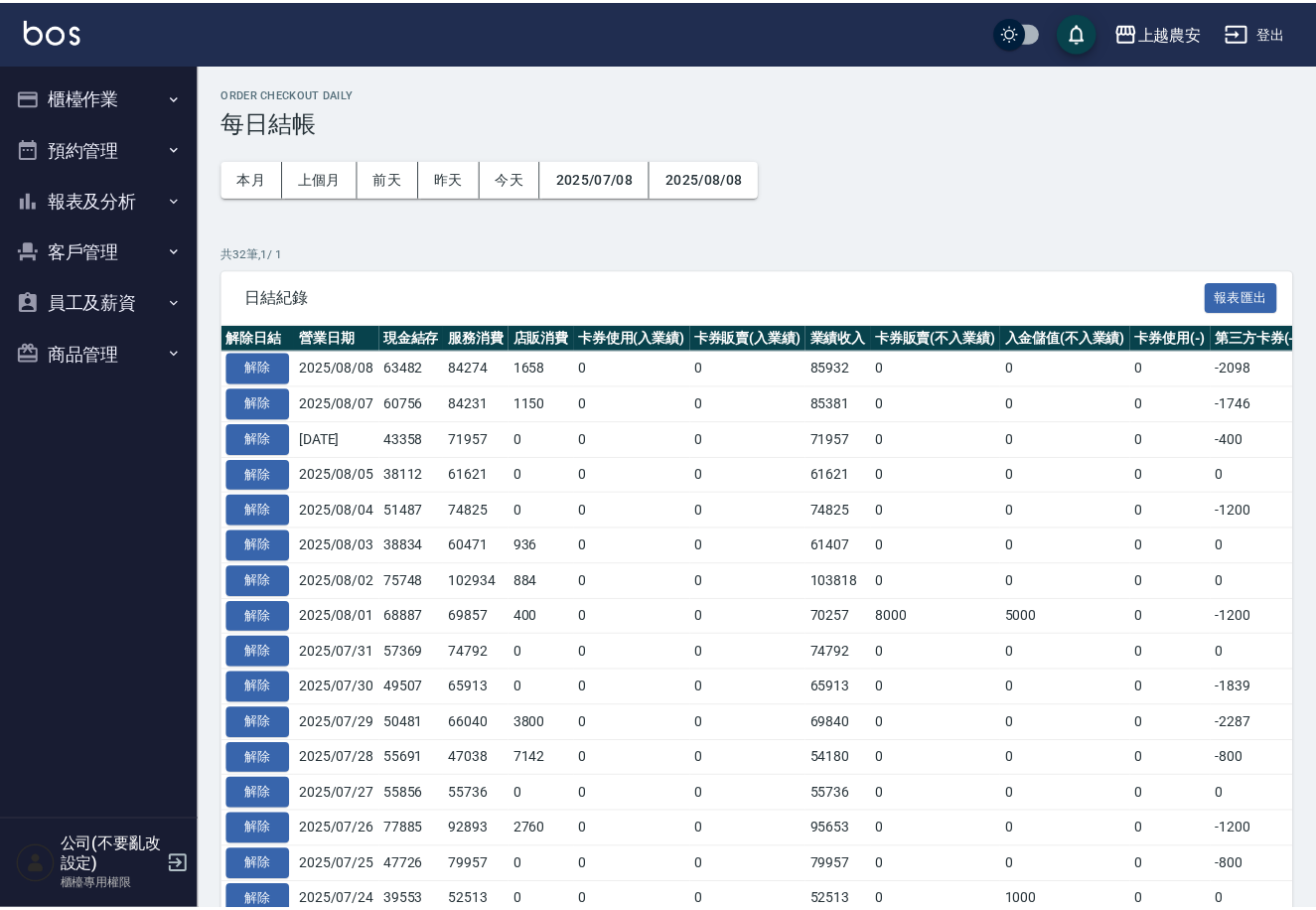 scroll, scrollTop: 0, scrollLeft: 0, axis: both 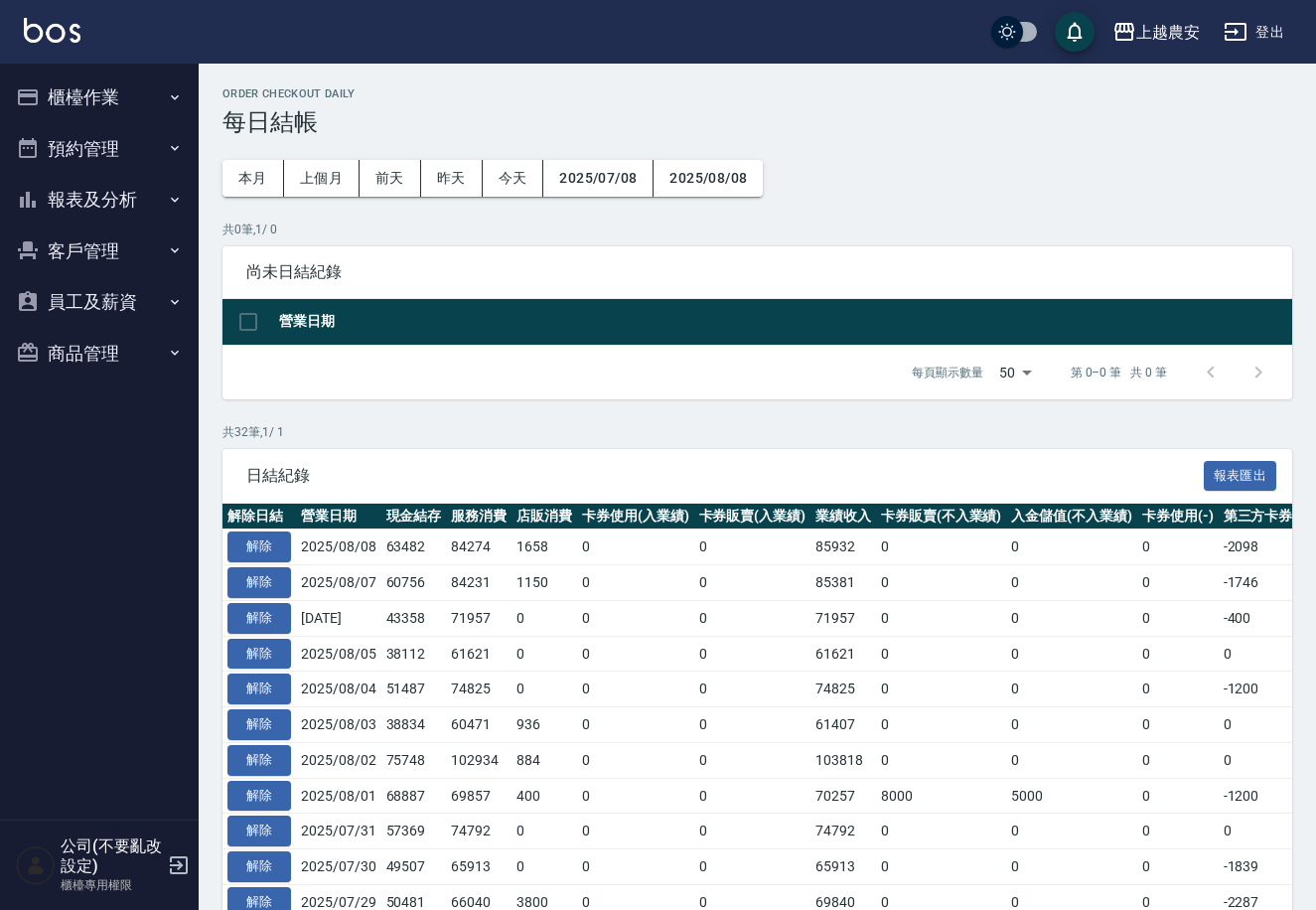 click on "報表及分析" at bounding box center [99, 200] 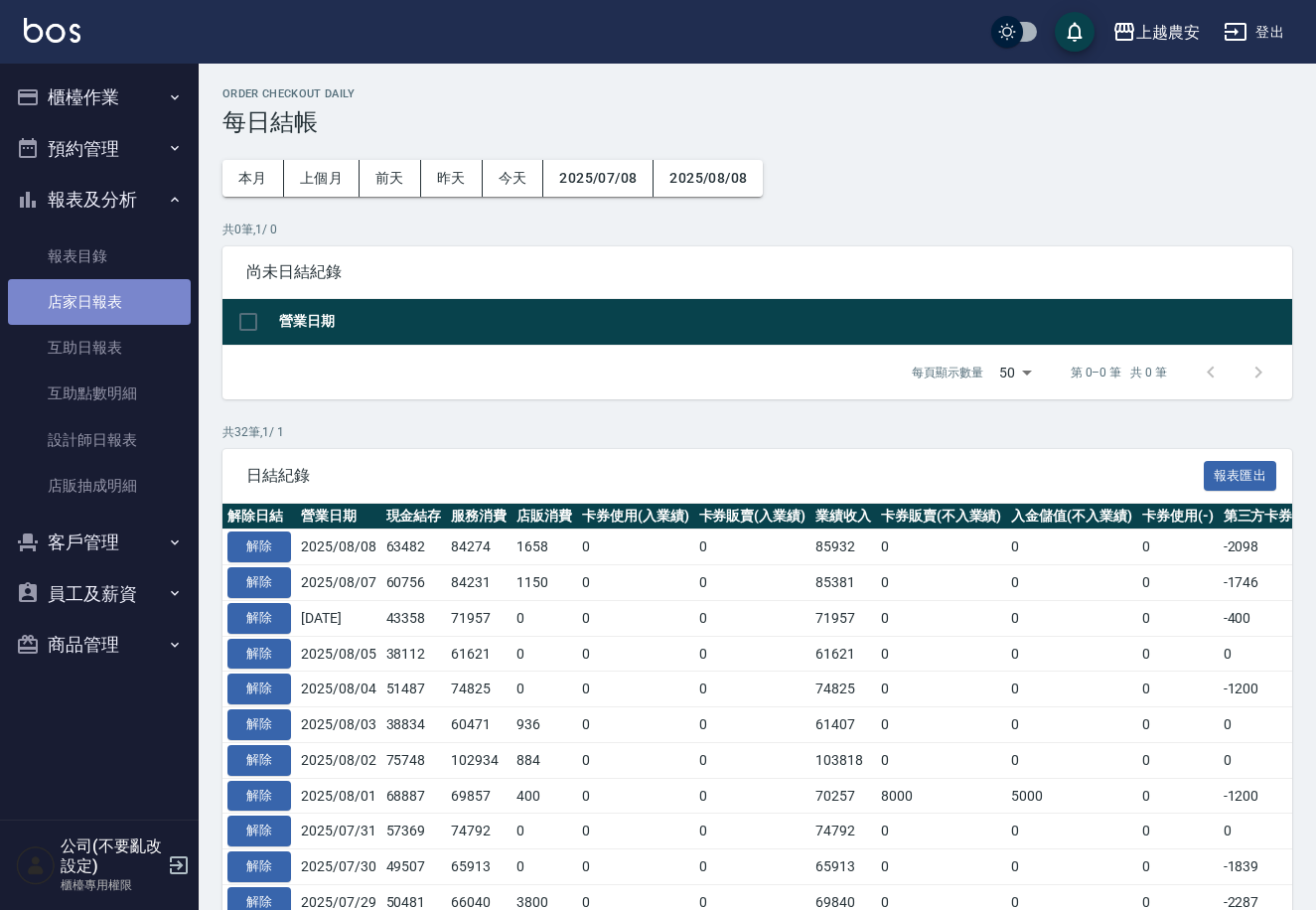 click on "店家日報表" at bounding box center (99, 302) 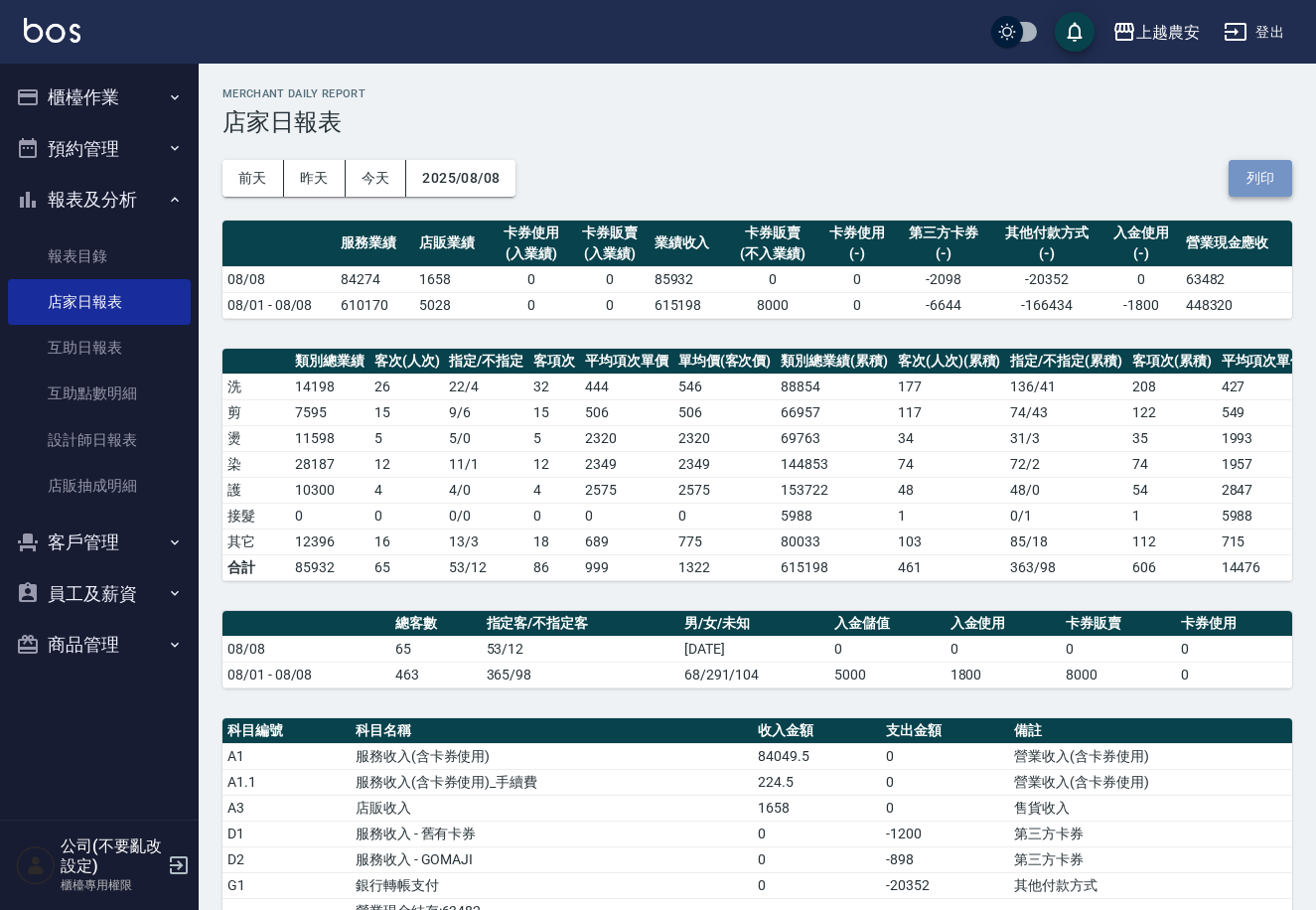 click on "列印" at bounding box center [1260, 178] 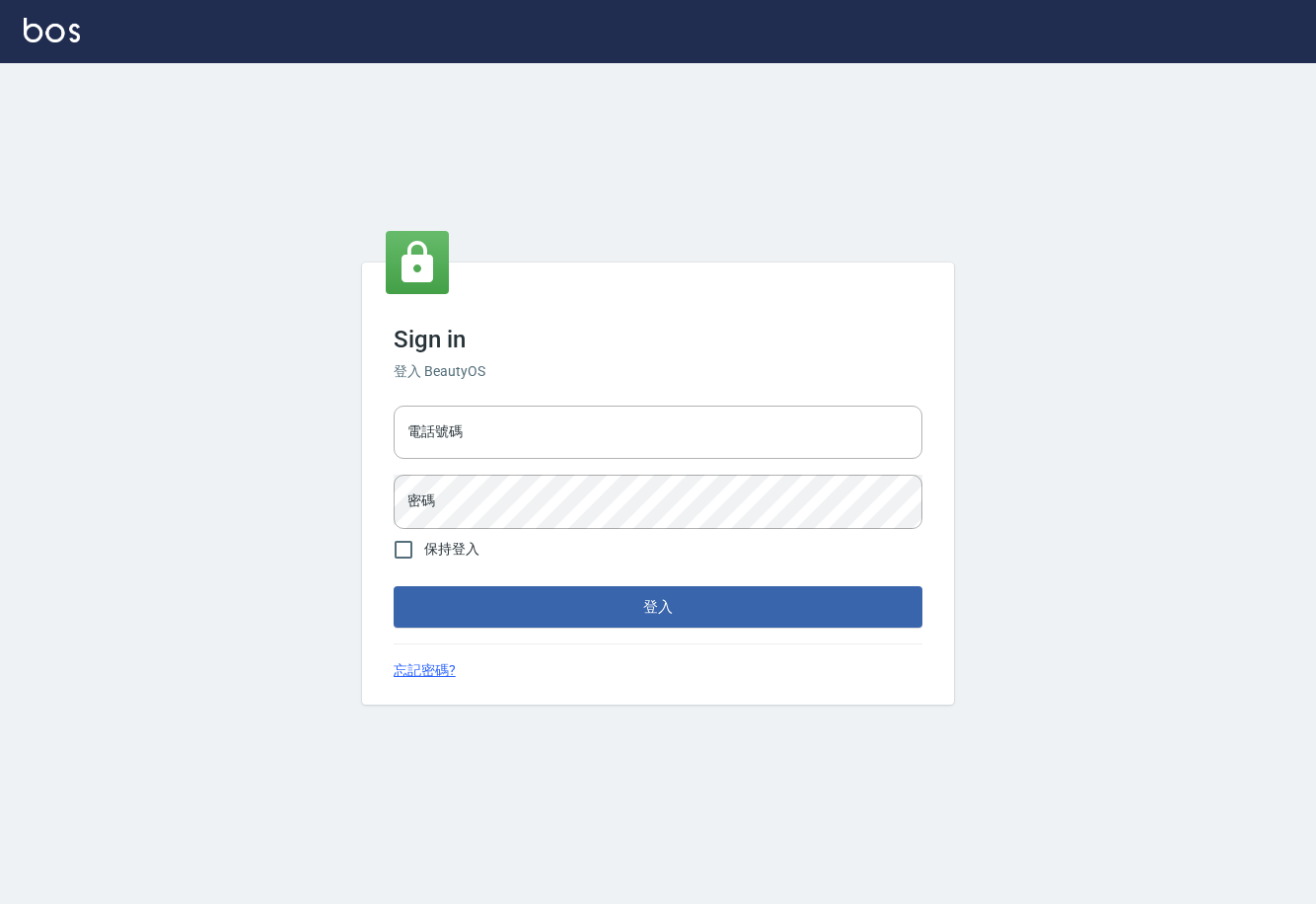 scroll, scrollTop: 0, scrollLeft: 0, axis: both 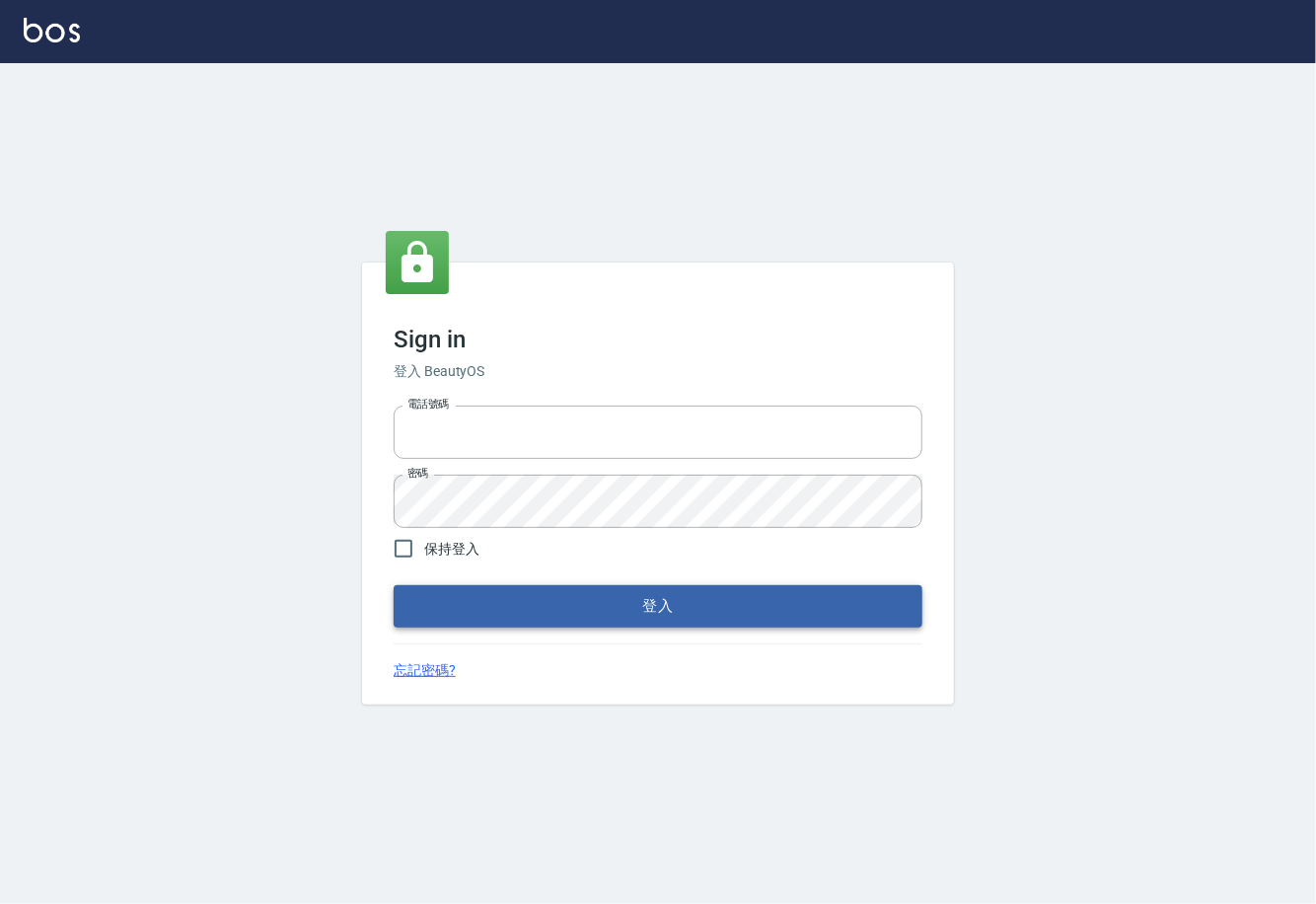 type on "0225929166" 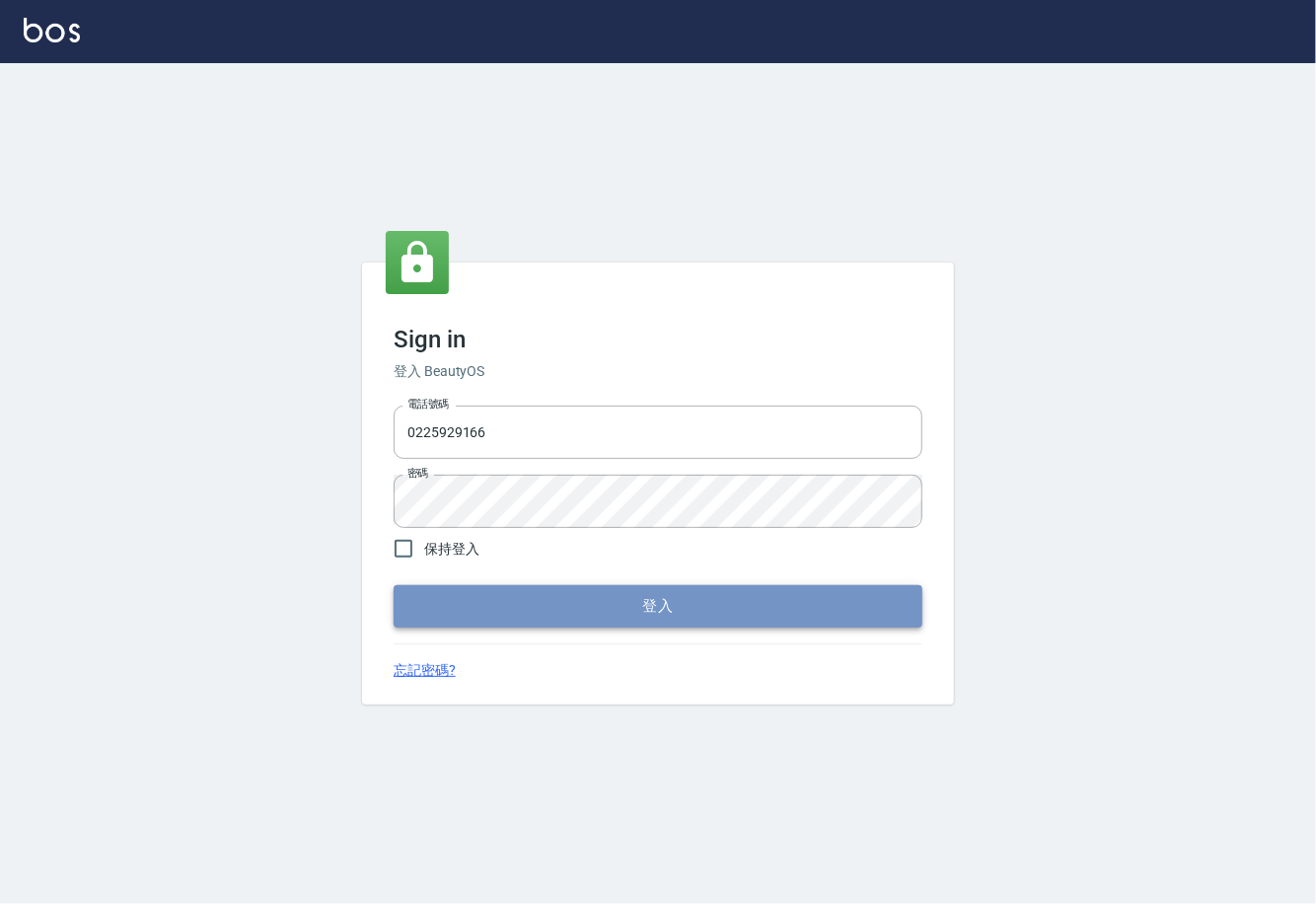 click on "登入" at bounding box center (658, 606) 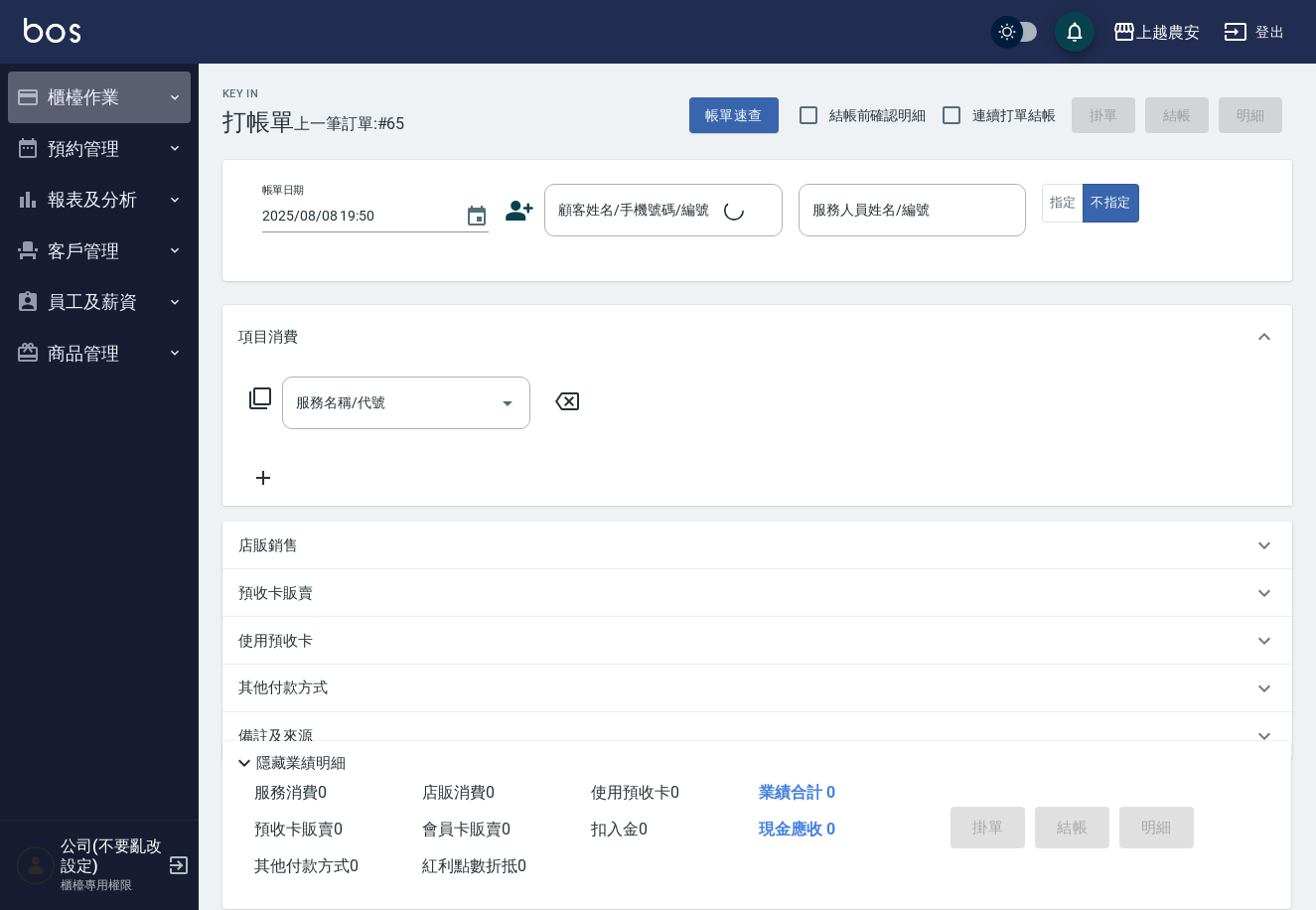 click on "櫃檯作業" at bounding box center [99, 97] 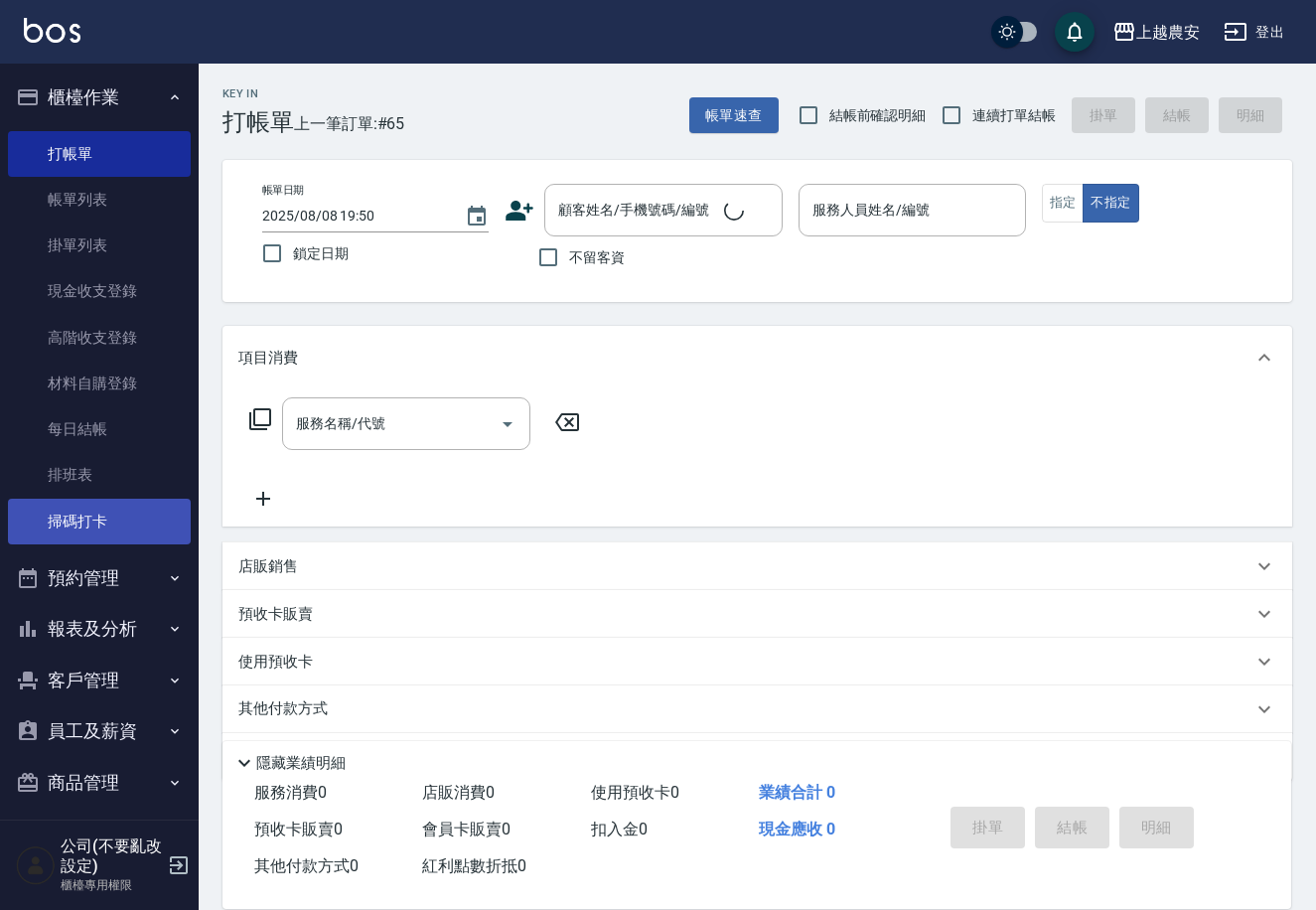 drag, startPoint x: 91, startPoint y: 504, endPoint x: 126, endPoint y: 505, distance: 35.014283 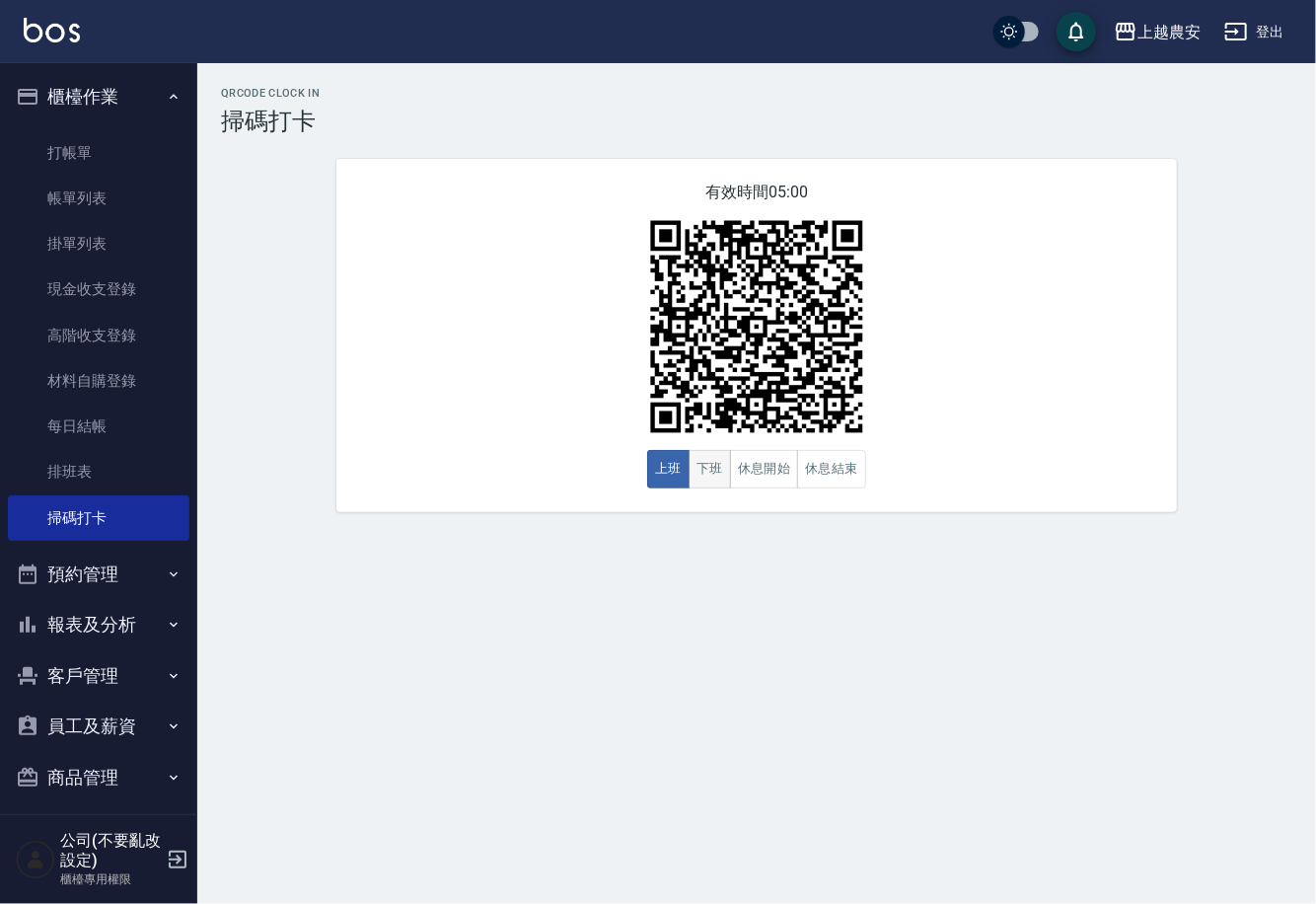 click on "下班" at bounding box center [709, 469] 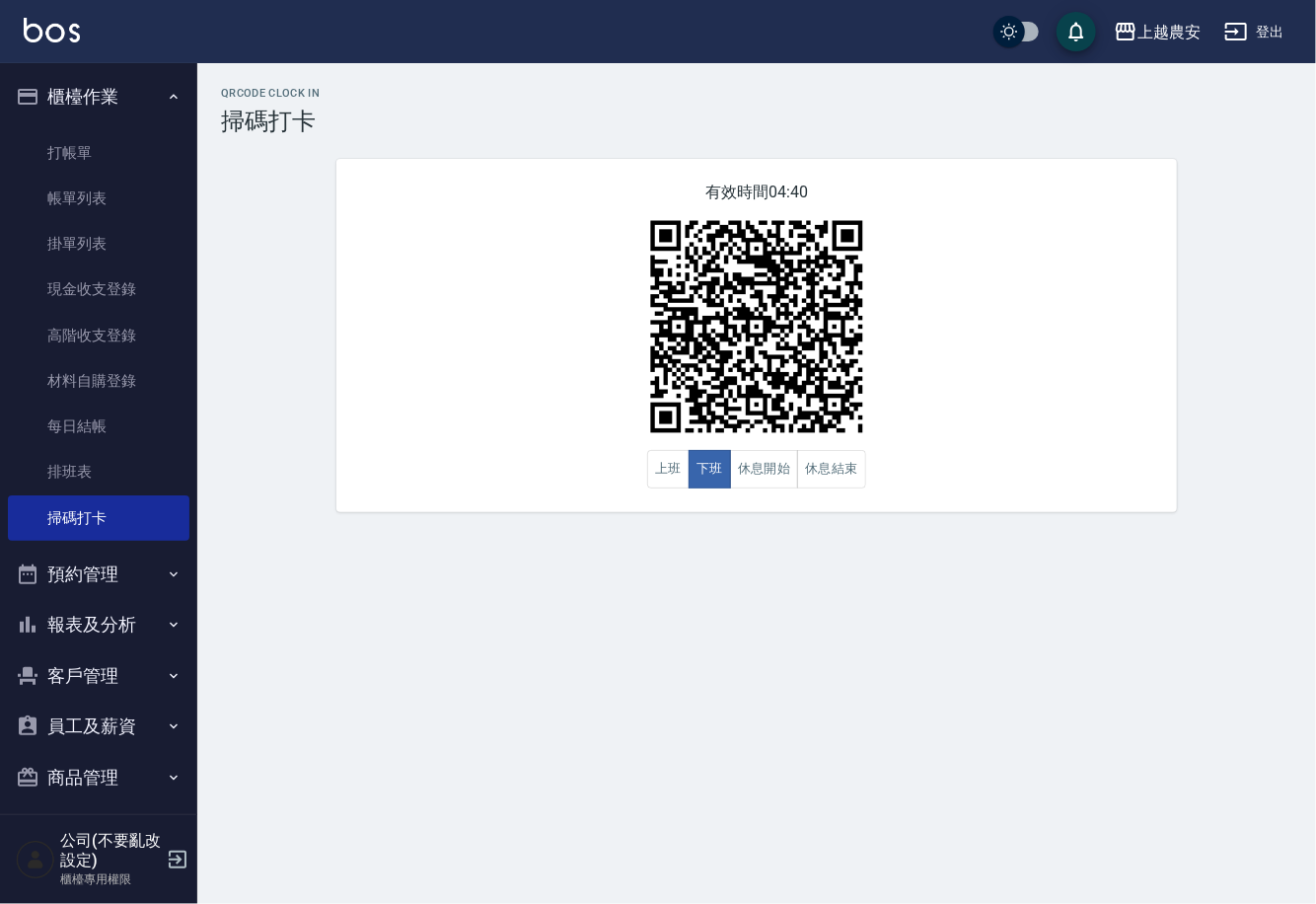 click on "報表及分析" at bounding box center [99, 625] 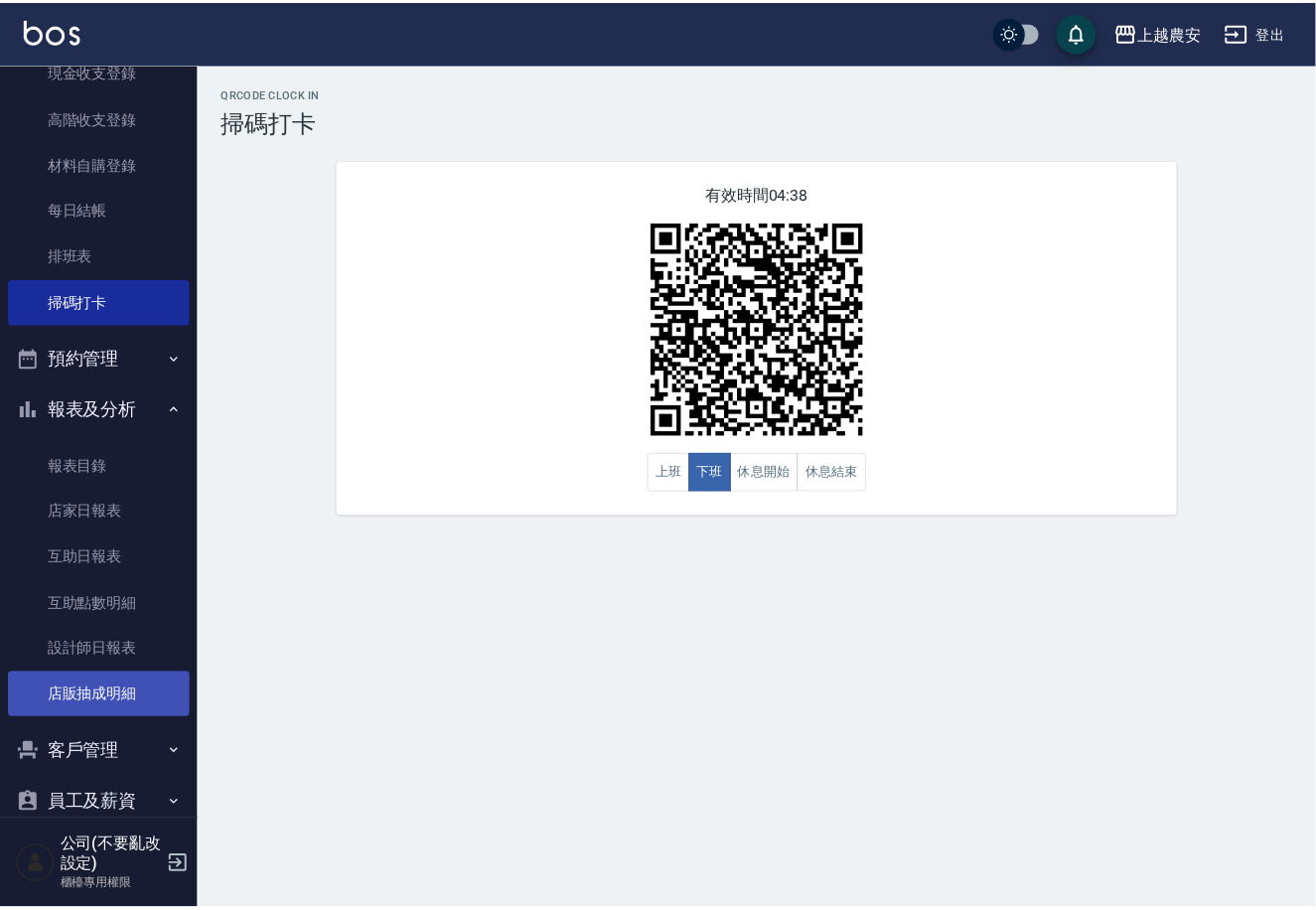 scroll, scrollTop: 222, scrollLeft: 0, axis: vertical 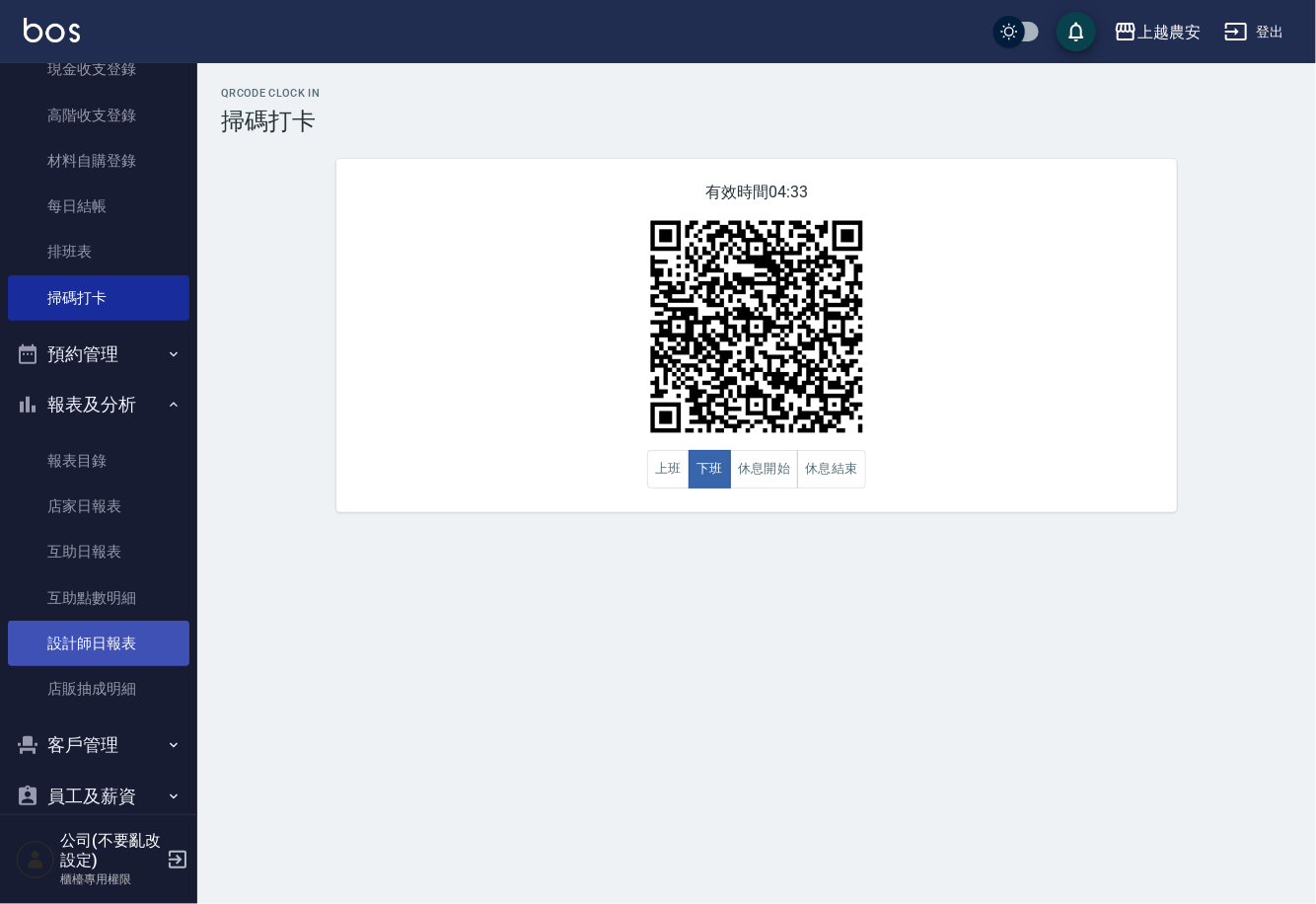 click on "設計師日報表" at bounding box center (99, 643) 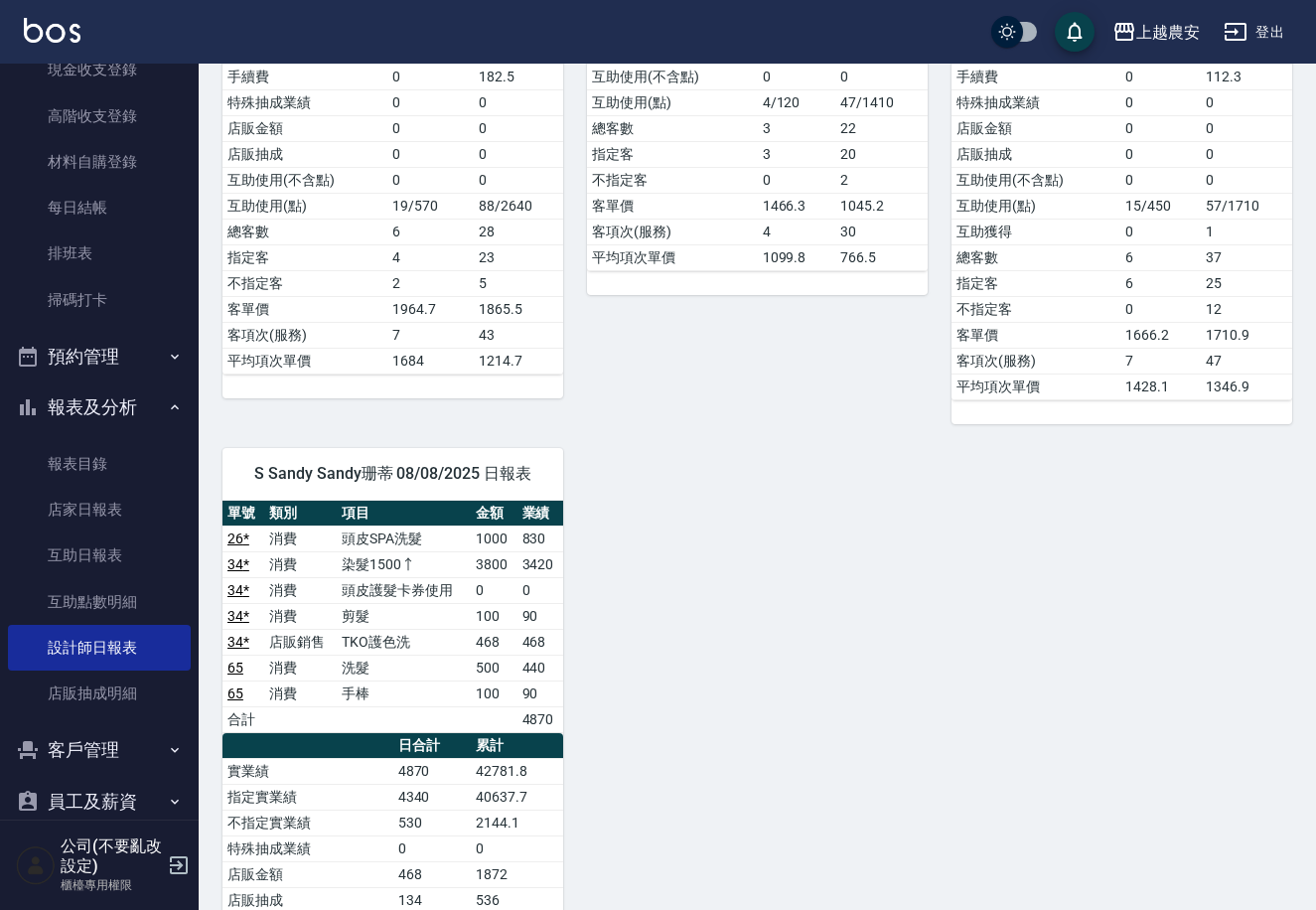 scroll, scrollTop: 3415, scrollLeft: 0, axis: vertical 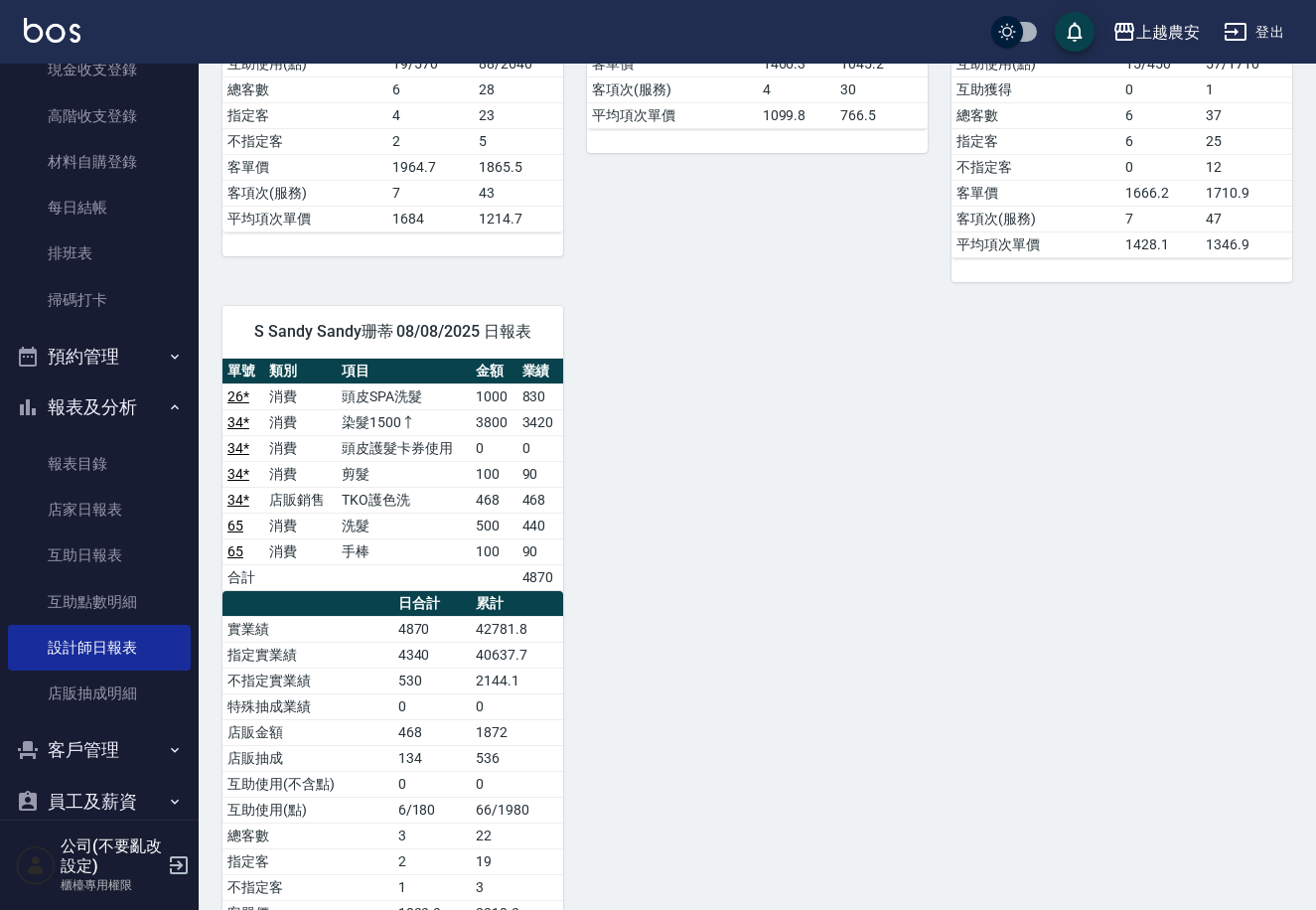 drag, startPoint x: 1289, startPoint y: 837, endPoint x: 1301, endPoint y: 641, distance: 196.367 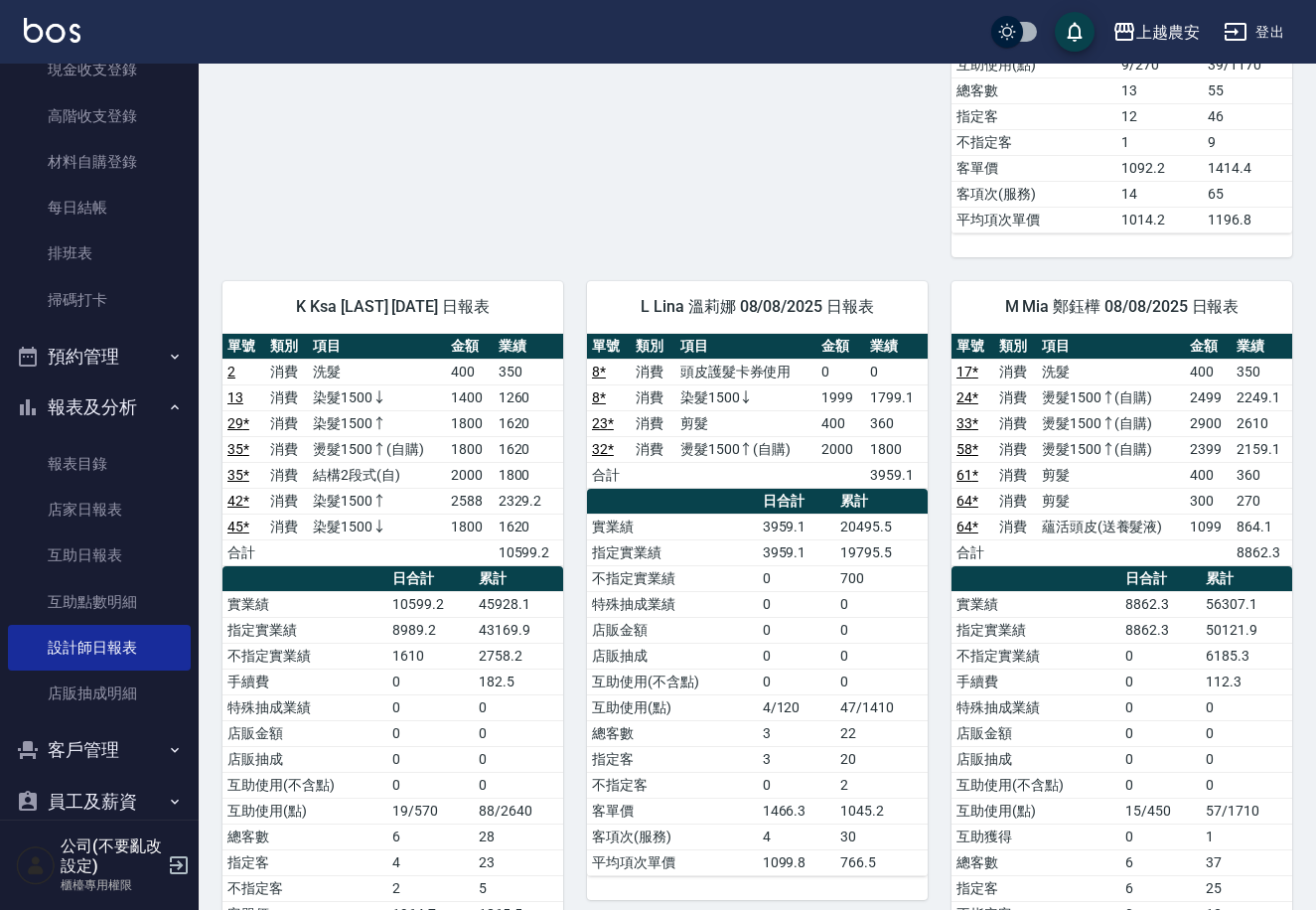 scroll, scrollTop: 2649, scrollLeft: 0, axis: vertical 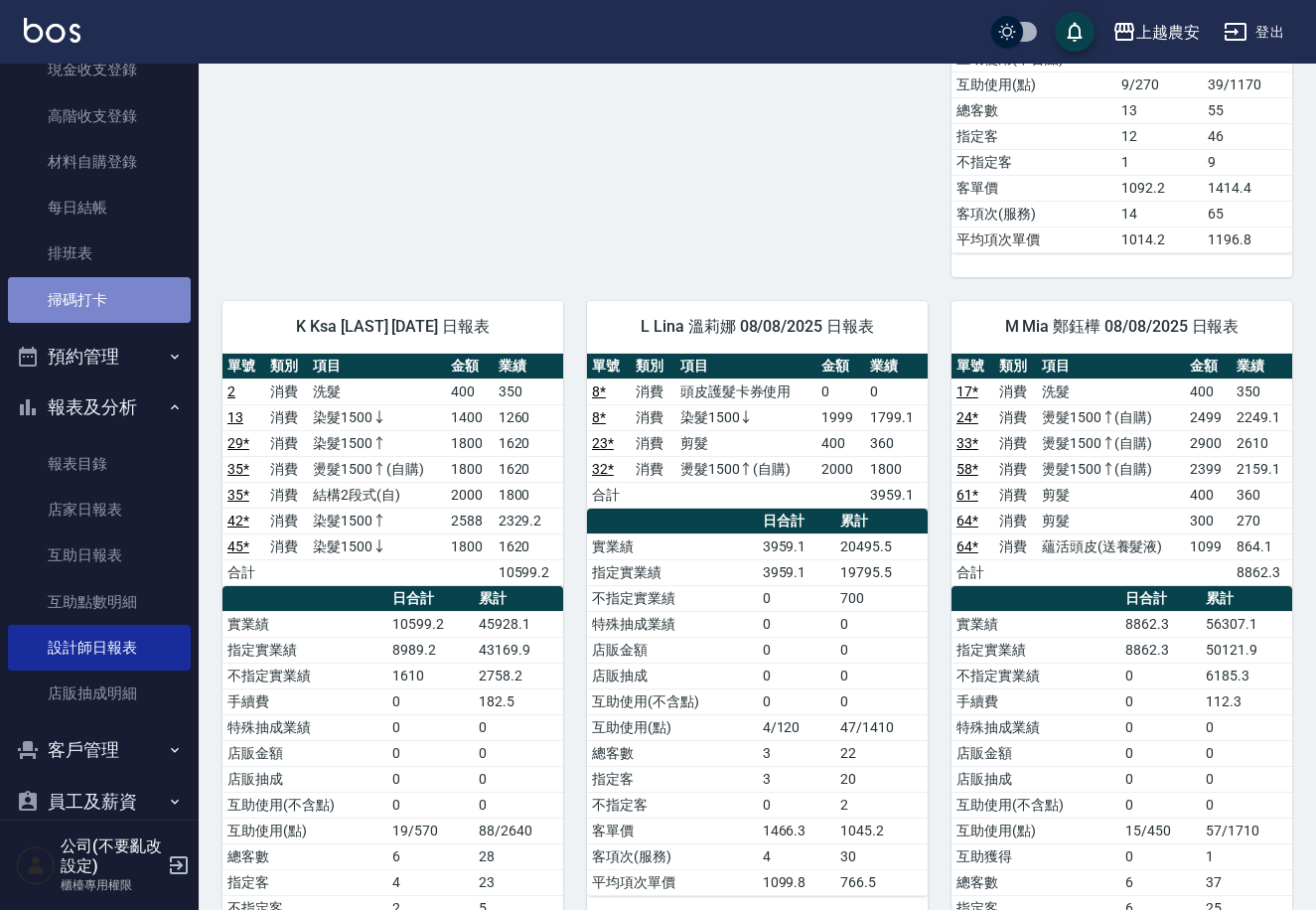 click on "掃碼打卡" at bounding box center (99, 300) 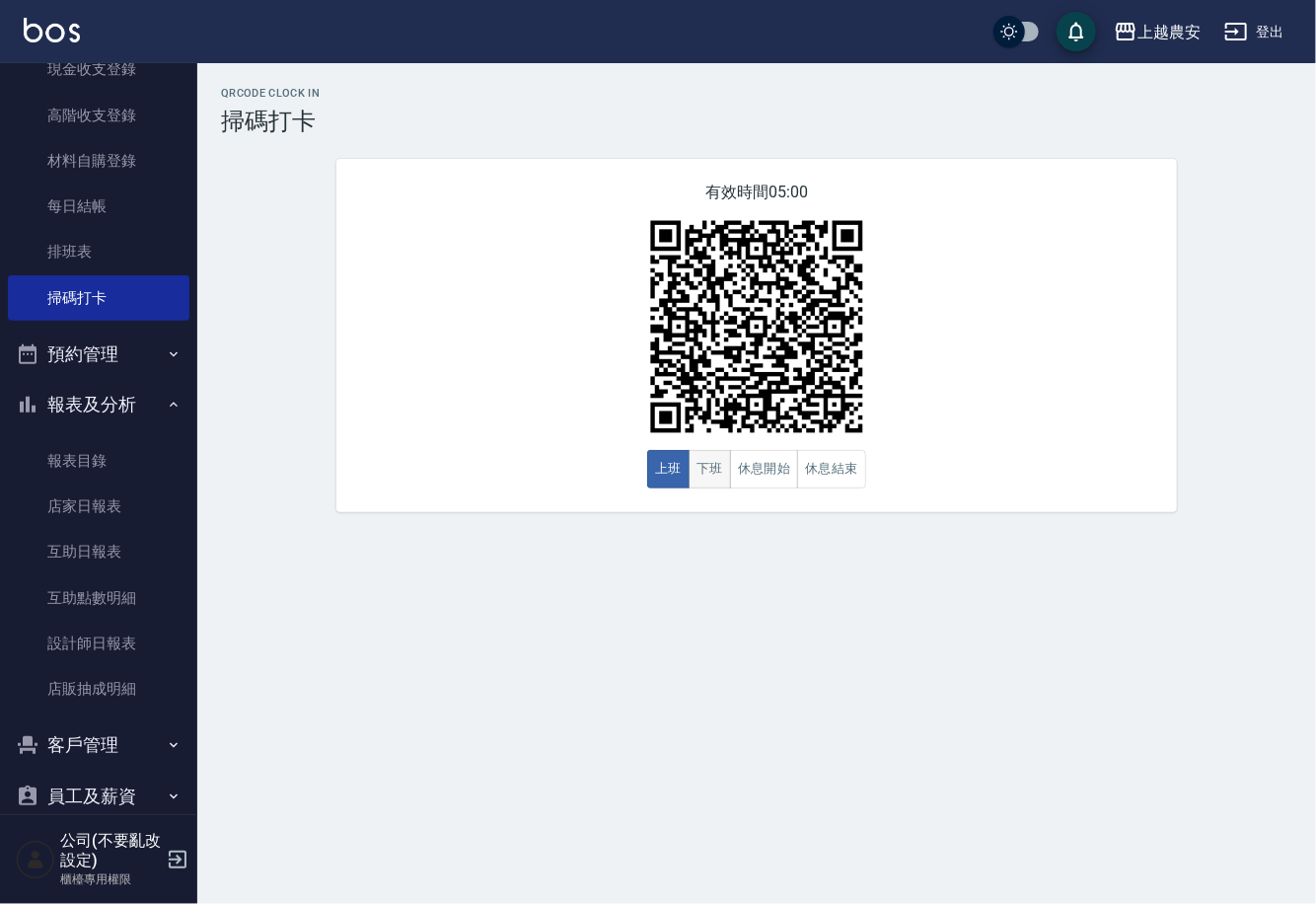 click on "下班" at bounding box center (709, 469) 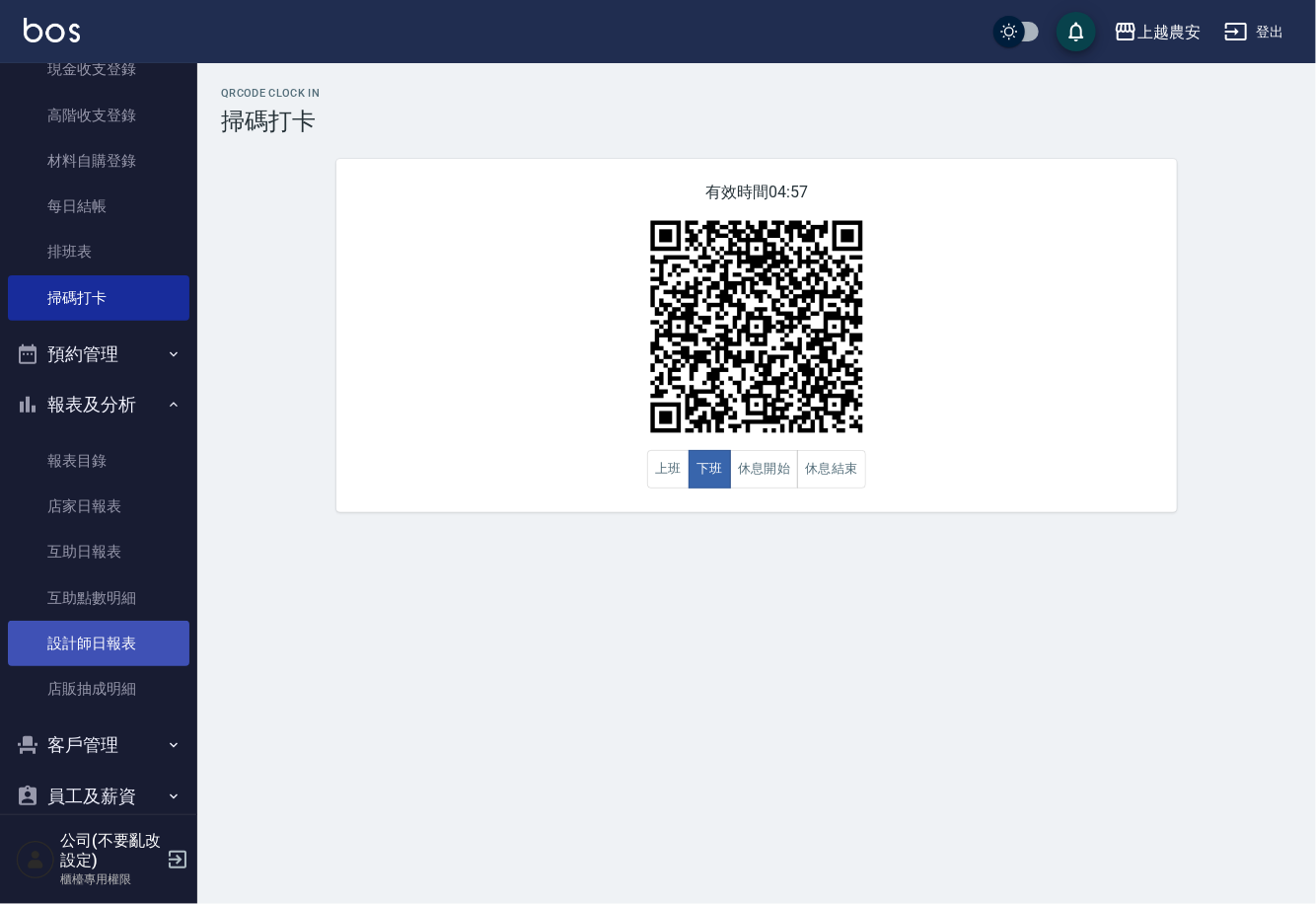 click on "設計師日報表" at bounding box center [99, 643] 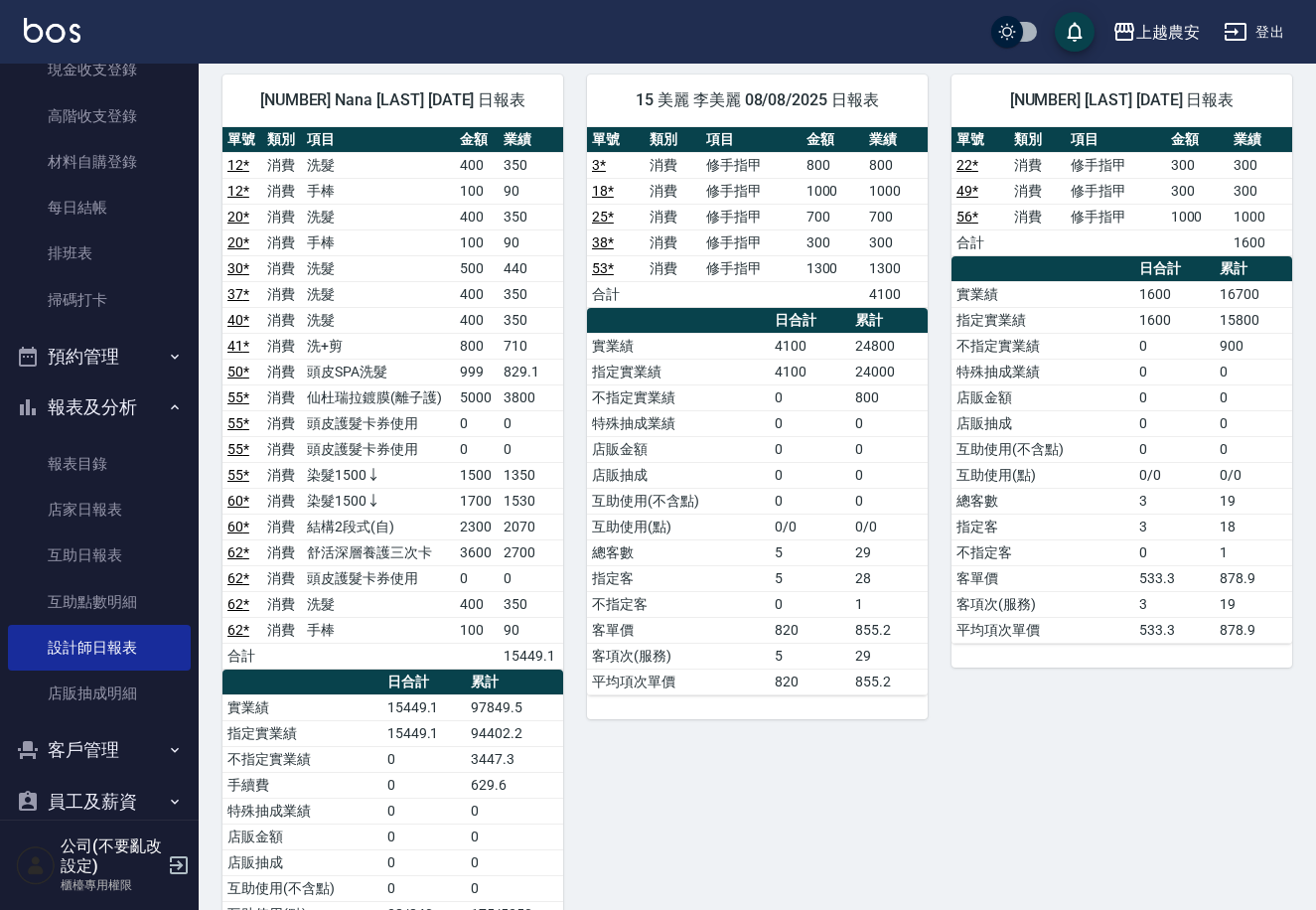 scroll, scrollTop: 898, scrollLeft: 0, axis: vertical 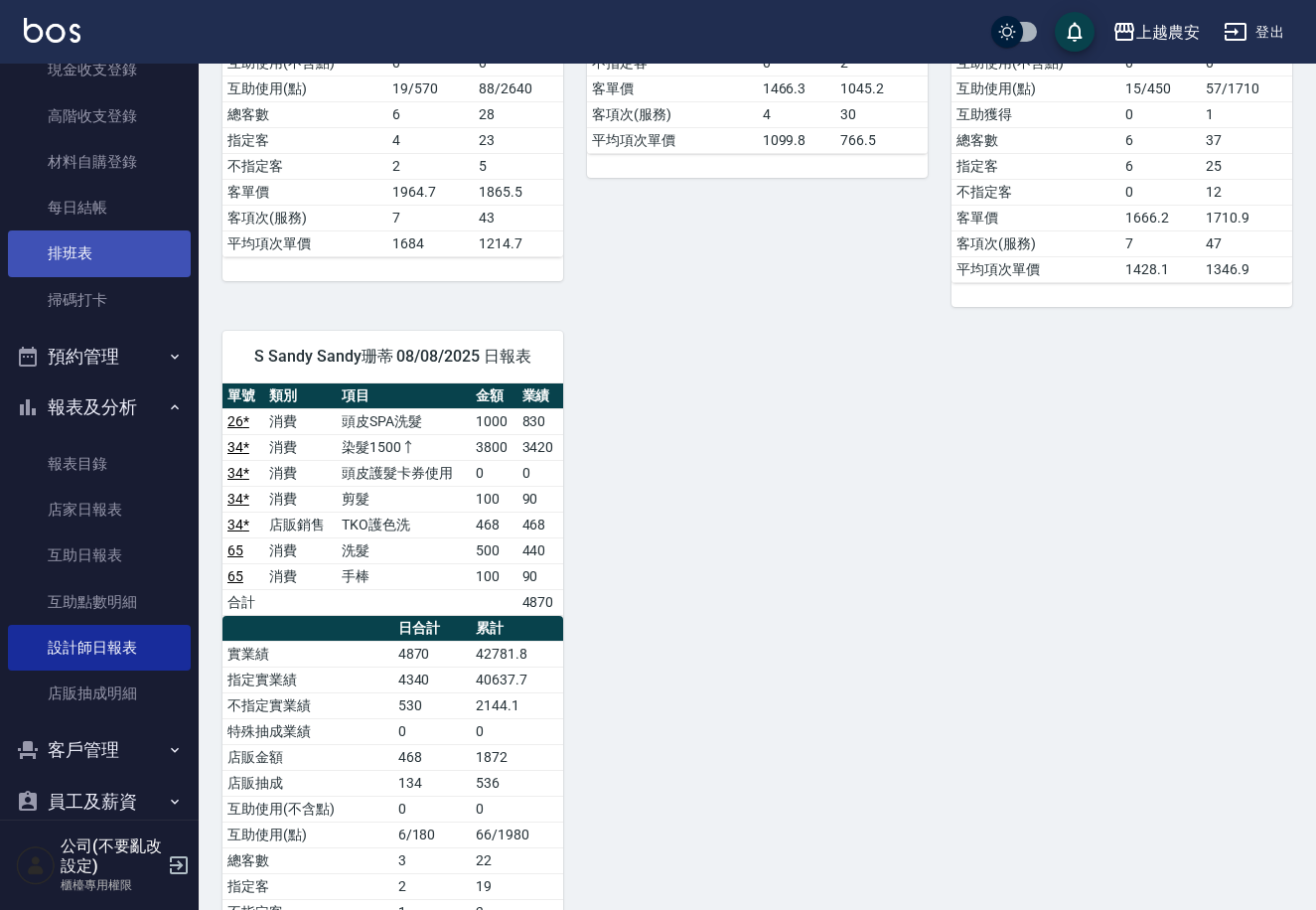 click on "排班表" at bounding box center (99, 253) 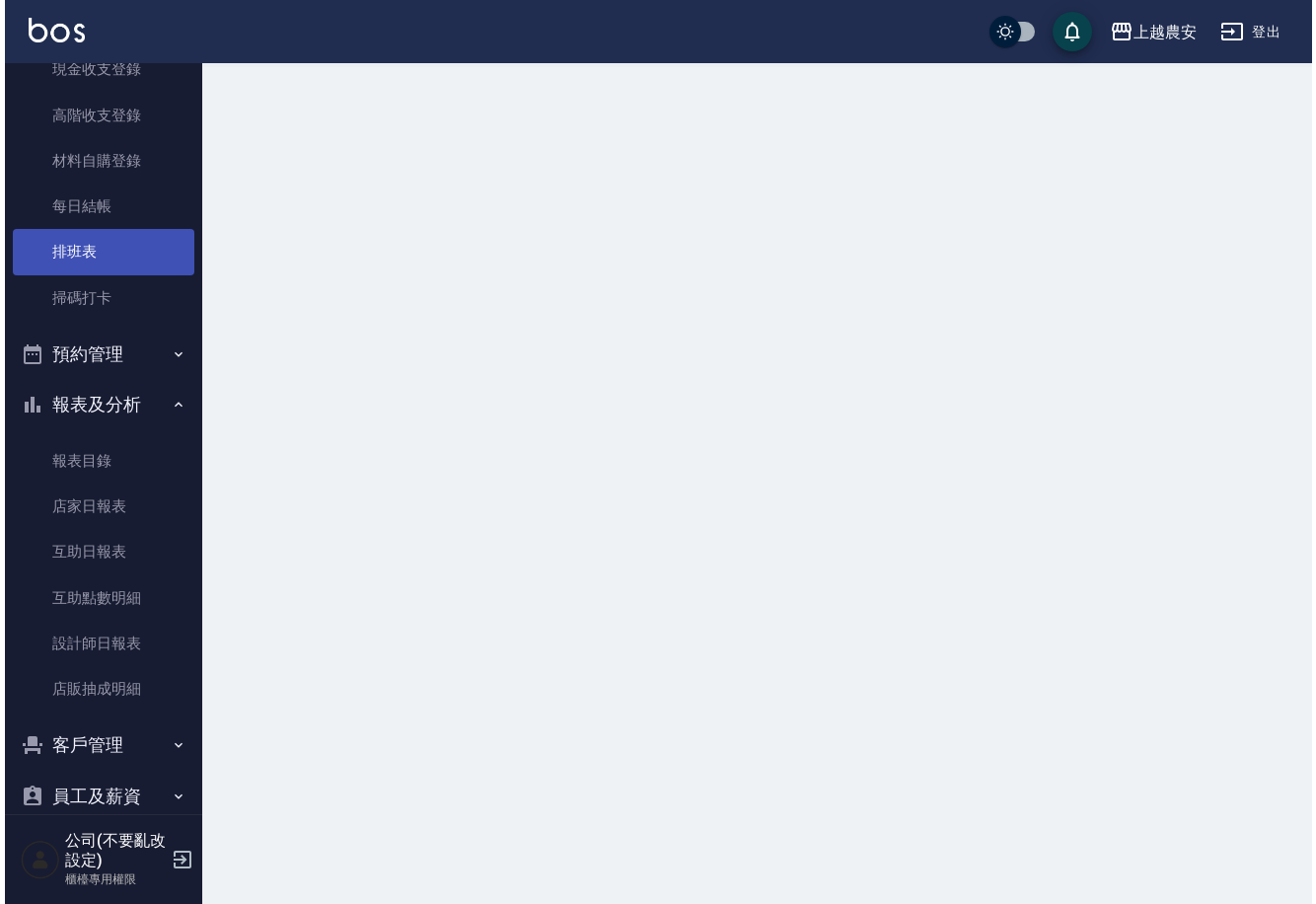 scroll, scrollTop: 0, scrollLeft: 0, axis: both 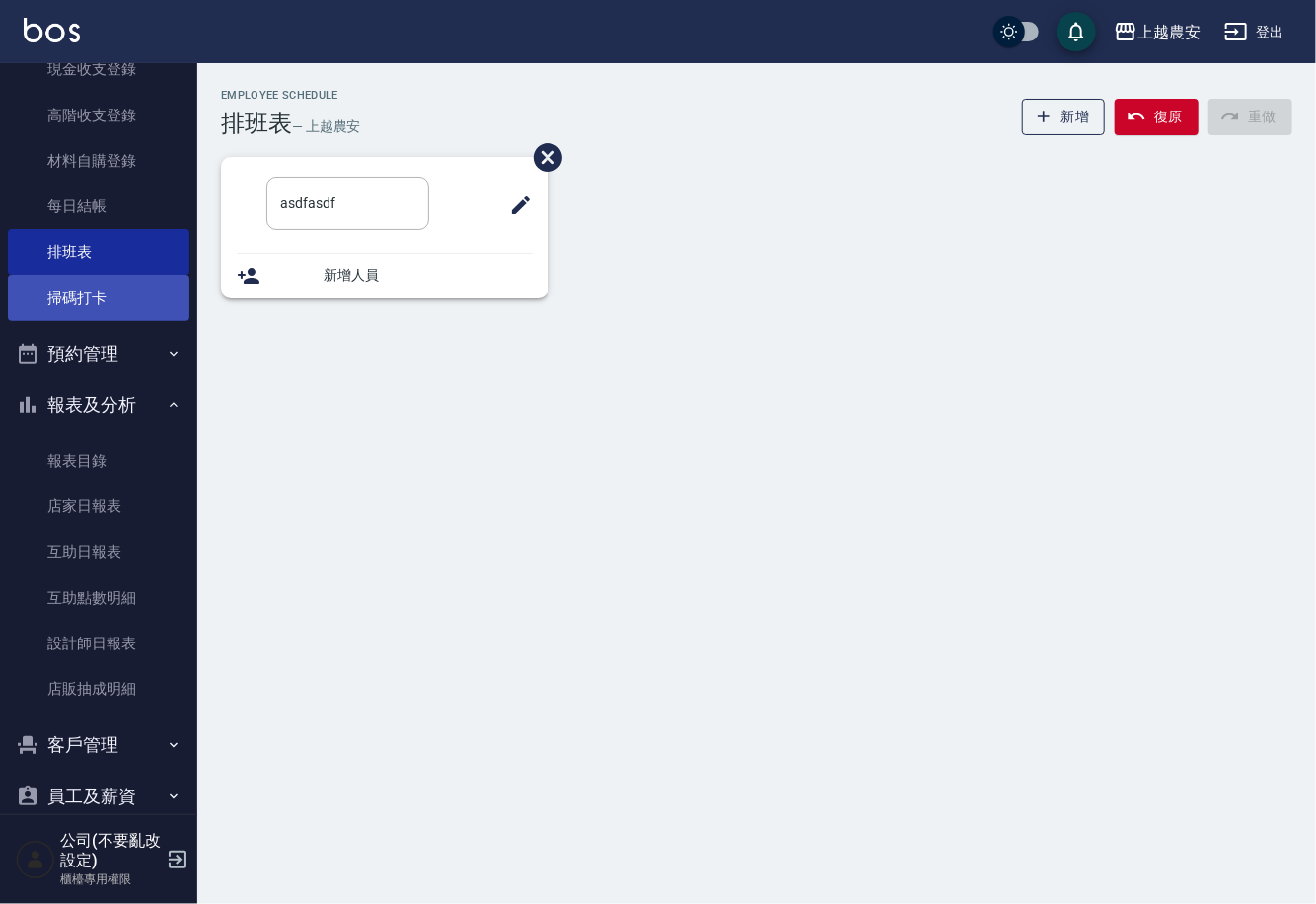 click on "掃碼打卡" at bounding box center [99, 298] 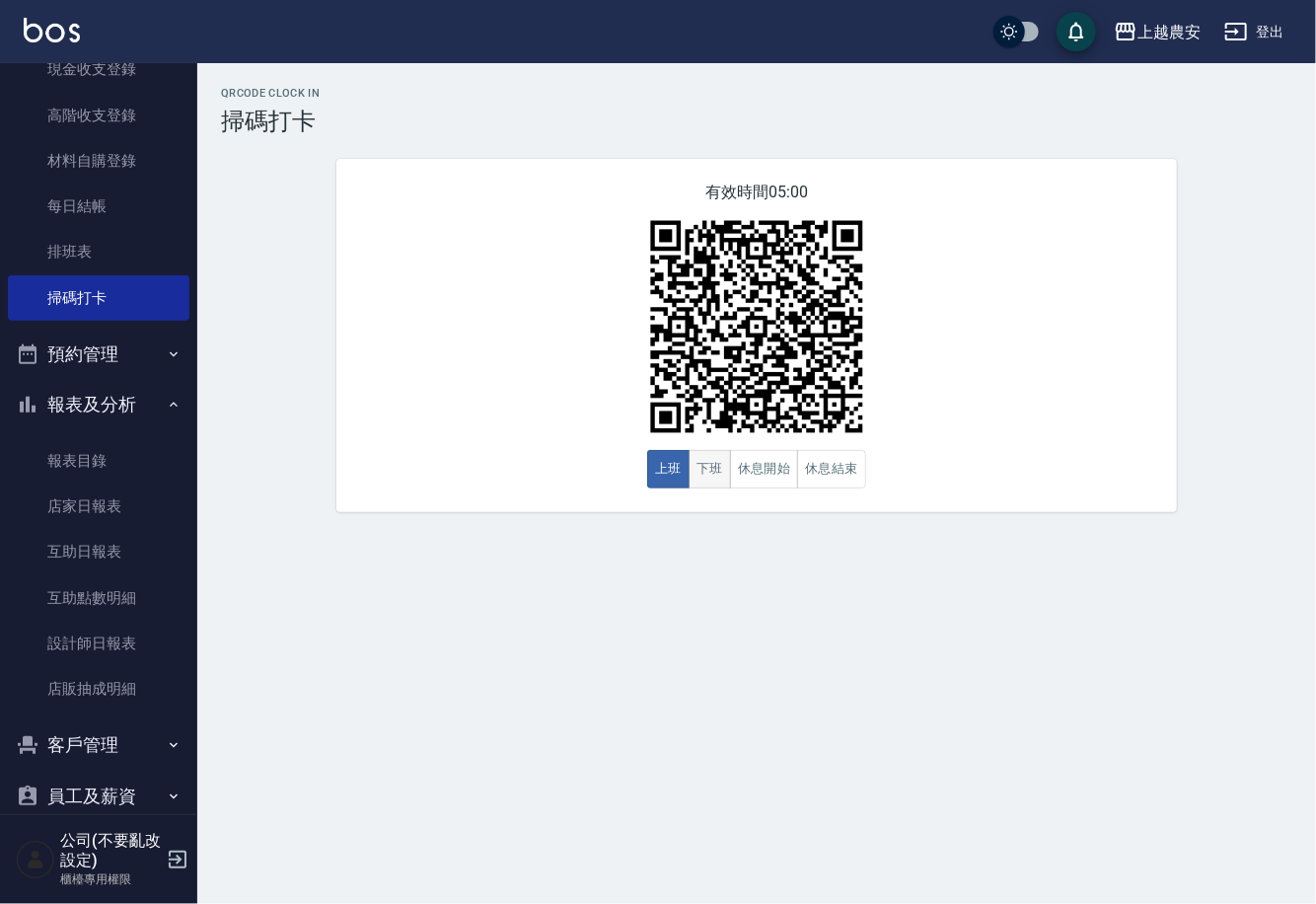 click on "下班" at bounding box center (709, 469) 